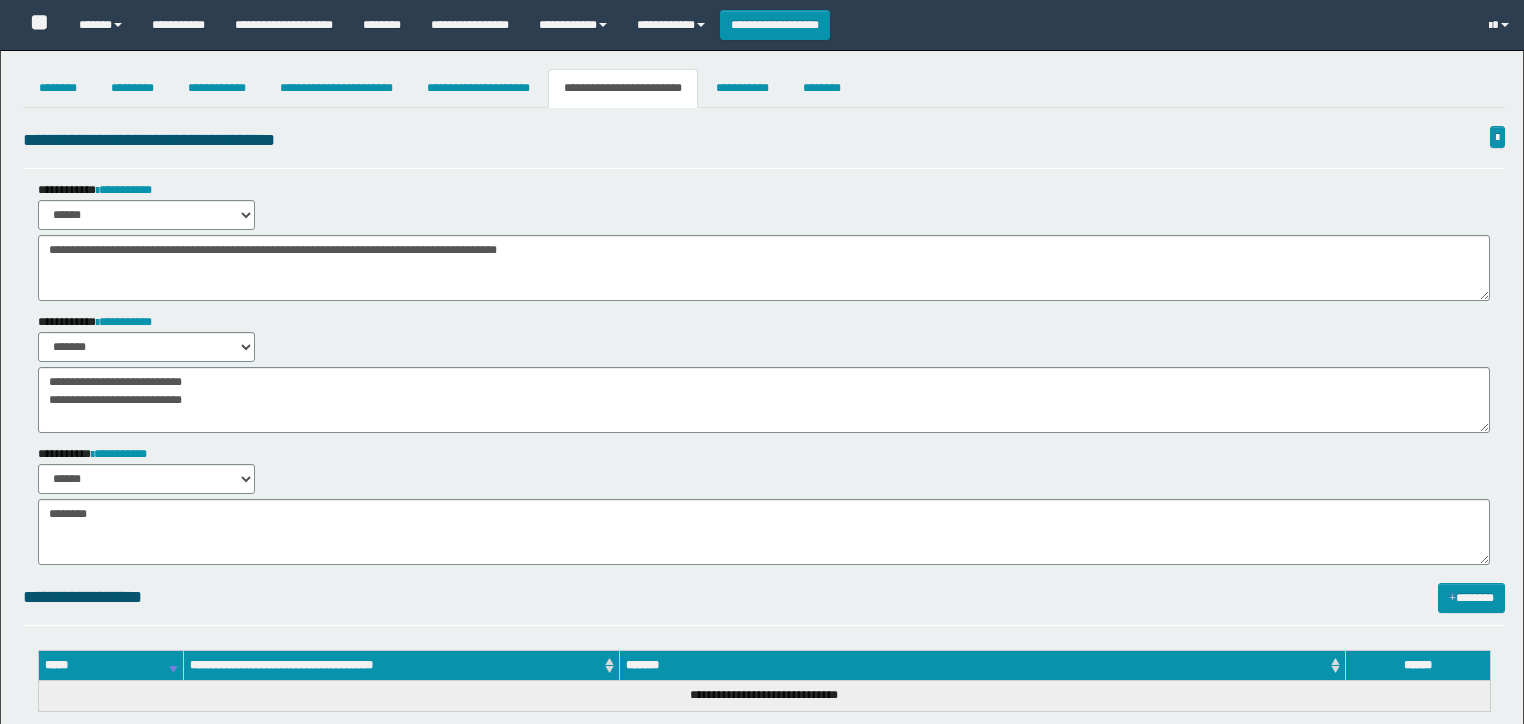 select on "*****" 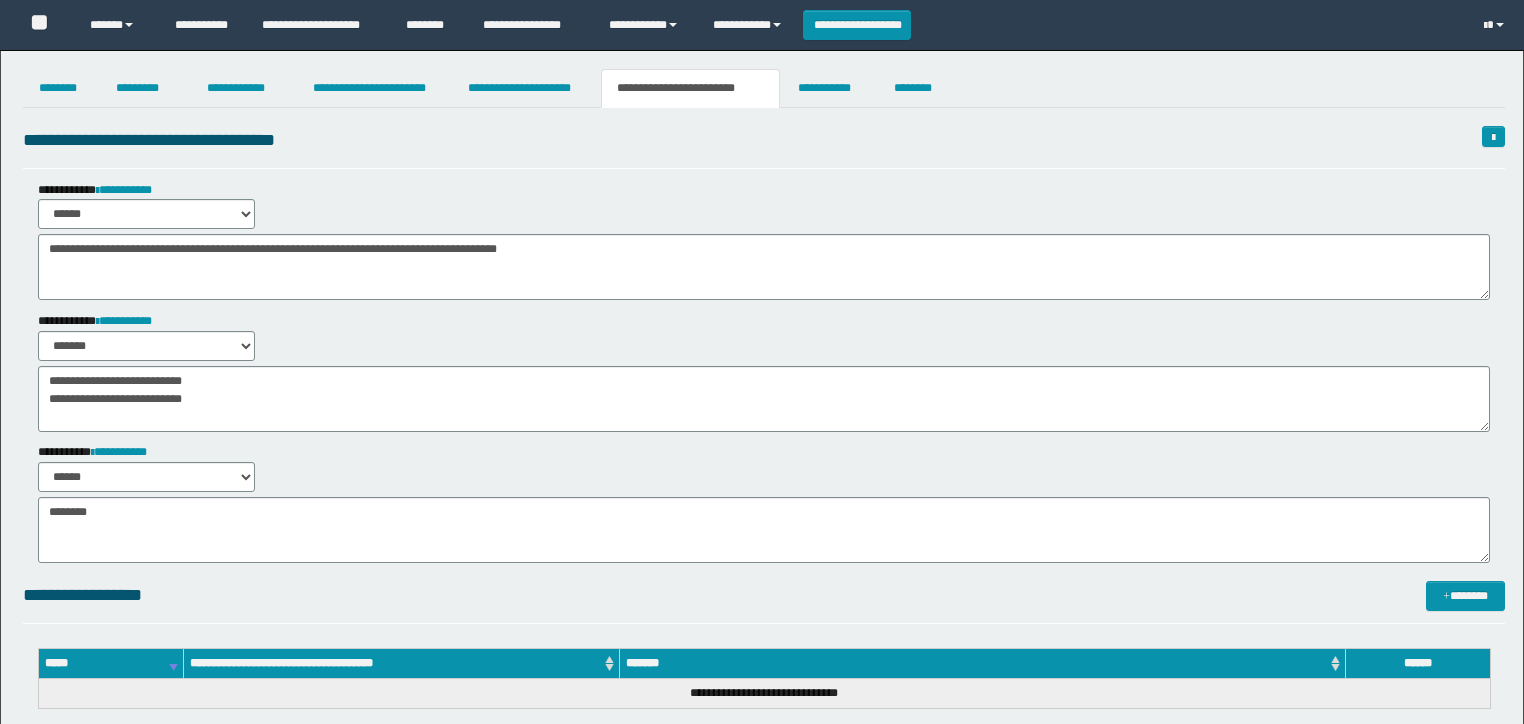 scroll, scrollTop: 0, scrollLeft: 0, axis: both 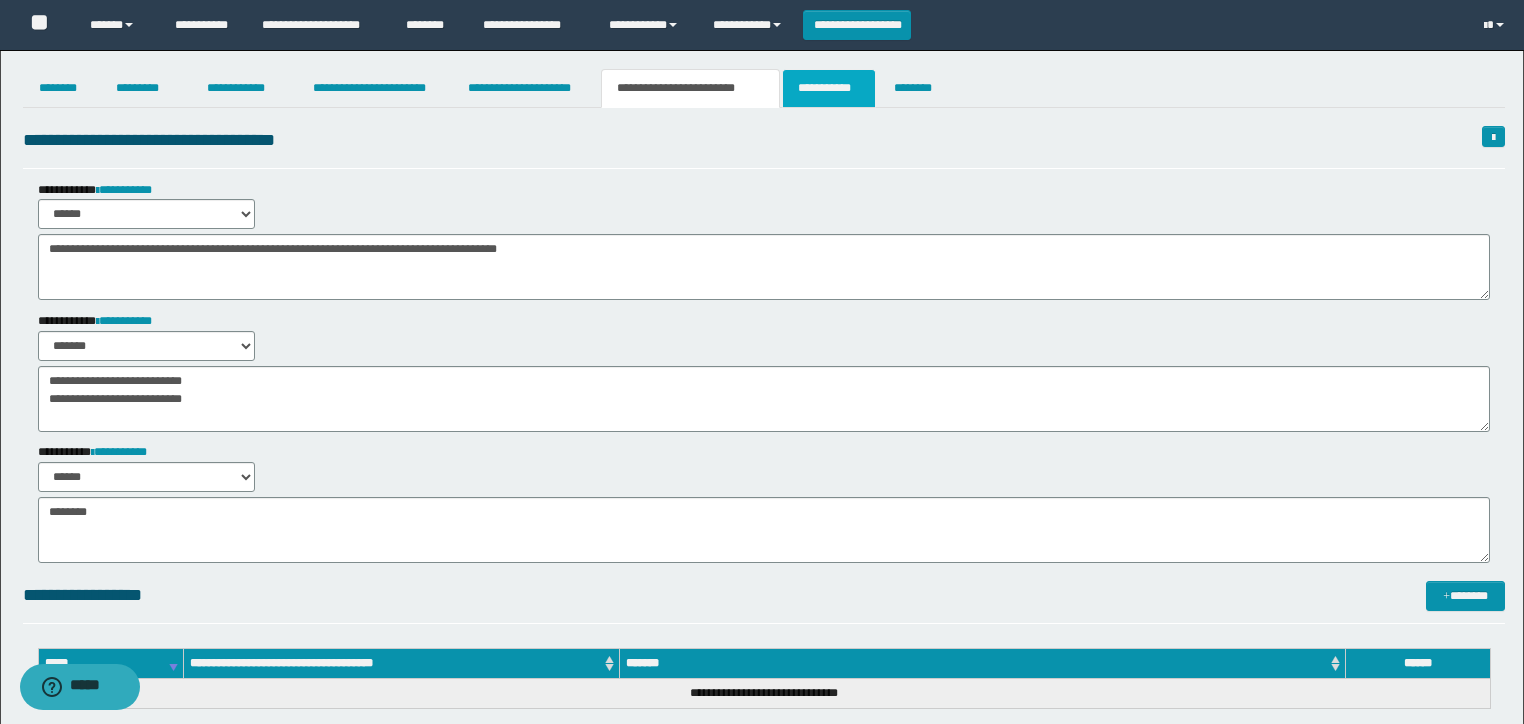 type on "**********" 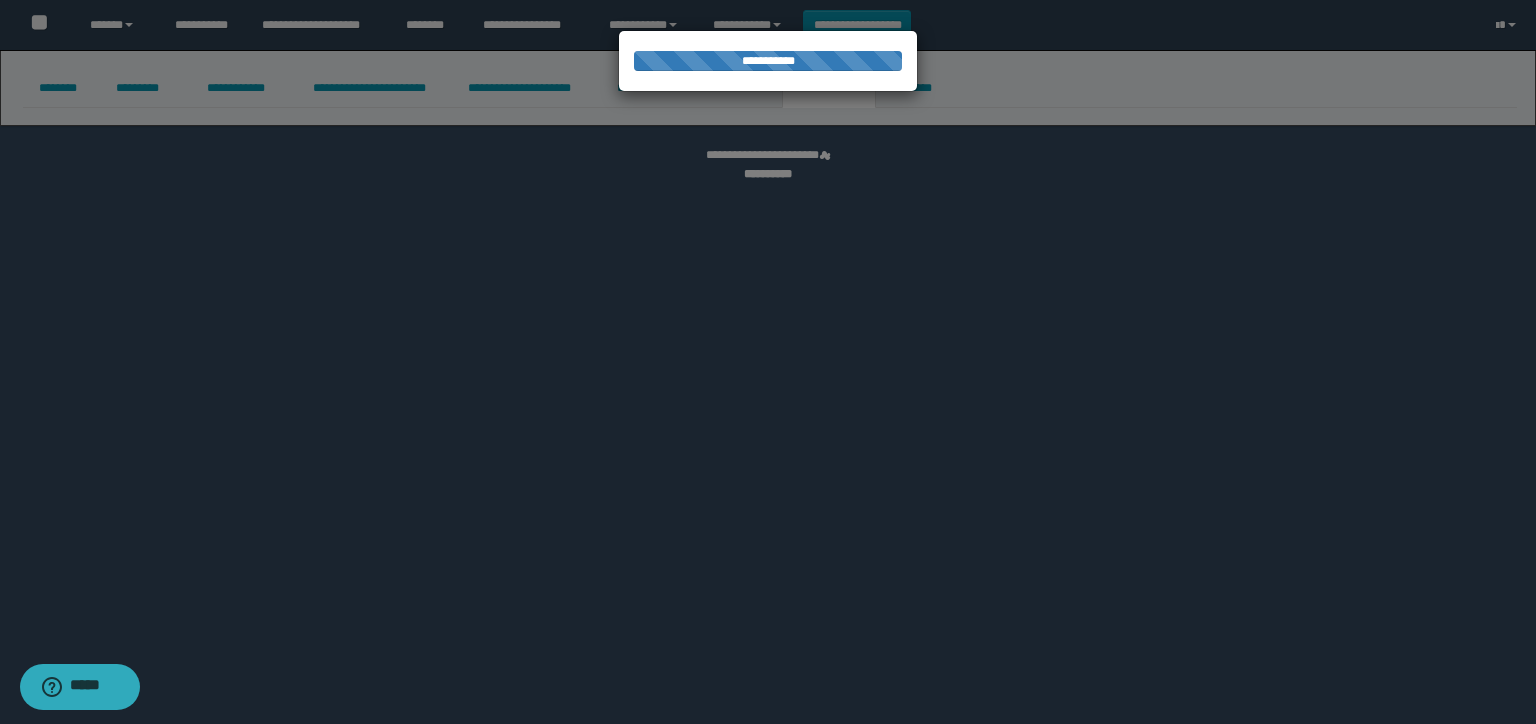 select on "****" 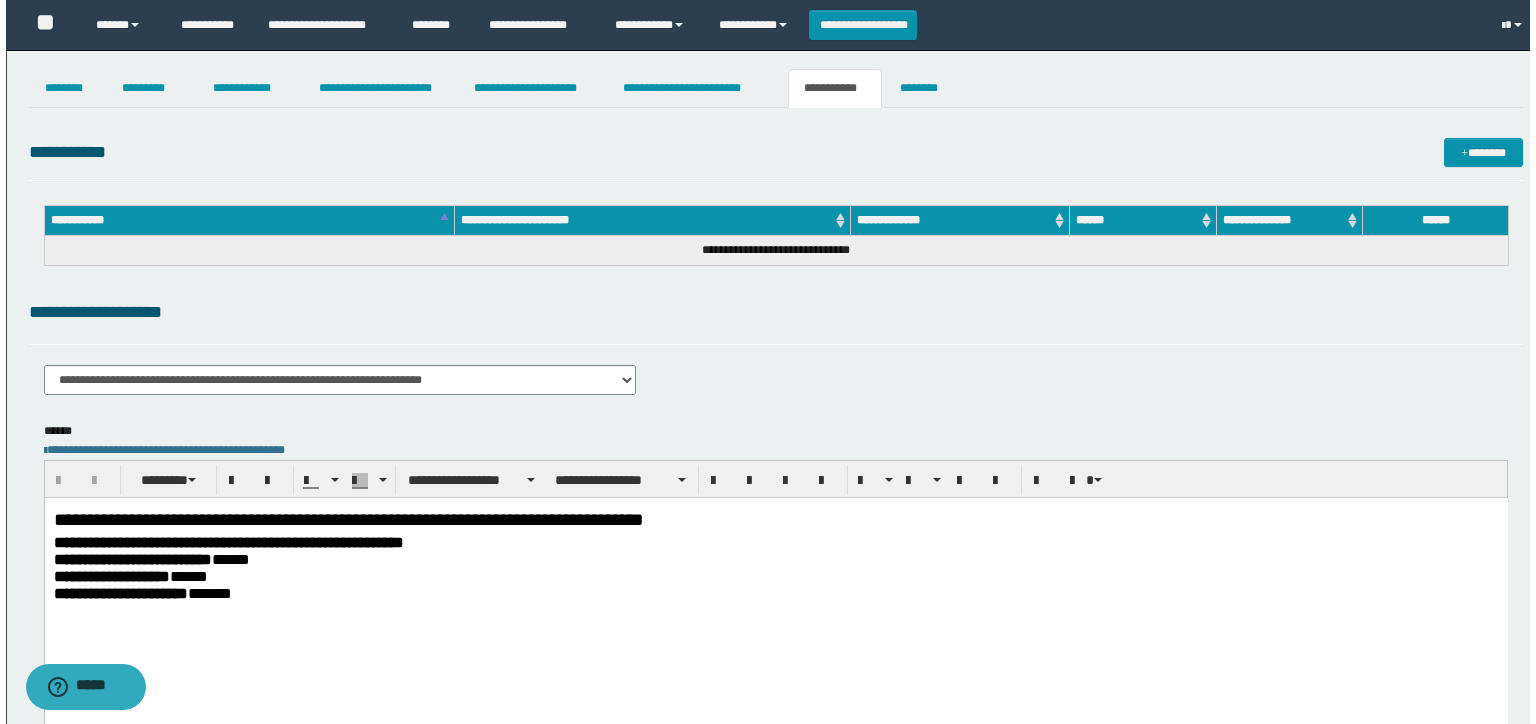 scroll, scrollTop: 0, scrollLeft: 0, axis: both 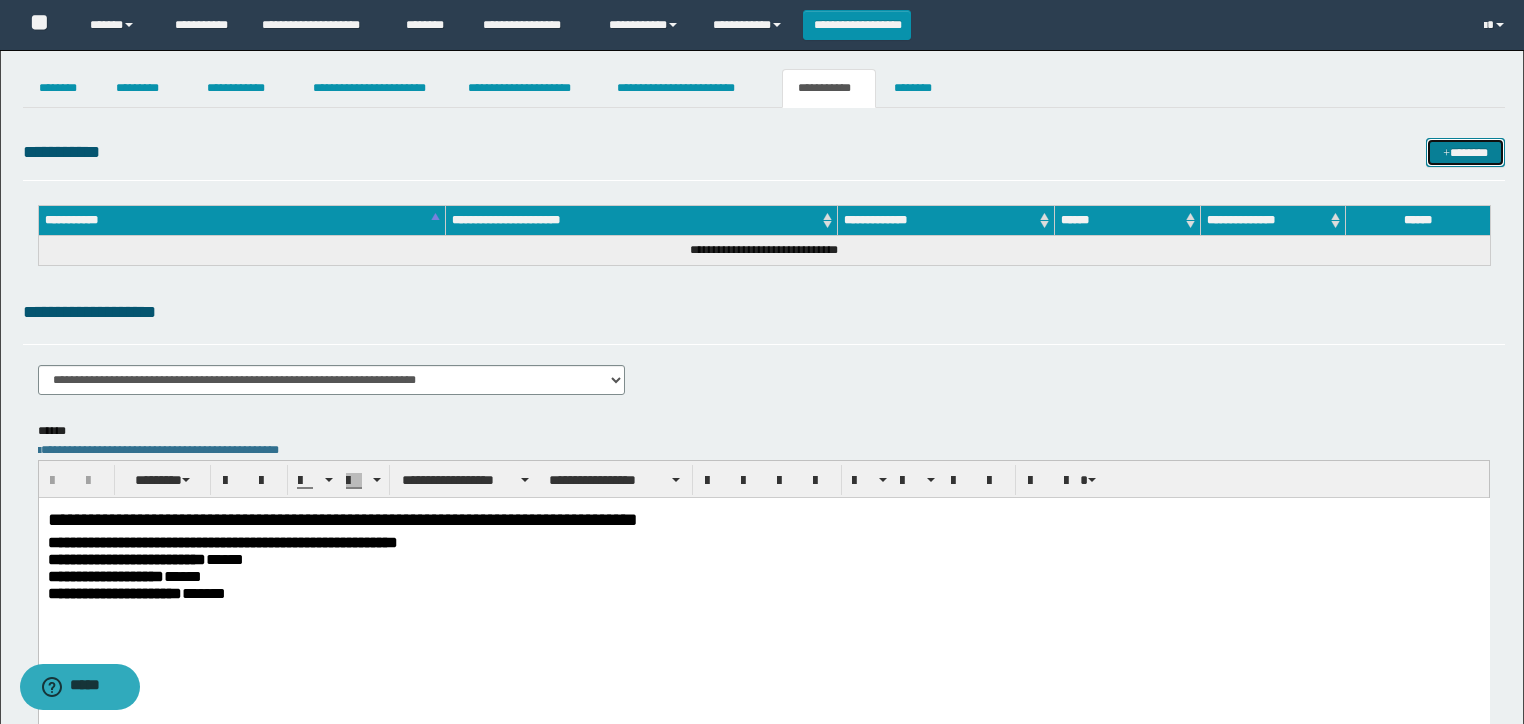 click on "*******" at bounding box center (1465, 153) 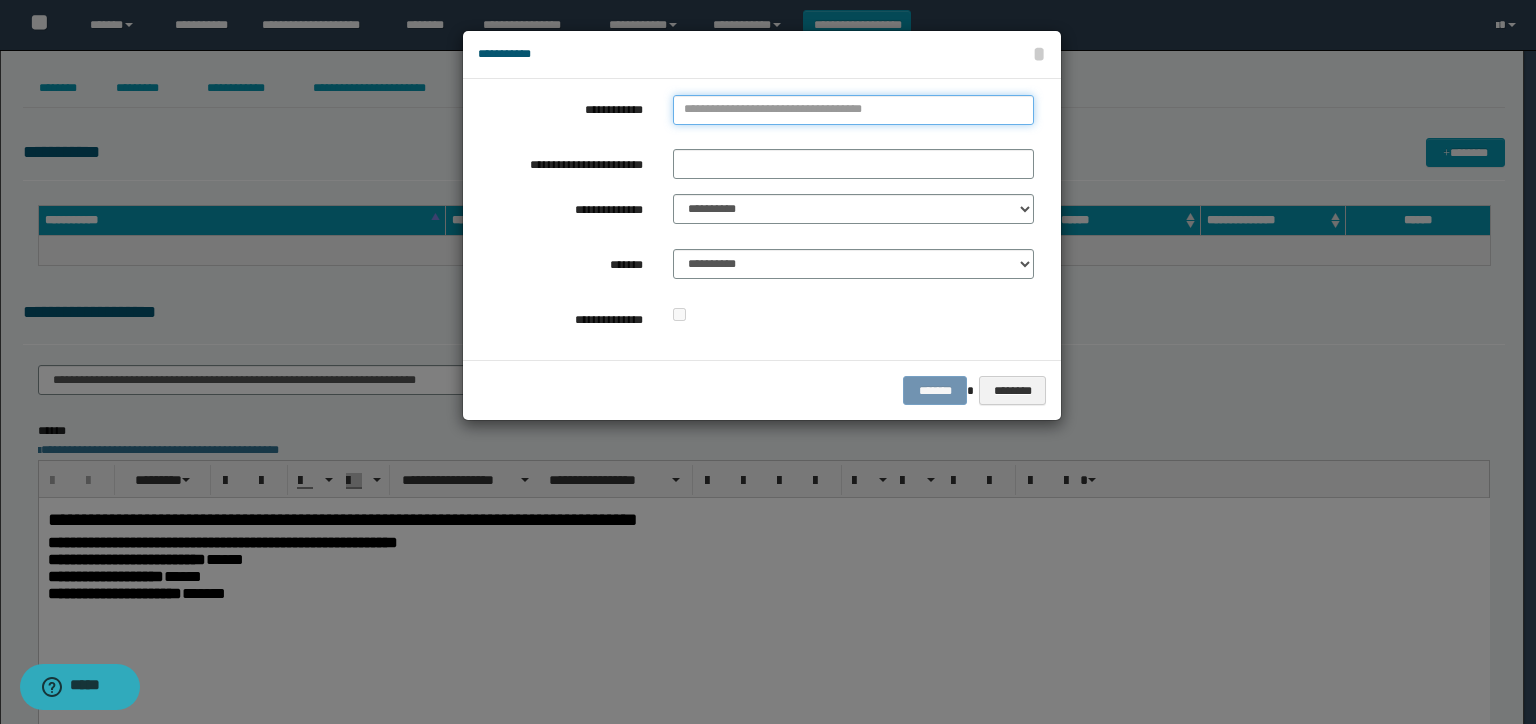 click on "**********" at bounding box center [853, 110] 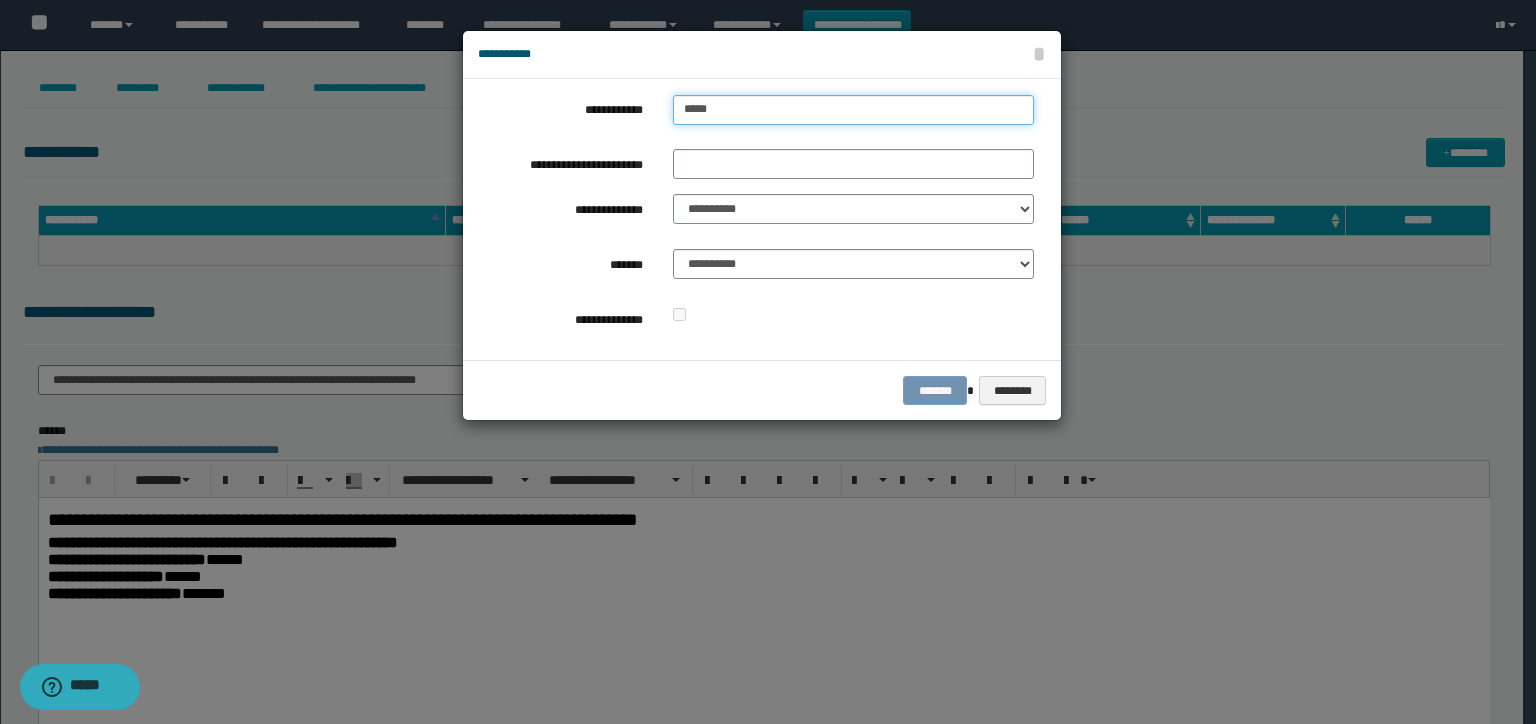 type on "******" 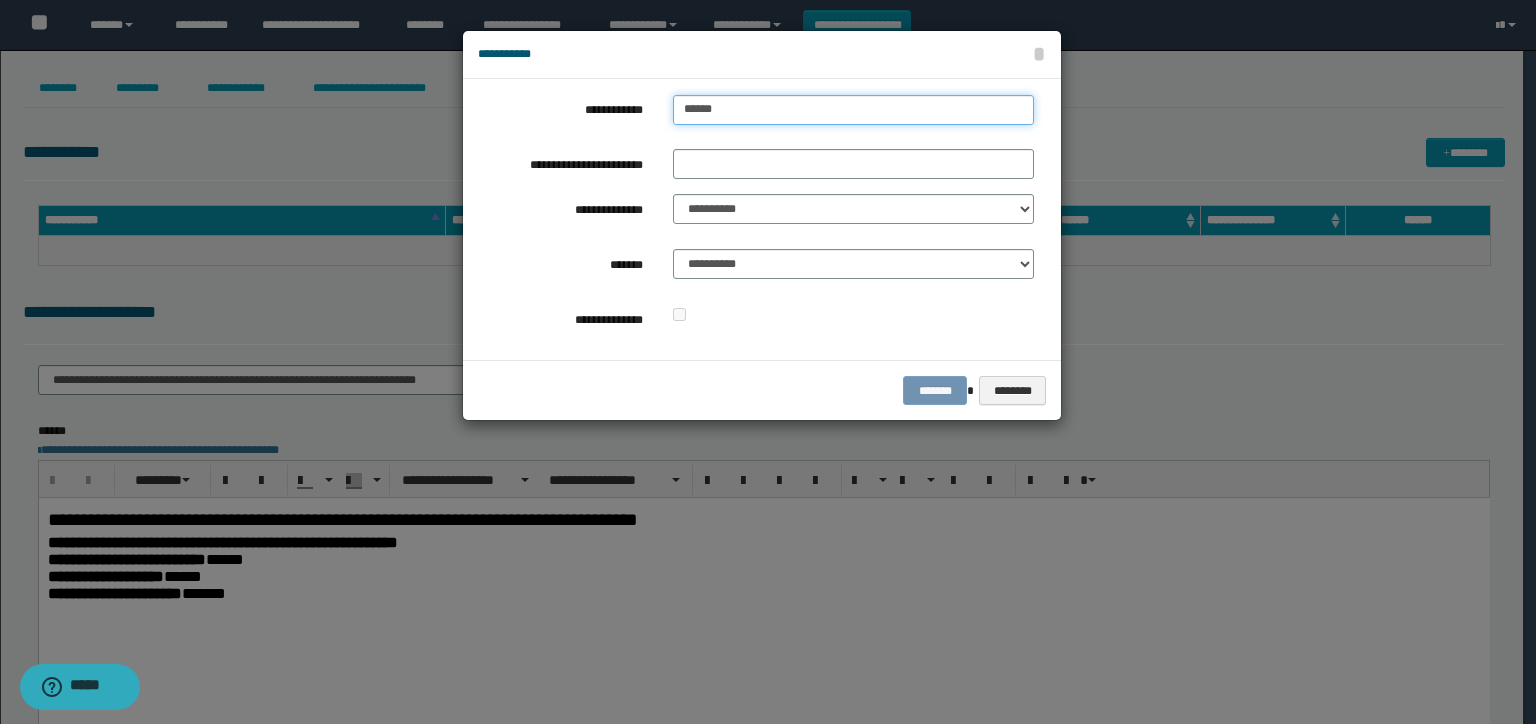 type on "******" 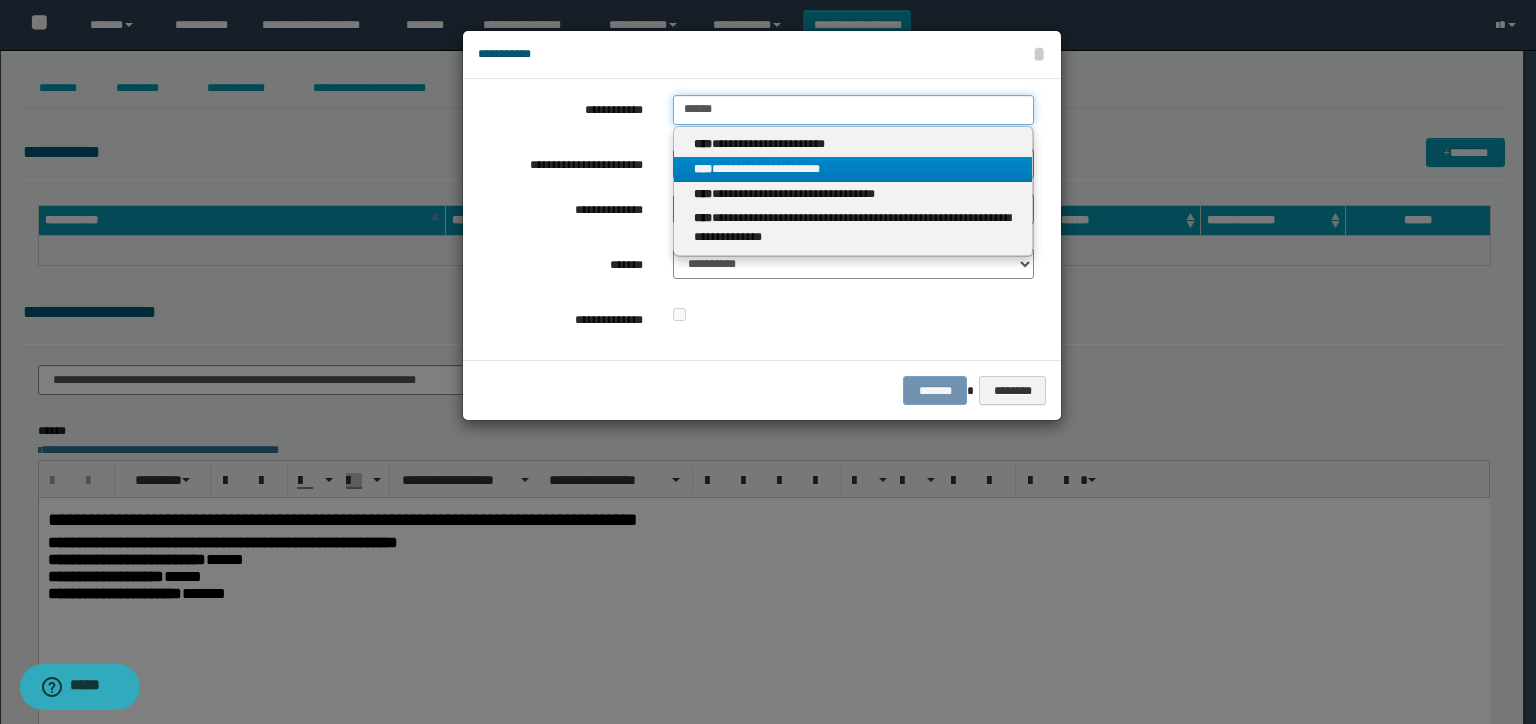 type on "******" 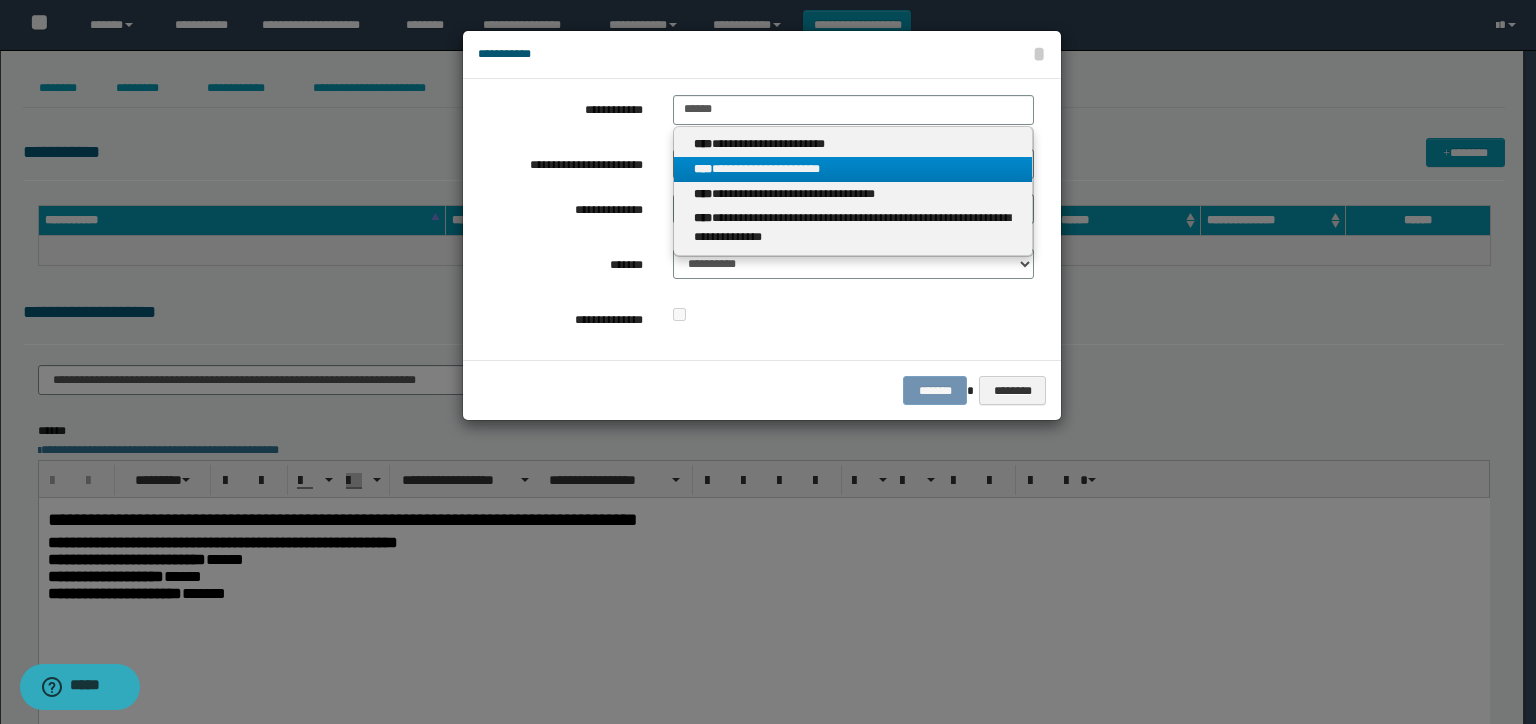 click on "**********" at bounding box center (853, 169) 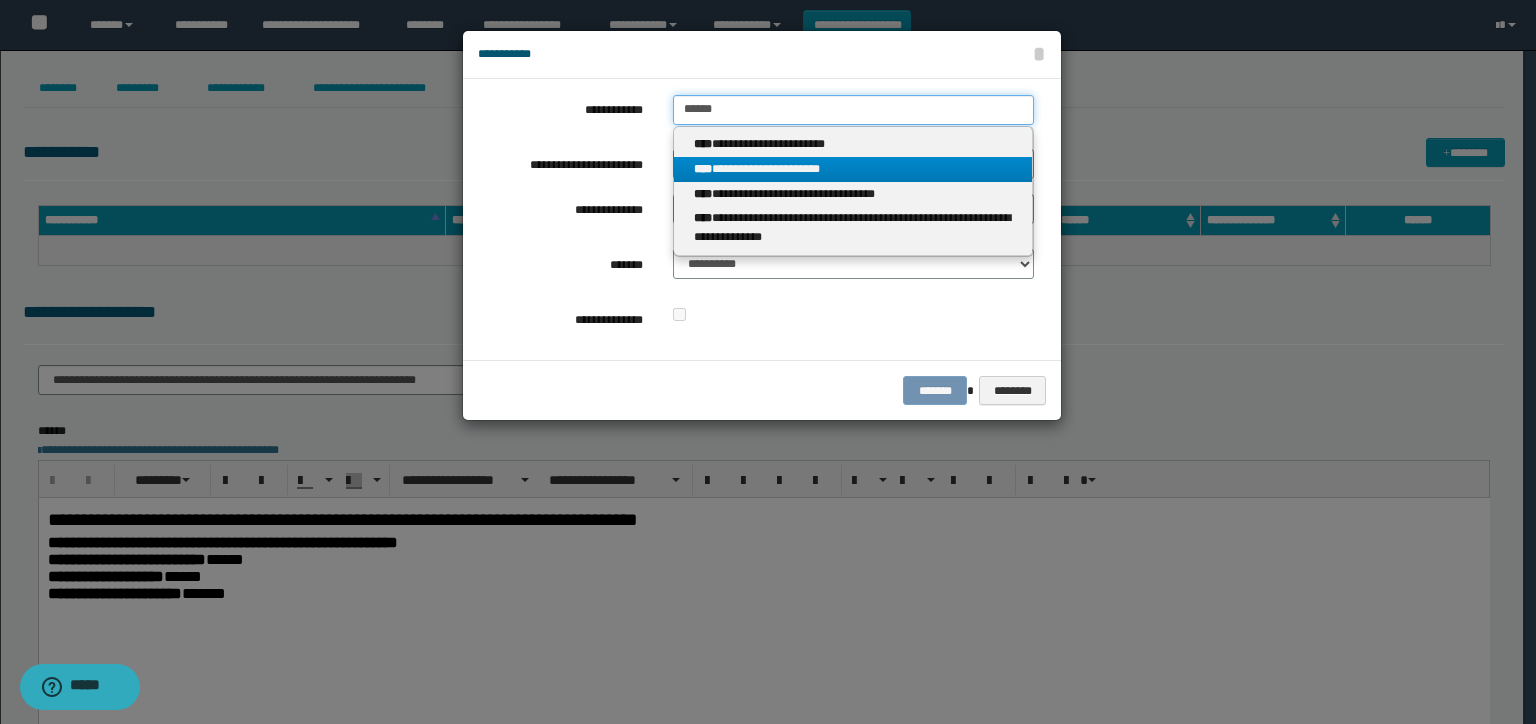 type 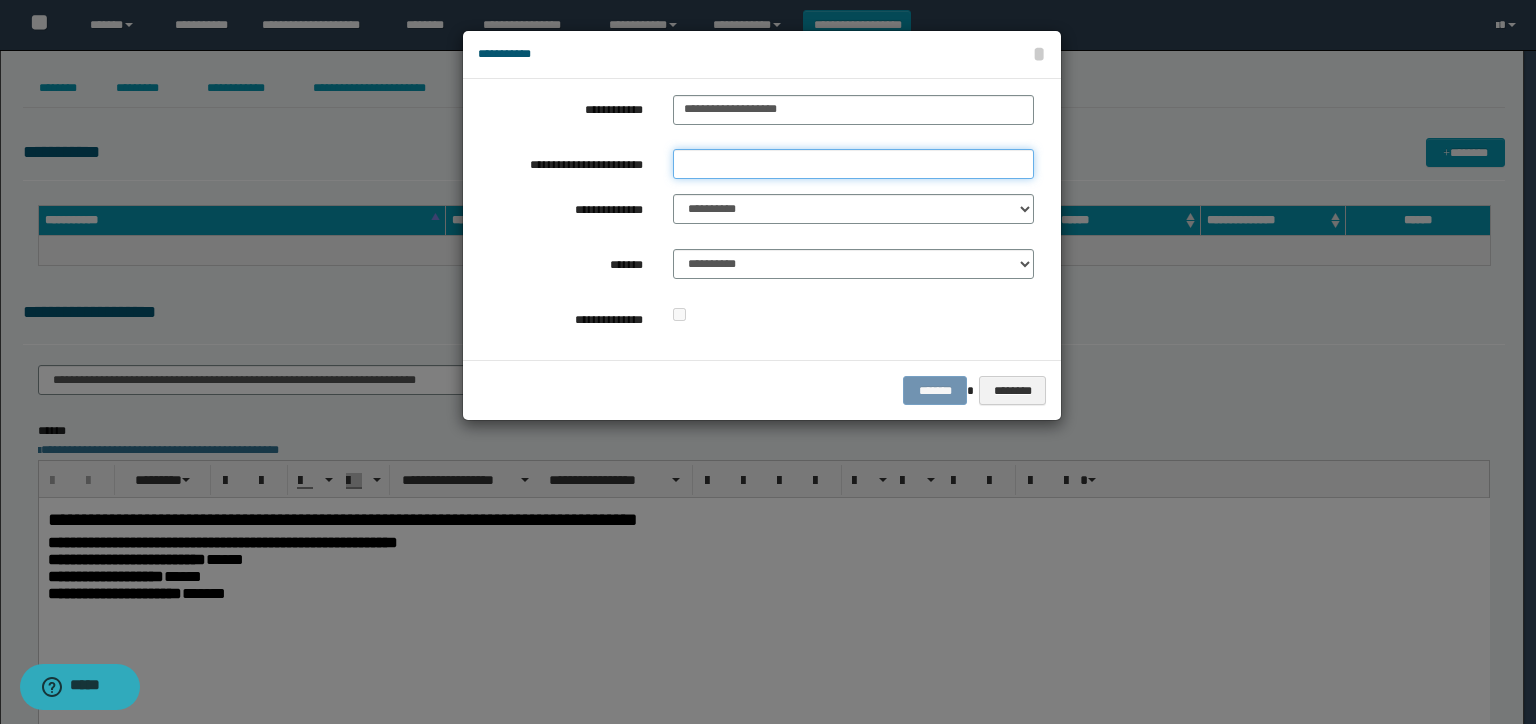 click on "**********" at bounding box center (853, 164) 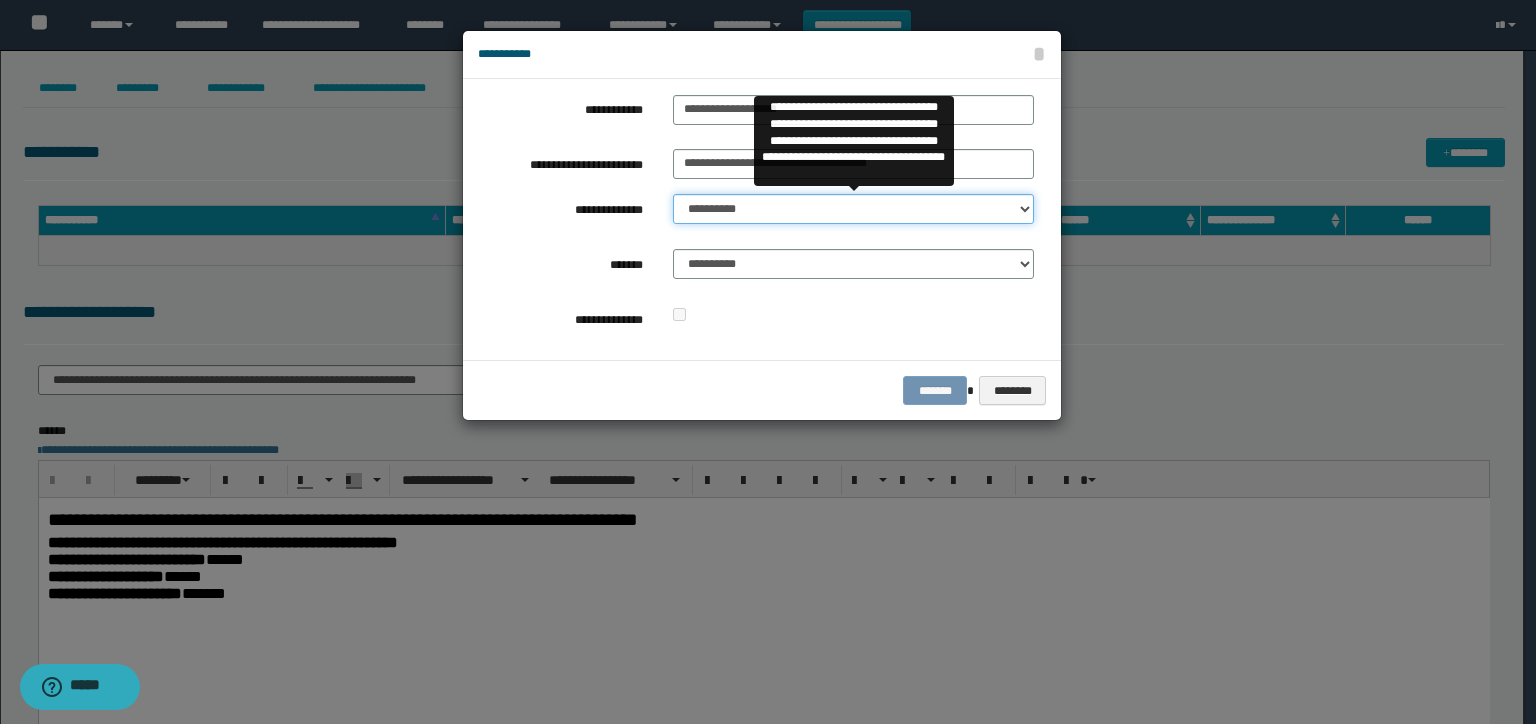 drag, startPoint x: 720, startPoint y: 210, endPoint x: 745, endPoint y: 222, distance: 27.730848 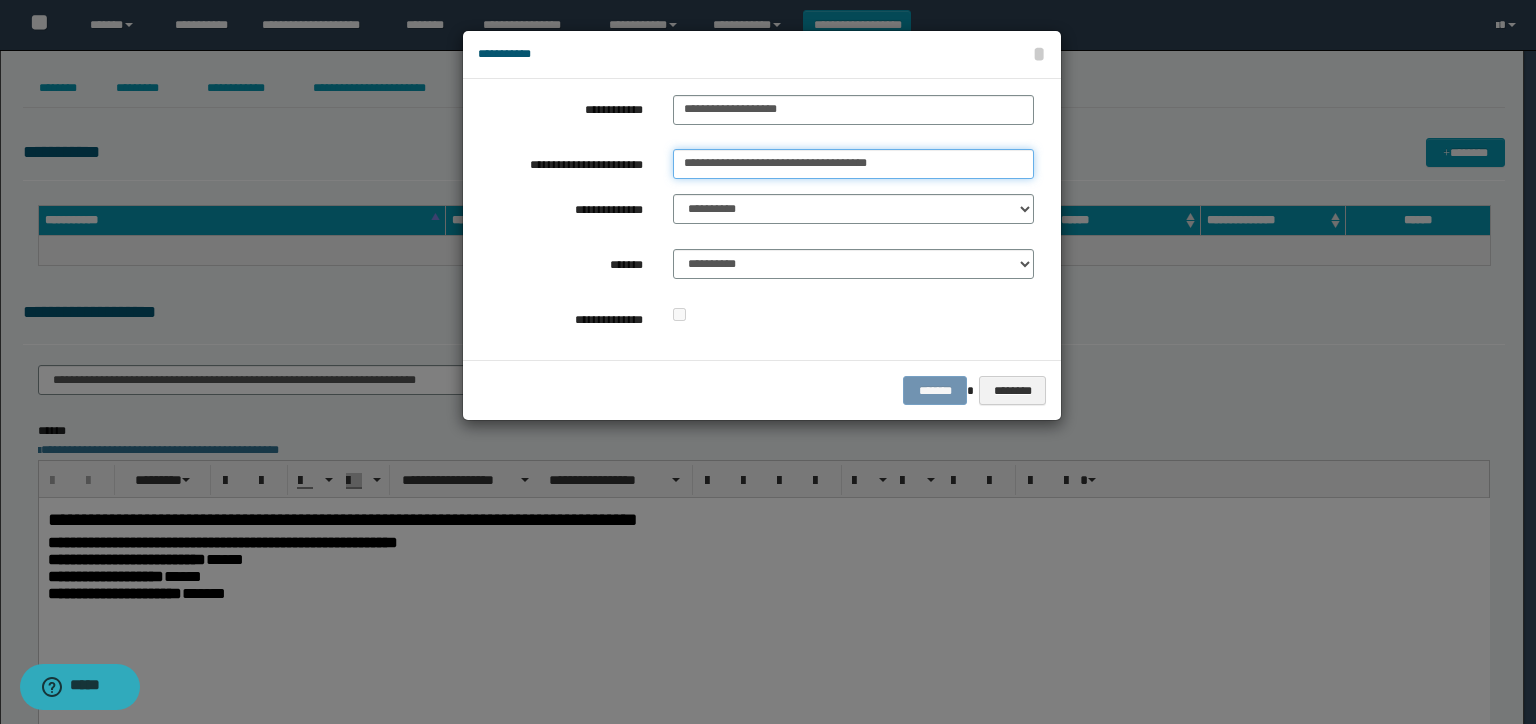 drag, startPoint x: 818, startPoint y: 166, endPoint x: 911, endPoint y: 166, distance: 93 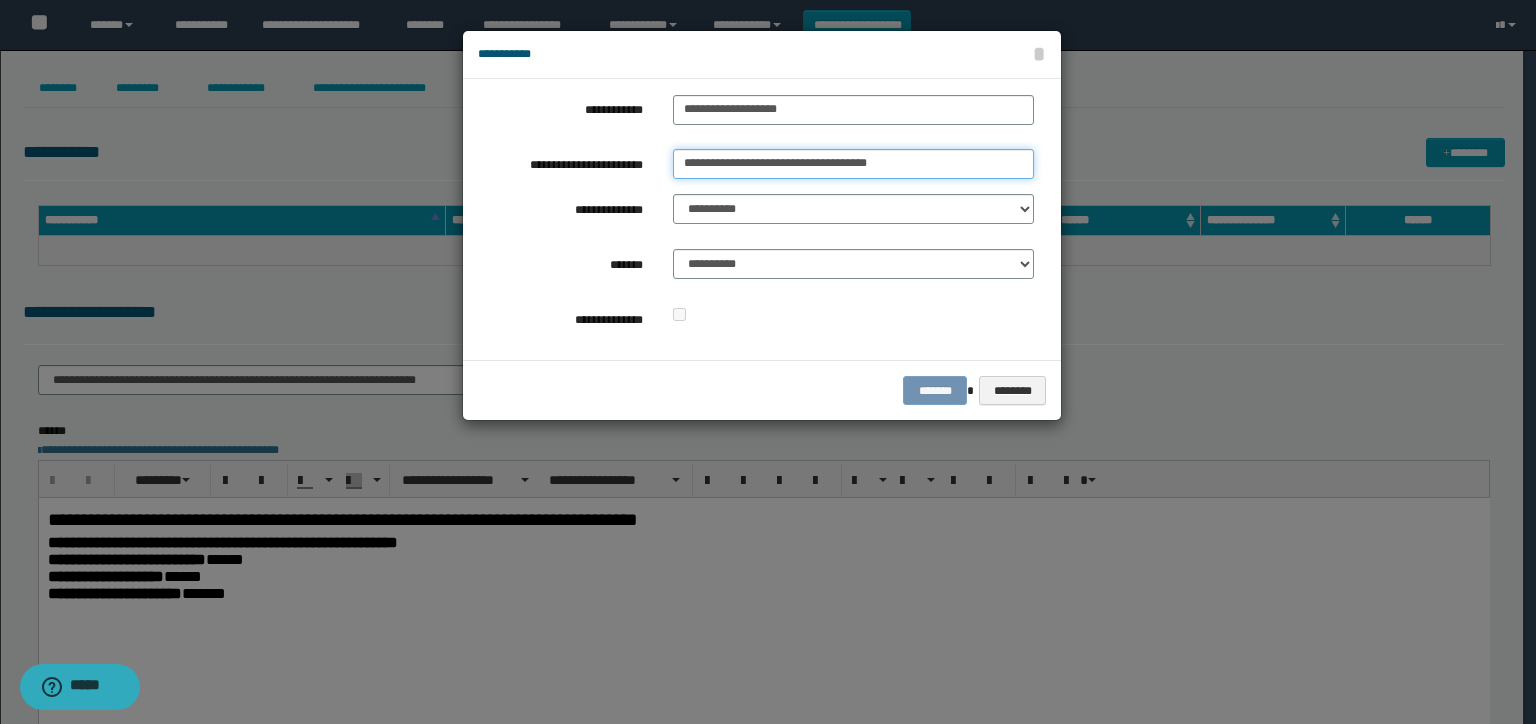 drag, startPoint x: 839, startPoint y: 168, endPoint x: 458, endPoint y: 164, distance: 381.021 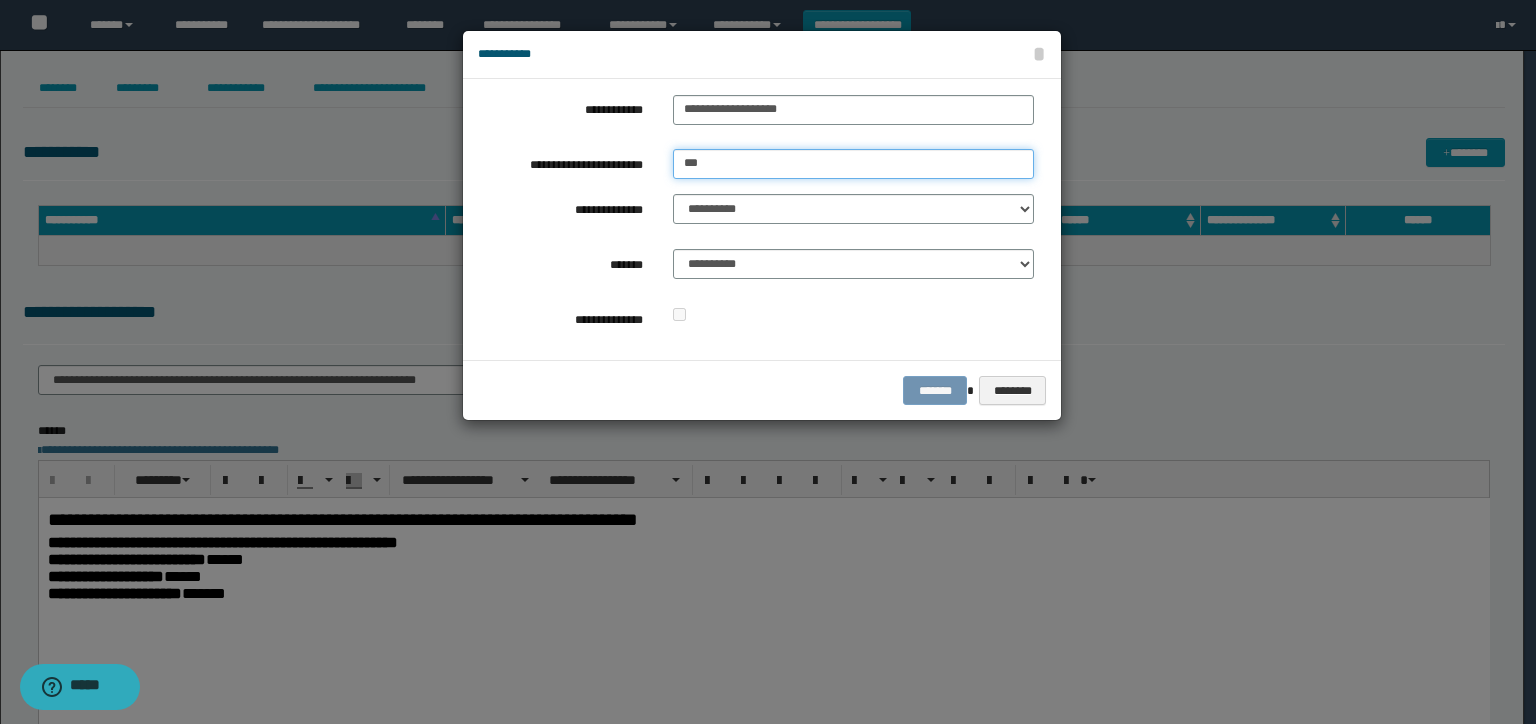 type on "**********" 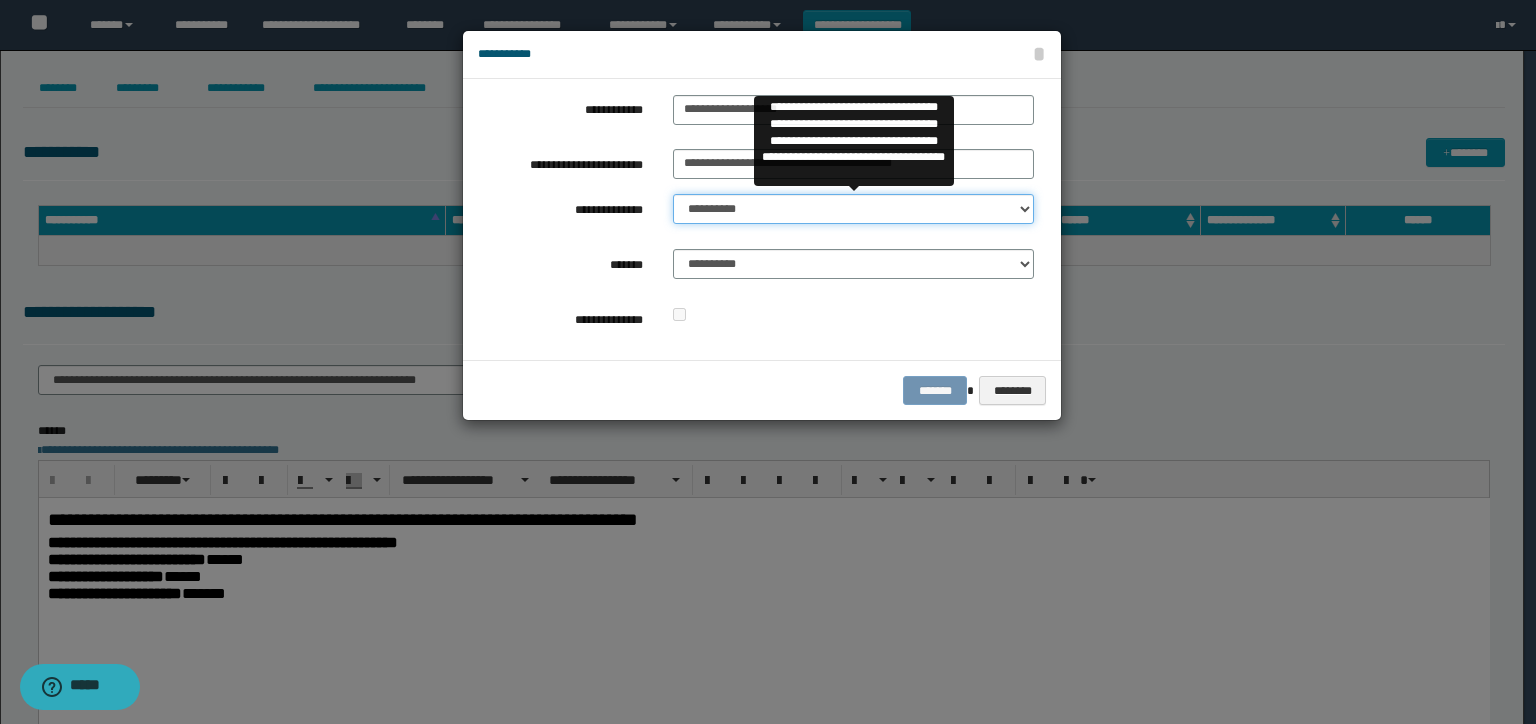 click on "**********" at bounding box center (853, 209) 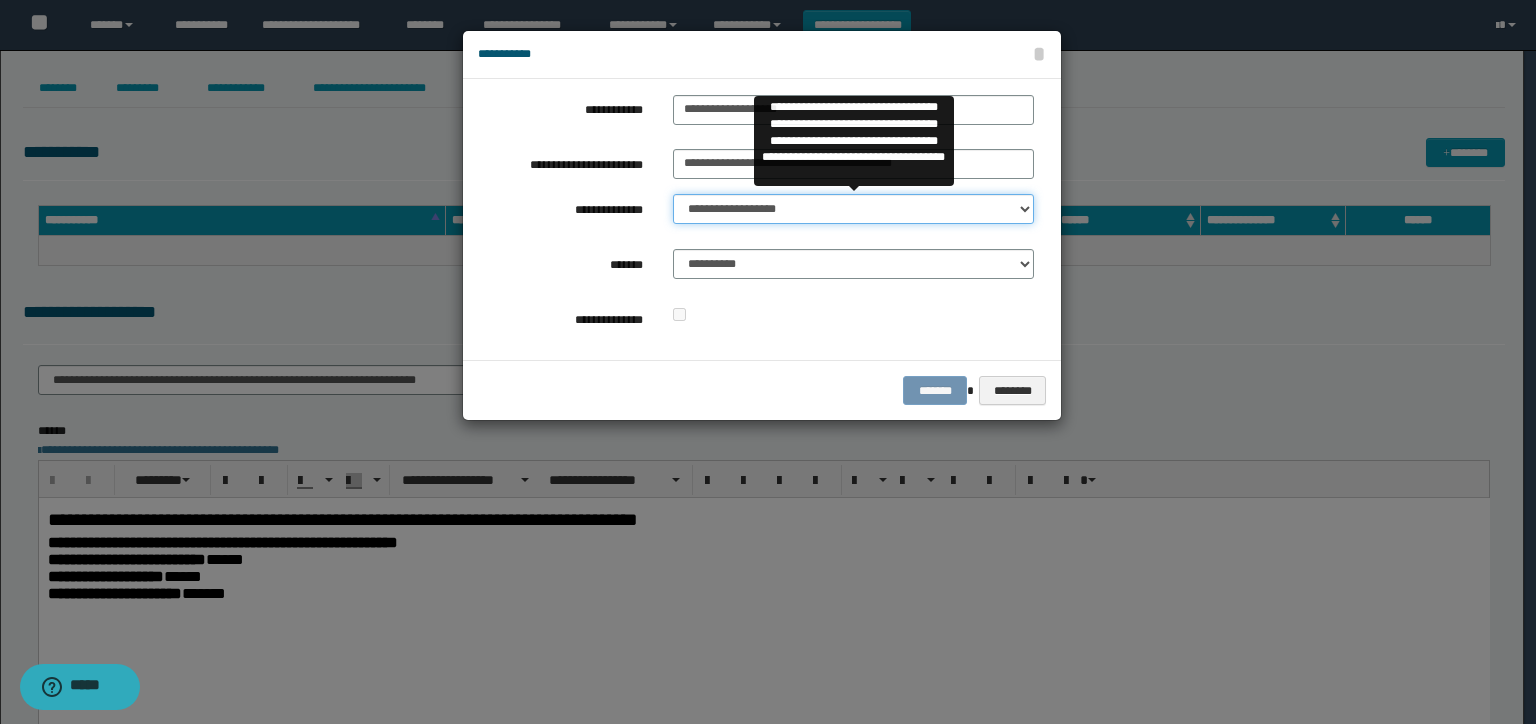 click on "**********" at bounding box center (853, 209) 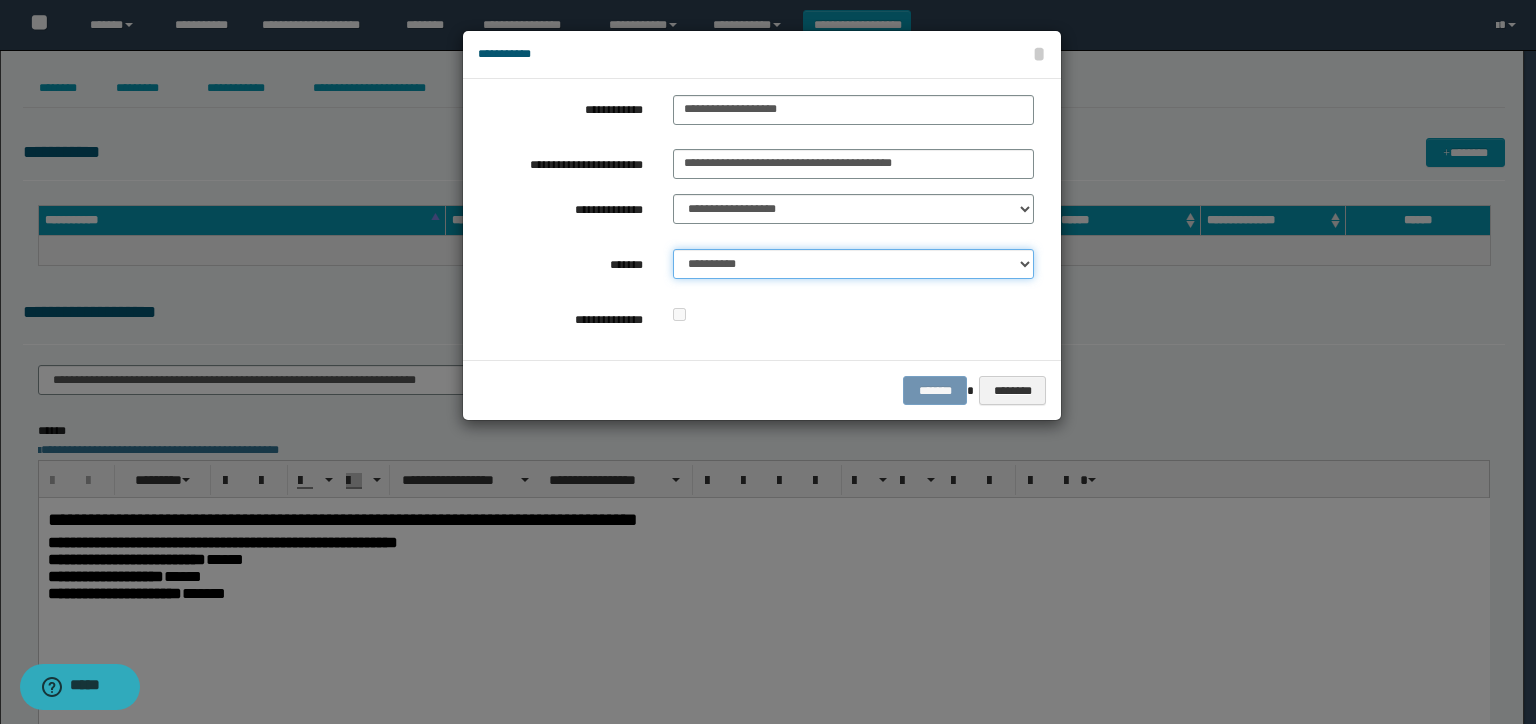 drag, startPoint x: 828, startPoint y: 260, endPoint x: 824, endPoint y: 277, distance: 17.464249 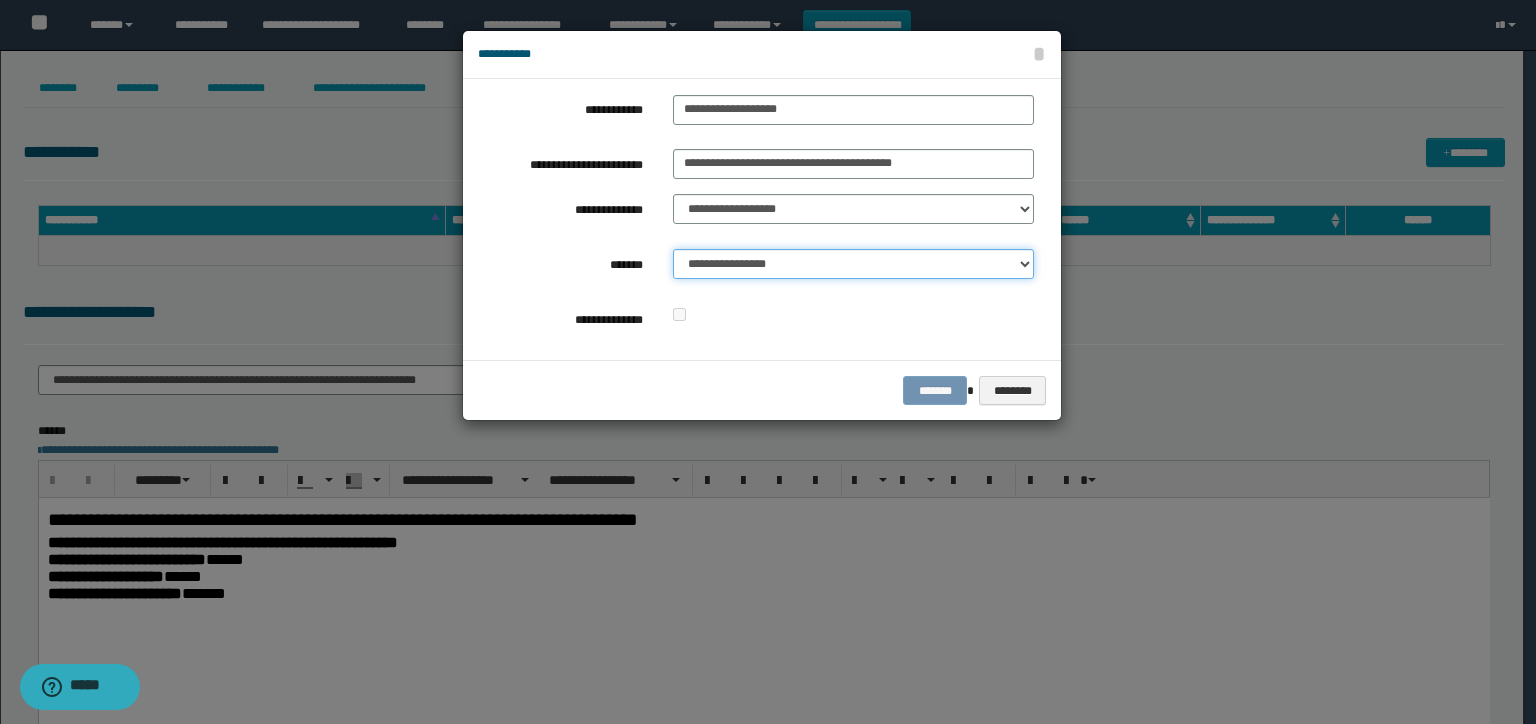click on "**********" at bounding box center (853, 264) 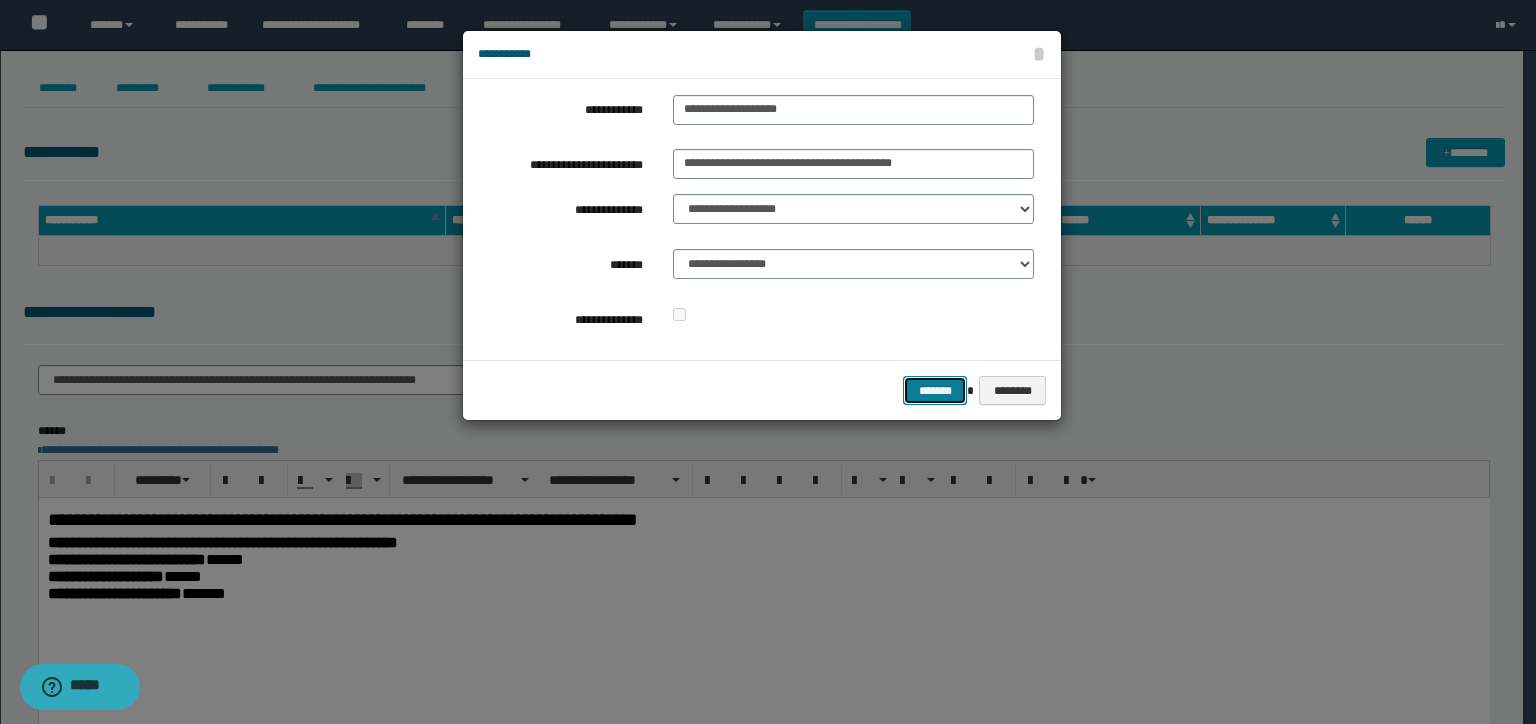 drag, startPoint x: 946, startPoint y: 392, endPoint x: 1041, endPoint y: 329, distance: 113.99123 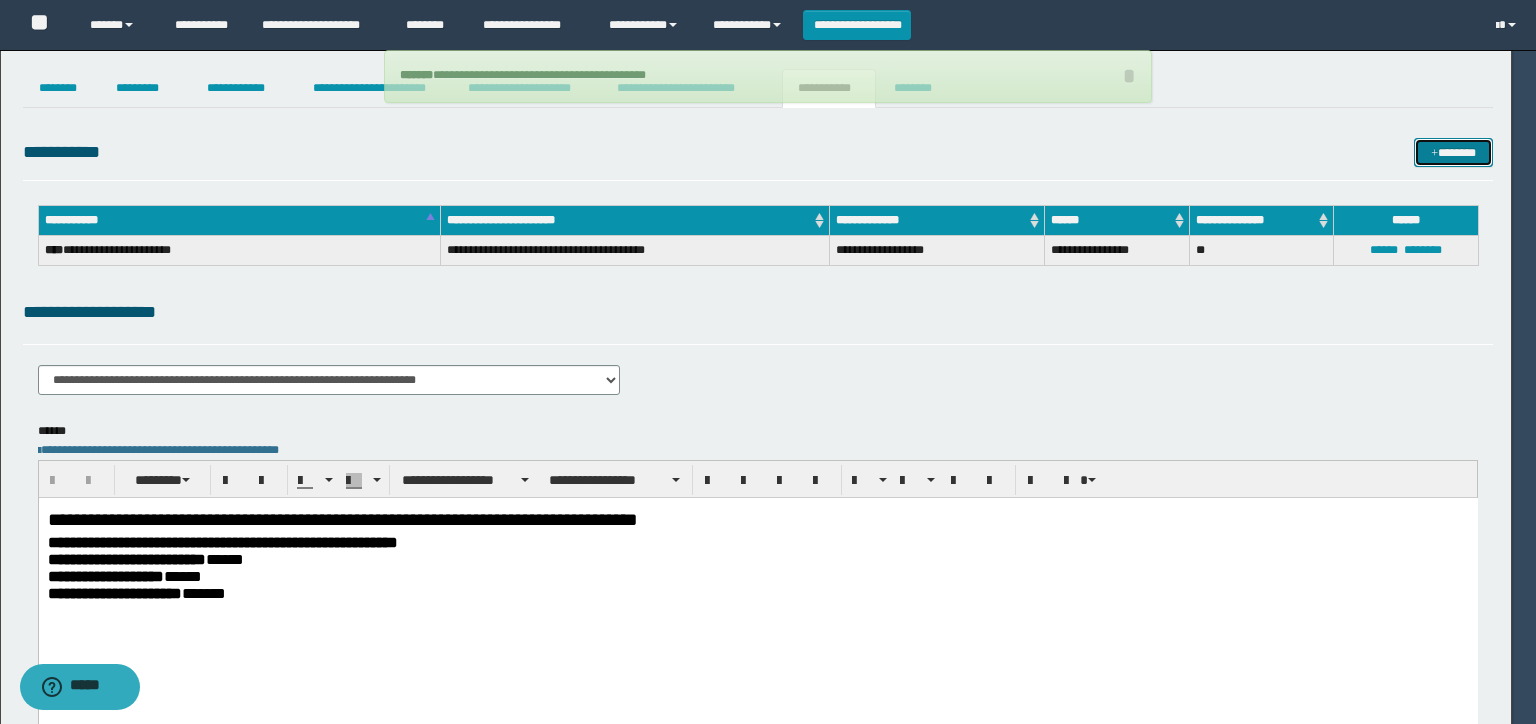 type 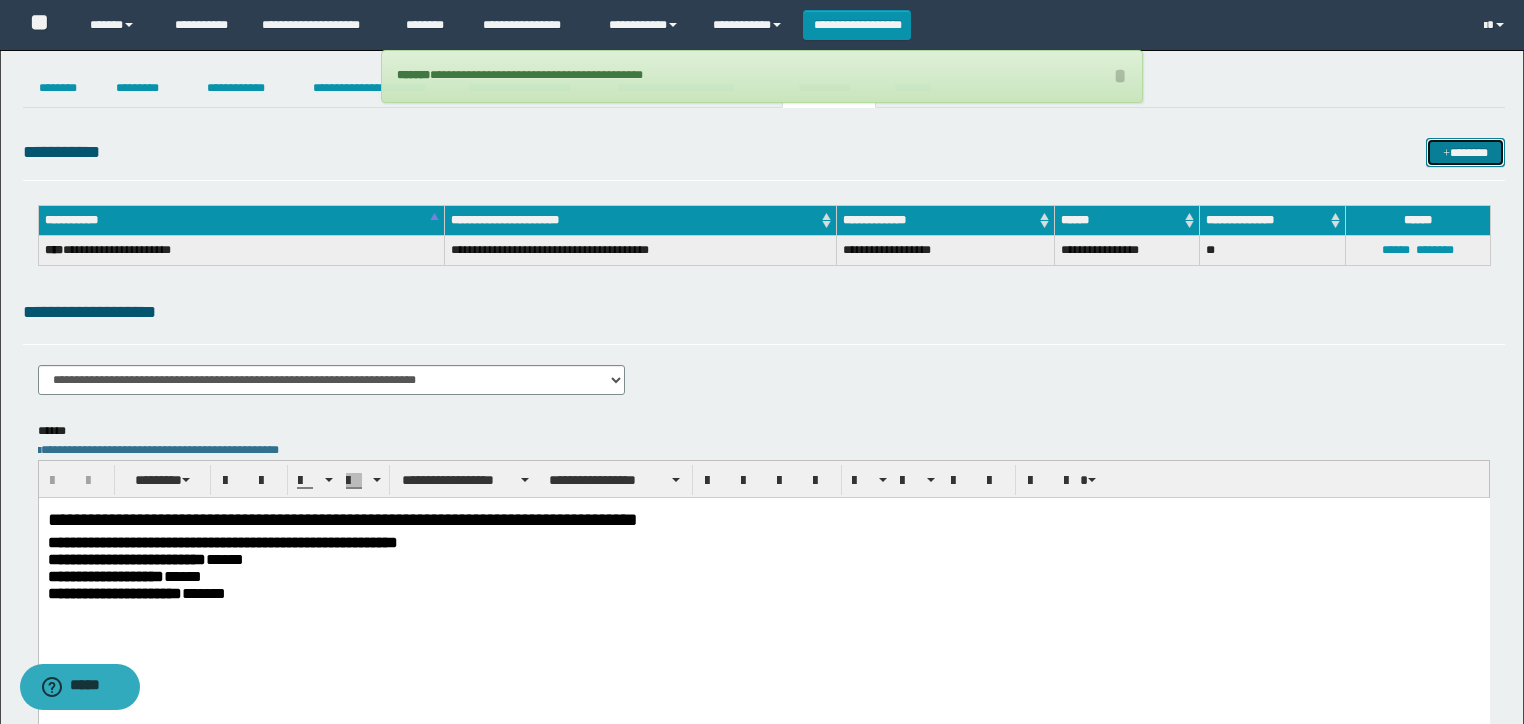 click on "*******" at bounding box center [1465, 153] 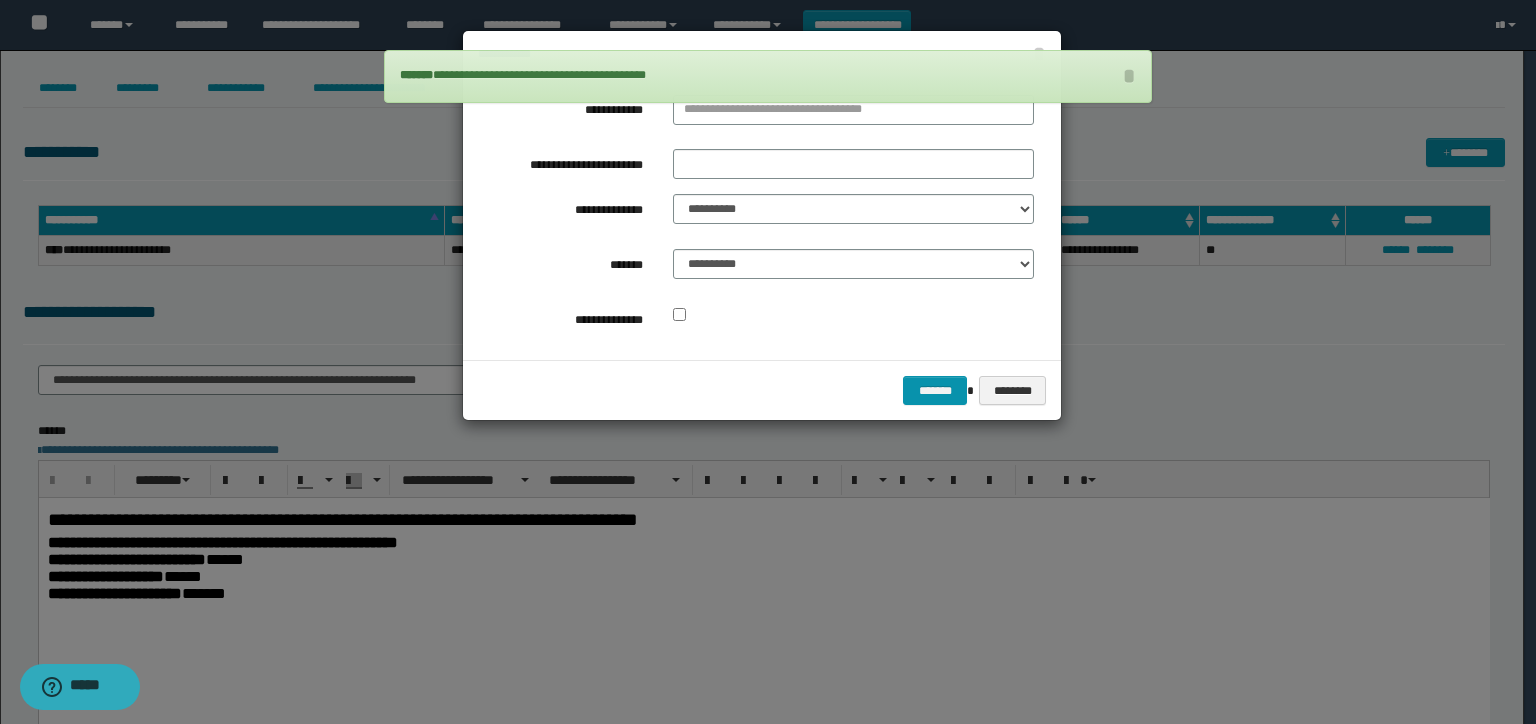drag, startPoint x: 704, startPoint y: 129, endPoint x: 699, endPoint y: 119, distance: 11.18034 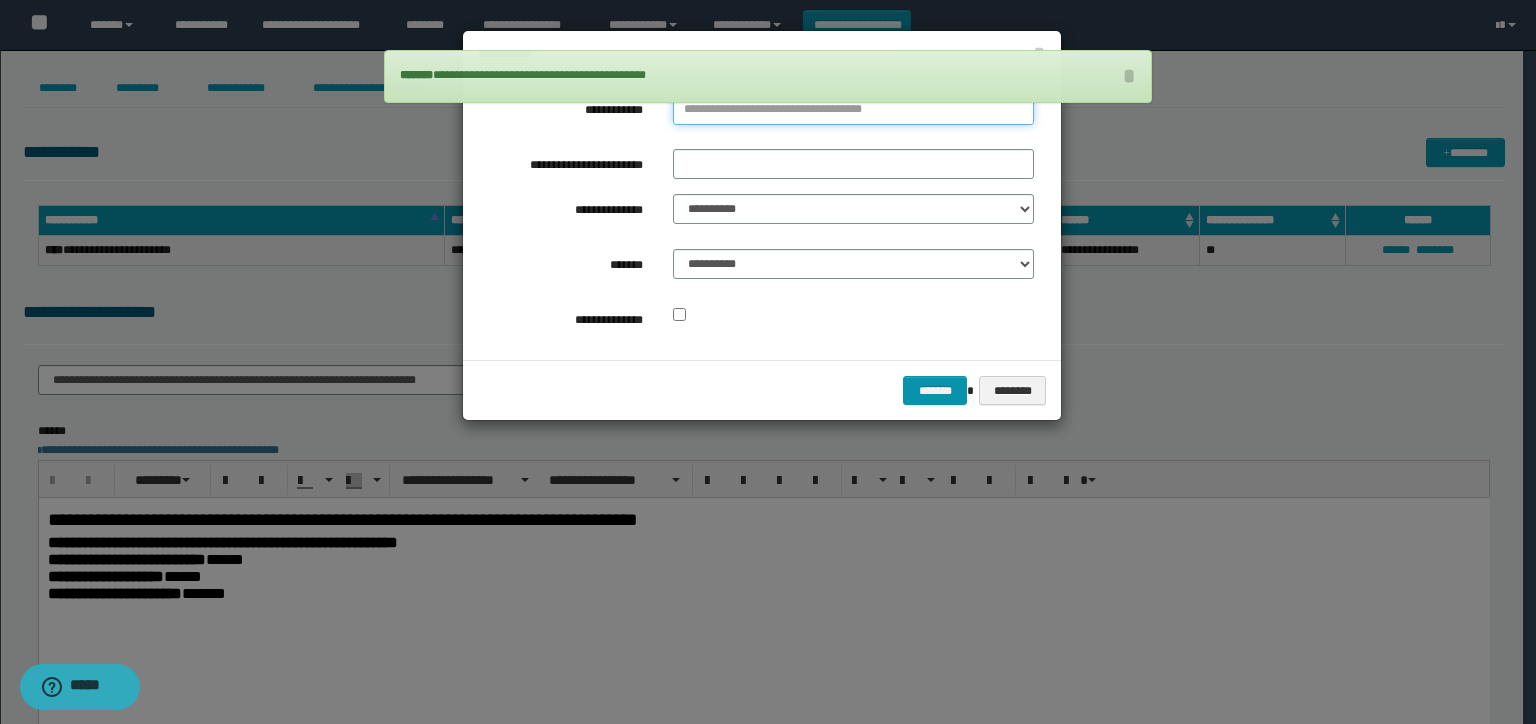 type on "**********" 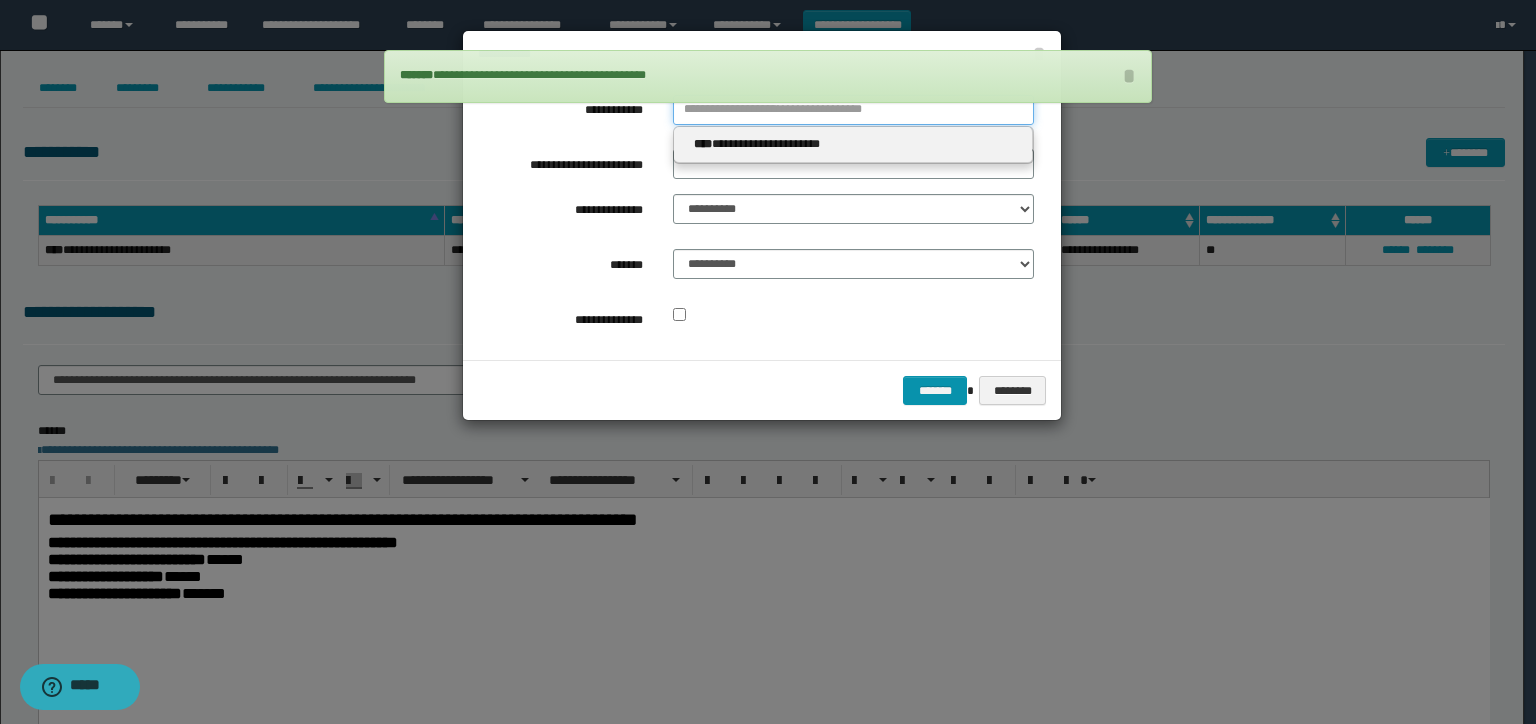 click on "**********" at bounding box center [853, 110] 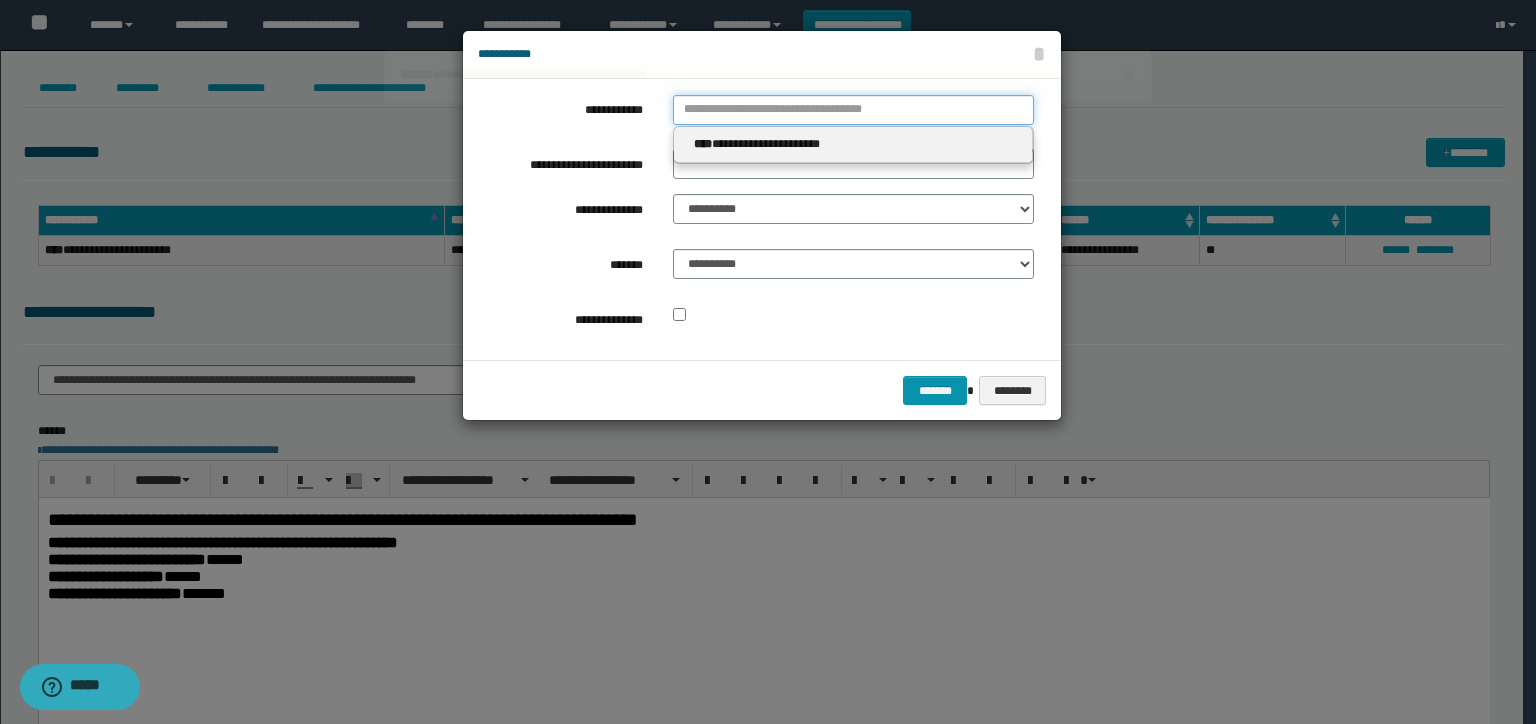 type 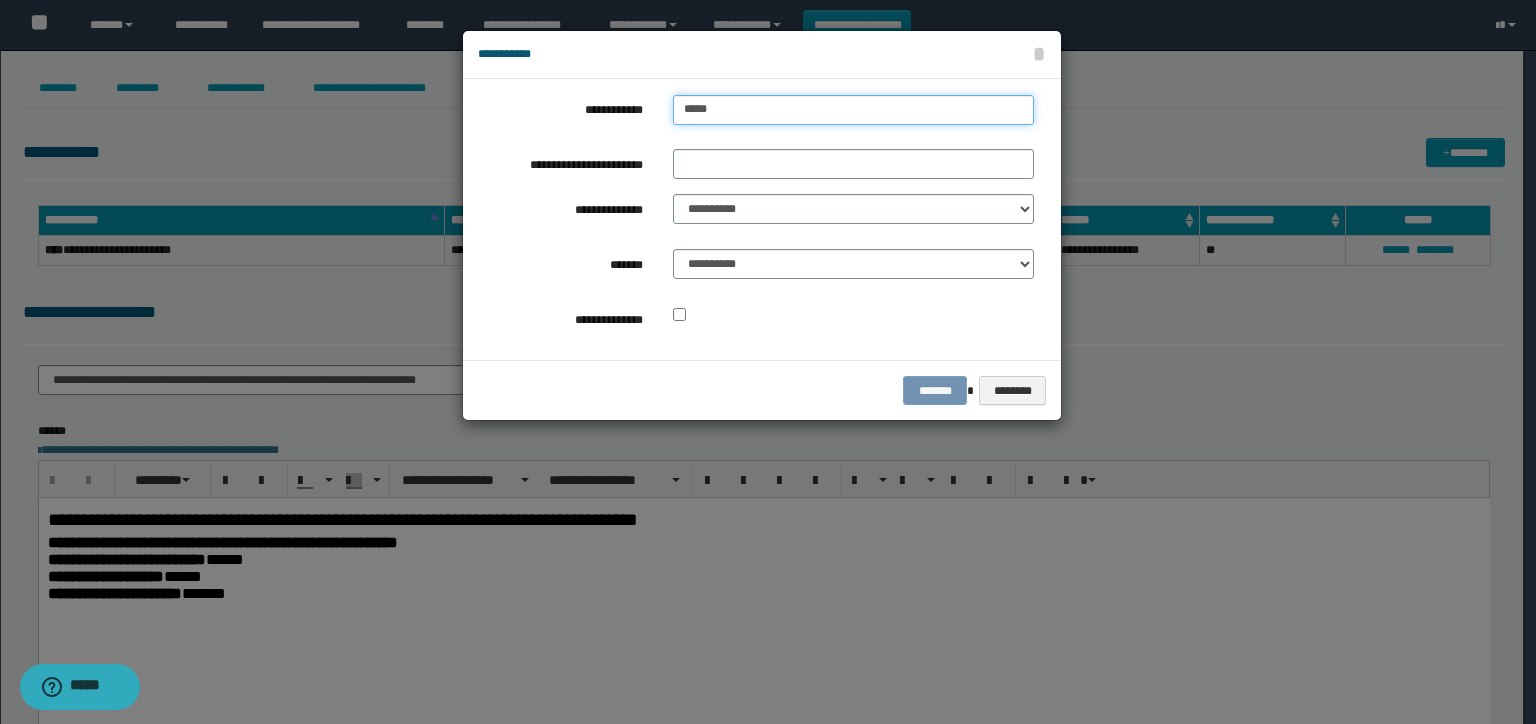 type on "*****" 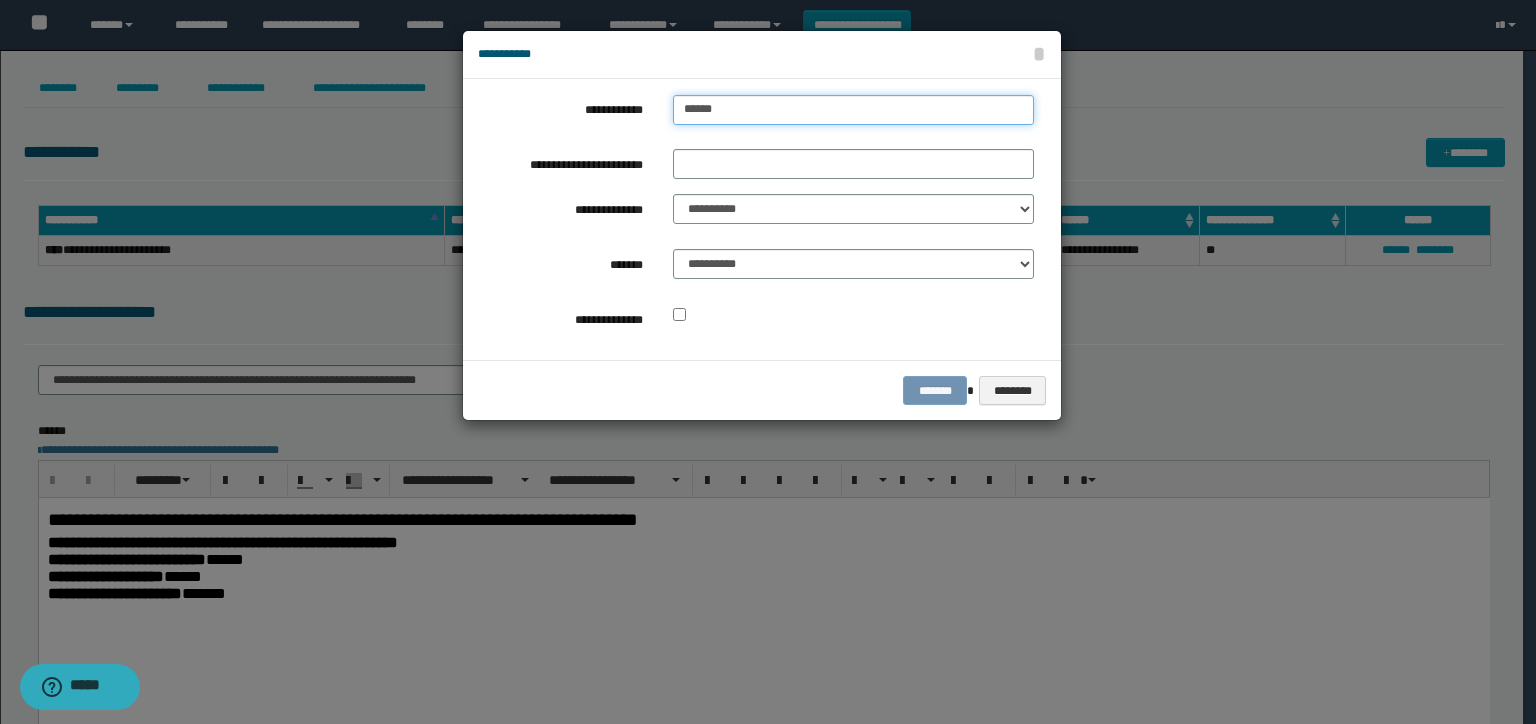 type on "*****" 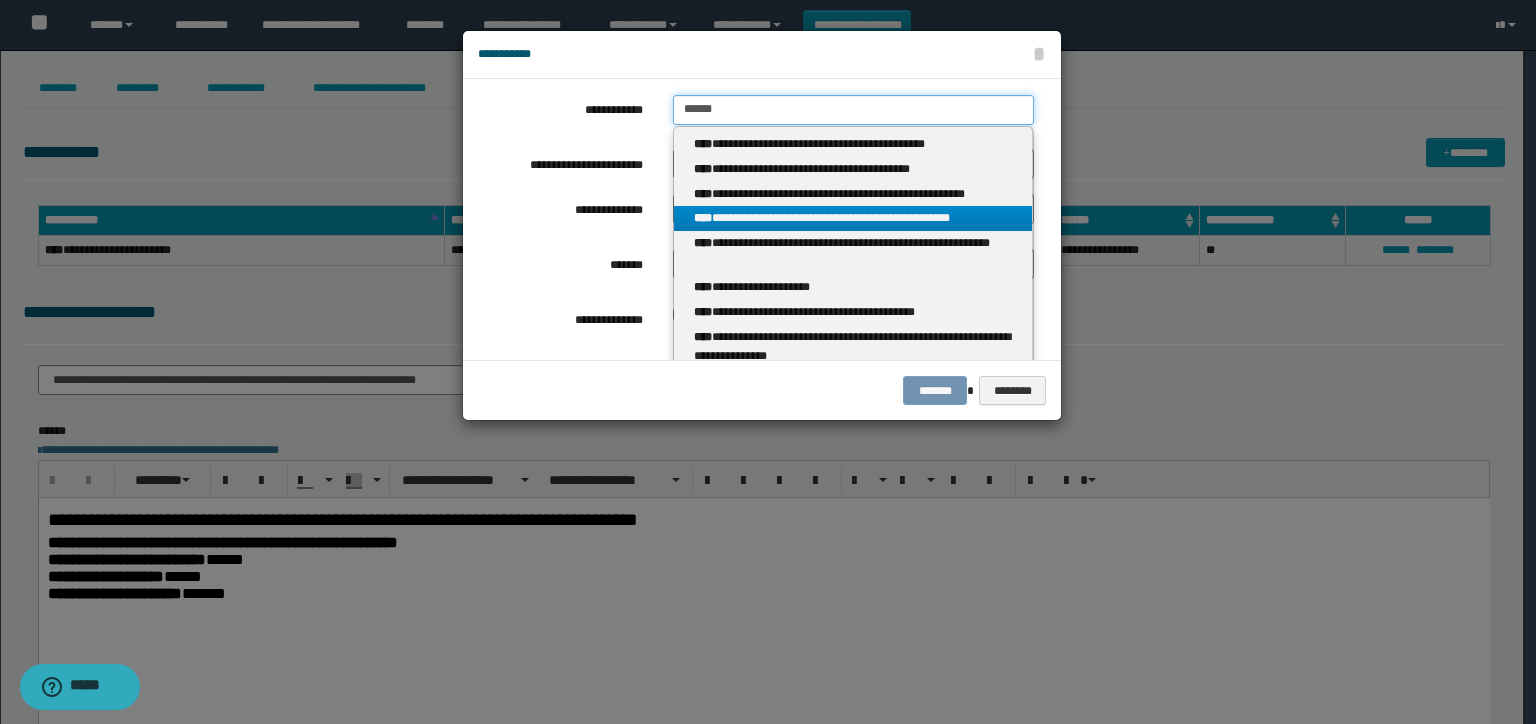 type on "*****" 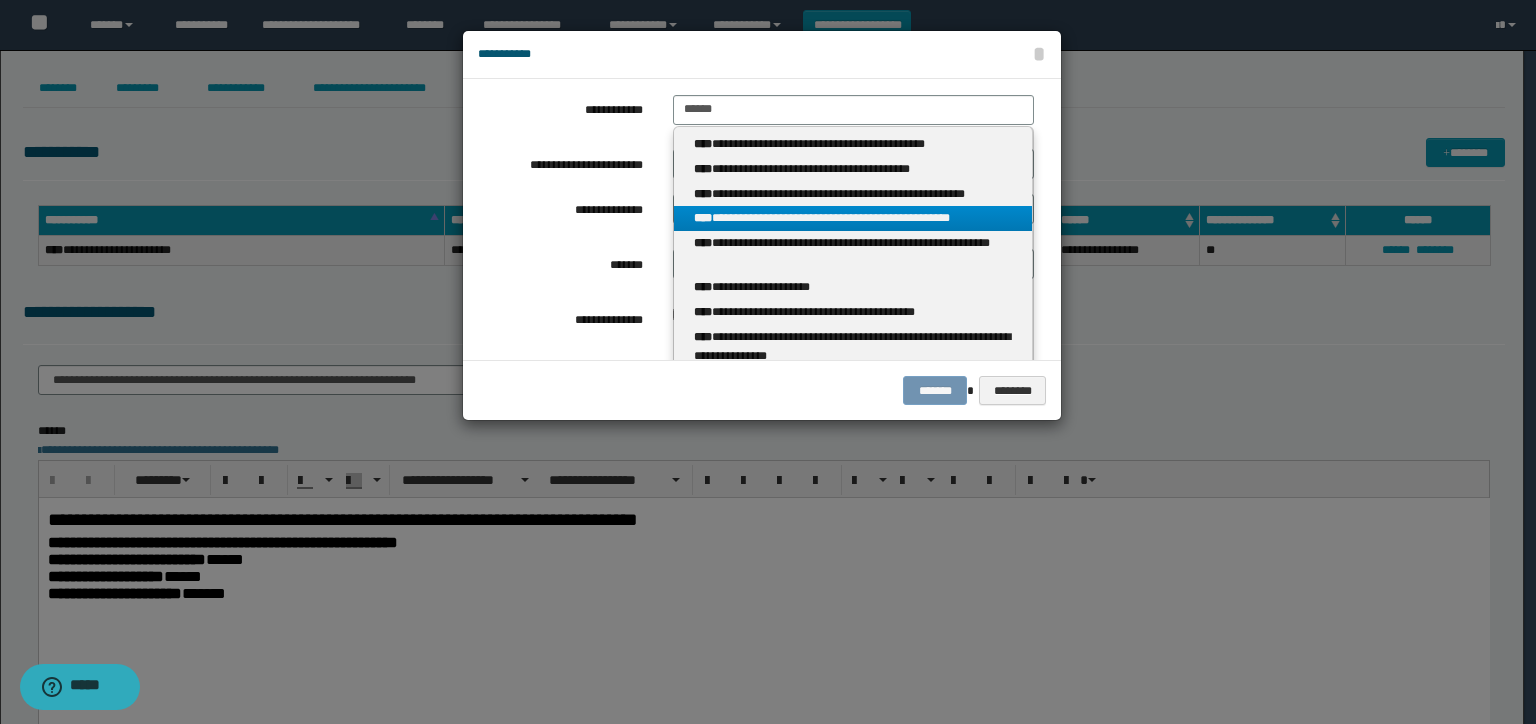 click on "**********" at bounding box center [853, 218] 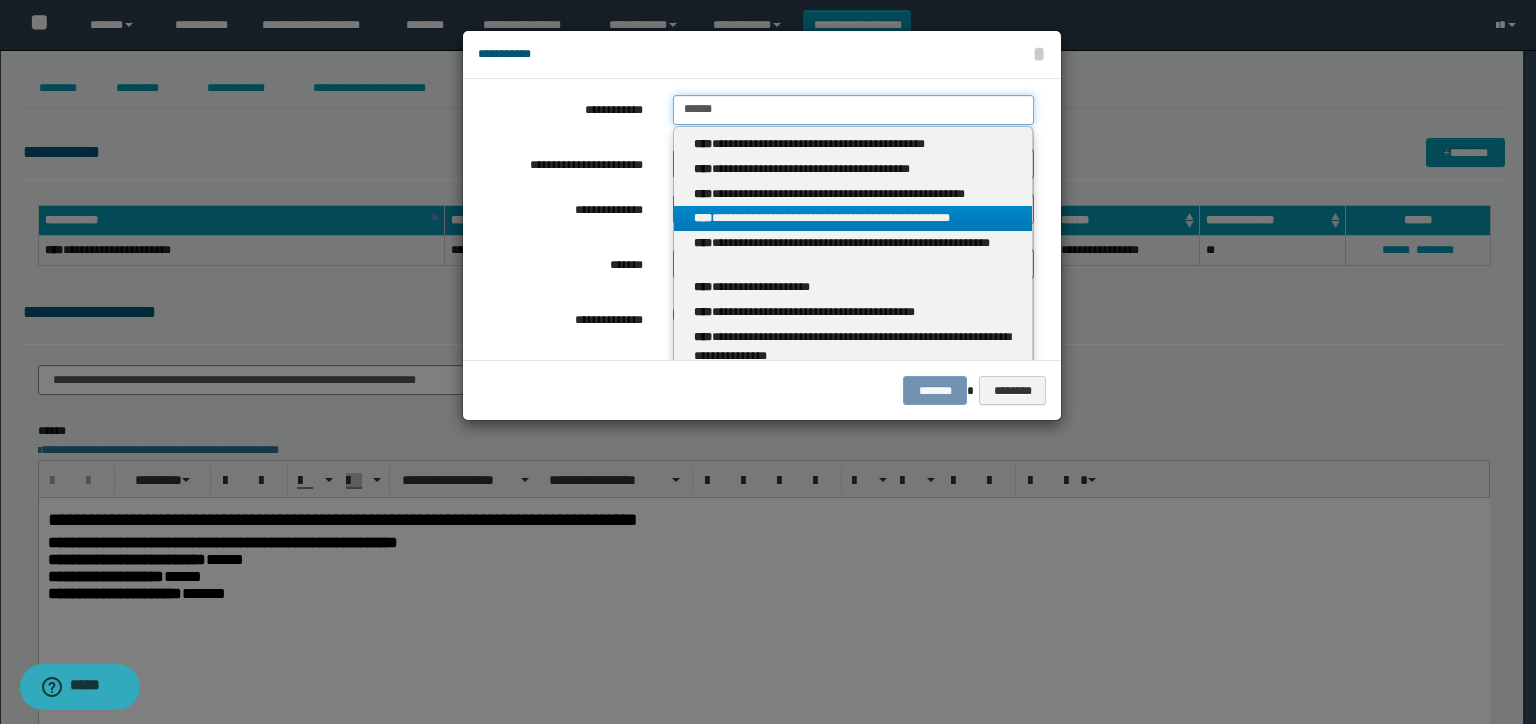 type 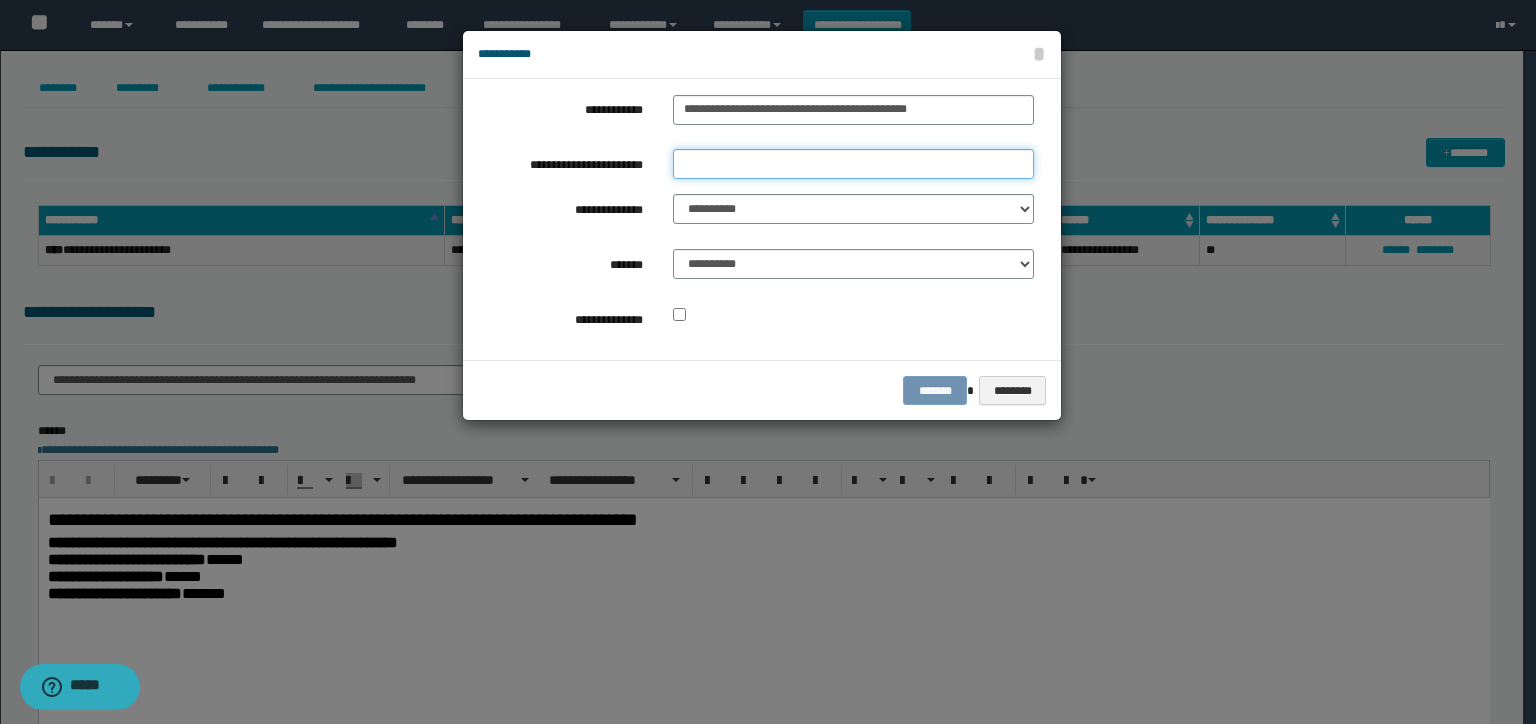 click on "**********" at bounding box center (853, 164) 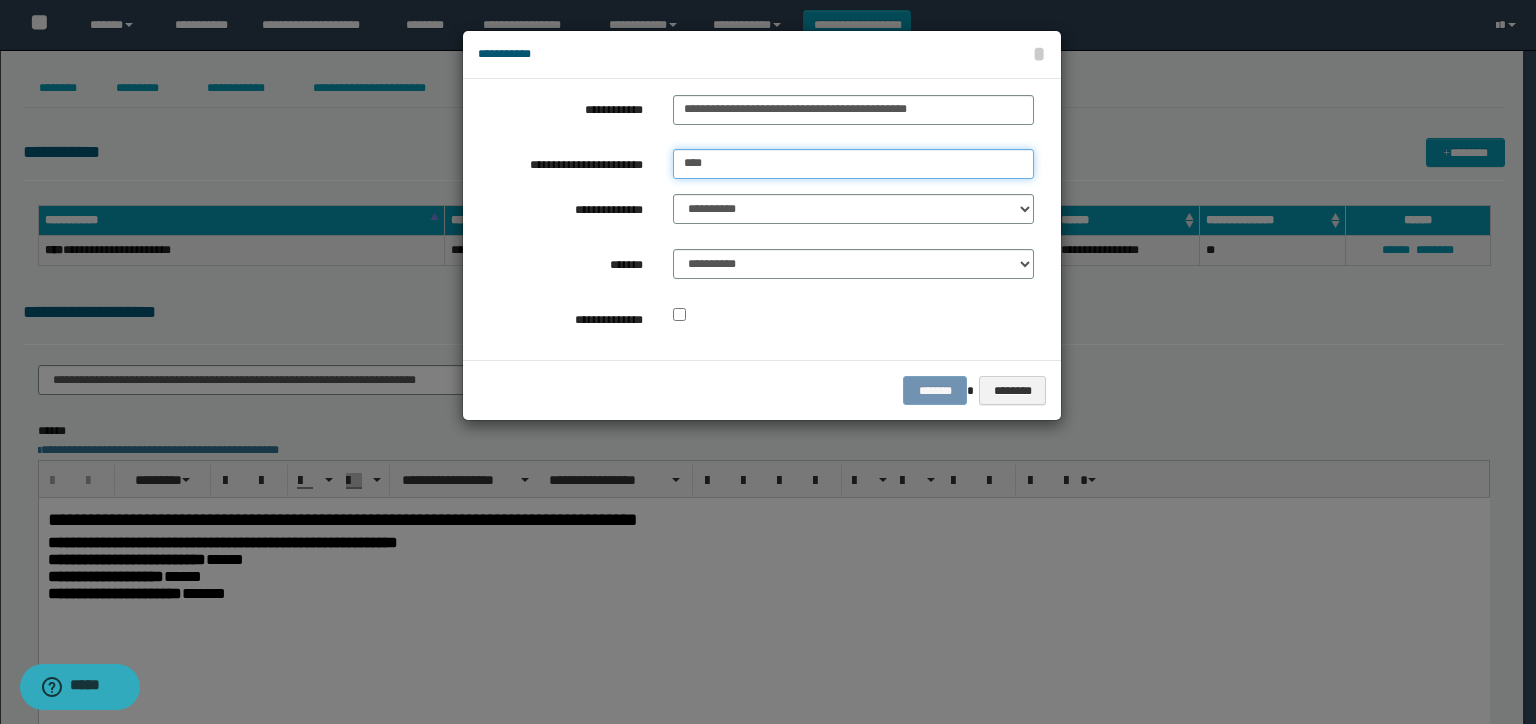 type on "**********" 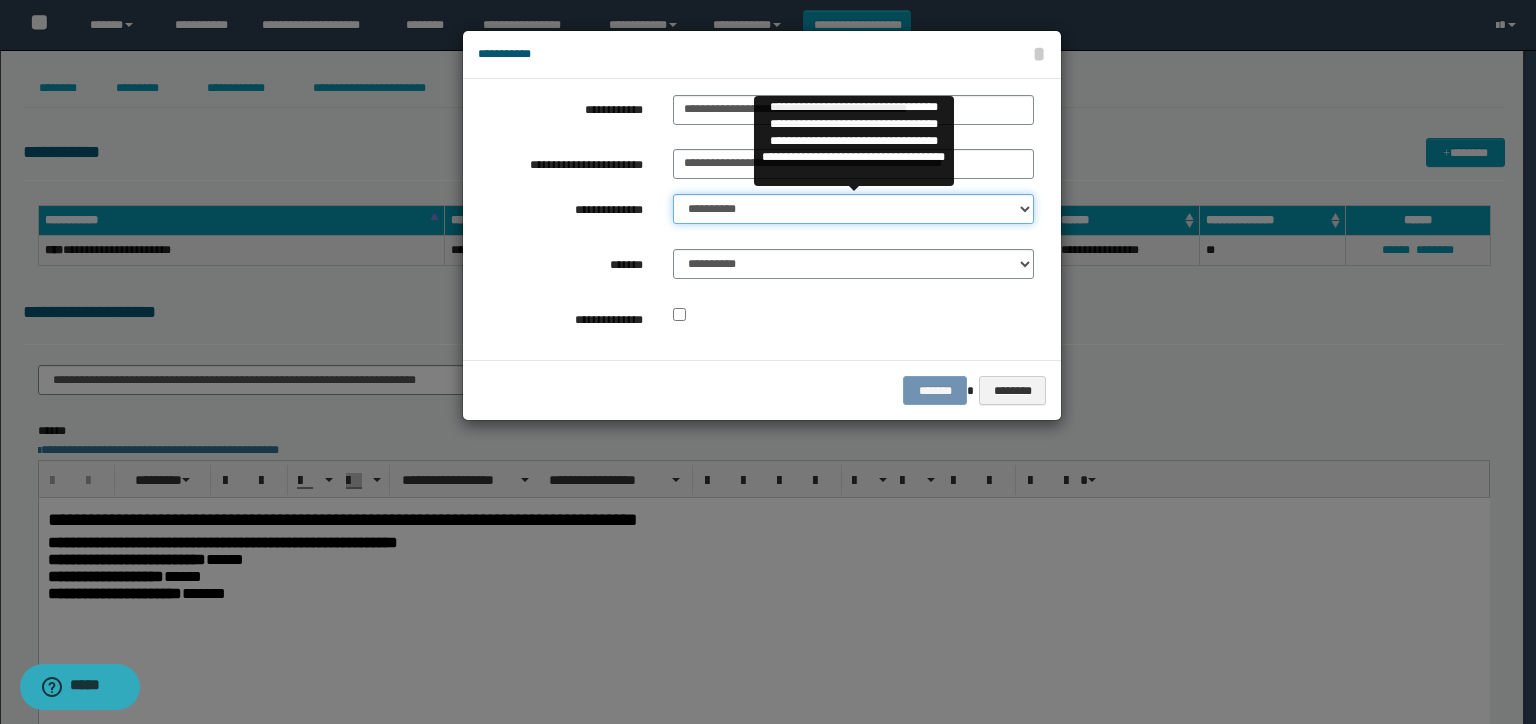 drag, startPoint x: 736, startPoint y: 209, endPoint x: 743, endPoint y: 220, distance: 13.038404 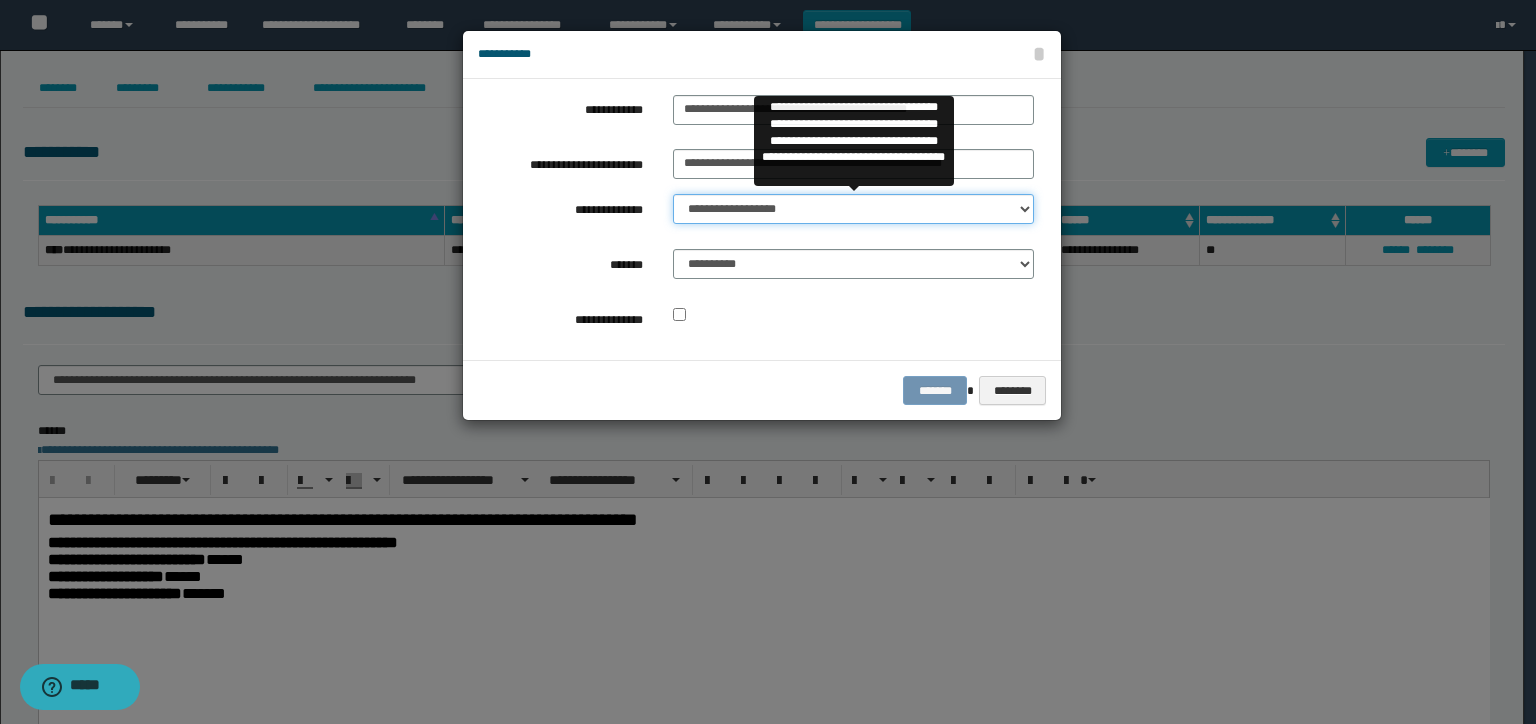 click on "**********" at bounding box center (853, 209) 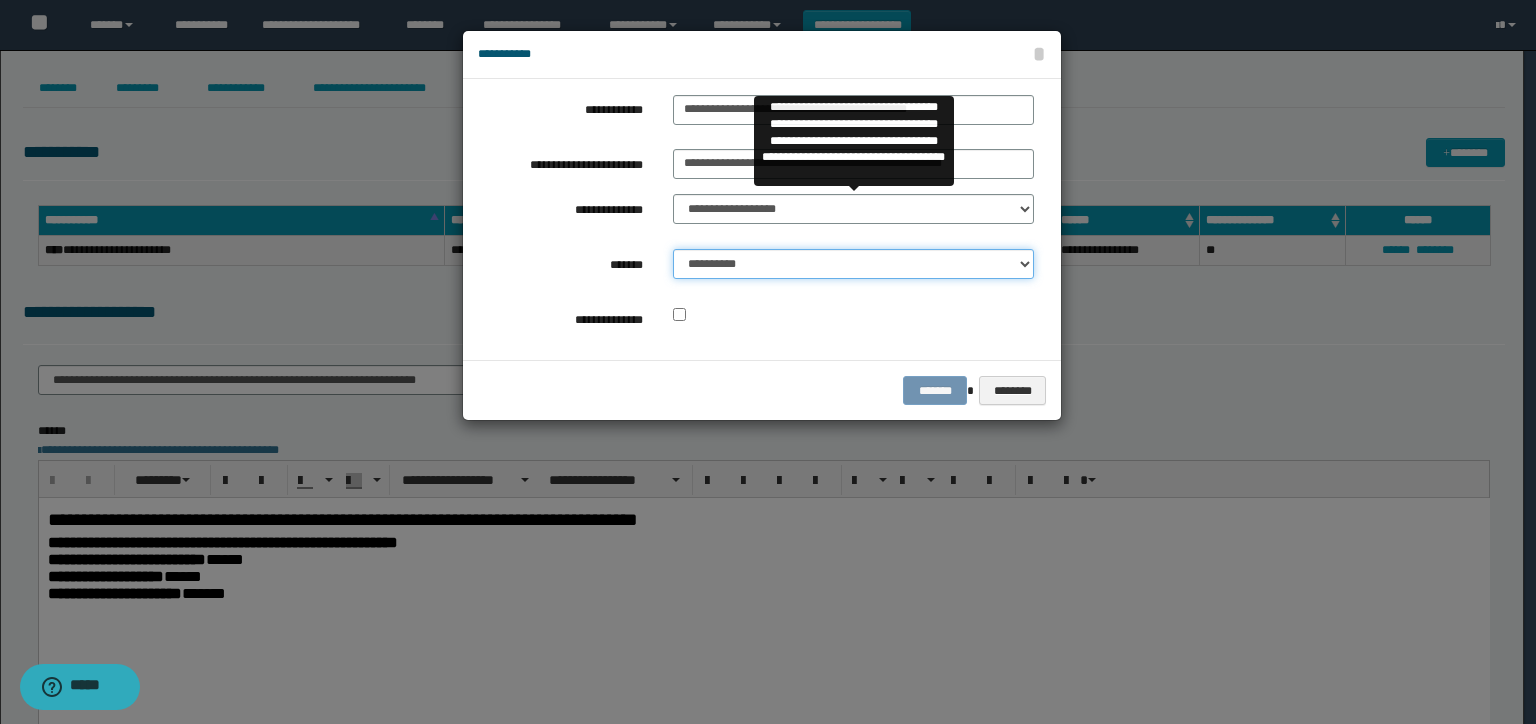 click on "**********" at bounding box center (853, 264) 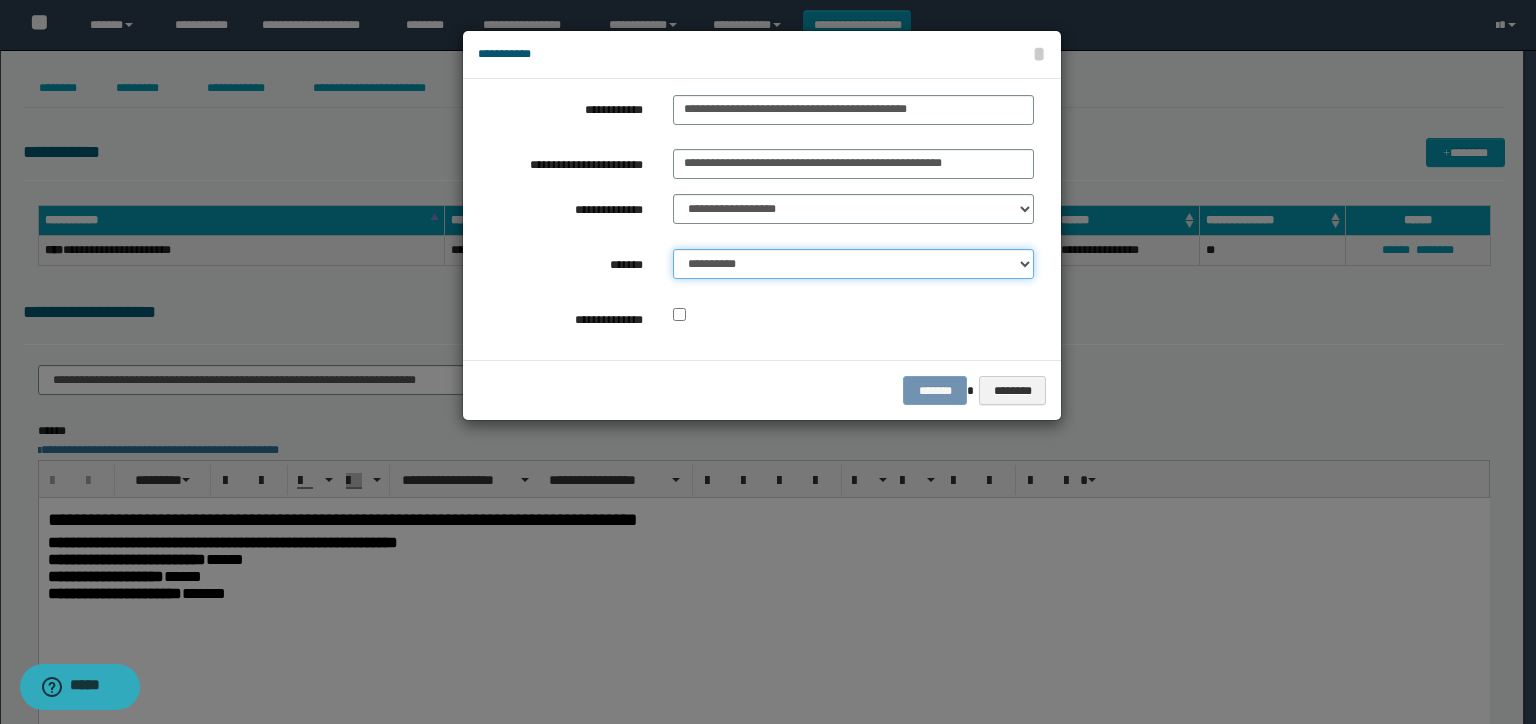 select on "*" 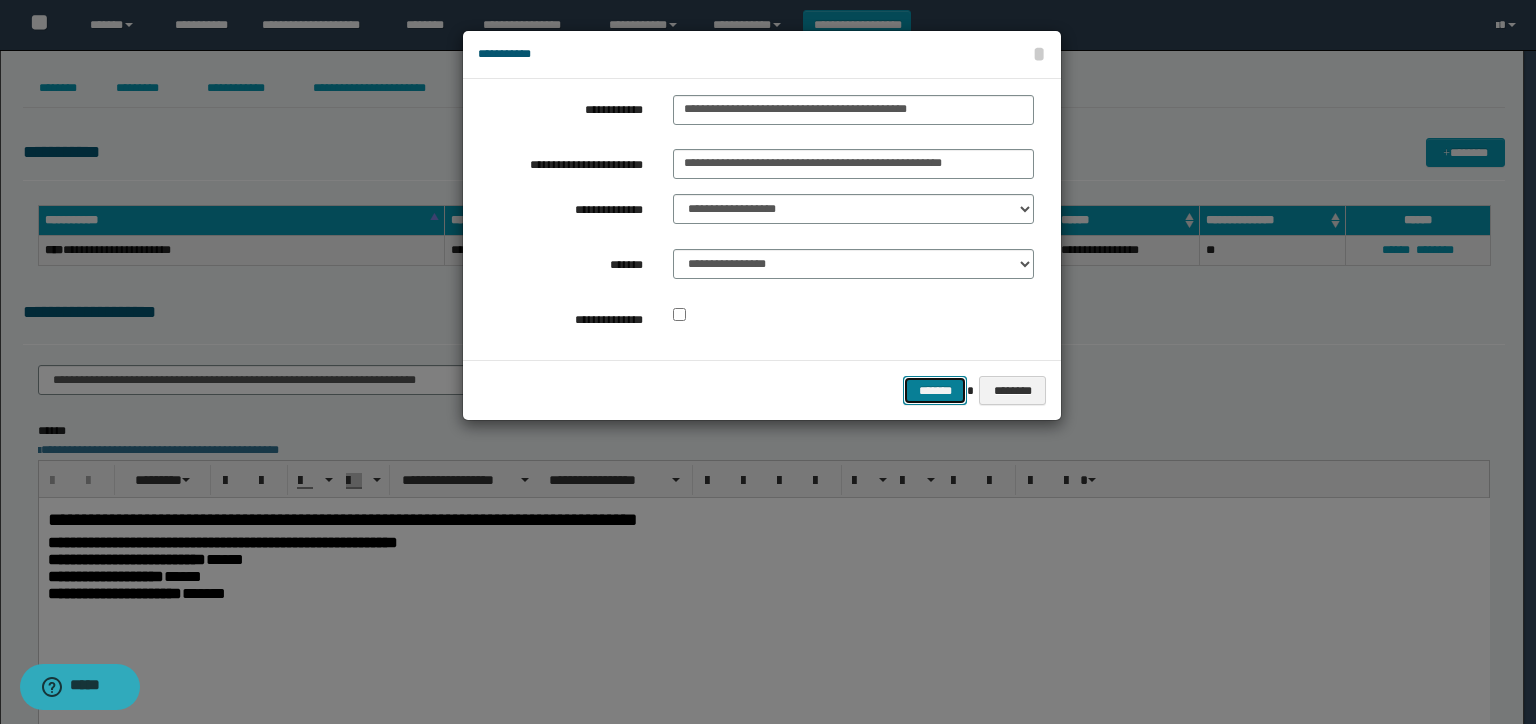click on "*******" at bounding box center (935, 391) 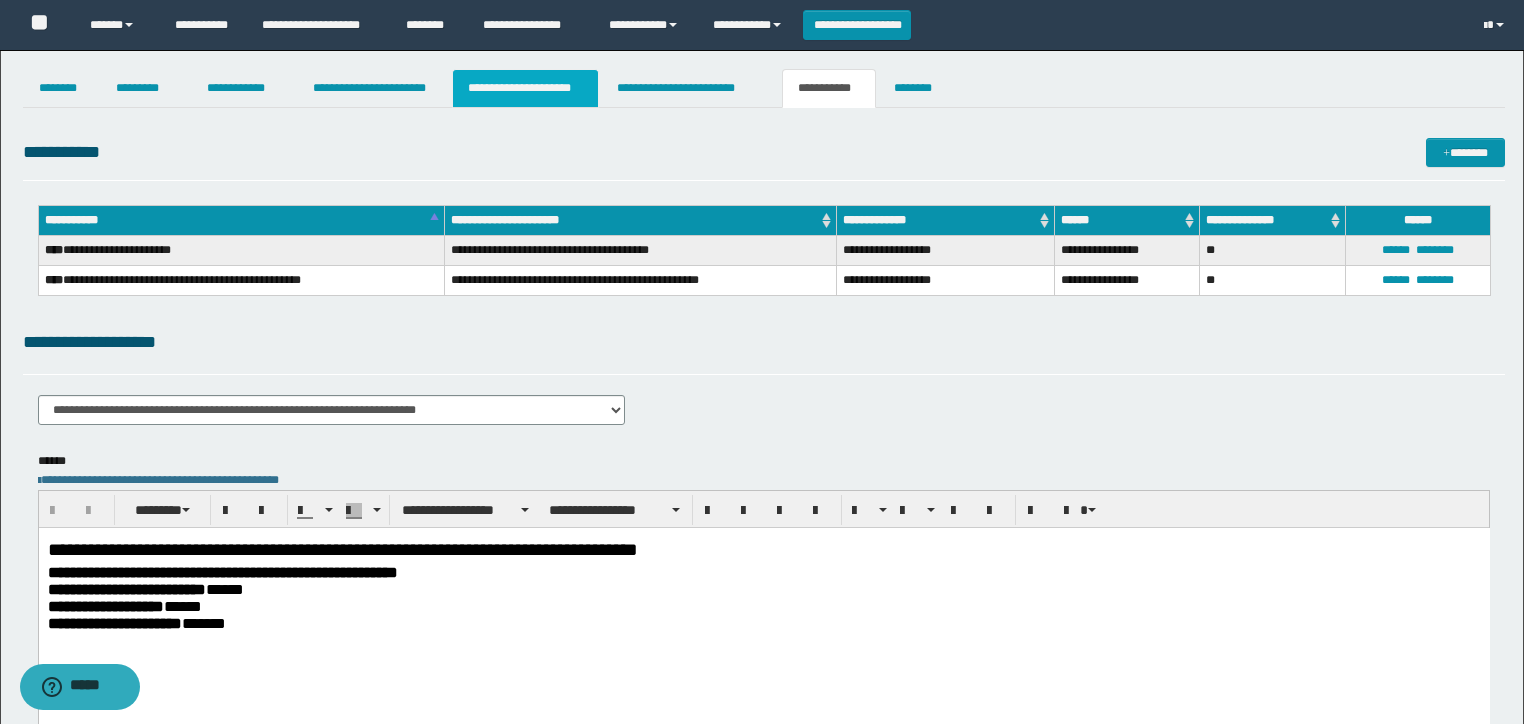 click on "**********" at bounding box center [525, 88] 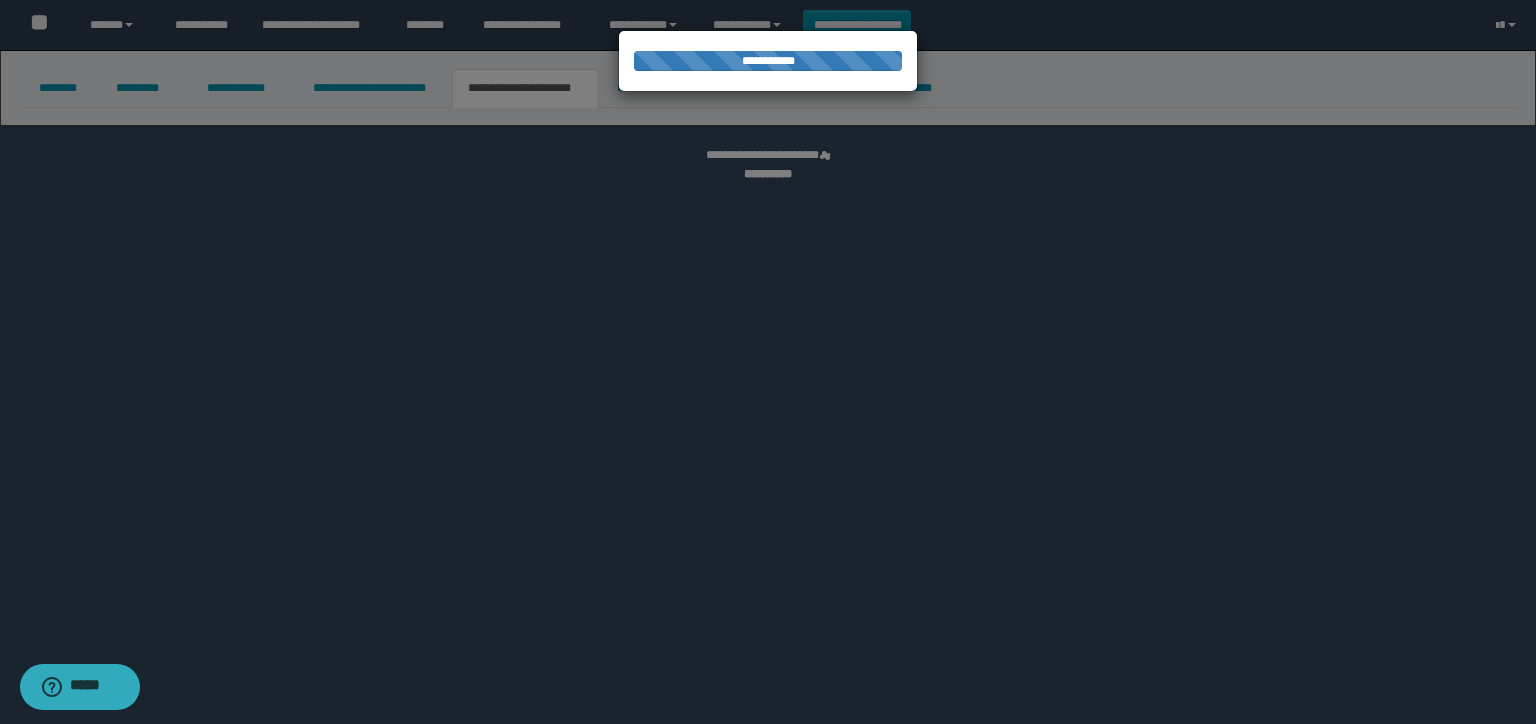 select on "*" 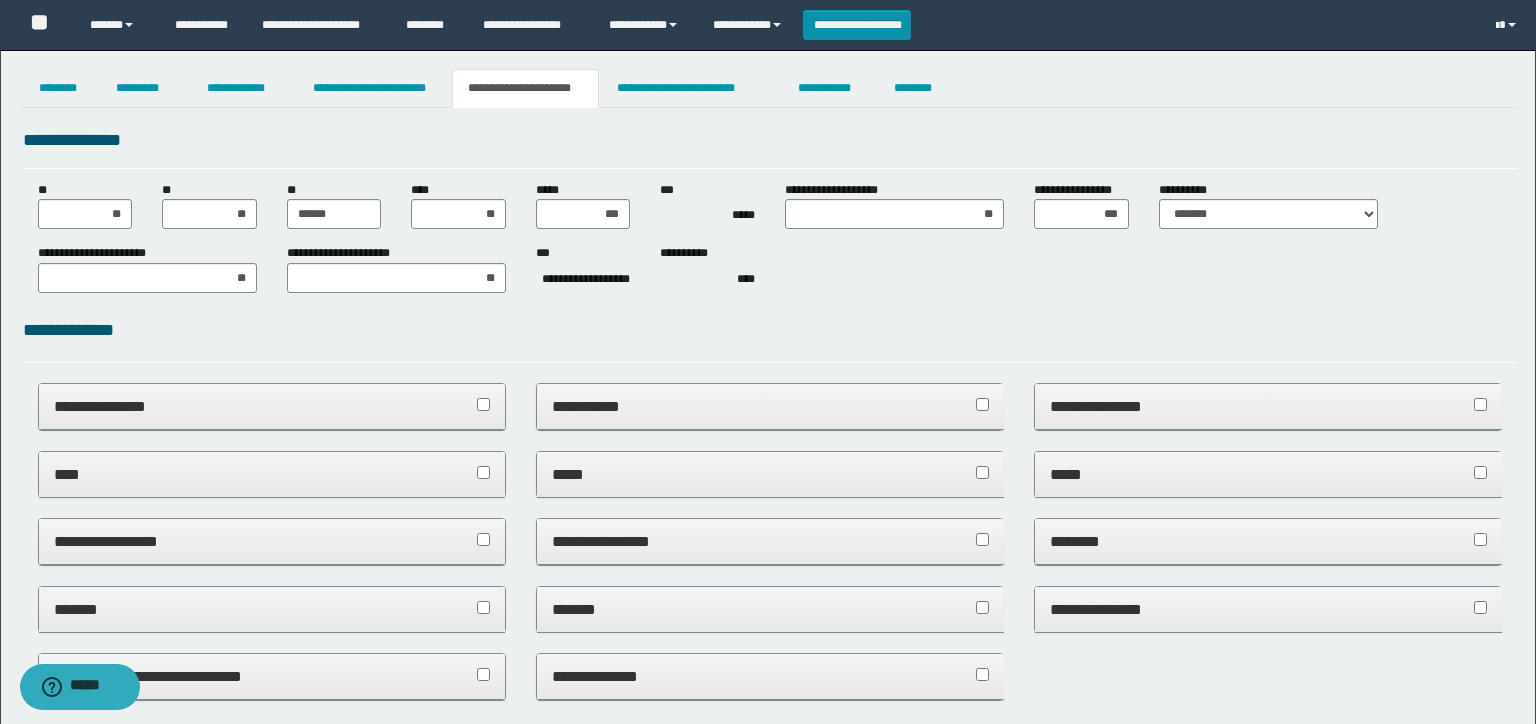 scroll, scrollTop: 0, scrollLeft: 0, axis: both 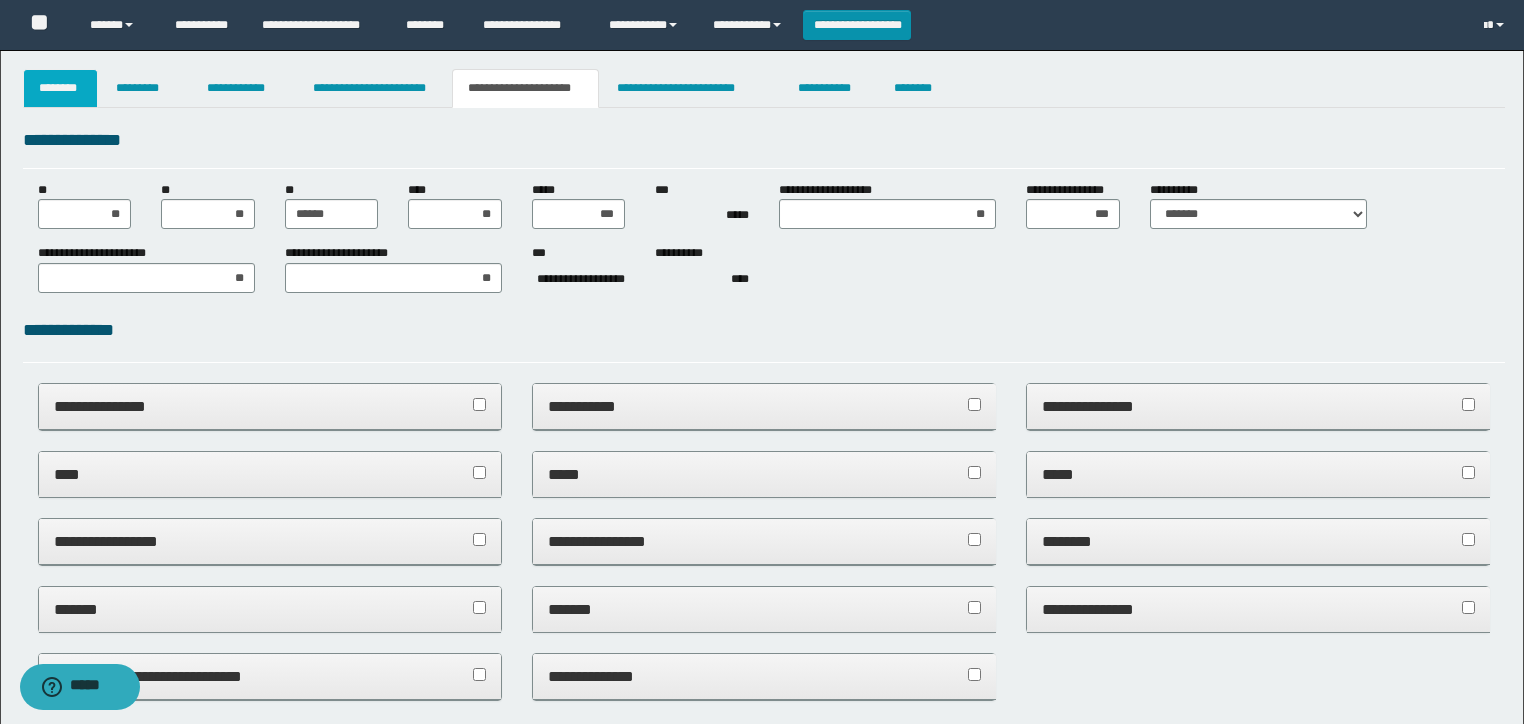 click on "********" at bounding box center (61, 88) 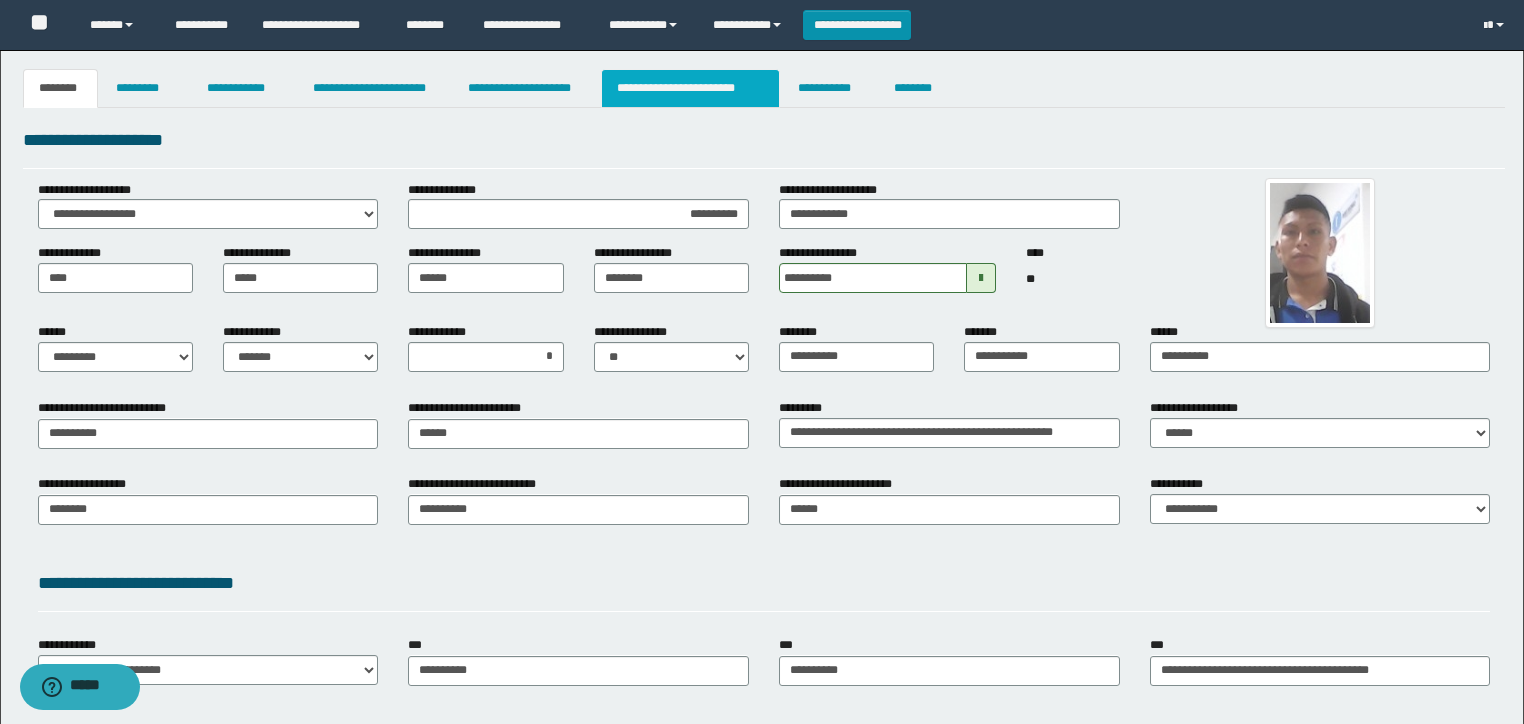 click on "**********" at bounding box center [690, 88] 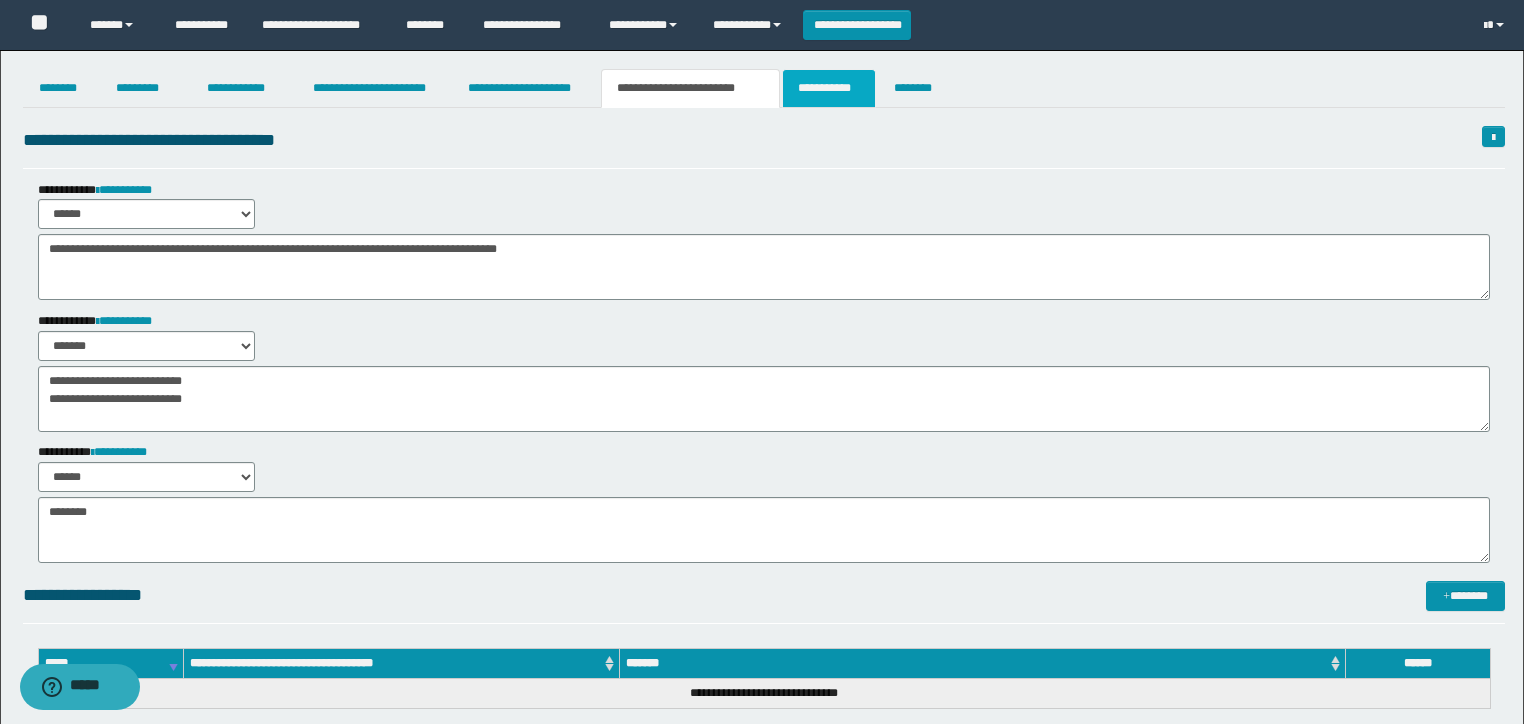 click on "**********" at bounding box center (829, 88) 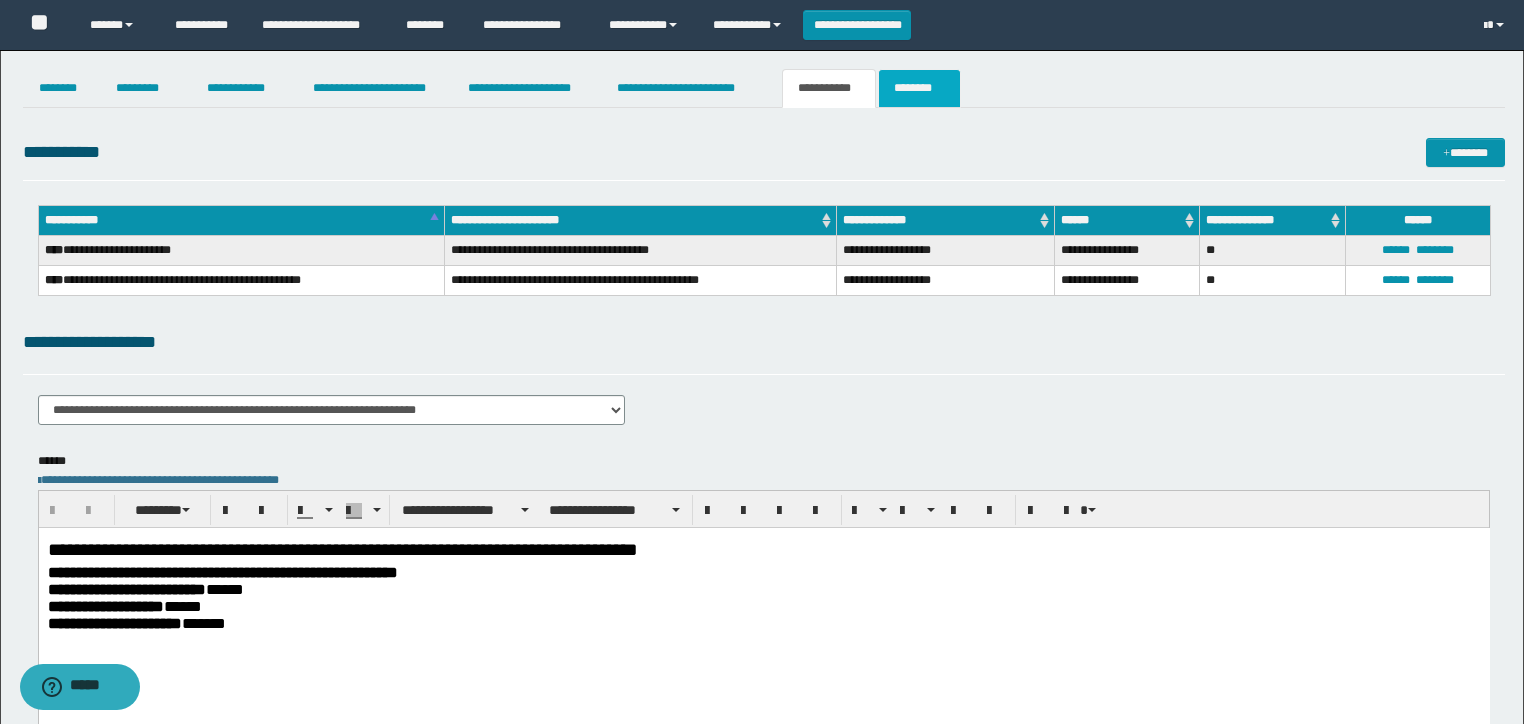 click on "********" at bounding box center (919, 88) 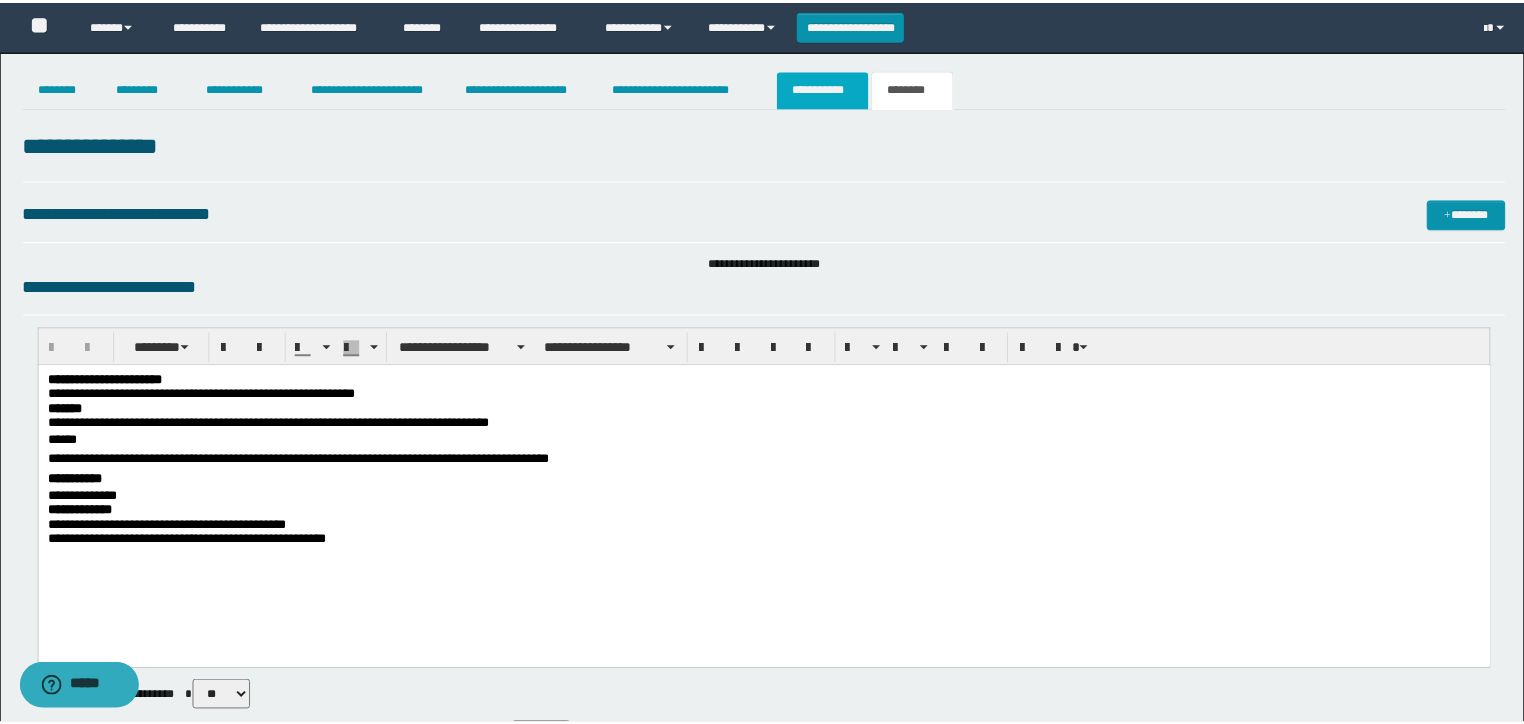 scroll, scrollTop: 0, scrollLeft: 0, axis: both 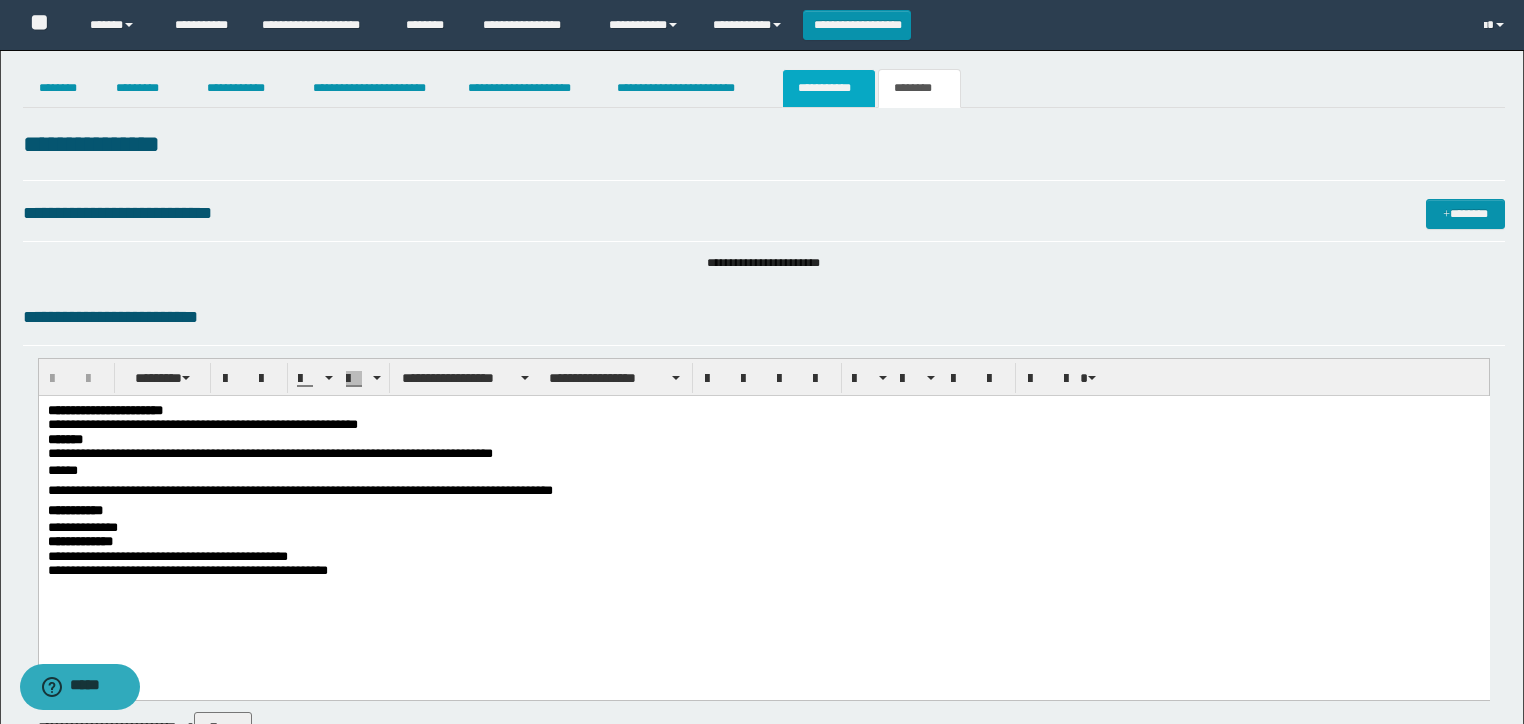 click on "**********" at bounding box center (829, 88) 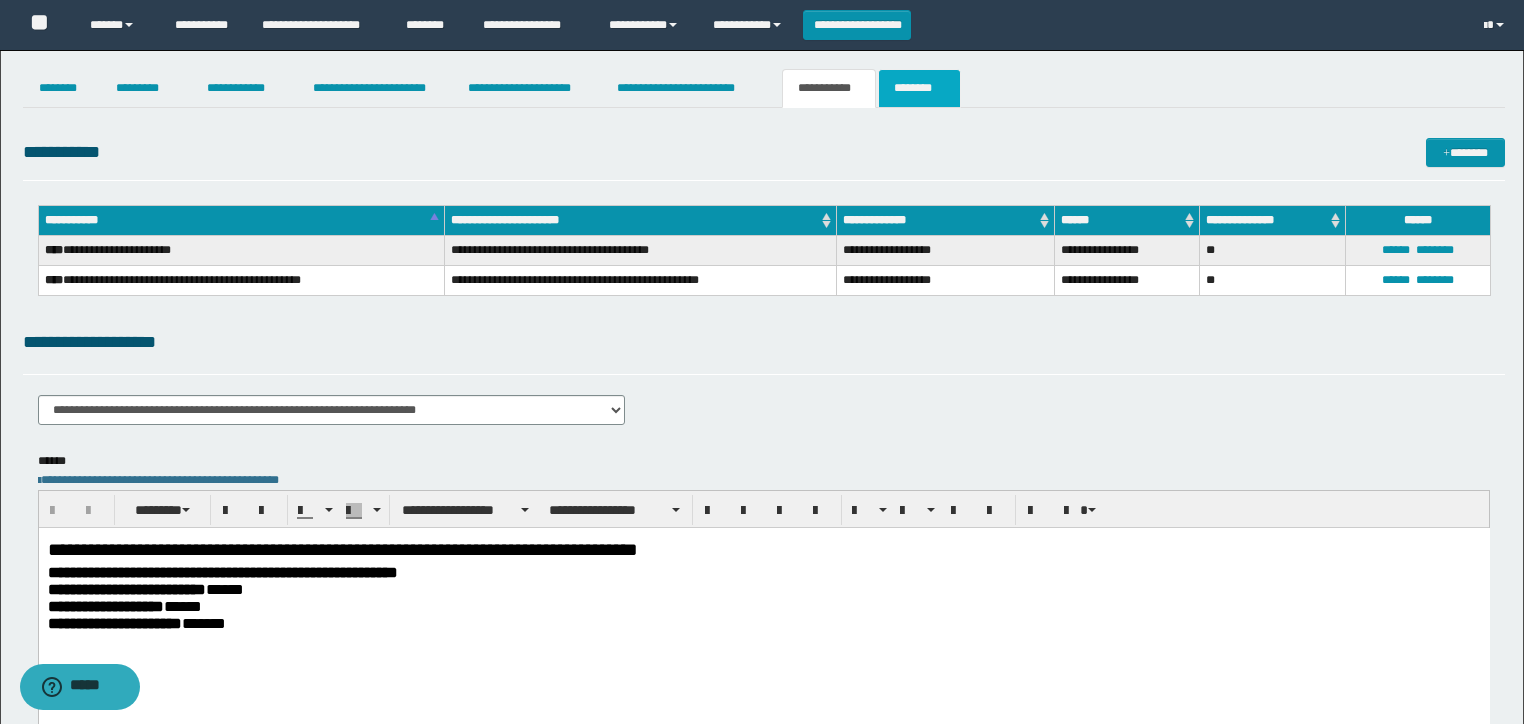 click on "********" at bounding box center (919, 88) 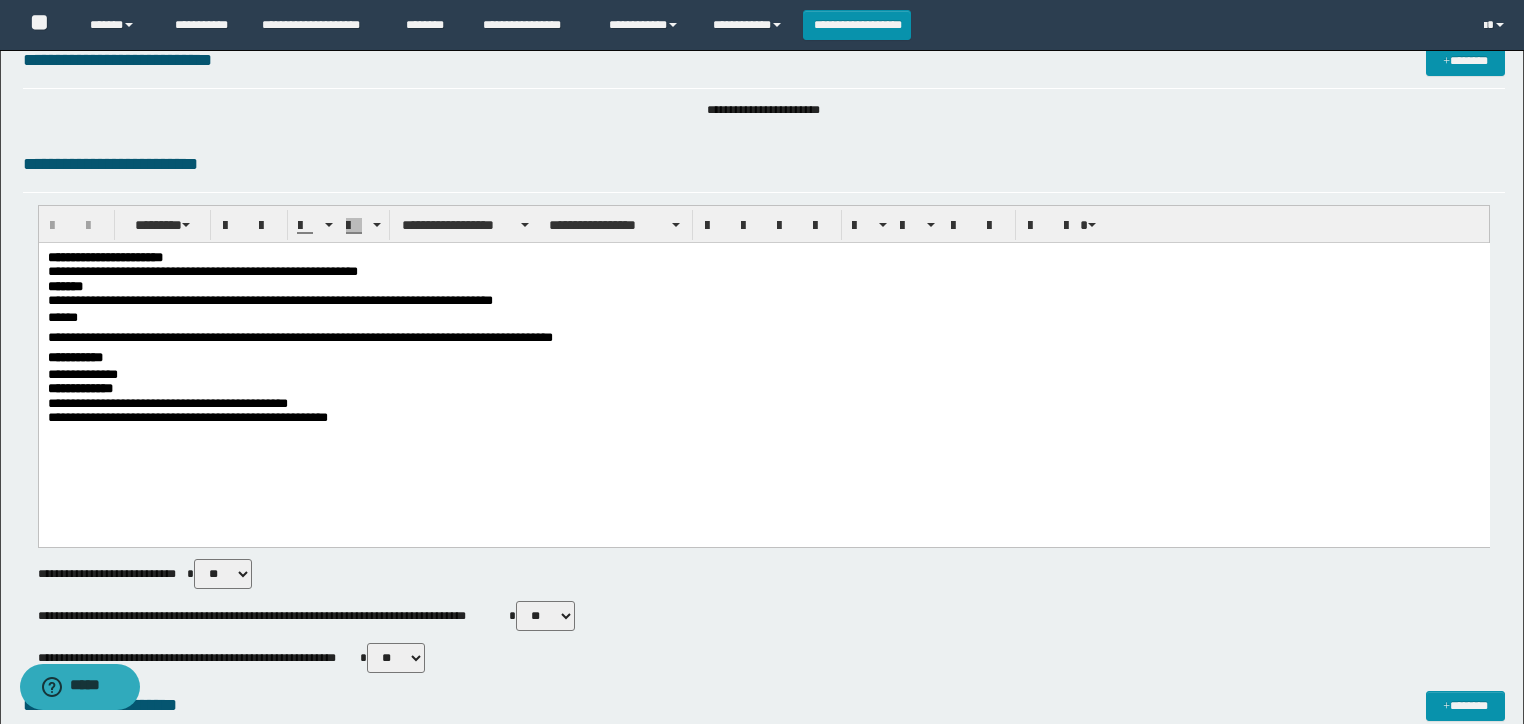 scroll, scrollTop: 240, scrollLeft: 0, axis: vertical 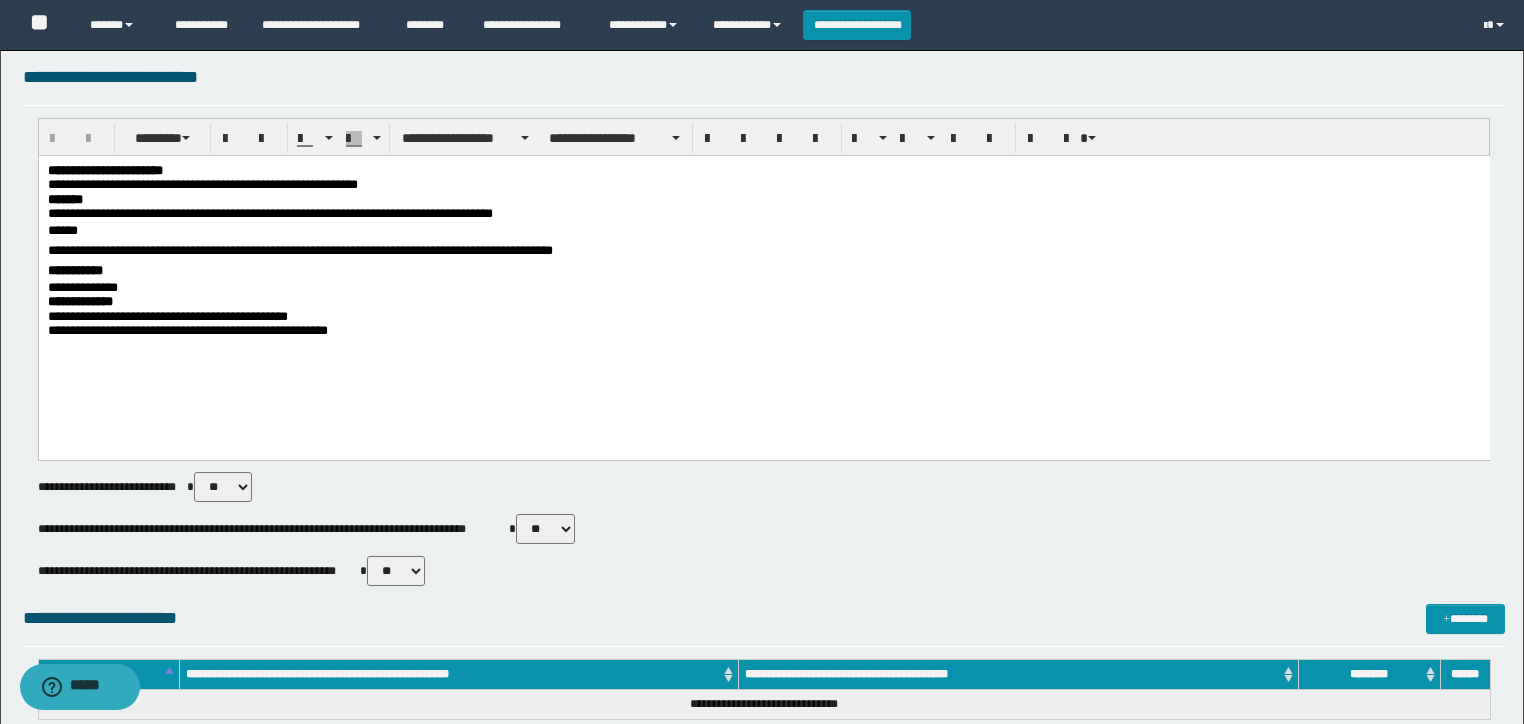 click on "**********" at bounding box center [763, 185] 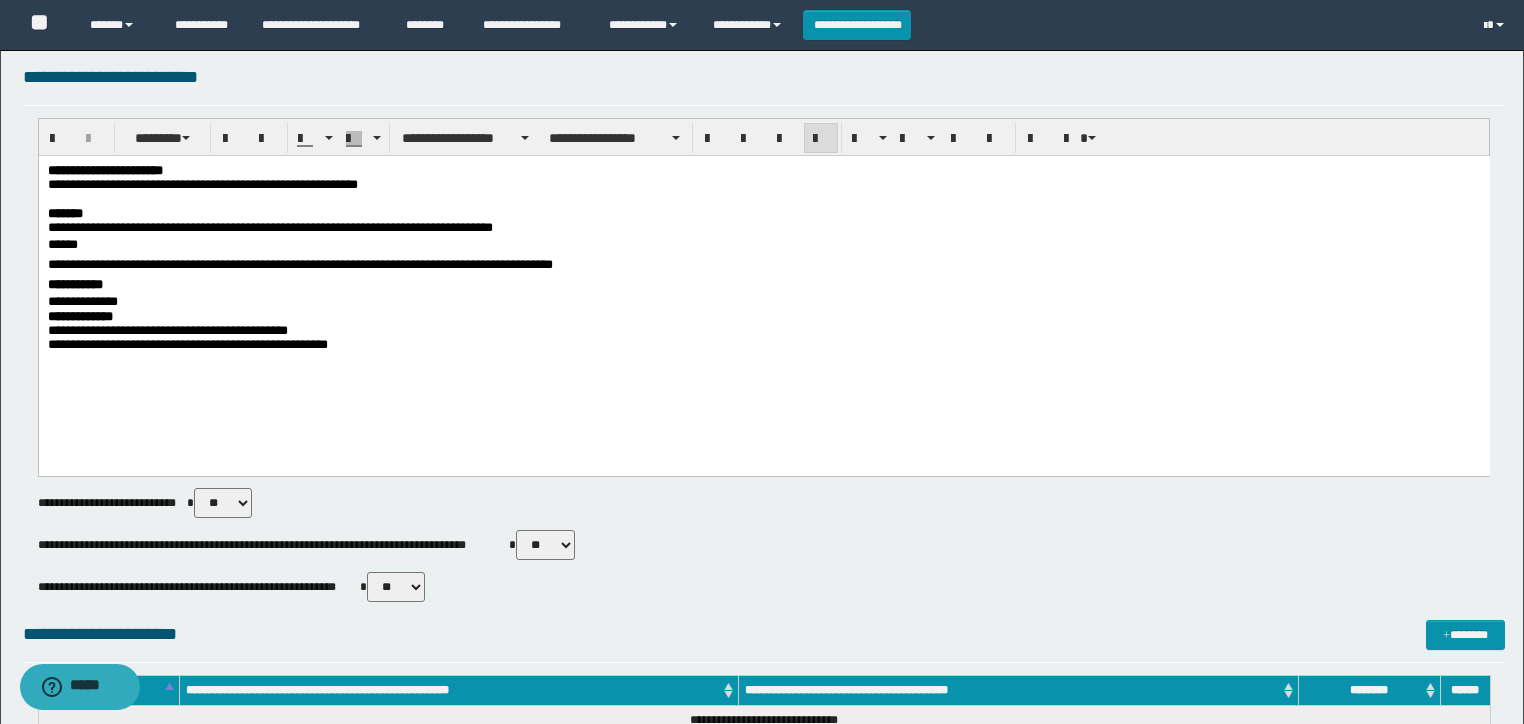 type 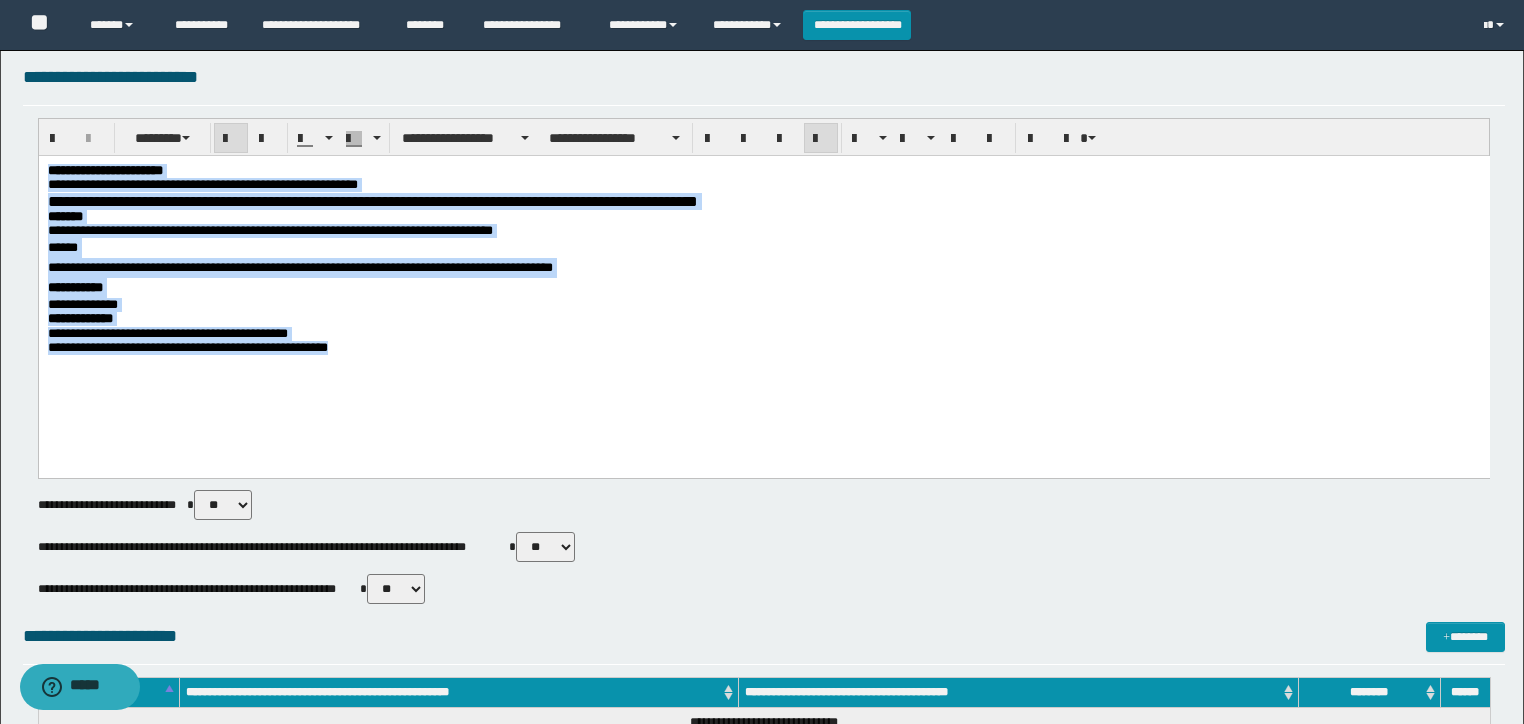 scroll, scrollTop: 157, scrollLeft: 0, axis: vertical 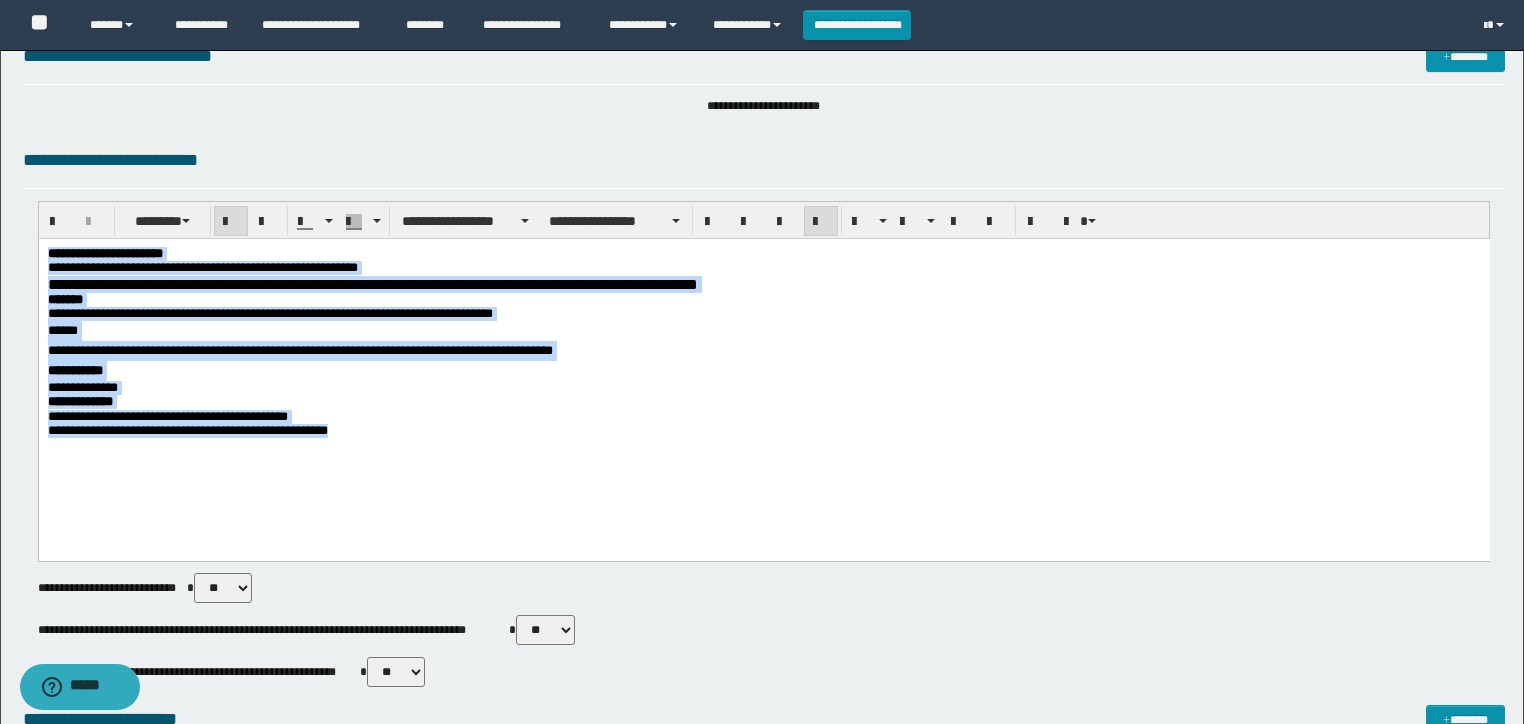 drag, startPoint x: 410, startPoint y: 449, endPoint x: -1, endPoint y: 17, distance: 596.27594 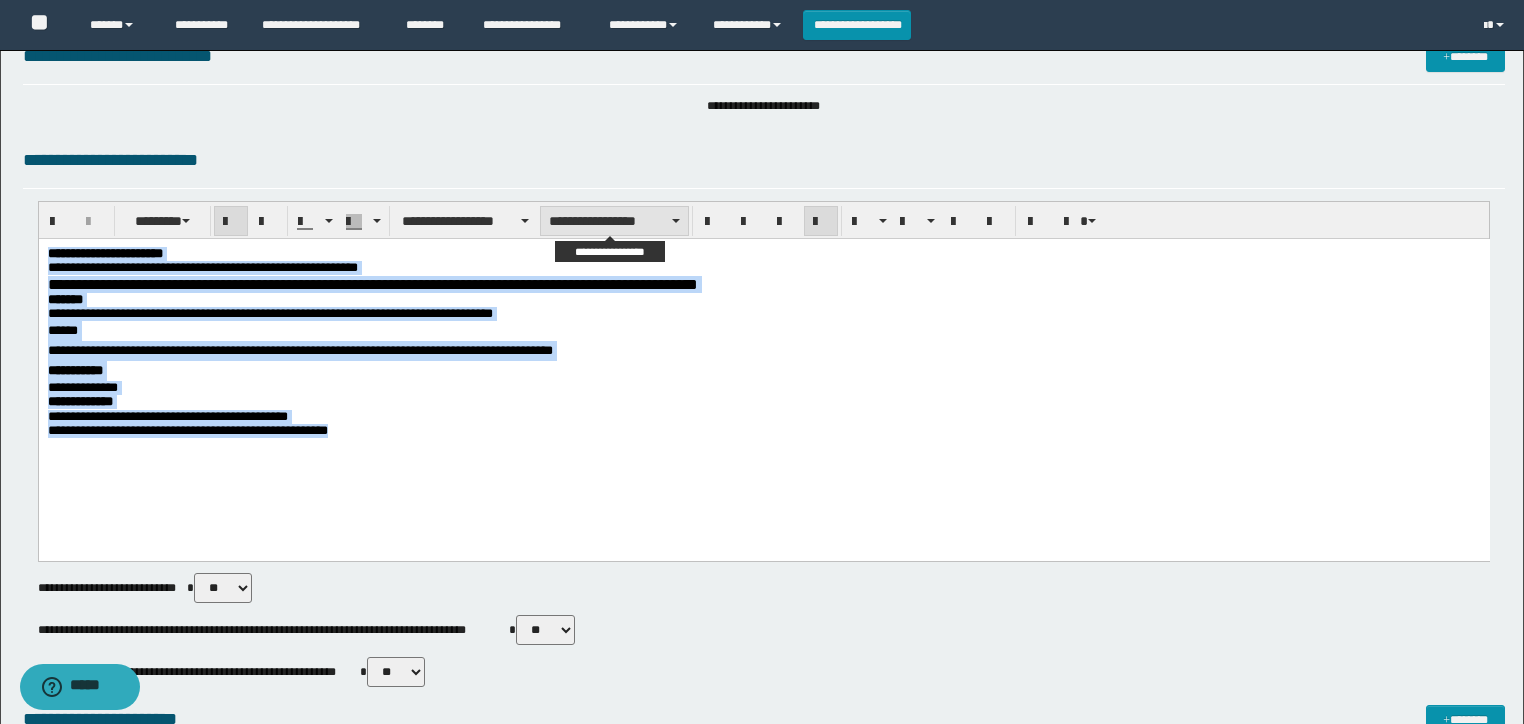 click on "**********" at bounding box center [614, 221] 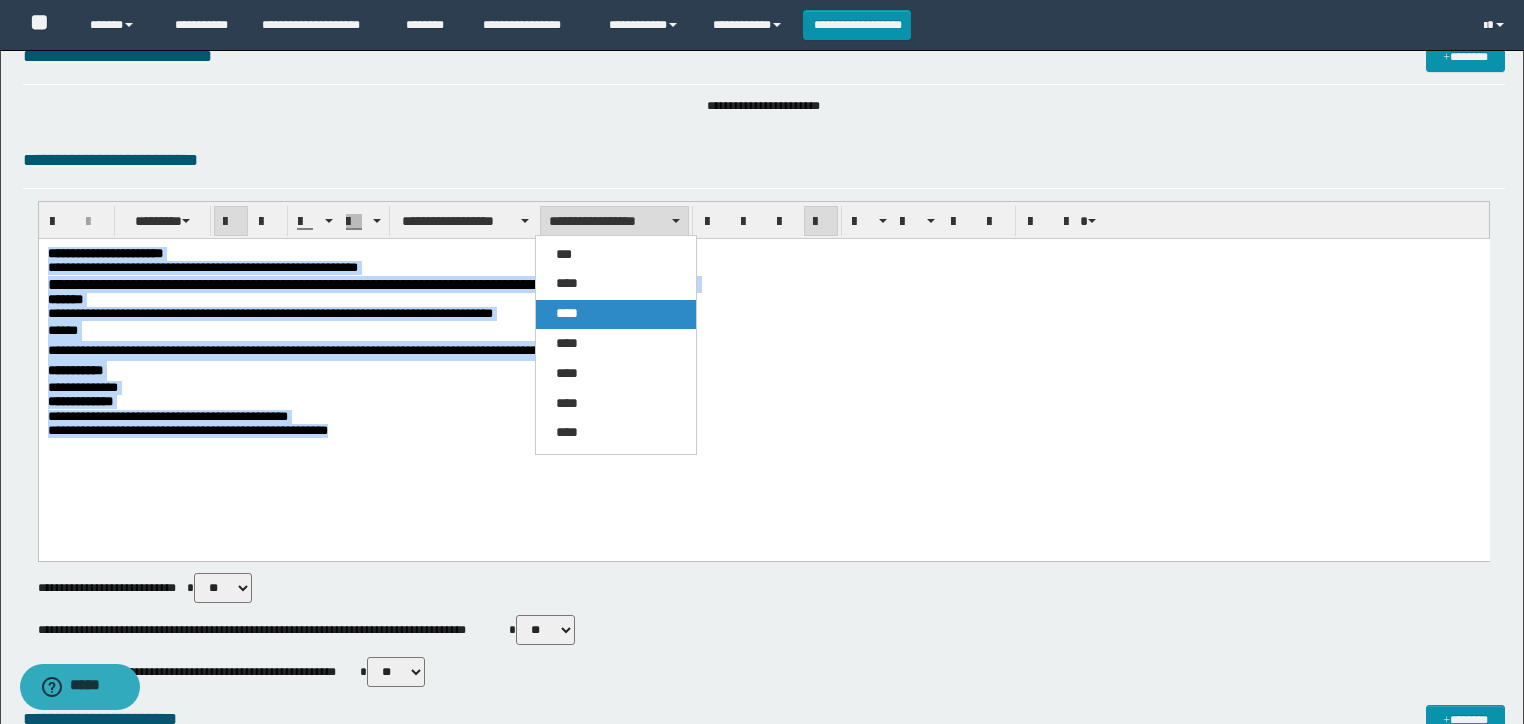 click on "****" at bounding box center [616, 314] 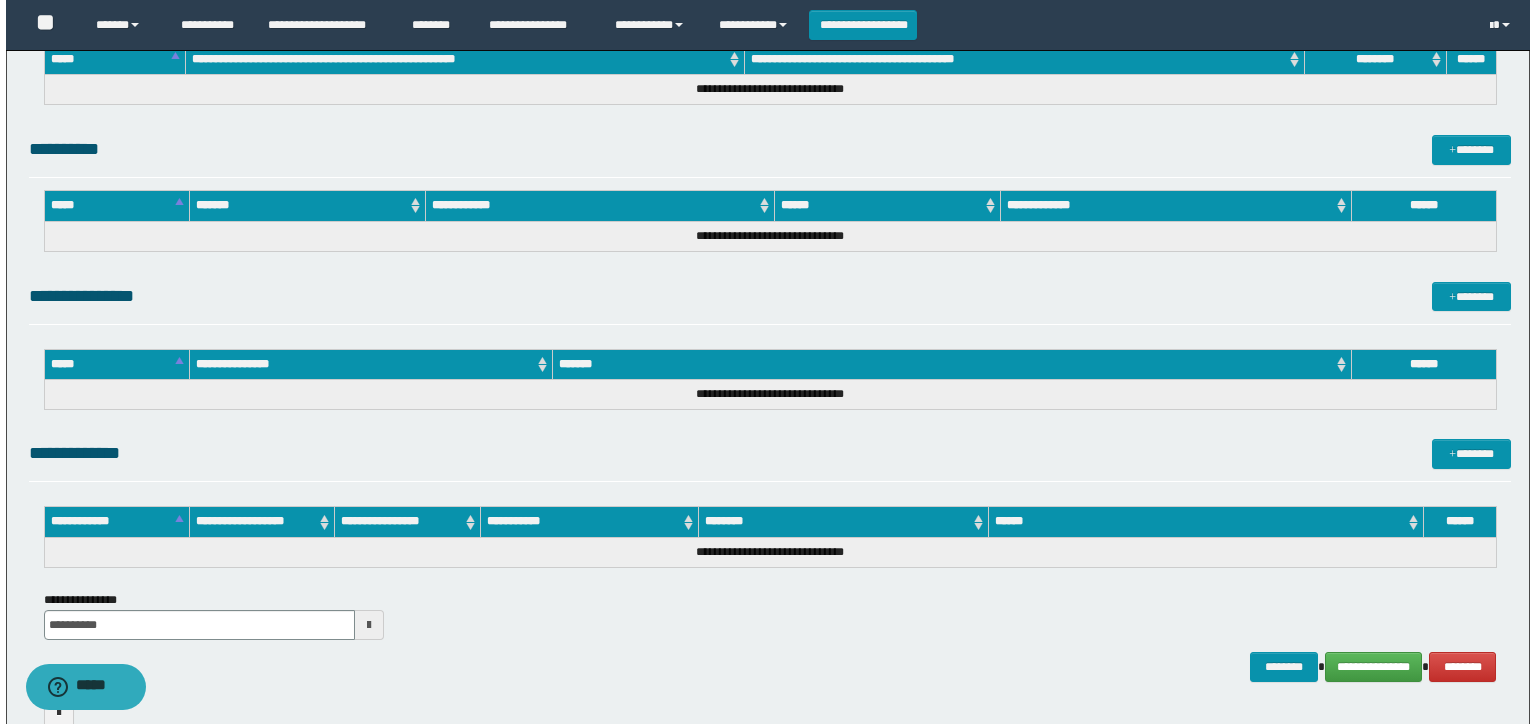 scroll, scrollTop: 1003, scrollLeft: 0, axis: vertical 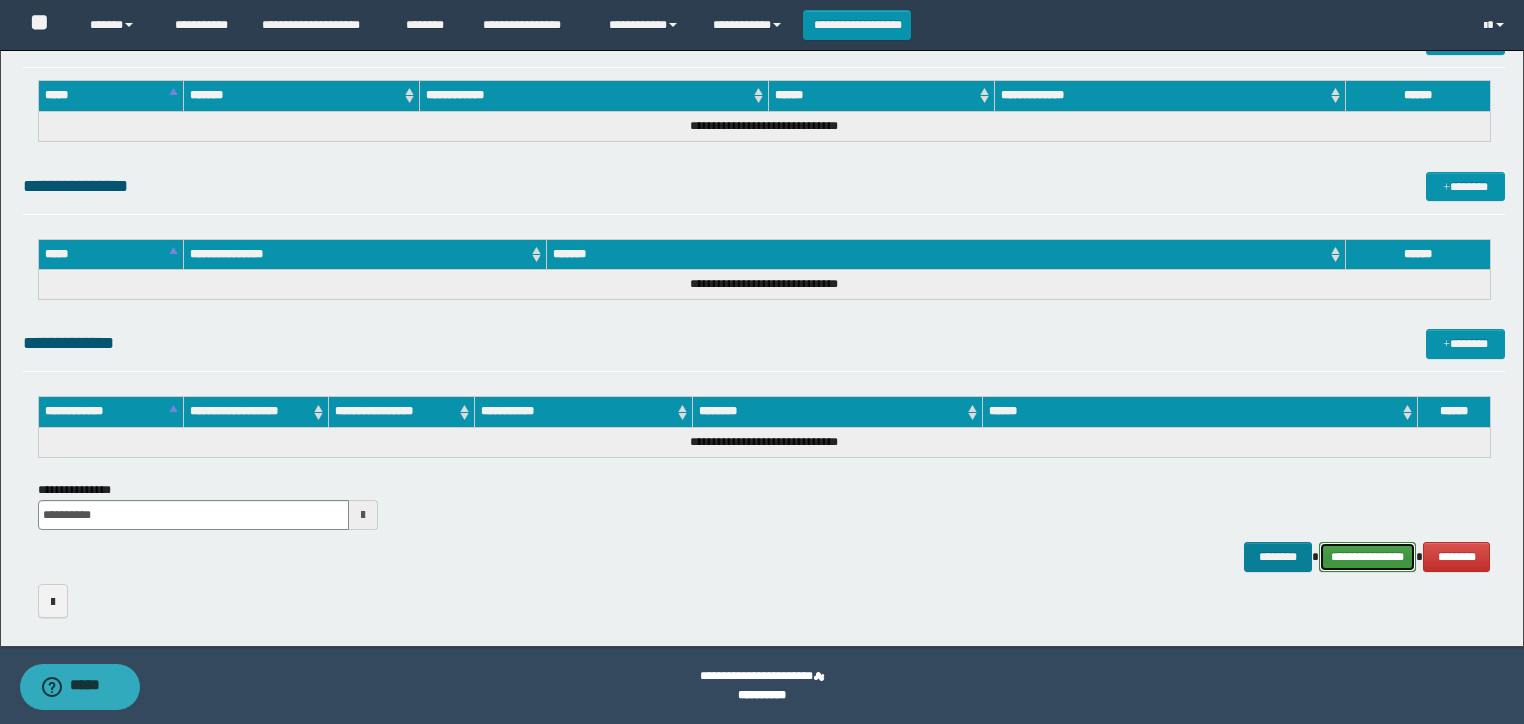 drag, startPoint x: 1380, startPoint y: 554, endPoint x: 1308, endPoint y: 552, distance: 72.02777 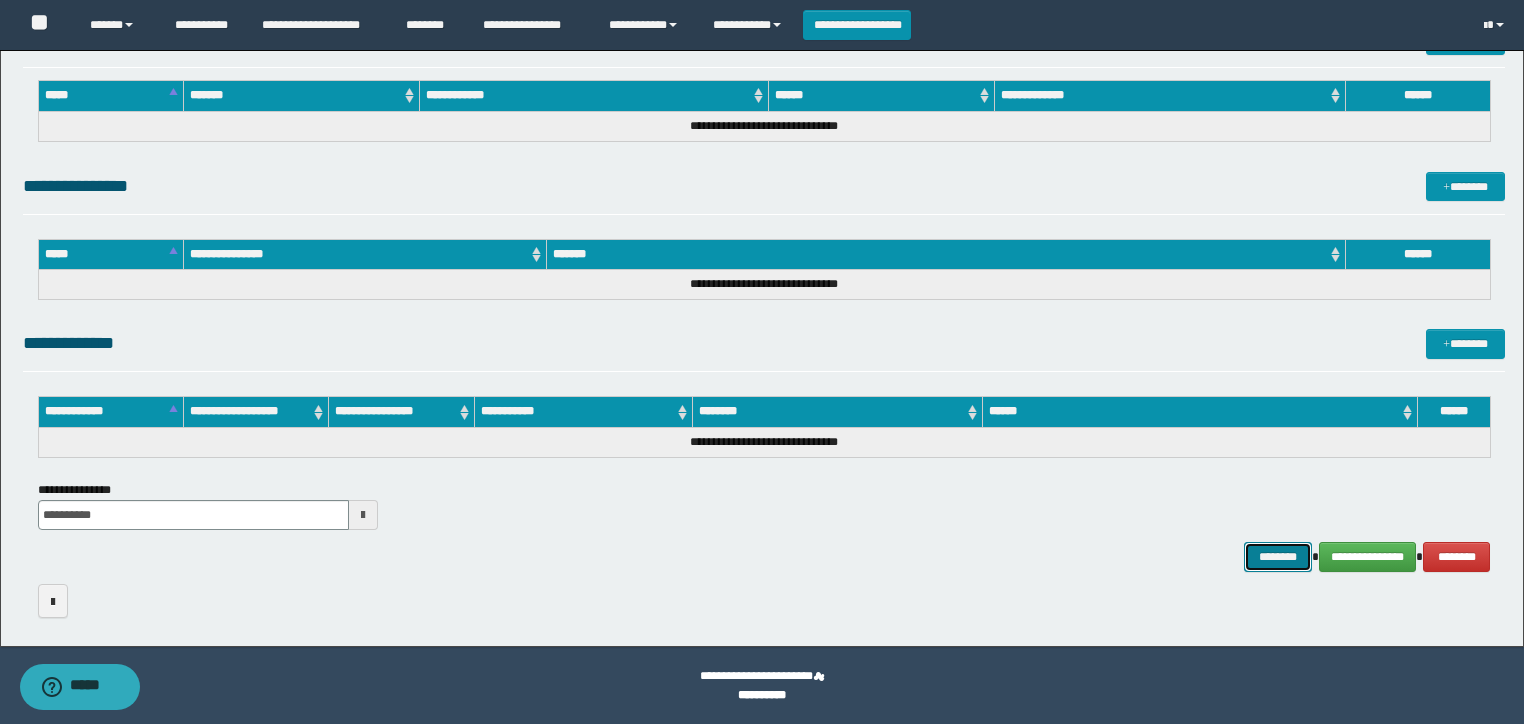 click on "********" at bounding box center [1277, 557] 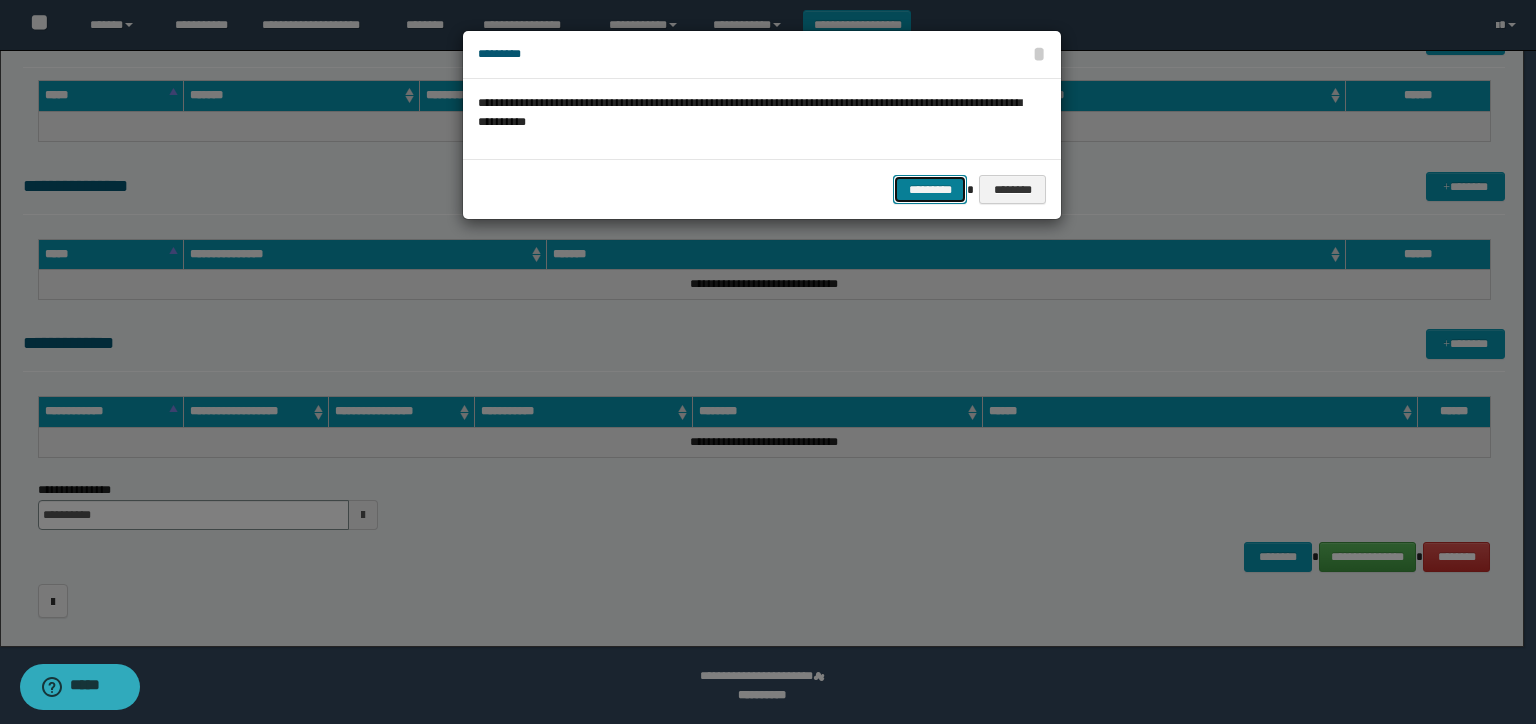 click on "*********" at bounding box center (930, 190) 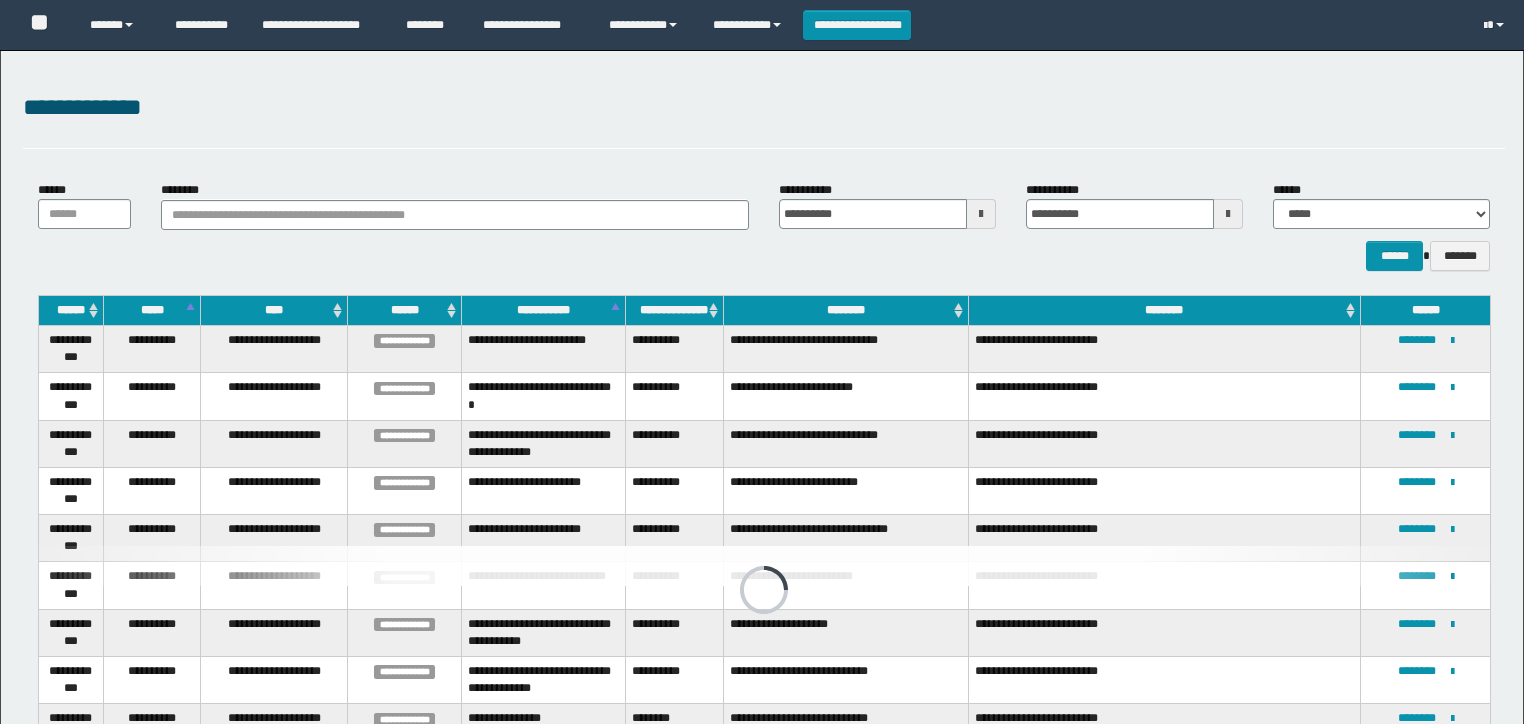 scroll, scrollTop: 180, scrollLeft: 0, axis: vertical 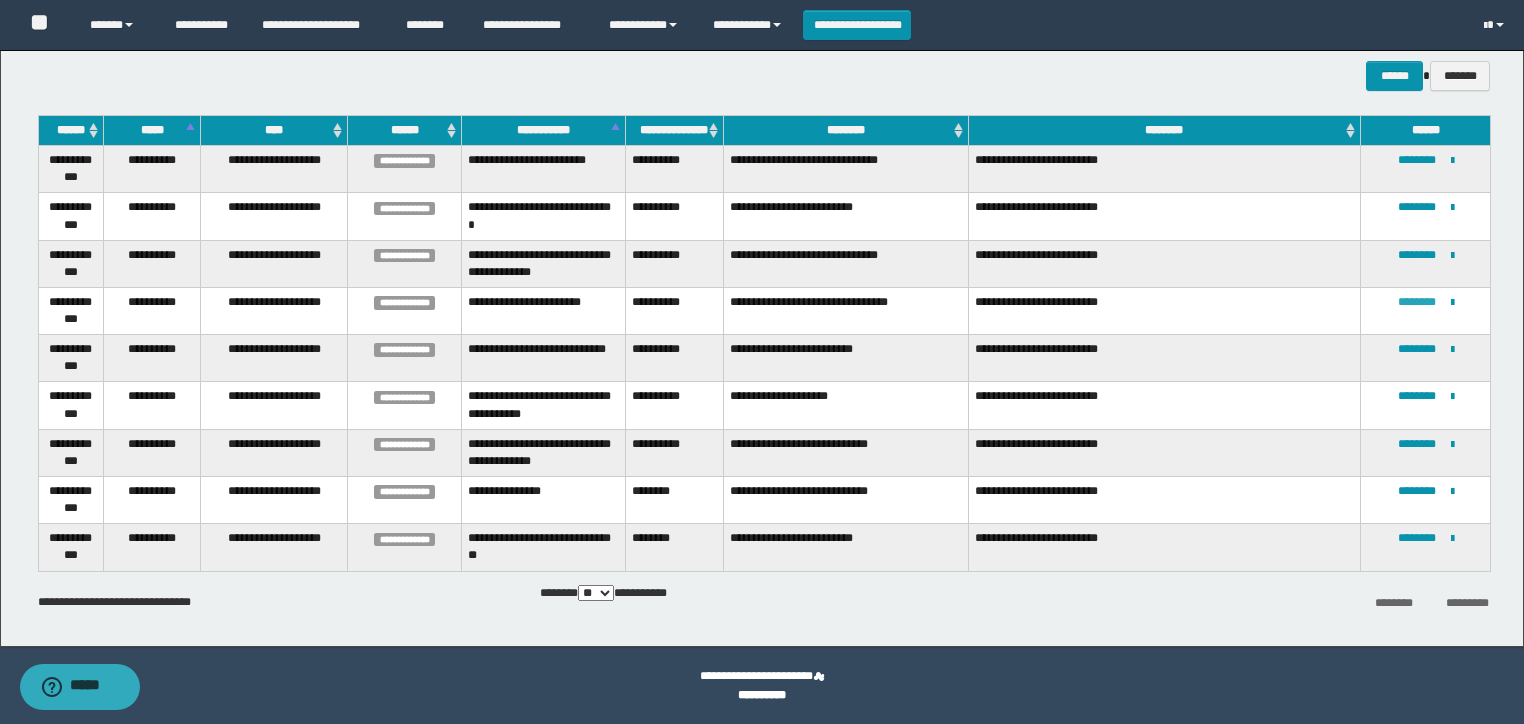 click on "********" at bounding box center [1417, 302] 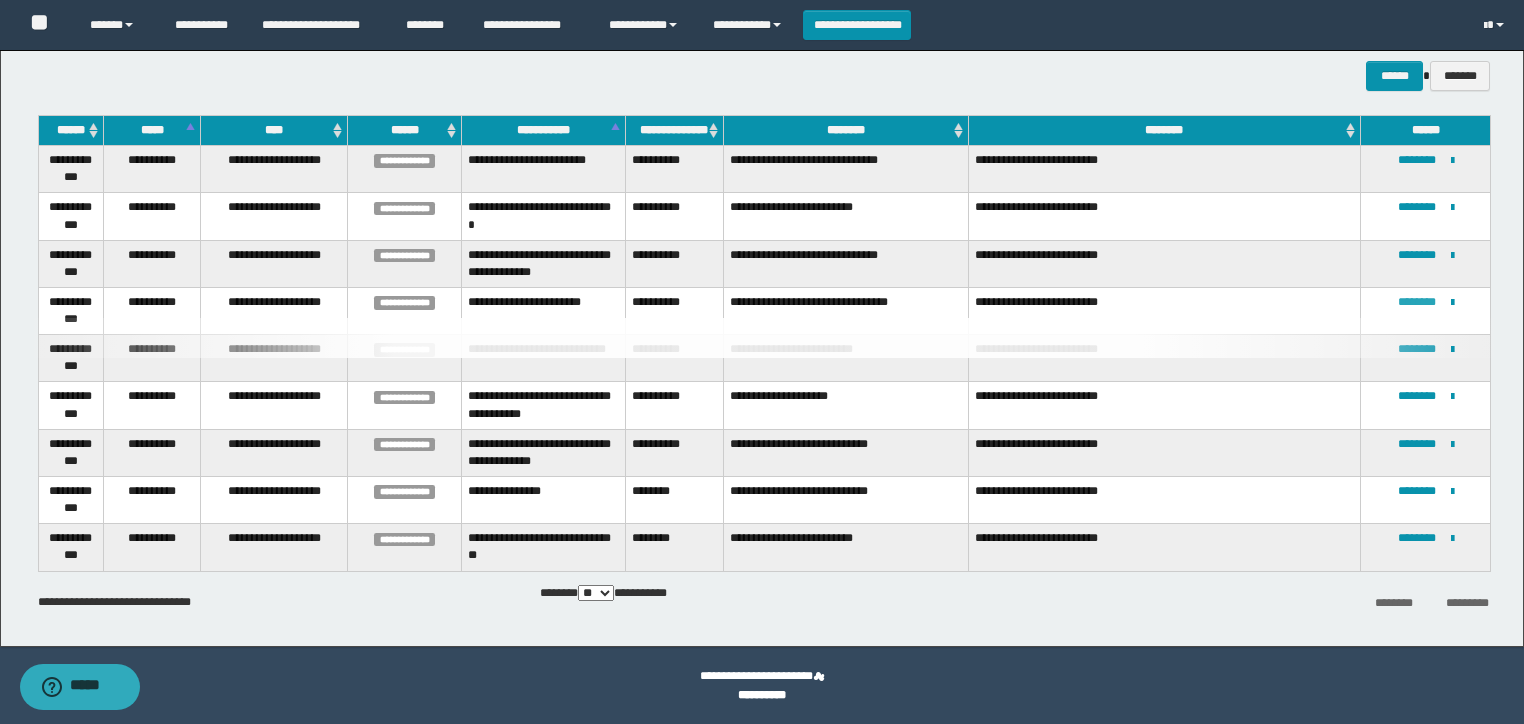 scroll, scrollTop: 84, scrollLeft: 0, axis: vertical 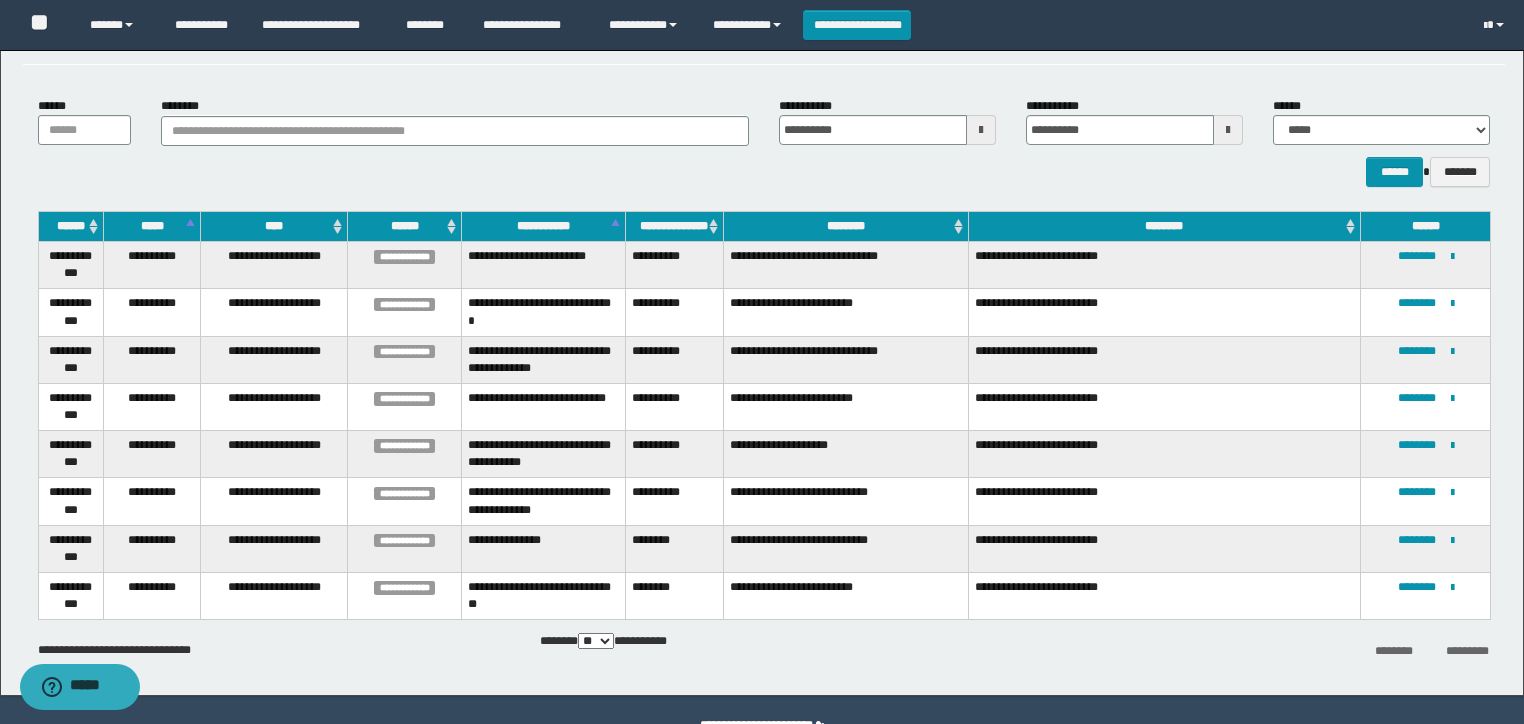 click on "**********" at bounding box center (846, 265) 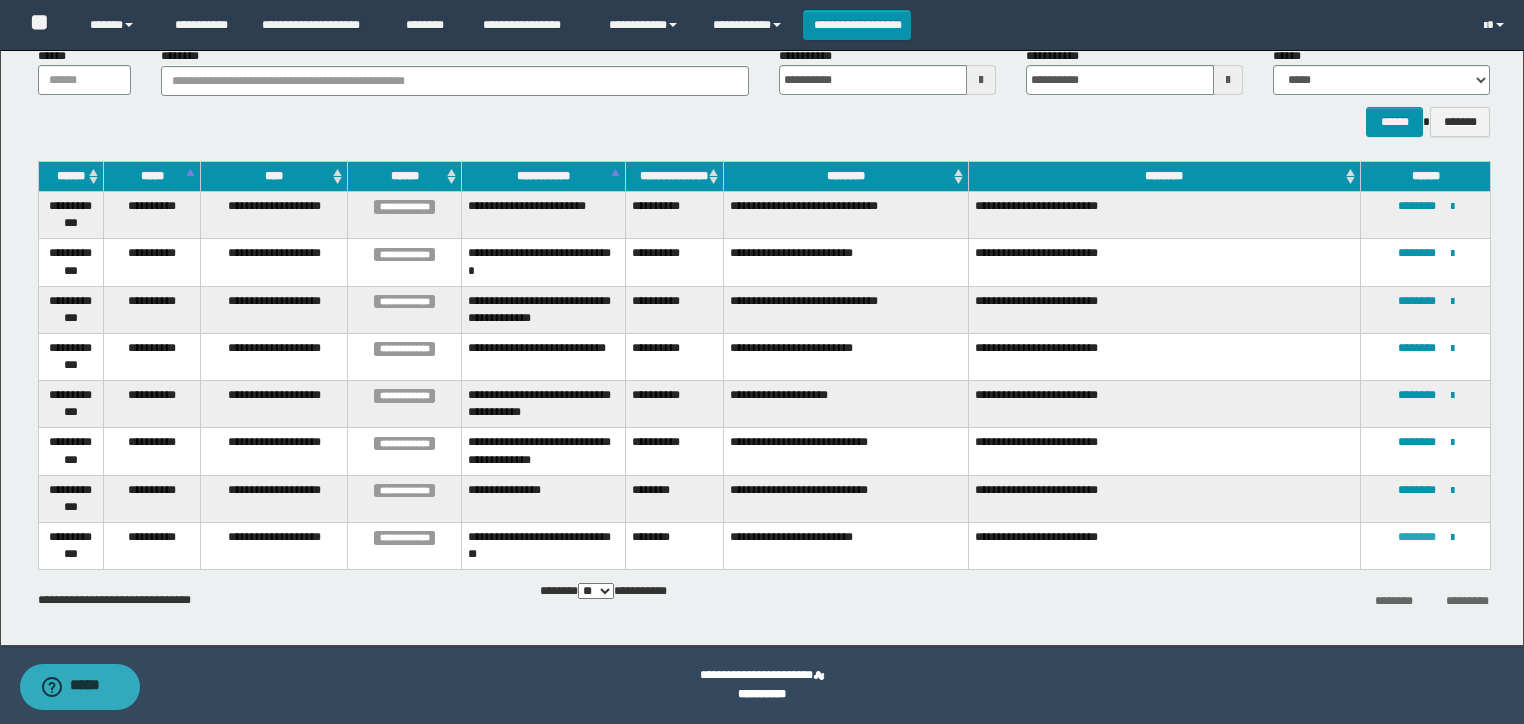 click on "********" at bounding box center [1417, 537] 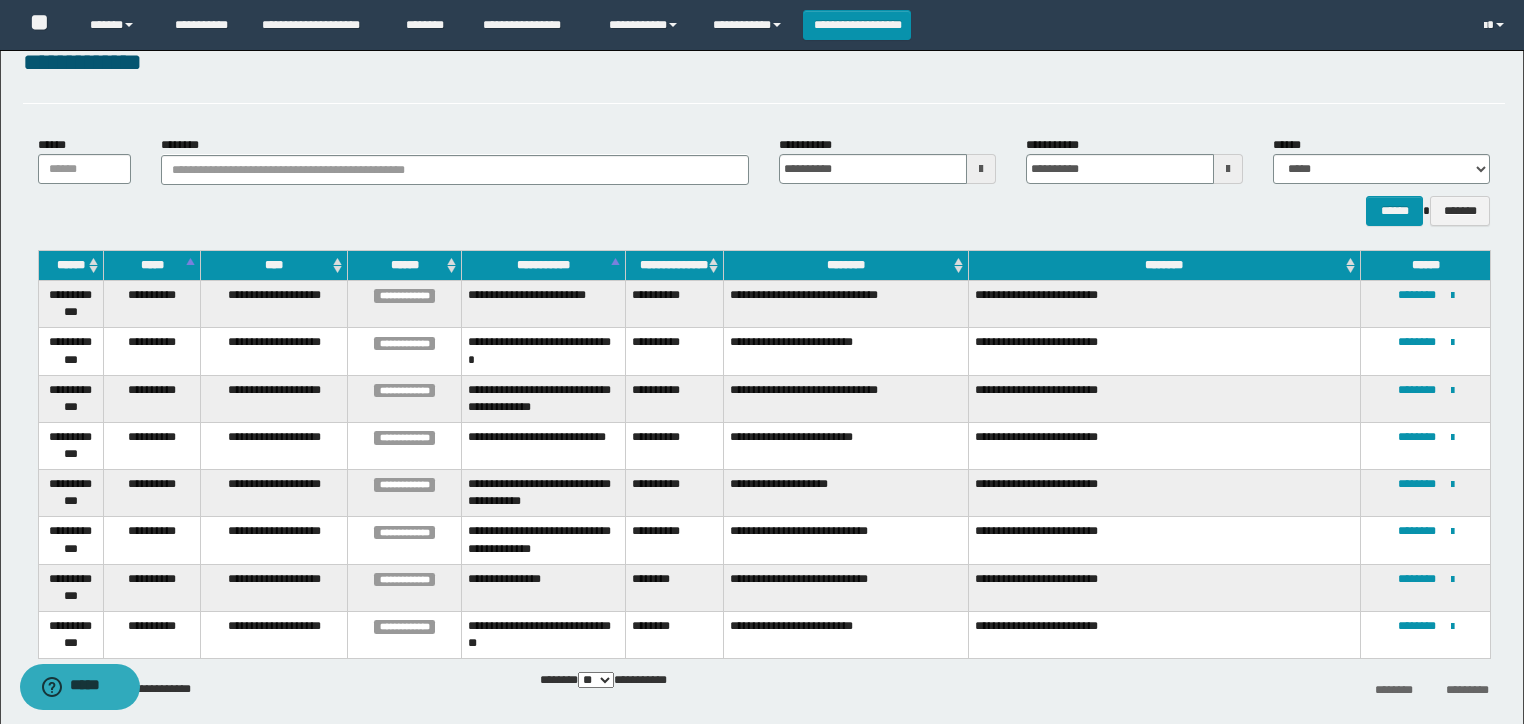 scroll, scrollTop: 134, scrollLeft: 0, axis: vertical 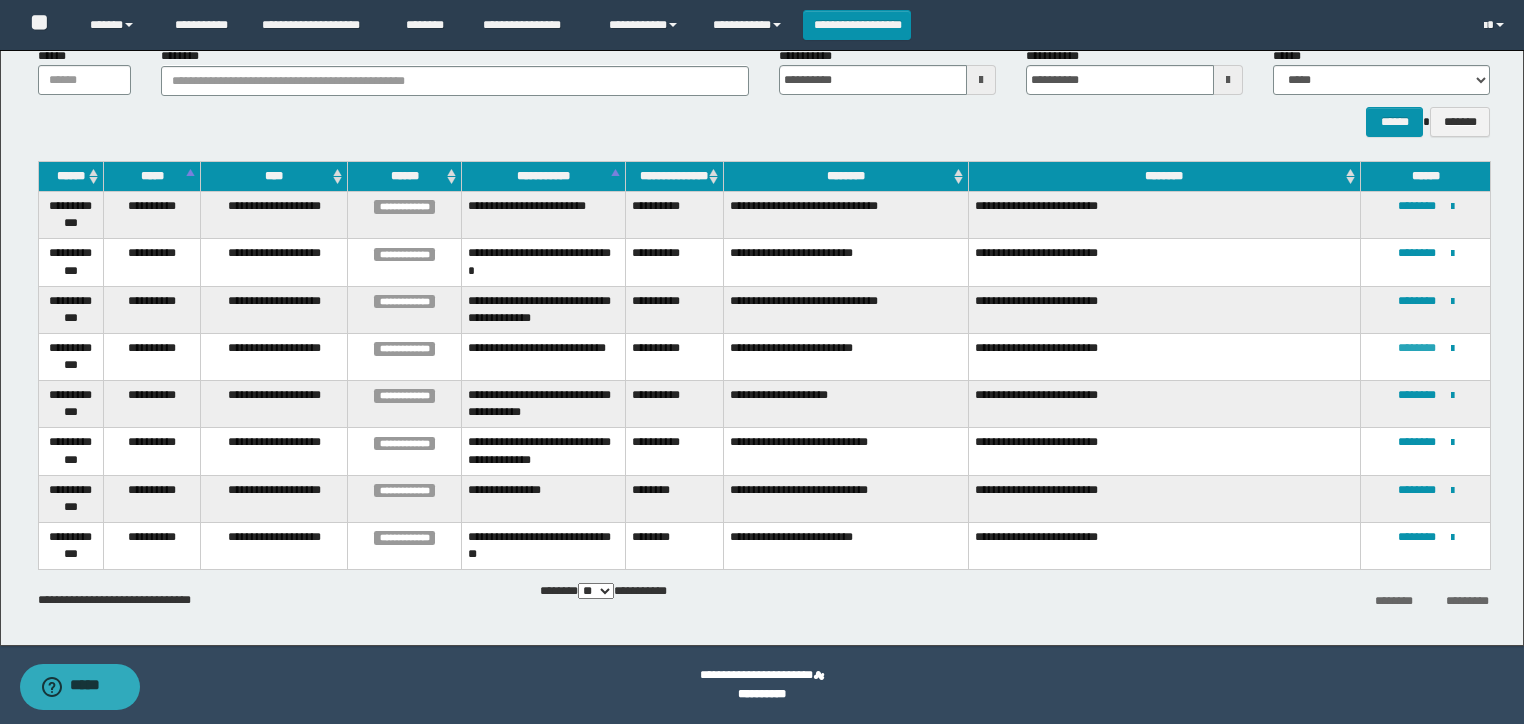 click on "********" at bounding box center [1417, 348] 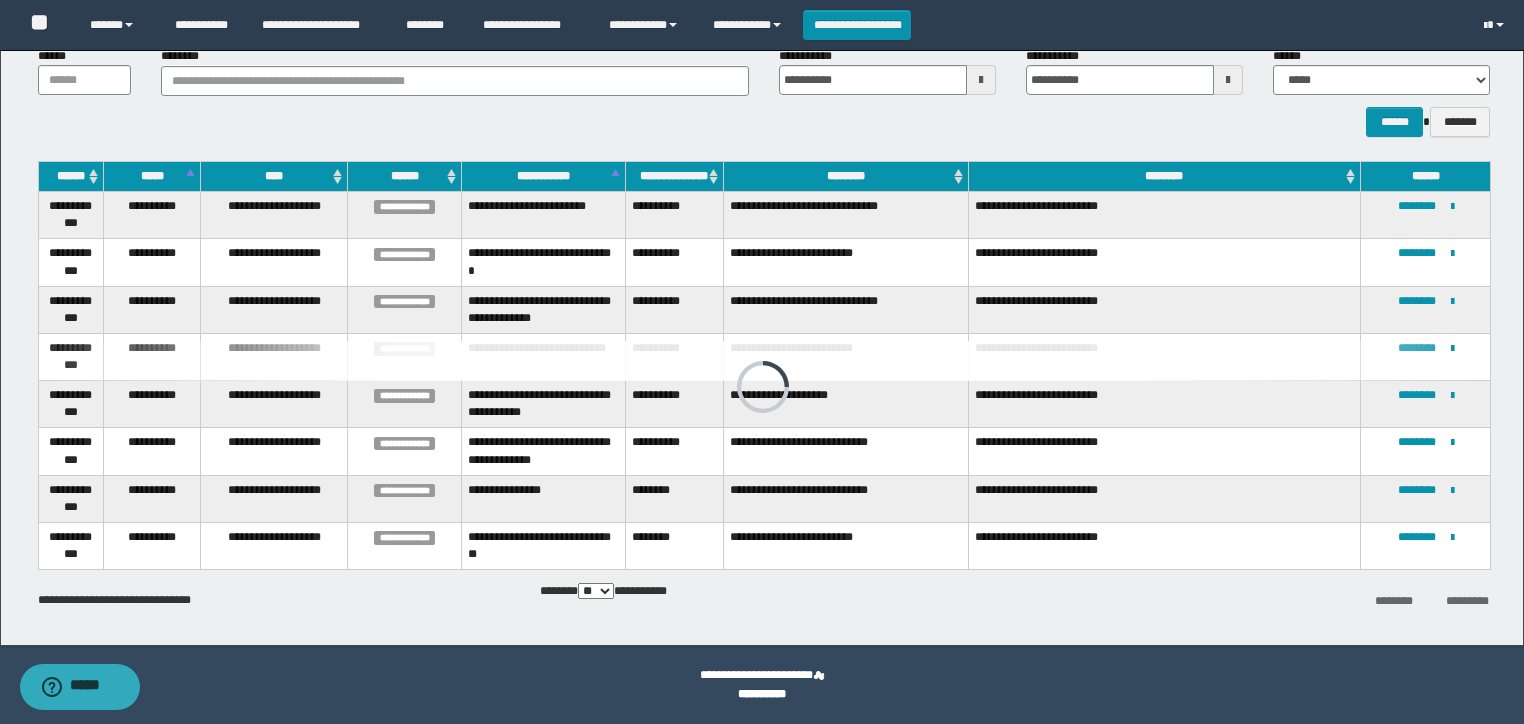 scroll, scrollTop: 0, scrollLeft: 0, axis: both 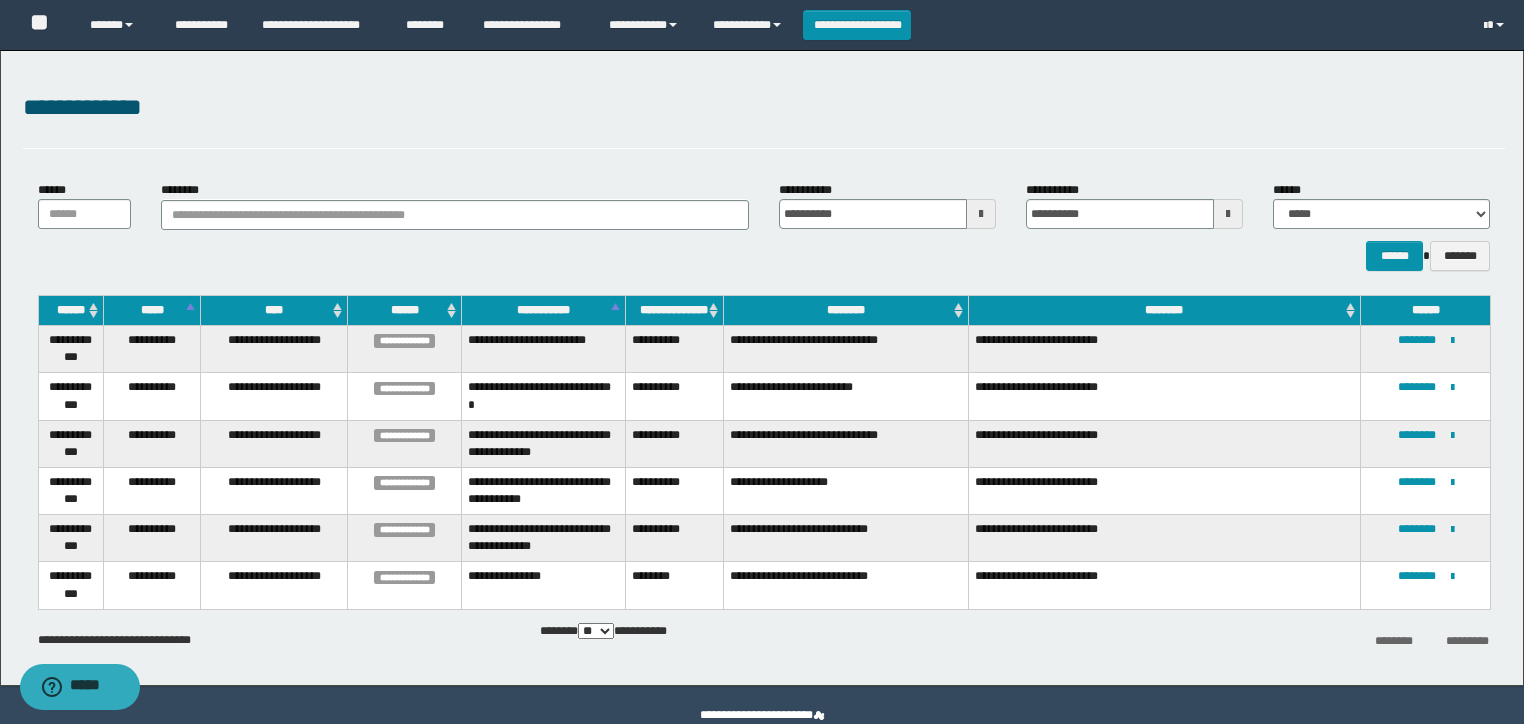 click on "**********" at bounding box center [764, 119] 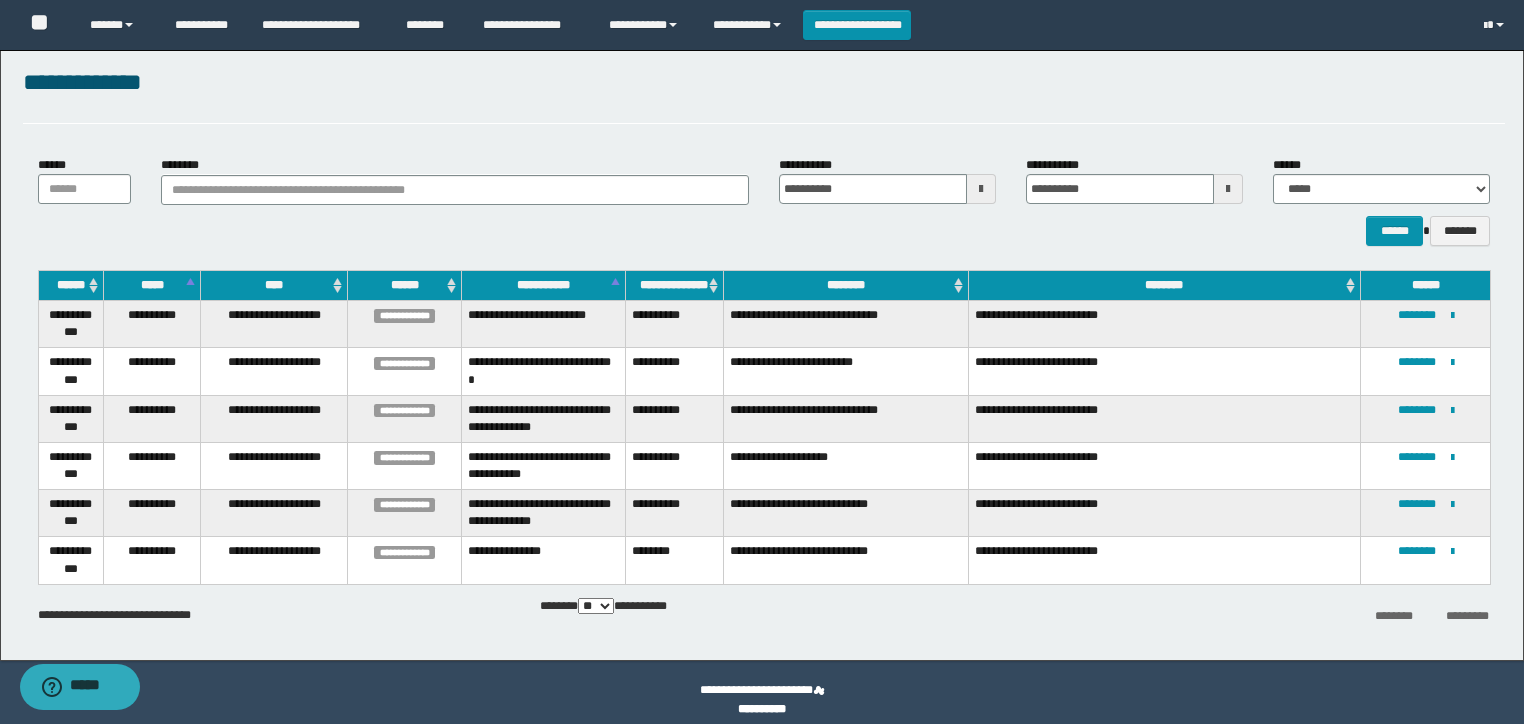 scroll, scrollTop: 40, scrollLeft: 0, axis: vertical 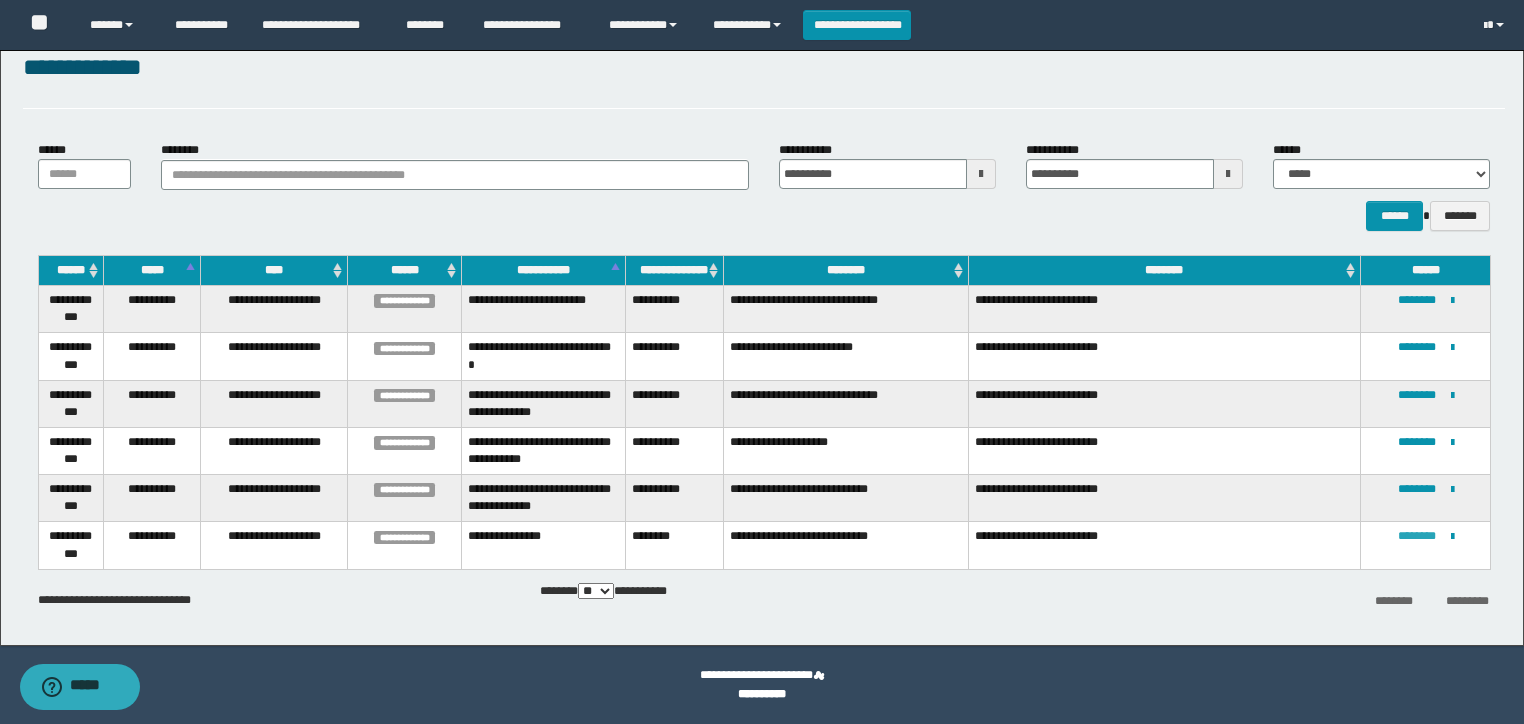 click on "********" at bounding box center [1417, 536] 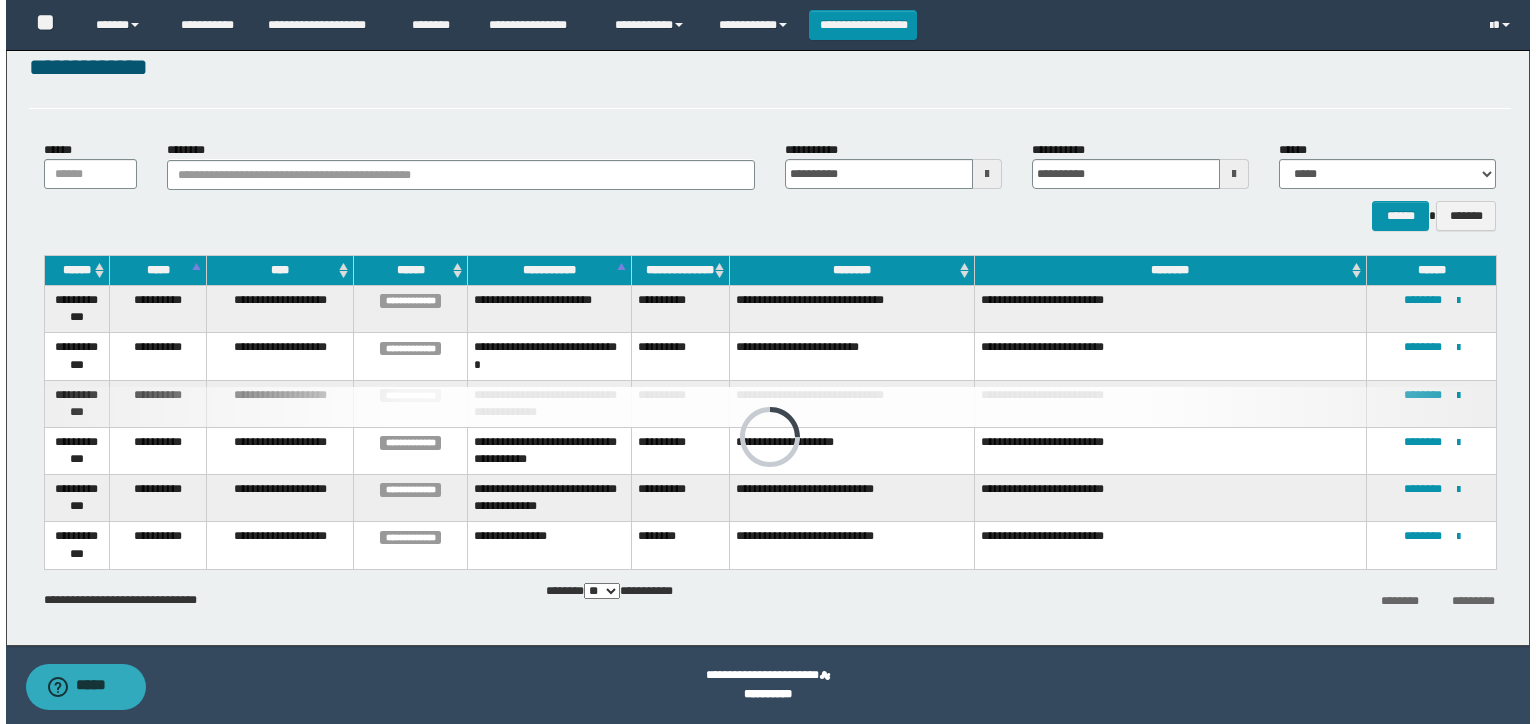 scroll, scrollTop: 0, scrollLeft: 0, axis: both 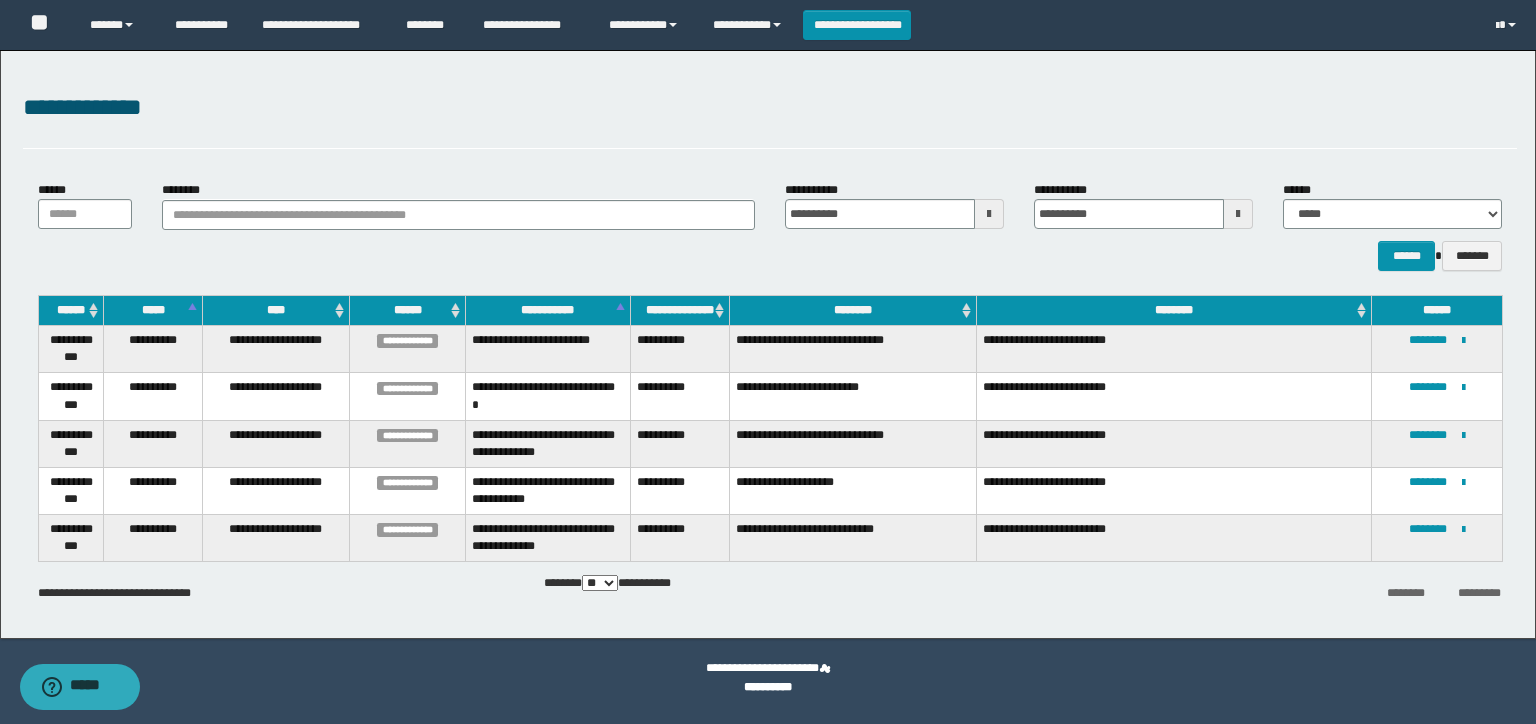 click on "**********" at bounding box center [768, 344] 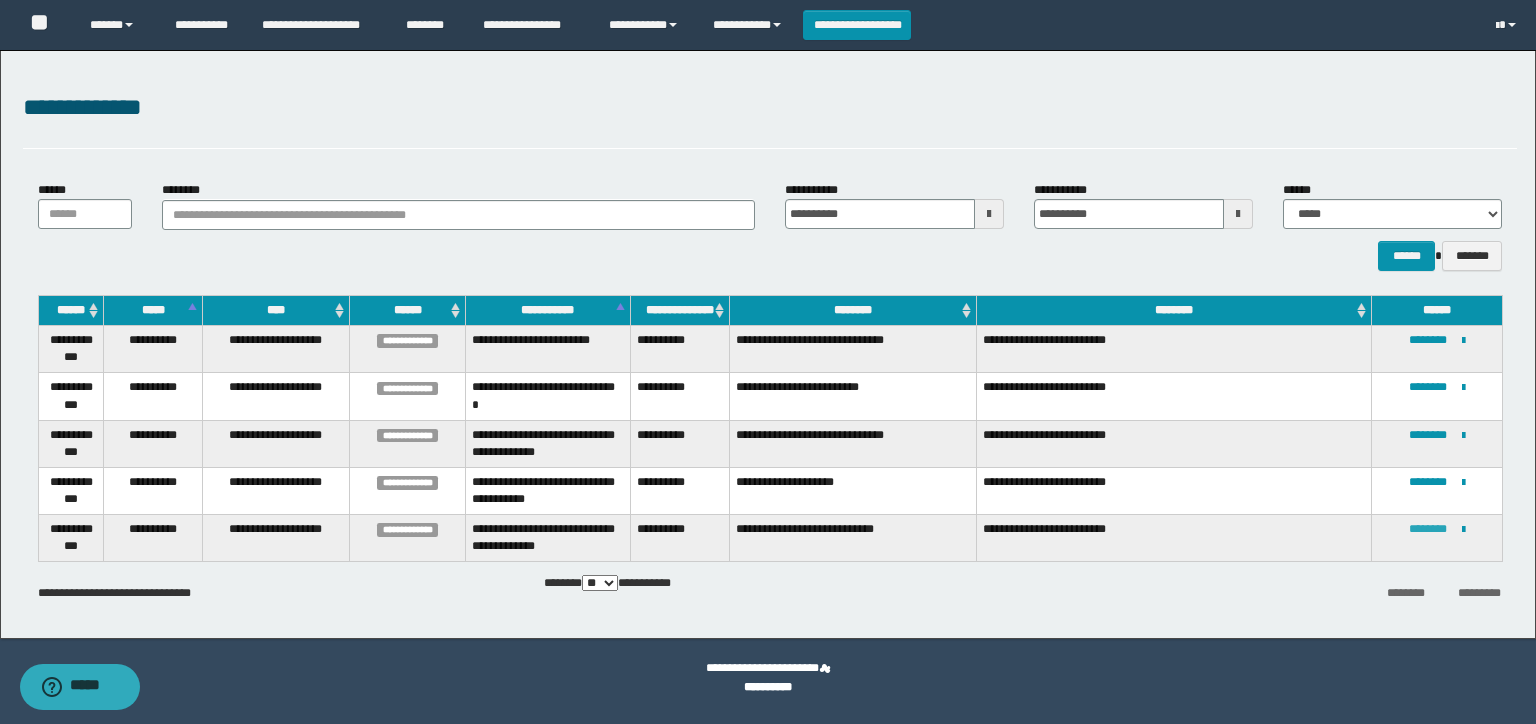 click on "********" at bounding box center [1428, 529] 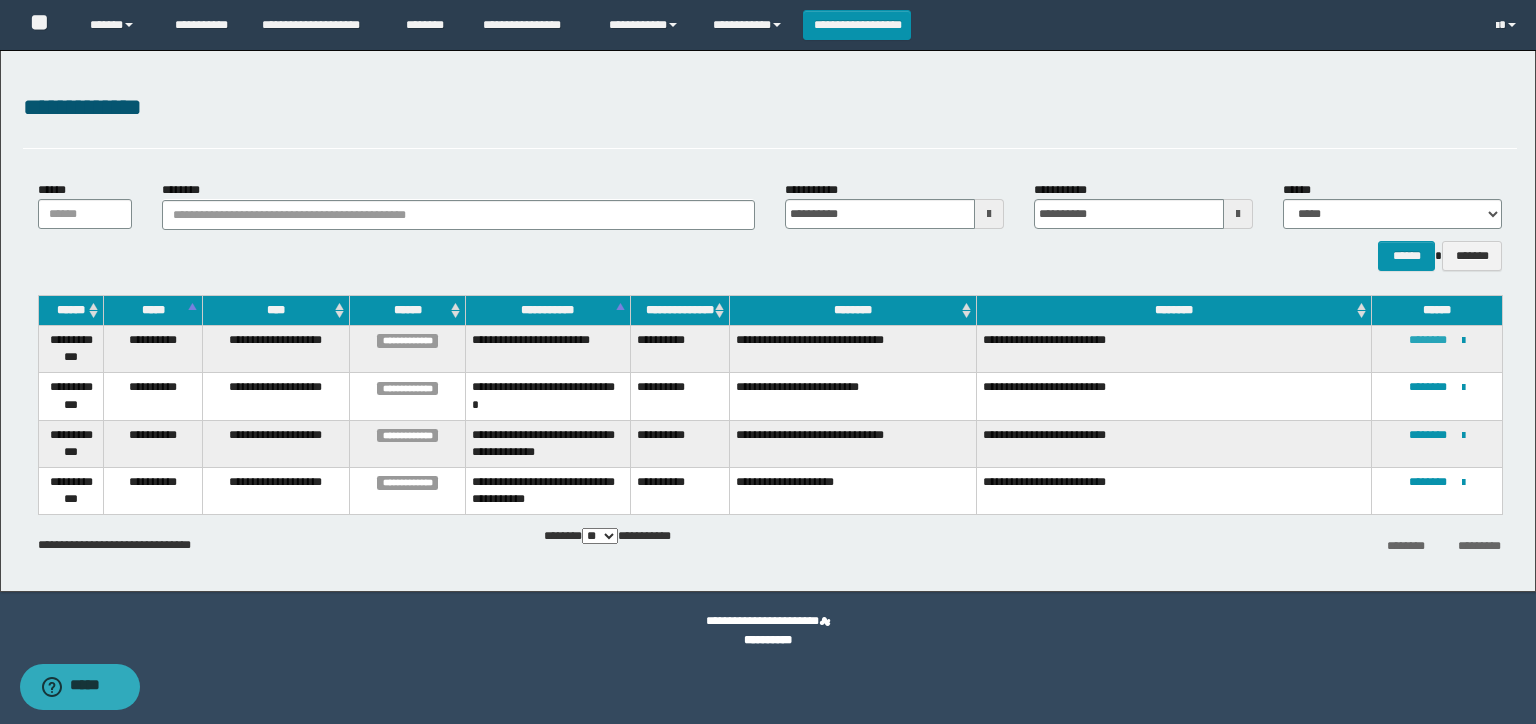 click on "********" at bounding box center [1428, 340] 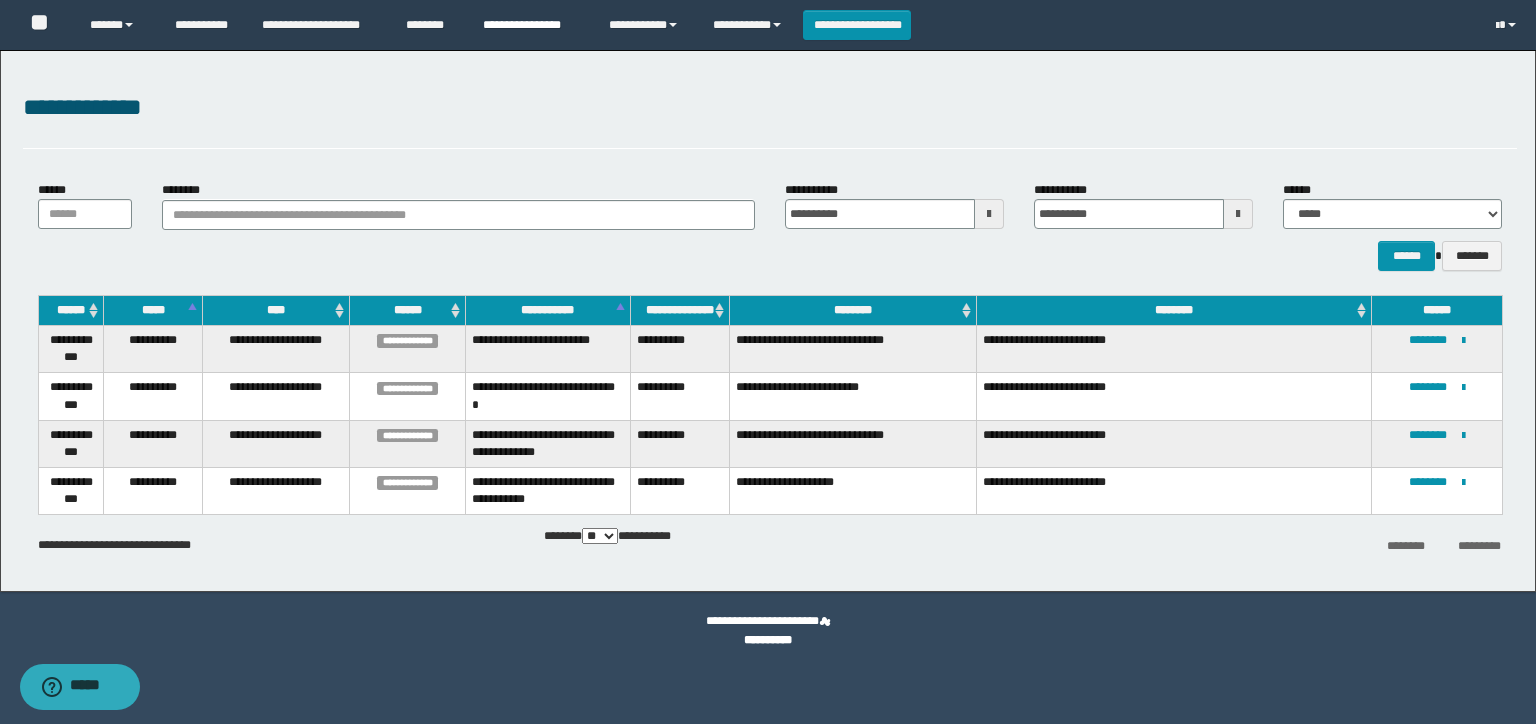 click on "**********" at bounding box center [531, 25] 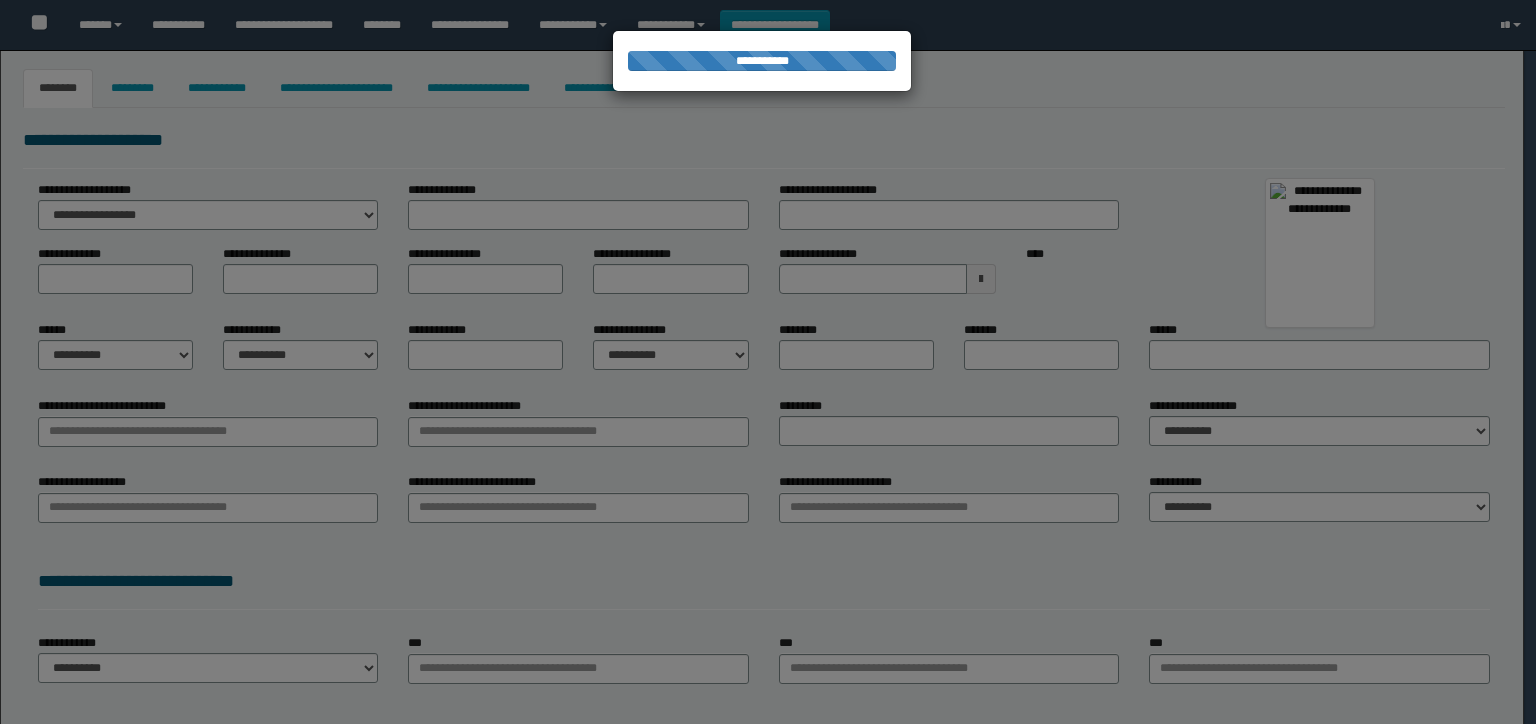 type on "**********" 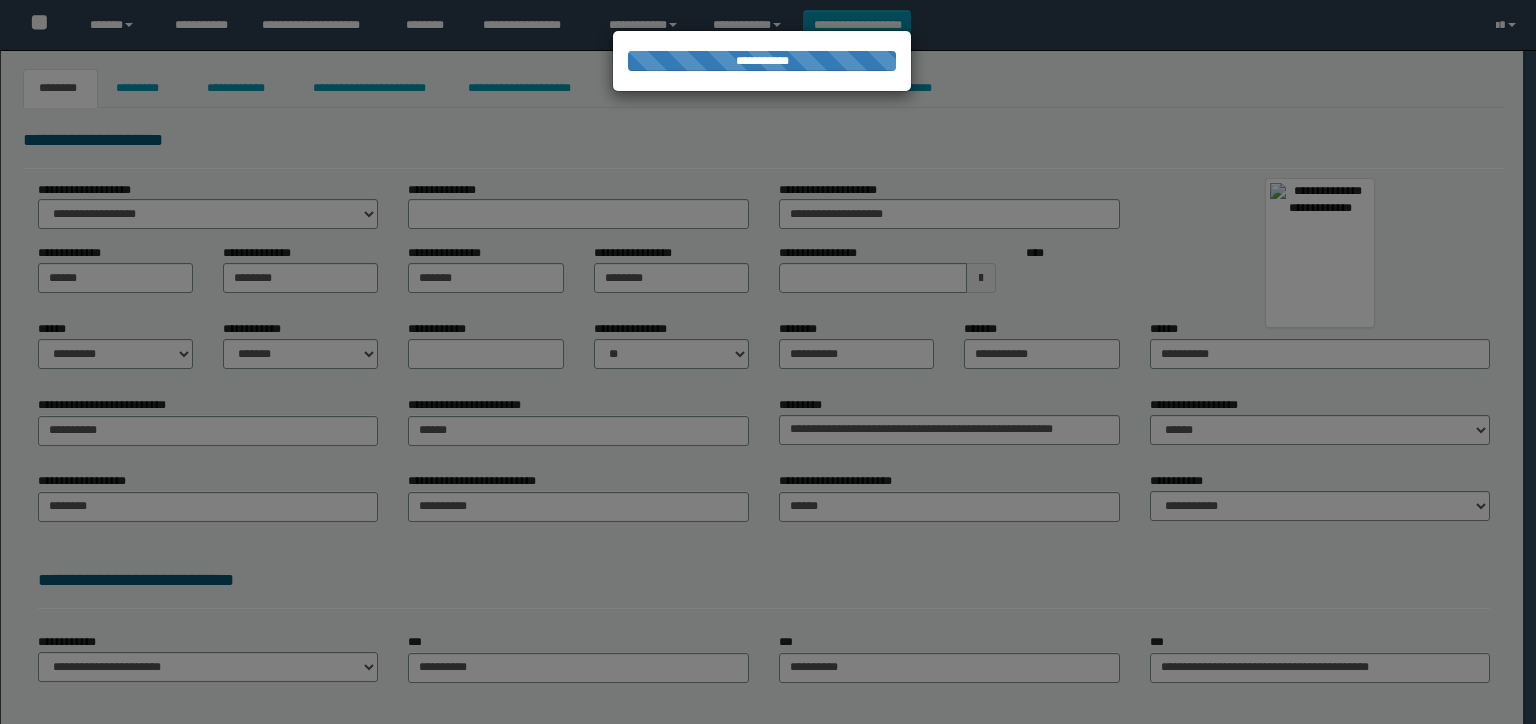 scroll, scrollTop: 0, scrollLeft: 0, axis: both 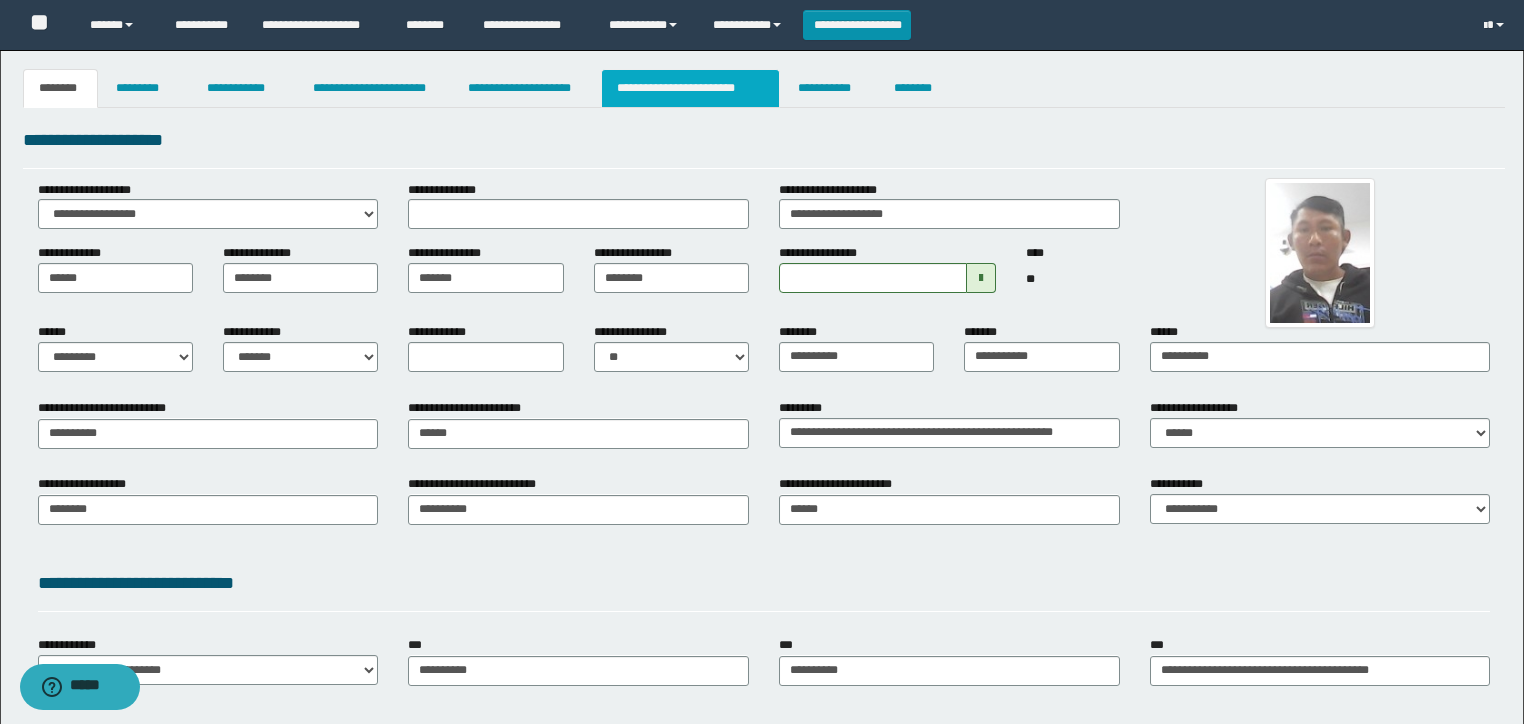 click on "**********" at bounding box center (690, 88) 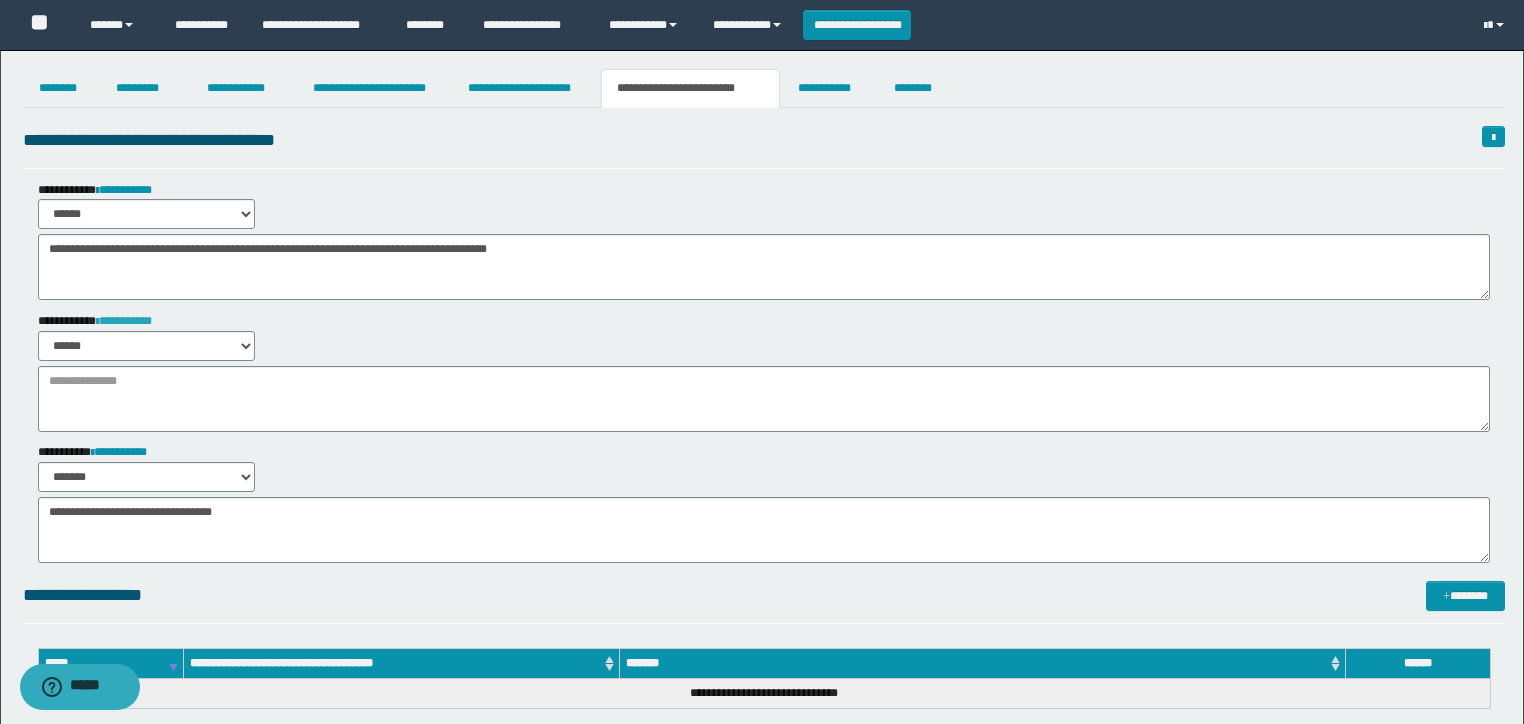click on "**********" at bounding box center [124, 321] 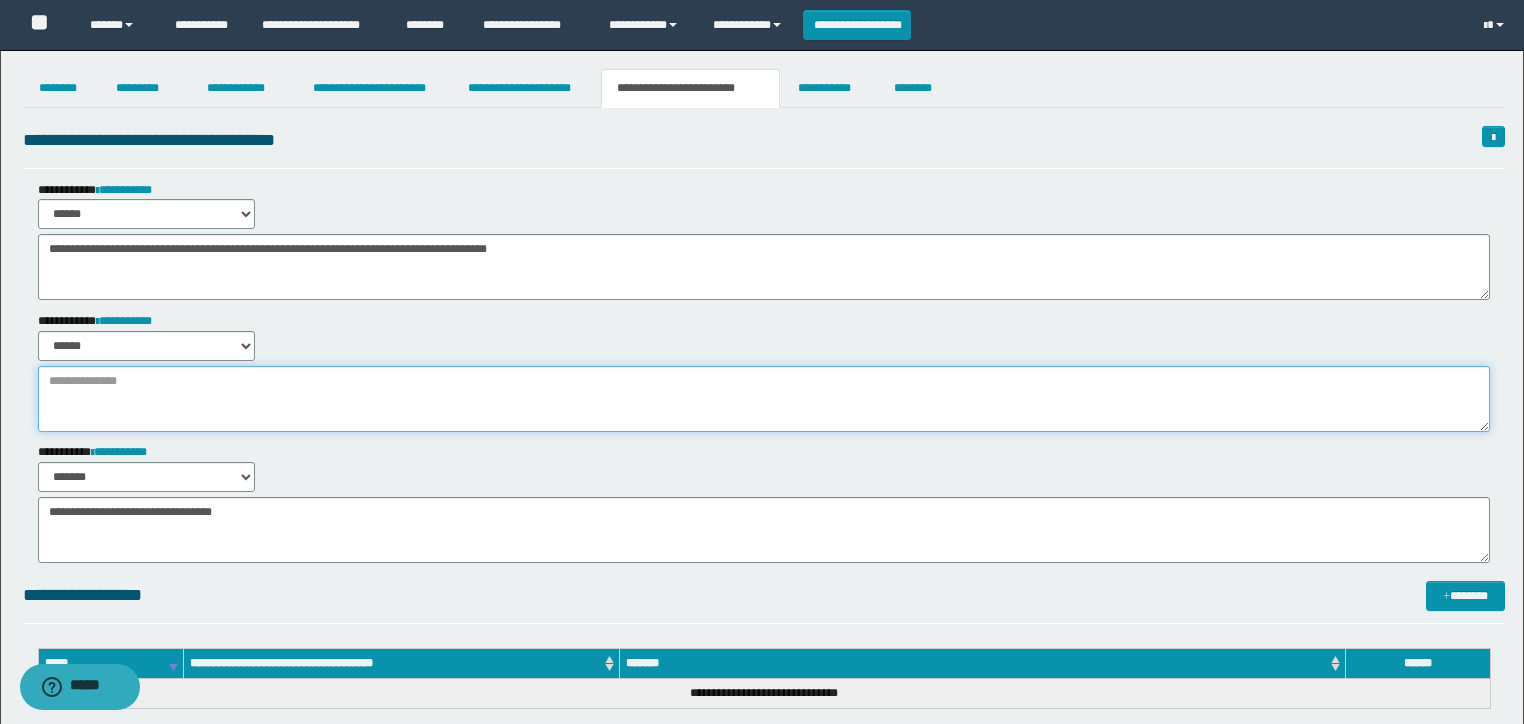 paste on "**********" 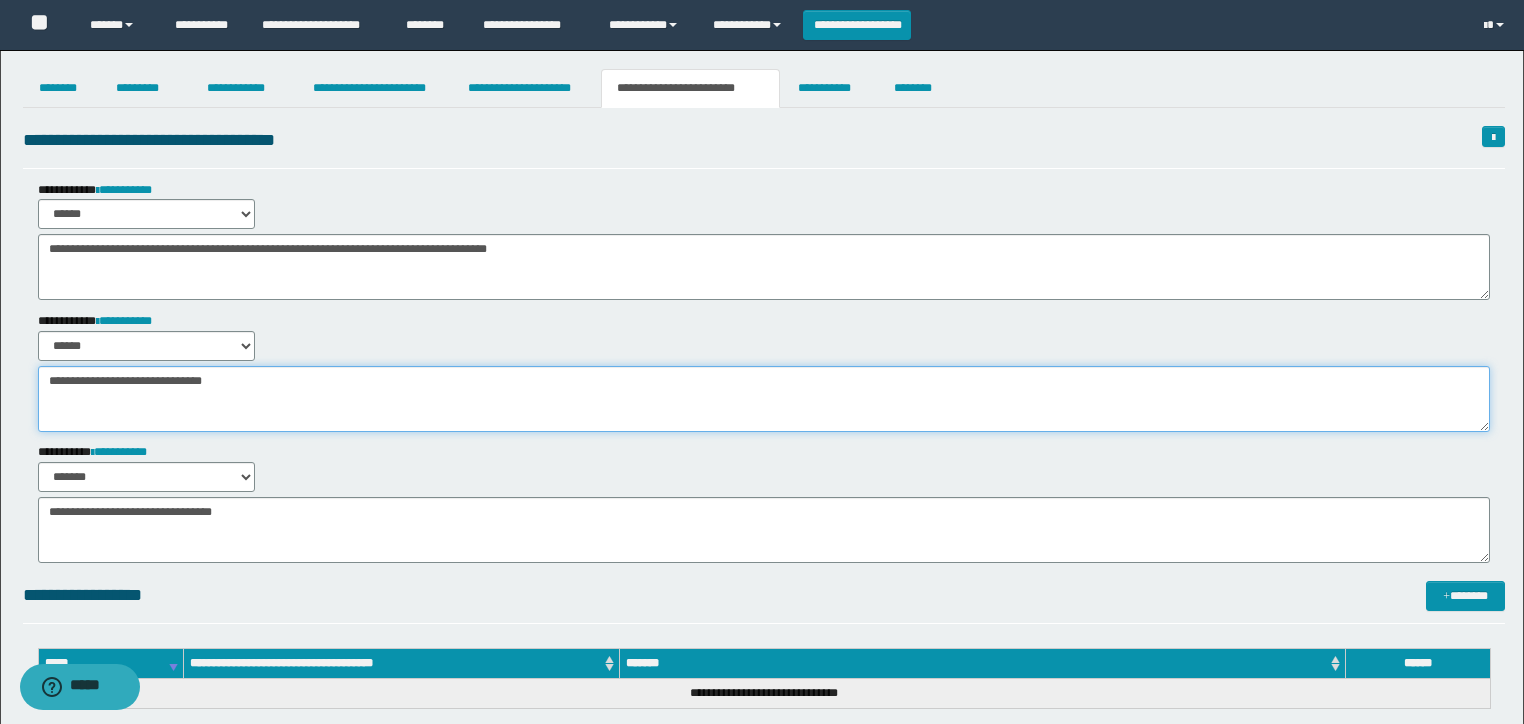 click on "**********" at bounding box center (764, 399) 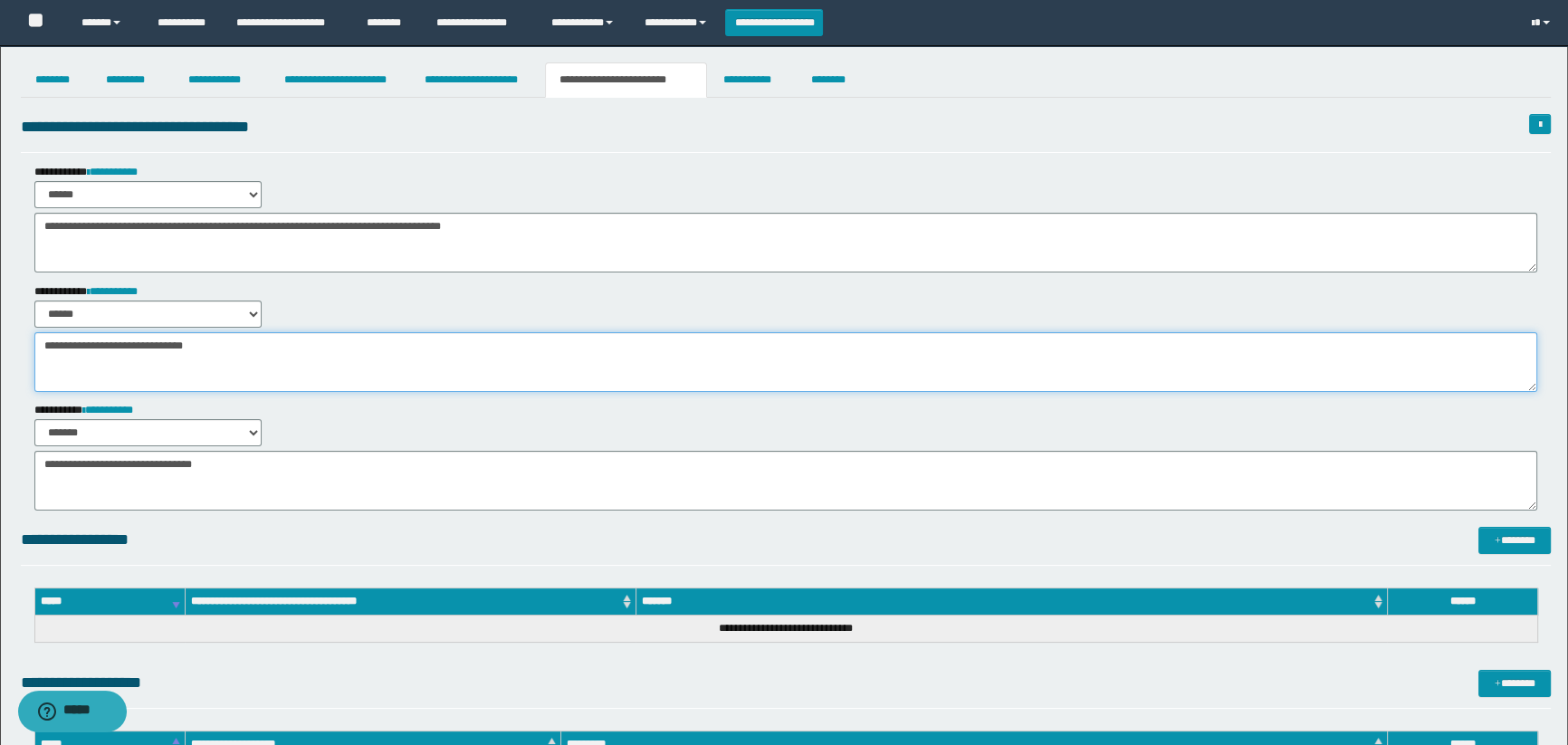 paste on "**********" 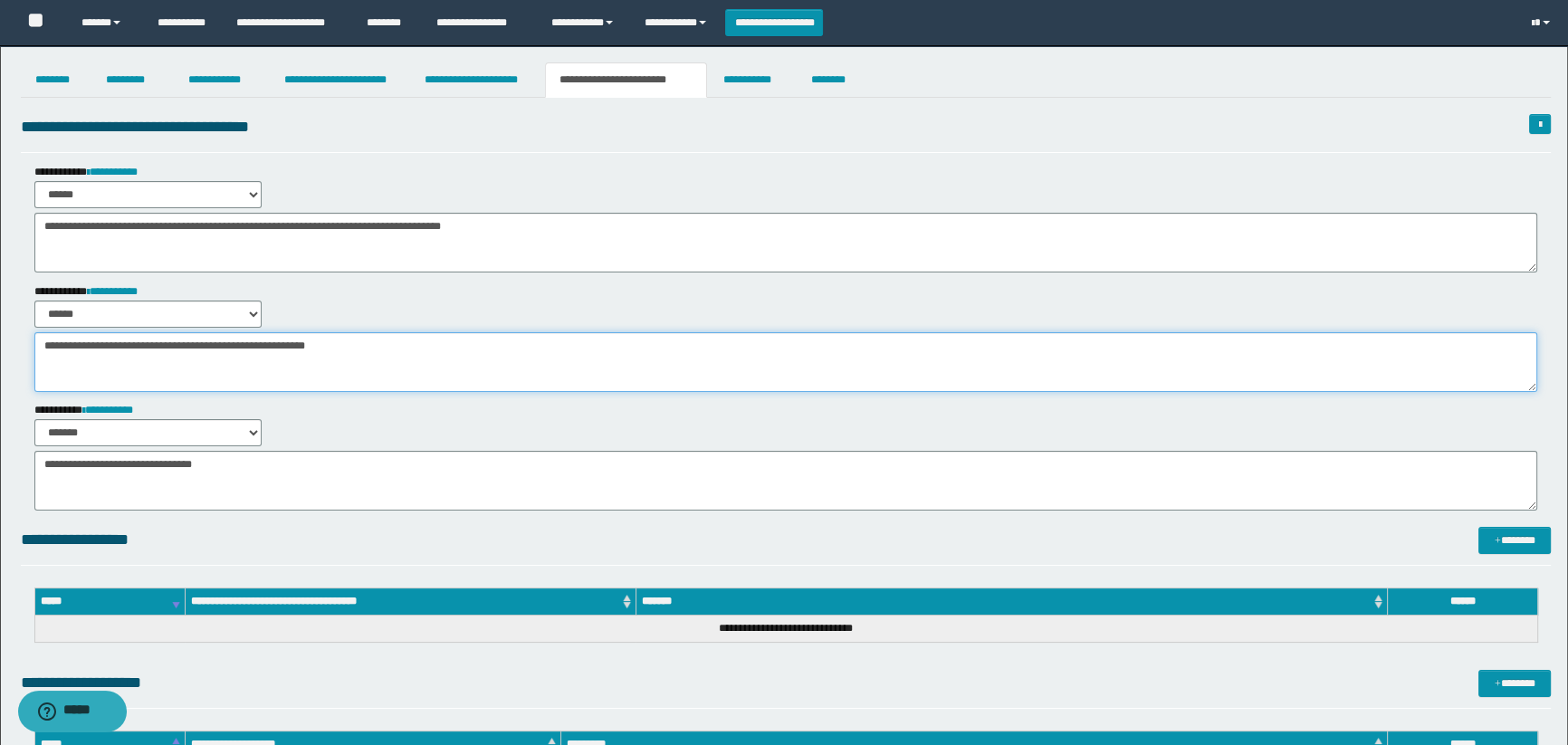click on "**********" at bounding box center [786, 362] 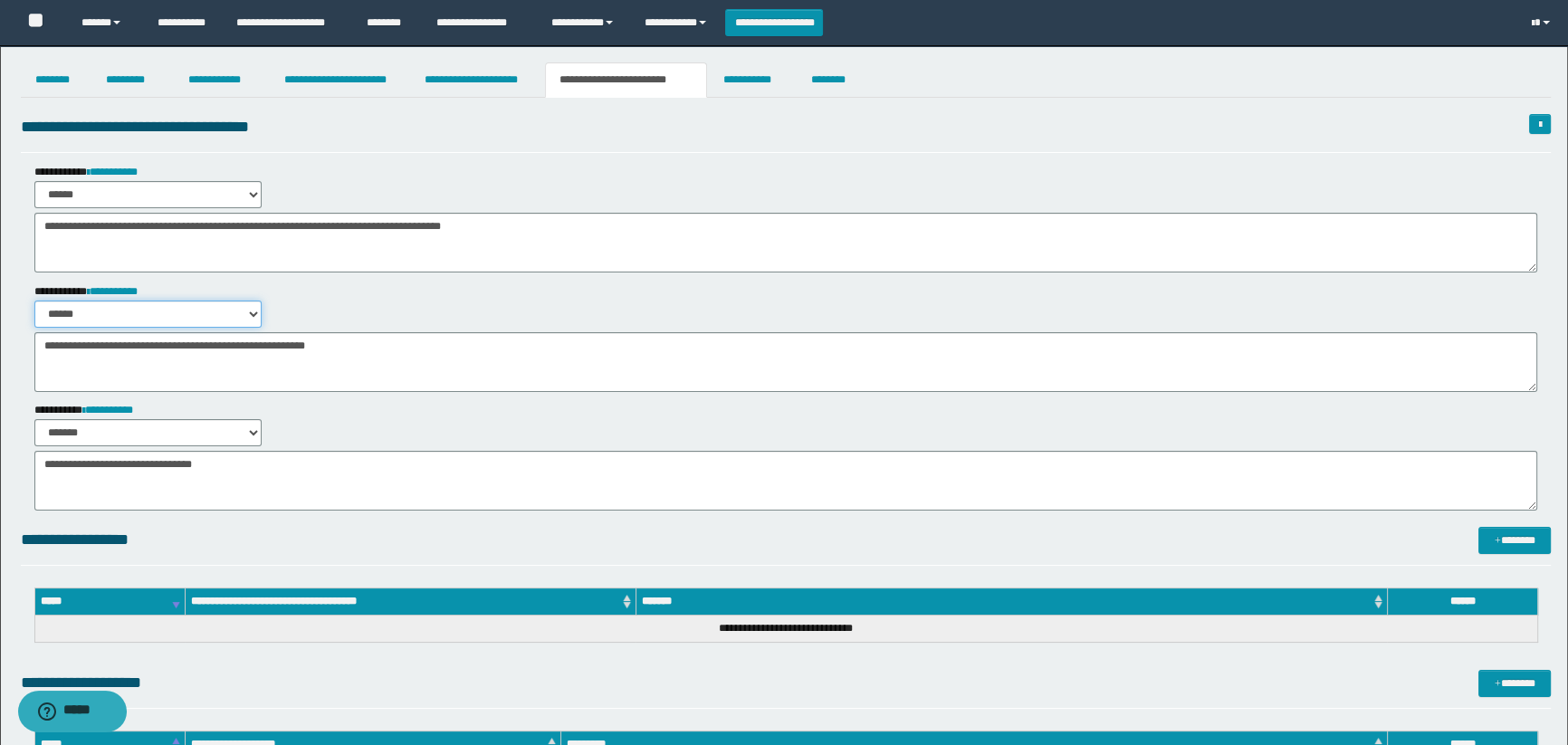 click on "******
*******" at bounding box center (148, 314) 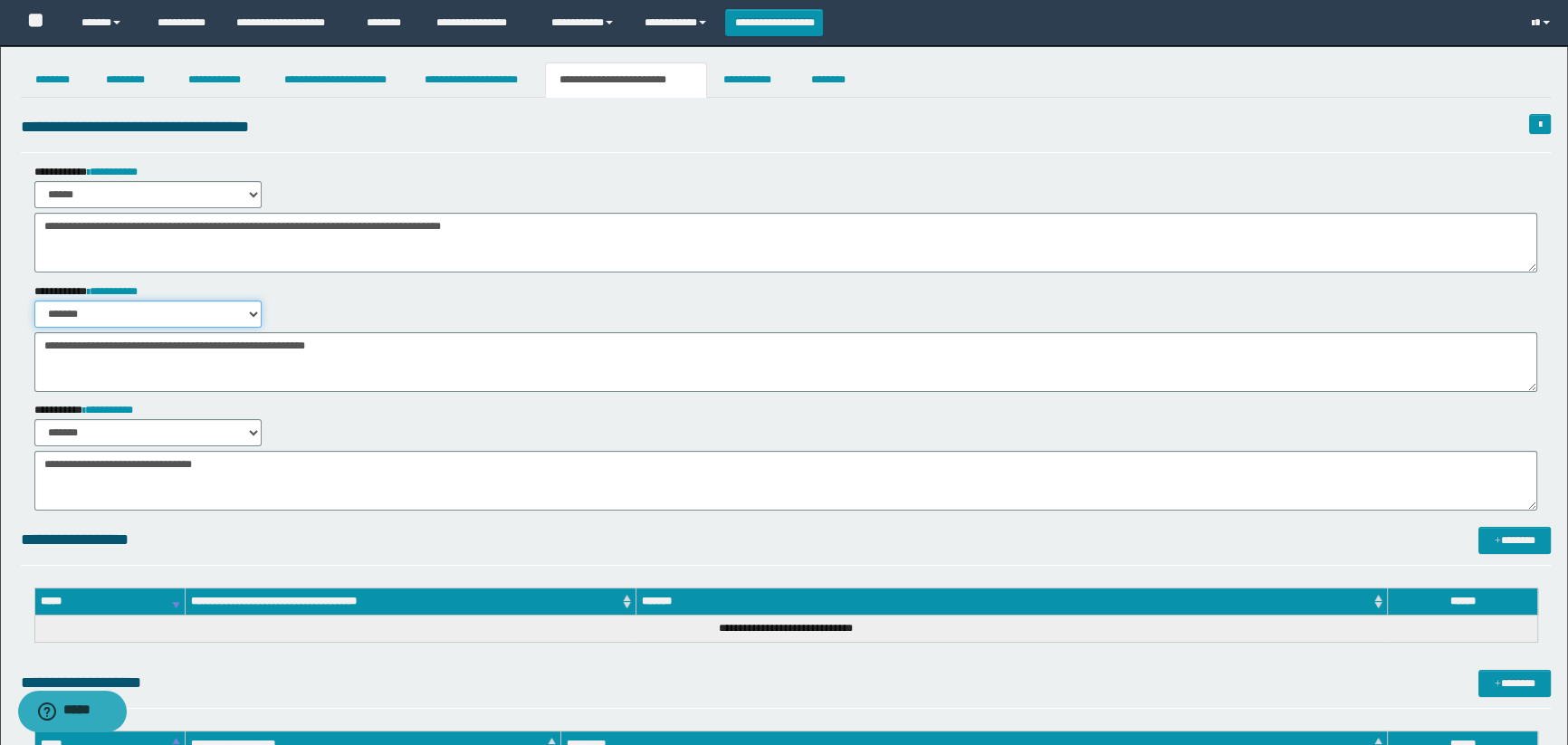 click on "******
*******" at bounding box center (148, 314) 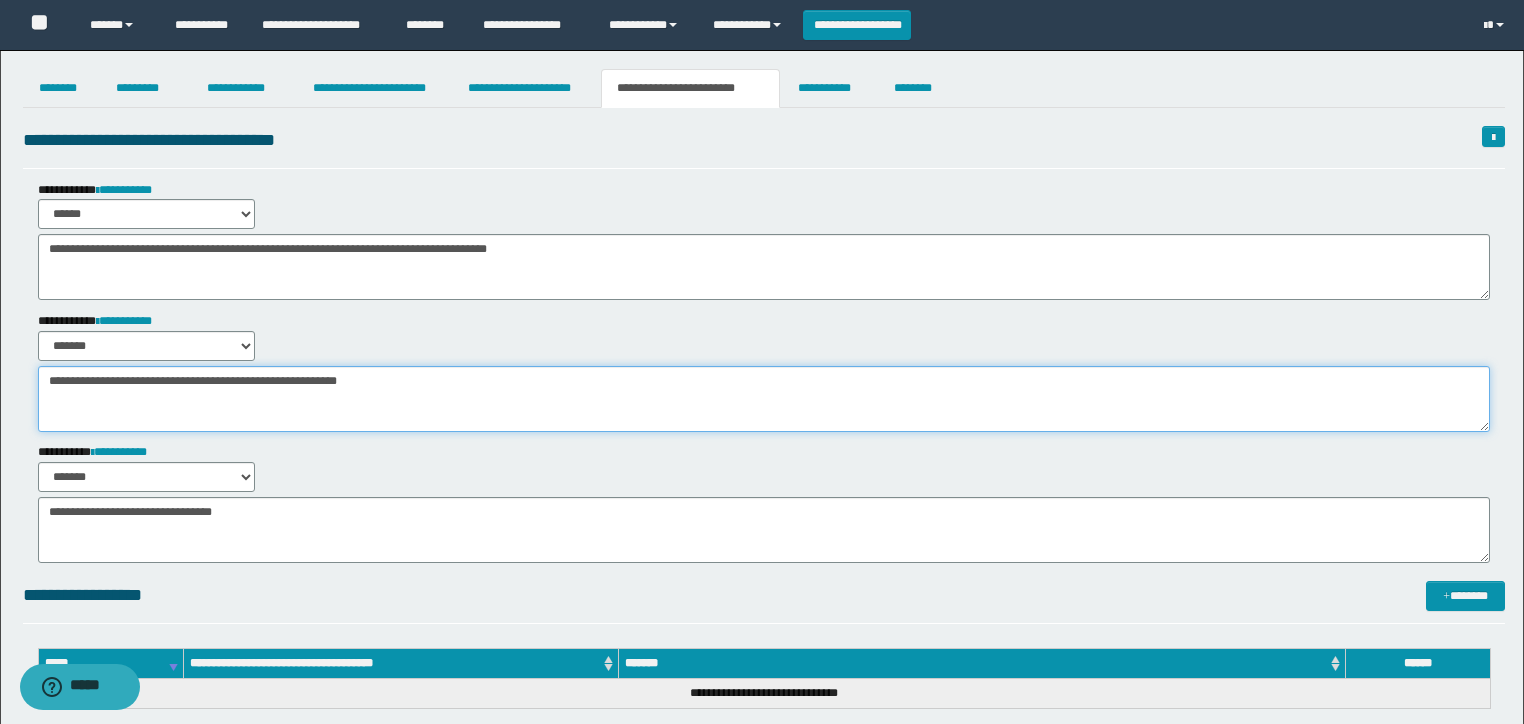 click on "**********" at bounding box center (764, 399) 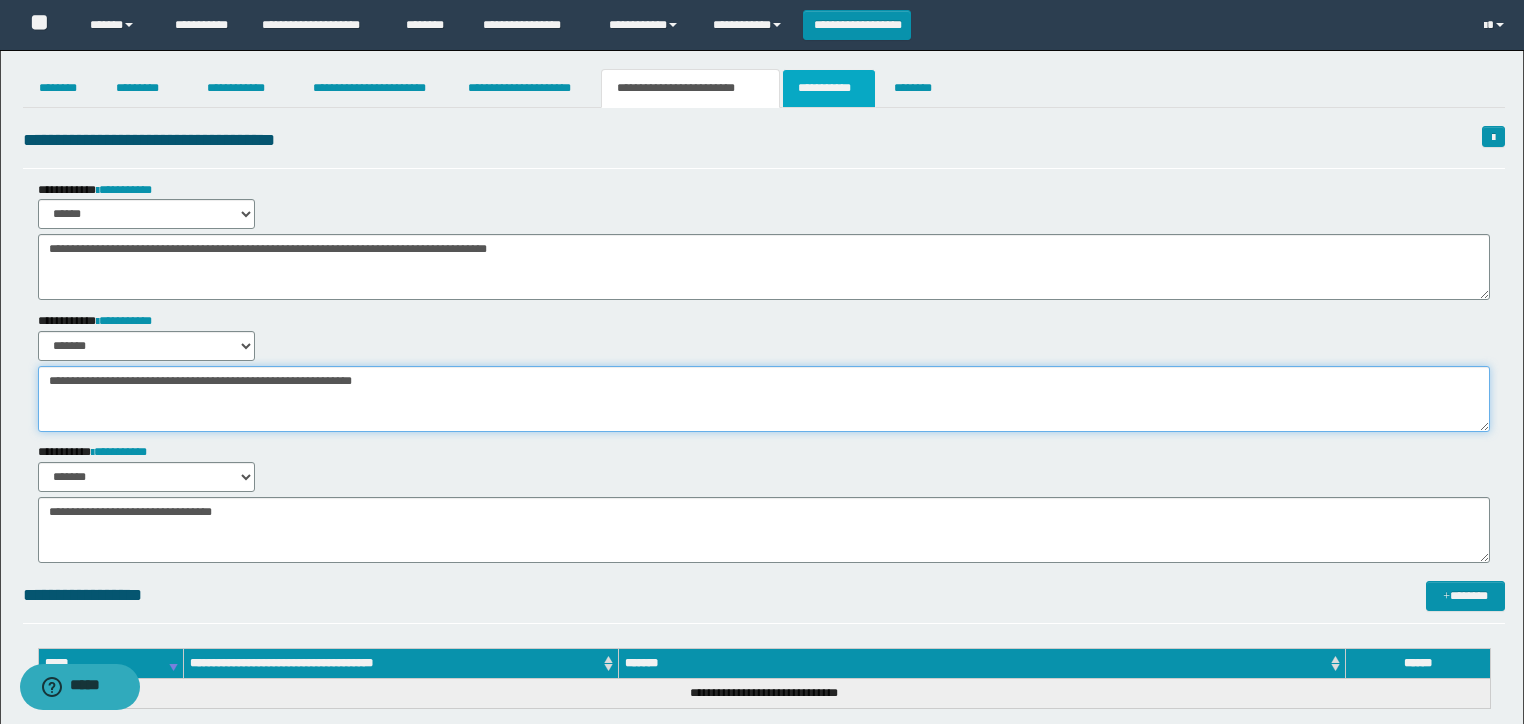 type on "**********" 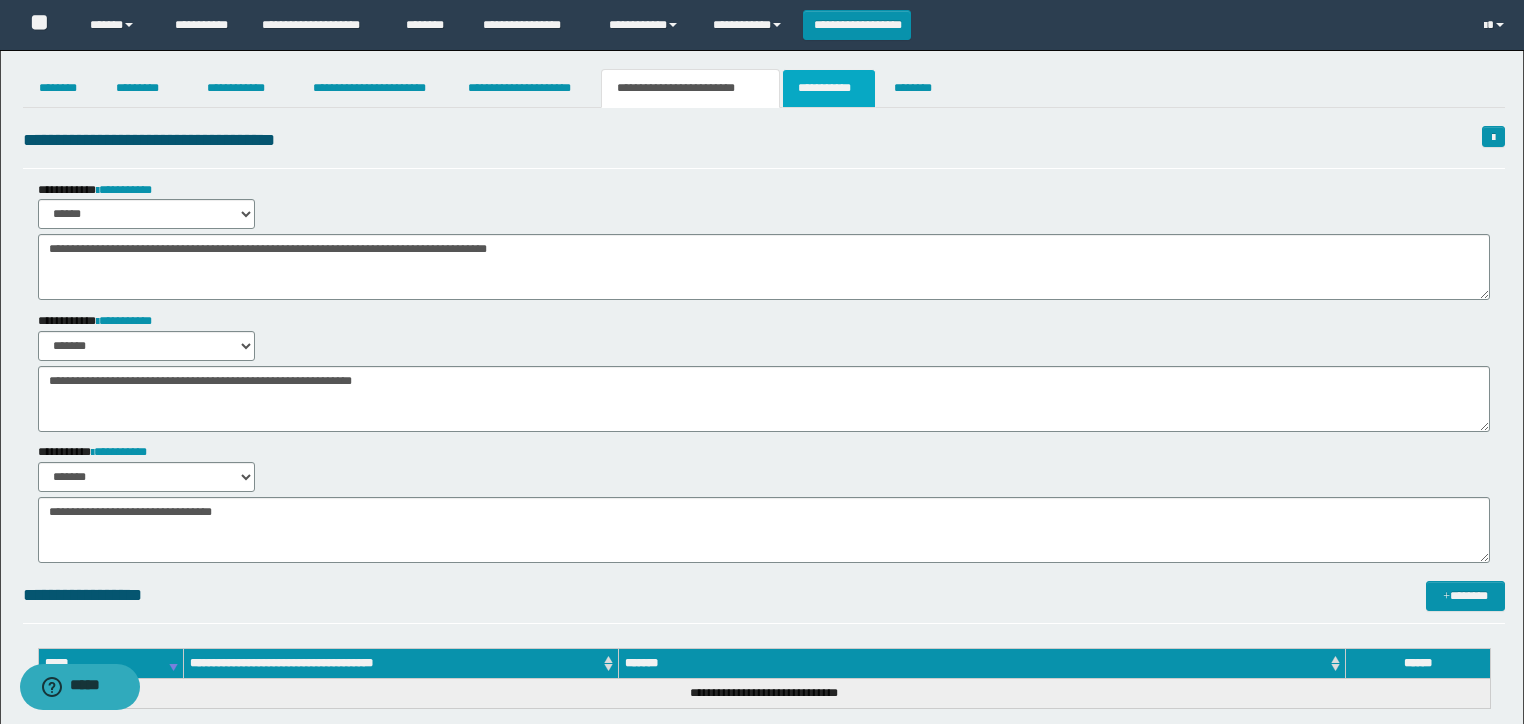 click on "**********" at bounding box center [829, 88] 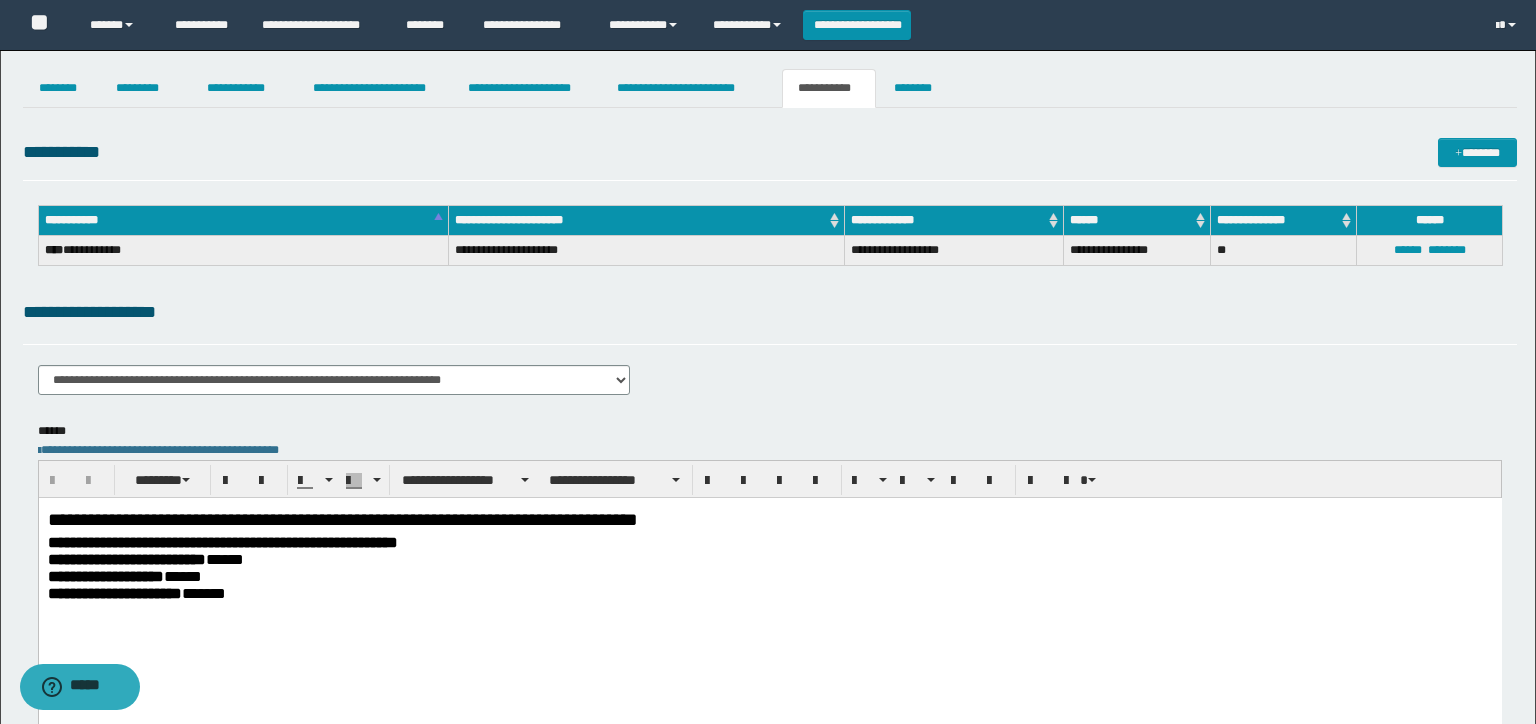 scroll, scrollTop: 0, scrollLeft: 0, axis: both 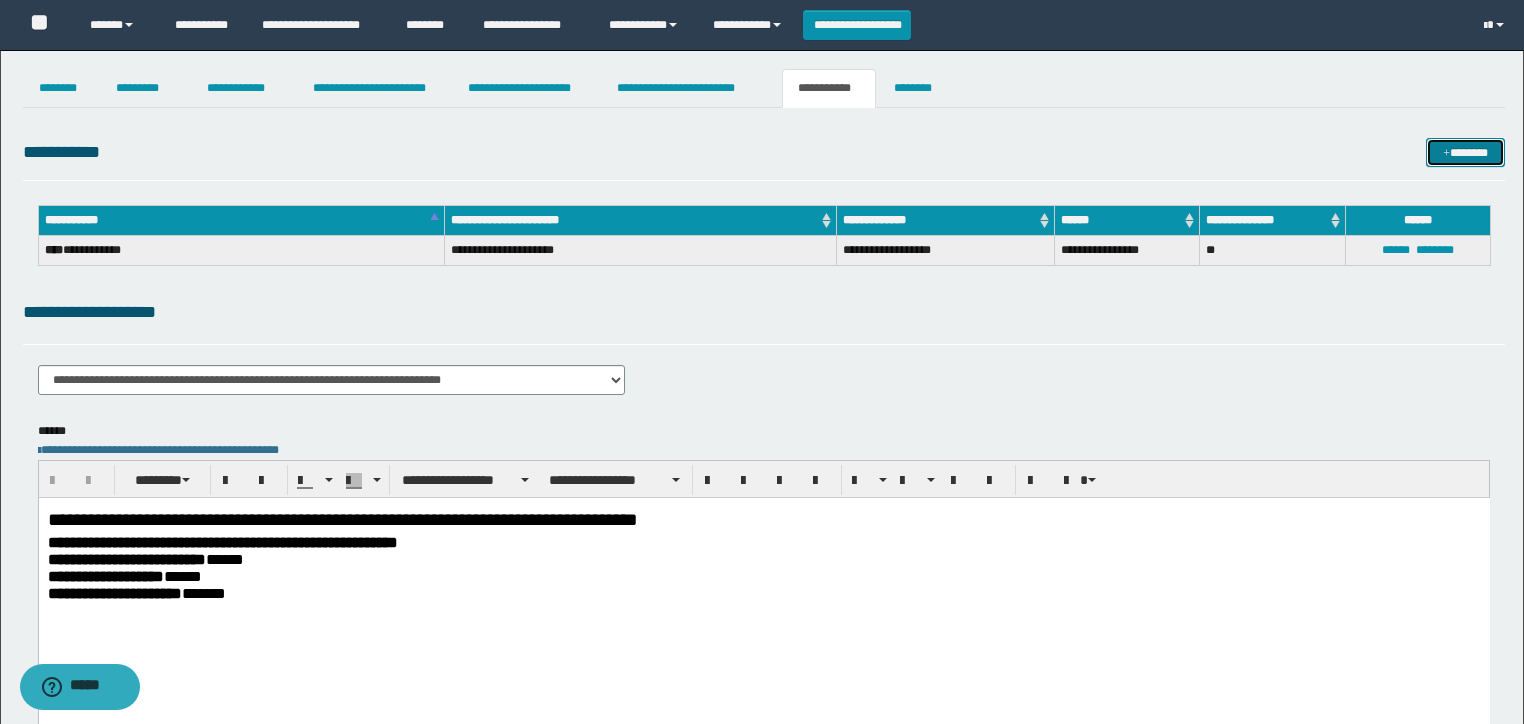click on "*******" at bounding box center (1465, 153) 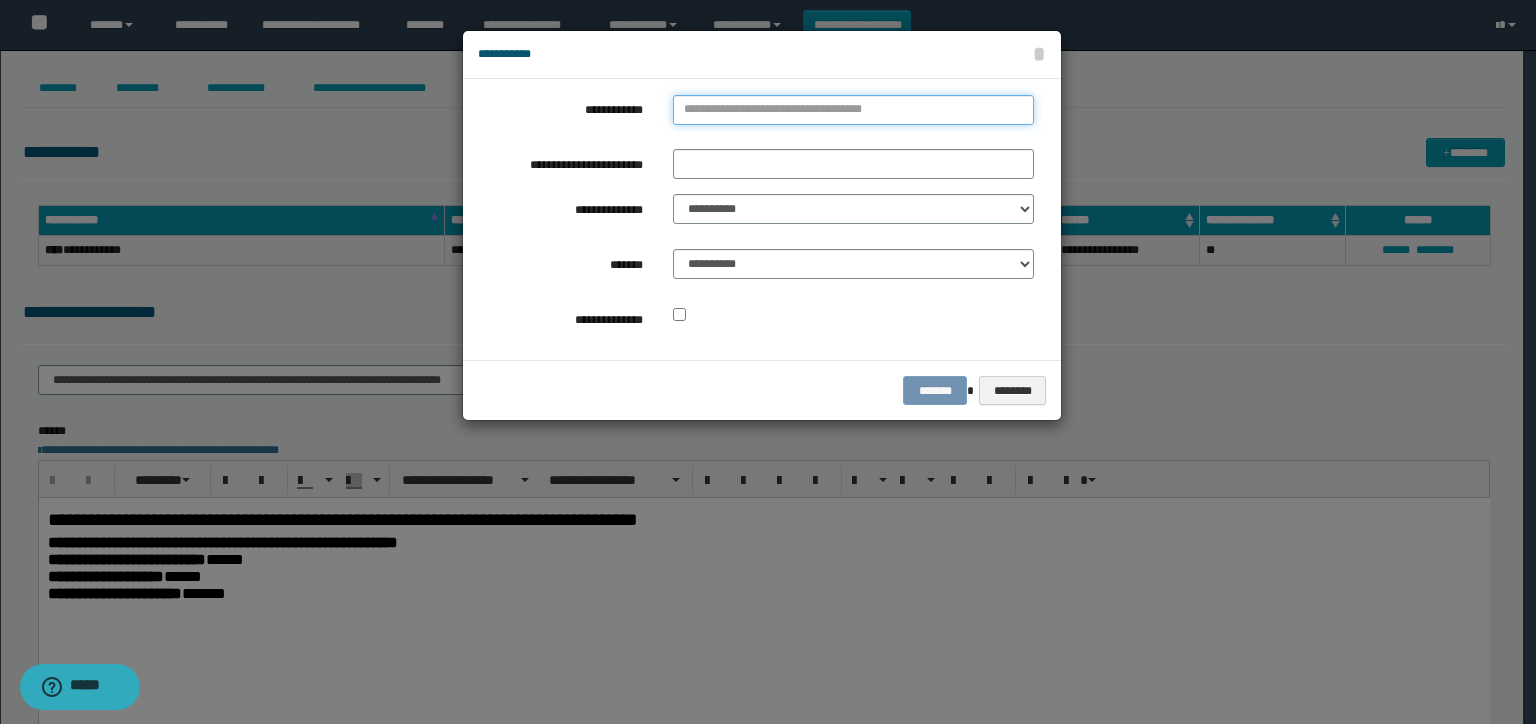 drag, startPoint x: 880, startPoint y: 109, endPoint x: 845, endPoint y: 102, distance: 35.69314 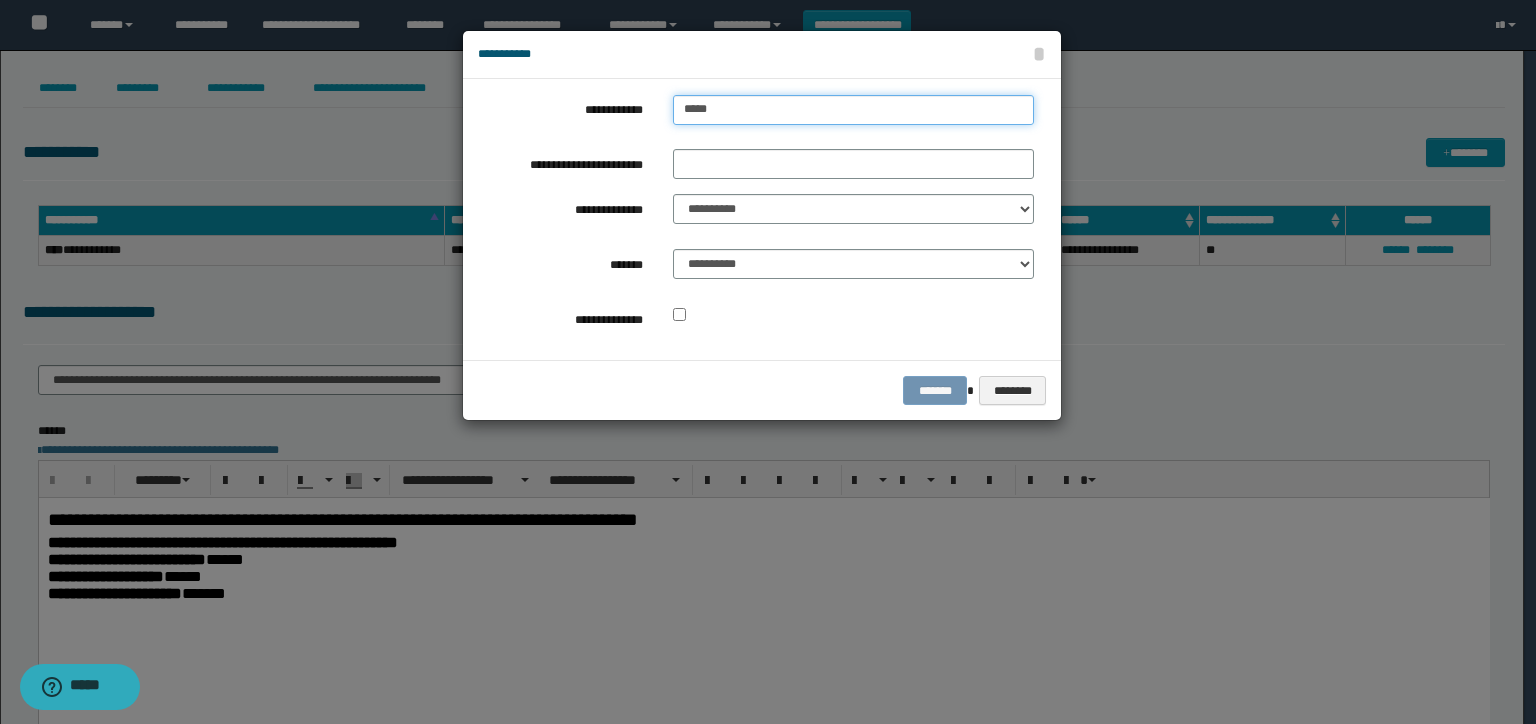 type on "*****" 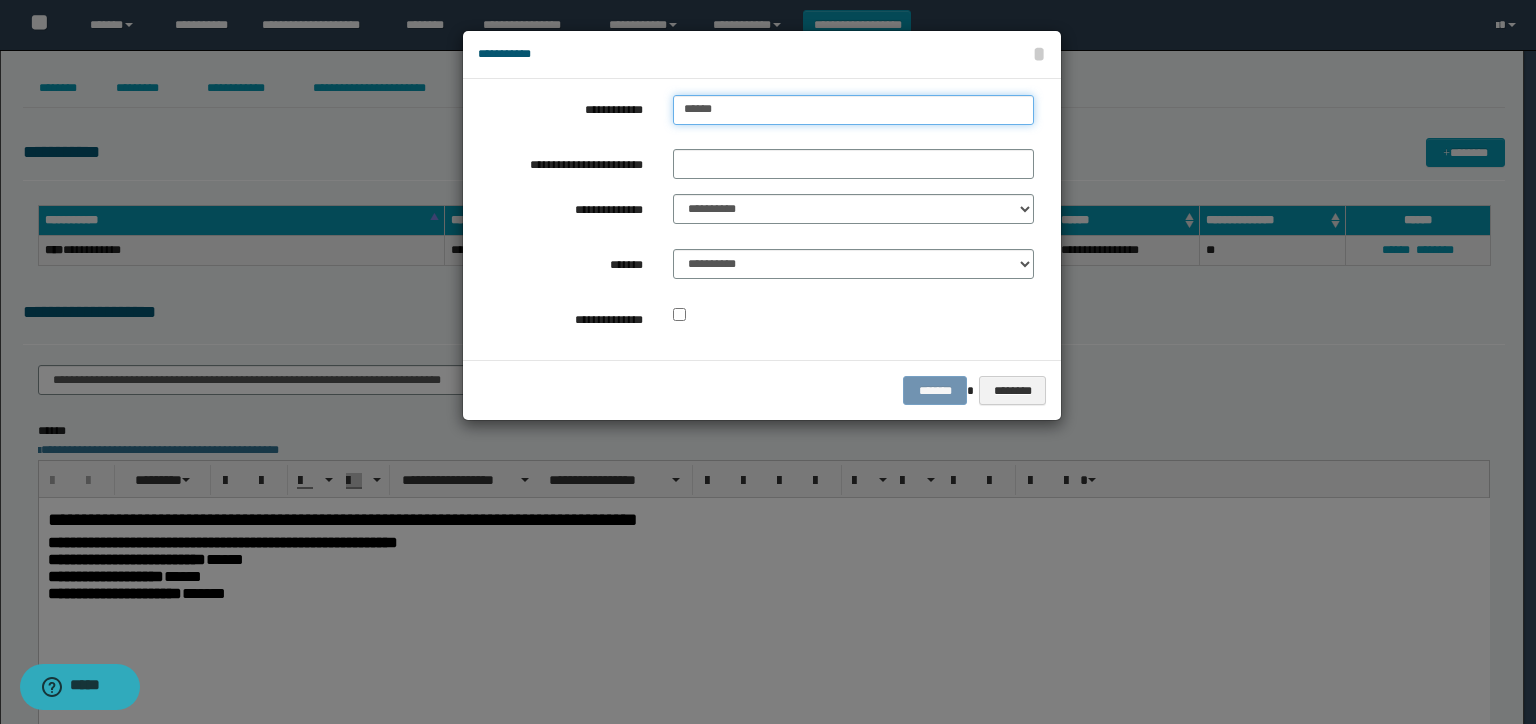 type on "*****" 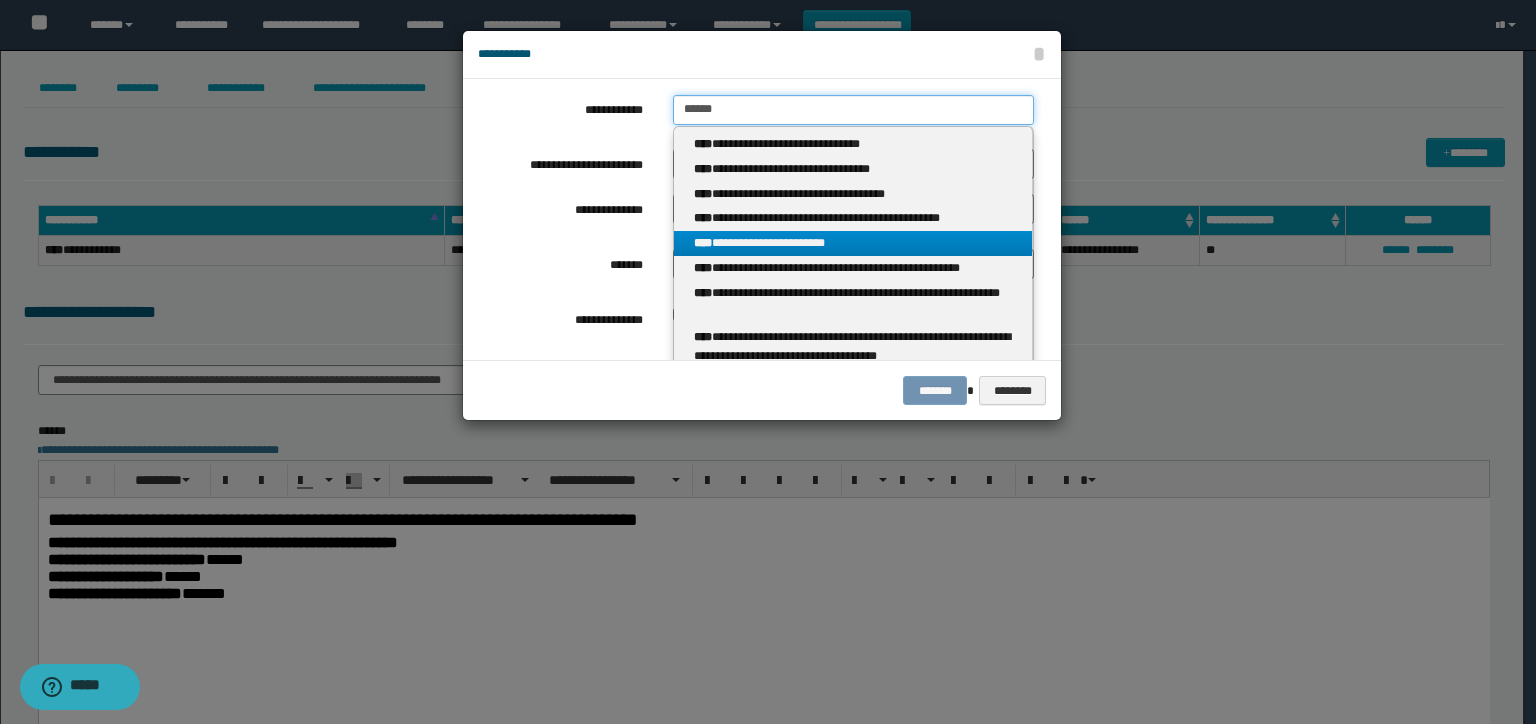 type on "*****" 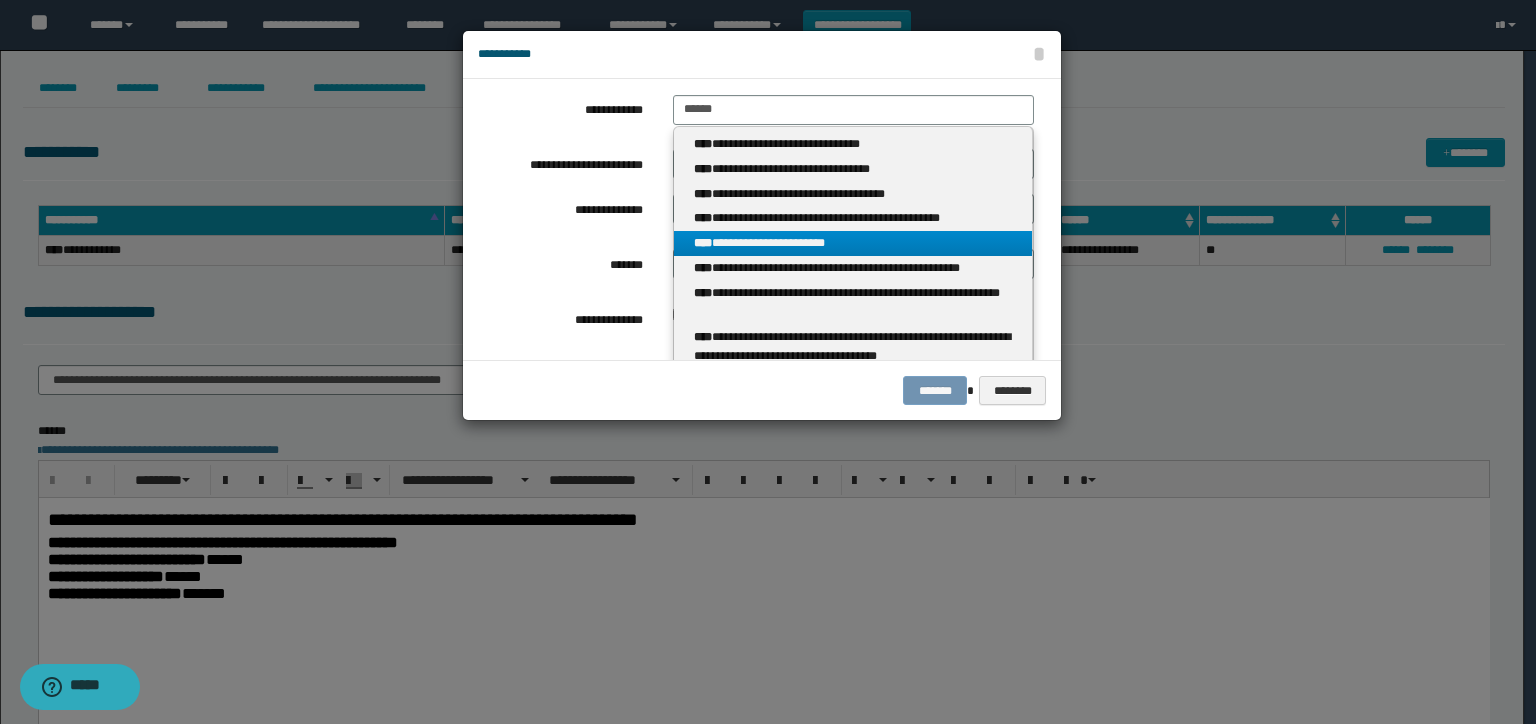 click on "**********" at bounding box center (853, 243) 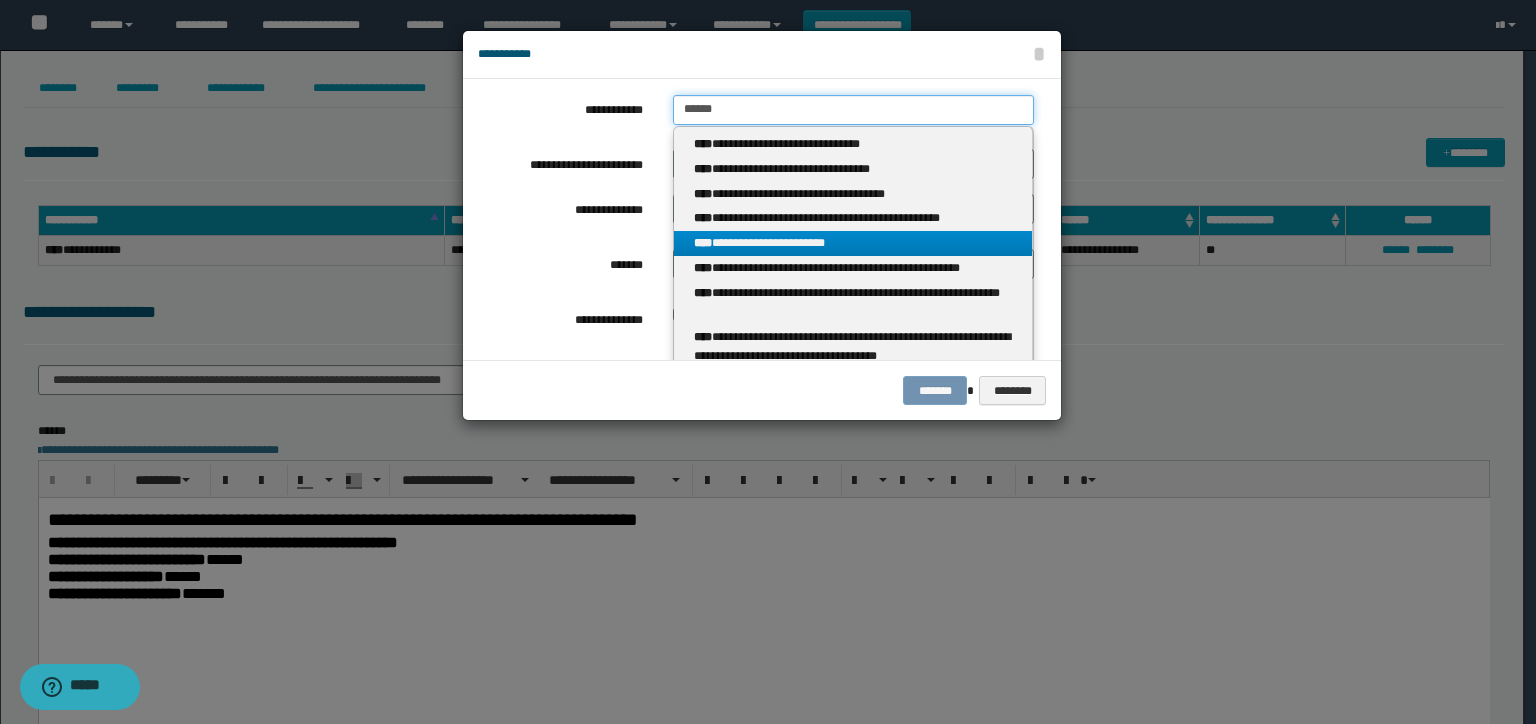 type 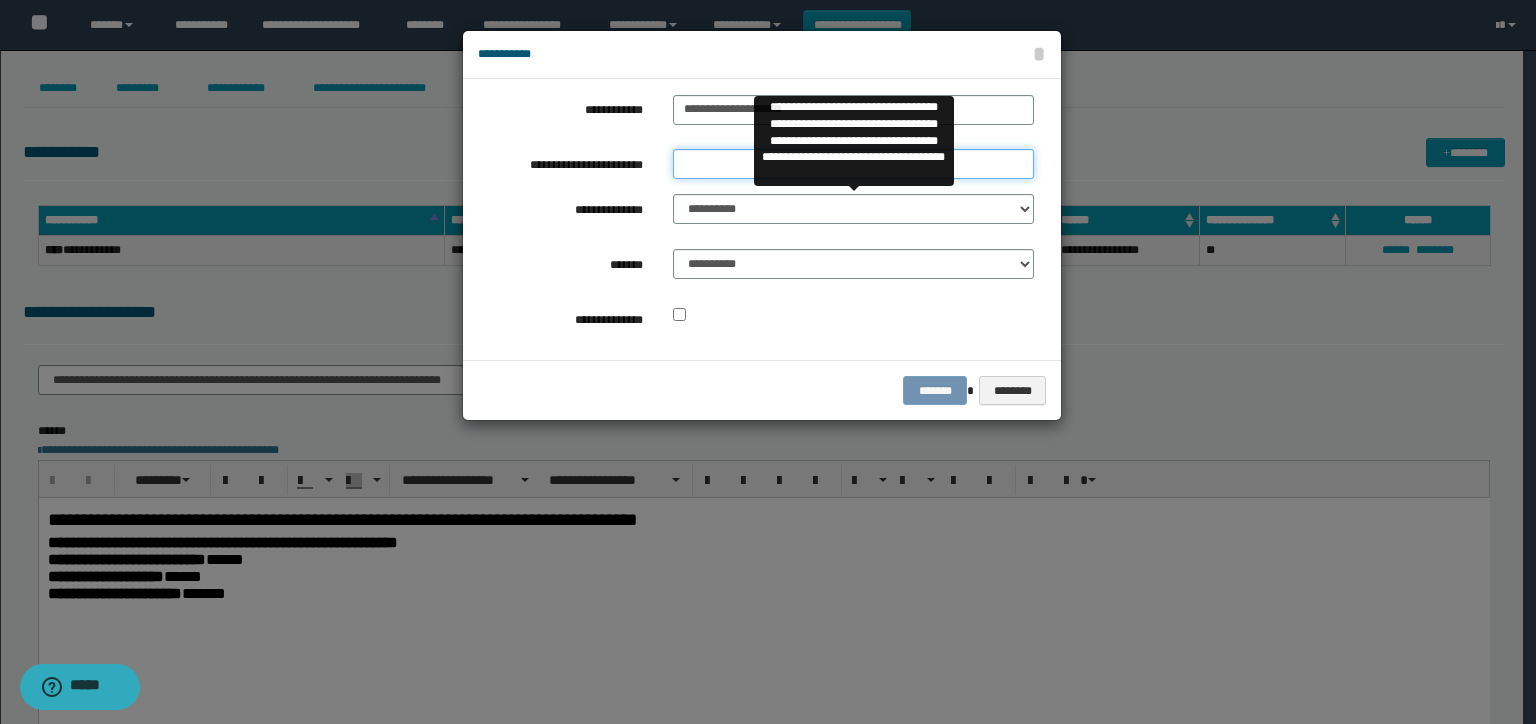 click on "**********" at bounding box center [853, 164] 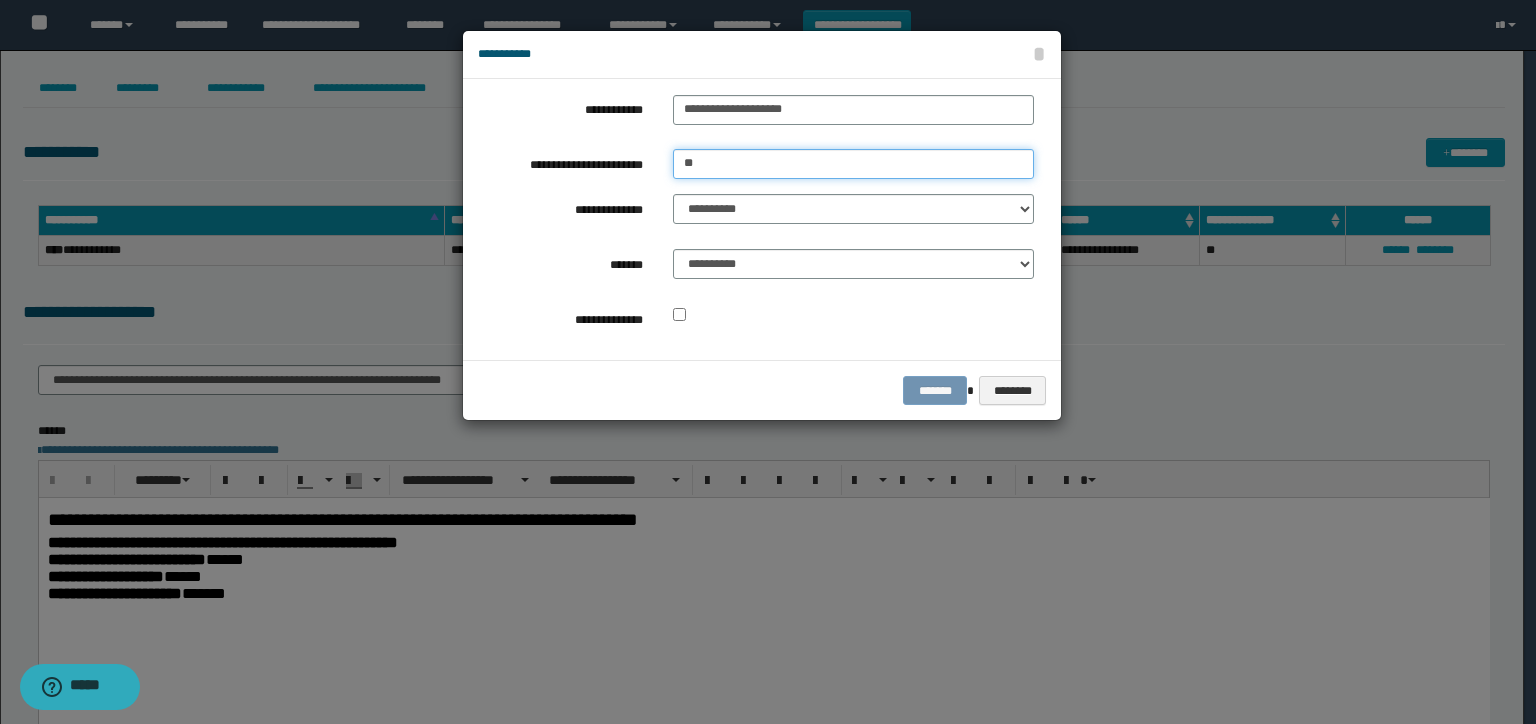 type on "*" 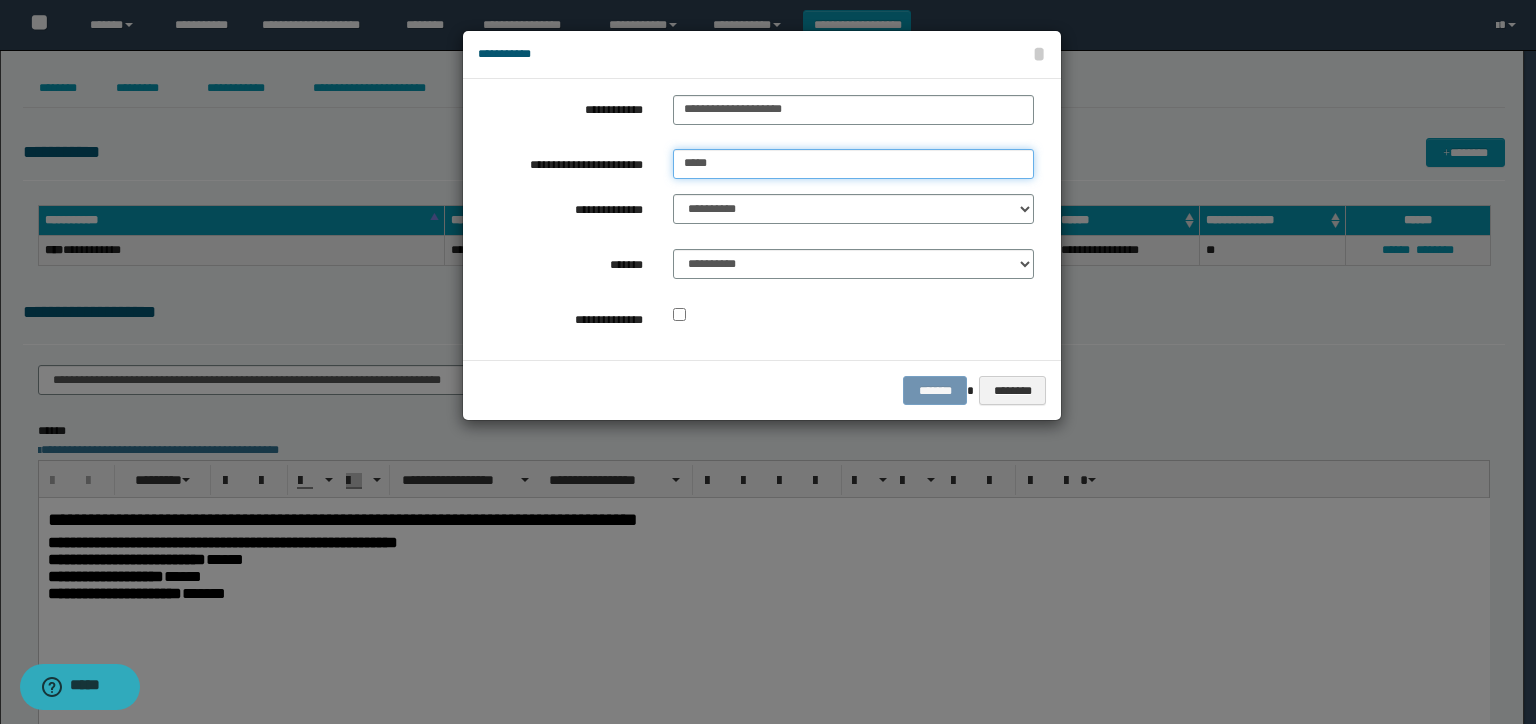 type on "**********" 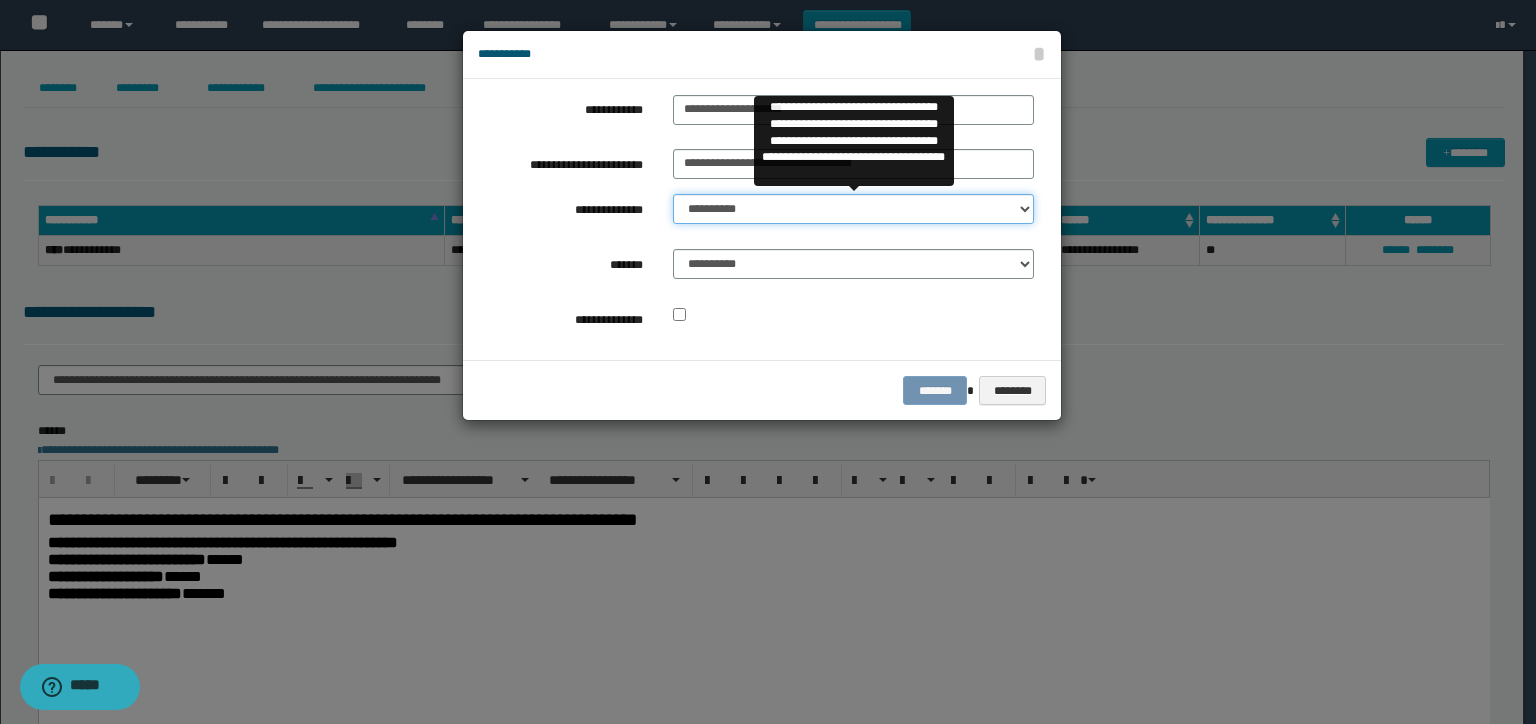 click on "**********" at bounding box center (853, 209) 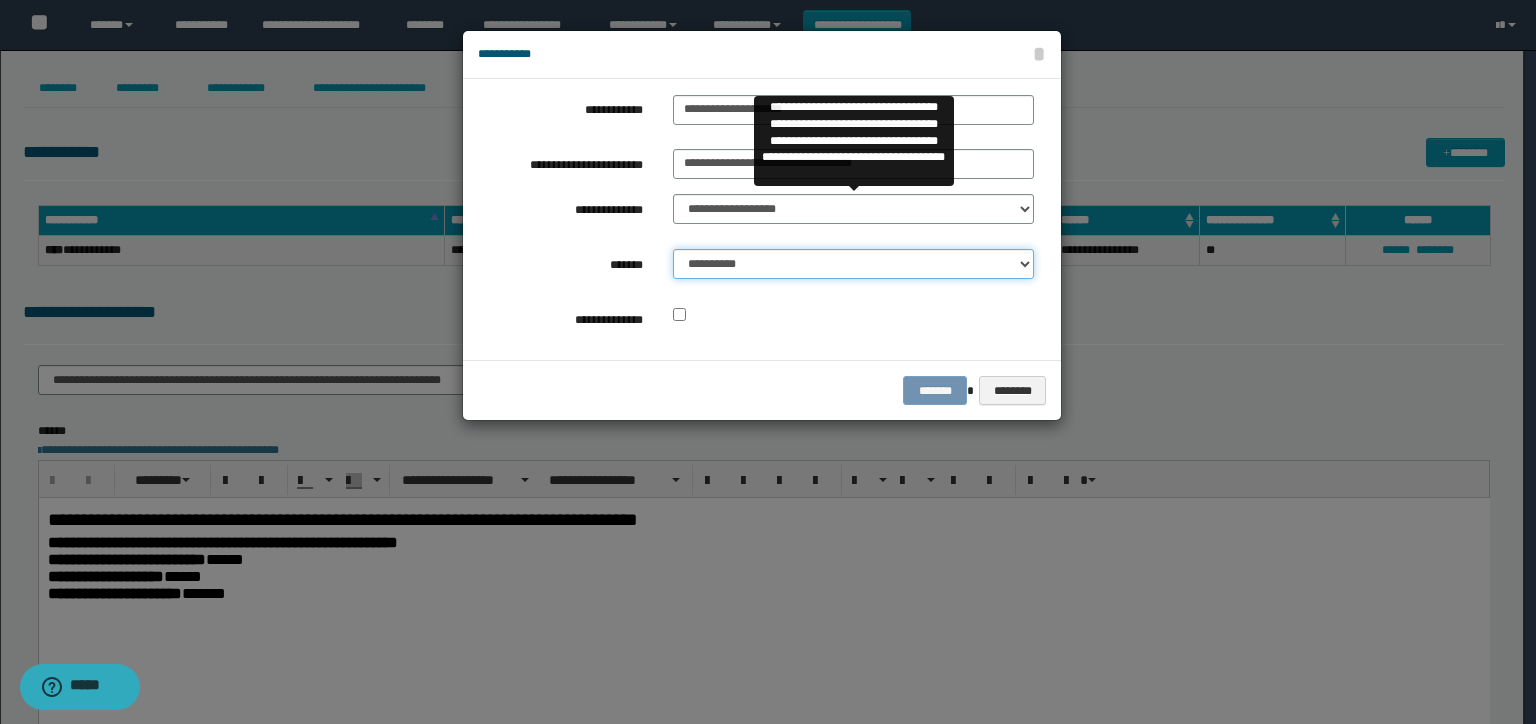 click on "**********" at bounding box center [853, 264] 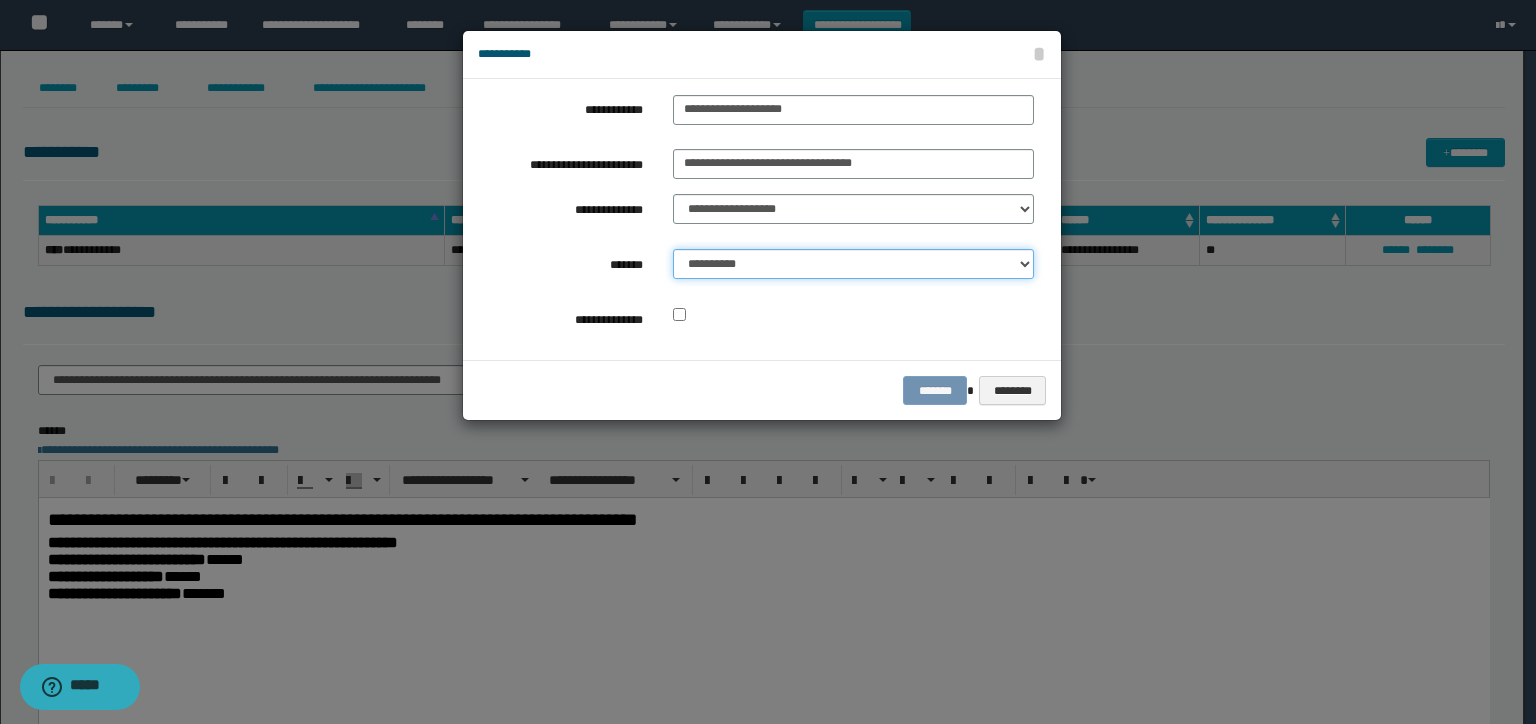 select on "*" 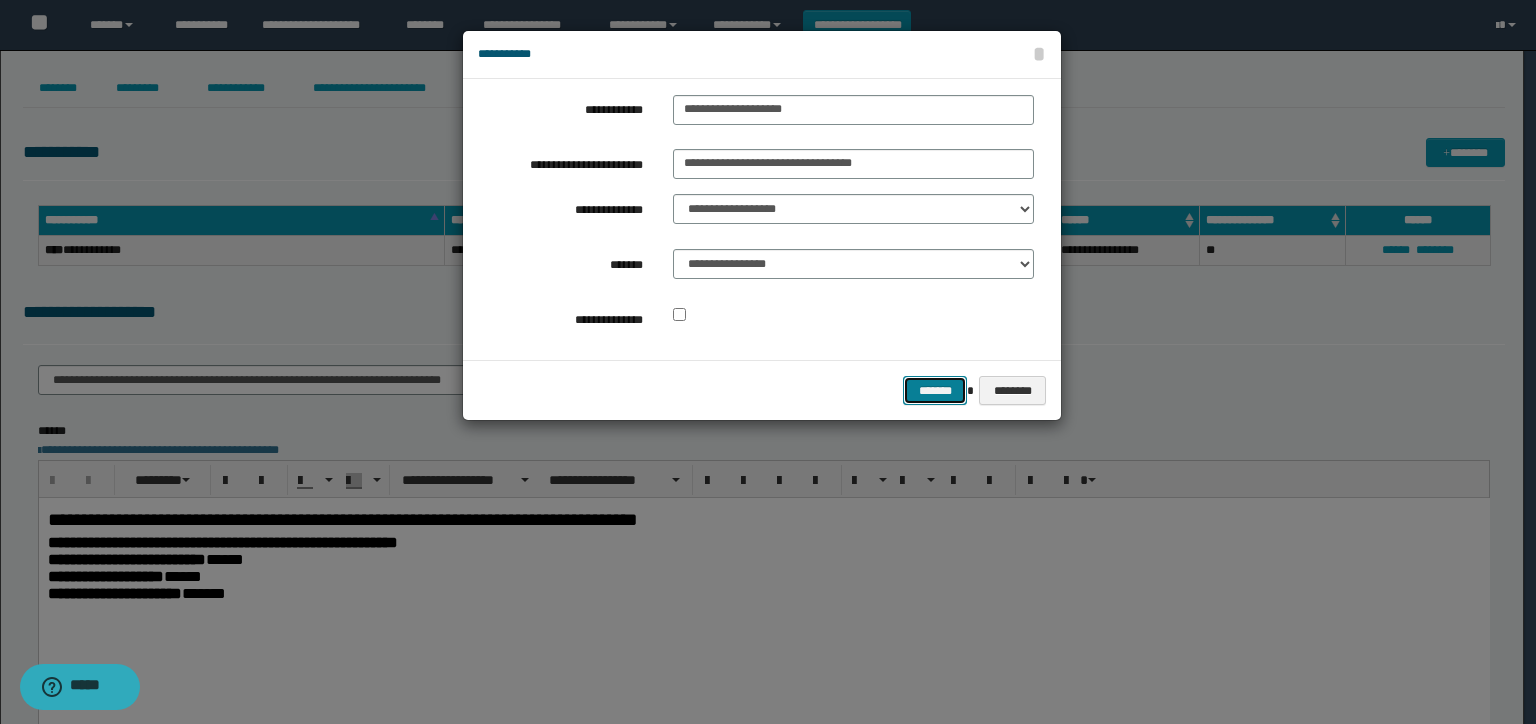 click on "*******" at bounding box center (935, 391) 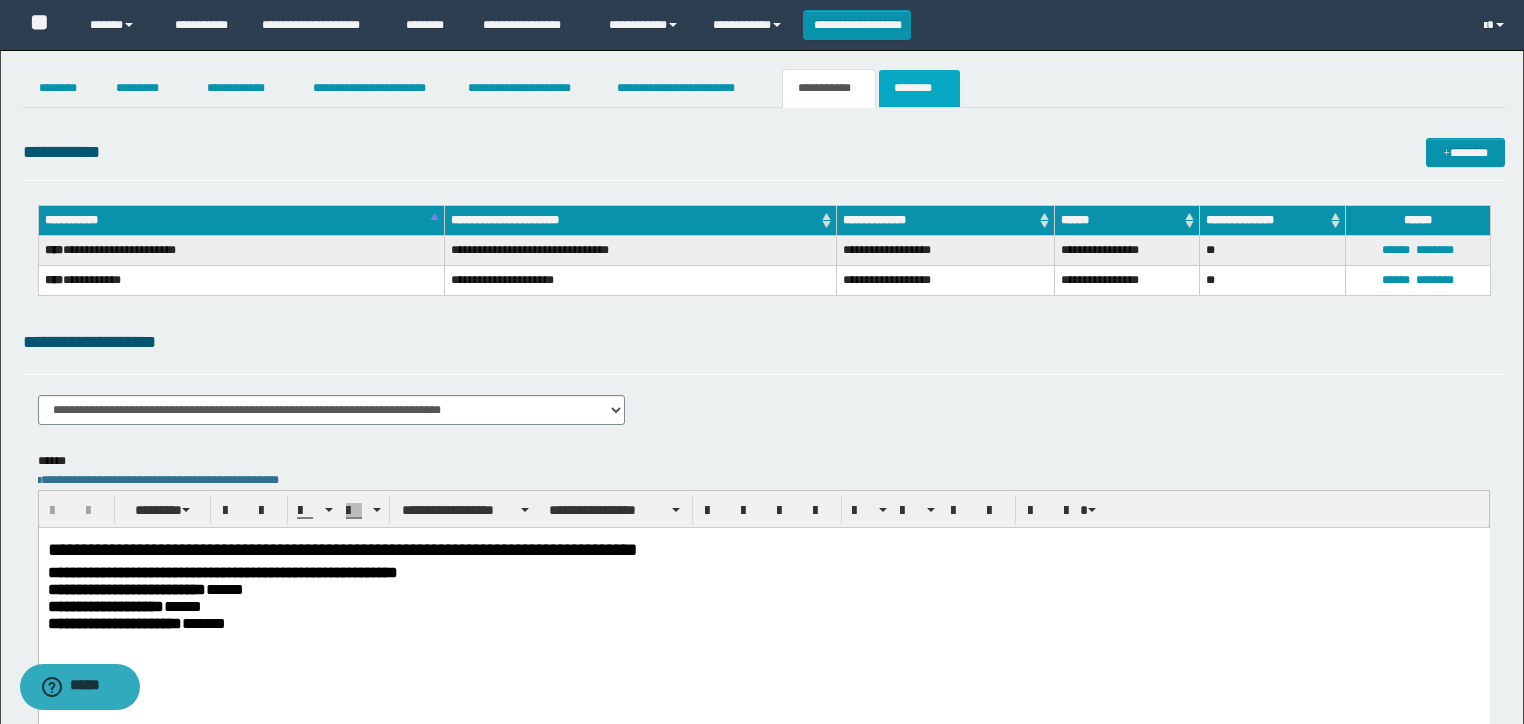 click on "********" at bounding box center (919, 88) 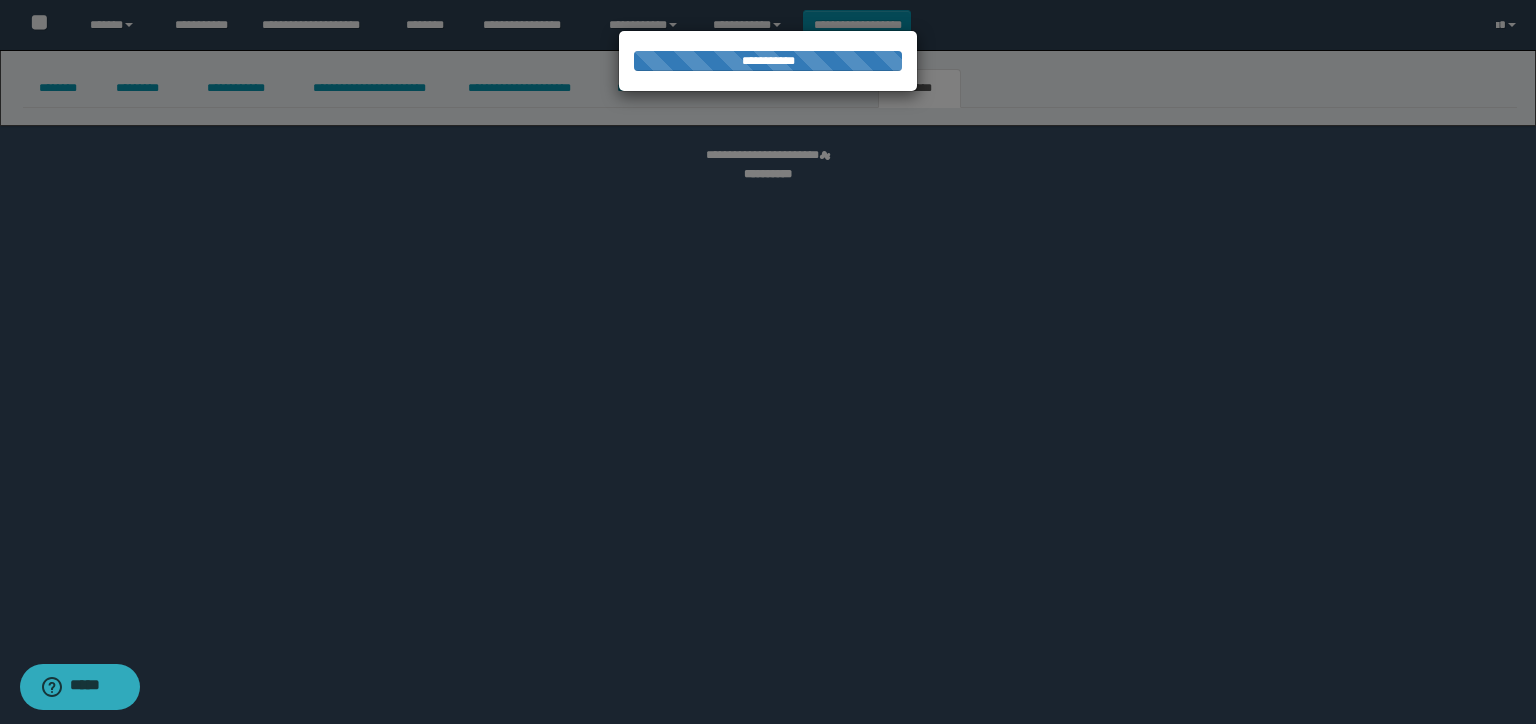 select on "****" 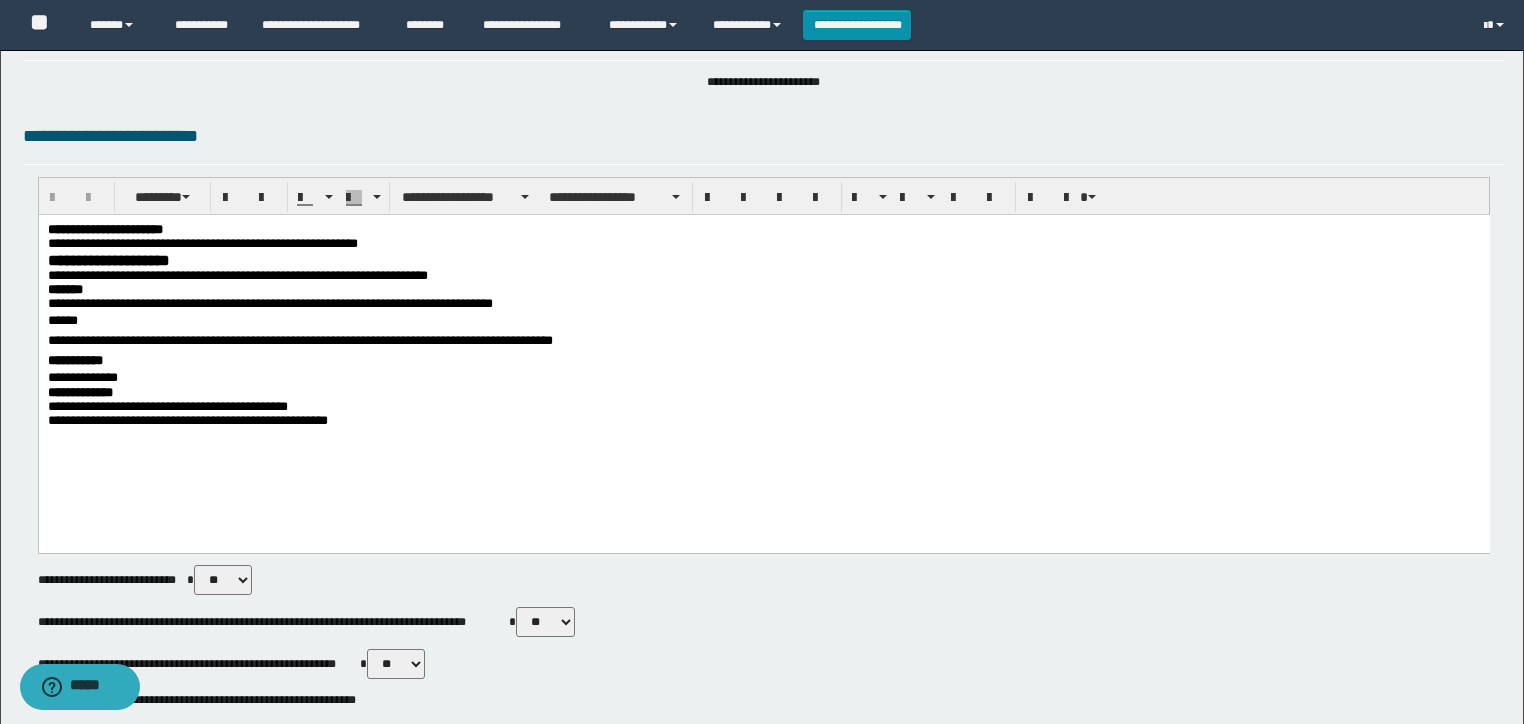 scroll, scrollTop: 160, scrollLeft: 0, axis: vertical 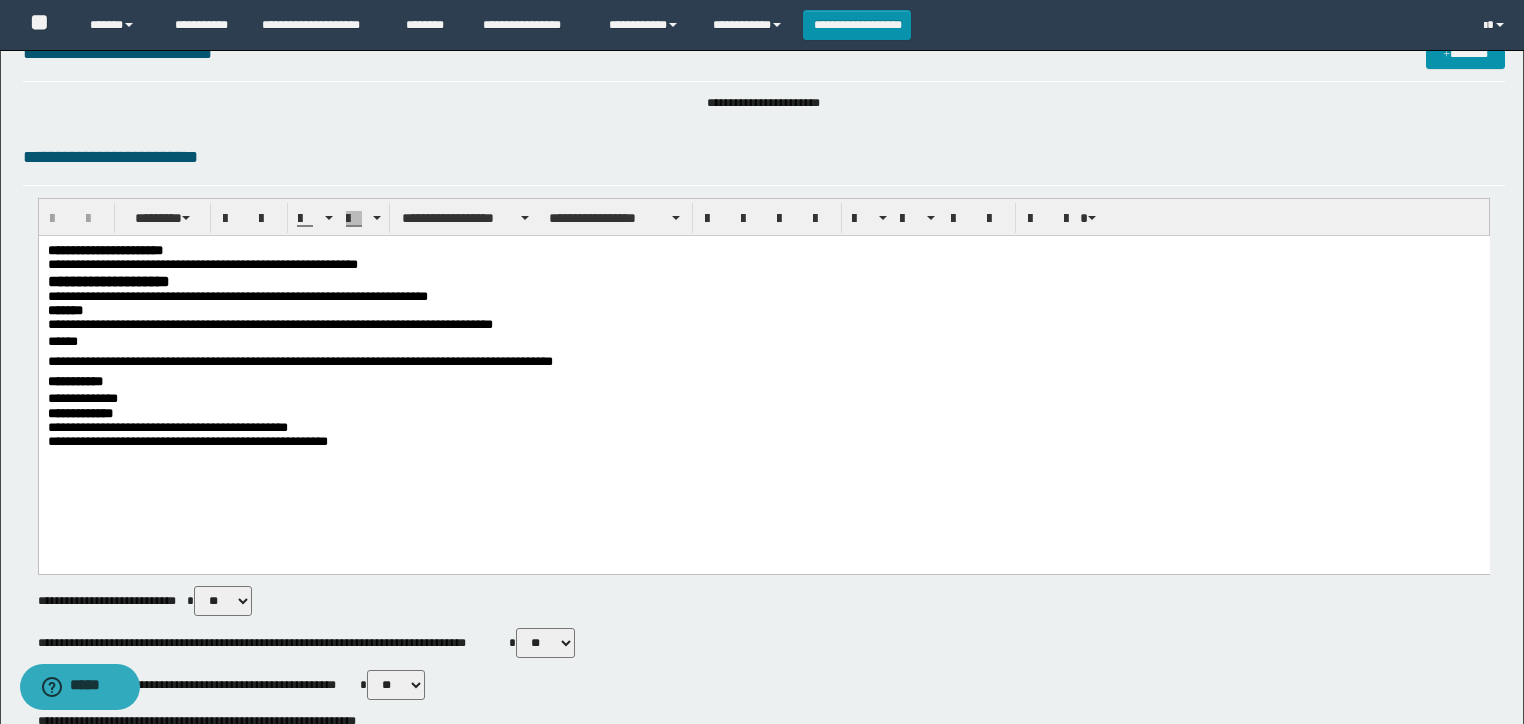 drag, startPoint x: 422, startPoint y: 268, endPoint x: 410, endPoint y: 259, distance: 15 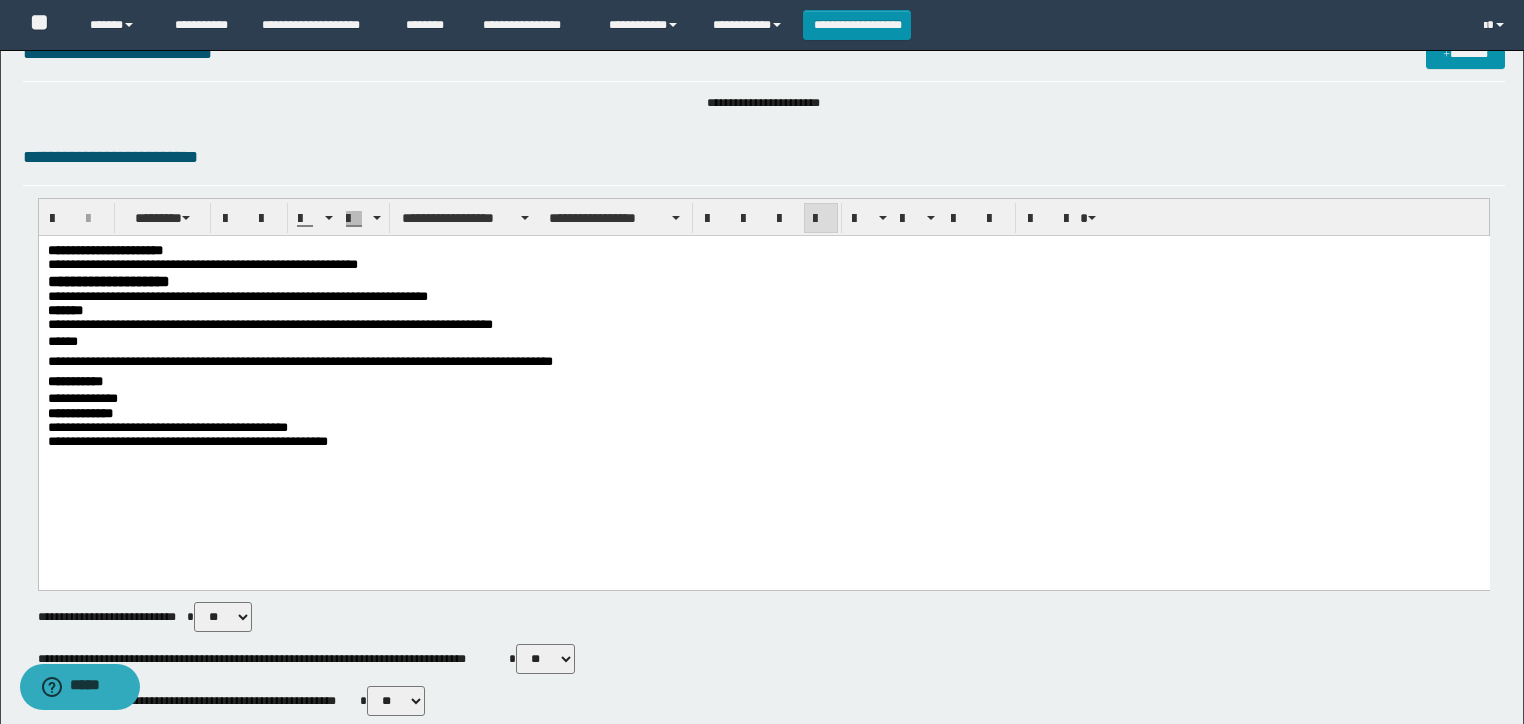 paste 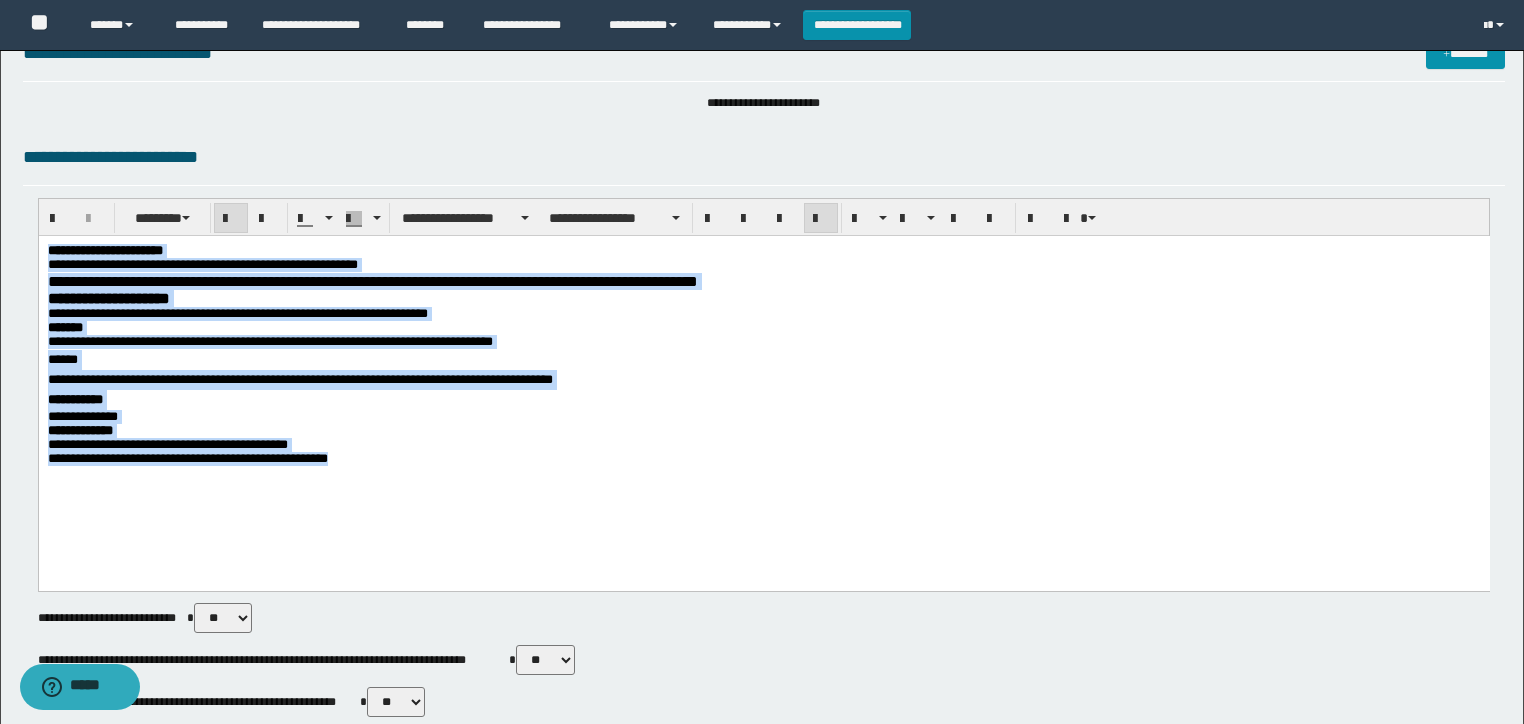 drag, startPoint x: 483, startPoint y: 467, endPoint x: 1, endPoint y: 76, distance: 620.64886 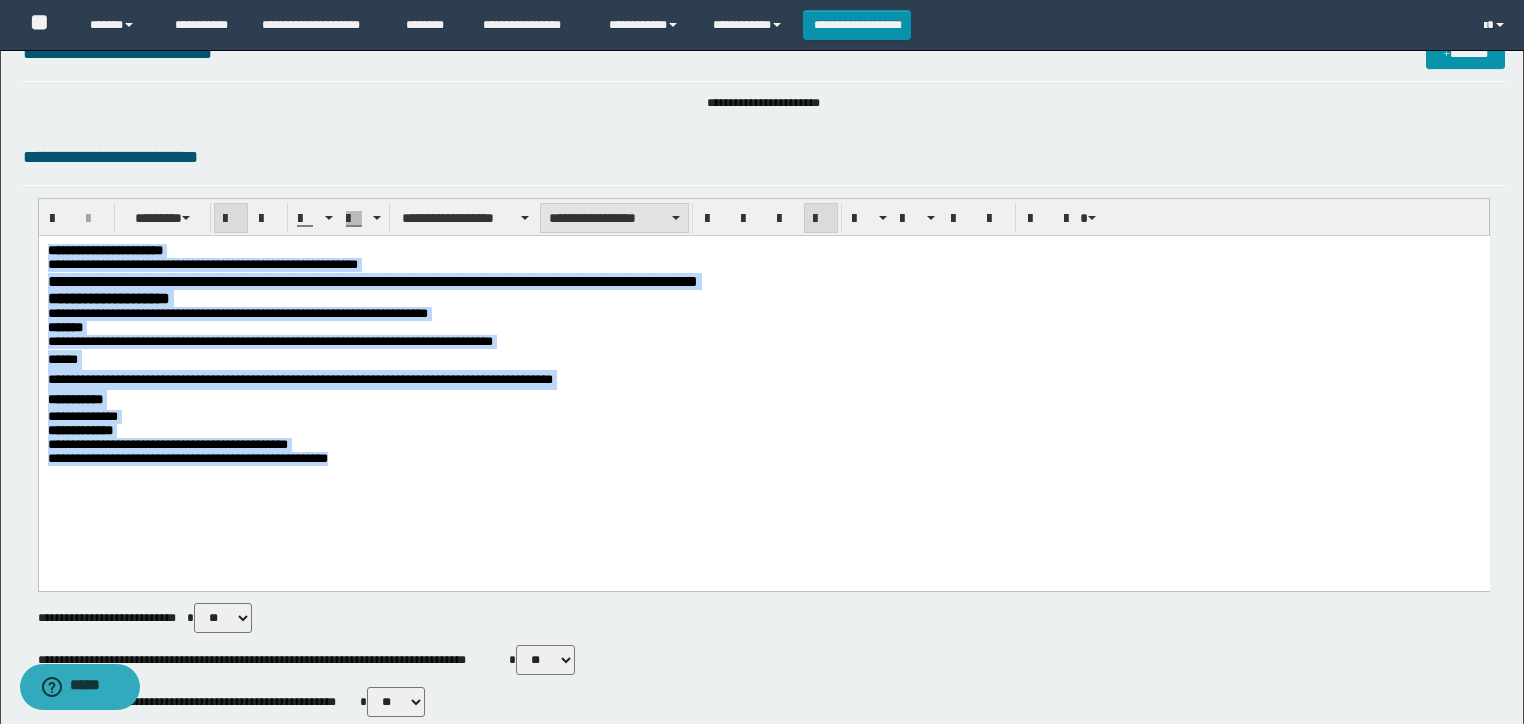 click on "**********" at bounding box center [614, 218] 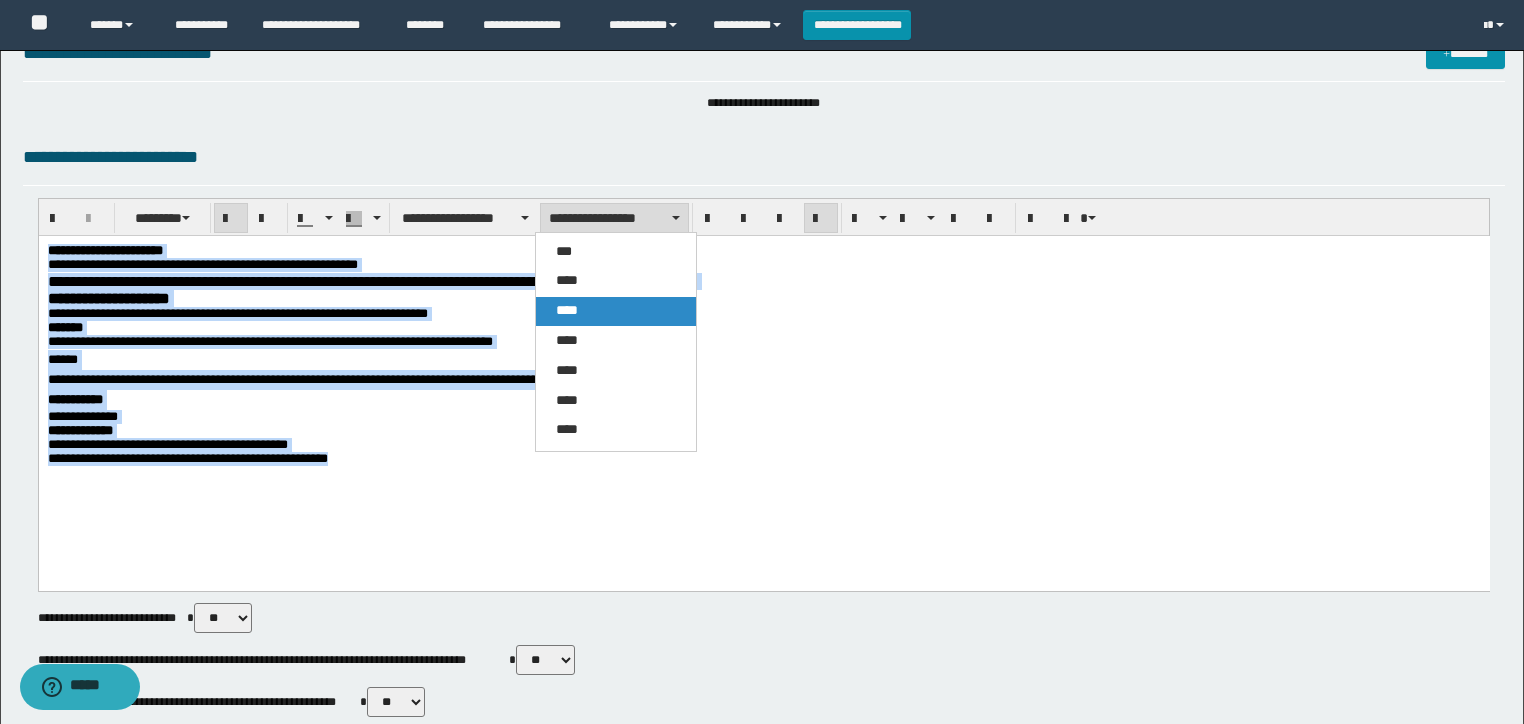drag, startPoint x: 640, startPoint y: 308, endPoint x: 625, endPoint y: 79, distance: 229.49074 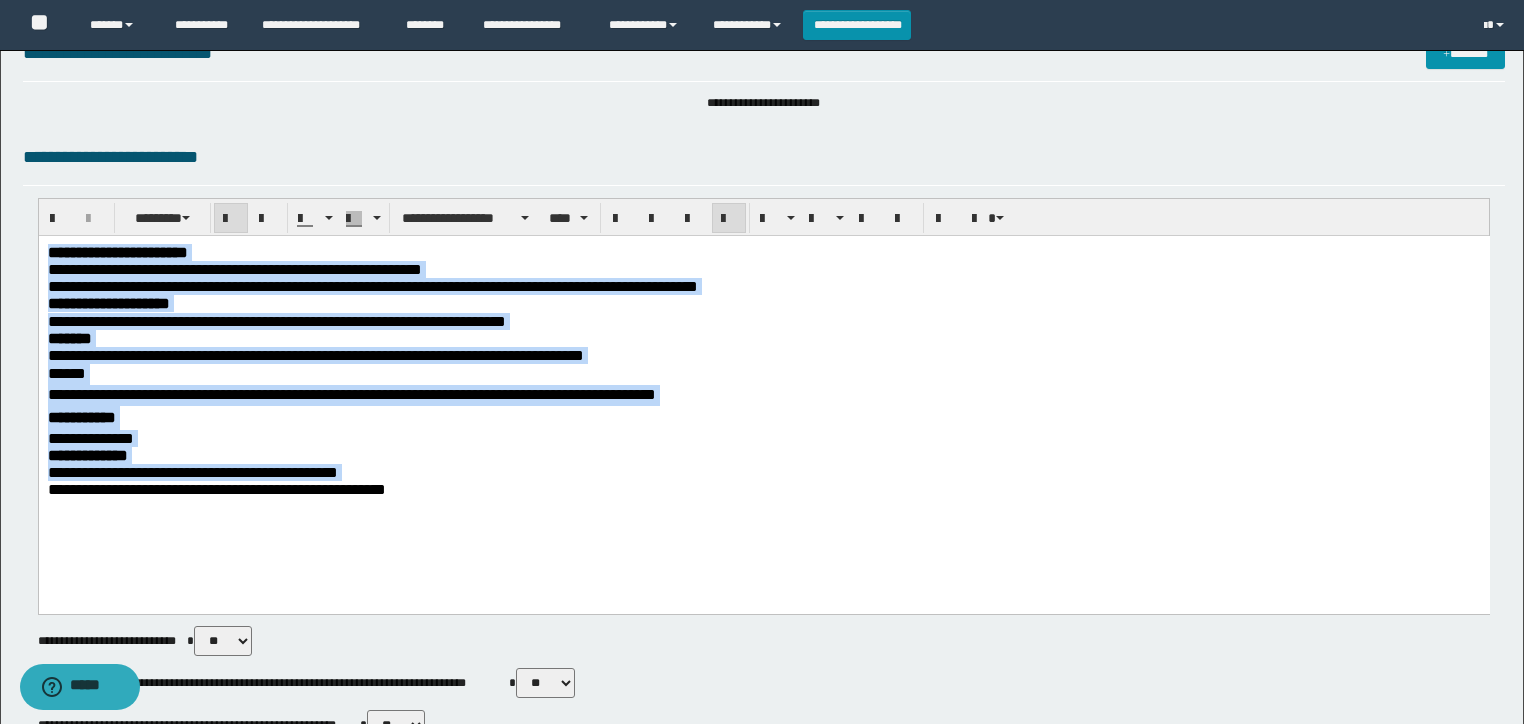 click on "**********" at bounding box center [763, 355] 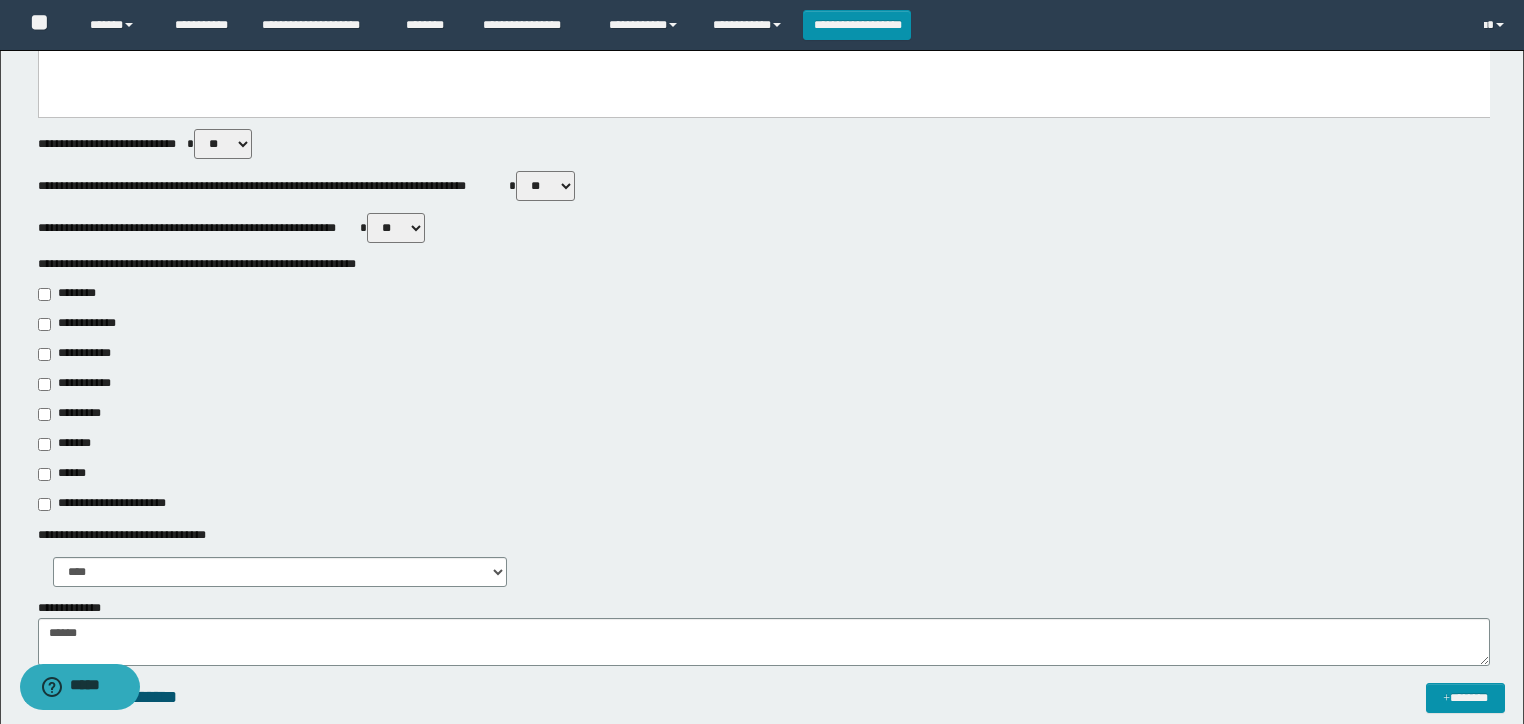 scroll, scrollTop: 800, scrollLeft: 0, axis: vertical 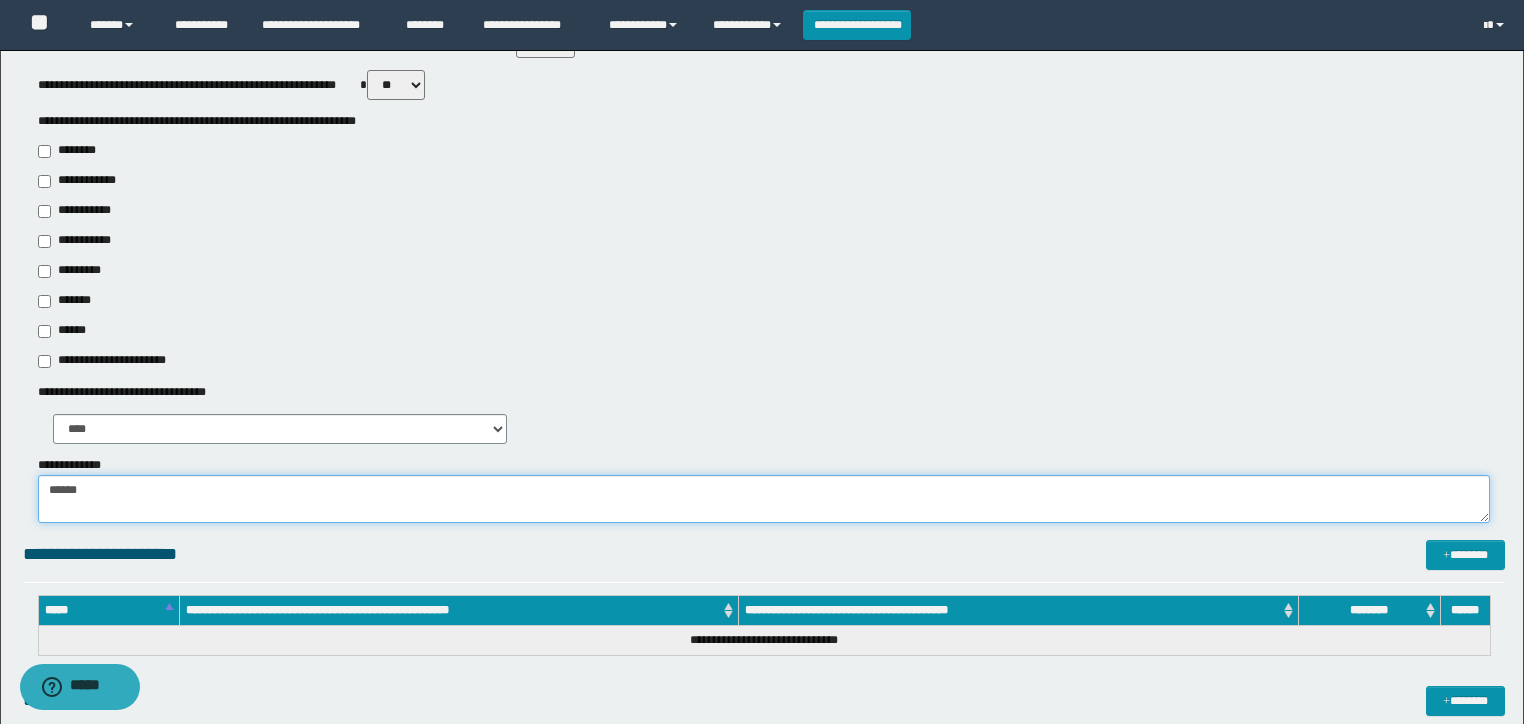 click on "******" at bounding box center (764, 499) 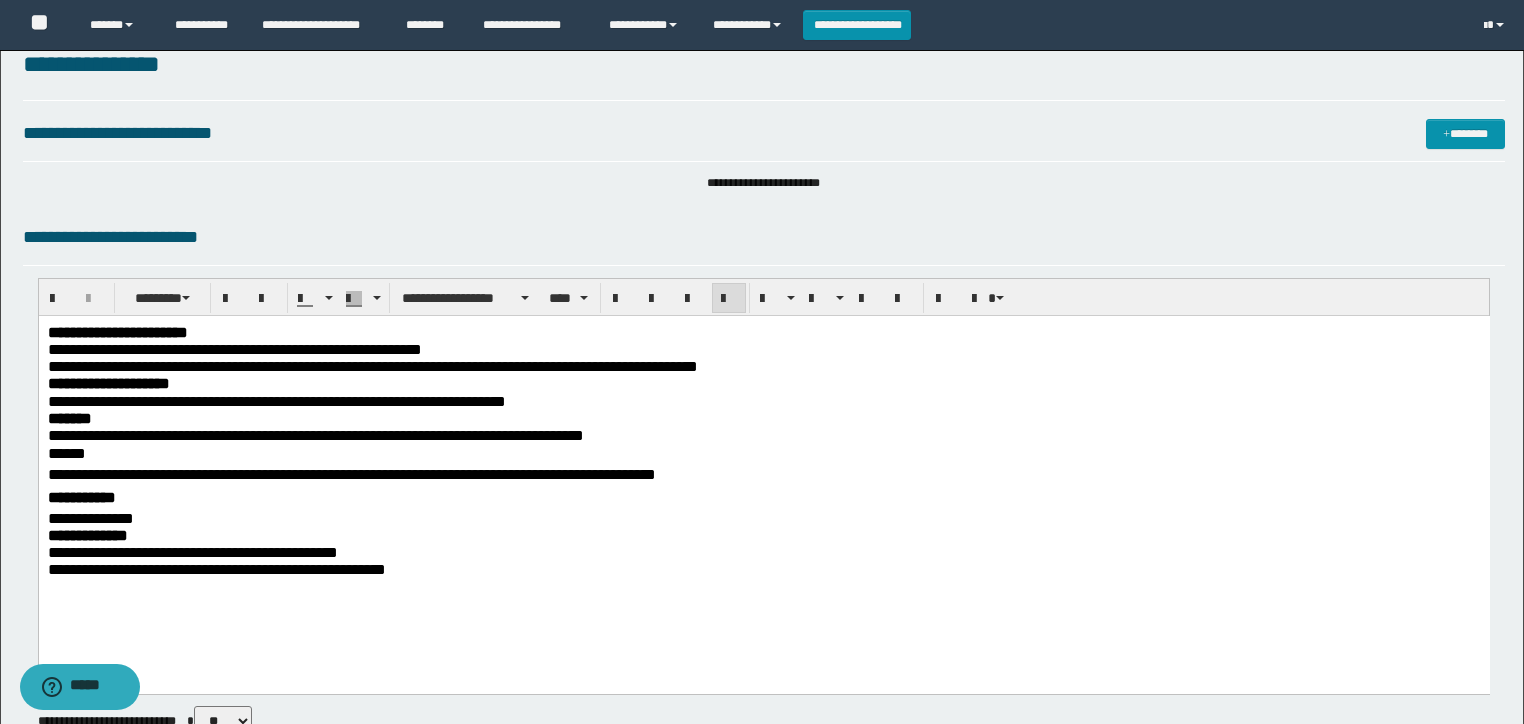 scroll, scrollTop: 0, scrollLeft: 0, axis: both 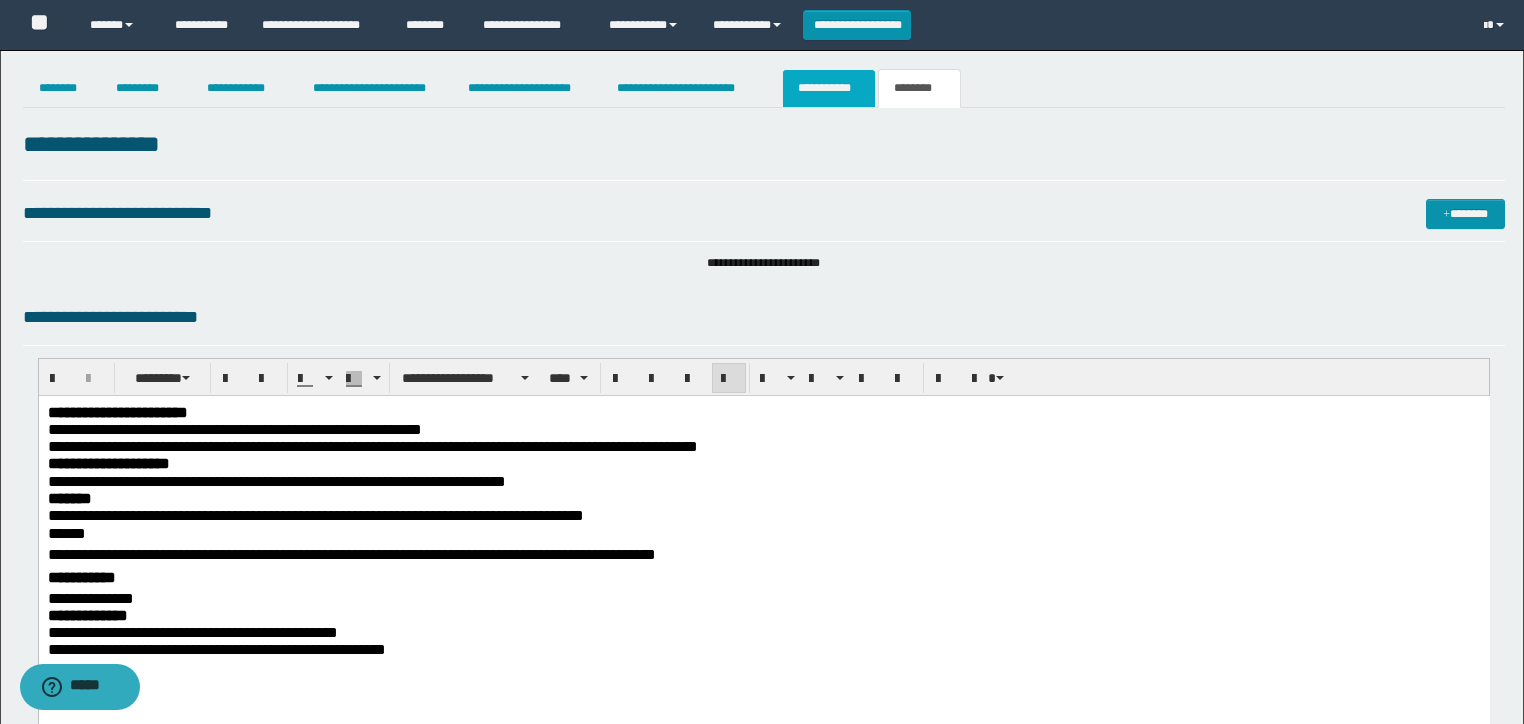 type on "**********" 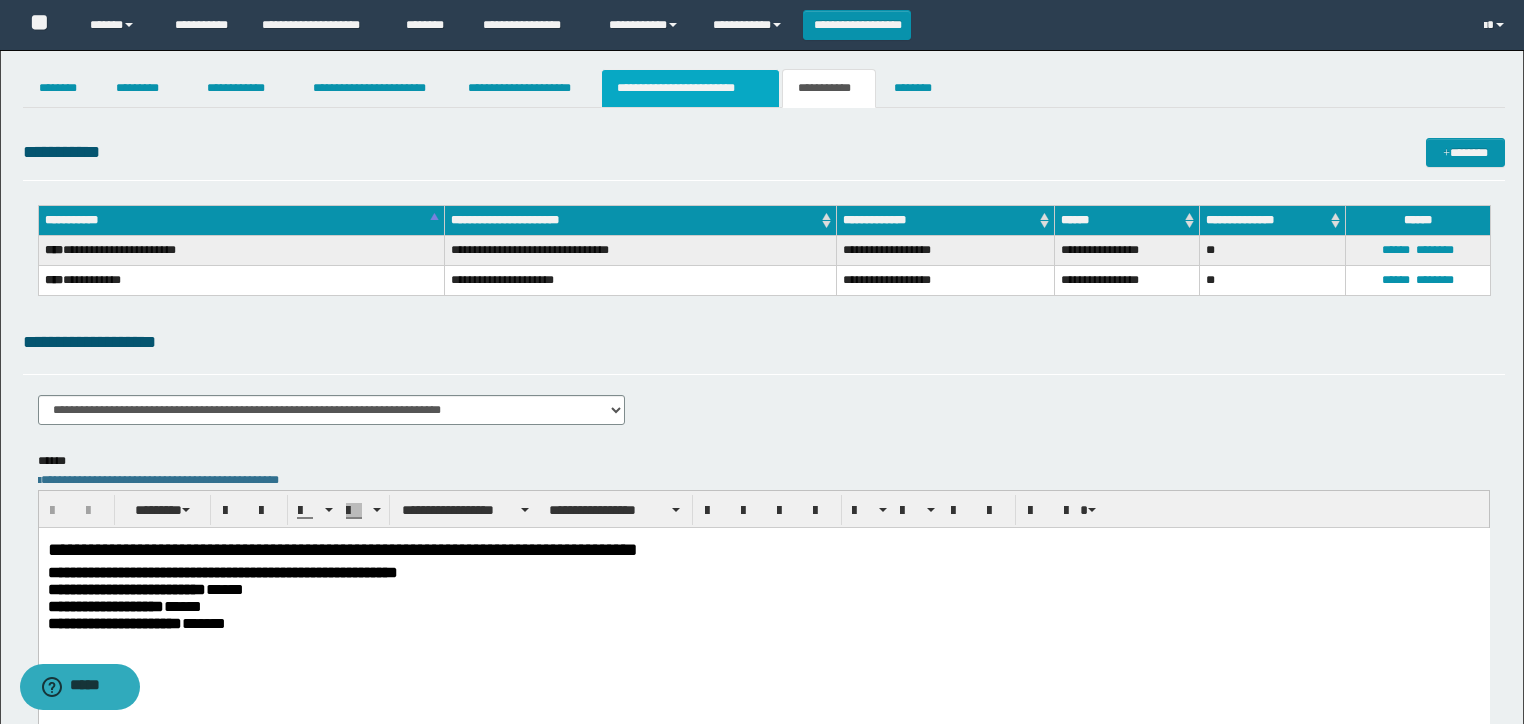 click on "**********" at bounding box center (690, 88) 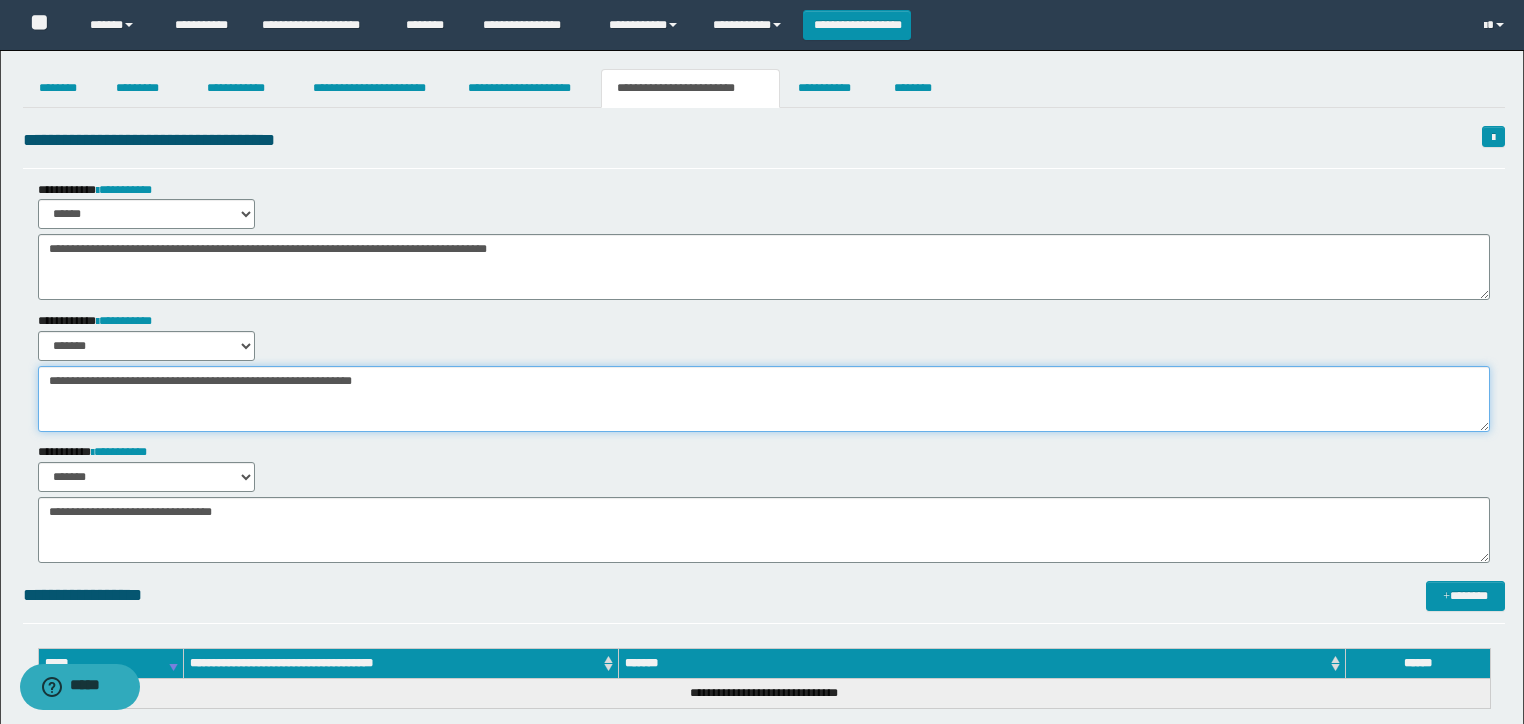drag, startPoint x: 211, startPoint y: 377, endPoint x: 27, endPoint y: 377, distance: 184 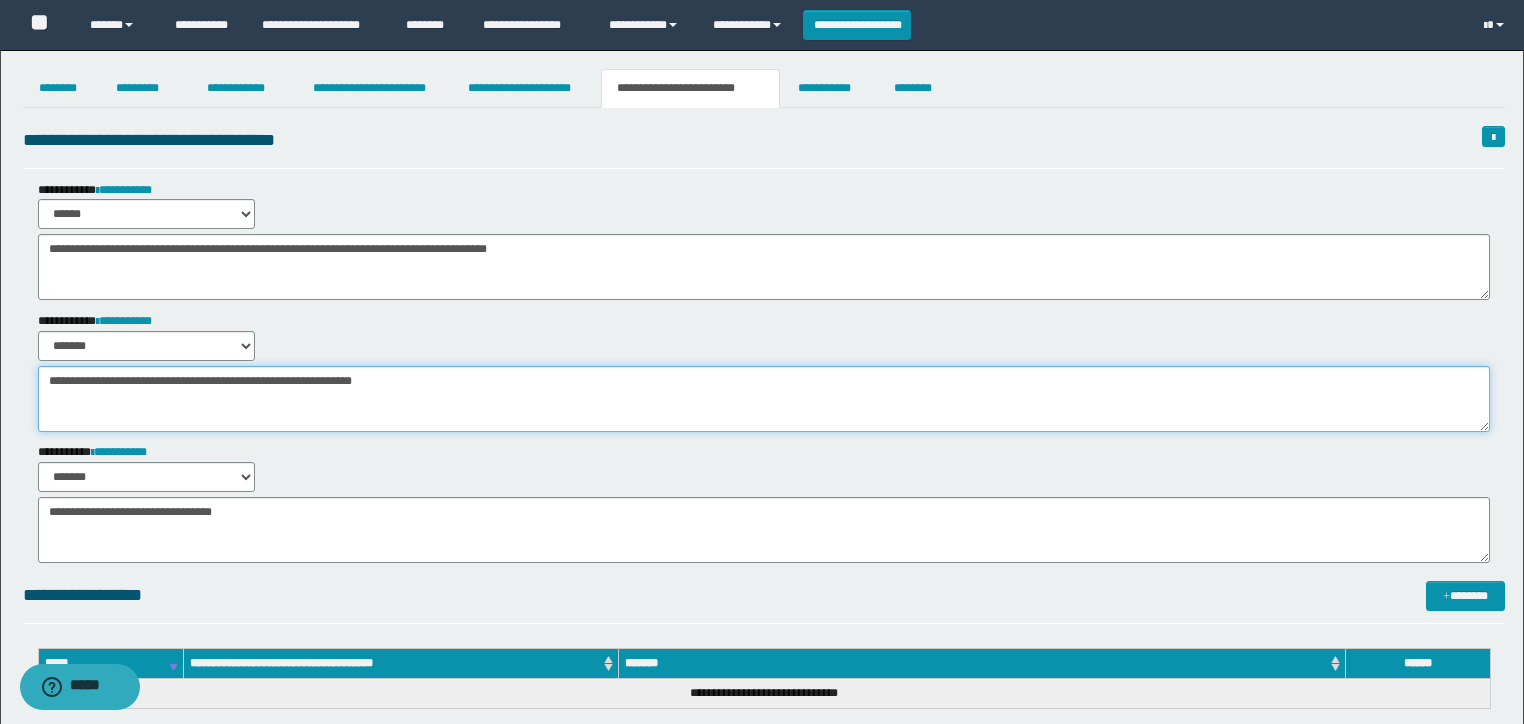 click on "**********" at bounding box center [764, 371] 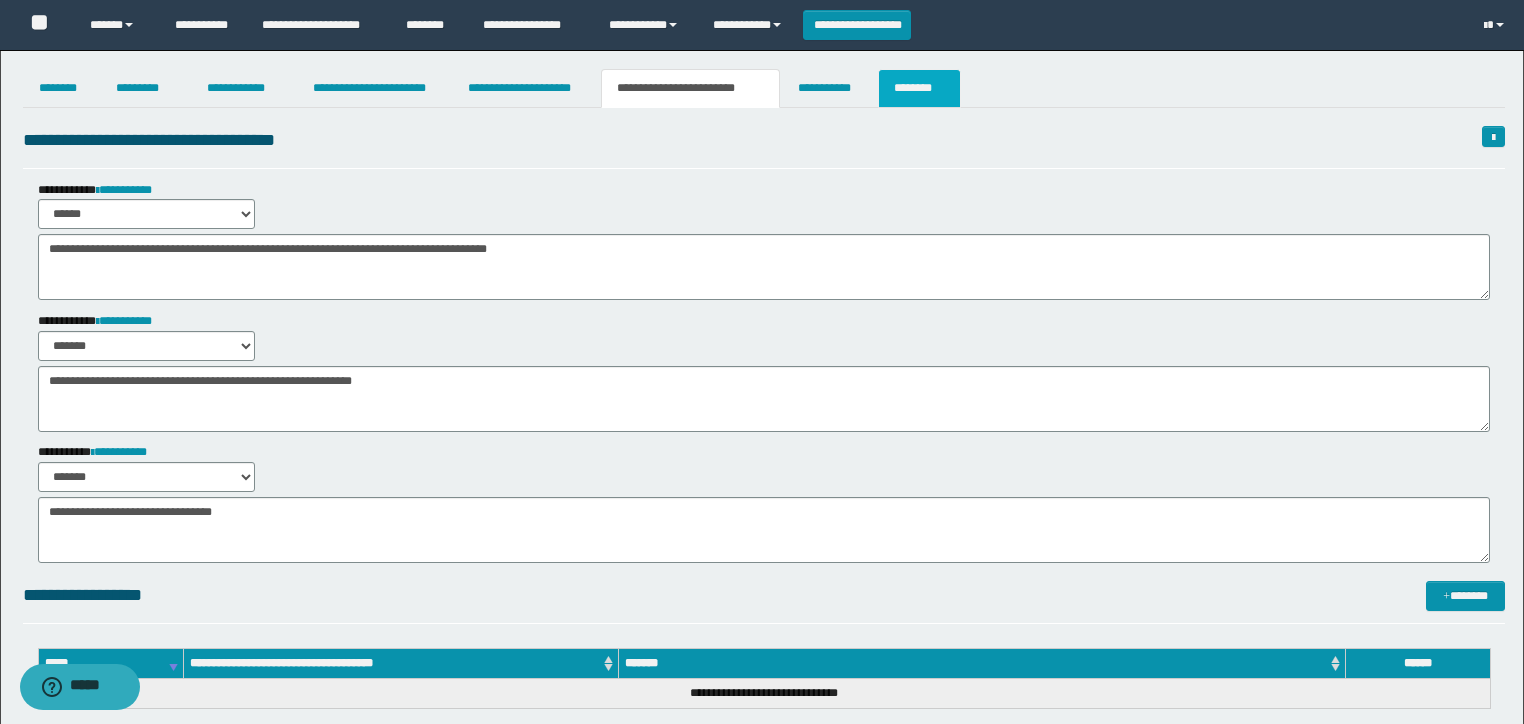 click on "********" at bounding box center (919, 88) 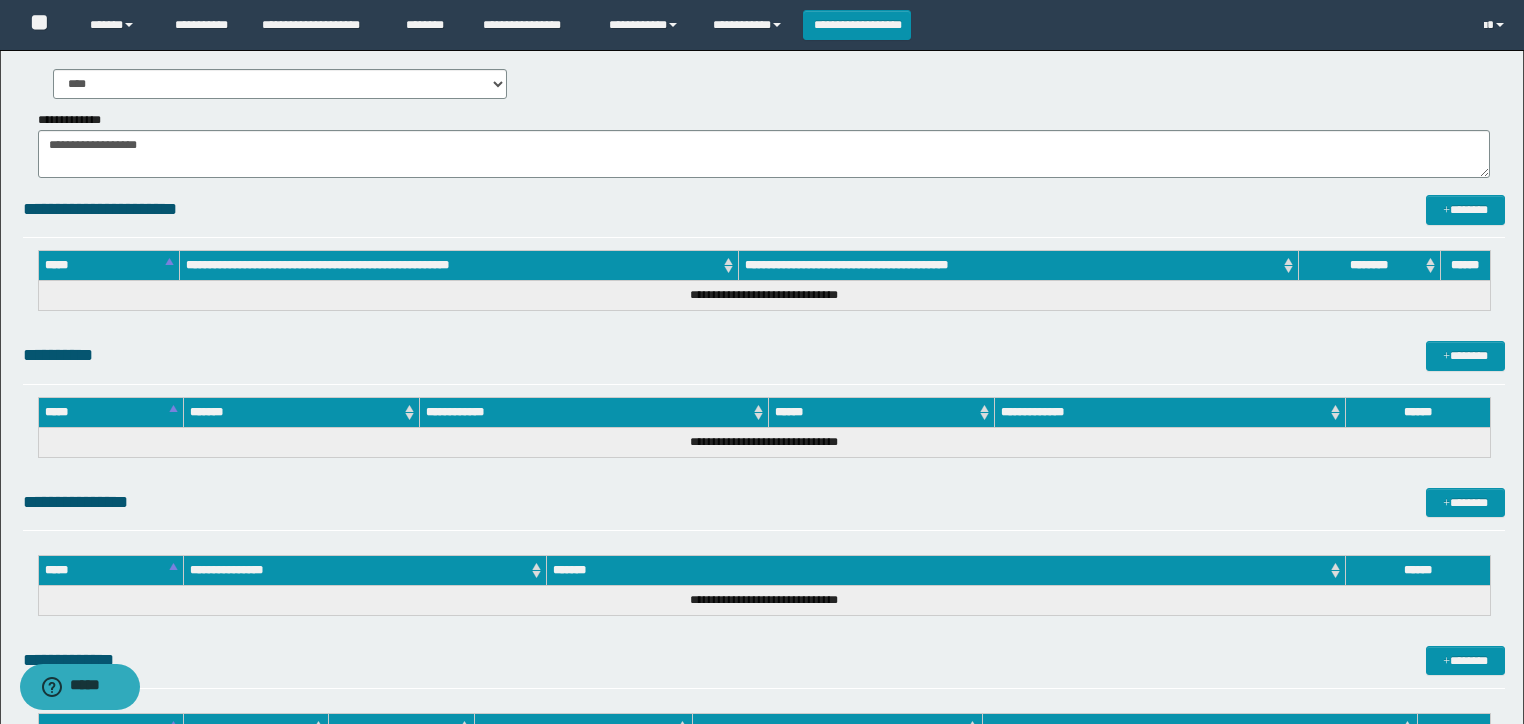 scroll, scrollTop: 1200, scrollLeft: 0, axis: vertical 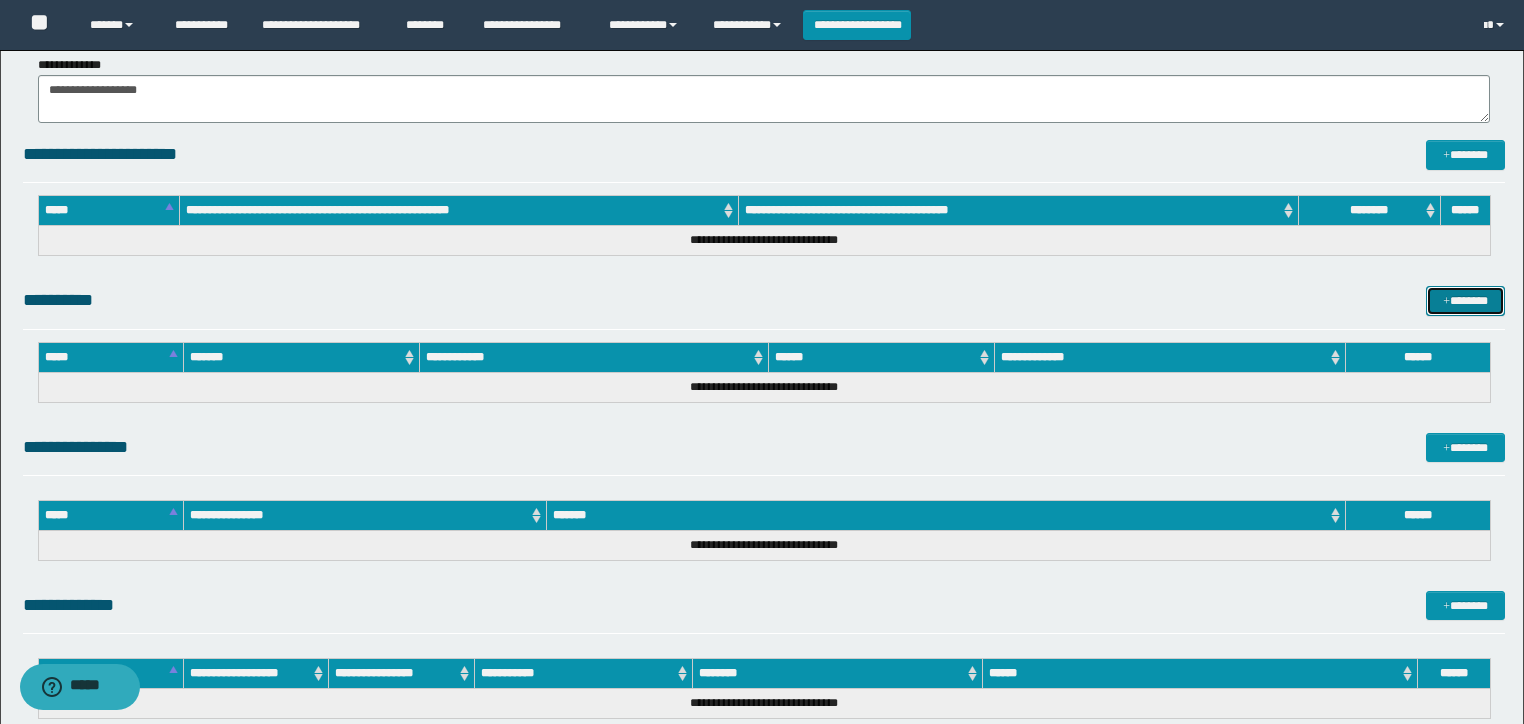 click on "*******" at bounding box center [1465, 301] 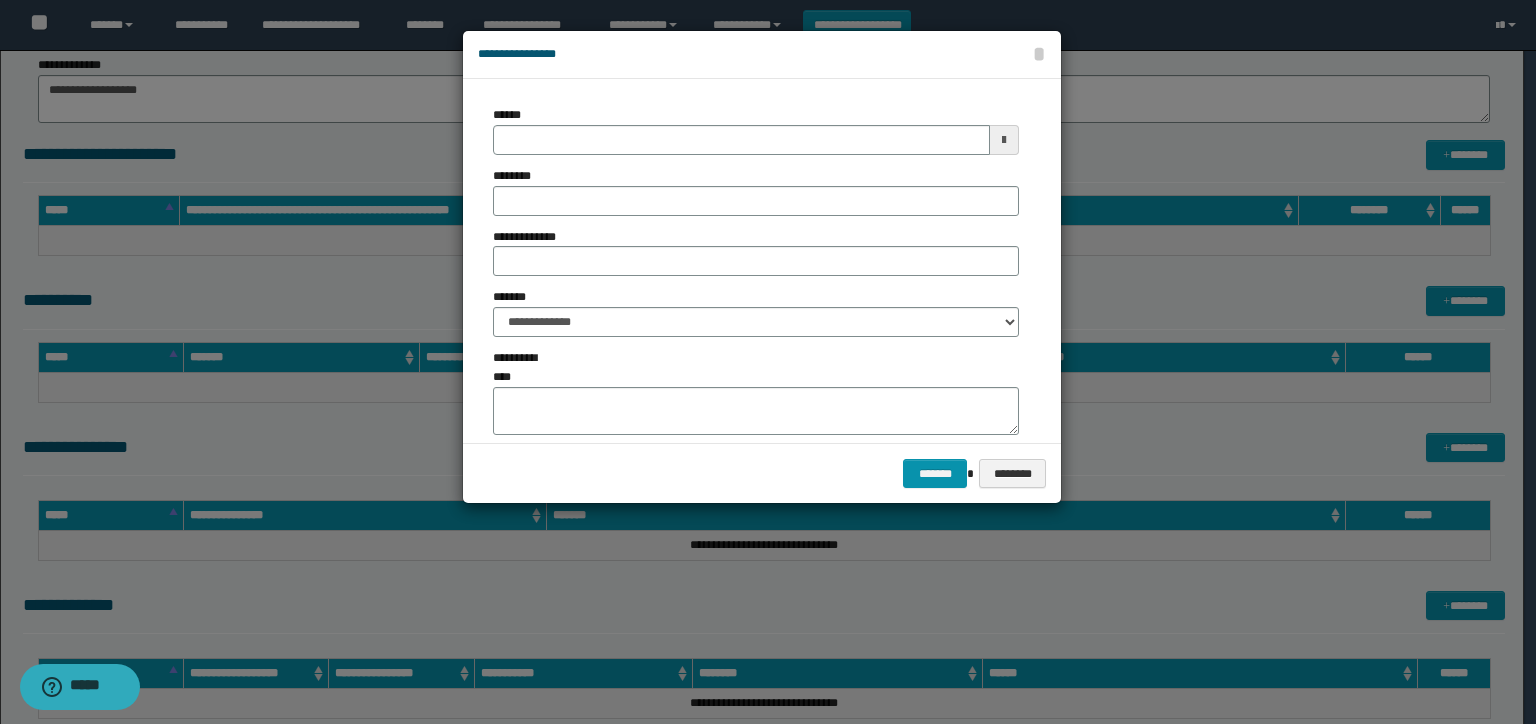 type on "**********" 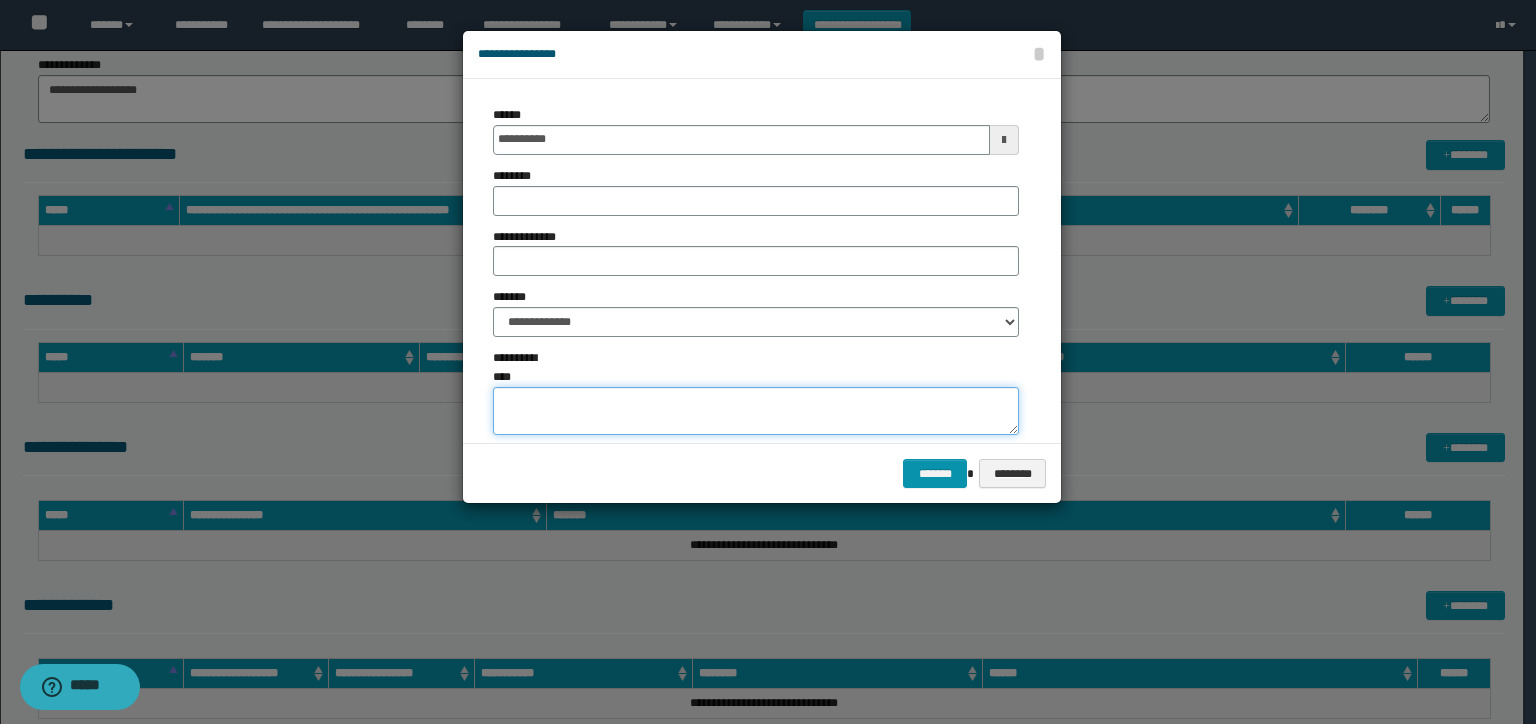 click on "**********" at bounding box center [756, 411] 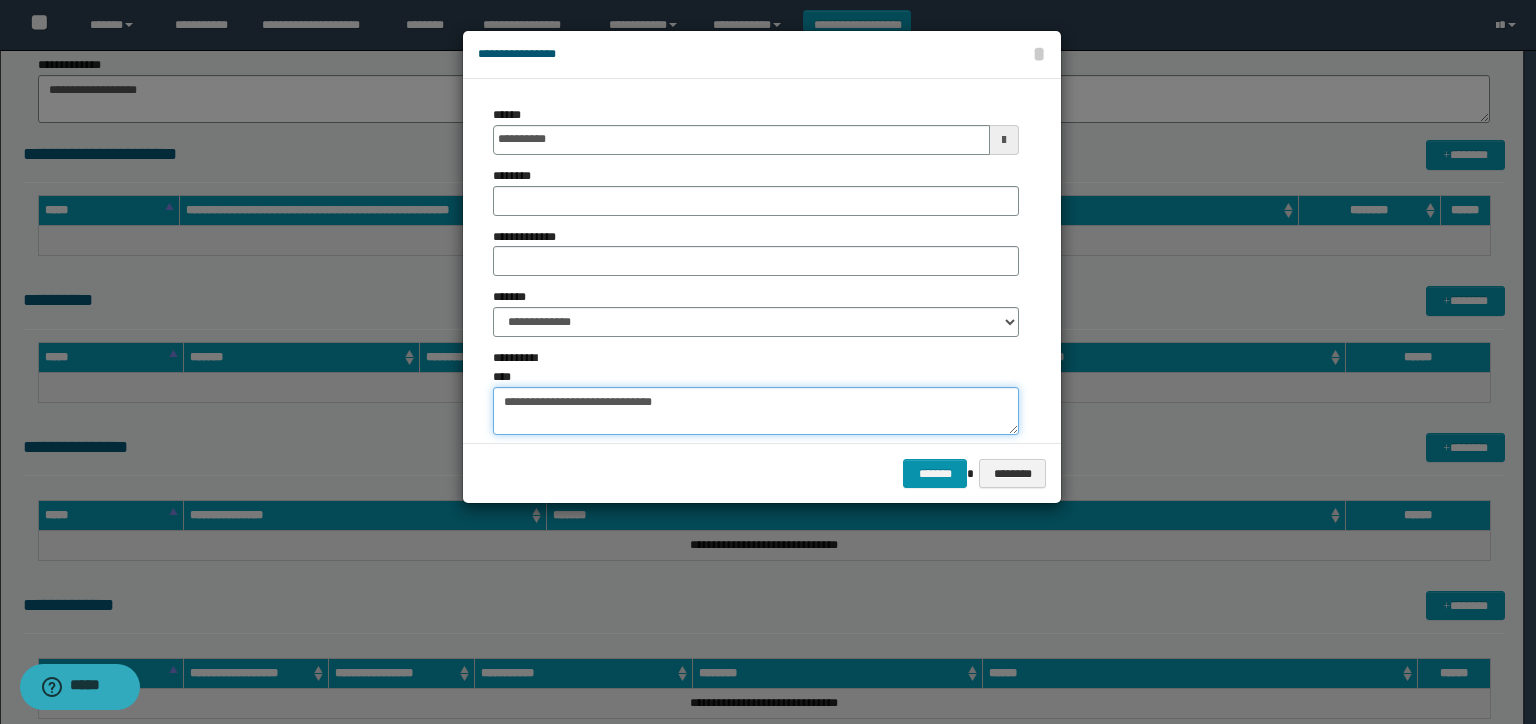 type on "**********" 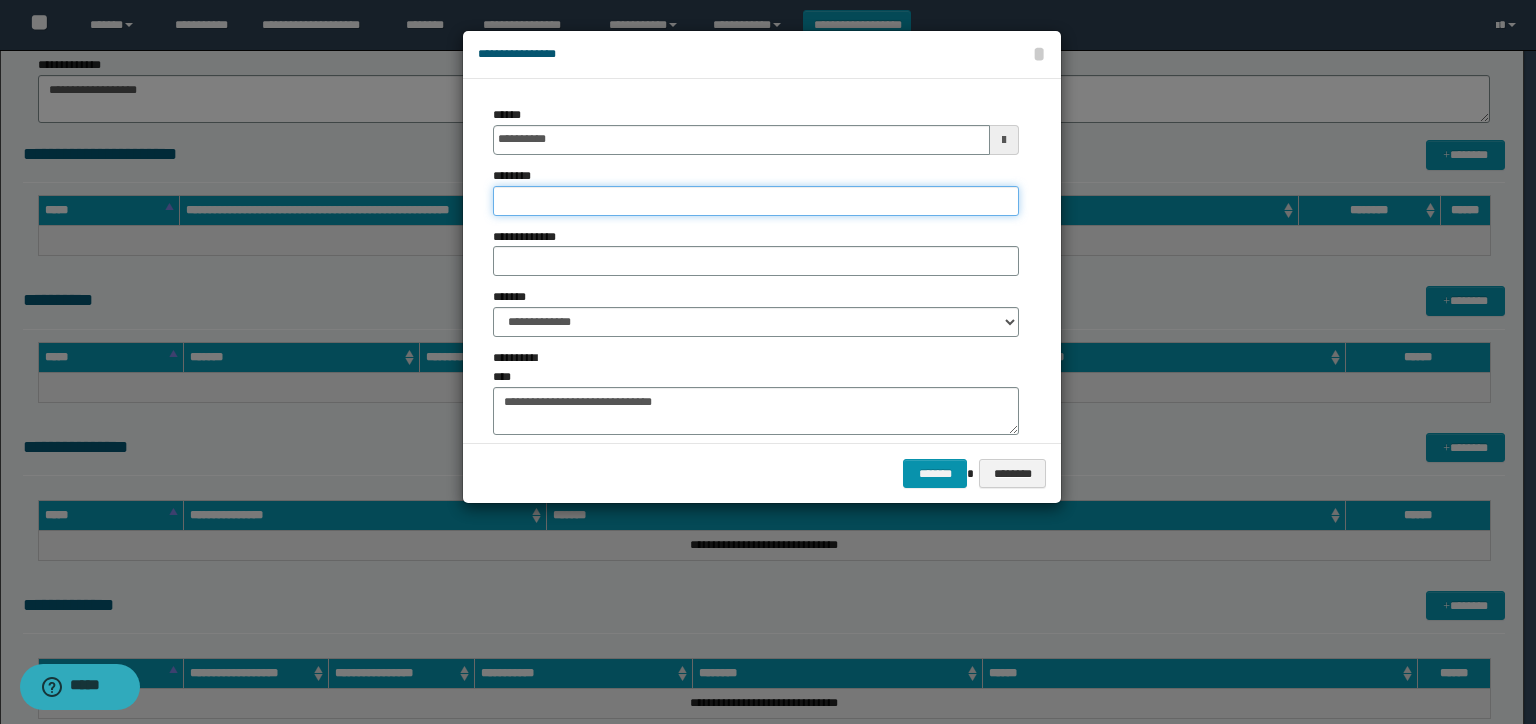 click on "********" at bounding box center (756, 201) 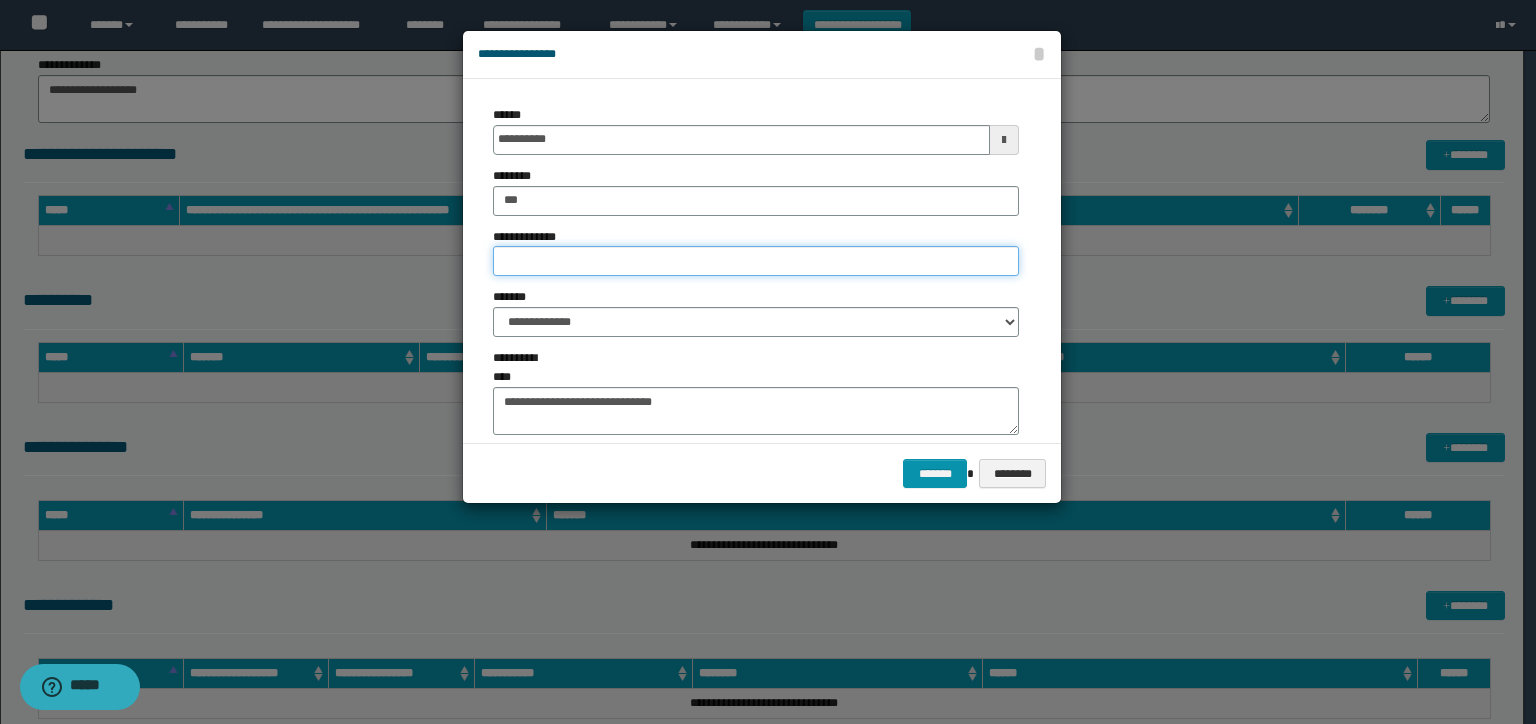 click on "**********" at bounding box center (756, 261) 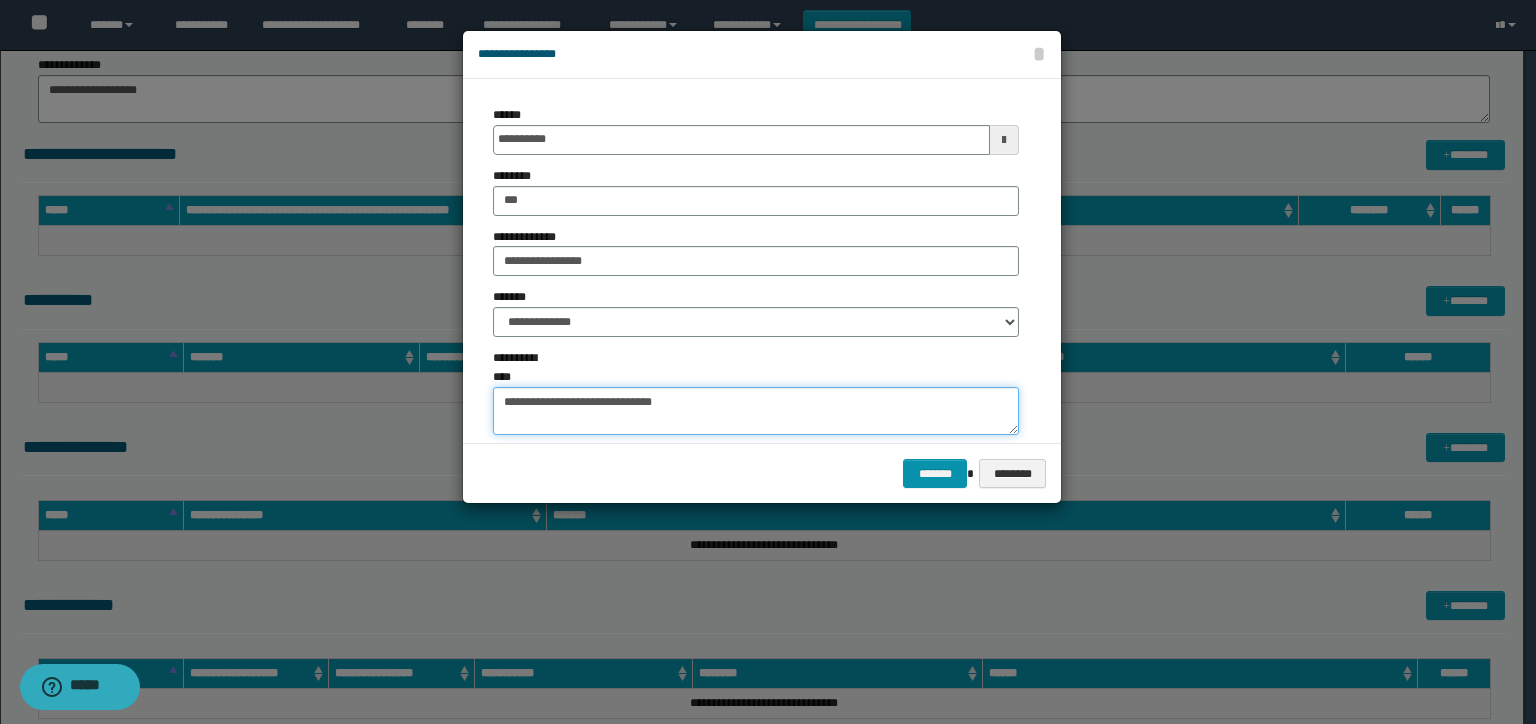 click on "**********" at bounding box center (756, 411) 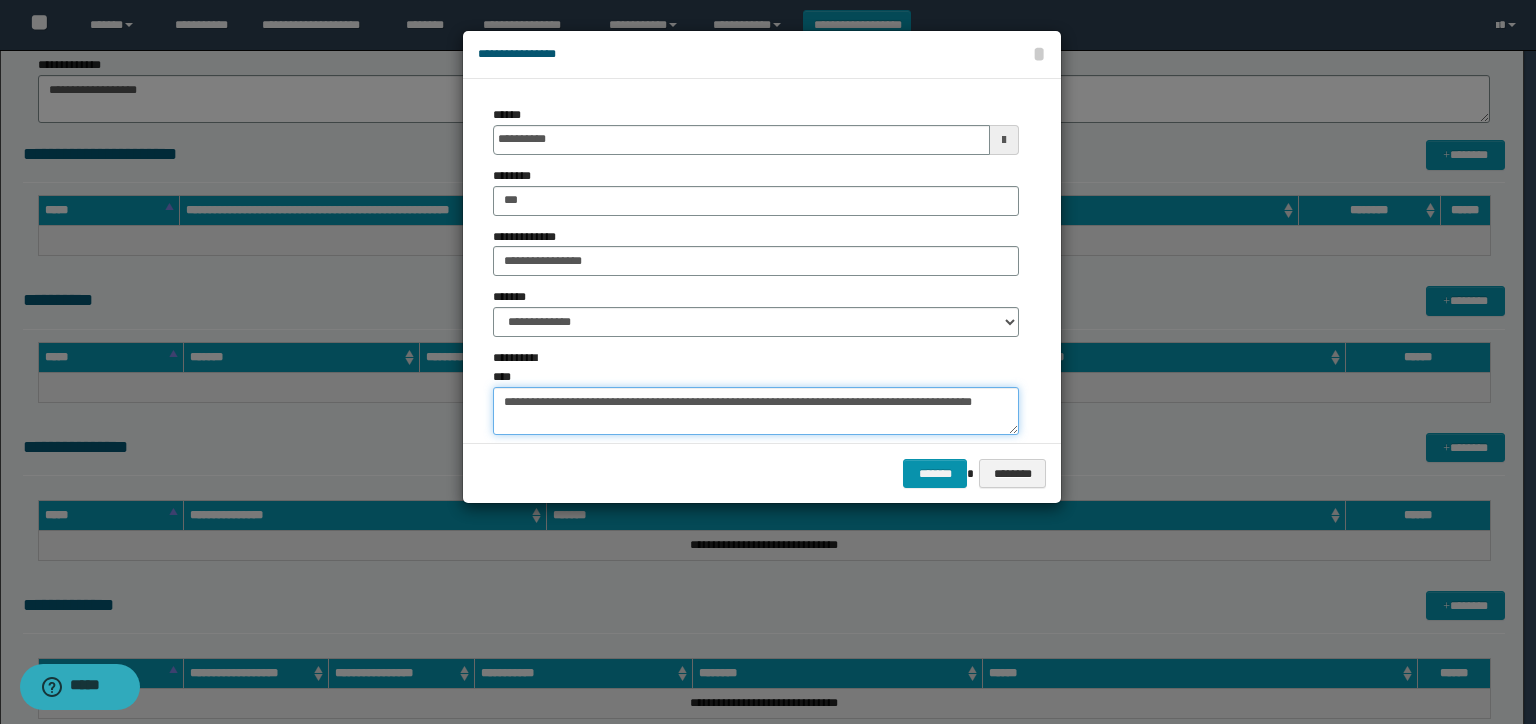 click on "**********" at bounding box center (756, 411) 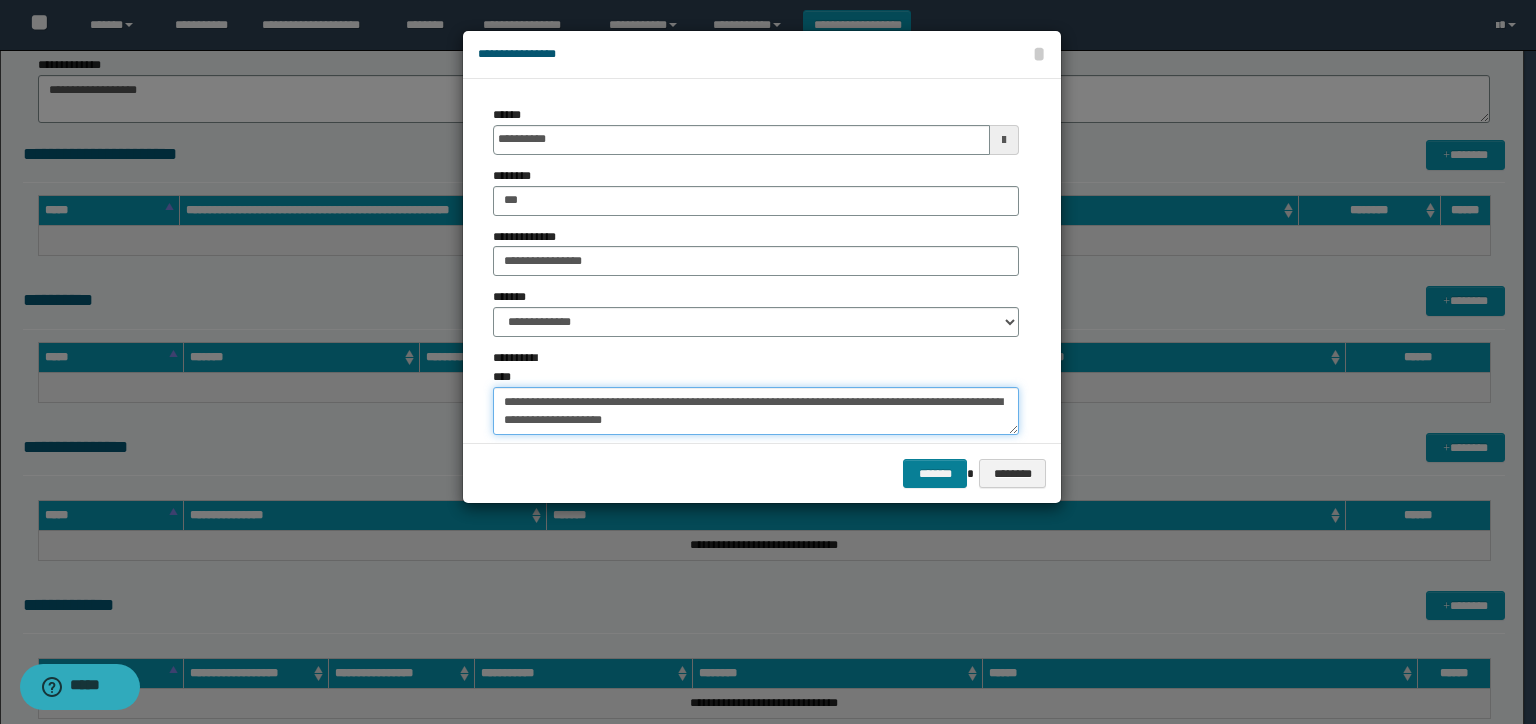type on "**********" 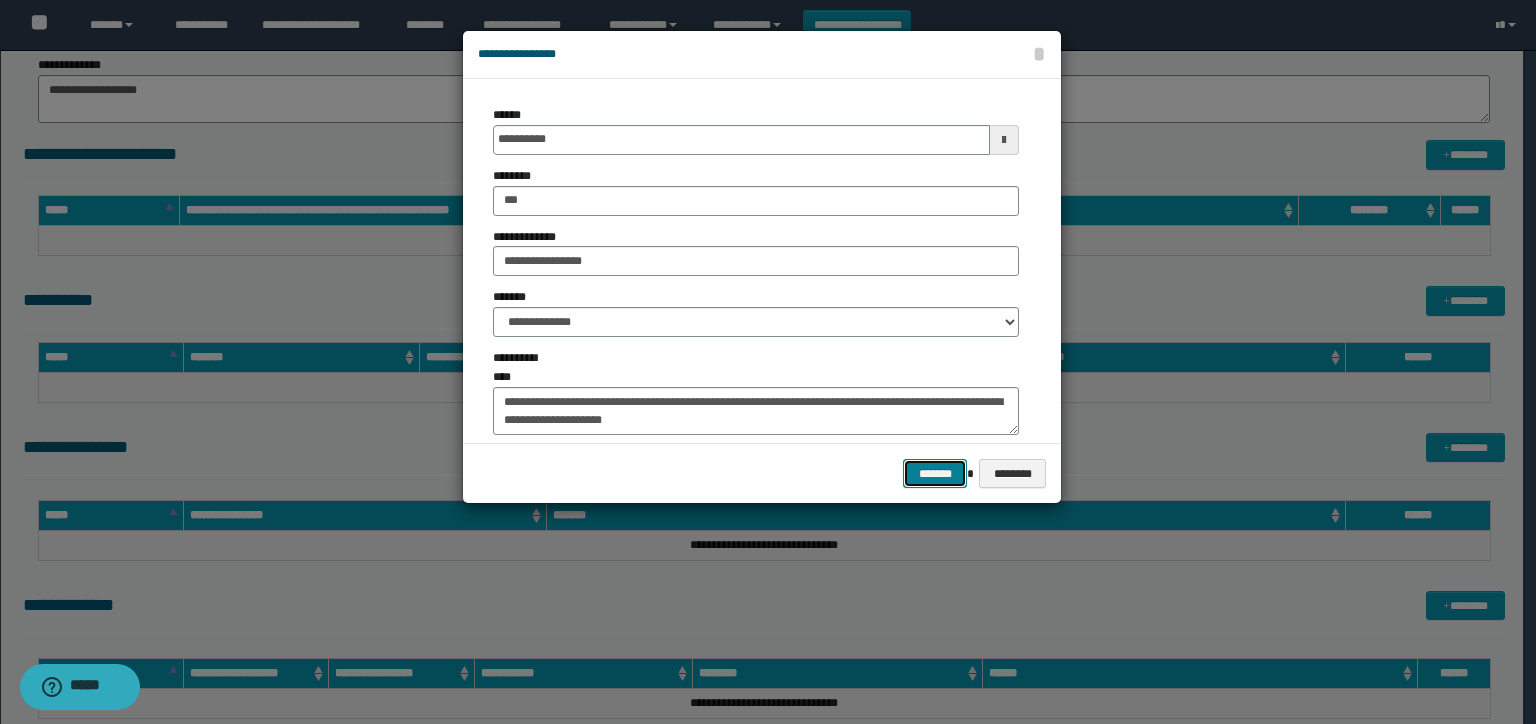click on "*******" at bounding box center [935, 474] 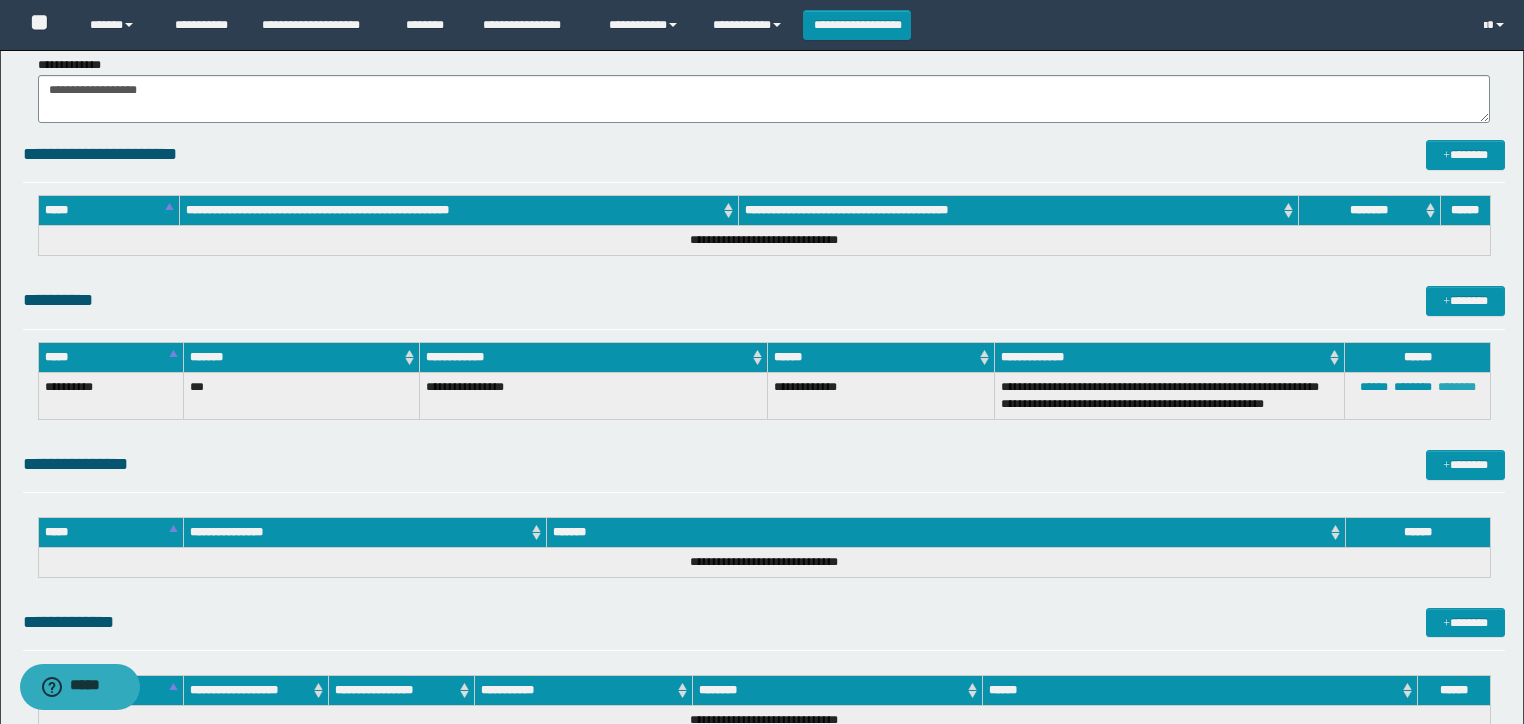 click on "********" at bounding box center [1457, 387] 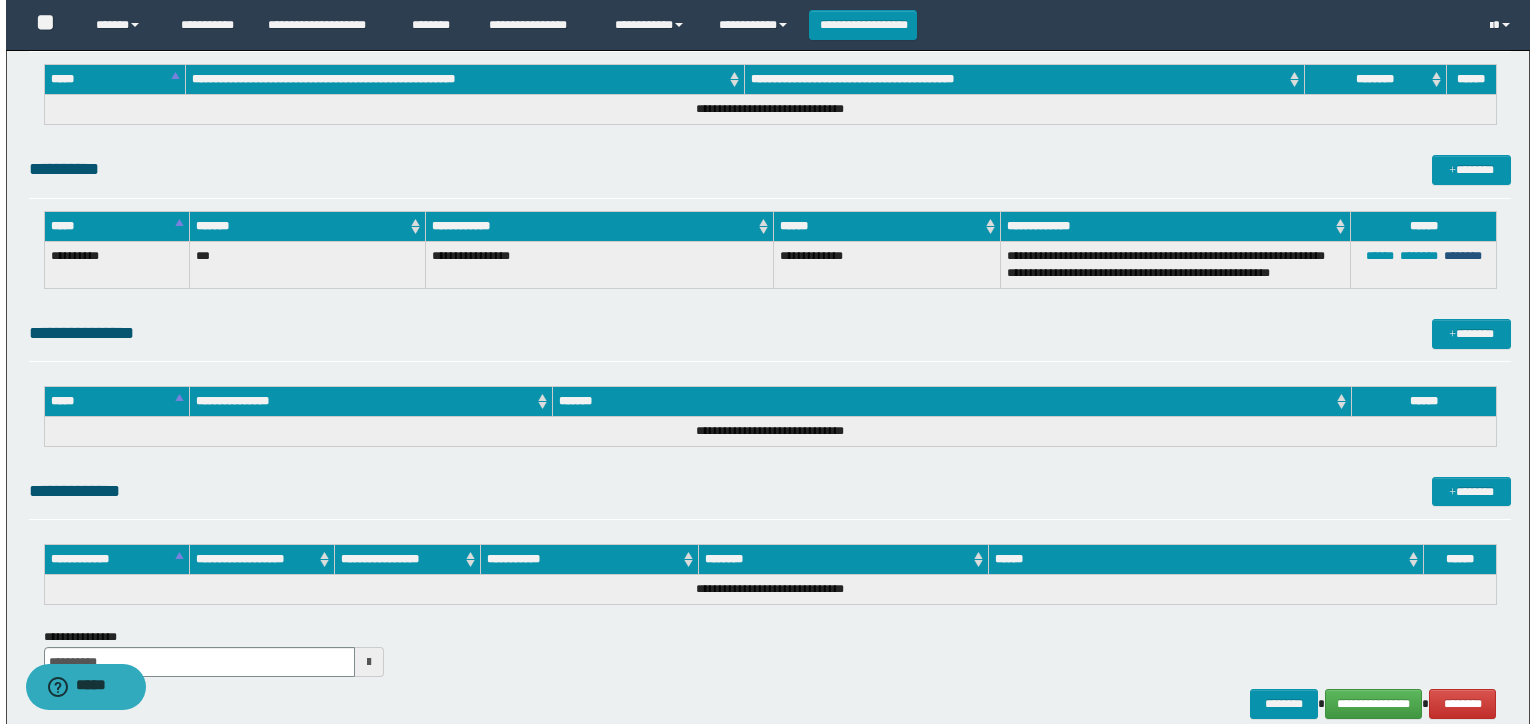 scroll, scrollTop: 1478, scrollLeft: 0, axis: vertical 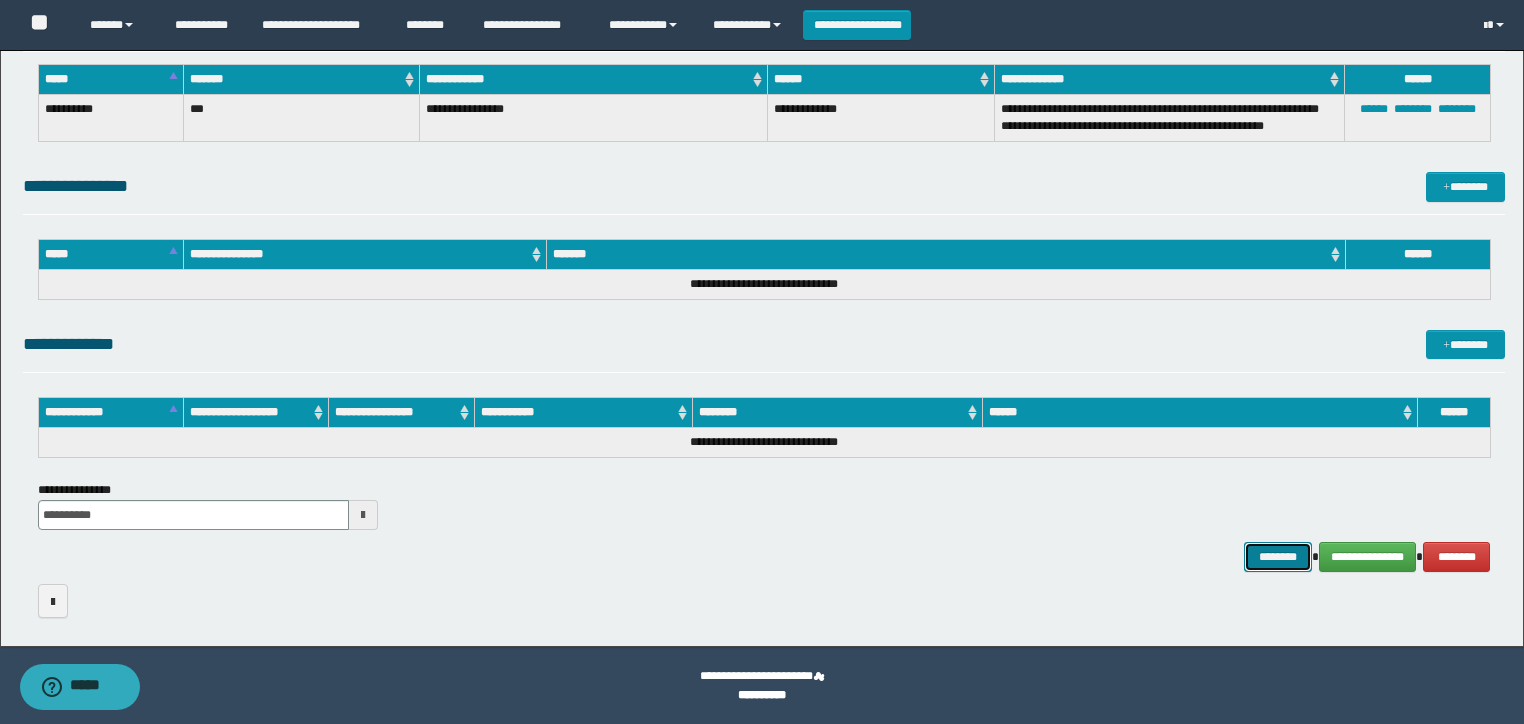 click on "********" at bounding box center [1277, 557] 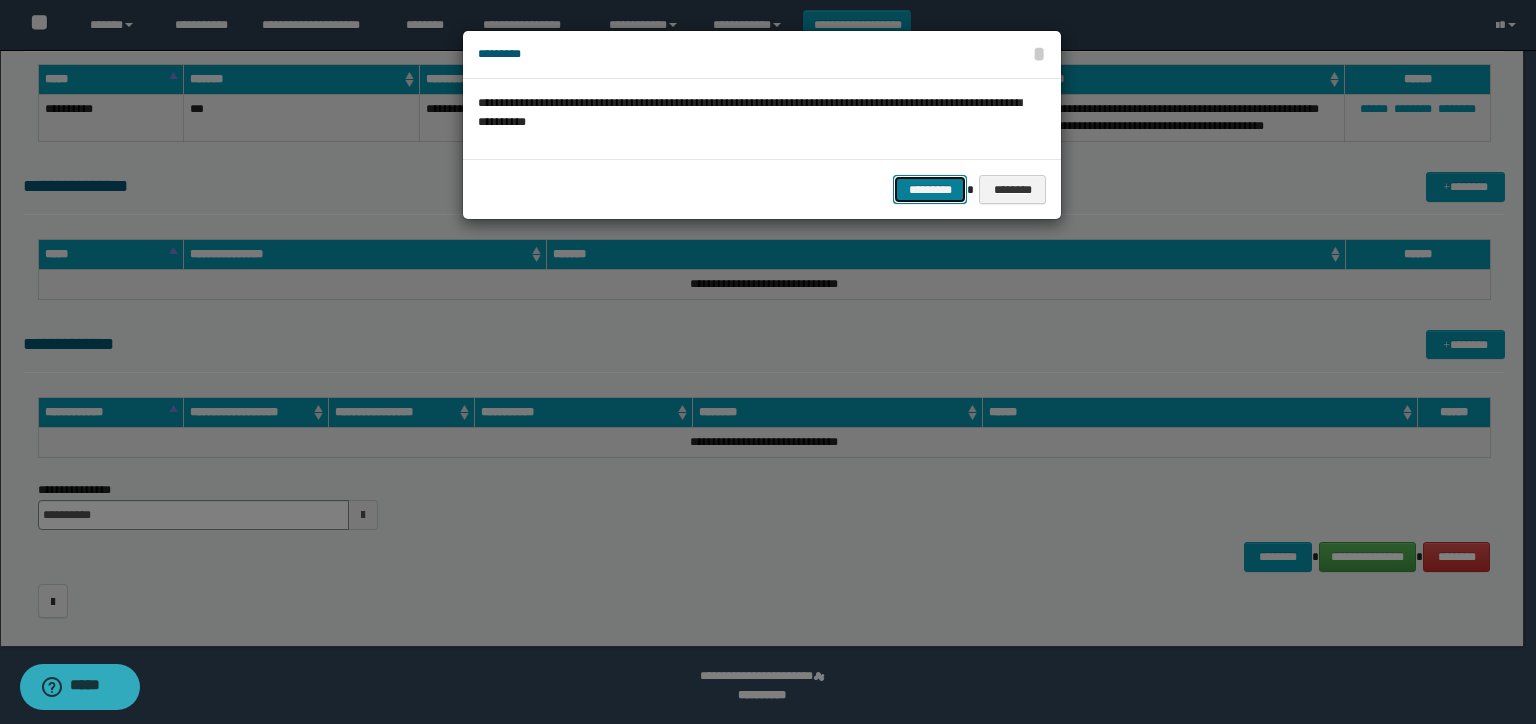 click on "*********" at bounding box center (930, 190) 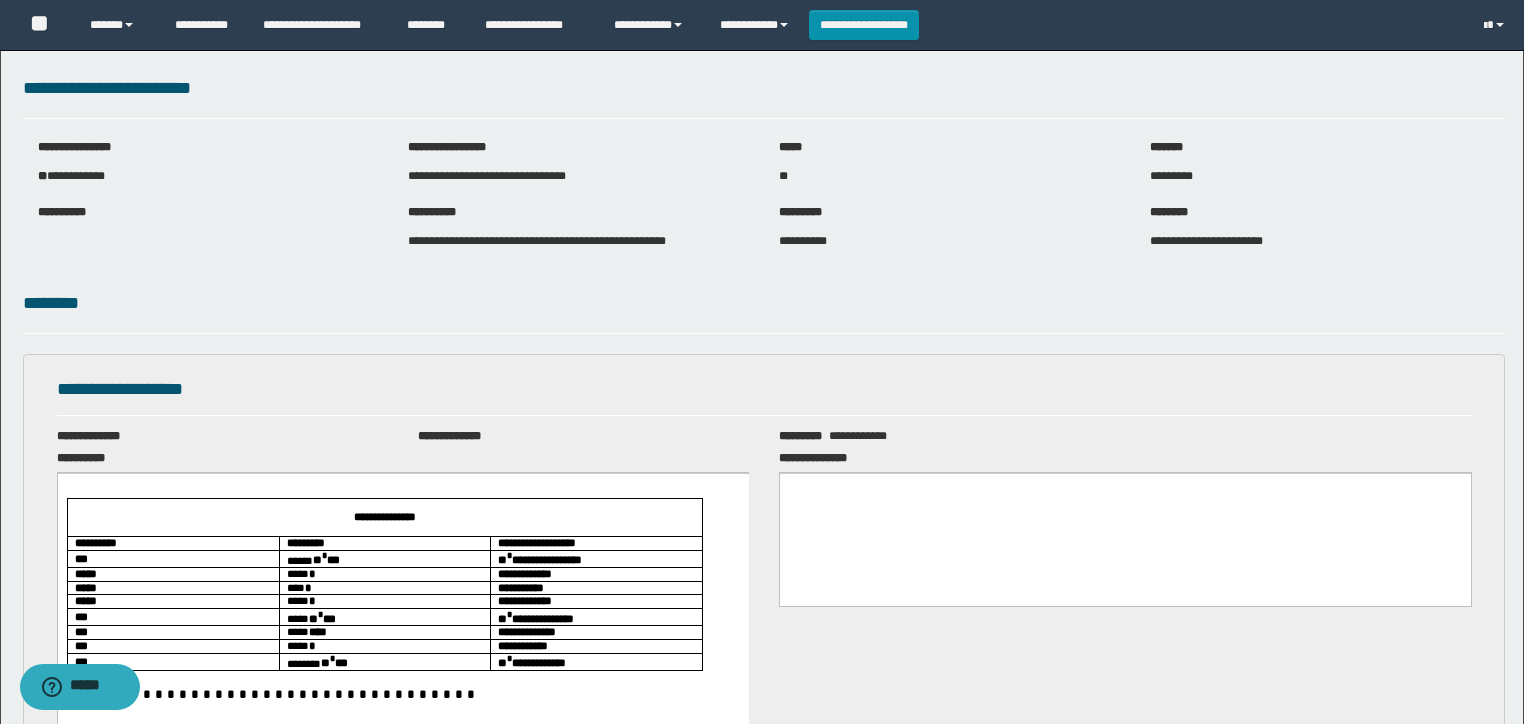 scroll, scrollTop: 0, scrollLeft: 0, axis: both 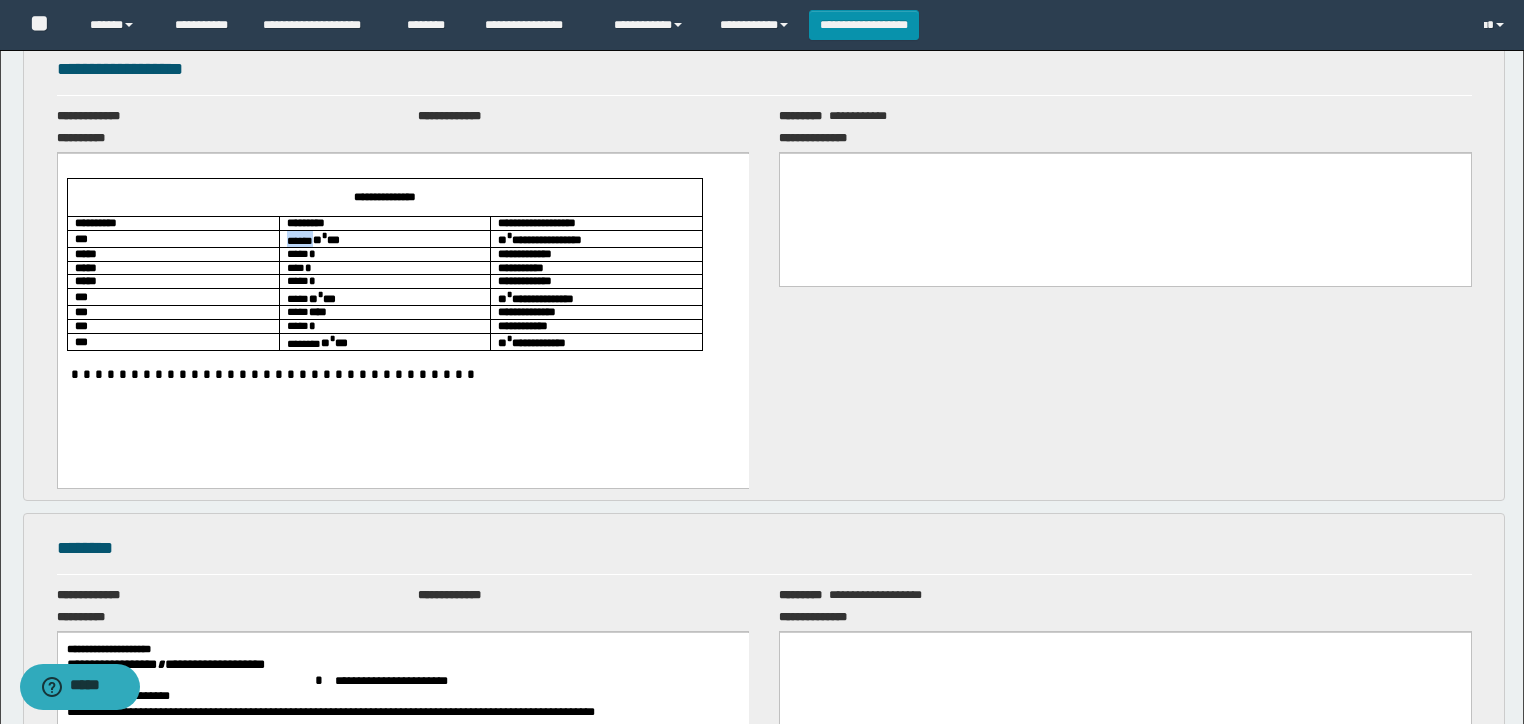 drag, startPoint x: 284, startPoint y: 240, endPoint x: 250, endPoint y: 240, distance: 34 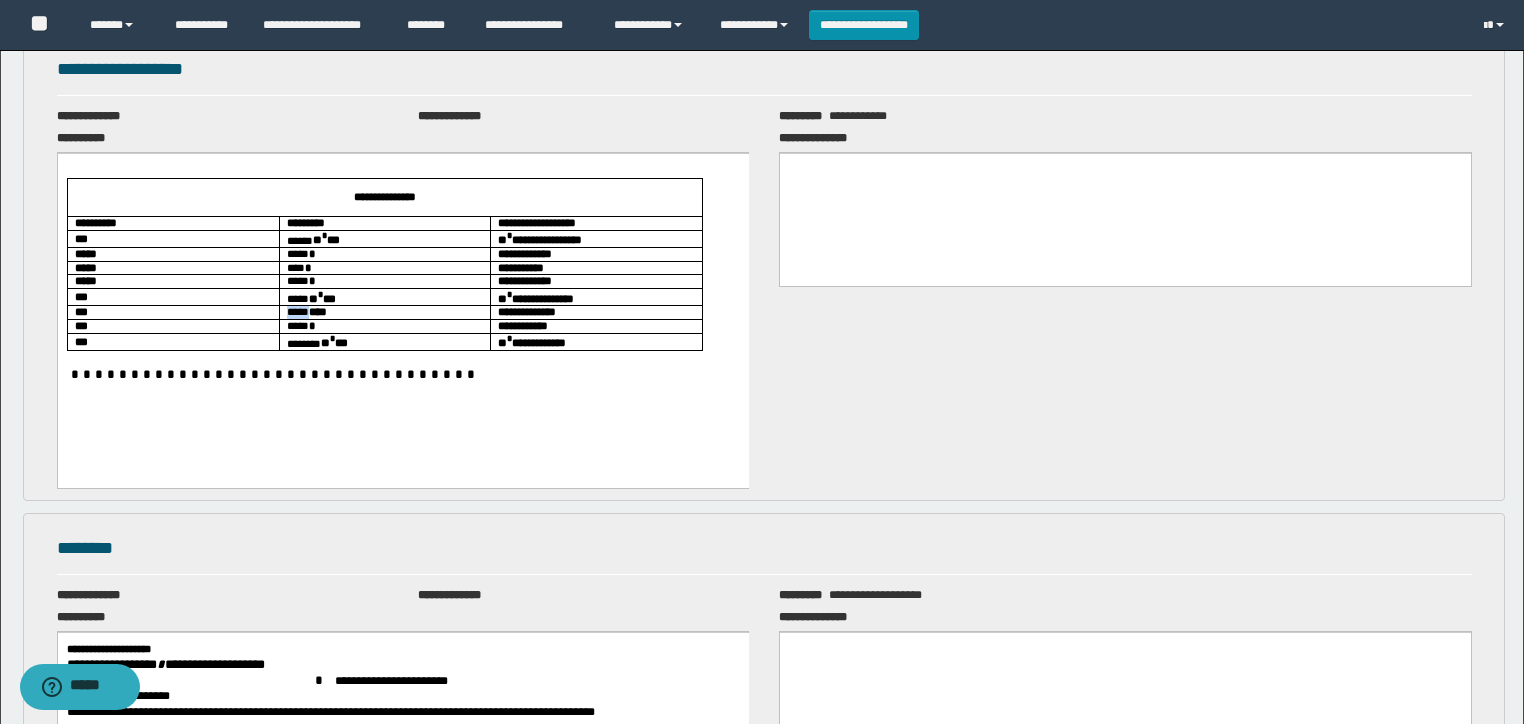 drag, startPoint x: 320, startPoint y: 308, endPoint x: 246, endPoint y: 315, distance: 74.330345 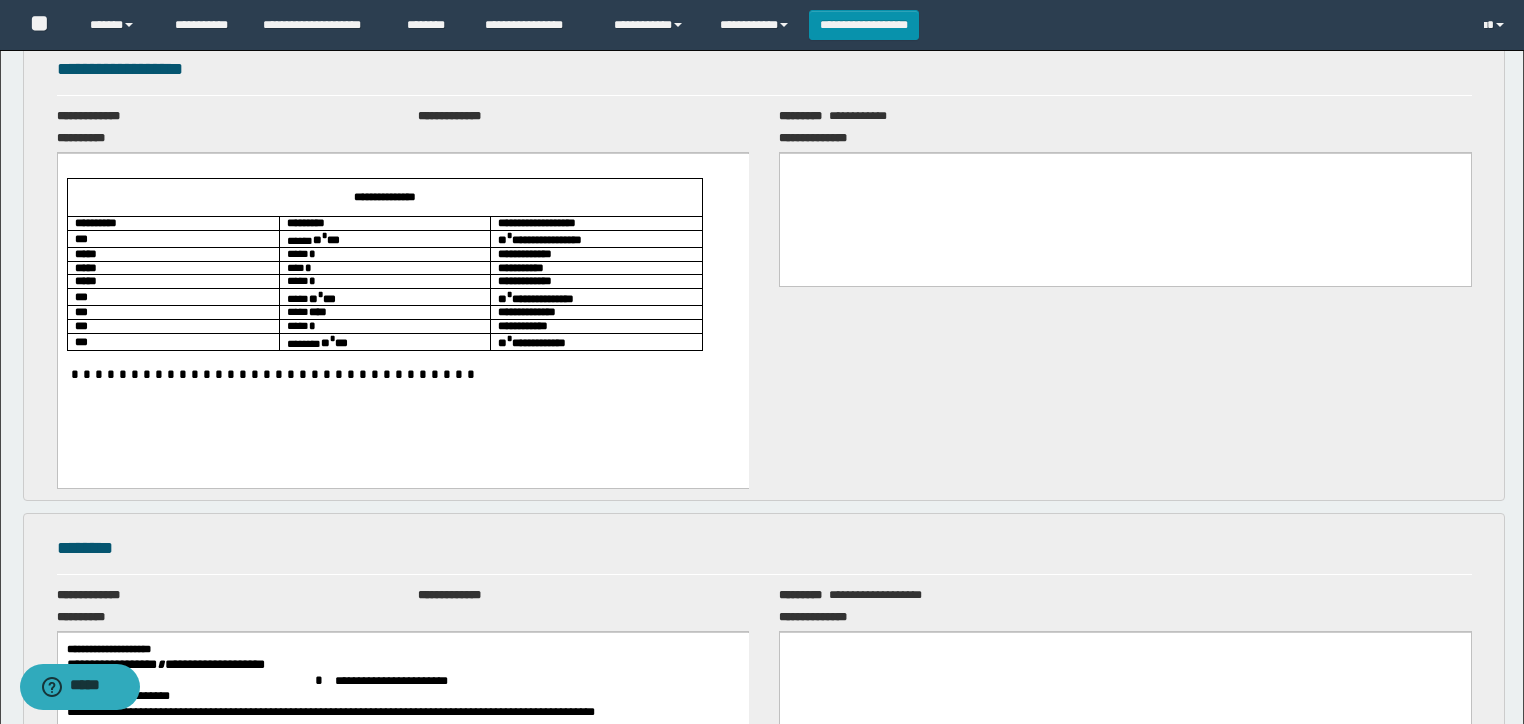 drag, startPoint x: 362, startPoint y: 347, endPoint x: 254, endPoint y: 352, distance: 108.11568 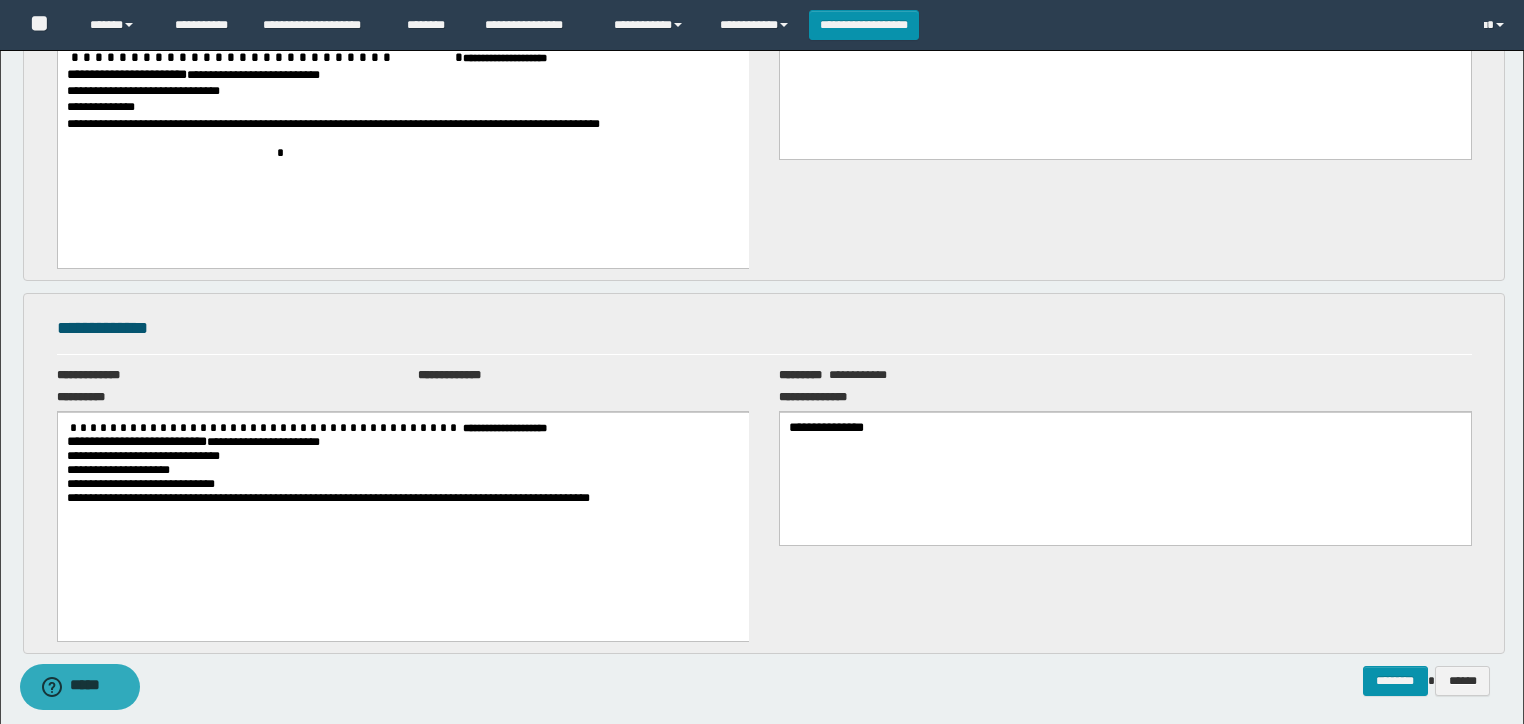 scroll, scrollTop: 1356, scrollLeft: 0, axis: vertical 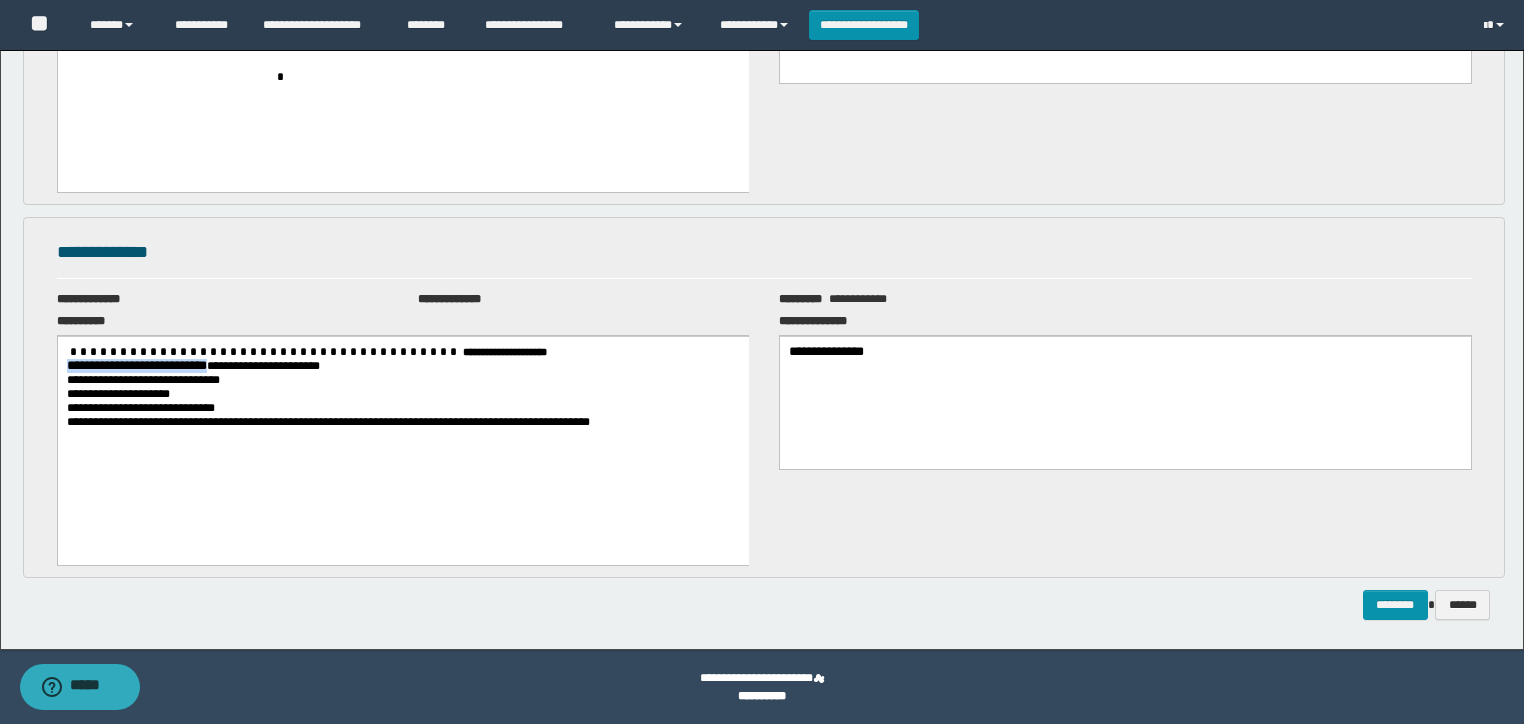 drag, startPoint x: 262, startPoint y: 375, endPoint x: 57, endPoint y: 702, distance: 385.9456 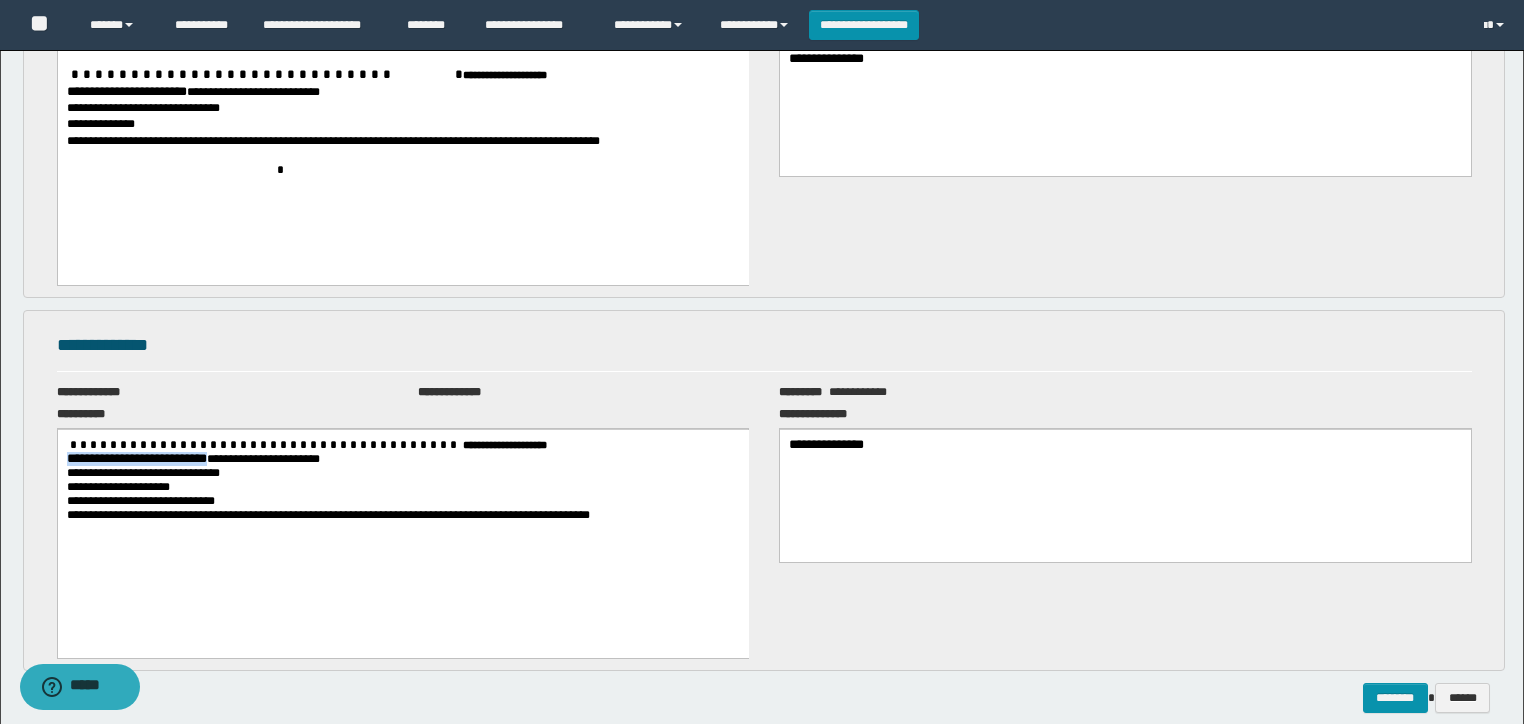 scroll, scrollTop: 1036, scrollLeft: 0, axis: vertical 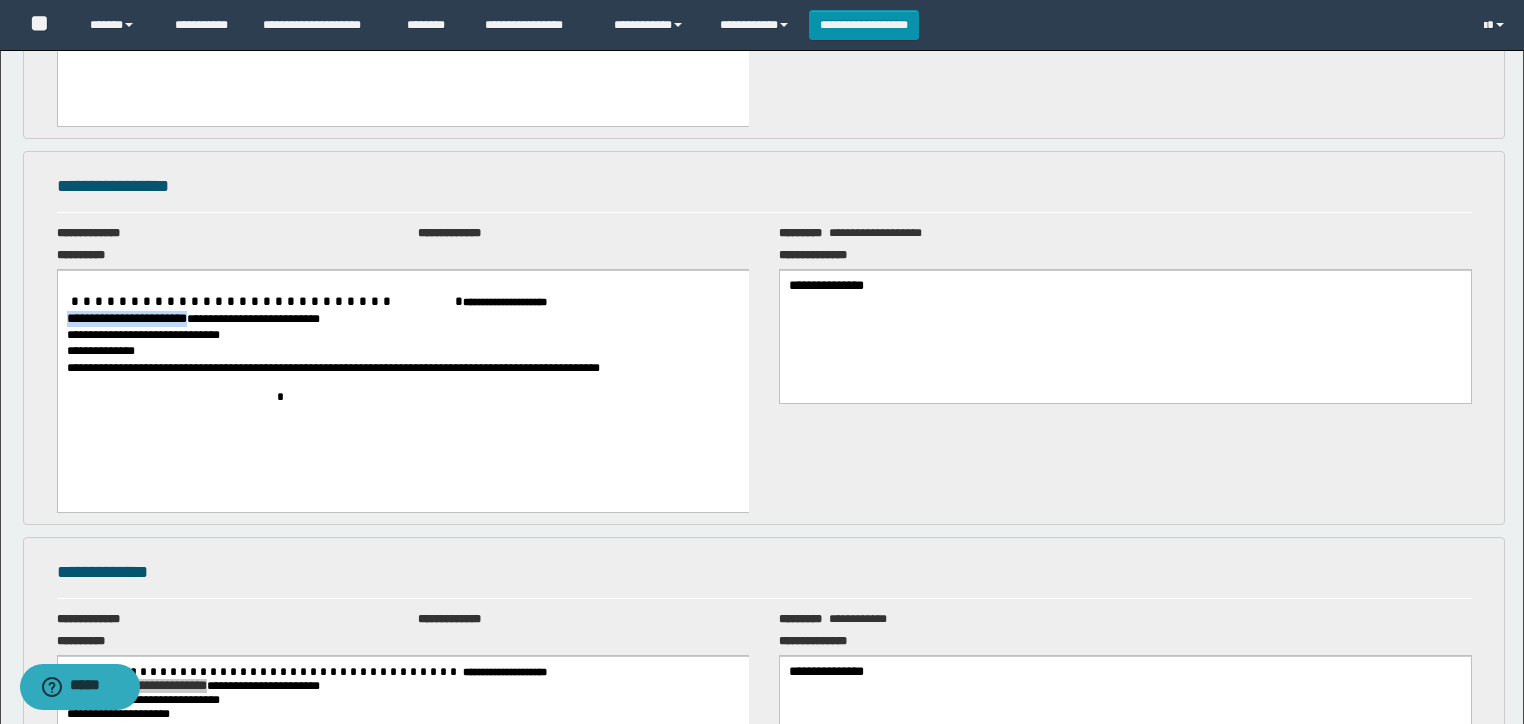 drag, startPoint x: 220, startPoint y: 314, endPoint x: 30, endPoint y: 312, distance: 190.01053 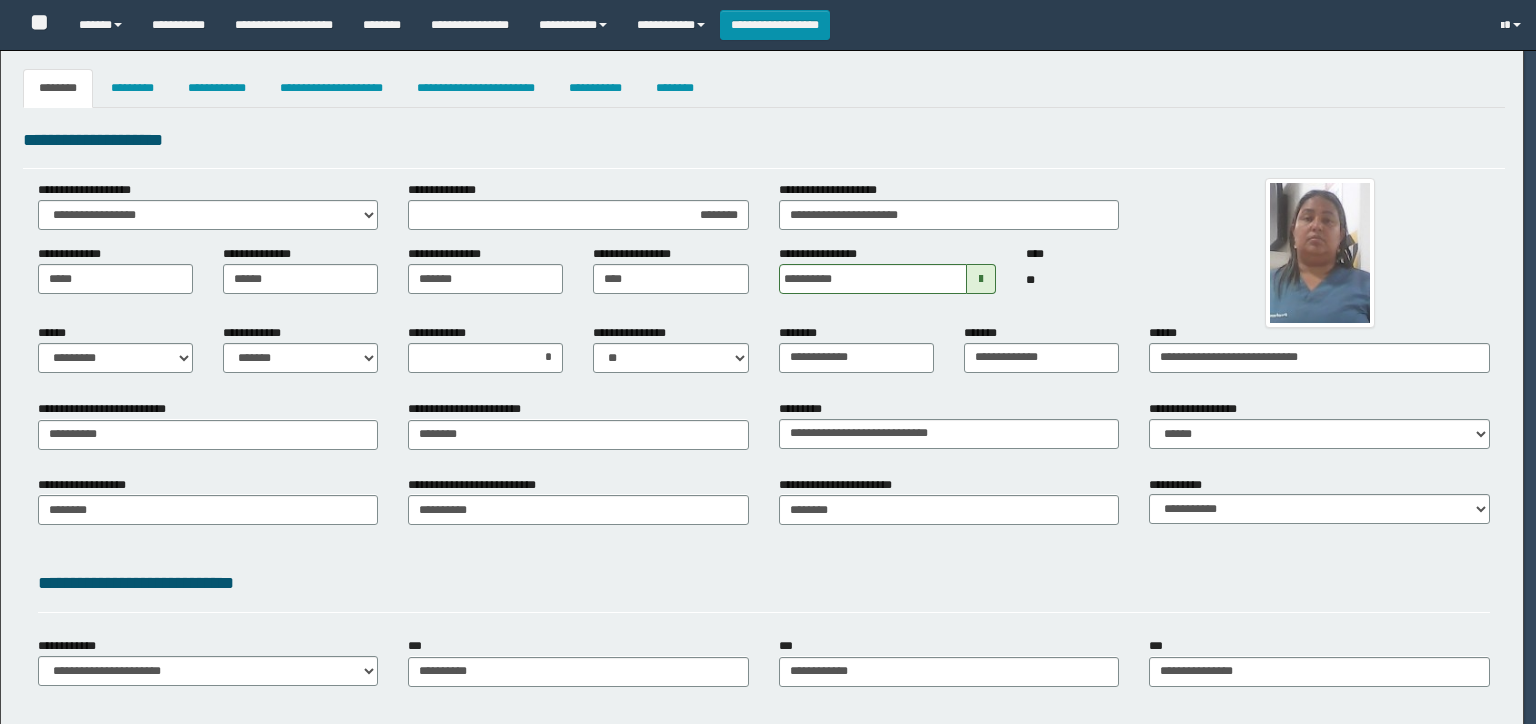 select on "*" 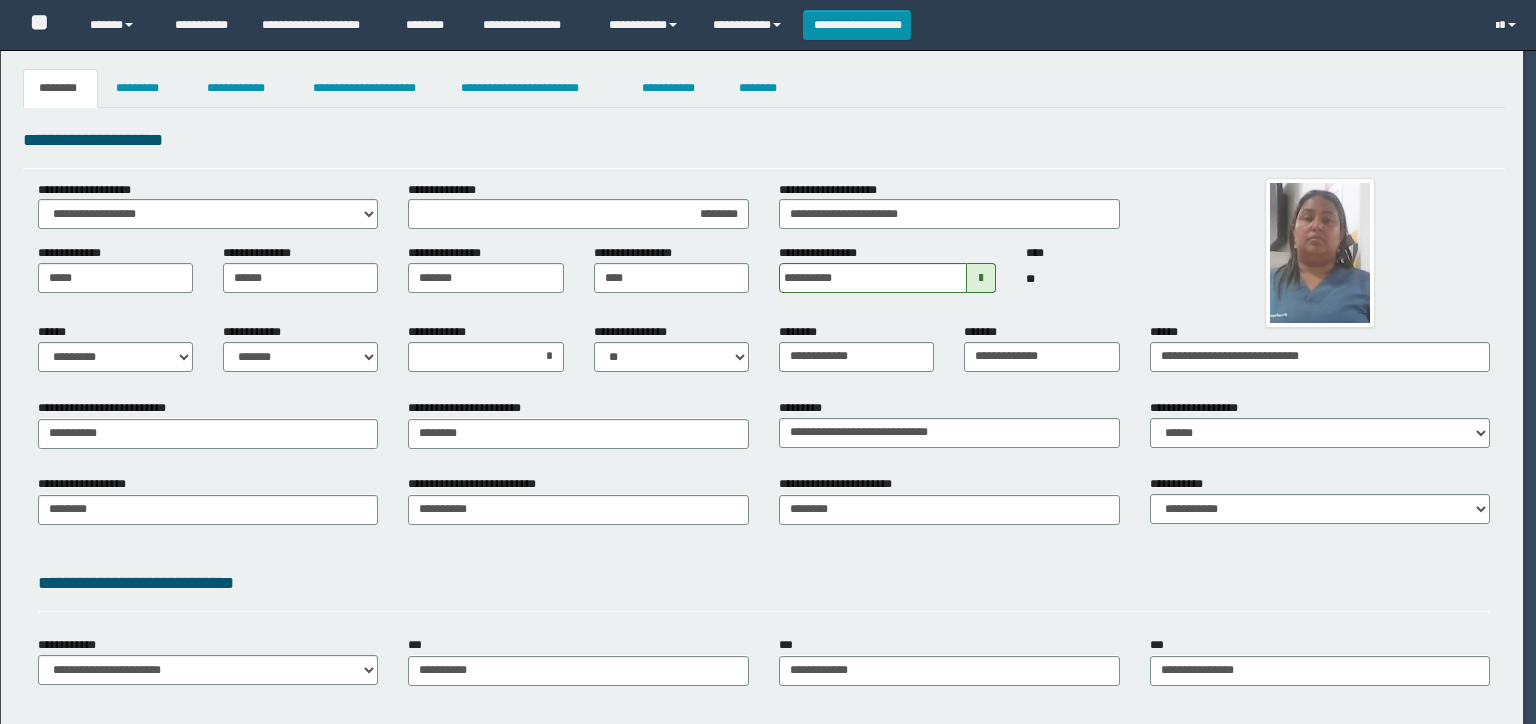 scroll, scrollTop: 0, scrollLeft: 0, axis: both 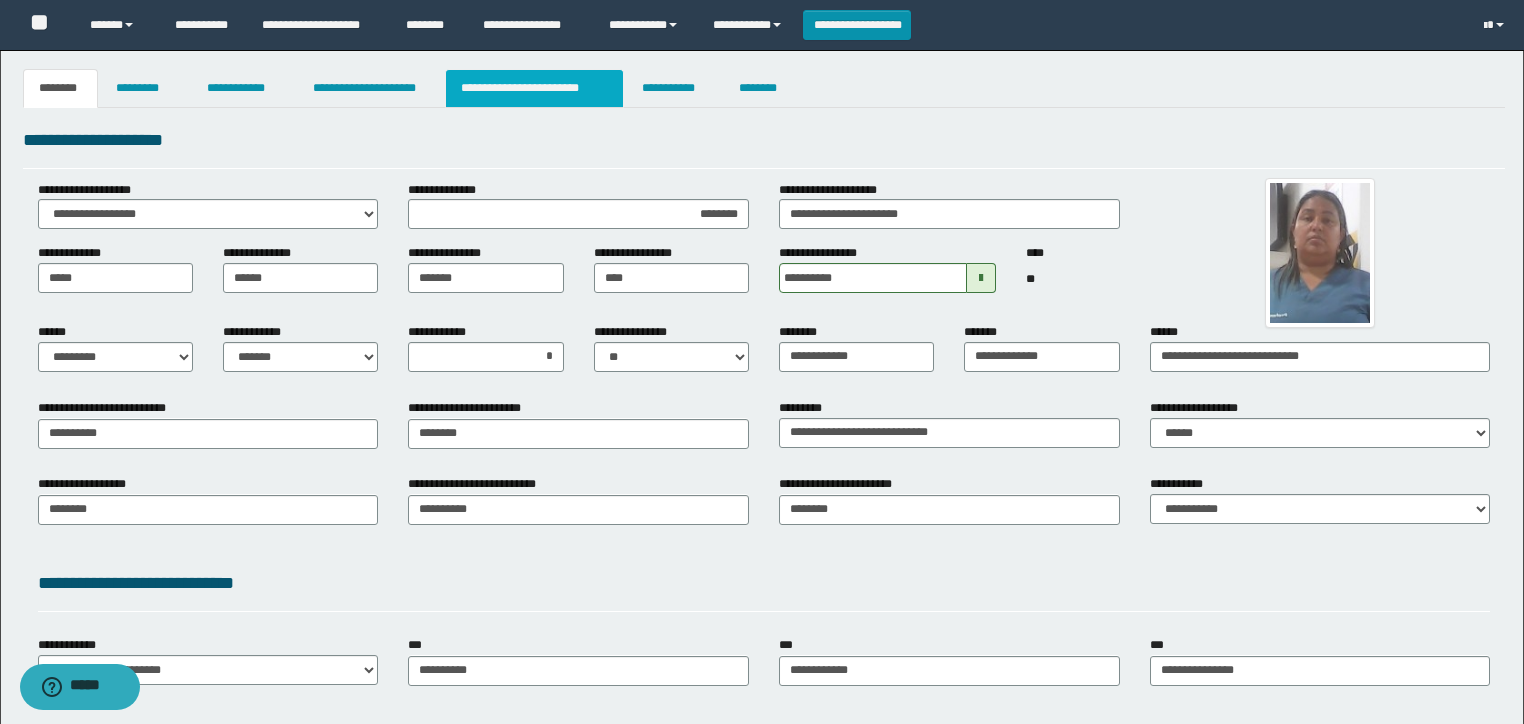 click on "**********" at bounding box center [534, 88] 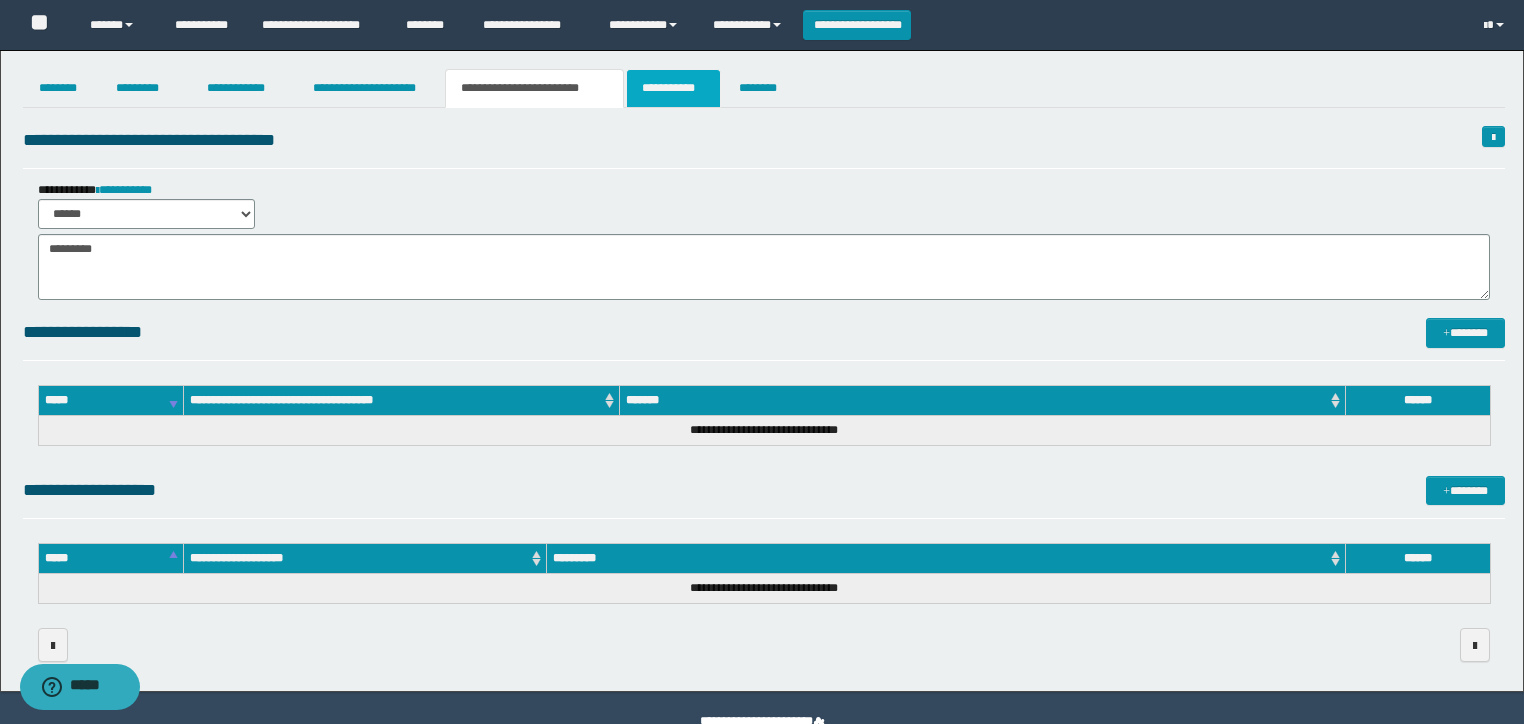 click on "**********" at bounding box center [673, 88] 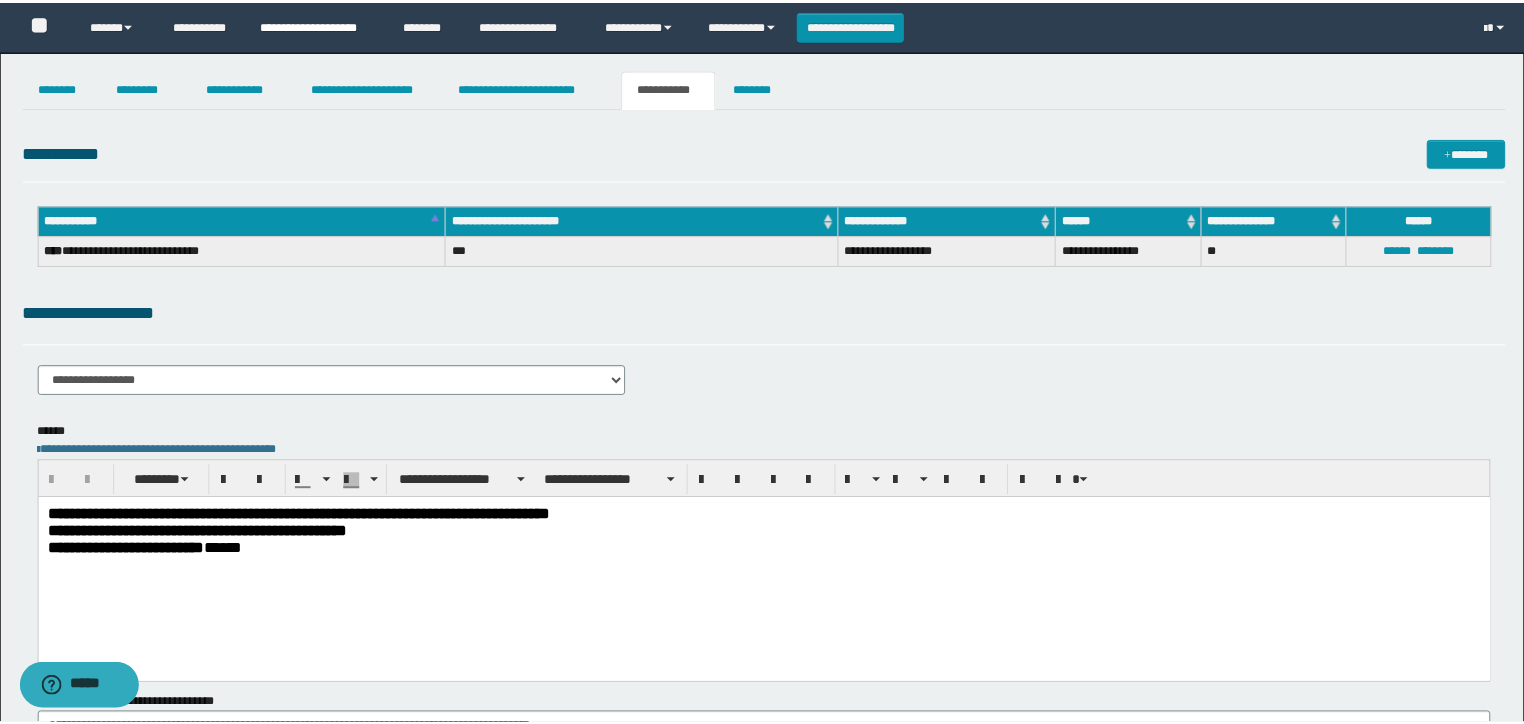 scroll, scrollTop: 0, scrollLeft: 0, axis: both 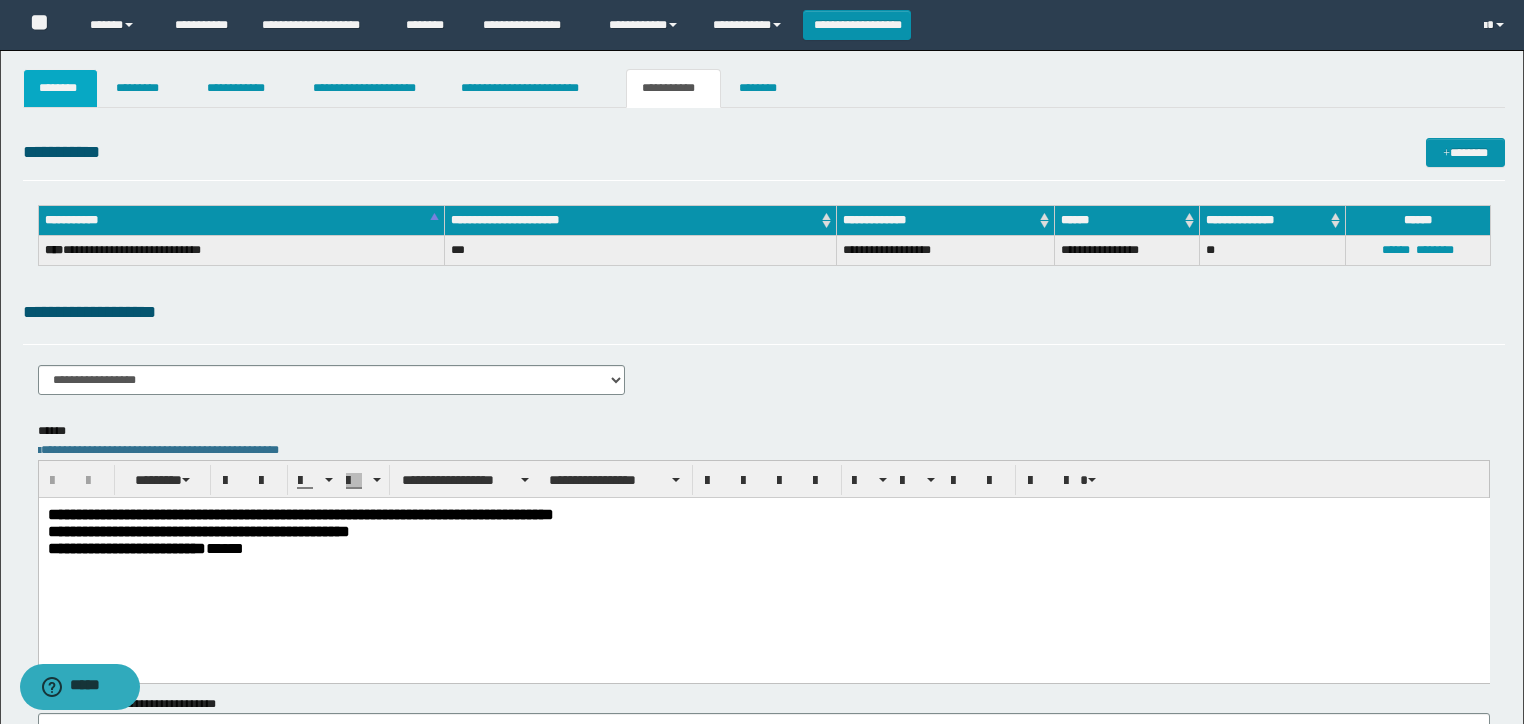 click on "********" at bounding box center (61, 88) 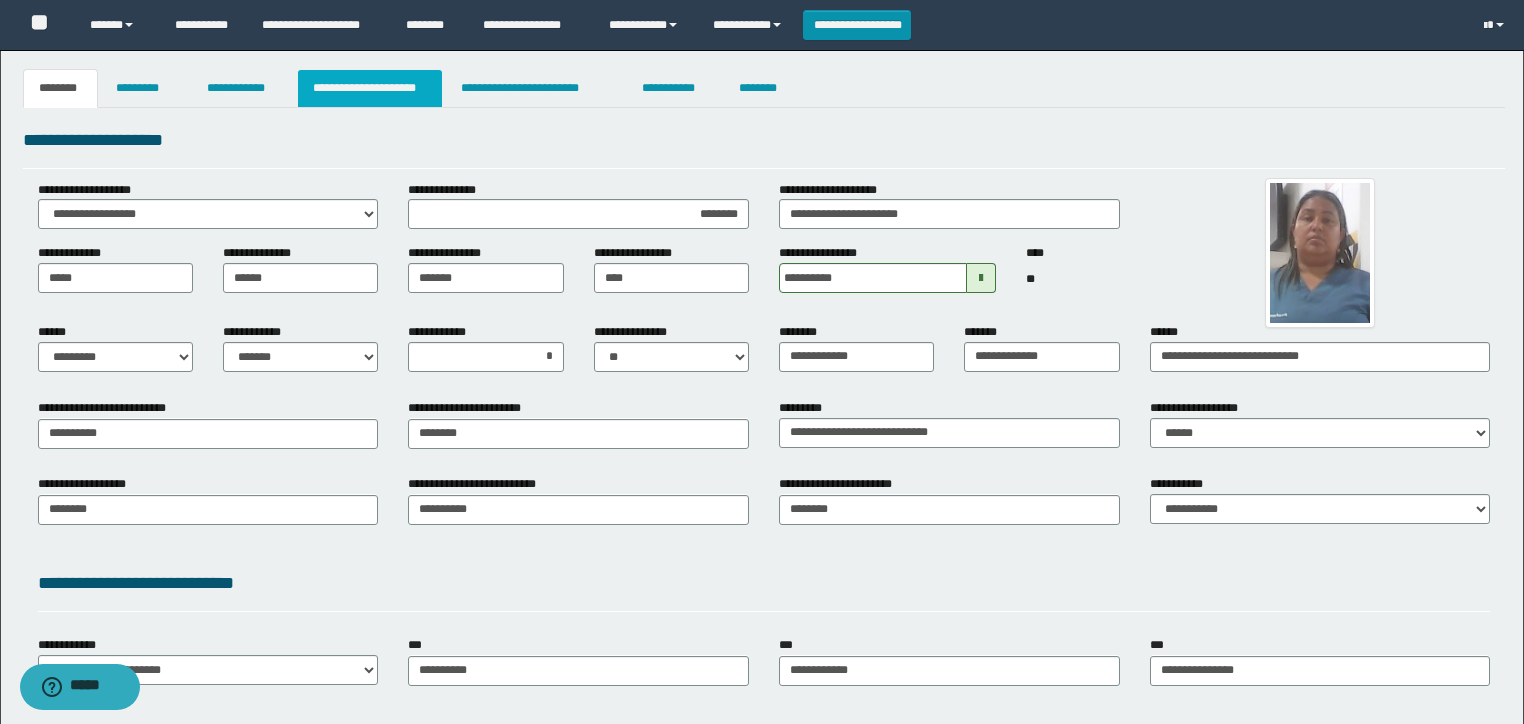 click on "**********" at bounding box center (370, 88) 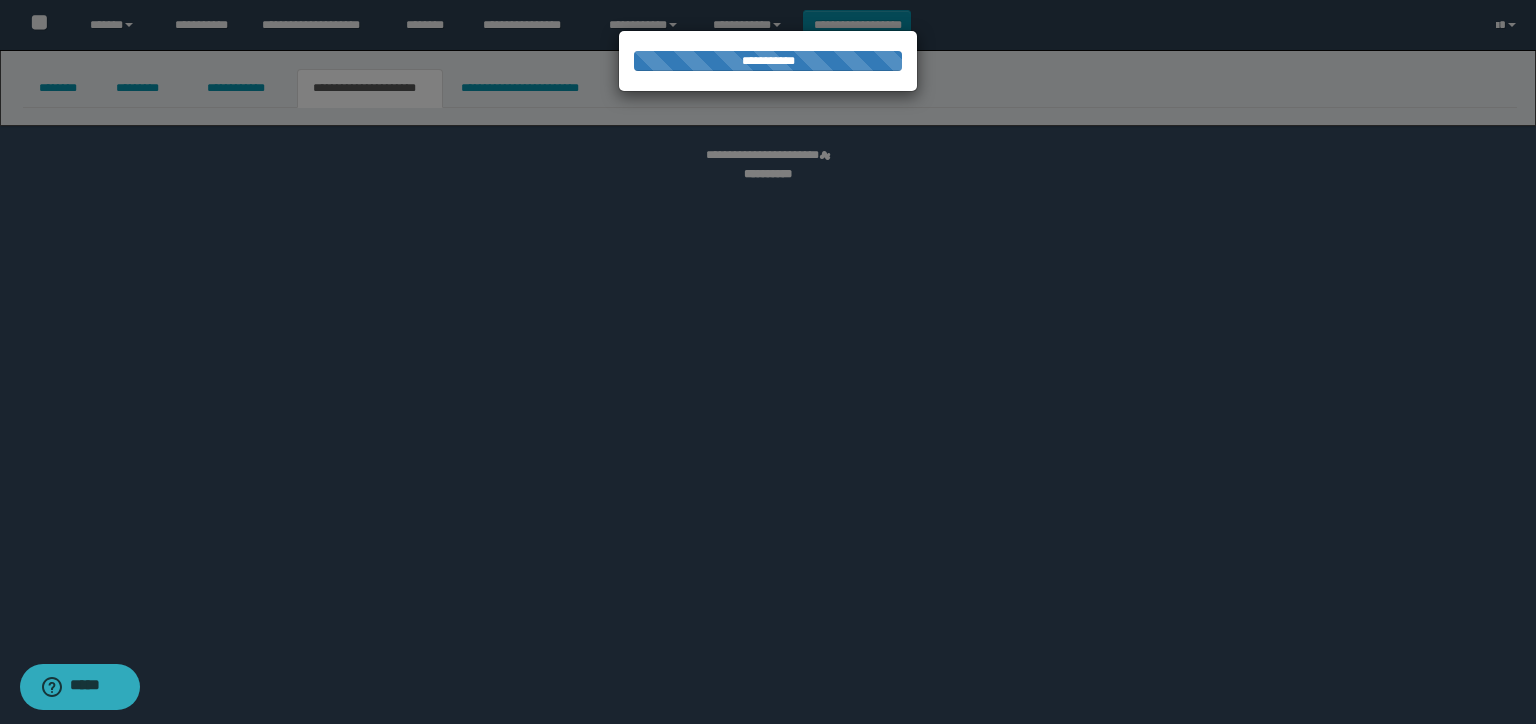 select on "*" 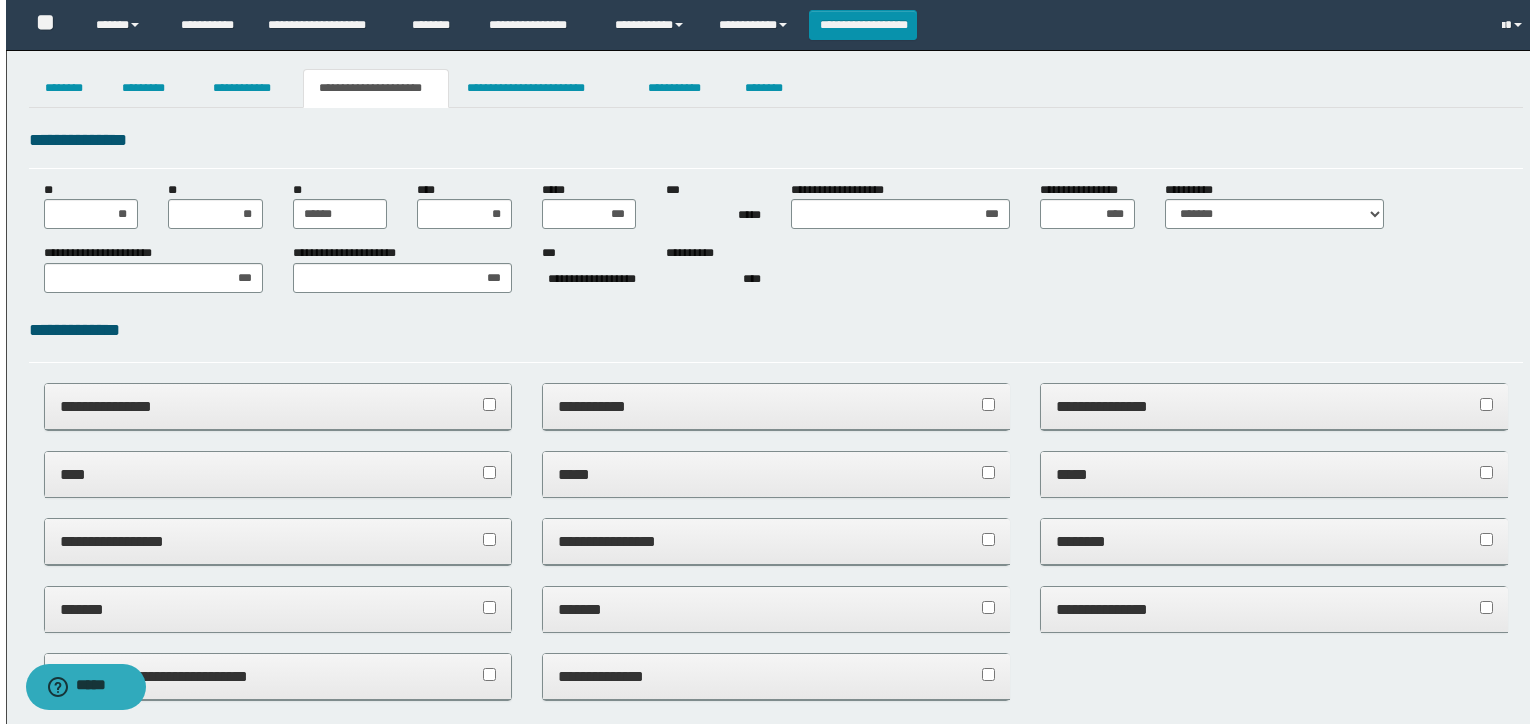 scroll, scrollTop: 0, scrollLeft: 0, axis: both 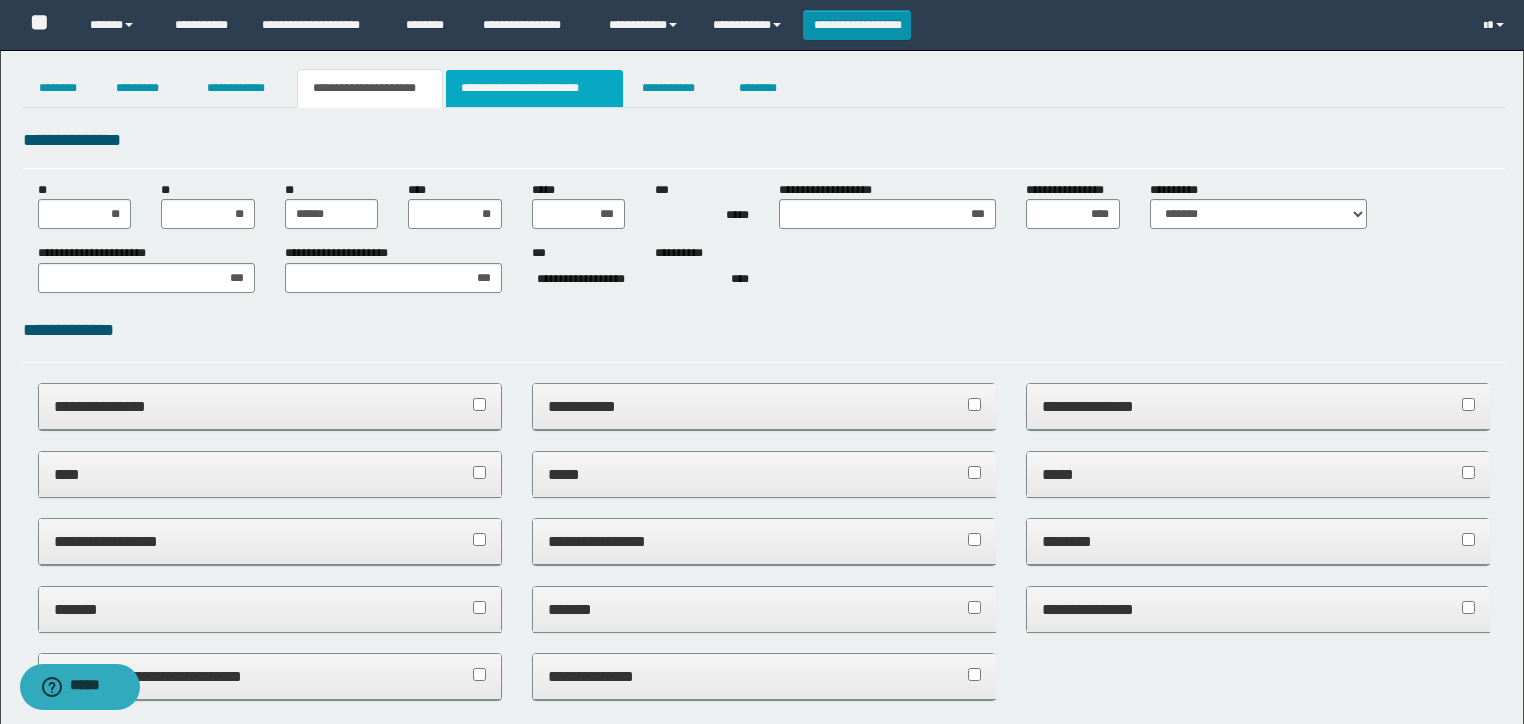 click on "**********" at bounding box center [534, 88] 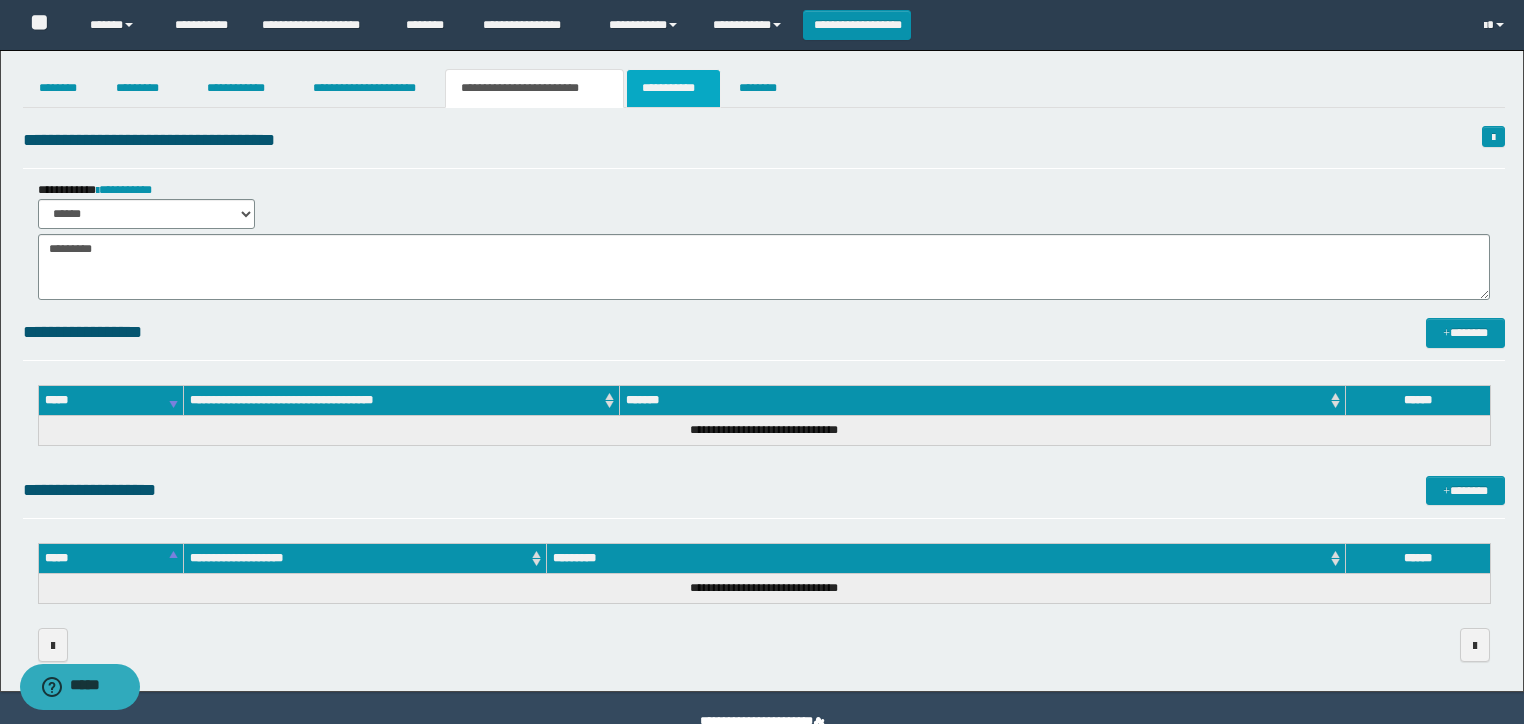 click on "**********" at bounding box center (673, 88) 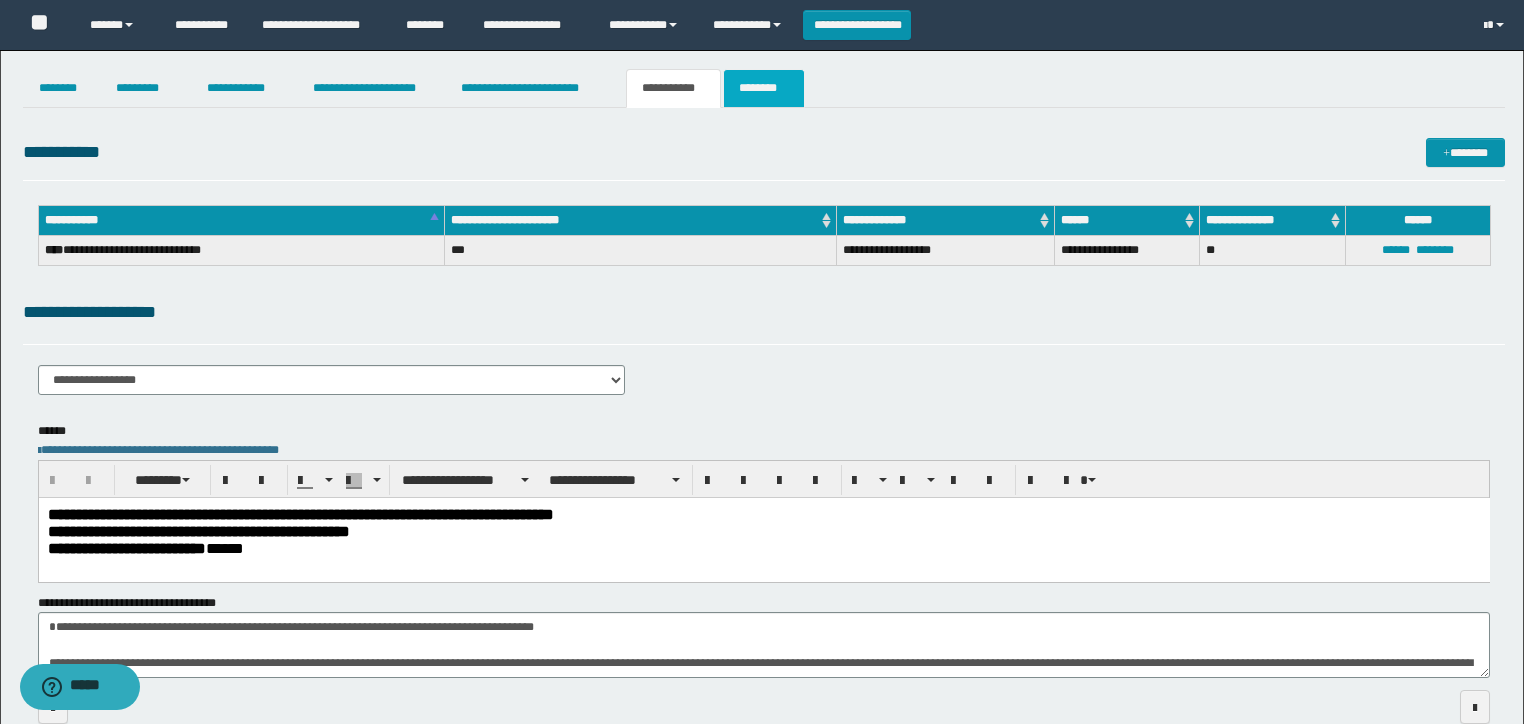 click on "********" at bounding box center [764, 88] 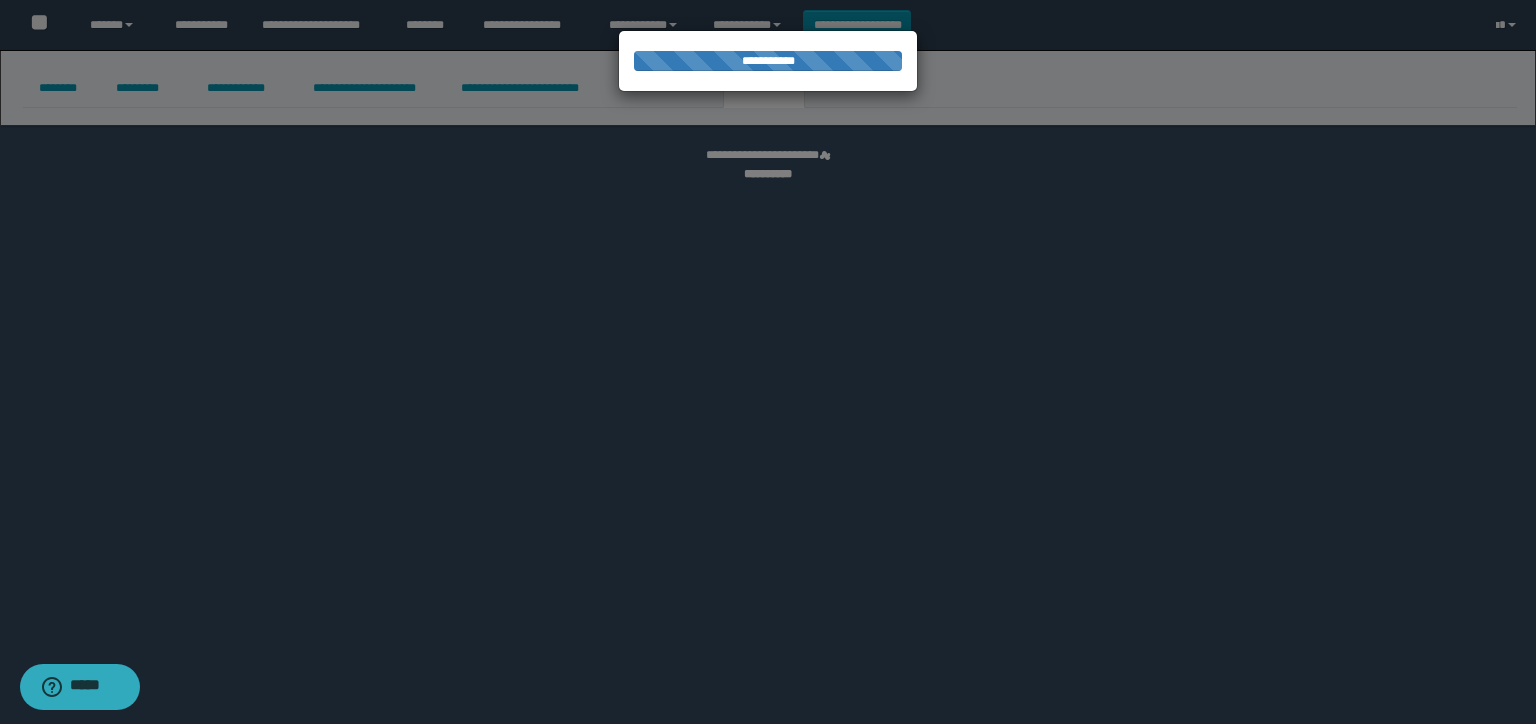 select on "****" 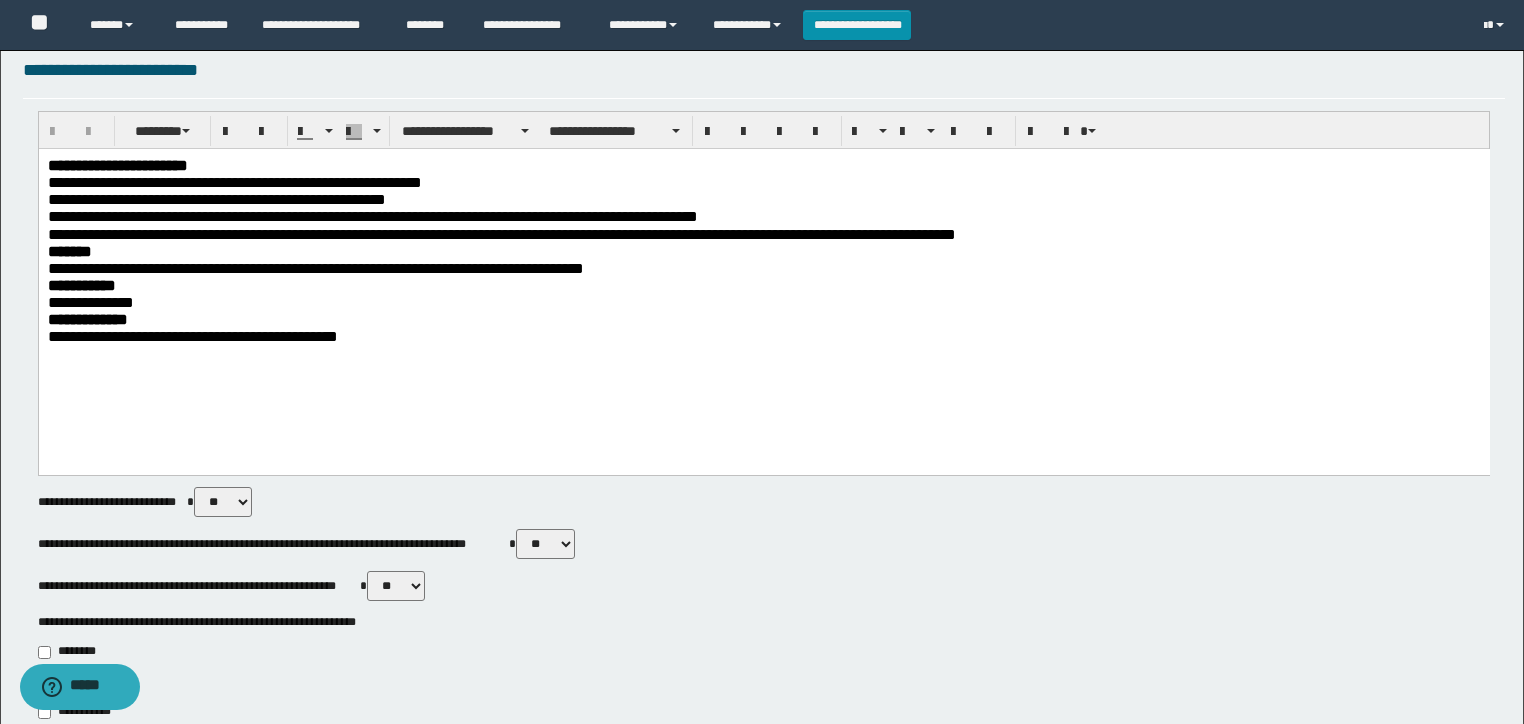 scroll, scrollTop: 0, scrollLeft: 0, axis: both 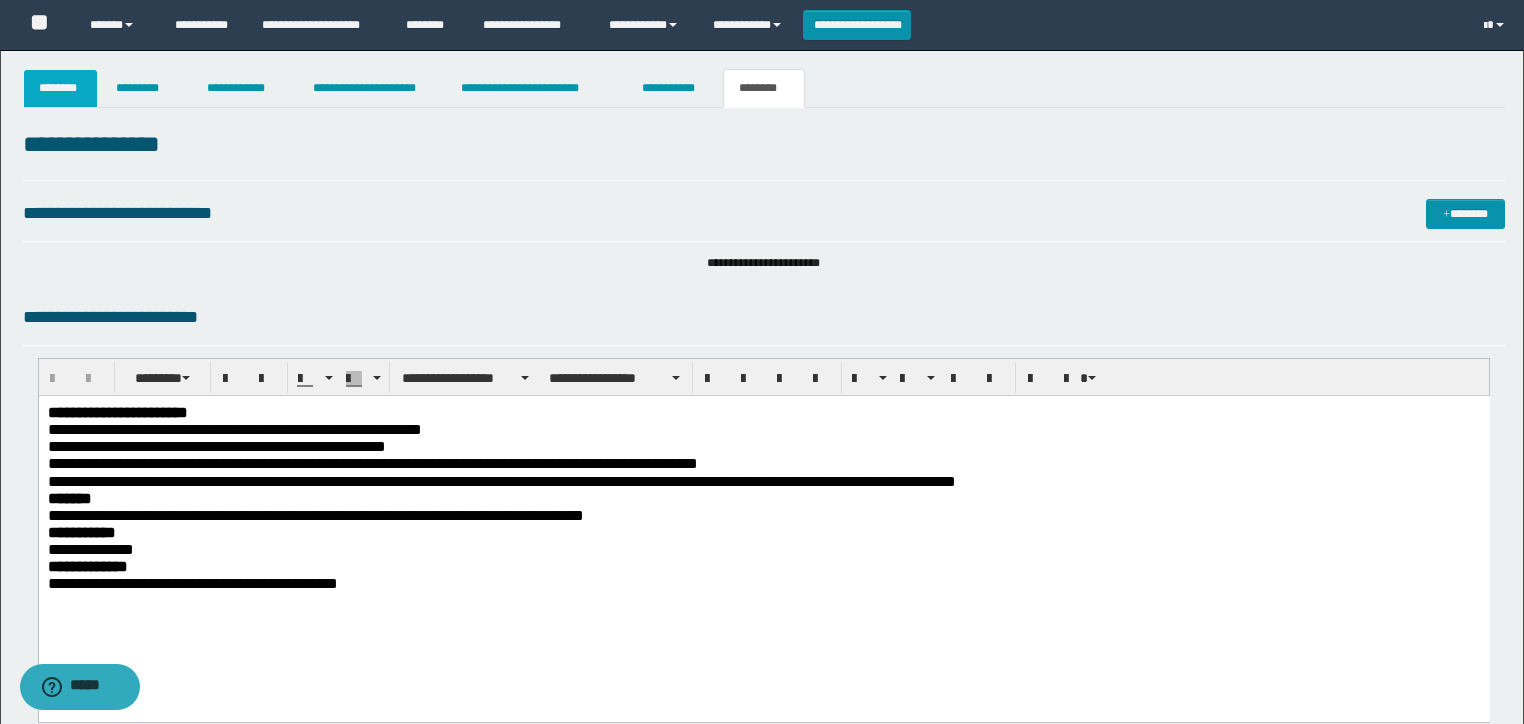 click on "********" at bounding box center [61, 88] 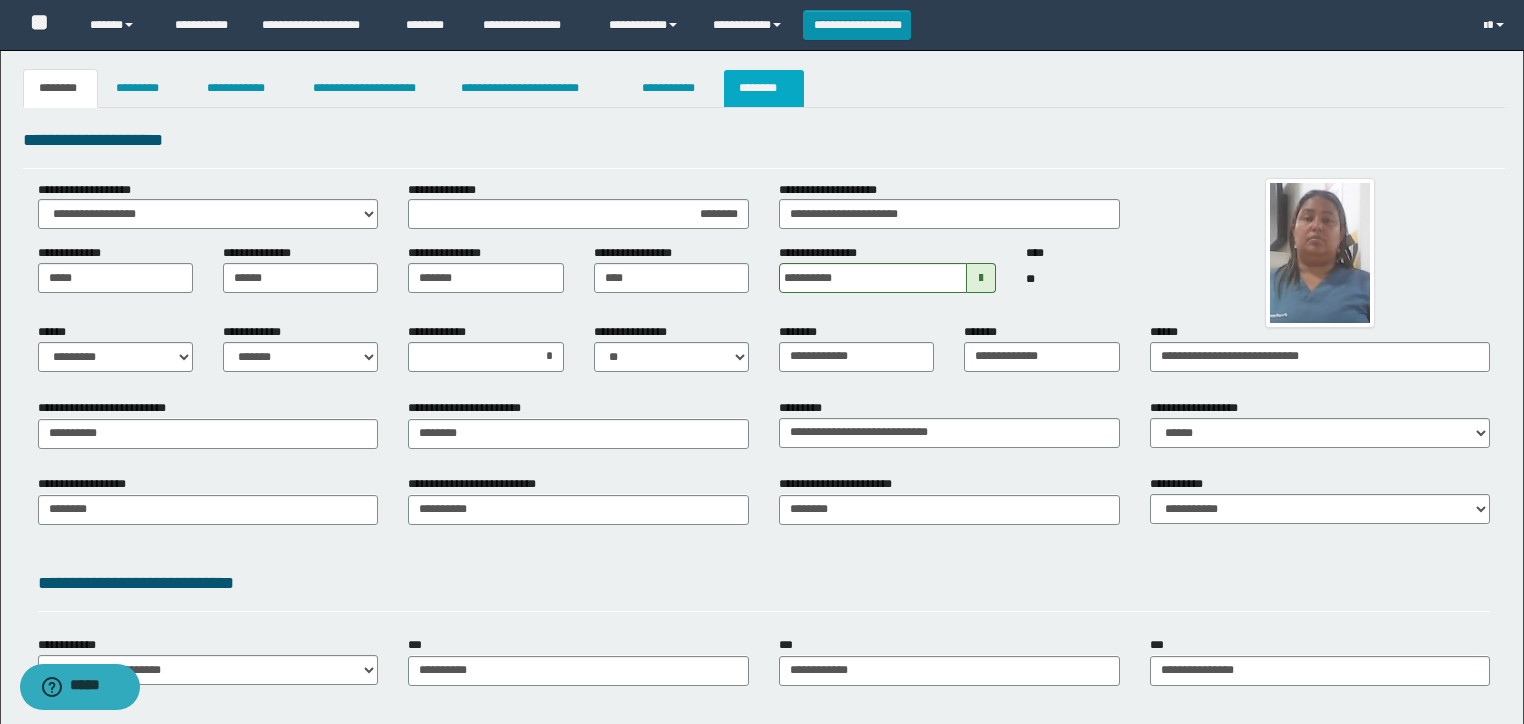 click on "********" at bounding box center [764, 88] 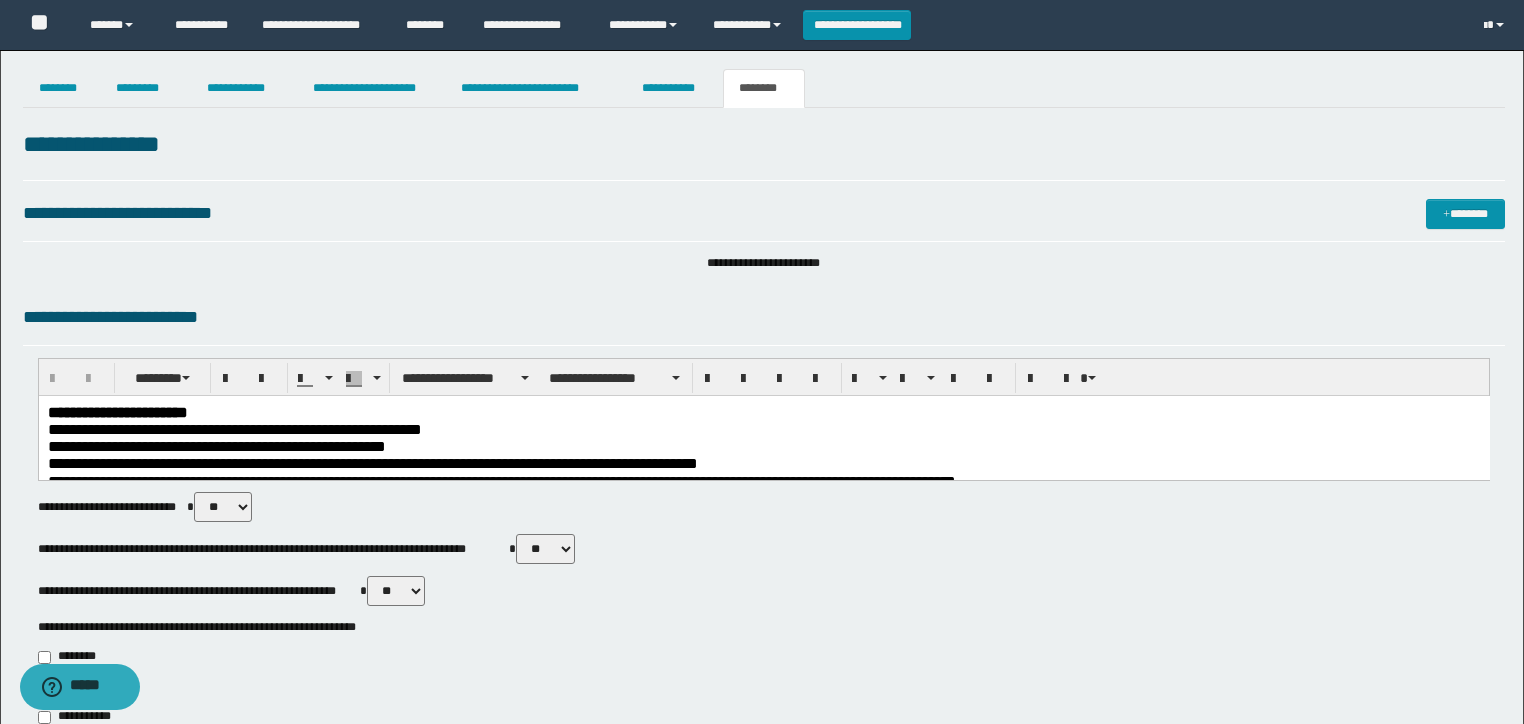 click on "**********" at bounding box center (763, 412) 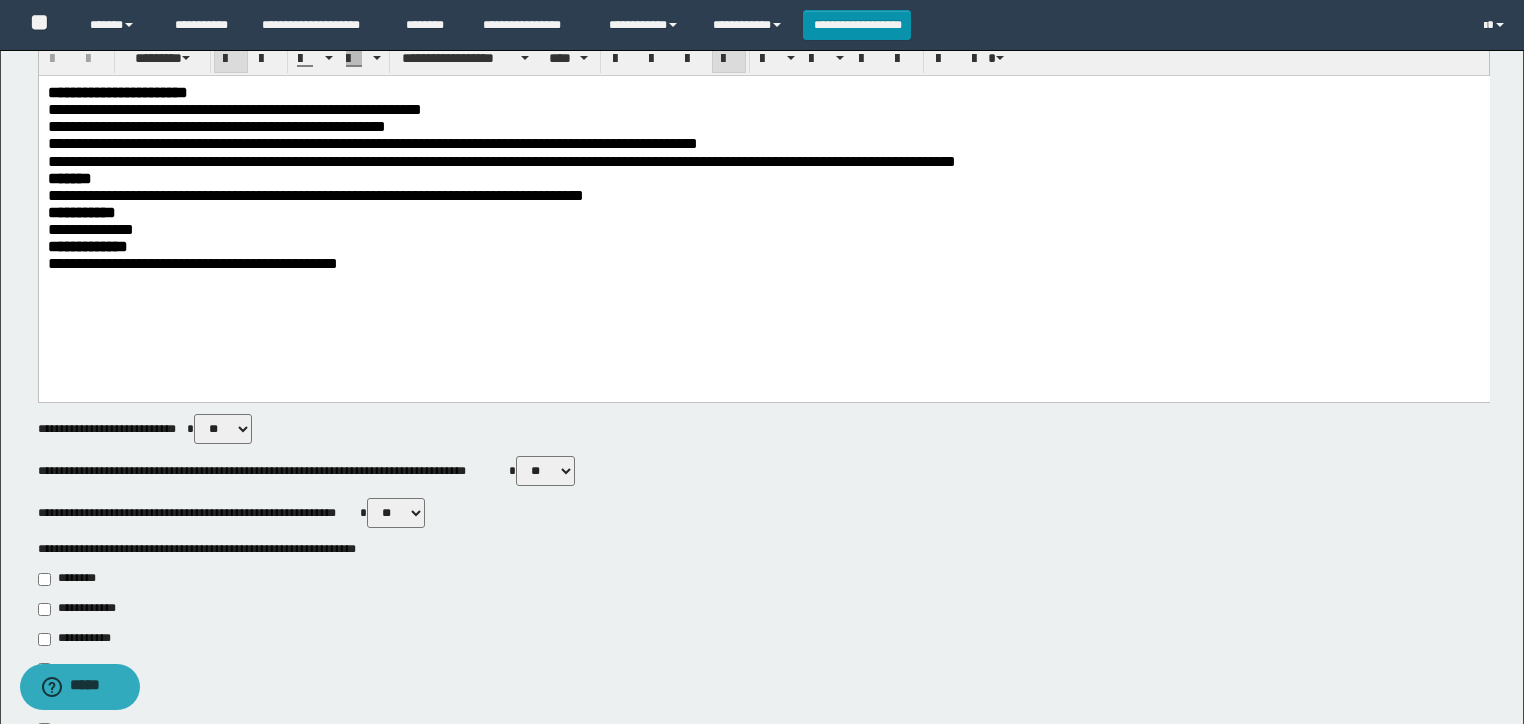 scroll, scrollTop: 0, scrollLeft: 0, axis: both 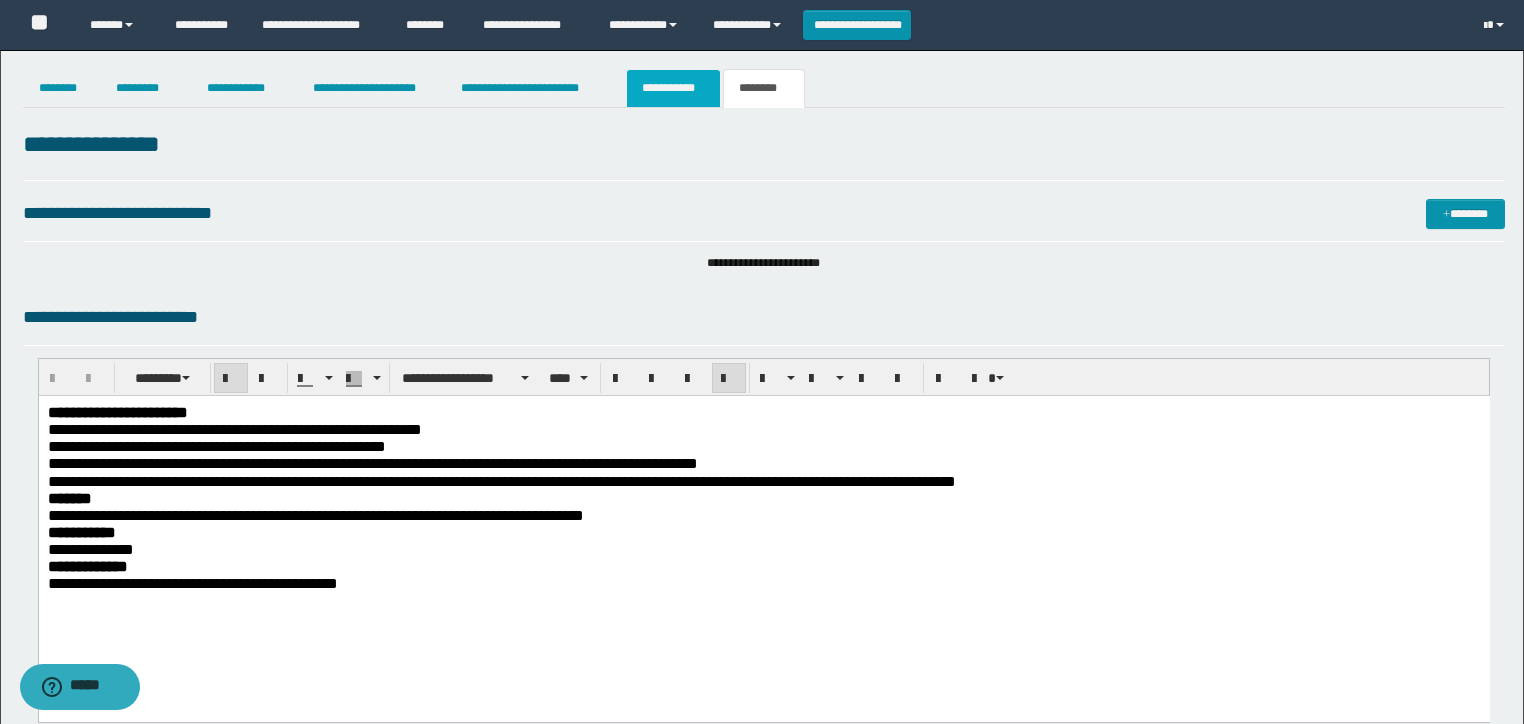 click on "**********" at bounding box center [673, 88] 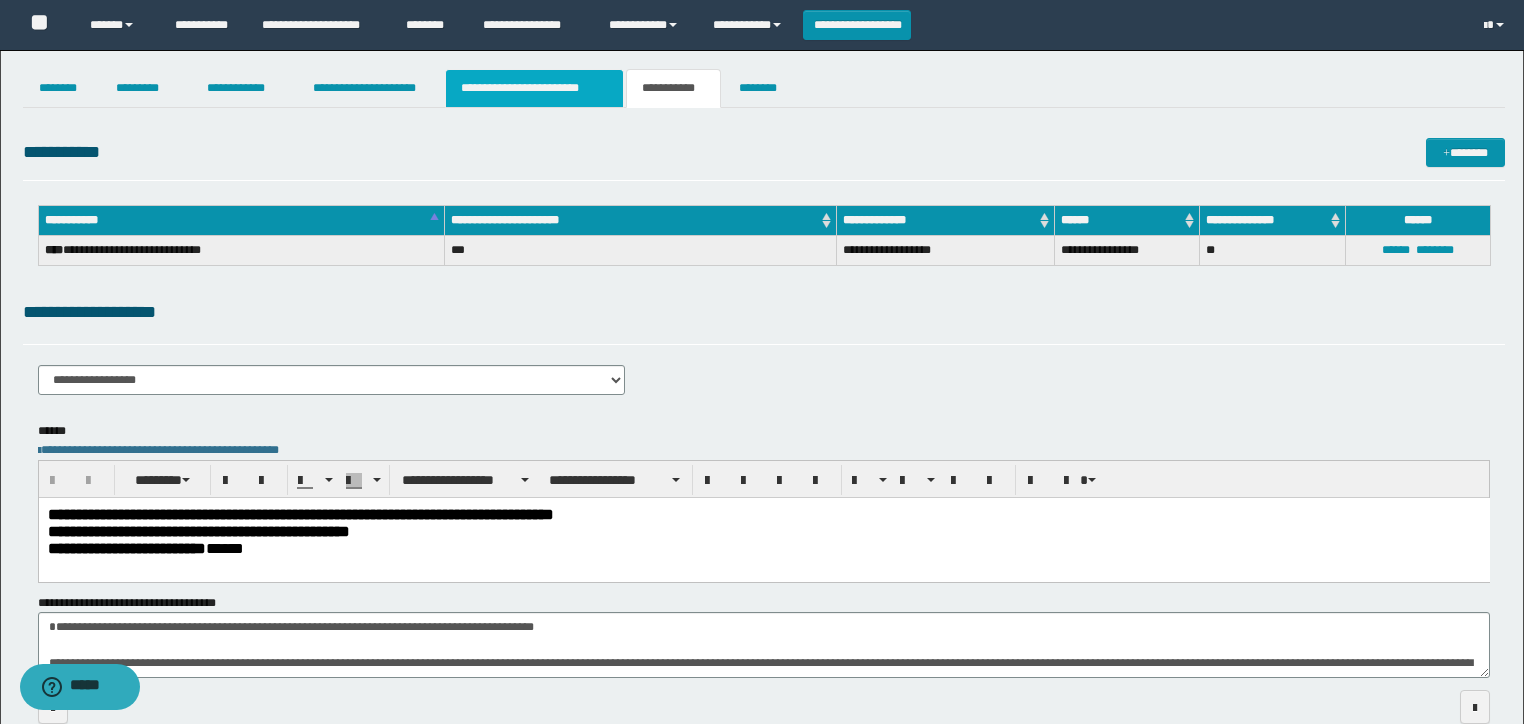 click on "**********" at bounding box center [534, 88] 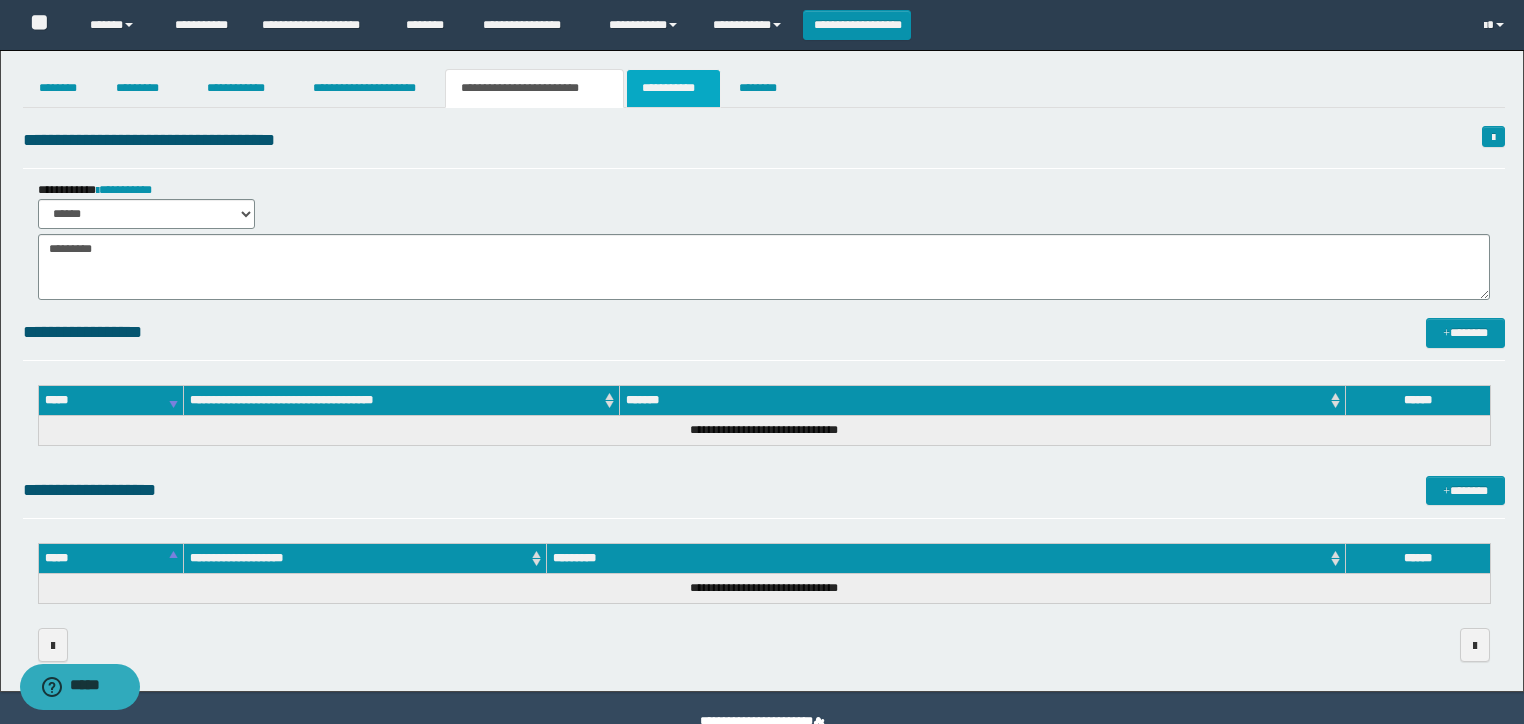 click on "**********" at bounding box center (673, 88) 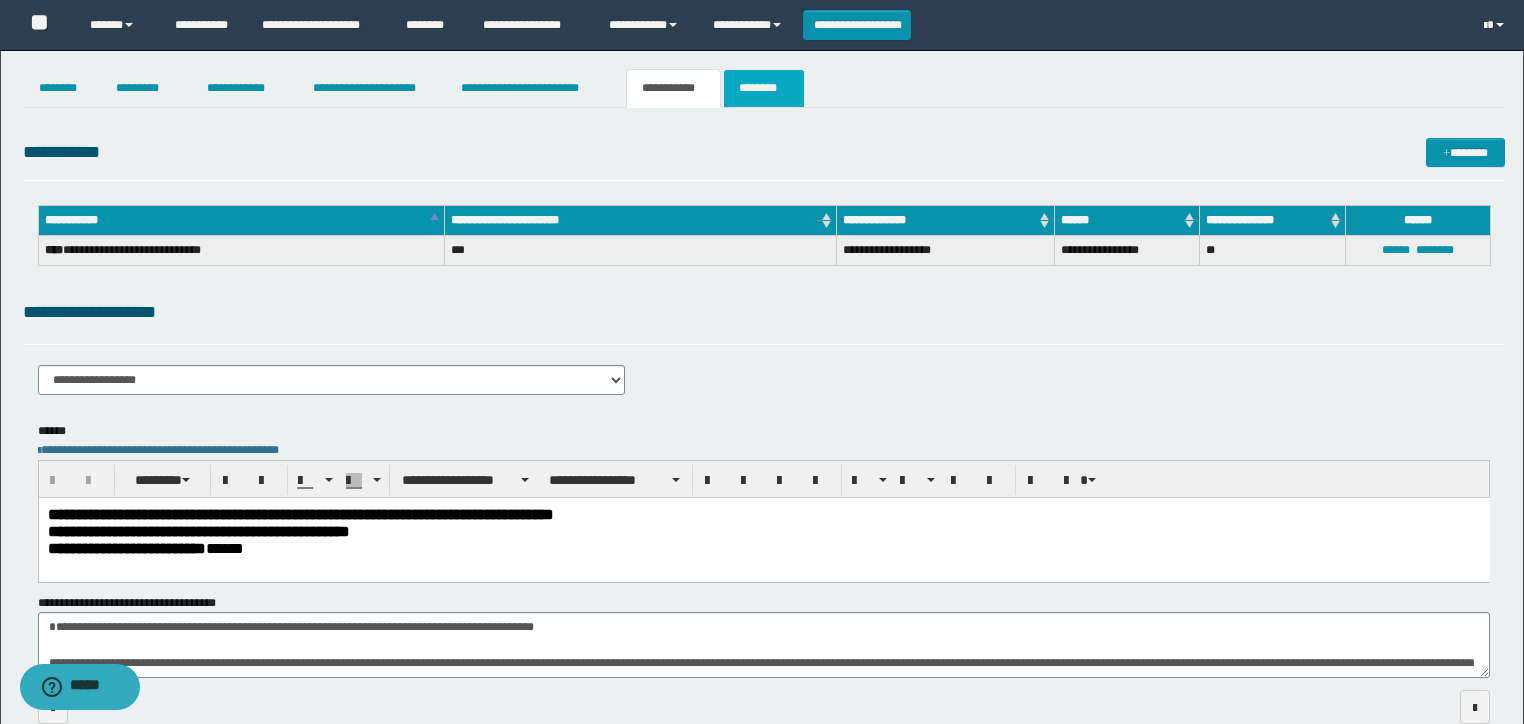 click on "********" at bounding box center [764, 88] 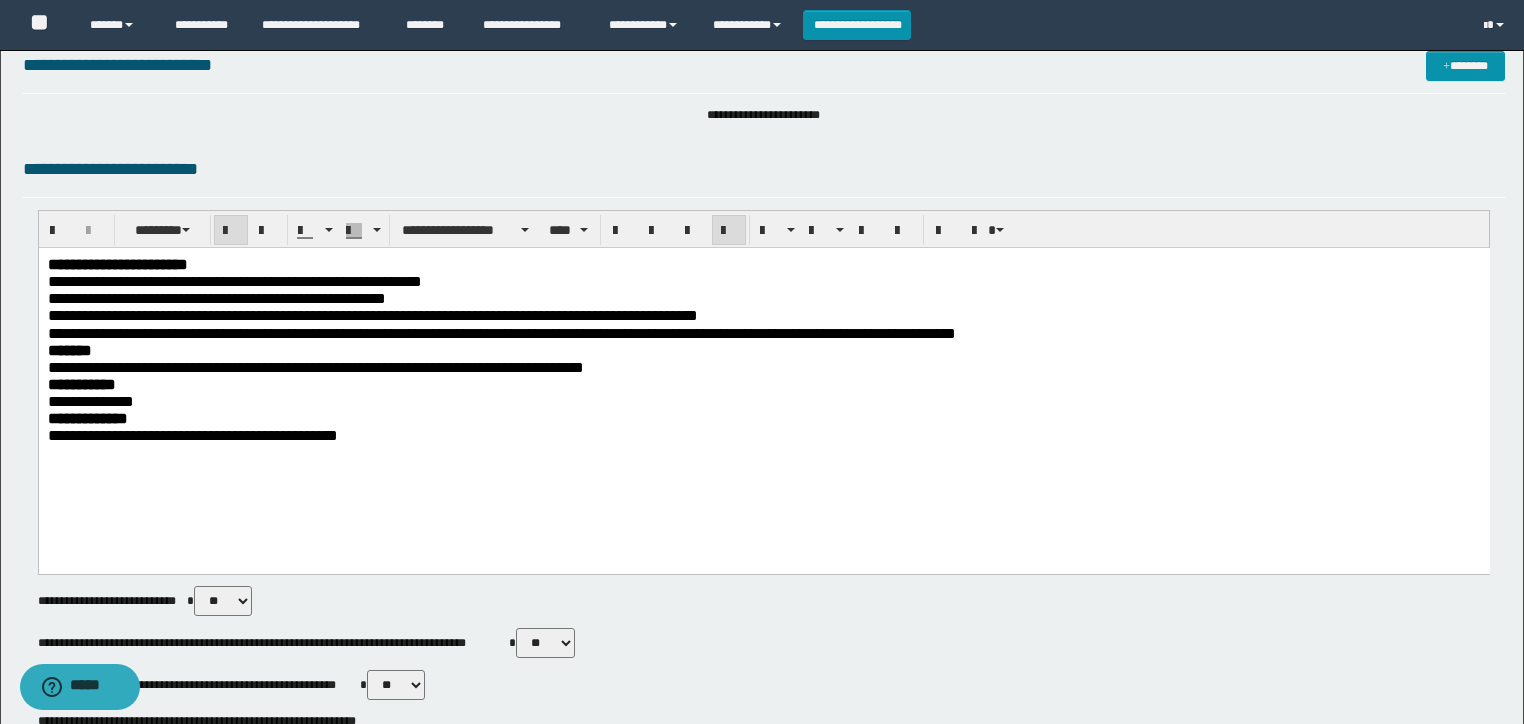 scroll, scrollTop: 320, scrollLeft: 0, axis: vertical 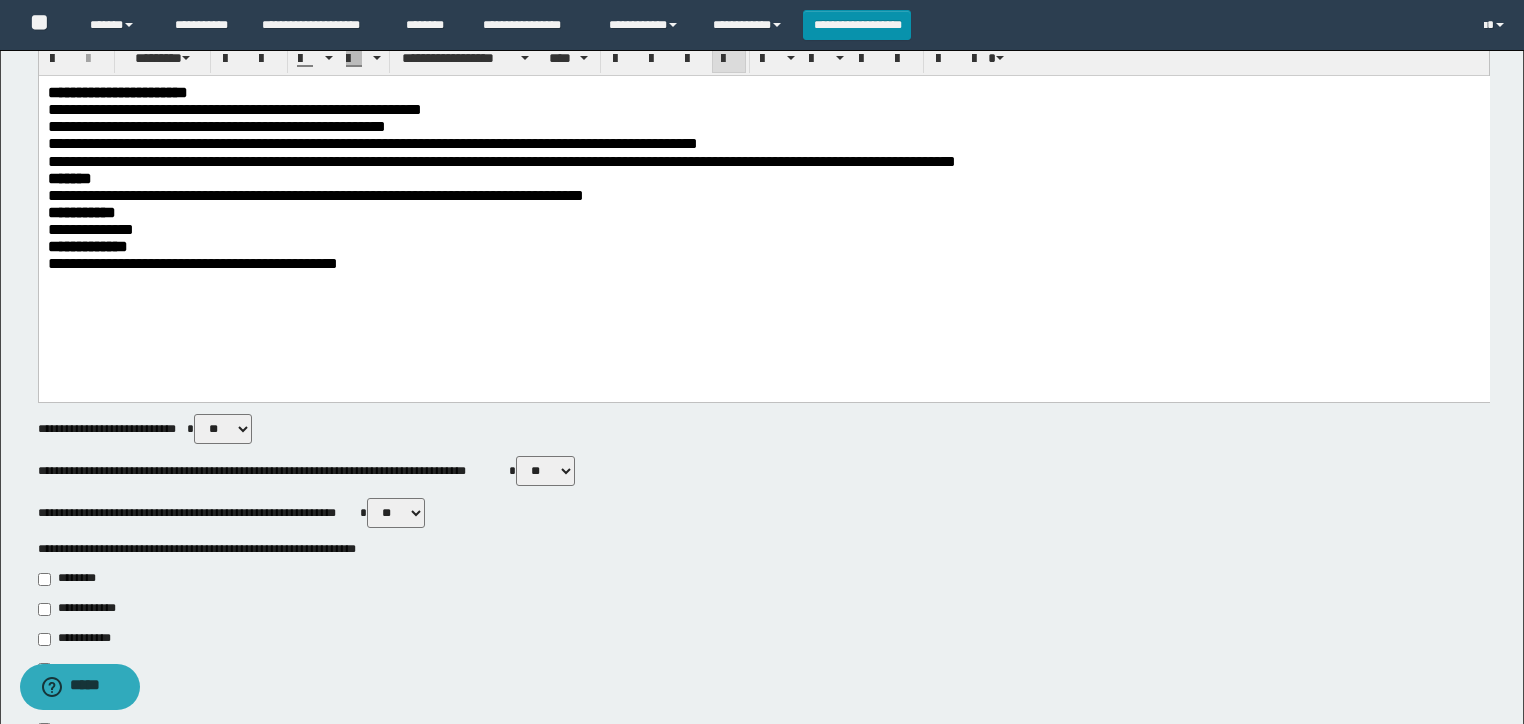 click on "**********" at bounding box center [234, 109] 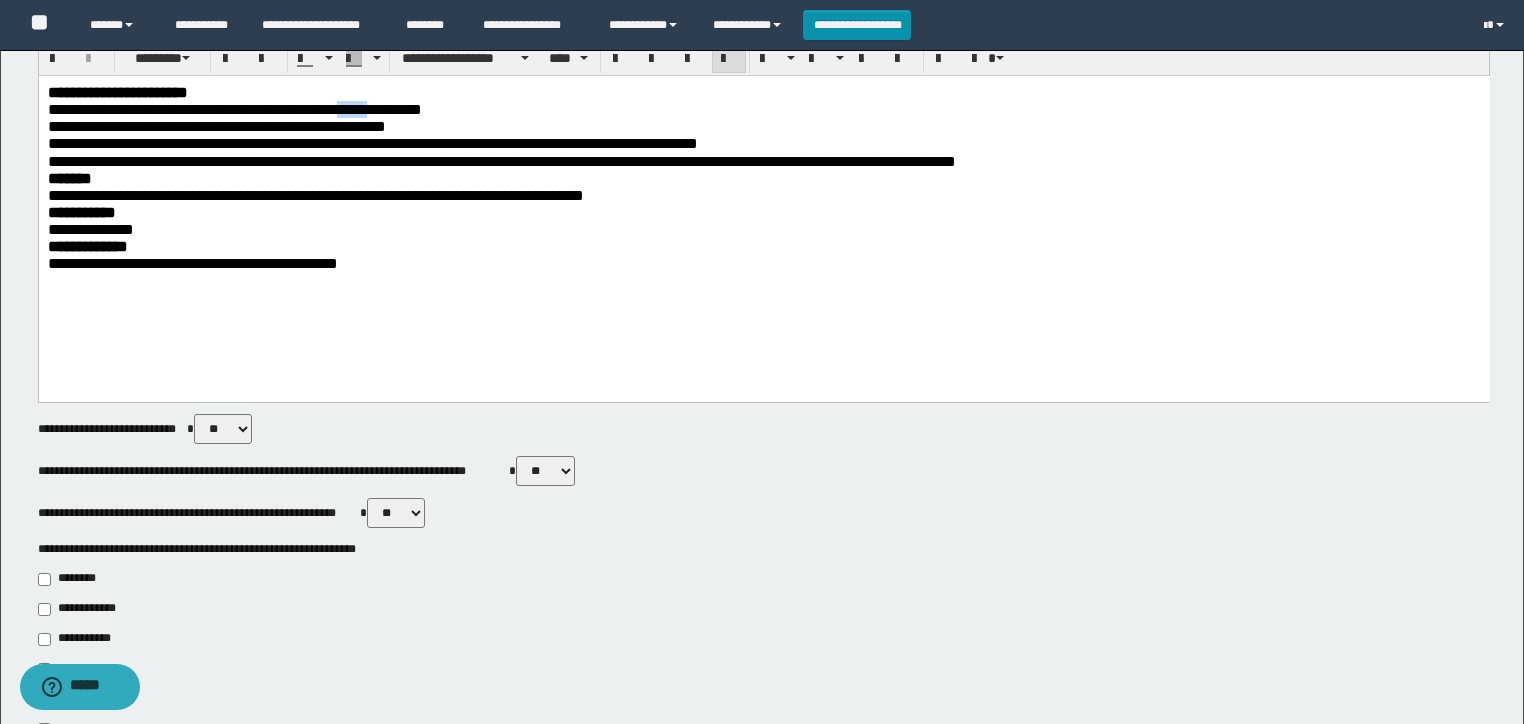 click on "**********" at bounding box center (234, 109) 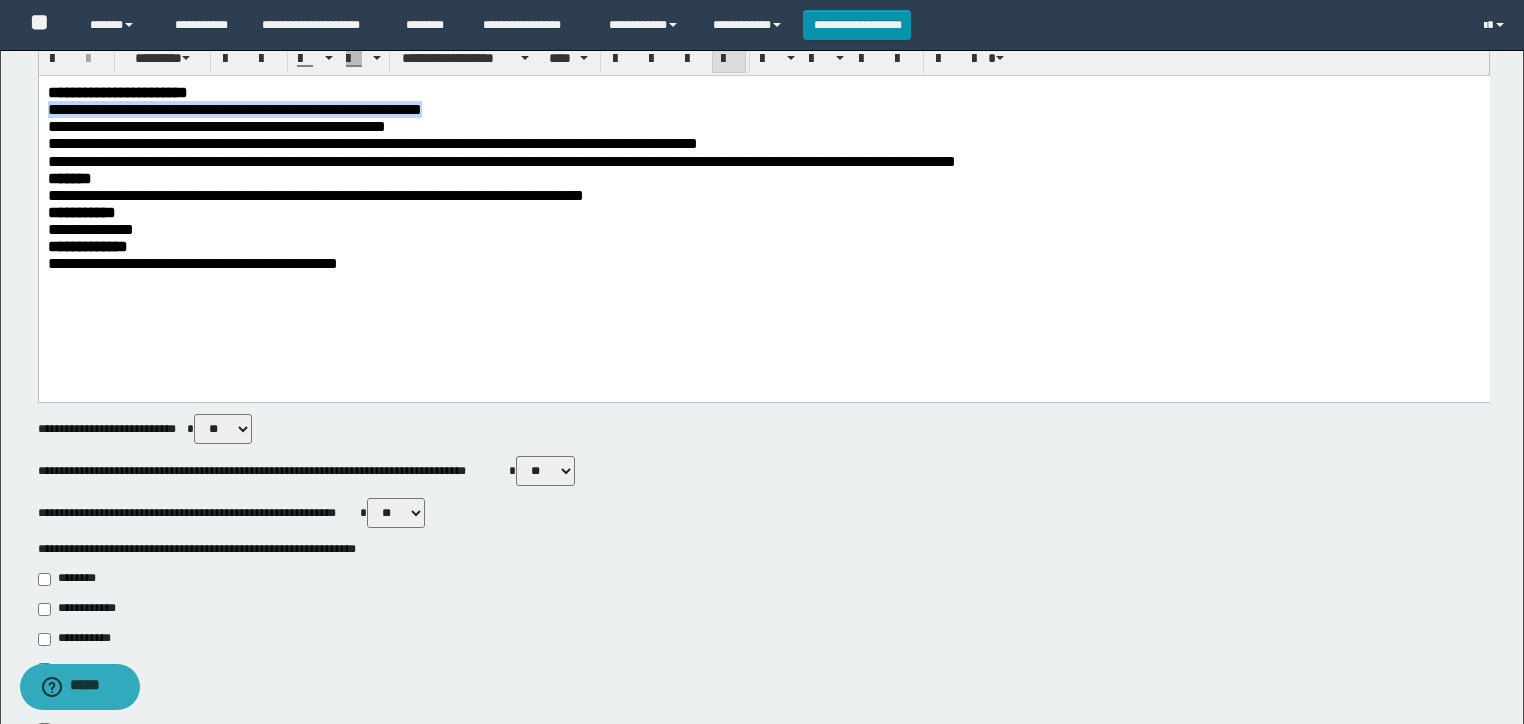 click on "**********" at bounding box center [234, 109] 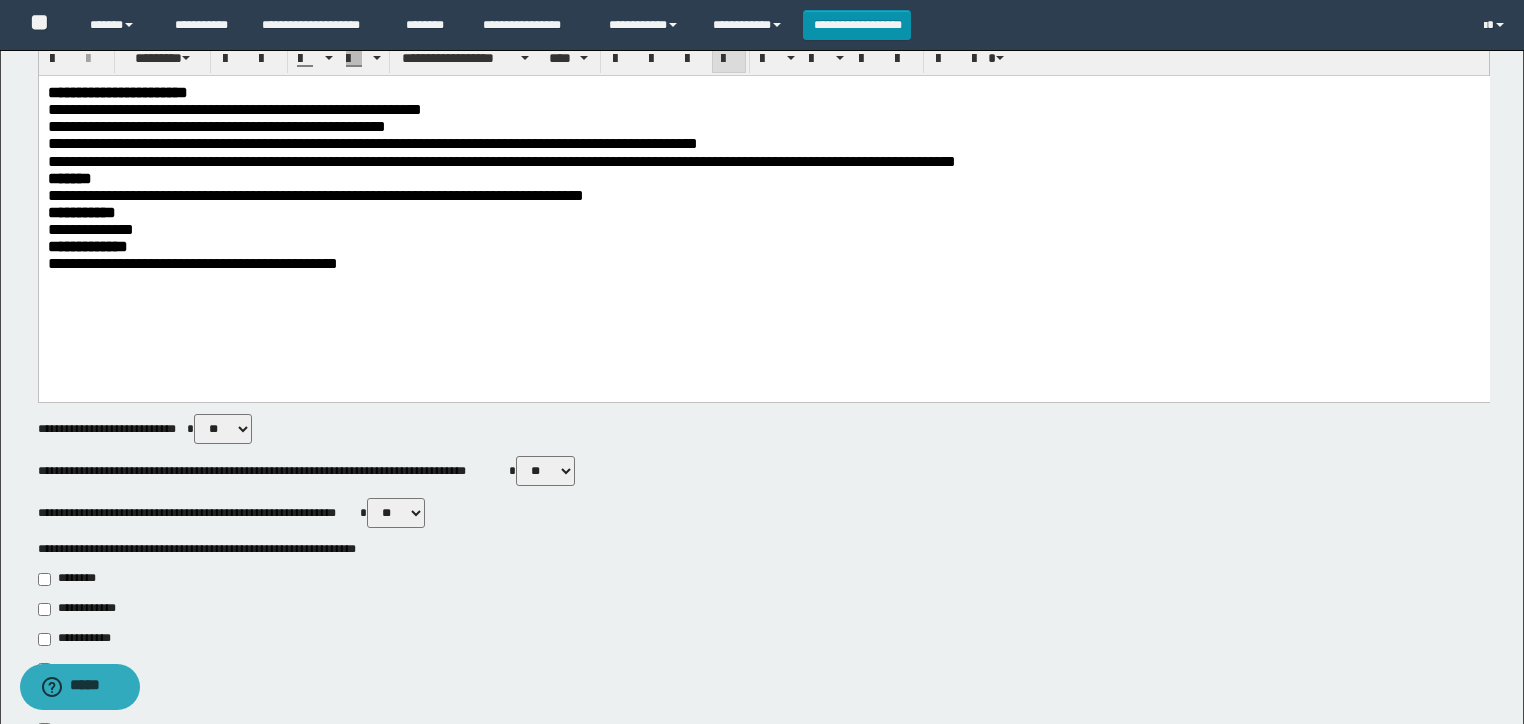 click on "**********" at bounding box center [216, 126] 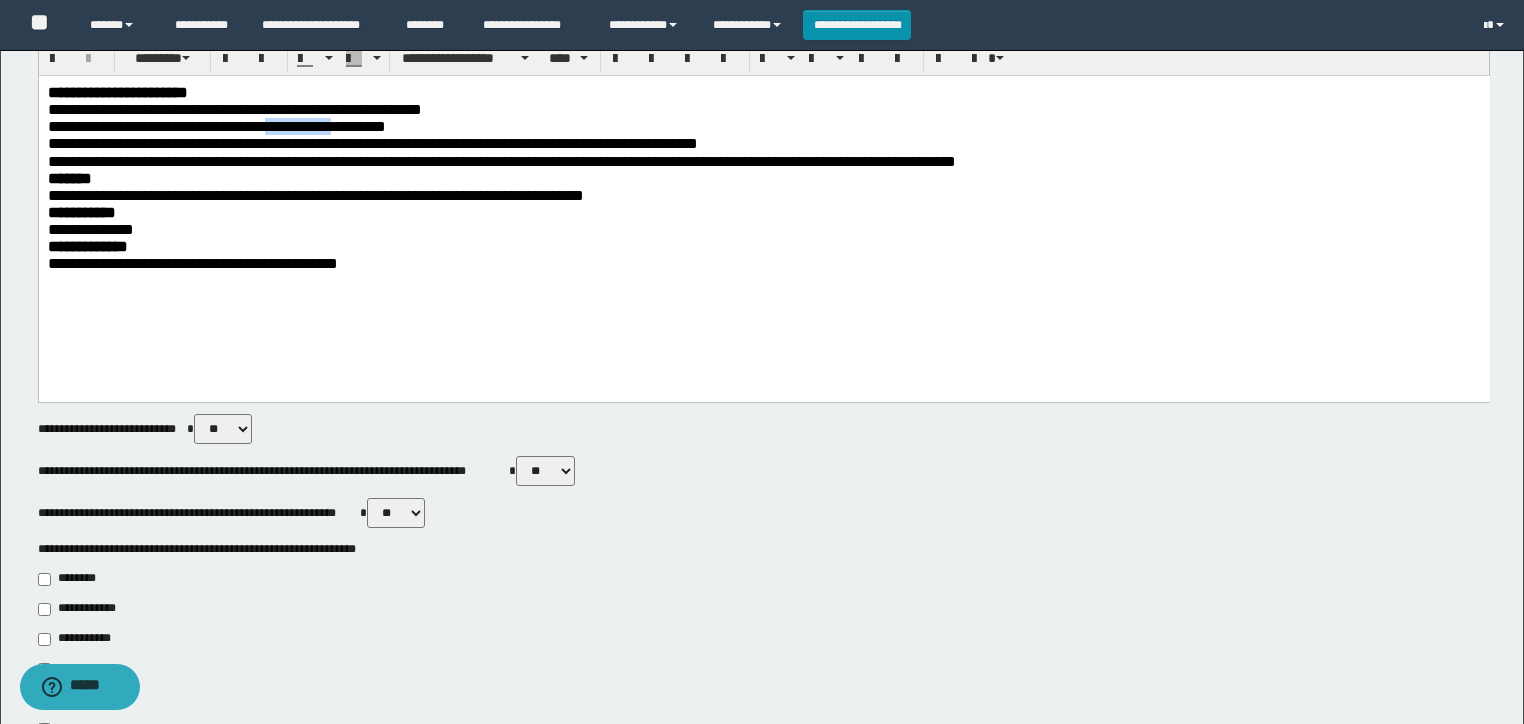 click on "**********" at bounding box center [216, 126] 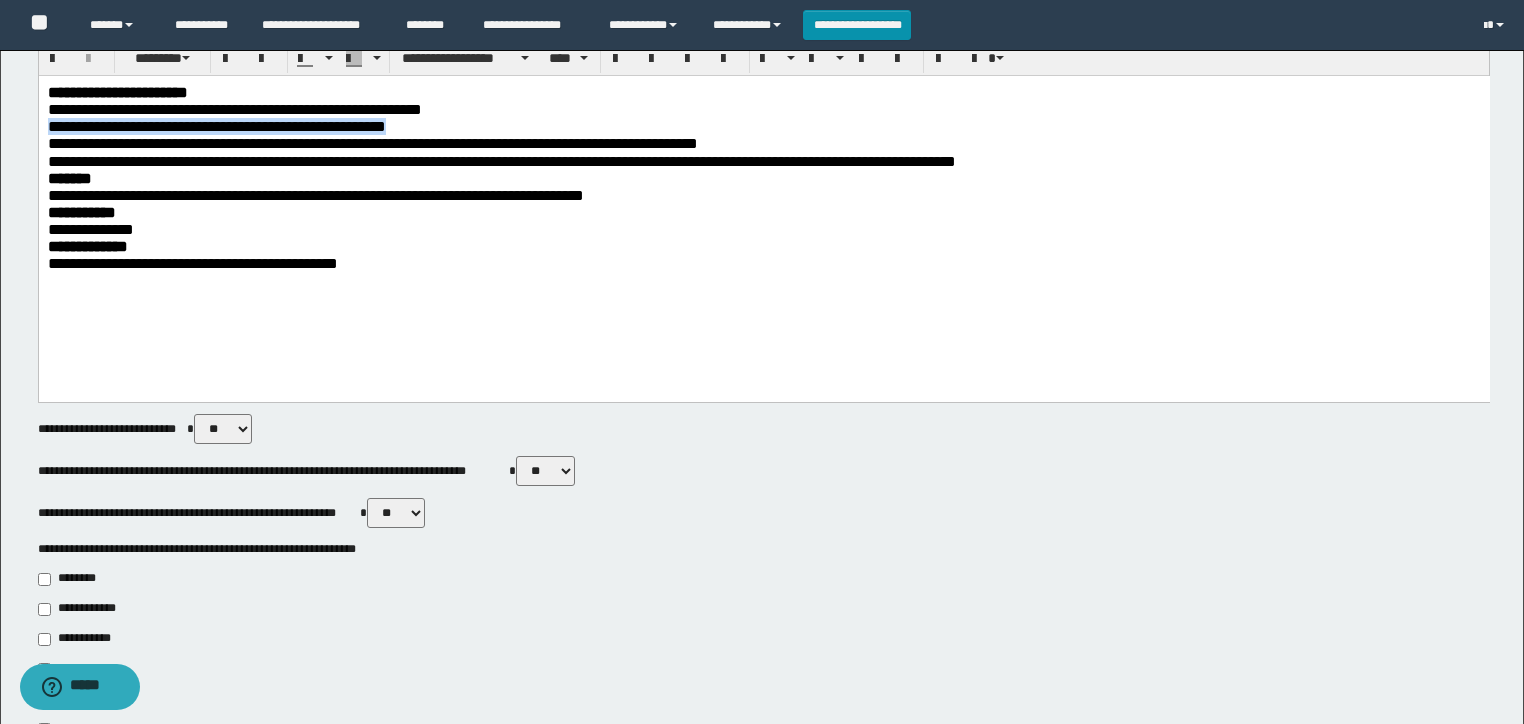 click on "**********" at bounding box center [216, 126] 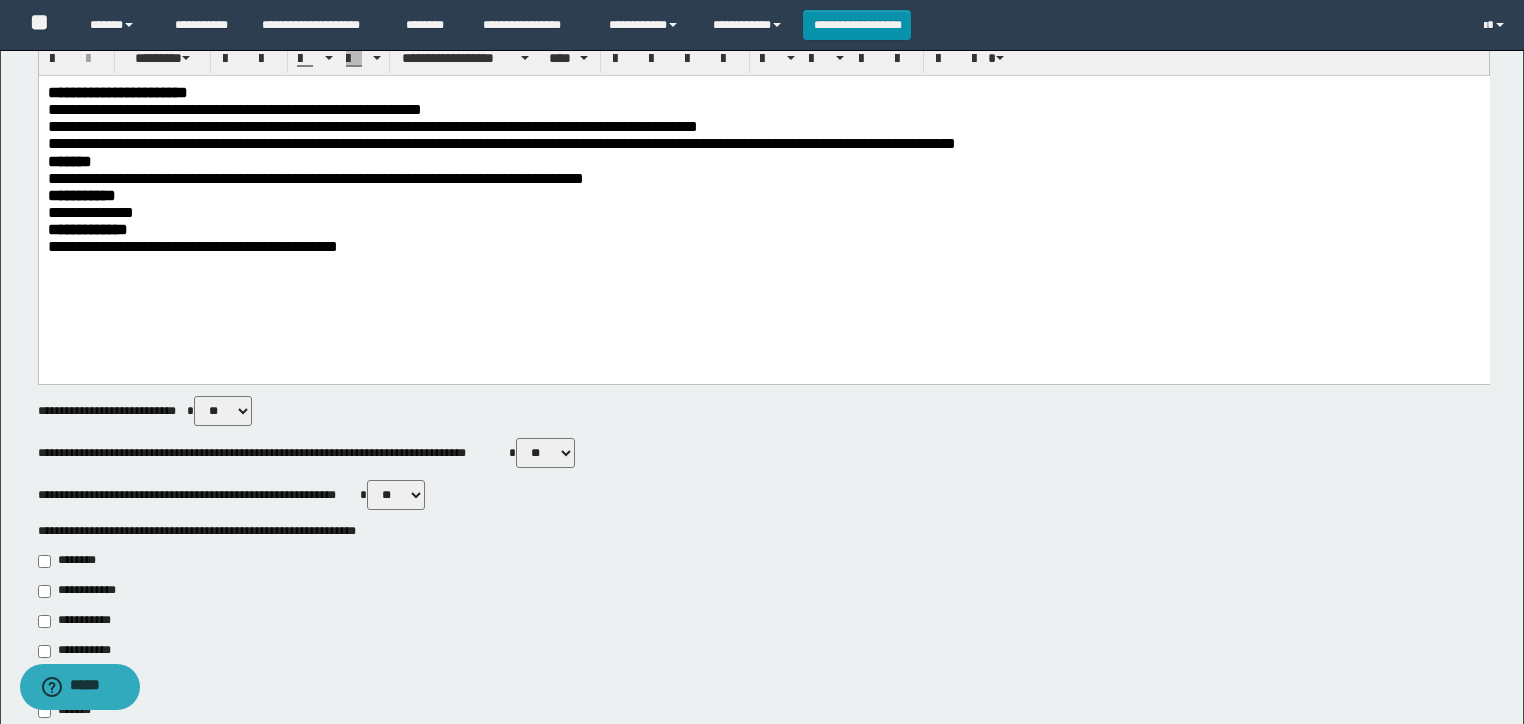 click on "**********" at bounding box center (192, 246) 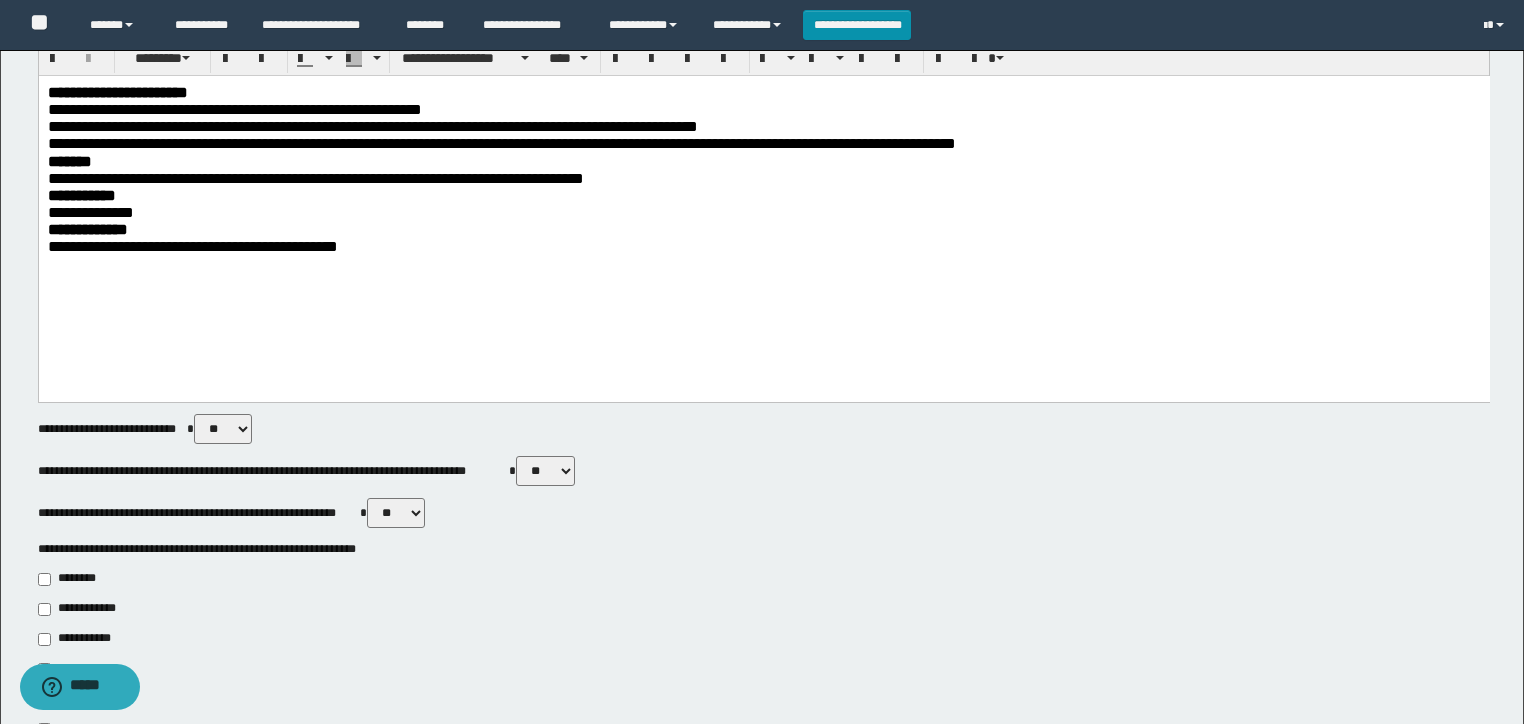 paste 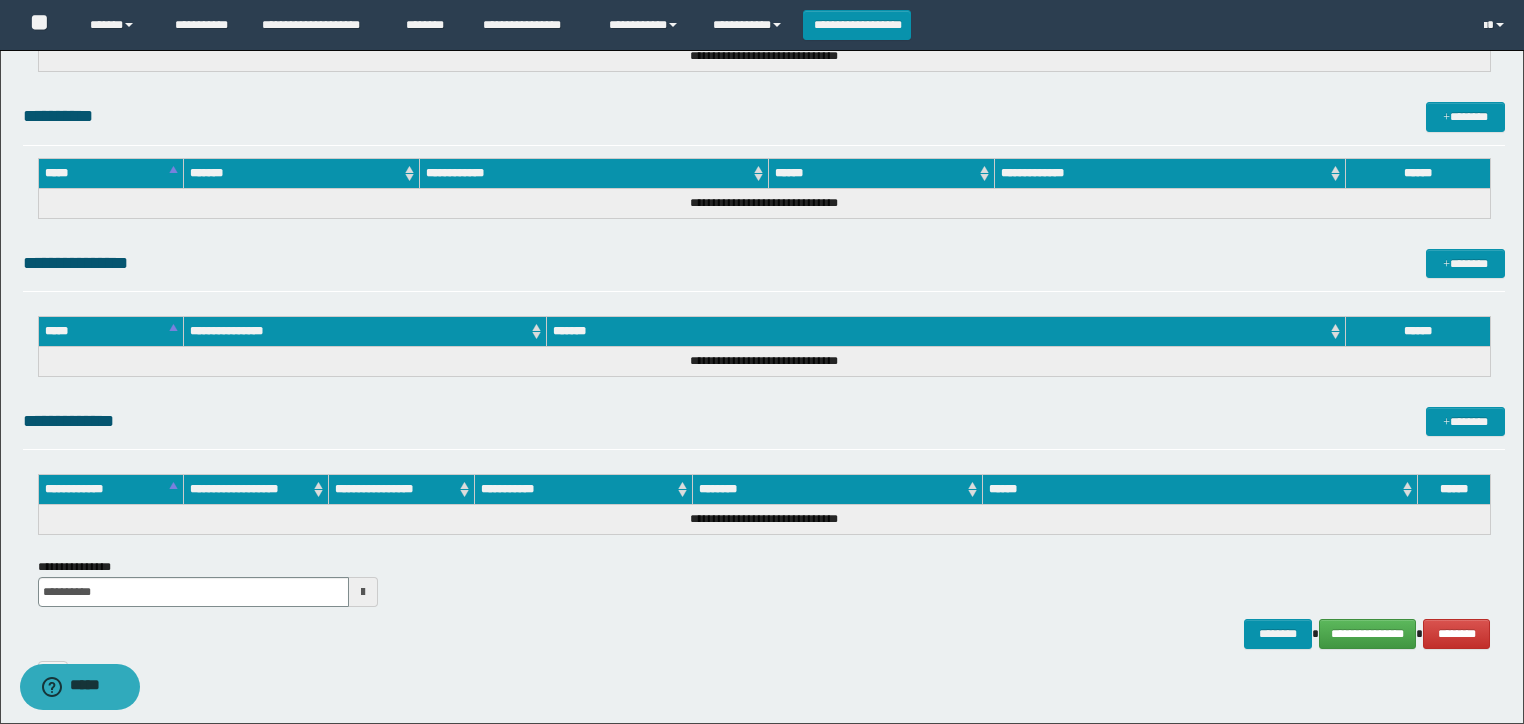 scroll, scrollTop: 1425, scrollLeft: 0, axis: vertical 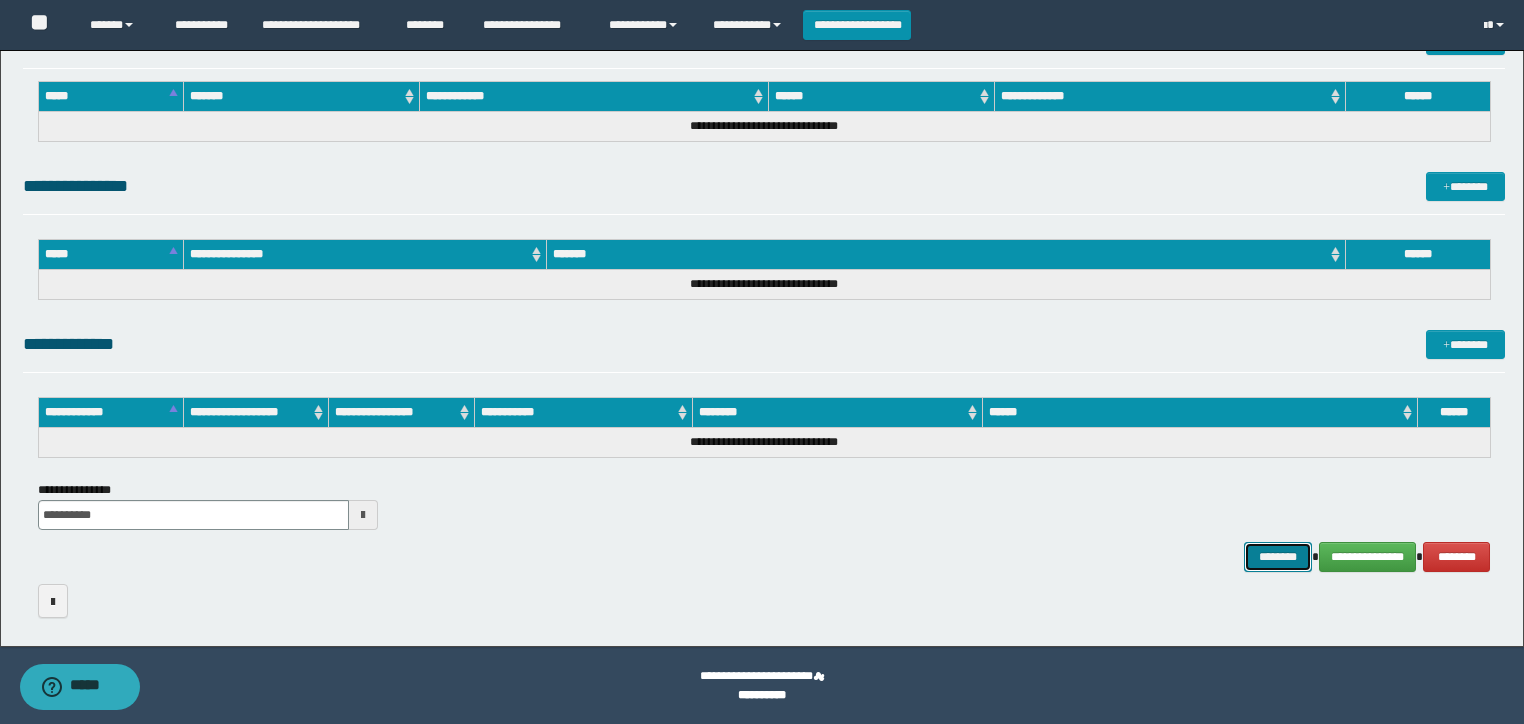 click on "********" at bounding box center (1277, 557) 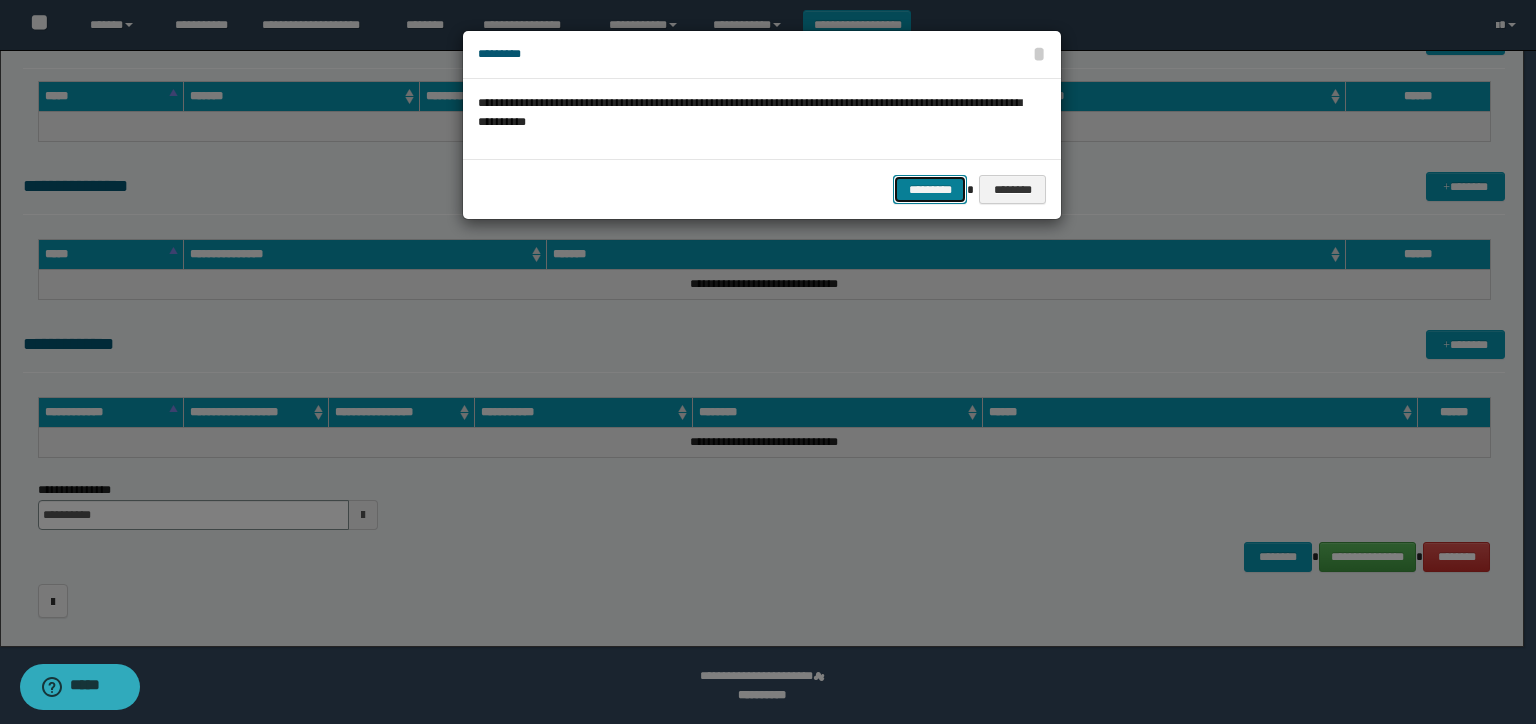 click on "*********" at bounding box center (930, 190) 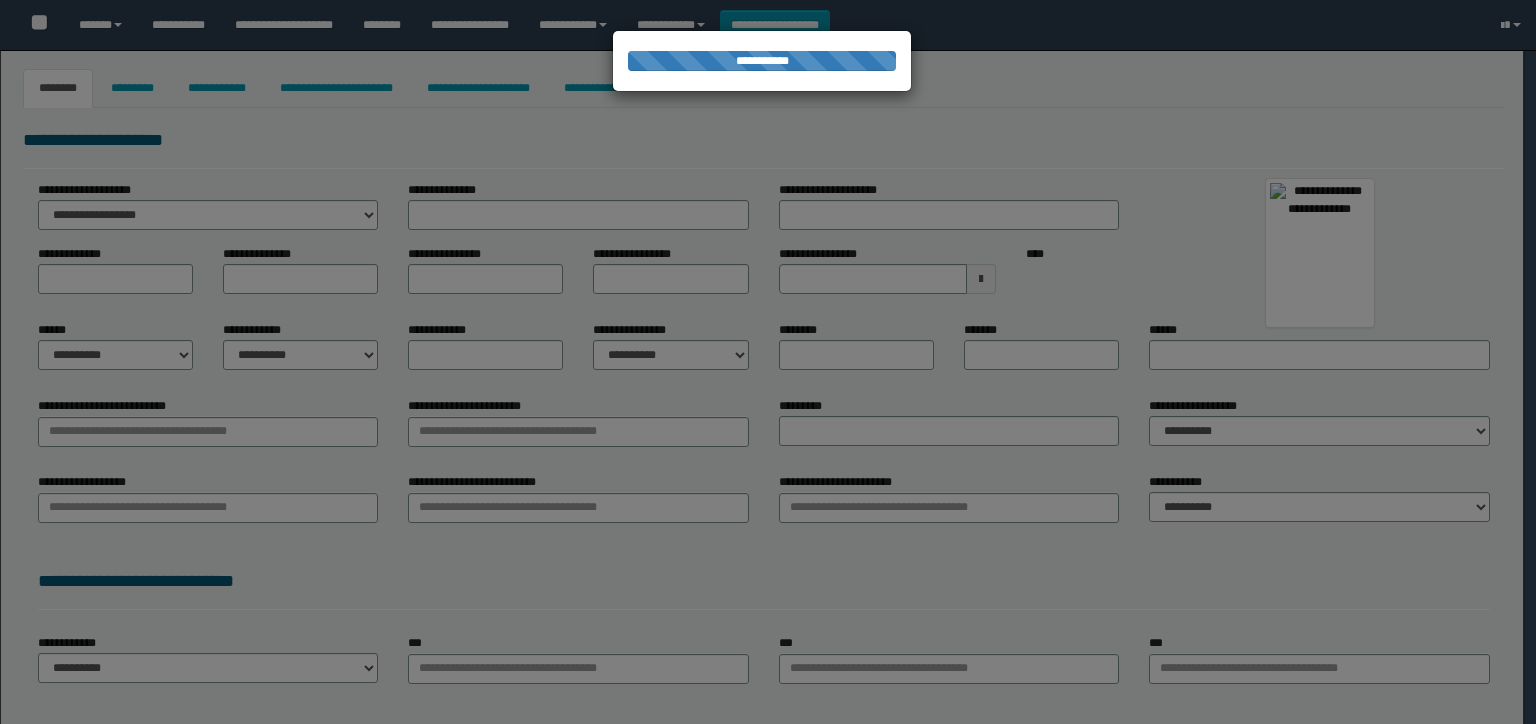 type on "**********" 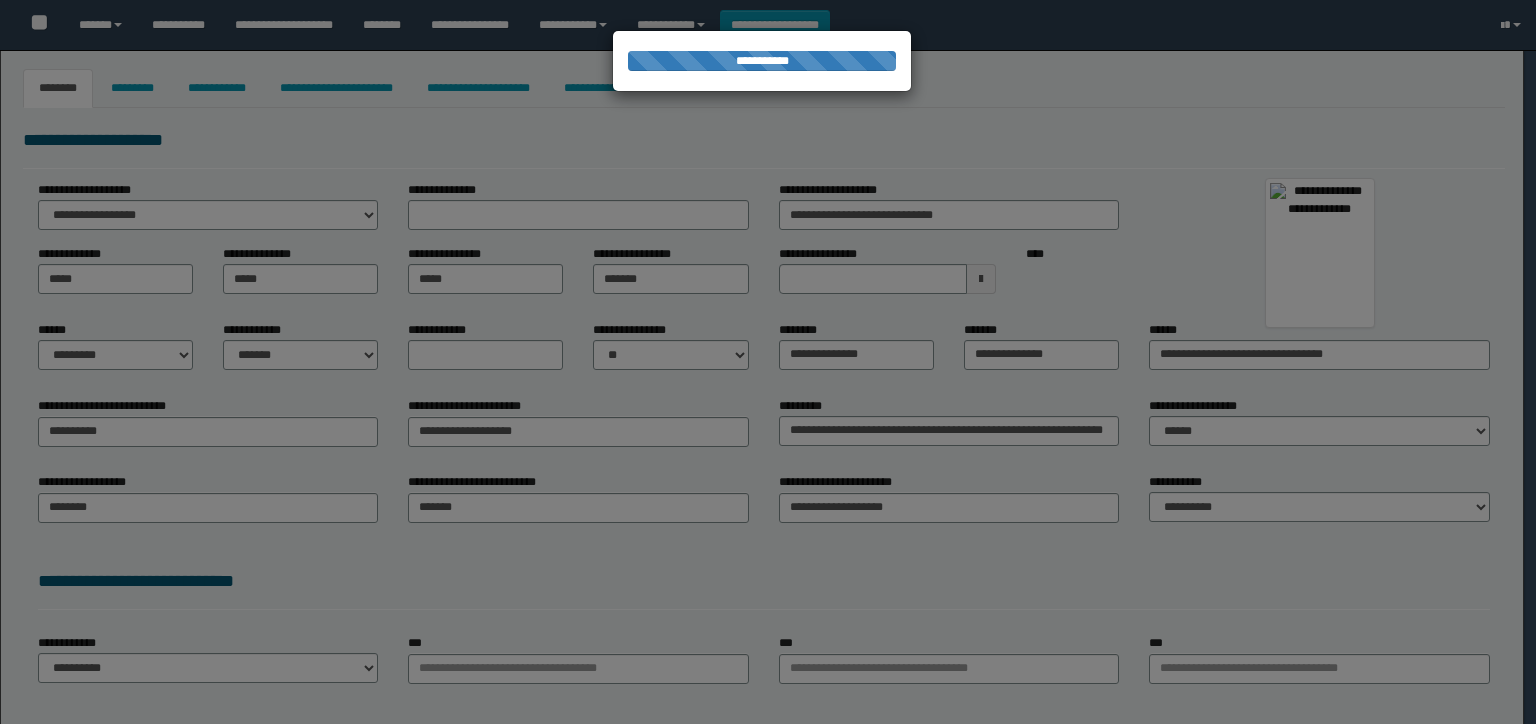 select on "*" 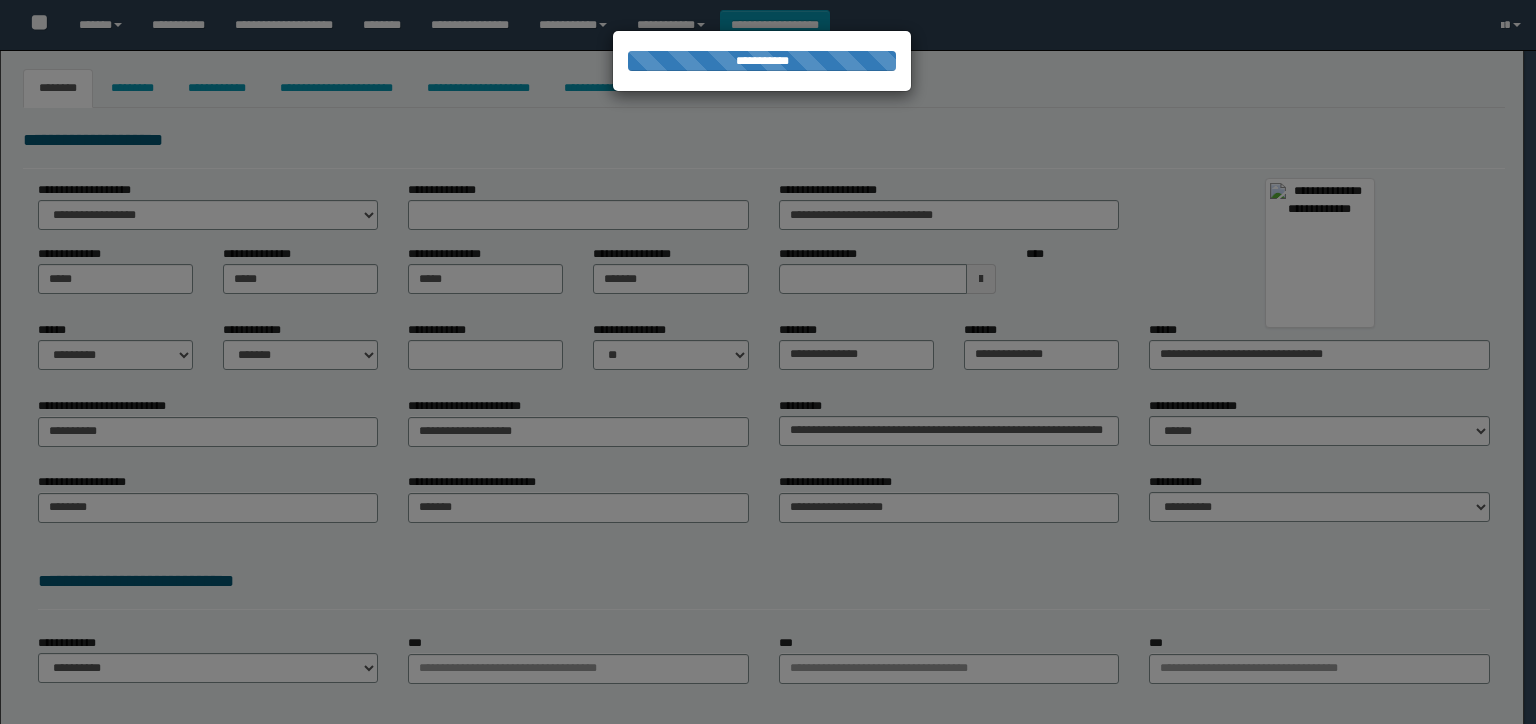 select on "**" 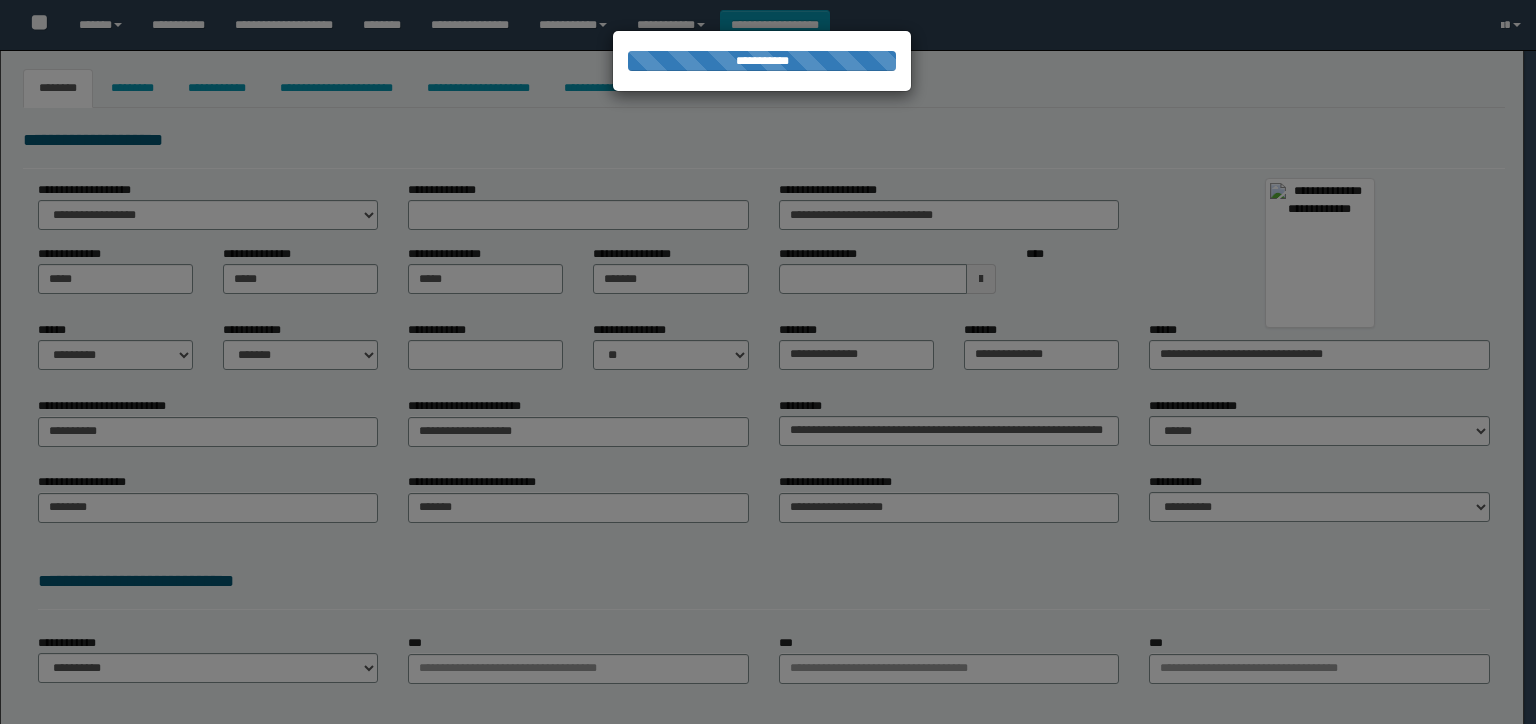 type on "**********" 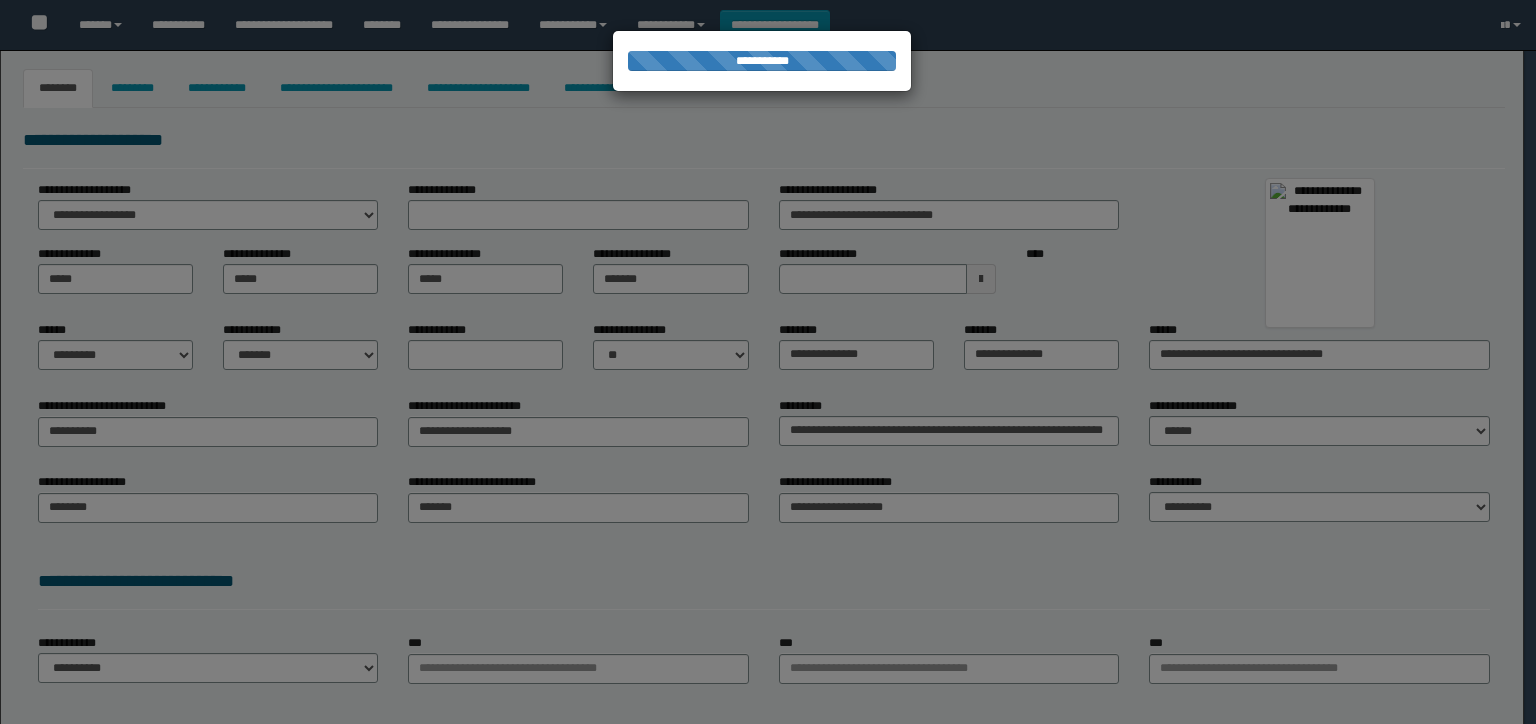 type on "********" 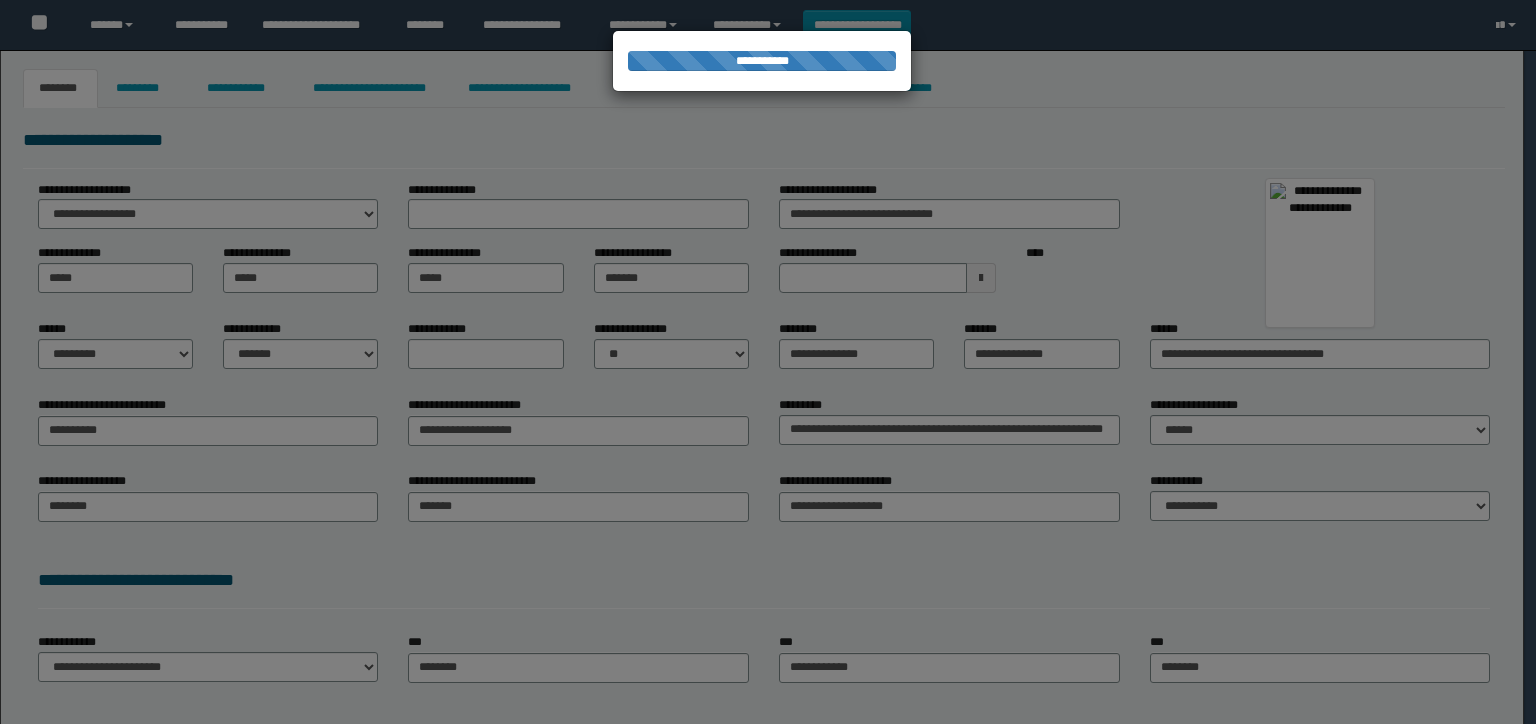 scroll, scrollTop: 0, scrollLeft: 0, axis: both 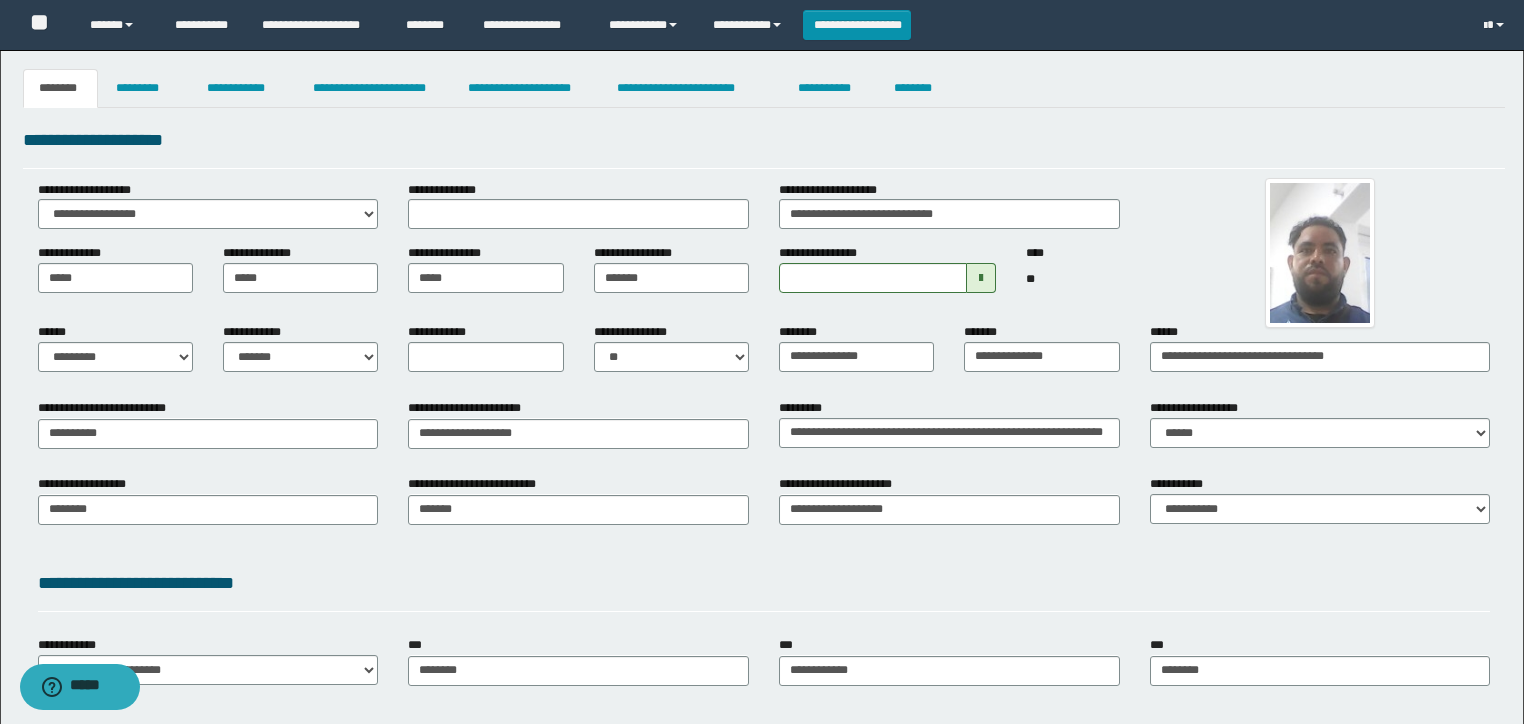 click on "**********" at bounding box center (762, 493) 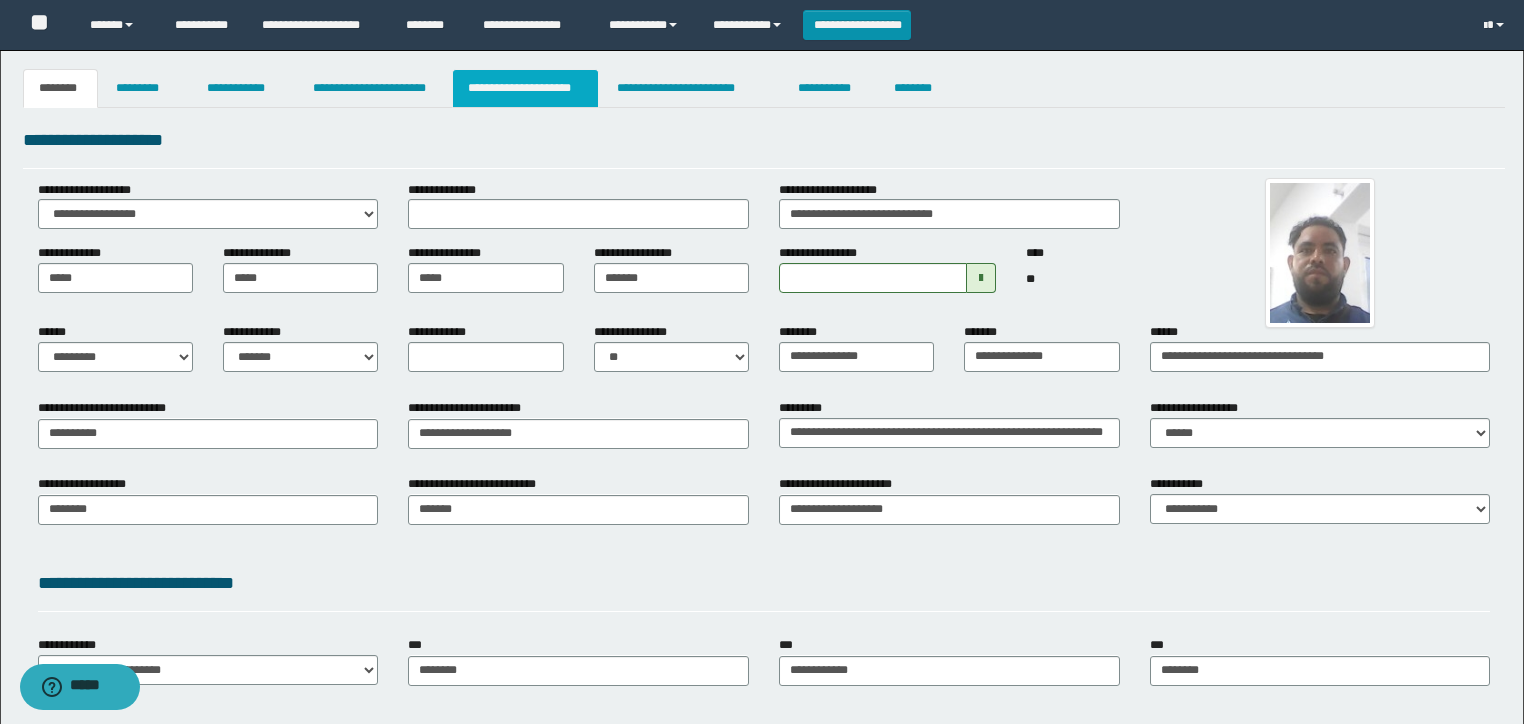 click on "**********" at bounding box center (525, 88) 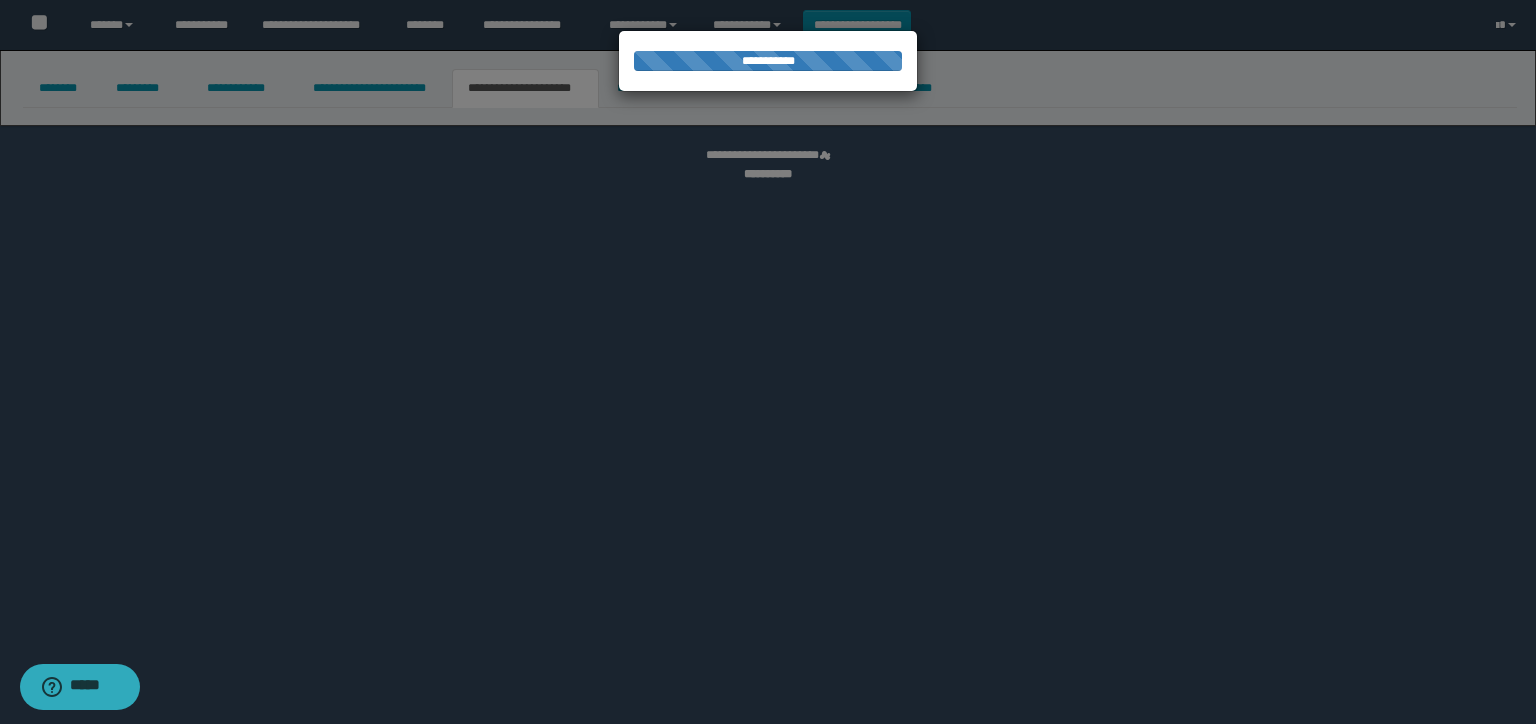 select on "*" 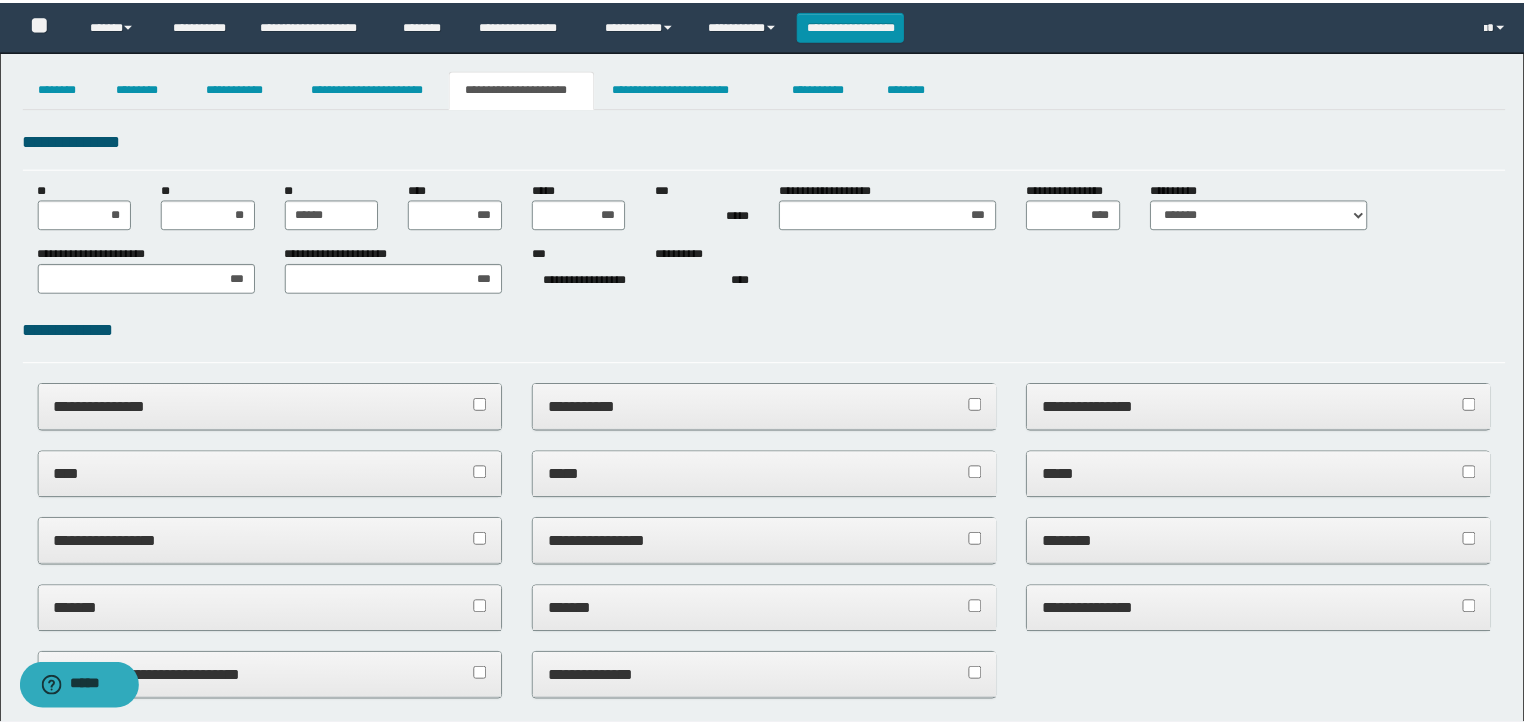scroll, scrollTop: 0, scrollLeft: 0, axis: both 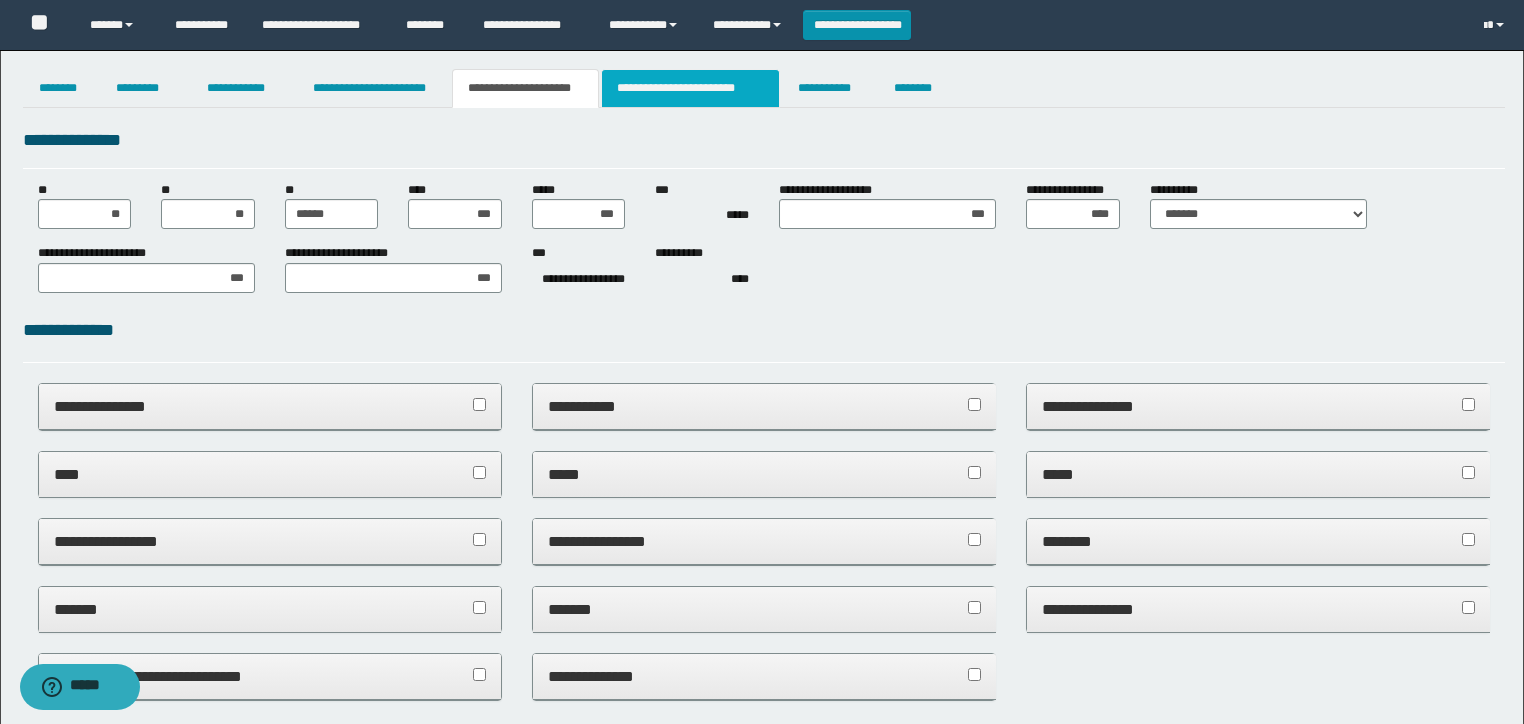 click on "**********" at bounding box center [690, 88] 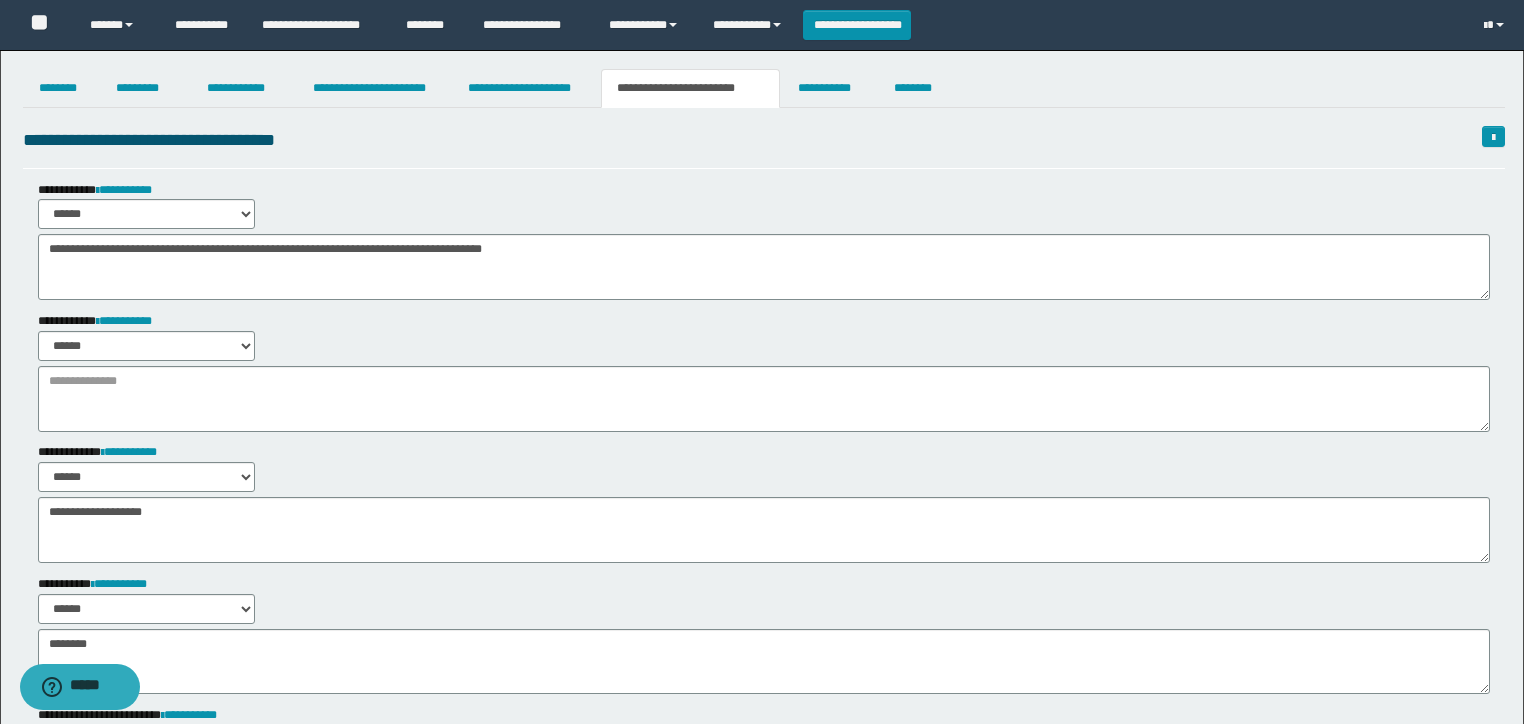 scroll, scrollTop: 320, scrollLeft: 0, axis: vertical 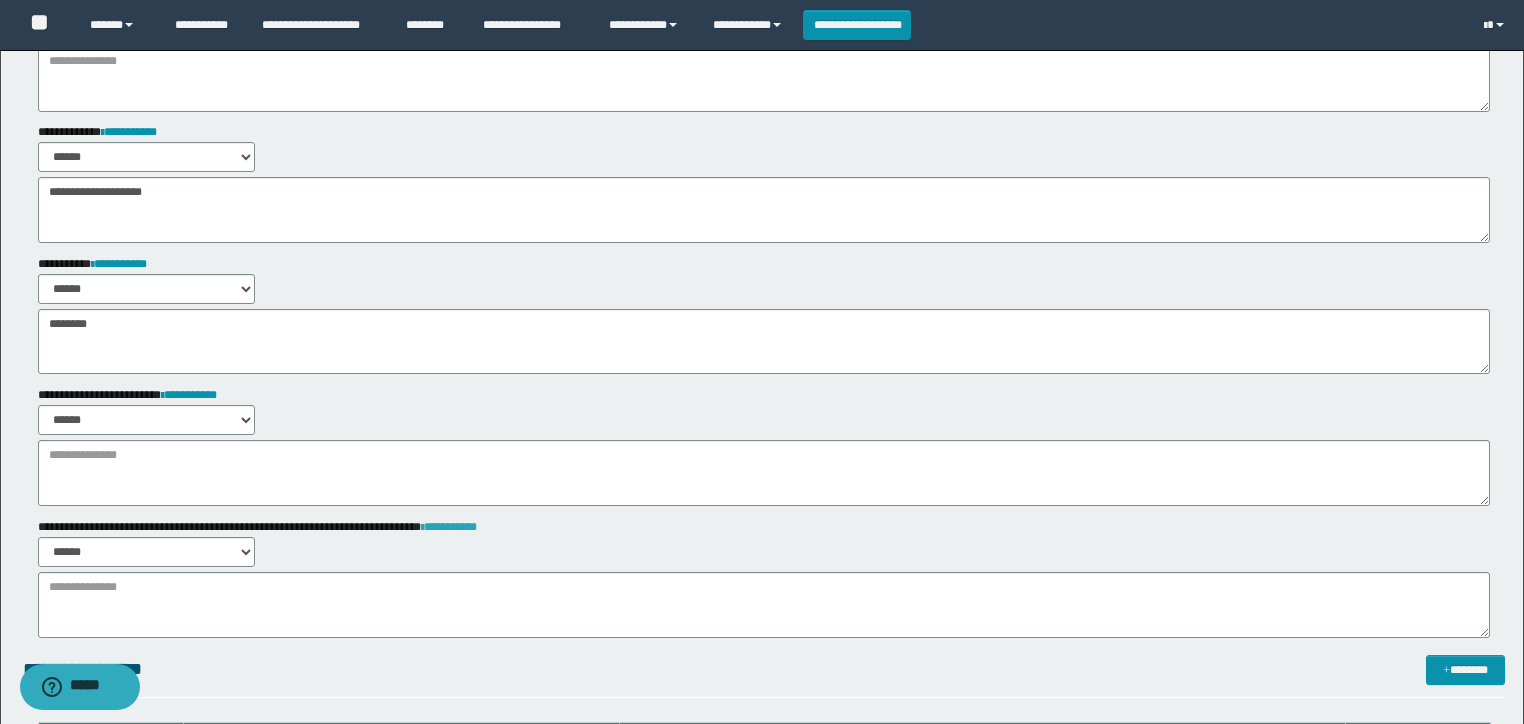 click on "**********" at bounding box center (449, 527) 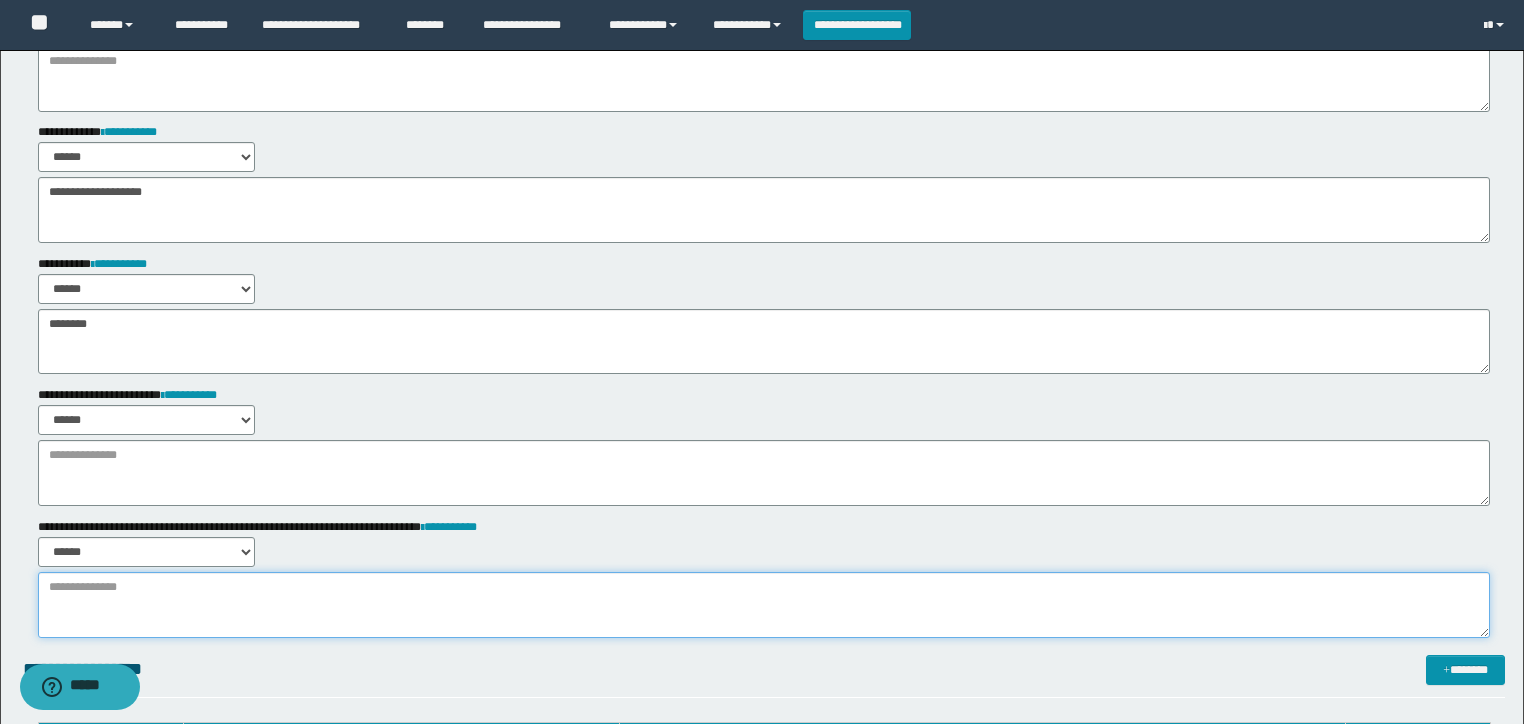 click at bounding box center [764, 605] 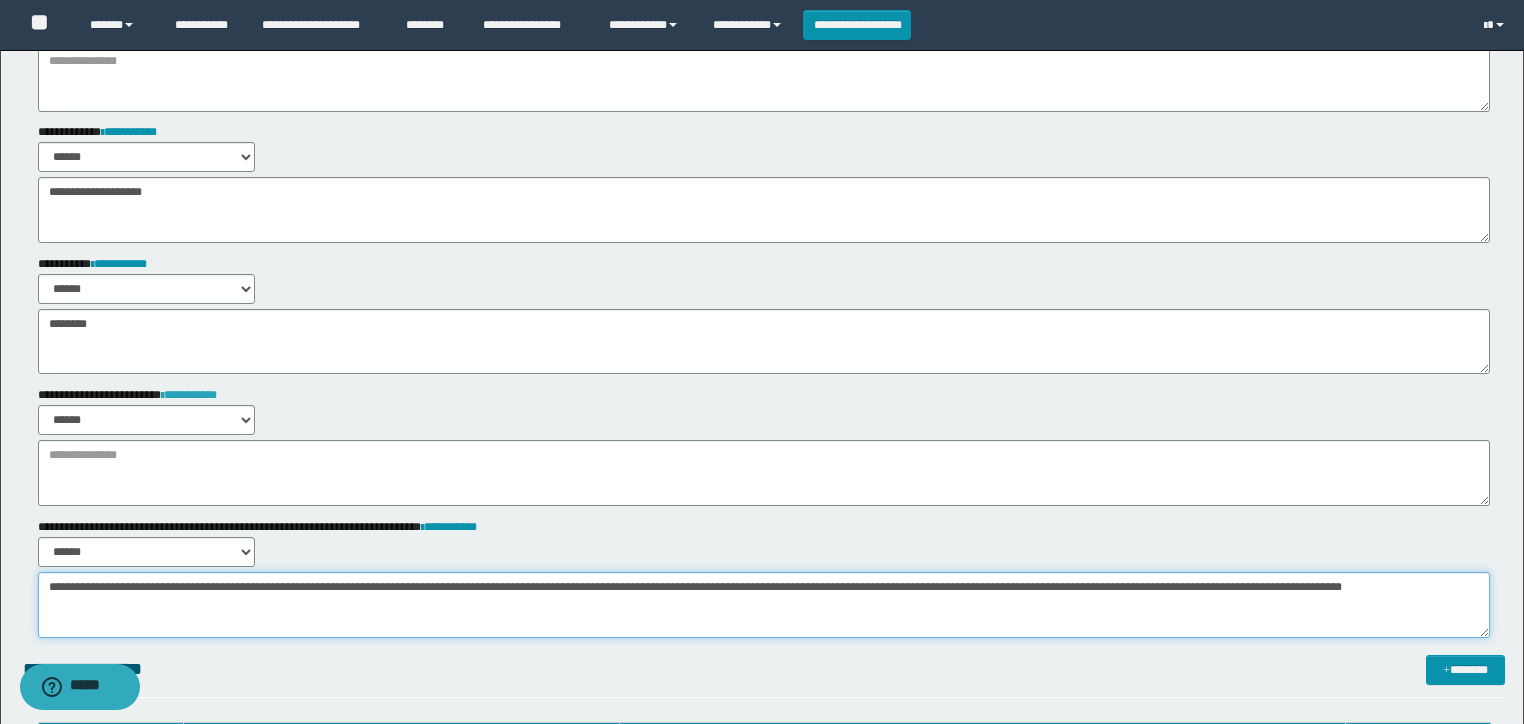type on "**********" 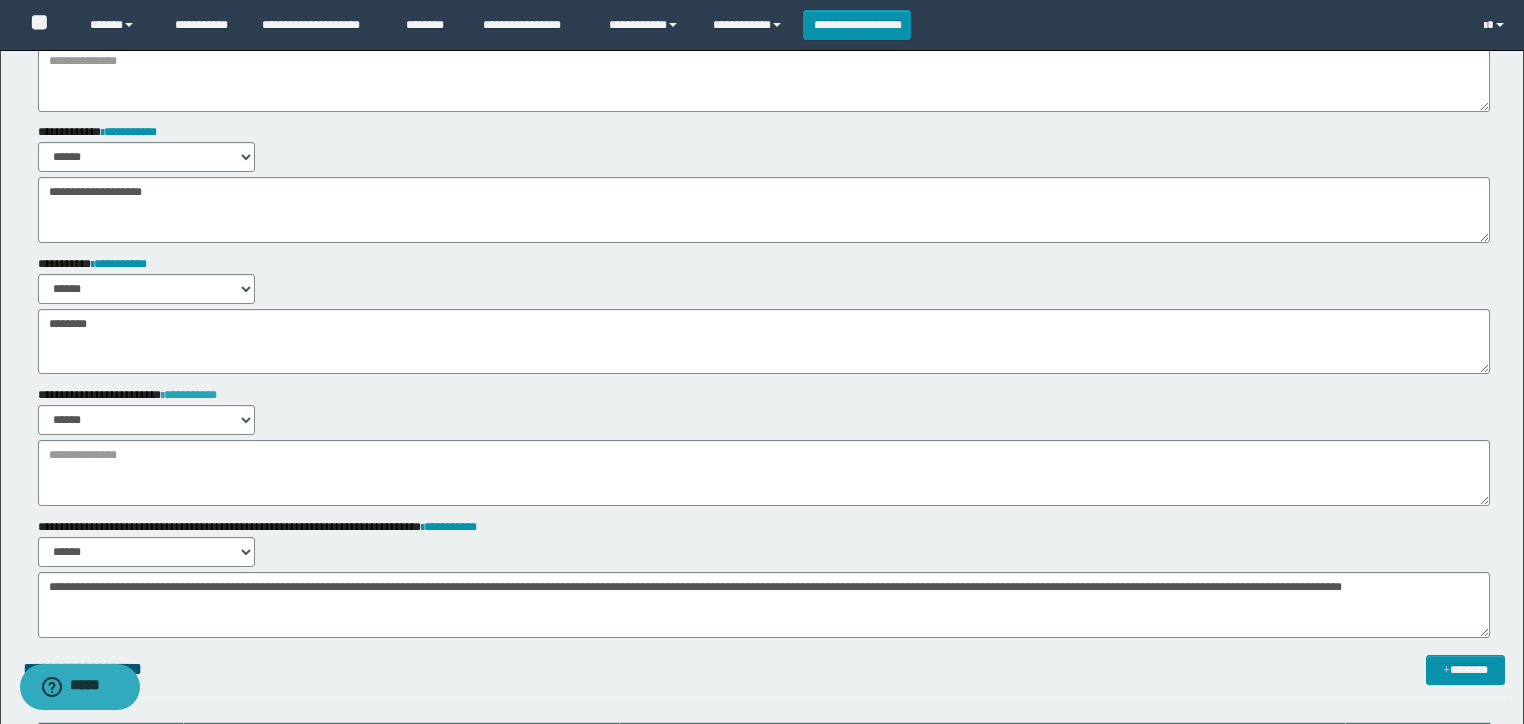 click on "**********" at bounding box center (189, 395) 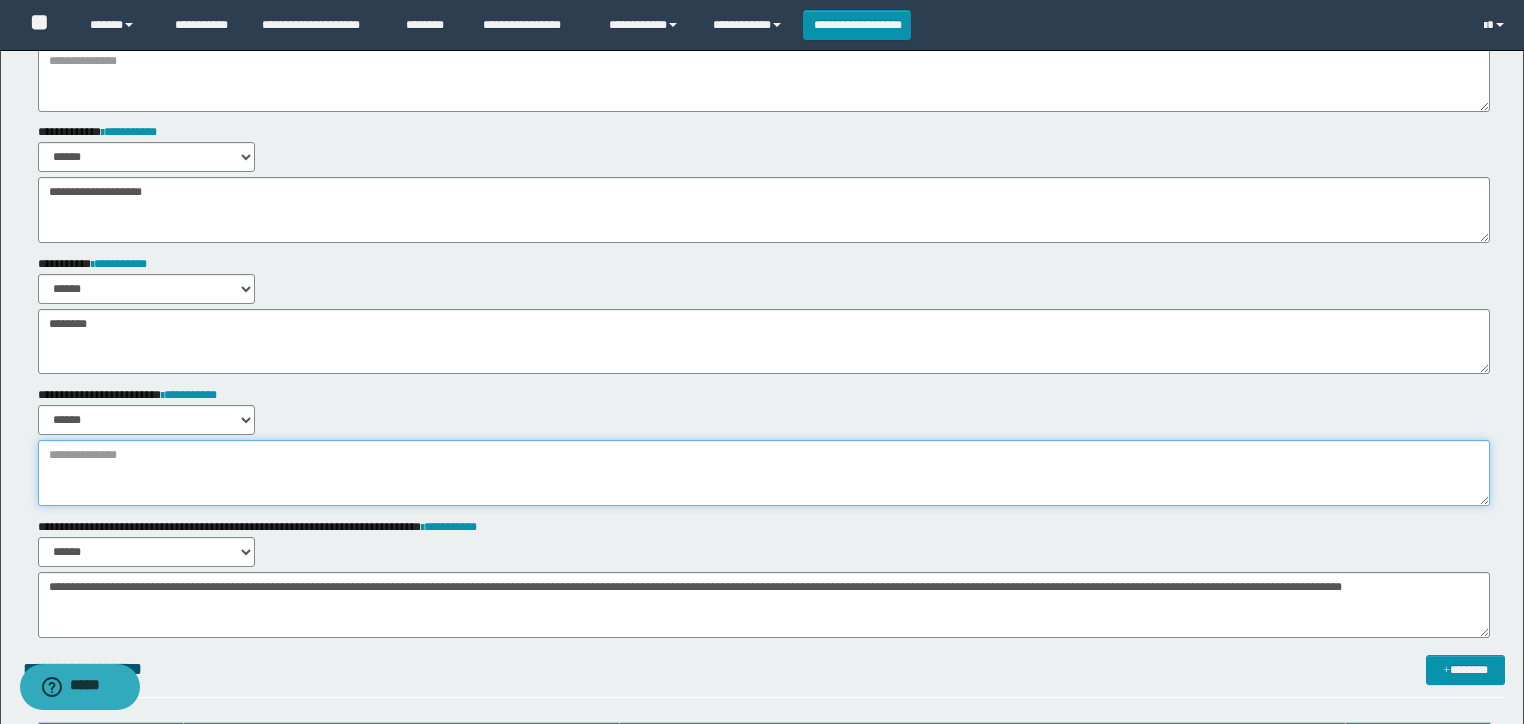 click at bounding box center [764, 473] 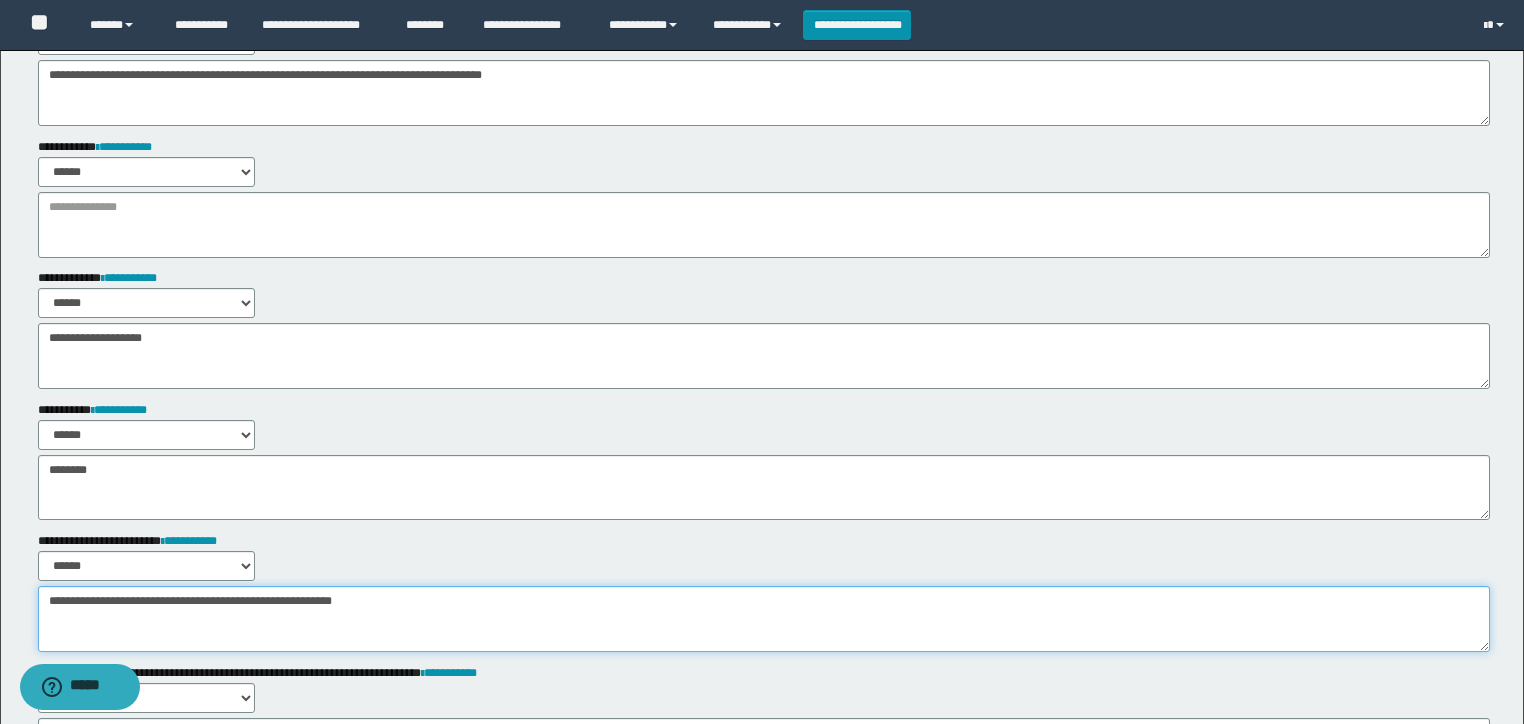 scroll, scrollTop: 0, scrollLeft: 0, axis: both 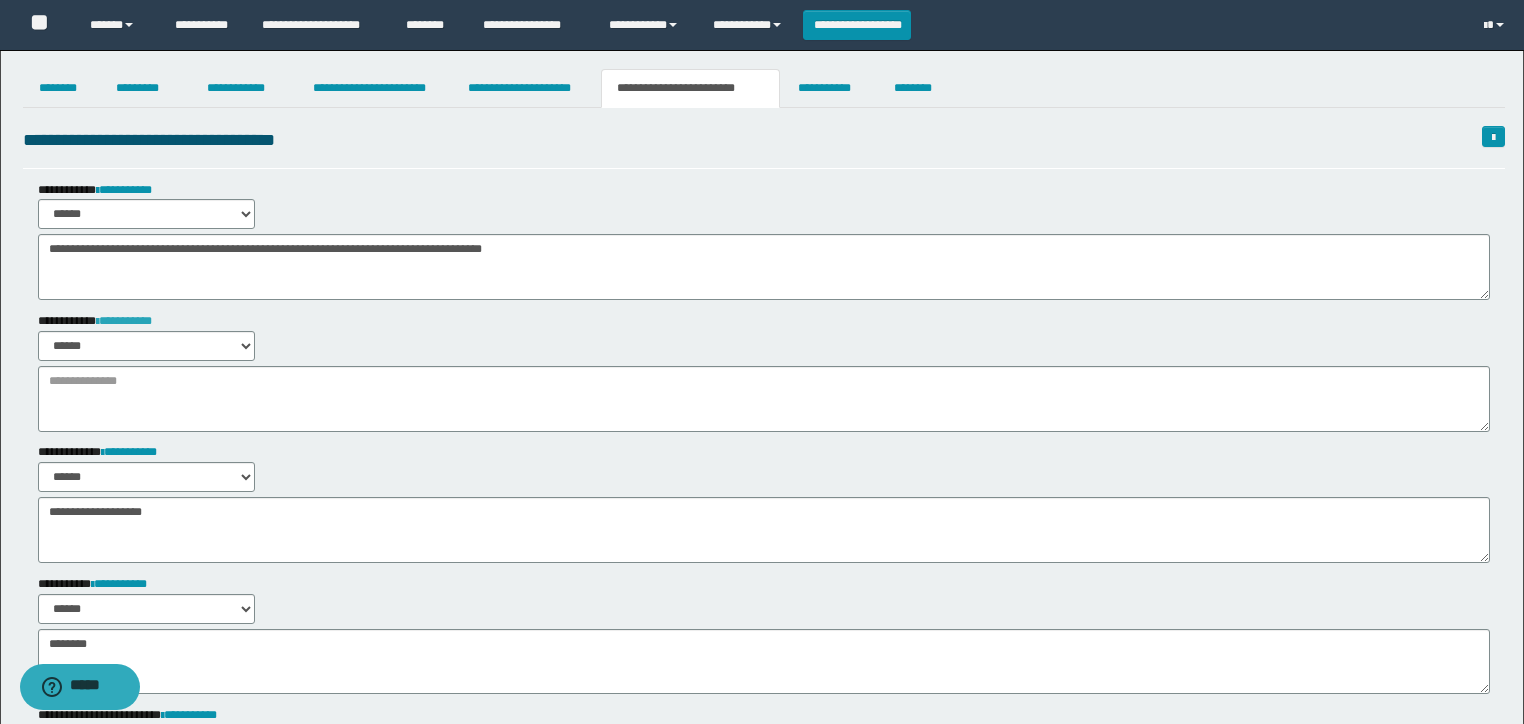 type on "**********" 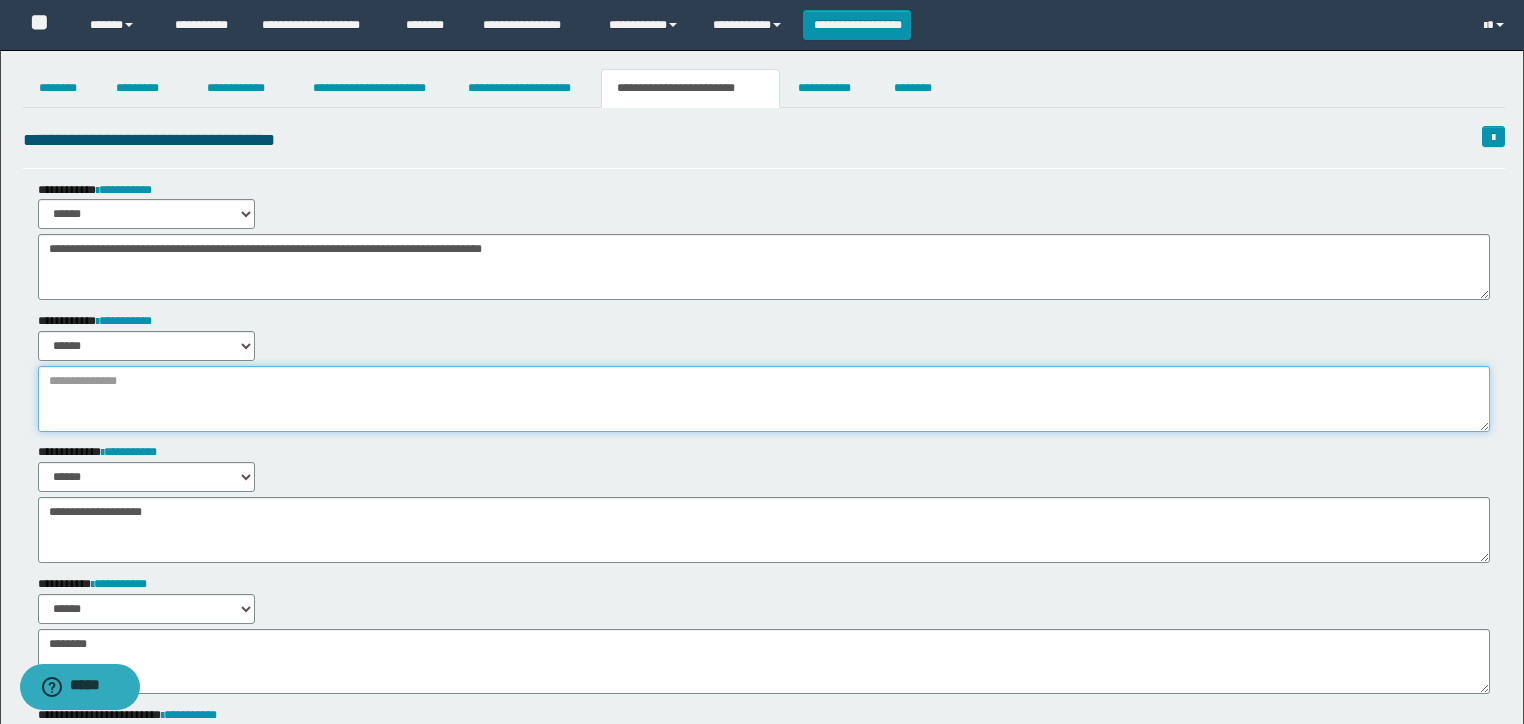 click at bounding box center [764, 399] 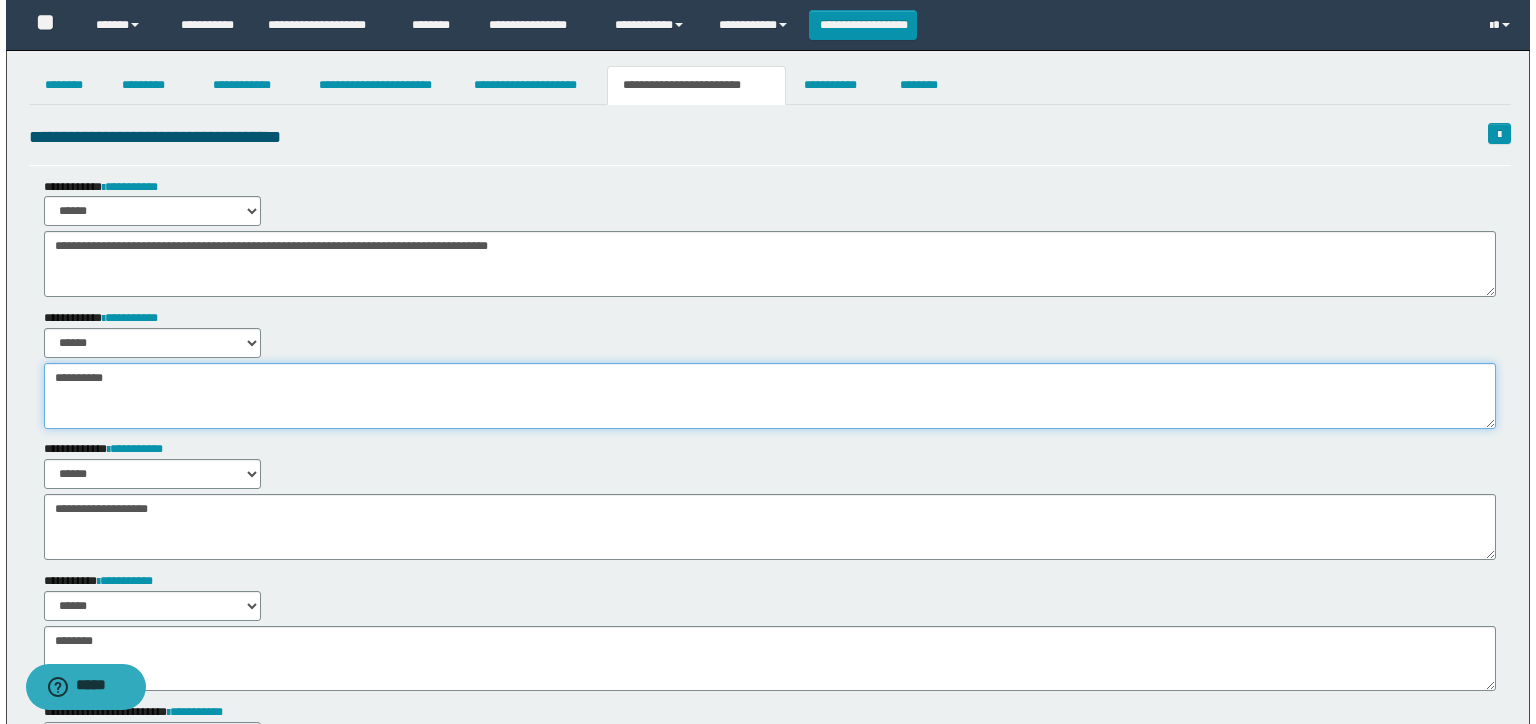 scroll, scrollTop: 0, scrollLeft: 0, axis: both 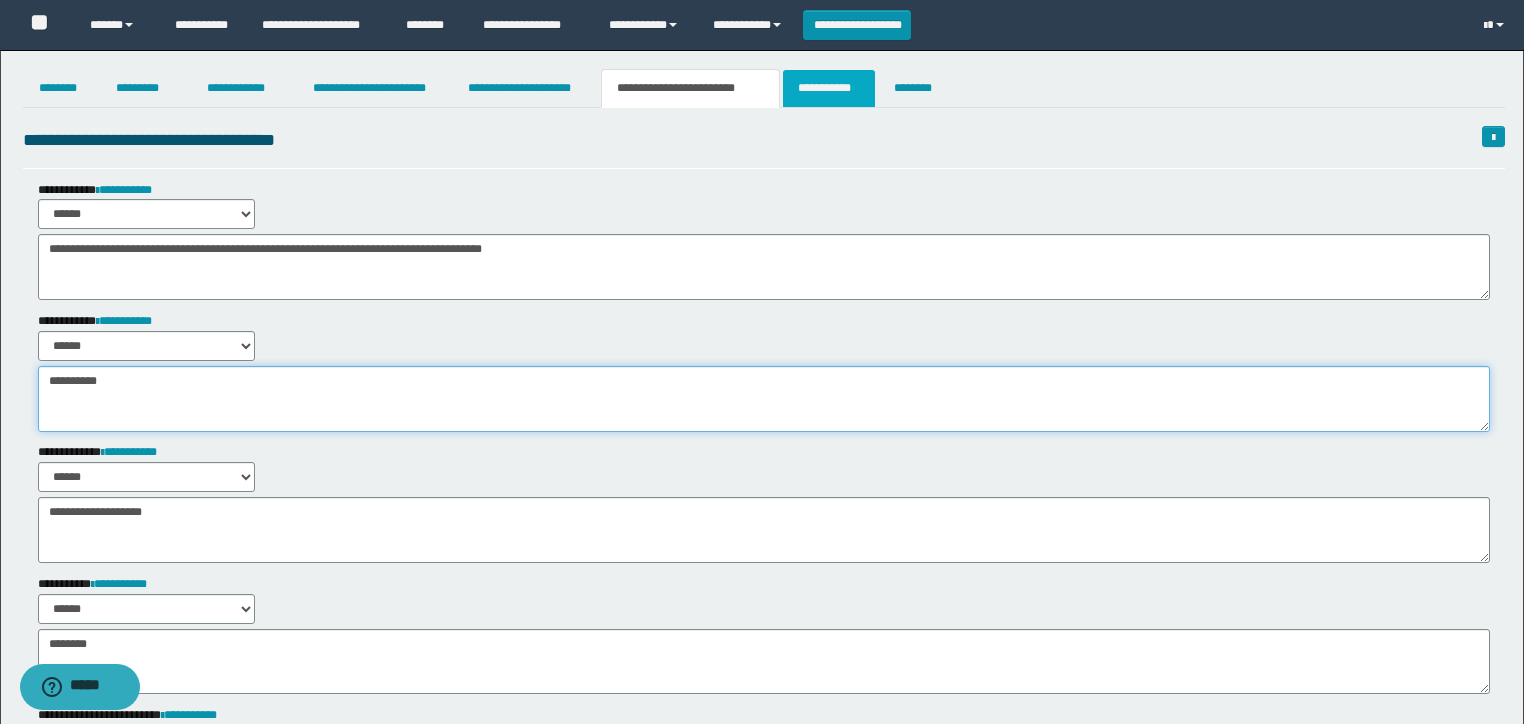 type on "********" 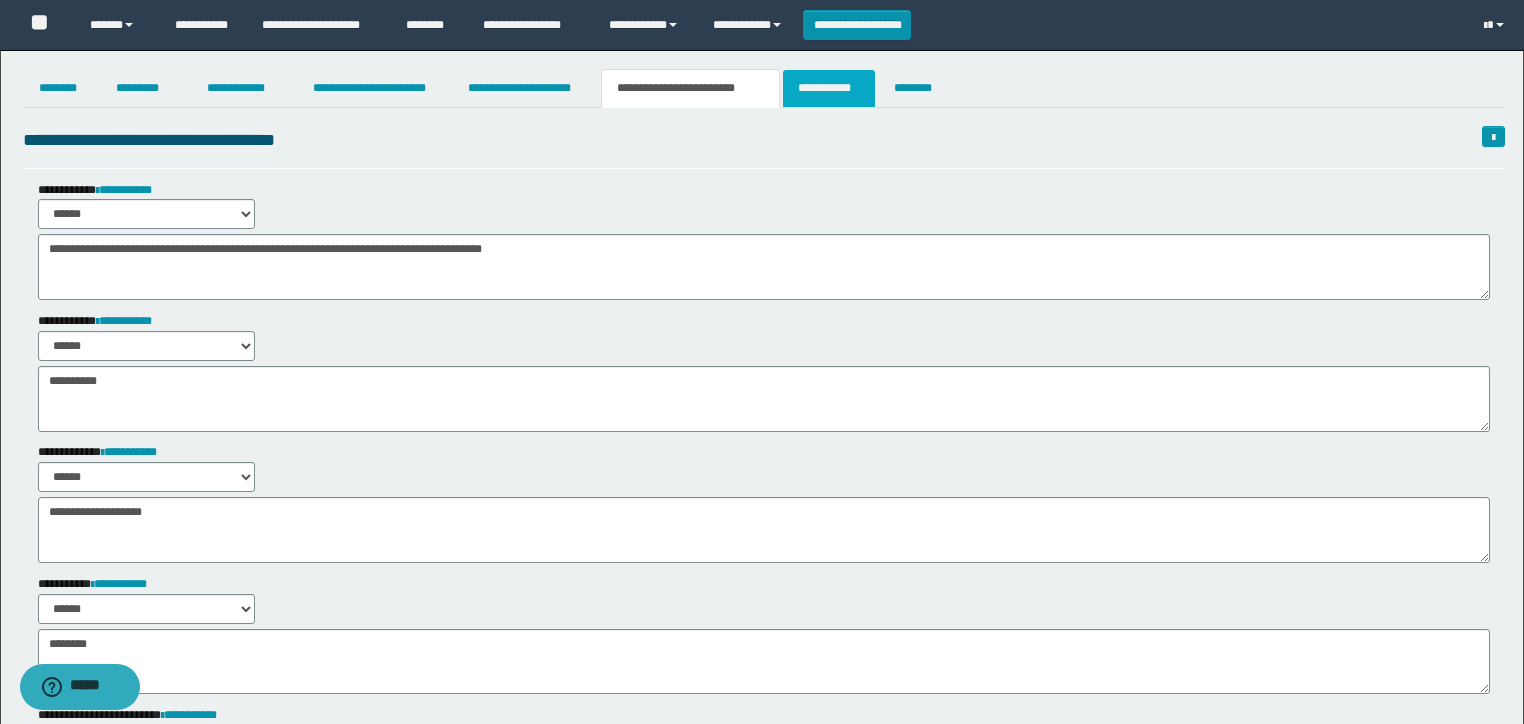 click on "**********" at bounding box center [829, 88] 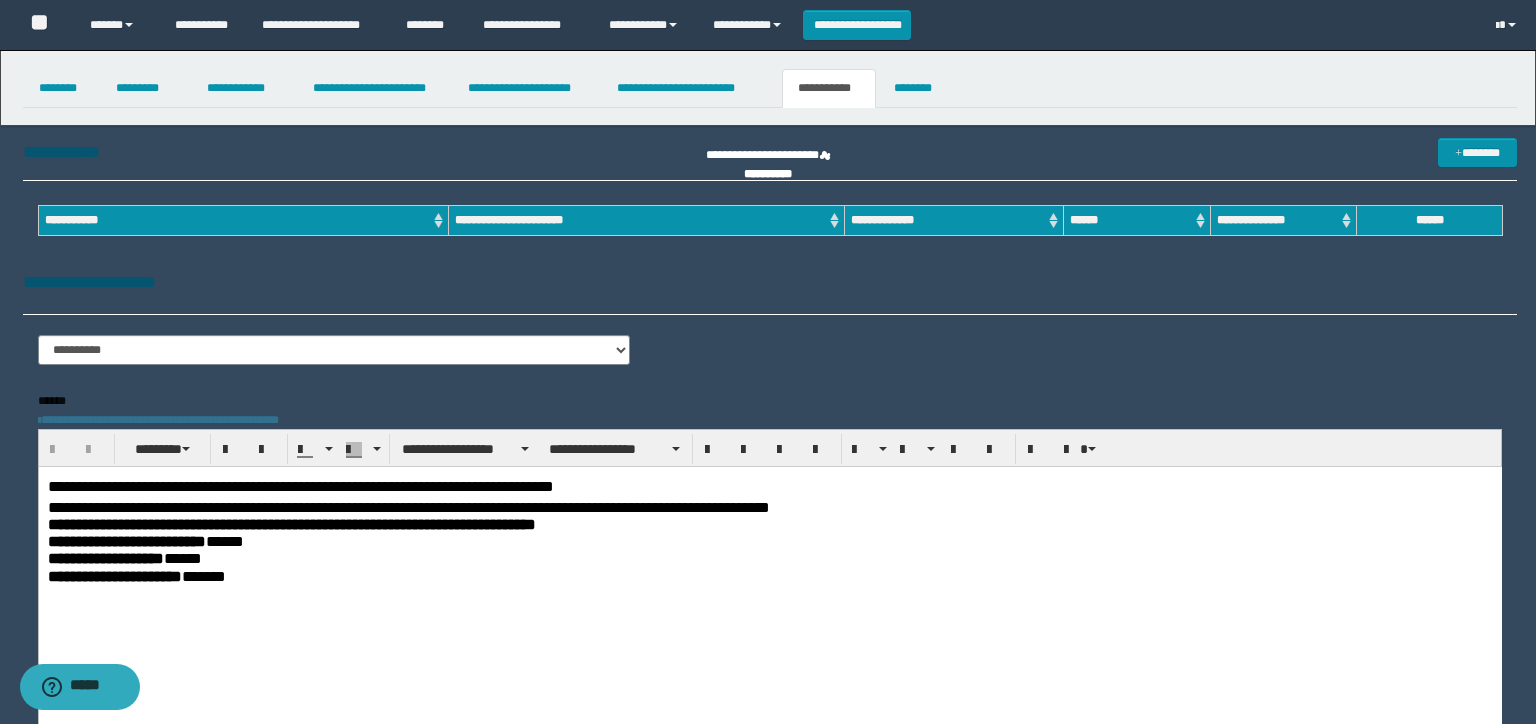 scroll, scrollTop: 0, scrollLeft: 0, axis: both 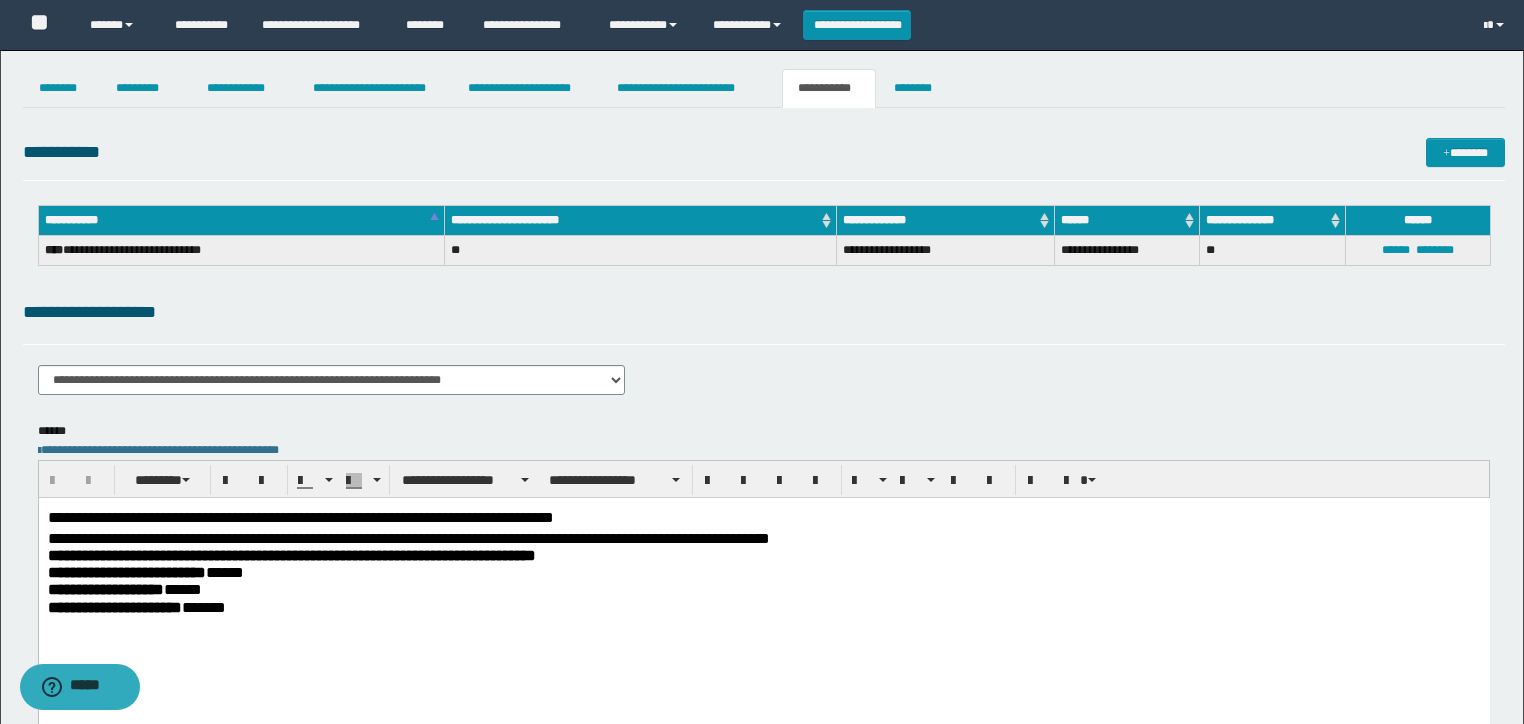 click on "**********" at bounding box center [764, 321] 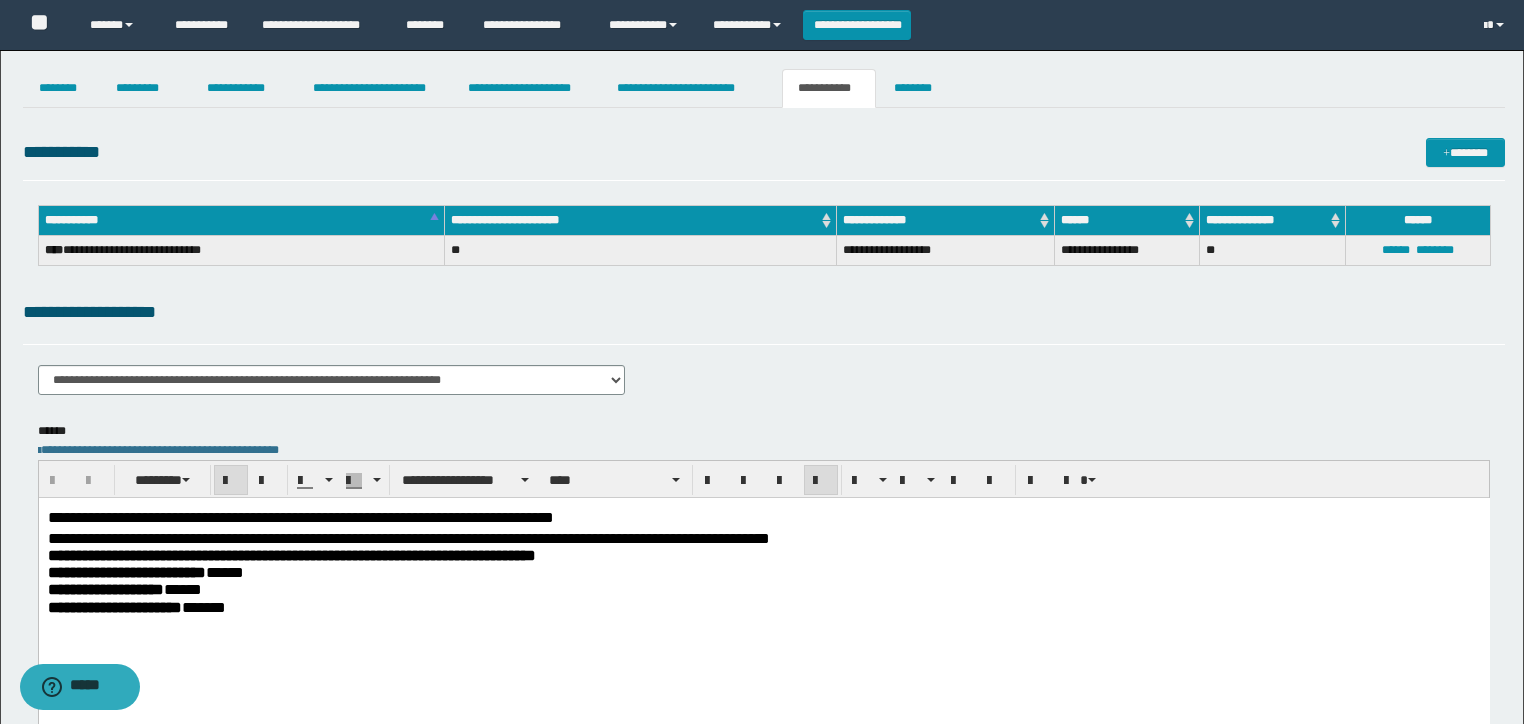 click on "**********" at bounding box center (291, 554) 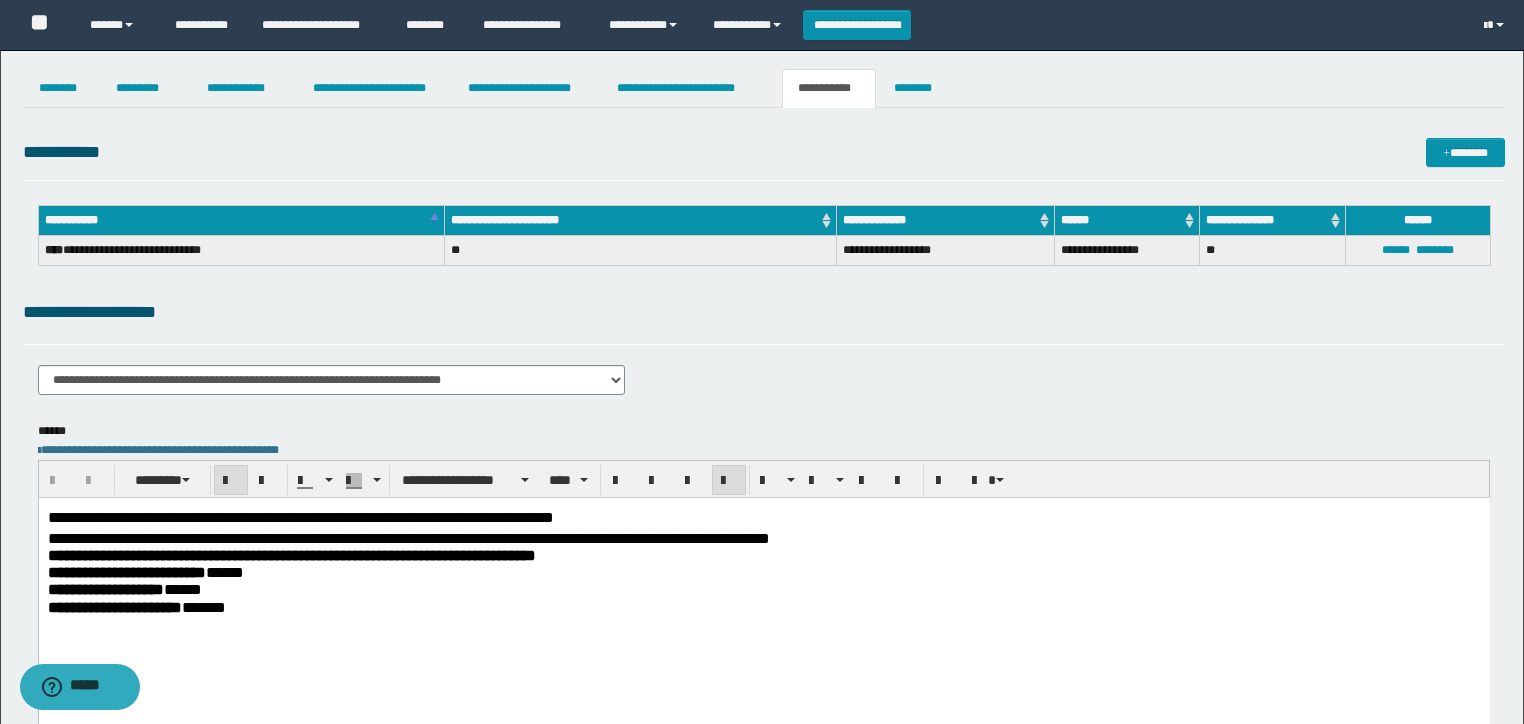 click on "**********" at bounding box center (291, 554) 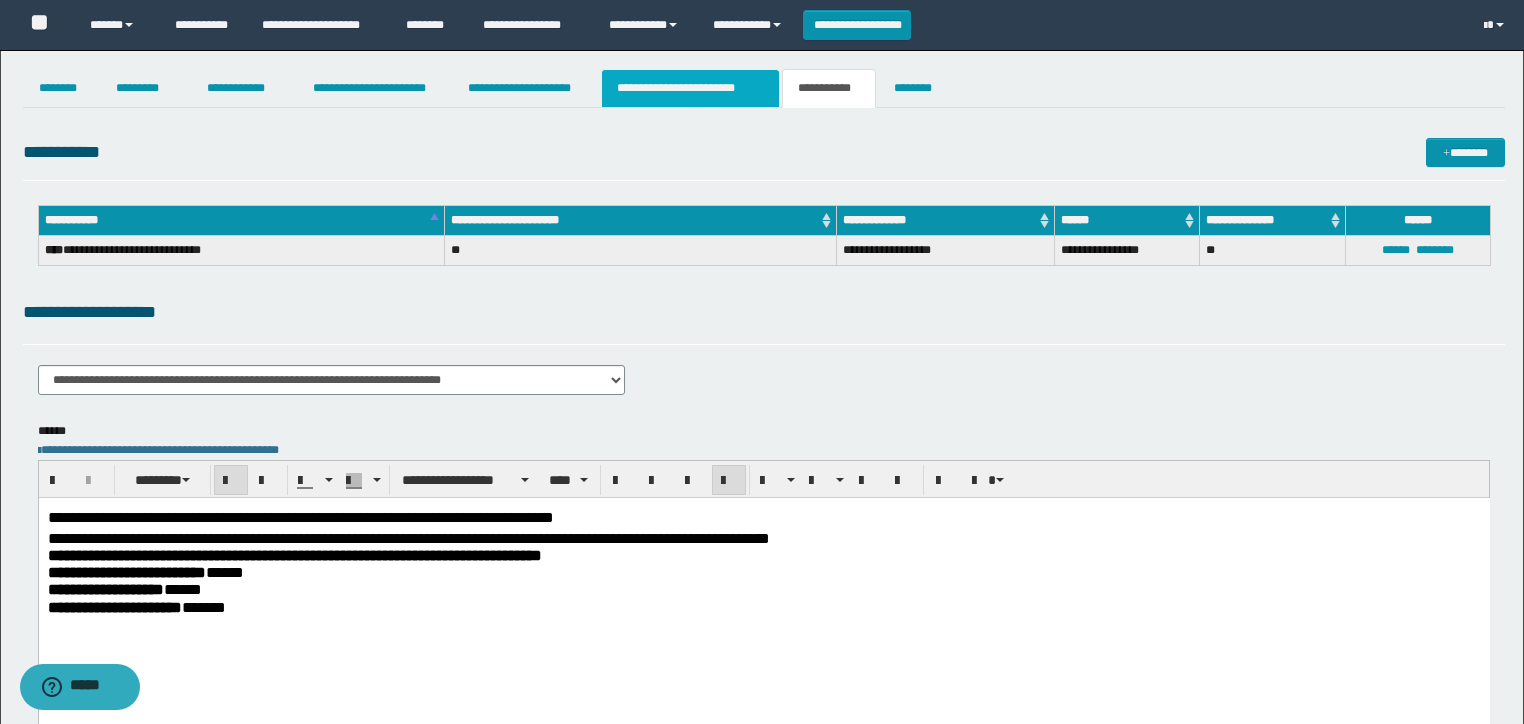 click on "**********" at bounding box center (690, 88) 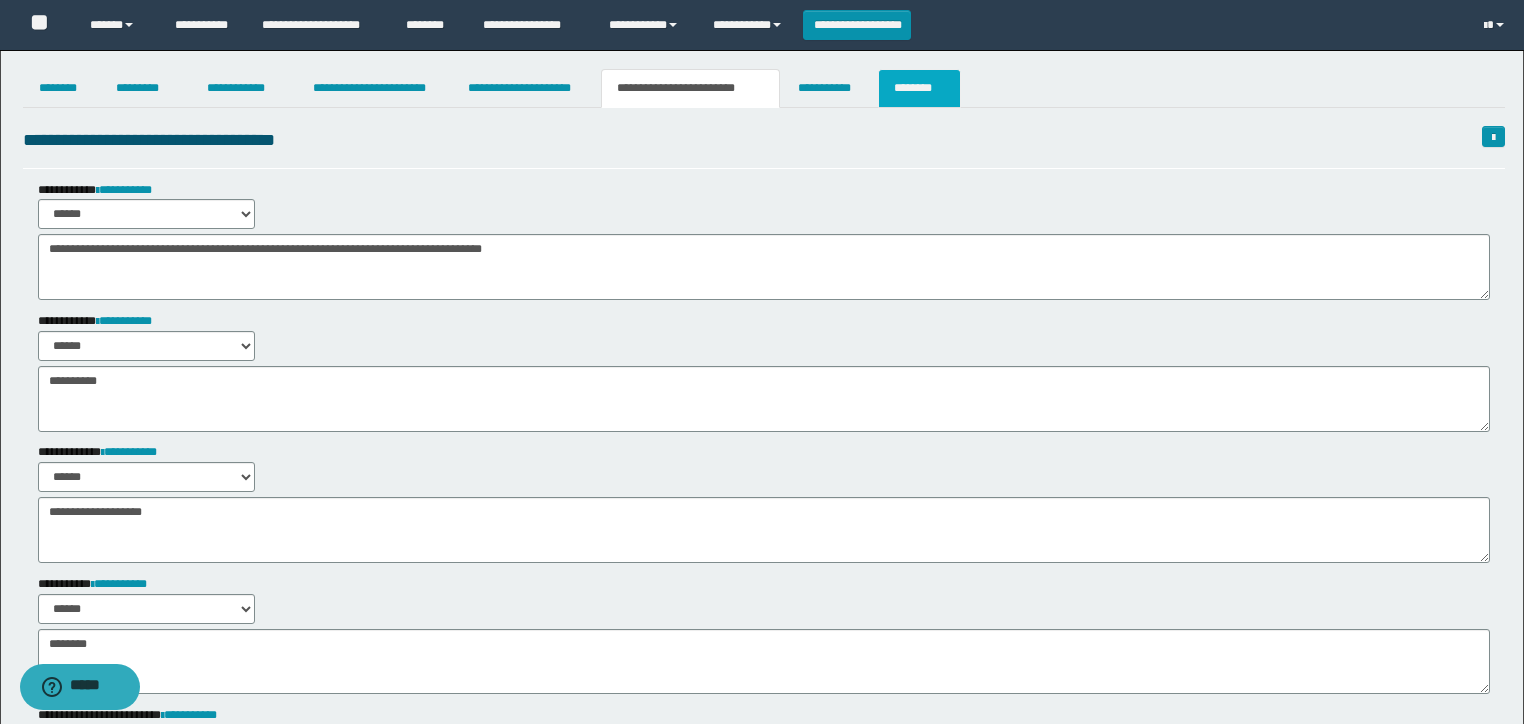 click on "********" at bounding box center [919, 88] 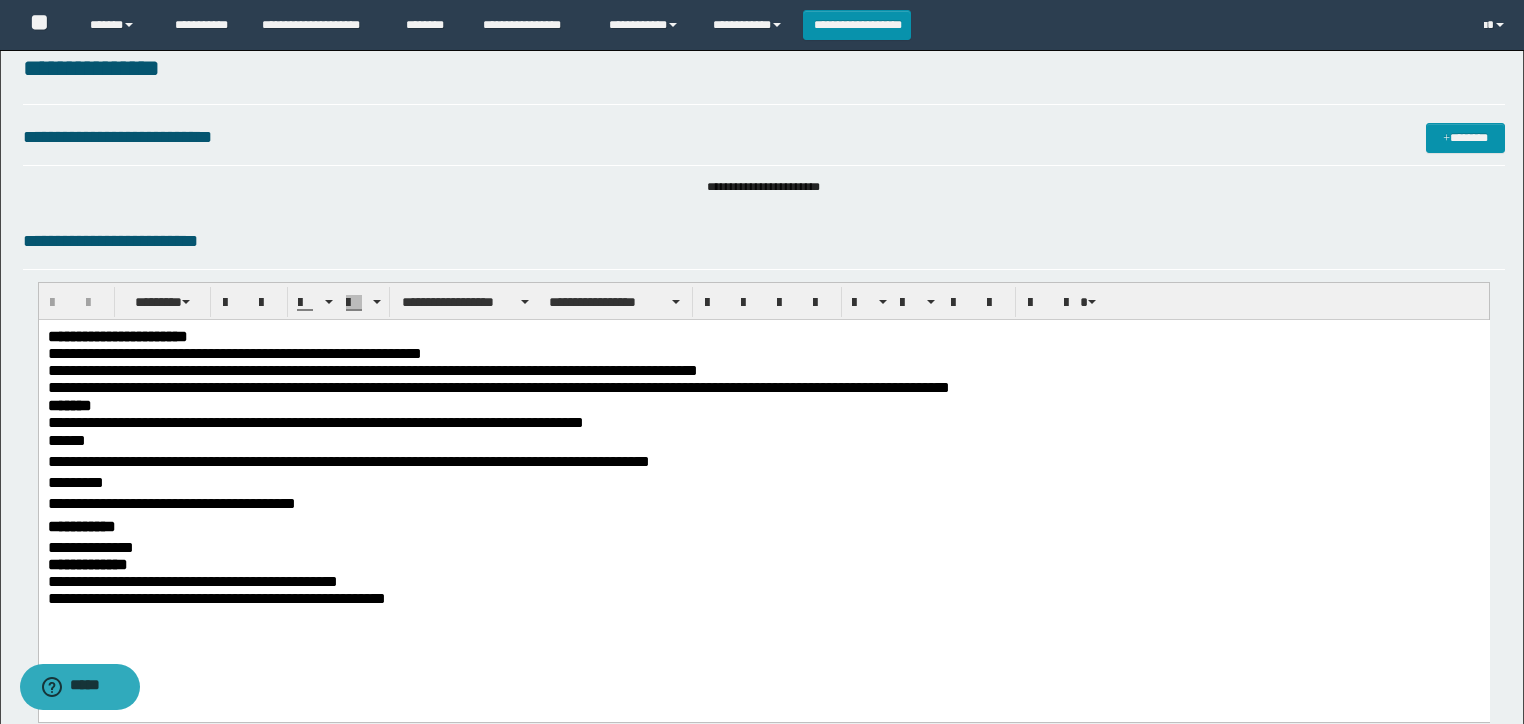 scroll, scrollTop: 0, scrollLeft: 0, axis: both 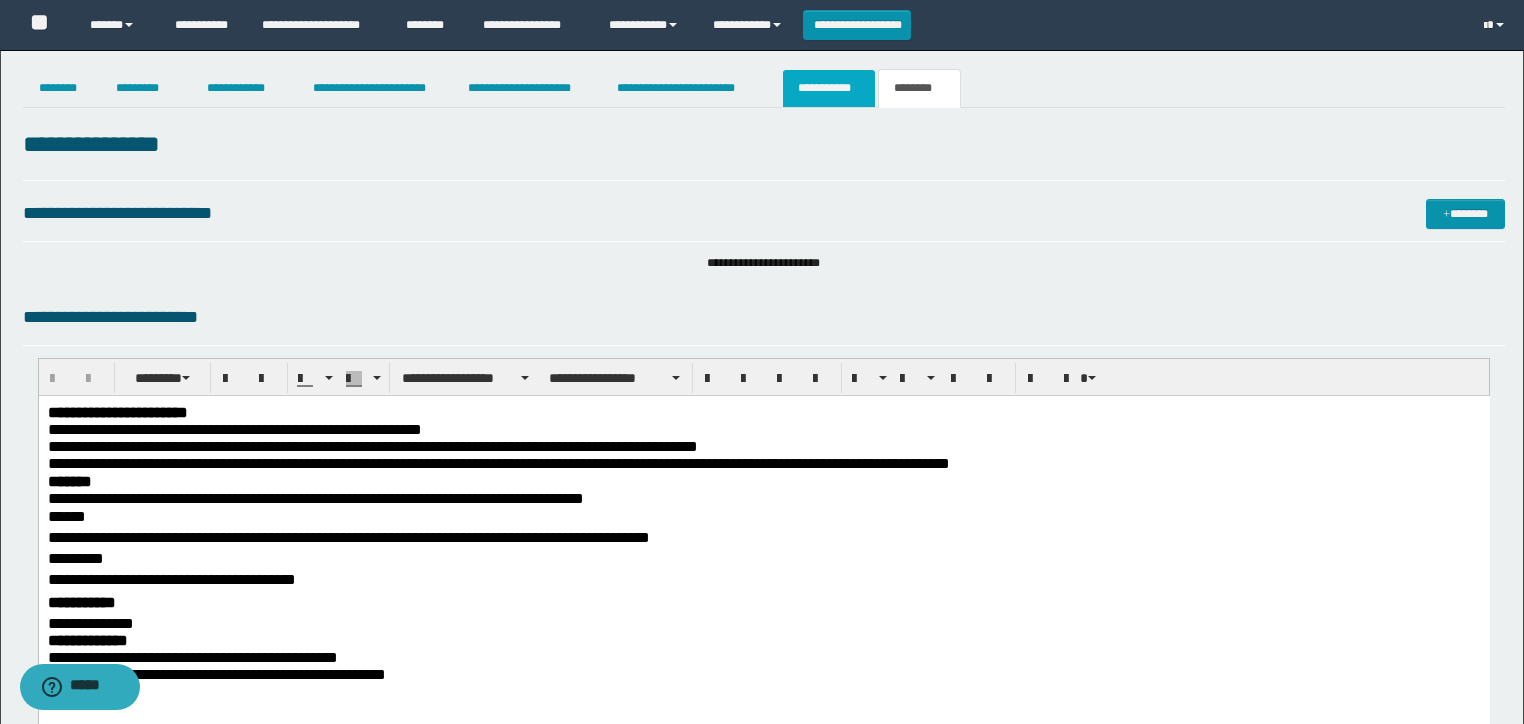 click on "**********" at bounding box center [829, 88] 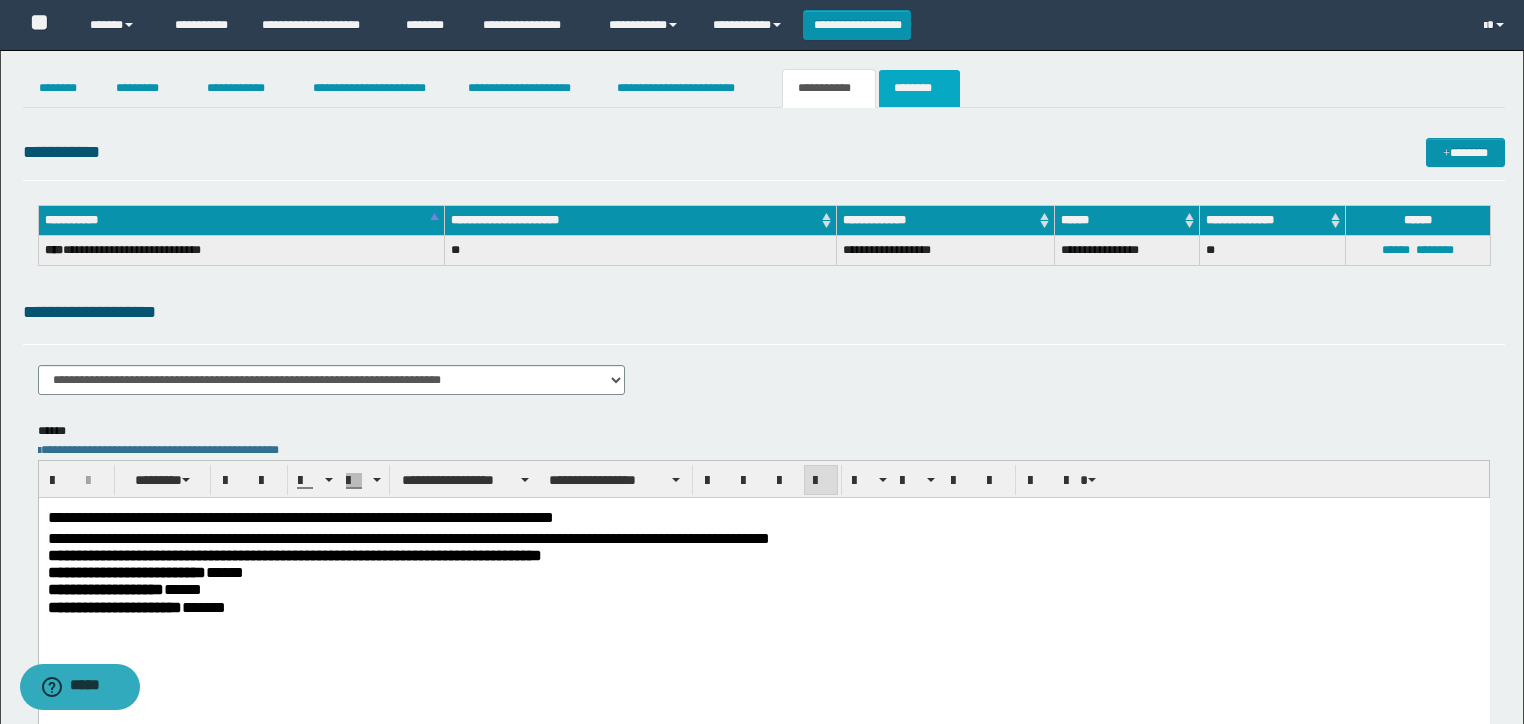 click on "********" at bounding box center (919, 88) 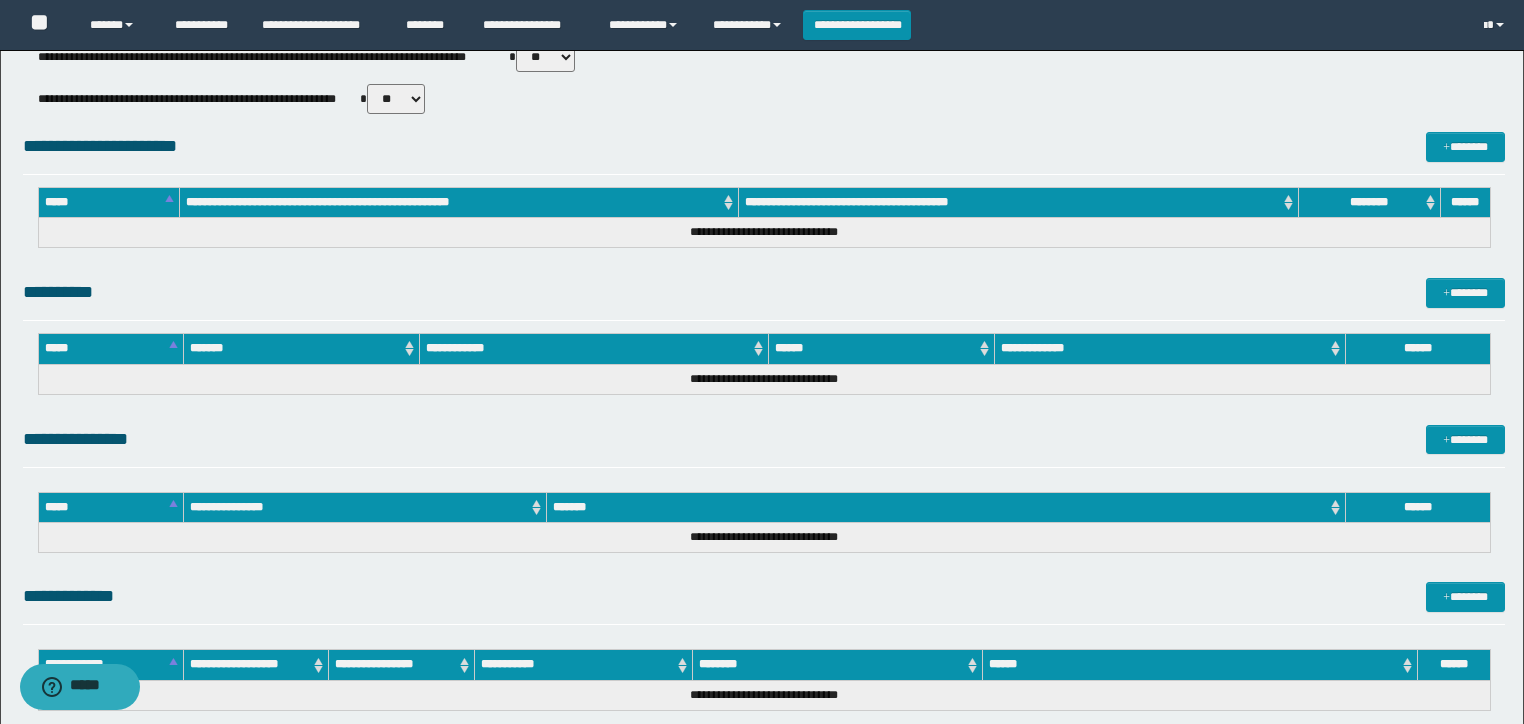 scroll, scrollTop: 720, scrollLeft: 0, axis: vertical 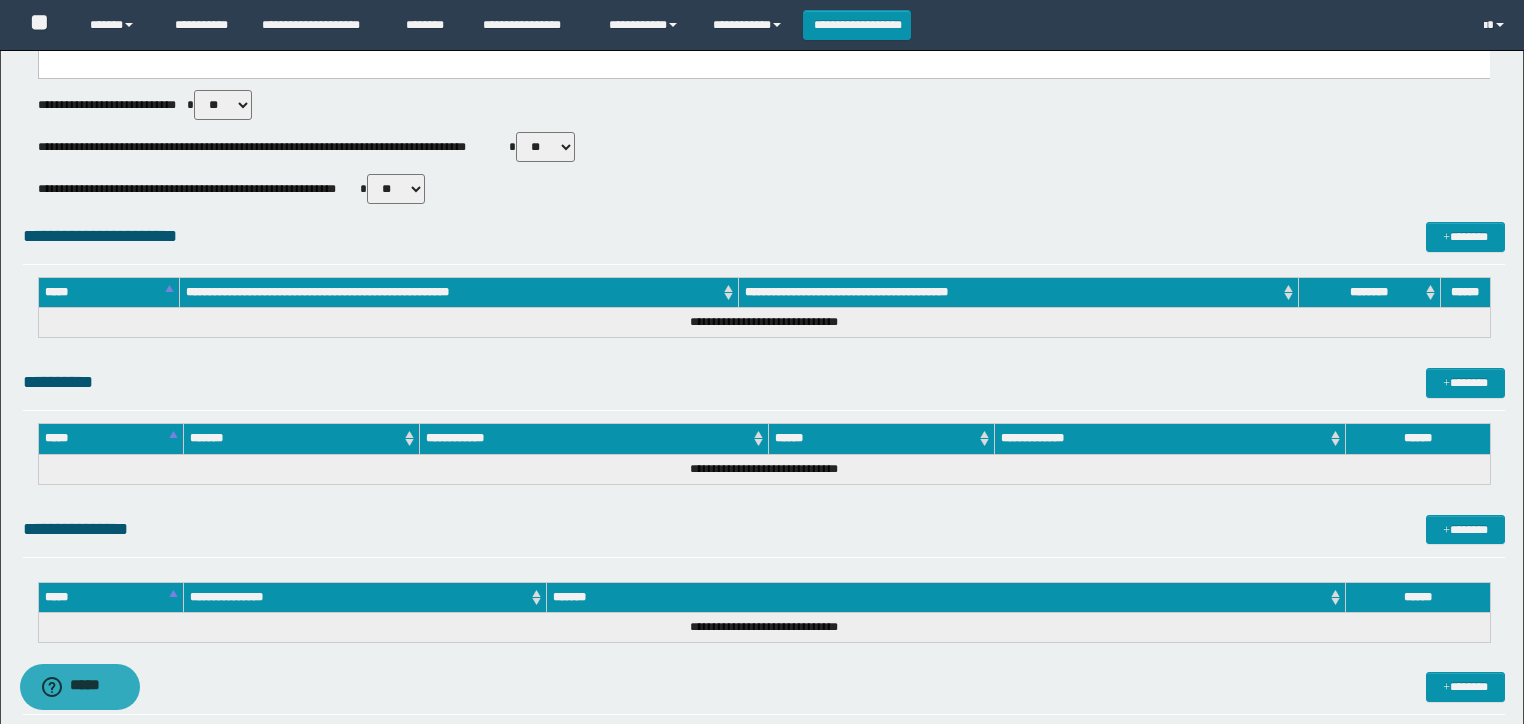 click on "**
**" at bounding box center [545, 147] 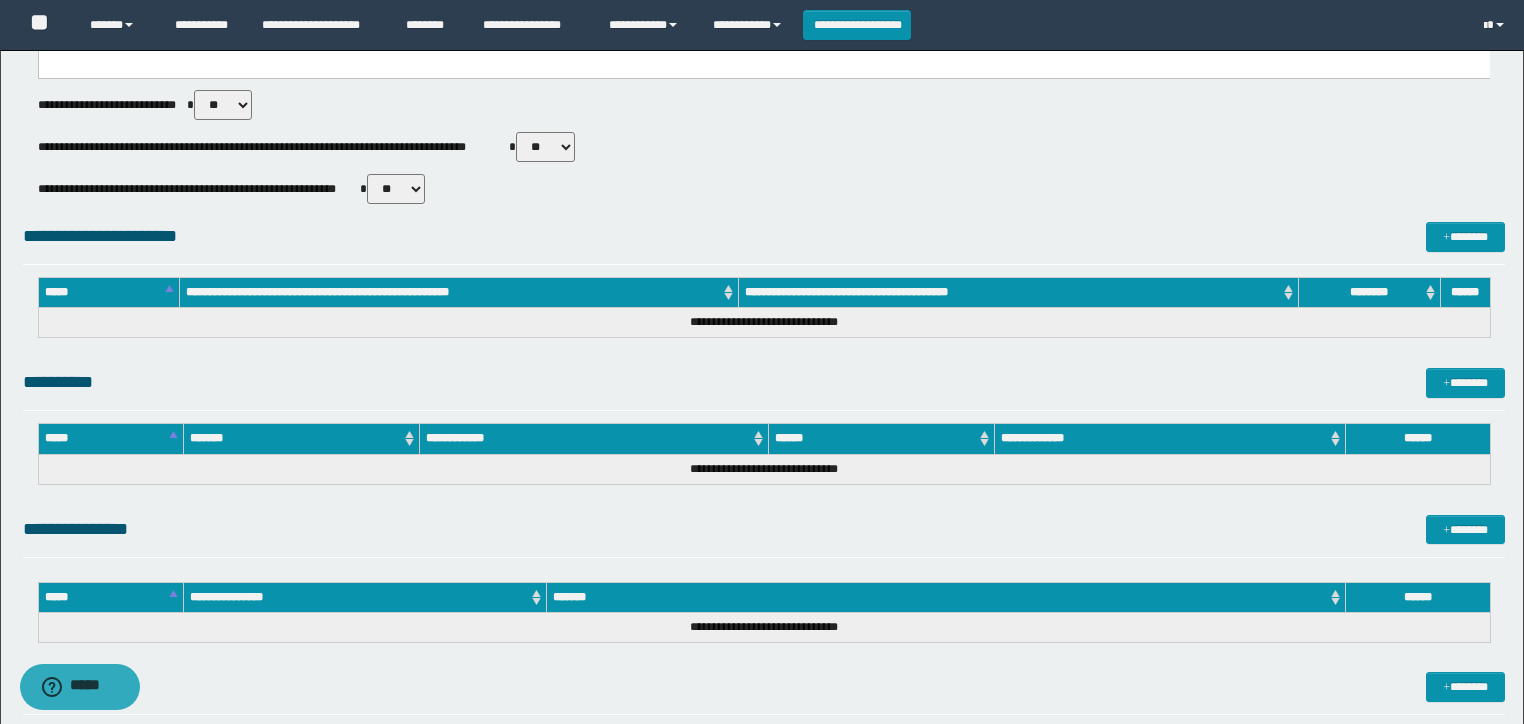 select on "****" 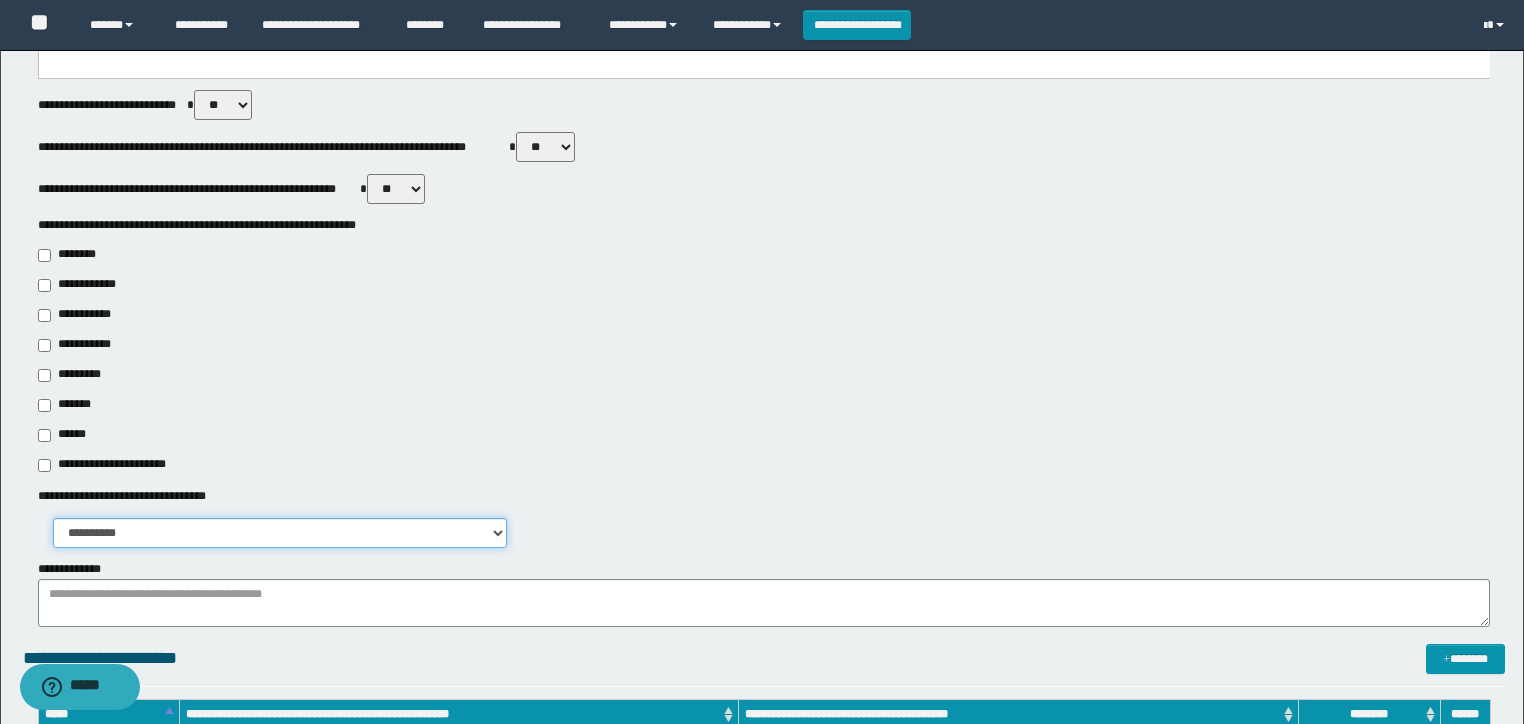click on "**********" at bounding box center [280, 533] 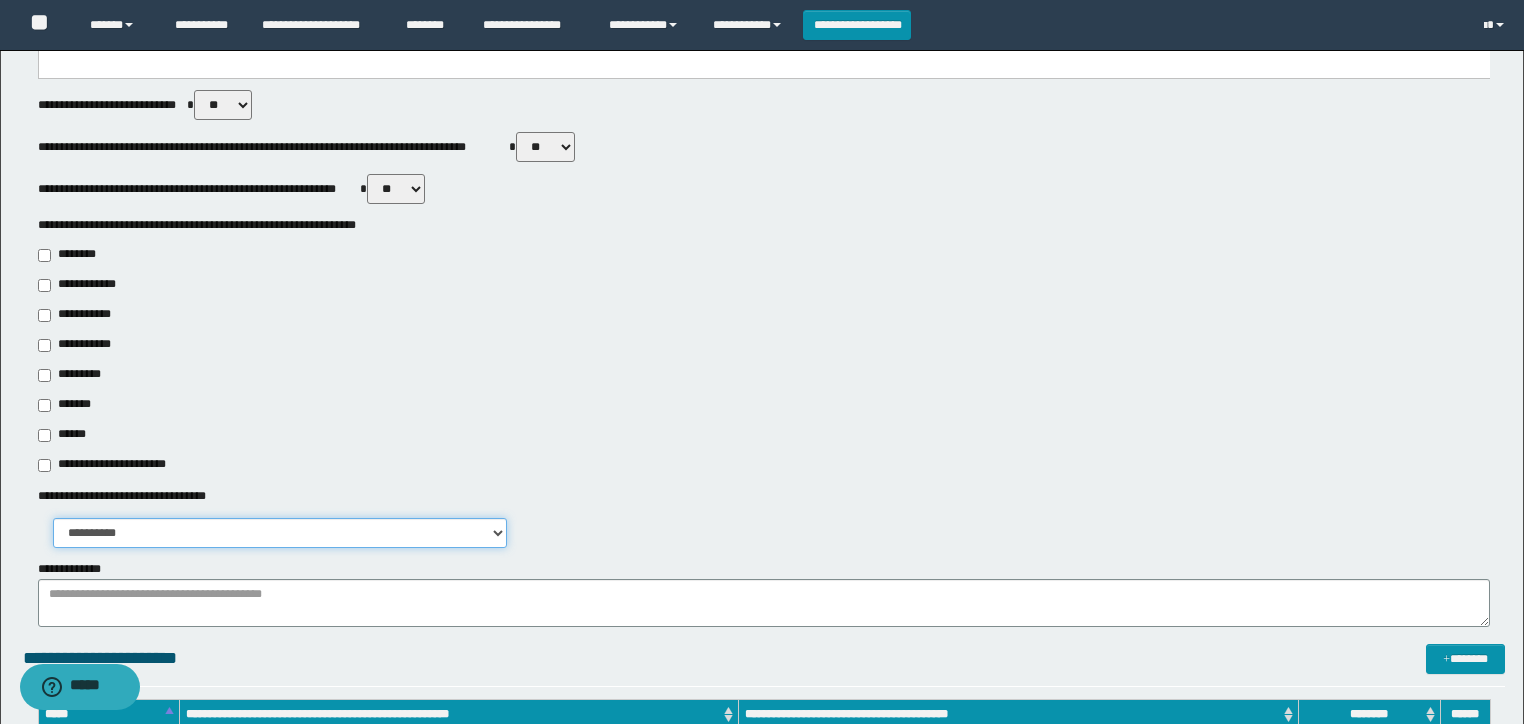 select on "*" 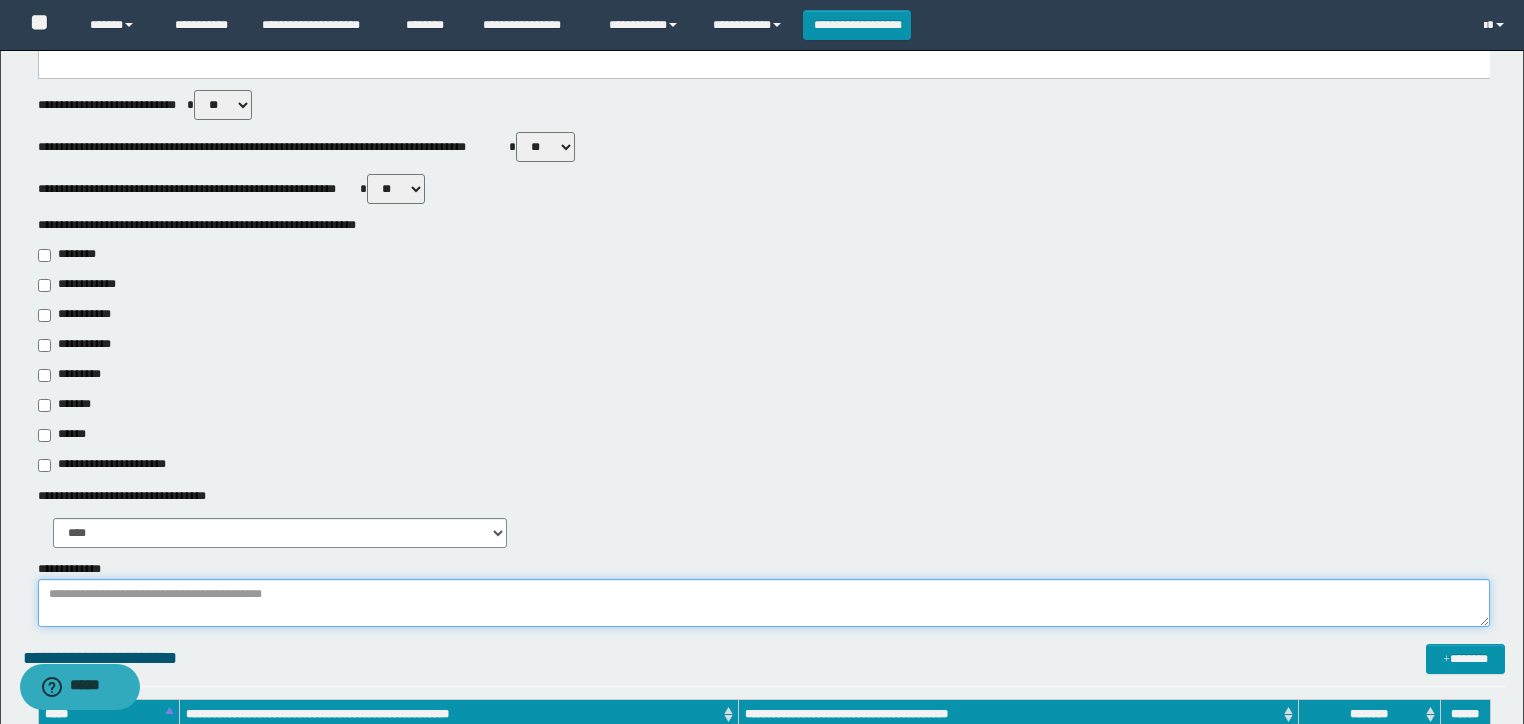 click on "**********" at bounding box center (764, 603) 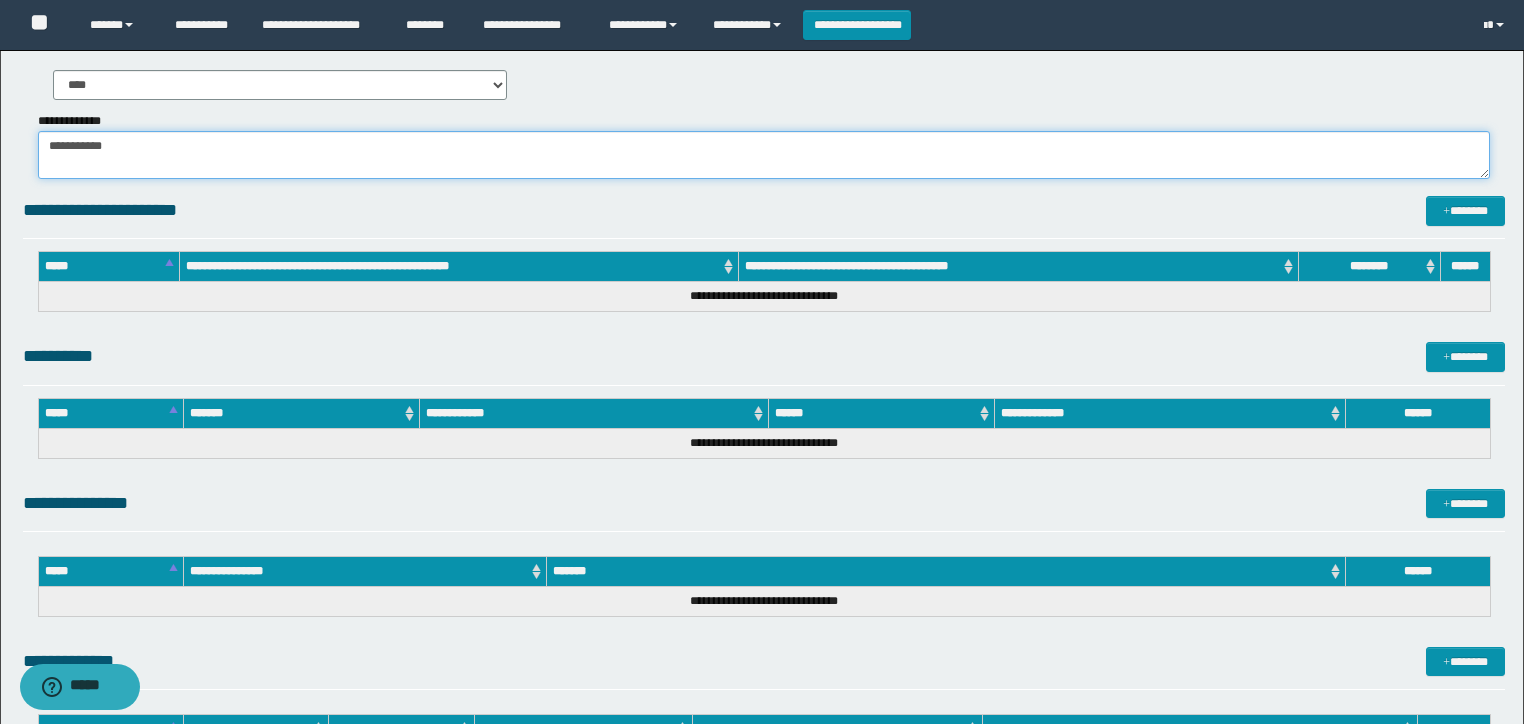 scroll, scrollTop: 1360, scrollLeft: 0, axis: vertical 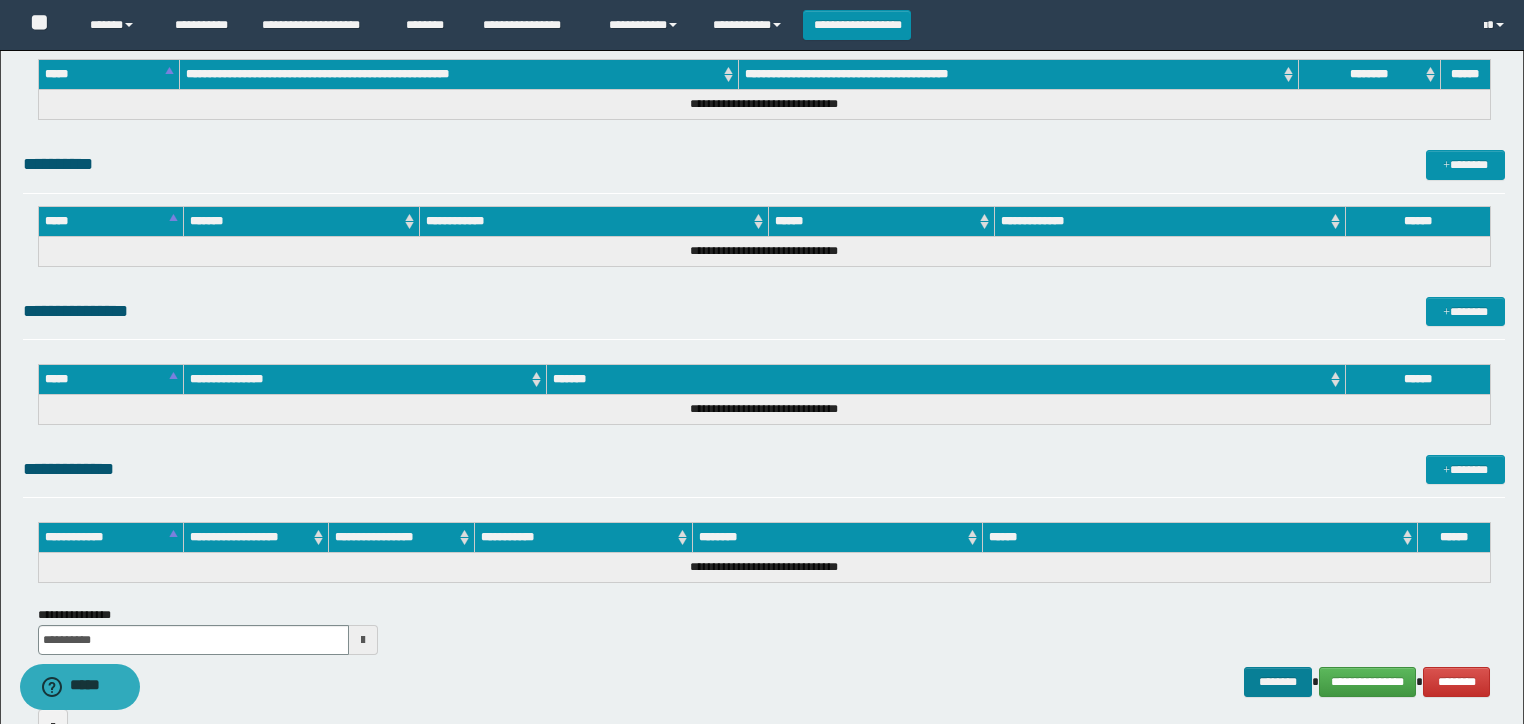 type on "**********" 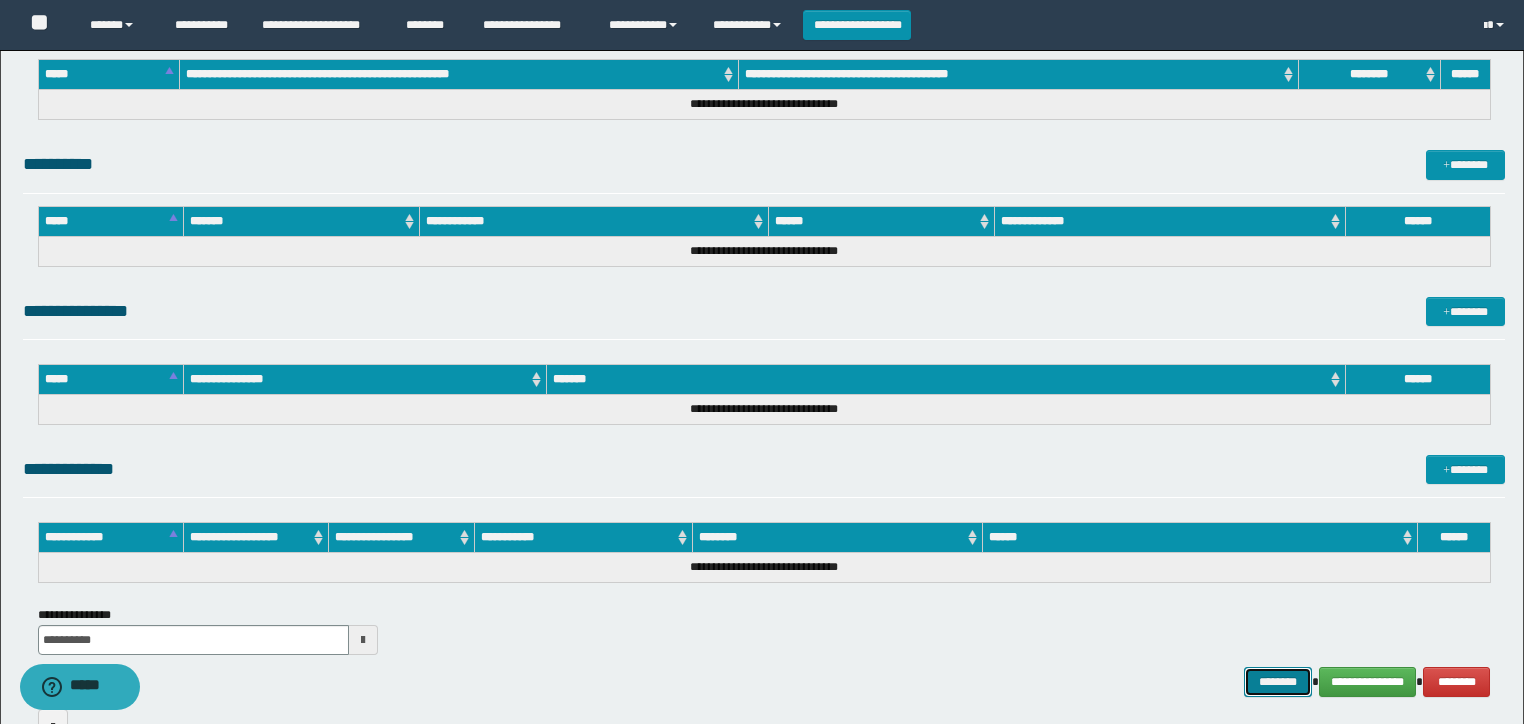 drag, startPoint x: 1289, startPoint y: 680, endPoint x: 1324, endPoint y: 632, distance: 59.405388 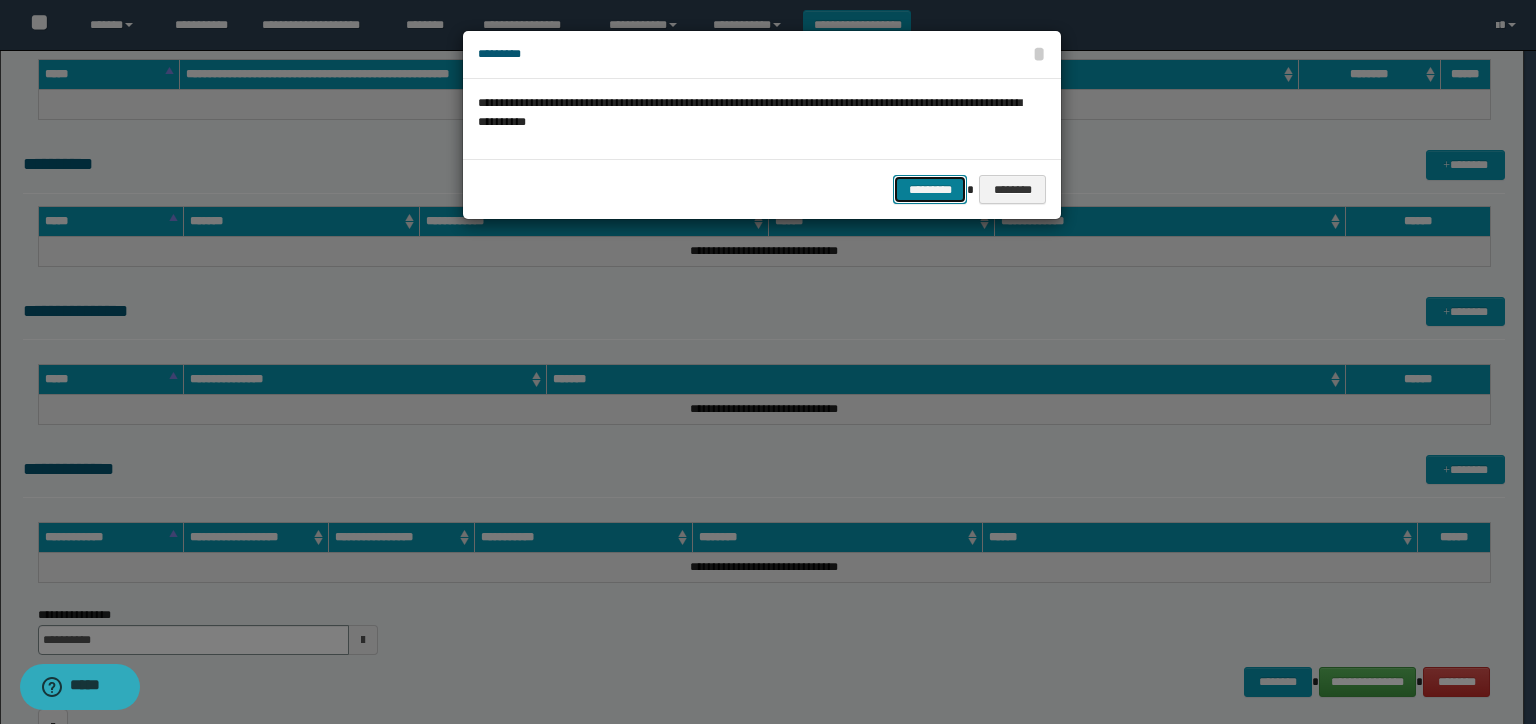 click on "*********" at bounding box center [930, 190] 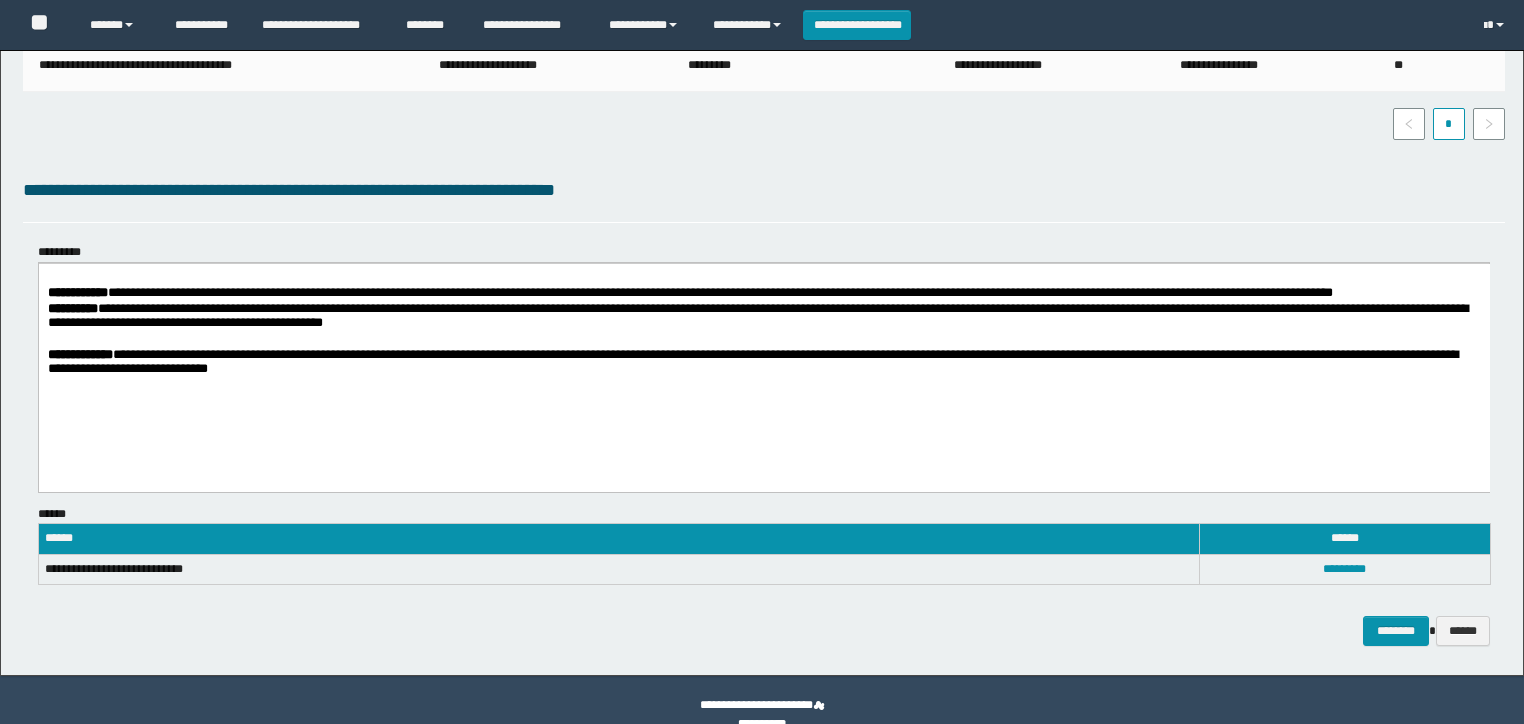 scroll, scrollTop: 0, scrollLeft: 0, axis: both 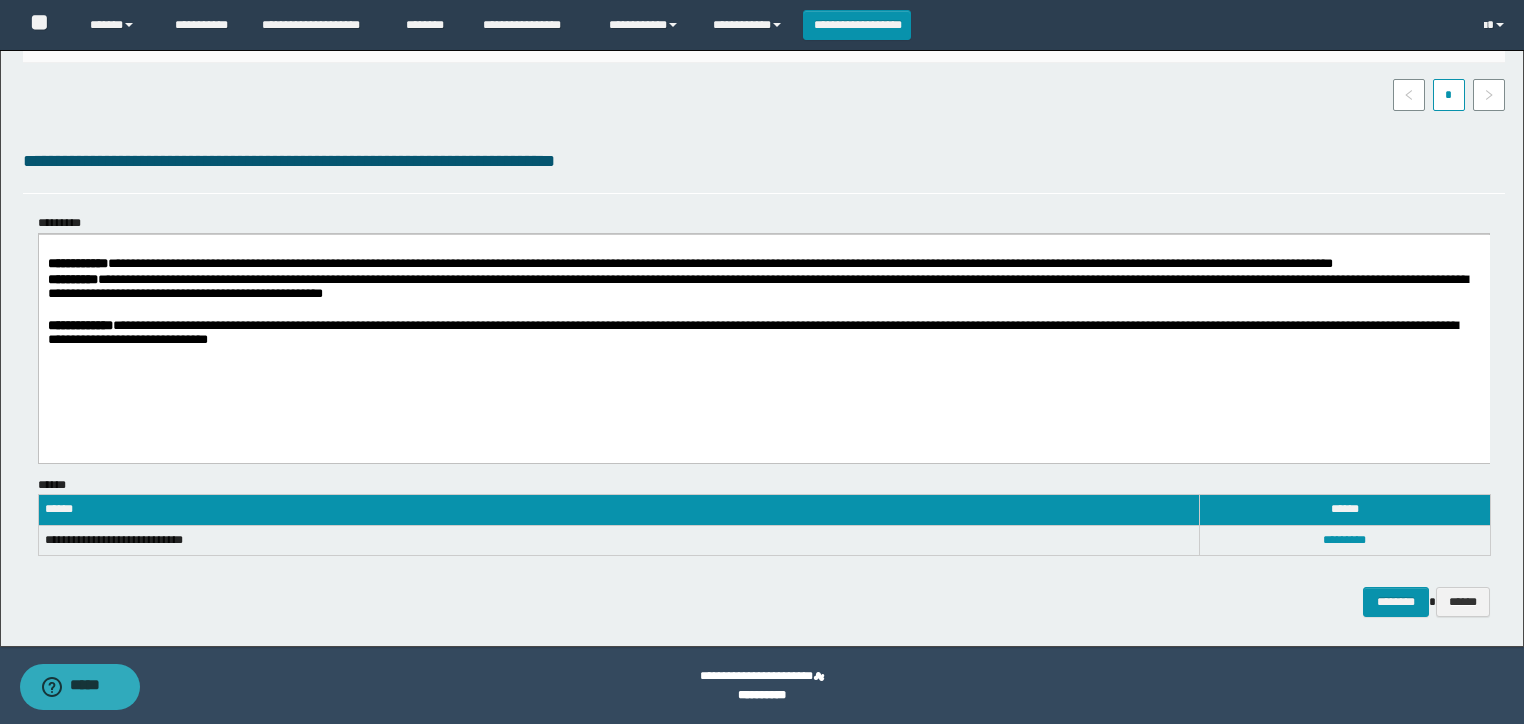 click on "**********" at bounding box center [763, 265] 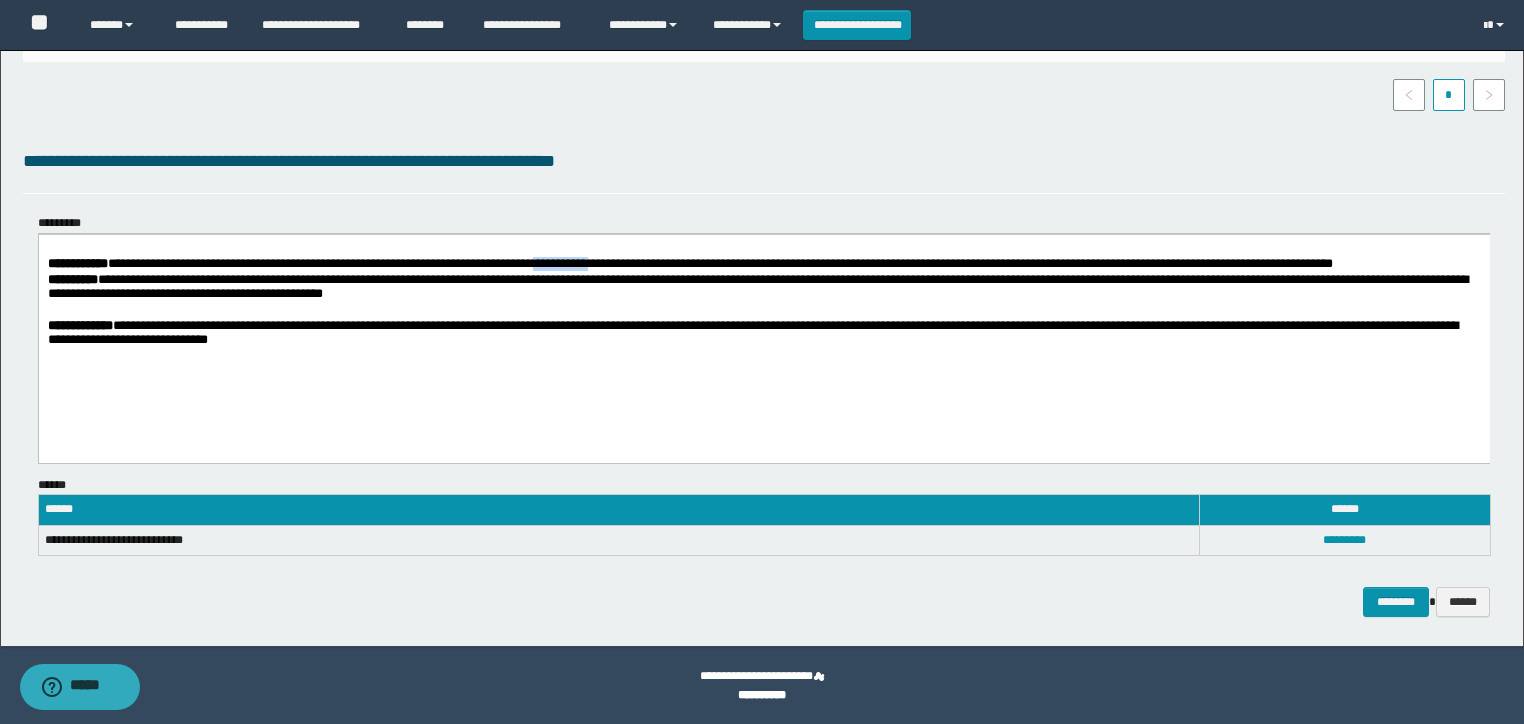 click on "**********" at bounding box center (763, 265) 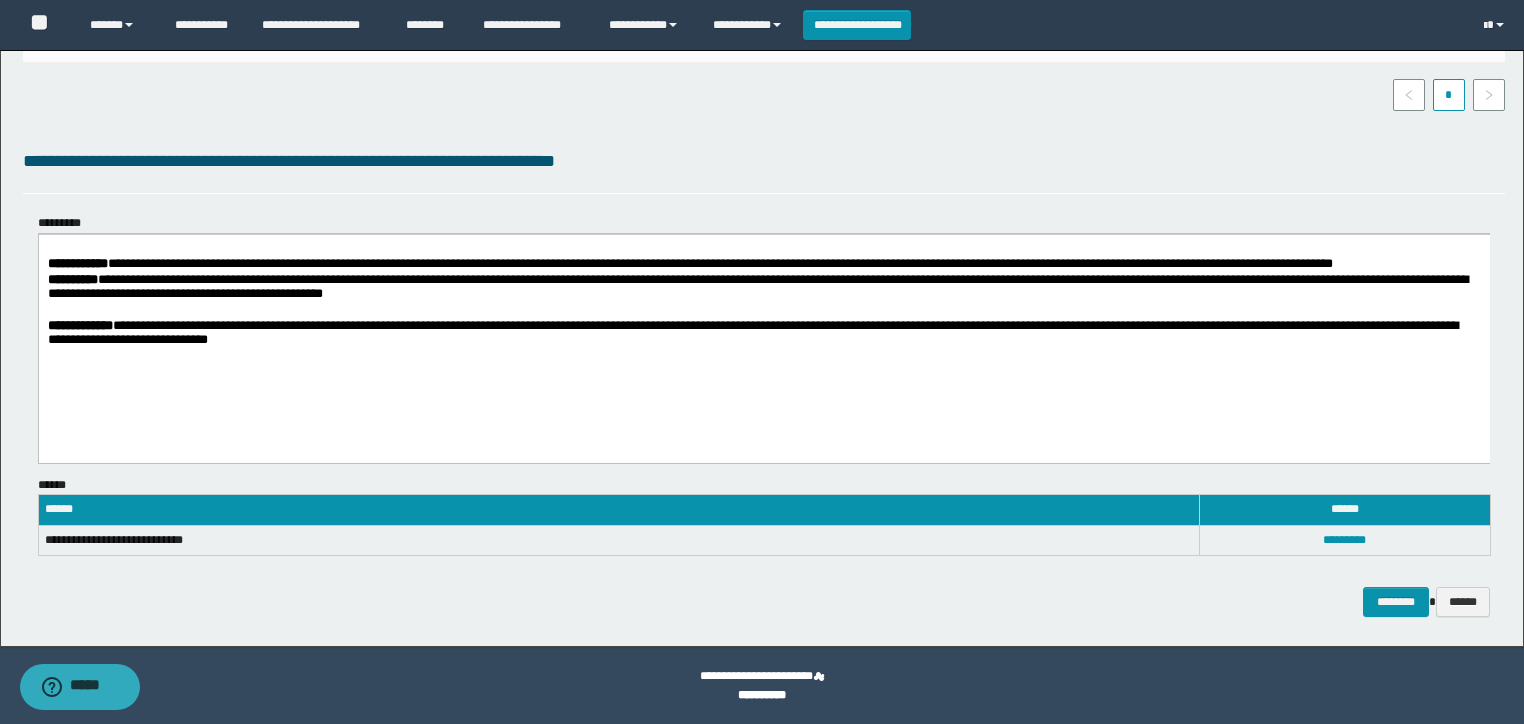 click on "**********" at bounding box center (763, 265) 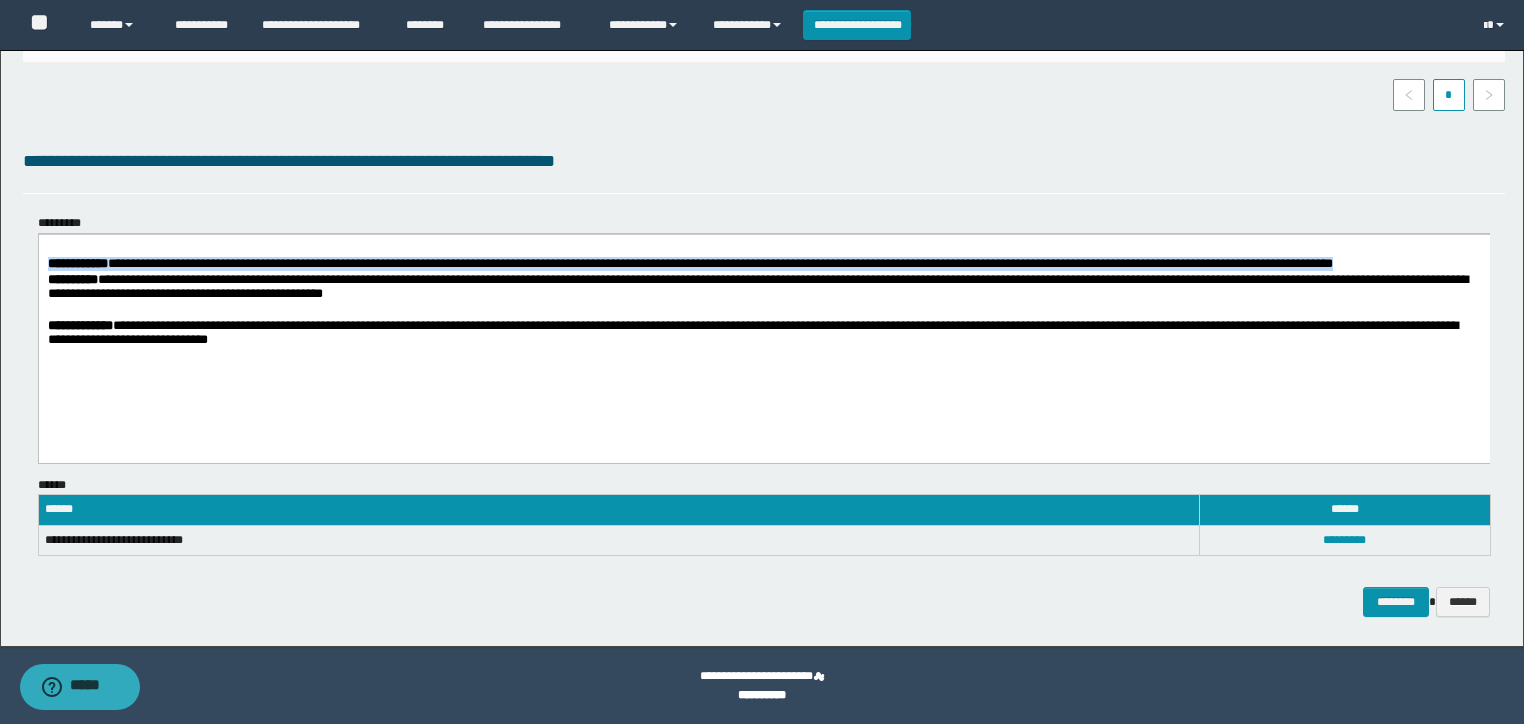 click on "**********" at bounding box center [763, 265] 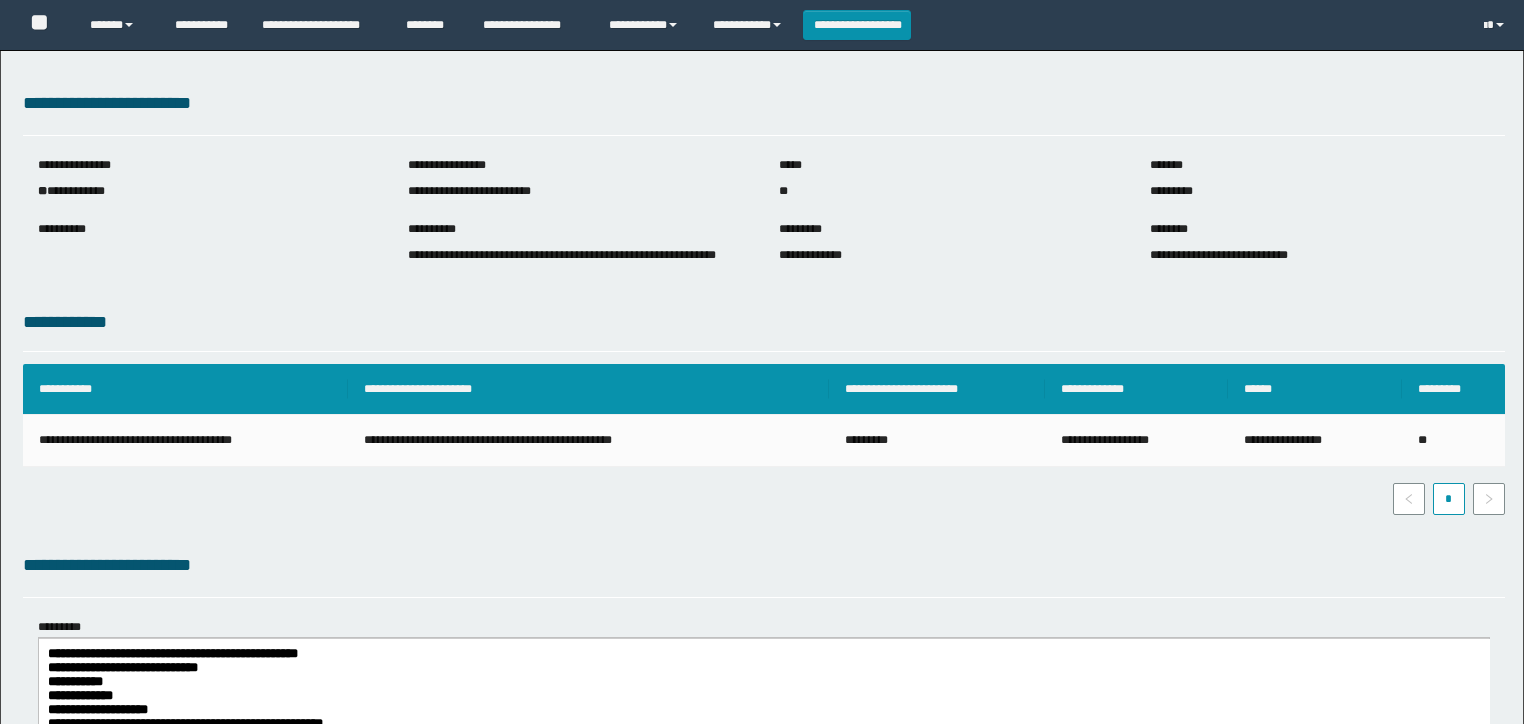 scroll, scrollTop: 240, scrollLeft: 0, axis: vertical 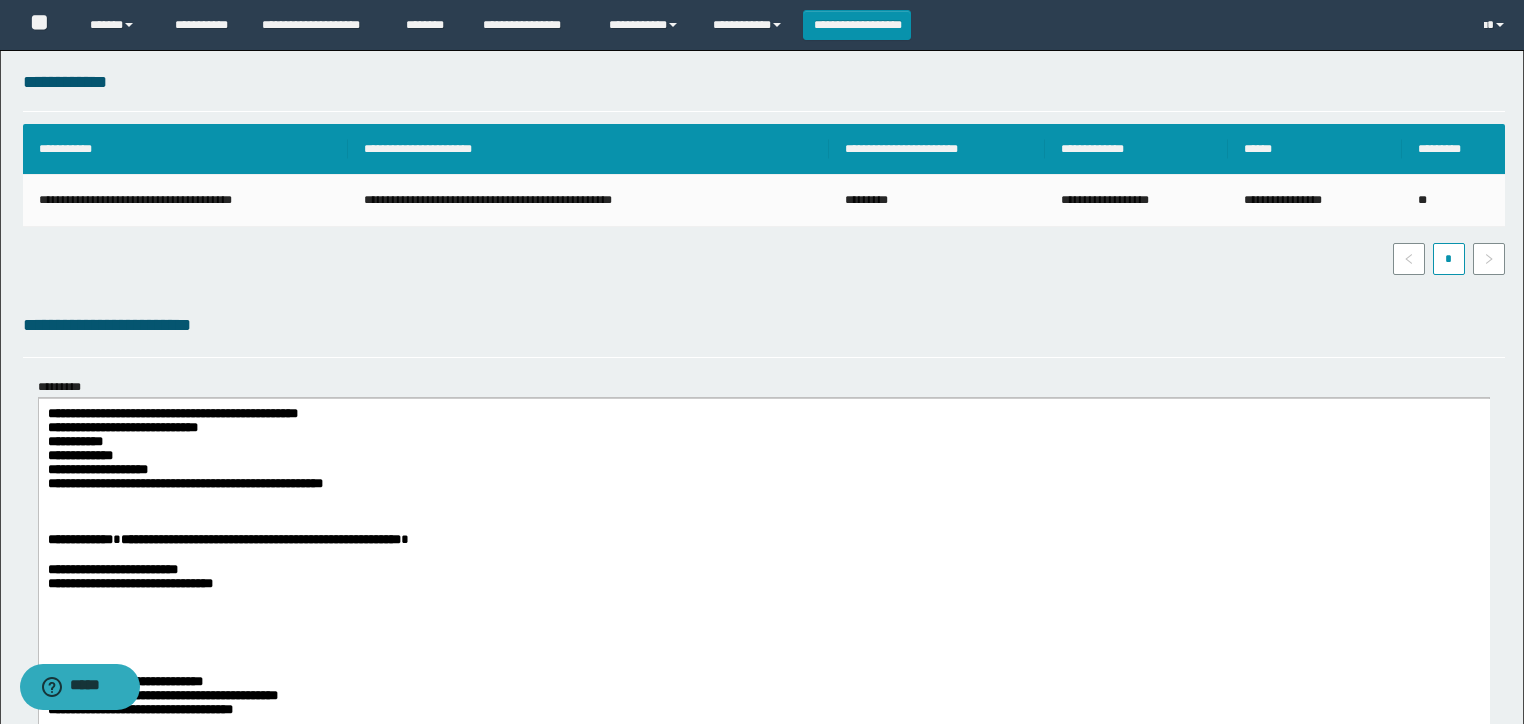 click on "**********" at bounding box center (197, 483) 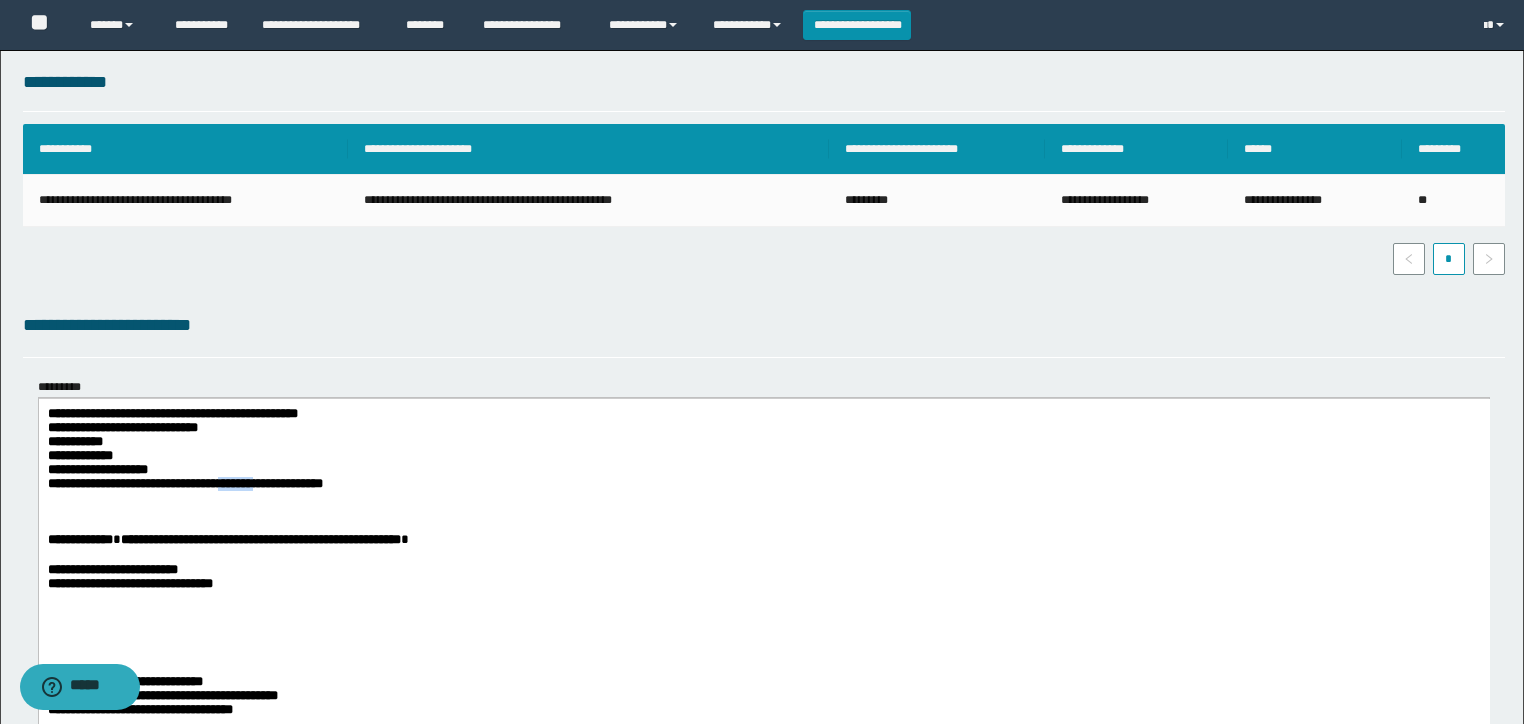 click on "**********" at bounding box center [197, 483] 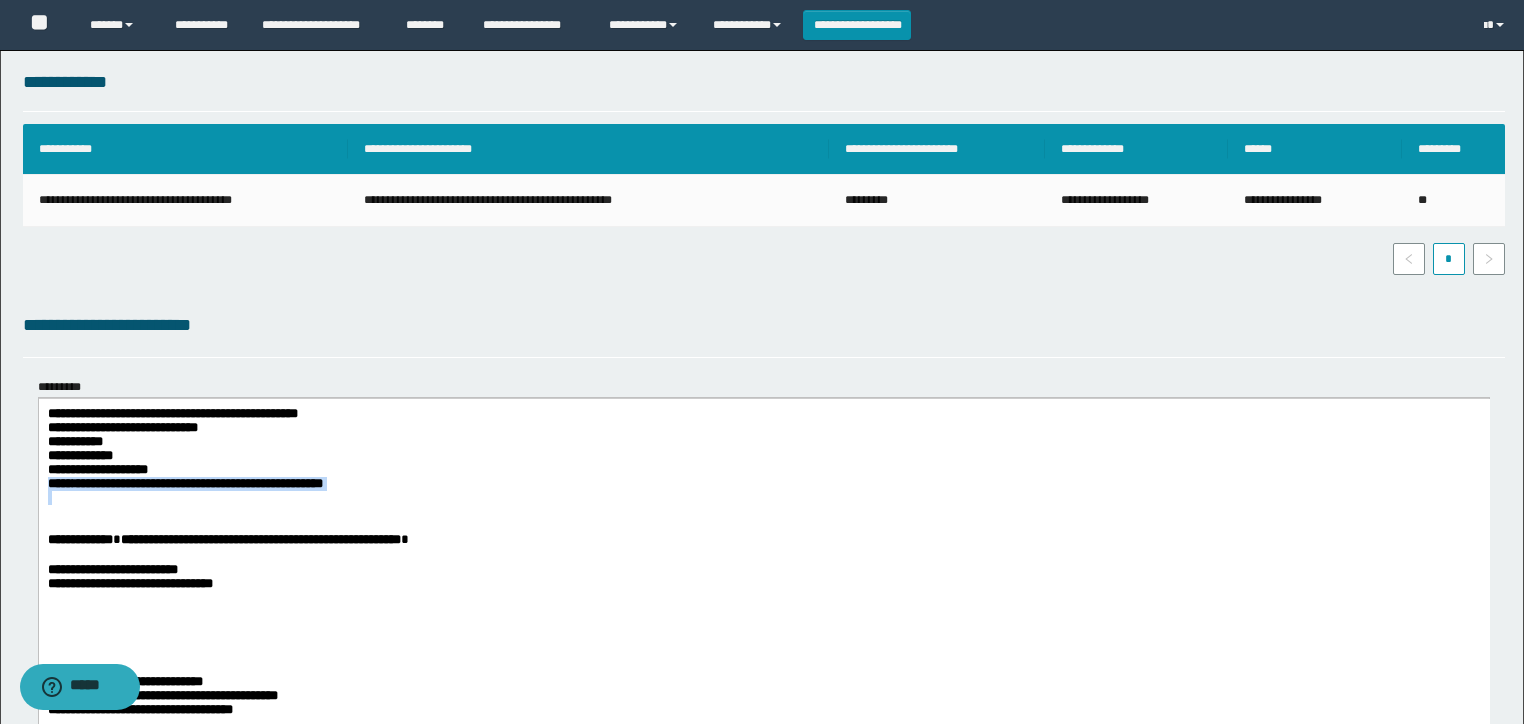 click on "**********" at bounding box center (197, 483) 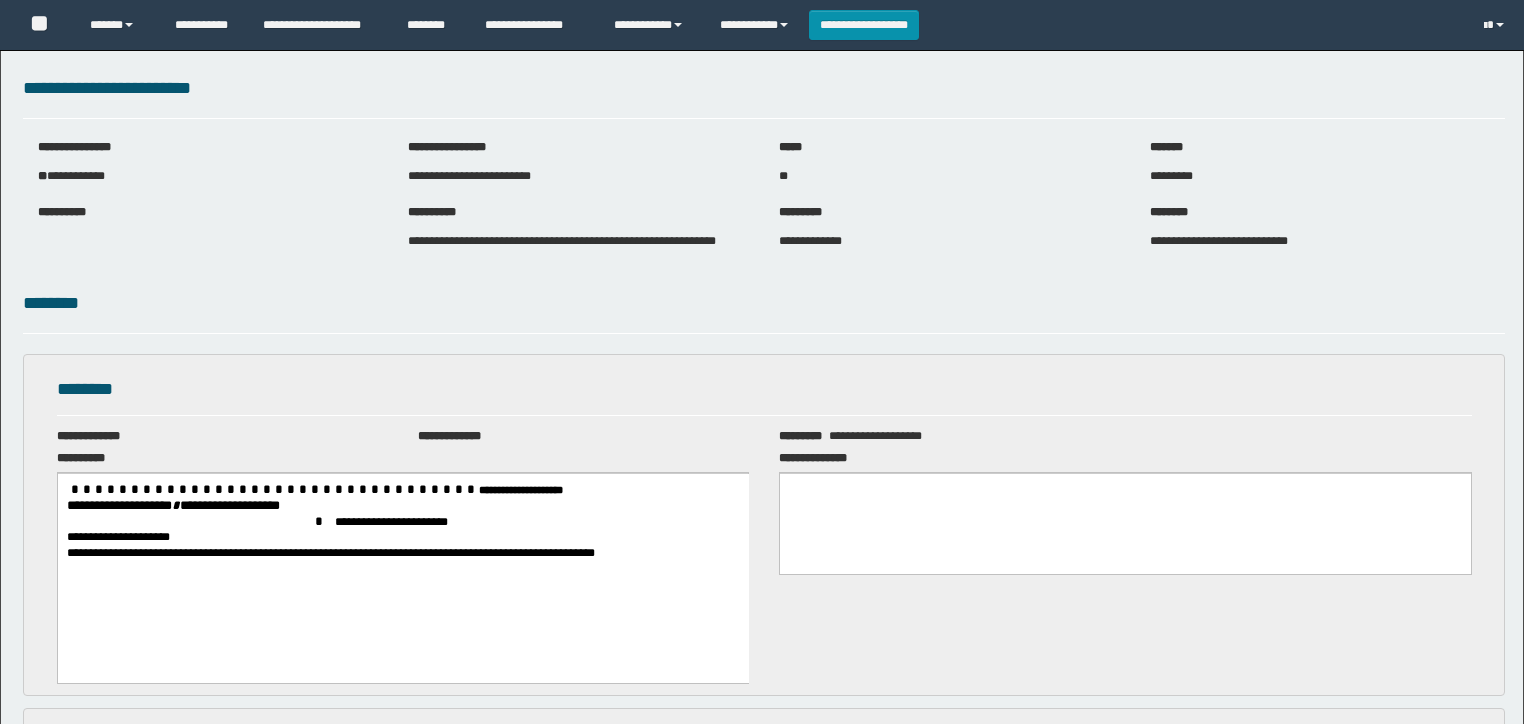 scroll, scrollTop: 0, scrollLeft: 0, axis: both 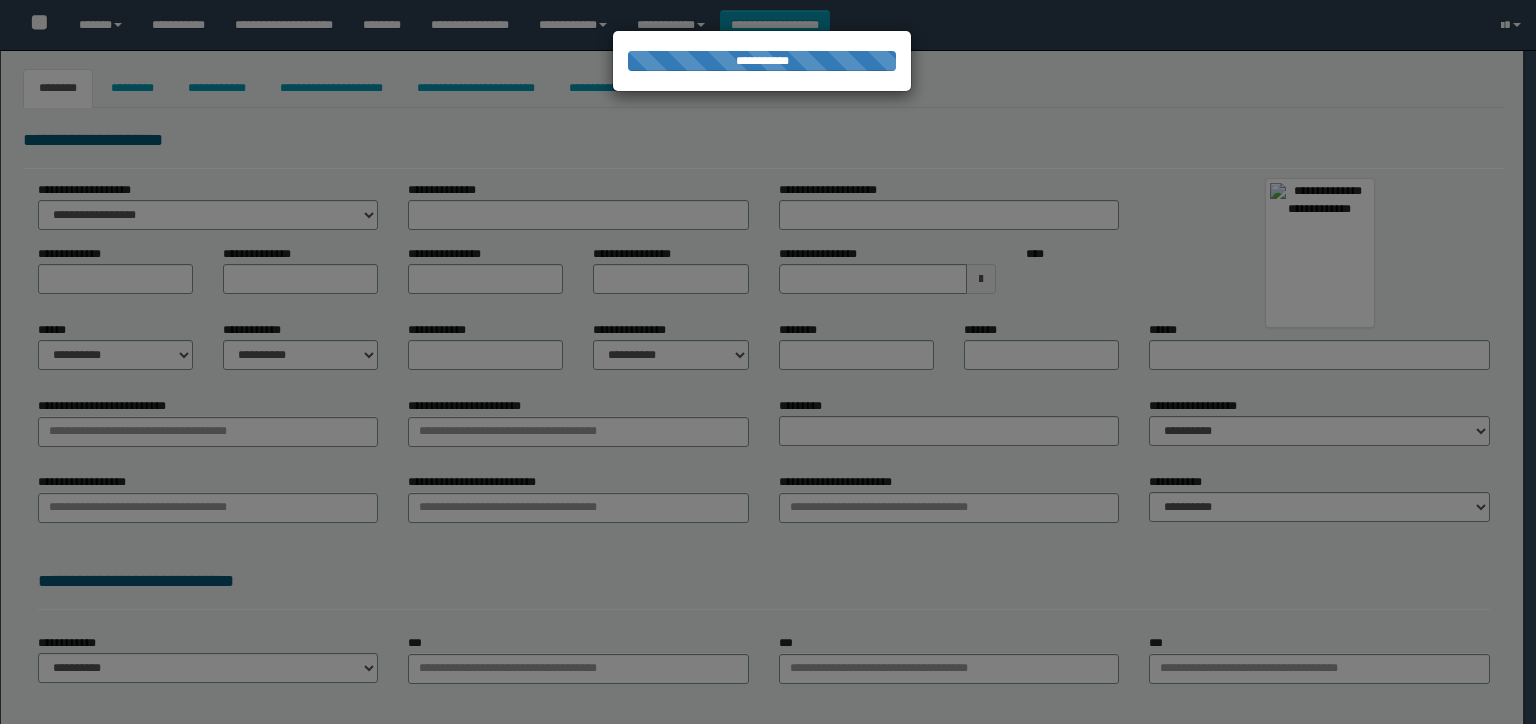 type on "**********" 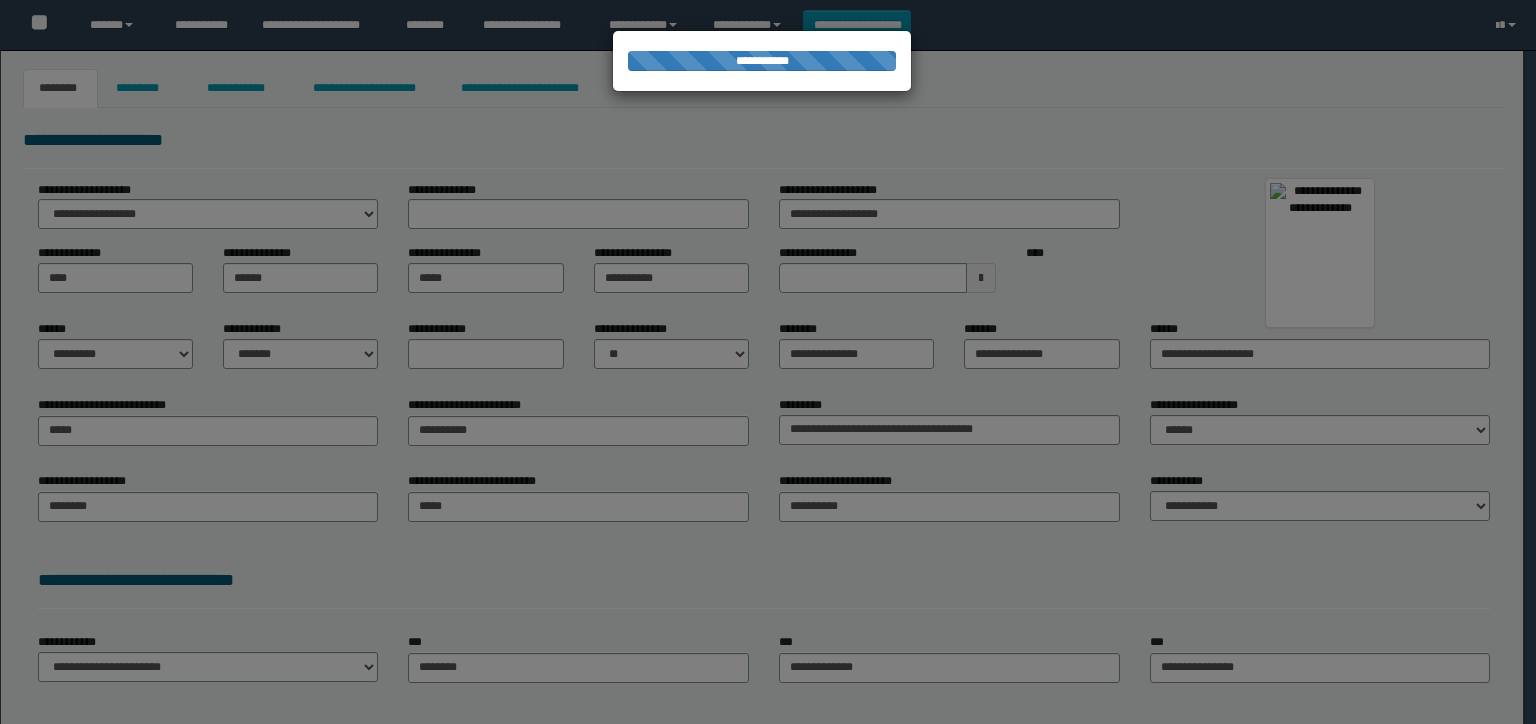 scroll, scrollTop: 0, scrollLeft: 0, axis: both 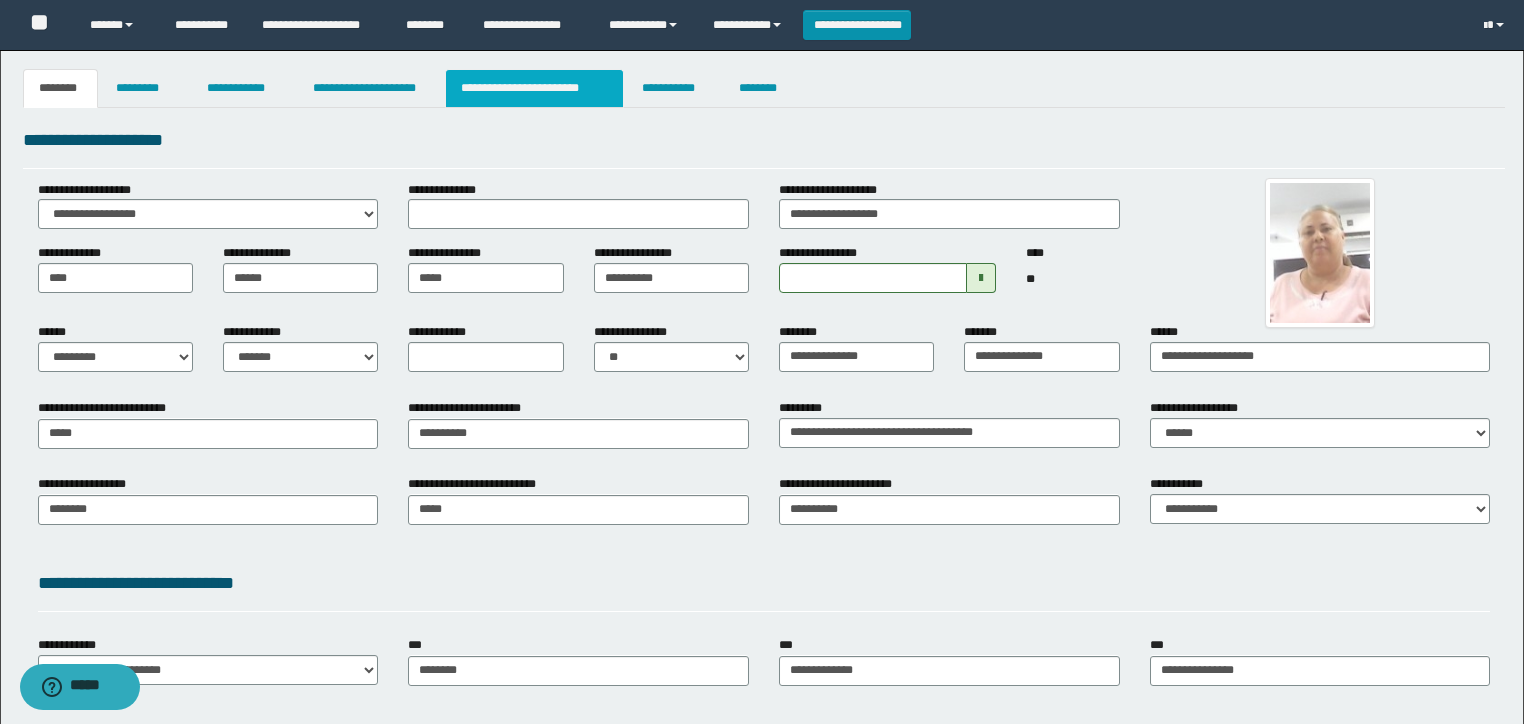 click on "**********" at bounding box center (534, 88) 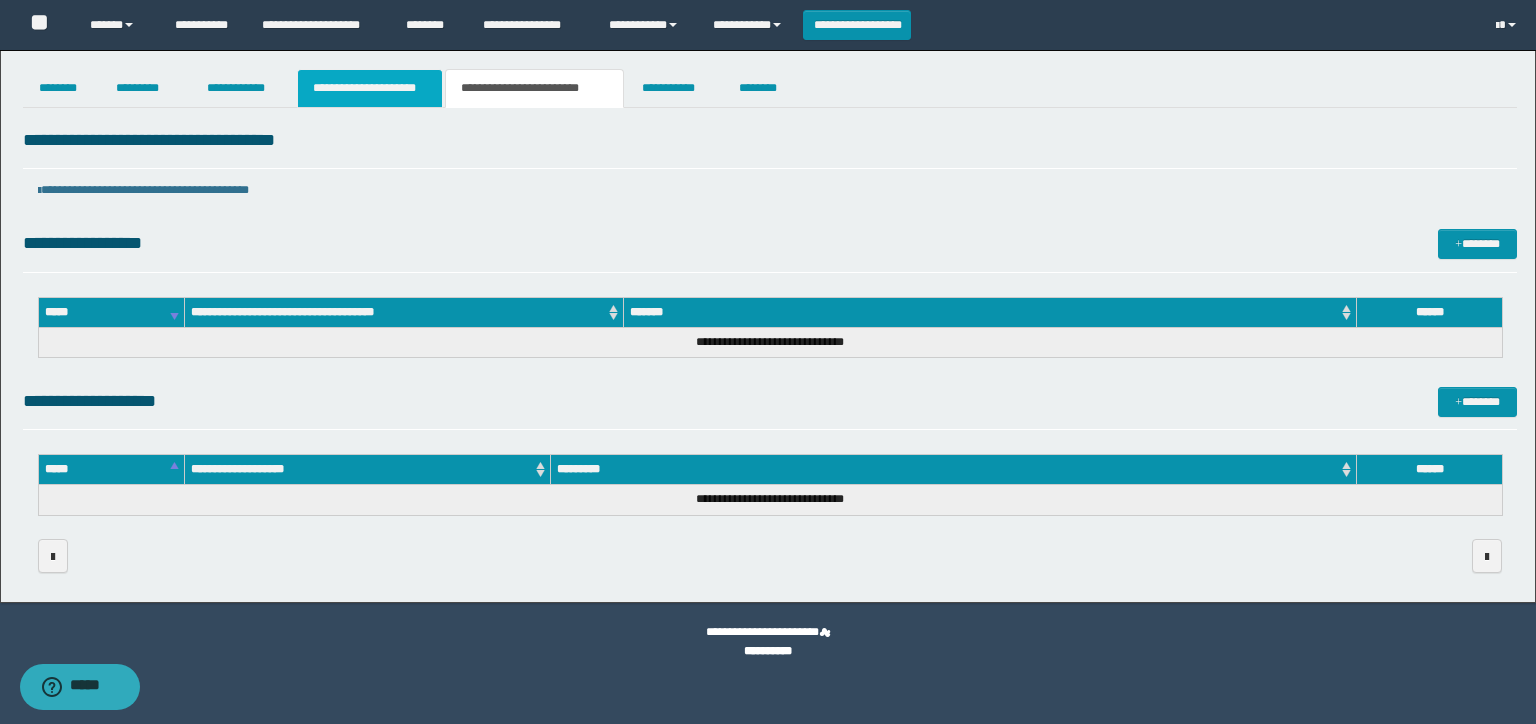 click on "**********" at bounding box center [370, 88] 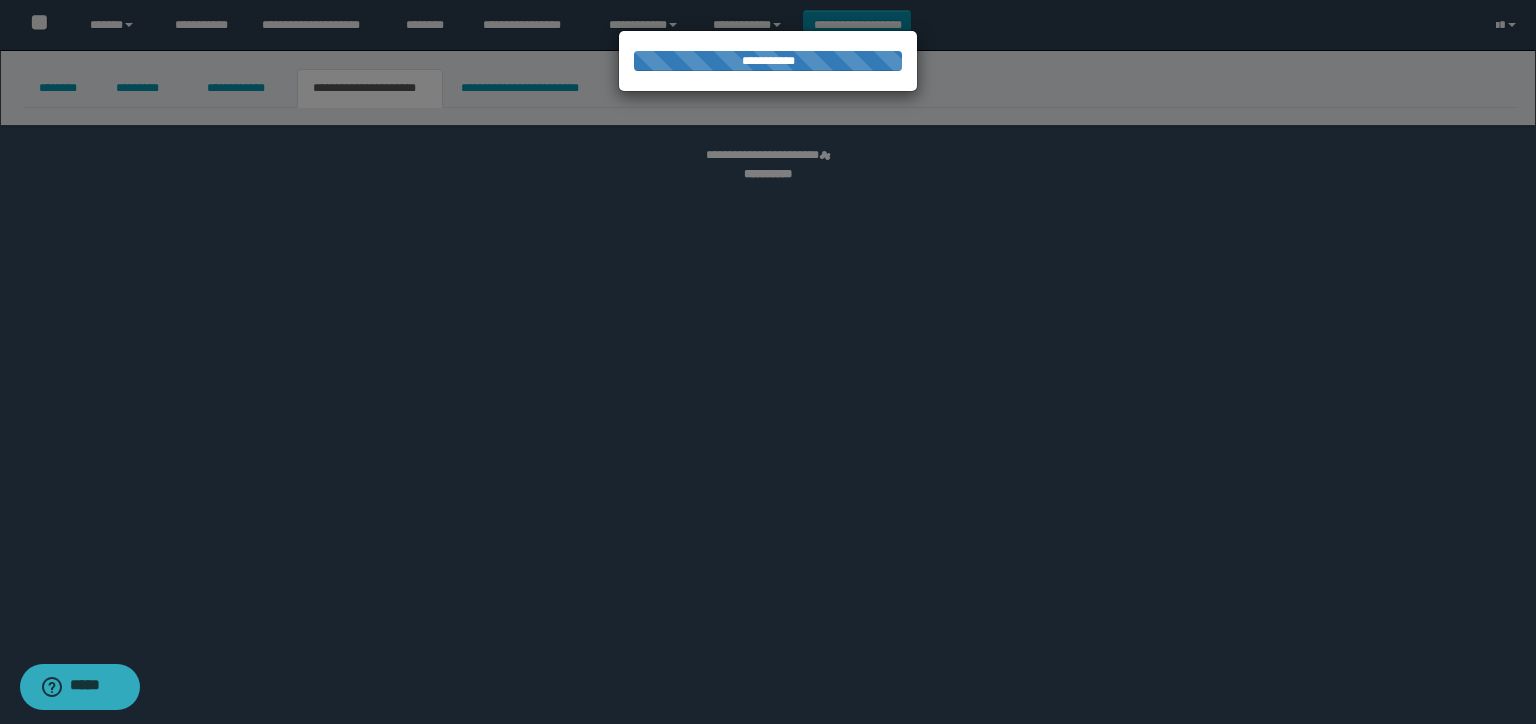 select on "*" 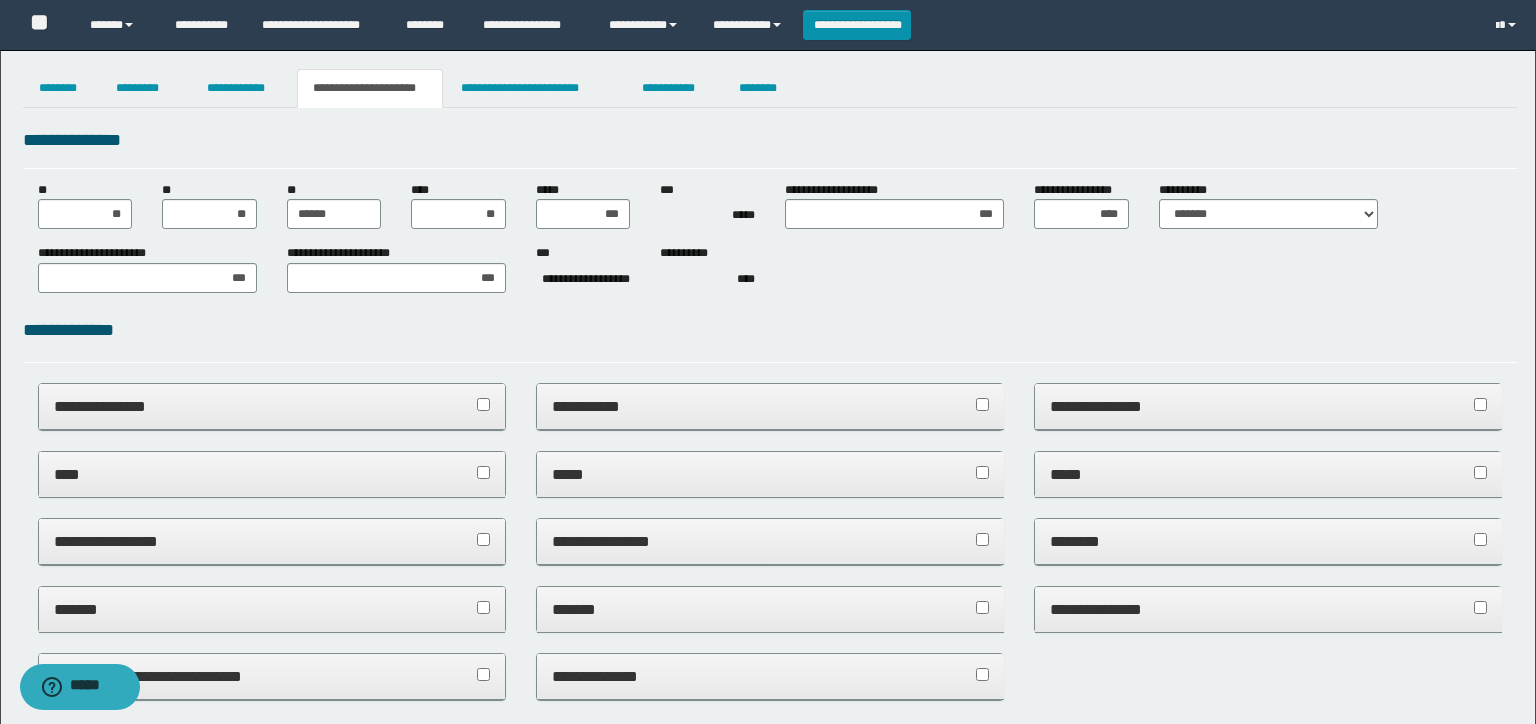 scroll, scrollTop: 0, scrollLeft: 0, axis: both 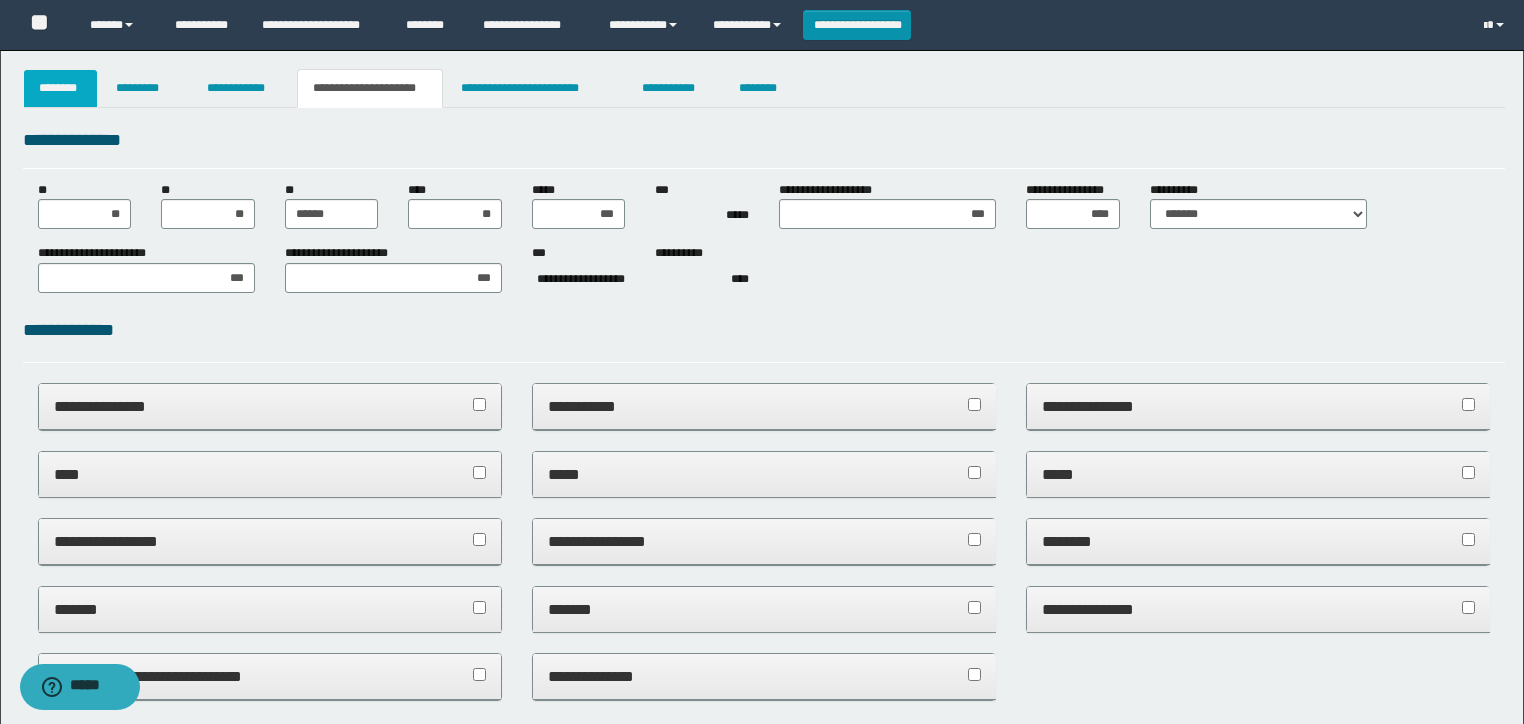 click on "********" at bounding box center (61, 88) 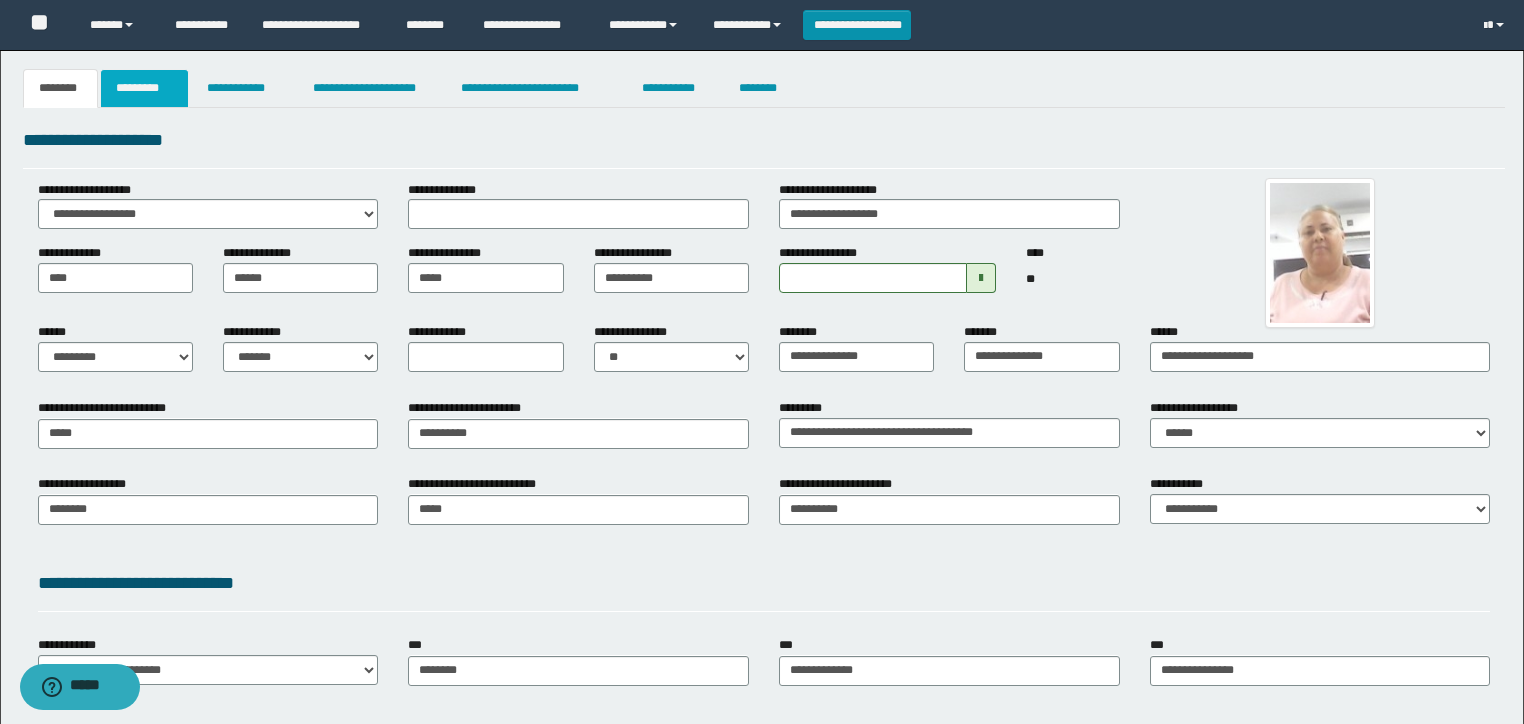 click on "*********" at bounding box center [144, 88] 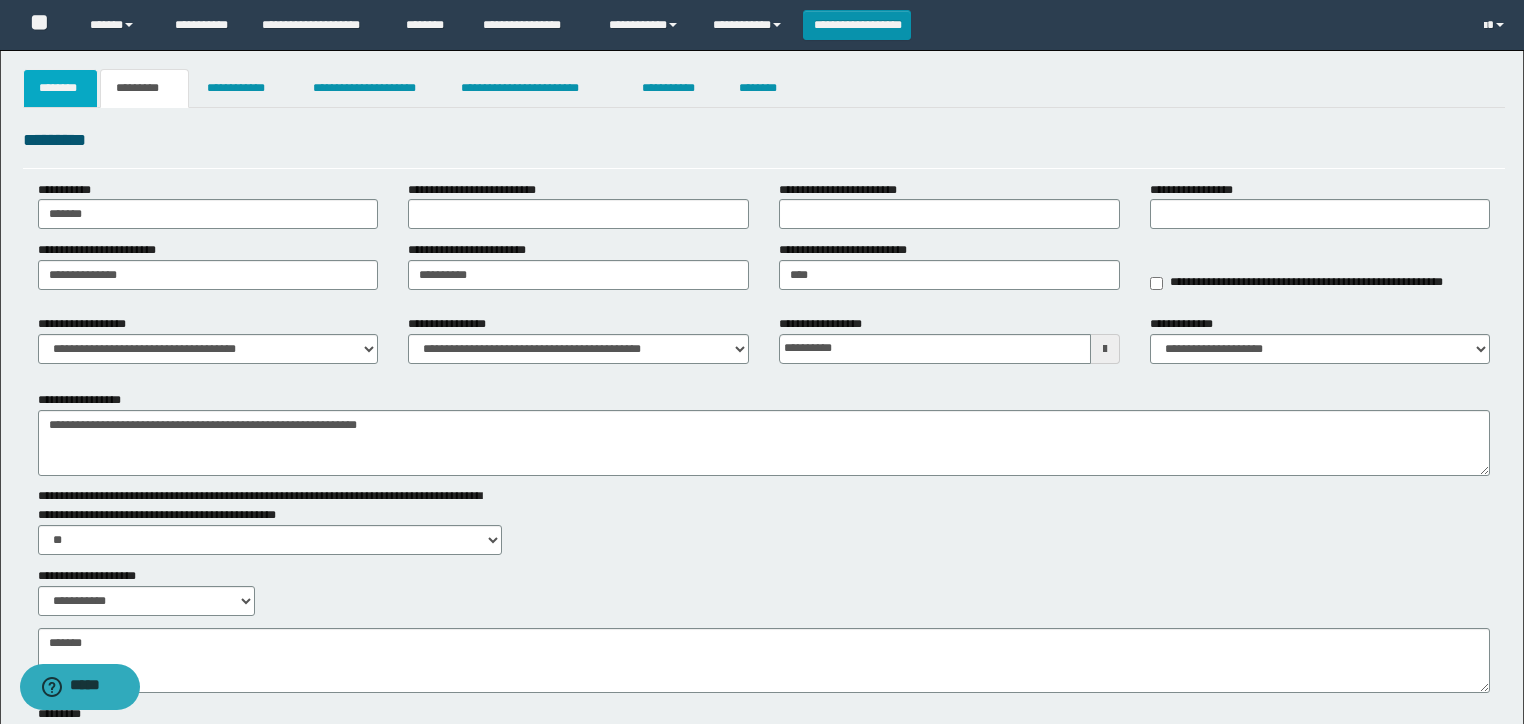 click on "********" at bounding box center [61, 88] 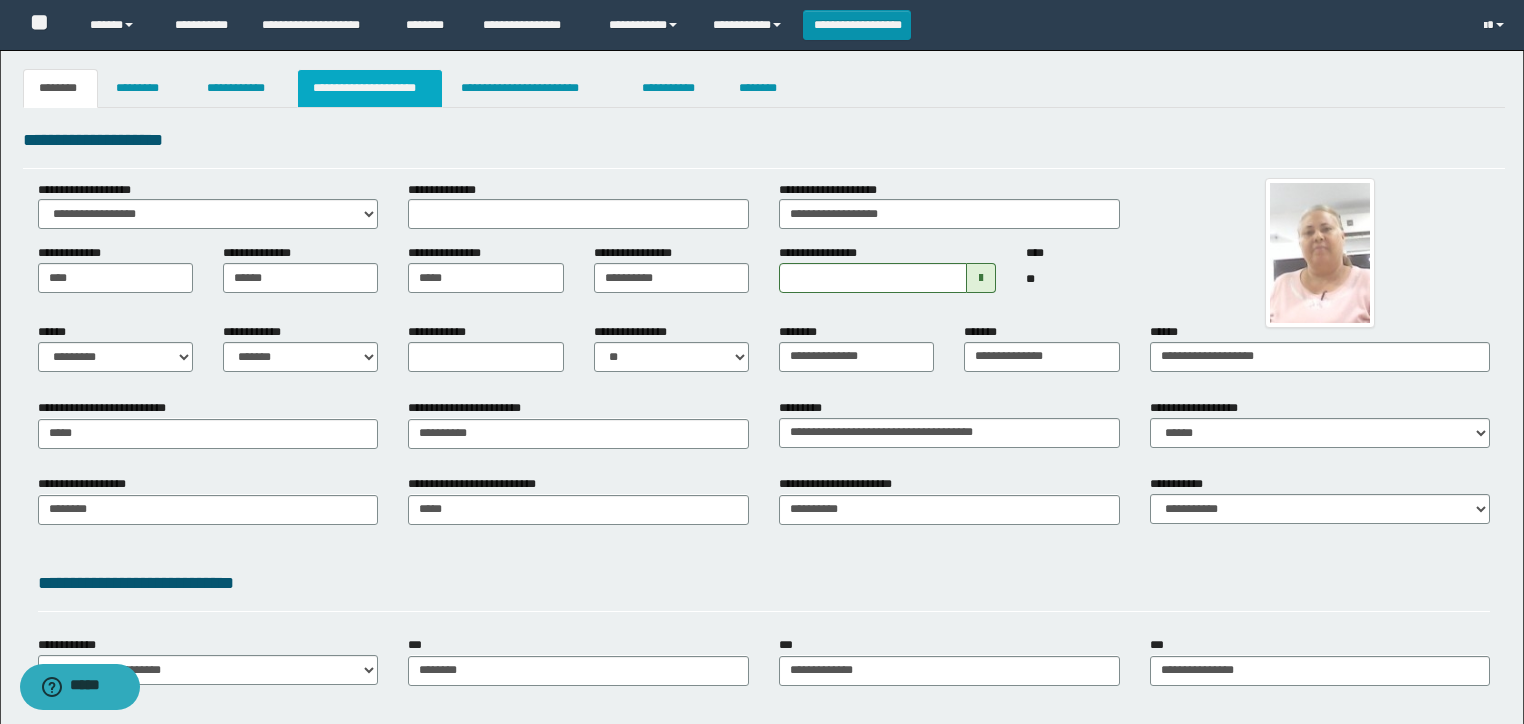 click on "**********" at bounding box center [370, 88] 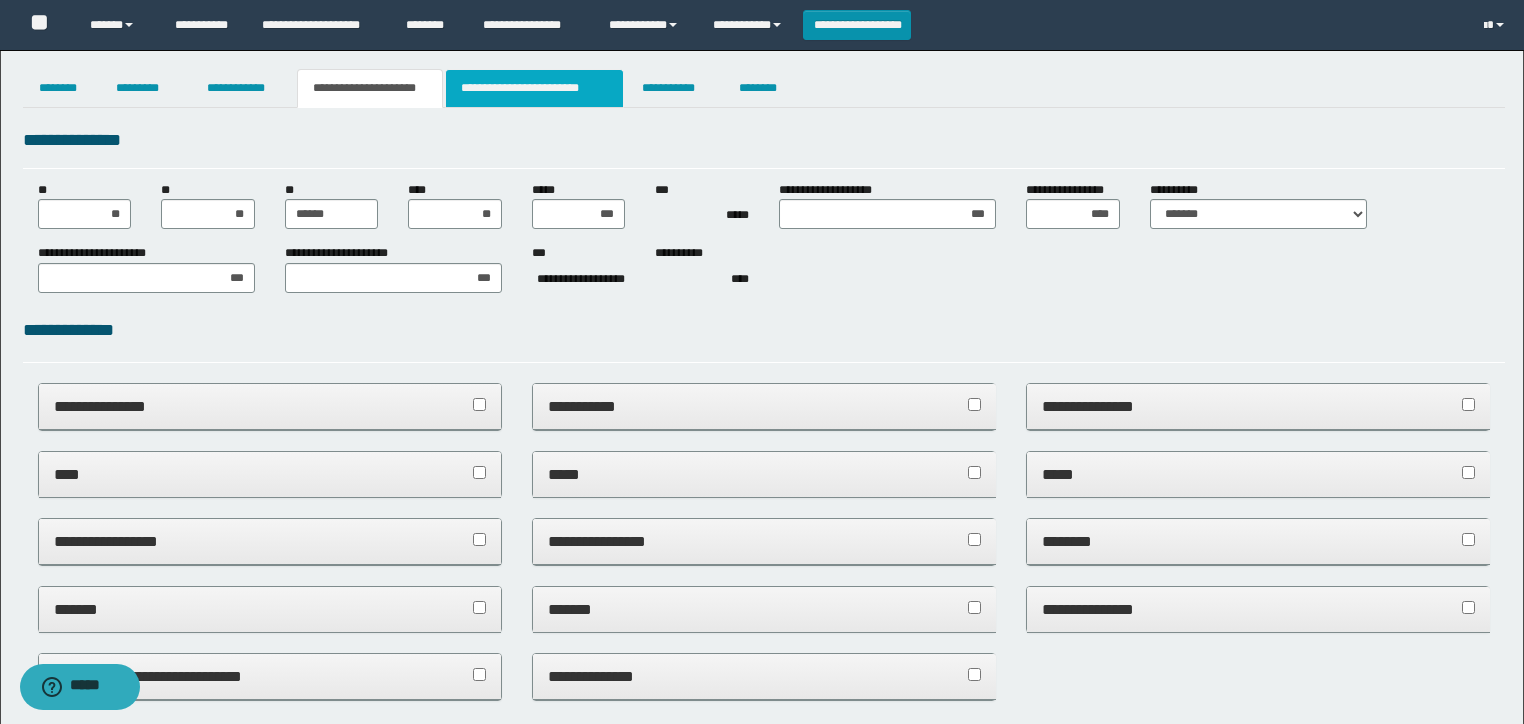 click on "**********" at bounding box center (534, 88) 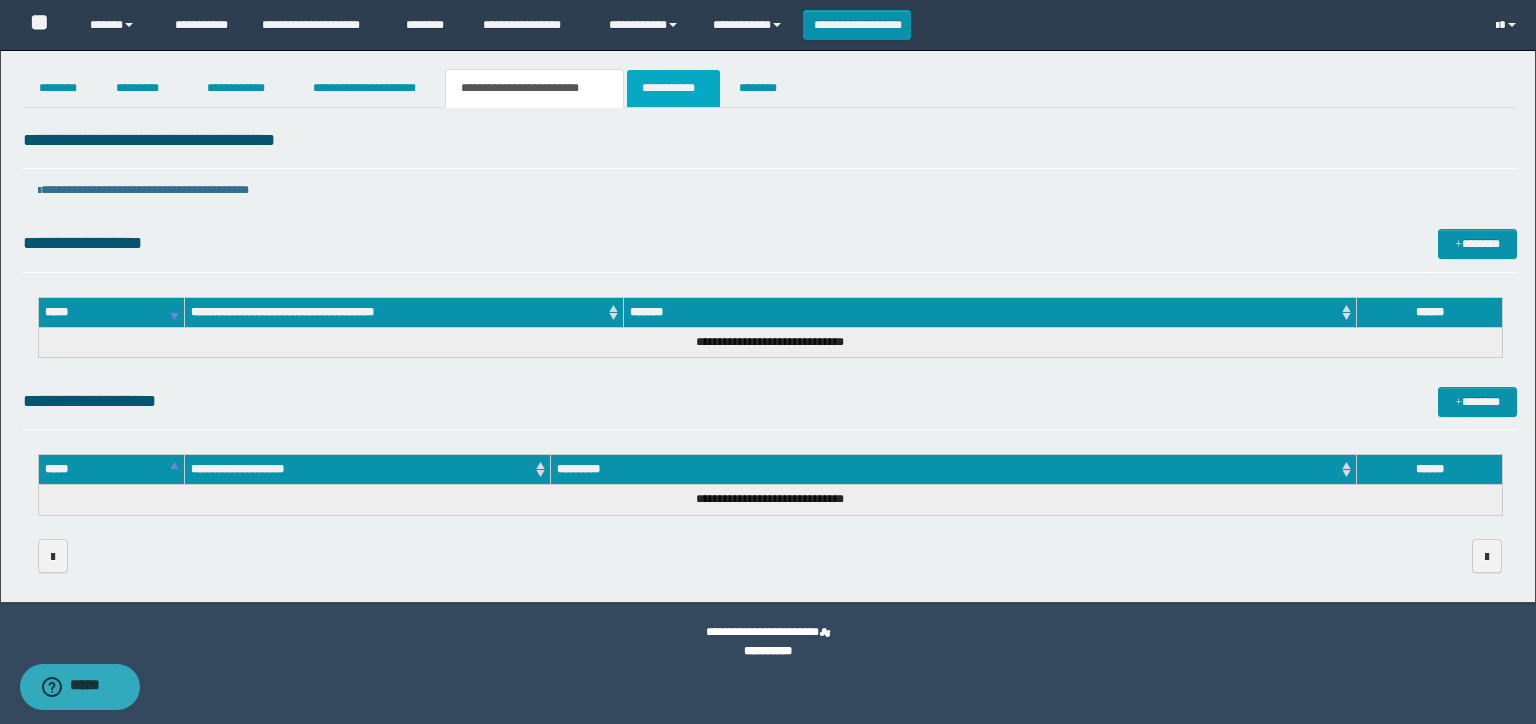 click on "**********" at bounding box center (673, 88) 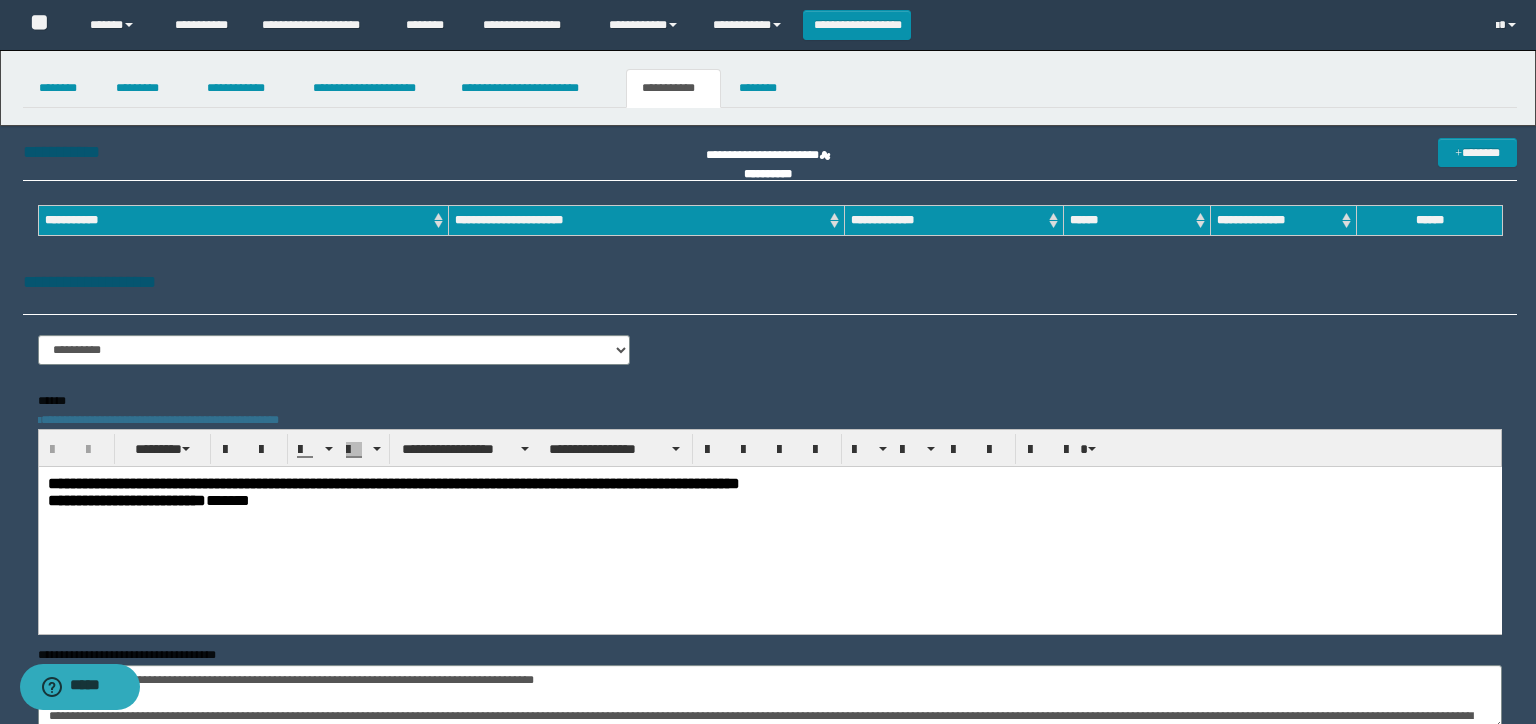 scroll, scrollTop: 0, scrollLeft: 0, axis: both 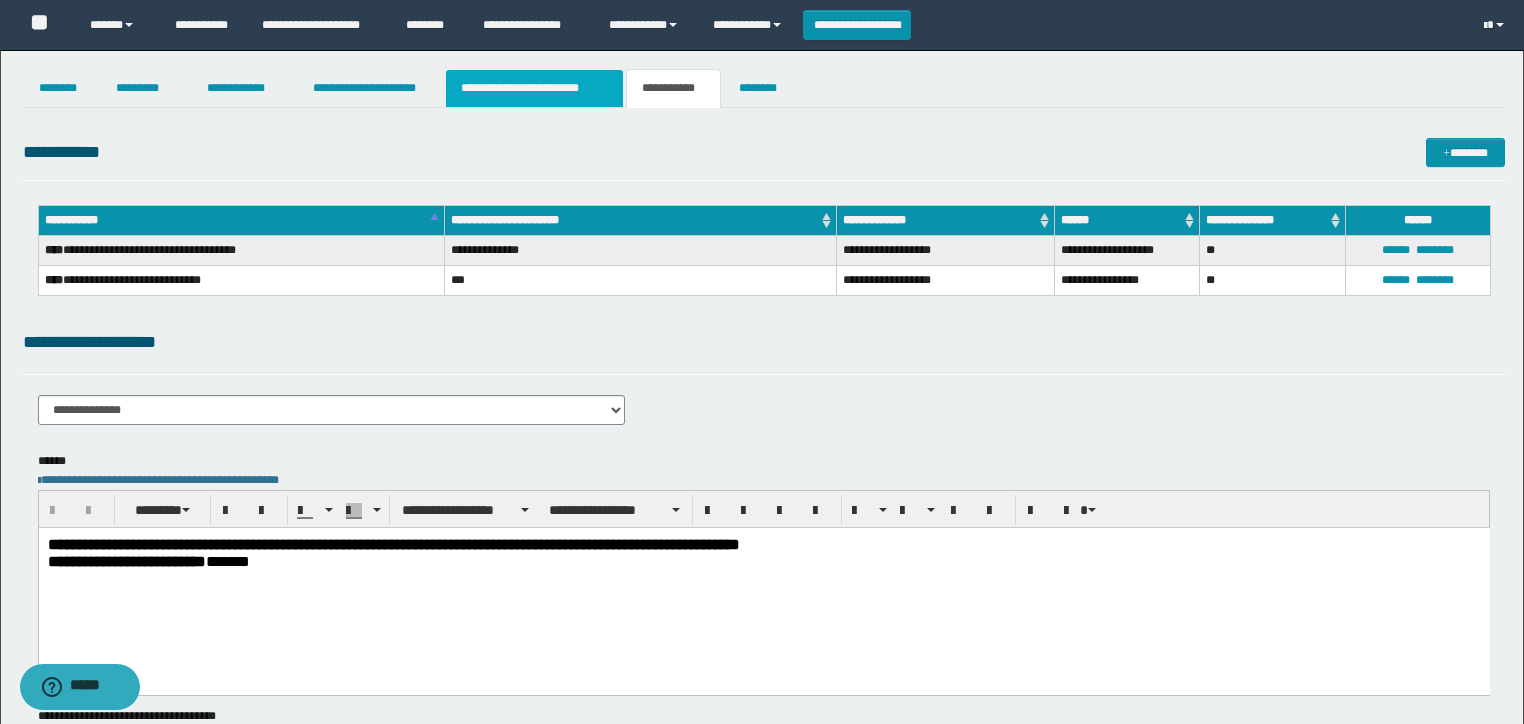 click on "**********" at bounding box center (534, 88) 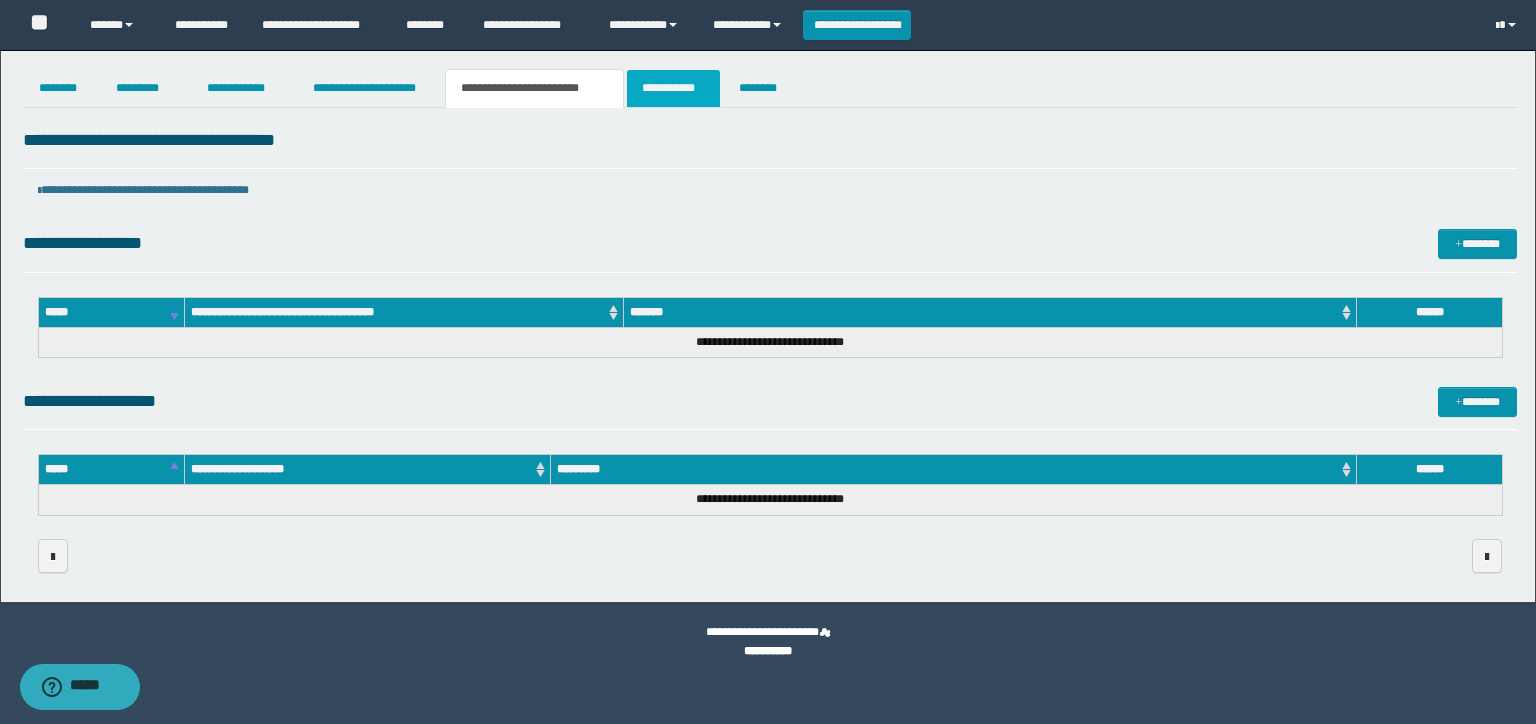 click on "**********" at bounding box center (673, 88) 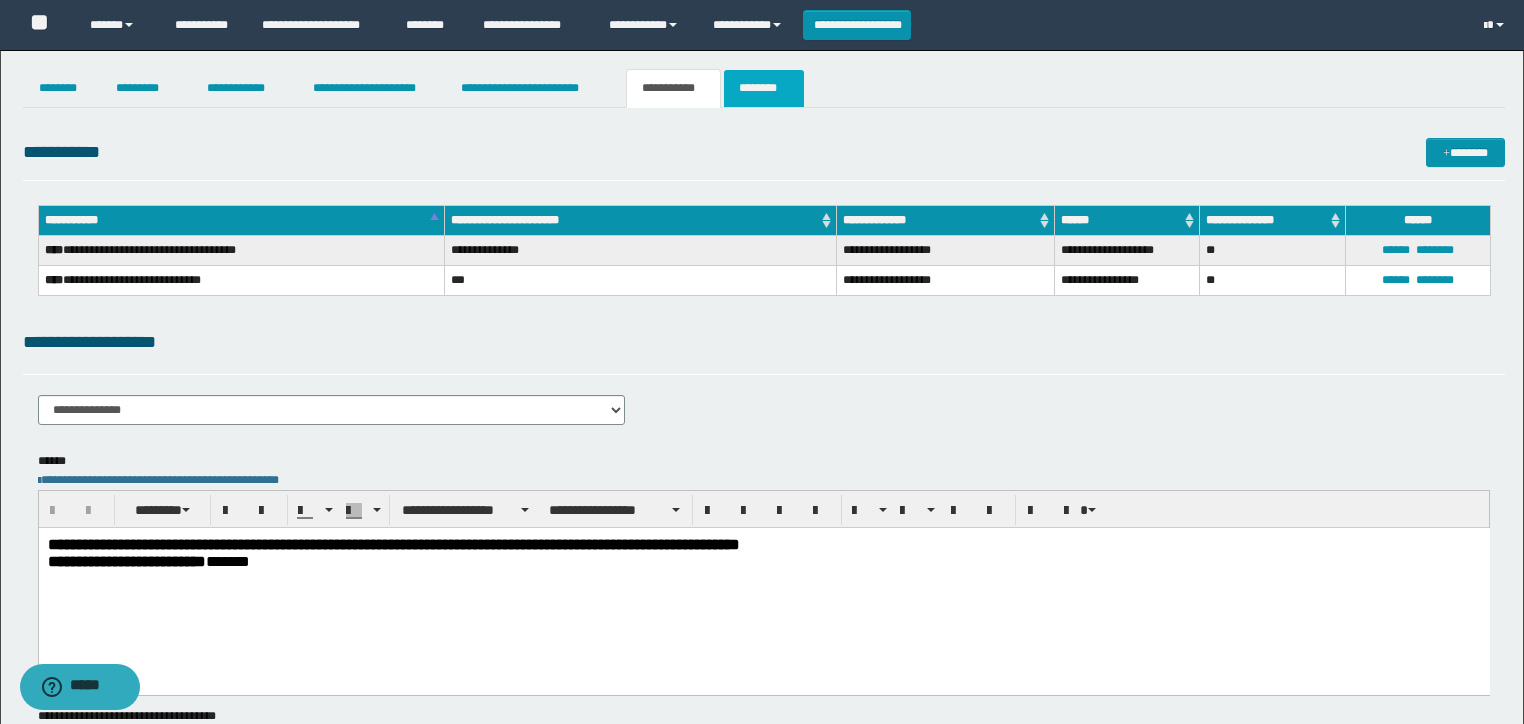 click on "********" at bounding box center (764, 88) 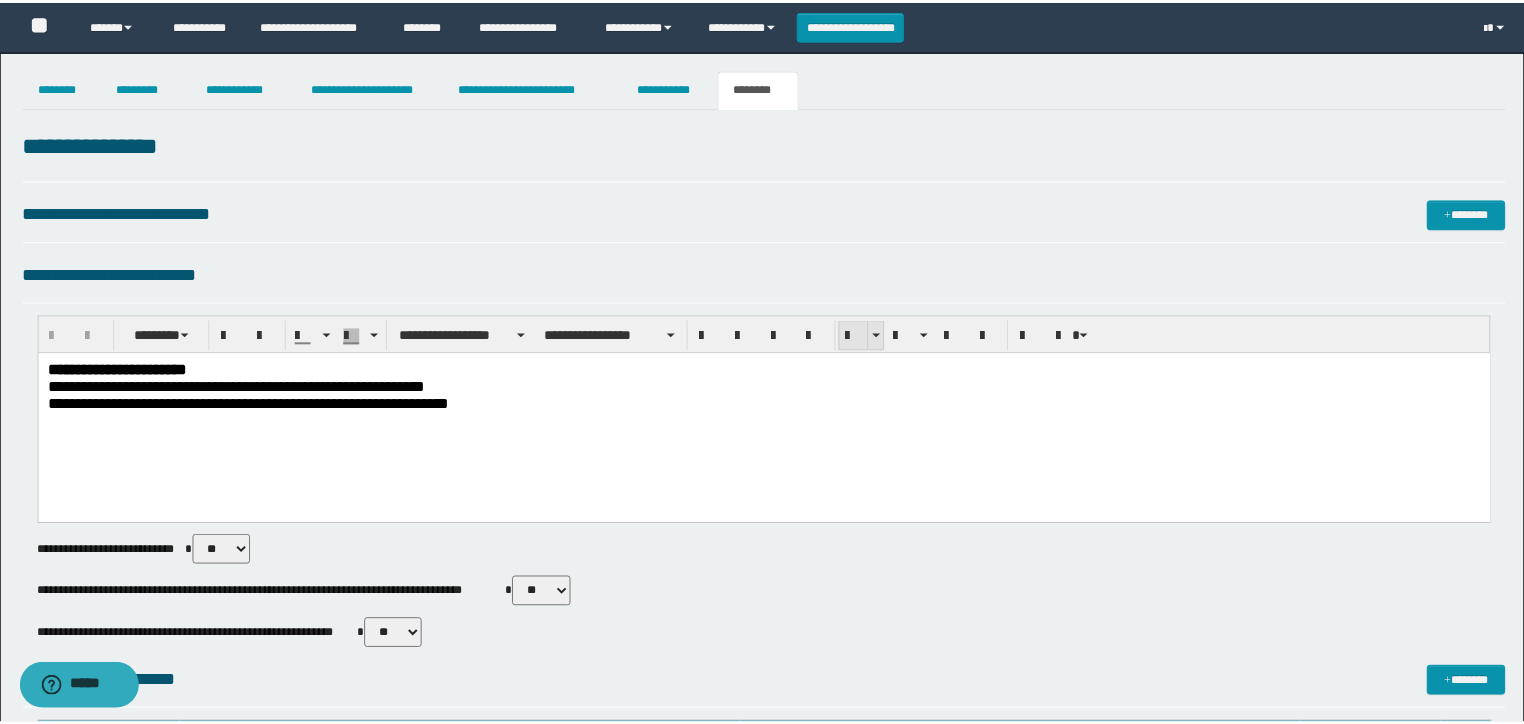 scroll, scrollTop: 0, scrollLeft: 0, axis: both 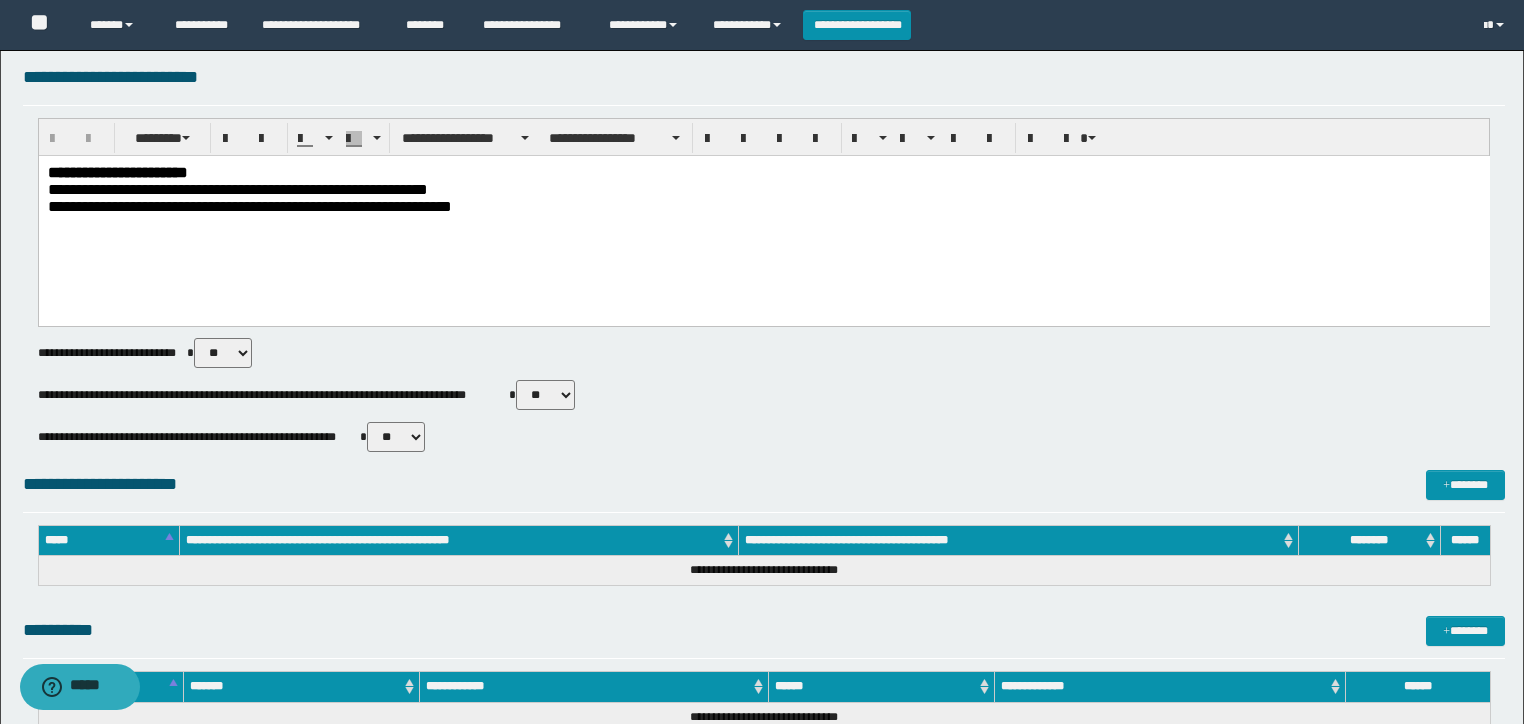 click on "**********" at bounding box center [763, 206] 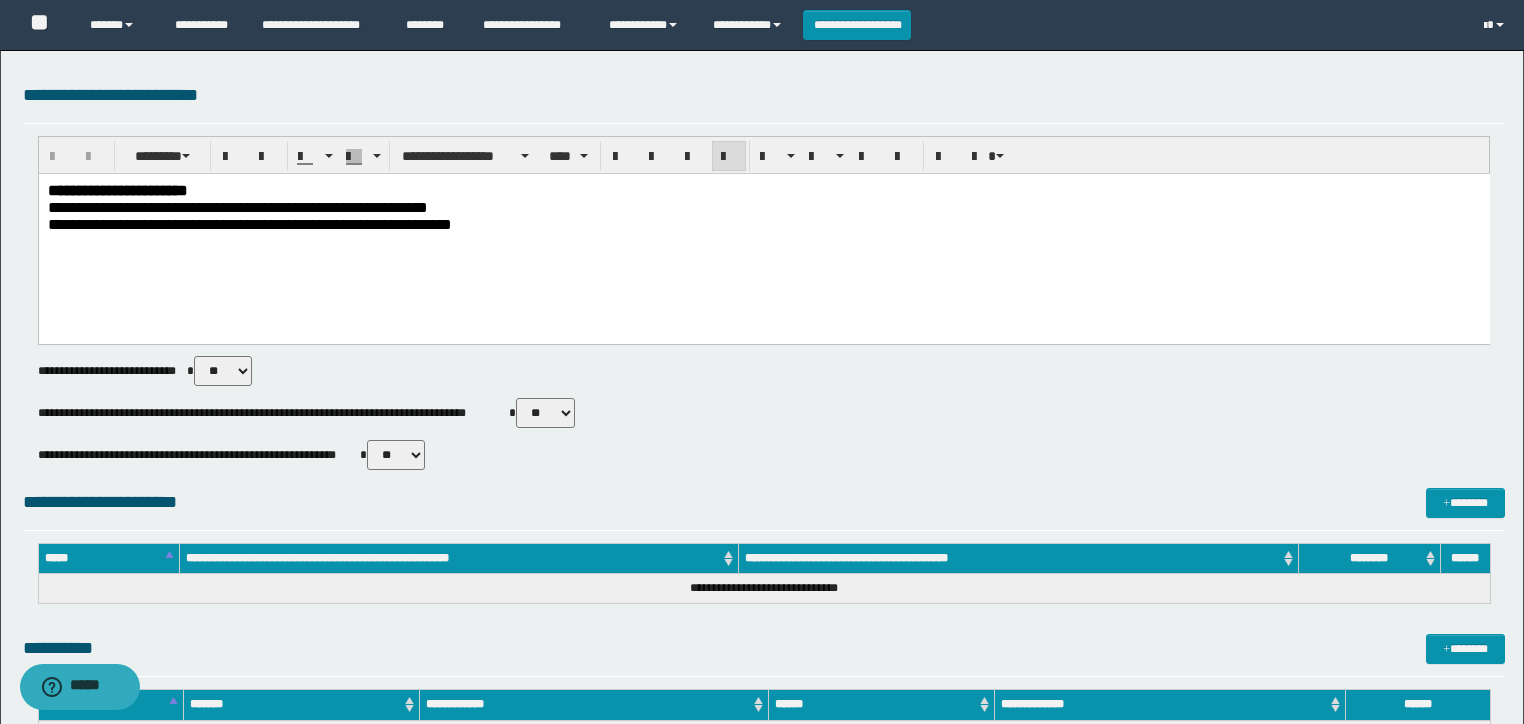 scroll, scrollTop: 0, scrollLeft: 0, axis: both 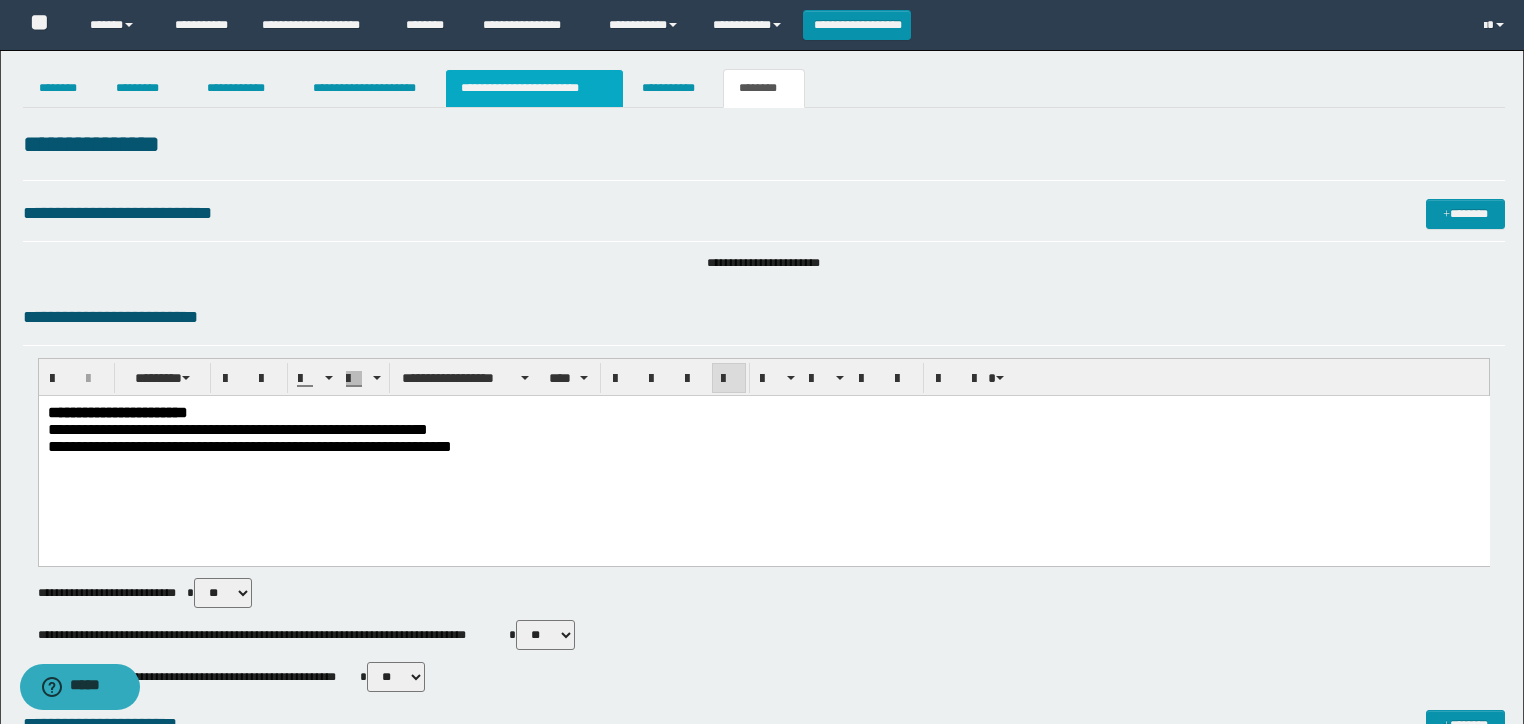 click on "**********" at bounding box center [534, 88] 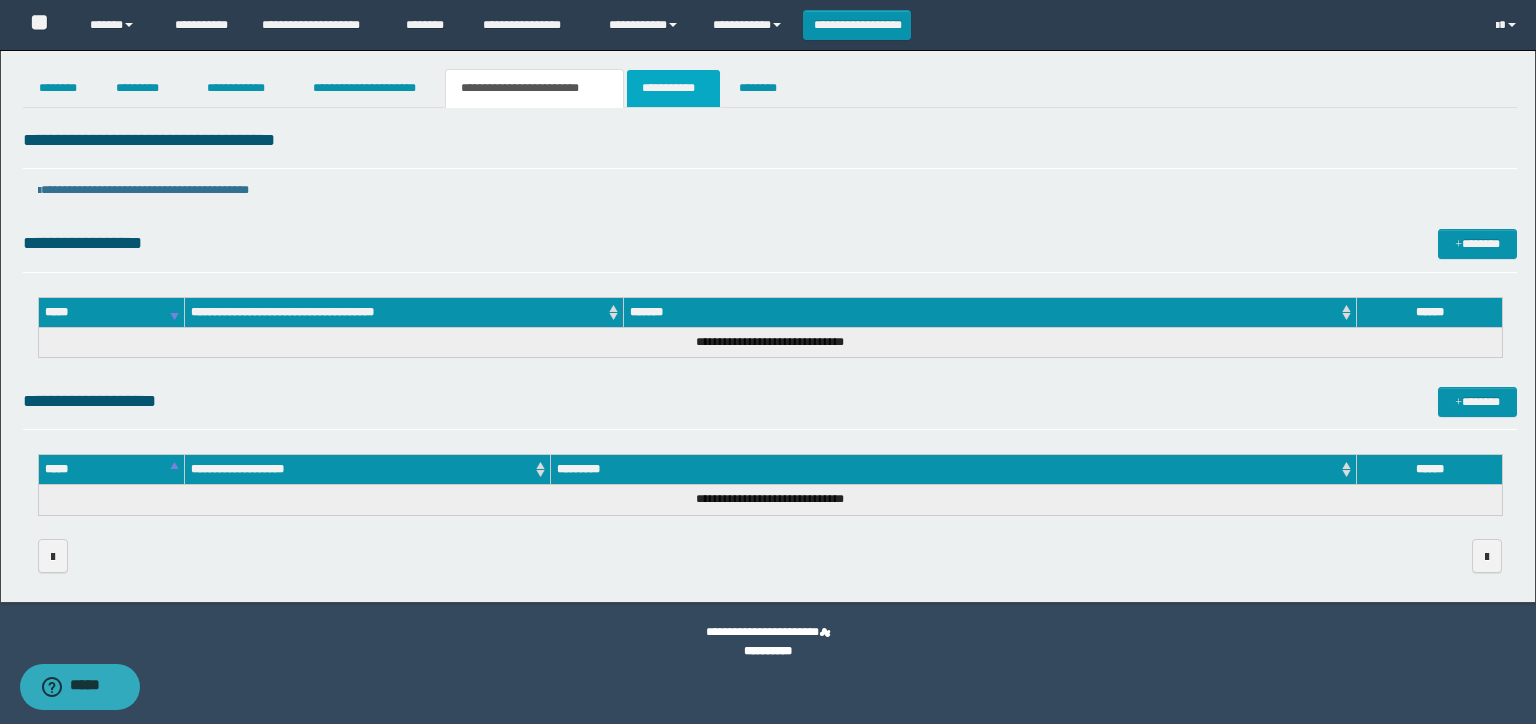 click on "**********" at bounding box center [673, 88] 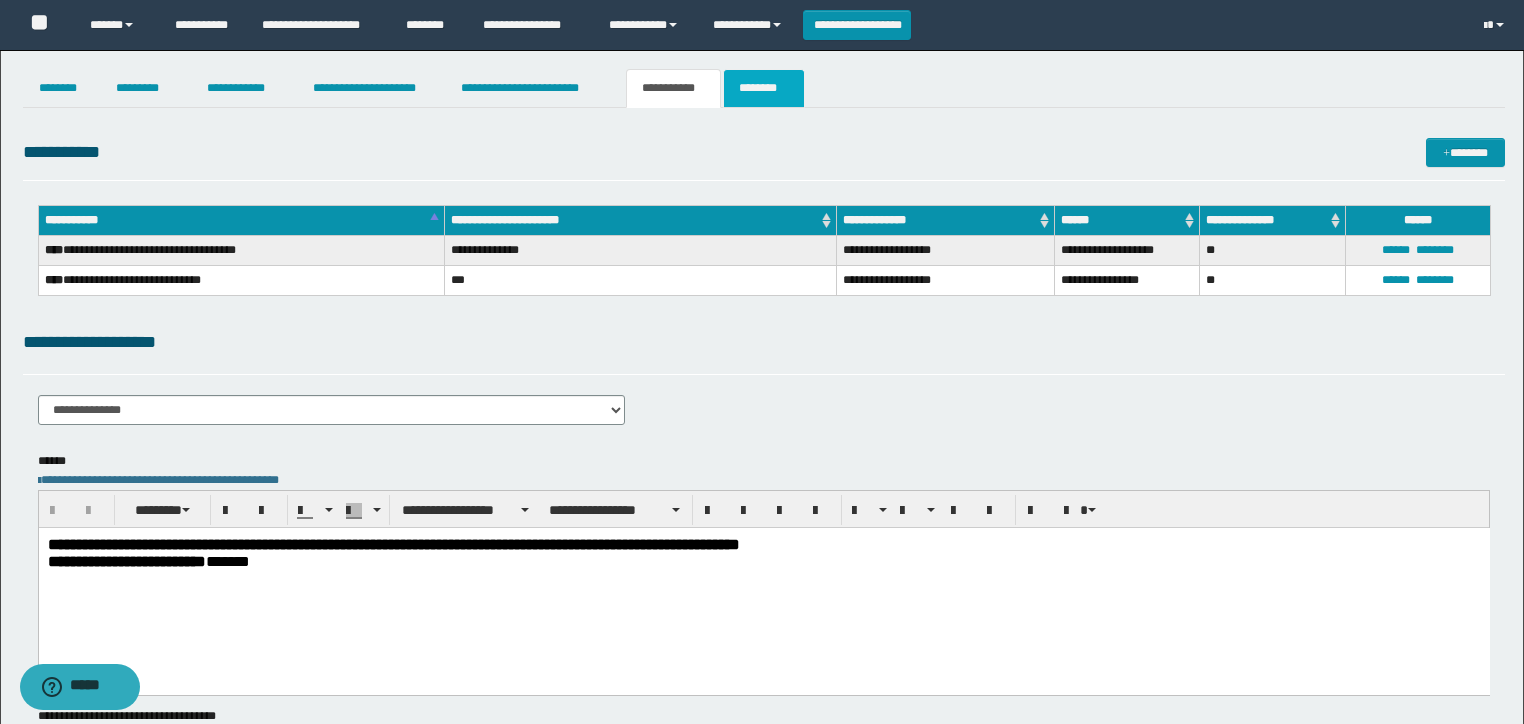 click on "********" at bounding box center [764, 88] 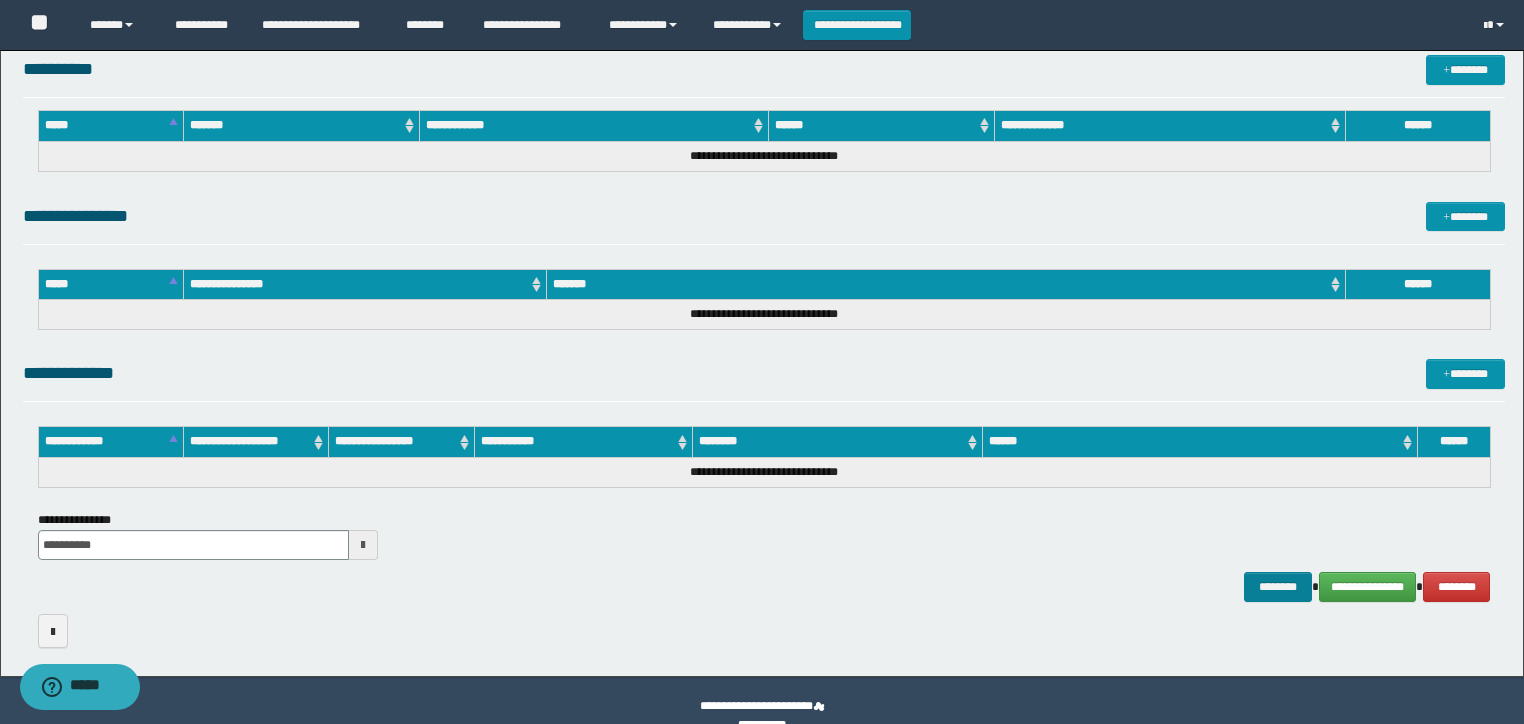 scroll, scrollTop: 831, scrollLeft: 0, axis: vertical 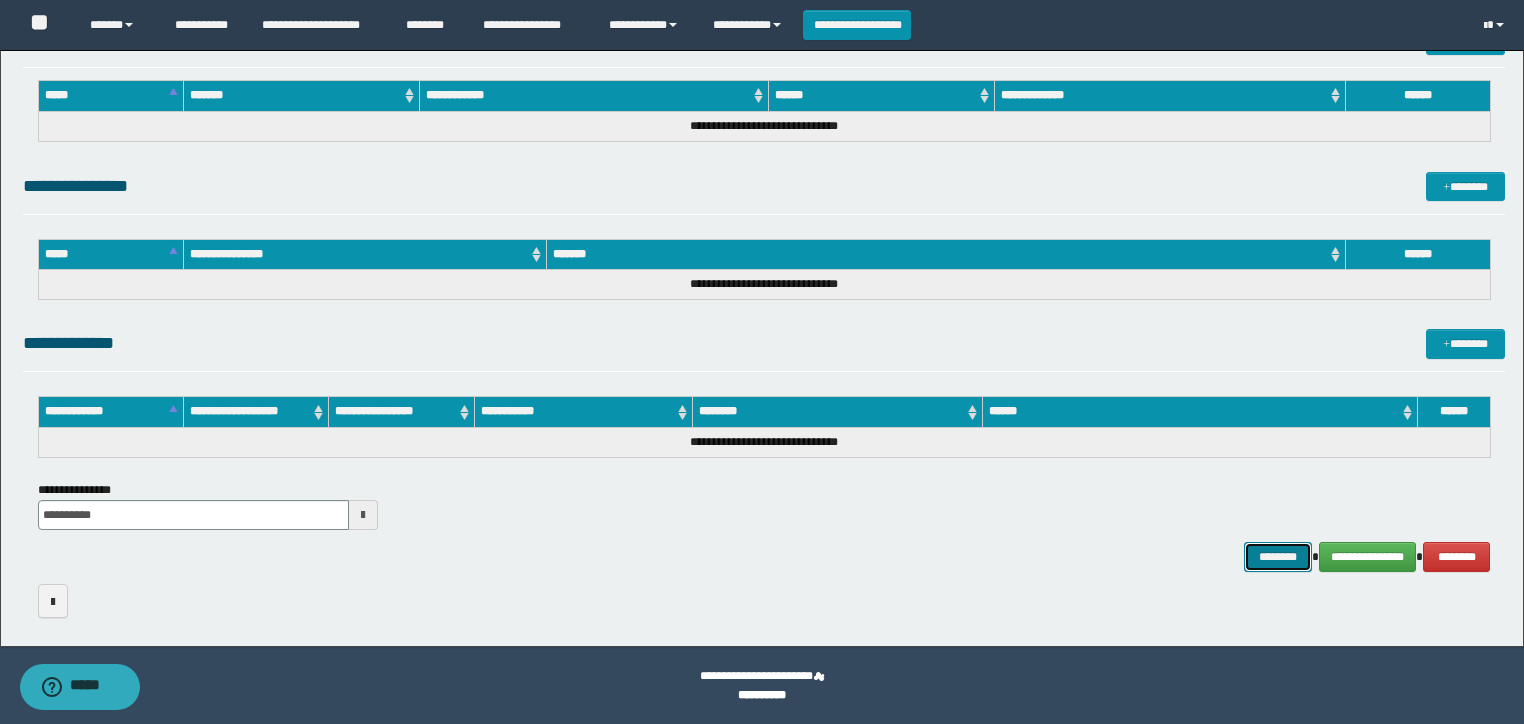 click on "********" at bounding box center [1277, 557] 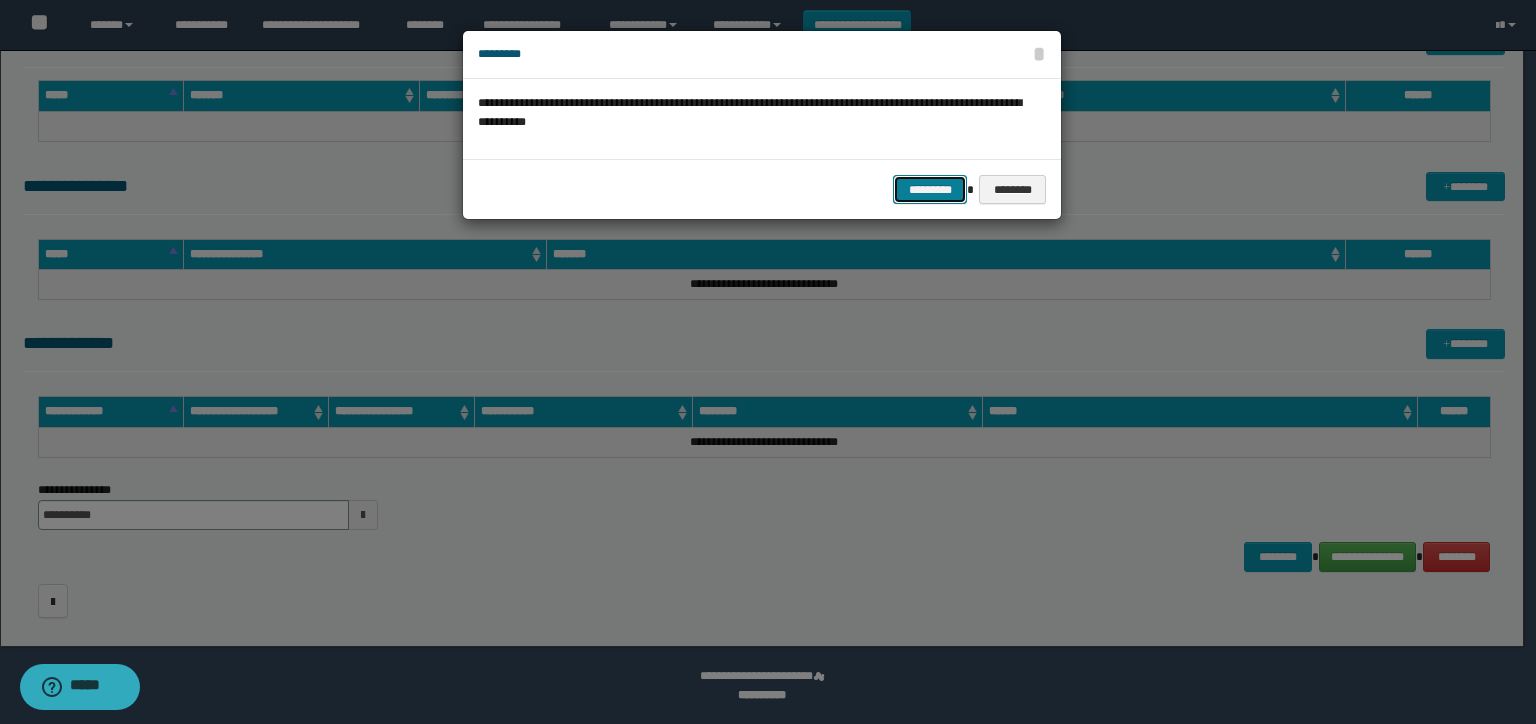 click on "*********" at bounding box center (930, 190) 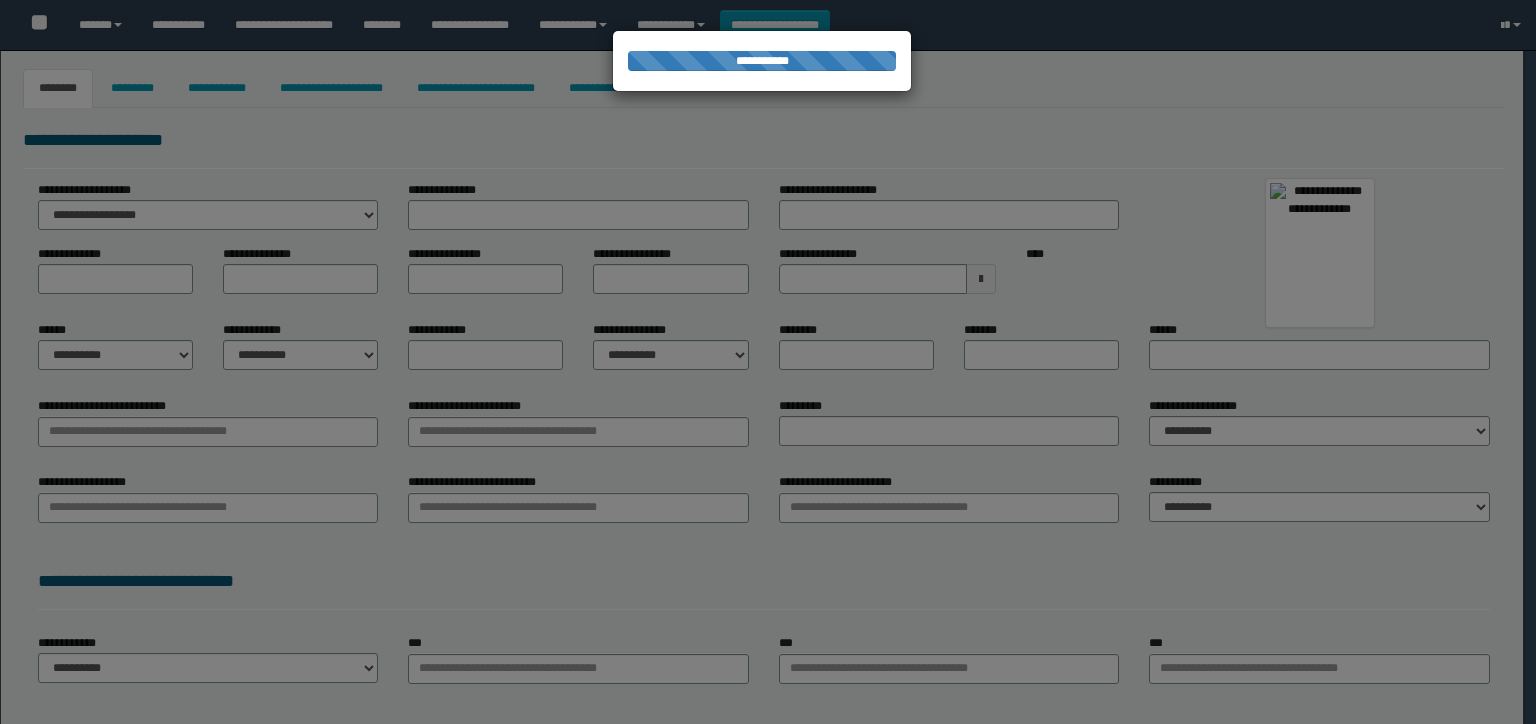 type on "**********" 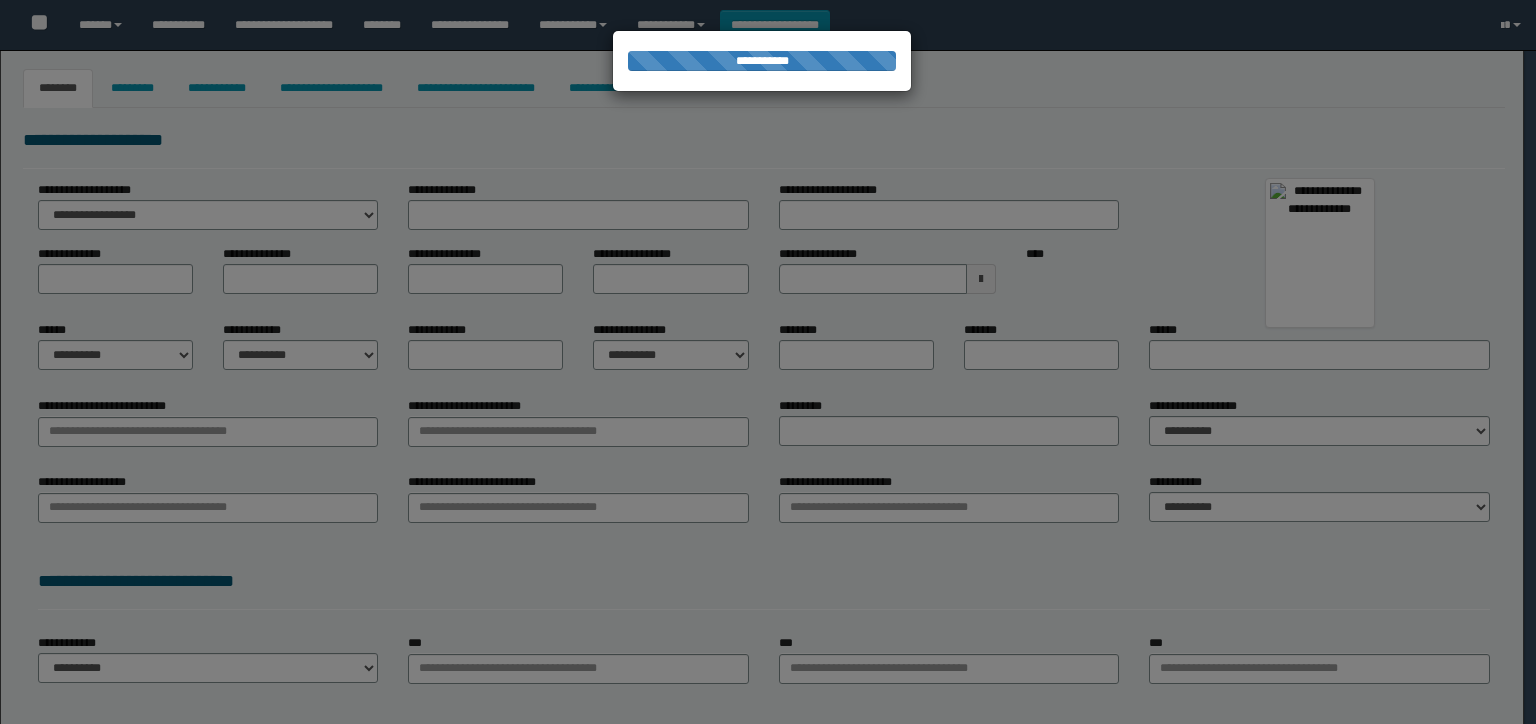 select on "*" 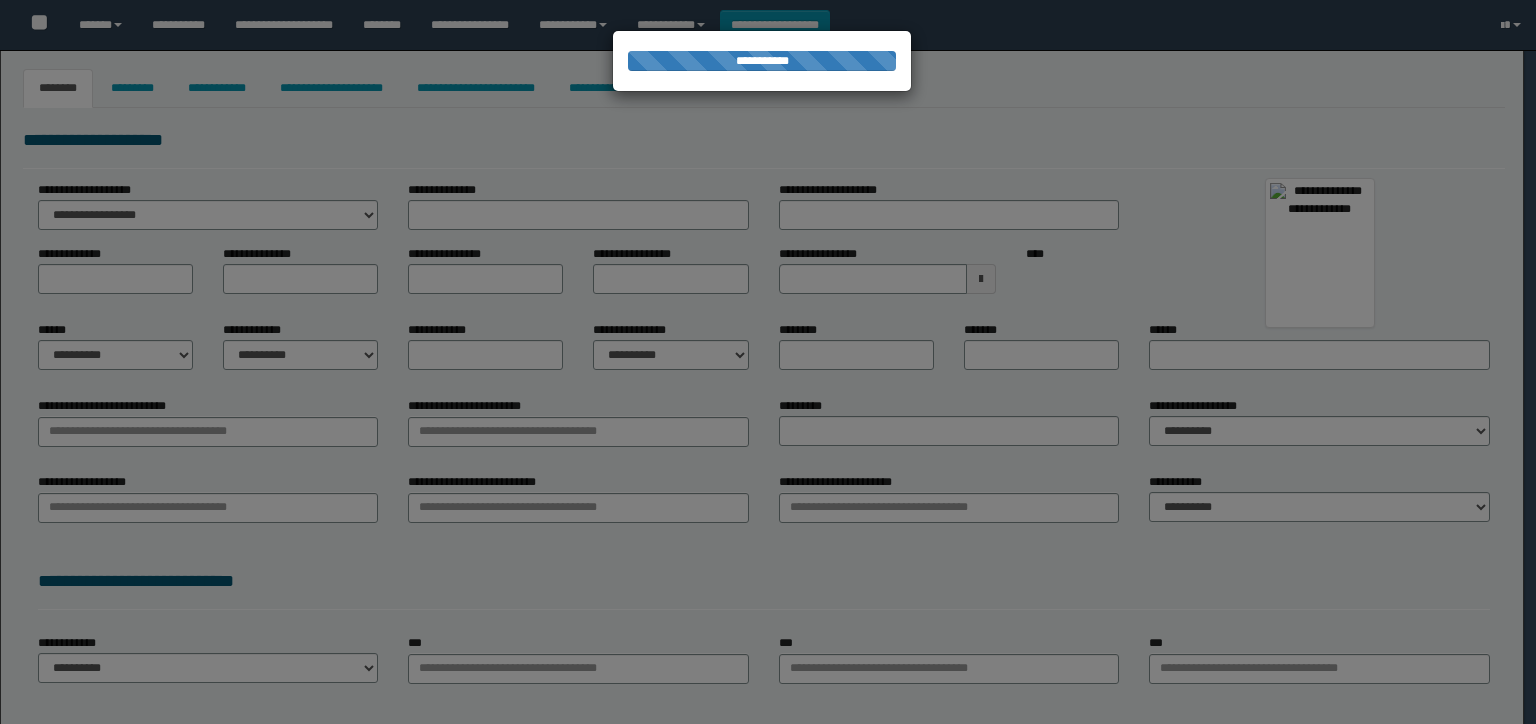 type on "**********" 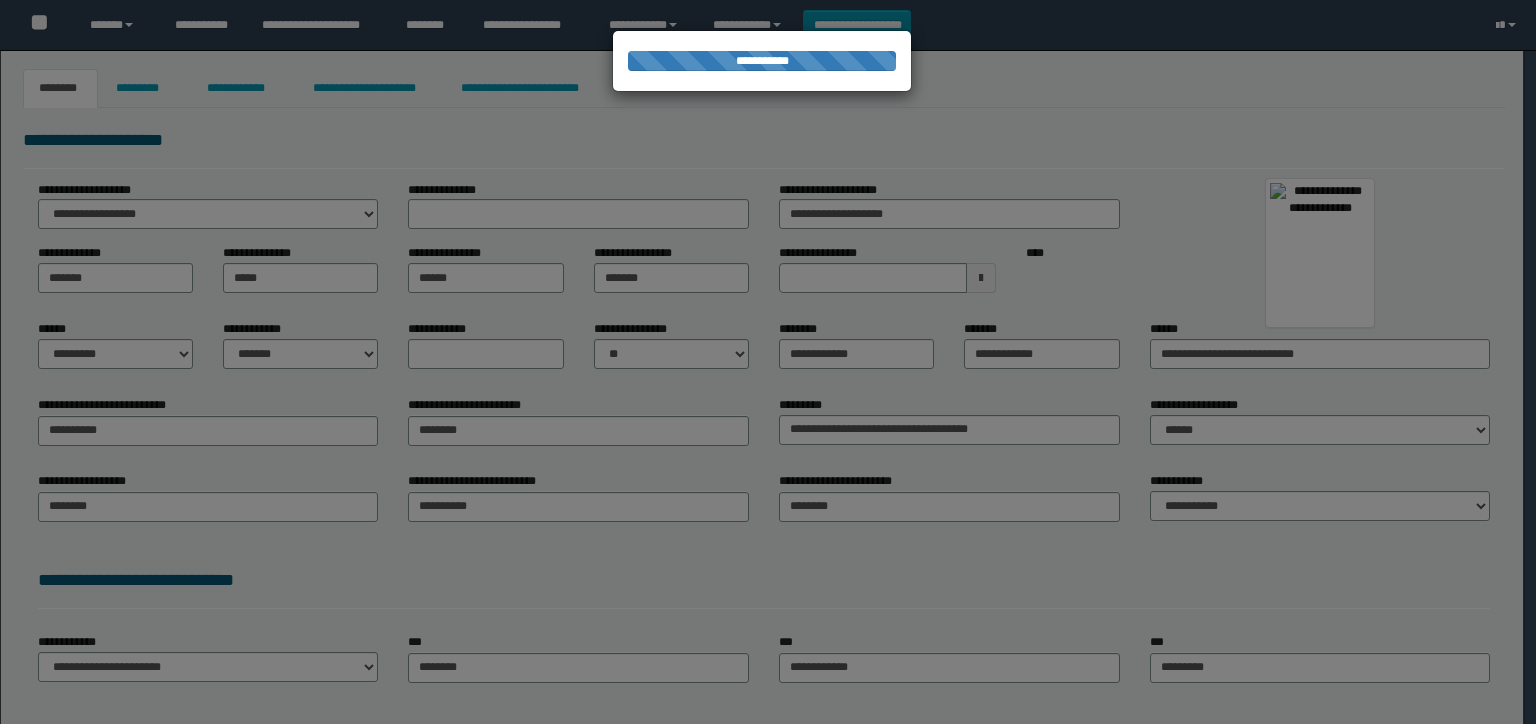 scroll, scrollTop: 0, scrollLeft: 0, axis: both 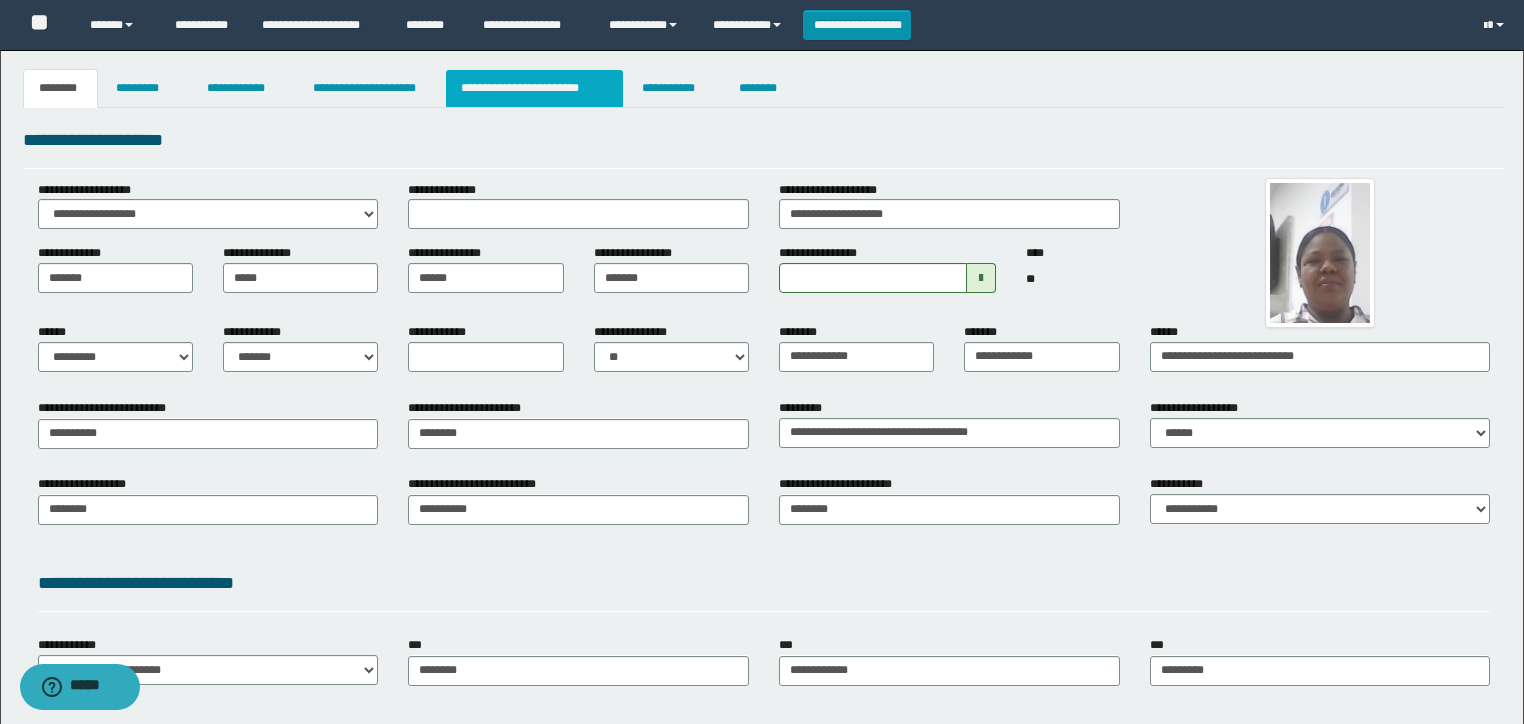 click on "**********" at bounding box center [534, 88] 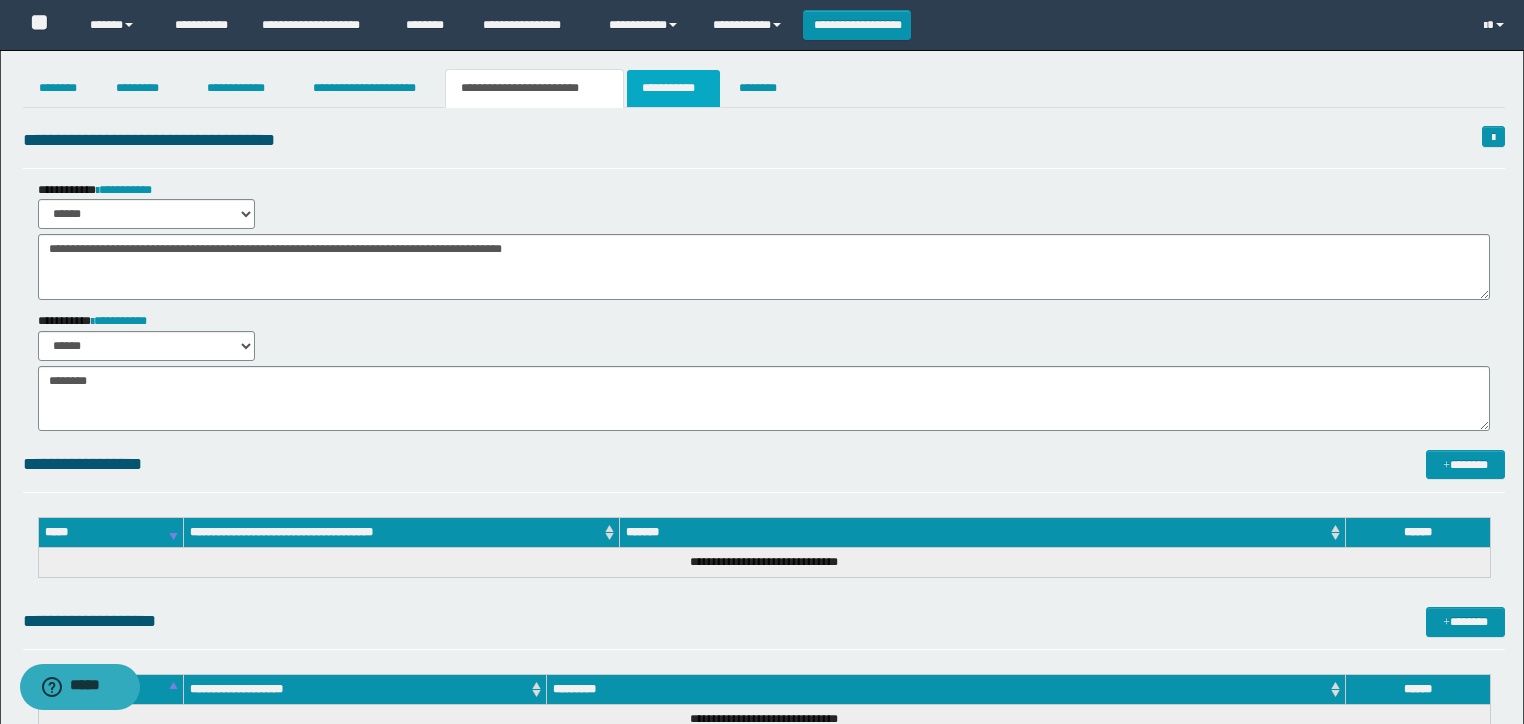 click on "**********" at bounding box center [673, 88] 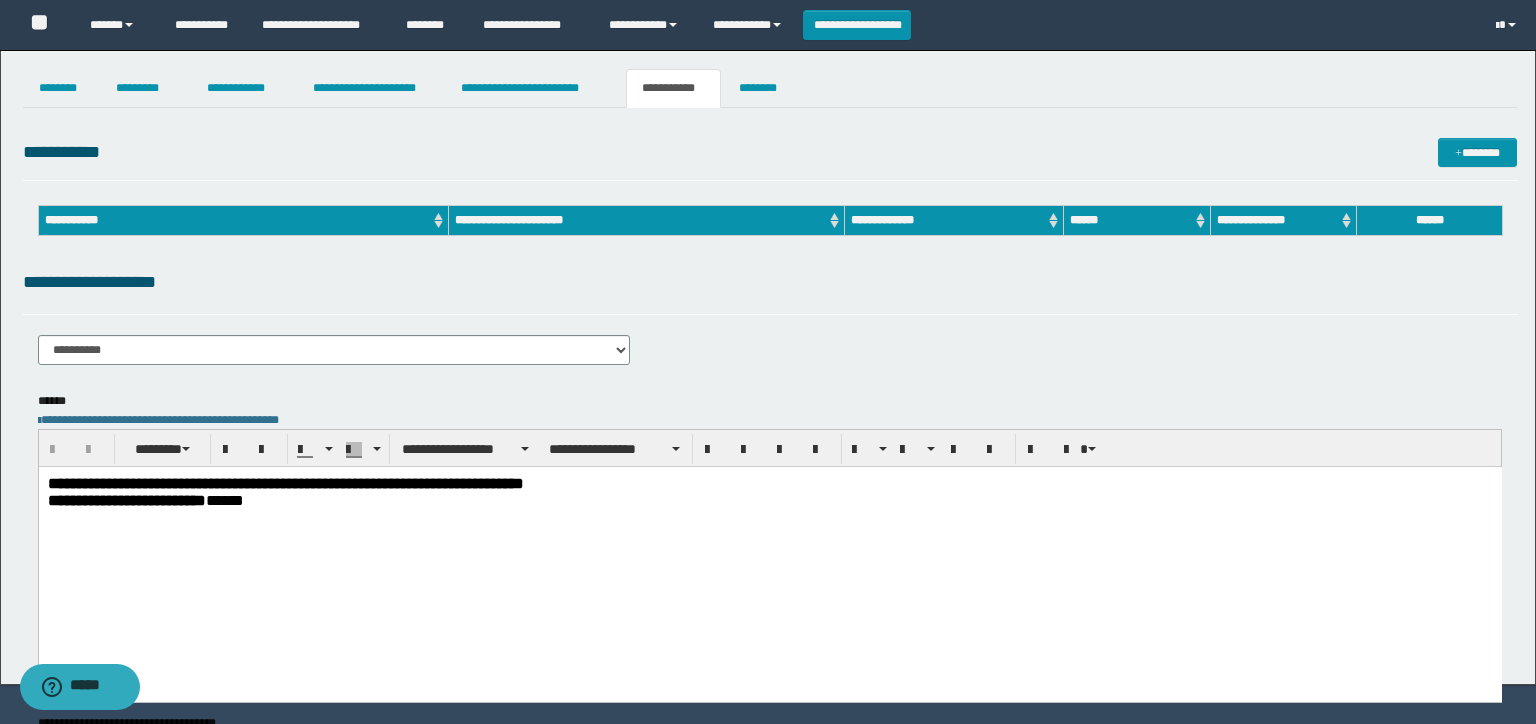 scroll, scrollTop: 0, scrollLeft: 0, axis: both 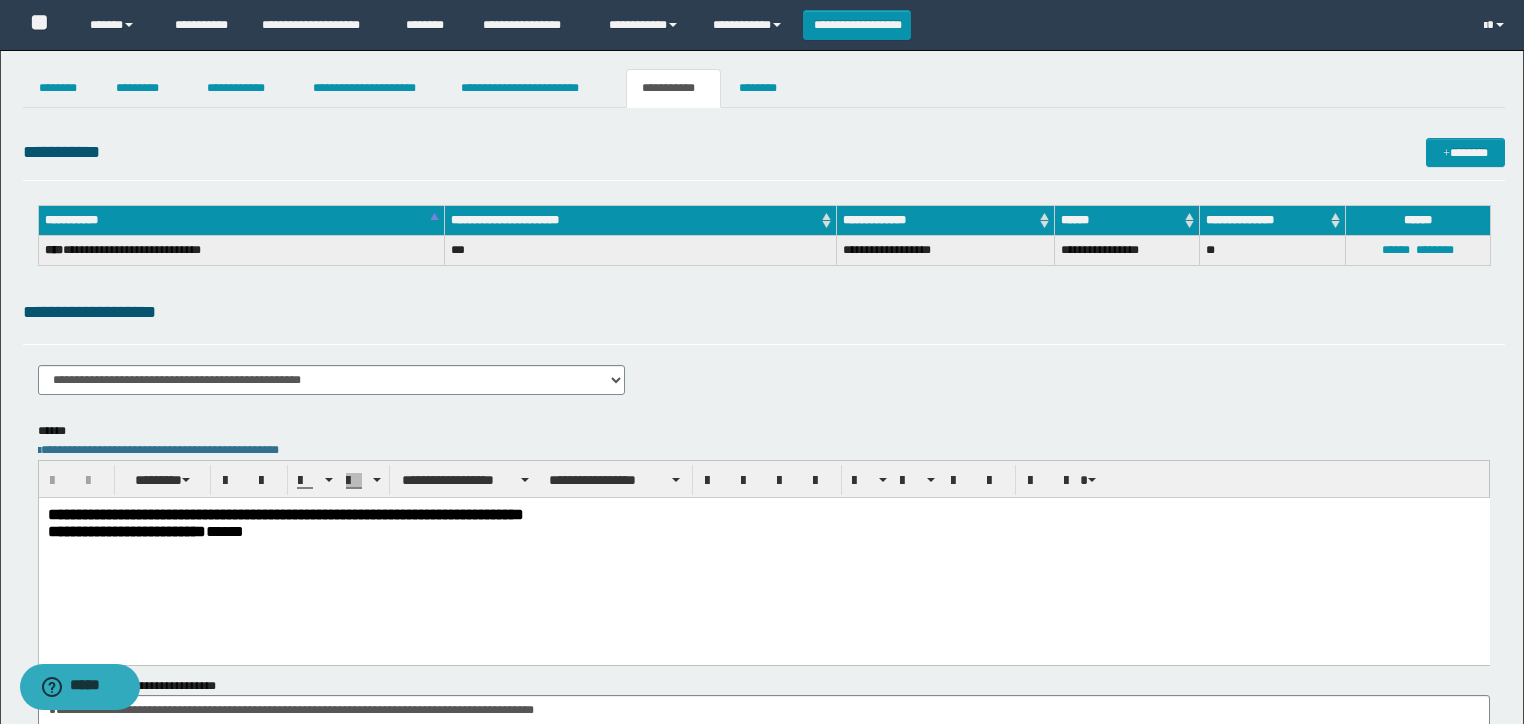 click on "**********" at bounding box center [764, 312] 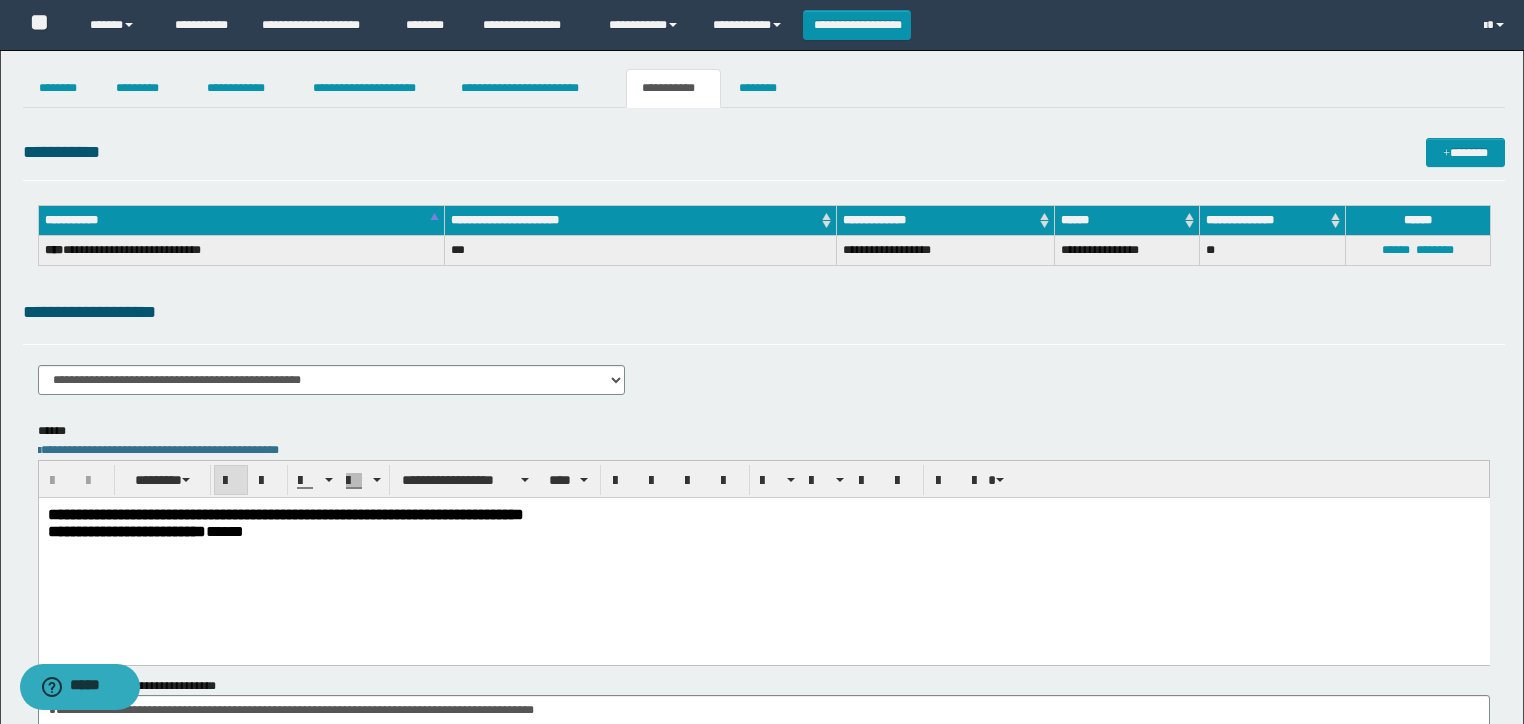click on "**********" at bounding box center (285, 513) 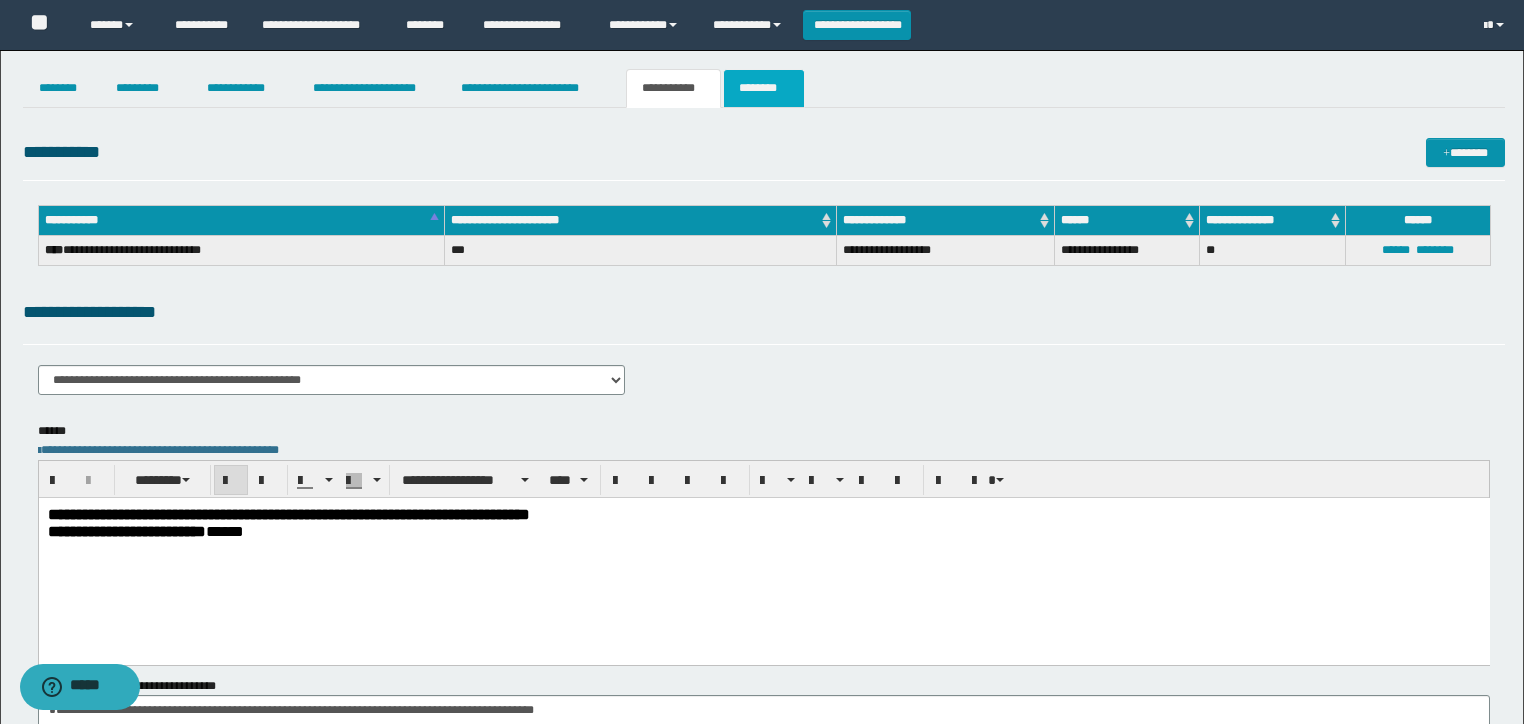 click on "********" at bounding box center [764, 88] 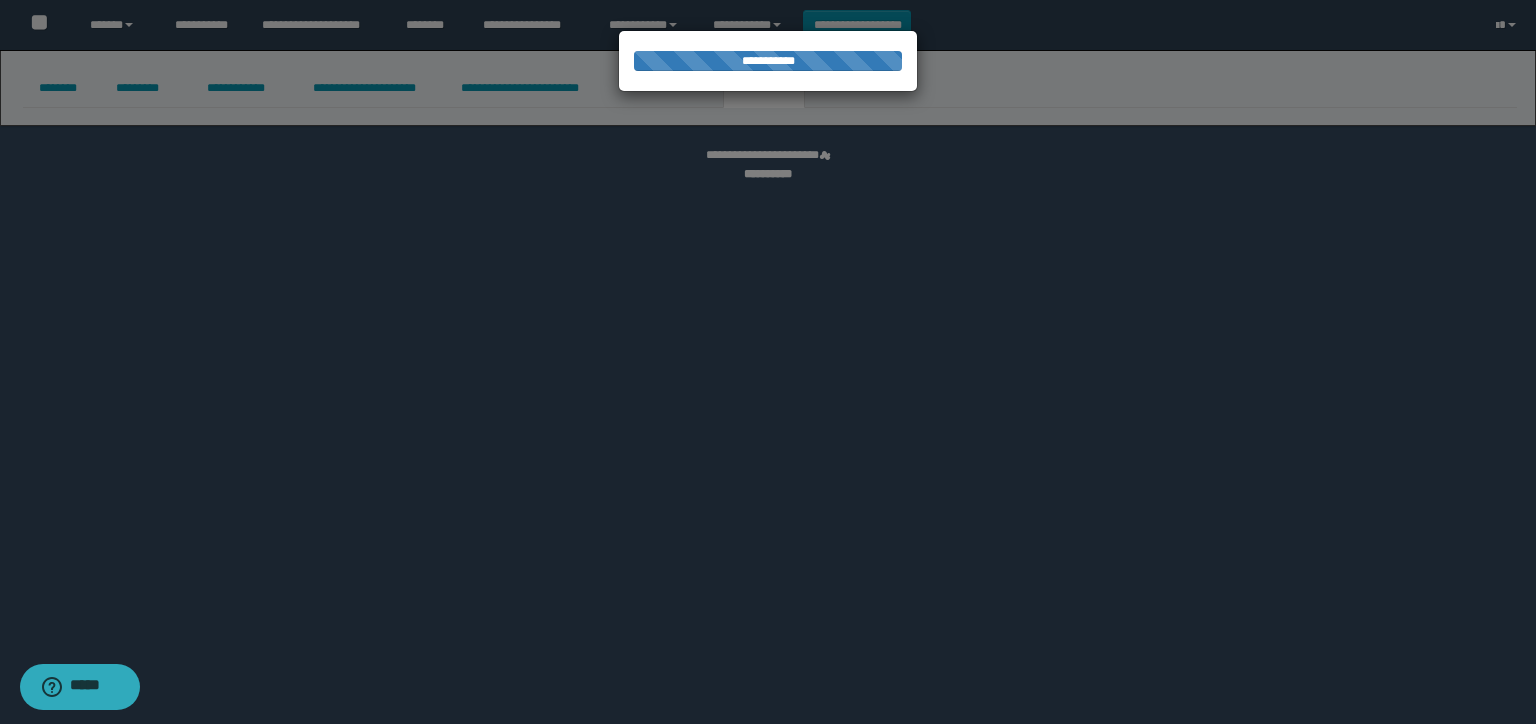 select on "****" 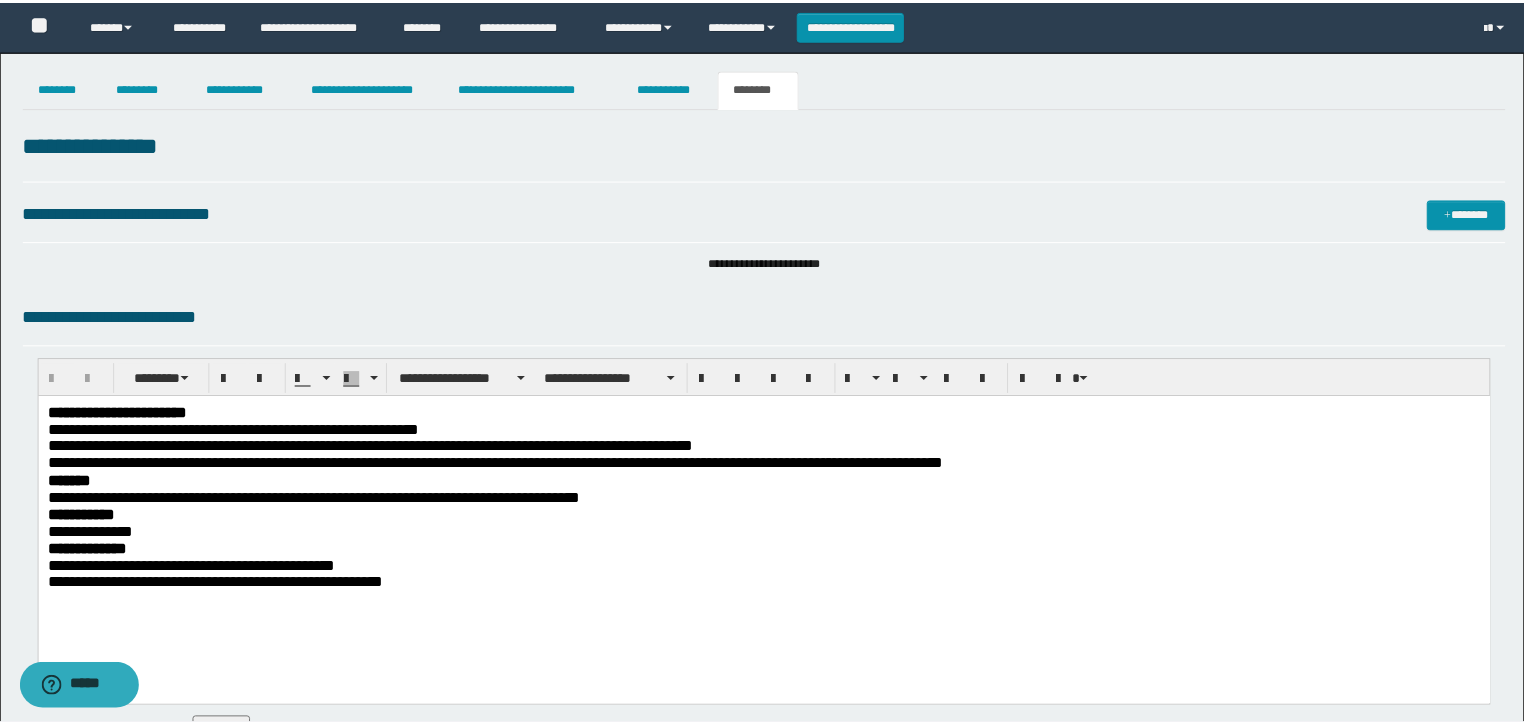 scroll, scrollTop: 0, scrollLeft: 0, axis: both 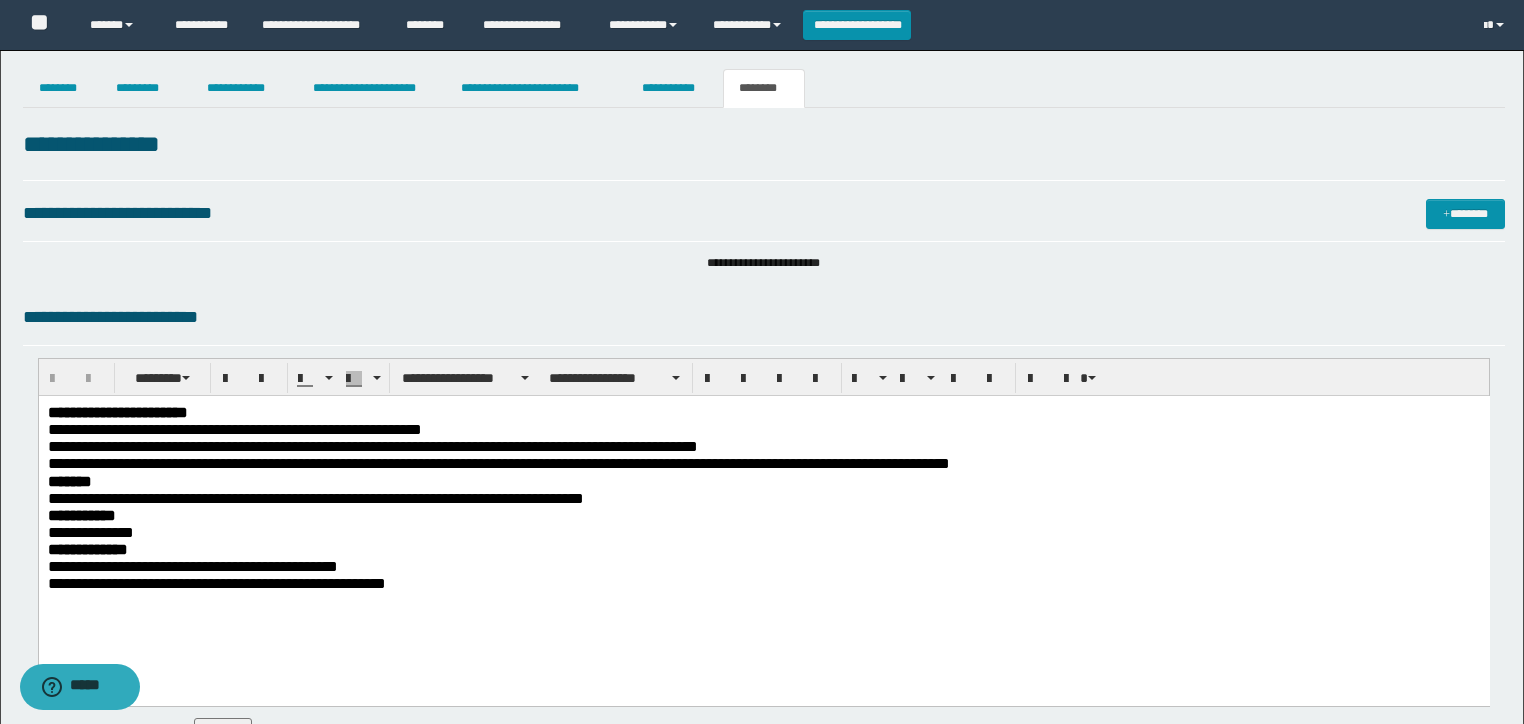 click on "**********" at bounding box center [763, 583] 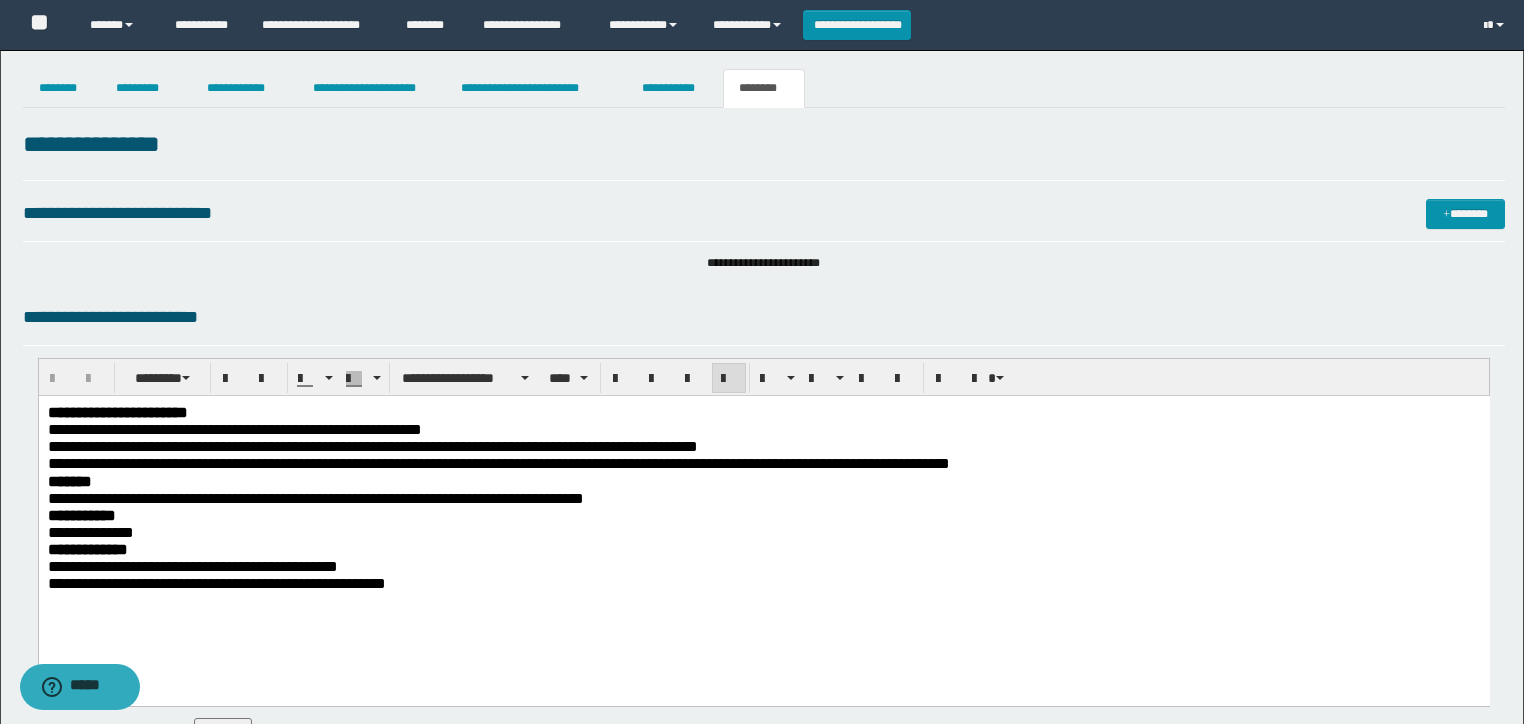 click on "**********" at bounding box center (763, 532) 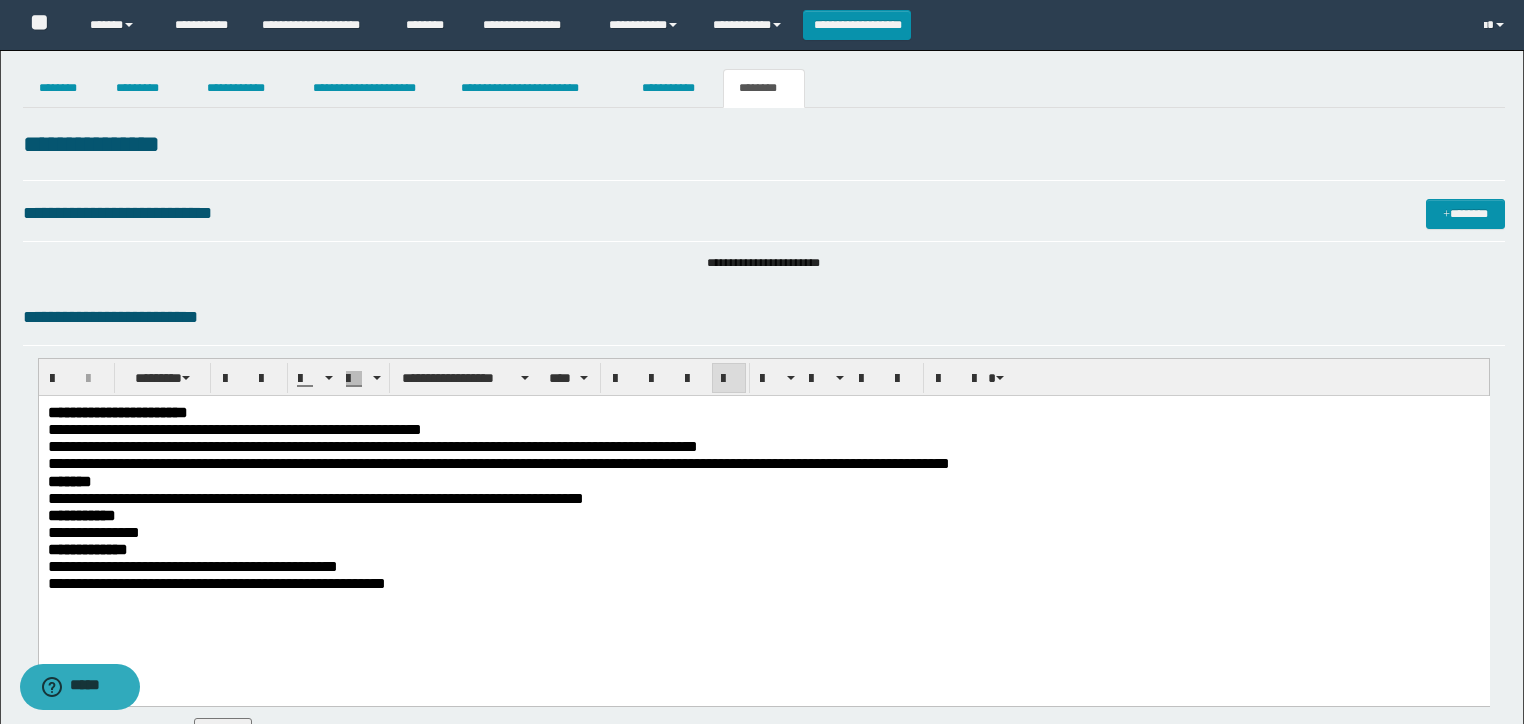 click on "**********" at bounding box center [763, 498] 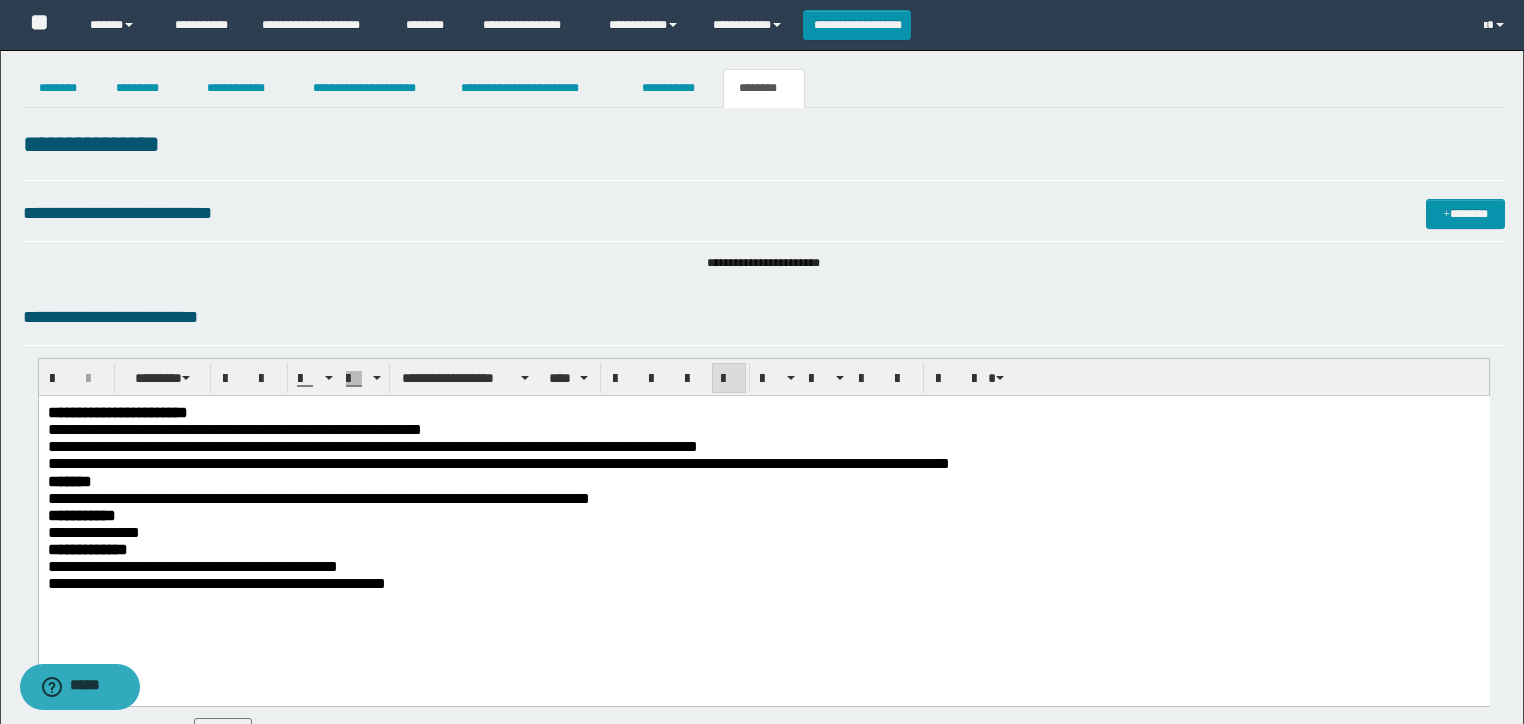 click on "**********" at bounding box center [763, 463] 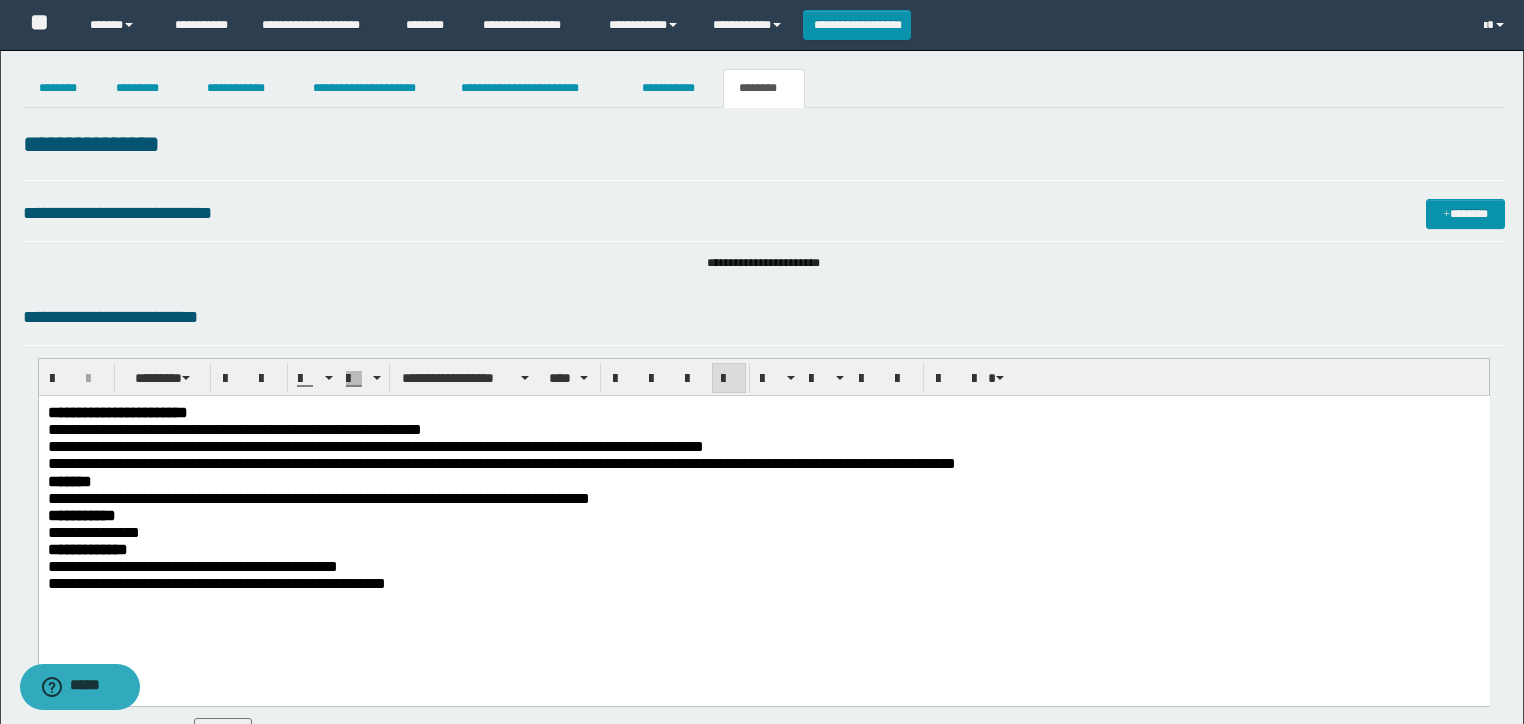 drag, startPoint x: 831, startPoint y: 444, endPoint x: 839, endPoint y: 436, distance: 11.313708 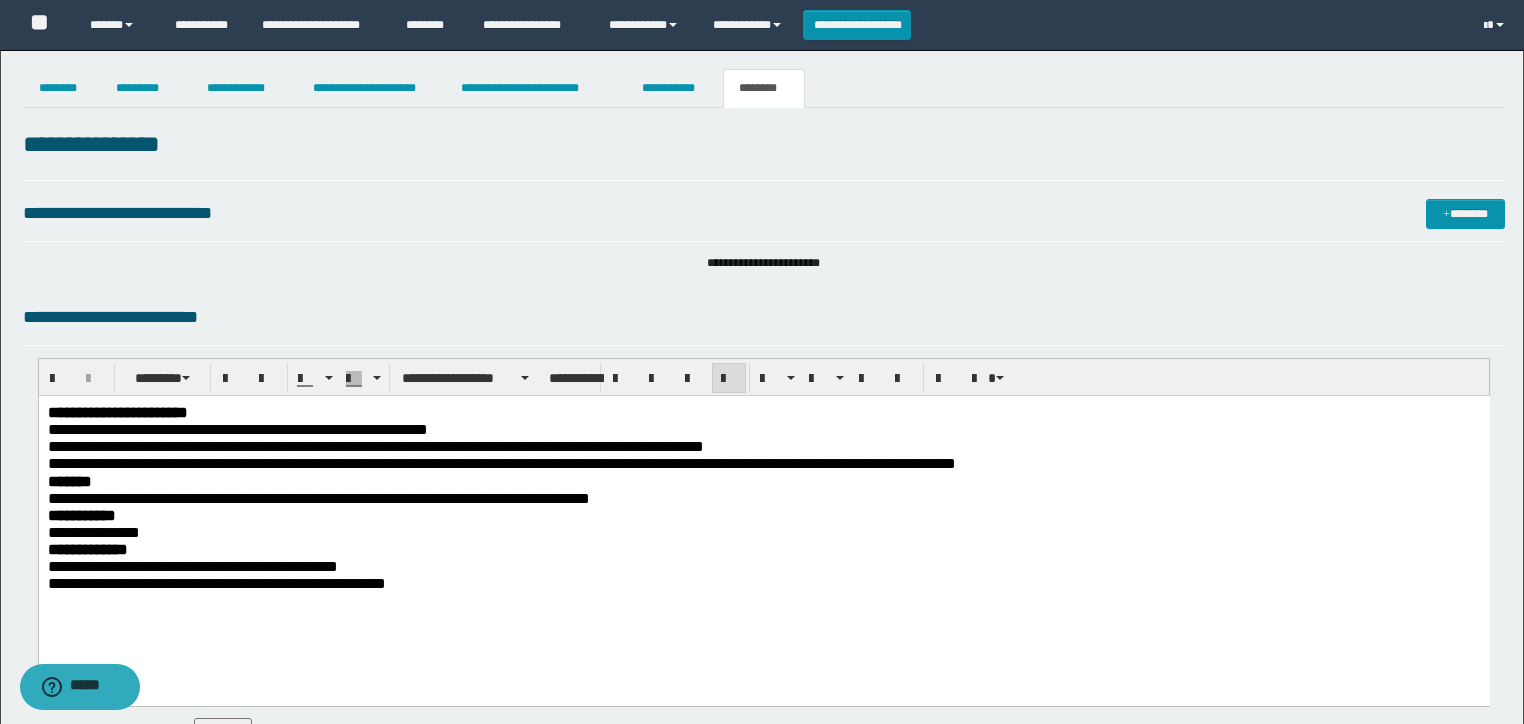 click on "**********" at bounding box center [764, 145] 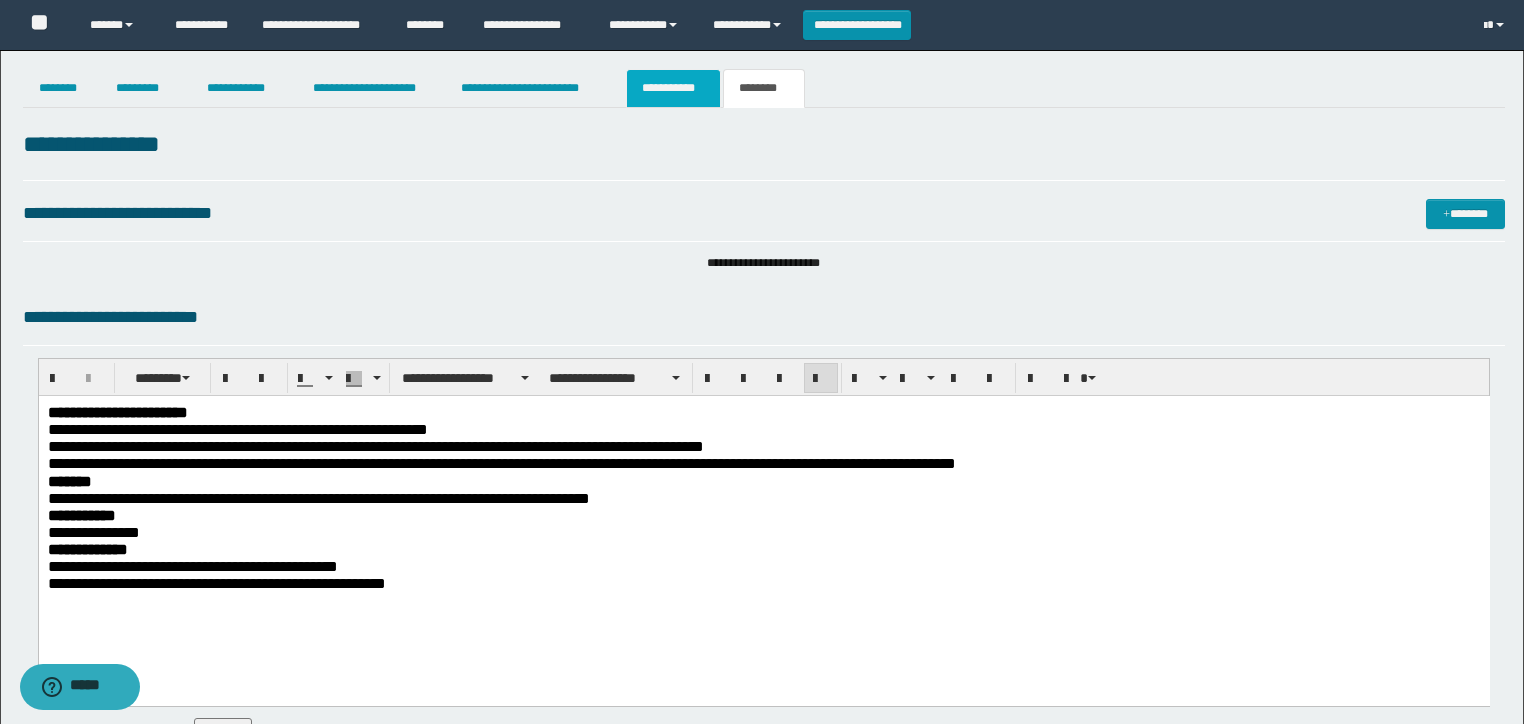 click on "**********" at bounding box center (673, 88) 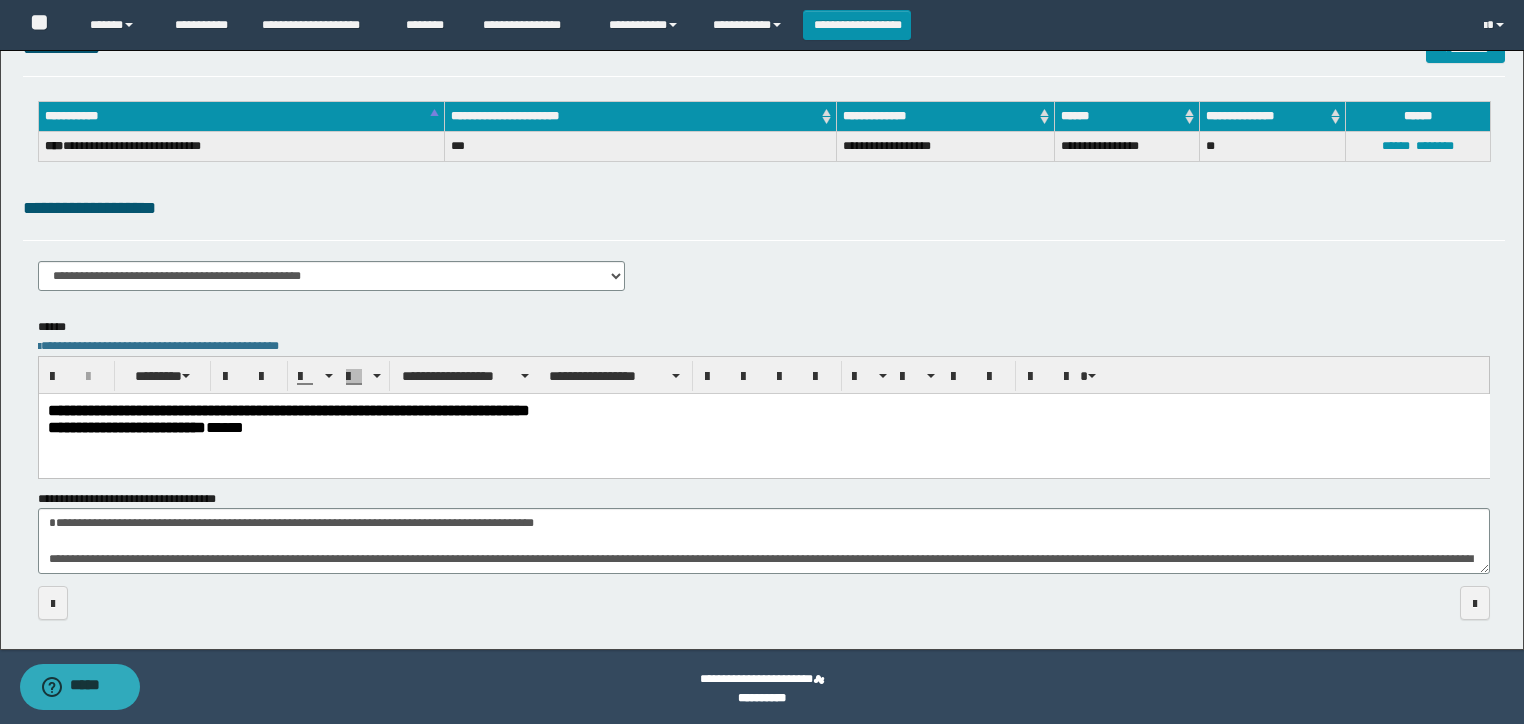 scroll, scrollTop: 107, scrollLeft: 0, axis: vertical 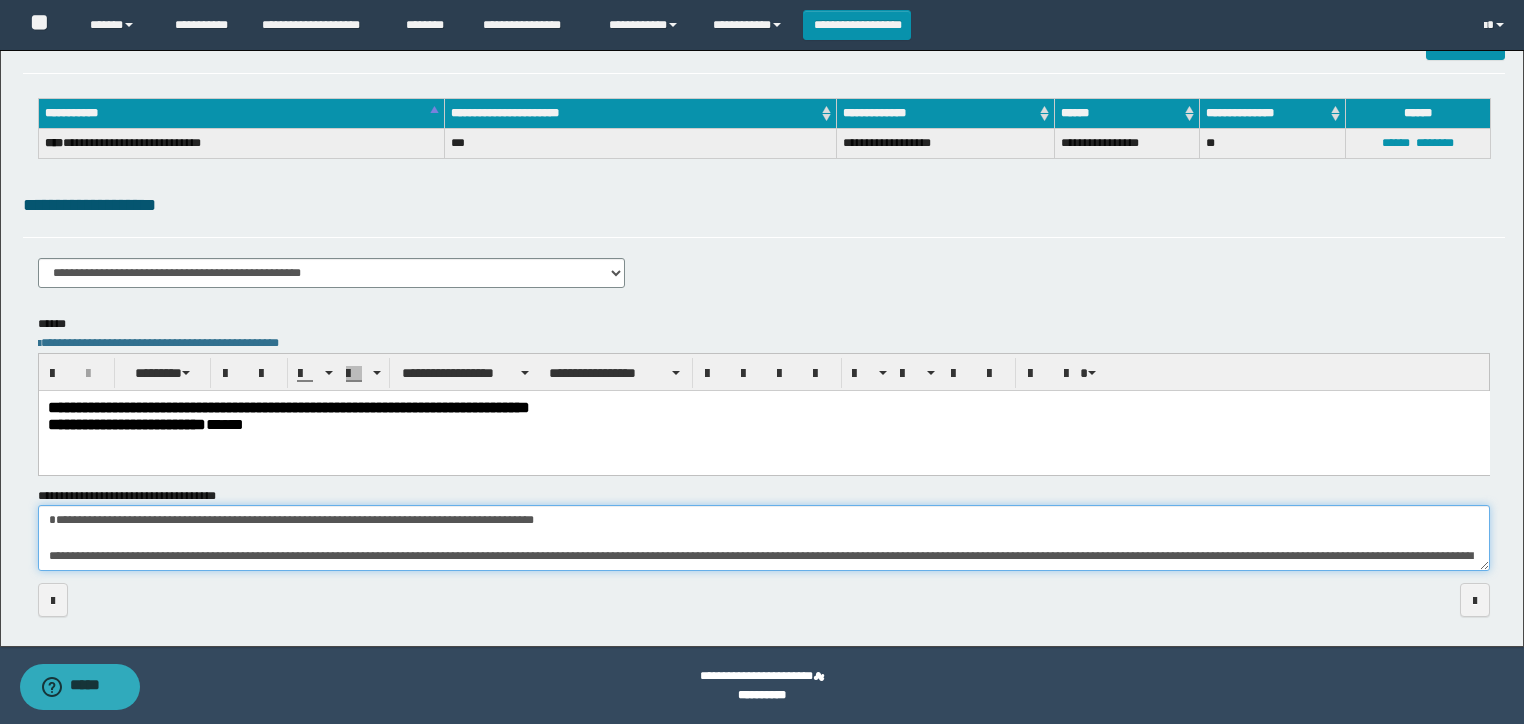 click on "**********" at bounding box center [764, 538] 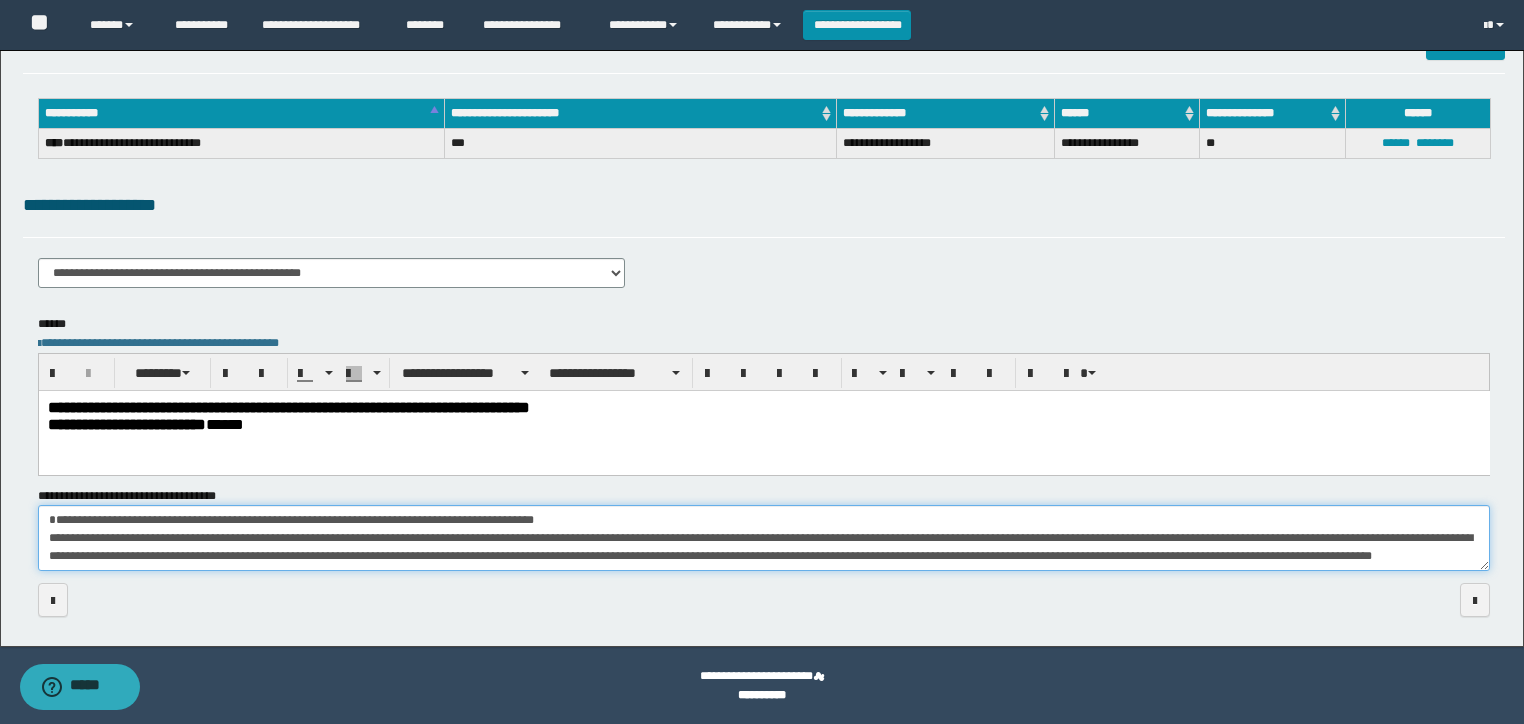 scroll, scrollTop: 0, scrollLeft: 0, axis: both 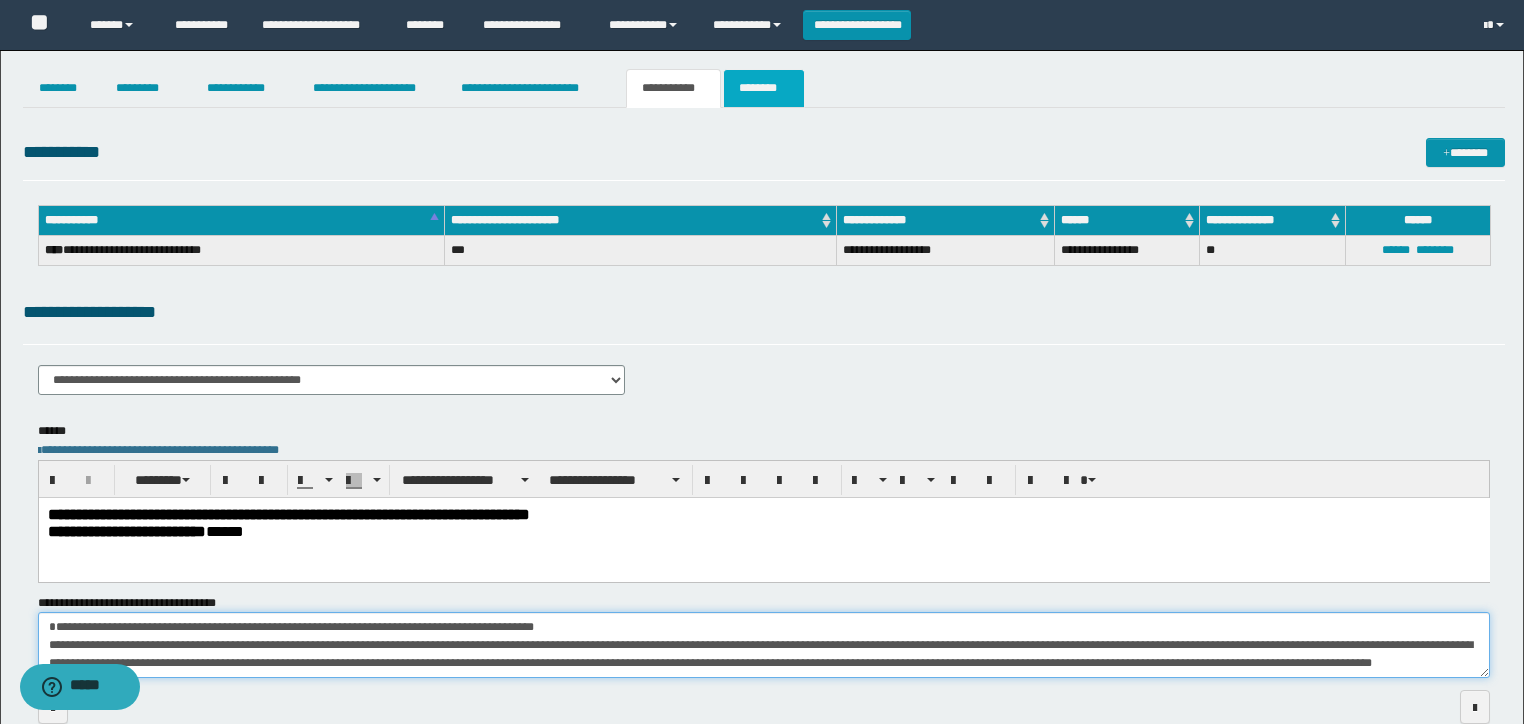 type on "**********" 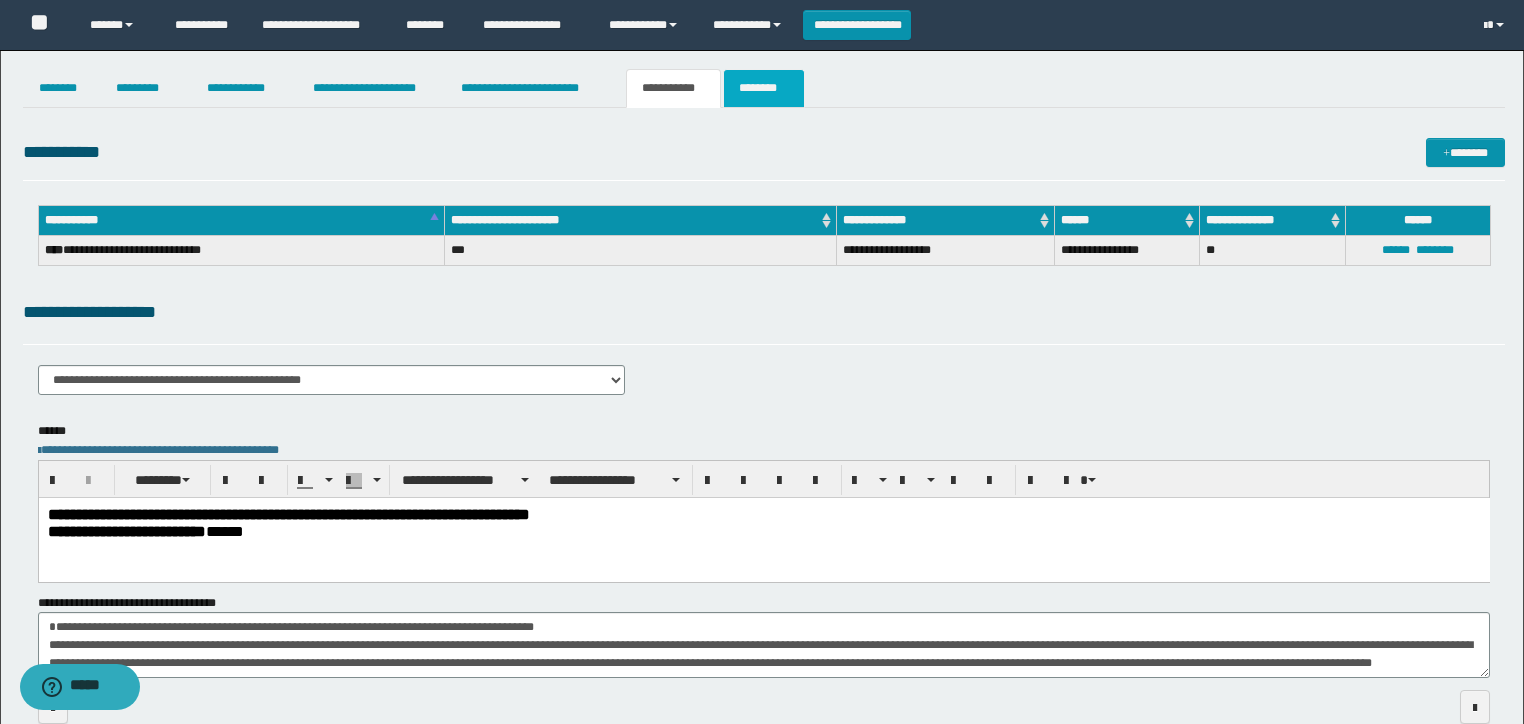 click on "********" at bounding box center (764, 88) 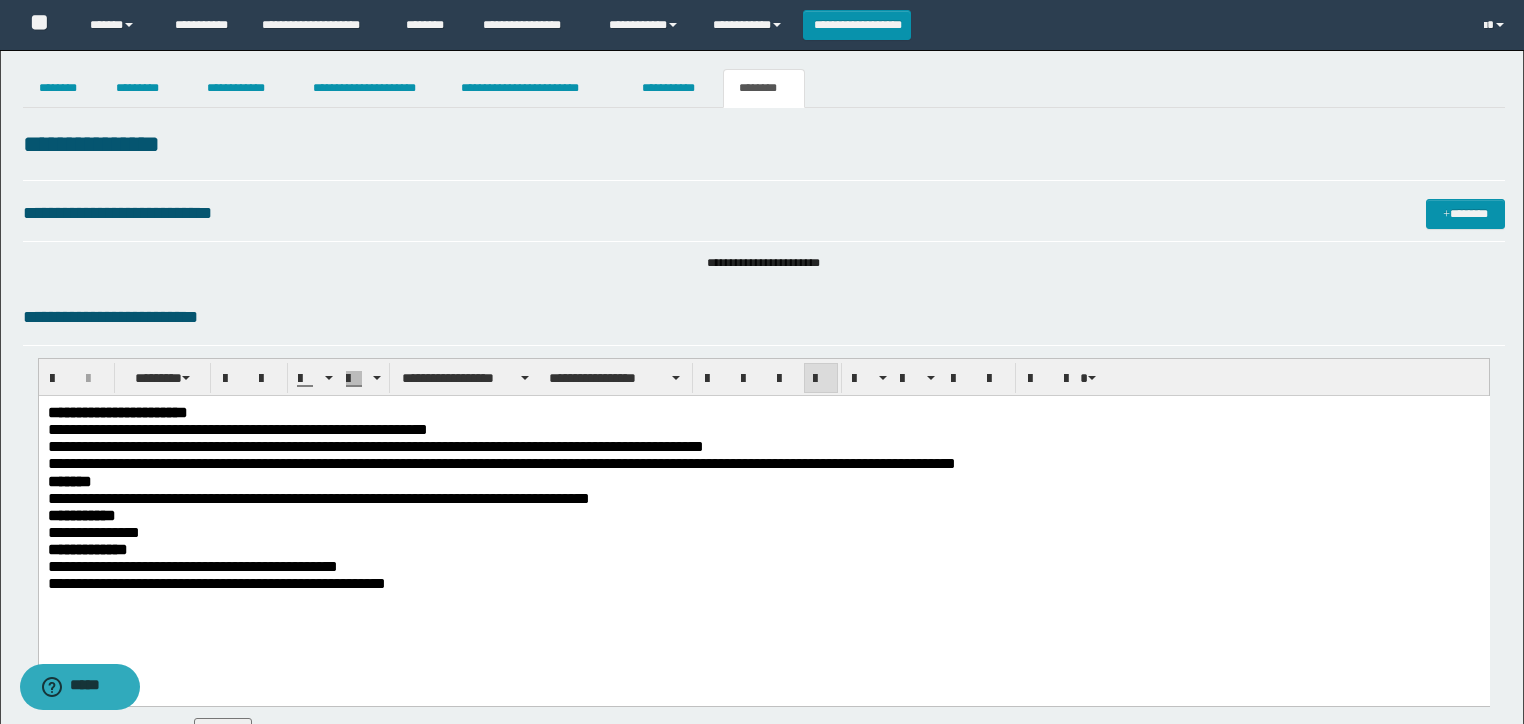 click on "**********" at bounding box center (763, 446) 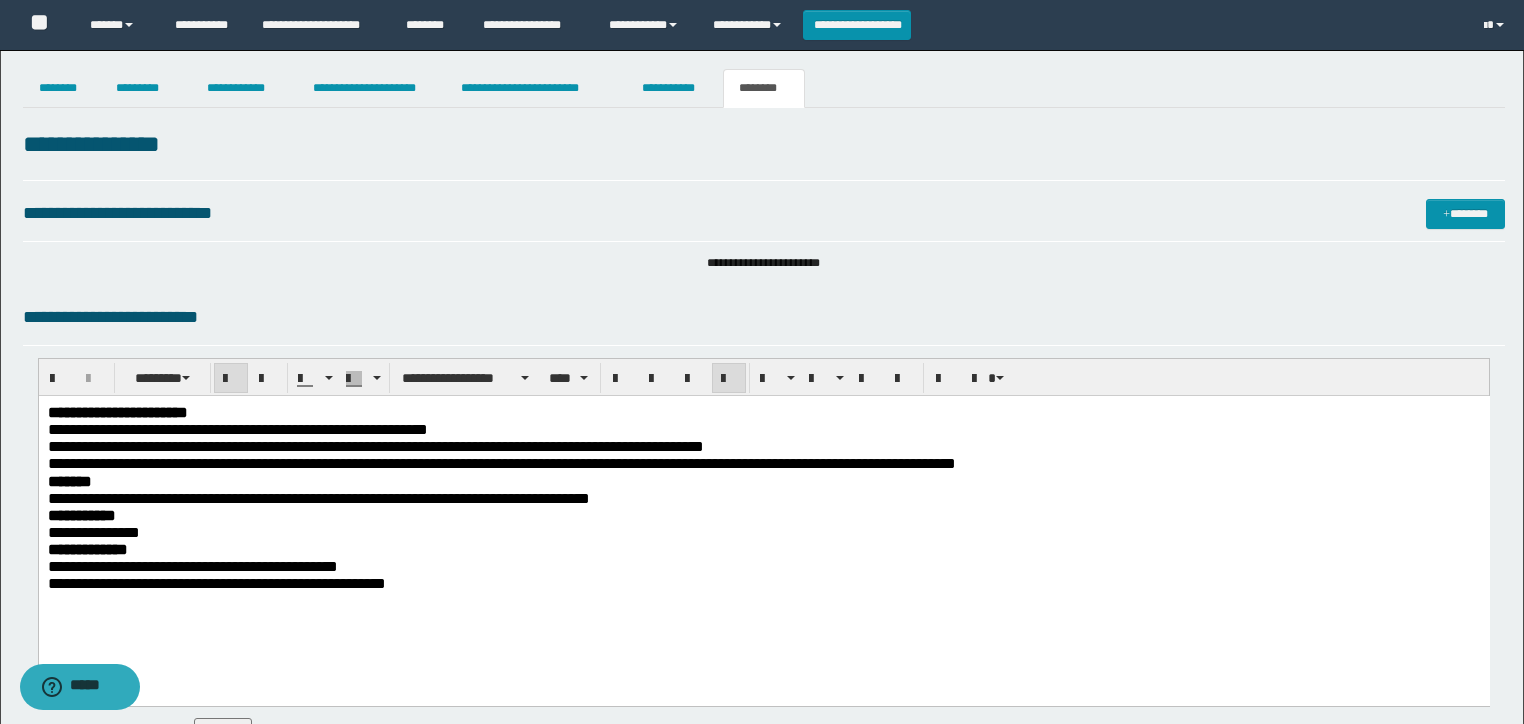 click on "**********" at bounding box center [763, 412] 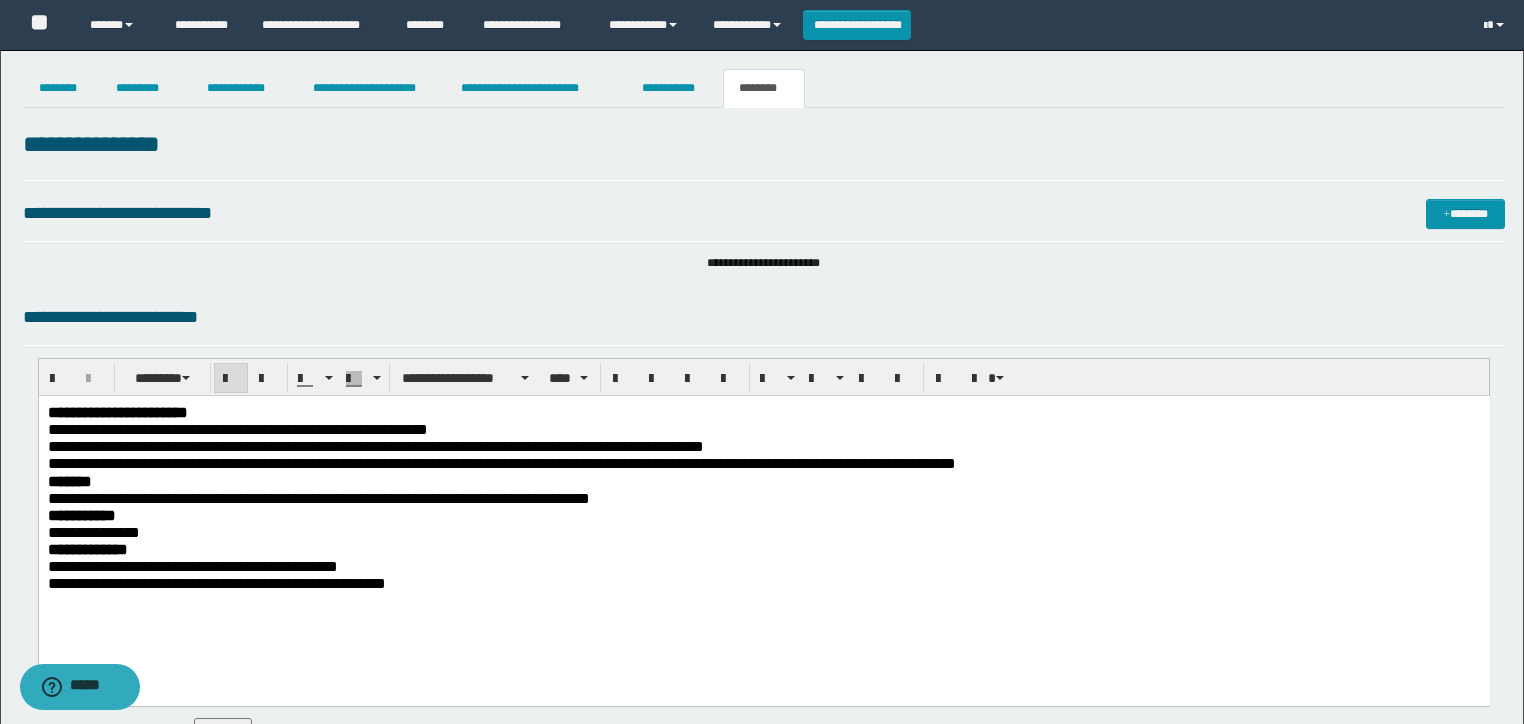 click on "**********" at bounding box center (763, 549) 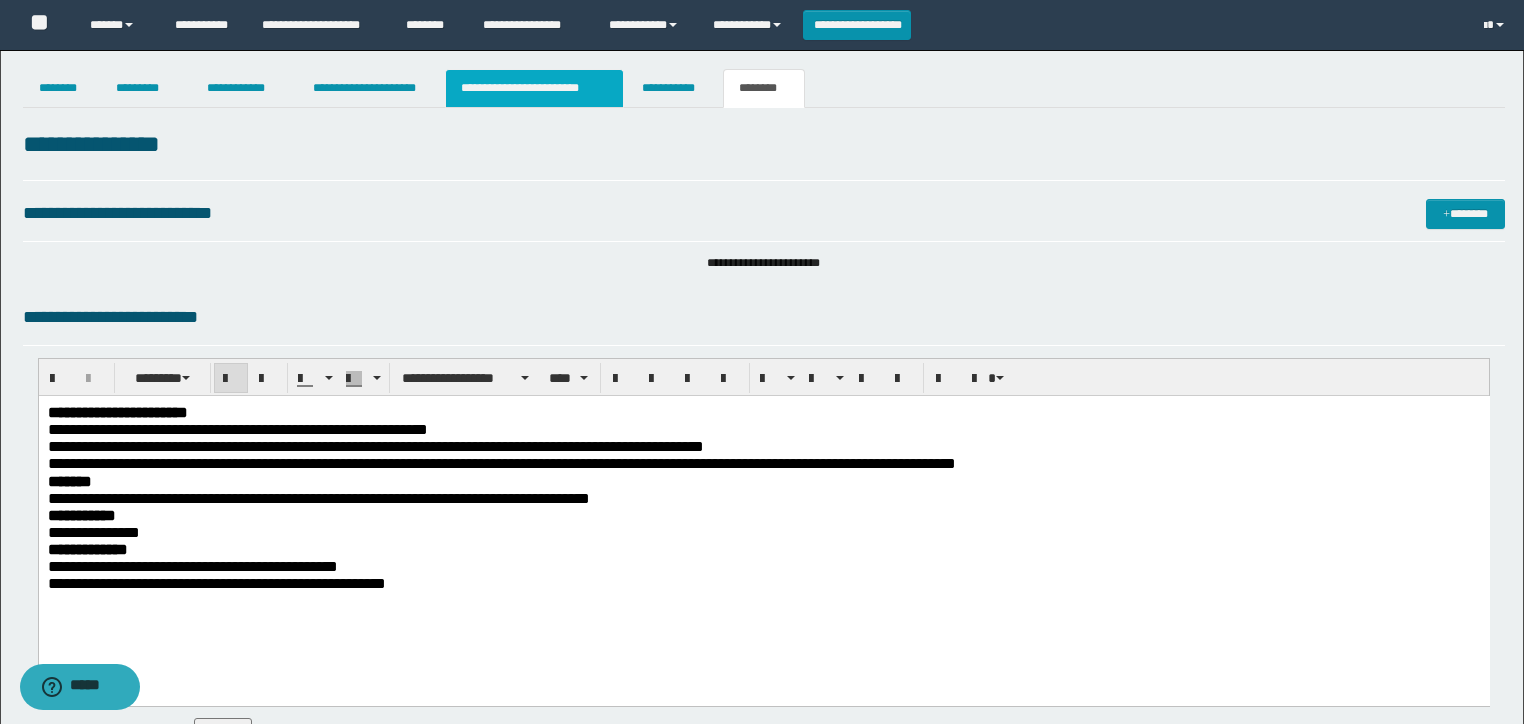click on "**********" at bounding box center [534, 88] 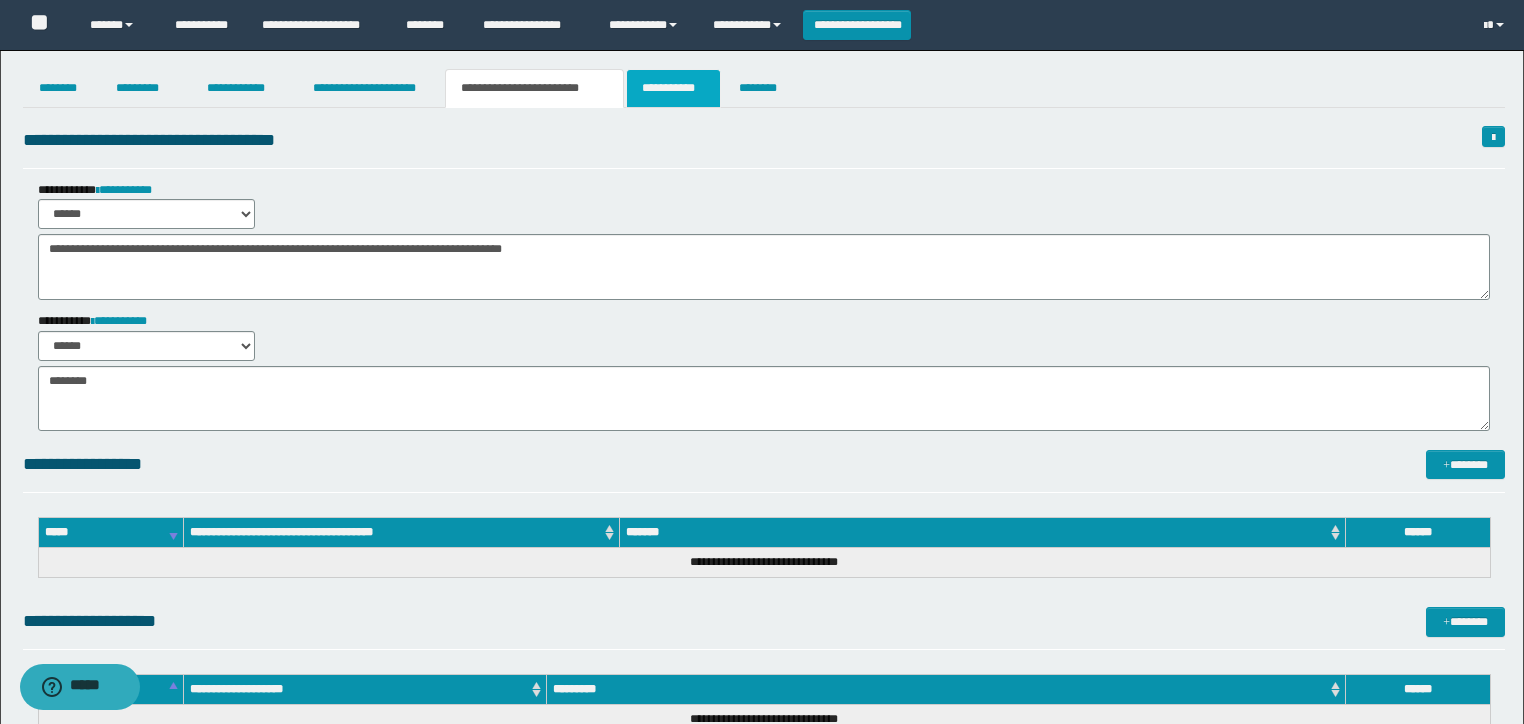 click on "**********" at bounding box center (673, 88) 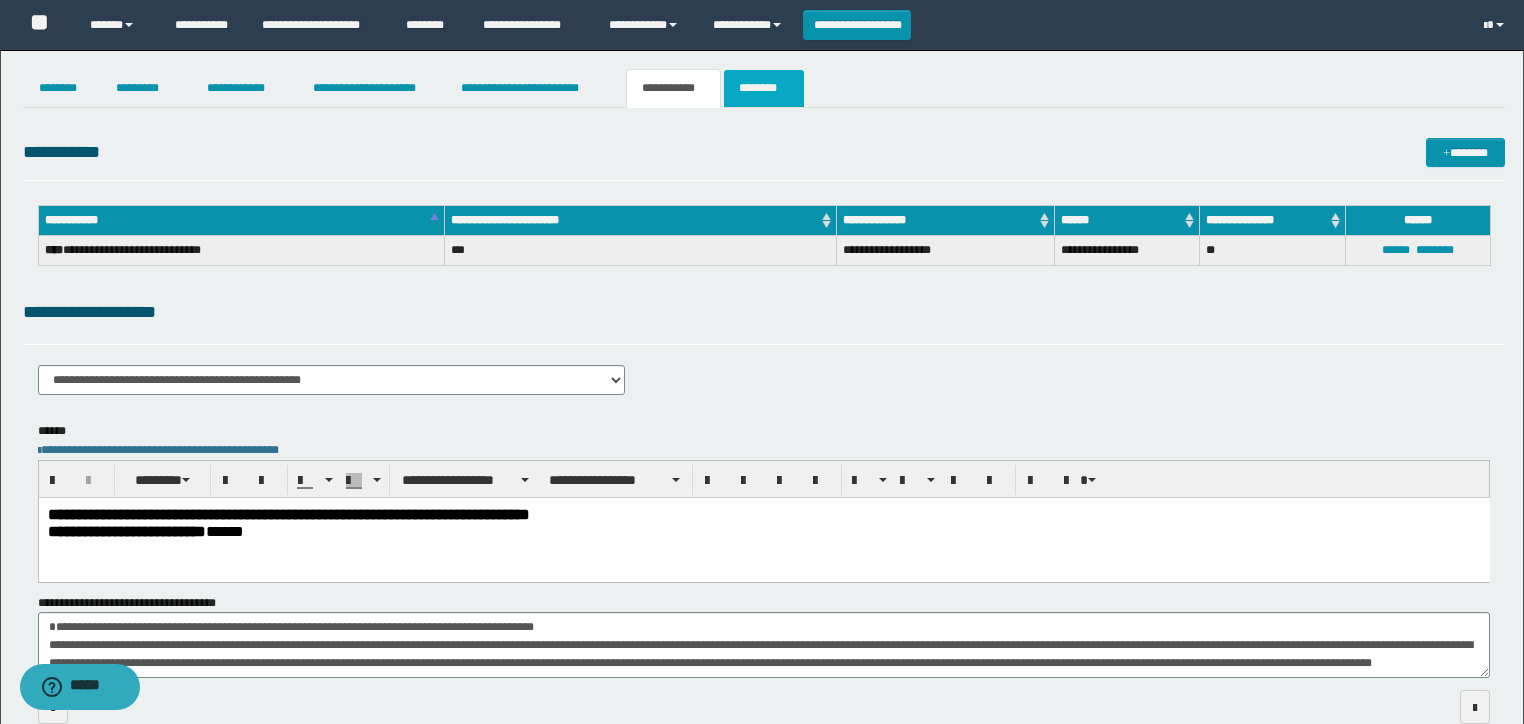 click on "********" at bounding box center [764, 88] 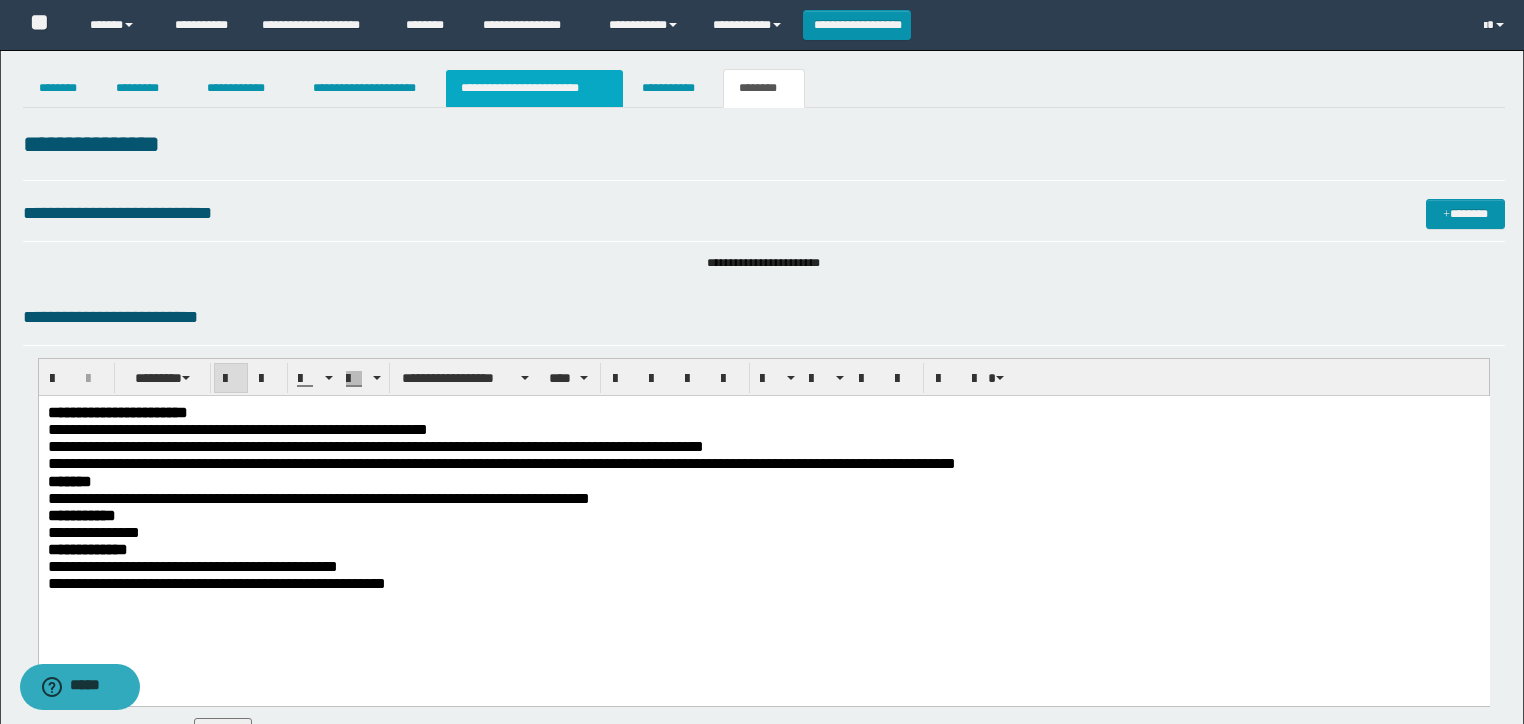 click on "**********" at bounding box center [534, 88] 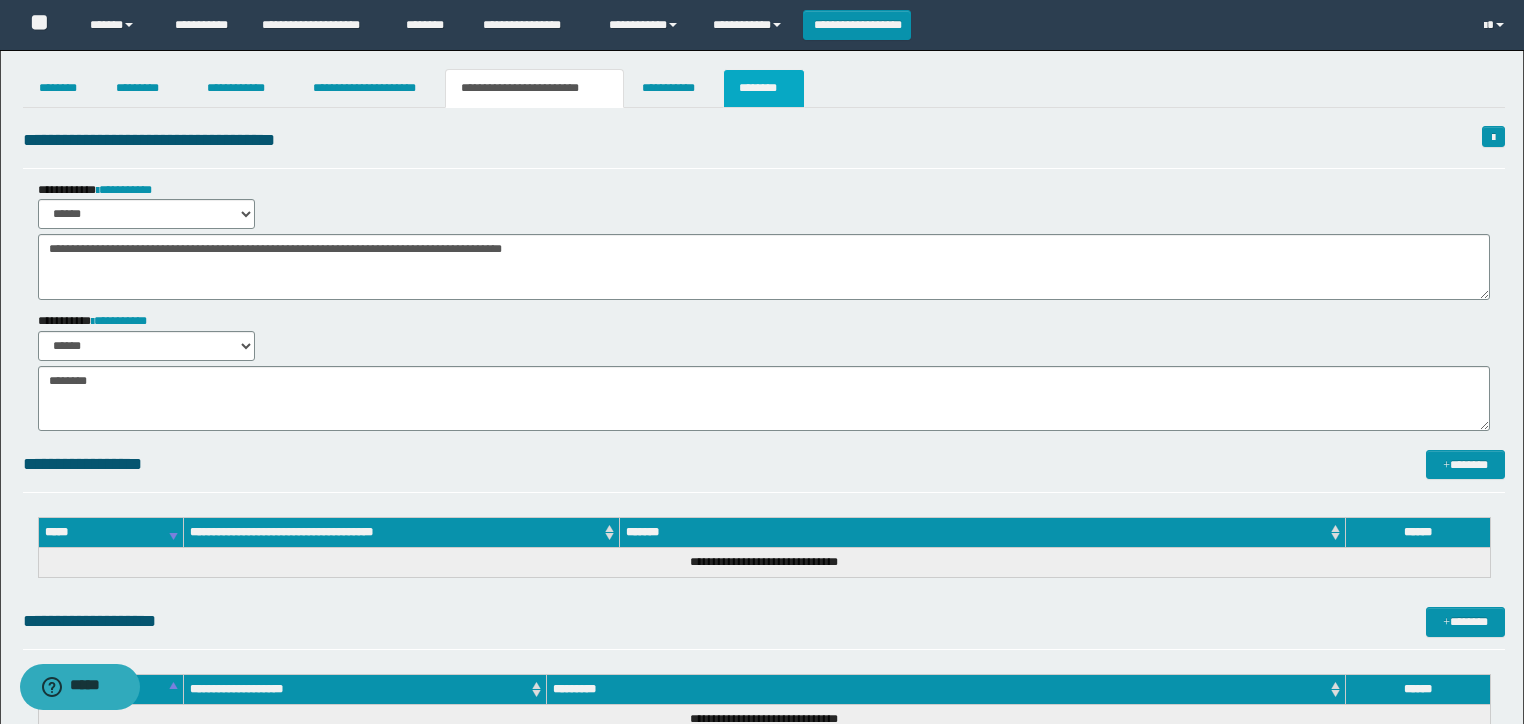 click on "********" at bounding box center (764, 88) 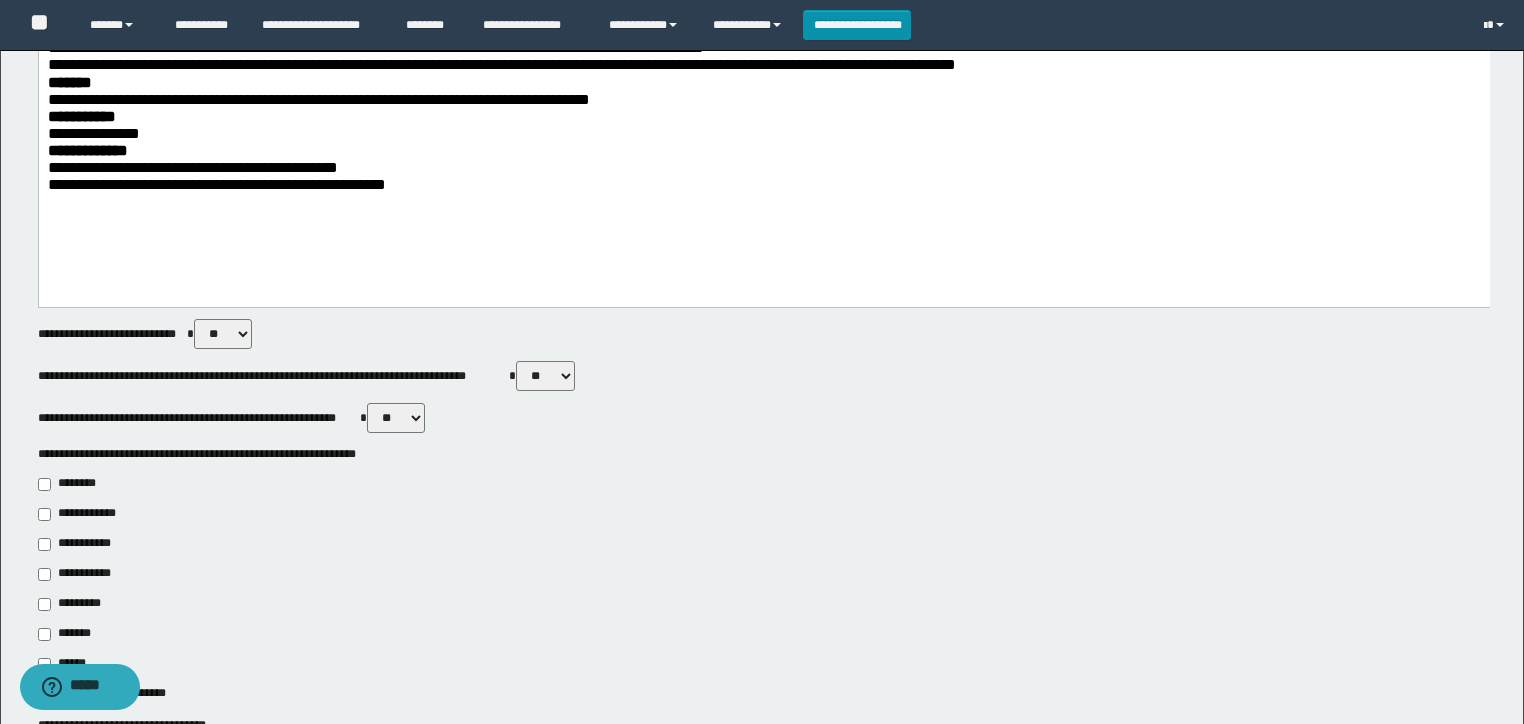 scroll, scrollTop: 0, scrollLeft: 0, axis: both 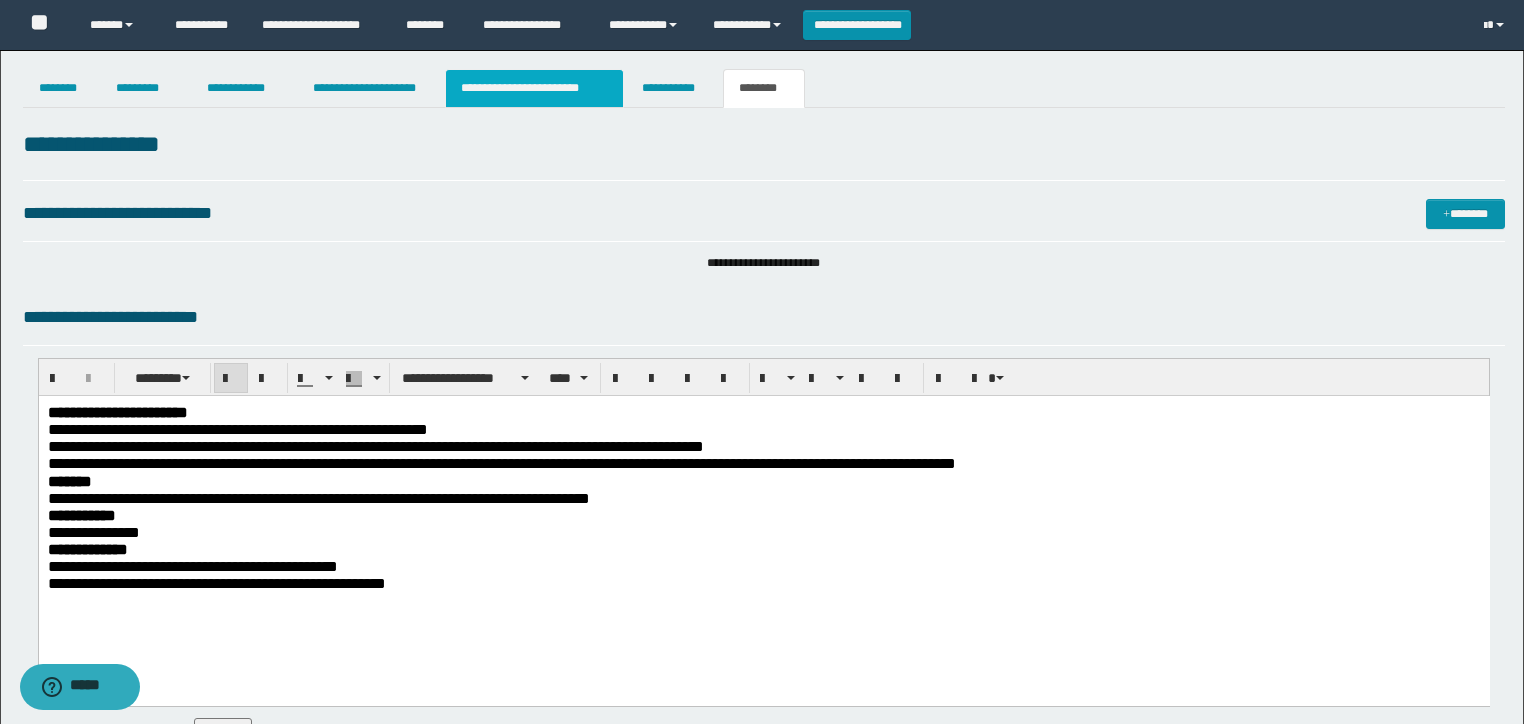 click on "**********" at bounding box center [534, 88] 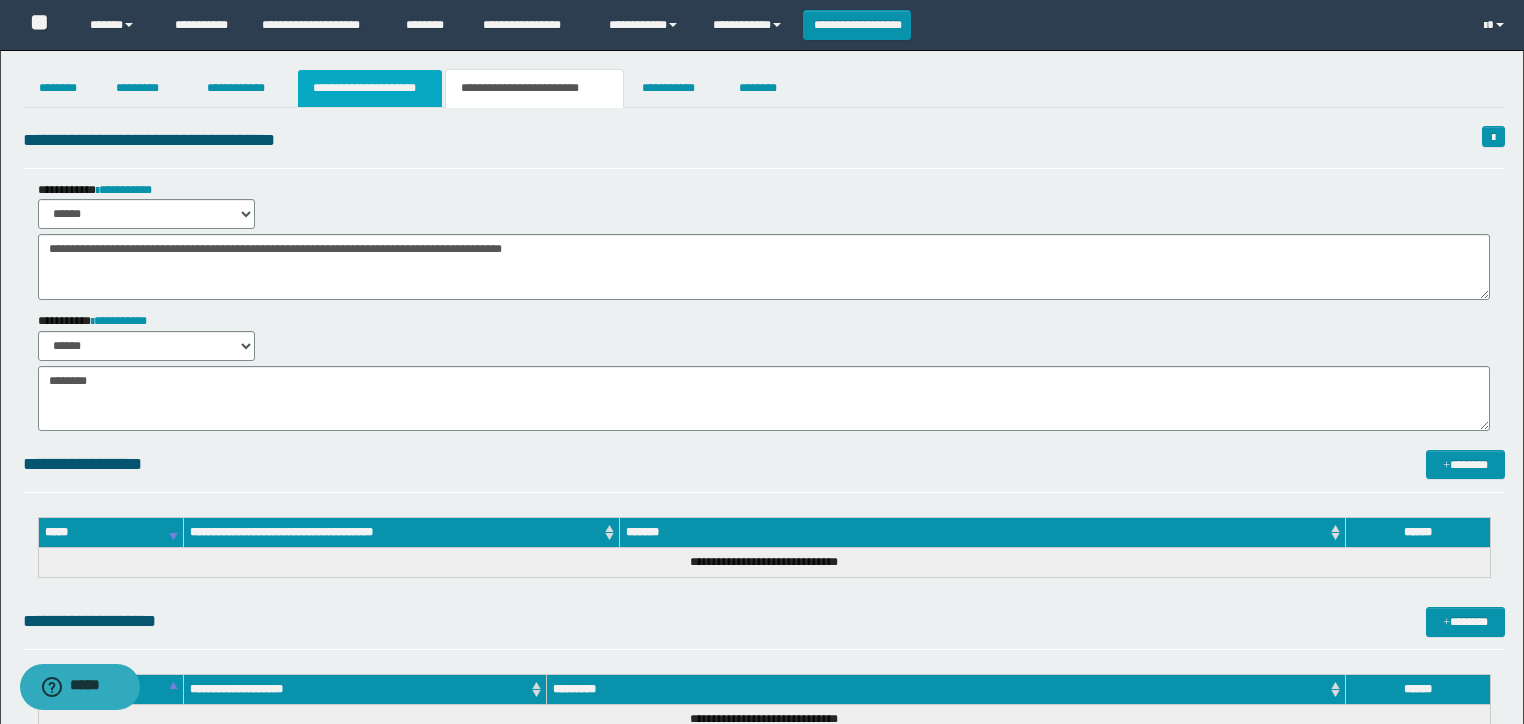 click on "**********" at bounding box center (370, 88) 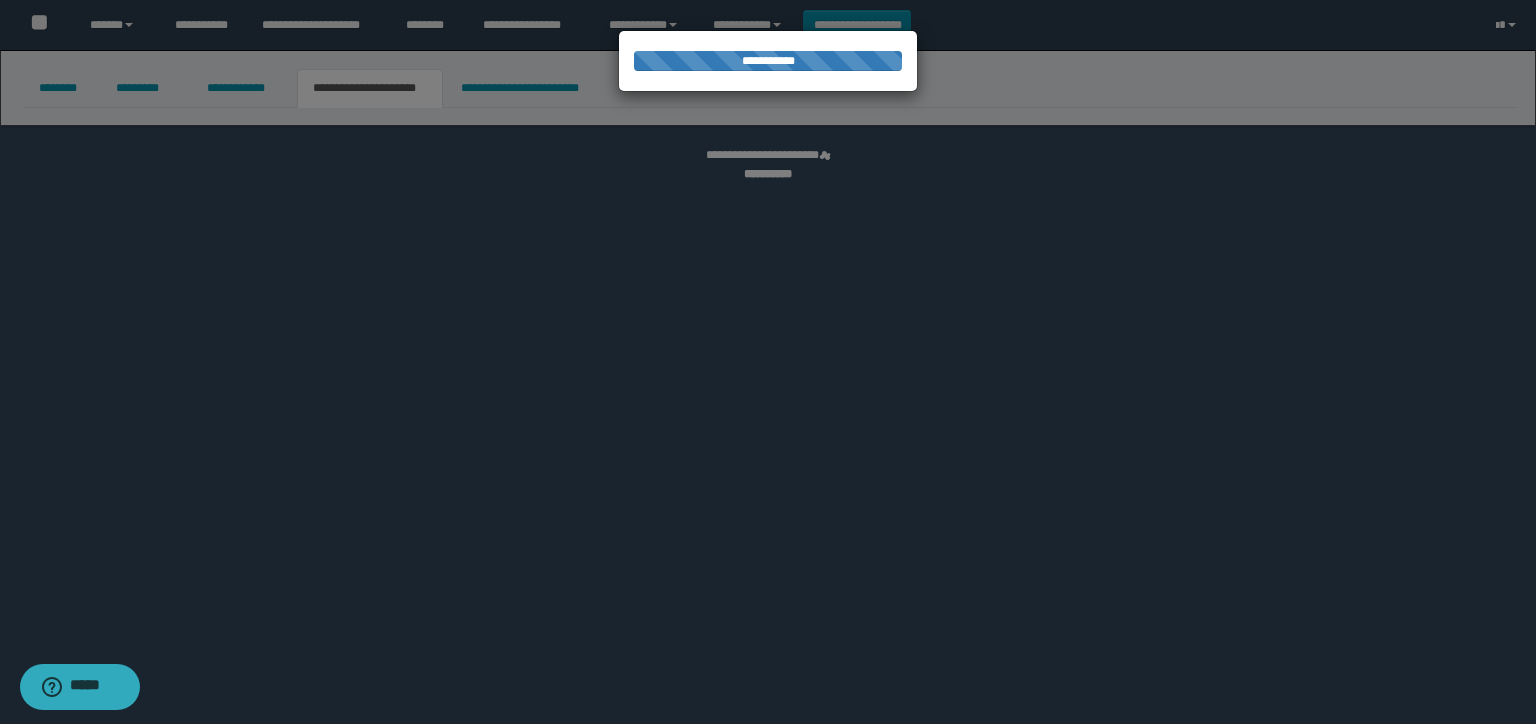 select on "*" 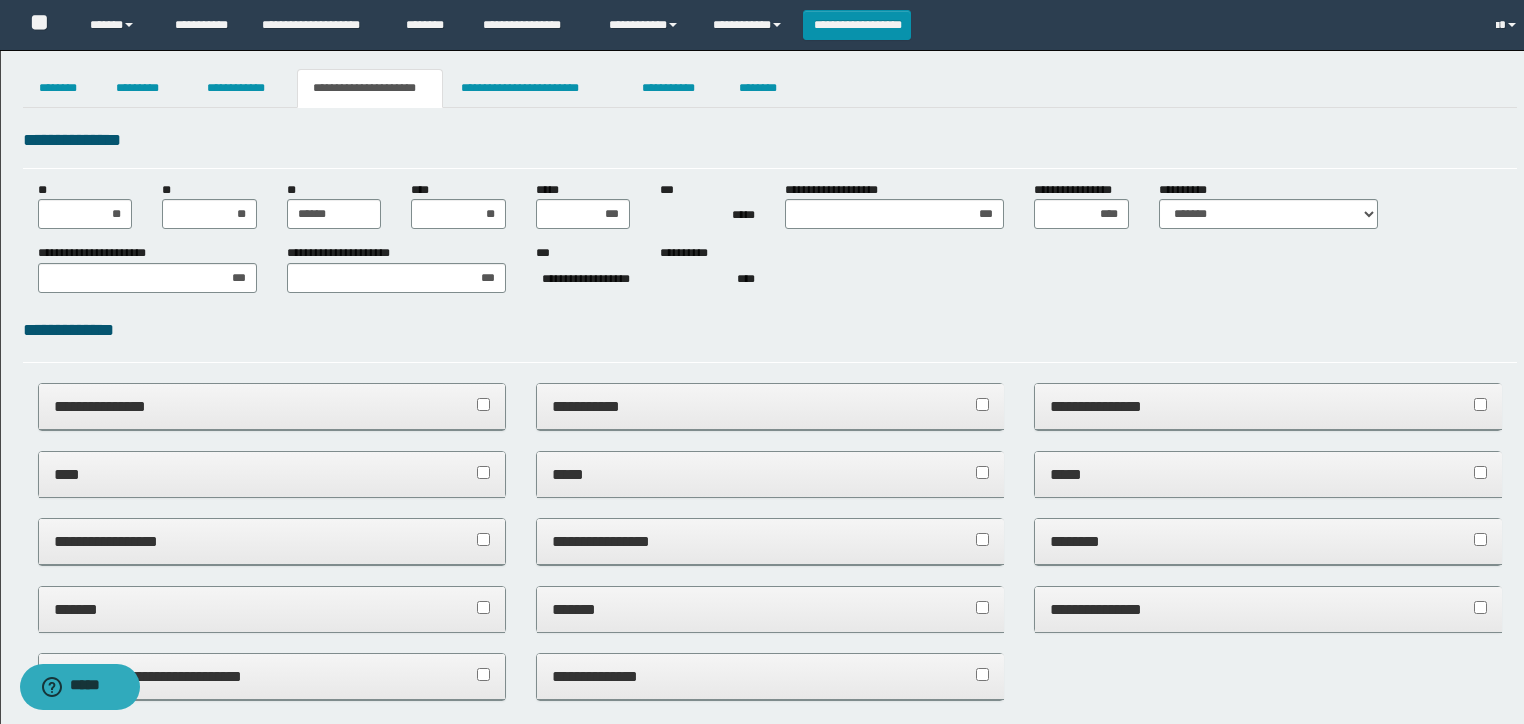 scroll, scrollTop: 0, scrollLeft: 0, axis: both 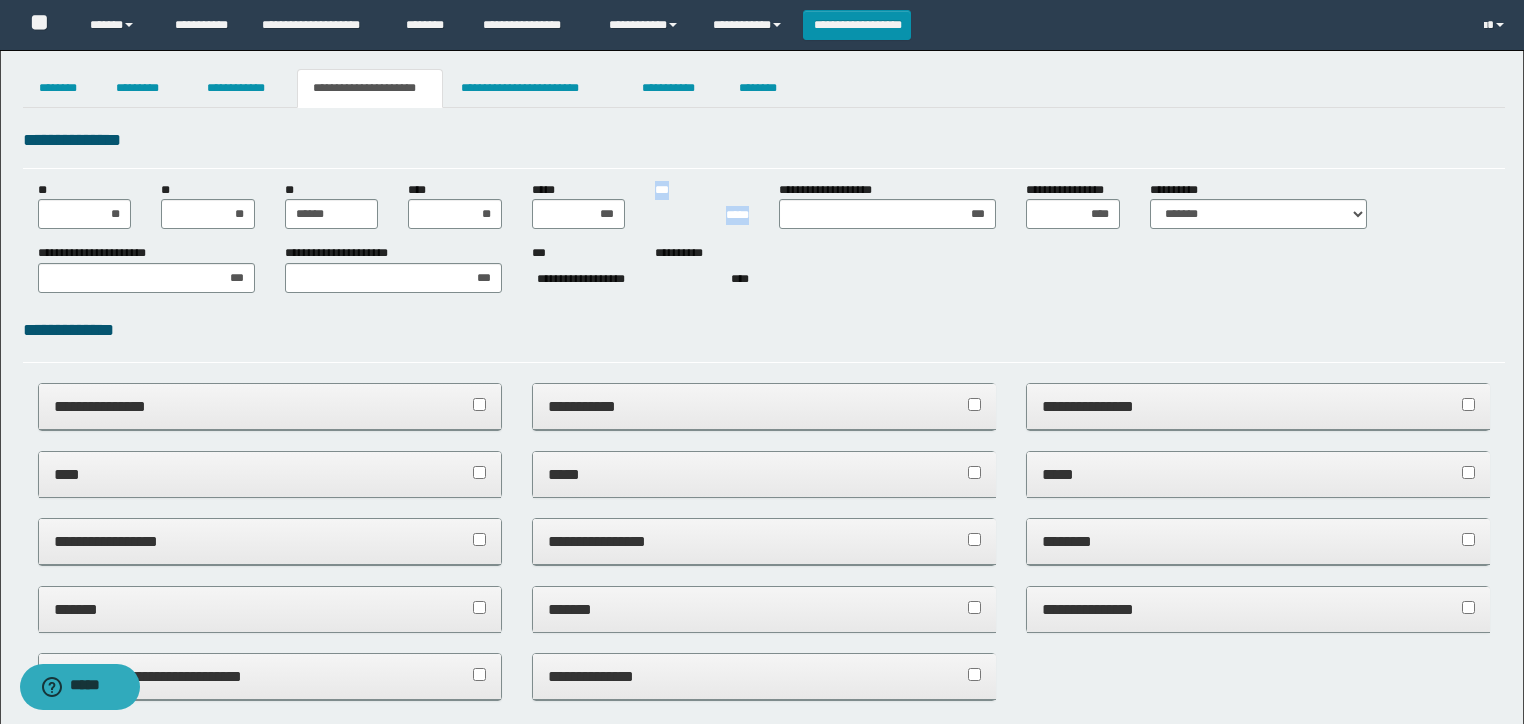 drag, startPoint x: 652, startPoint y: 187, endPoint x: 748, endPoint y: 217, distance: 100.57833 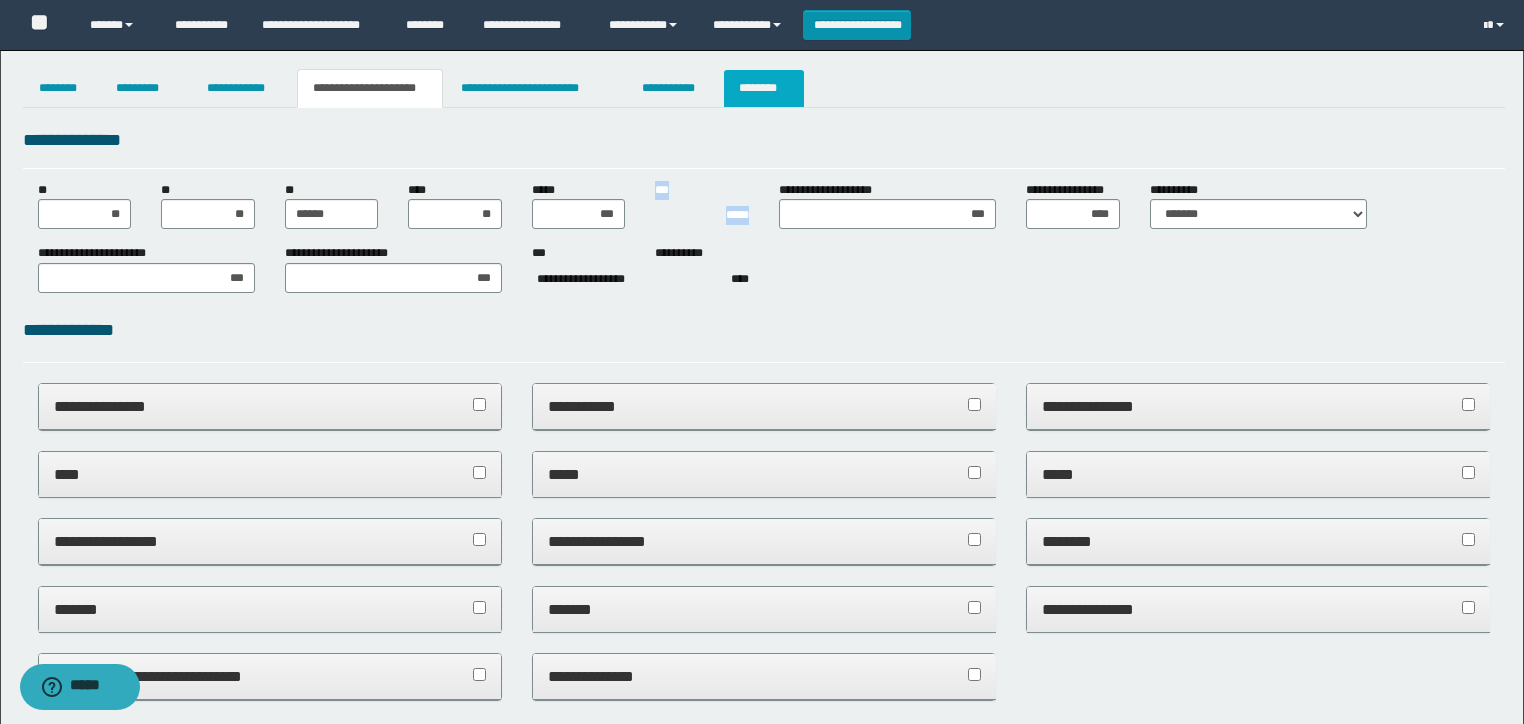 click on "********" at bounding box center (764, 88) 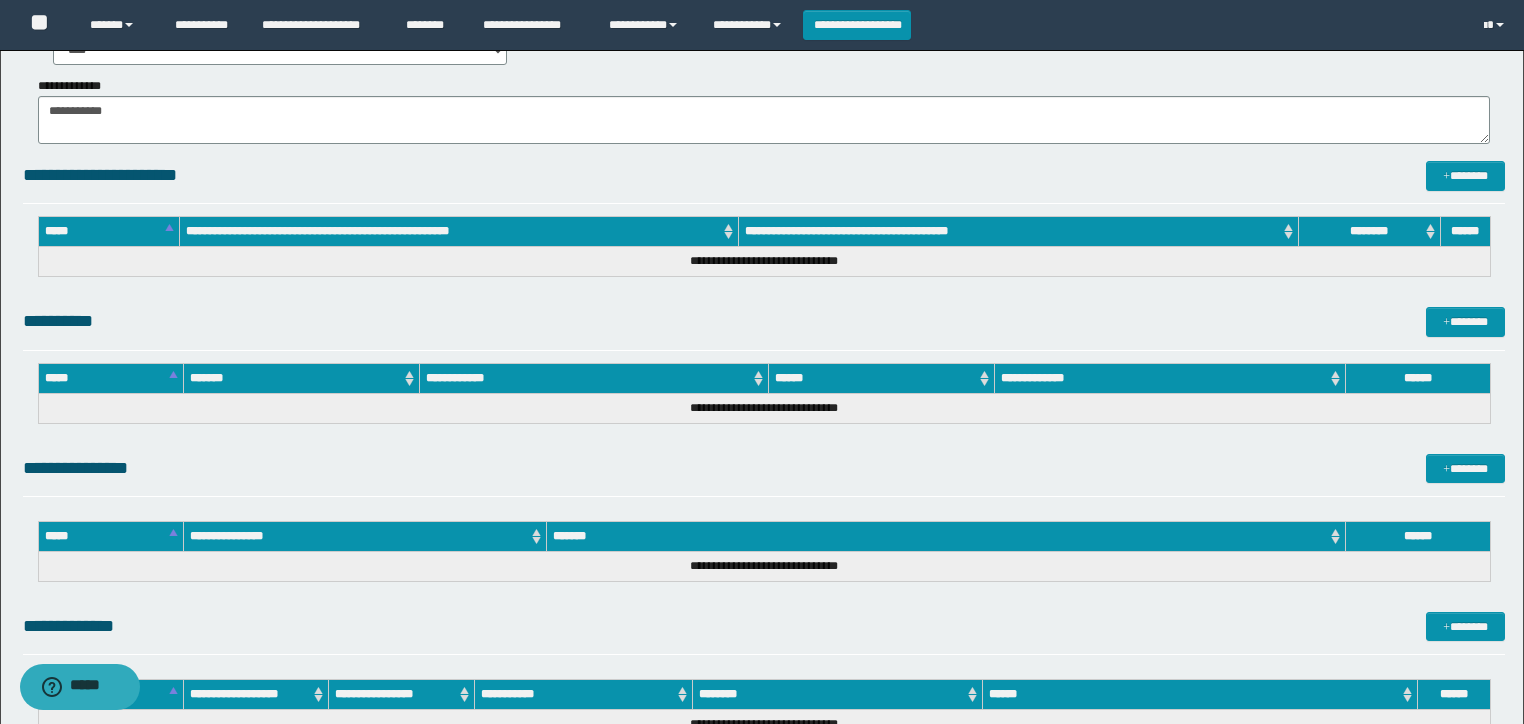 scroll, scrollTop: 1120, scrollLeft: 0, axis: vertical 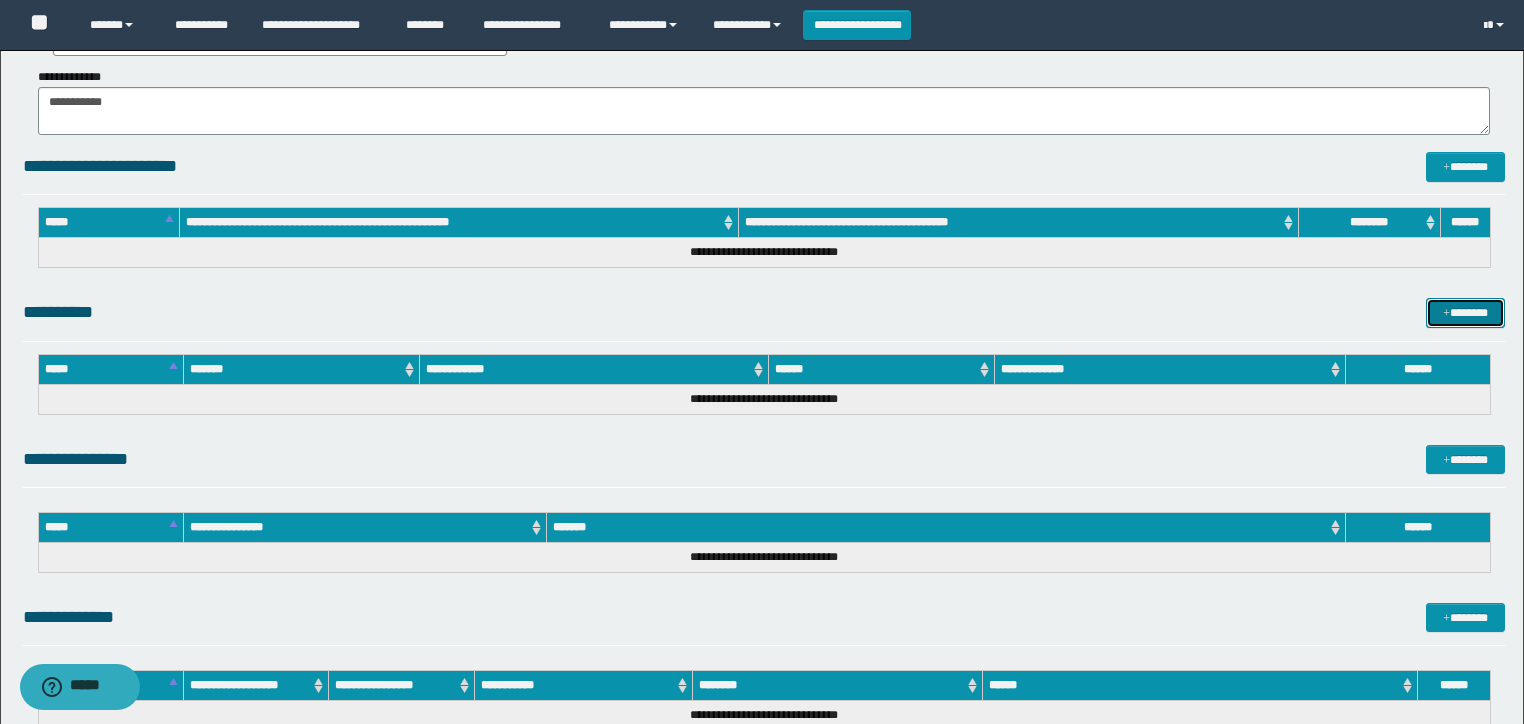 click on "*******" at bounding box center (1465, 313) 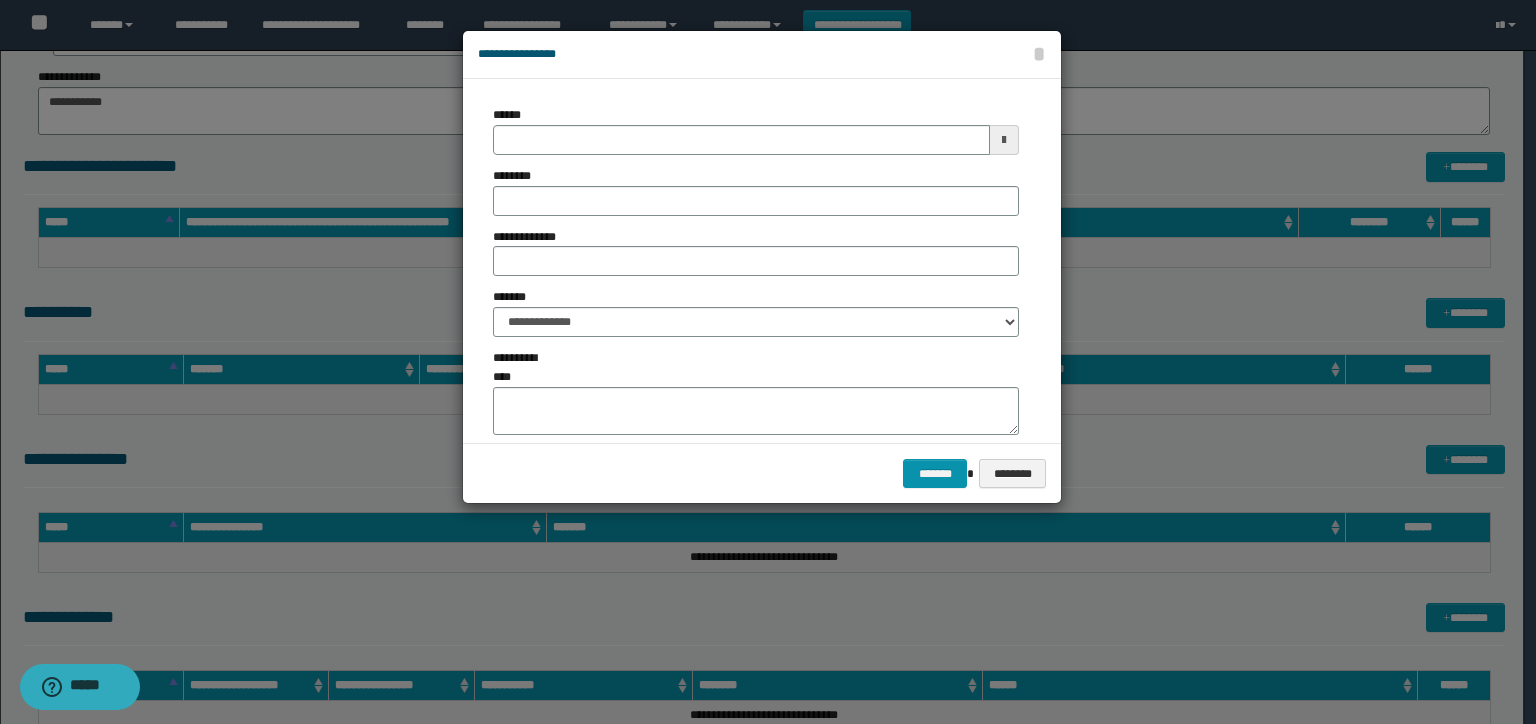 type on "**********" 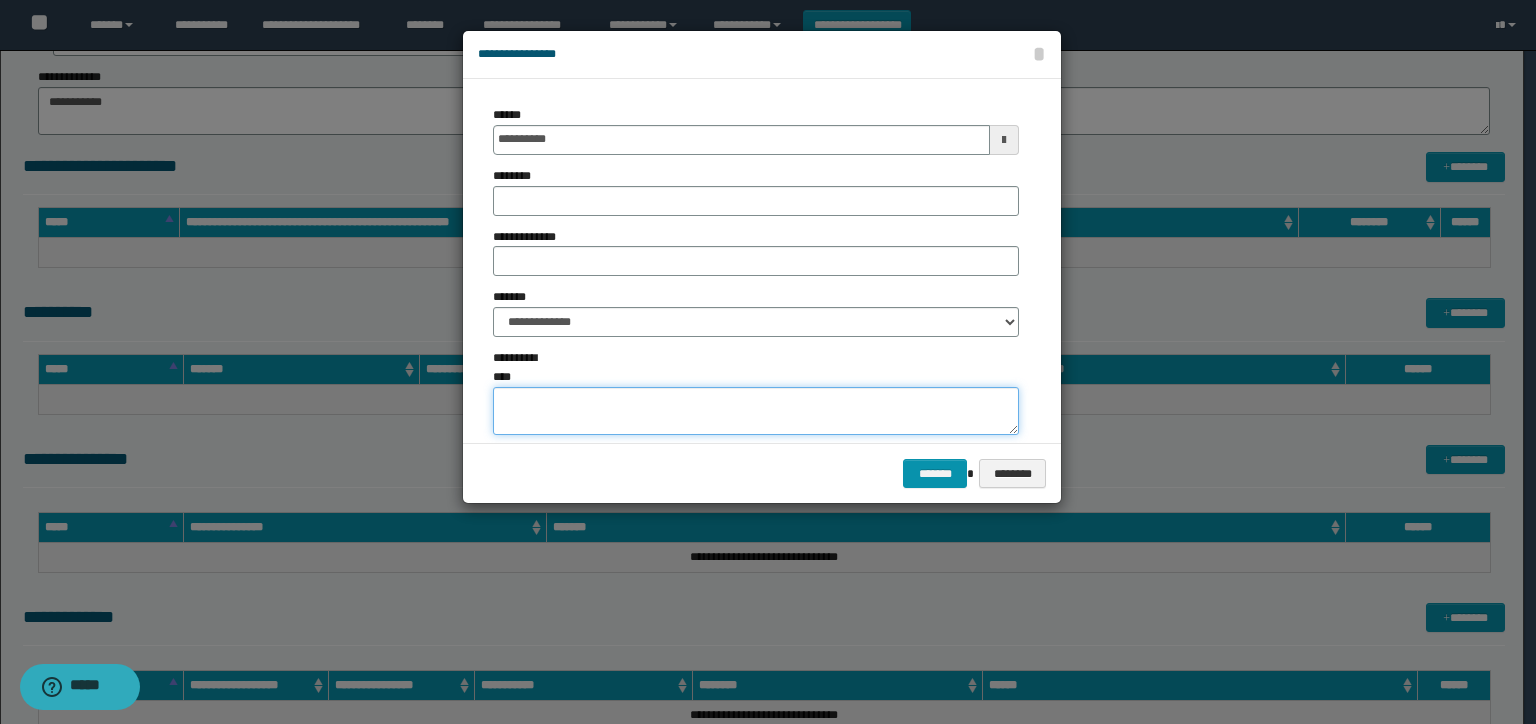 drag, startPoint x: 575, startPoint y: 396, endPoint x: 584, endPoint y: 385, distance: 14.21267 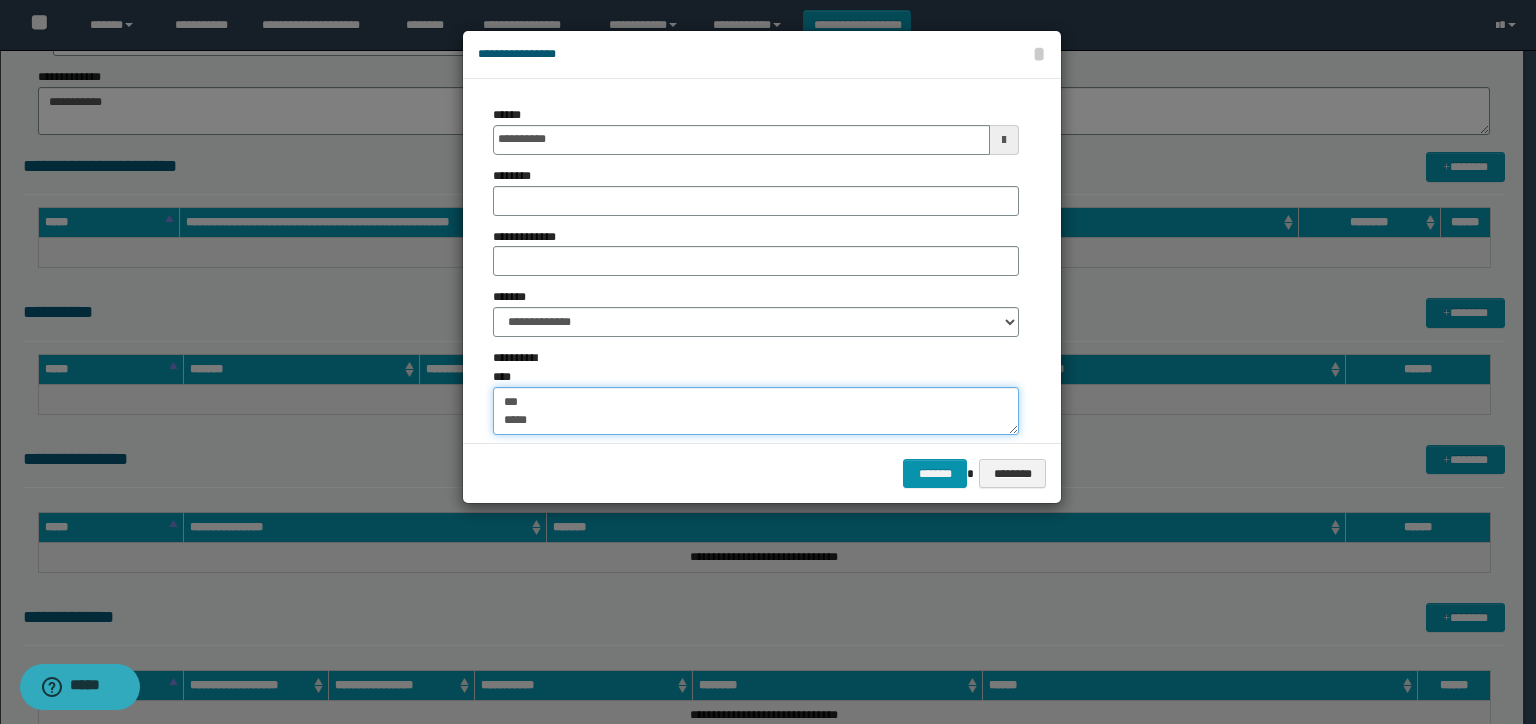 click on "***
*****" at bounding box center (756, 411) 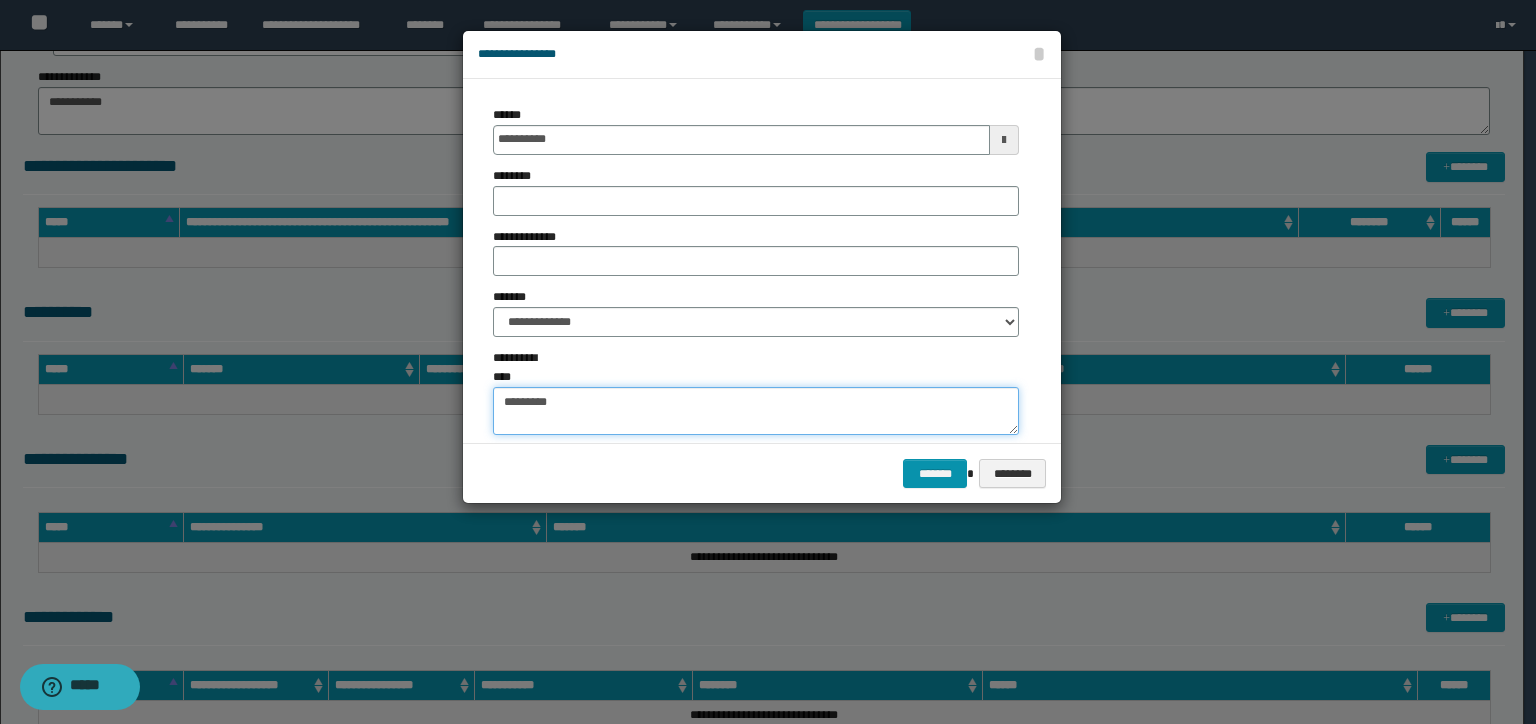 type on "*********" 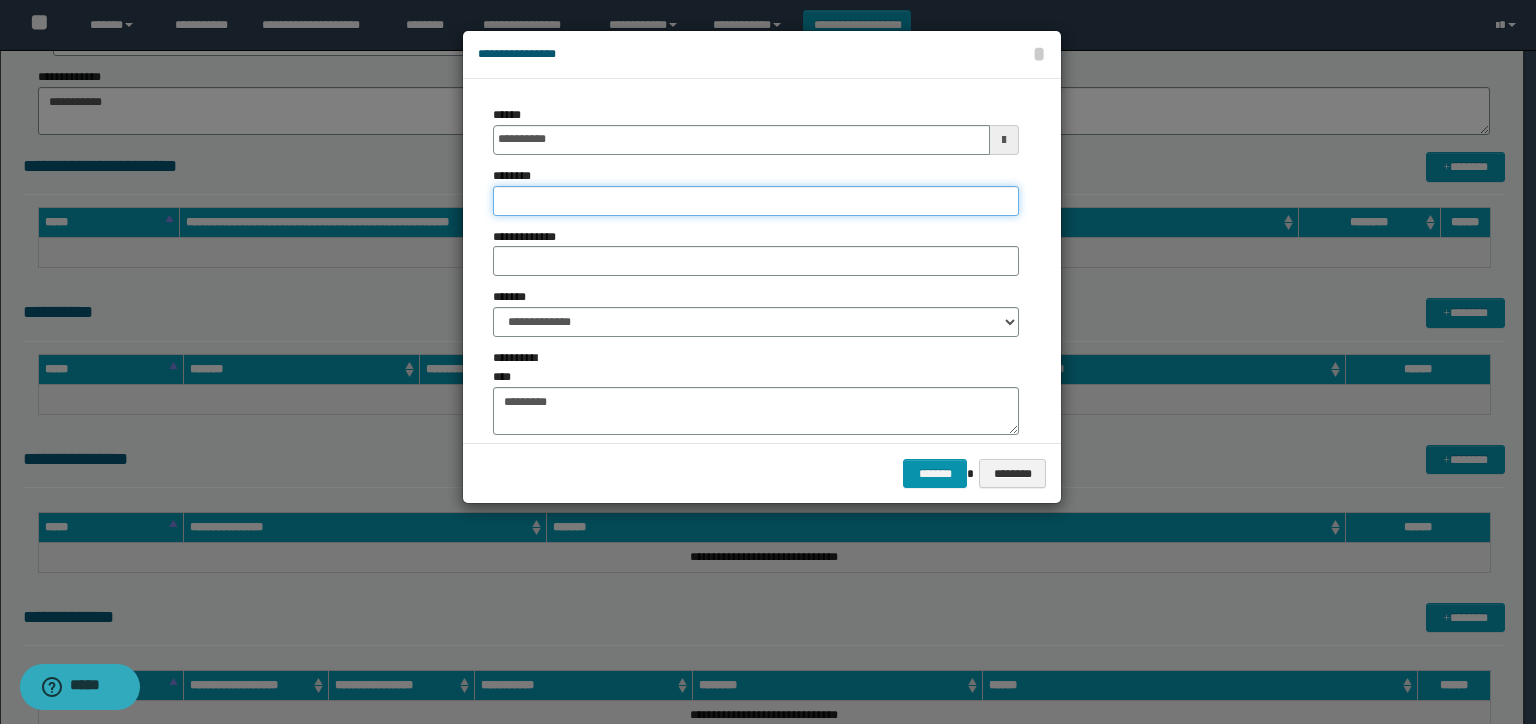 click on "********" at bounding box center (756, 201) 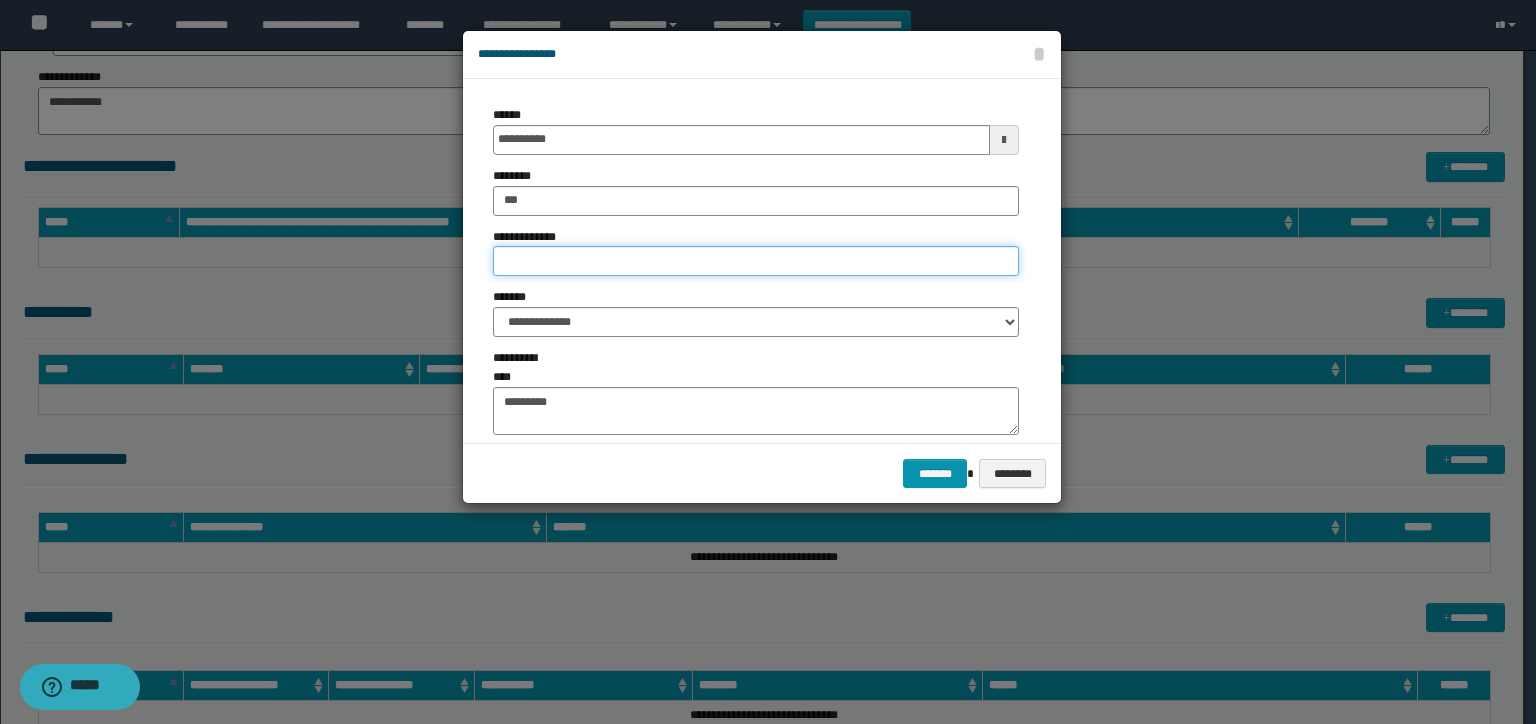 click on "**********" at bounding box center [756, 261] 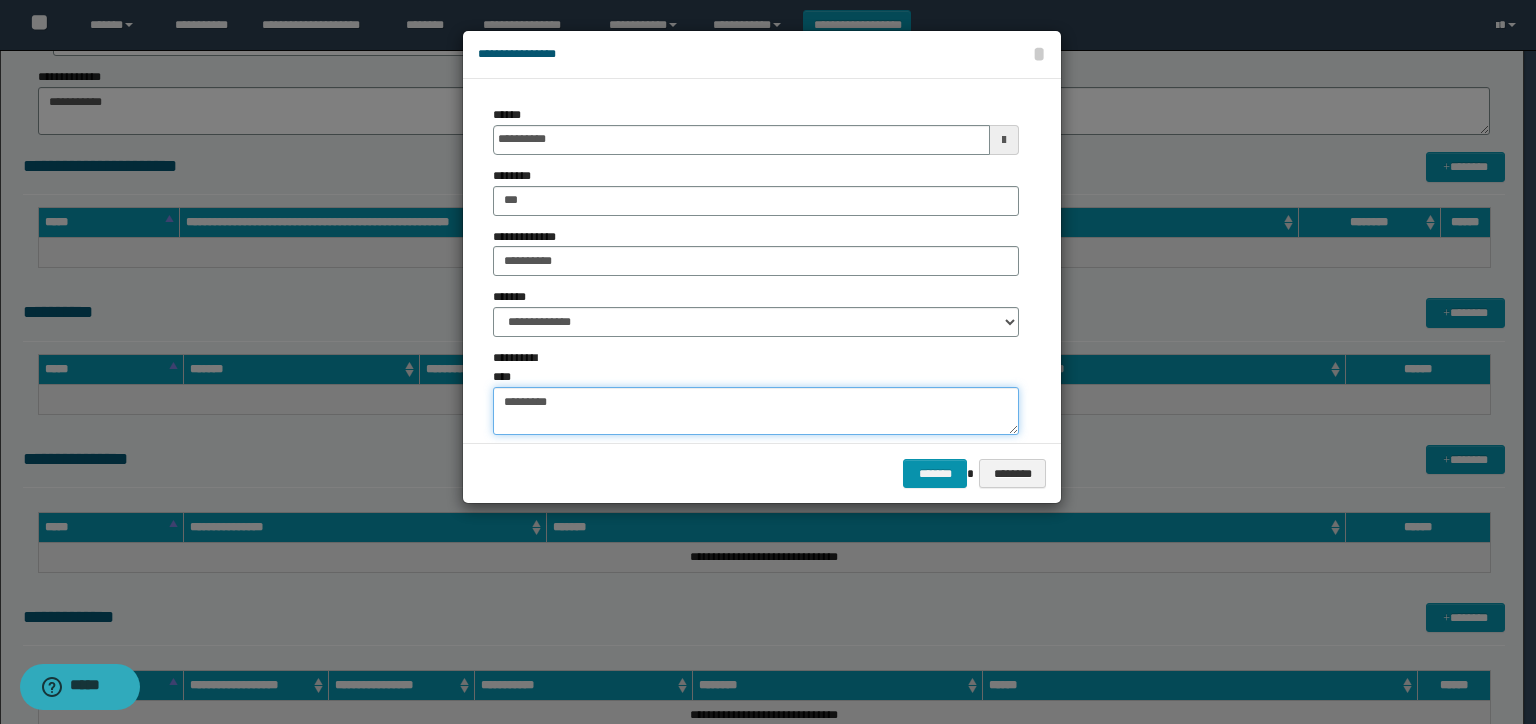 click on "*********" at bounding box center [756, 411] 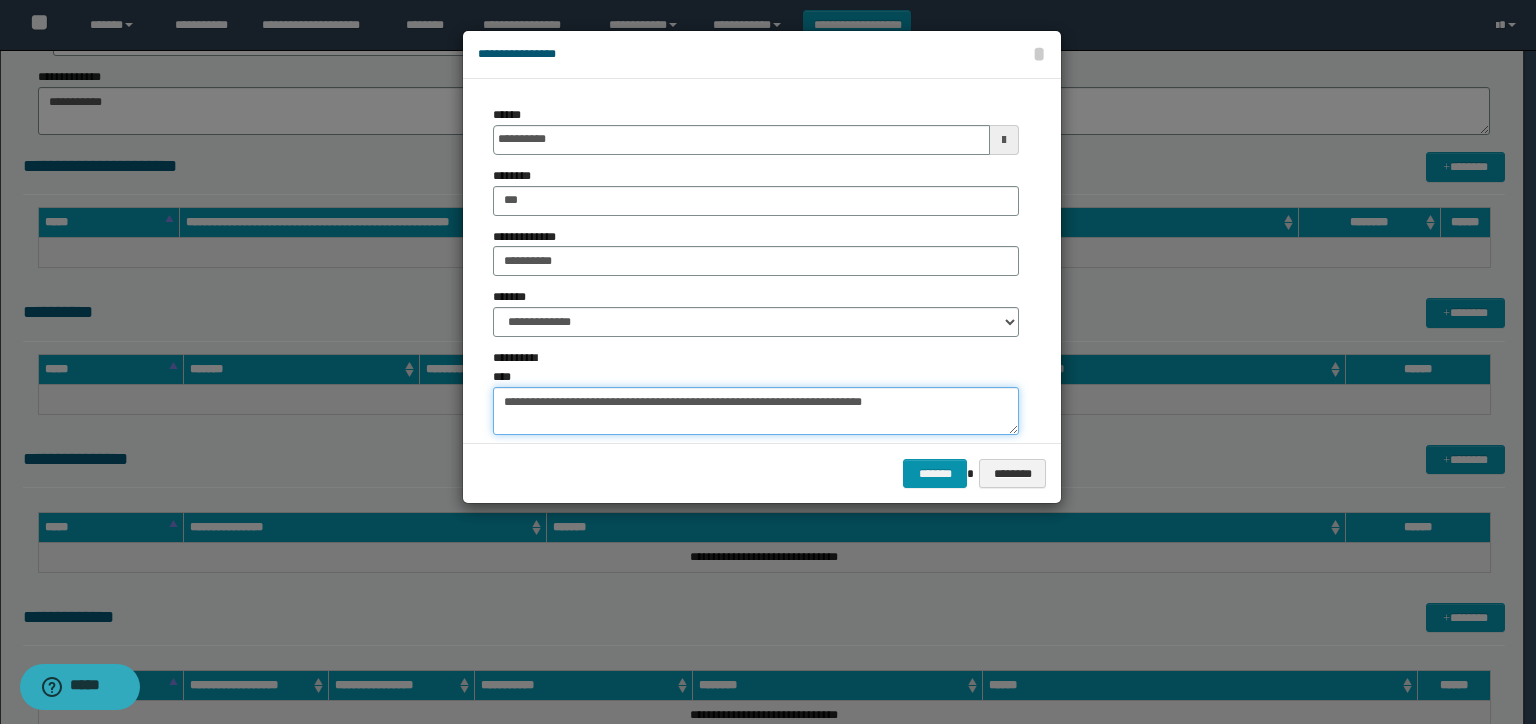click on "**********" at bounding box center [756, 411] 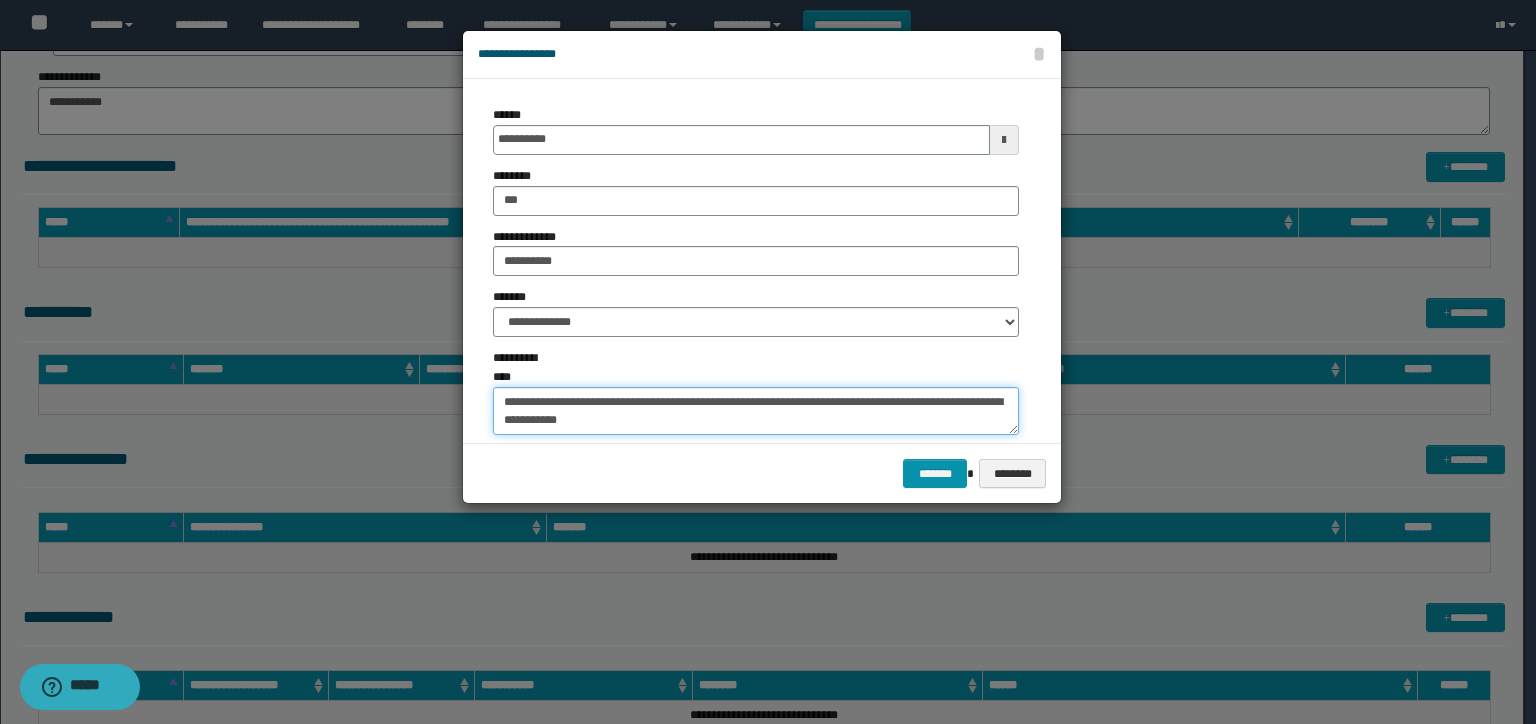 click on "**********" at bounding box center (756, 411) 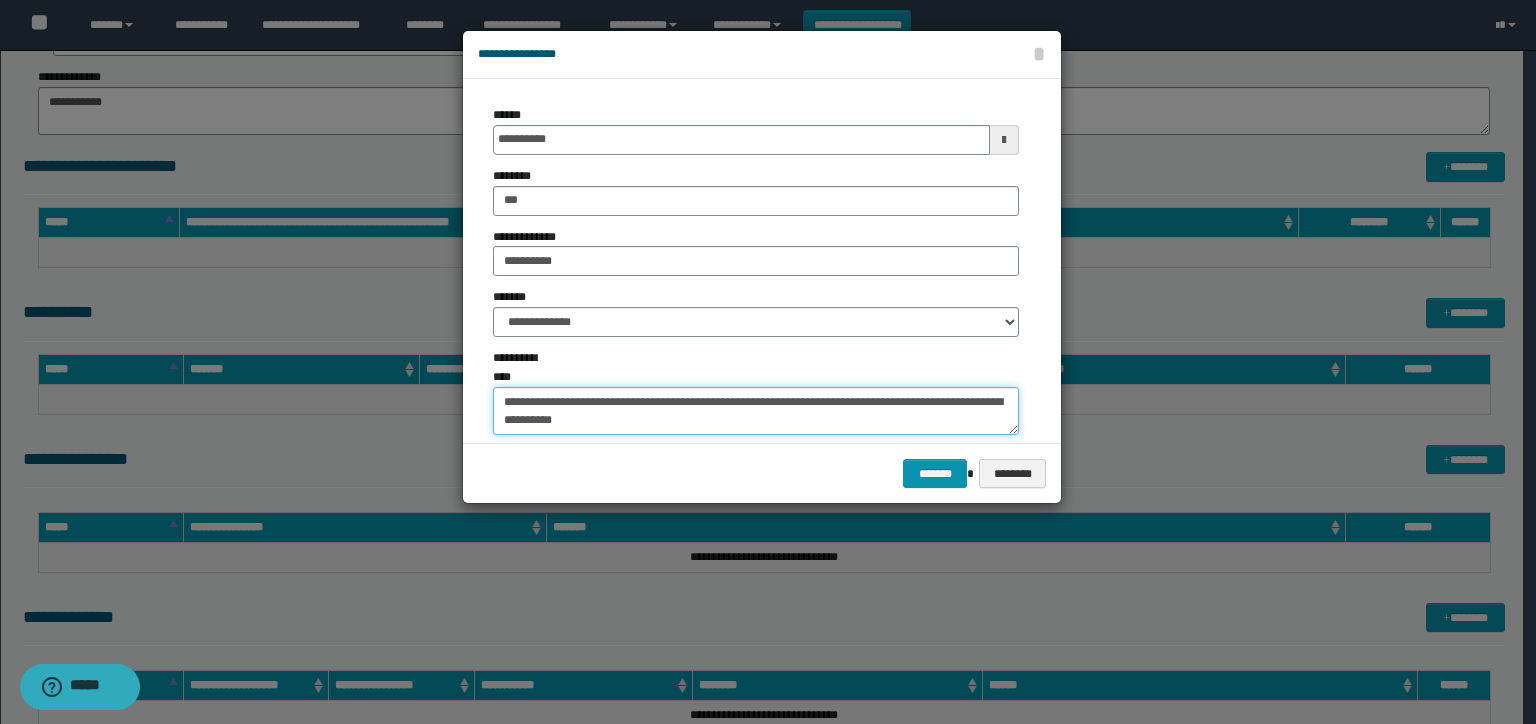 click on "**********" at bounding box center (756, 411) 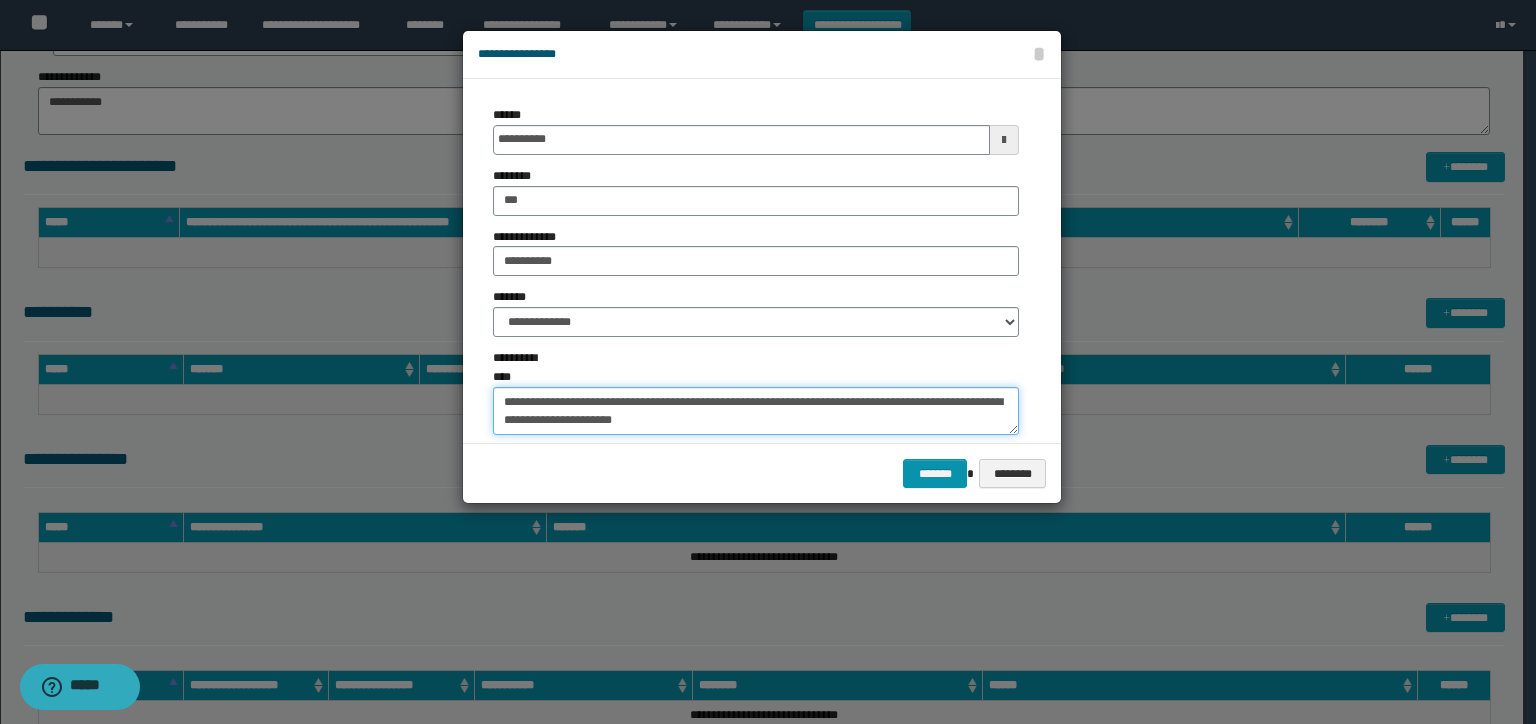 drag, startPoint x: 969, startPoint y: 395, endPoint x: 968, endPoint y: 384, distance: 11.045361 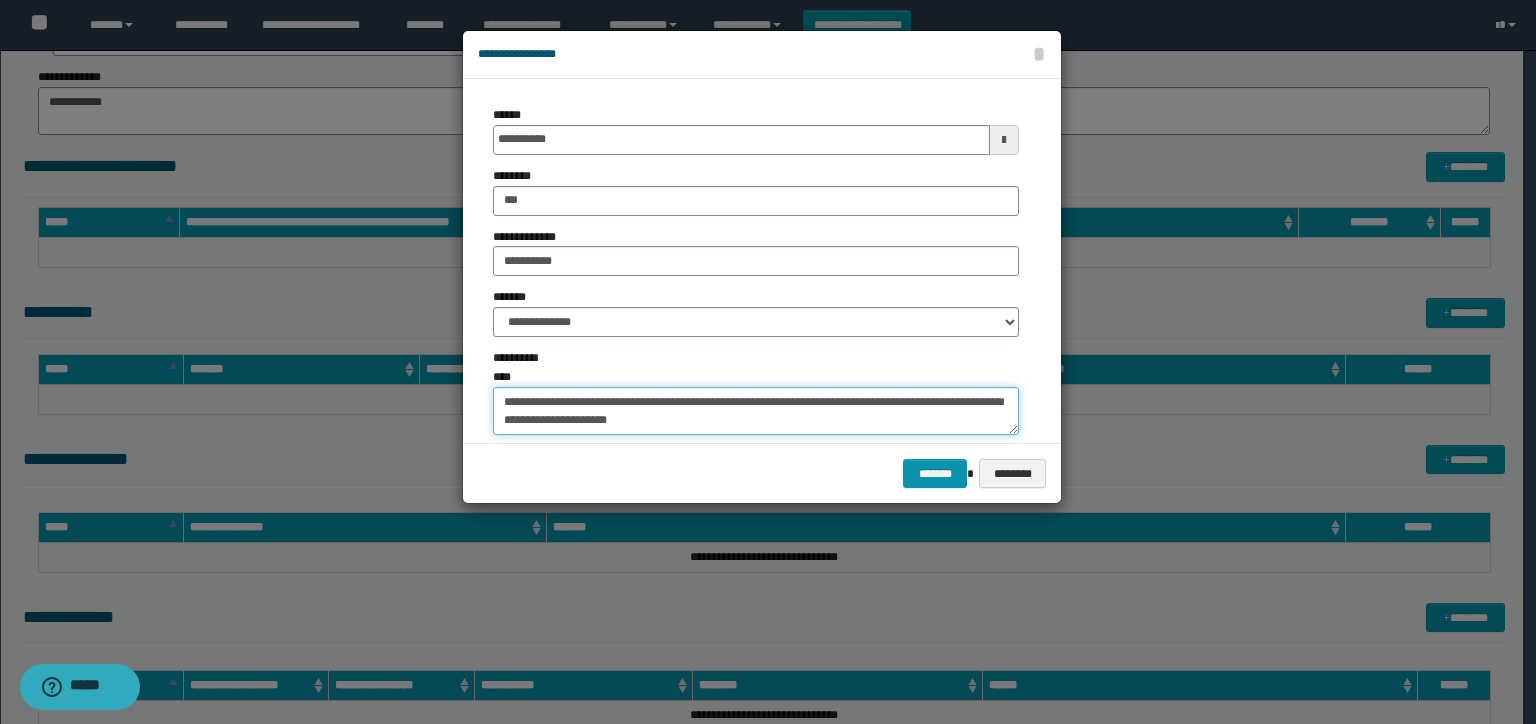 click on "**********" at bounding box center (756, 411) 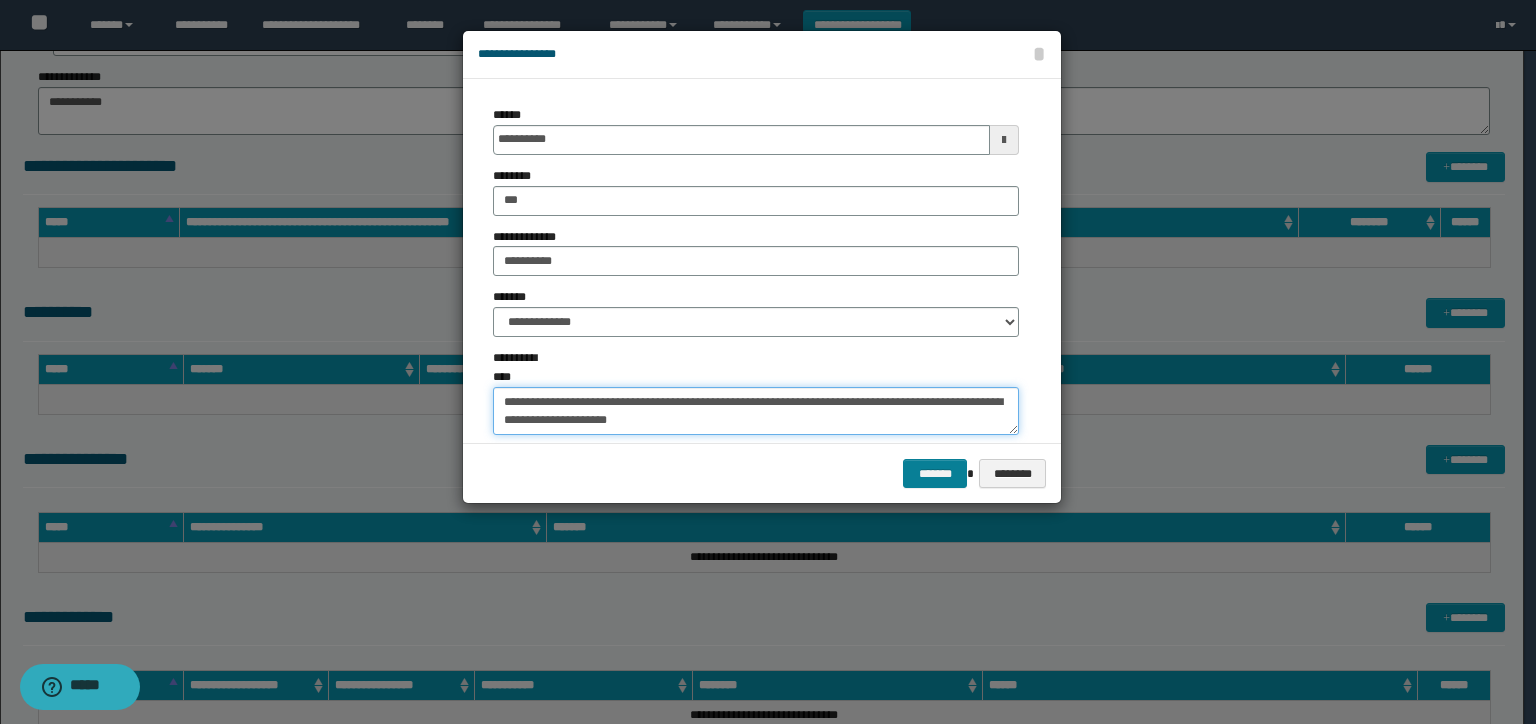 type on "**********" 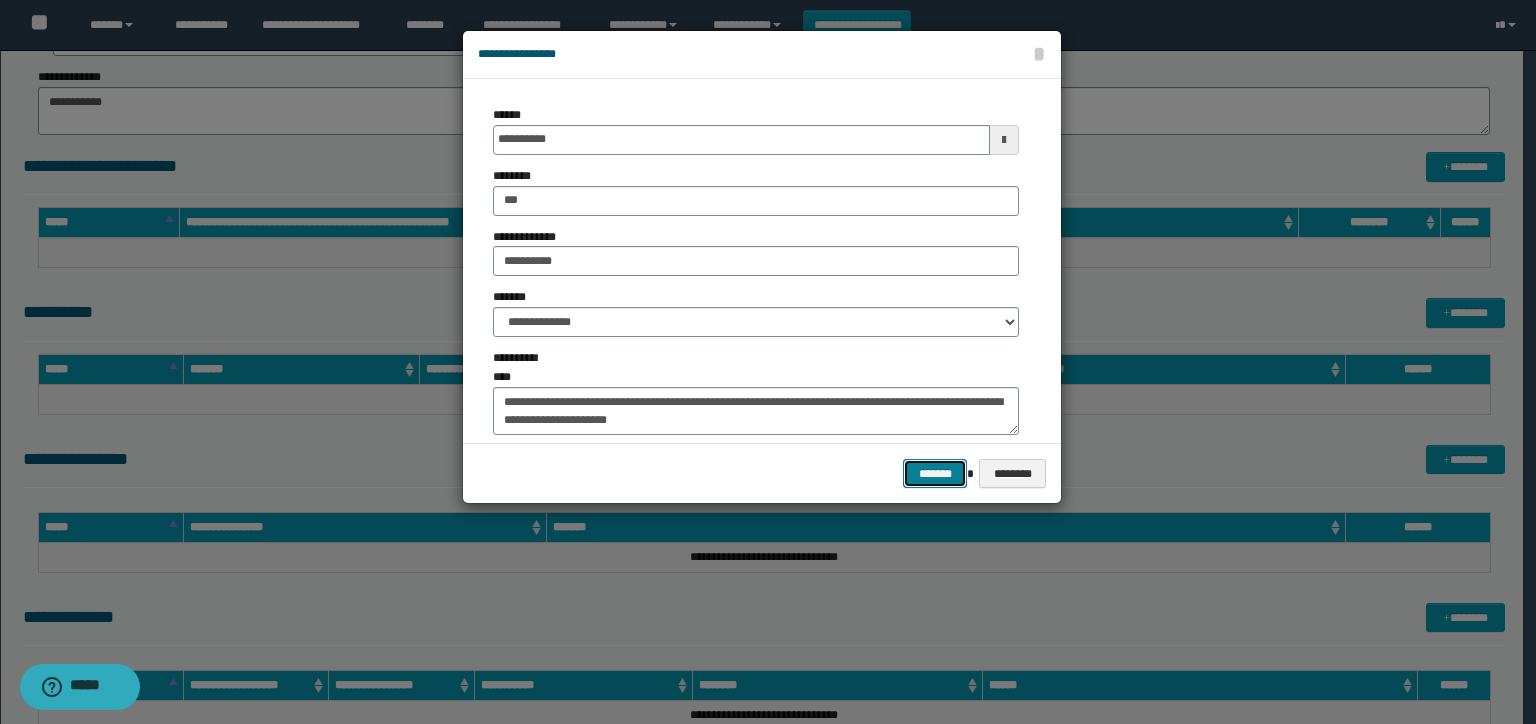 click on "*******" at bounding box center [935, 474] 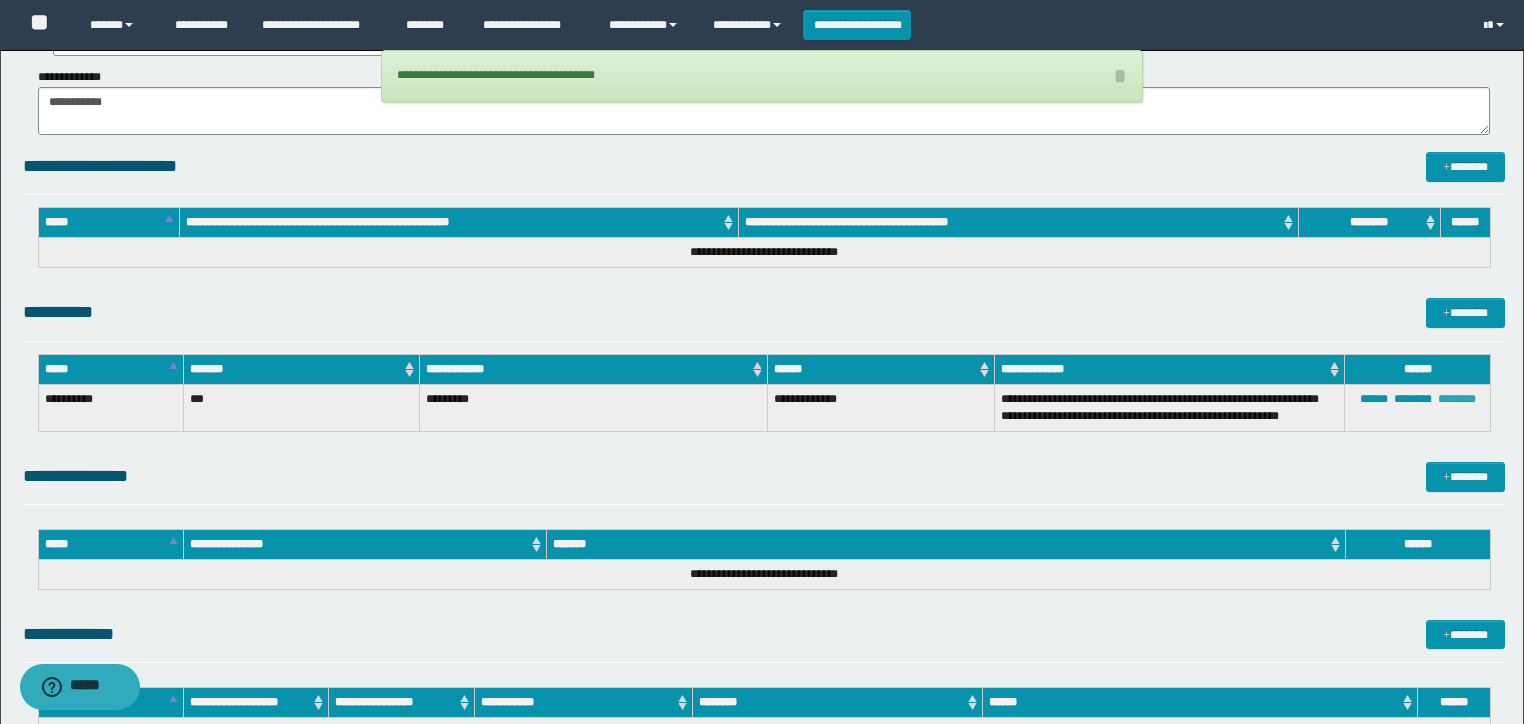 click on "********" at bounding box center [1457, 399] 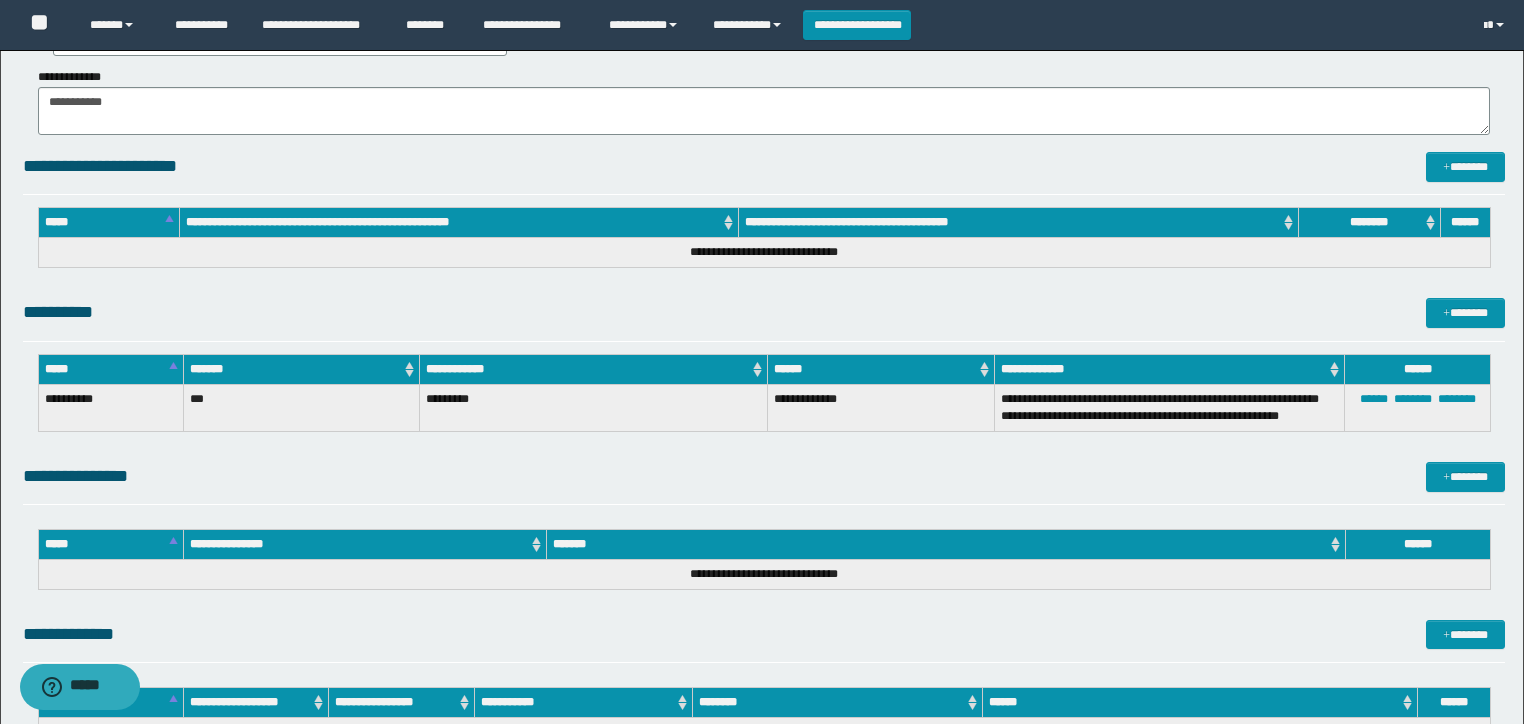 click on "**********" at bounding box center [764, 312] 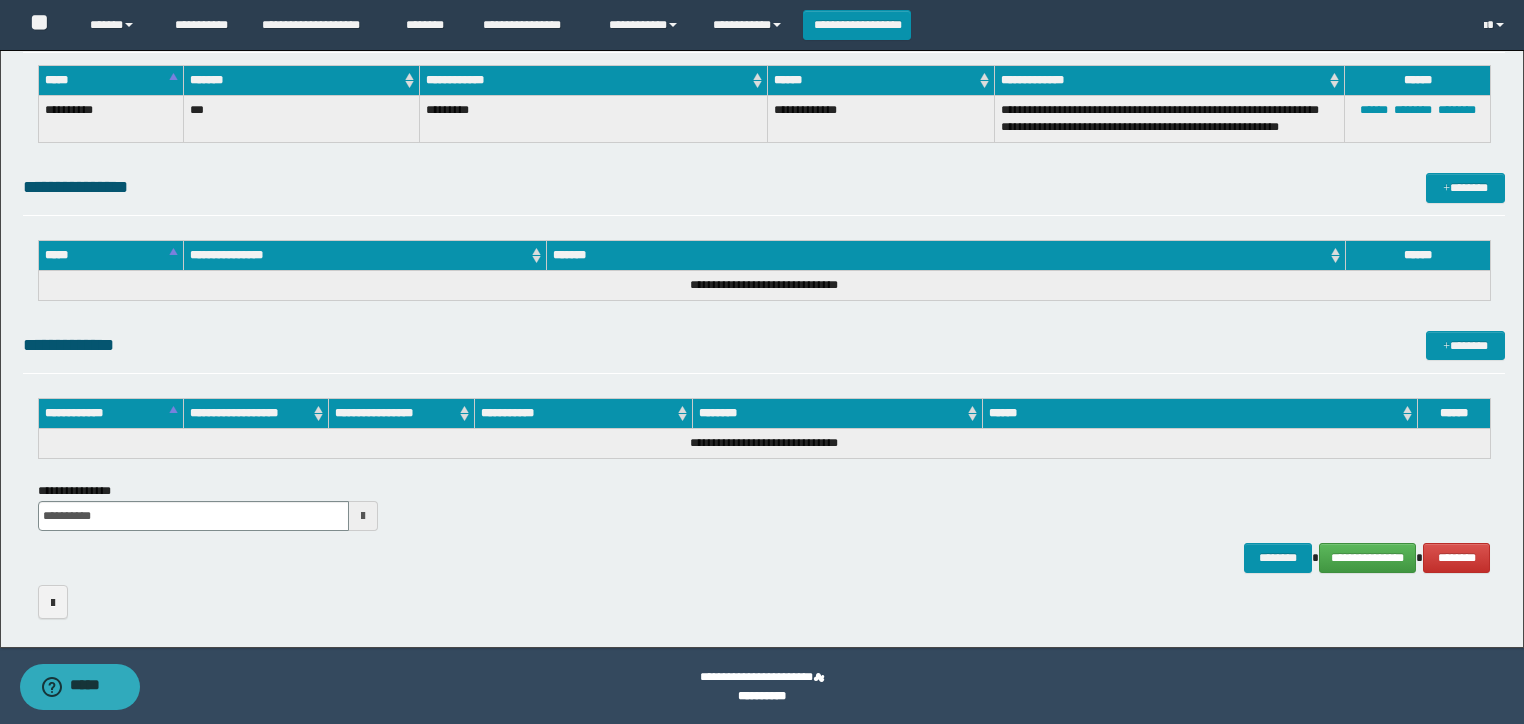 scroll, scrollTop: 1410, scrollLeft: 0, axis: vertical 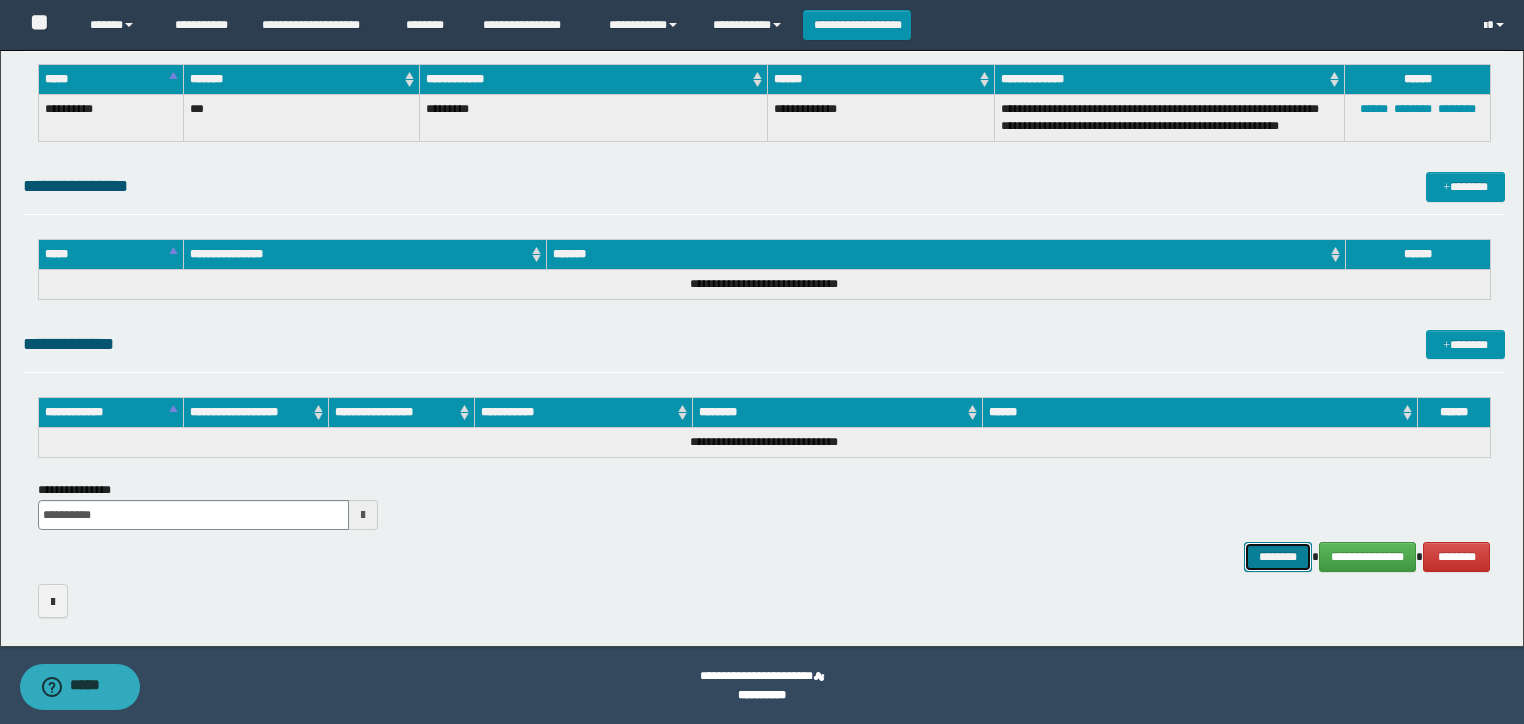 click on "********" at bounding box center [1277, 557] 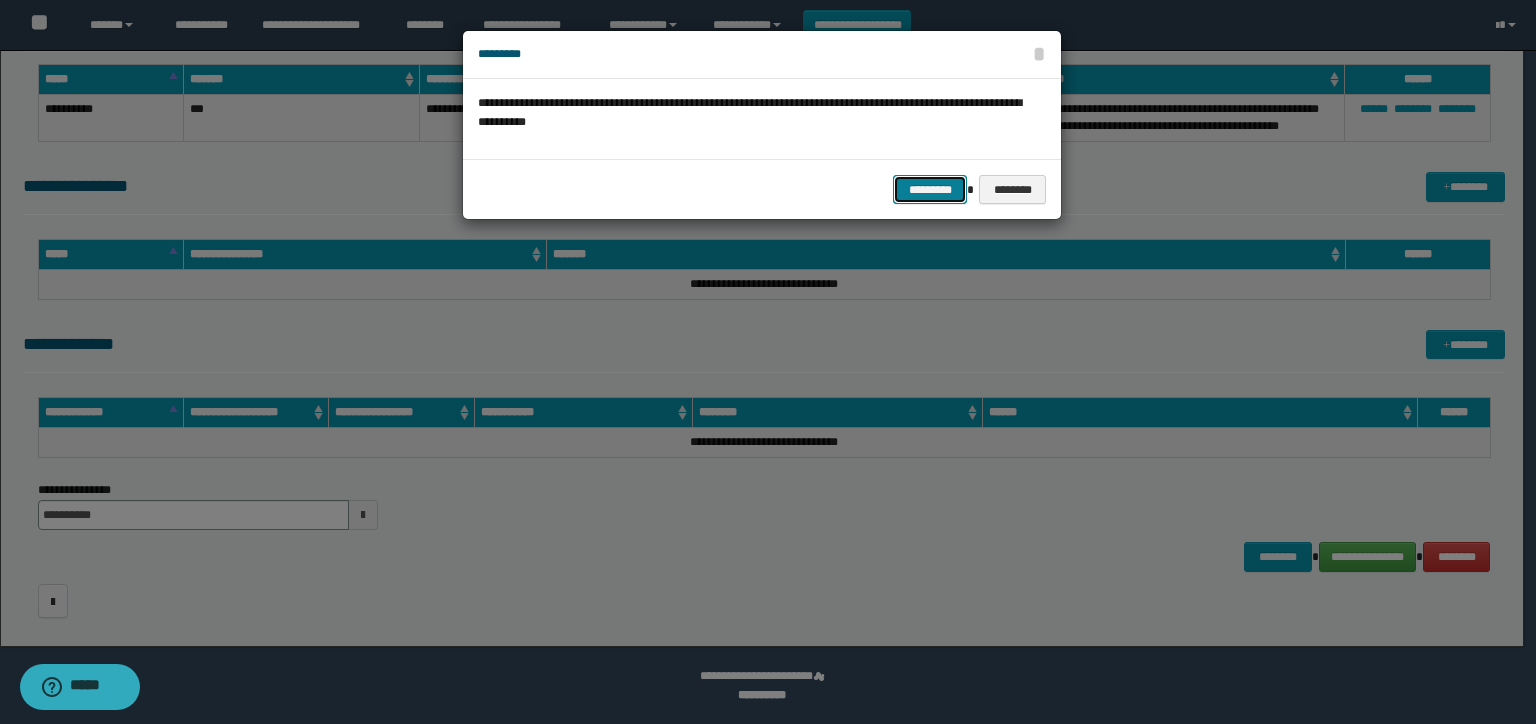 click on "*********" at bounding box center (930, 190) 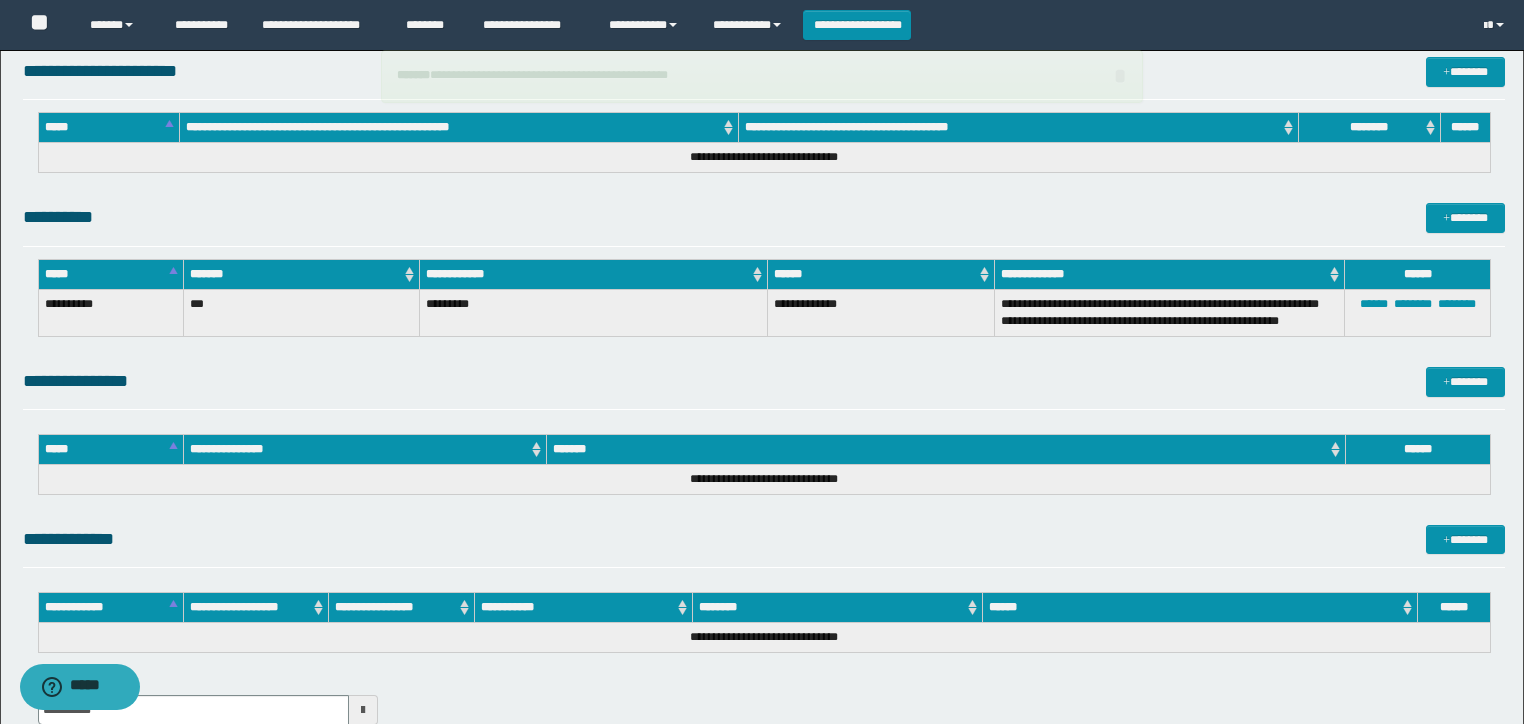 scroll, scrollTop: 1102, scrollLeft: 0, axis: vertical 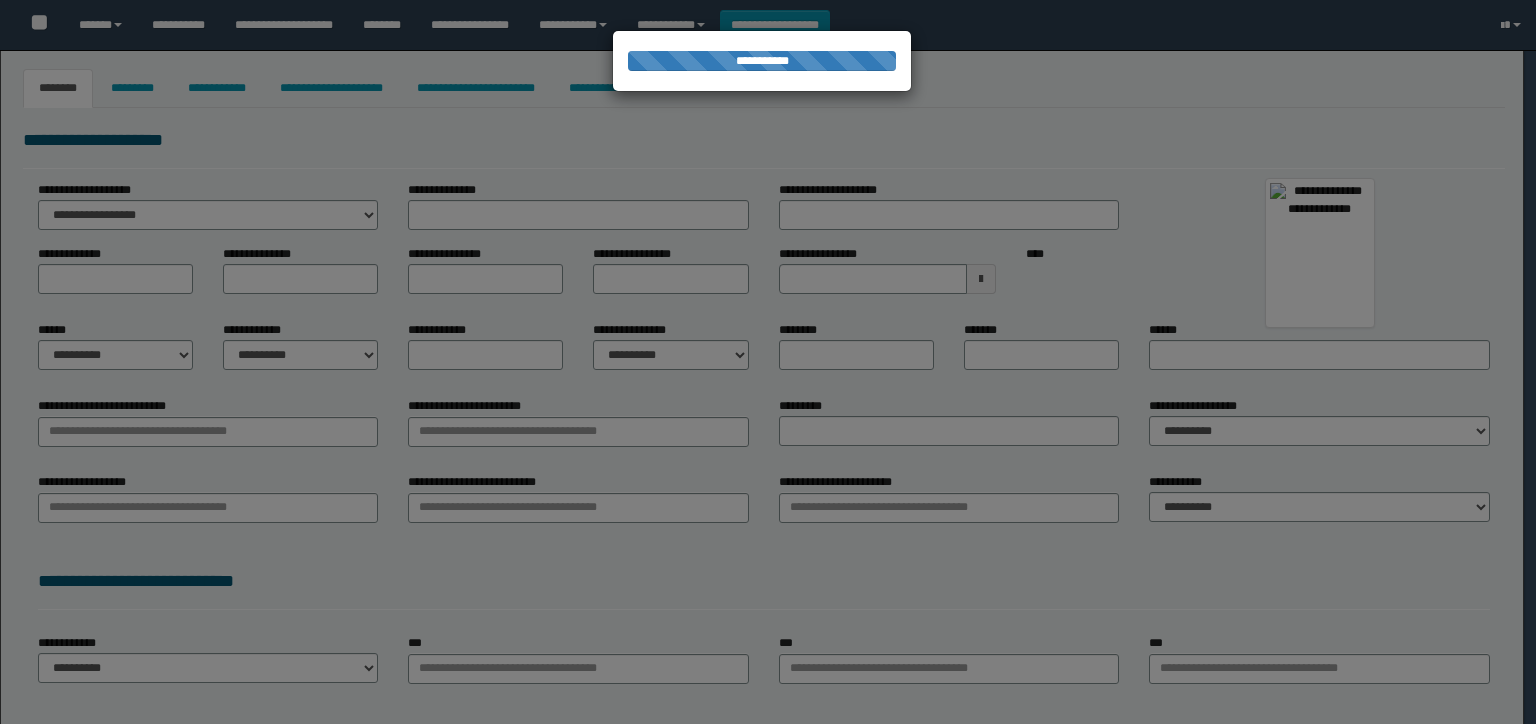 type on "**********" 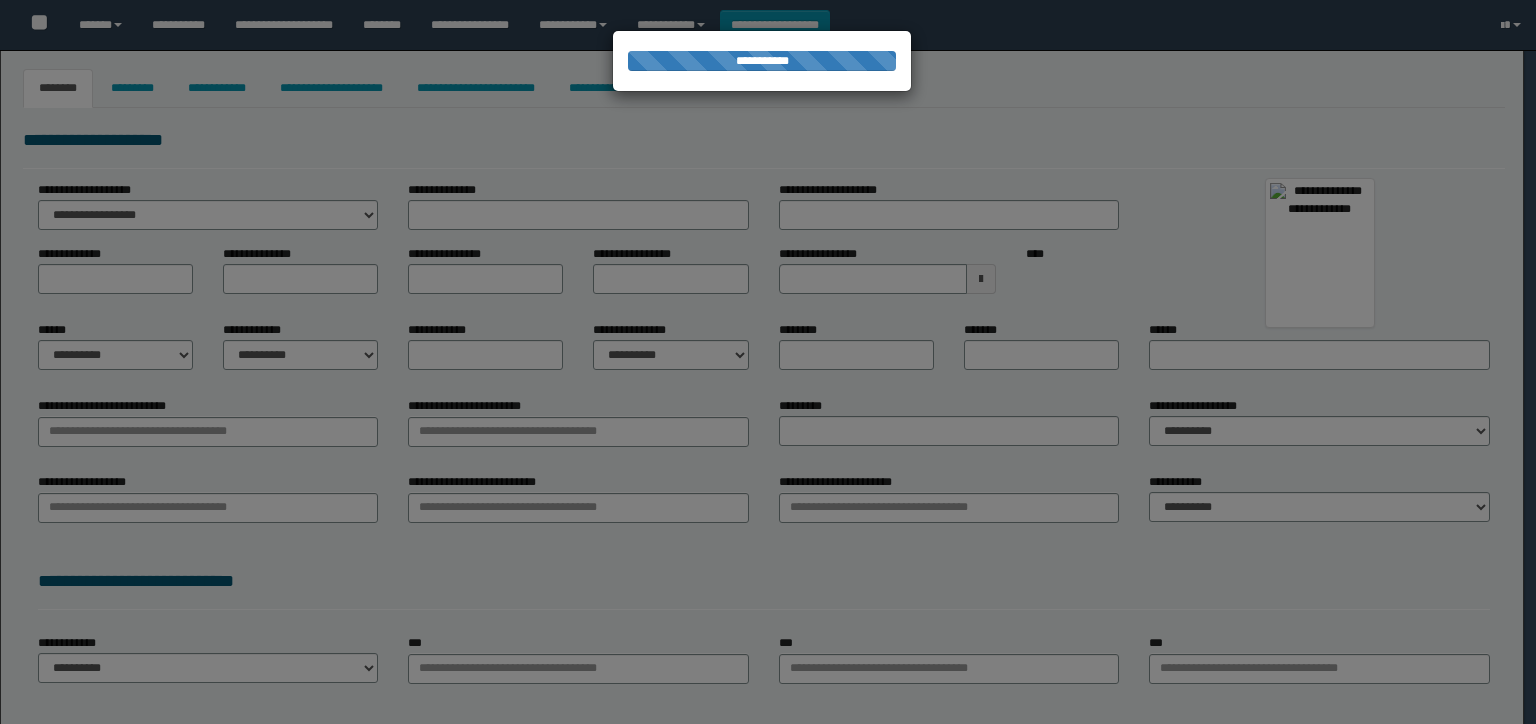 type on "******" 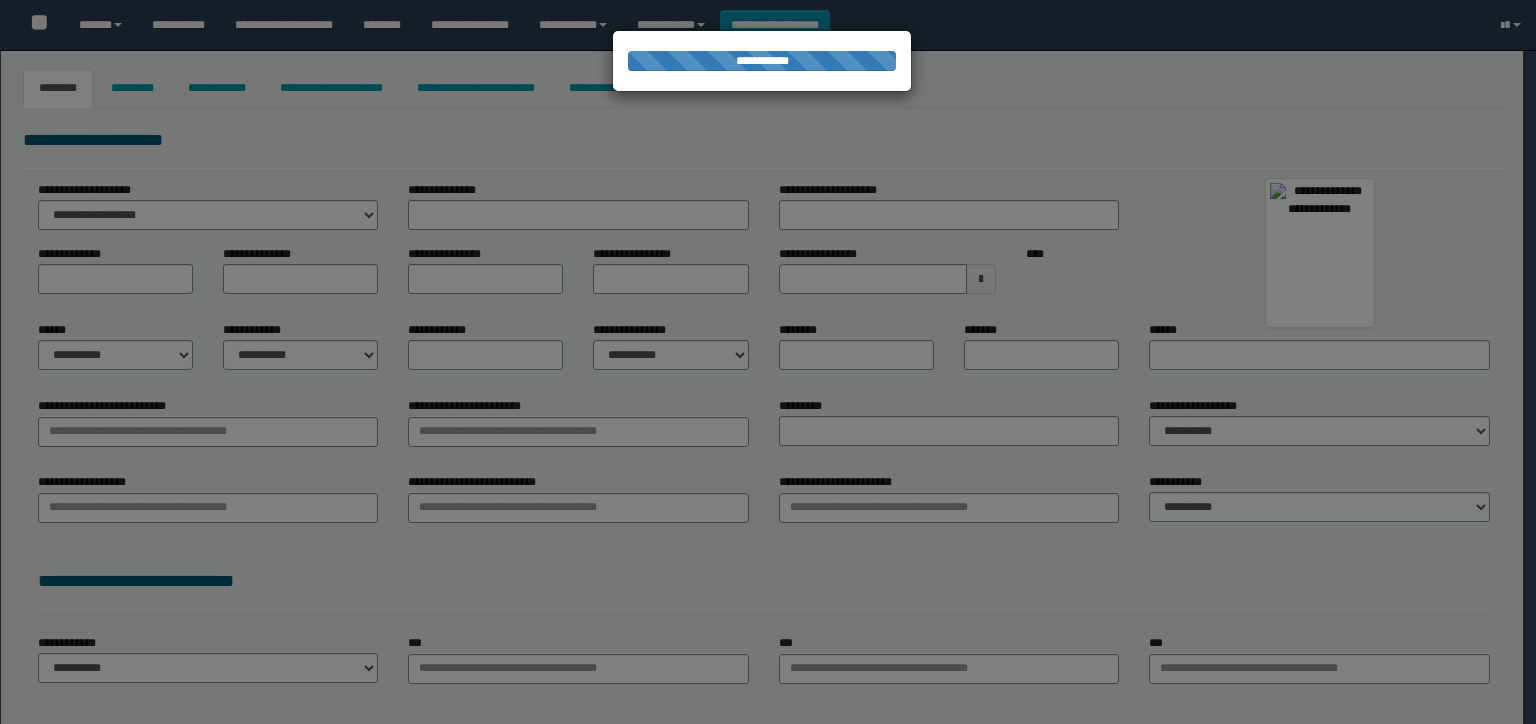 type on "*******" 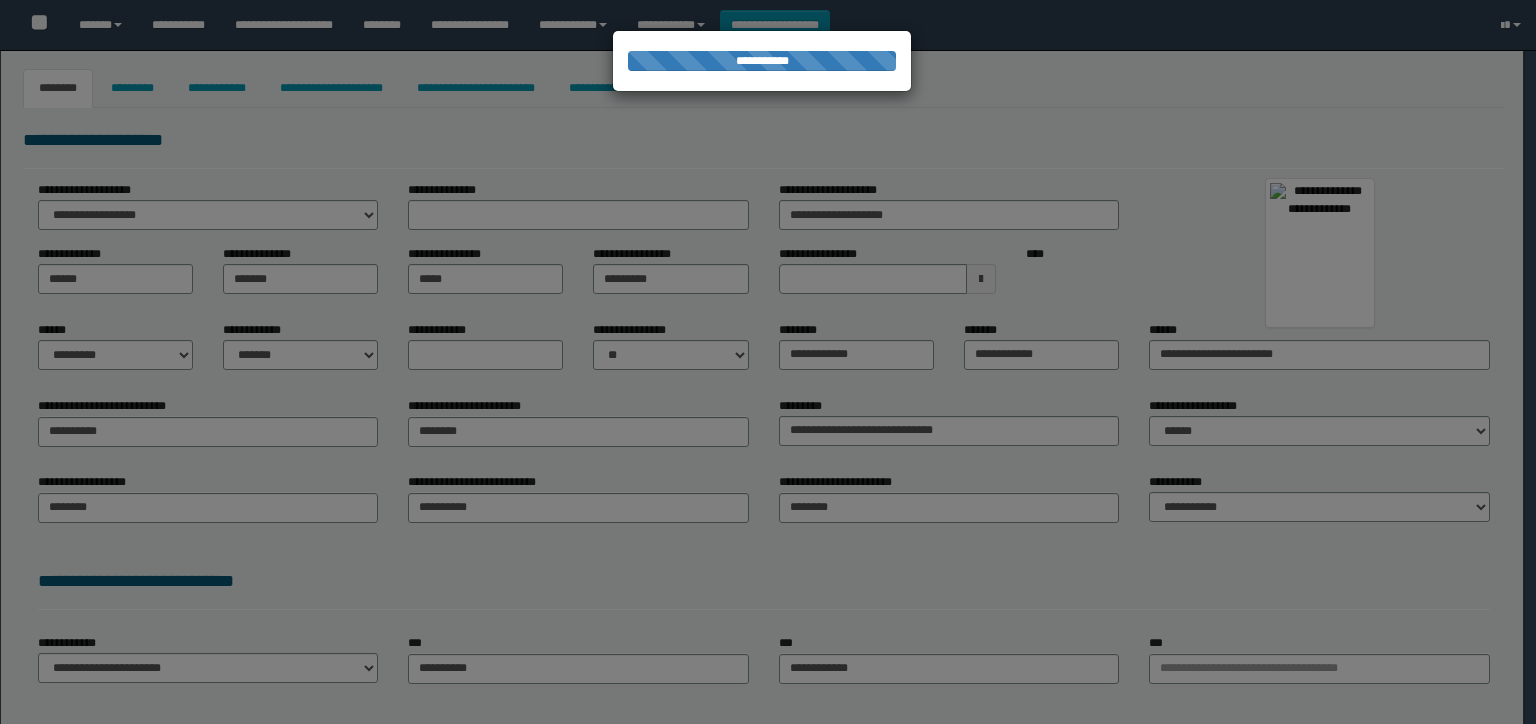 type on "**********" 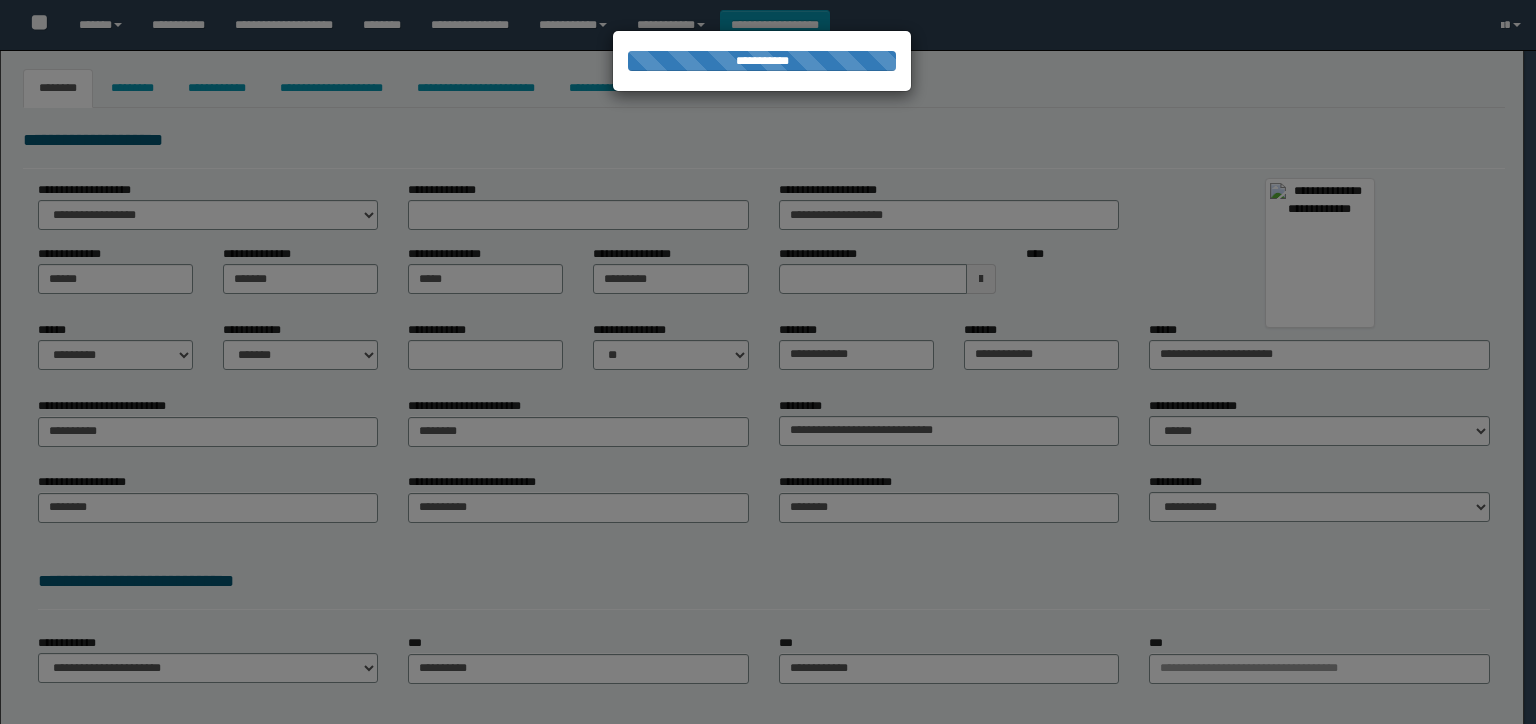 select on "*" 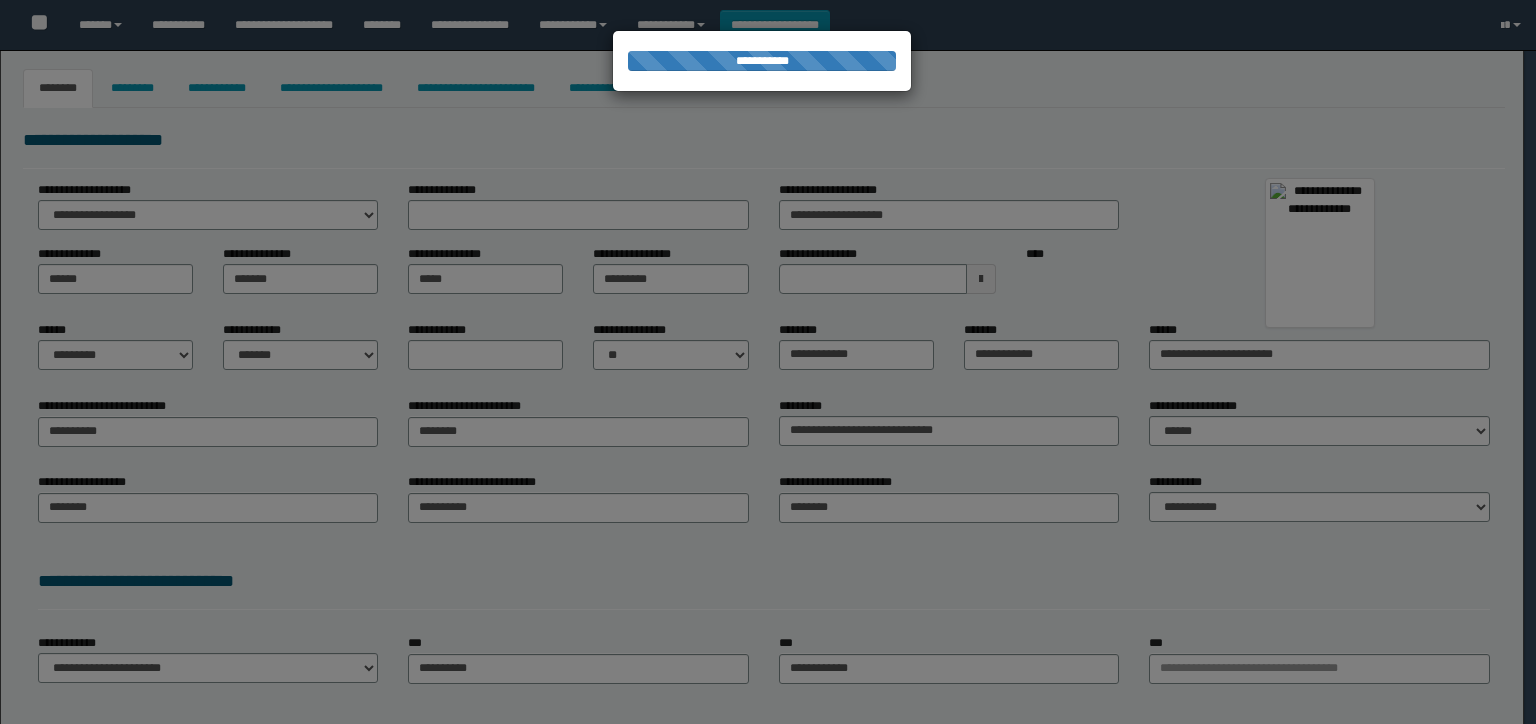 select on "*" 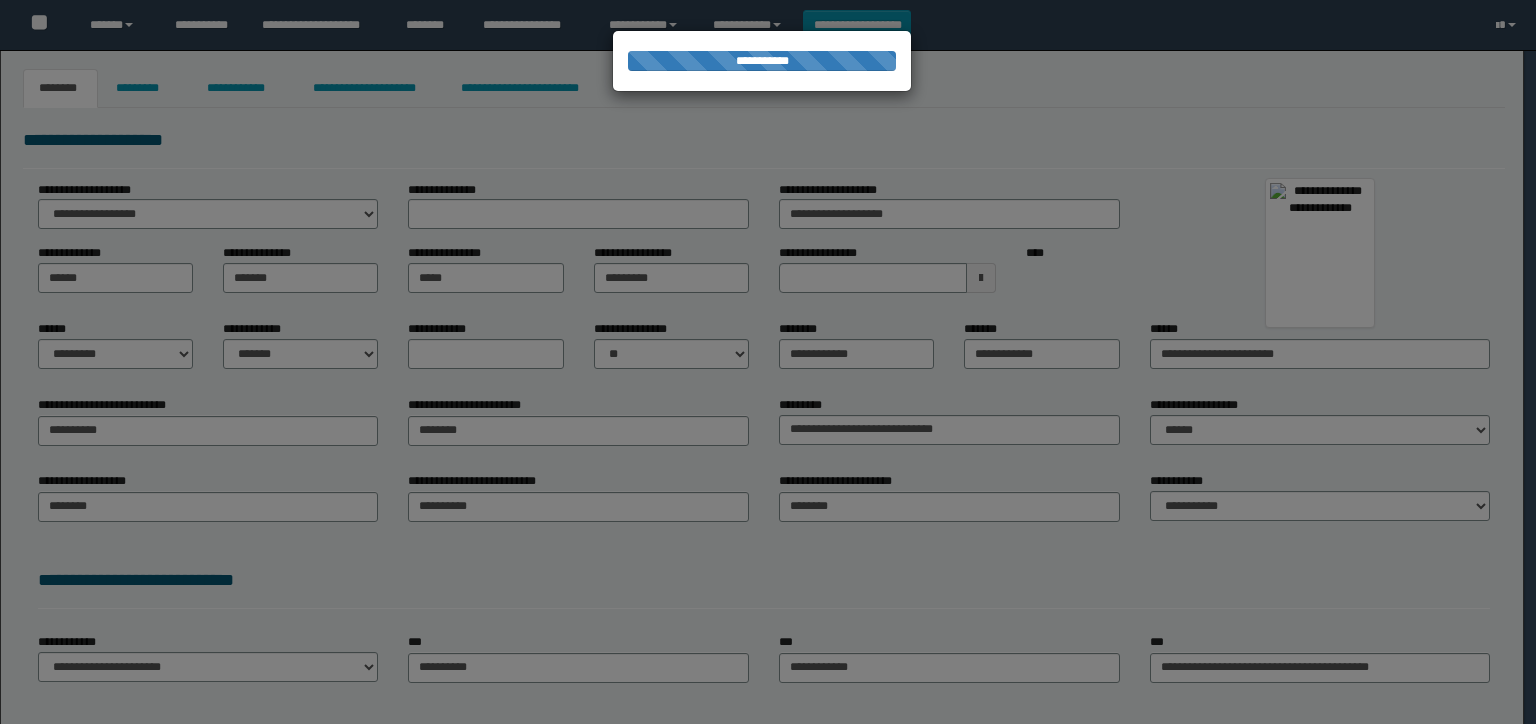 scroll, scrollTop: 0, scrollLeft: 0, axis: both 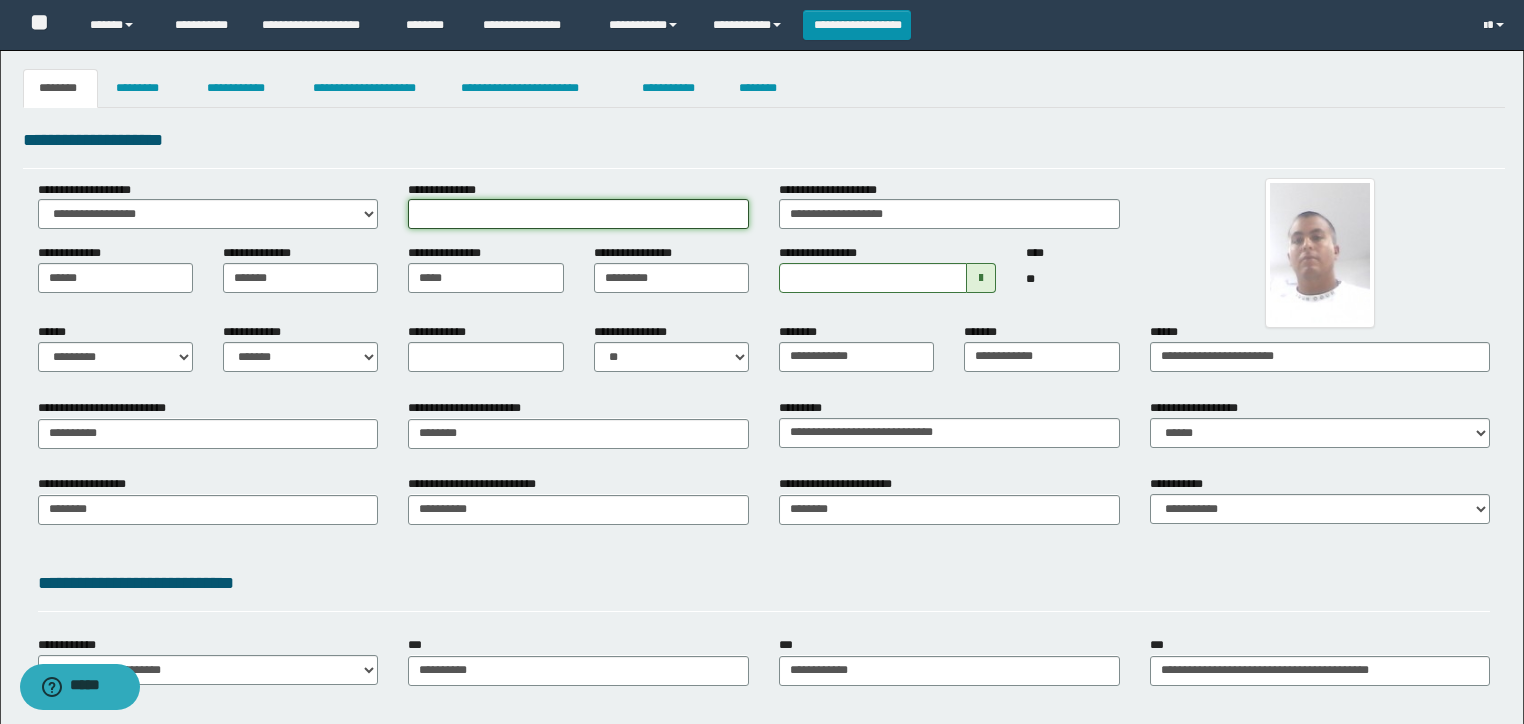 drag, startPoint x: 662, startPoint y: 211, endPoint x: 767, endPoint y: 204, distance: 105.23308 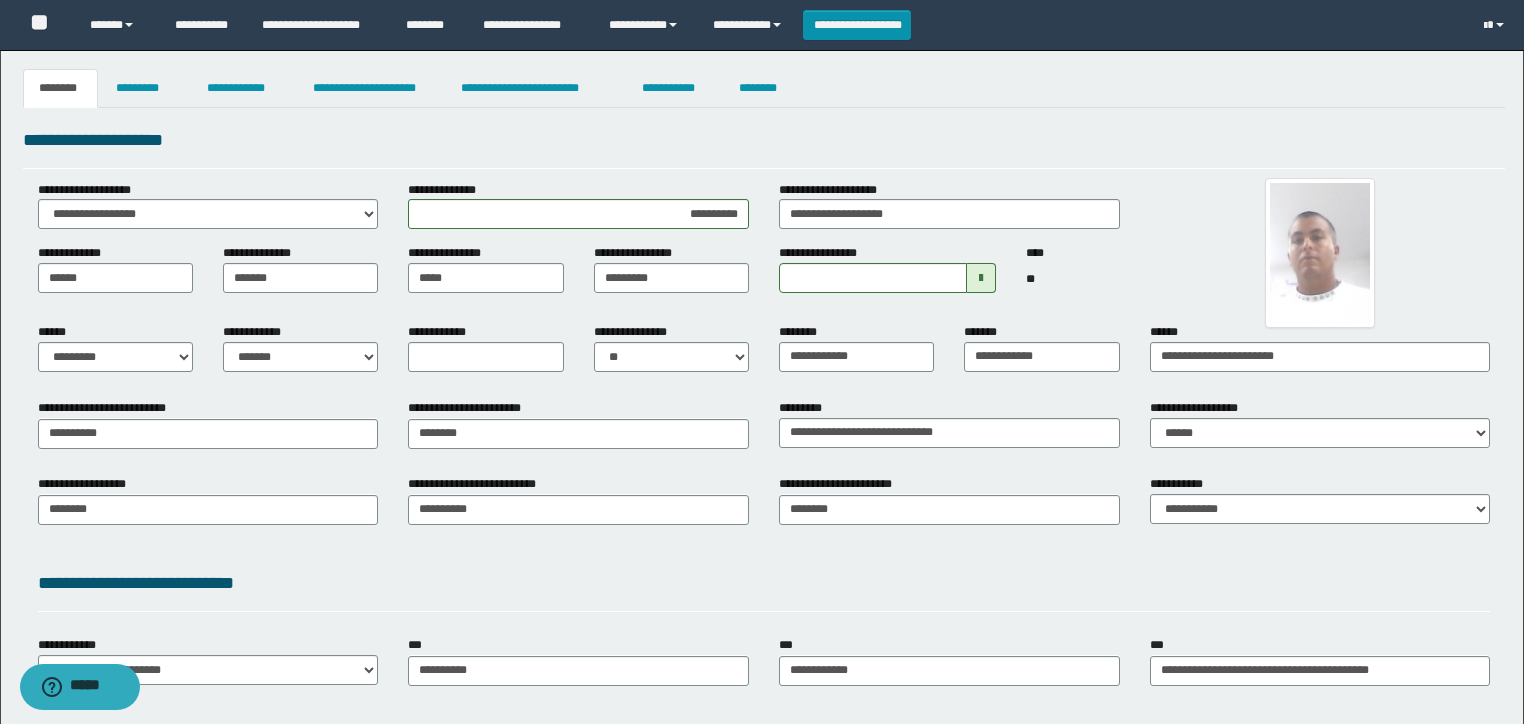 click on "**********" at bounding box center (764, 140) 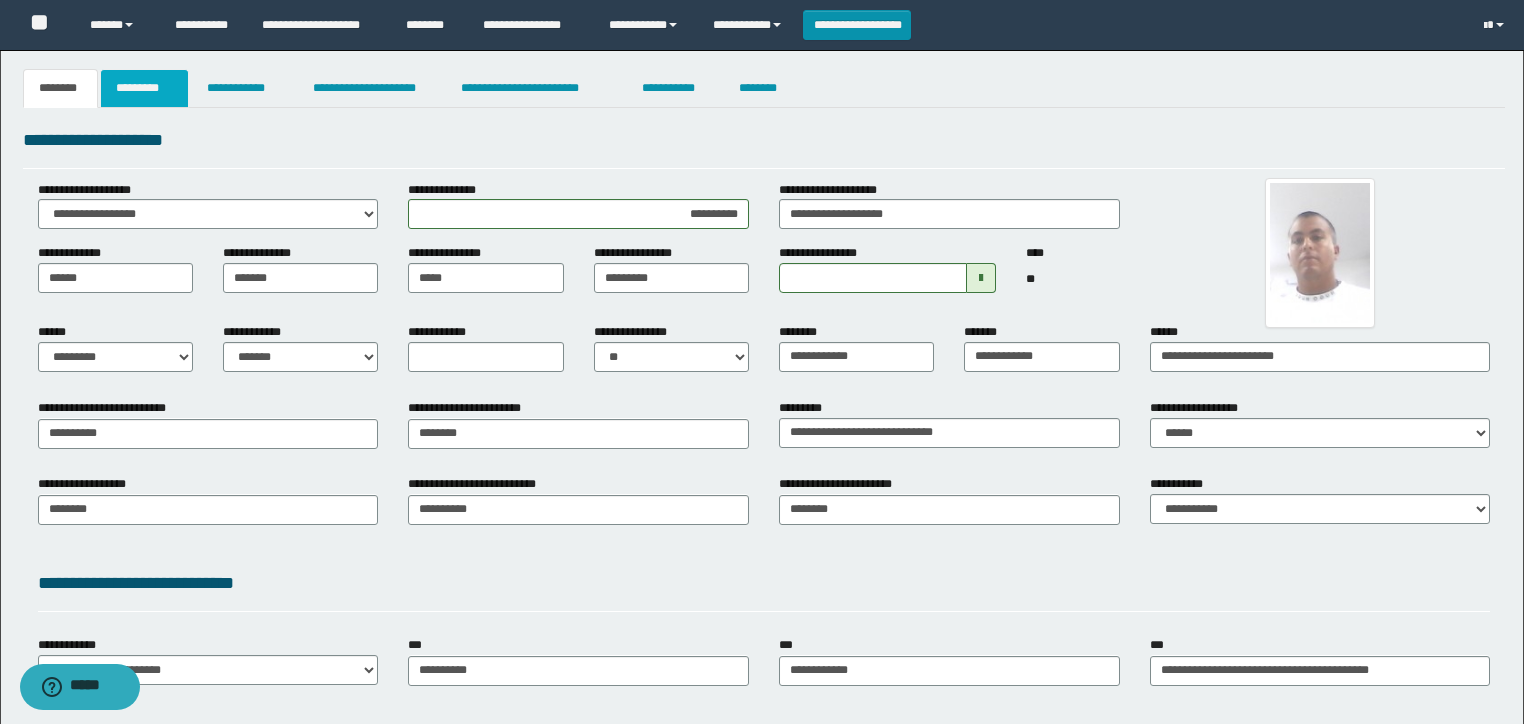 click on "*********" at bounding box center (144, 88) 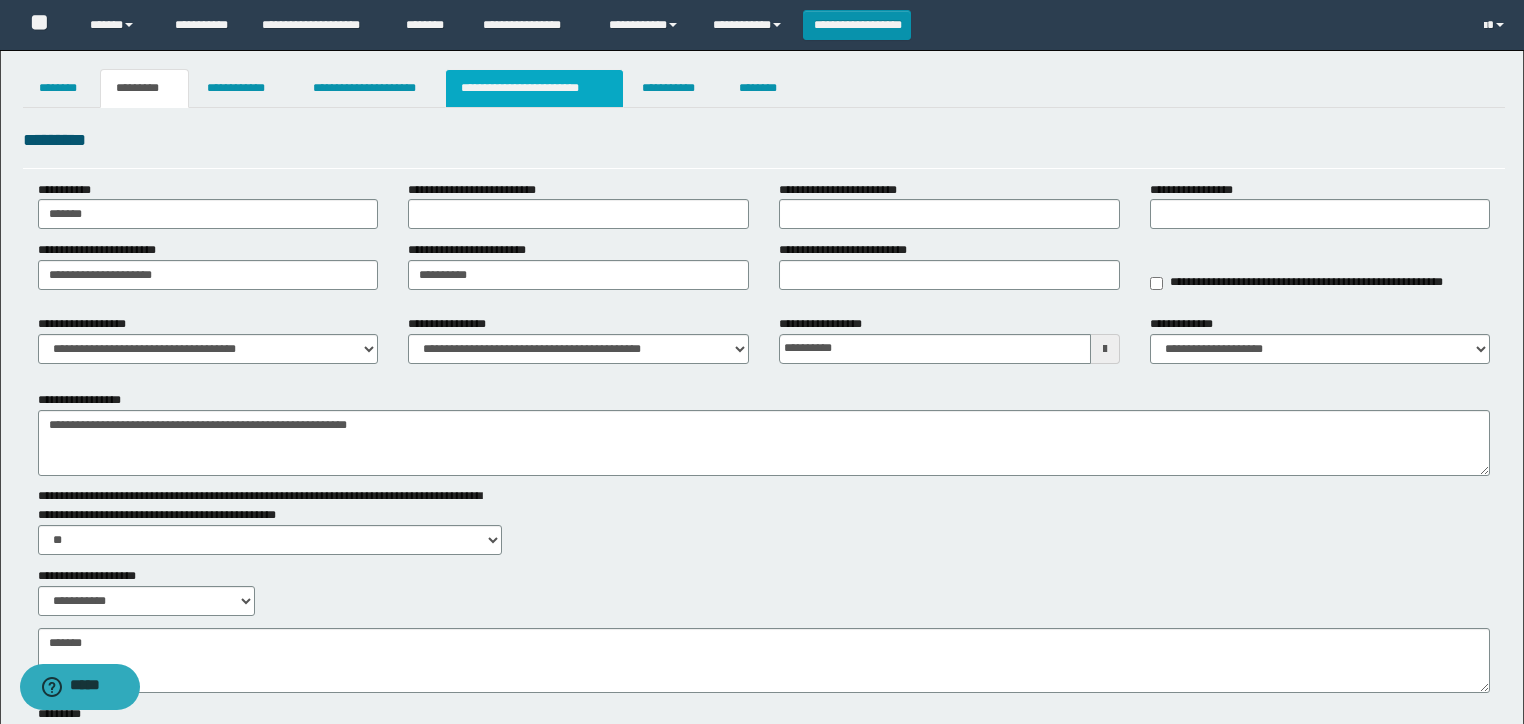 click on "**********" at bounding box center [534, 88] 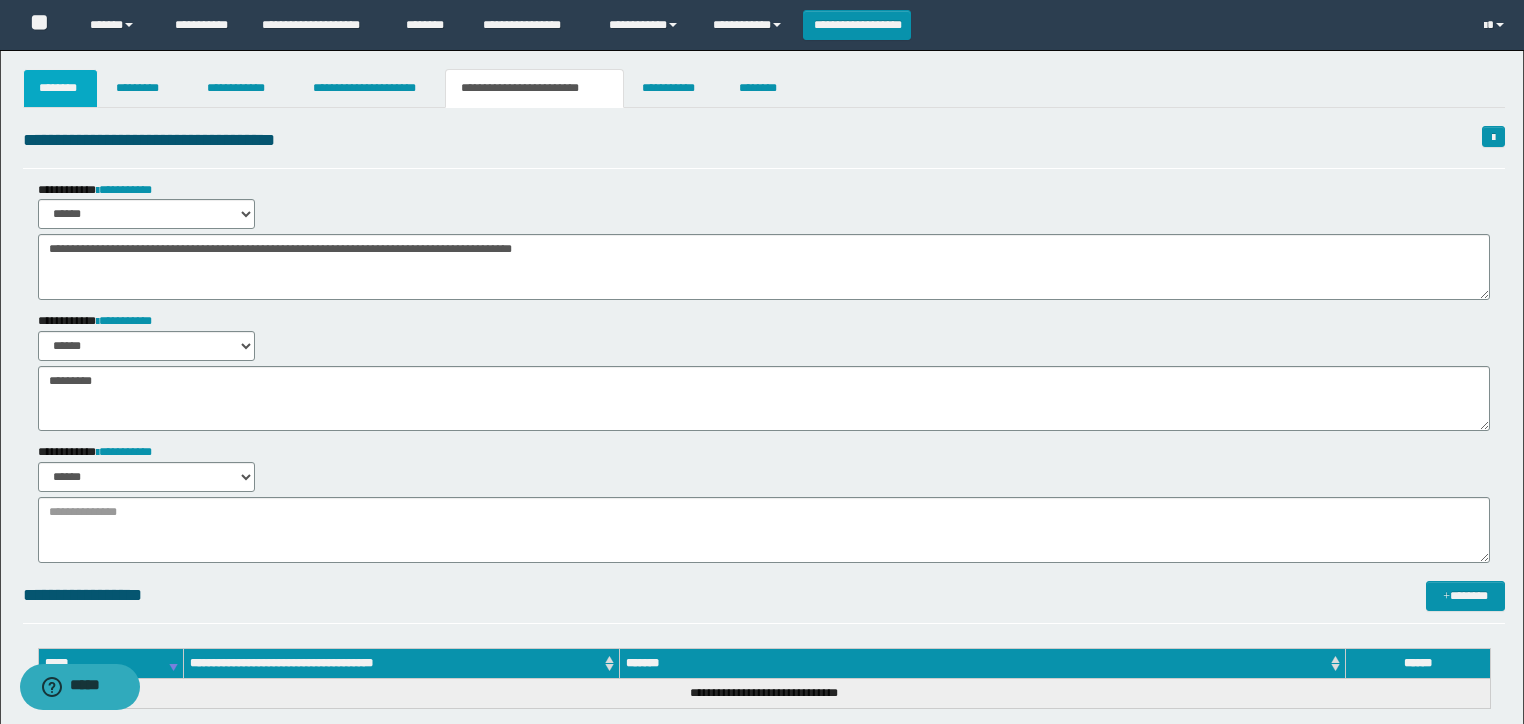 click on "********" at bounding box center (61, 88) 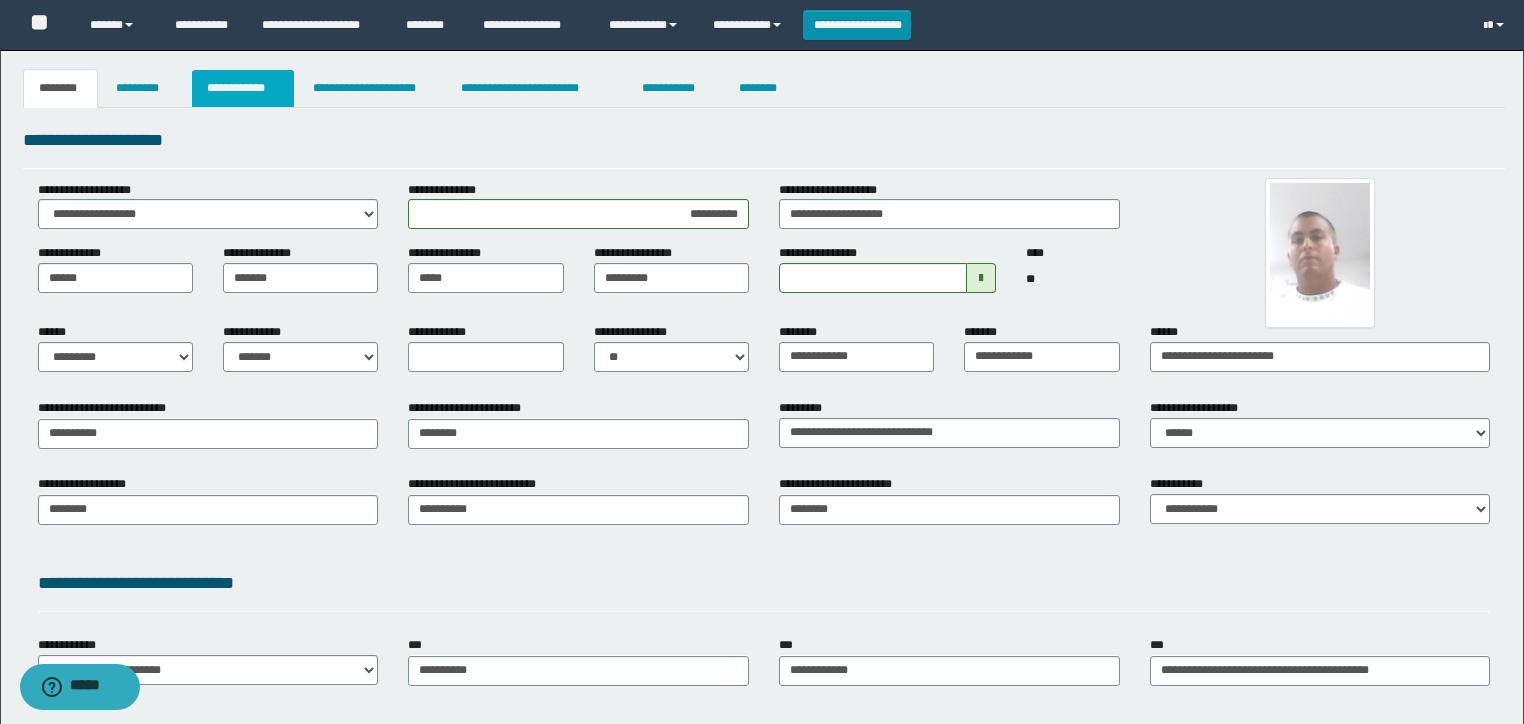 click on "**********" at bounding box center [243, 88] 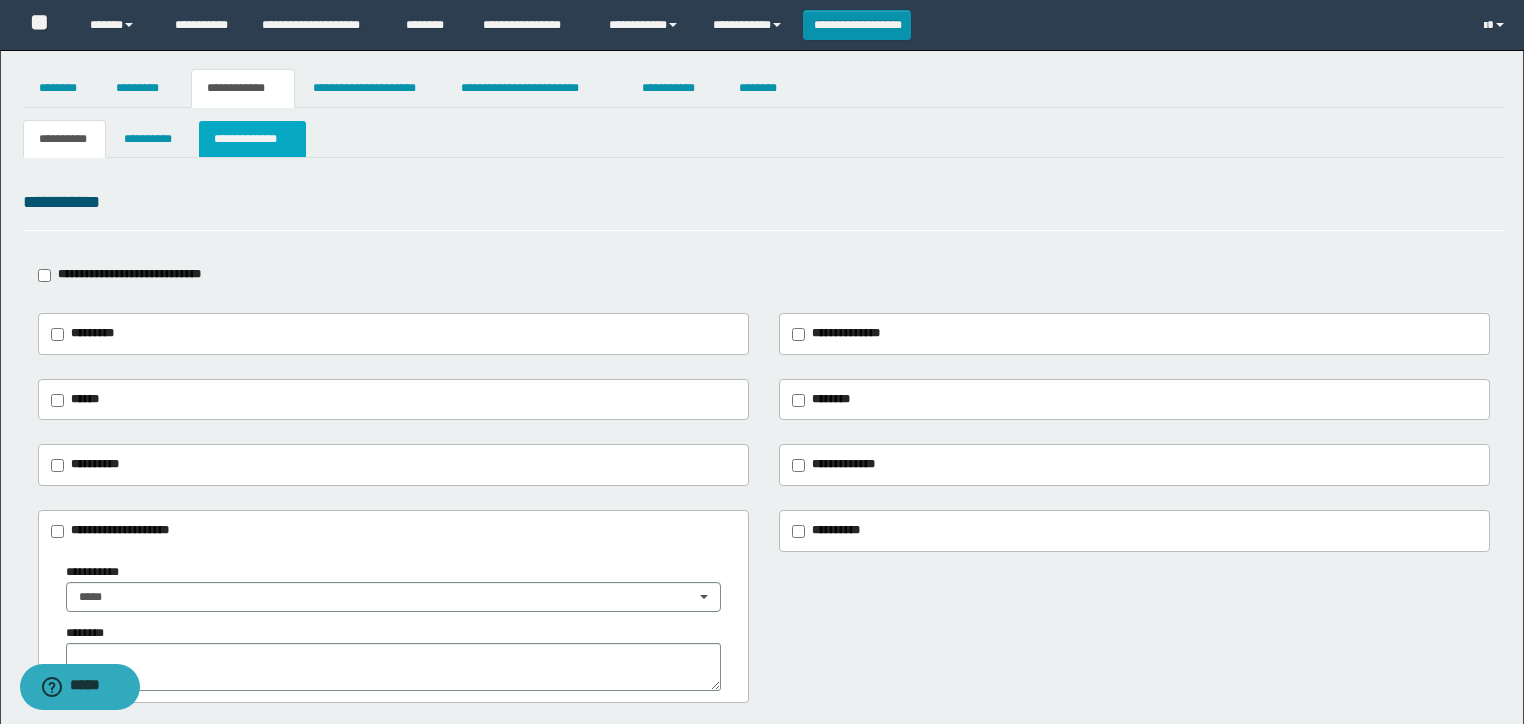 click on "**********" at bounding box center (252, 139) 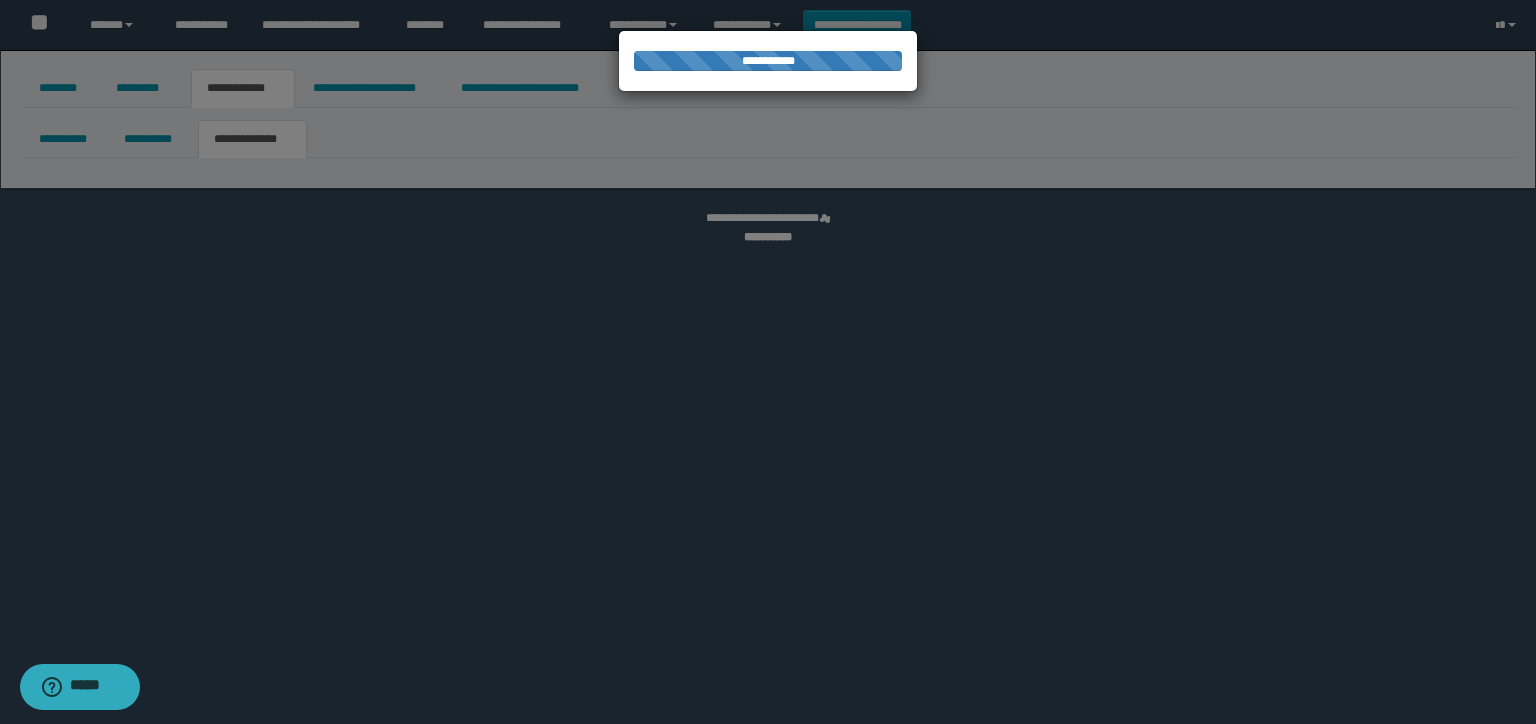 select on "*" 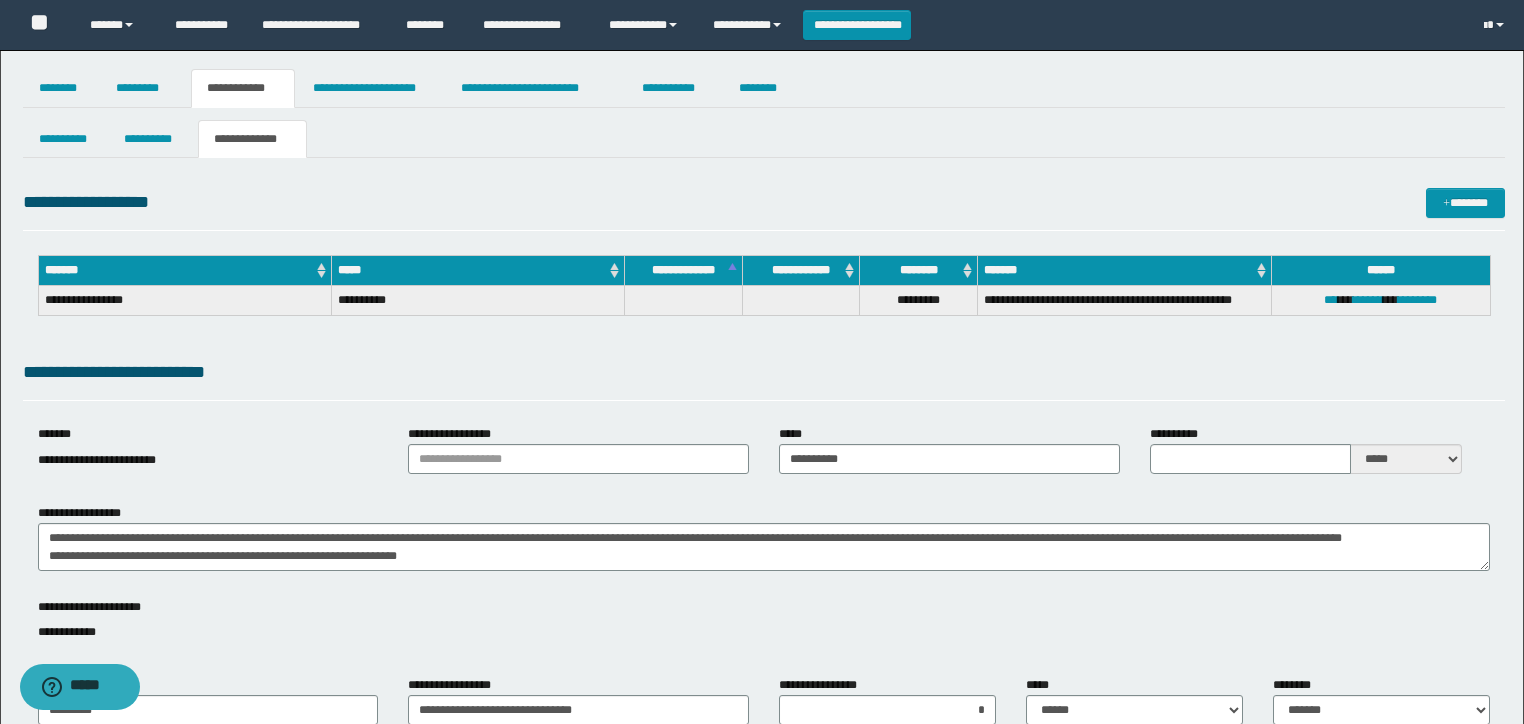 click on "**********" at bounding box center [764, 376] 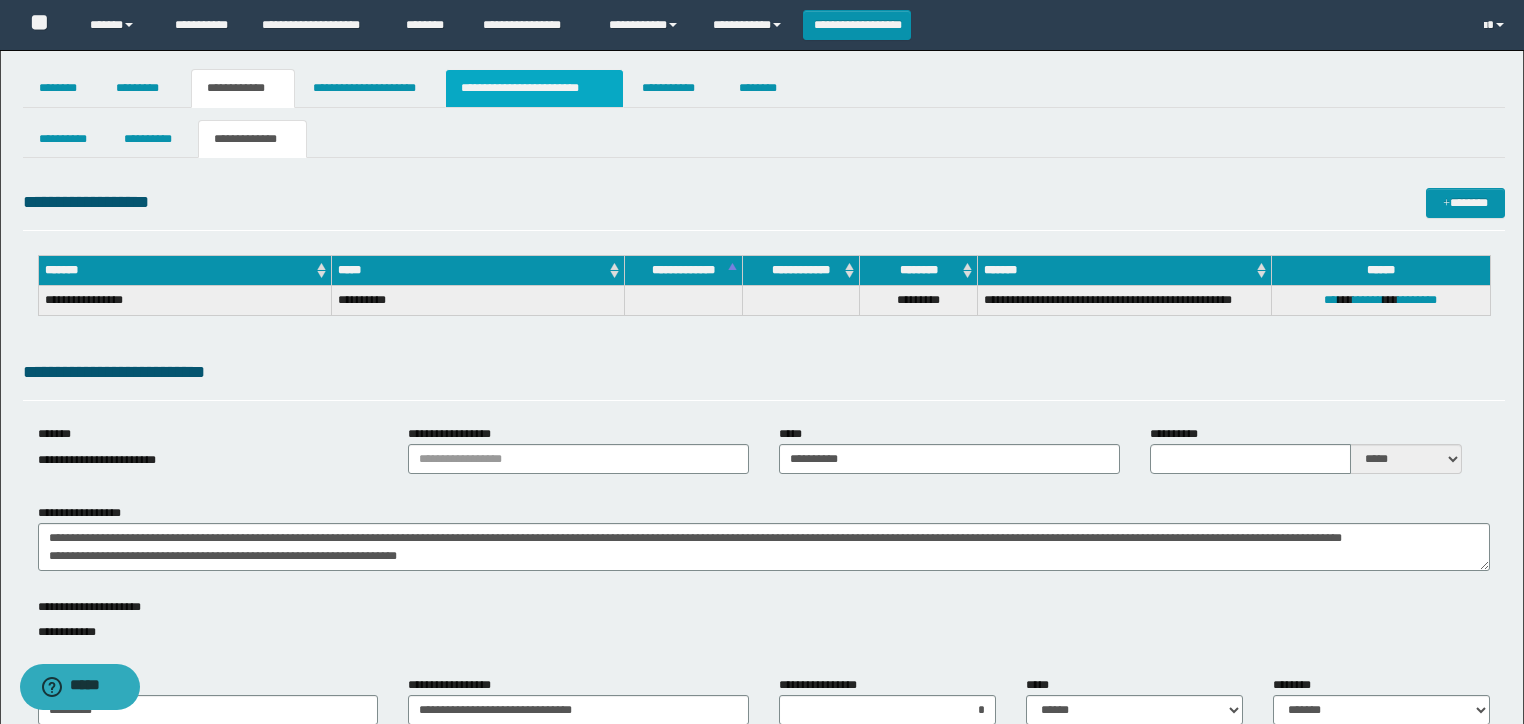 click on "**********" at bounding box center [534, 88] 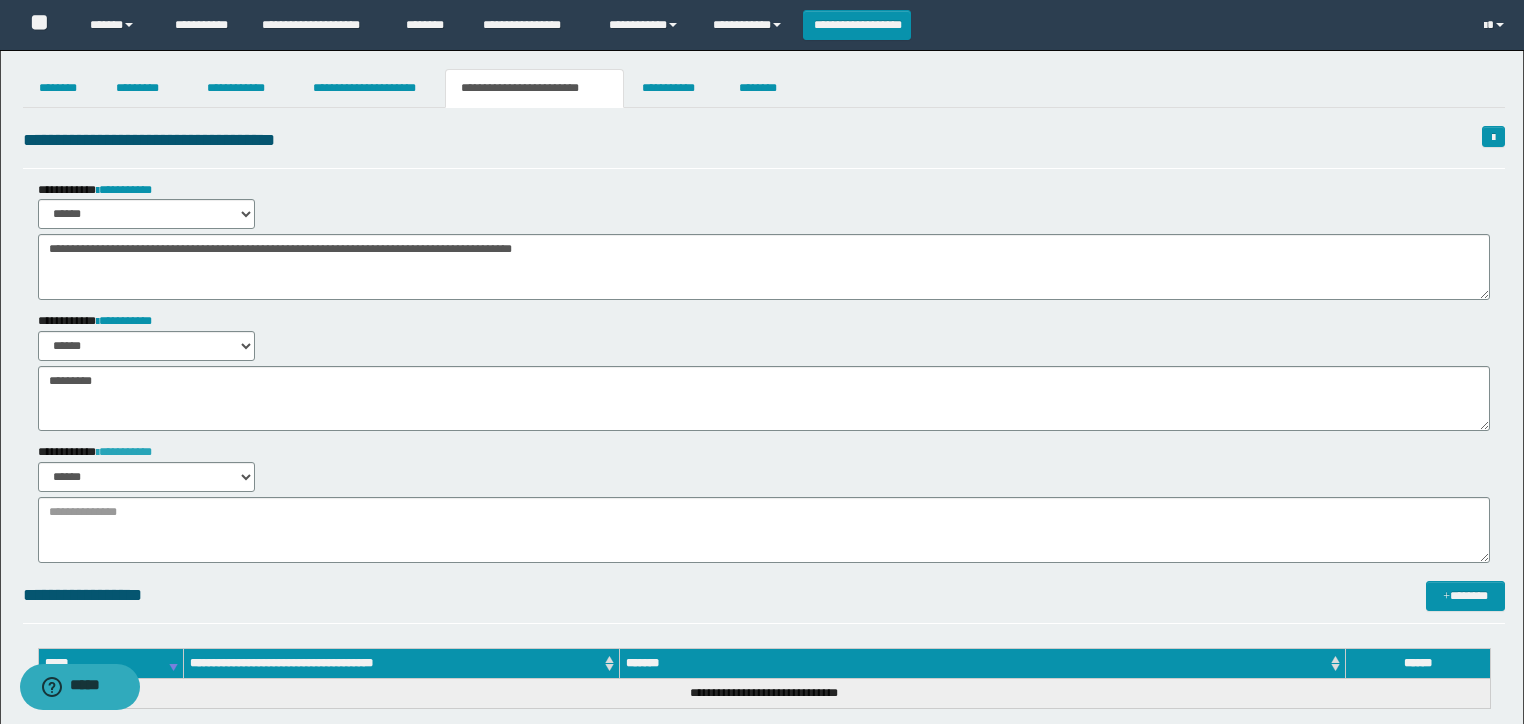 click on "**********" at bounding box center (124, 452) 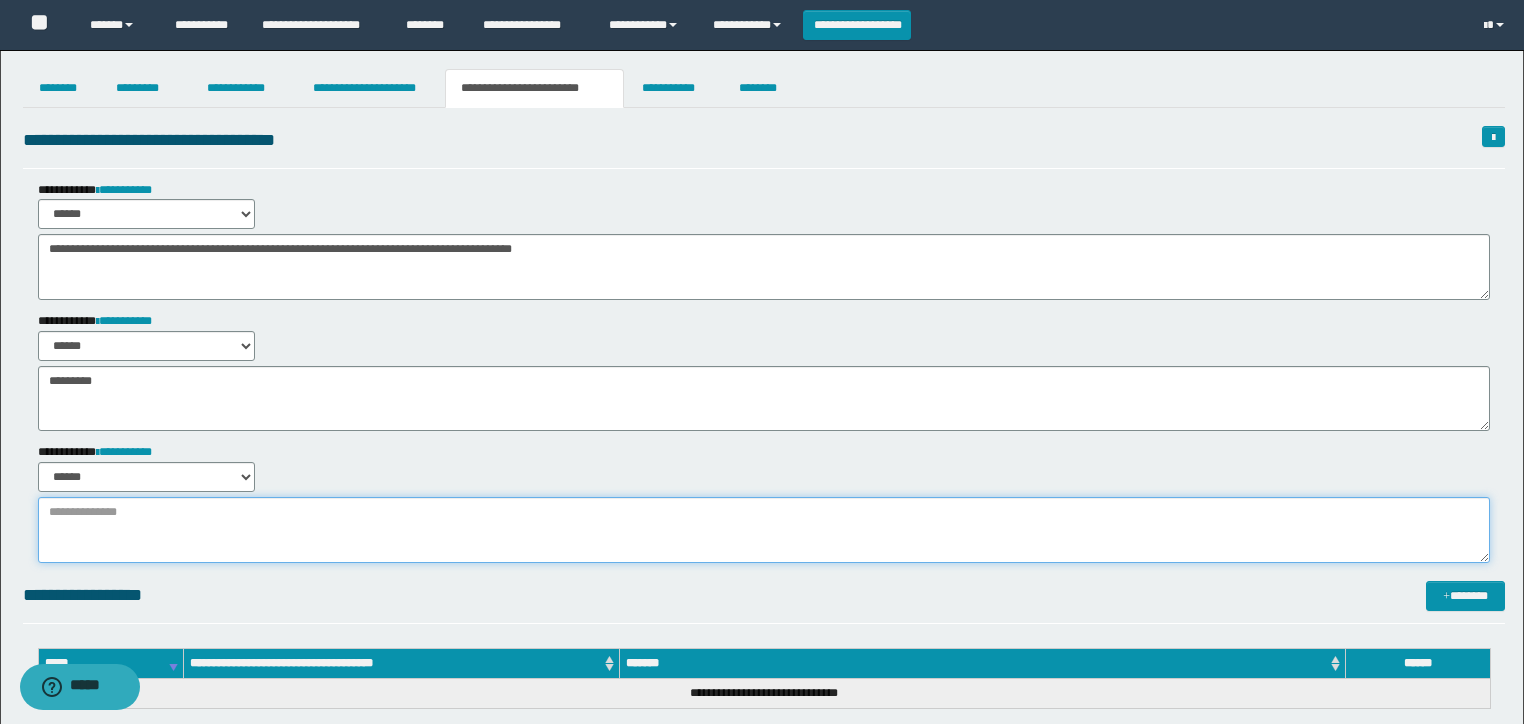 click at bounding box center (764, 530) 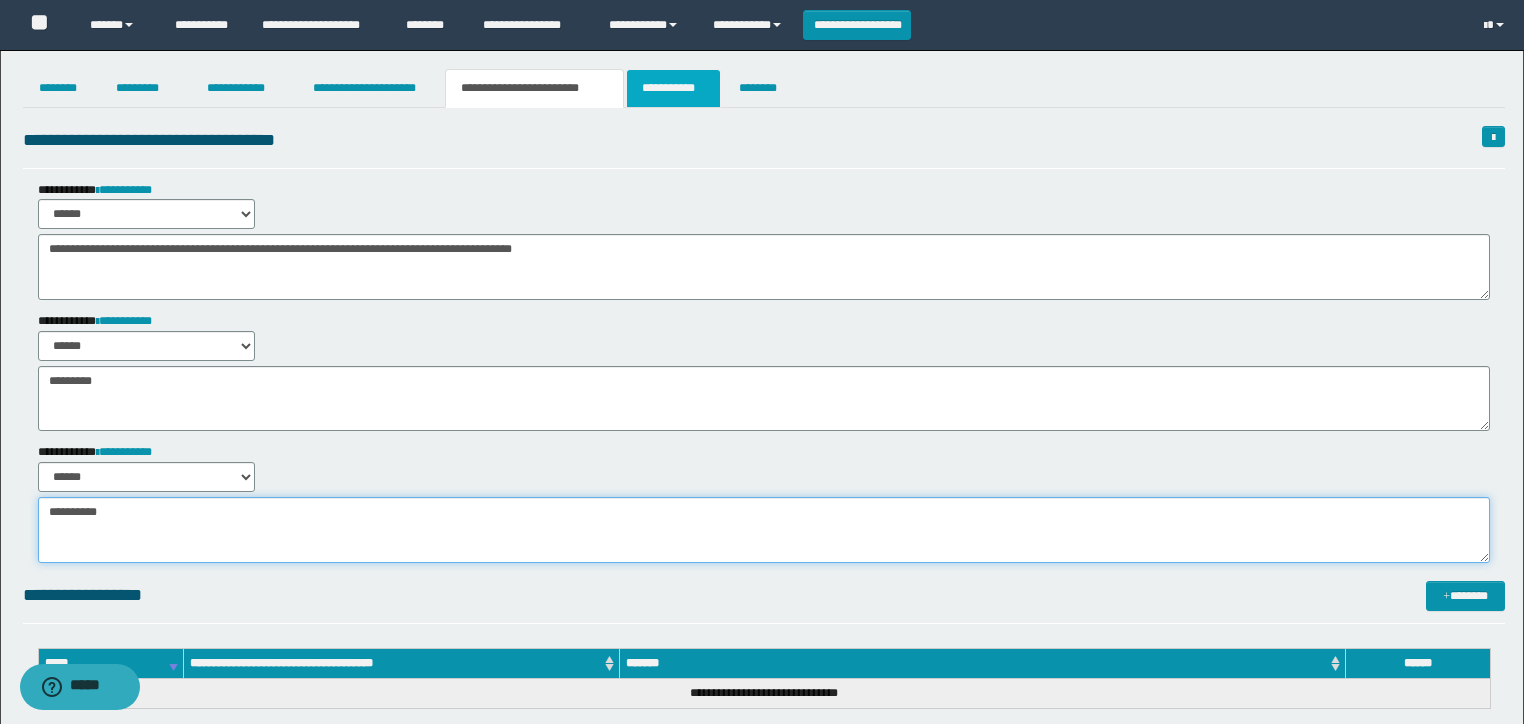 type on "********" 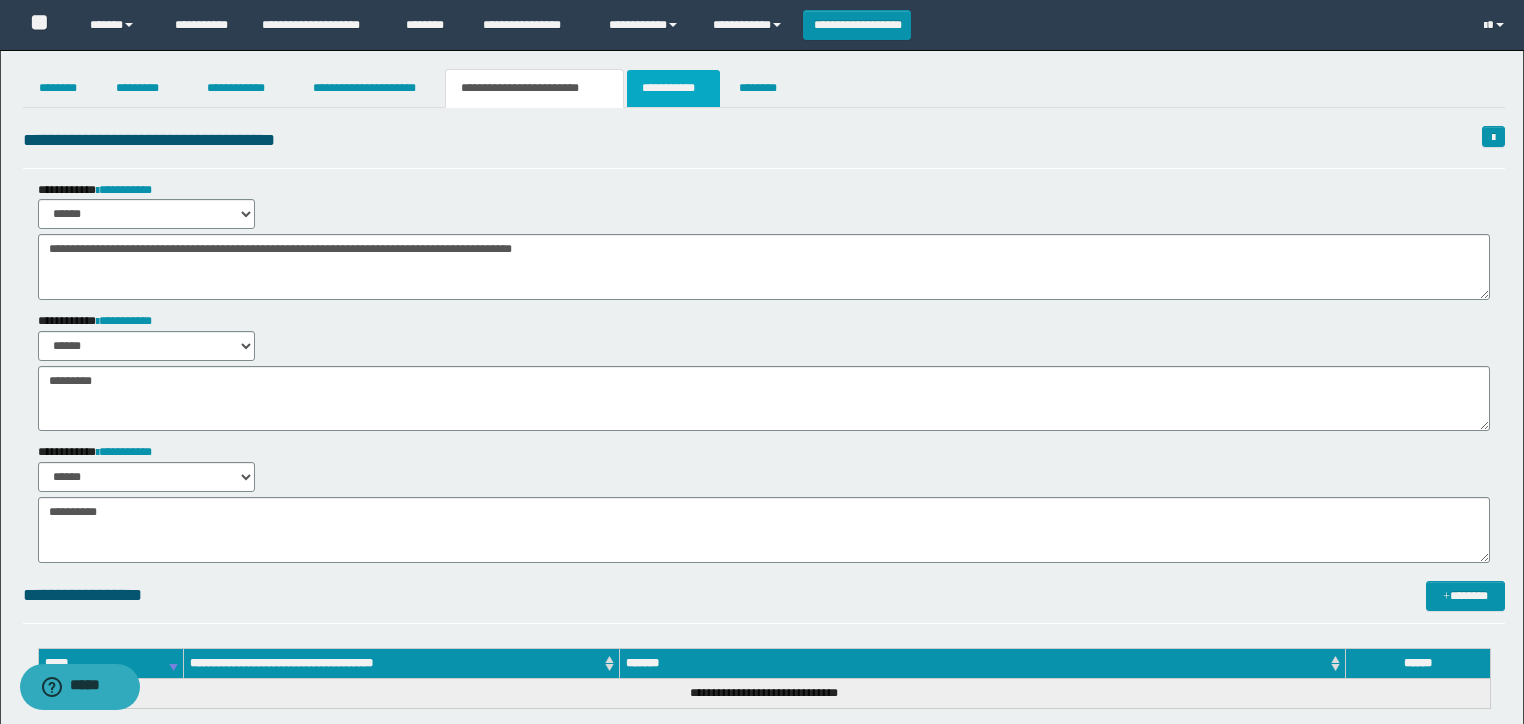 click on "**********" at bounding box center (673, 88) 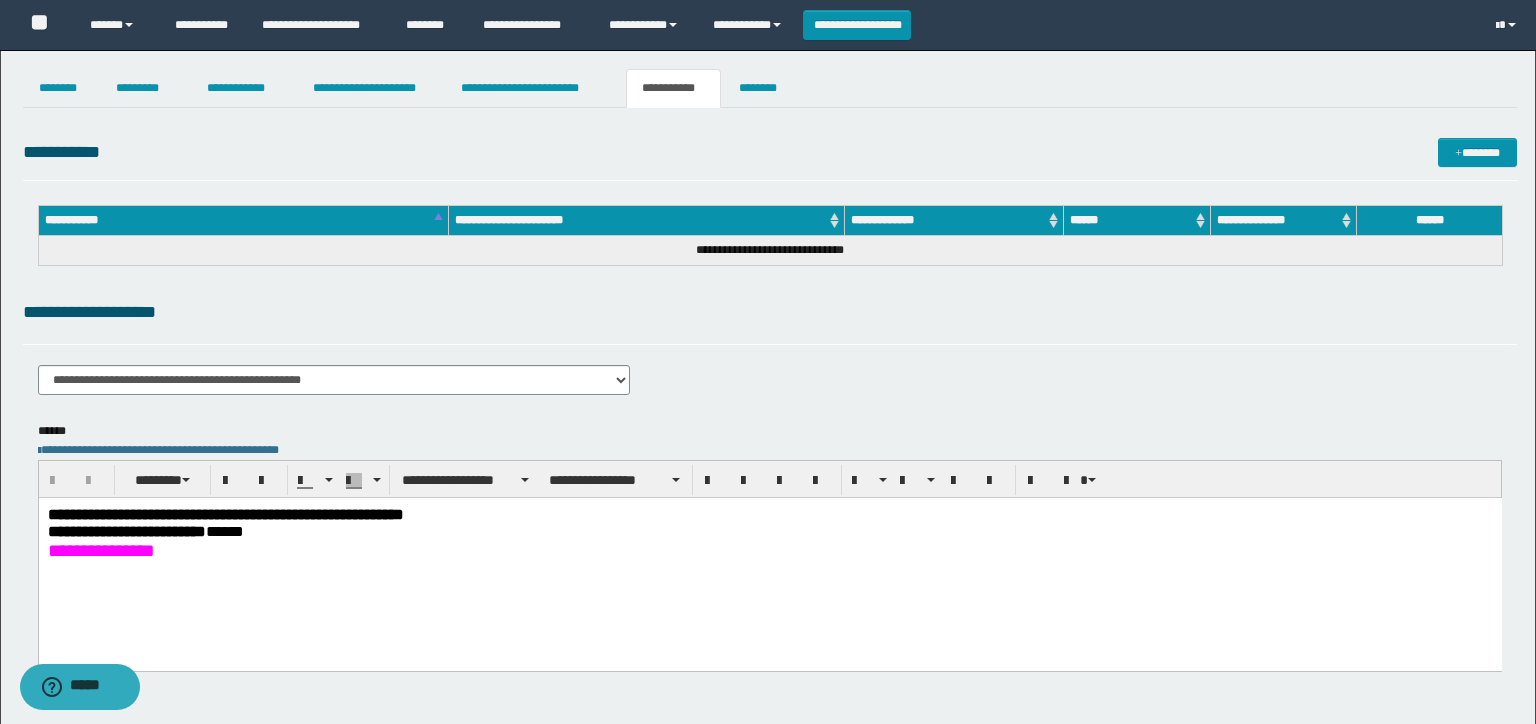 scroll, scrollTop: 0, scrollLeft: 0, axis: both 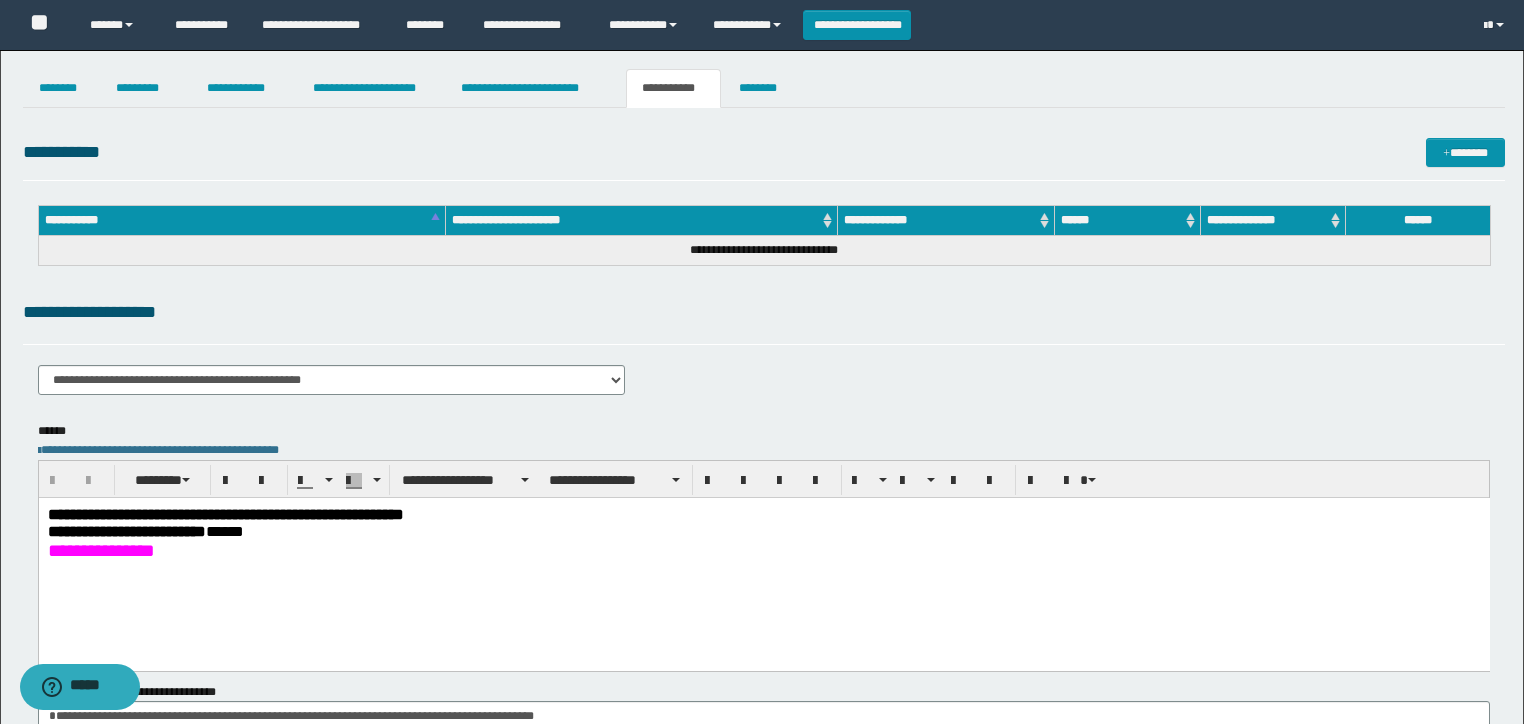 click on "**********" at bounding box center [764, 321] 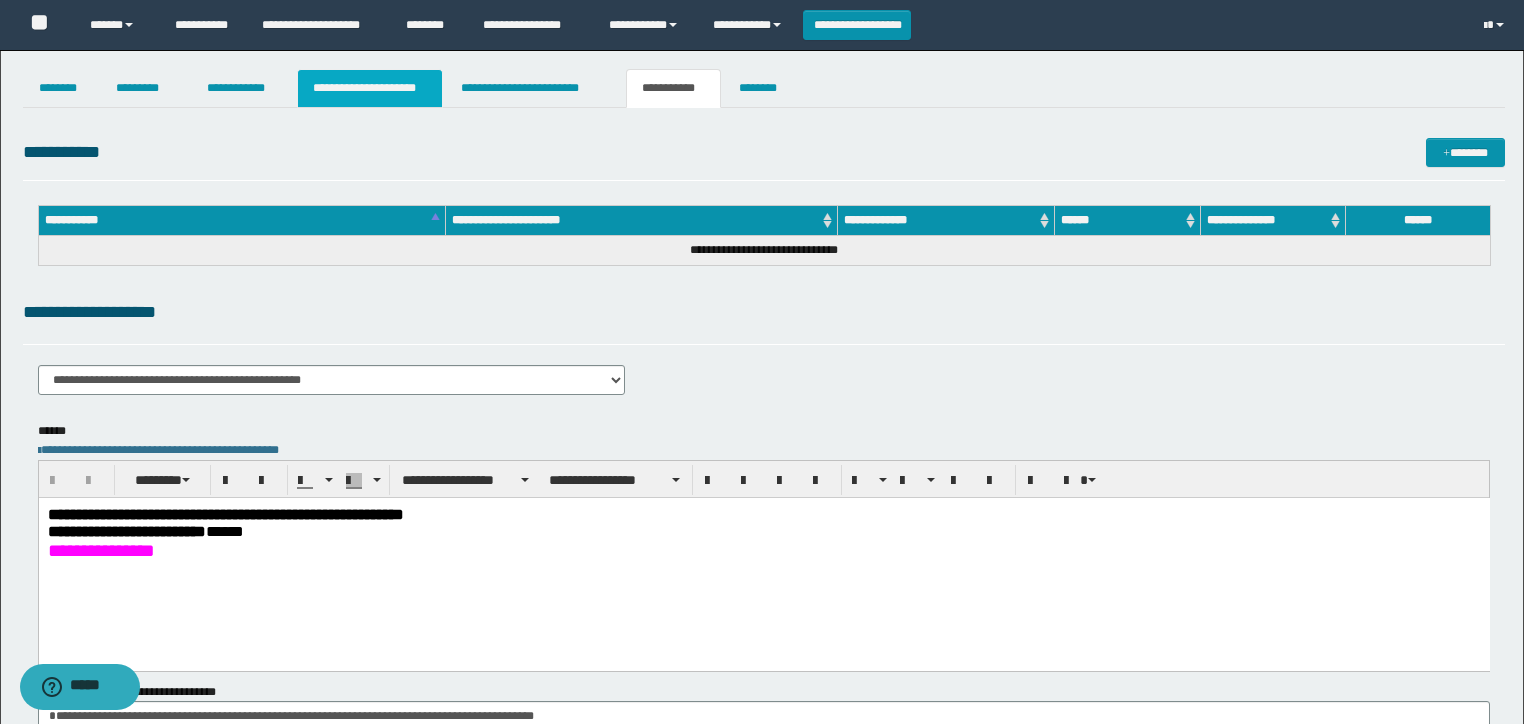 click on "**********" at bounding box center [370, 88] 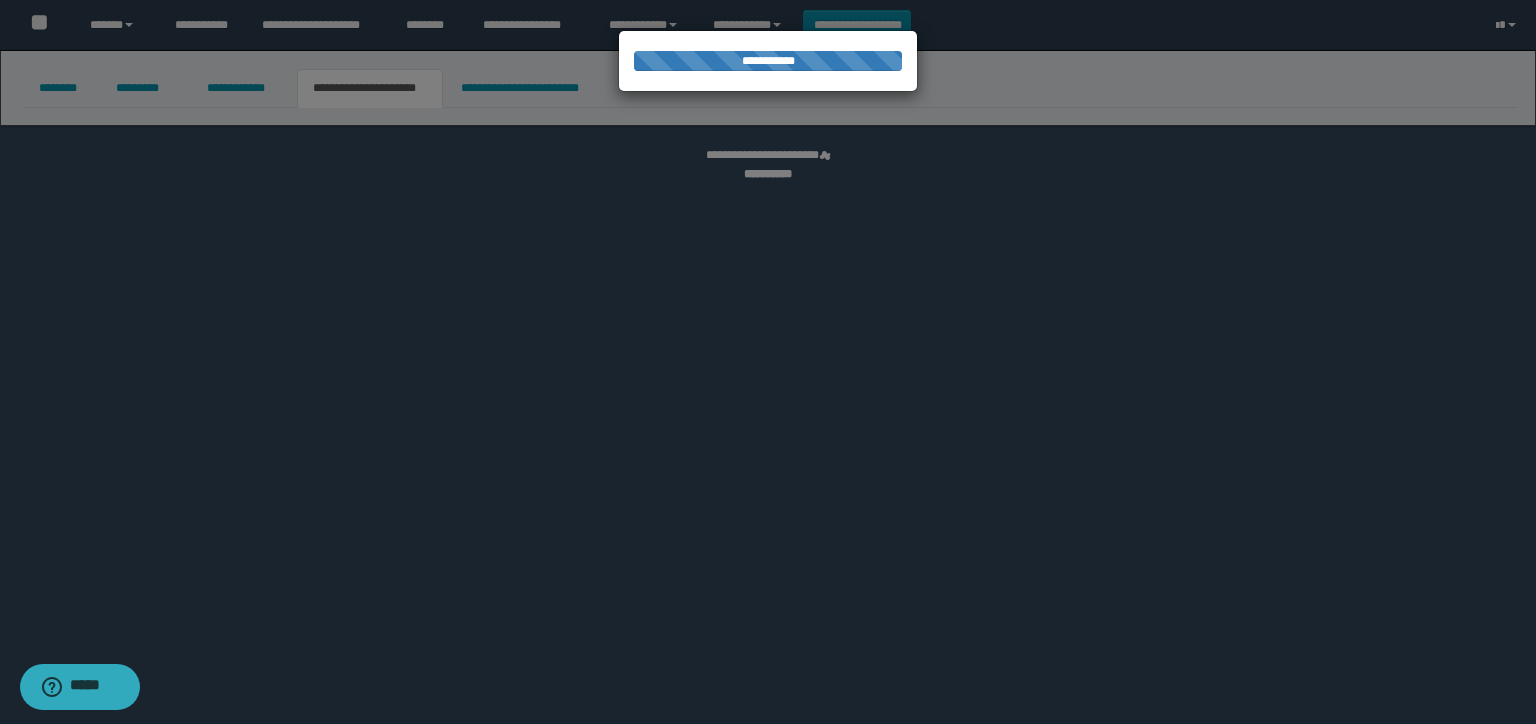 select on "*" 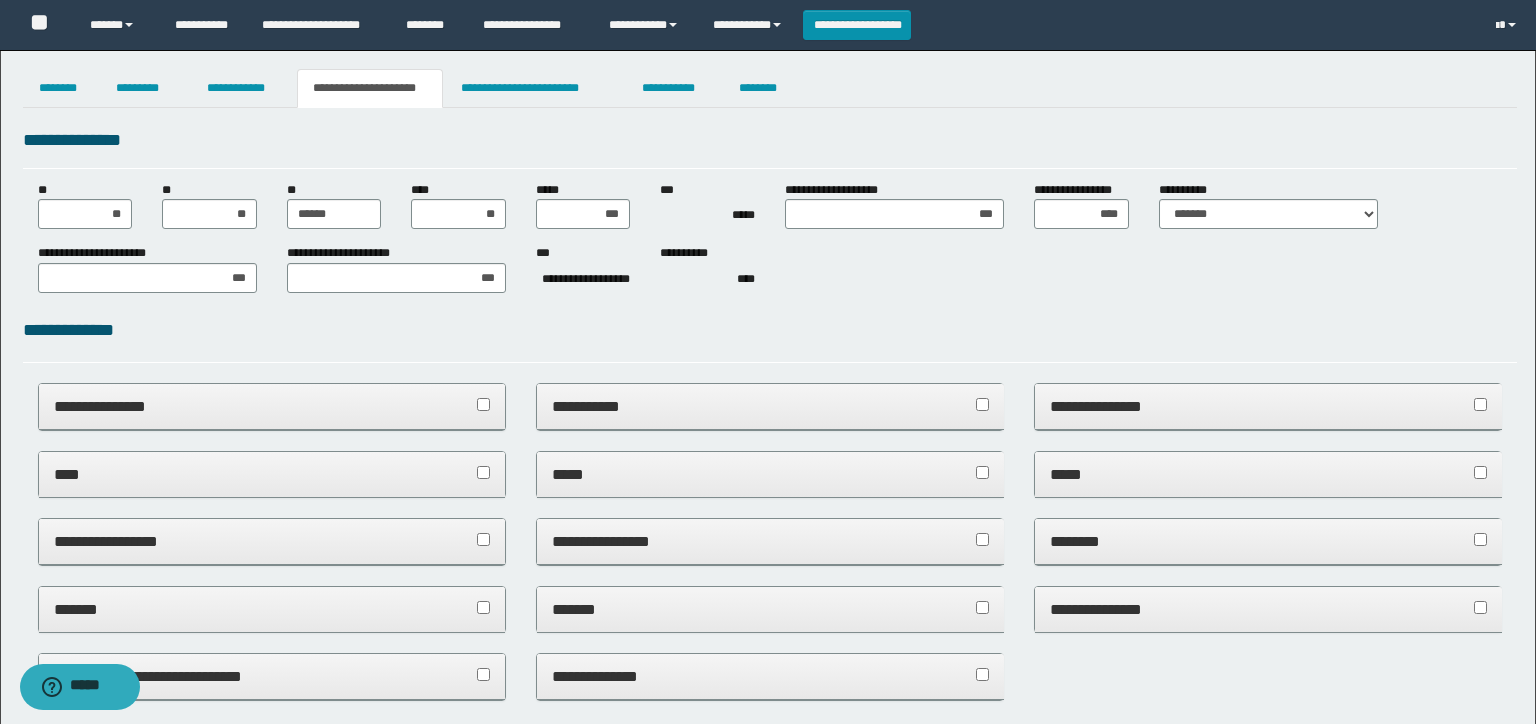 scroll, scrollTop: 0, scrollLeft: 0, axis: both 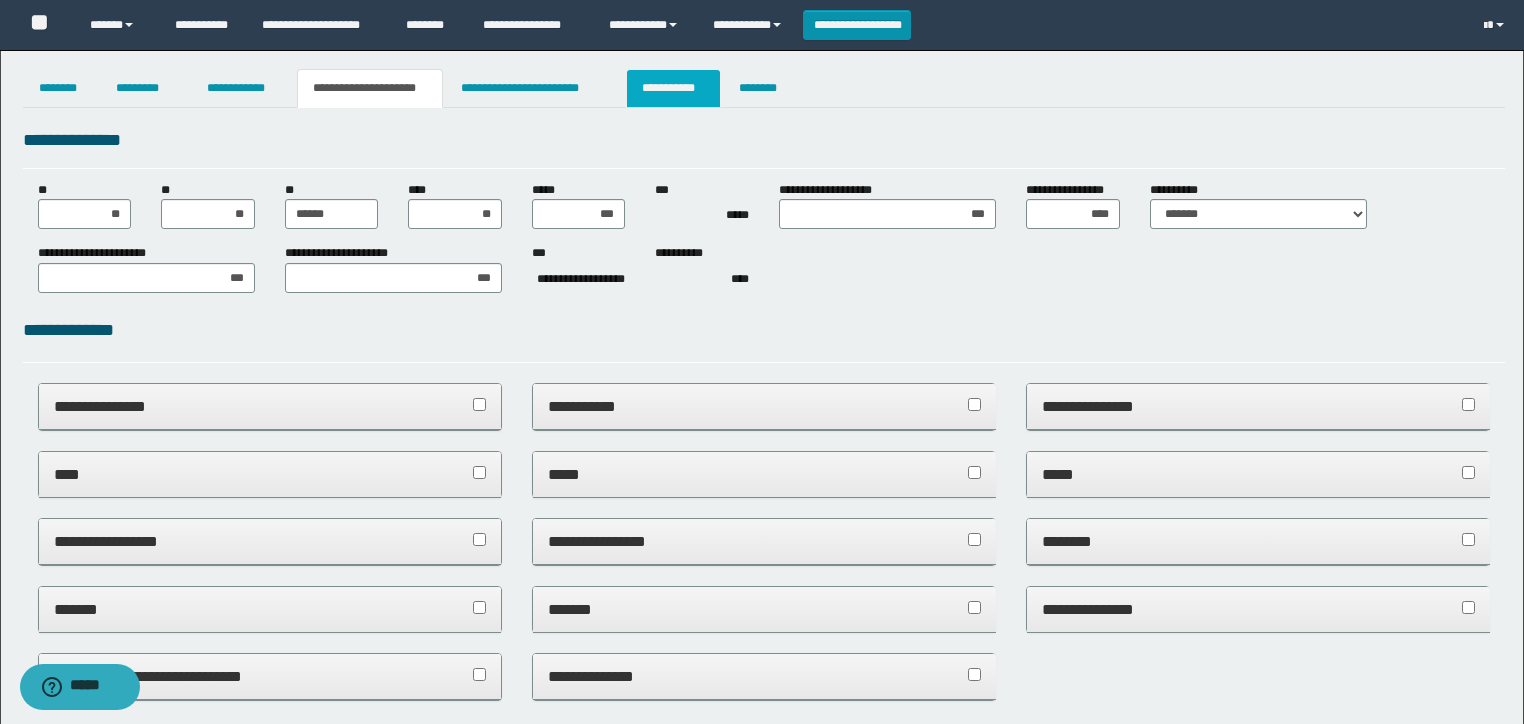 click on "**********" at bounding box center (673, 88) 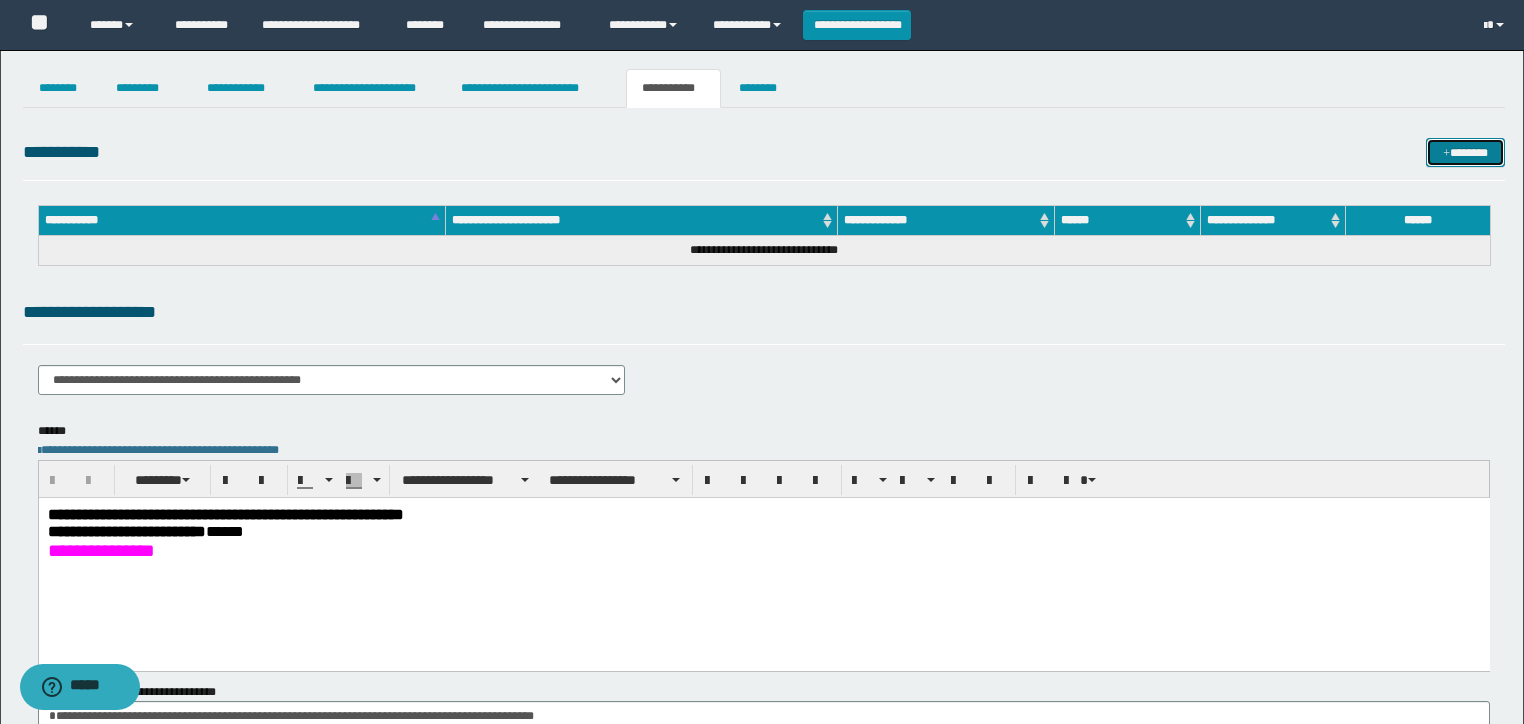 click on "*******" at bounding box center (1465, 153) 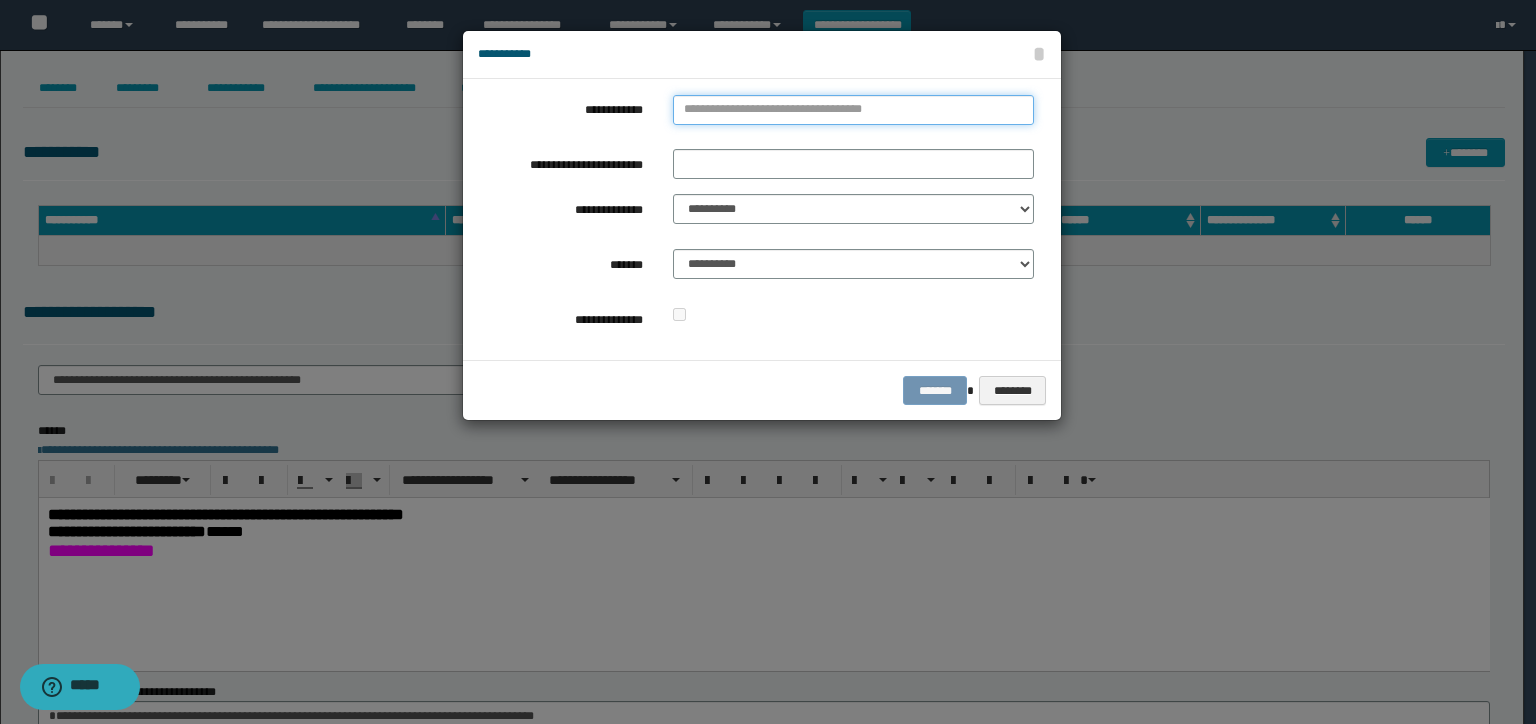 click on "**********" at bounding box center (853, 110) 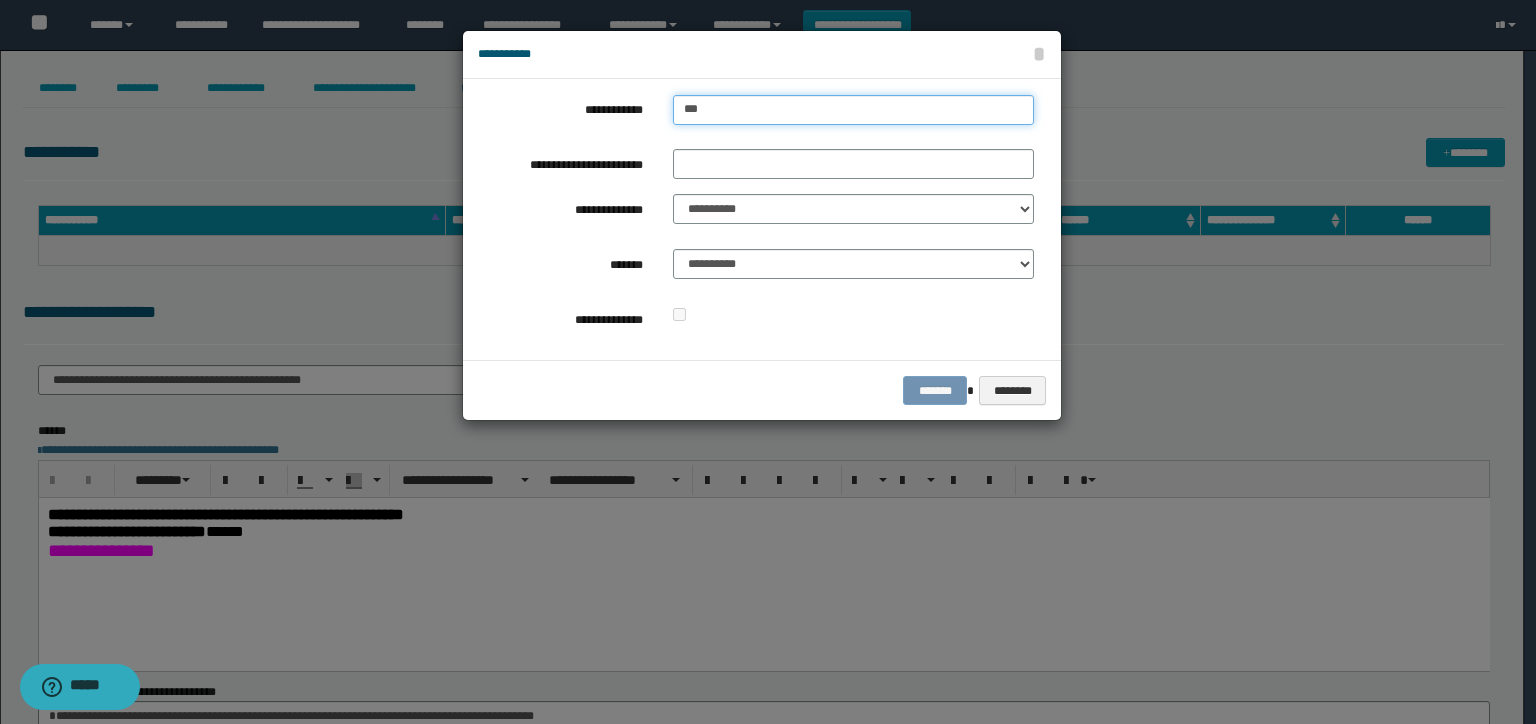 type on "****" 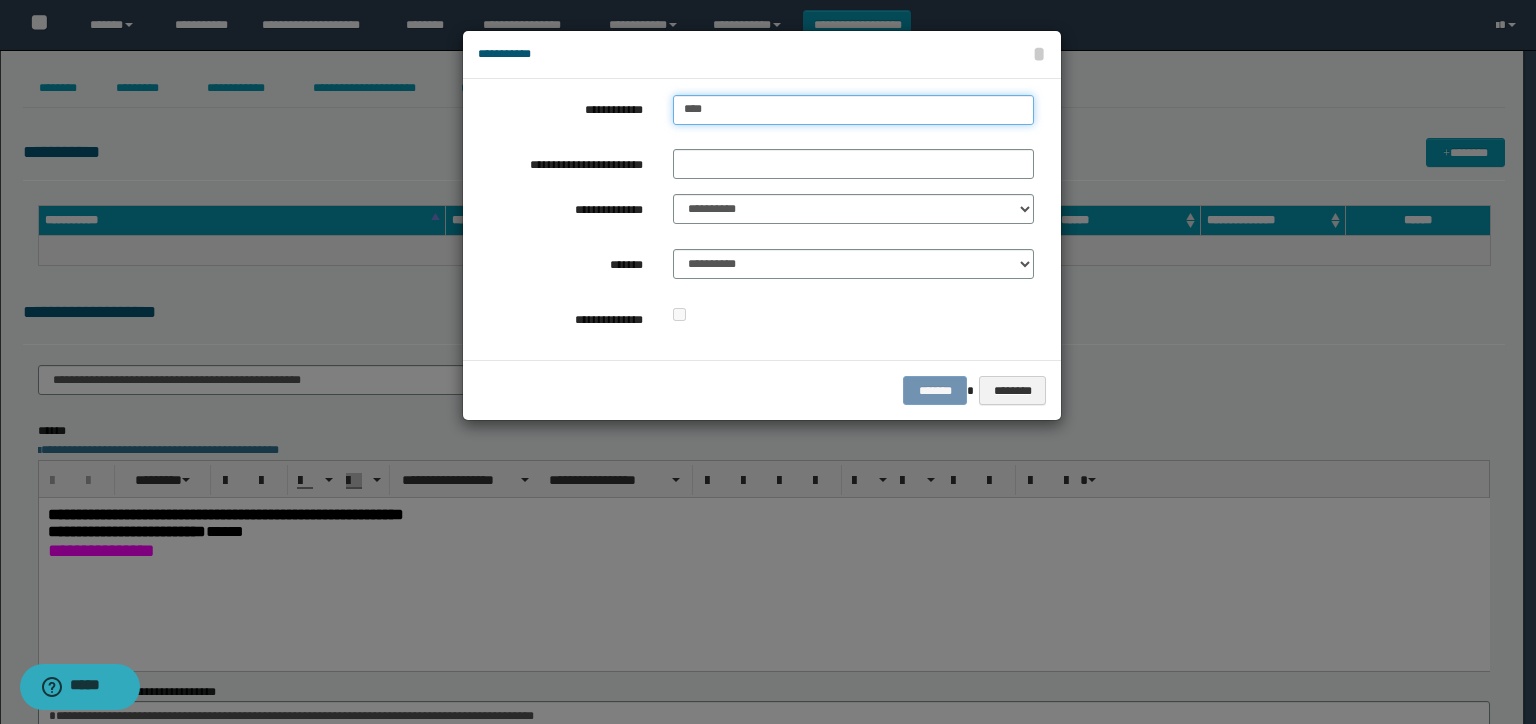 type on "****" 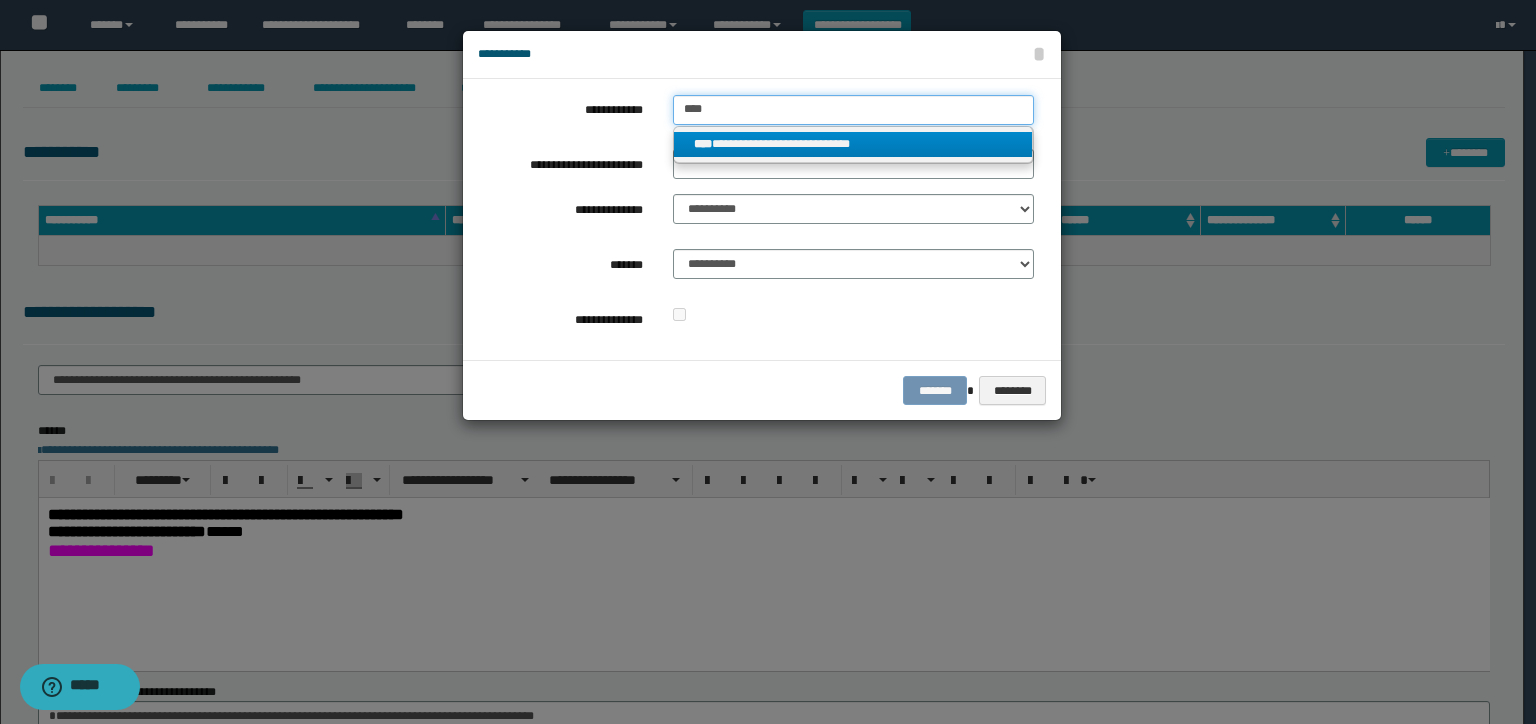 type on "****" 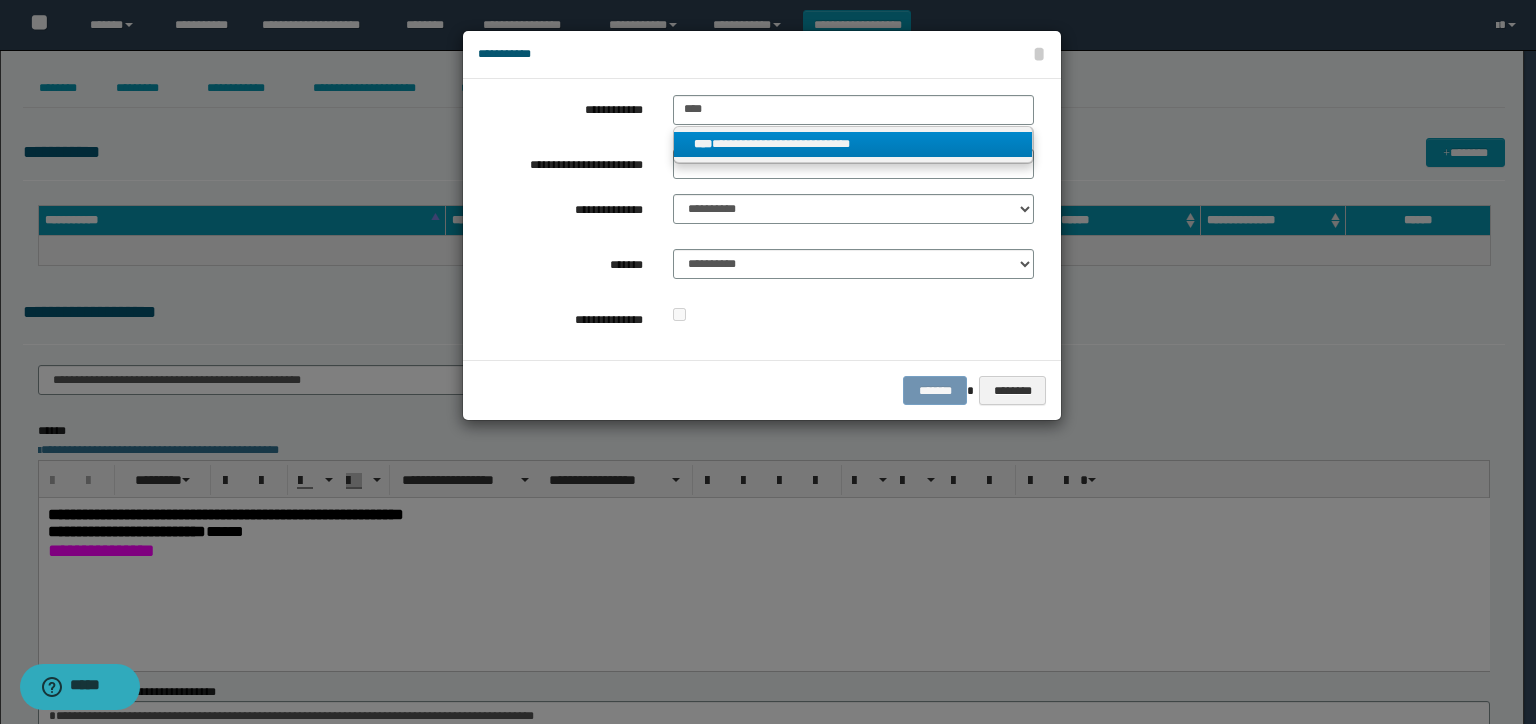 click on "**********" at bounding box center [853, 144] 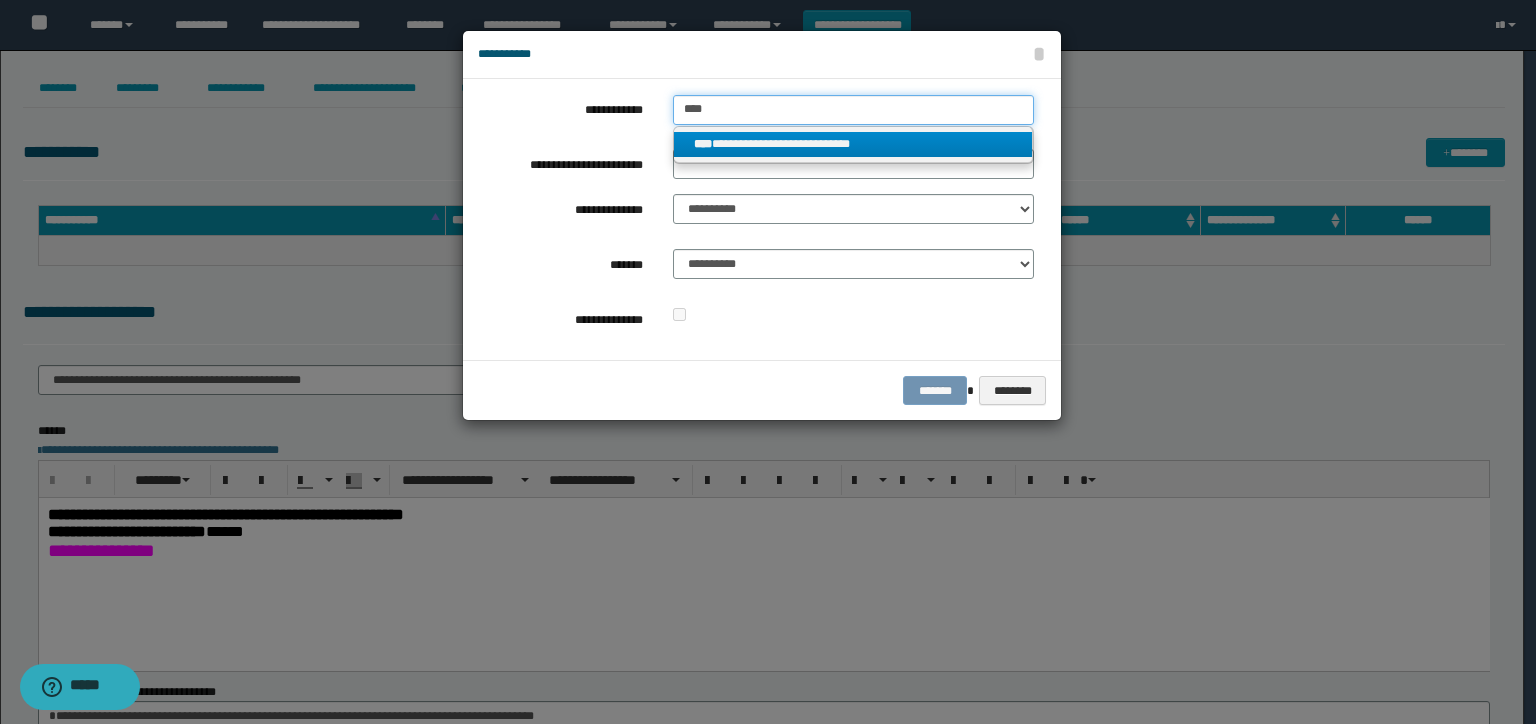 type 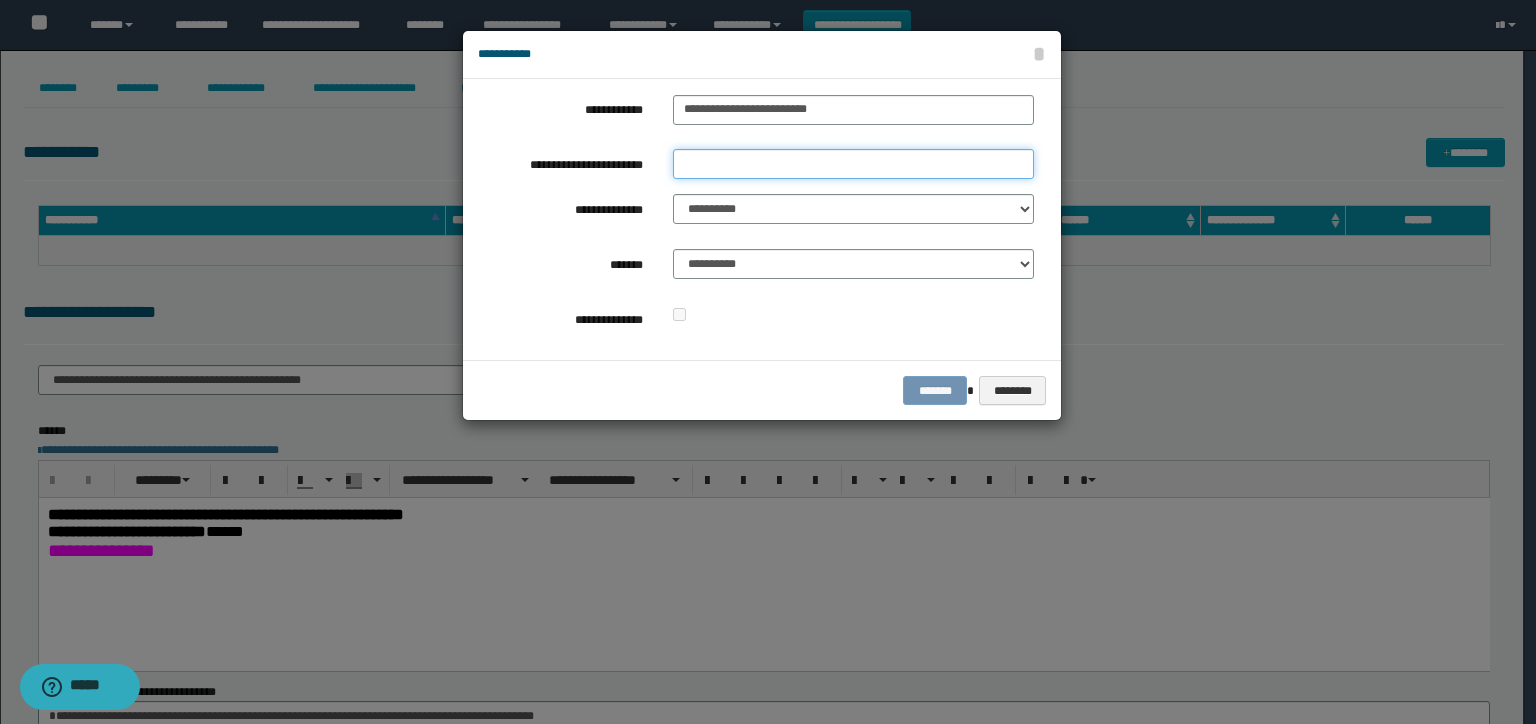 drag, startPoint x: 750, startPoint y: 158, endPoint x: 758, endPoint y: 179, distance: 22.472204 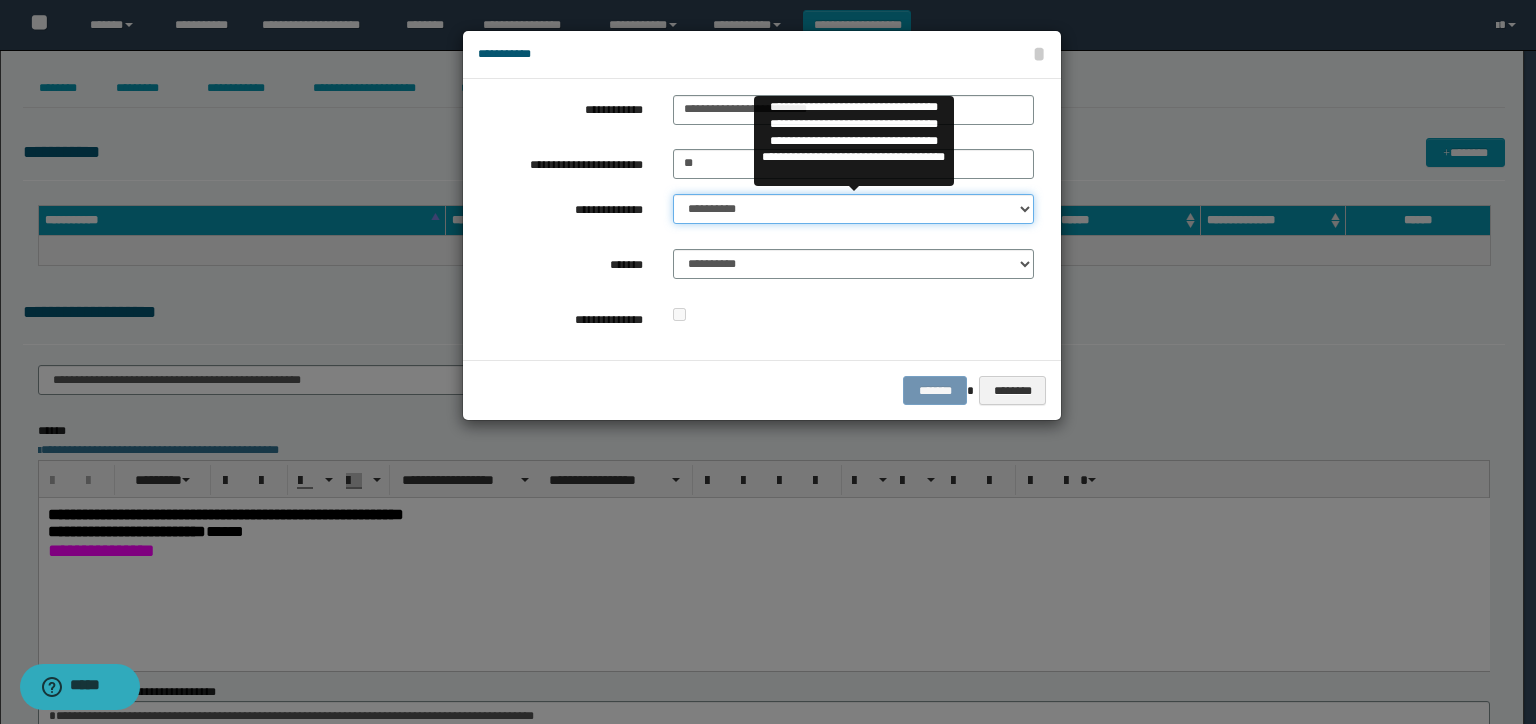 drag, startPoint x: 720, startPoint y: 205, endPoint x: 727, endPoint y: 223, distance: 19.313208 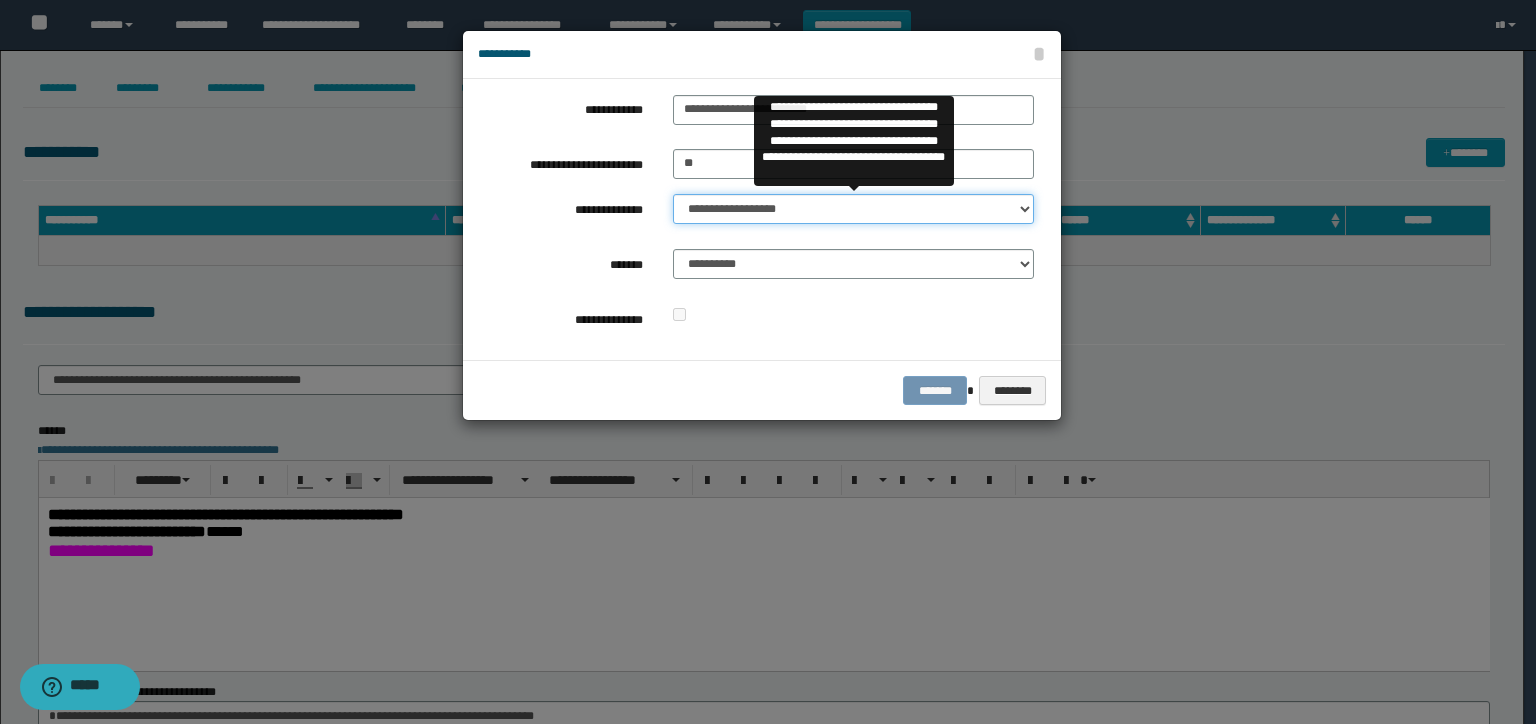 click on "**********" at bounding box center (853, 209) 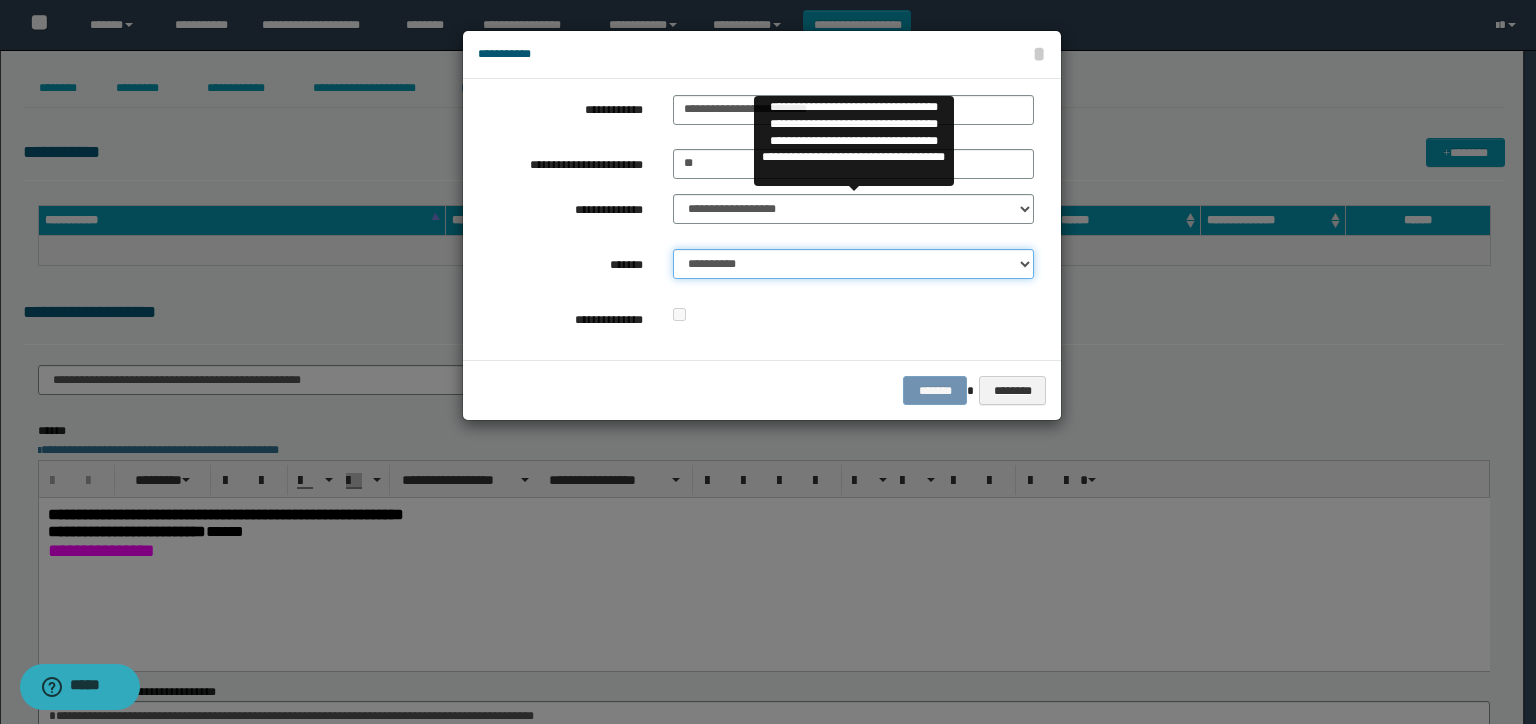click on "**********" at bounding box center [853, 264] 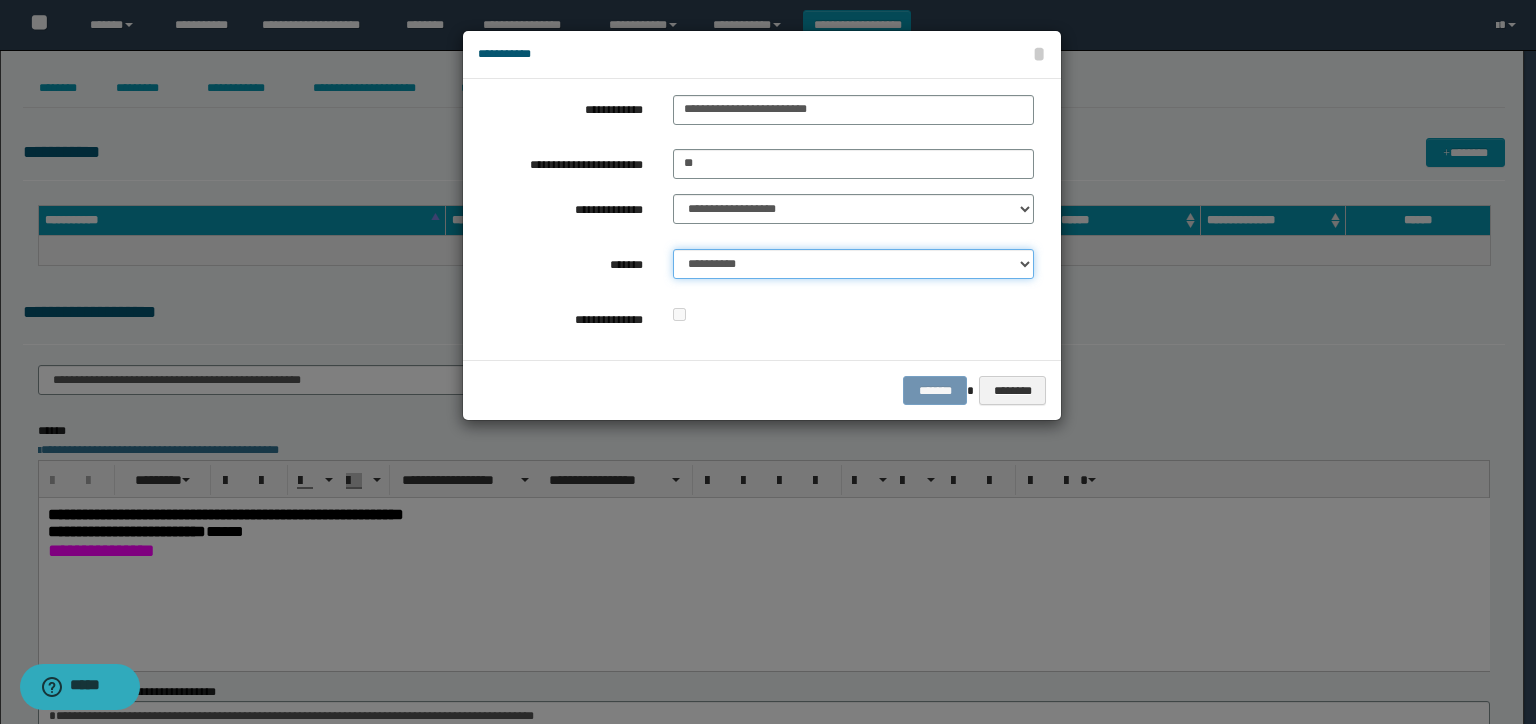 select on "*" 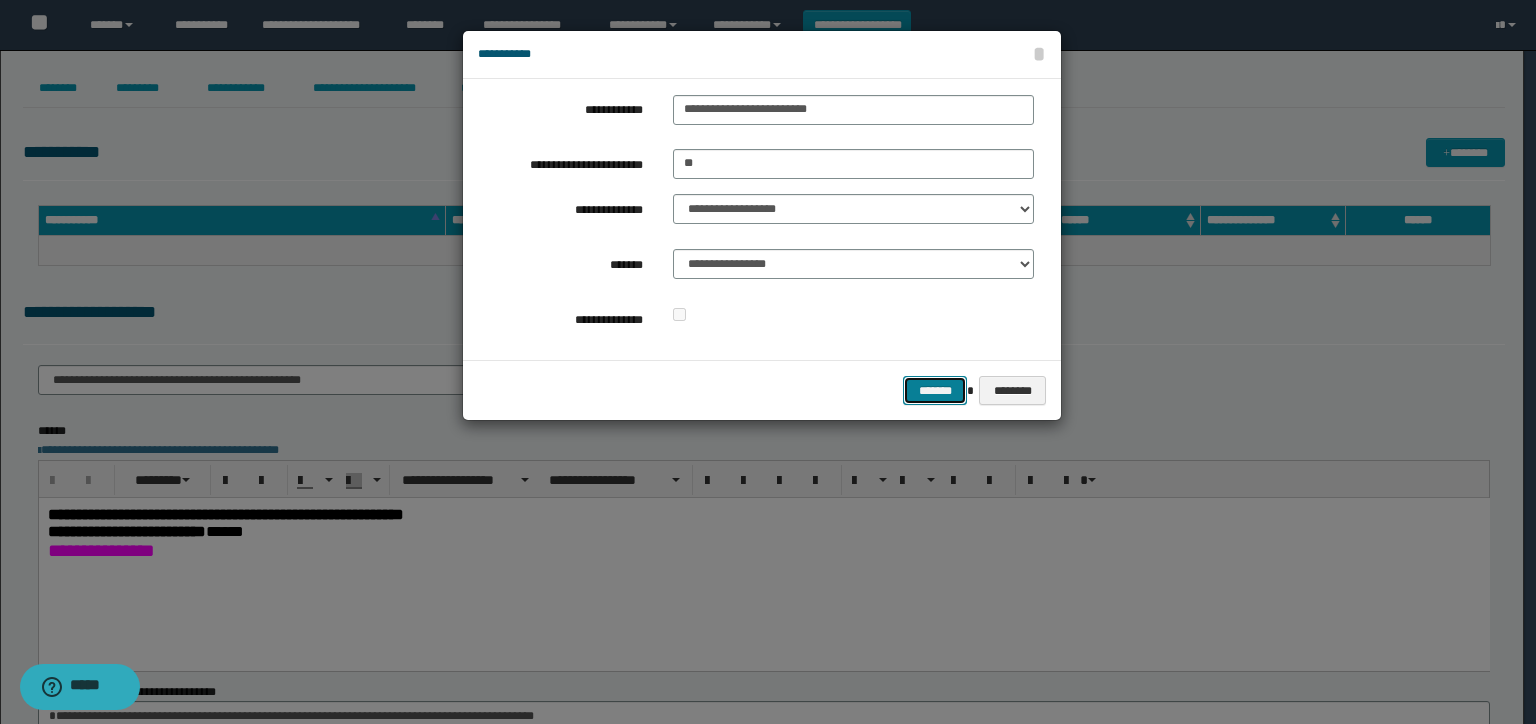 click on "*******" at bounding box center (935, 391) 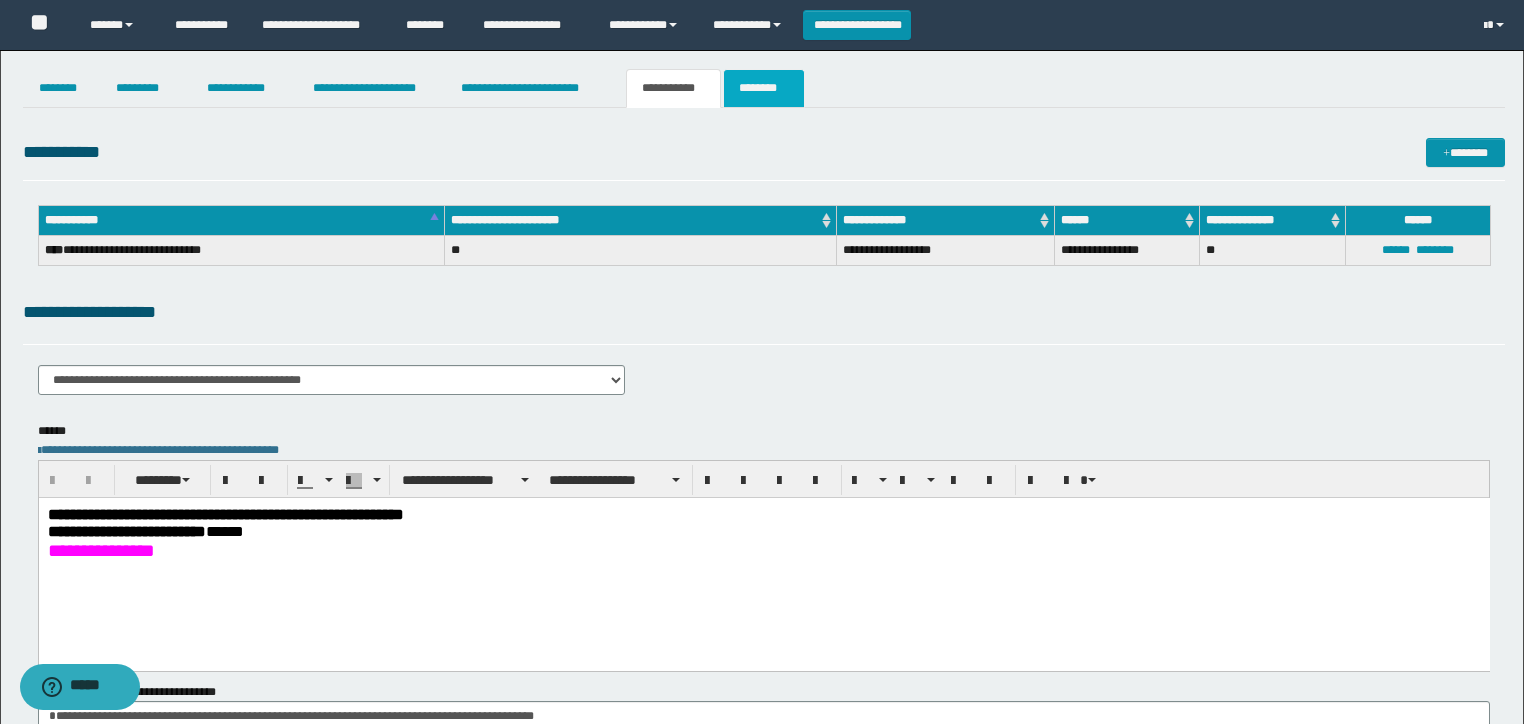 click on "********" at bounding box center [764, 88] 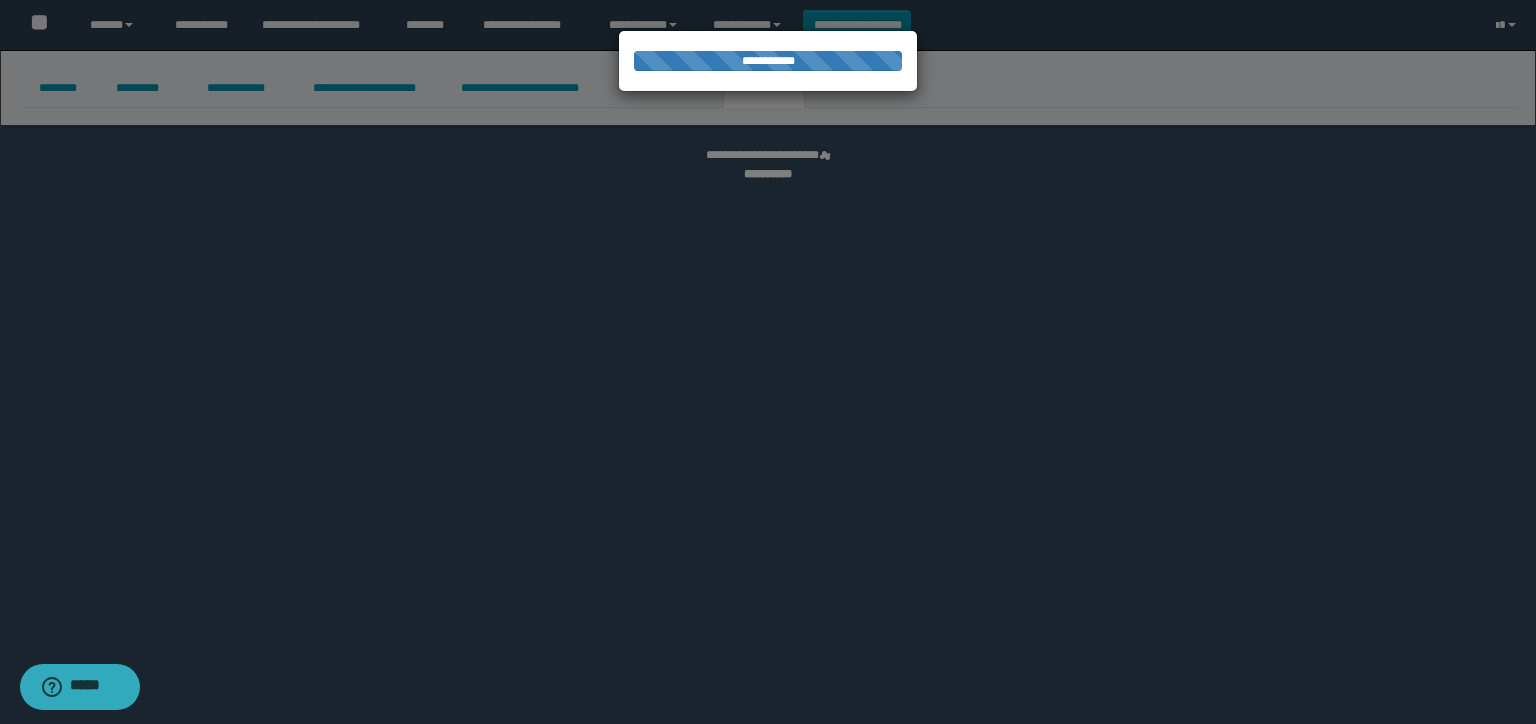 select on "****" 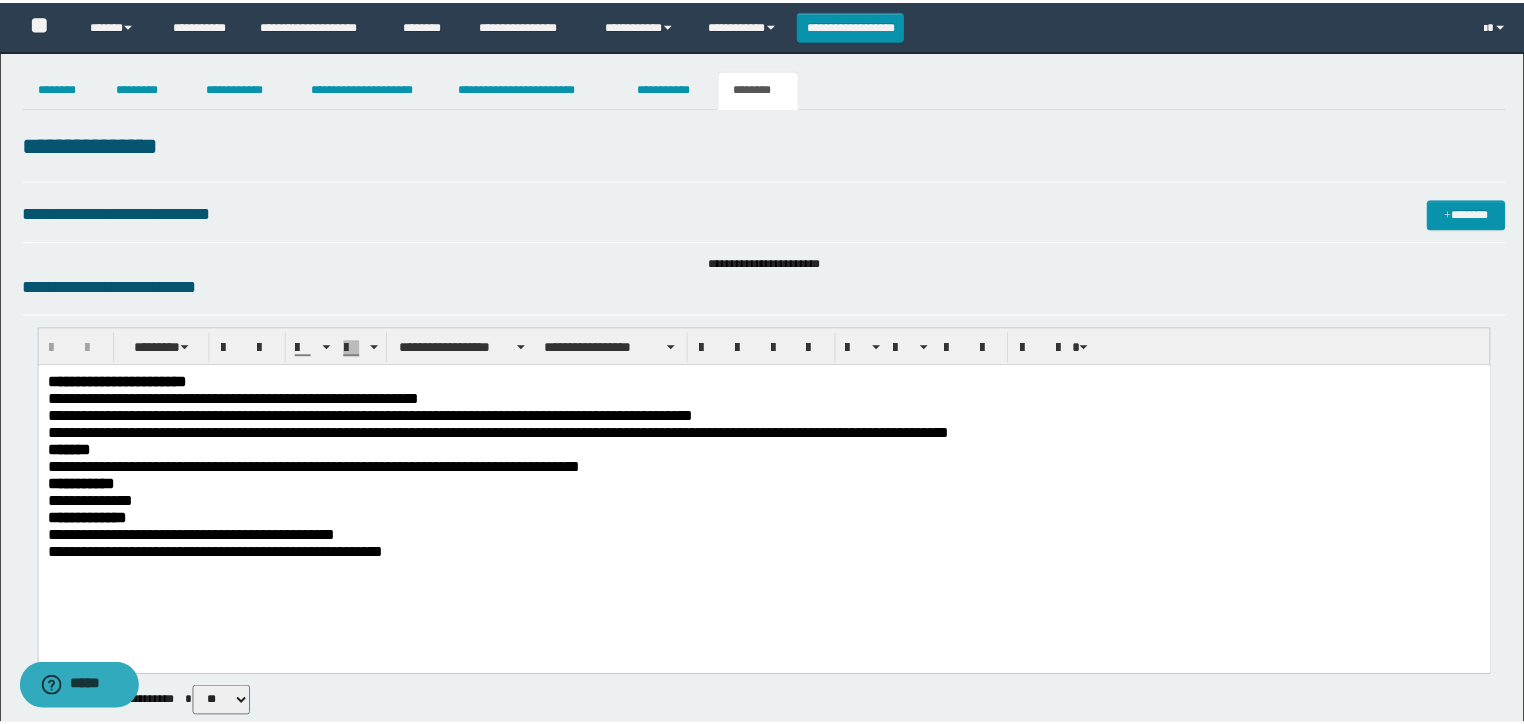scroll, scrollTop: 0, scrollLeft: 0, axis: both 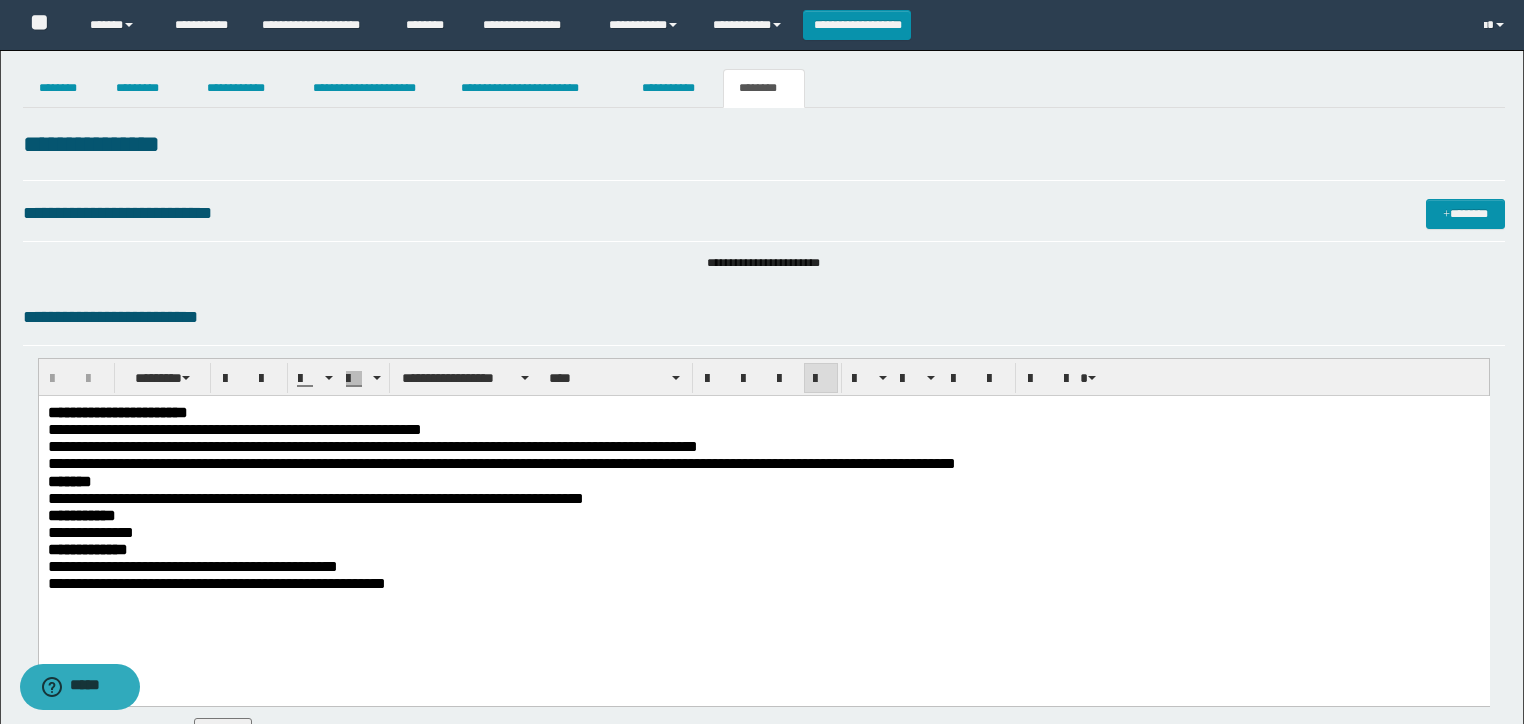 click on "**********" at bounding box center [763, 446] 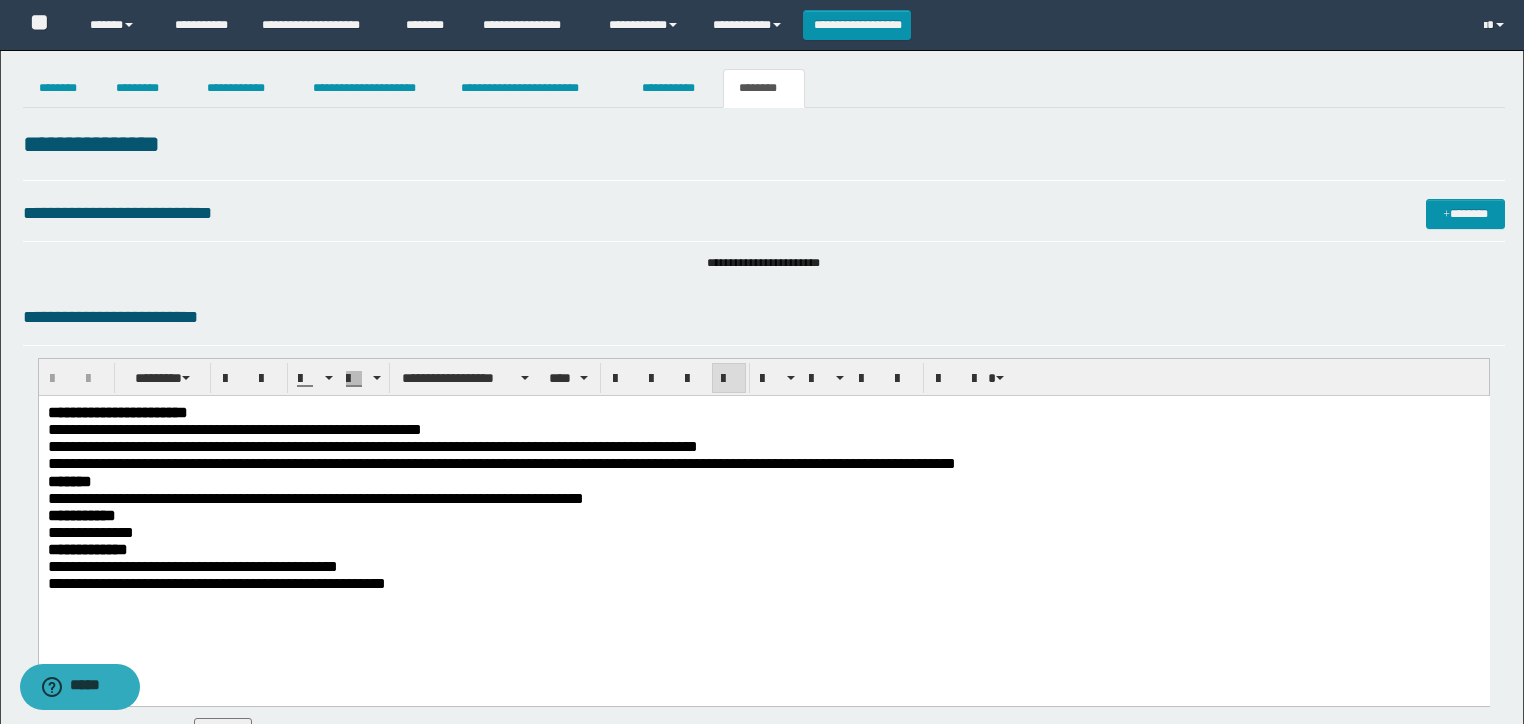 type 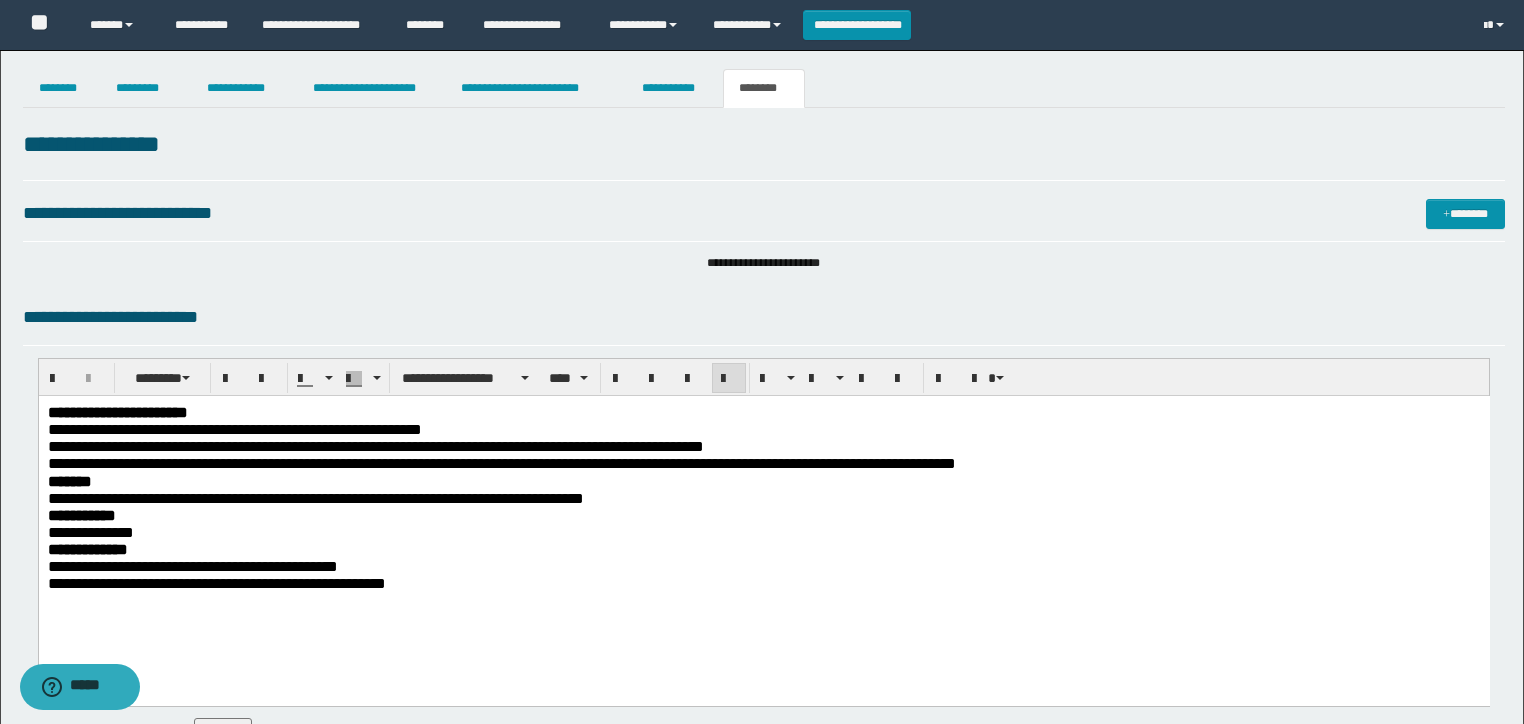 click on "**********" at bounding box center (763, 429) 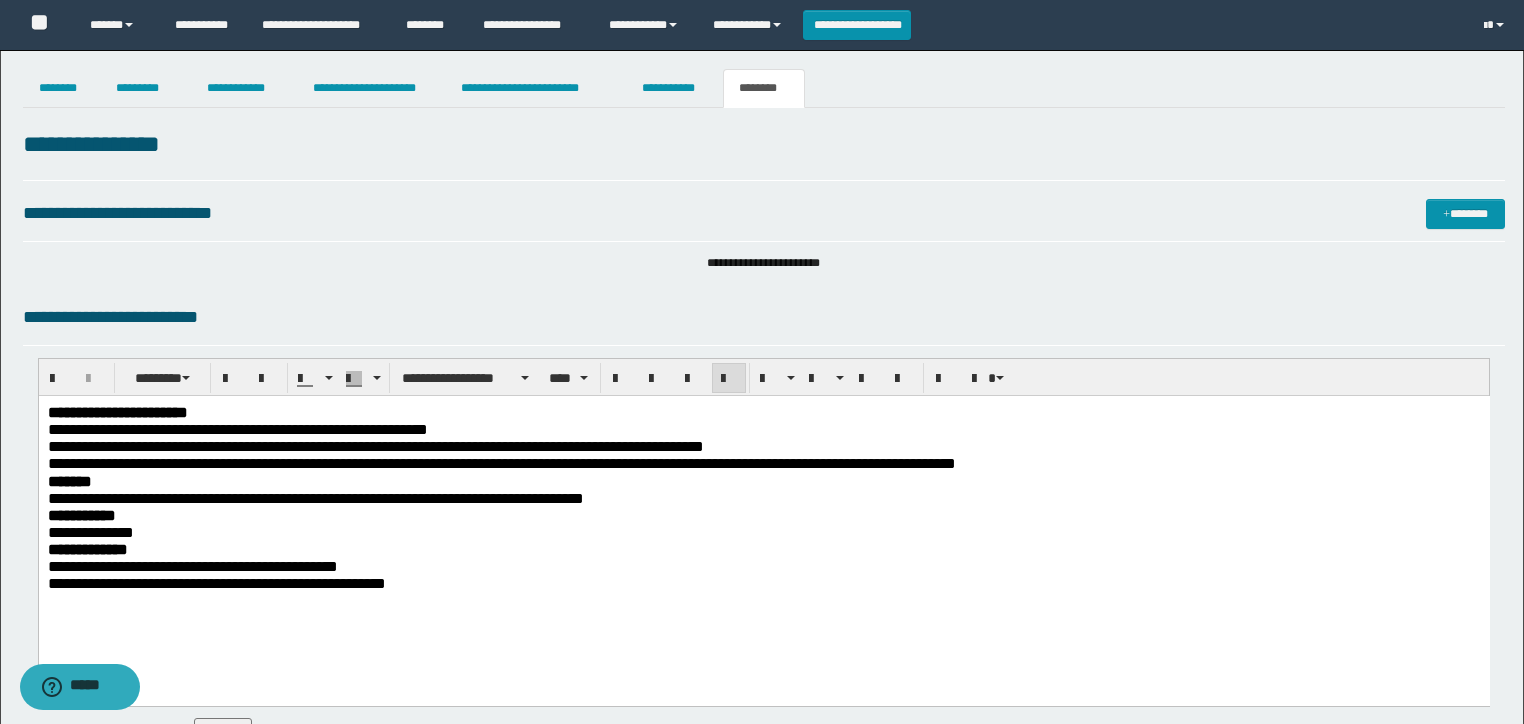 click on "**********" at bounding box center [763, 532] 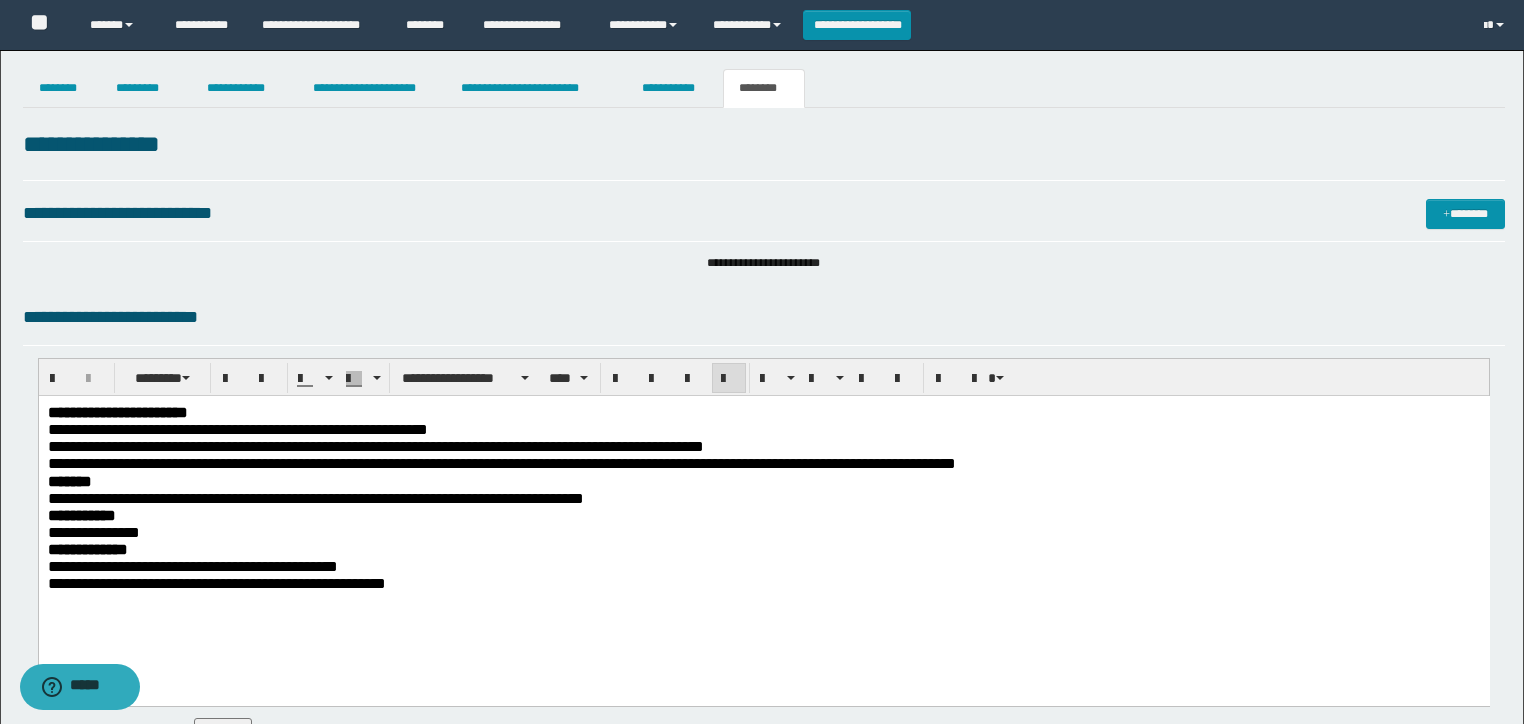 click on "**********" at bounding box center [315, 498] 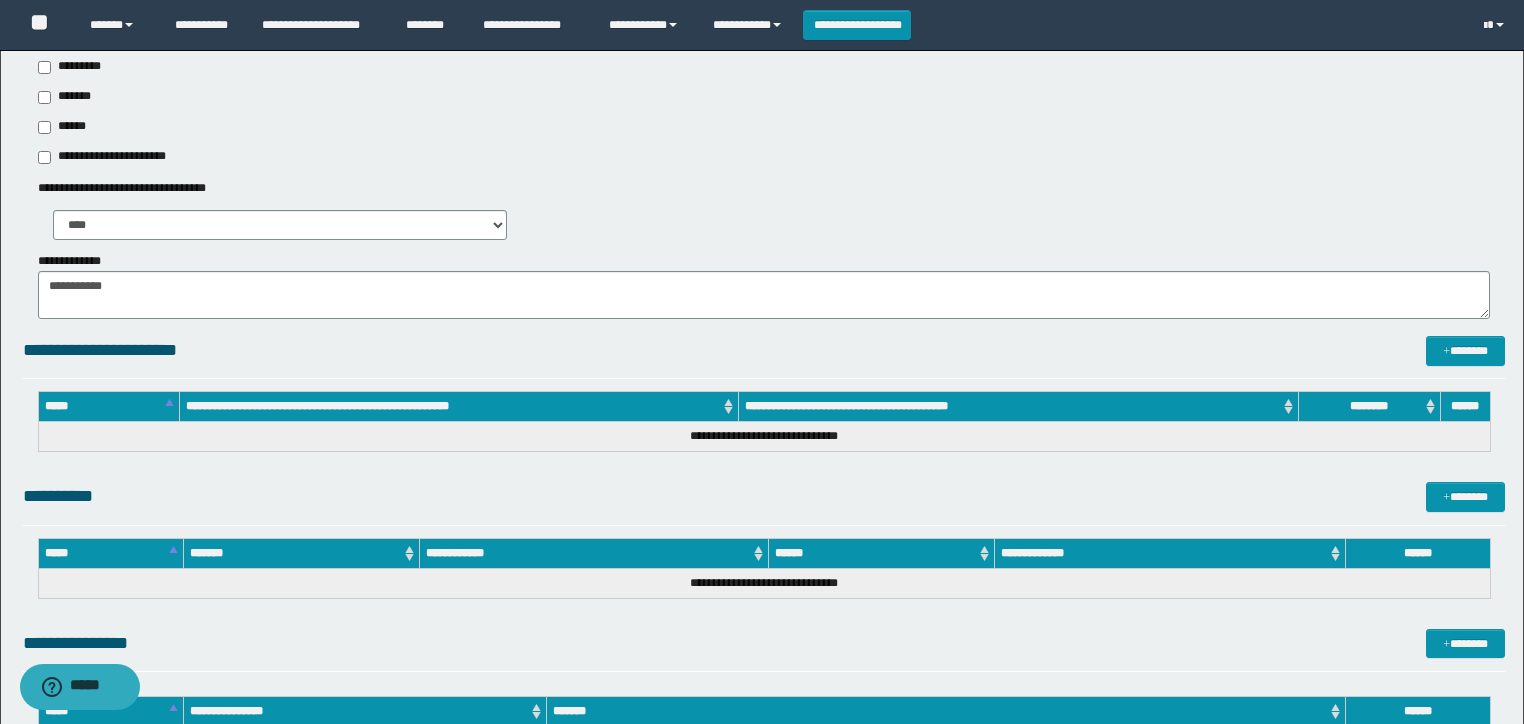 scroll, scrollTop: 720, scrollLeft: 0, axis: vertical 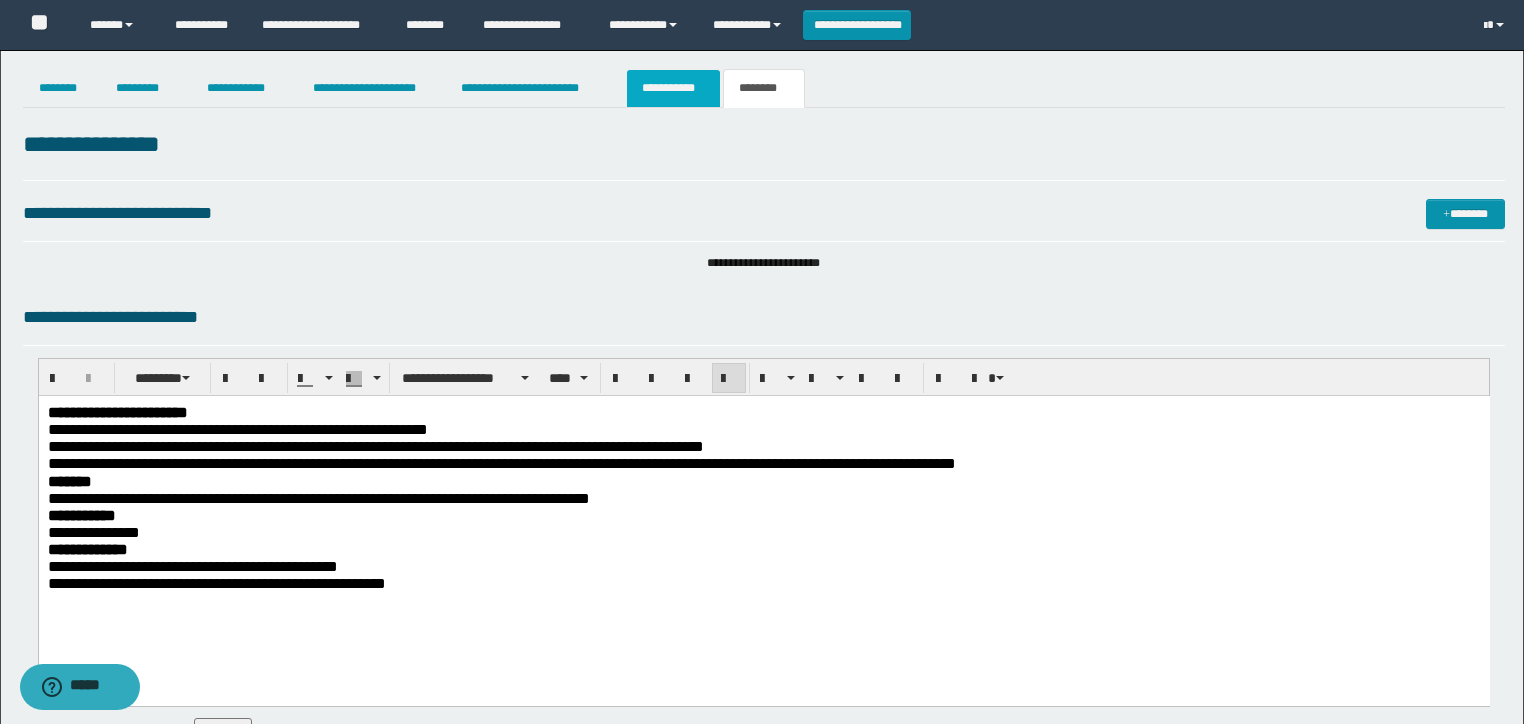 click on "**********" at bounding box center [673, 88] 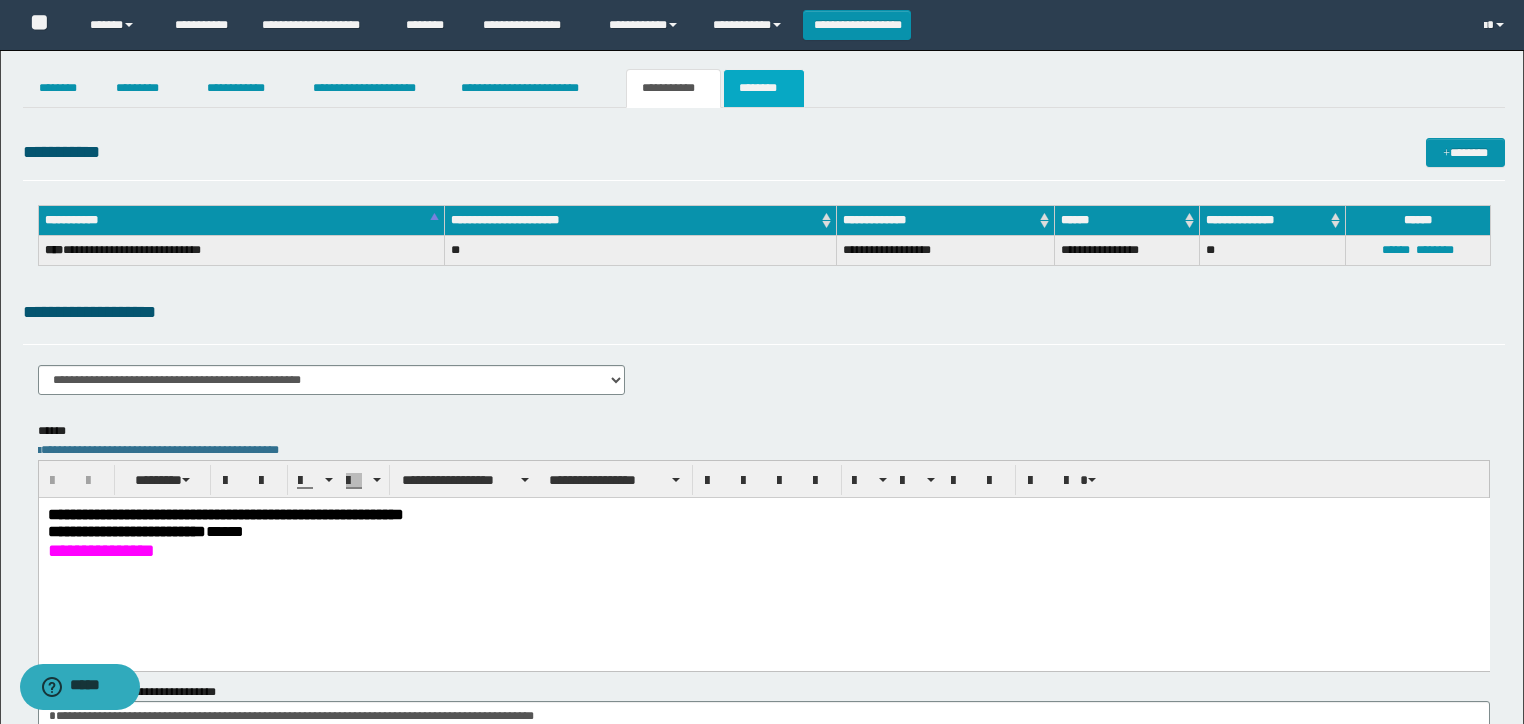 click on "********" at bounding box center [764, 88] 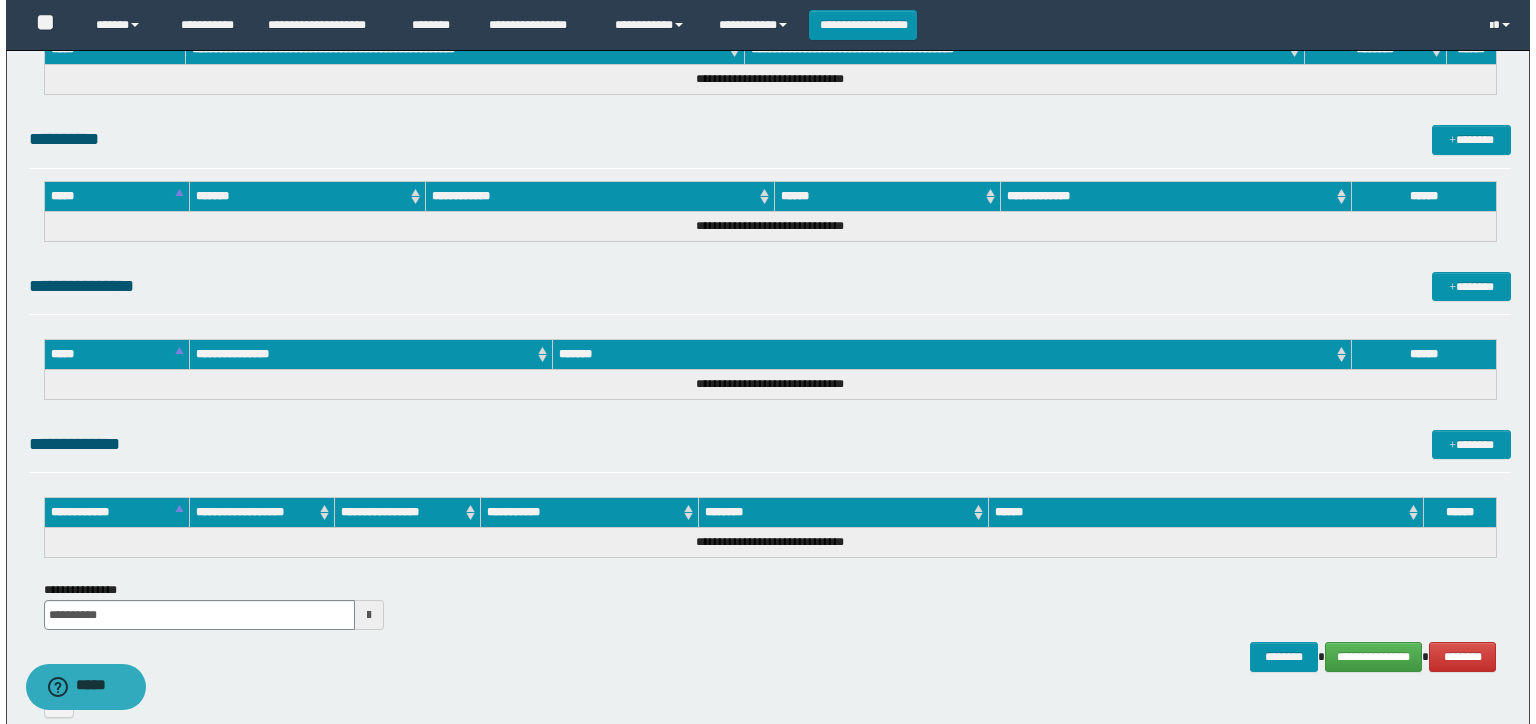 scroll, scrollTop: 1393, scrollLeft: 0, axis: vertical 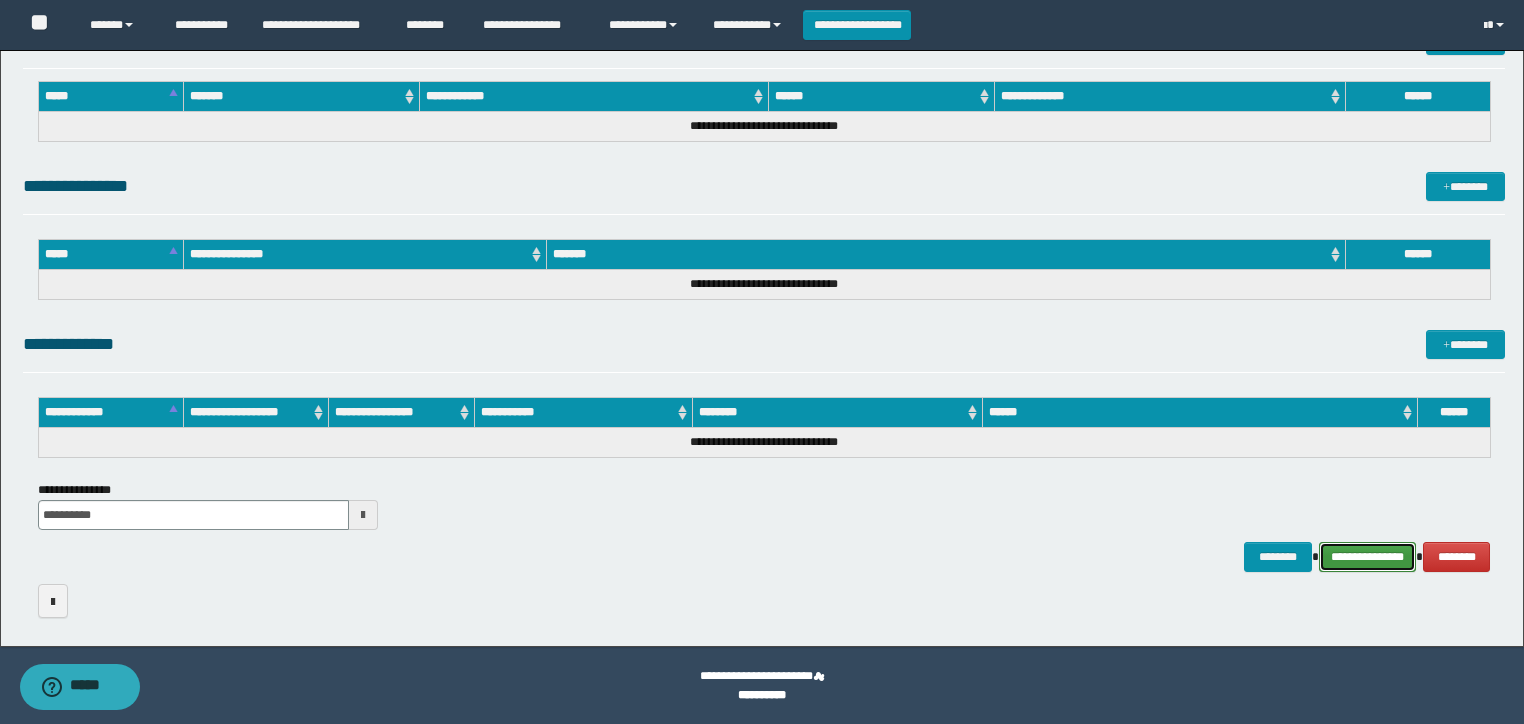 click on "**********" at bounding box center (1368, 557) 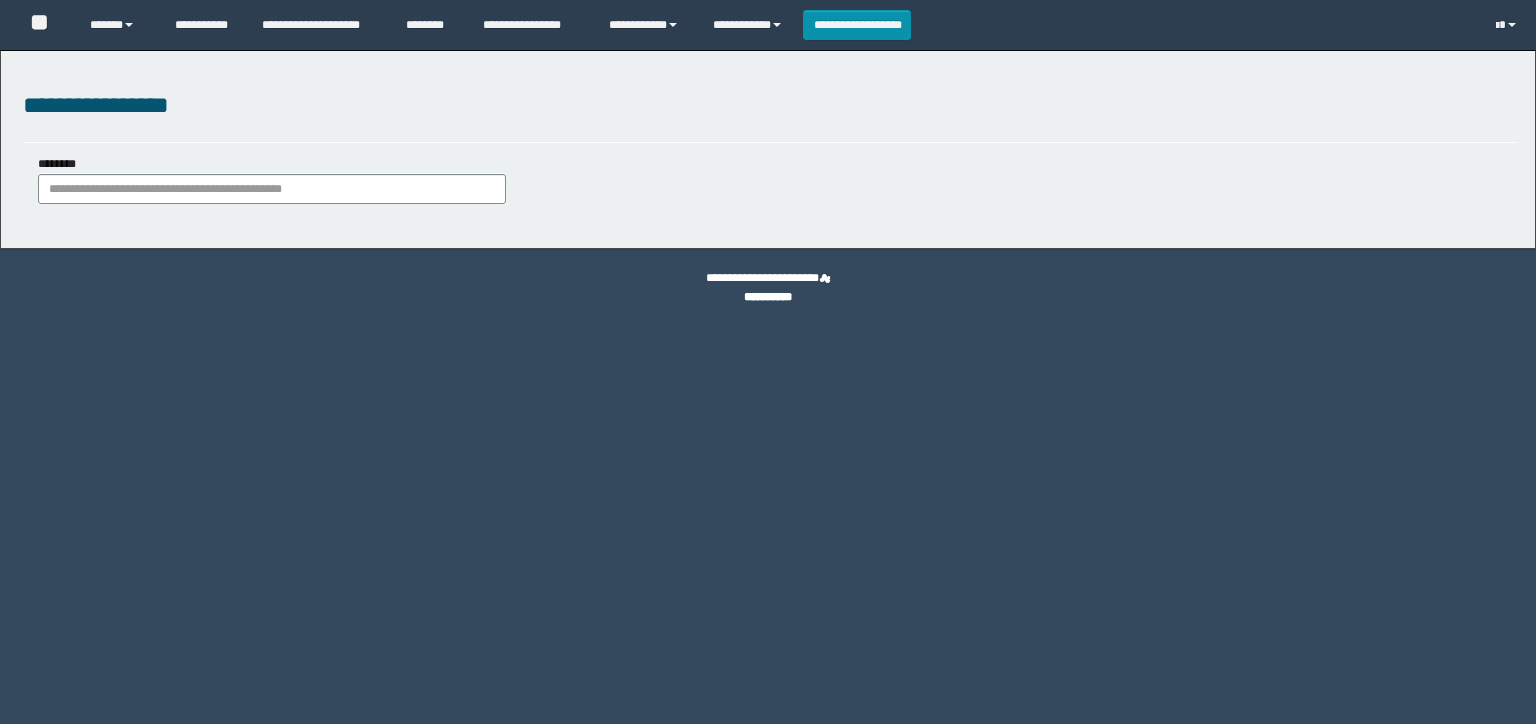 scroll, scrollTop: 0, scrollLeft: 0, axis: both 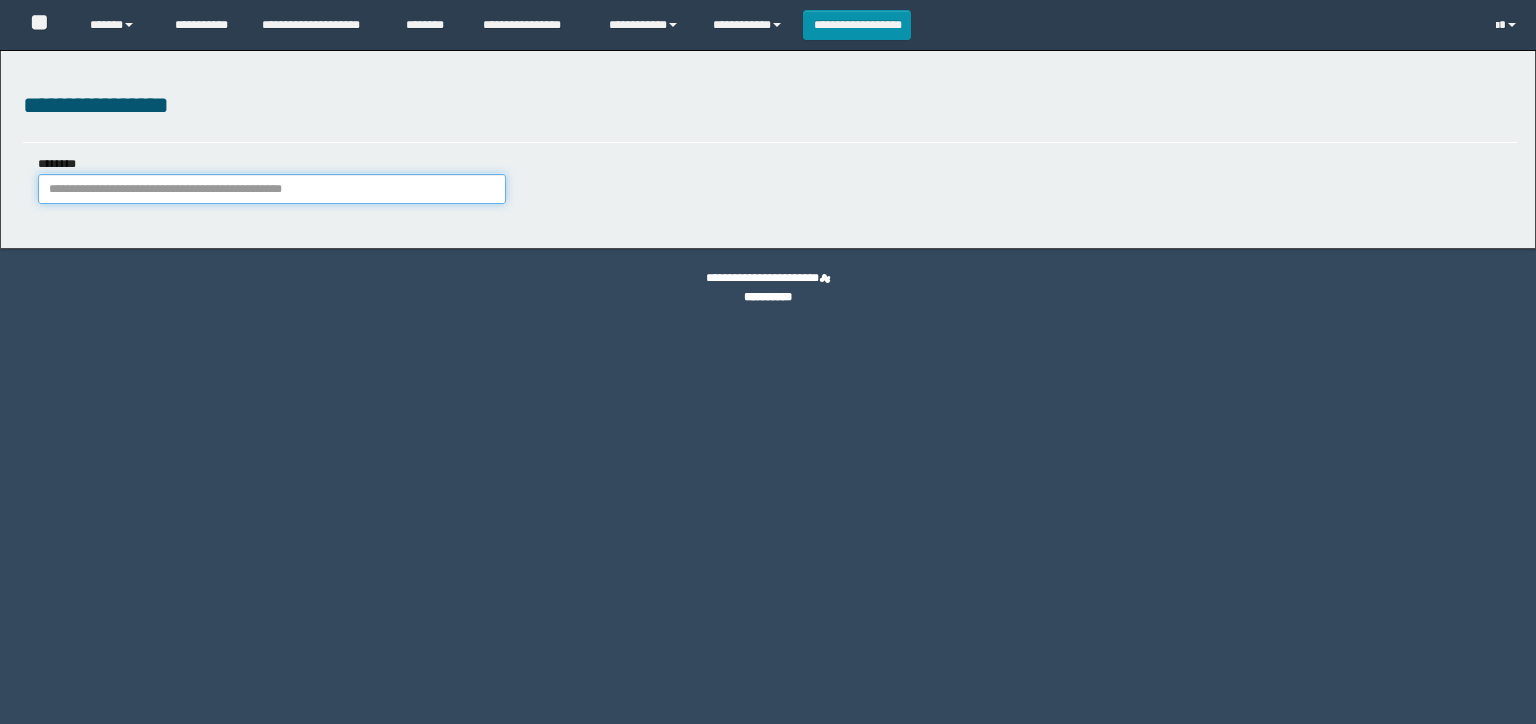 click on "********" at bounding box center [272, 189] 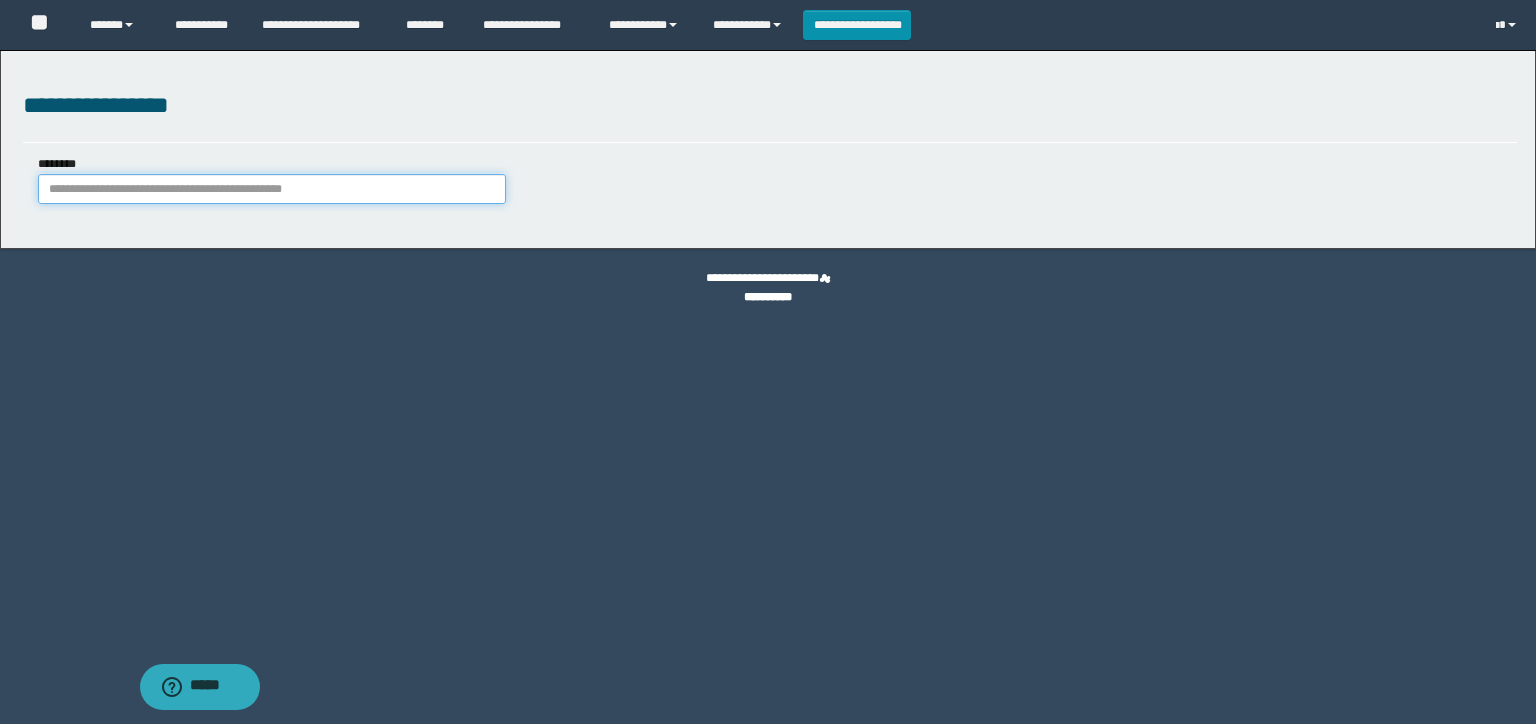 scroll, scrollTop: 0, scrollLeft: 0, axis: both 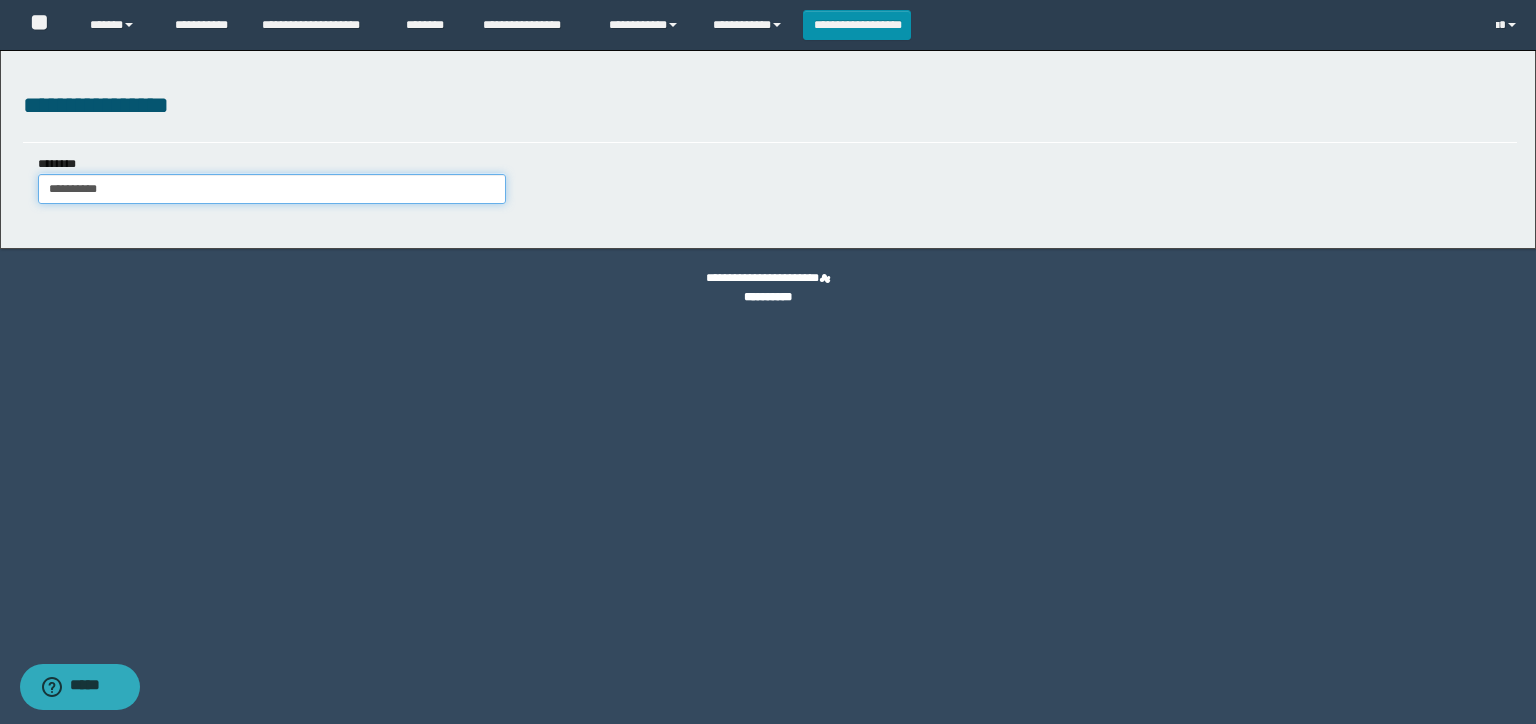 type on "**********" 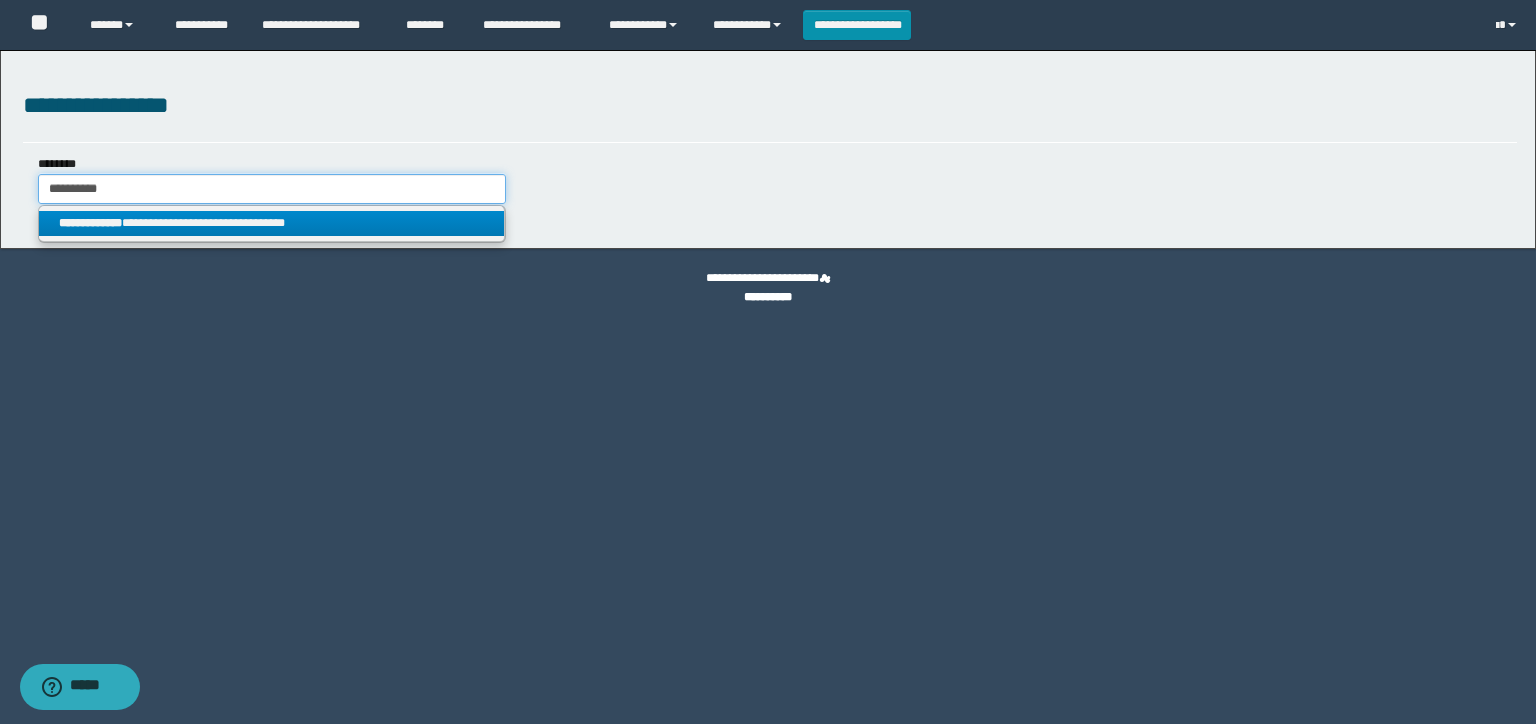 type on "**********" 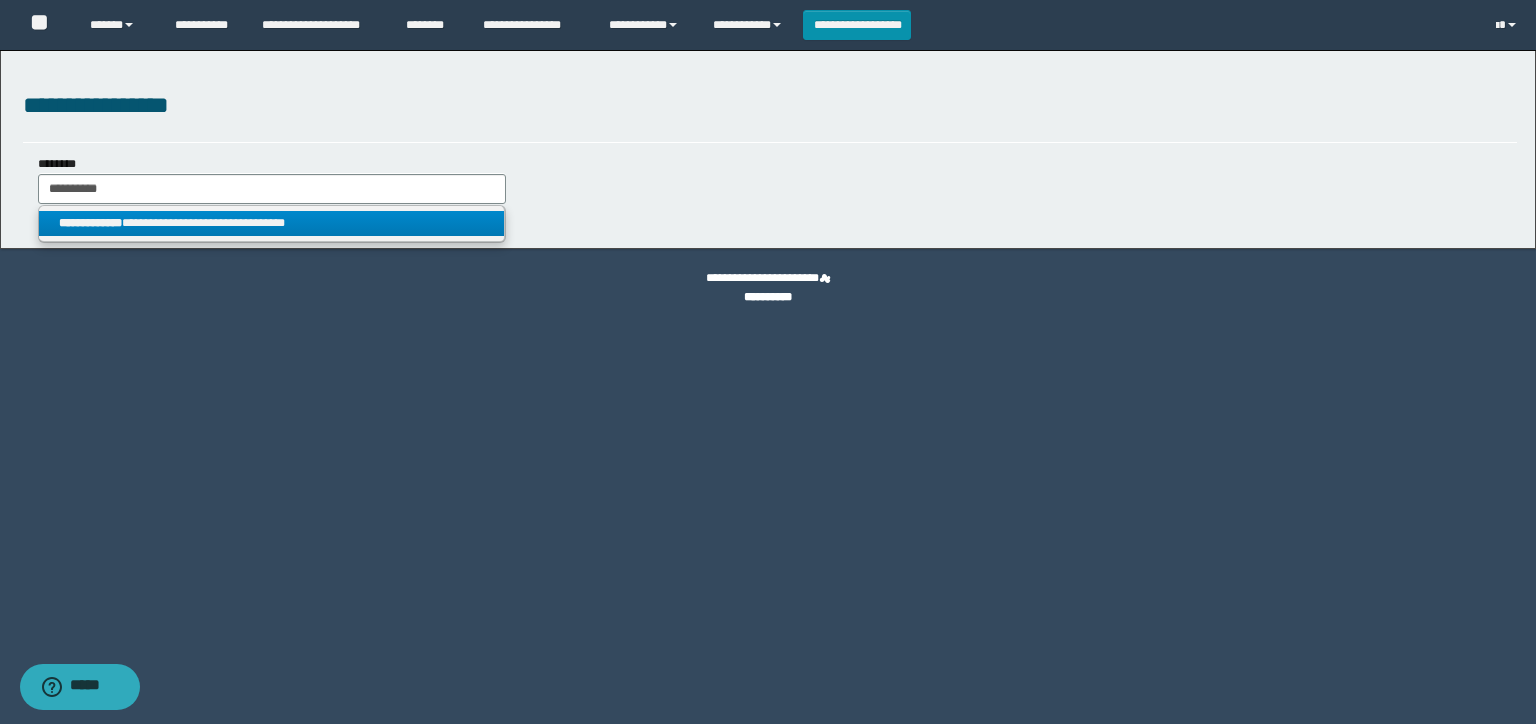 click on "**********" at bounding box center (272, 223) 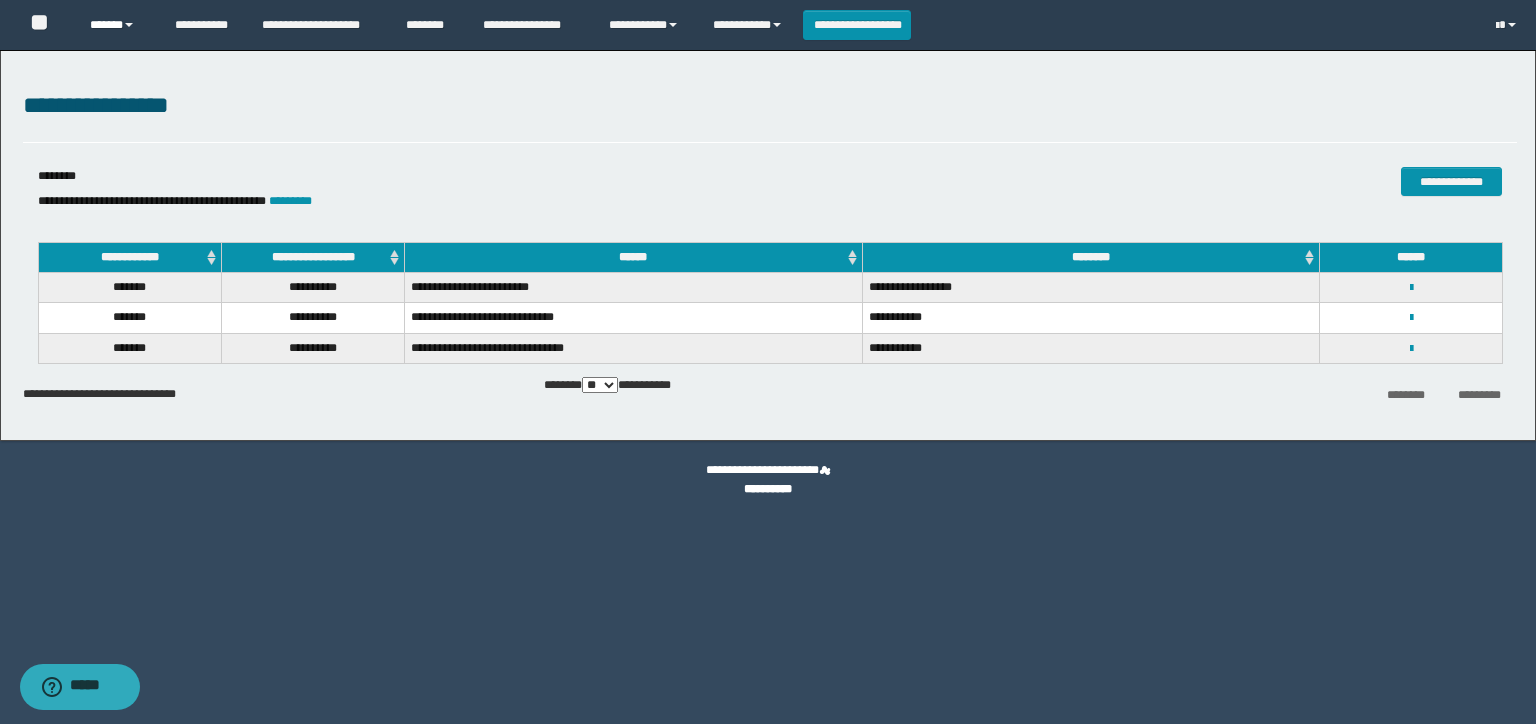 click on "******" at bounding box center (117, 25) 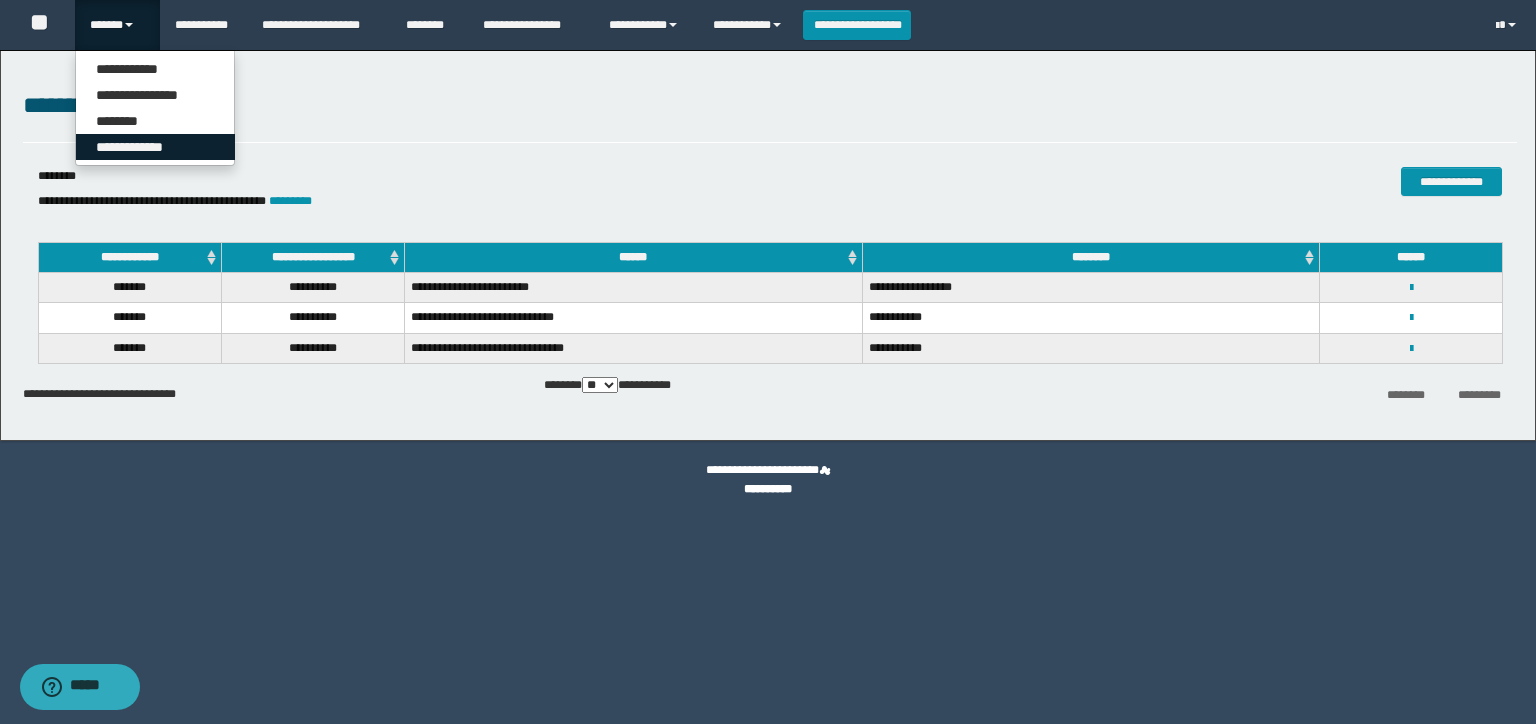 click on "**********" at bounding box center [155, 147] 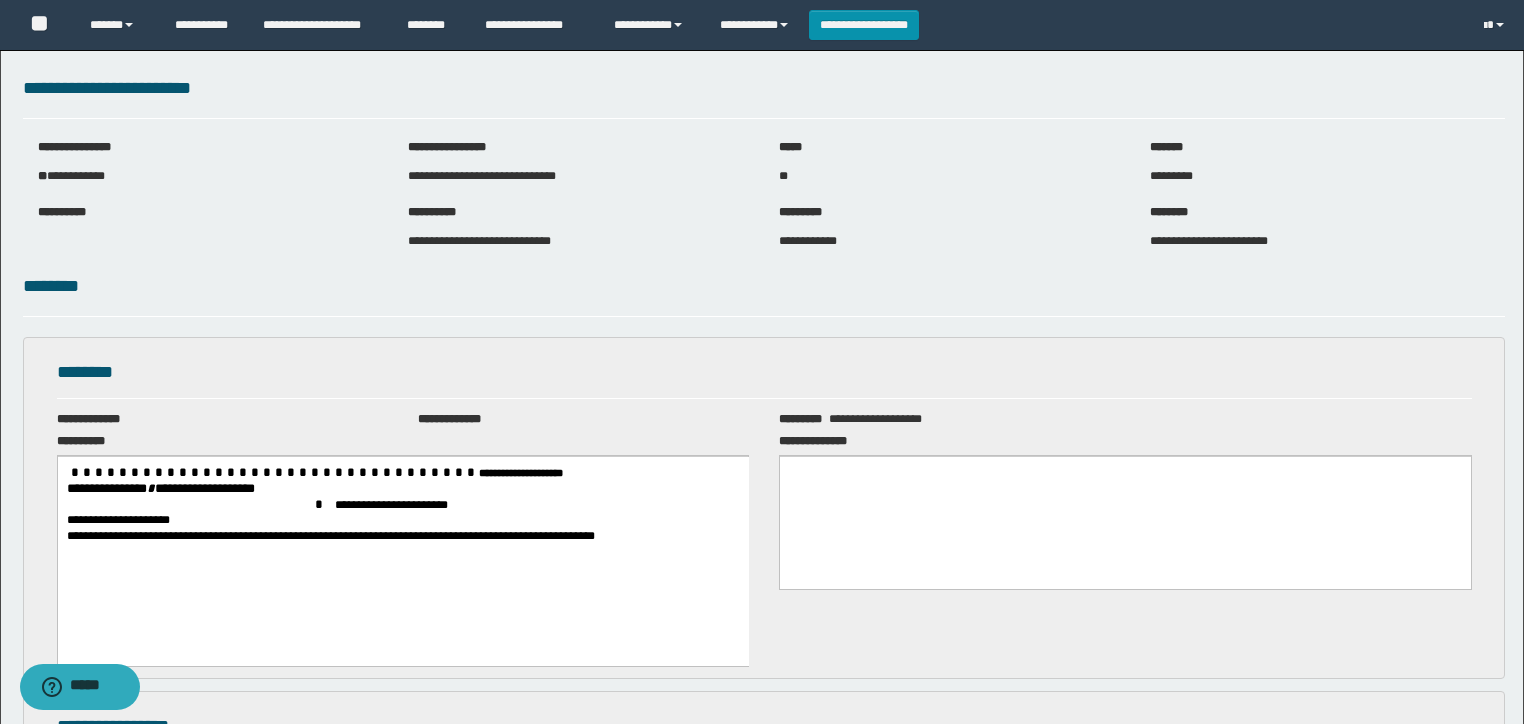 scroll, scrollTop: 0, scrollLeft: 0, axis: both 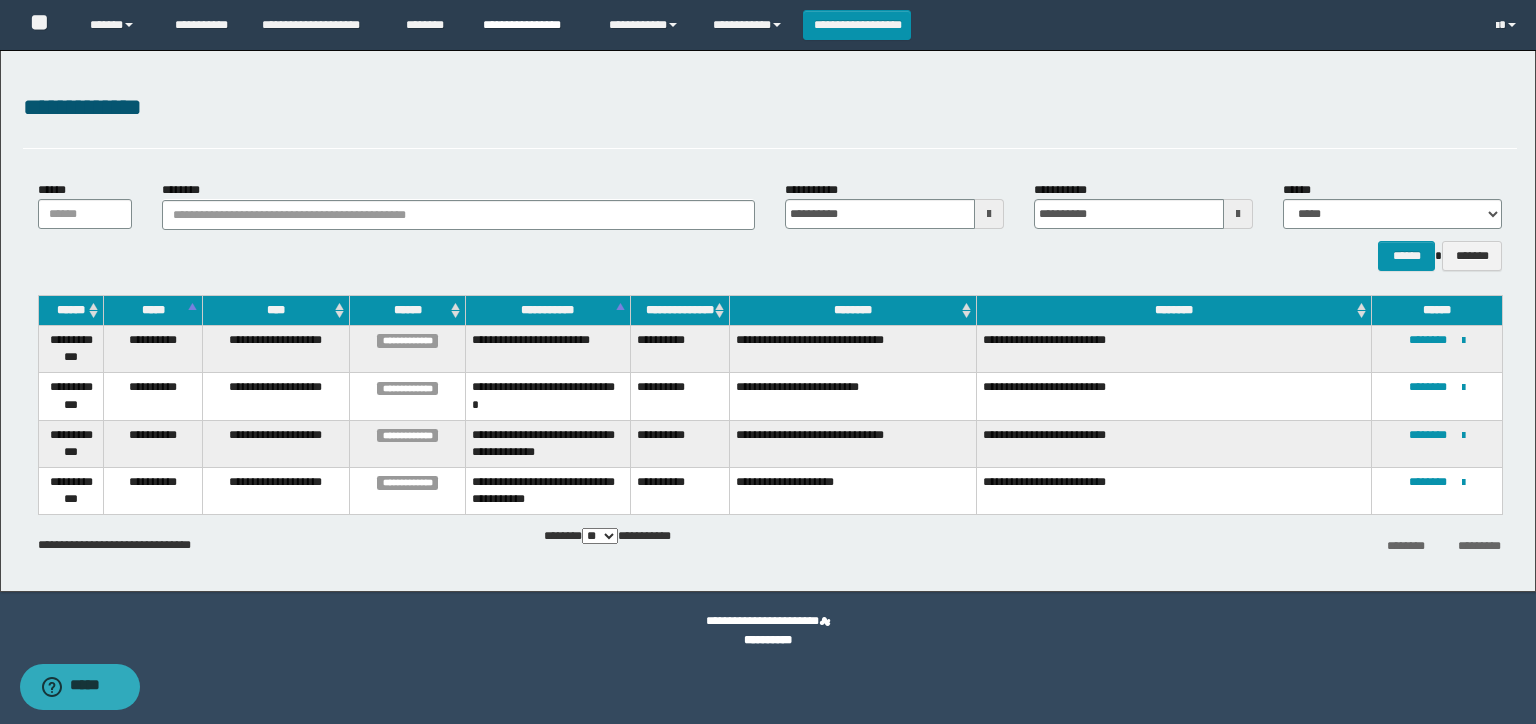 click on "**********" at bounding box center (531, 25) 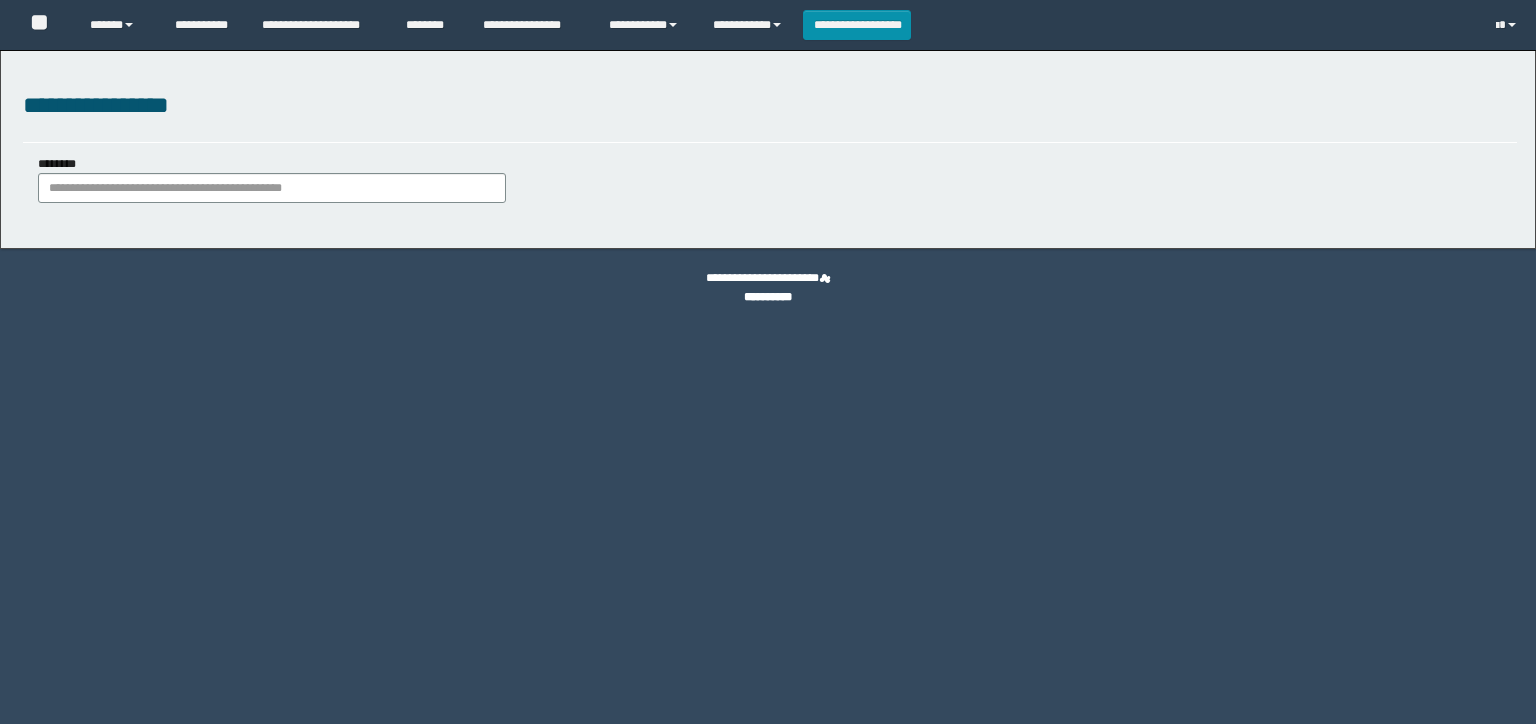 scroll, scrollTop: 0, scrollLeft: 0, axis: both 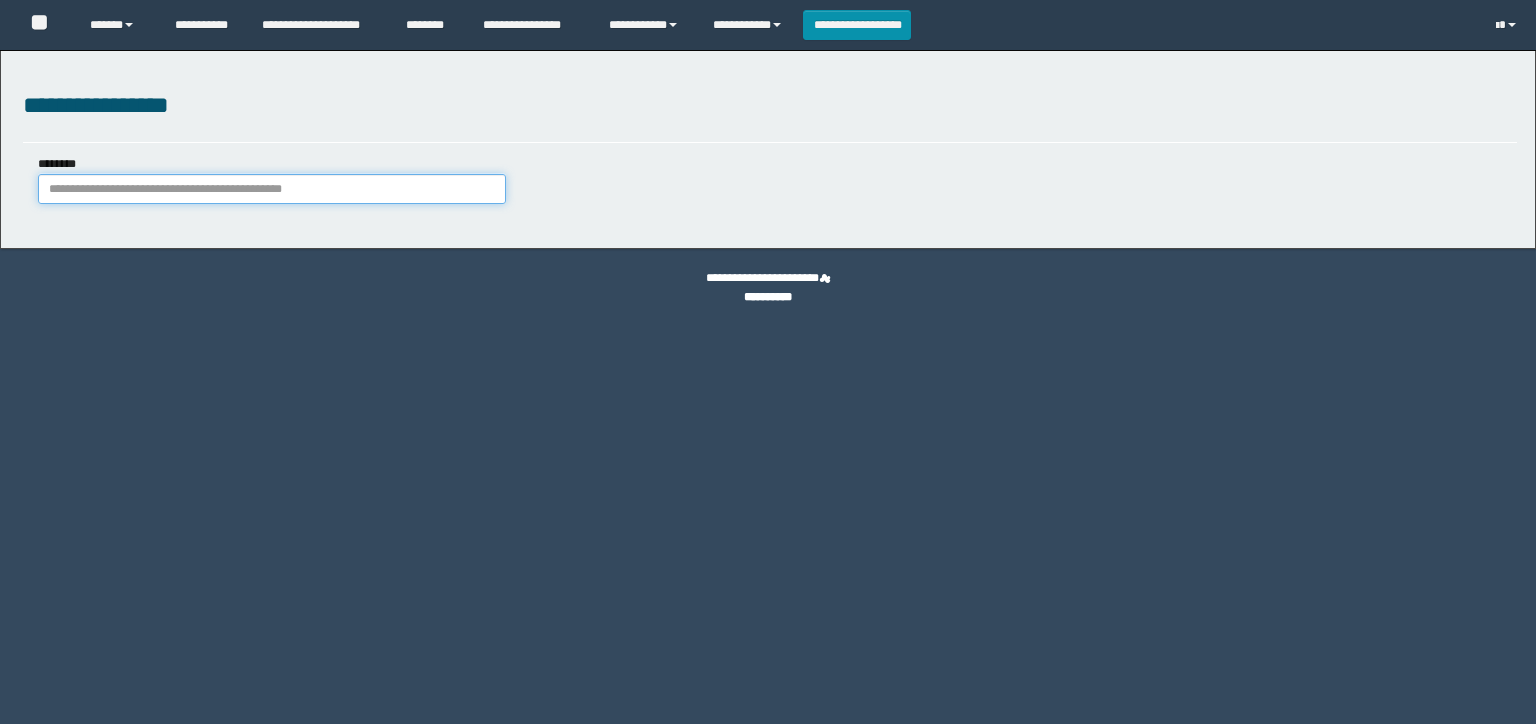 click on "********" at bounding box center (272, 189) 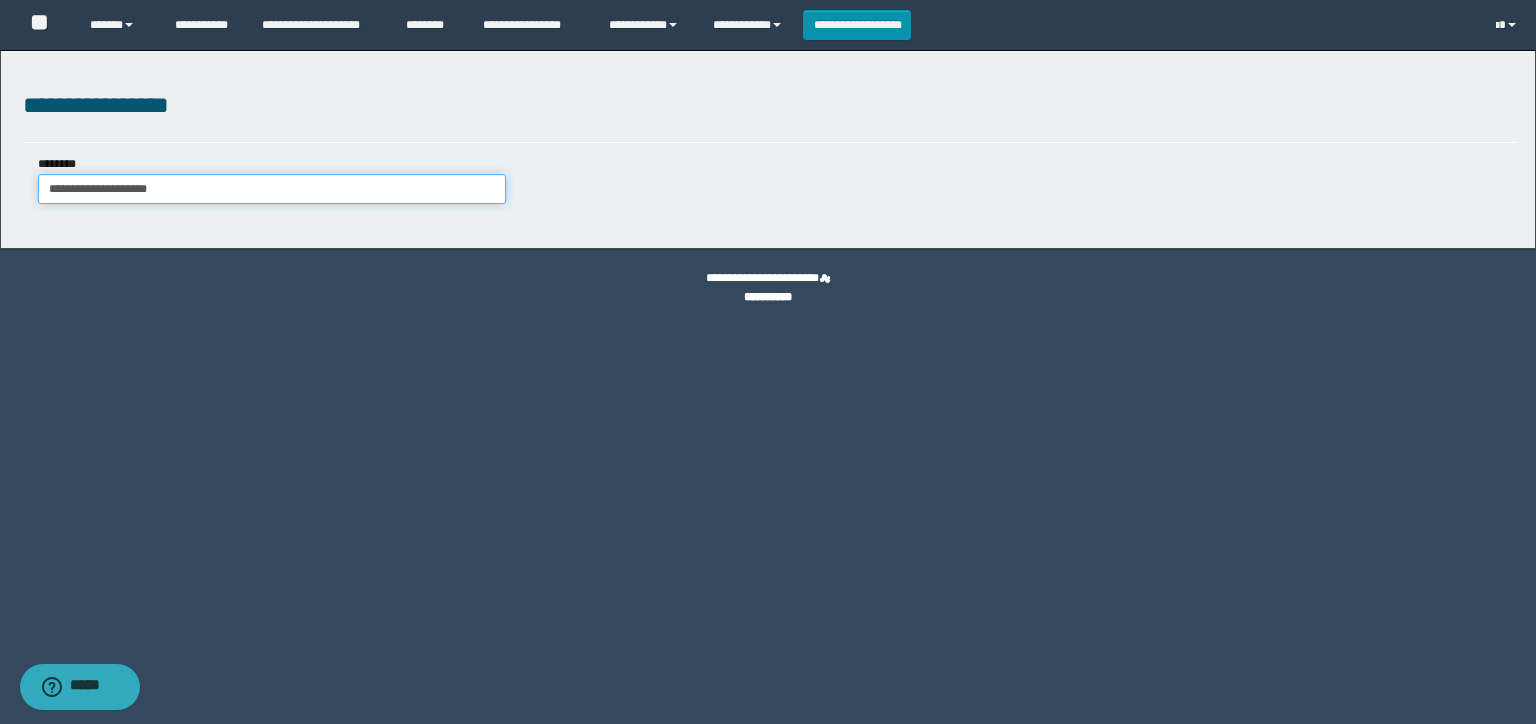 click on "**********" at bounding box center (272, 189) 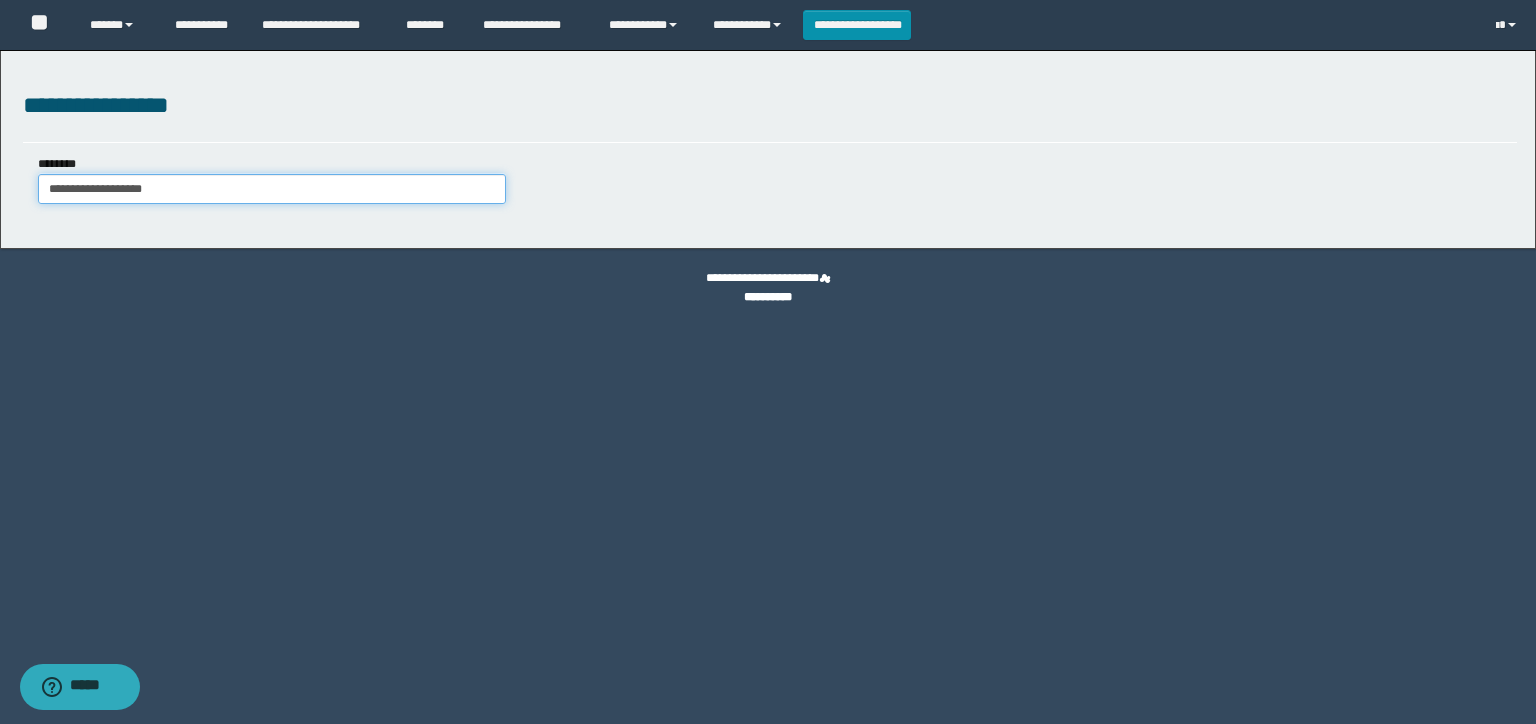 type on "**********" 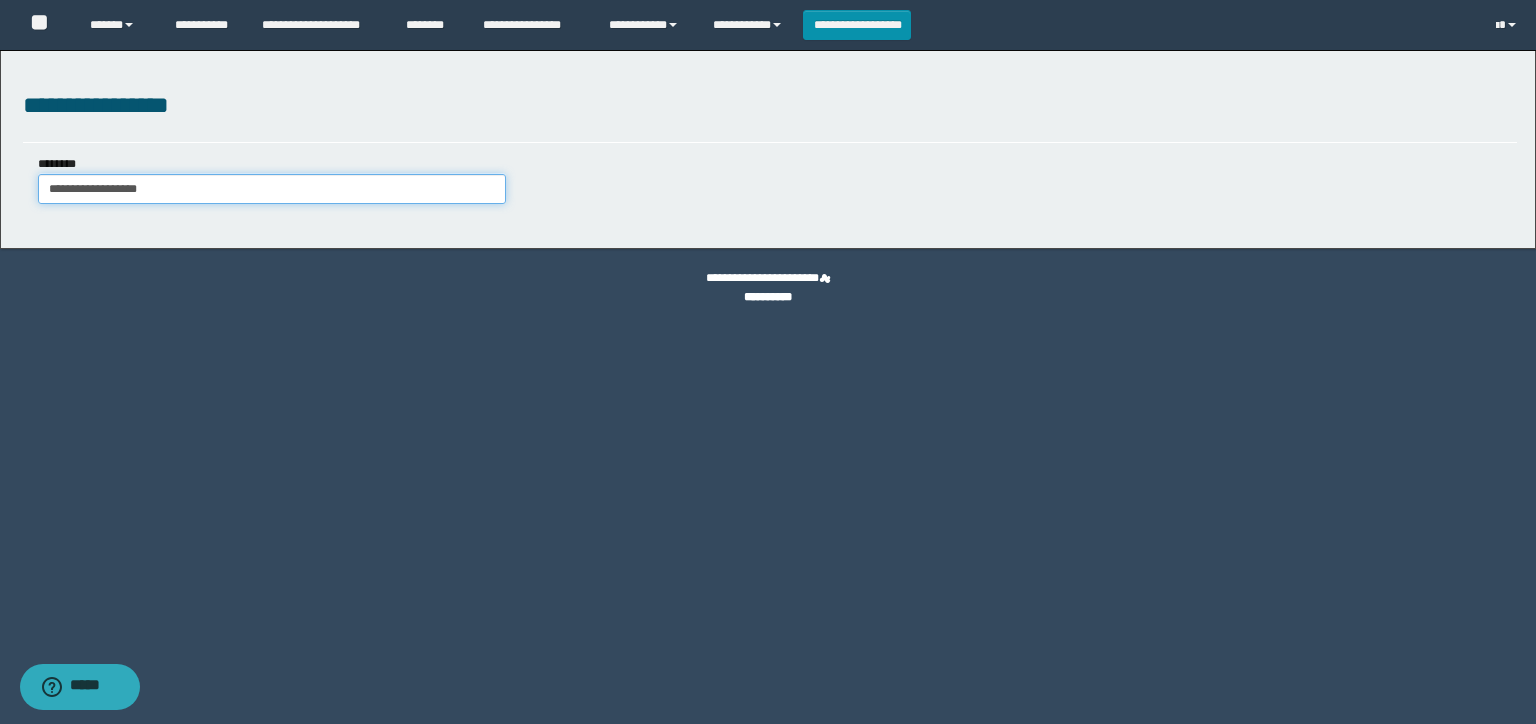 click on "**********" at bounding box center (272, 189) 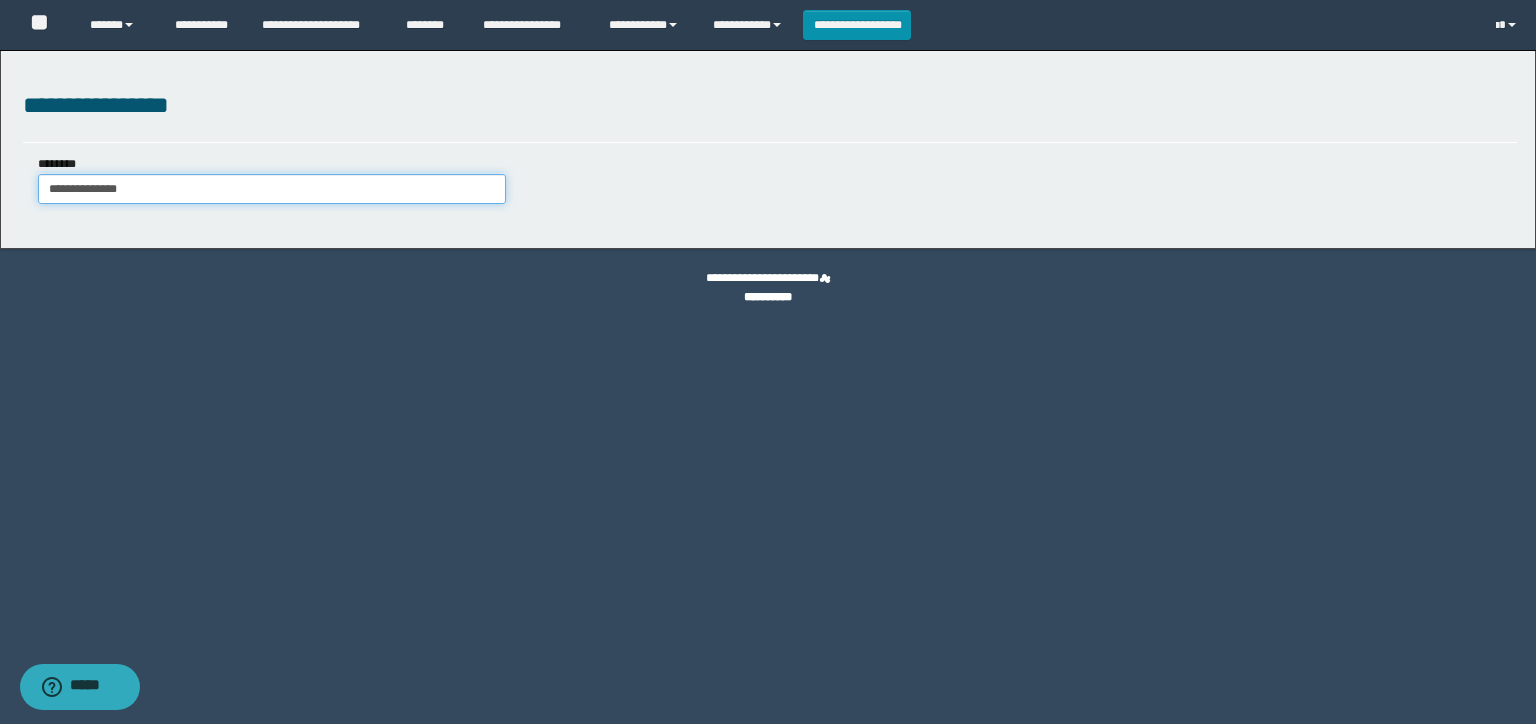 type on "******" 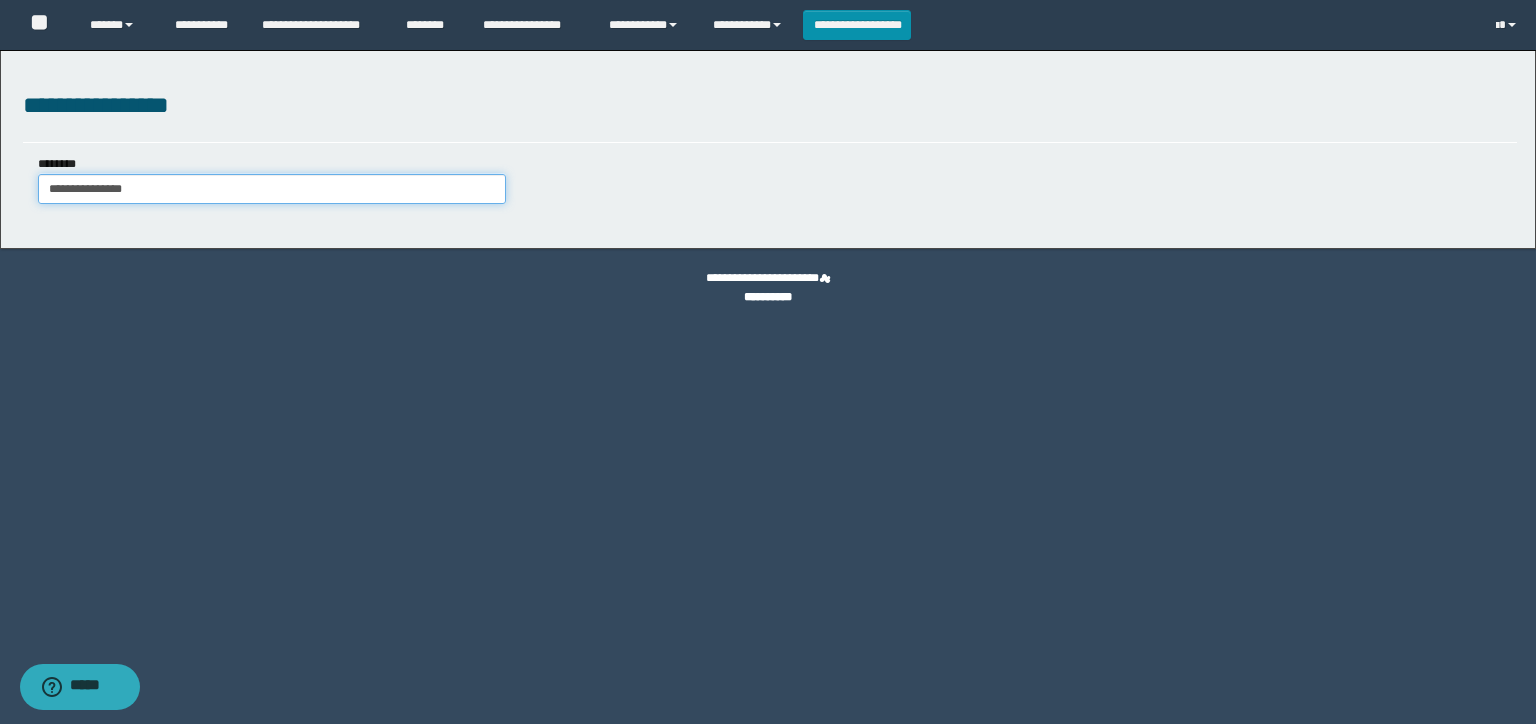 type on "******" 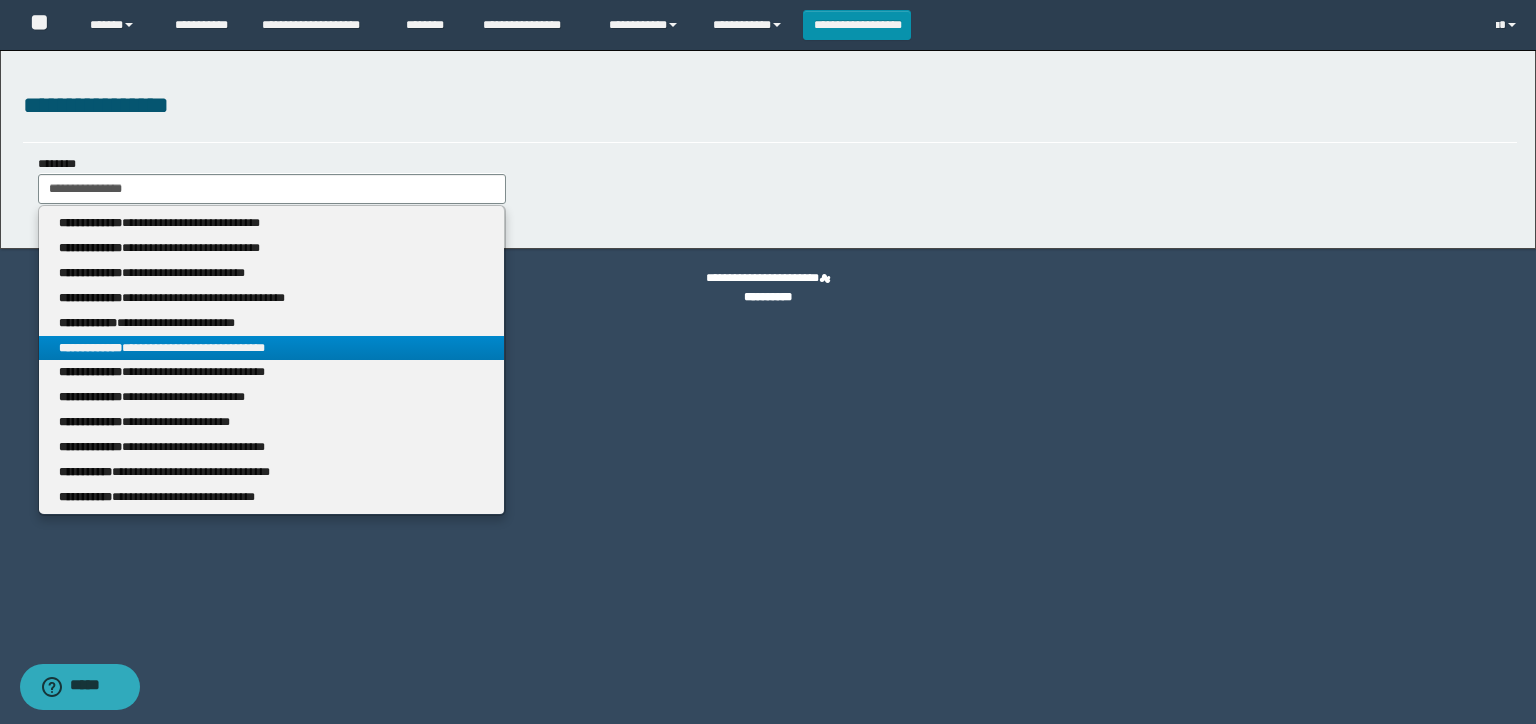 type on "******" 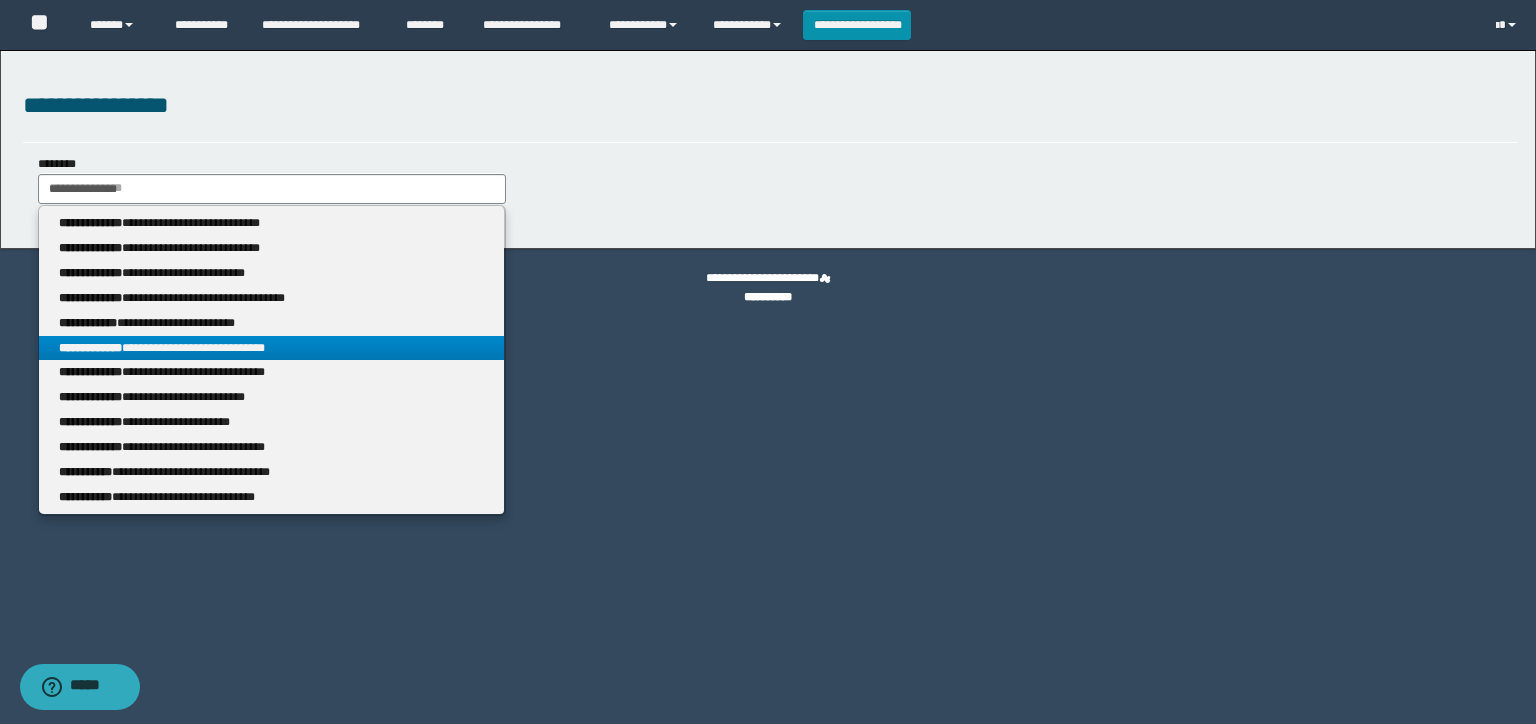 click on "**********" at bounding box center (272, 348) 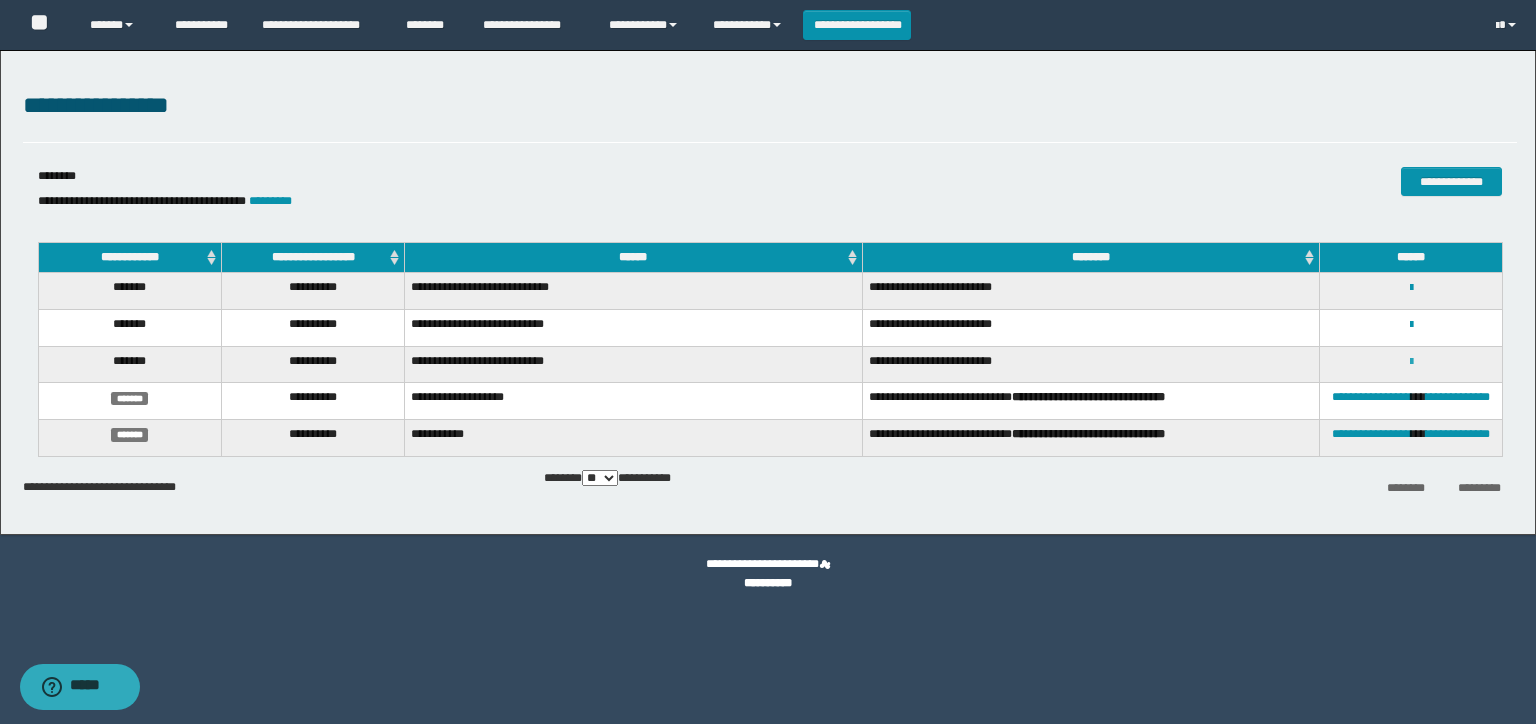 click at bounding box center (1411, 362) 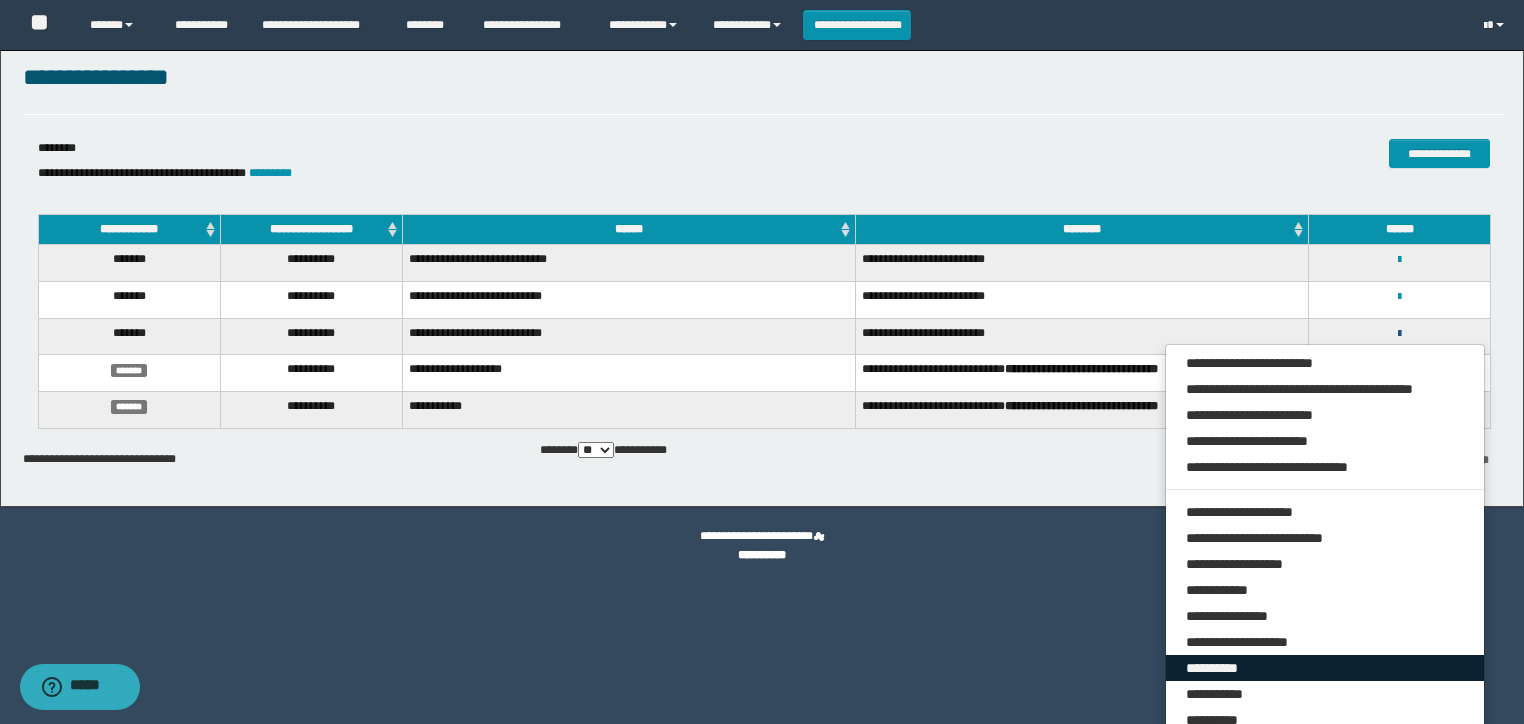 scroll, scrollTop: 54, scrollLeft: 0, axis: vertical 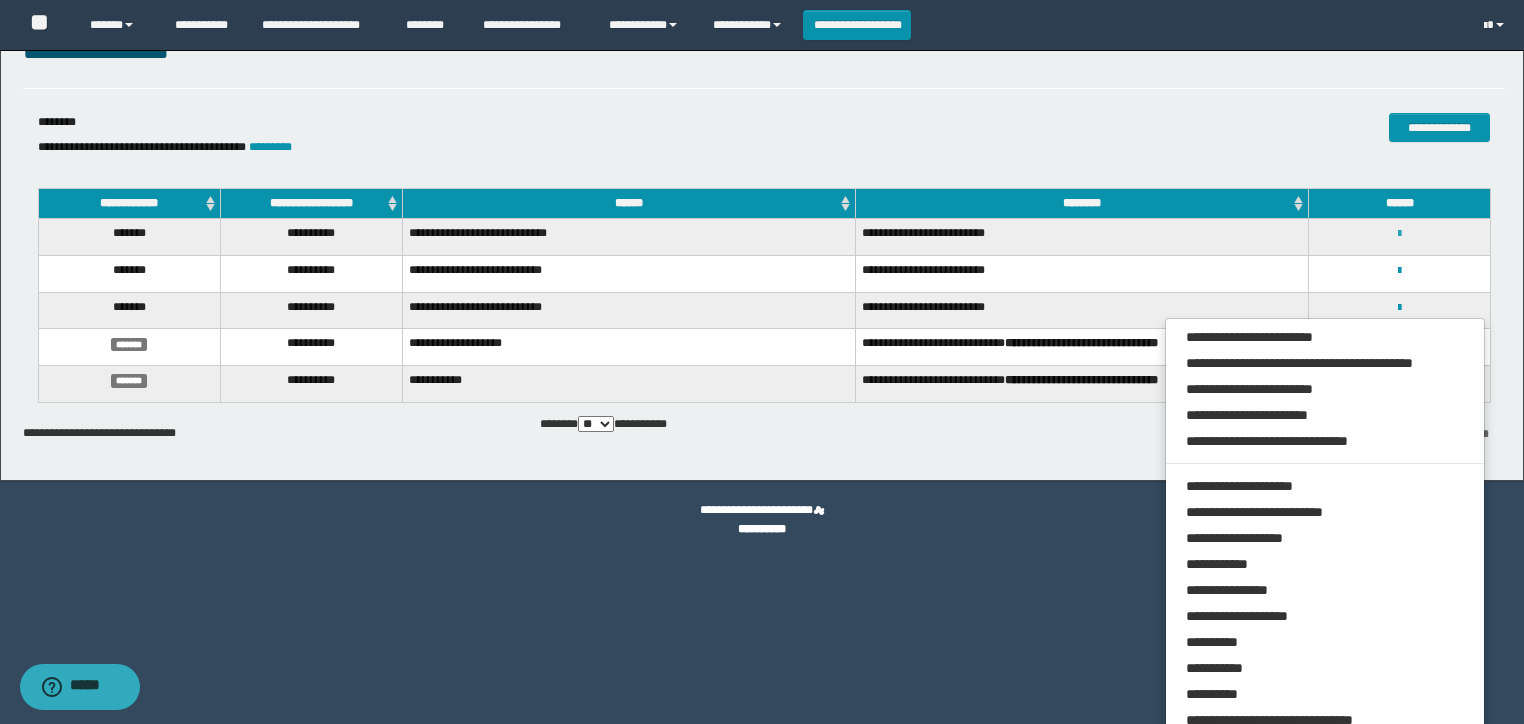click at bounding box center (1399, 234) 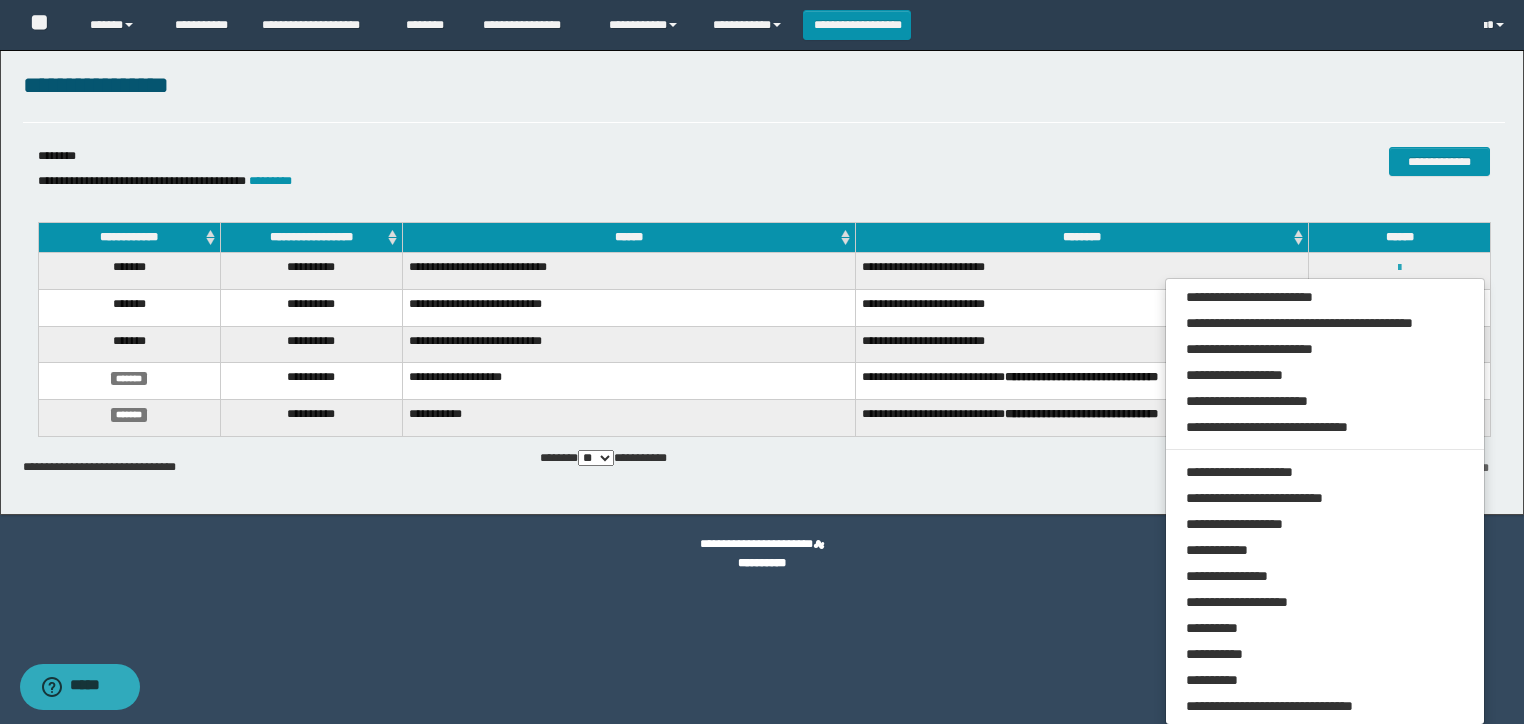 click at bounding box center [1399, 268] 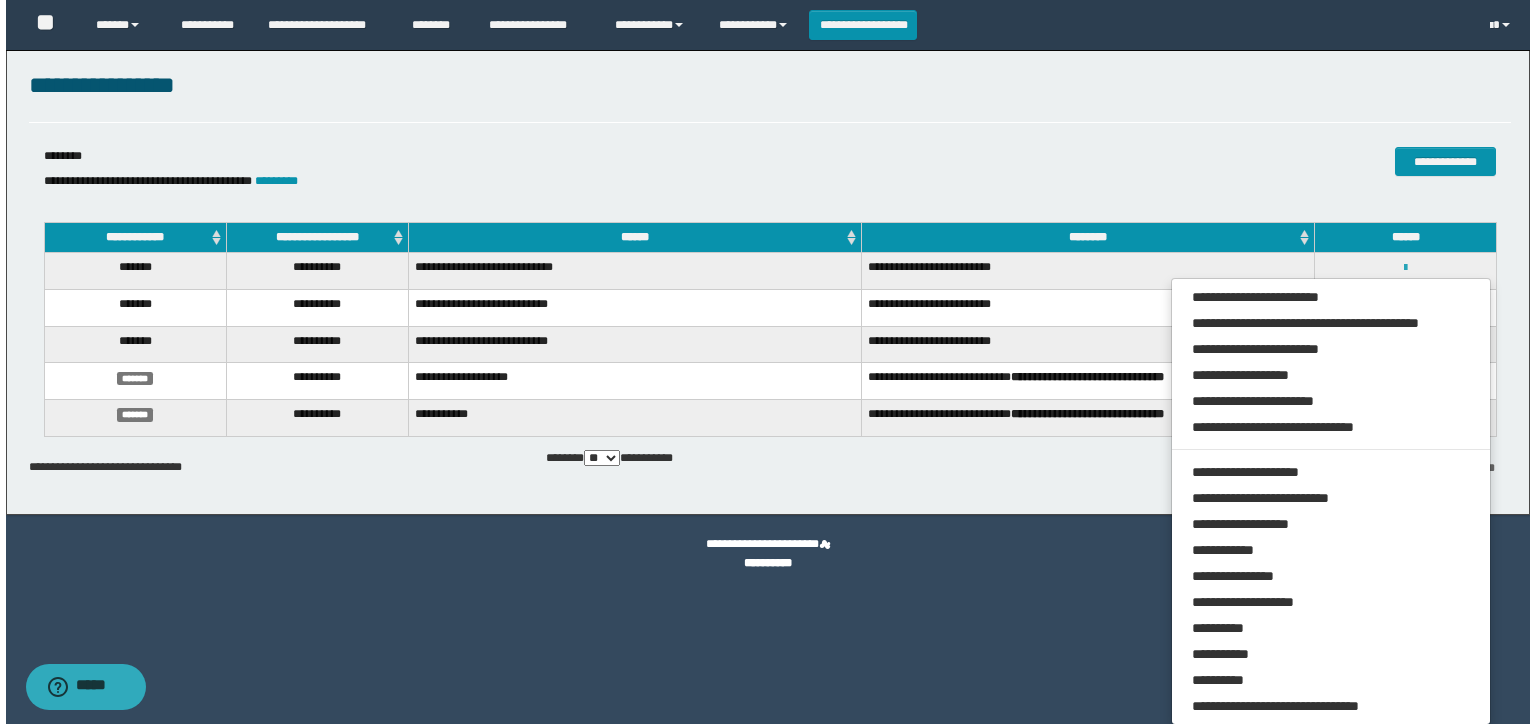 scroll, scrollTop: 0, scrollLeft: 0, axis: both 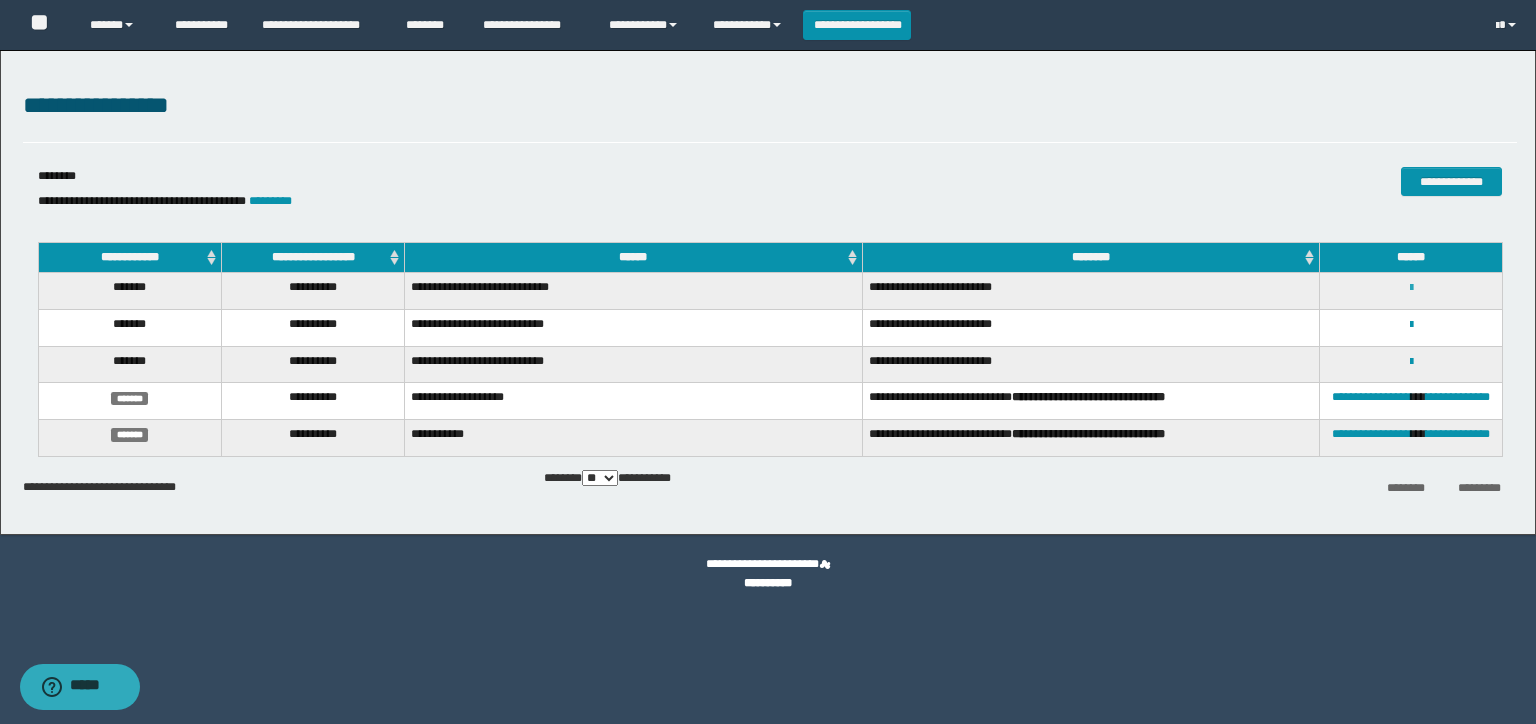 click at bounding box center (1411, 288) 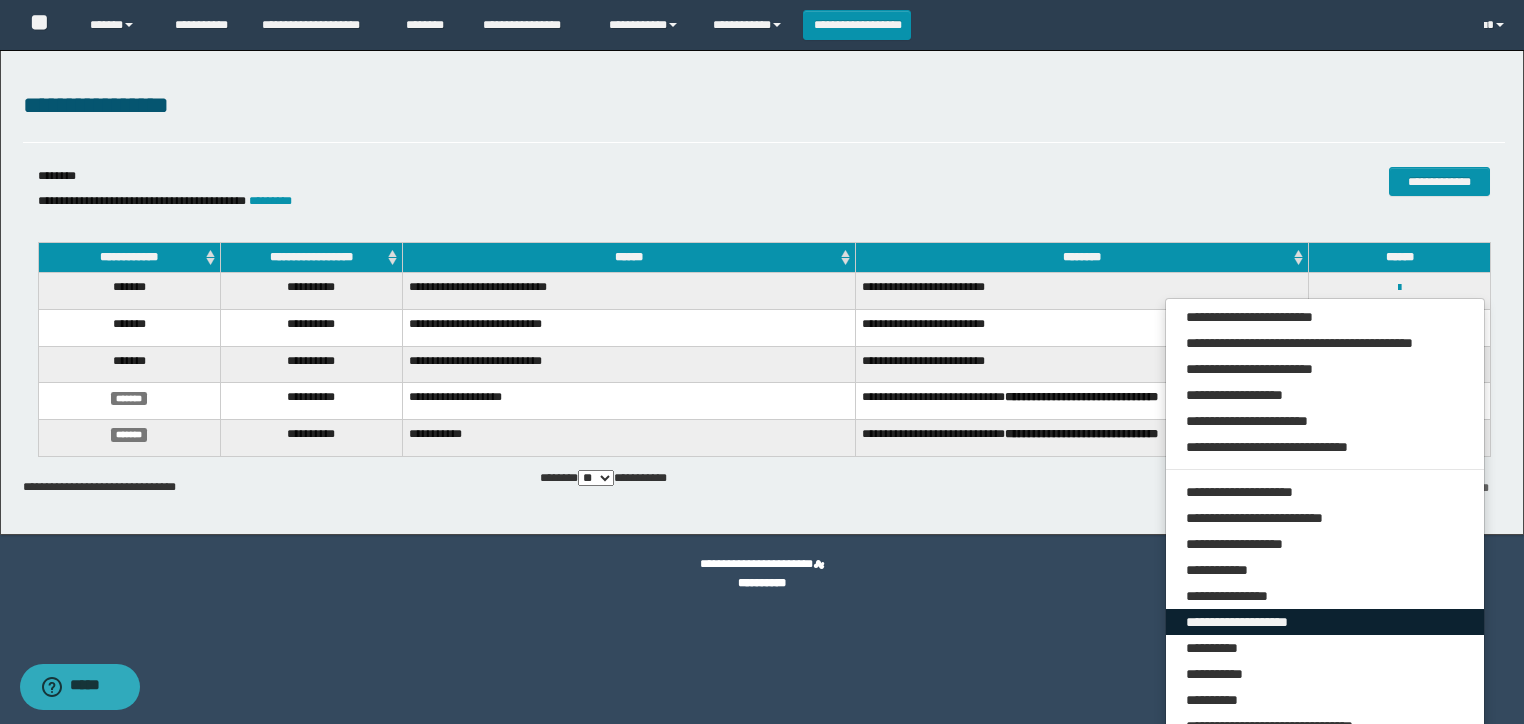 click on "**********" at bounding box center [1325, 622] 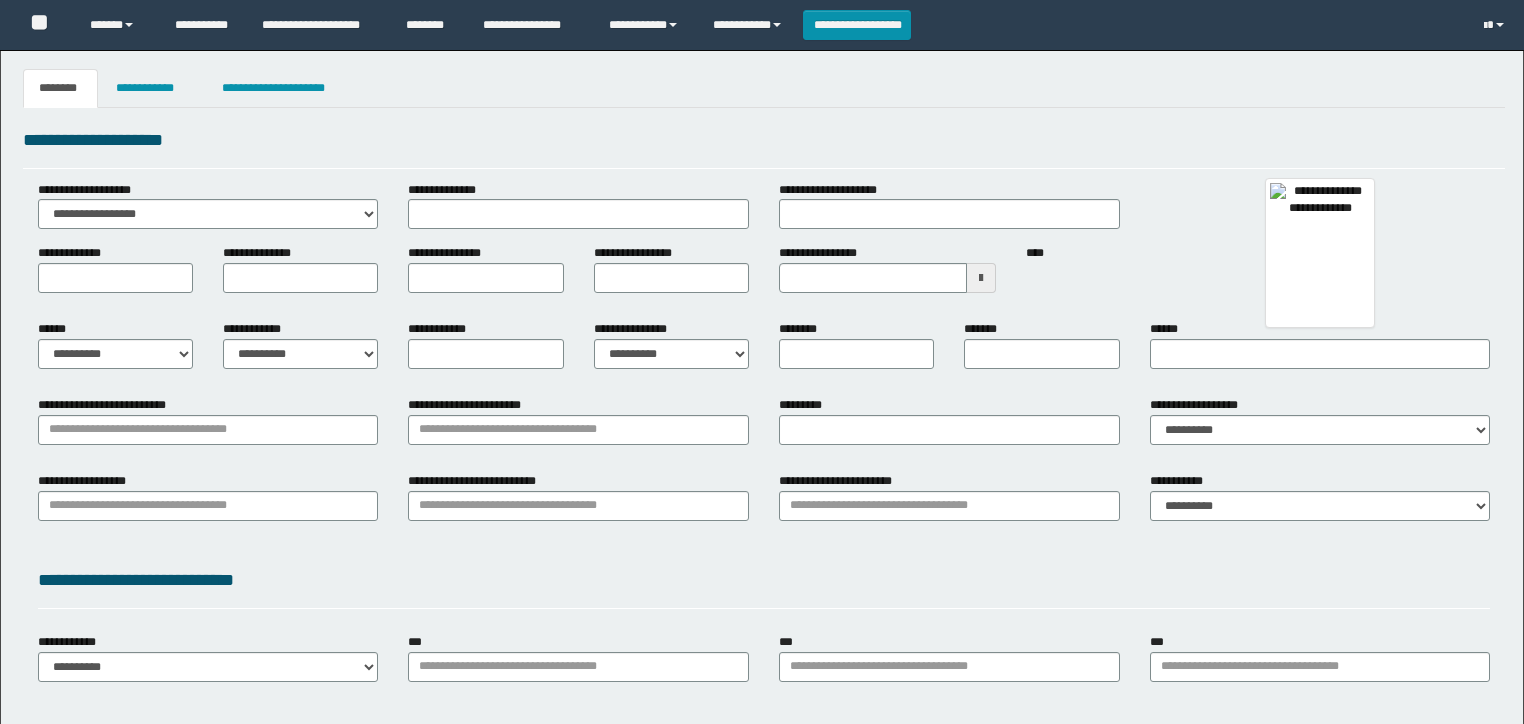 type 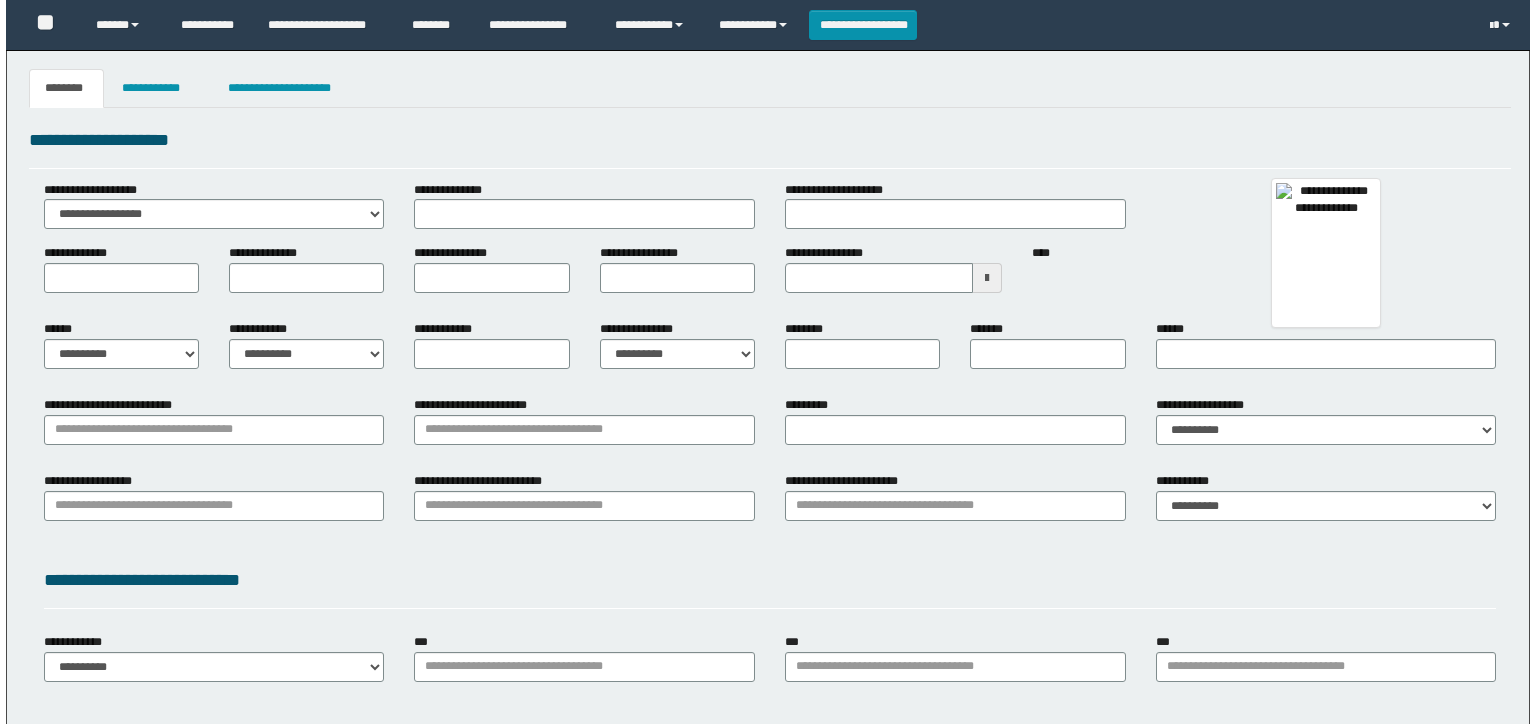 scroll, scrollTop: 0, scrollLeft: 0, axis: both 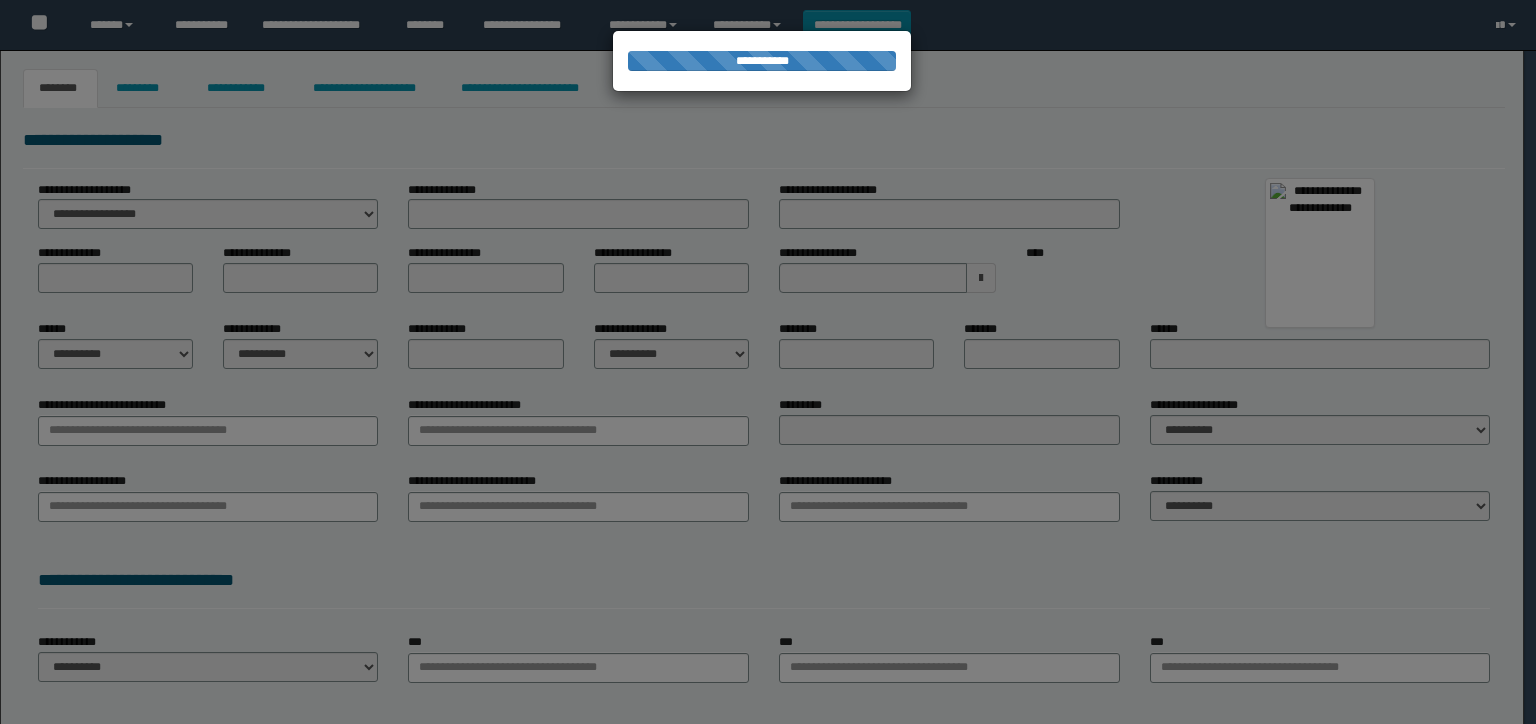 type on "**********" 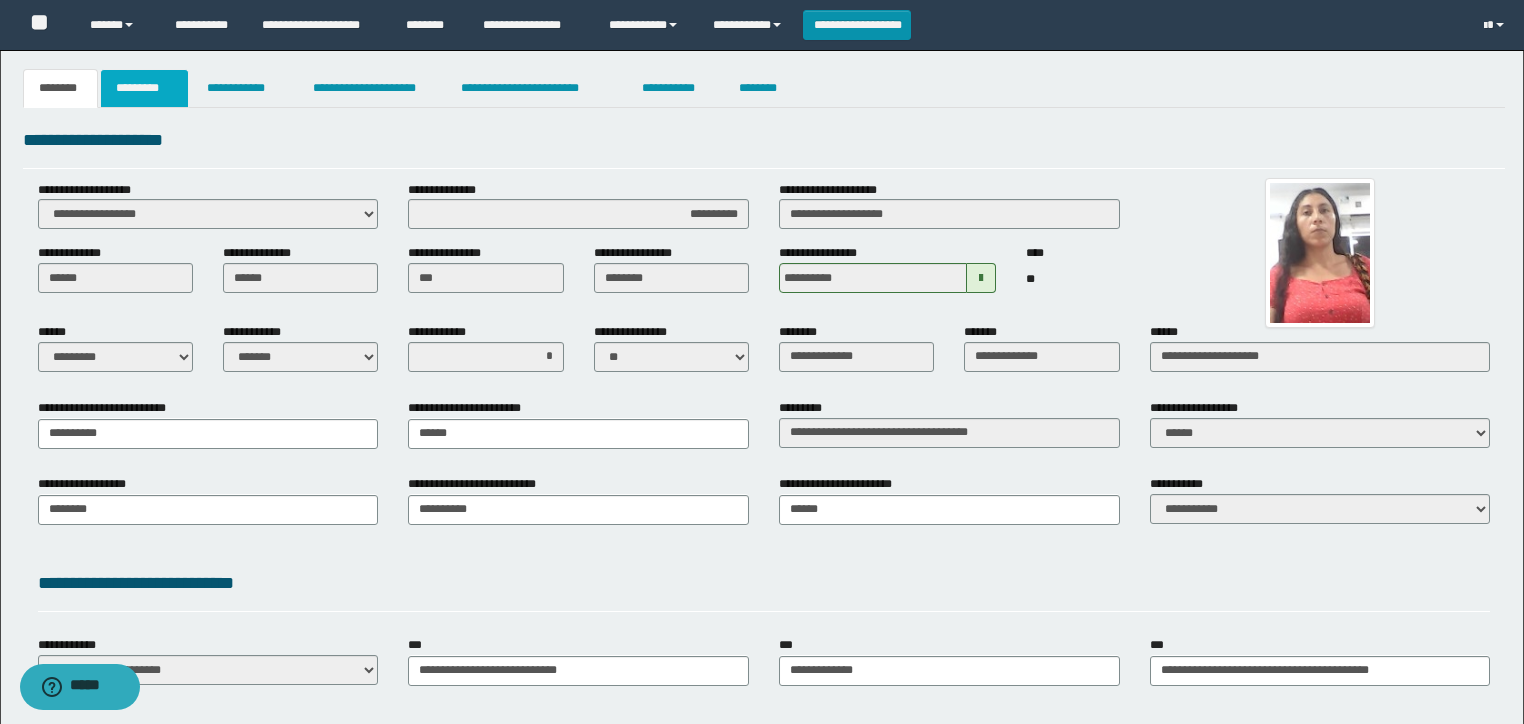 click on "*********" at bounding box center [144, 88] 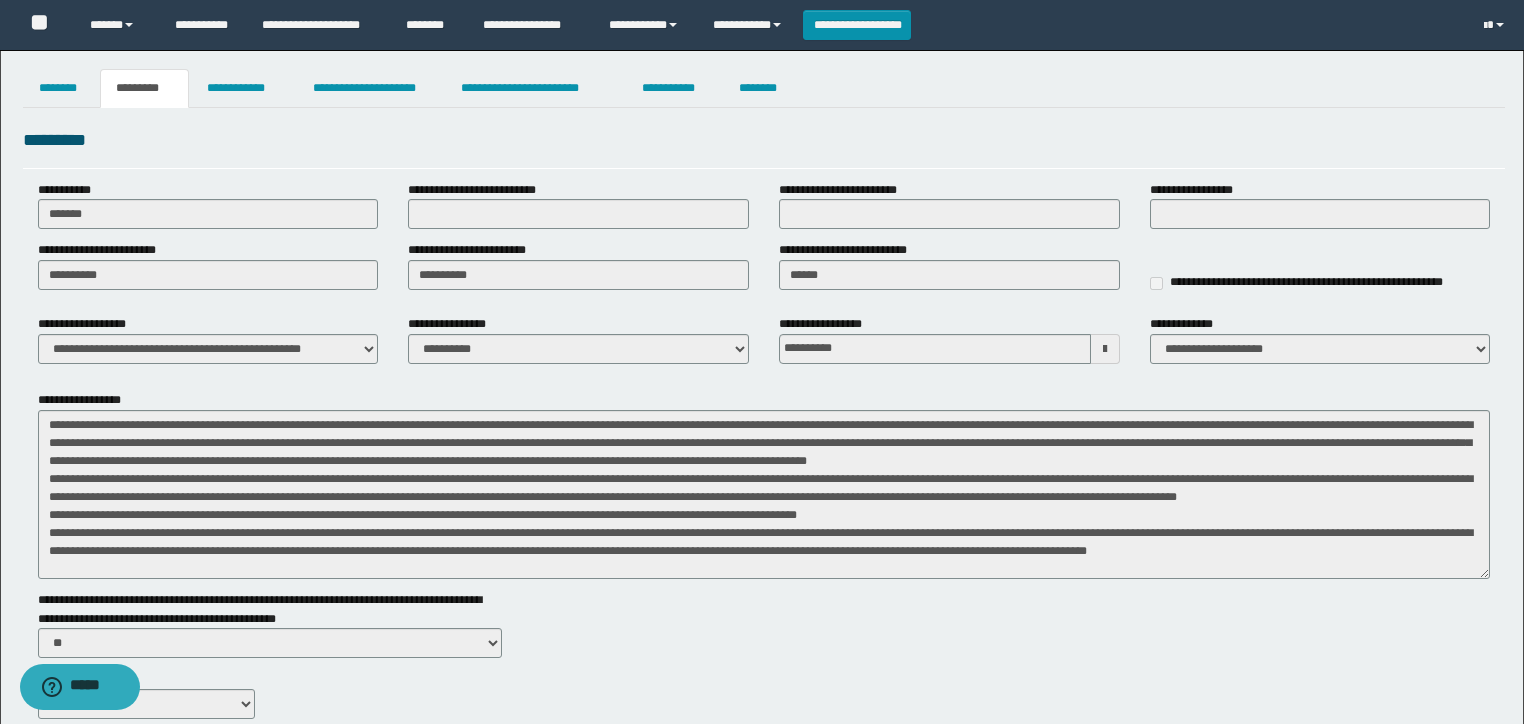click on "**********" at bounding box center (764, 485) 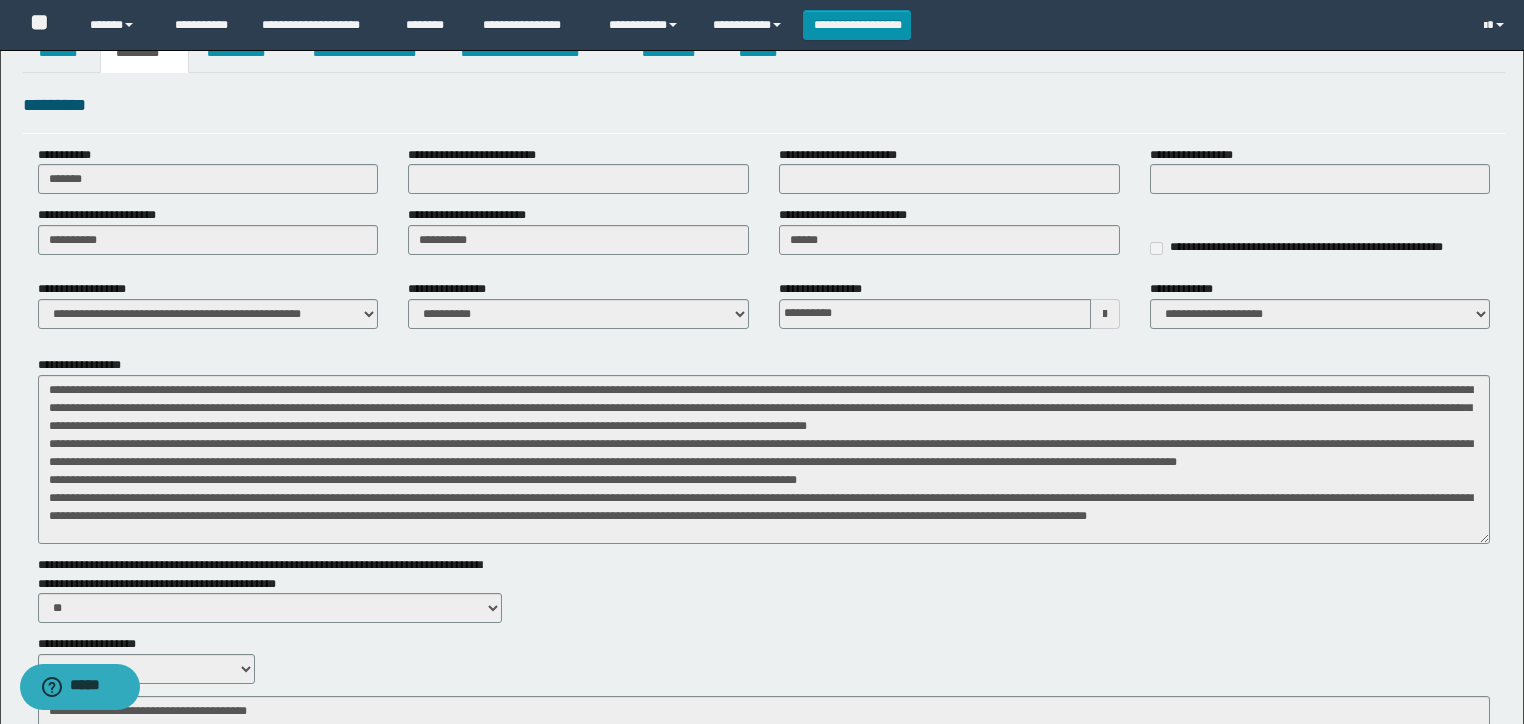 scroll, scrollTop: 0, scrollLeft: 0, axis: both 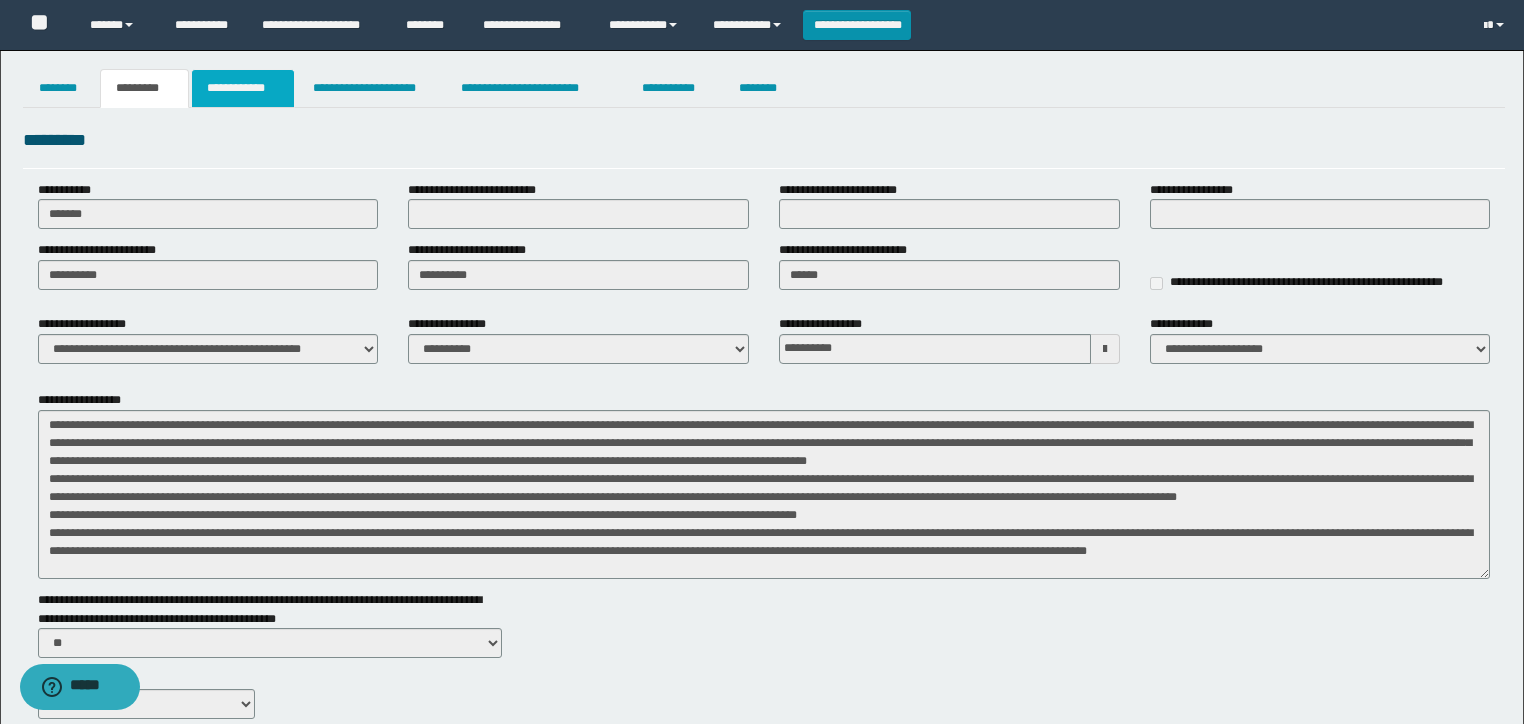 click on "**********" at bounding box center (243, 88) 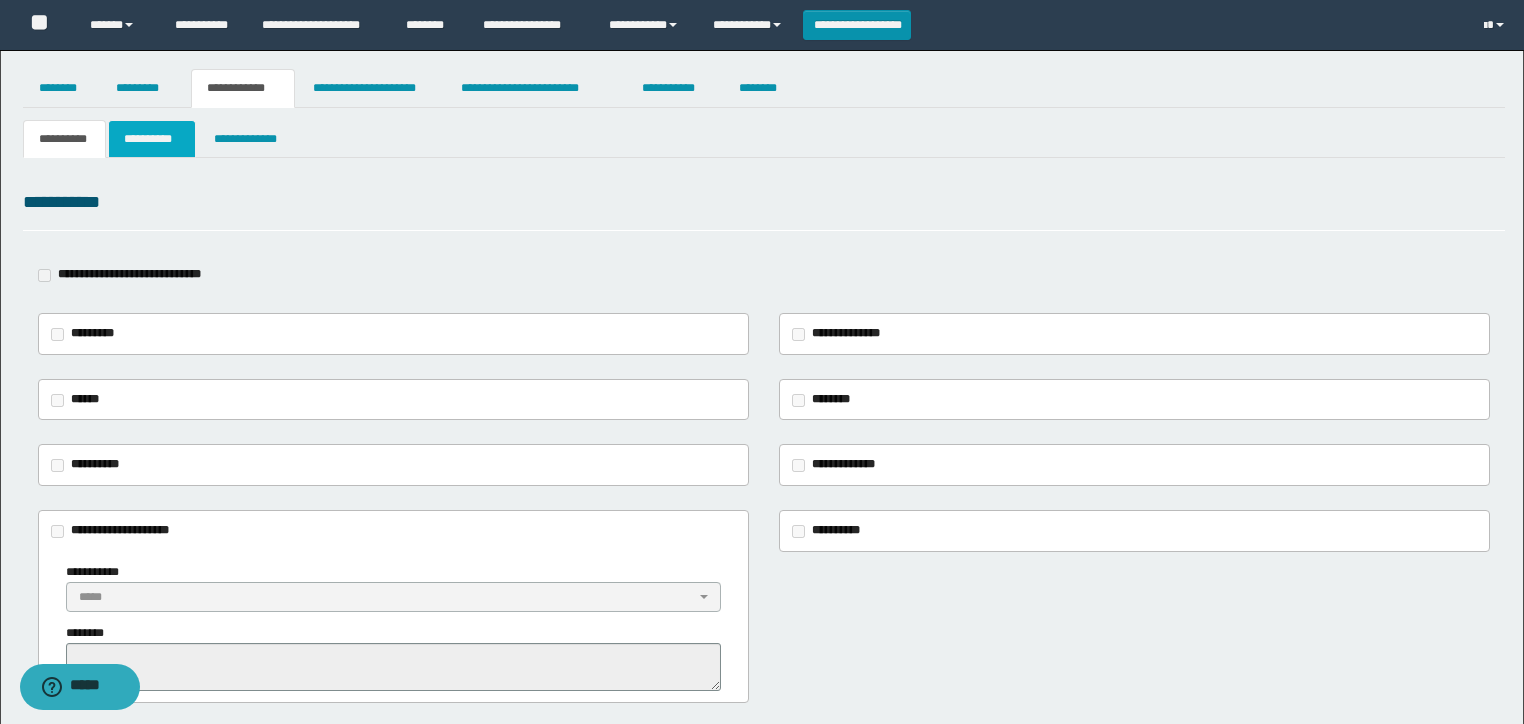 drag, startPoint x: 143, startPoint y: 143, endPoint x: 153, endPoint y: 146, distance: 10.440307 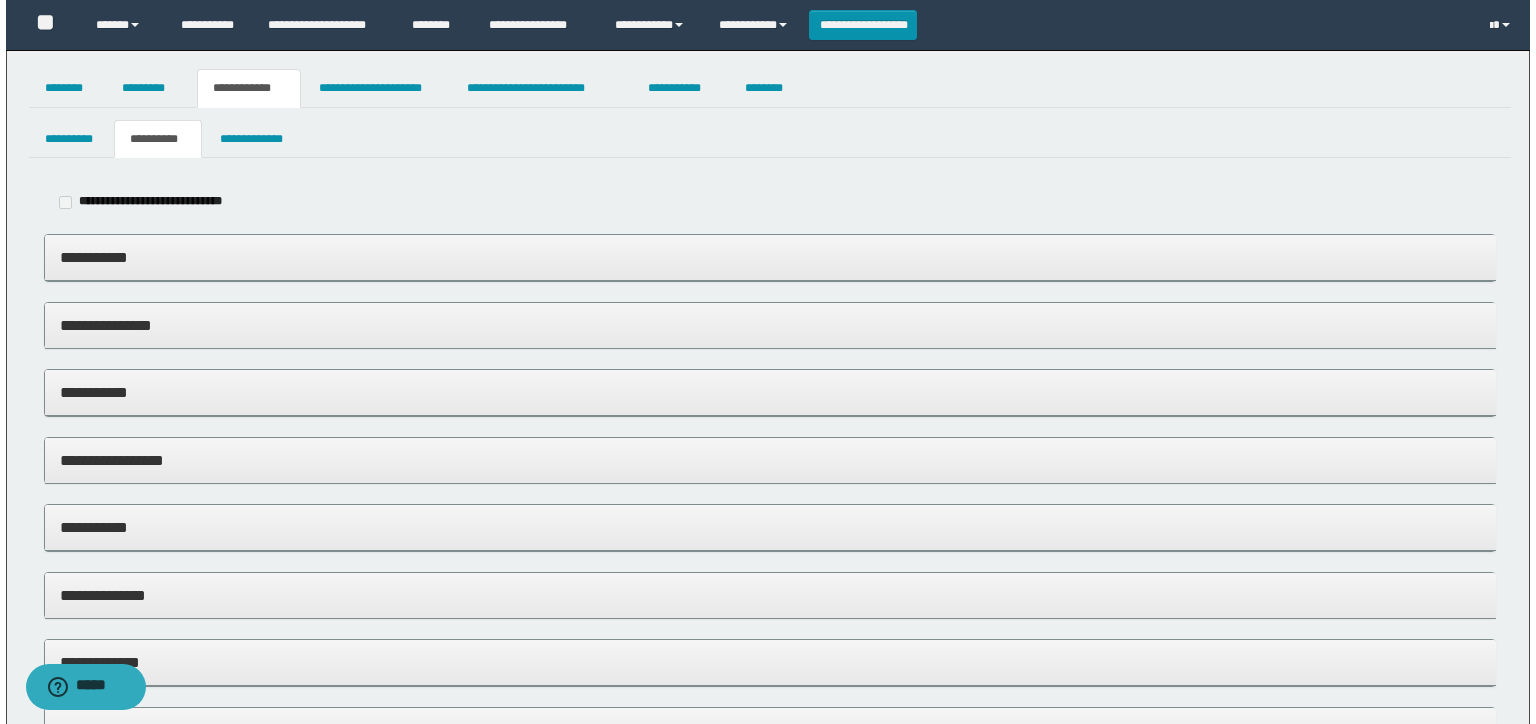 scroll, scrollTop: 0, scrollLeft: 0, axis: both 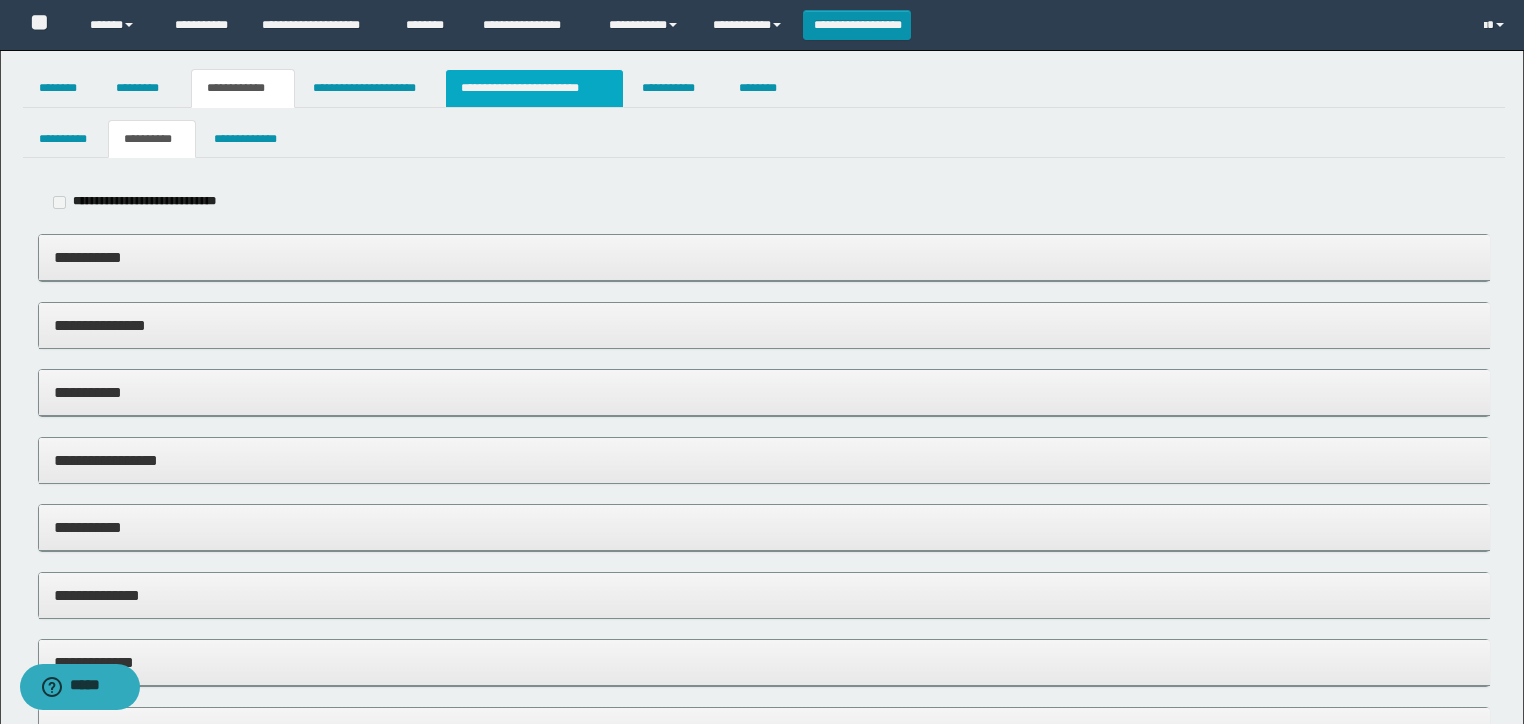 click on "**********" at bounding box center (534, 88) 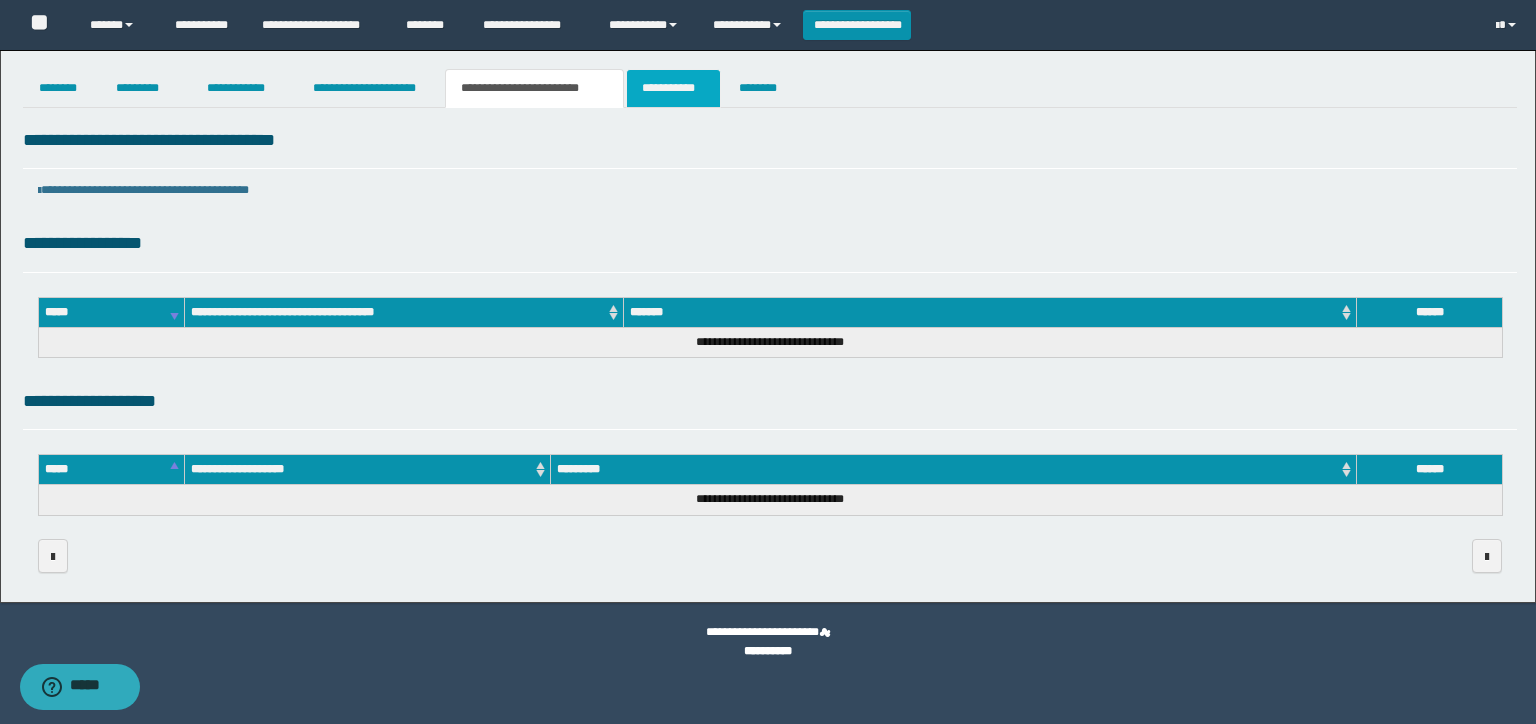 click on "**********" at bounding box center [673, 88] 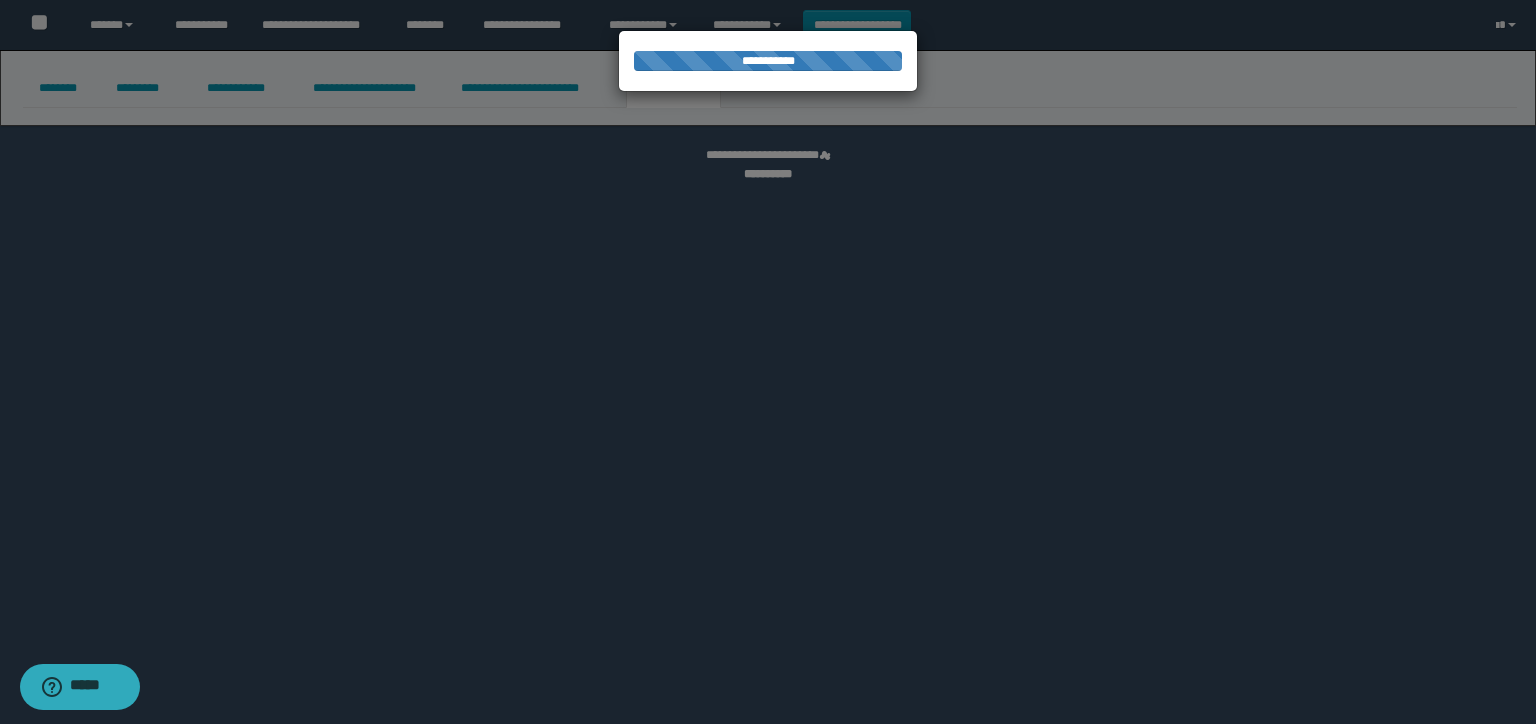 select on "****" 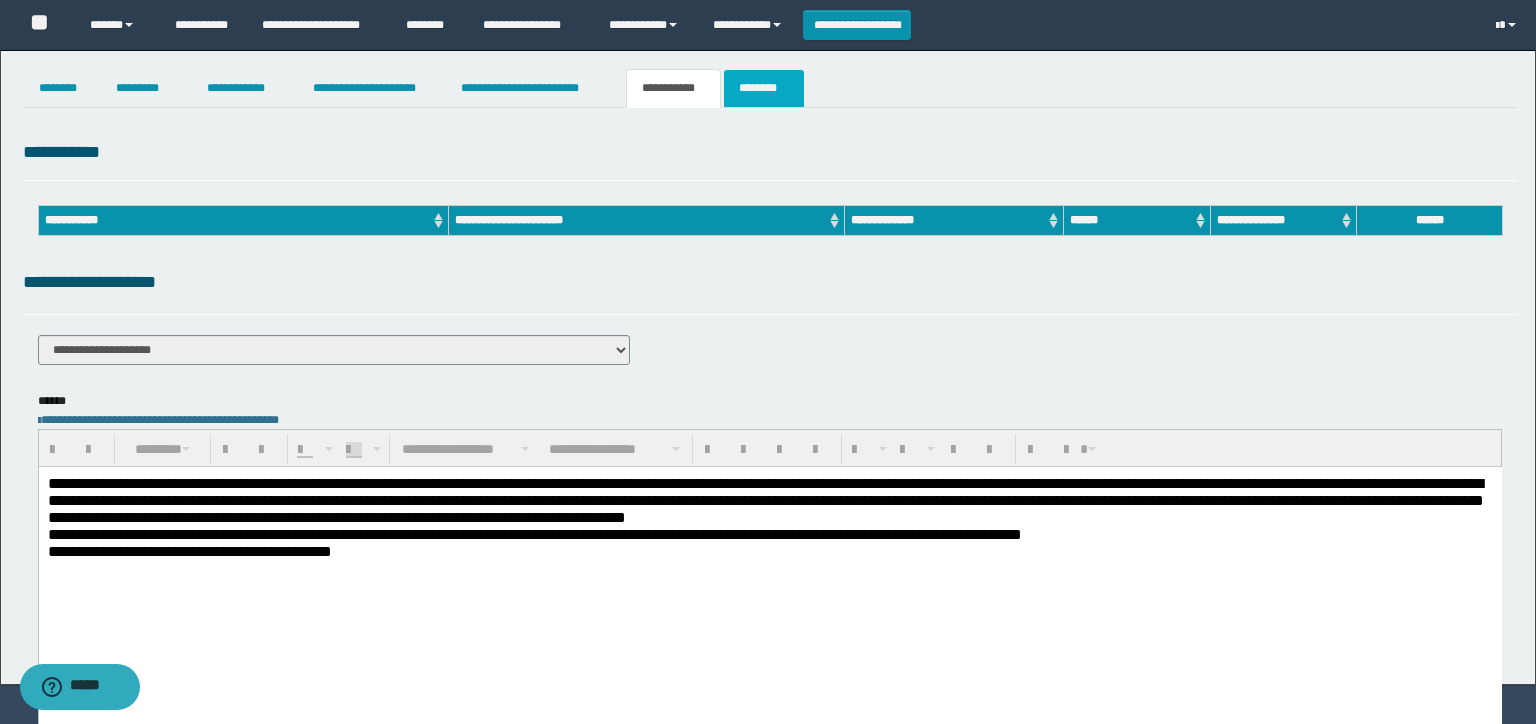 scroll, scrollTop: 0, scrollLeft: 0, axis: both 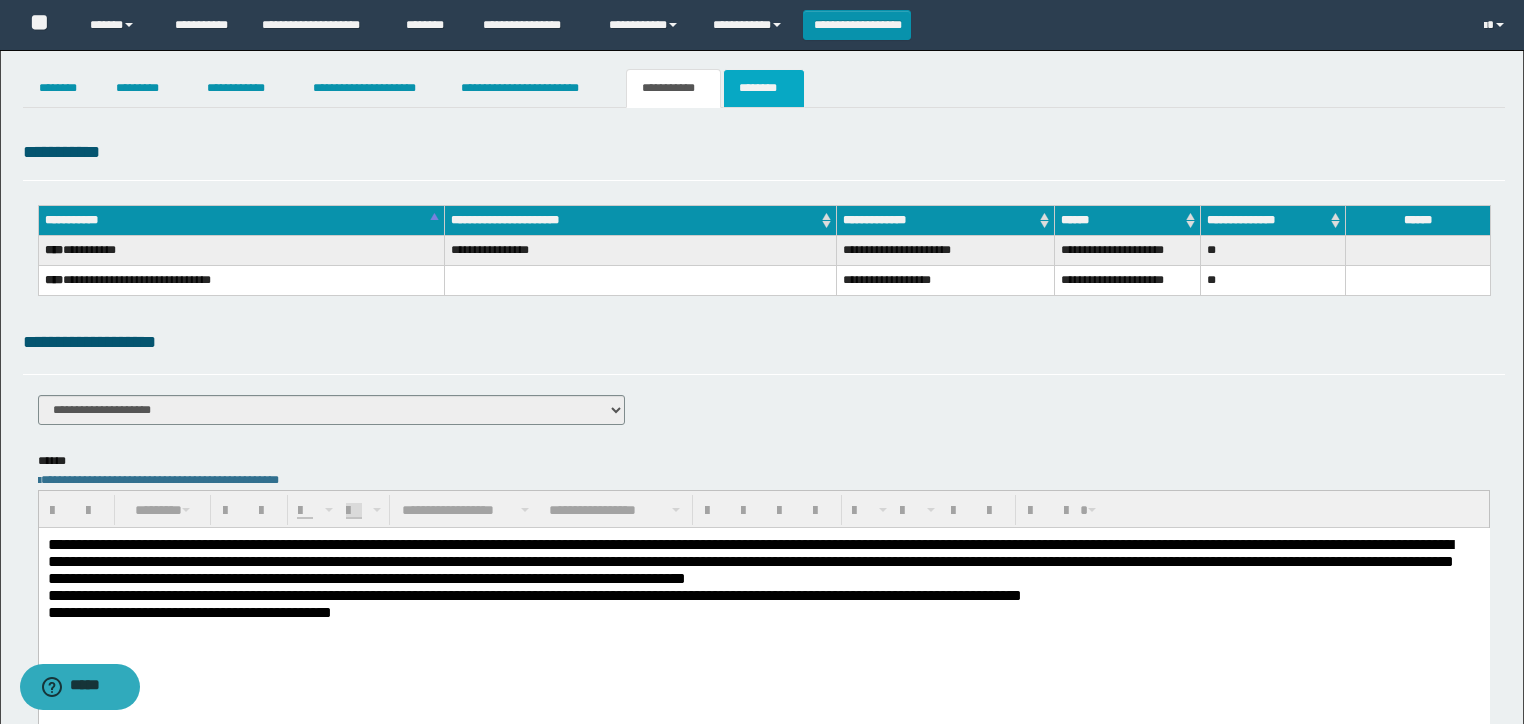 click on "********" at bounding box center (764, 88) 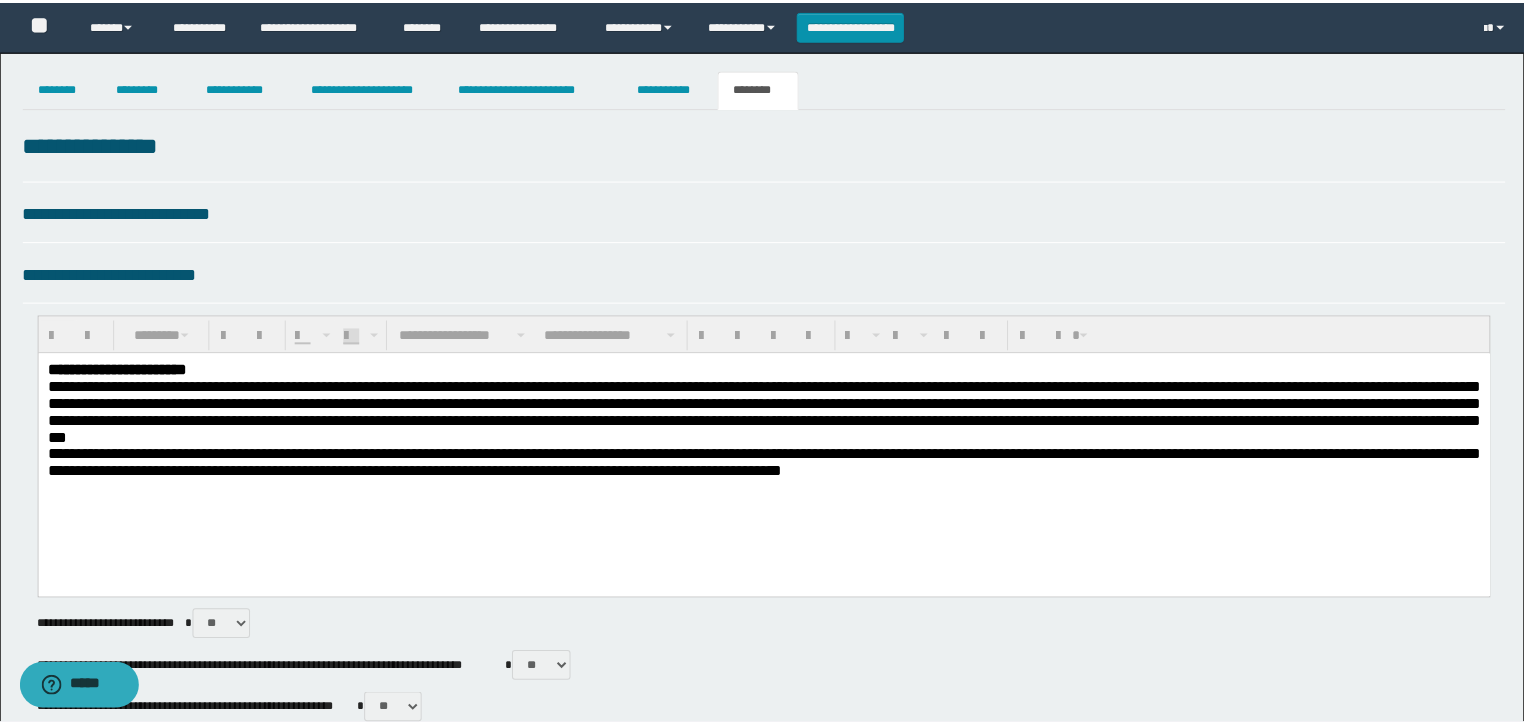 scroll, scrollTop: 0, scrollLeft: 0, axis: both 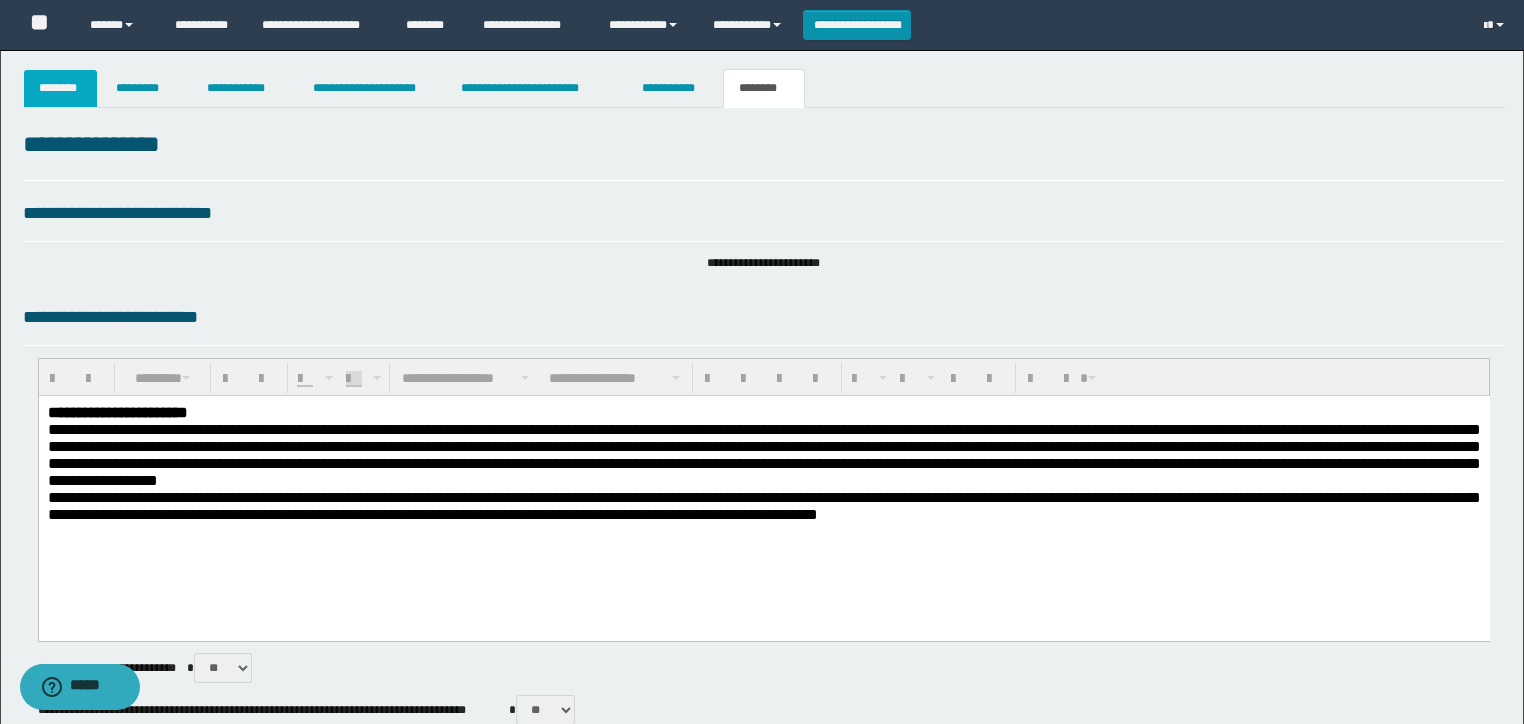 click on "********" at bounding box center (61, 88) 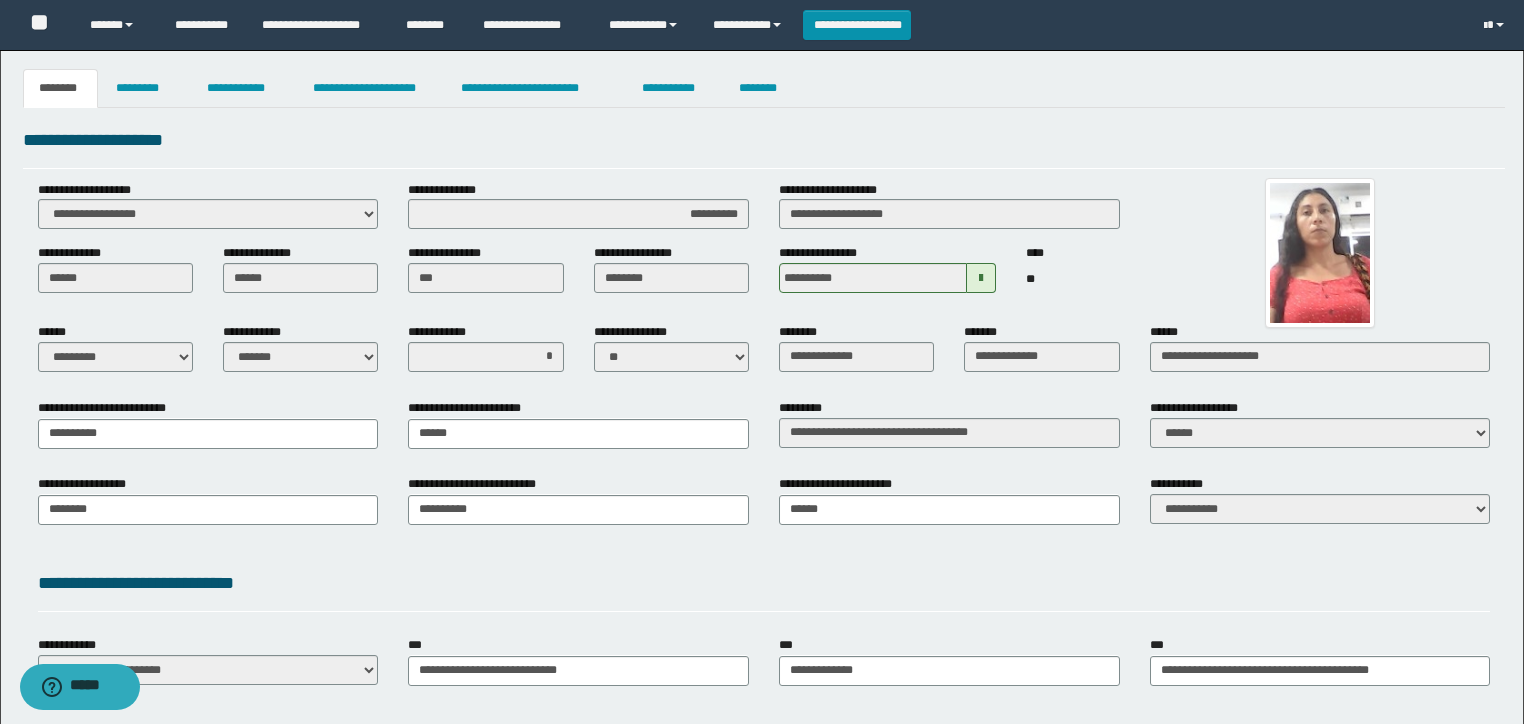 click on "**********" at bounding box center [578, 213] 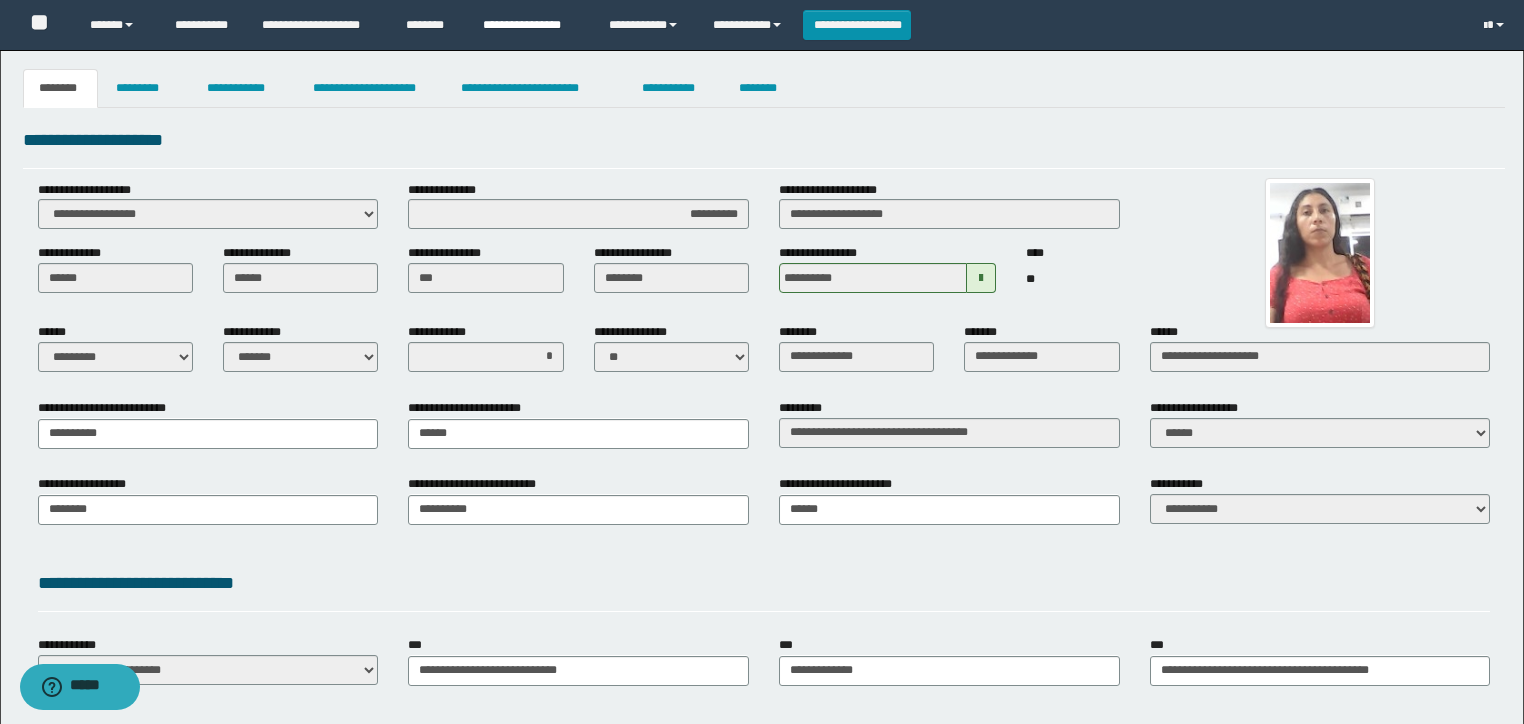 click on "**********" at bounding box center [531, 25] 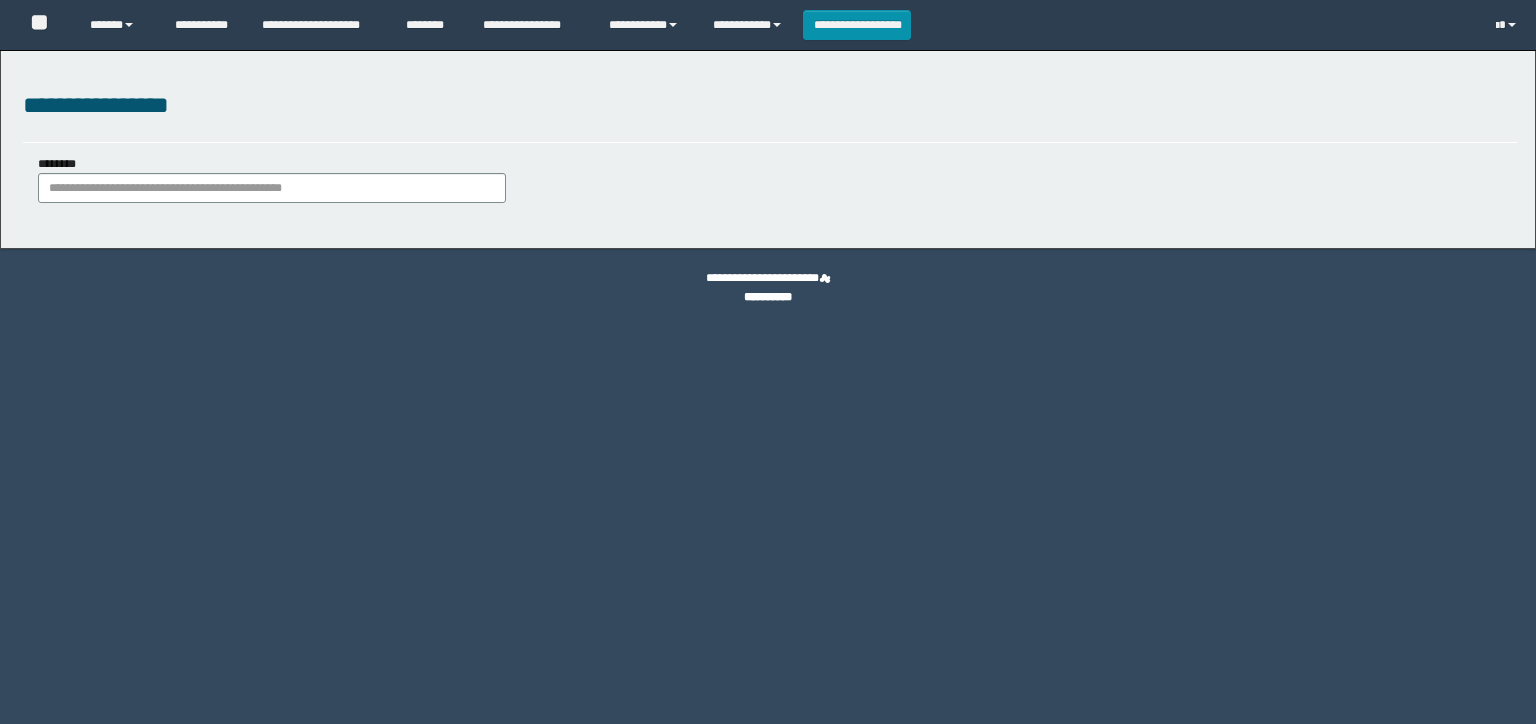scroll, scrollTop: 0, scrollLeft: 0, axis: both 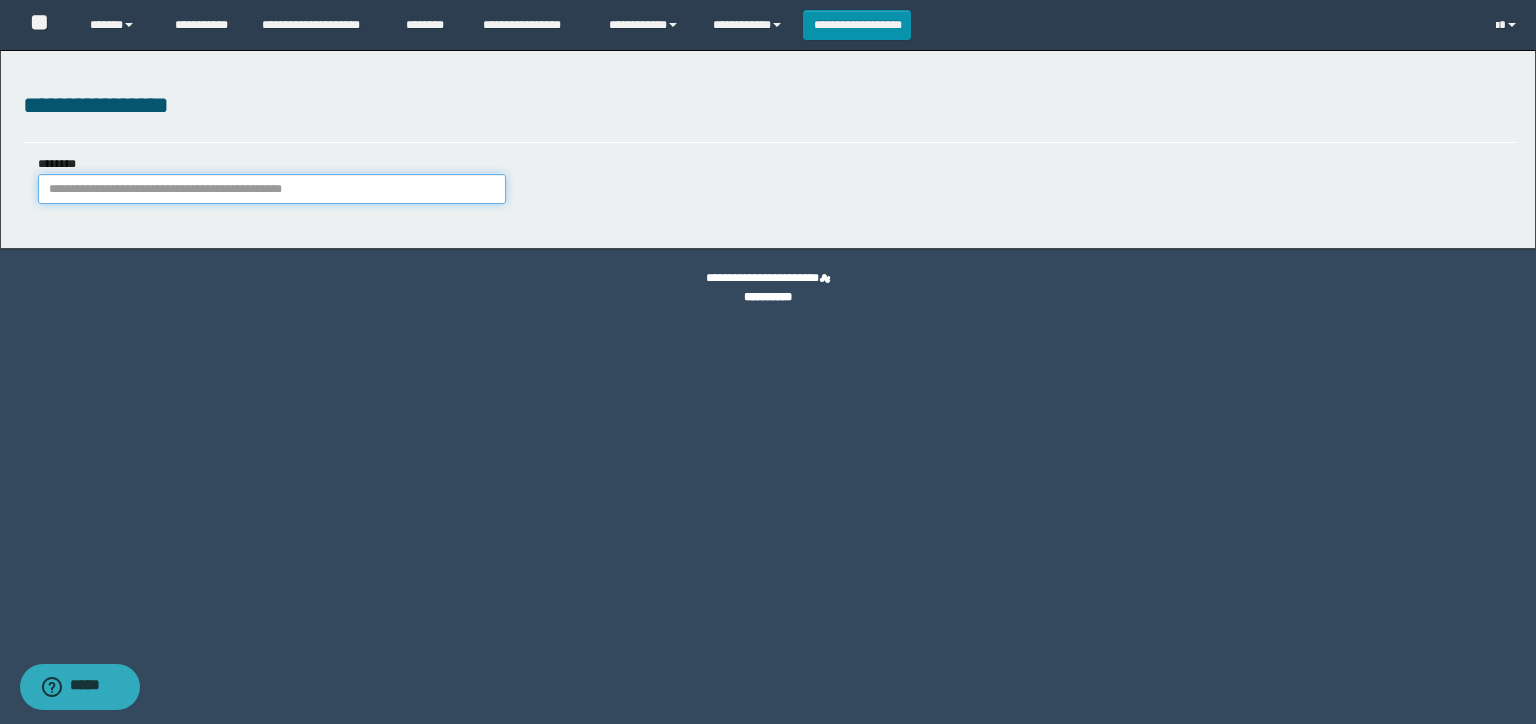 click on "********" at bounding box center (272, 189) 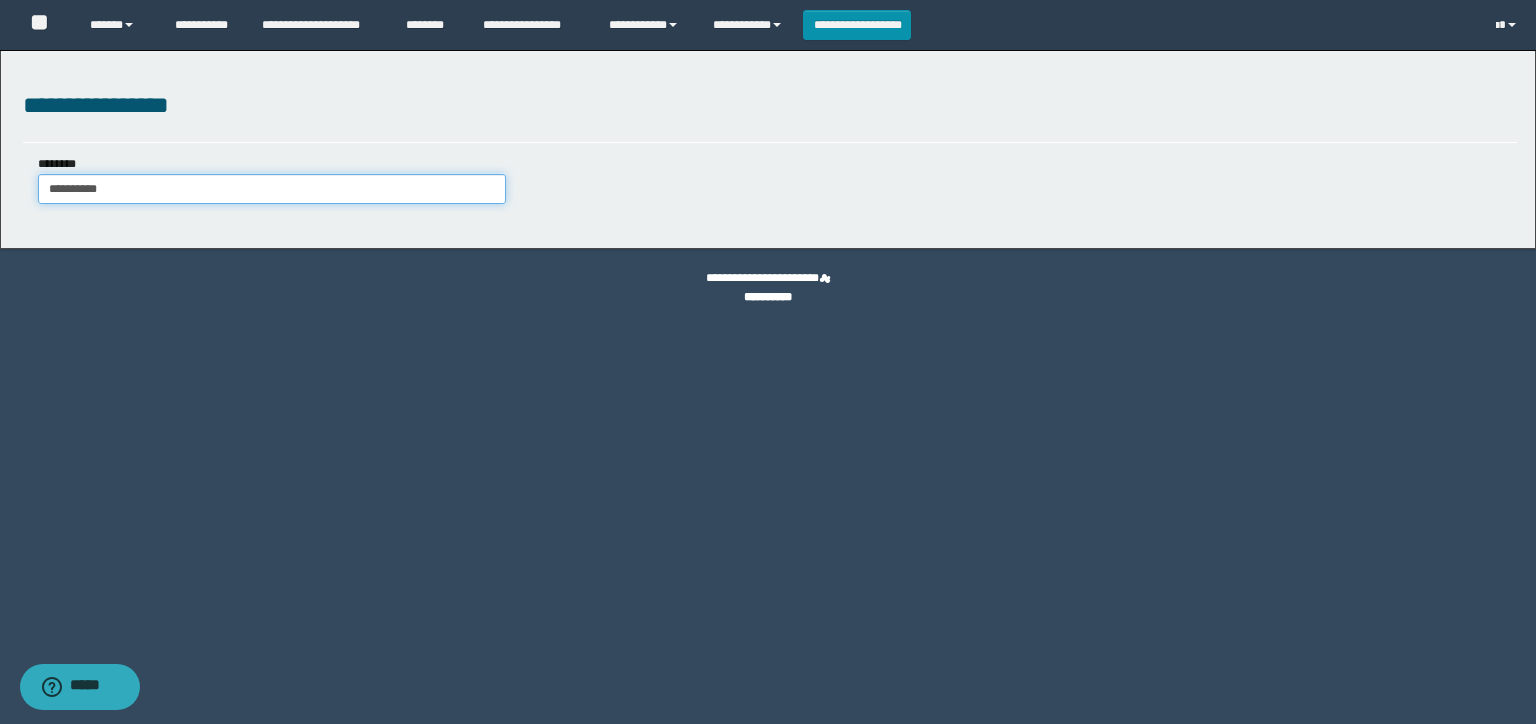 type on "**********" 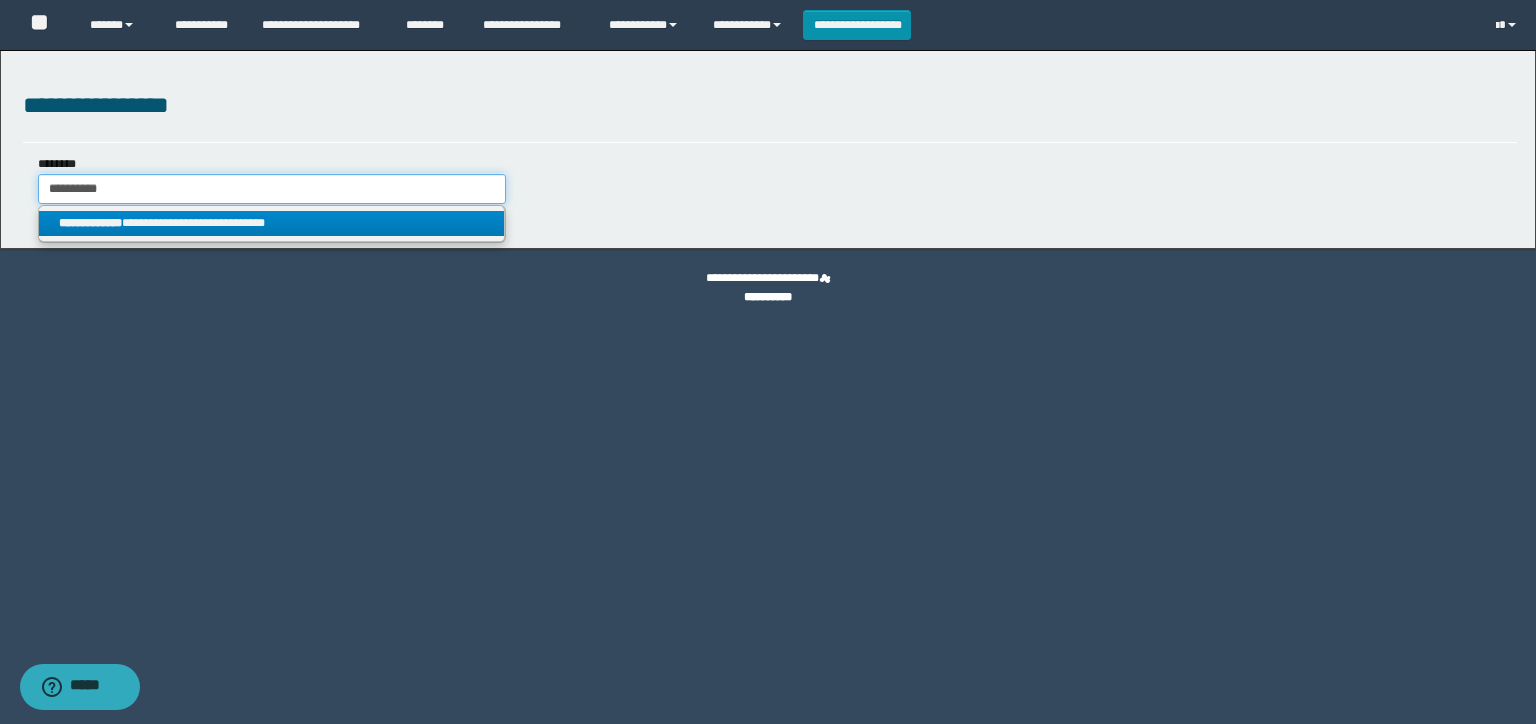 type on "**********" 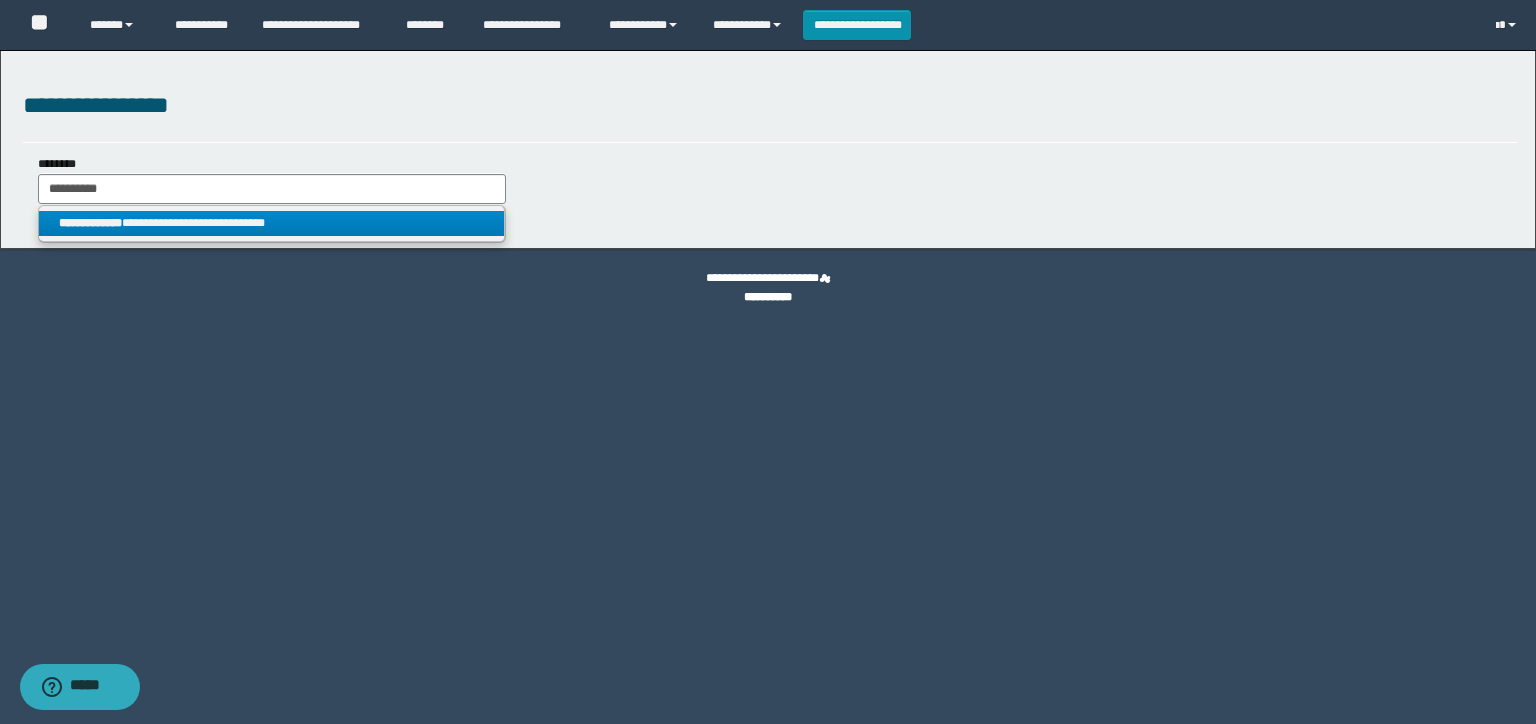 click on "**********" at bounding box center (272, 223) 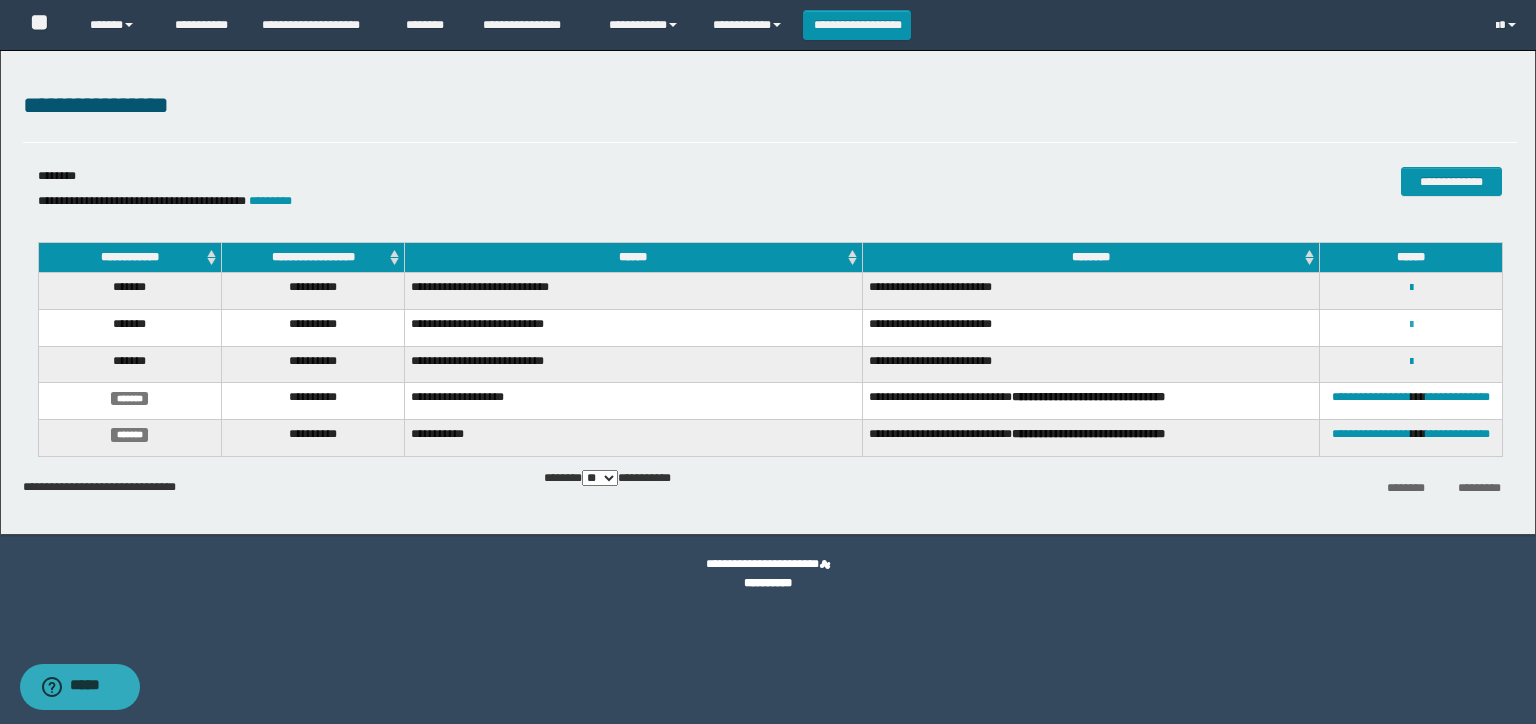 click at bounding box center (1411, 325) 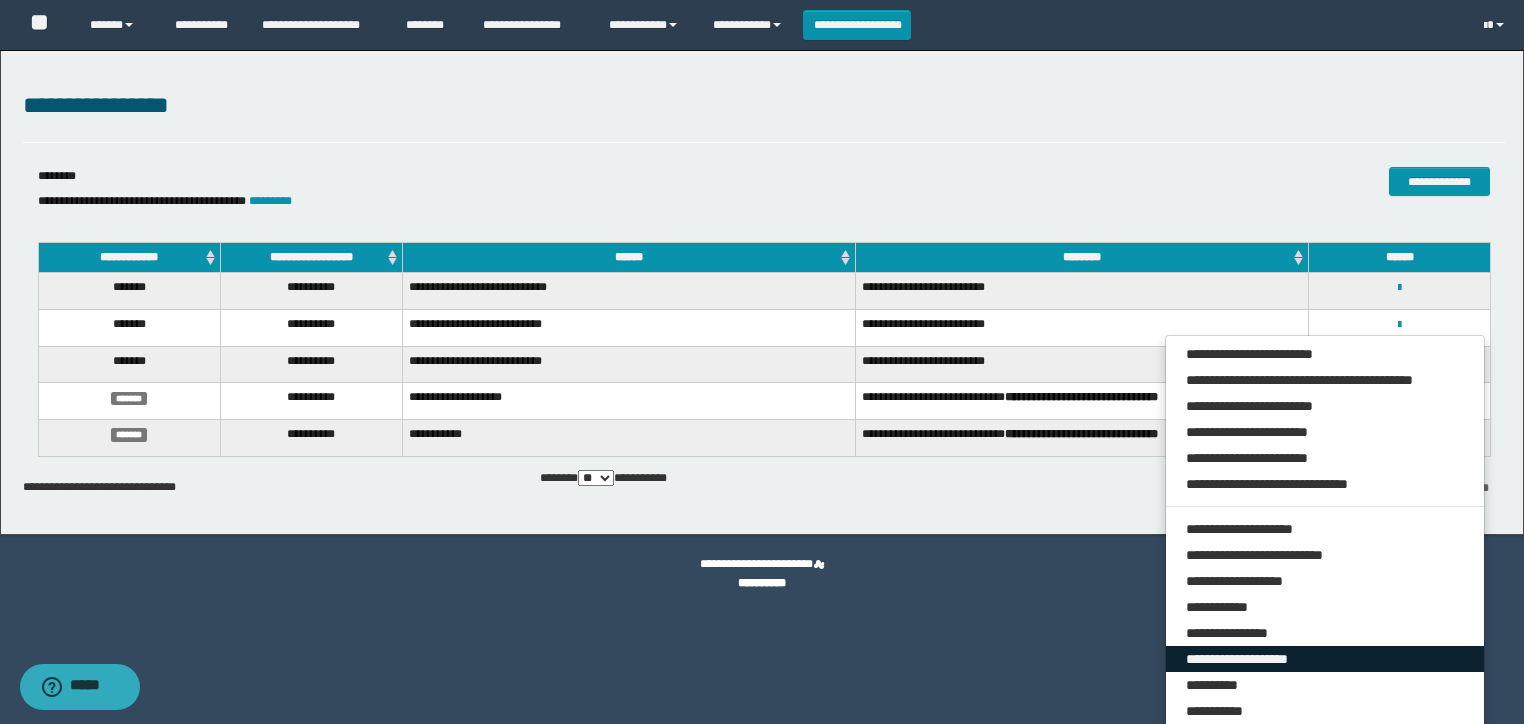 click on "**********" at bounding box center (1325, 659) 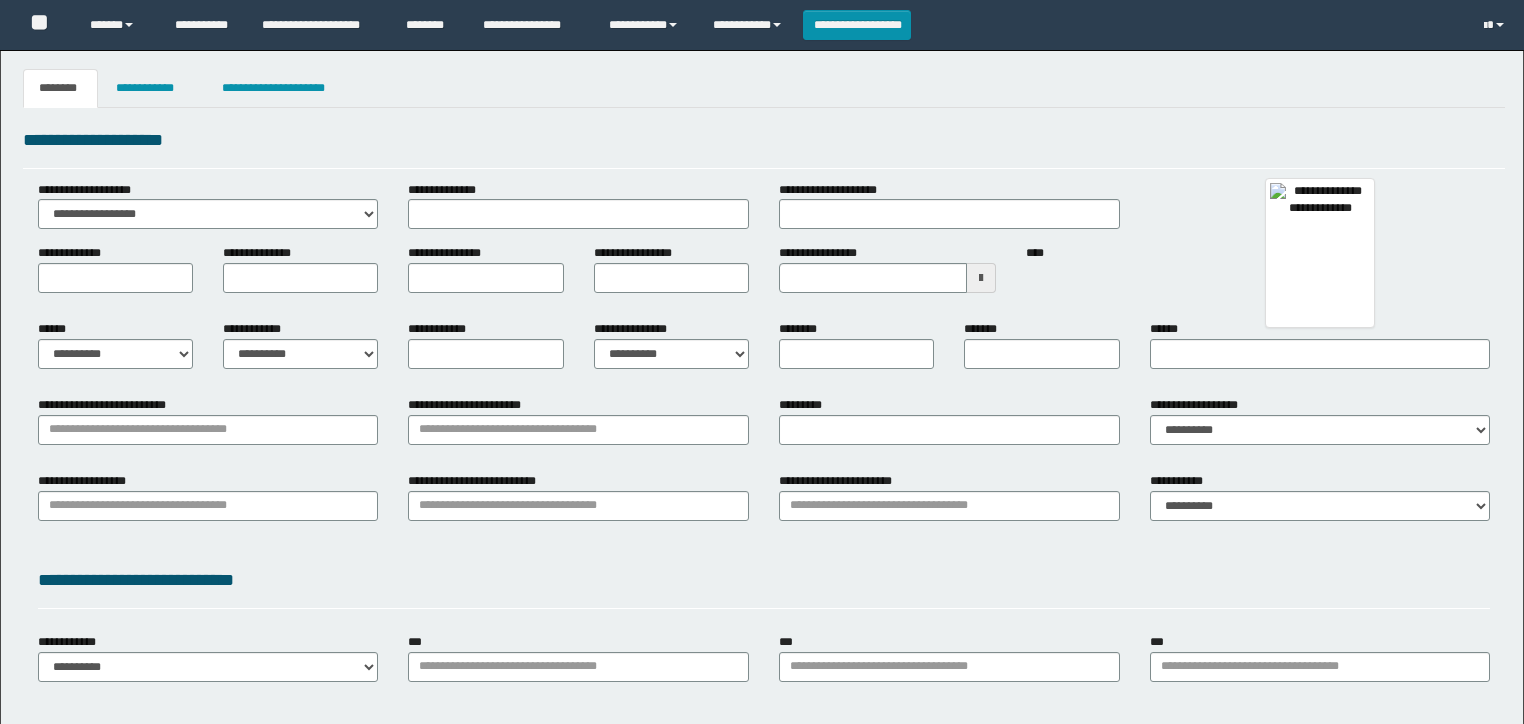 type 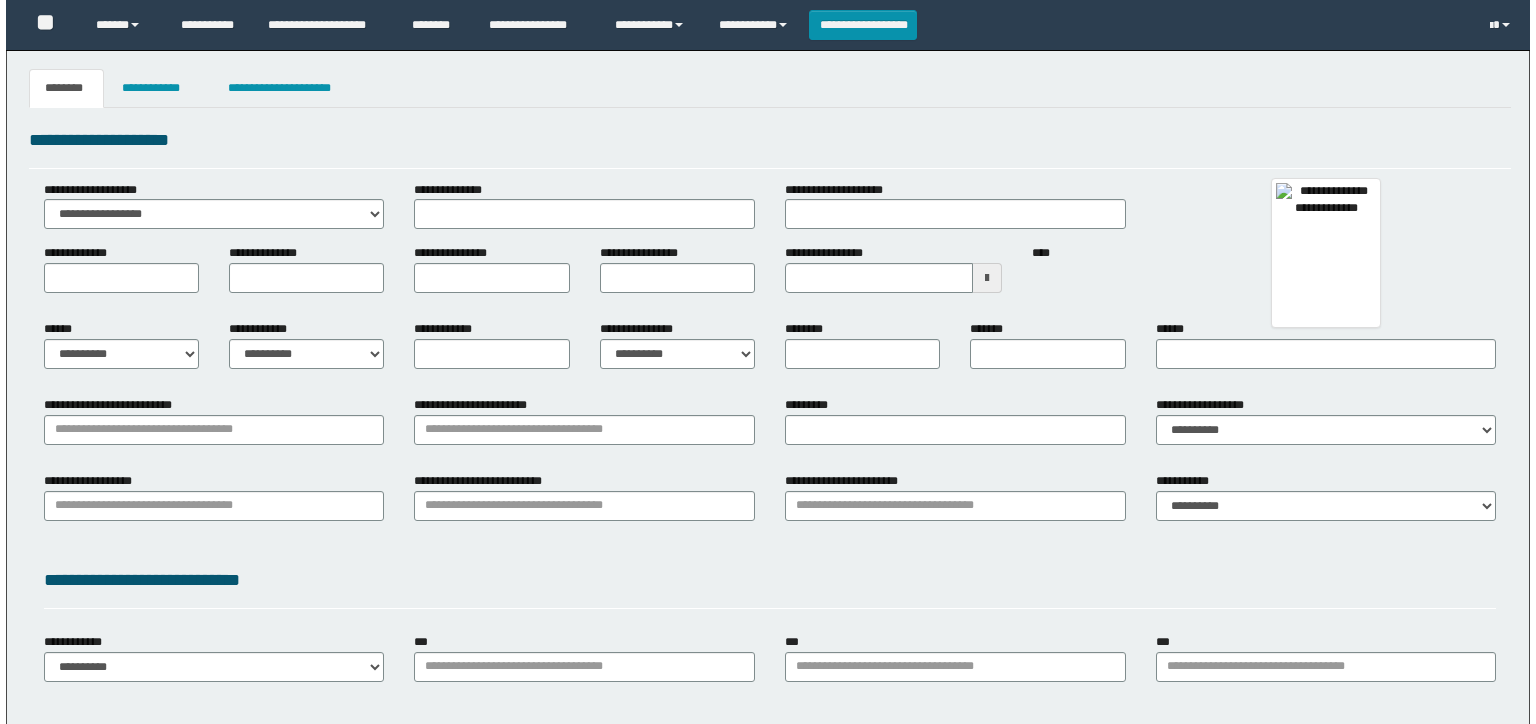scroll, scrollTop: 0, scrollLeft: 0, axis: both 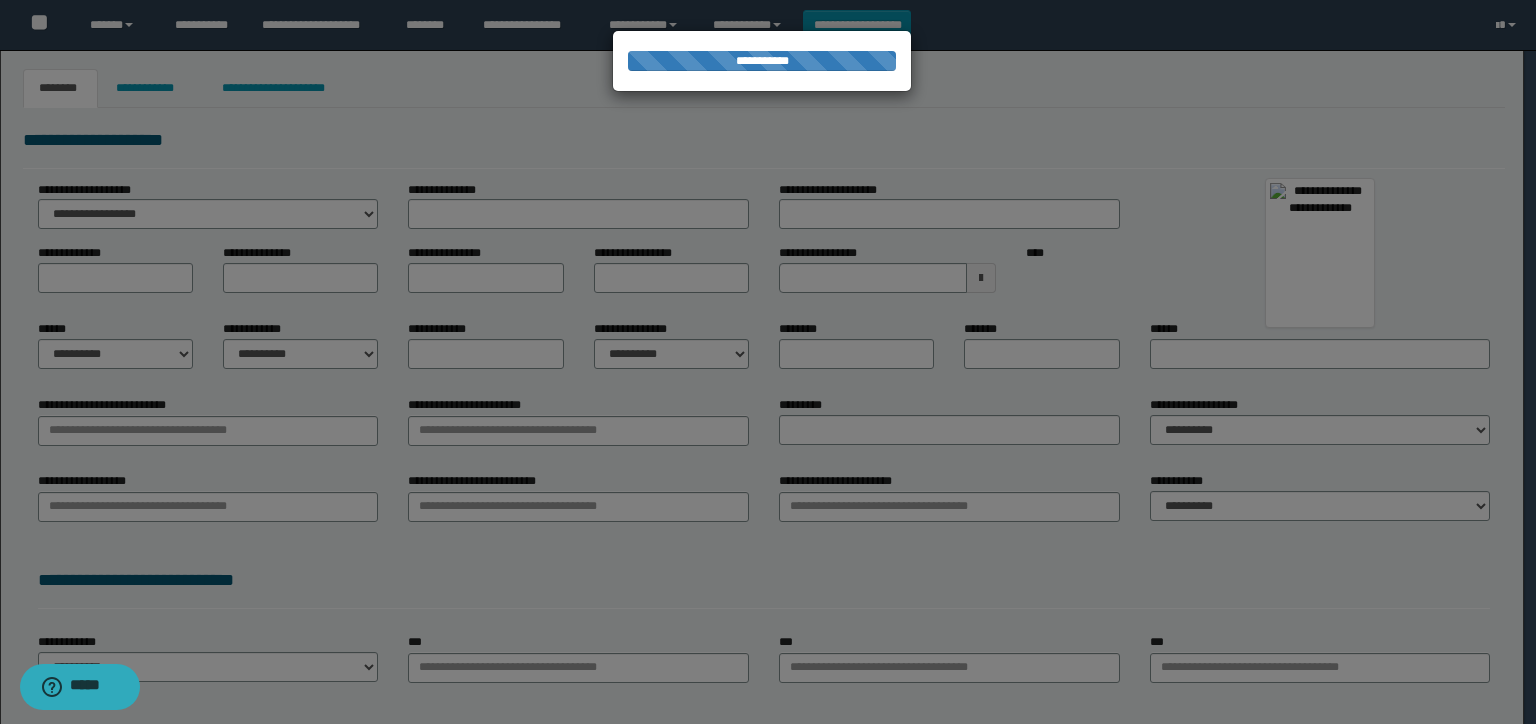 type on "**********" 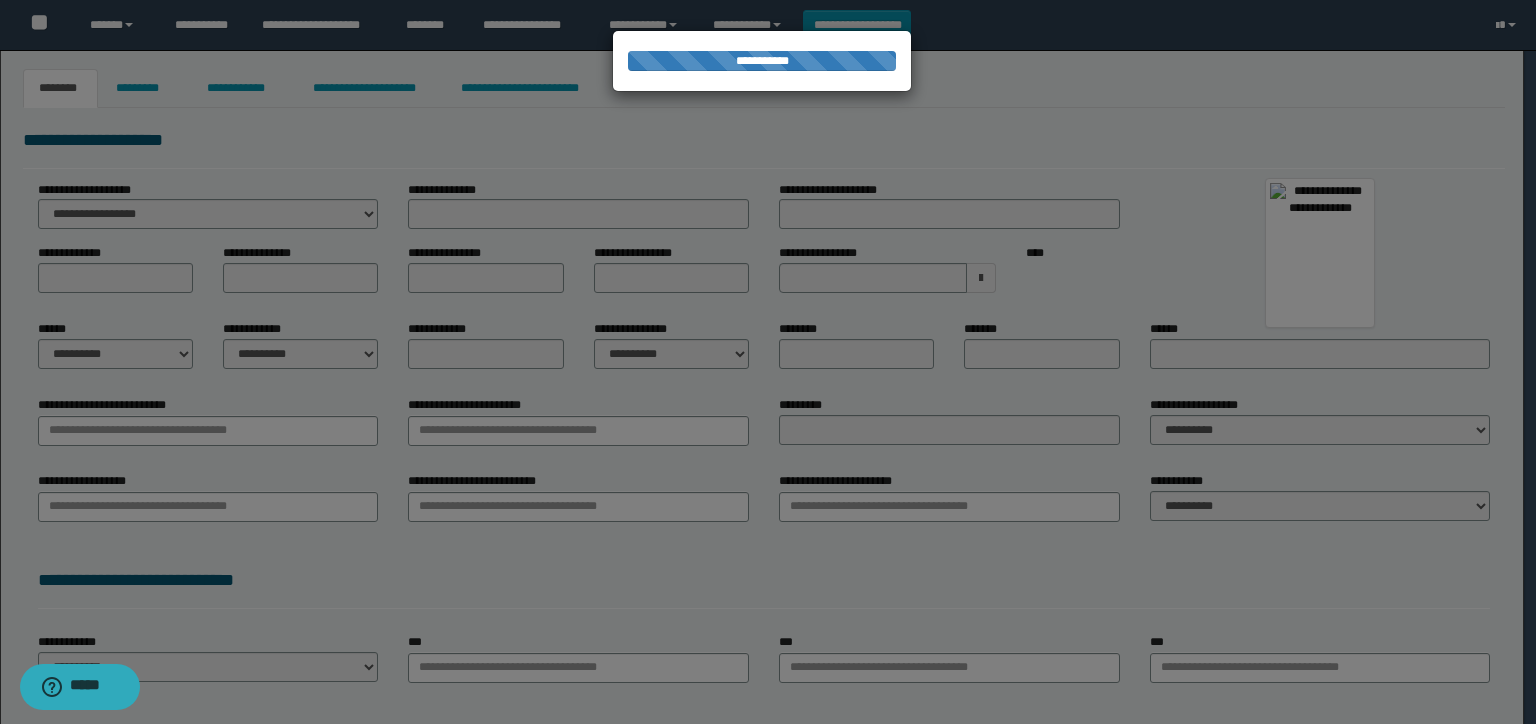 type on "**********" 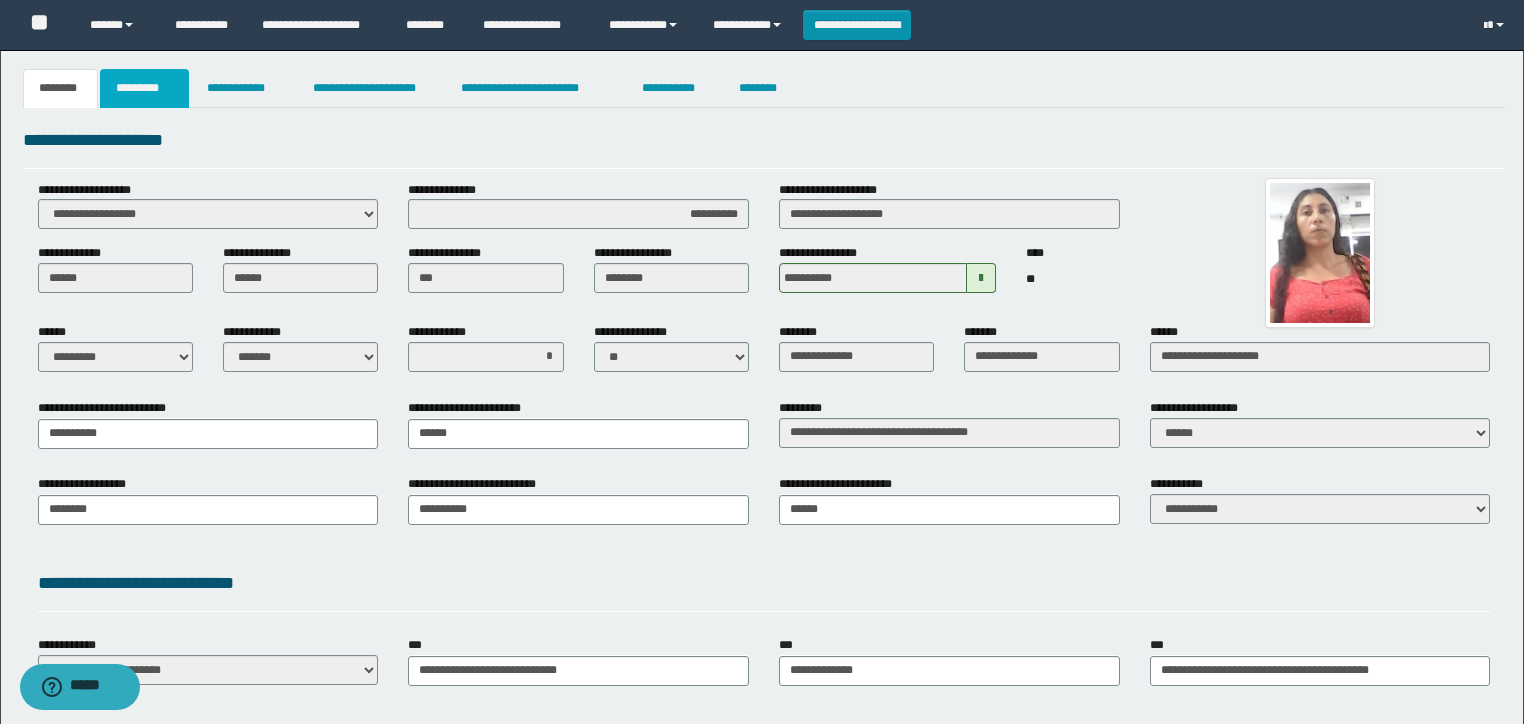 click on "*********" at bounding box center (144, 88) 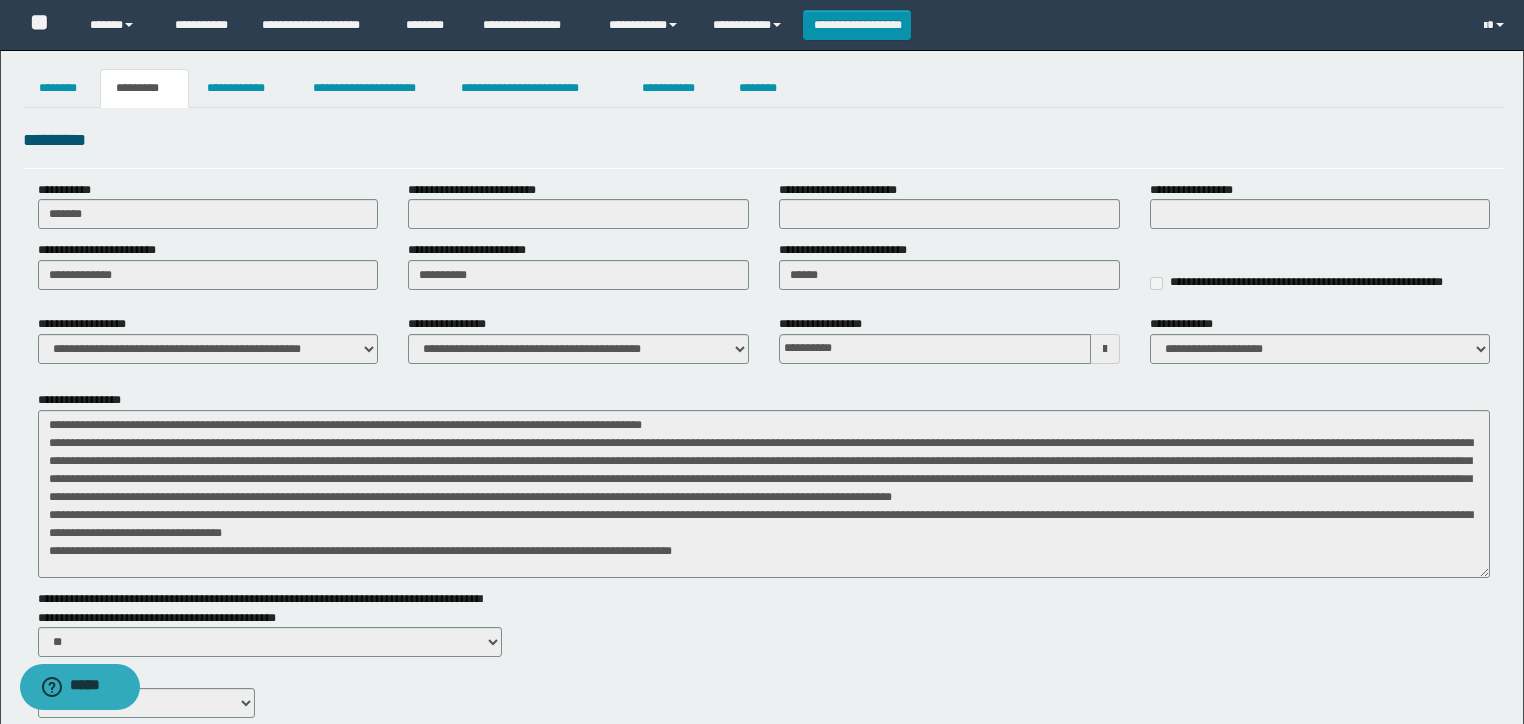 scroll, scrollTop: 5, scrollLeft: 0, axis: vertical 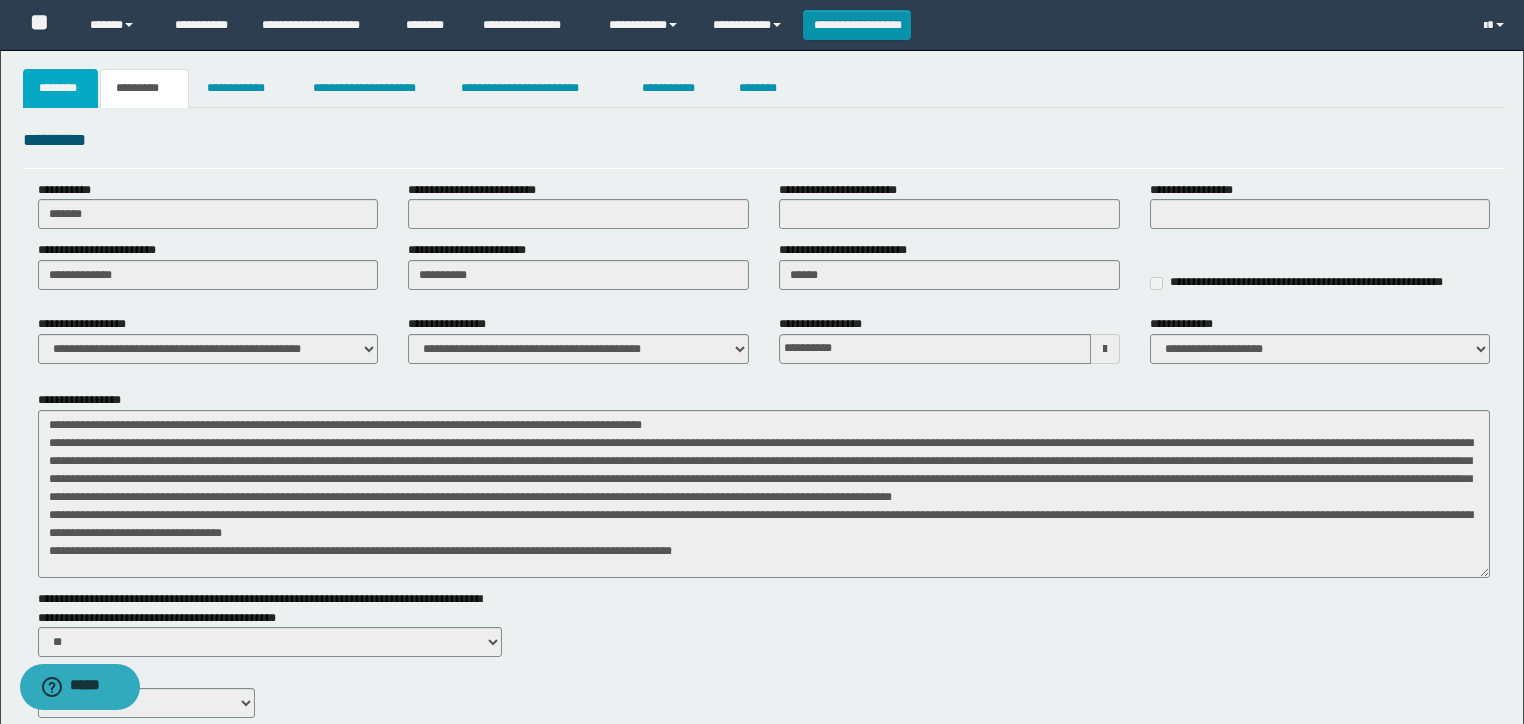 drag, startPoint x: 65, startPoint y: 85, endPoint x: 119, endPoint y: 78, distance: 54.451813 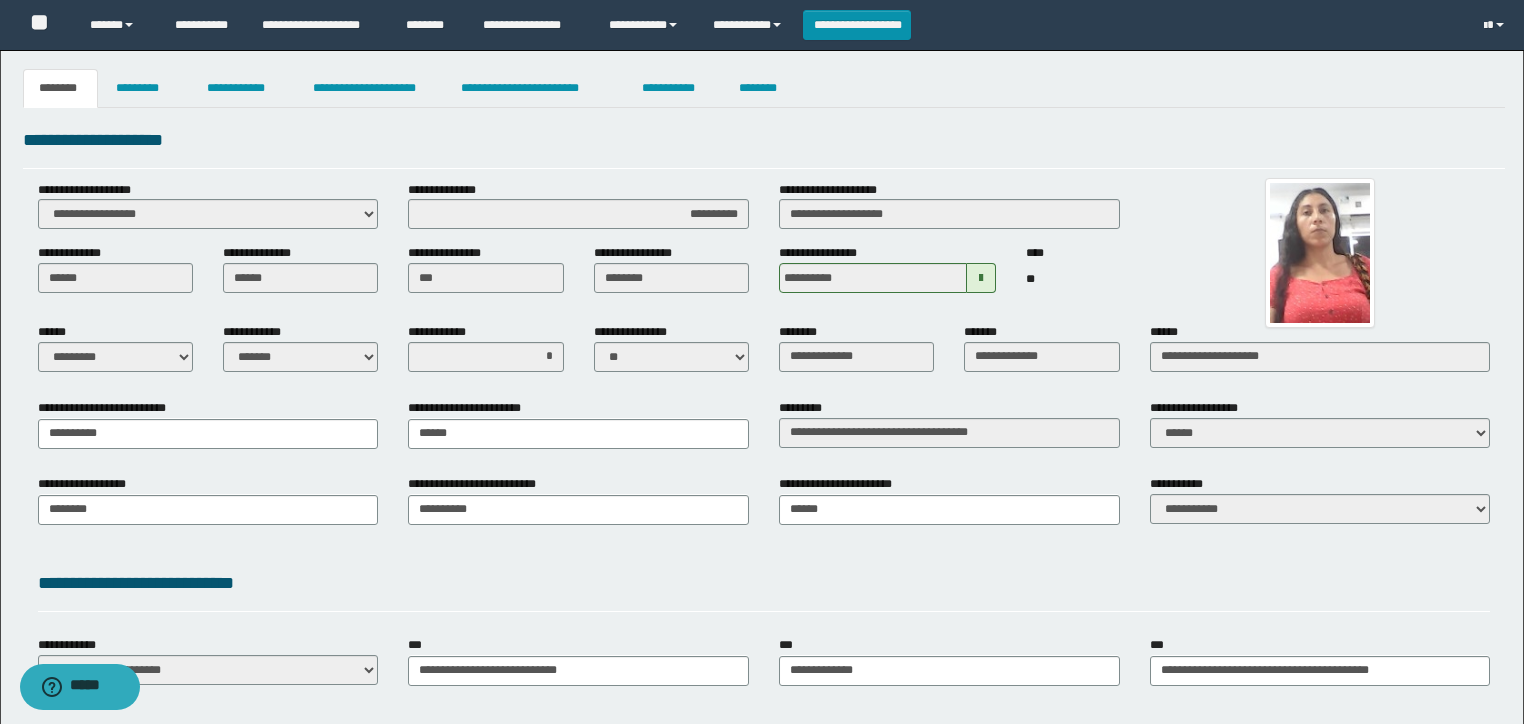 click on "**********" at bounding box center (579, 213) 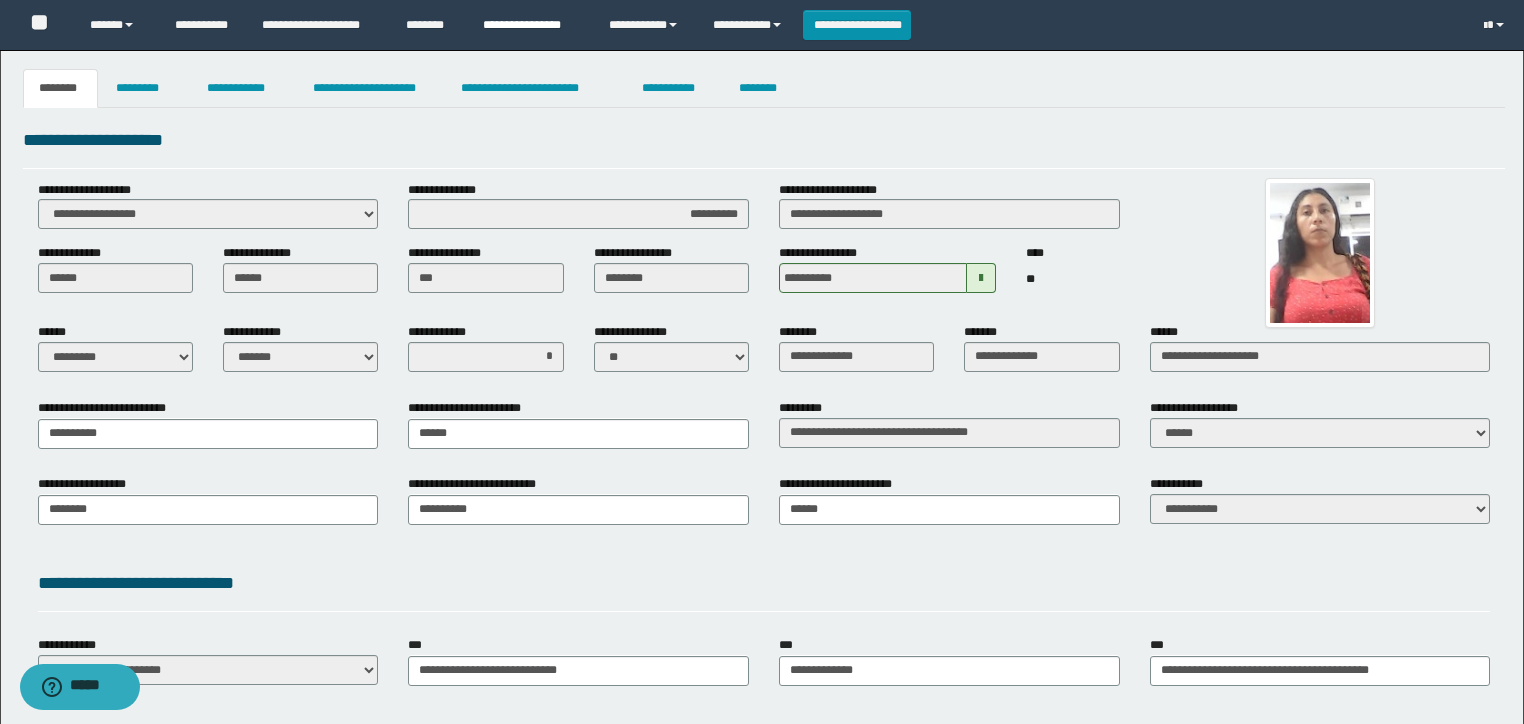 click on "**********" at bounding box center (531, 25) 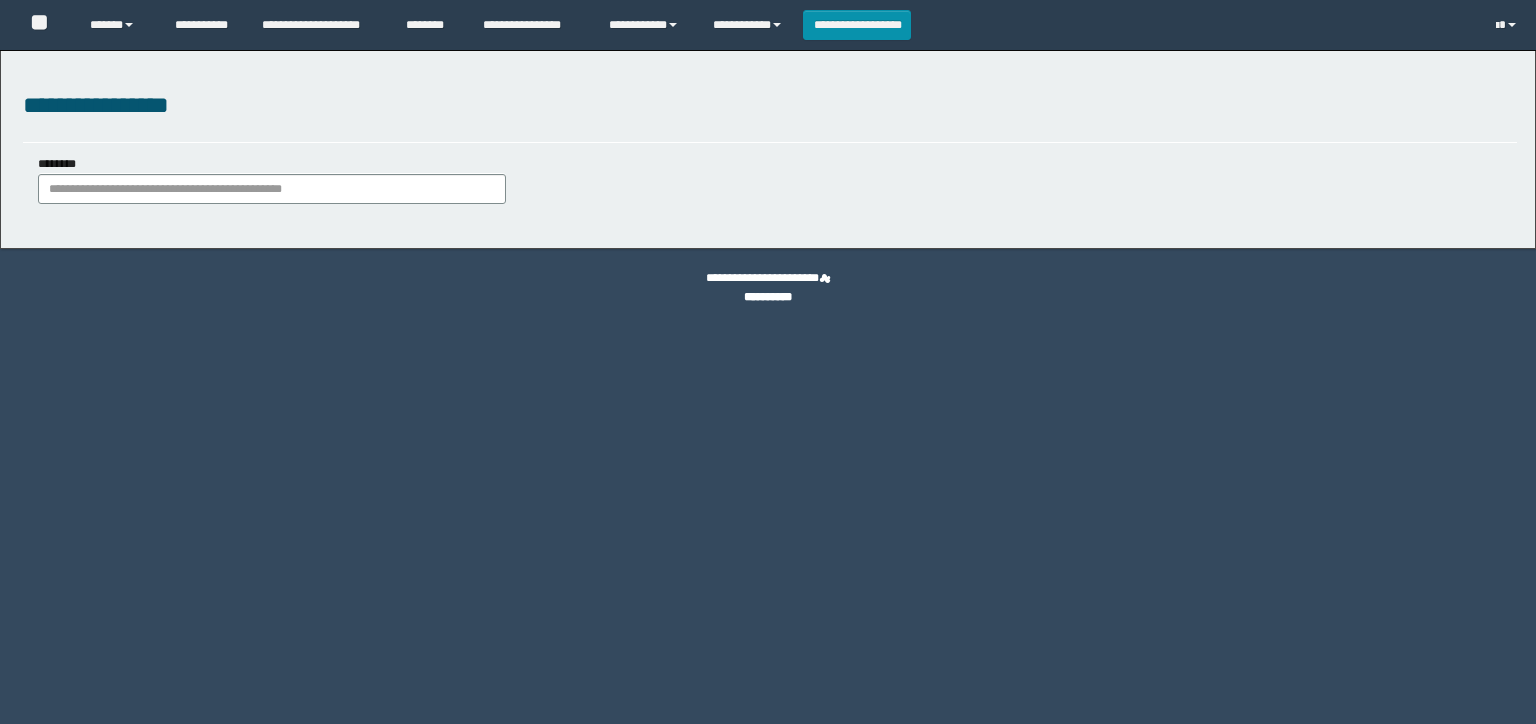 scroll, scrollTop: 0, scrollLeft: 0, axis: both 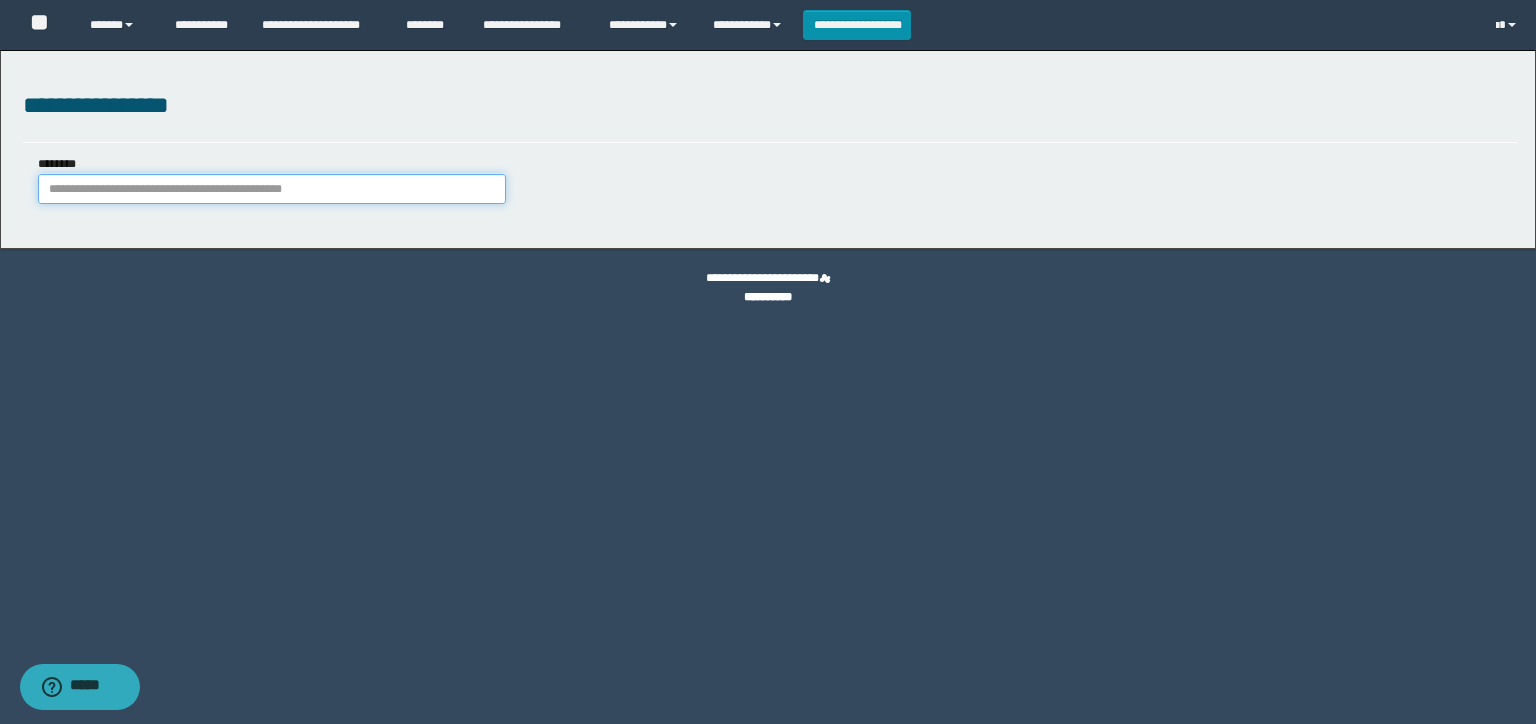 click on "********" at bounding box center (272, 189) 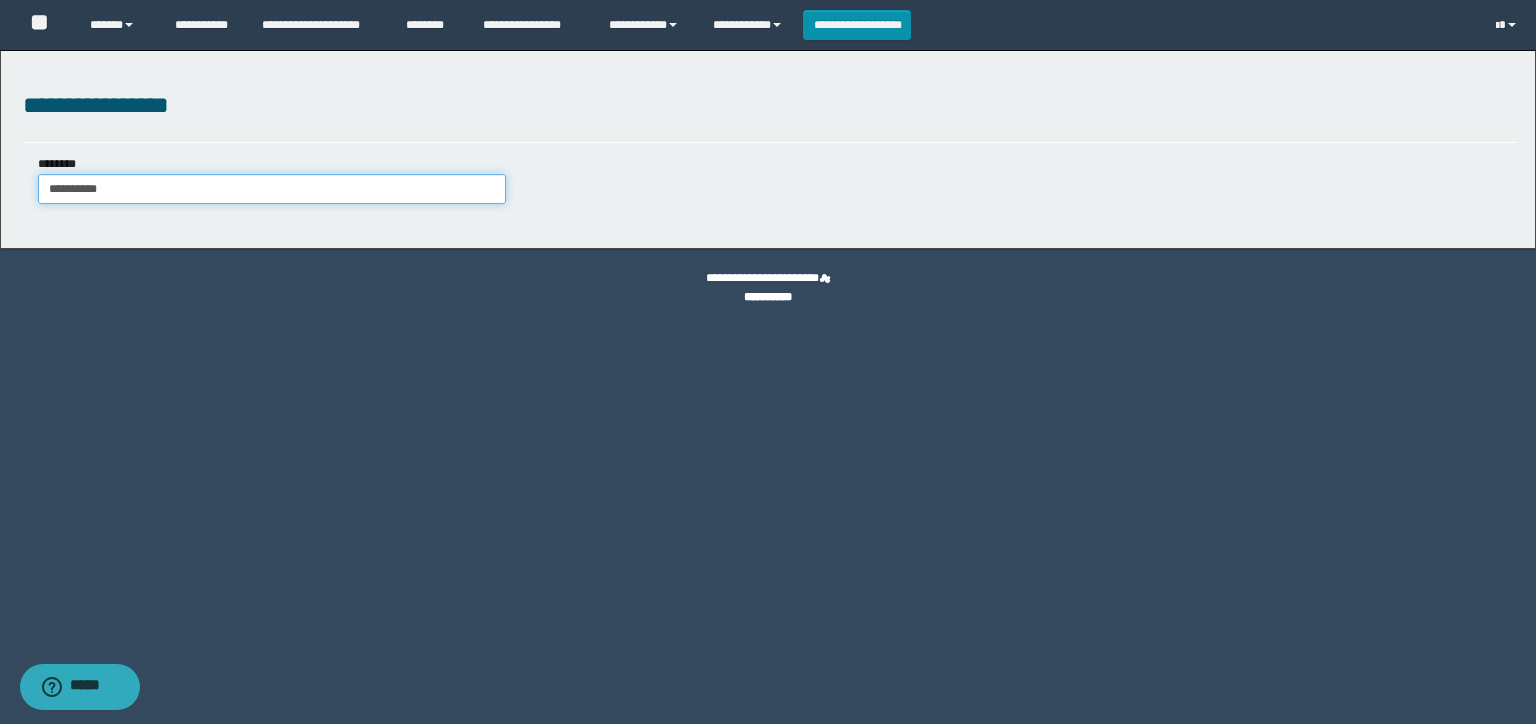 type on "**********" 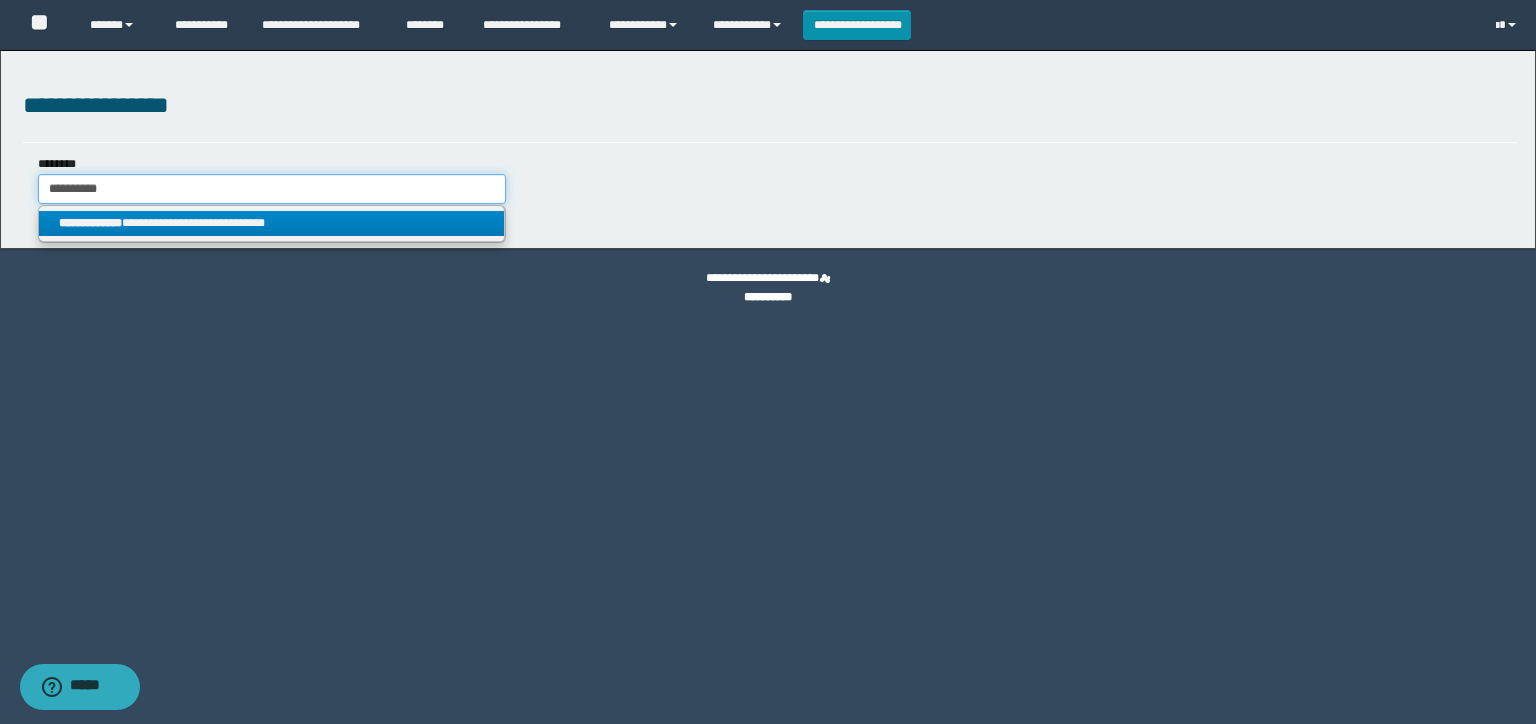 type on "**********" 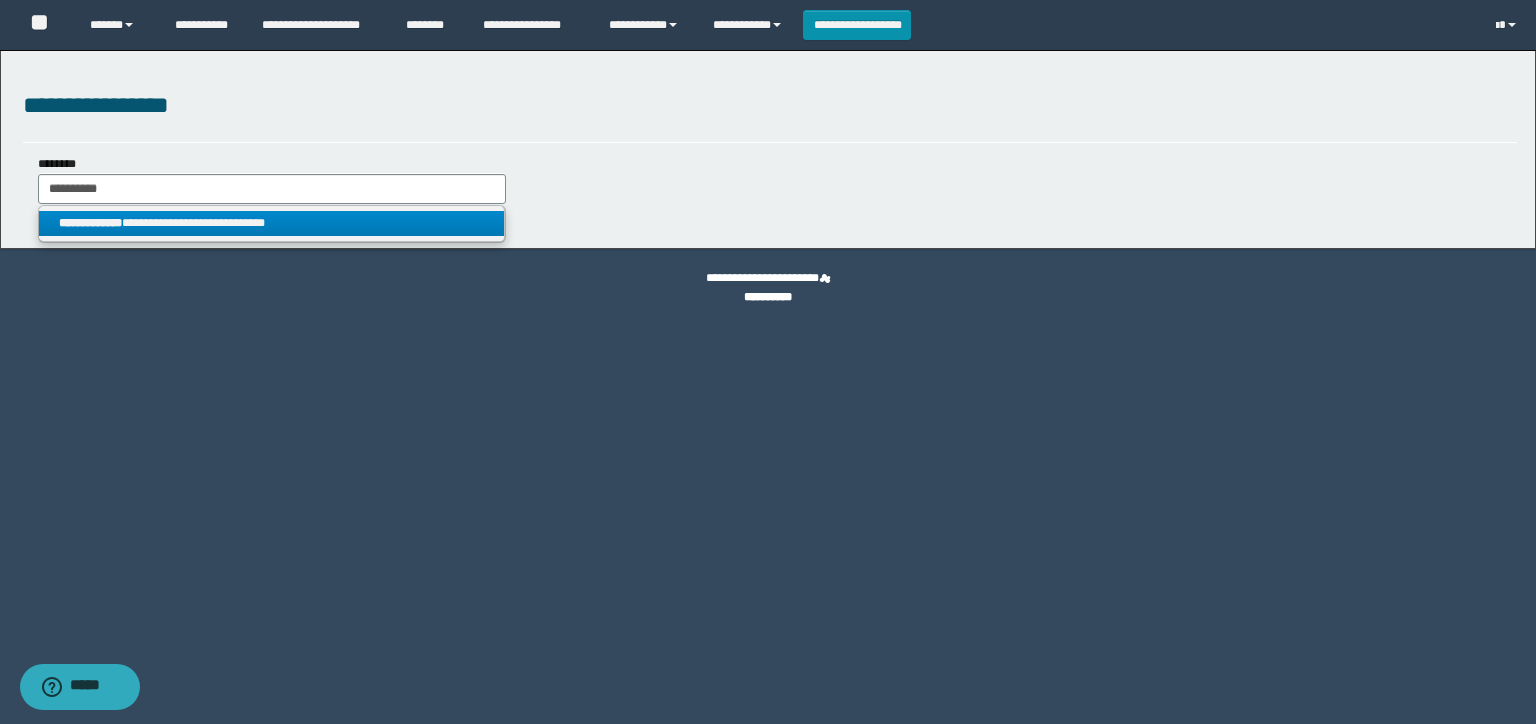 click on "**********" at bounding box center [272, 223] 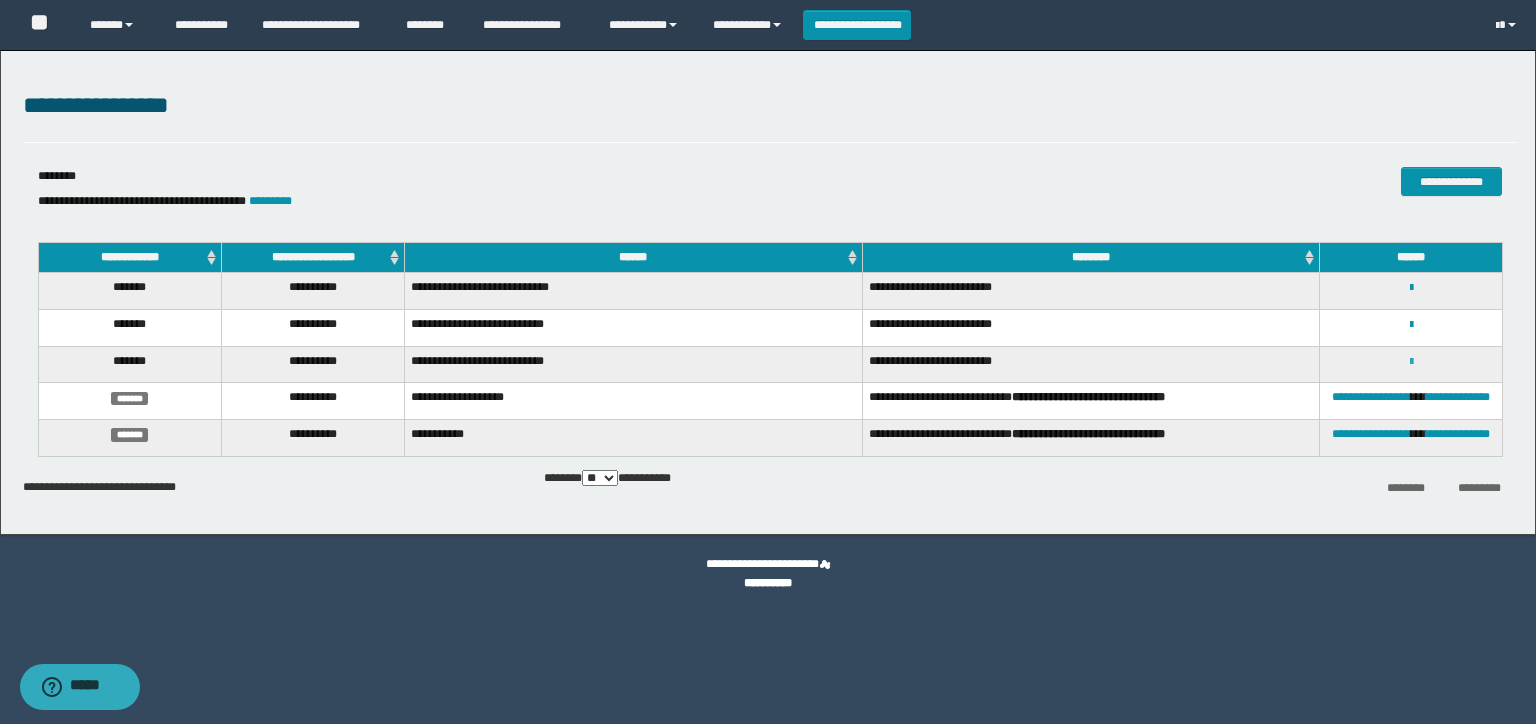 click at bounding box center [1411, 362] 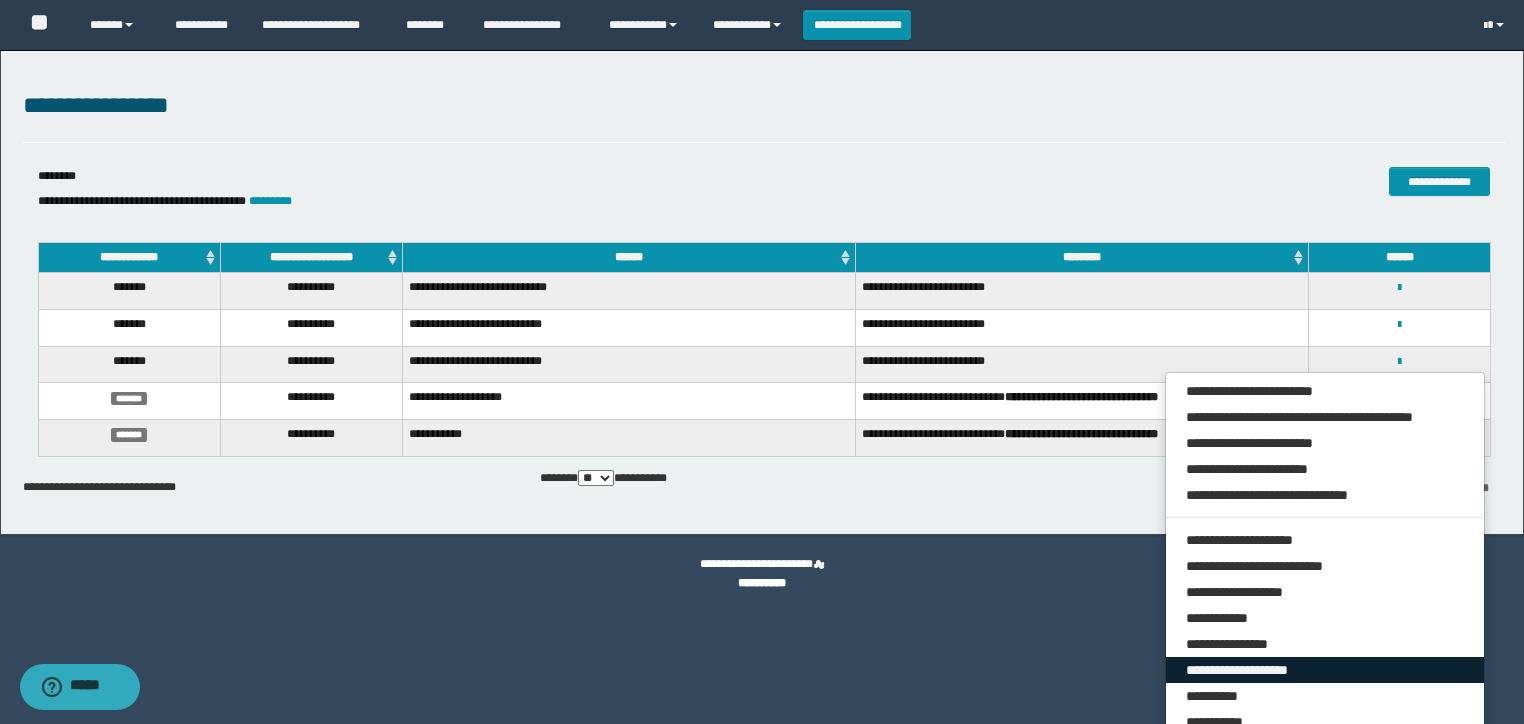 click on "**********" at bounding box center [1325, 670] 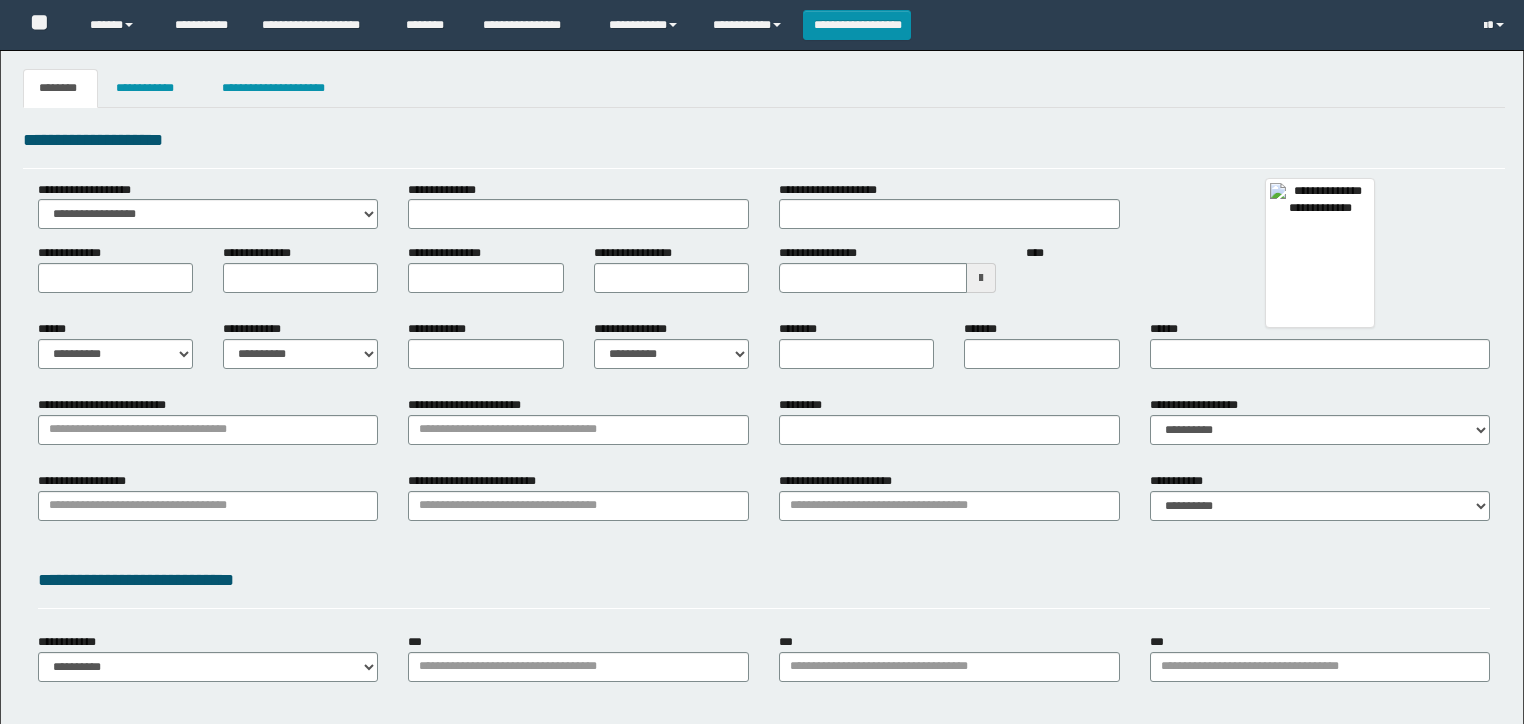 type 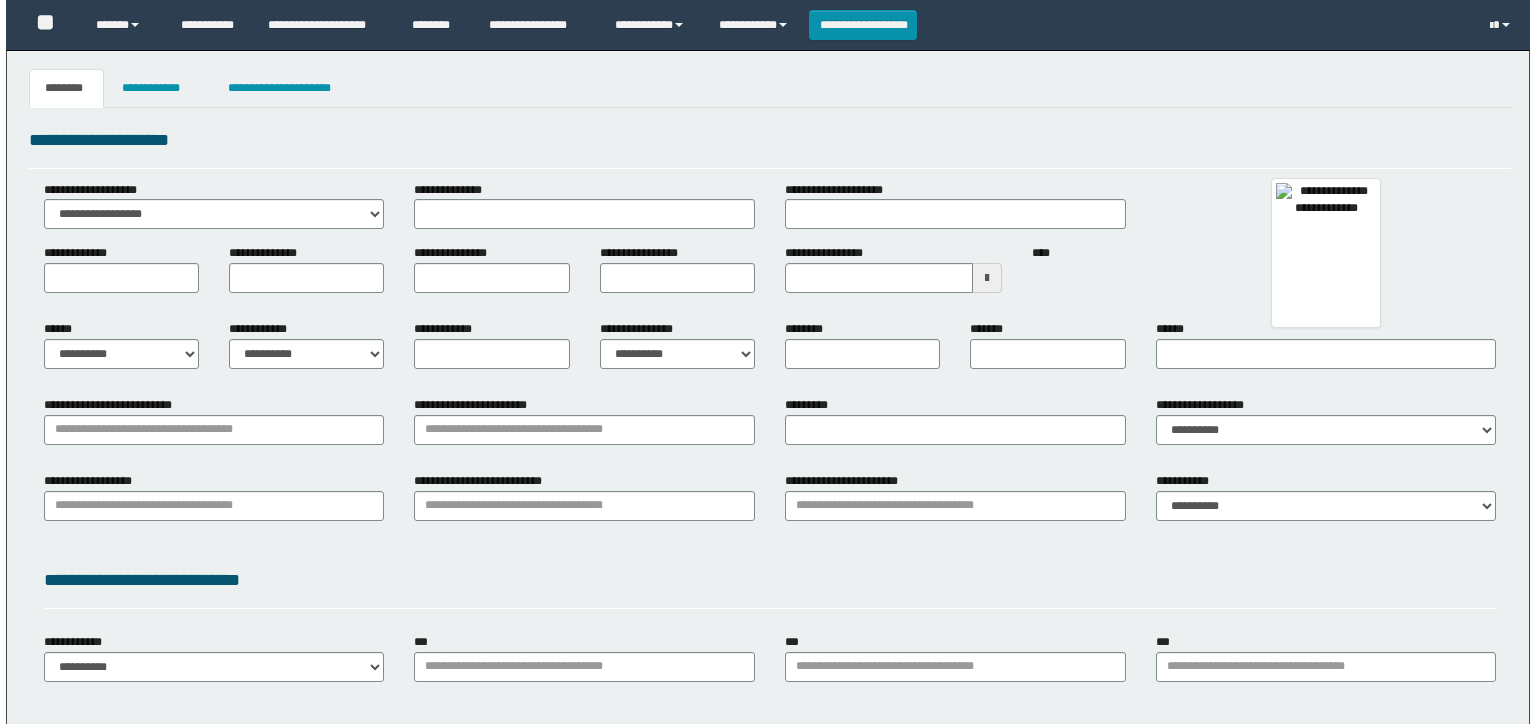 scroll, scrollTop: 0, scrollLeft: 0, axis: both 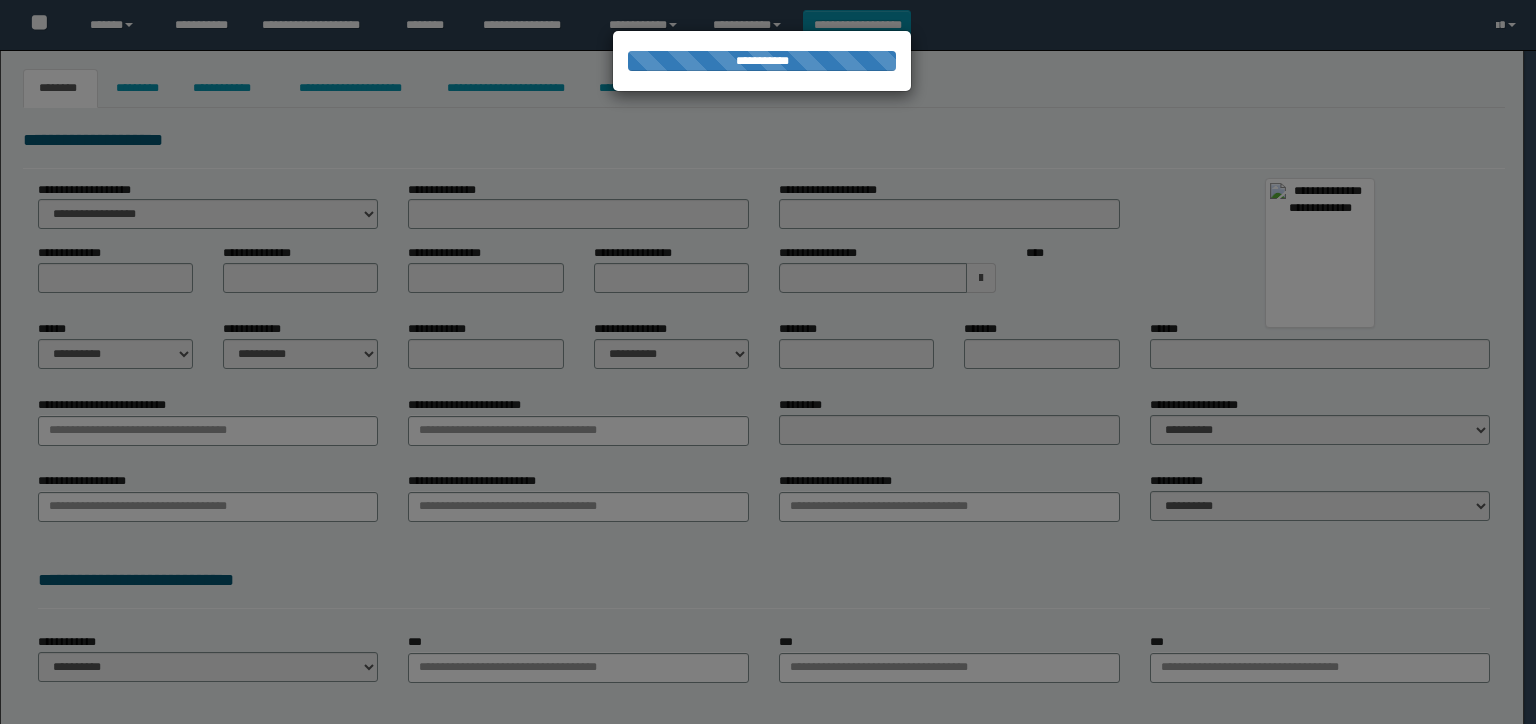 type on "**********" 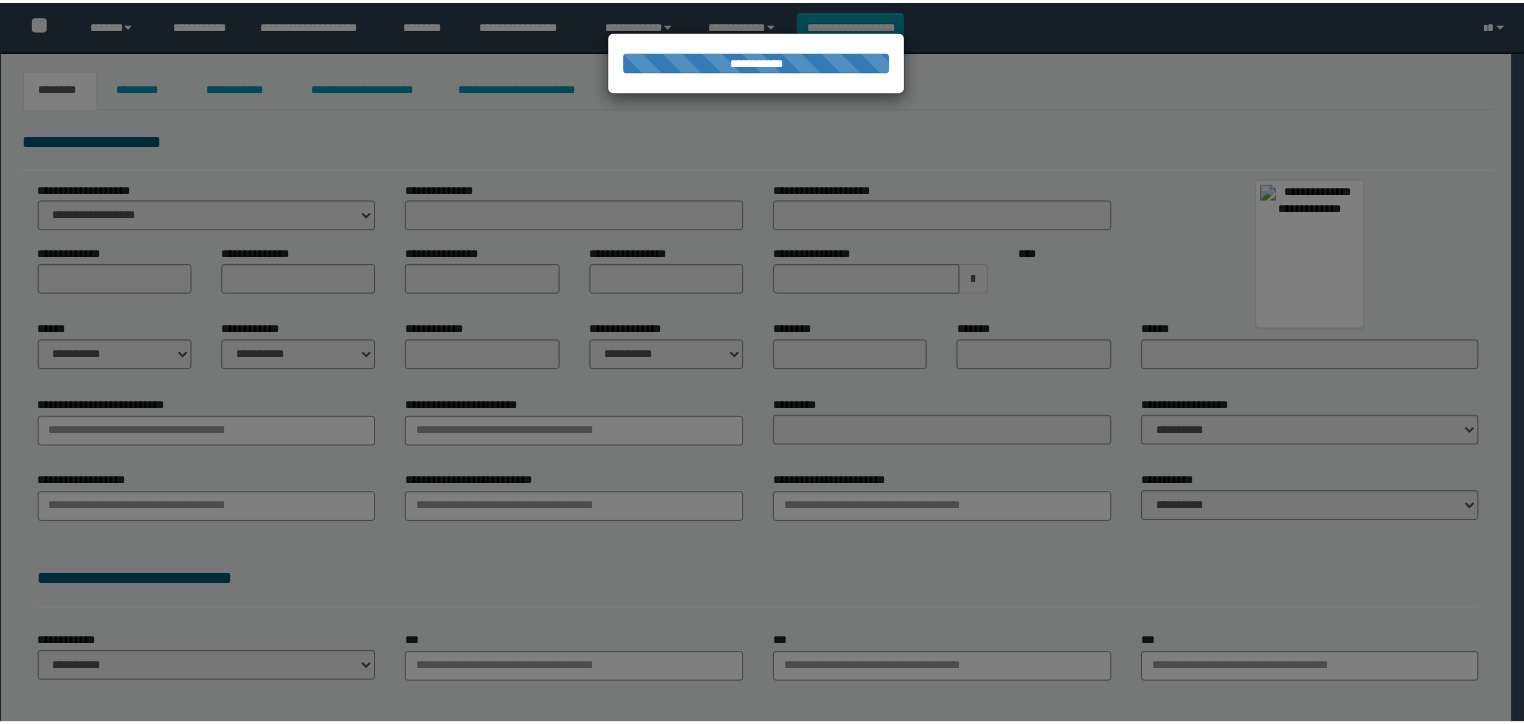 scroll, scrollTop: 0, scrollLeft: 0, axis: both 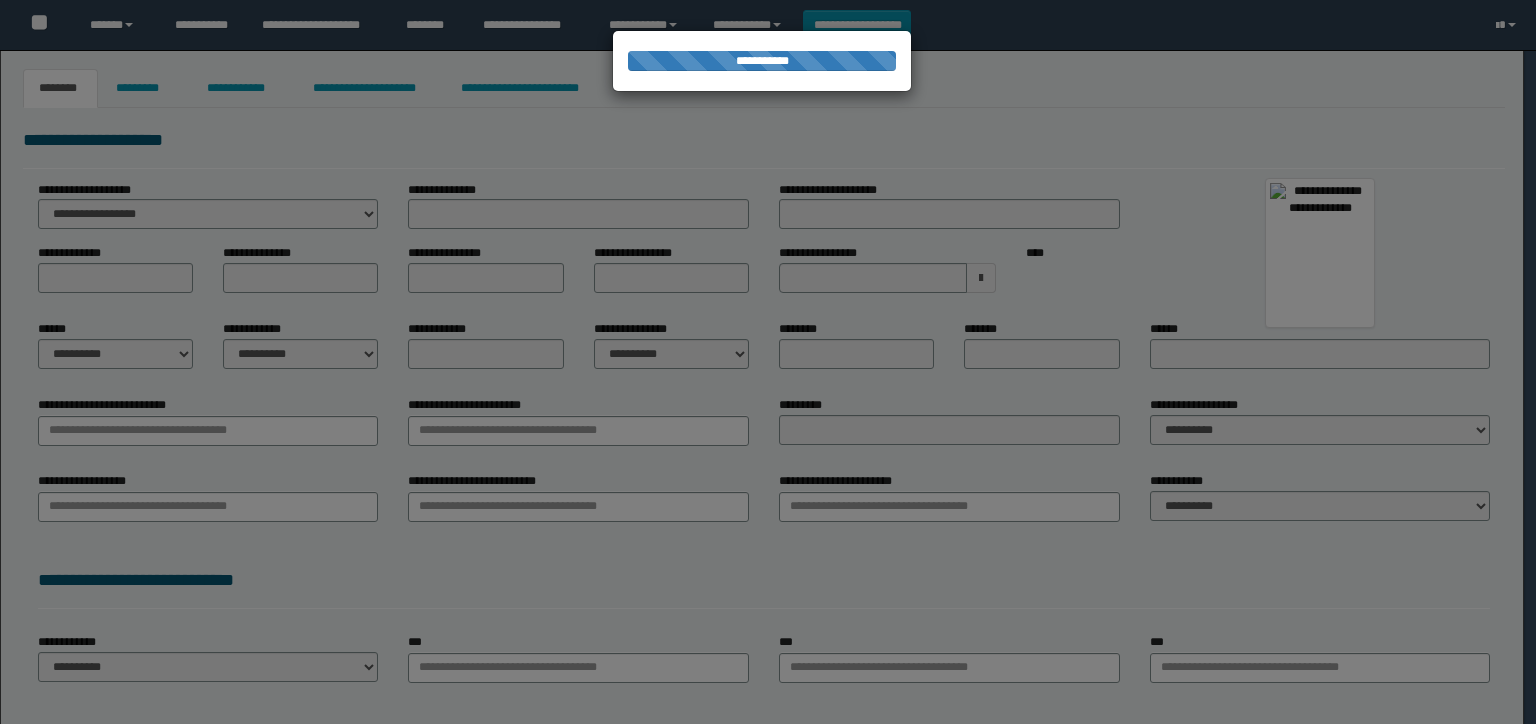 type on "**********" 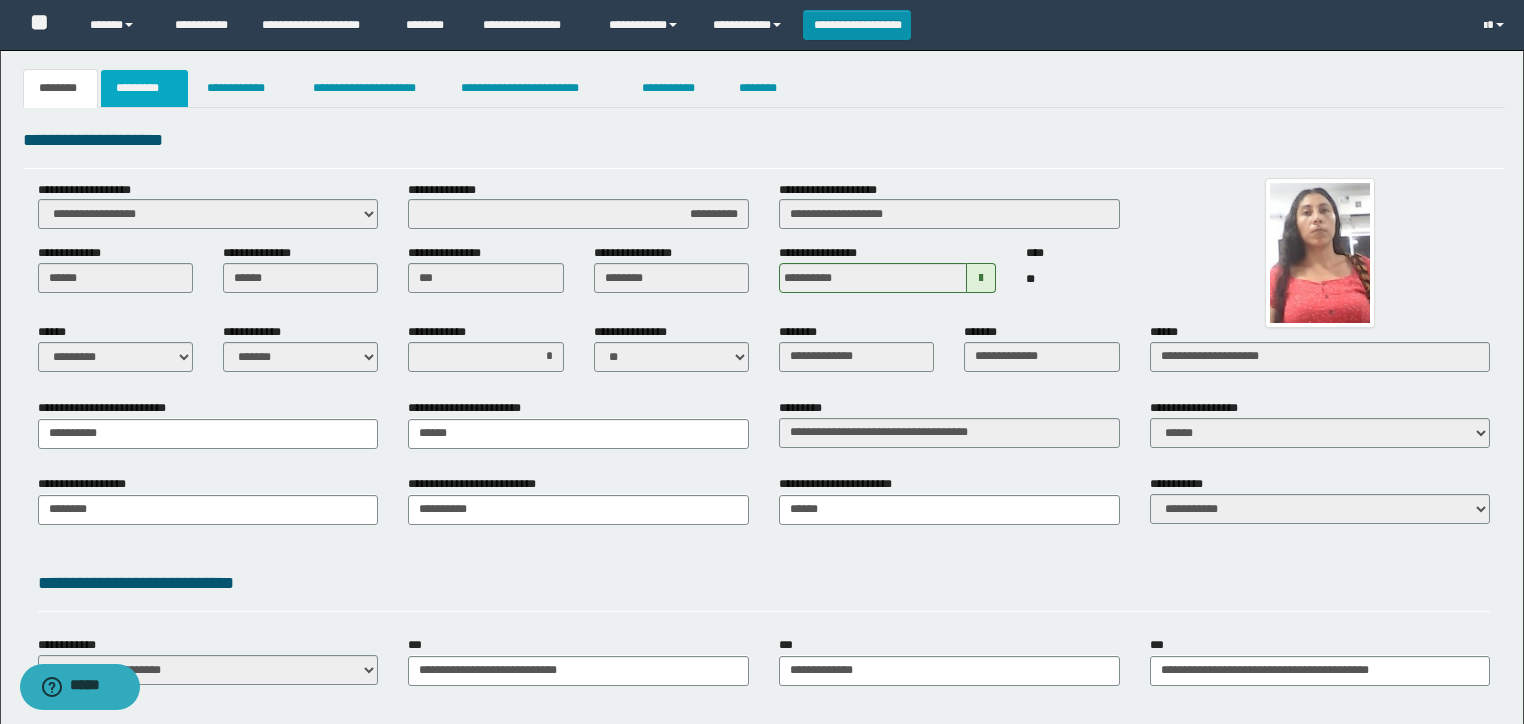 click on "*********" at bounding box center [144, 88] 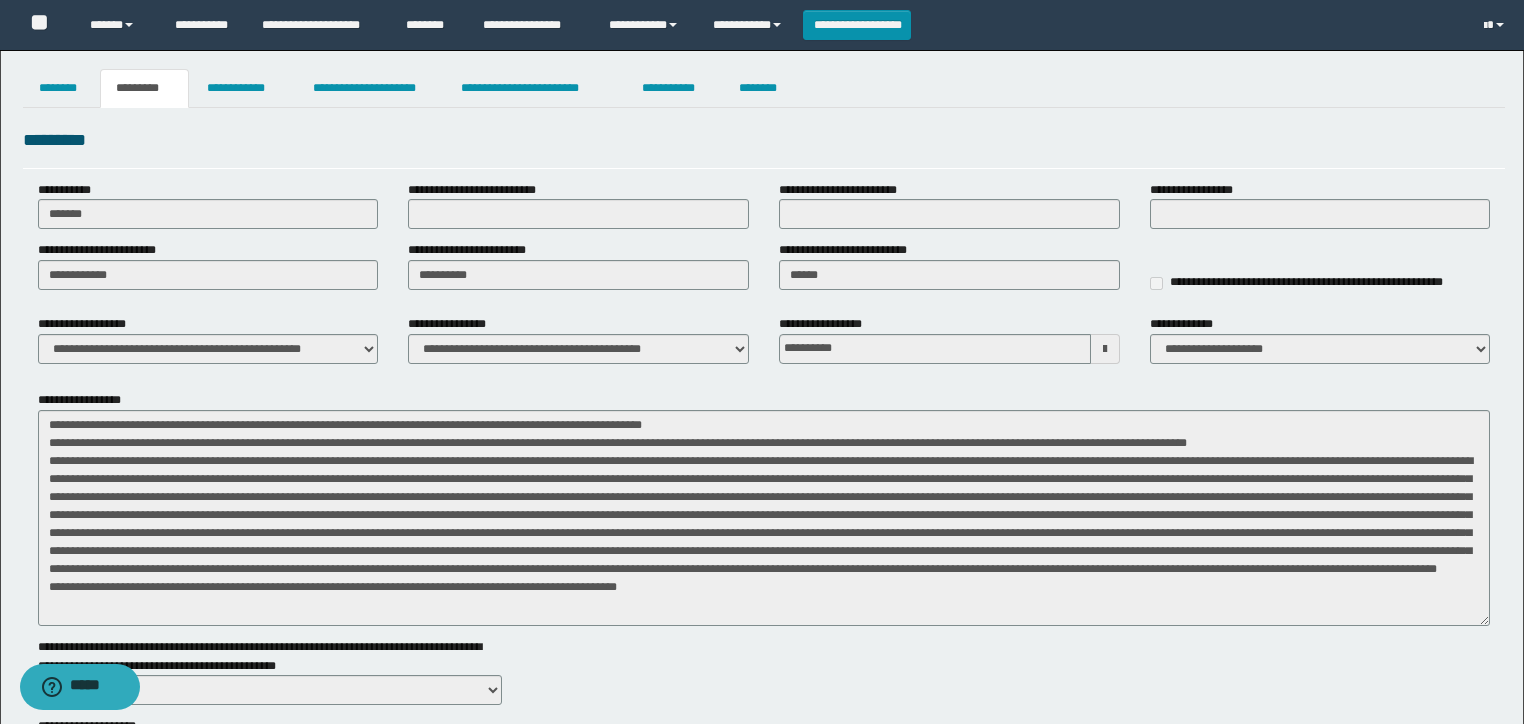 click on "**********" at bounding box center (764, 508) 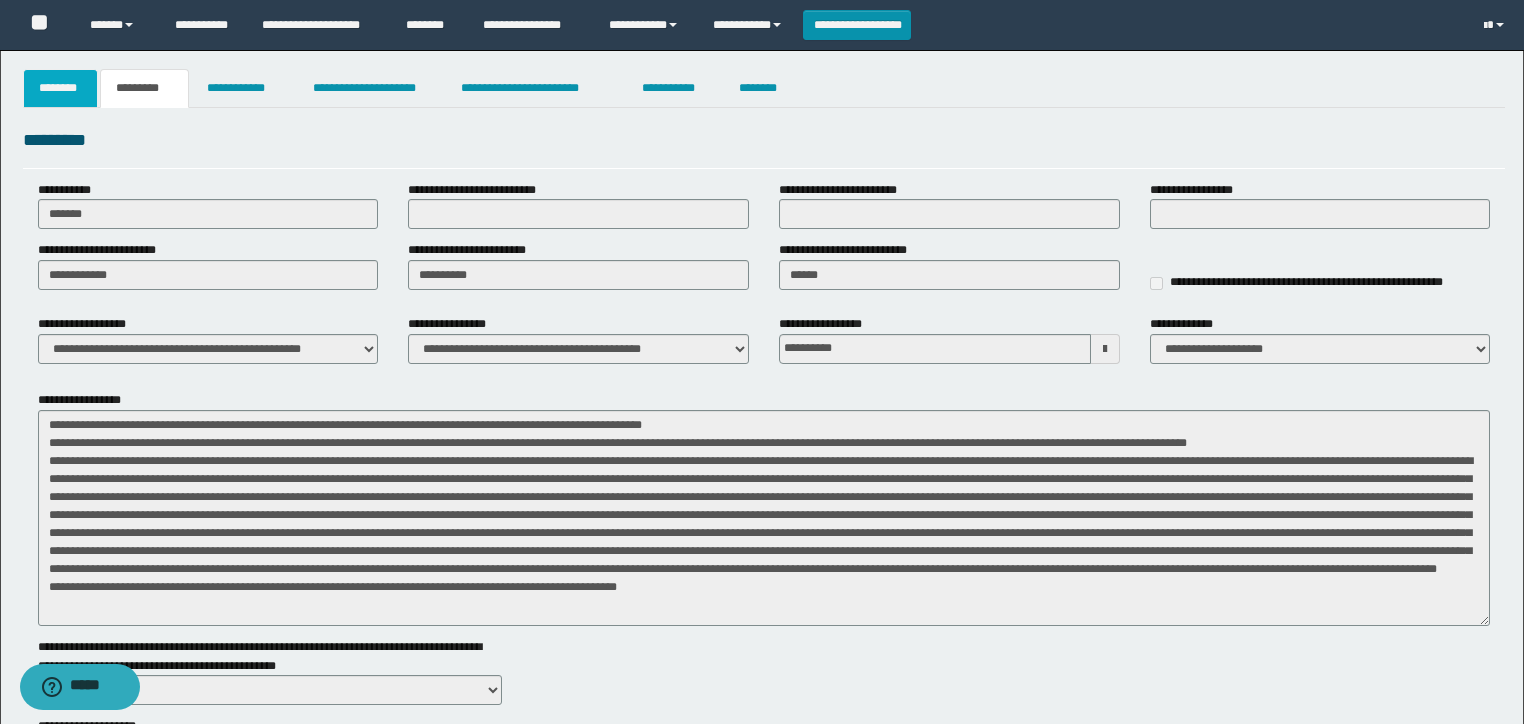 click on "********" at bounding box center [61, 88] 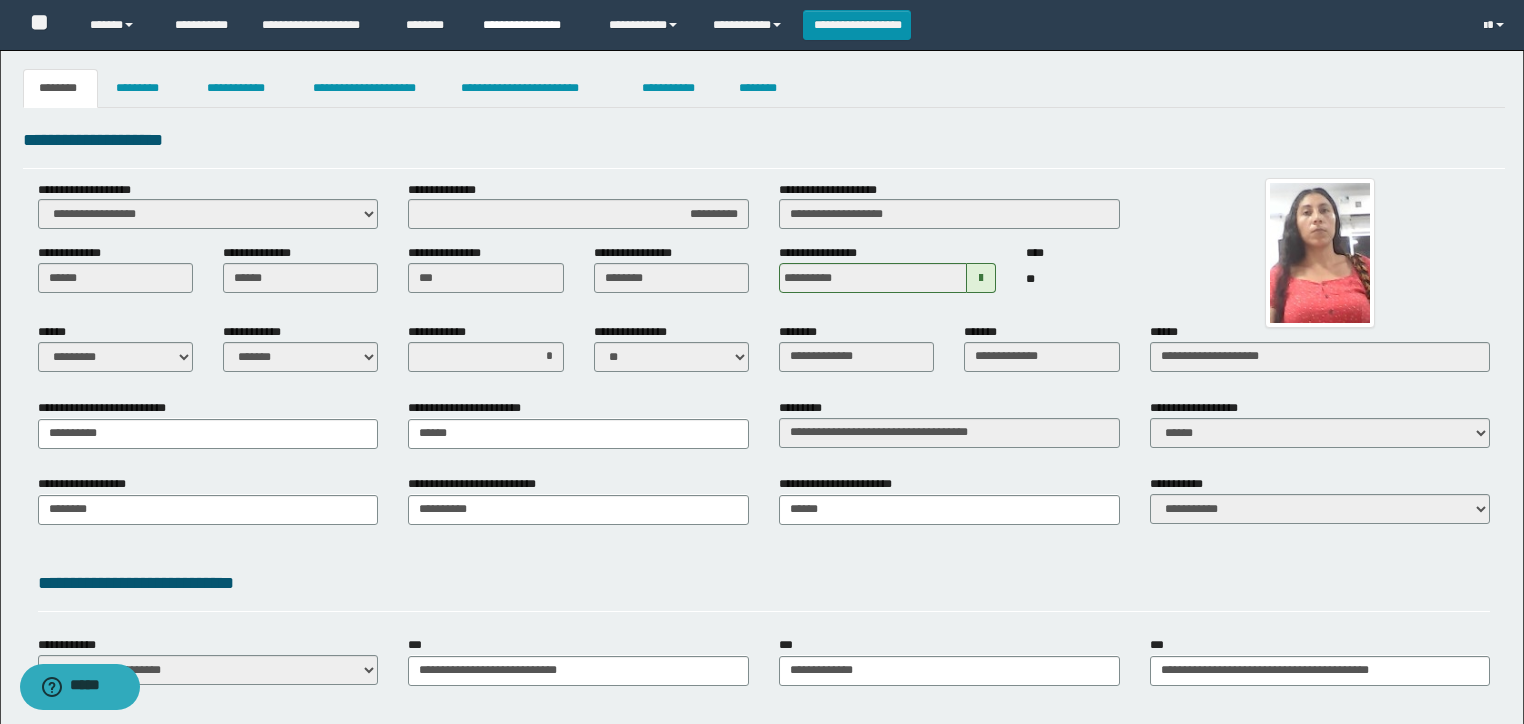 click on "**********" at bounding box center [531, 25] 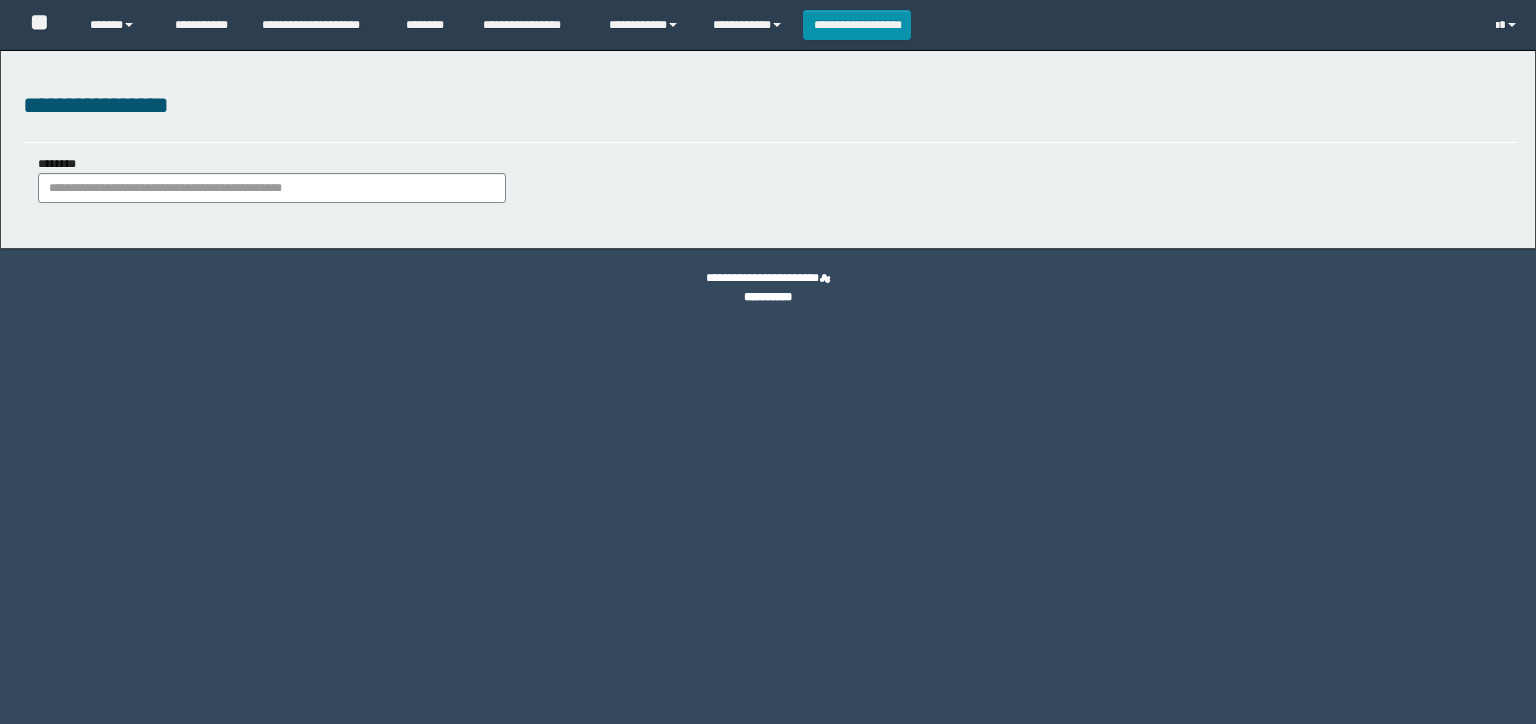 scroll, scrollTop: 0, scrollLeft: 0, axis: both 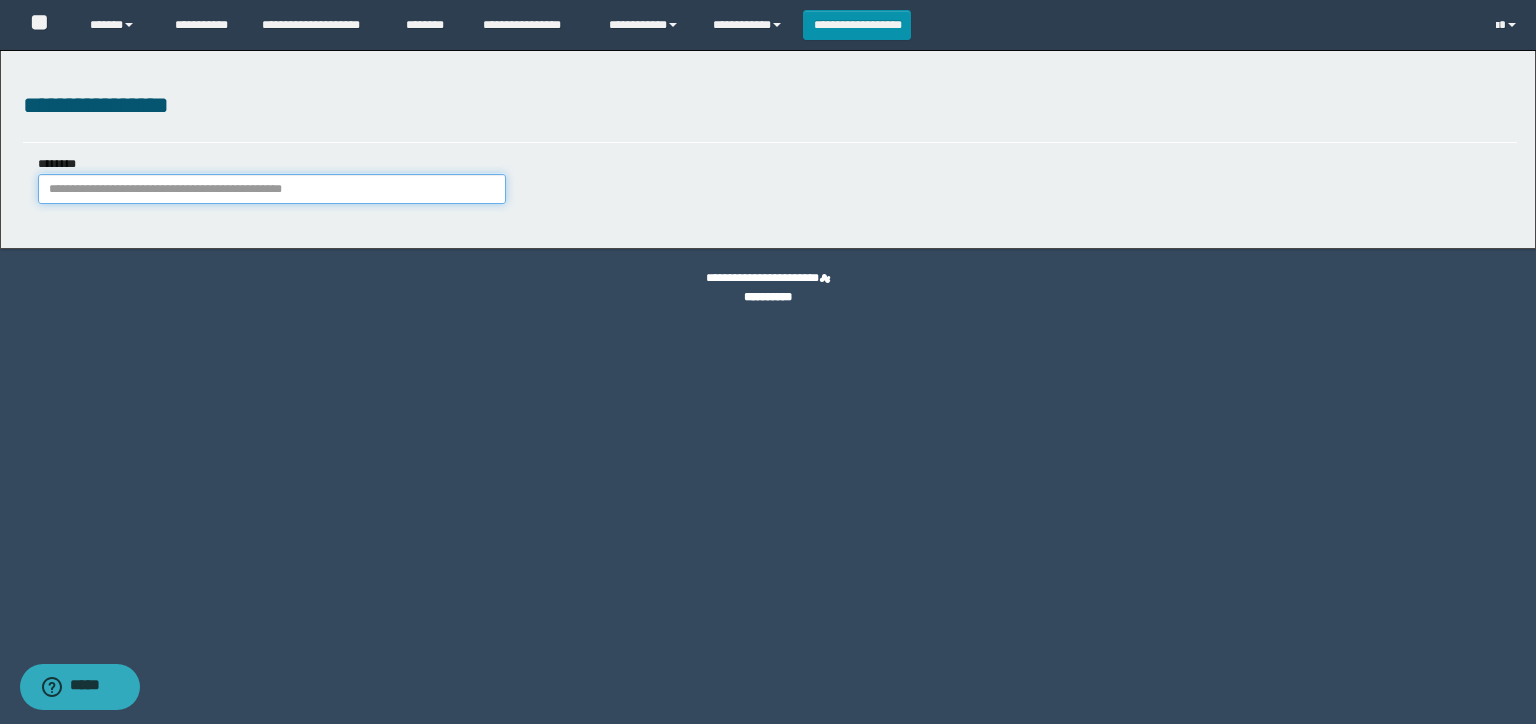 click on "********" at bounding box center [272, 189] 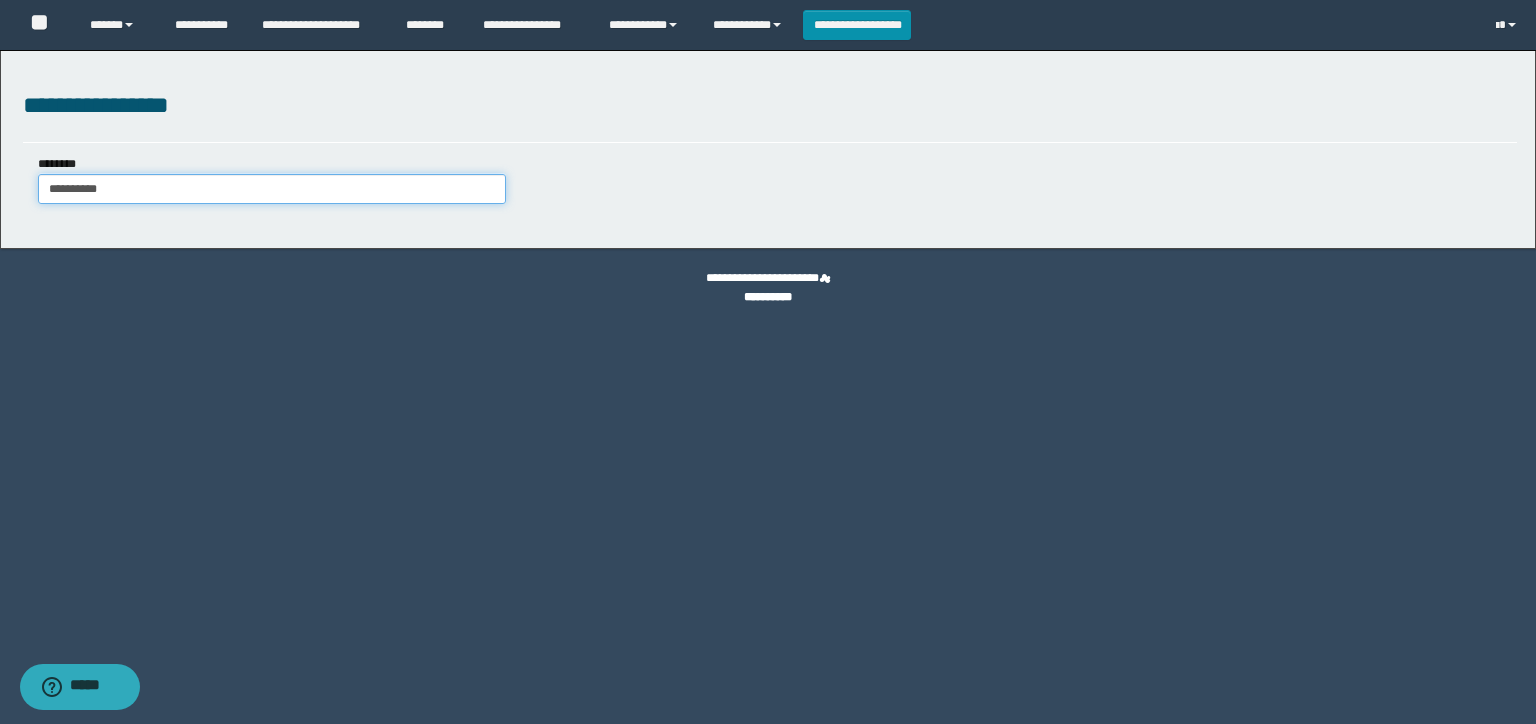 type on "**********" 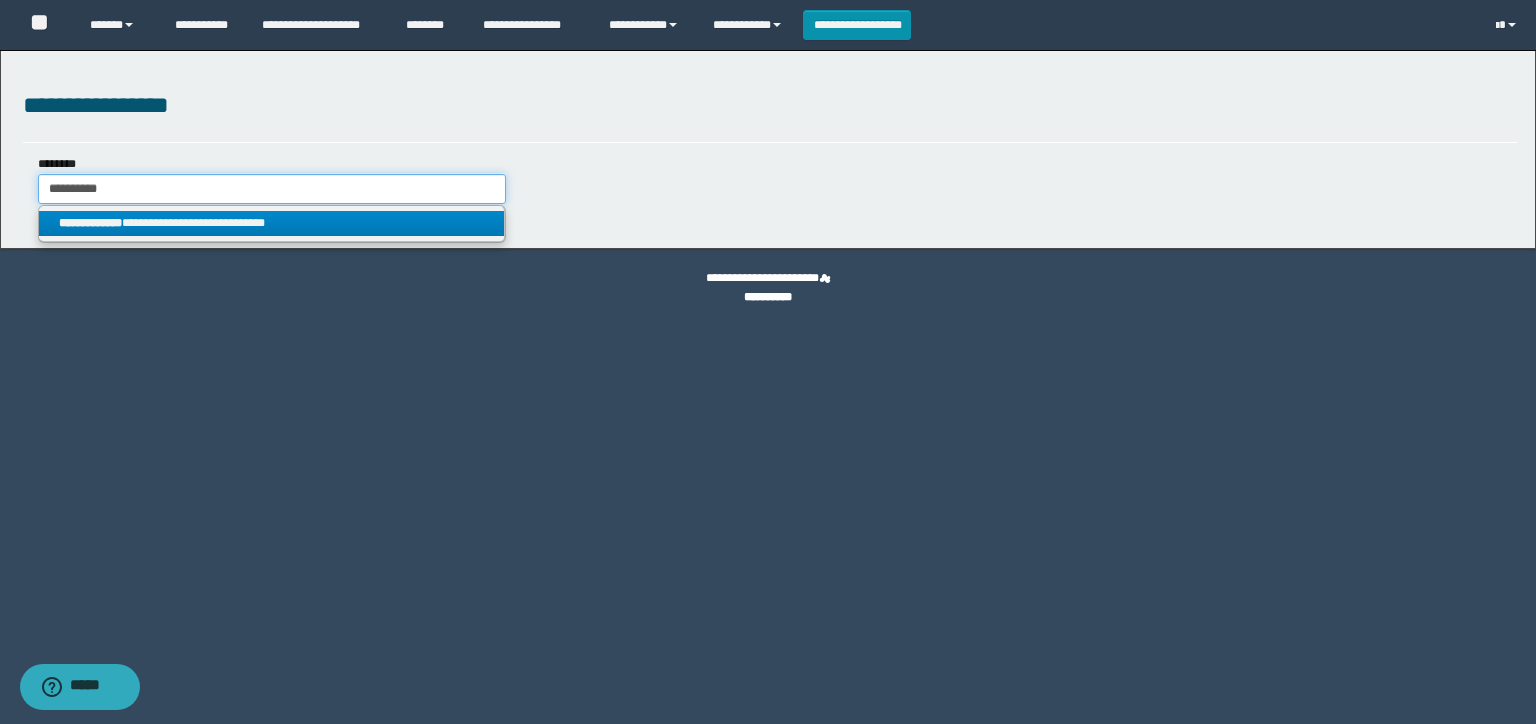 type on "**********" 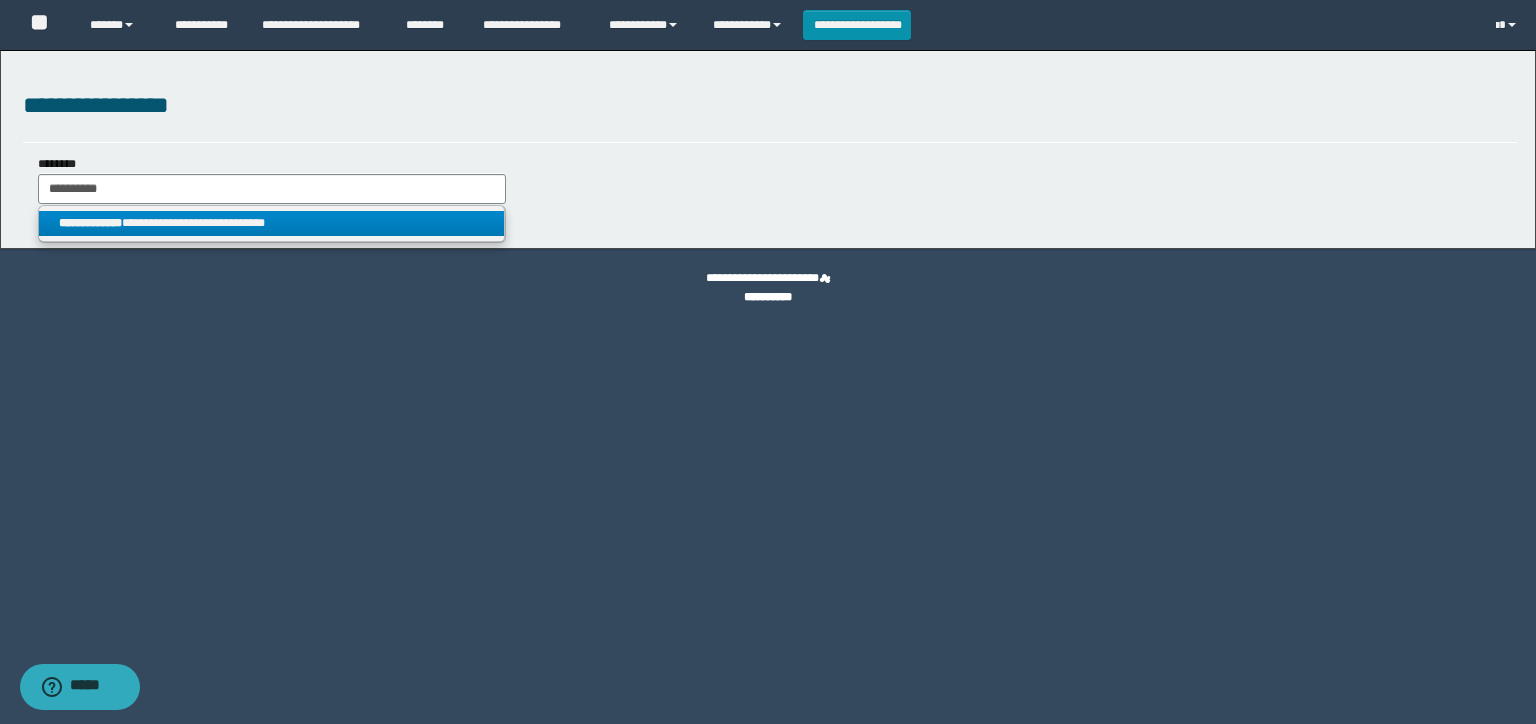 click on "**********" at bounding box center [272, 223] 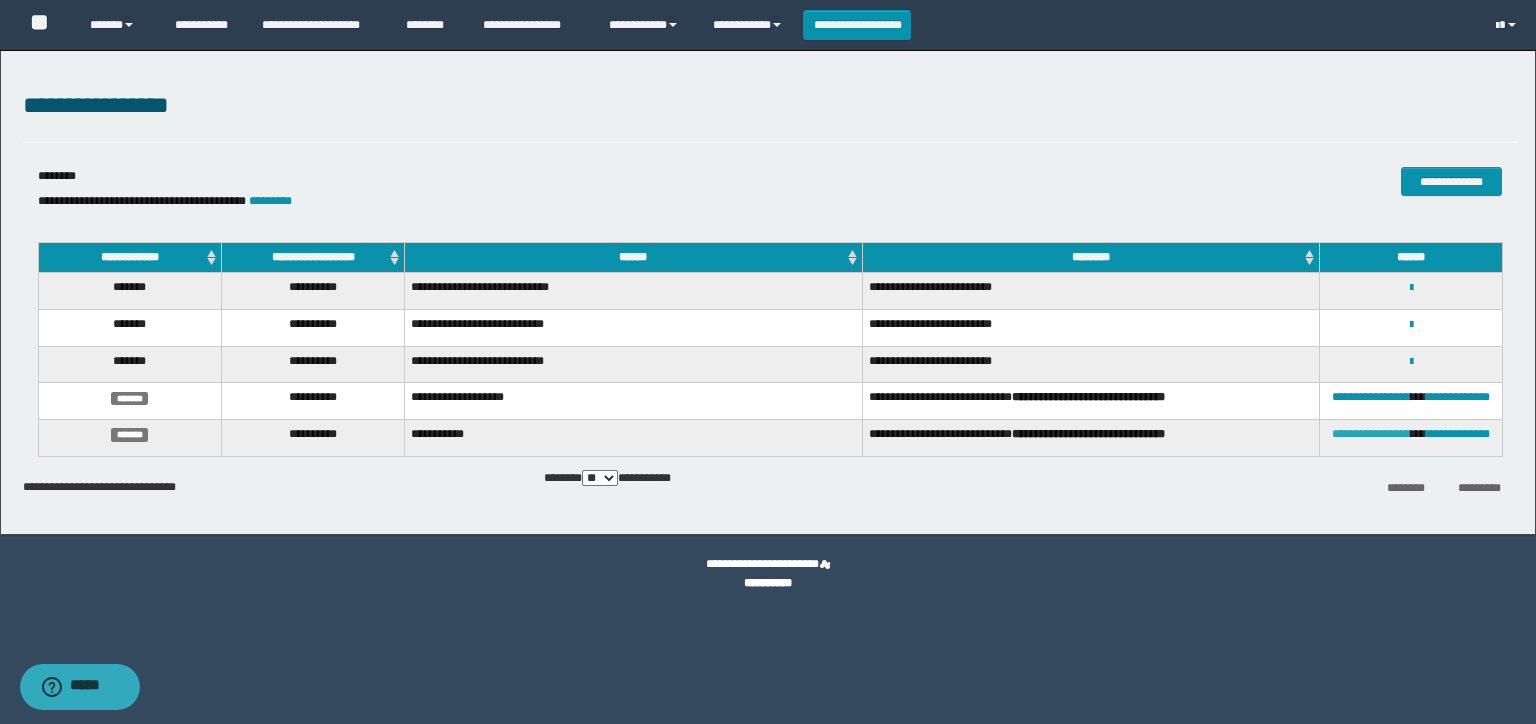click on "**********" at bounding box center [1371, 434] 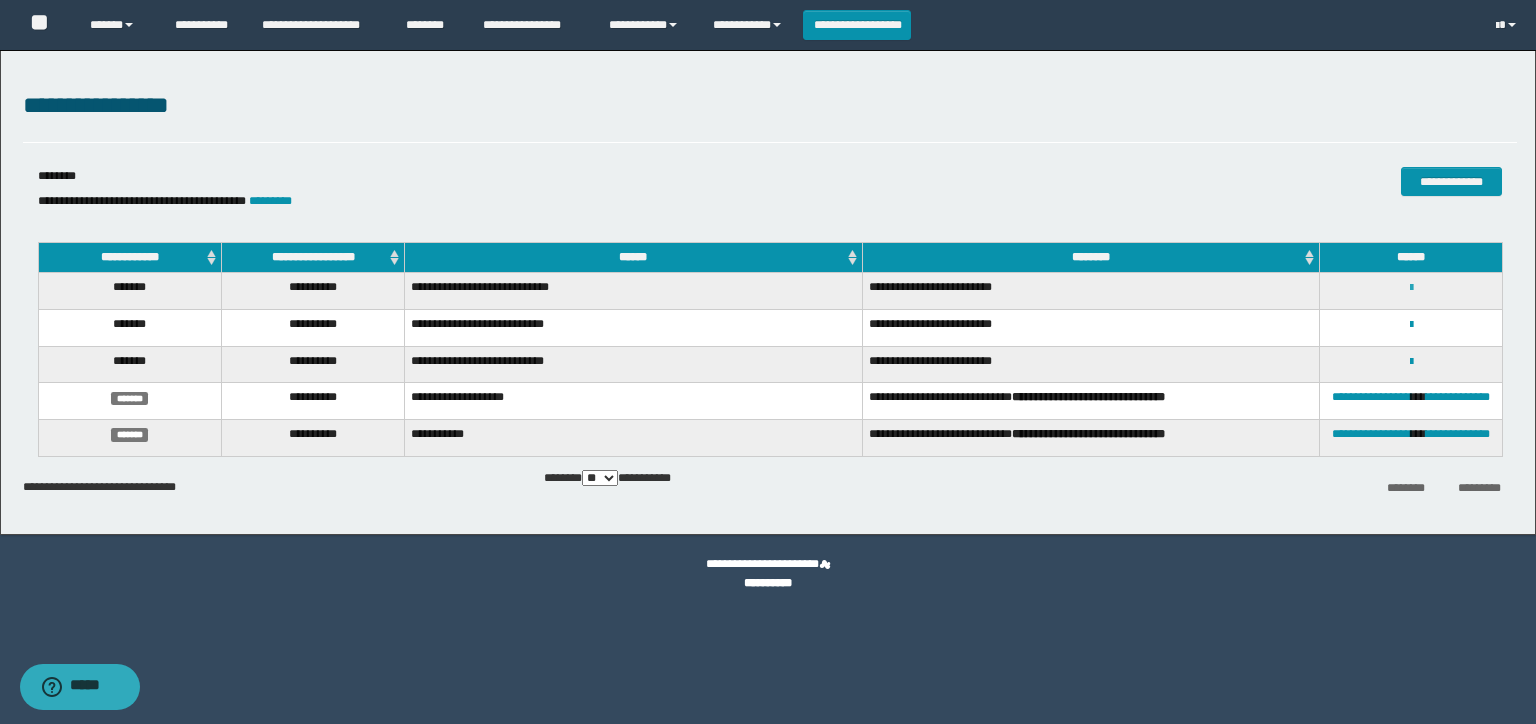 click at bounding box center [1411, 288] 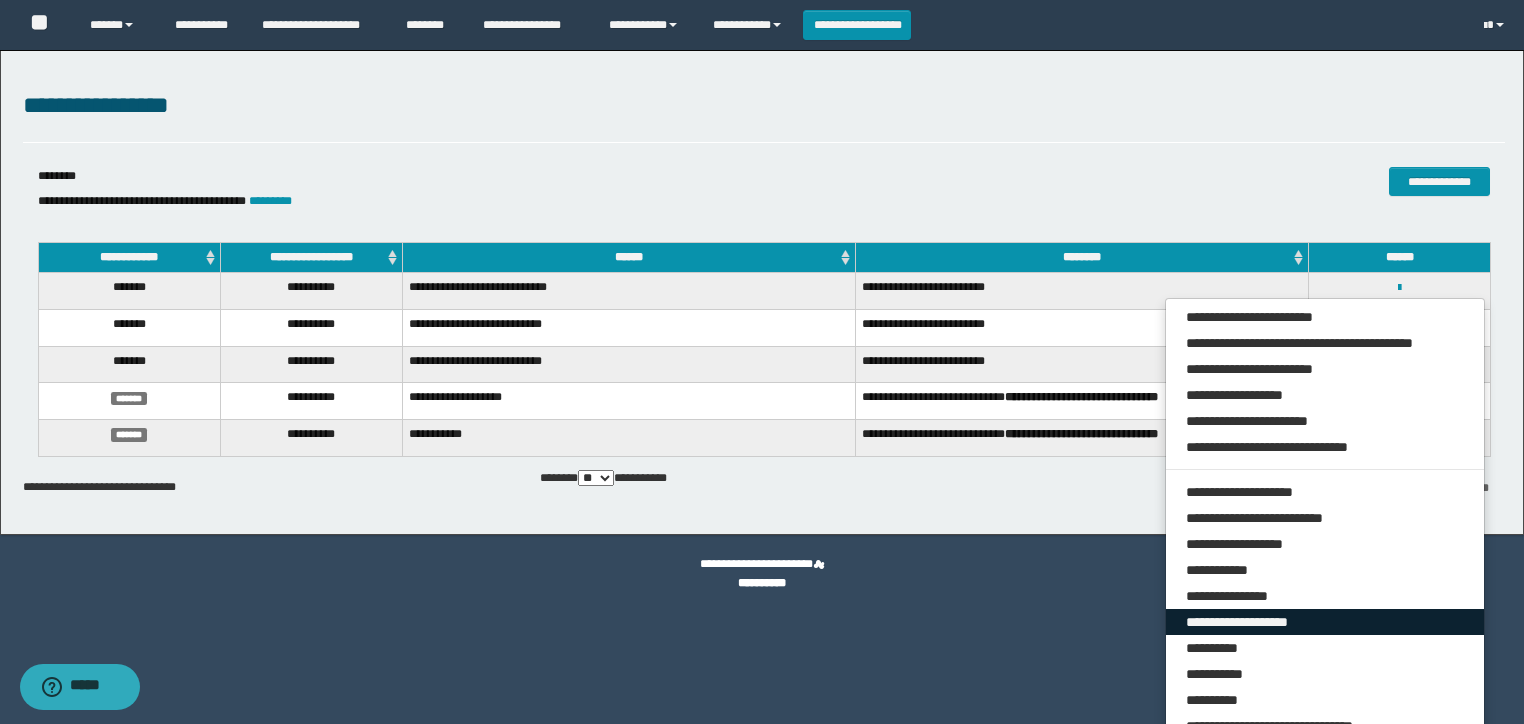 click on "**********" at bounding box center [1325, 622] 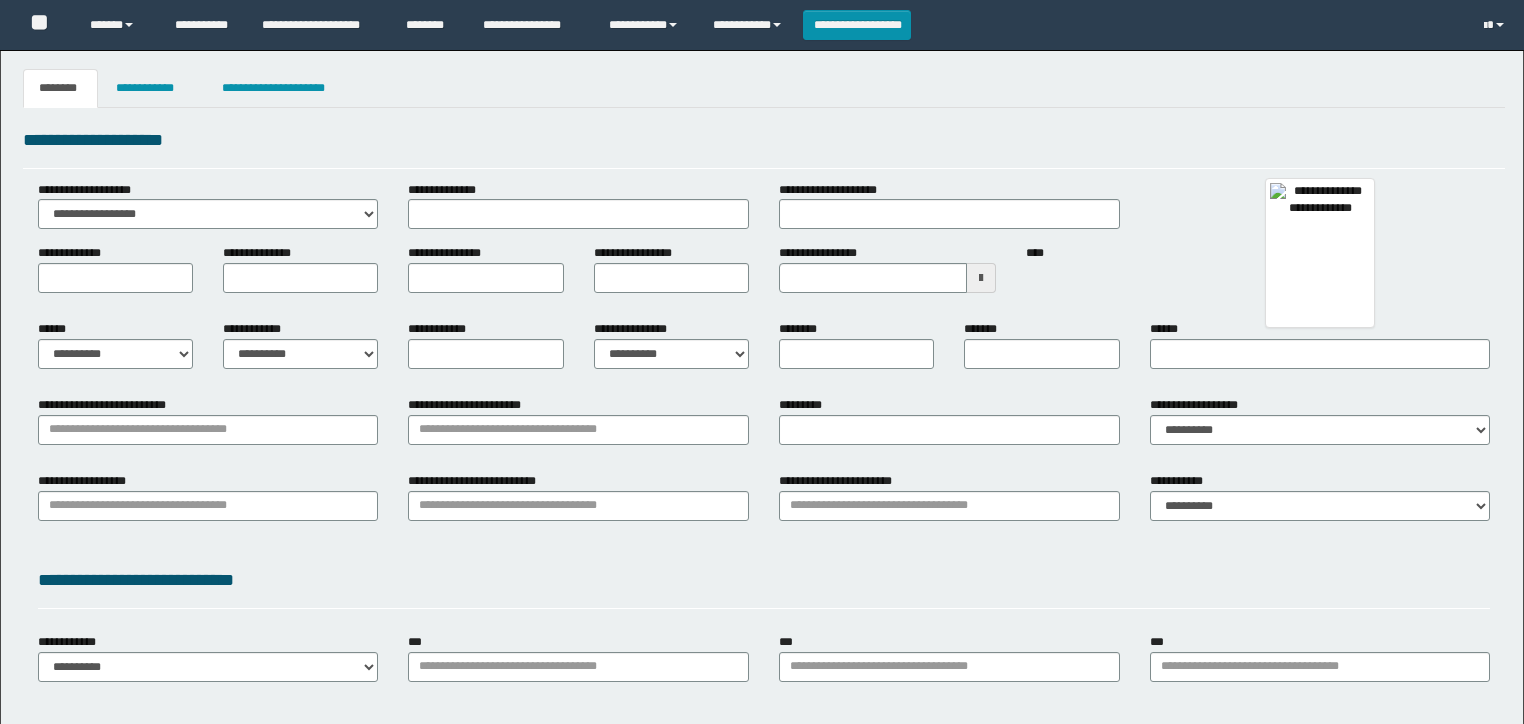 type 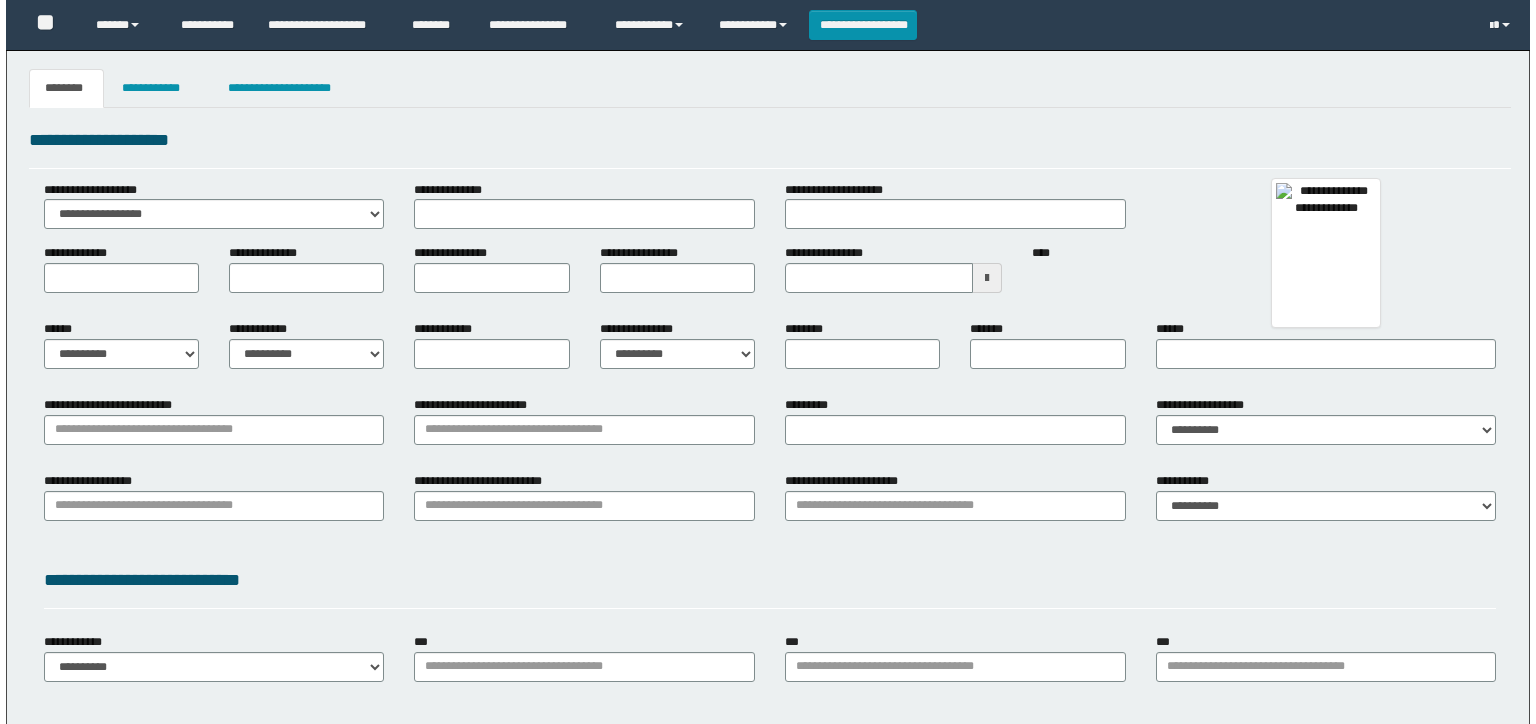 scroll, scrollTop: 0, scrollLeft: 0, axis: both 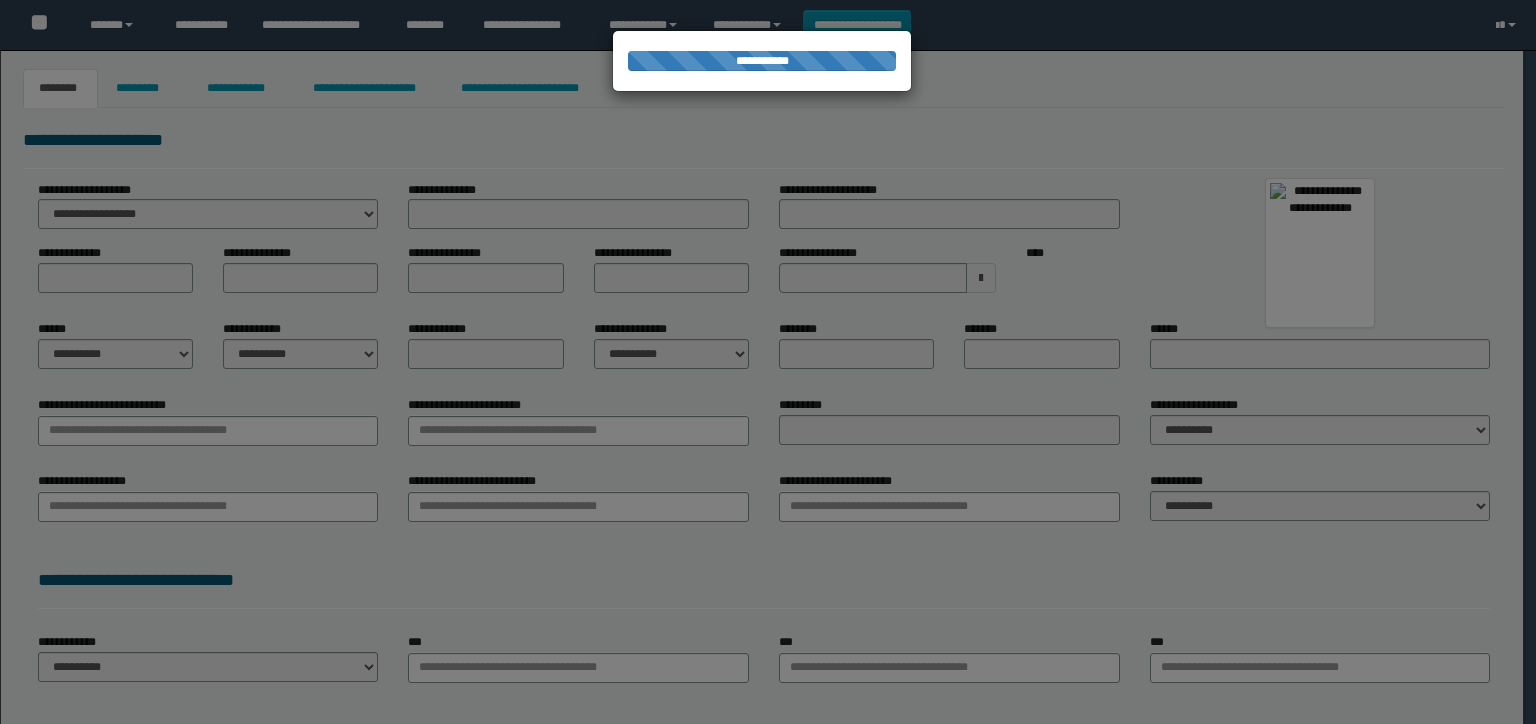 type on "**********" 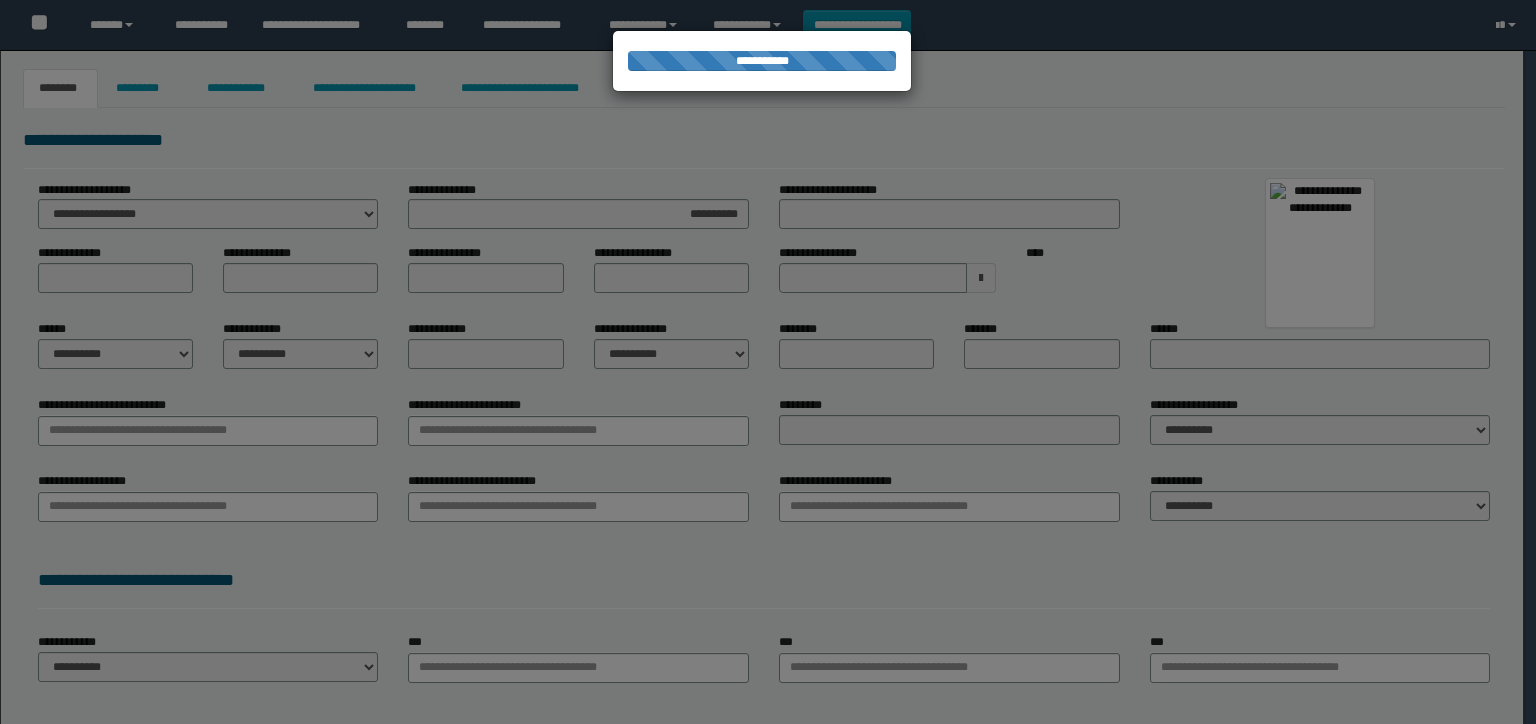type on "**********" 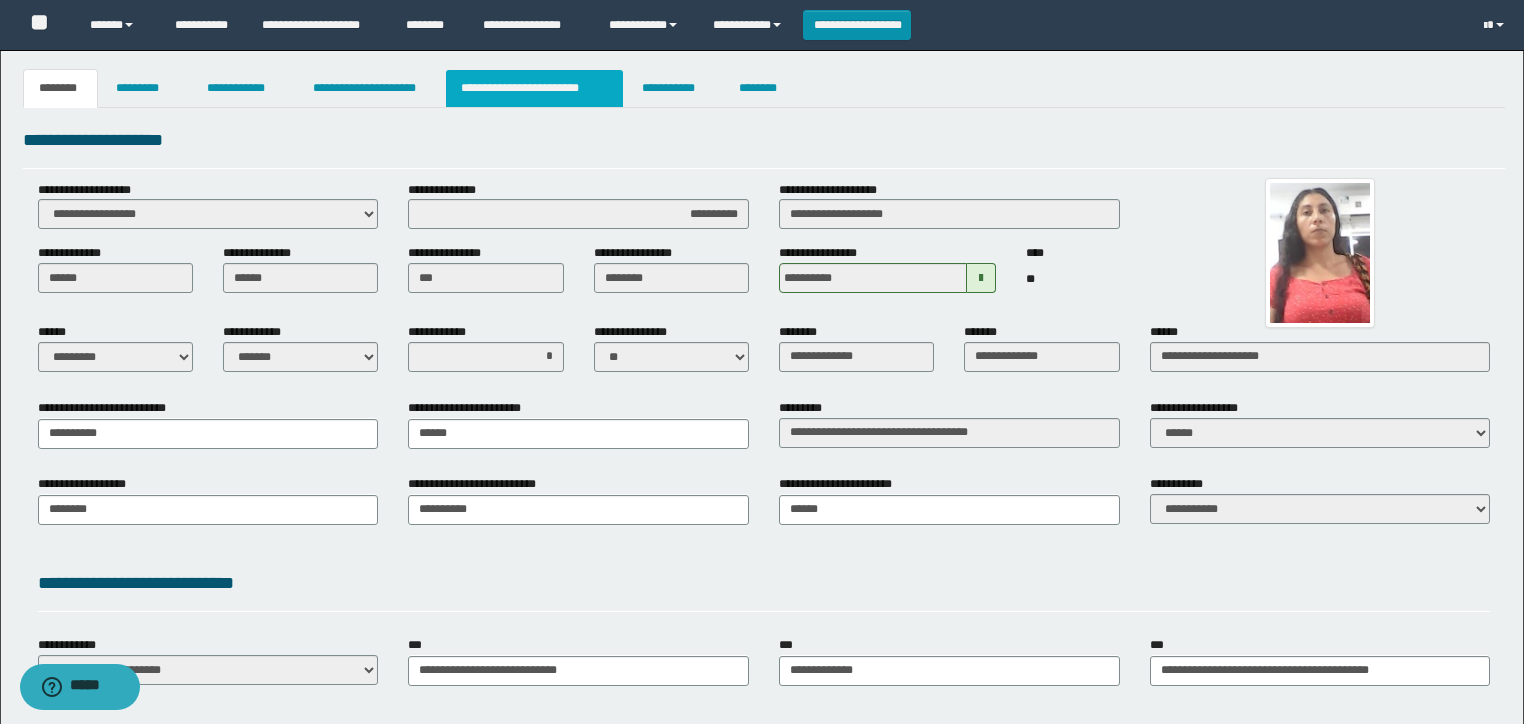 click on "**********" at bounding box center (534, 88) 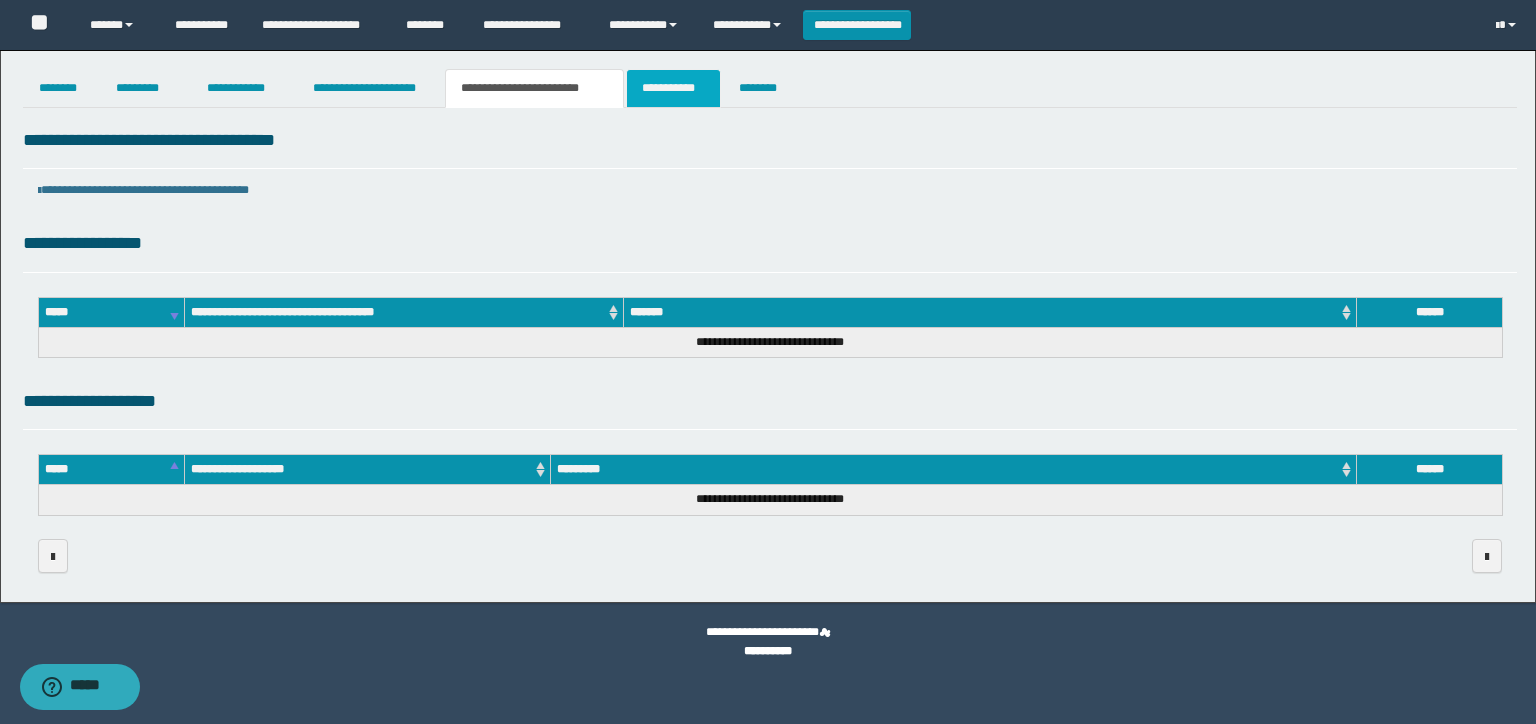 click on "**********" at bounding box center (673, 88) 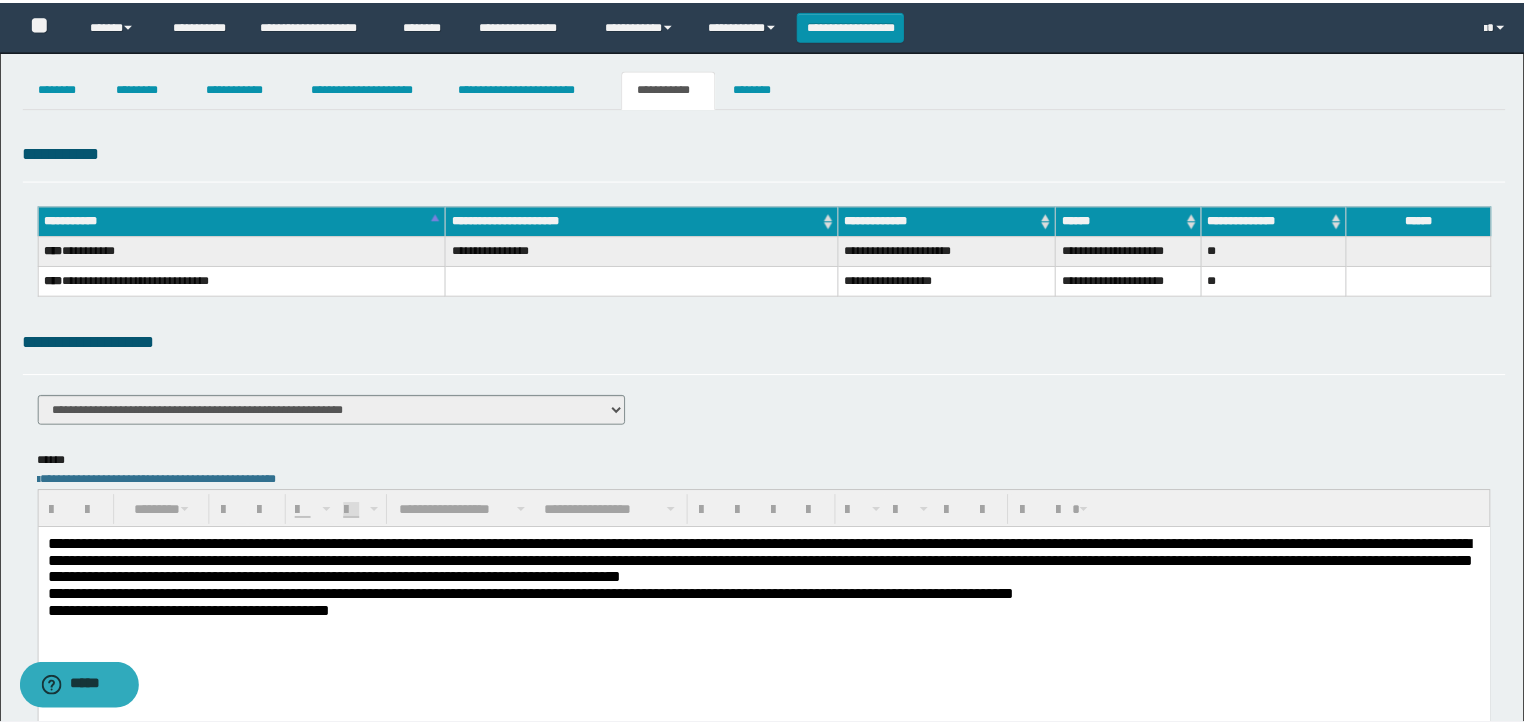 scroll, scrollTop: 0, scrollLeft: 0, axis: both 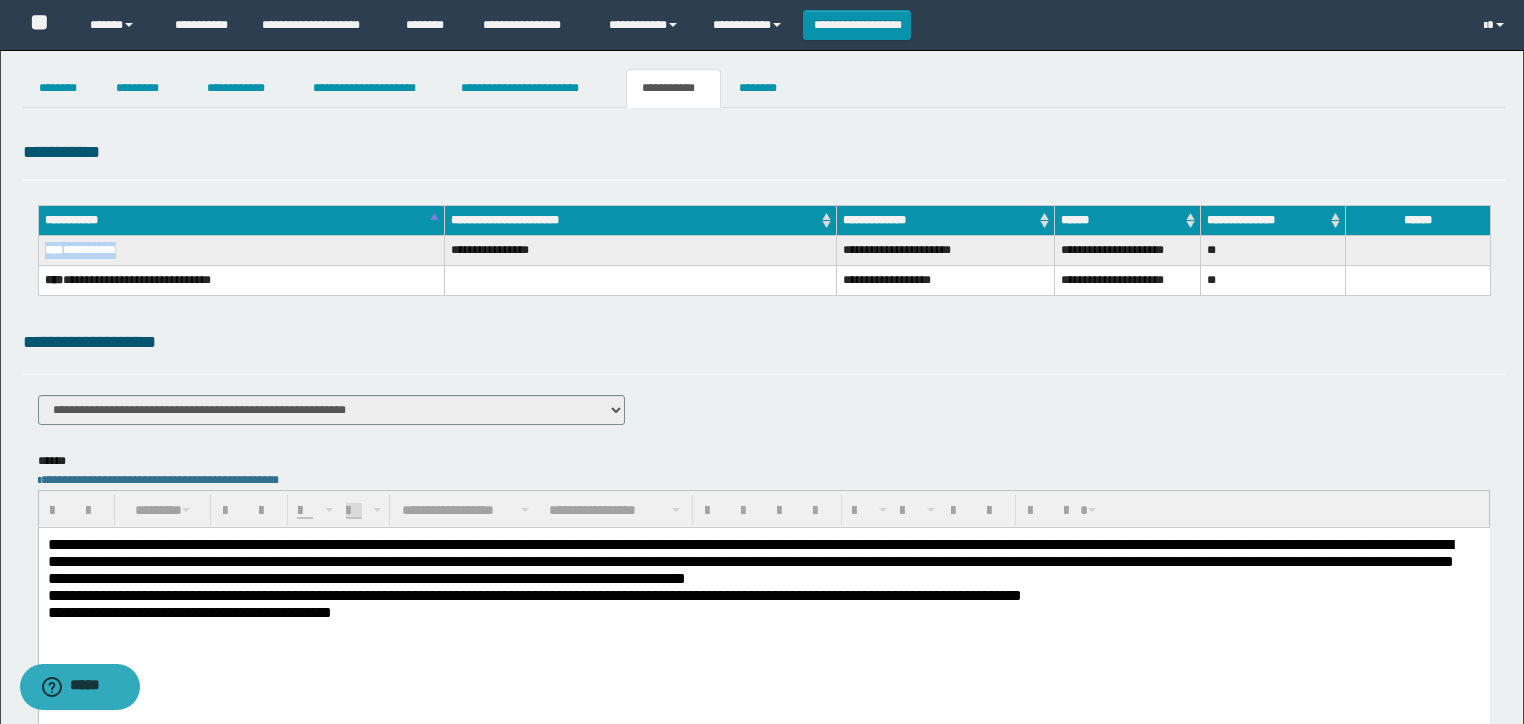 drag, startPoint x: 142, startPoint y: 250, endPoint x: 40, endPoint y: 257, distance: 102.239914 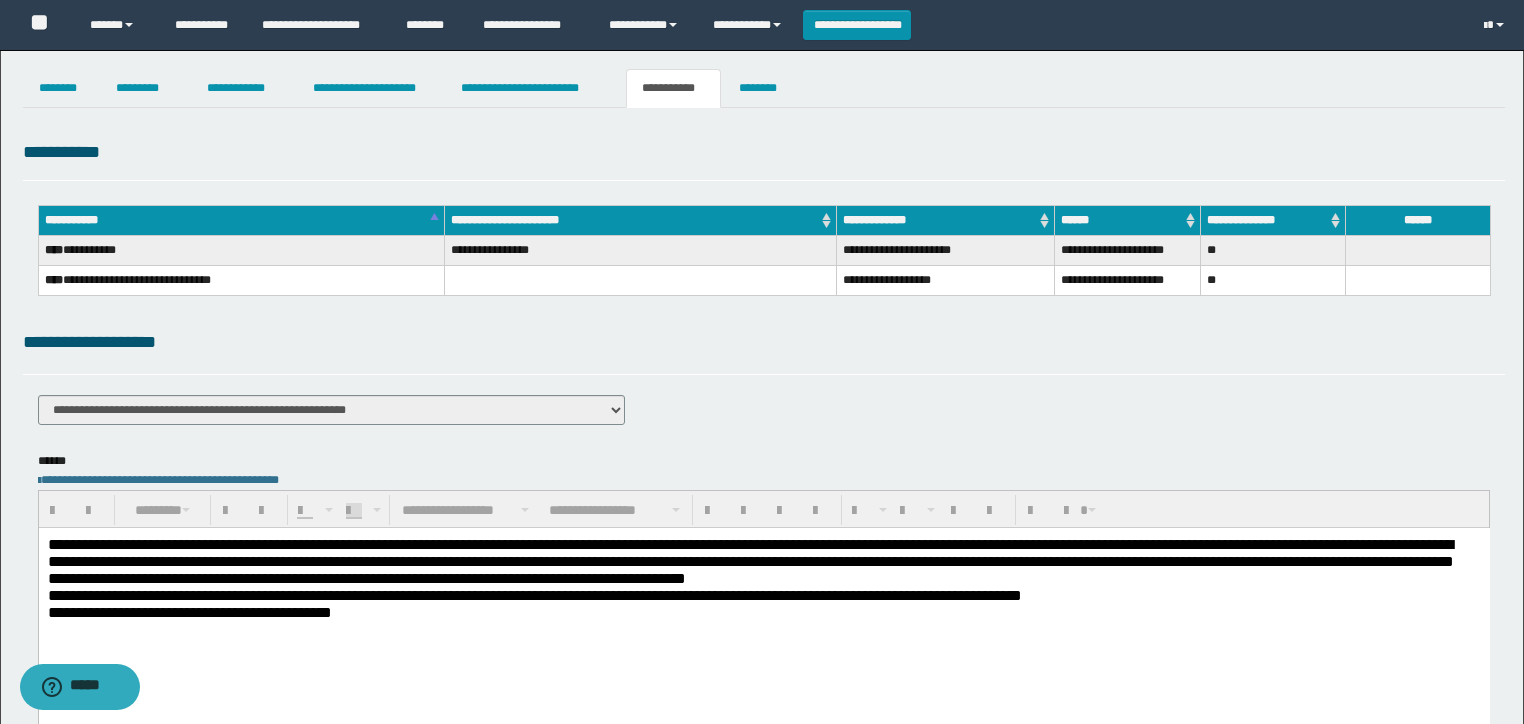 click on "**********" at bounding box center (764, 256) 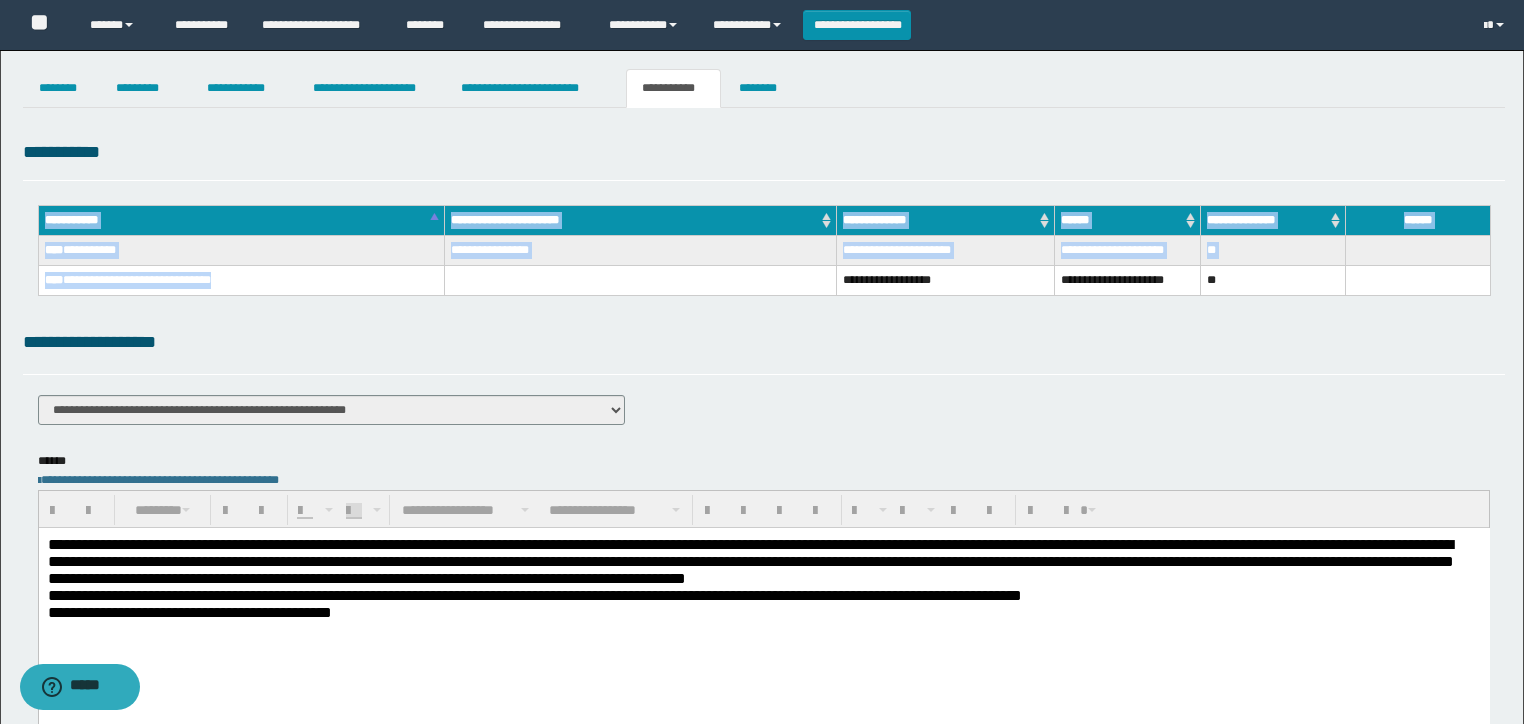drag, startPoint x: 251, startPoint y: 279, endPoint x: 36, endPoint y: 285, distance: 215.08371 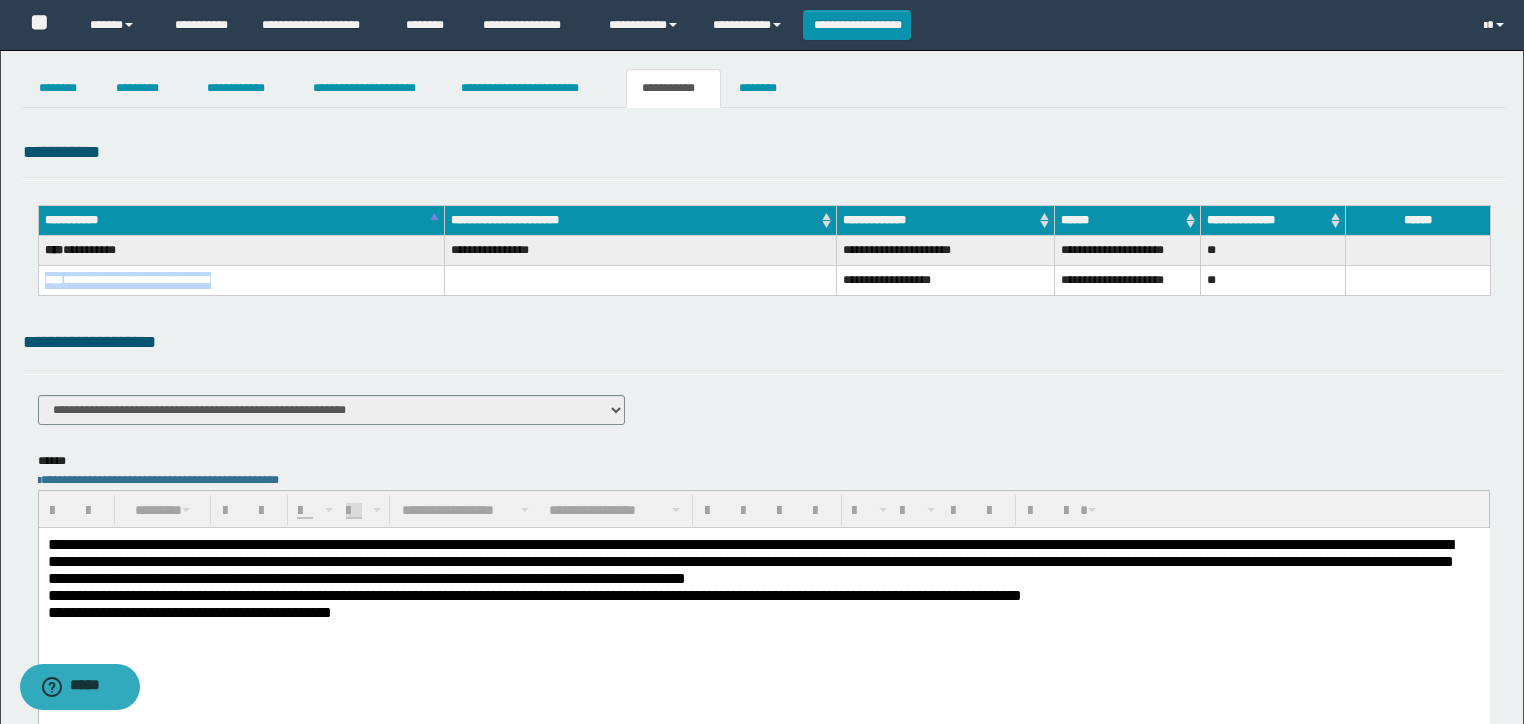 drag, startPoint x: 241, startPoint y: 281, endPoint x: 46, endPoint y: 284, distance: 195.02307 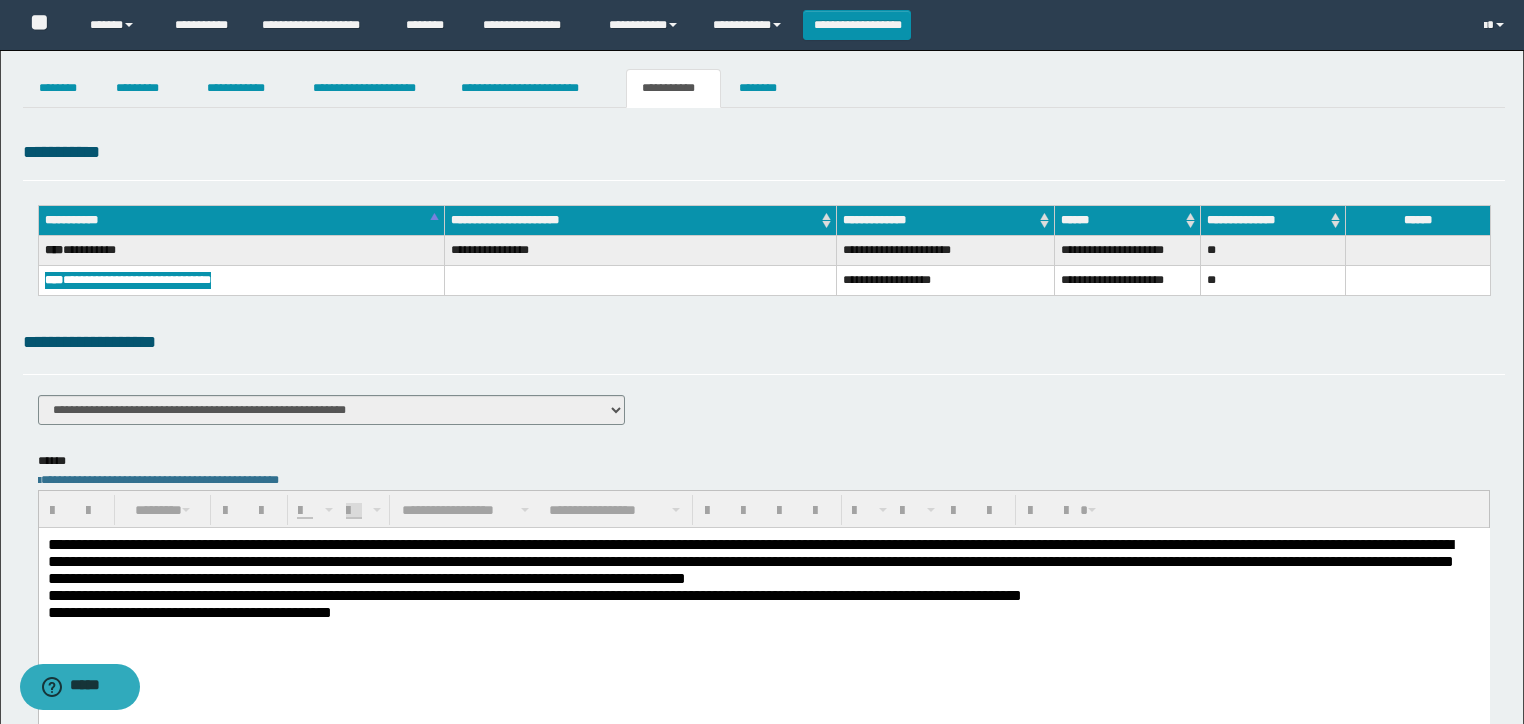 click on "**********" at bounding box center [750, 560] 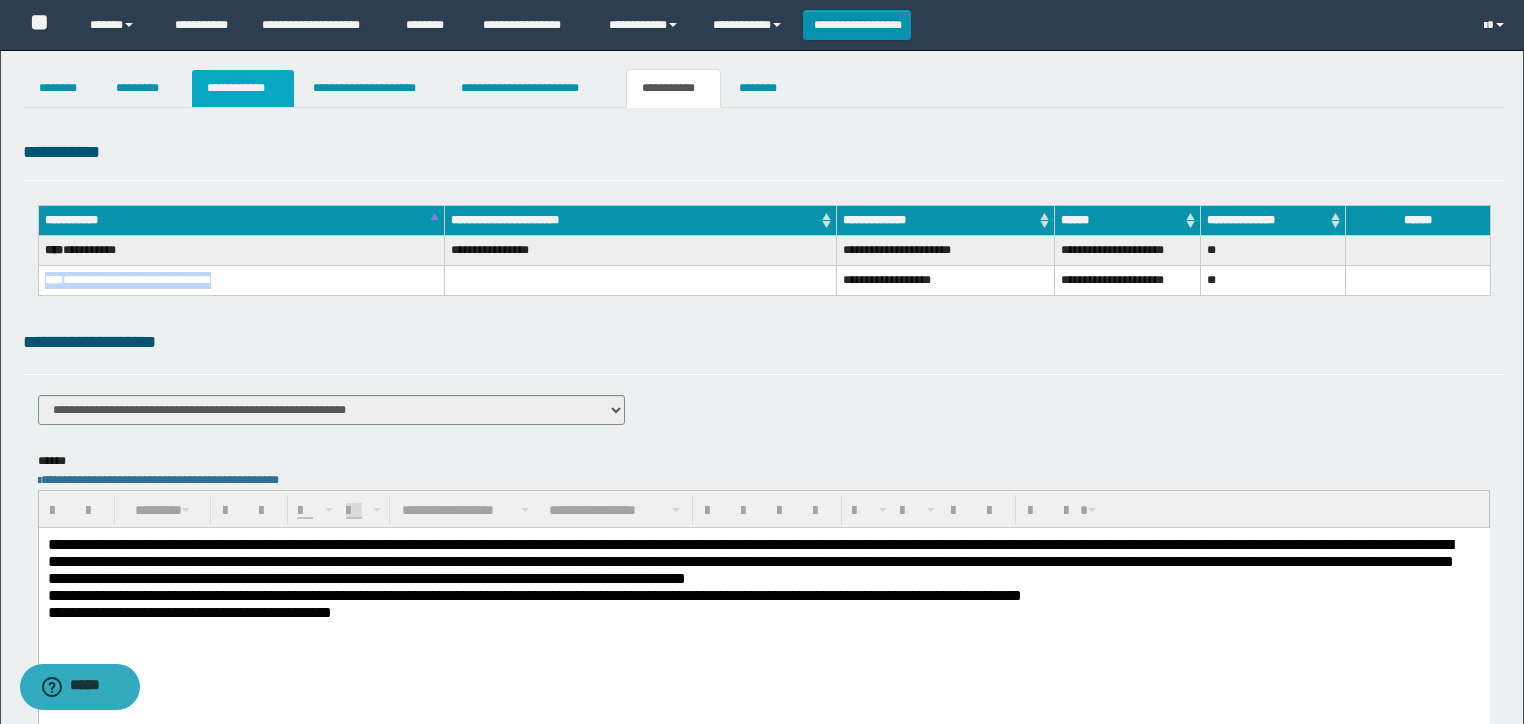 click on "**********" at bounding box center [243, 88] 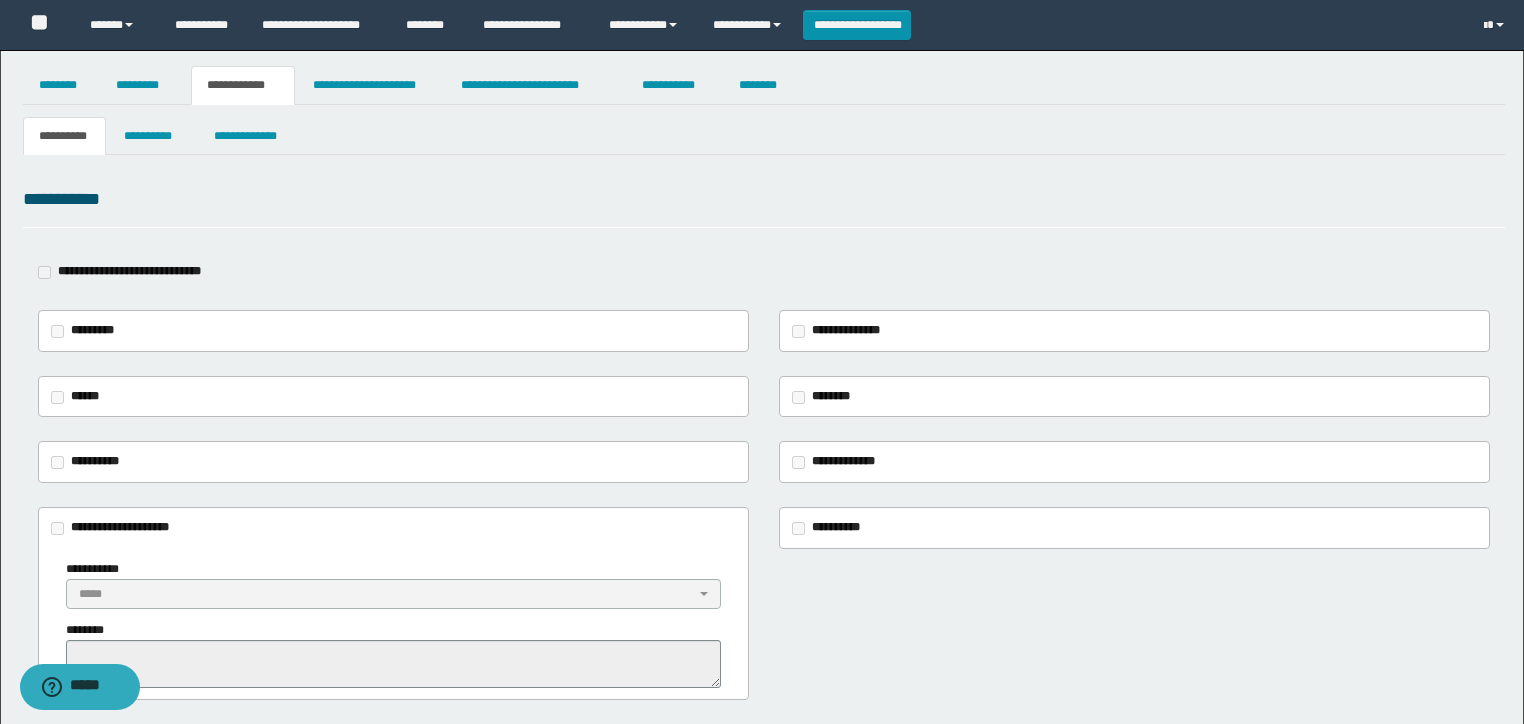 scroll, scrollTop: 0, scrollLeft: 0, axis: both 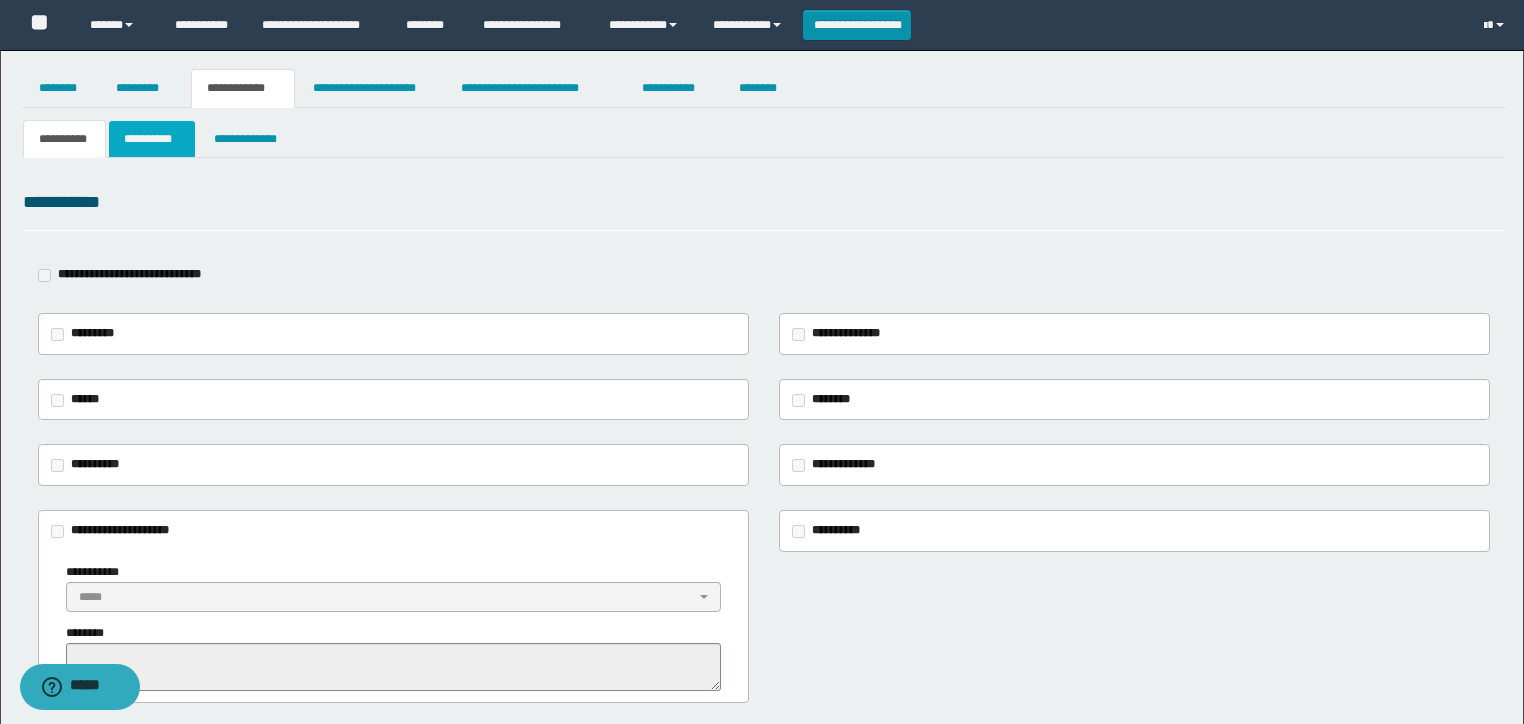 click on "**********" at bounding box center [152, 139] 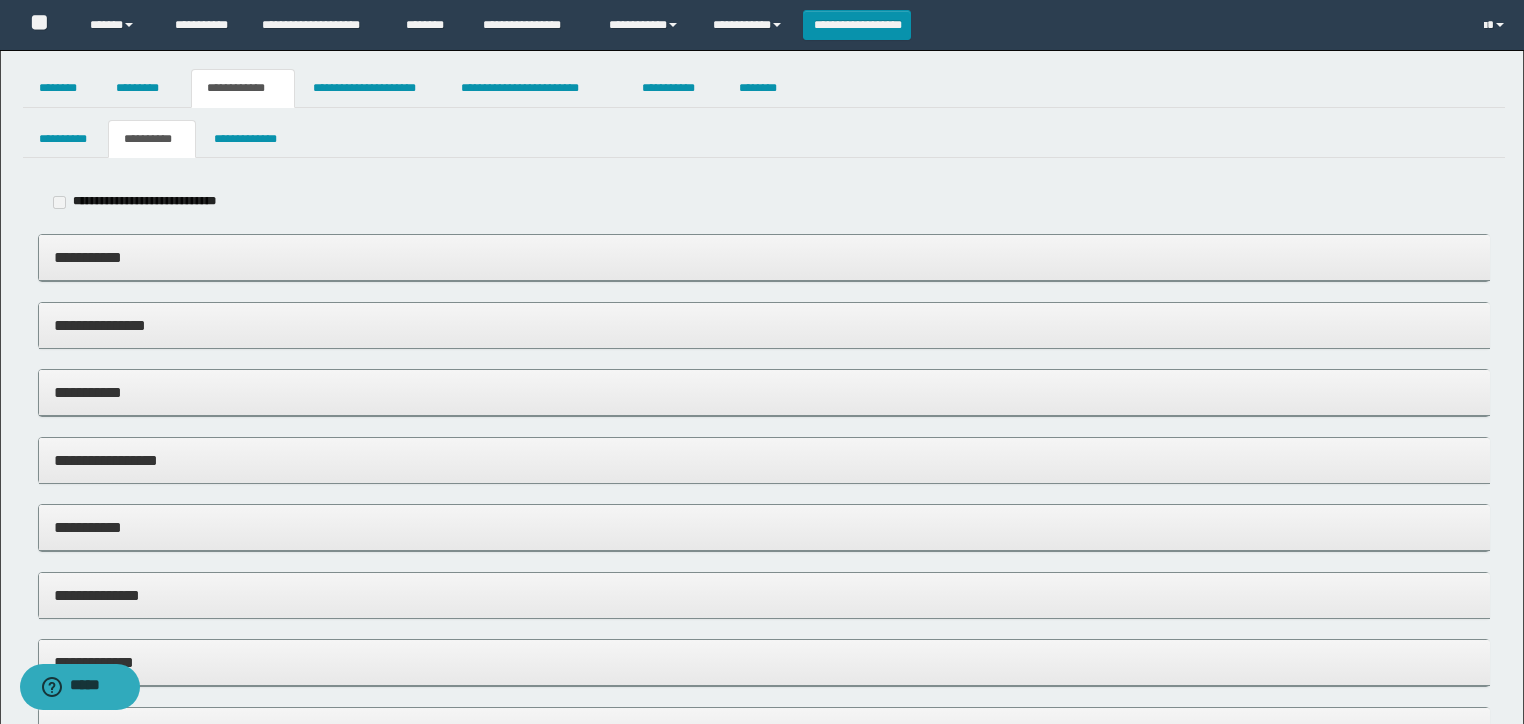 click on "**********" at bounding box center (764, 392) 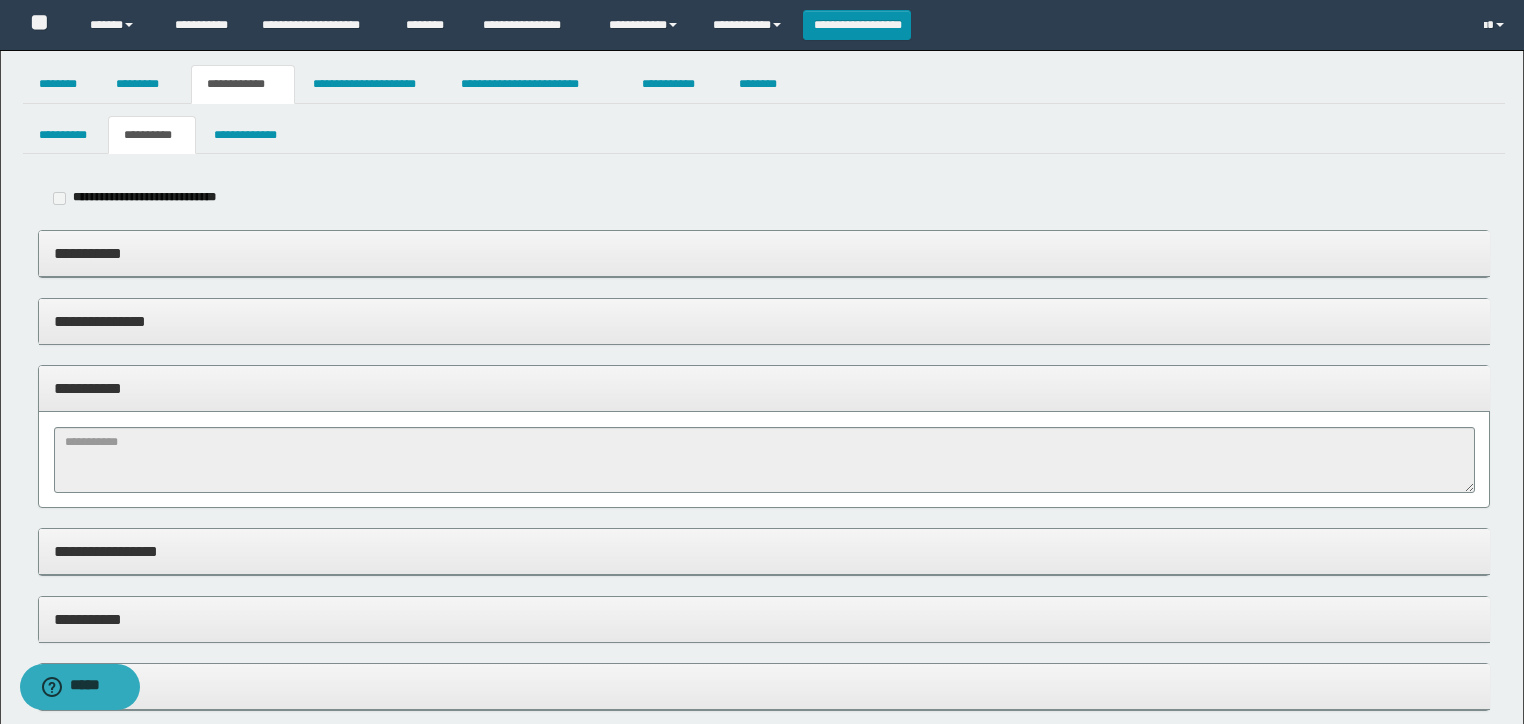 scroll, scrollTop: 0, scrollLeft: 0, axis: both 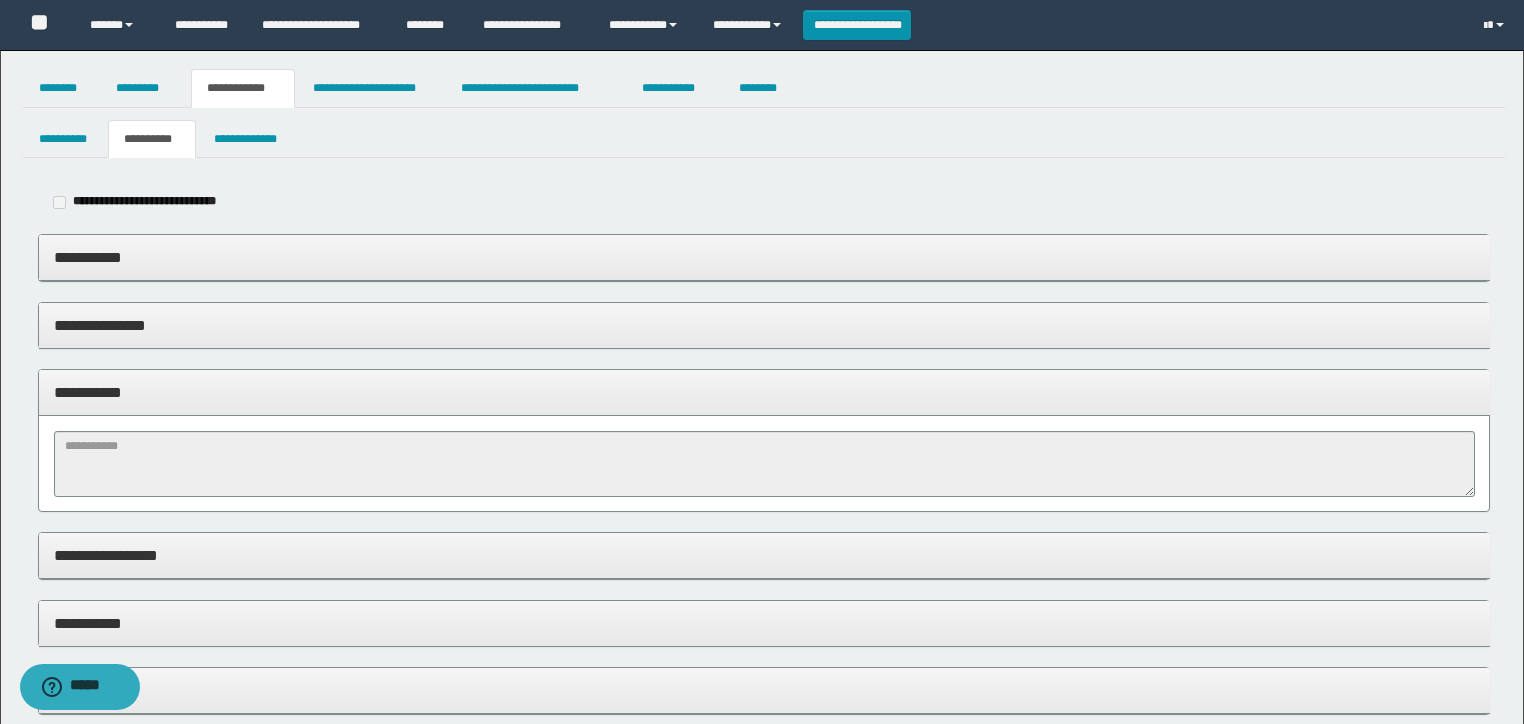 drag, startPoint x: 212, startPoint y: 411, endPoint x: 254, endPoint y: 405, distance: 42.426407 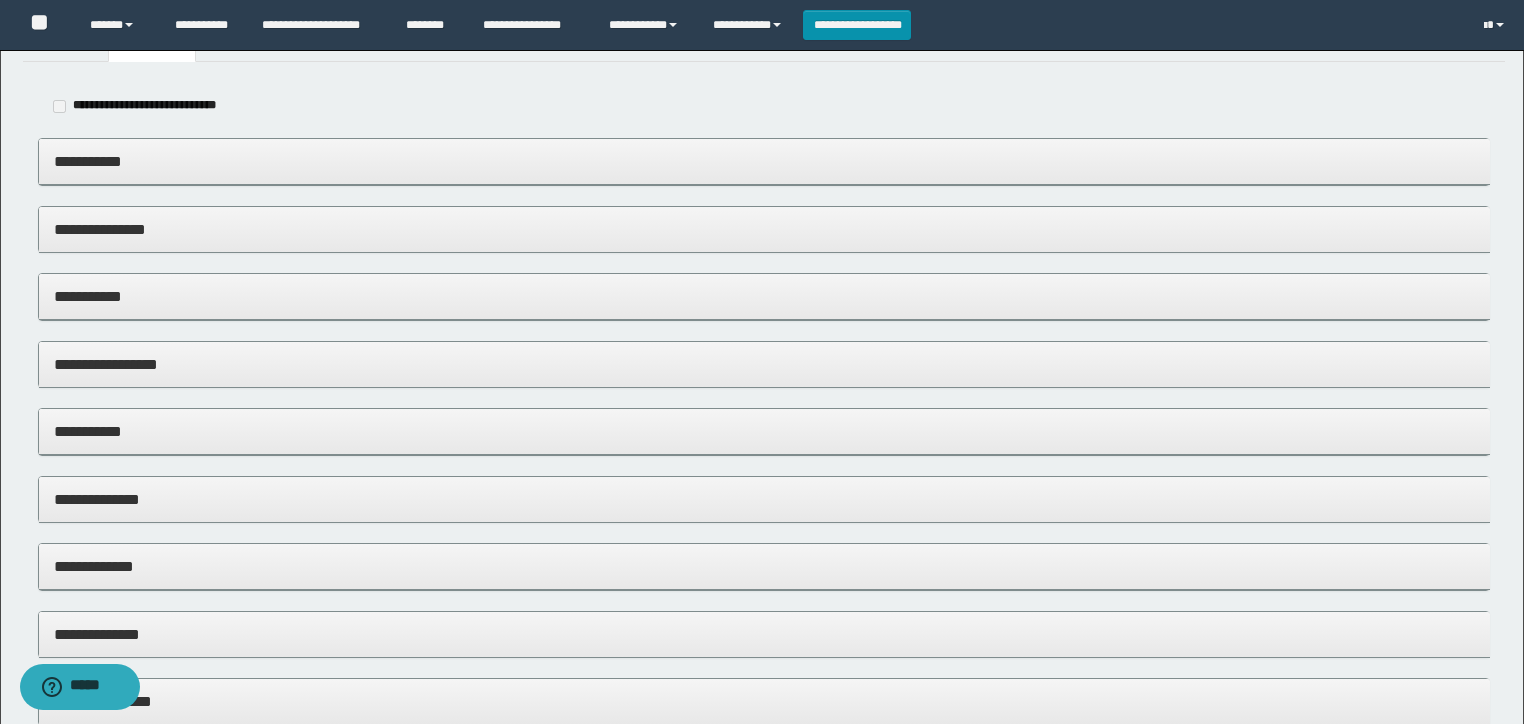 scroll, scrollTop: 320, scrollLeft: 0, axis: vertical 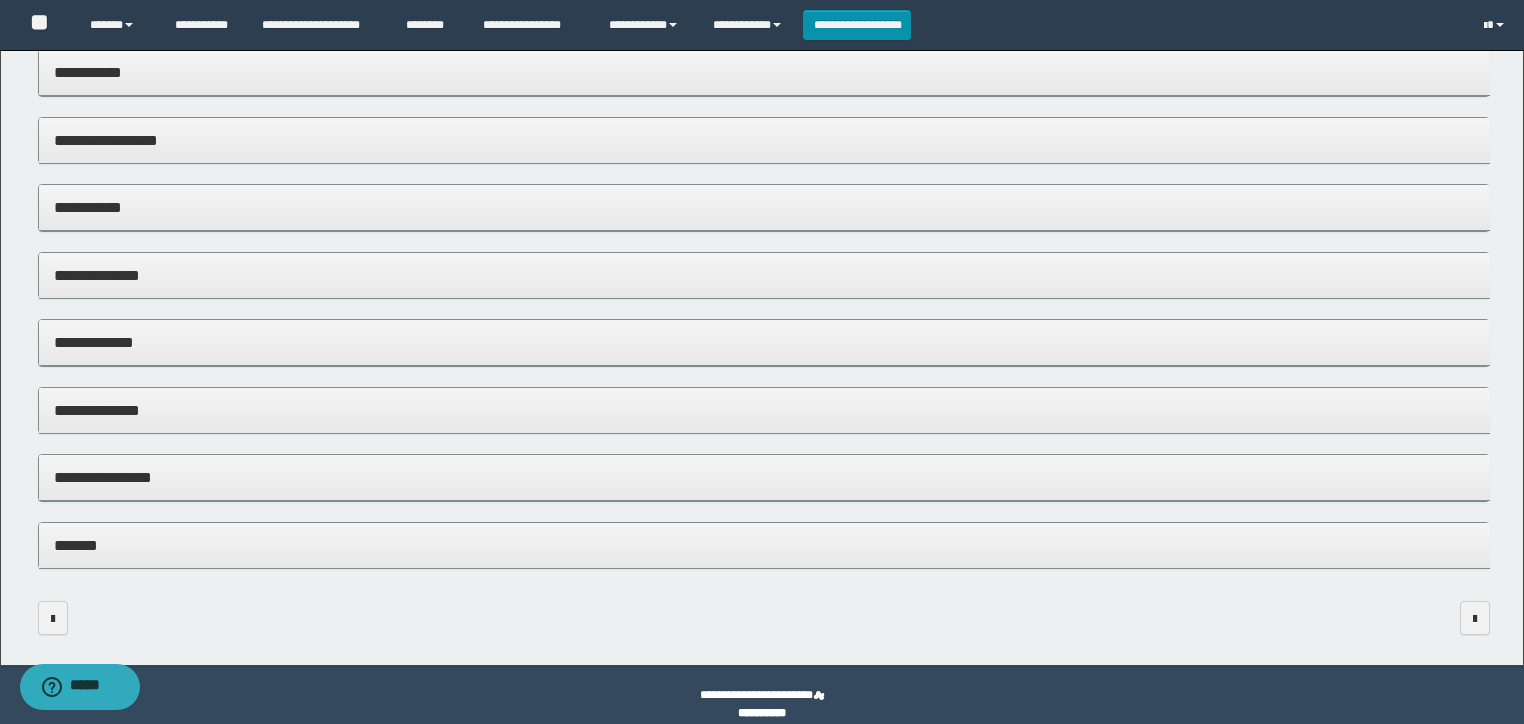 click on "**********" at bounding box center (764, 477) 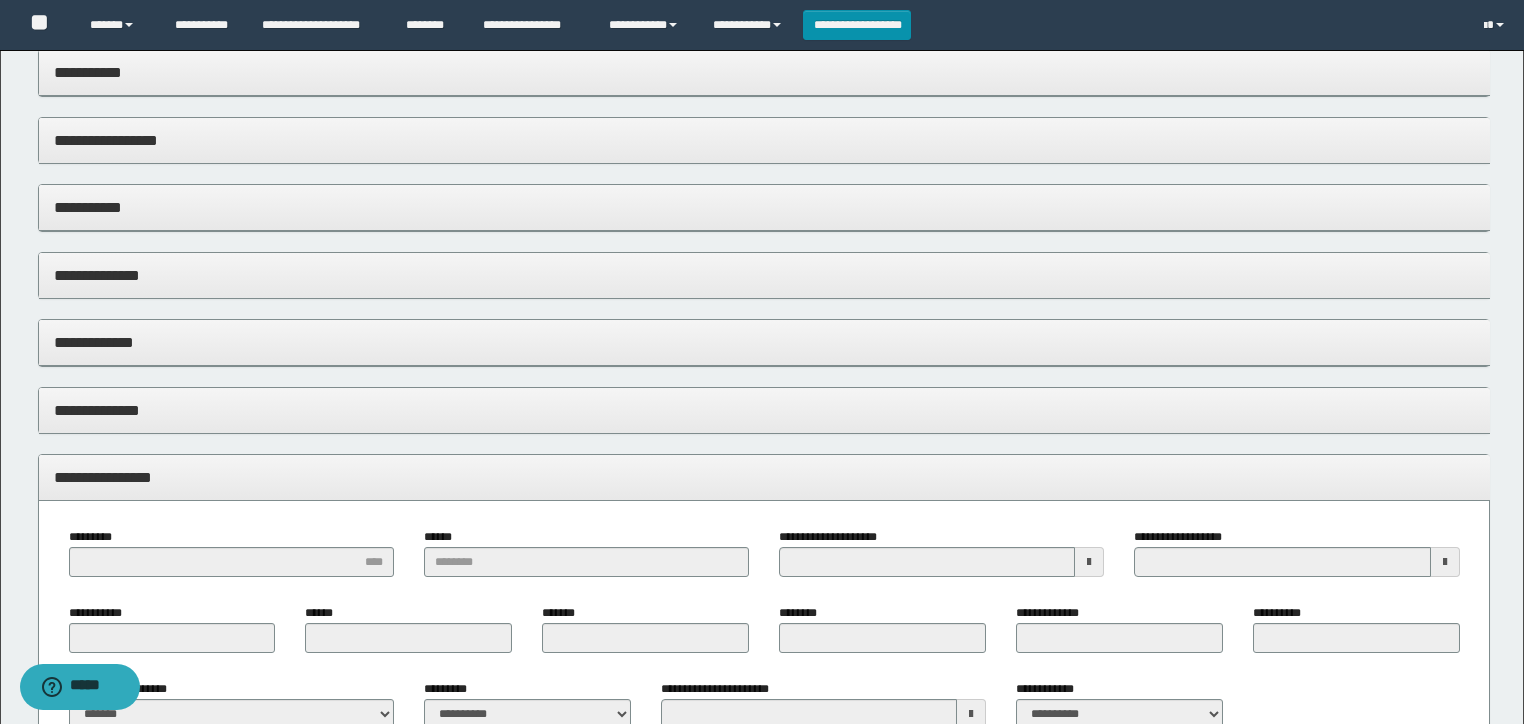 click on "**********" at bounding box center (764, 477) 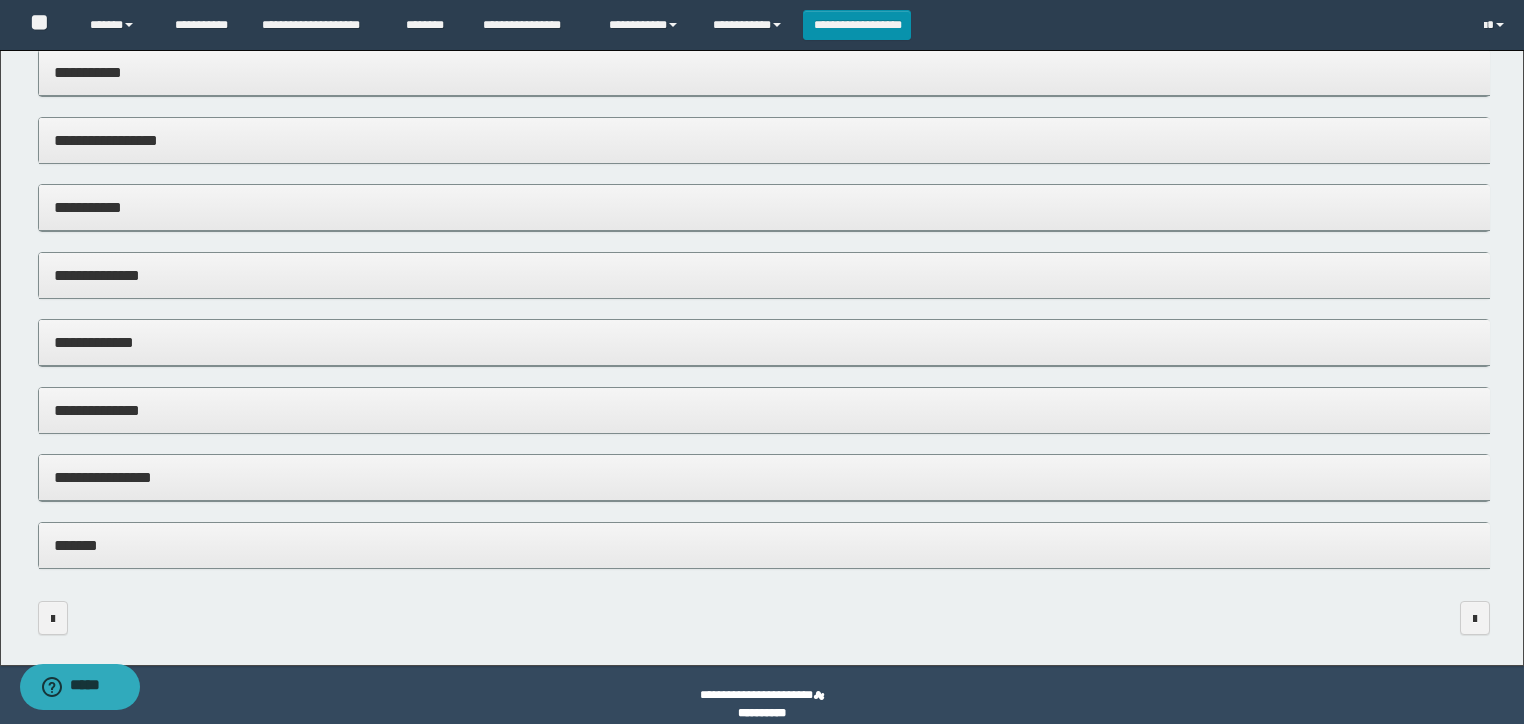 scroll, scrollTop: 0, scrollLeft: 0, axis: both 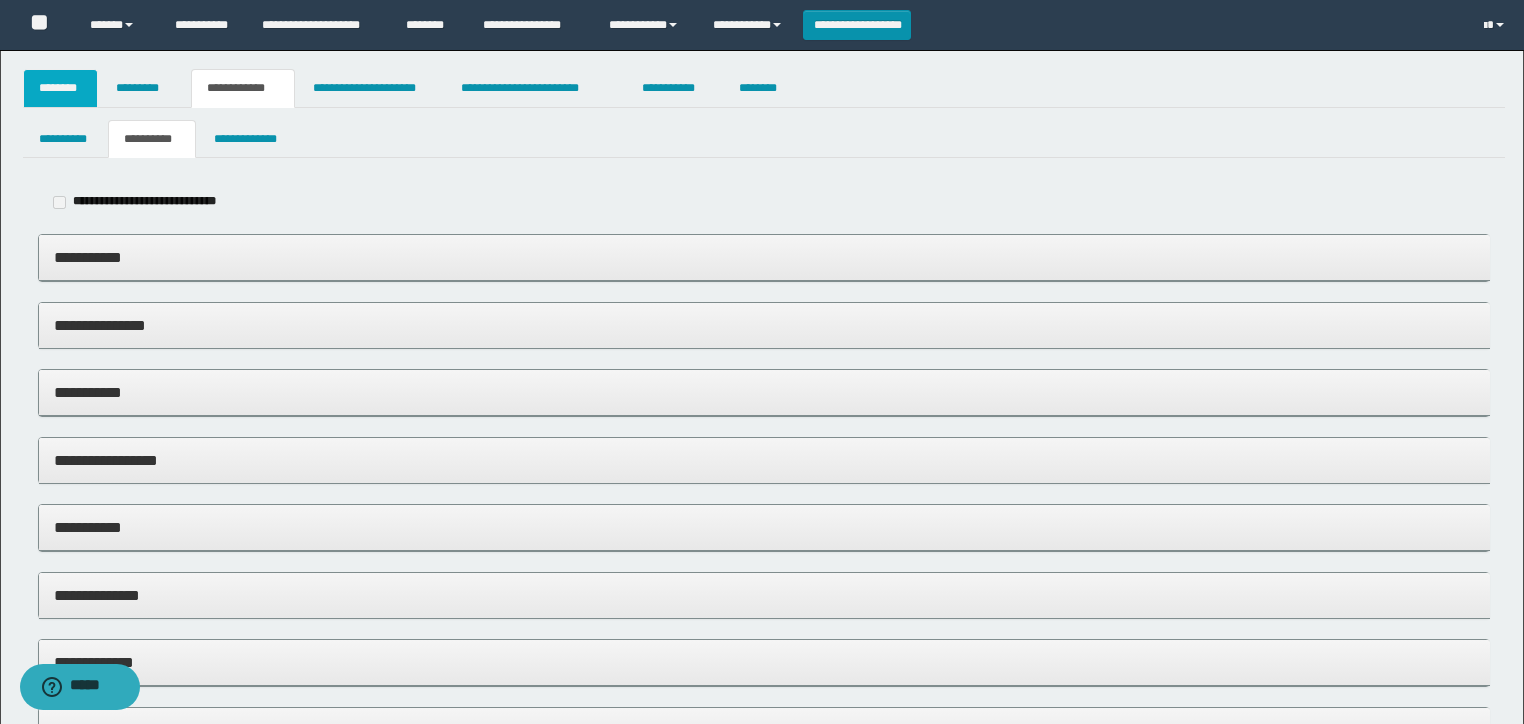 click on "********" at bounding box center [61, 88] 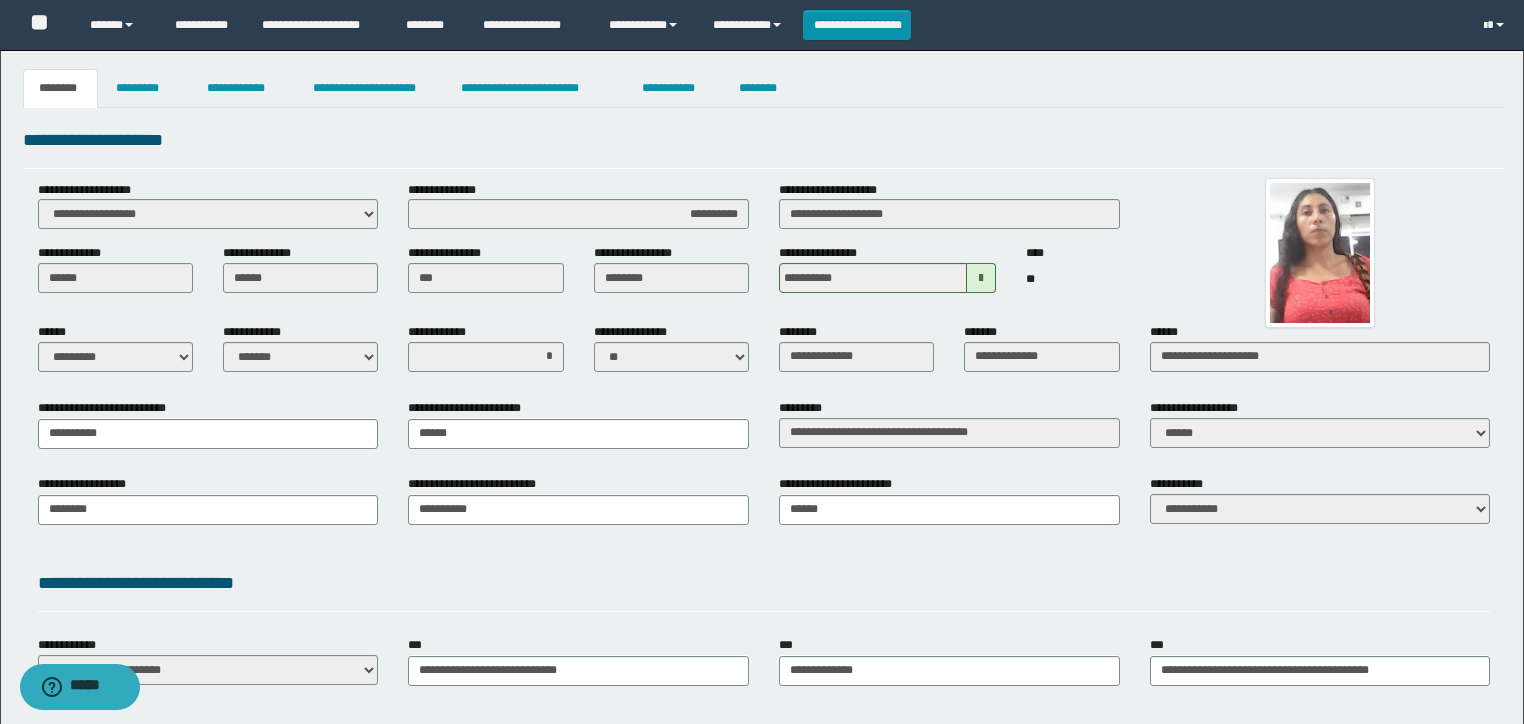 click on "**********" at bounding box center (579, 213) 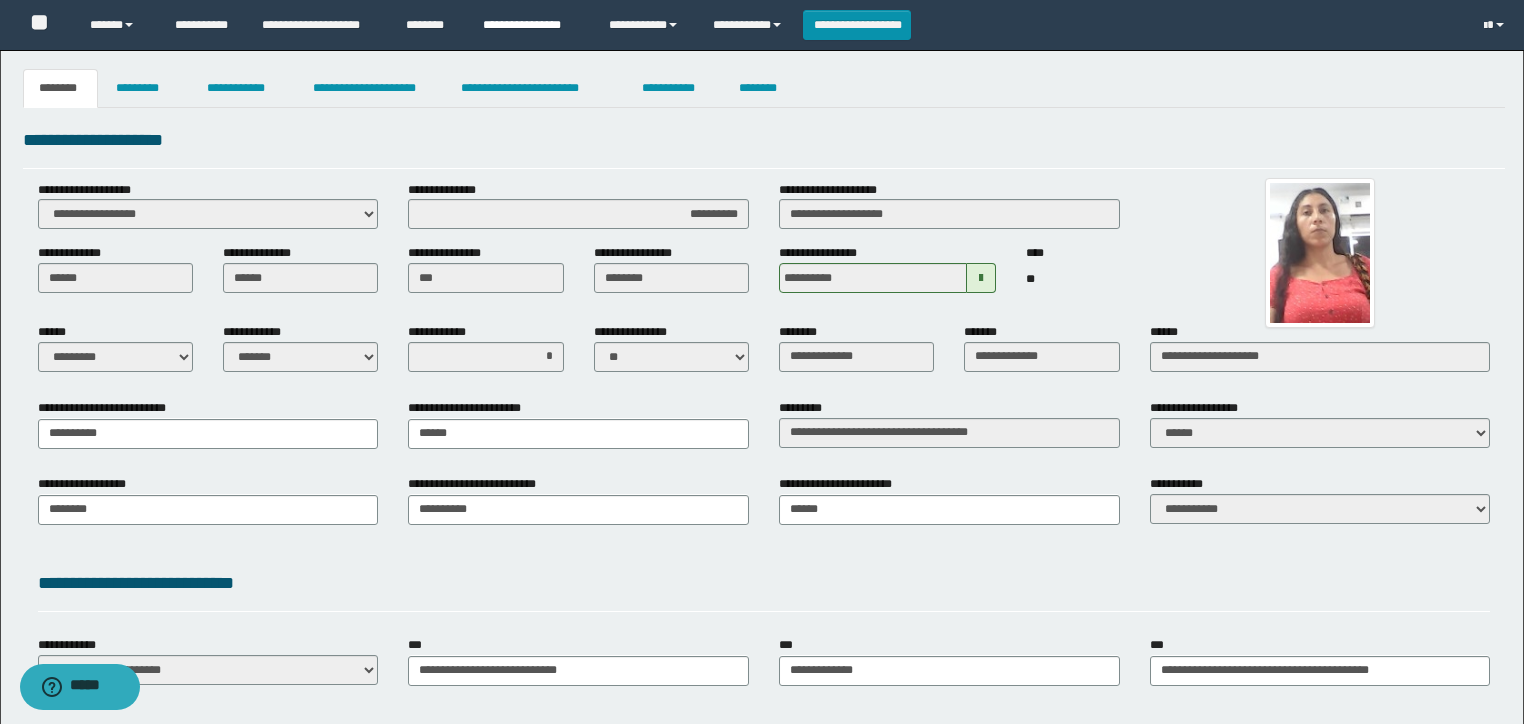 click on "**********" at bounding box center (531, 25) 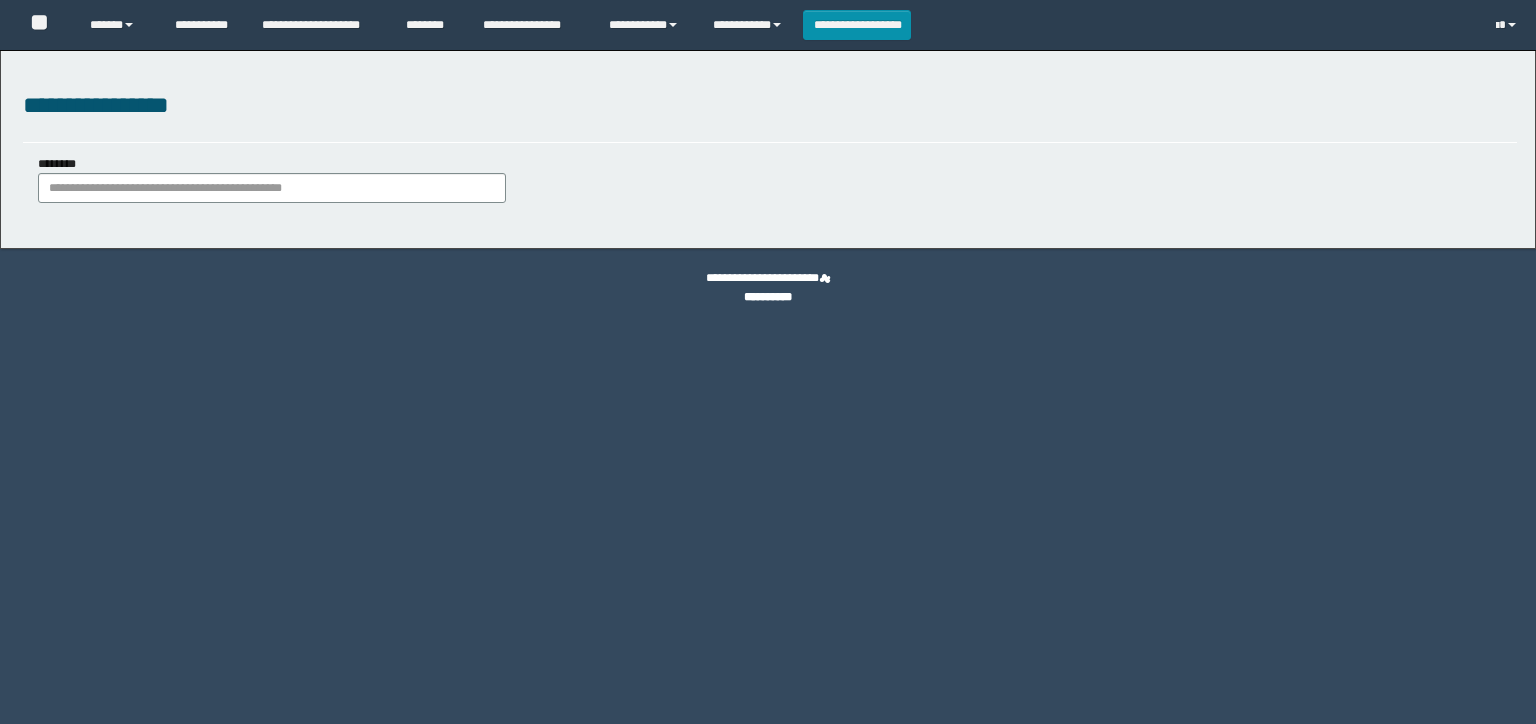 scroll, scrollTop: 0, scrollLeft: 0, axis: both 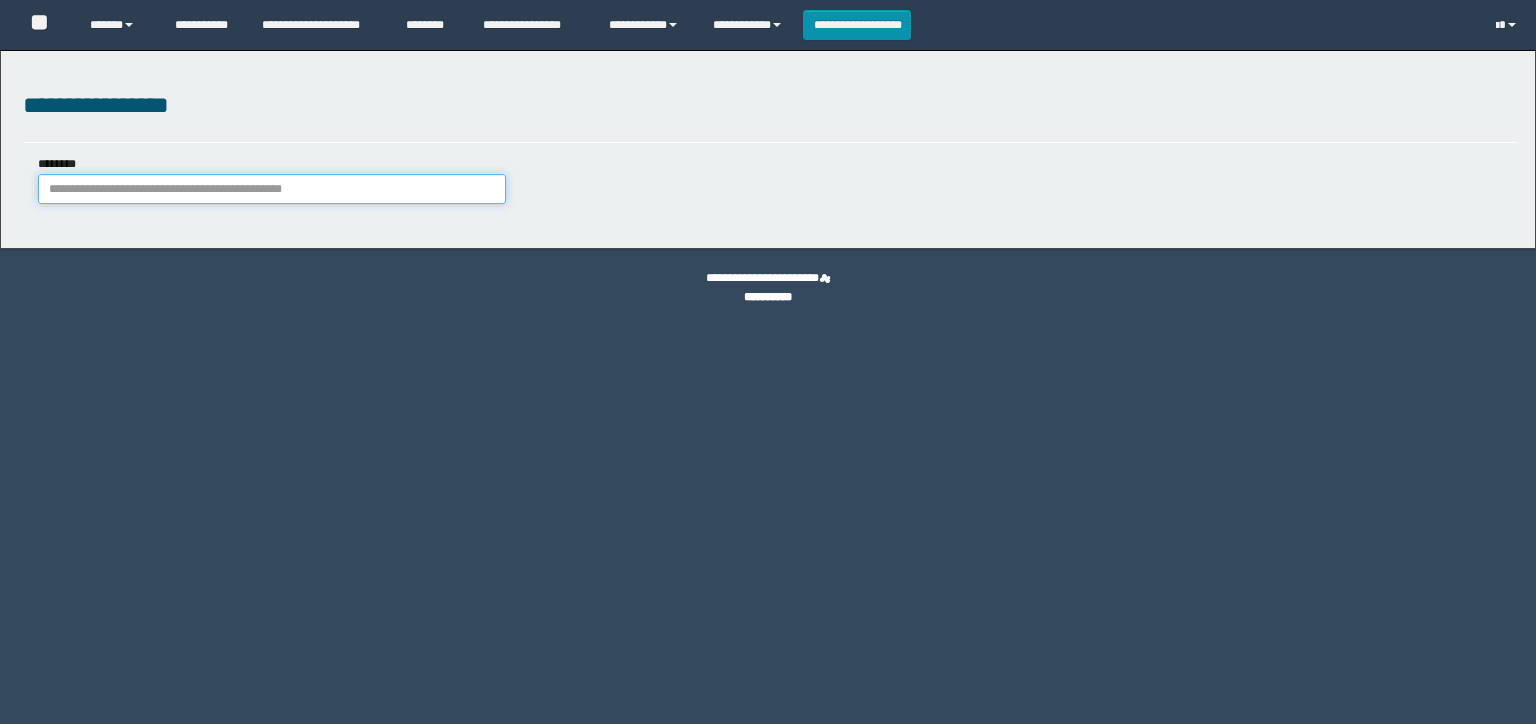 click on "********" at bounding box center (272, 189) 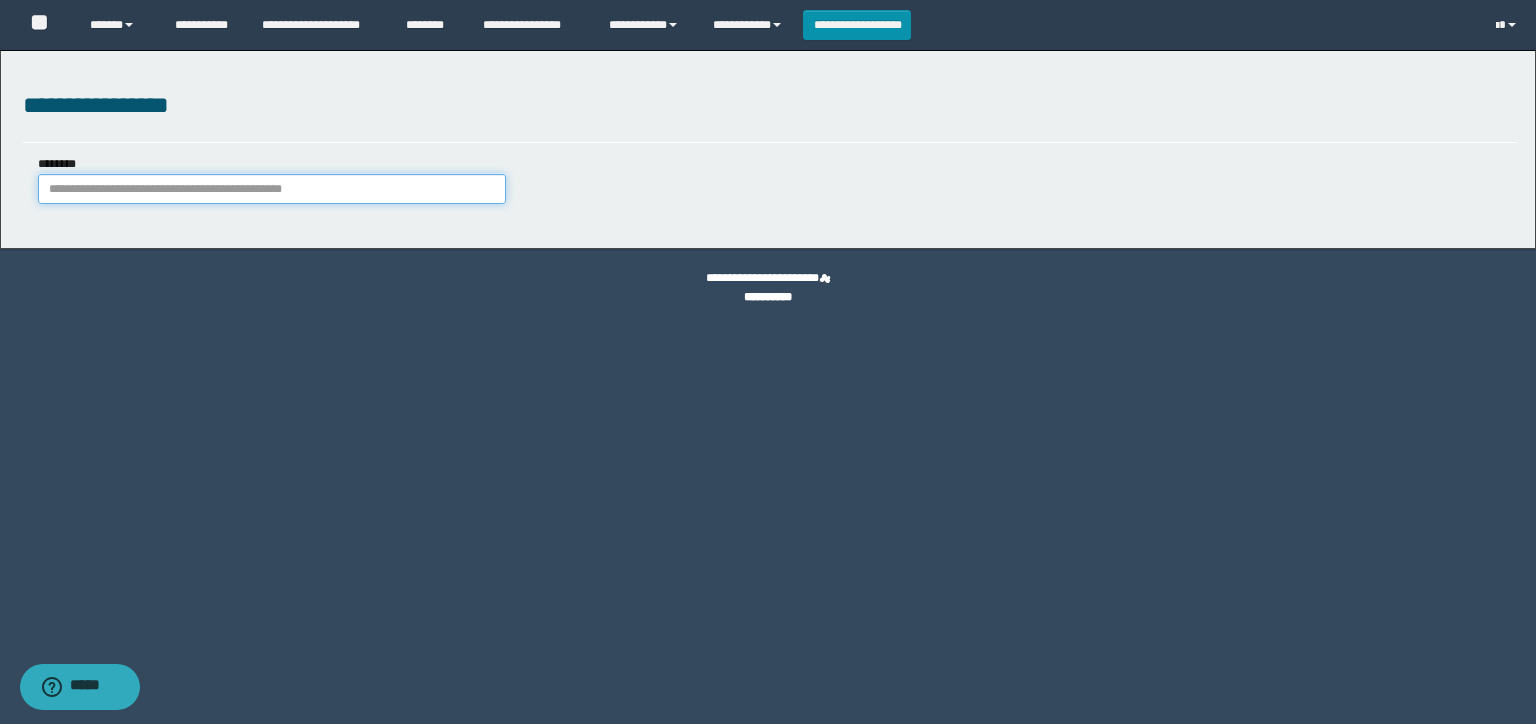 paste on "**********" 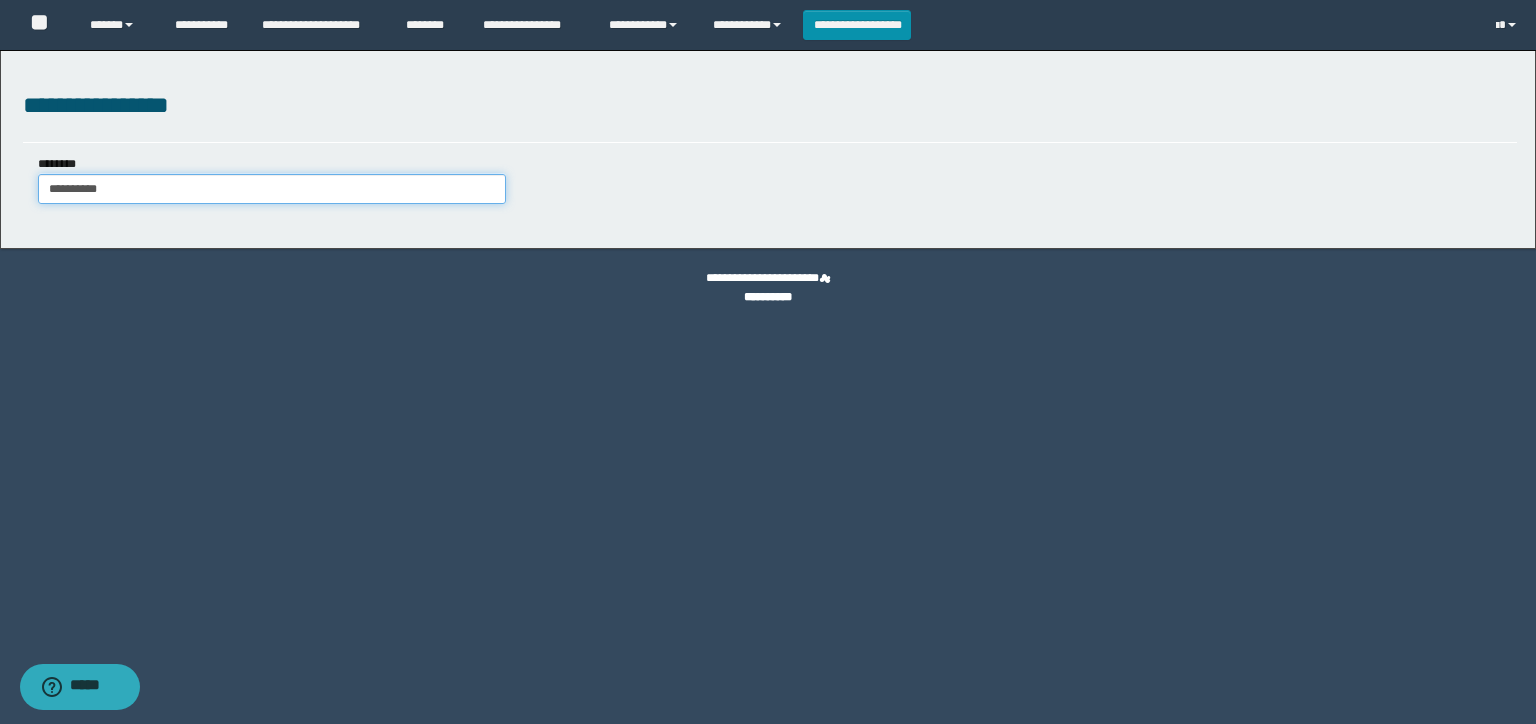 type on "**********" 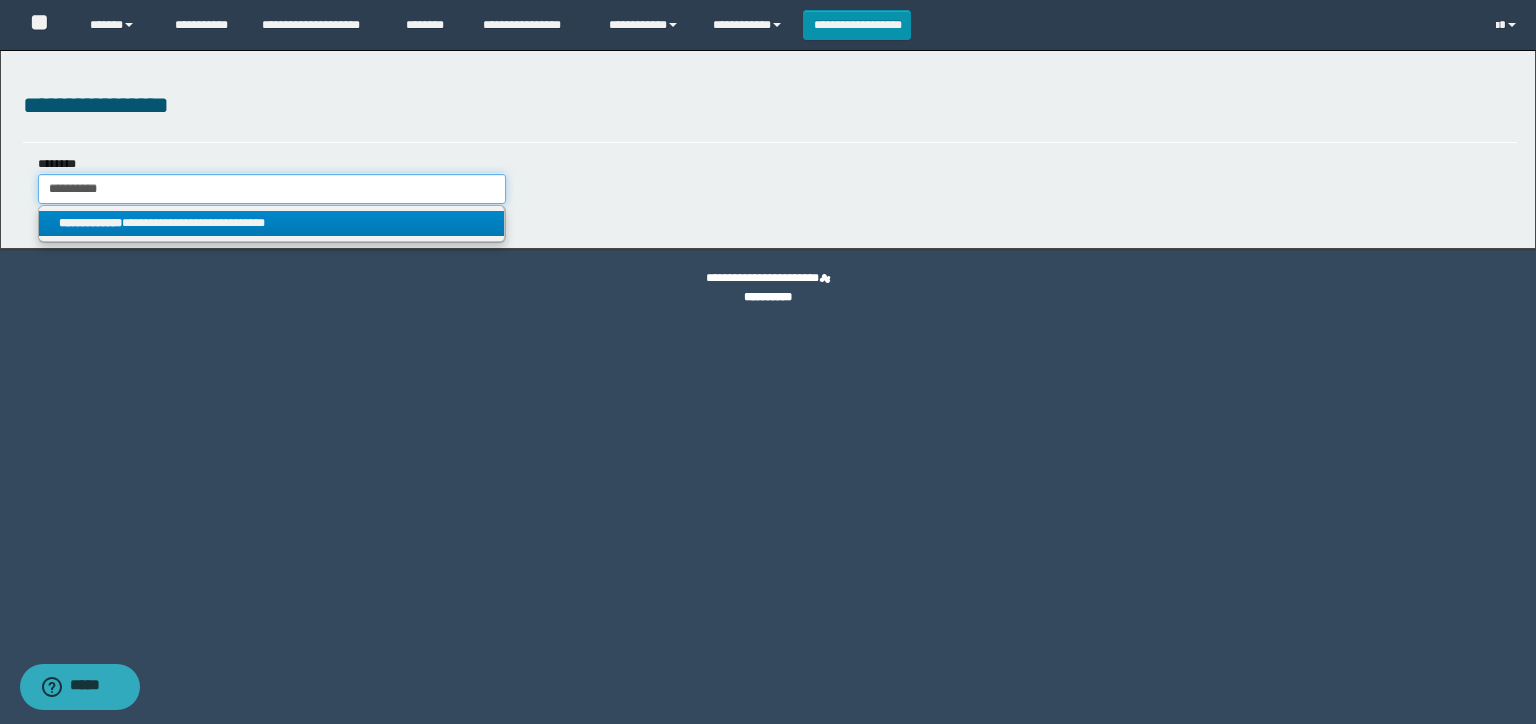 type on "**********" 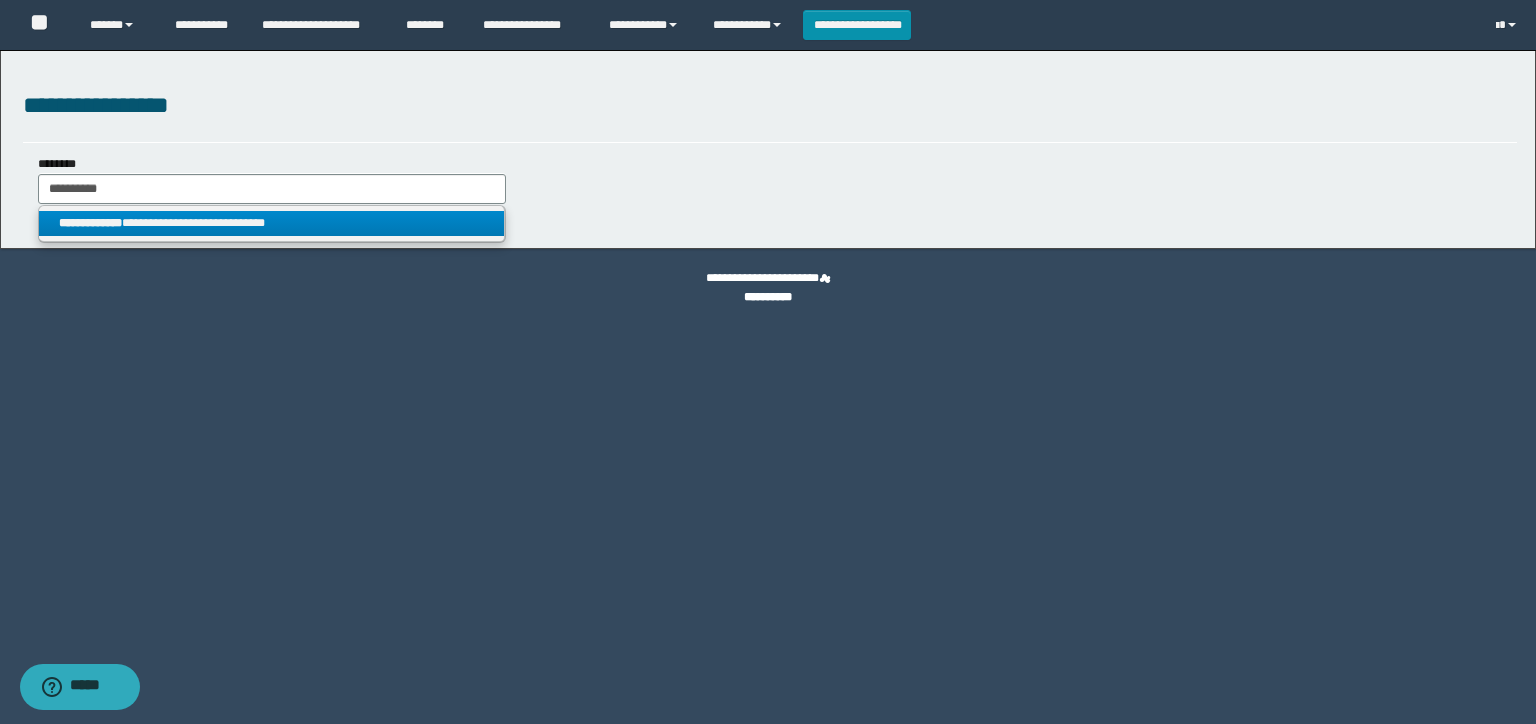 click on "**********" at bounding box center [272, 223] 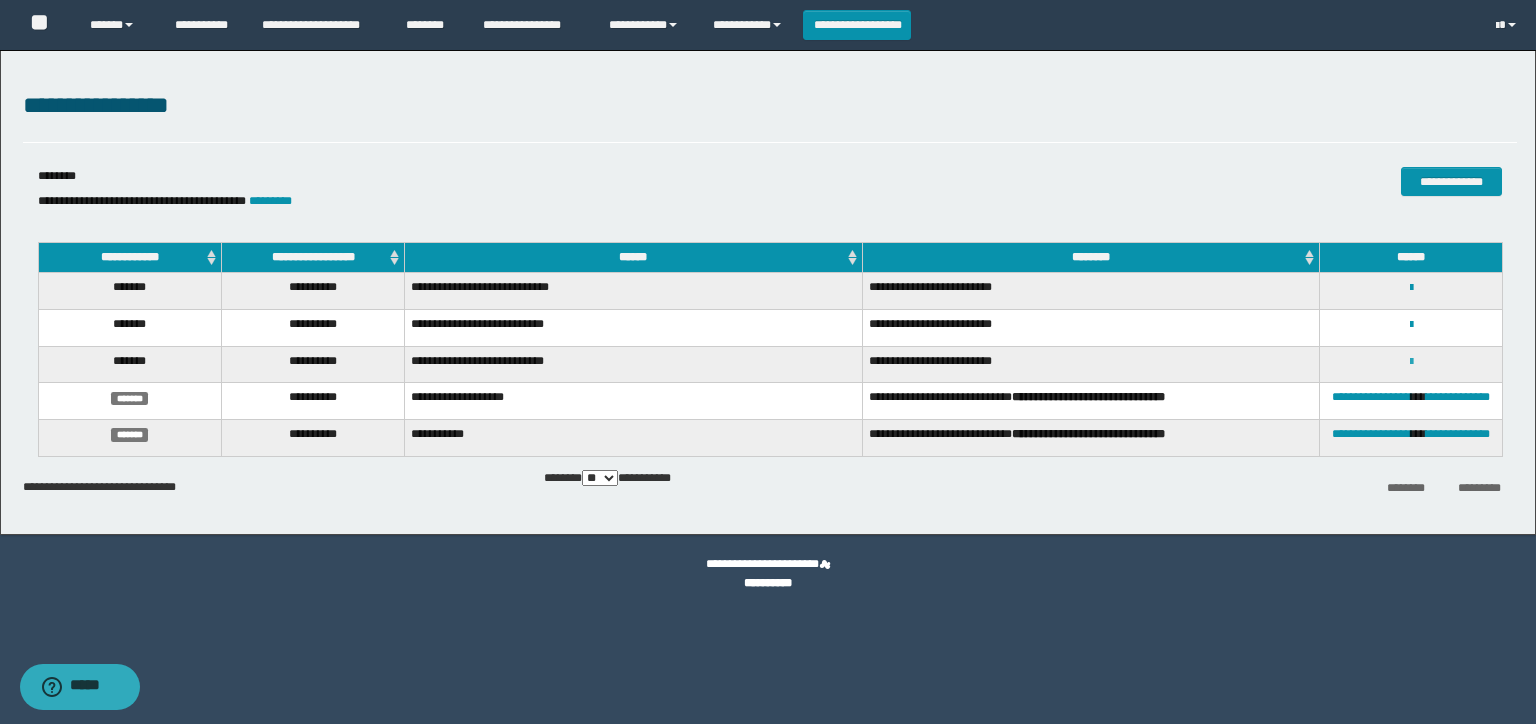 click at bounding box center (1411, 362) 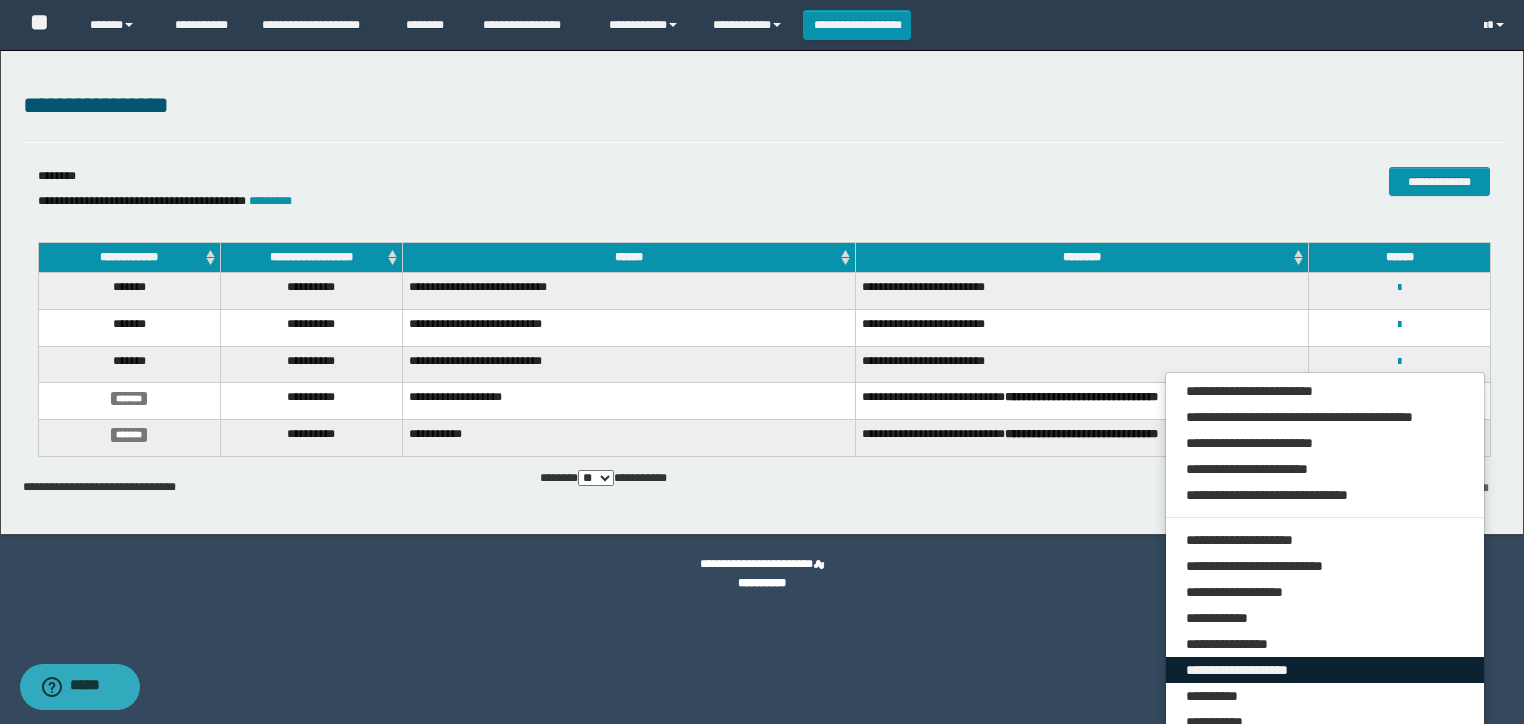 click on "**********" at bounding box center (1325, 670) 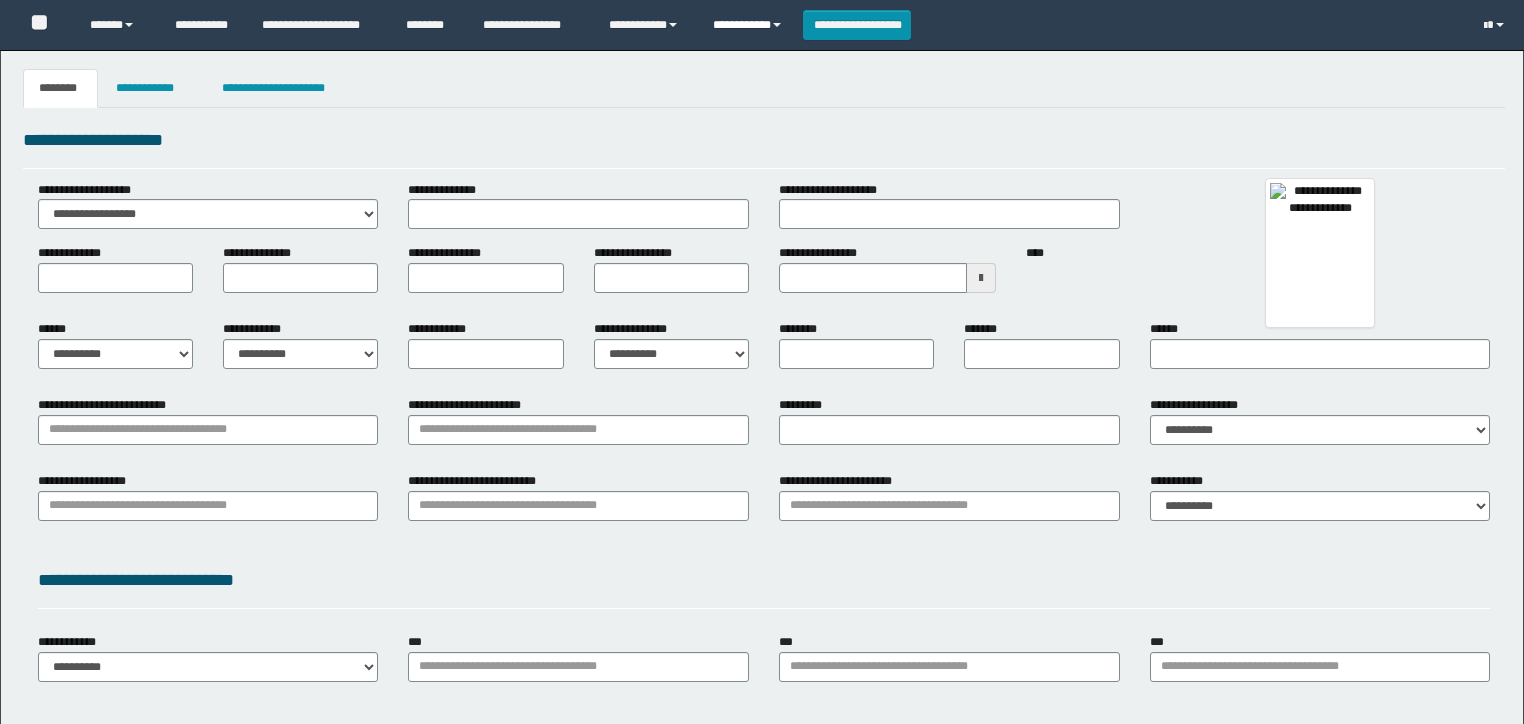 type 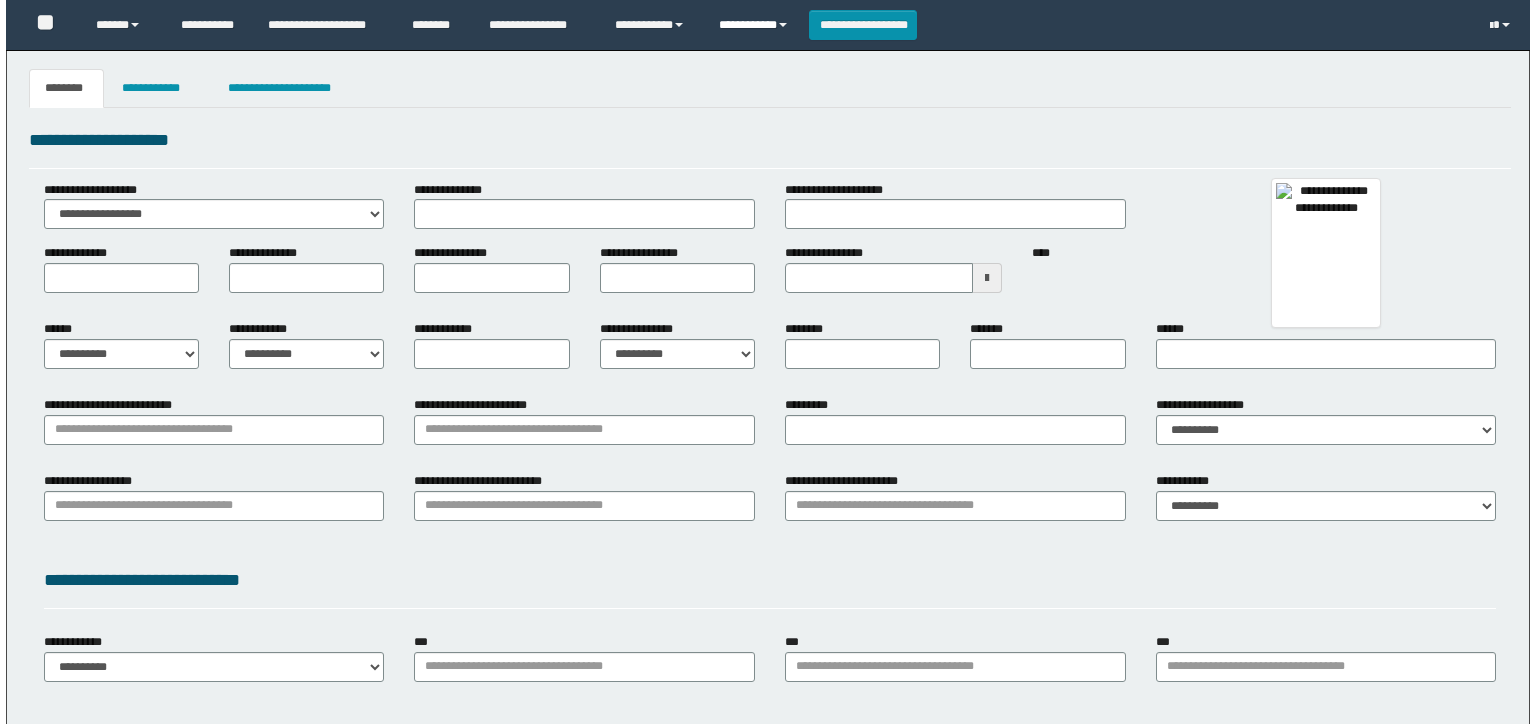 scroll, scrollTop: 0, scrollLeft: 0, axis: both 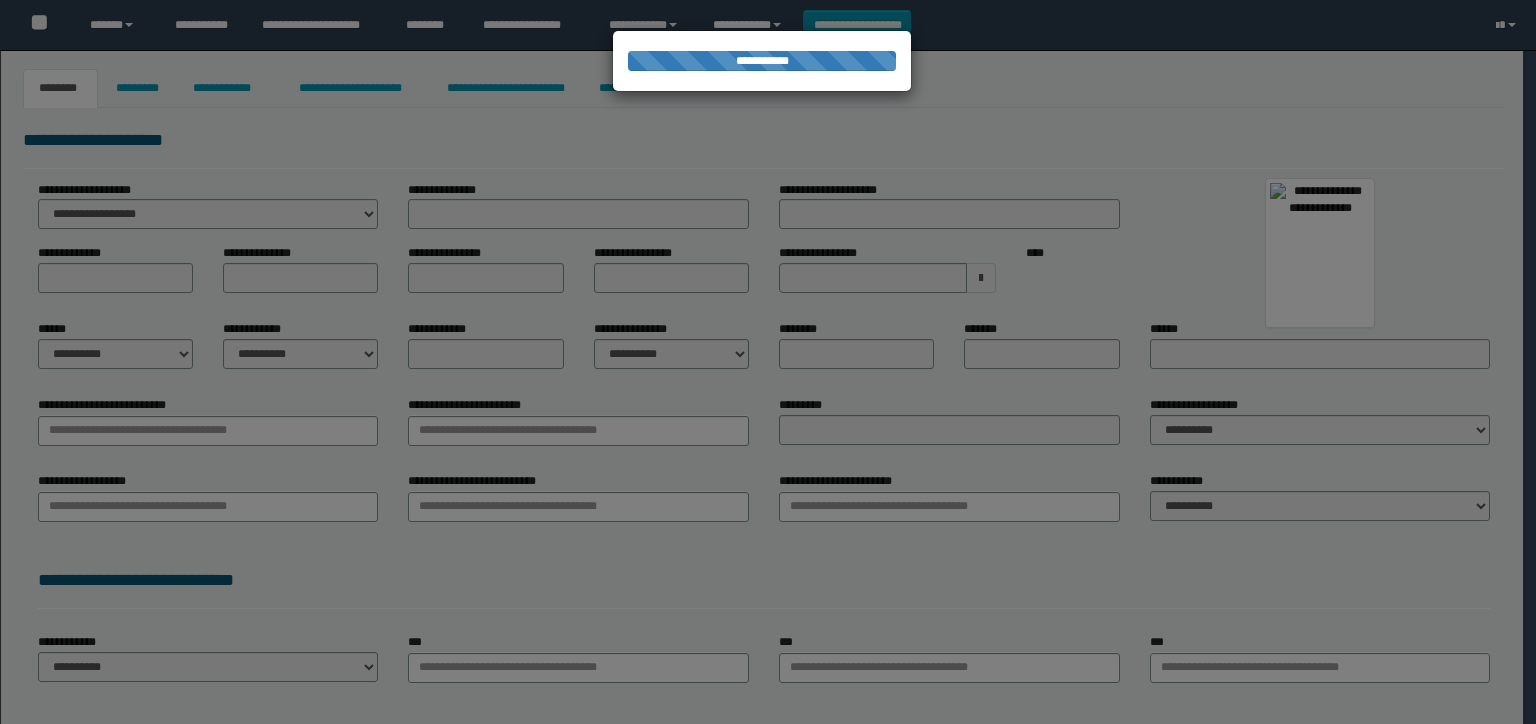 type on "**********" 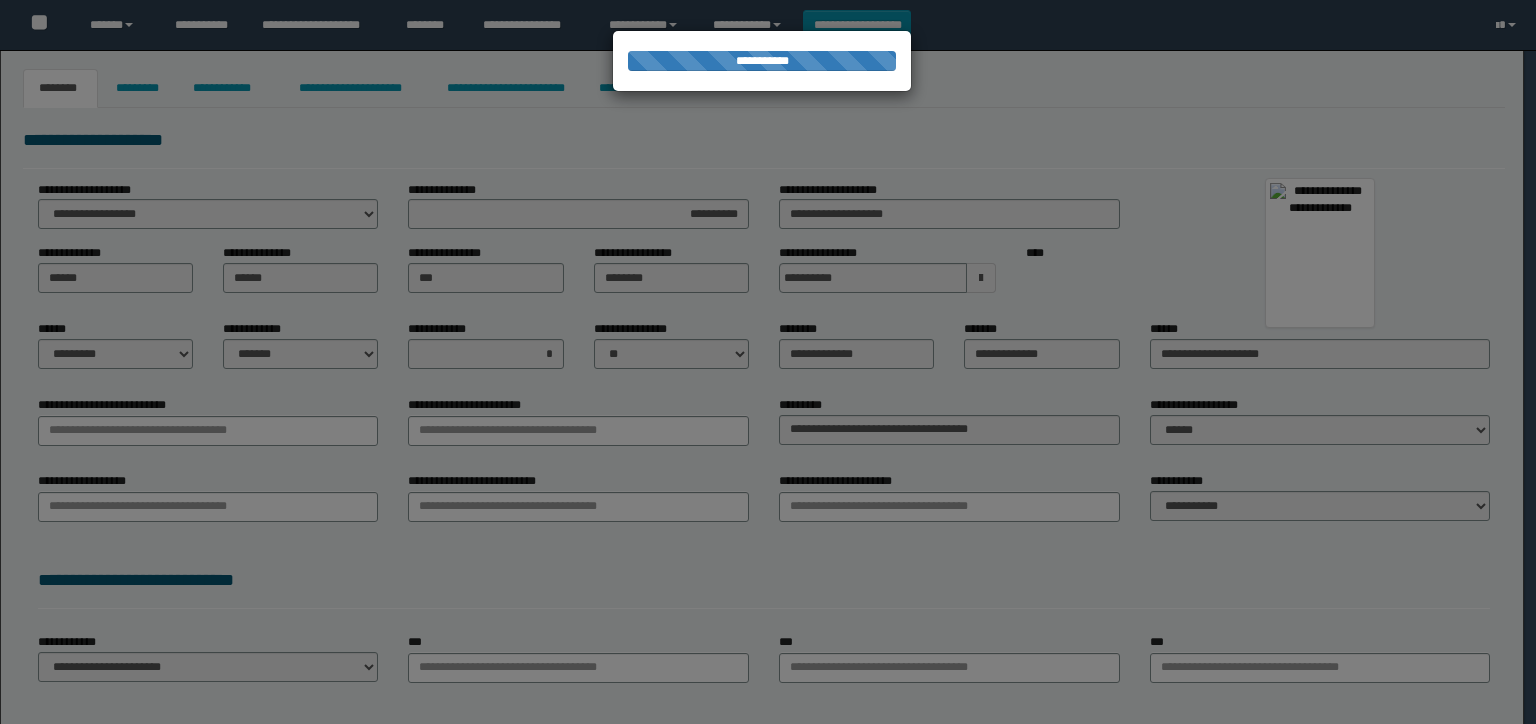 type on "**********" 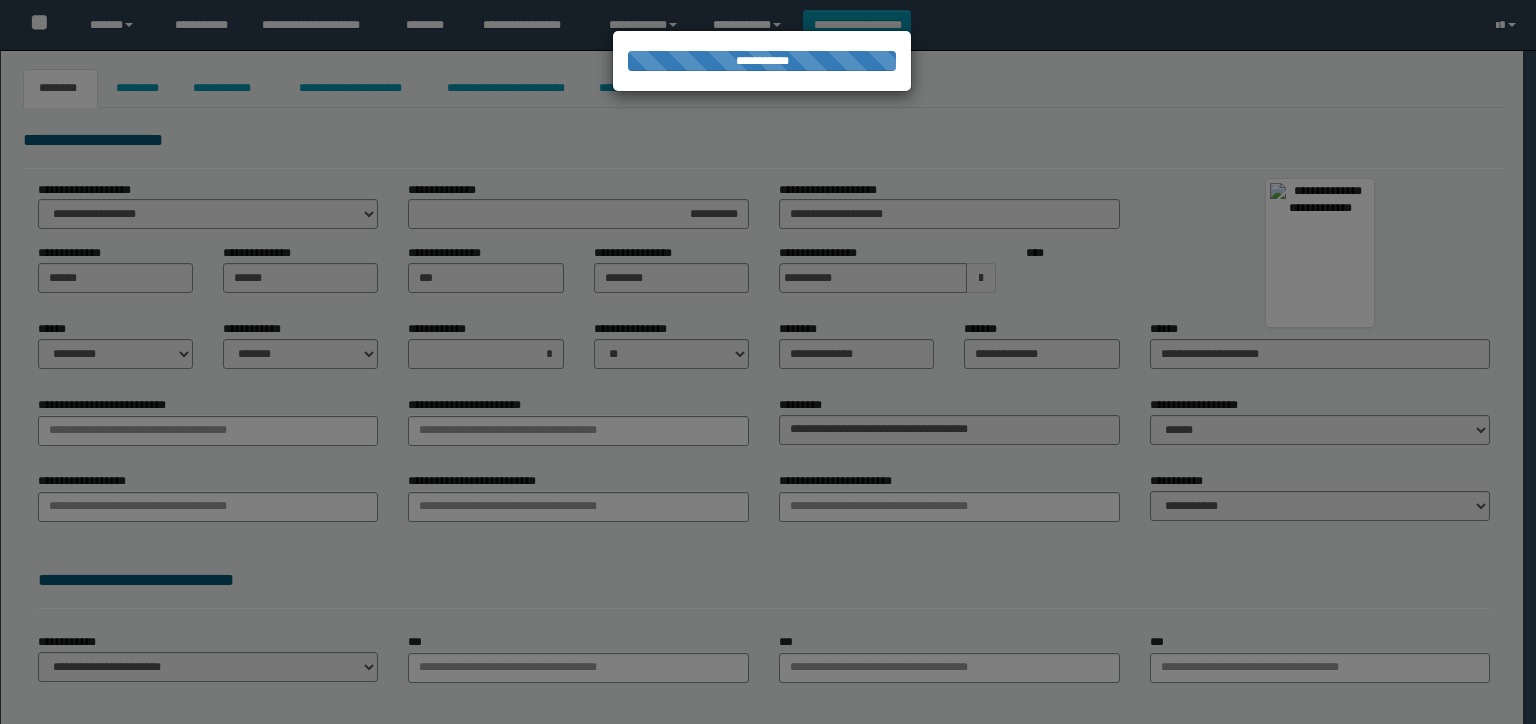 type on "******" 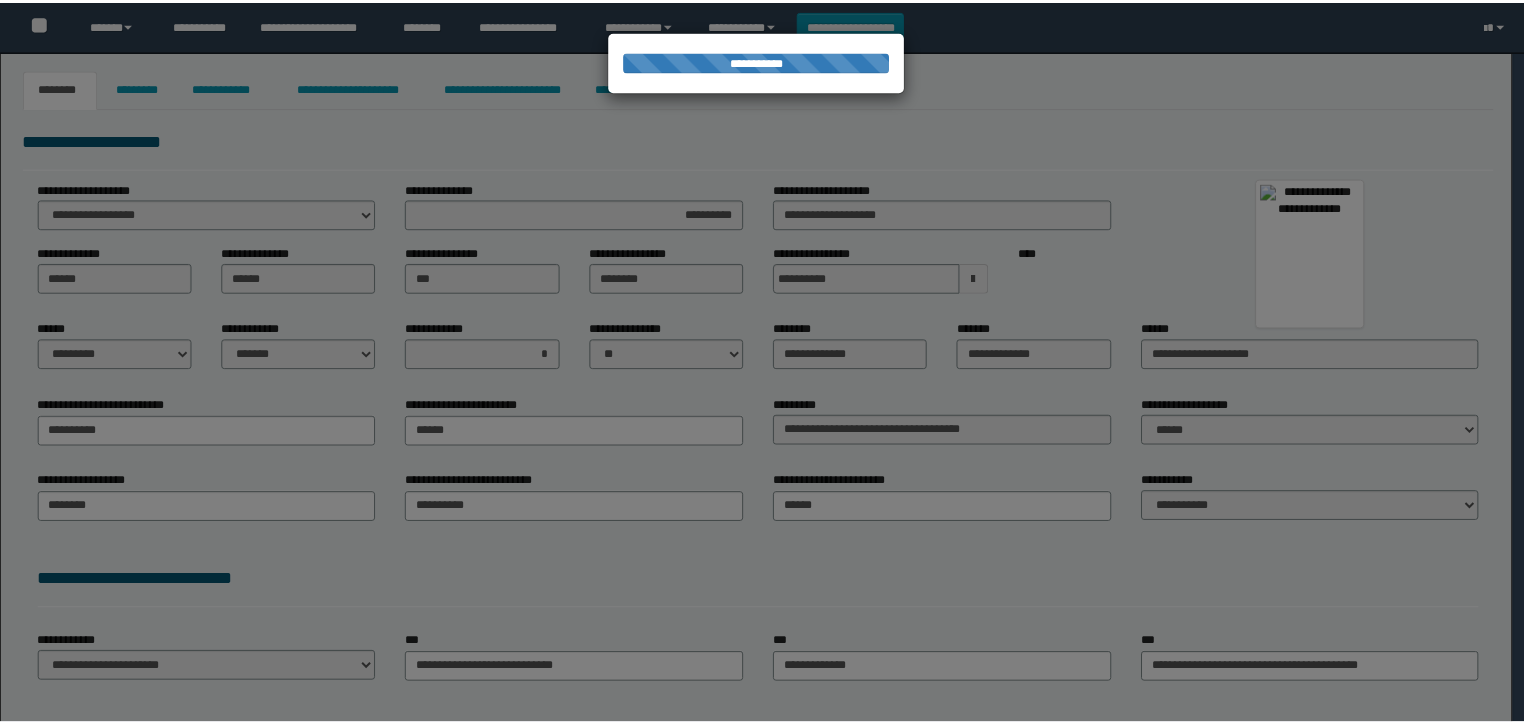 scroll, scrollTop: 0, scrollLeft: 0, axis: both 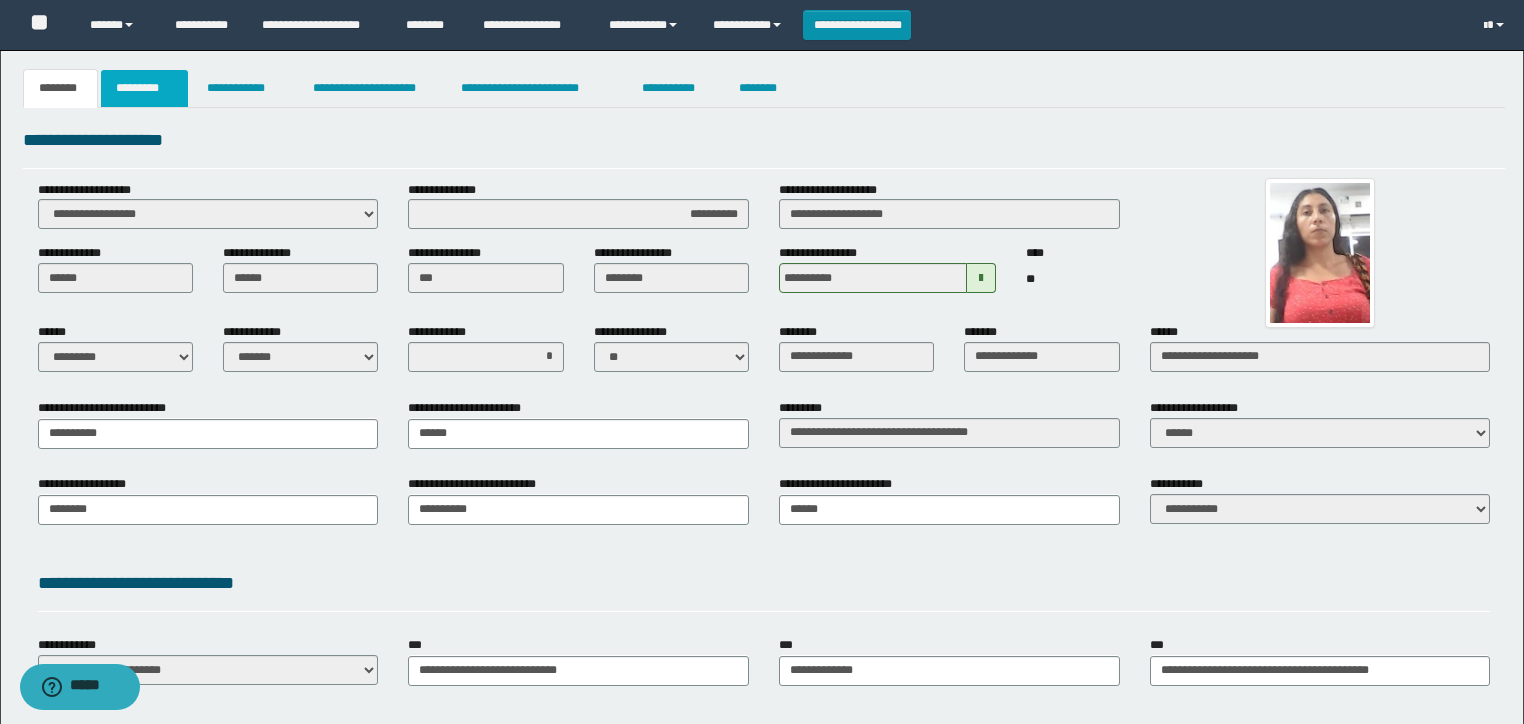 click on "*********" at bounding box center (144, 88) 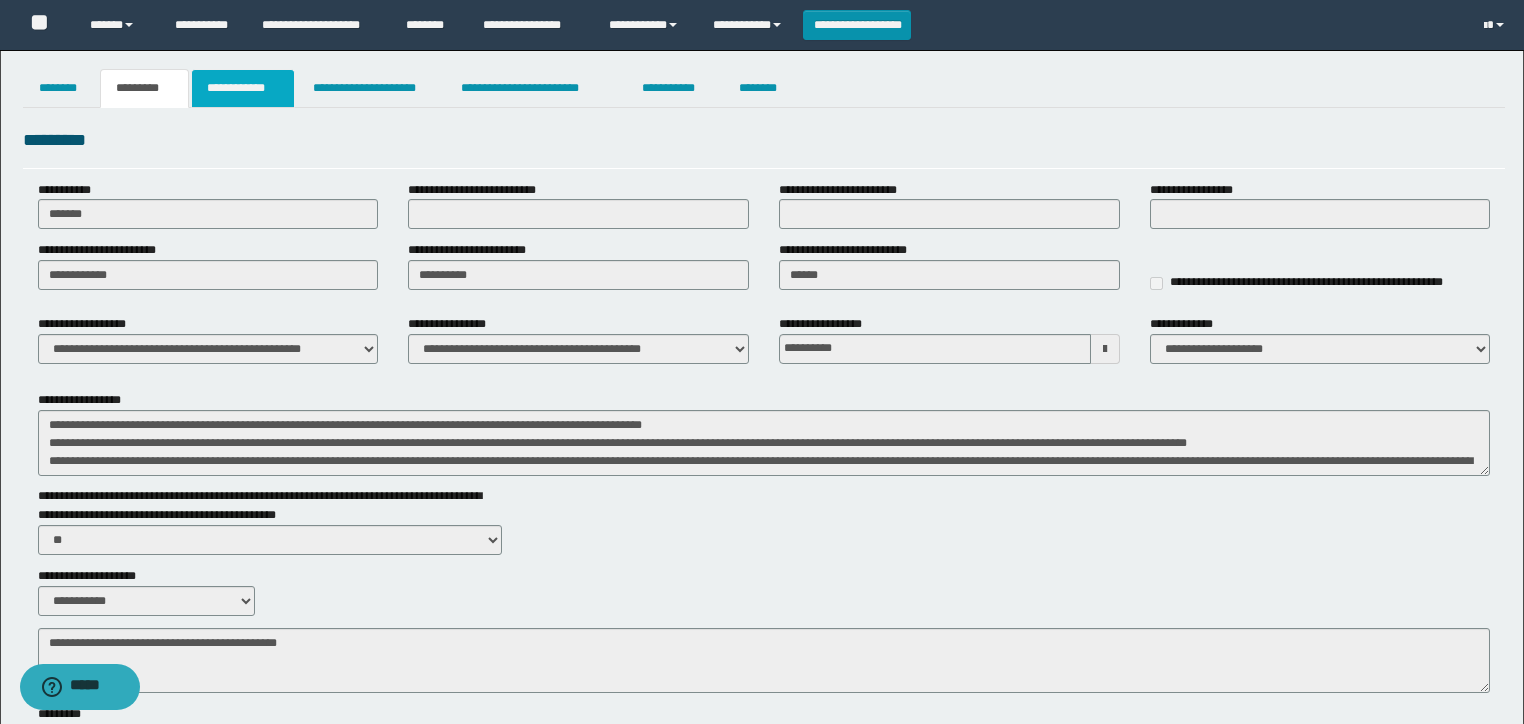 click on "**********" at bounding box center [243, 88] 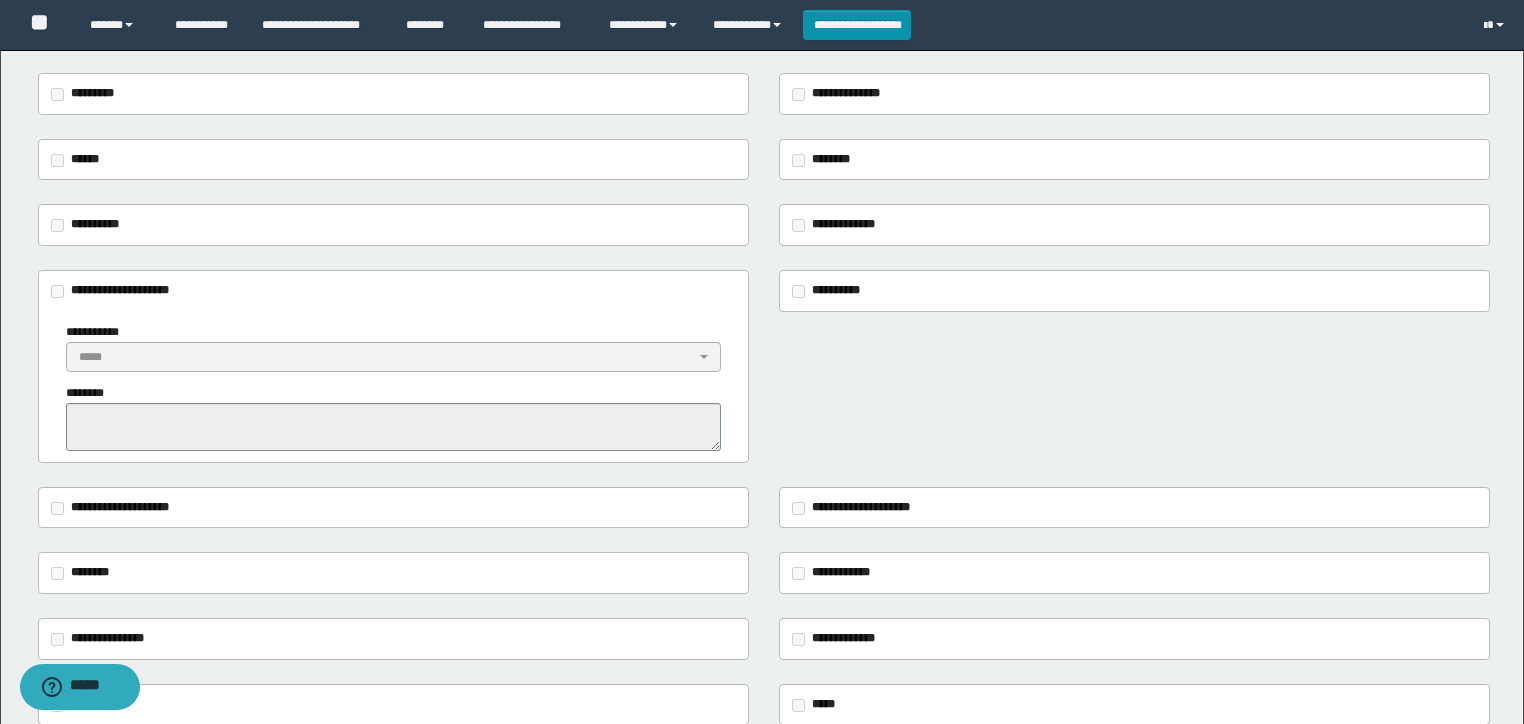 scroll, scrollTop: 0, scrollLeft: 0, axis: both 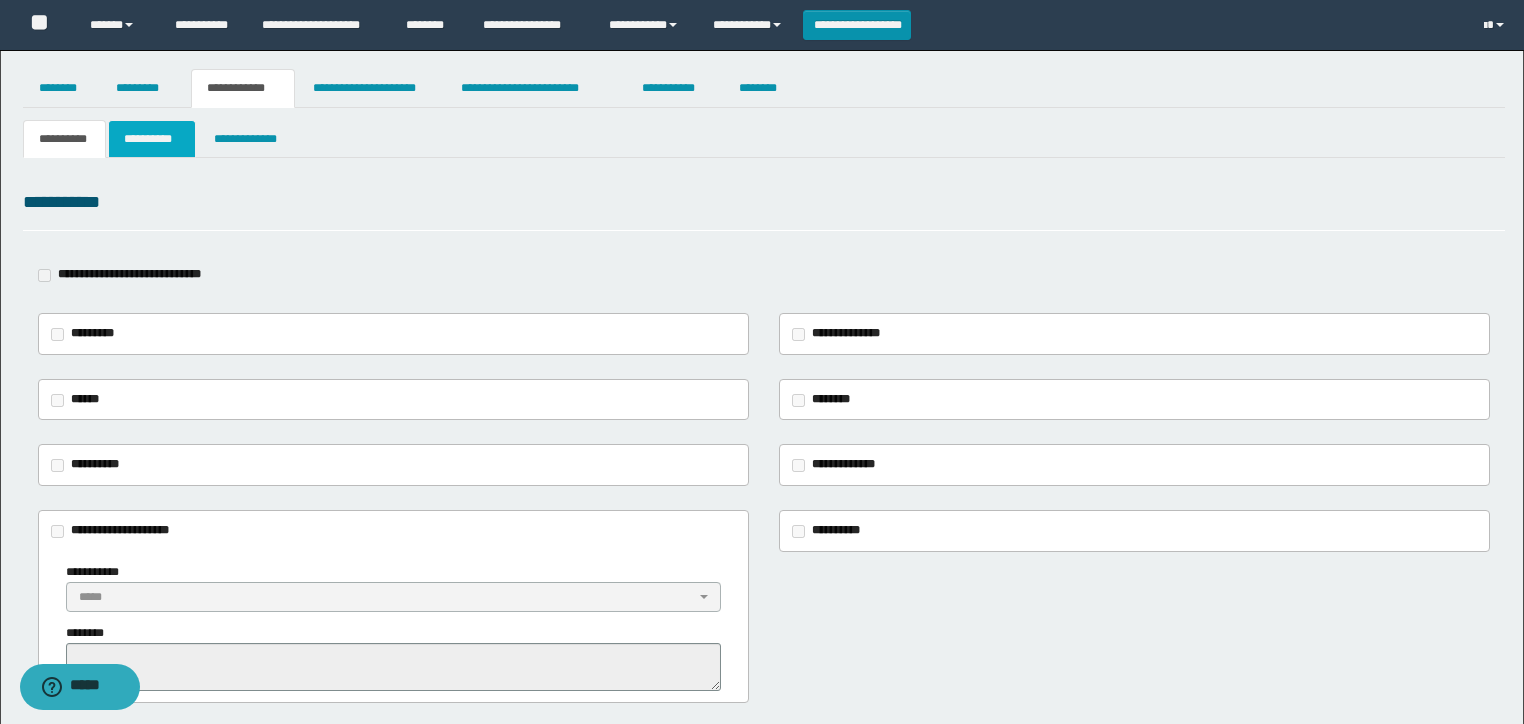 click on "**********" at bounding box center (152, 139) 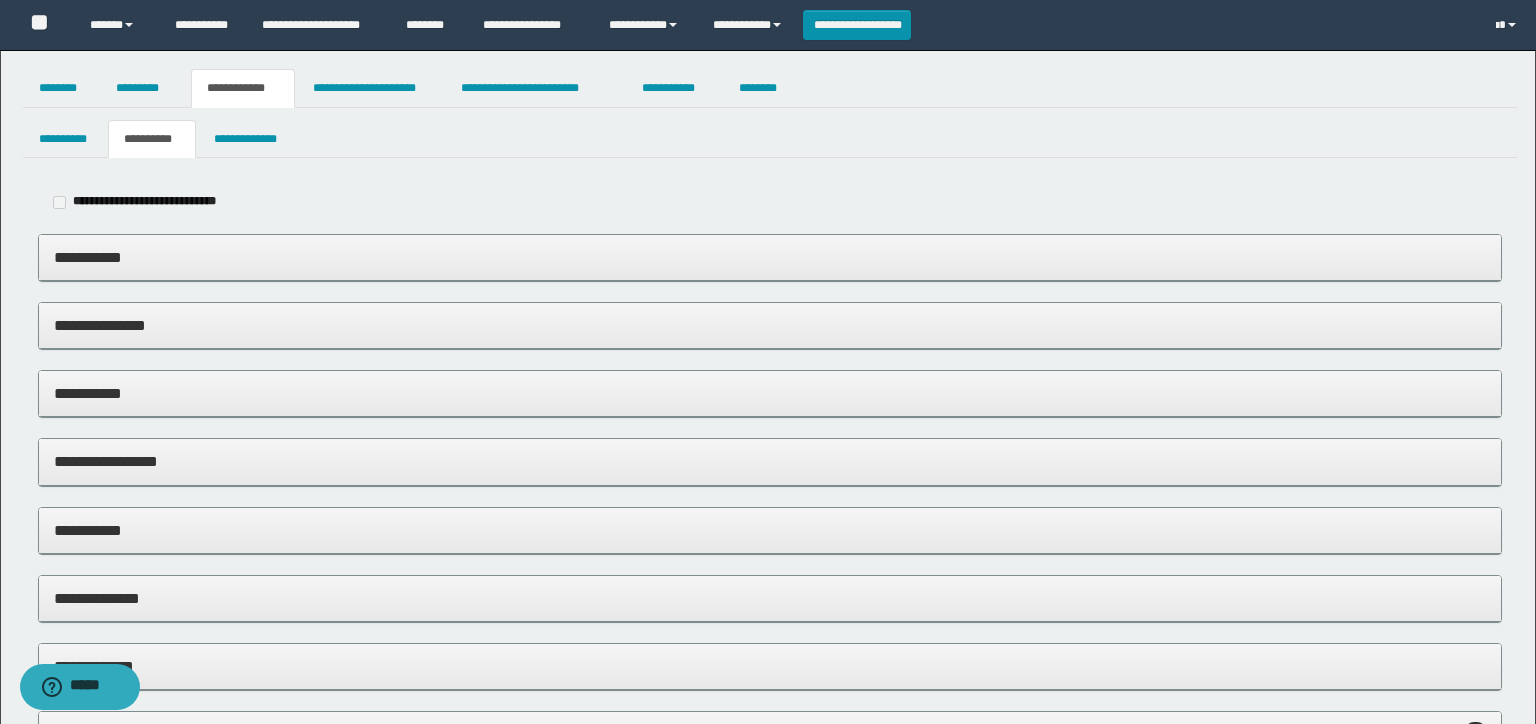 type on "**********" 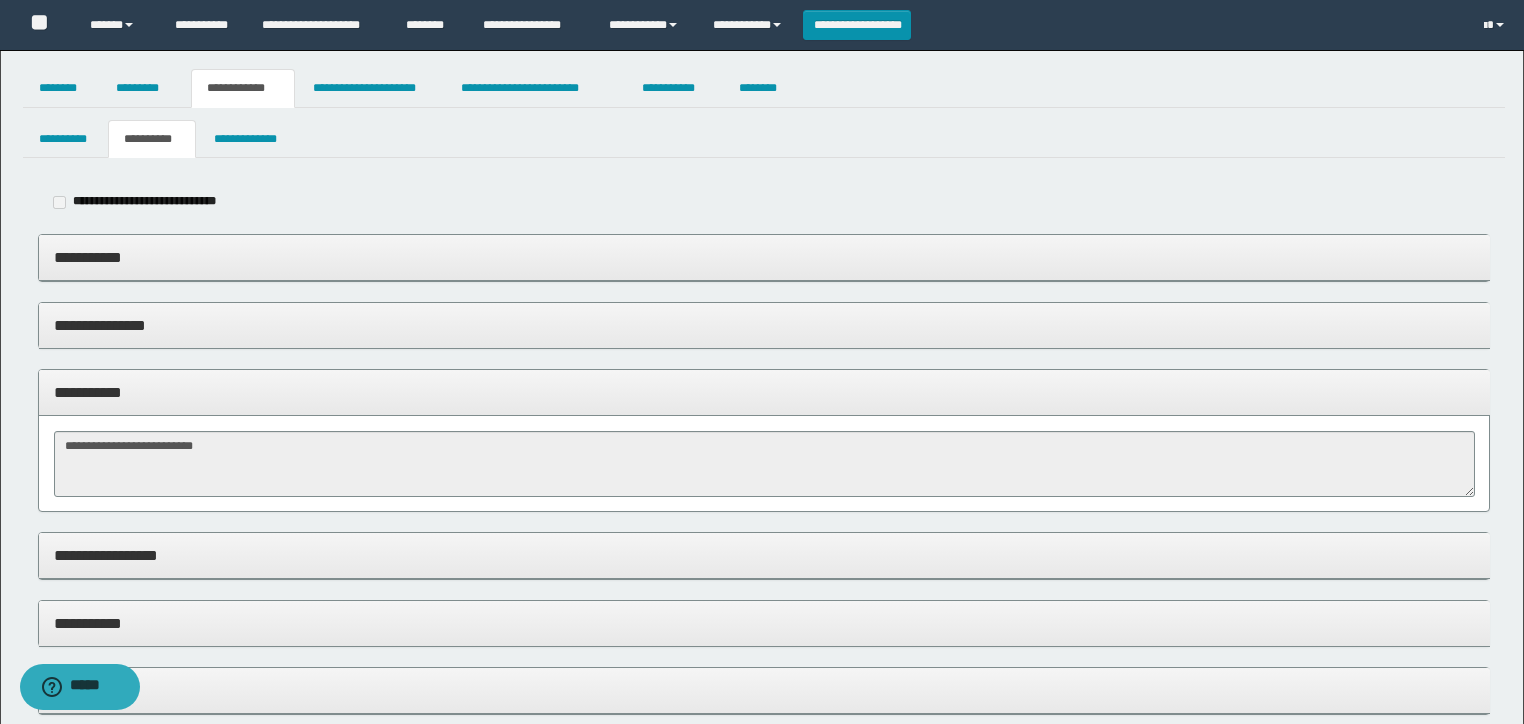 click on "**********" at bounding box center (762, 565) 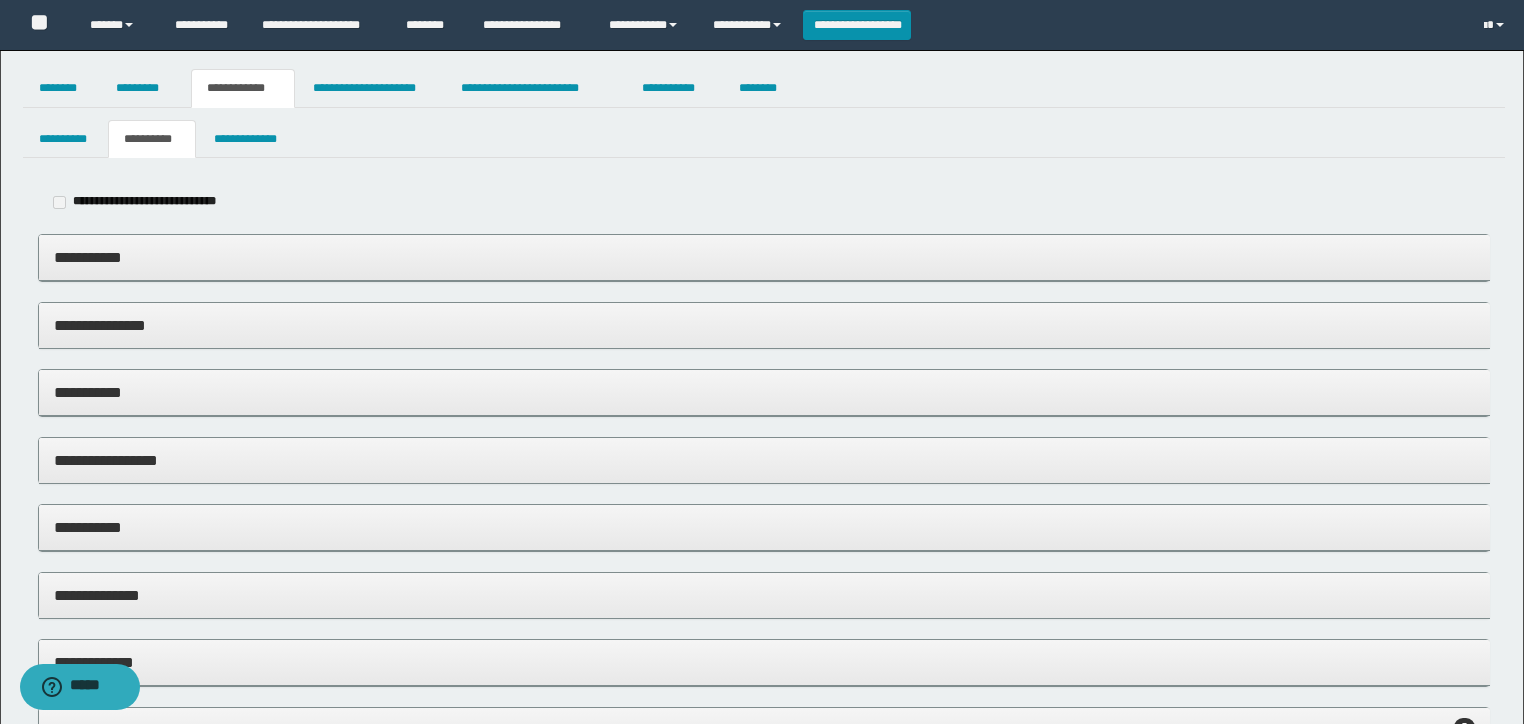 click on "**********" at bounding box center (764, 257) 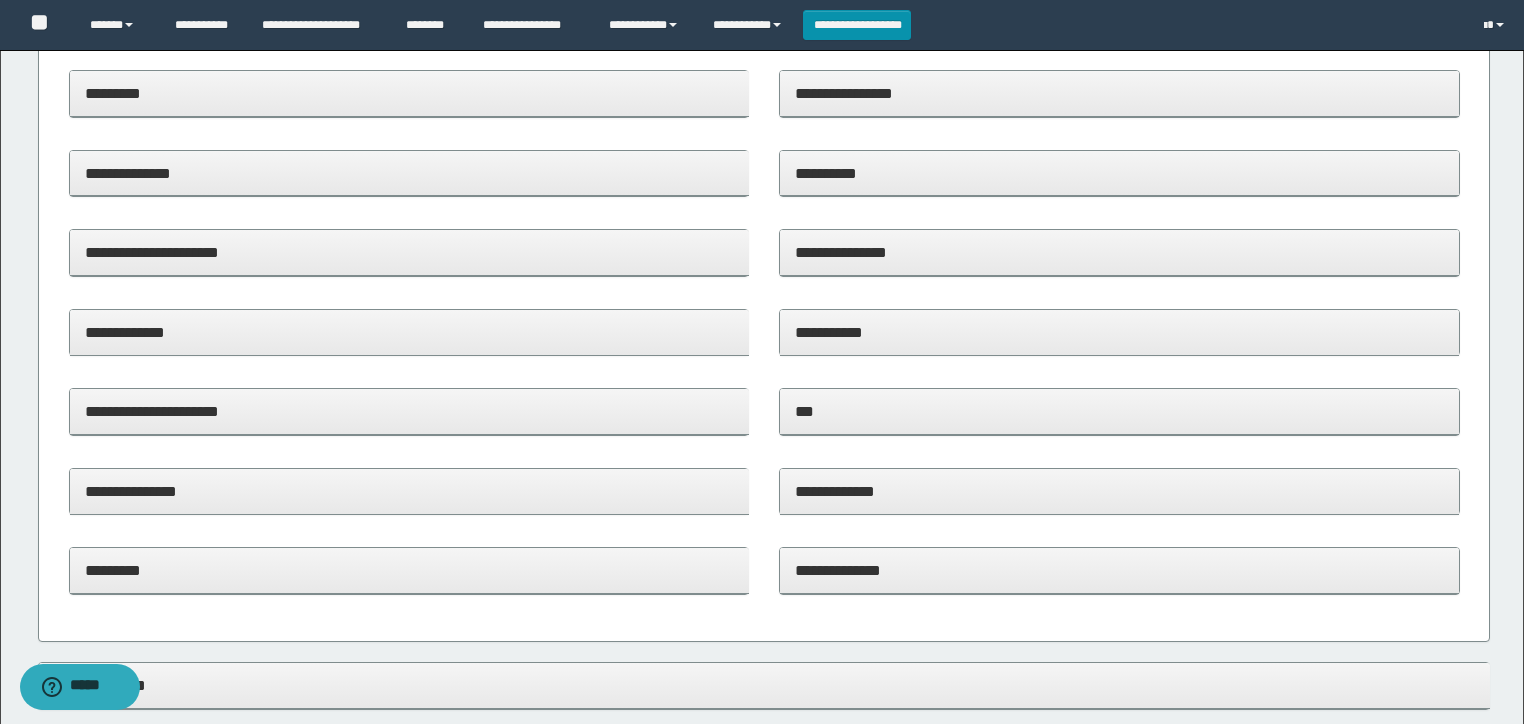 scroll, scrollTop: 160, scrollLeft: 0, axis: vertical 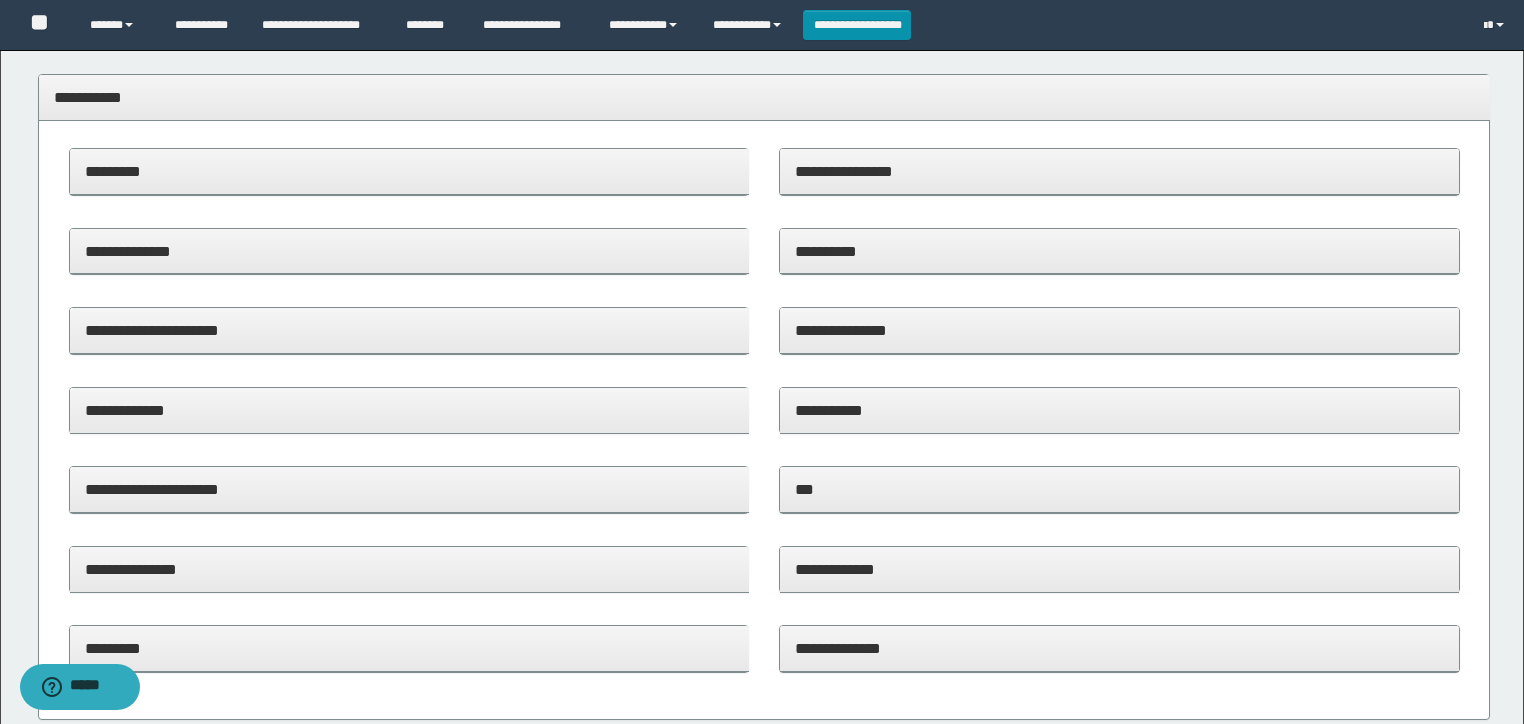 click on "**********" at bounding box center [764, 97] 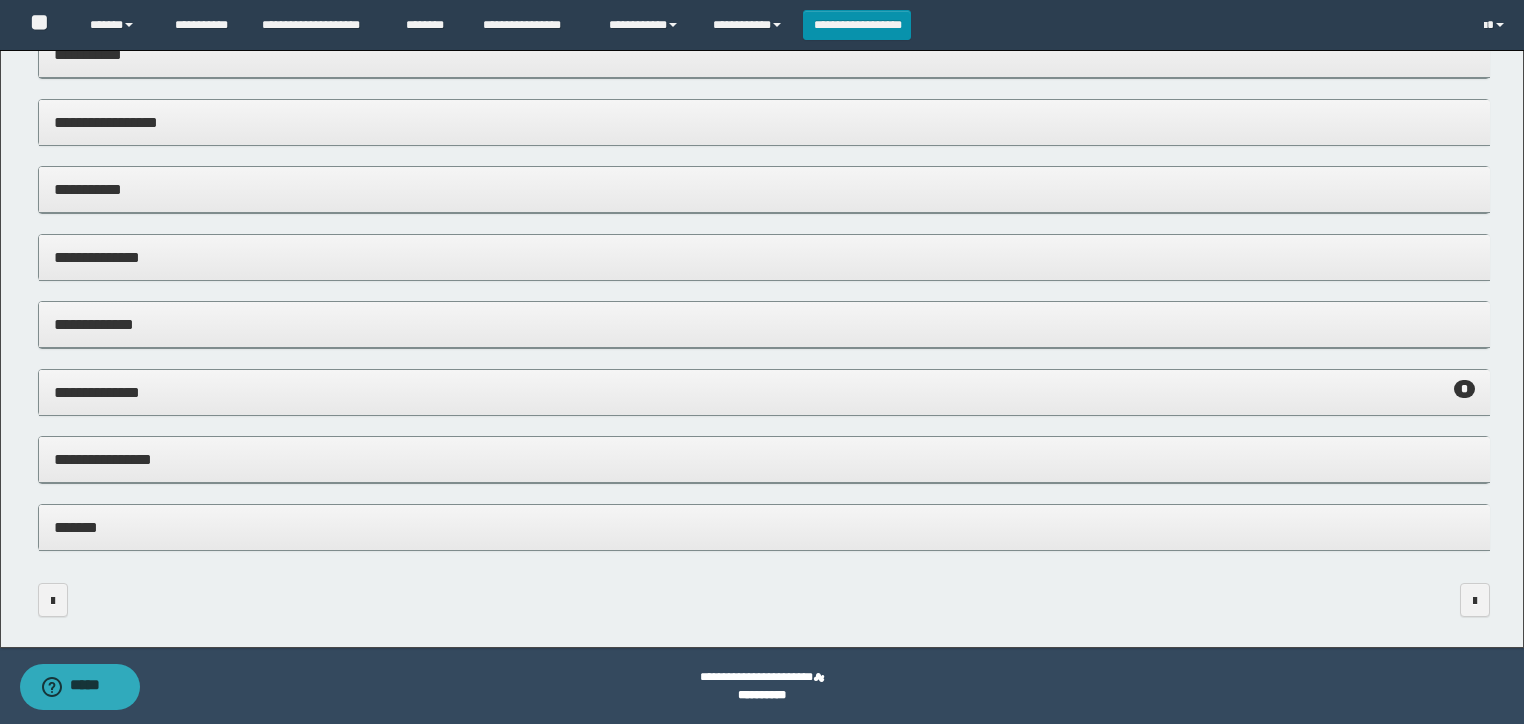 scroll, scrollTop: 339, scrollLeft: 0, axis: vertical 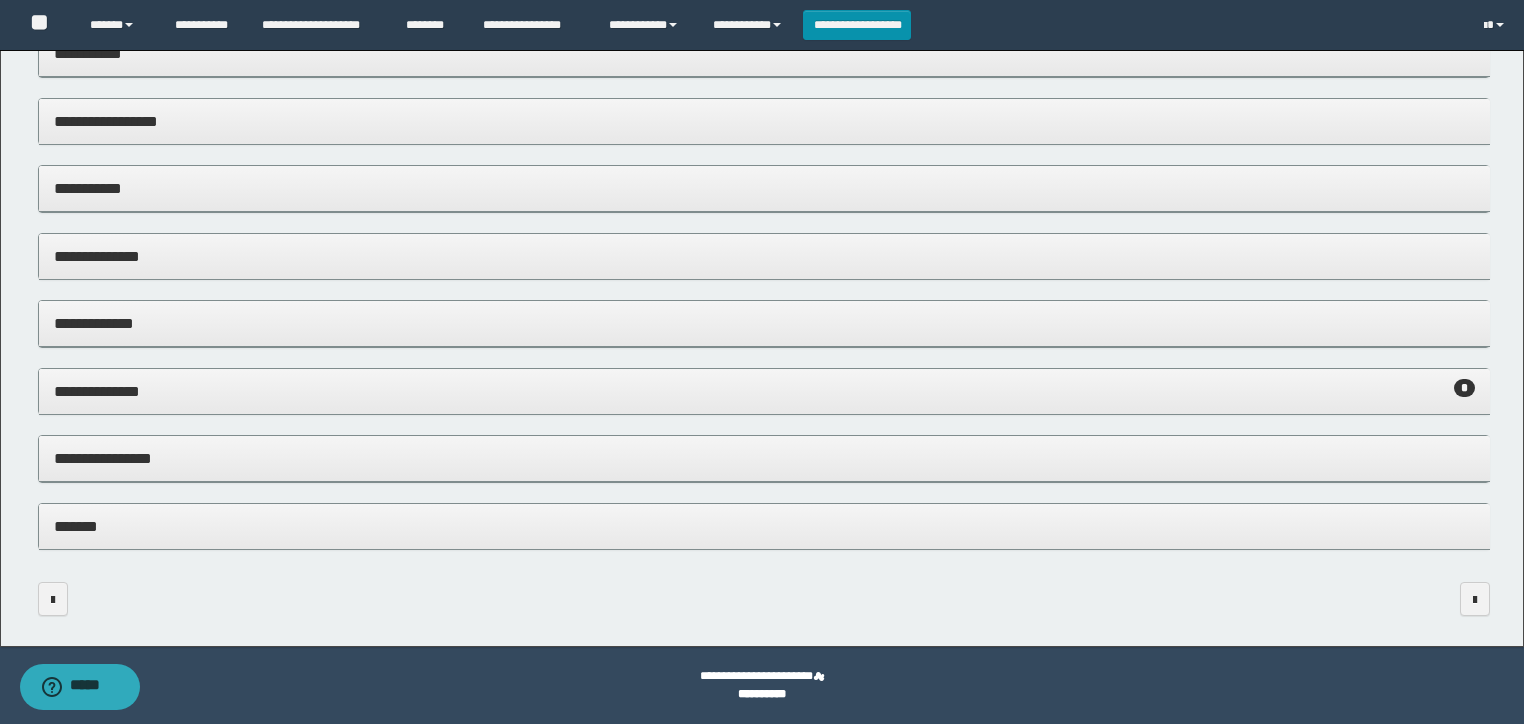 click on "**********" at bounding box center [764, 391] 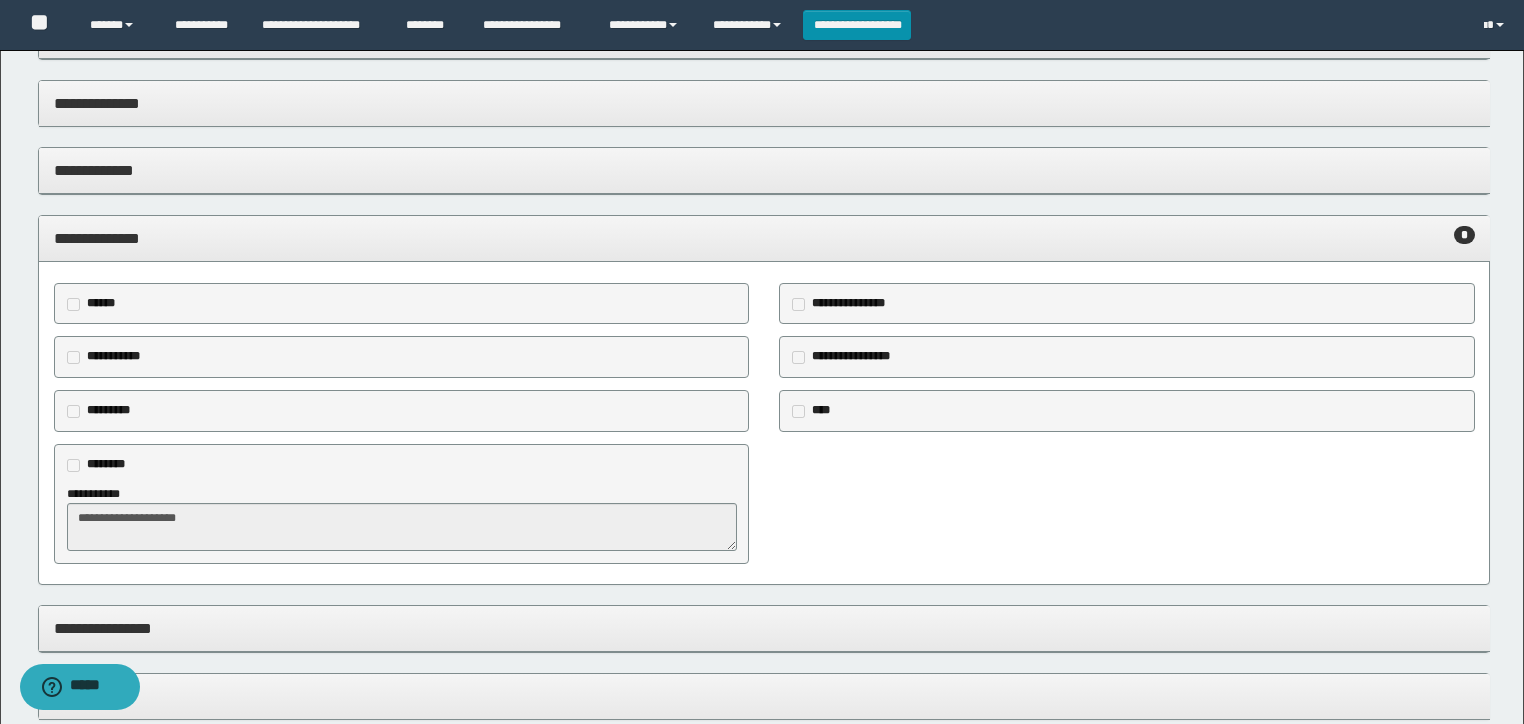 scroll, scrollTop: 499, scrollLeft: 0, axis: vertical 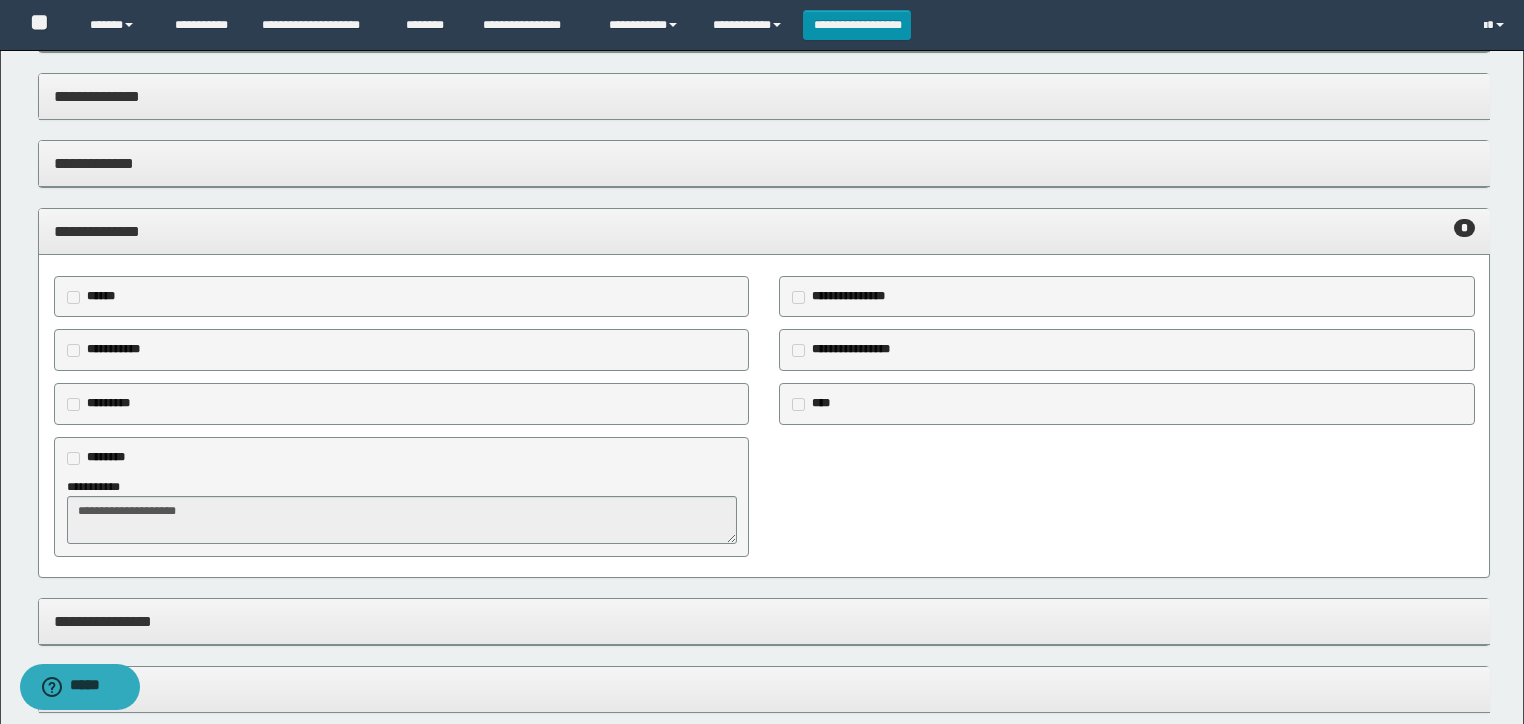 click on "**********" at bounding box center [762, 180] 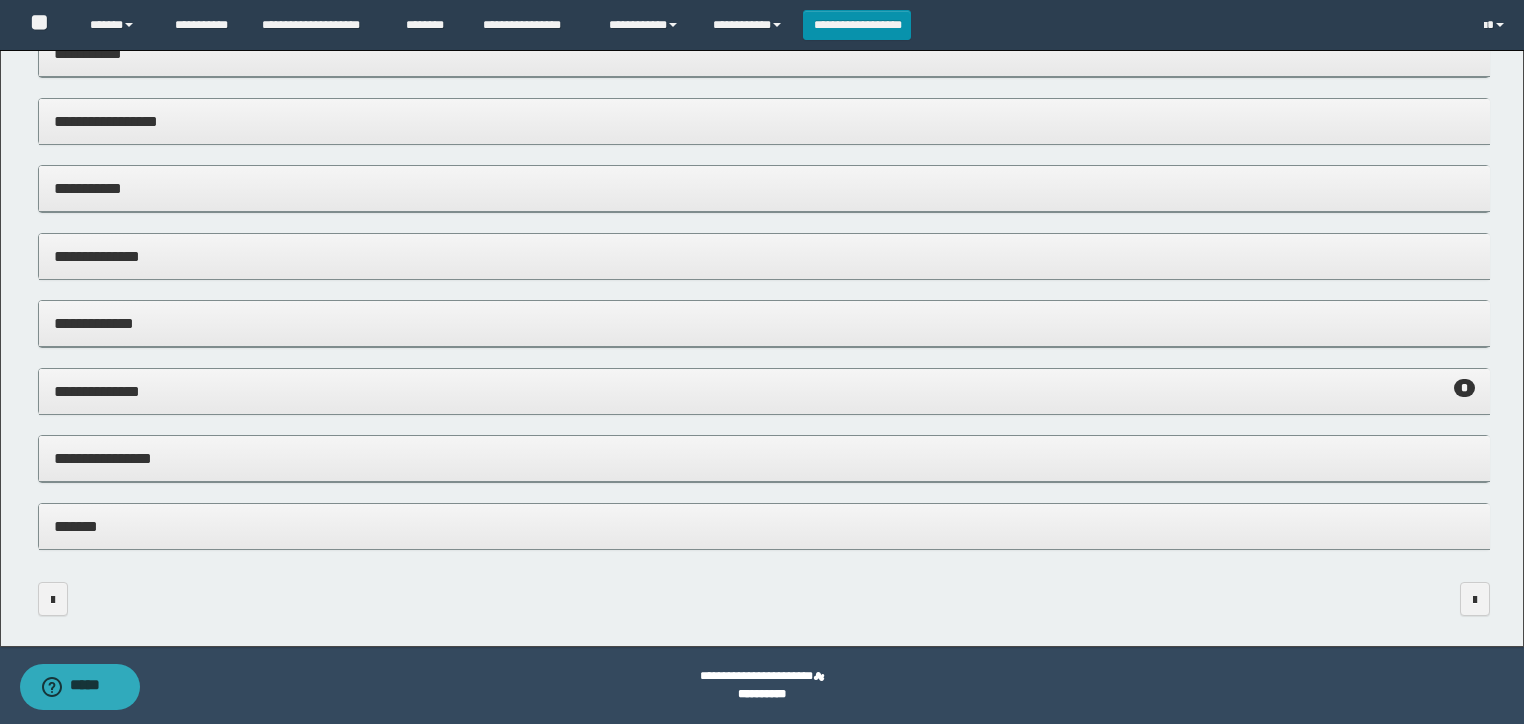 click on "**********" at bounding box center [764, 458] 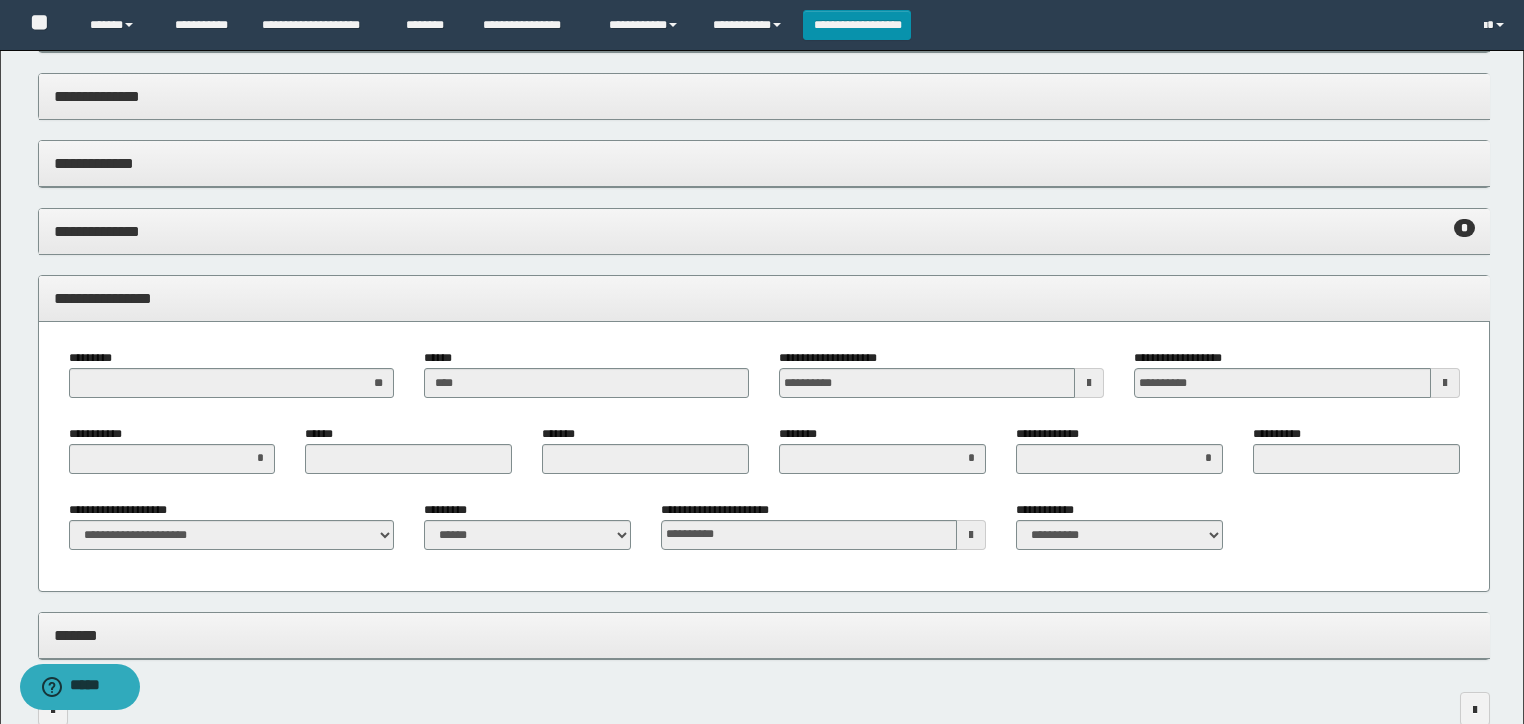click on "**********" at bounding box center [764, 298] 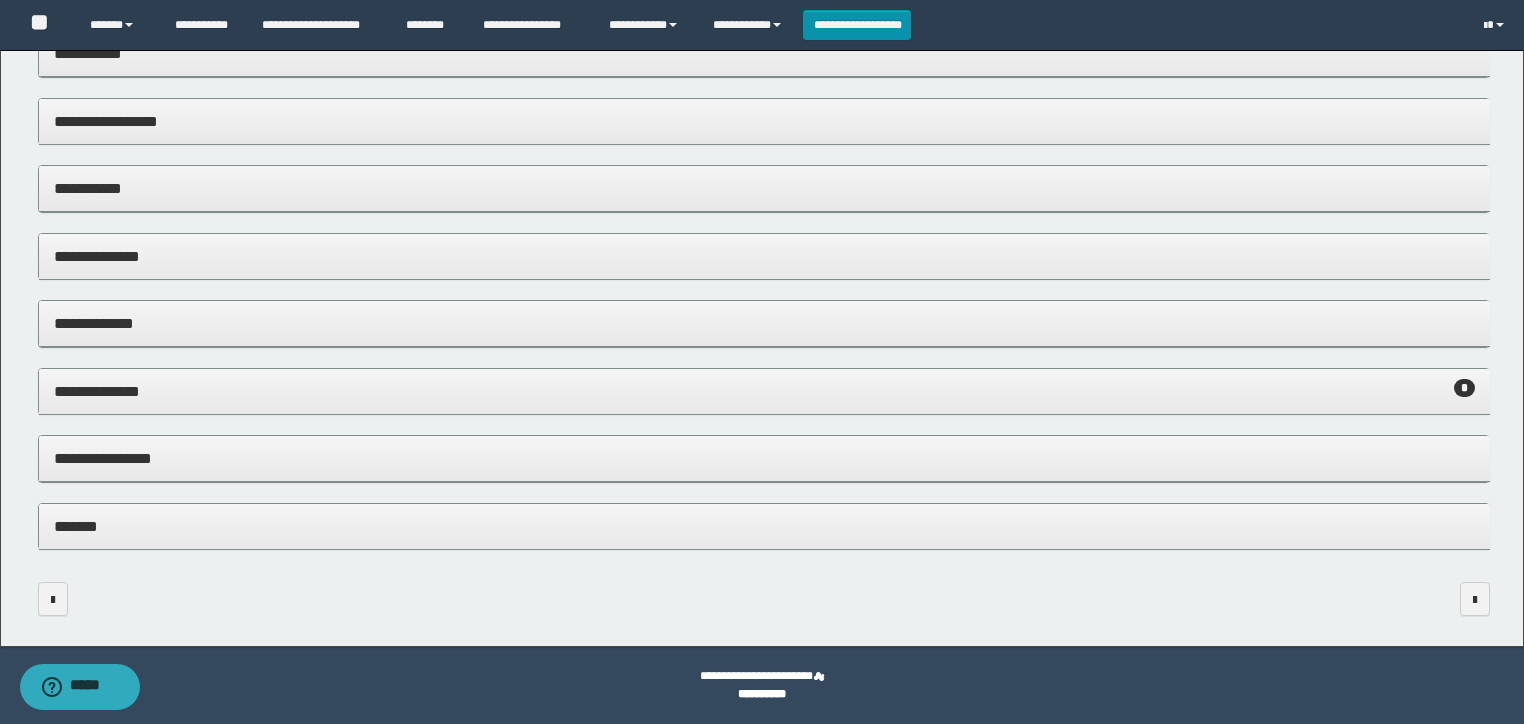 click on "*******" at bounding box center [764, 526] 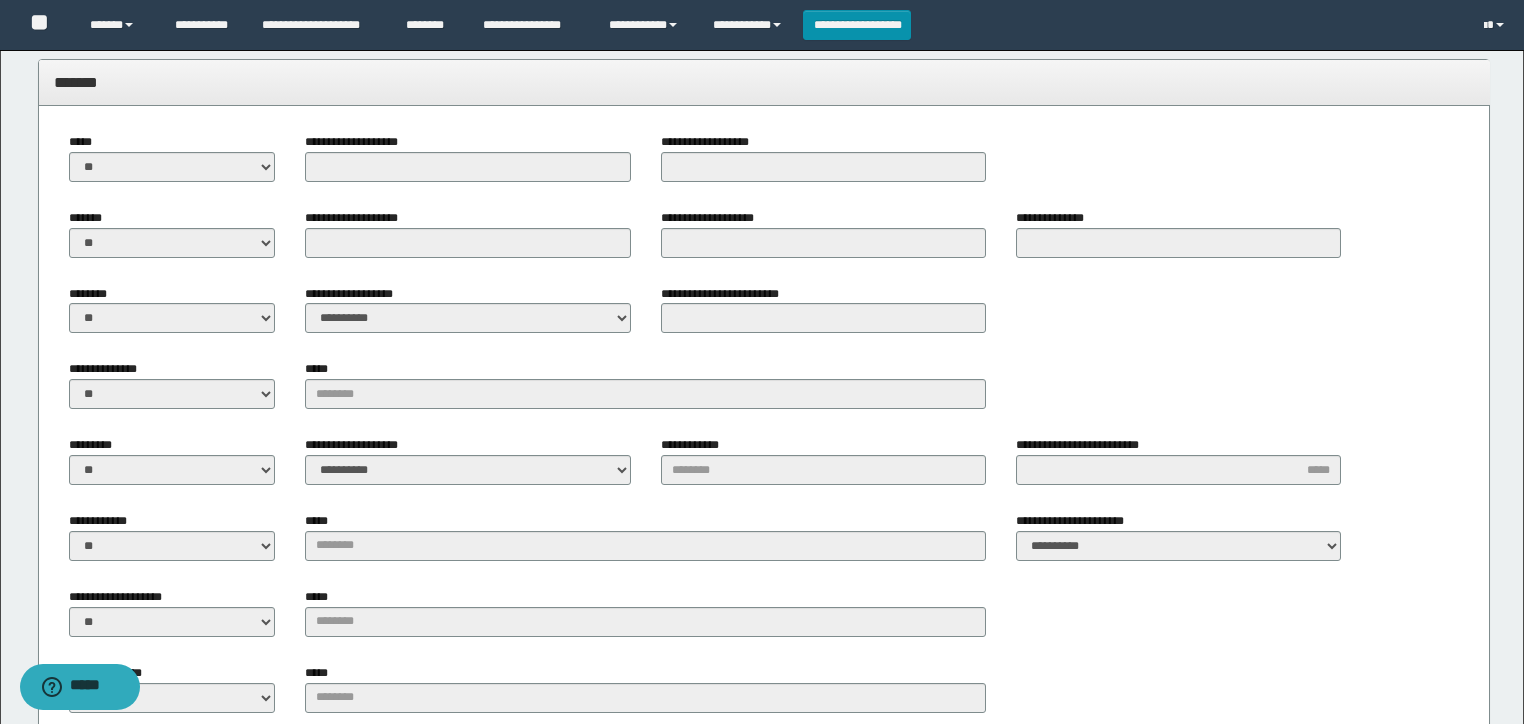 scroll, scrollTop: 819, scrollLeft: 0, axis: vertical 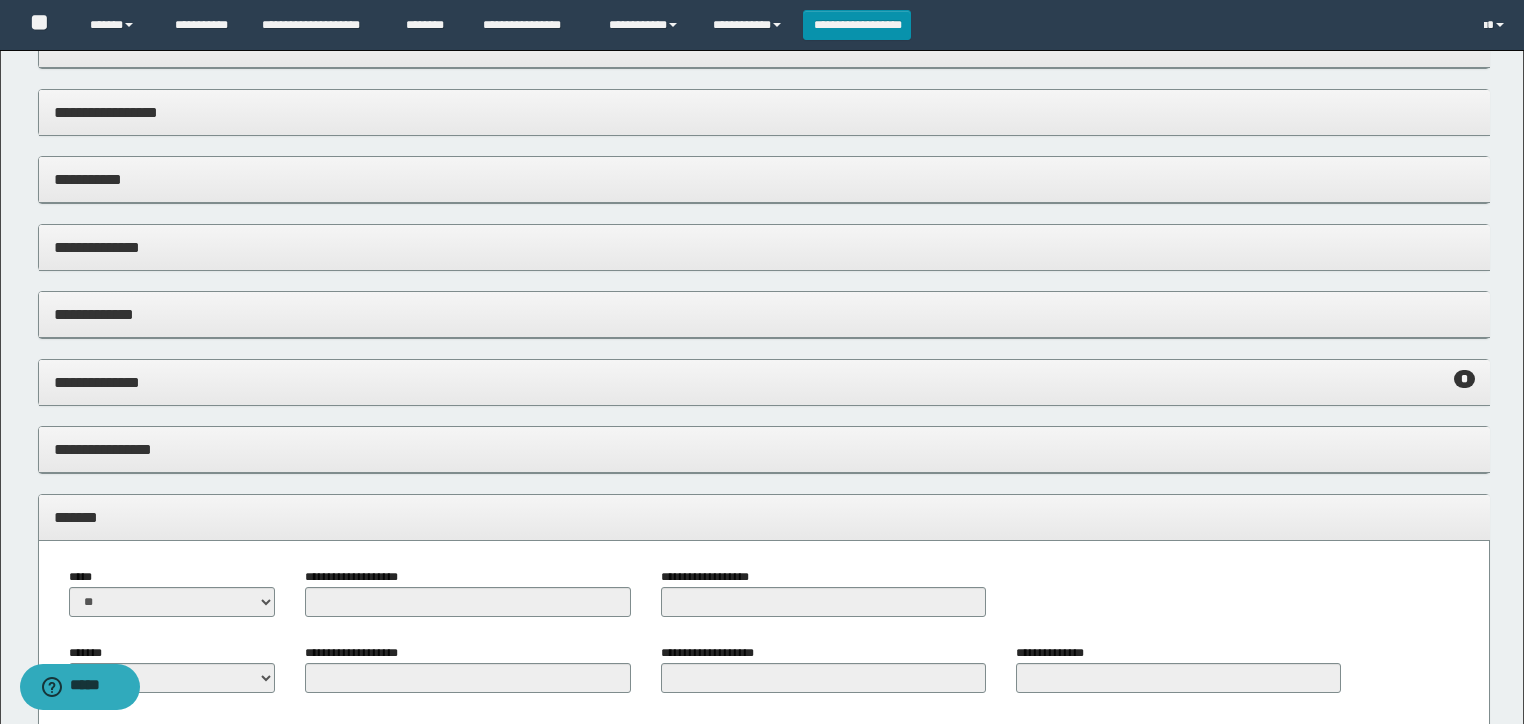 click on "*******" at bounding box center (764, 517) 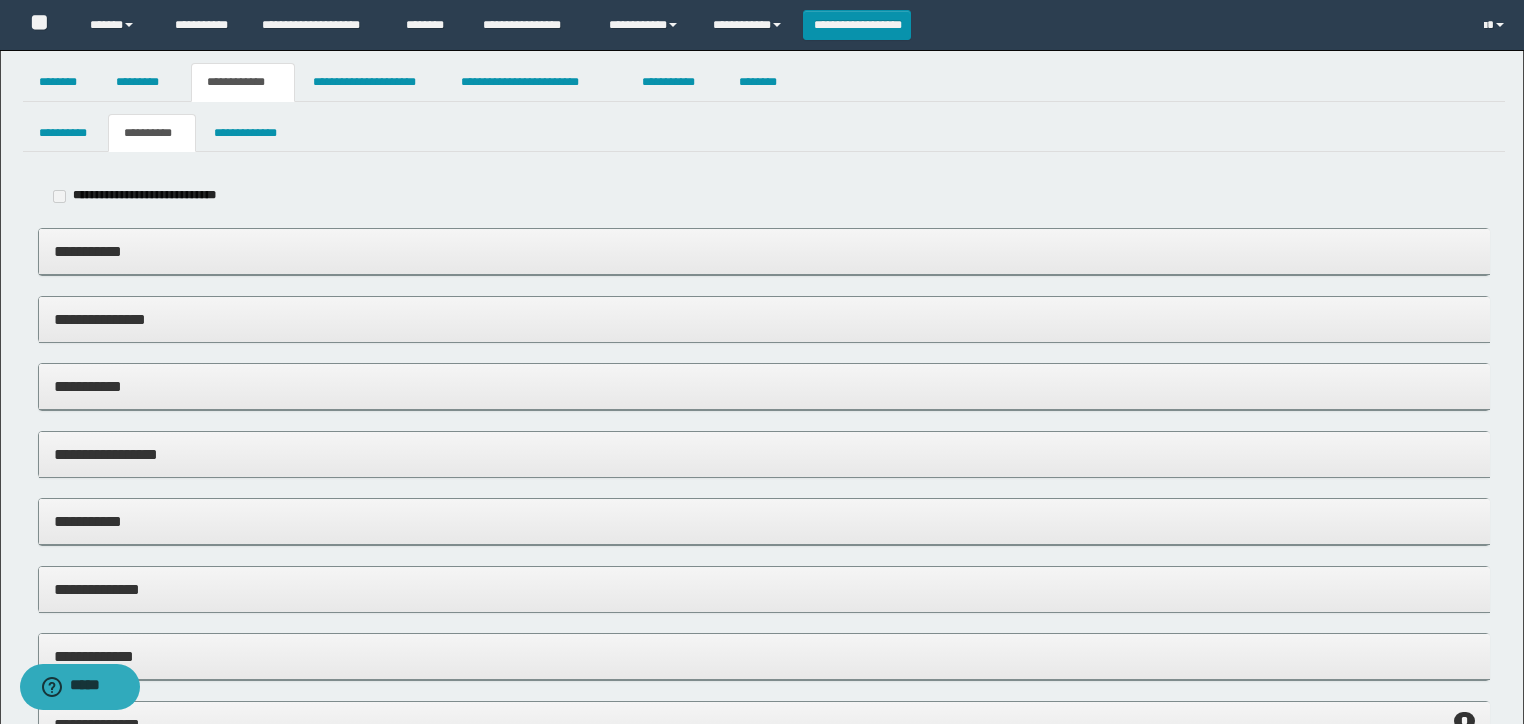 scroll, scrollTop: 0, scrollLeft: 0, axis: both 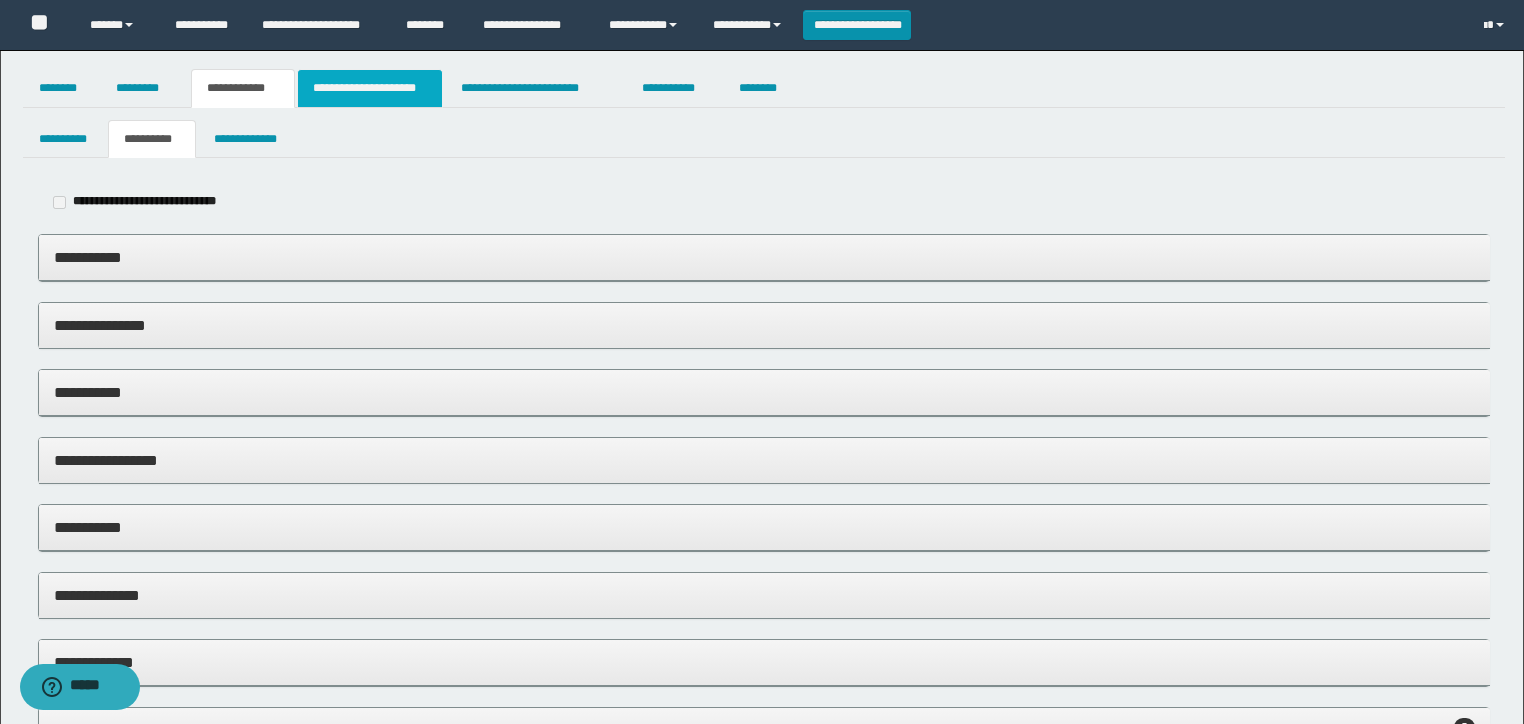 click on "**********" at bounding box center (370, 88) 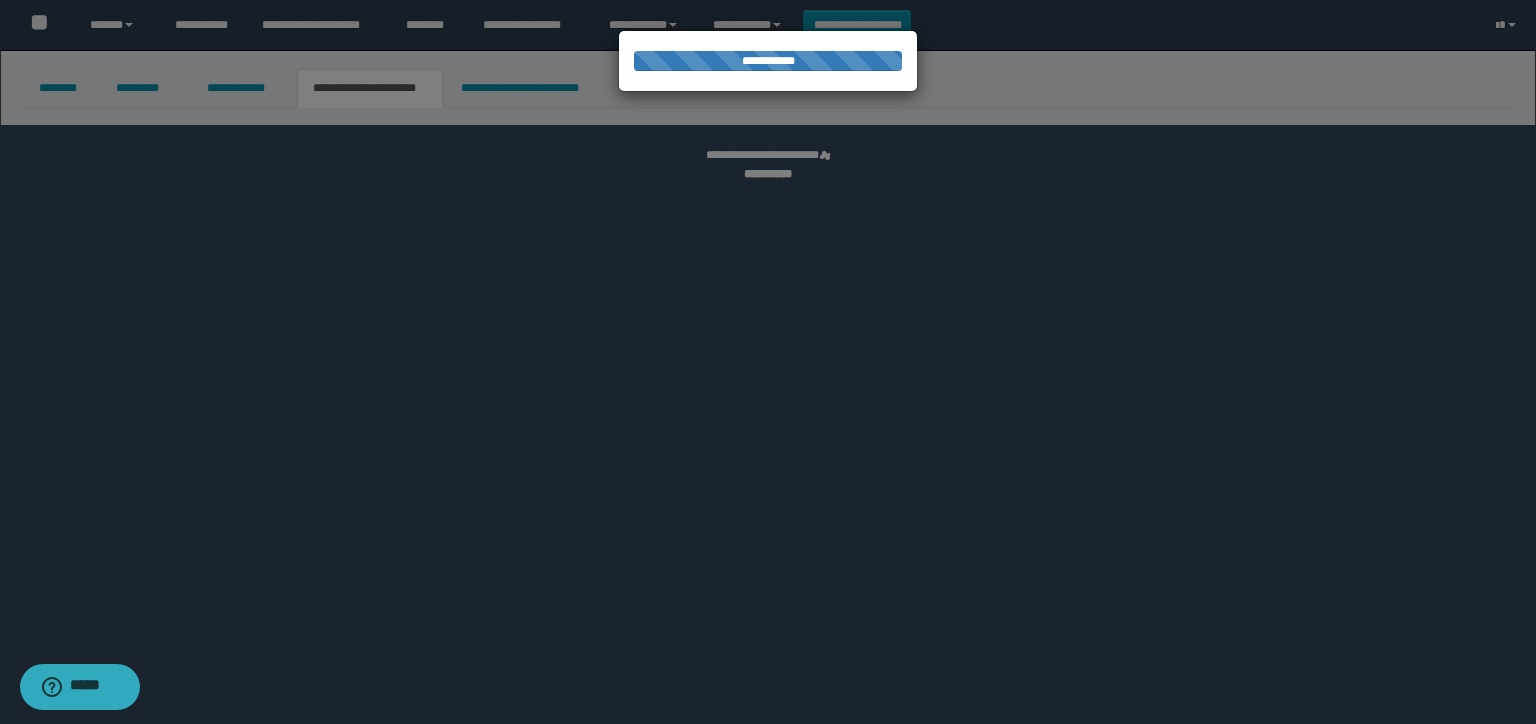 select on "*" 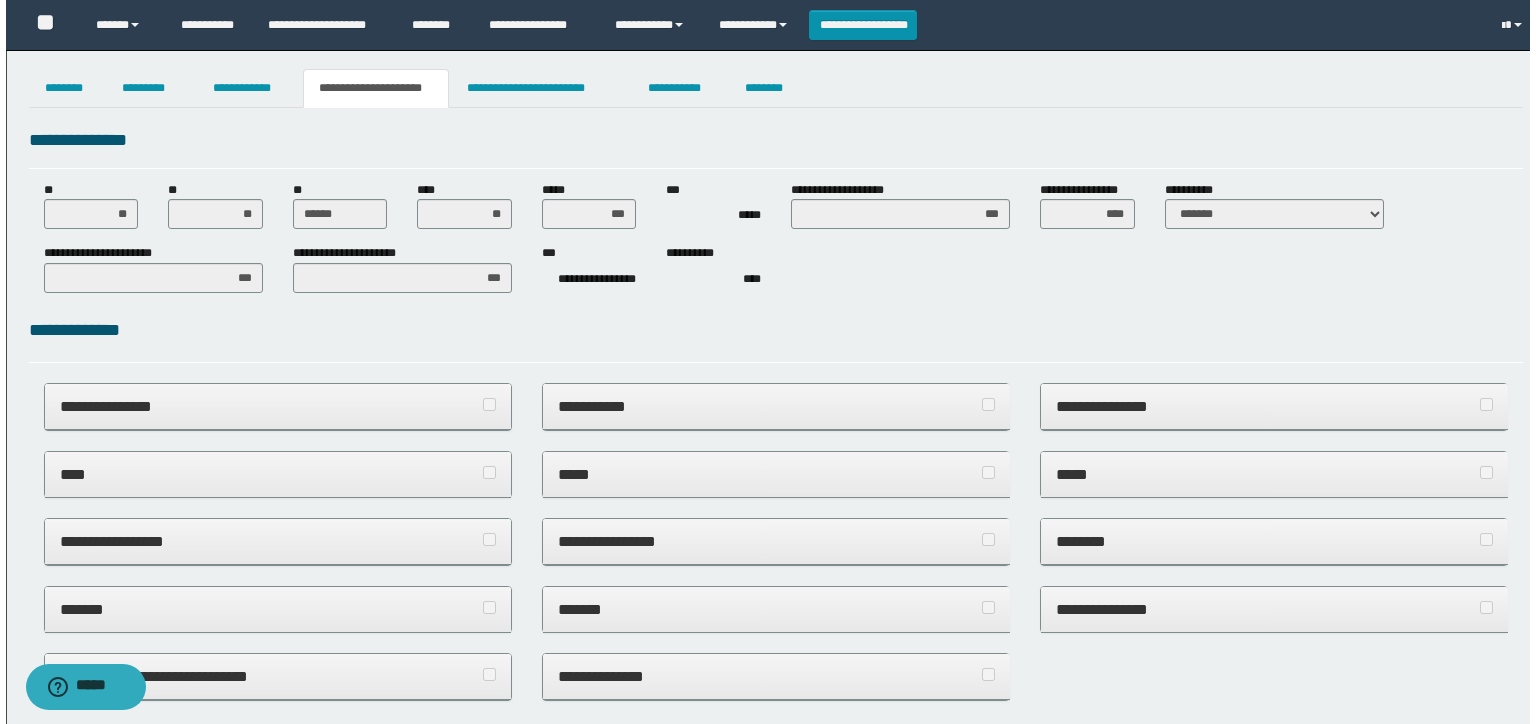 scroll, scrollTop: 0, scrollLeft: 0, axis: both 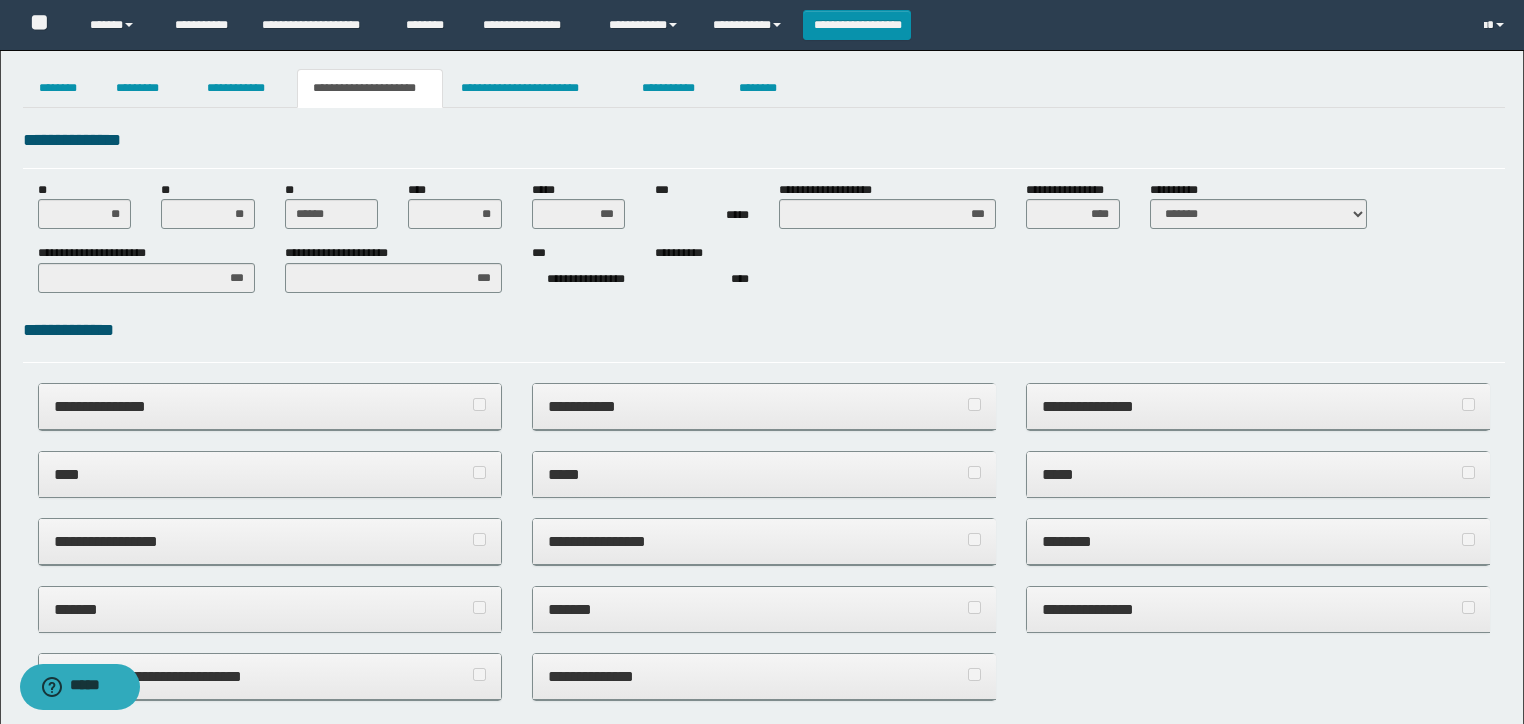 drag, startPoint x: 936, startPoint y: 309, endPoint x: 899, endPoint y: 125, distance: 187.68324 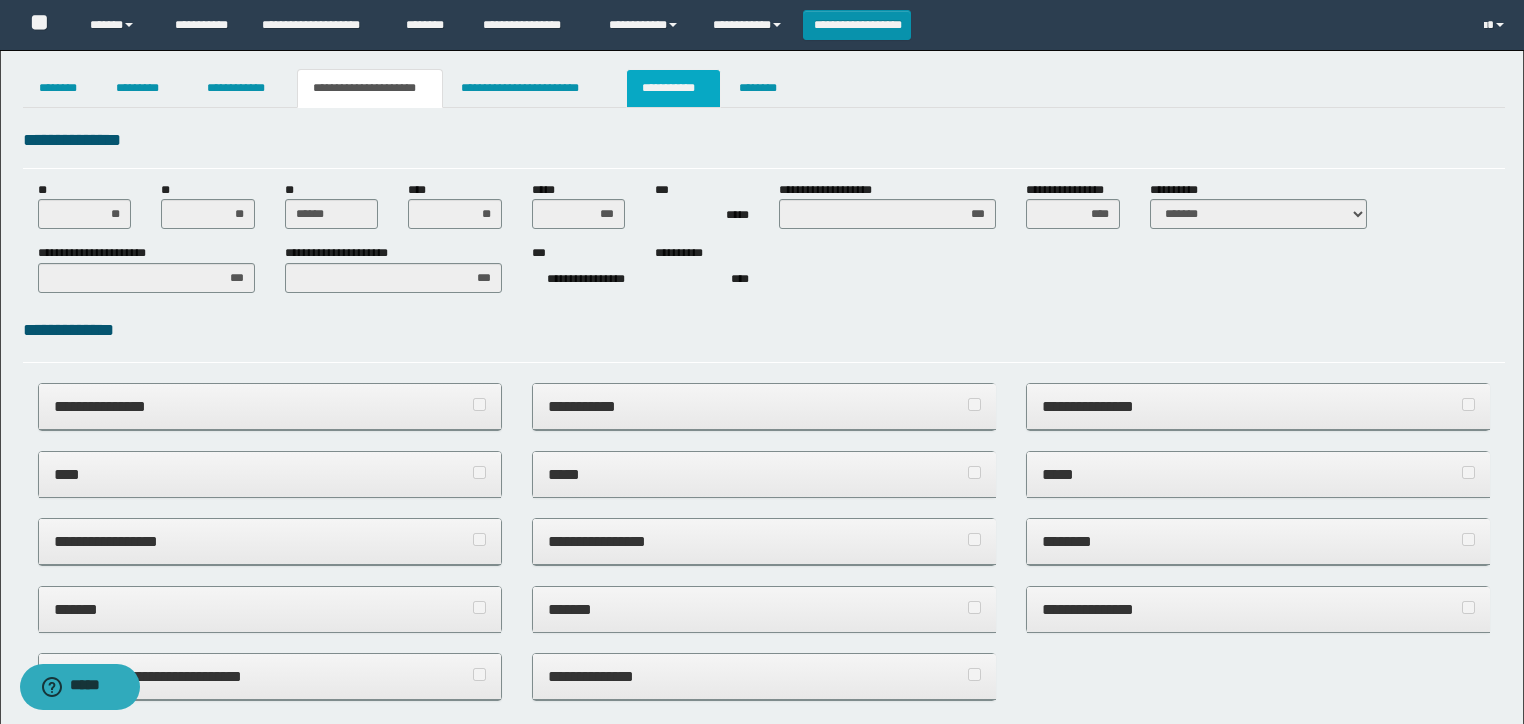 click on "**********" at bounding box center (673, 88) 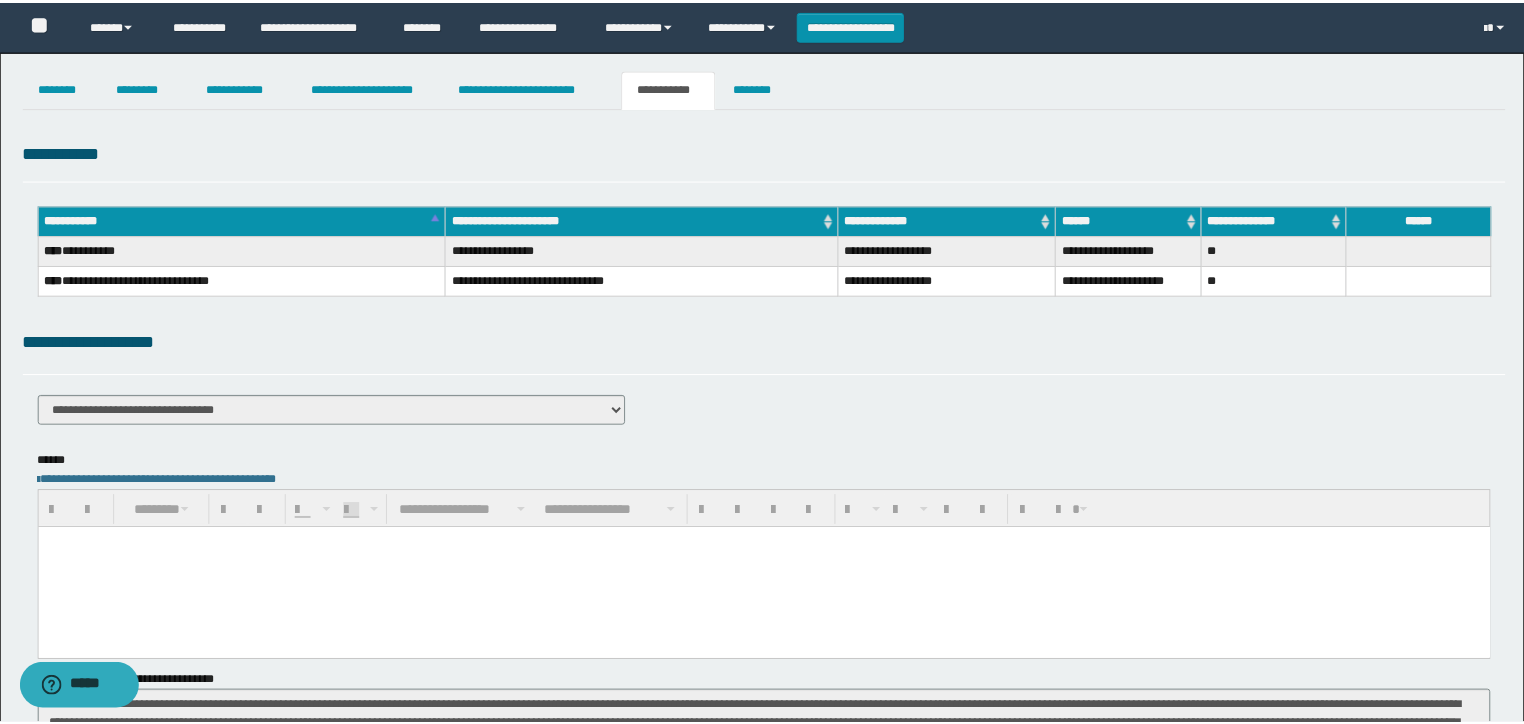scroll, scrollTop: 0, scrollLeft: 0, axis: both 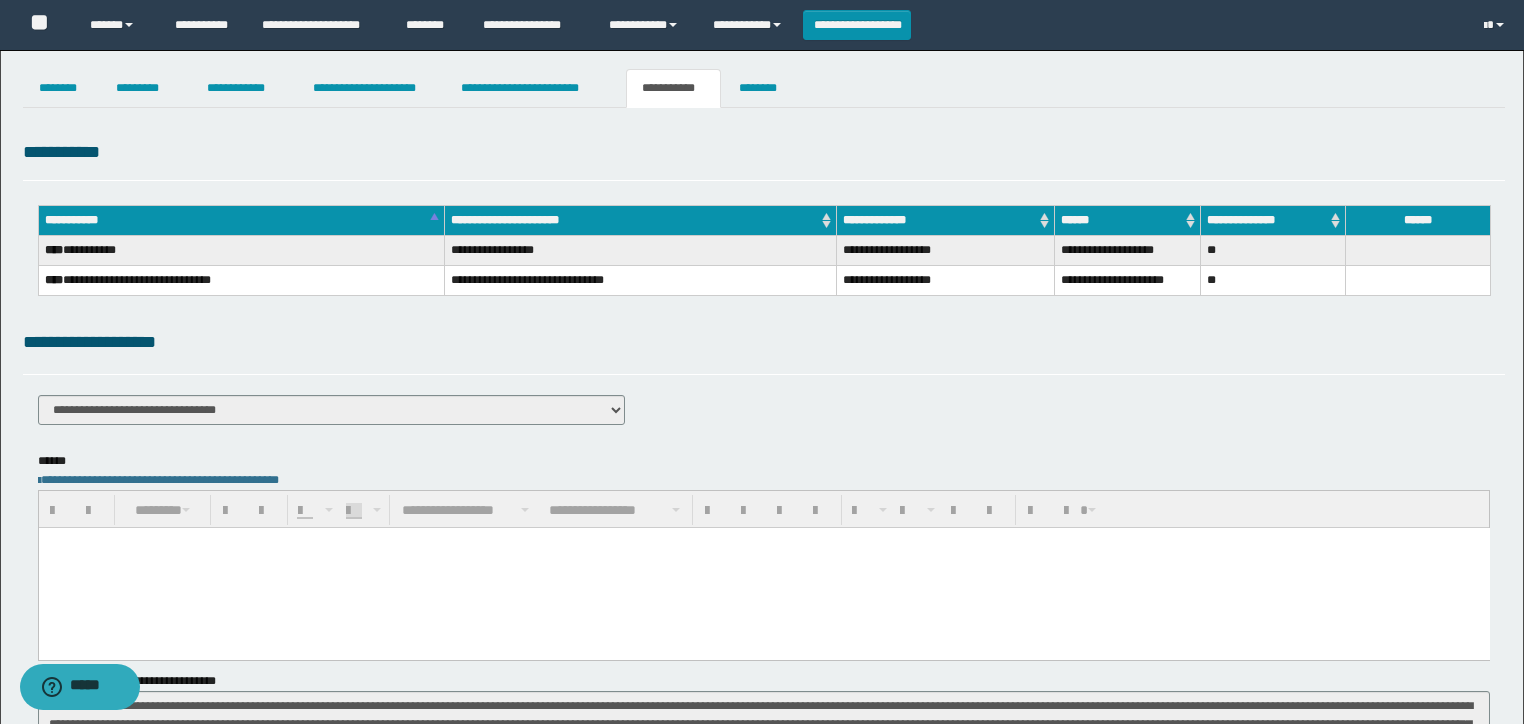 click on "**********" at bounding box center [764, 417] 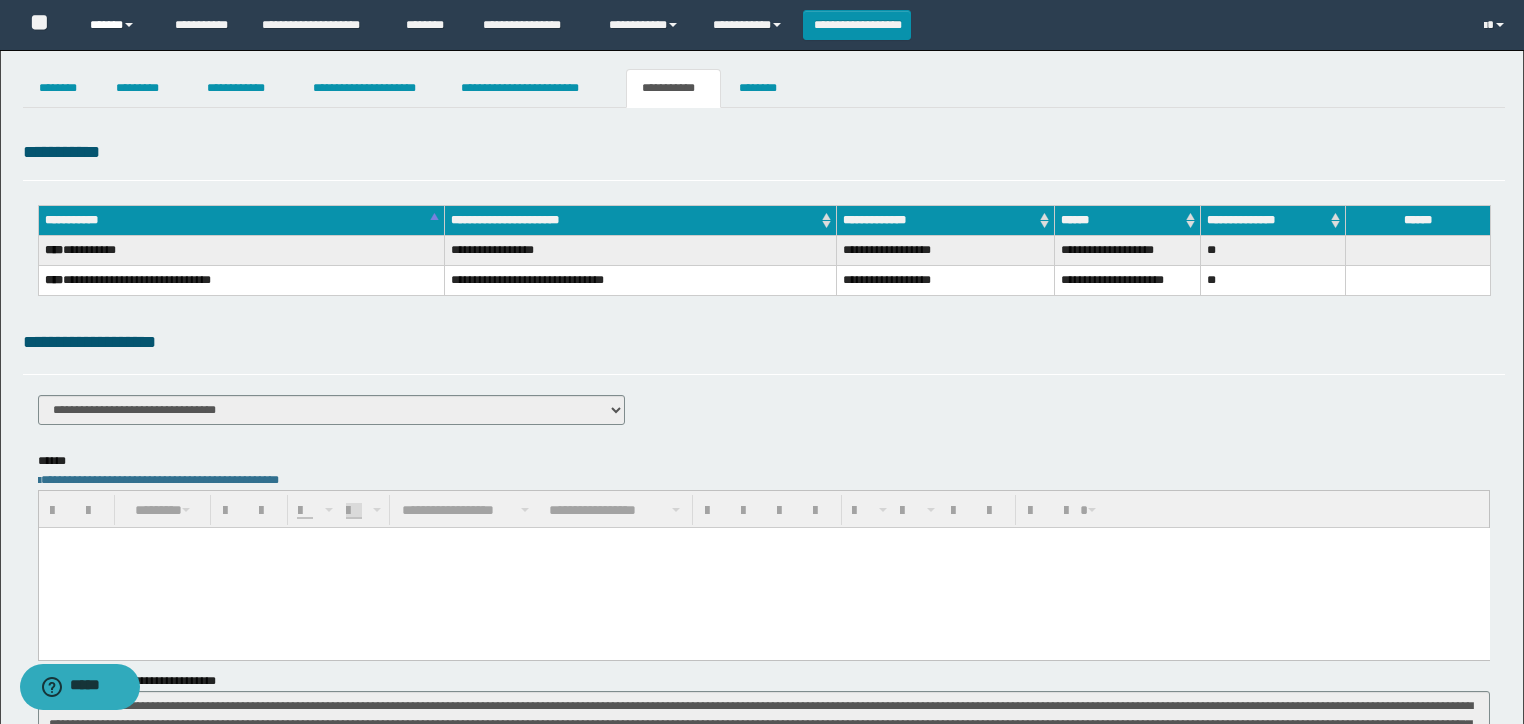 click on "******" at bounding box center [117, 25] 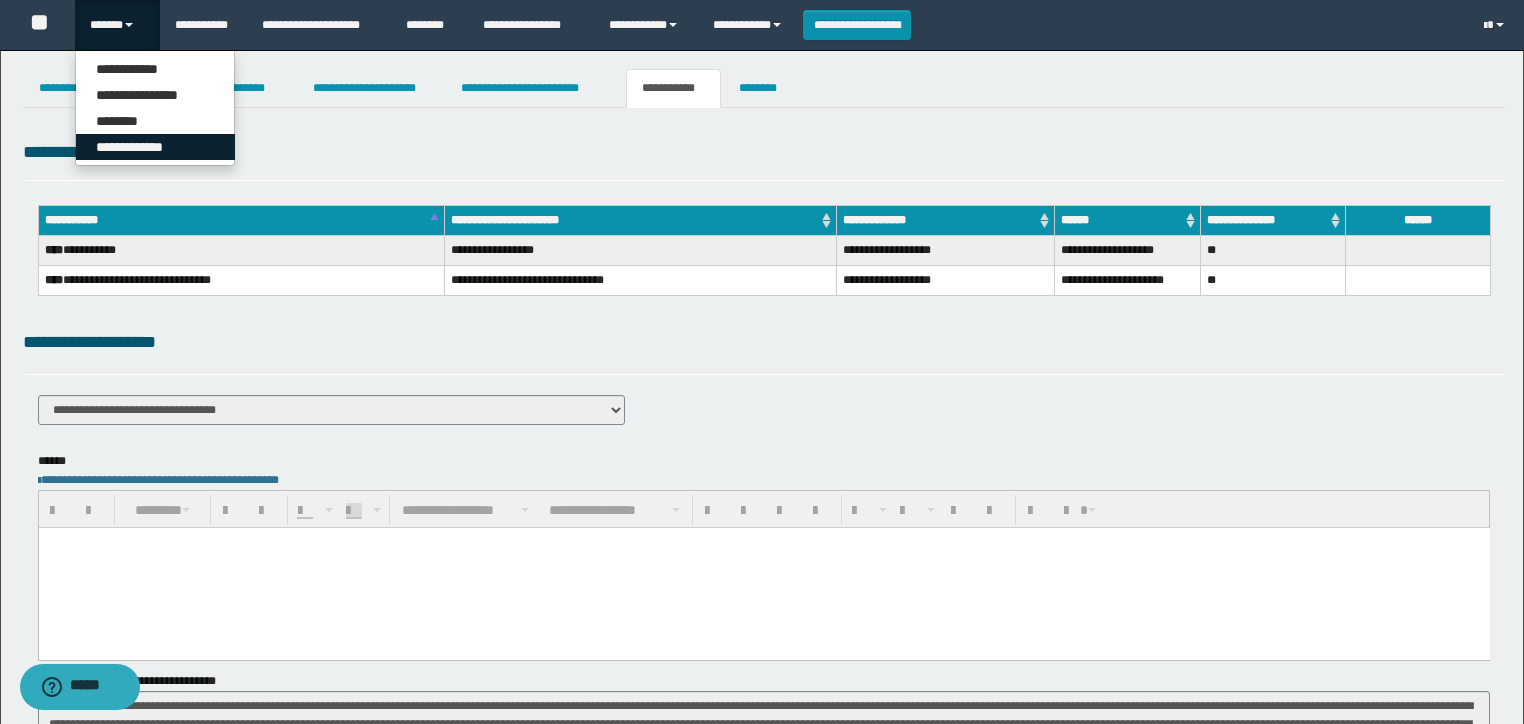 click on "**********" at bounding box center (155, 147) 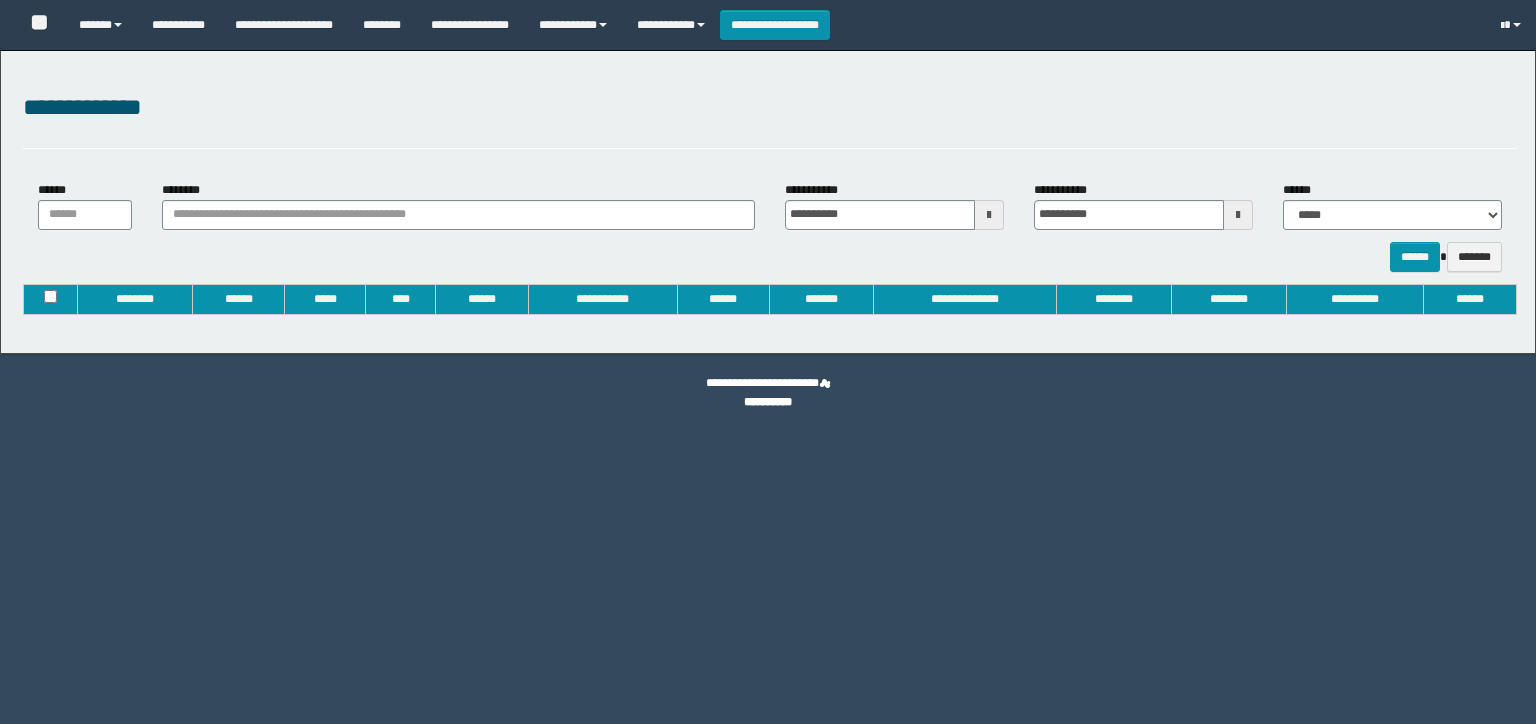 type on "**********" 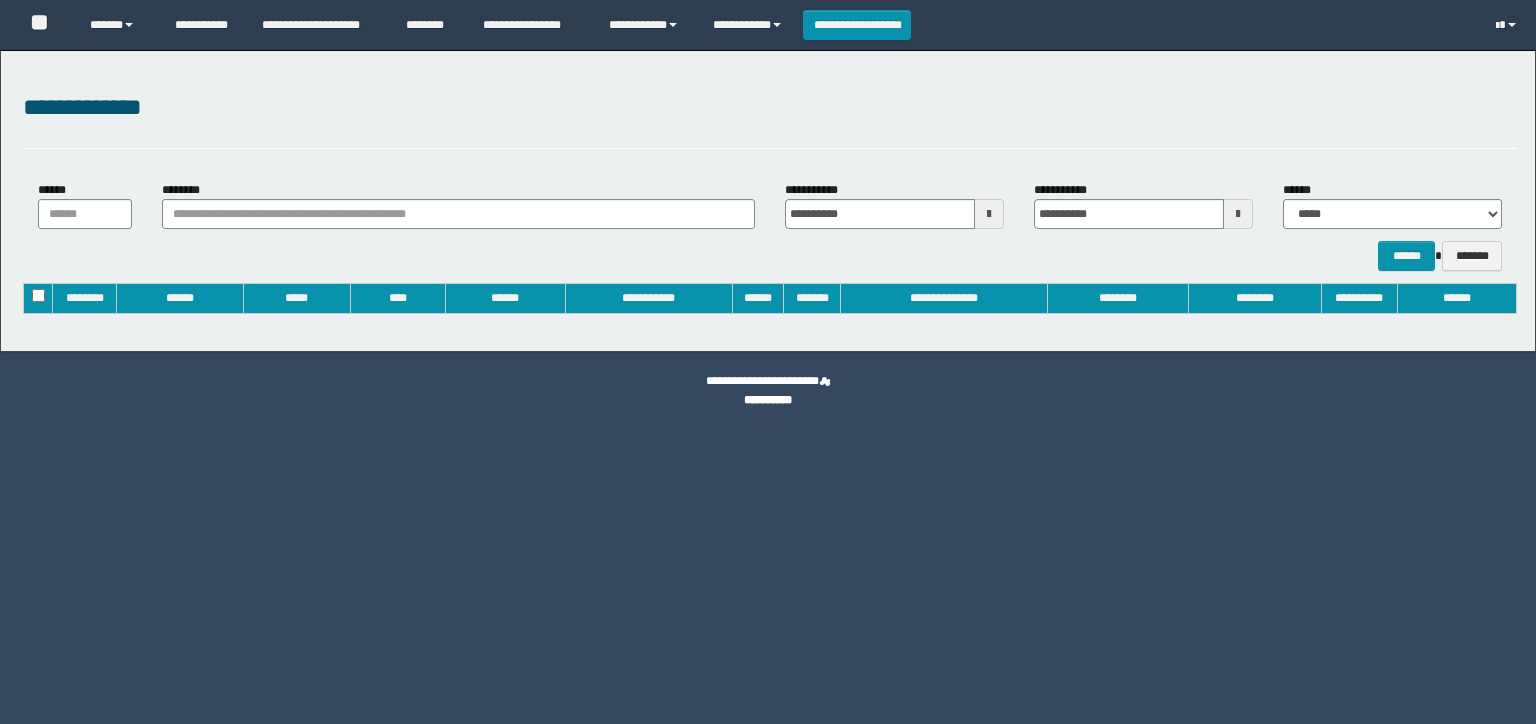 scroll, scrollTop: 0, scrollLeft: 0, axis: both 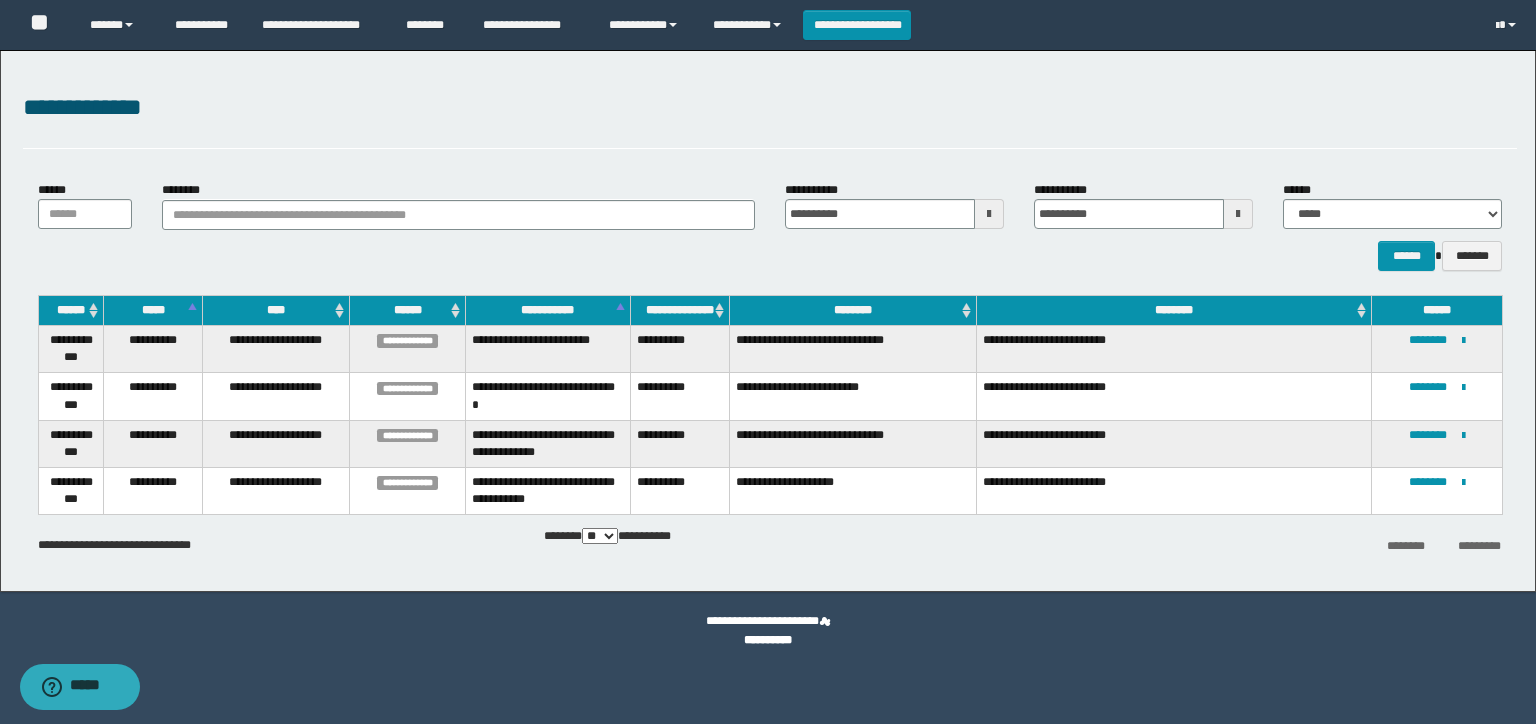 click on "**********" at bounding box center [770, 108] 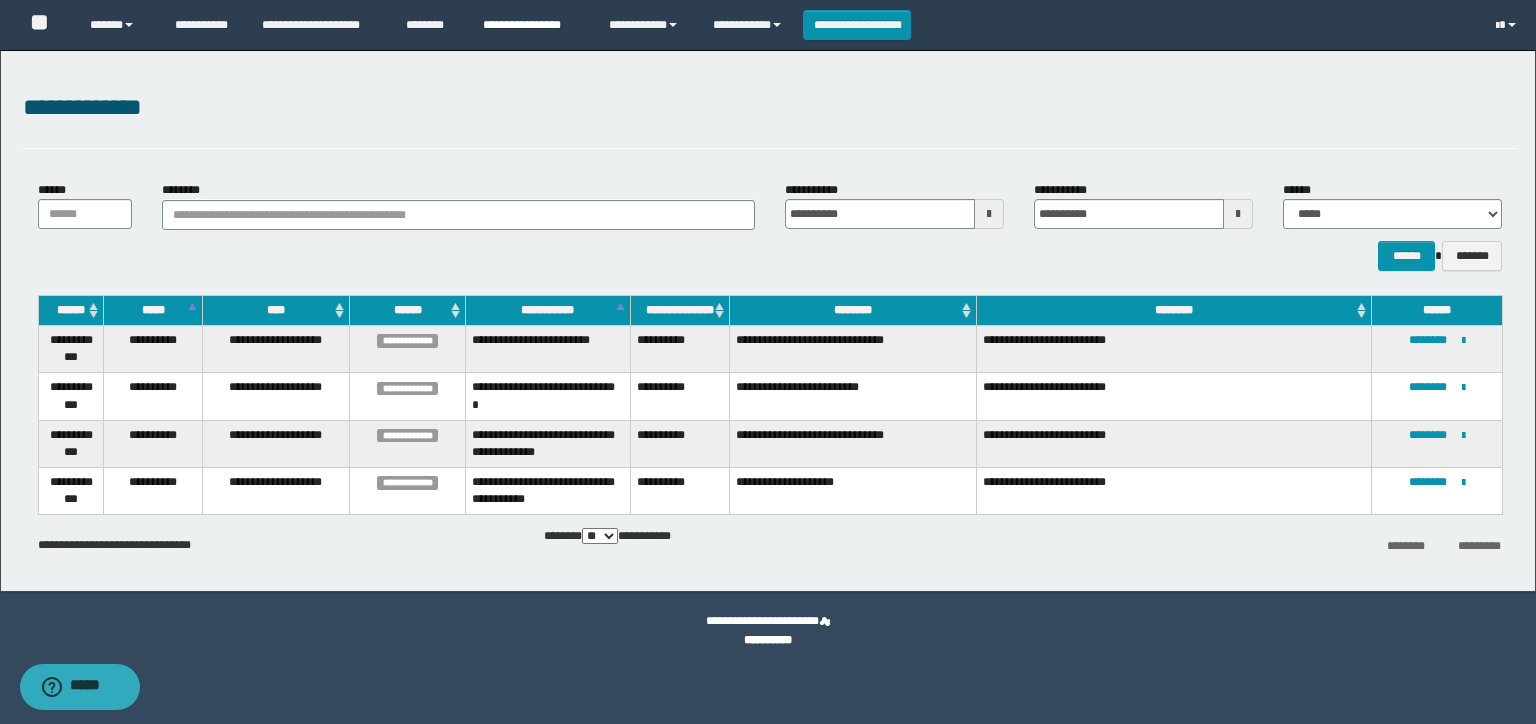 click on "**********" at bounding box center [531, 25] 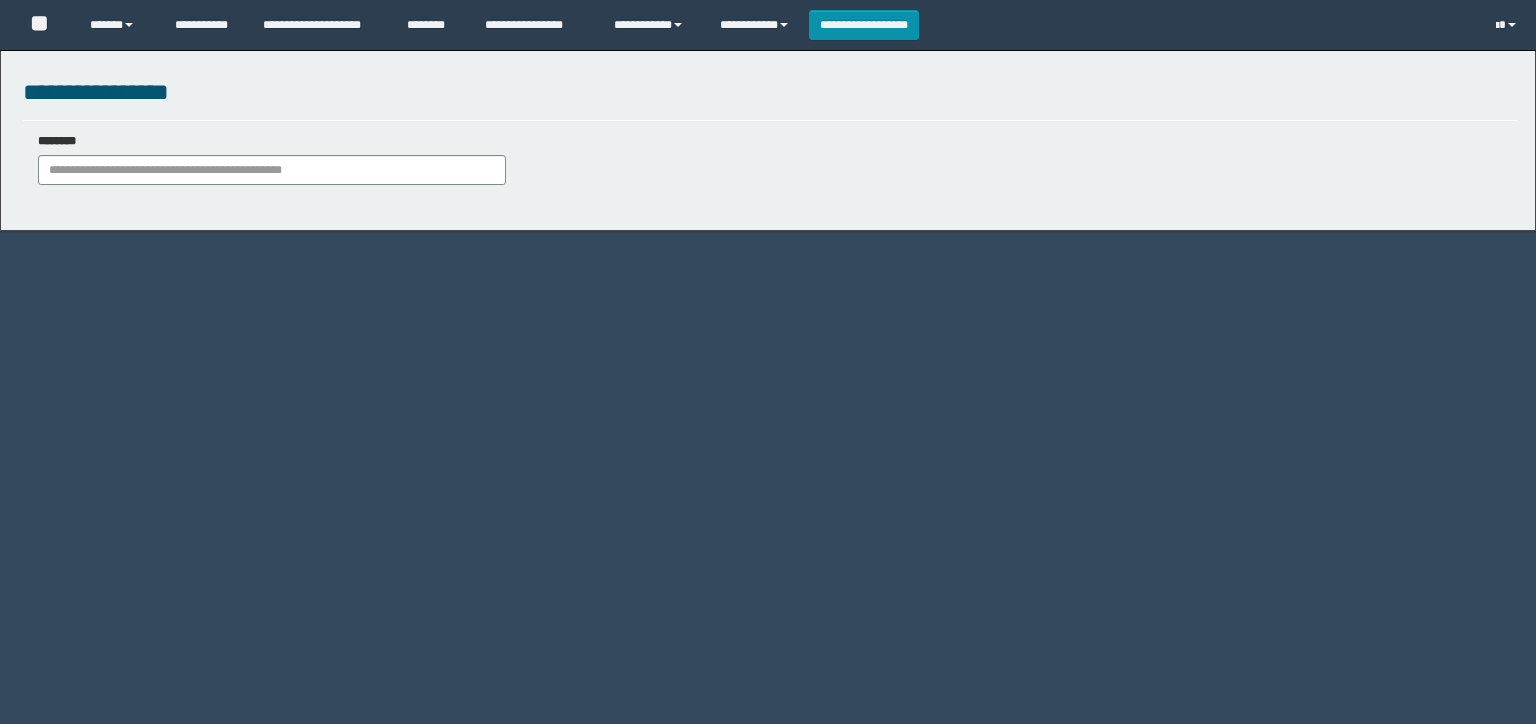 scroll, scrollTop: 0, scrollLeft: 0, axis: both 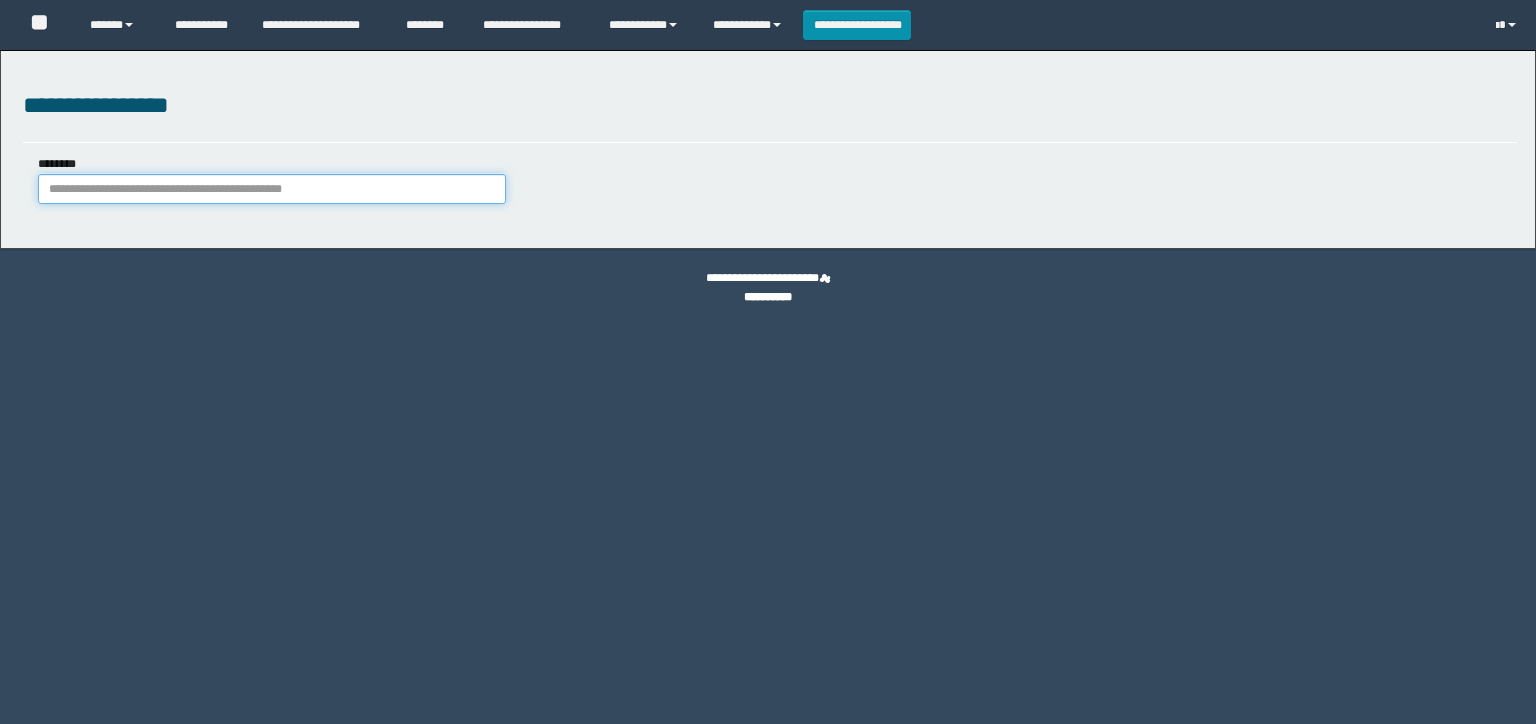 click on "********" at bounding box center [272, 189] 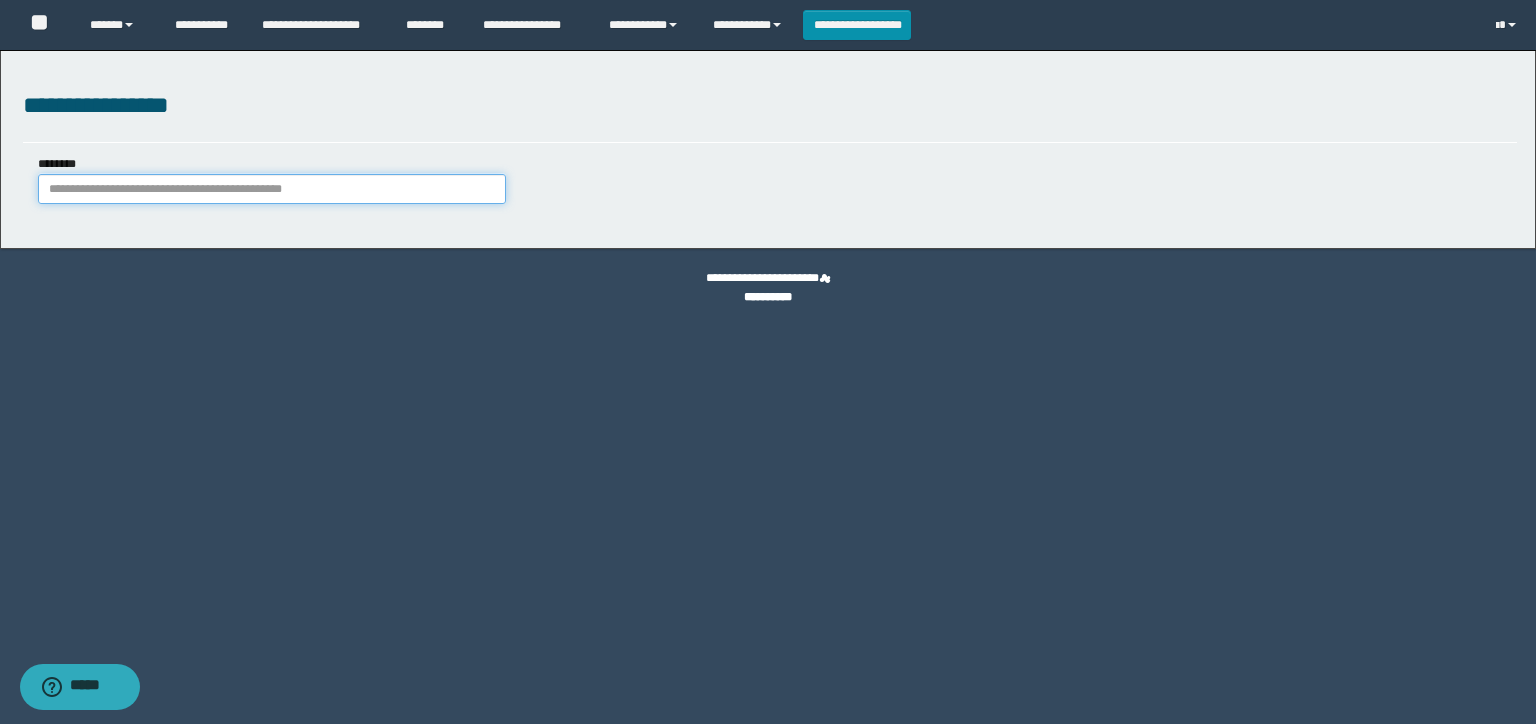 paste on "**********" 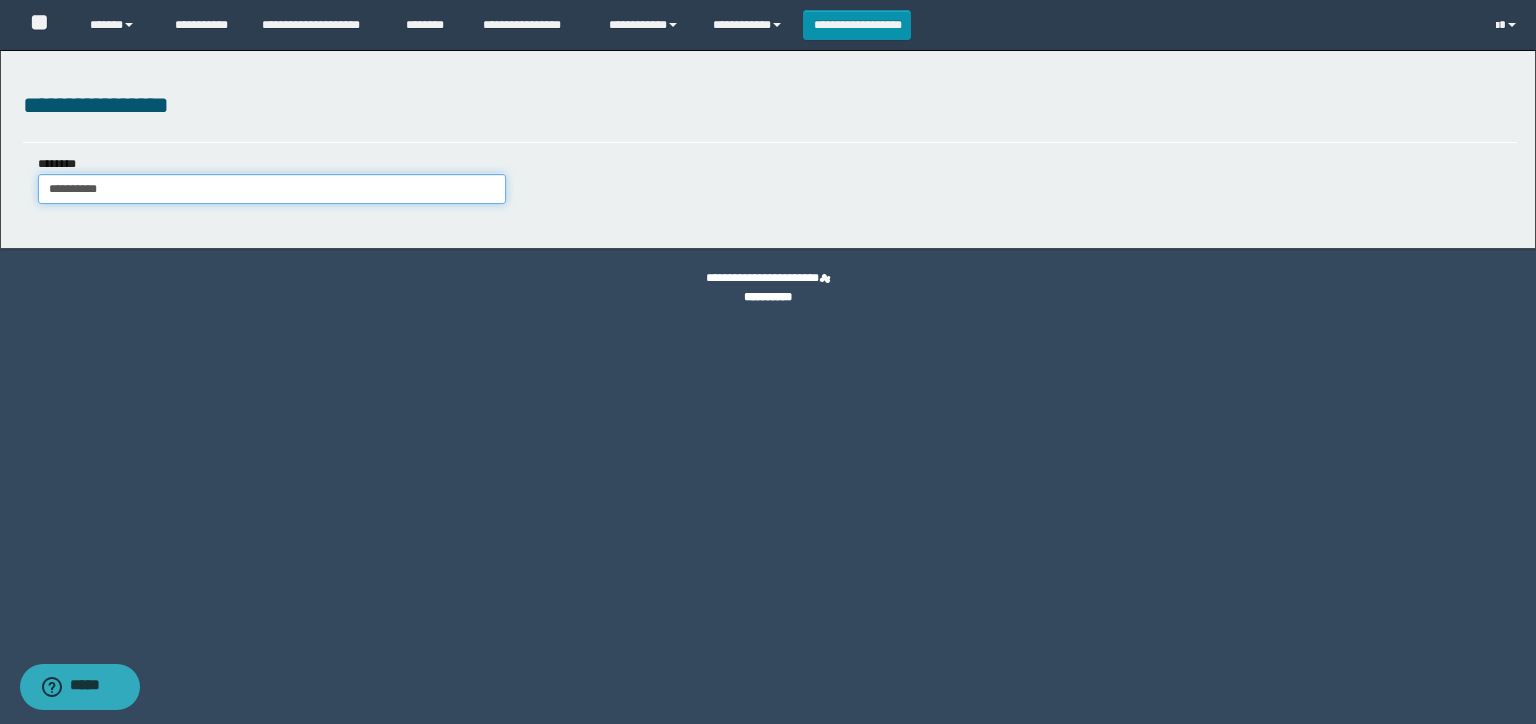 type on "**********" 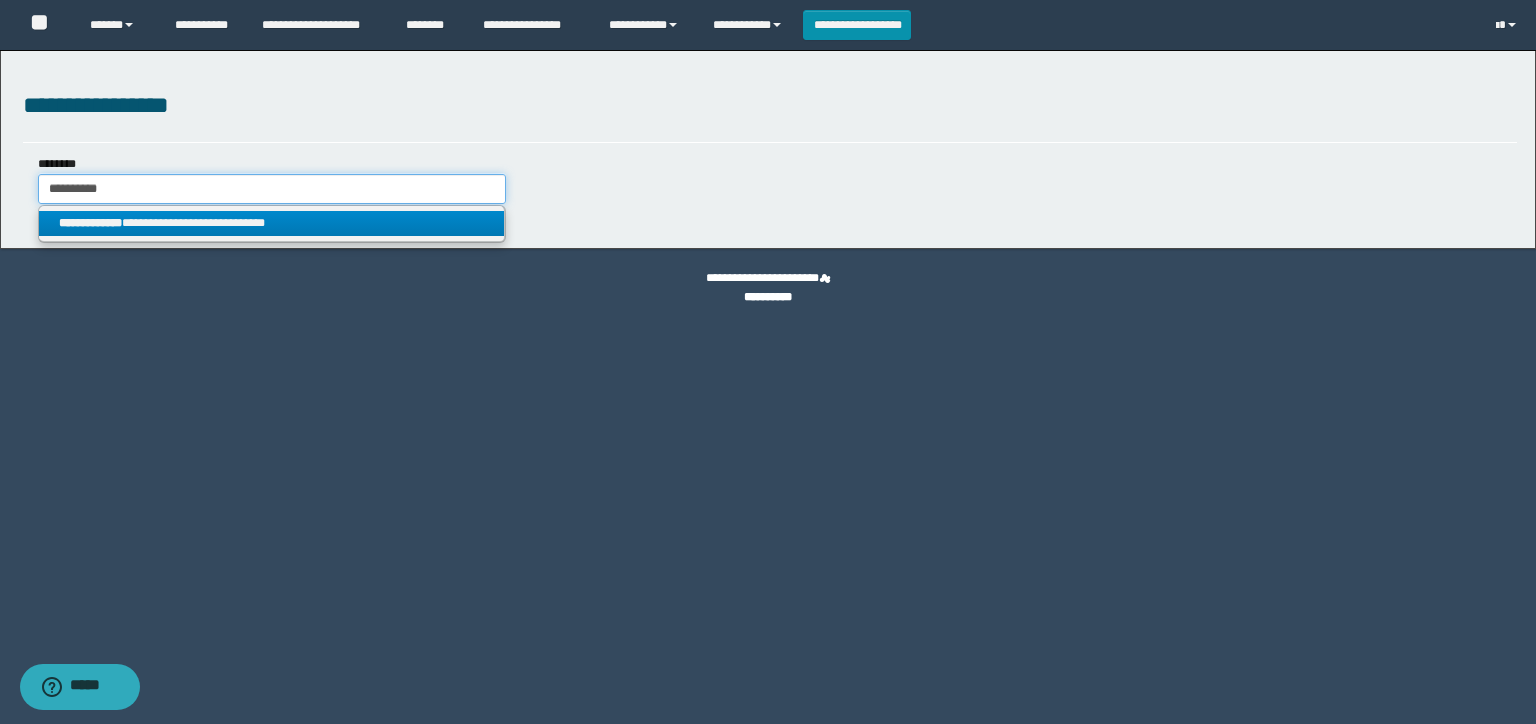 type on "**********" 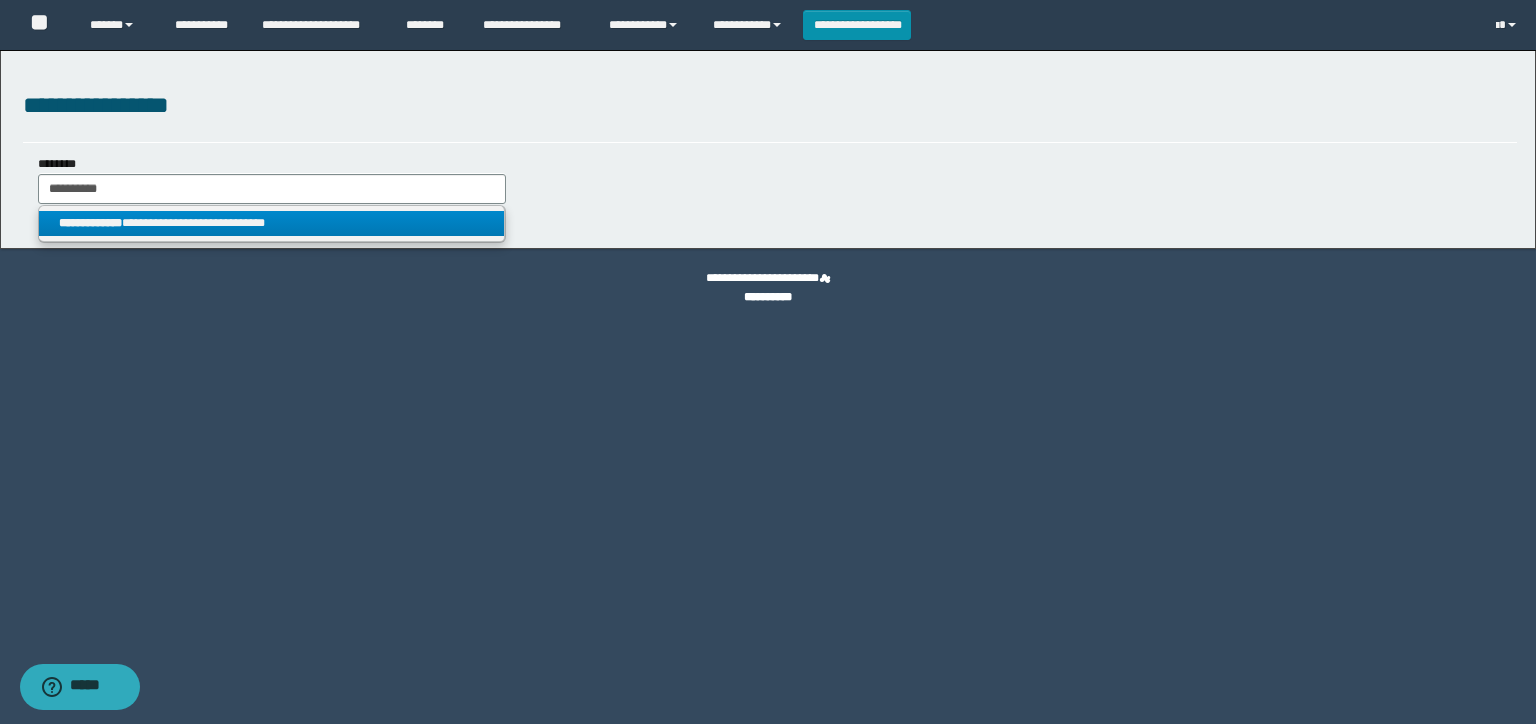 click on "**********" at bounding box center [272, 223] 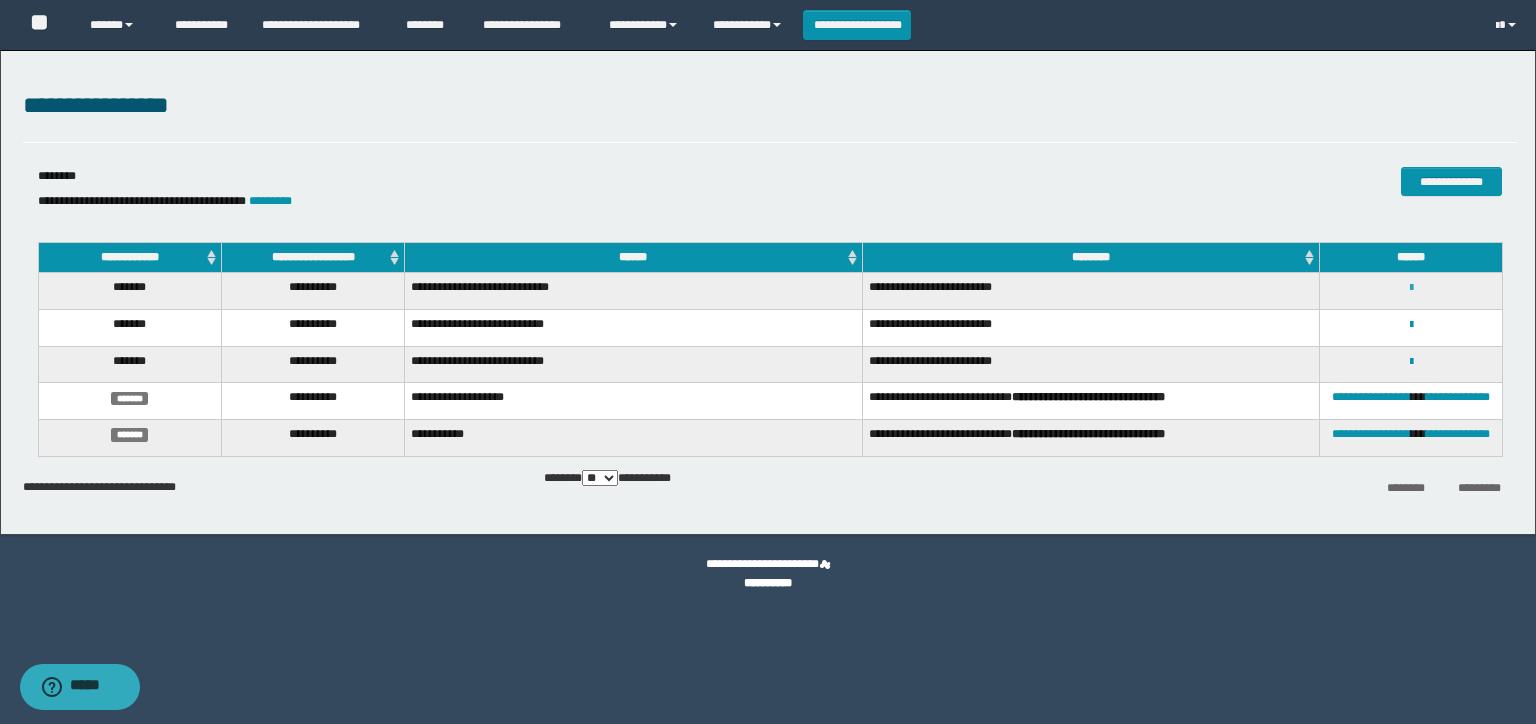click at bounding box center (1411, 288) 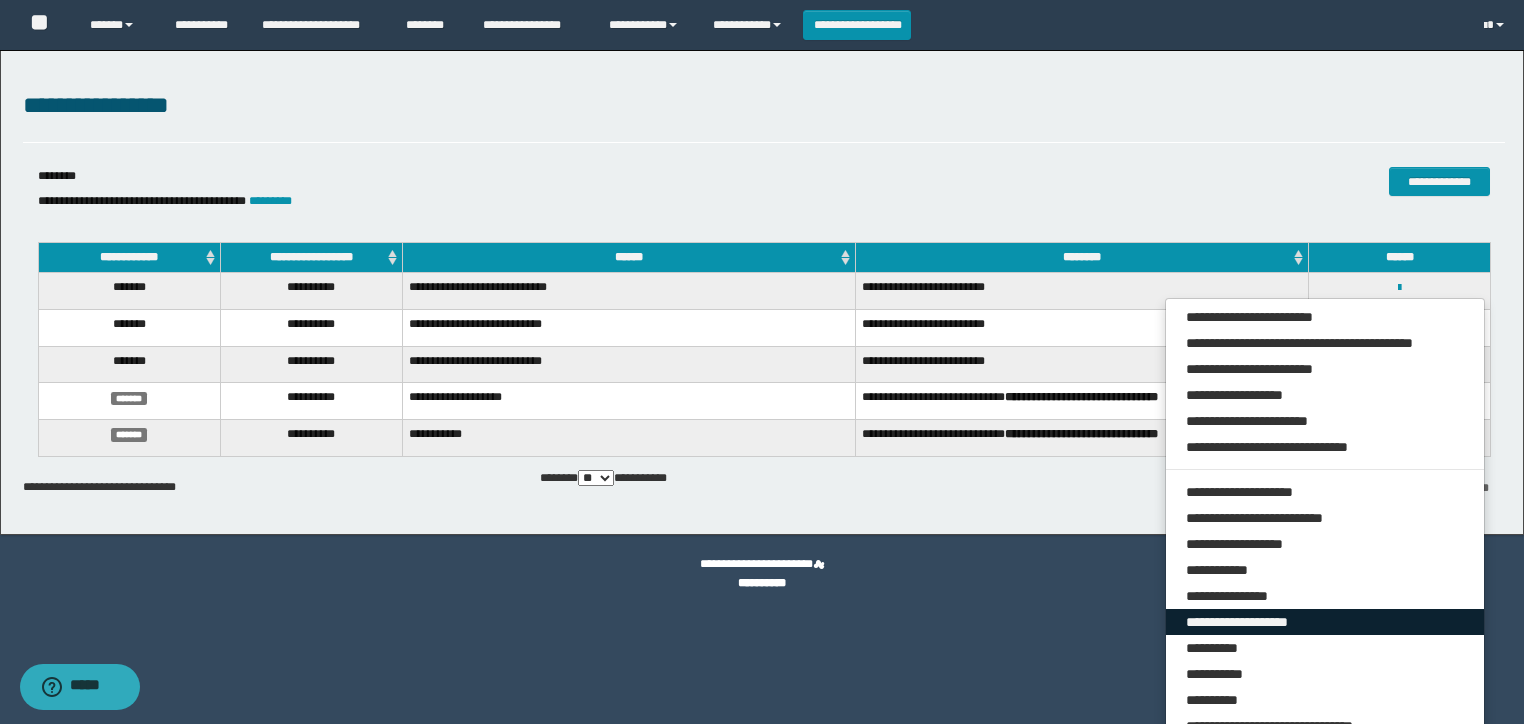 click on "**********" at bounding box center [1325, 622] 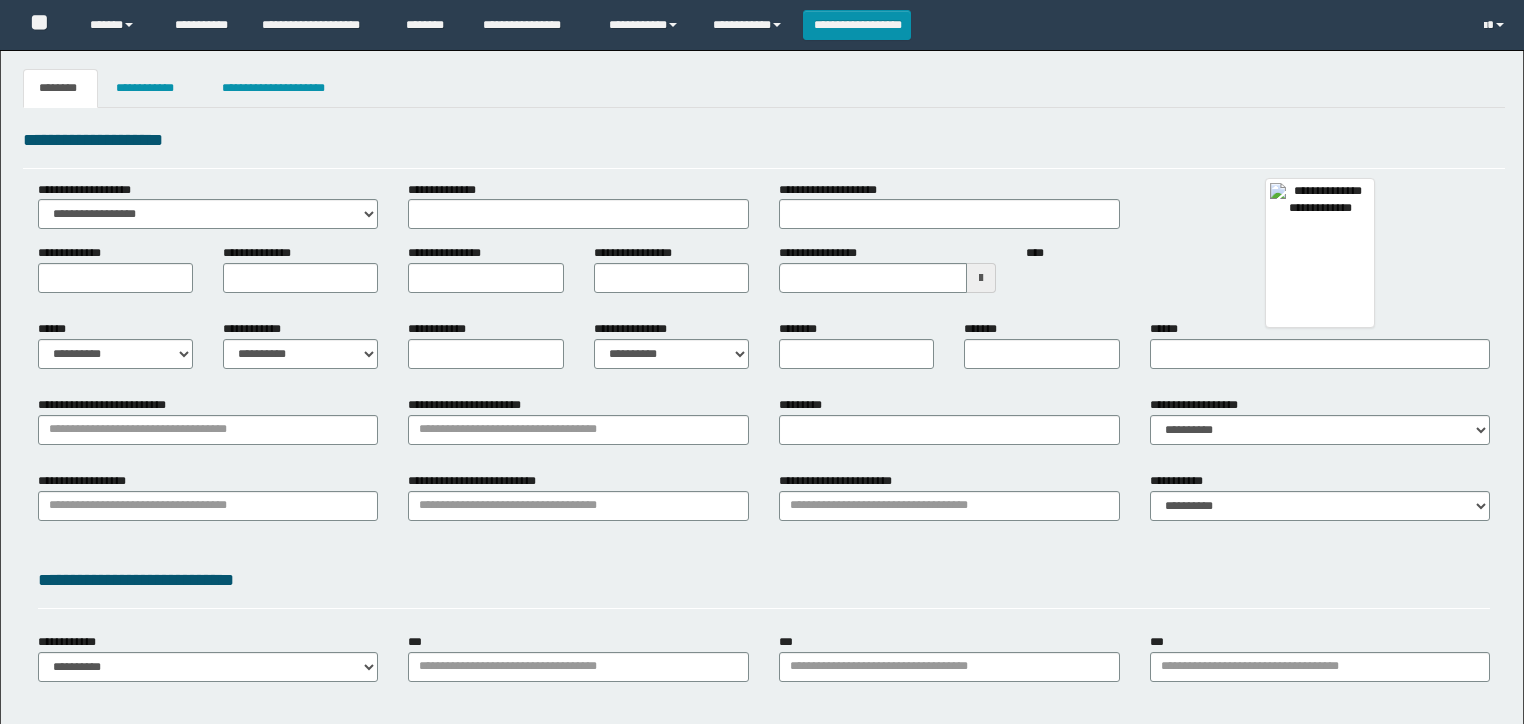 type 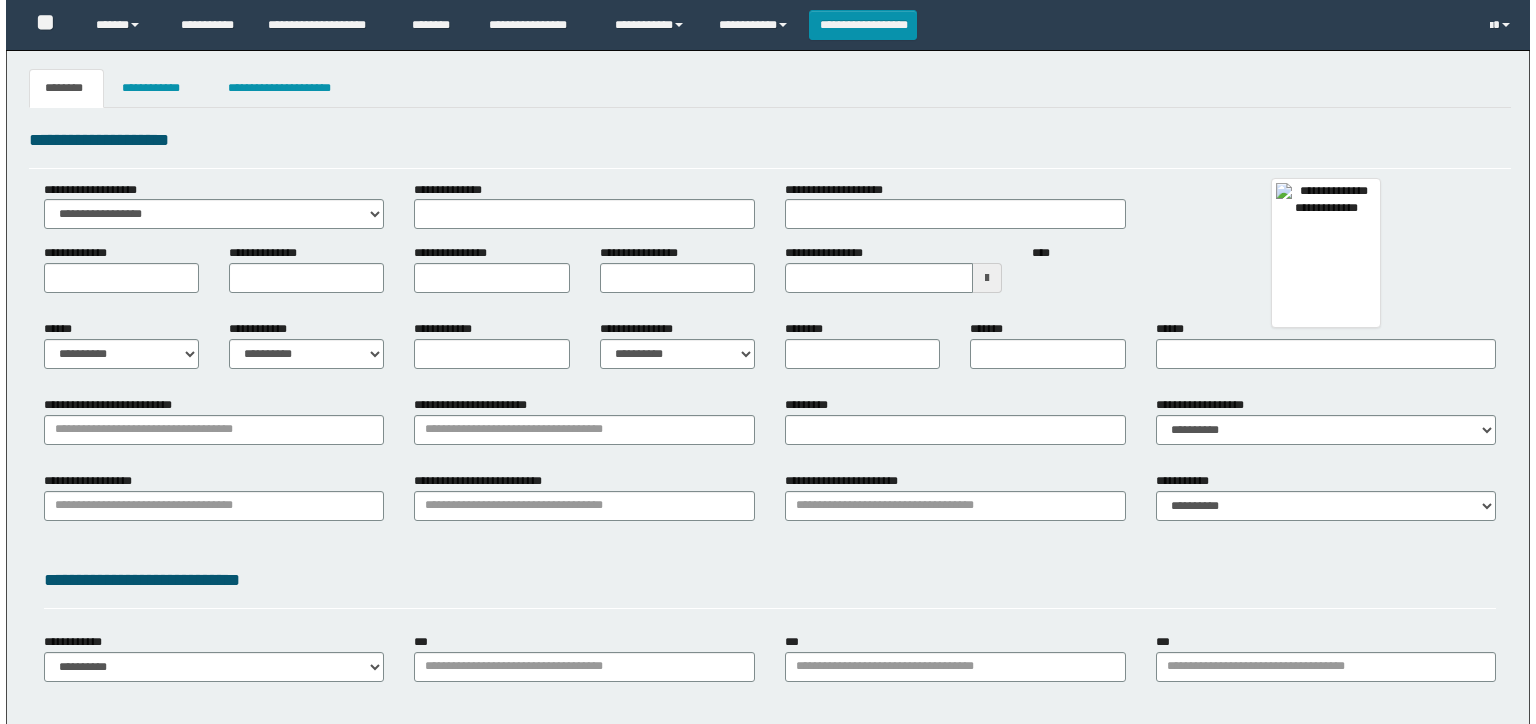 scroll, scrollTop: 0, scrollLeft: 0, axis: both 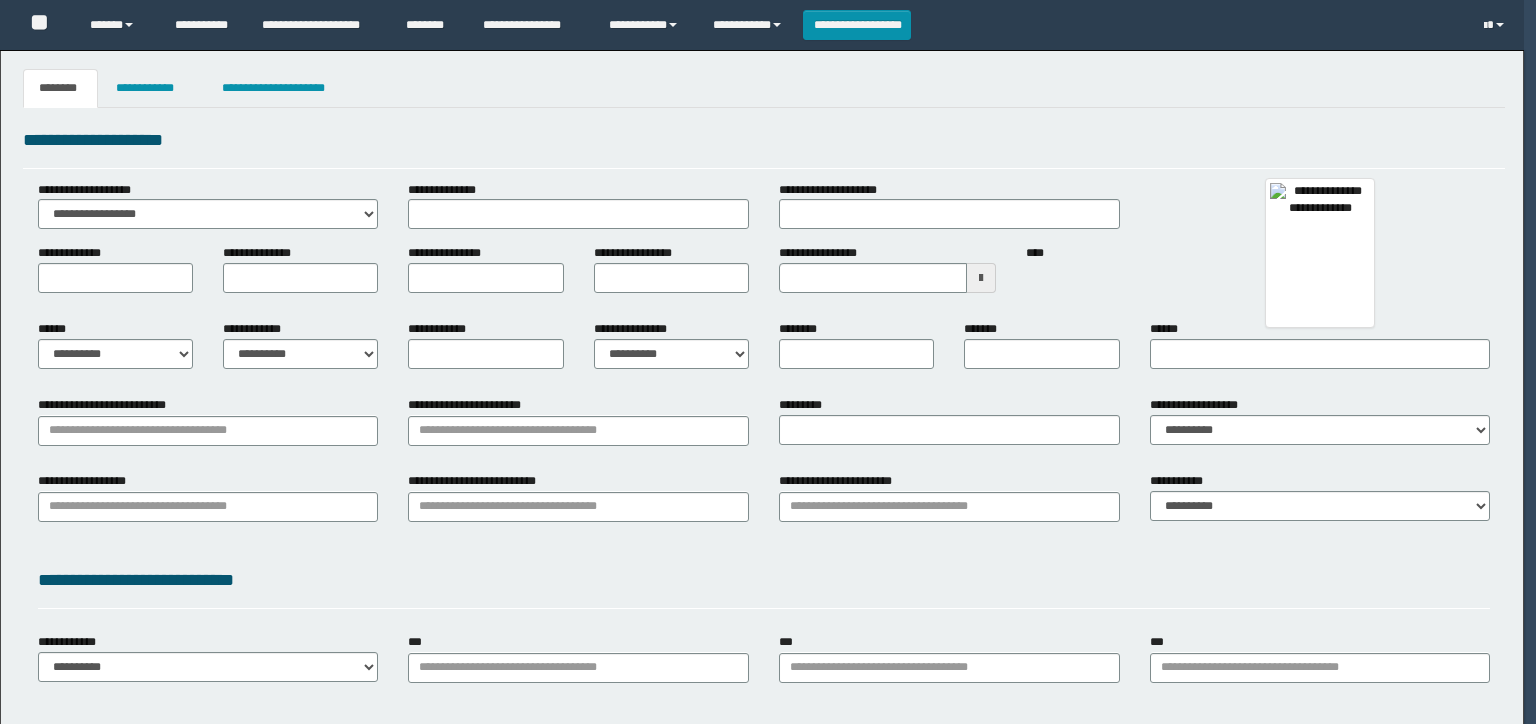 type on "**********" 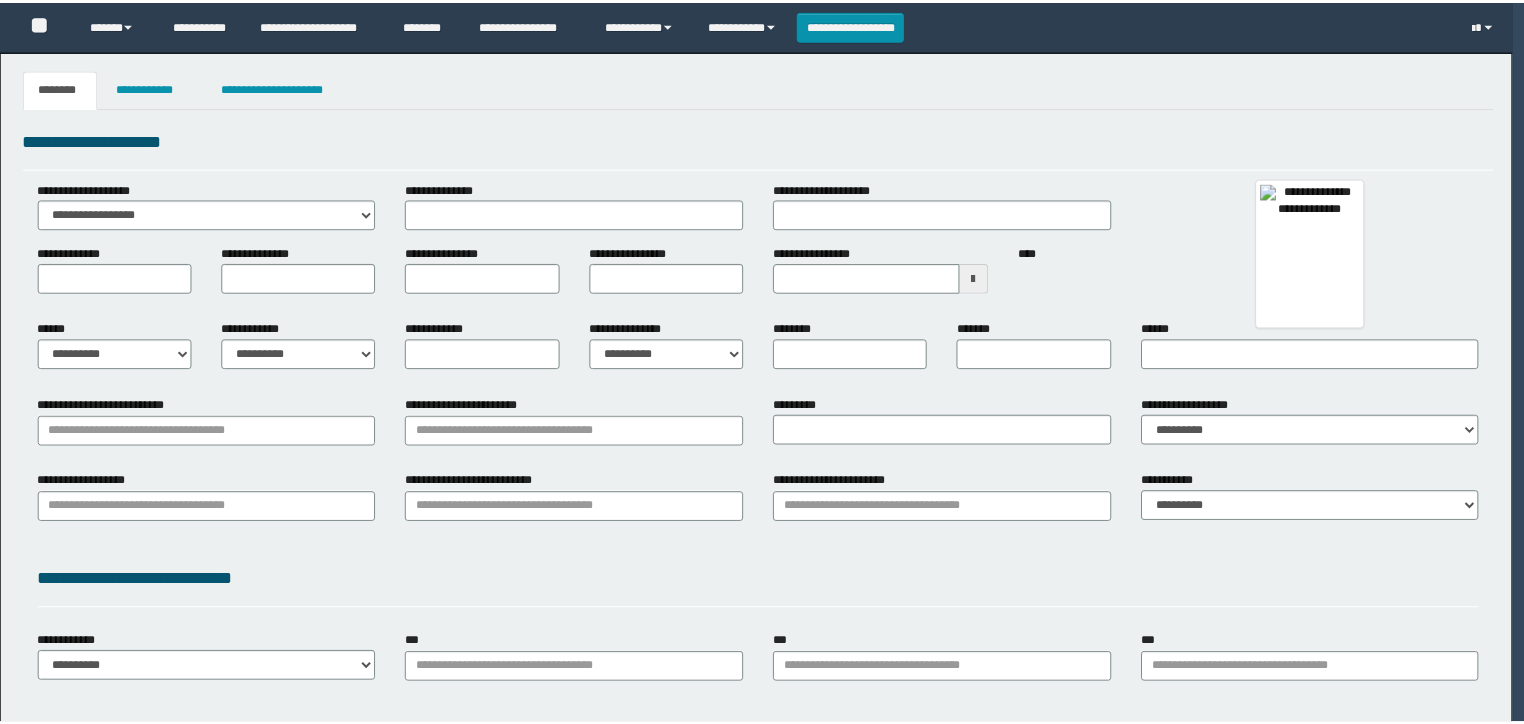 scroll, scrollTop: 0, scrollLeft: 0, axis: both 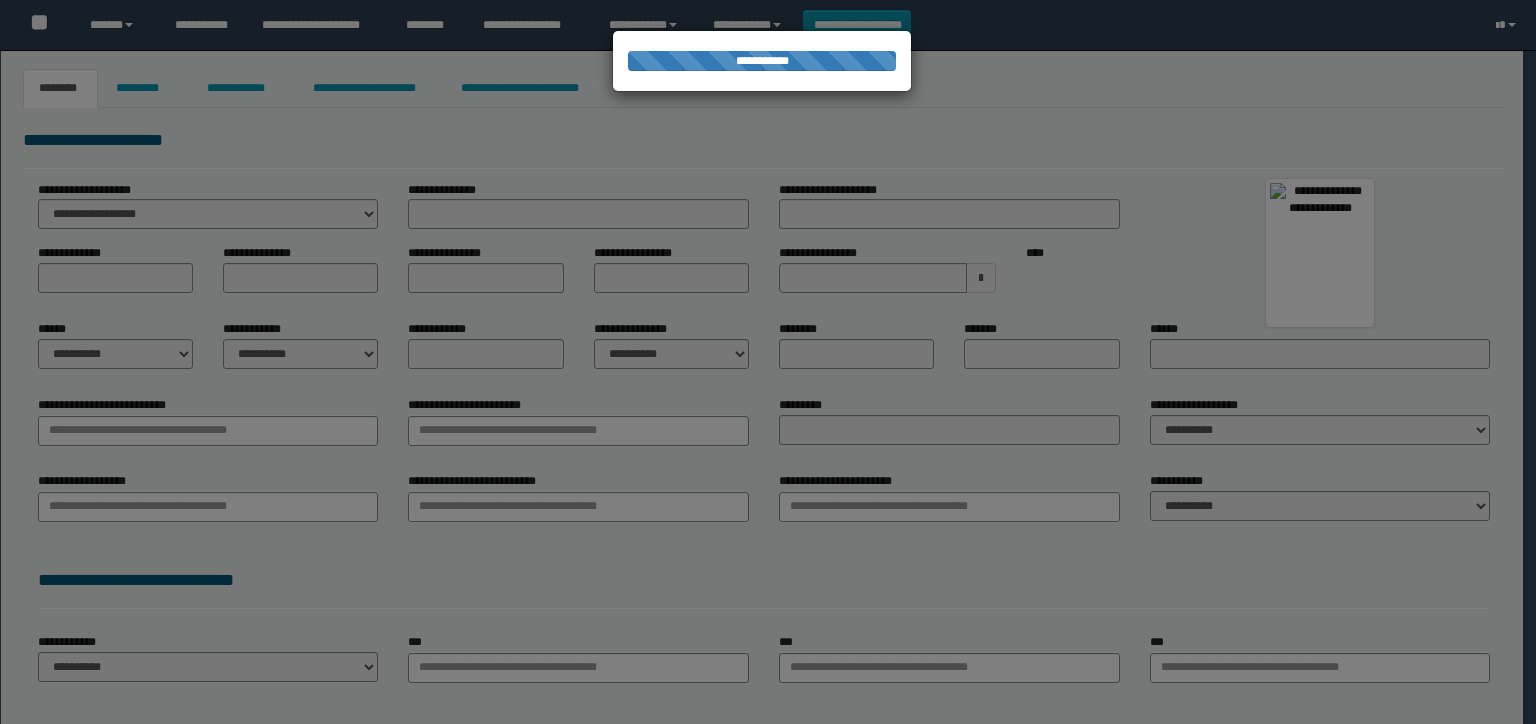type on "**********" 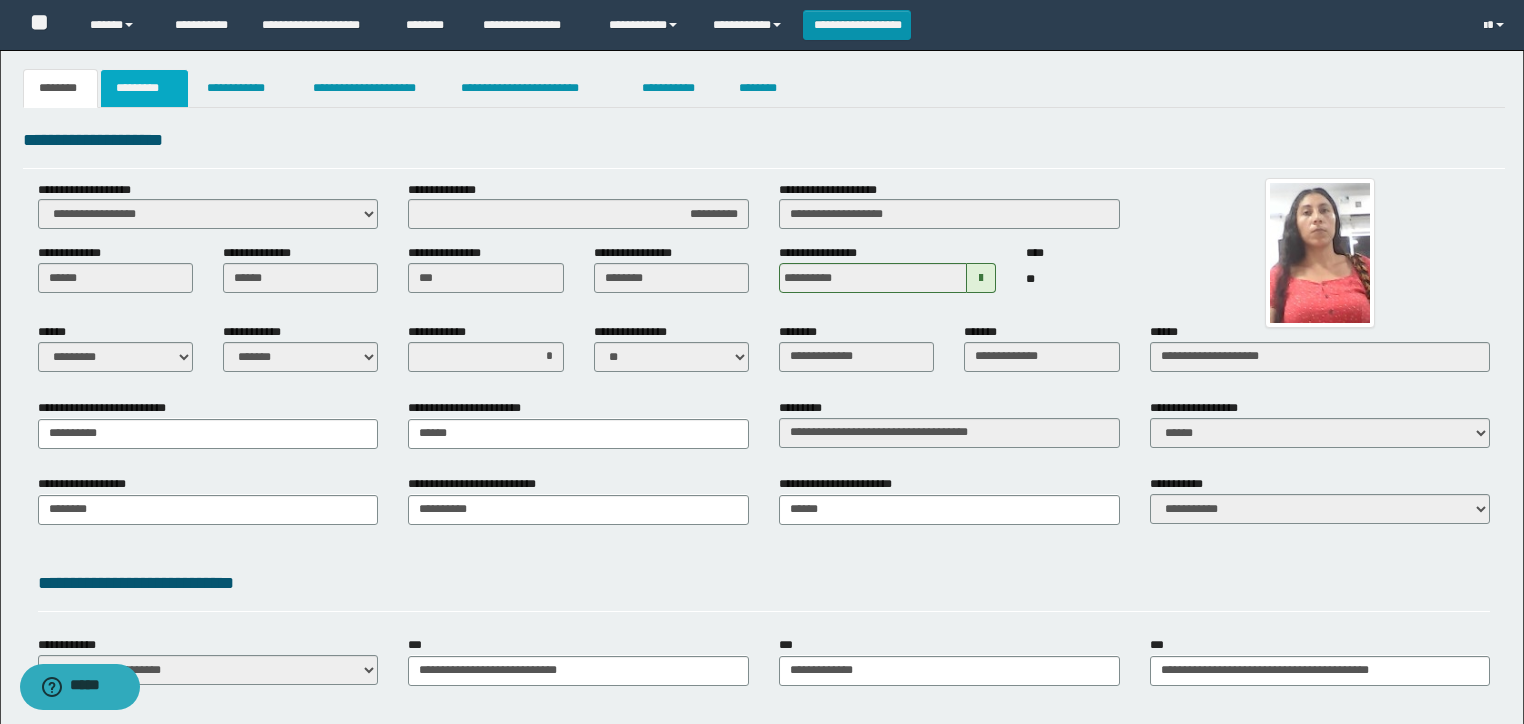 click on "*********" at bounding box center [144, 88] 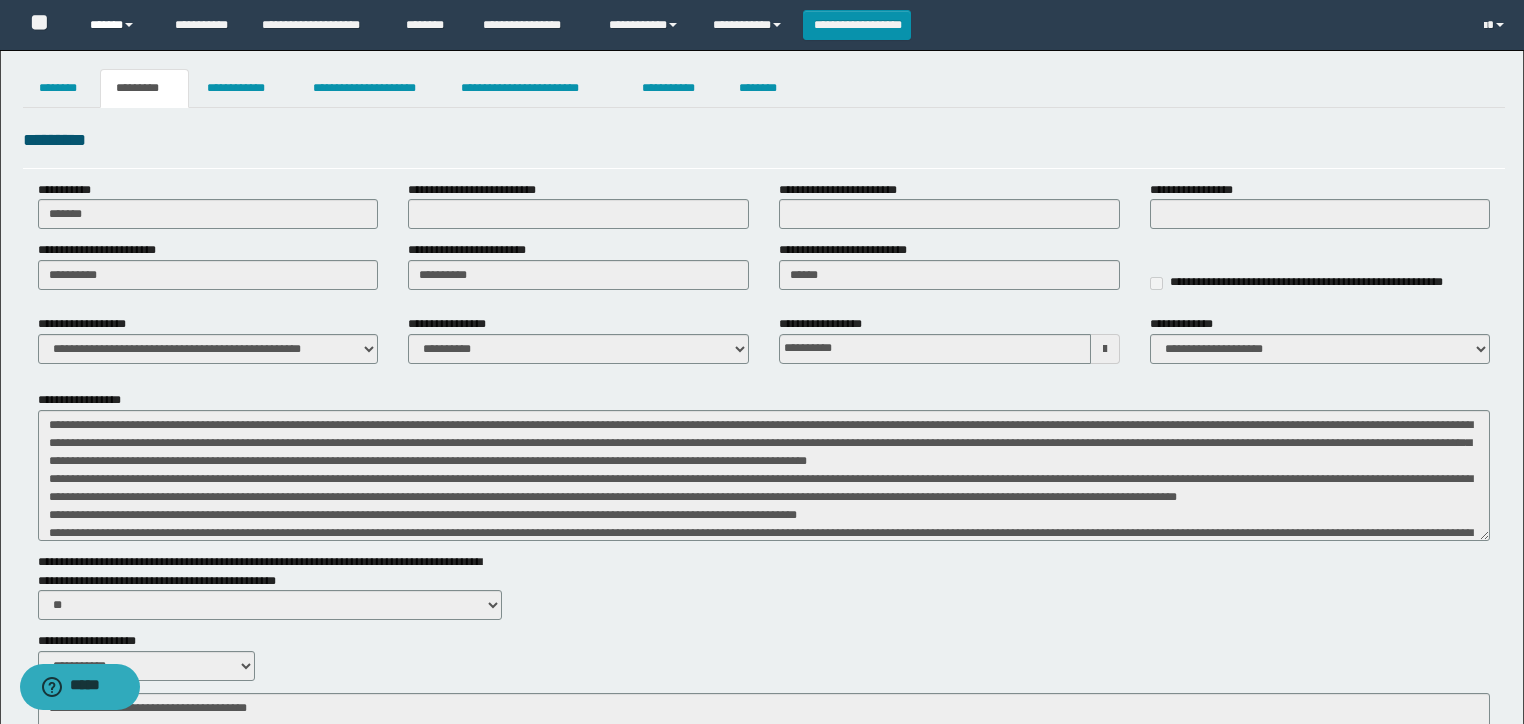 click on "******" at bounding box center (117, 25) 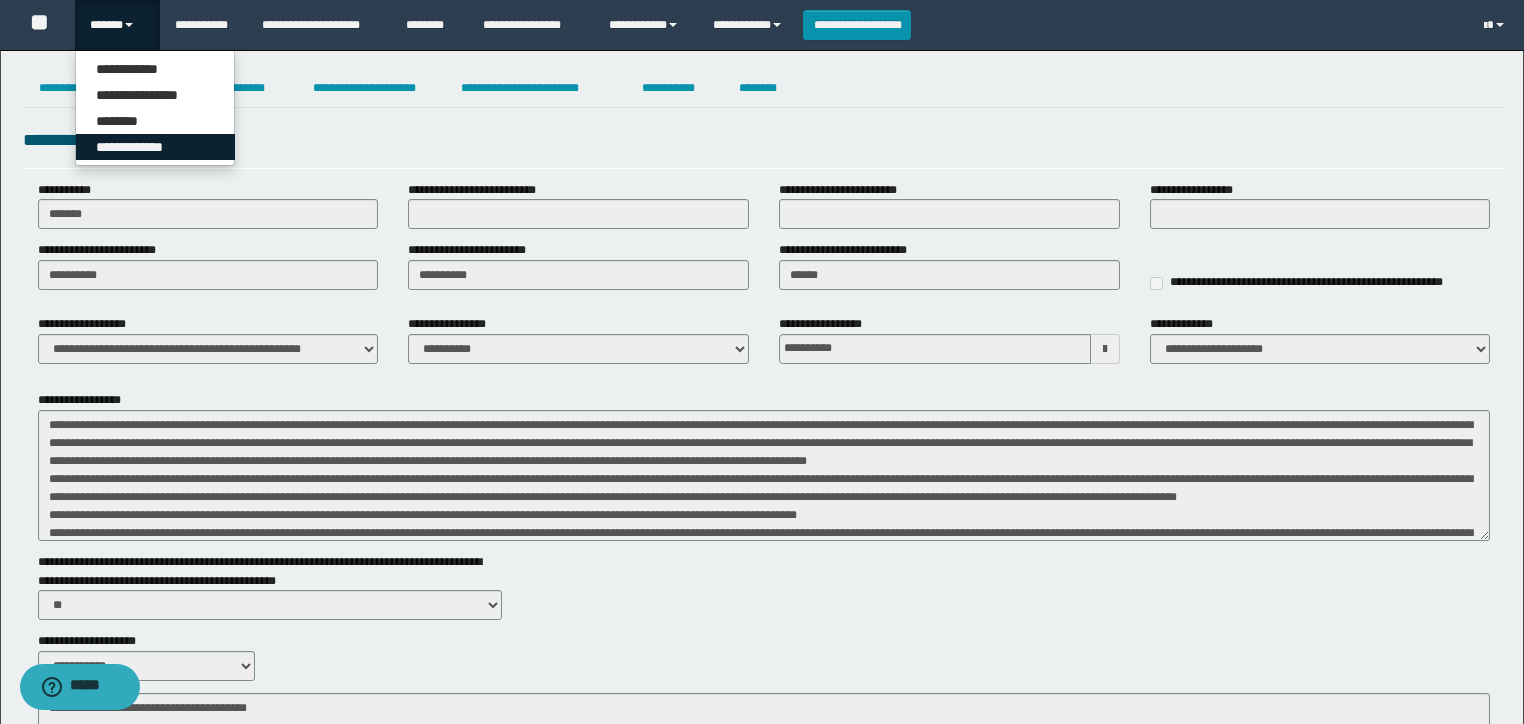 click on "**********" at bounding box center (155, 147) 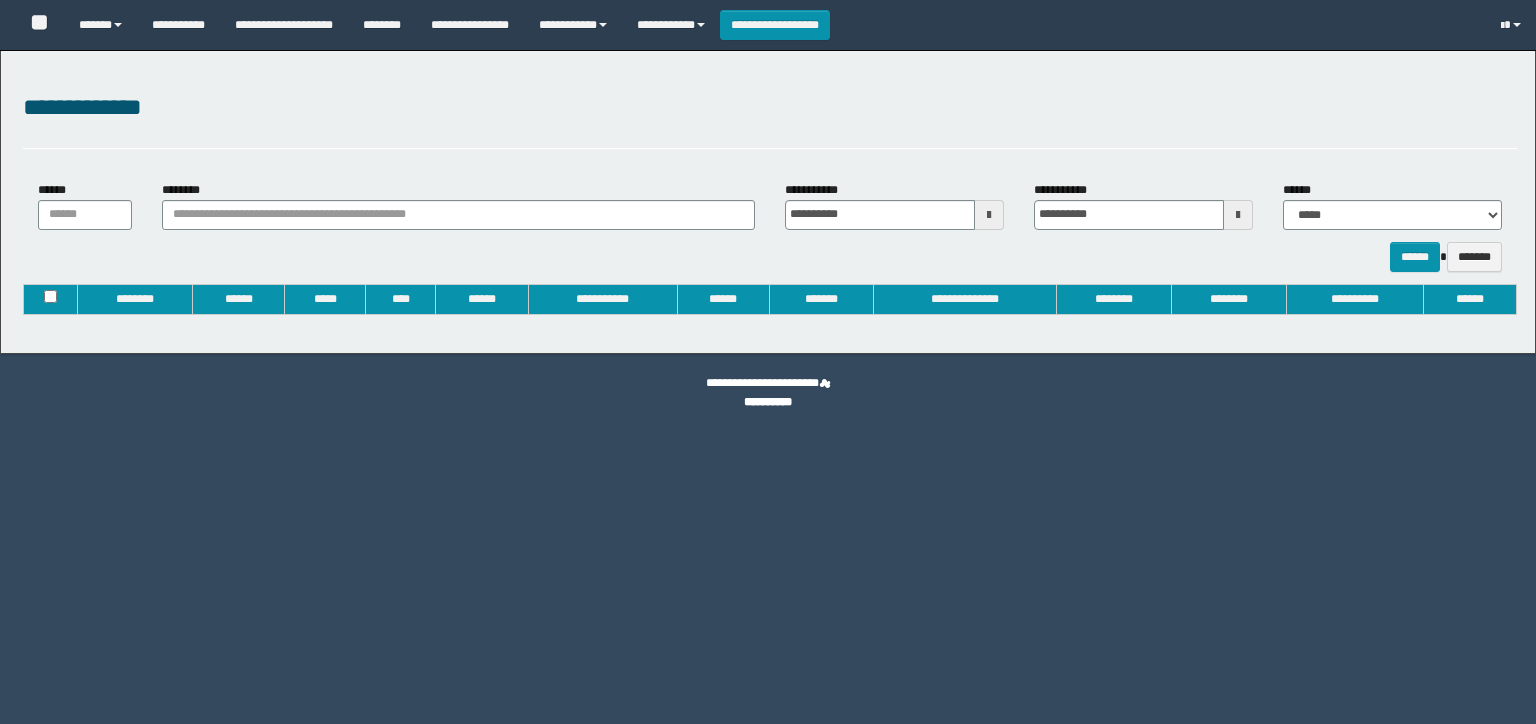 type on "**********" 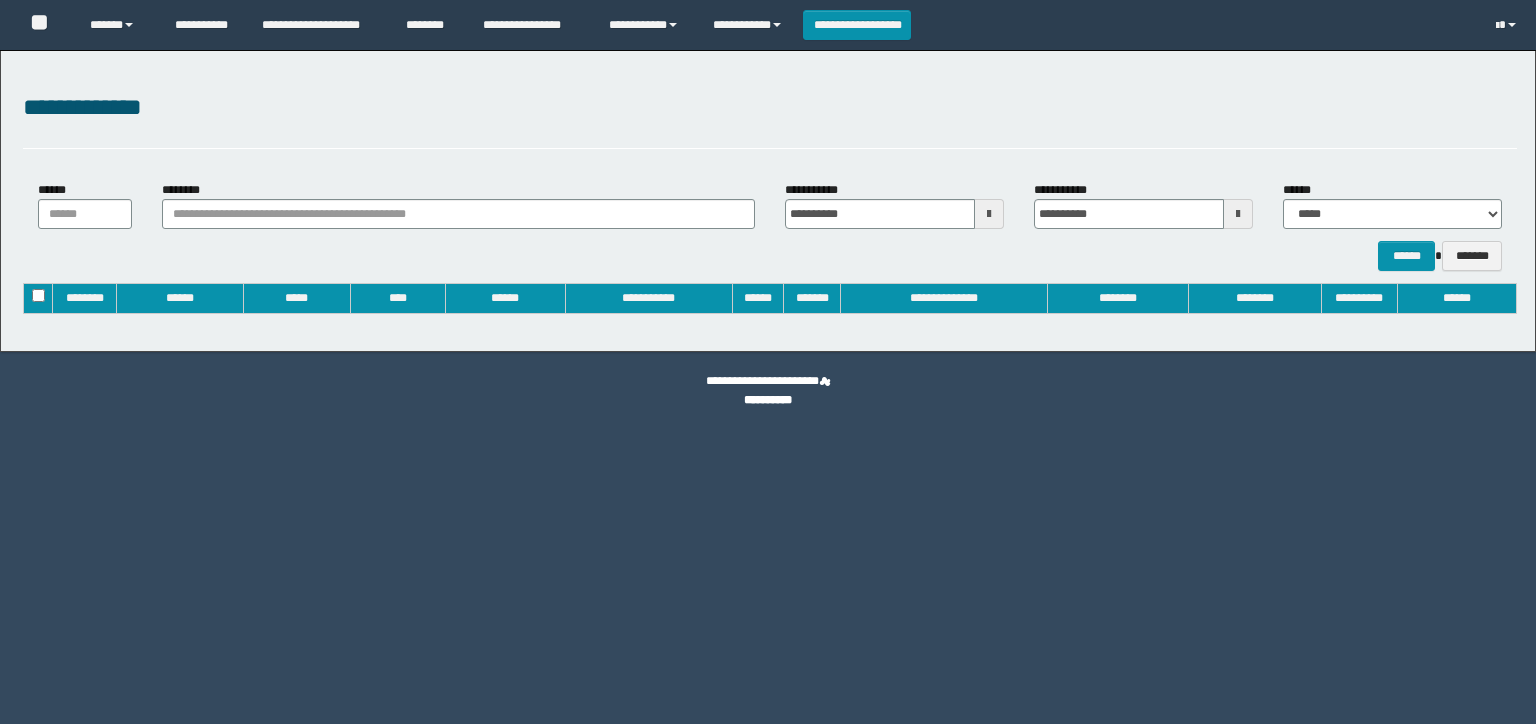 scroll, scrollTop: 0, scrollLeft: 0, axis: both 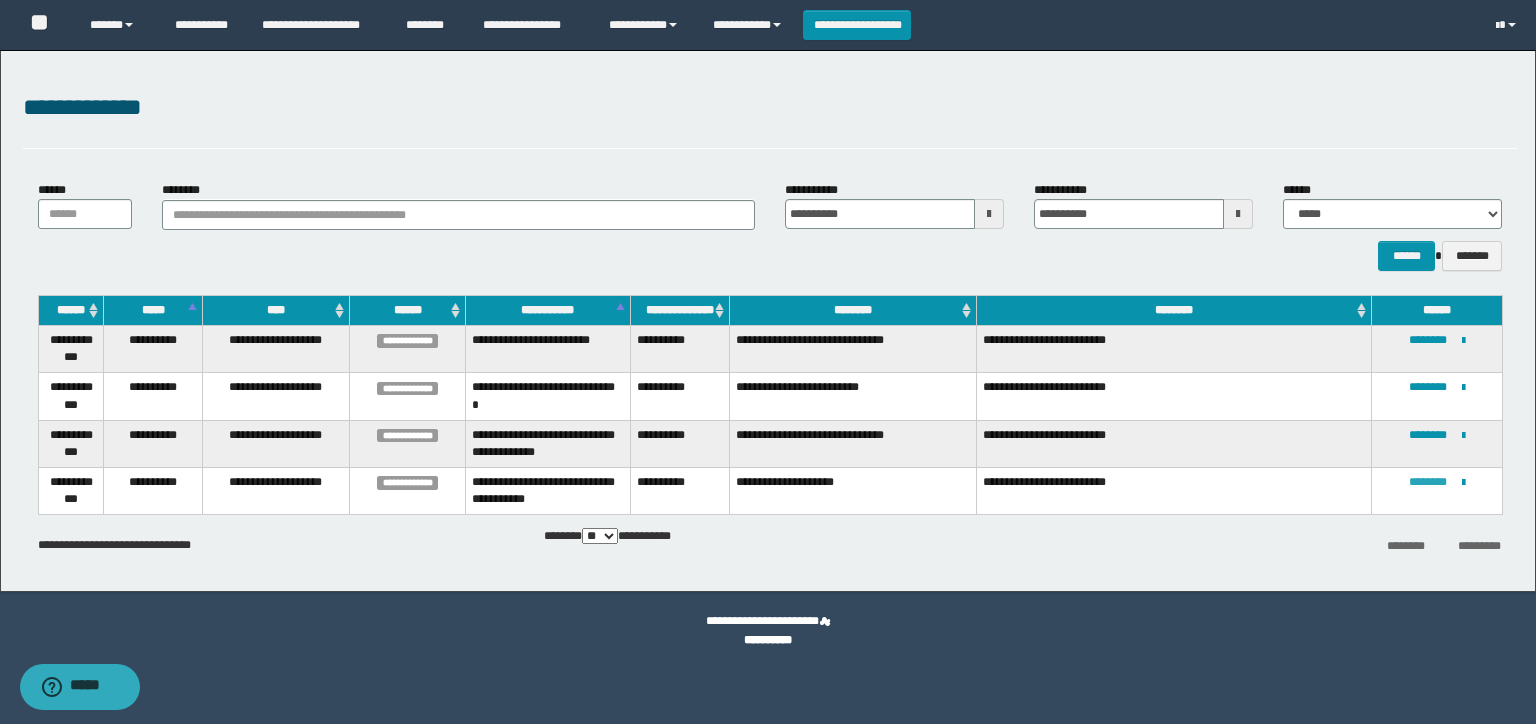 click on "********" at bounding box center (1428, 482) 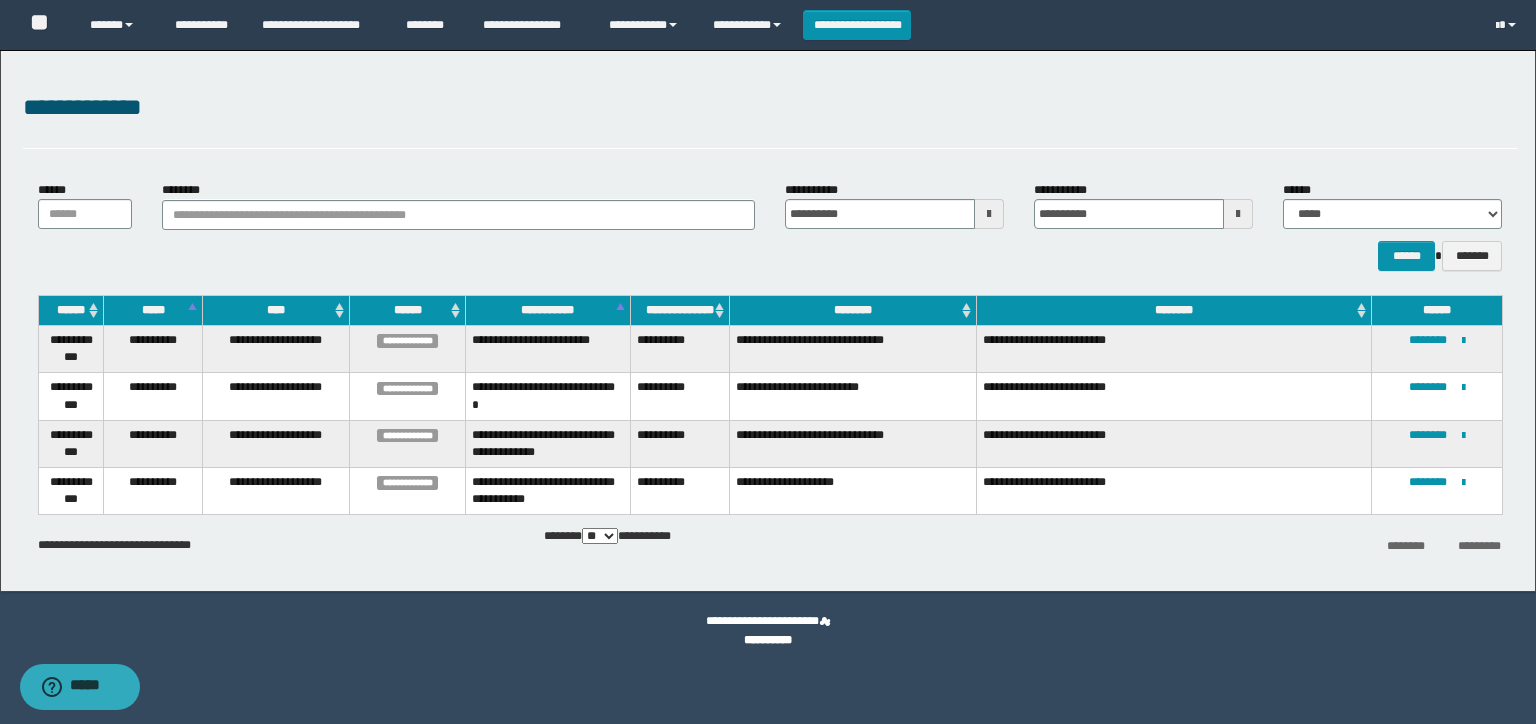 click on "******
*******" at bounding box center (770, 256) 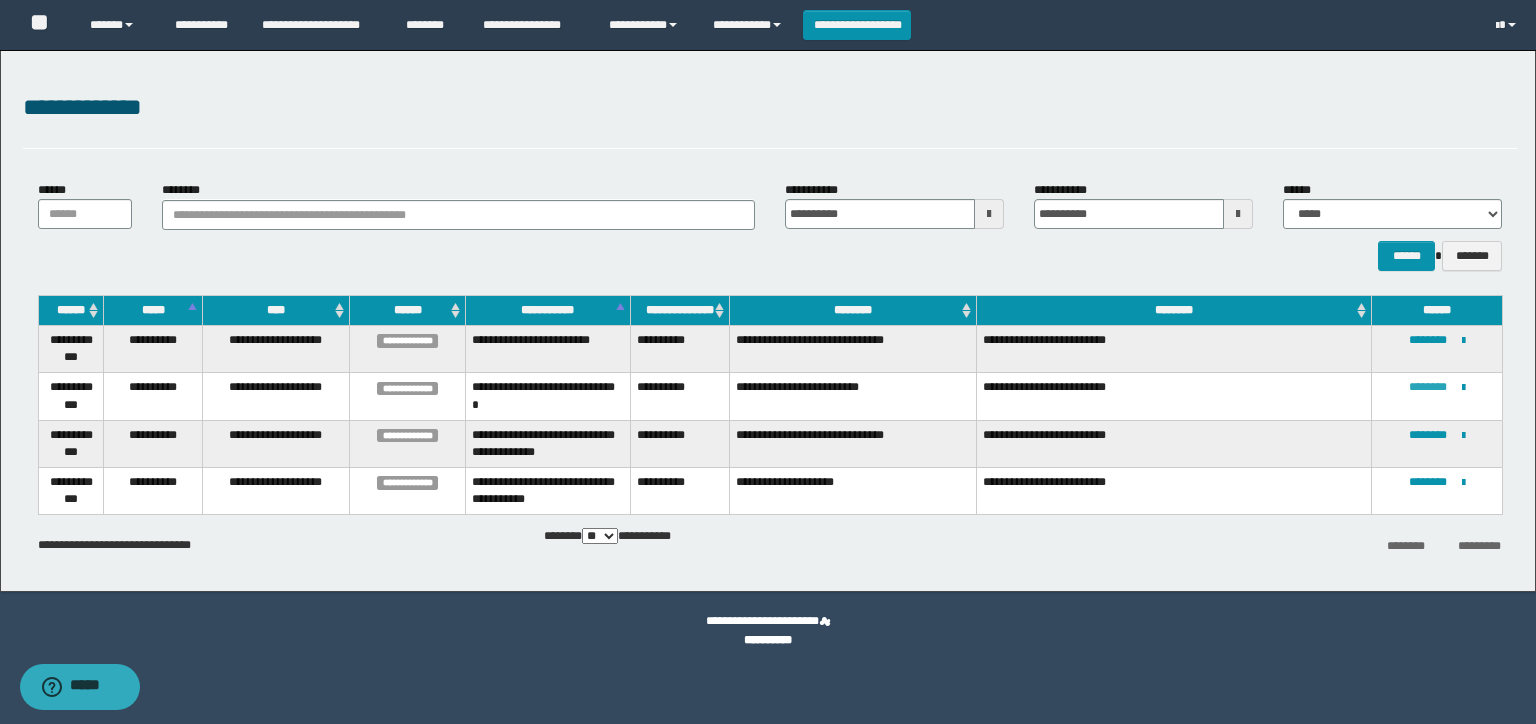 click on "********" at bounding box center (1428, 387) 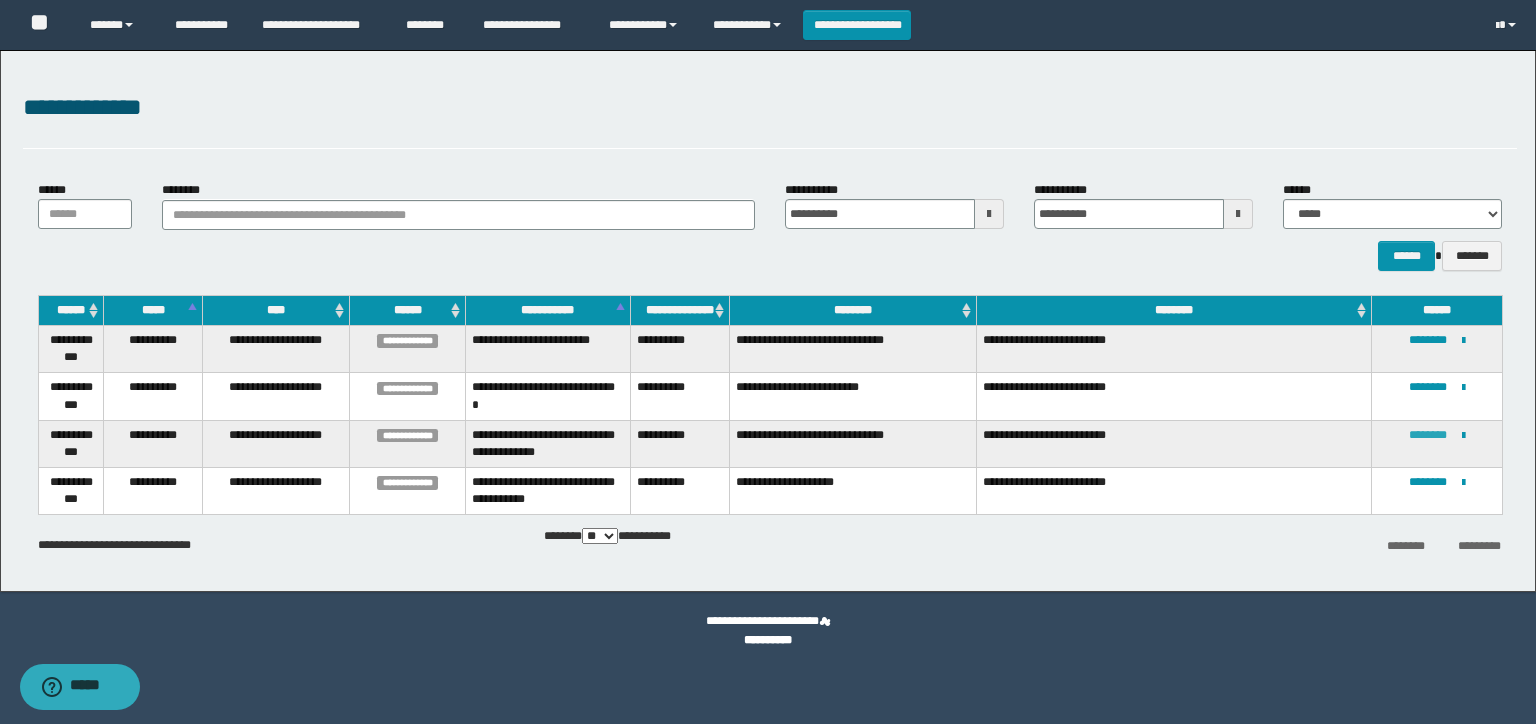 click on "********" at bounding box center (1428, 435) 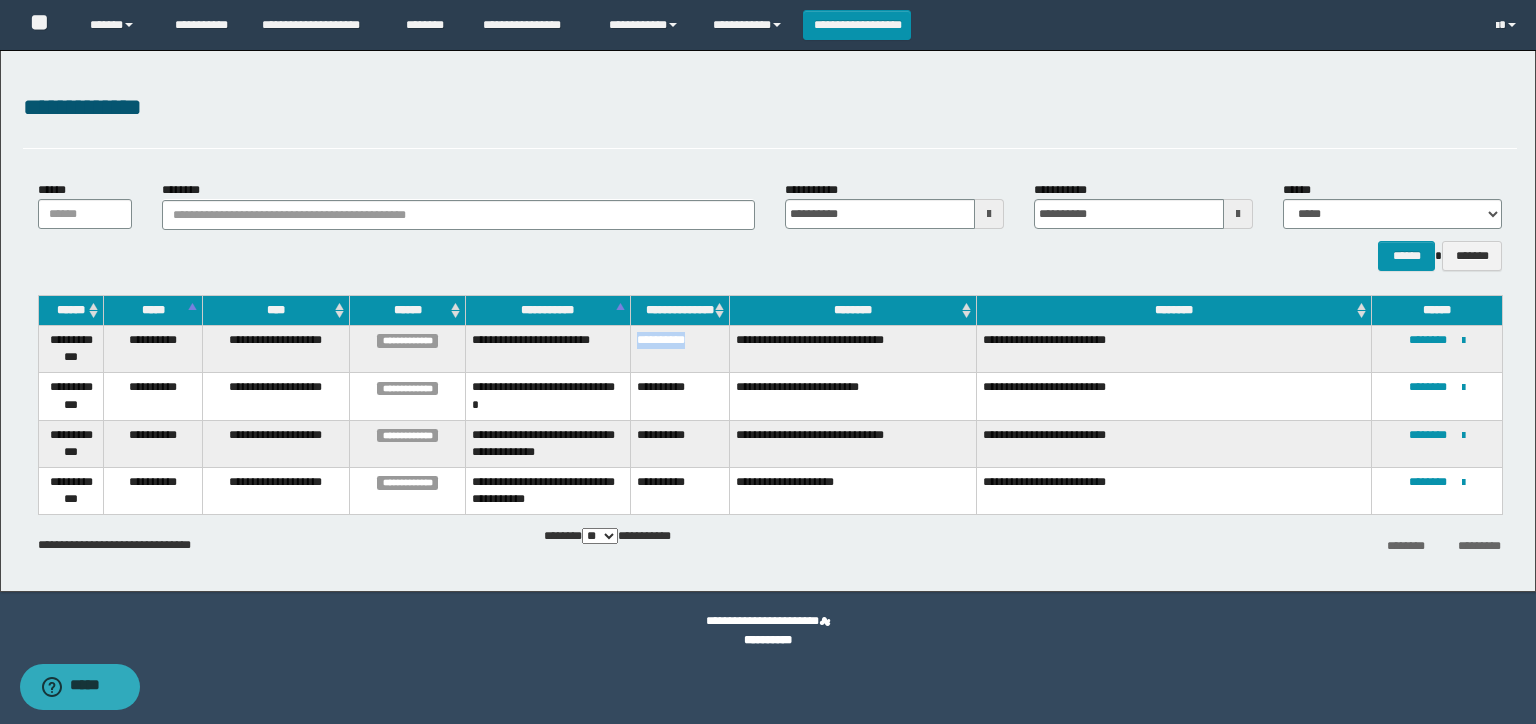 drag, startPoint x: 699, startPoint y: 336, endPoint x: 627, endPoint y: 339, distance: 72.06247 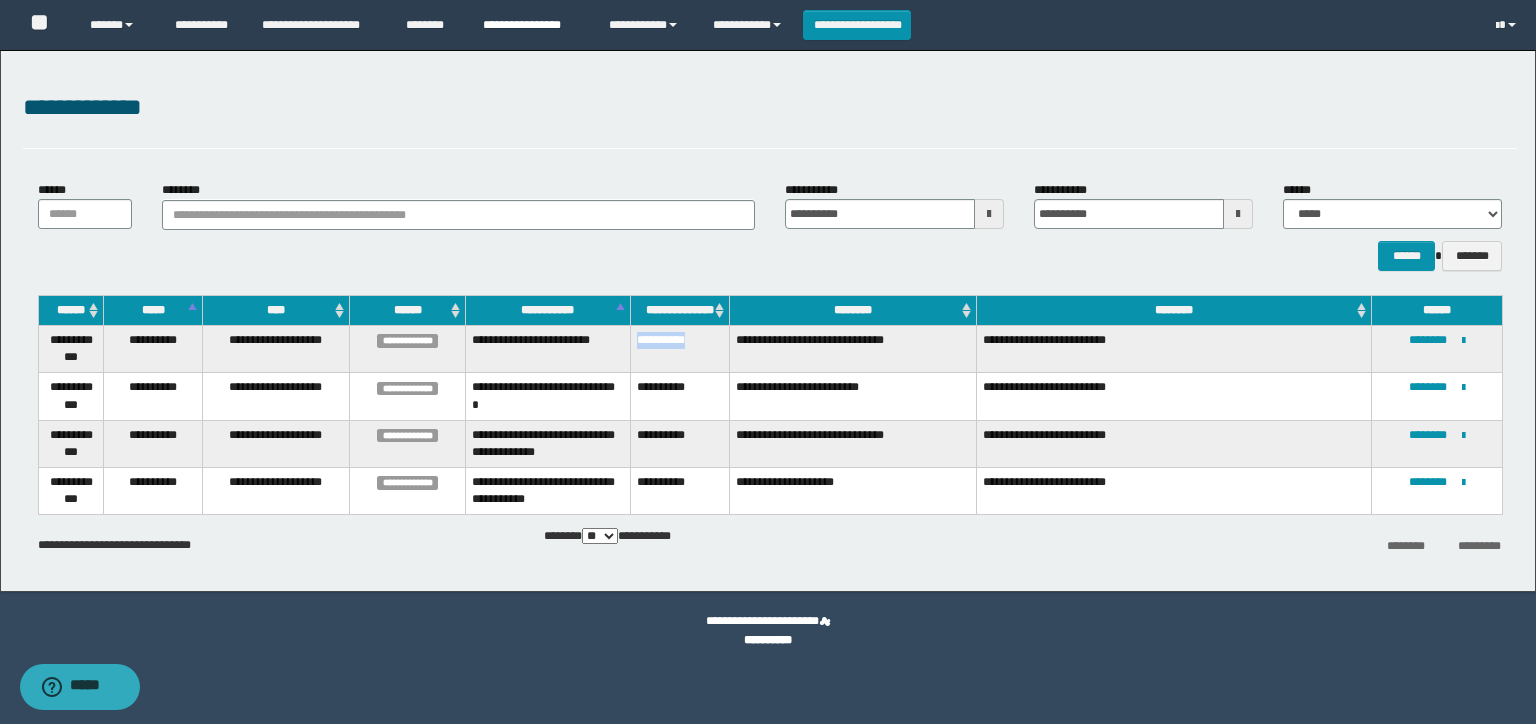 click on "**********" at bounding box center (531, 25) 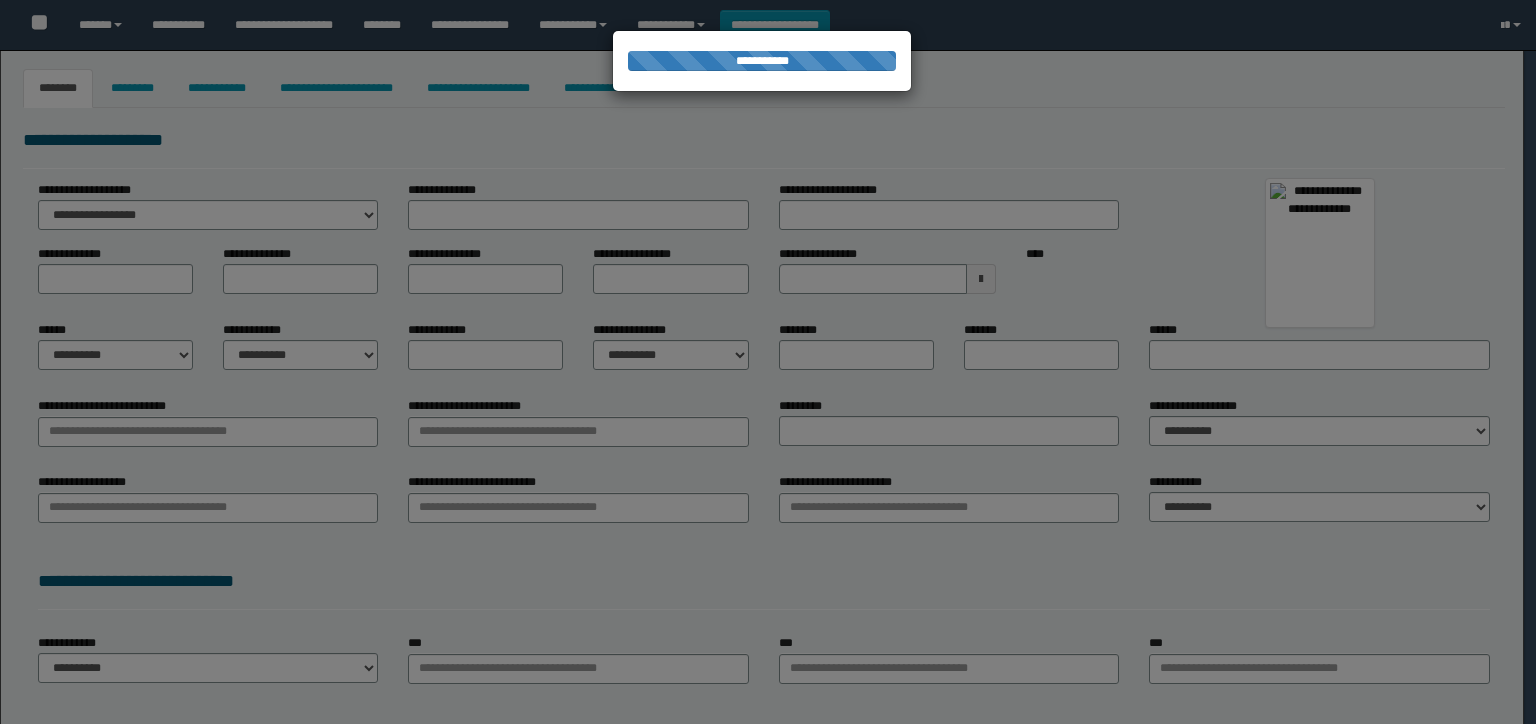 type on "**********" 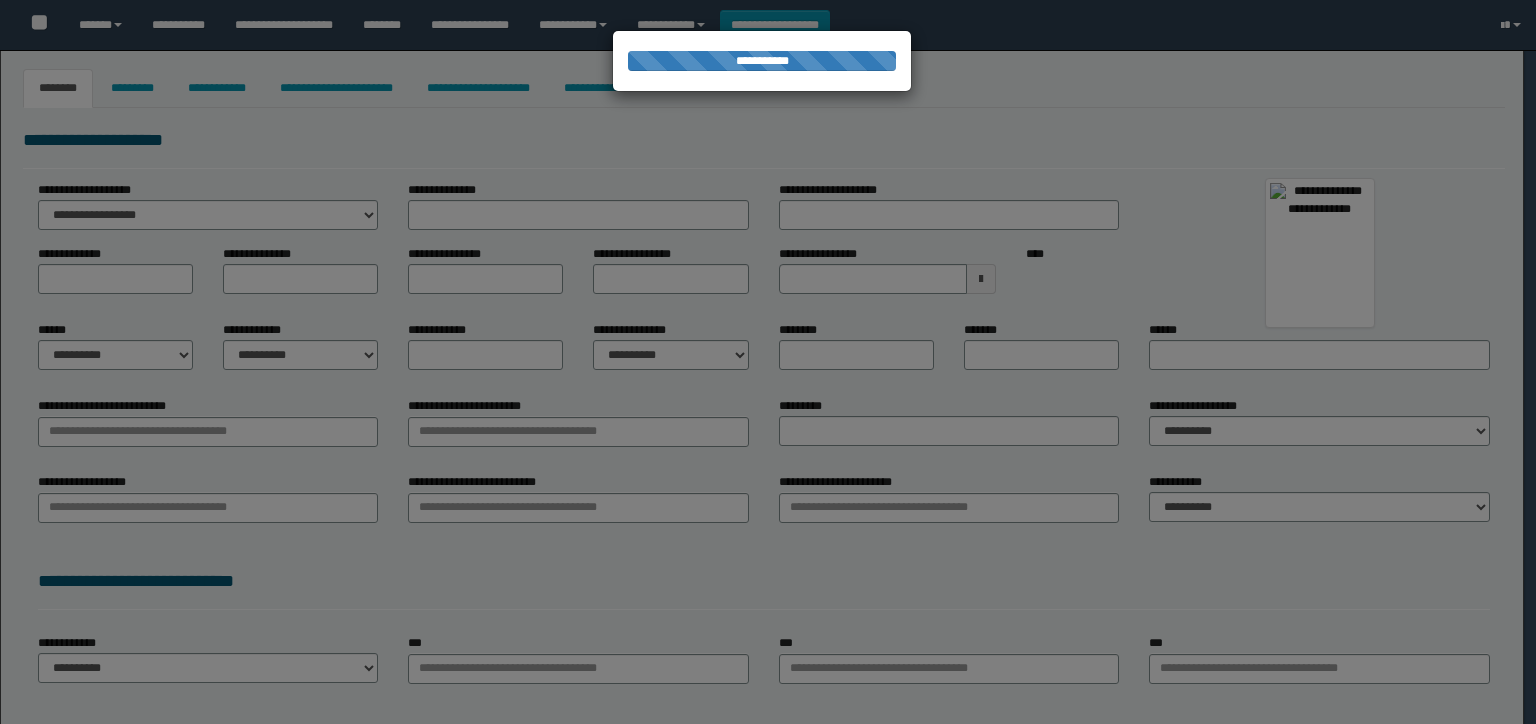 type on "******" 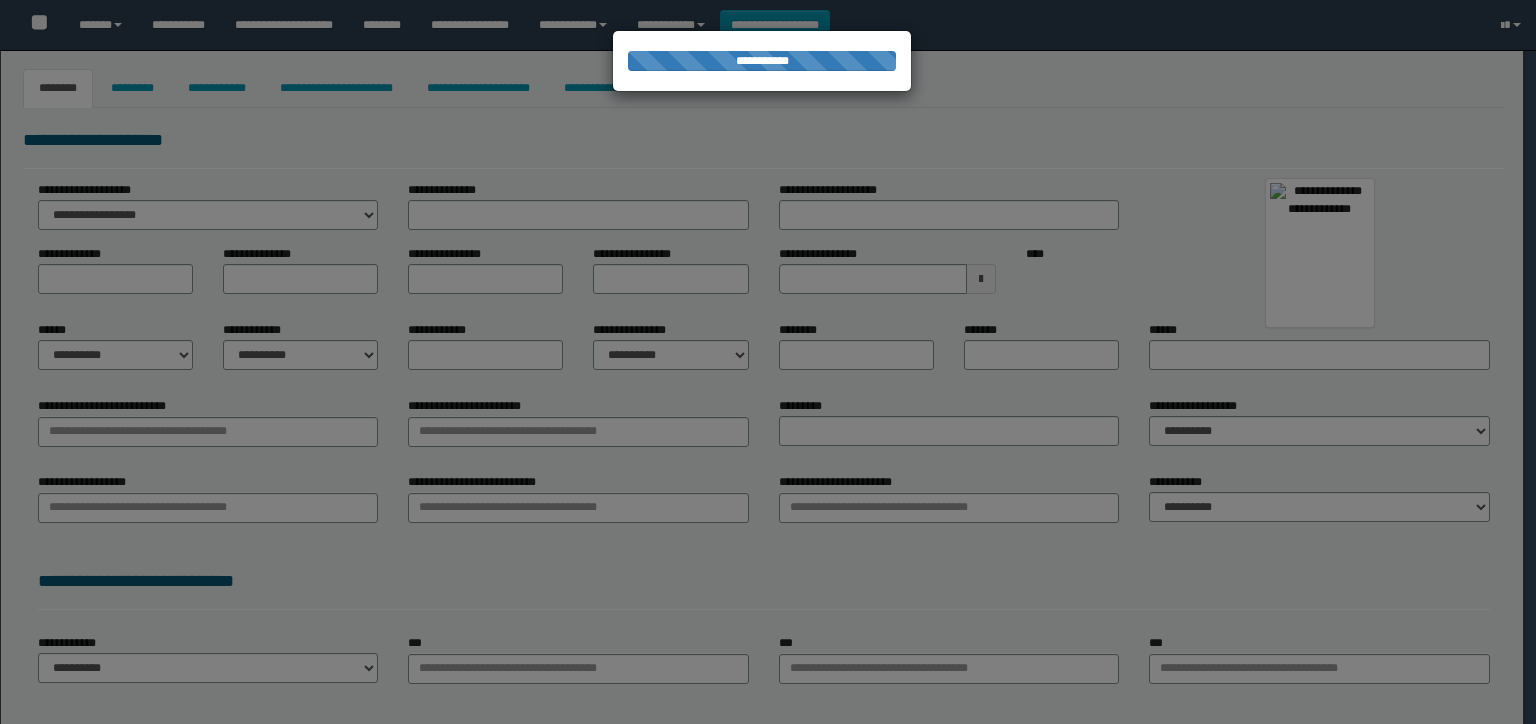 type on "******" 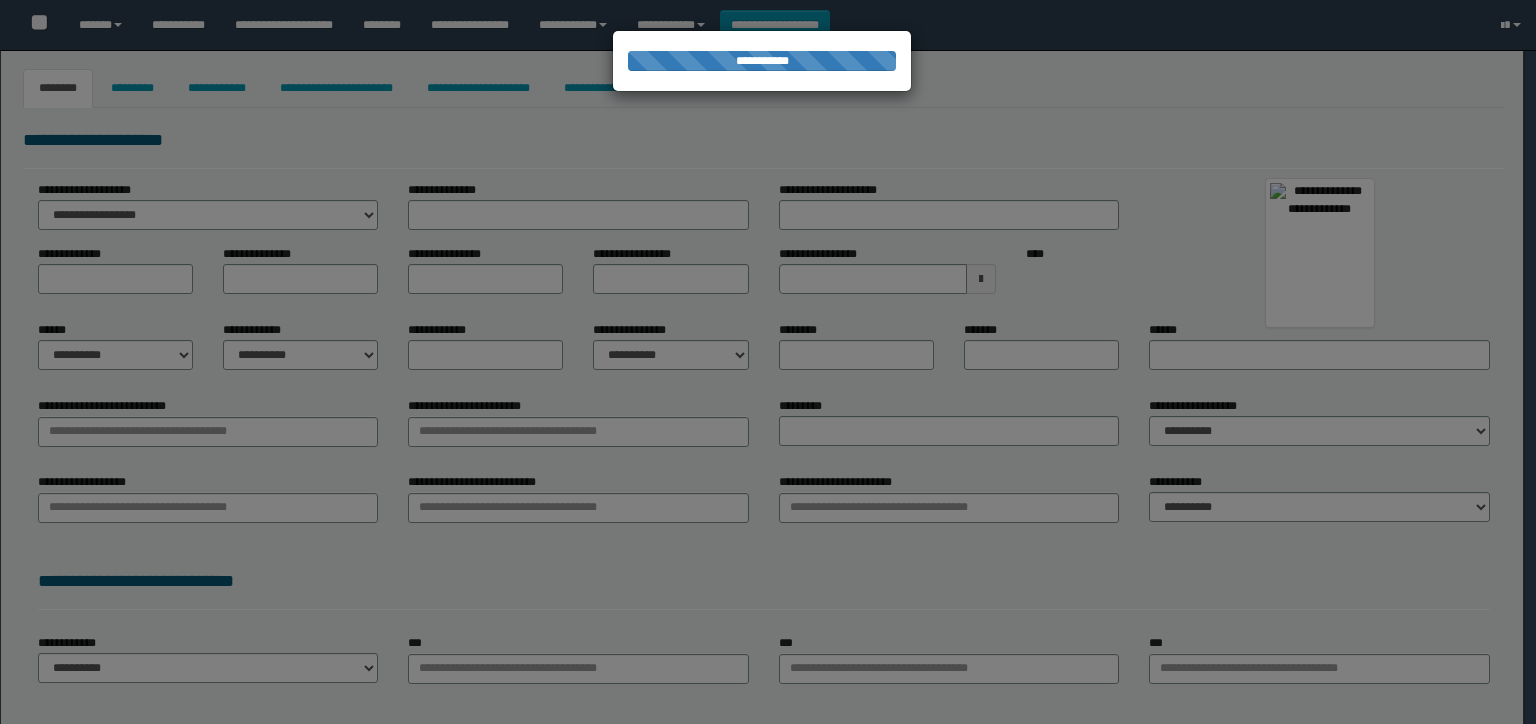 type on "**********" 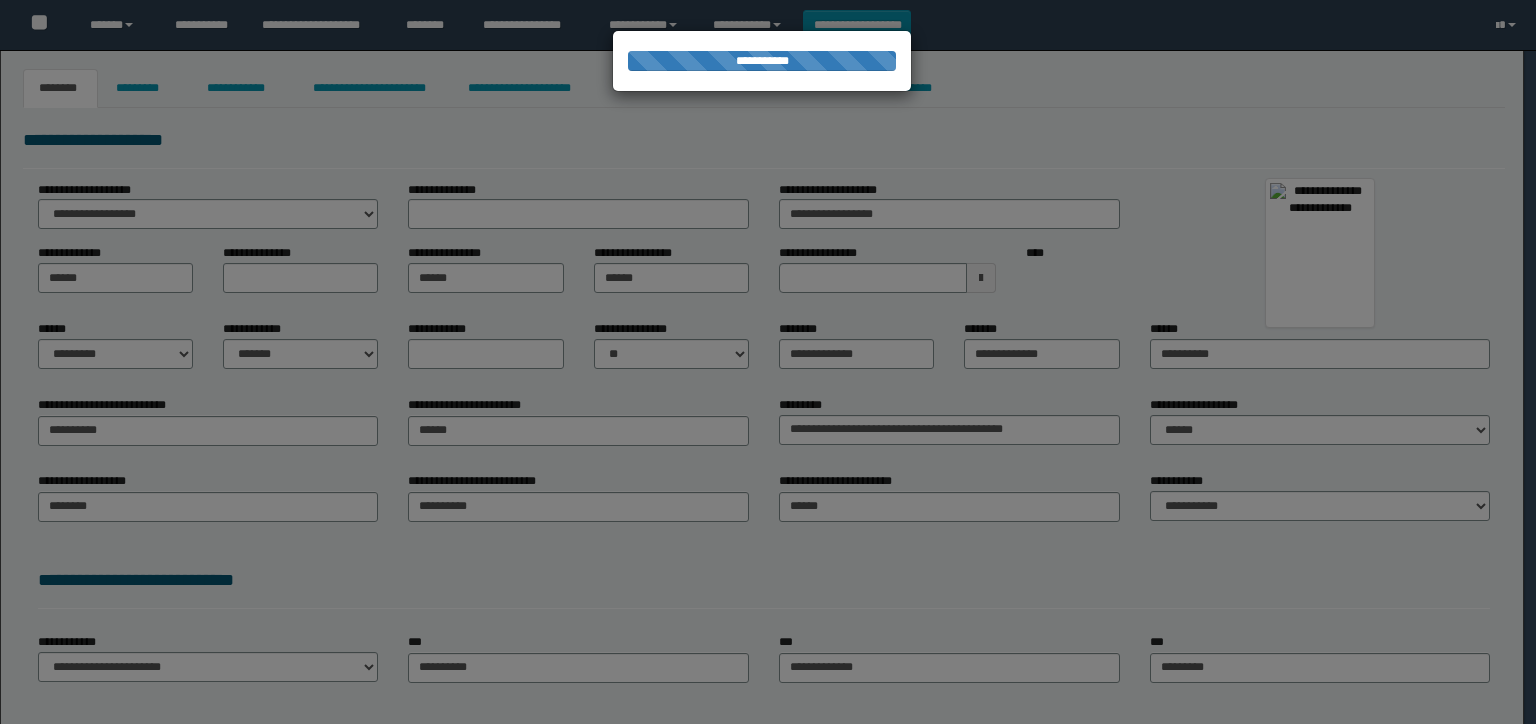 scroll, scrollTop: 0, scrollLeft: 0, axis: both 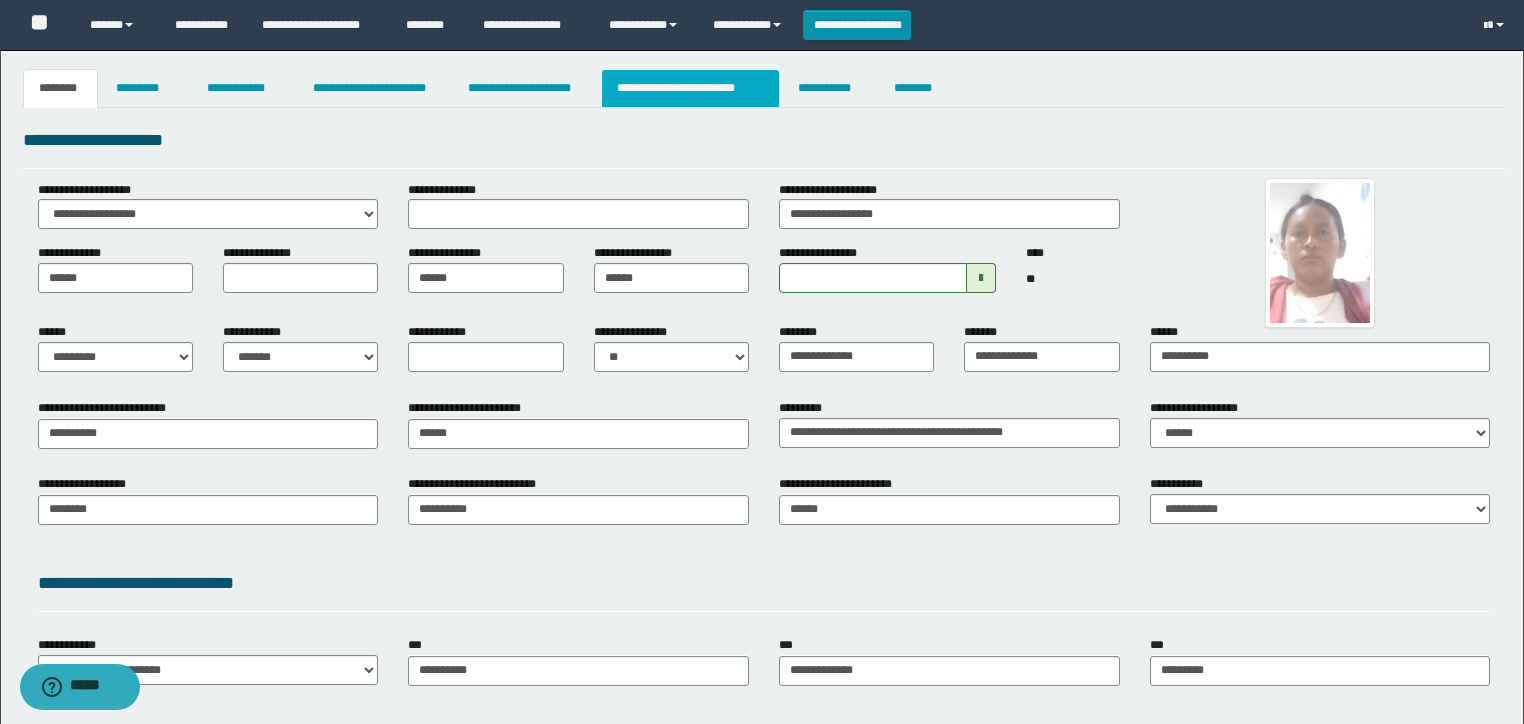 click on "**********" at bounding box center [690, 88] 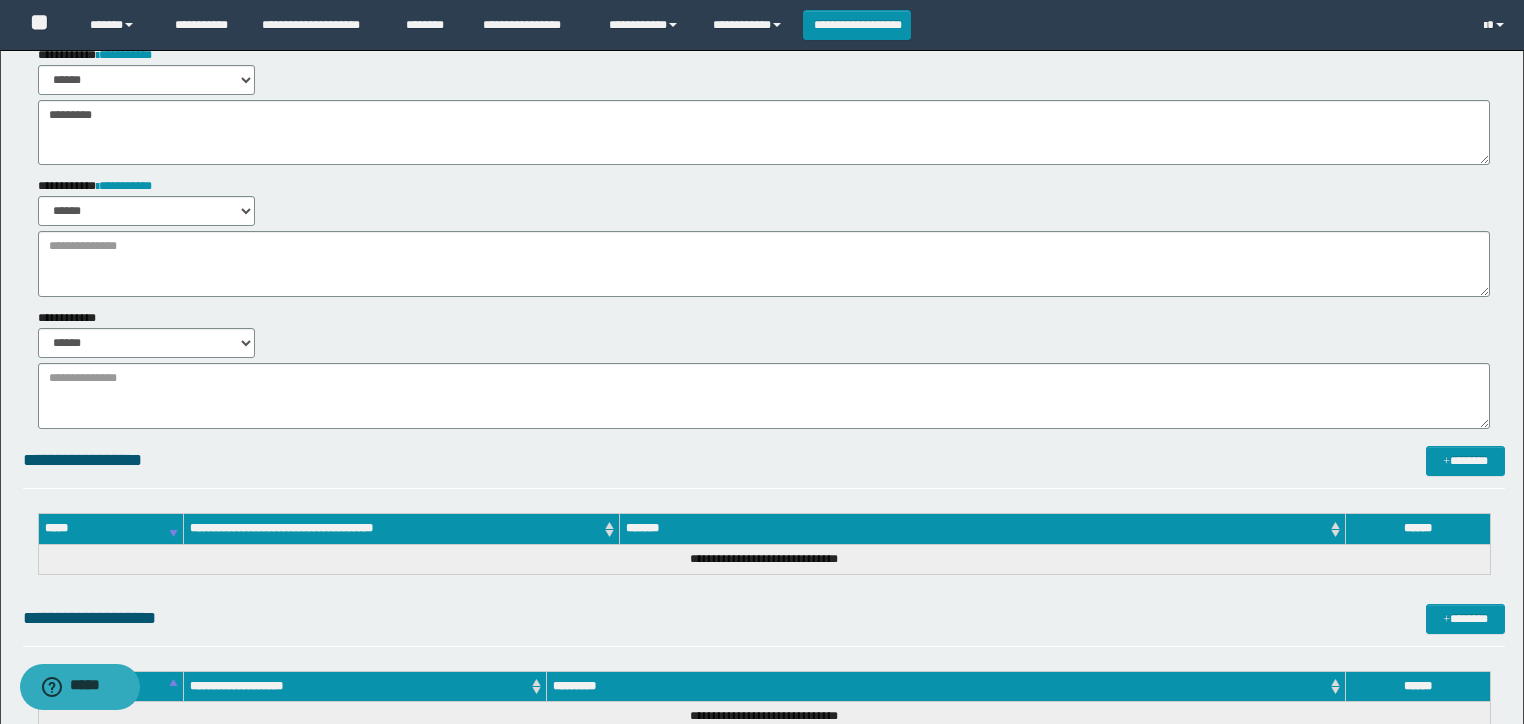 scroll, scrollTop: 320, scrollLeft: 0, axis: vertical 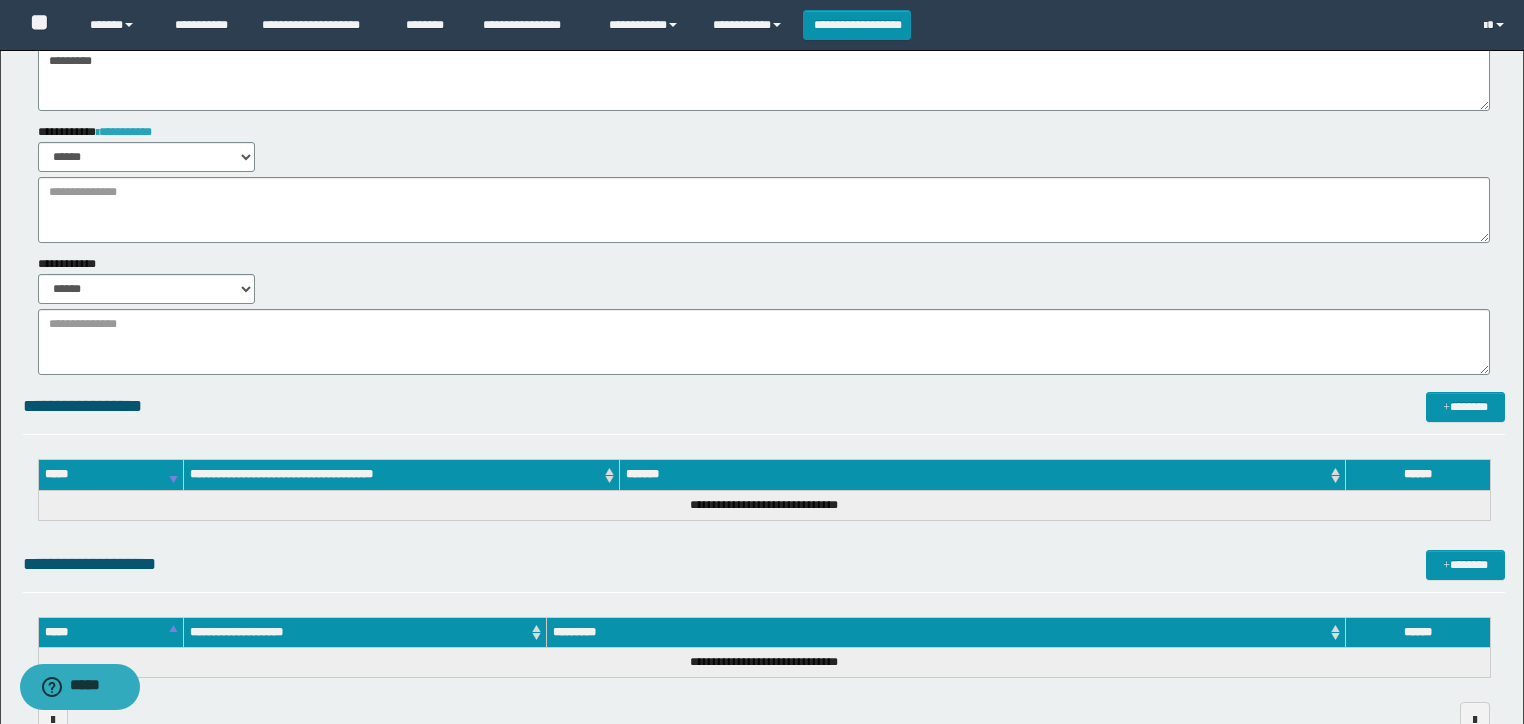 click on "**********" at bounding box center (124, 132) 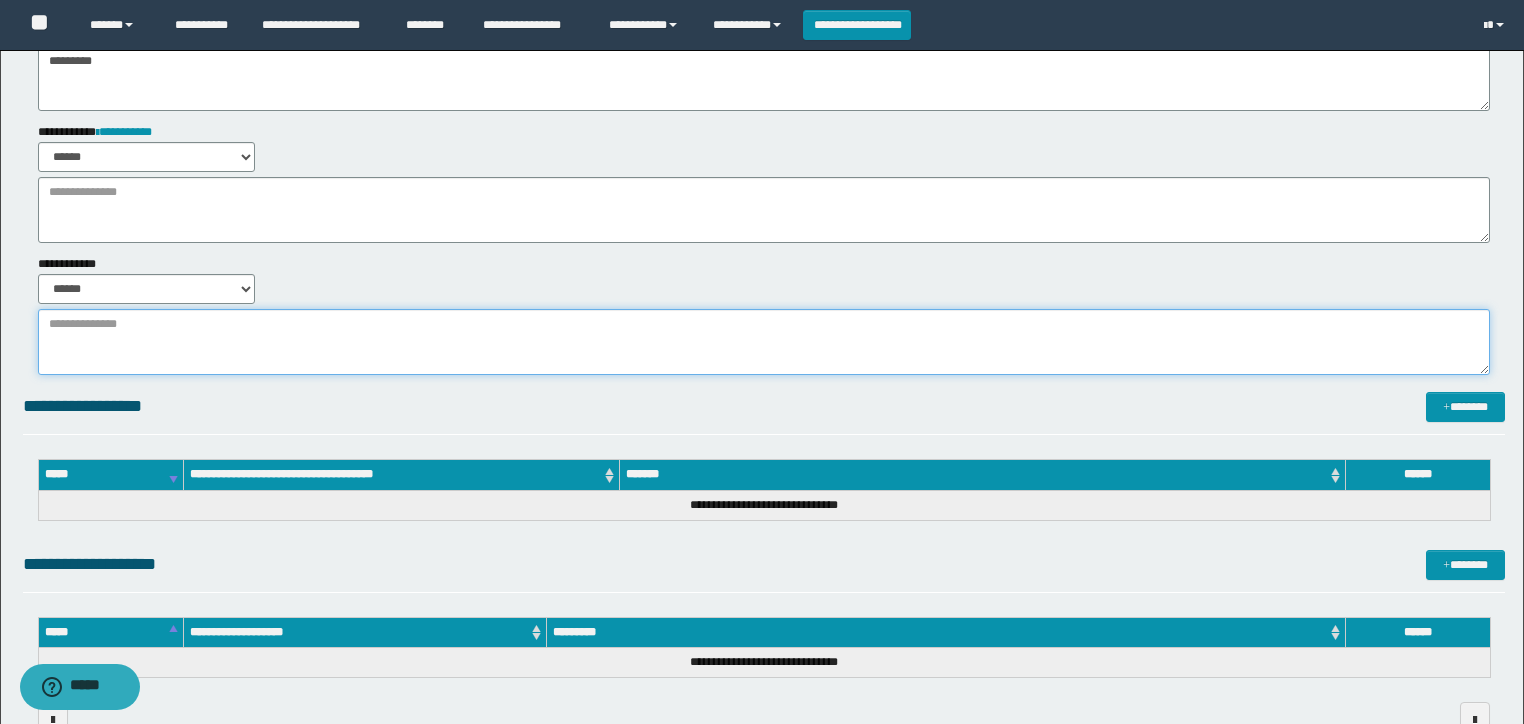 click at bounding box center (764, 342) 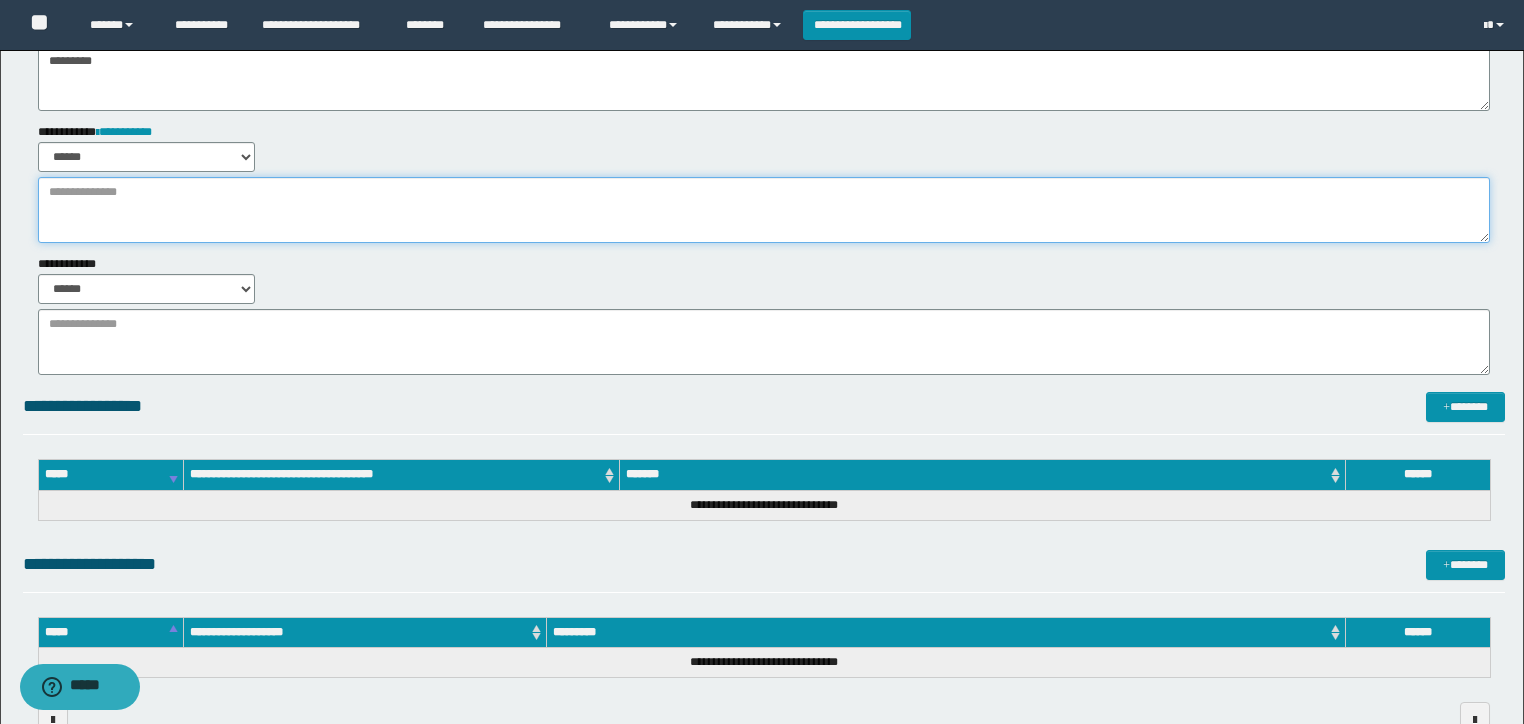 click at bounding box center [764, 210] 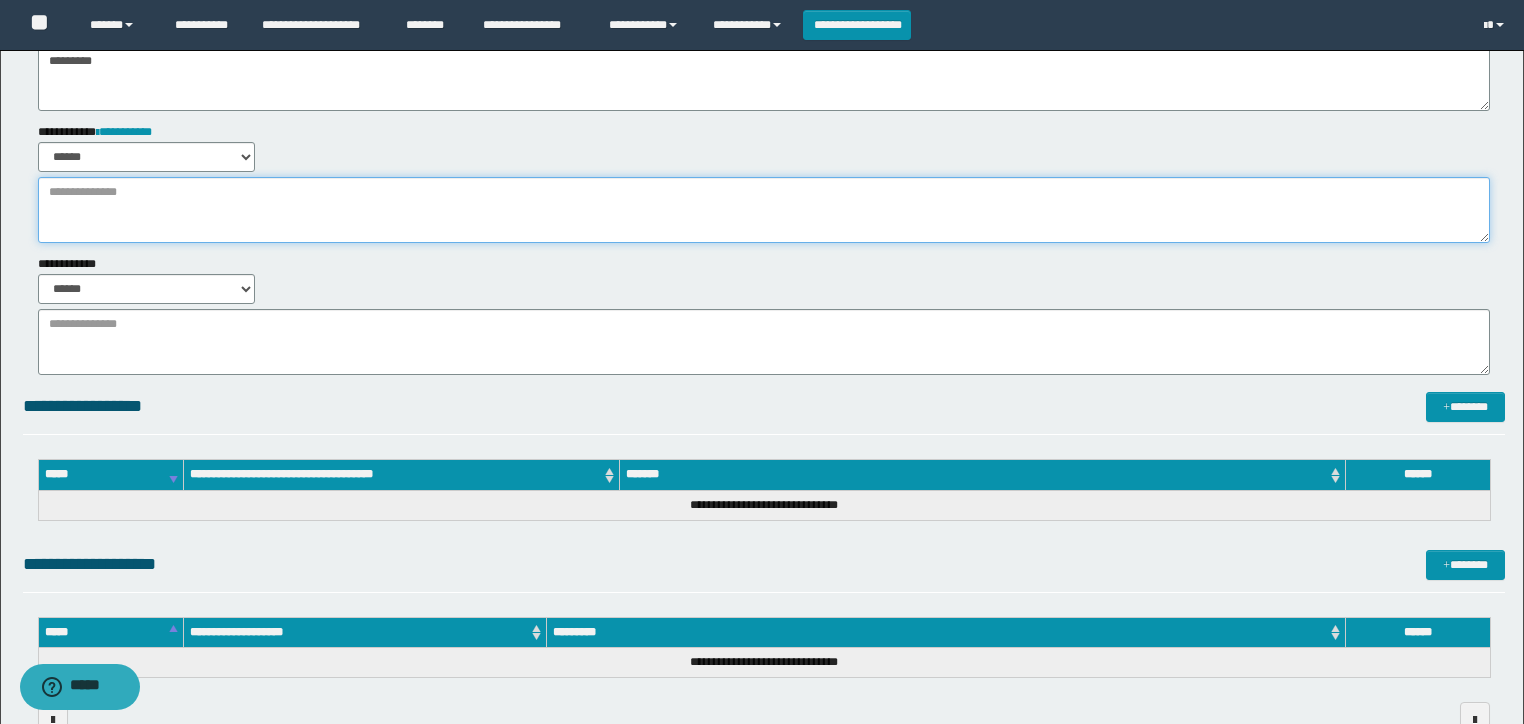 paste on "**********" 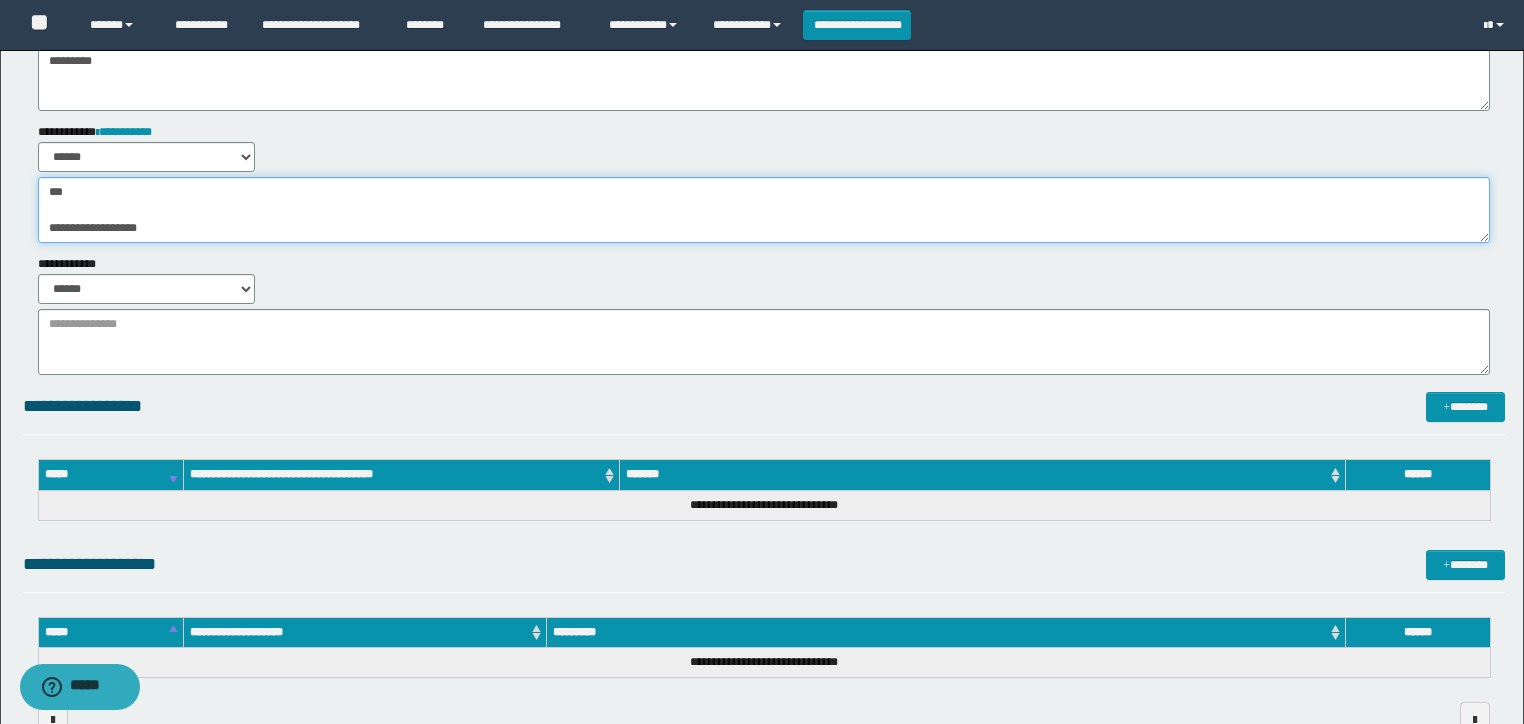 type on "**********" 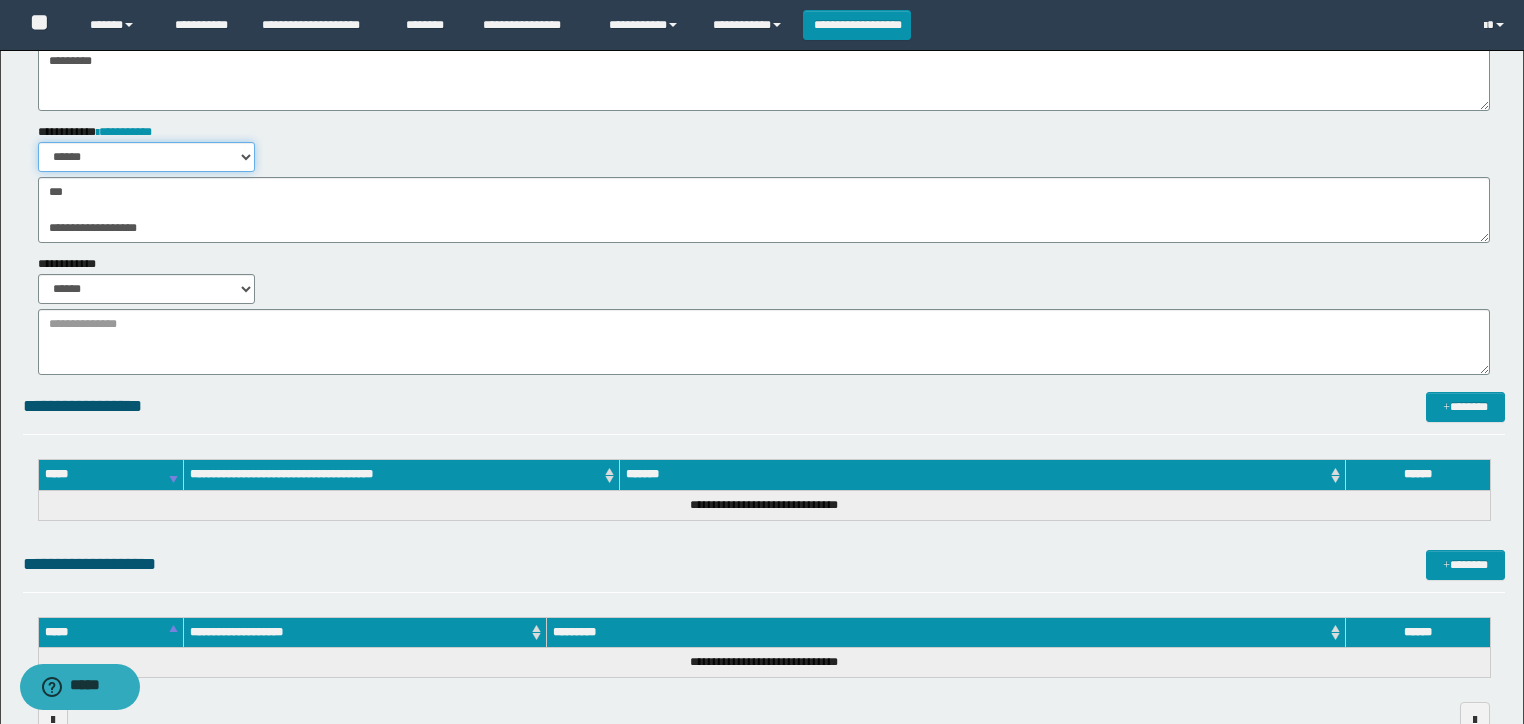 click on "******
*******" at bounding box center (146, 157) 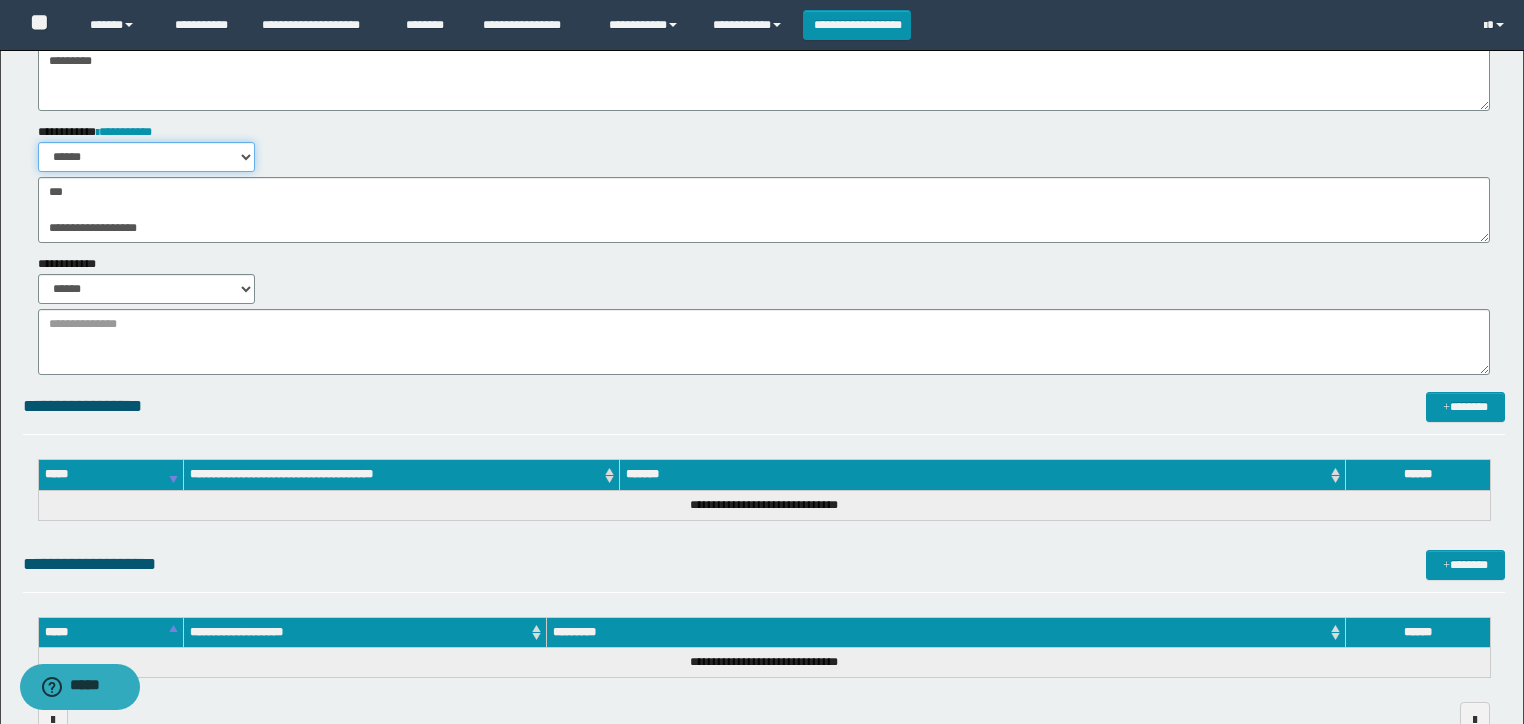 click on "******
*******" at bounding box center (146, 157) 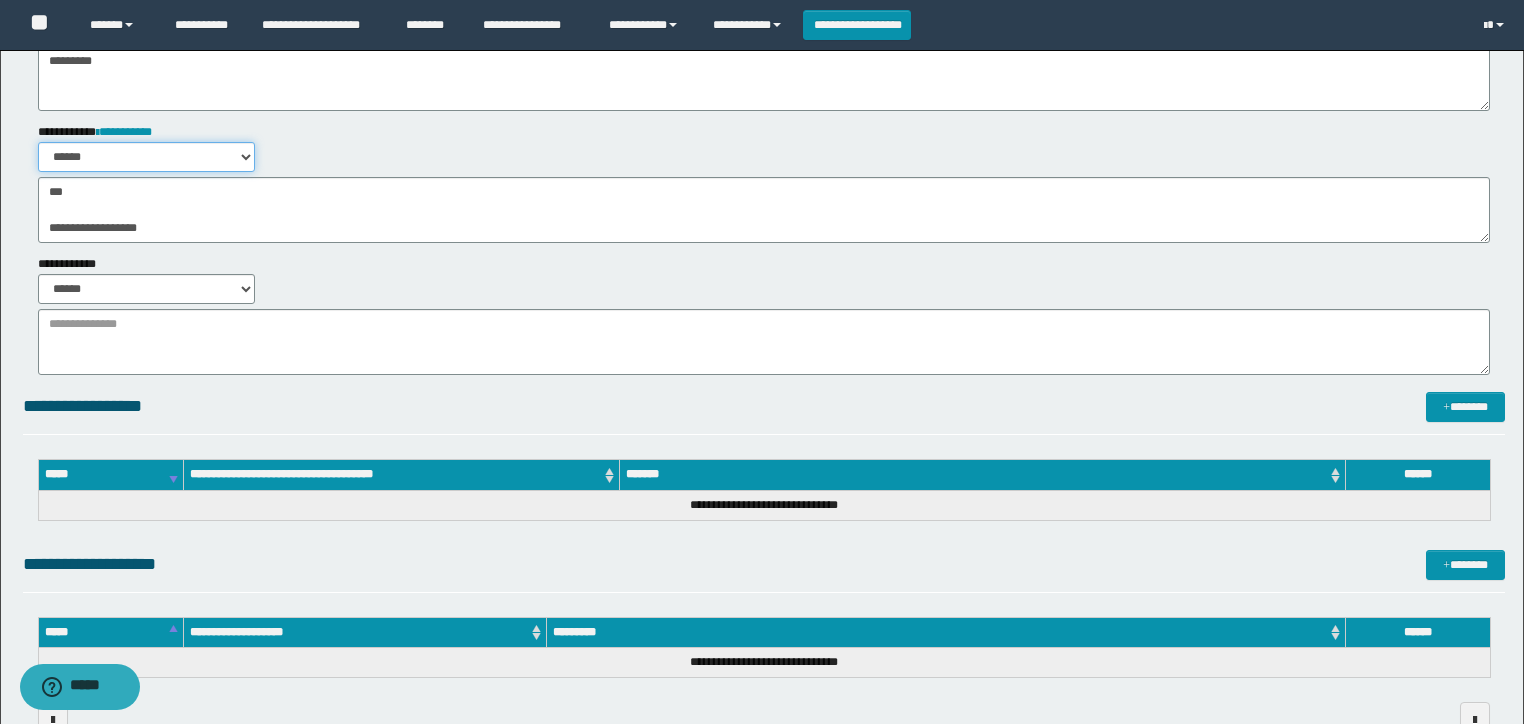 click on "******
*******" at bounding box center [146, 157] 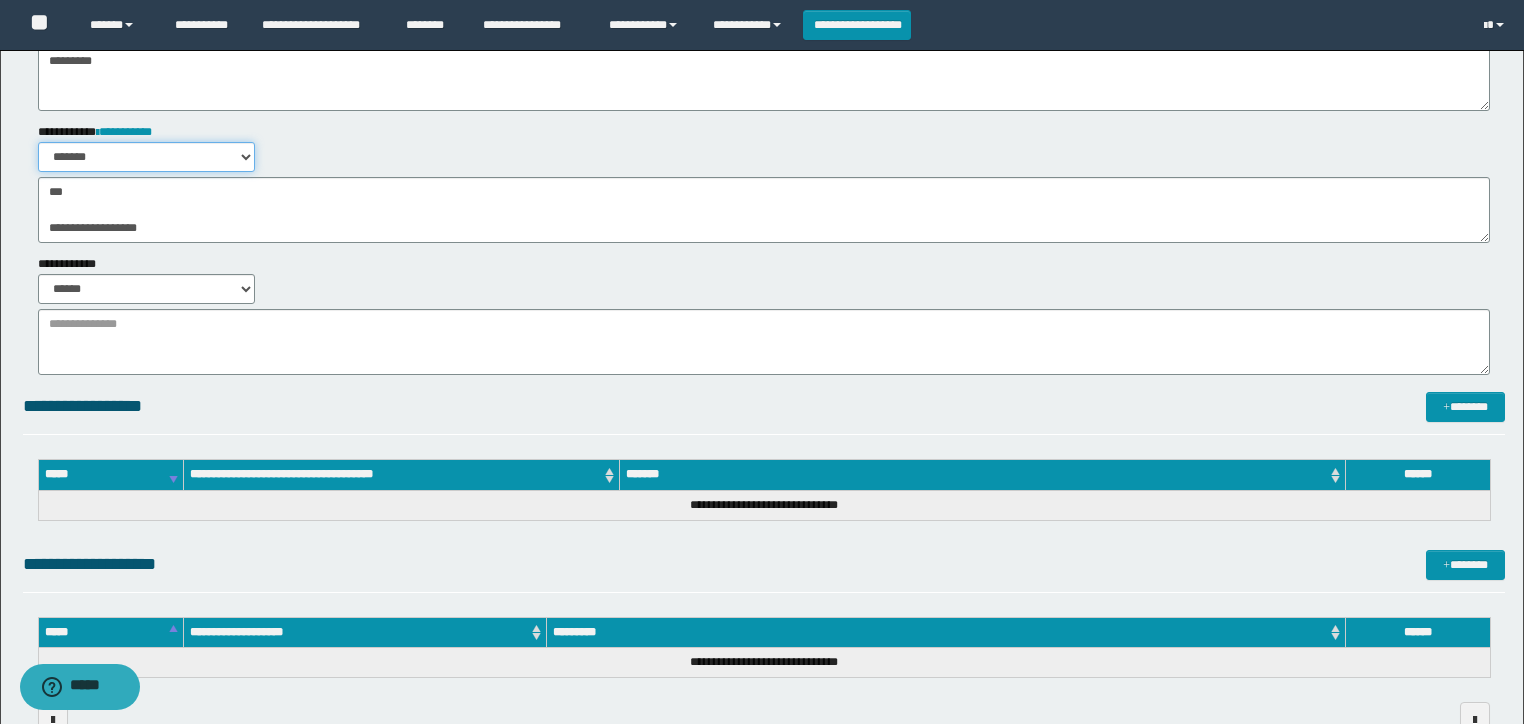 click on "******
*******" at bounding box center (146, 157) 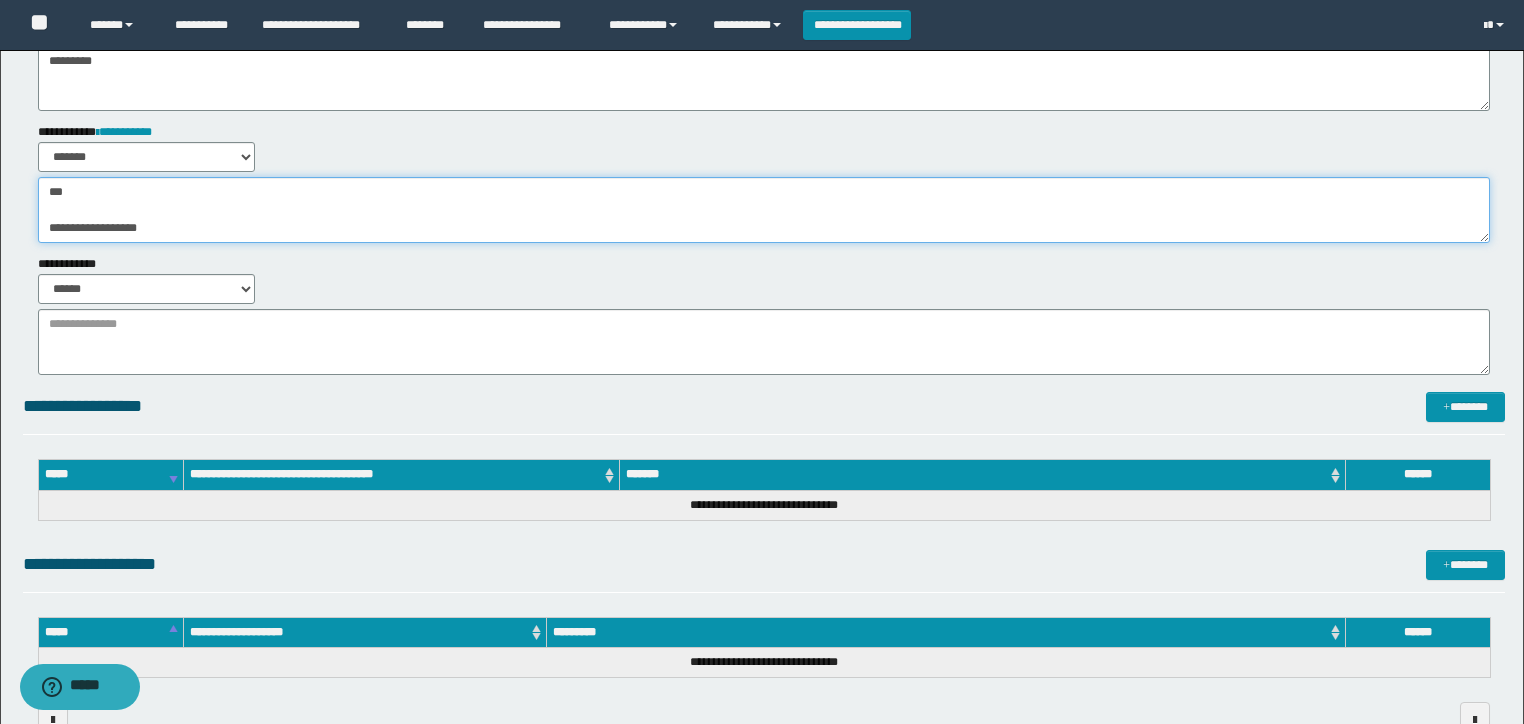 click on "**********" at bounding box center (764, 210) 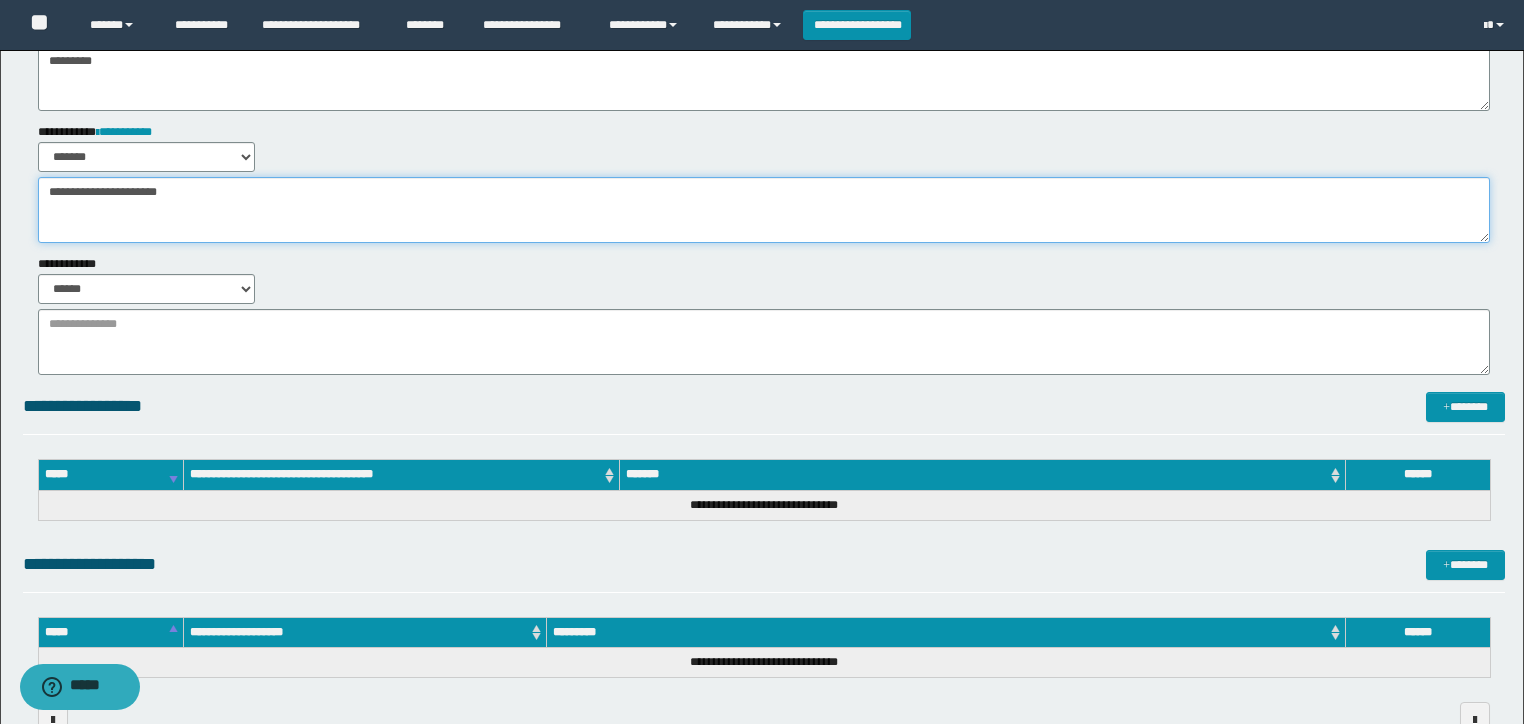 click on "**********" at bounding box center (764, 210) 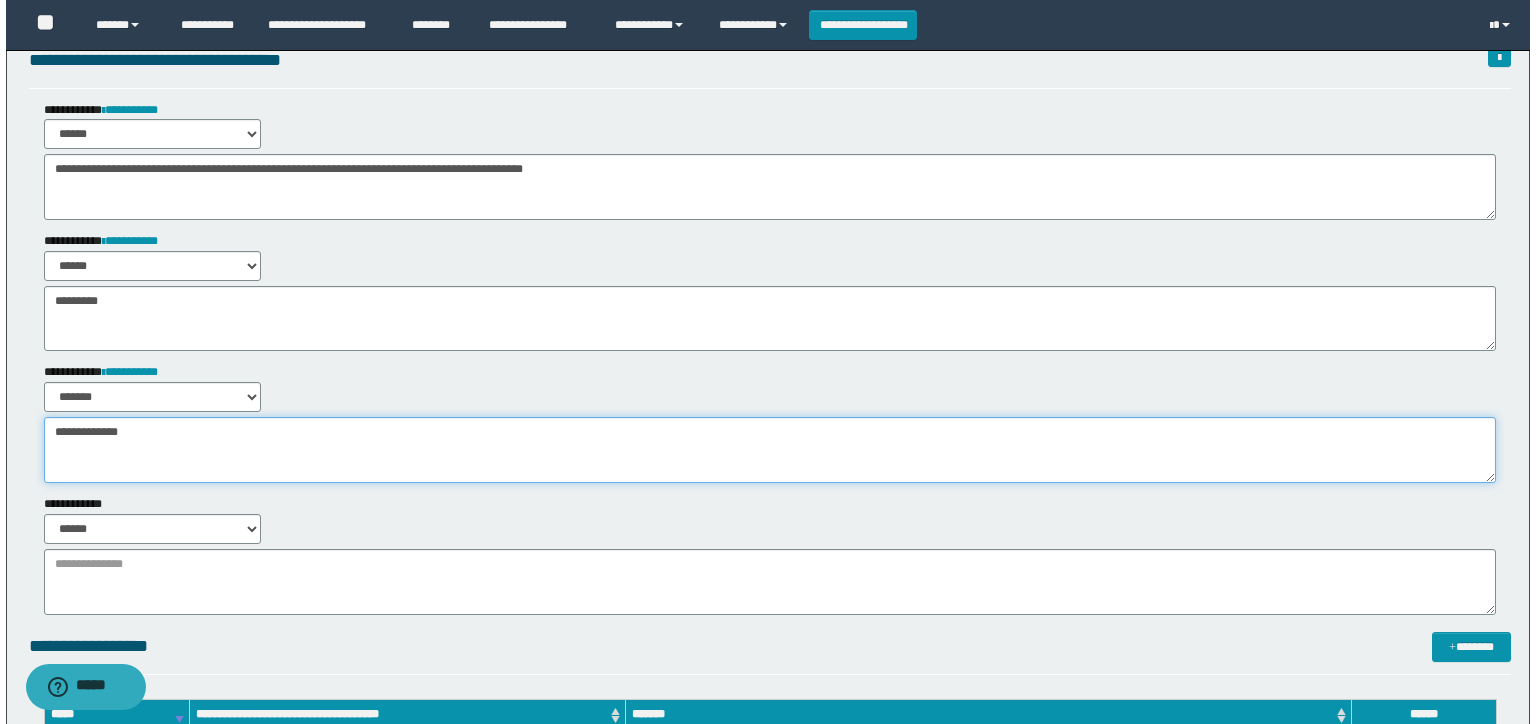scroll, scrollTop: 0, scrollLeft: 0, axis: both 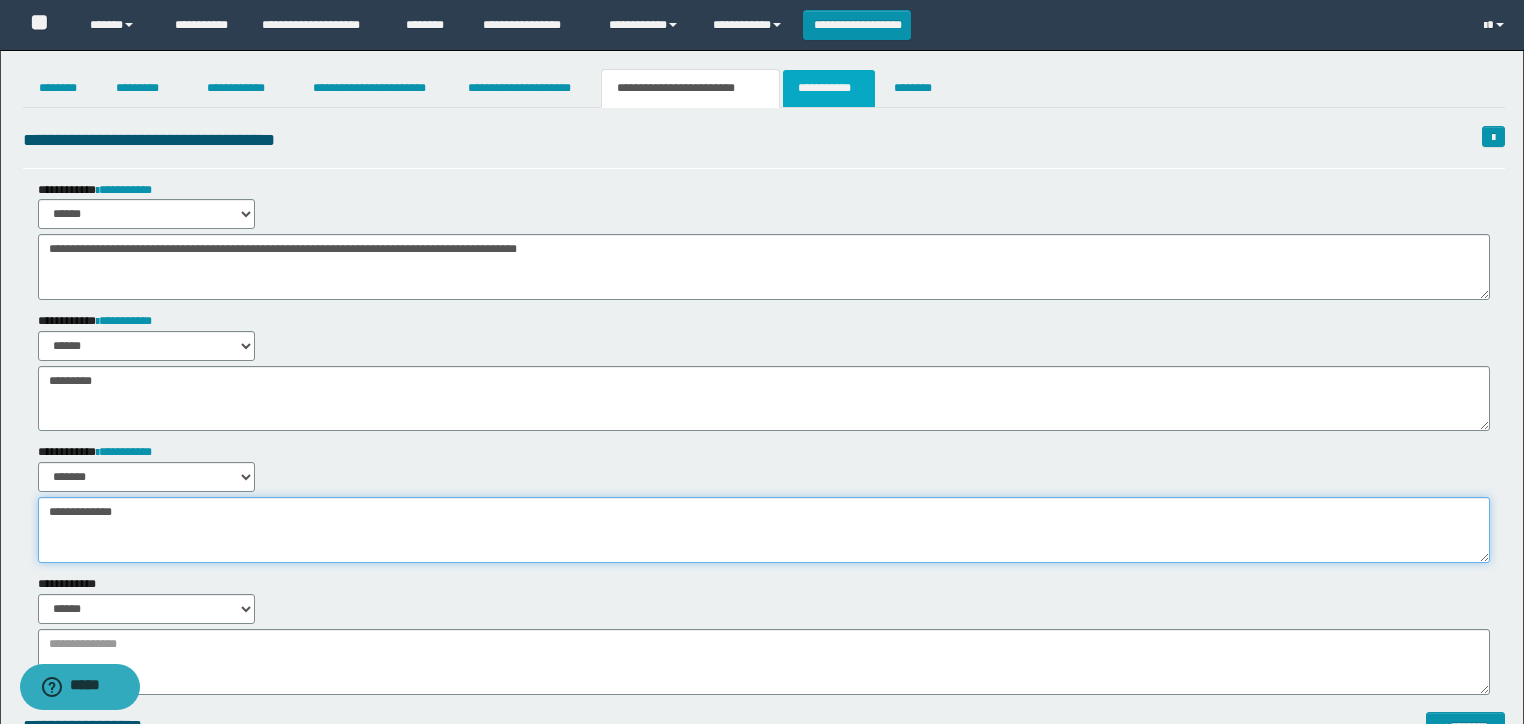 type on "**********" 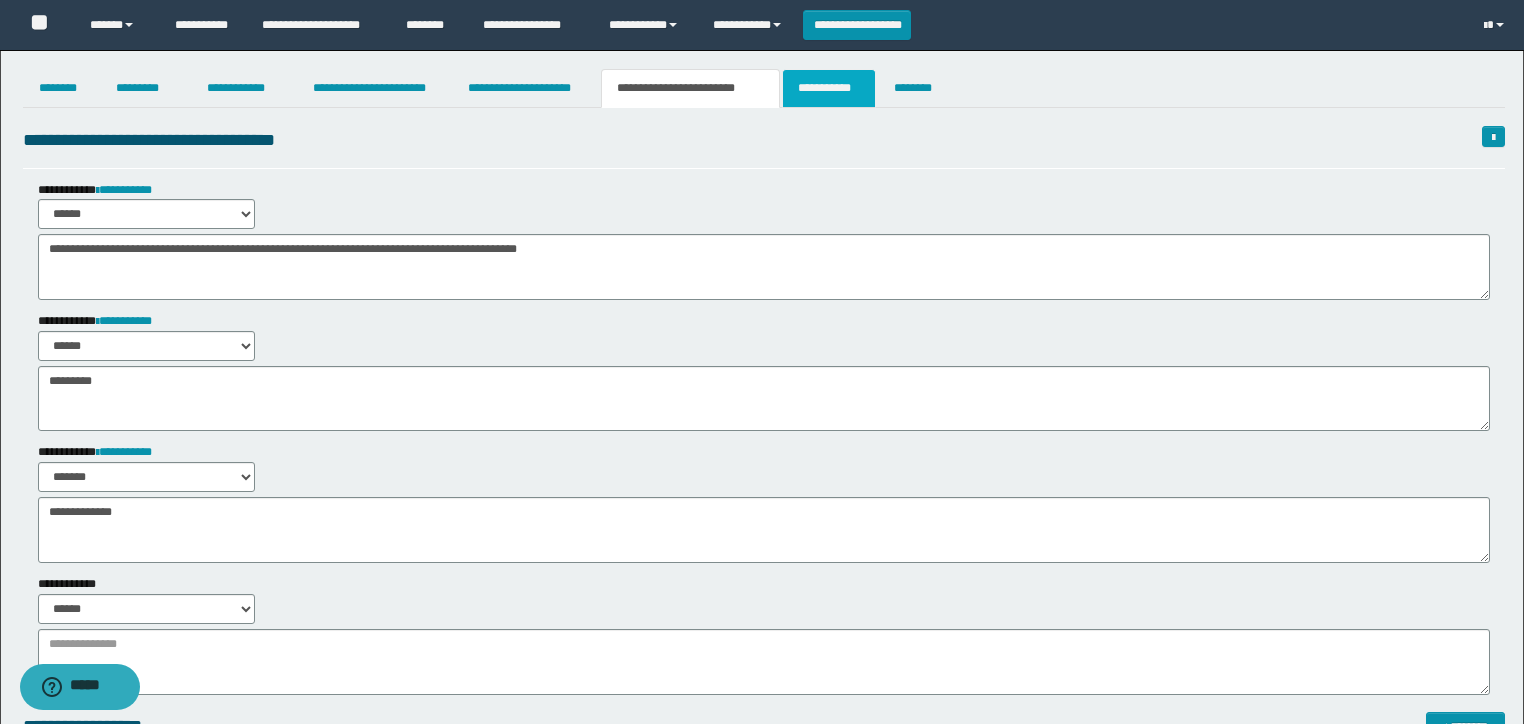 click on "**********" at bounding box center (829, 88) 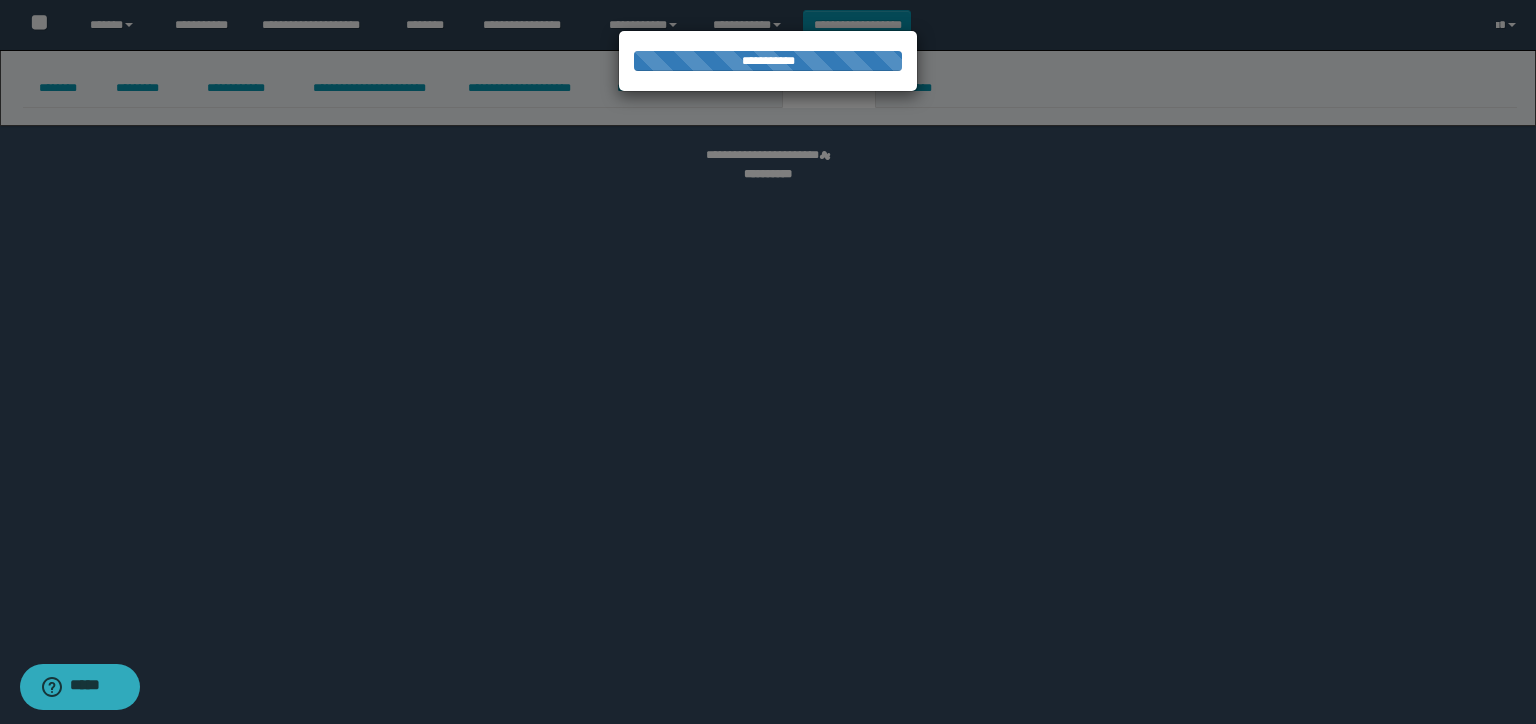 select on "****" 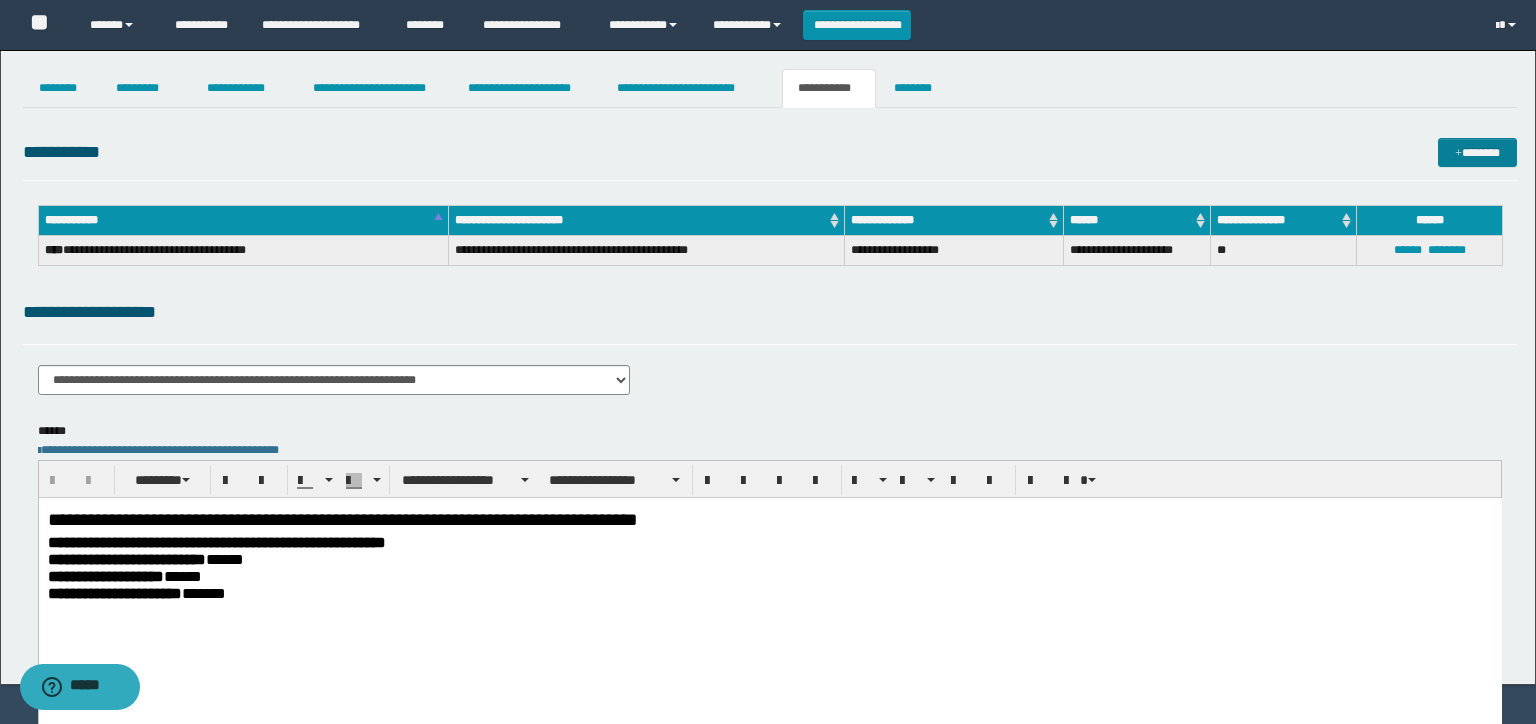 scroll, scrollTop: 0, scrollLeft: 0, axis: both 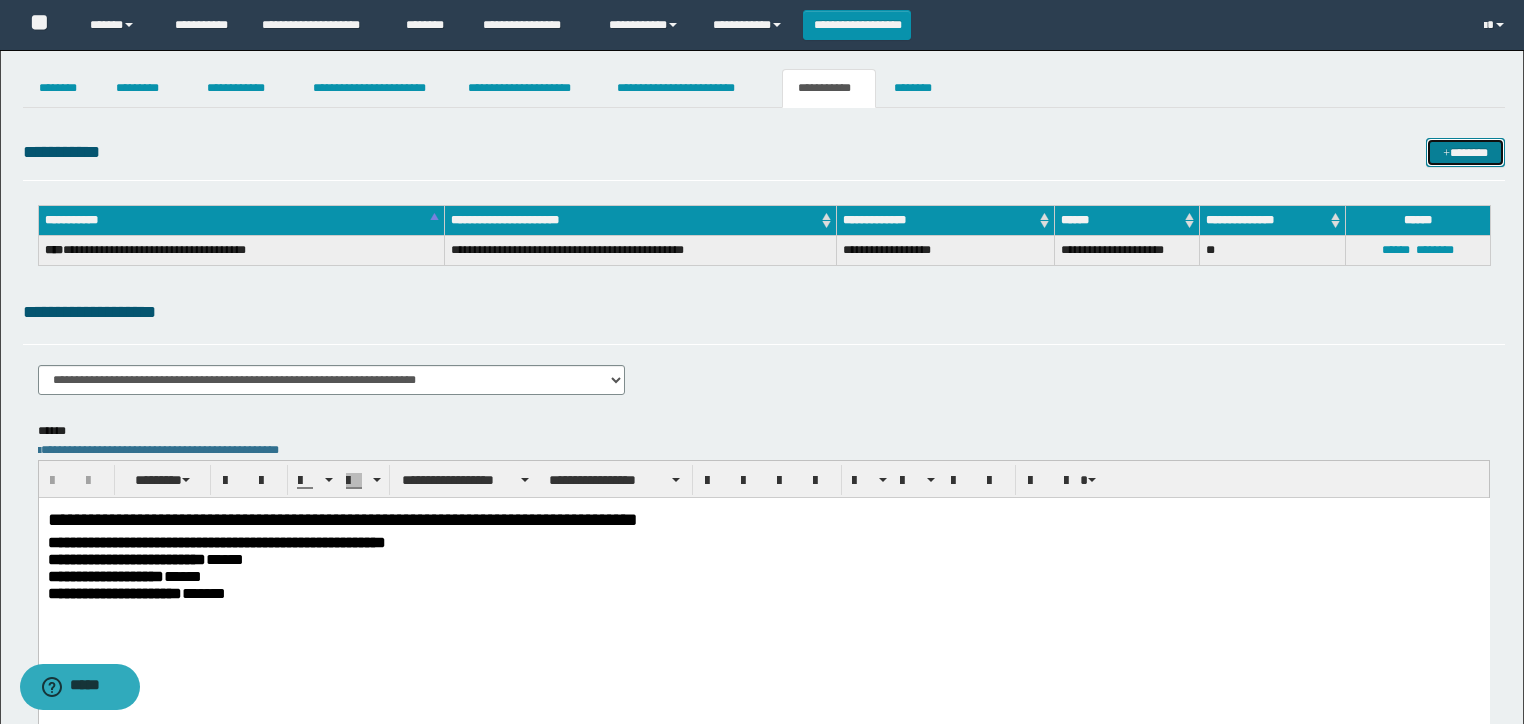 click at bounding box center (1446, 154) 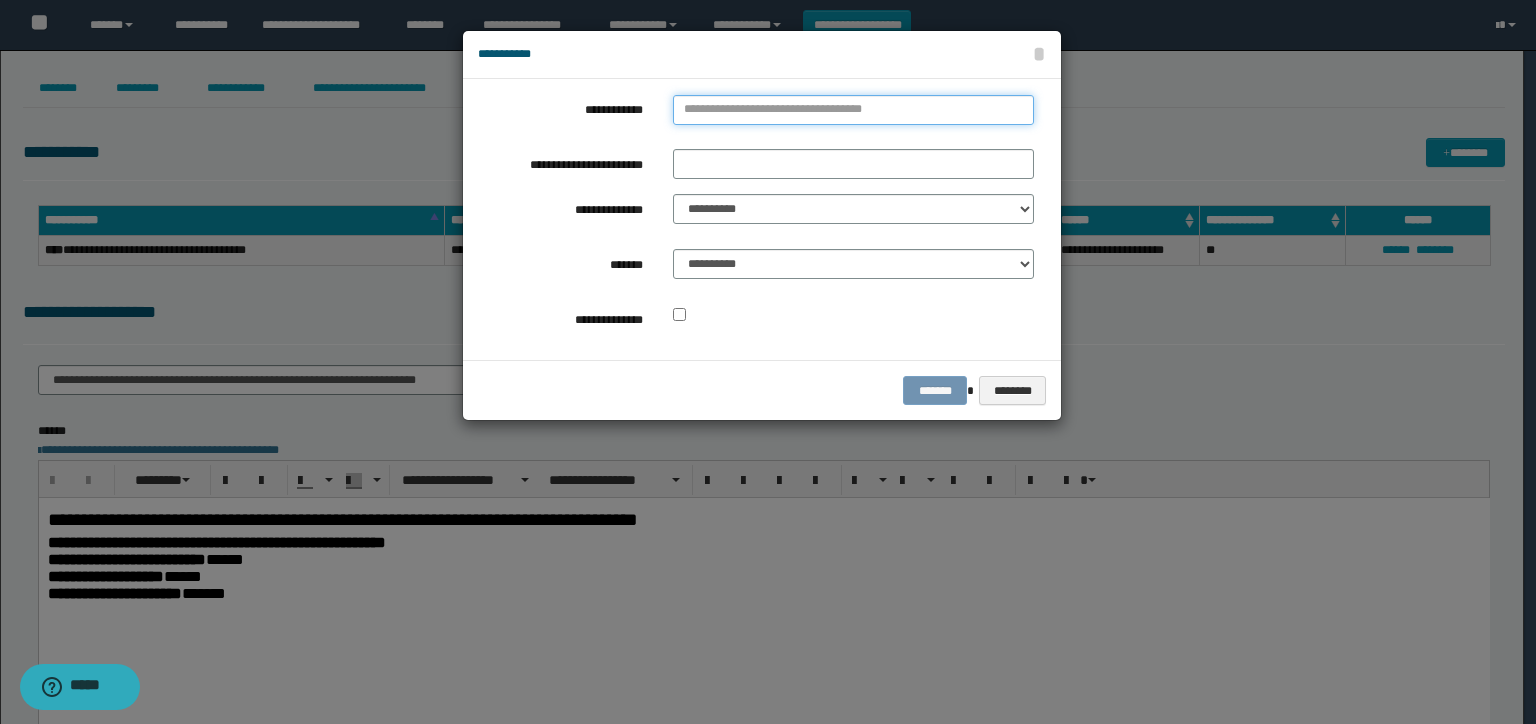 click on "**********" at bounding box center [853, 110] 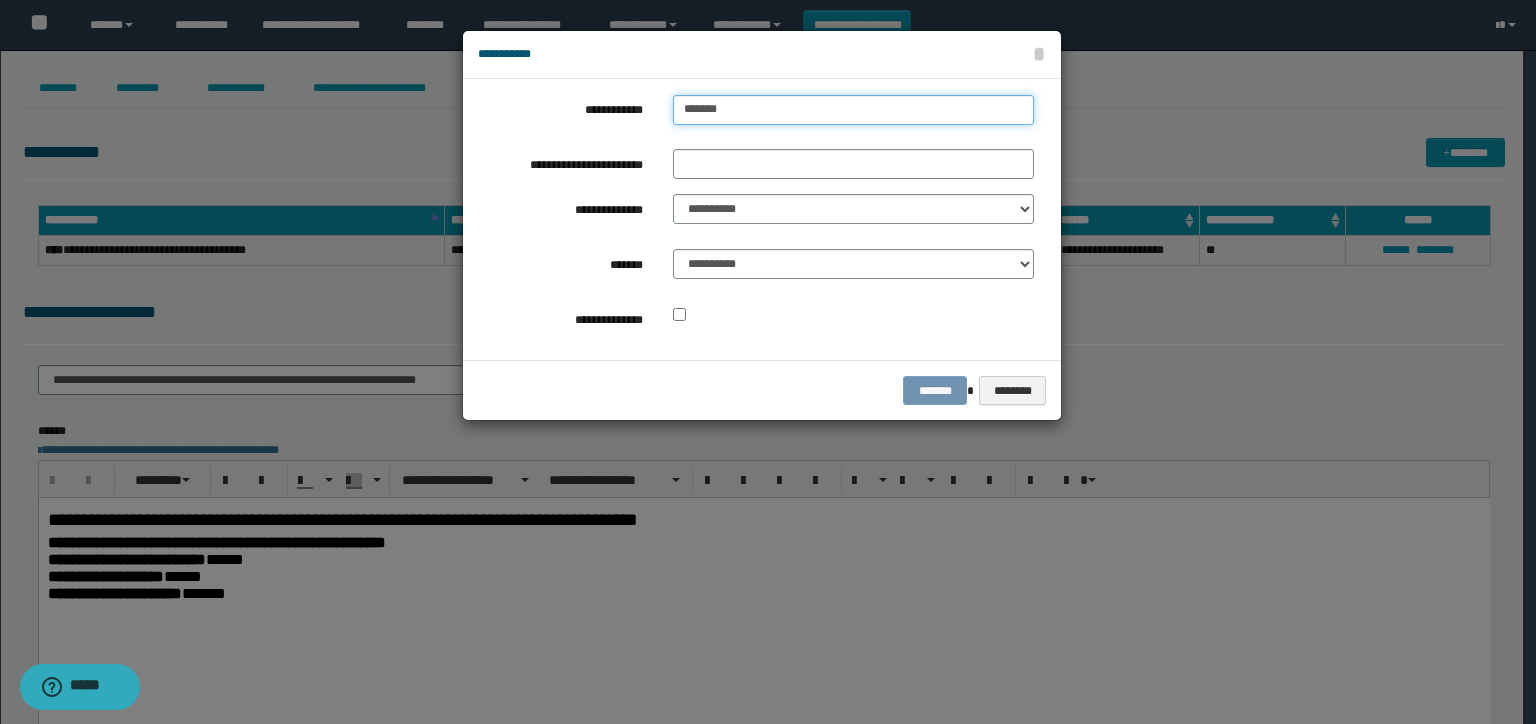 type on "******" 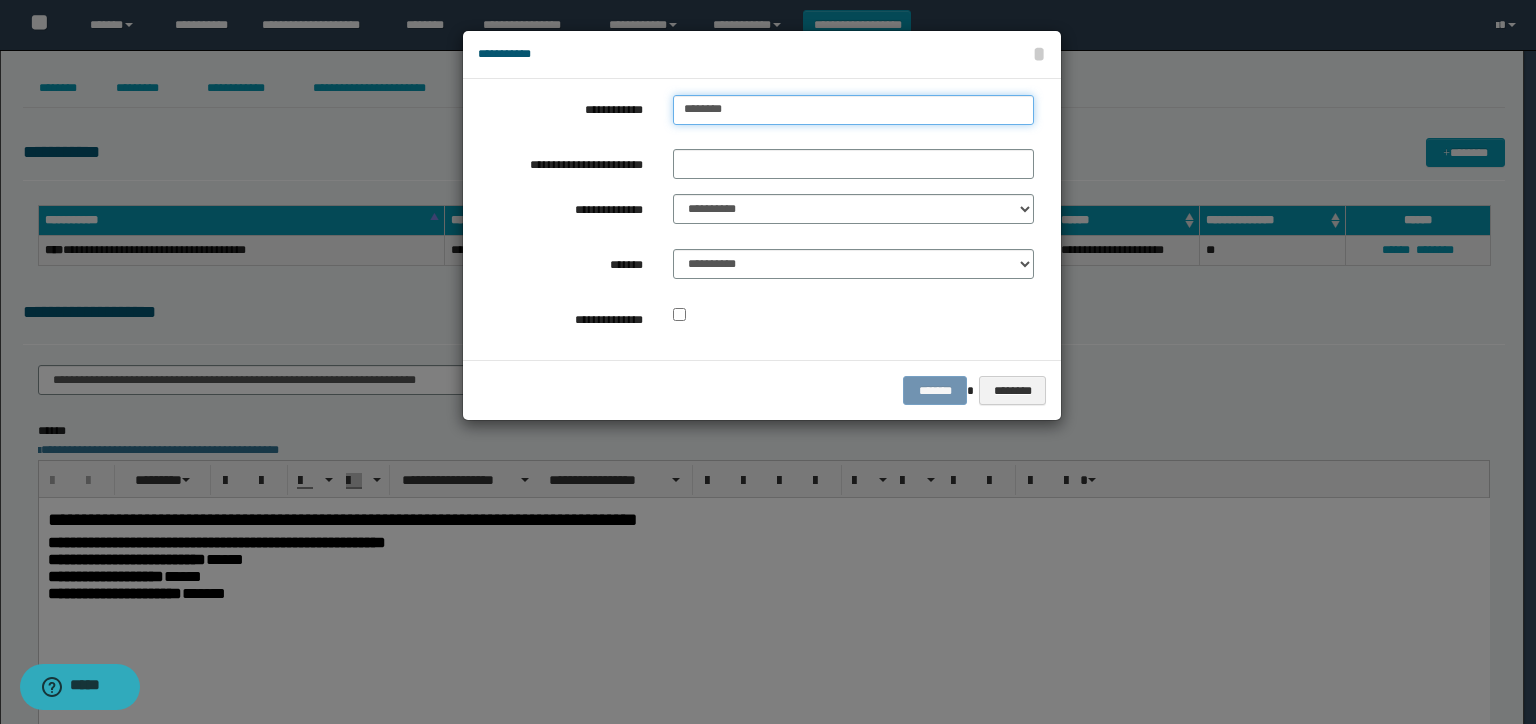 type on "**********" 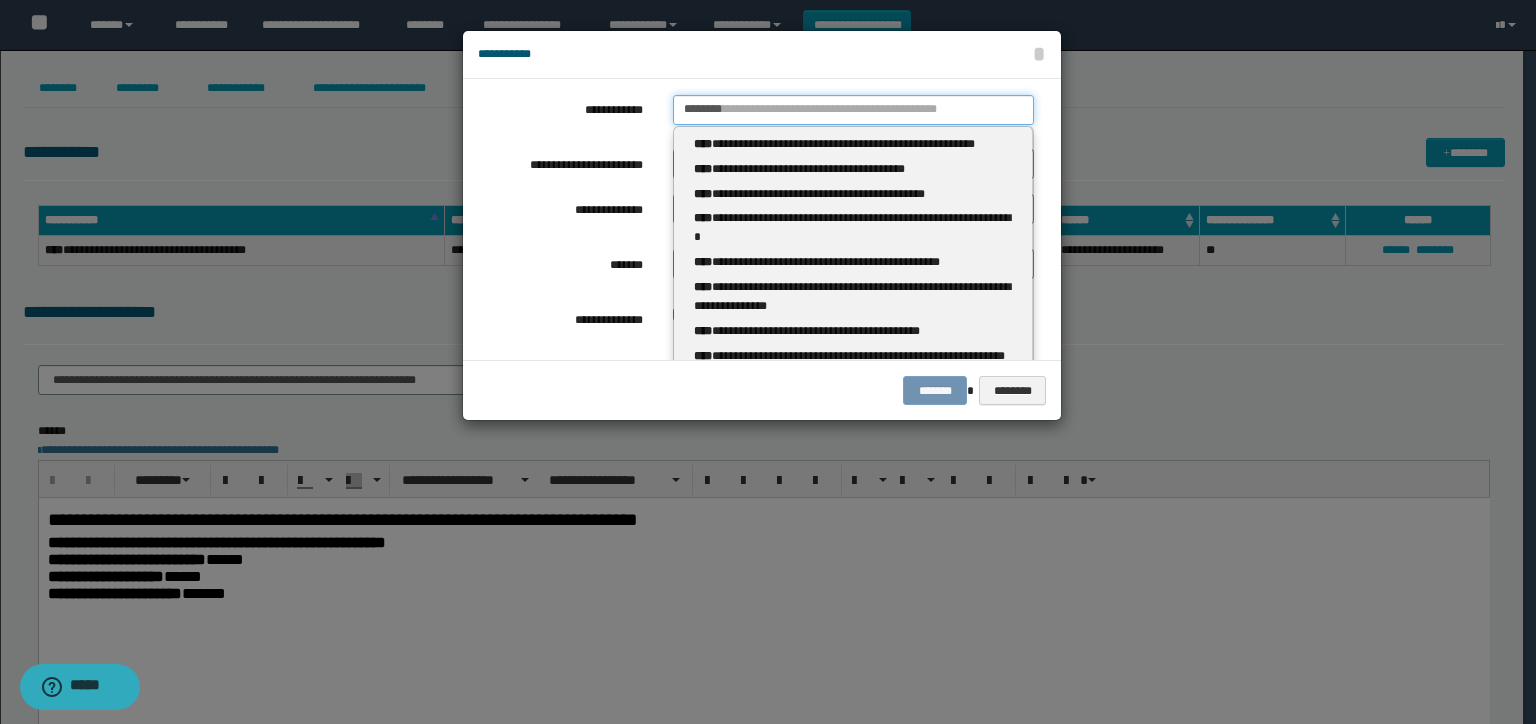 type 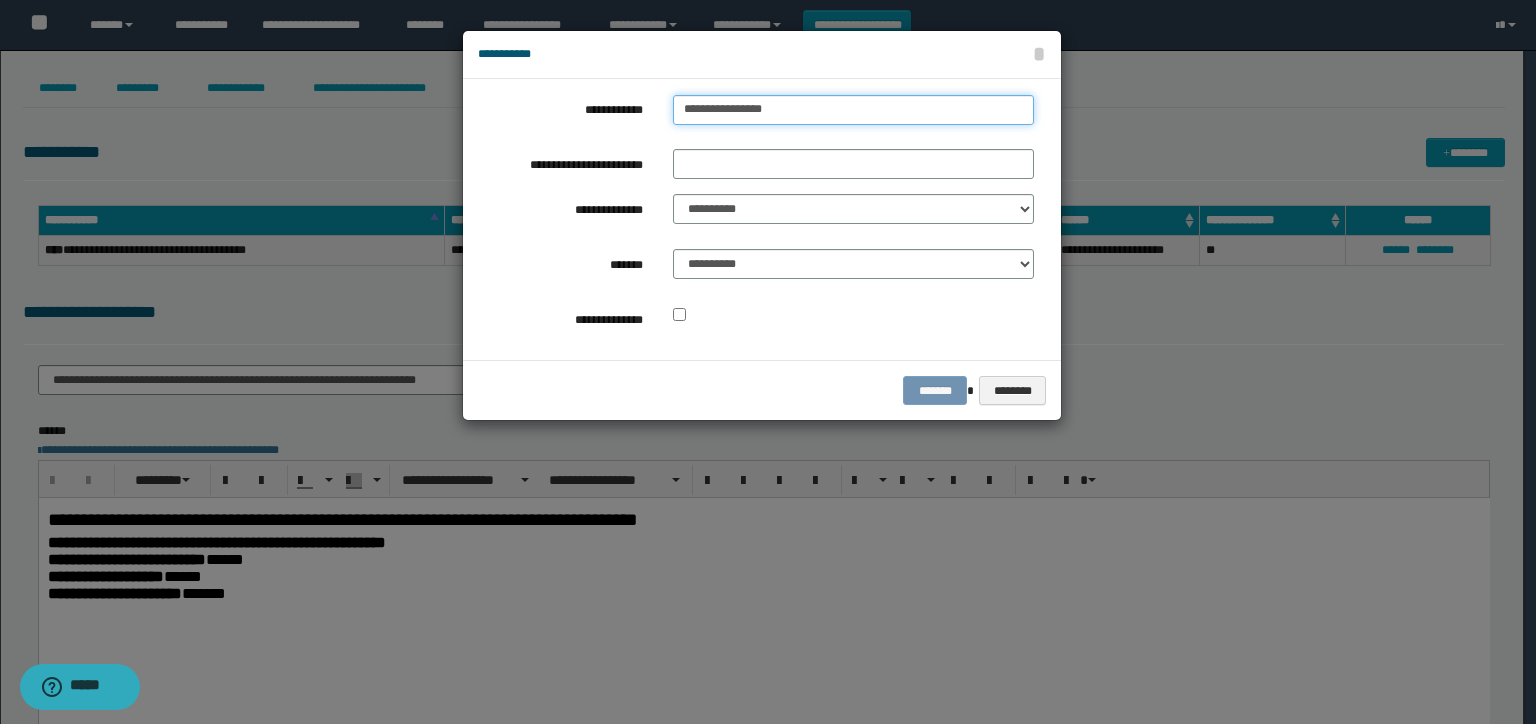 type on "**********" 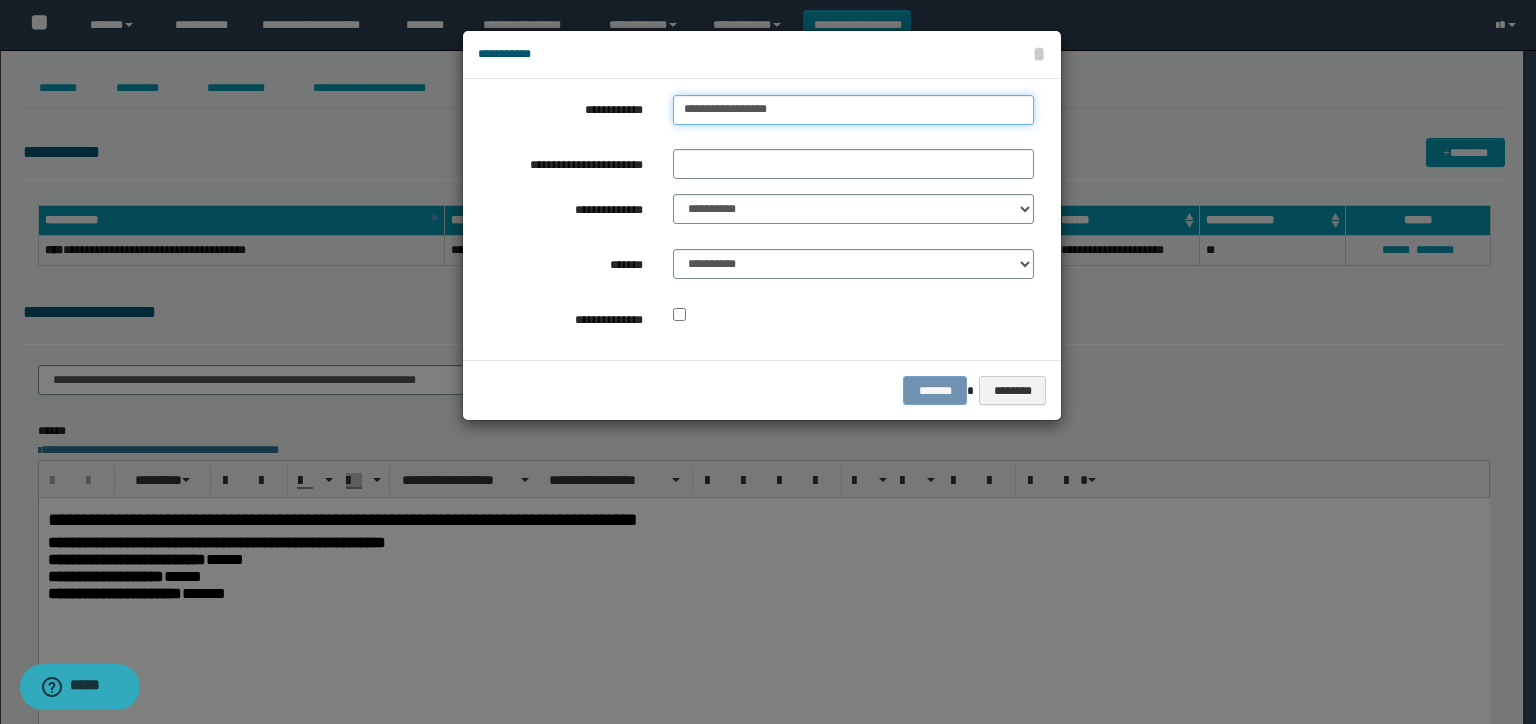 type on "**********" 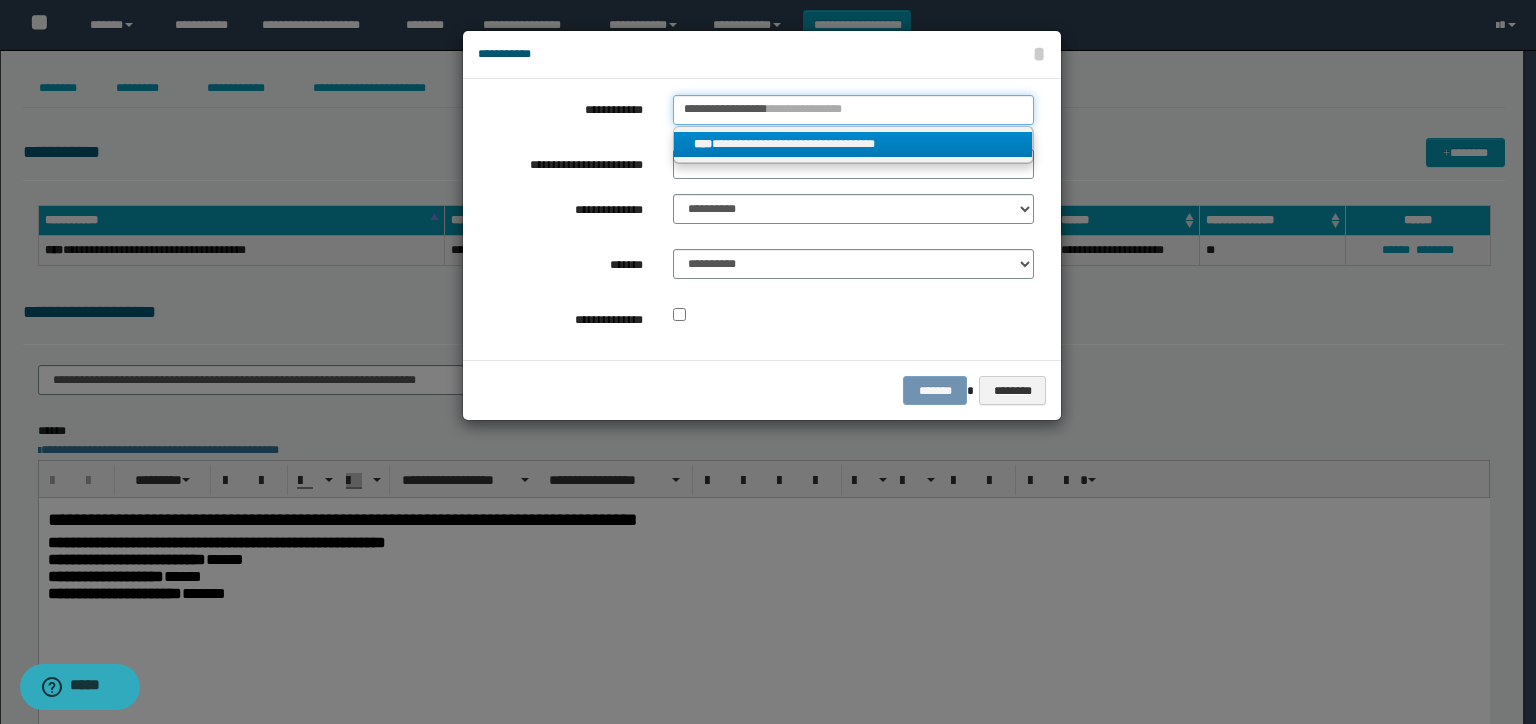 type on "**********" 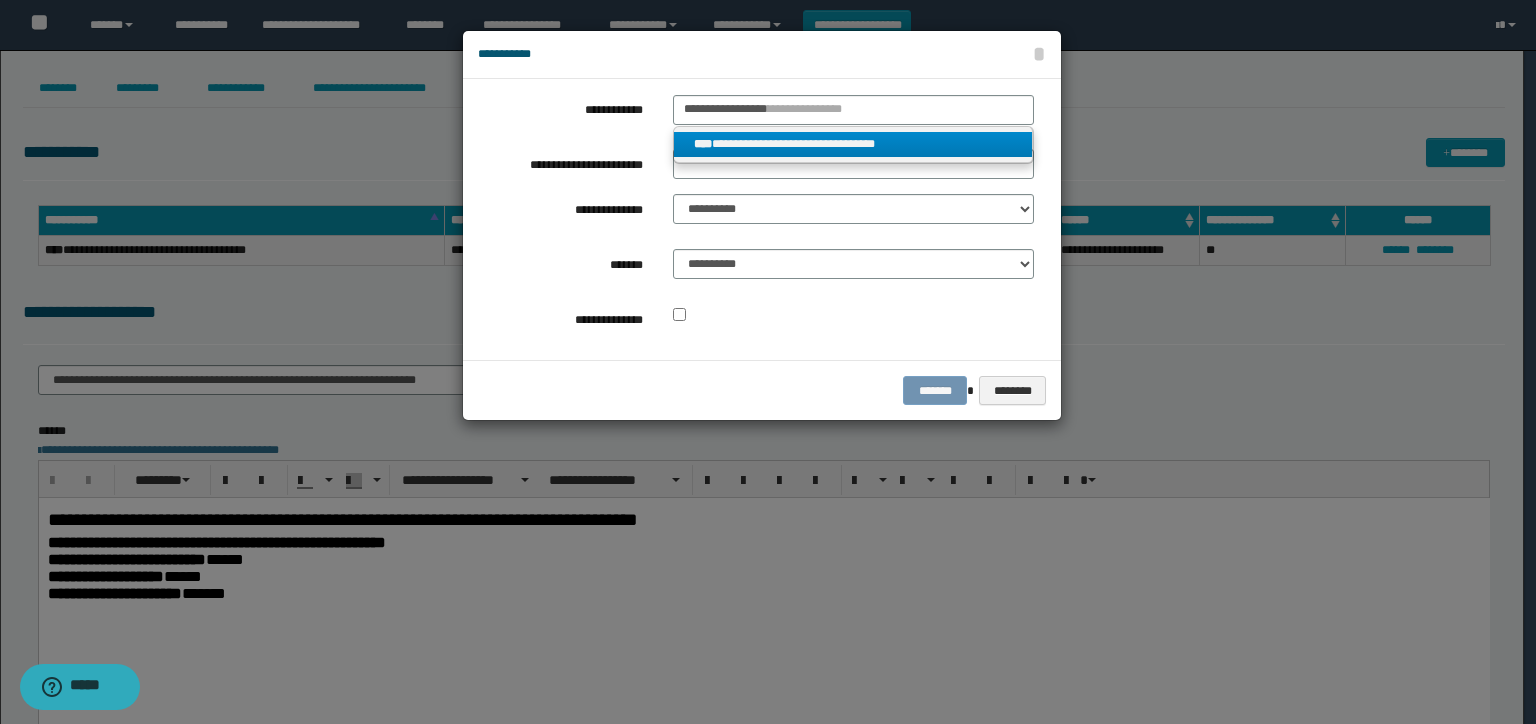 click on "**********" at bounding box center [853, 145] 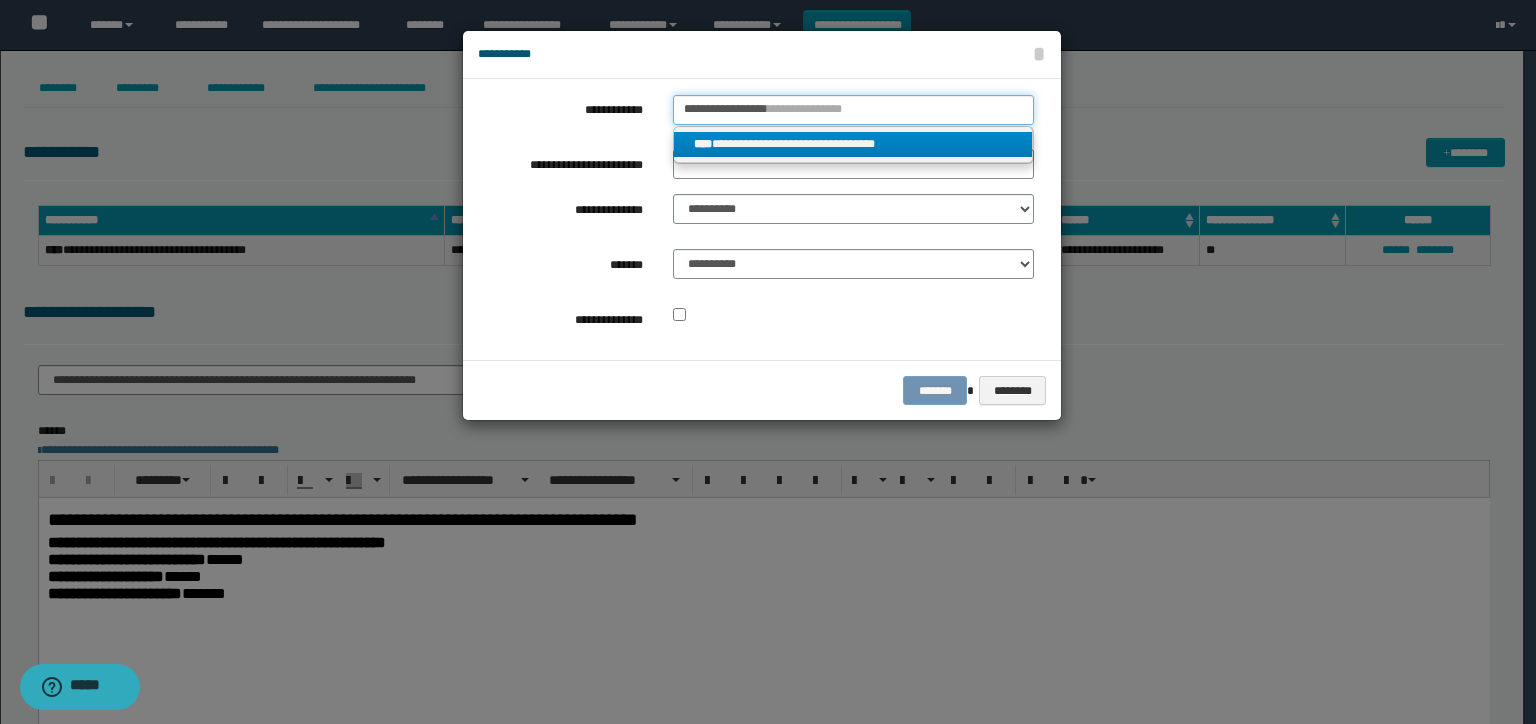 type 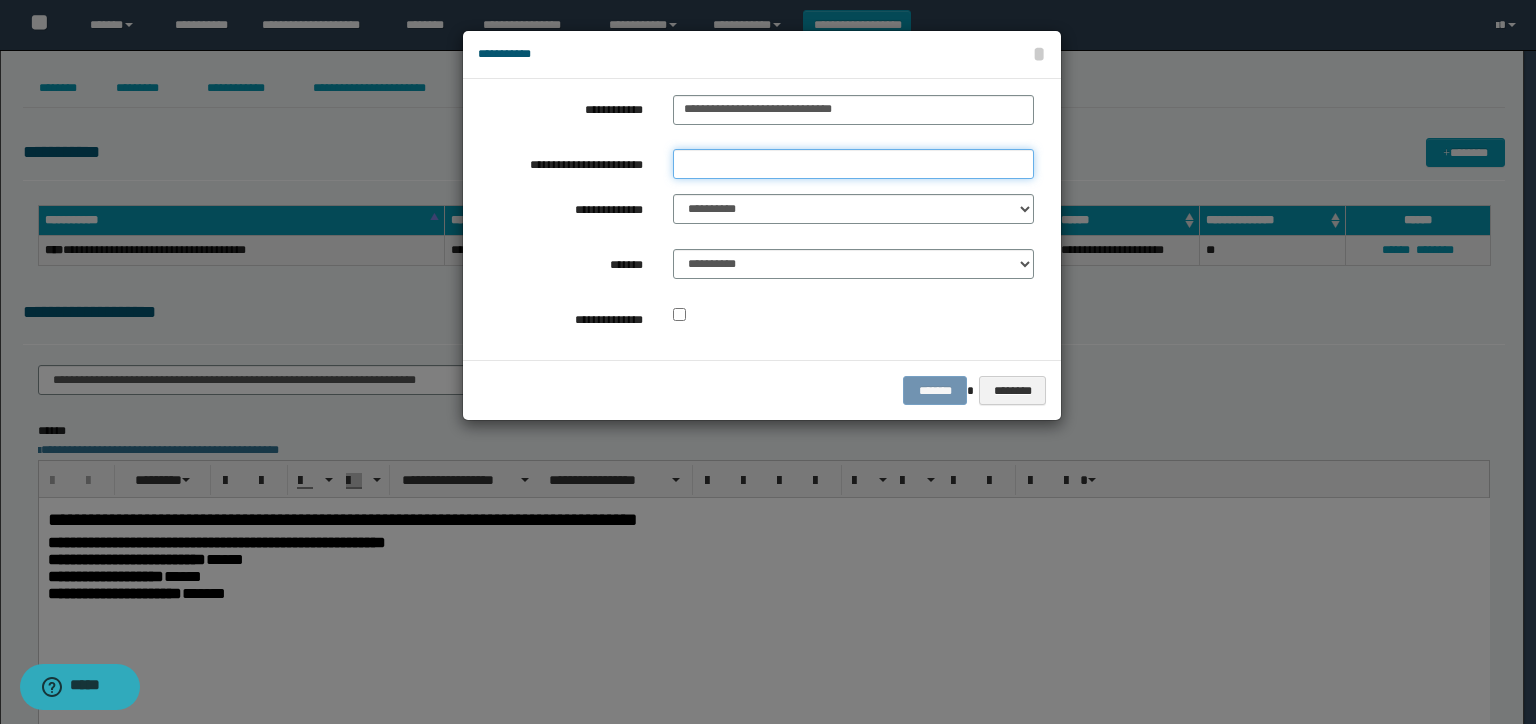 click on "**********" at bounding box center [853, 164] 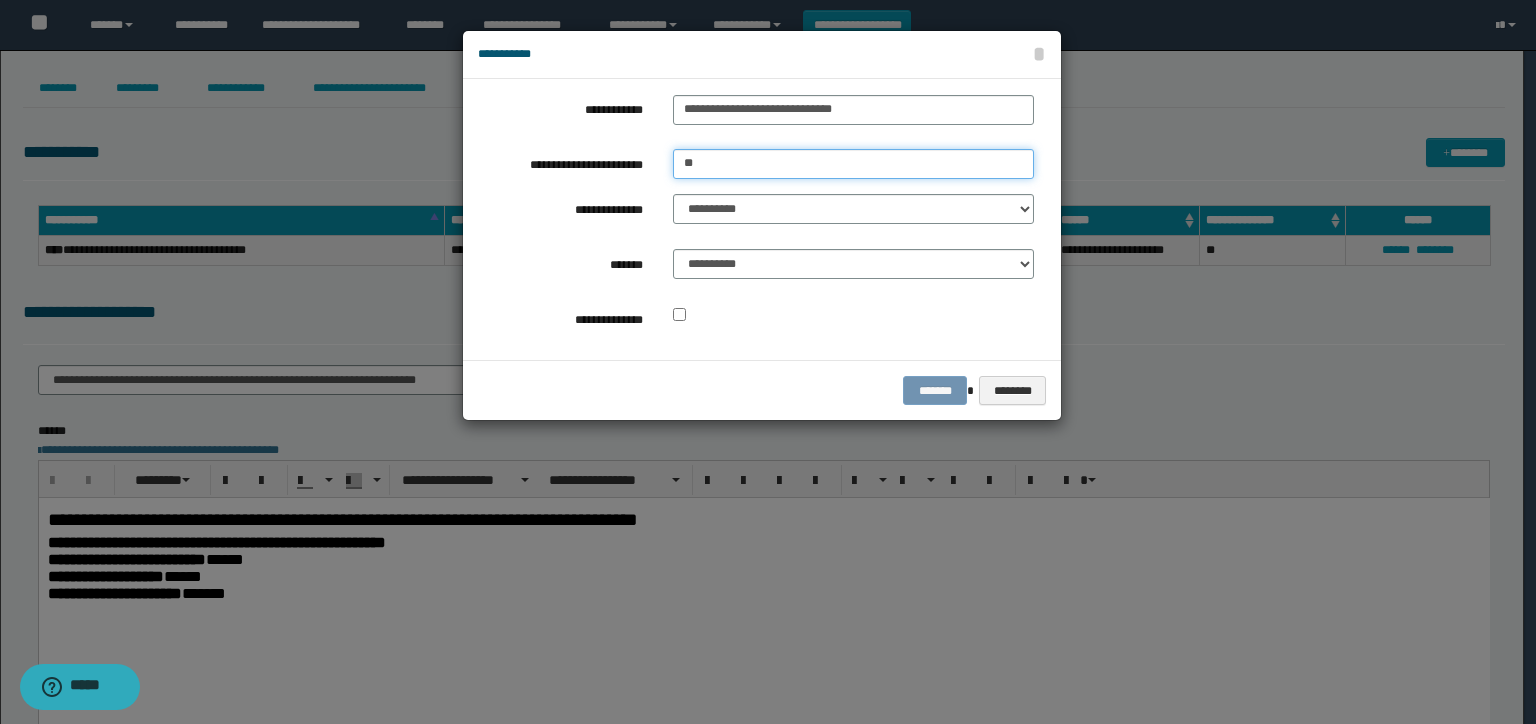 type on "*" 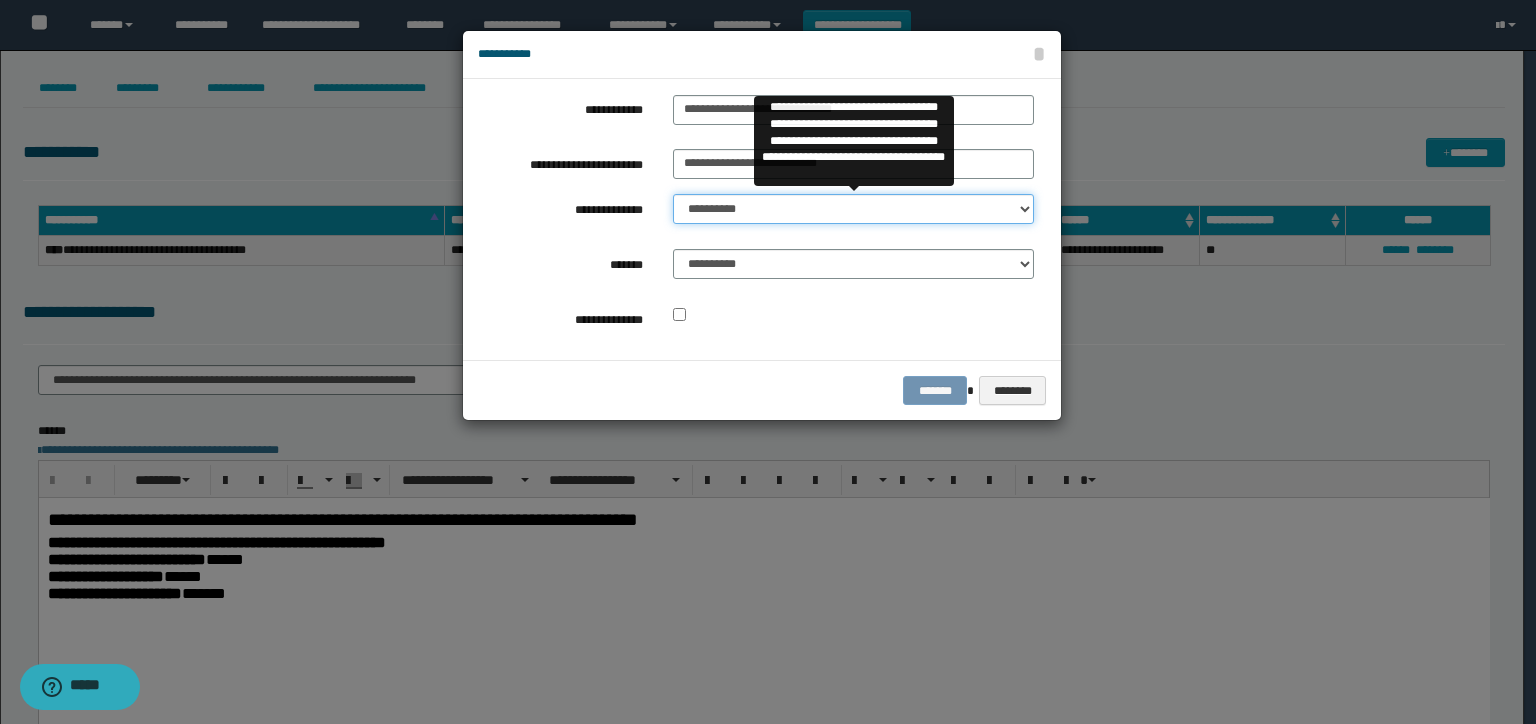 click on "**********" at bounding box center (853, 209) 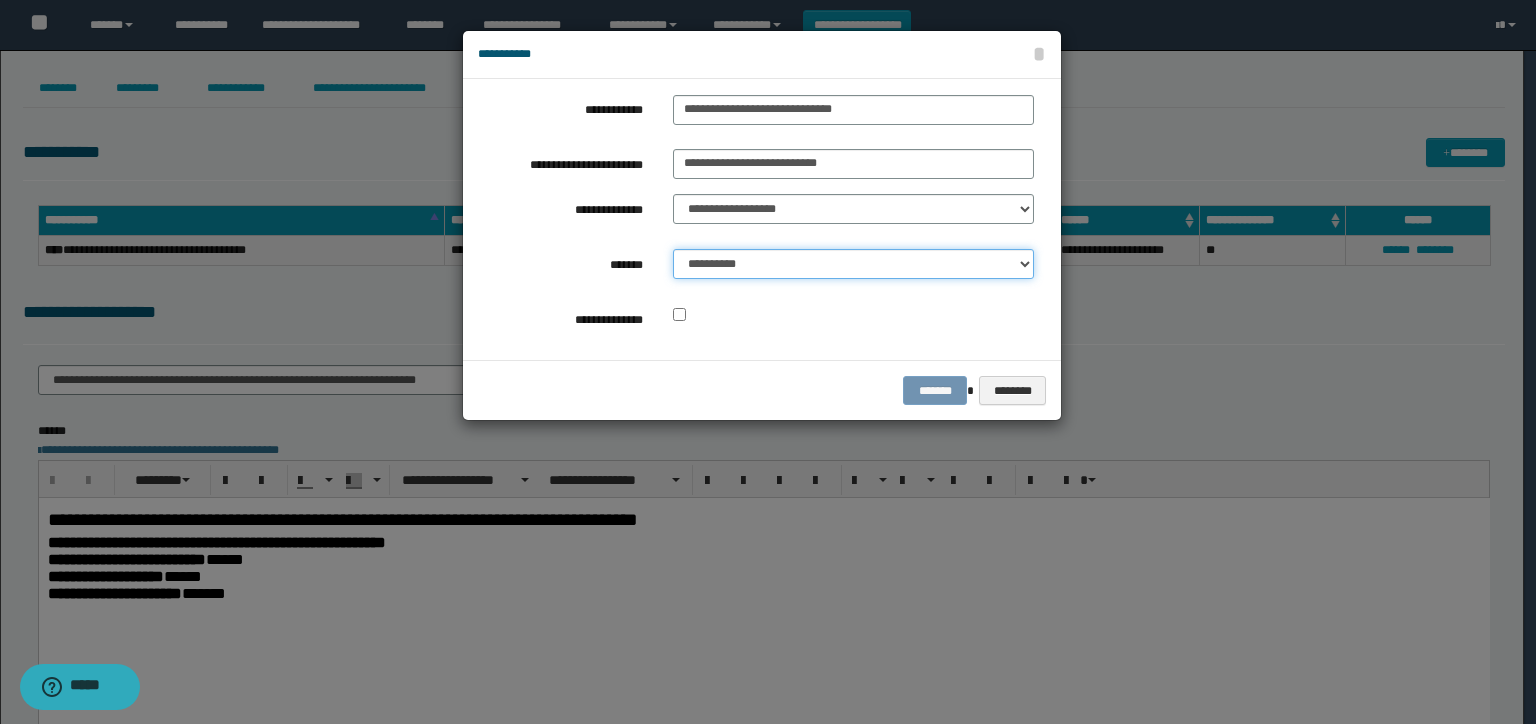 click on "**********" at bounding box center (853, 264) 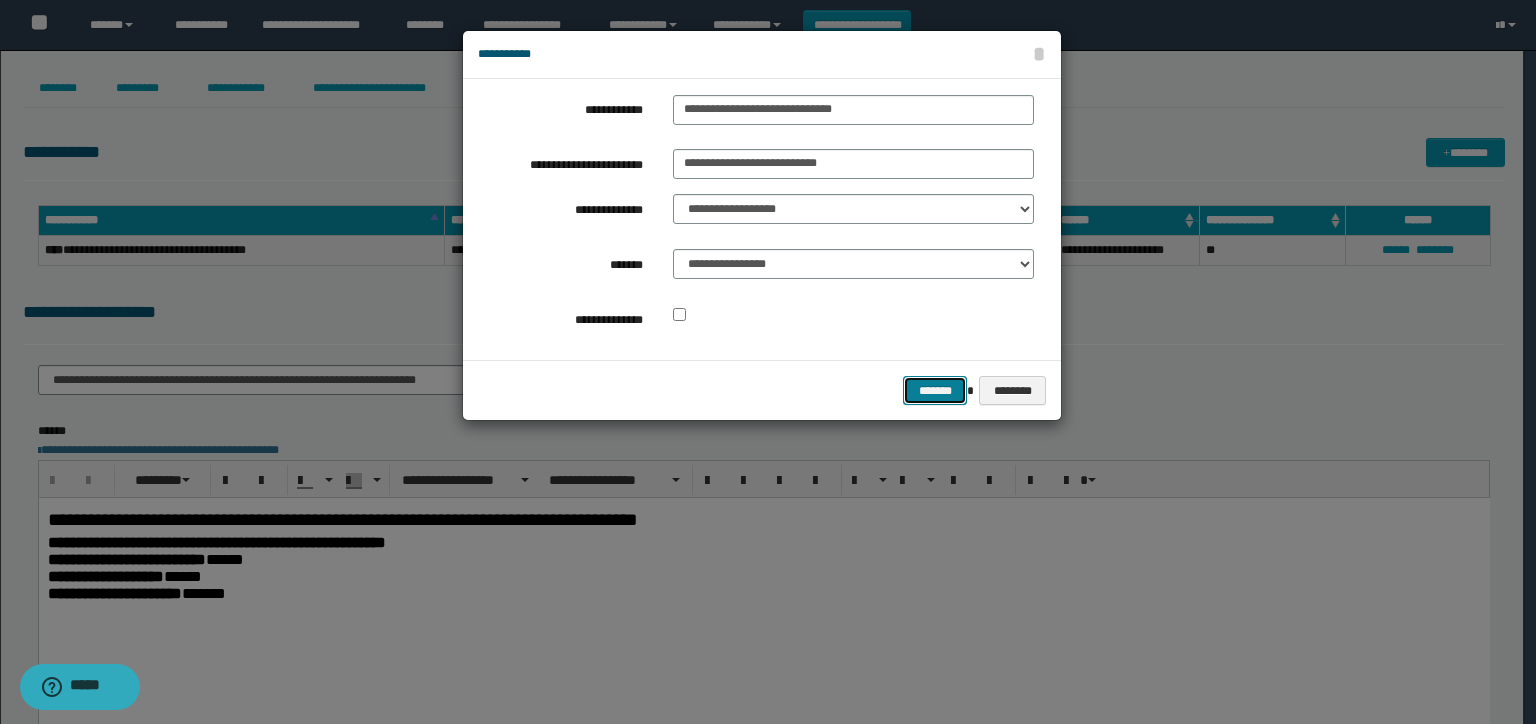 click on "*******" at bounding box center [935, 391] 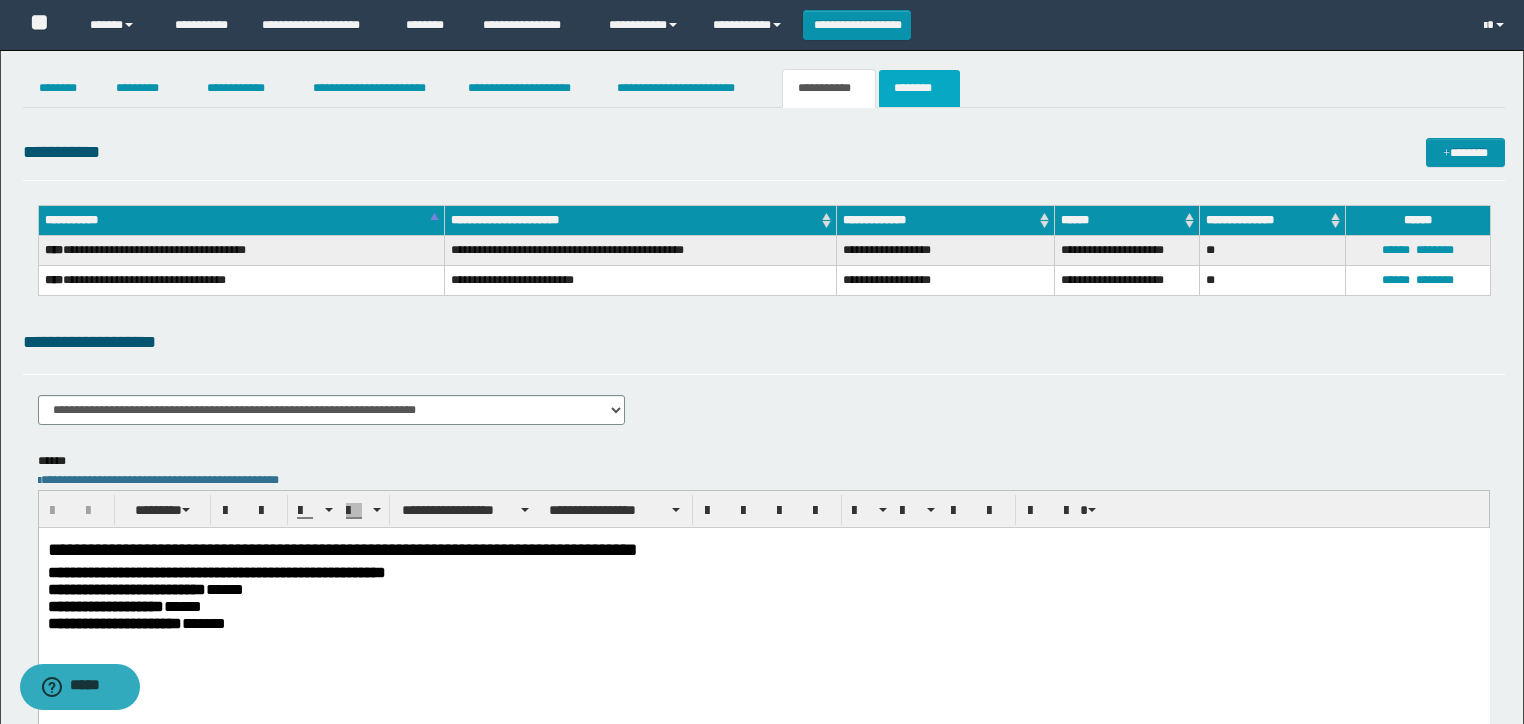 click on "********" at bounding box center (919, 88) 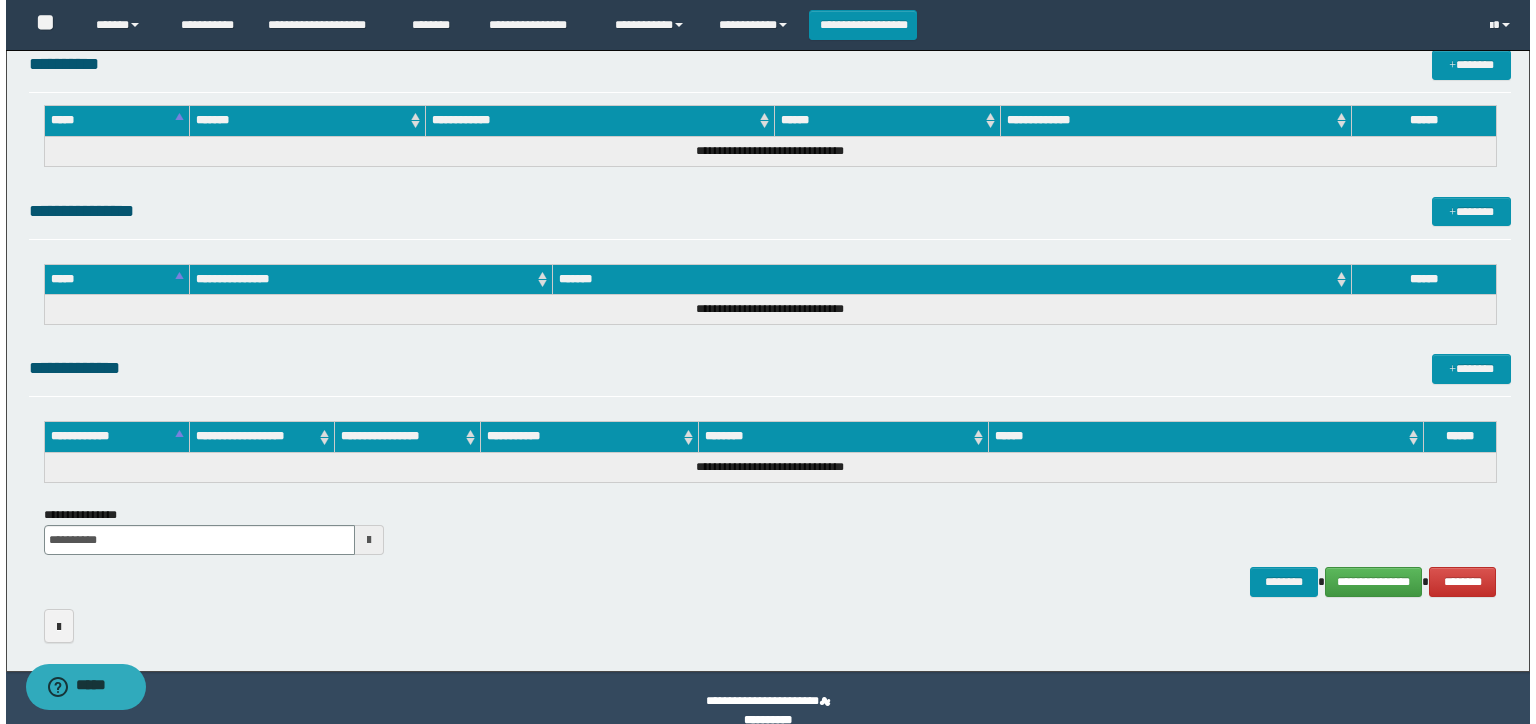 scroll, scrollTop: 965, scrollLeft: 0, axis: vertical 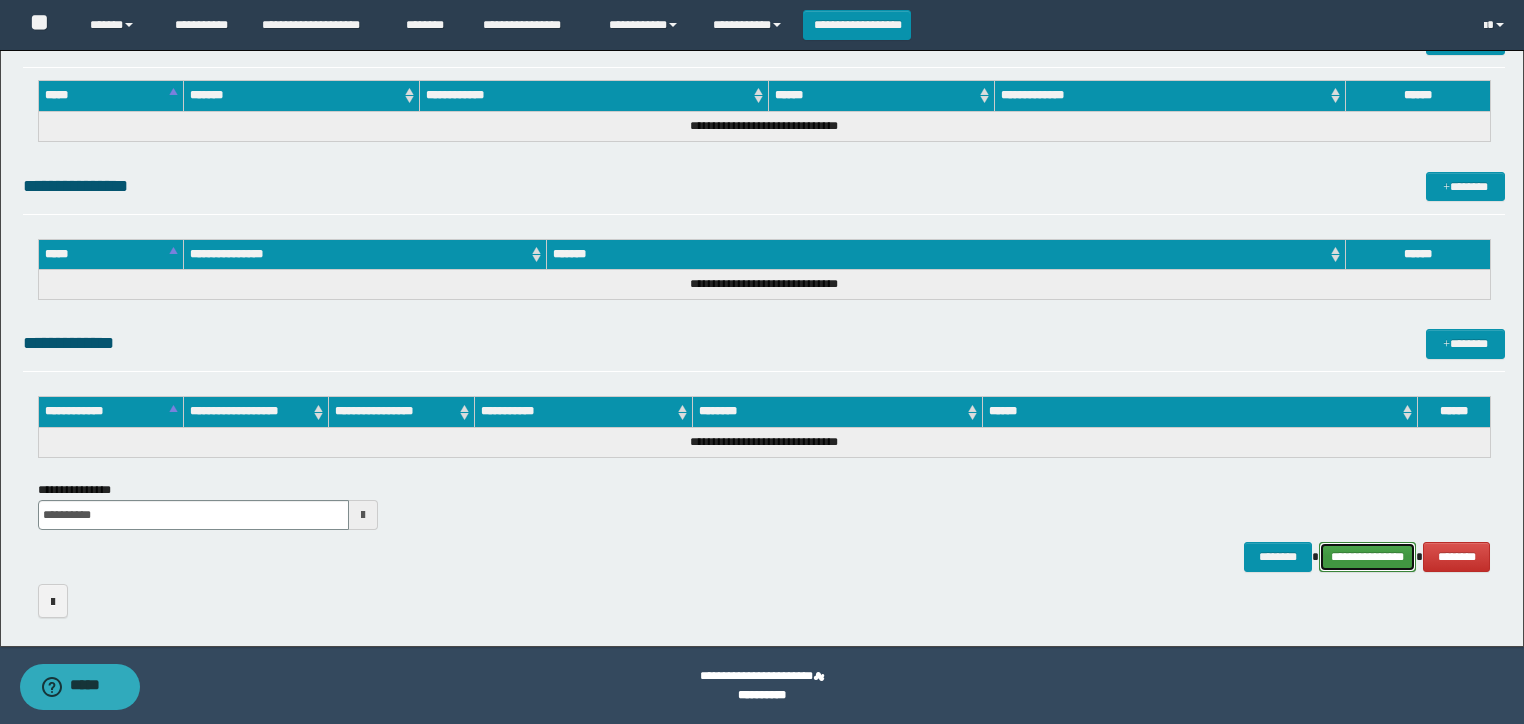 click on "**********" at bounding box center (1368, 557) 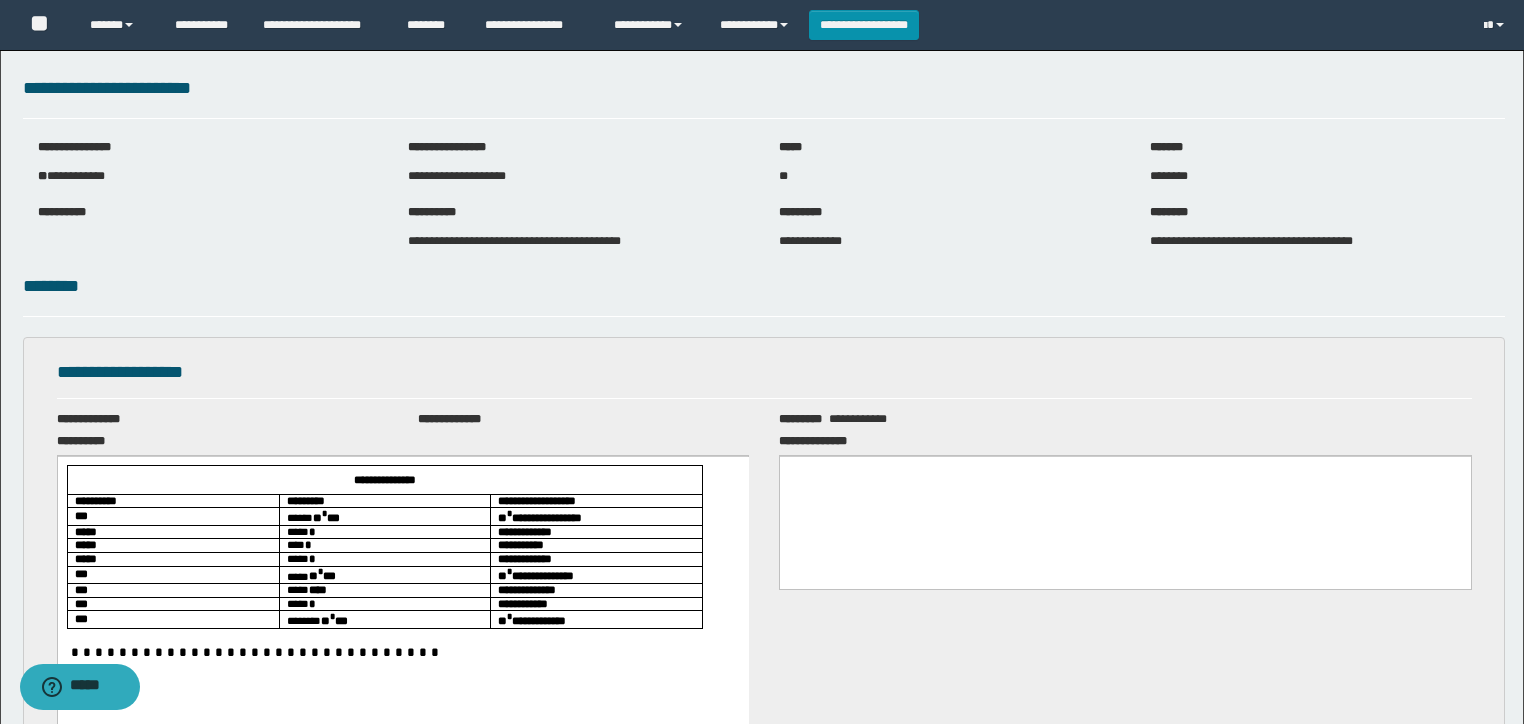 scroll, scrollTop: 0, scrollLeft: 0, axis: both 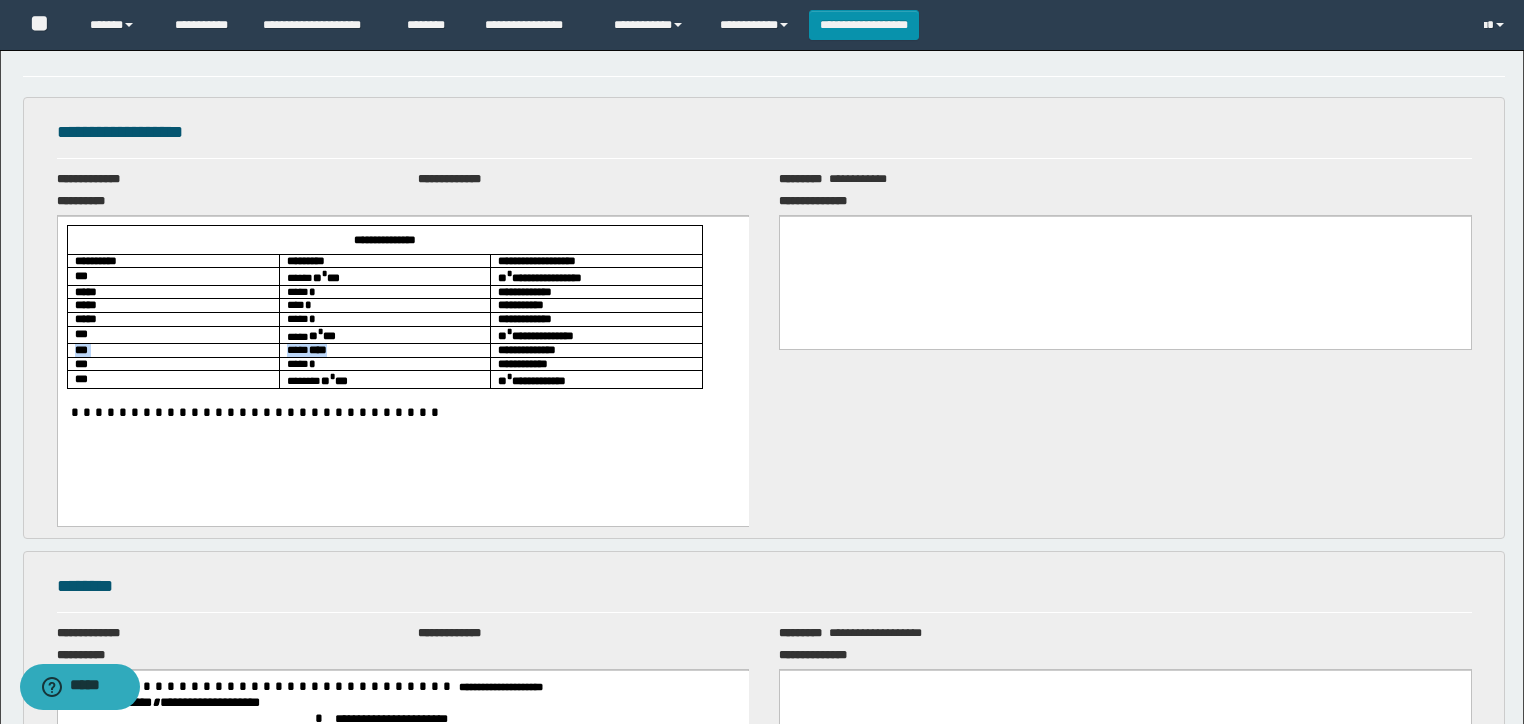 drag, startPoint x: 390, startPoint y: 343, endPoint x: 74, endPoint y: 351, distance: 316.10126 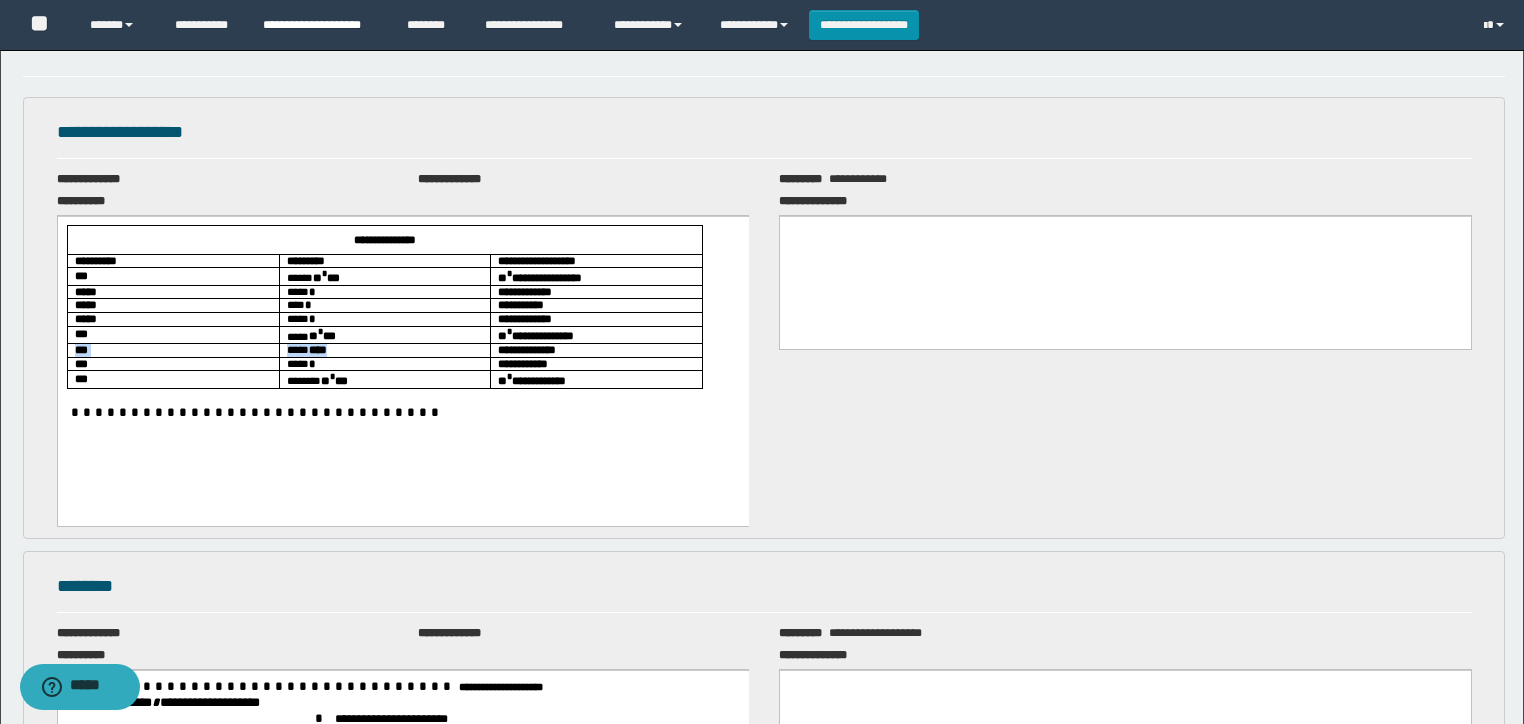 copy on "*** **** ****" 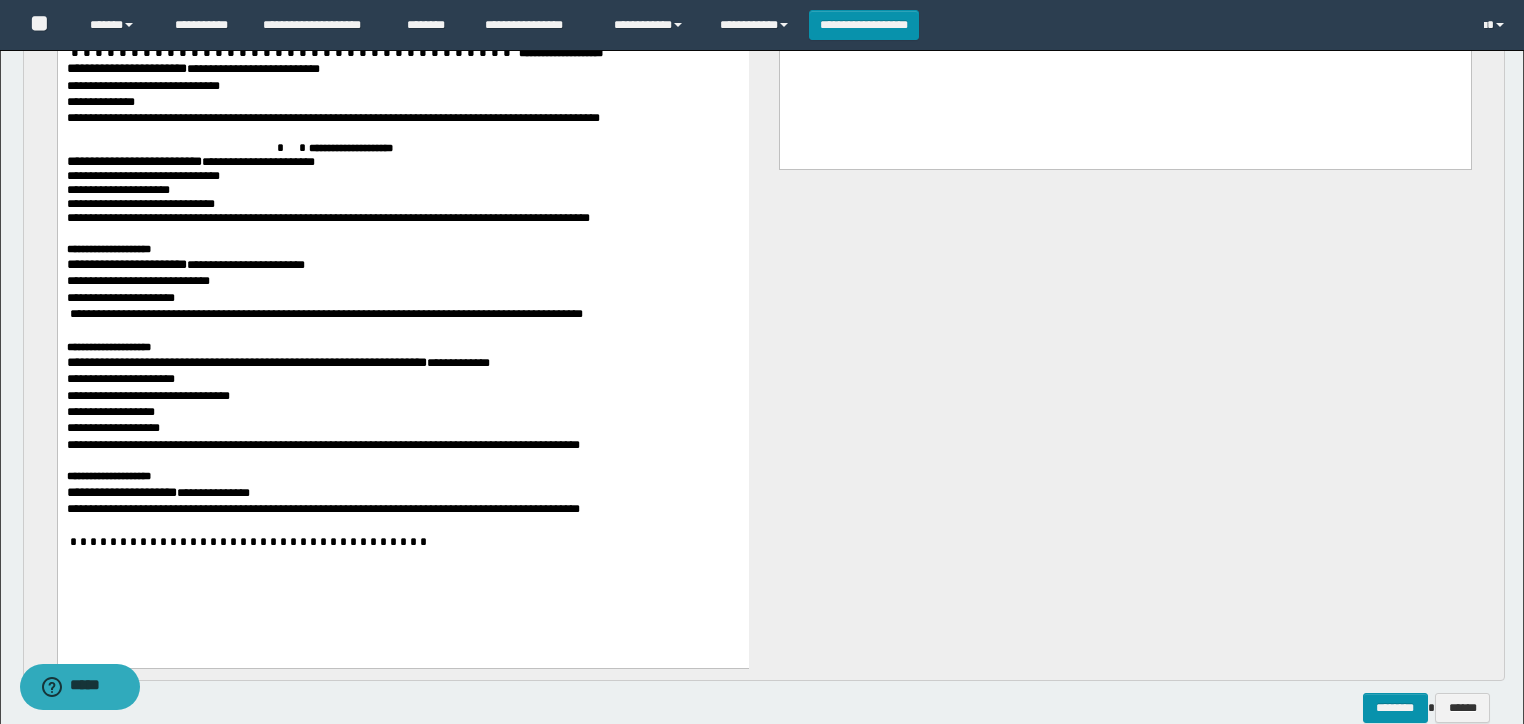 scroll, scrollTop: 1623, scrollLeft: 0, axis: vertical 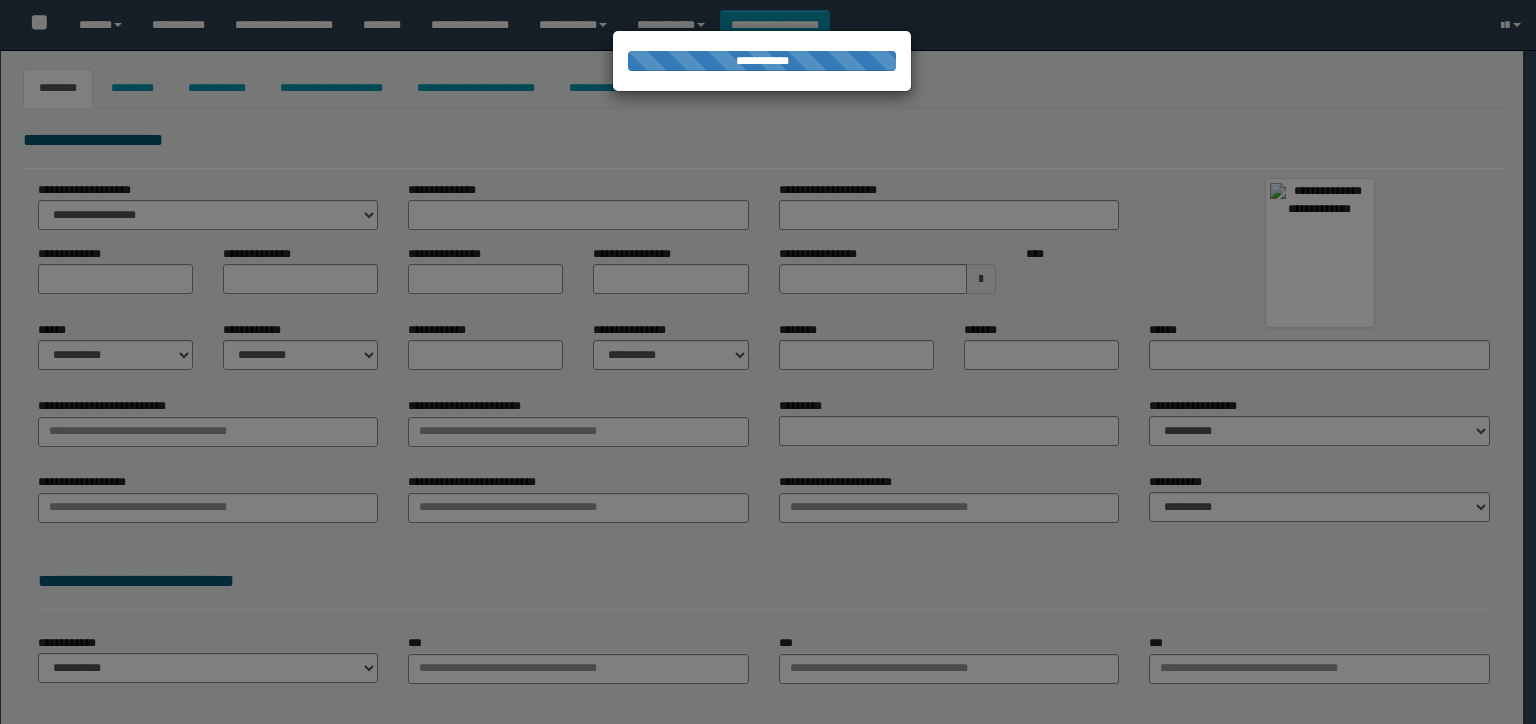 select on "***" 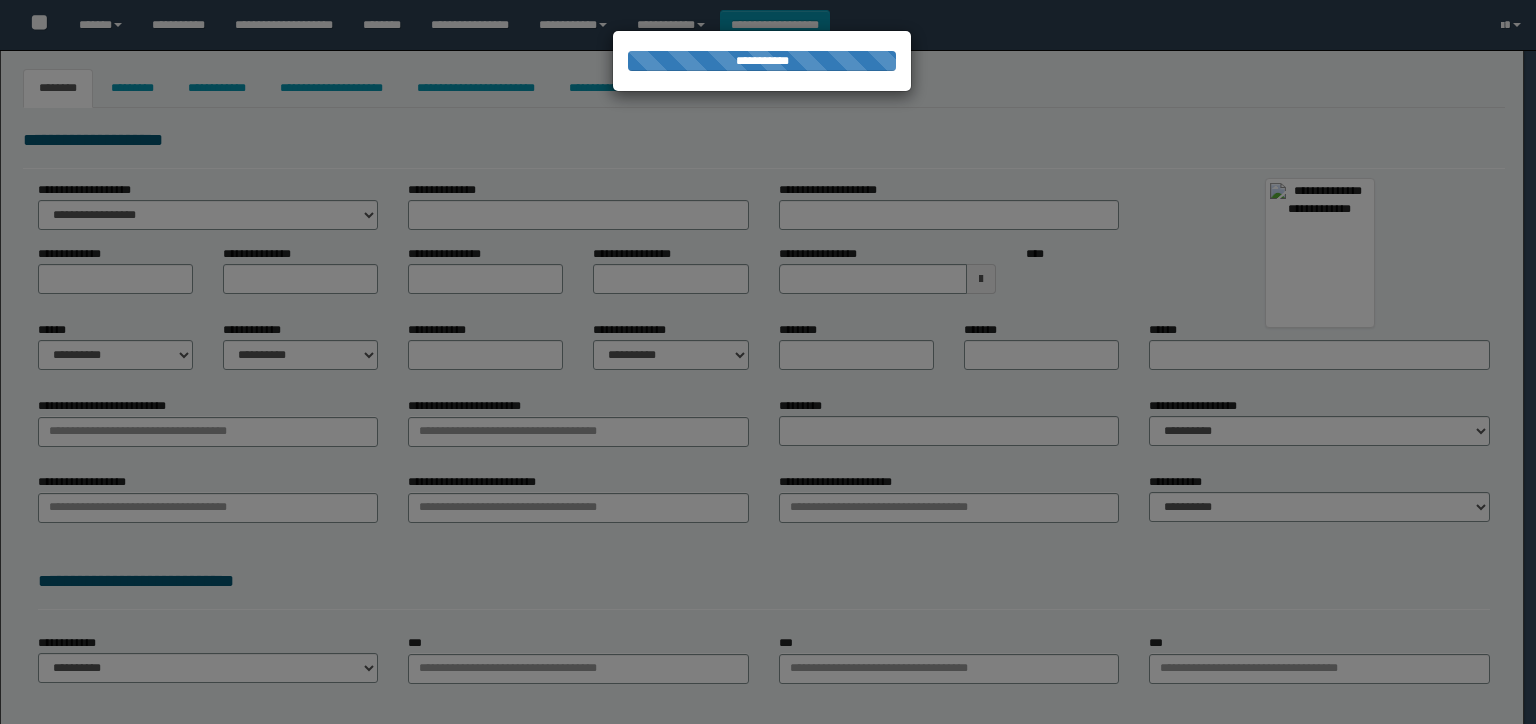 type on "**********" 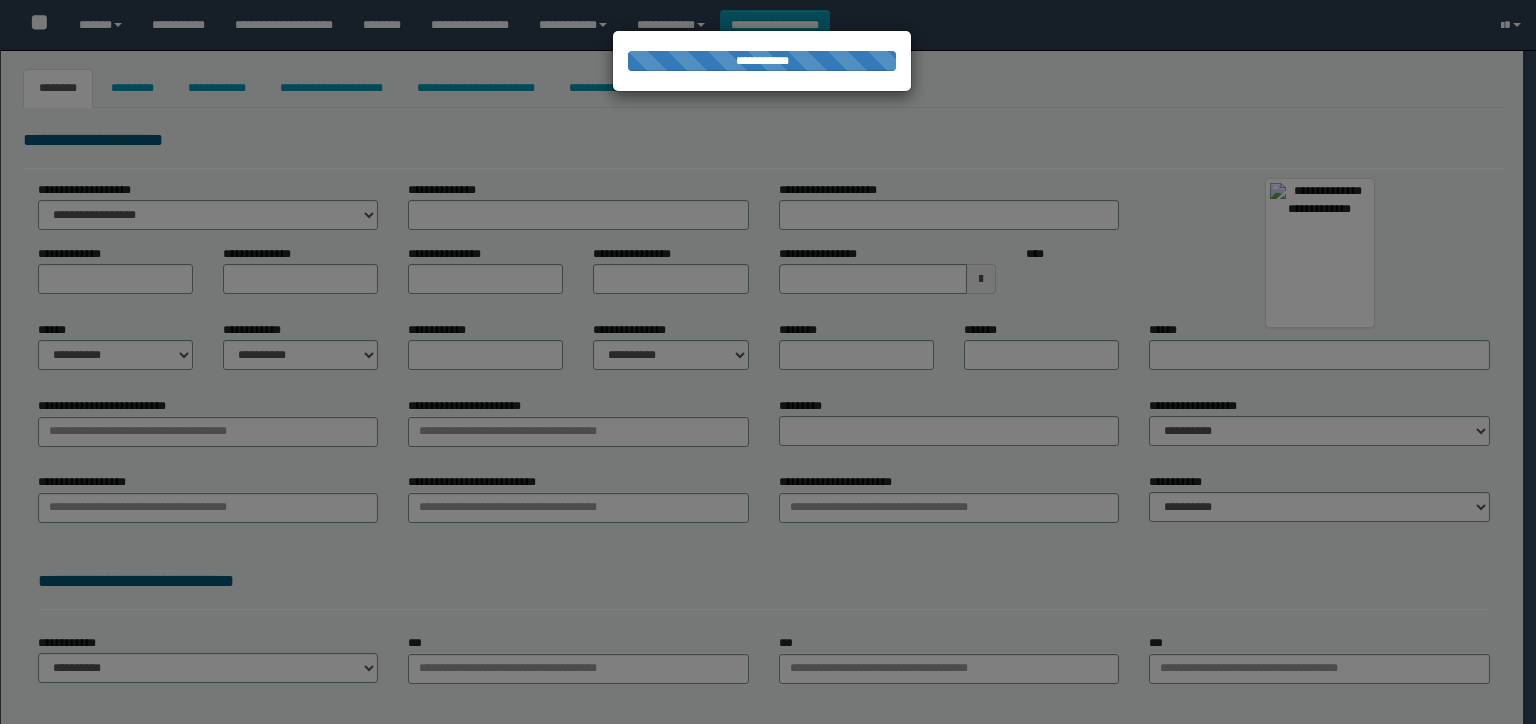 type on "**********" 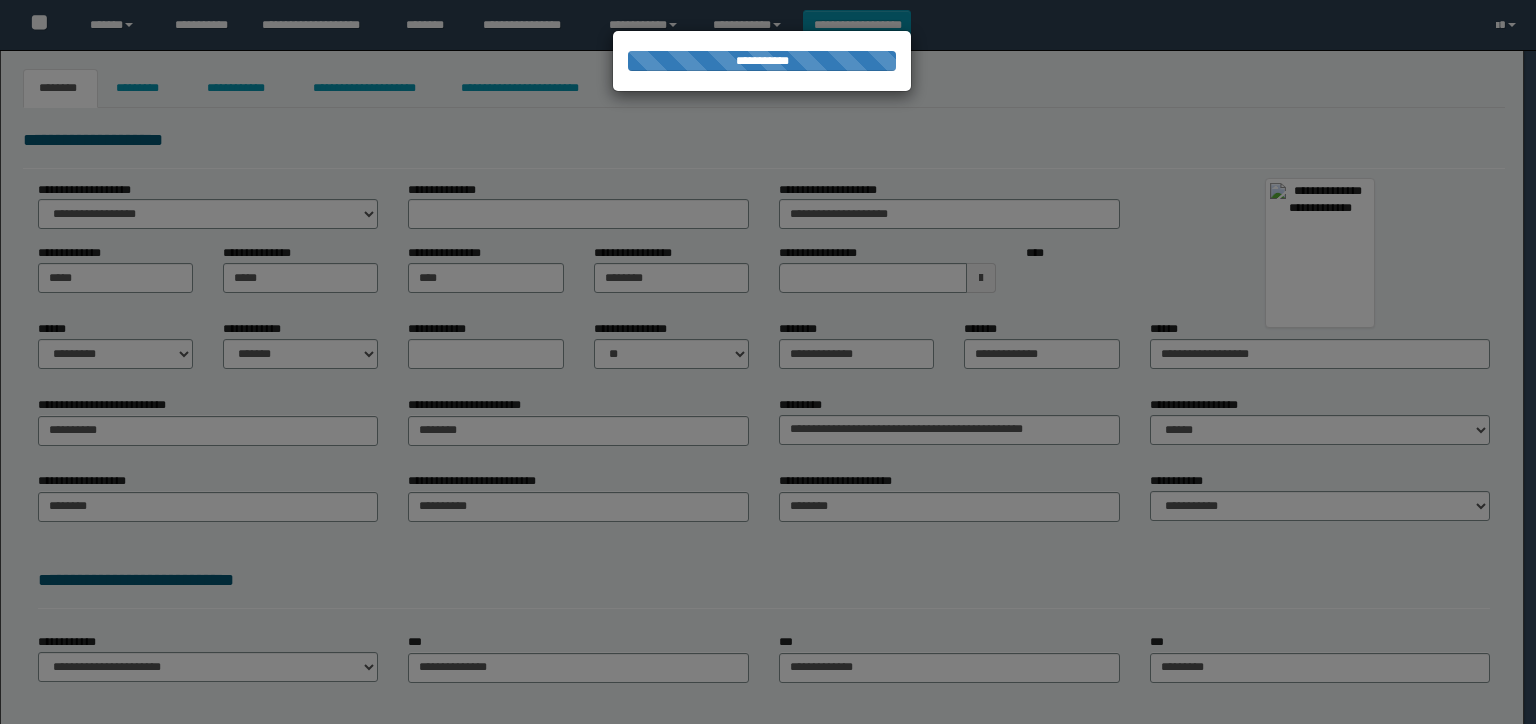 scroll, scrollTop: 0, scrollLeft: 0, axis: both 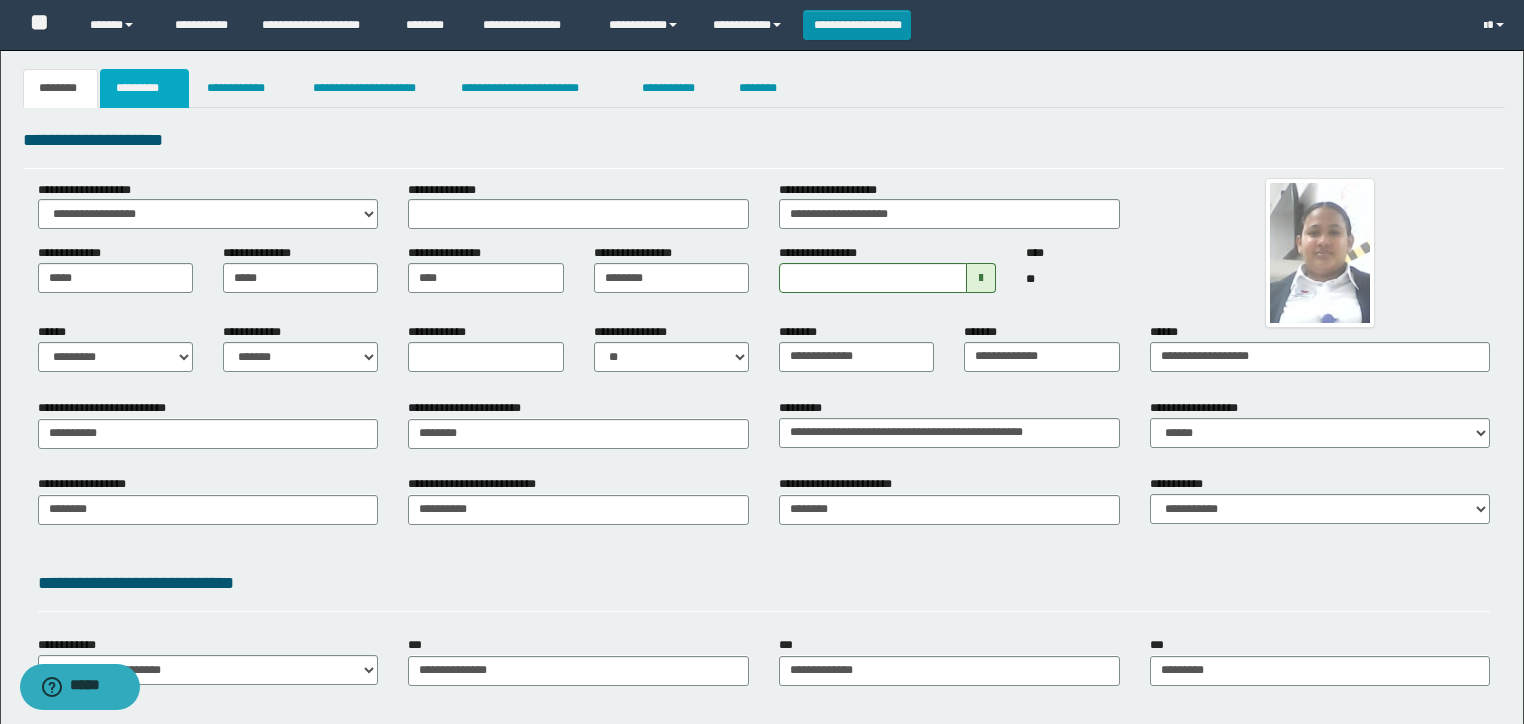 click on "*********" at bounding box center (144, 88) 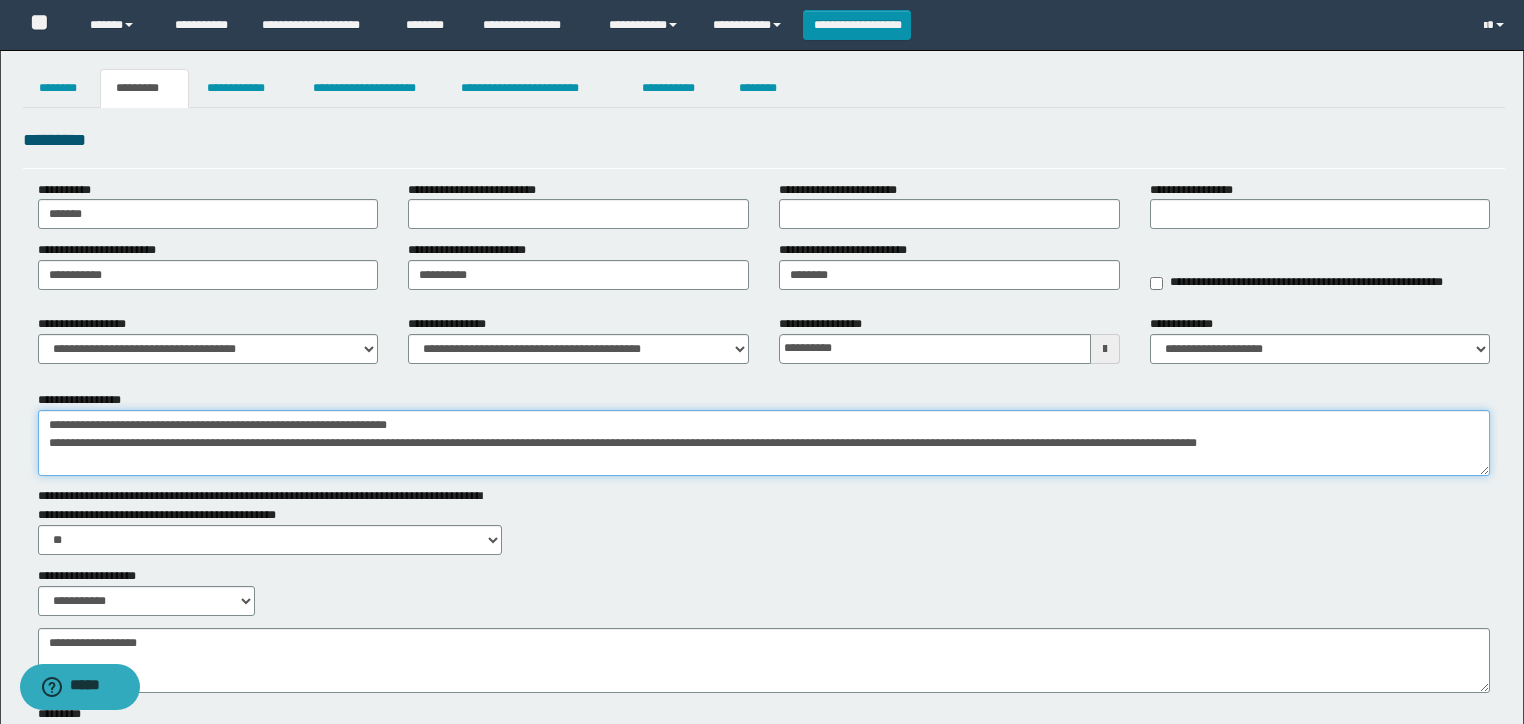click on "**********" at bounding box center [764, 443] 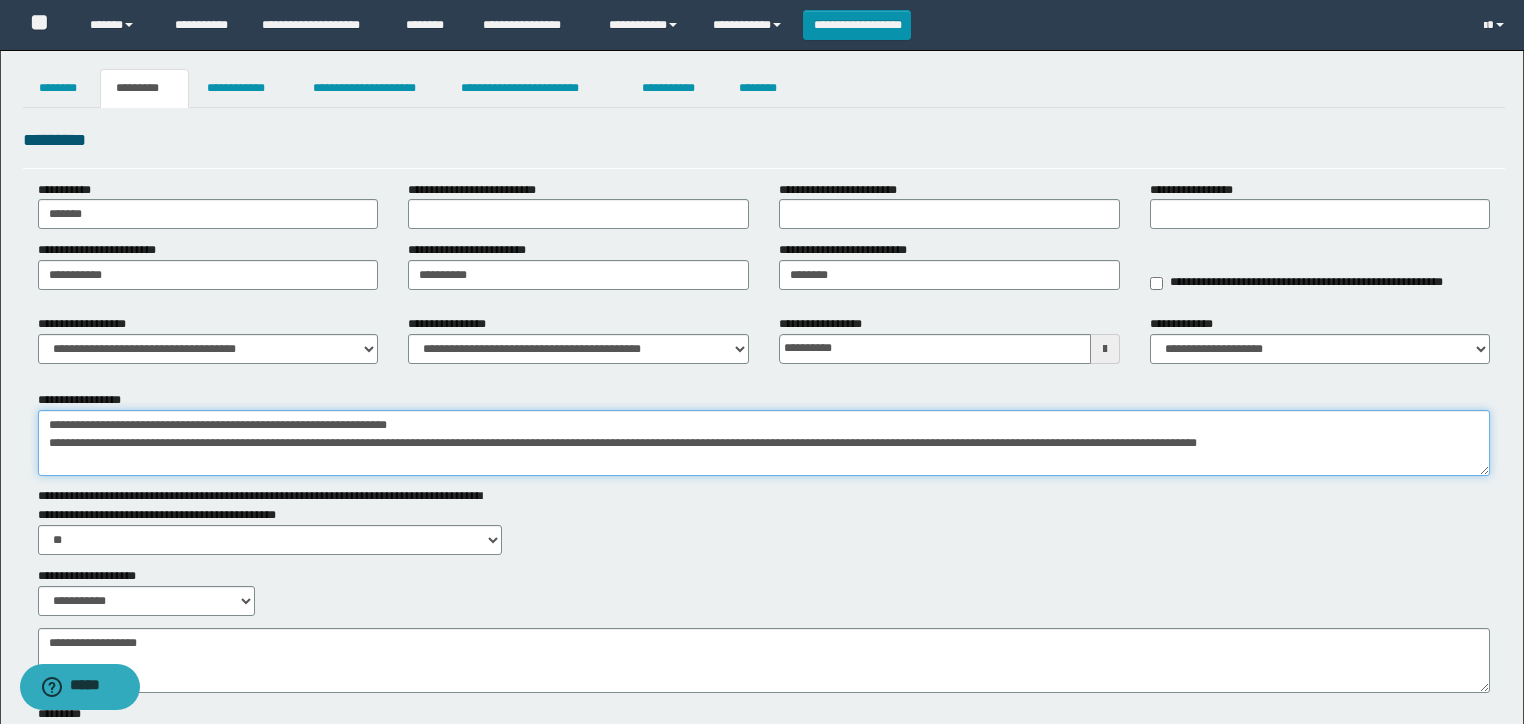 click on "**********" at bounding box center (764, 443) 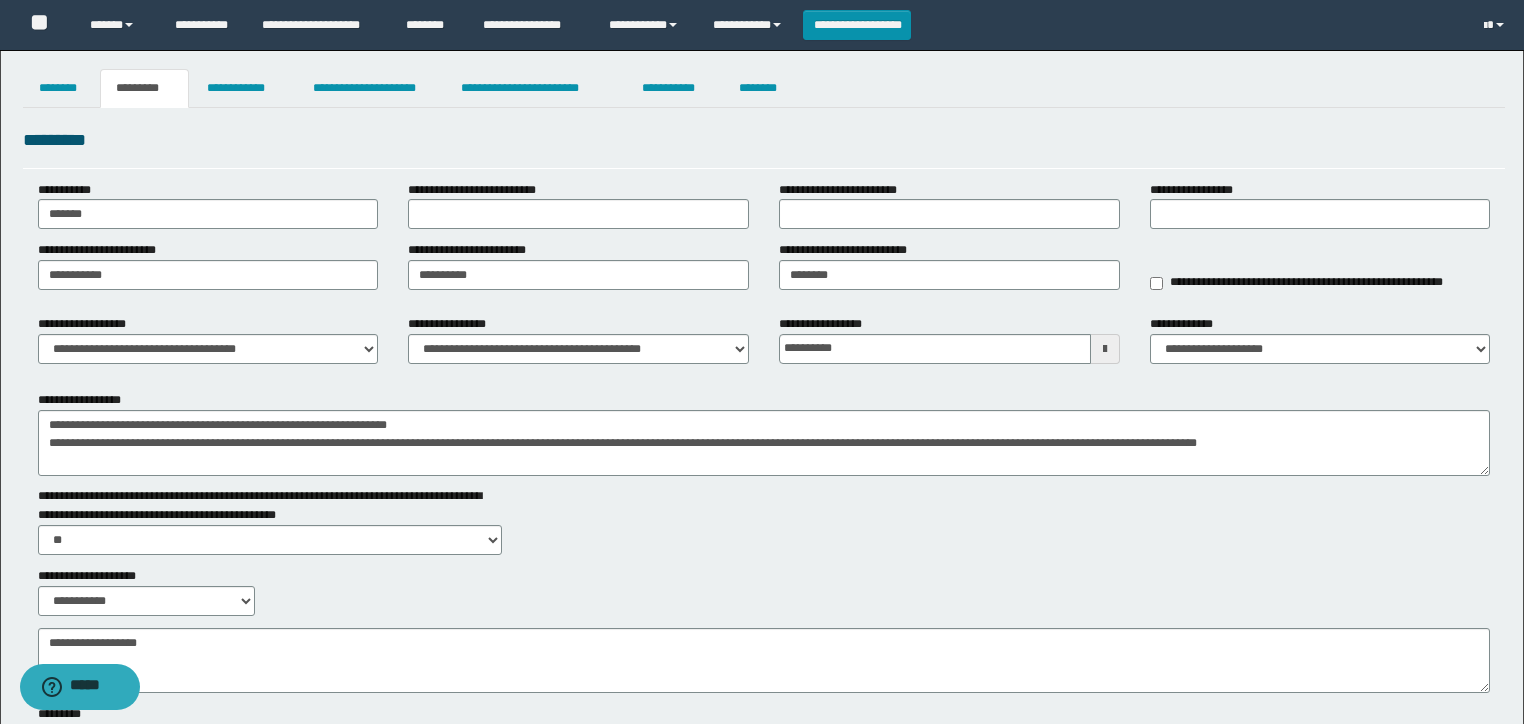 click on "**********" at bounding box center [764, 433] 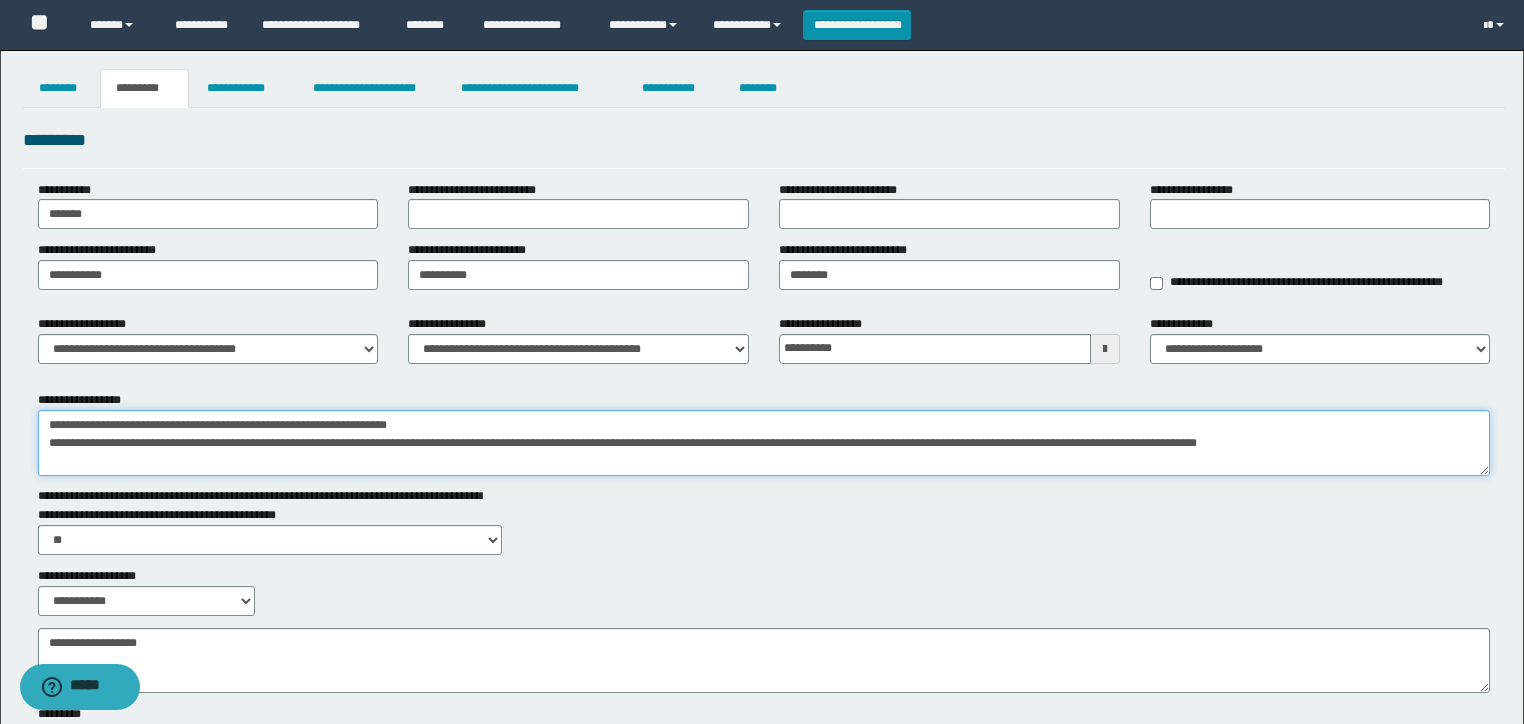 click on "**********" at bounding box center [764, 443] 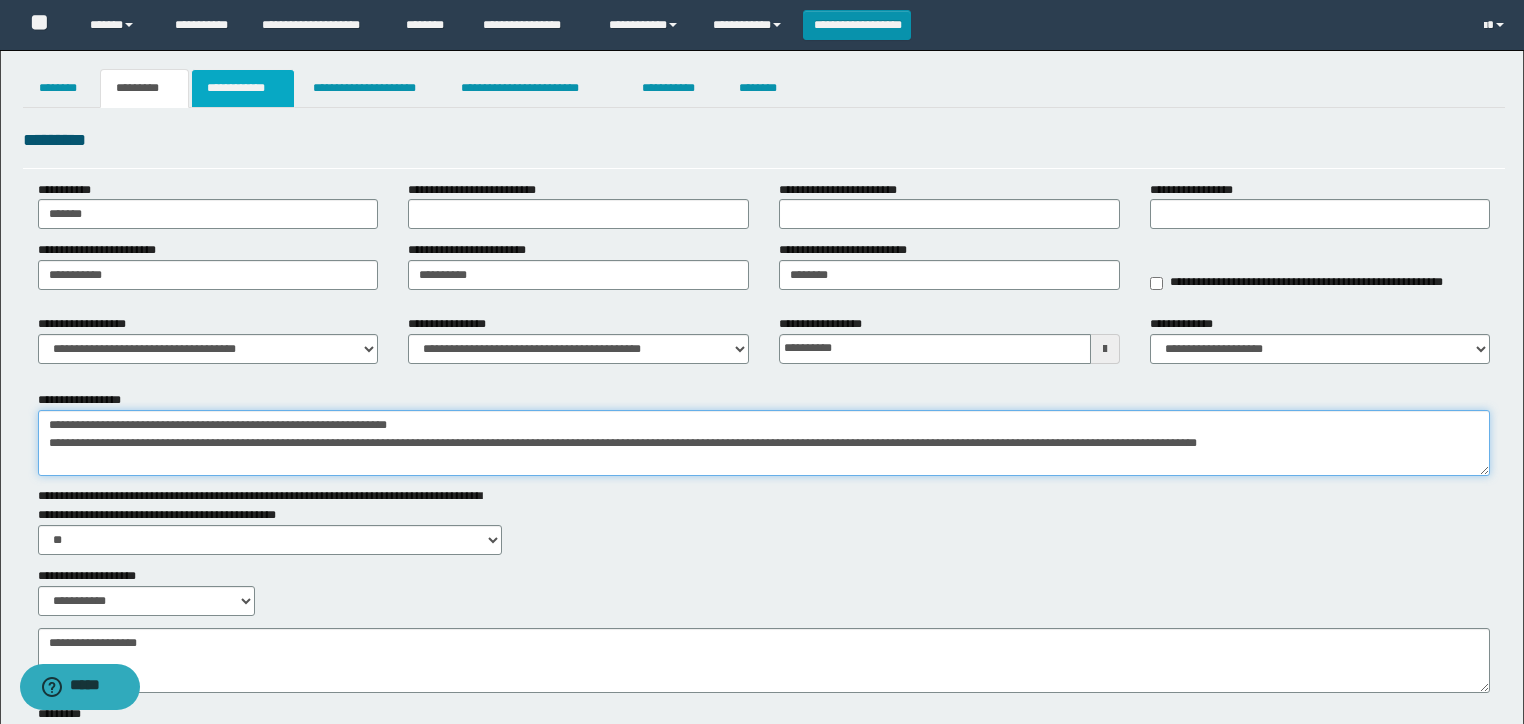 type on "**********" 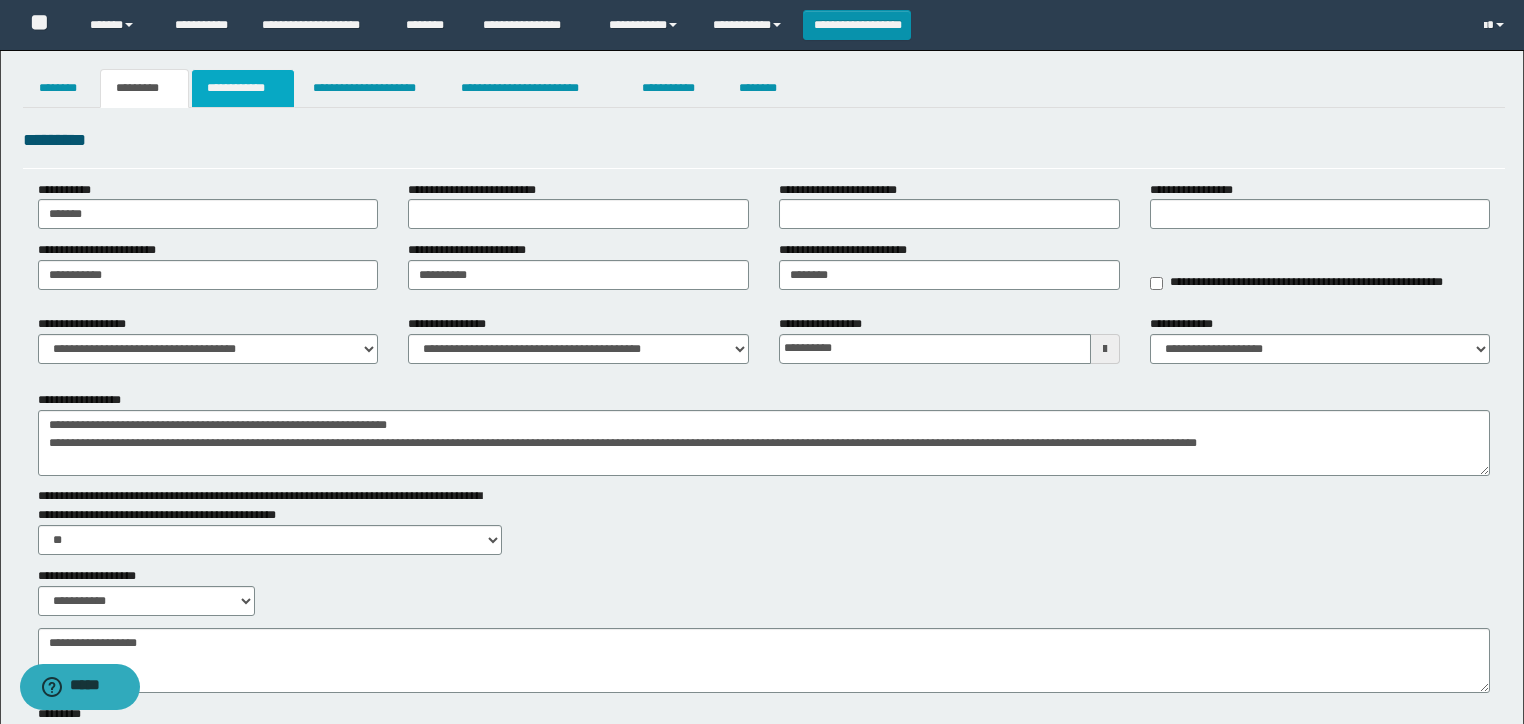 click on "**********" at bounding box center (243, 88) 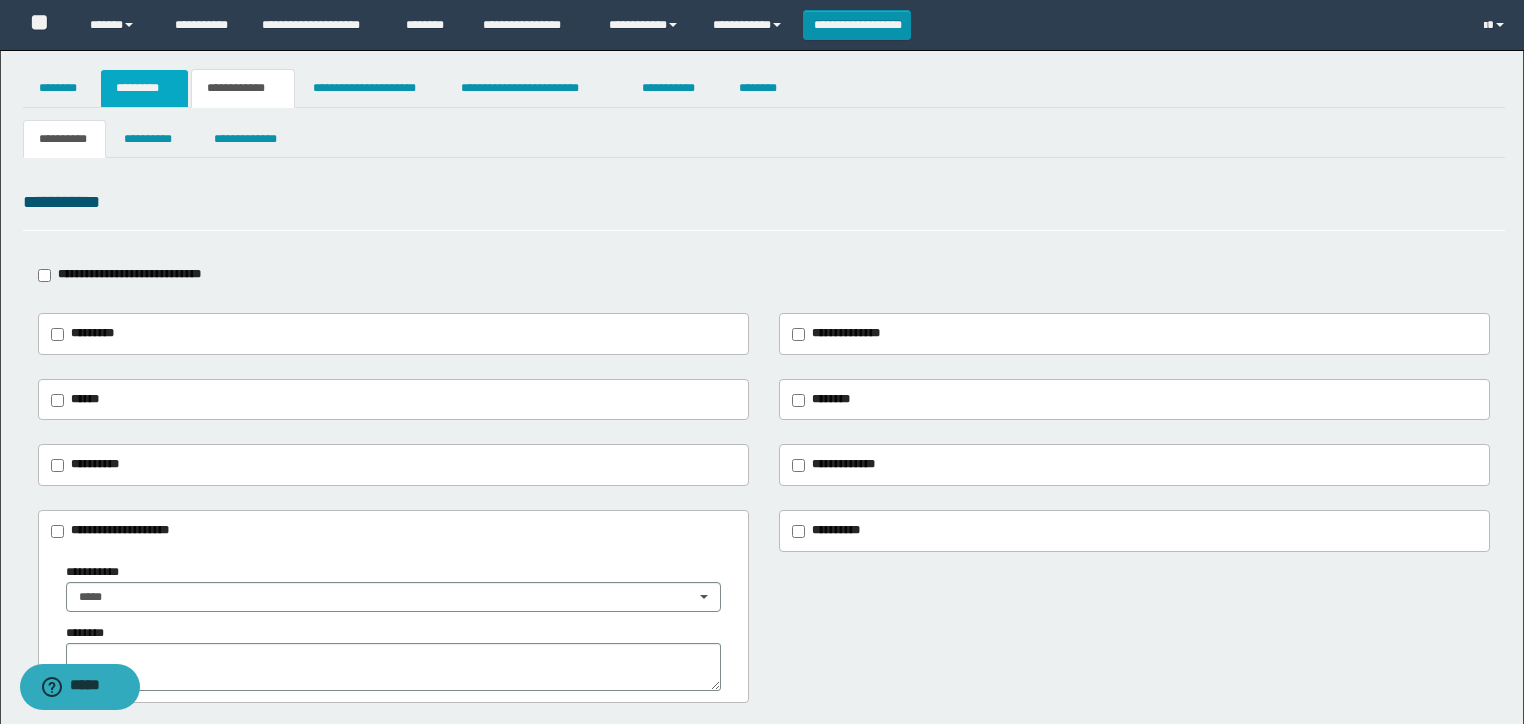 click on "*********" at bounding box center (144, 88) 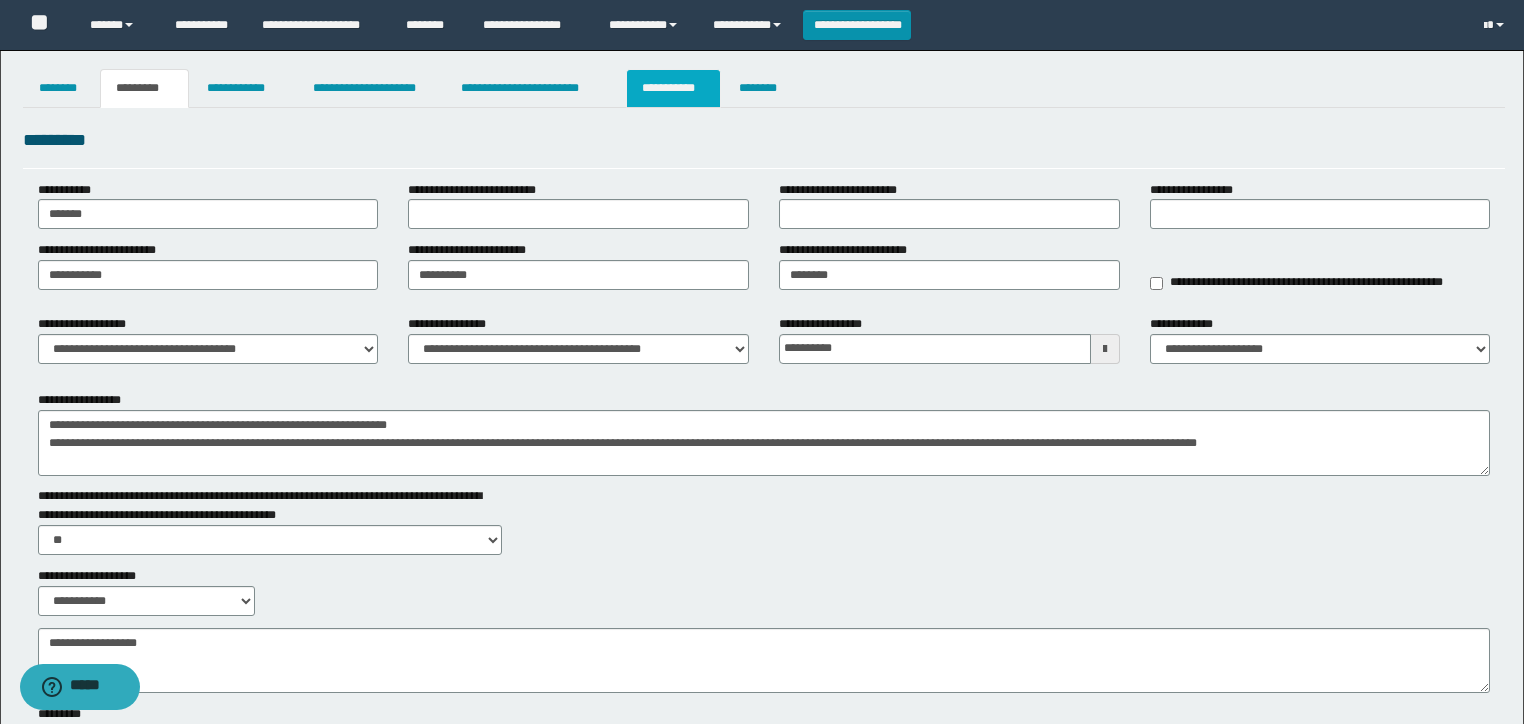 click on "**********" at bounding box center (673, 88) 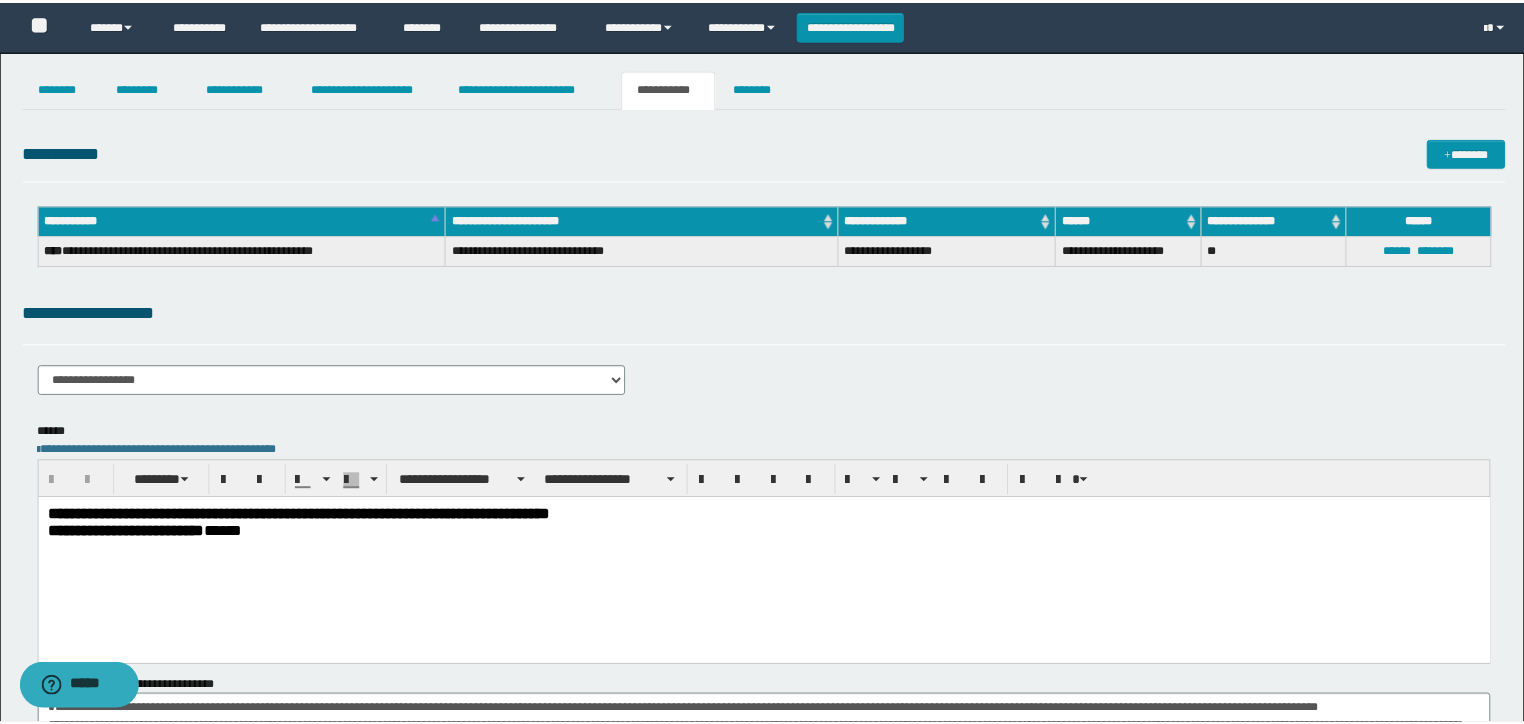 scroll, scrollTop: 0, scrollLeft: 0, axis: both 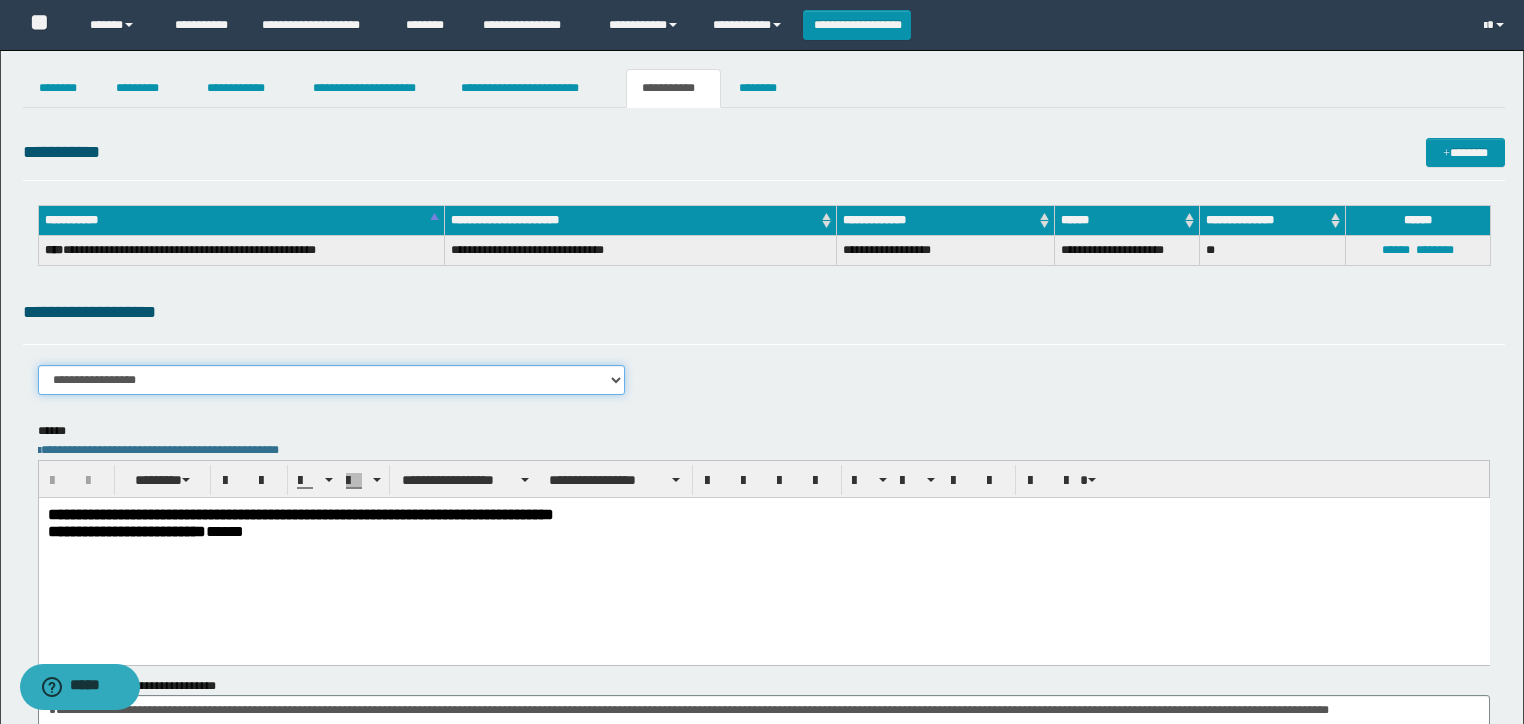 click on "**********" at bounding box center (332, 380) 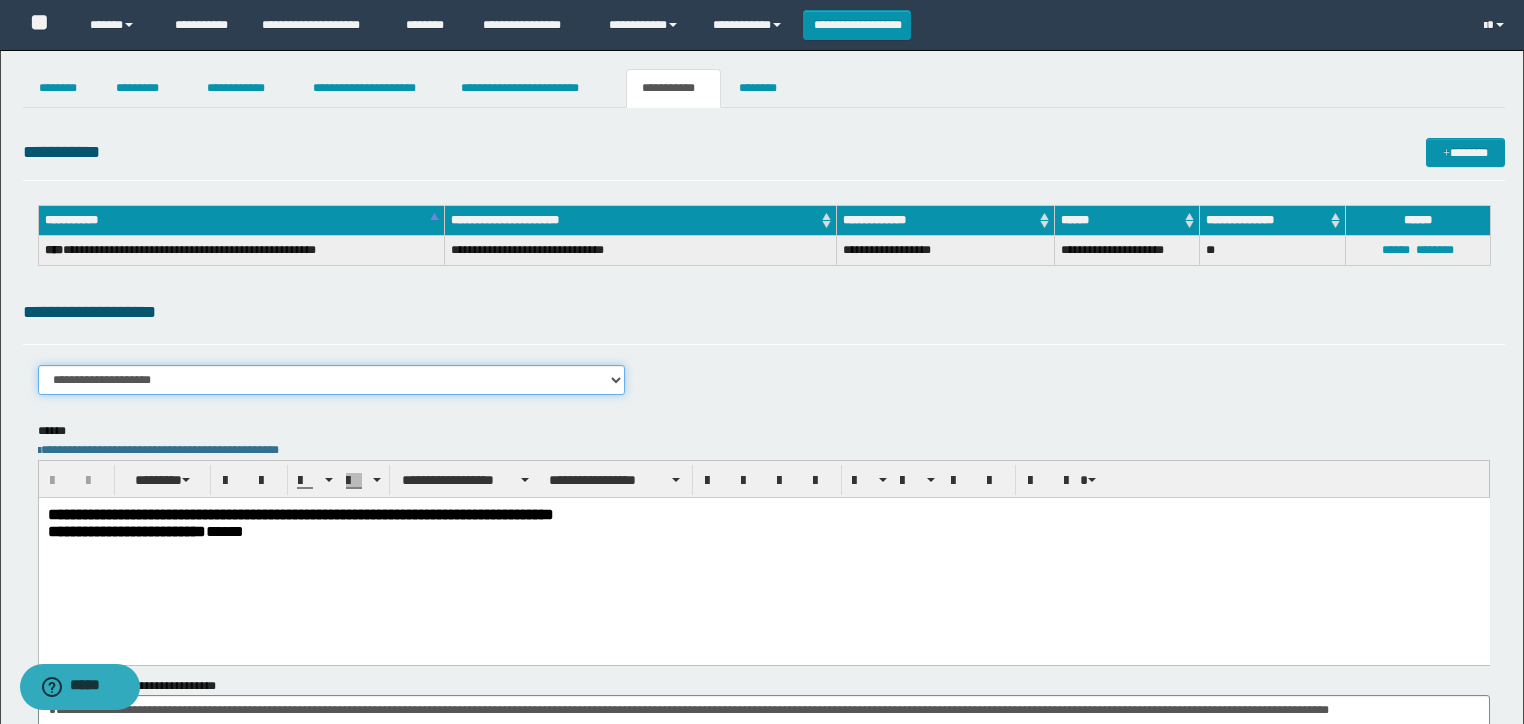click on "**********" at bounding box center [332, 380] 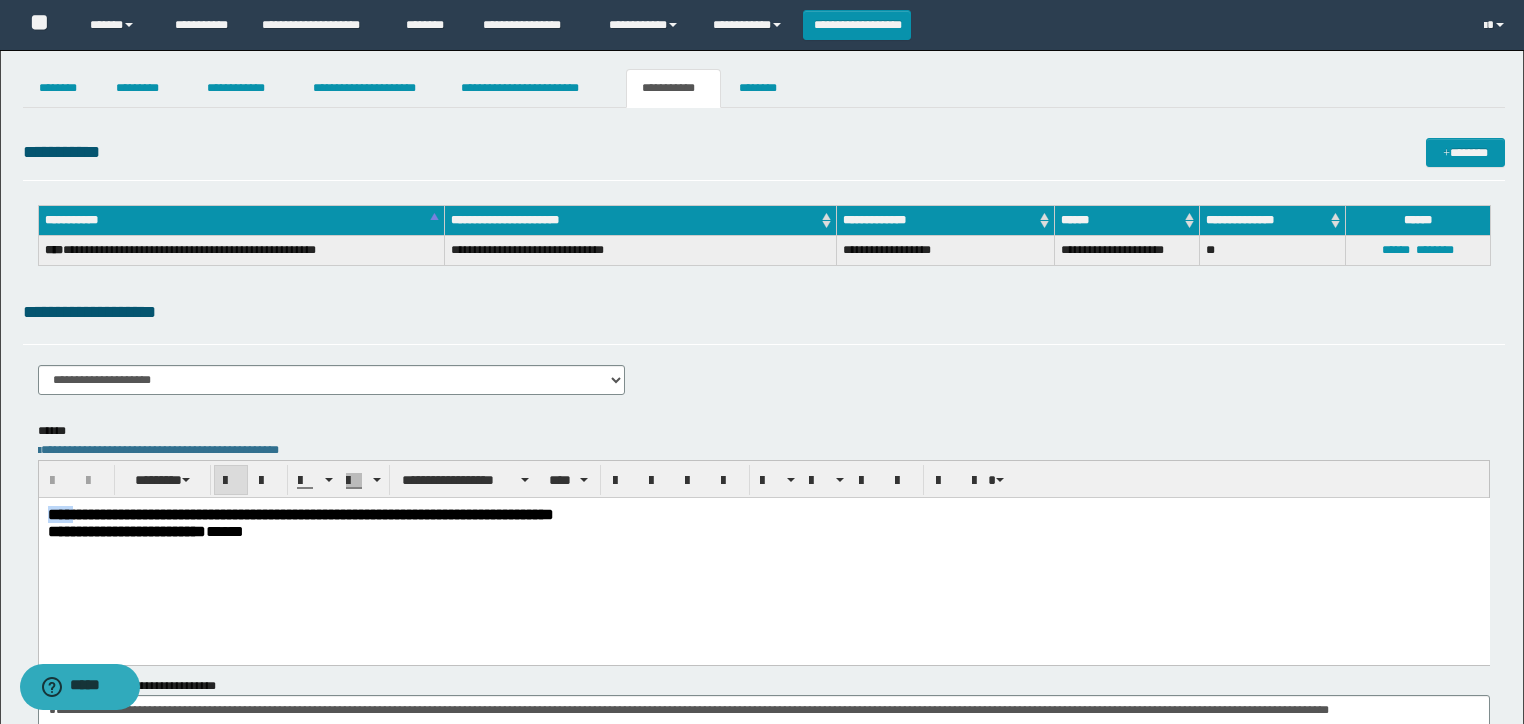 drag, startPoint x: 85, startPoint y: 508, endPoint x: -1, endPoint y: 504, distance: 86.09297 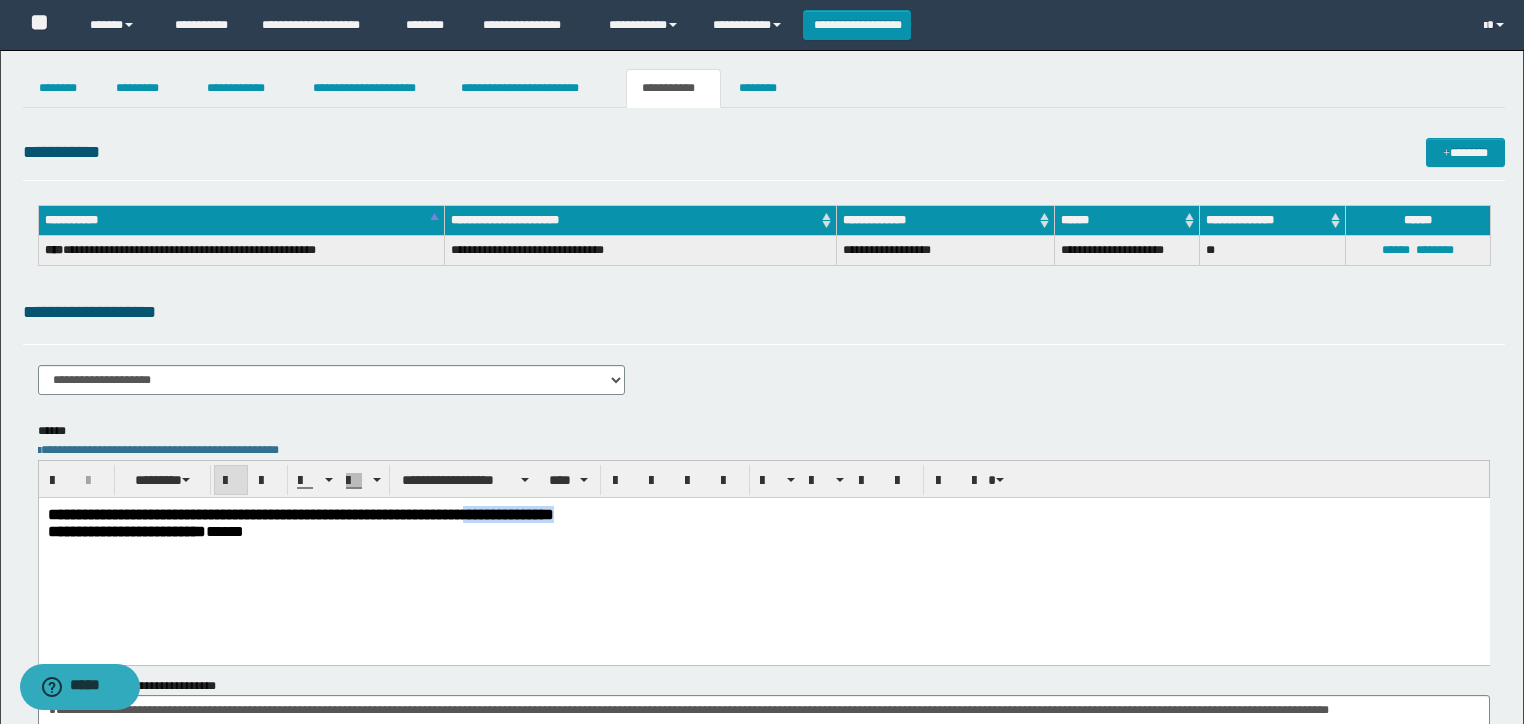 drag, startPoint x: 709, startPoint y: 512, endPoint x: 858, endPoint y: 520, distance: 149.21461 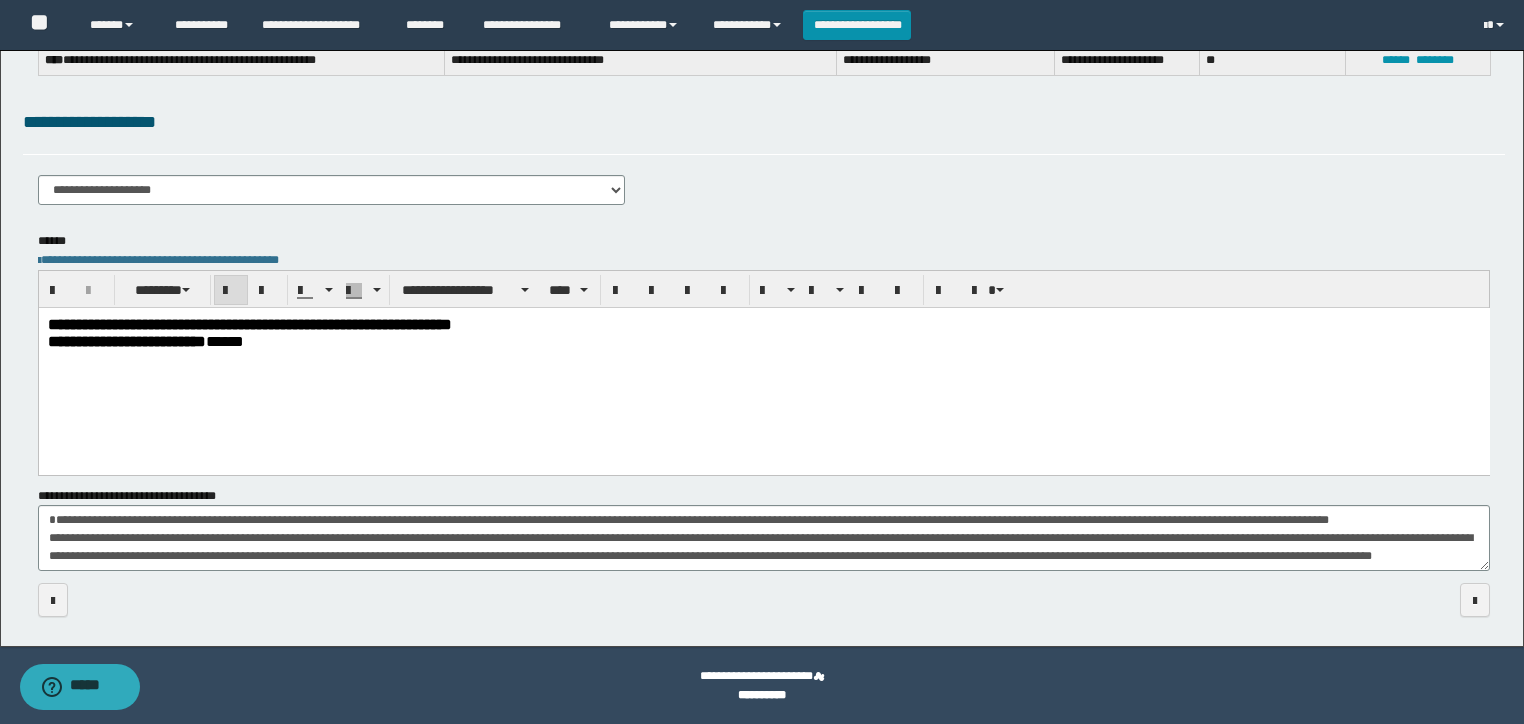 scroll, scrollTop: 110, scrollLeft: 0, axis: vertical 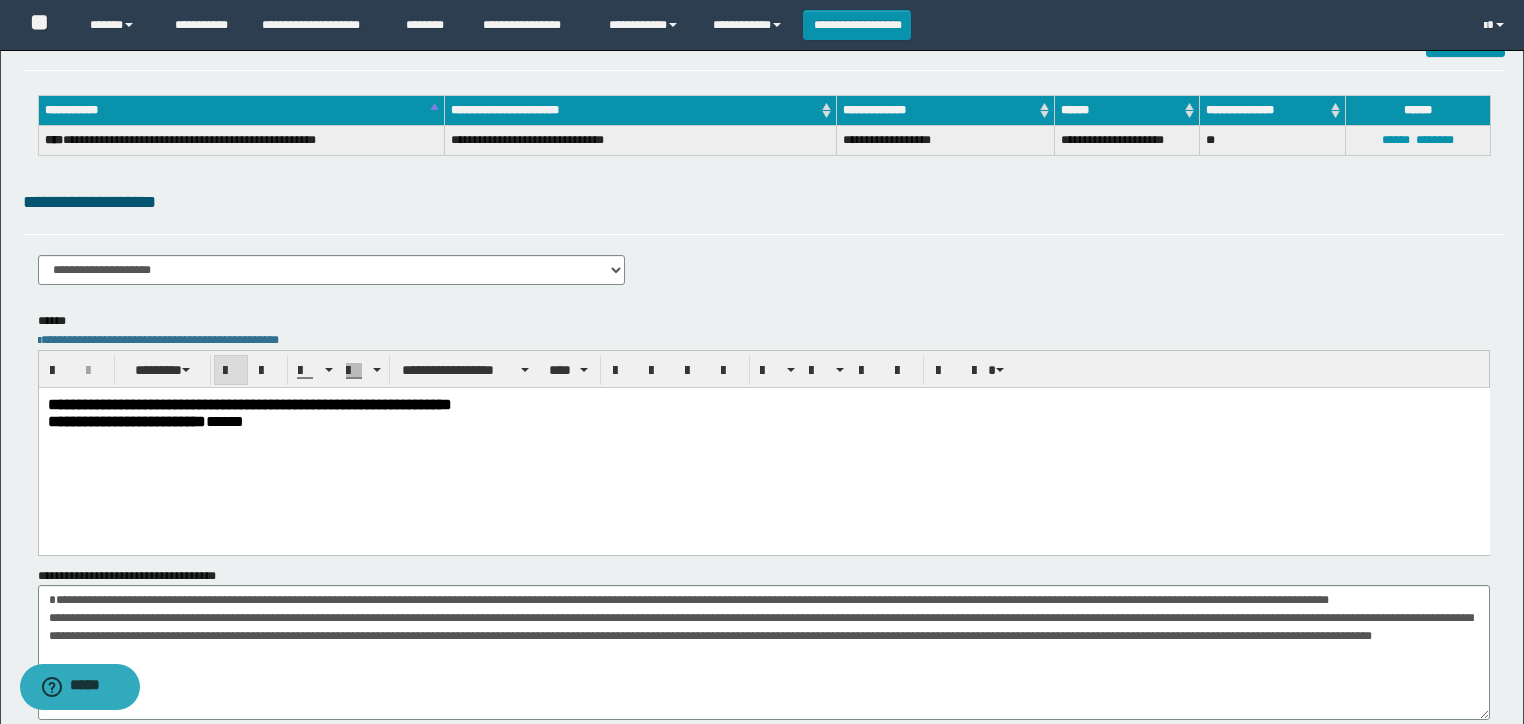 drag, startPoint x: 1478, startPoint y: 644, endPoint x: 932, endPoint y: 664, distance: 546.36615 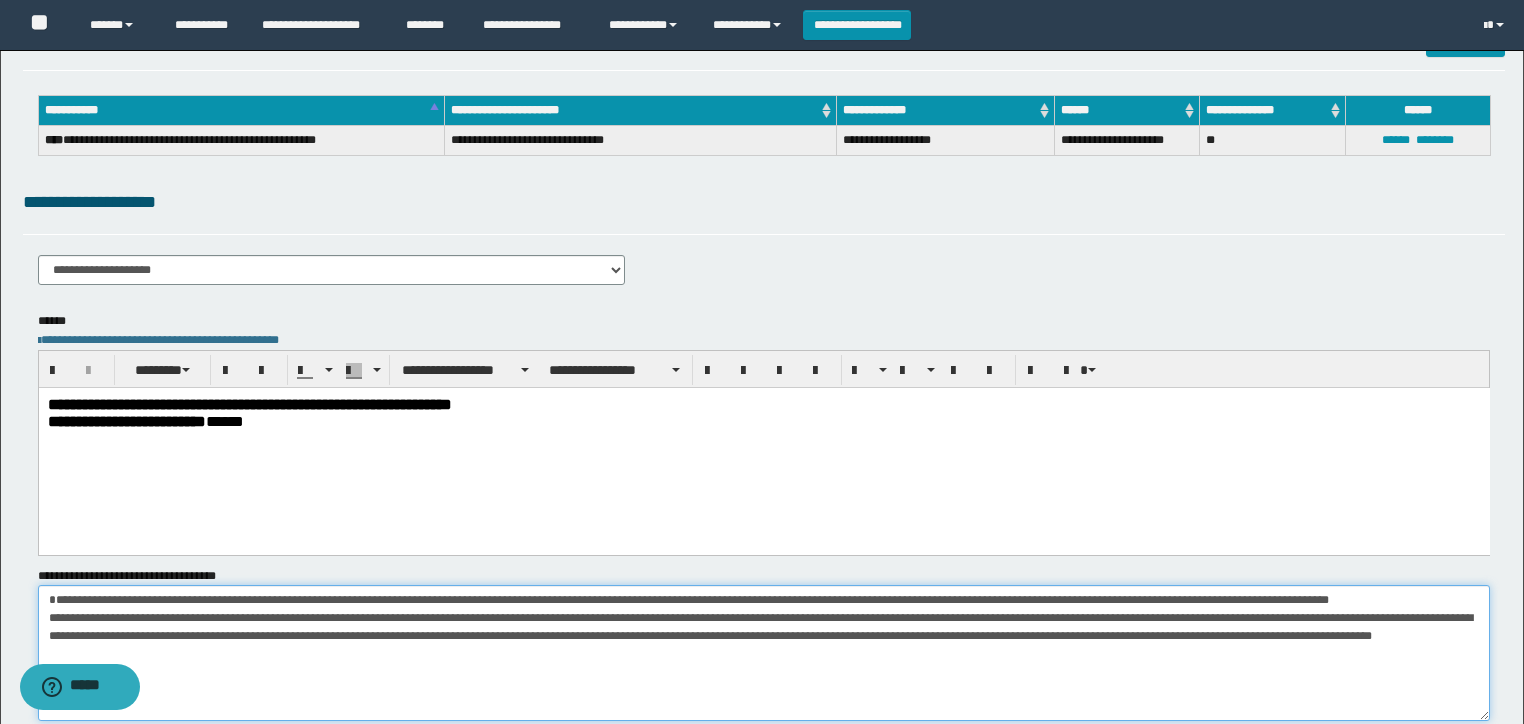 drag, startPoint x: 725, startPoint y: 598, endPoint x: 1407, endPoint y: 602, distance: 682.0117 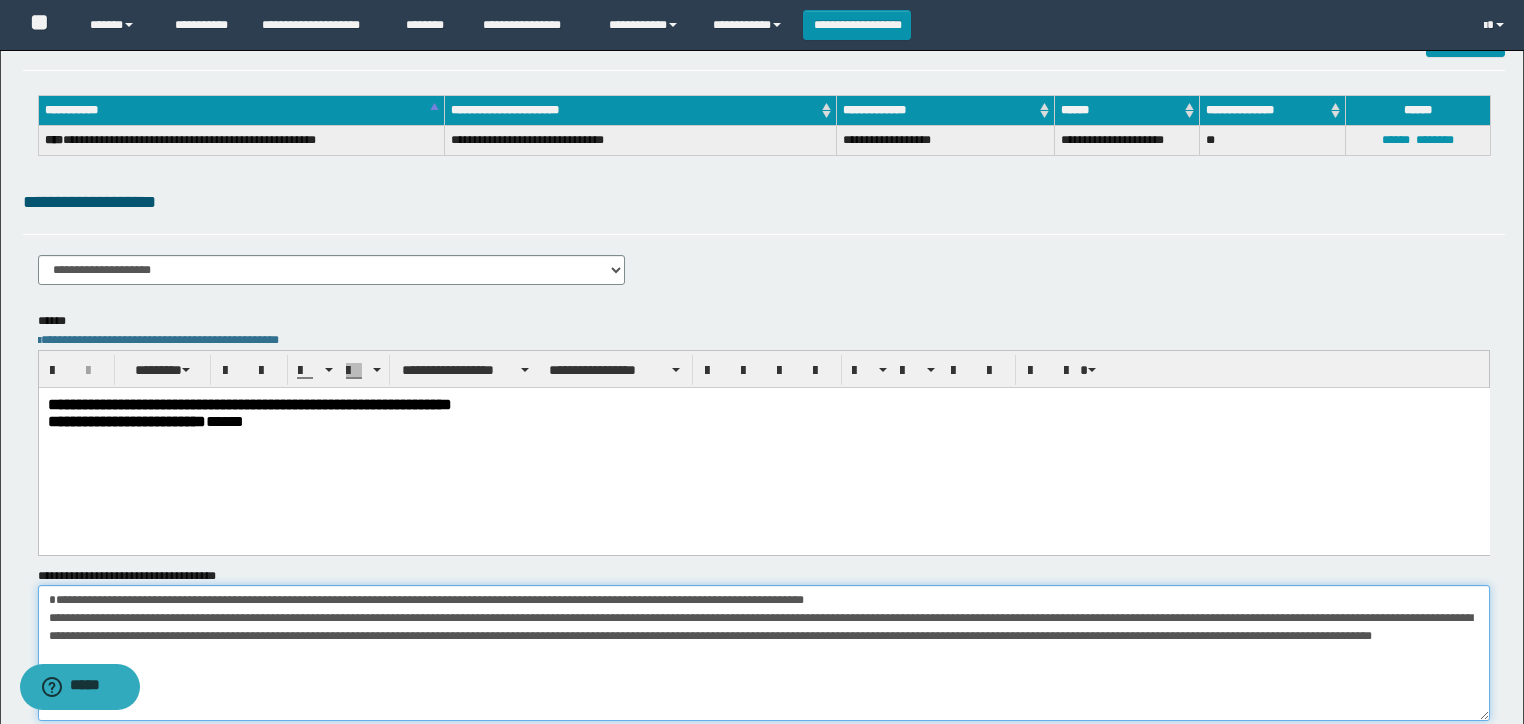 click on "**********" at bounding box center (764, 653) 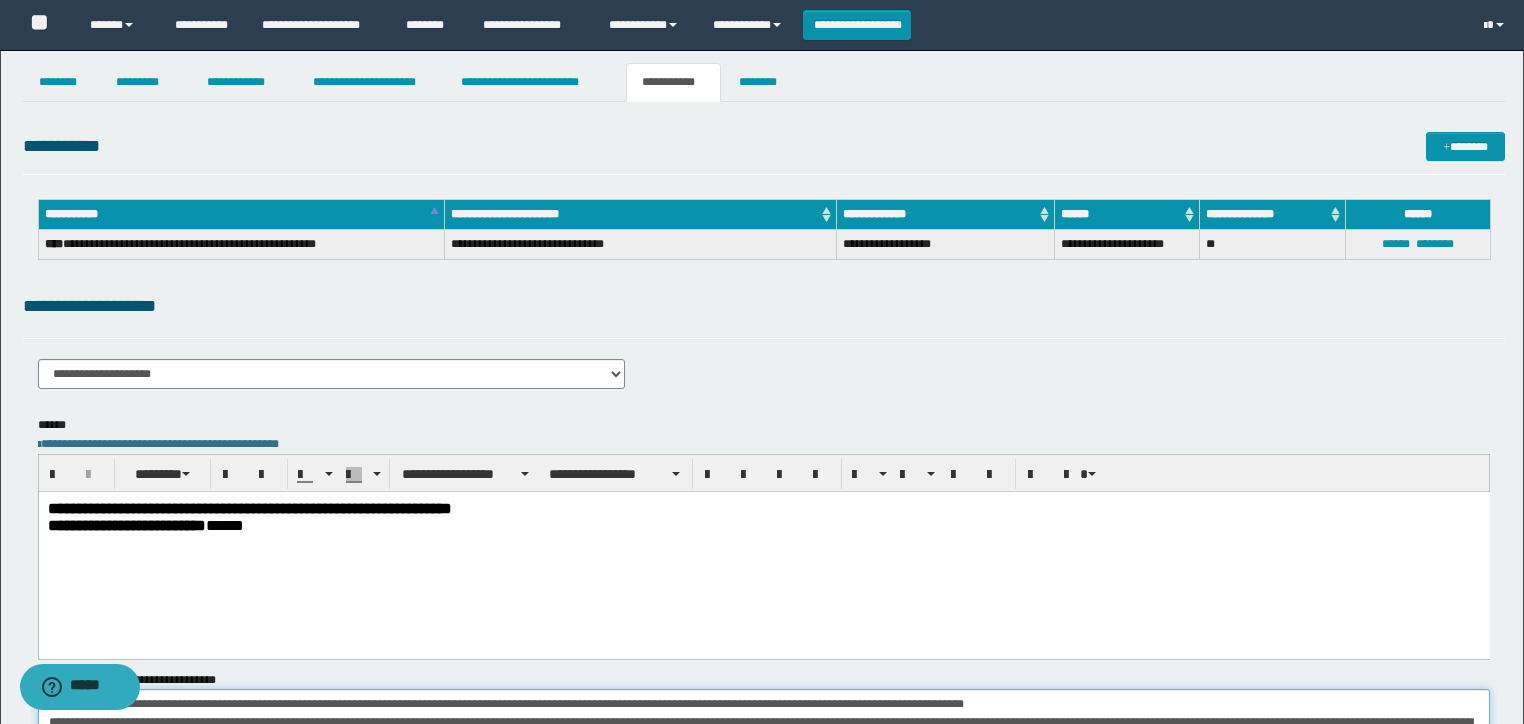 scroll, scrollTop: 0, scrollLeft: 0, axis: both 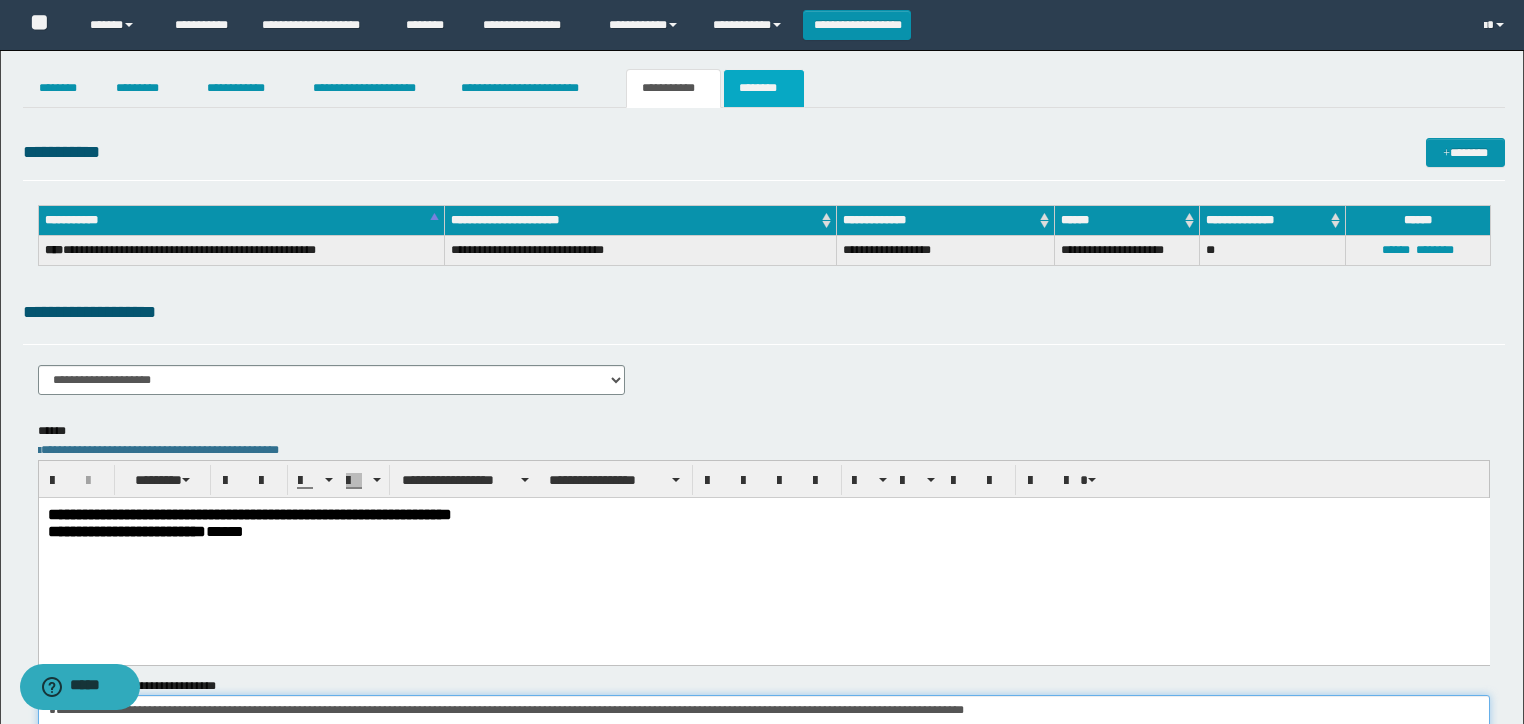 type on "**********" 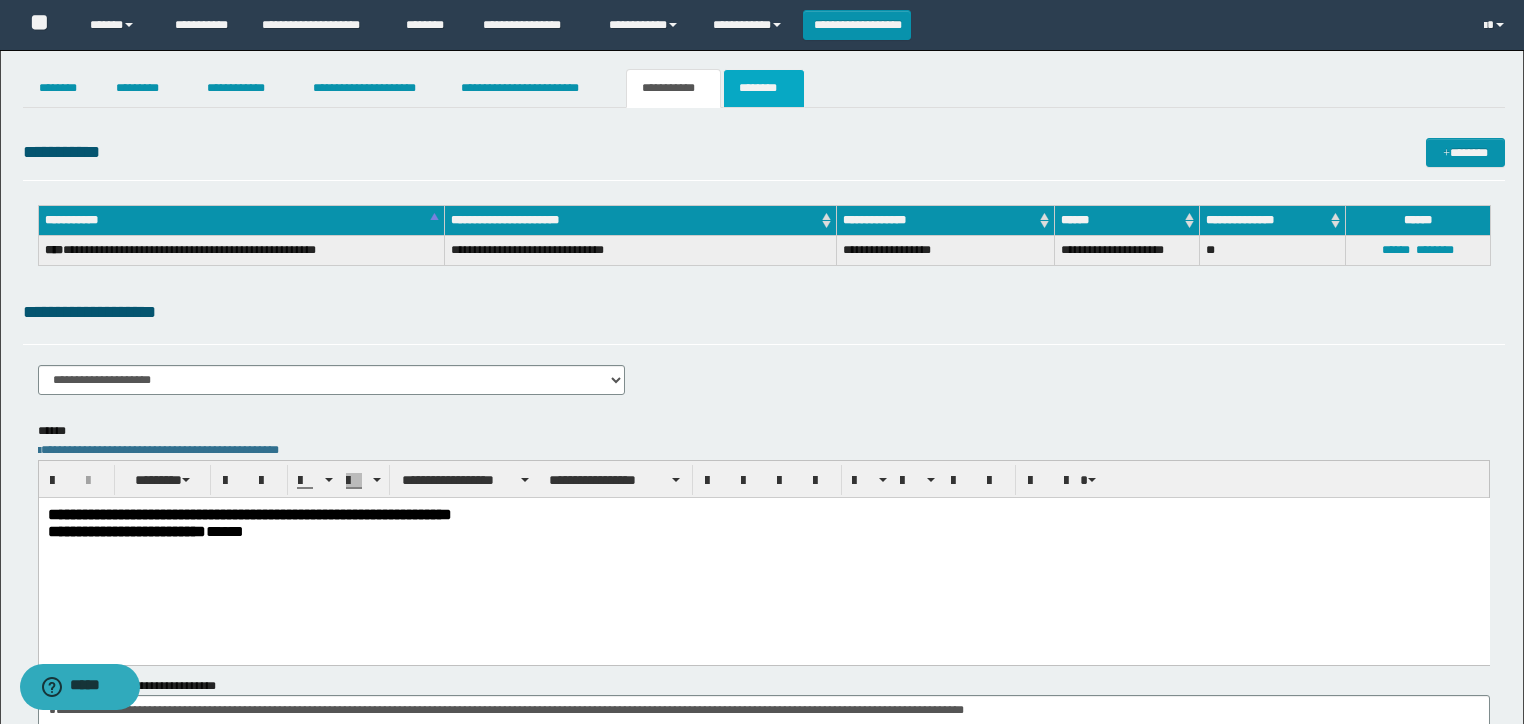 click on "********" at bounding box center [764, 88] 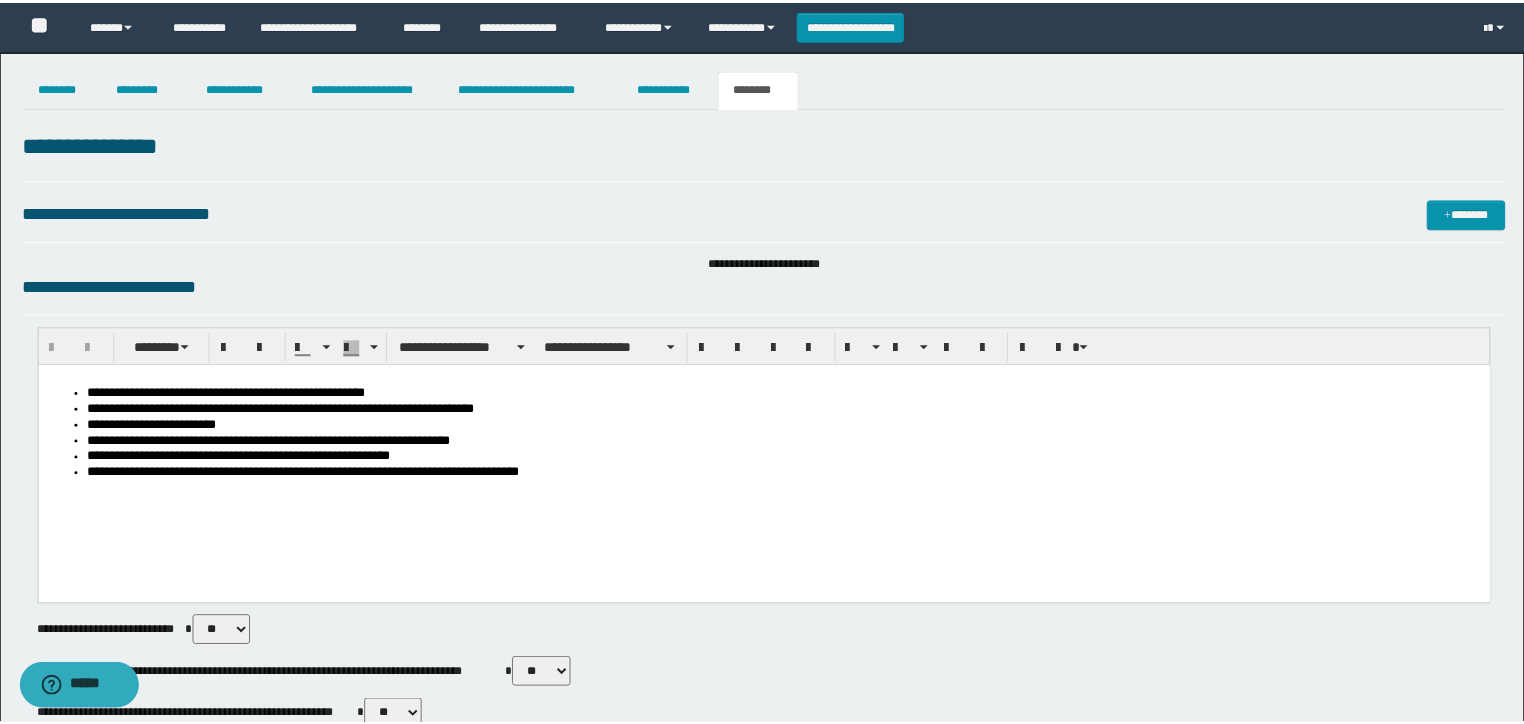scroll, scrollTop: 0, scrollLeft: 0, axis: both 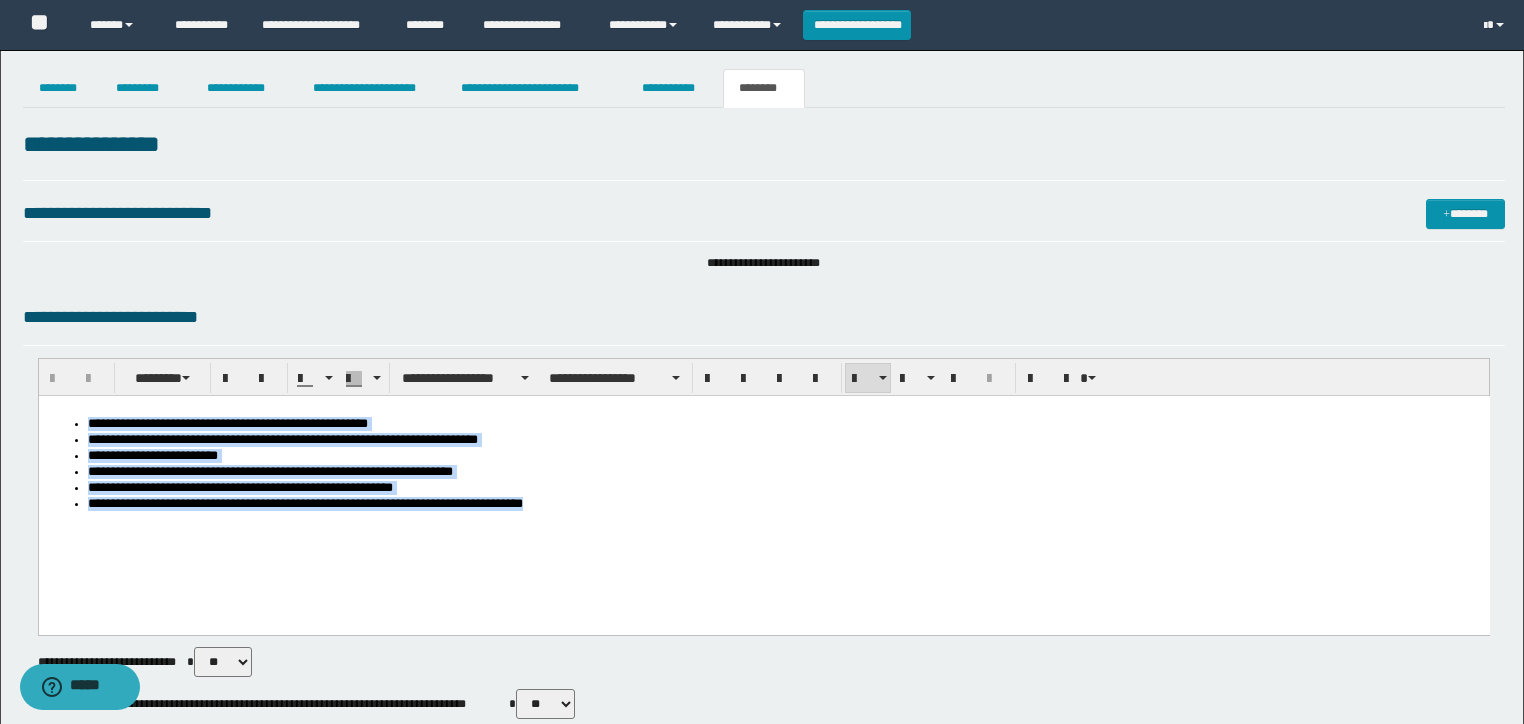 drag, startPoint x: 576, startPoint y: 498, endPoint x: -1, endPoint y: 252, distance: 627.25195 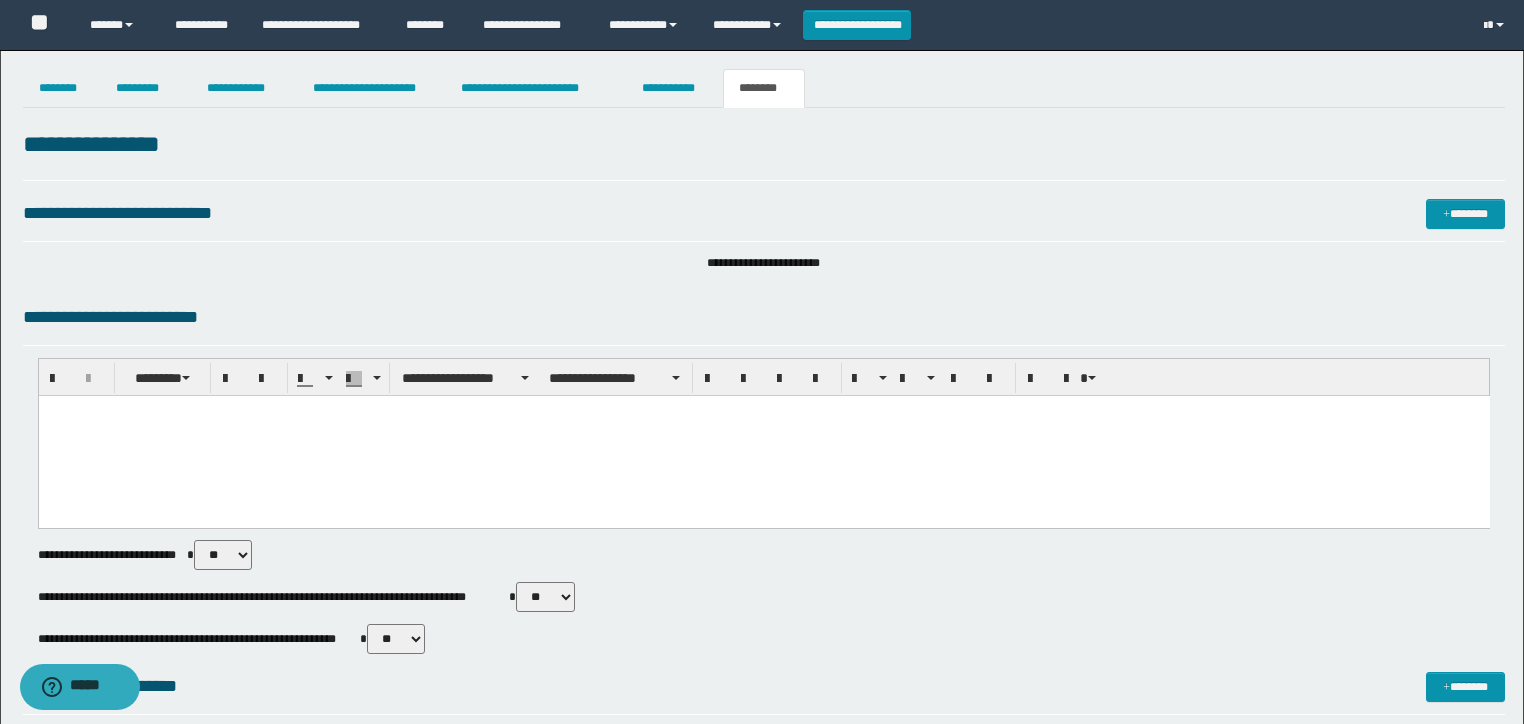 type 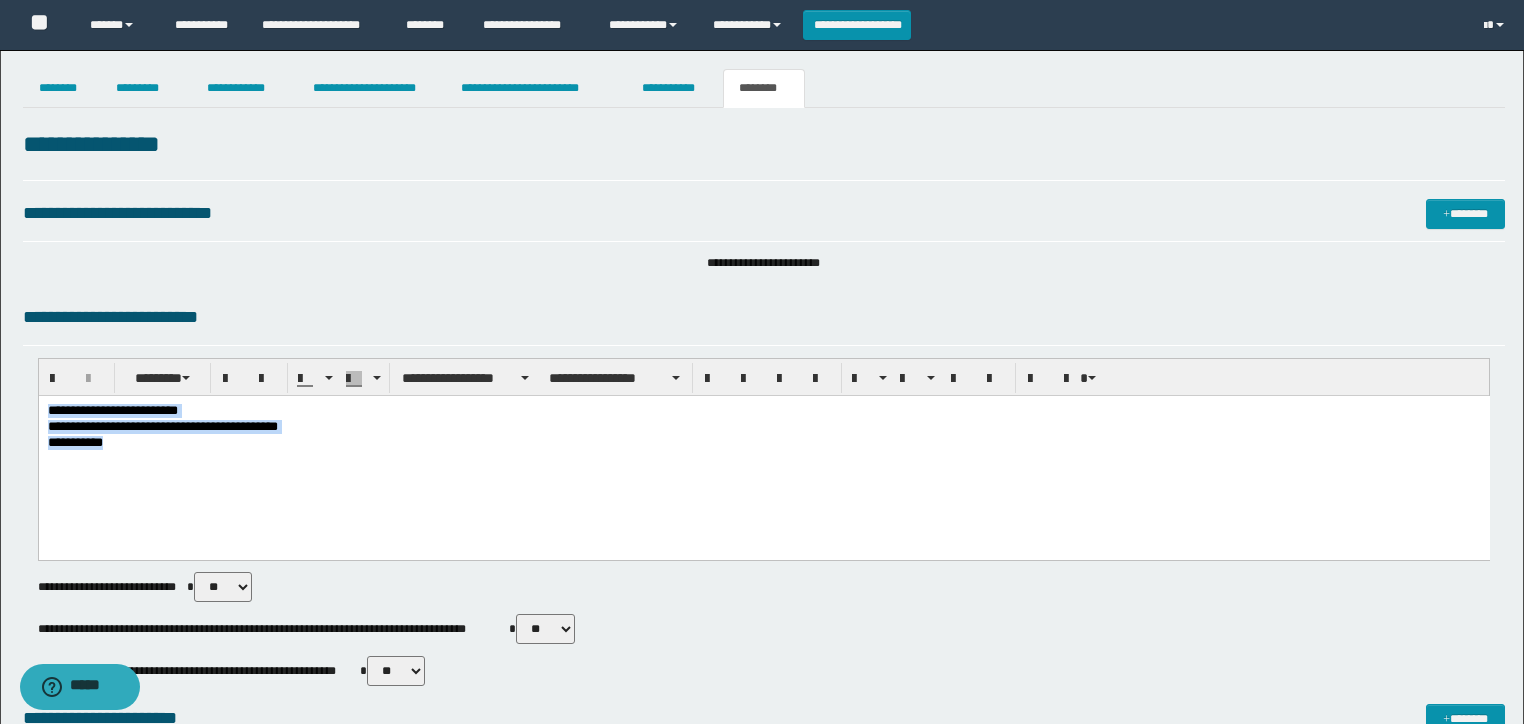drag, startPoint x: 126, startPoint y: 464, endPoint x: 7, endPoint y: 399, distance: 135.59499 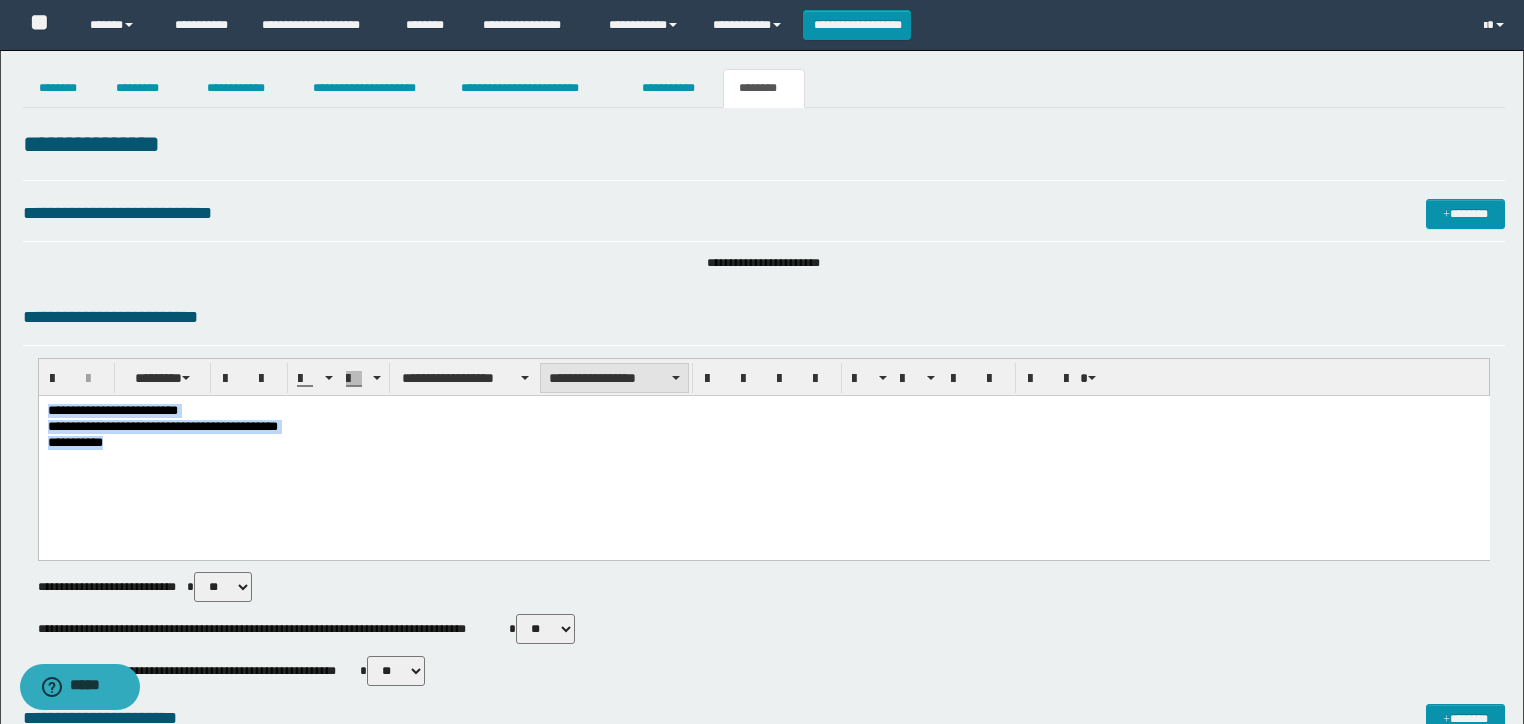 click on "**********" at bounding box center [614, 378] 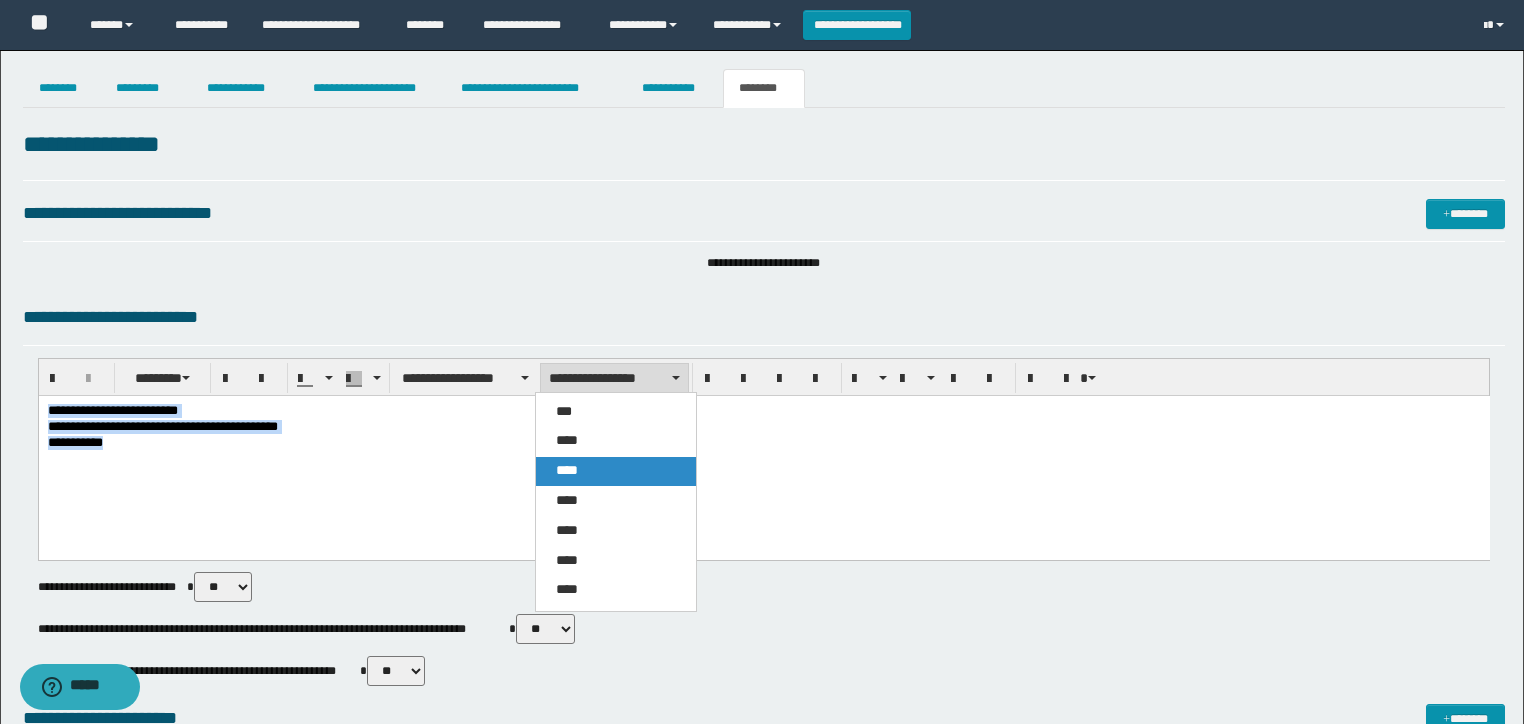 drag, startPoint x: 609, startPoint y: 474, endPoint x: 573, endPoint y: 78, distance: 397.633 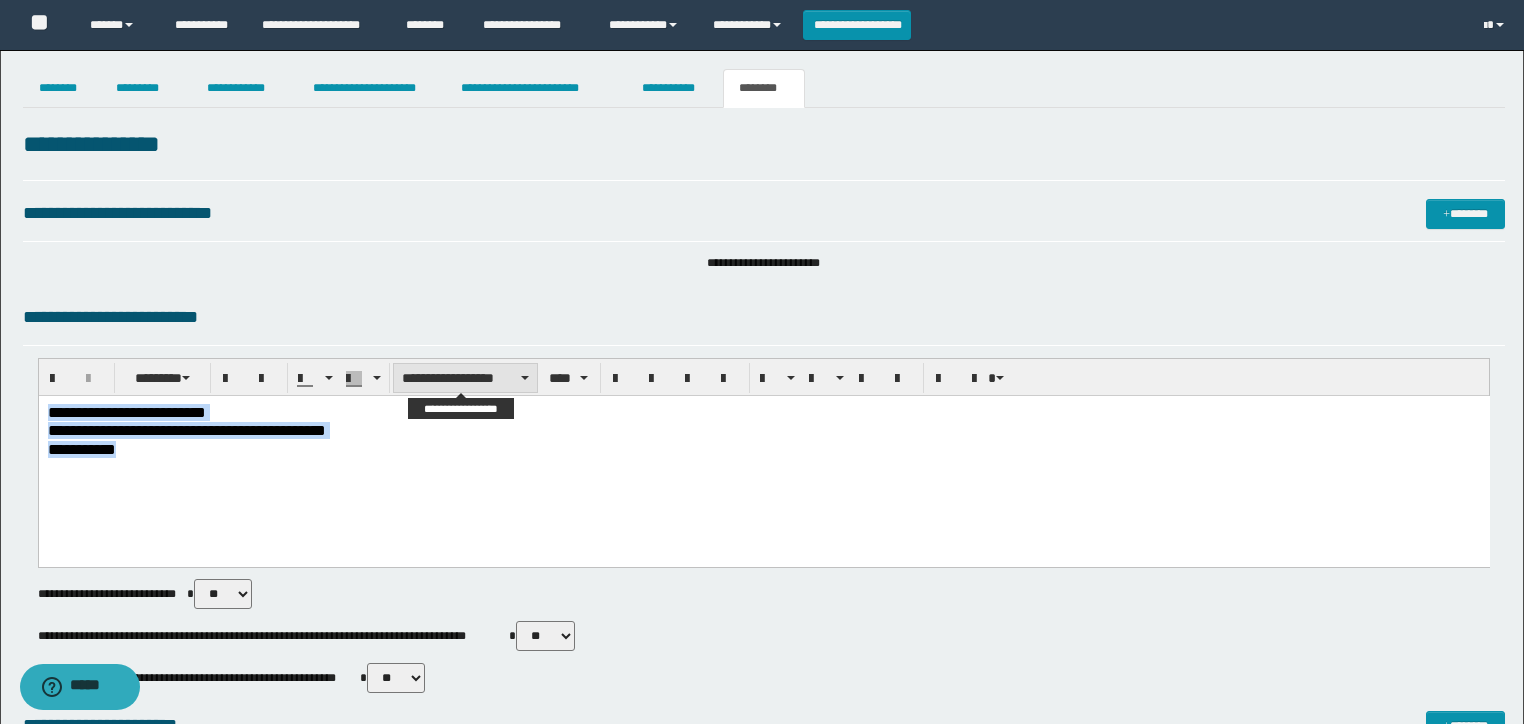 click on "**********" at bounding box center (465, 378) 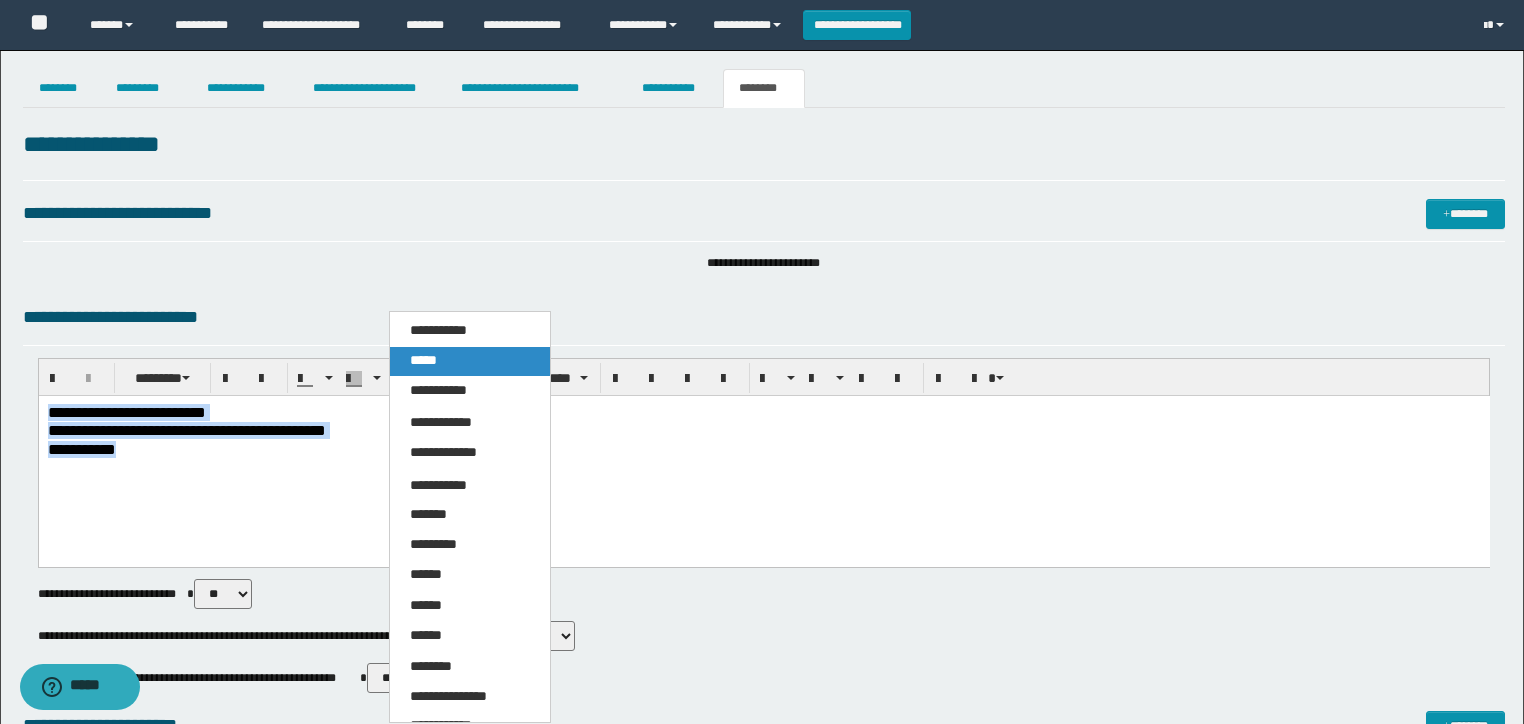 click on "*****" at bounding box center (470, 361) 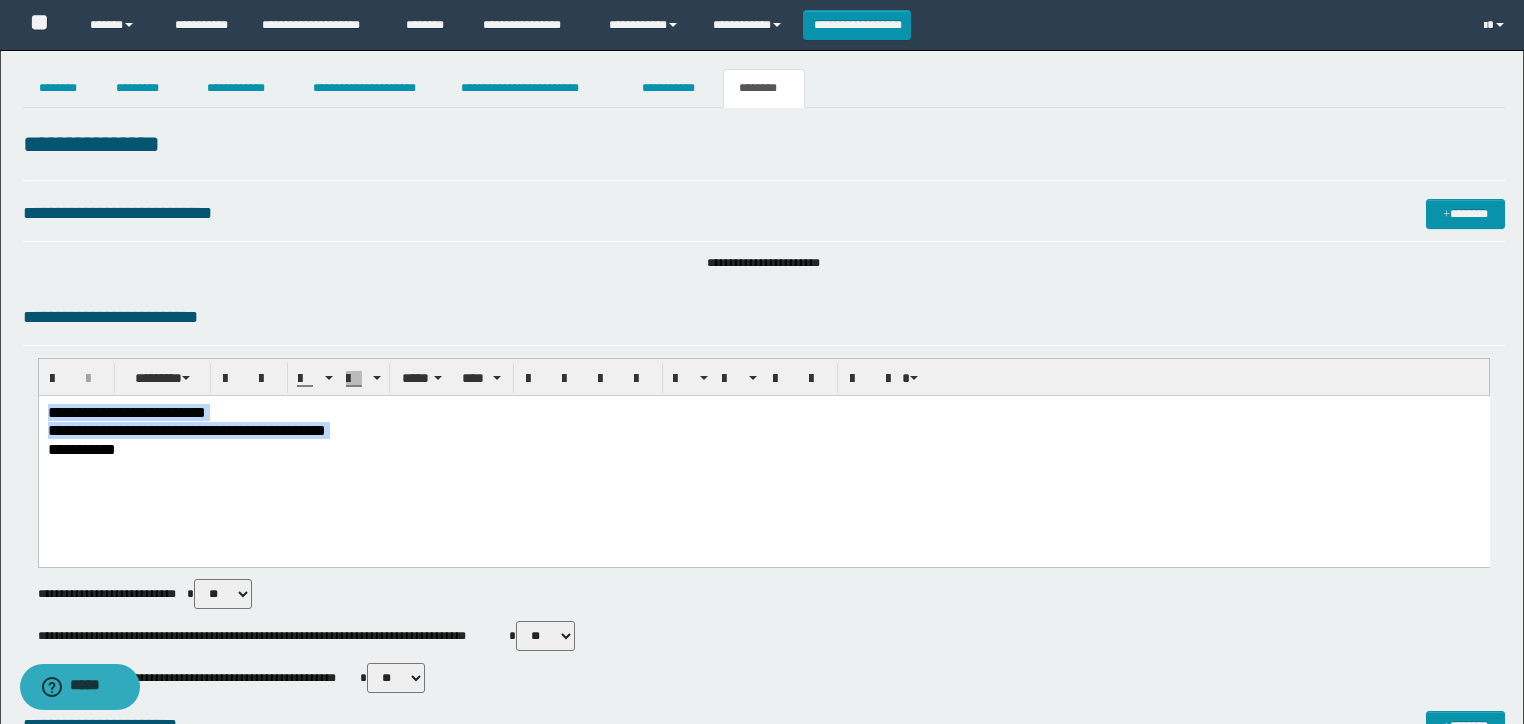 click on "**********" at bounding box center [763, 456] 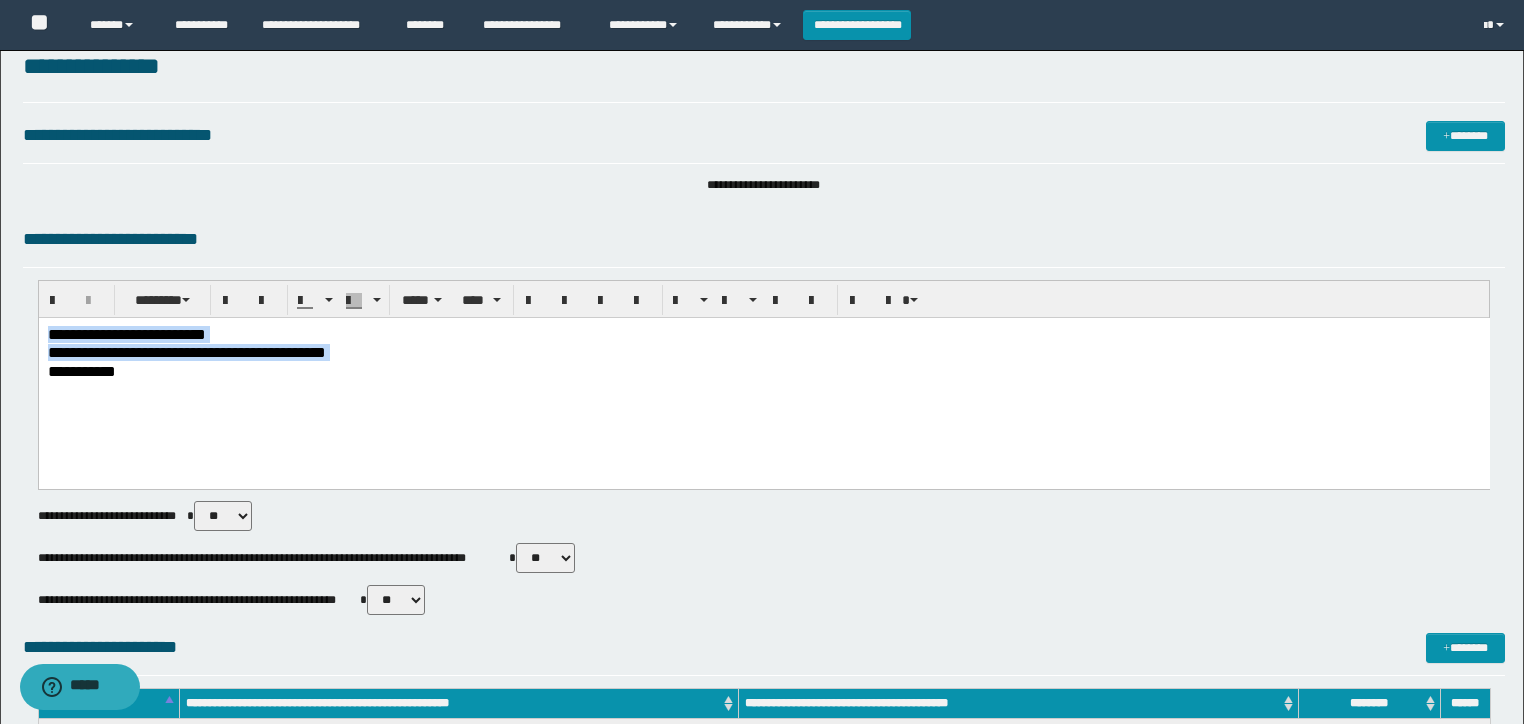 scroll, scrollTop: 240, scrollLeft: 0, axis: vertical 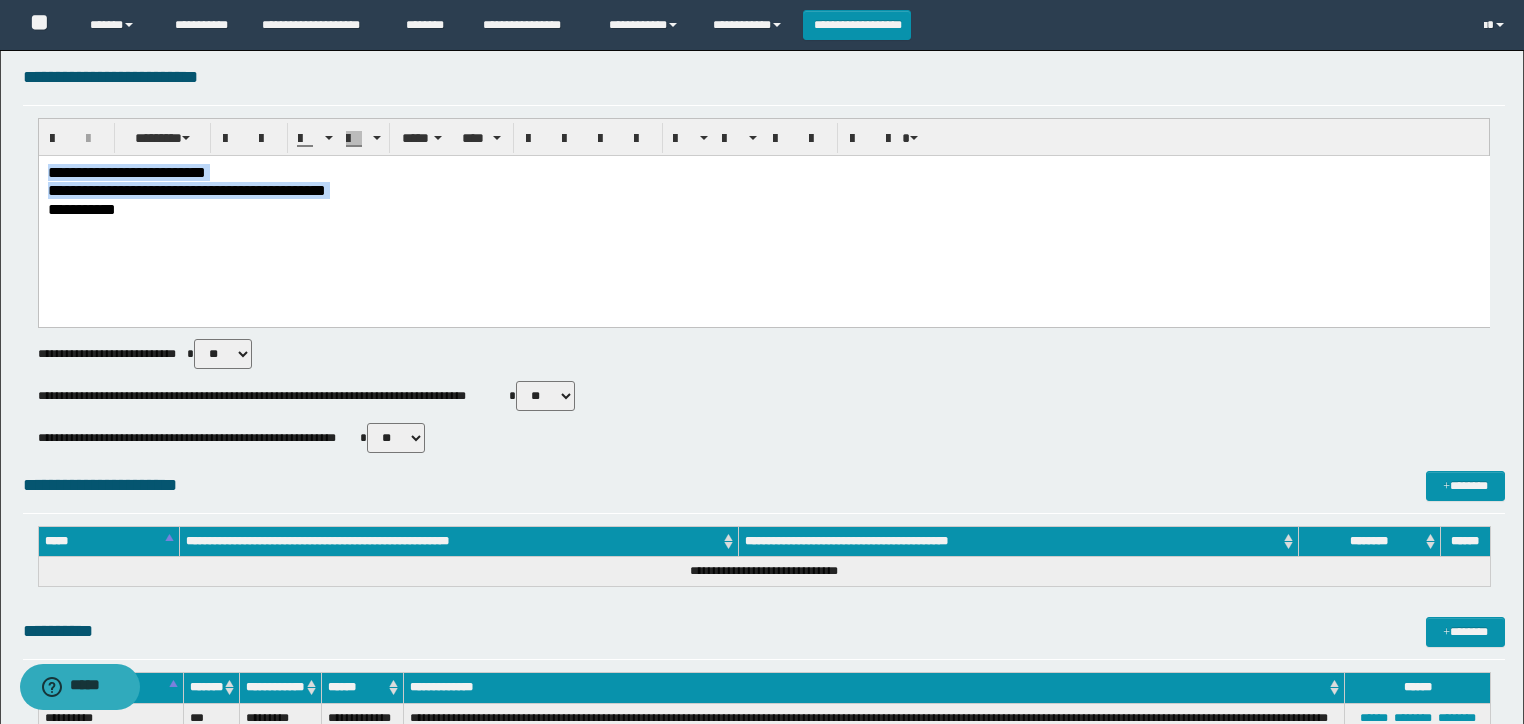 click on "**********" at bounding box center [763, 210] 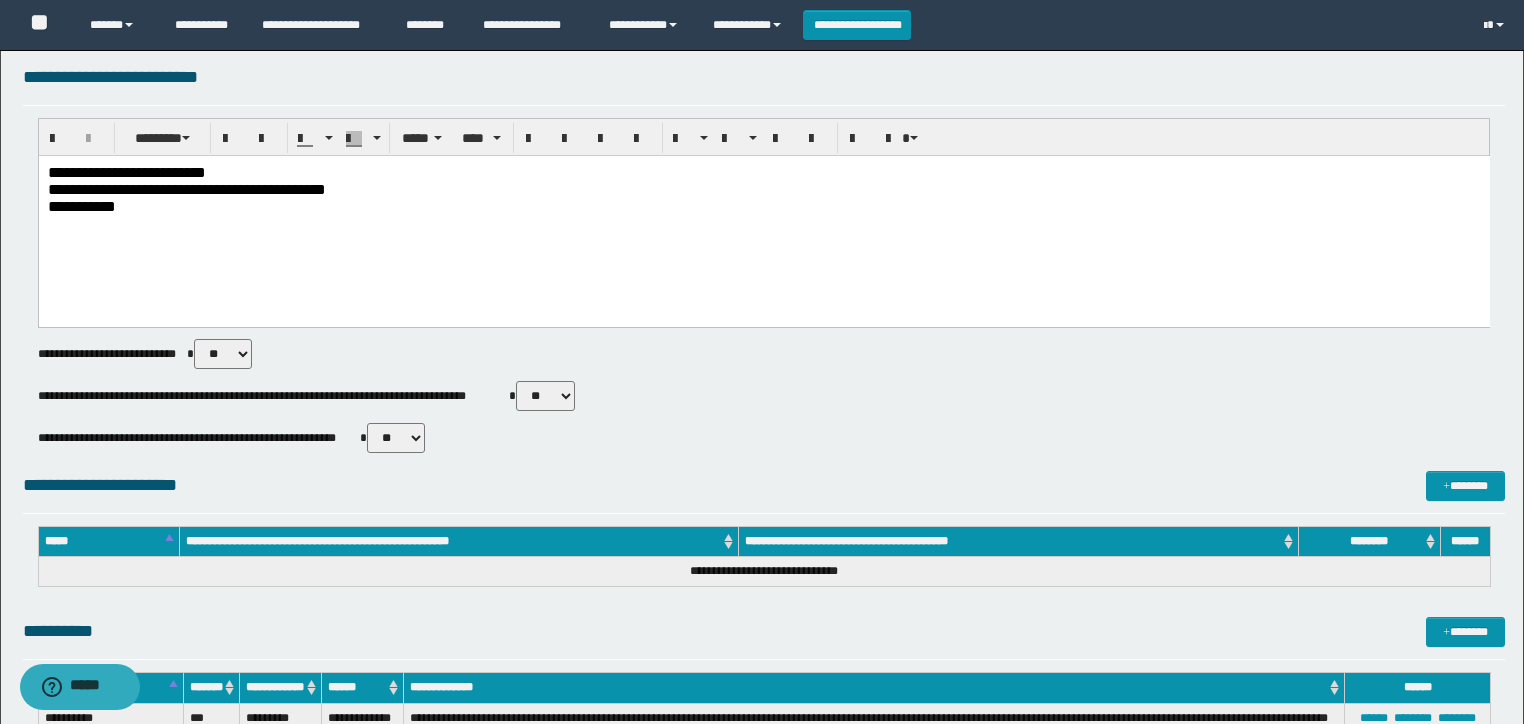click on "**********" at bounding box center (762, 533) 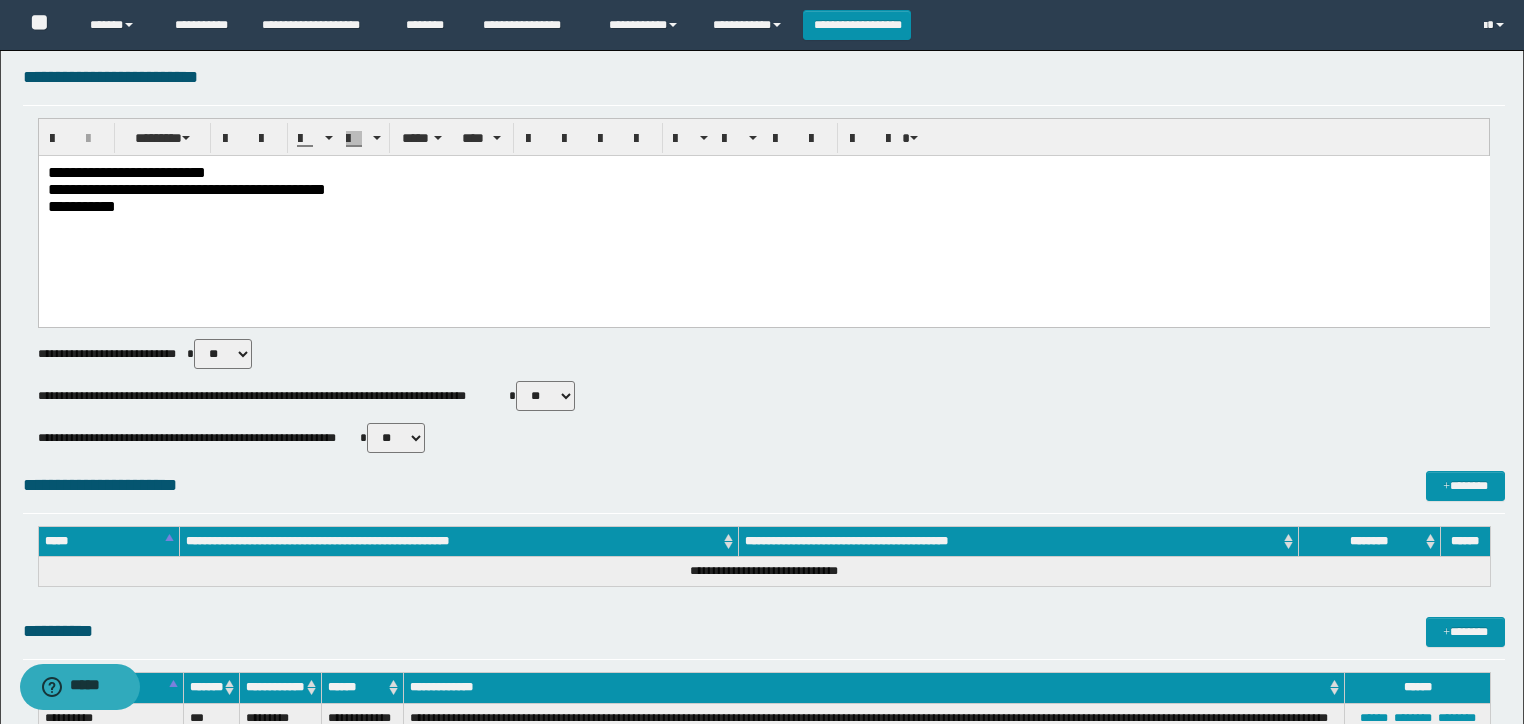 click on "**********" at bounding box center (81, 206) 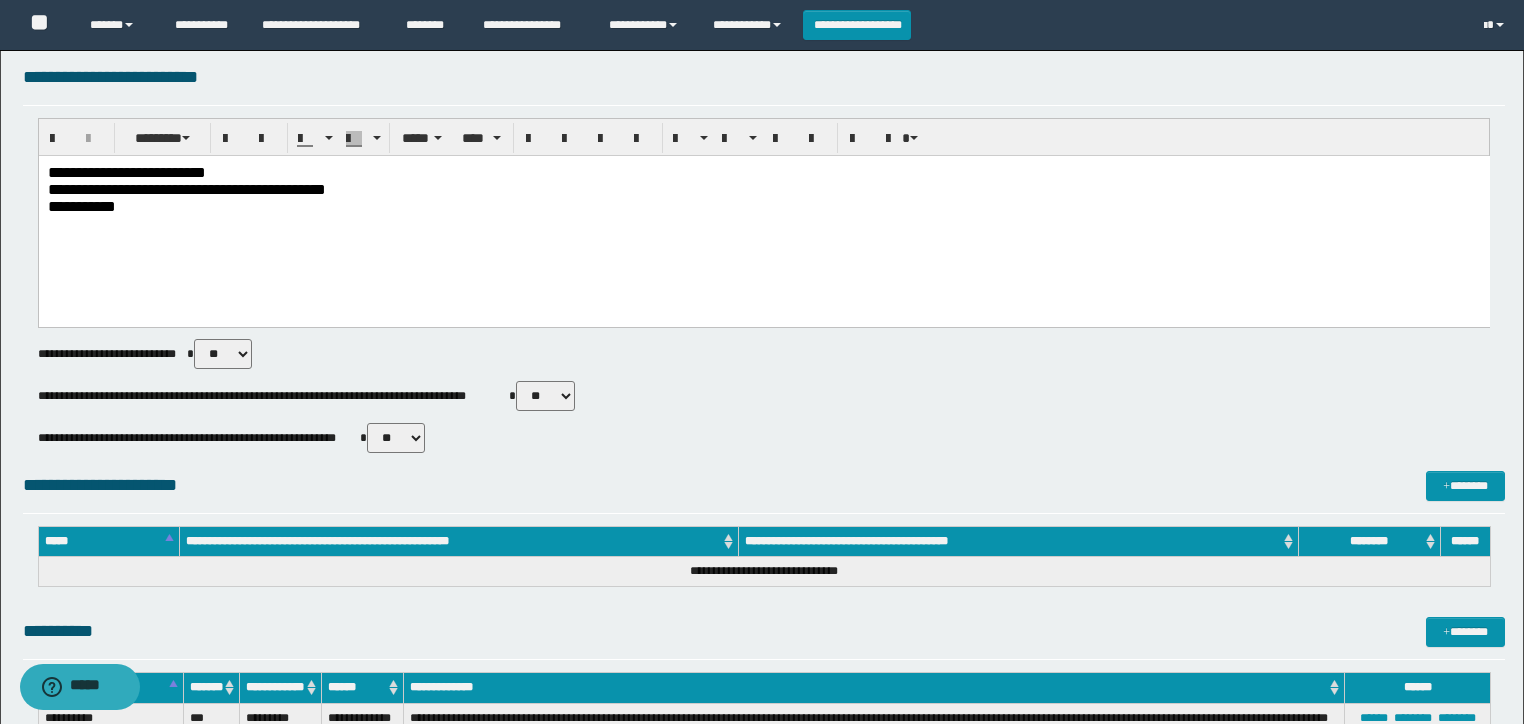 click on "**********" at bounding box center [186, 189] 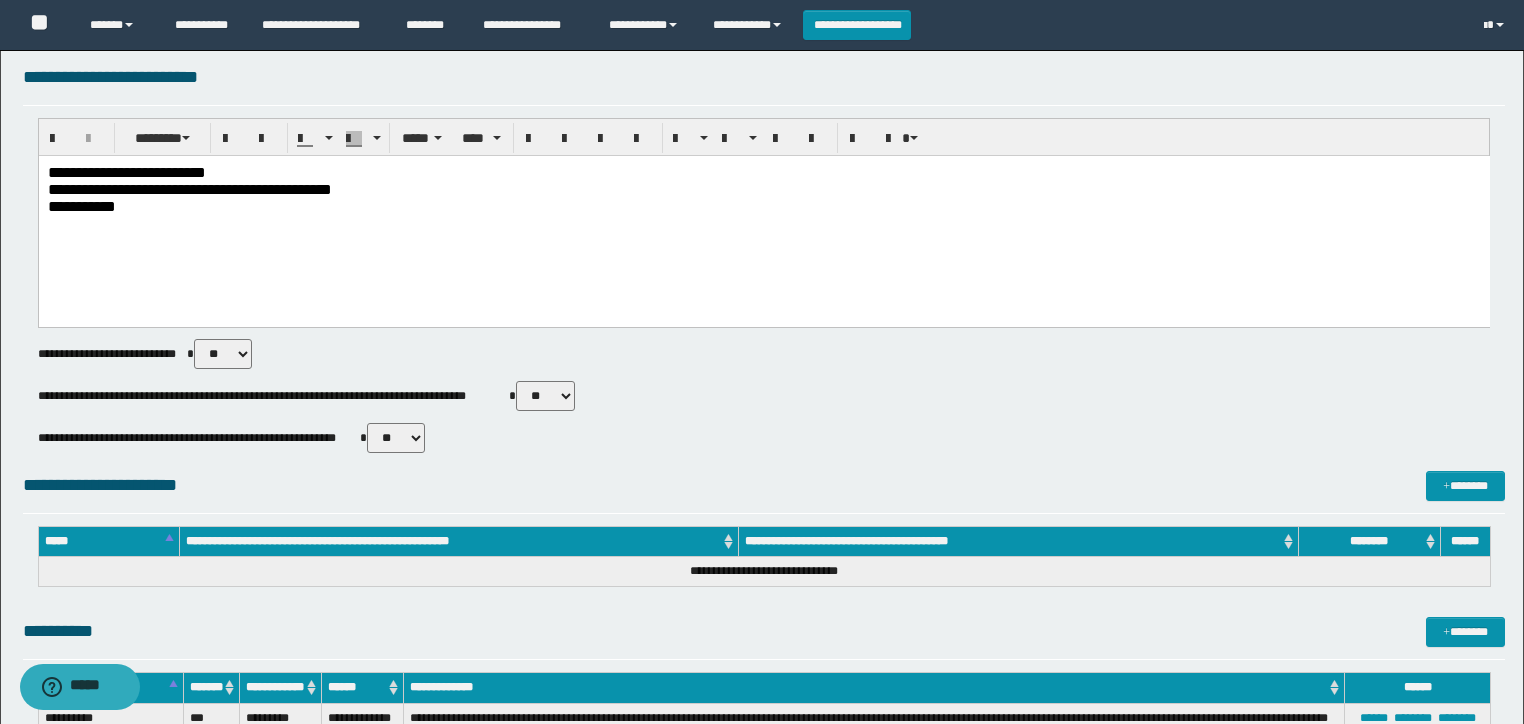 click on "**********" at bounding box center [763, 206] 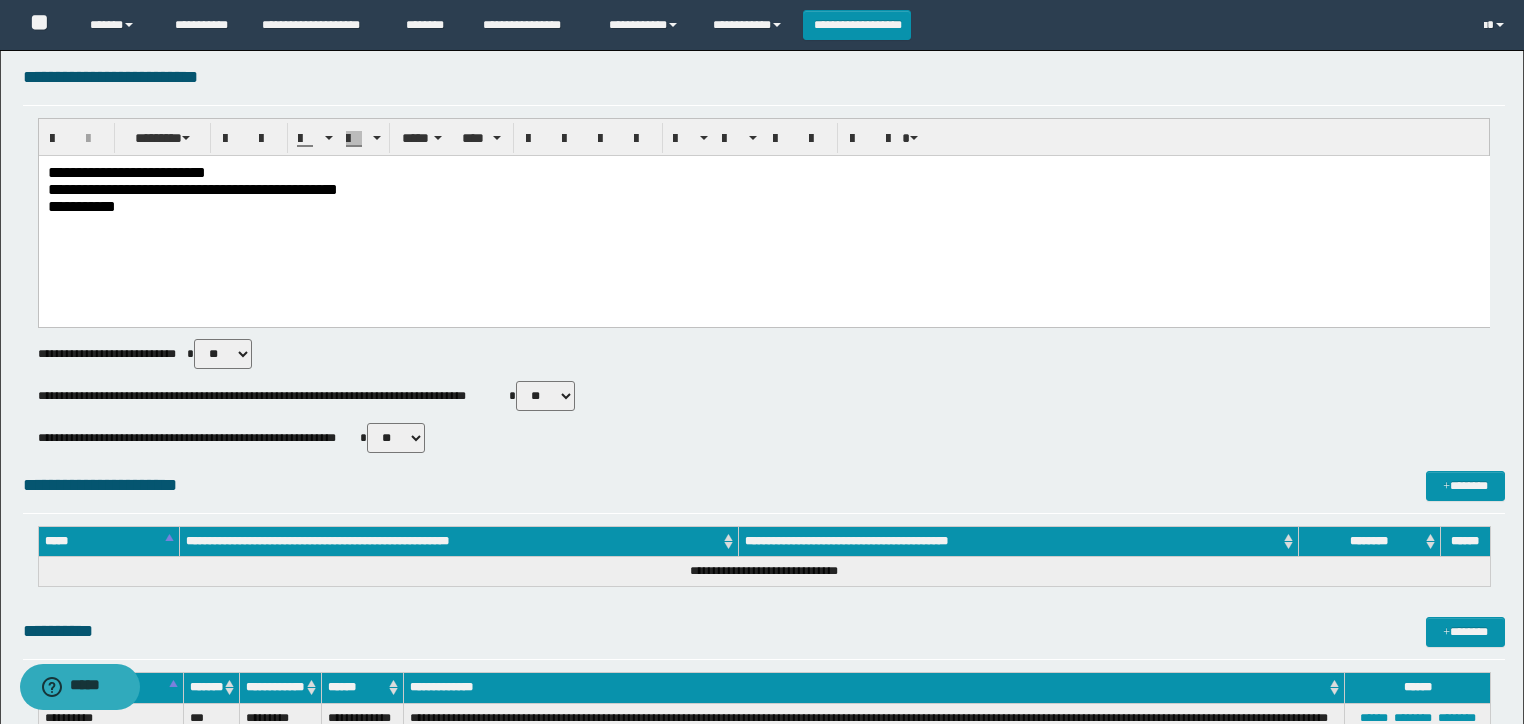 click on "**********" at bounding box center [126, 172] 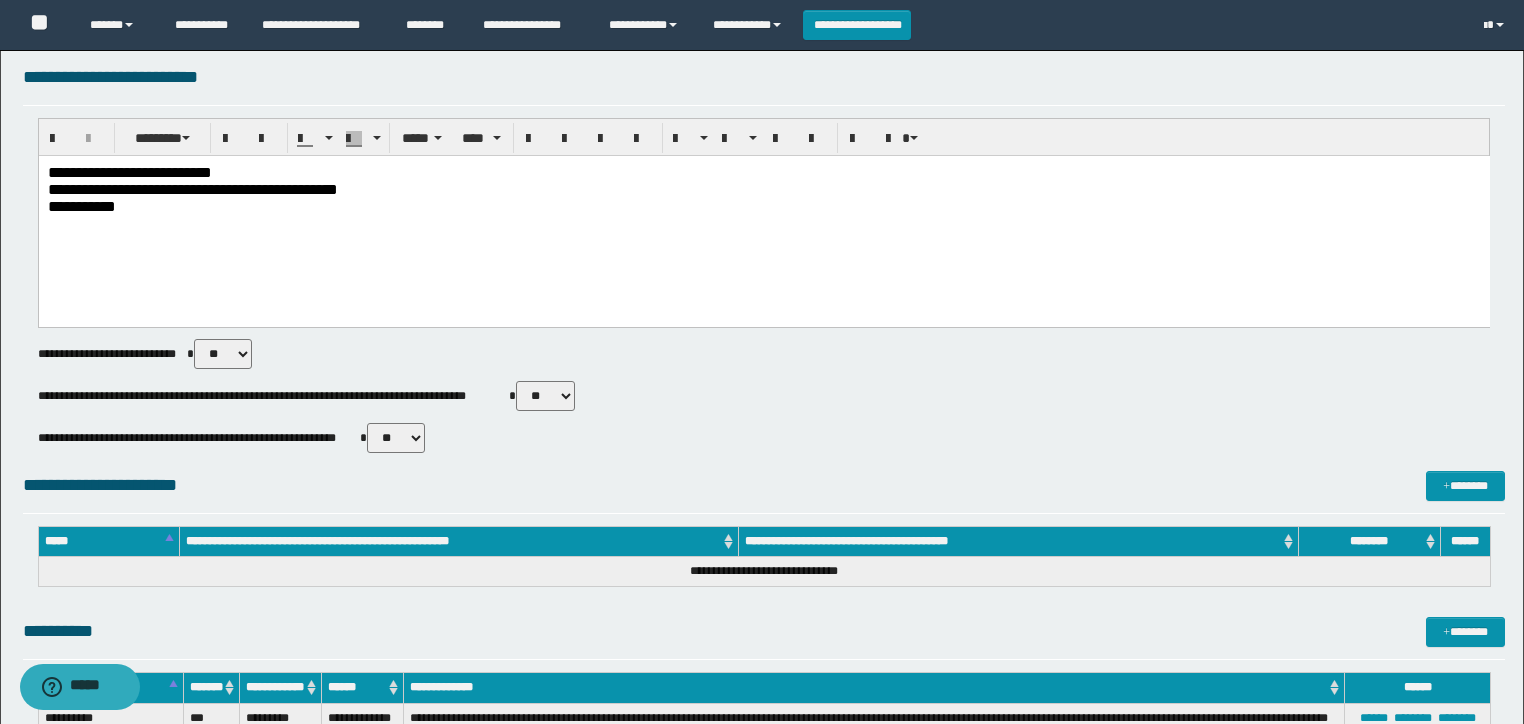 drag, startPoint x: 371, startPoint y: 226, endPoint x: 492, endPoint y: 213, distance: 121.69634 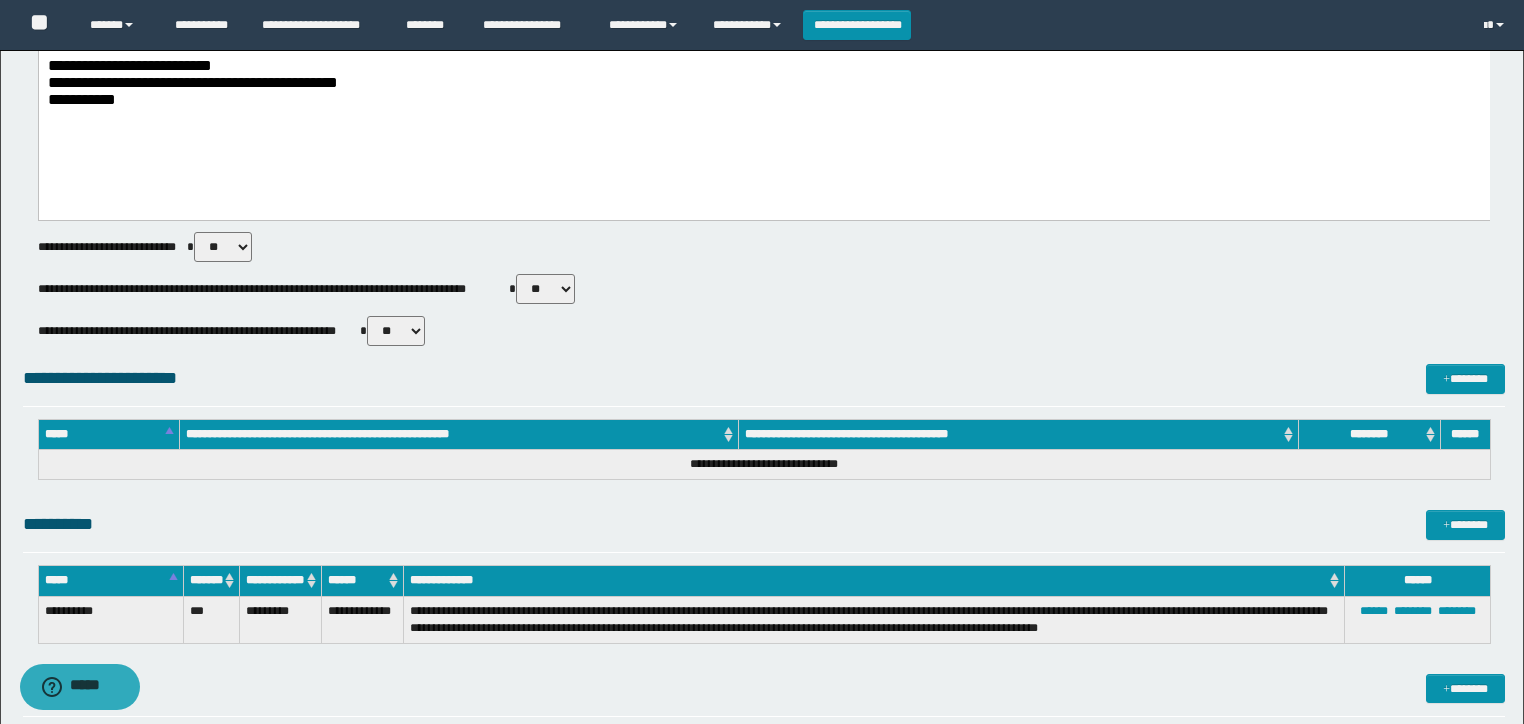 scroll, scrollTop: 560, scrollLeft: 0, axis: vertical 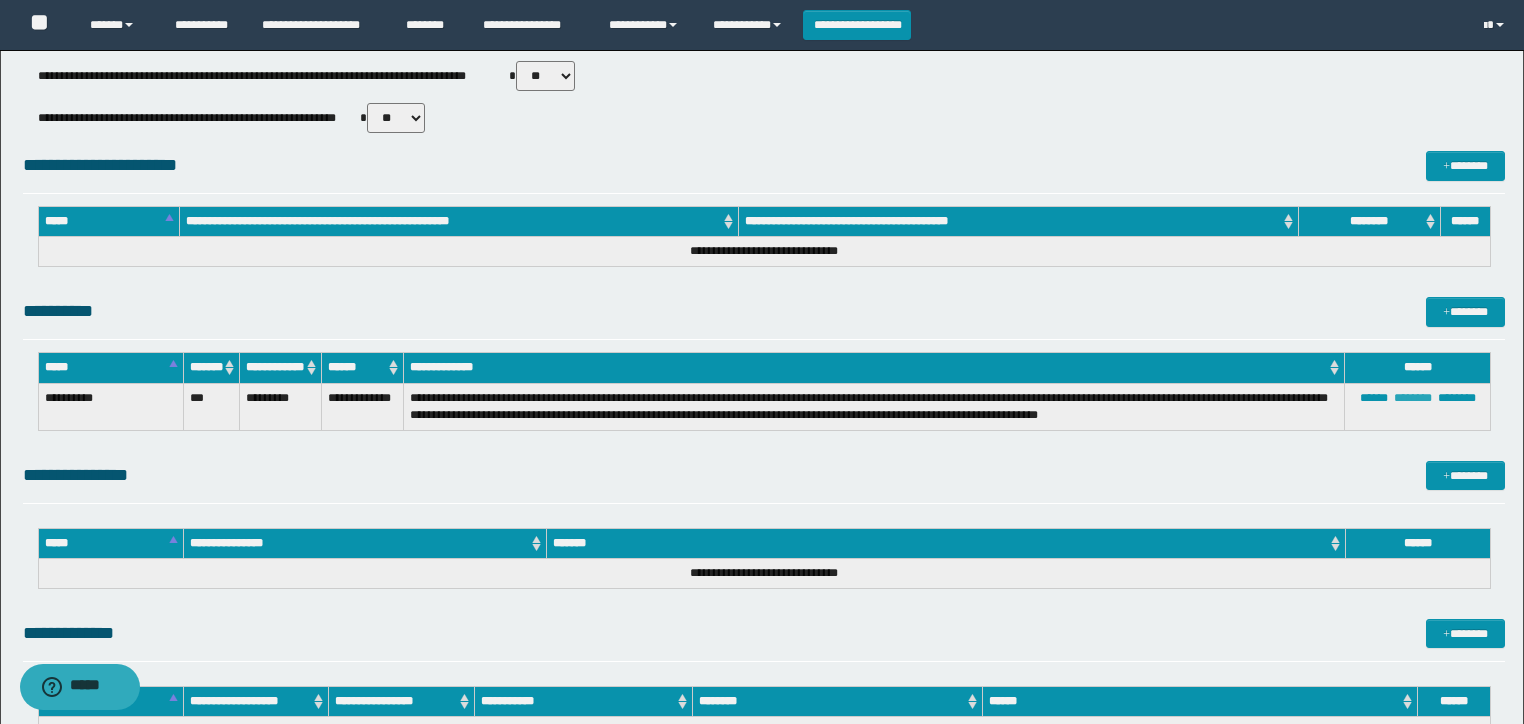 click on "********" at bounding box center (1413, 398) 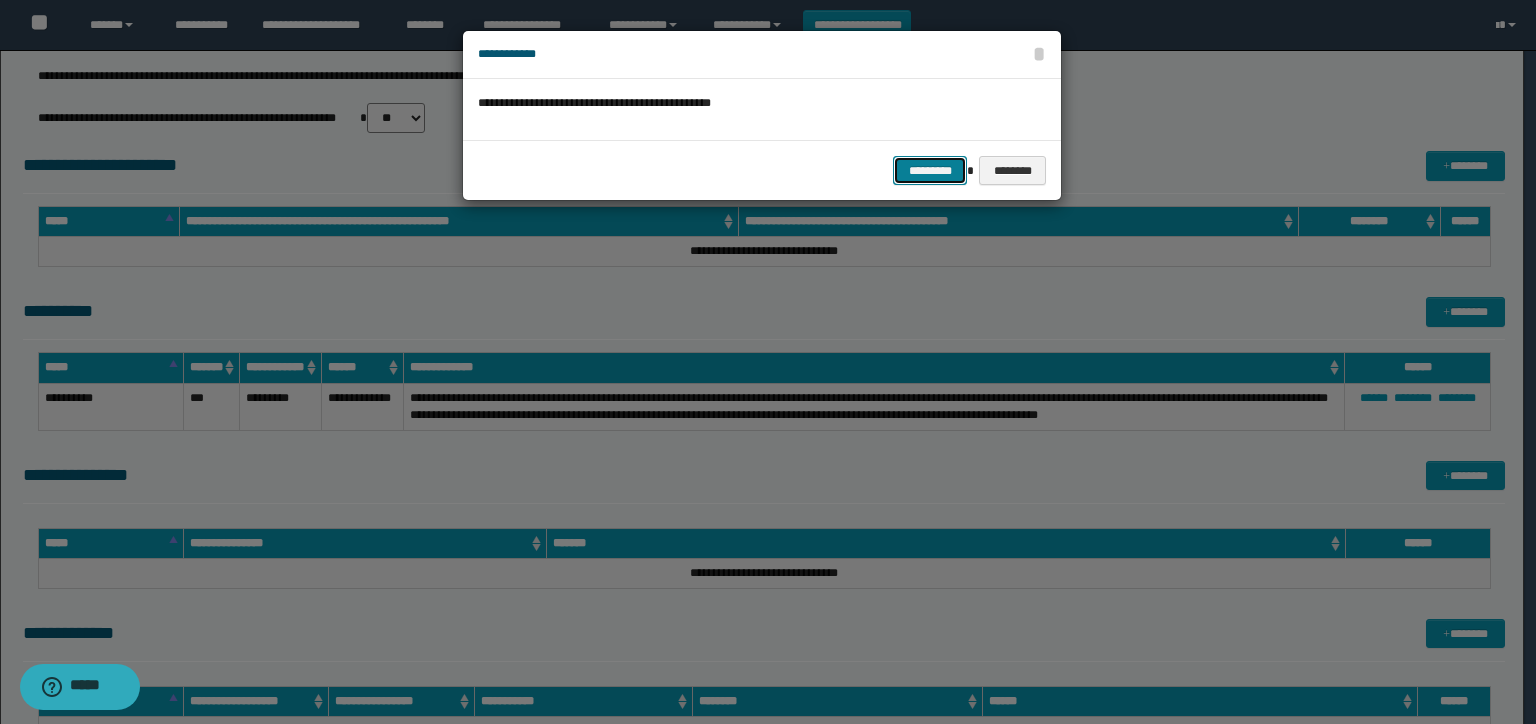click on "*********" at bounding box center (930, 171) 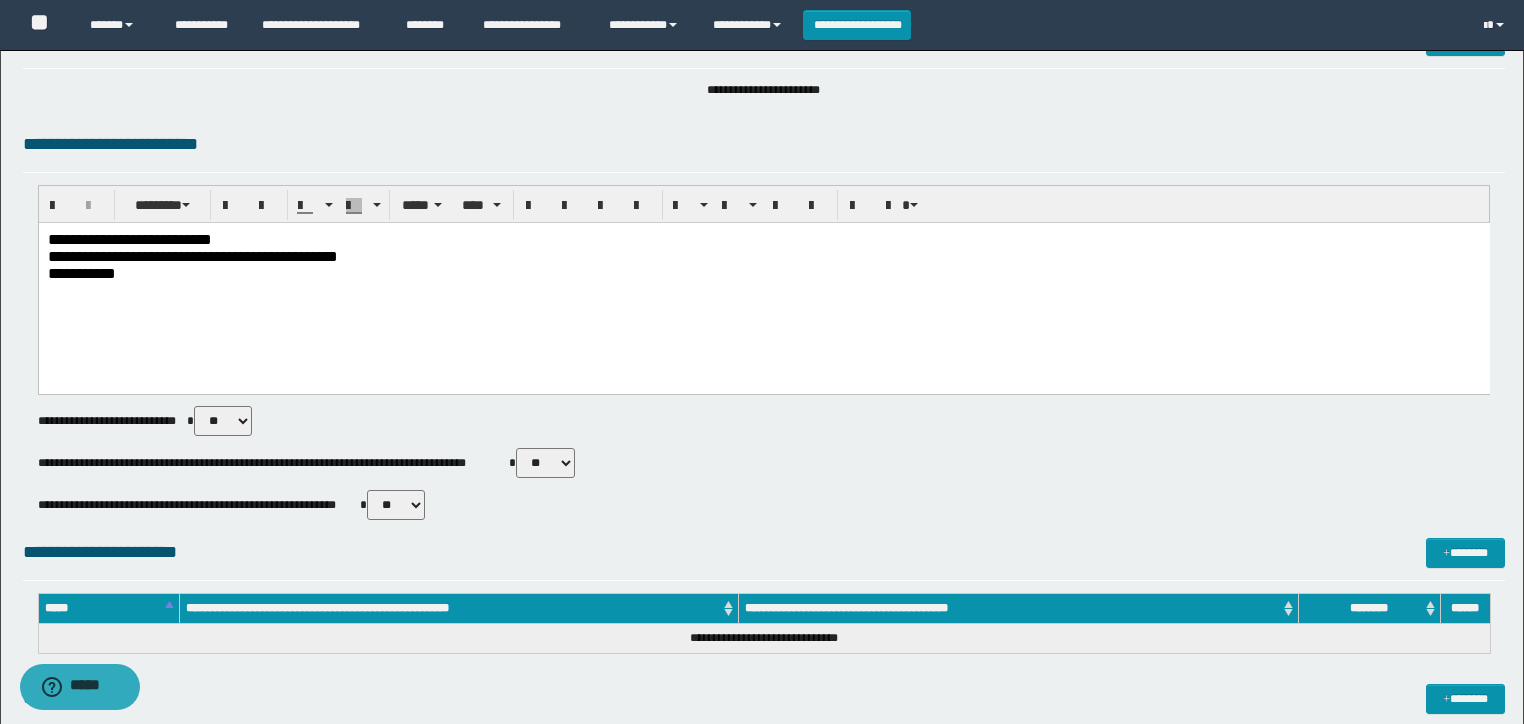 scroll, scrollTop: 400, scrollLeft: 0, axis: vertical 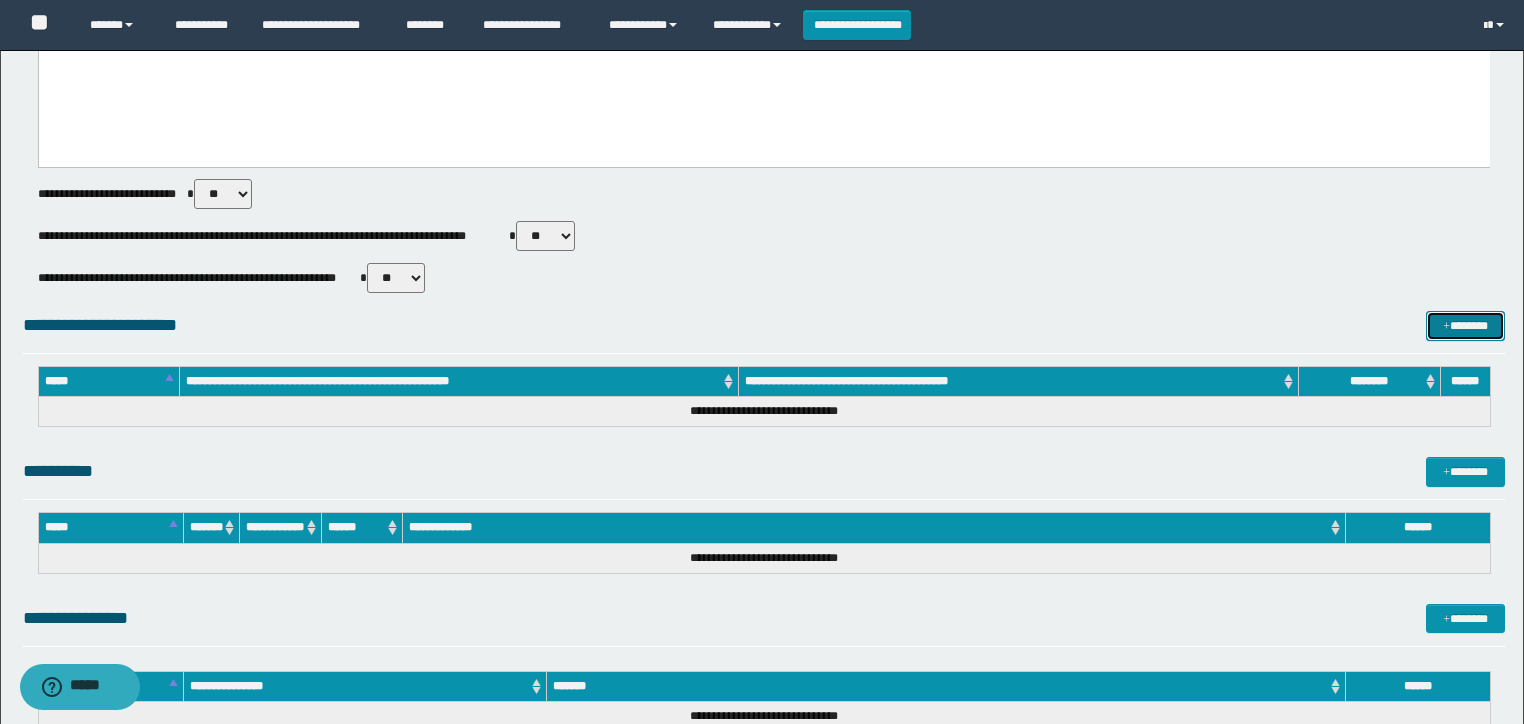 click on "*******" at bounding box center (1465, 326) 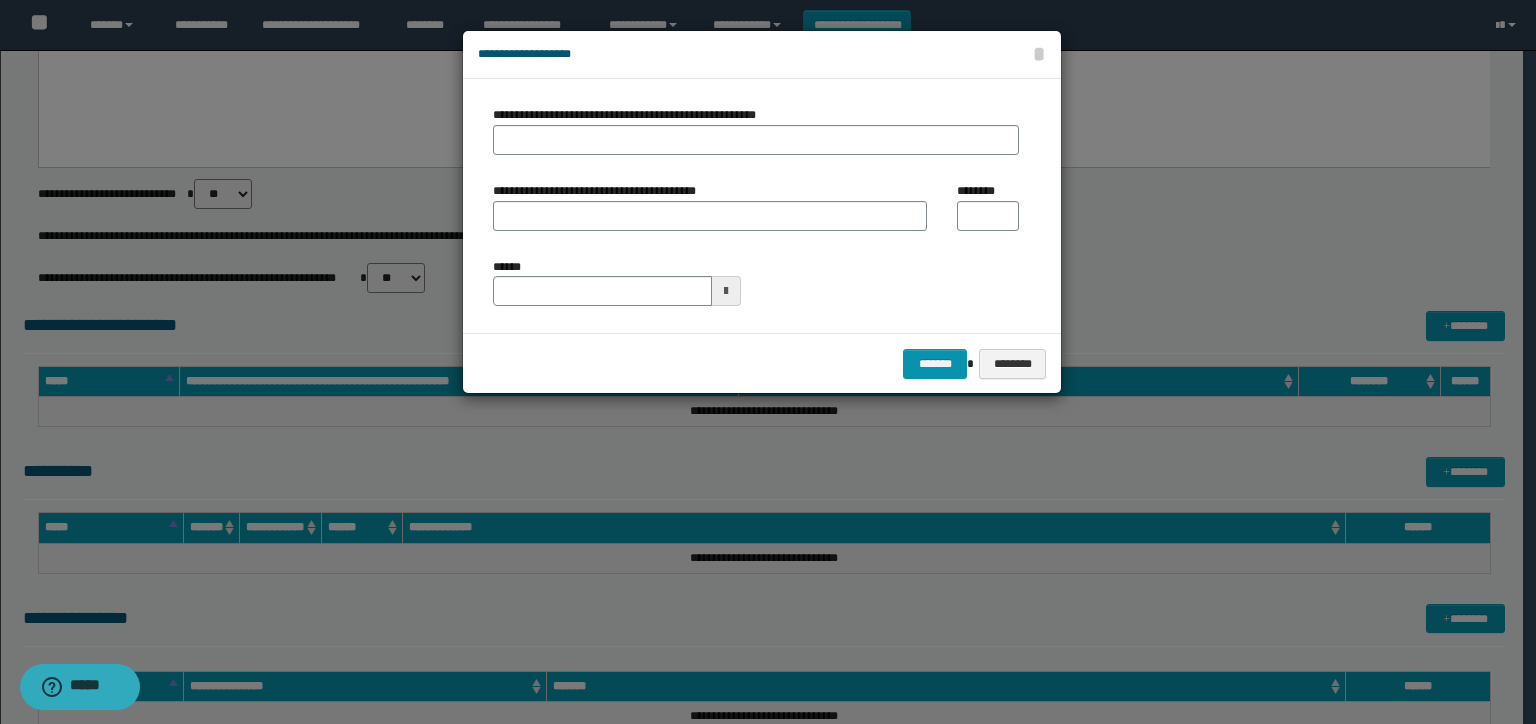 type on "**********" 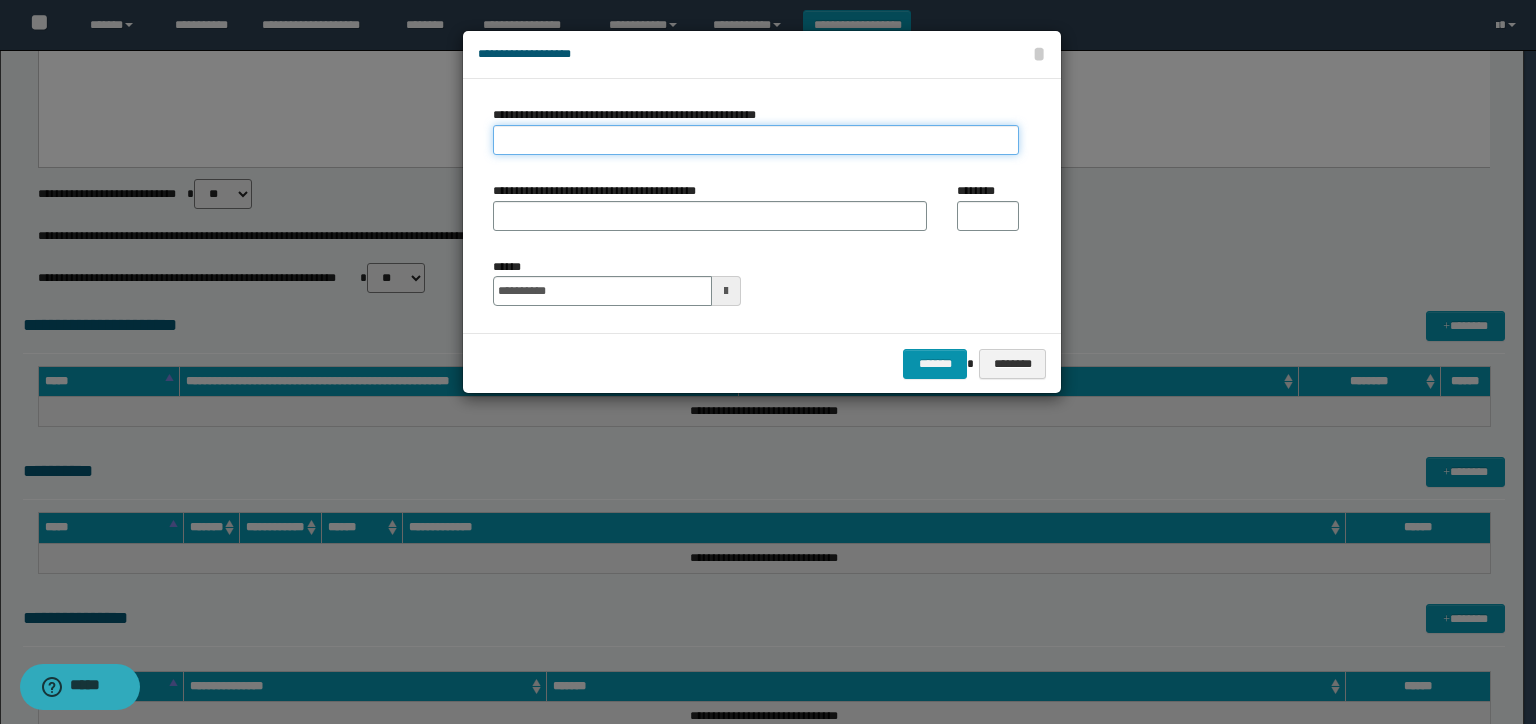 click on "**********" at bounding box center (756, 140) 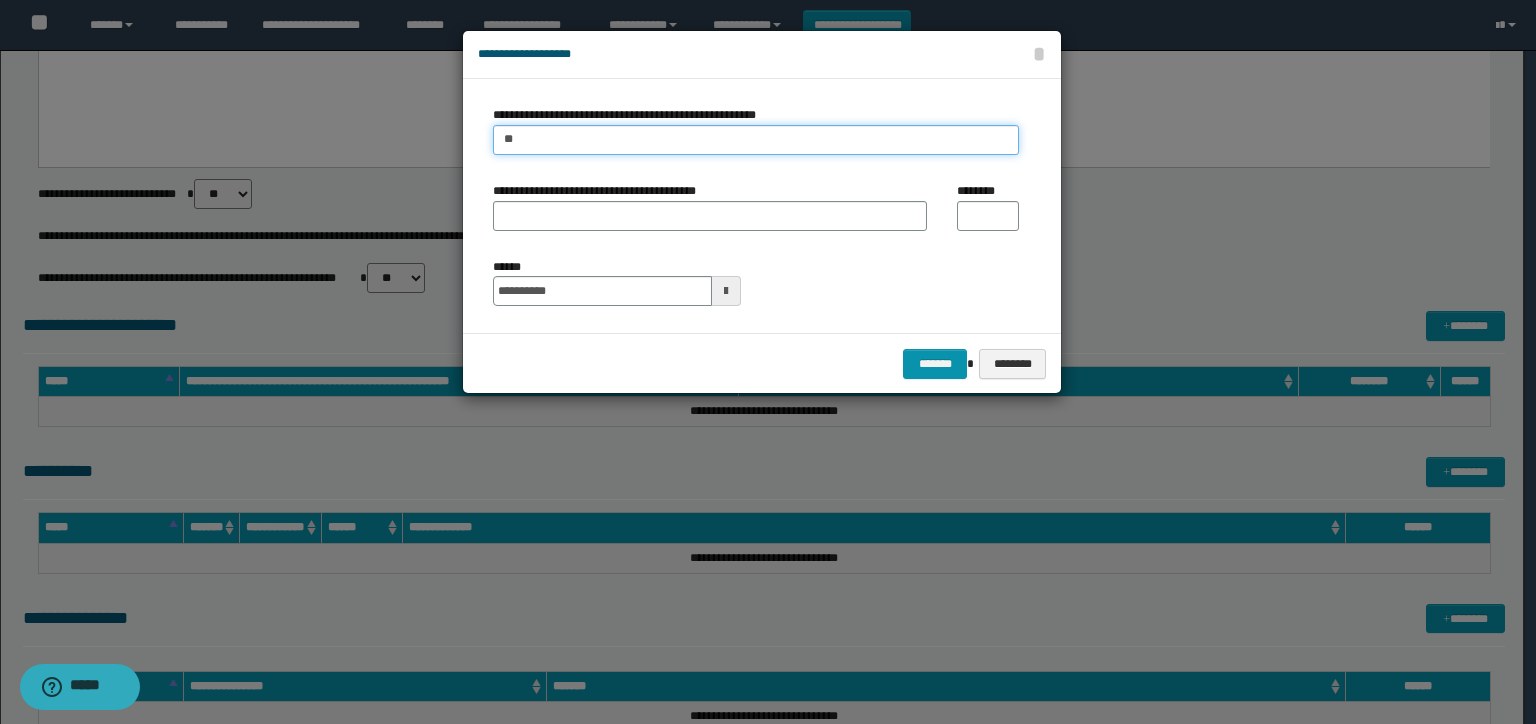 type on "*" 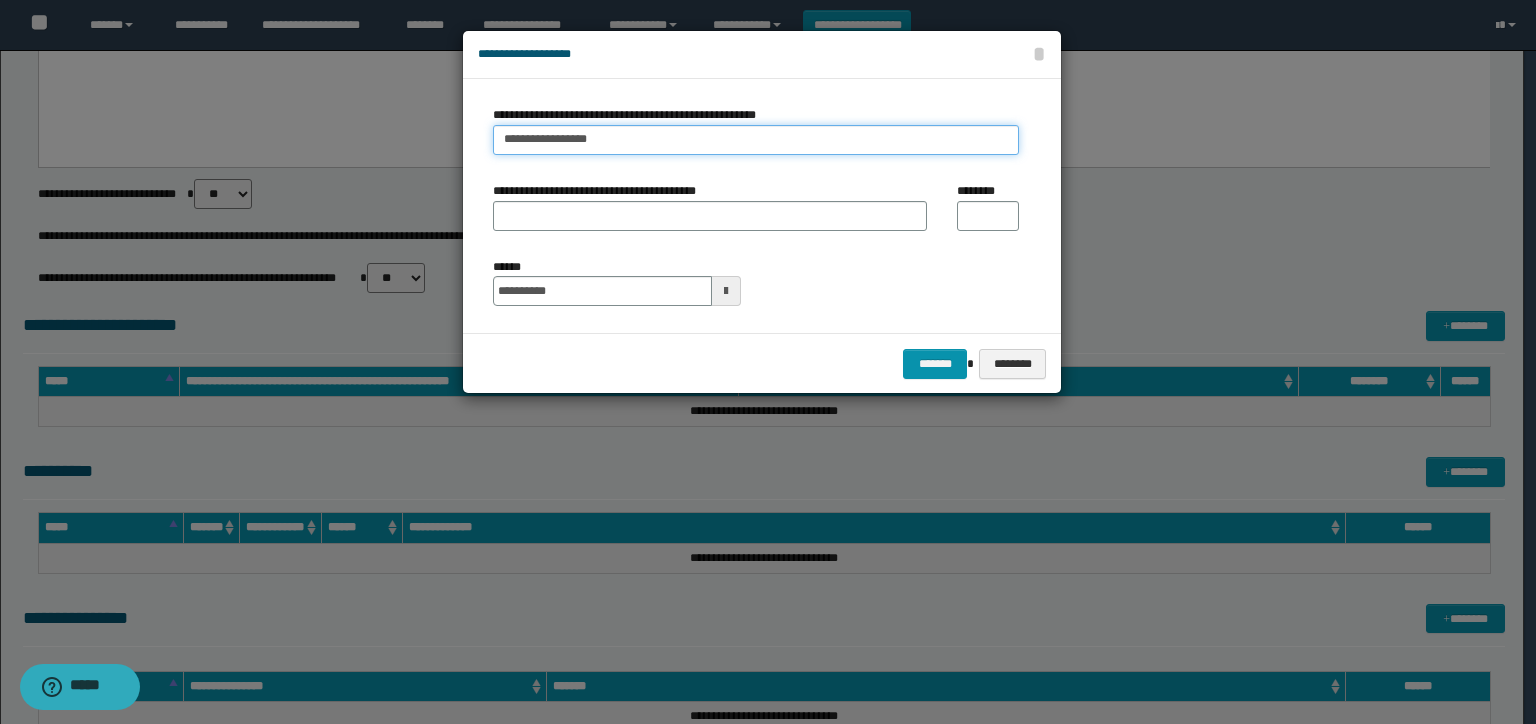 type on "**********" 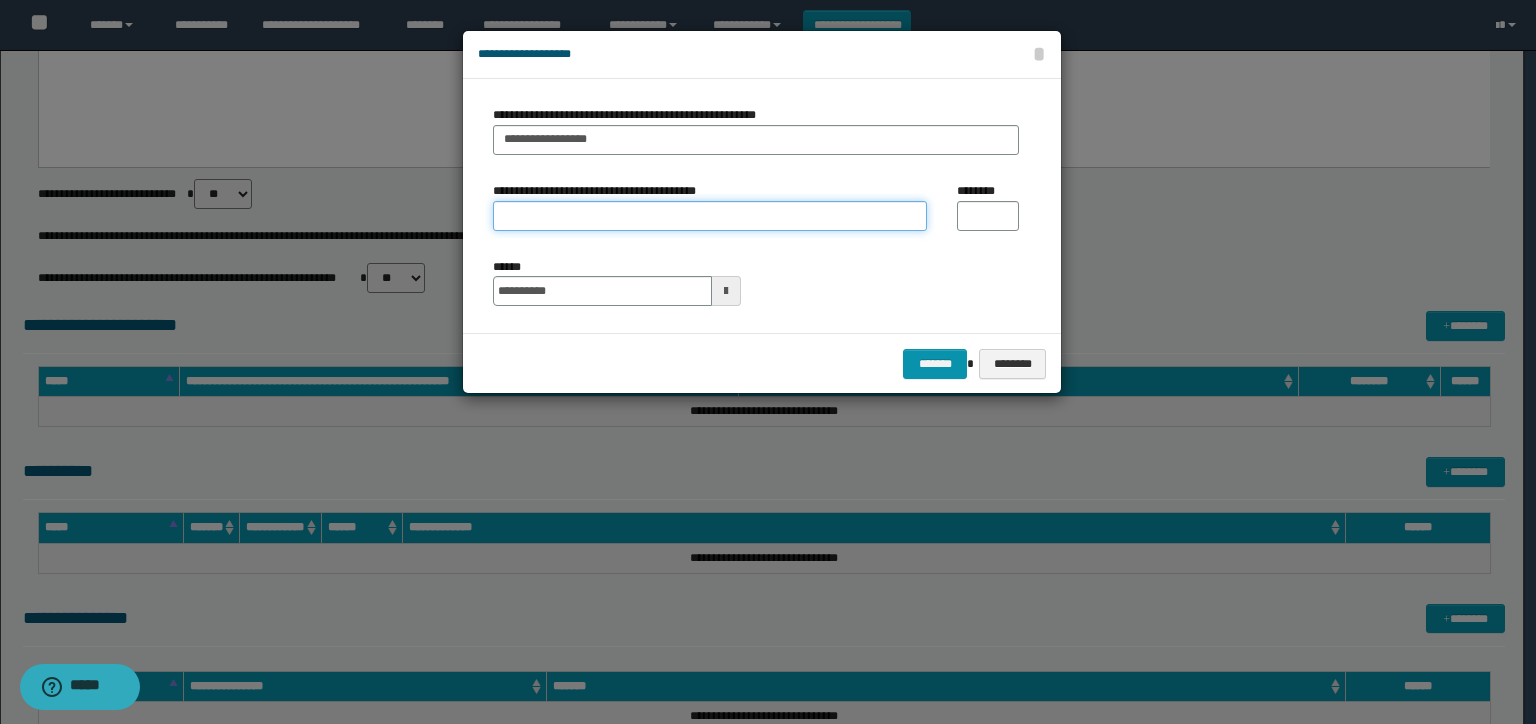 click on "**********" at bounding box center (710, 216) 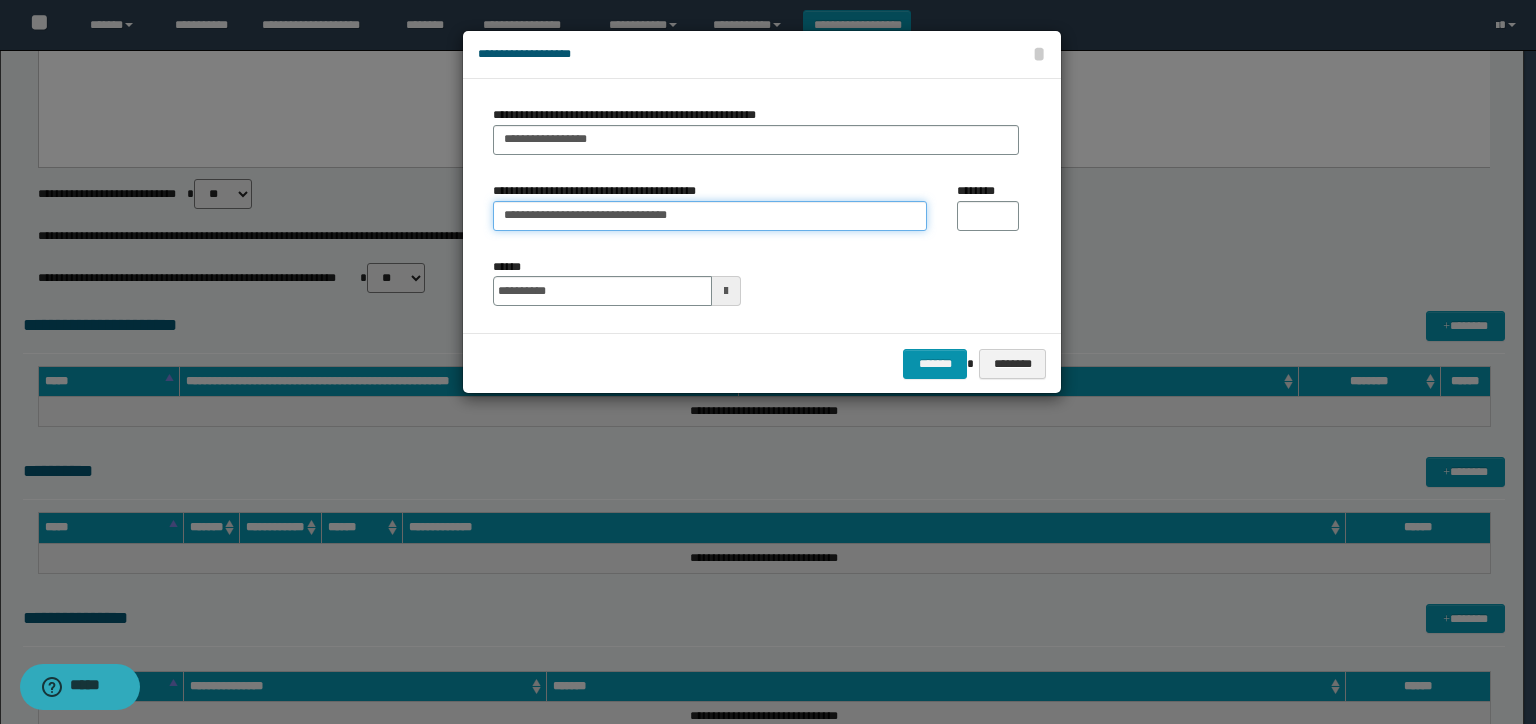 type on "**********" 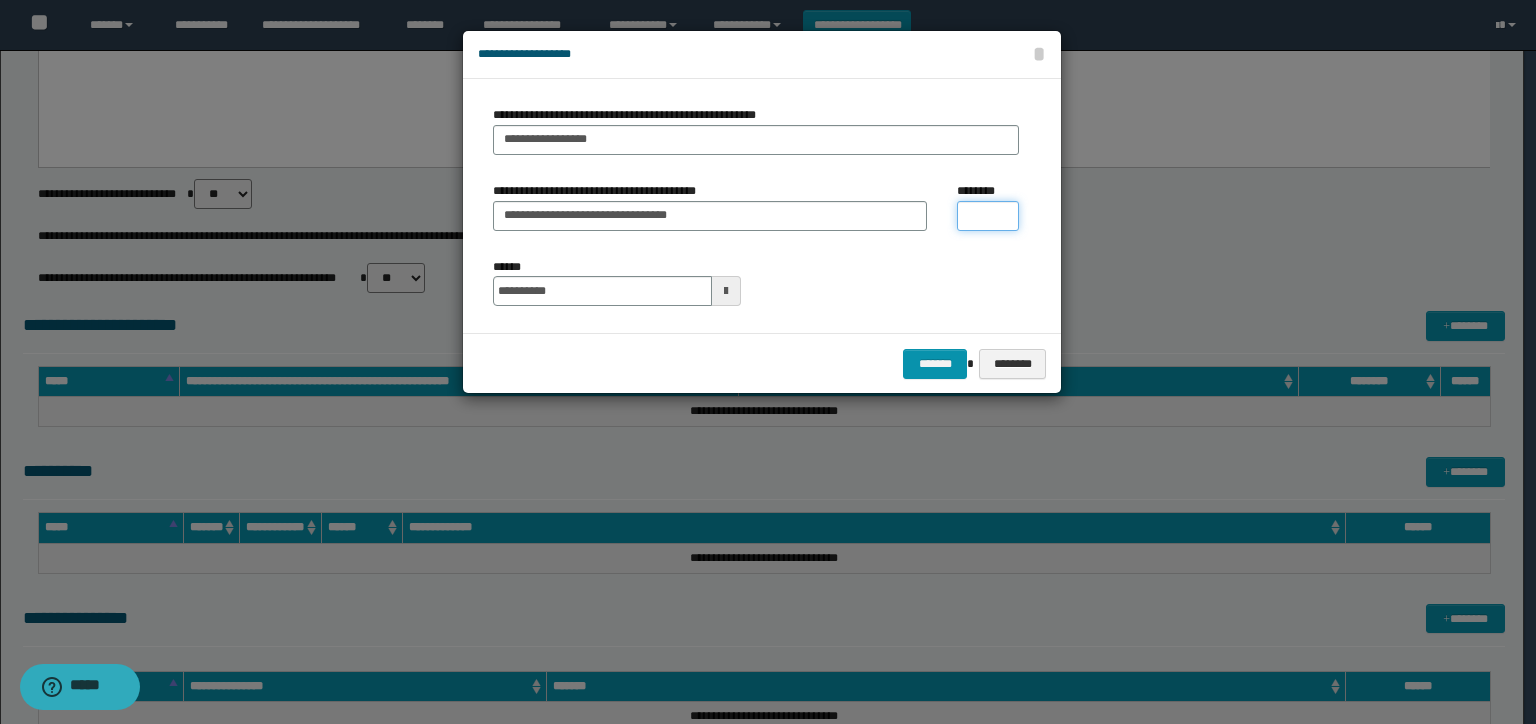 type on "*" 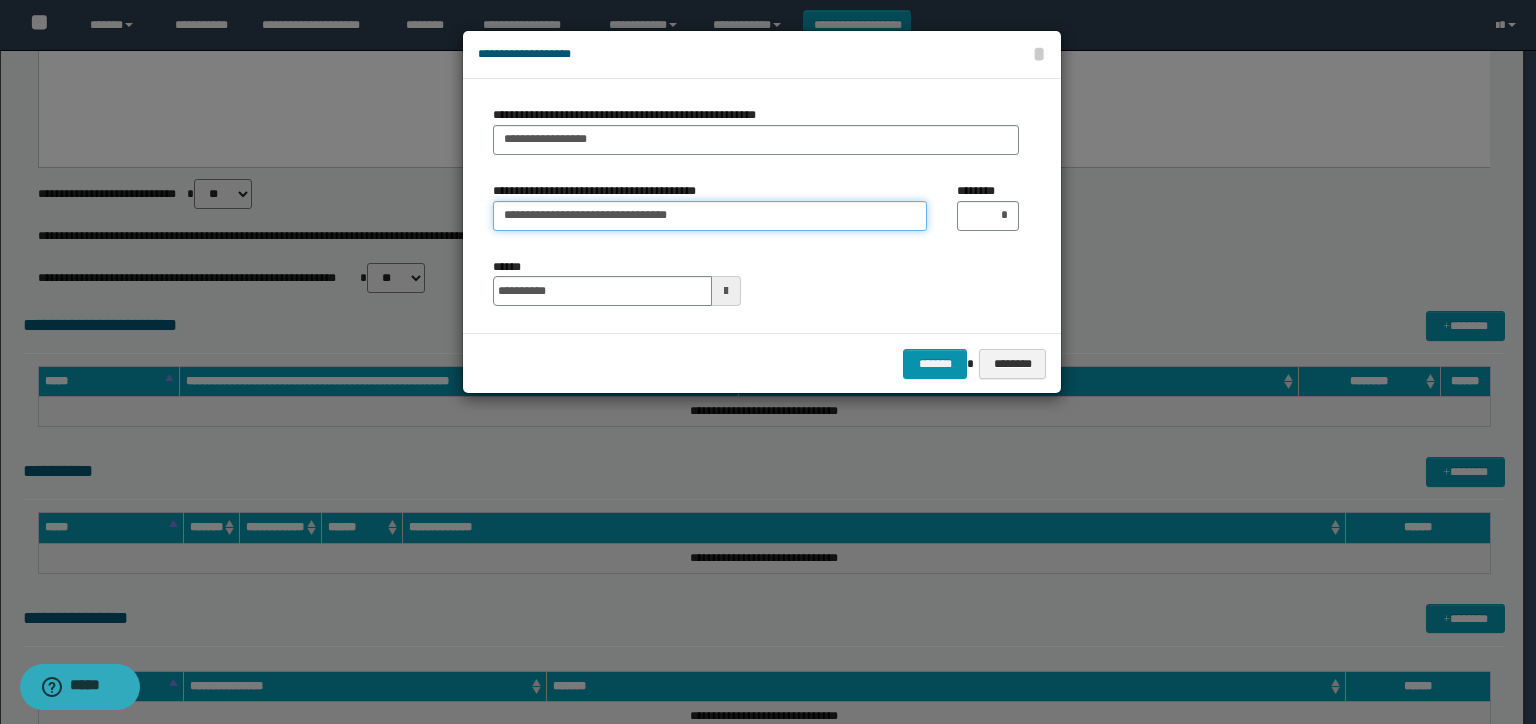 click on "**********" at bounding box center [710, 216] 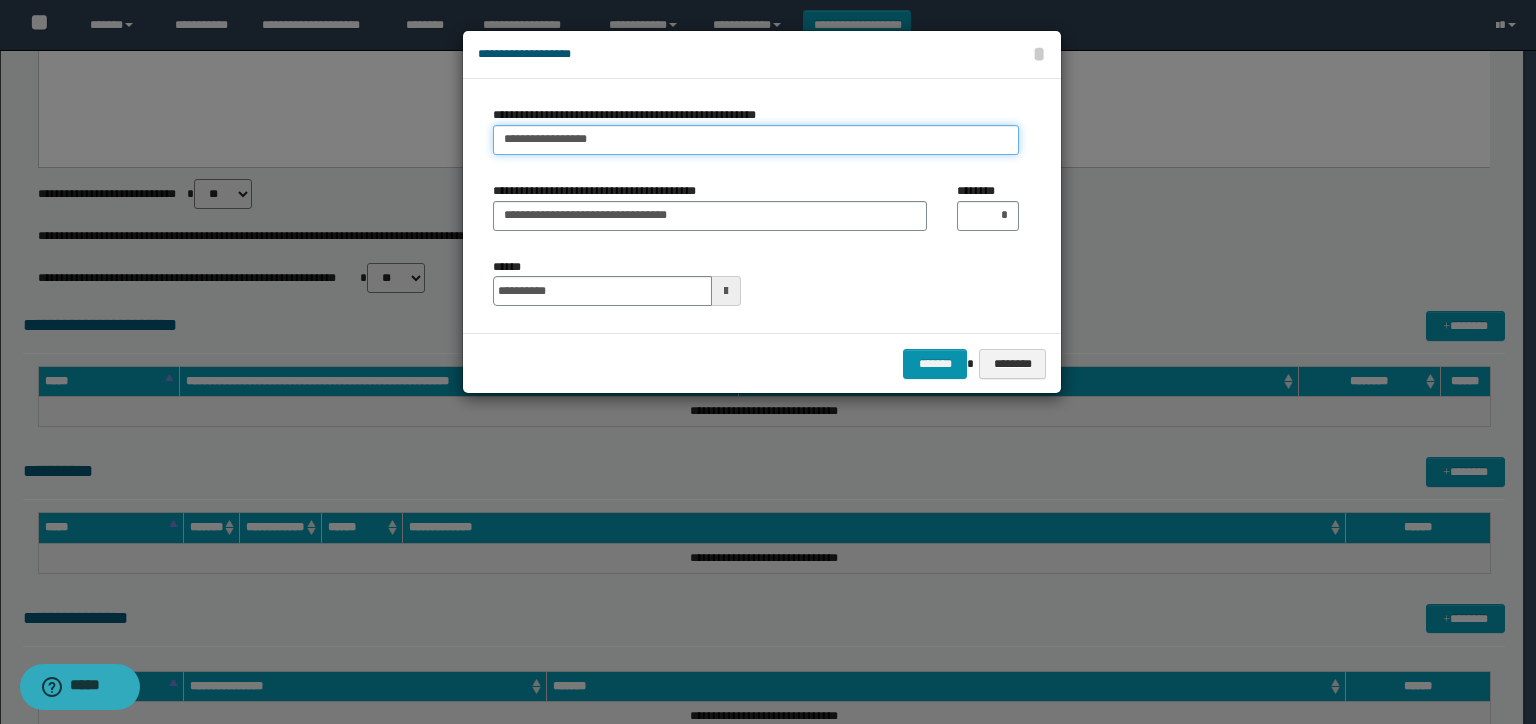 click on "**********" at bounding box center (756, 140) 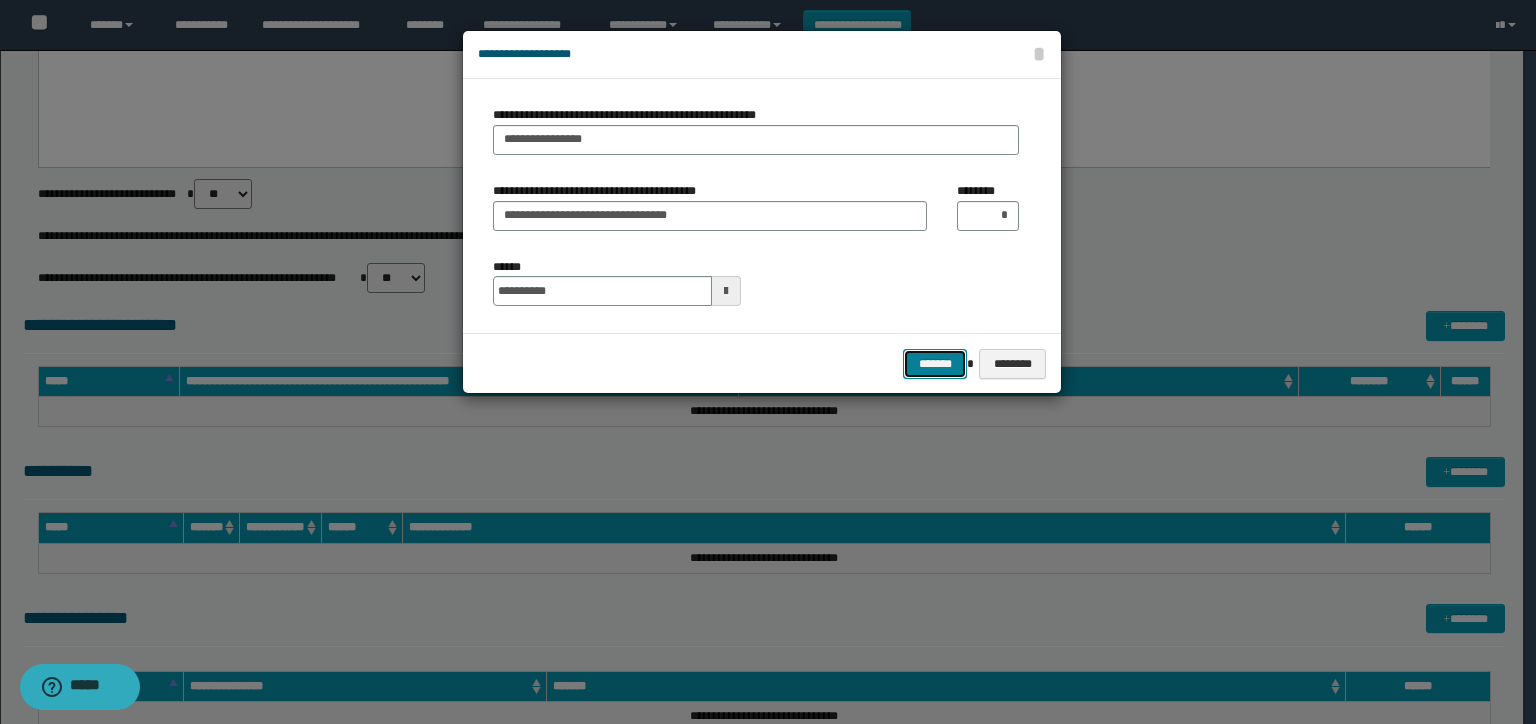 click on "*******" at bounding box center (935, 364) 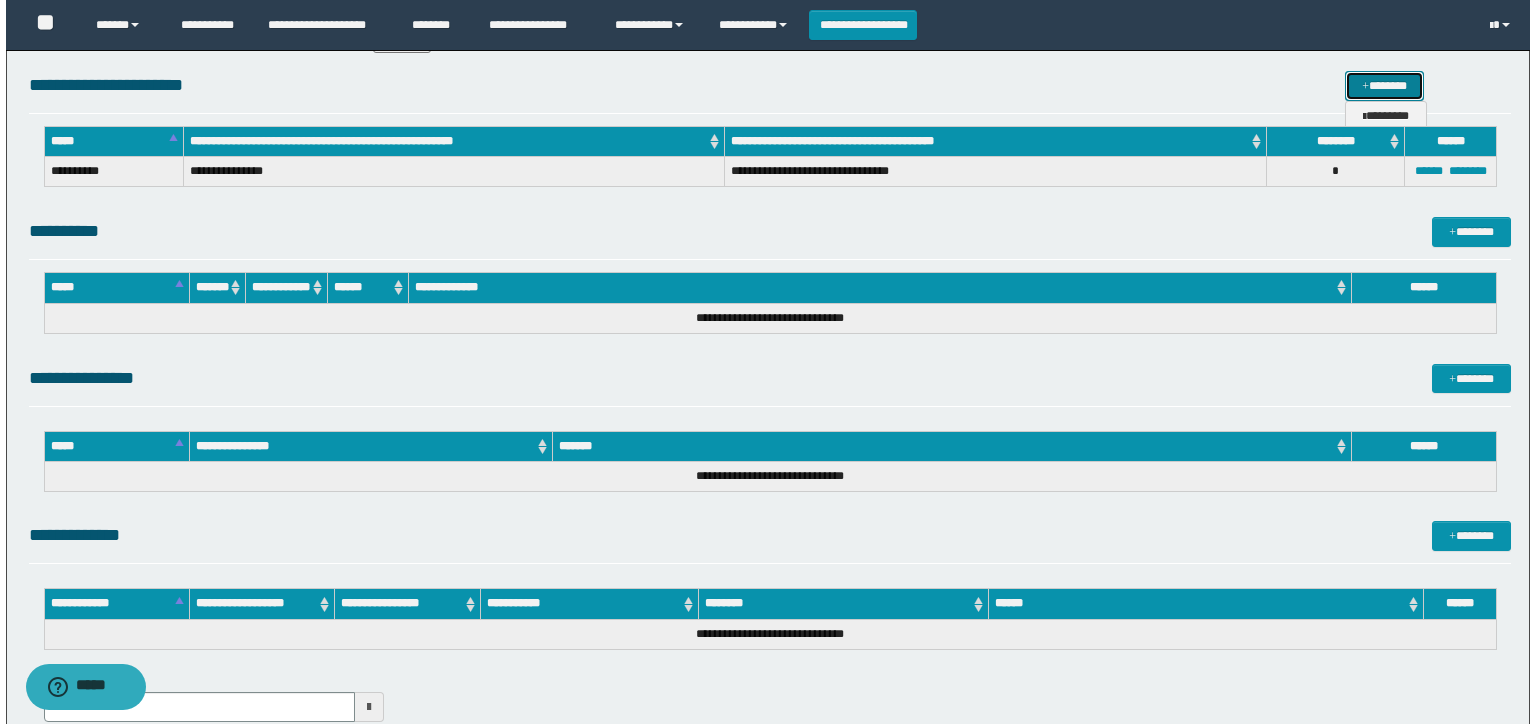scroll, scrollTop: 480, scrollLeft: 0, axis: vertical 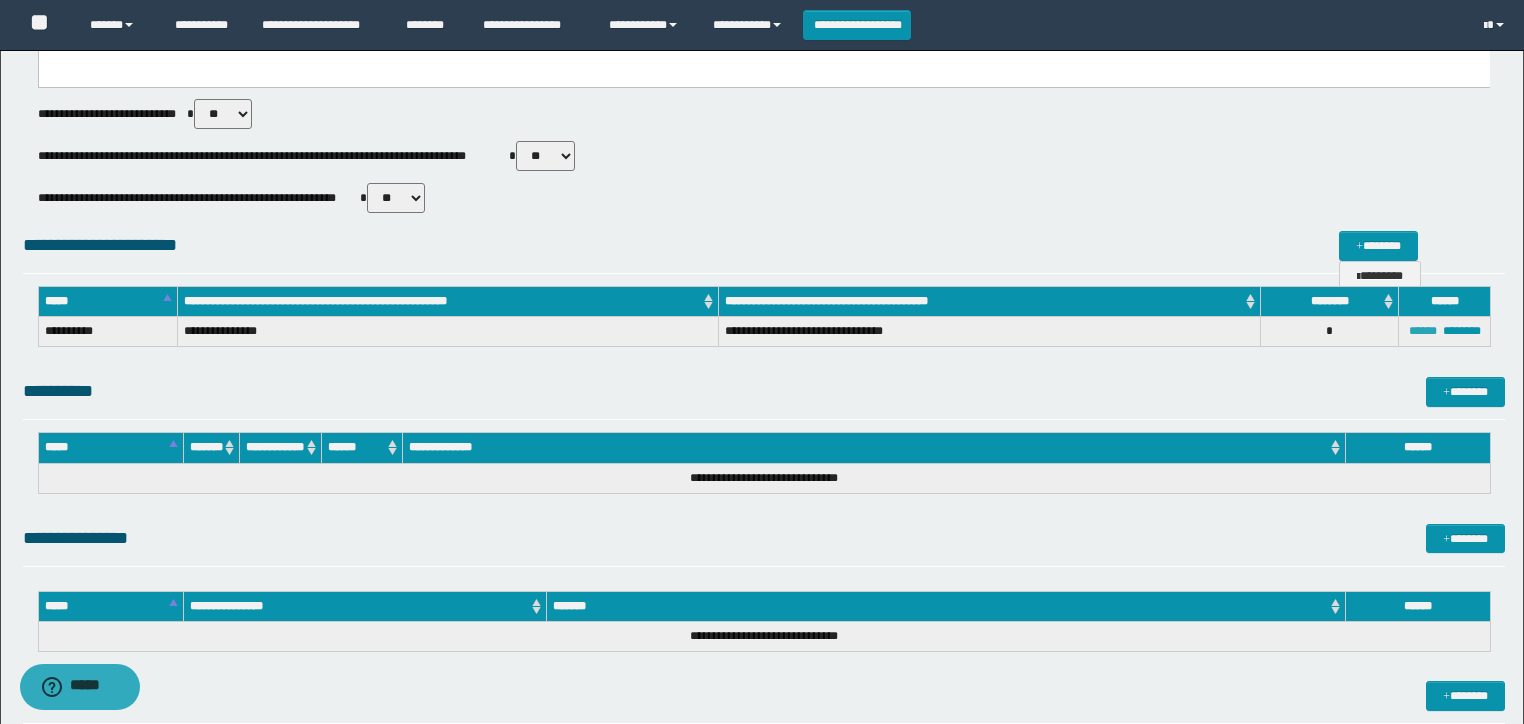 click on "******" at bounding box center (1423, 331) 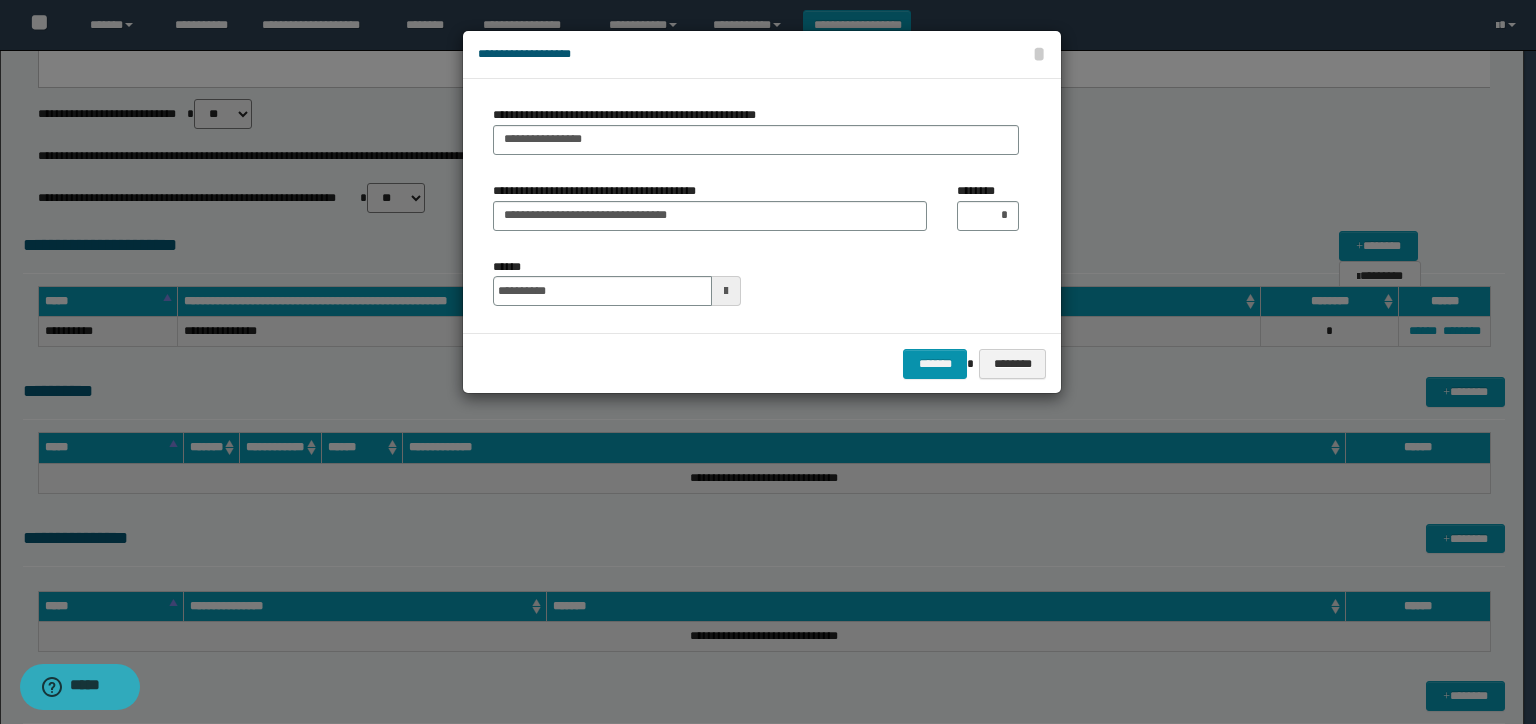 type on "**********" 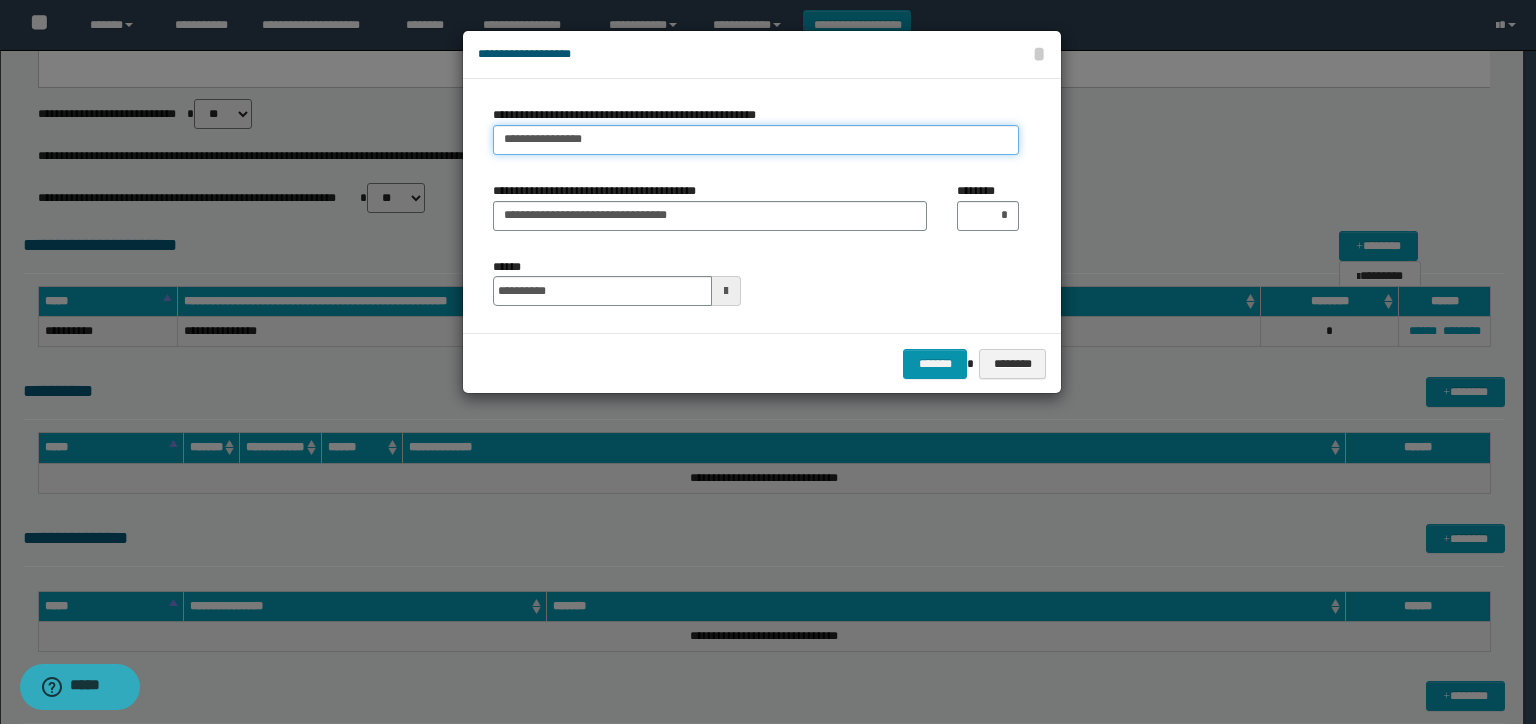 drag, startPoint x: 619, startPoint y: 145, endPoint x: 466, endPoint y: 136, distance: 153.26448 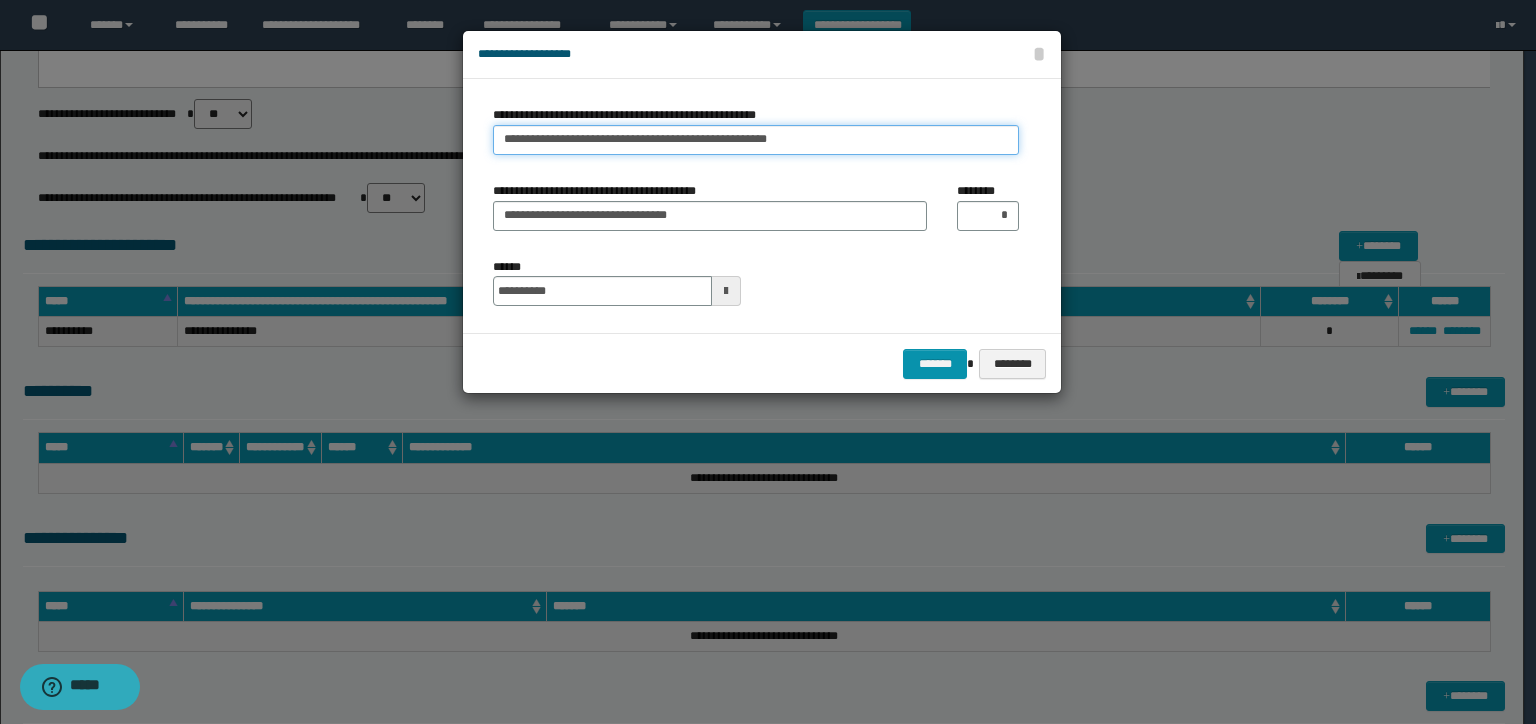 type on "**********" 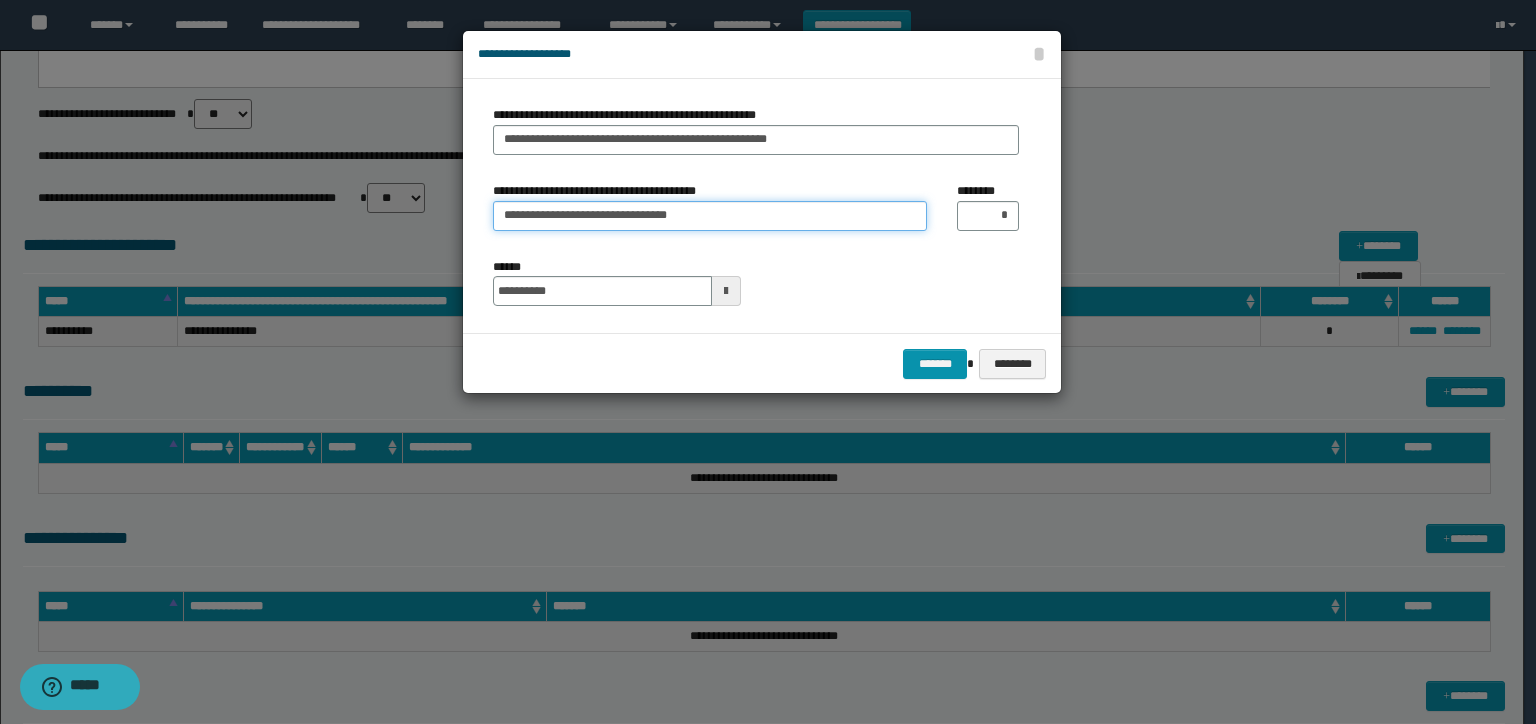 click on "**********" at bounding box center (710, 216) 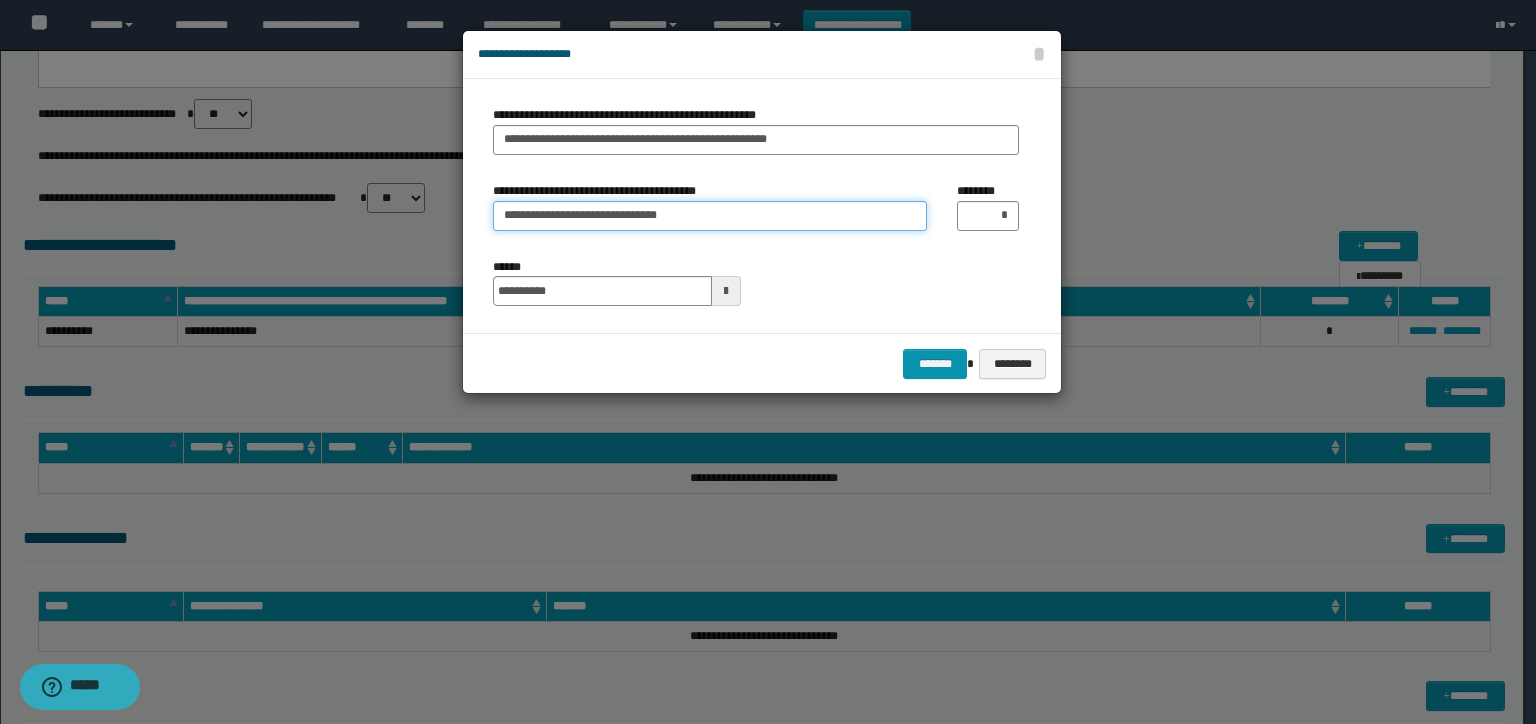 click on "**********" at bounding box center [710, 216] 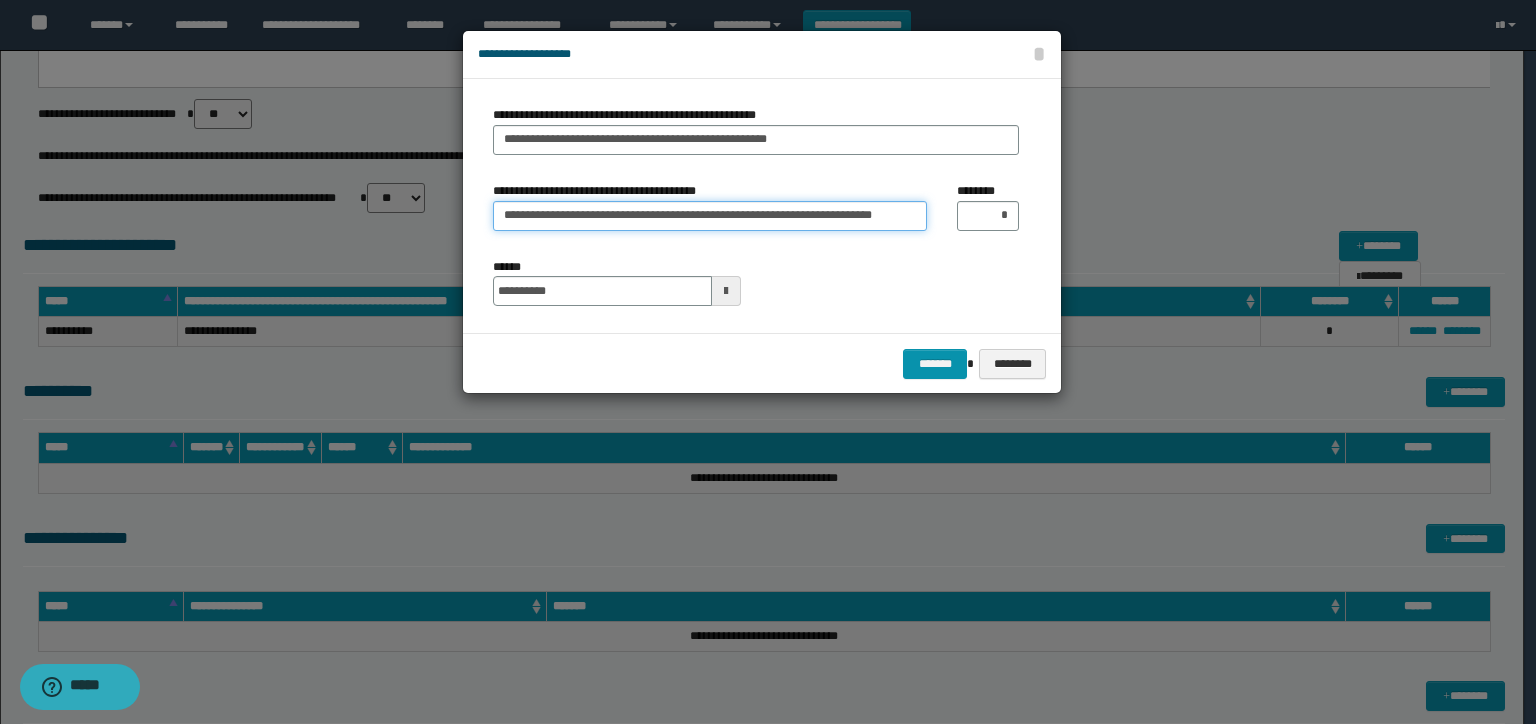 scroll, scrollTop: 0, scrollLeft: 13, axis: horizontal 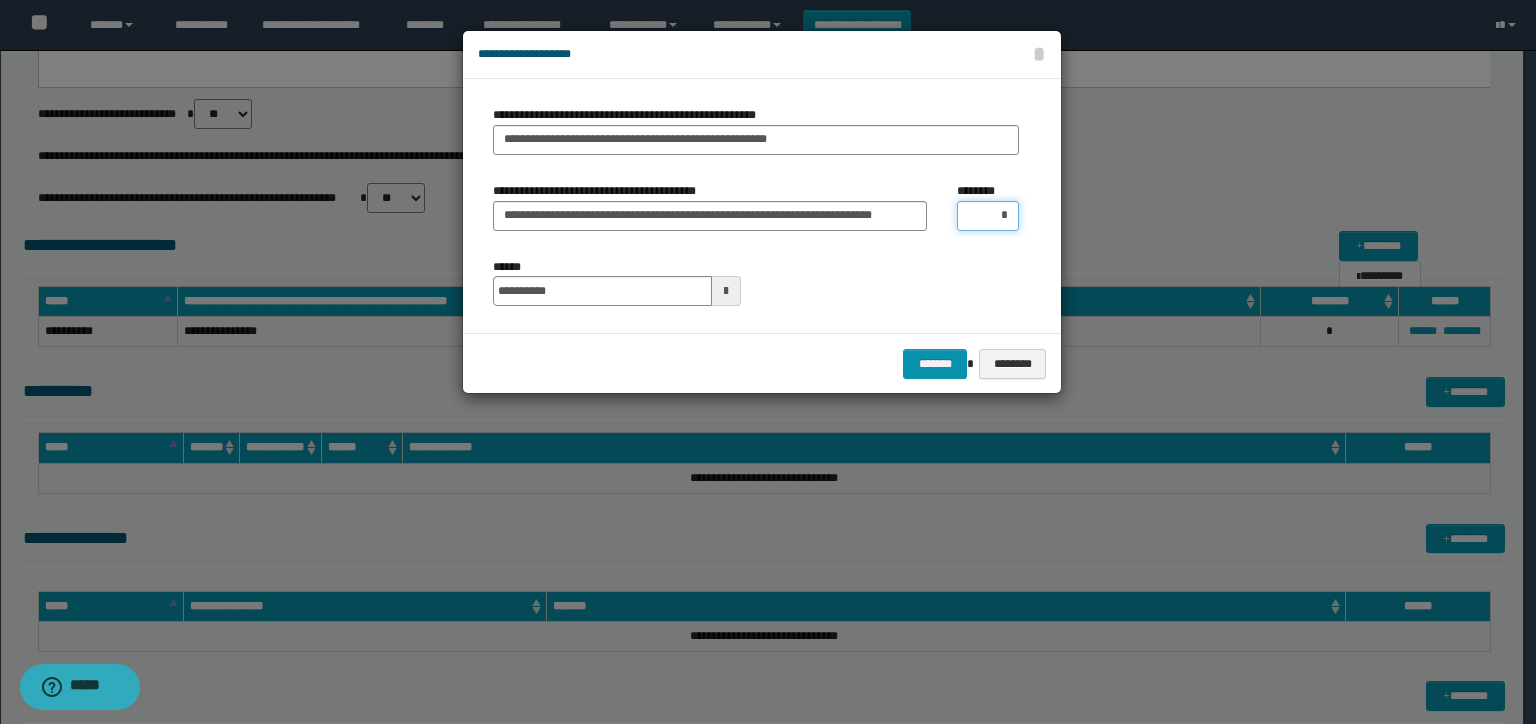 click on "**********" at bounding box center [762, 206] 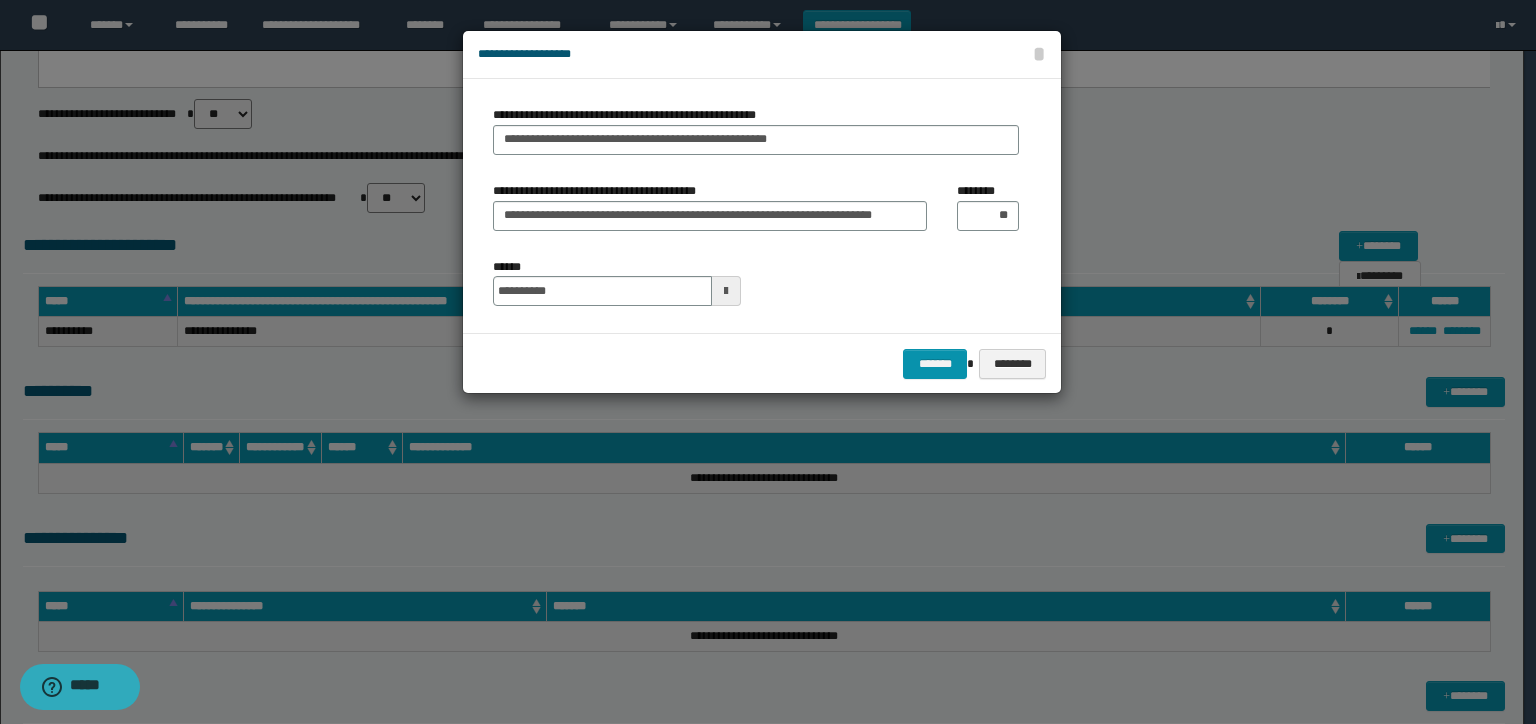 click on "**********" at bounding box center (756, 282) 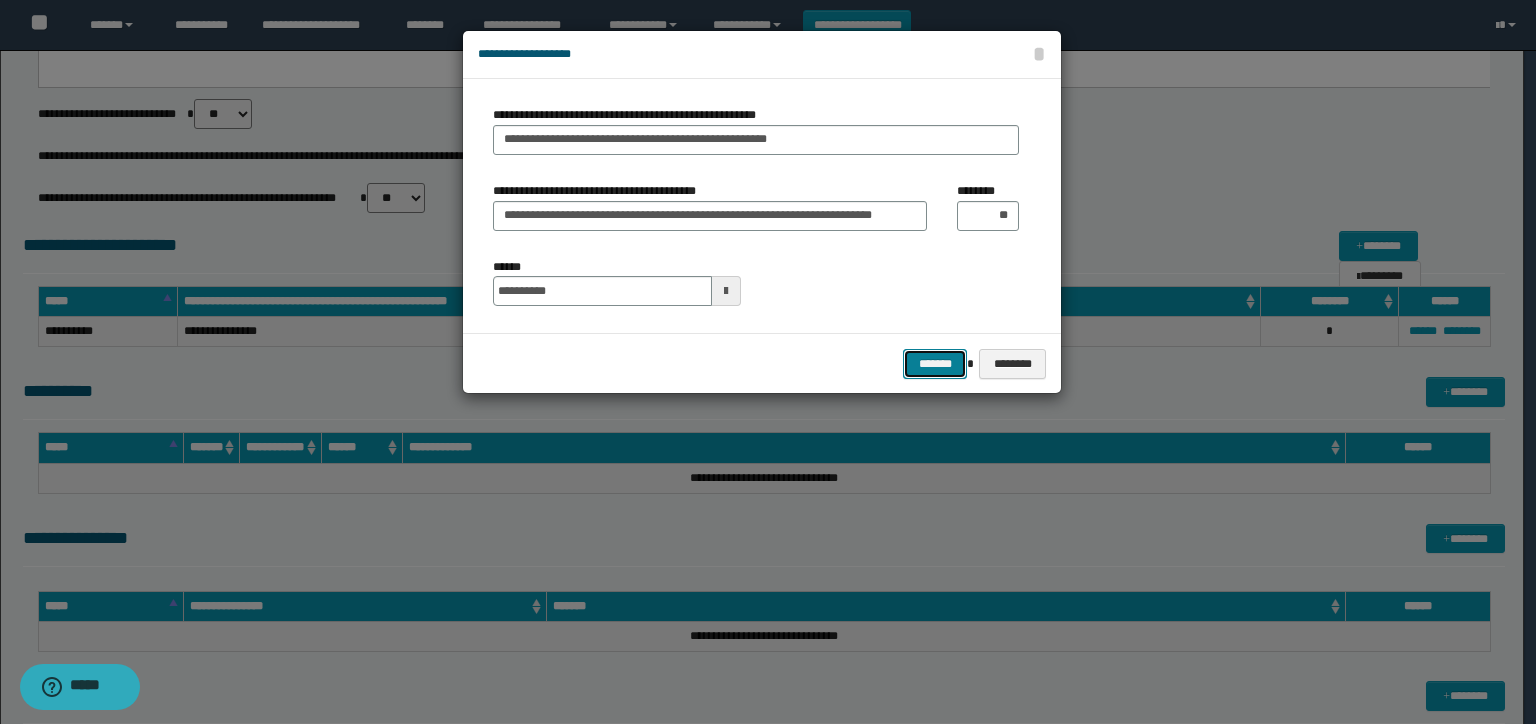 click on "*******" at bounding box center (935, 364) 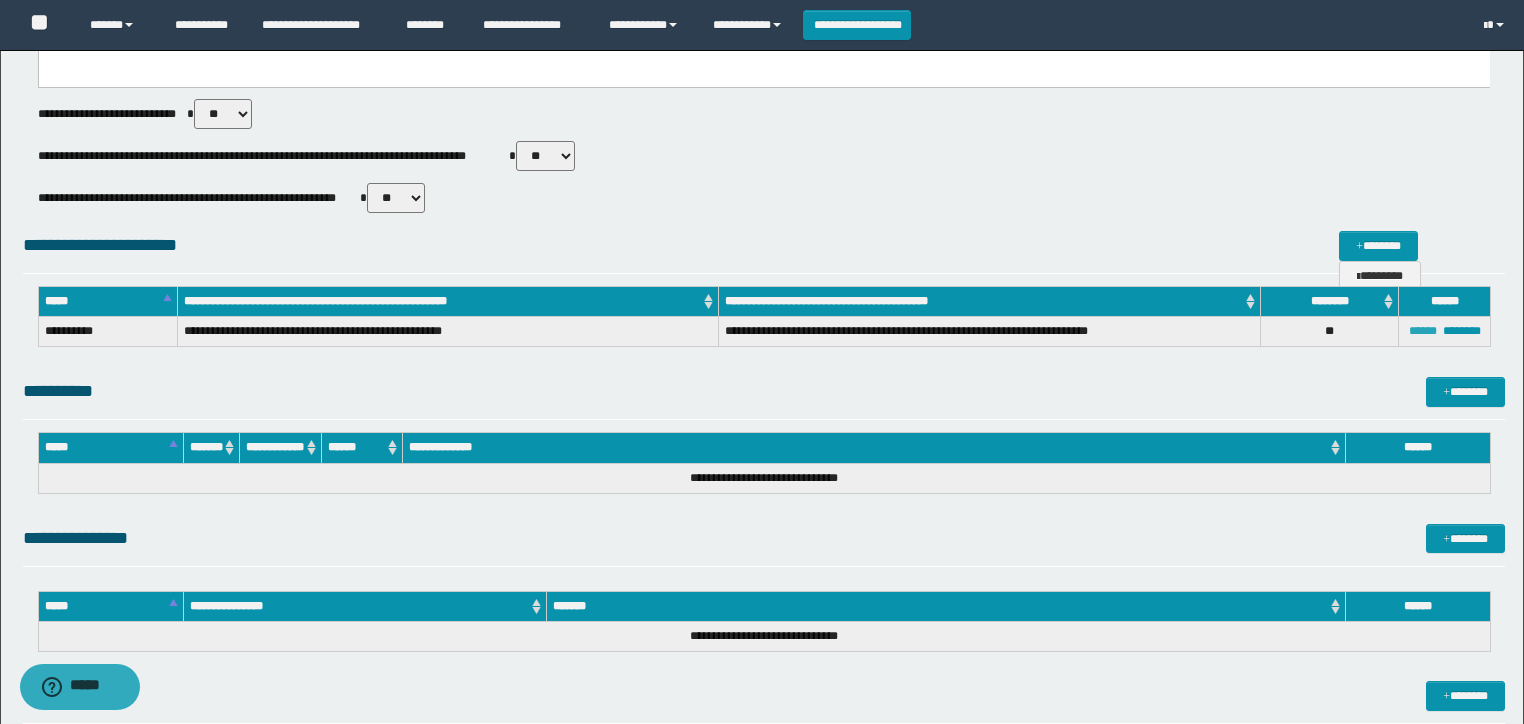 click on "******" at bounding box center (1423, 331) 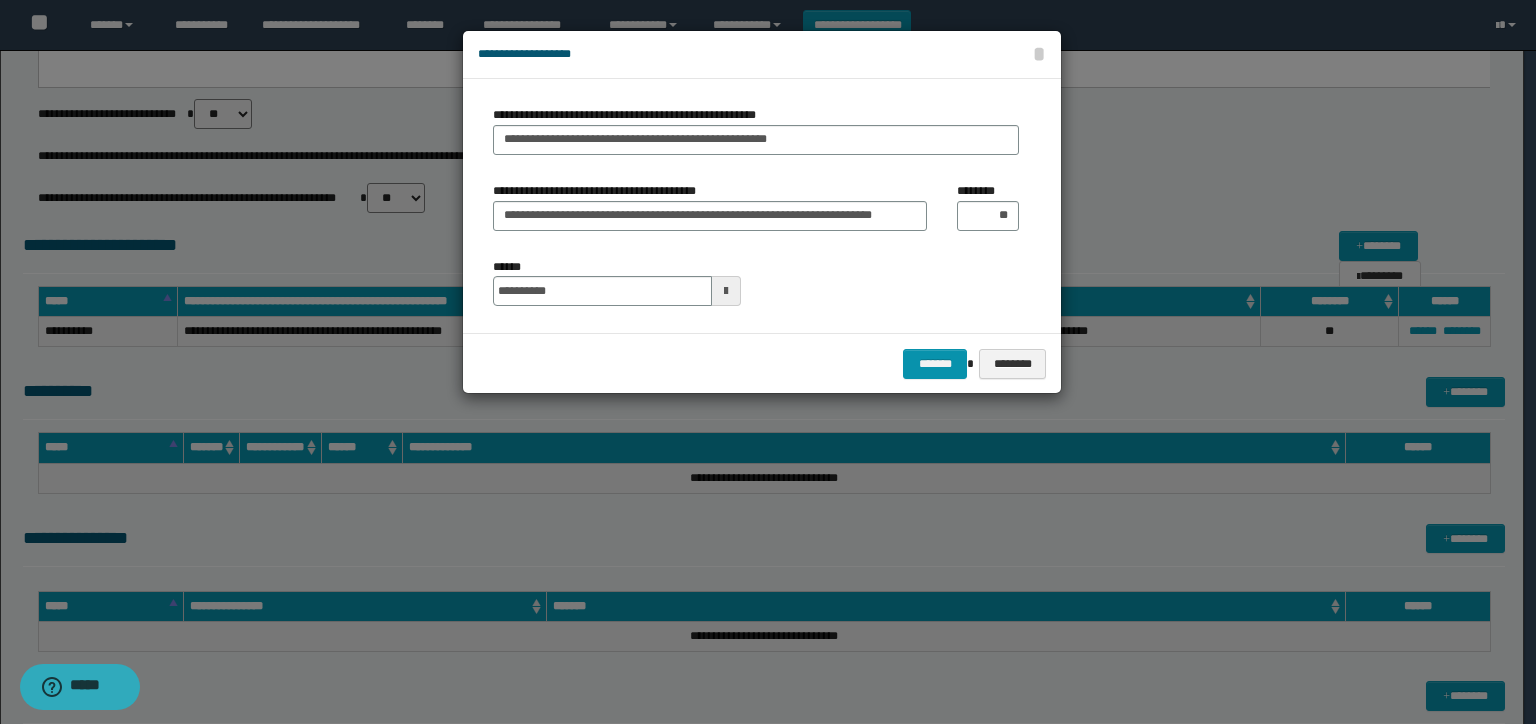 type on "**********" 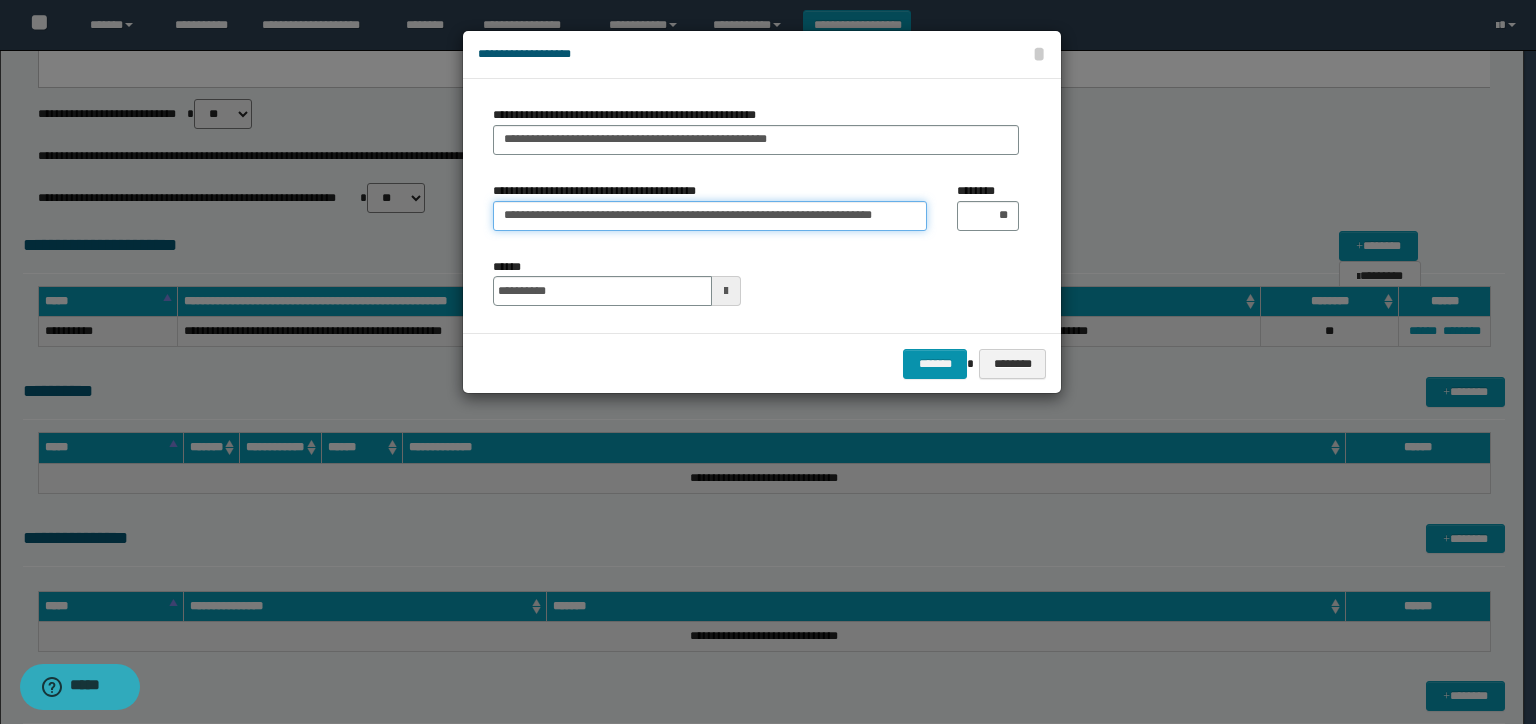 click on "**********" at bounding box center (710, 216) 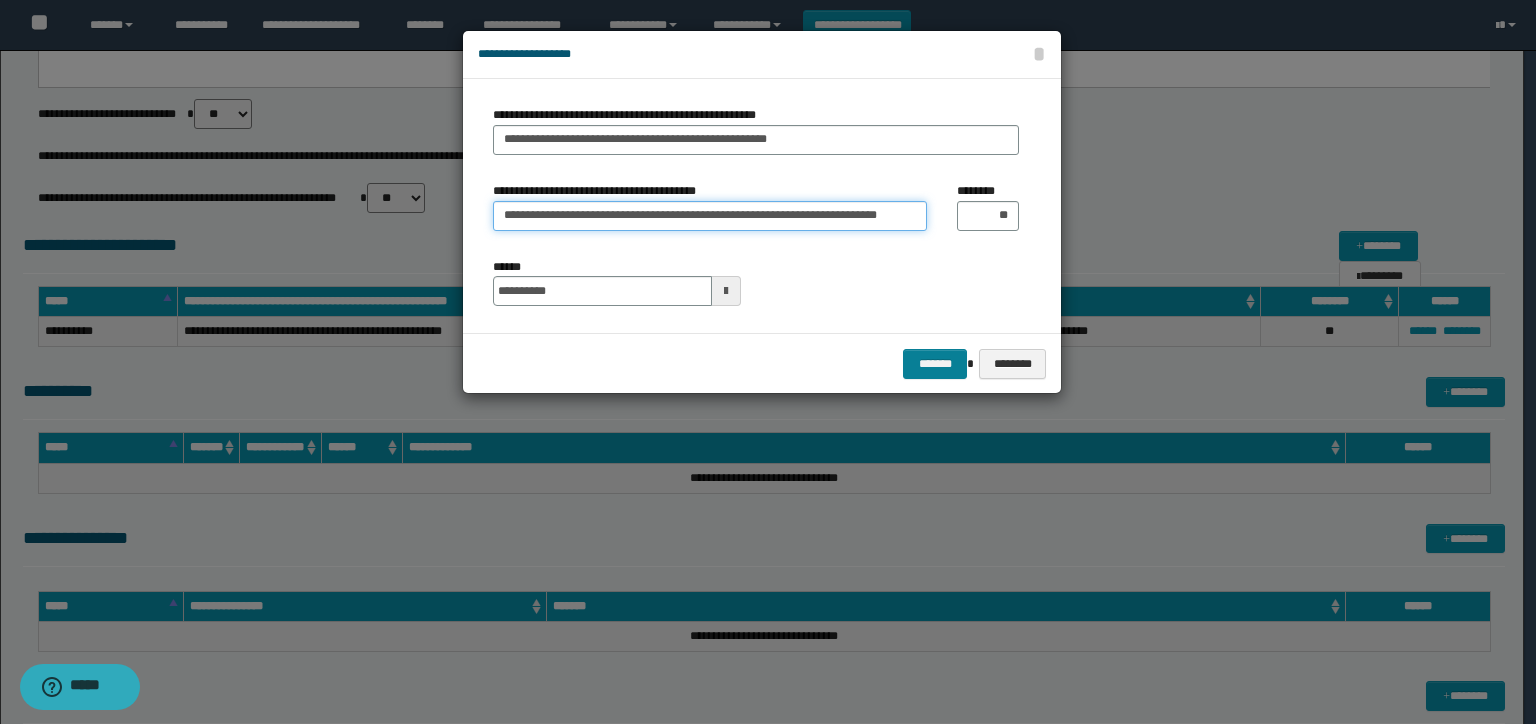 type on "**********" 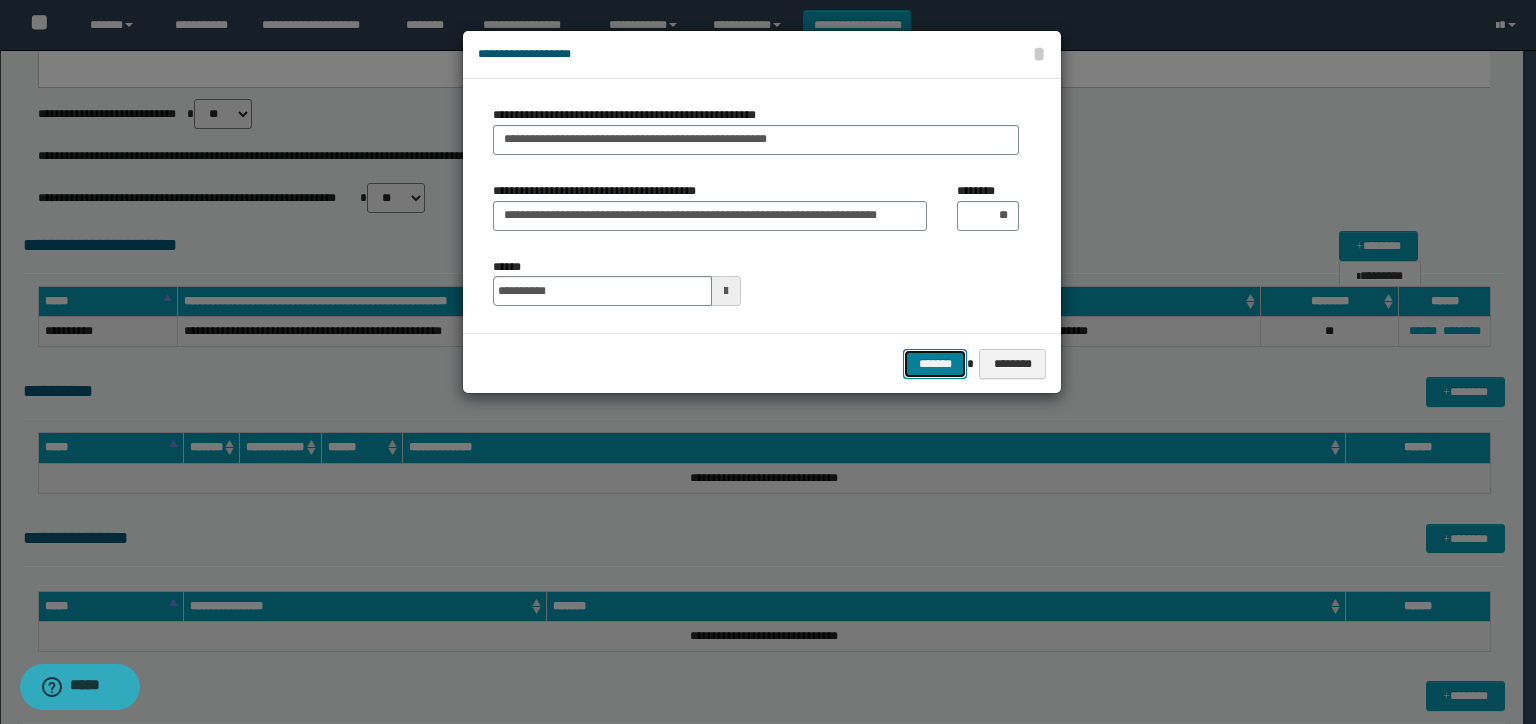 click on "*******" at bounding box center (935, 364) 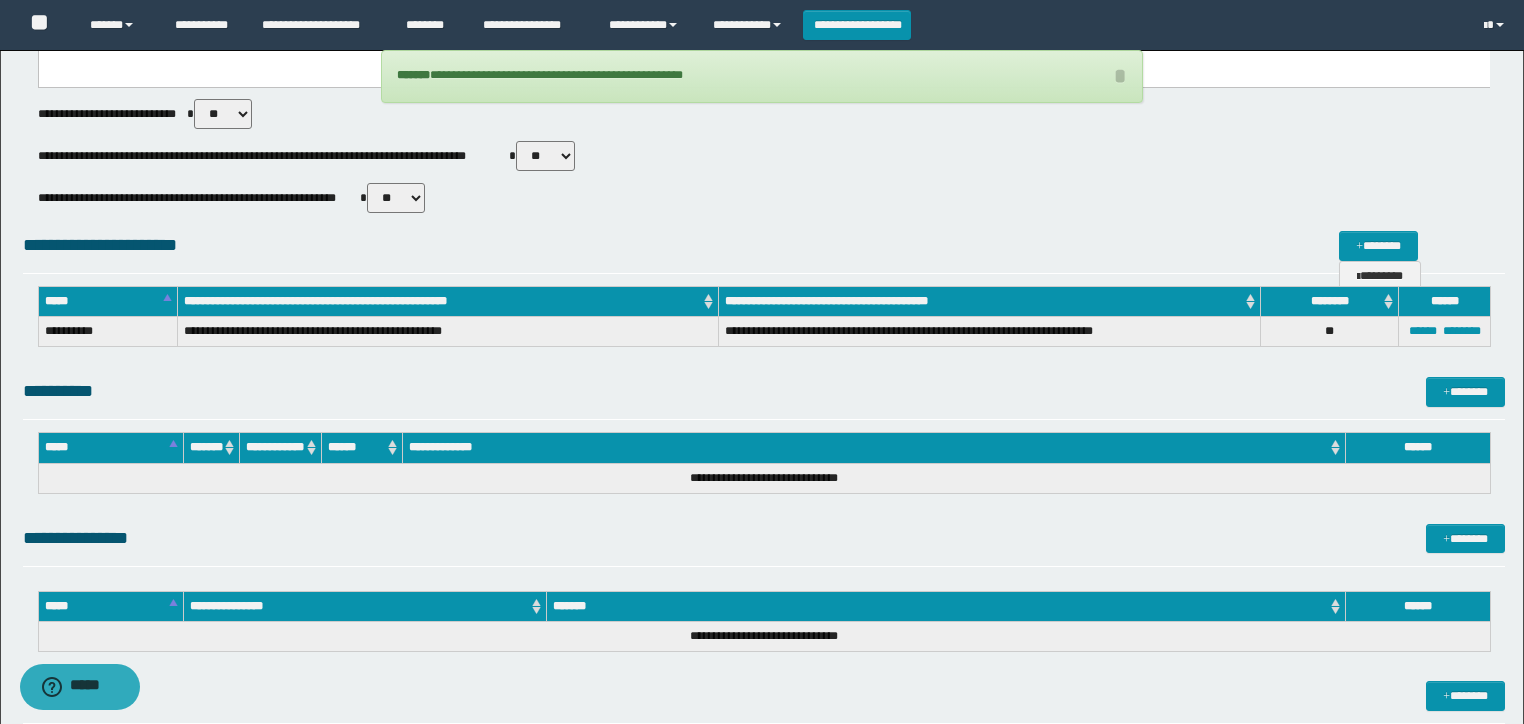 click on "**********" at bounding box center [764, 198] 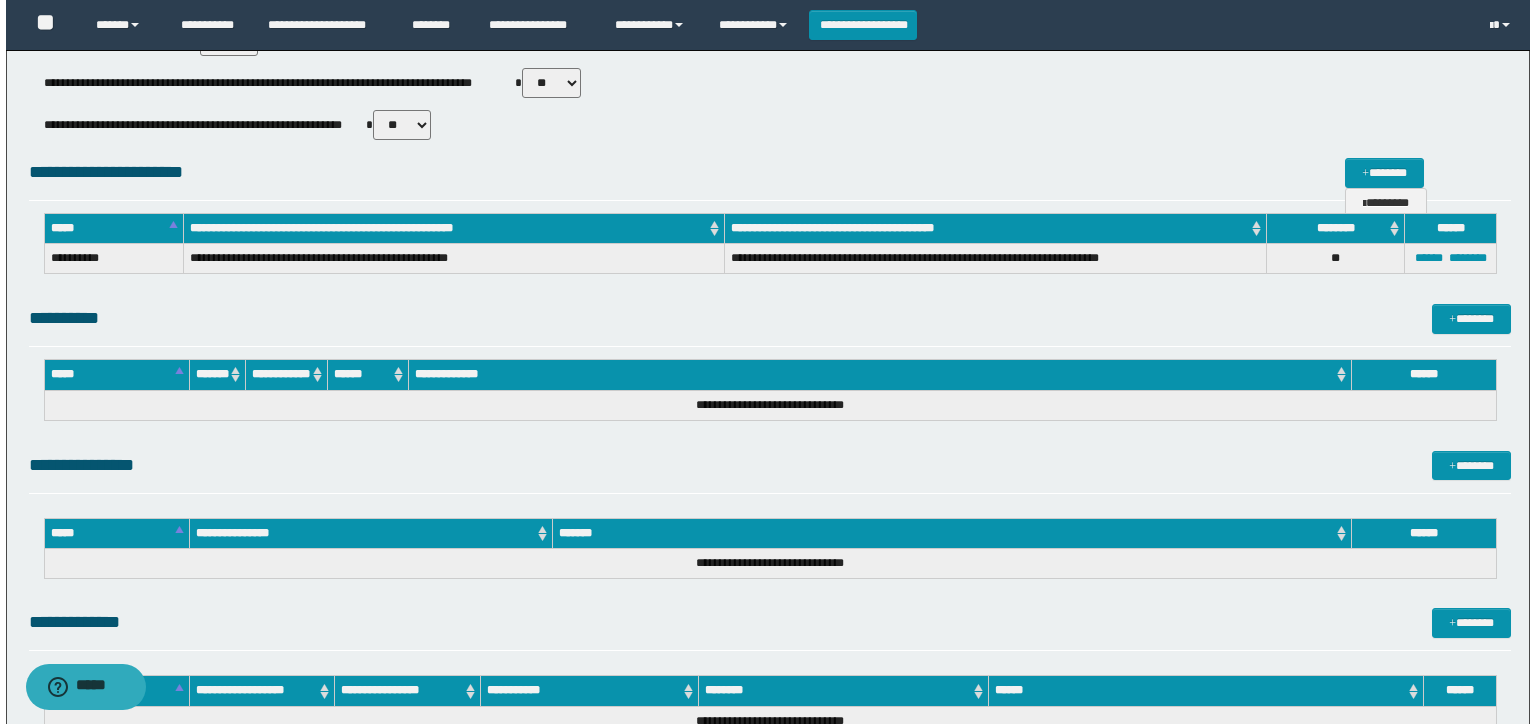 scroll, scrollTop: 560, scrollLeft: 0, axis: vertical 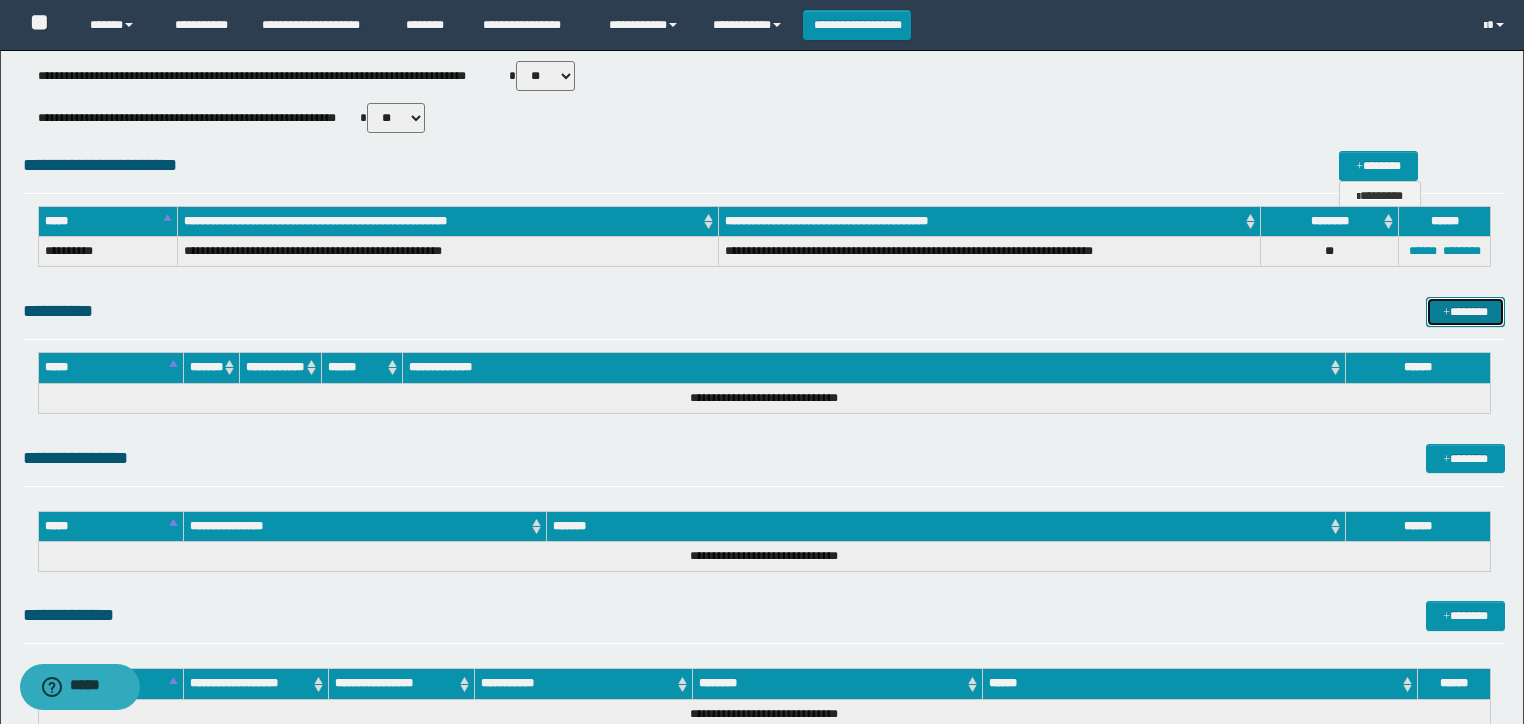 click on "*******" at bounding box center [1465, 312] 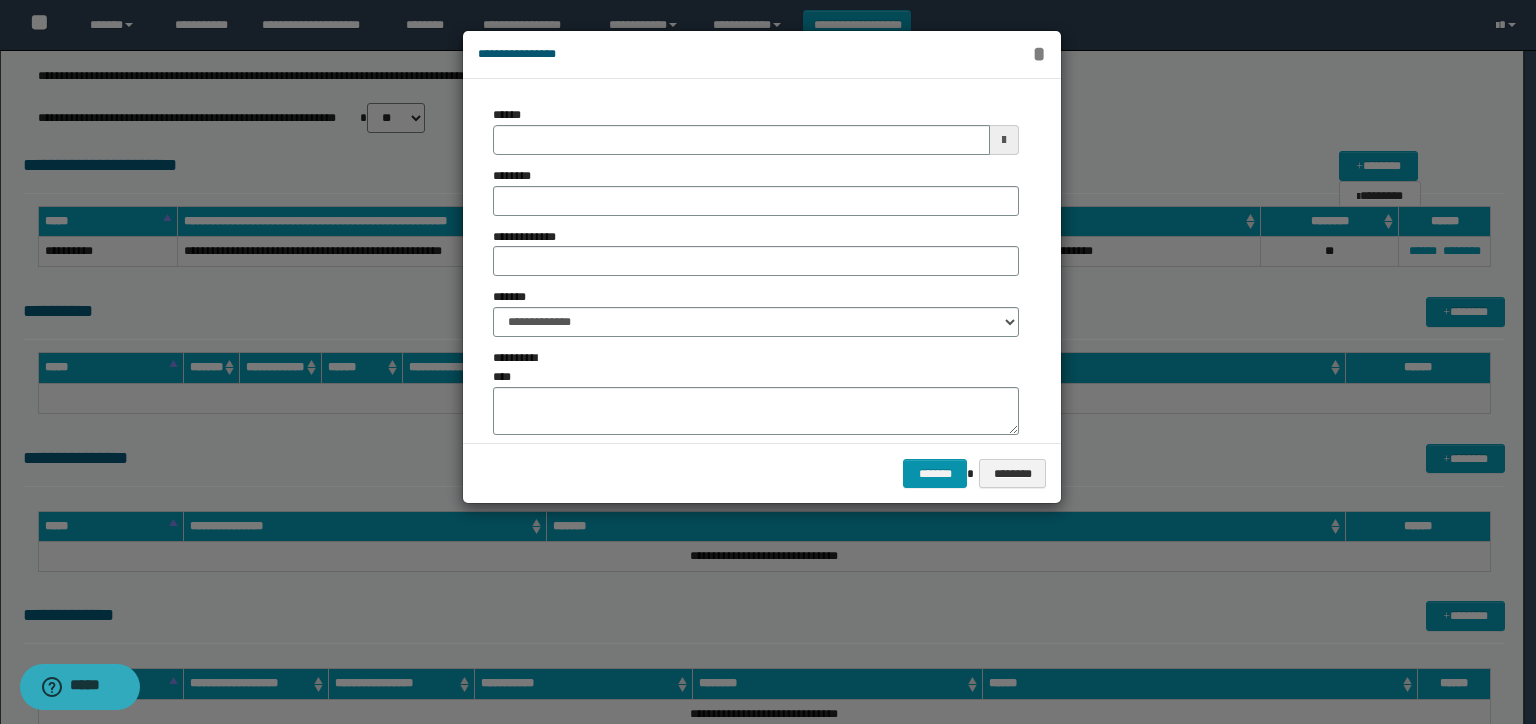 type on "**********" 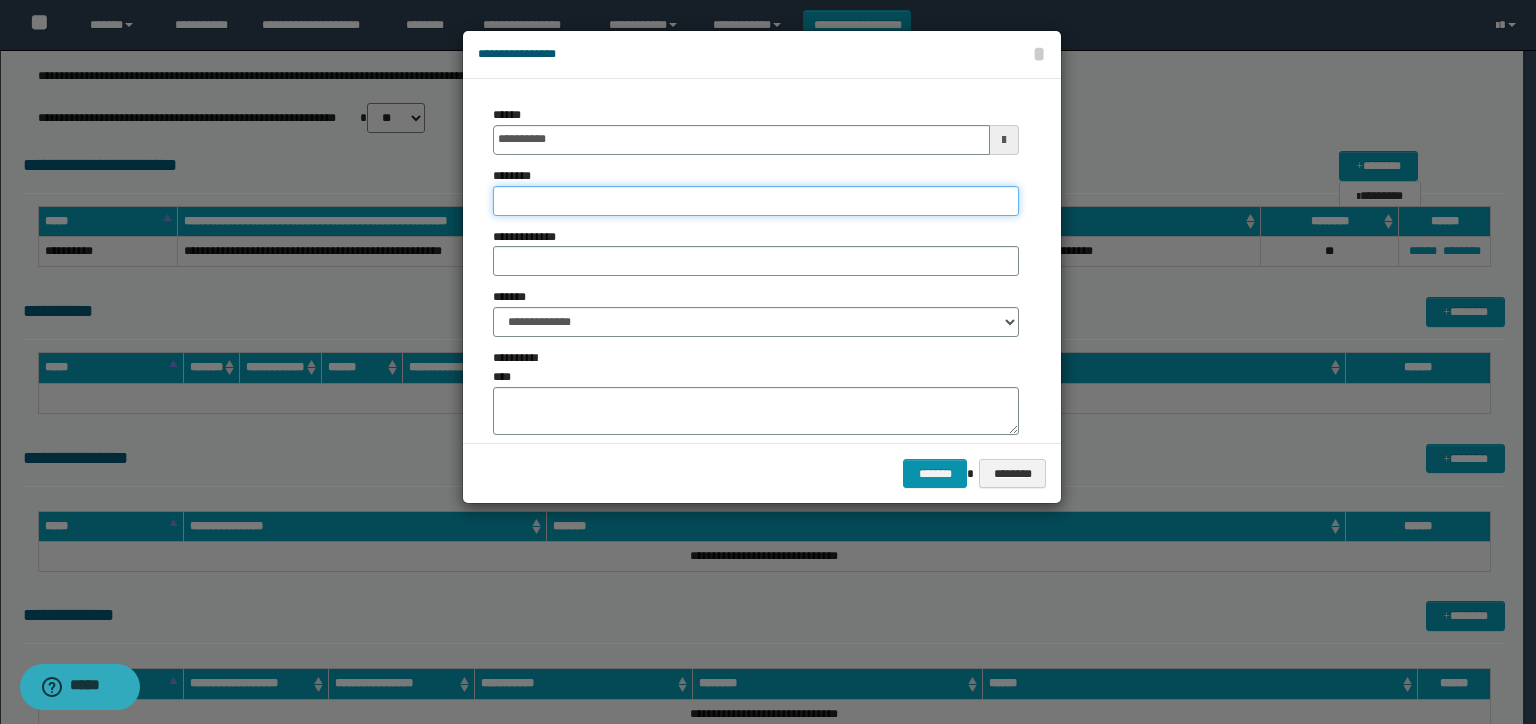click on "********" at bounding box center (756, 201) 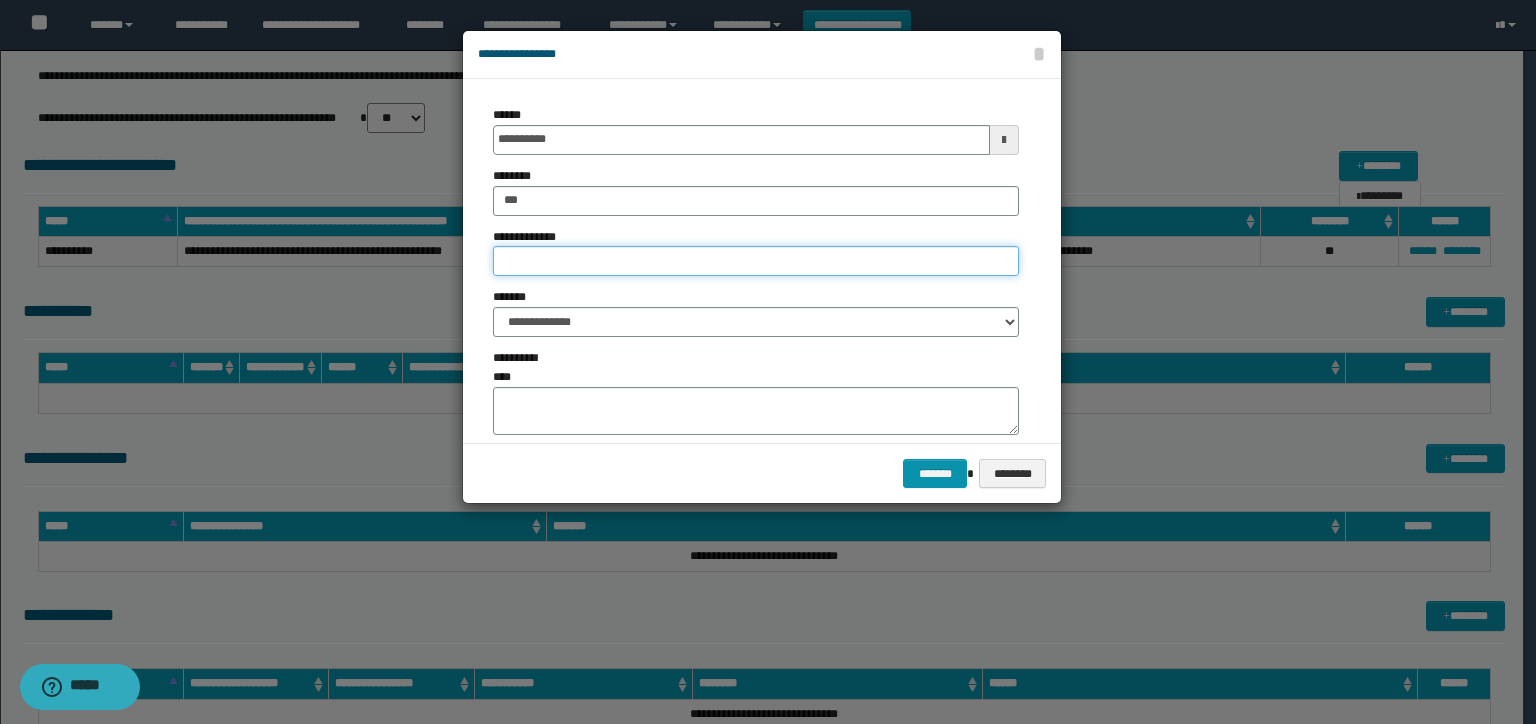 click on "**********" at bounding box center (756, 261) 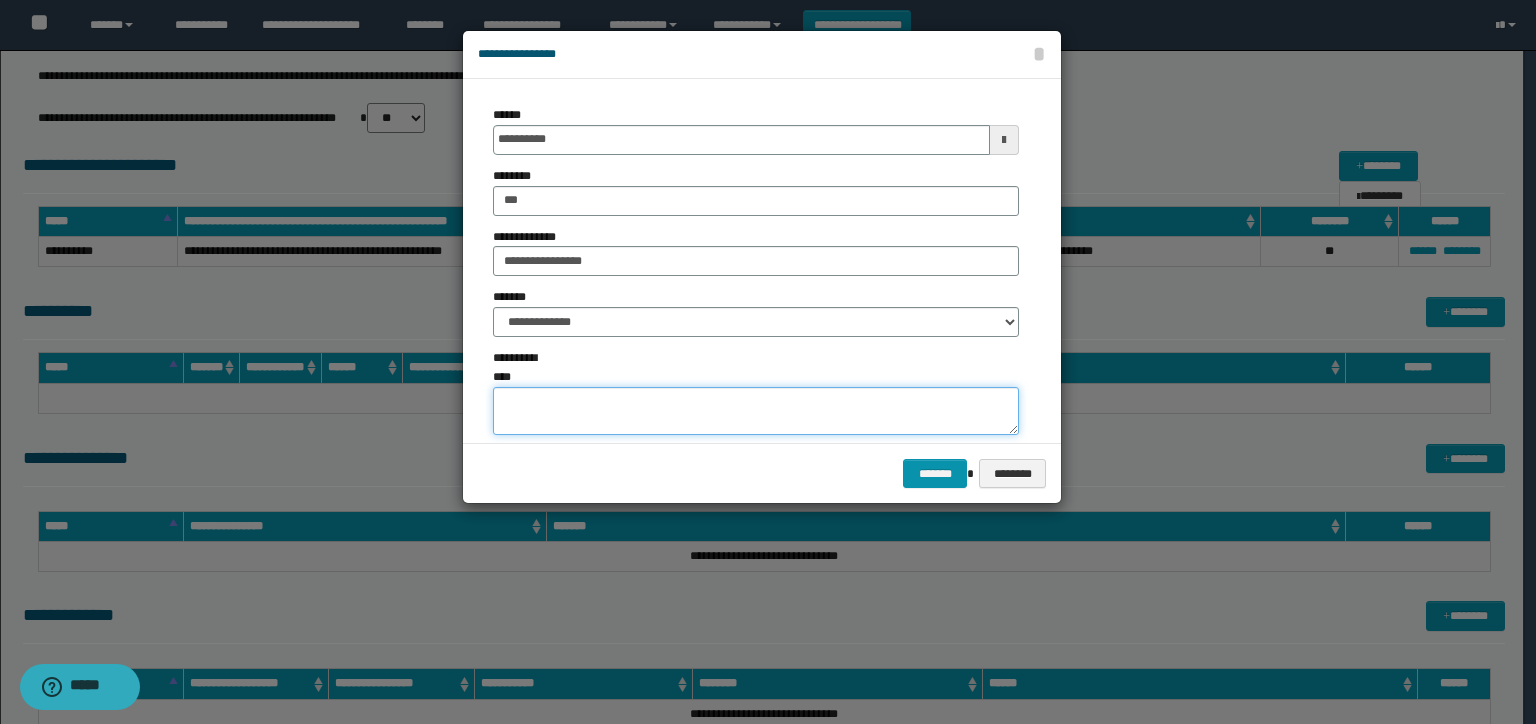 click on "**********" at bounding box center [756, 411] 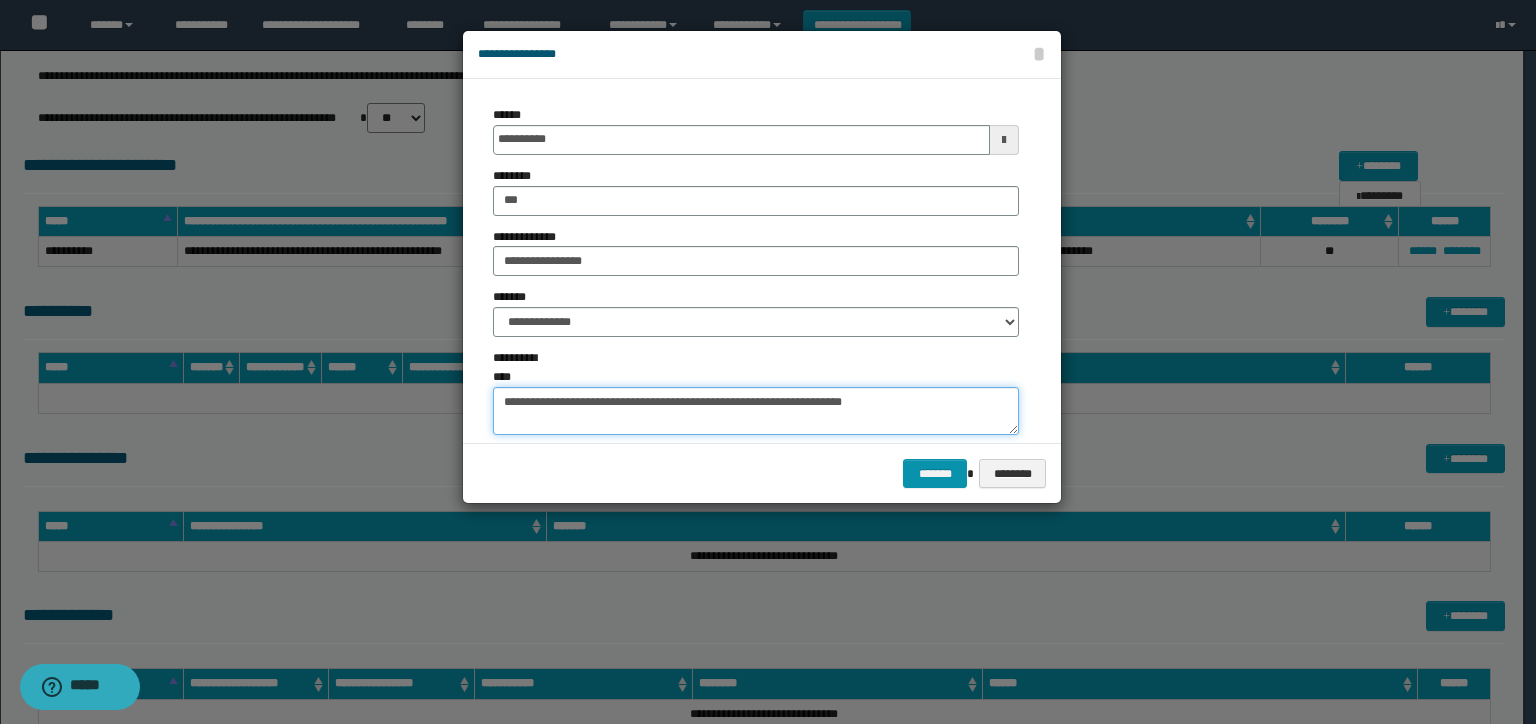 click on "**********" at bounding box center [756, 411] 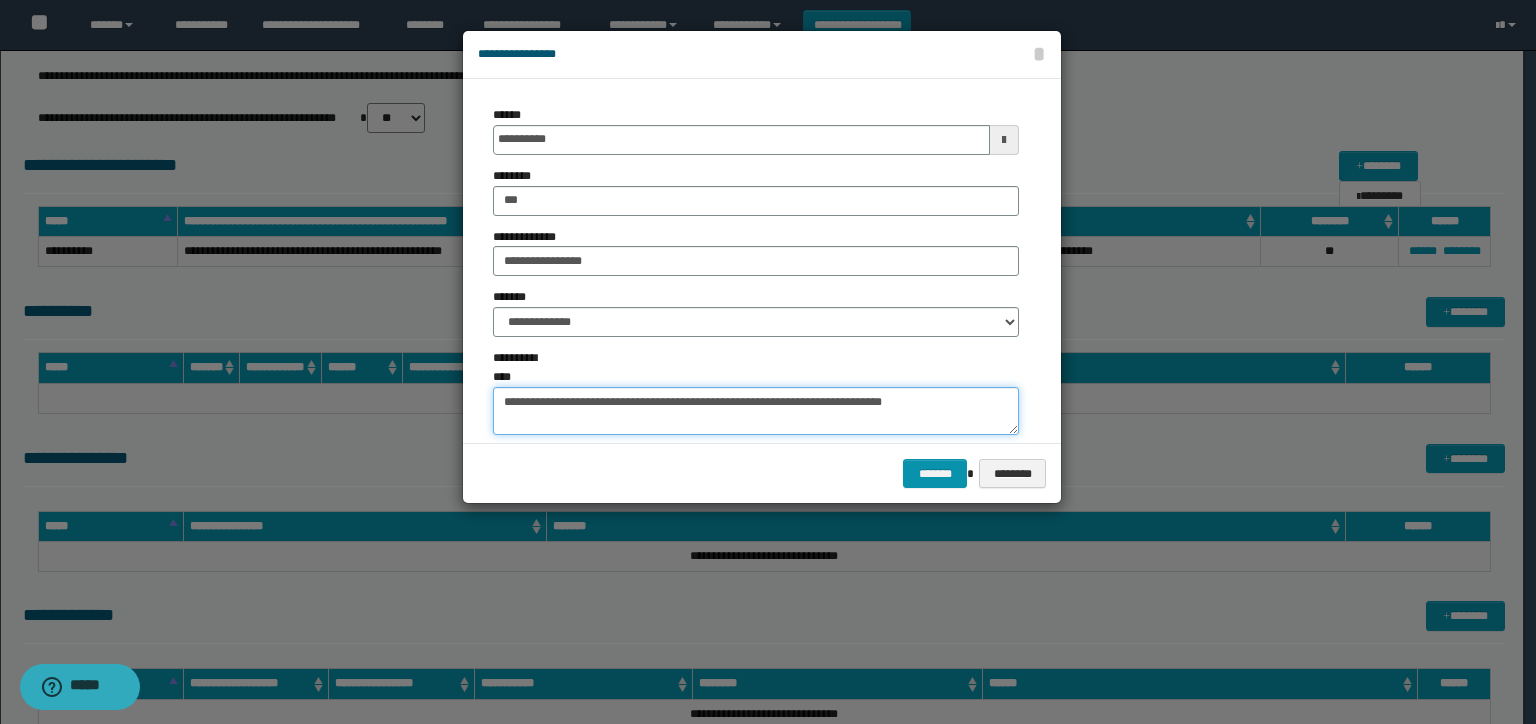 click on "**********" at bounding box center [756, 411] 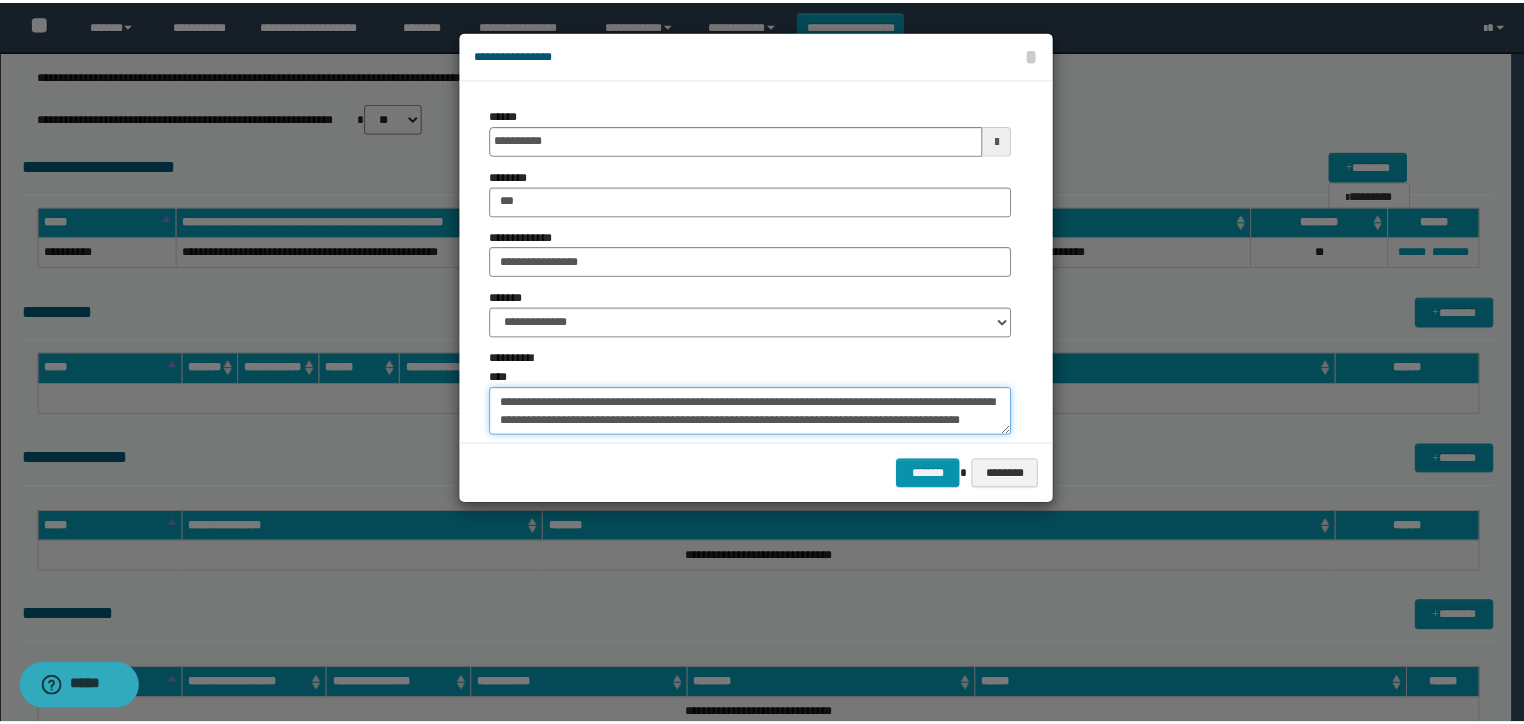 scroll, scrollTop: 12, scrollLeft: 0, axis: vertical 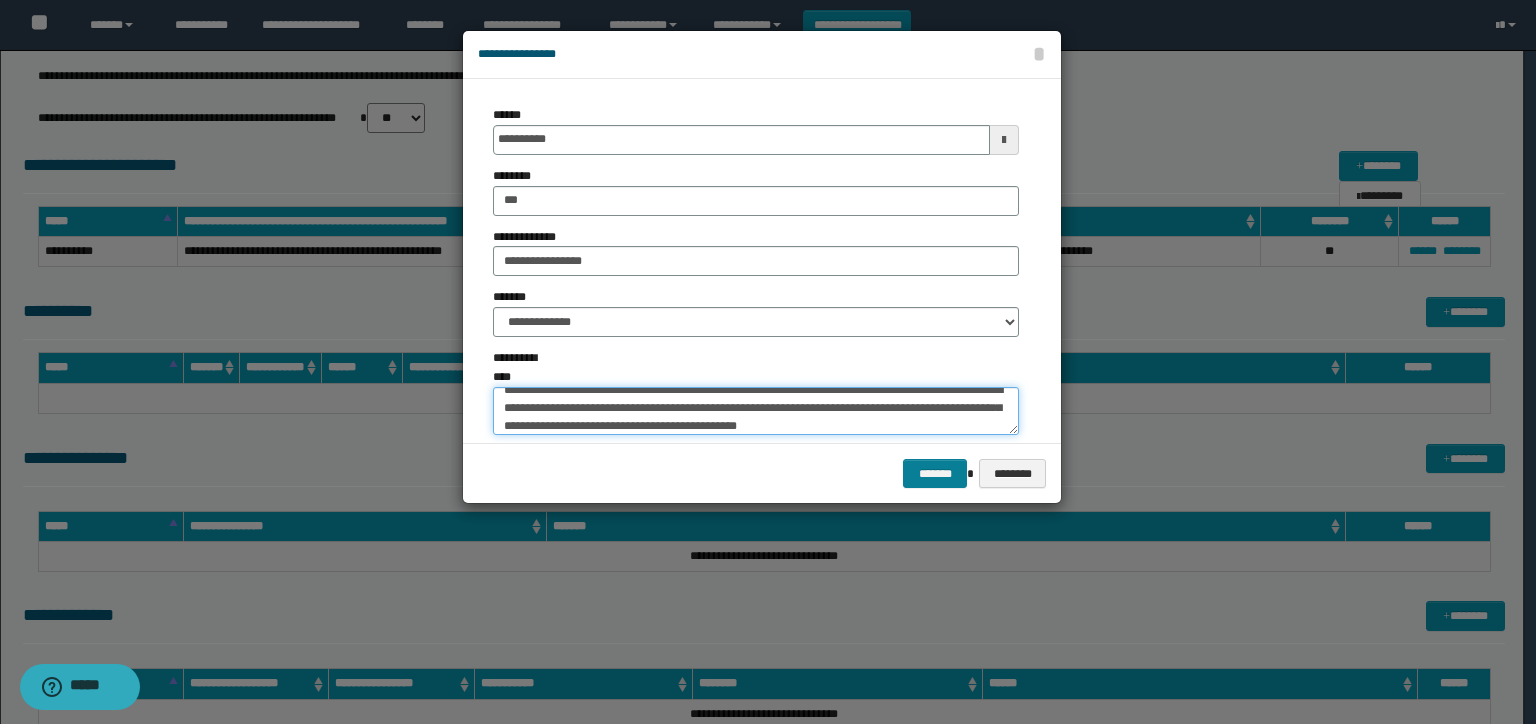 type on "**********" 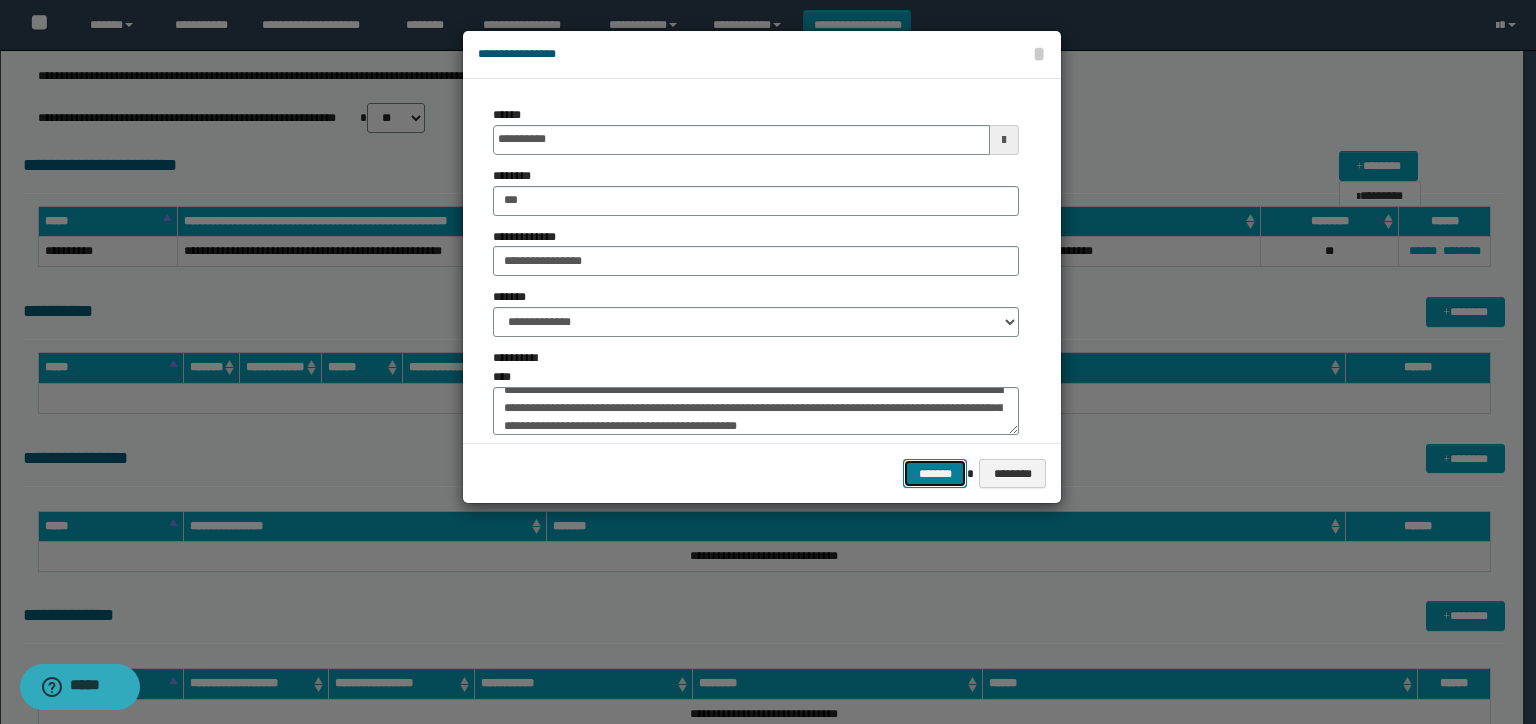 click on "*******" at bounding box center [935, 474] 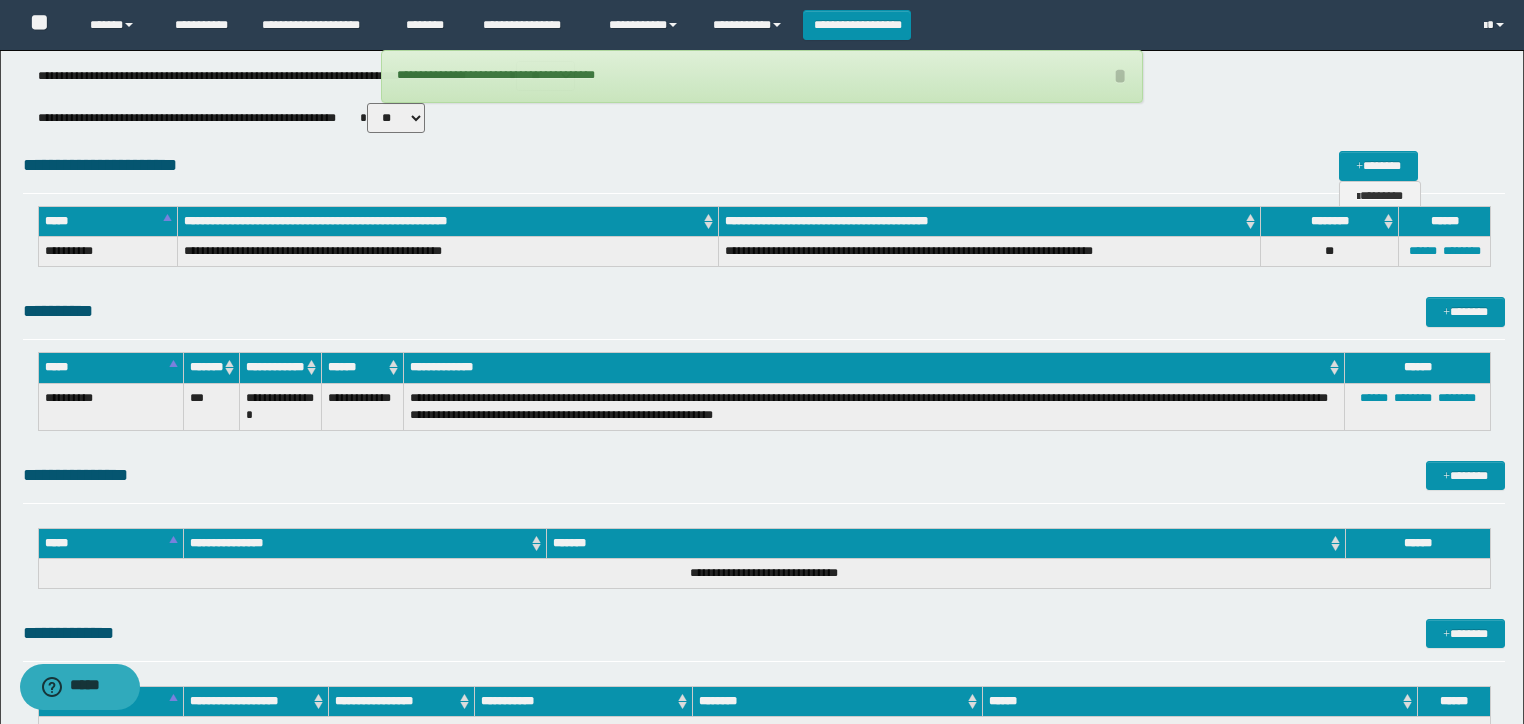 click on "**********" at bounding box center (764, 311) 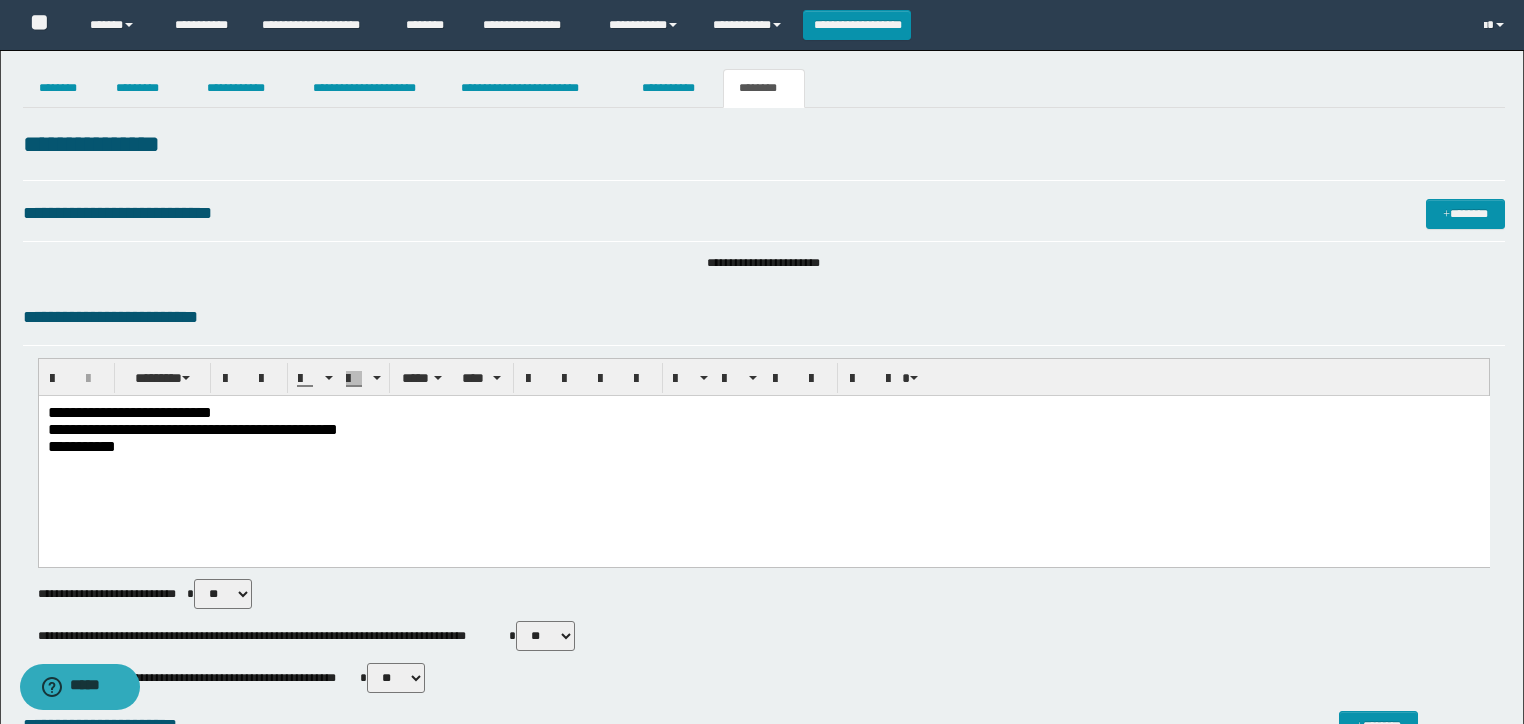 scroll, scrollTop: 0, scrollLeft: 0, axis: both 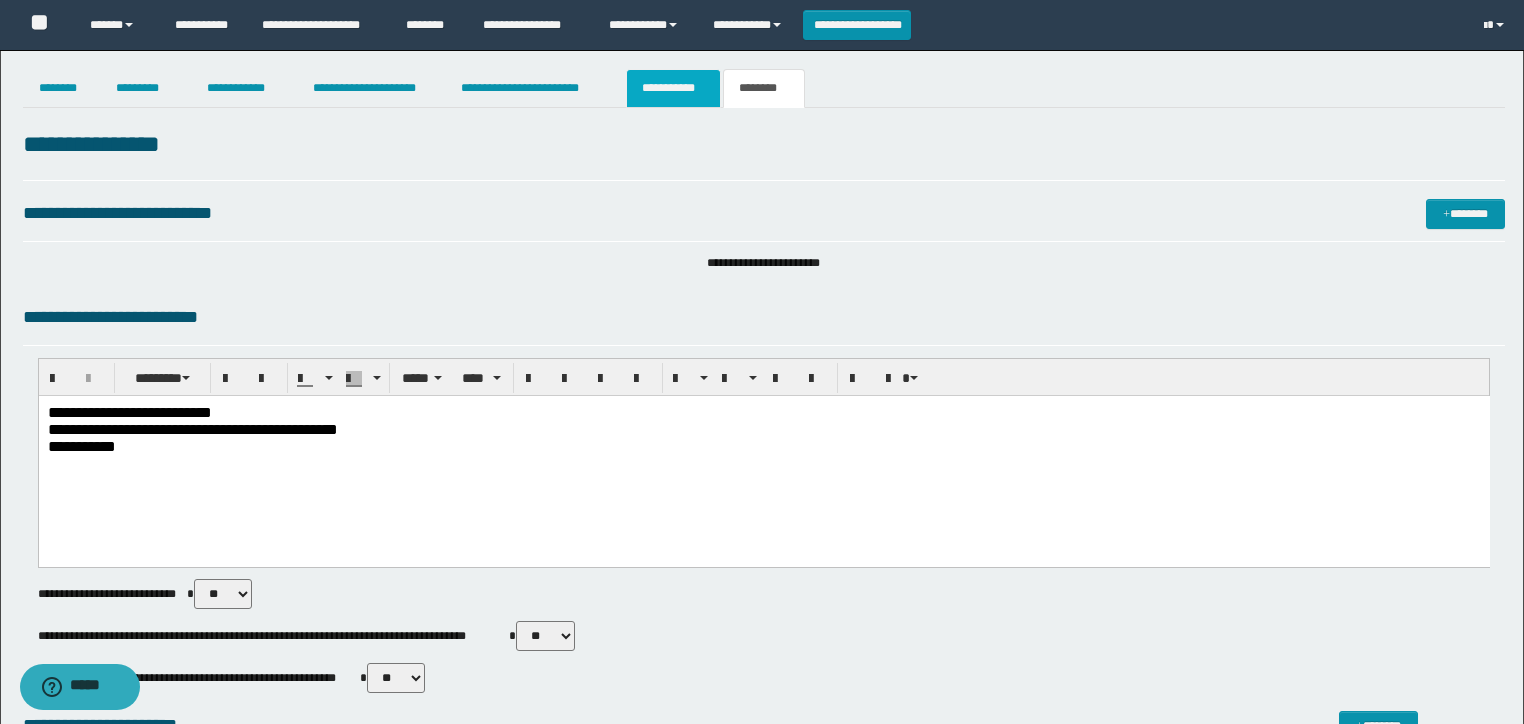 click on "**********" at bounding box center [673, 88] 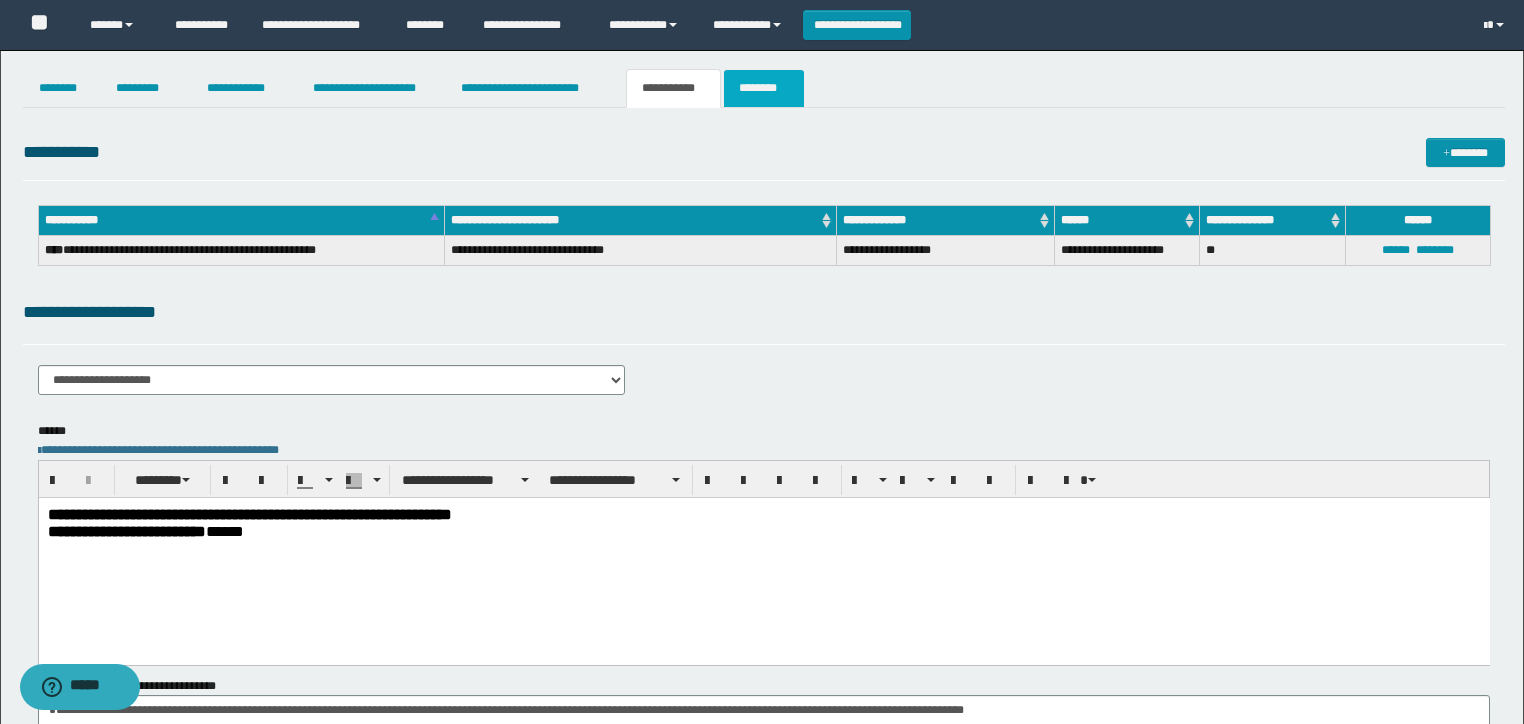 click on "********" at bounding box center (764, 88) 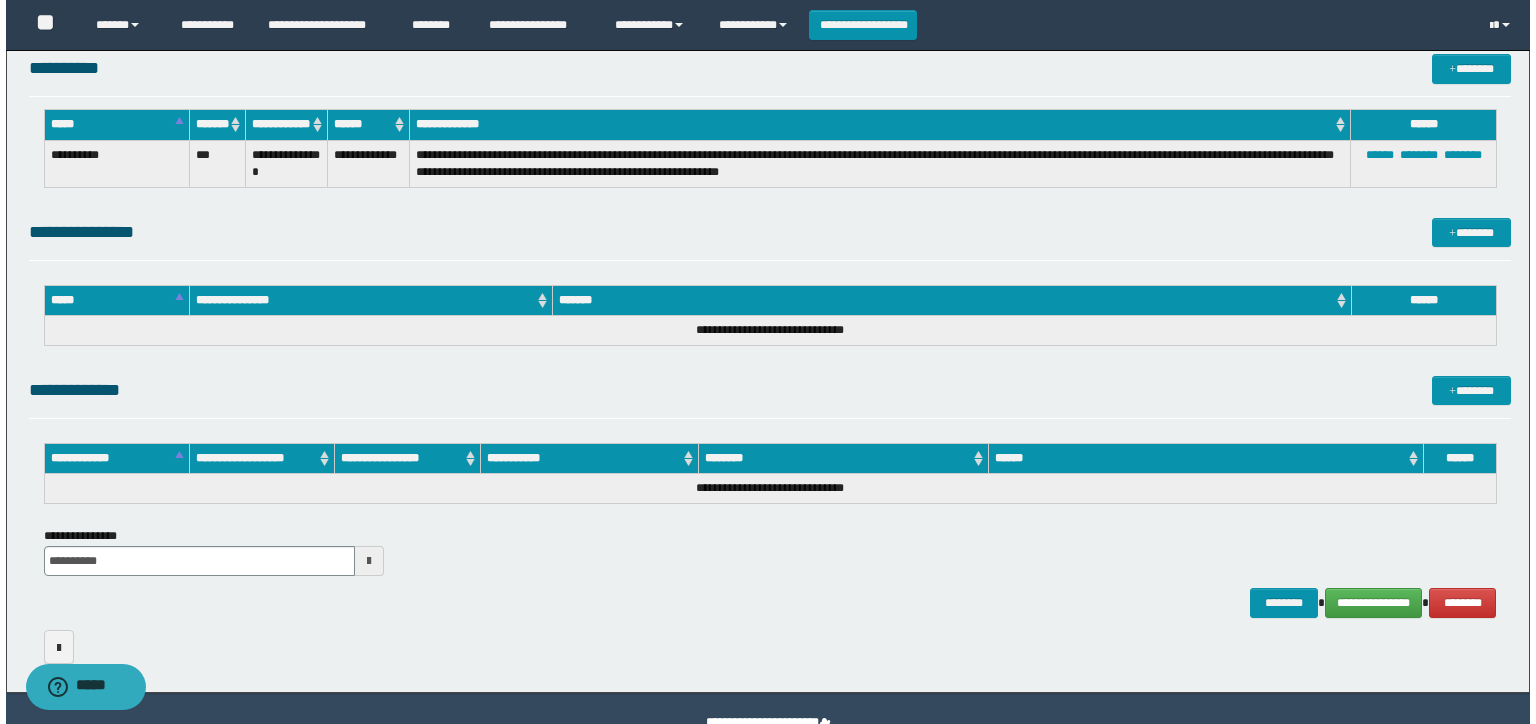 scroll, scrollTop: 849, scrollLeft: 0, axis: vertical 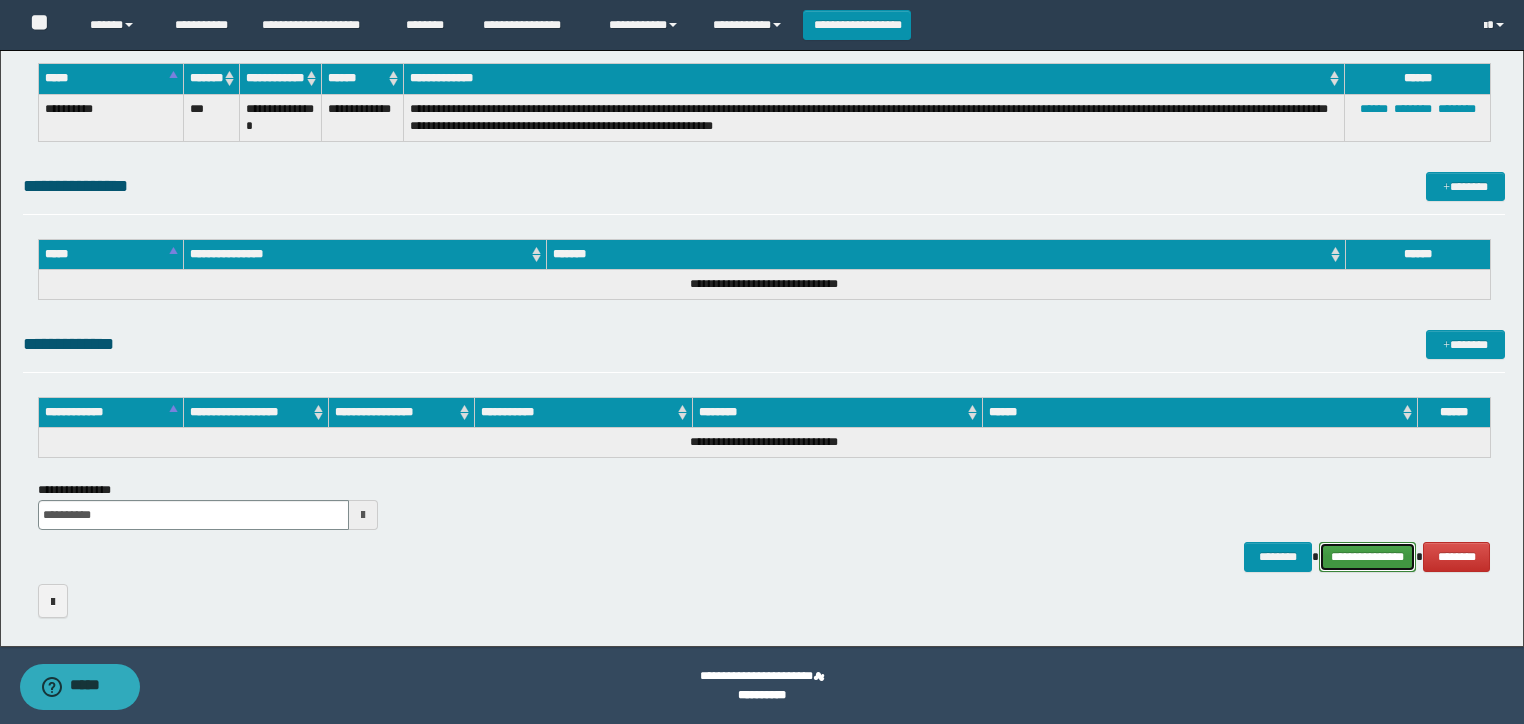 click on "**********" at bounding box center (1368, 557) 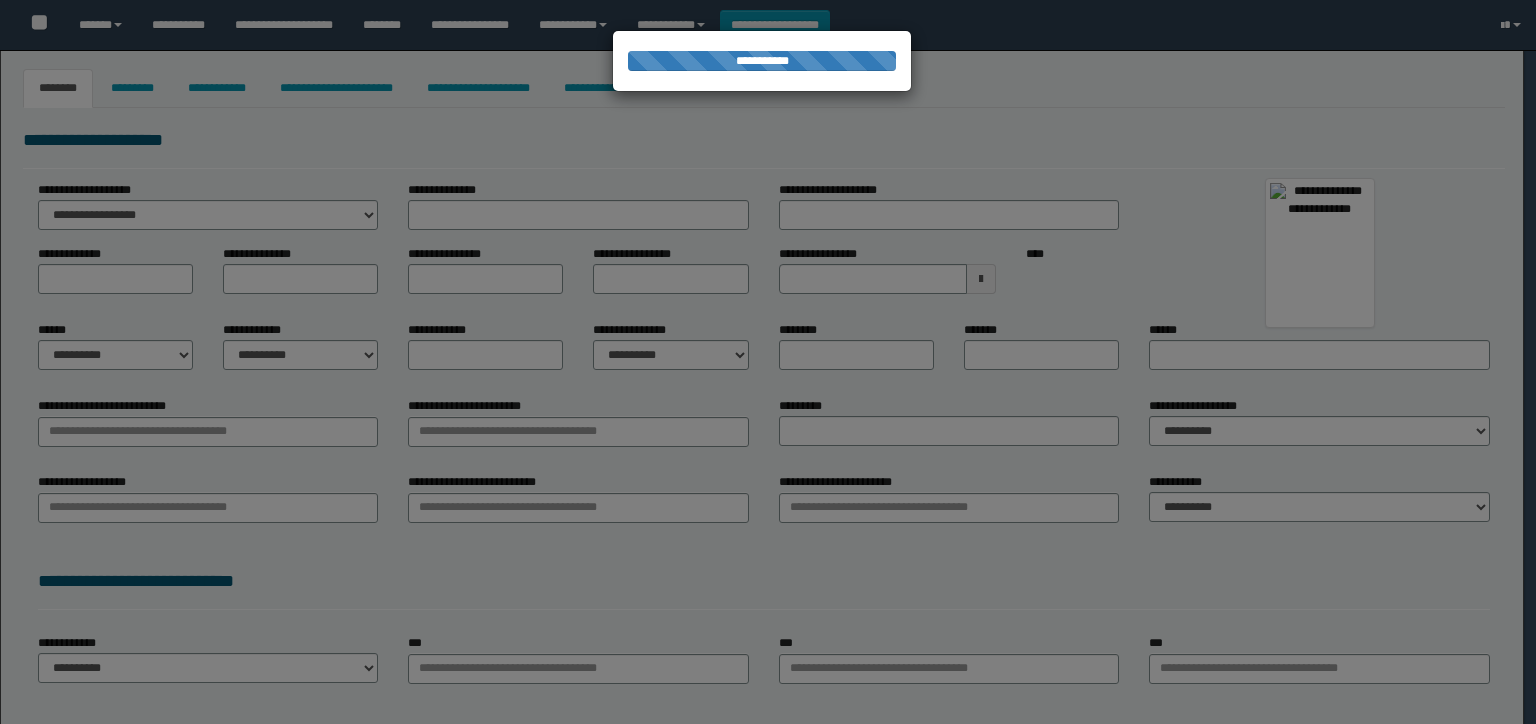 type on "**********" 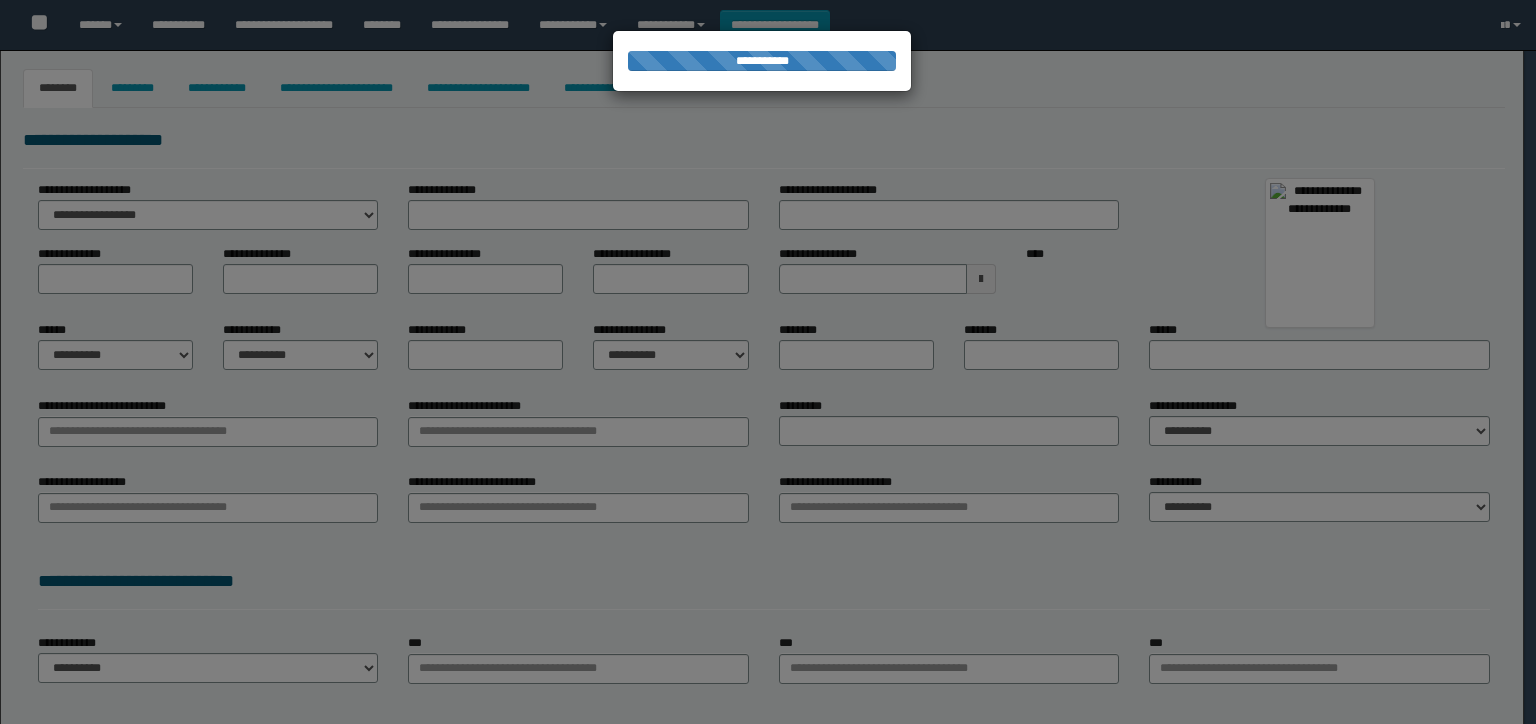 type on "*****" 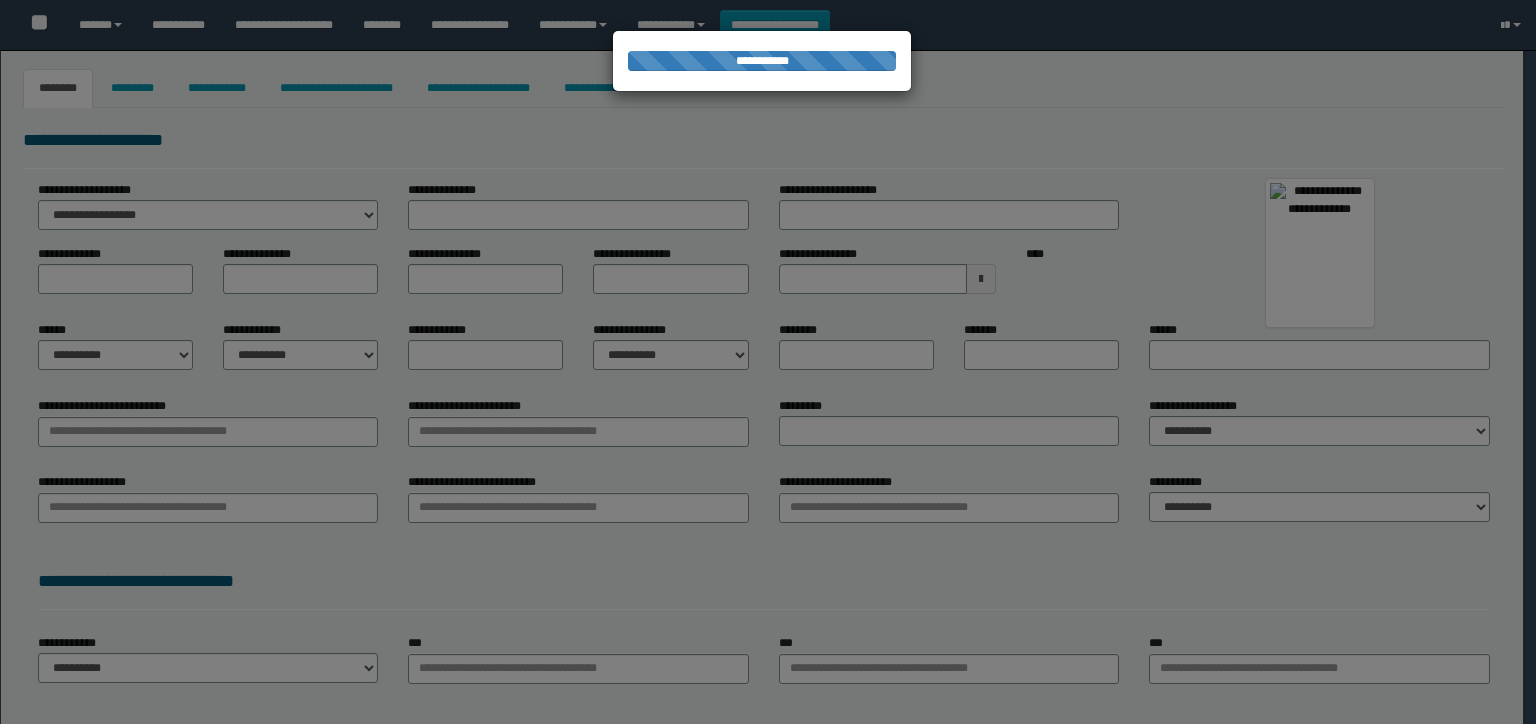 type on "******" 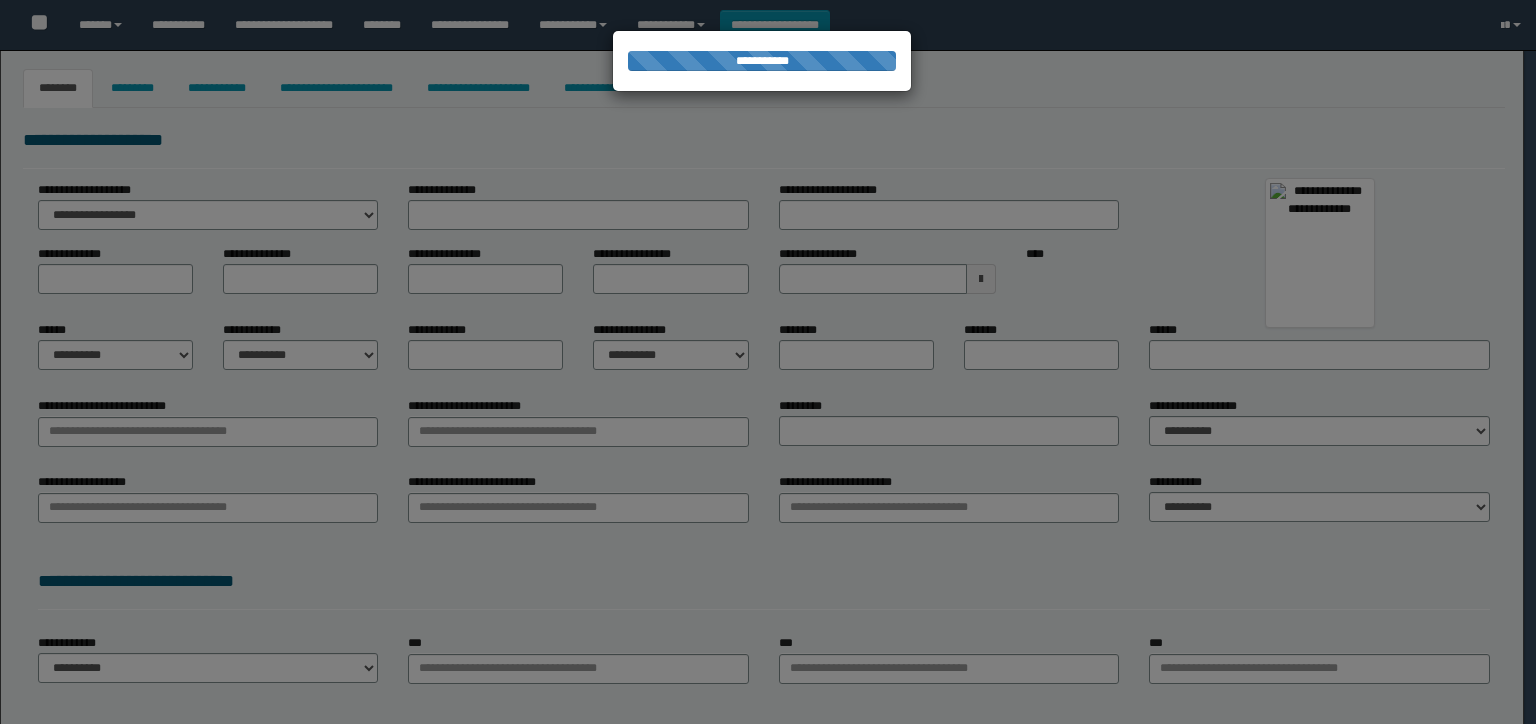 select on "*" 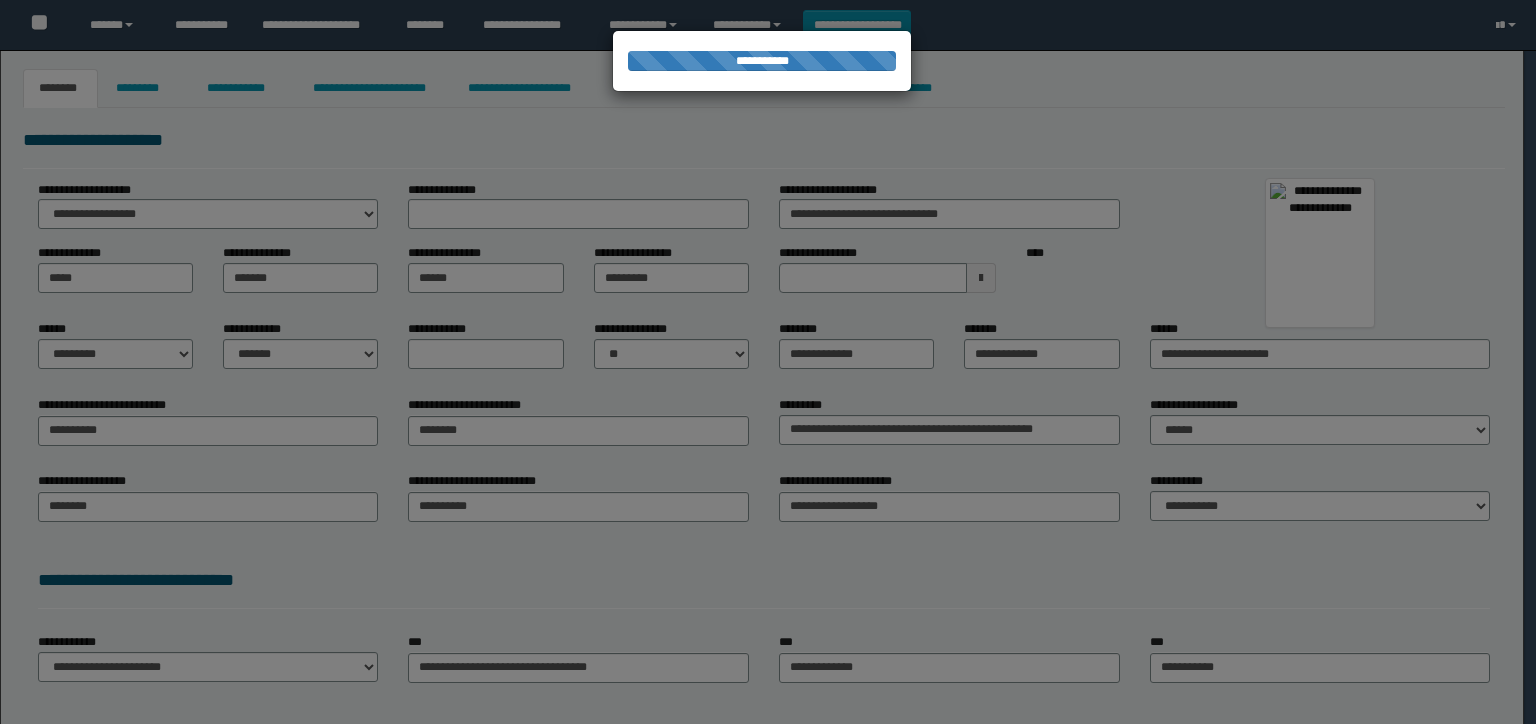 scroll, scrollTop: 0, scrollLeft: 0, axis: both 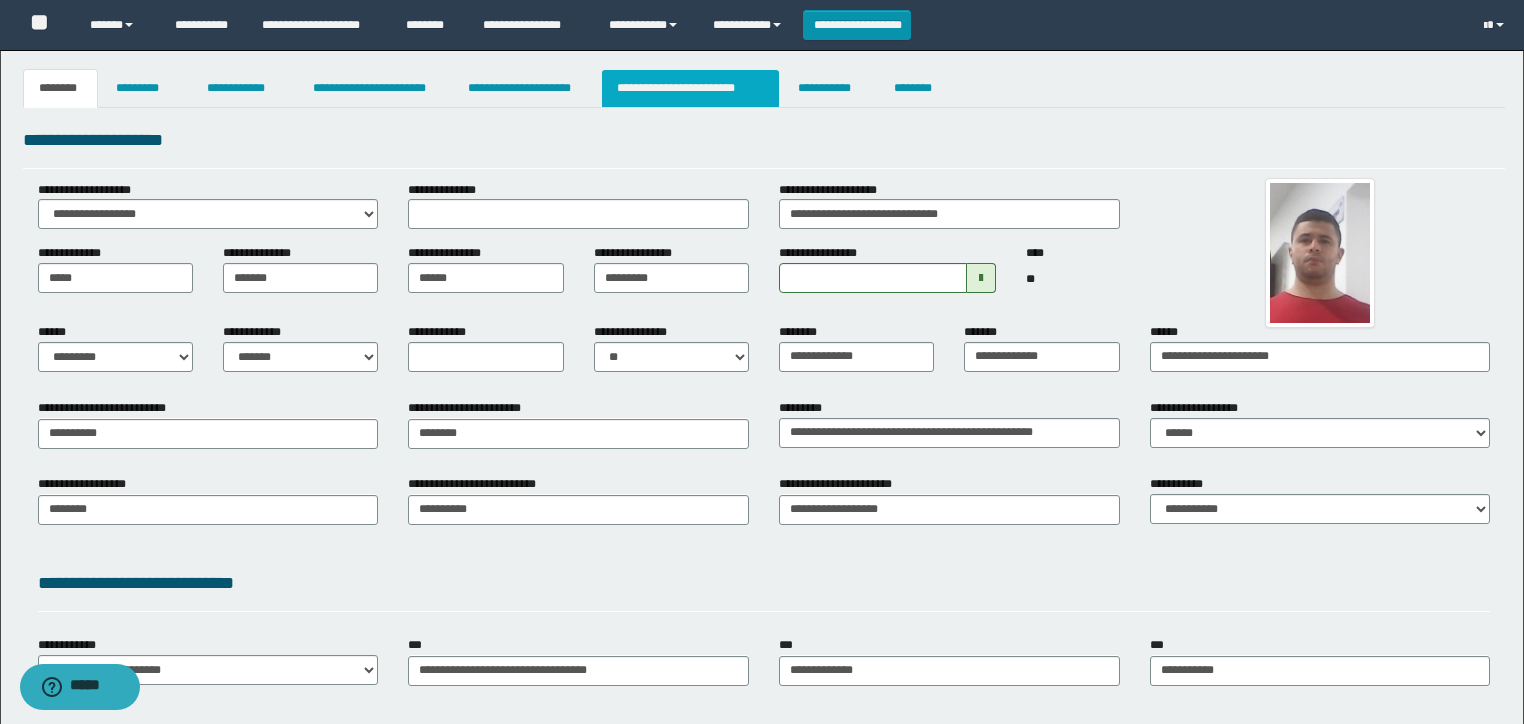 click on "**********" at bounding box center (690, 88) 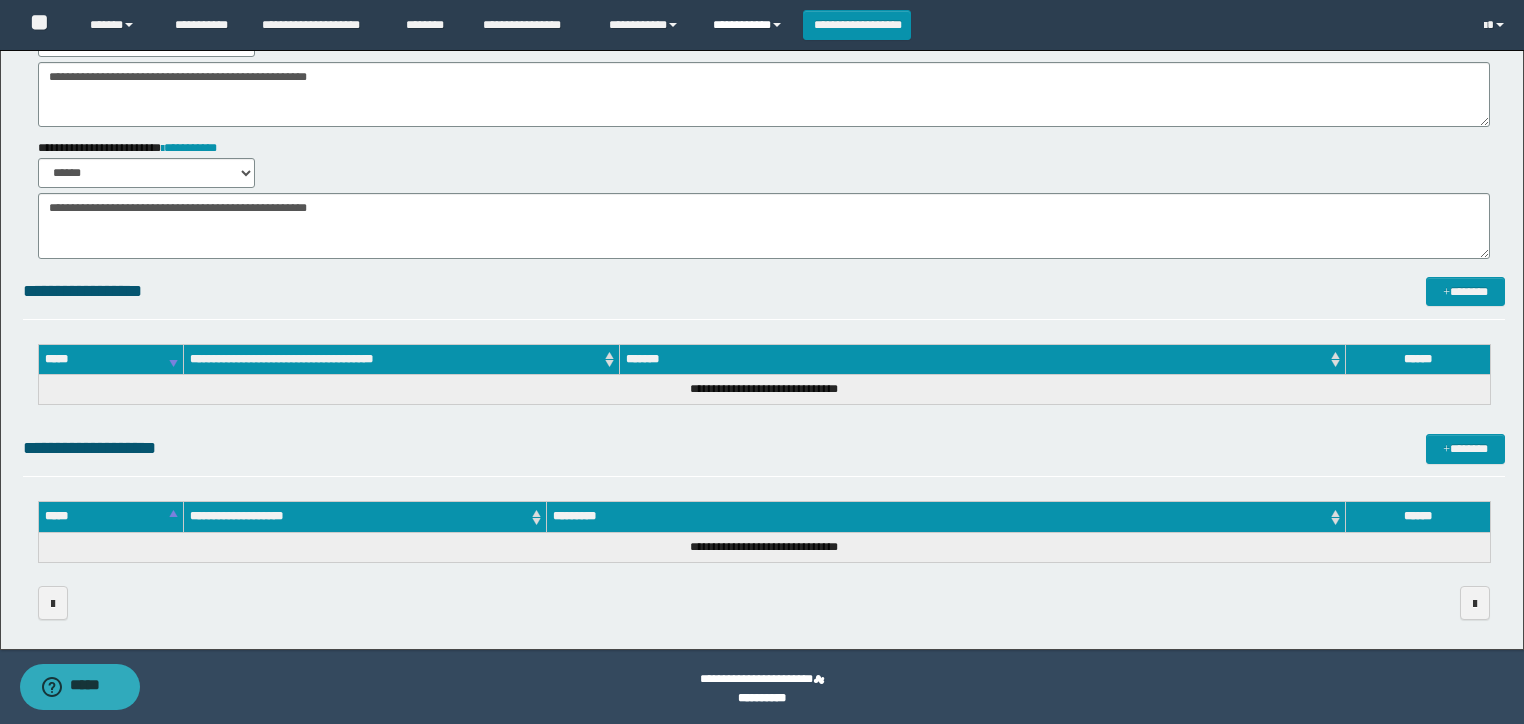 scroll, scrollTop: 1096, scrollLeft: 0, axis: vertical 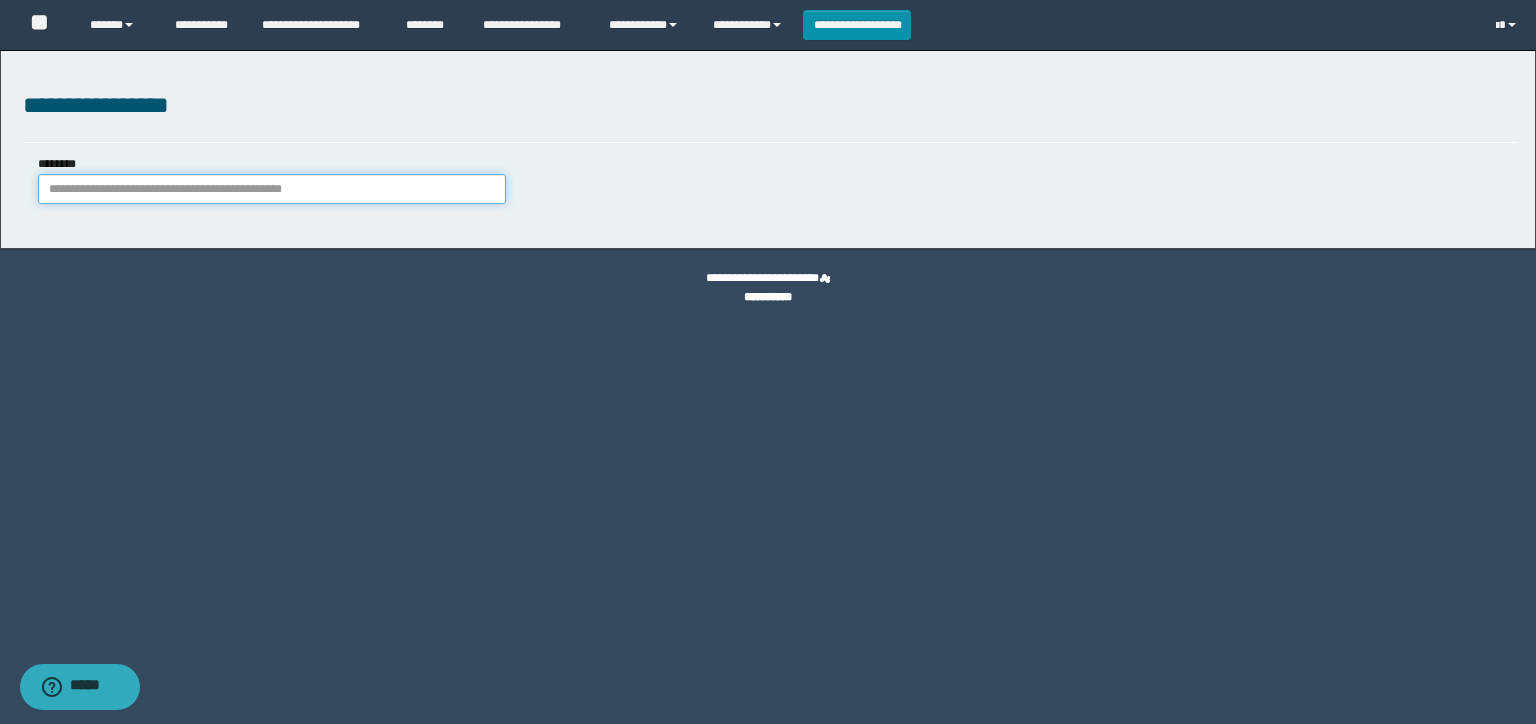 click on "********" at bounding box center [272, 189] 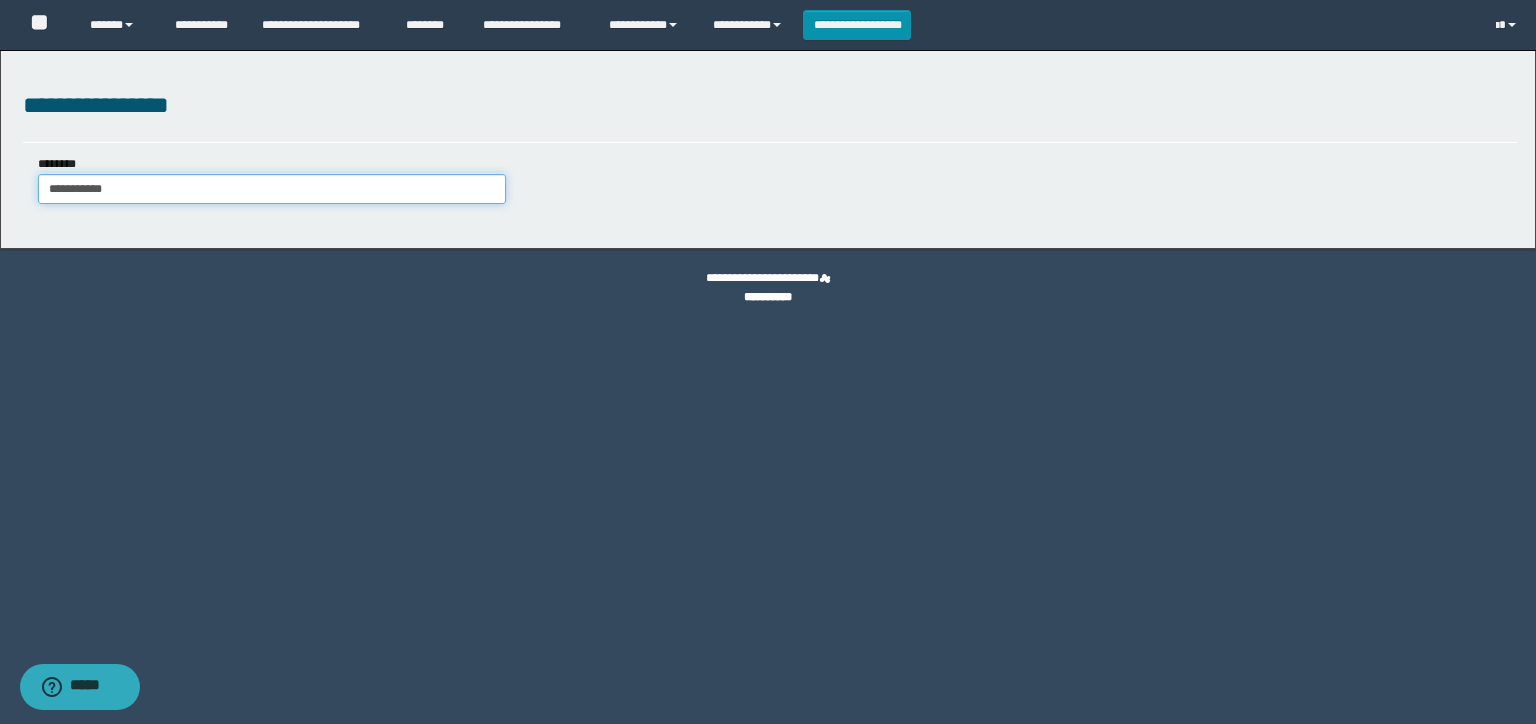 click on "**********" at bounding box center [272, 189] 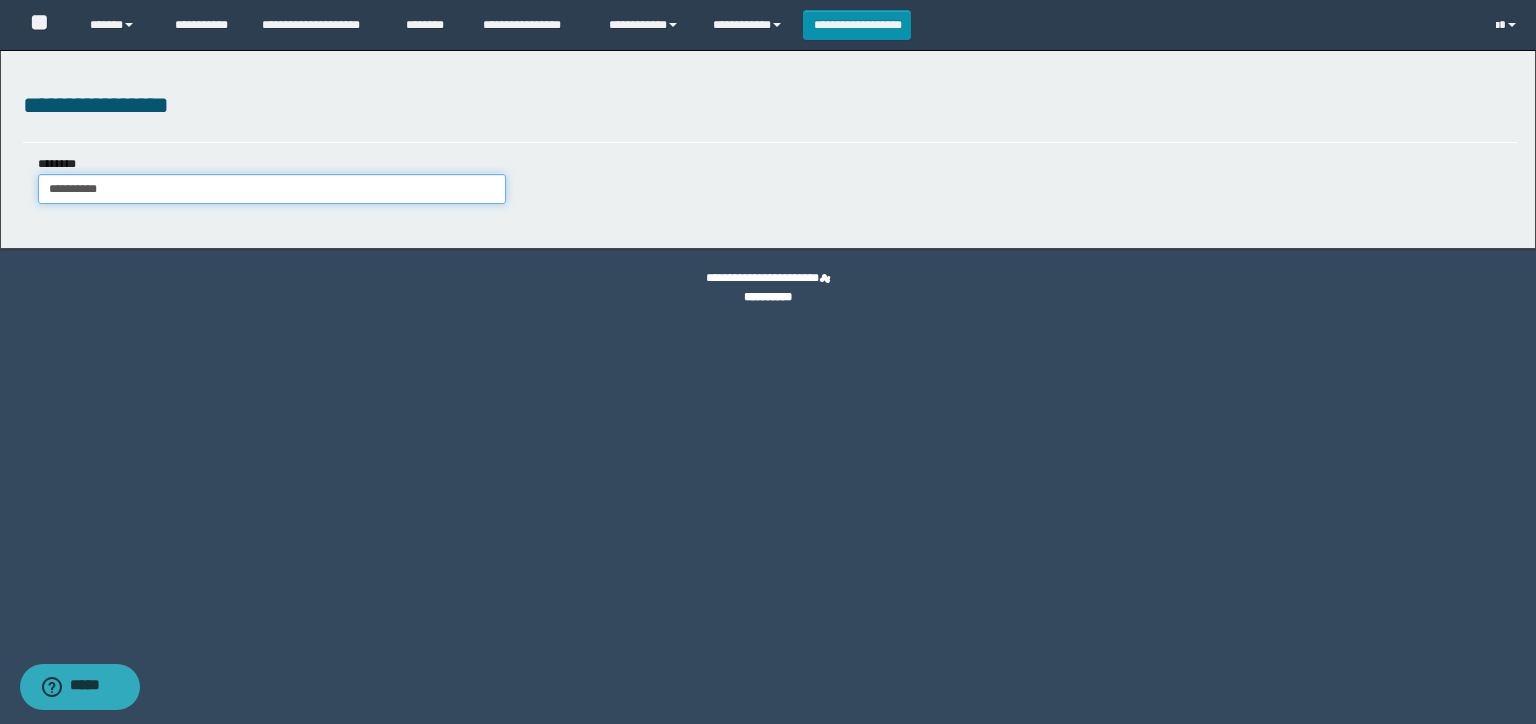 click on "**********" at bounding box center (272, 189) 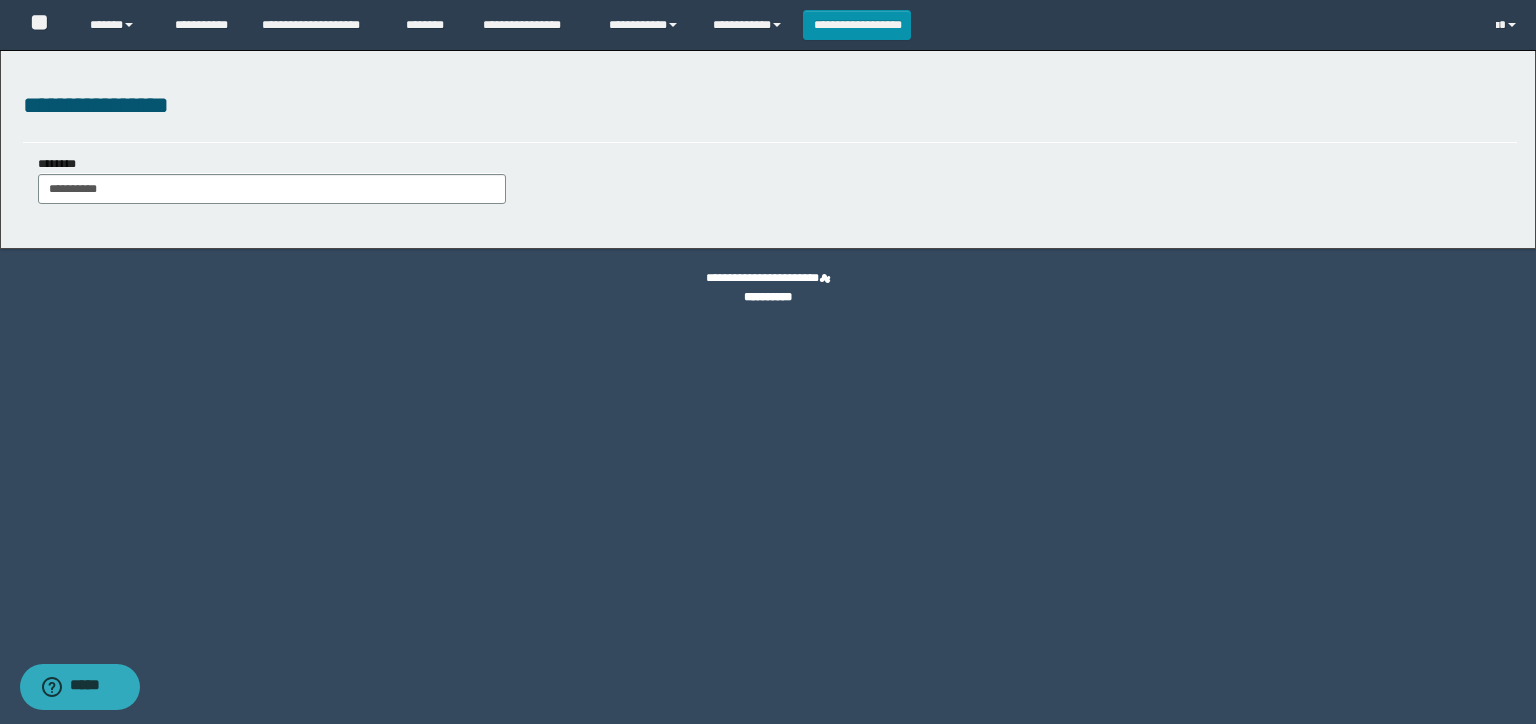 type on "**********" 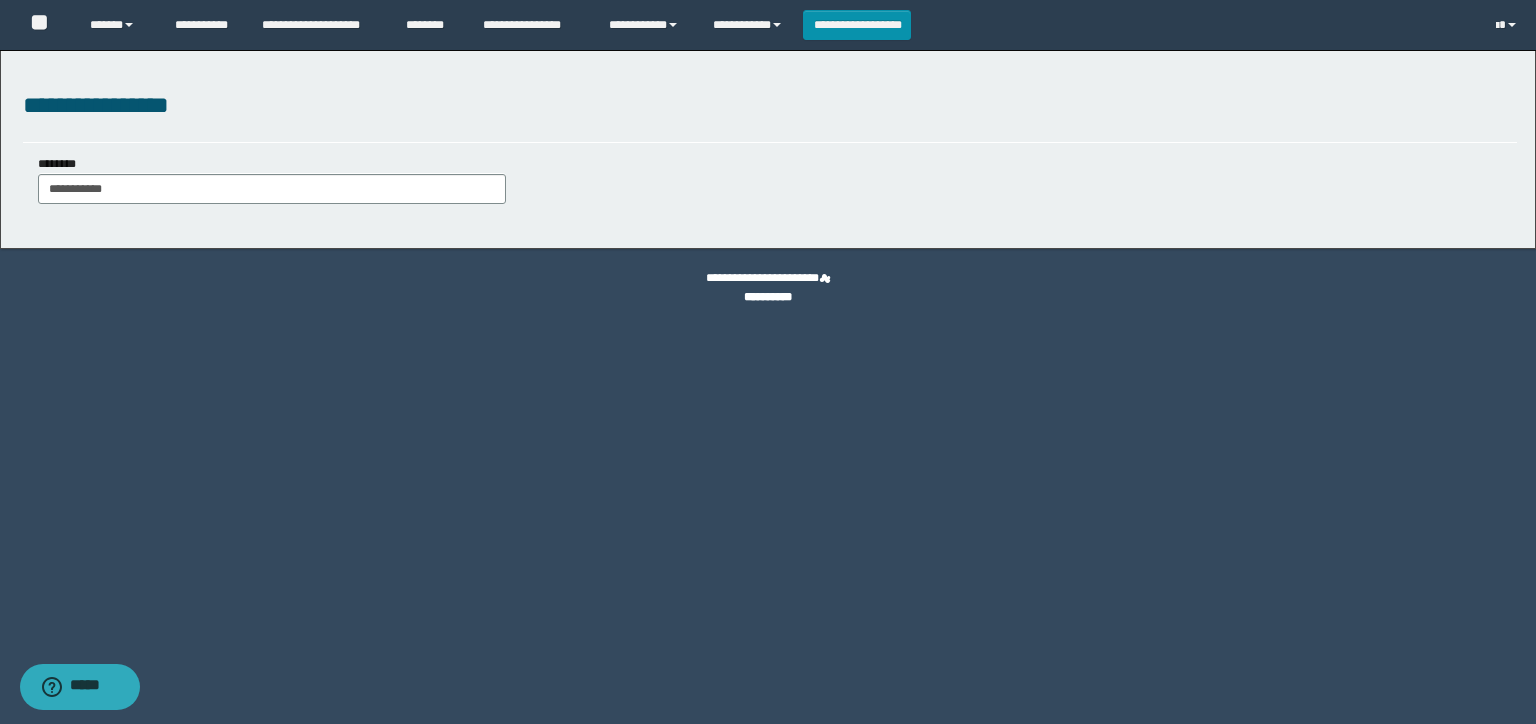 click on "**********" at bounding box center (272, 179) 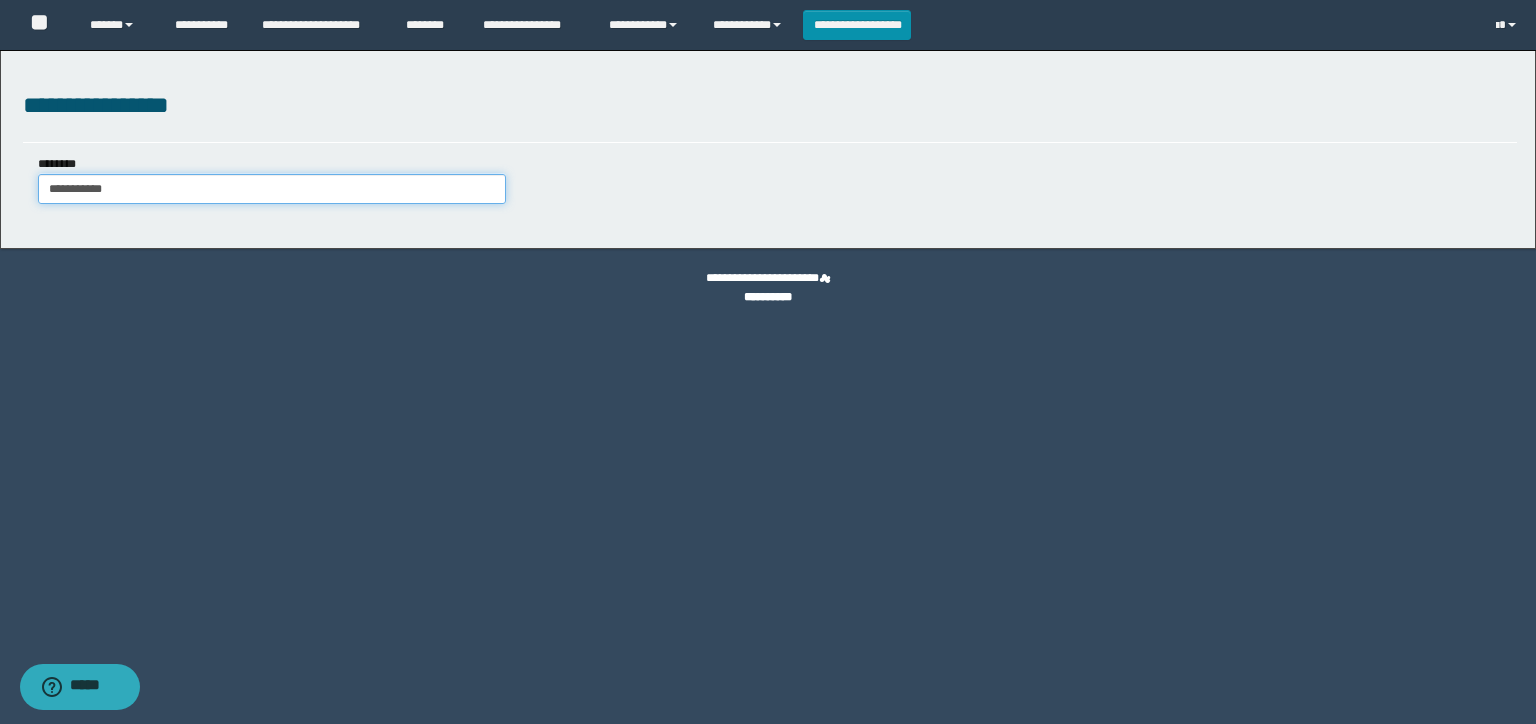 drag, startPoint x: 136, startPoint y: 184, endPoint x: 79, endPoint y: 187, distance: 57.07889 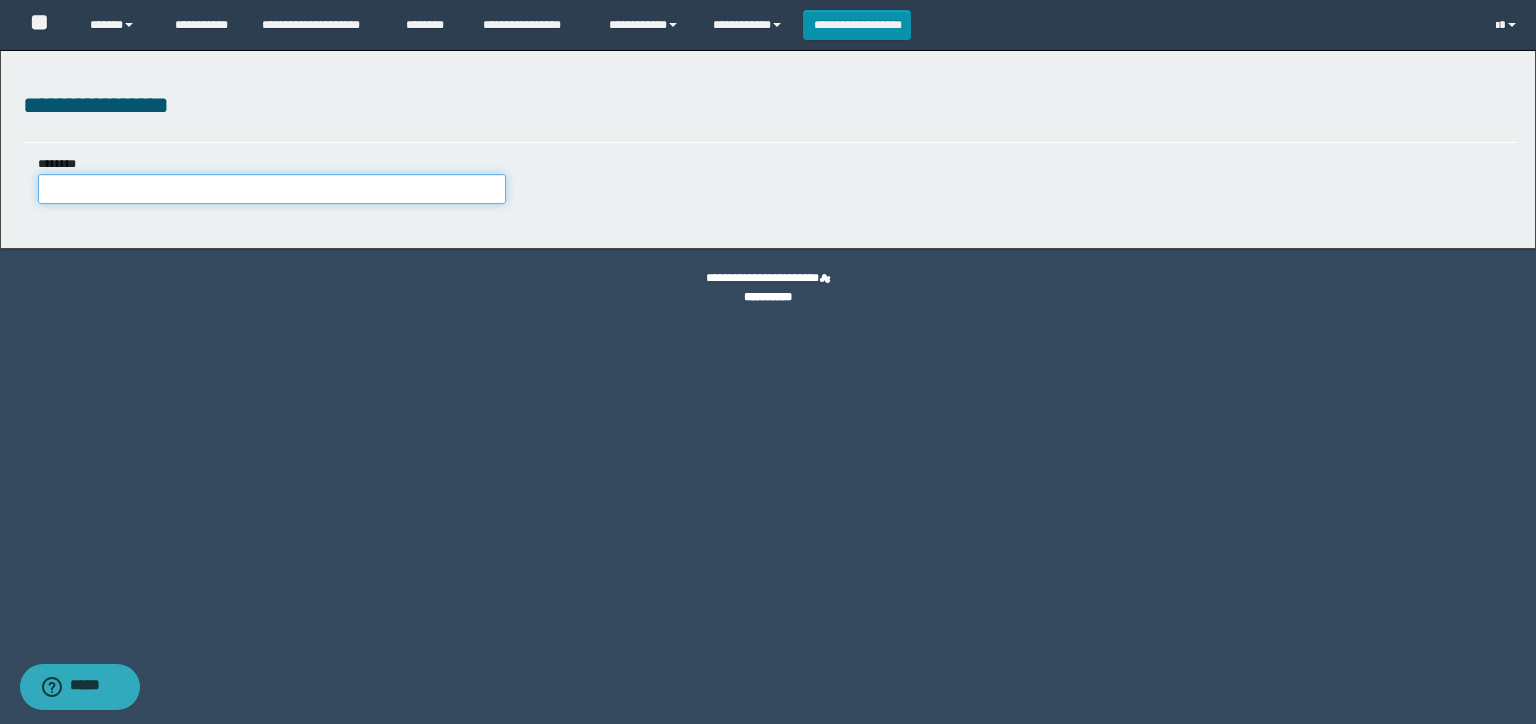 click on "********" at bounding box center (272, 189) 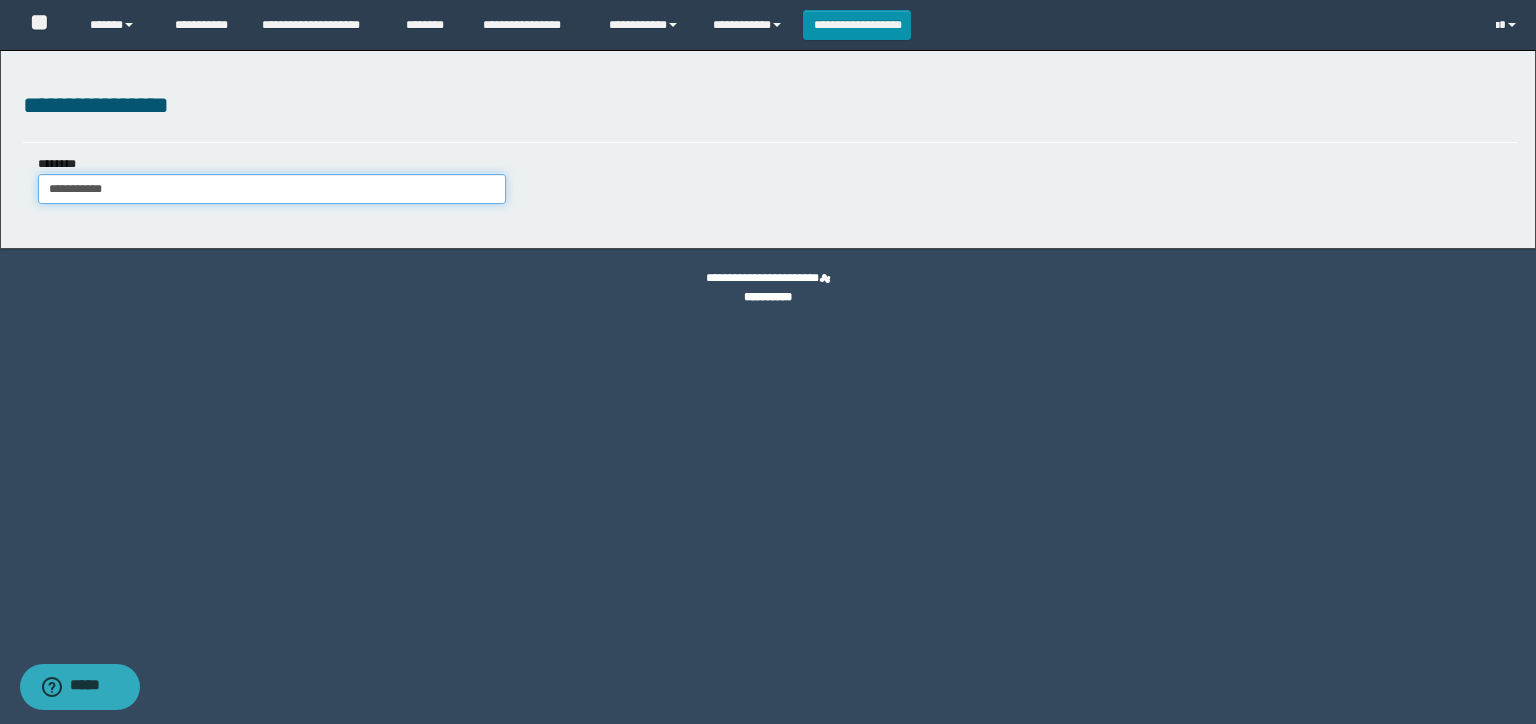 click on "**********" at bounding box center (272, 189) 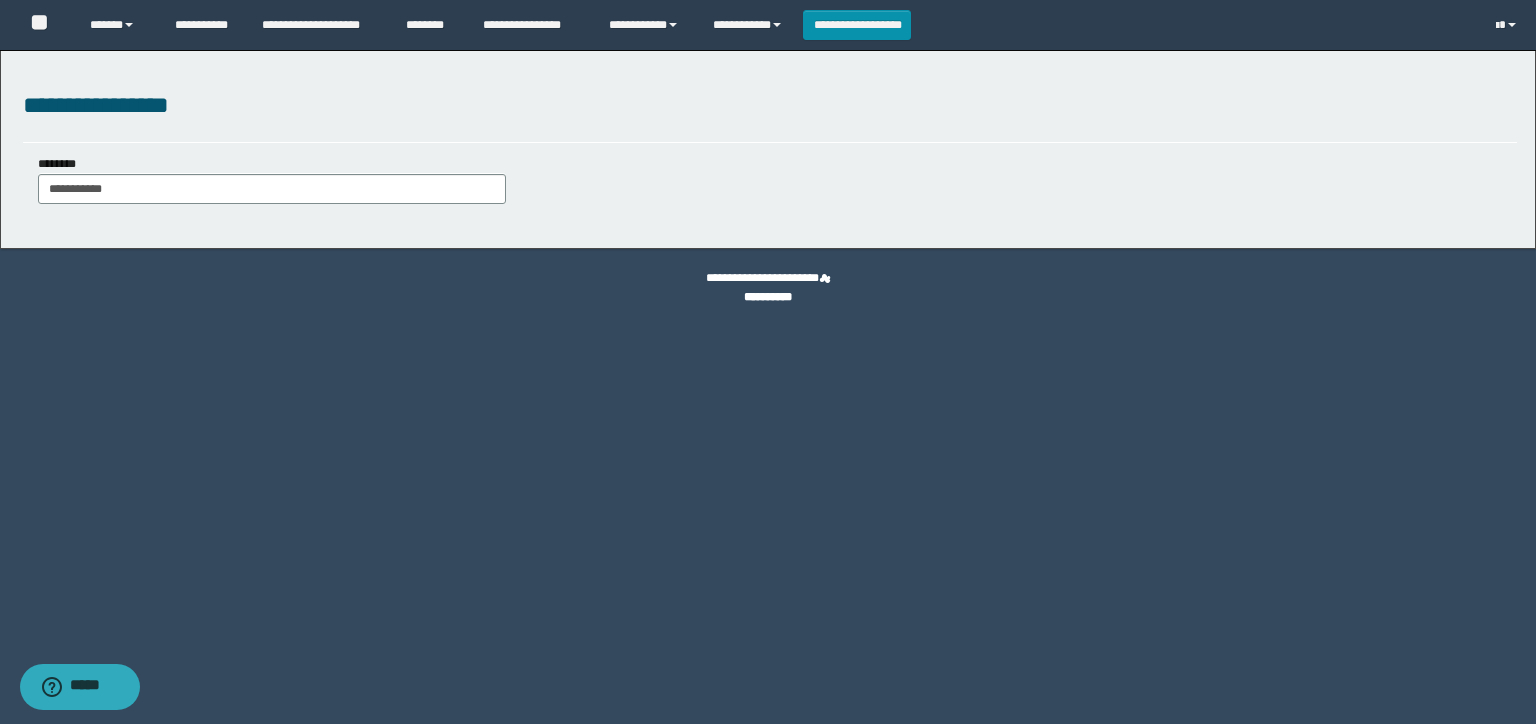 click on "**********" at bounding box center [770, 187] 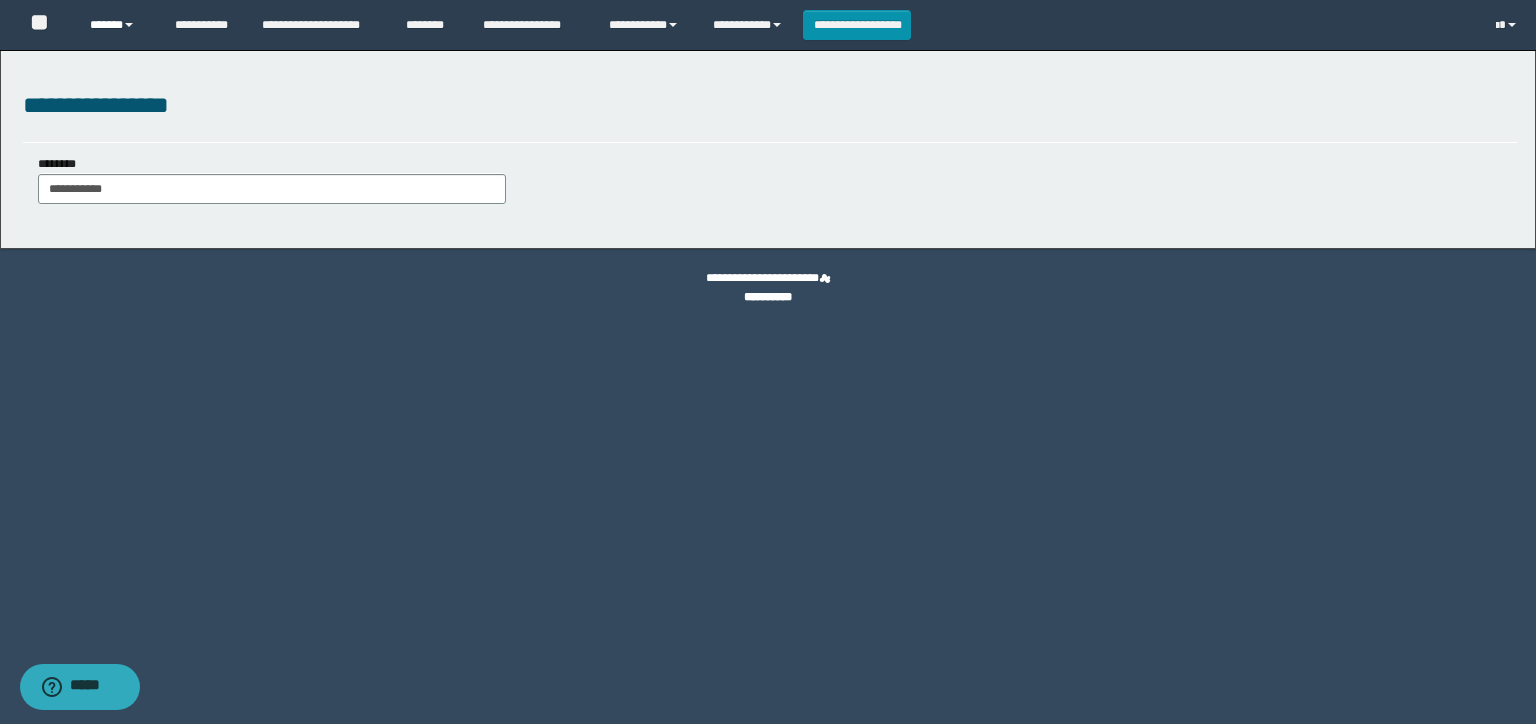click on "******" at bounding box center [117, 25] 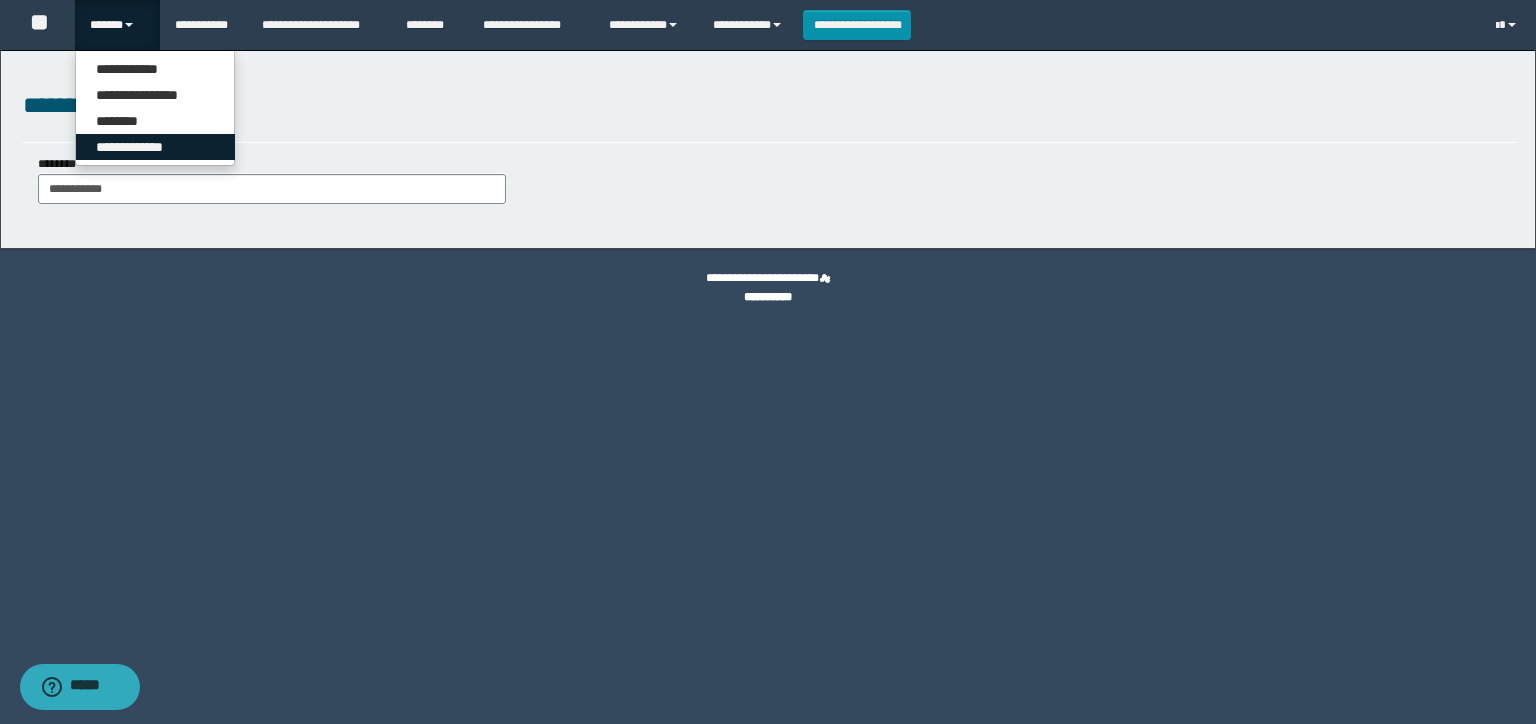 drag, startPoint x: 140, startPoint y: 147, endPoint x: 151, endPoint y: 141, distance: 12.529964 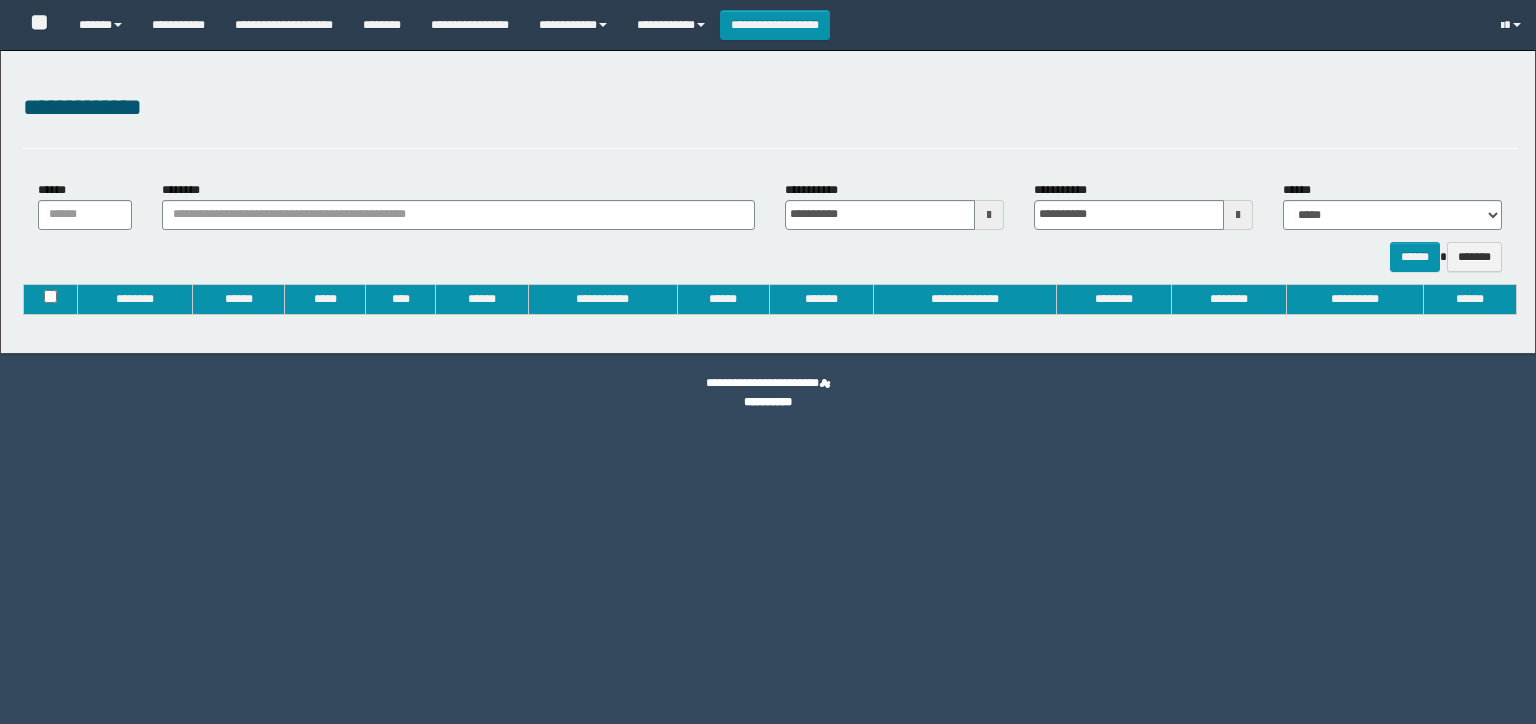 type on "**********" 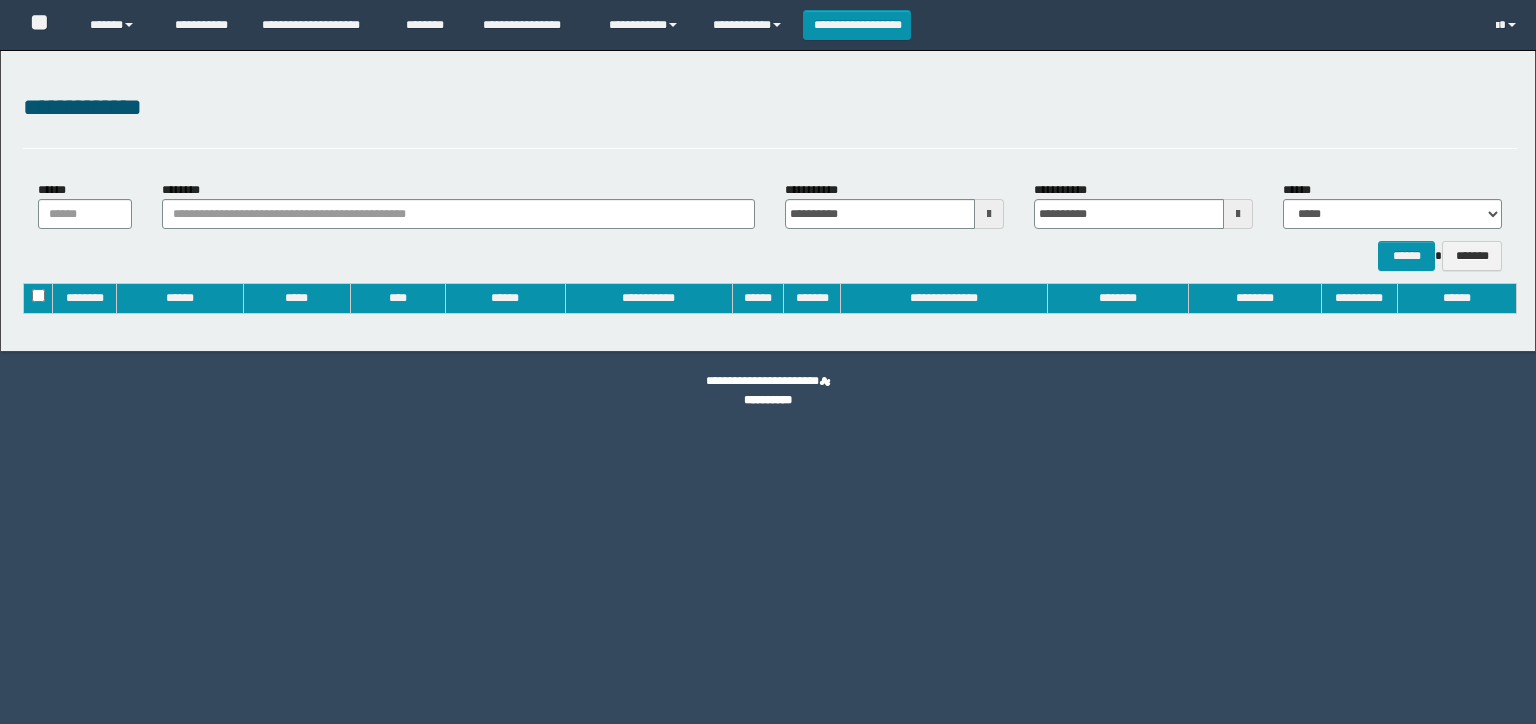 scroll, scrollTop: 0, scrollLeft: 0, axis: both 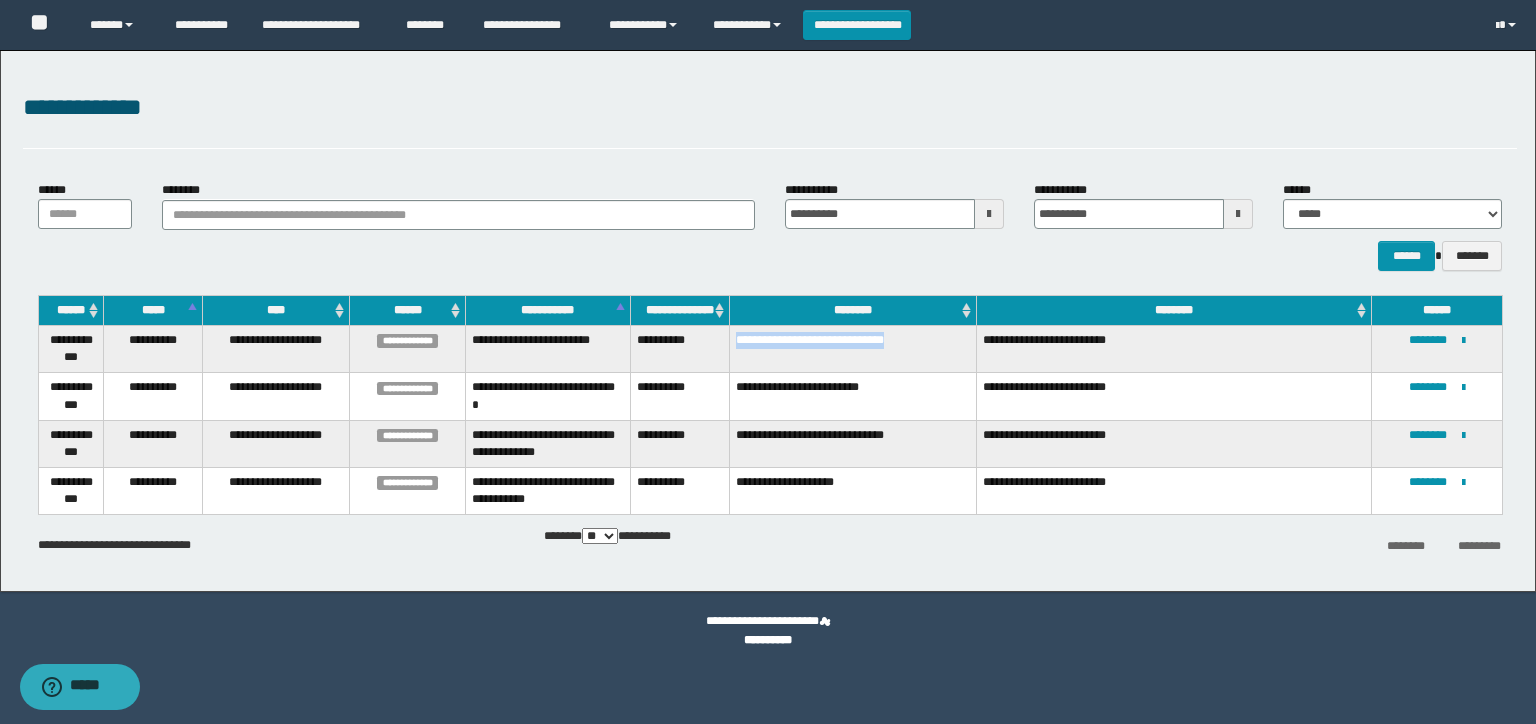 drag, startPoint x: 733, startPoint y: 340, endPoint x: 904, endPoint y: 349, distance: 171.23668 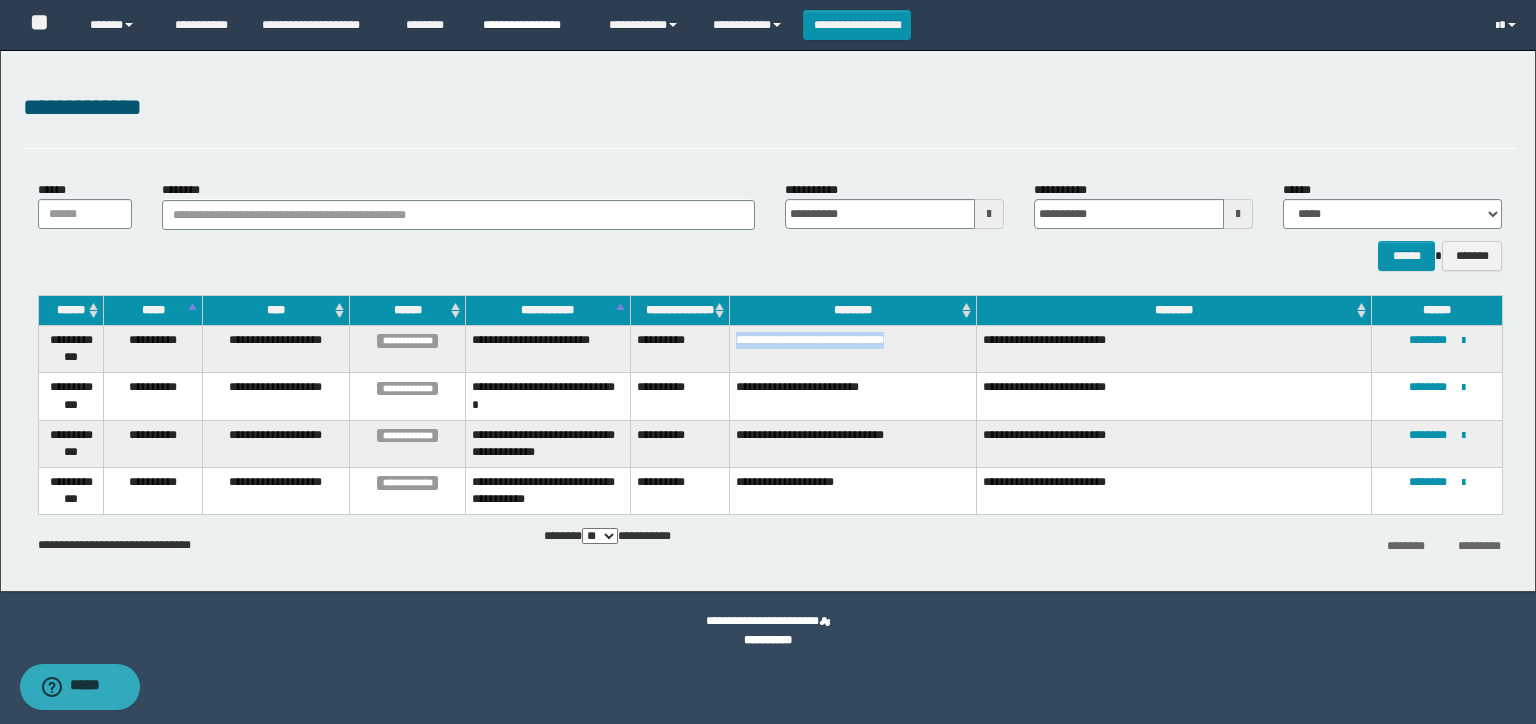 click on "**********" at bounding box center [531, 25] 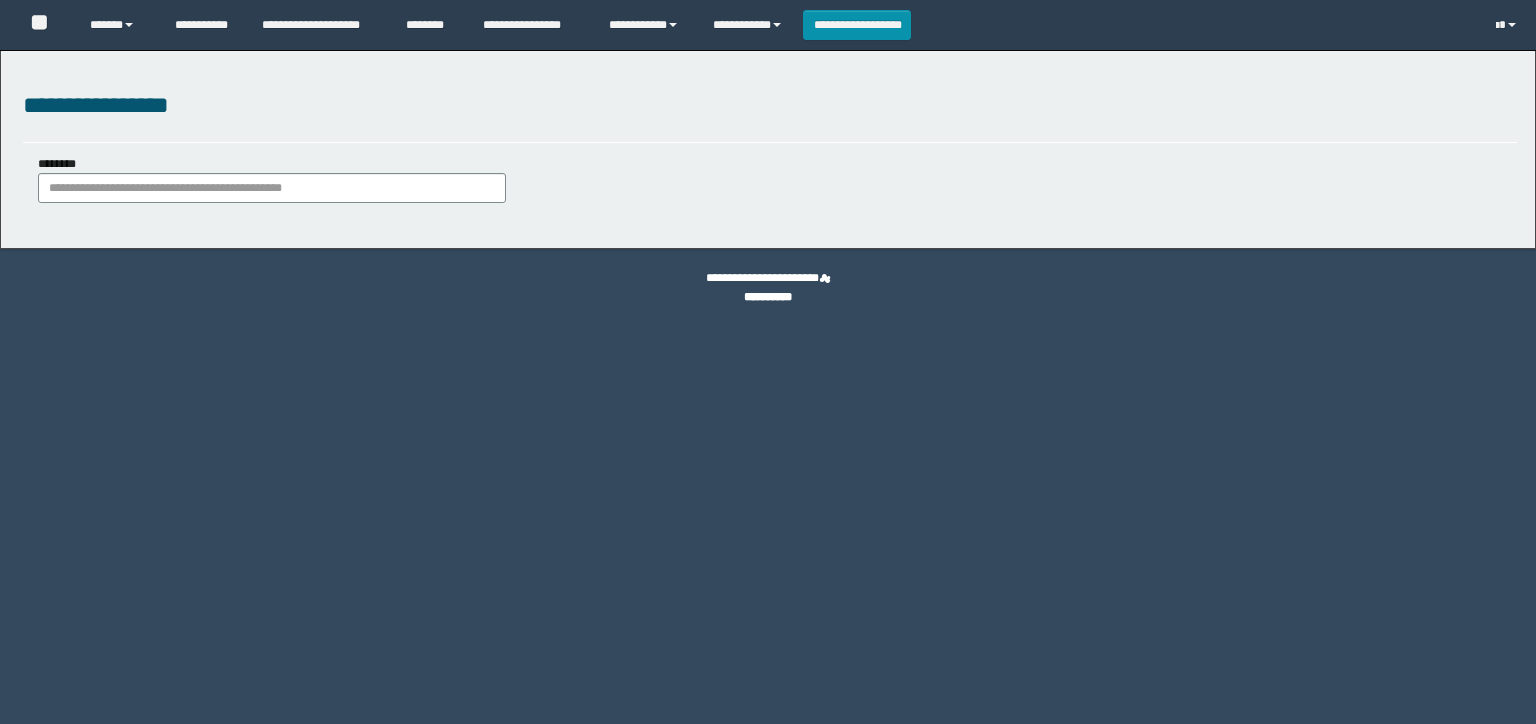 scroll, scrollTop: 0, scrollLeft: 0, axis: both 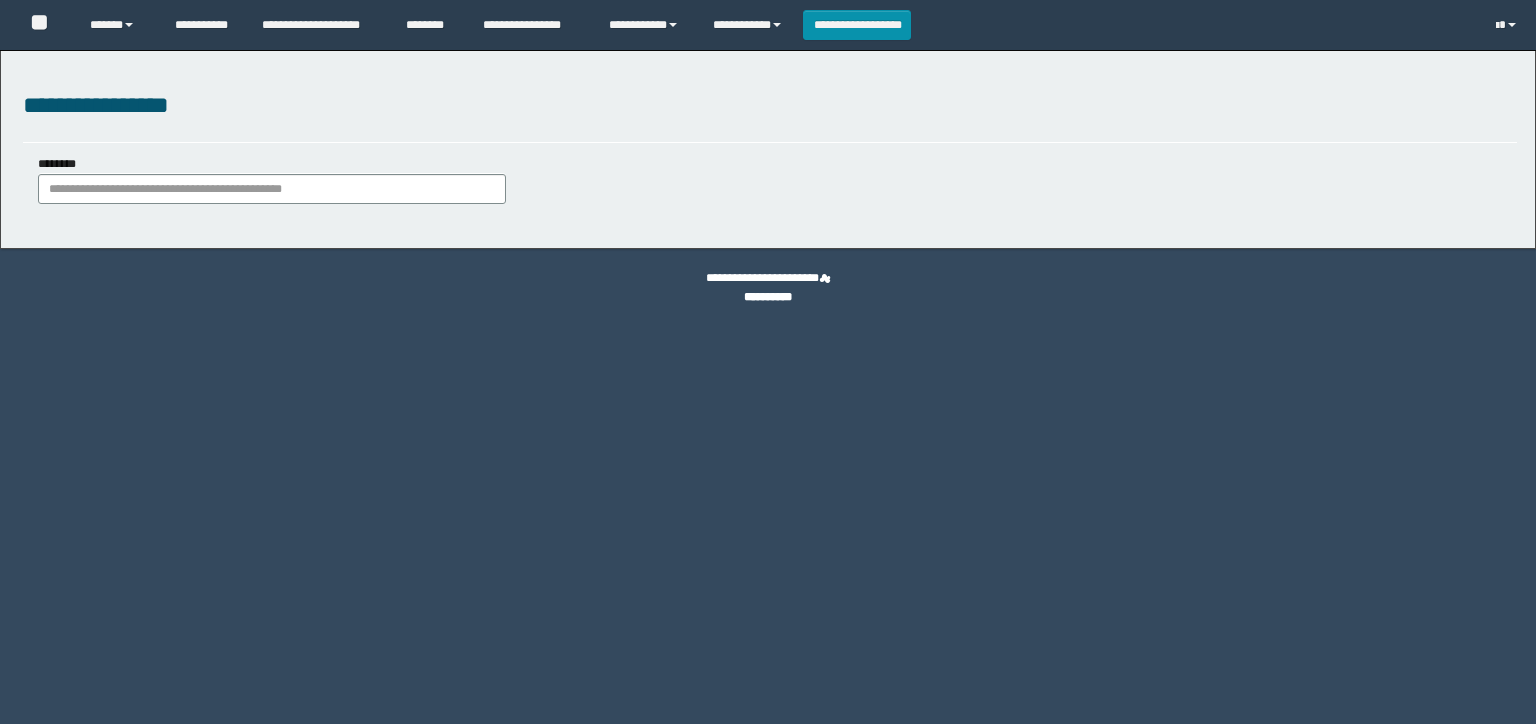 click on "********" at bounding box center (272, 189) 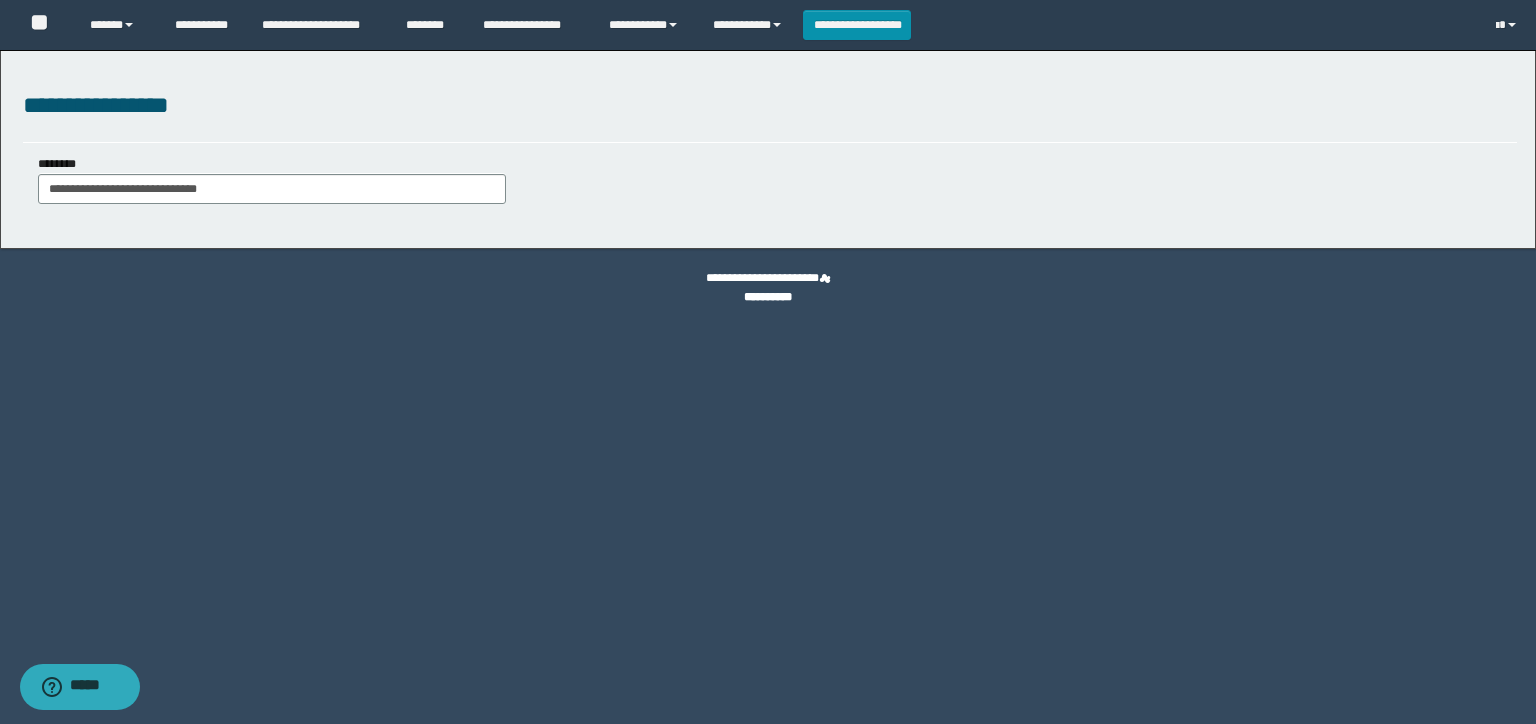 type on "**********" 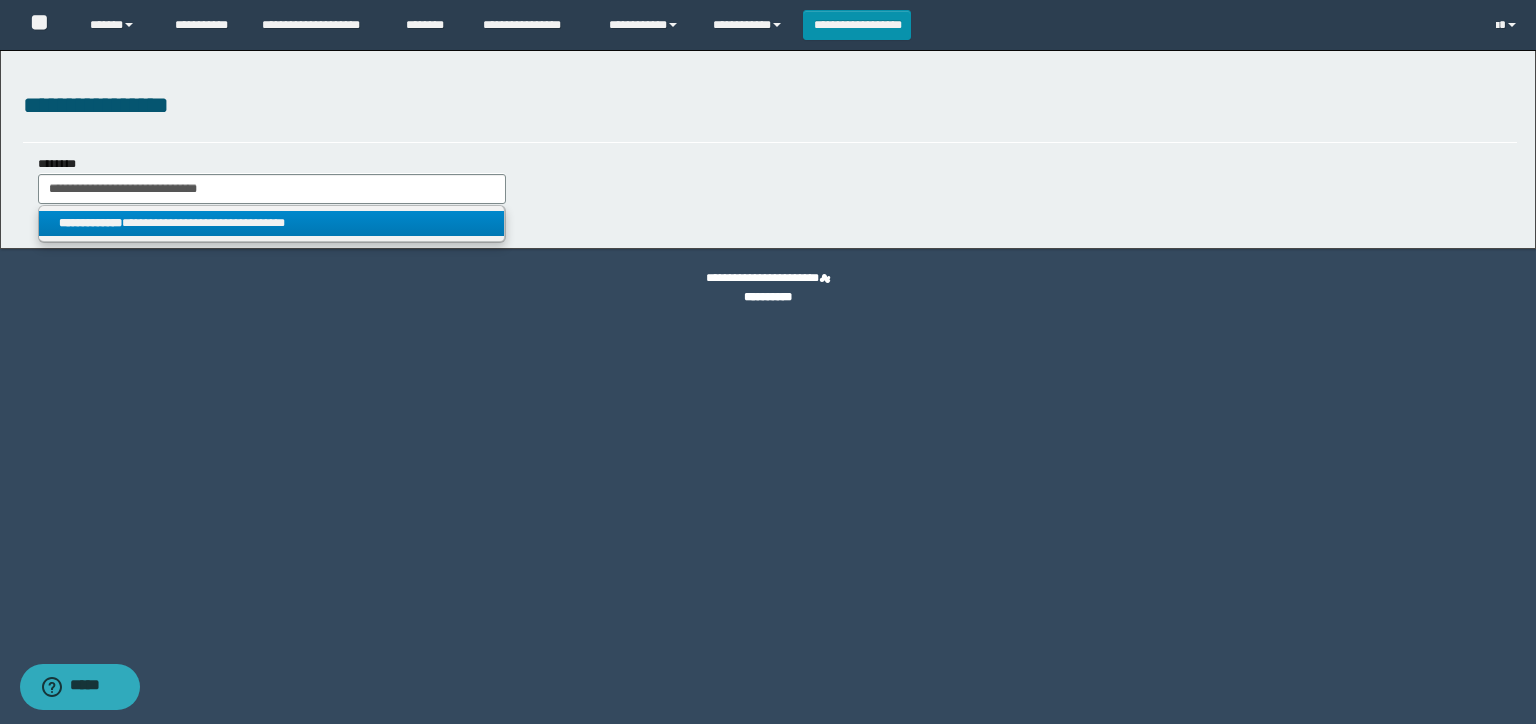 type on "**********" 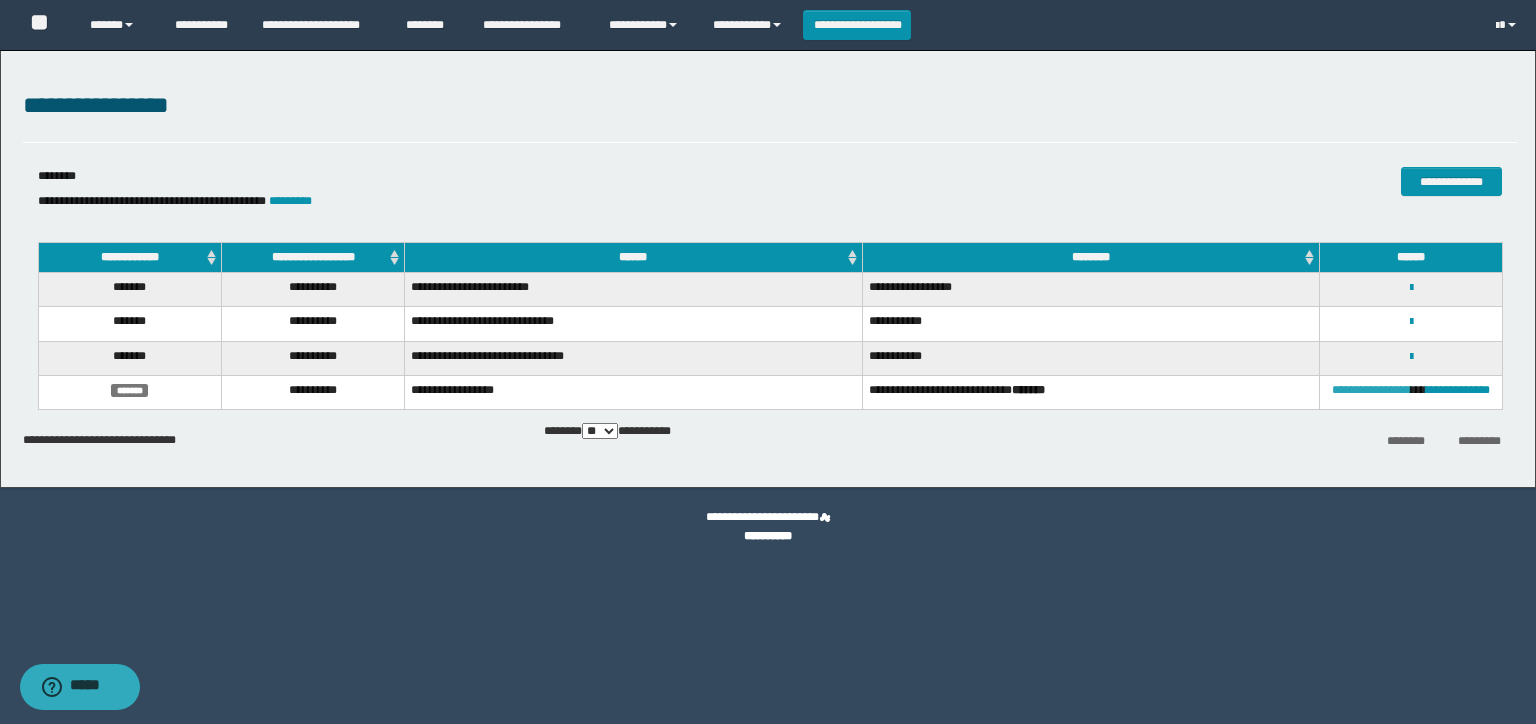 click on "**********" at bounding box center (1371, 390) 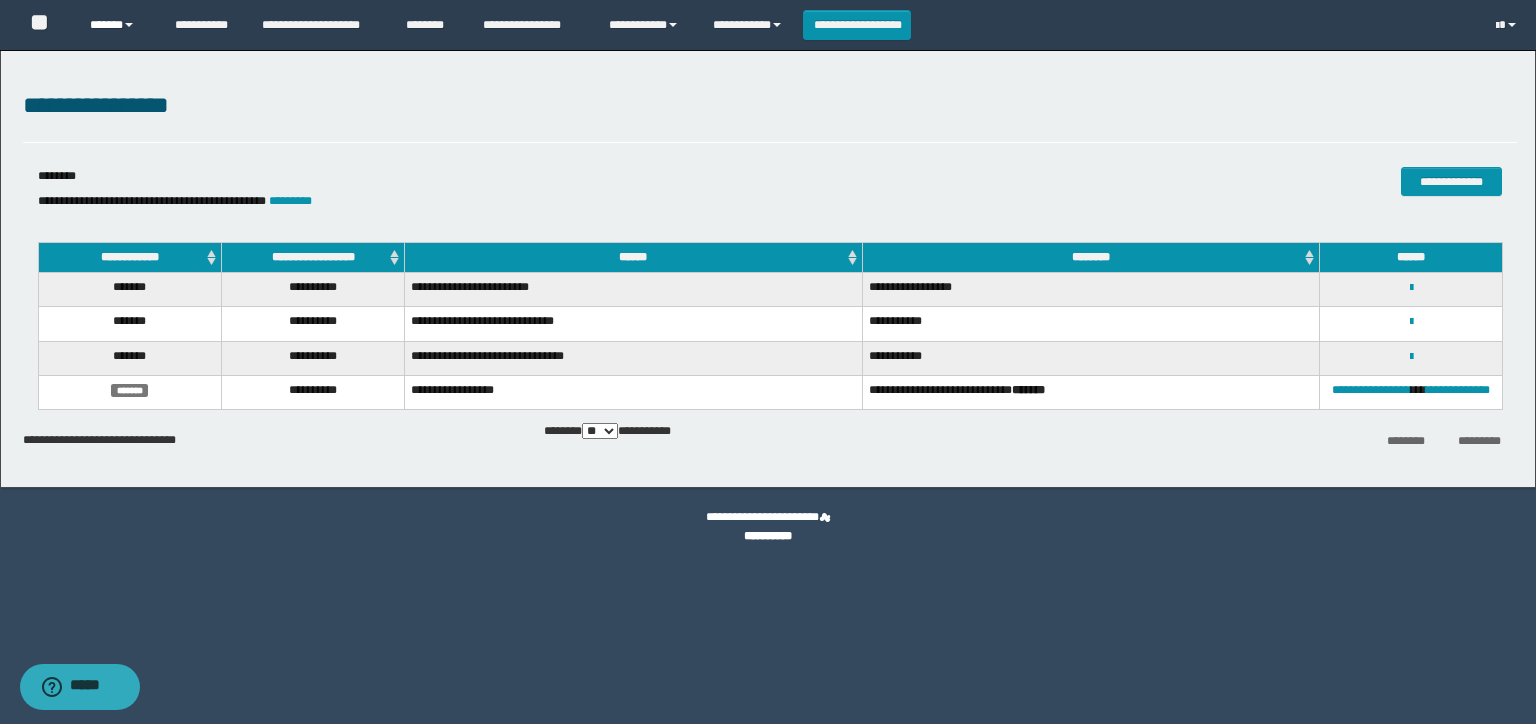 click on "******" at bounding box center [117, 25] 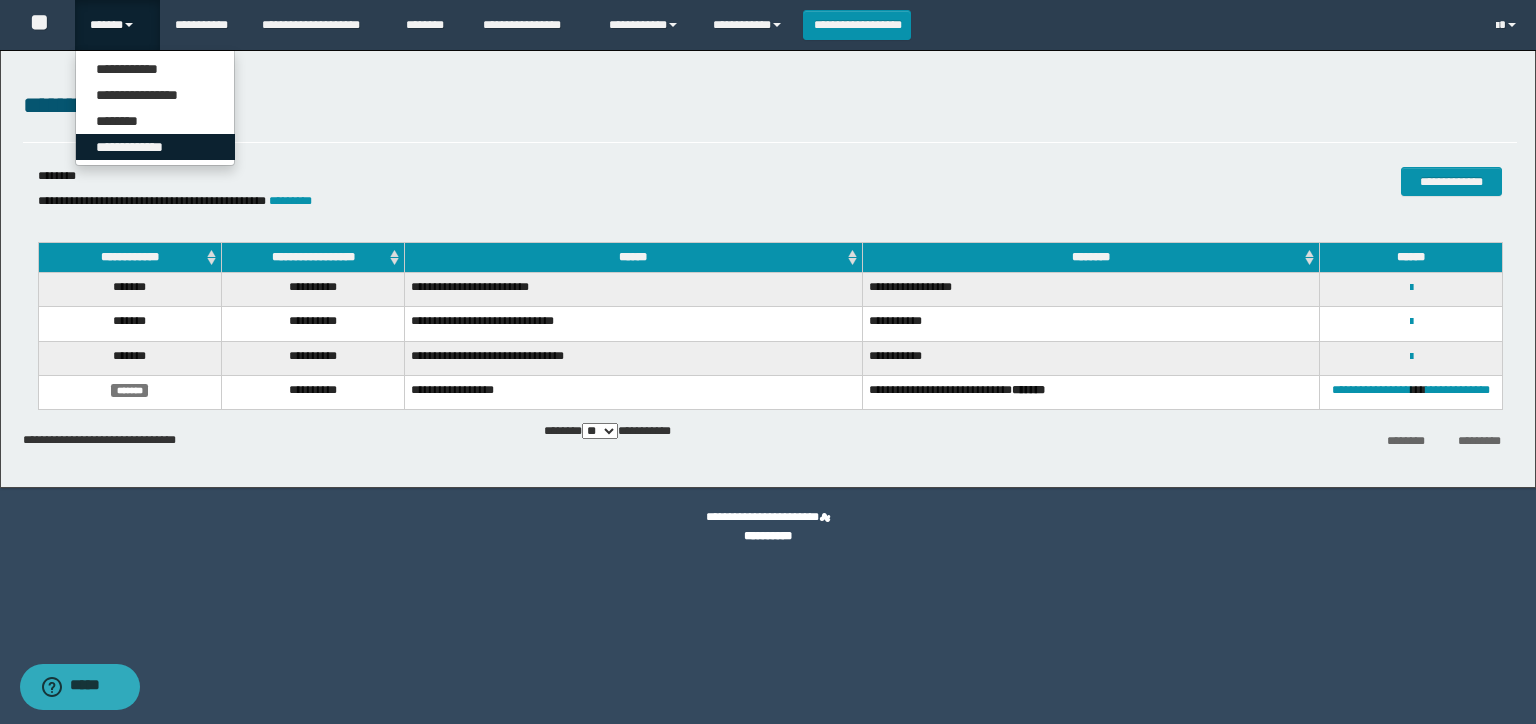 click on "**********" at bounding box center [155, 147] 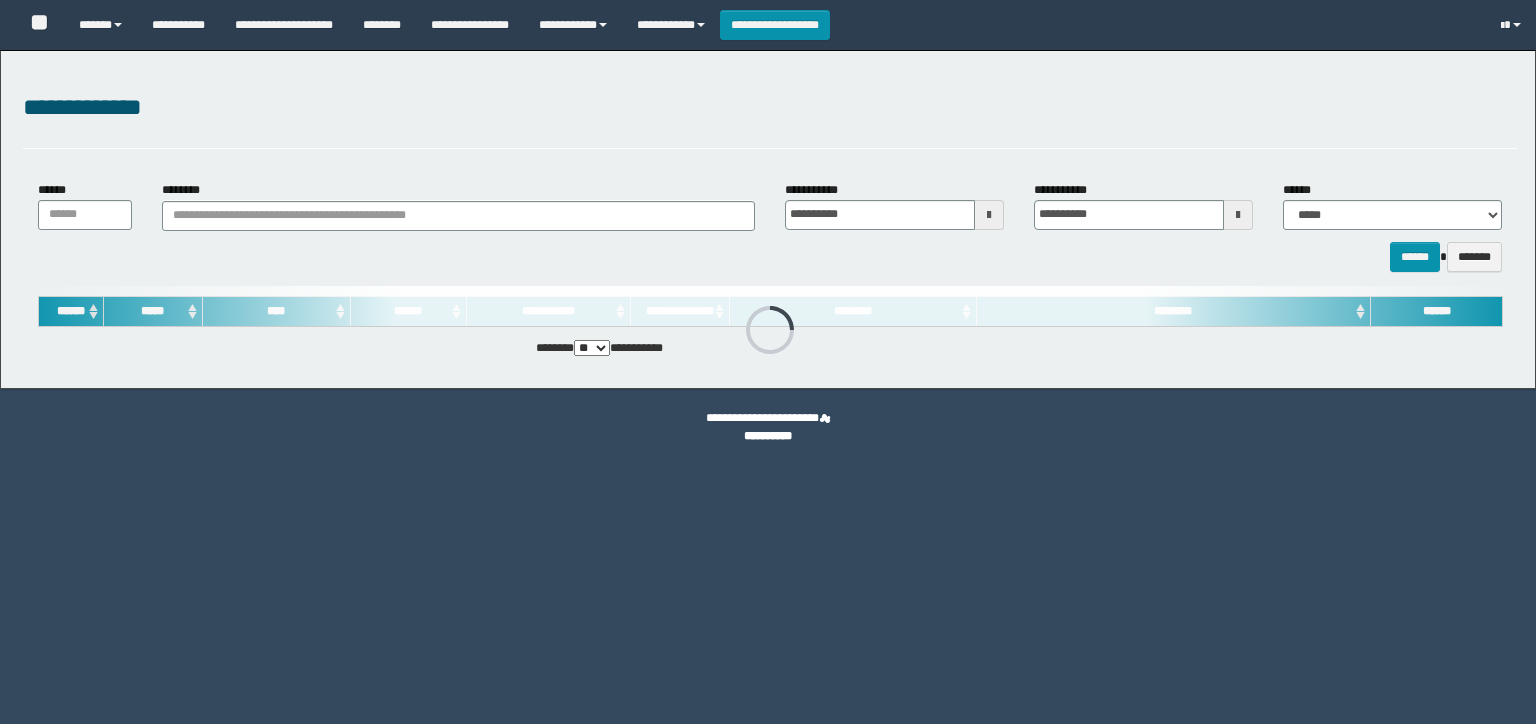 scroll, scrollTop: 0, scrollLeft: 0, axis: both 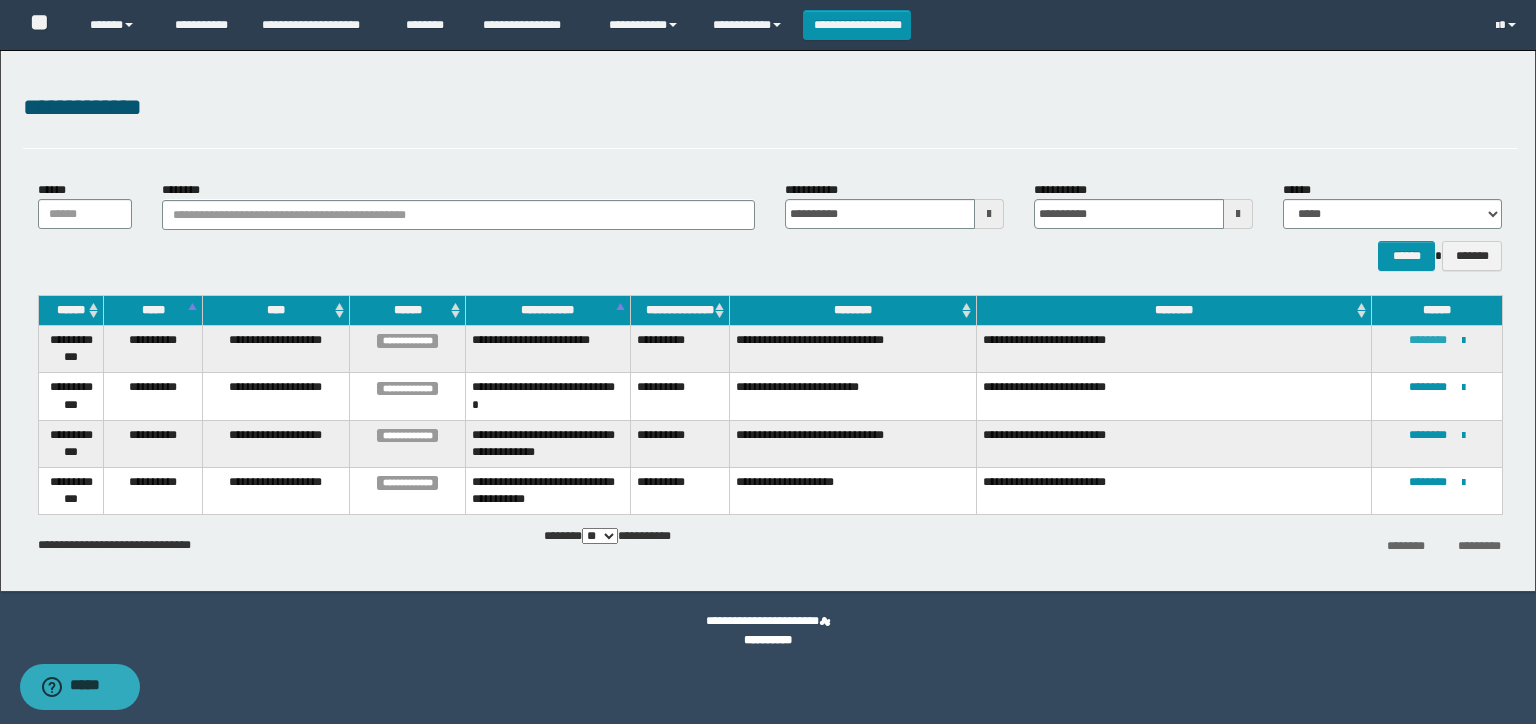 click on "********" at bounding box center (1428, 340) 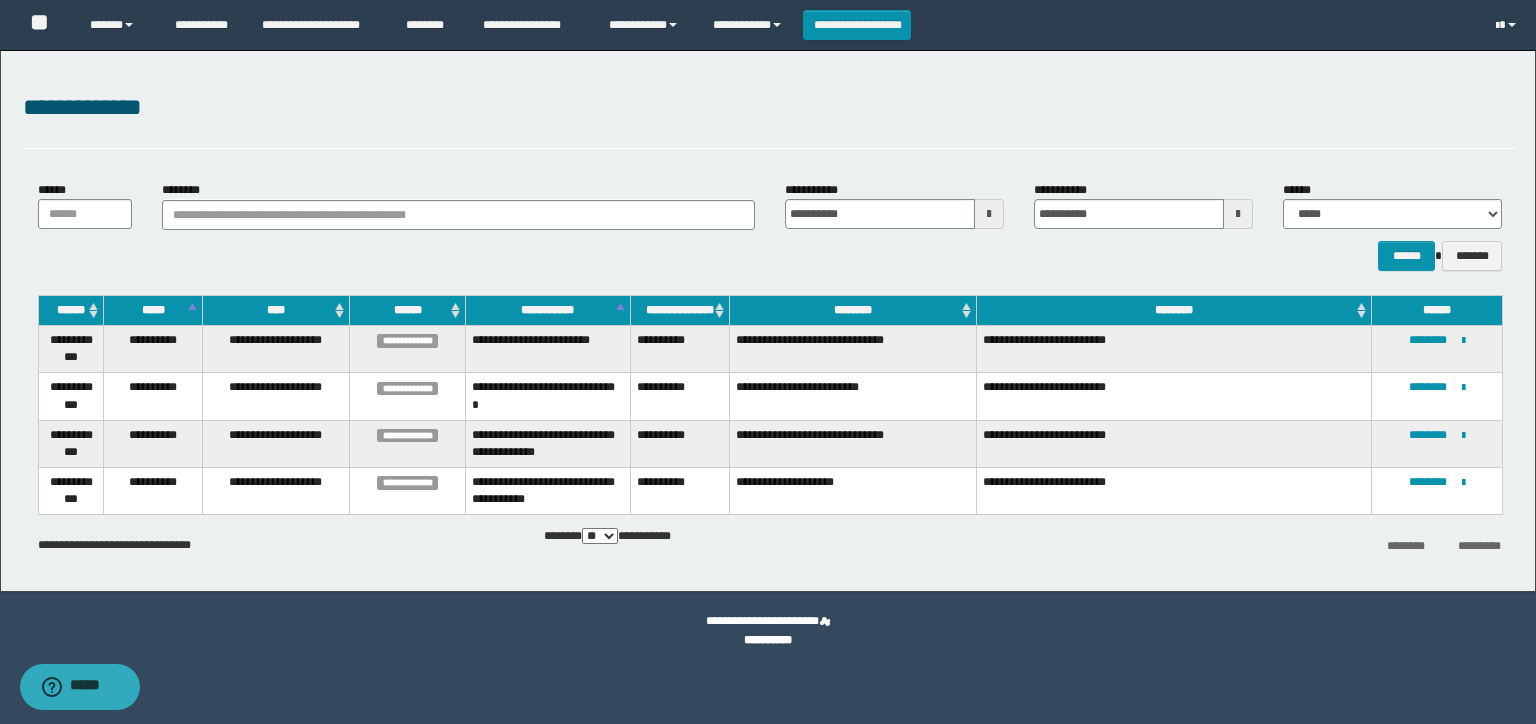 click on "**********" at bounding box center (770, 226) 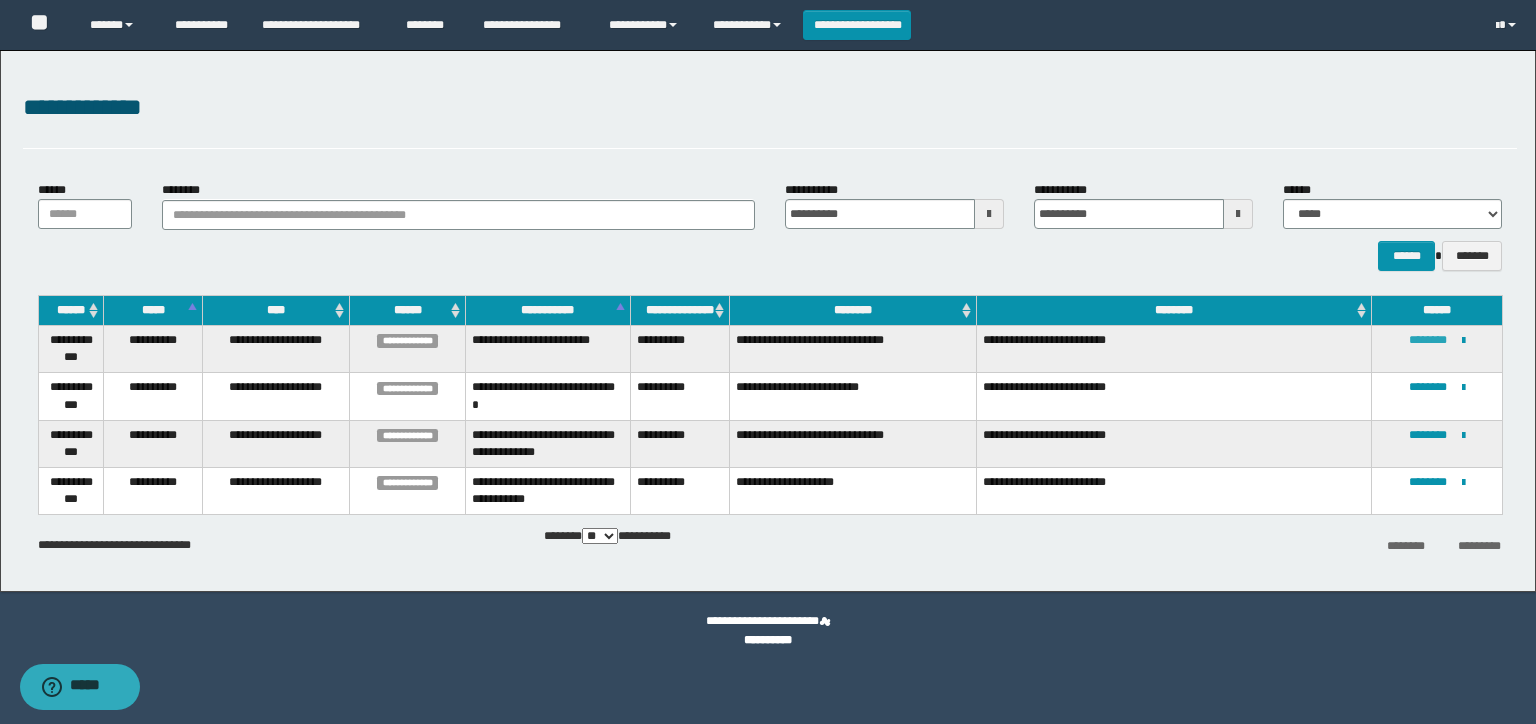 click on "********" at bounding box center [1428, 340] 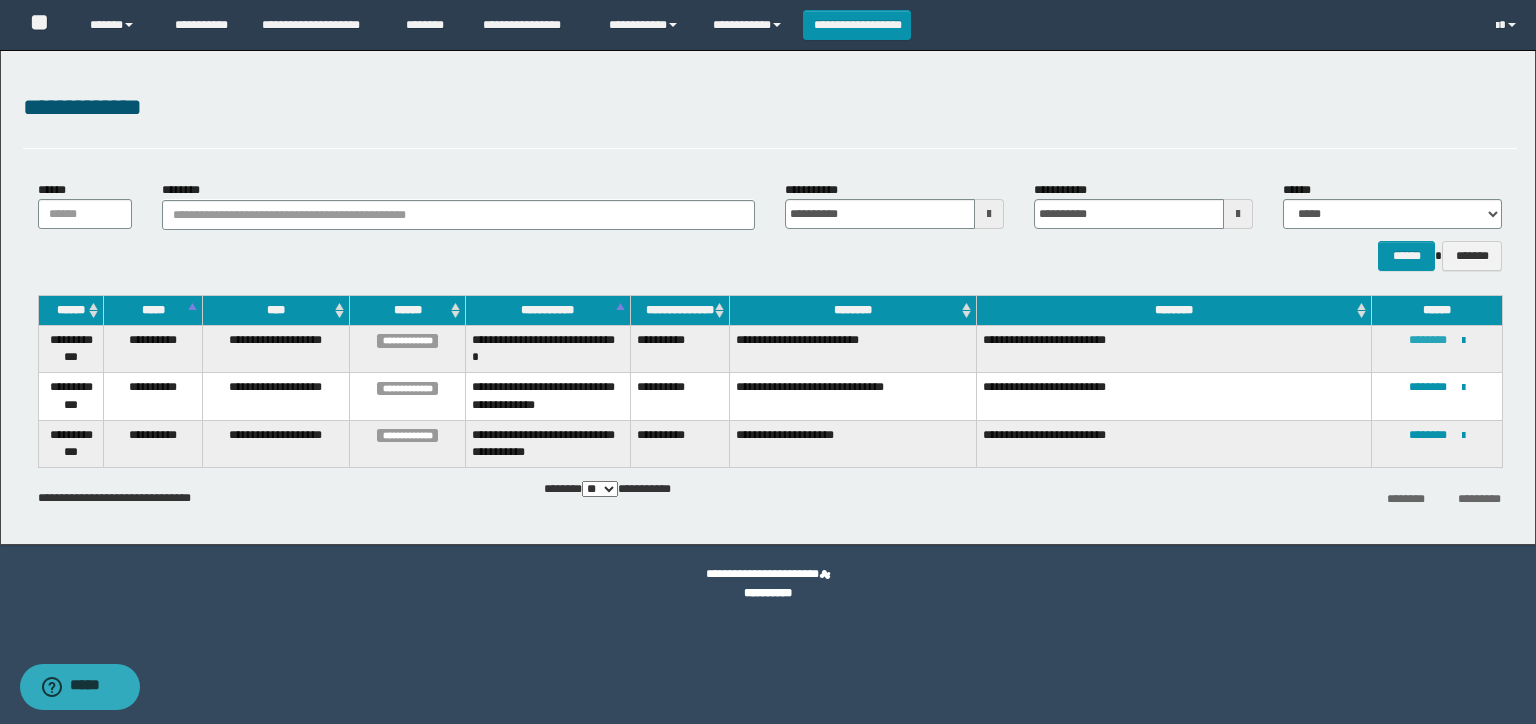 click on "********" at bounding box center (1428, 340) 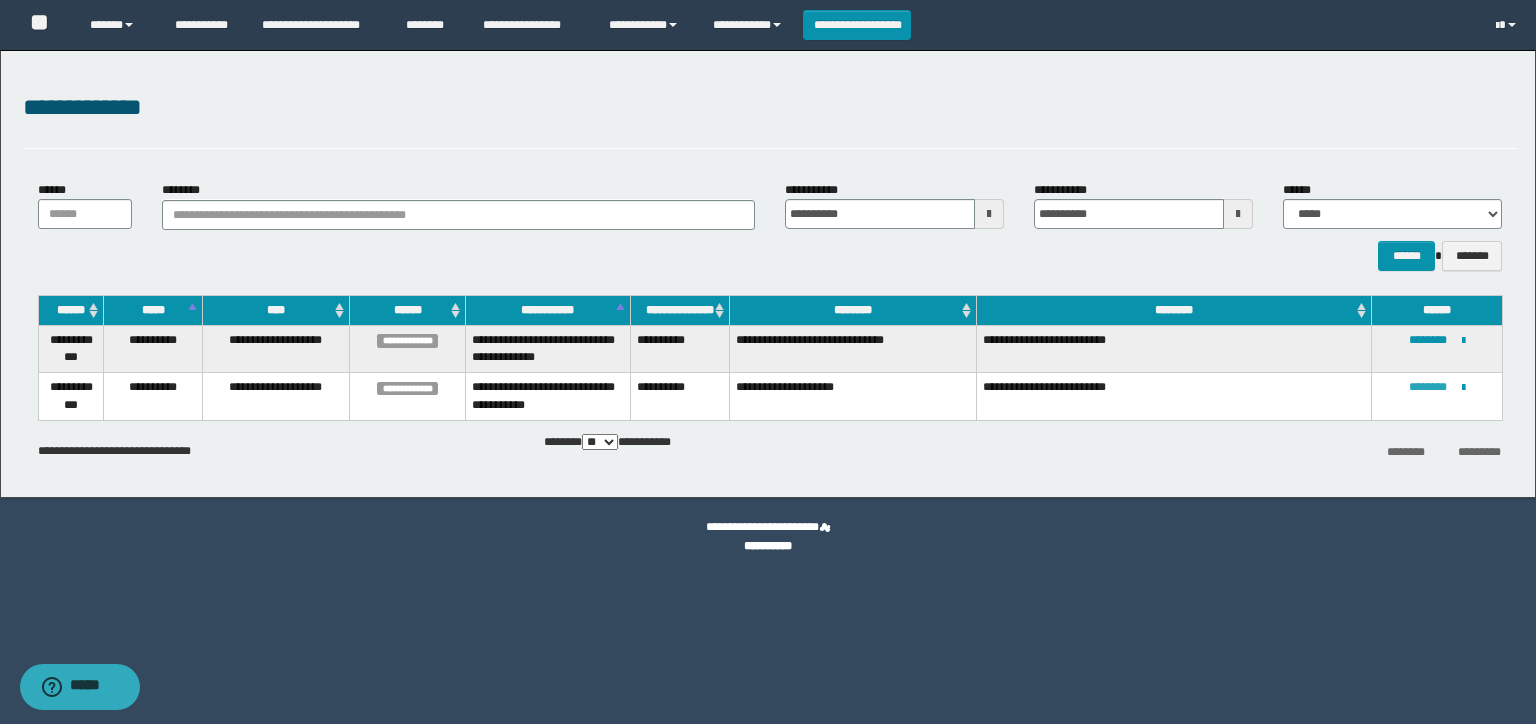 click on "********" at bounding box center [1428, 387] 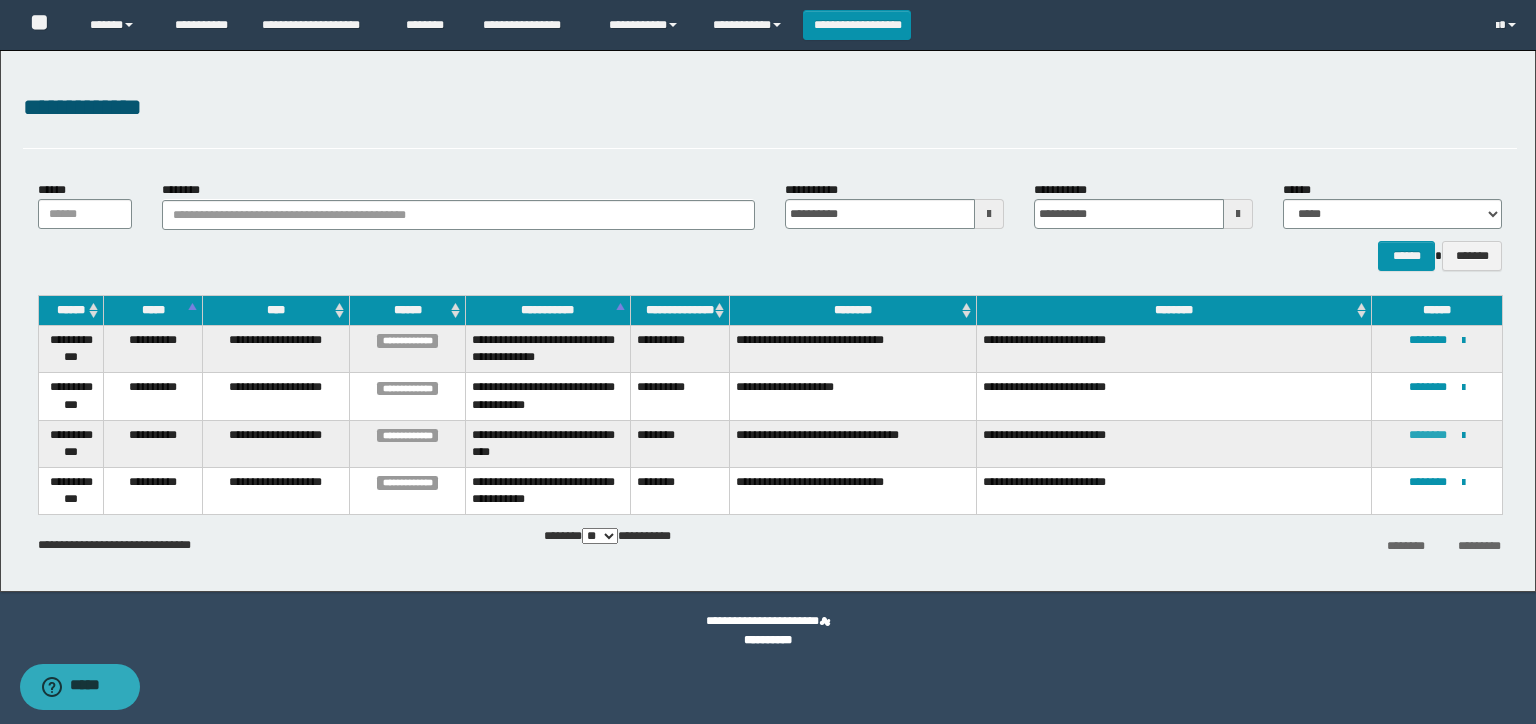 click on "********" at bounding box center [1428, 435] 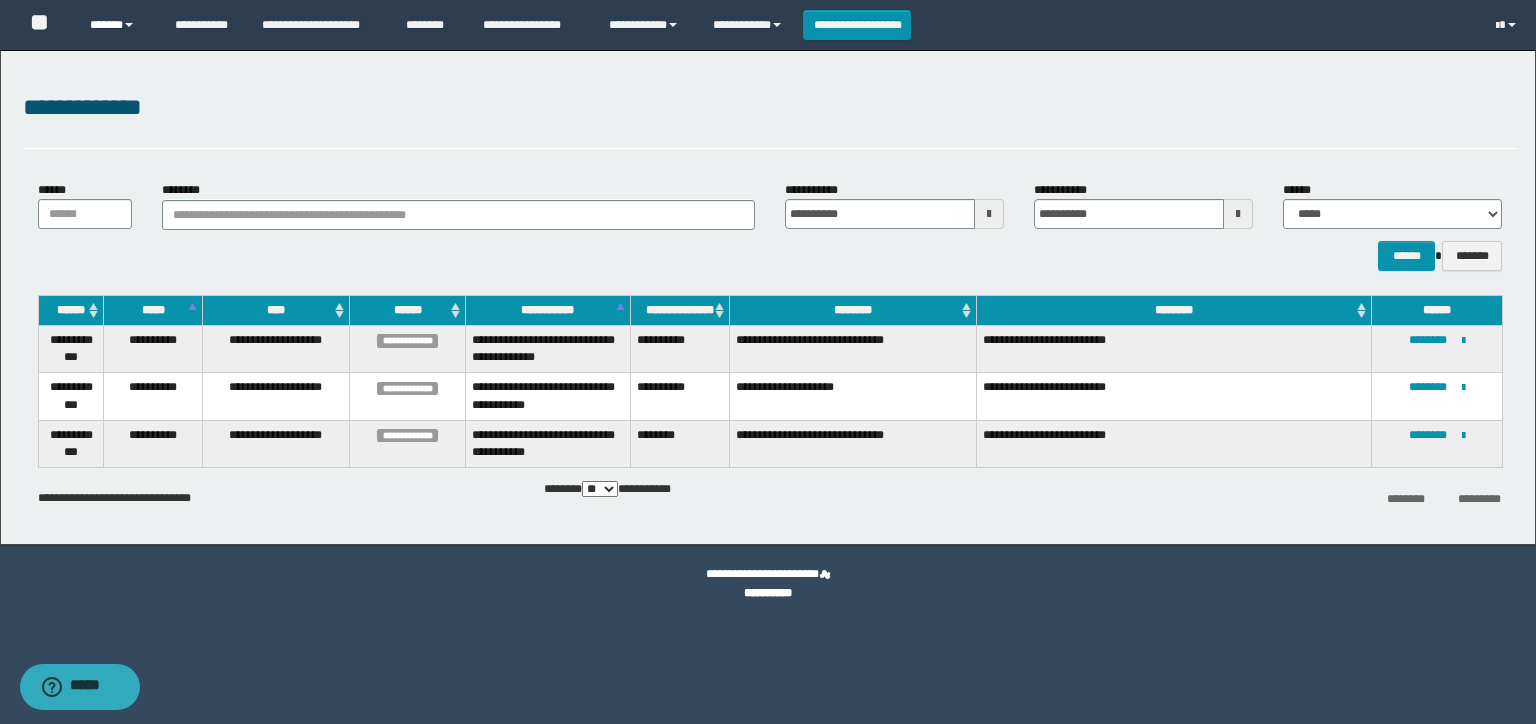 drag, startPoint x: 121, startPoint y: 29, endPoint x: 136, endPoint y: 50, distance: 25.806976 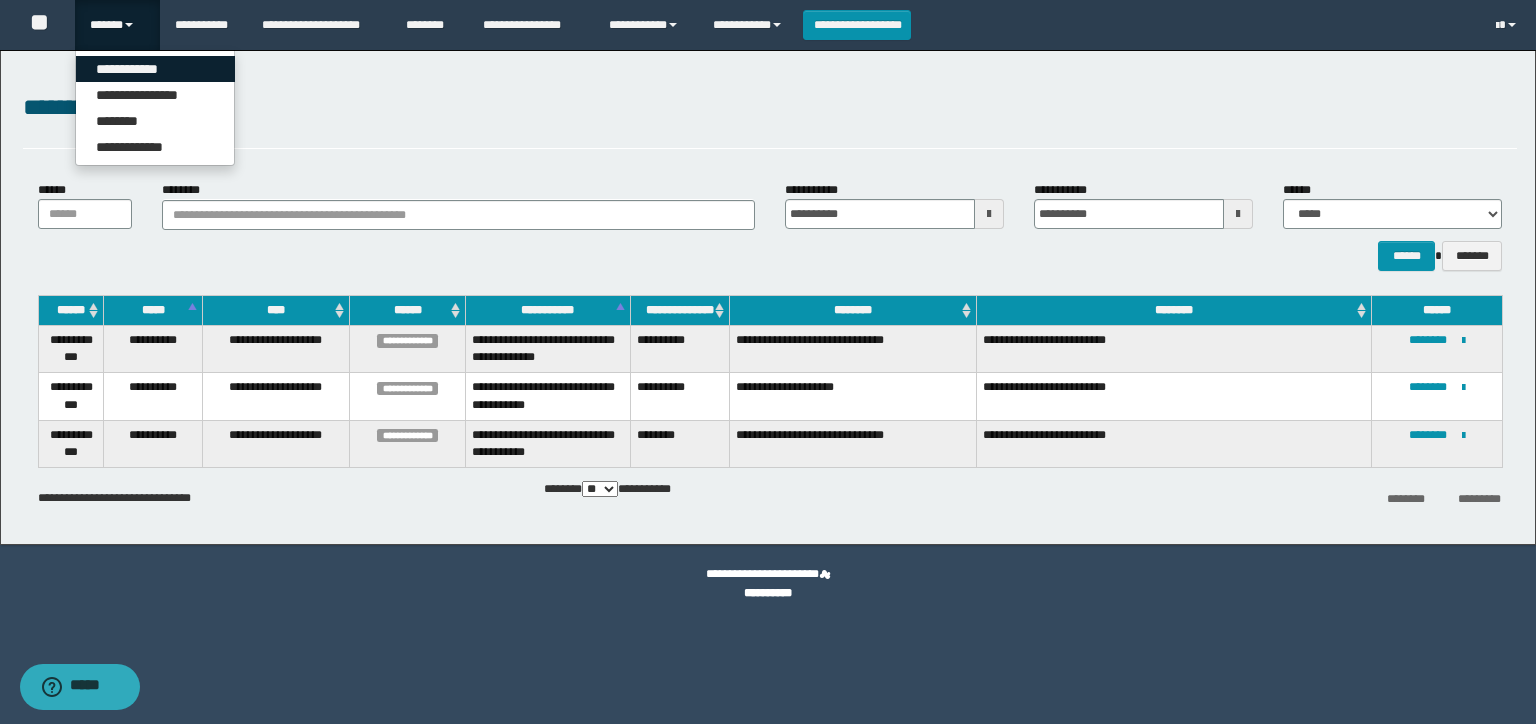 click on "**********" at bounding box center (155, 69) 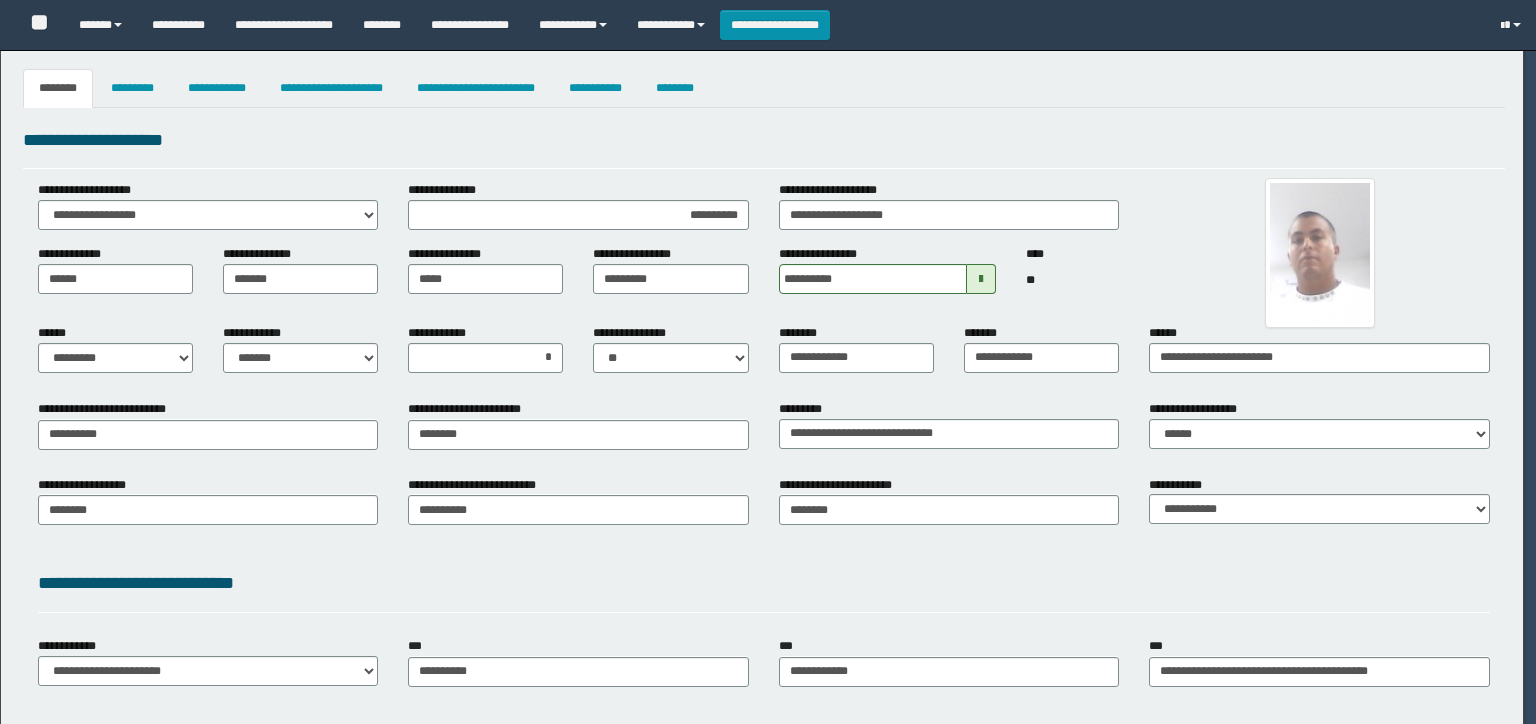 select on "*" 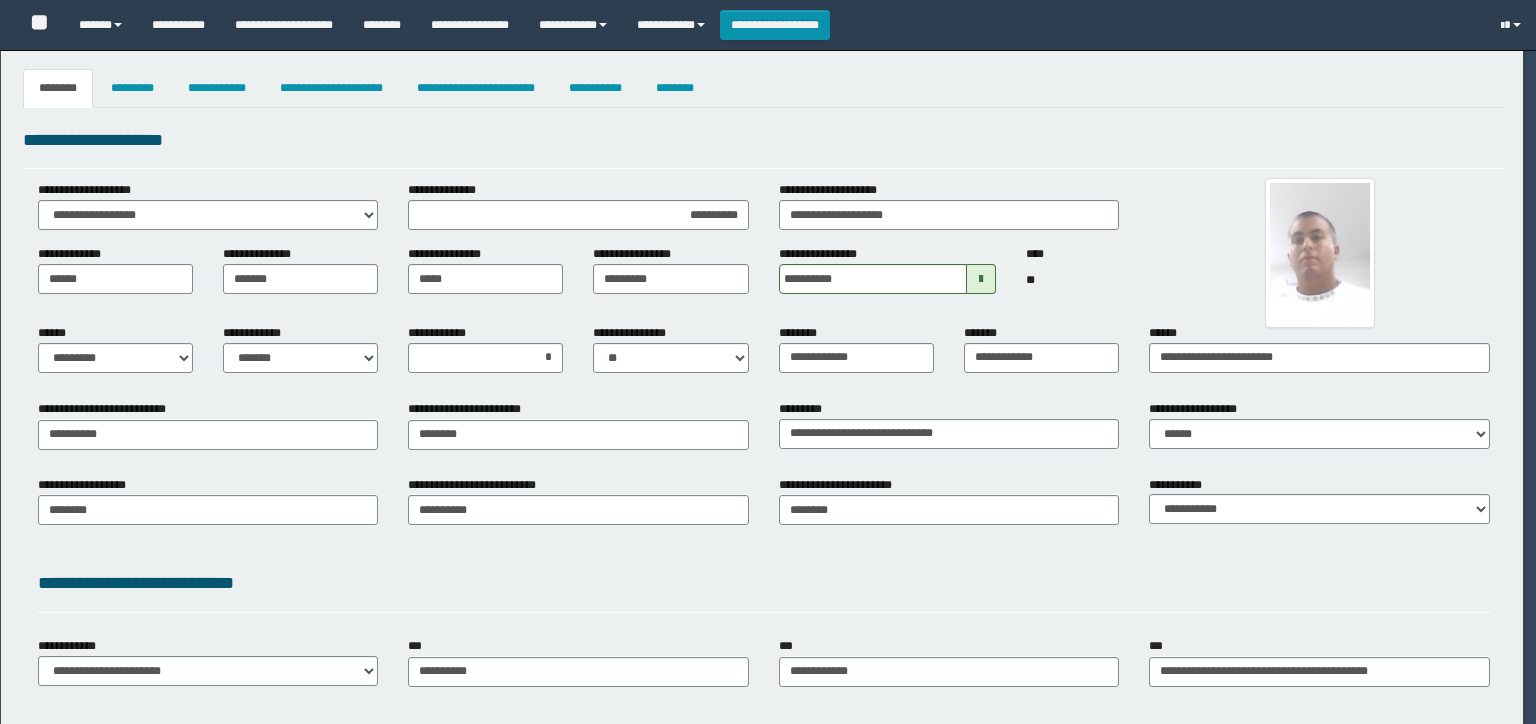 select on "*" 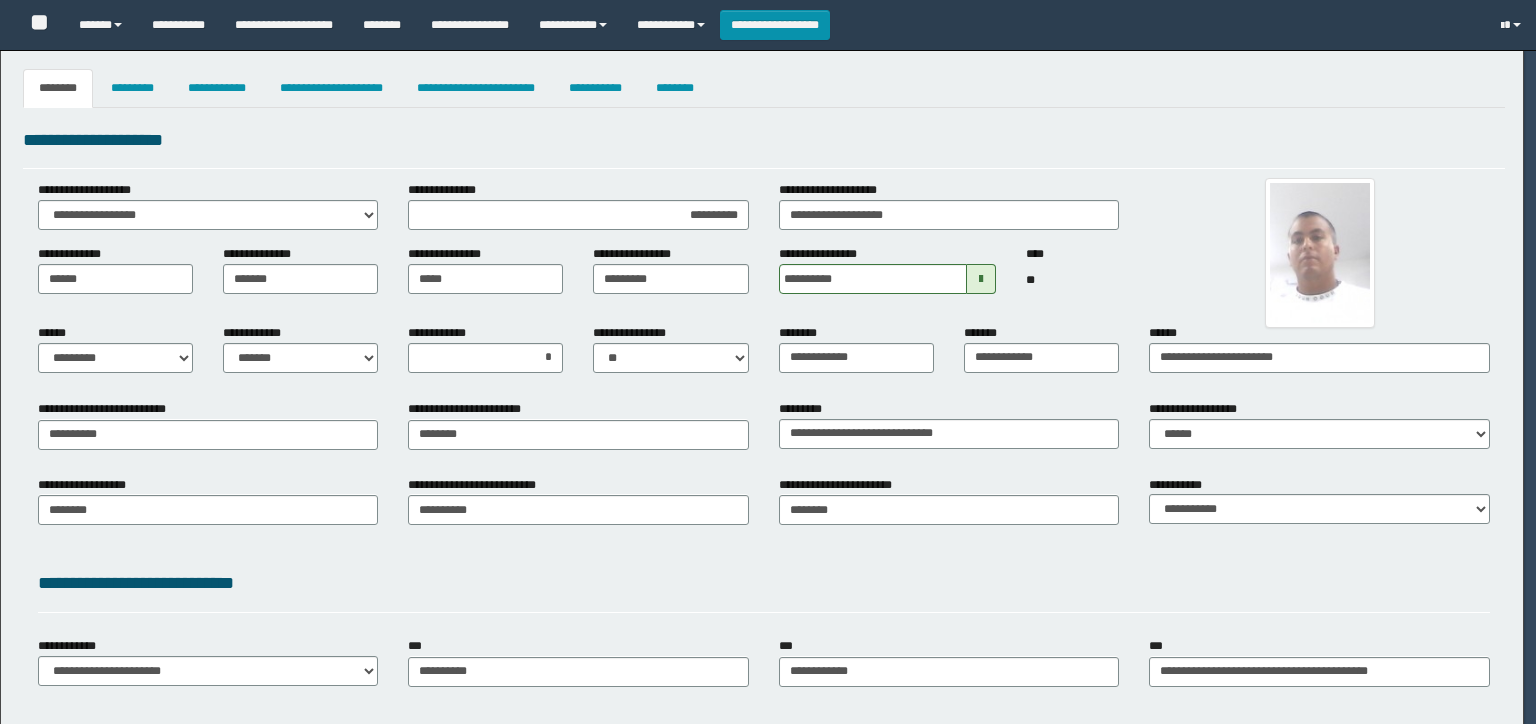 select on "*" 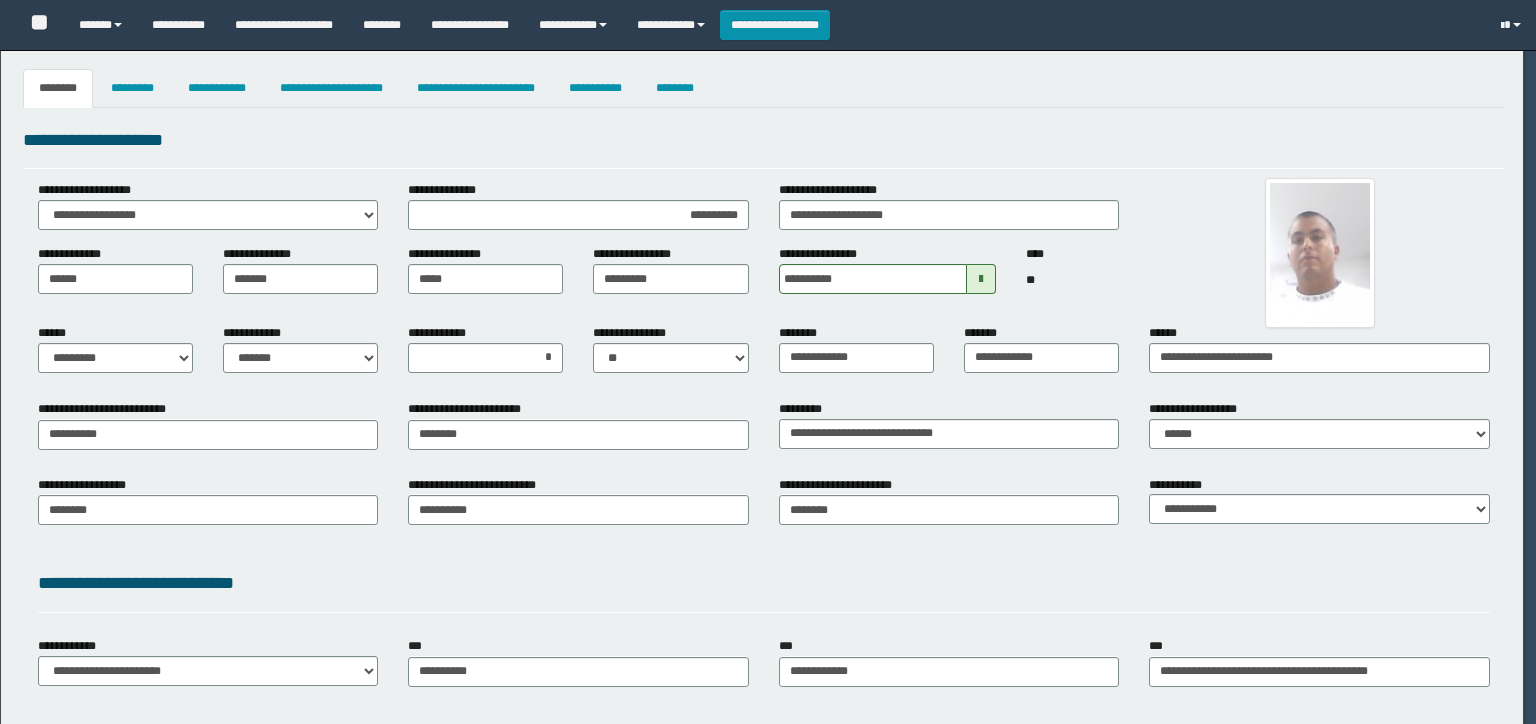 select on "*" 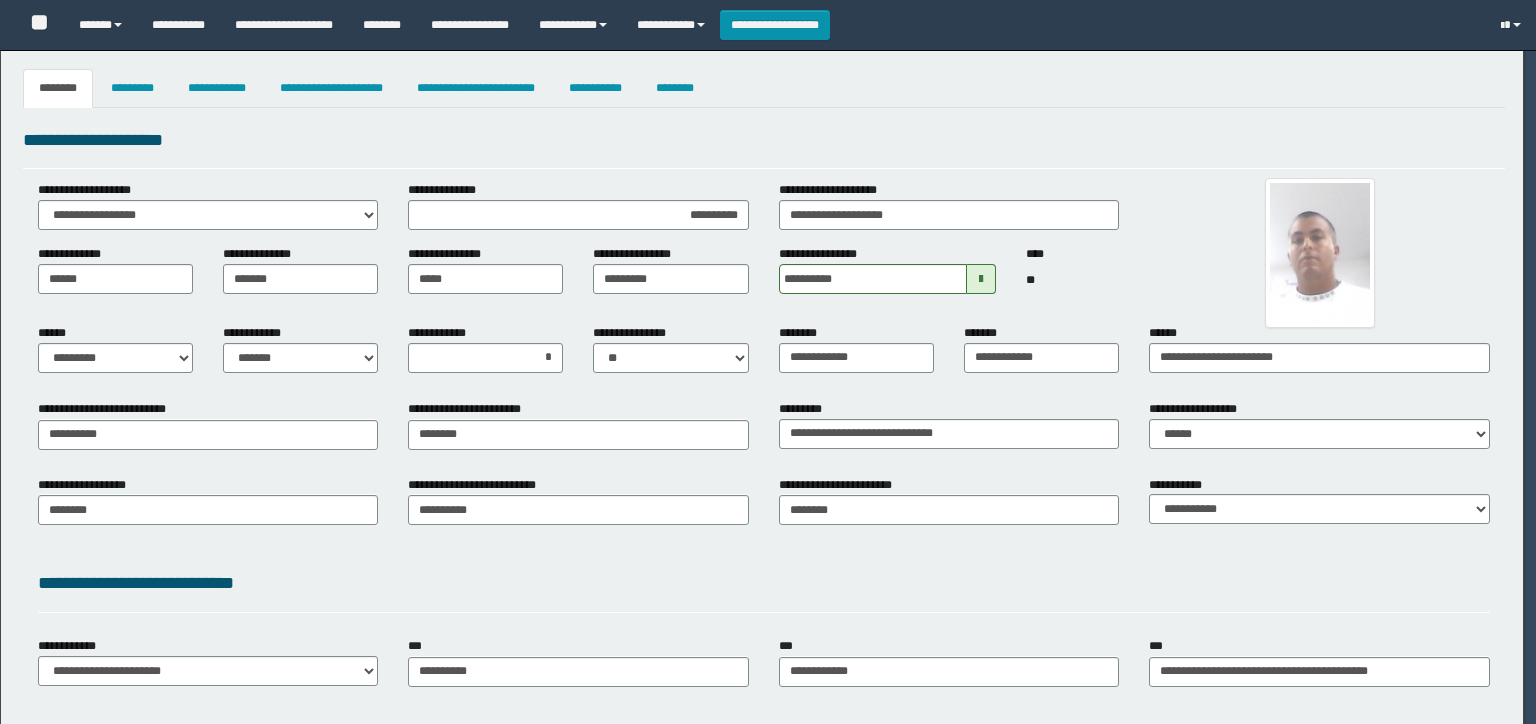 select on "*" 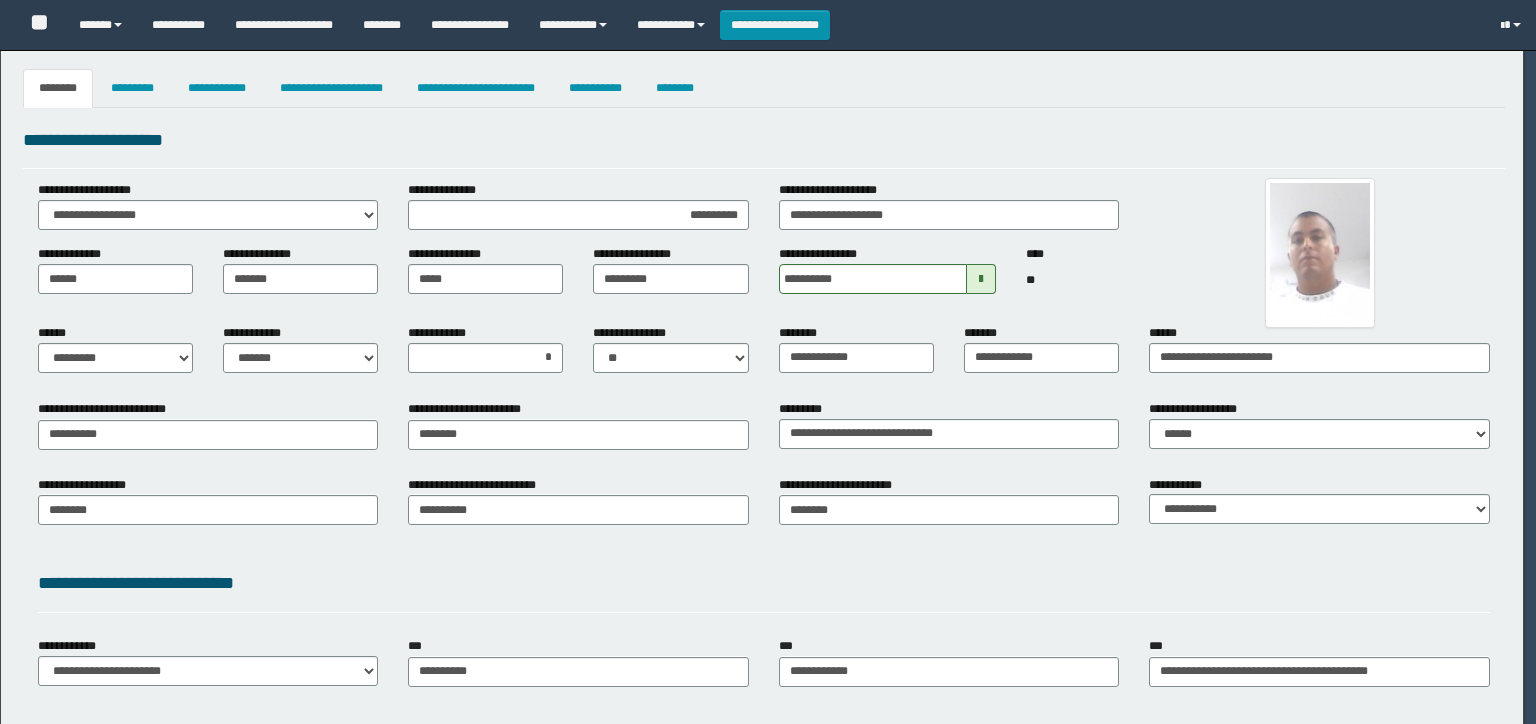 select on "***" 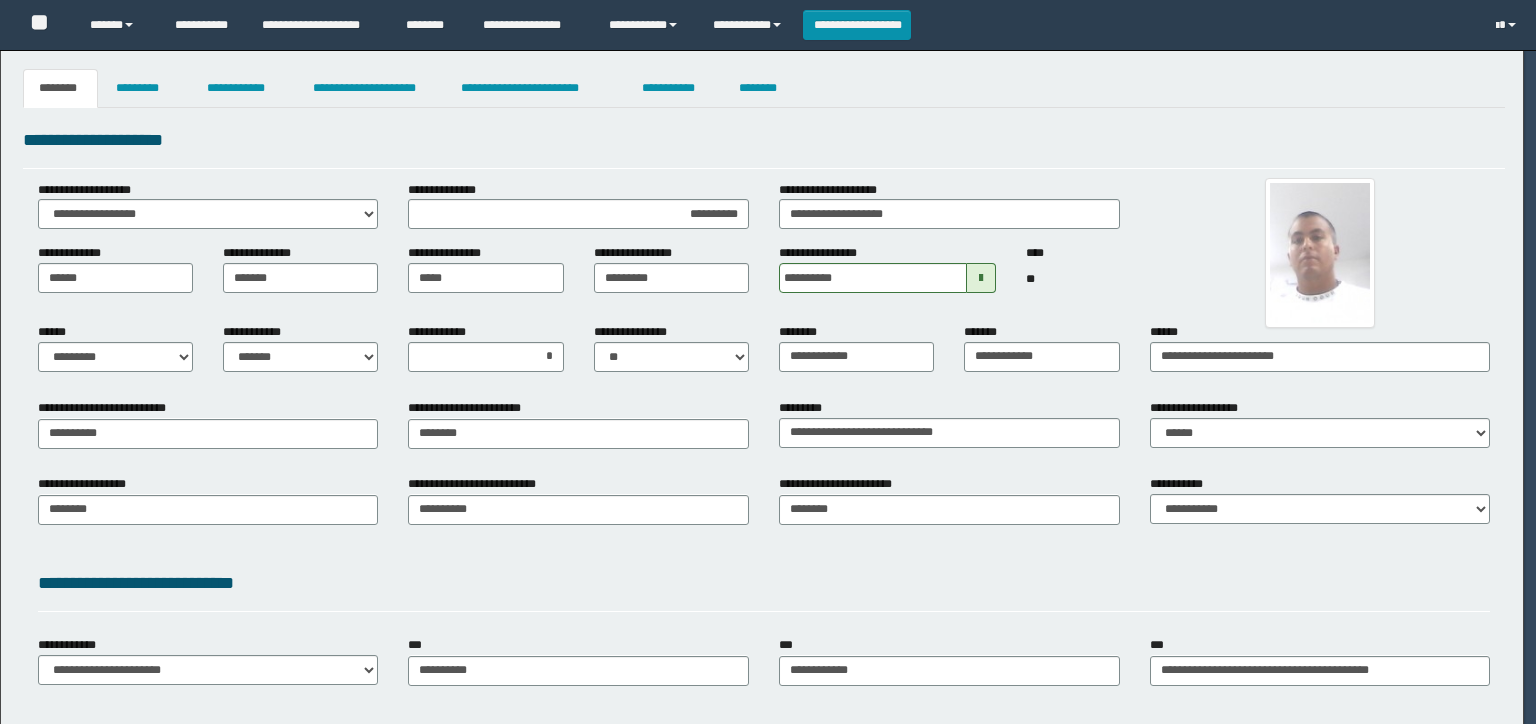 scroll, scrollTop: 0, scrollLeft: 0, axis: both 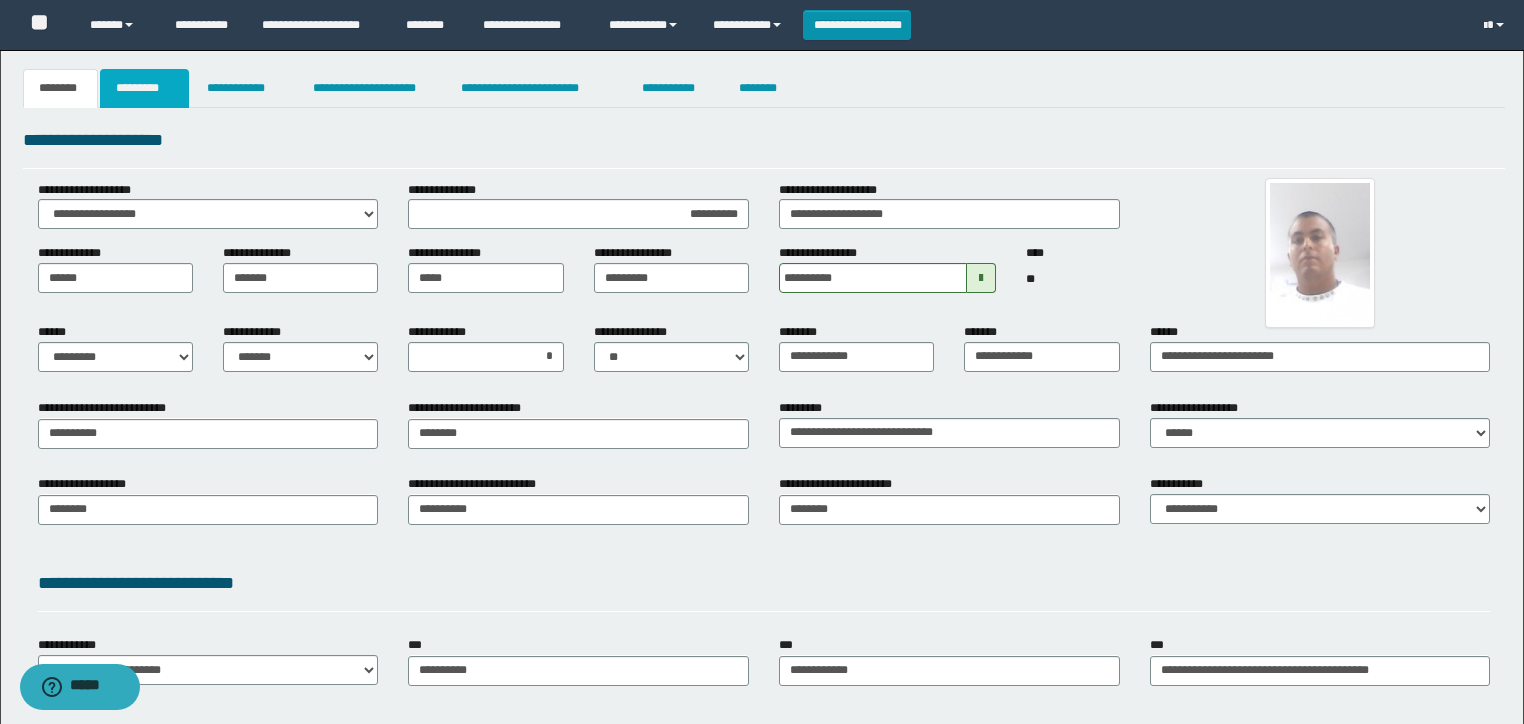 click on "*********" at bounding box center [144, 88] 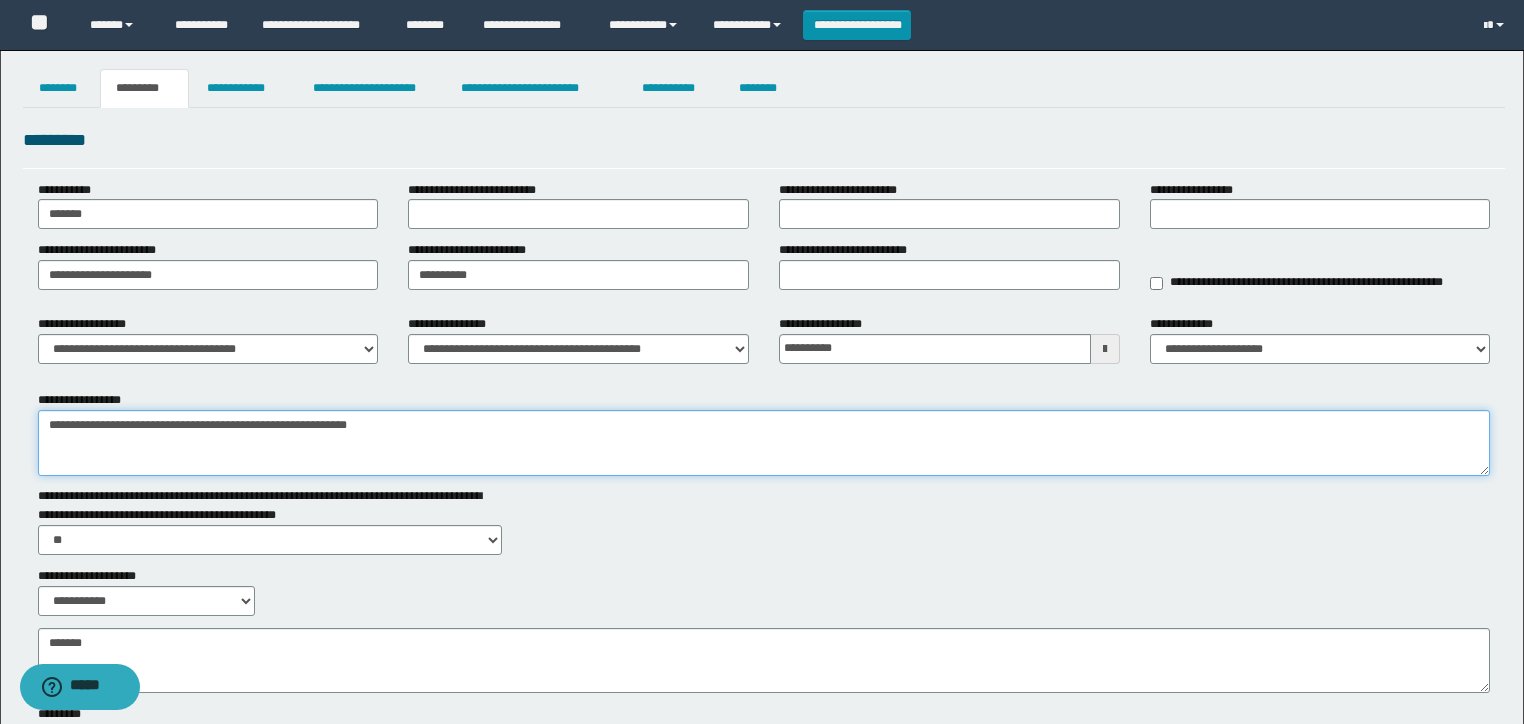 click on "**********" at bounding box center (764, 443) 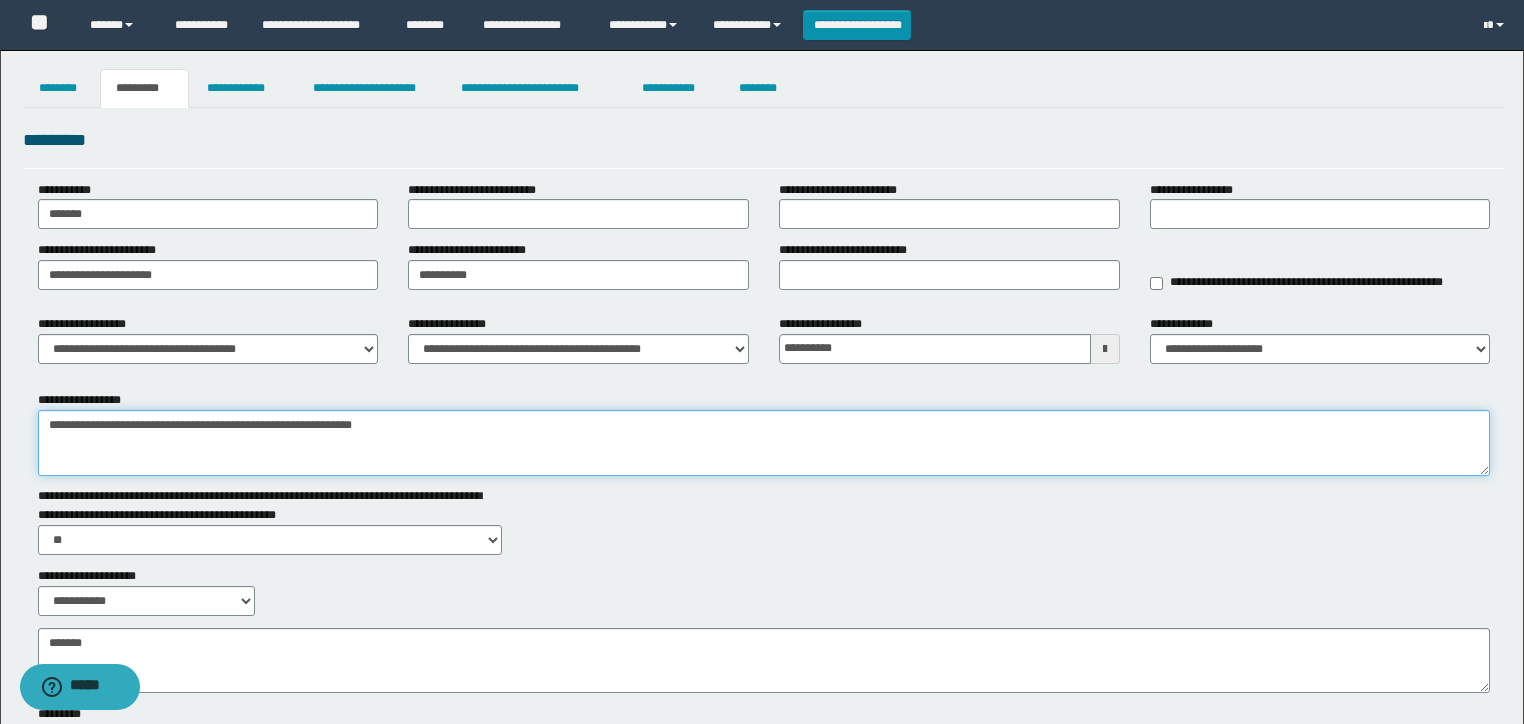 paste on "**********" 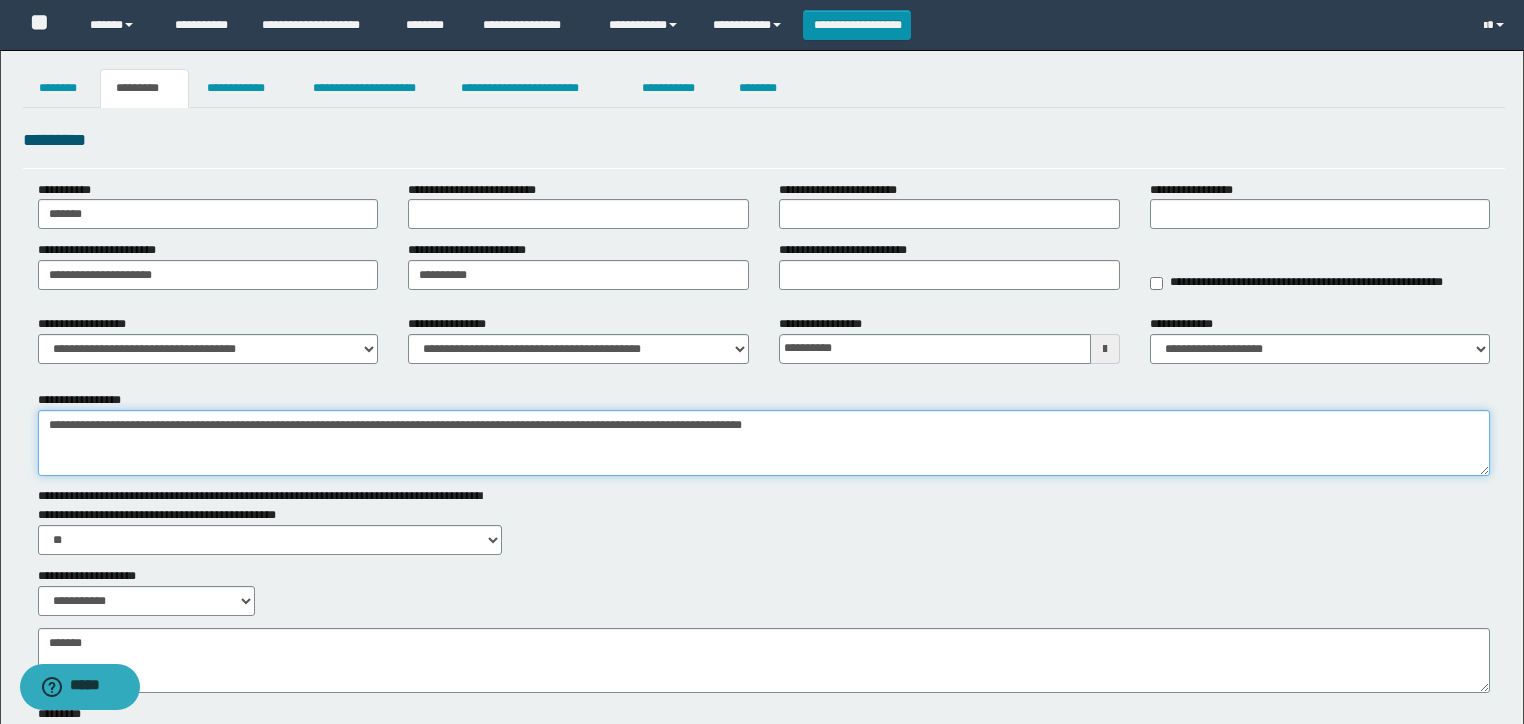 click on "**********" at bounding box center (764, 443) 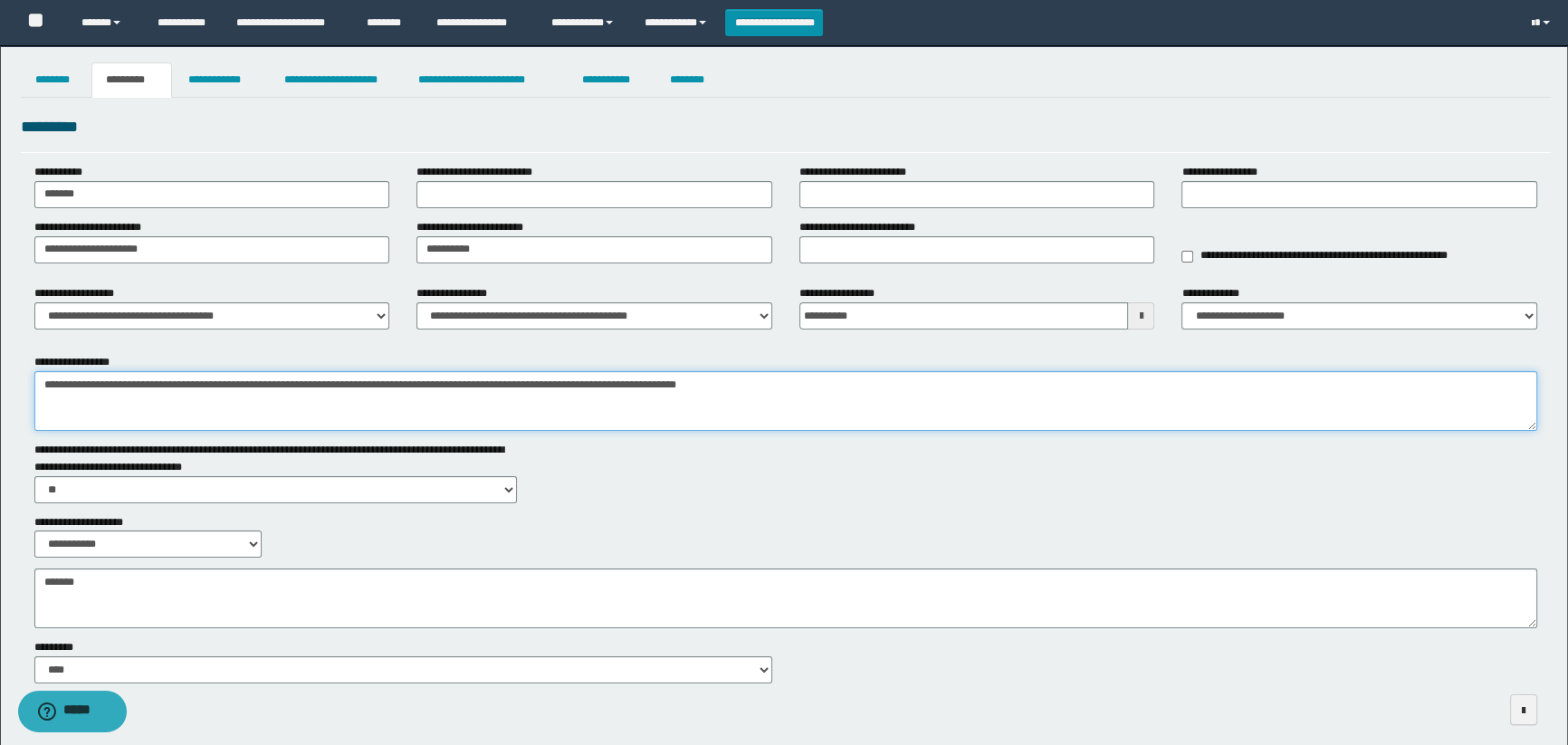 paste on "**********" 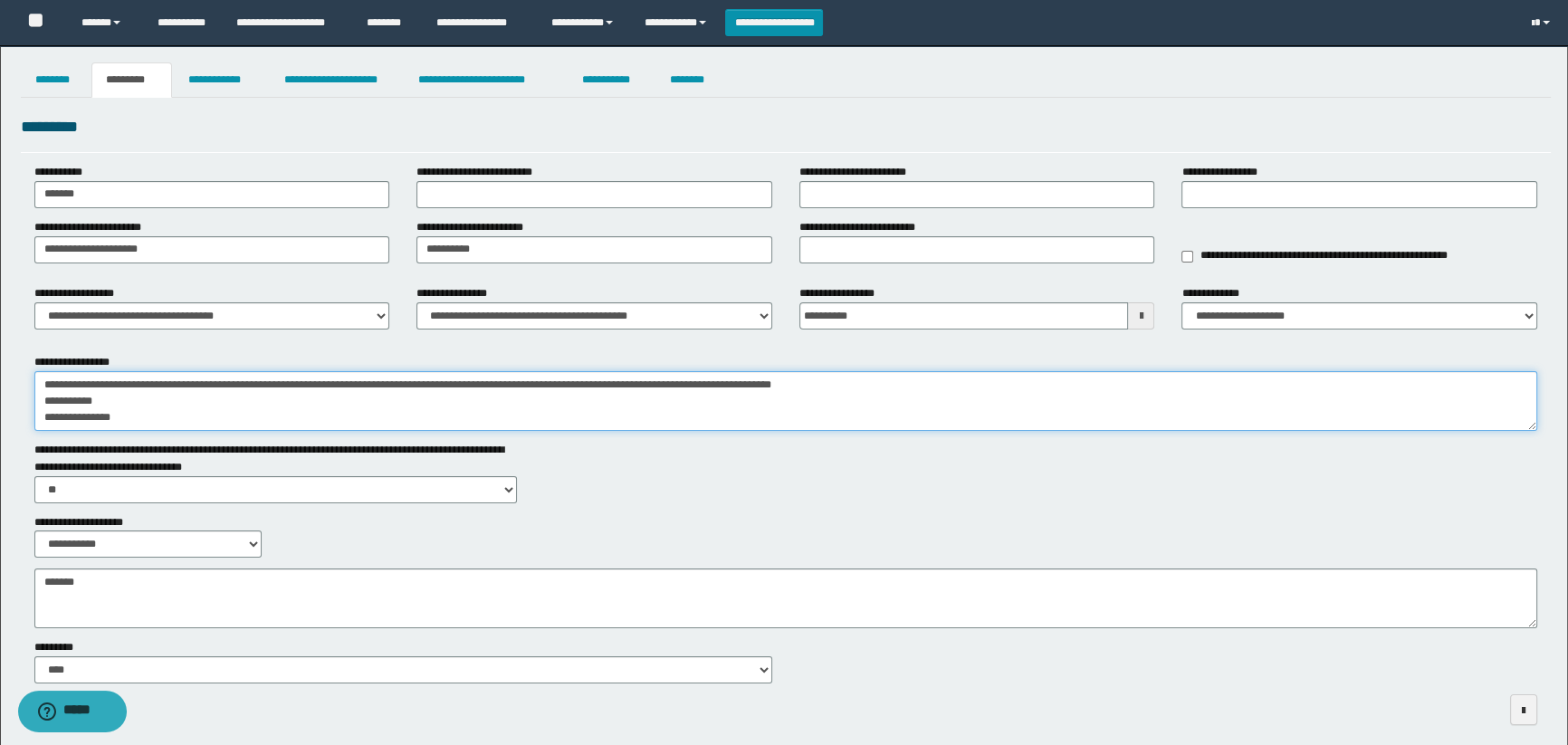 click on "**********" at bounding box center [786, 401] 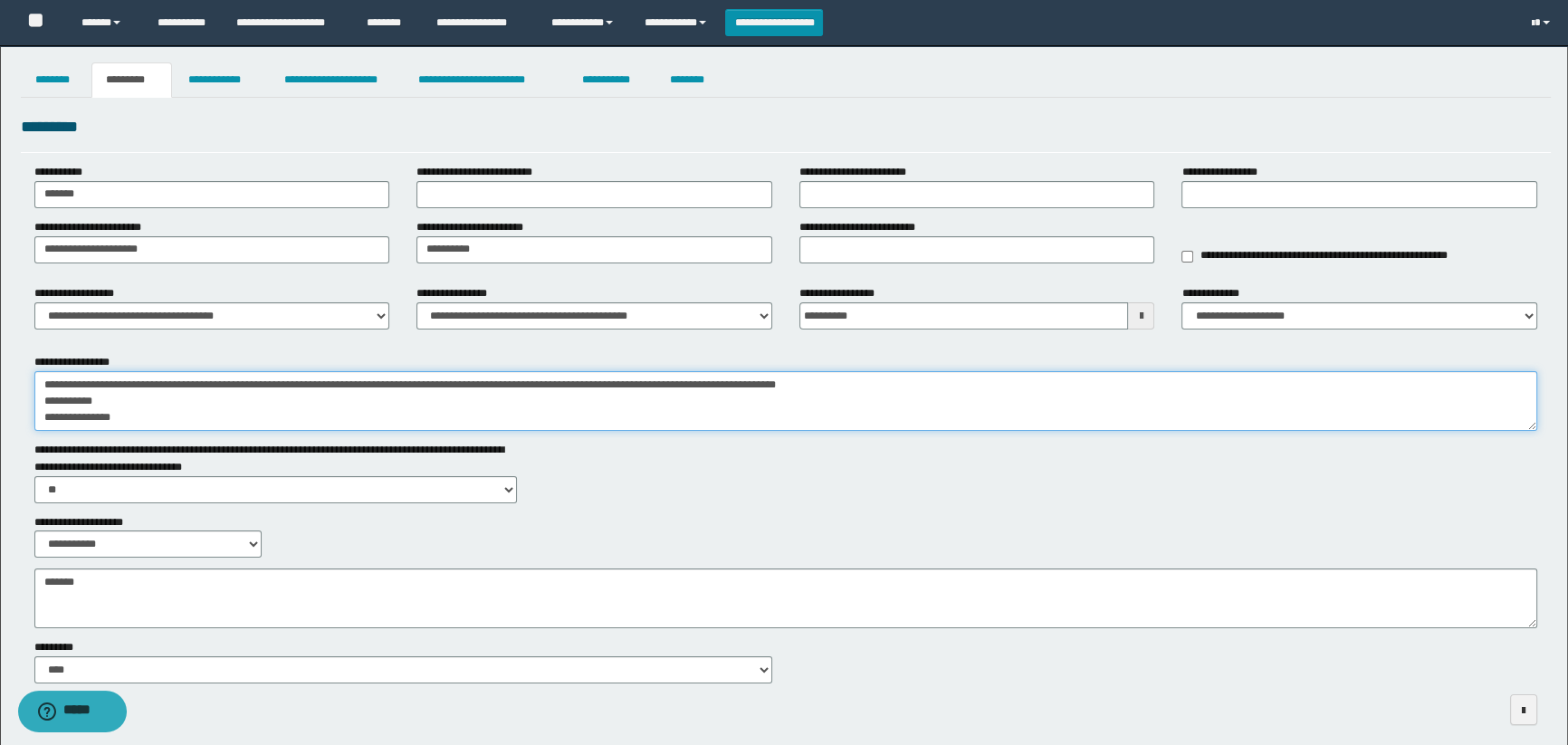 paste on "**********" 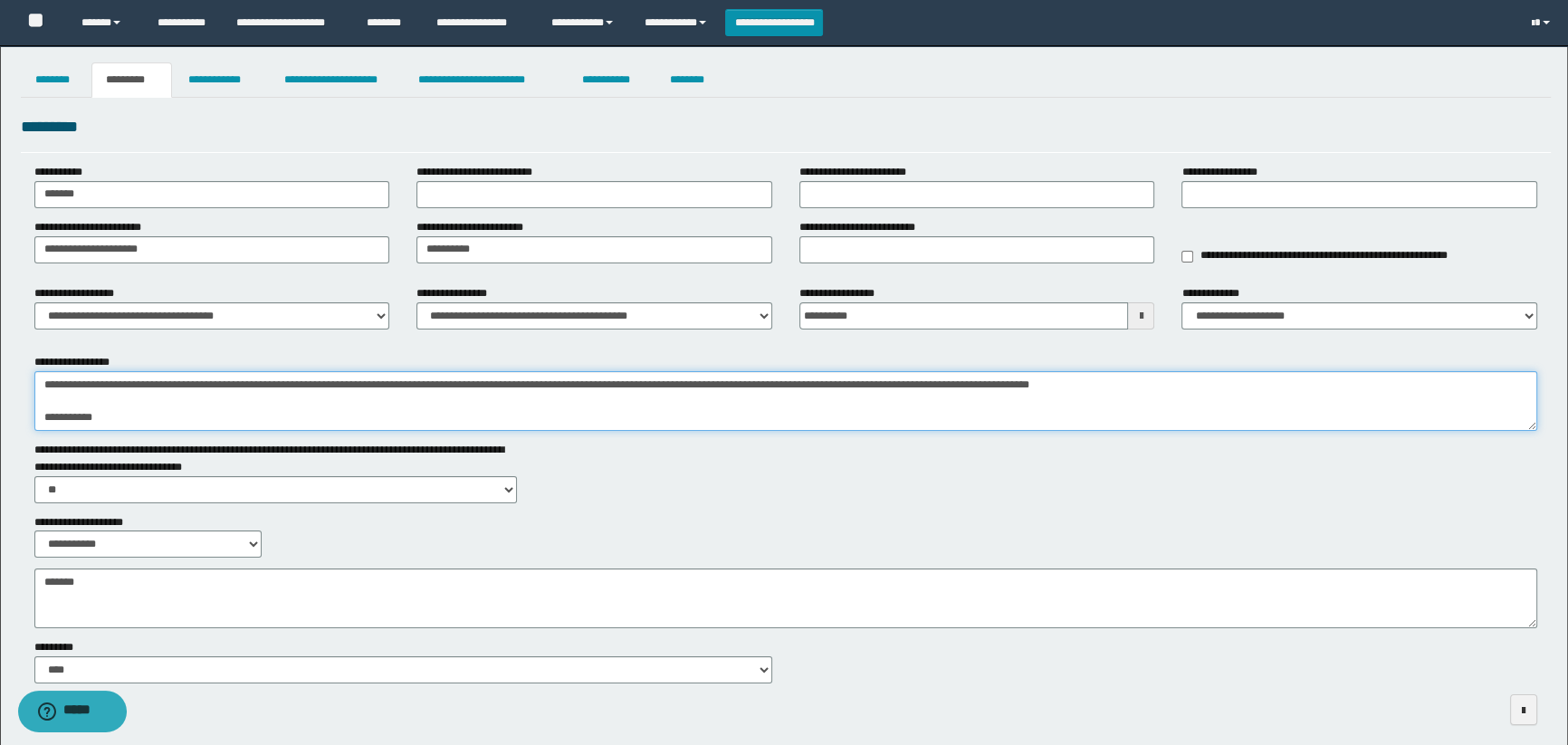 click on "**********" at bounding box center [786, 401] 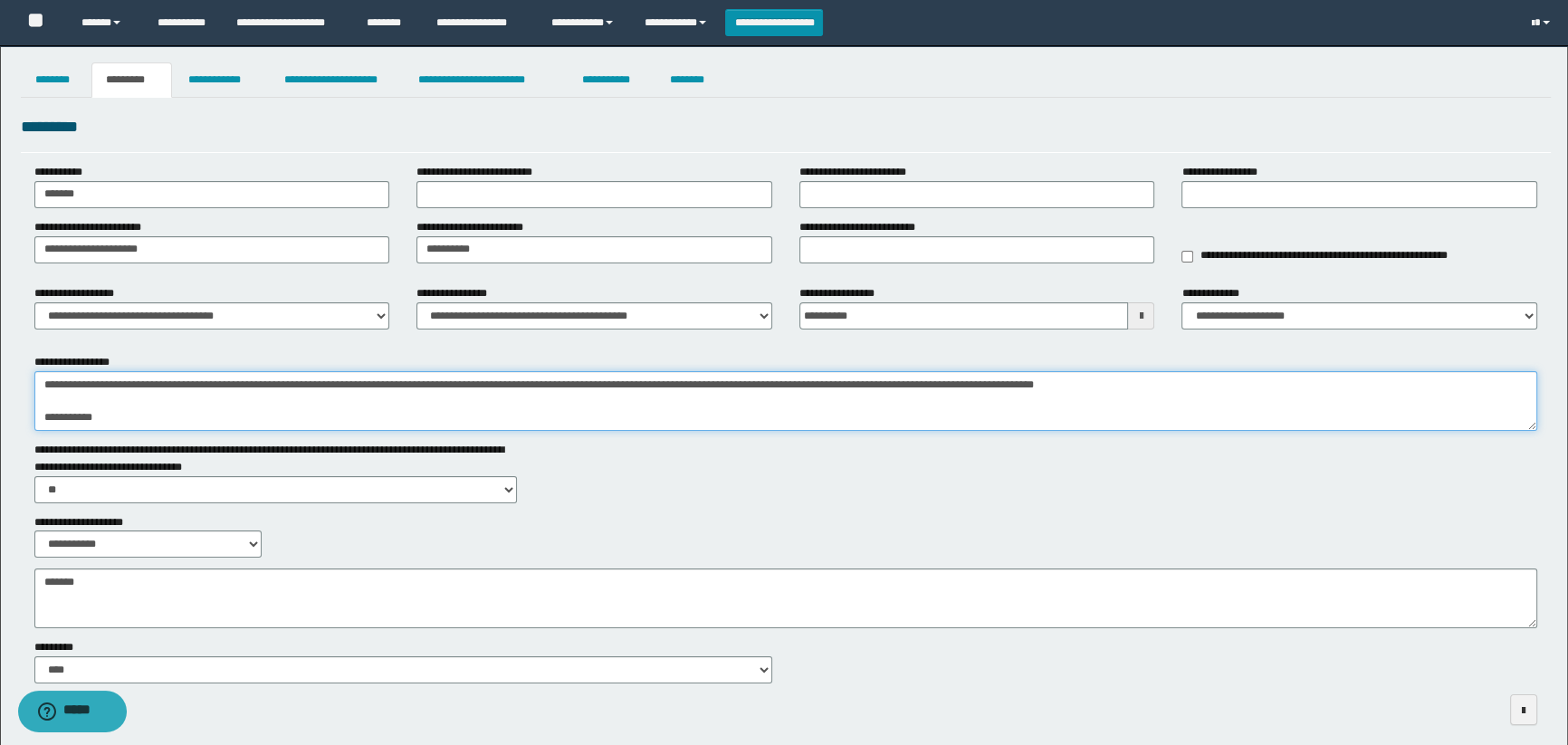 paste on "**********" 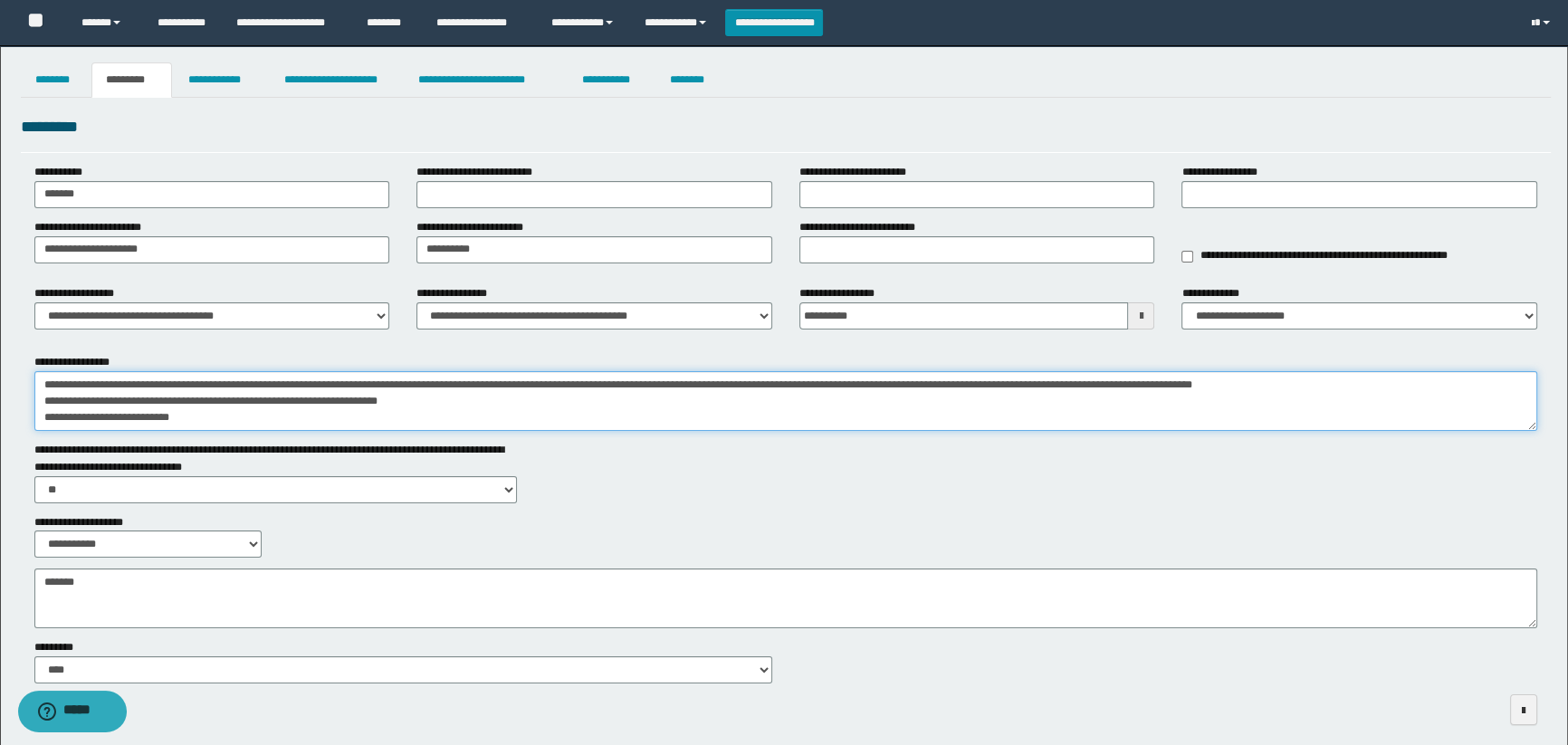 scroll, scrollTop: 10, scrollLeft: 0, axis: vertical 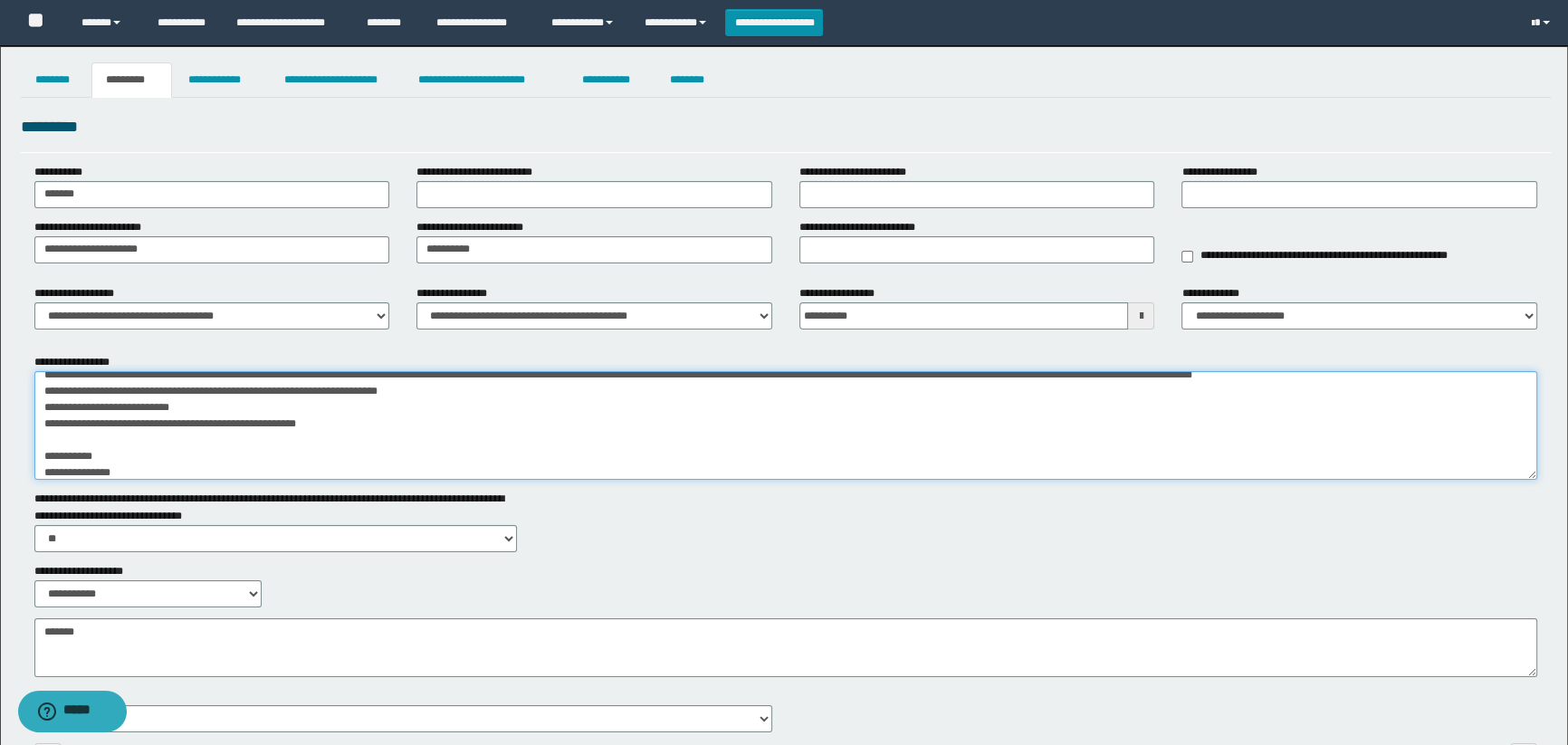 drag, startPoint x: 1534, startPoint y: 428, endPoint x: 1523, endPoint y: 479, distance: 52.17279 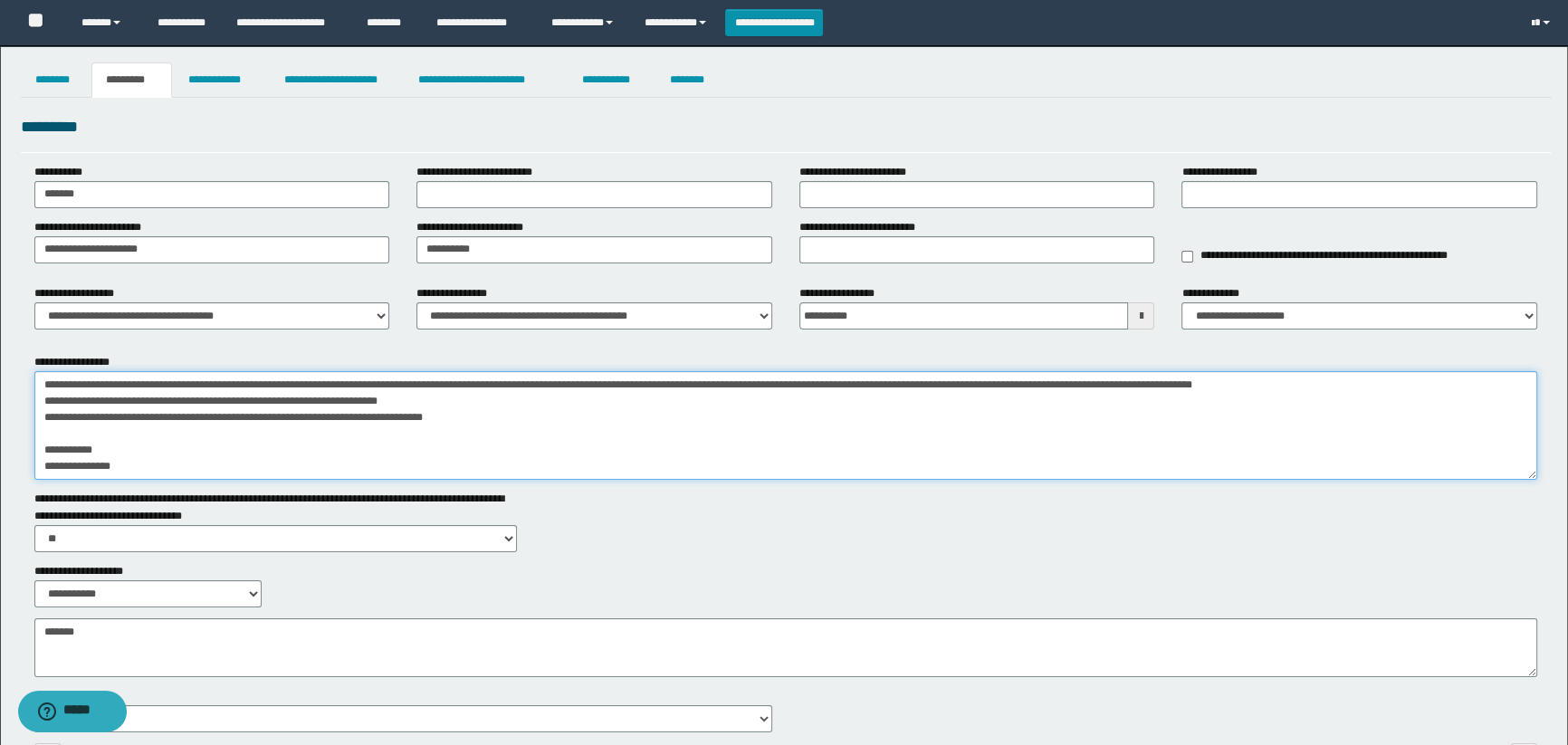 scroll, scrollTop: 0, scrollLeft: 0, axis: both 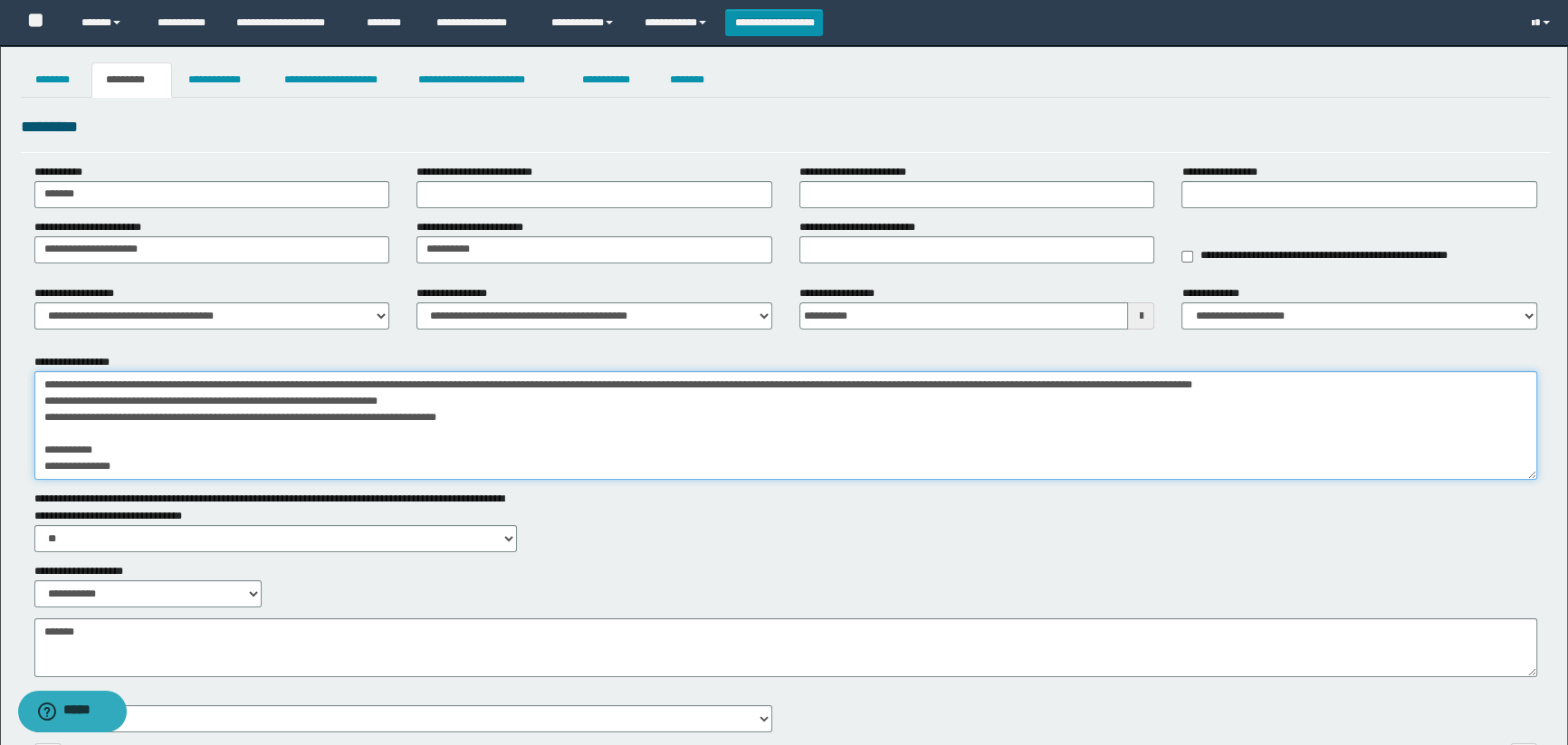 click on "**********" at bounding box center [786, 425] 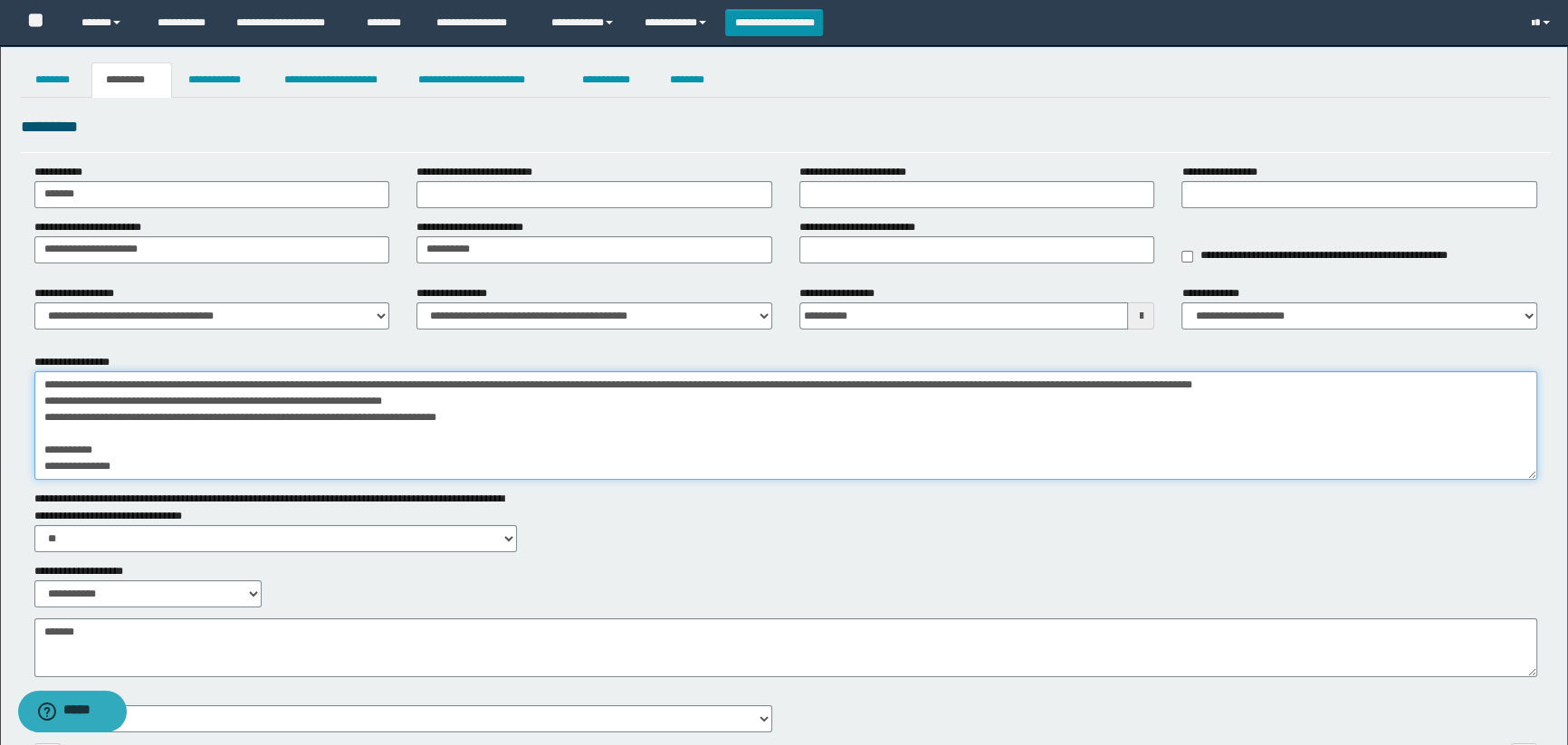 click on "**********" at bounding box center (786, 425) 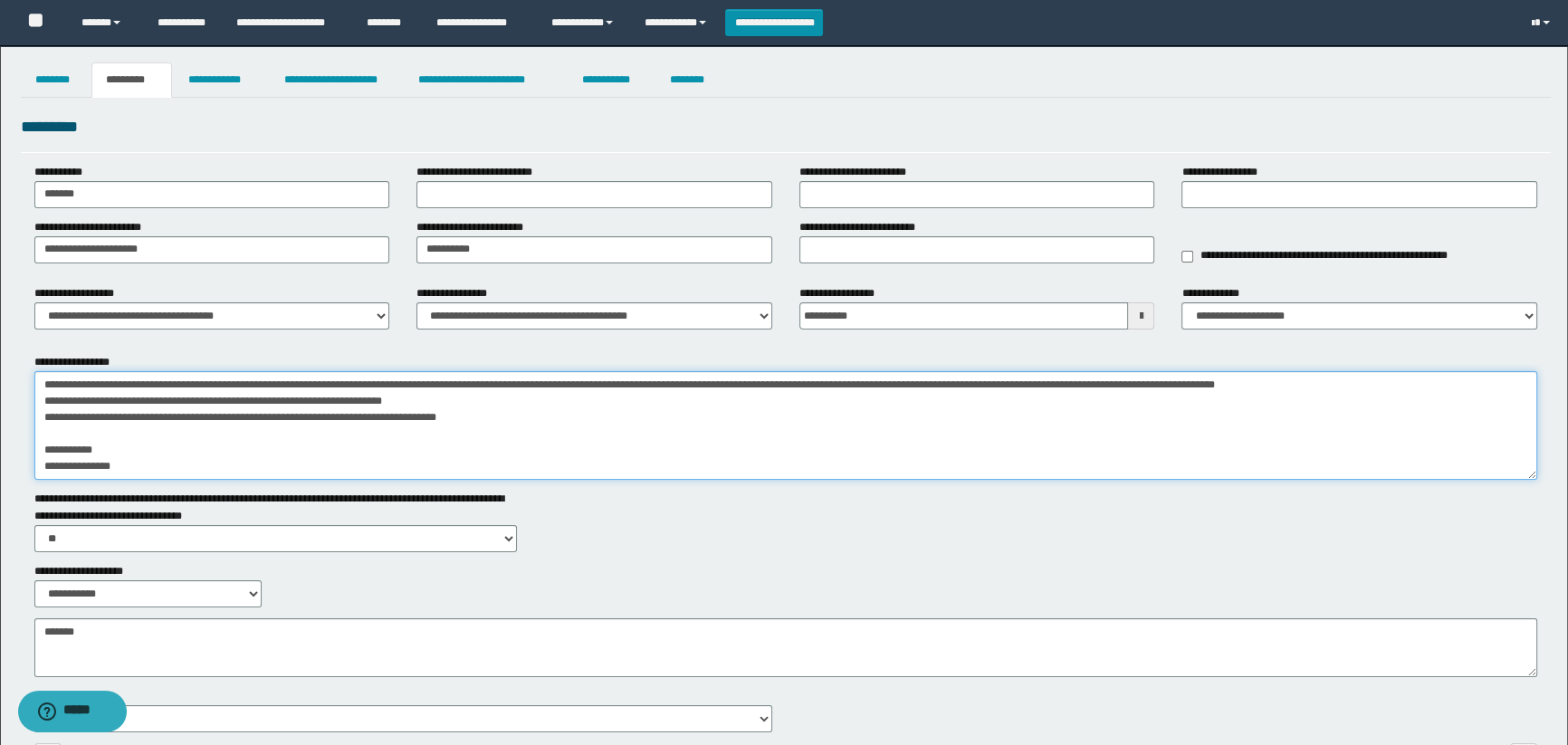 paste on "**********" 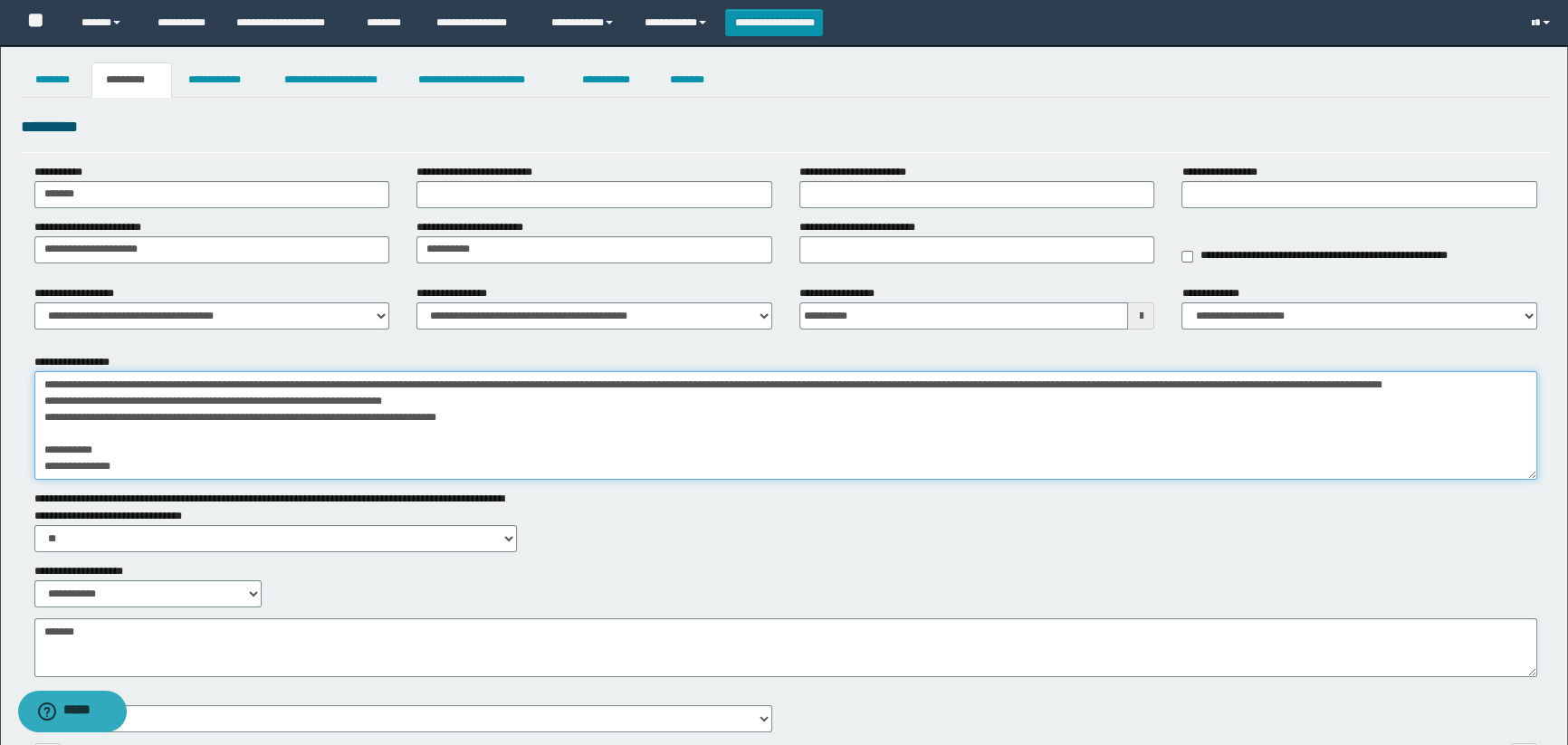 click on "**********" at bounding box center (786, 425) 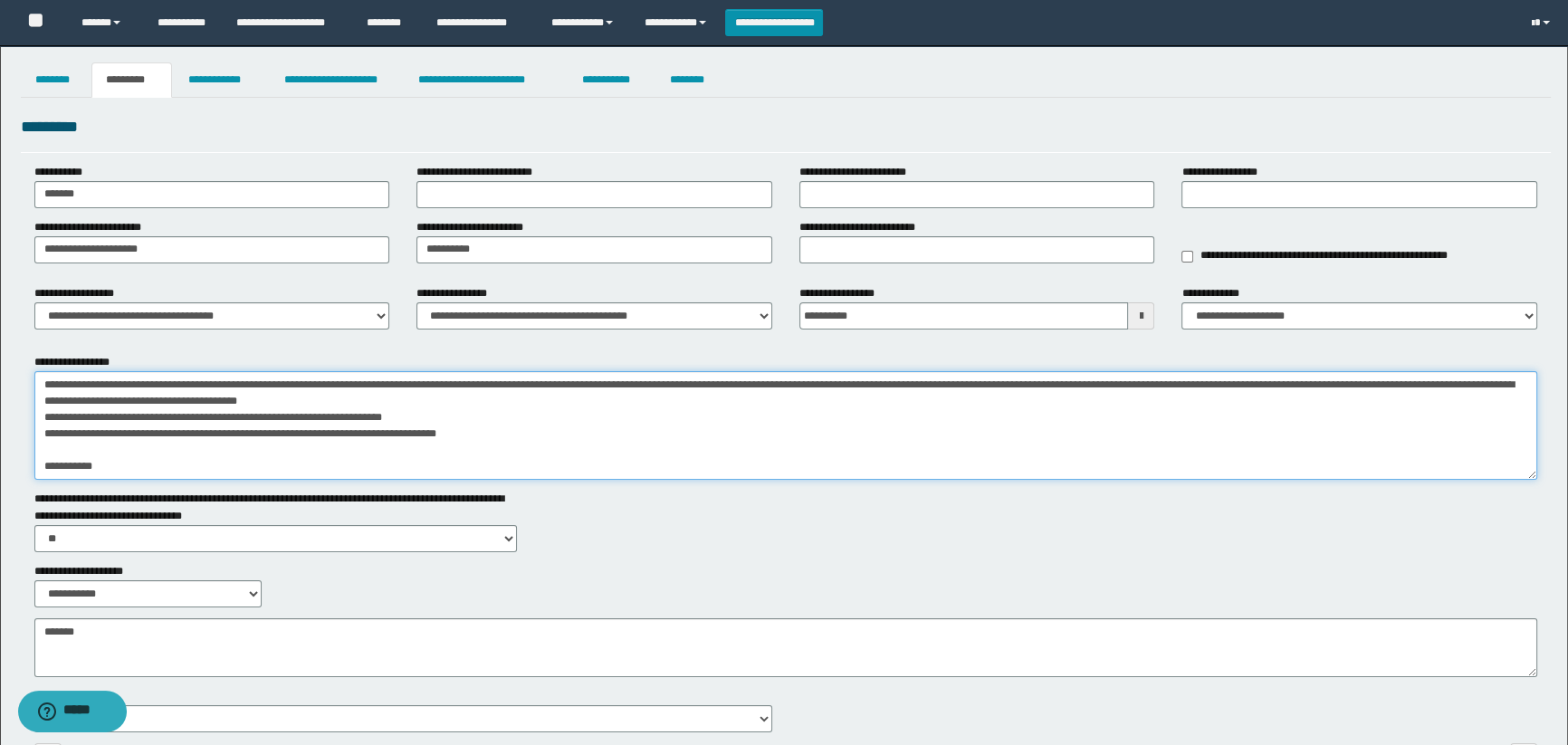 click on "**********" at bounding box center (786, 425) 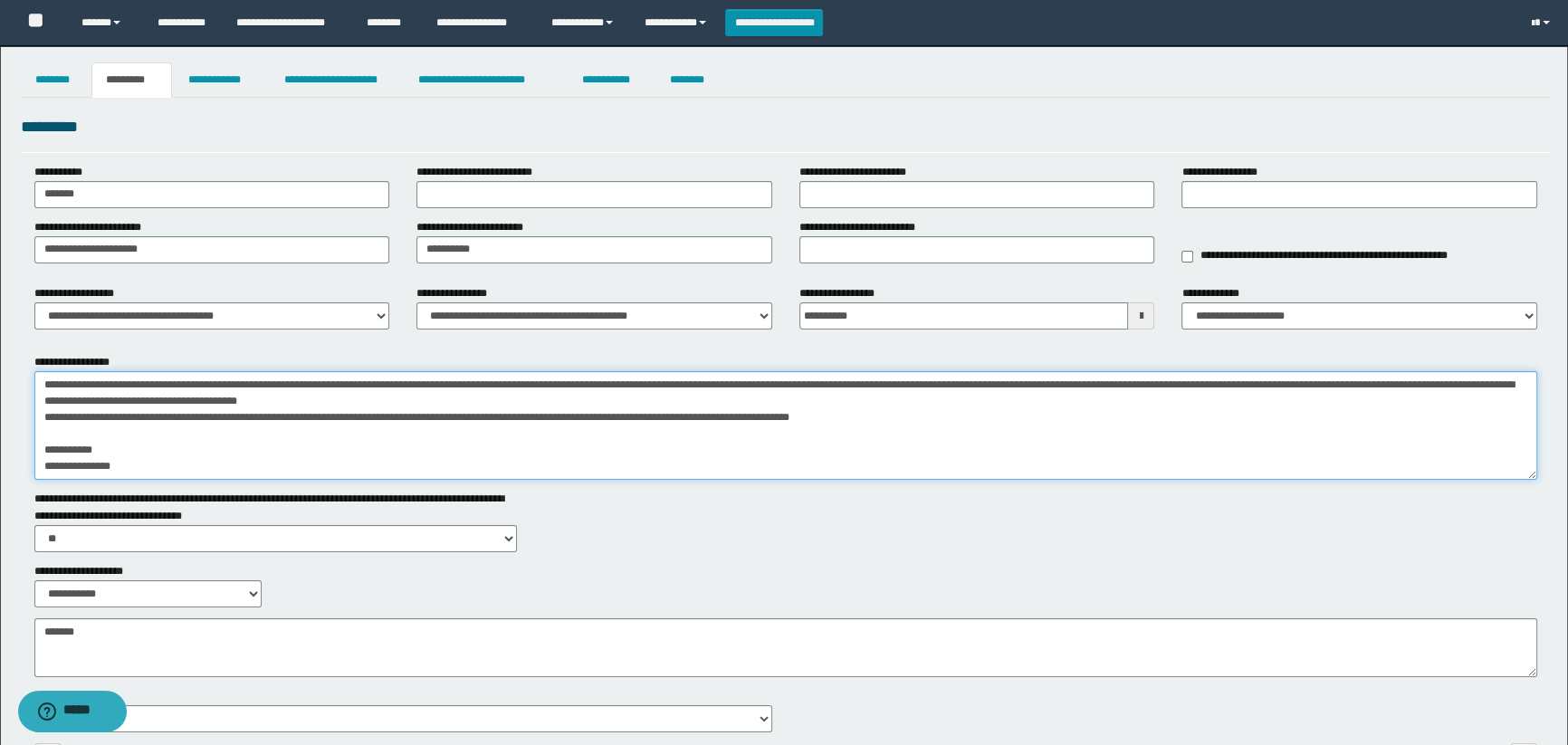 click on "**********" at bounding box center (786, 425) 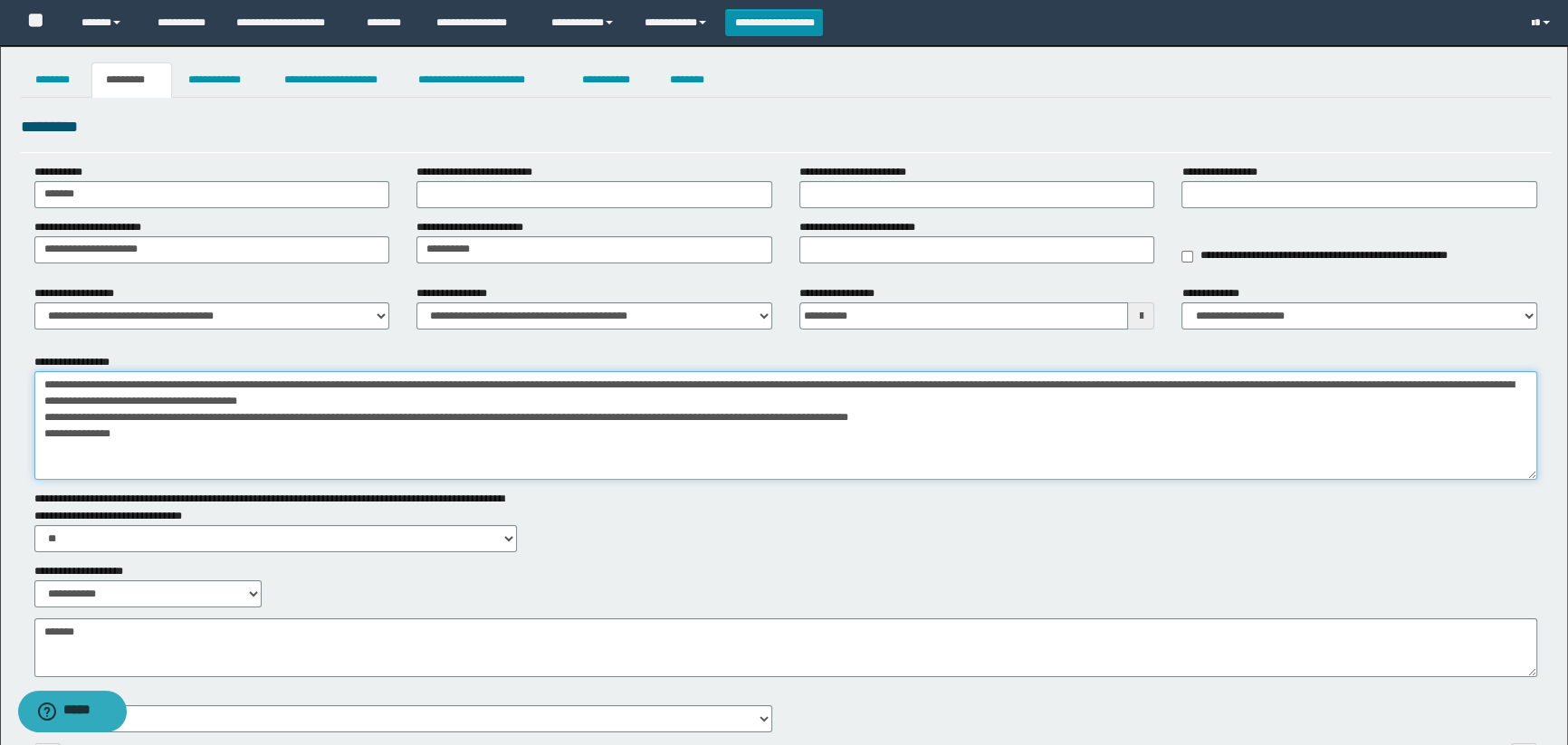 click on "**********" at bounding box center [786, 425] 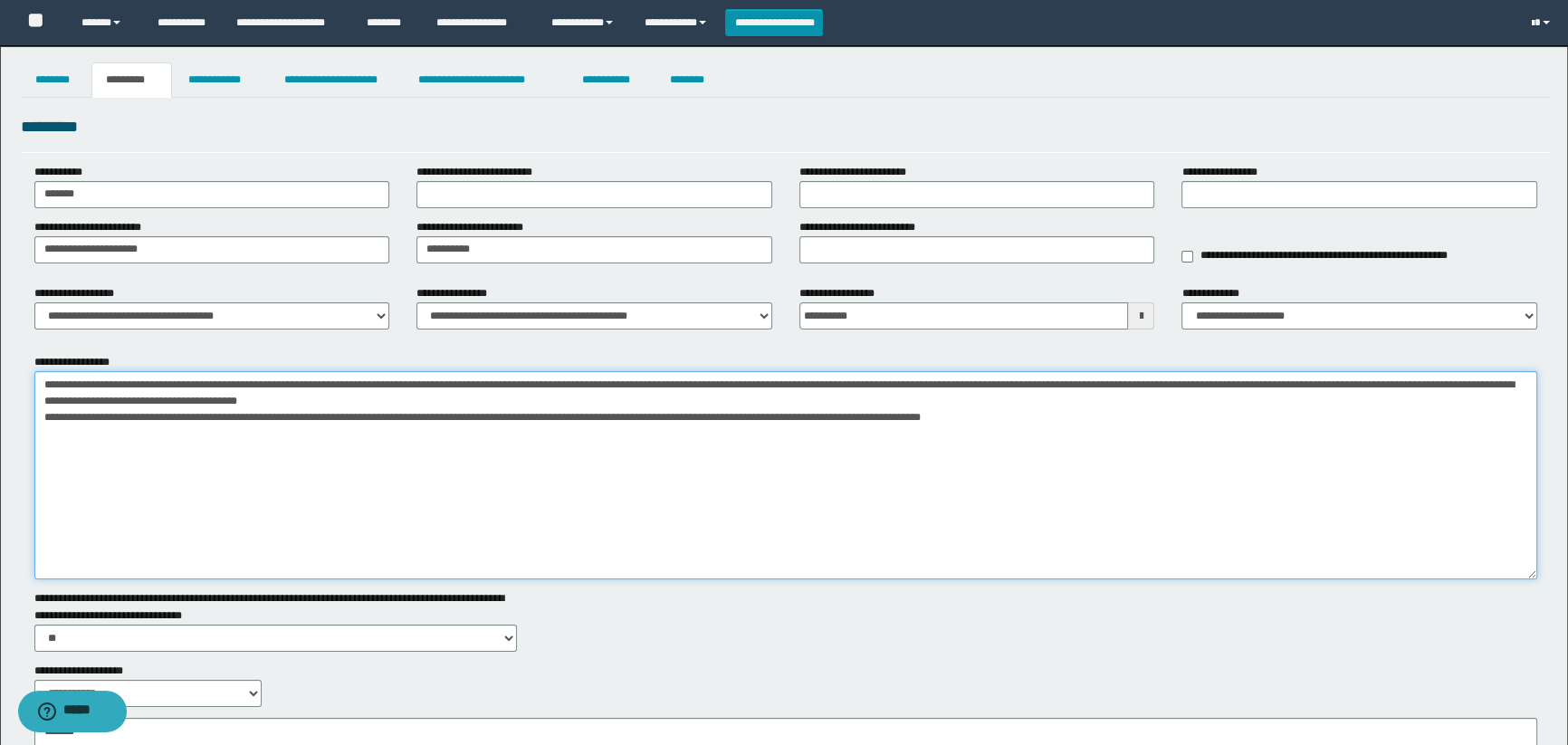 drag, startPoint x: 1529, startPoint y: 473, endPoint x: 1494, endPoint y: 574, distance: 106.89247 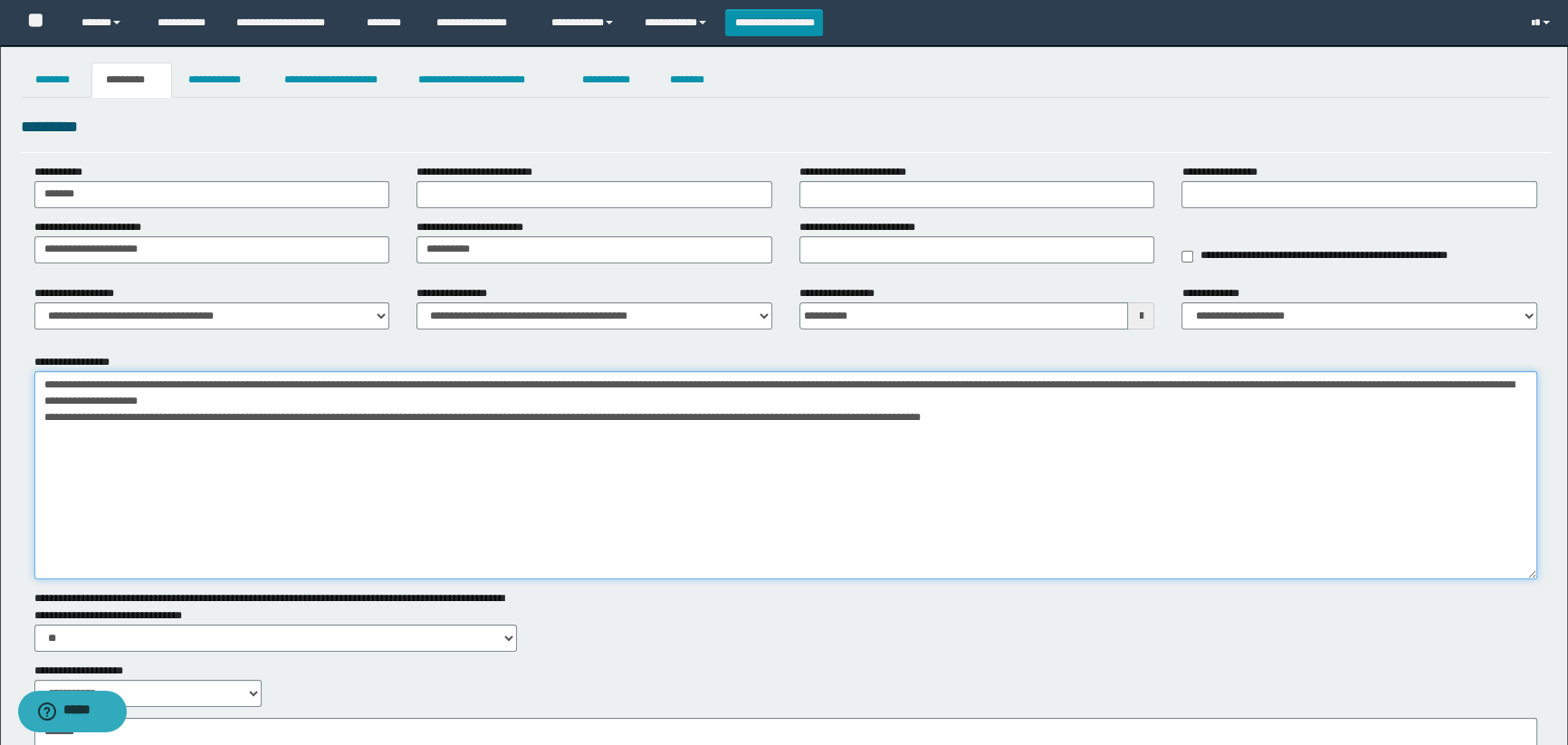 click on "**********" at bounding box center (786, 475) 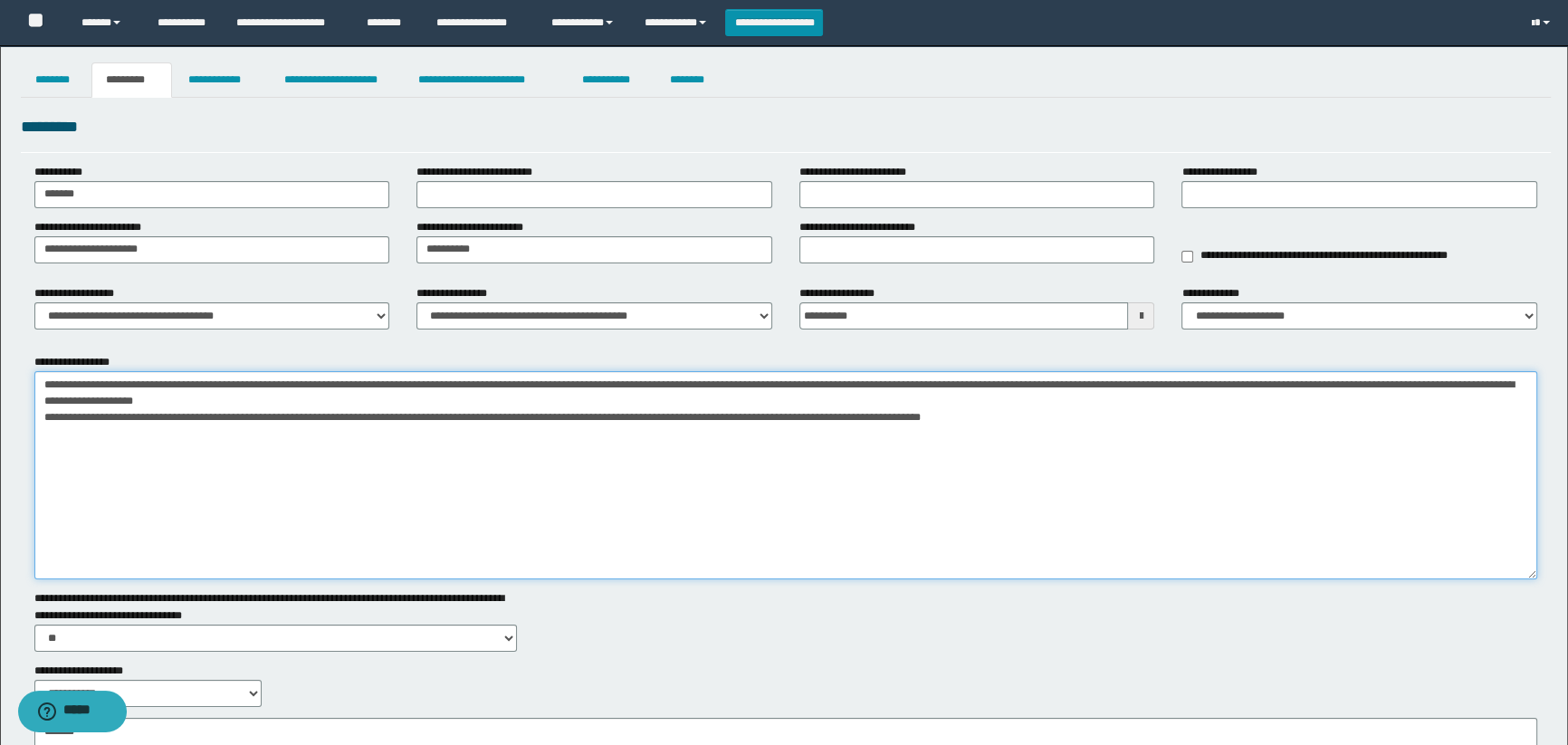 click on "**********" at bounding box center [786, 475] 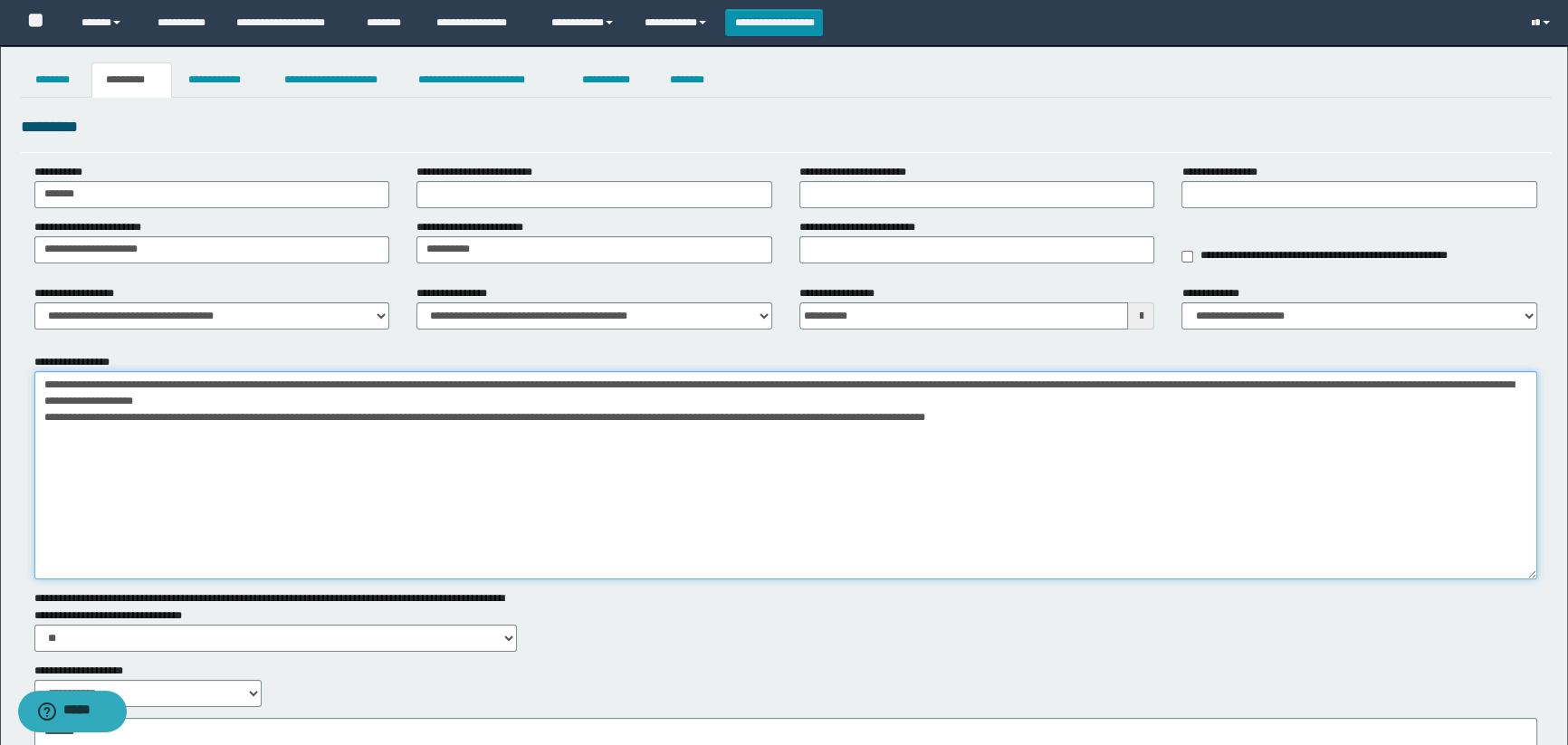 paste on "**********" 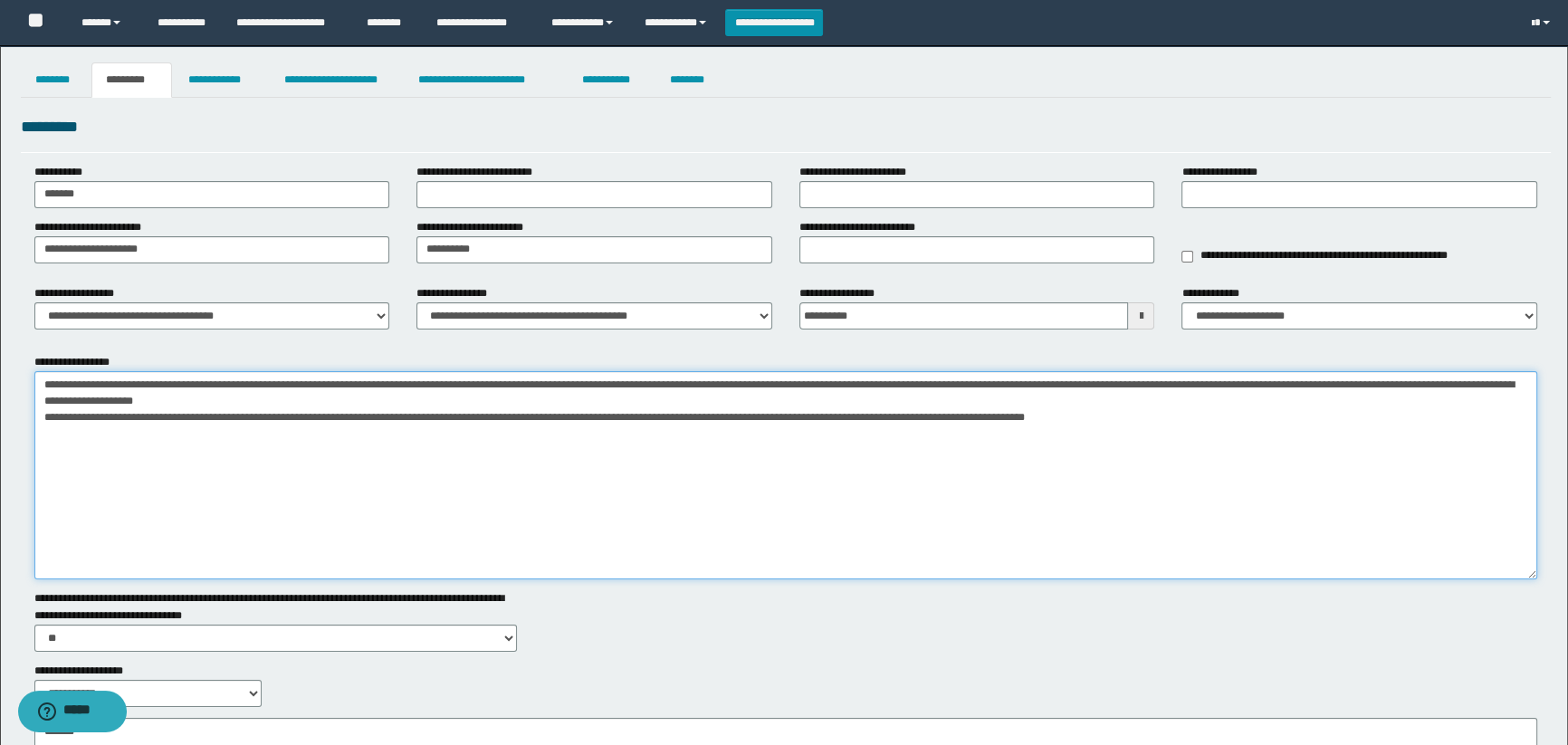 click on "**********" at bounding box center [786, 475] 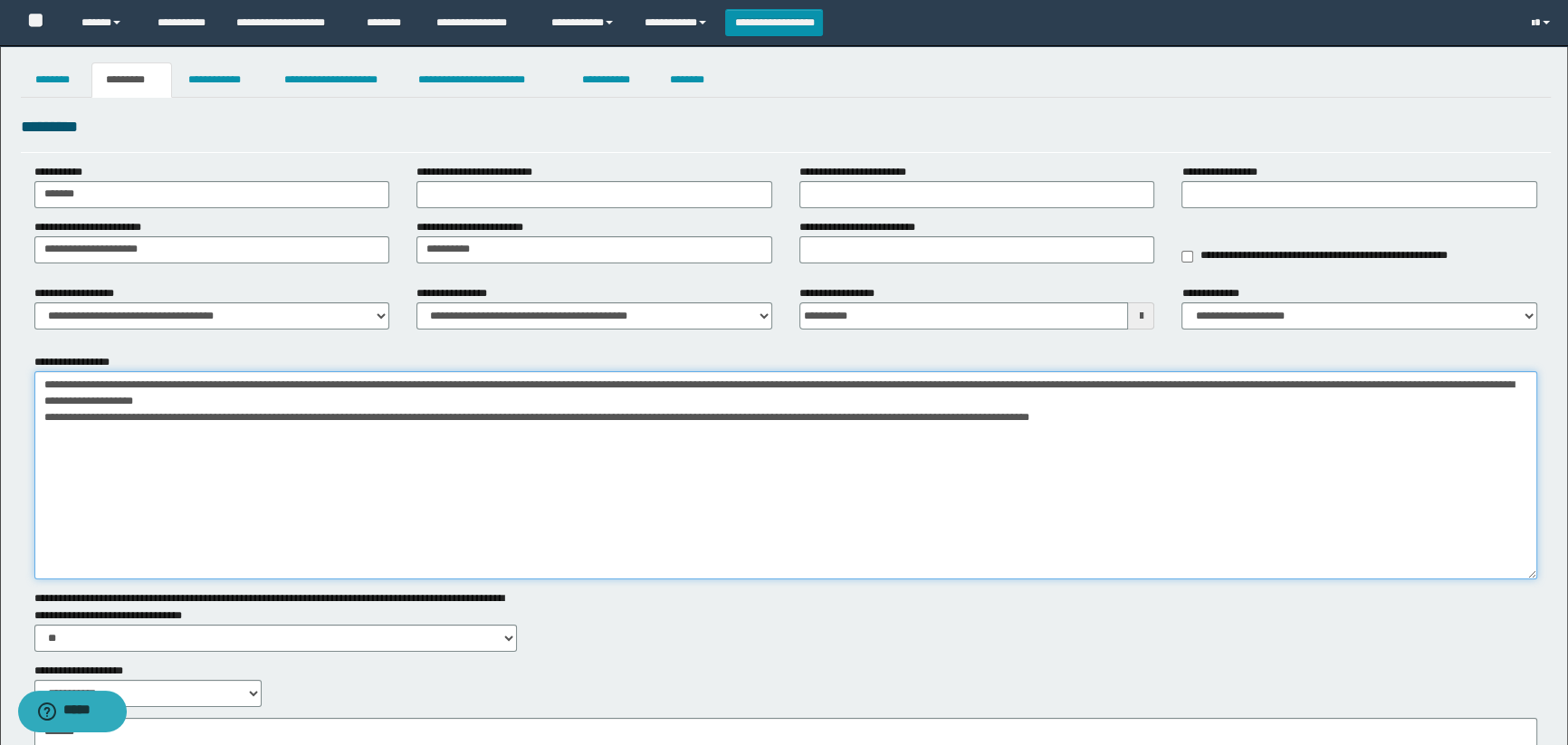 drag, startPoint x: 1314, startPoint y: 415, endPoint x: 354, endPoint y: 383, distance: 960.5332 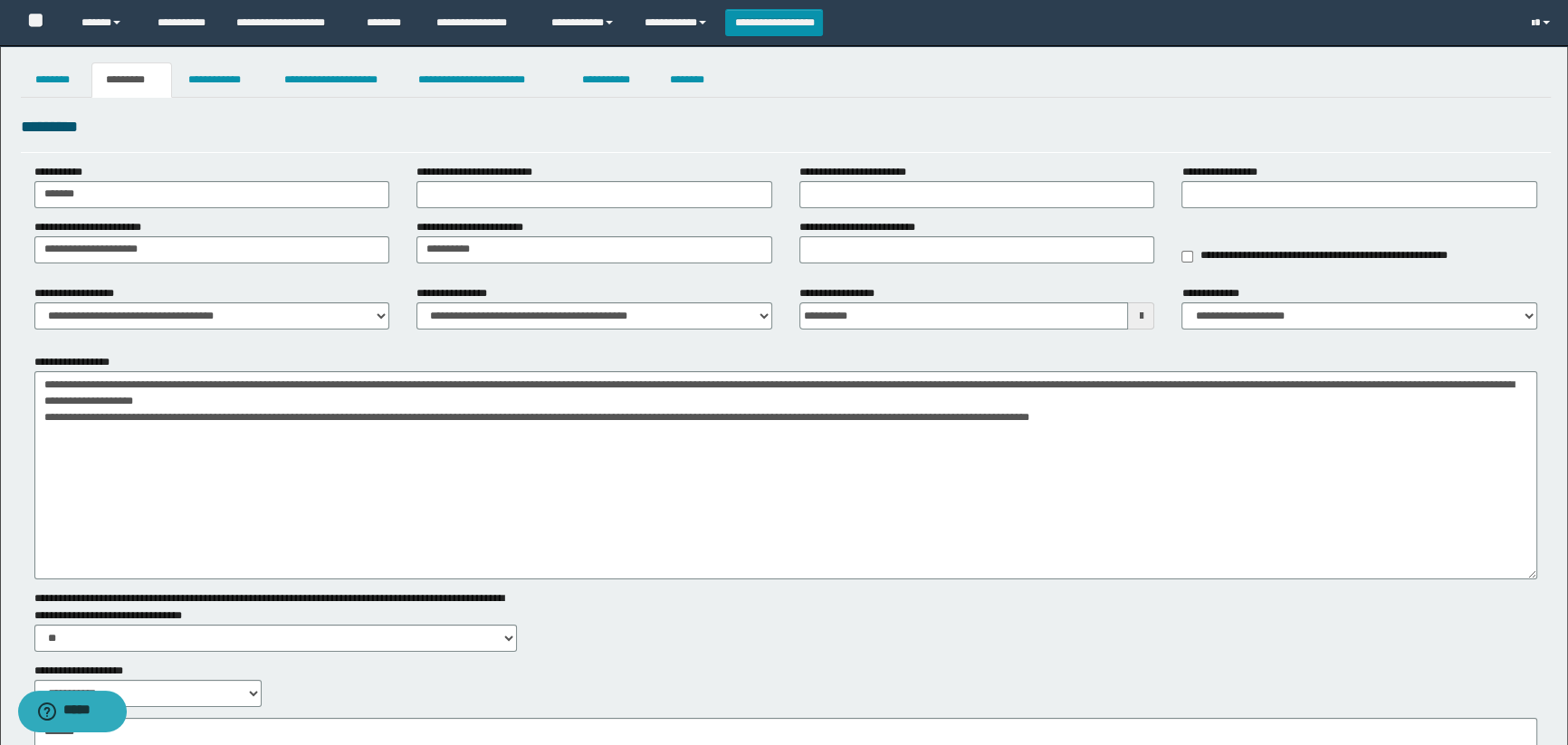 drag, startPoint x: 32, startPoint y: 454, endPoint x: 33, endPoint y: 419, distance: 35.014283 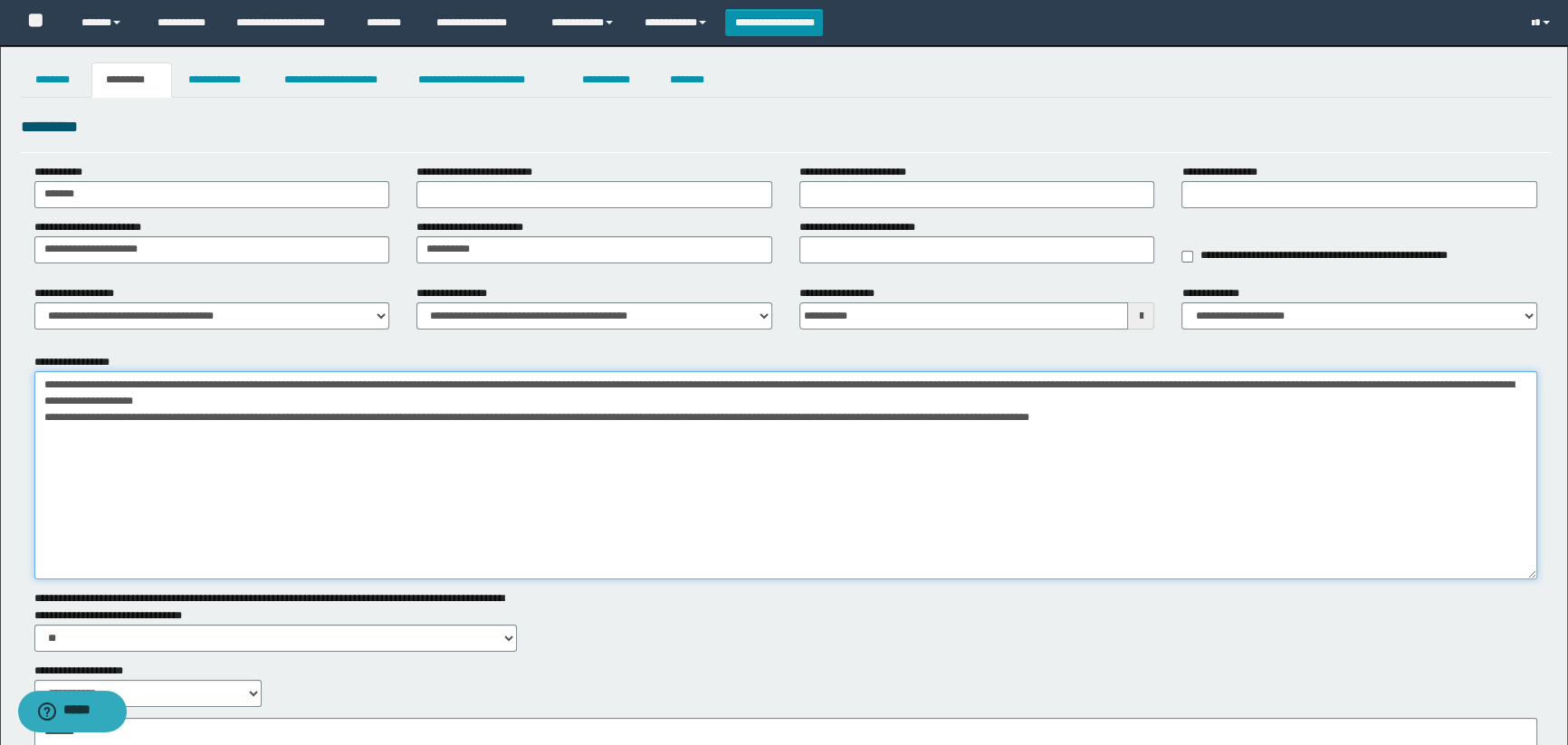 click on "**********" at bounding box center [786, 475] 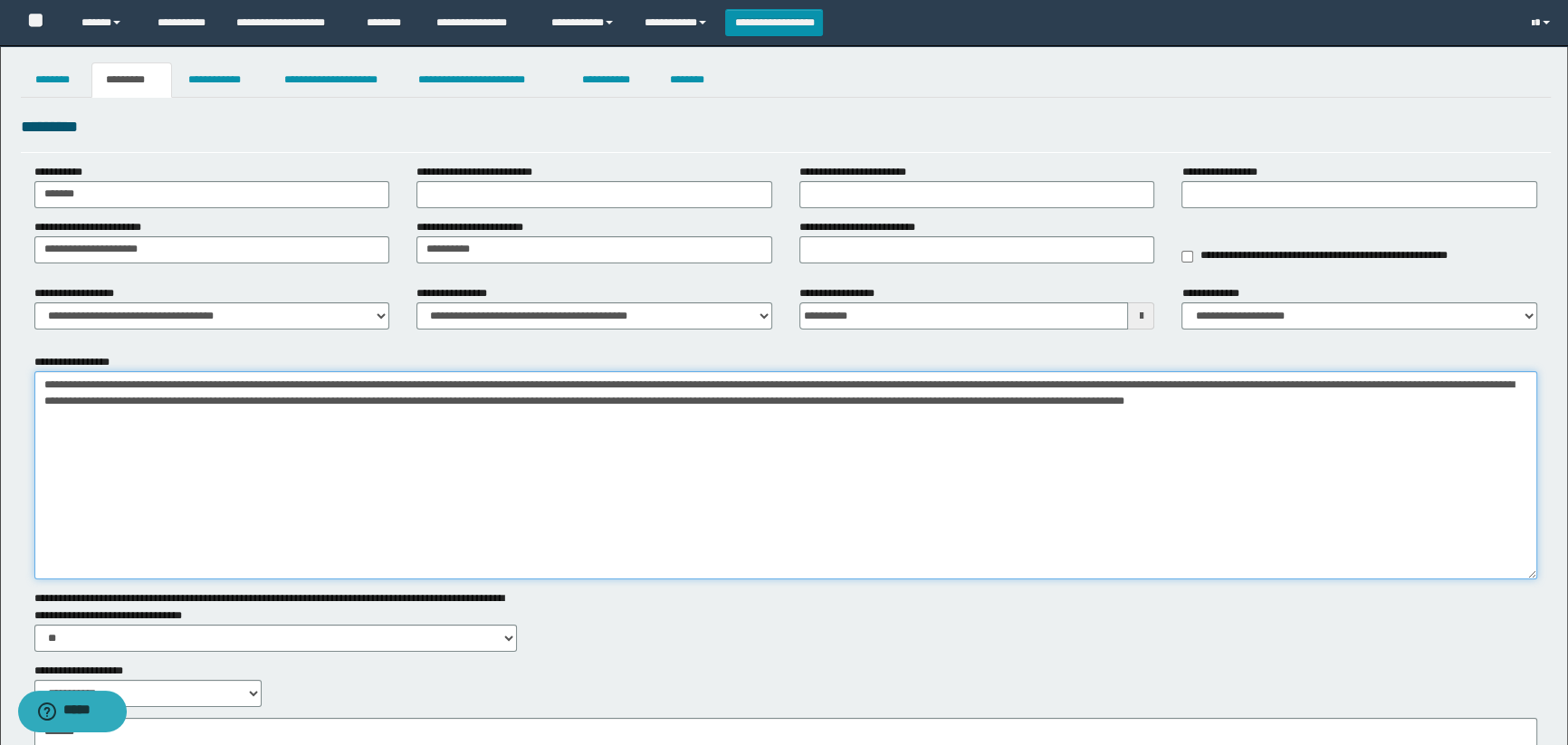 drag, startPoint x: 277, startPoint y: 423, endPoint x: 14, endPoint y: 380, distance: 266.49203 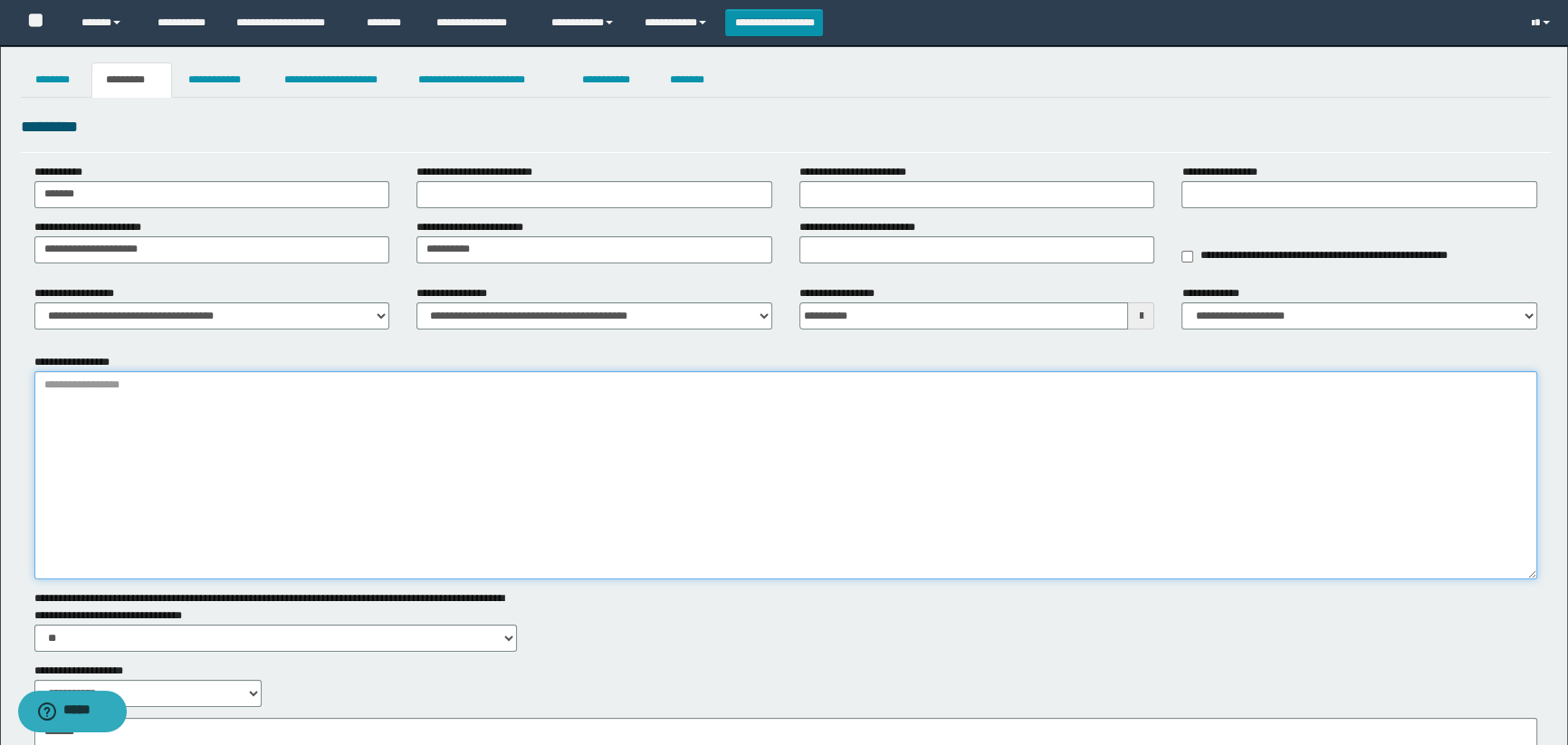 paste on "**********" 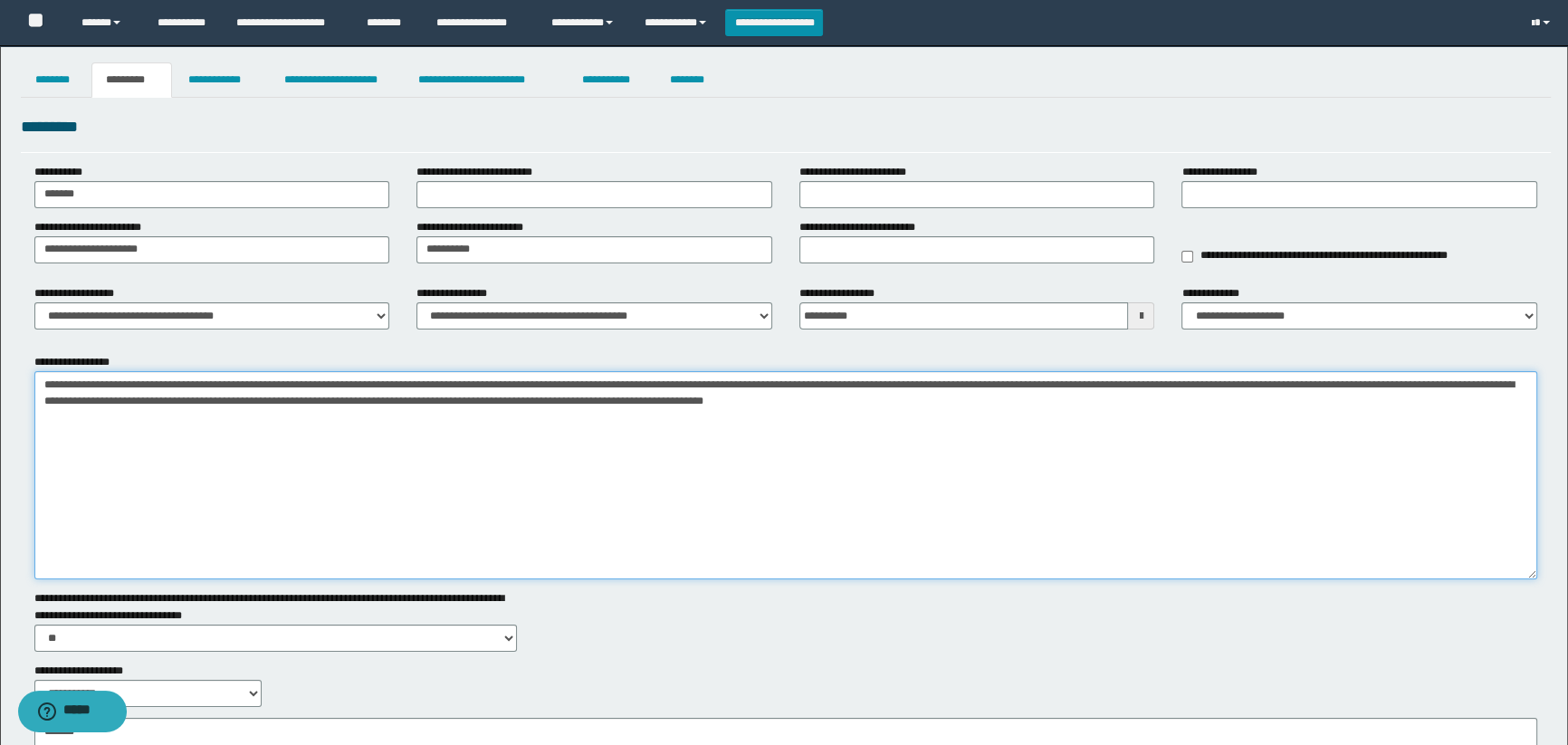 click on "**********" at bounding box center (786, 475) 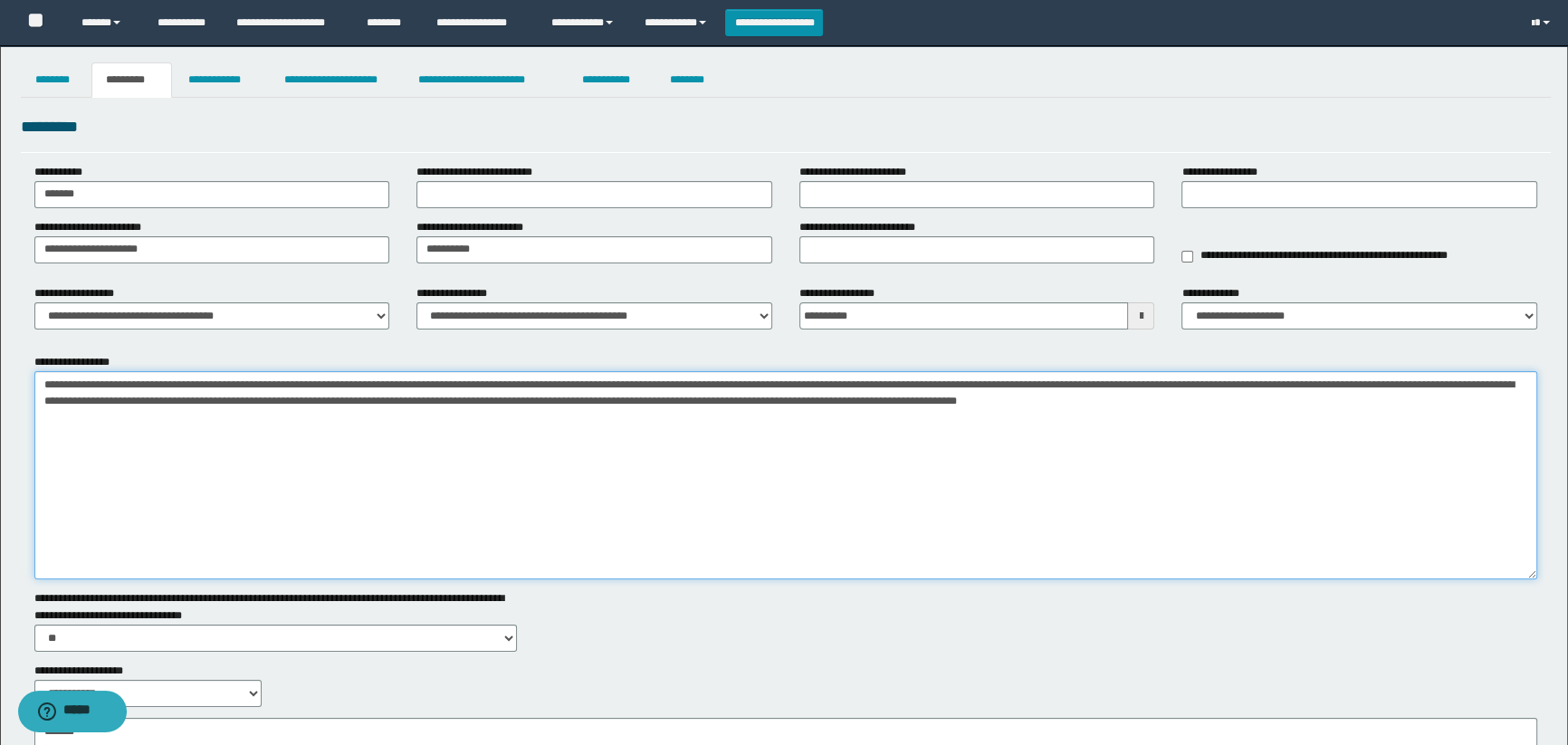 click on "**********" at bounding box center [786, 475] 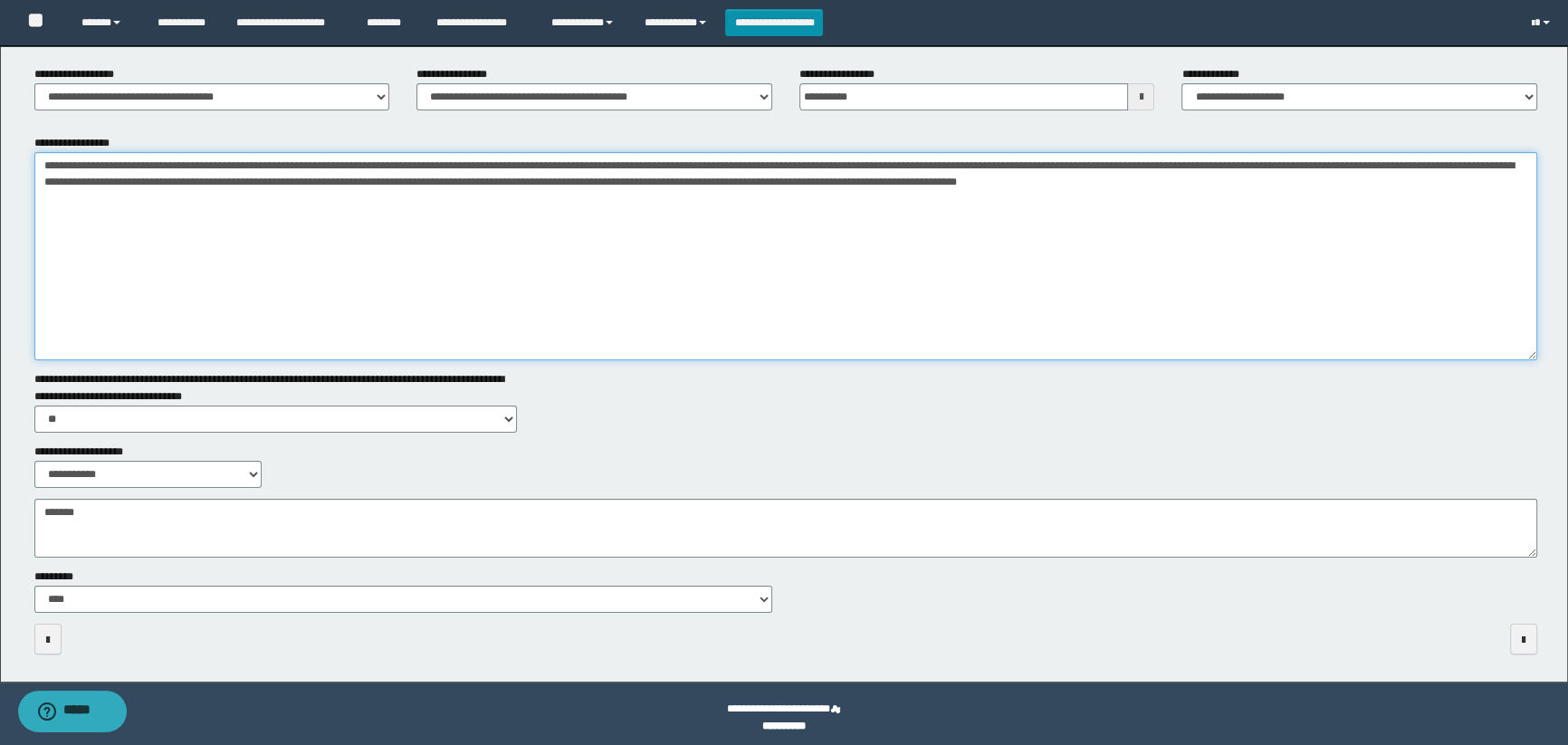 scroll, scrollTop: 226, scrollLeft: 0, axis: vertical 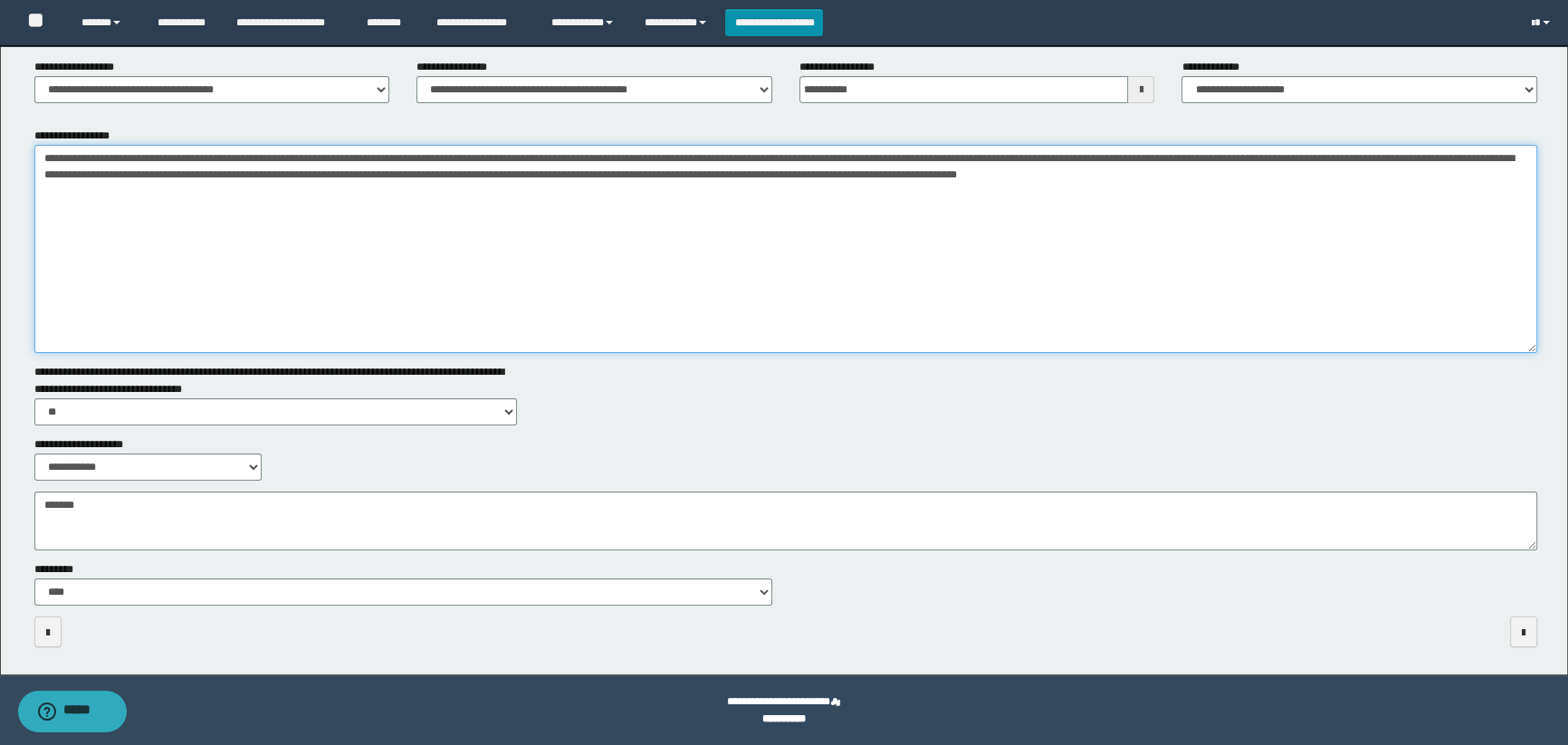 drag, startPoint x: 43, startPoint y: 164, endPoint x: 60, endPoint y: 157, distance: 18.384776 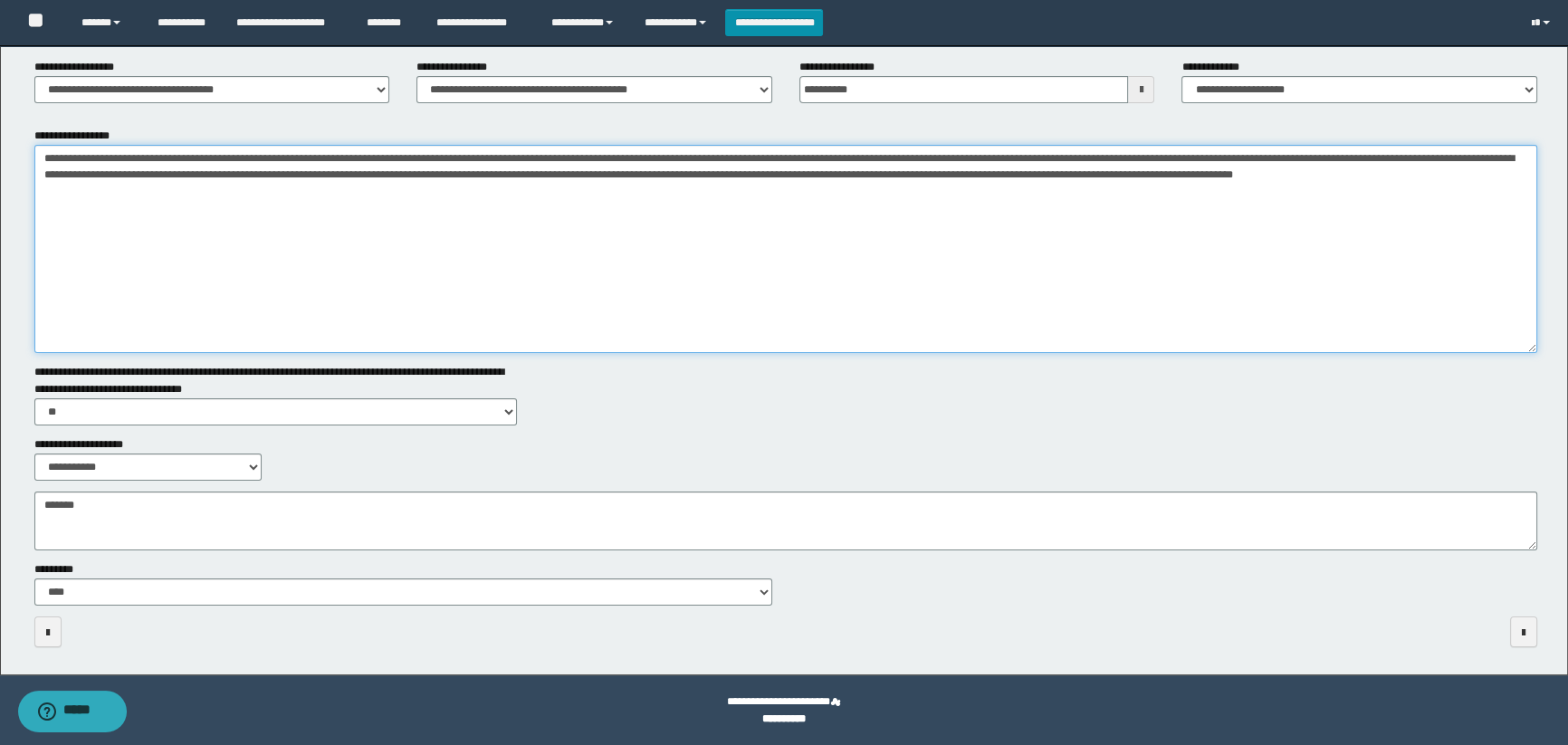 drag, startPoint x: 474, startPoint y: 259, endPoint x: 600, endPoint y: 263, distance: 126.06348 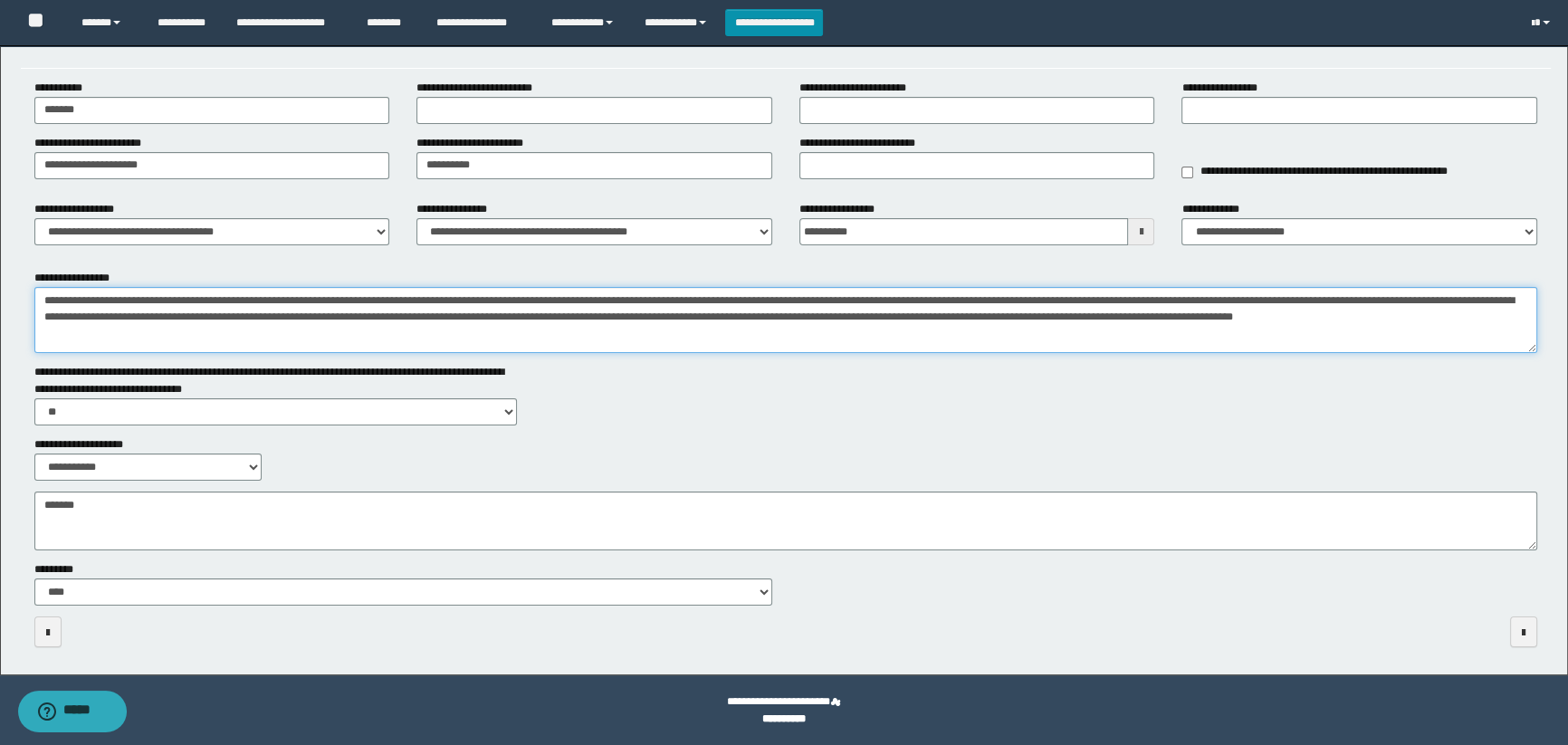 drag, startPoint x: 1534, startPoint y: 350, endPoint x: 964, endPoint y: 316, distance: 571.0131 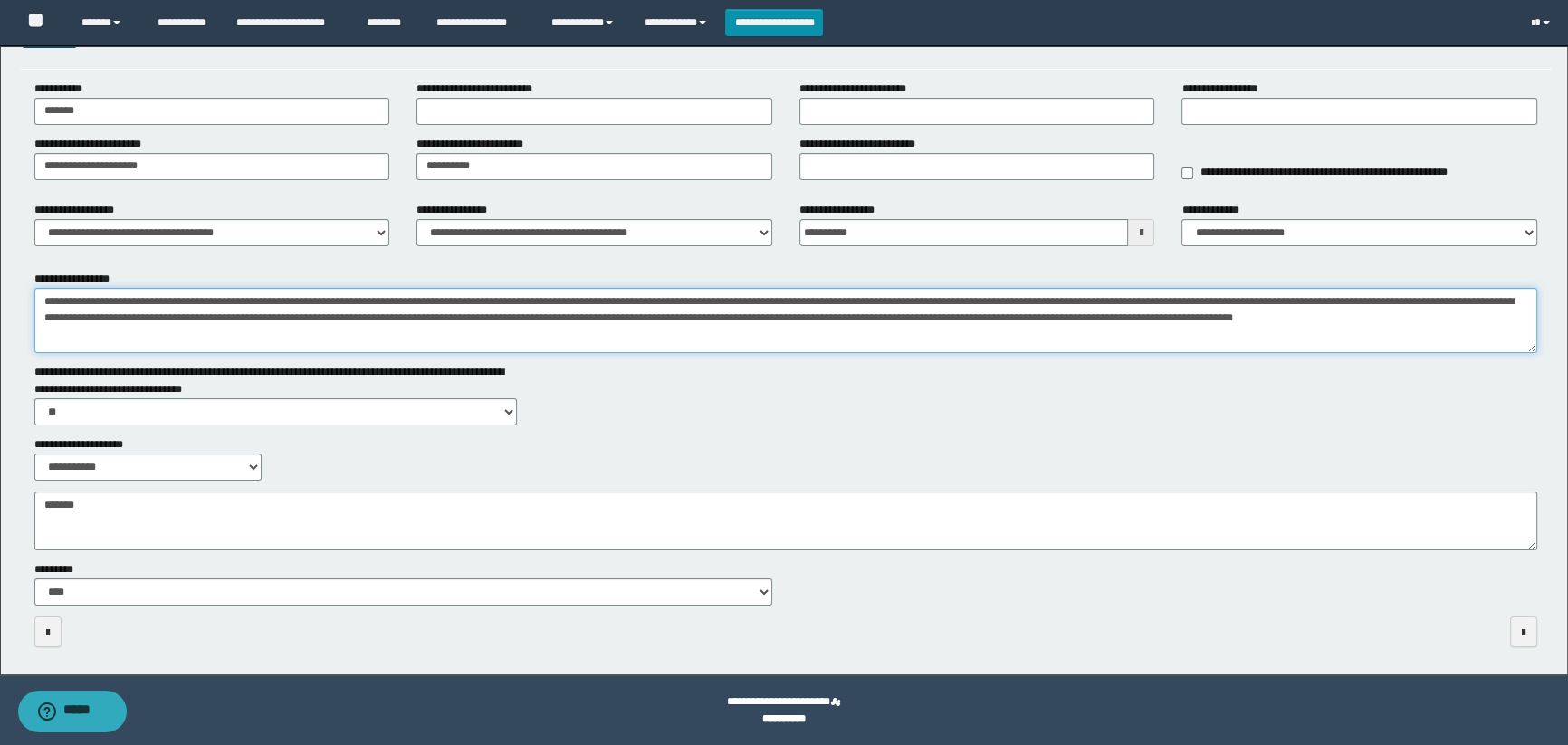type on "**********" 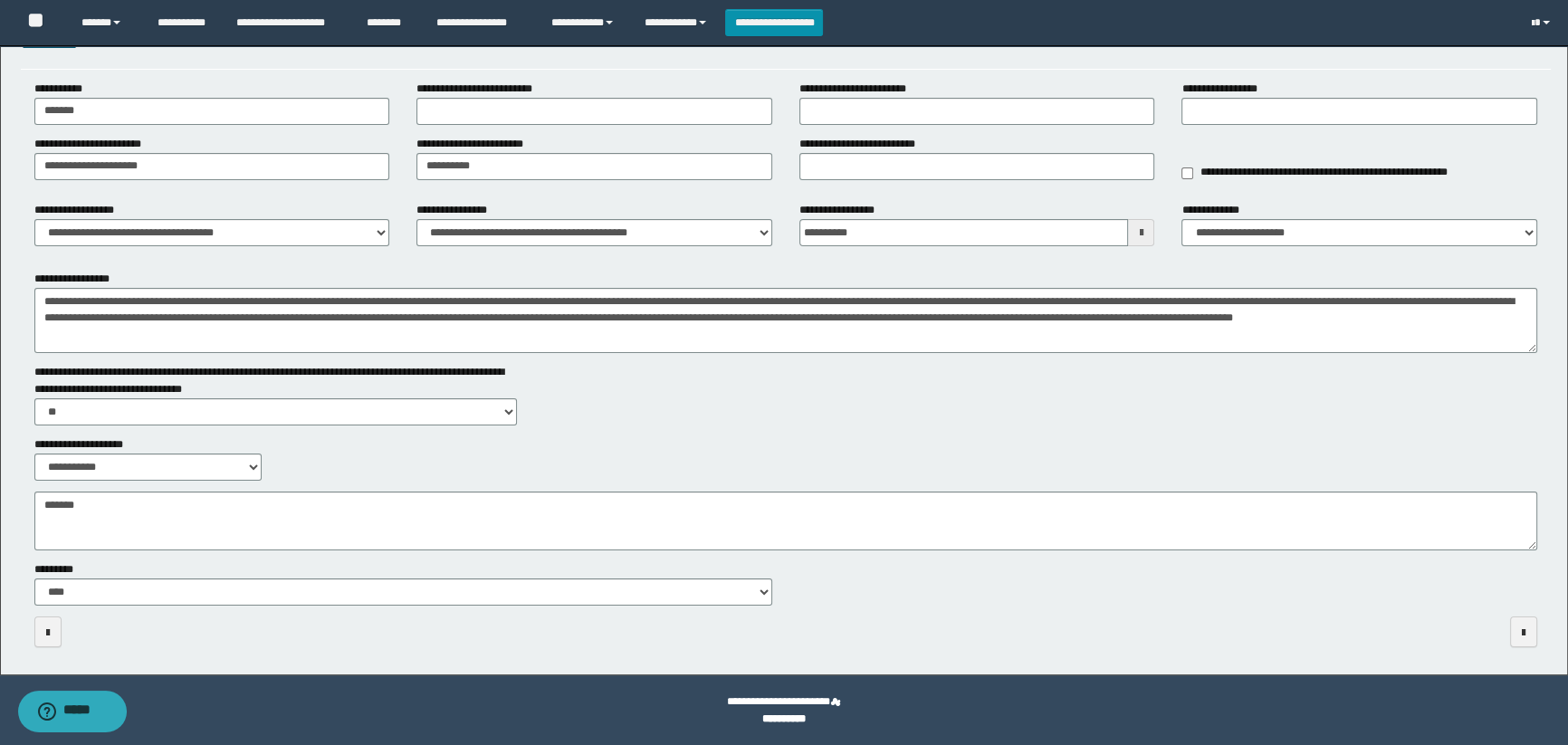 click on "**********" at bounding box center [977, 224] 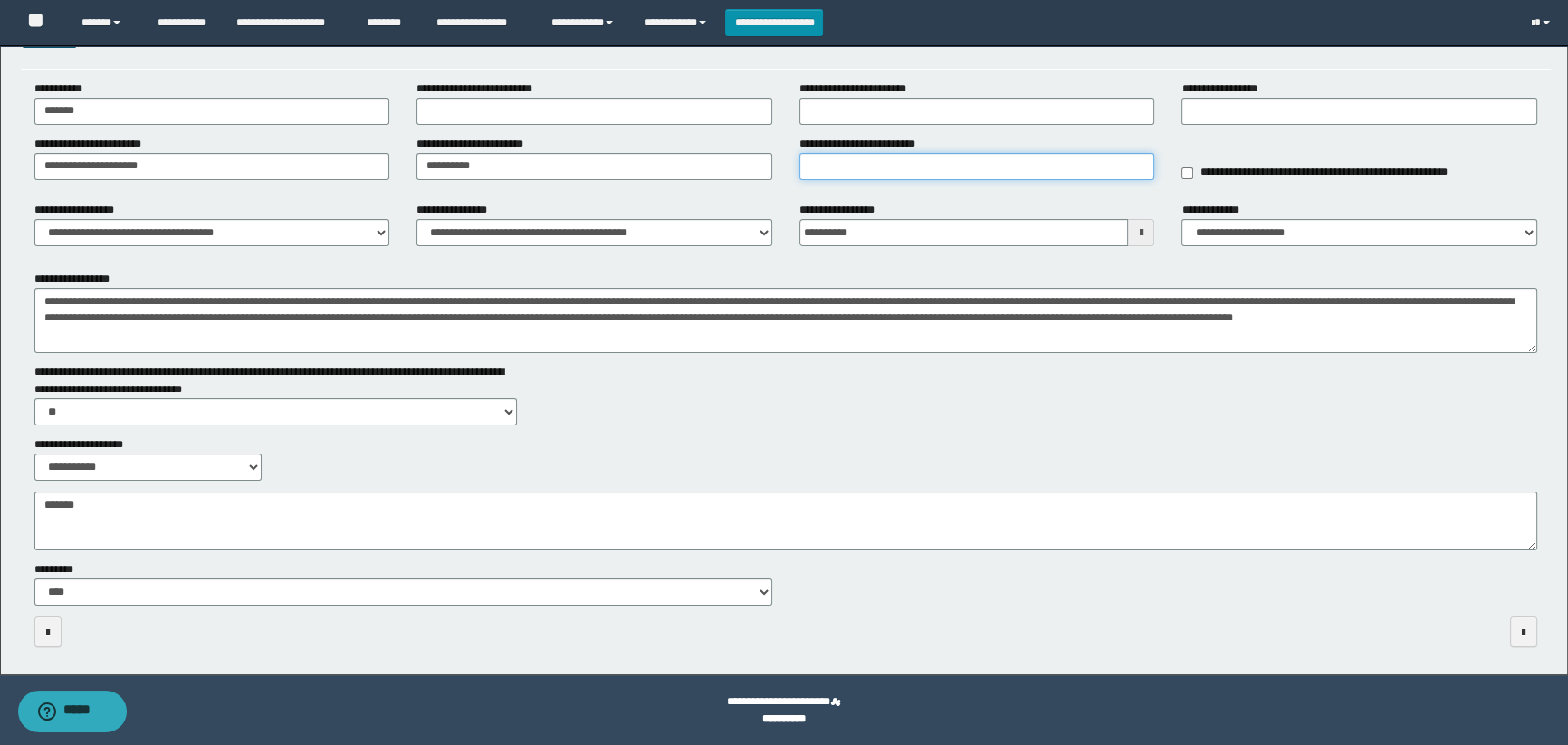 click on "**********" at bounding box center (977, 167) 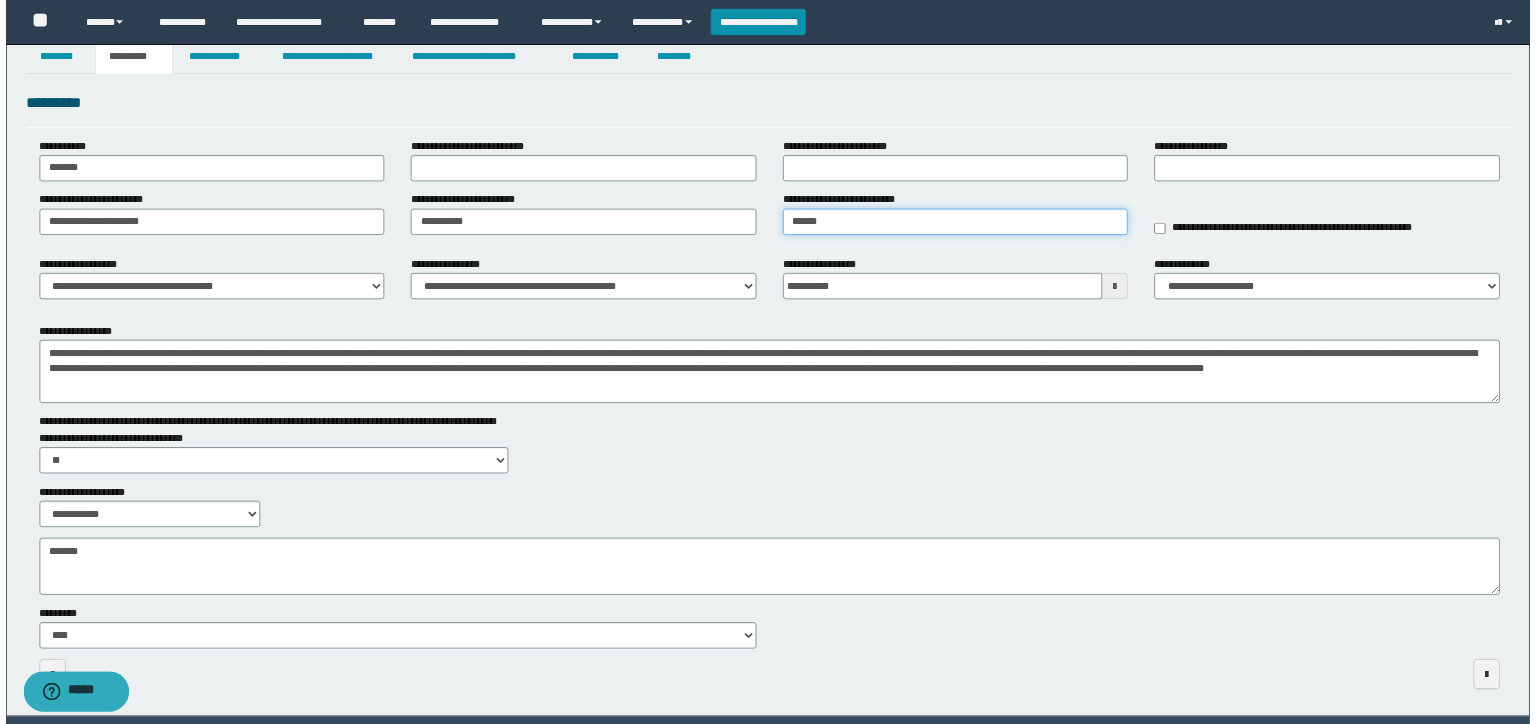 scroll, scrollTop: 0, scrollLeft: 0, axis: both 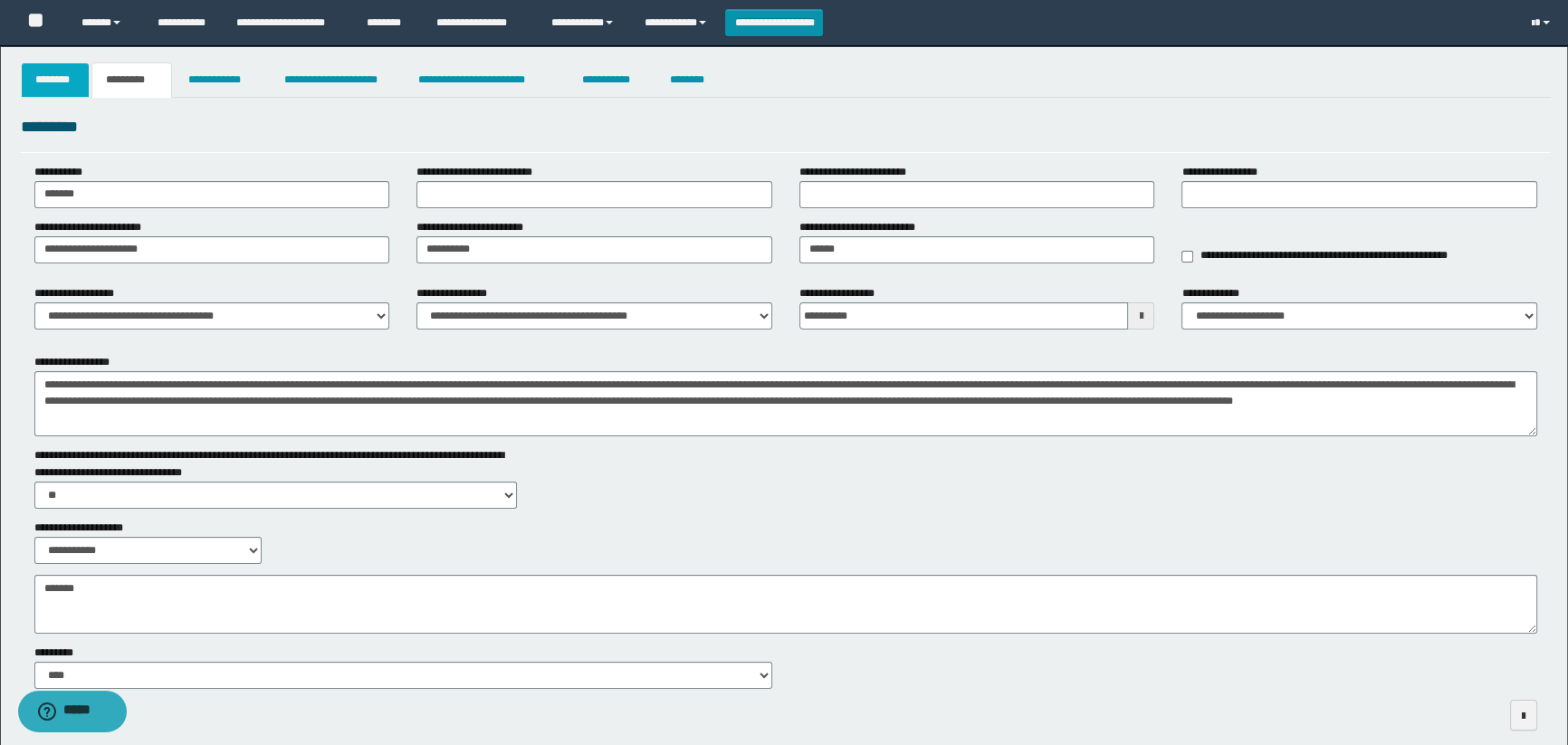click on "********" at bounding box center [55, 80] 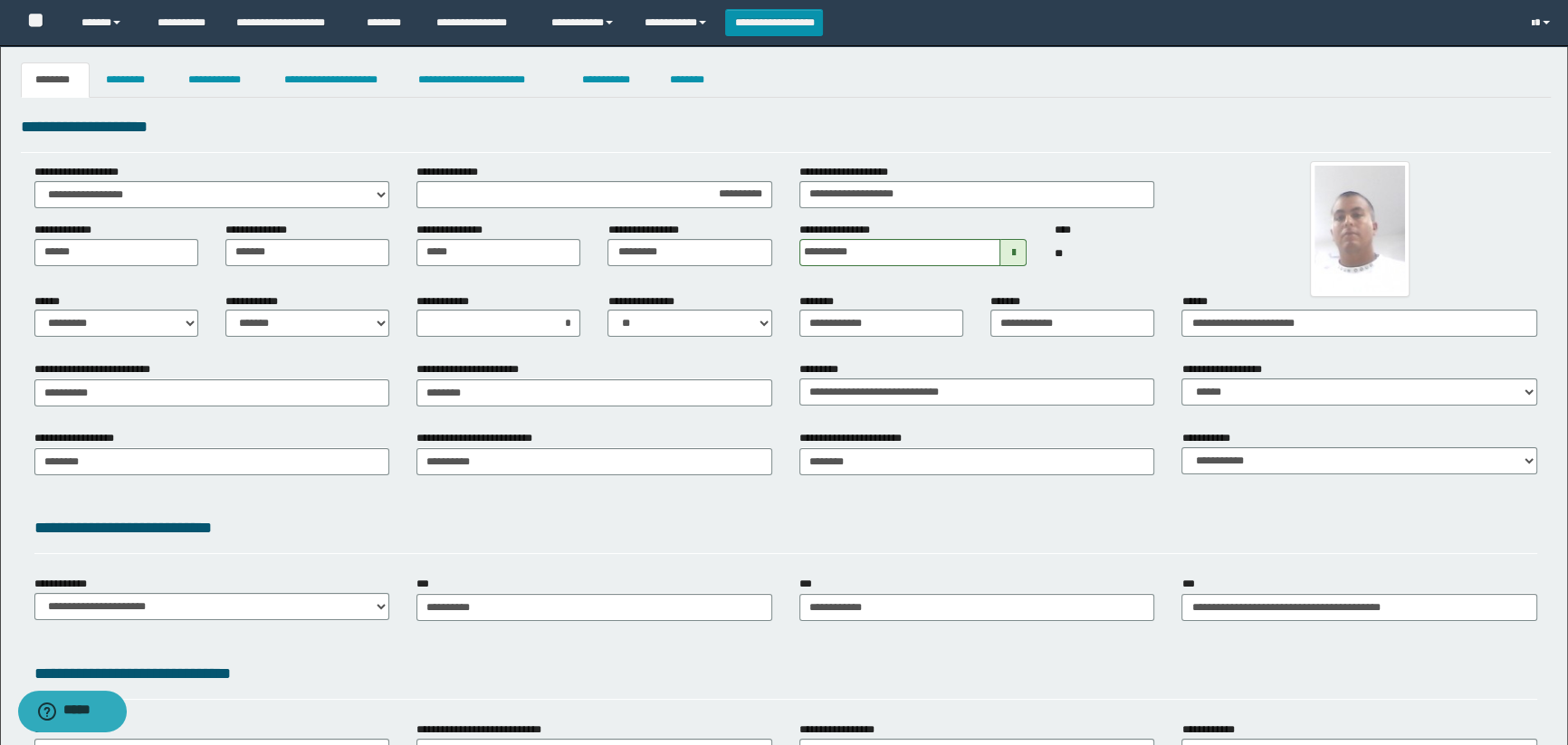 click on "**********" at bounding box center [786, 127] 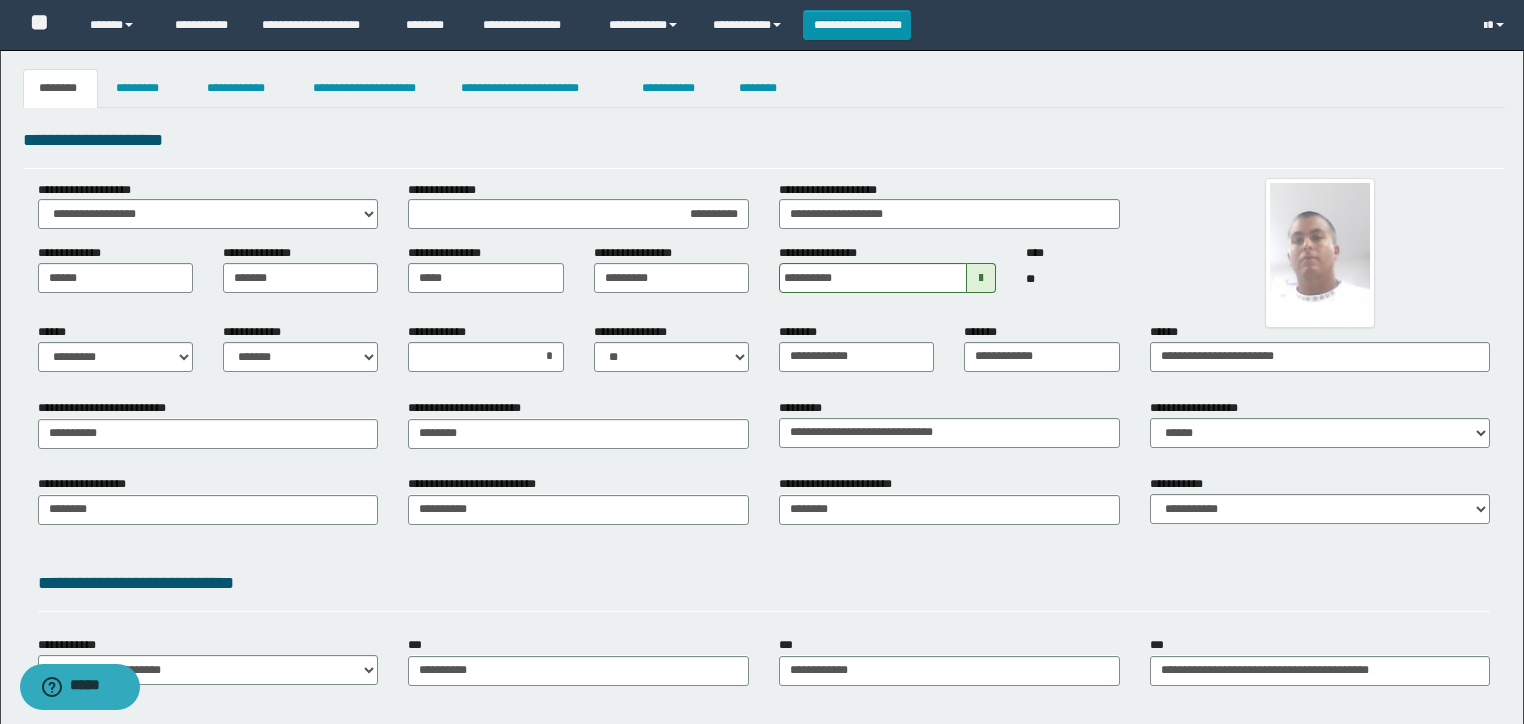 click on "****
**" at bounding box center [1073, 270] 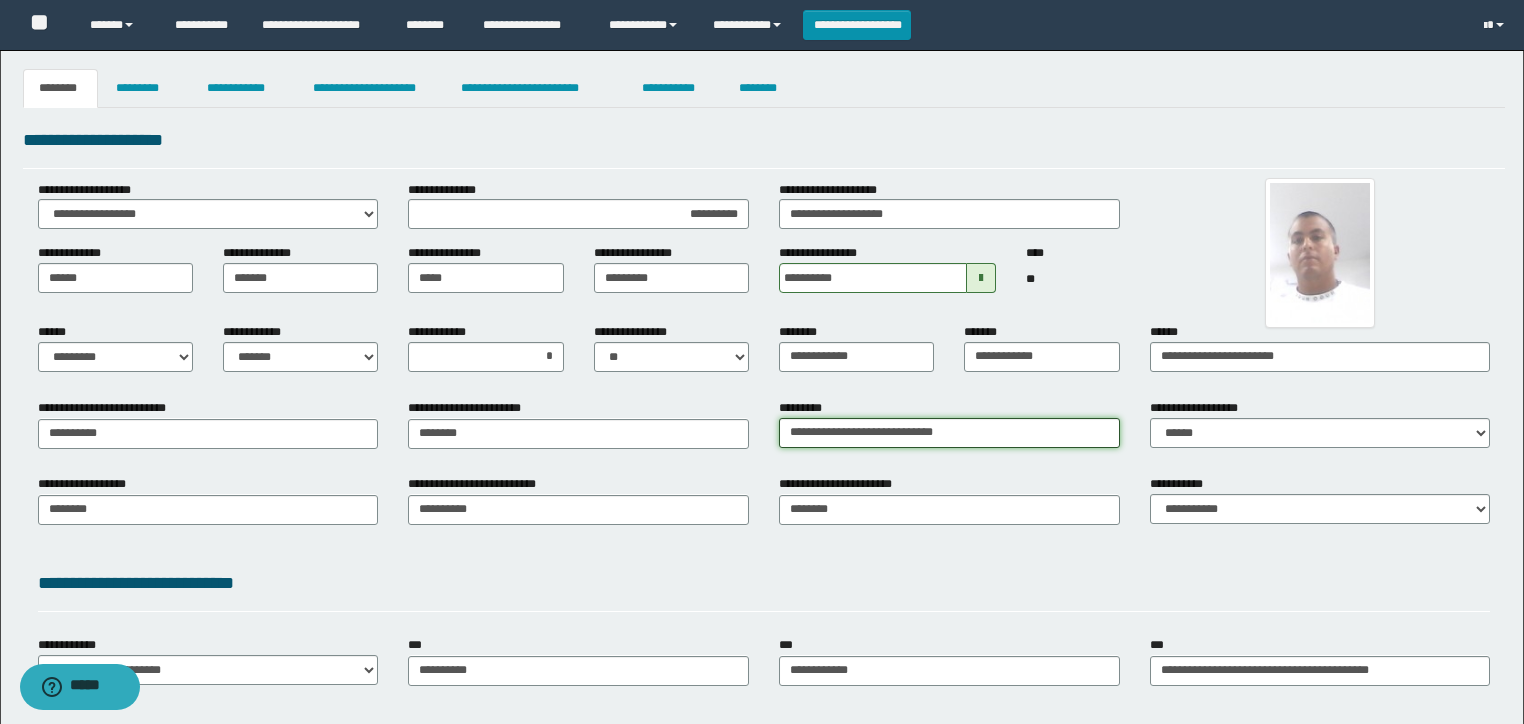 click on "**********" at bounding box center [949, 433] 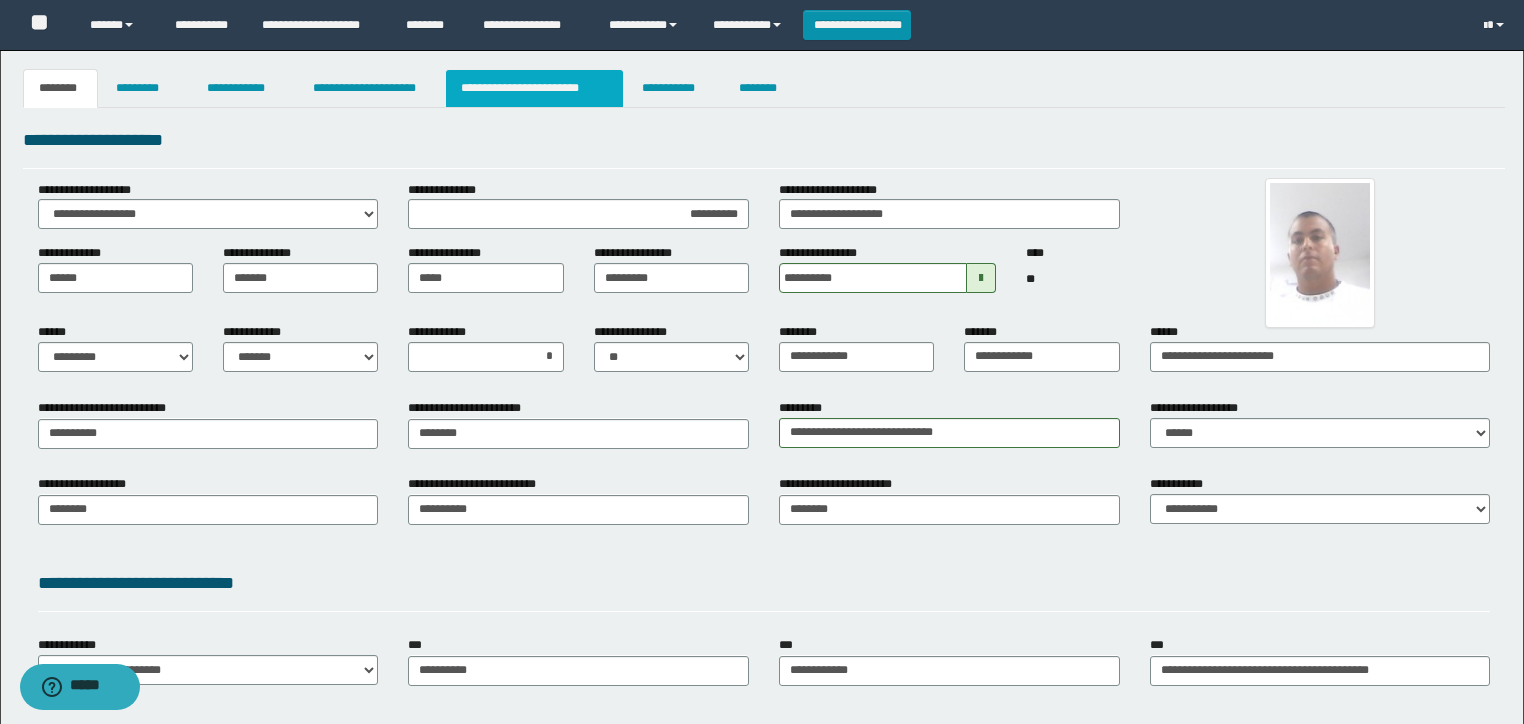 click on "**********" at bounding box center [534, 88] 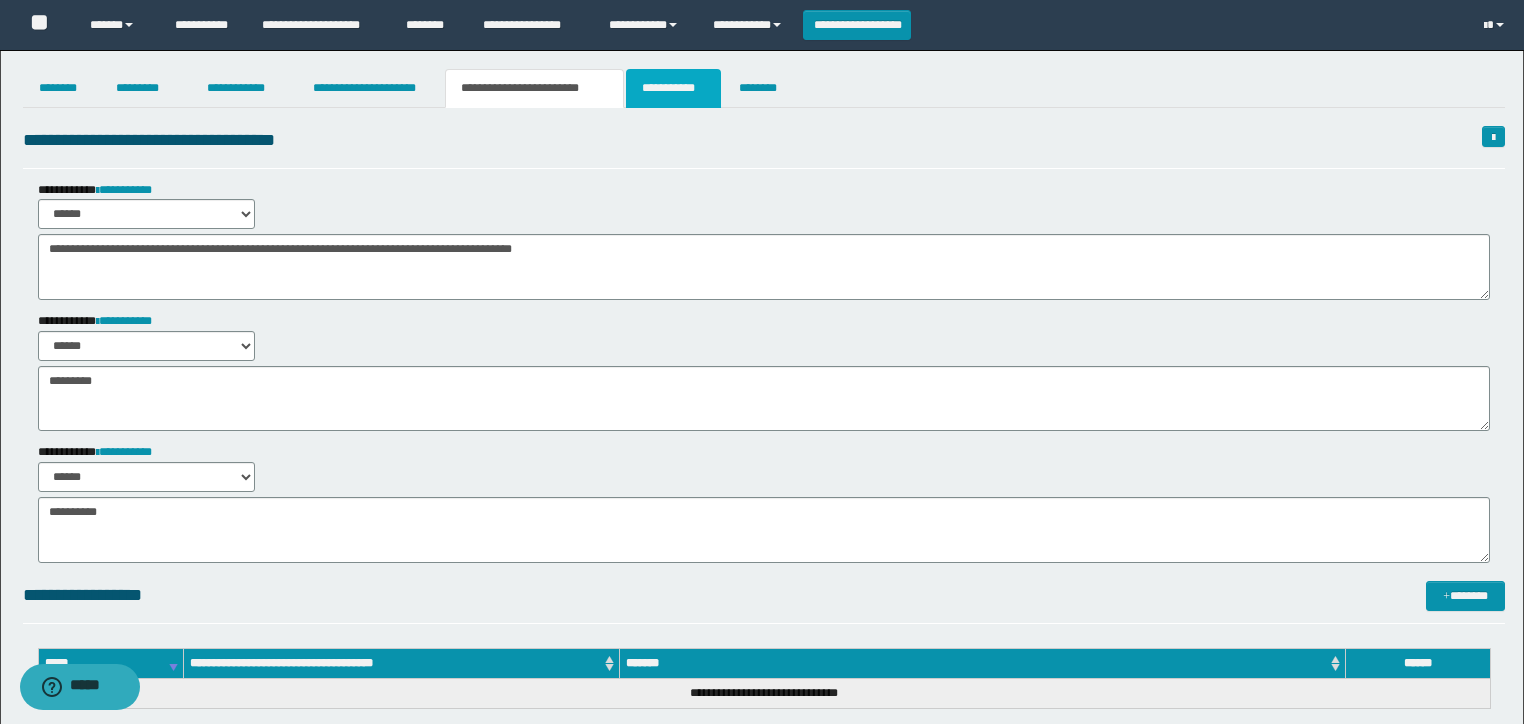 click on "**********" at bounding box center [673, 88] 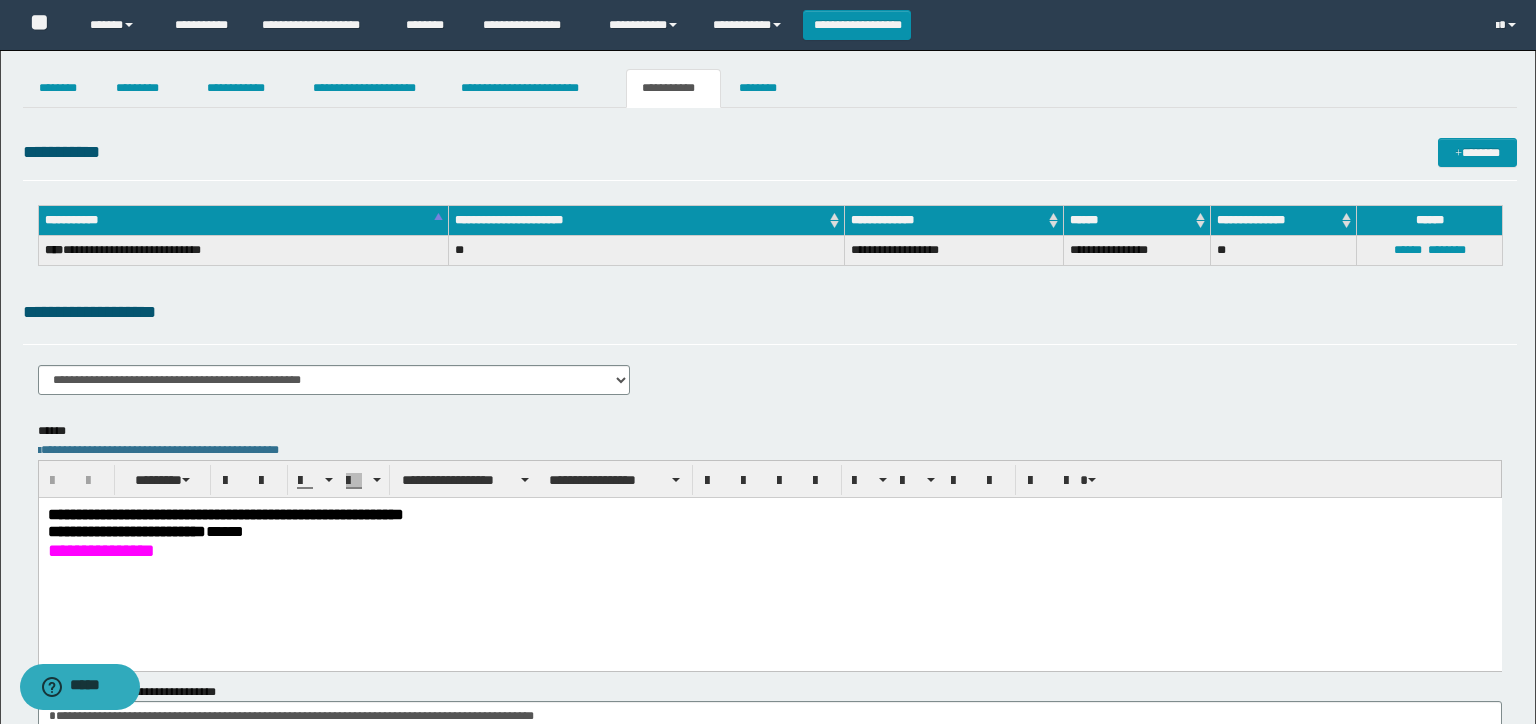 scroll, scrollTop: 0, scrollLeft: 0, axis: both 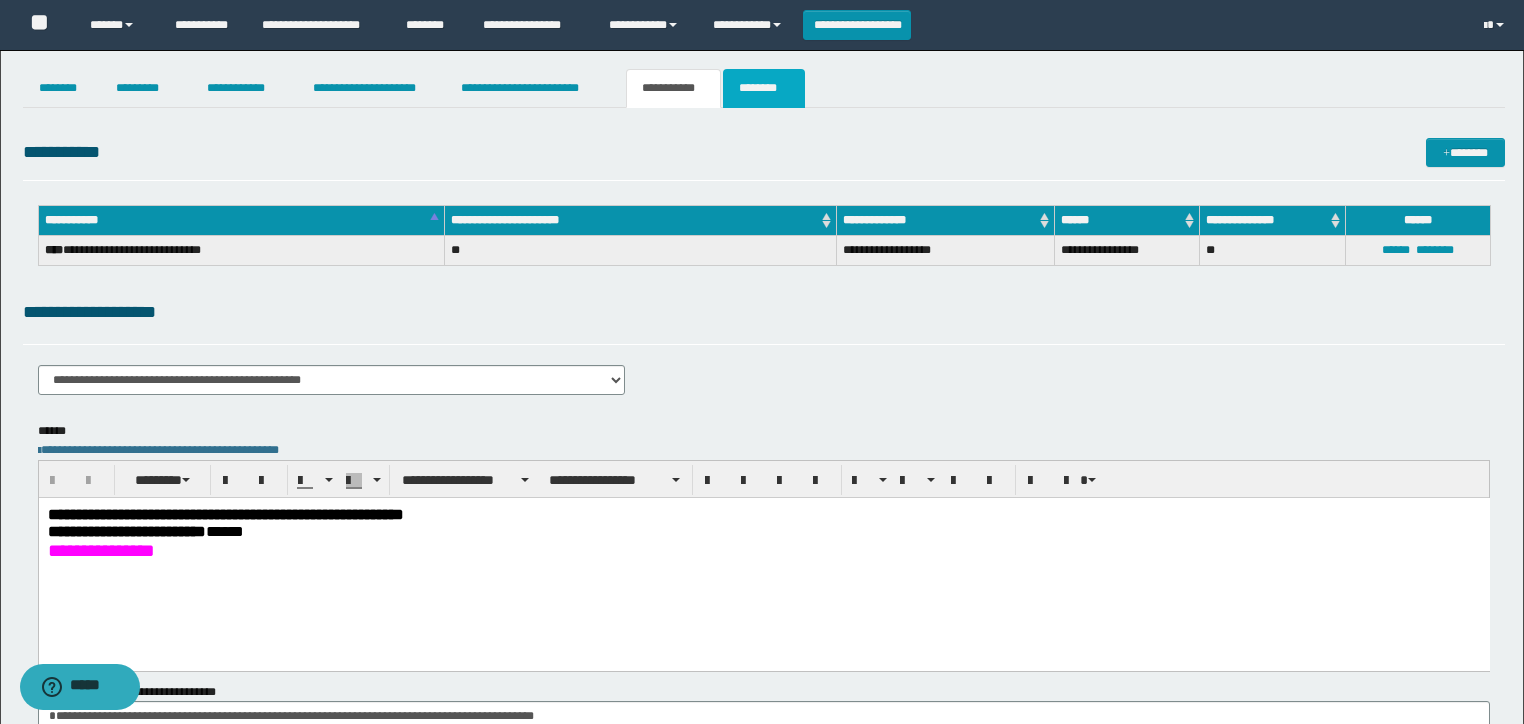 click on "********" at bounding box center (764, 88) 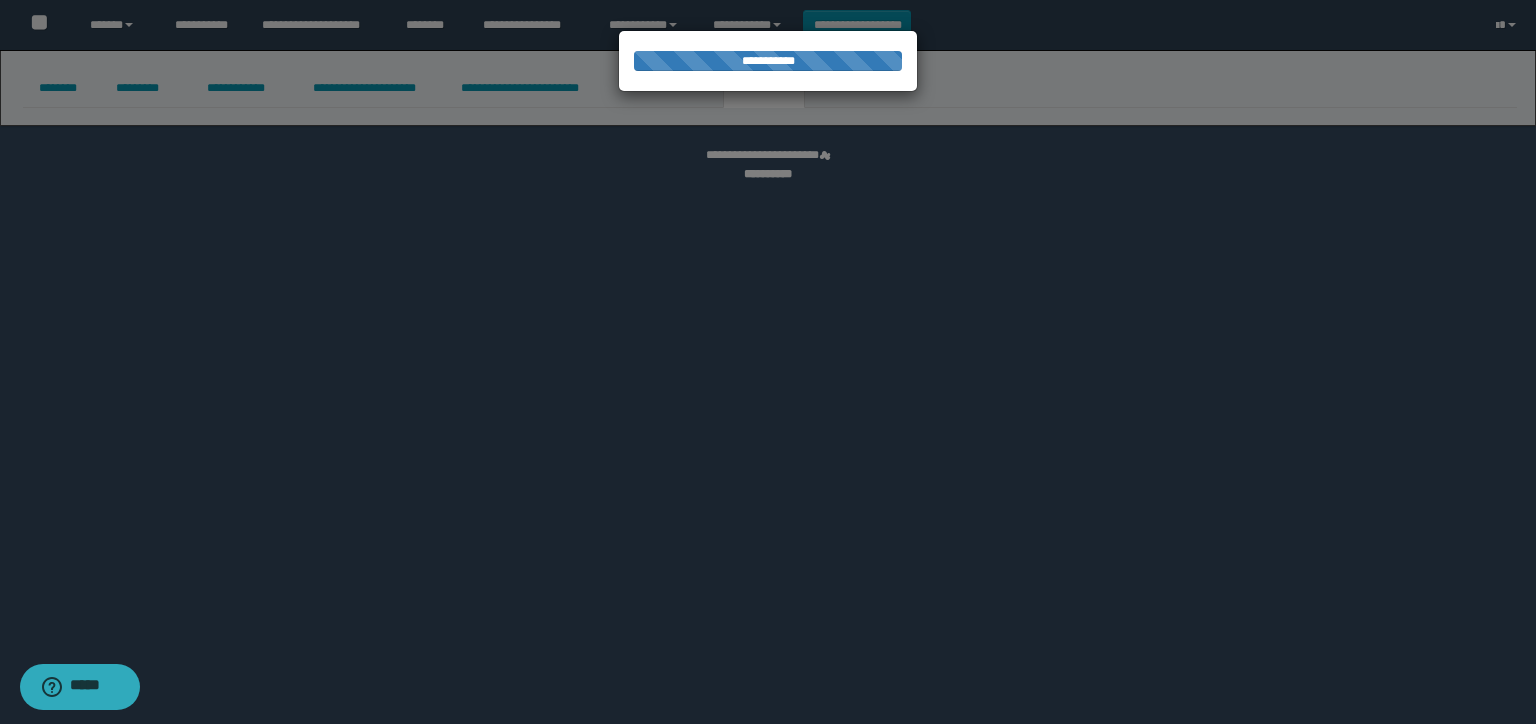 select on "****" 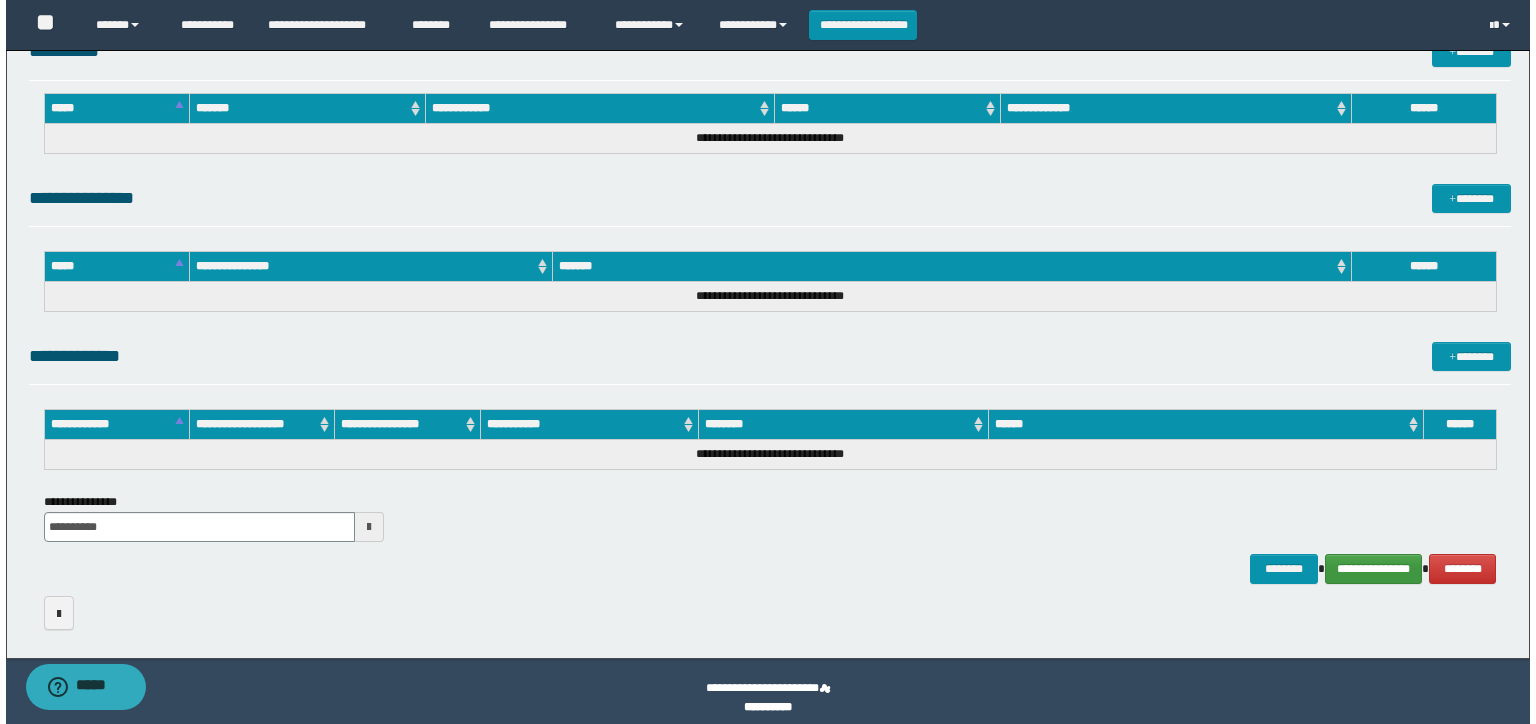 scroll, scrollTop: 1393, scrollLeft: 0, axis: vertical 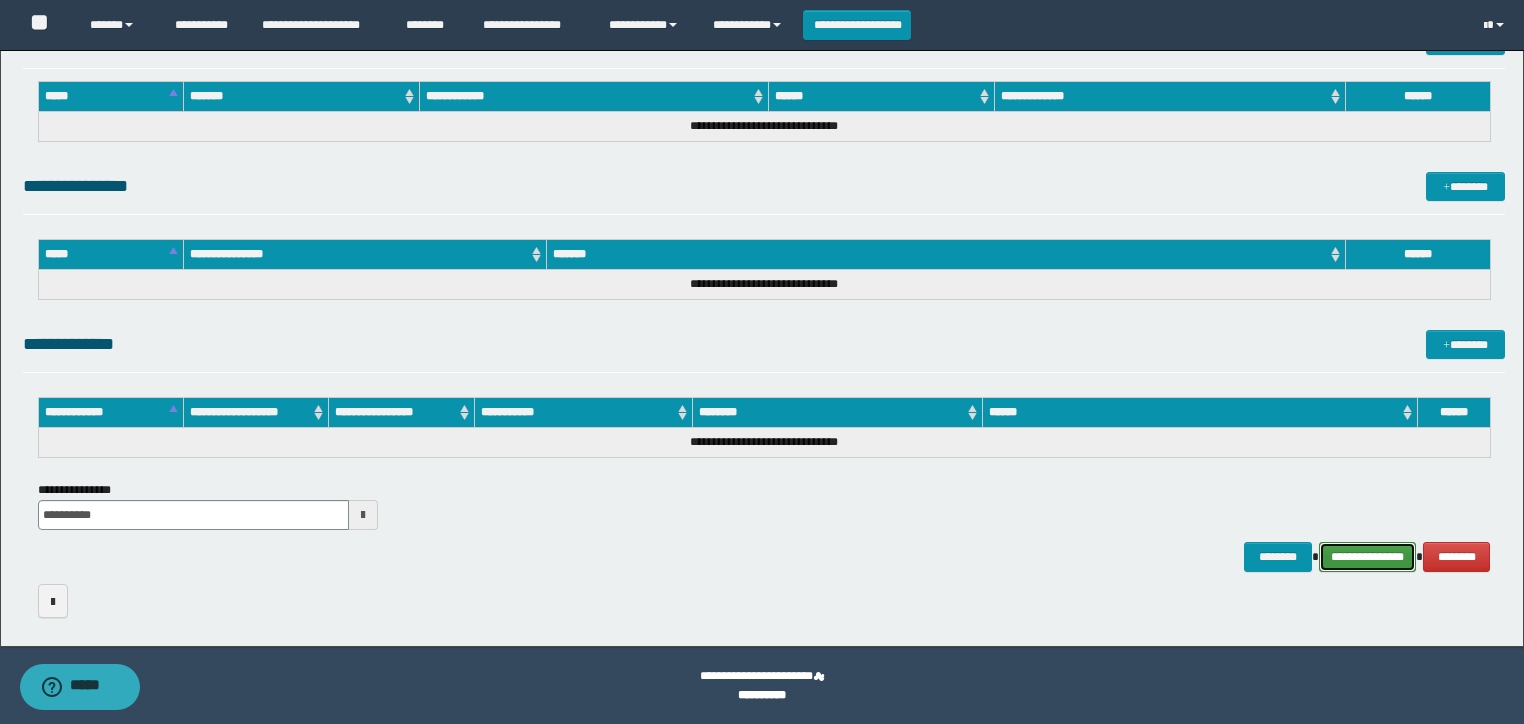 click on "**********" at bounding box center [1368, 557] 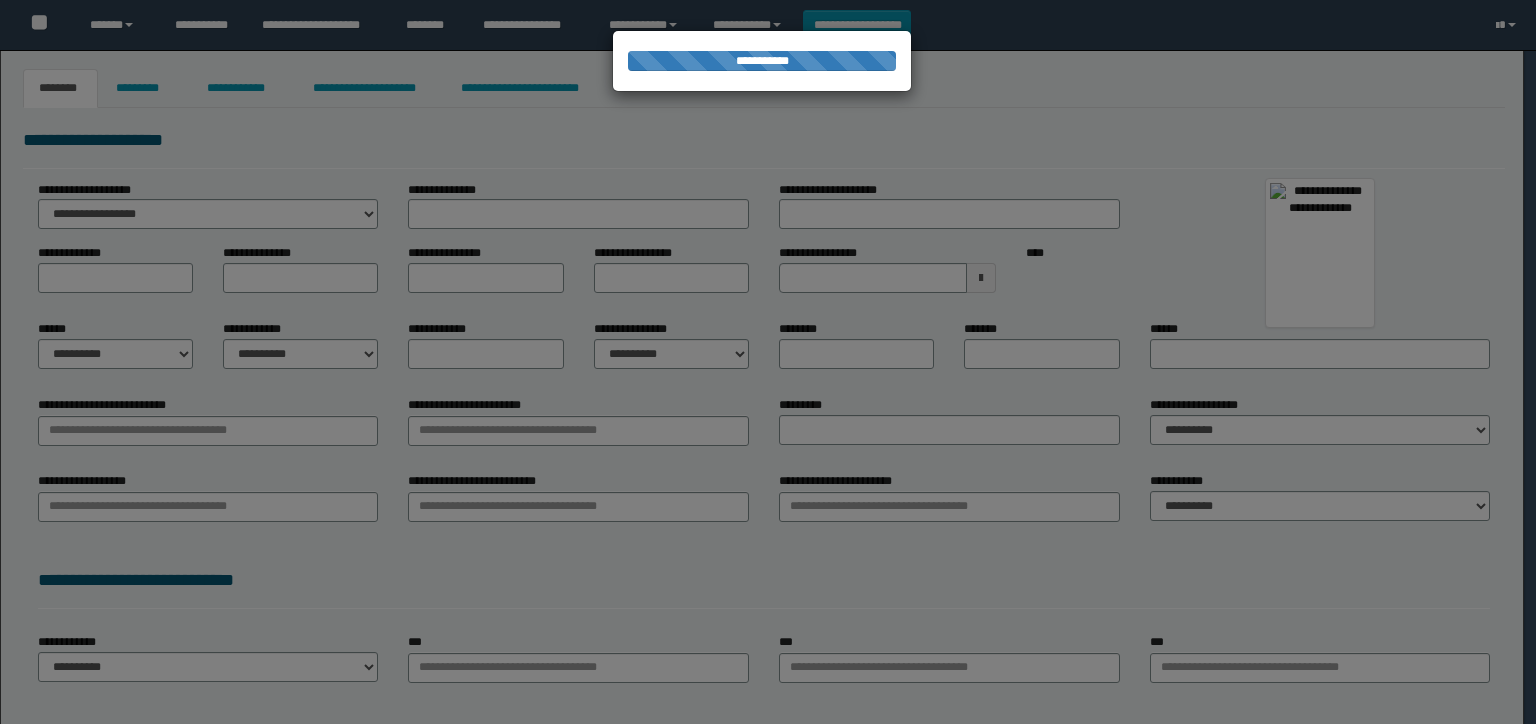 type on "**********" 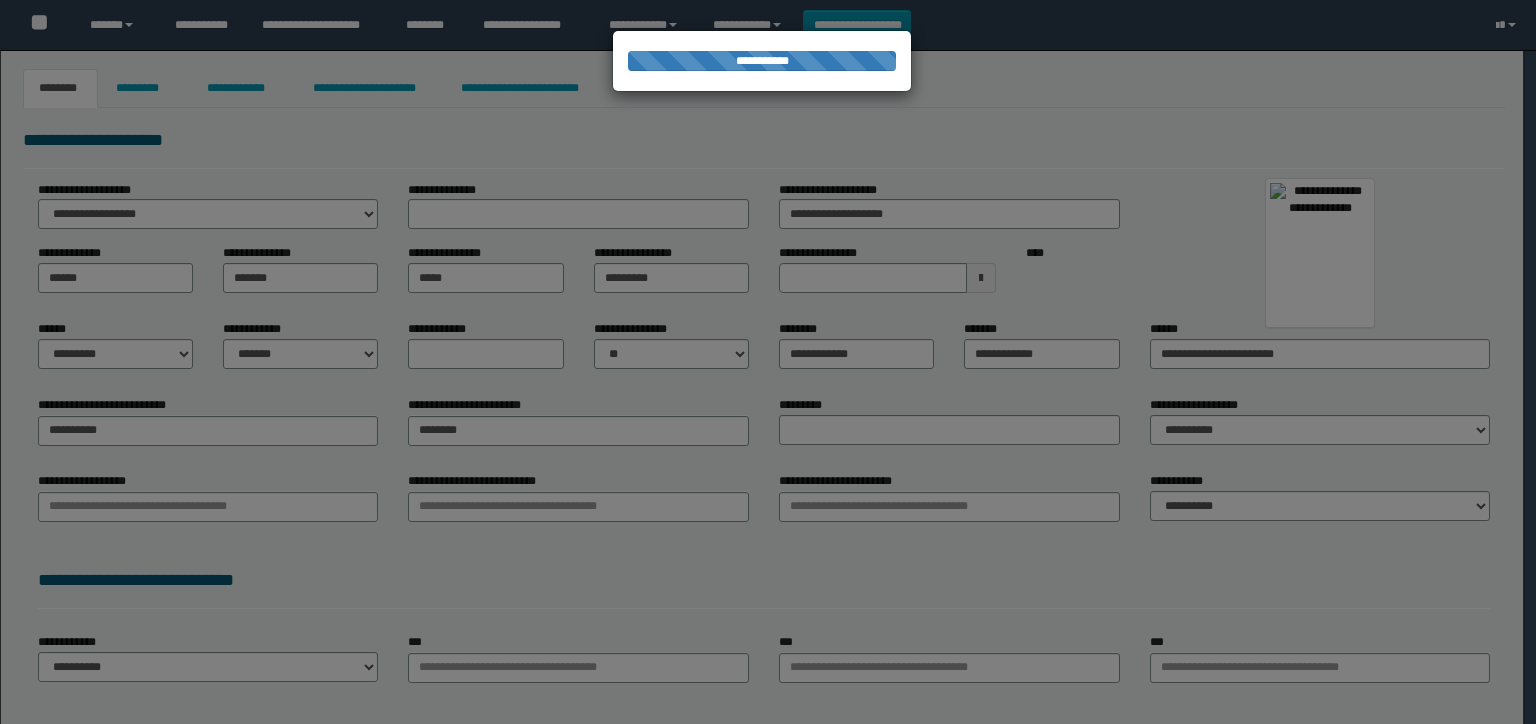 type on "**********" 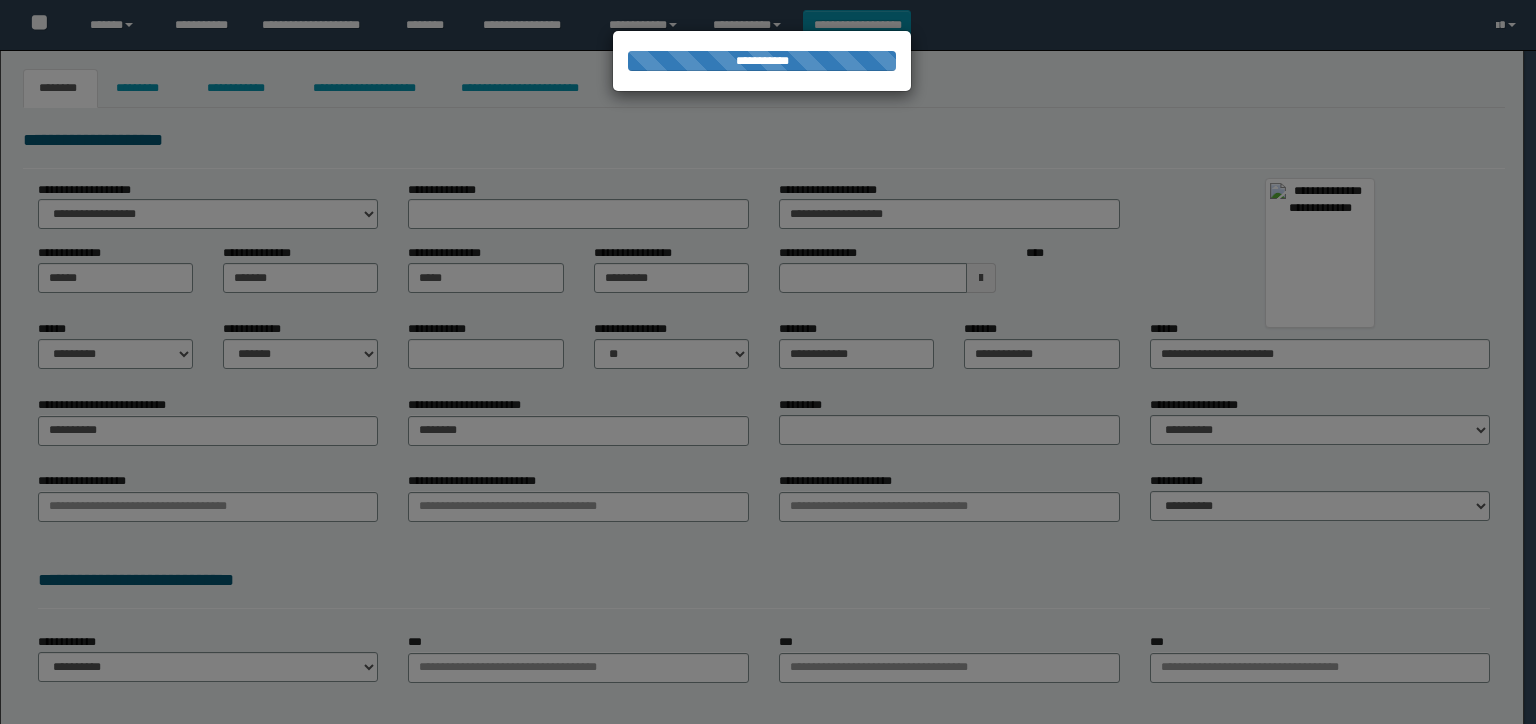 select on "*" 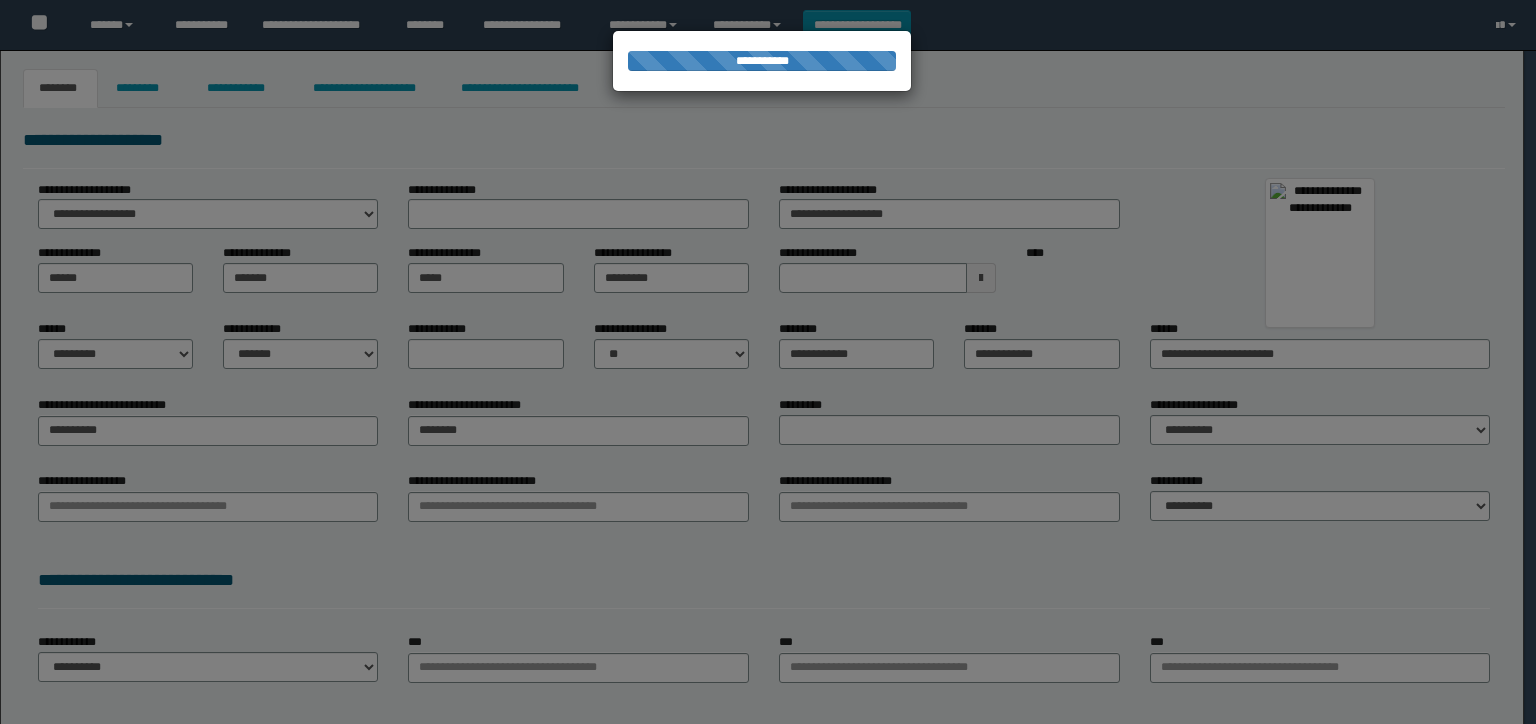 type on "**********" 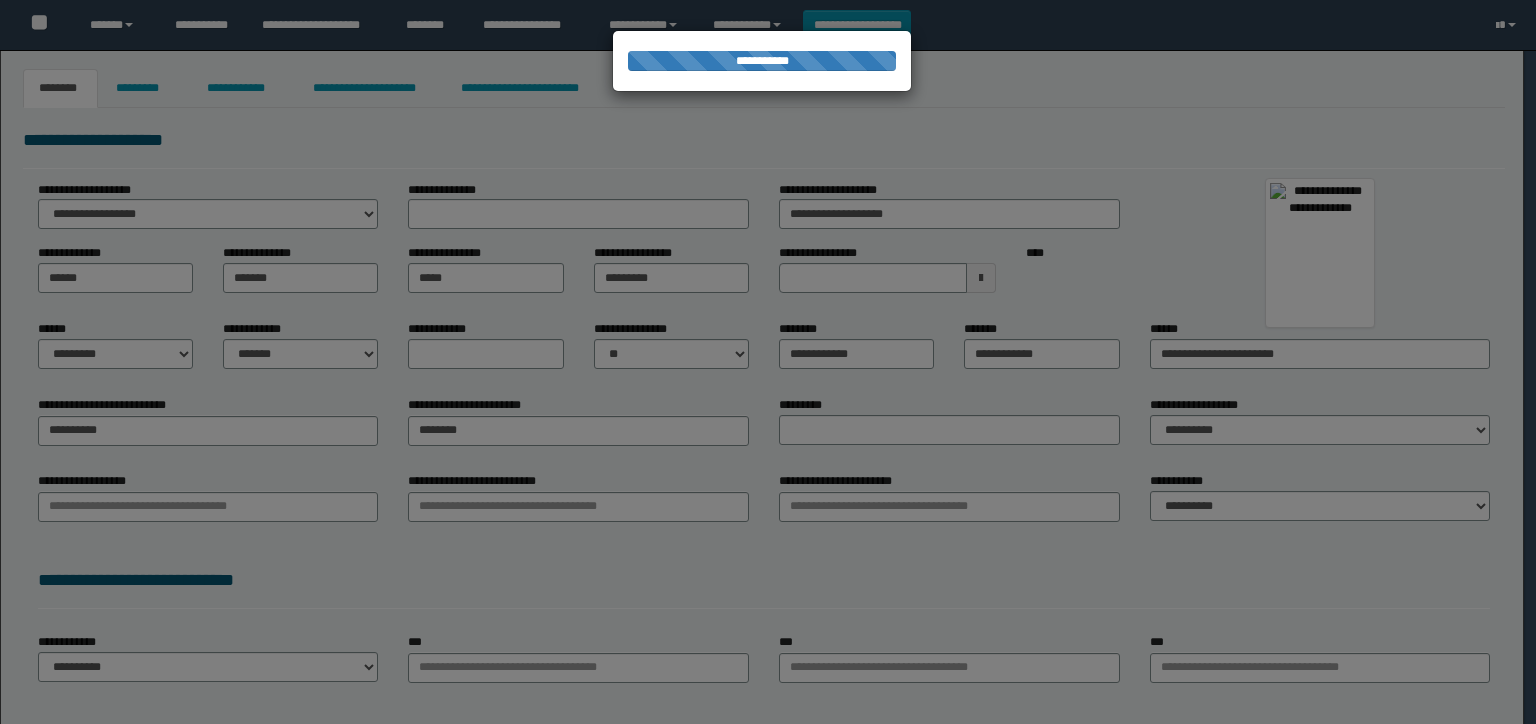 select on "*" 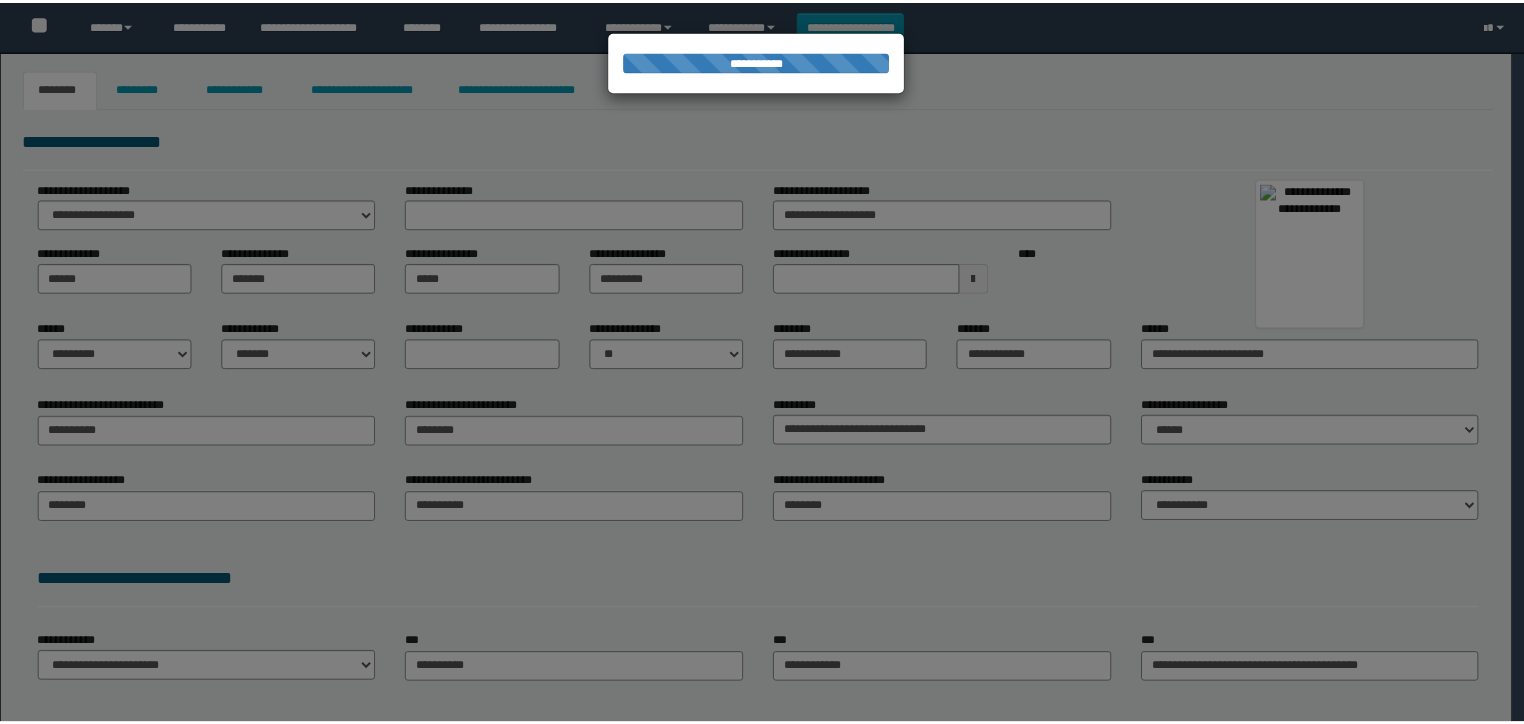 scroll, scrollTop: 0, scrollLeft: 0, axis: both 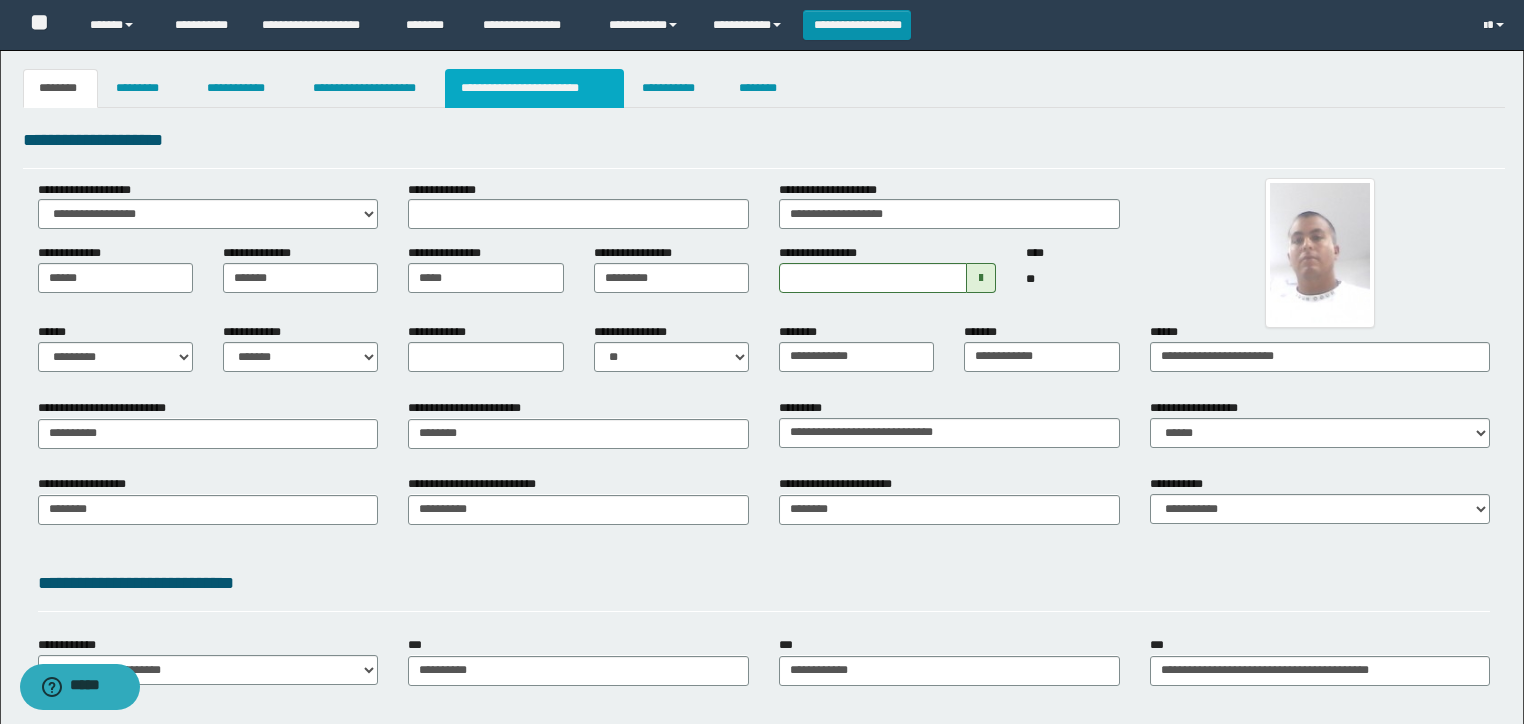 click on "**********" at bounding box center [534, 88] 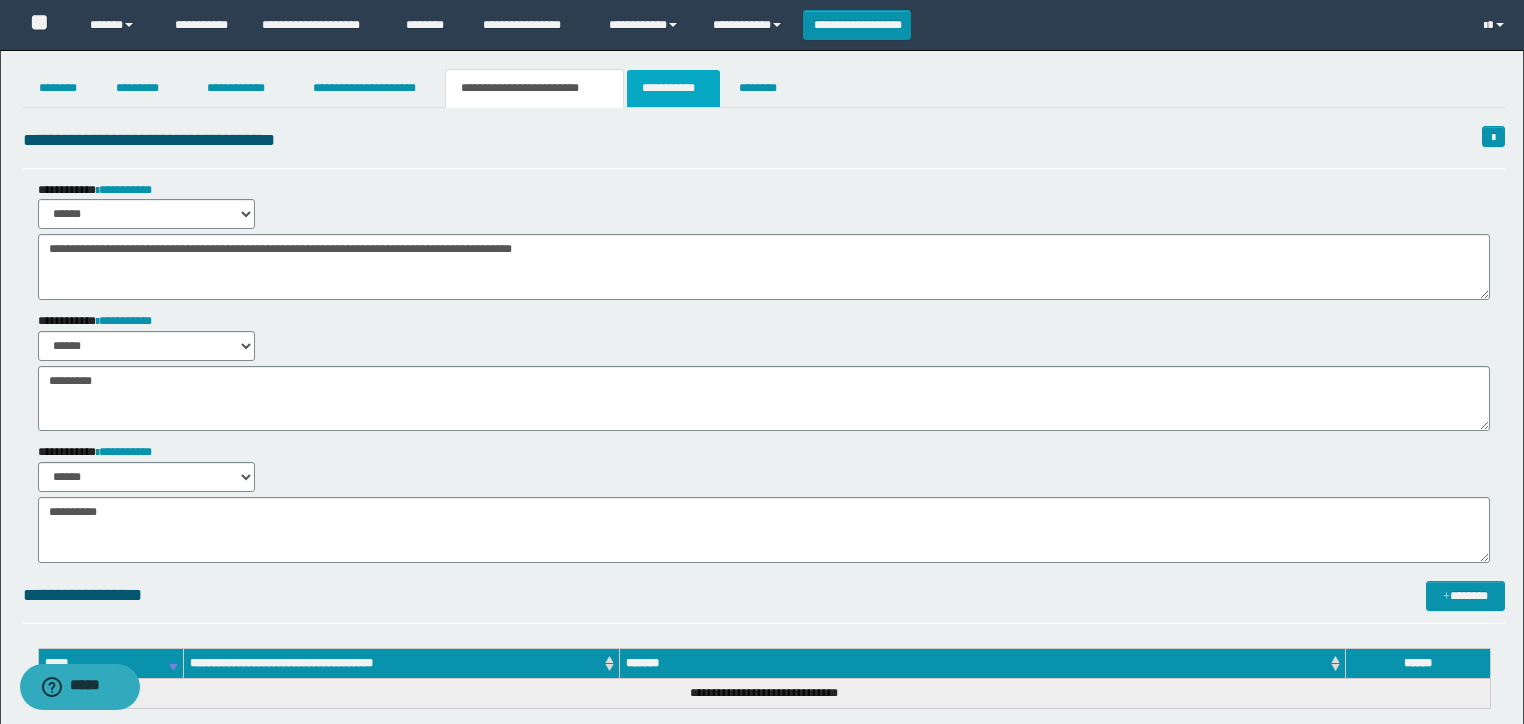 click on "**********" at bounding box center [673, 88] 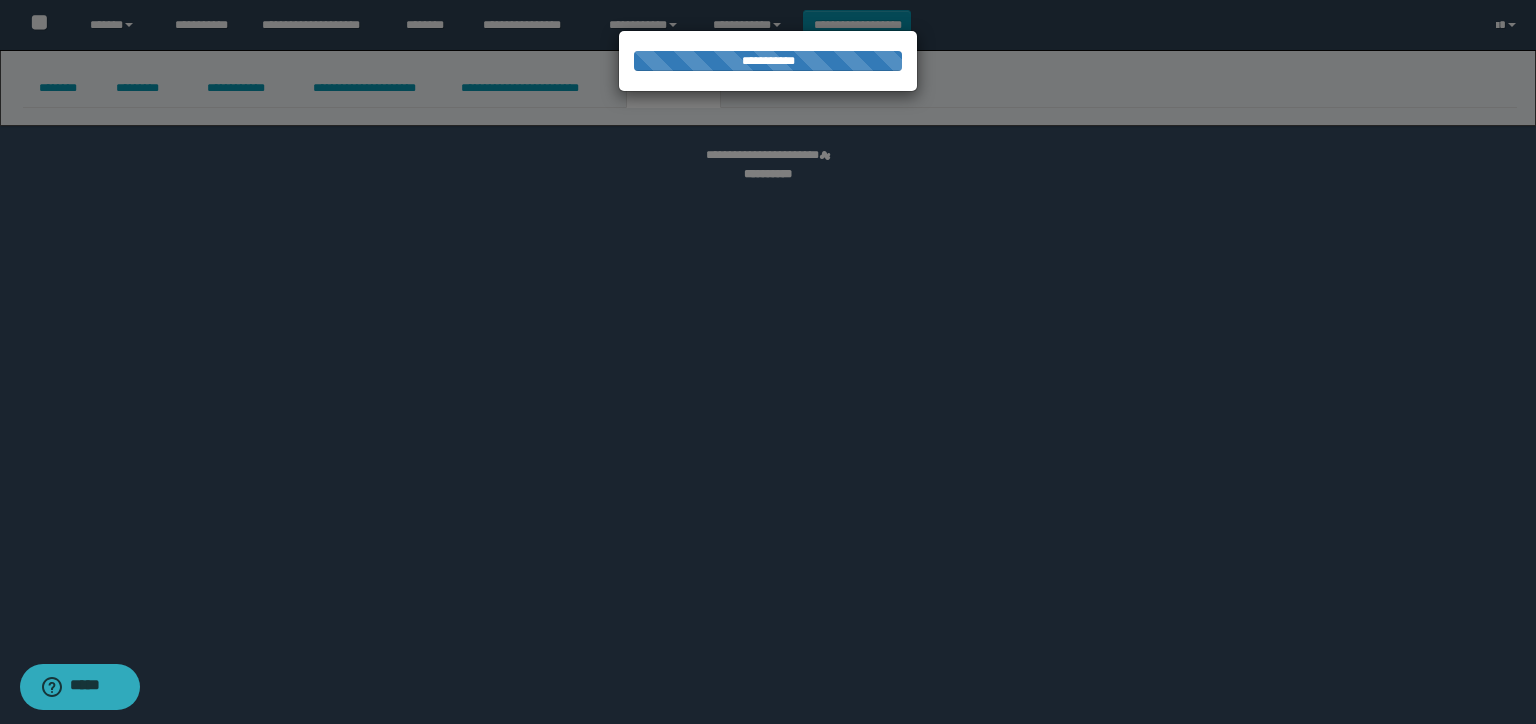 select on "****" 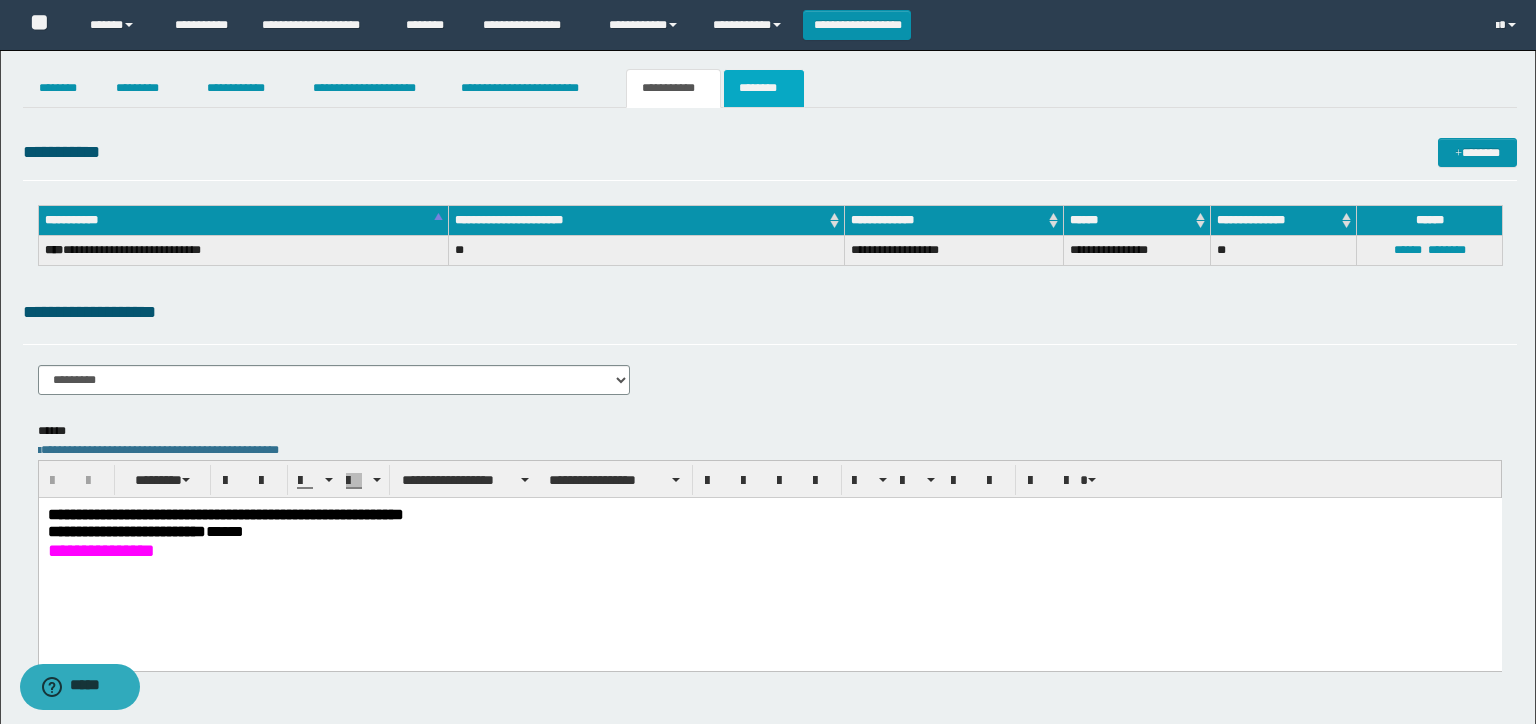 scroll, scrollTop: 0, scrollLeft: 0, axis: both 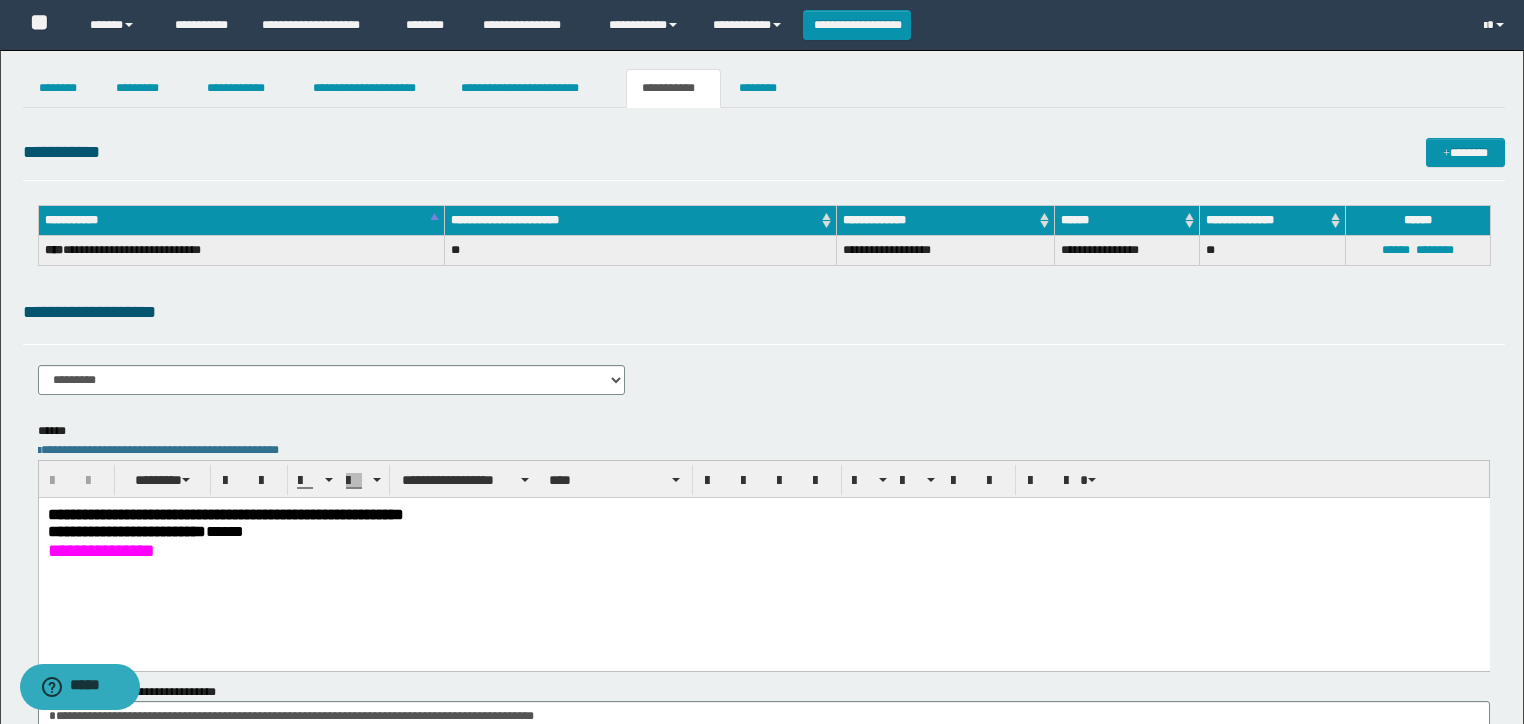click on "**********" at bounding box center (100, 549) 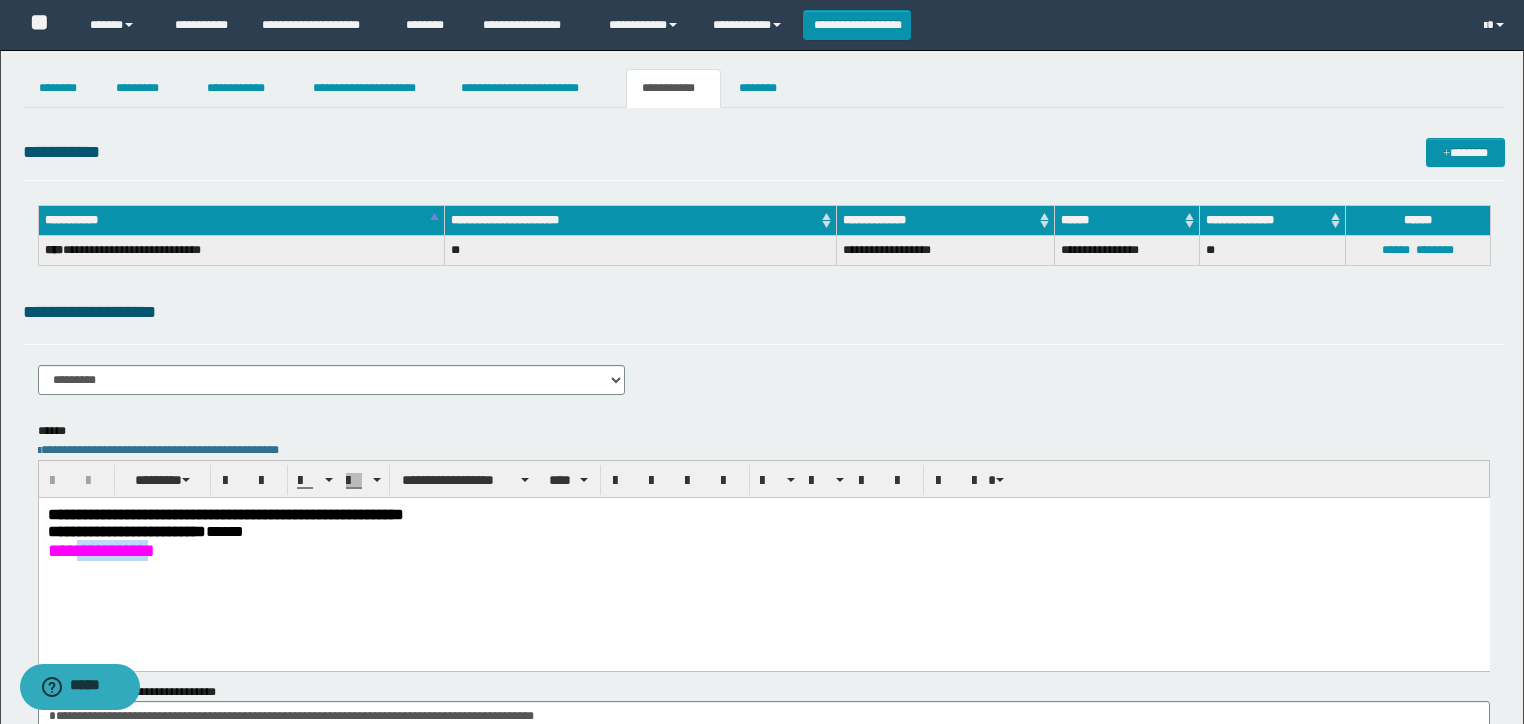 click on "**********" at bounding box center [100, 549] 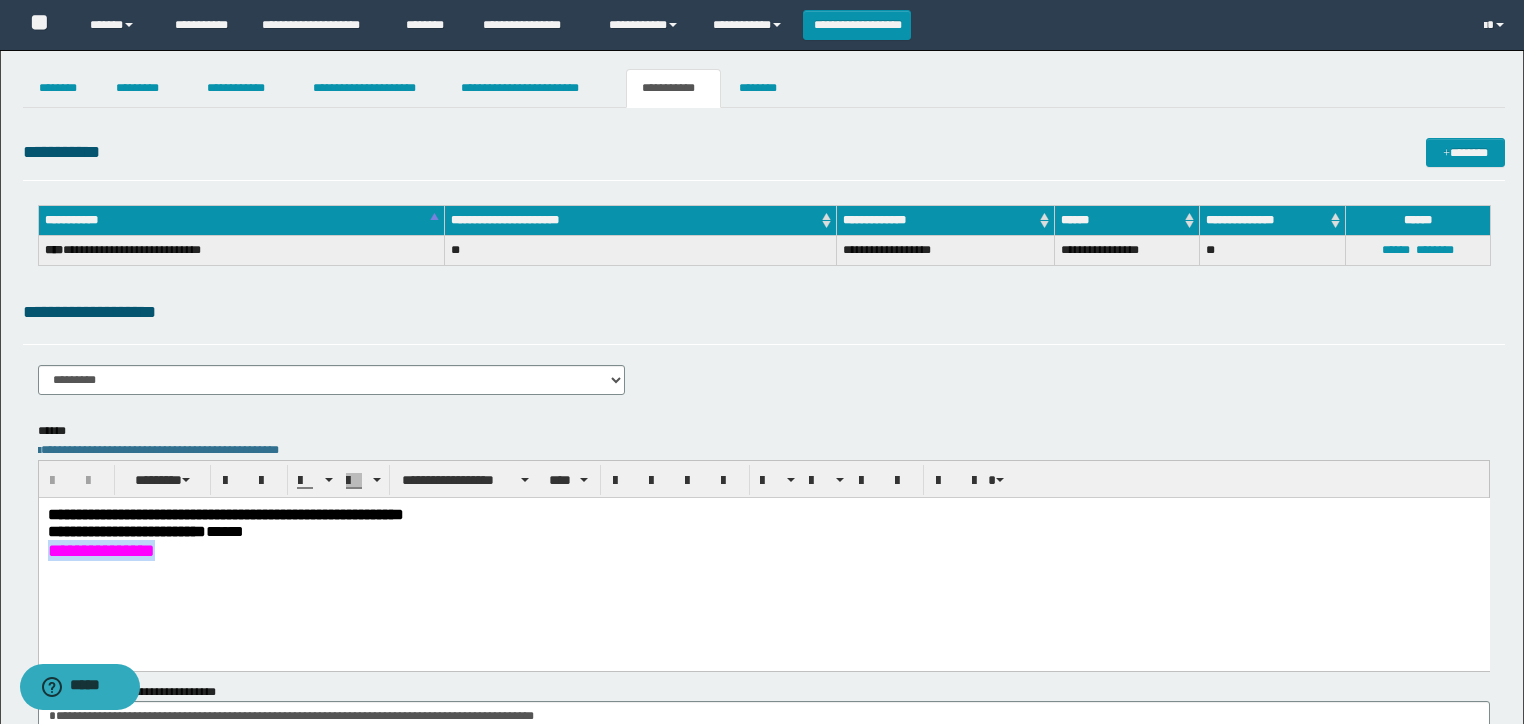 click on "**********" at bounding box center (100, 549) 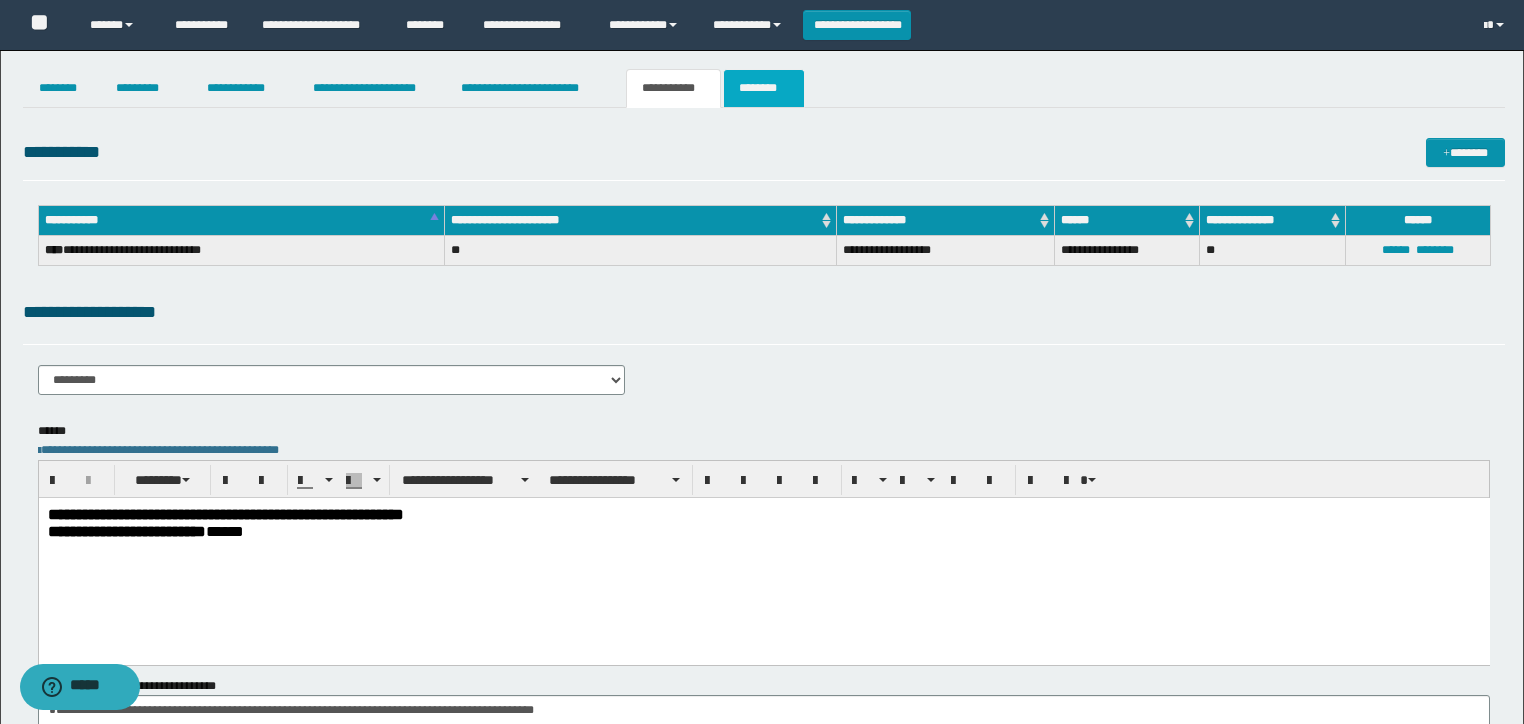 click on "********" at bounding box center [764, 88] 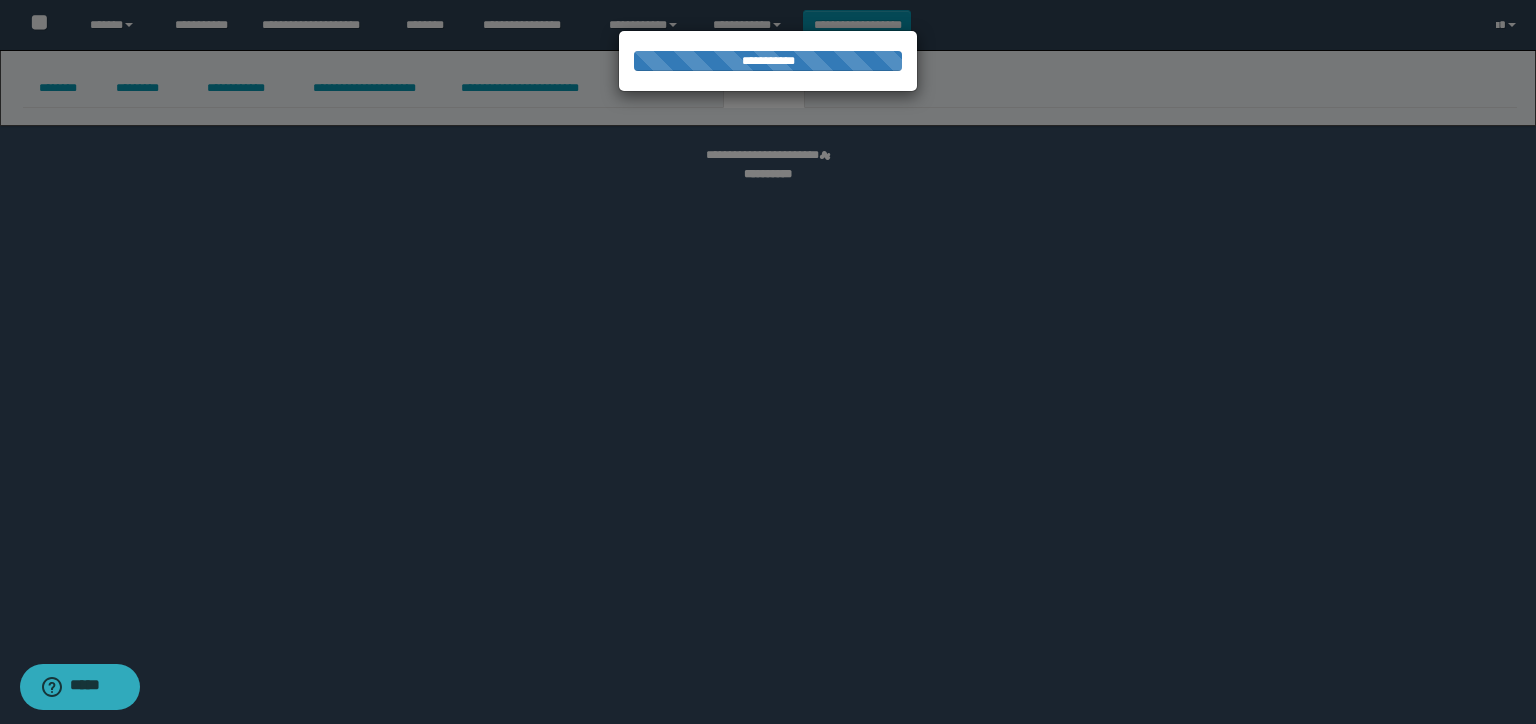 select on "****" 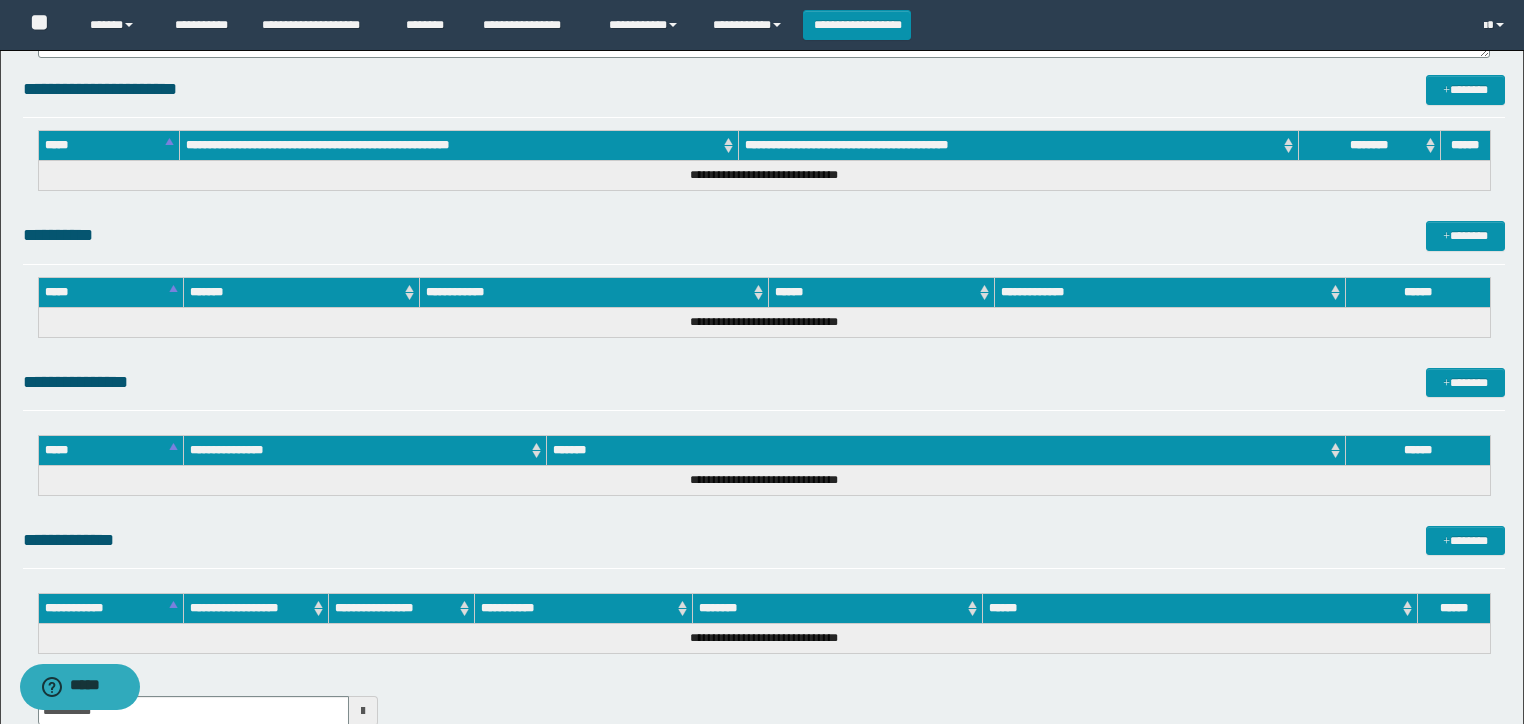 scroll, scrollTop: 1393, scrollLeft: 0, axis: vertical 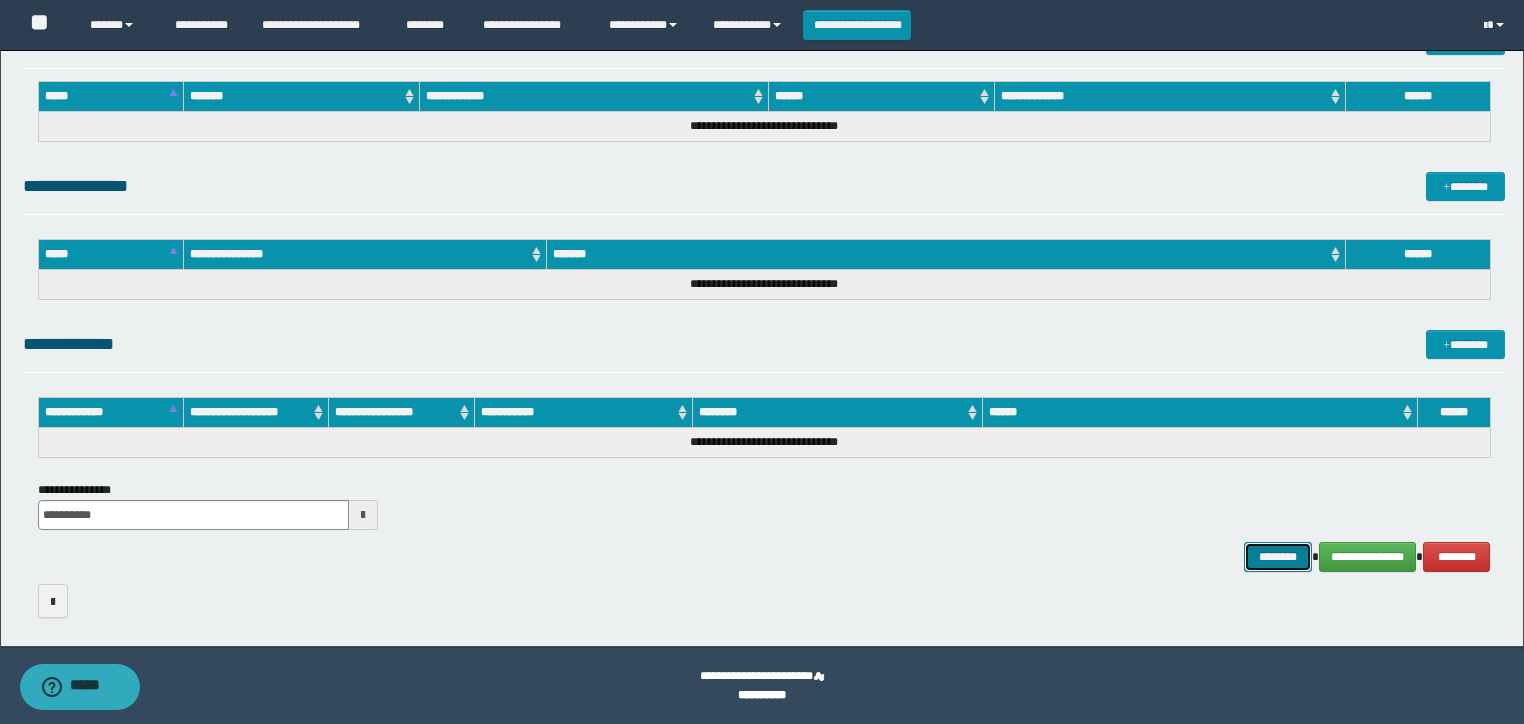 click on "********" at bounding box center [1277, 557] 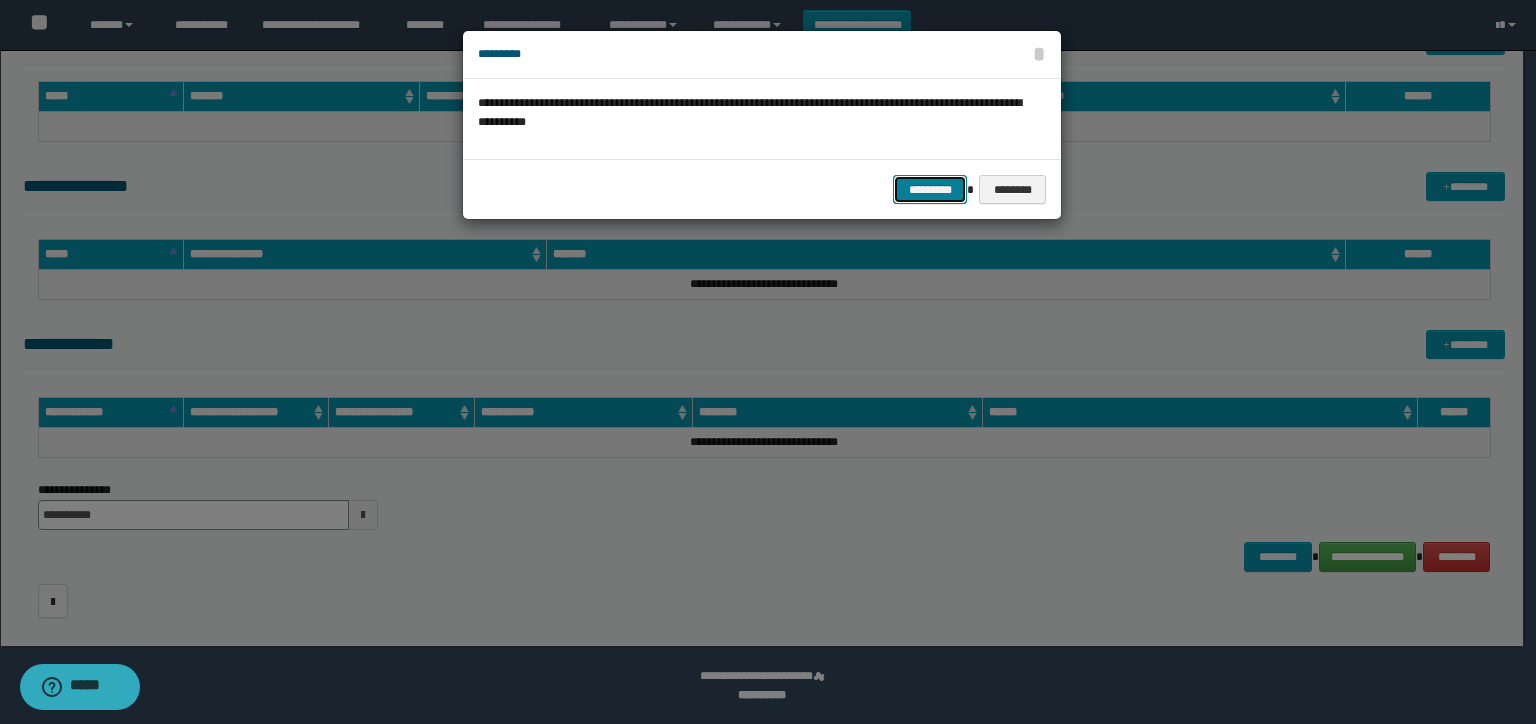 click on "*********" at bounding box center [930, 190] 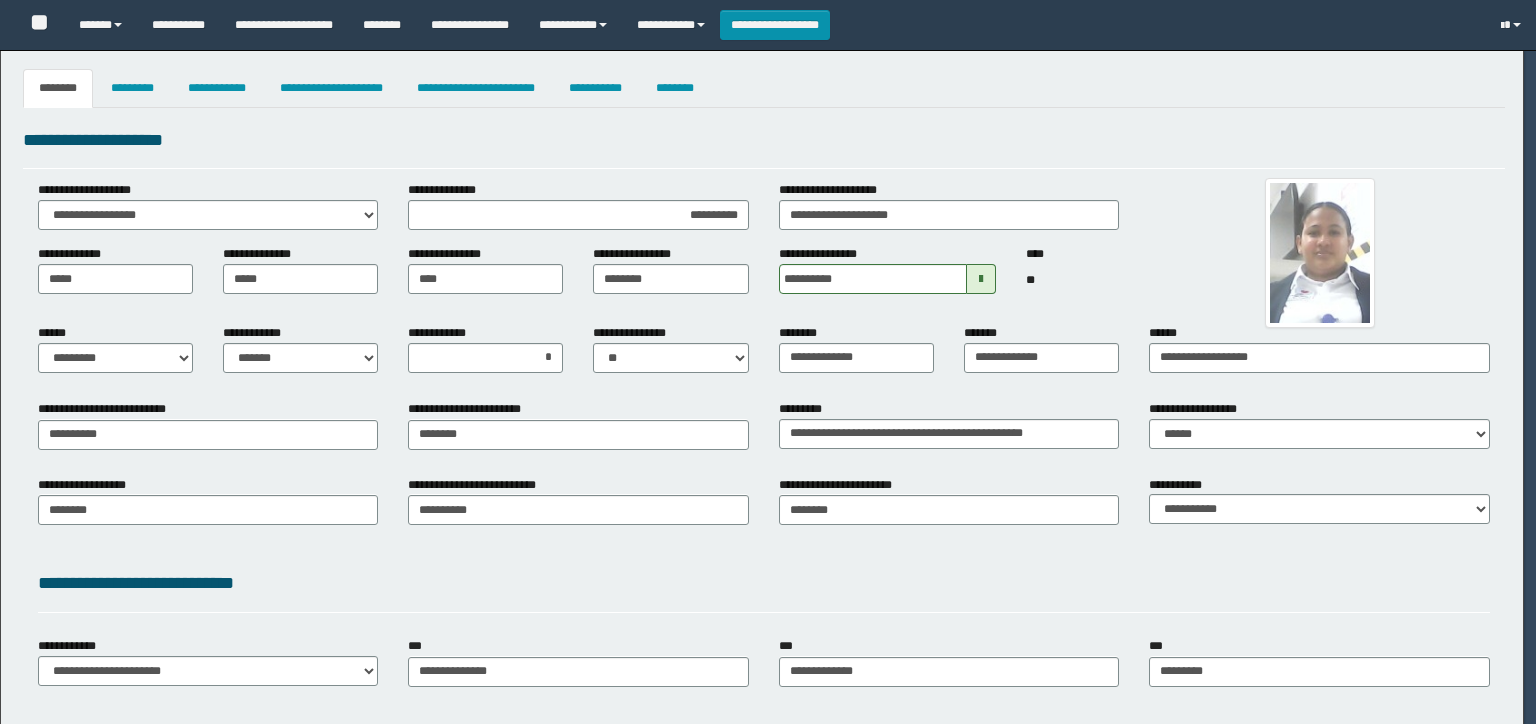 select on "*" 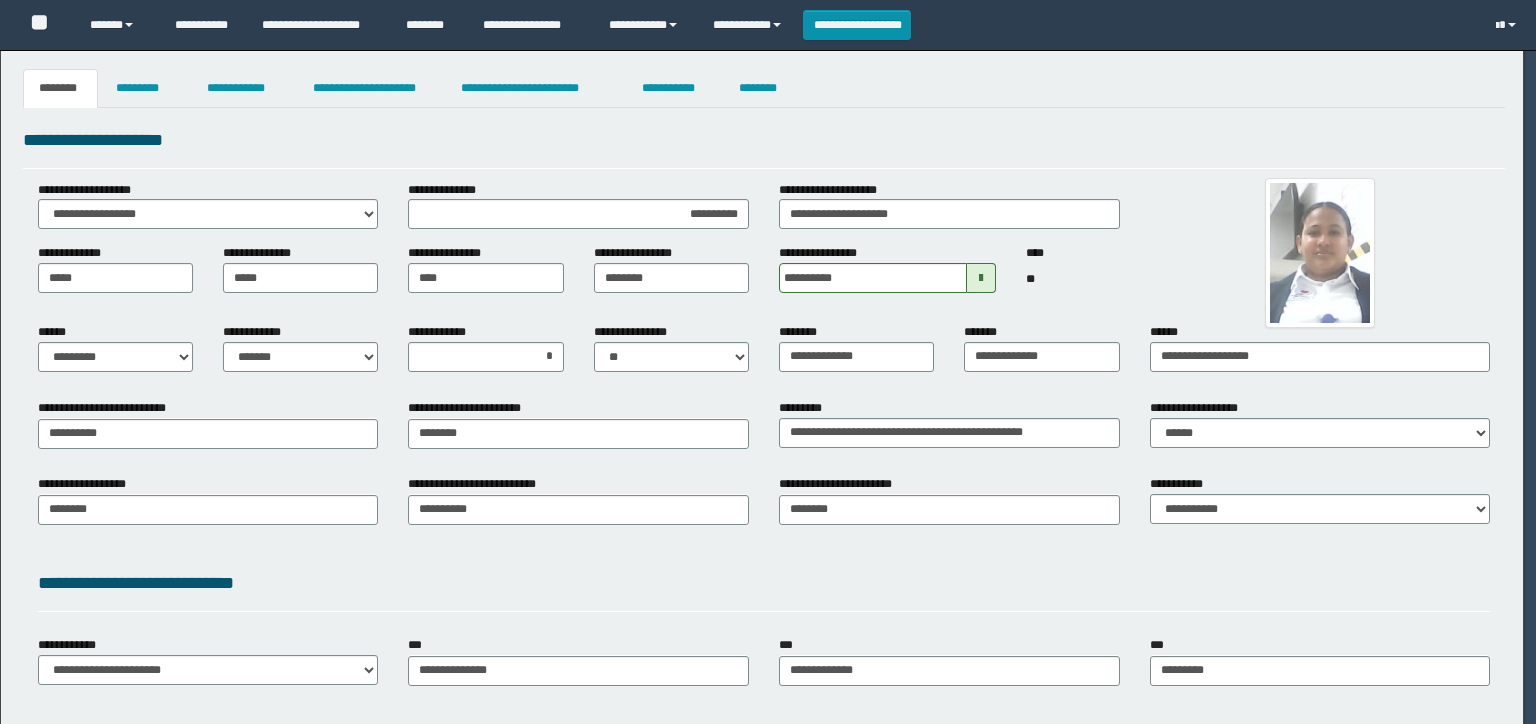 scroll, scrollTop: 0, scrollLeft: 0, axis: both 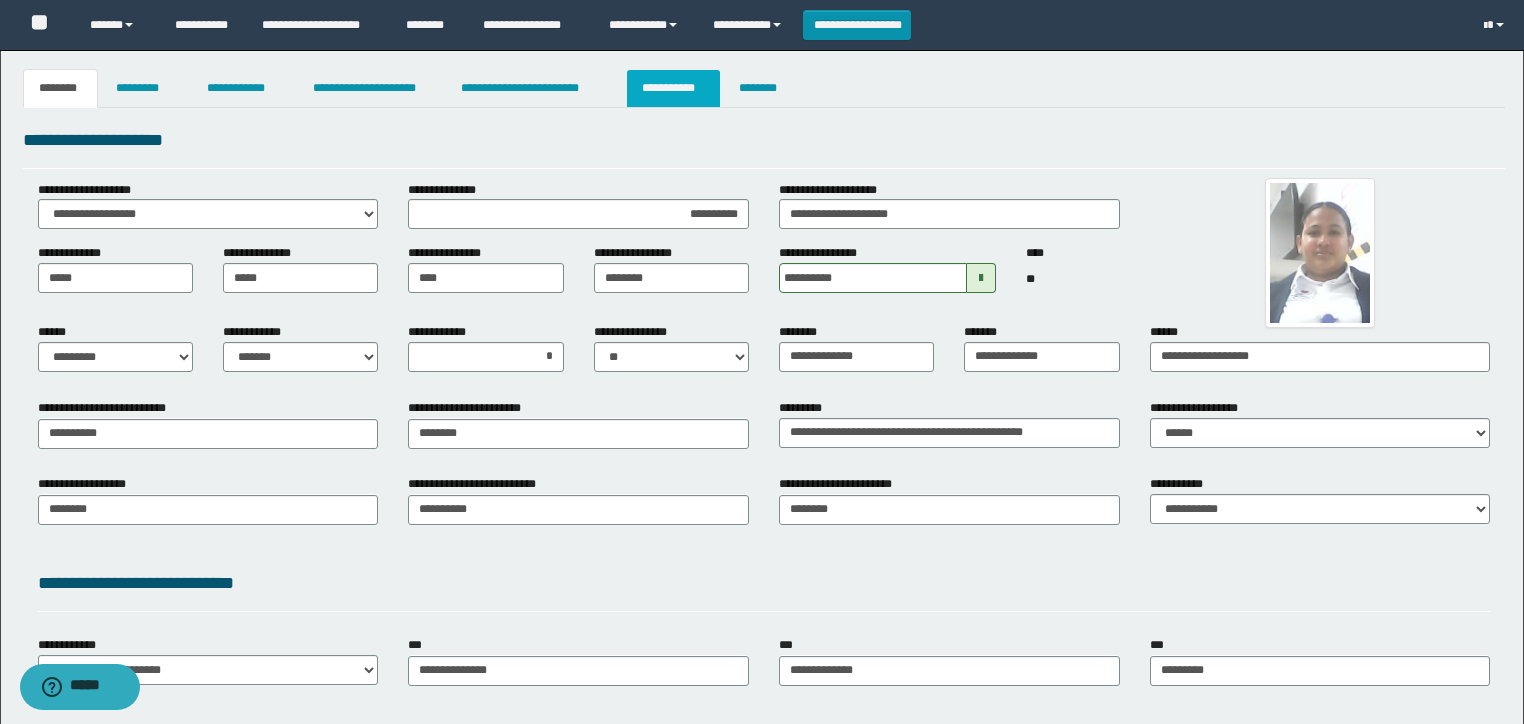 click on "**********" at bounding box center [673, 88] 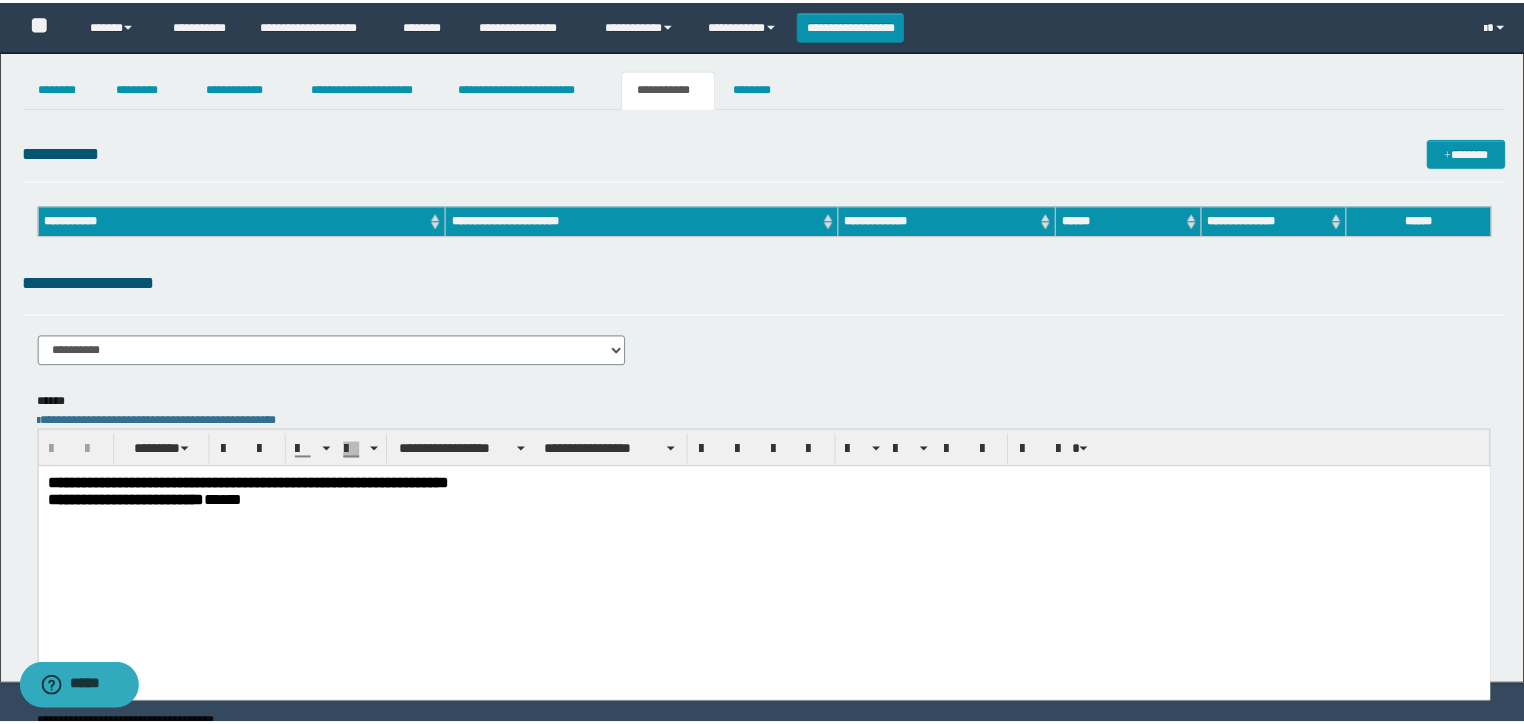 scroll, scrollTop: 0, scrollLeft: 0, axis: both 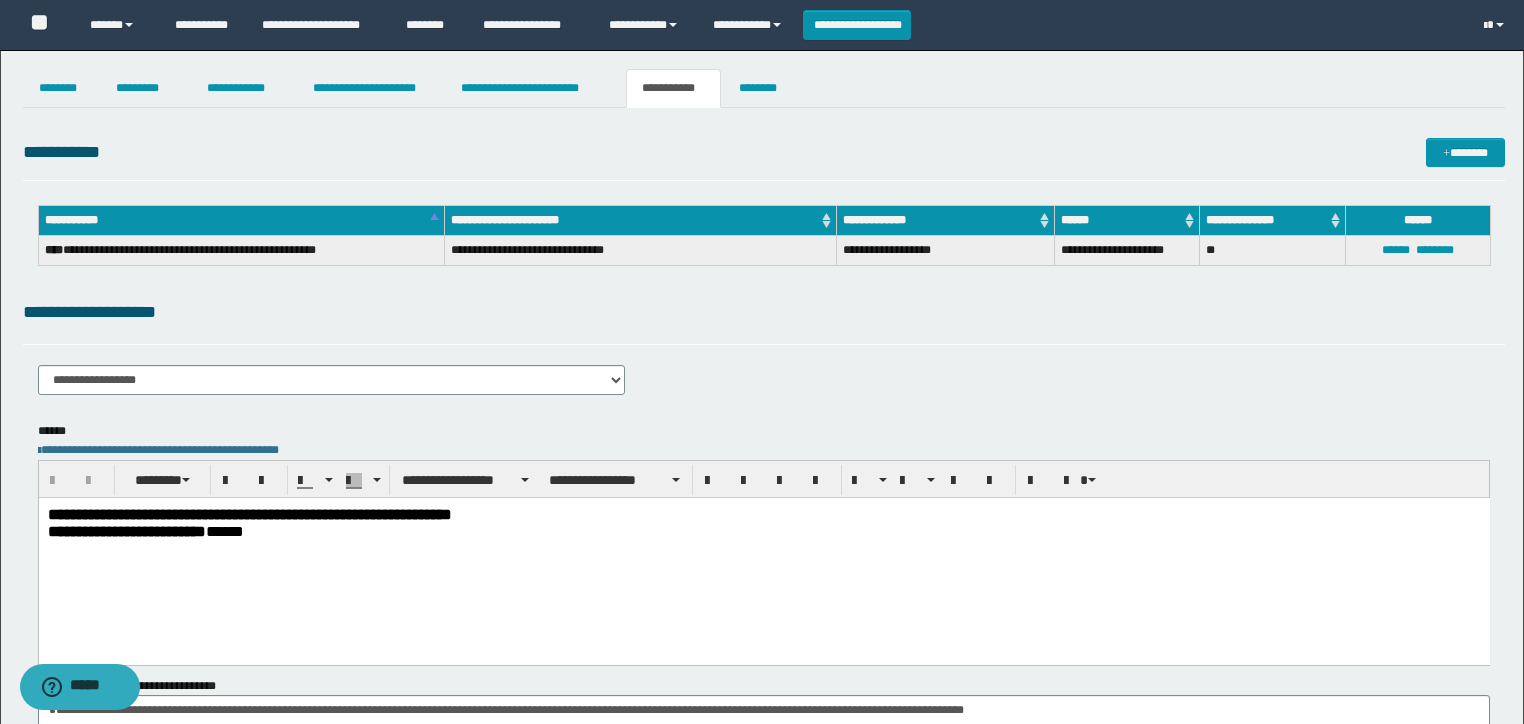 click on "**********" at bounding box center (764, 321) 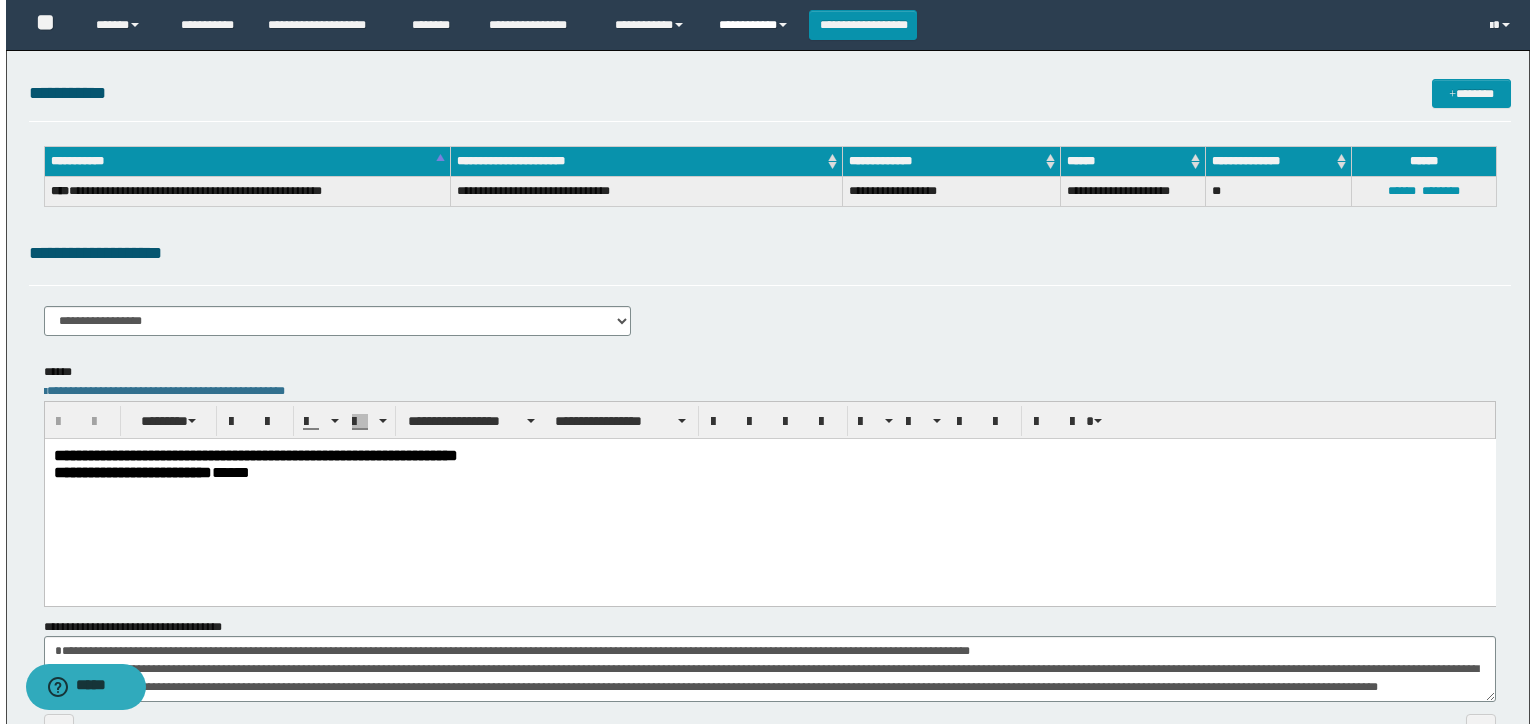 scroll, scrollTop: 0, scrollLeft: 0, axis: both 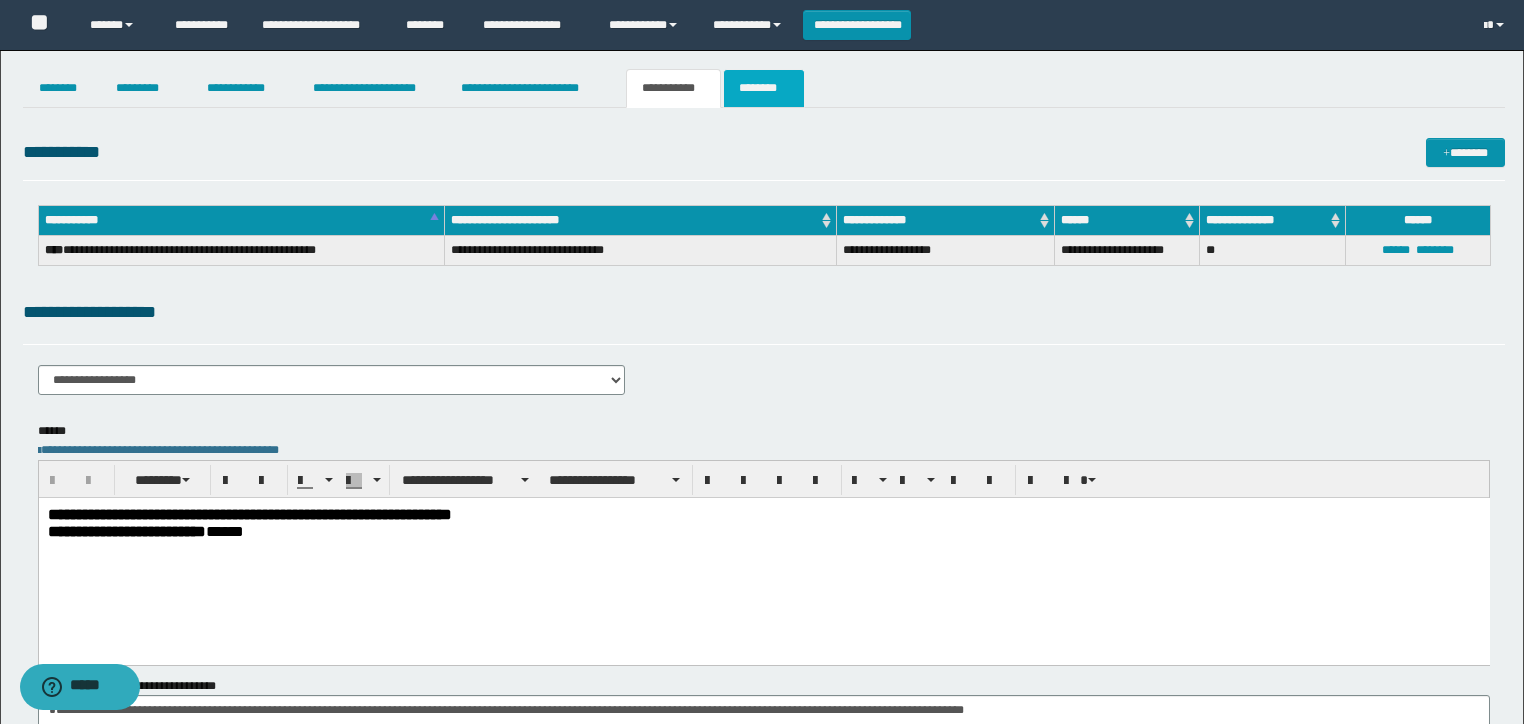 click on "********" at bounding box center [764, 88] 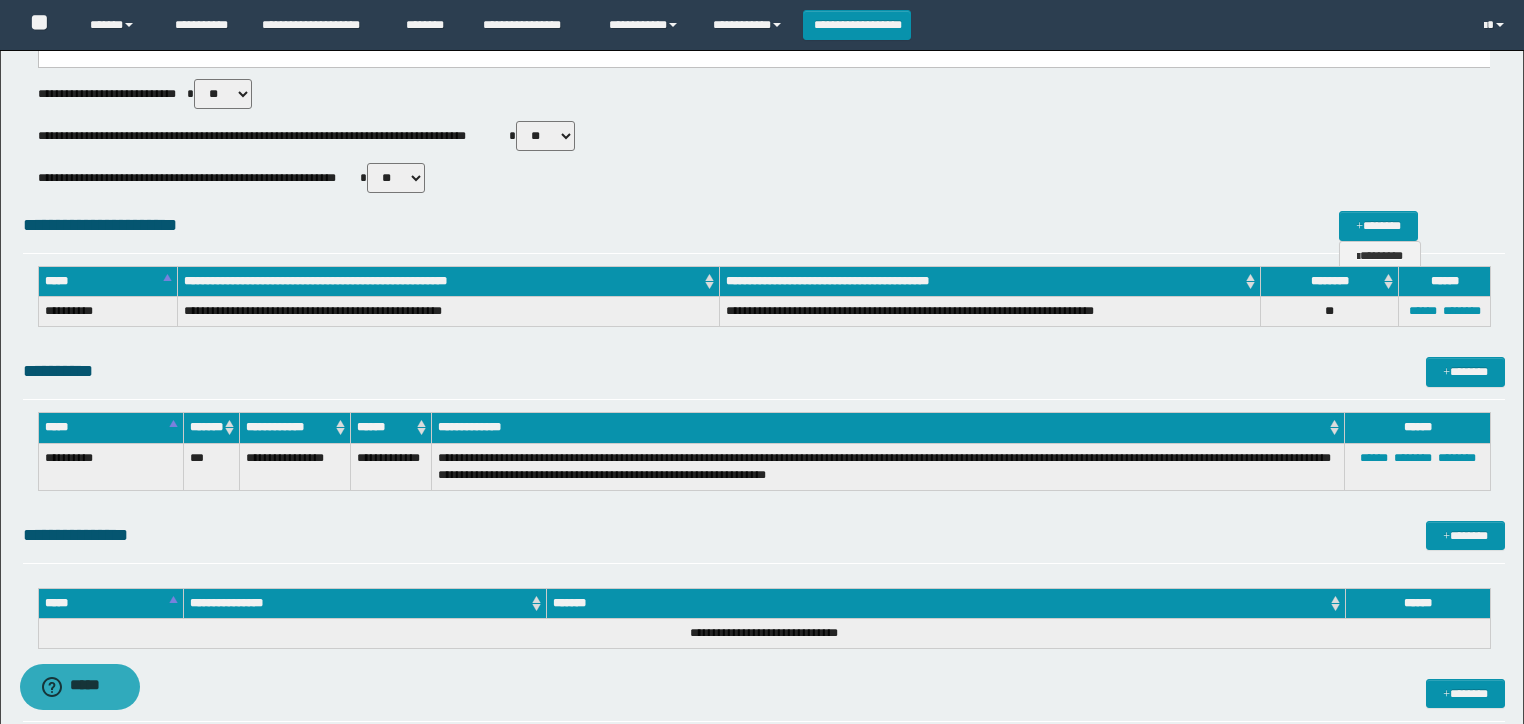 scroll, scrollTop: 689, scrollLeft: 0, axis: vertical 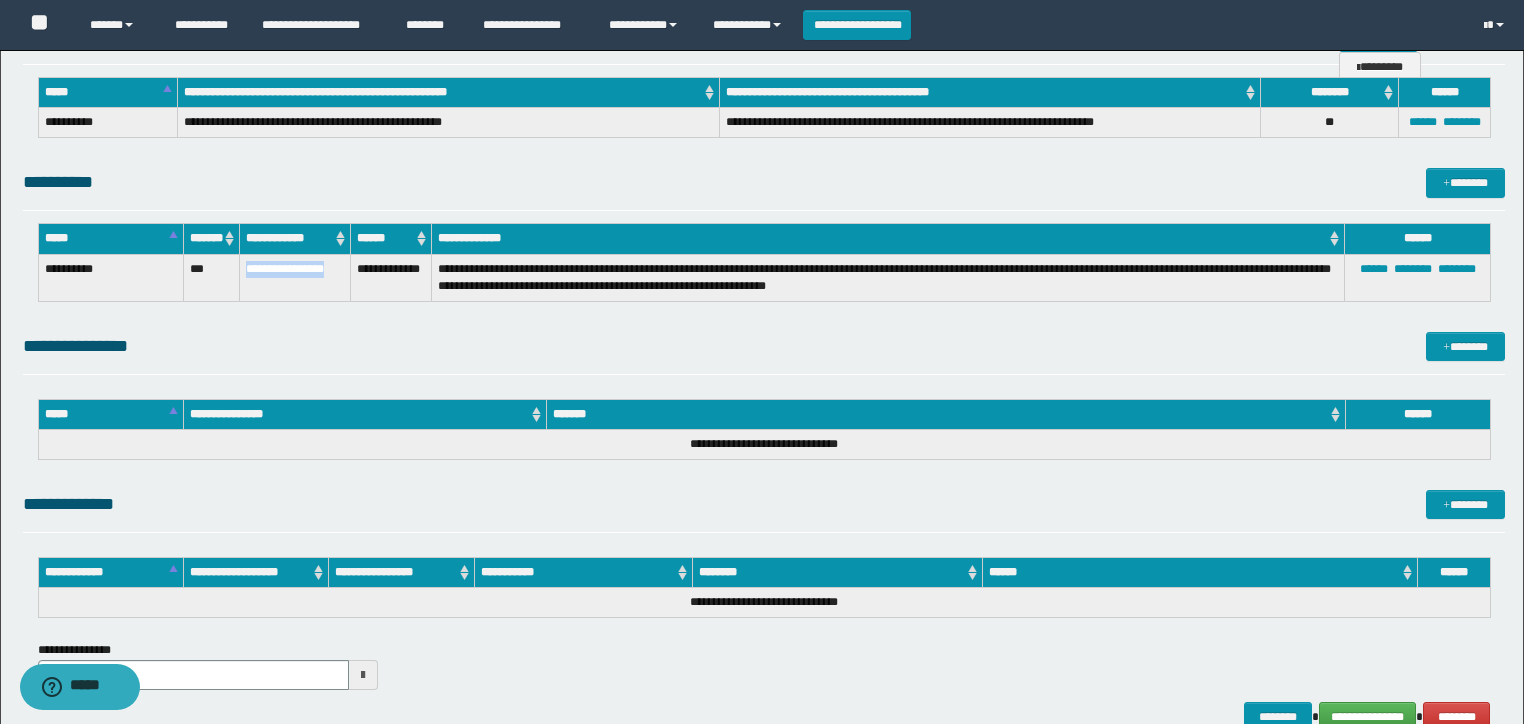 drag, startPoint x: 300, startPoint y: 287, endPoint x: 506, endPoint y: 274, distance: 206.40979 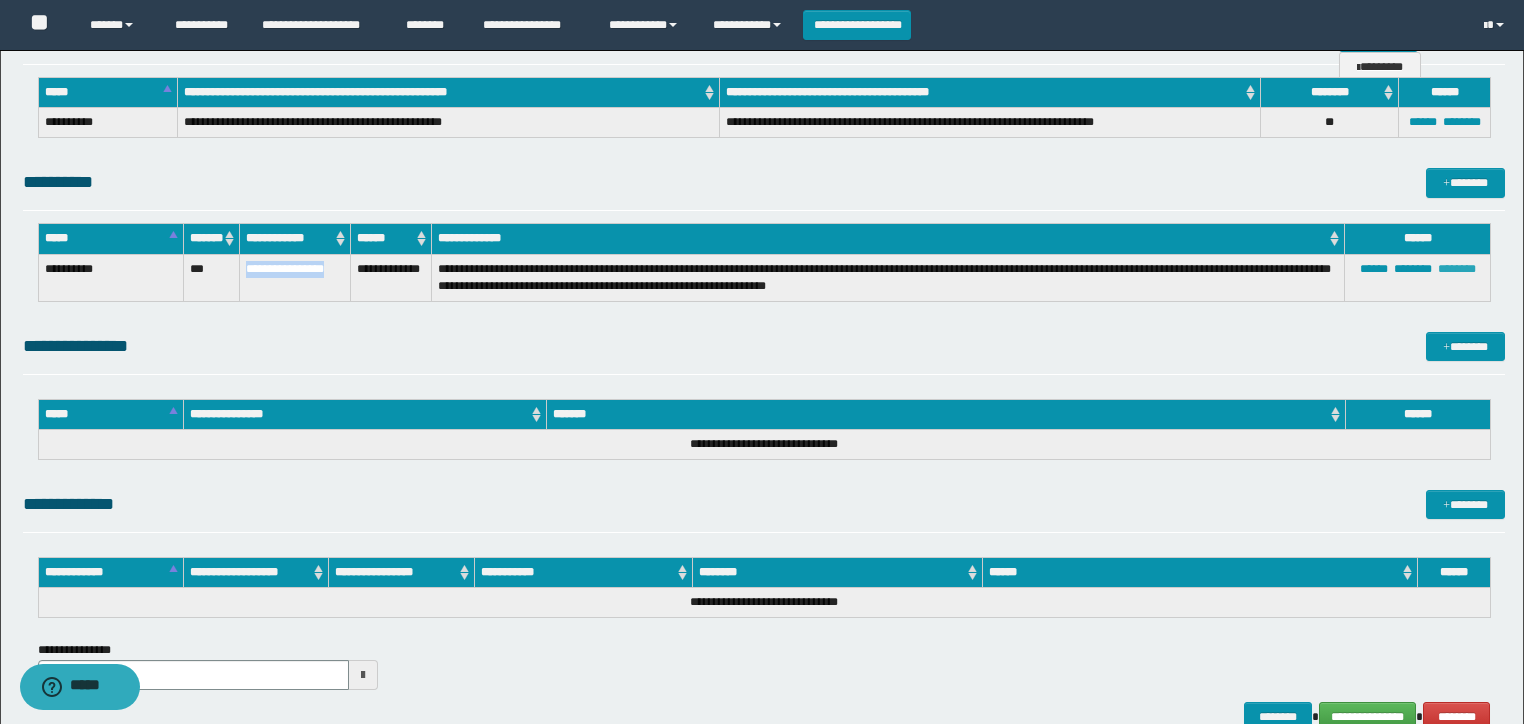 click on "********" at bounding box center (1457, 269) 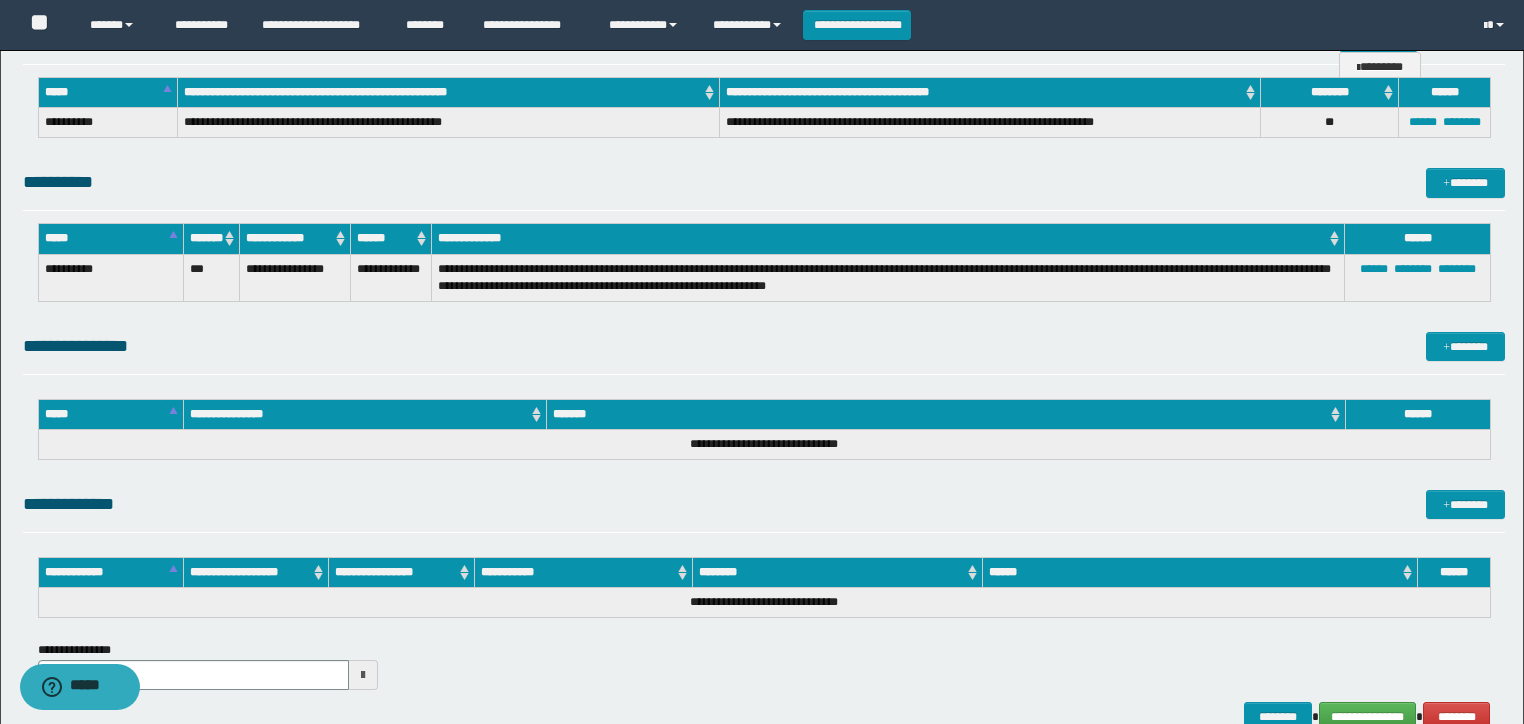 click on "**********" at bounding box center (764, 107) 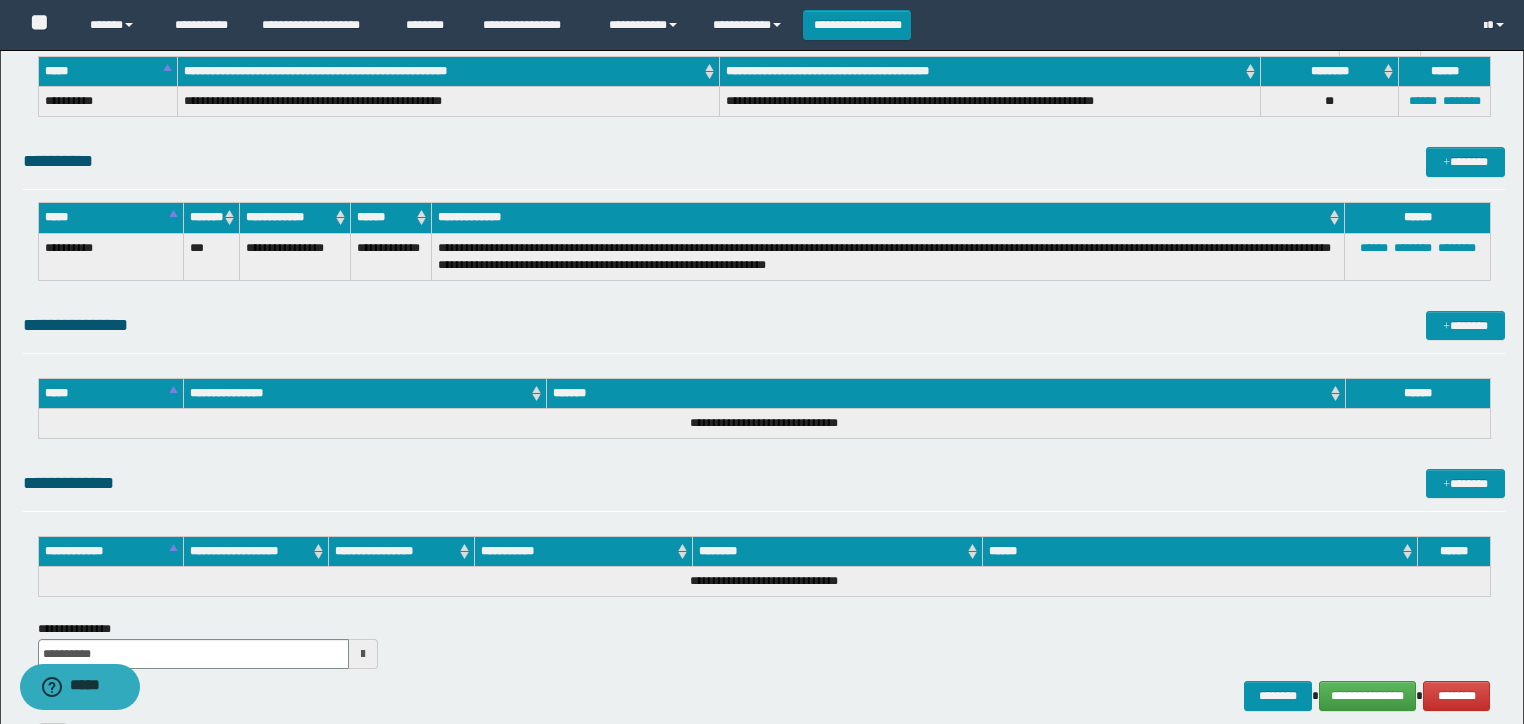 scroll, scrollTop: 849, scrollLeft: 0, axis: vertical 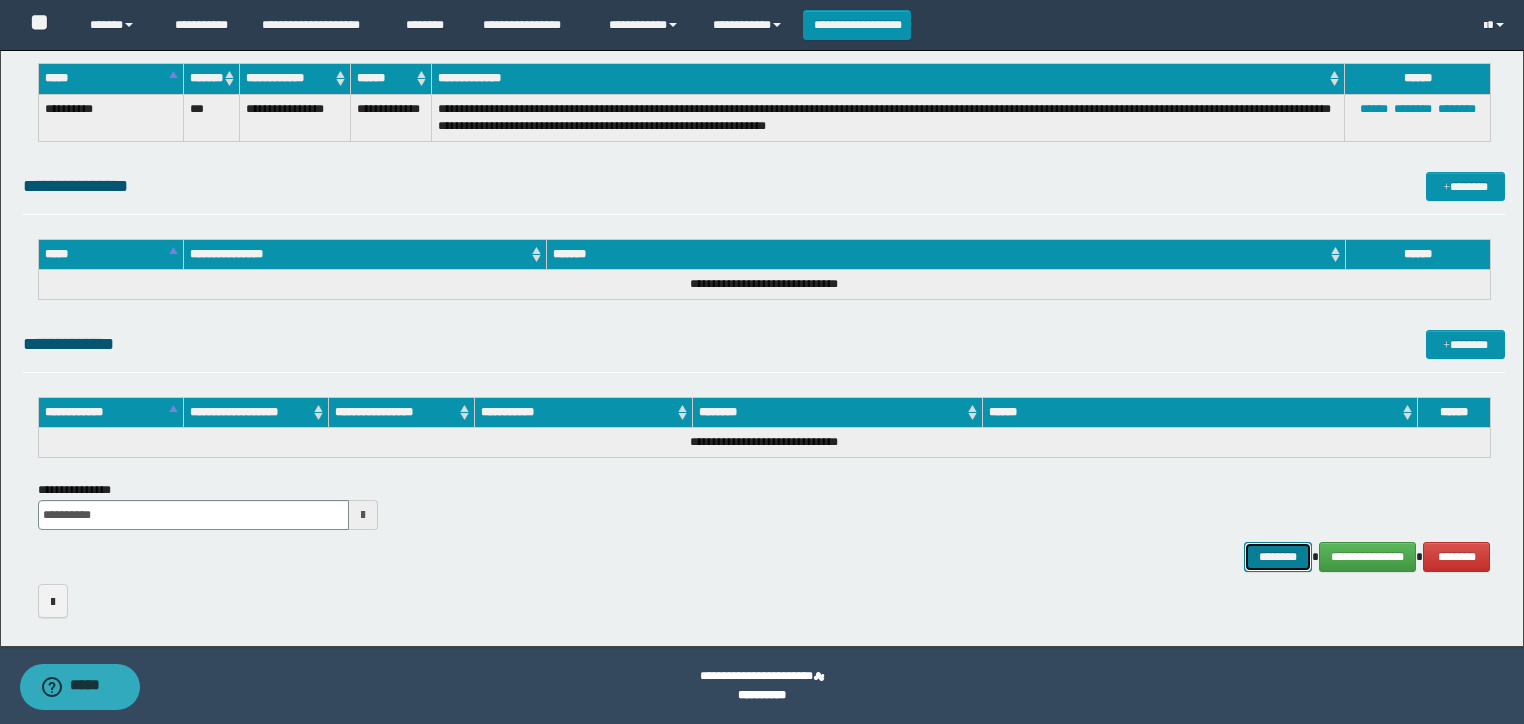 click on "********" at bounding box center [1277, 557] 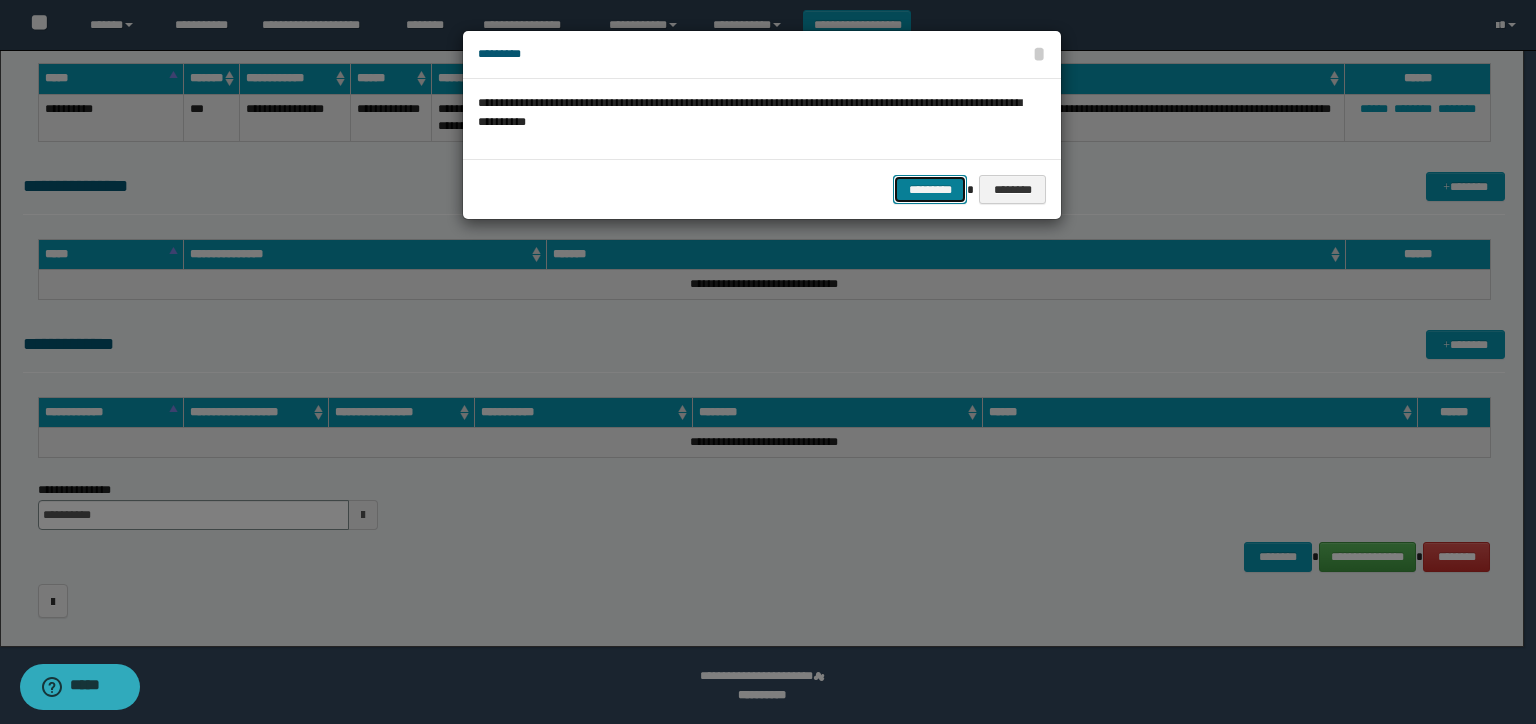click on "*********" at bounding box center (930, 190) 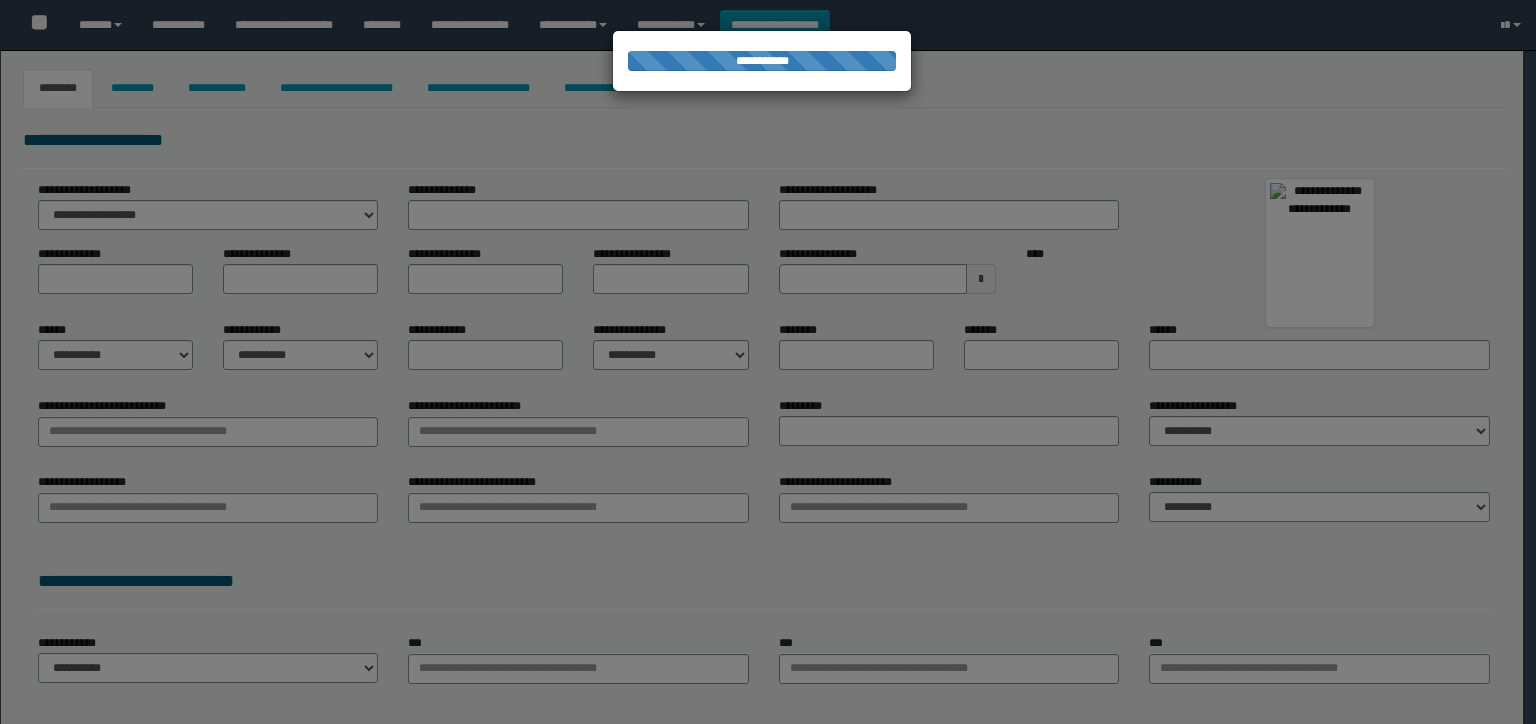type on "**********" 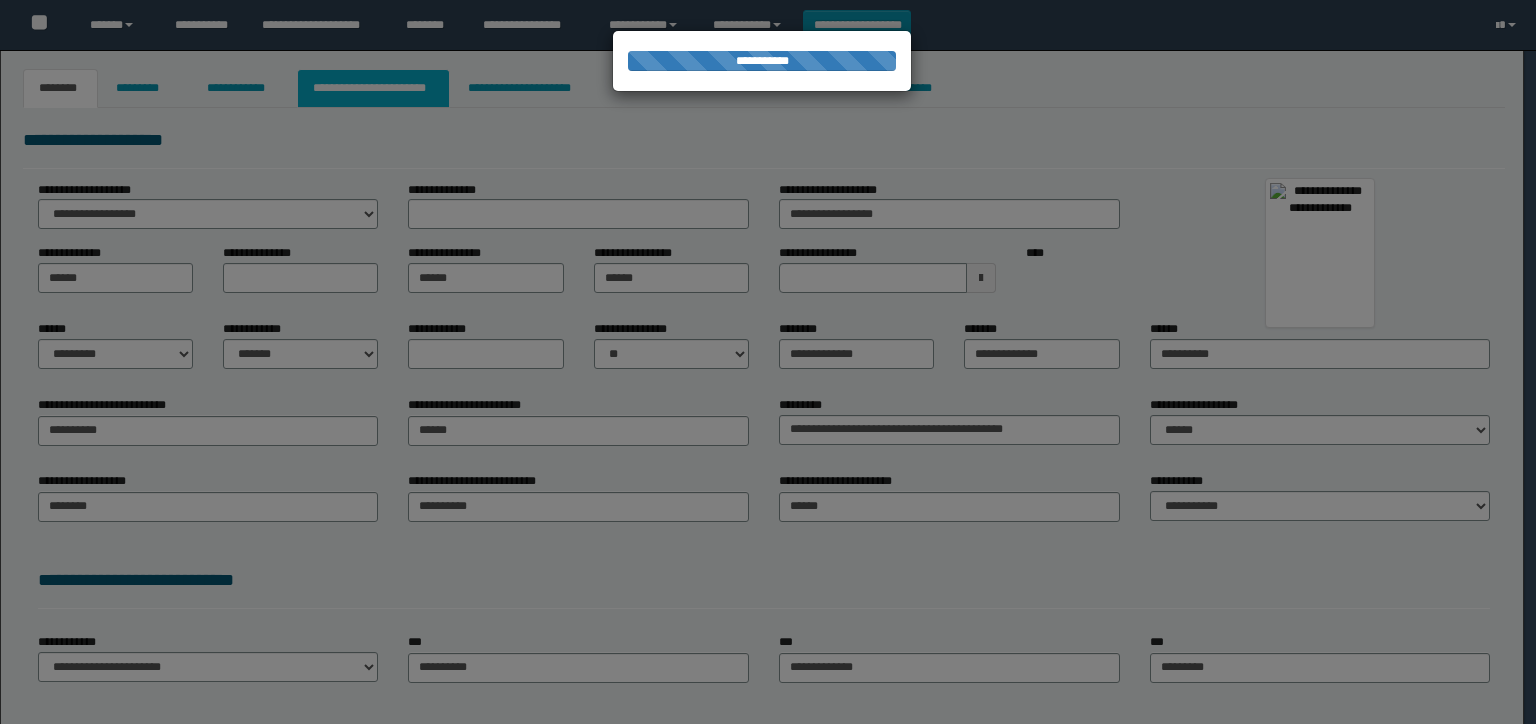 scroll, scrollTop: 0, scrollLeft: 0, axis: both 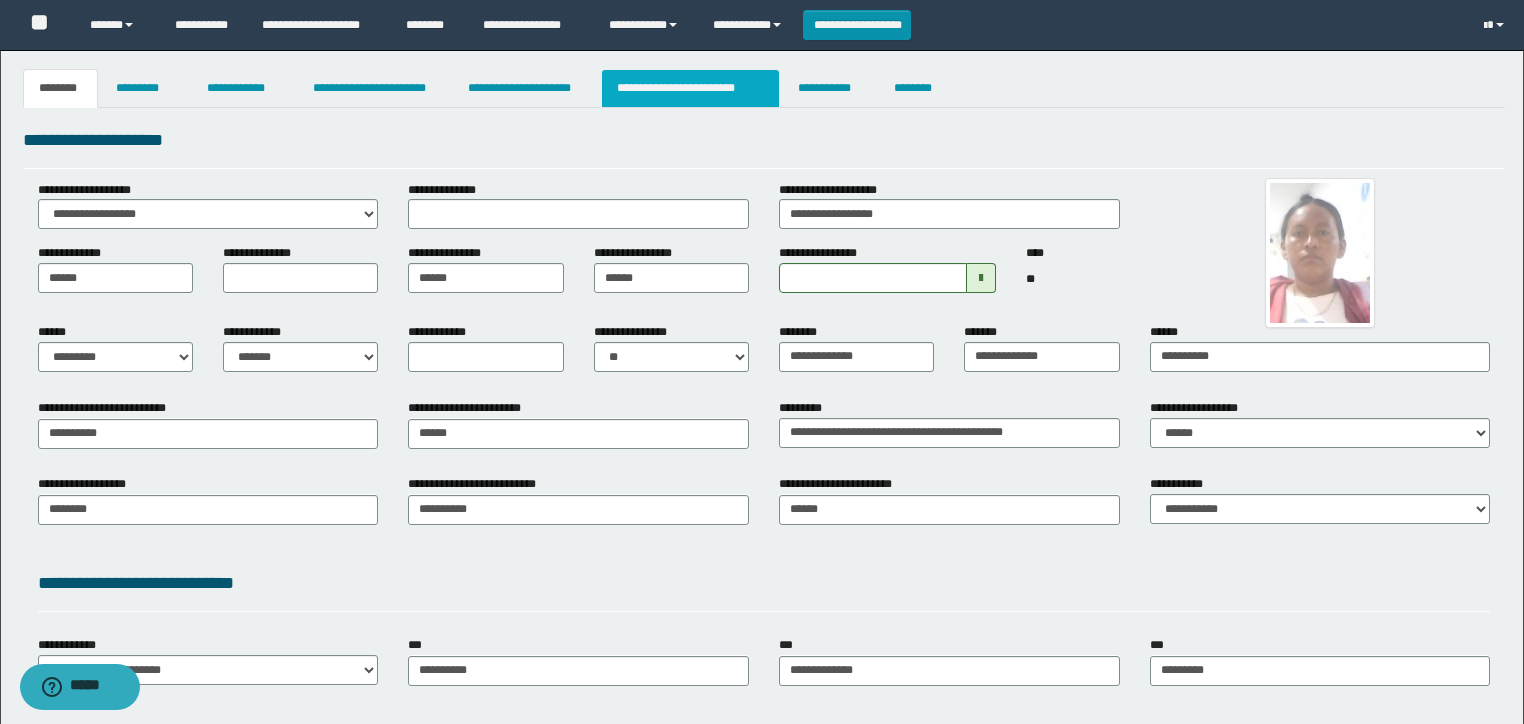 click on "**********" at bounding box center (690, 88) 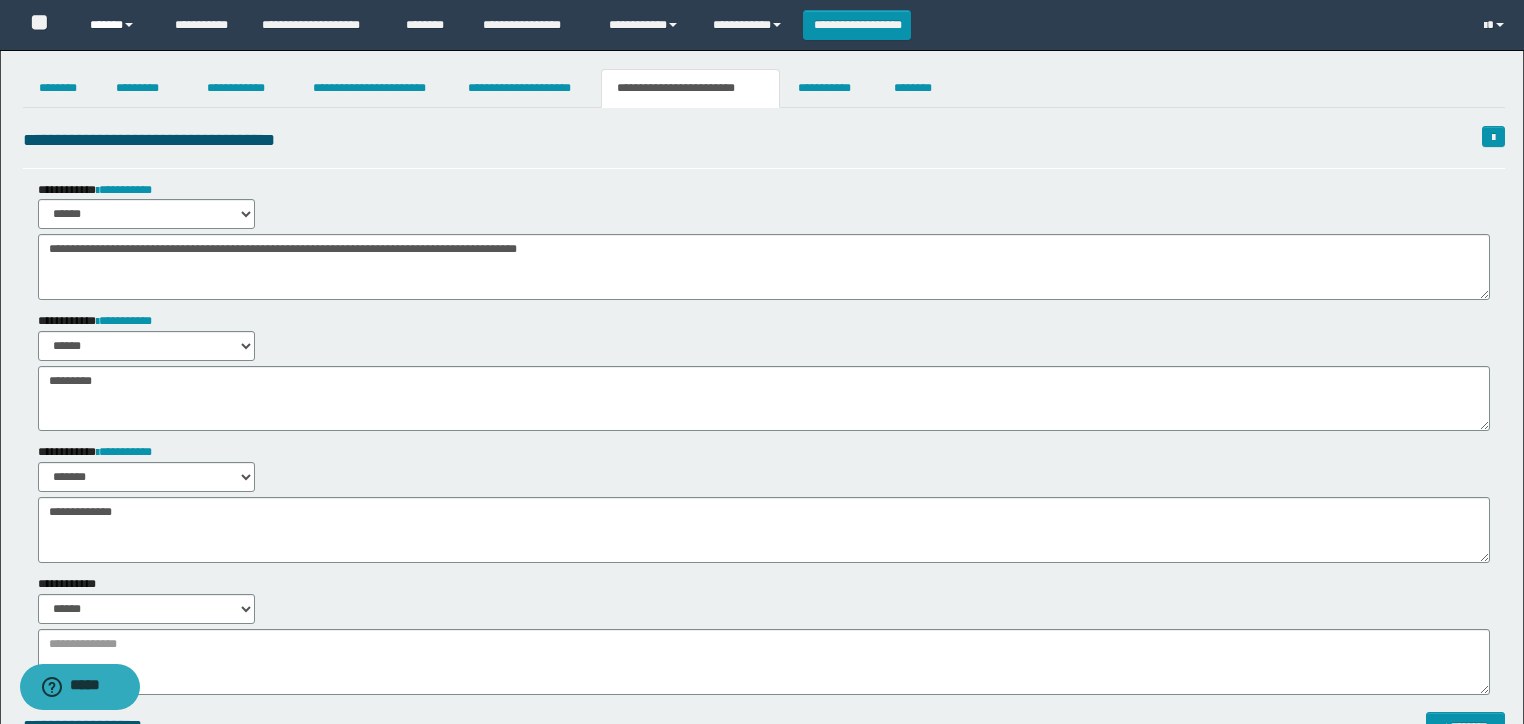 click on "******" at bounding box center (117, 25) 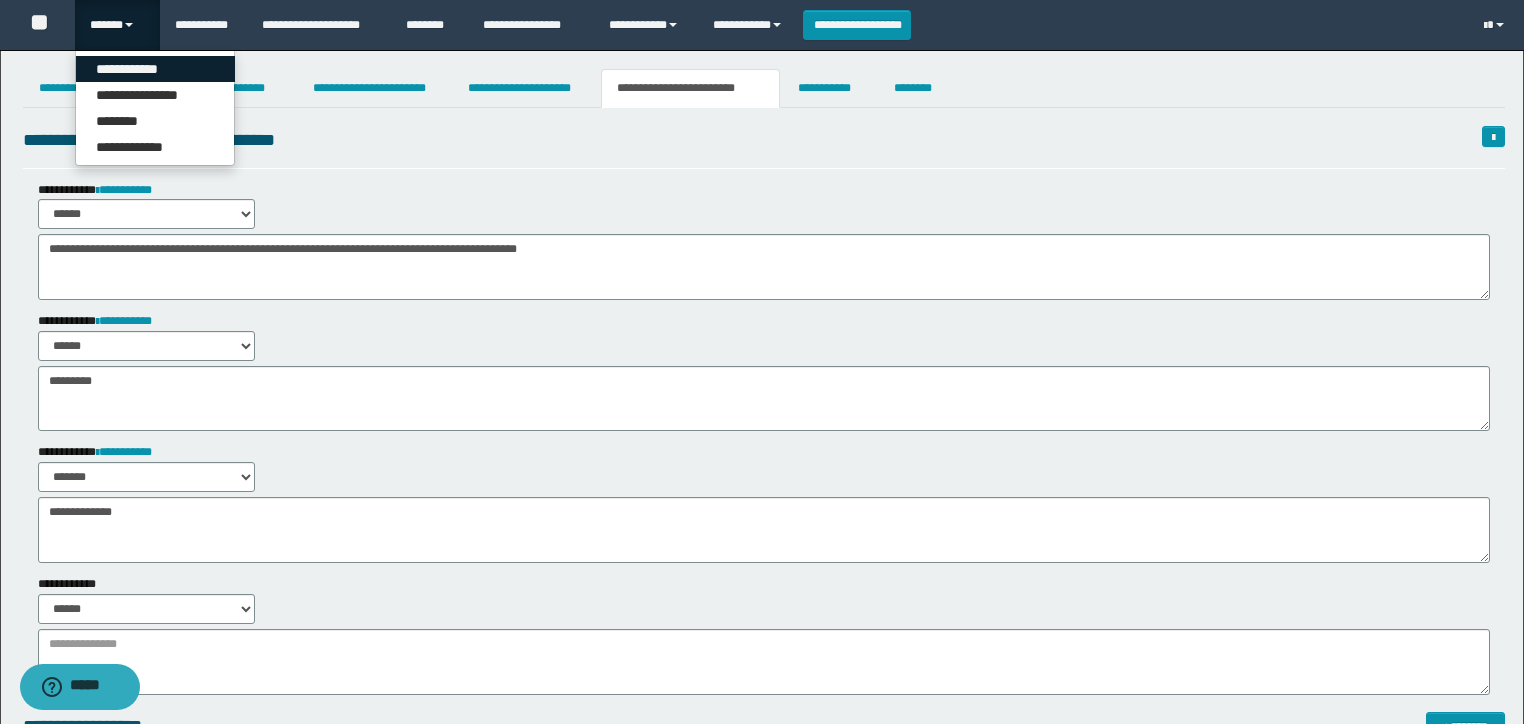 click on "**********" at bounding box center (155, 69) 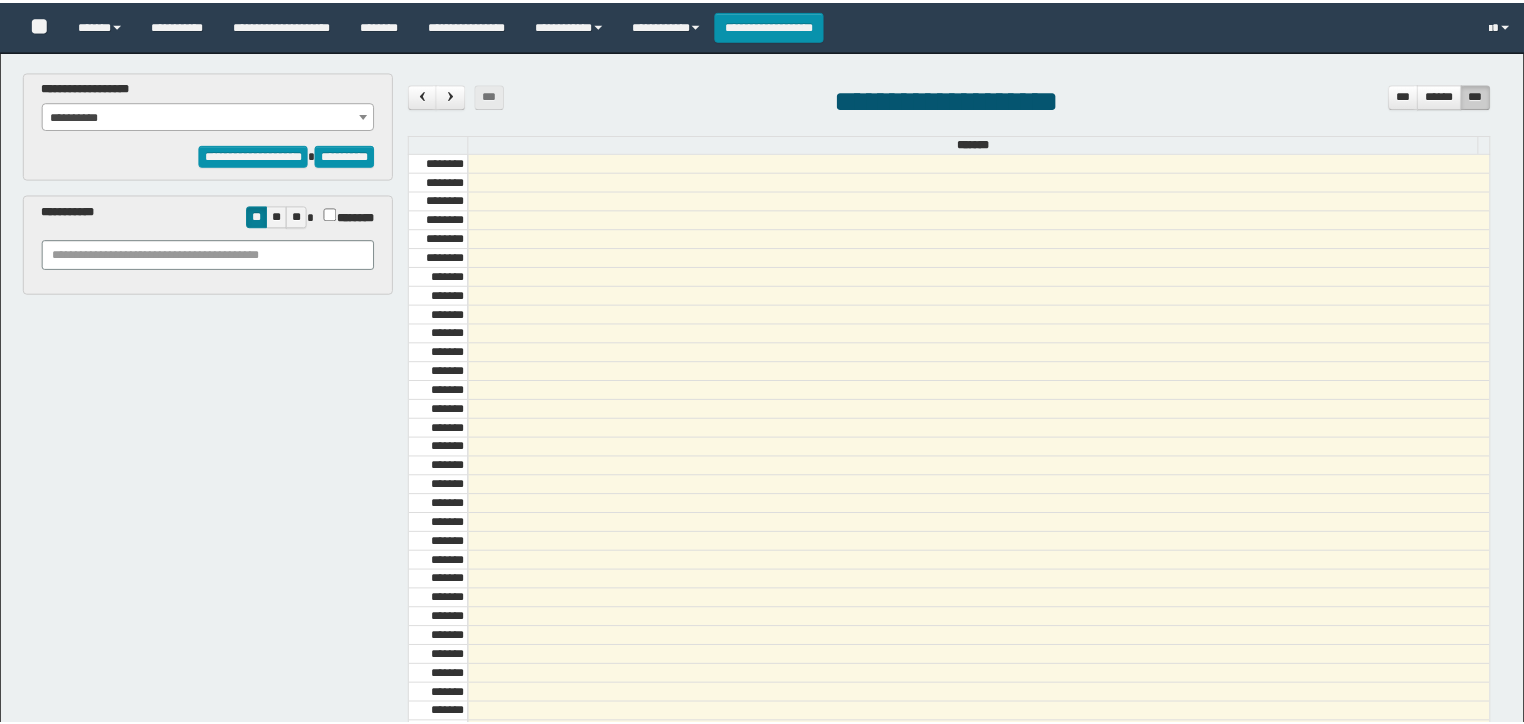 scroll, scrollTop: 0, scrollLeft: 0, axis: both 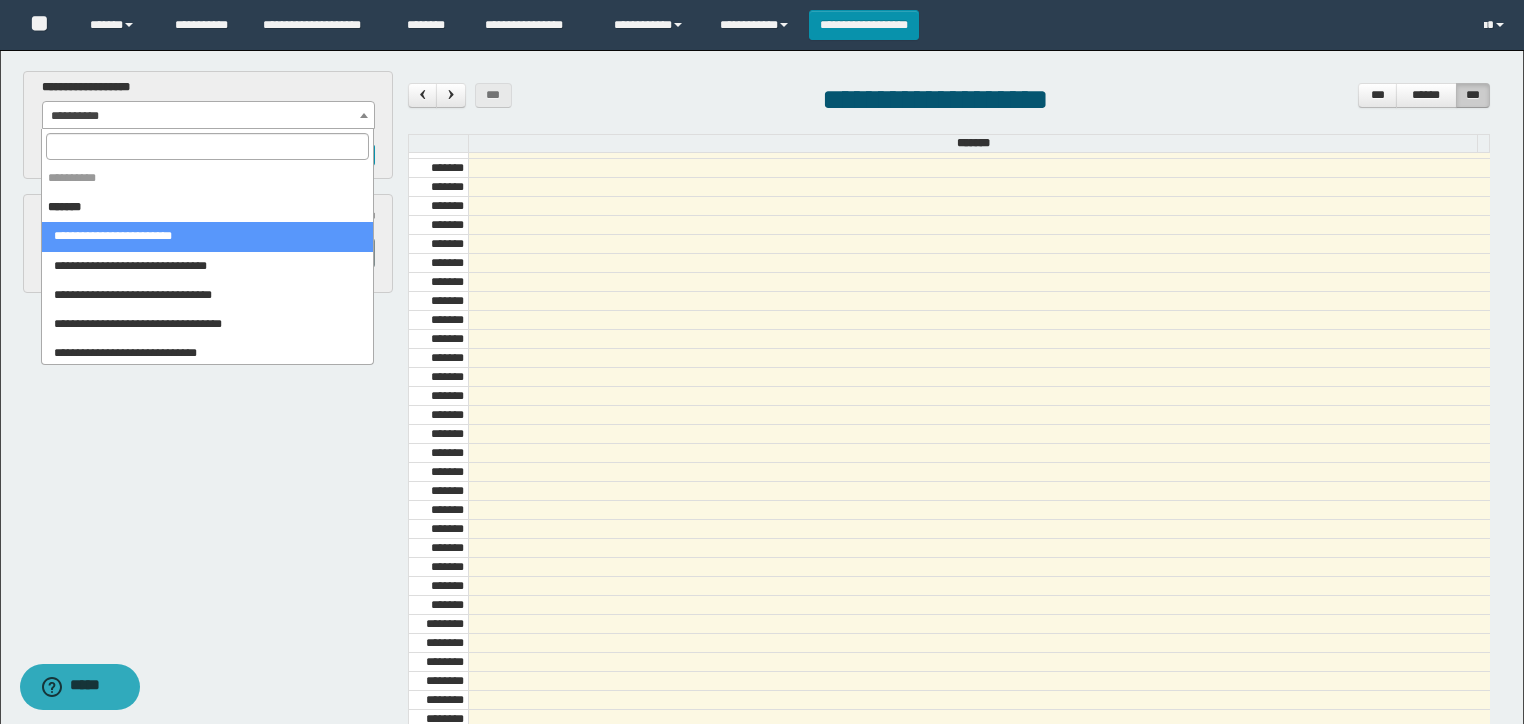 click on "**********" at bounding box center [209, 116] 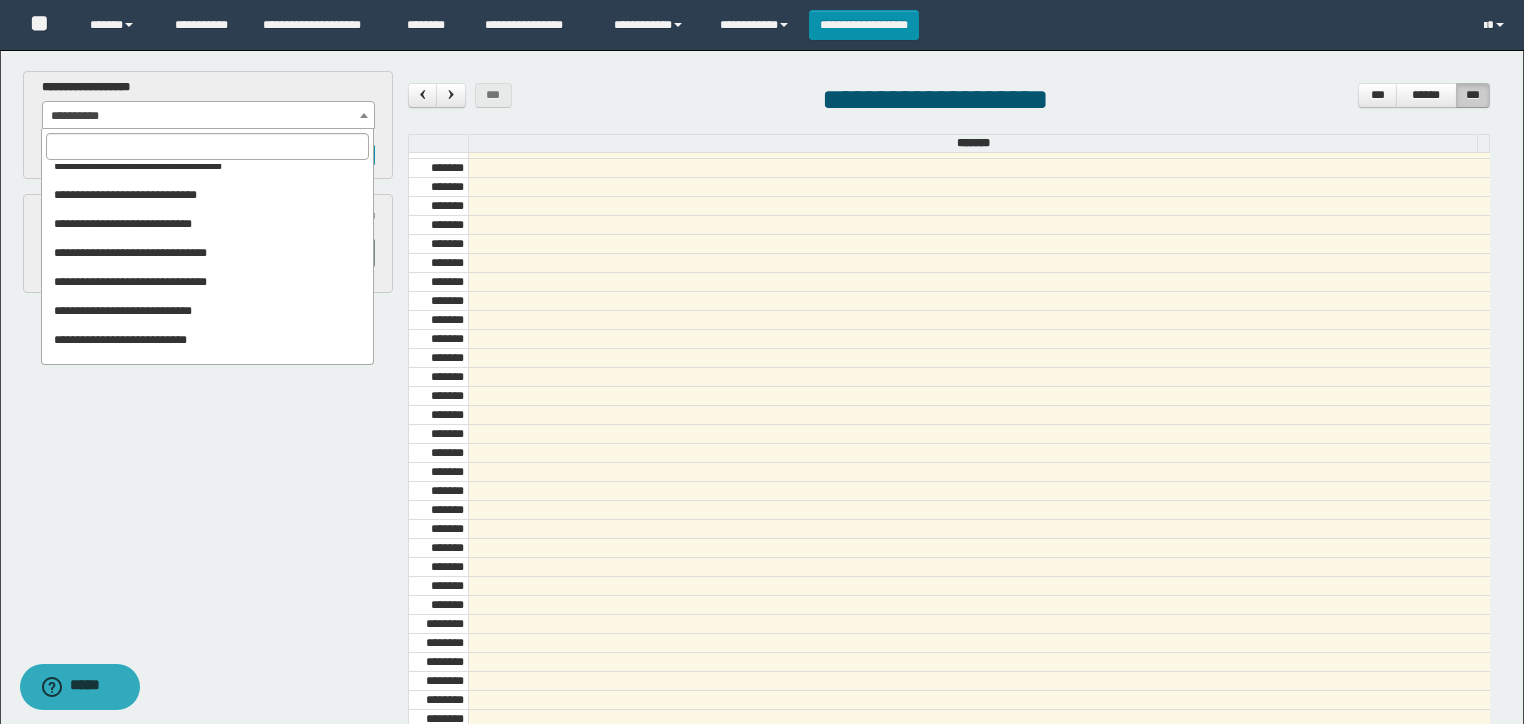 scroll, scrollTop: 160, scrollLeft: 0, axis: vertical 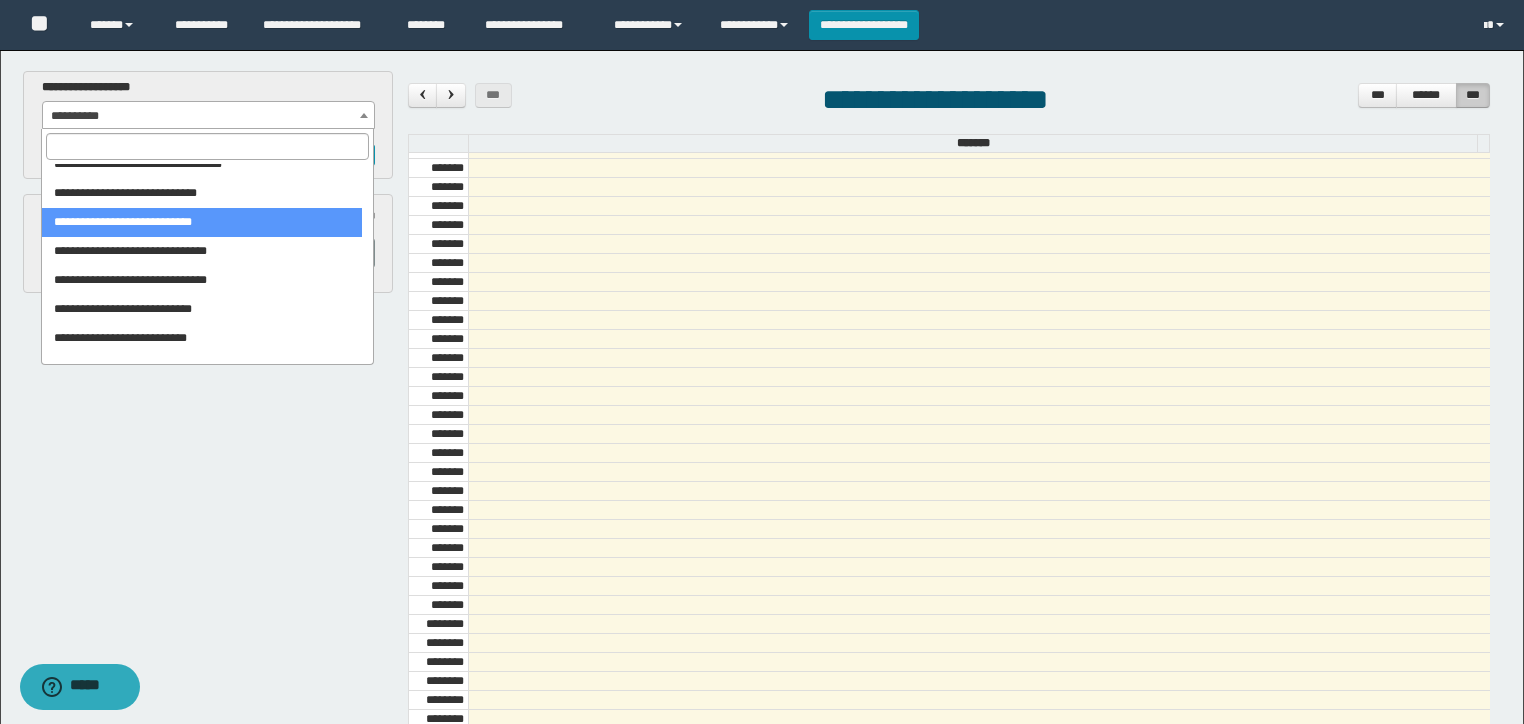 select on "******" 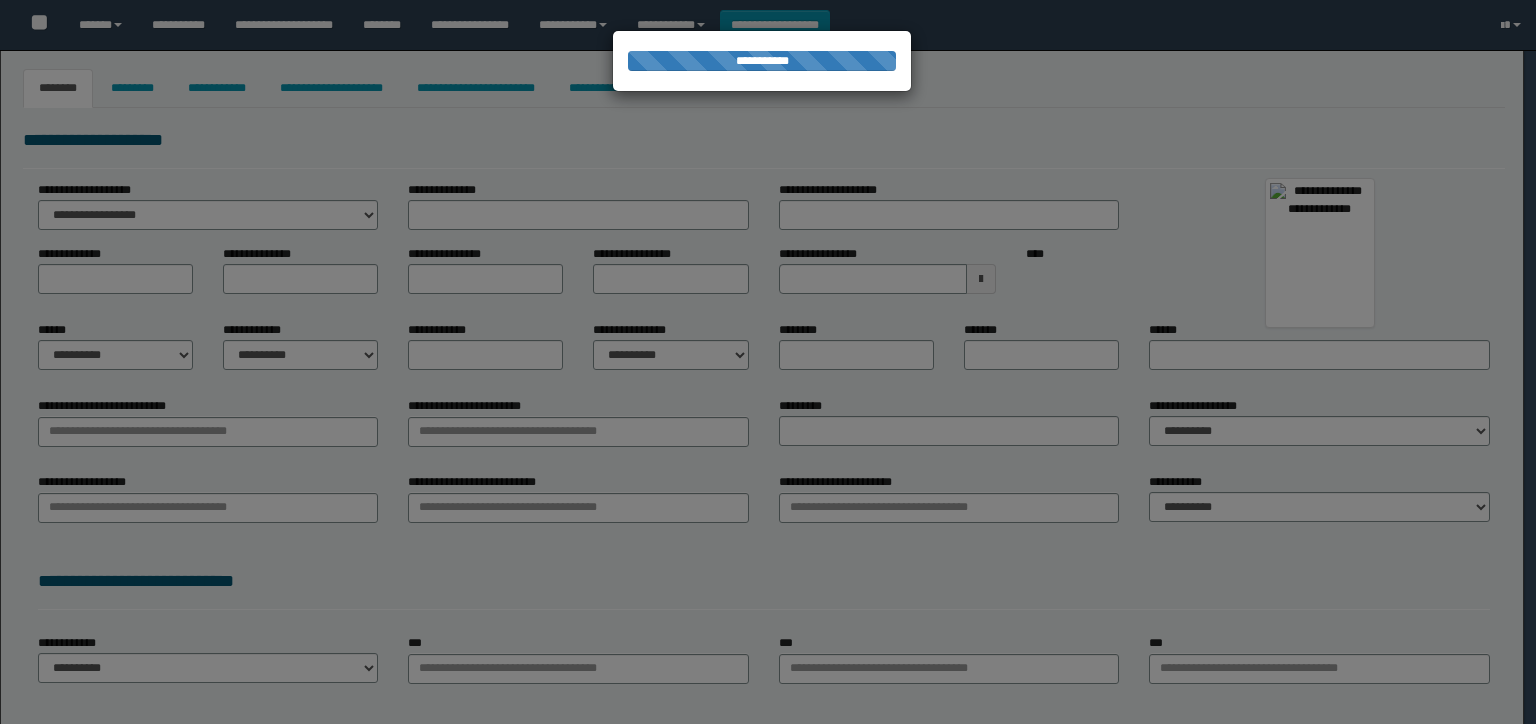 select on "***" 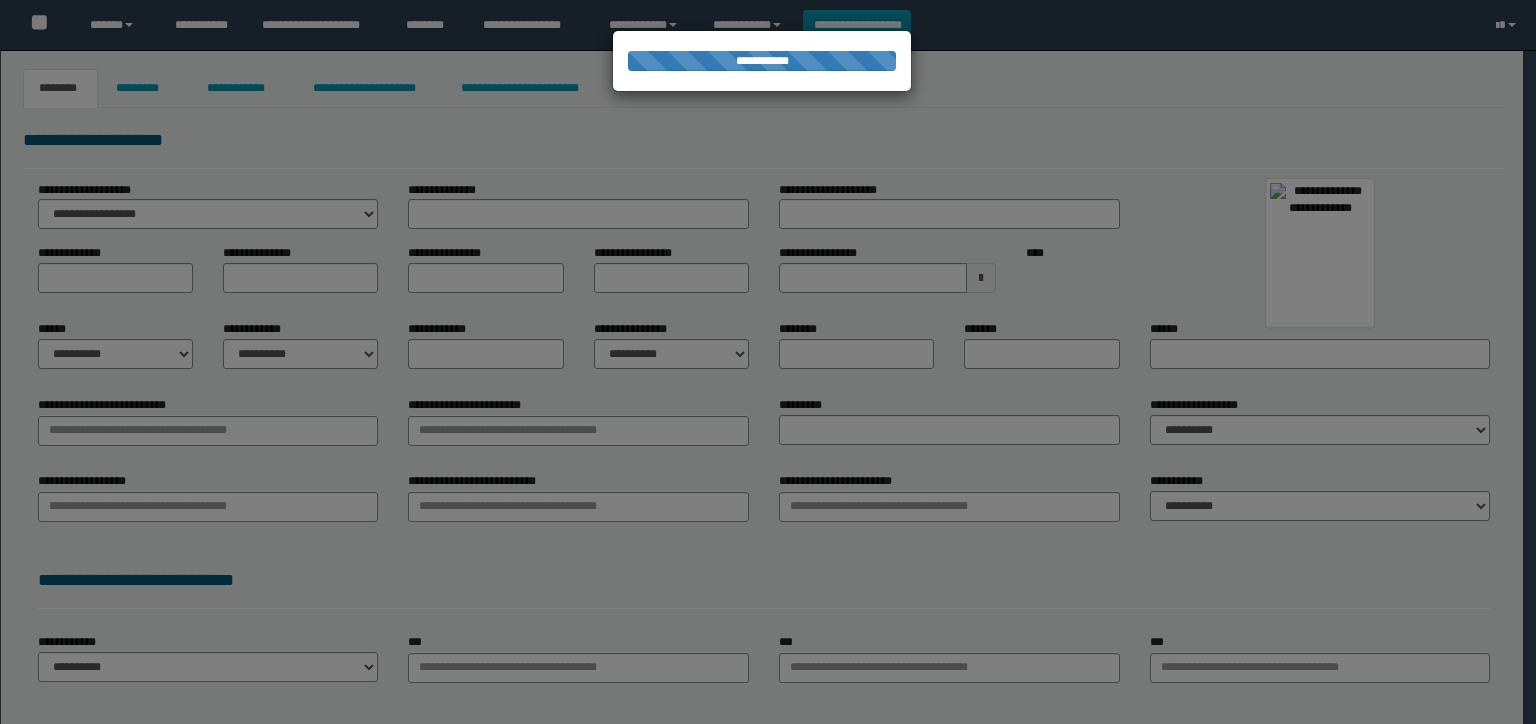 type on "**********" 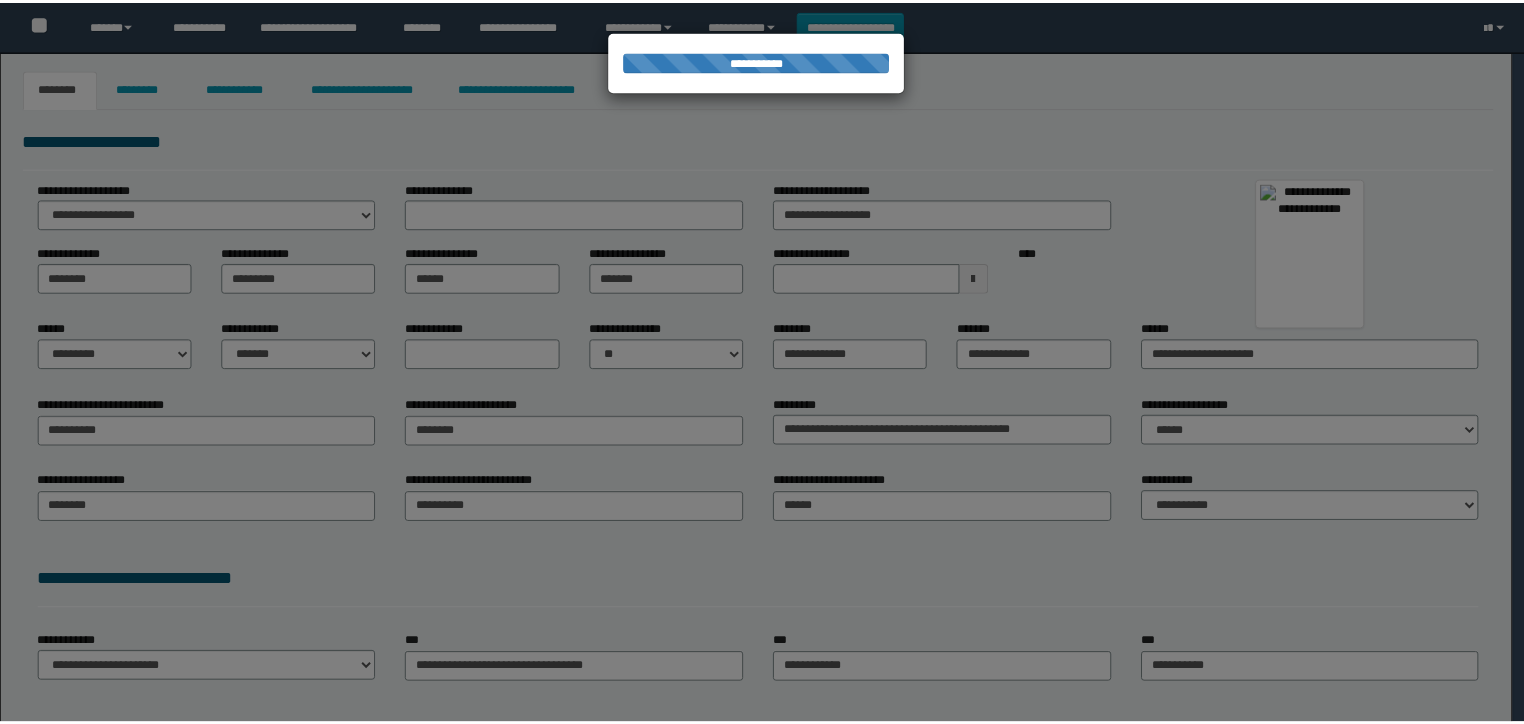 scroll, scrollTop: 0, scrollLeft: 0, axis: both 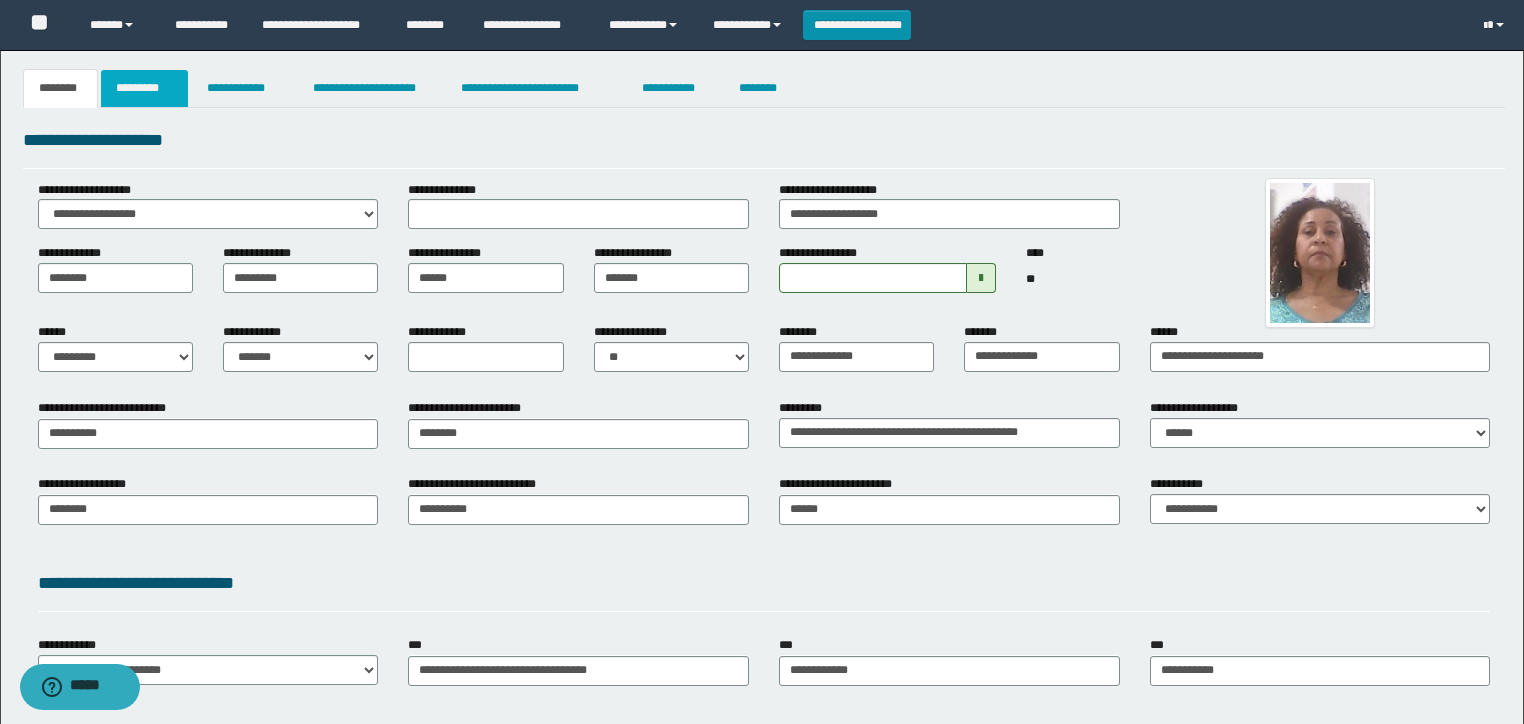 click on "*********" at bounding box center [144, 88] 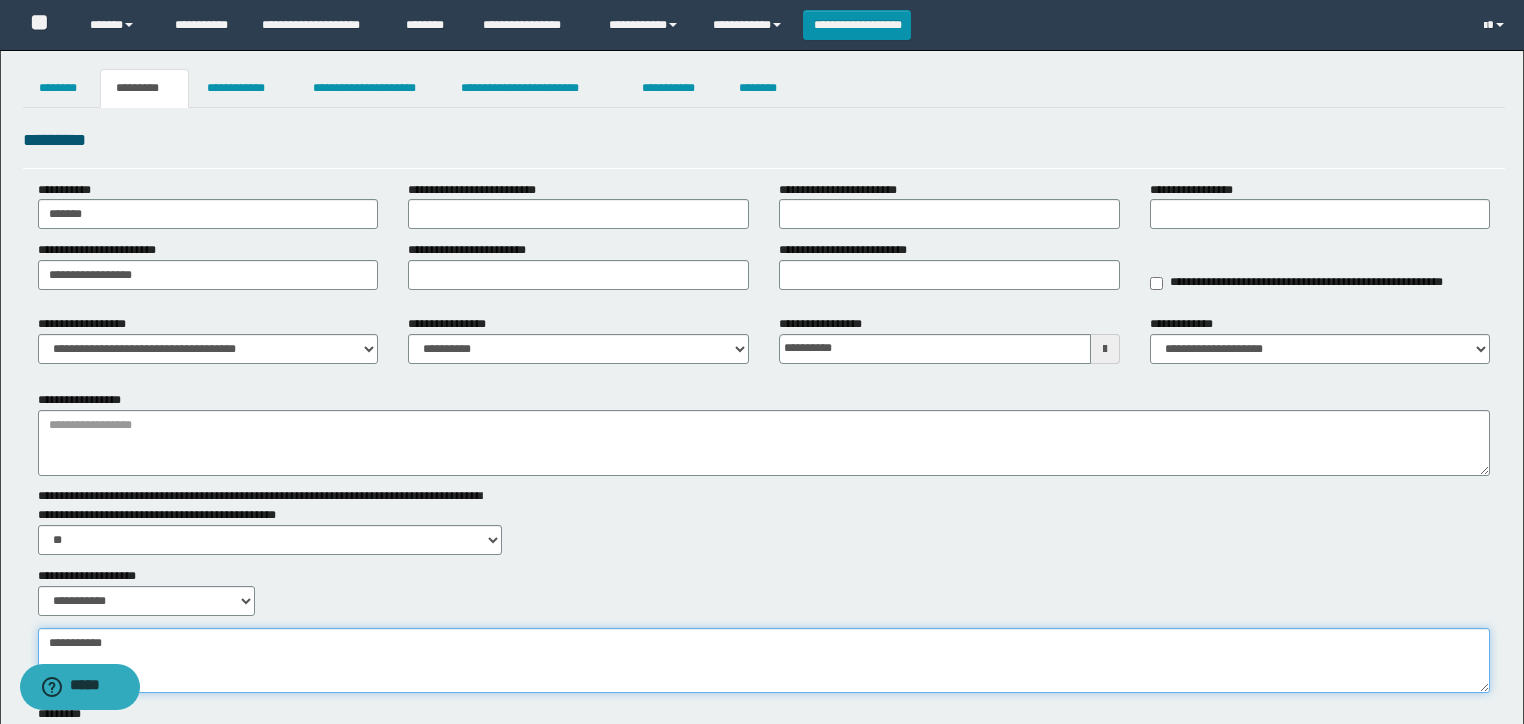 click on "**********" at bounding box center [764, 661] 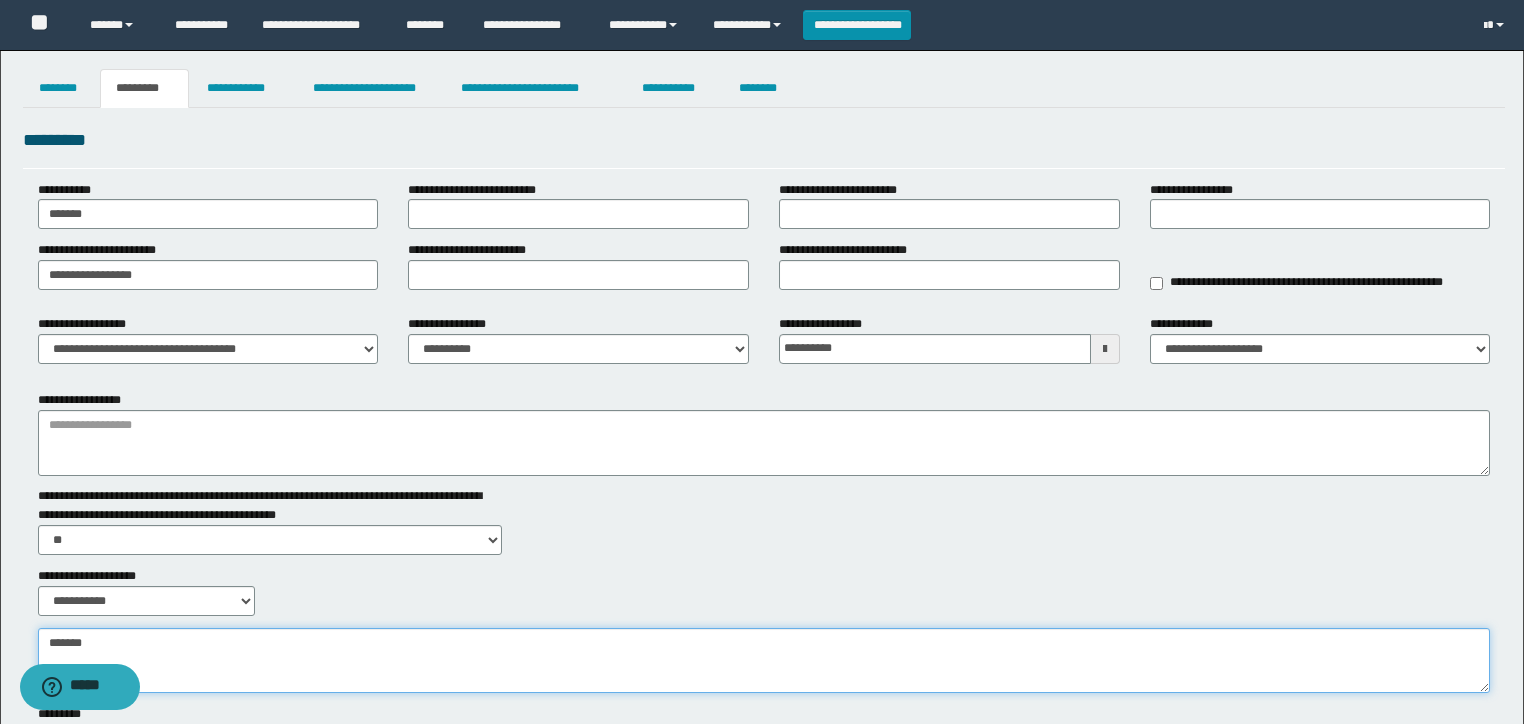 type on "*****" 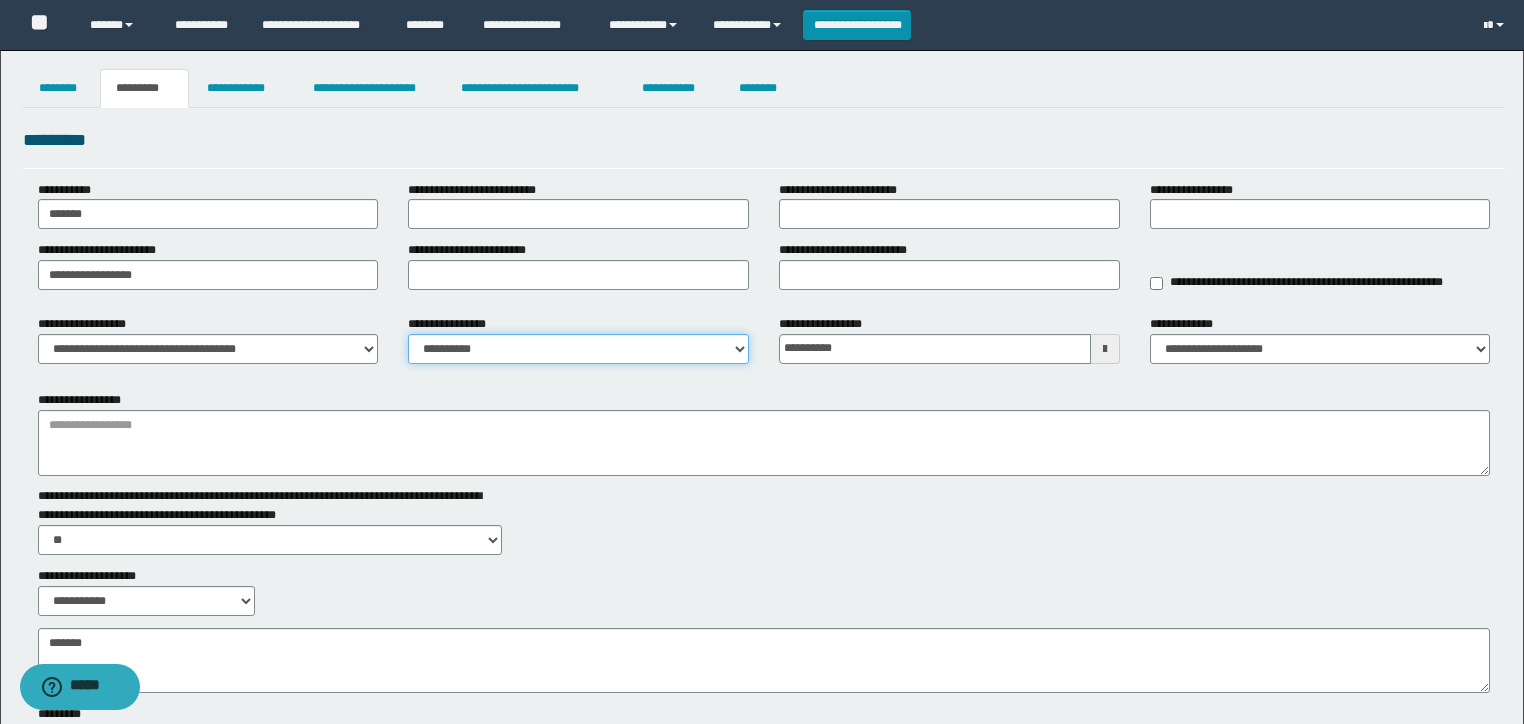 drag, startPoint x: 572, startPoint y: 349, endPoint x: 575, endPoint y: 360, distance: 11.401754 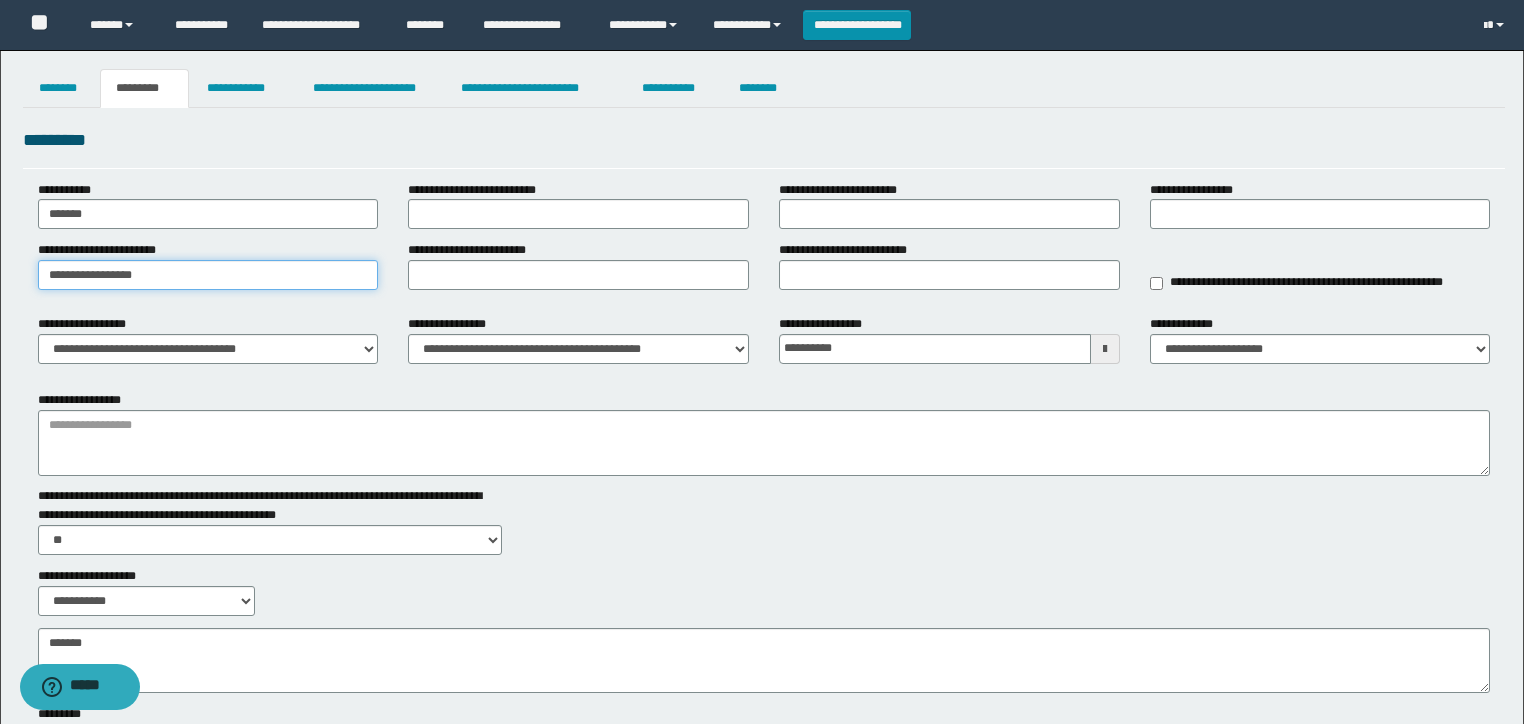 drag, startPoint x: 85, startPoint y: 274, endPoint x: 0, endPoint y: 216, distance: 102.90287 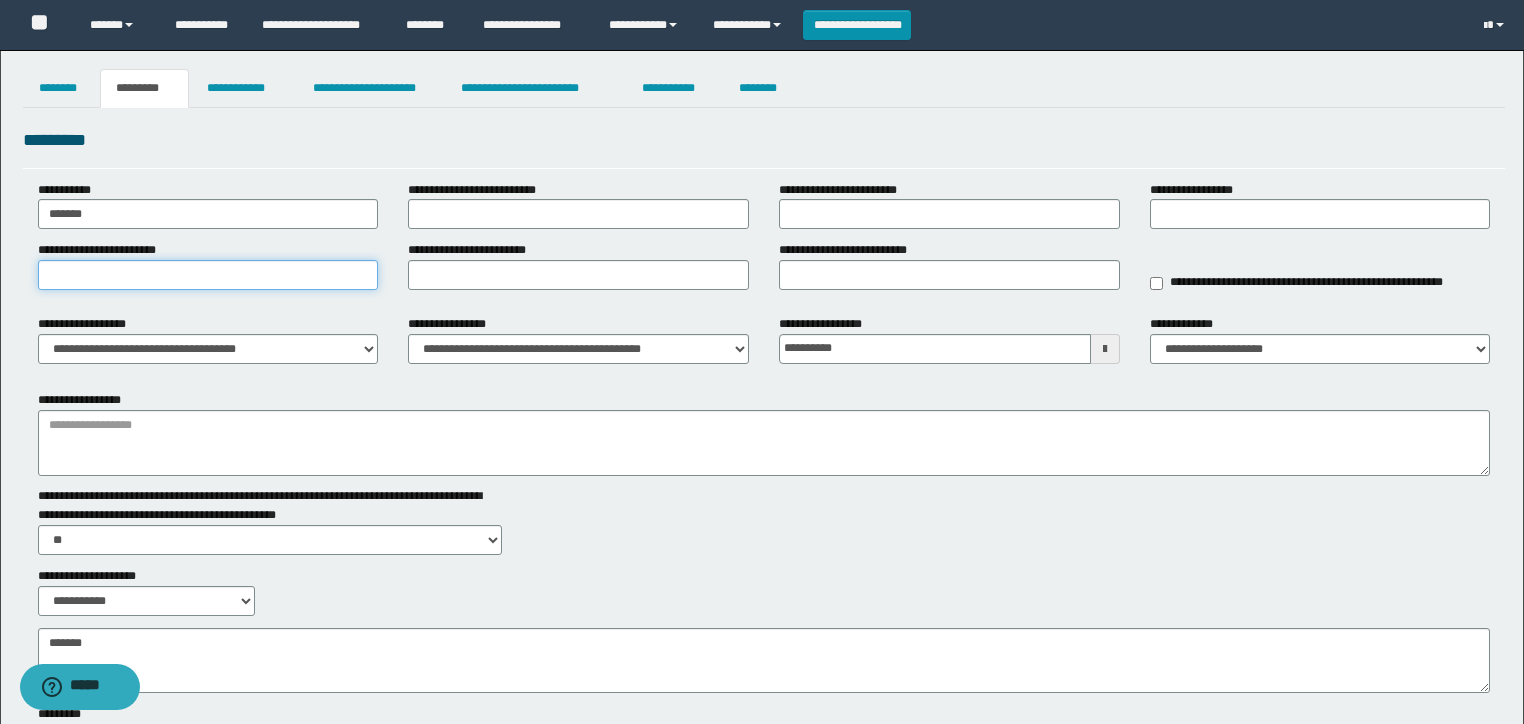 type 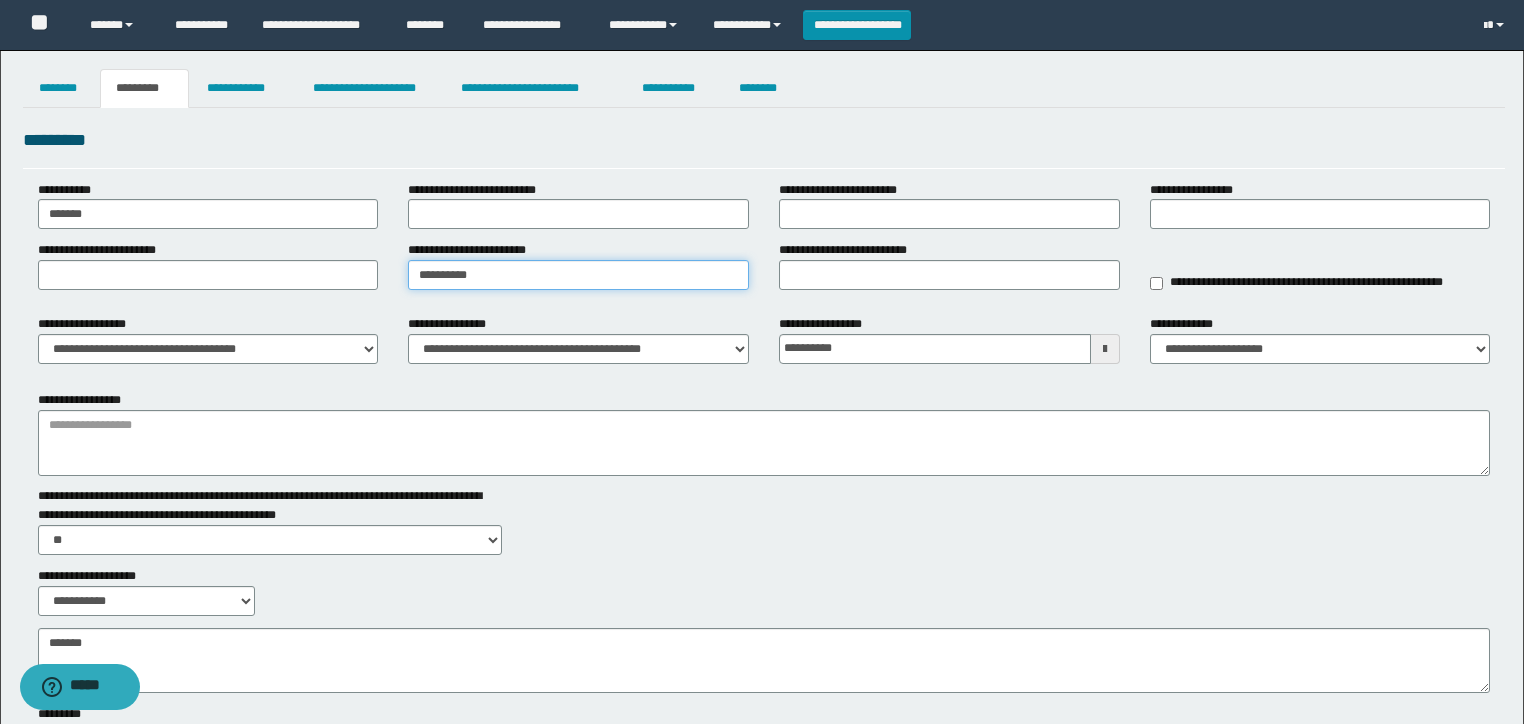 type on "**********" 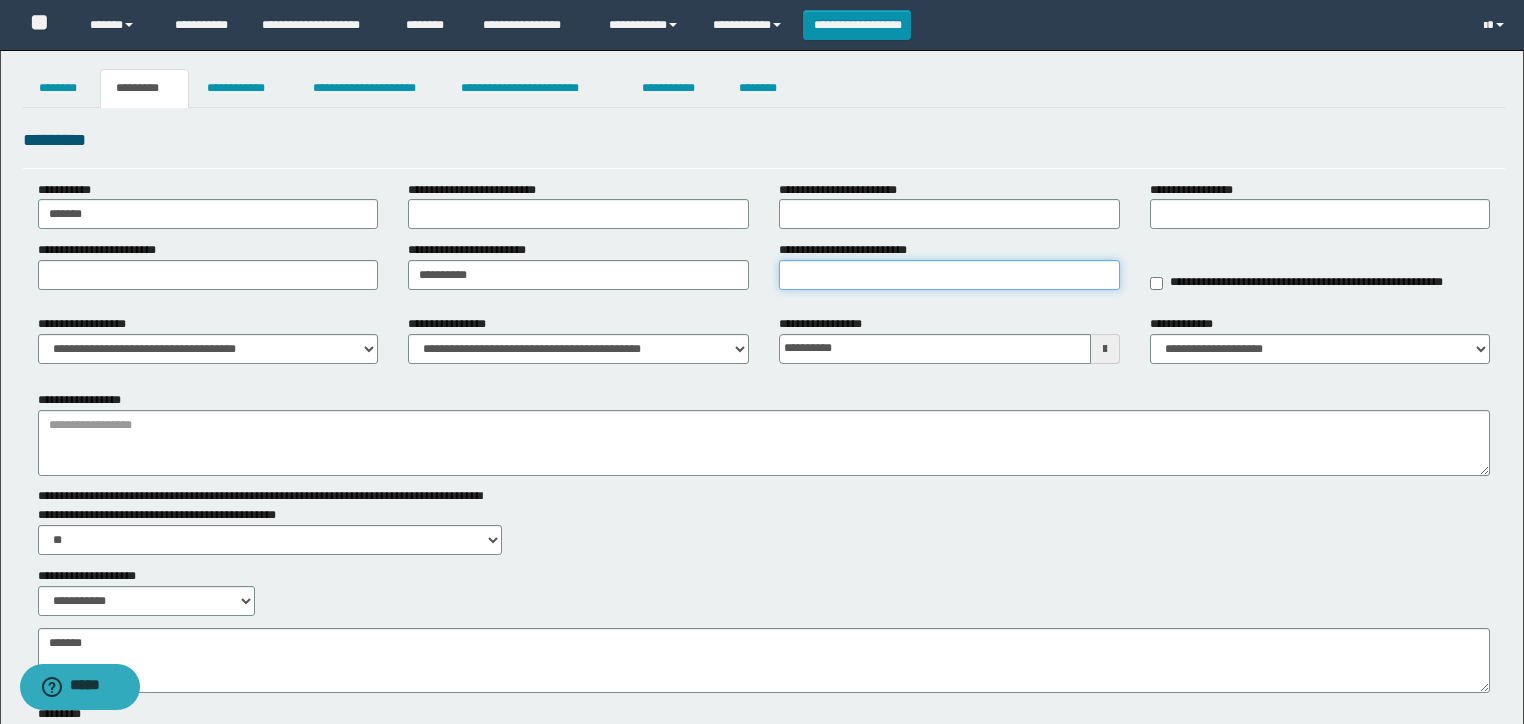 click on "**********" at bounding box center [949, 275] 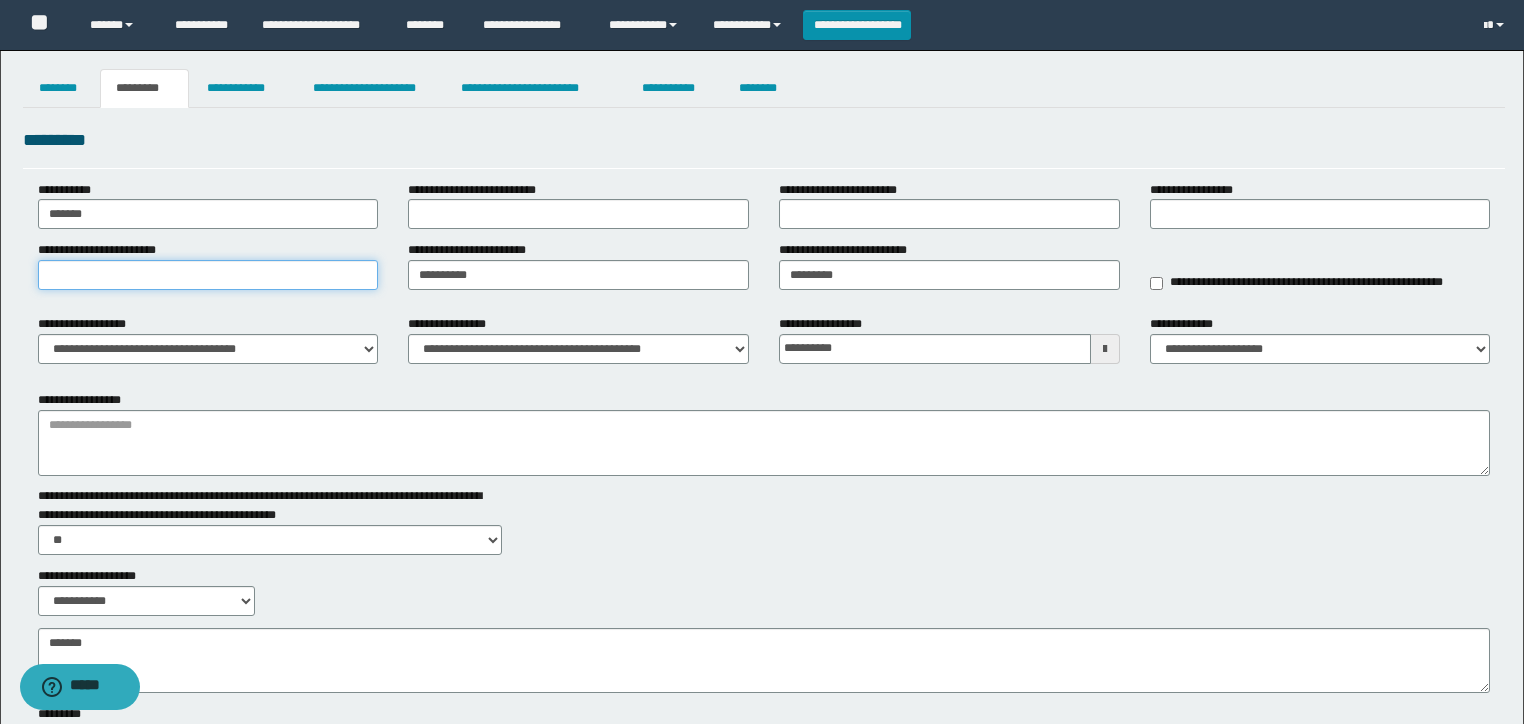 click on "**********" at bounding box center [208, 275] 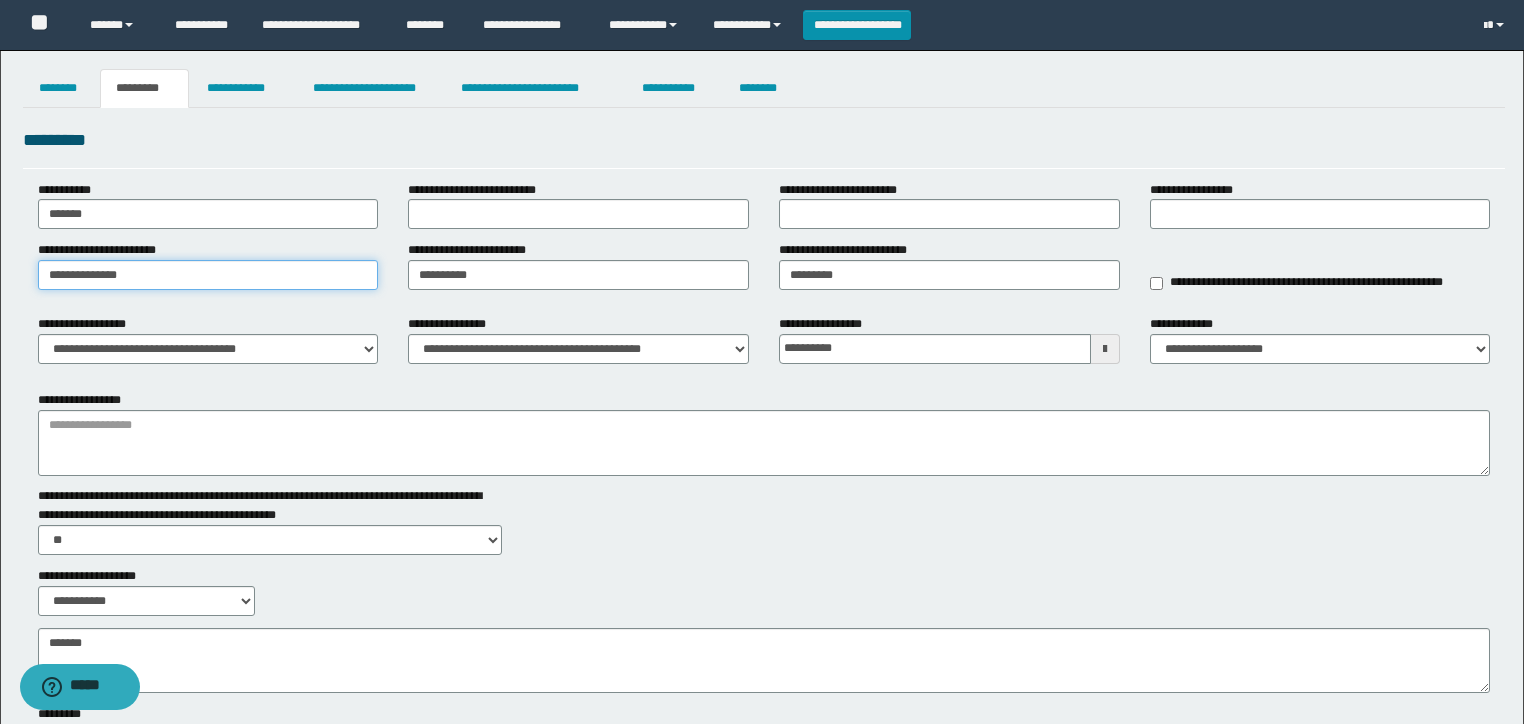 type on "**********" 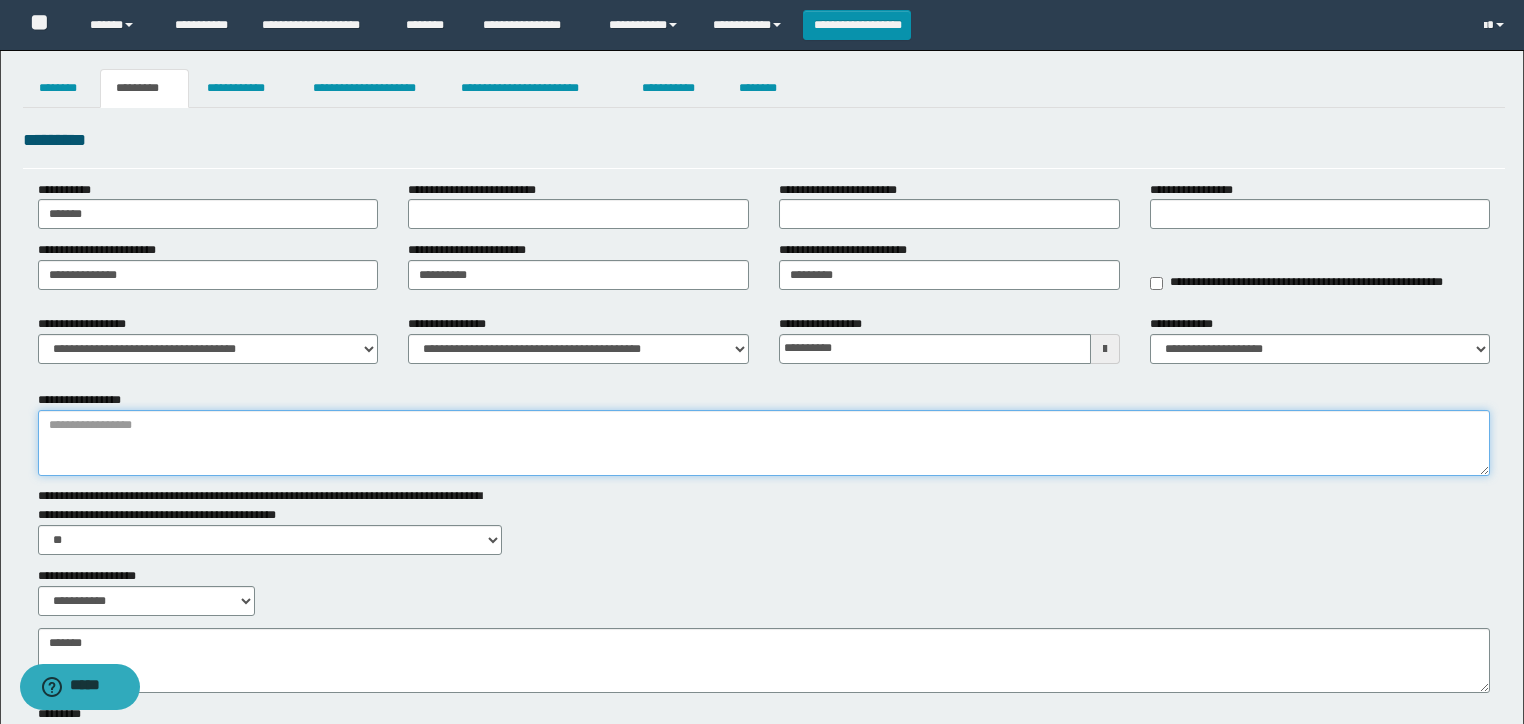 click on "**********" at bounding box center (764, 443) 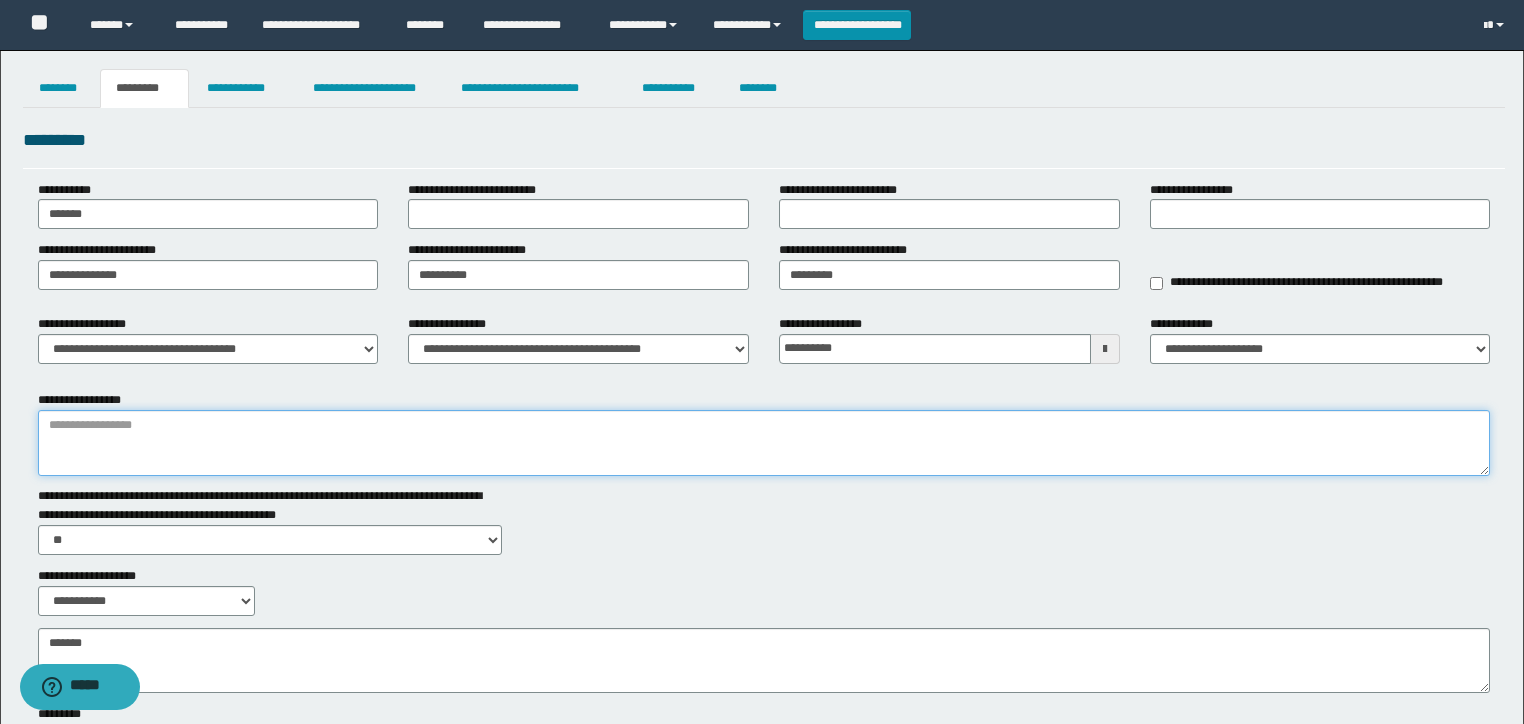 click on "**********" at bounding box center (764, 443) 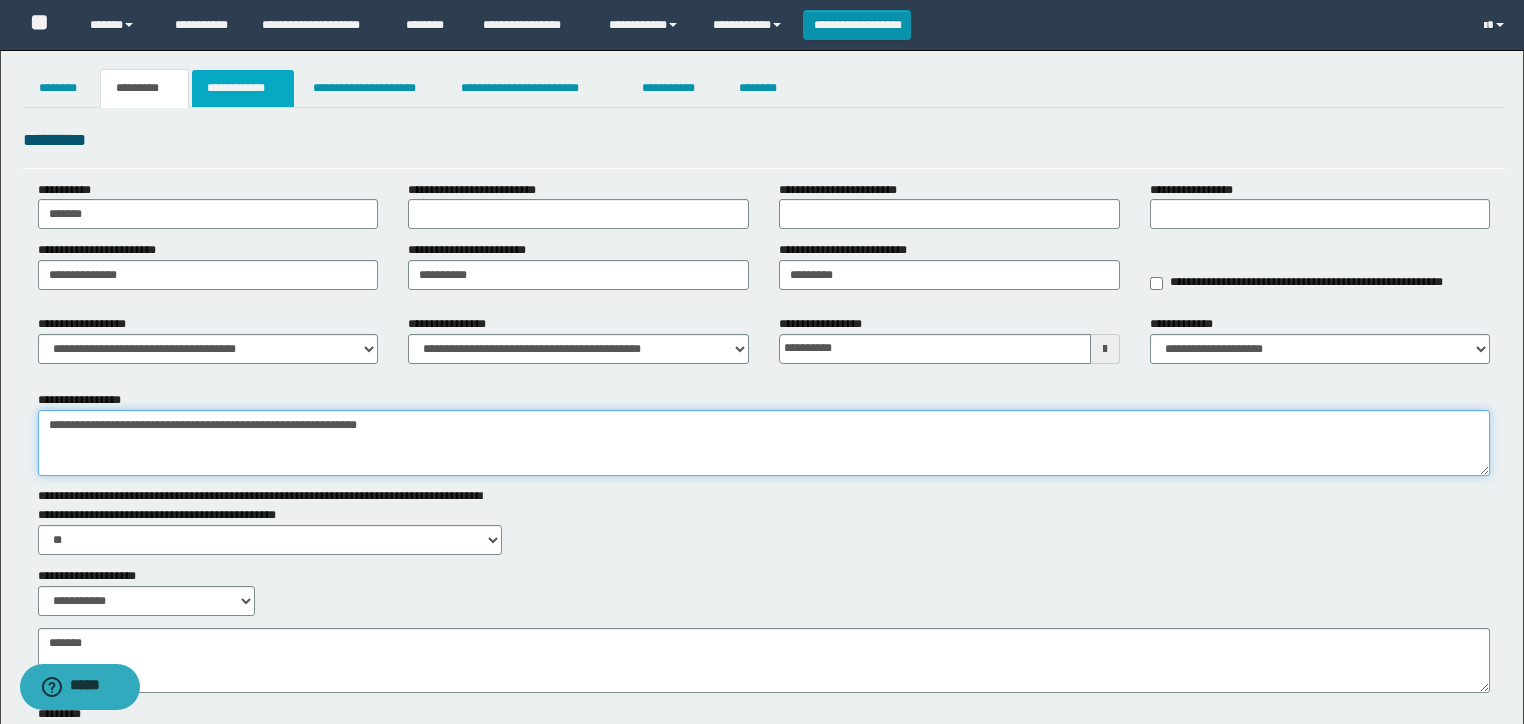 type on "**********" 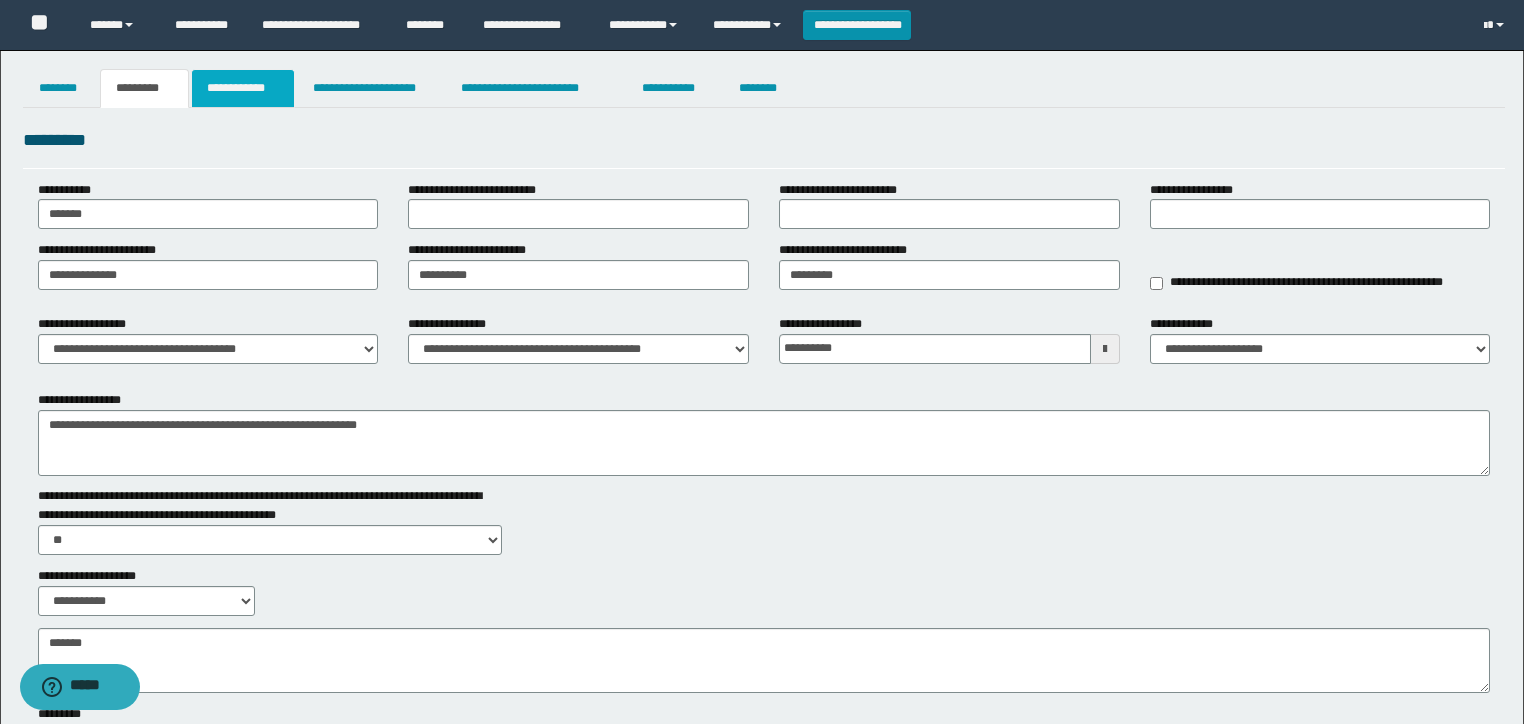 click on "**********" at bounding box center (243, 88) 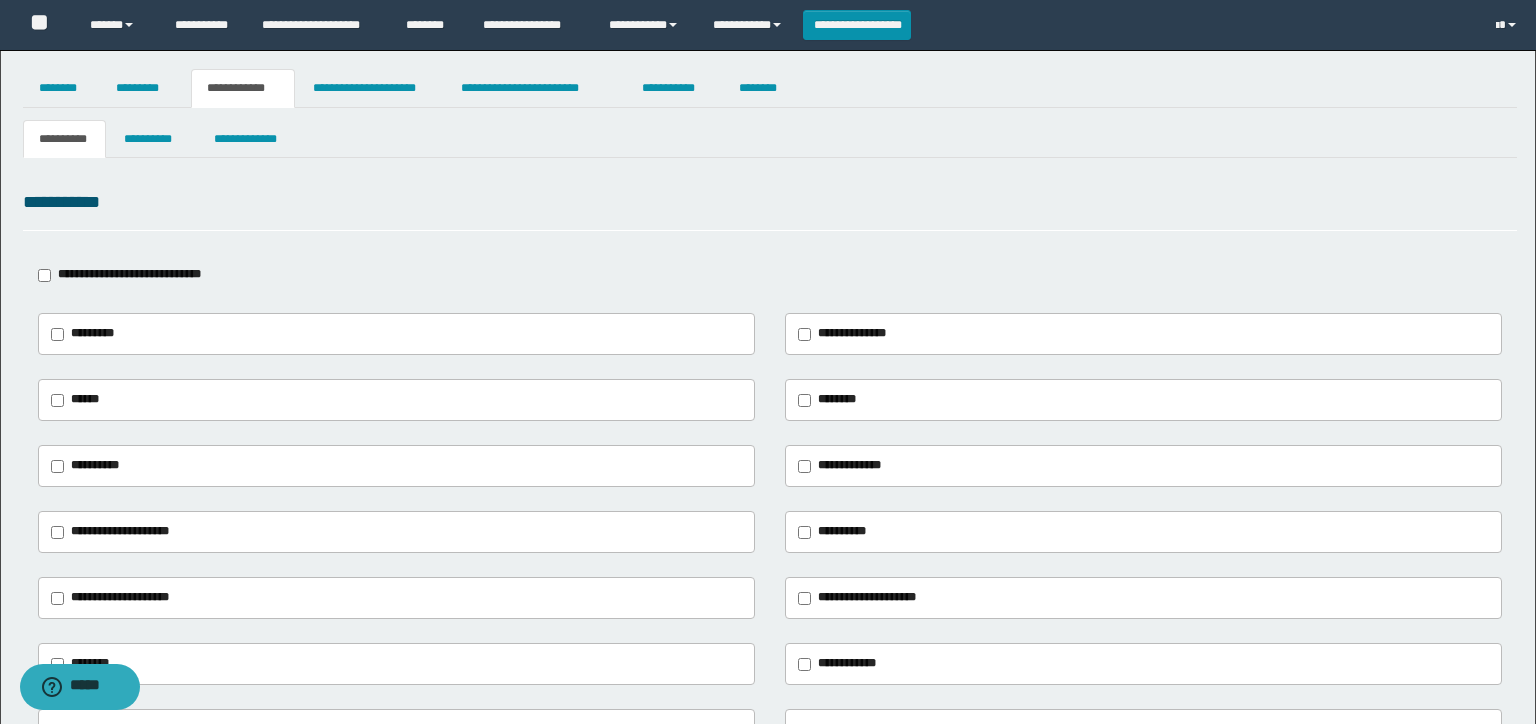 click at bounding box center (768, 362) 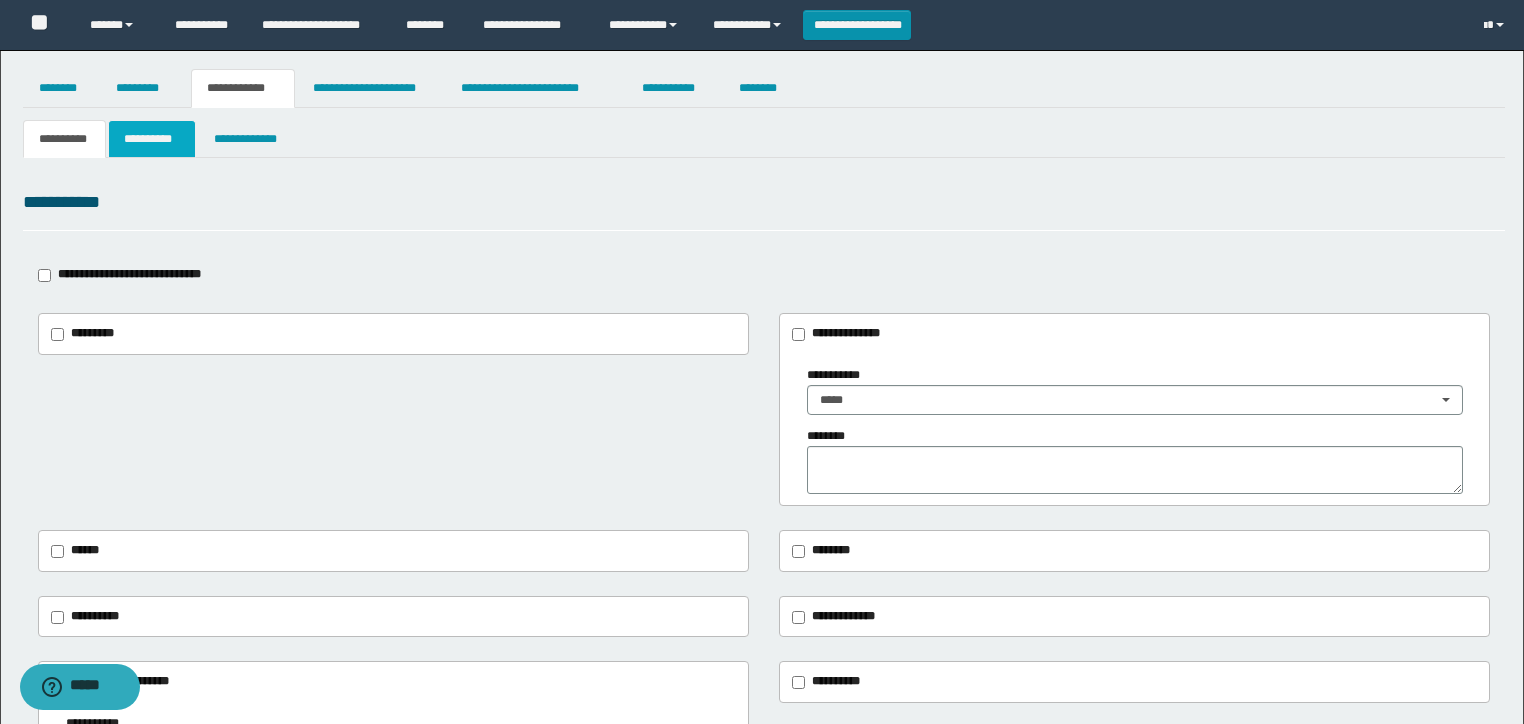 click on "**********" at bounding box center (152, 139) 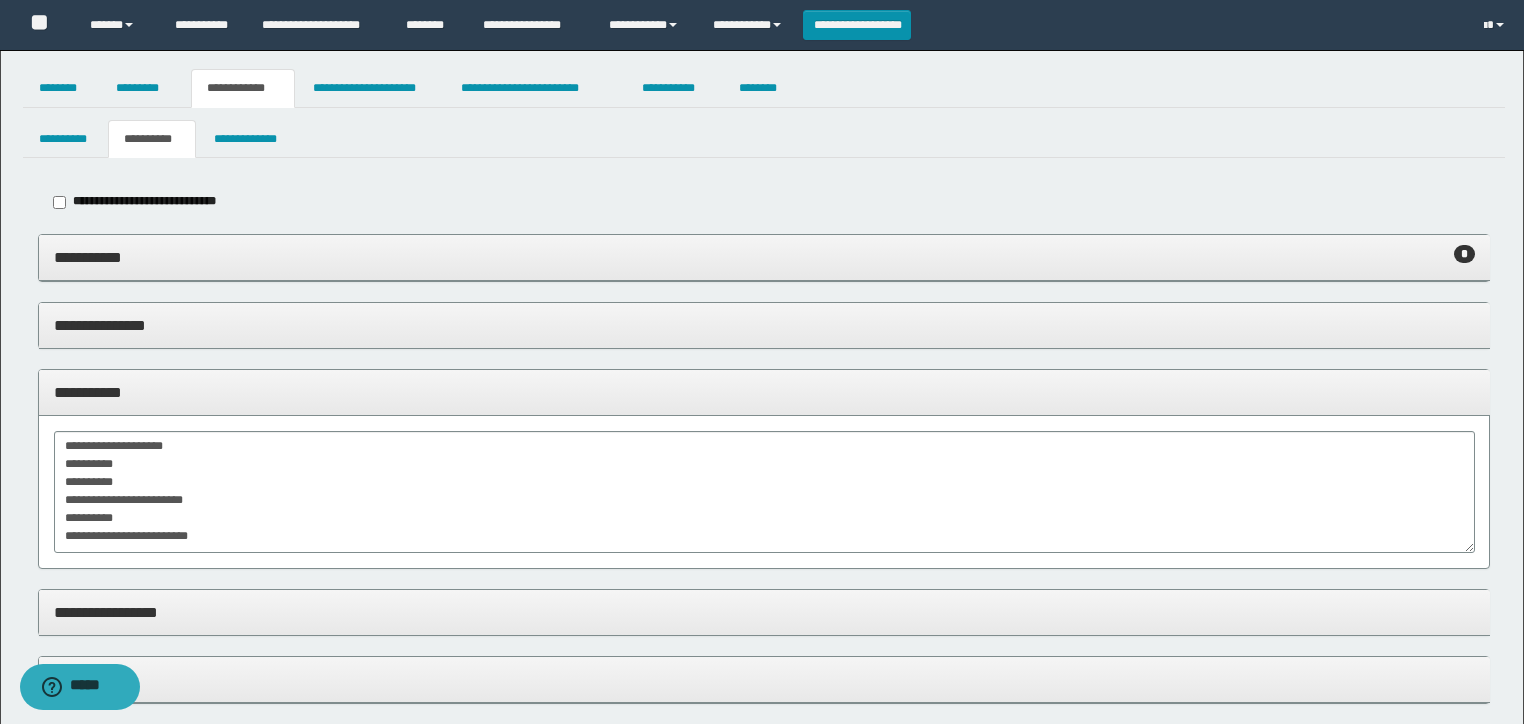 drag, startPoint x: 1471, startPoint y: 492, endPoint x: 1468, endPoint y: 548, distance: 56.0803 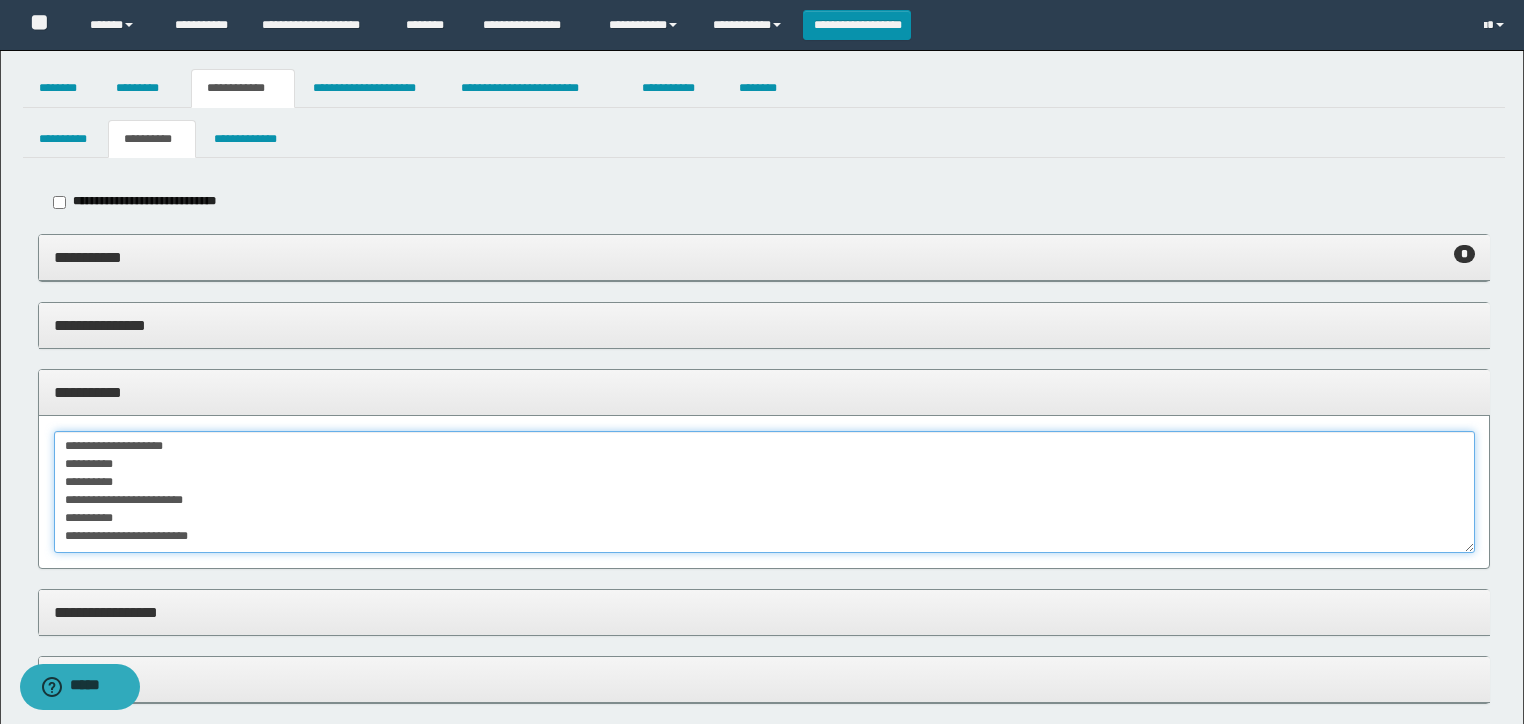 click on "**********" at bounding box center (764, 492) 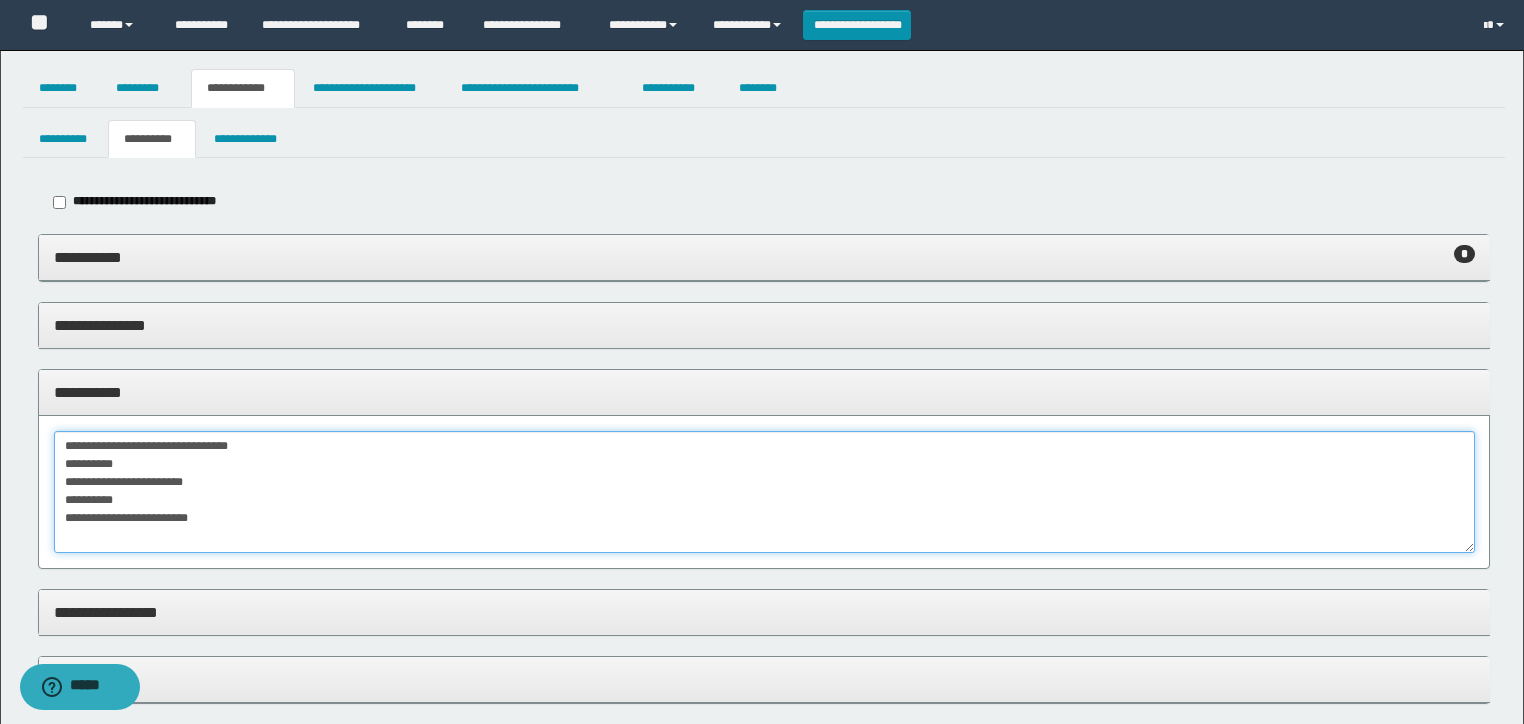 click on "**********" at bounding box center (764, 492) 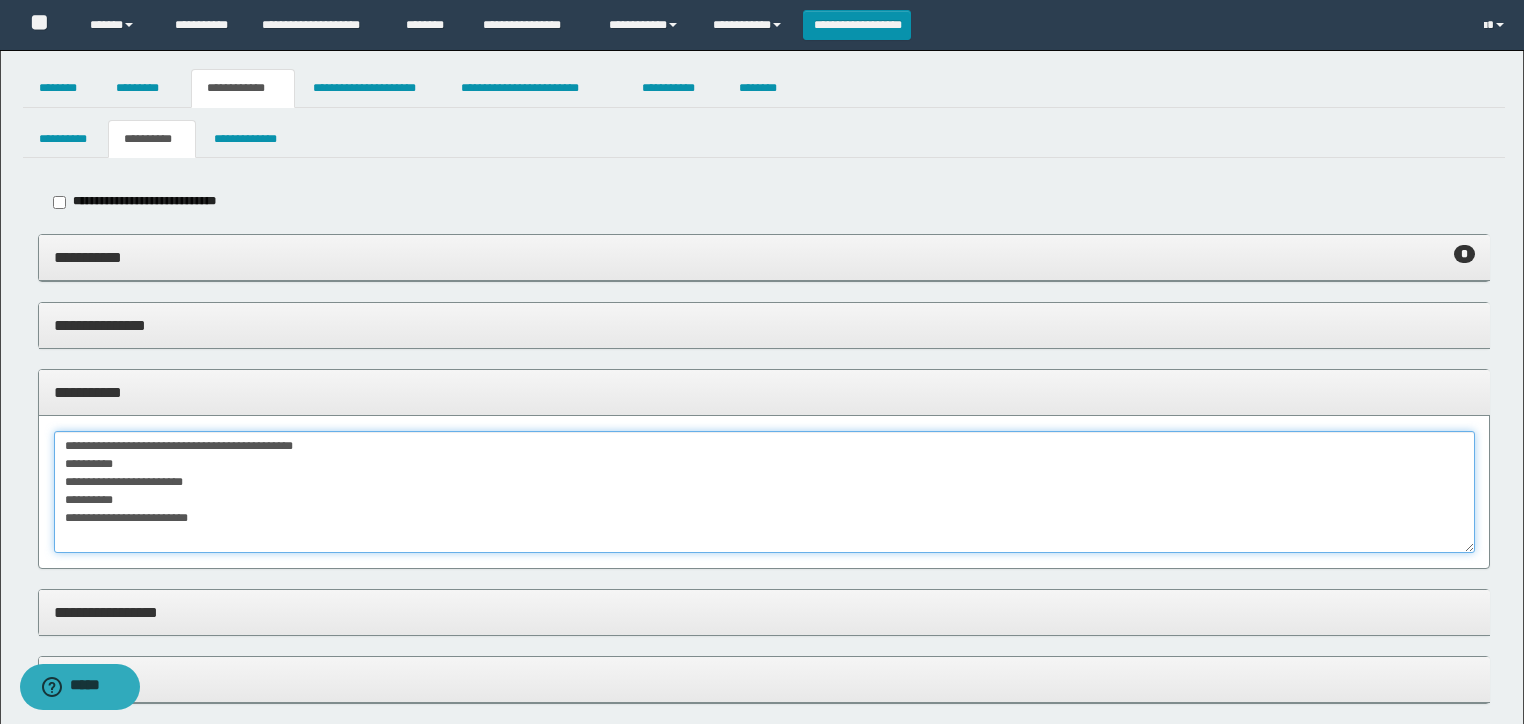 click on "**********" at bounding box center (764, 492) 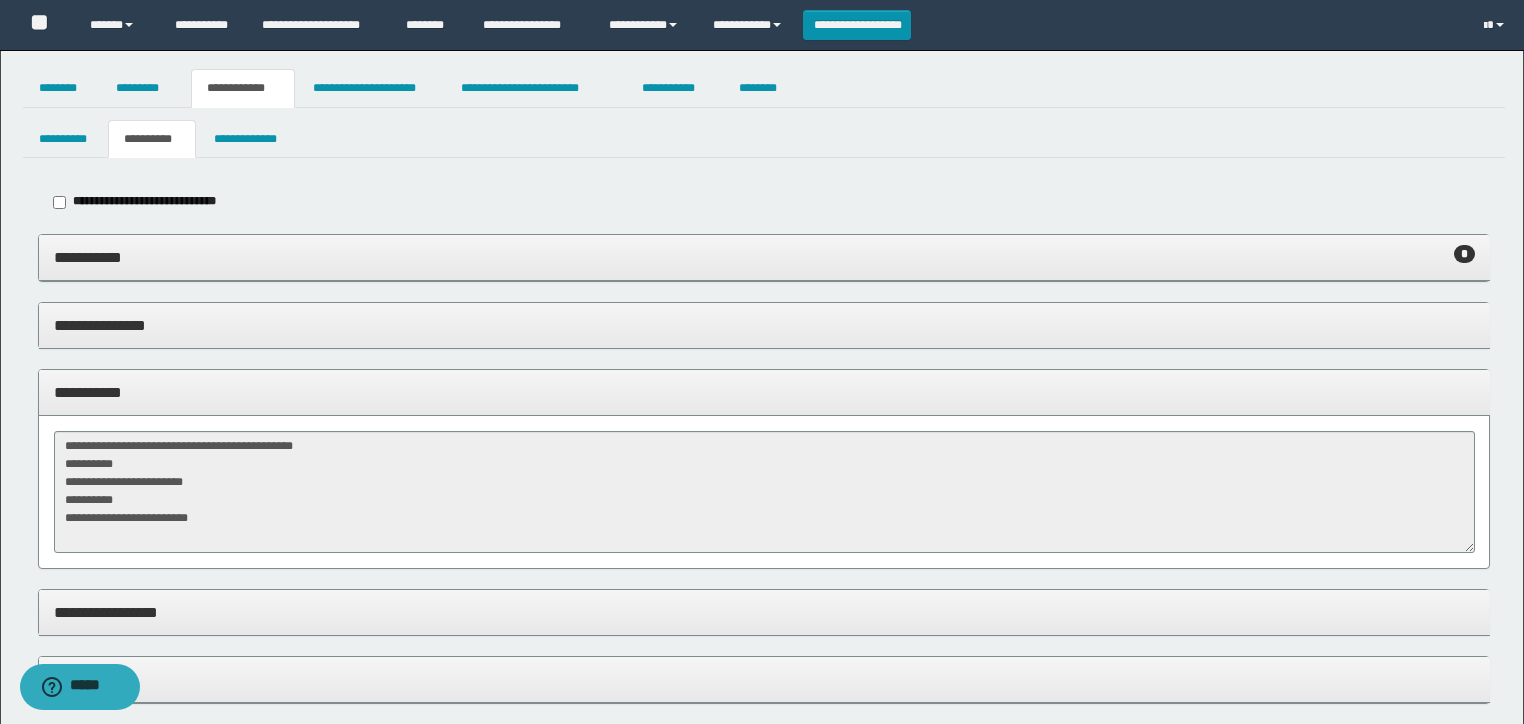 click on "**********" at bounding box center (764, 492) 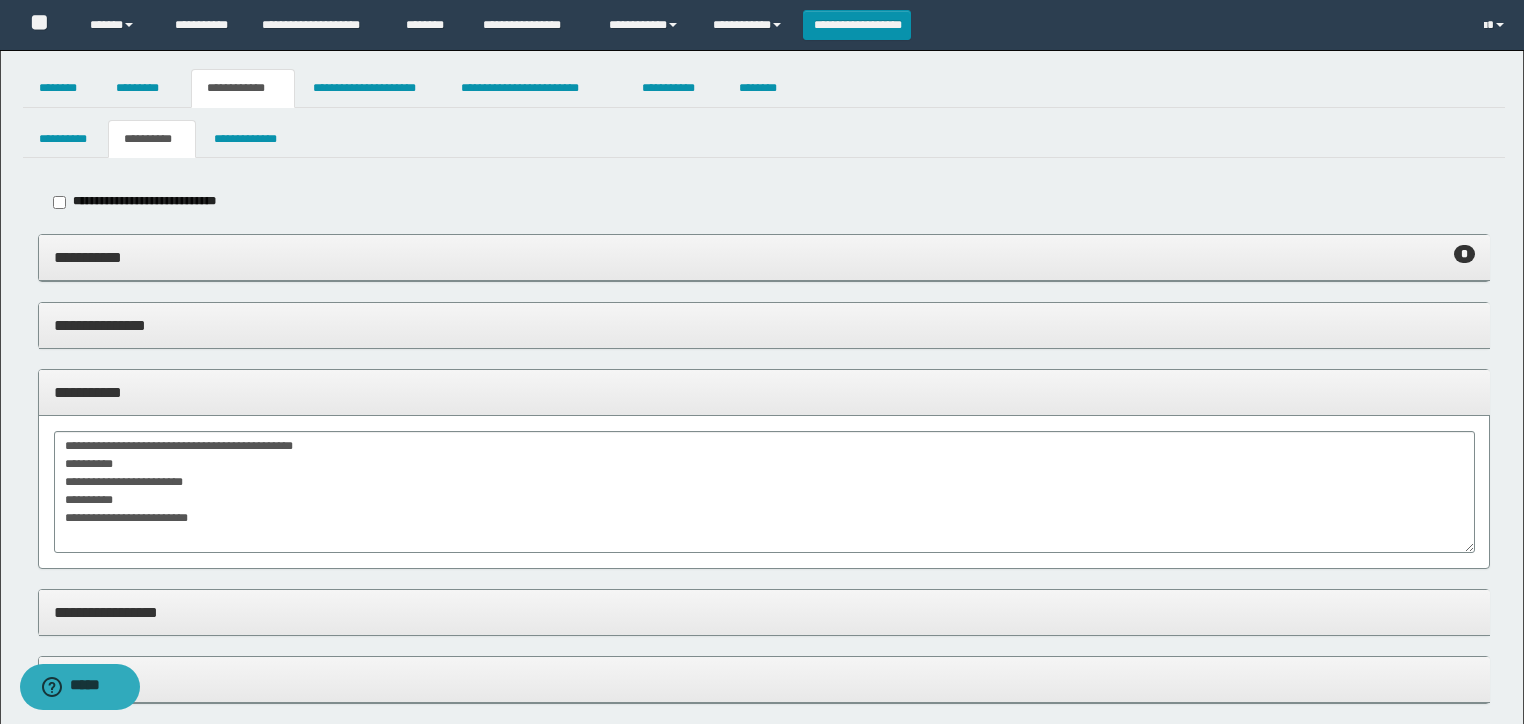click on "**********" at bounding box center (764, 492) 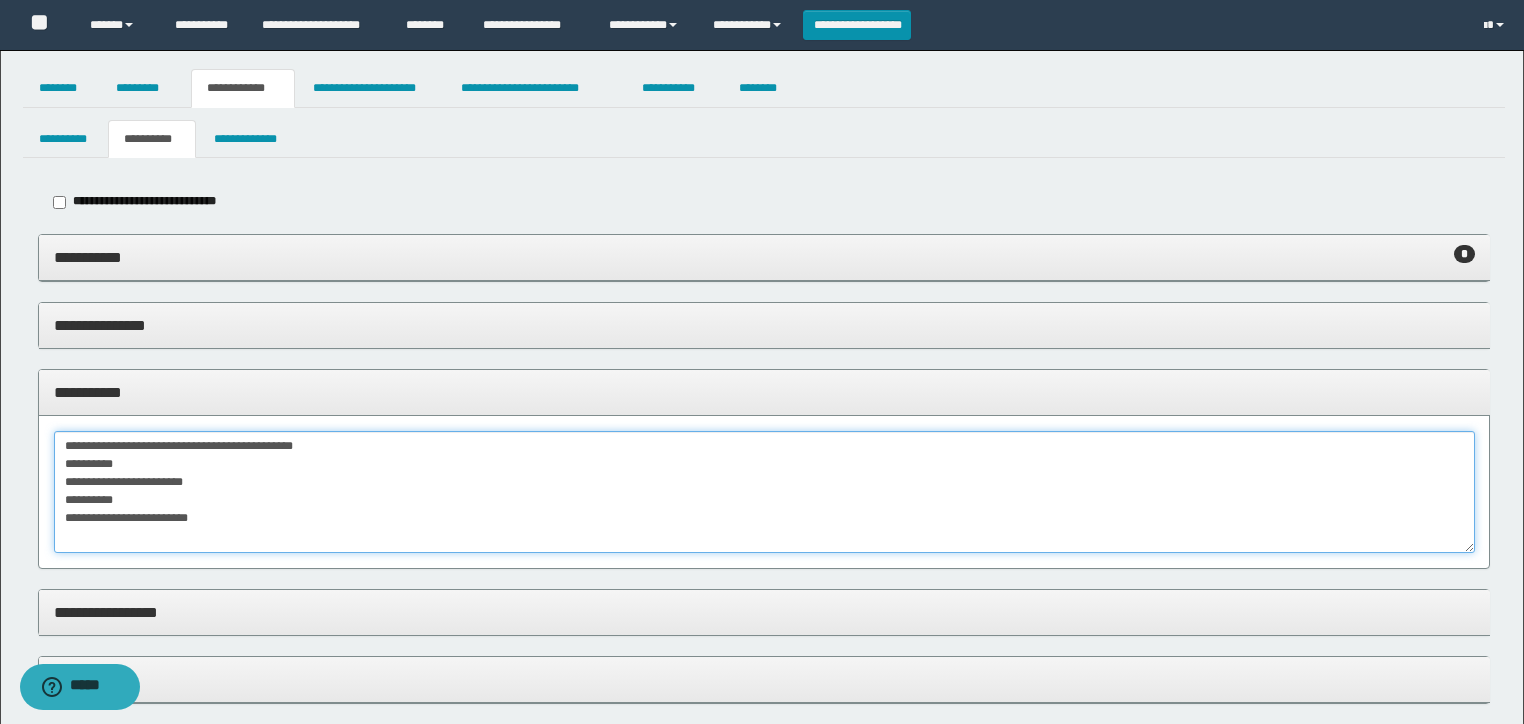 click on "**********" at bounding box center (764, 492) 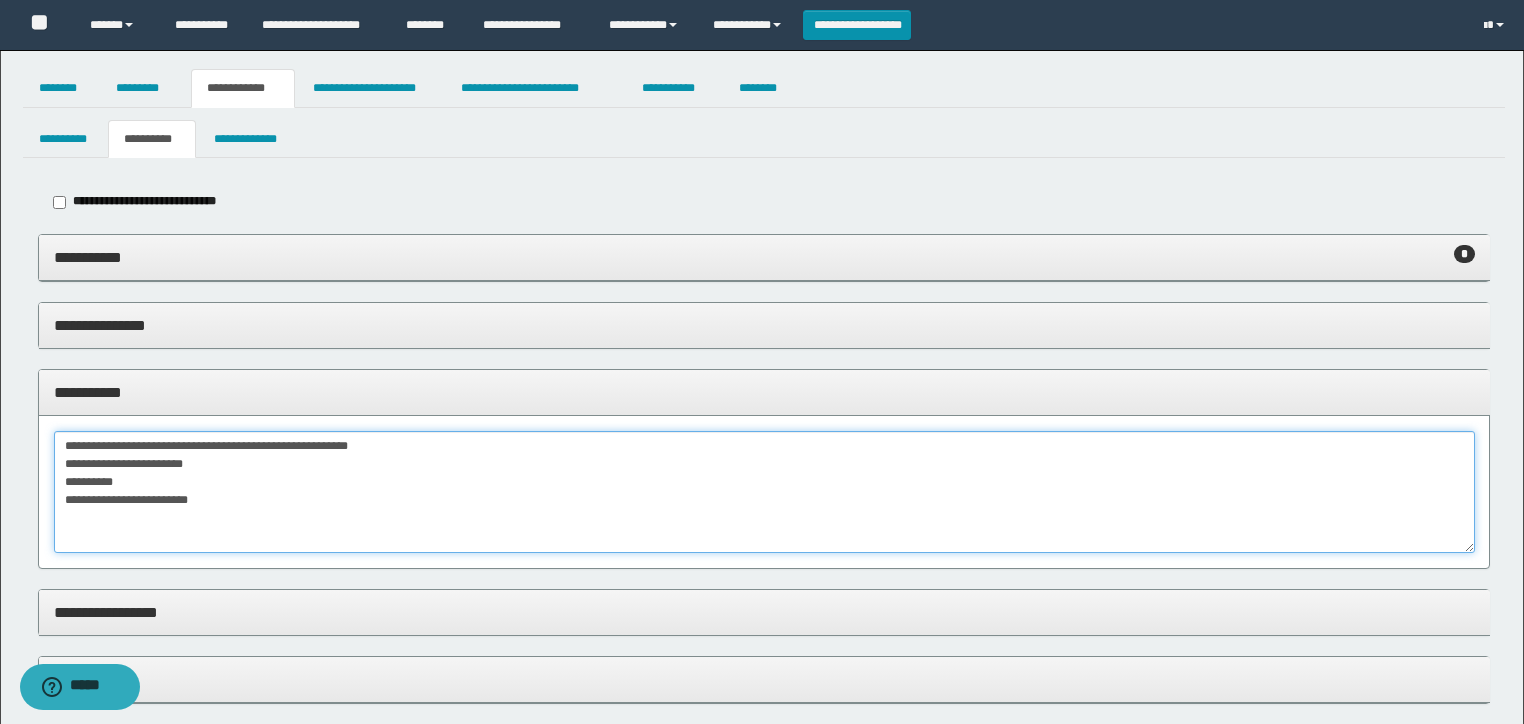 click on "**********" at bounding box center (764, 492) 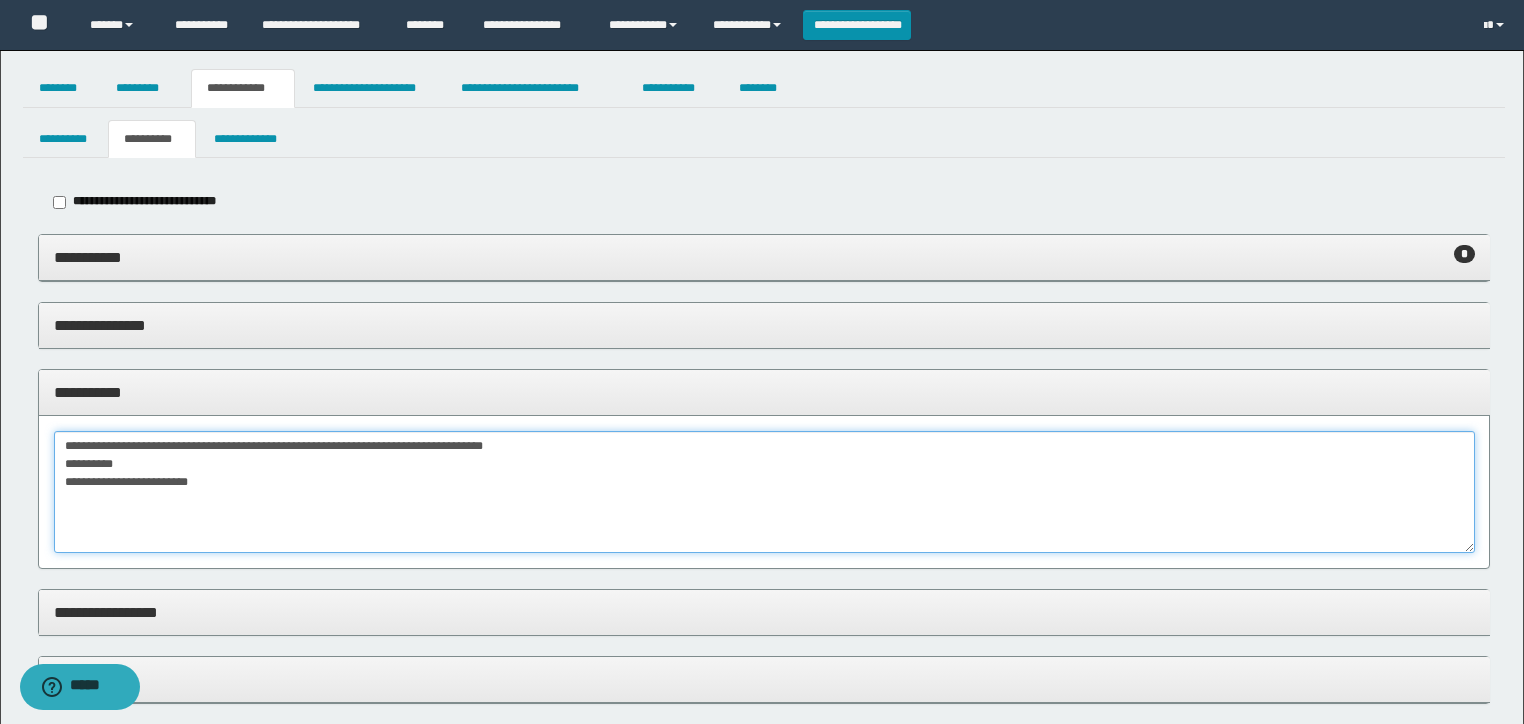 click on "**********" at bounding box center (764, 492) 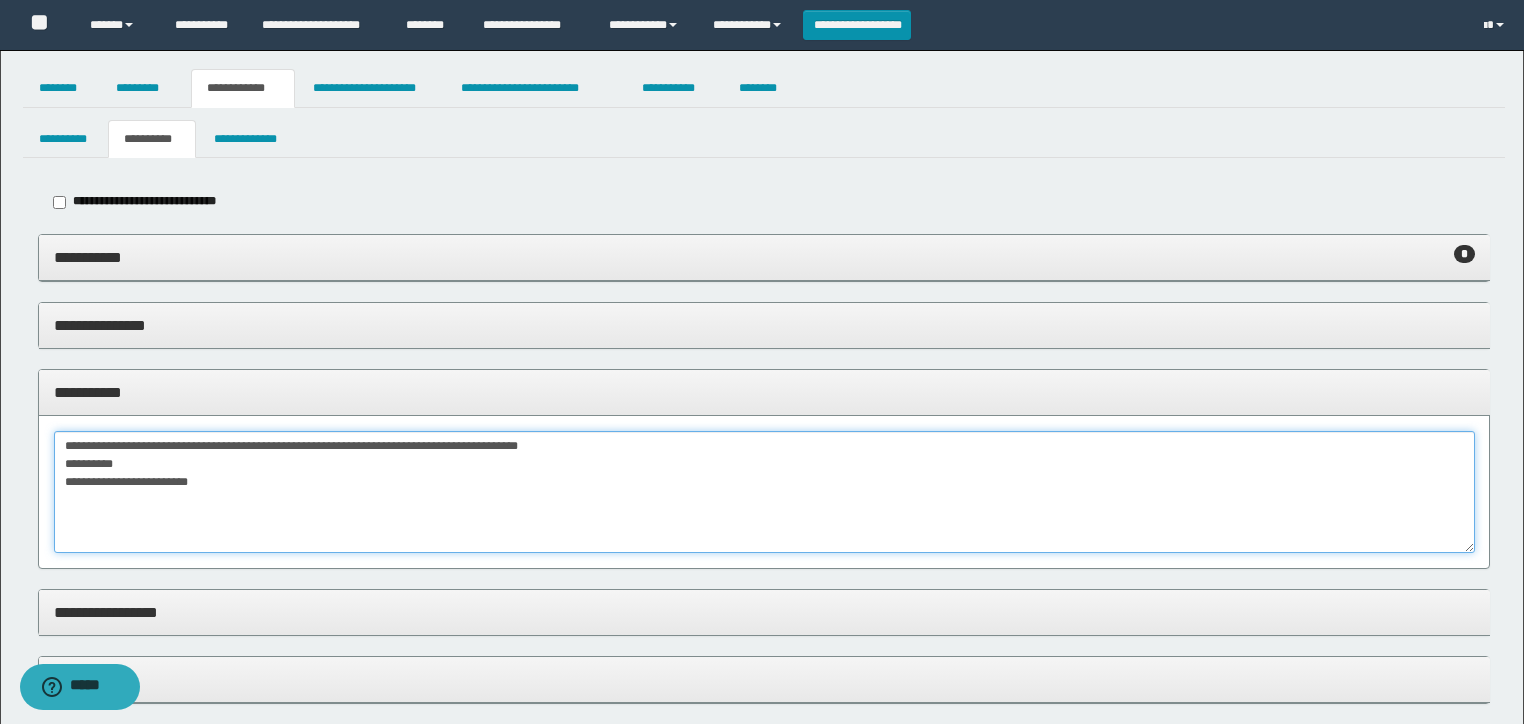 click on "**********" at bounding box center (764, 492) 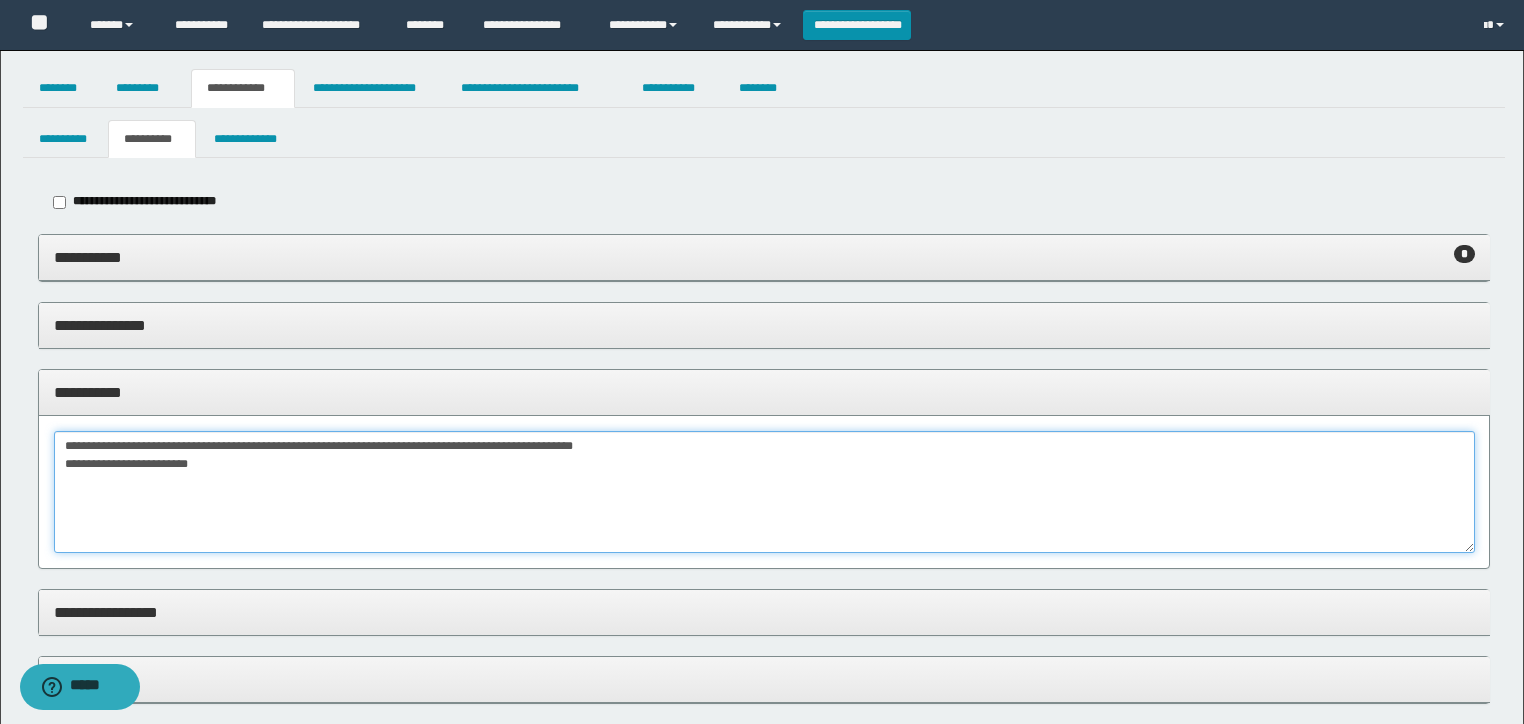 click on "**********" at bounding box center (764, 492) 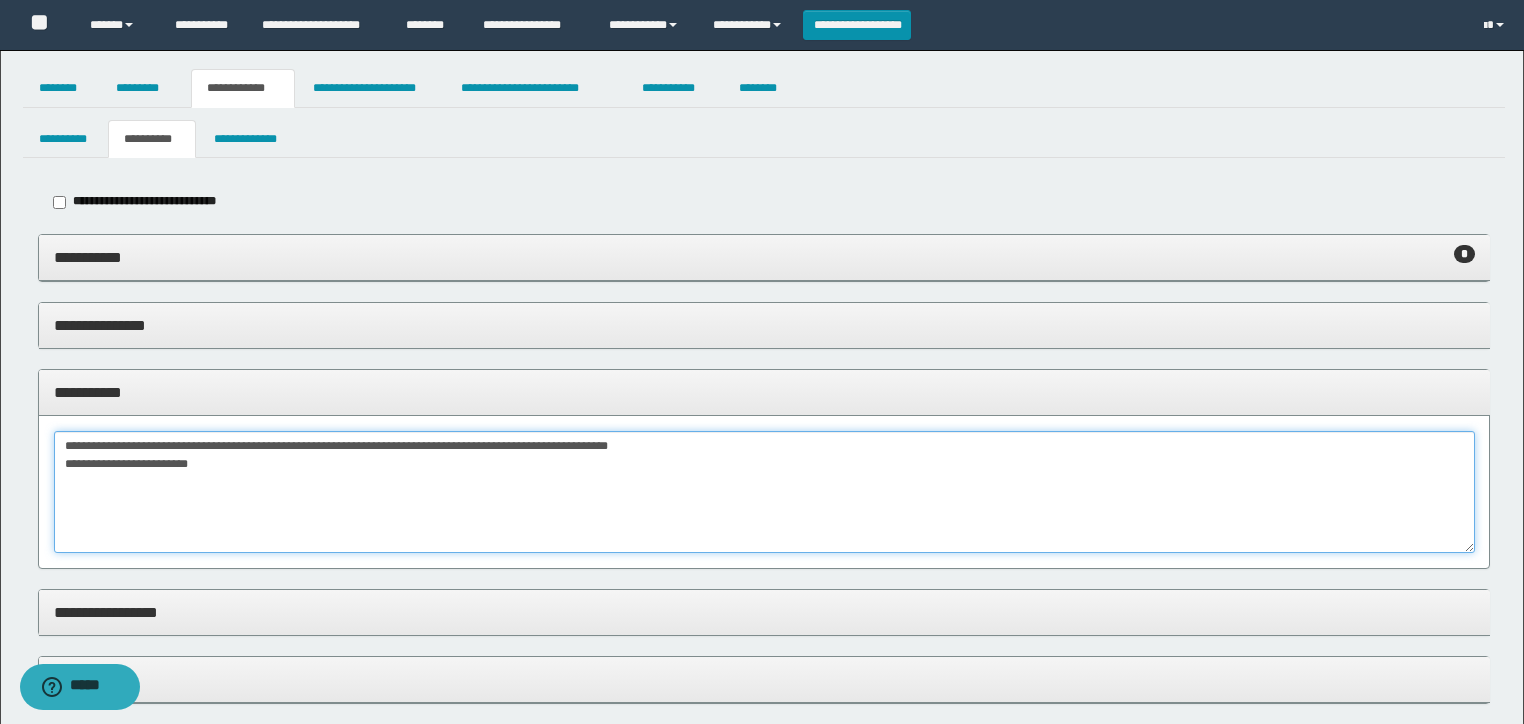 click on "**********" at bounding box center [764, 492] 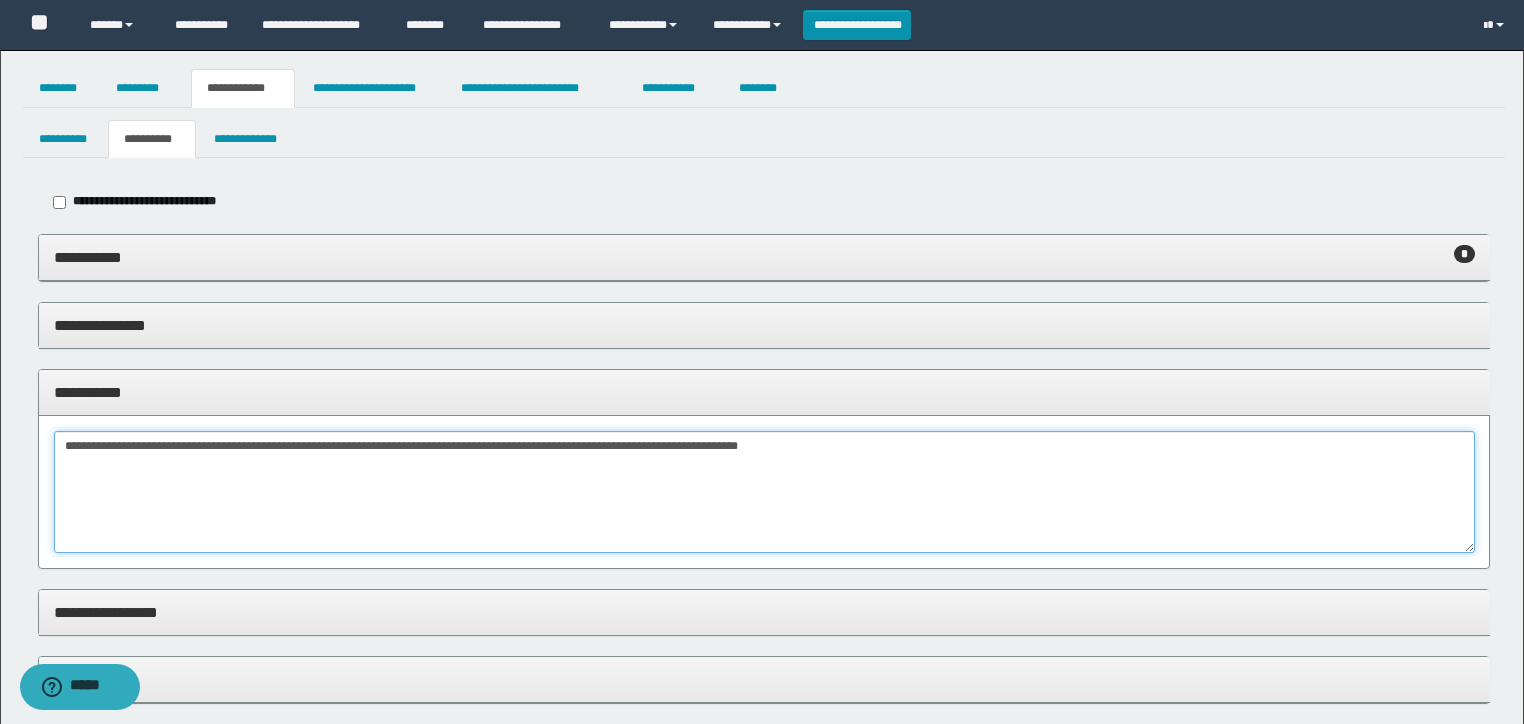 click on "**********" at bounding box center (764, 492) 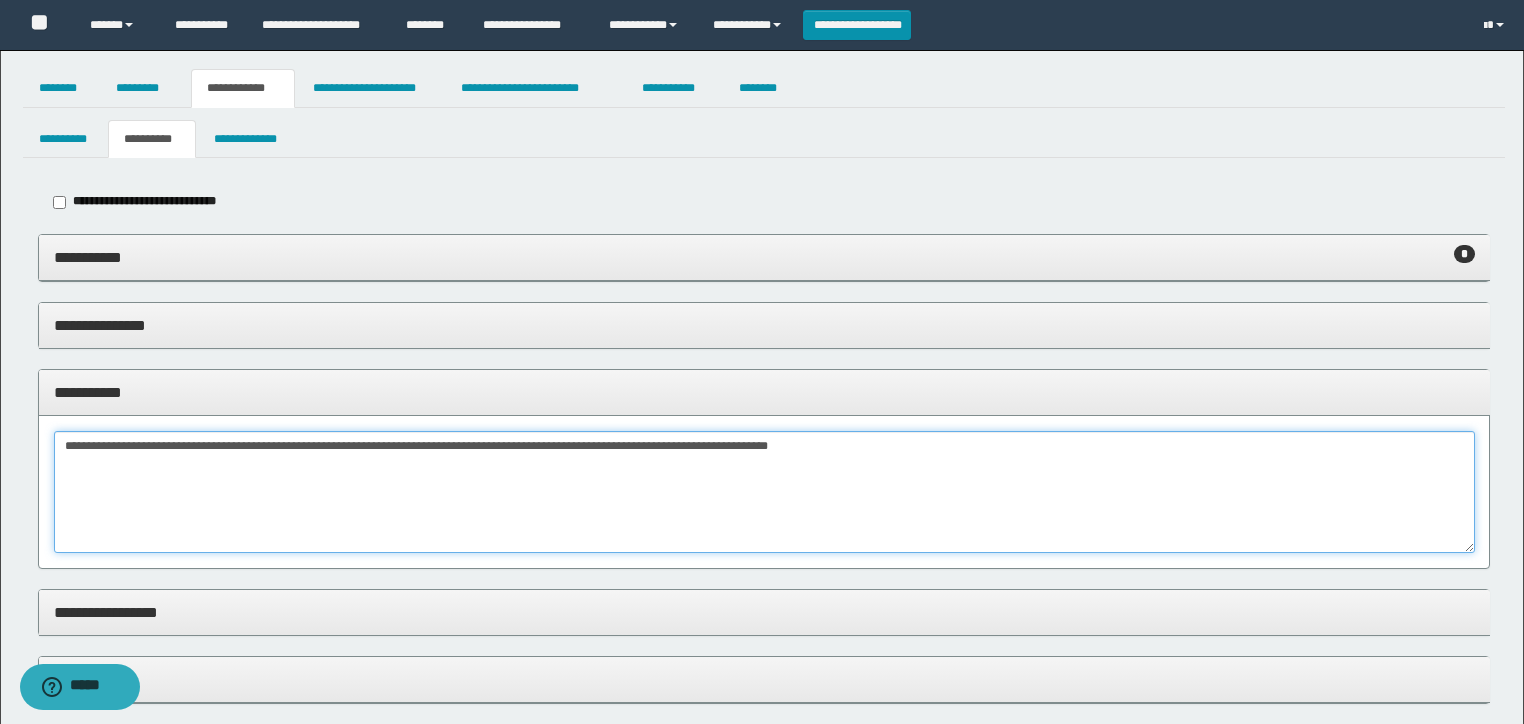 drag, startPoint x: 982, startPoint y: 485, endPoint x: 820, endPoint y: 411, distance: 178.10109 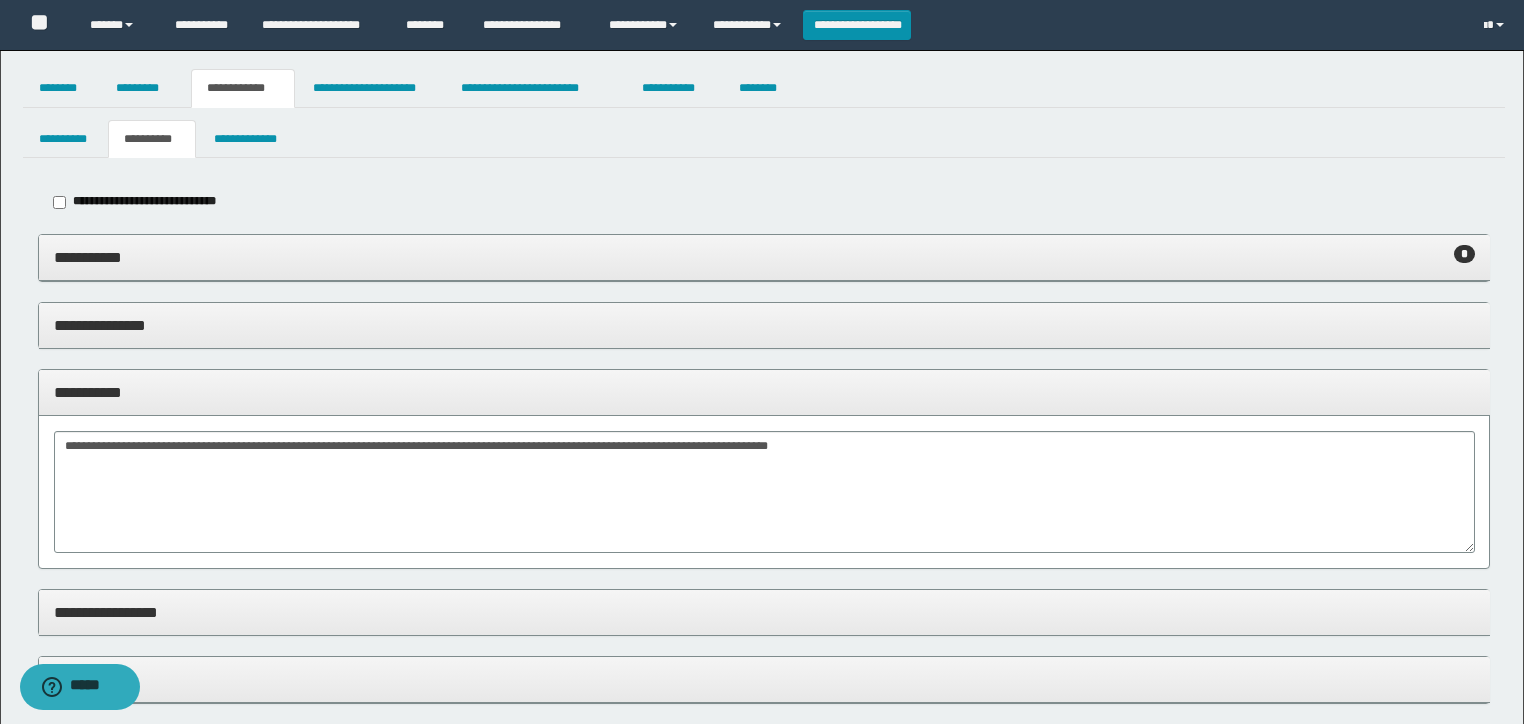 click on "**********" at bounding box center (764, 392) 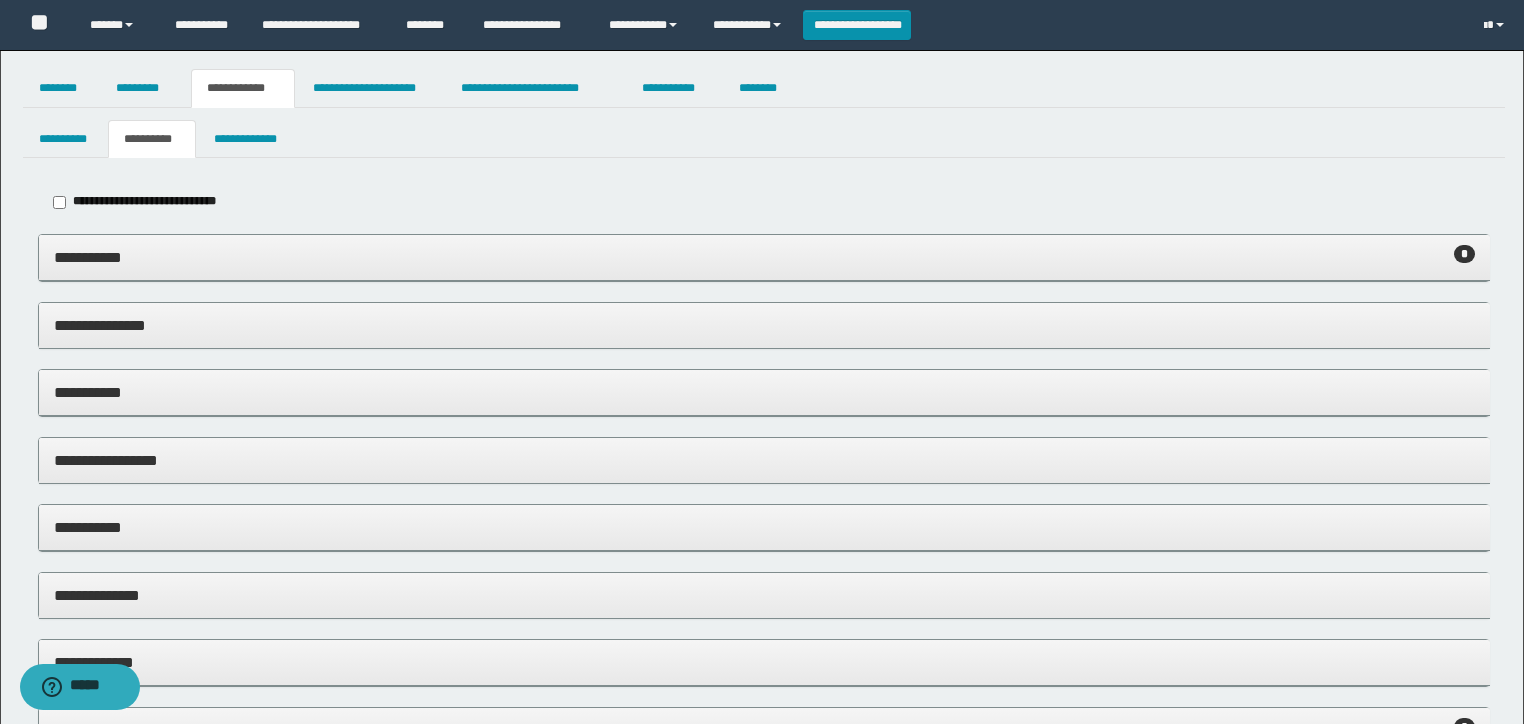 click on "**********" at bounding box center [764, 257] 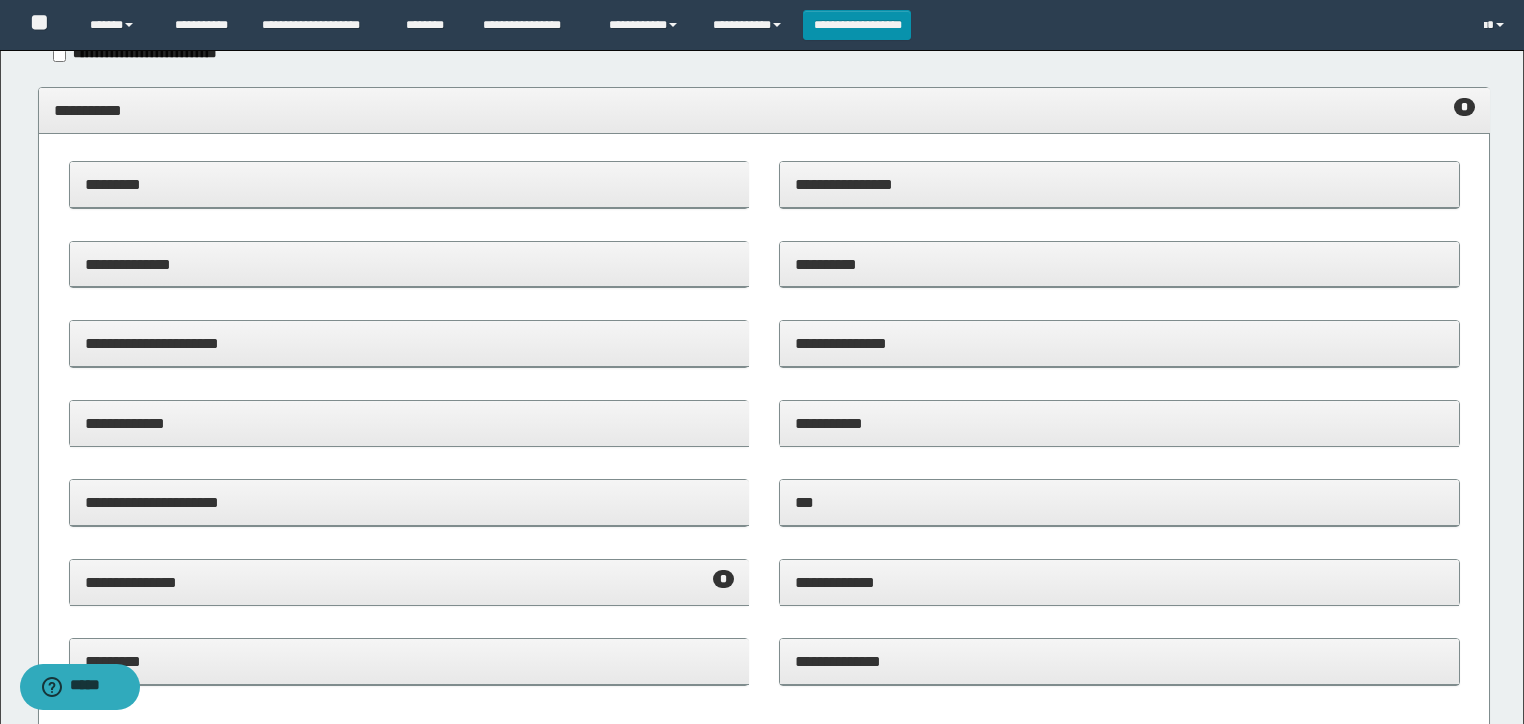 scroll, scrollTop: 320, scrollLeft: 0, axis: vertical 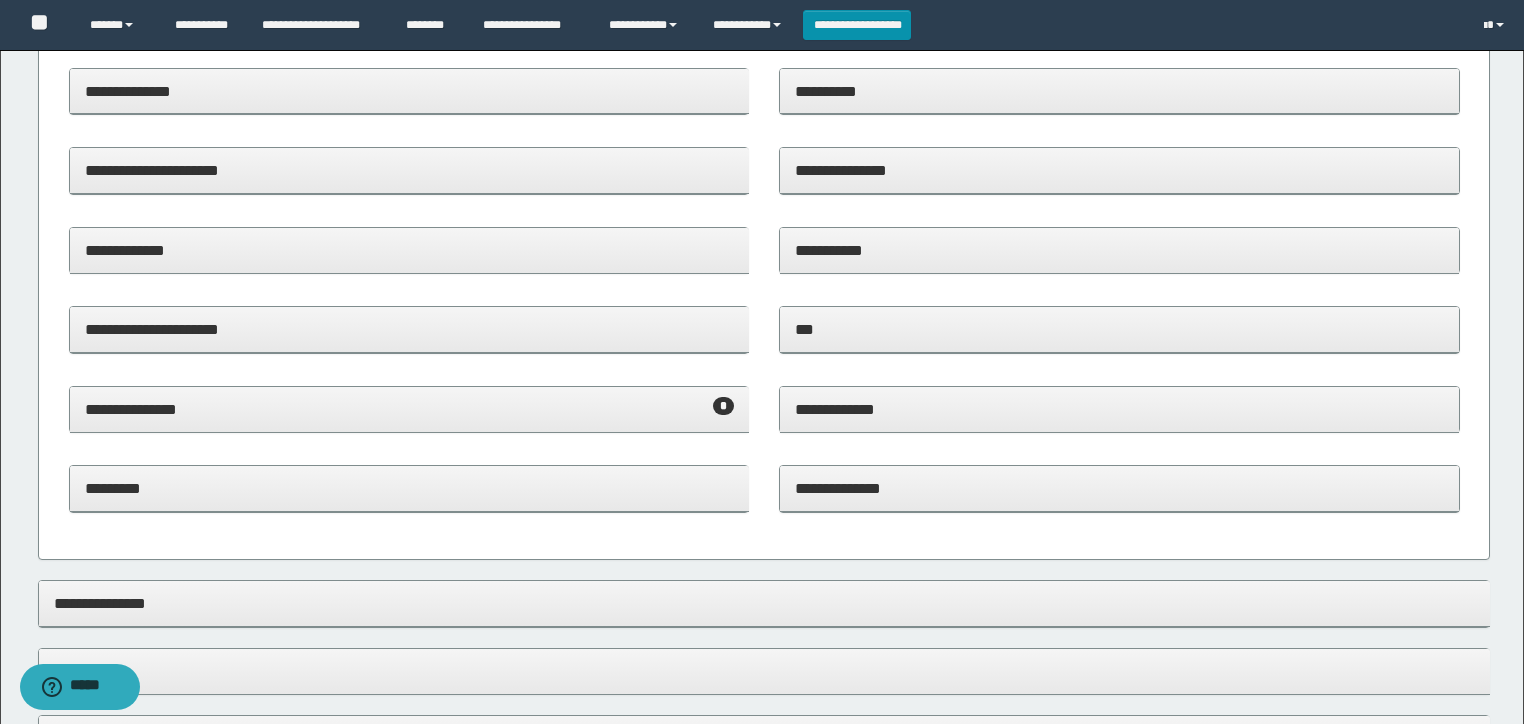 click on "**********" at bounding box center (409, 410) 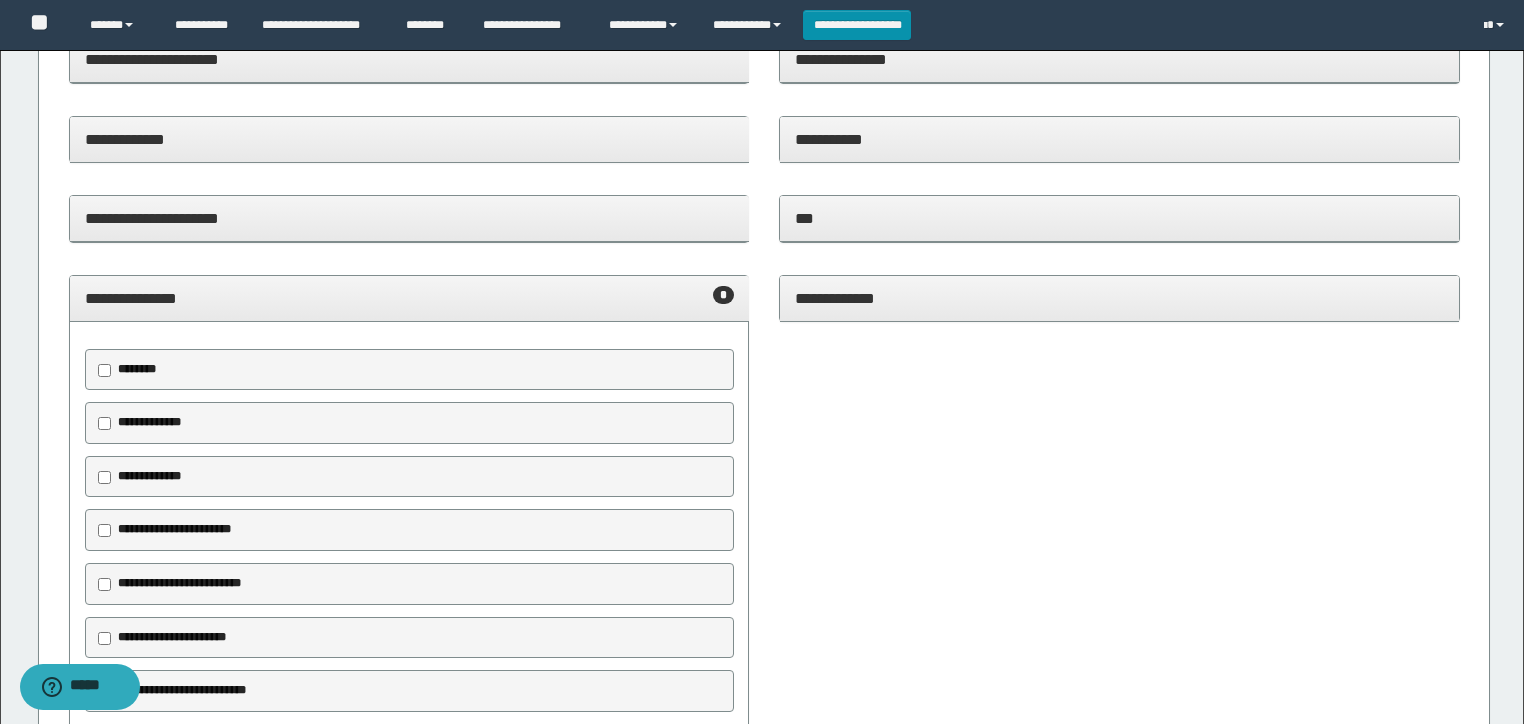 scroll, scrollTop: 560, scrollLeft: 0, axis: vertical 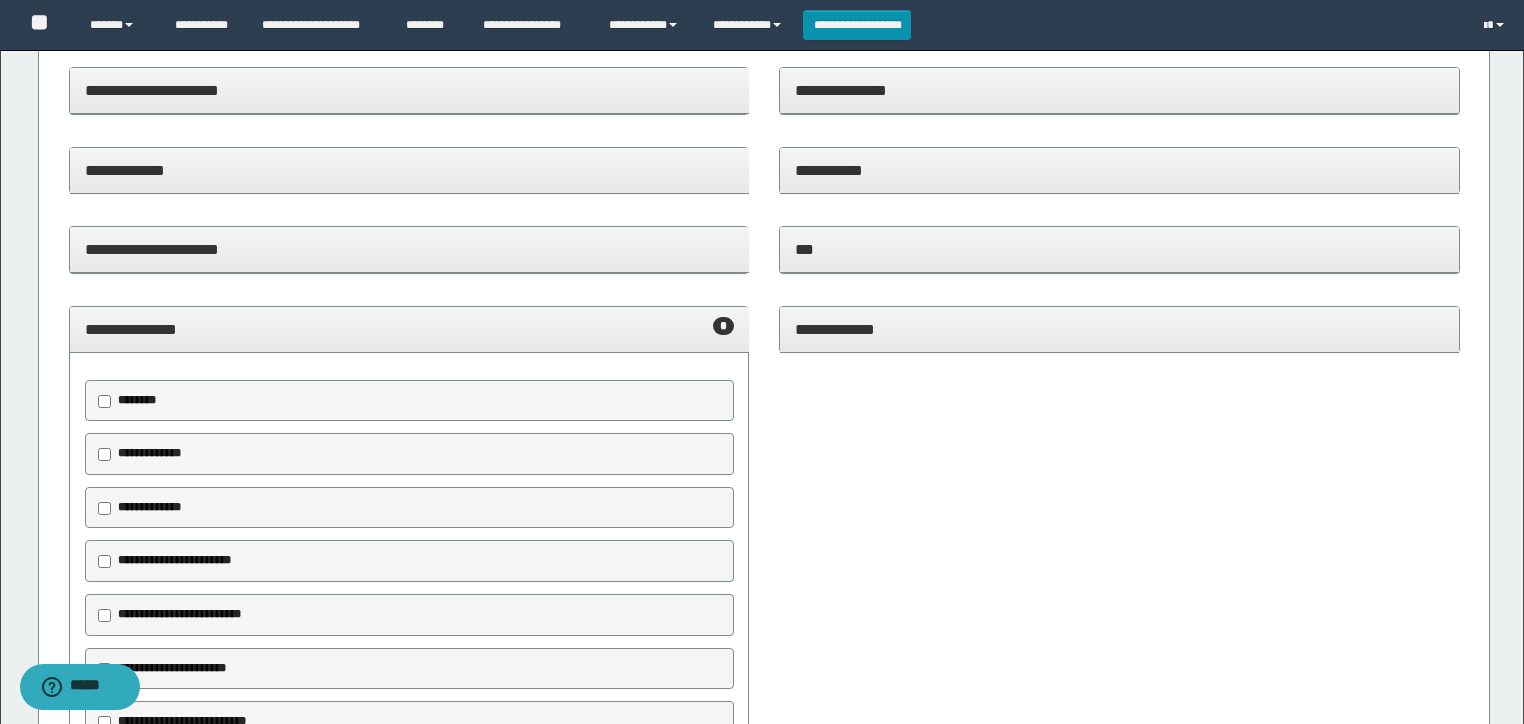 drag, startPoint x: 330, startPoint y: 332, endPoint x: 453, endPoint y: 381, distance: 132.40091 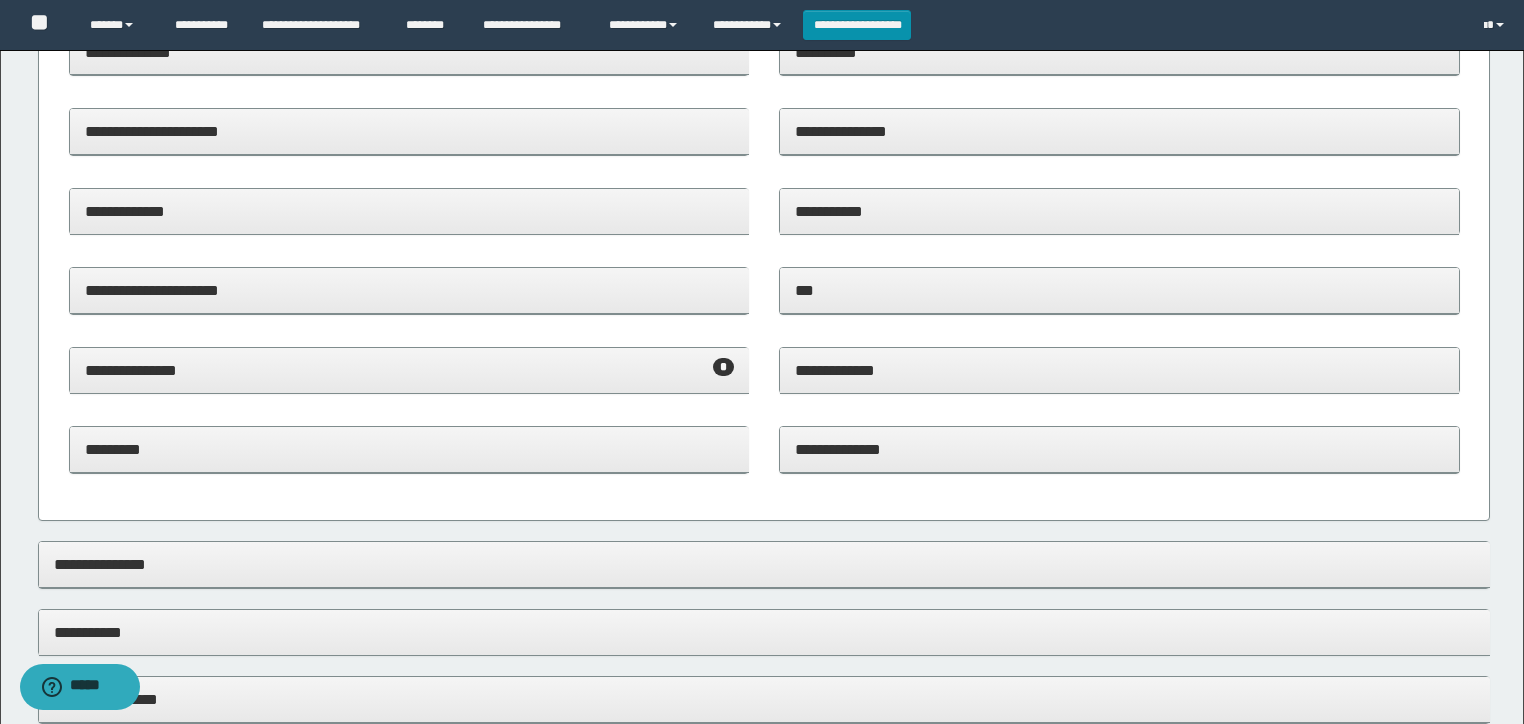 scroll, scrollTop: 320, scrollLeft: 0, axis: vertical 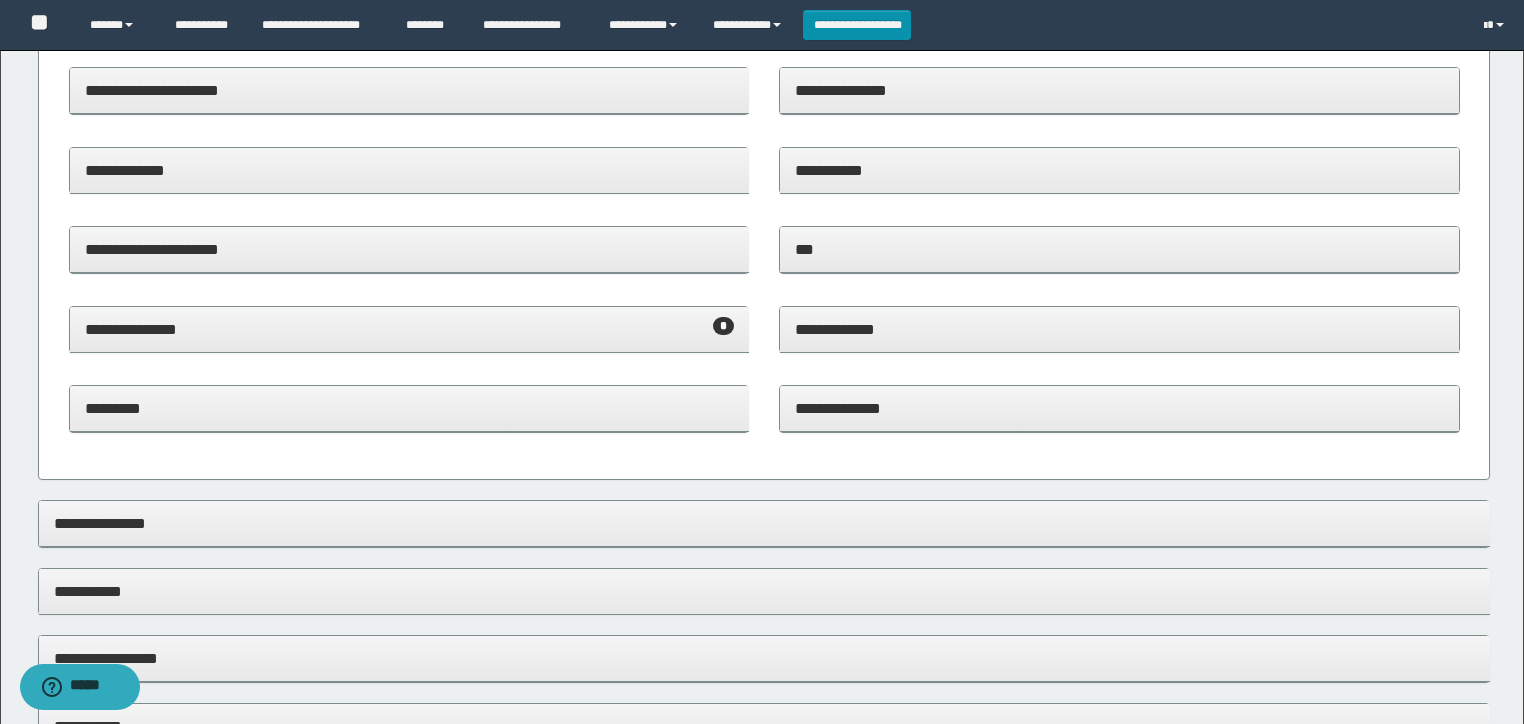 click on "**********" at bounding box center [409, 330] 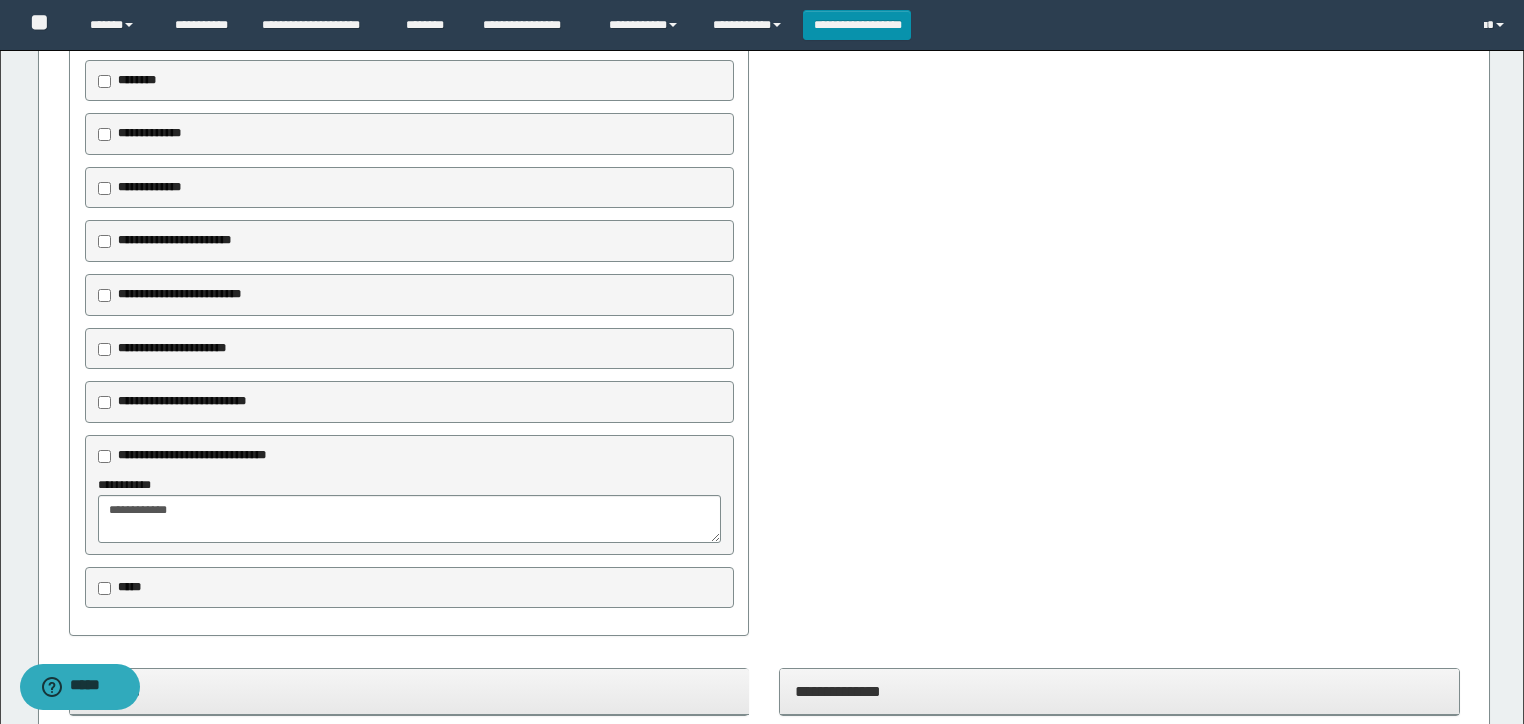scroll, scrollTop: 400, scrollLeft: 0, axis: vertical 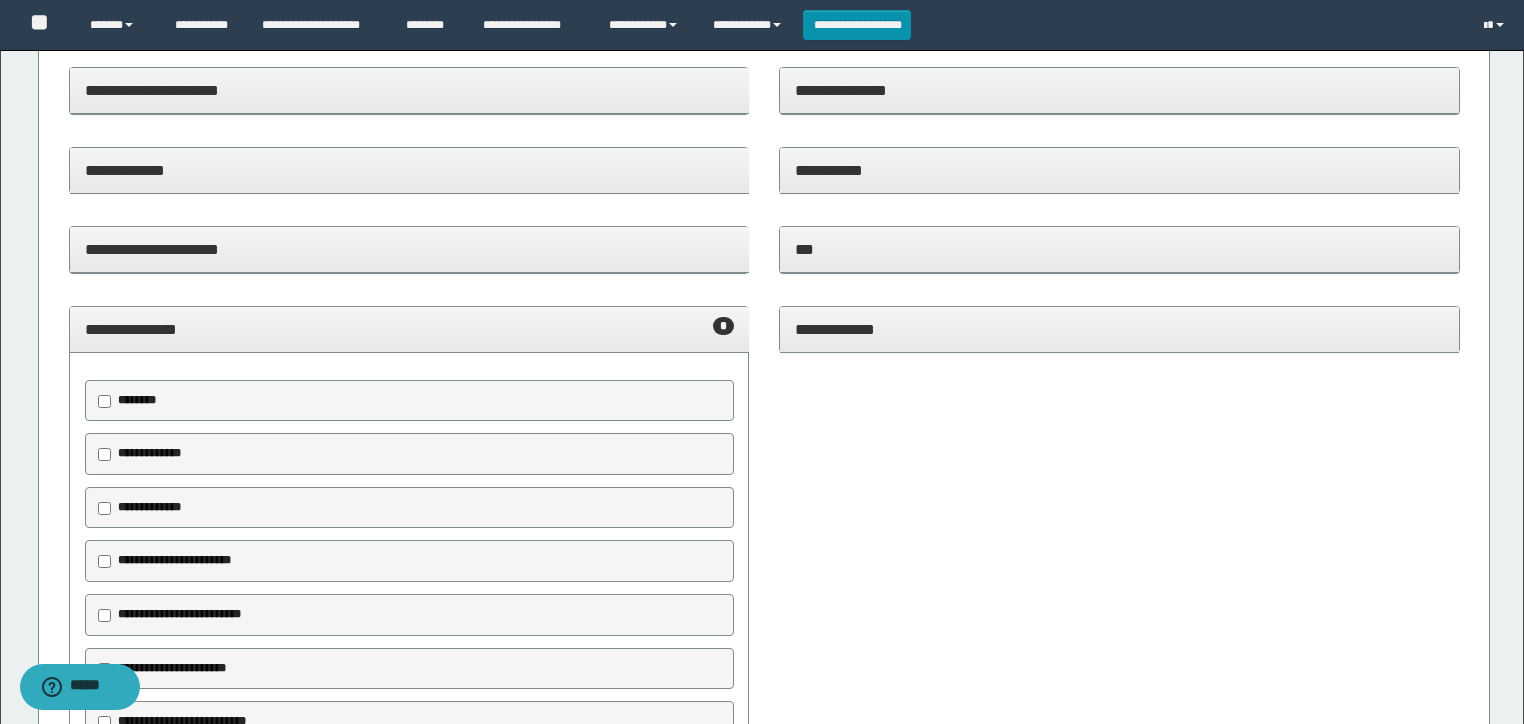 click on "**********" at bounding box center (409, 329) 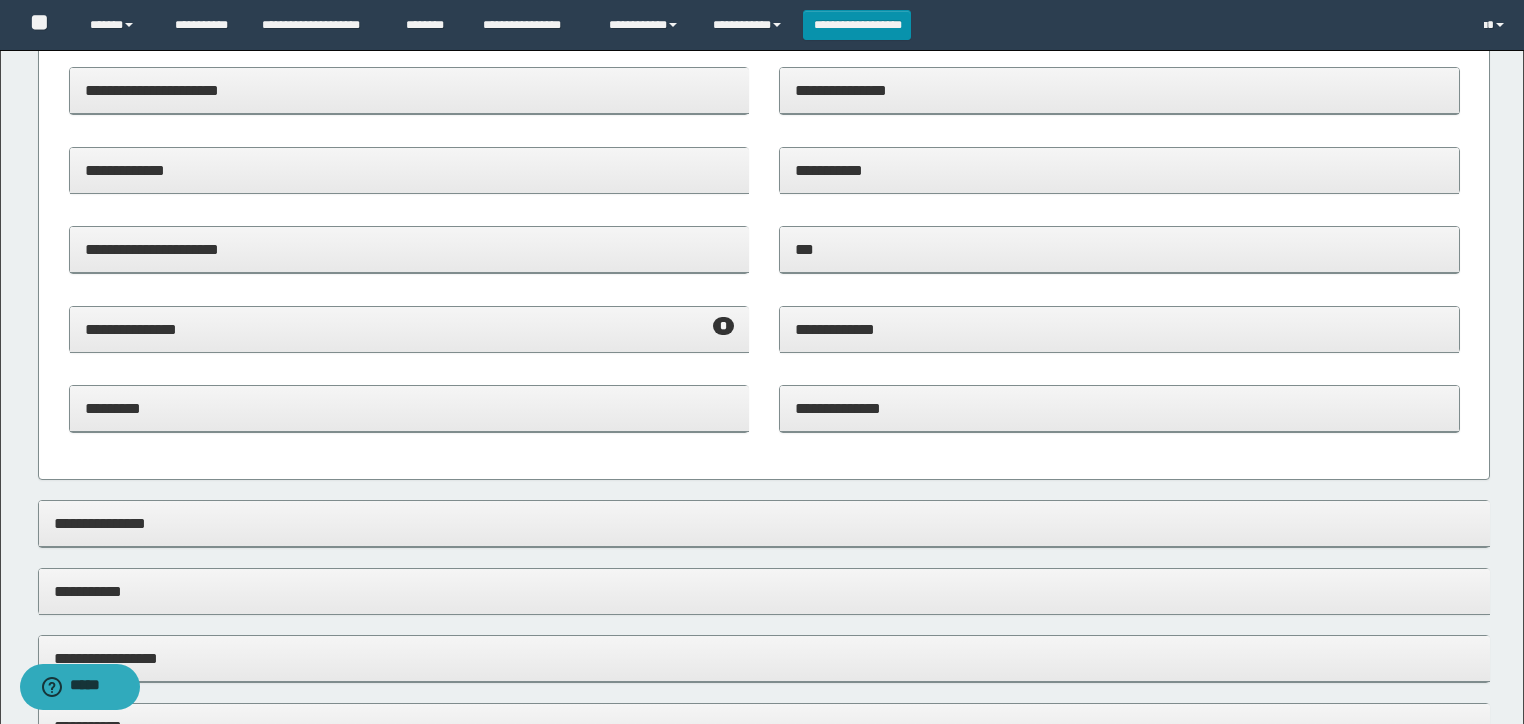 click on "**********" at bounding box center (409, 329) 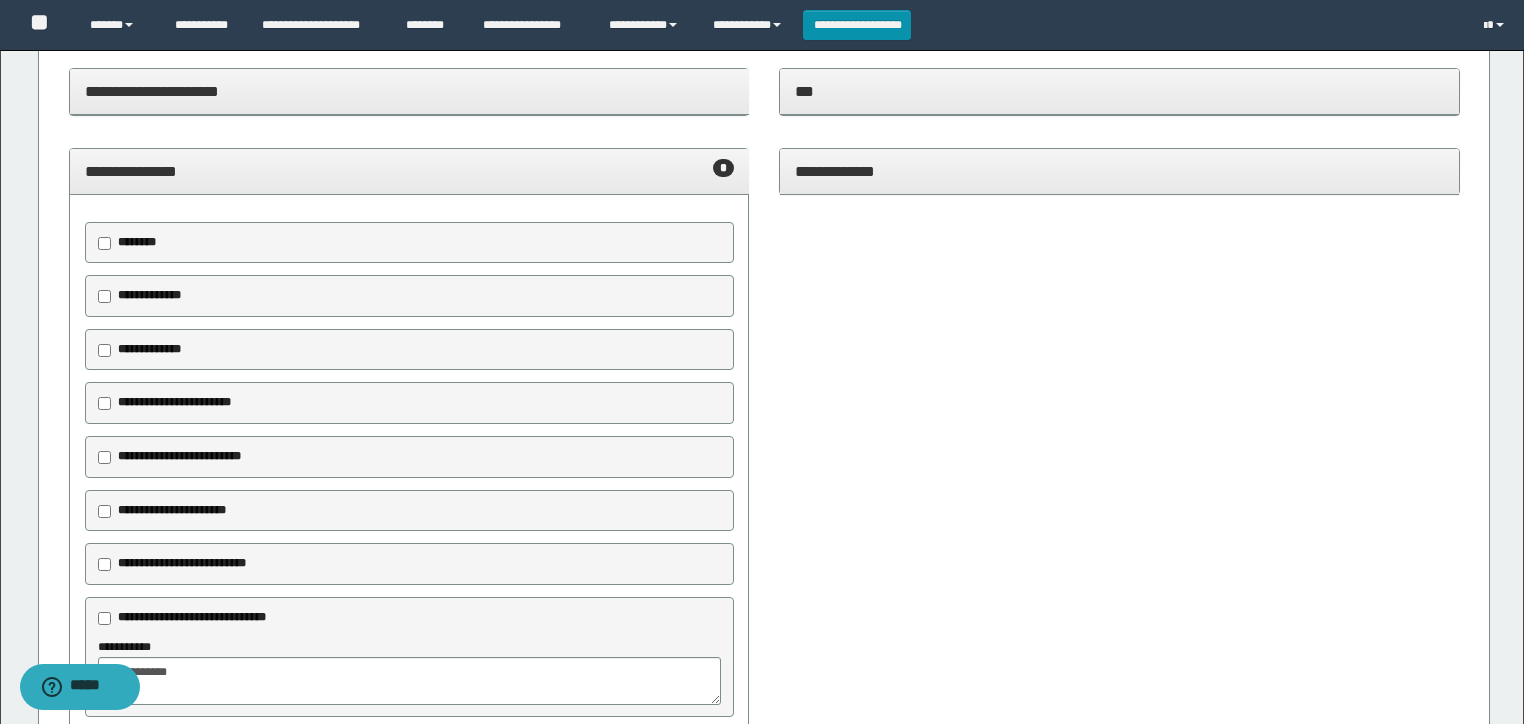 scroll, scrollTop: 560, scrollLeft: 0, axis: vertical 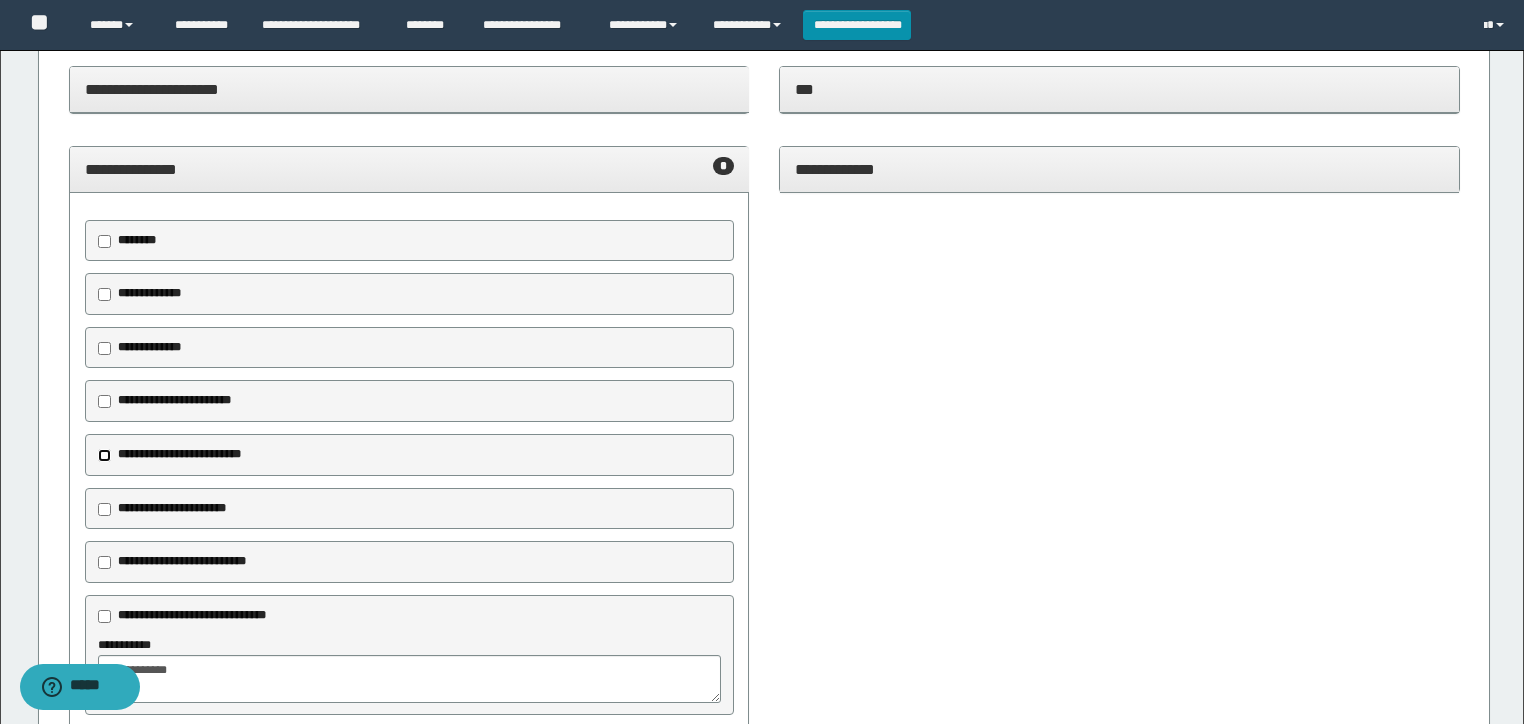 click on "**********" at bounding box center (187, 455) 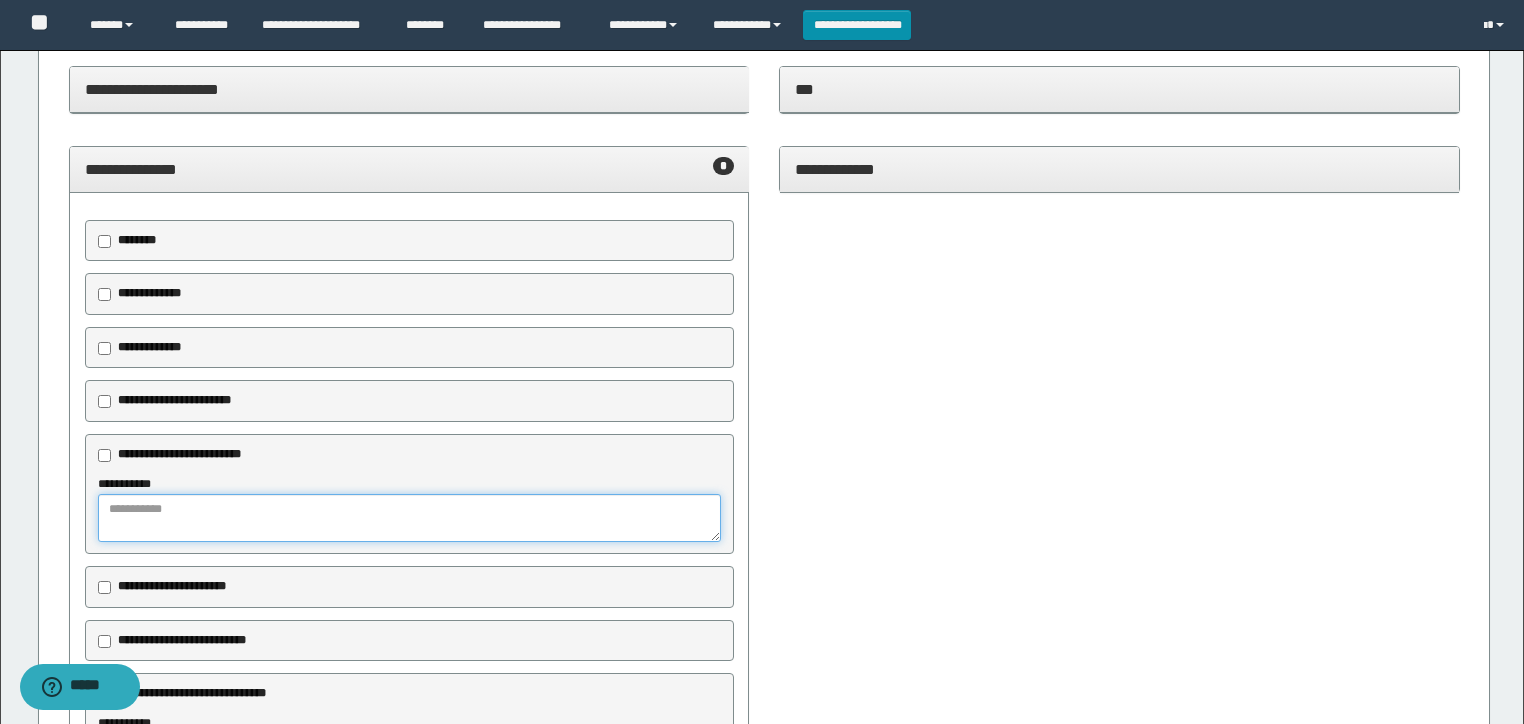 click at bounding box center [409, 518] 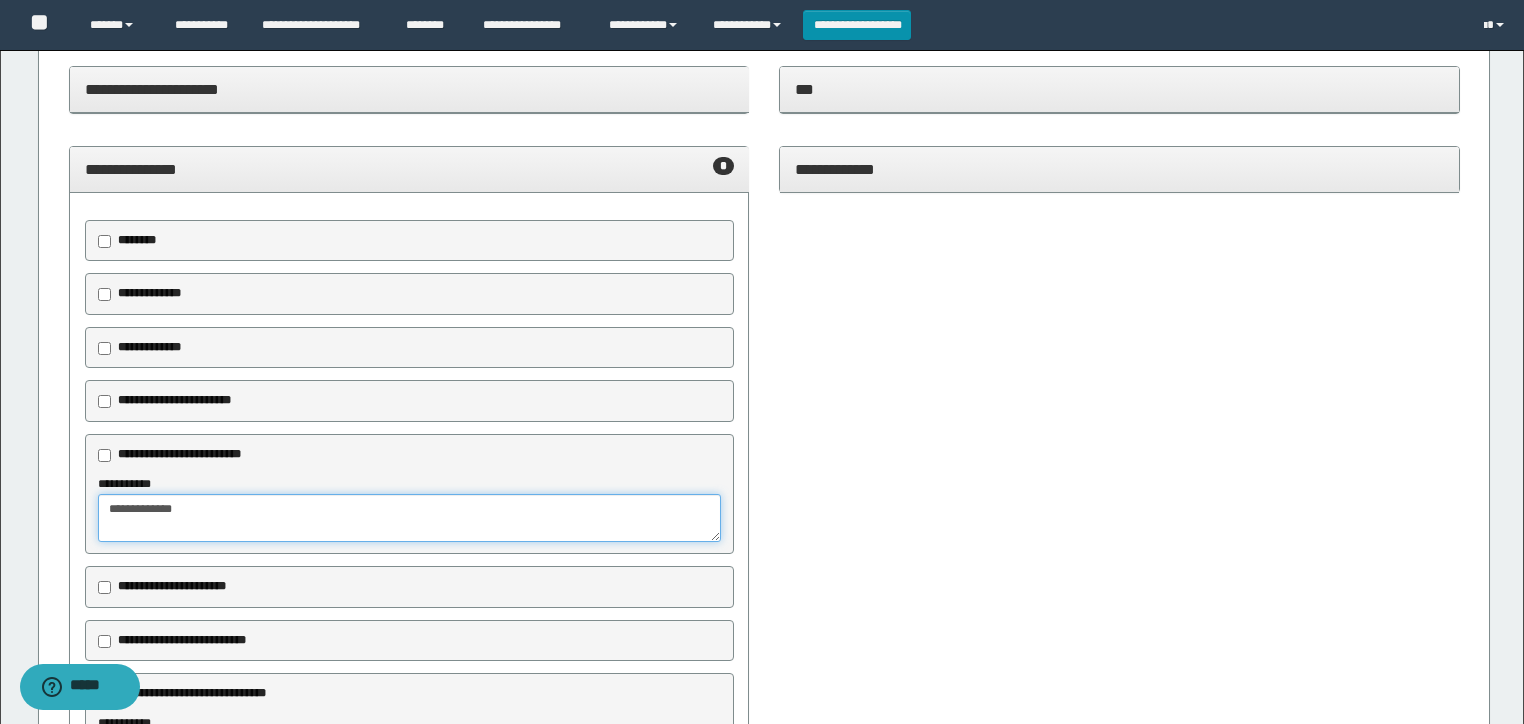 click on "**********" at bounding box center (409, 518) 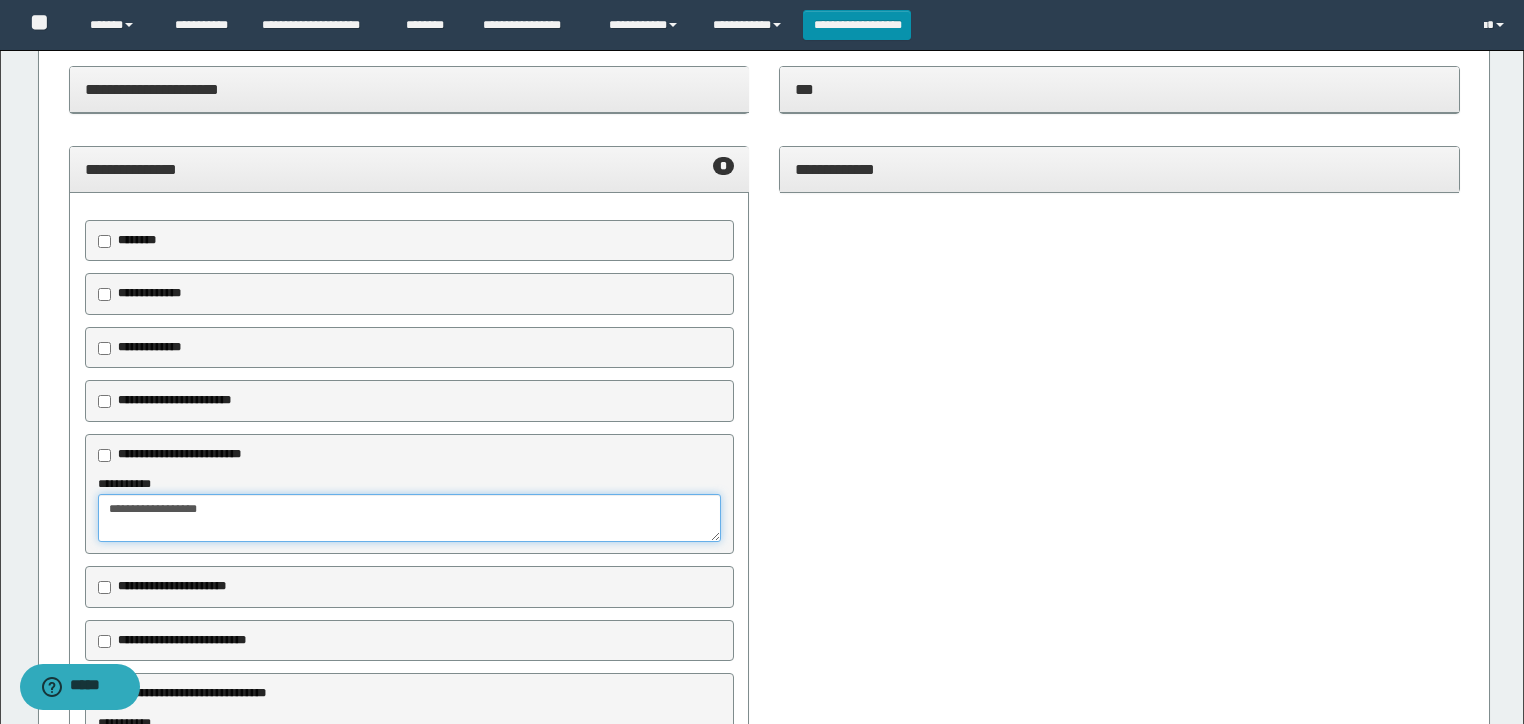click on "**********" at bounding box center [409, 518] 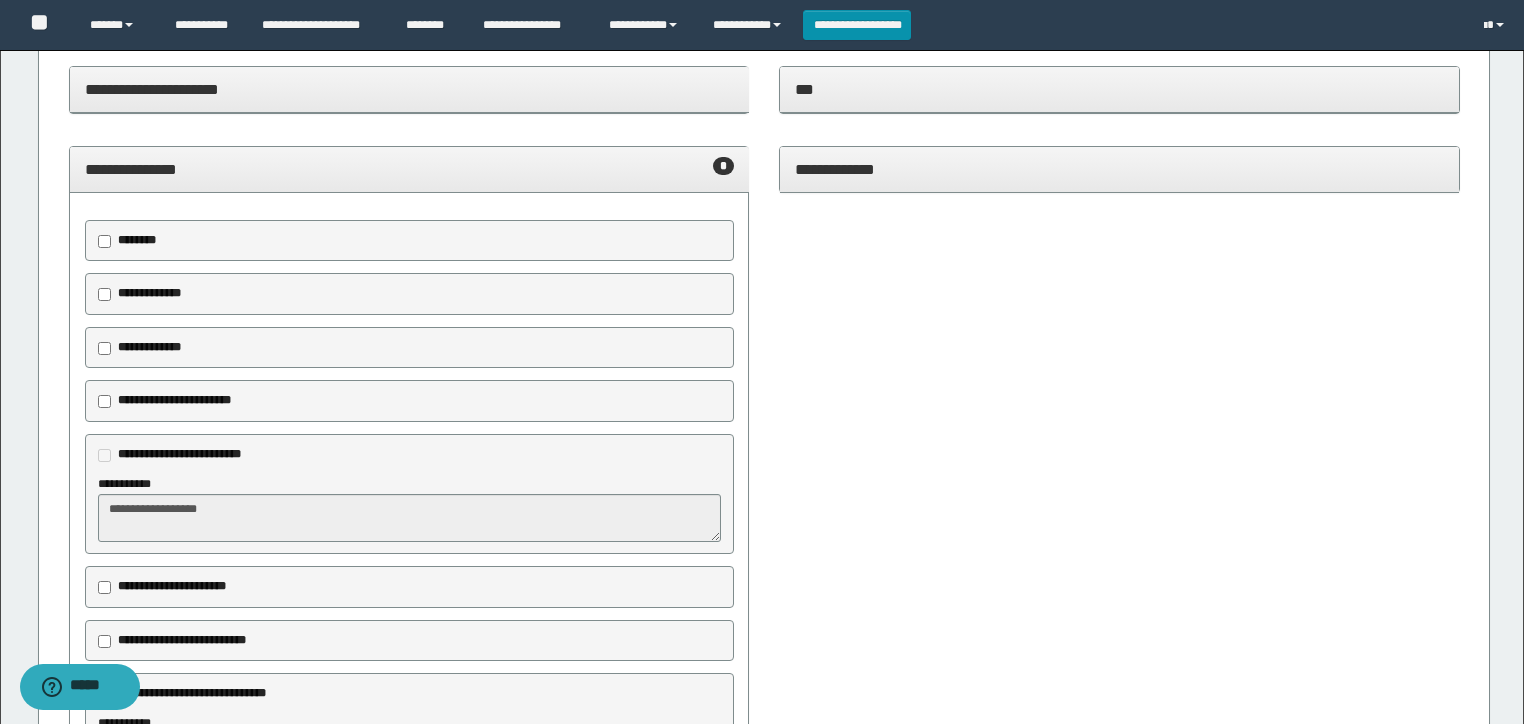 click on "**********" at bounding box center (409, 170) 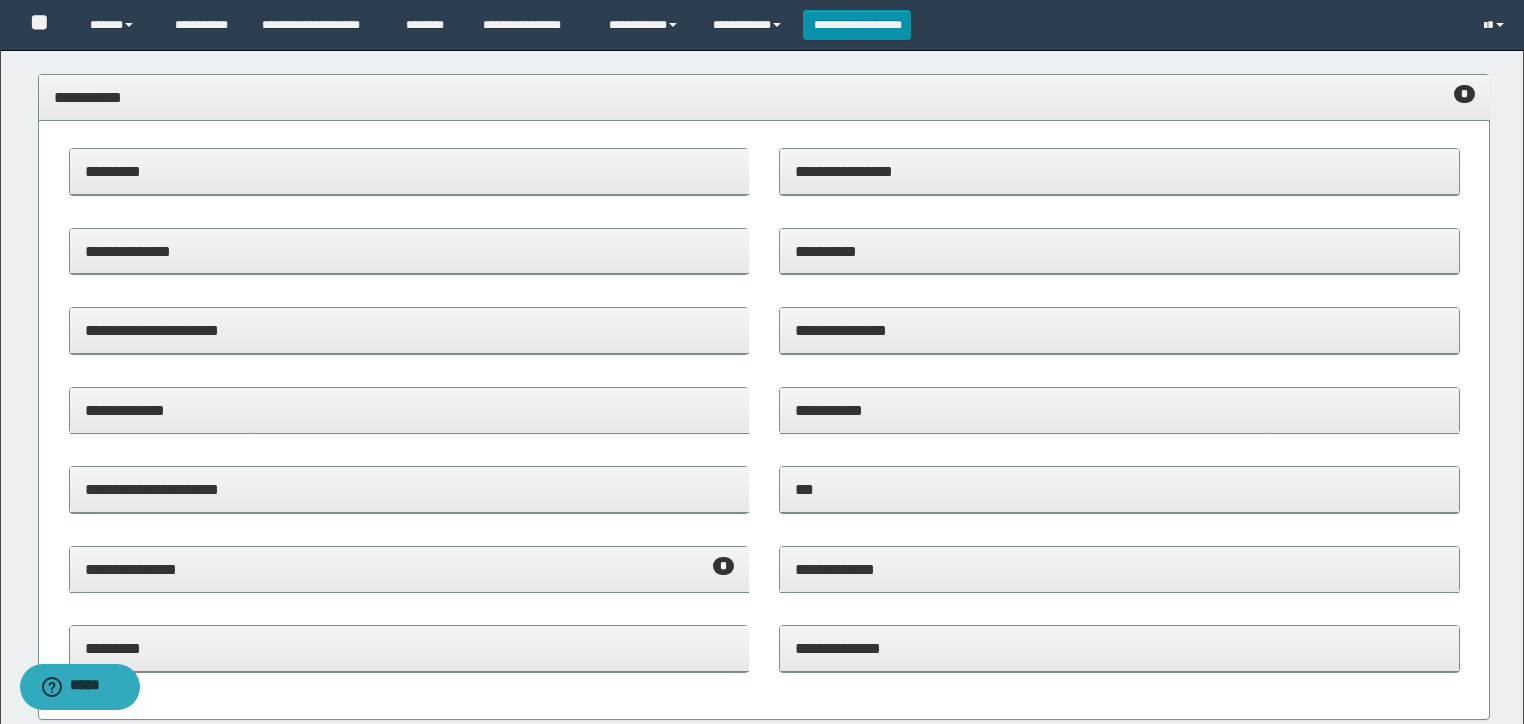 click on "**********" at bounding box center [764, 97] 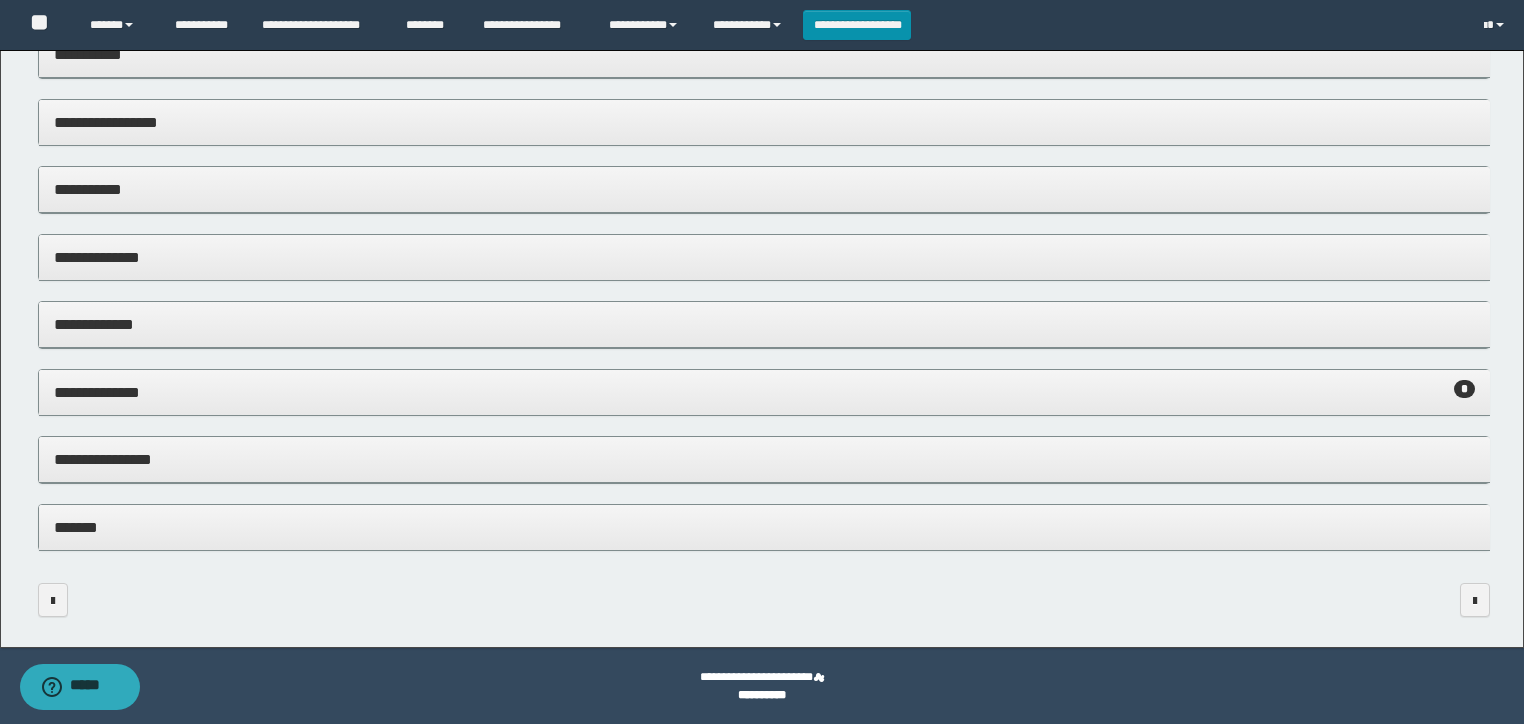 scroll, scrollTop: 339, scrollLeft: 0, axis: vertical 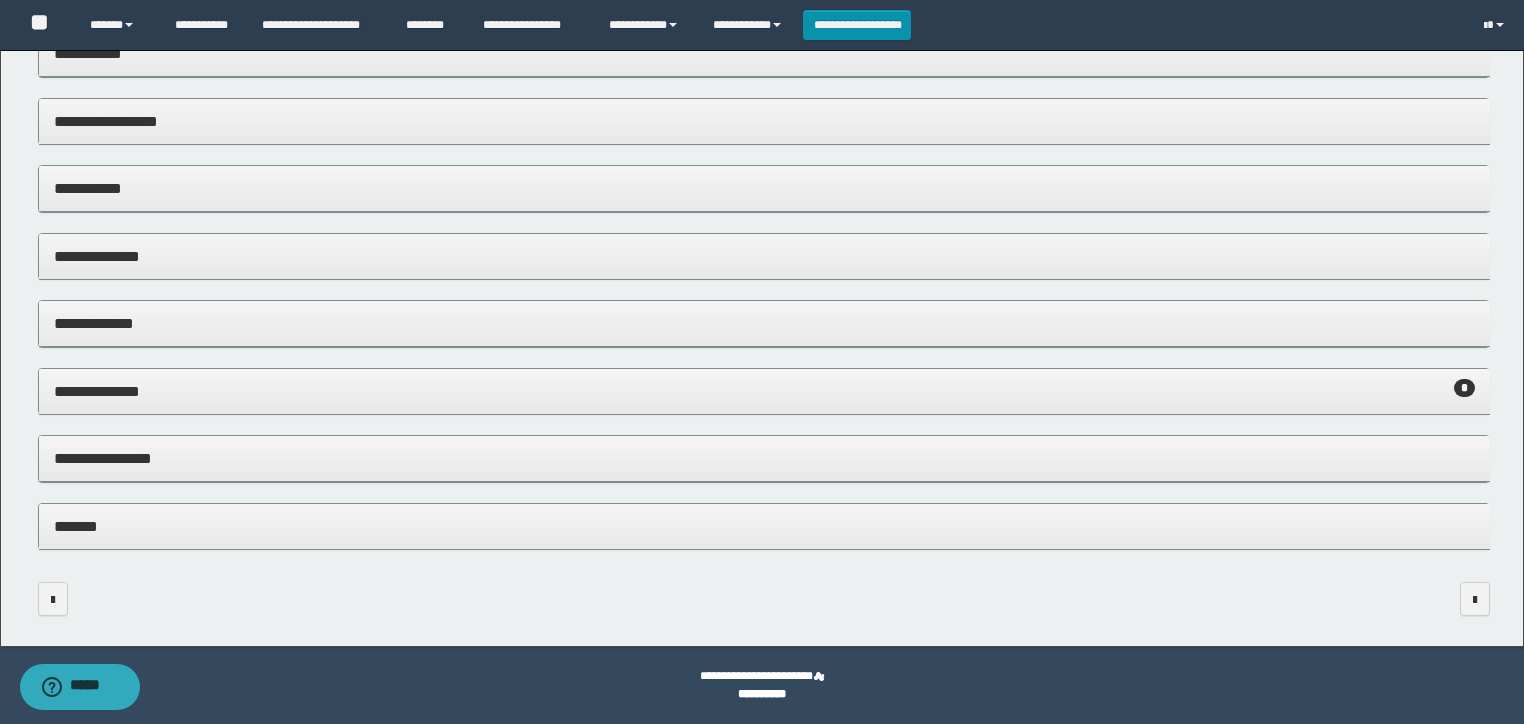 click on "**********" at bounding box center (764, 189) 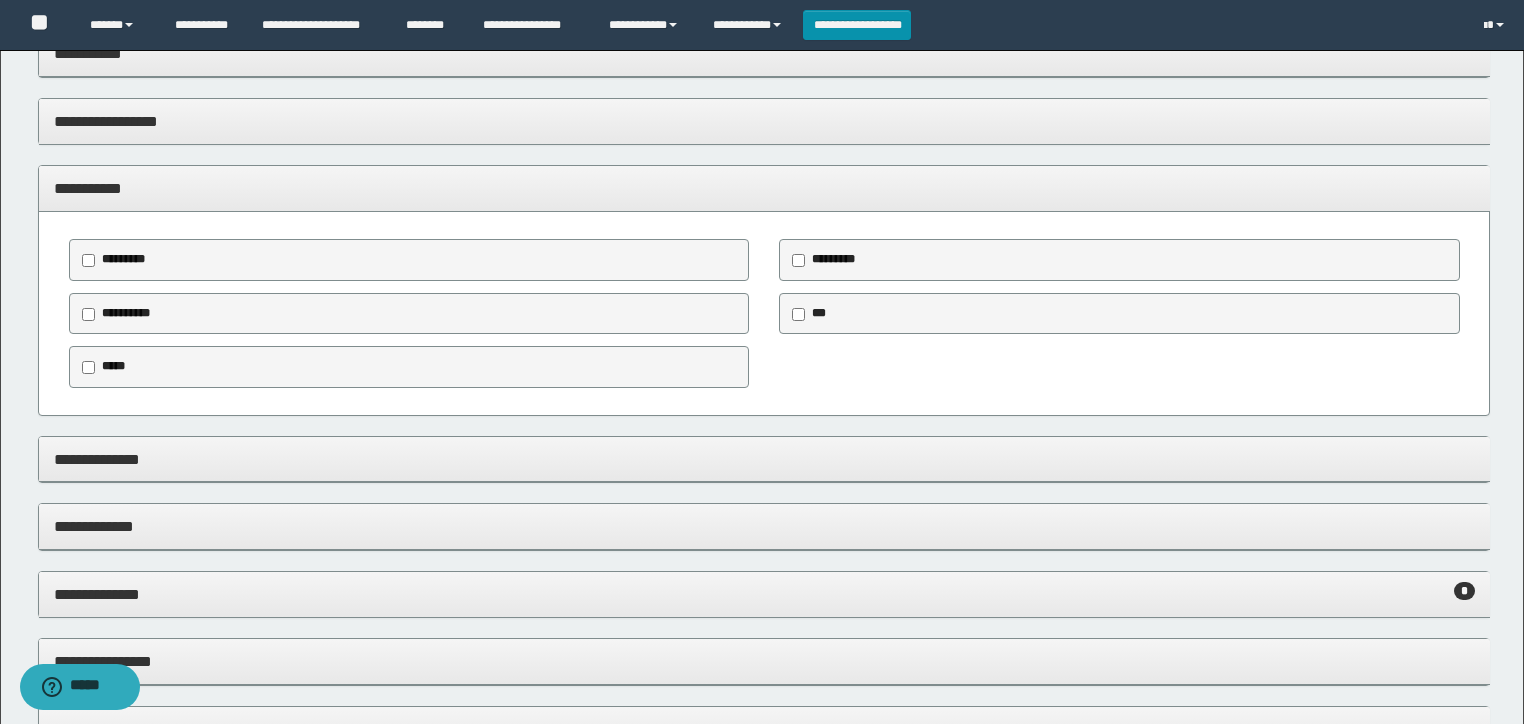 click on "**********" at bounding box center (764, 189) 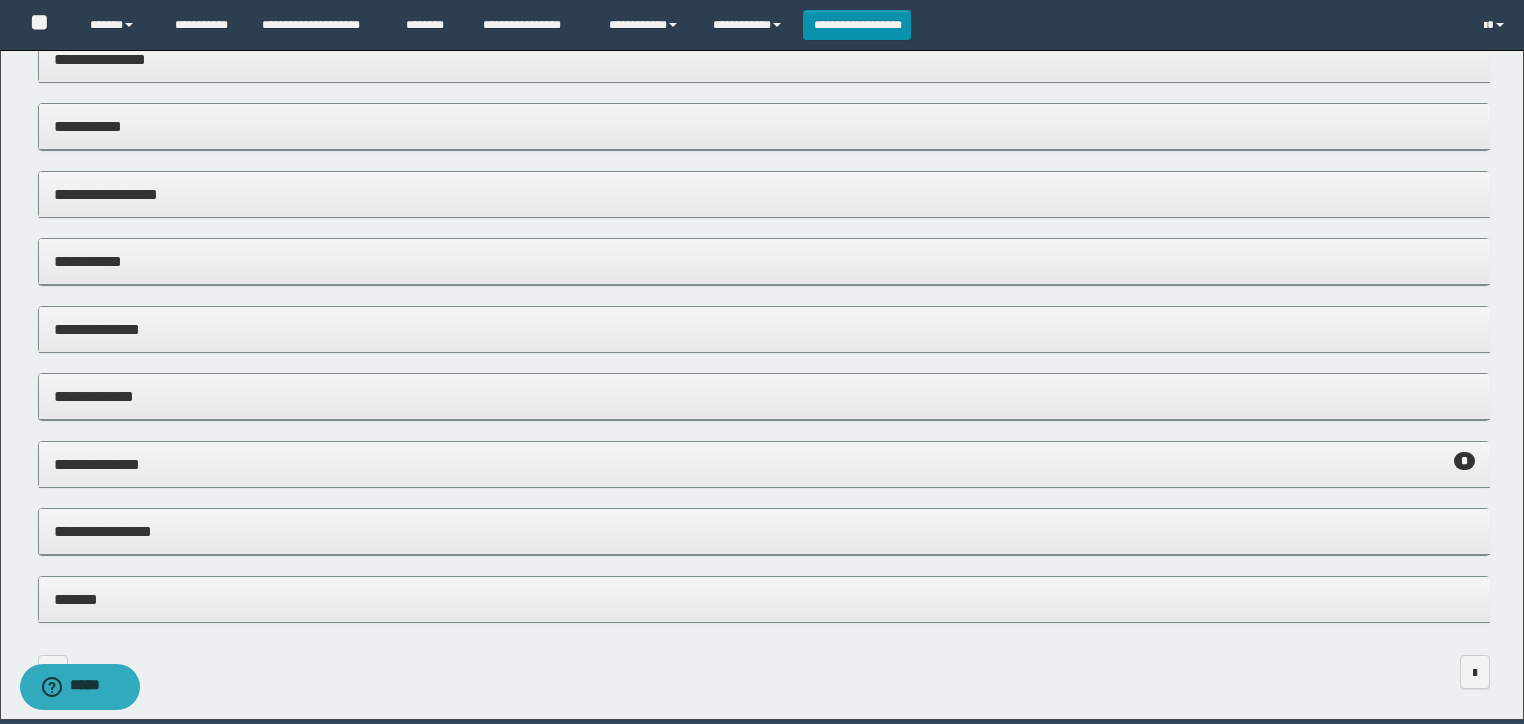 scroll, scrollTop: 179, scrollLeft: 0, axis: vertical 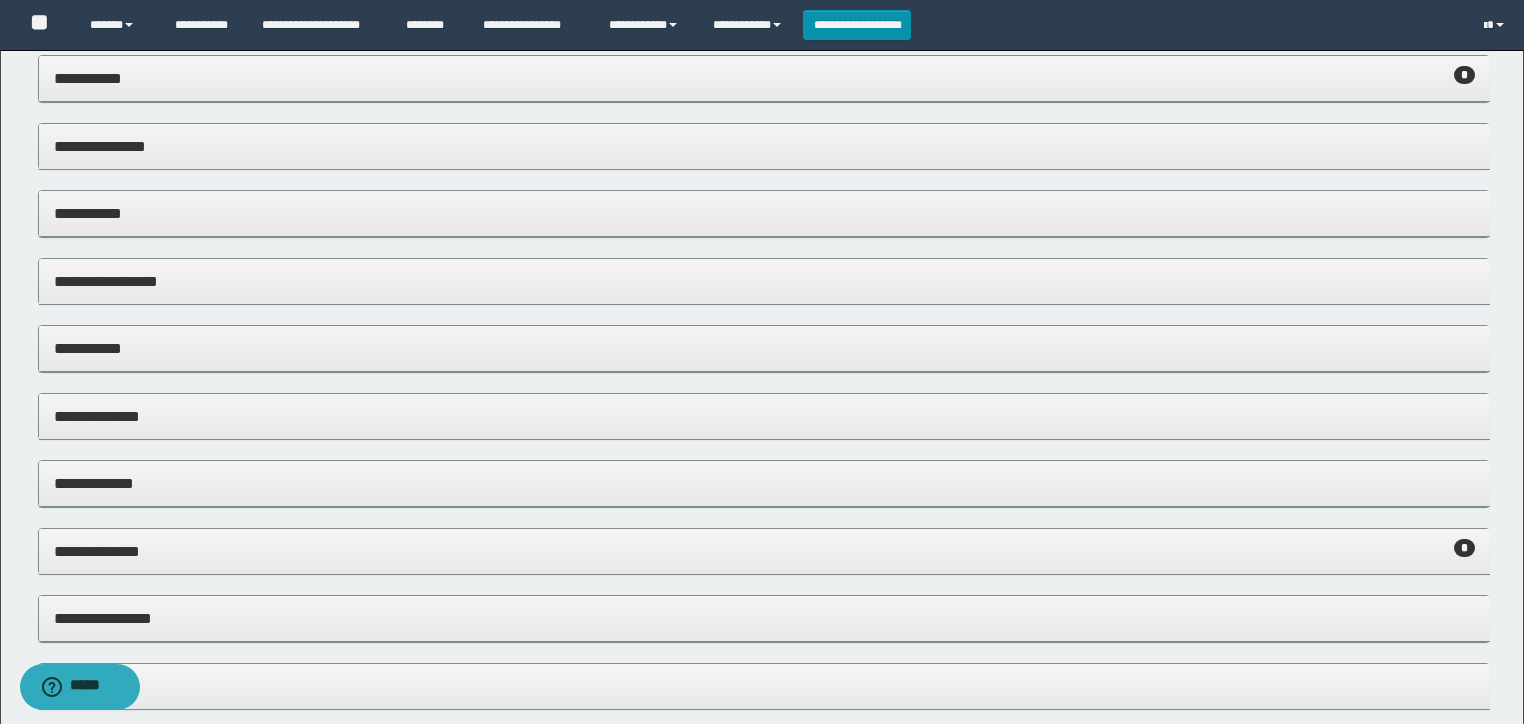 click on "**********" at bounding box center [764, 348] 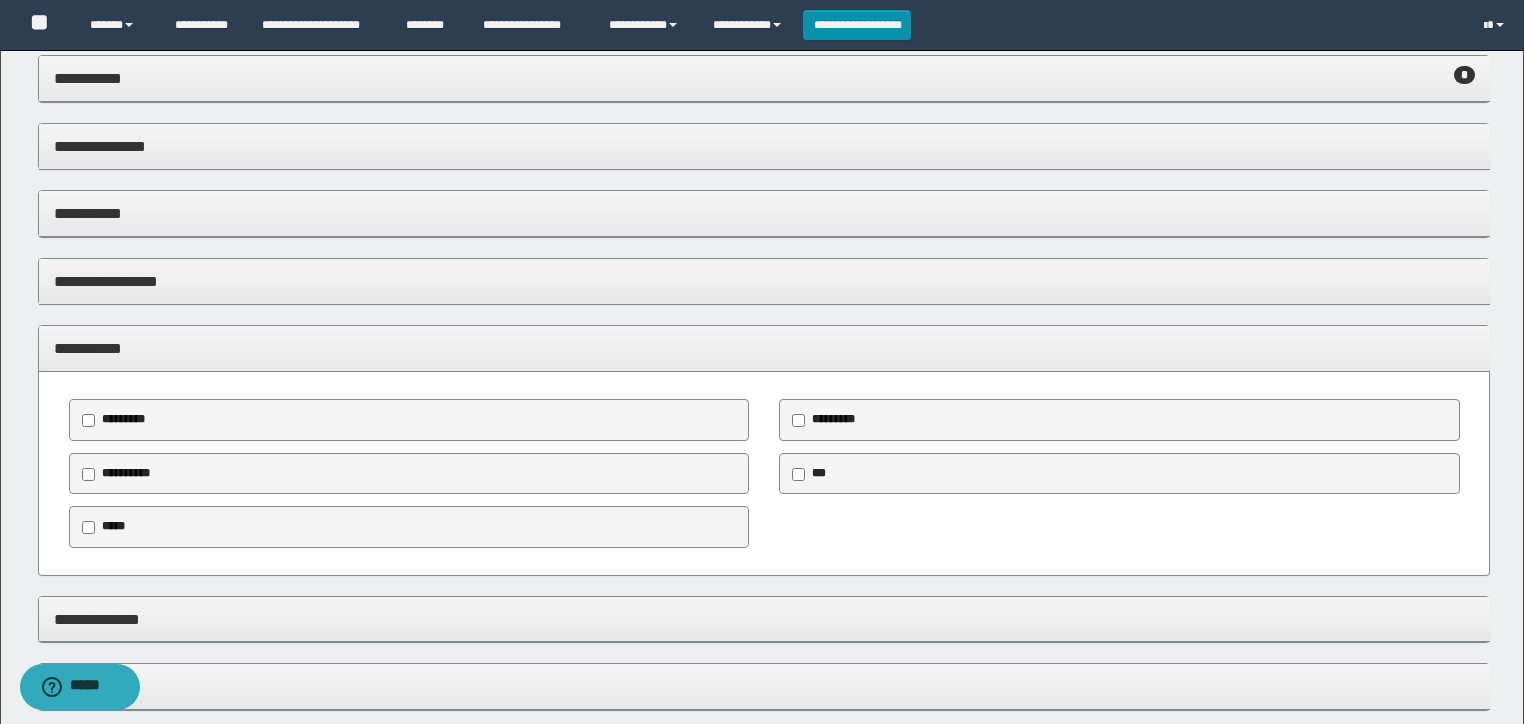 click on "*********" at bounding box center (119, 420) 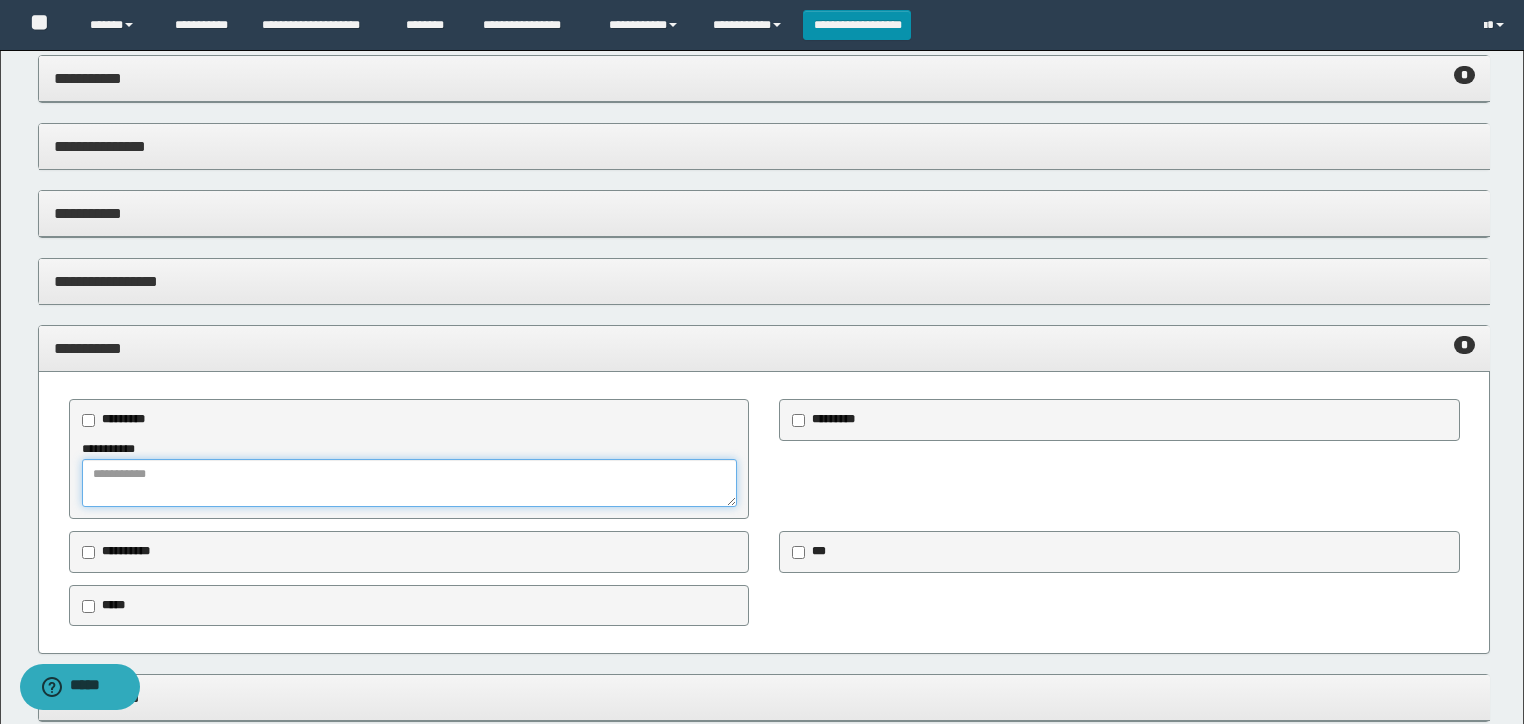 click at bounding box center [409, 483] 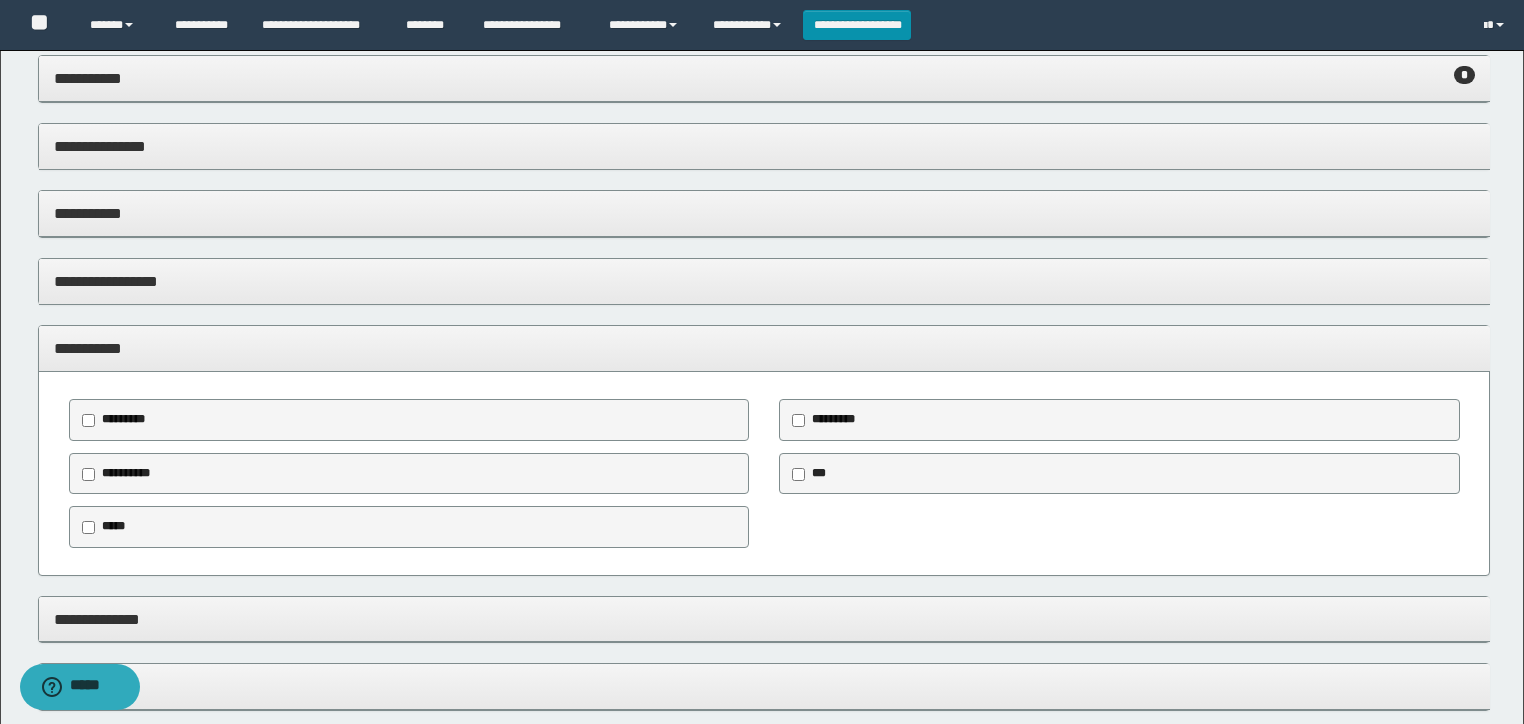 click on "*****" at bounding box center [107, 527] 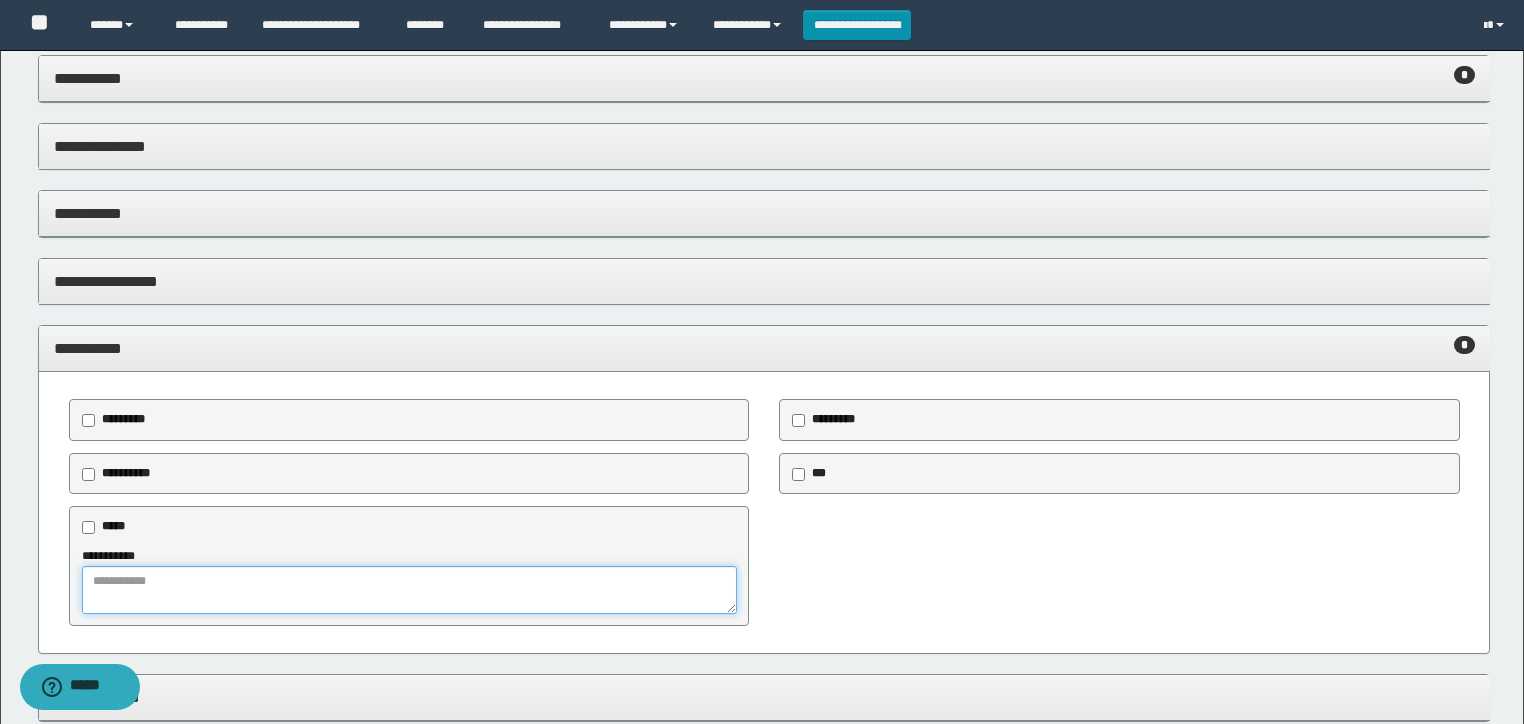 click at bounding box center (409, 590) 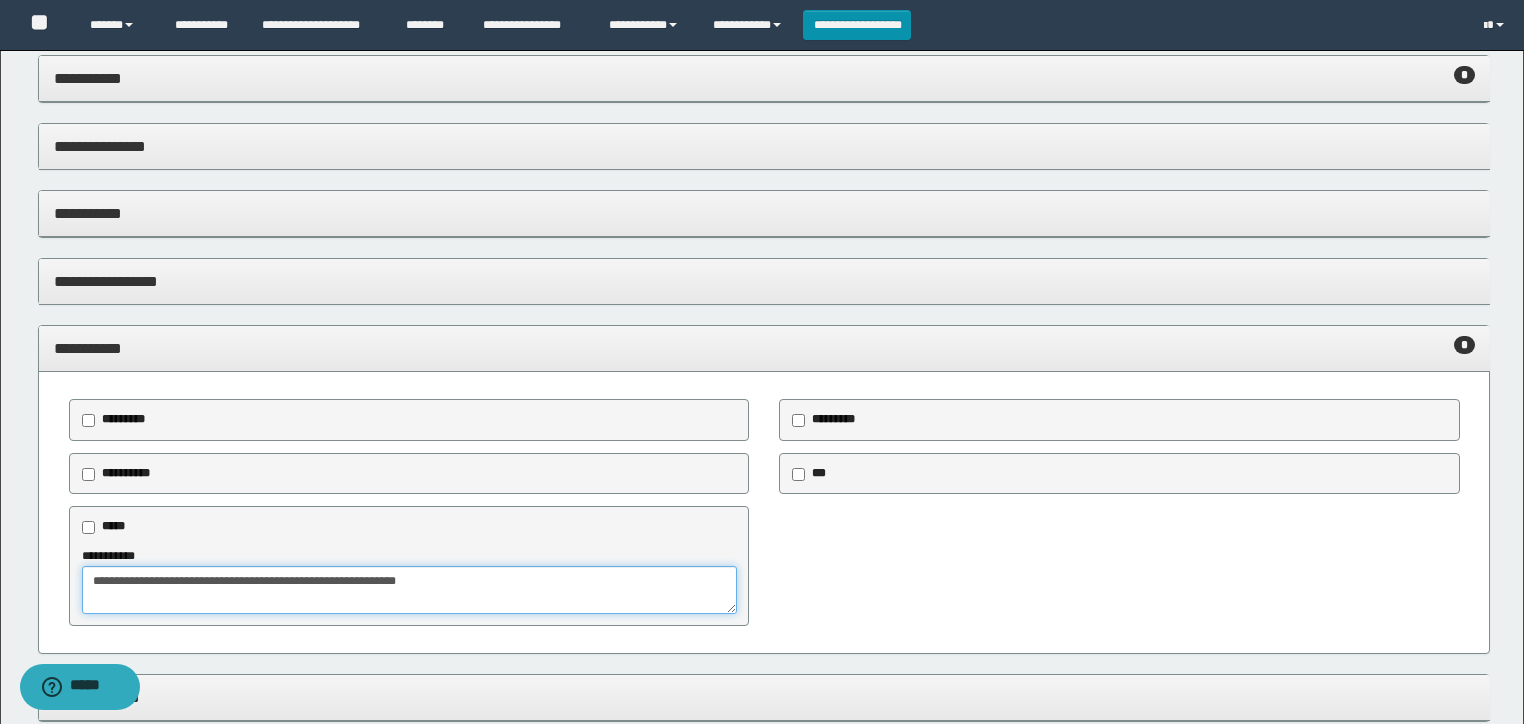 type on "**********" 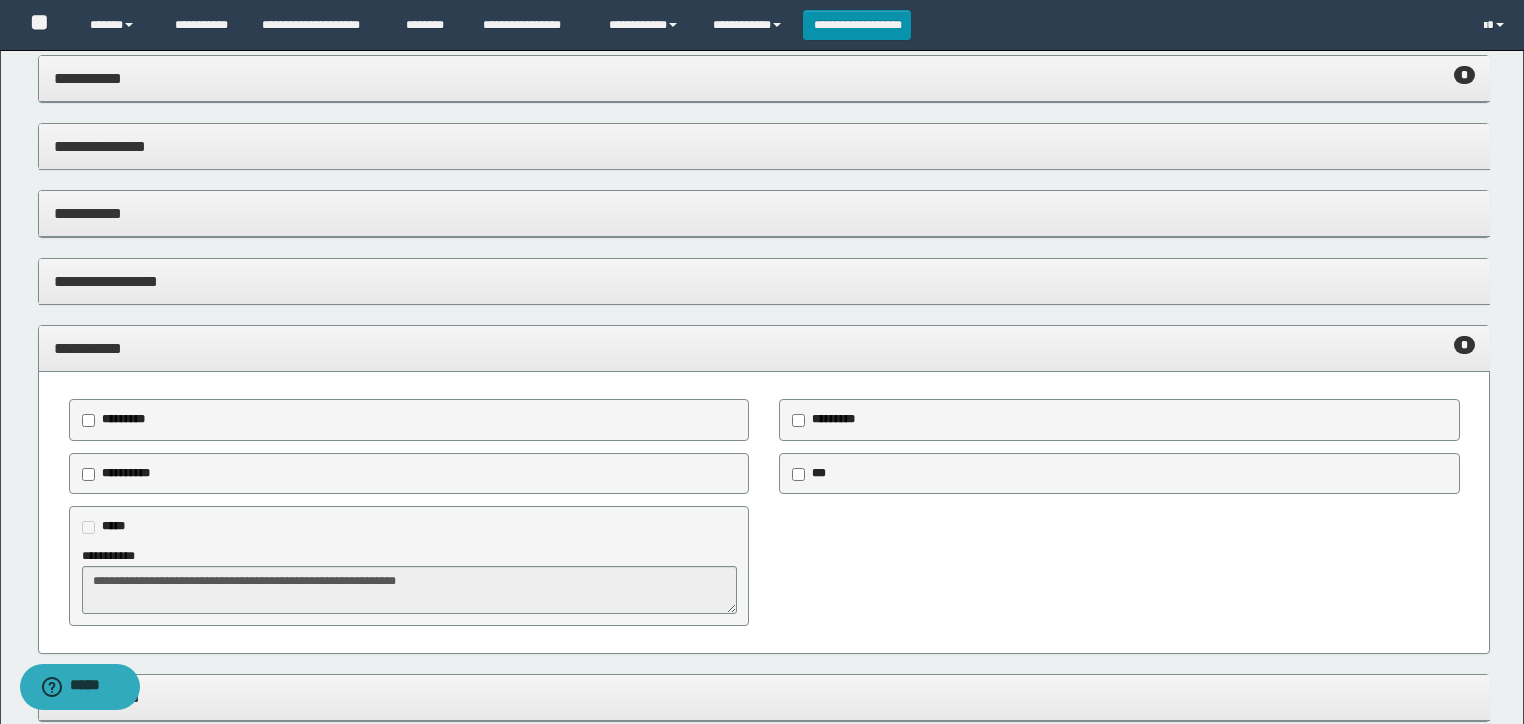 click on "**********" at bounding box center (764, 348) 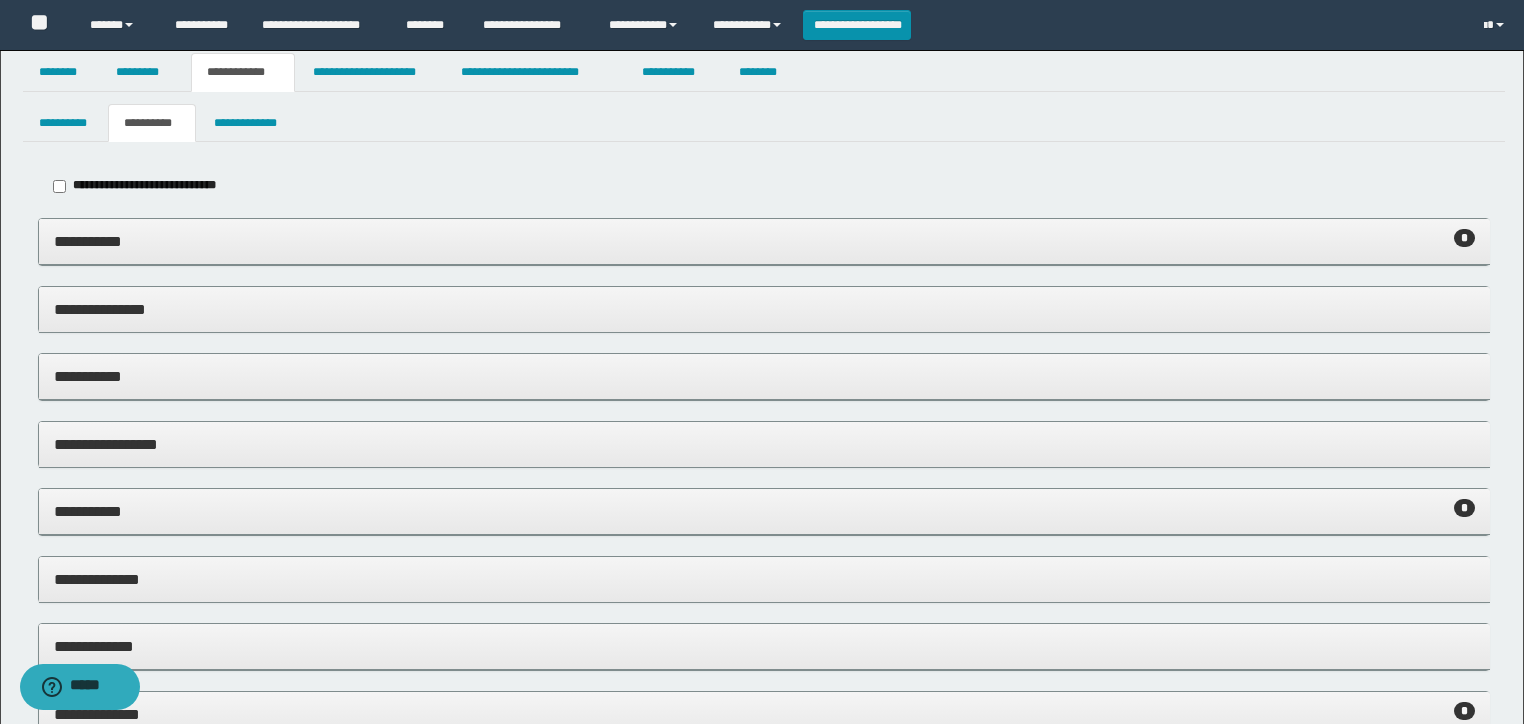 scroll, scrollTop: 0, scrollLeft: 0, axis: both 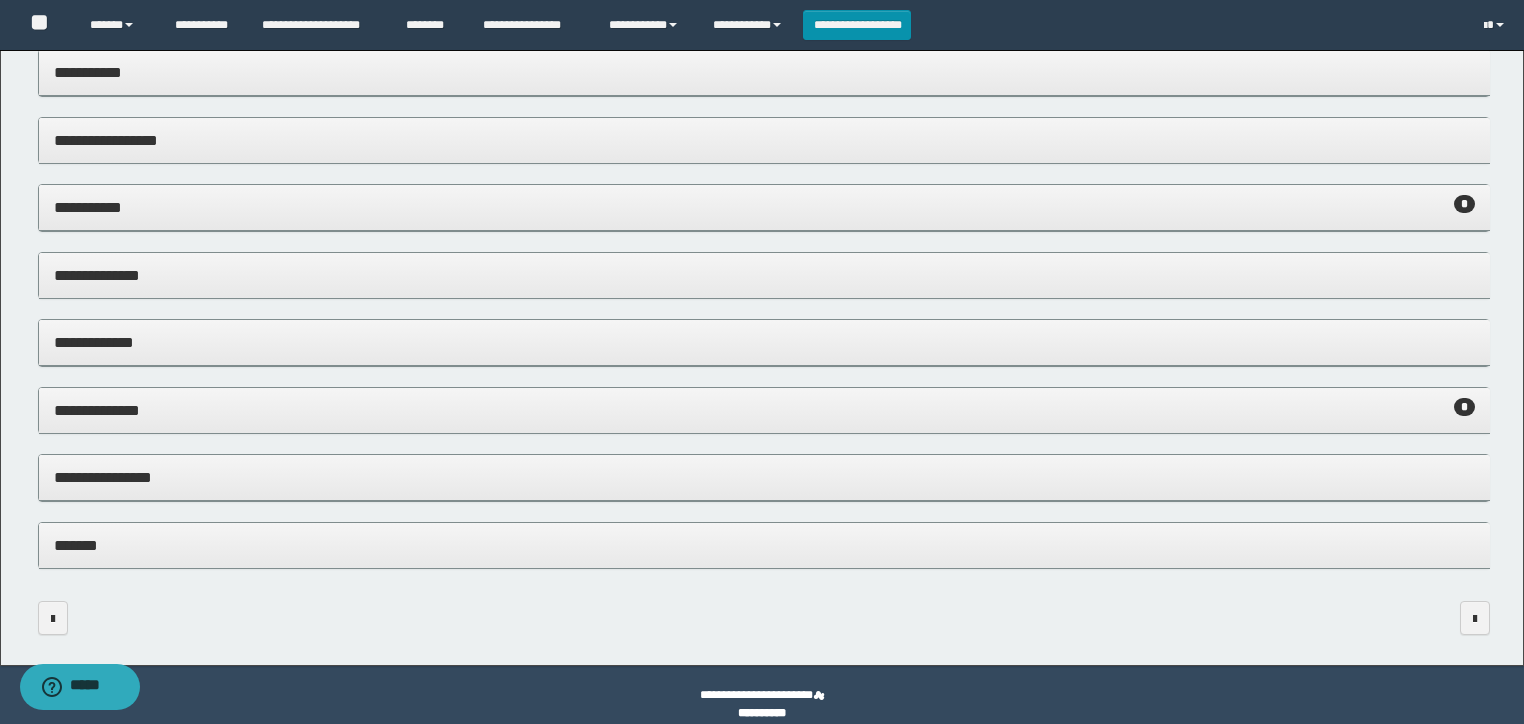 click on "**********" at bounding box center (764, 410) 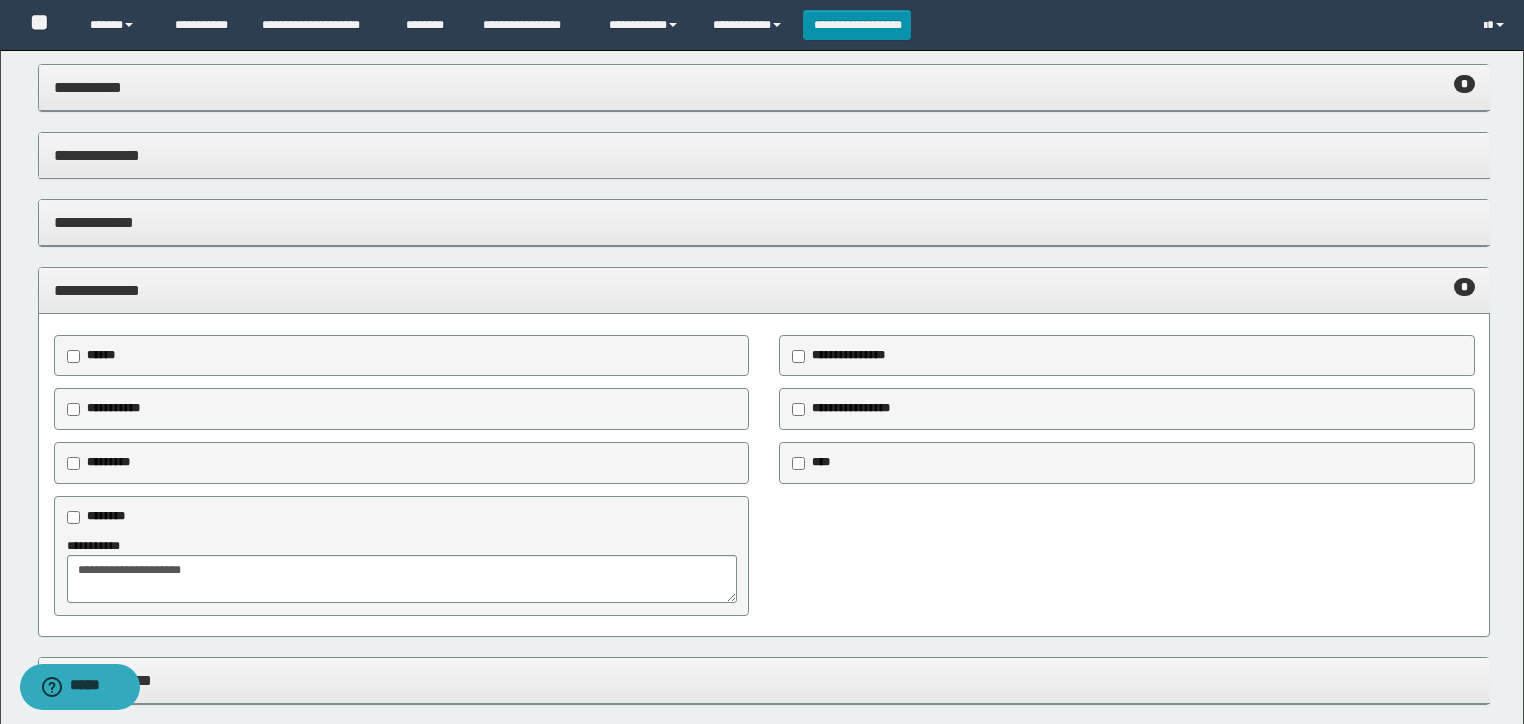 scroll, scrollTop: 640, scrollLeft: 0, axis: vertical 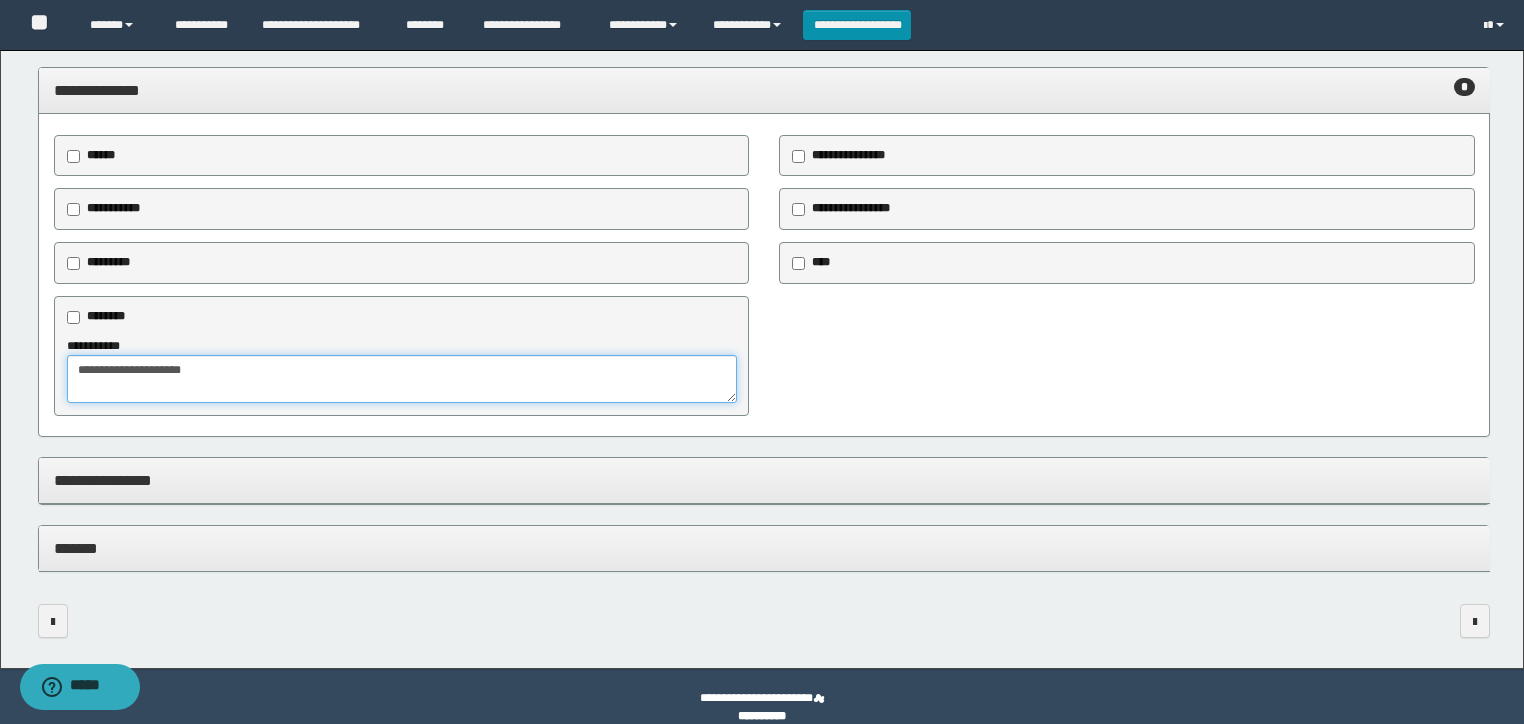 click on "**********" at bounding box center [402, 379] 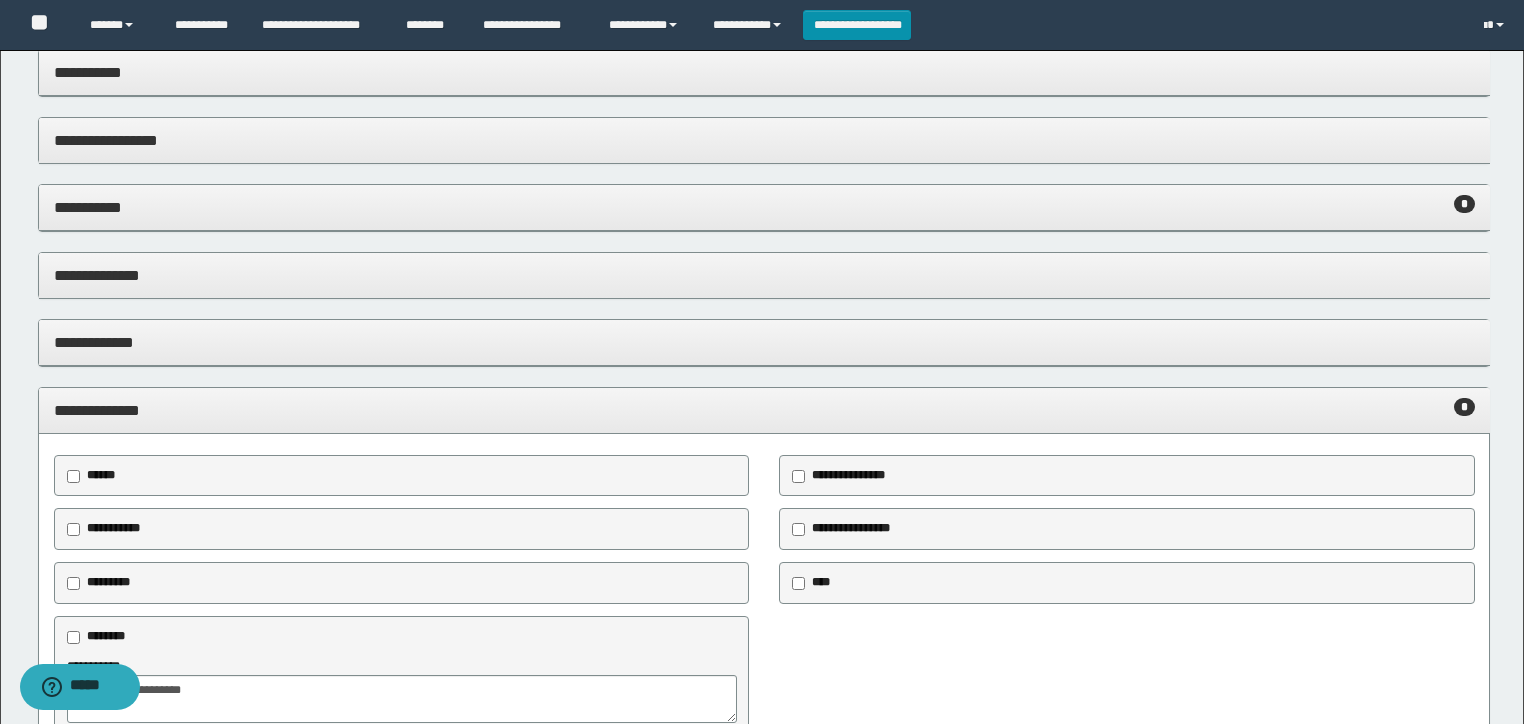 drag, startPoint x: 138, startPoint y: 425, endPoint x: 194, endPoint y: 406, distance: 59.135437 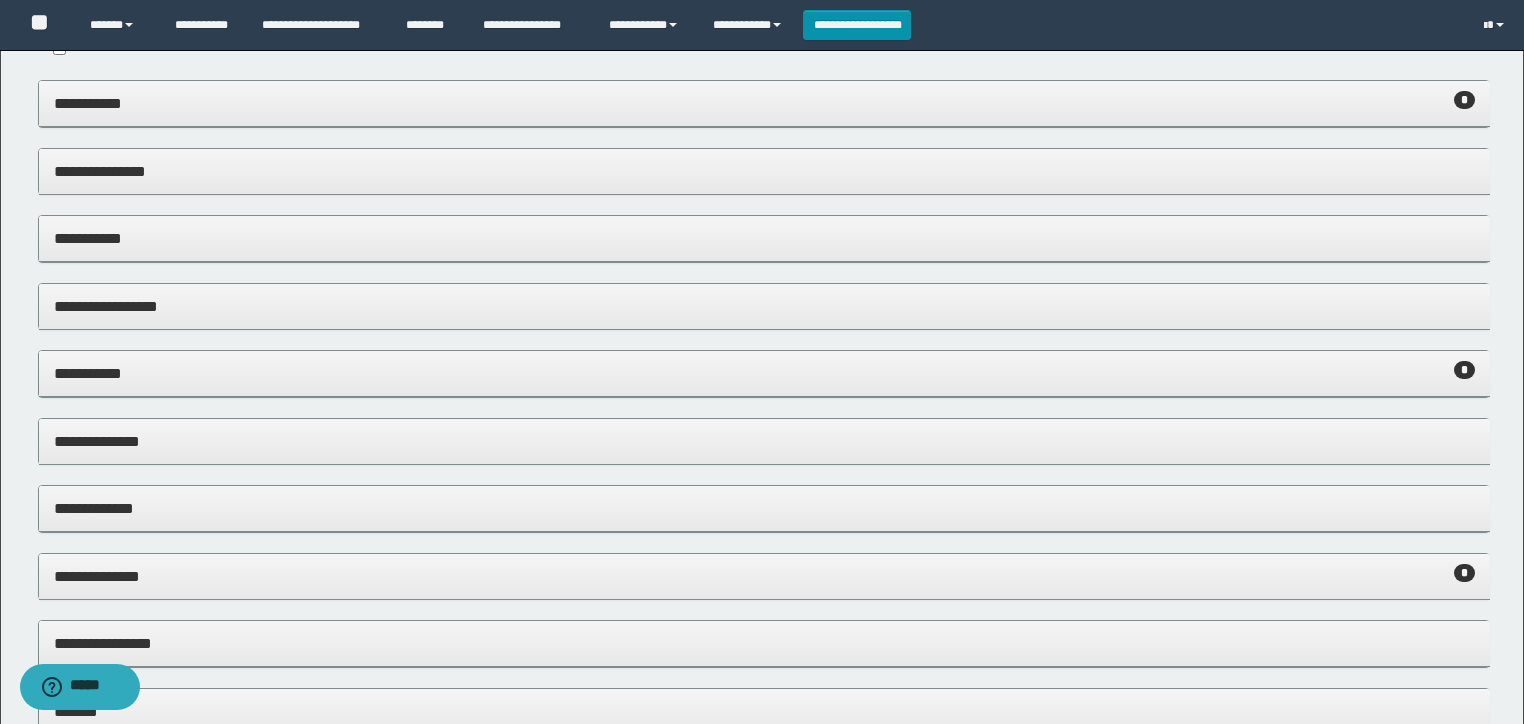 scroll, scrollTop: 0, scrollLeft: 0, axis: both 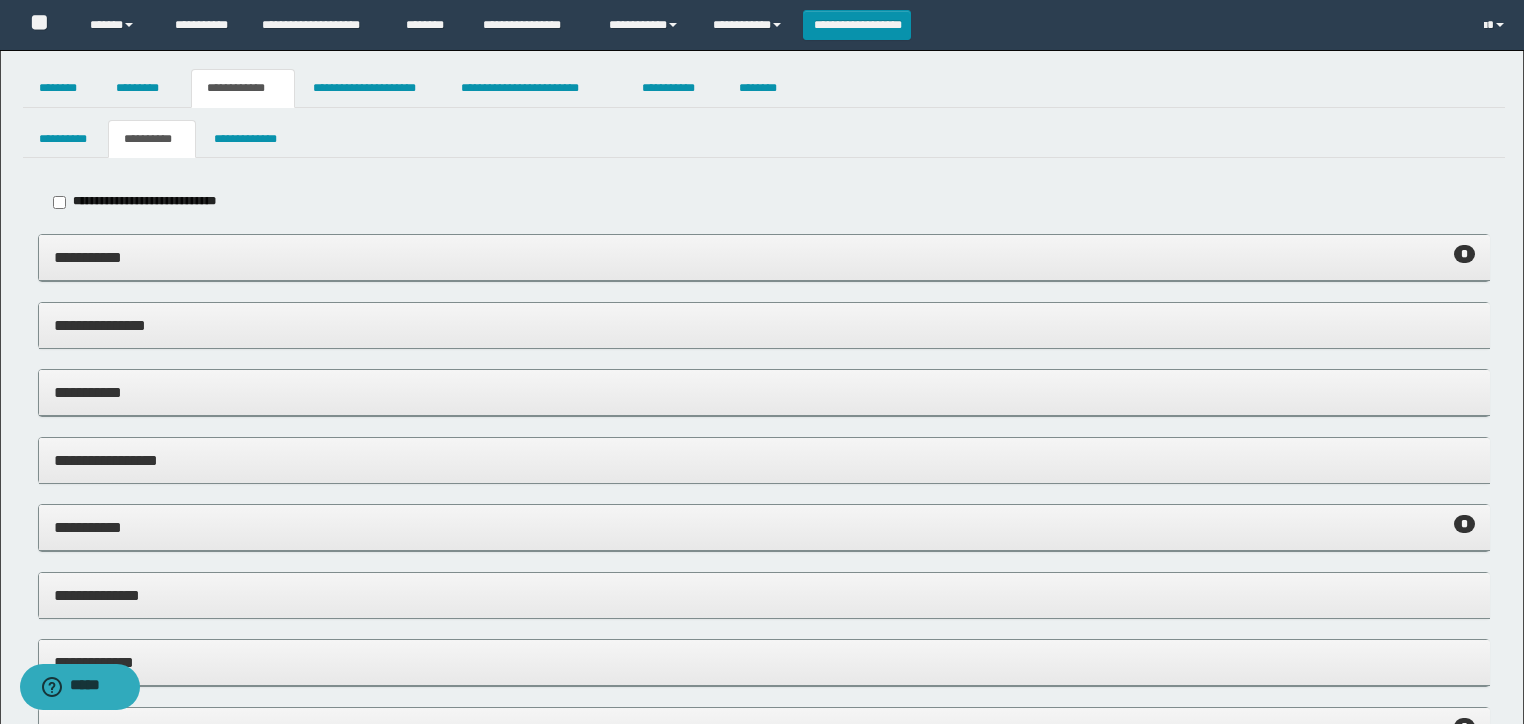 drag, startPoint x: 144, startPoint y: 252, endPoint x: 329, endPoint y: 462, distance: 279.86603 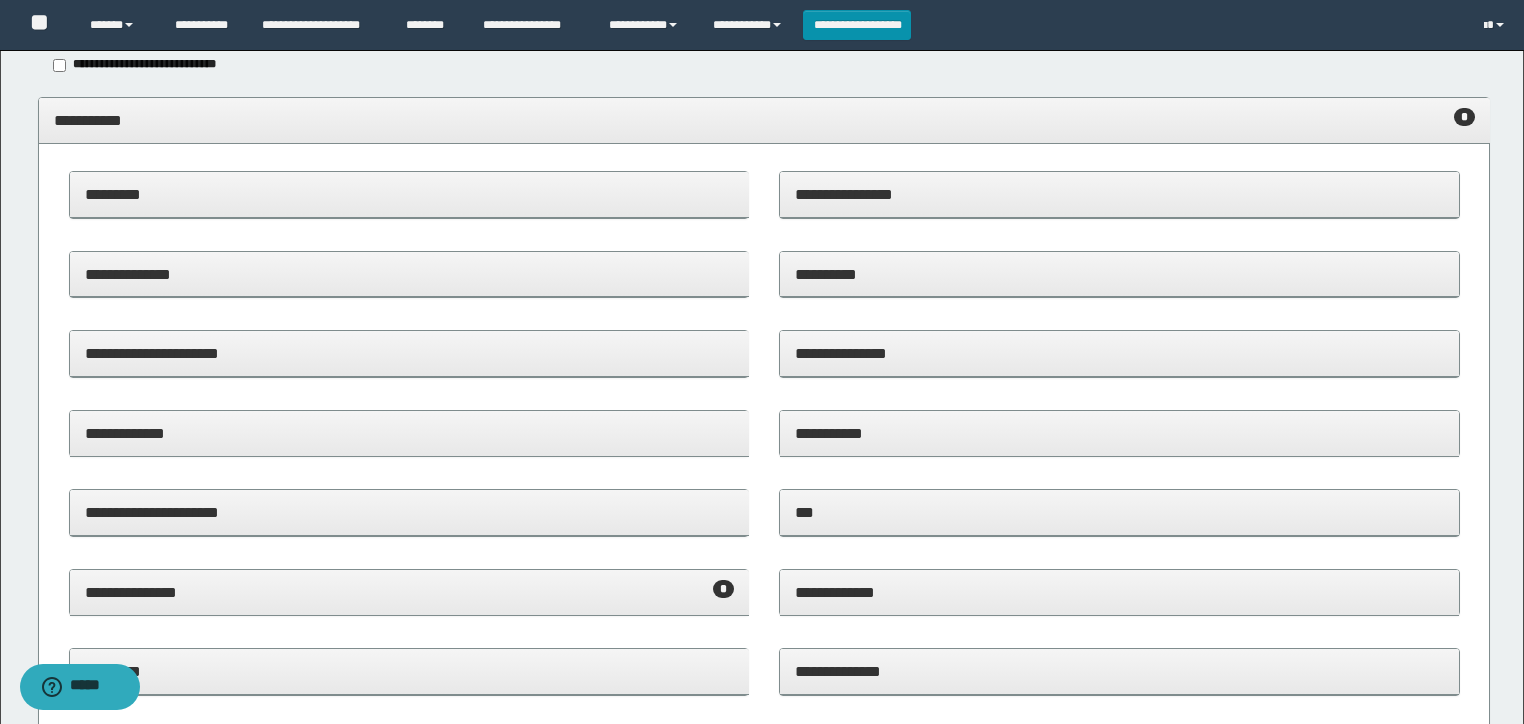 scroll, scrollTop: 320, scrollLeft: 0, axis: vertical 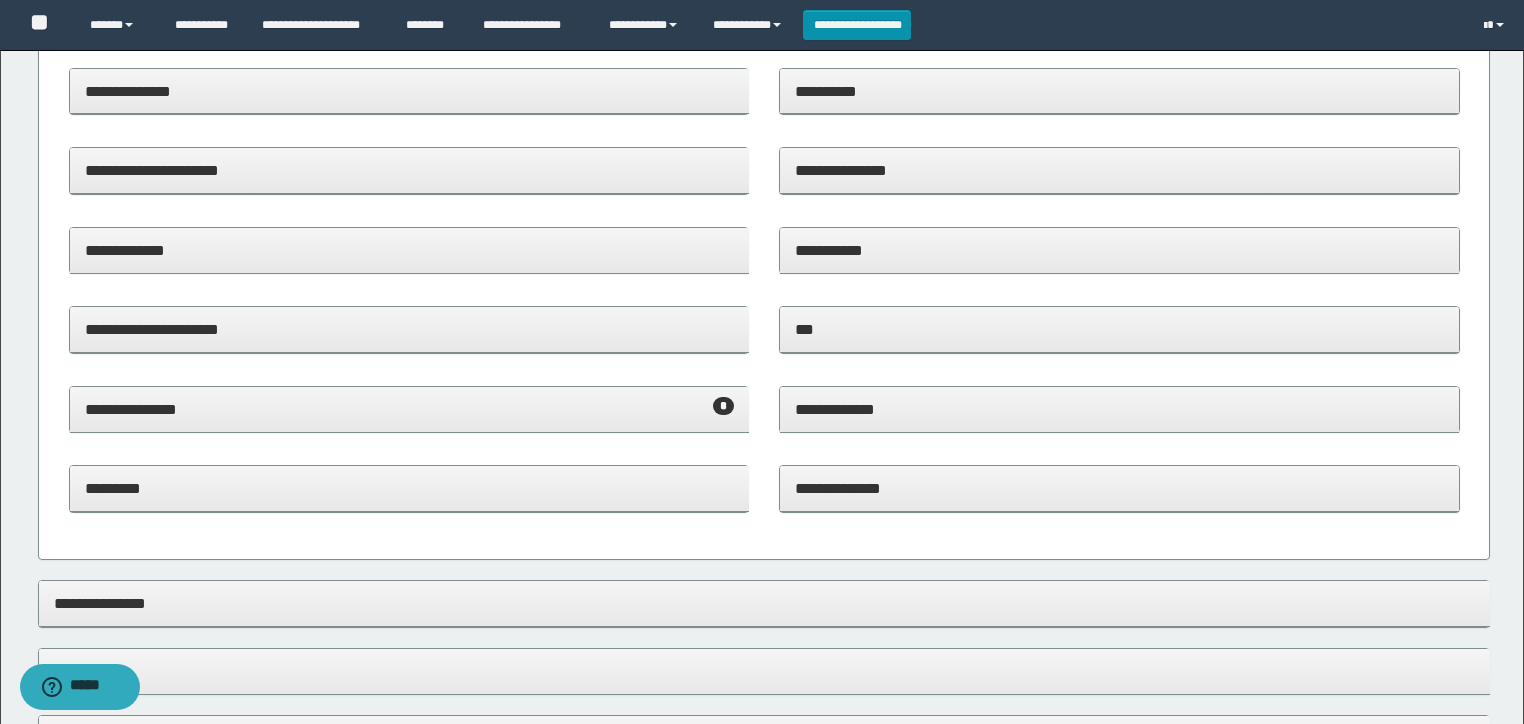 click on "**********" at bounding box center [409, 409] 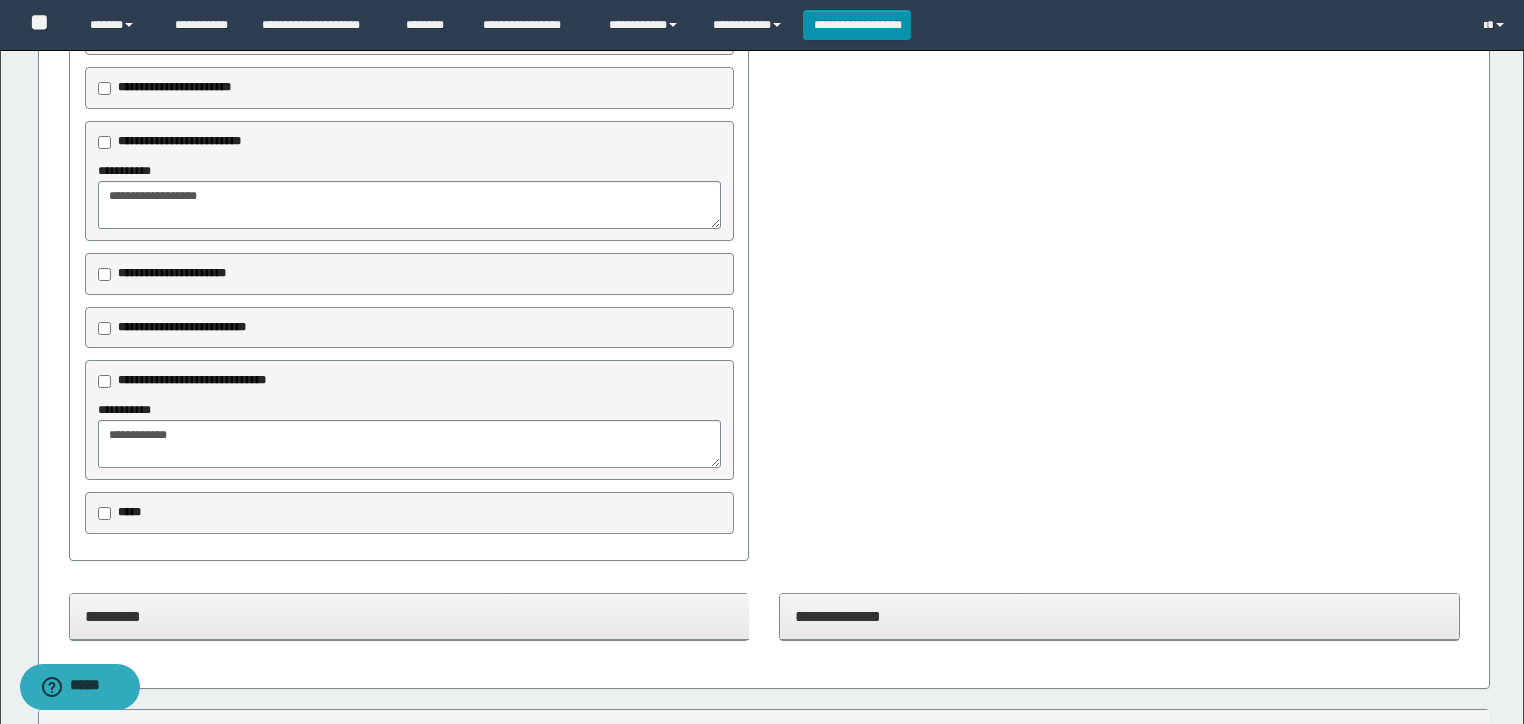 scroll, scrollTop: 880, scrollLeft: 0, axis: vertical 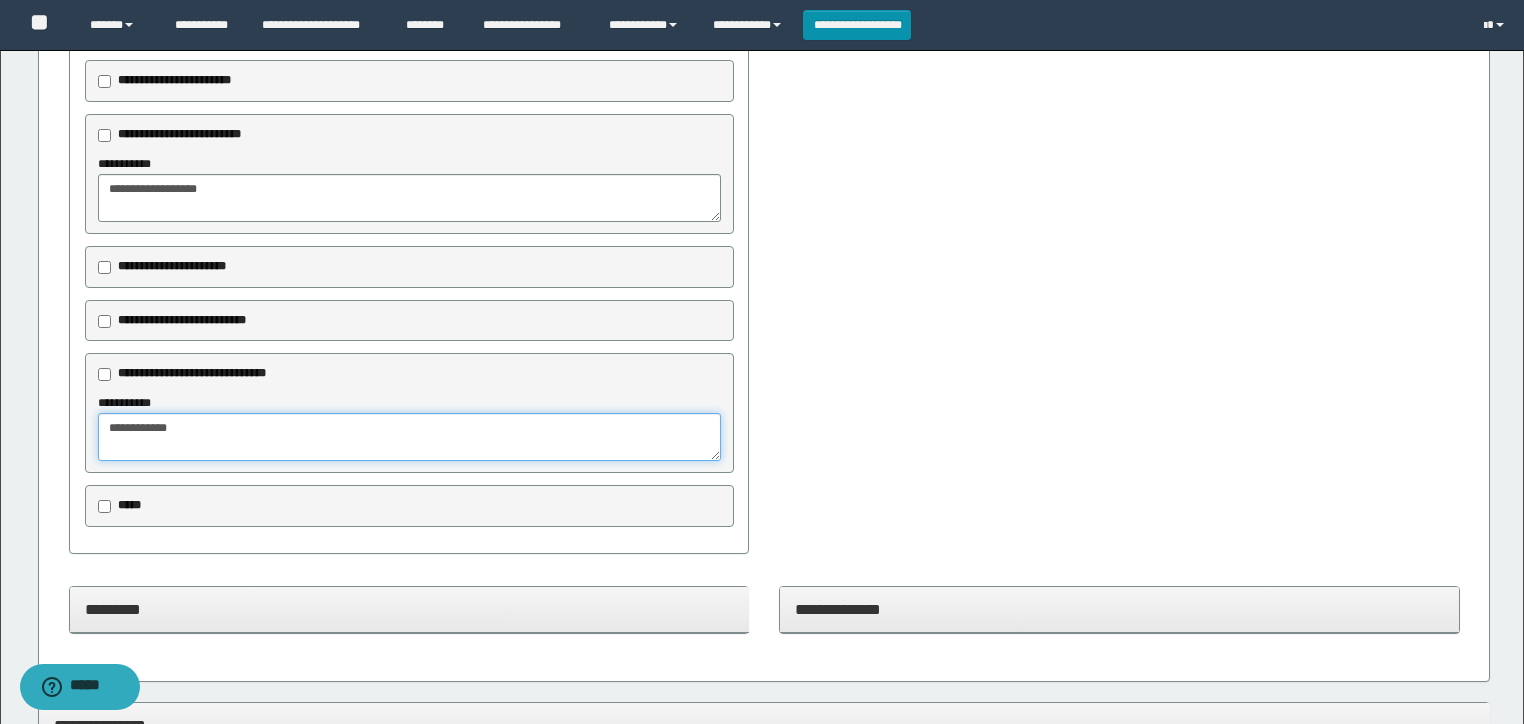 drag, startPoint x: 204, startPoint y: 431, endPoint x: 218, endPoint y: 425, distance: 15.231546 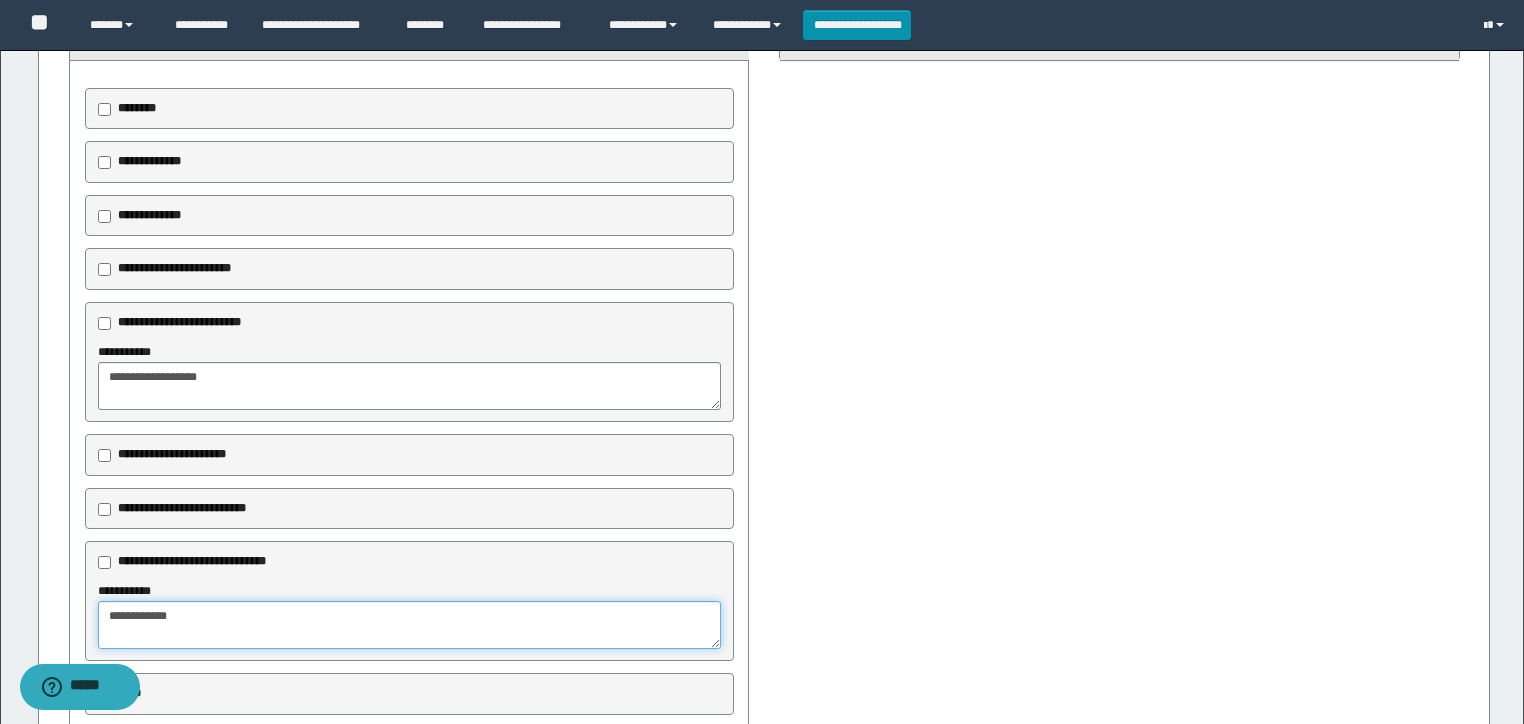 scroll, scrollTop: 560, scrollLeft: 0, axis: vertical 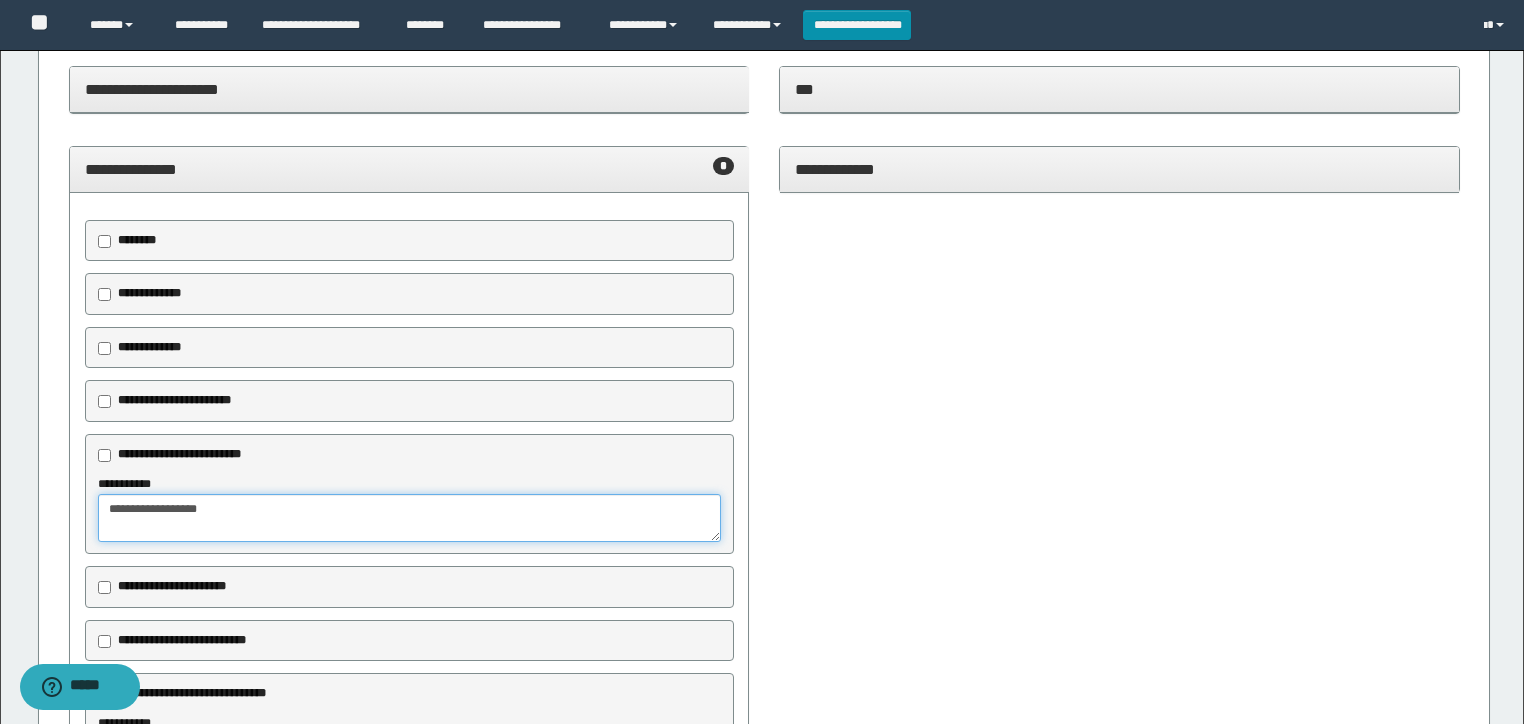 click on "**********" at bounding box center (409, 518) 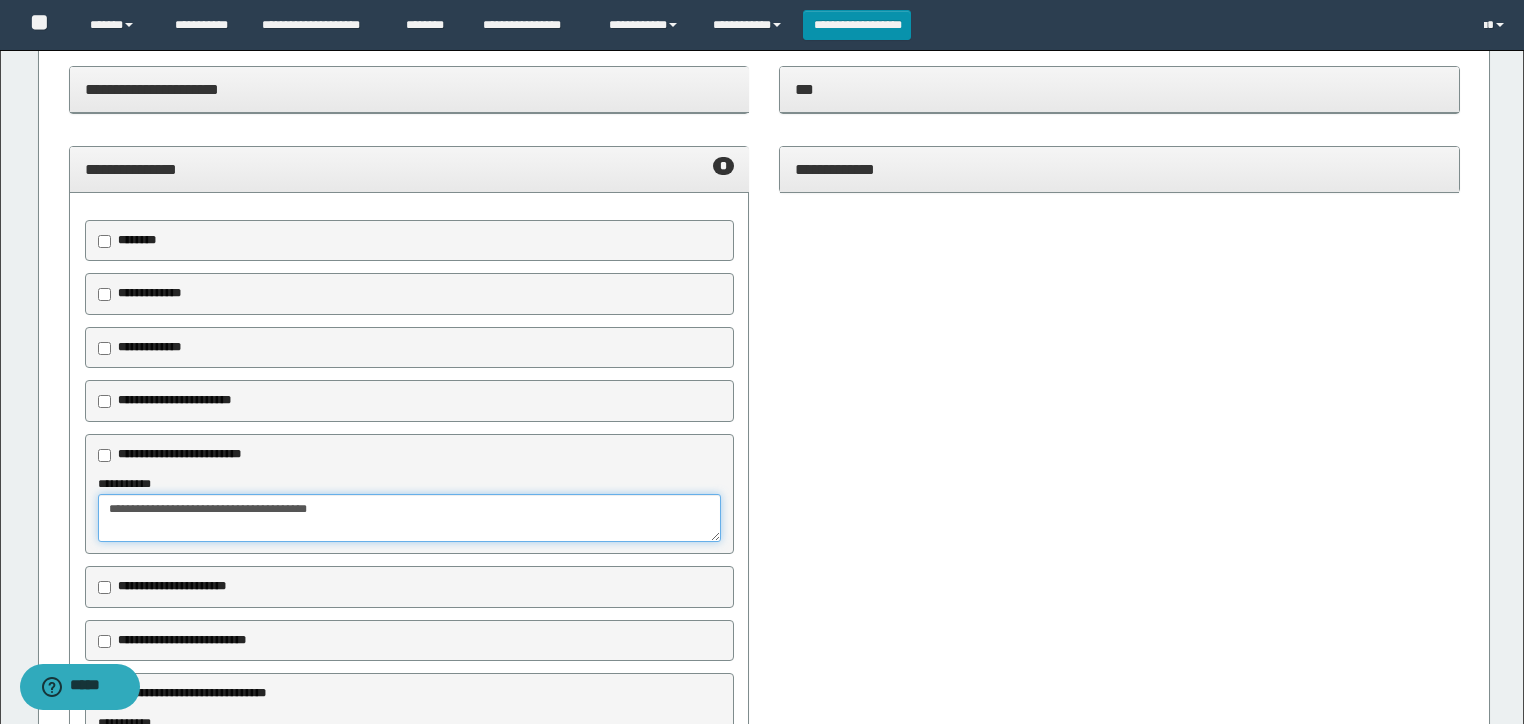 type on "**********" 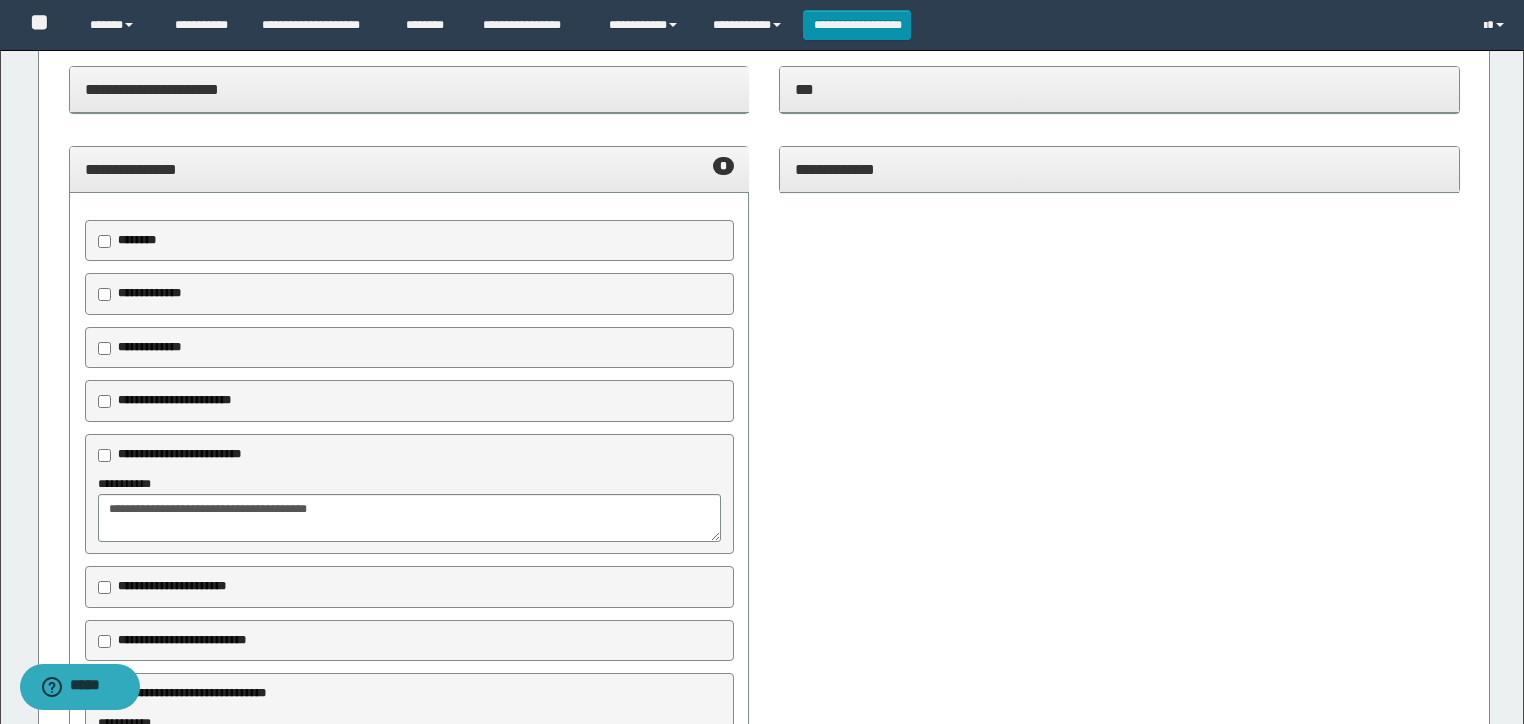 click on "**********" at bounding box center [409, 169] 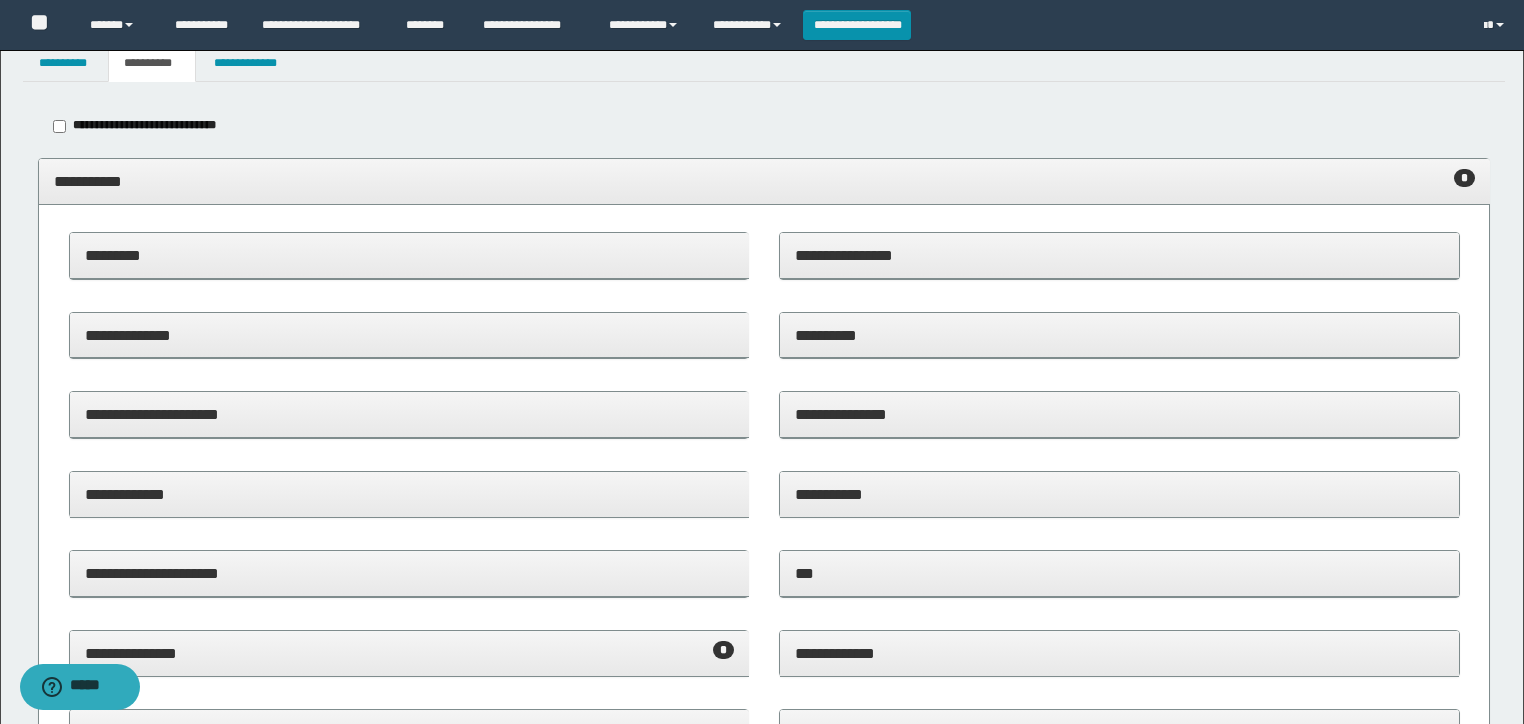scroll, scrollTop: 0, scrollLeft: 0, axis: both 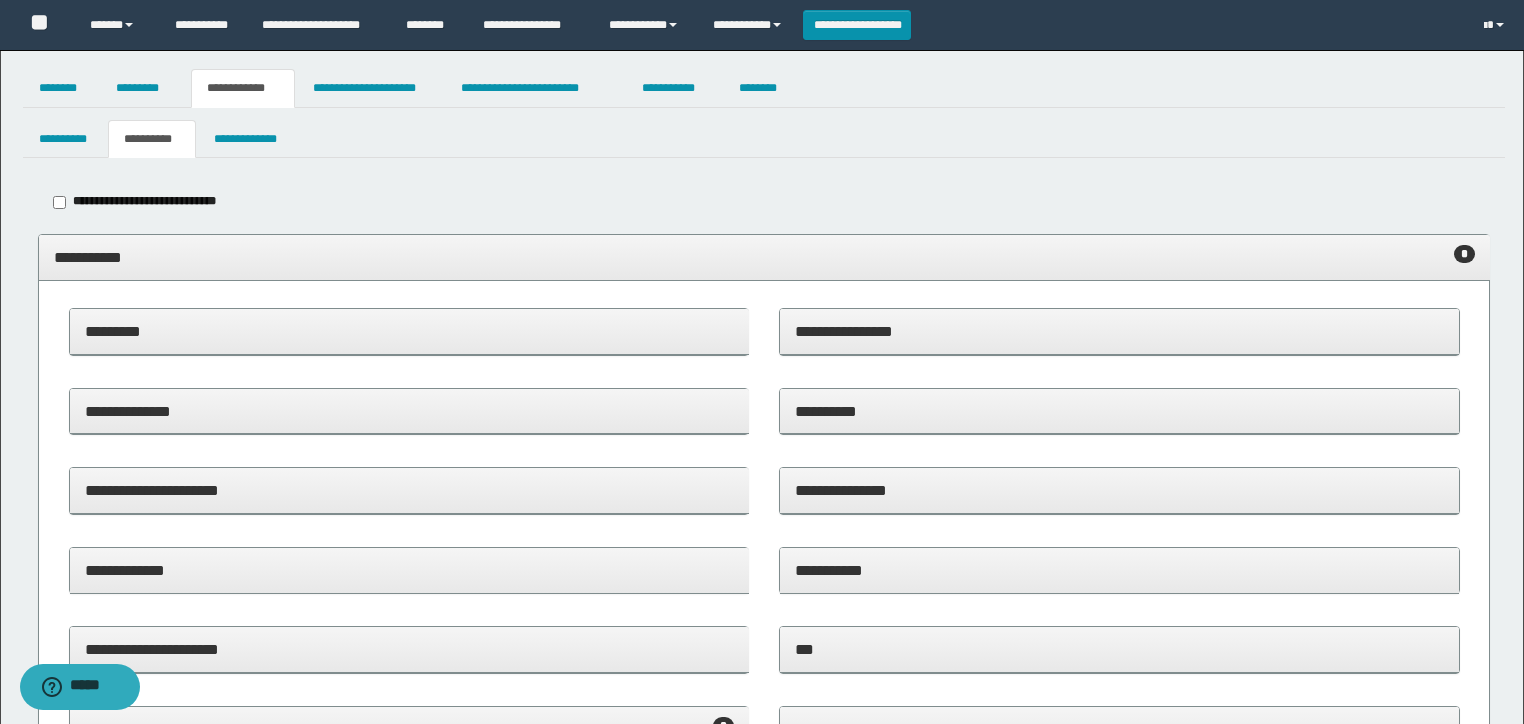 click on "**********" at bounding box center (764, 257) 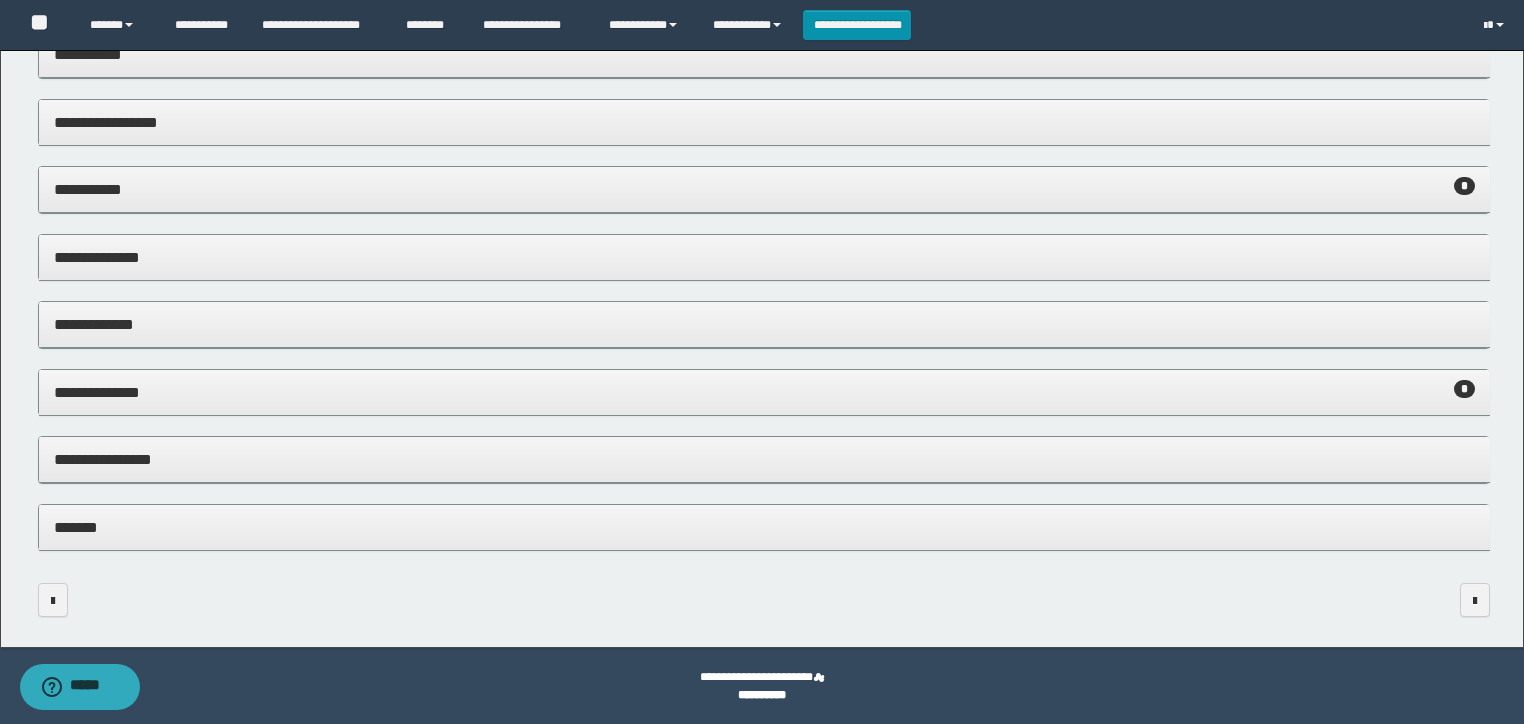 scroll, scrollTop: 339, scrollLeft: 0, axis: vertical 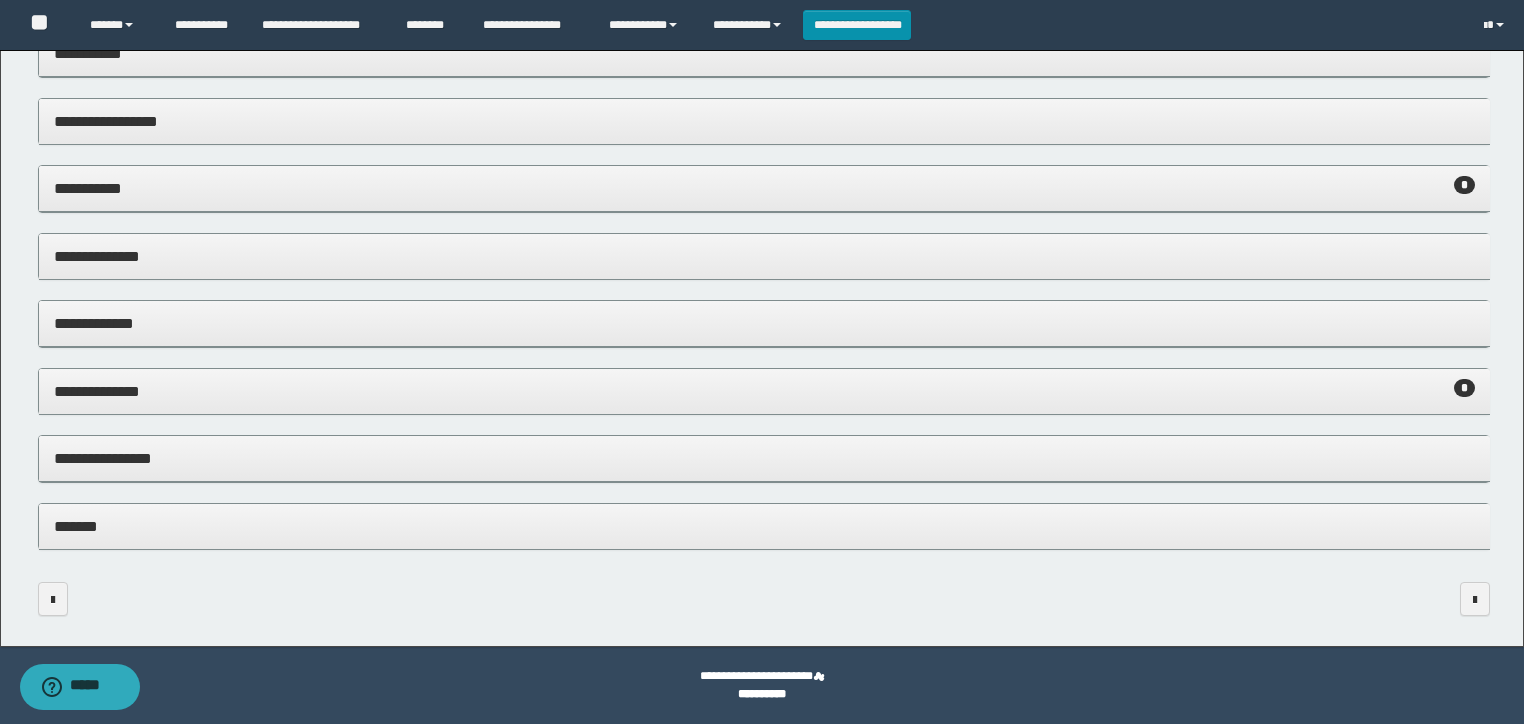 click on "**********" at bounding box center (764, 458) 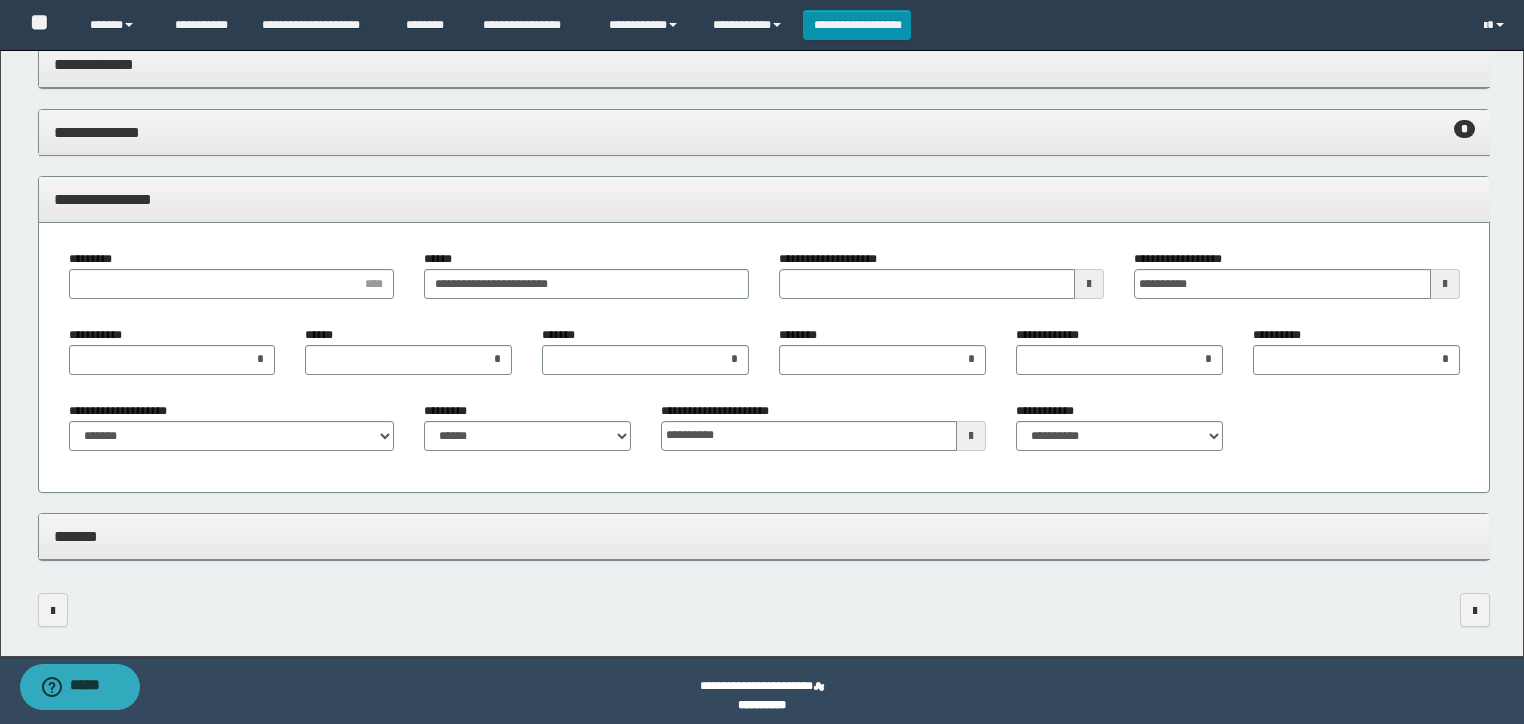scroll, scrollTop: 608, scrollLeft: 0, axis: vertical 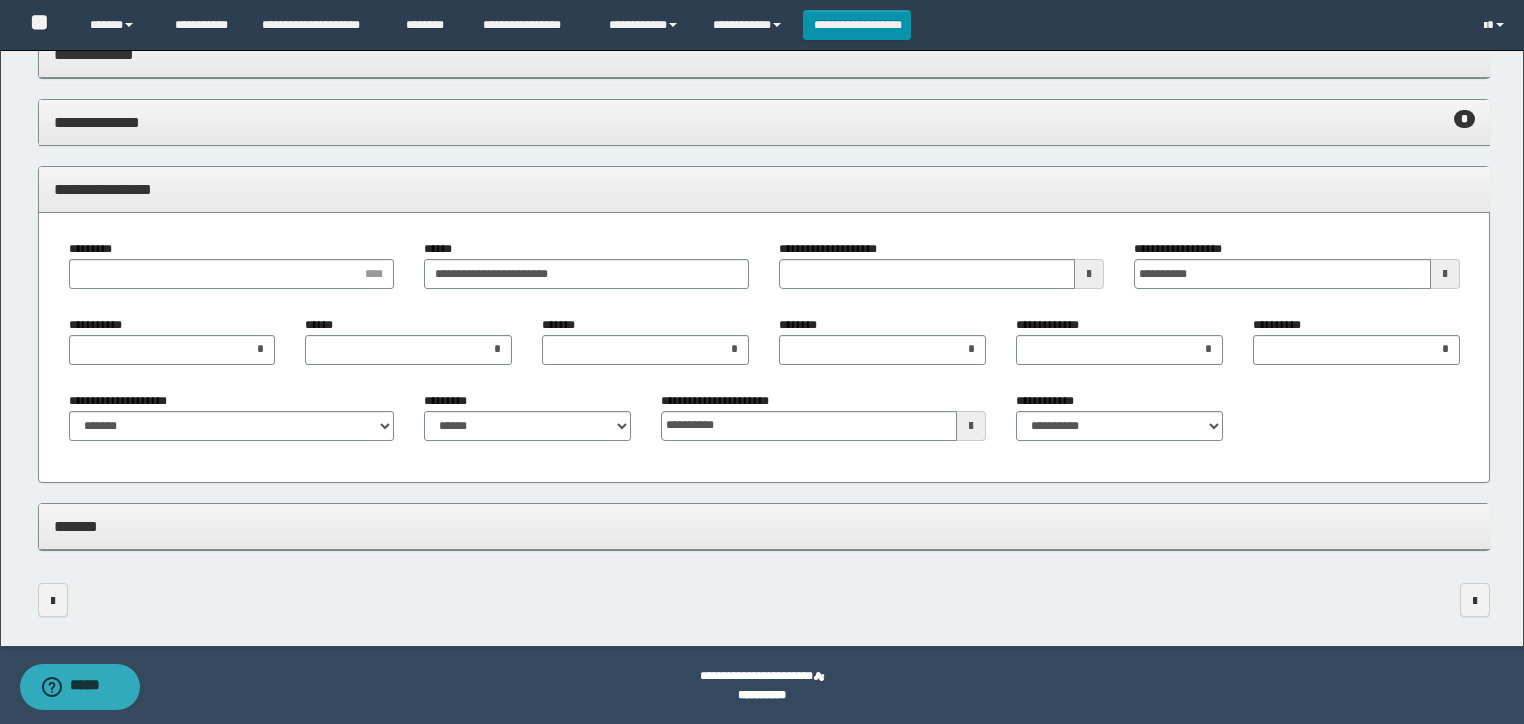 click on "********
*" at bounding box center (882, 348) 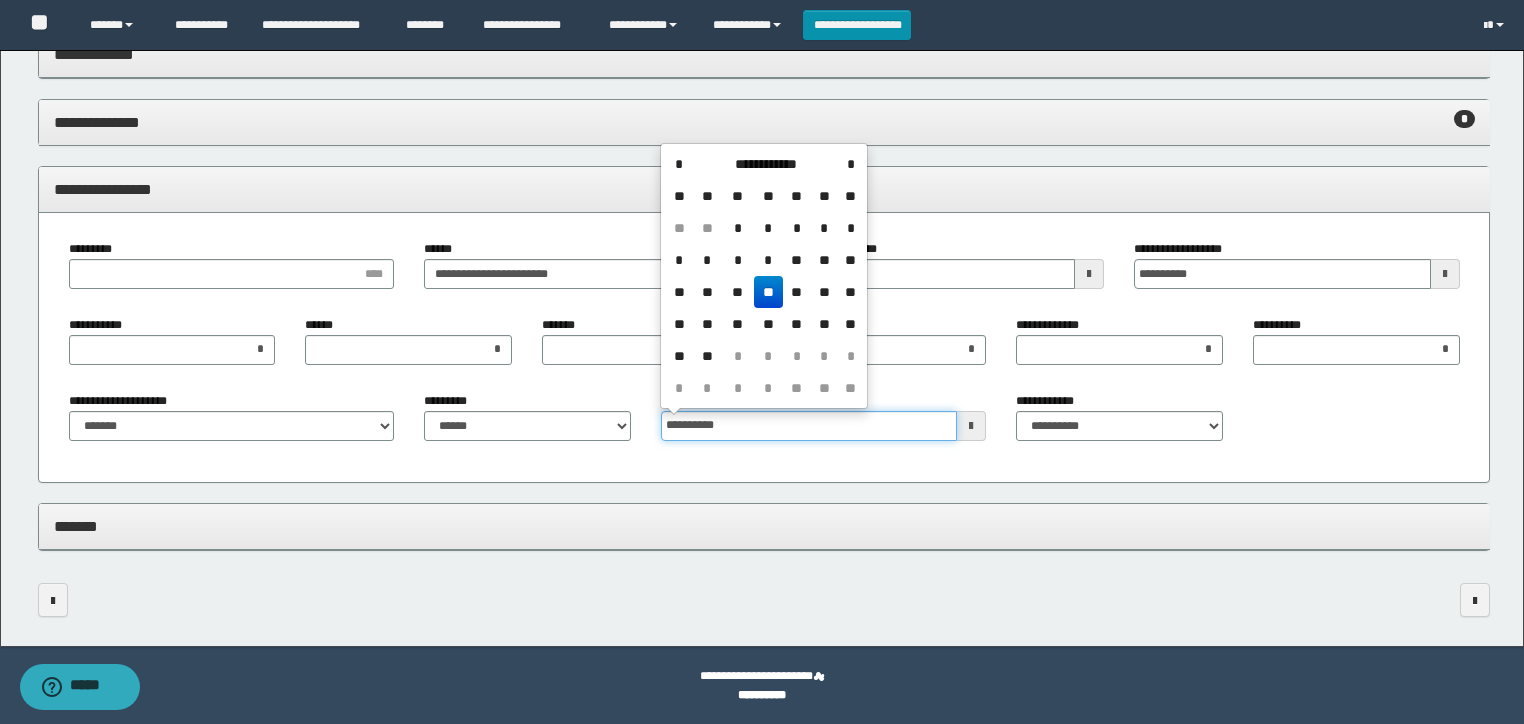 drag, startPoint x: 719, startPoint y: 420, endPoint x: 384, endPoint y: 340, distance: 344.4198 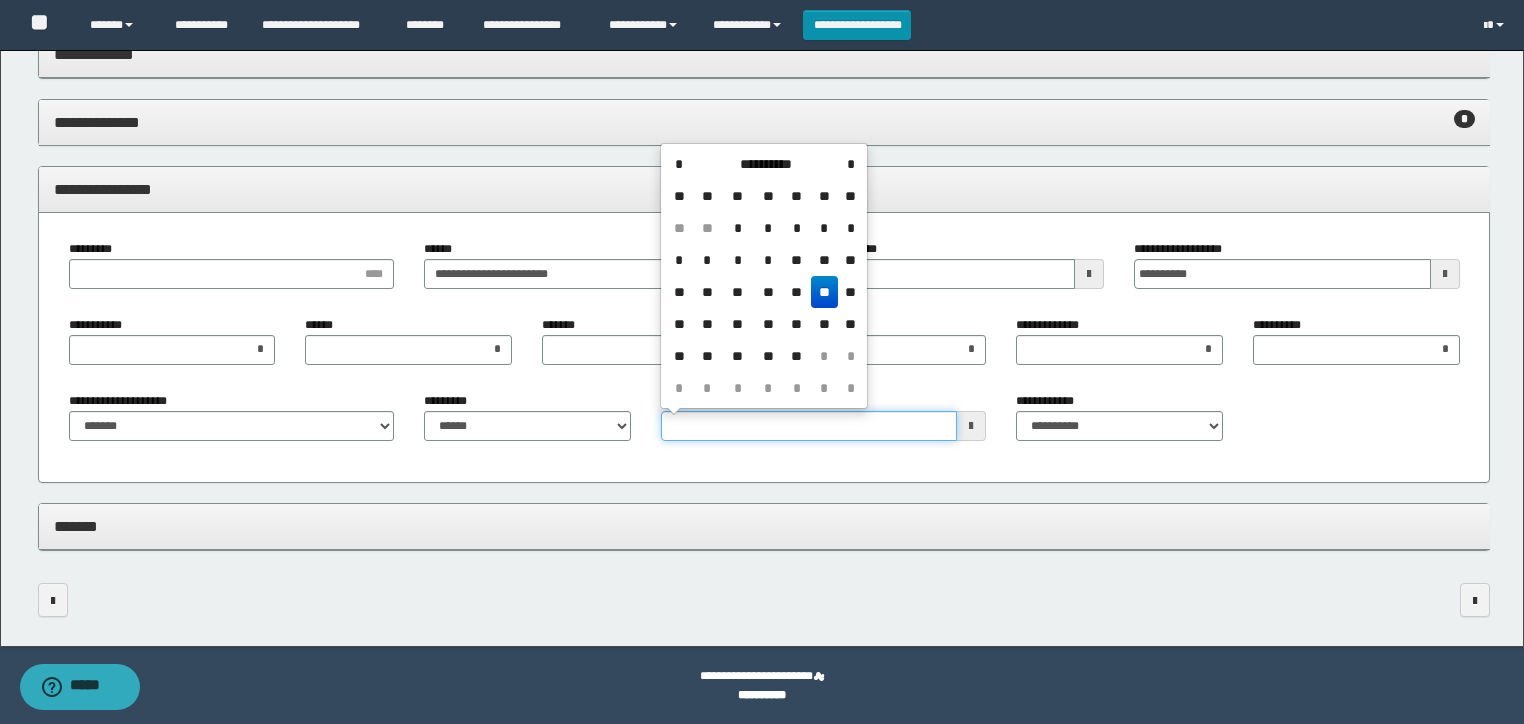type on "**********" 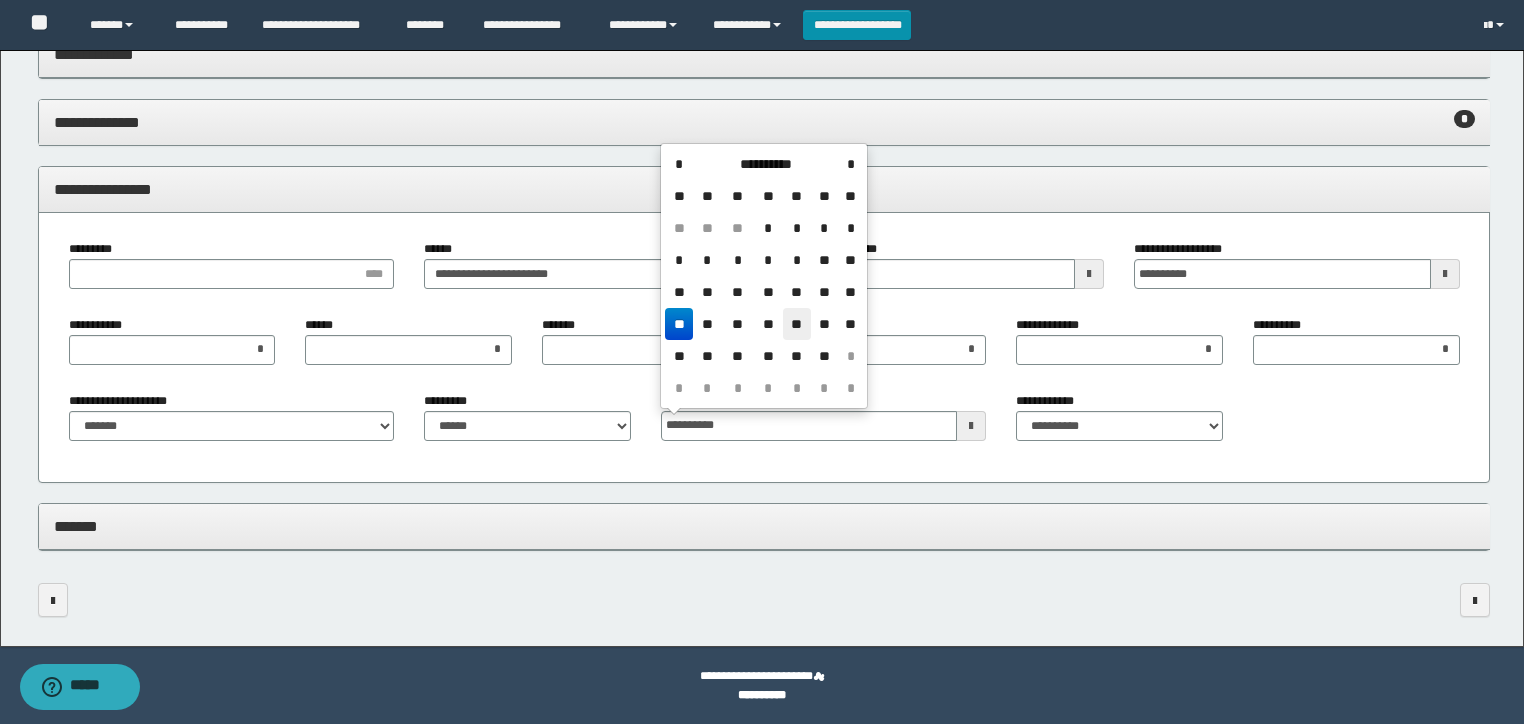 click on "**" at bounding box center (797, 324) 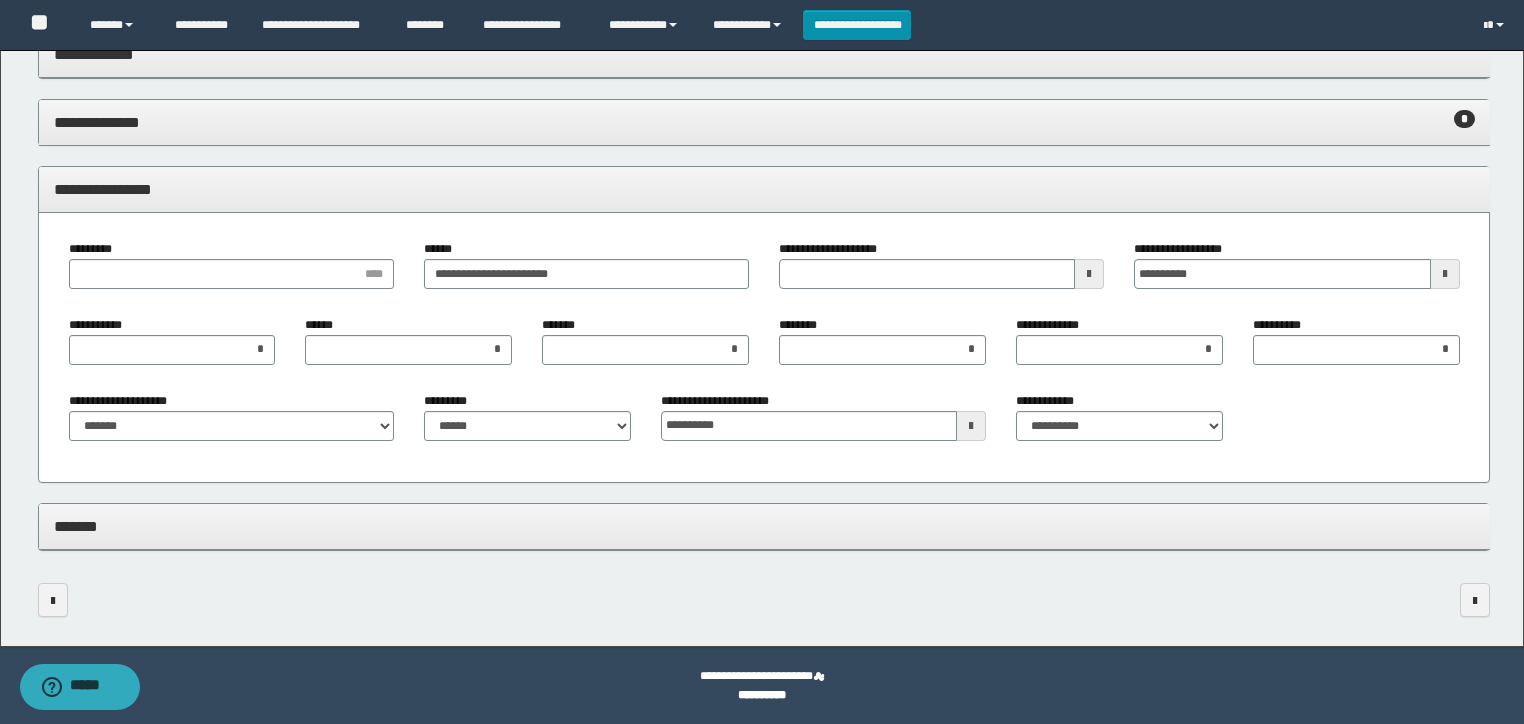 click on "**********" at bounding box center [764, 190] 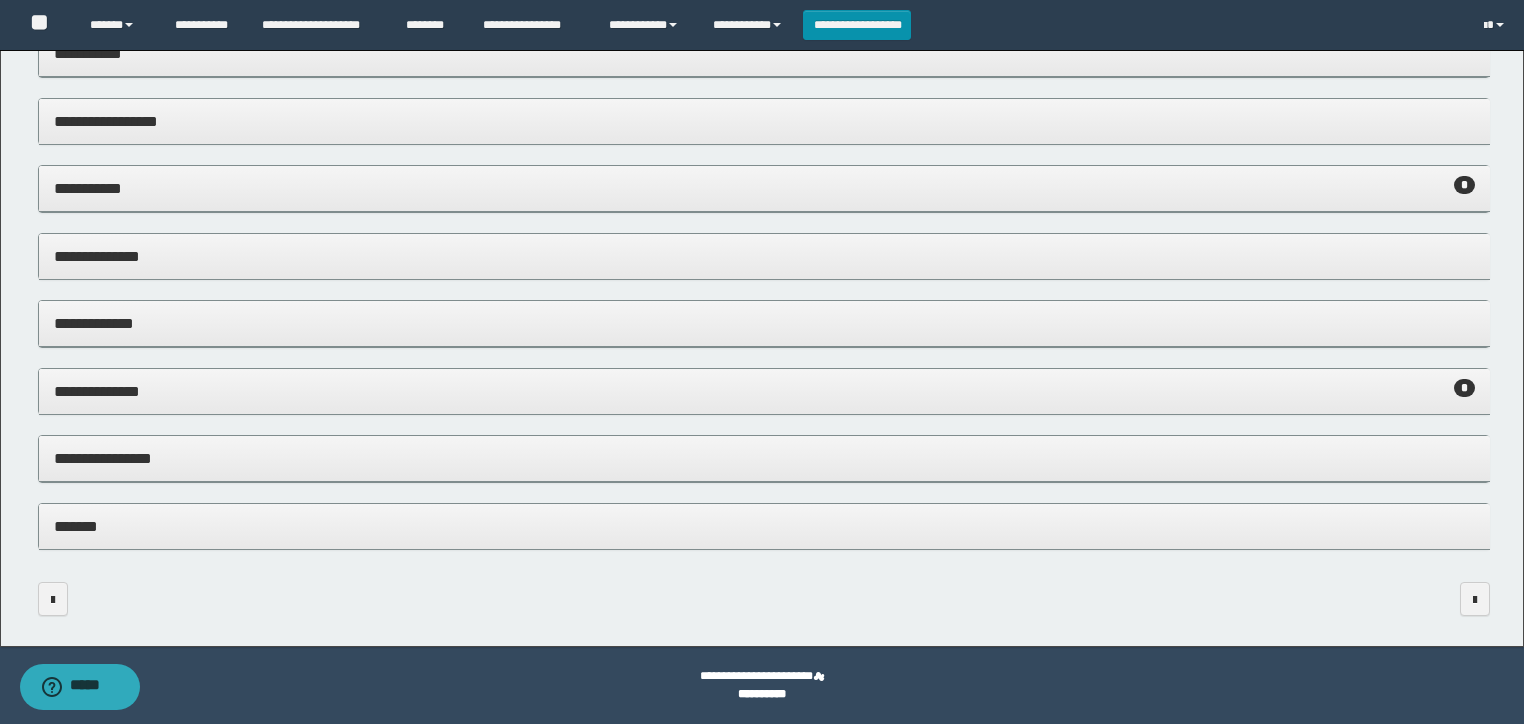 click on "*******" at bounding box center [764, 526] 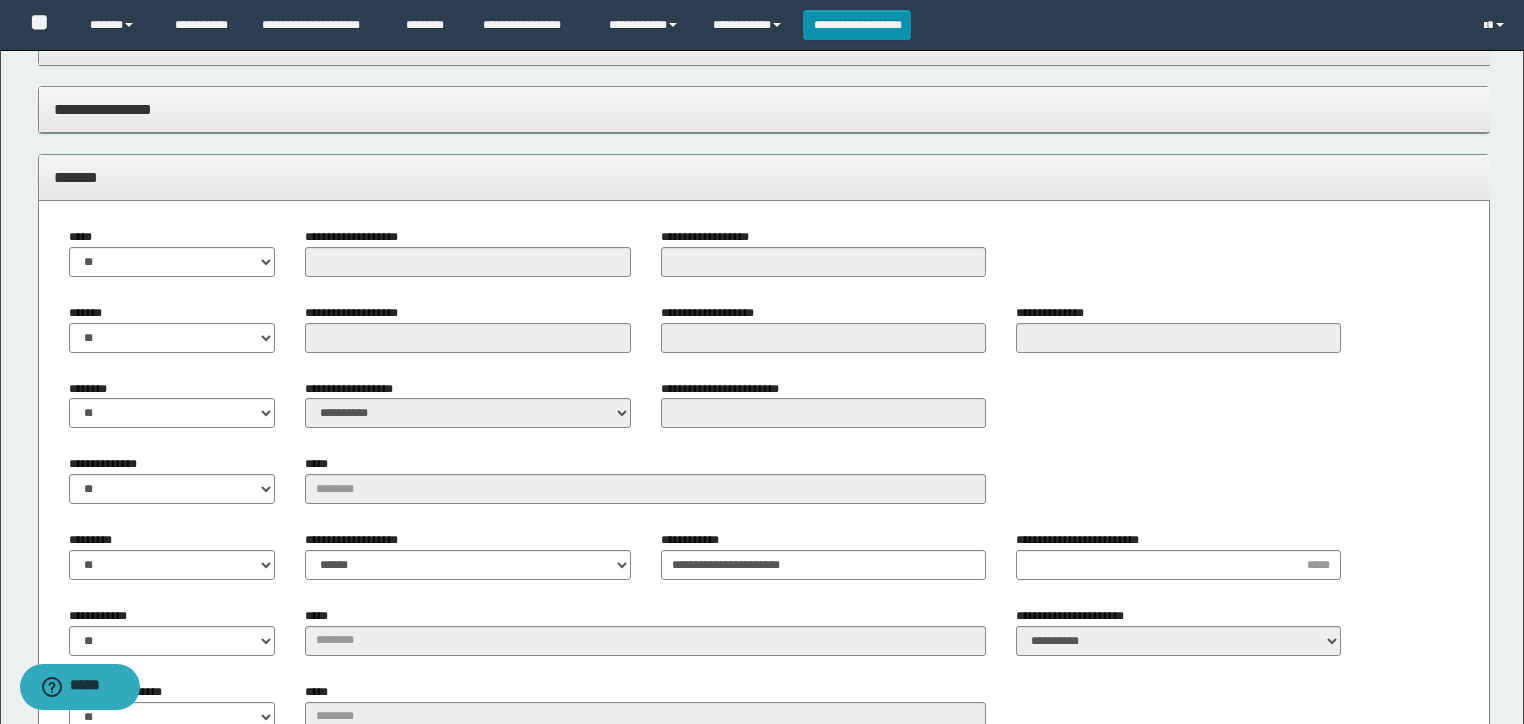 scroll, scrollTop: 768, scrollLeft: 0, axis: vertical 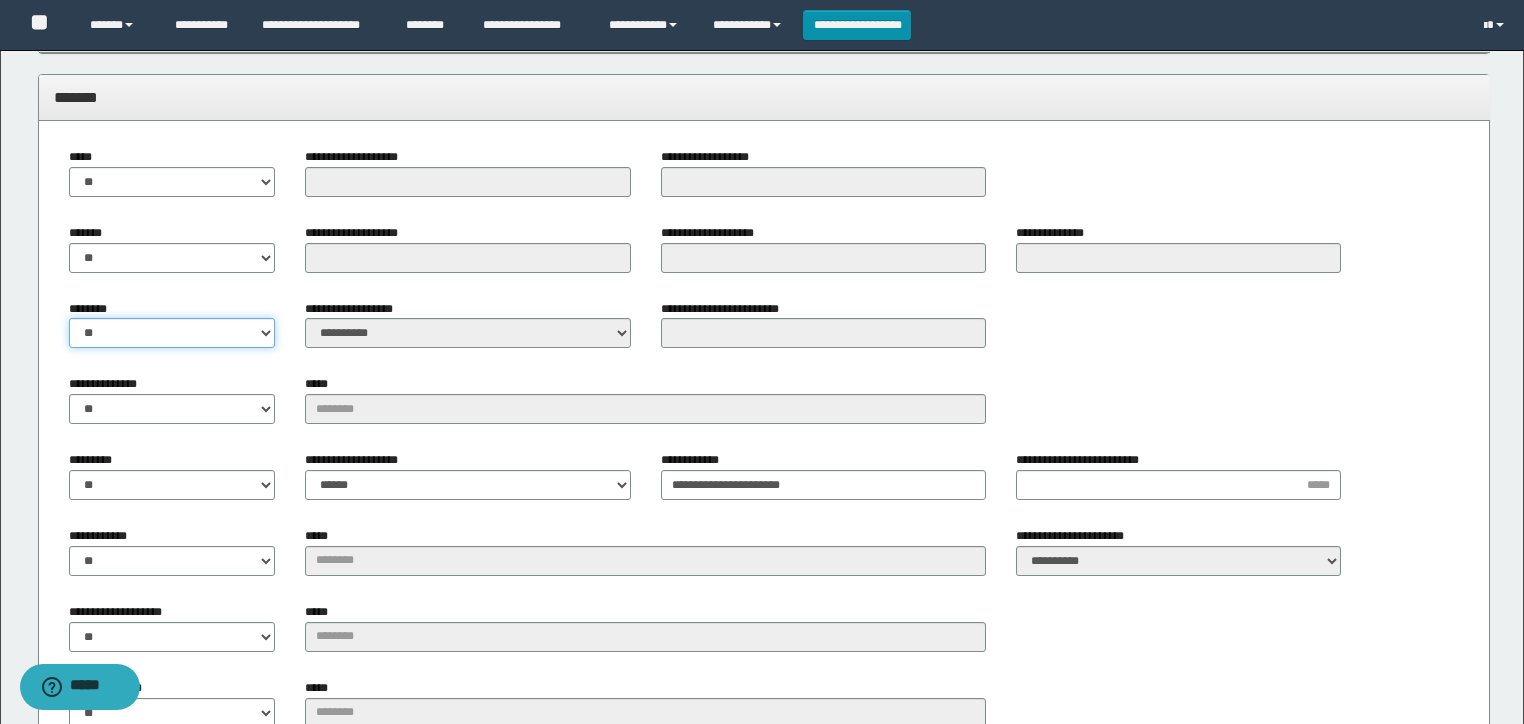 click on "**
**" at bounding box center (172, 333) 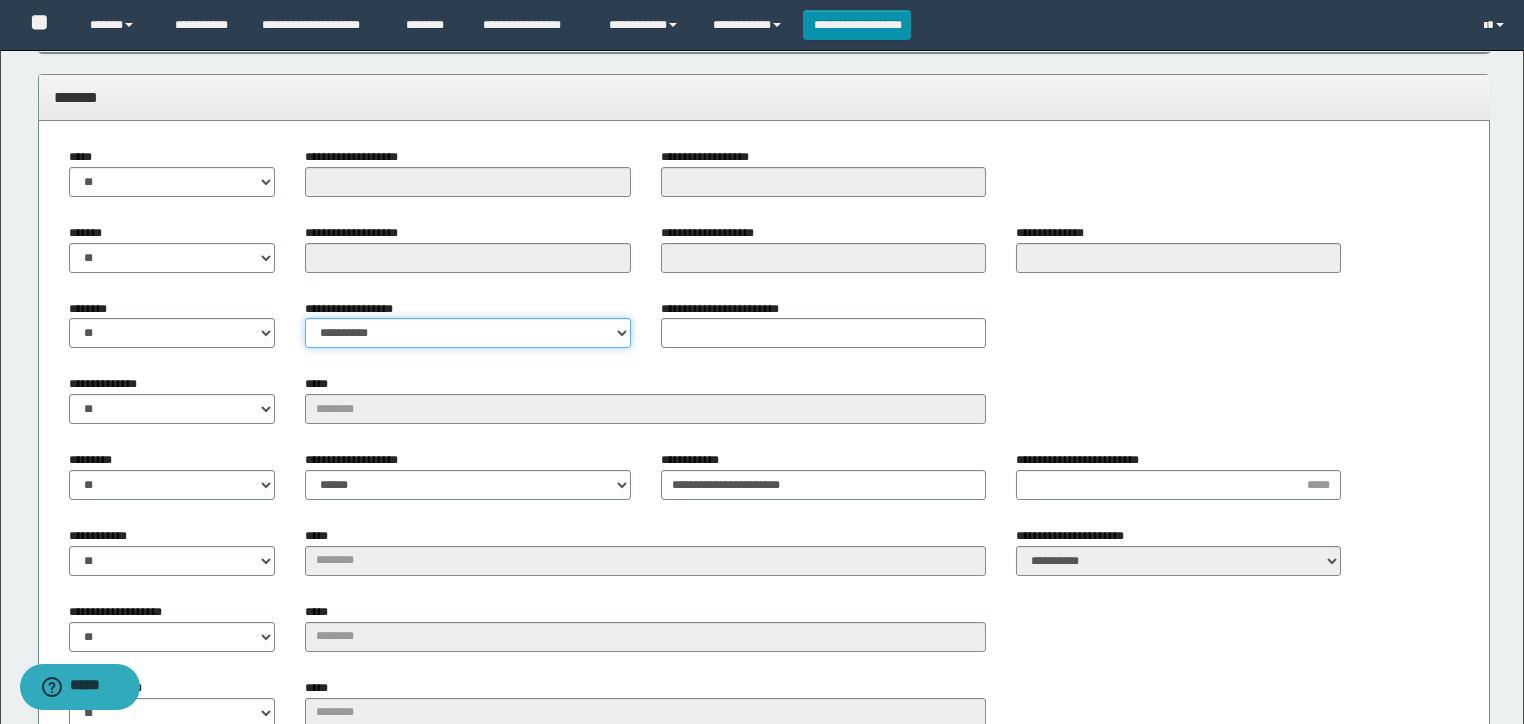 click on "**********" at bounding box center (467, 333) 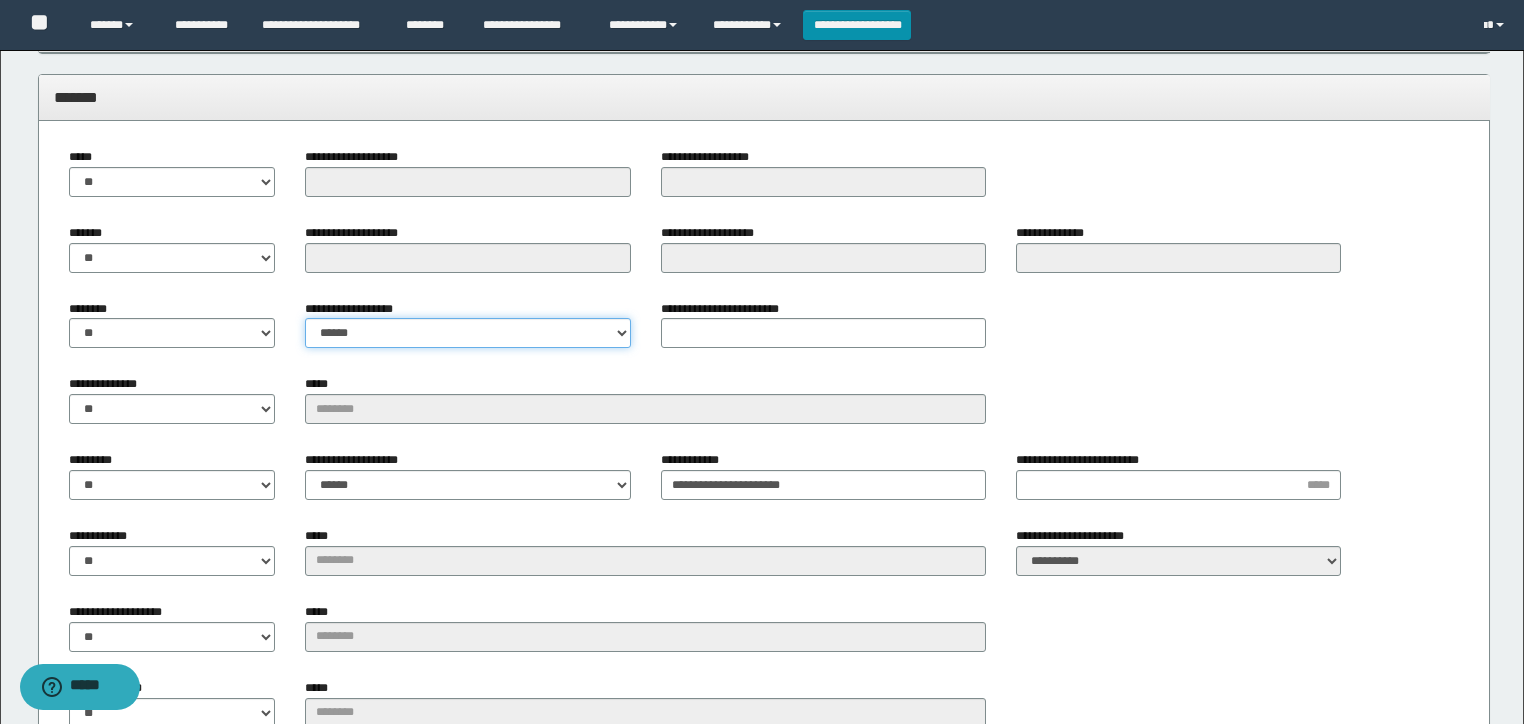 scroll, scrollTop: 848, scrollLeft: 0, axis: vertical 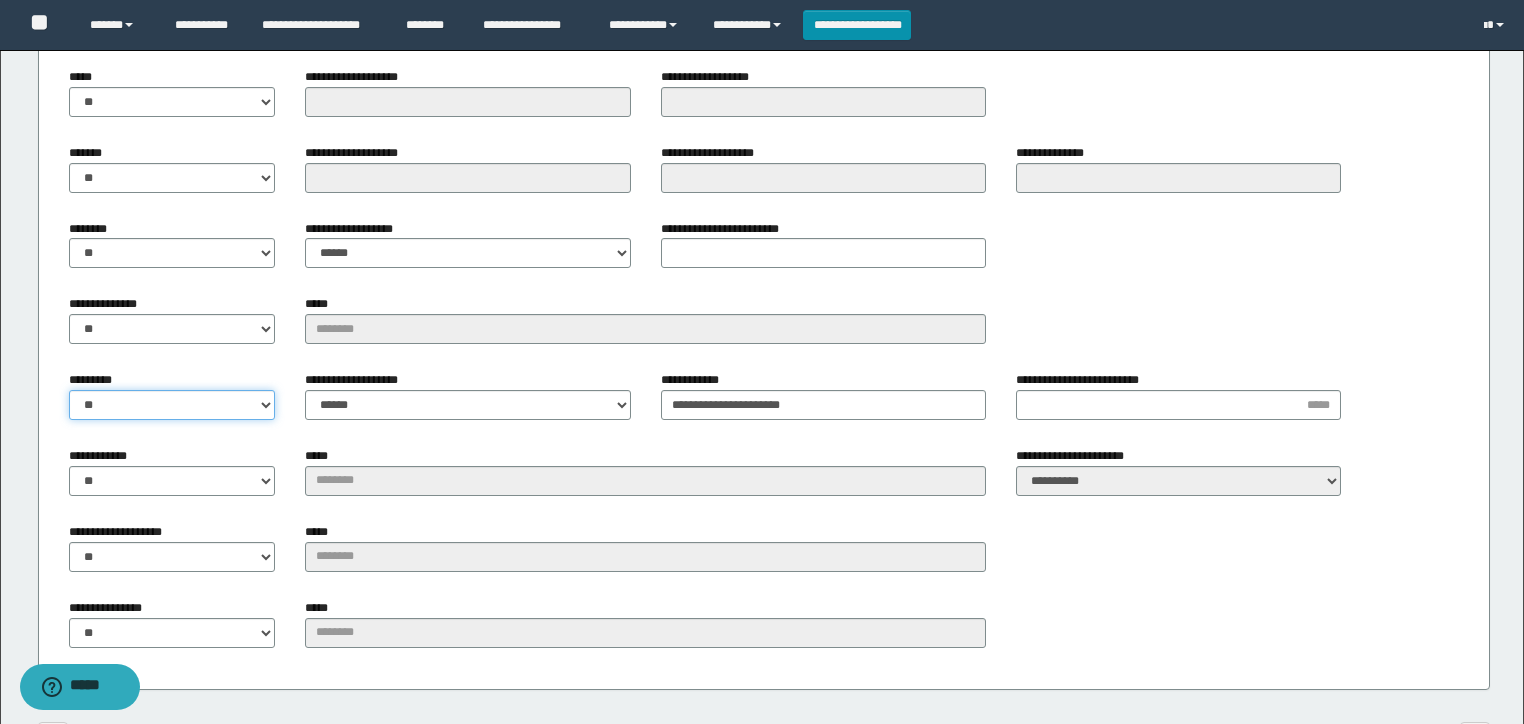 click on "**
**" at bounding box center (172, 405) 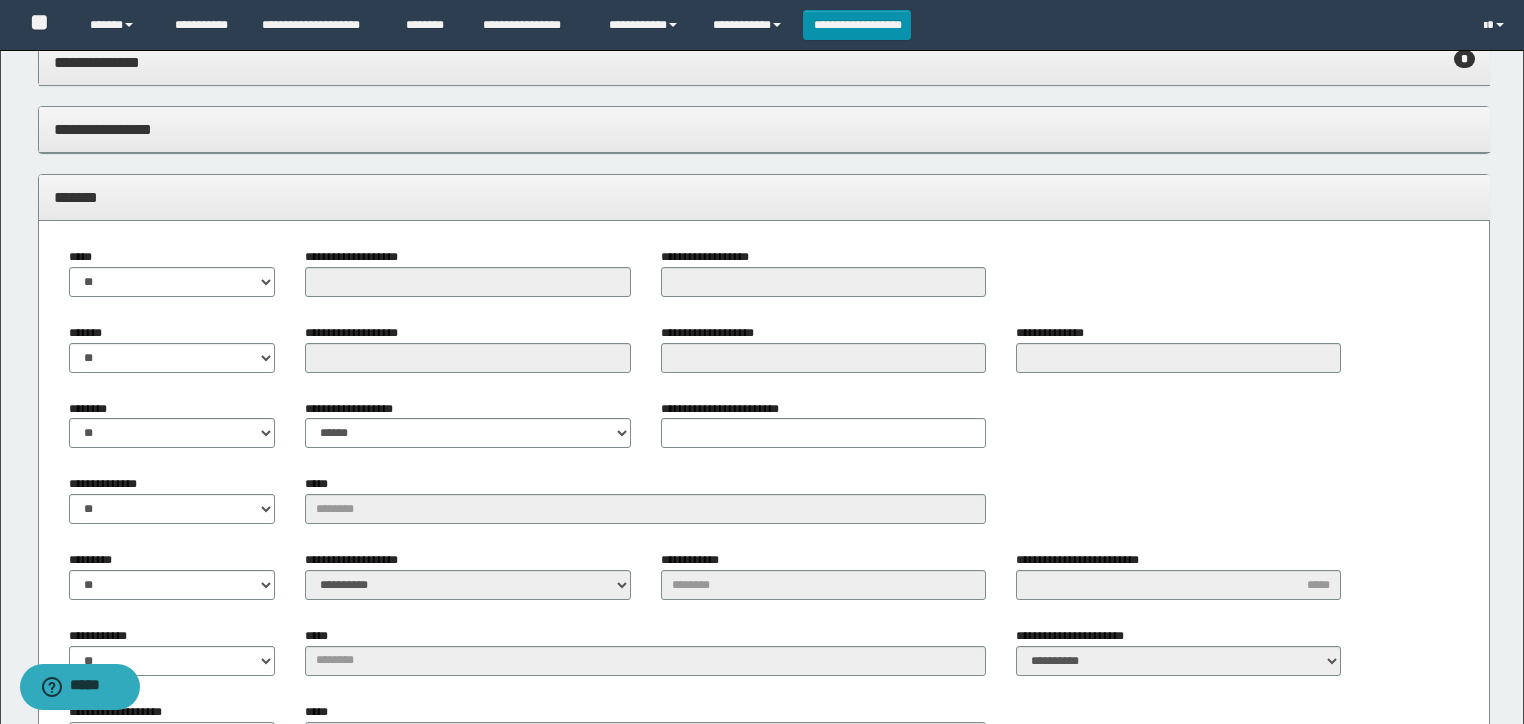 click on "*******" at bounding box center (764, 197) 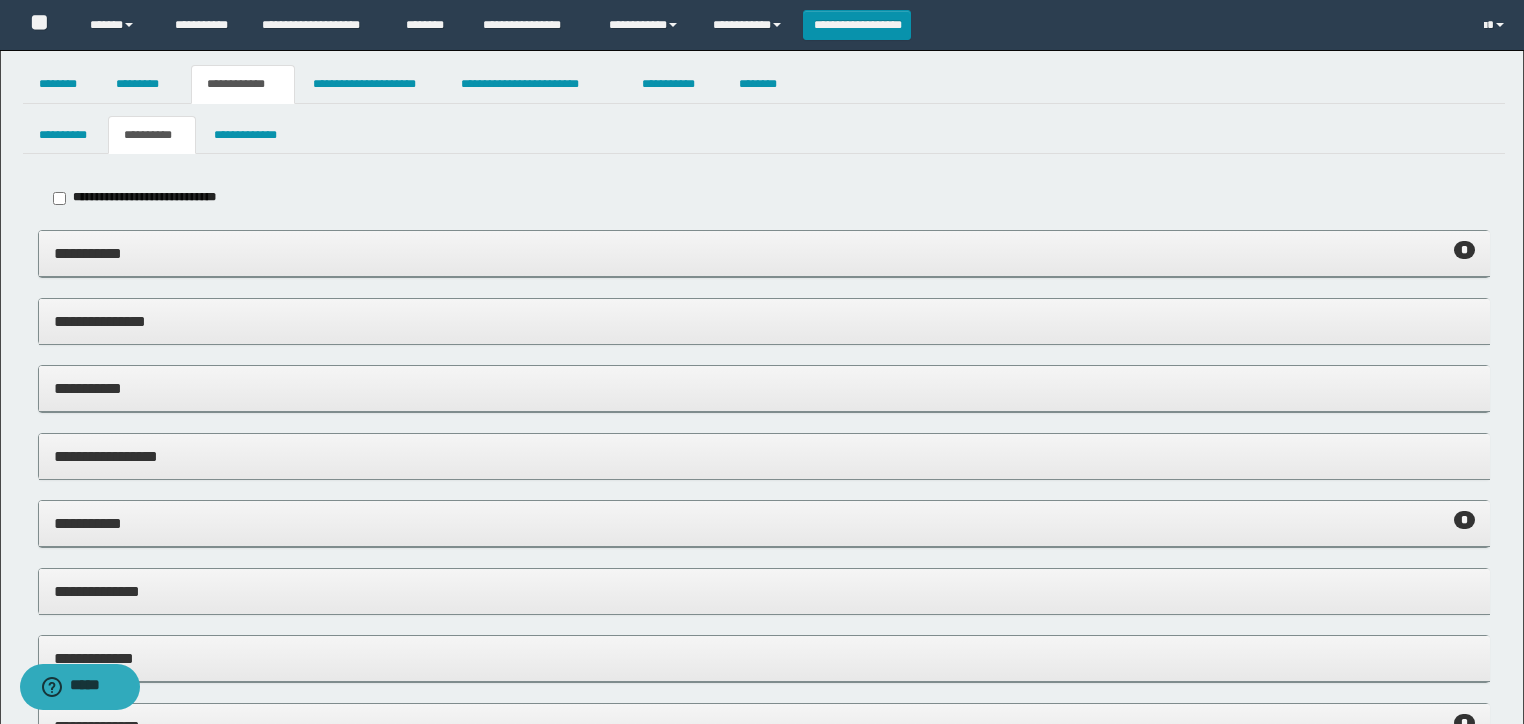 scroll, scrollTop: 0, scrollLeft: 0, axis: both 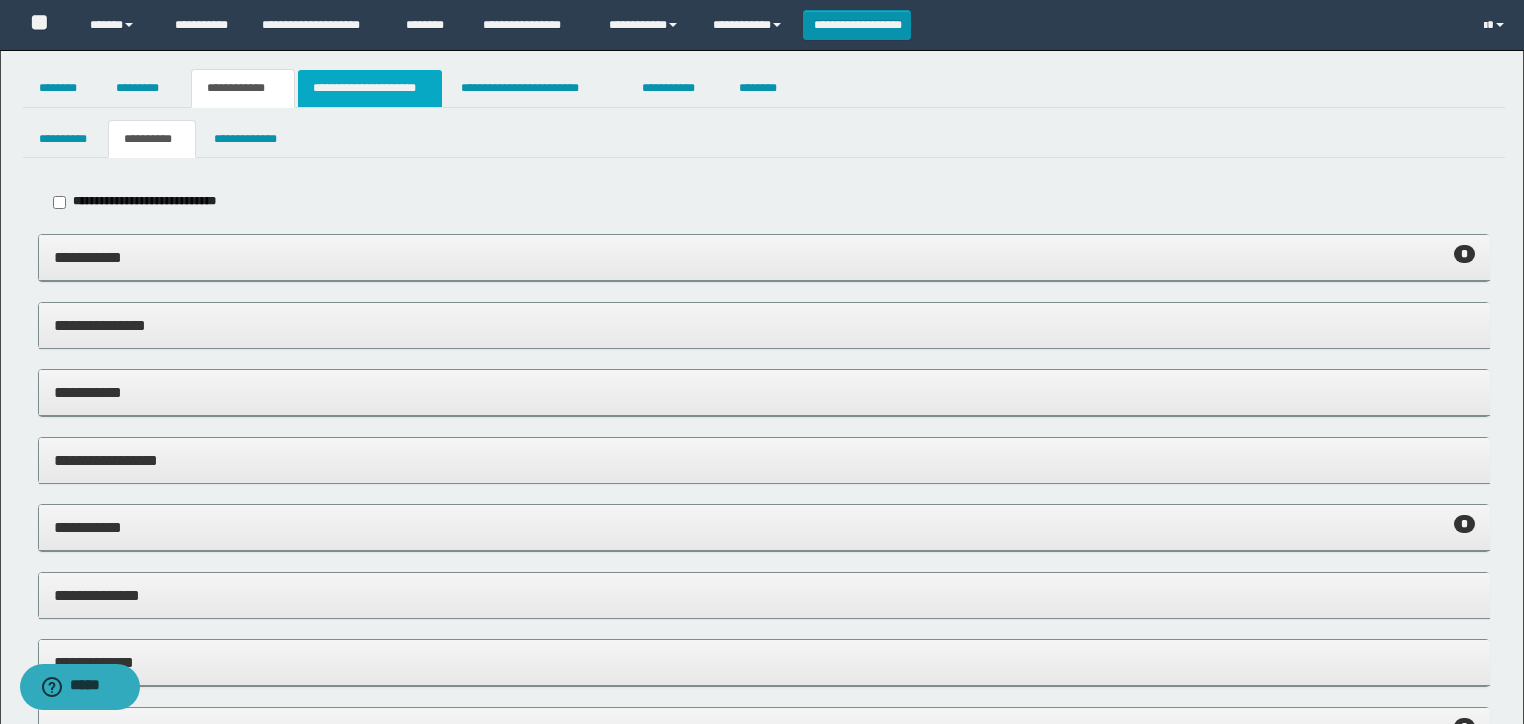 click on "**********" at bounding box center (370, 88) 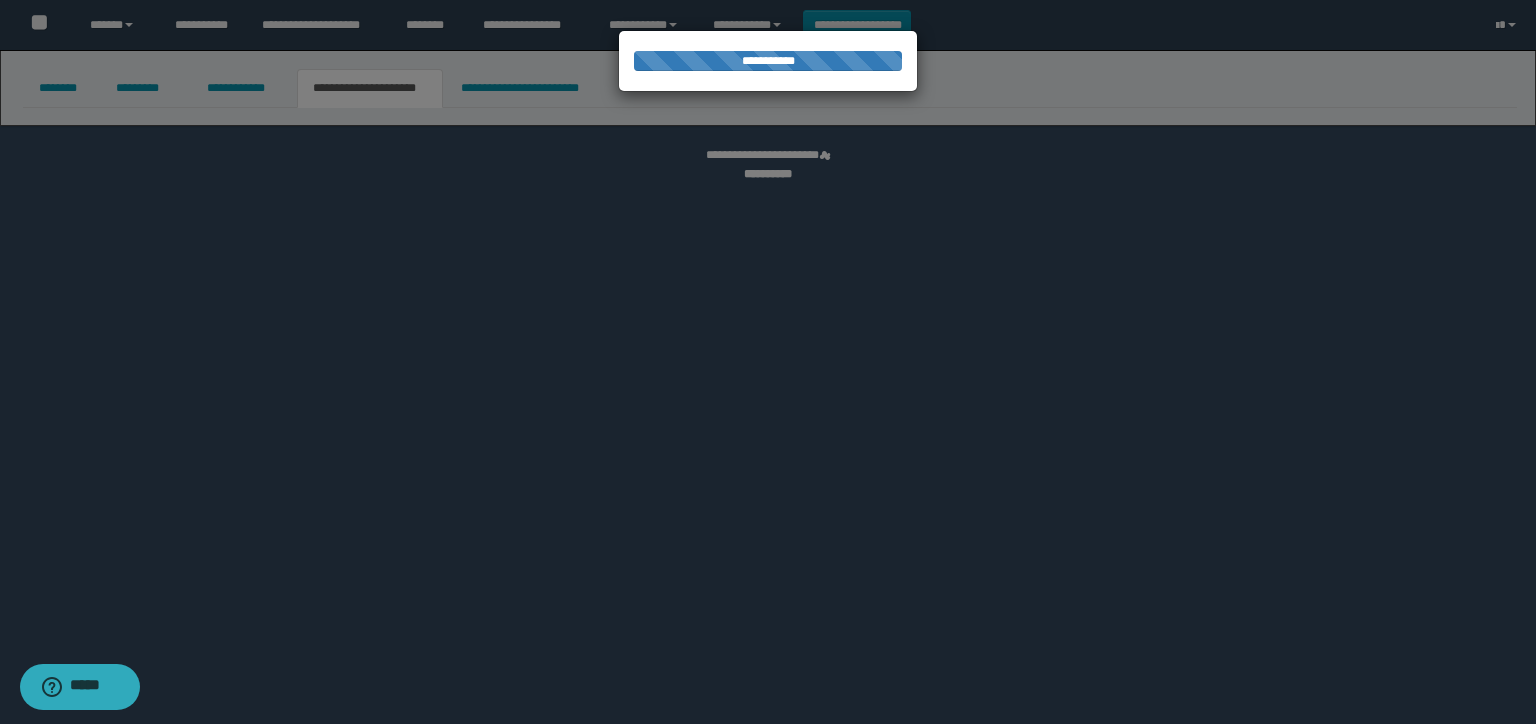 select on "*" 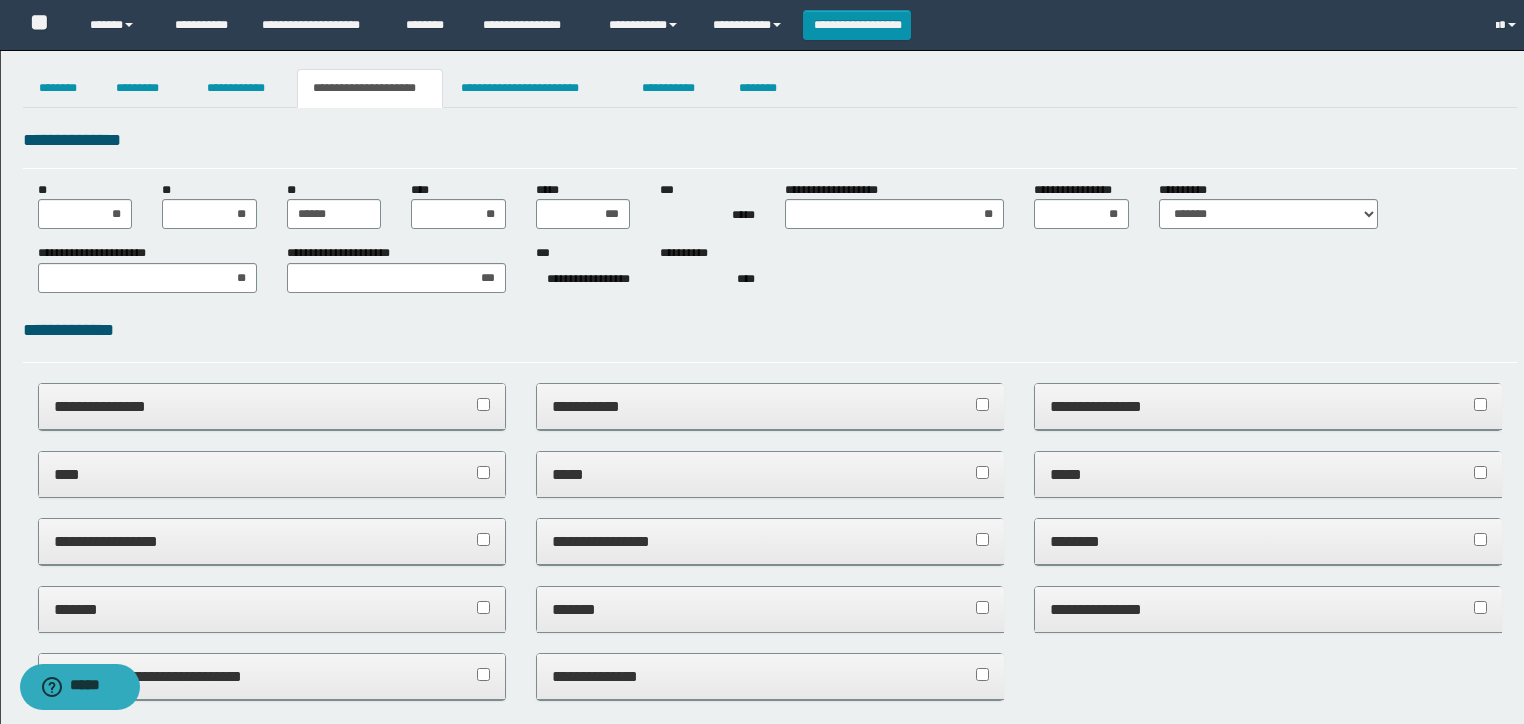 scroll, scrollTop: 0, scrollLeft: 0, axis: both 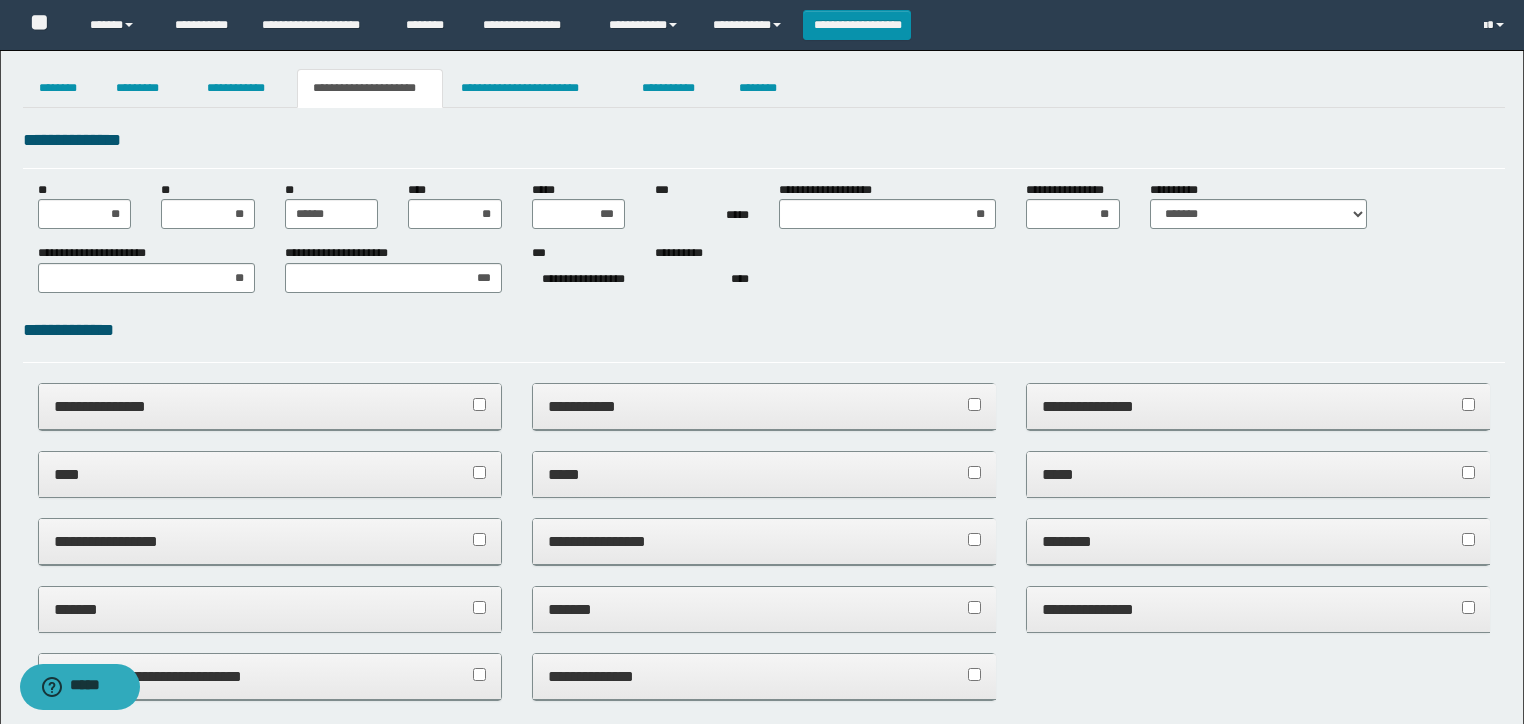 click on "**********" at bounding box center (764, 406) 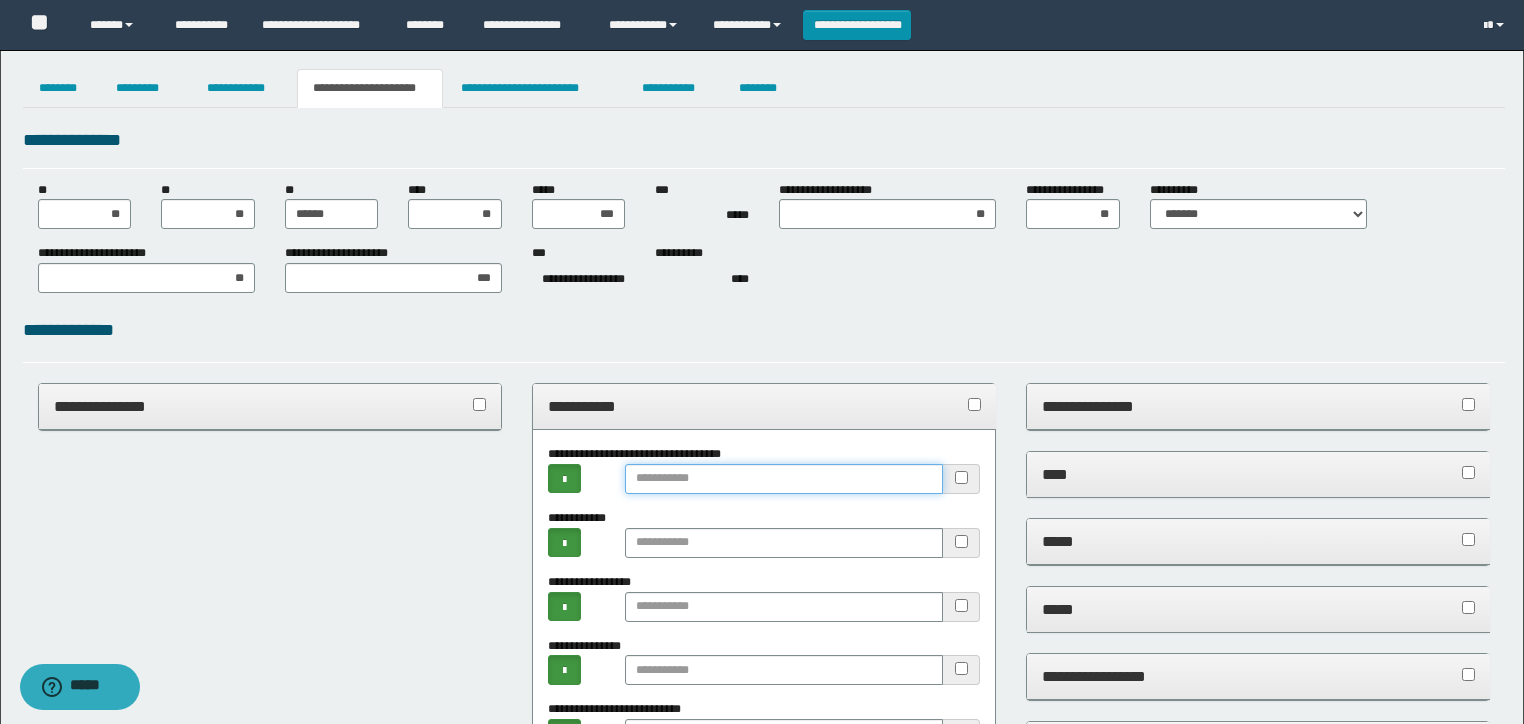 click at bounding box center (784, 479) 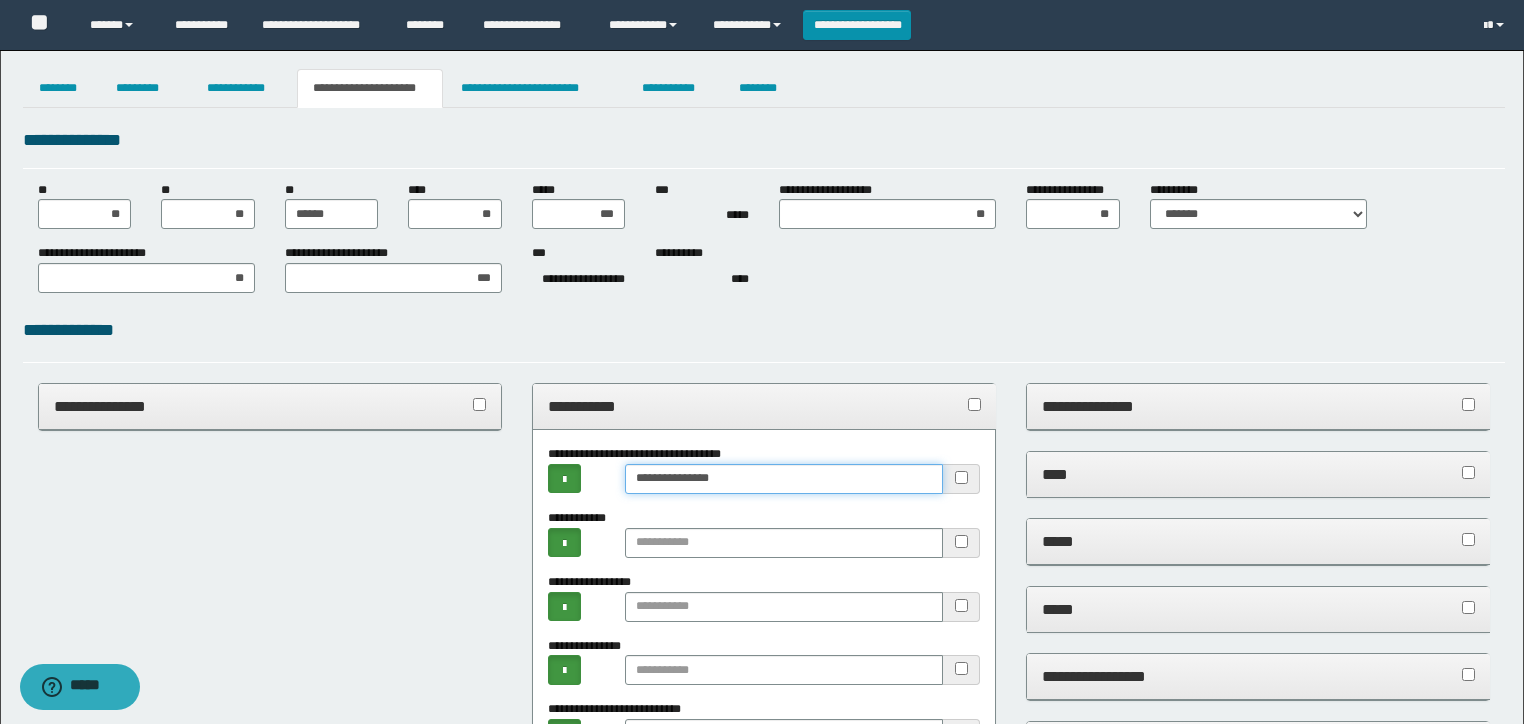 scroll, scrollTop: 80, scrollLeft: 0, axis: vertical 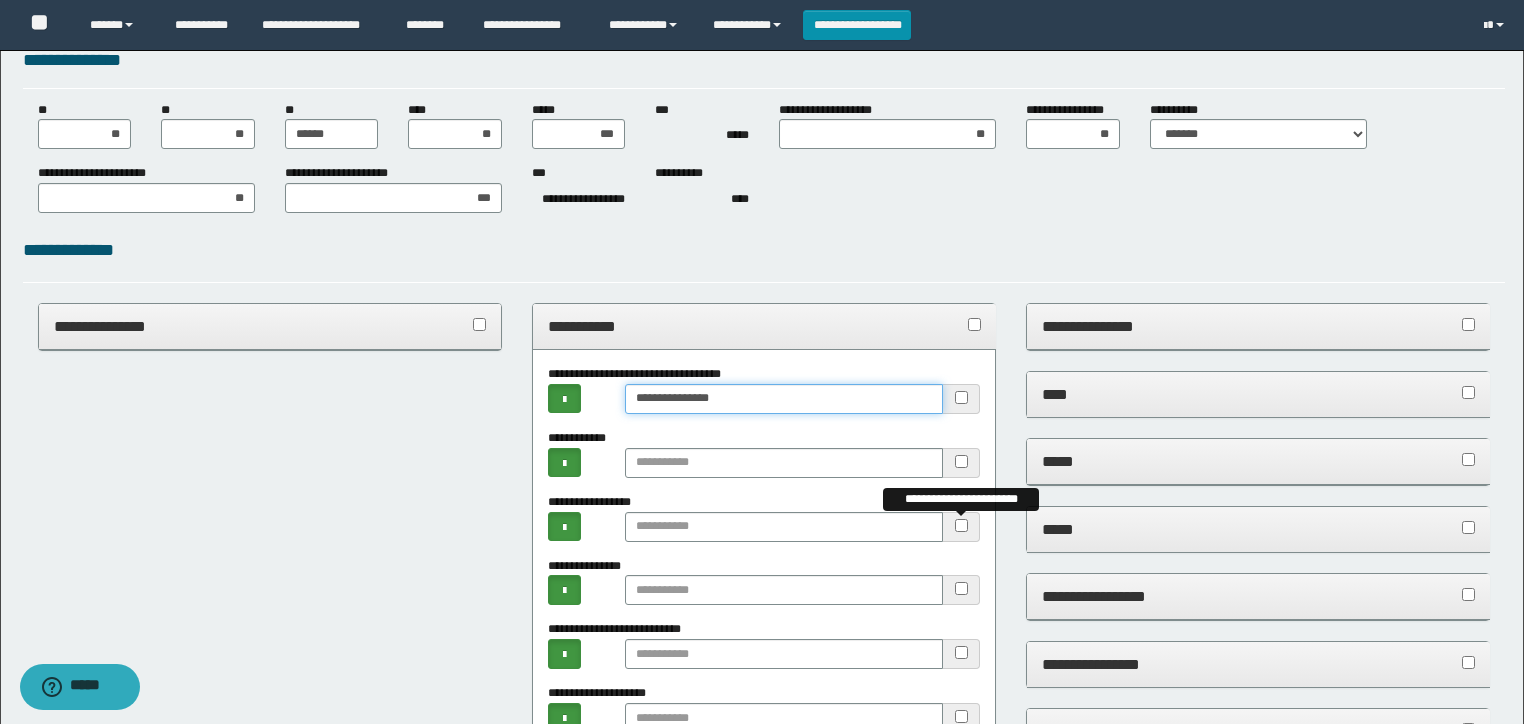 type on "**********" 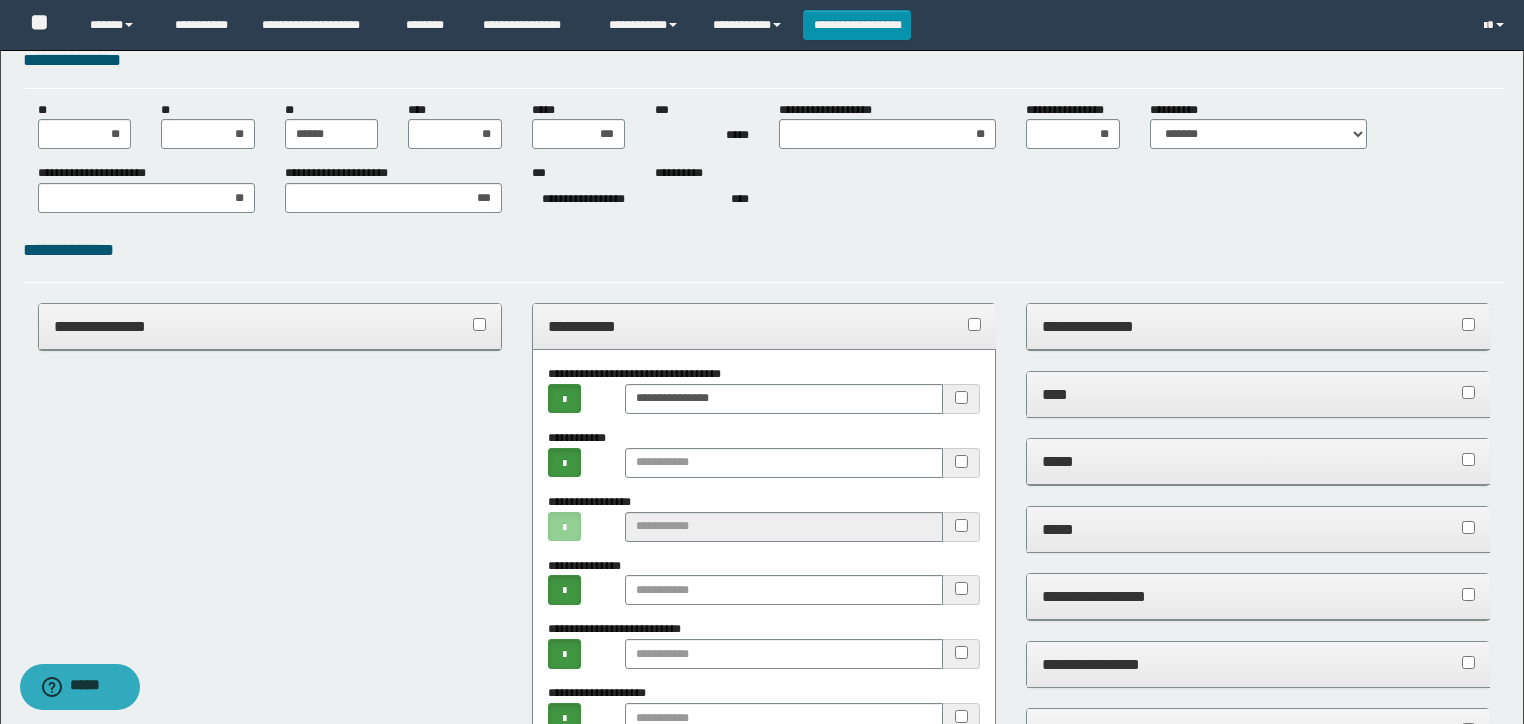 click on "**********" at bounding box center (764, 326) 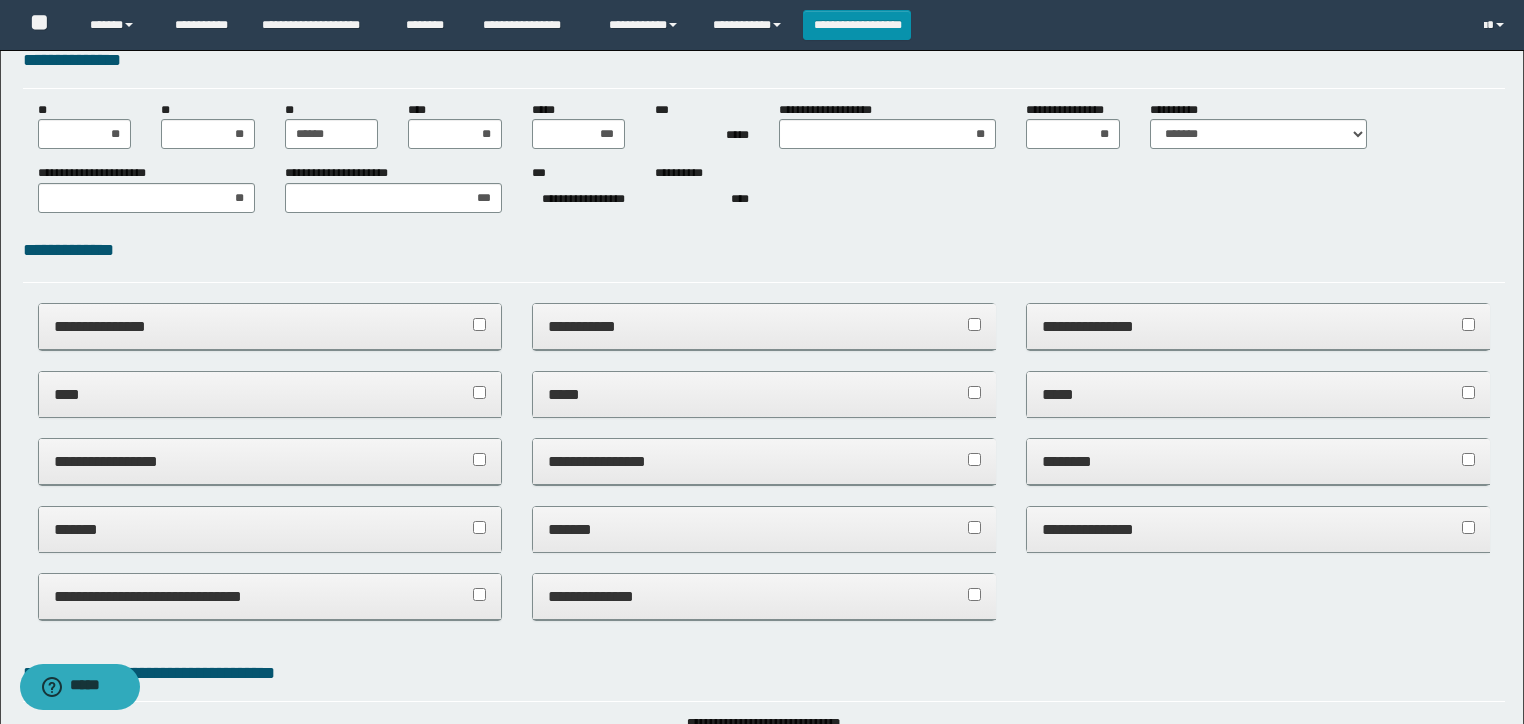 click on "**********" at bounding box center (1258, 529) 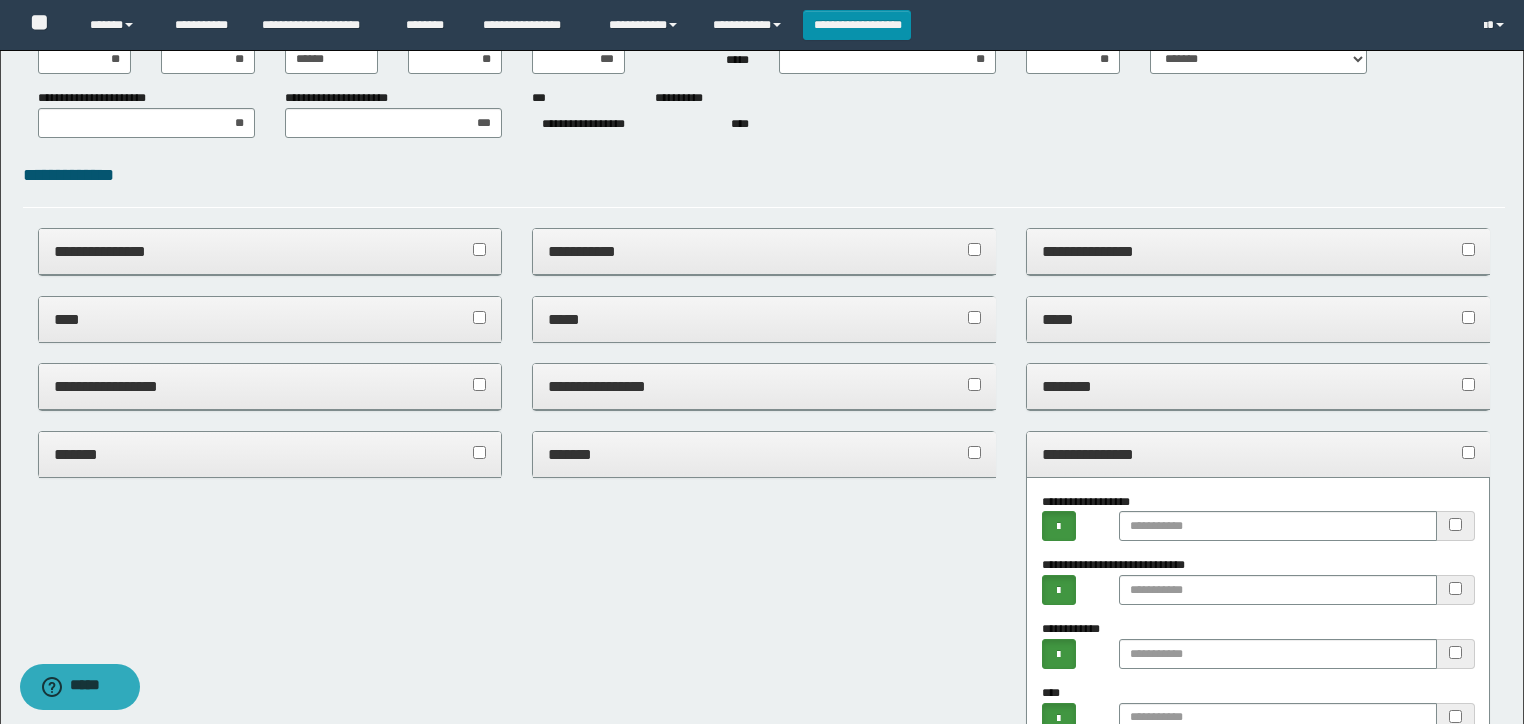 scroll, scrollTop: 240, scrollLeft: 0, axis: vertical 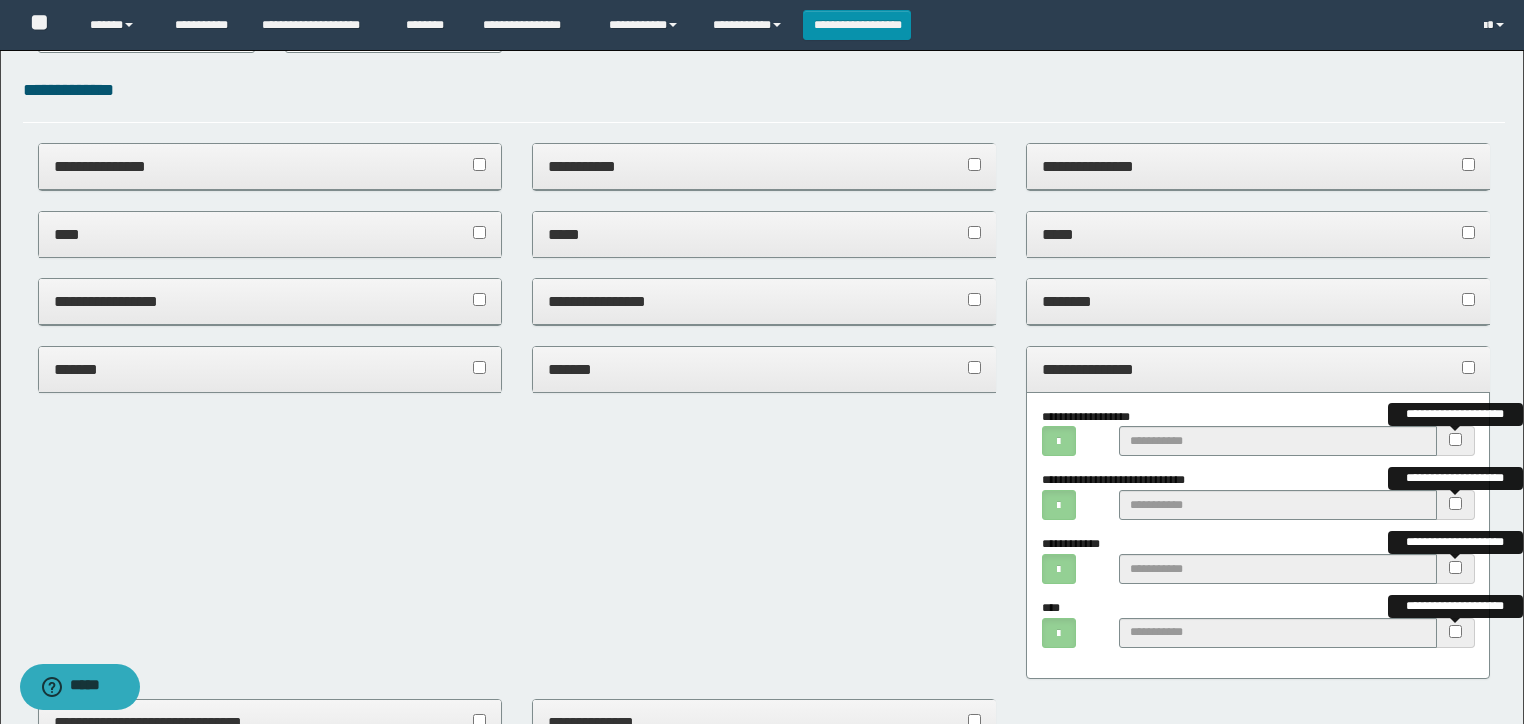drag, startPoint x: 1397, startPoint y: 368, endPoint x: 814, endPoint y: 479, distance: 593.47284 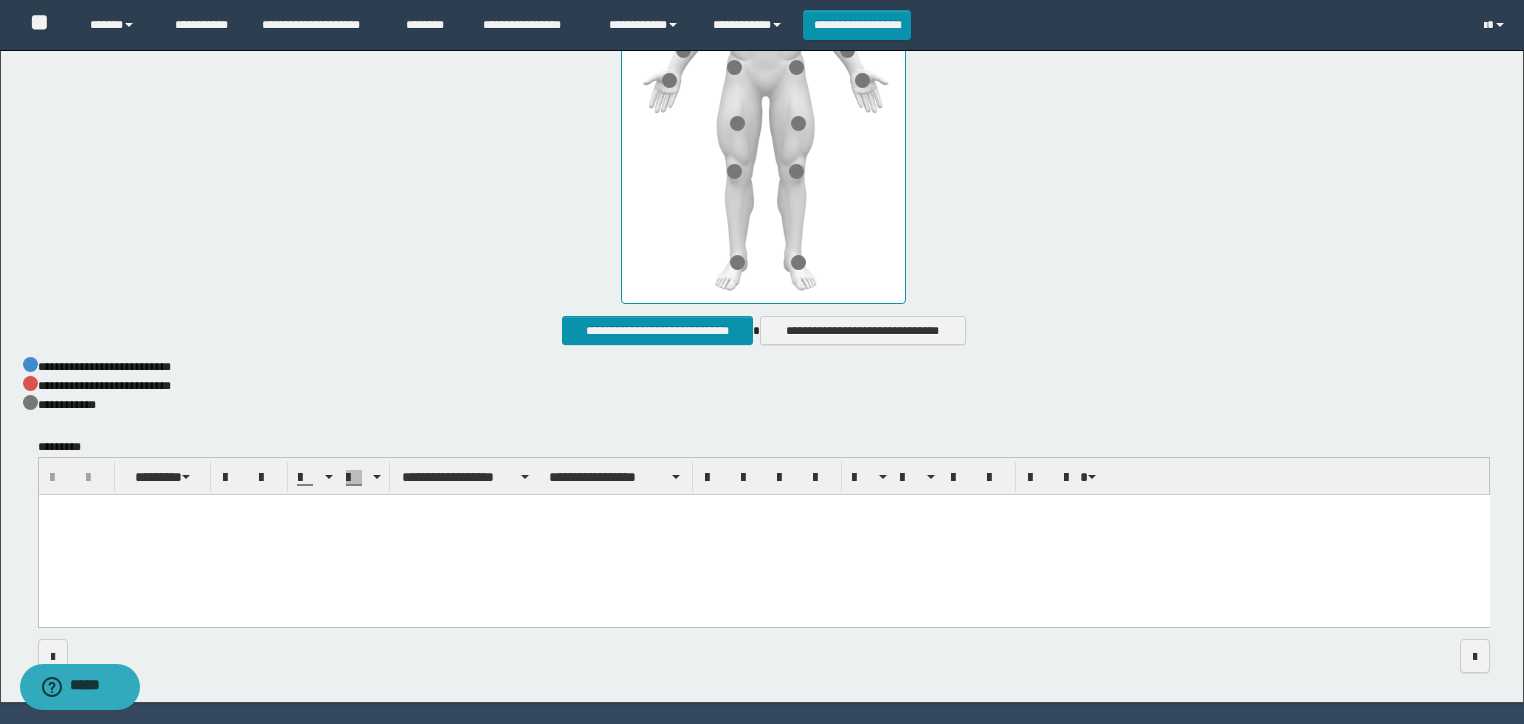 scroll, scrollTop: 960, scrollLeft: 0, axis: vertical 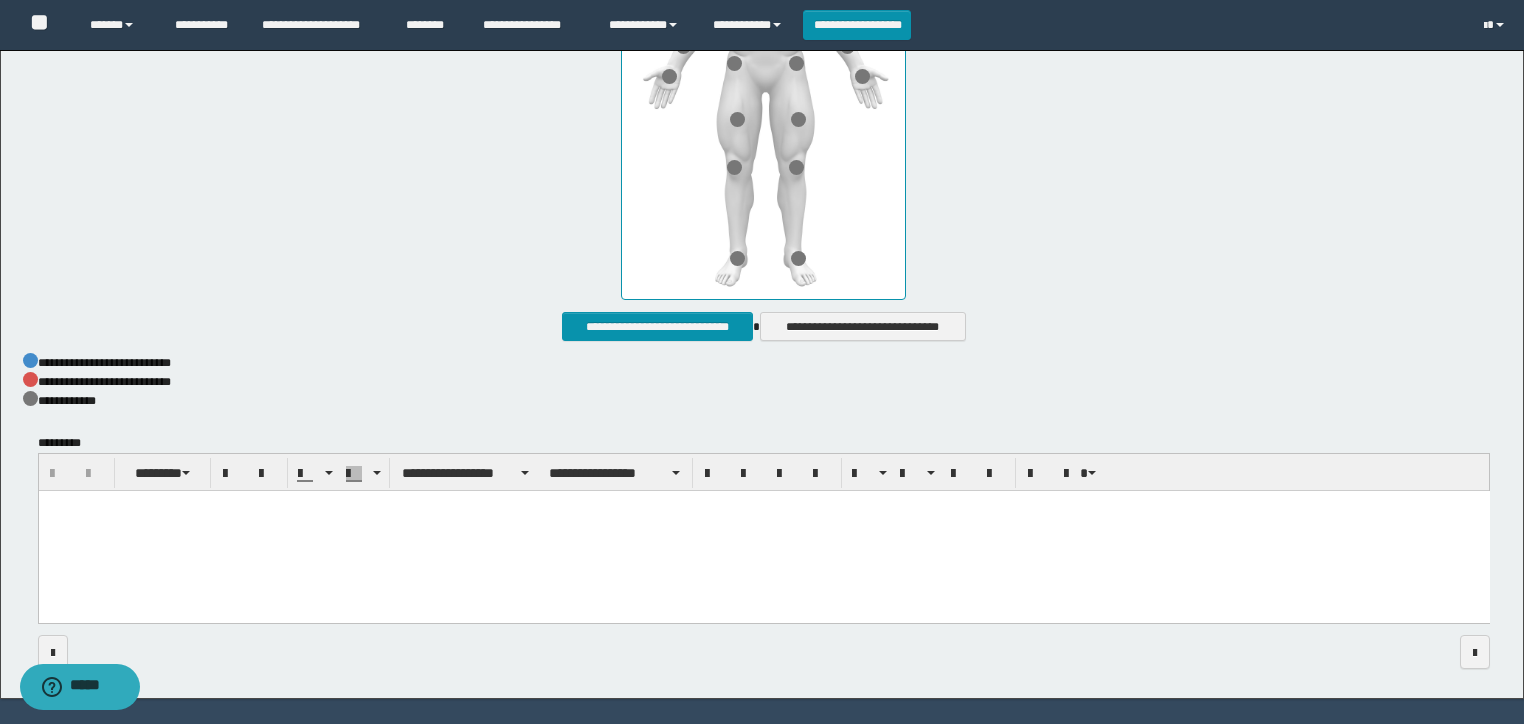 click on "**********" at bounding box center [764, -11] 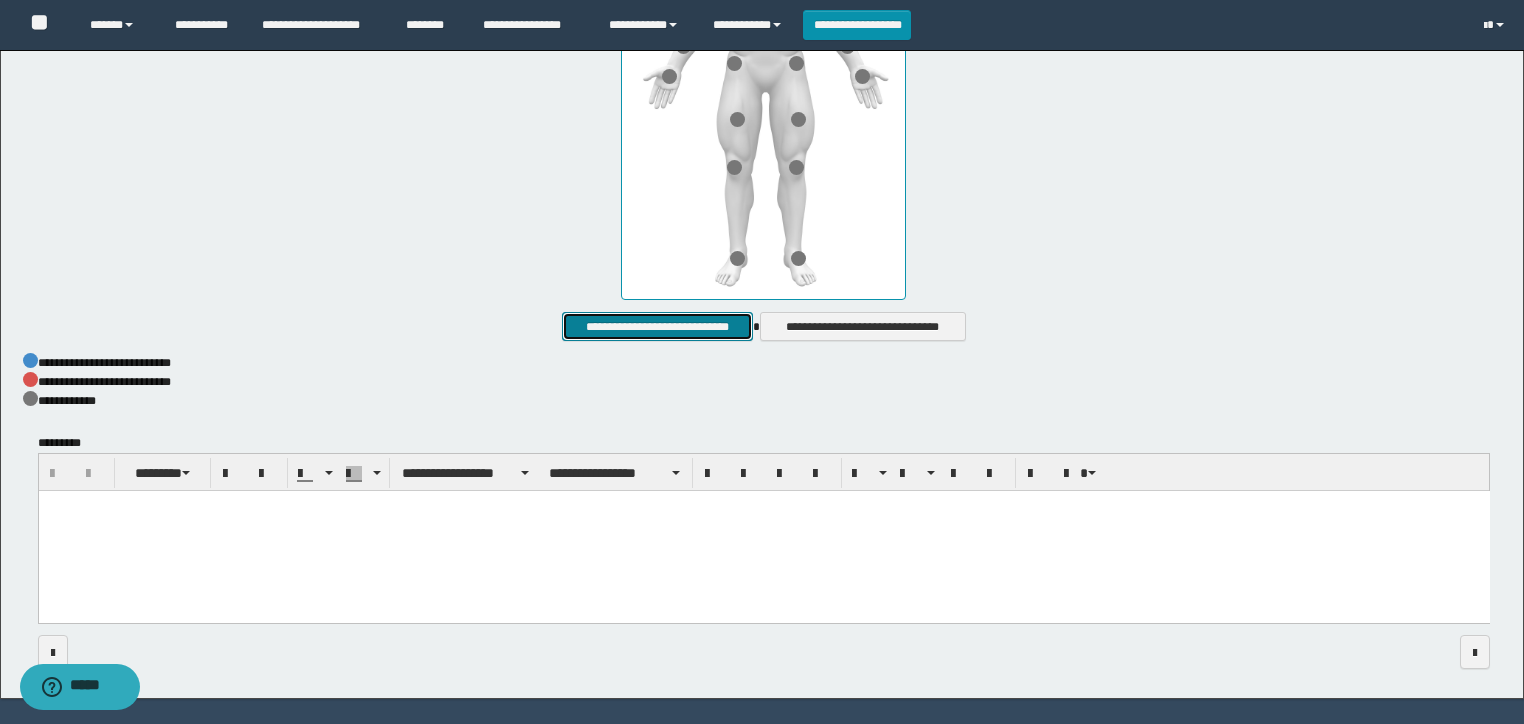 click on "**********" at bounding box center (657, 327) 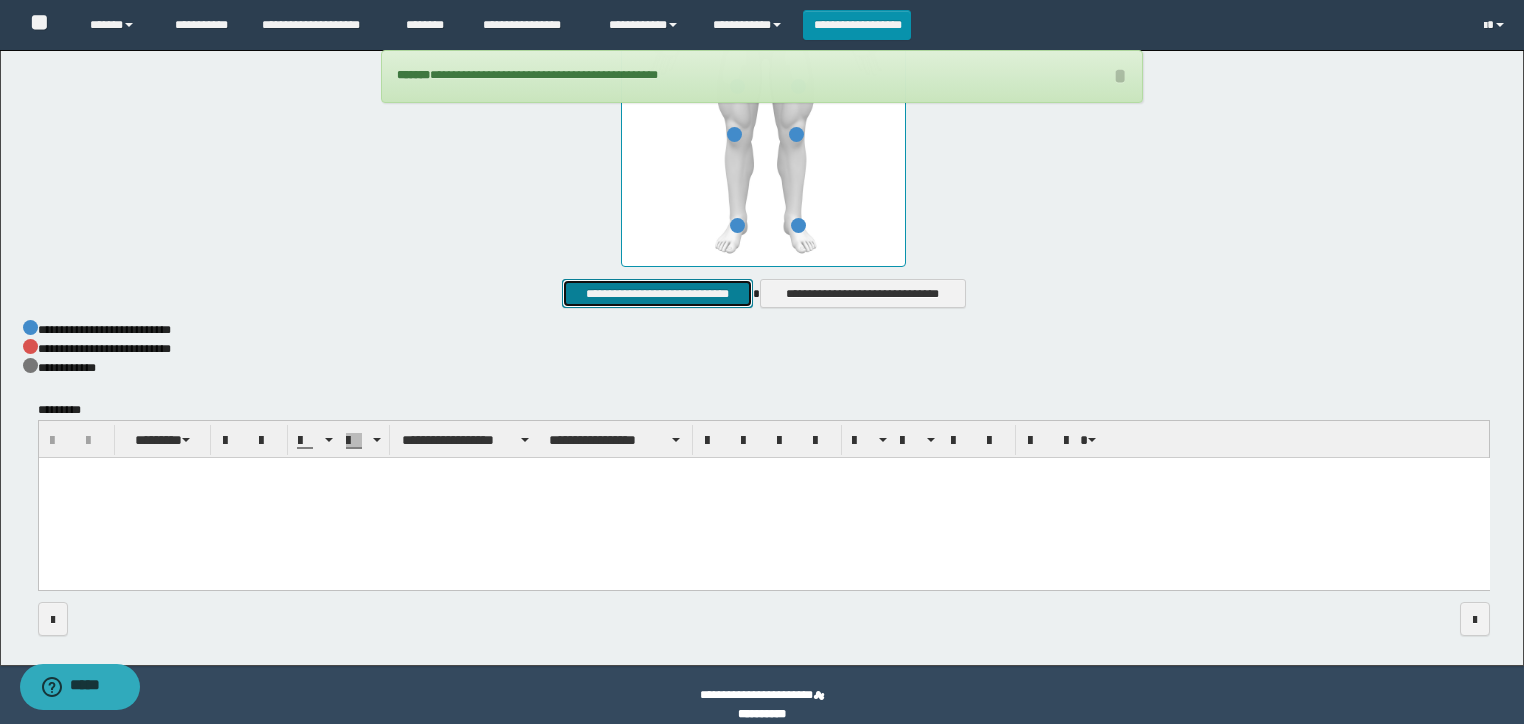 scroll, scrollTop: 1012, scrollLeft: 0, axis: vertical 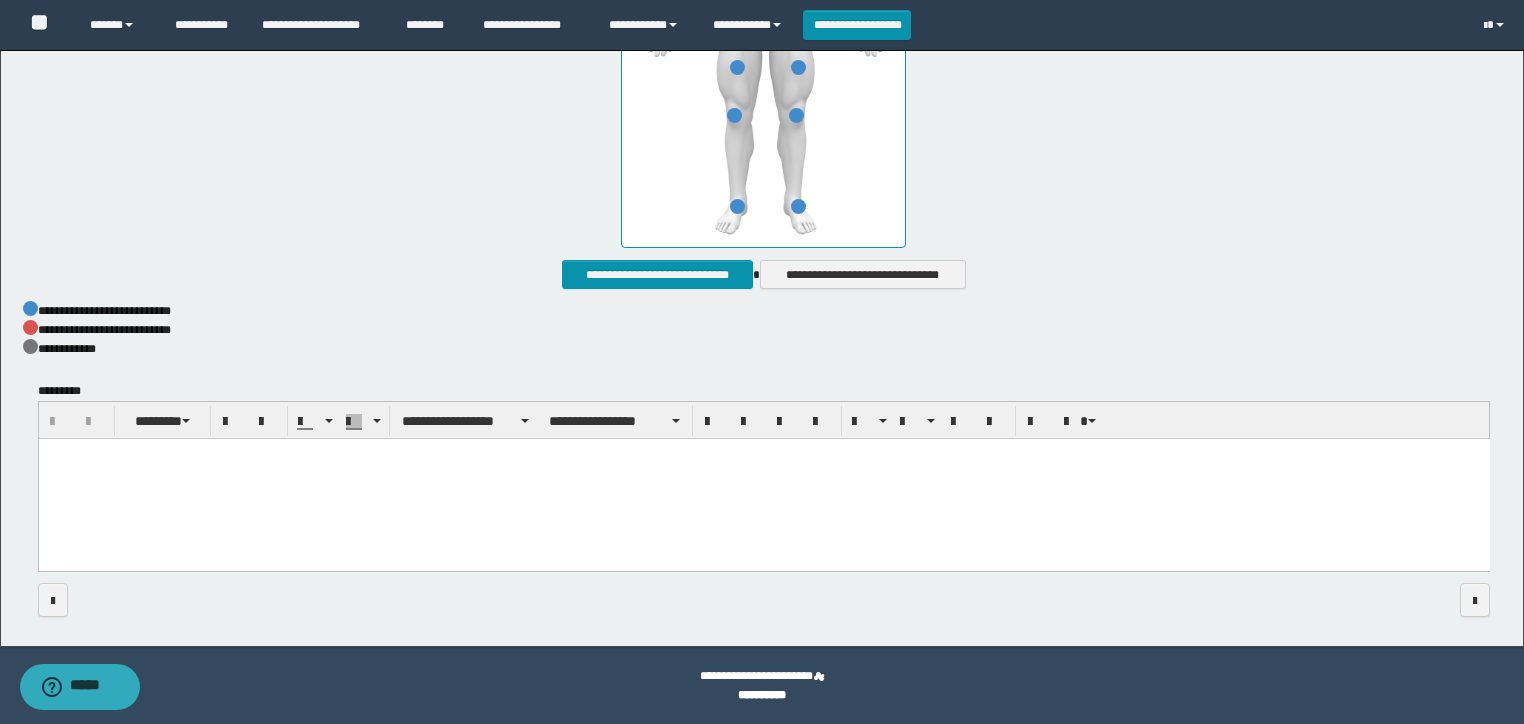 click at bounding box center [763, 479] 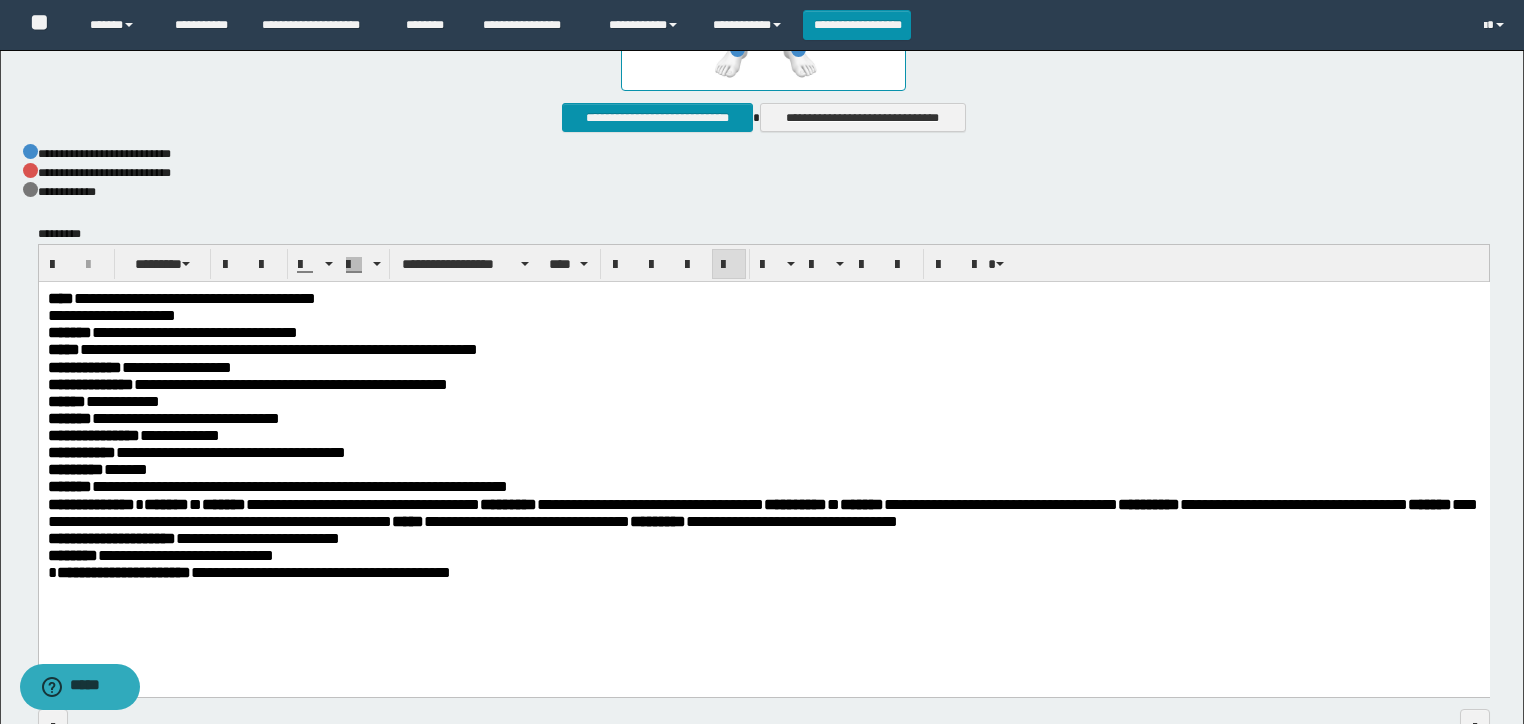scroll, scrollTop: 1172, scrollLeft: 0, axis: vertical 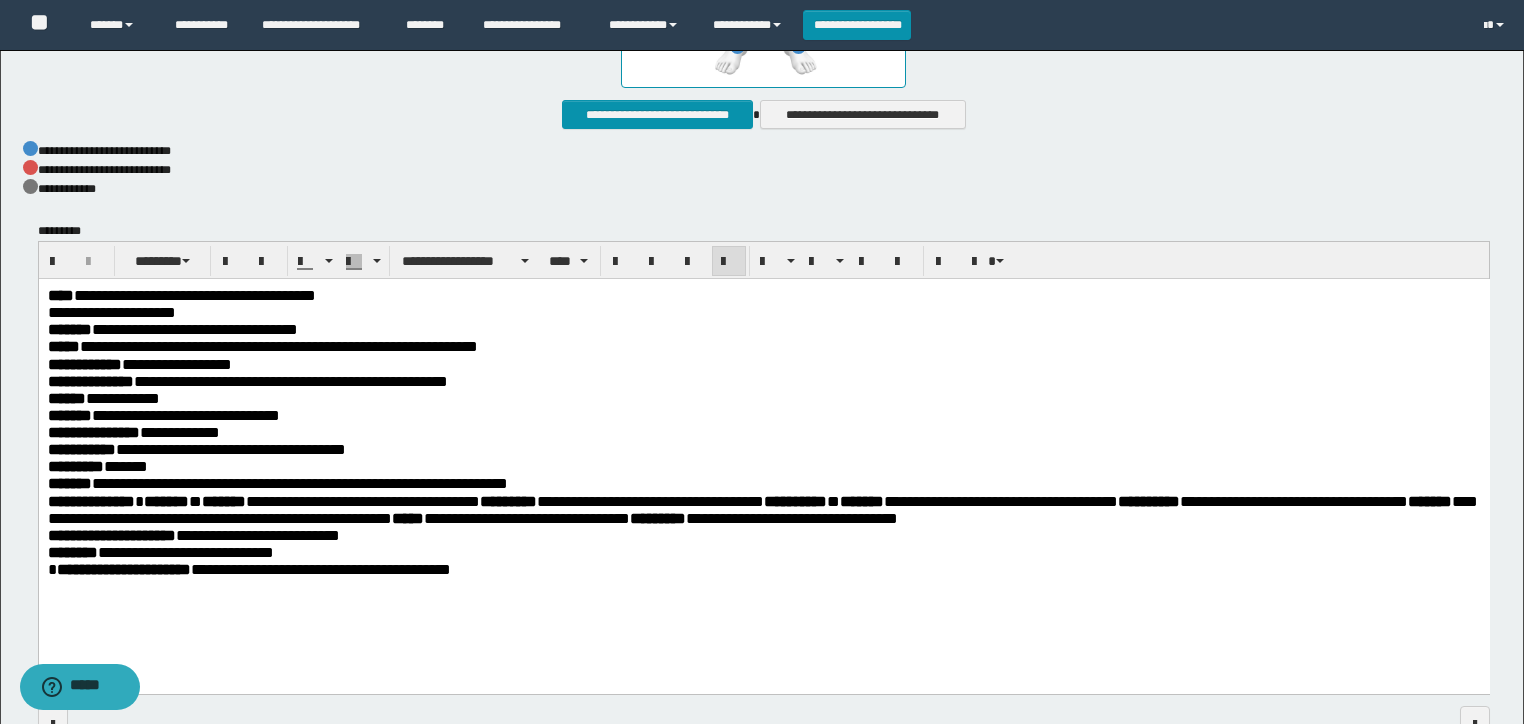 click on "**********" at bounding box center (299, 482) 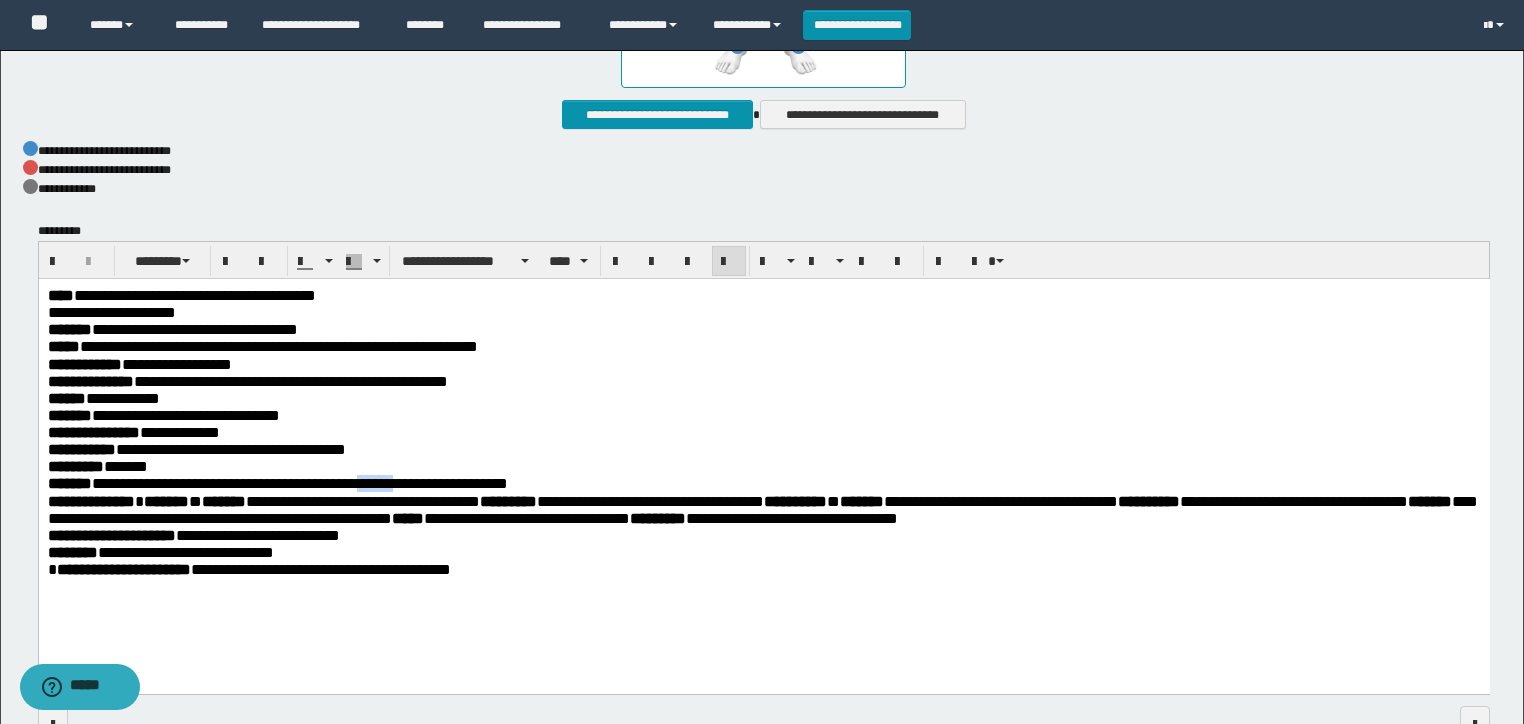click on "**********" at bounding box center [299, 482] 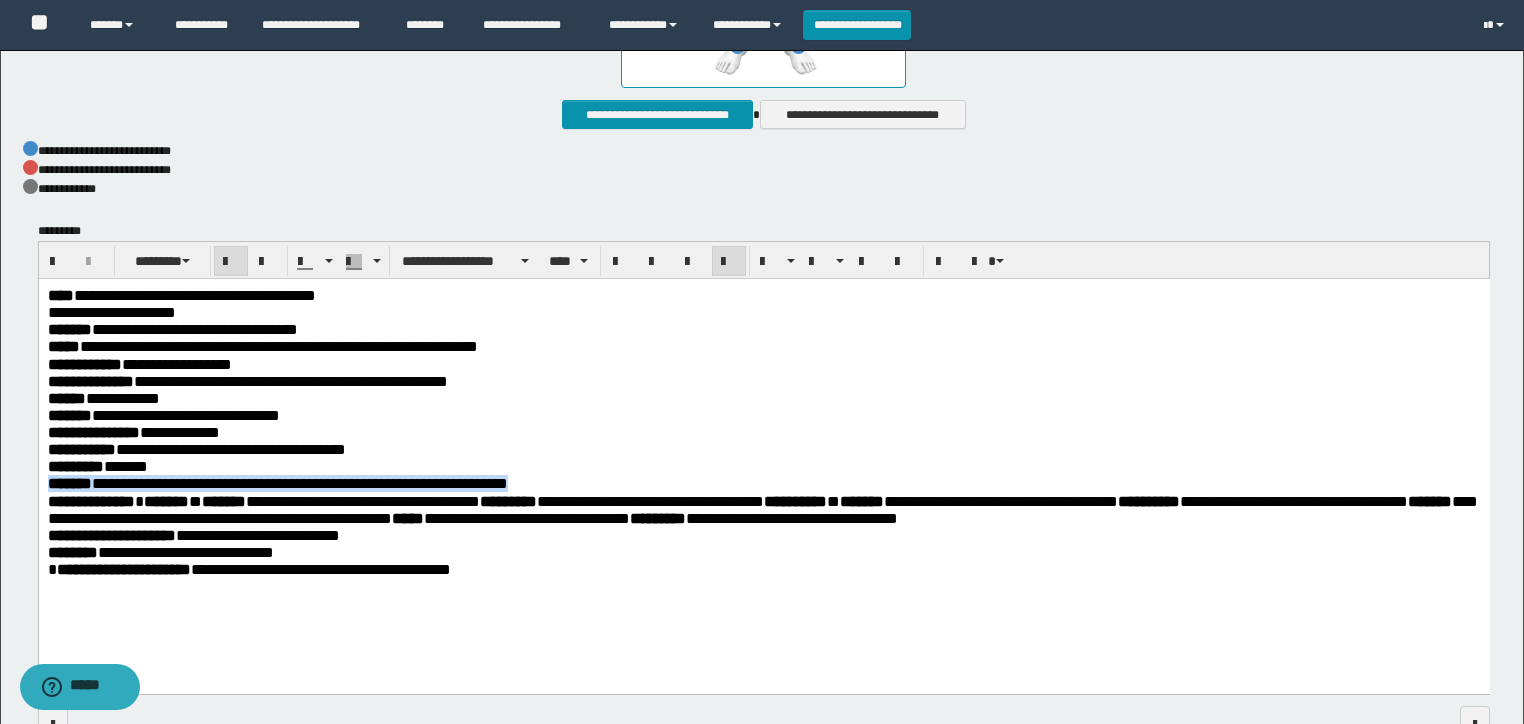 click on "**********" at bounding box center (299, 482) 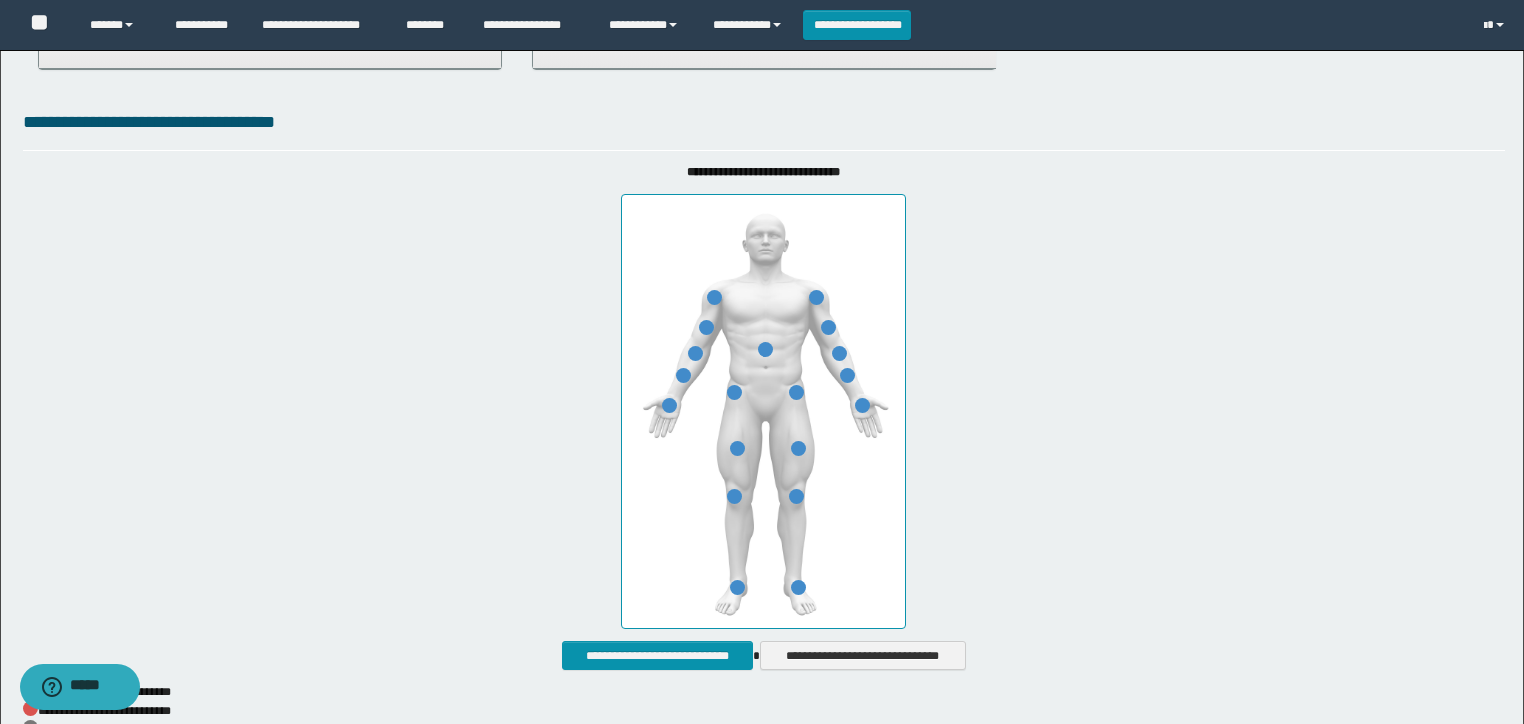 scroll, scrollTop: 372, scrollLeft: 0, axis: vertical 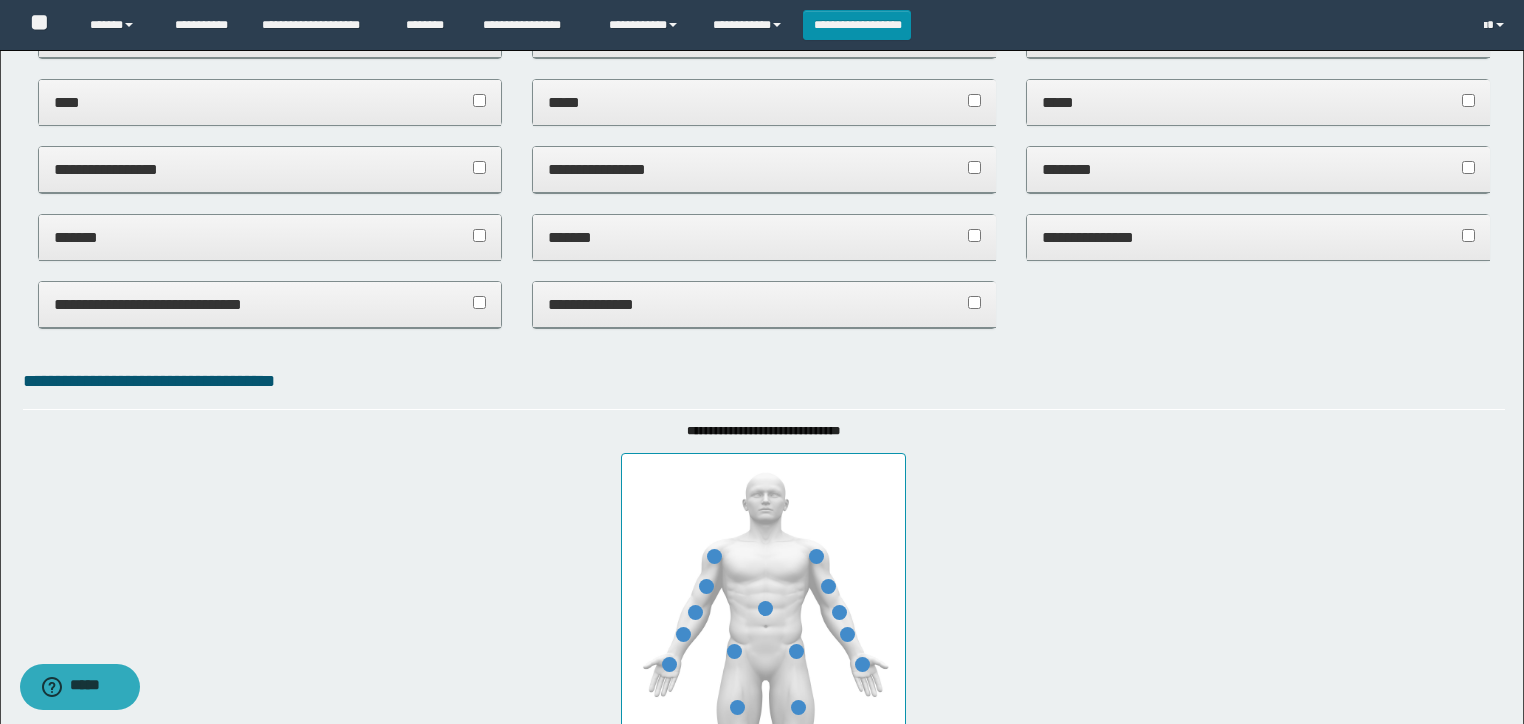 click on "**********" at bounding box center (270, 180) 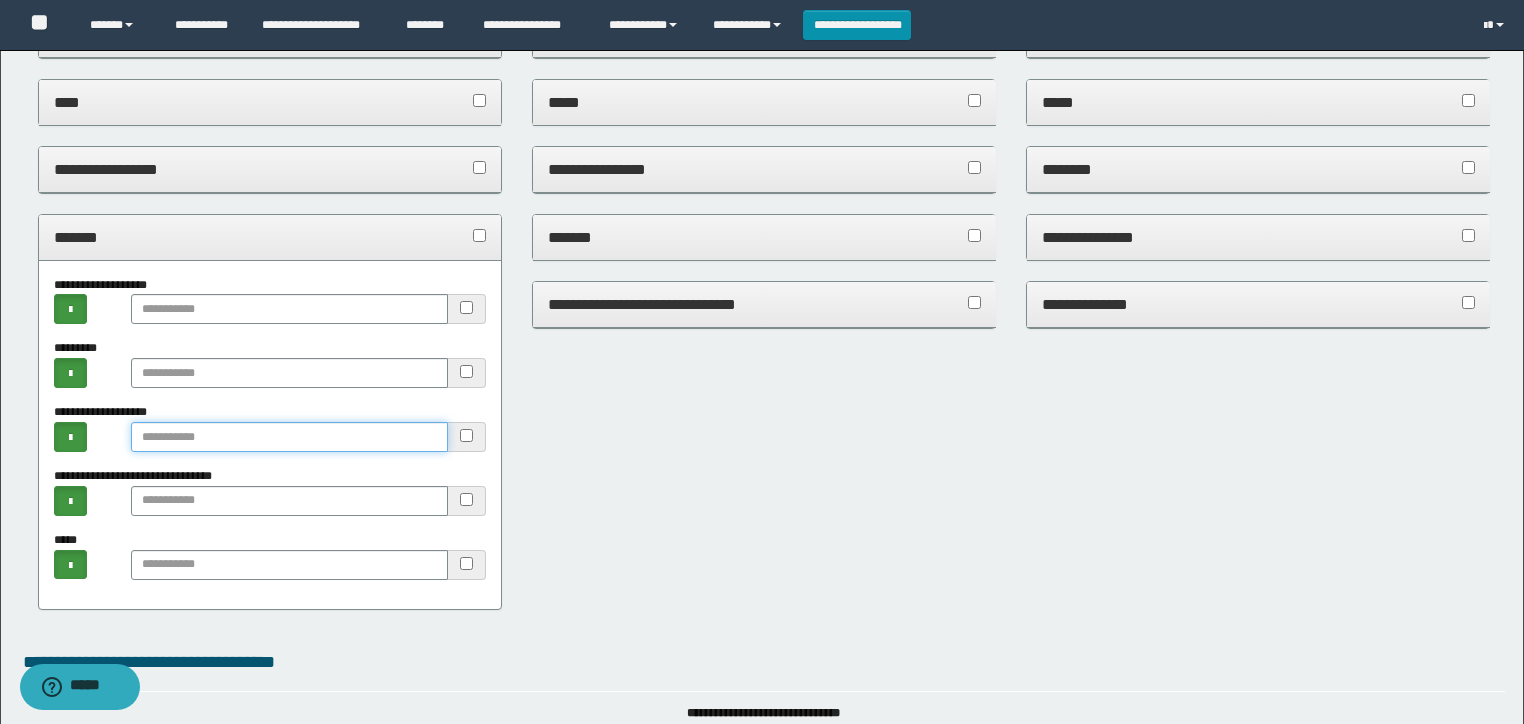 drag, startPoint x: 155, startPoint y: 438, endPoint x: 157, endPoint y: 428, distance: 10.198039 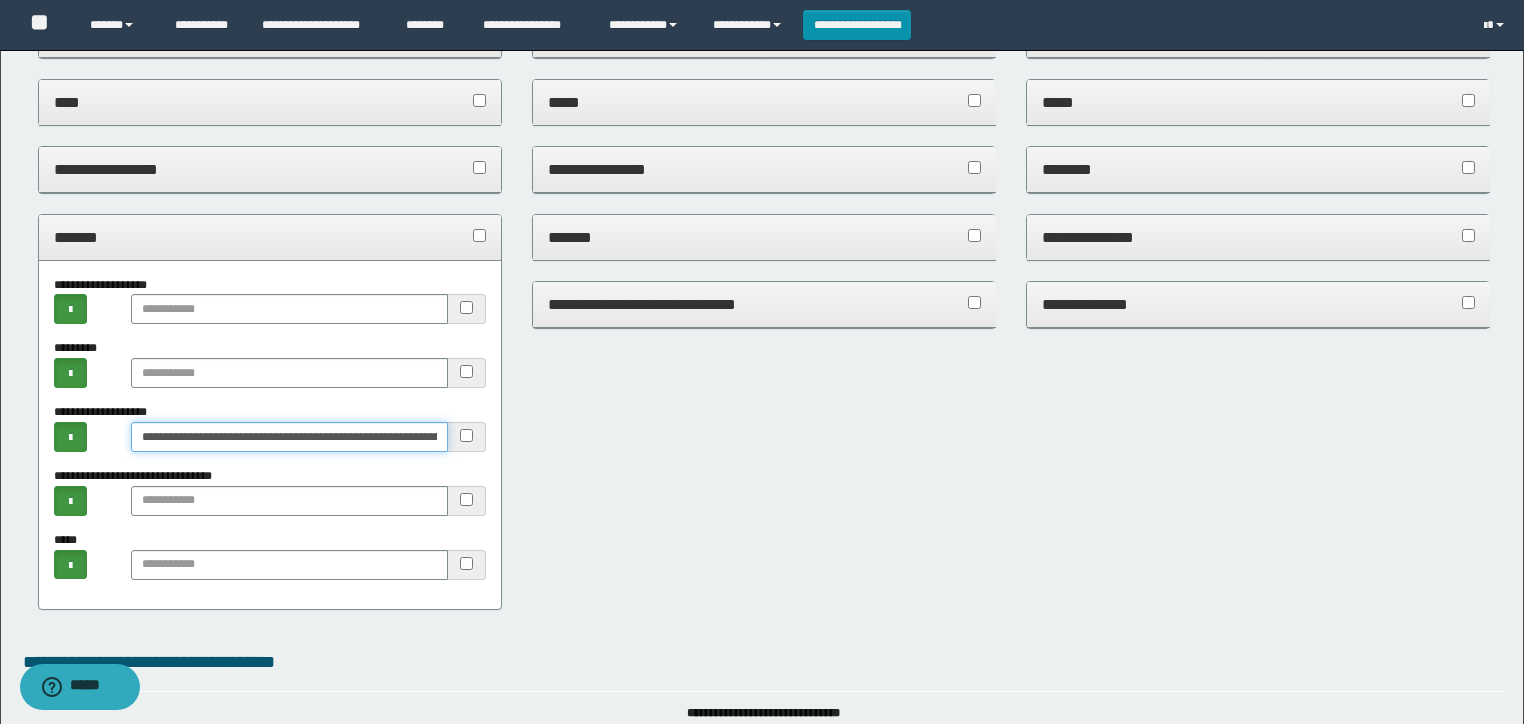 scroll, scrollTop: 0, scrollLeft: 125, axis: horizontal 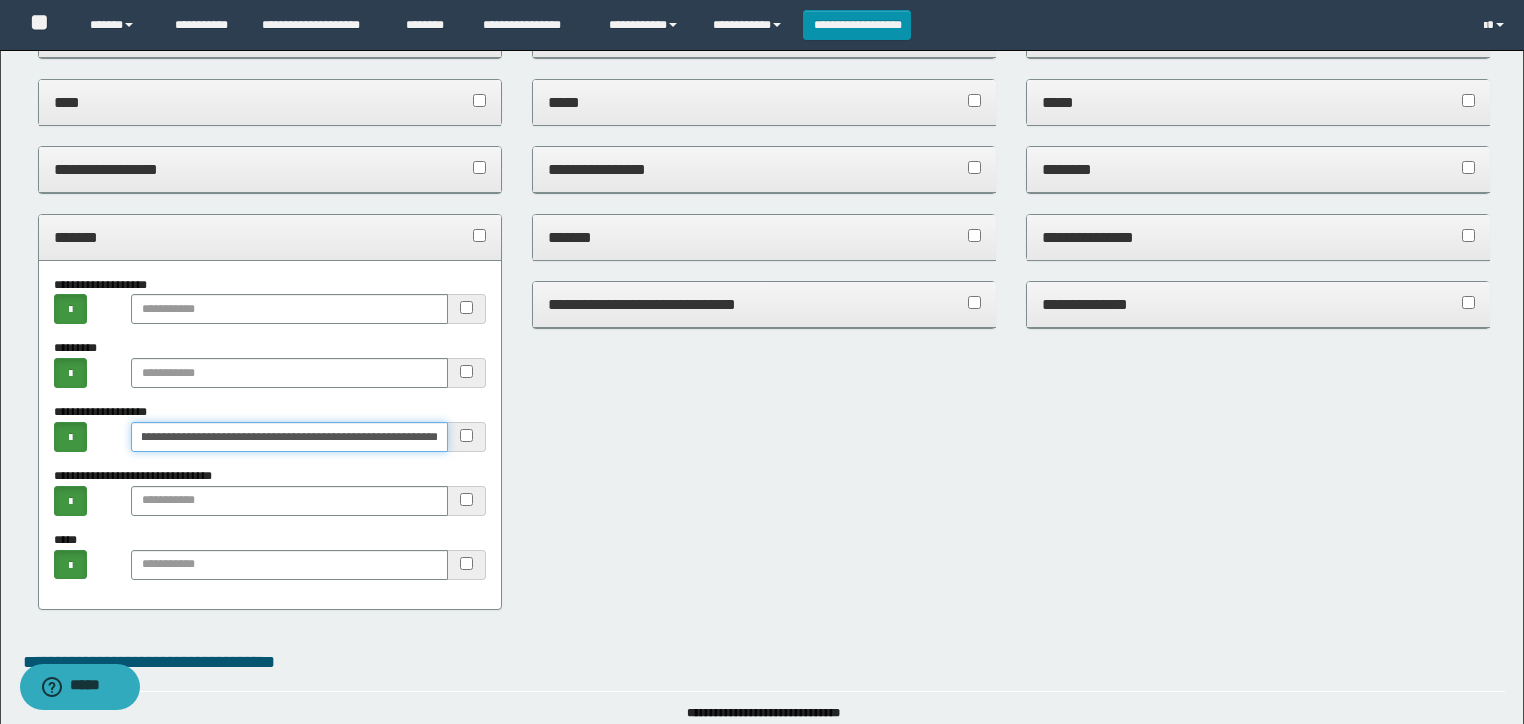 type on "**********" 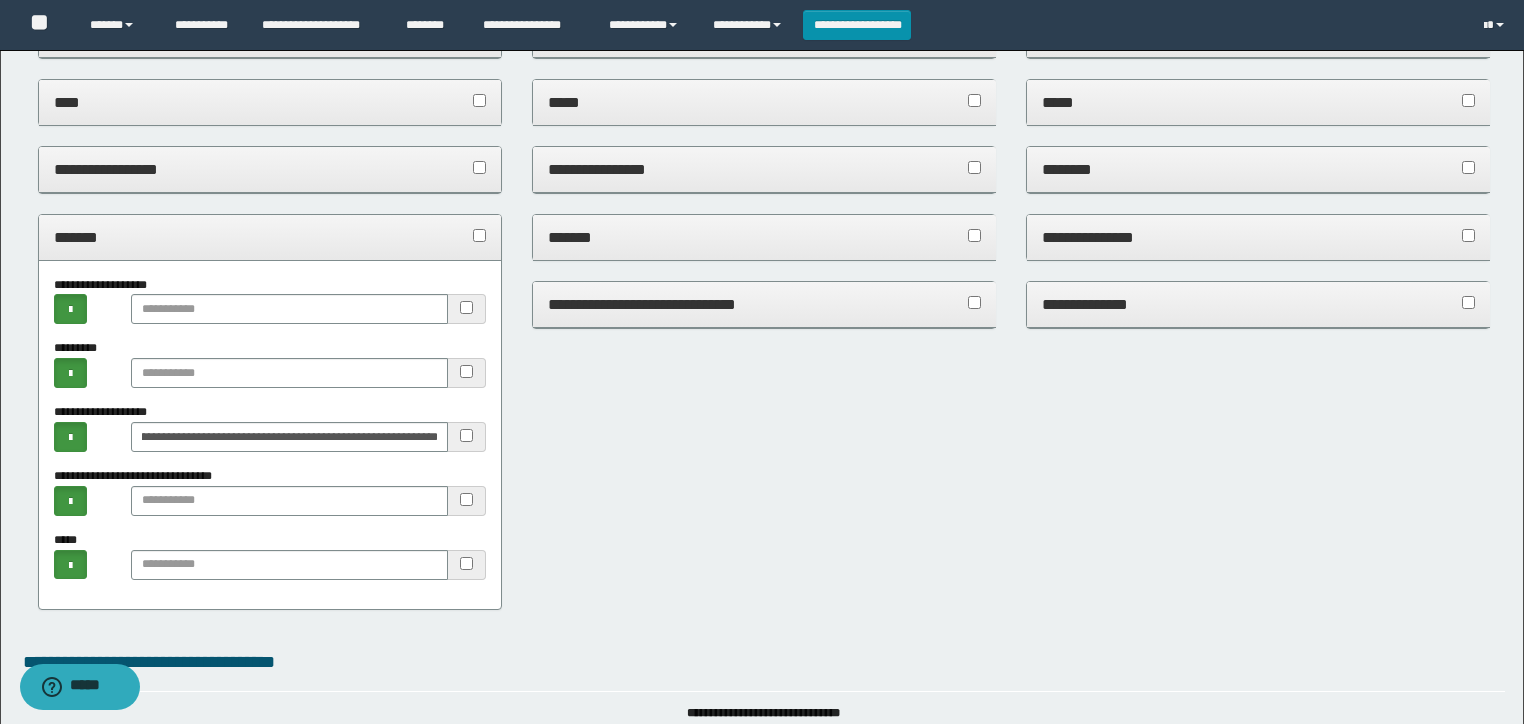 click on "*******" at bounding box center (270, 237) 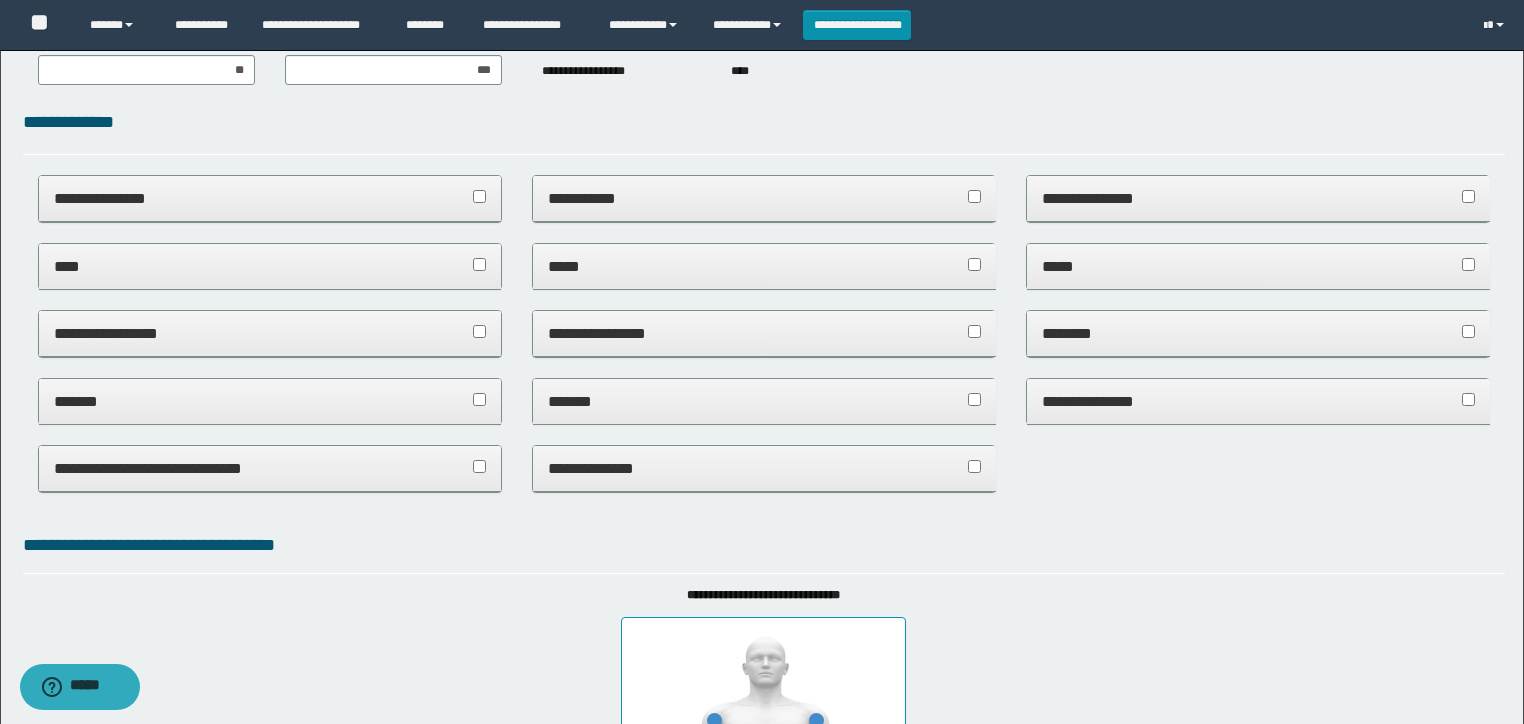 scroll, scrollTop: 52, scrollLeft: 0, axis: vertical 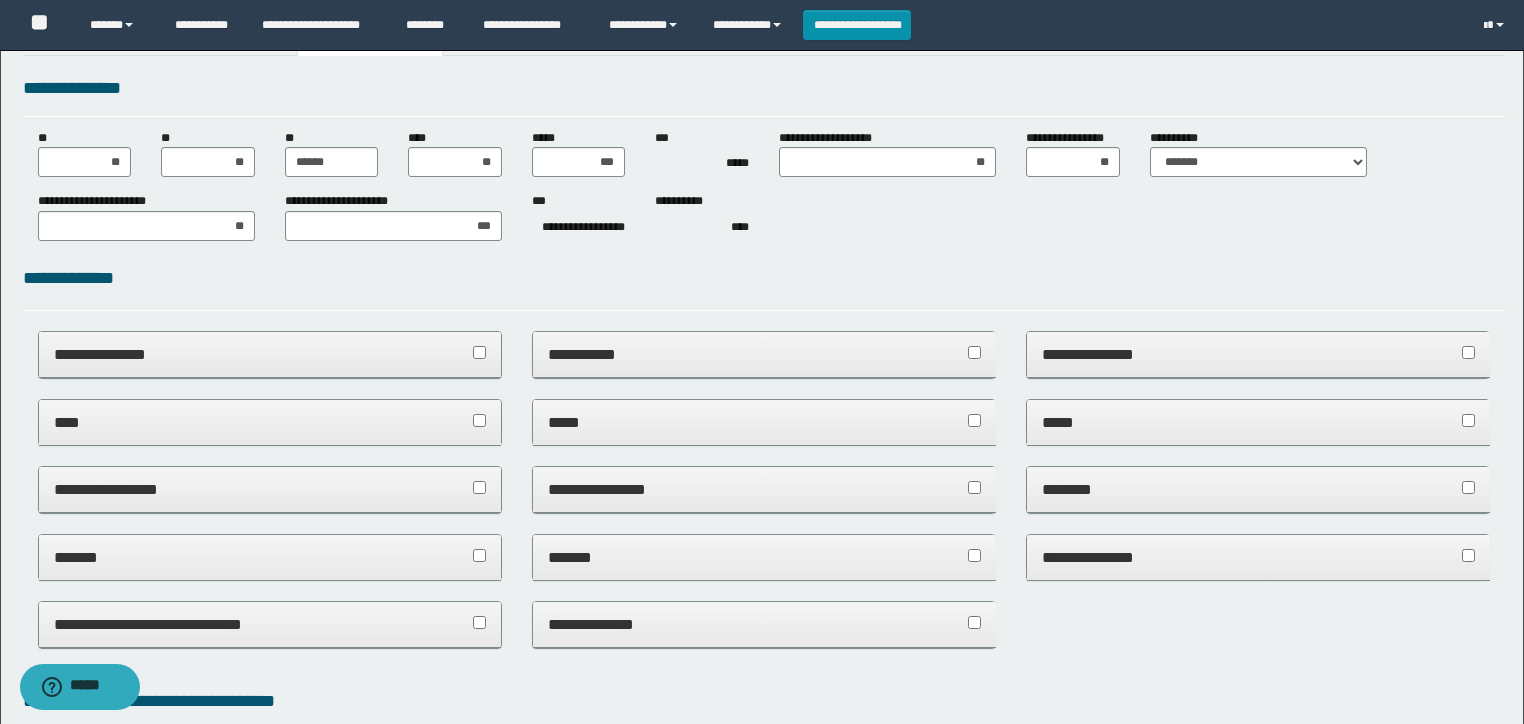 click on "**********" at bounding box center [764, 355] 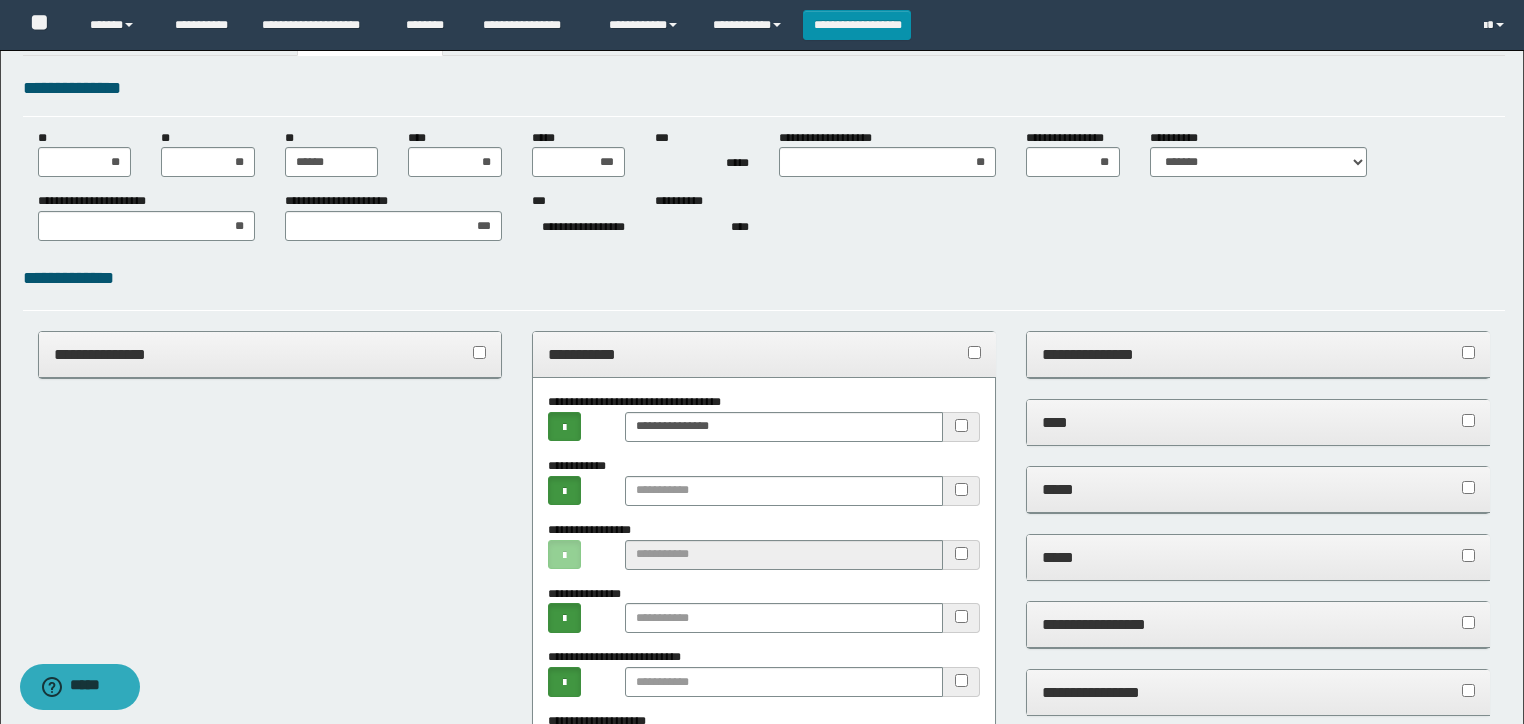 click on "**********" at bounding box center [764, 355] 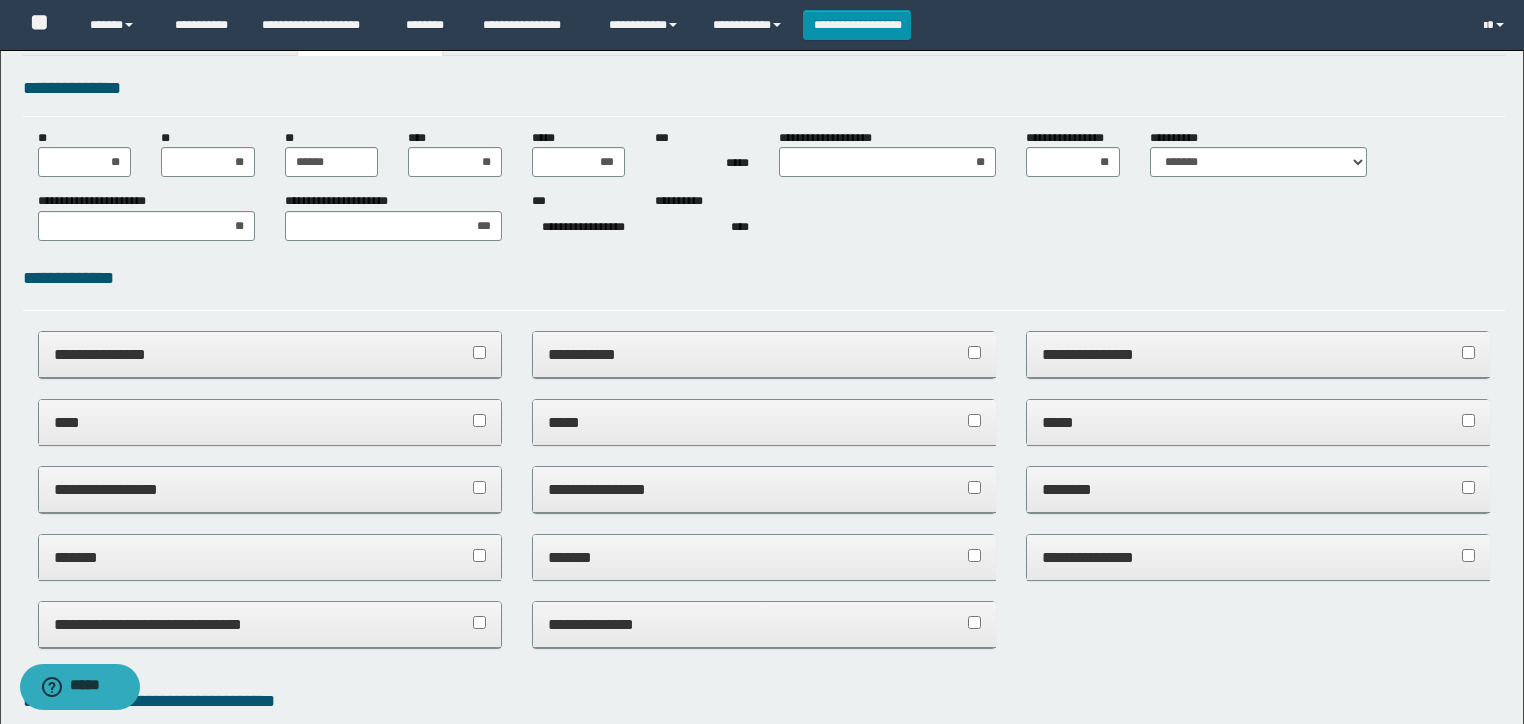 click on "*****" at bounding box center (764, 422) 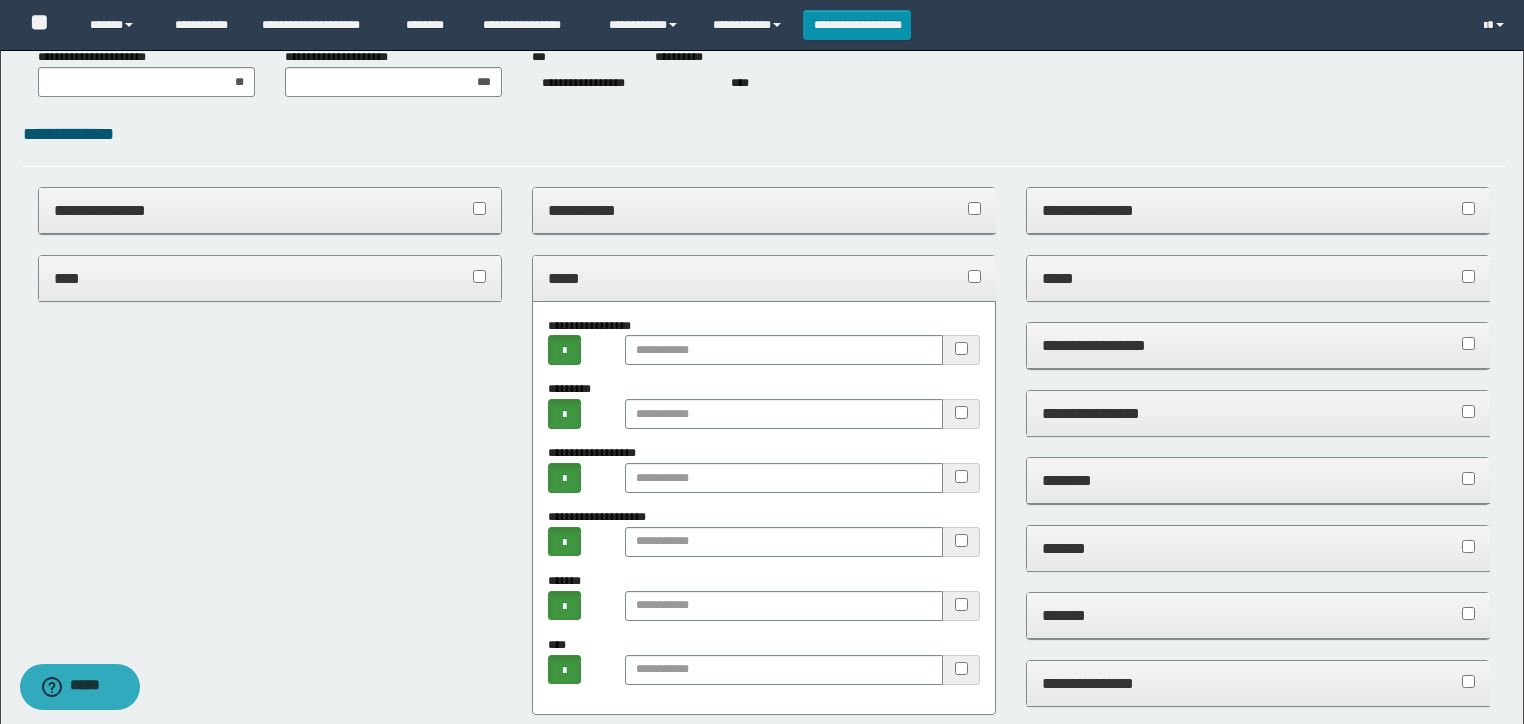 scroll, scrollTop: 212, scrollLeft: 0, axis: vertical 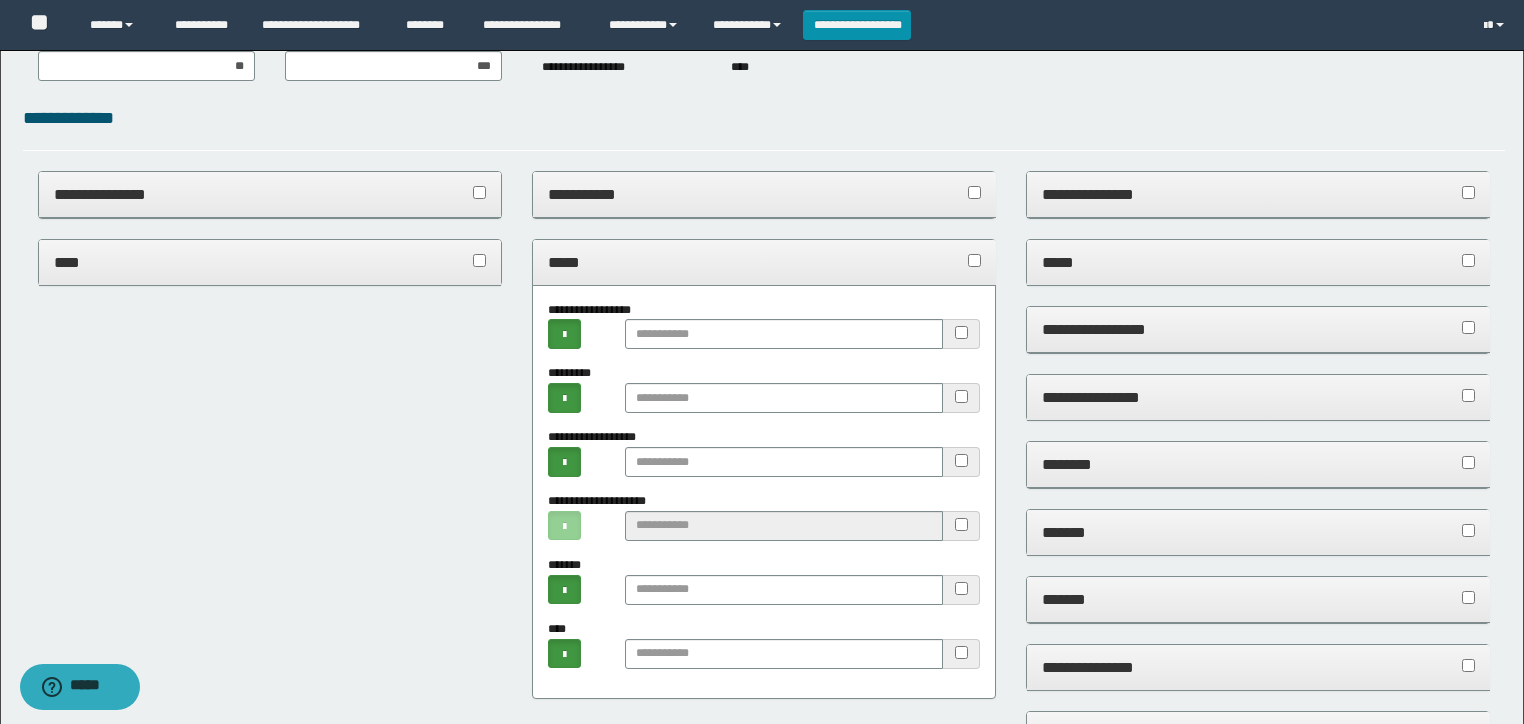 click on "*****" at bounding box center [764, 262] 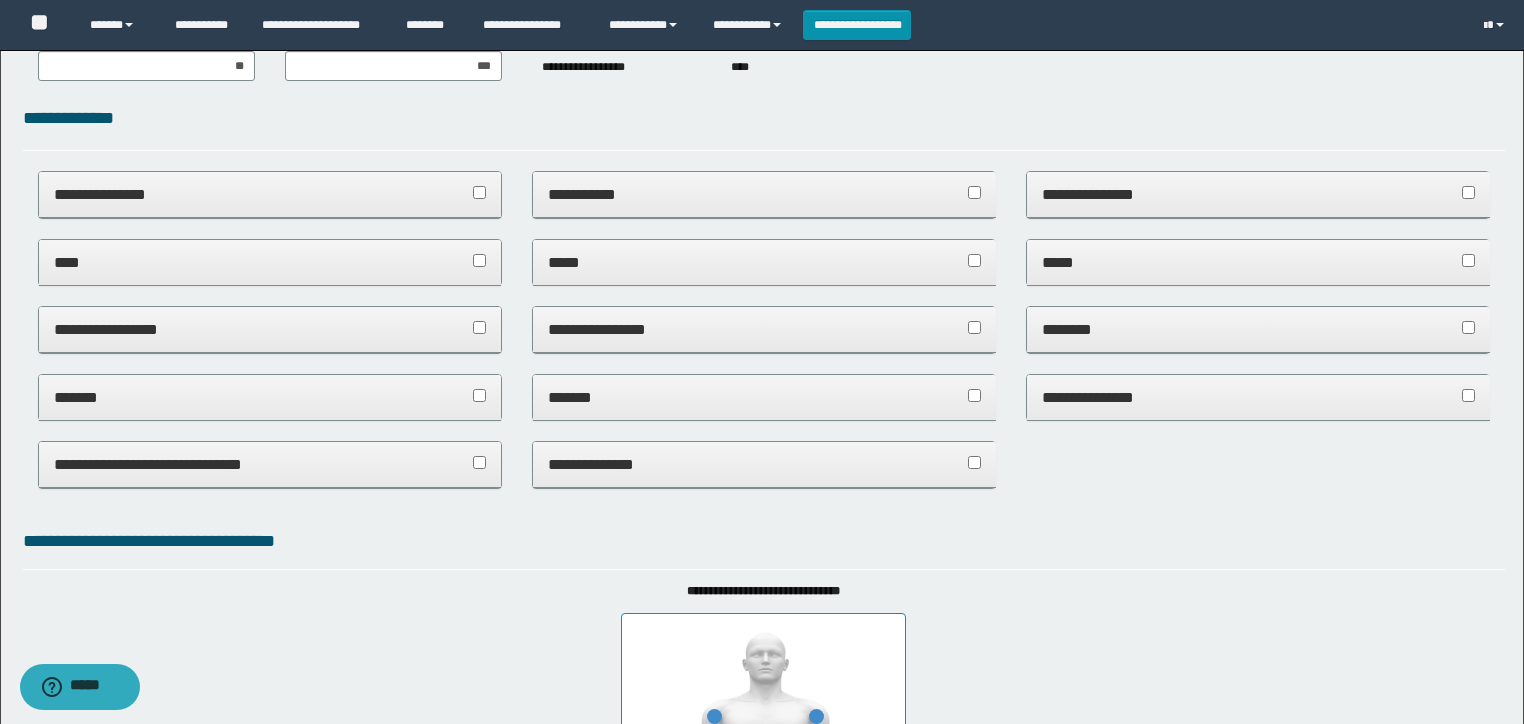 click on "**********" at bounding box center (764, 329) 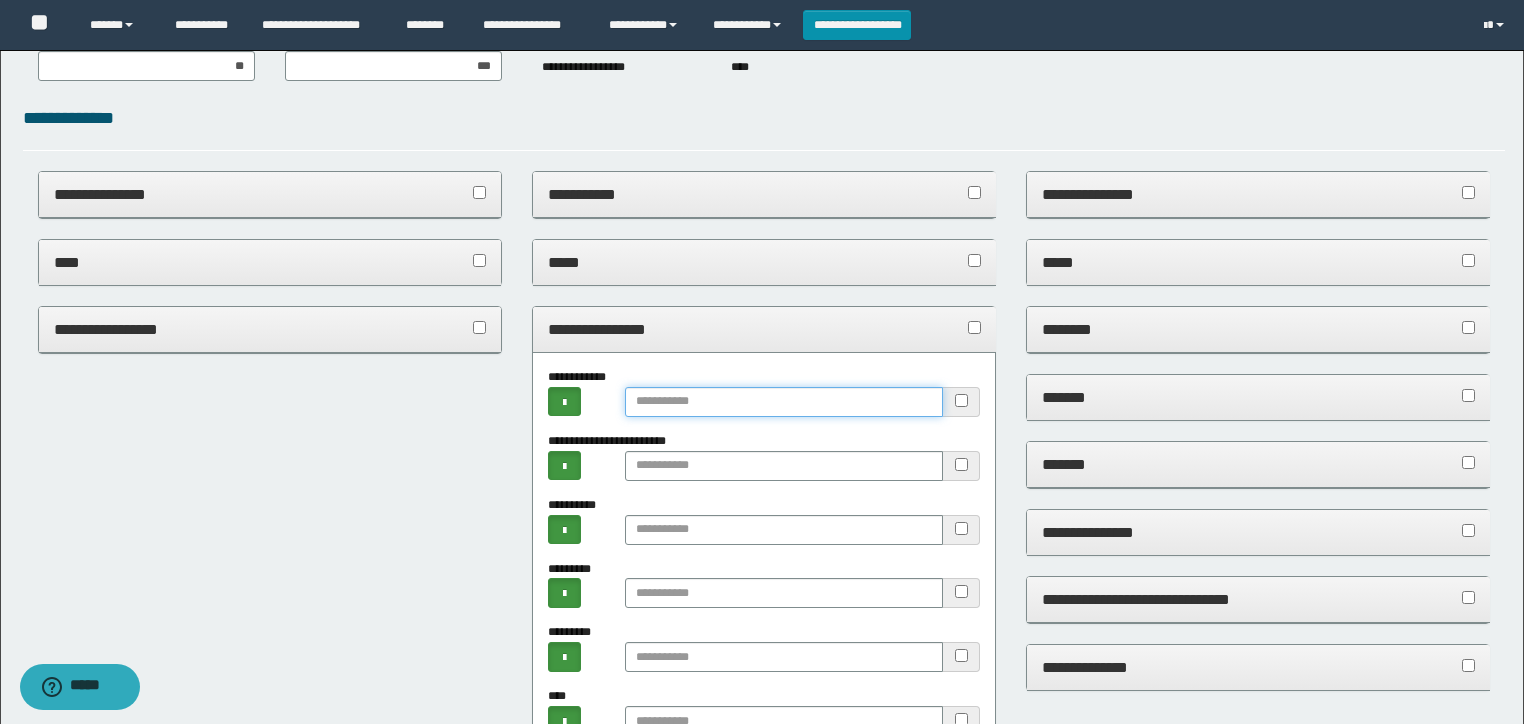 click at bounding box center (784, 402) 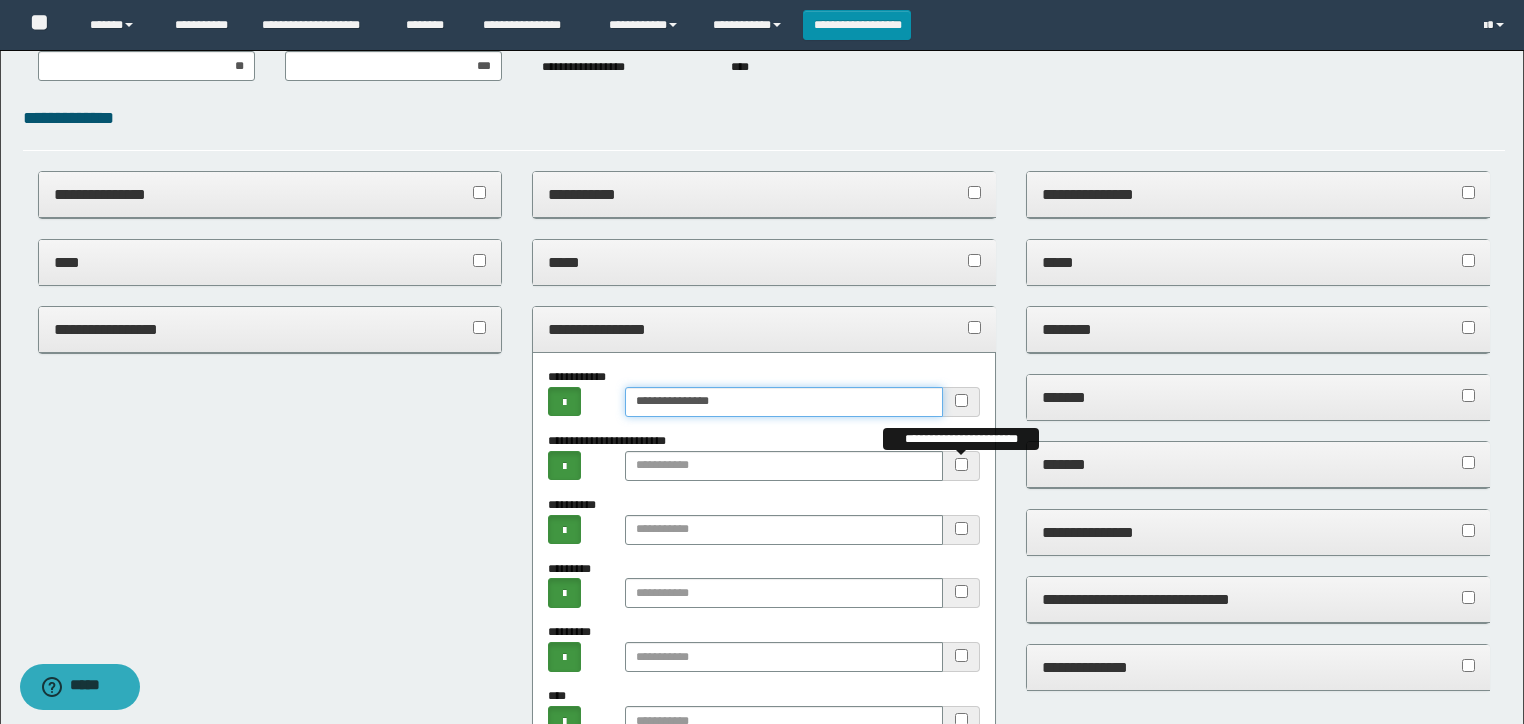 type on "**********" 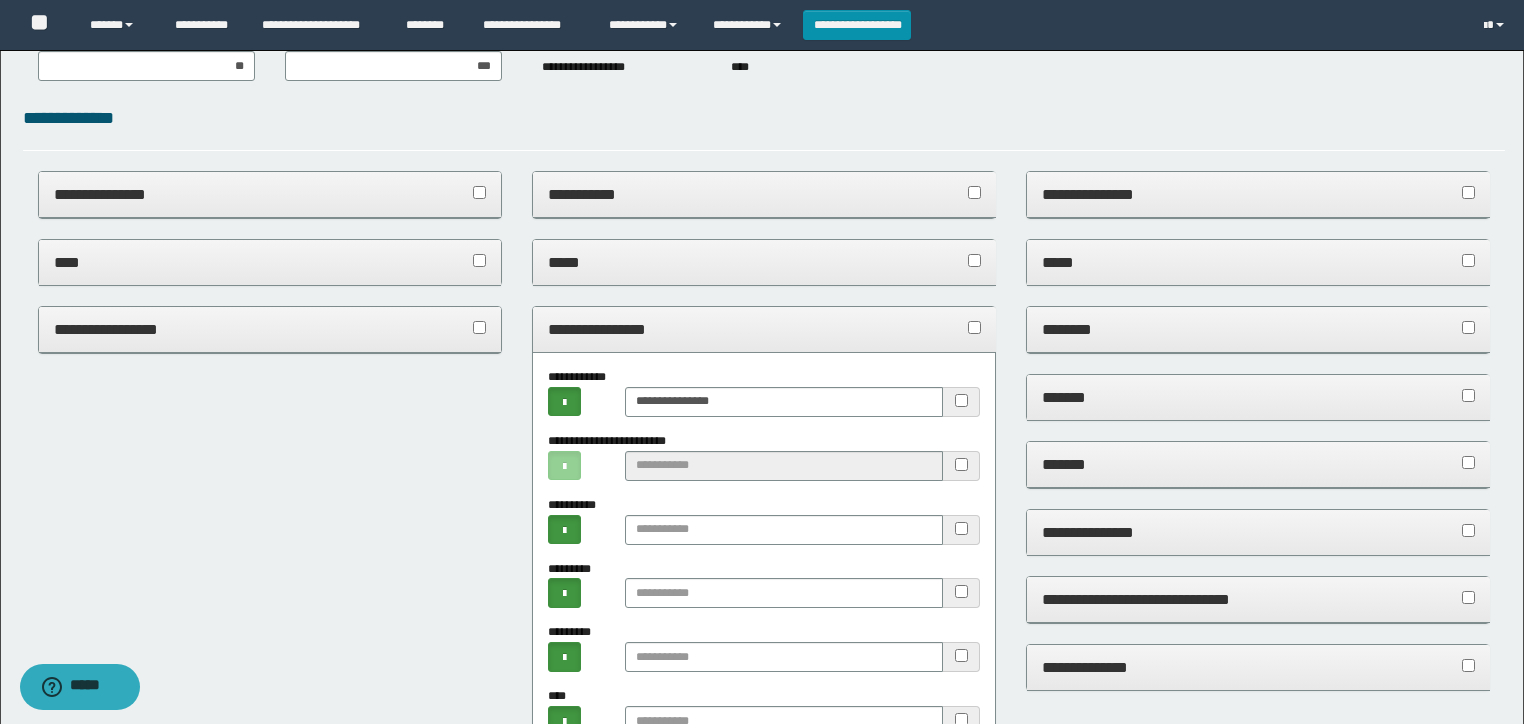 click on "**********" at bounding box center (764, 329) 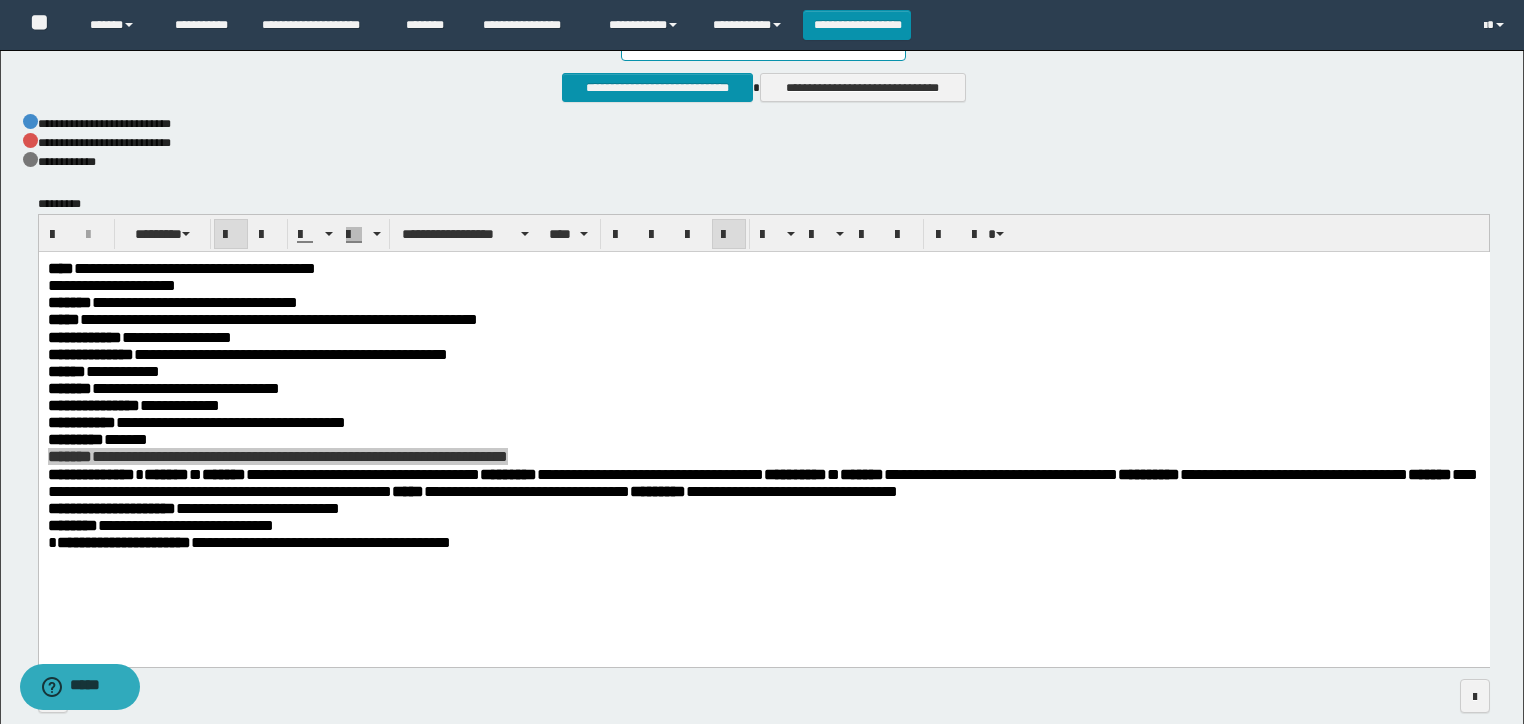 scroll, scrollTop: 1296, scrollLeft: 0, axis: vertical 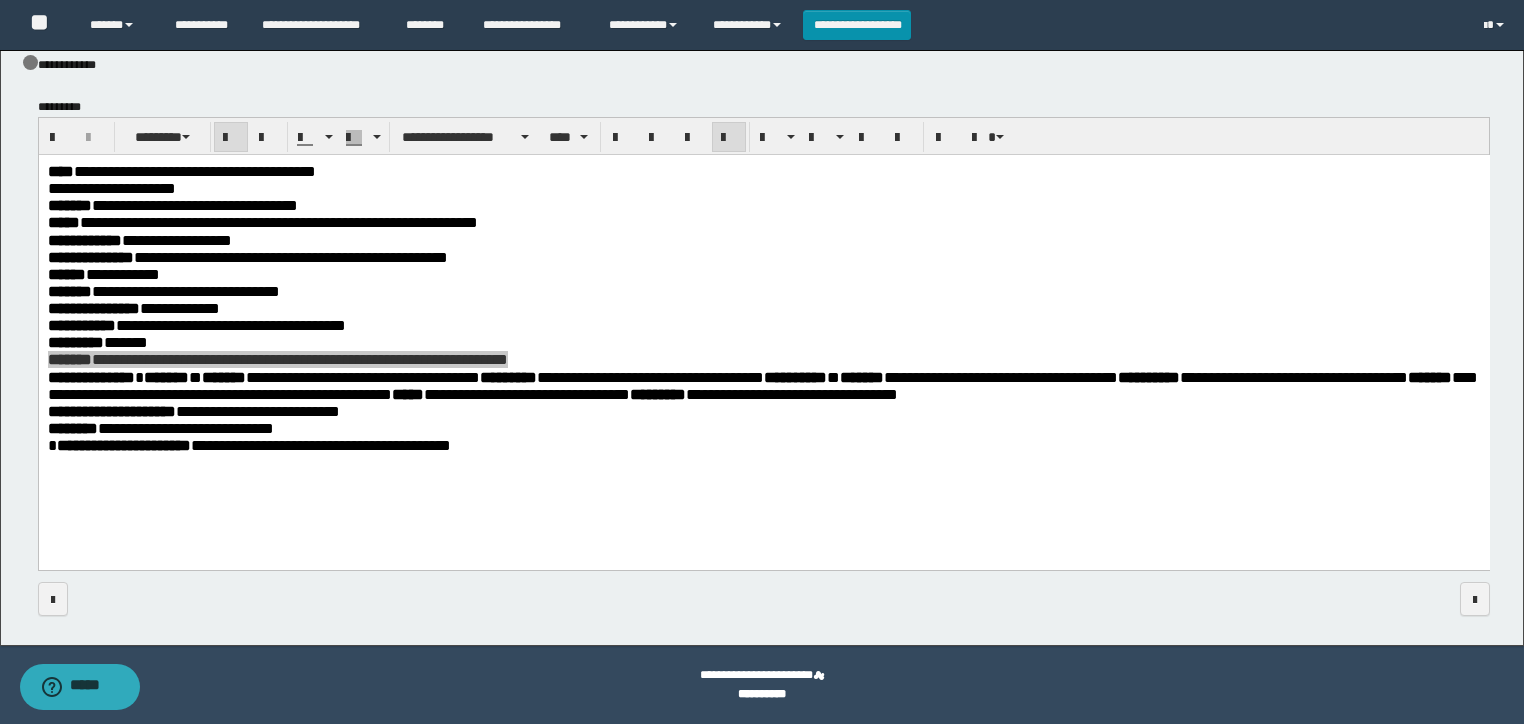click at bounding box center (146, 599) 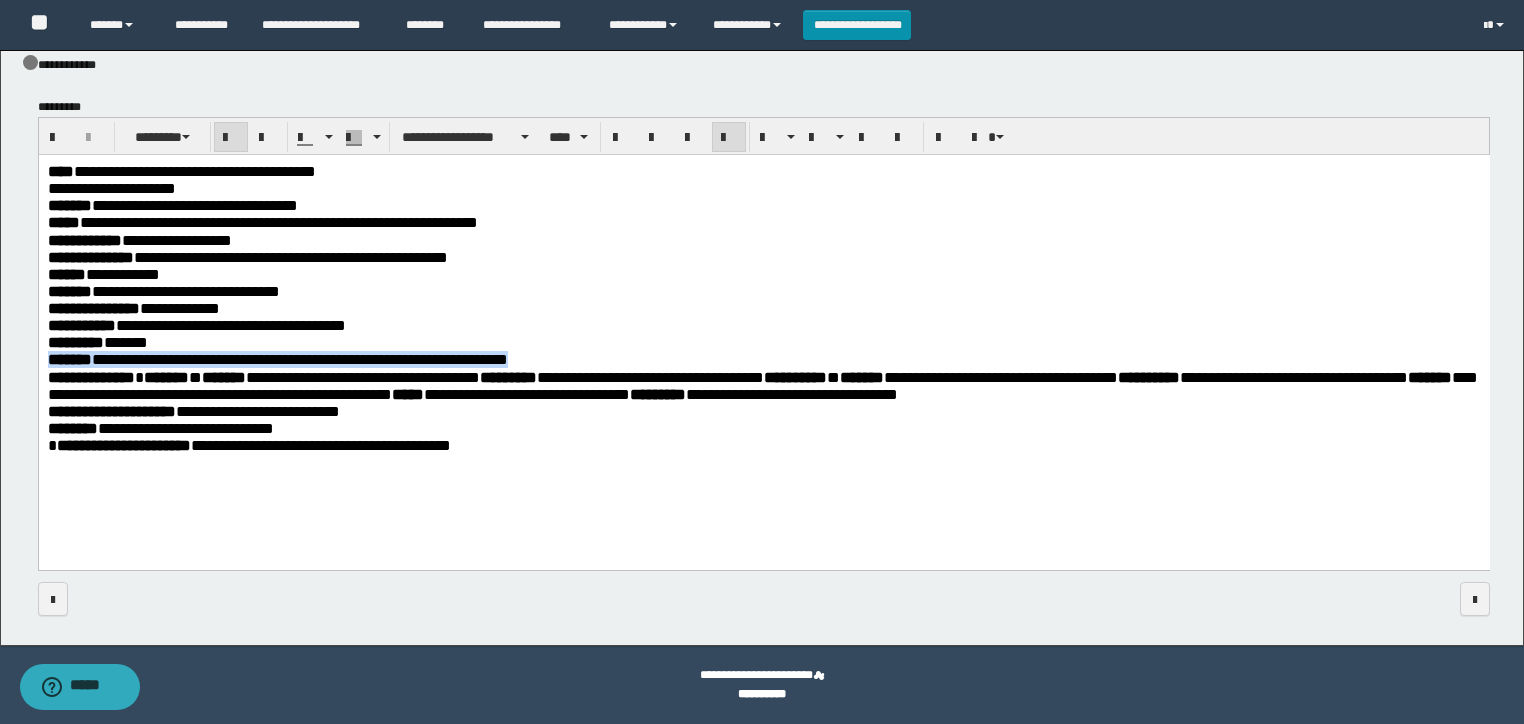 click on "**********" at bounding box center [248, 444] 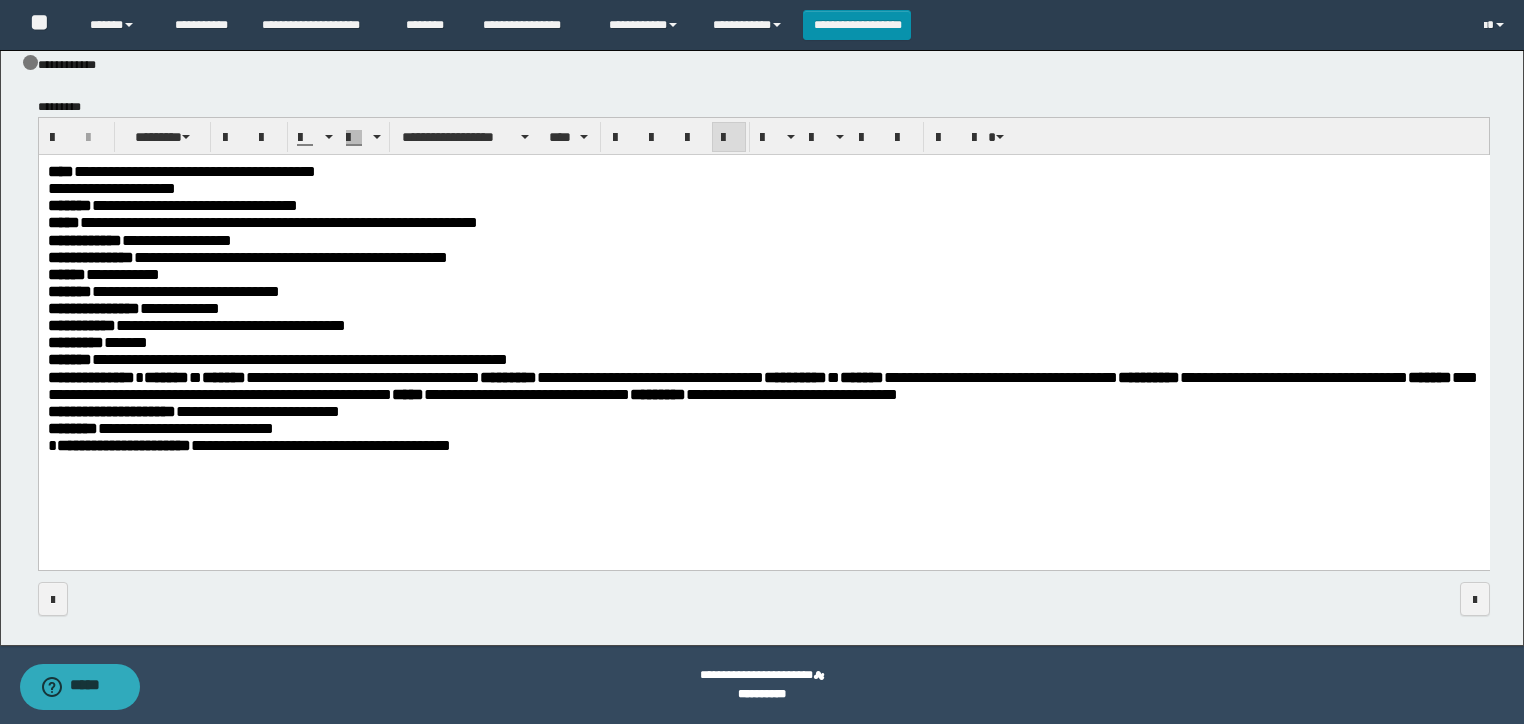 click on "**********" at bounding box center (248, 444) 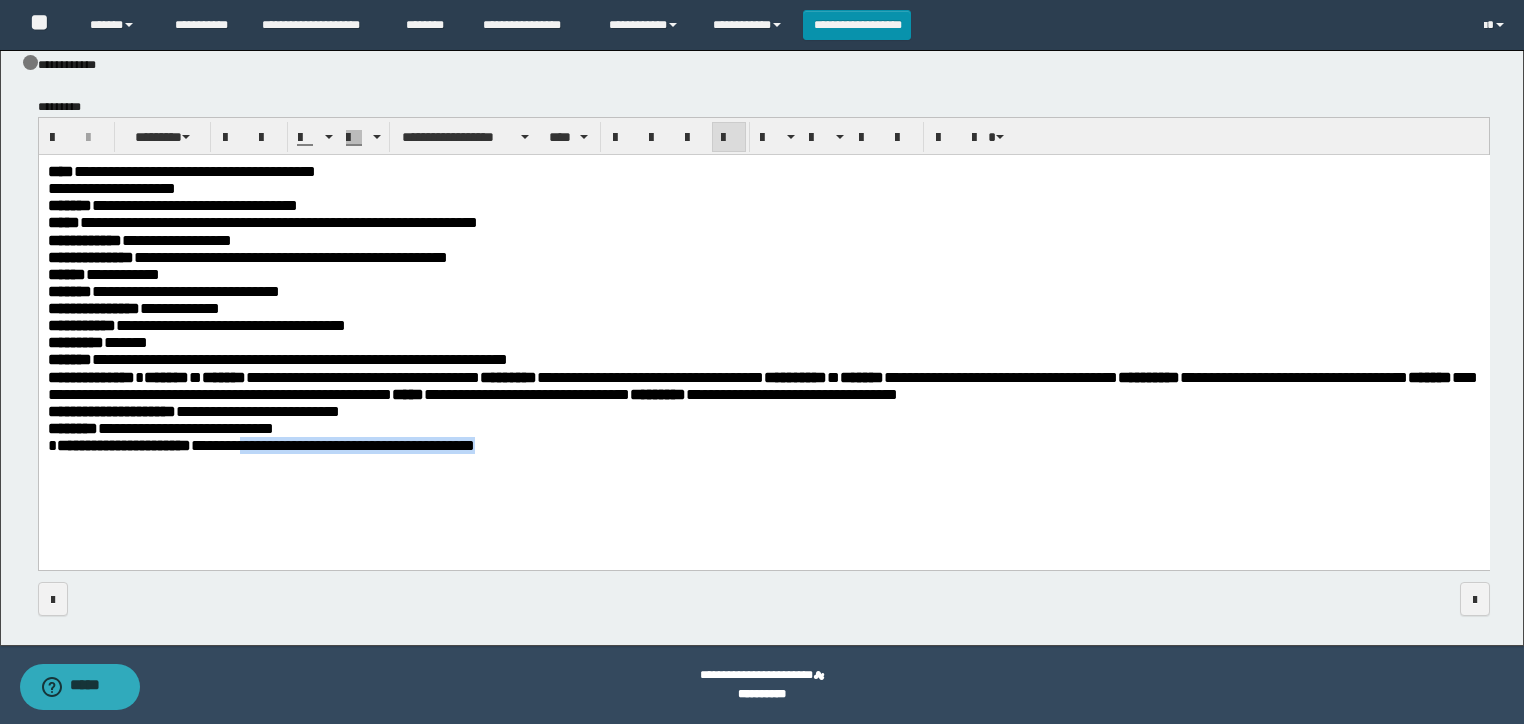 drag, startPoint x: 291, startPoint y: 449, endPoint x: 587, endPoint y: 455, distance: 296.0608 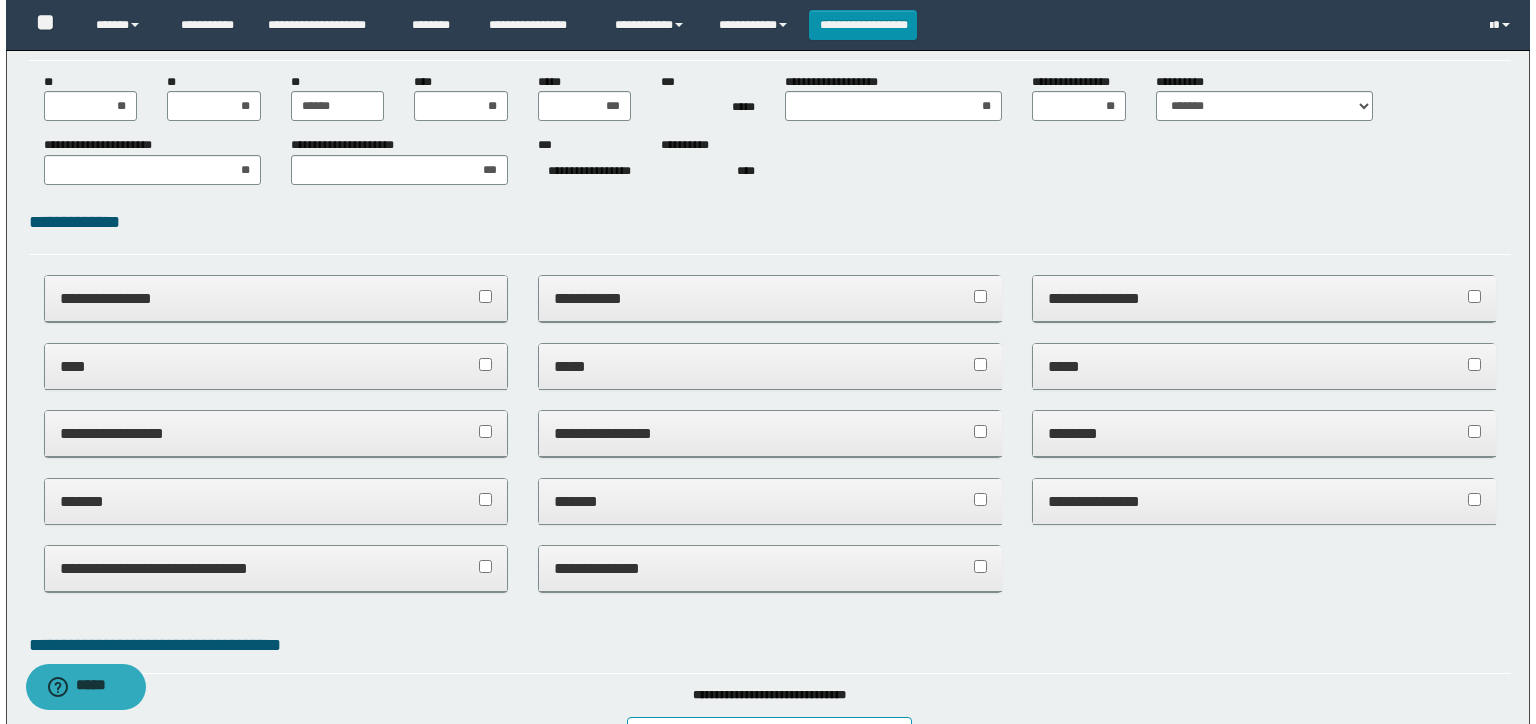 scroll, scrollTop: 0, scrollLeft: 0, axis: both 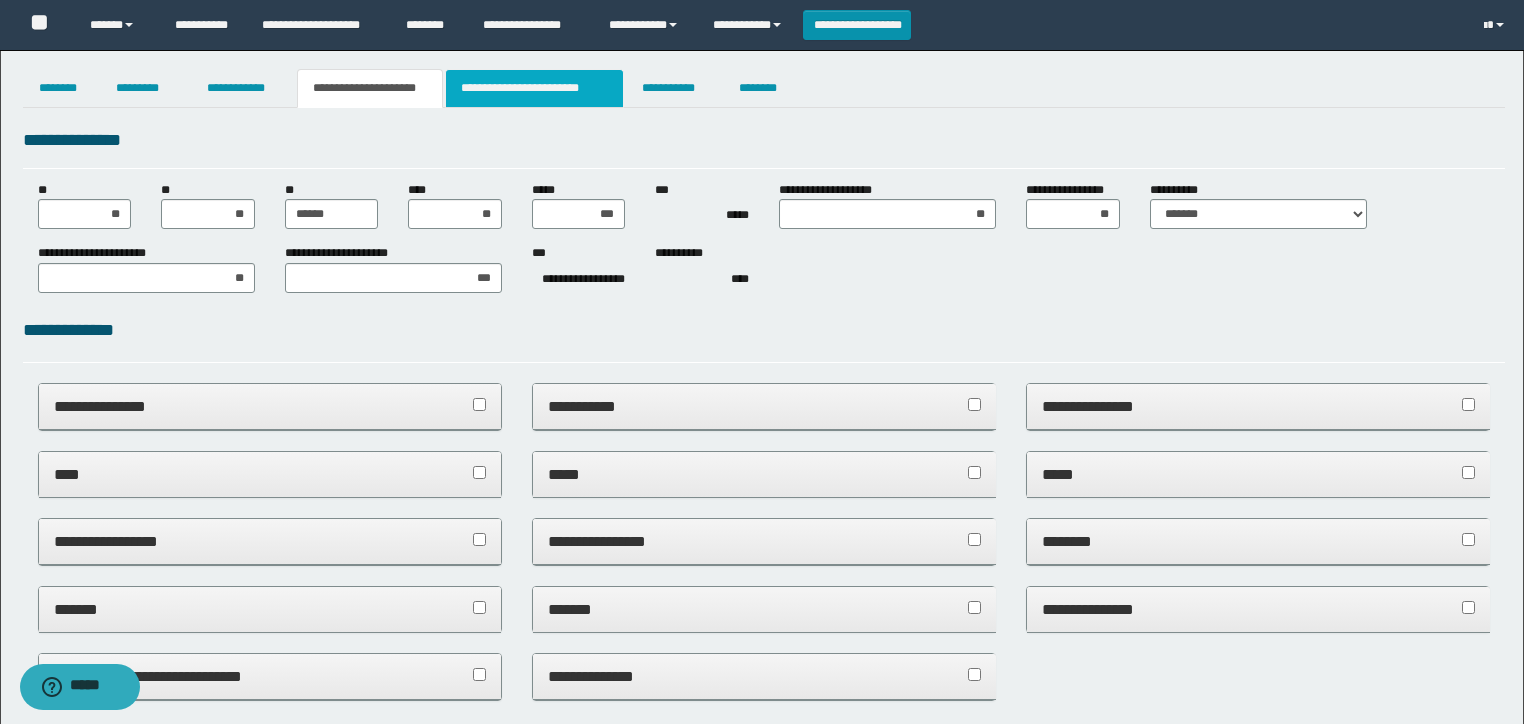click on "**********" at bounding box center (534, 88) 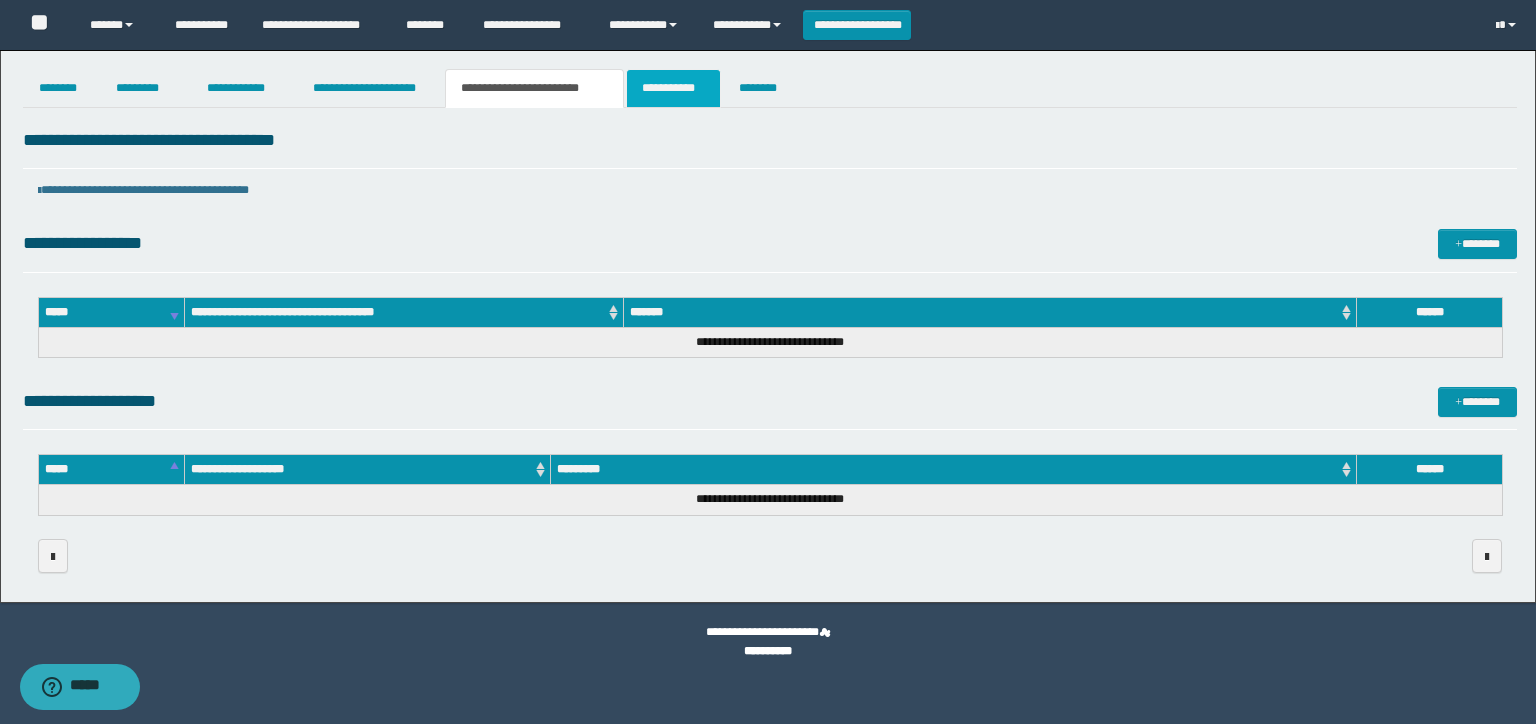 click on "**********" at bounding box center [673, 88] 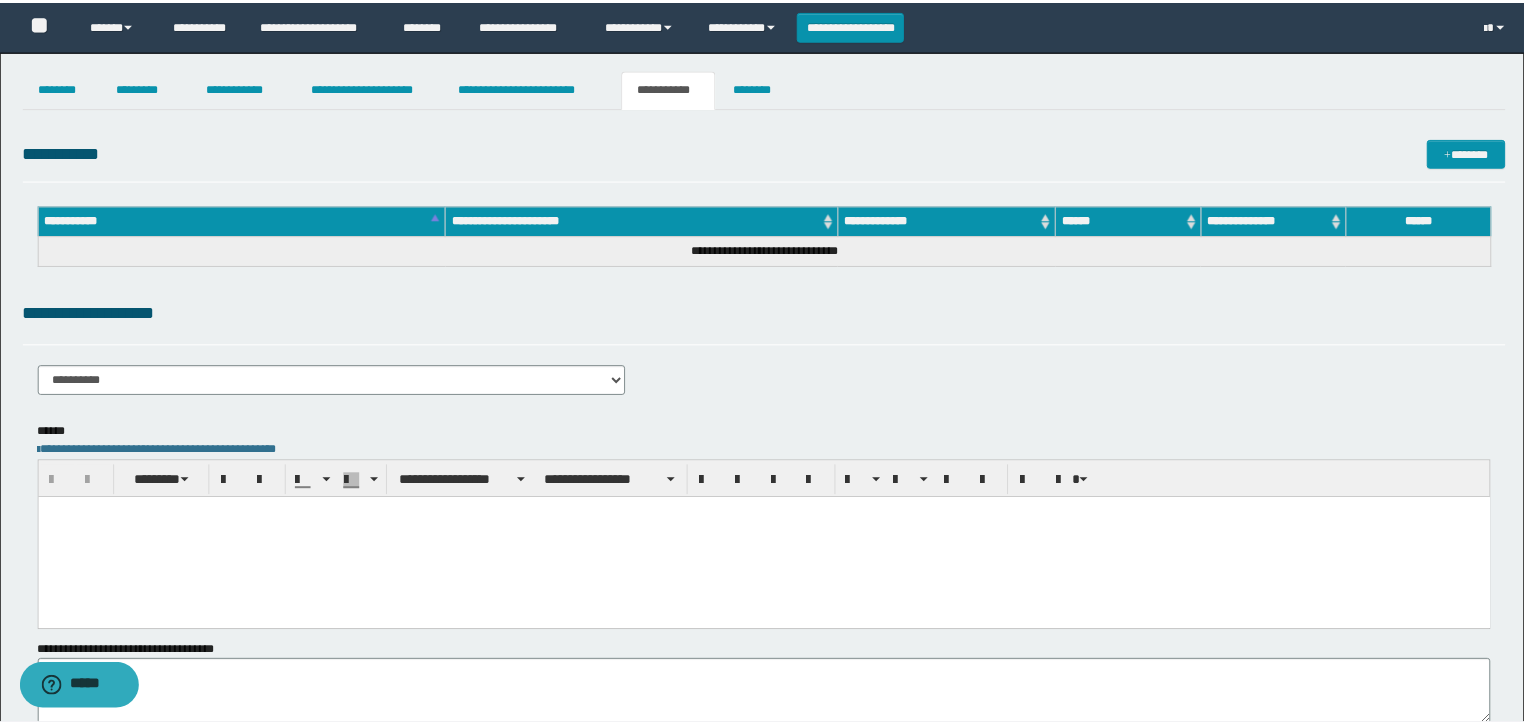 scroll, scrollTop: 0, scrollLeft: 0, axis: both 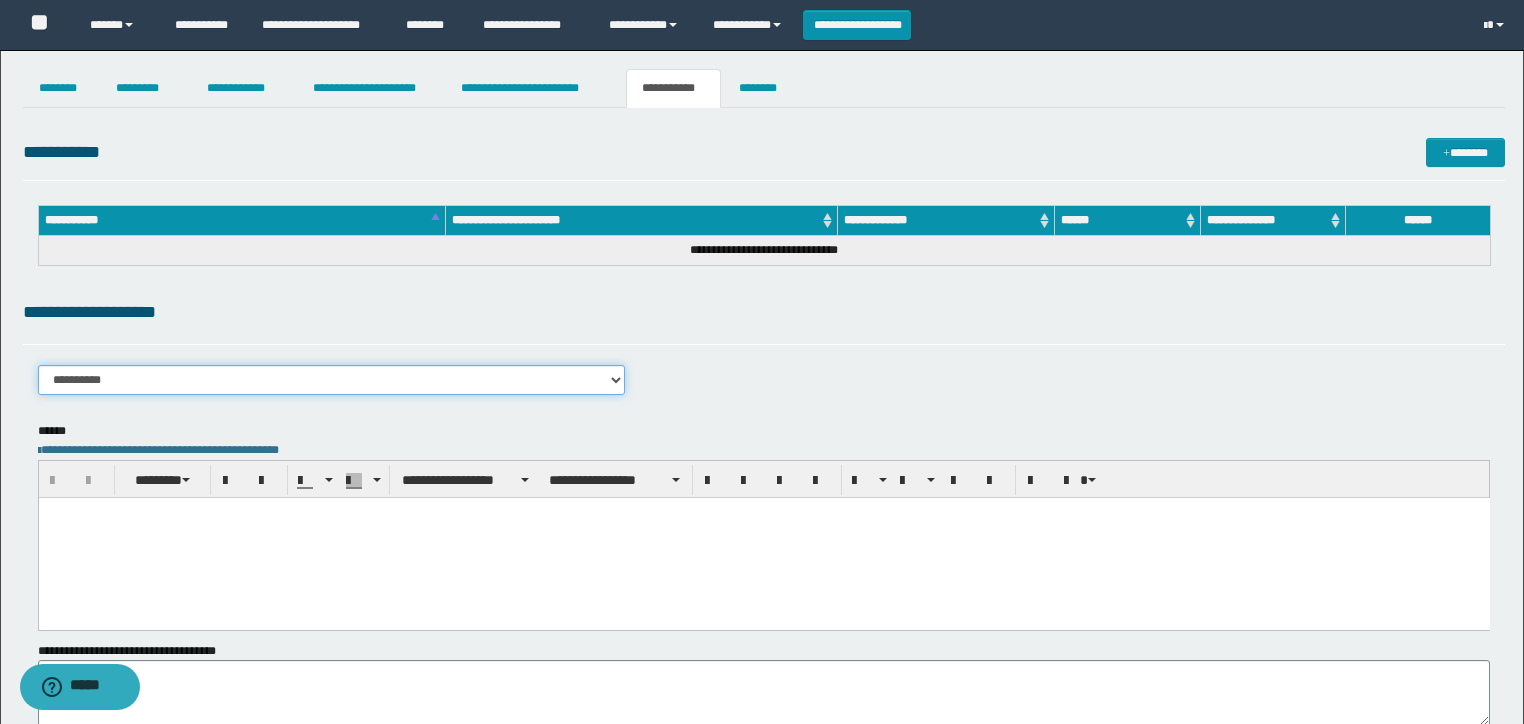 click on "**********" at bounding box center [332, 380] 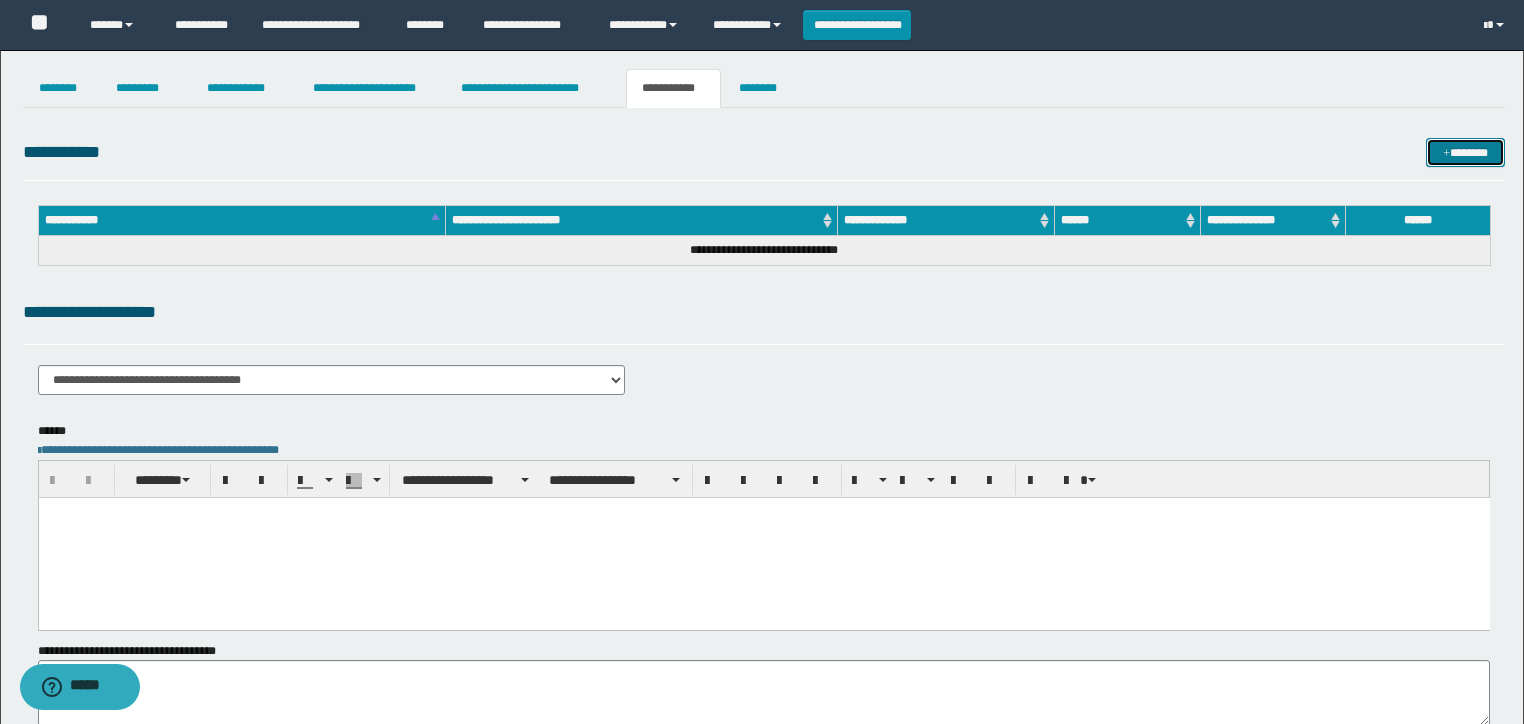 click on "*******" at bounding box center (1465, 153) 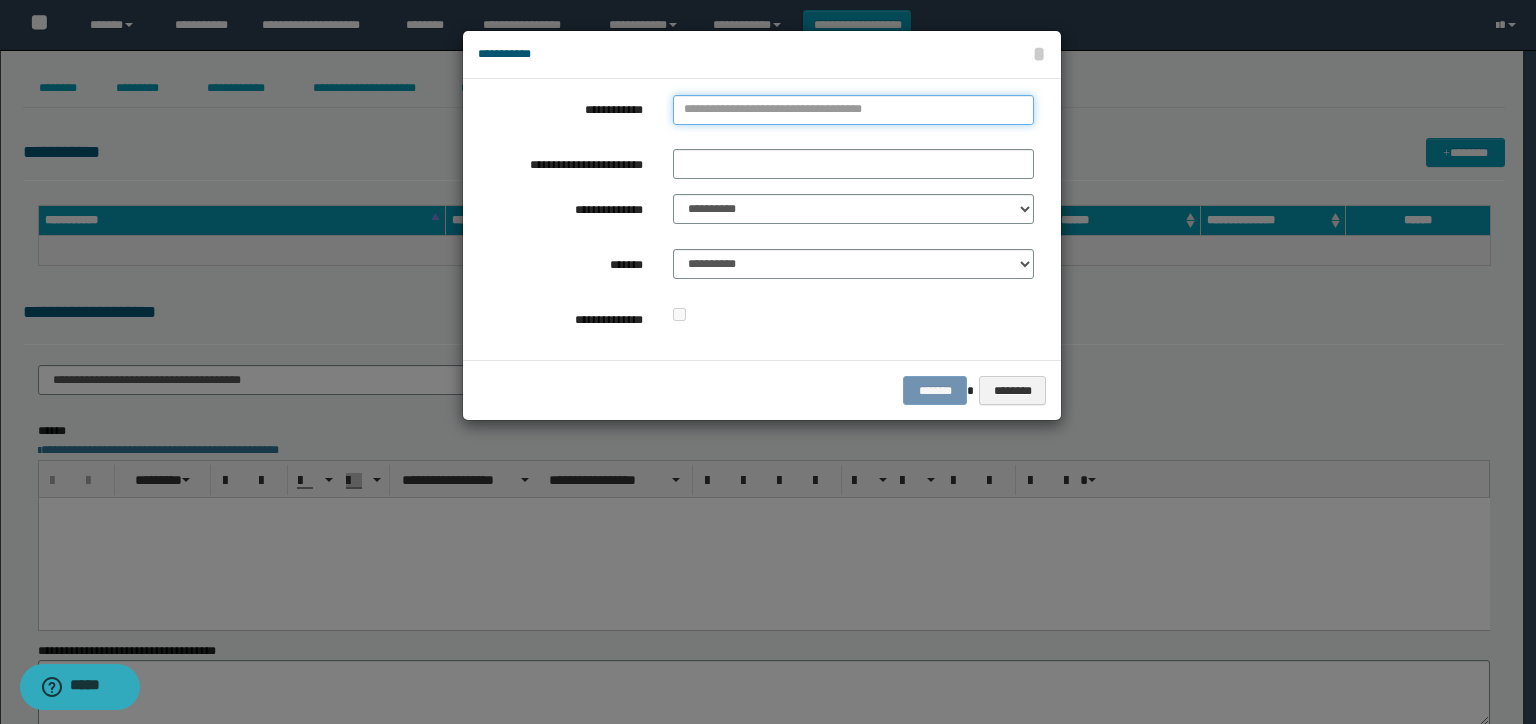 click on "**********" at bounding box center (853, 110) 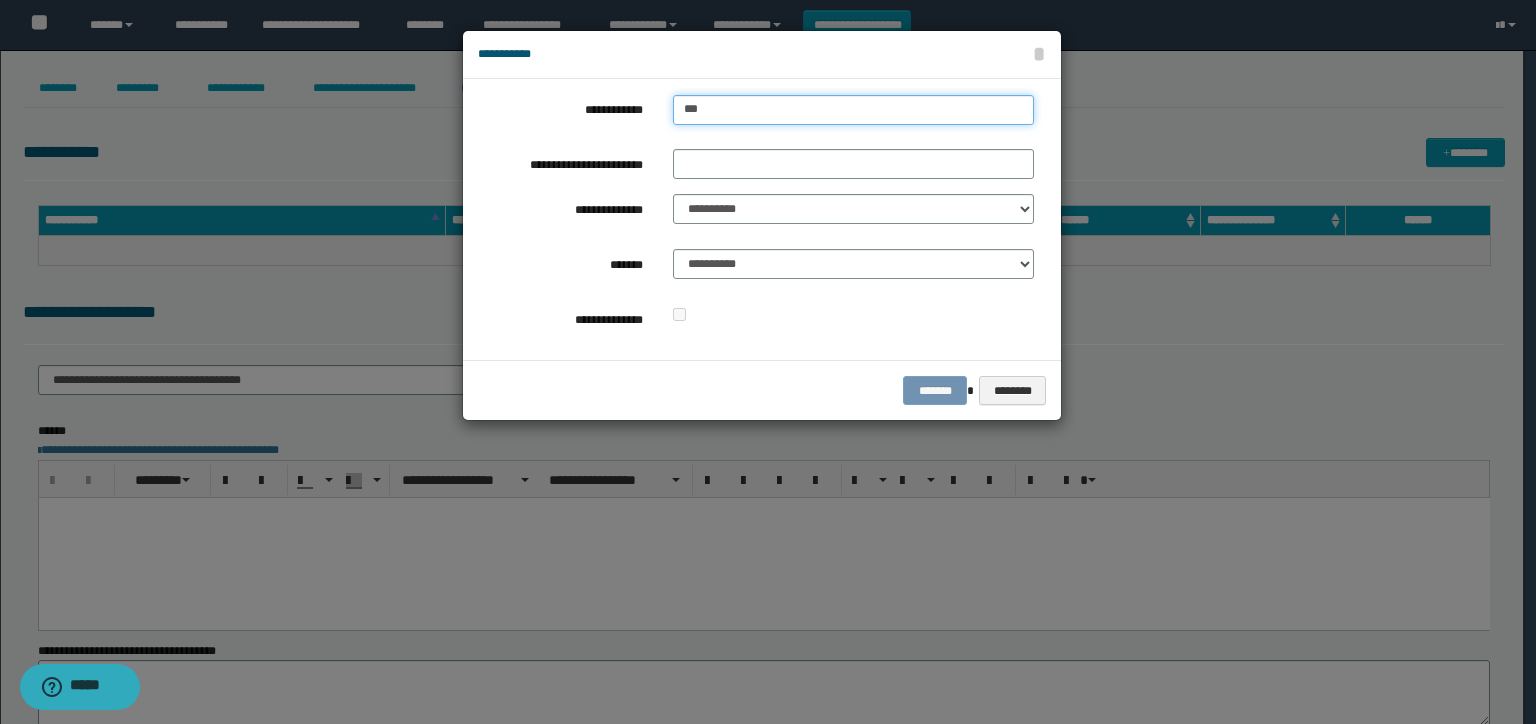 type on "****" 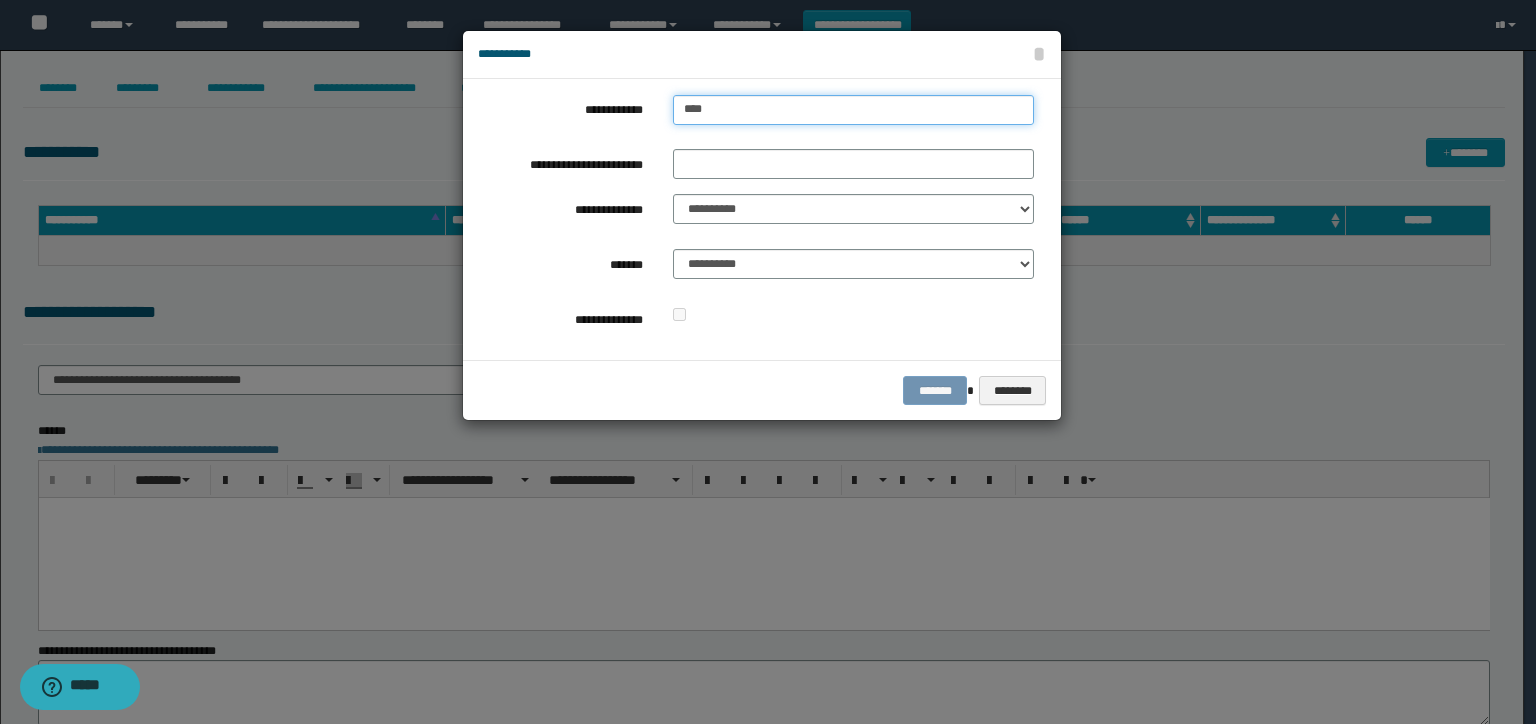 type on "****" 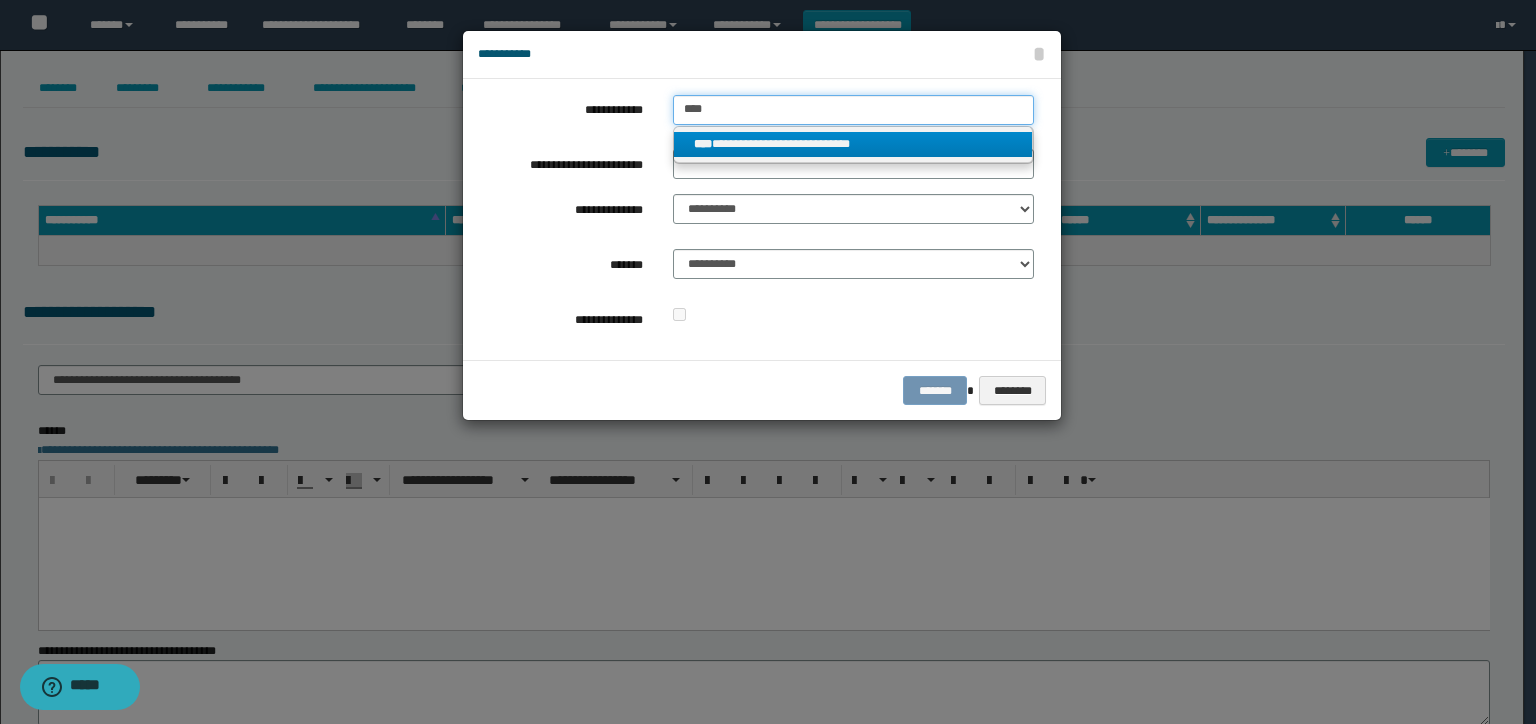 type on "****" 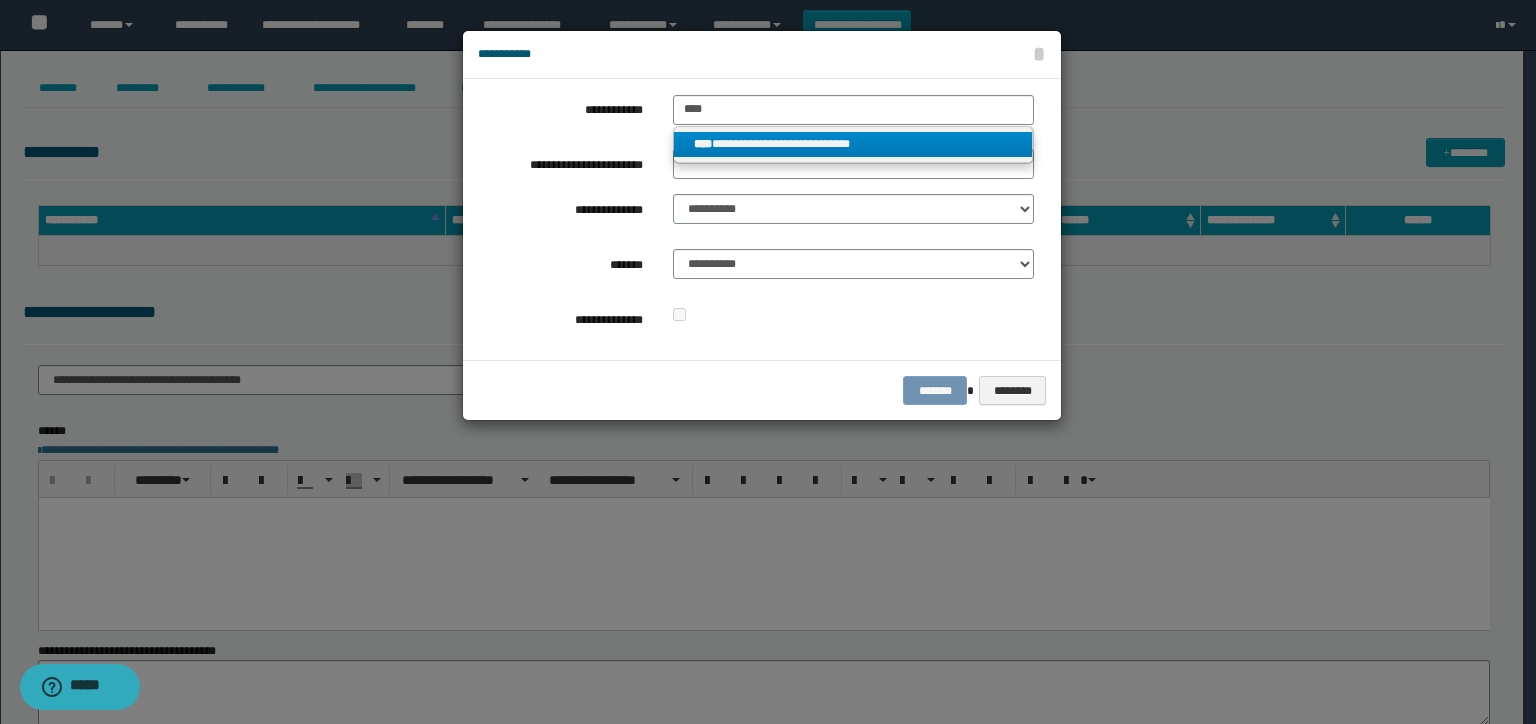 click on "**********" at bounding box center [853, 144] 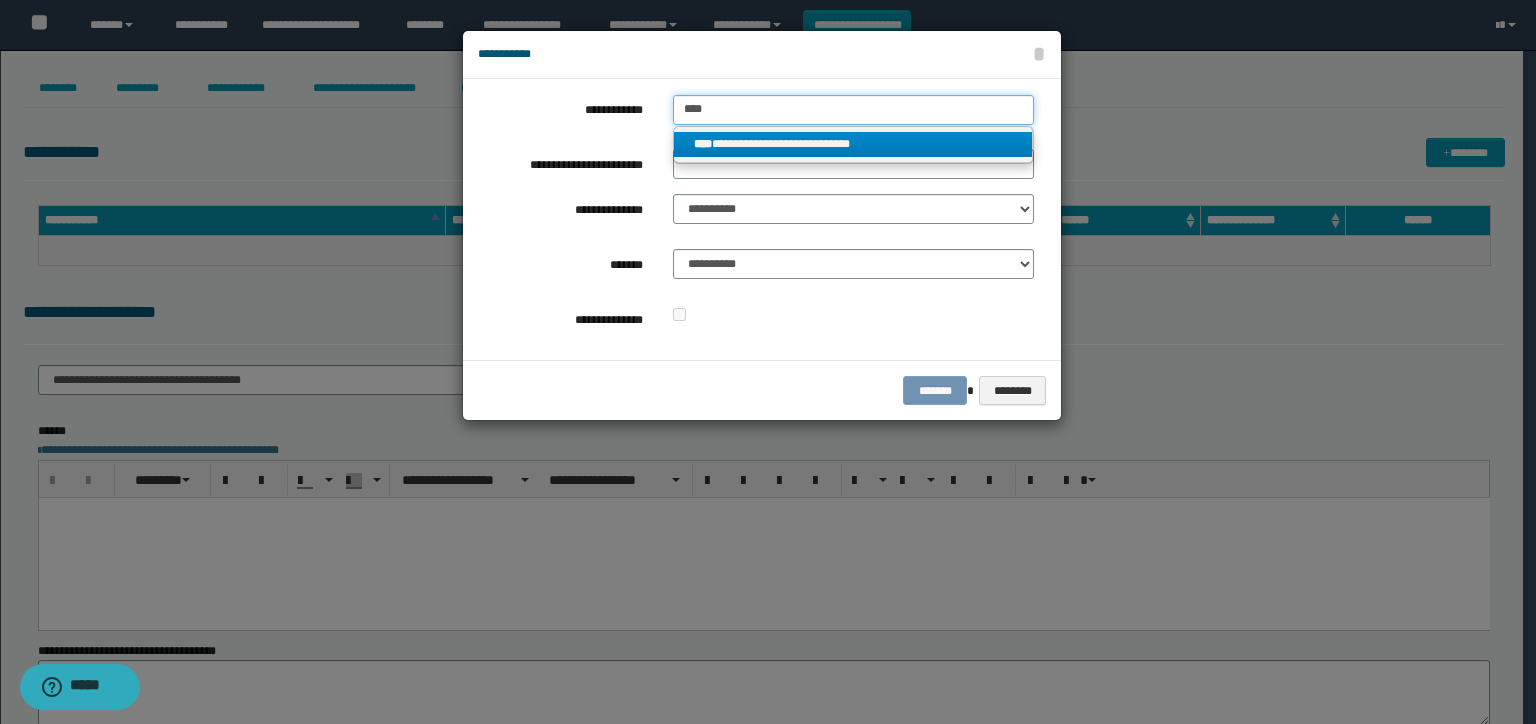type 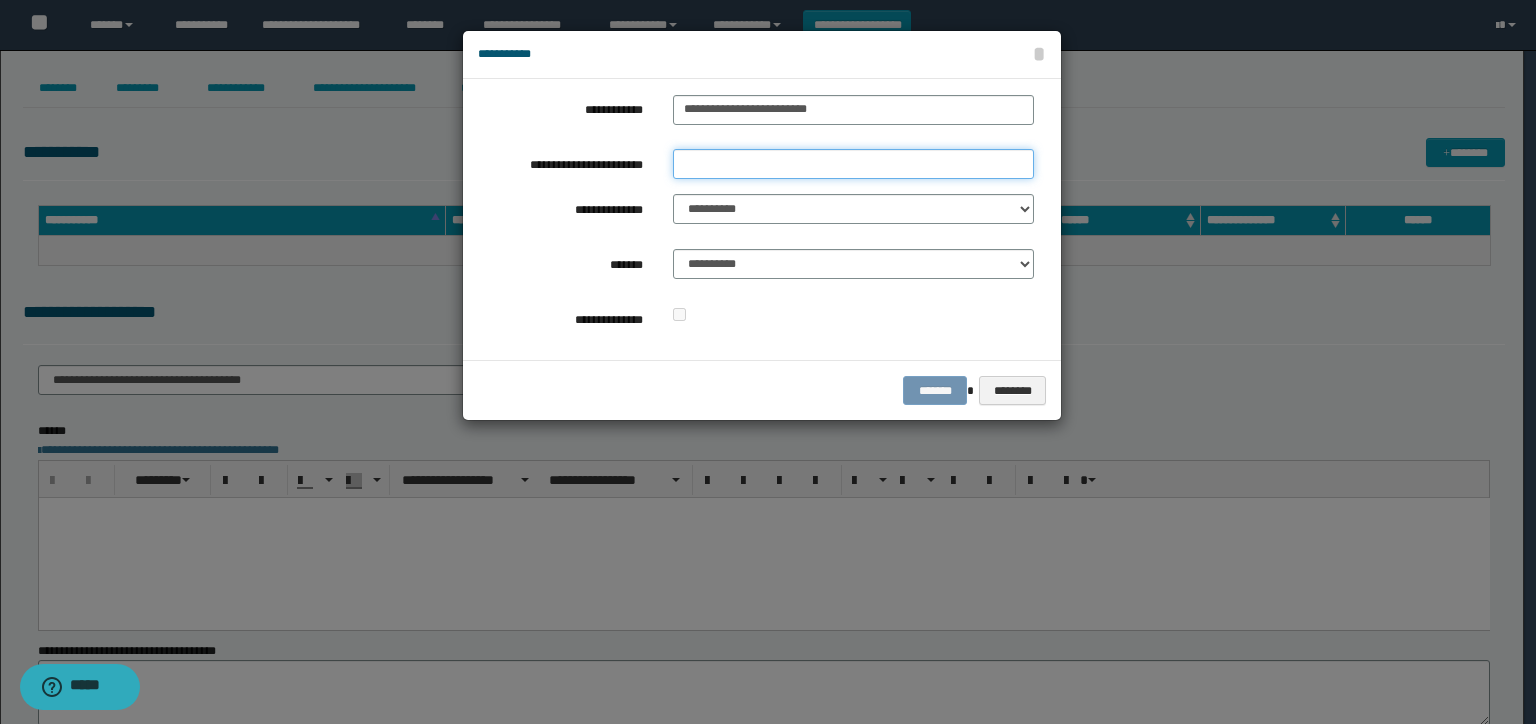 click on "**********" at bounding box center (853, 164) 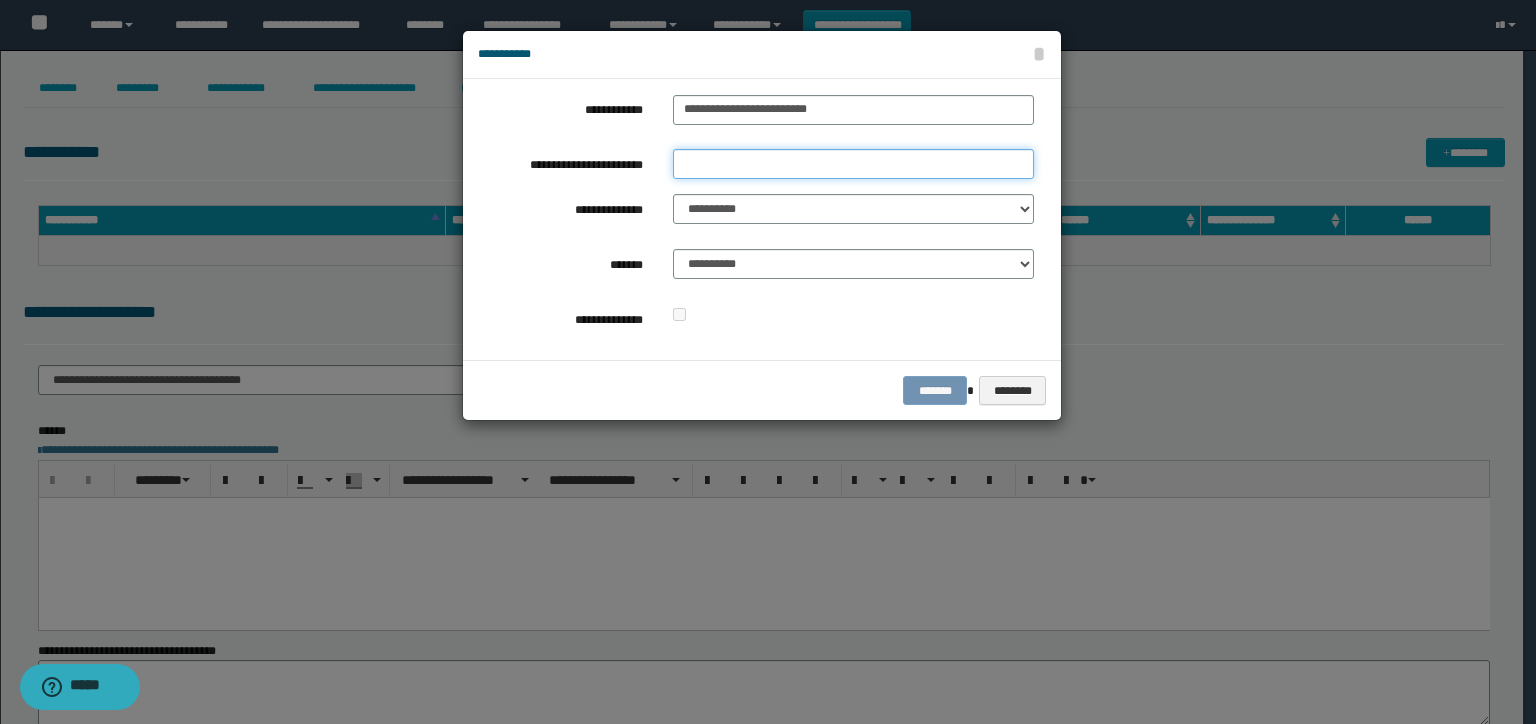 type on "**" 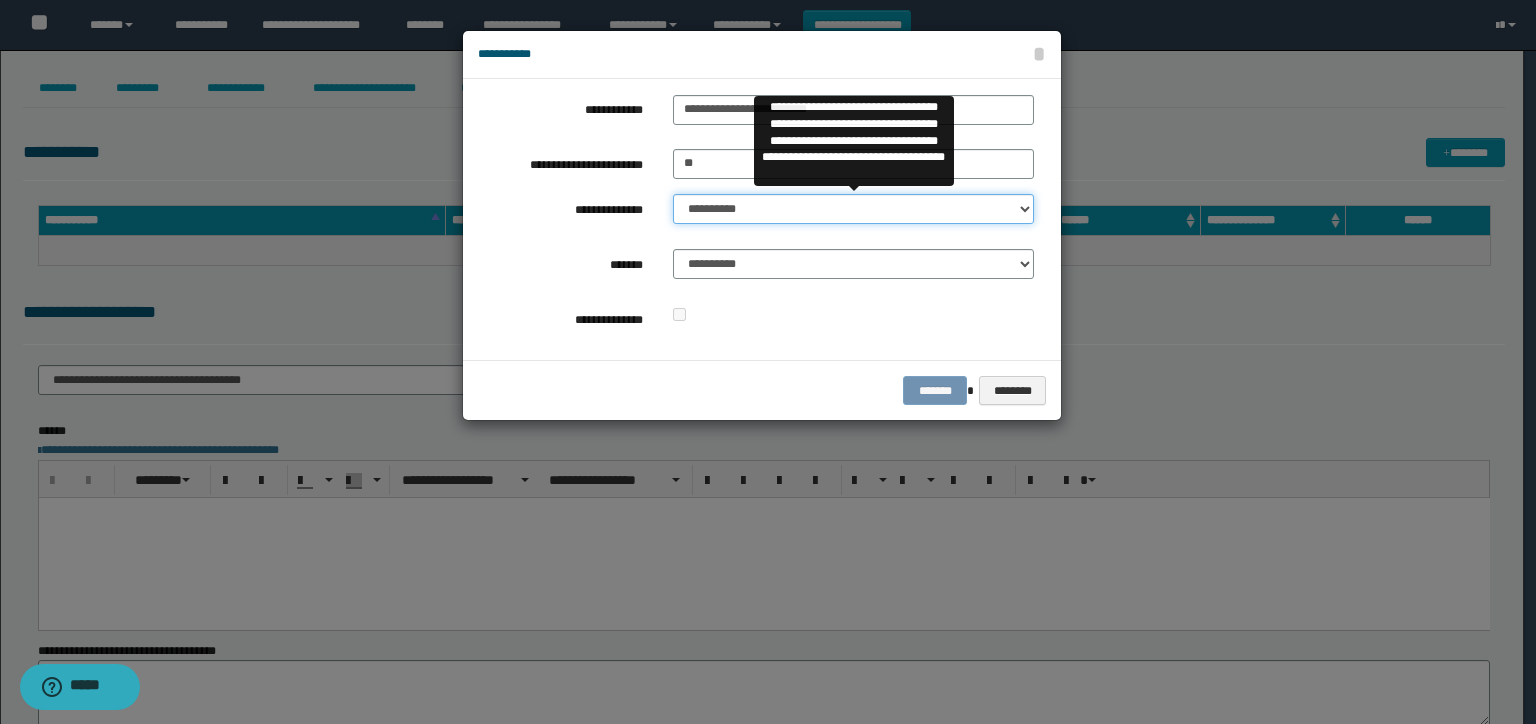 drag, startPoint x: 725, startPoint y: 207, endPoint x: 732, endPoint y: 215, distance: 10.630146 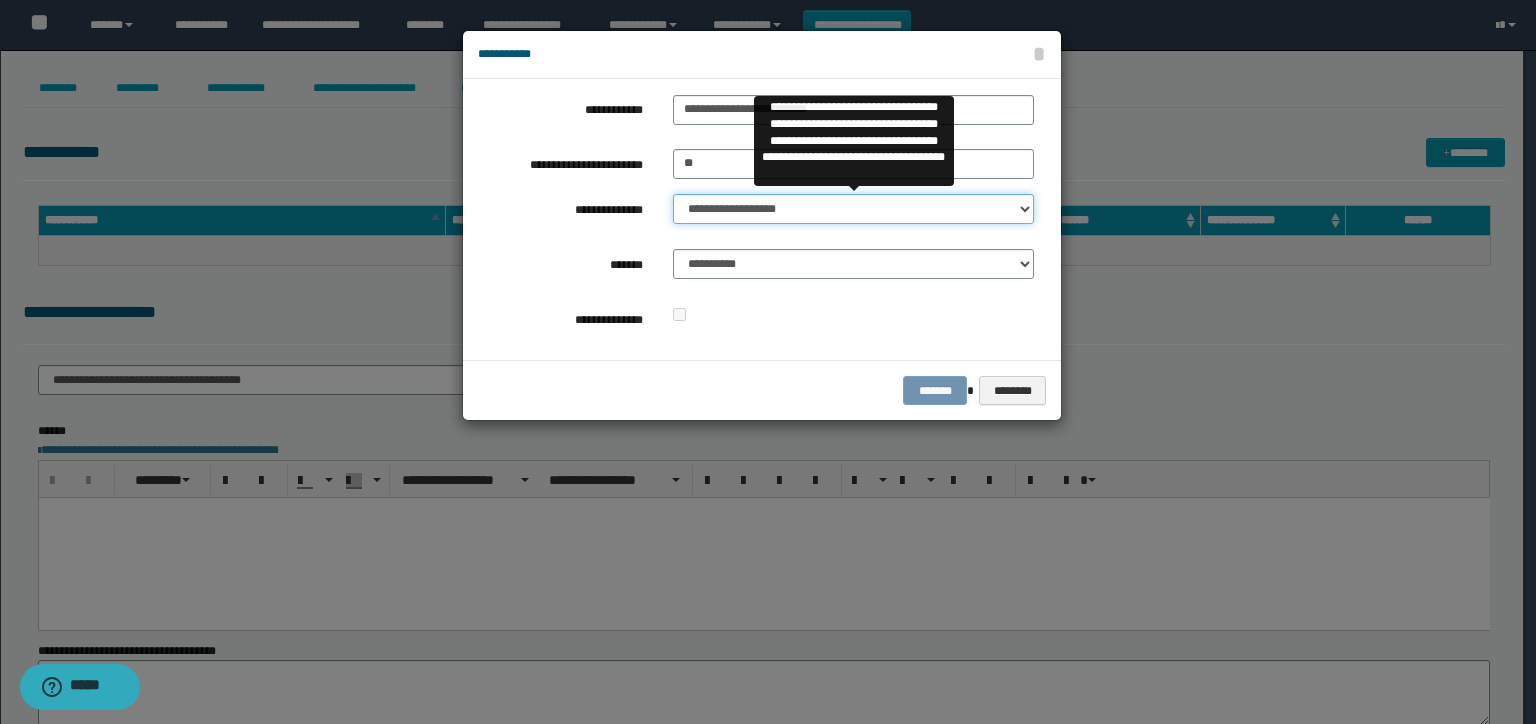 click on "**********" at bounding box center (853, 209) 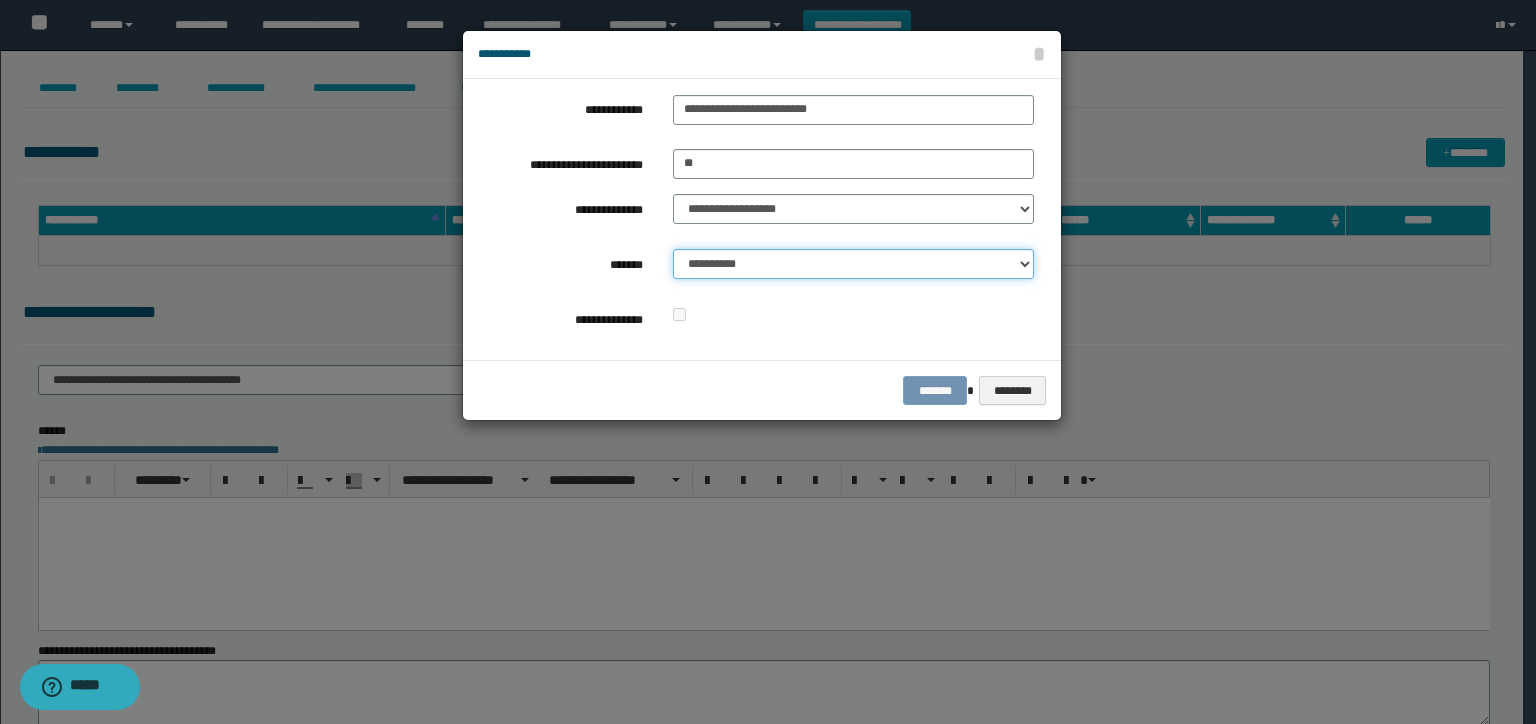 click on "**********" at bounding box center [853, 264] 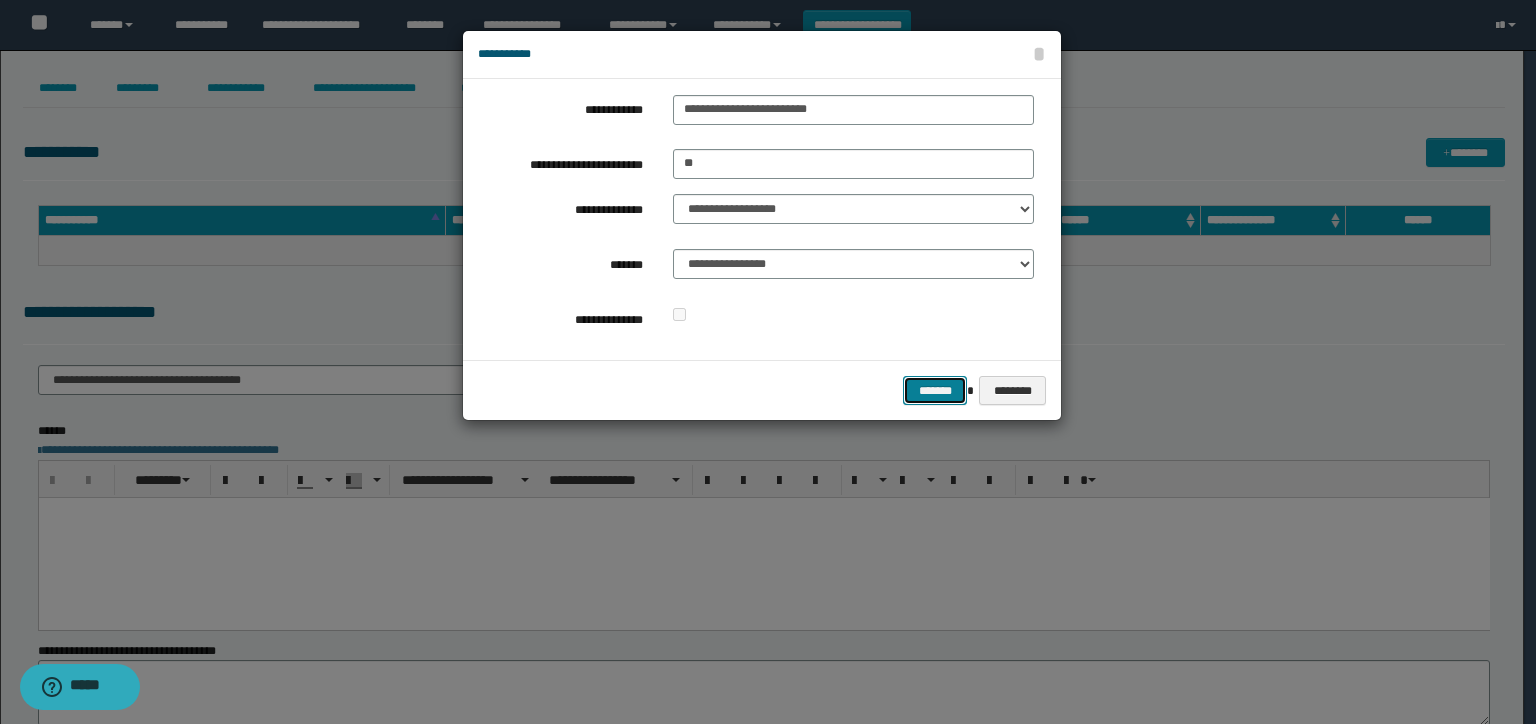 click on "*******" at bounding box center [935, 391] 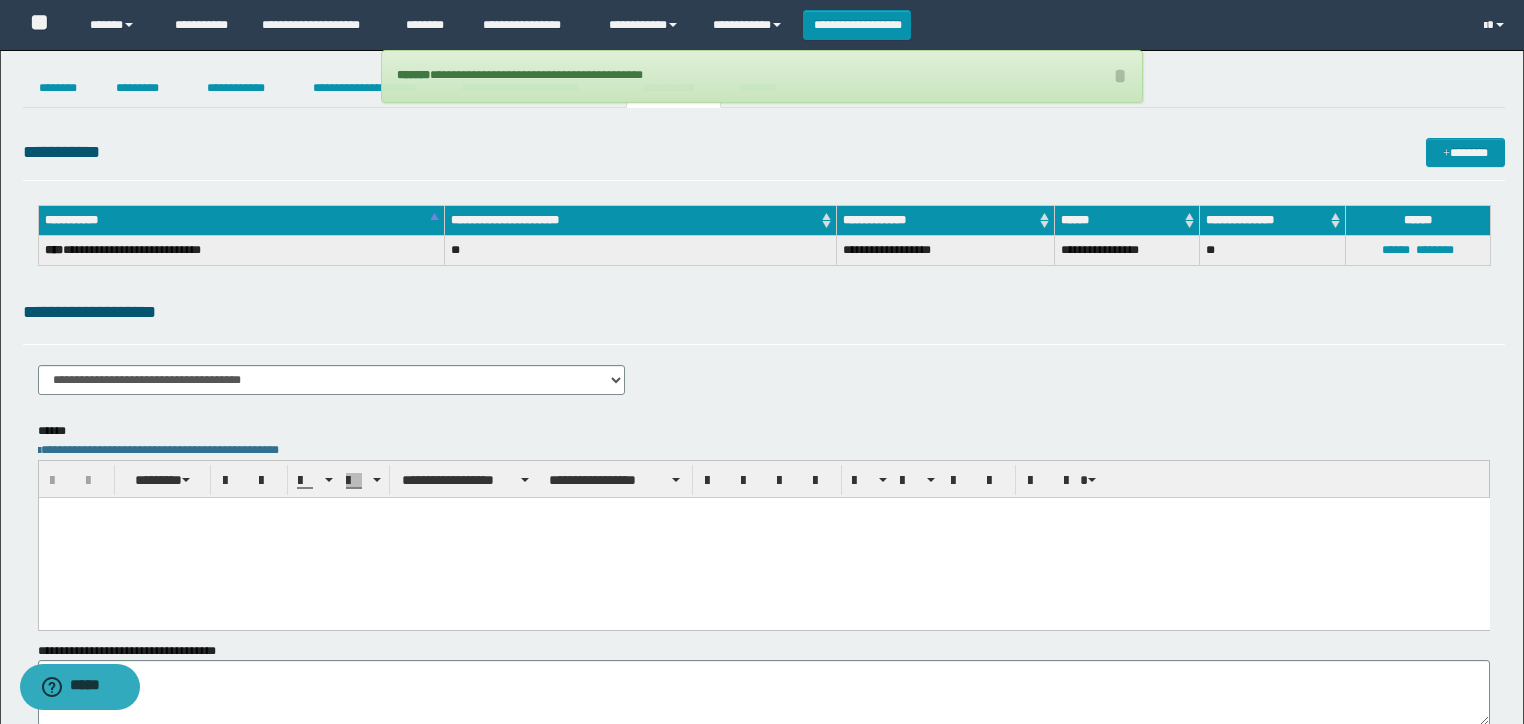 click on "**********" at bounding box center [762, 76] 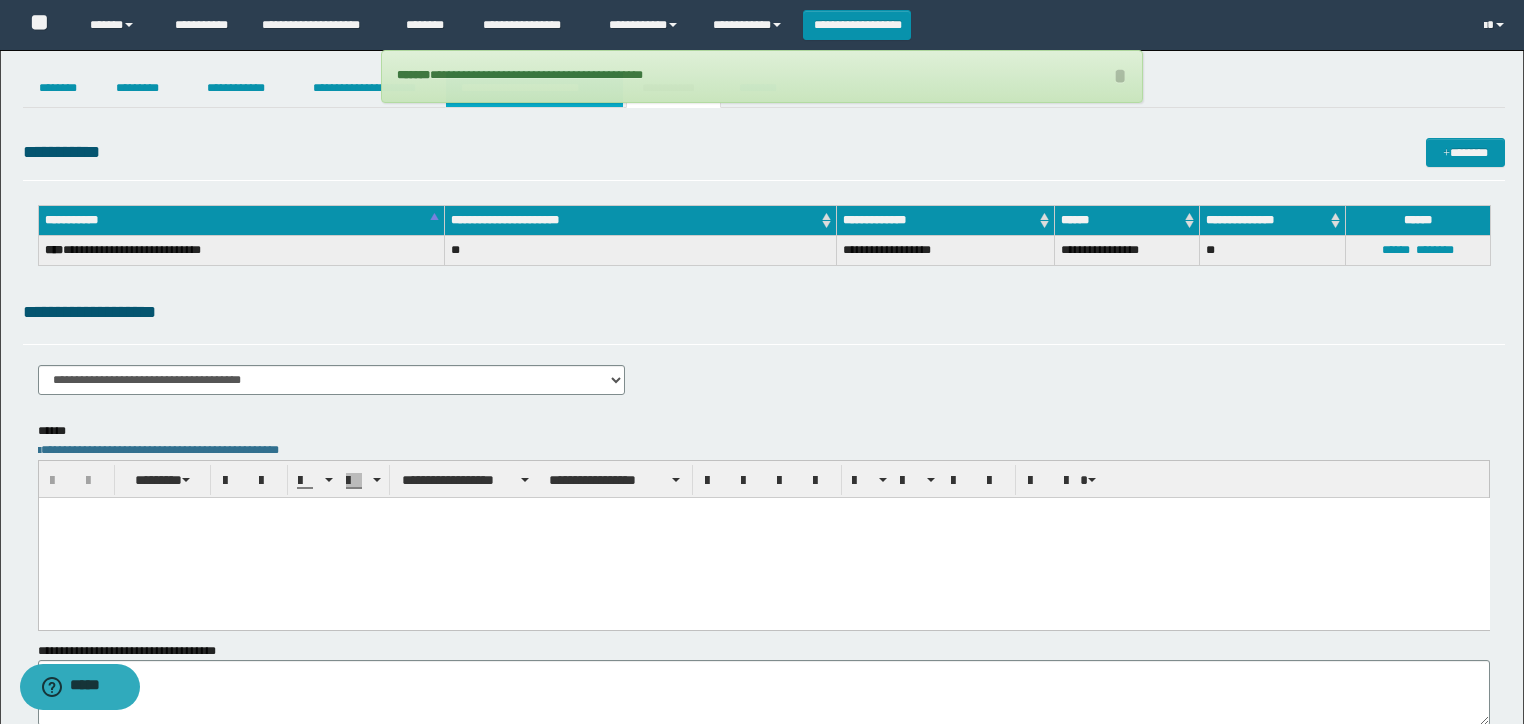 click on "**********" at bounding box center [534, 88] 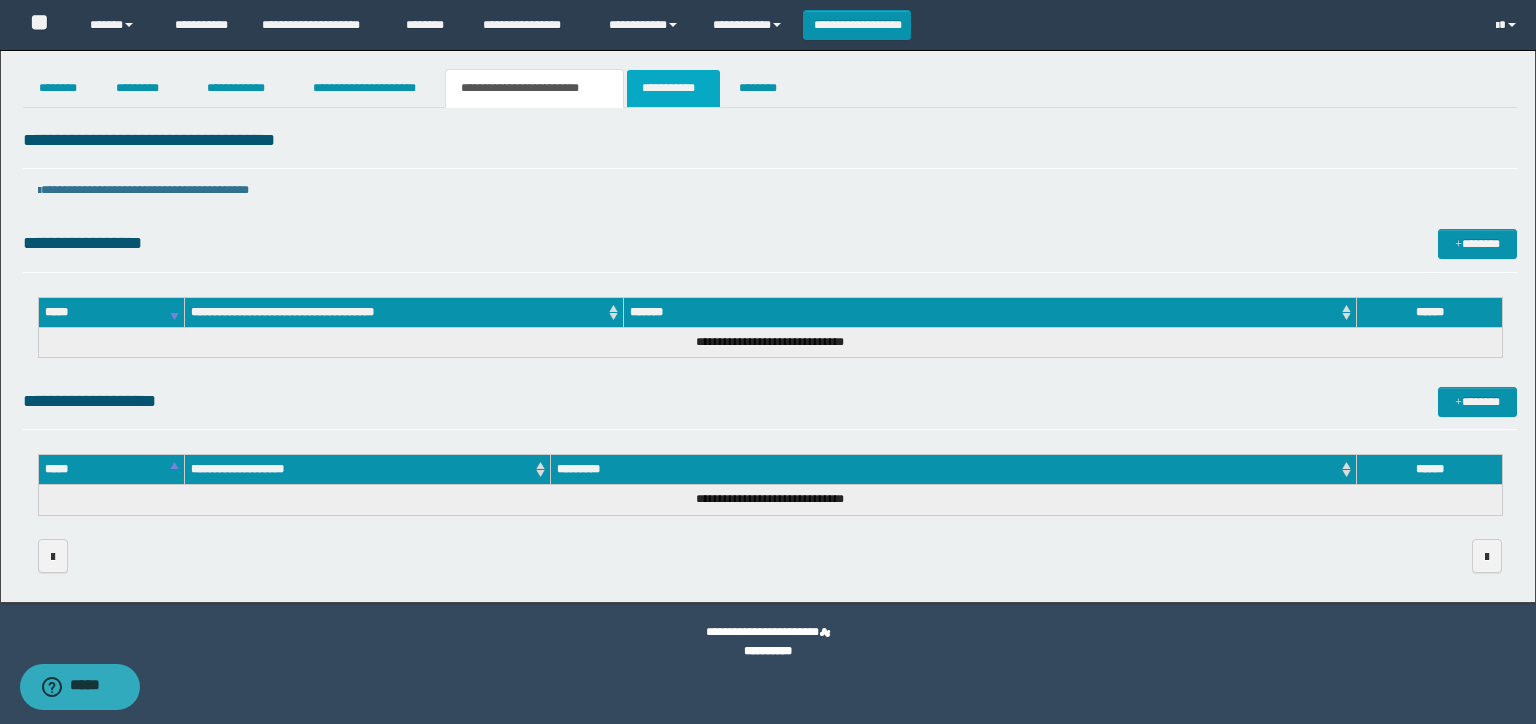 click on "**********" at bounding box center (673, 88) 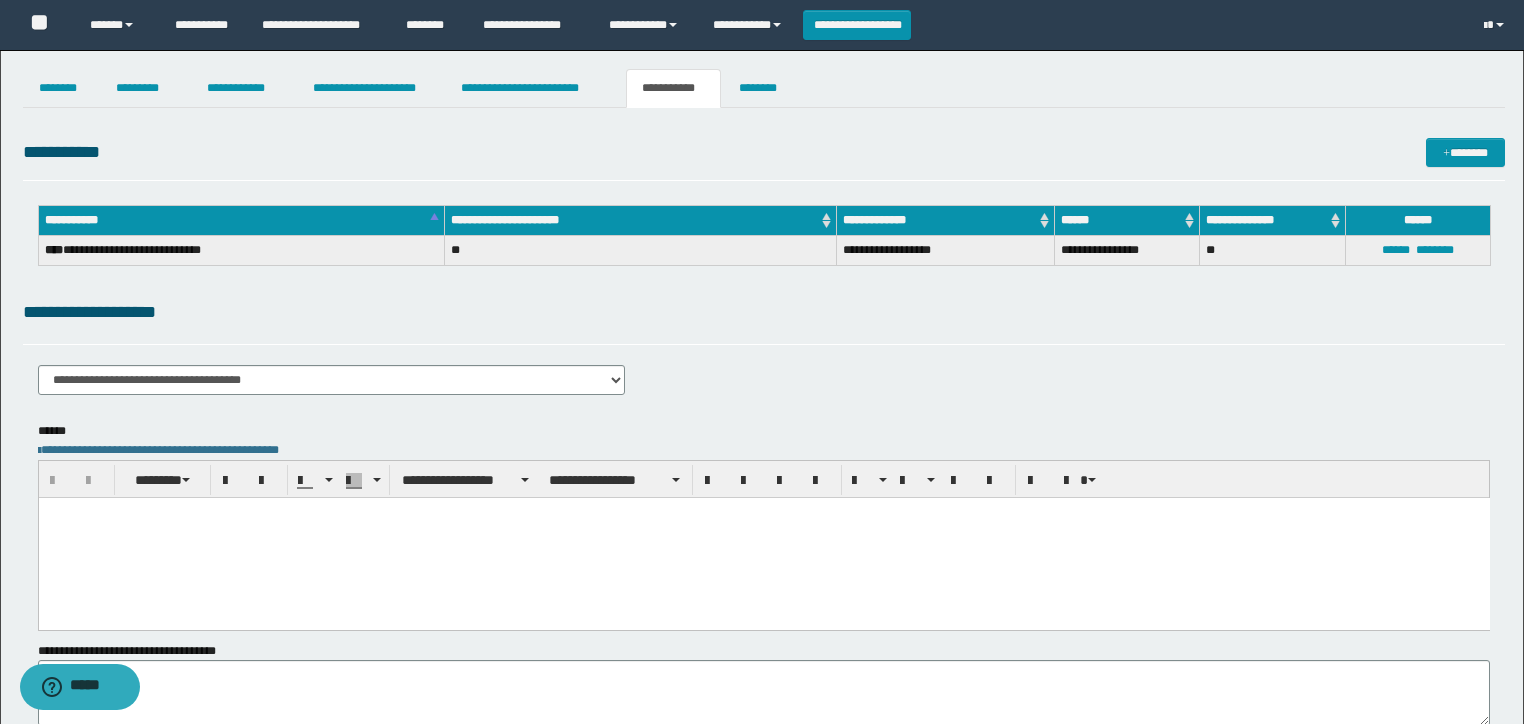 click at bounding box center (763, 537) 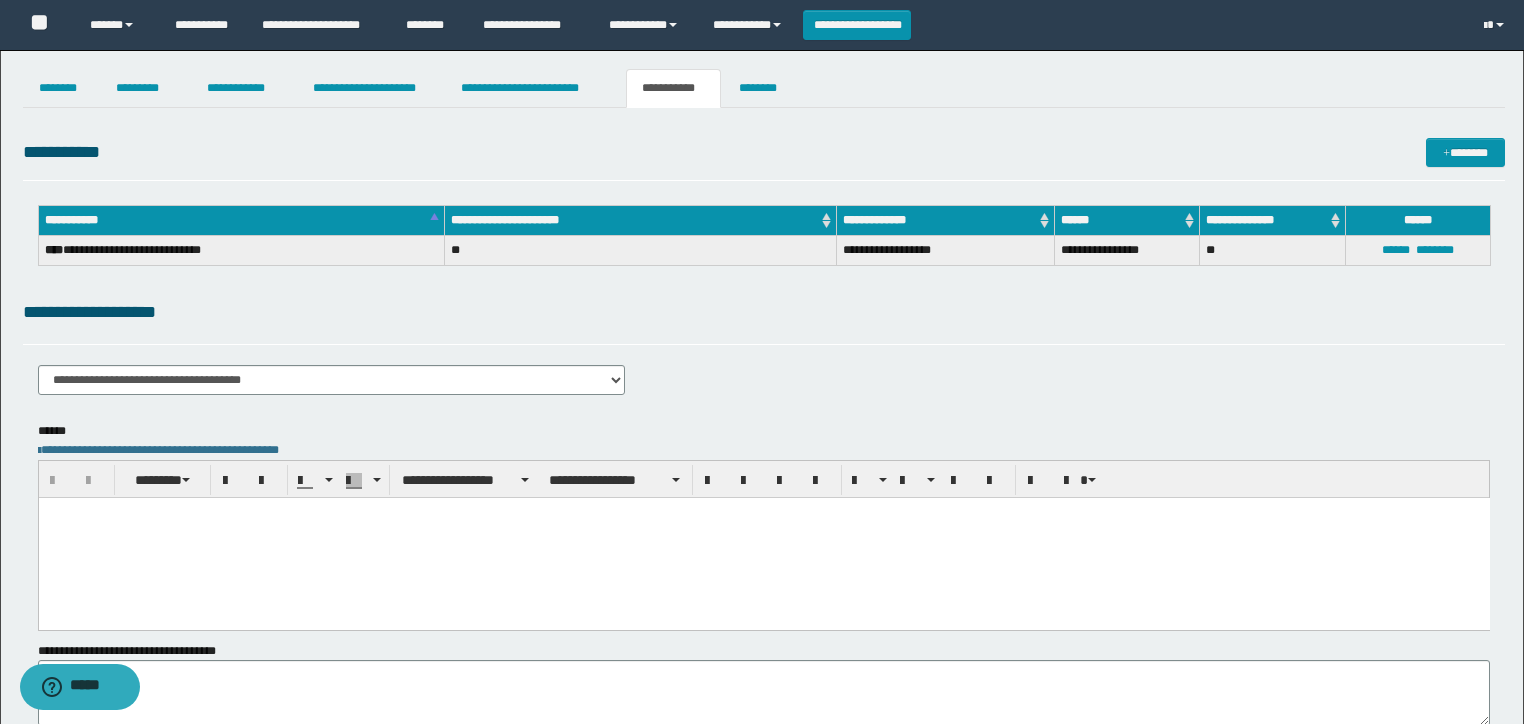 drag, startPoint x: 419, startPoint y: 568, endPoint x: 433, endPoint y: 560, distance: 16.124516 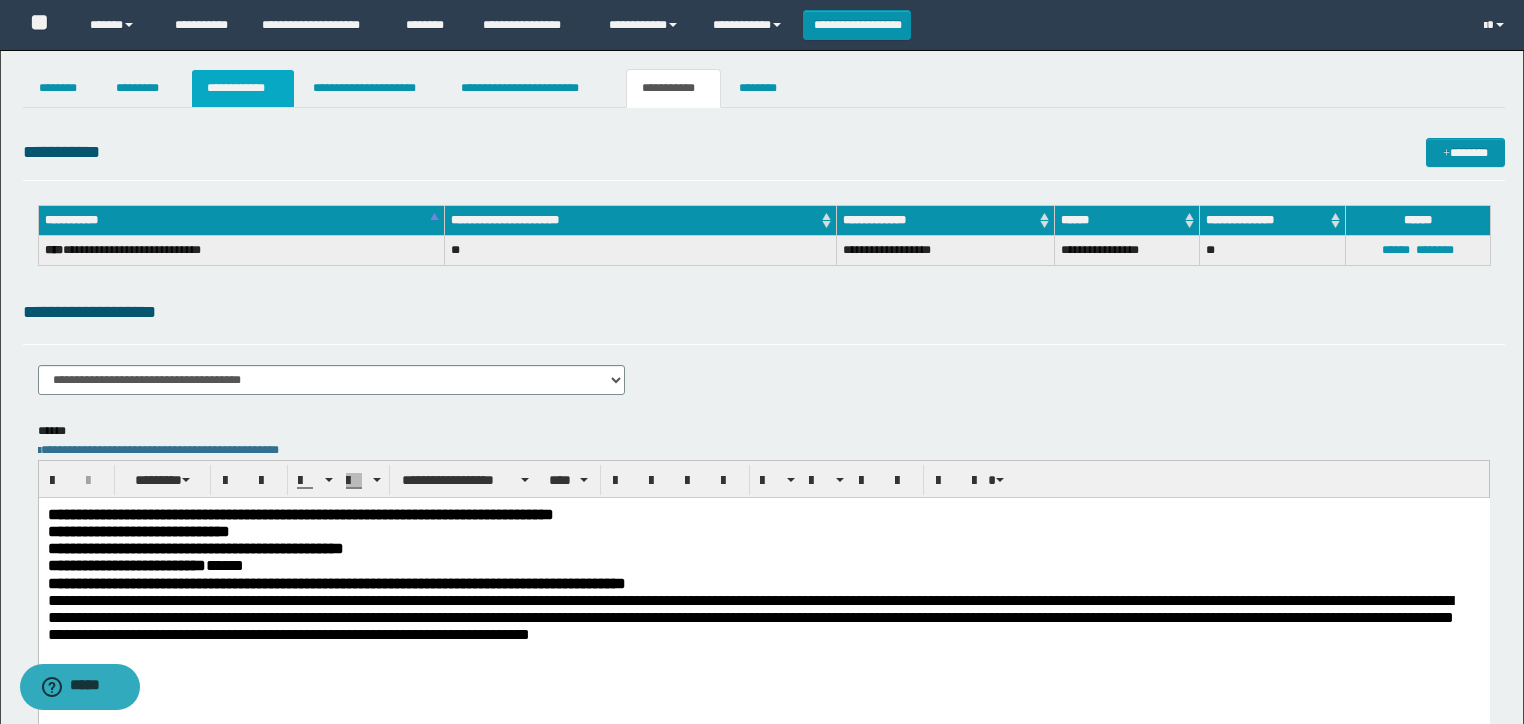 click on "**********" at bounding box center [243, 88] 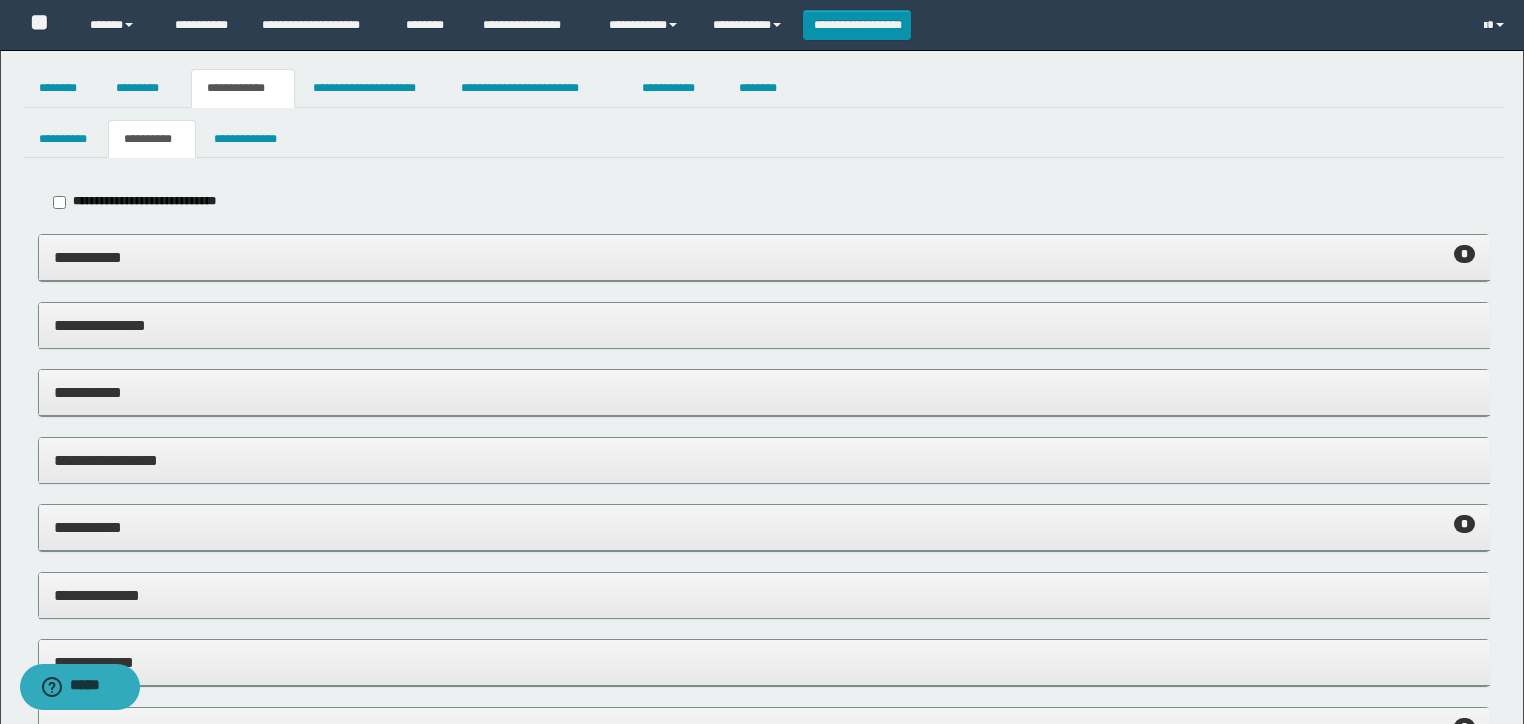 click on "**********" at bounding box center (764, 257) 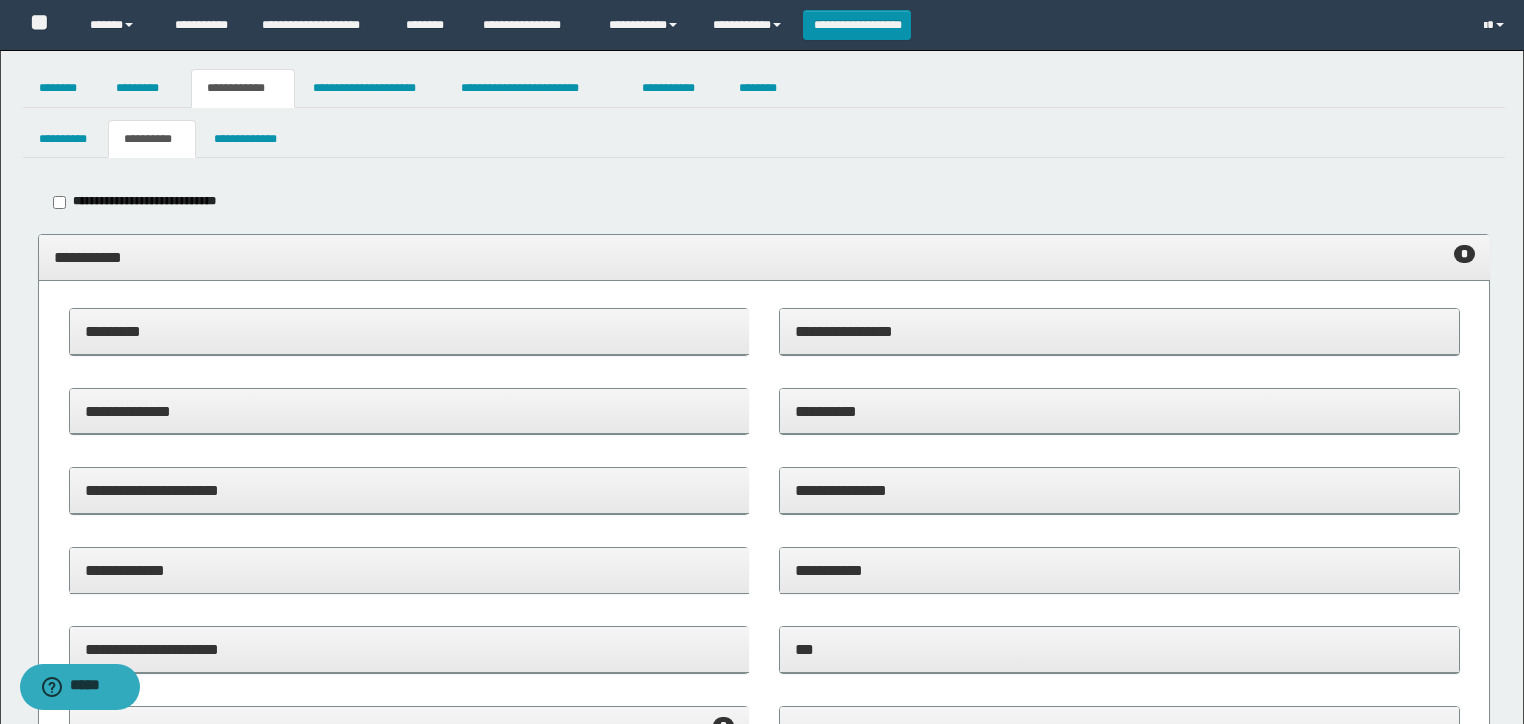 click on "**********" at bounding box center [764, 257] 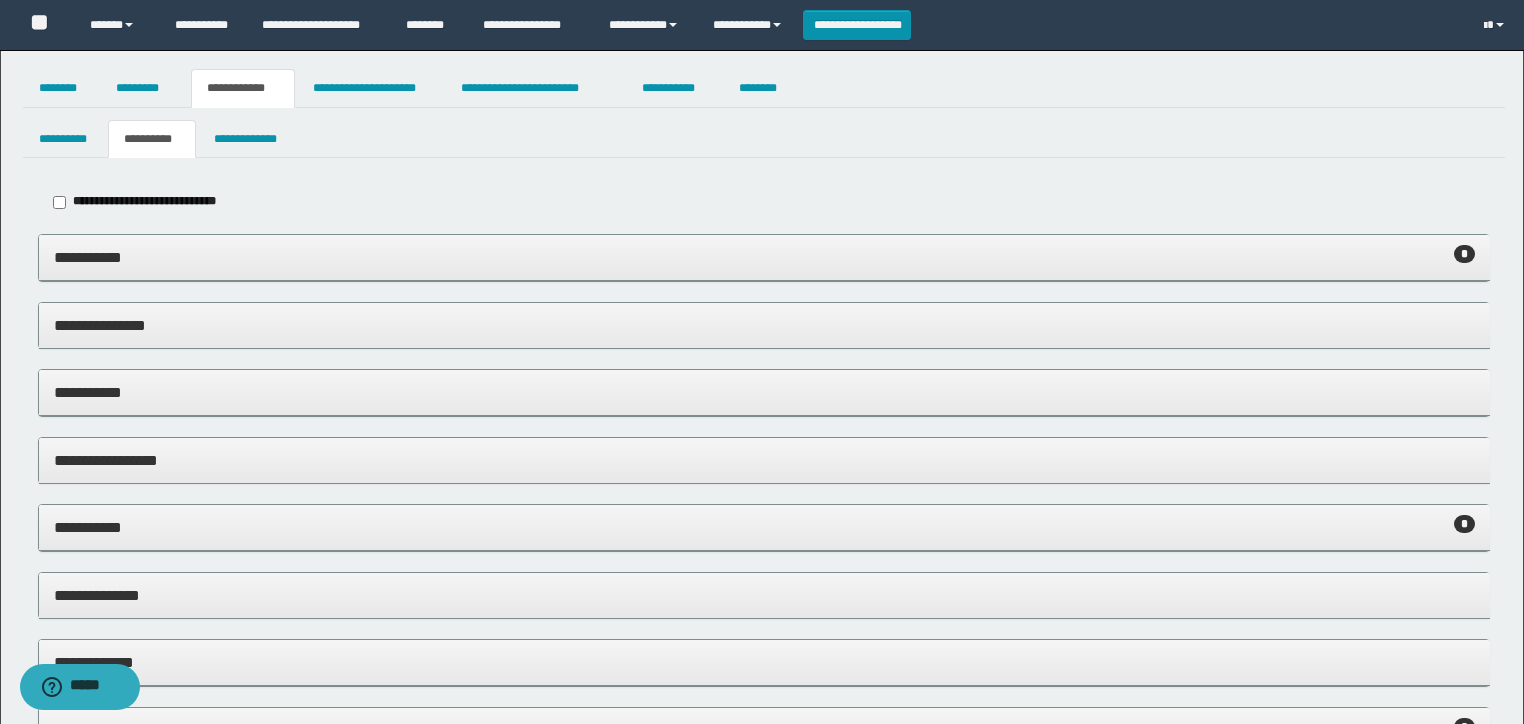 drag, startPoint x: 167, startPoint y: 410, endPoint x: 267, endPoint y: 421, distance: 100.60318 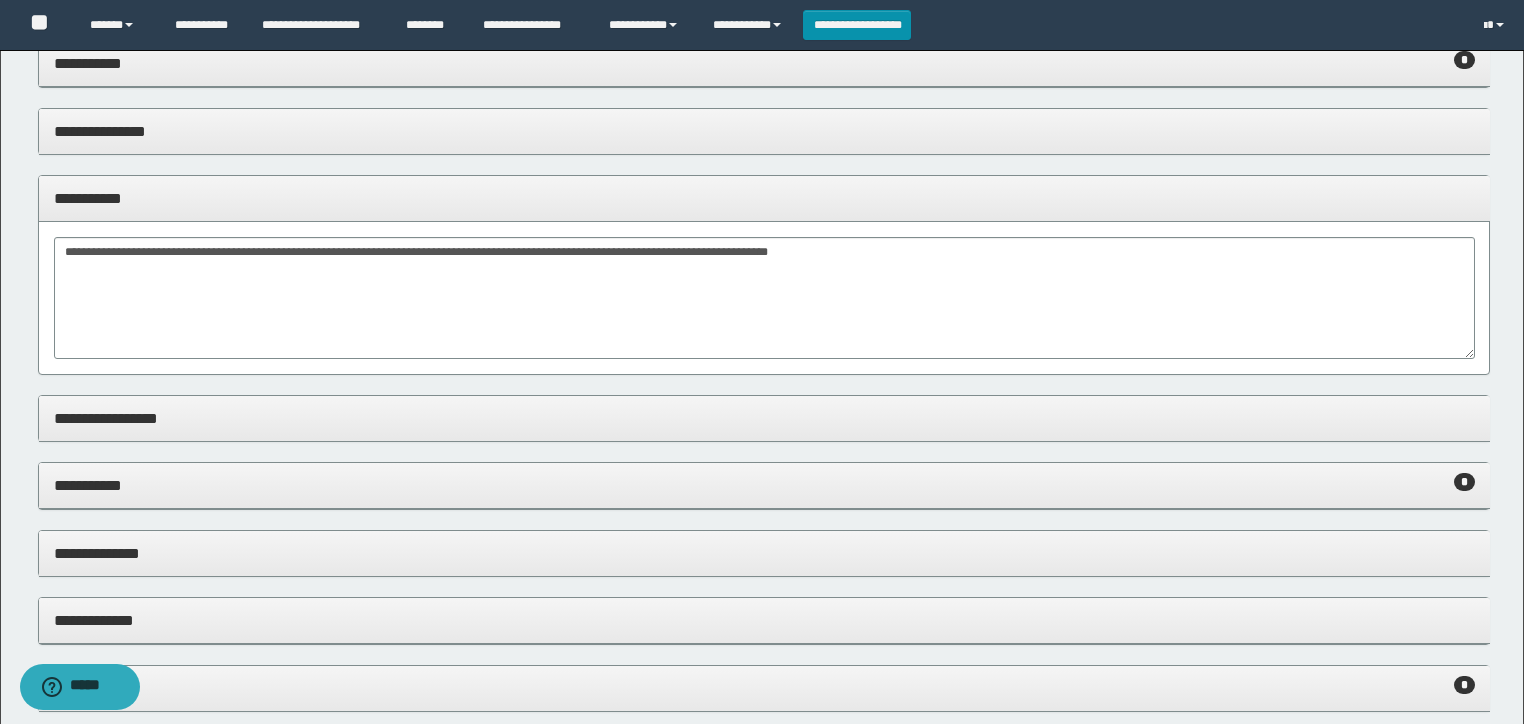 scroll, scrollTop: 240, scrollLeft: 0, axis: vertical 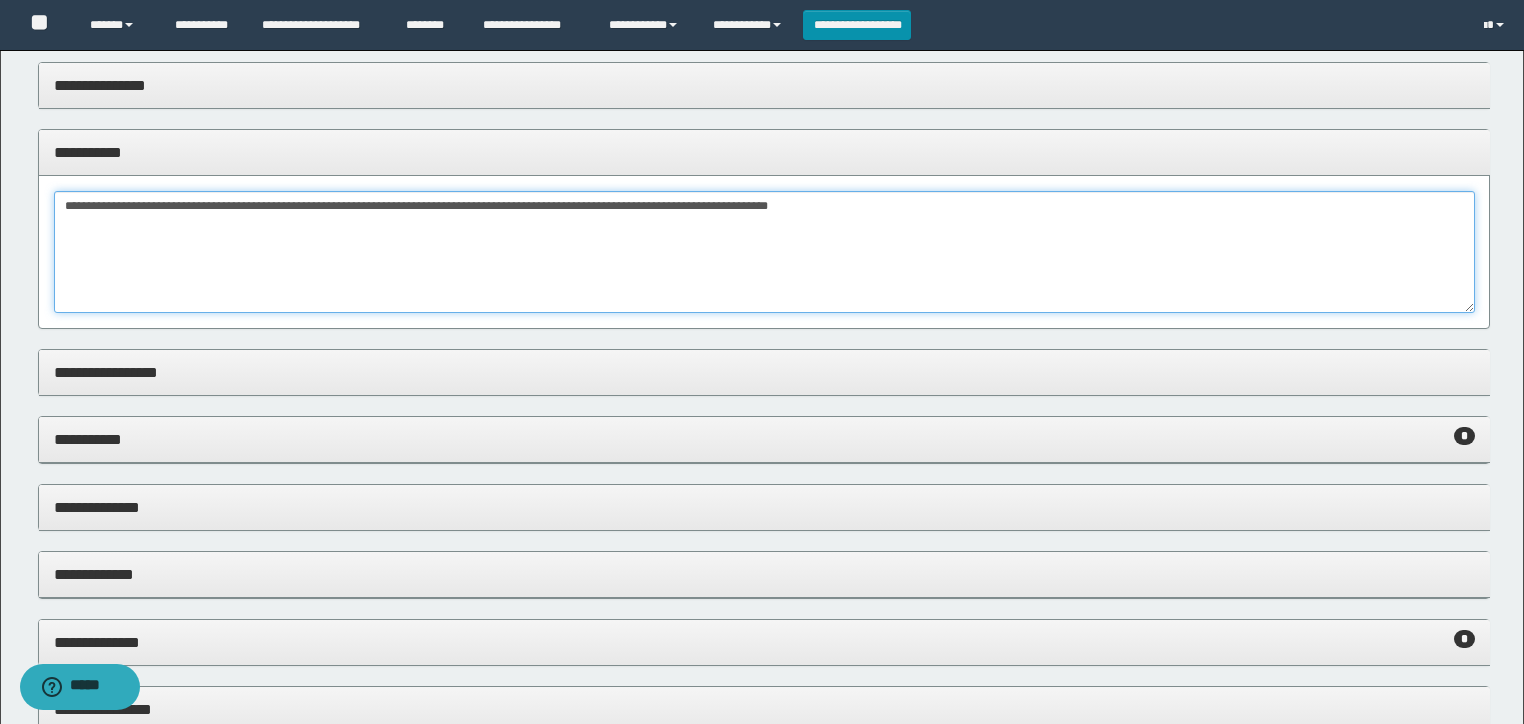 click on "**********" at bounding box center (764, 252) 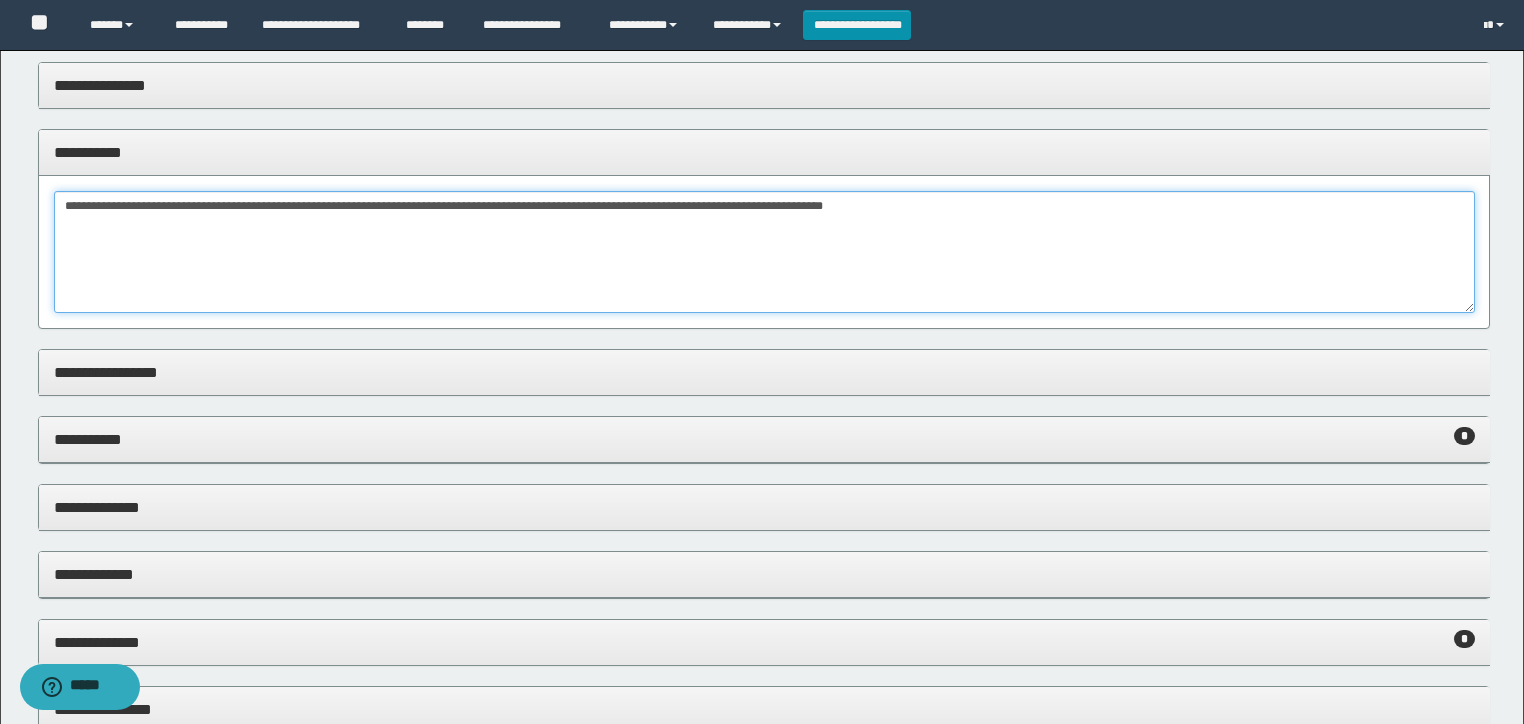 type on "**********" 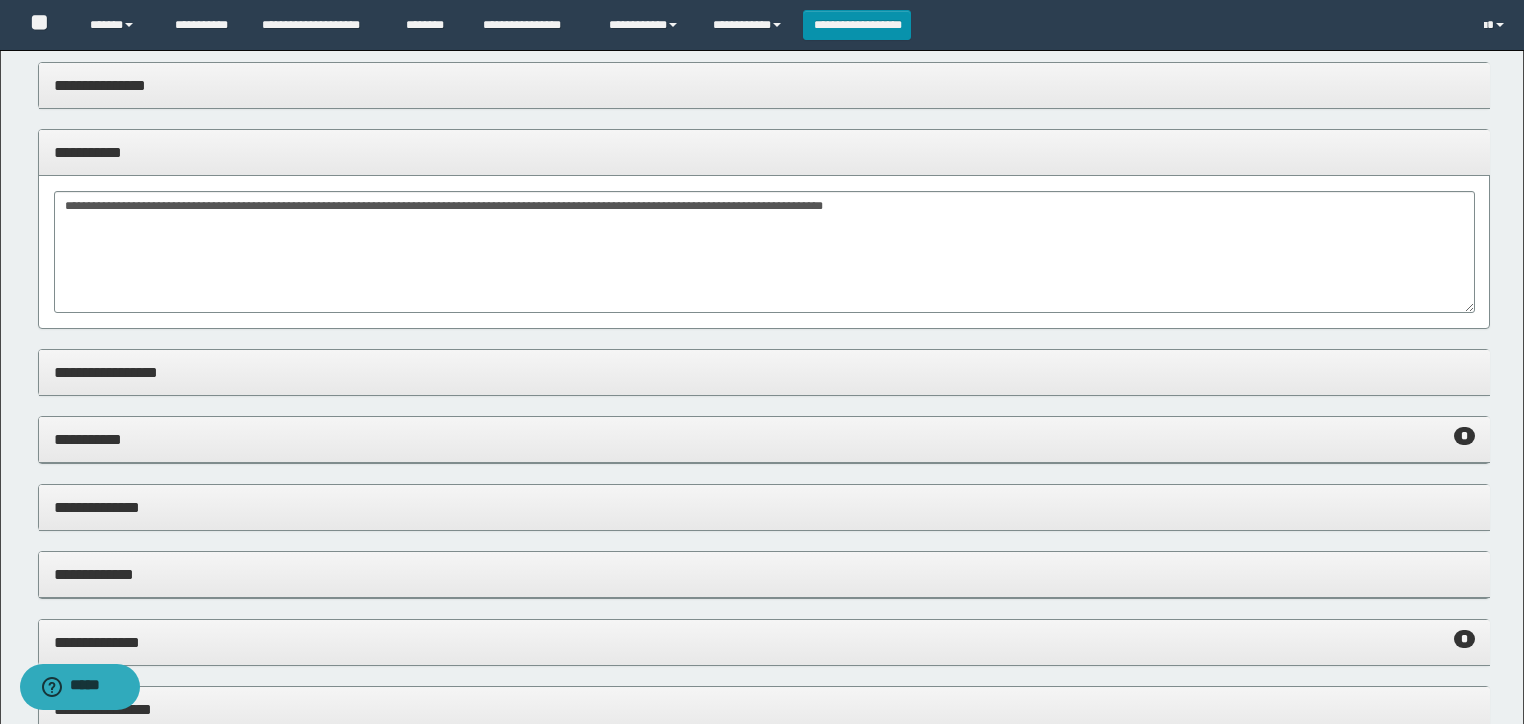 click on "**********" at bounding box center [764, 152] 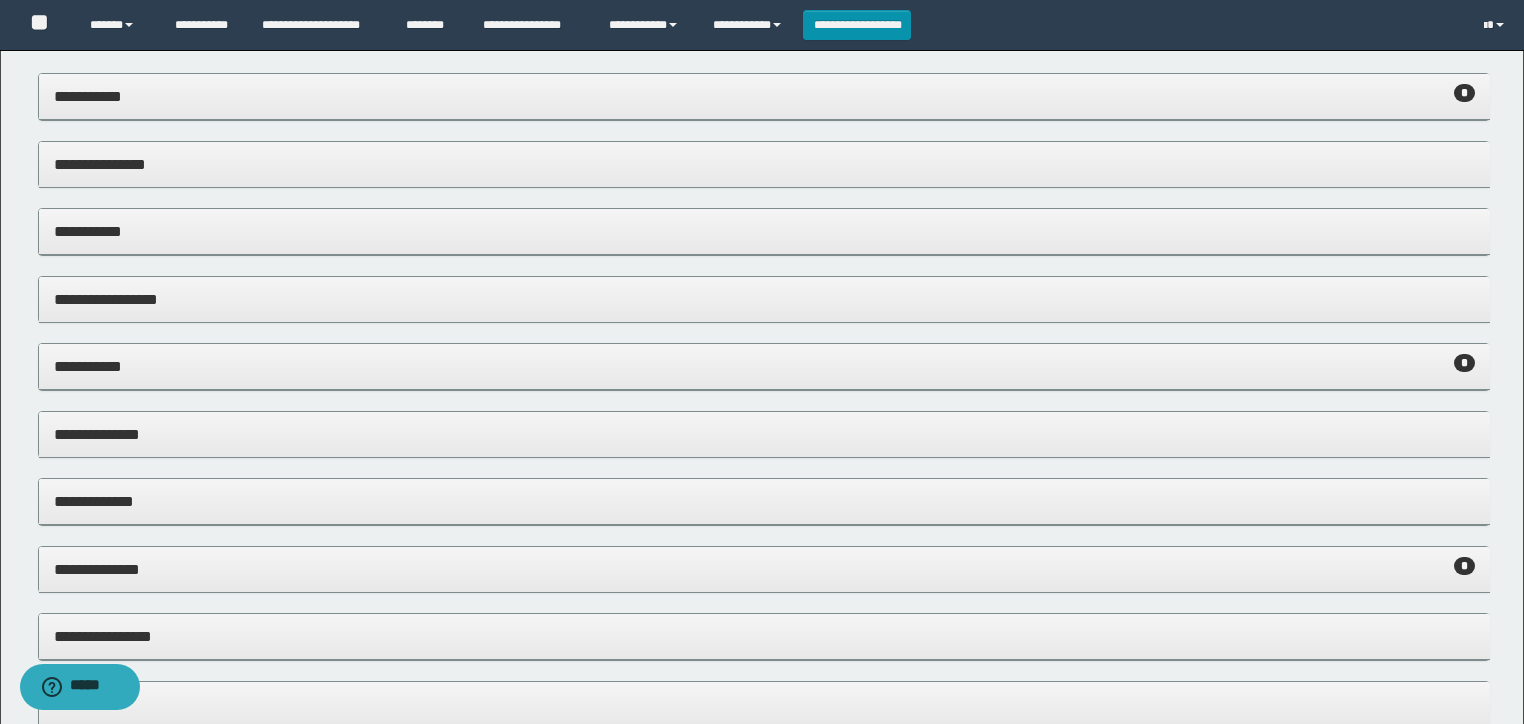 scroll, scrollTop: 0, scrollLeft: 0, axis: both 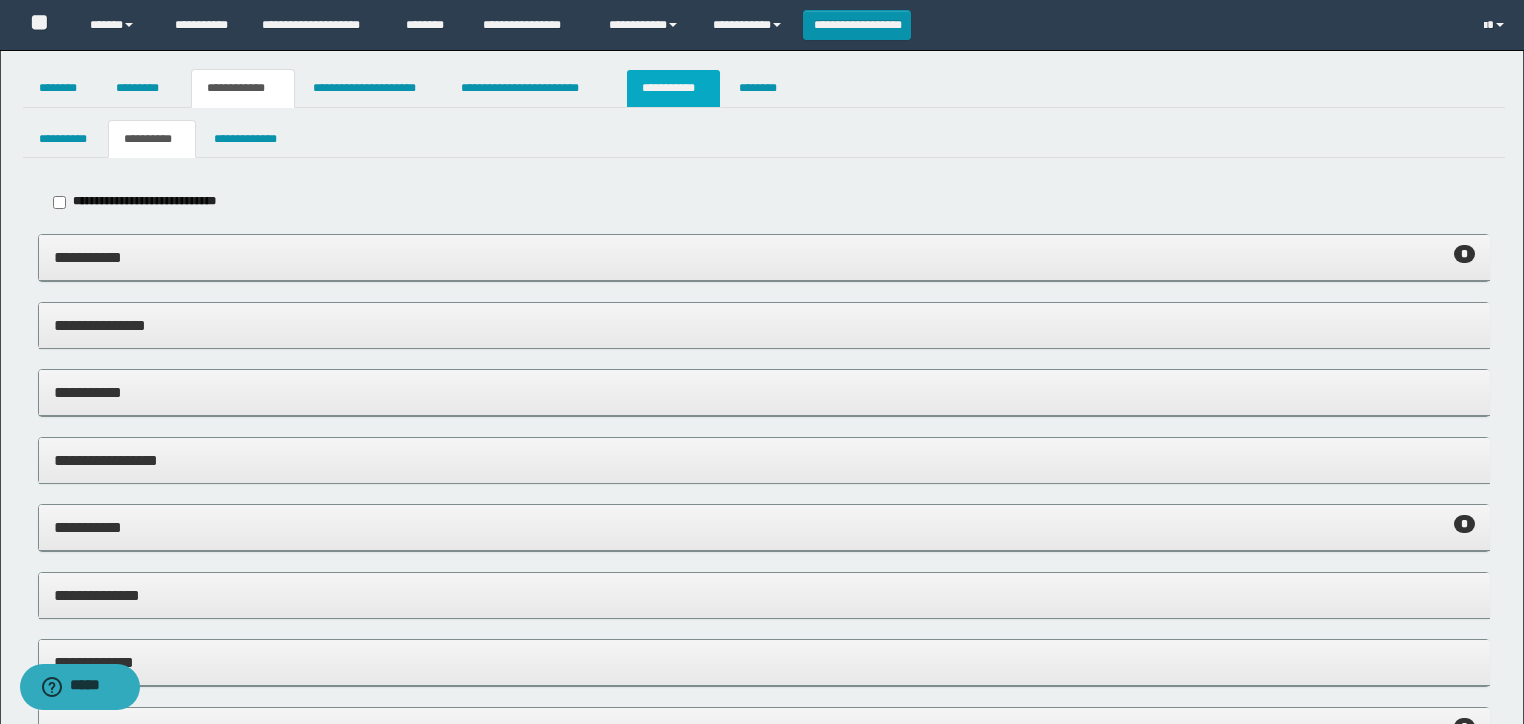 click on "**********" at bounding box center (673, 88) 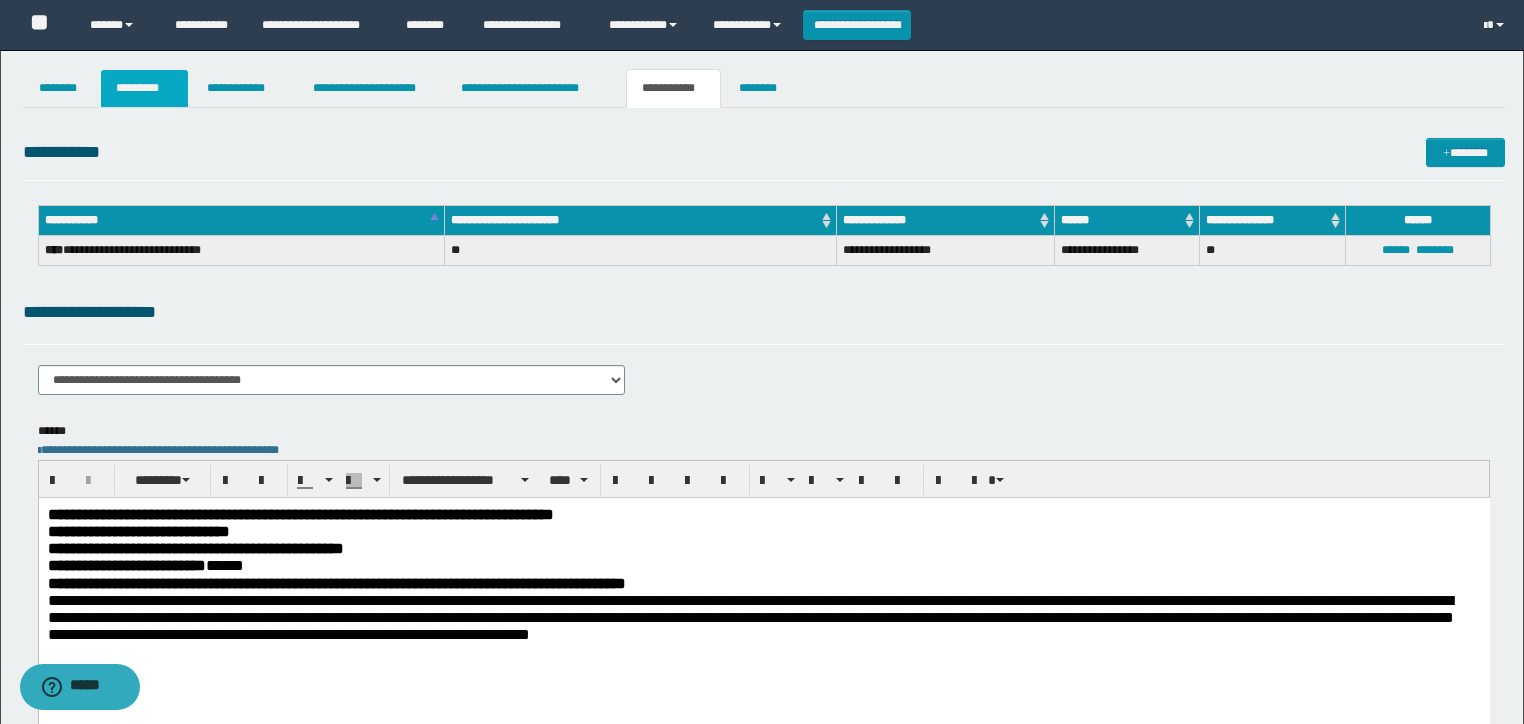 click on "*********" at bounding box center (144, 88) 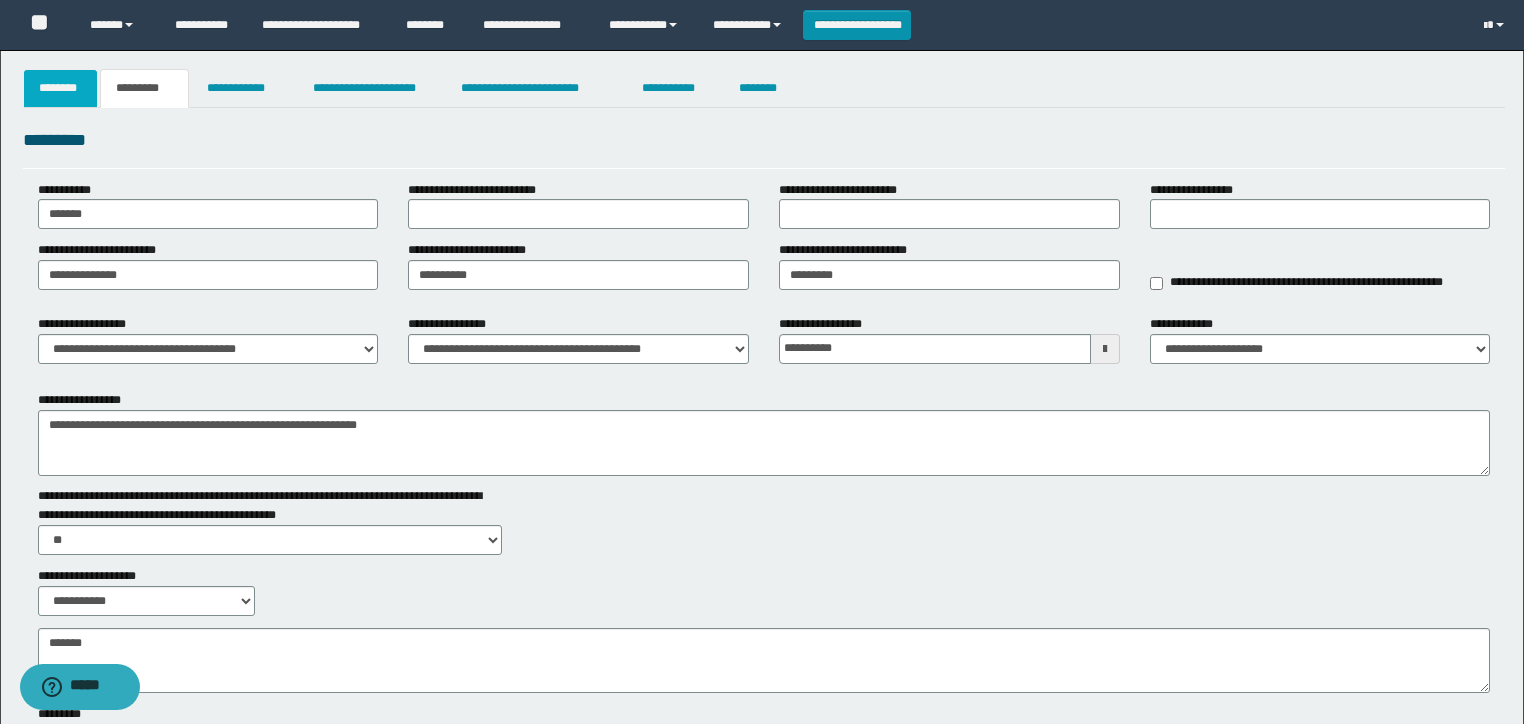 click on "********" at bounding box center [61, 88] 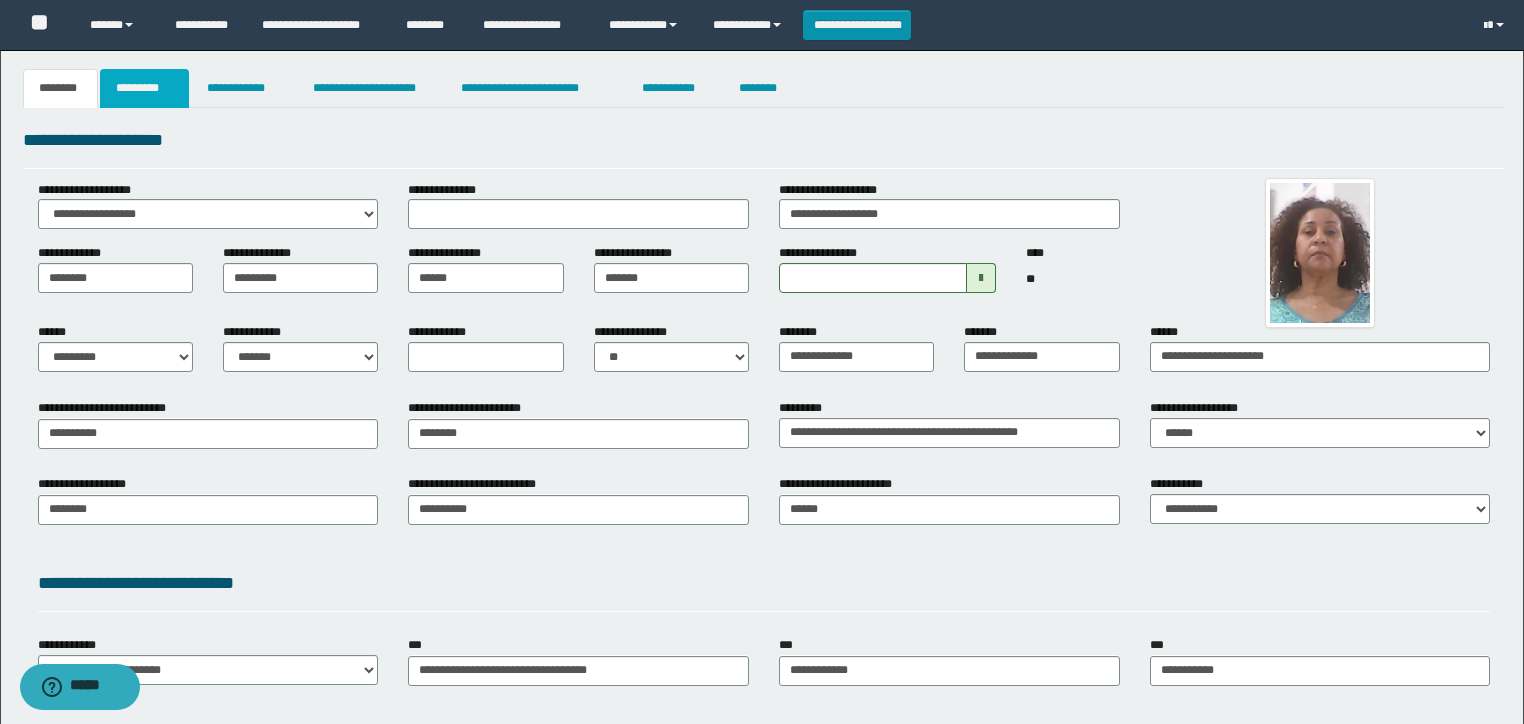 drag, startPoint x: 154, startPoint y: 83, endPoint x: 242, endPoint y: 117, distance: 94.33981 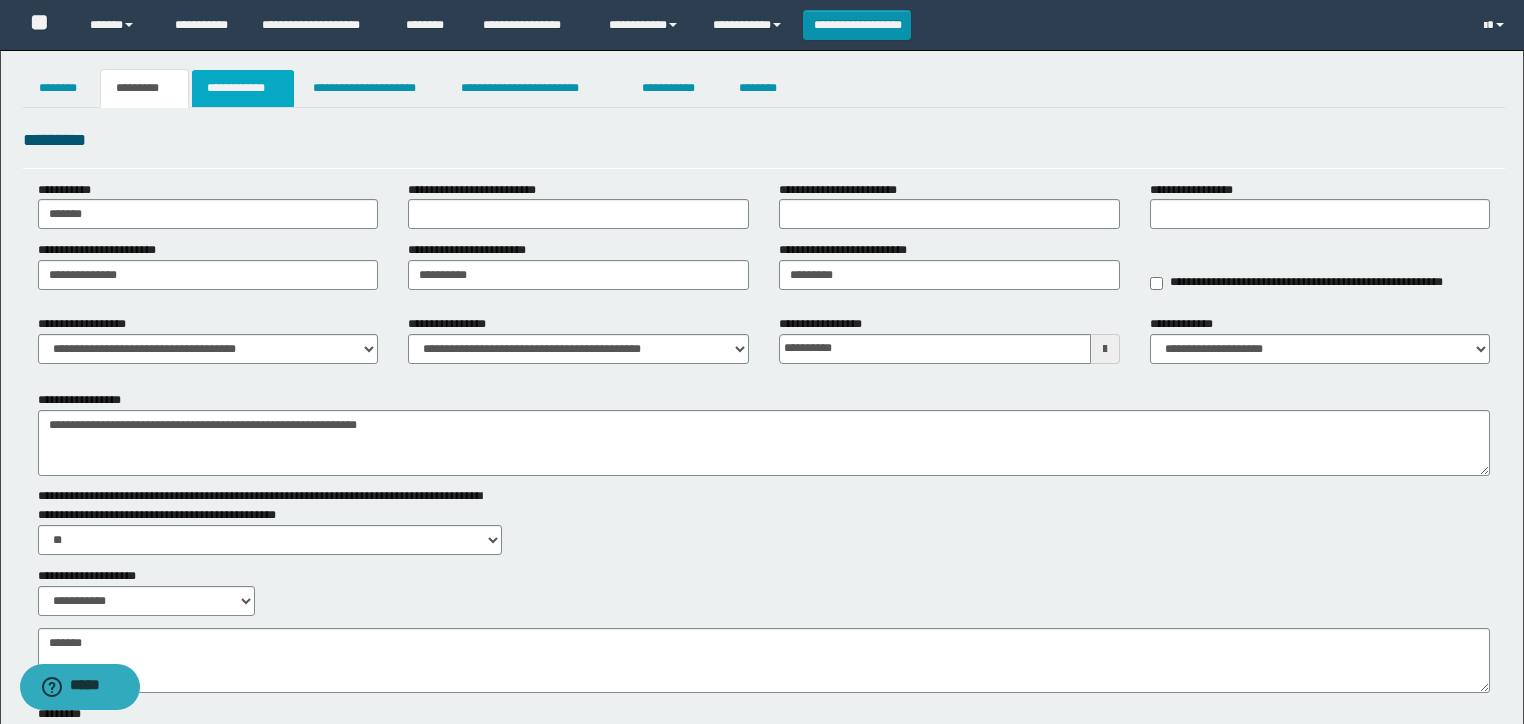 click on "**********" at bounding box center [243, 88] 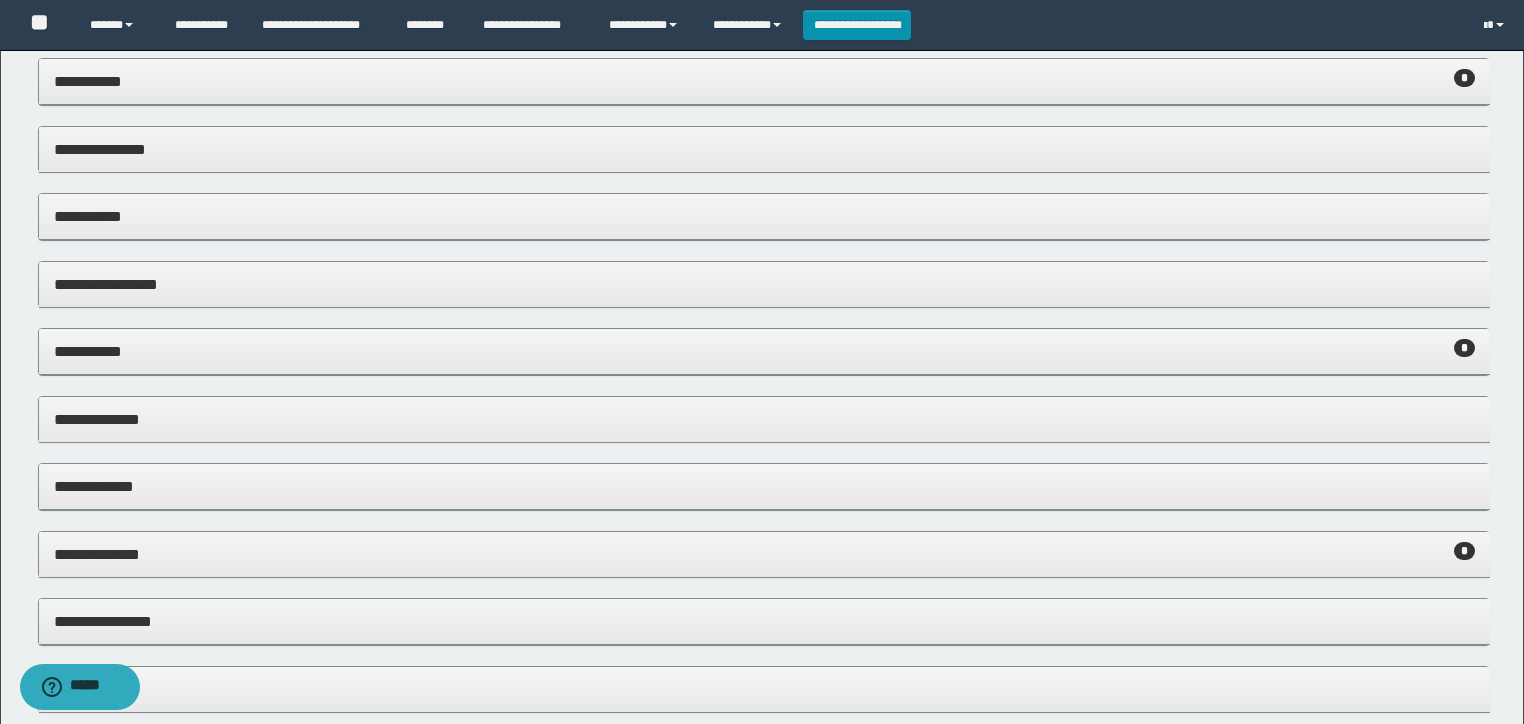 scroll, scrollTop: 0, scrollLeft: 0, axis: both 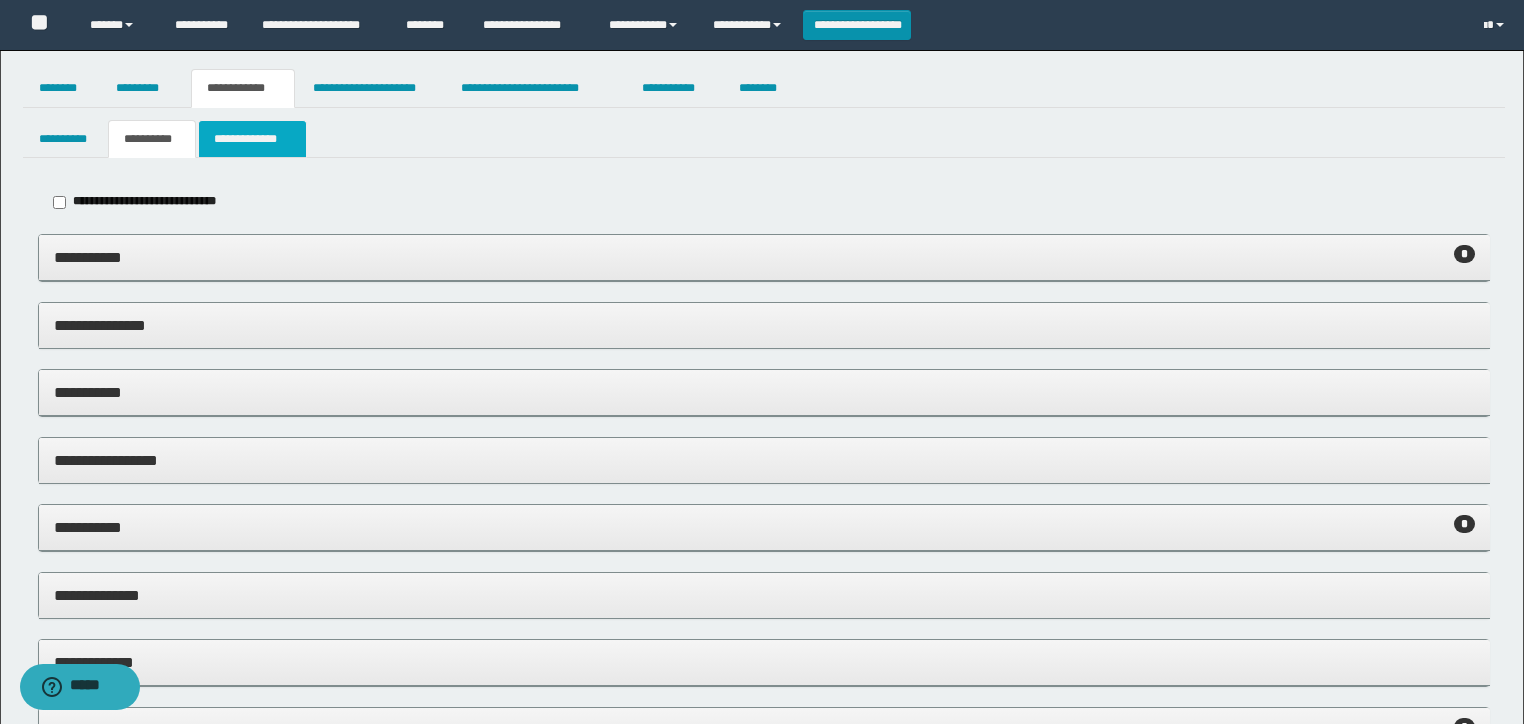 click on "**********" at bounding box center (252, 139) 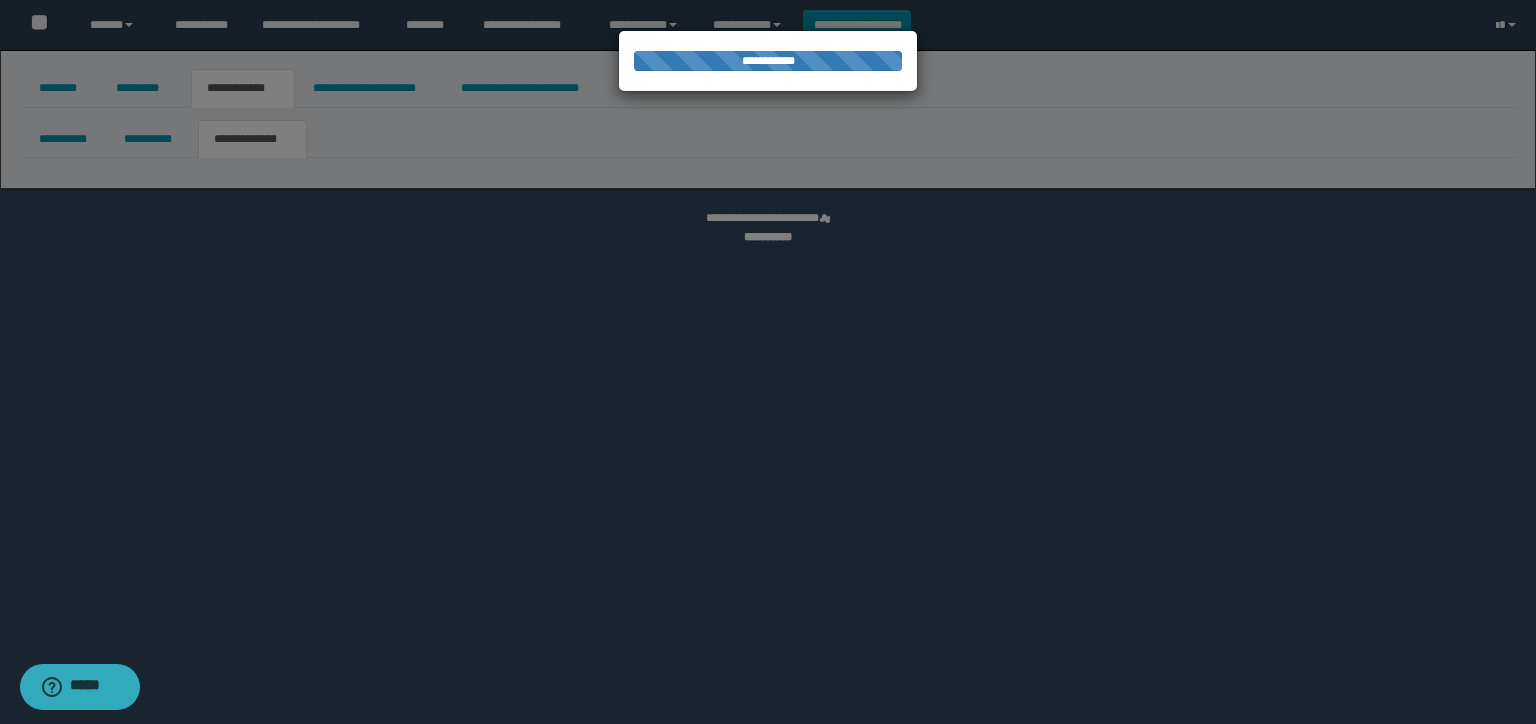 select on "*" 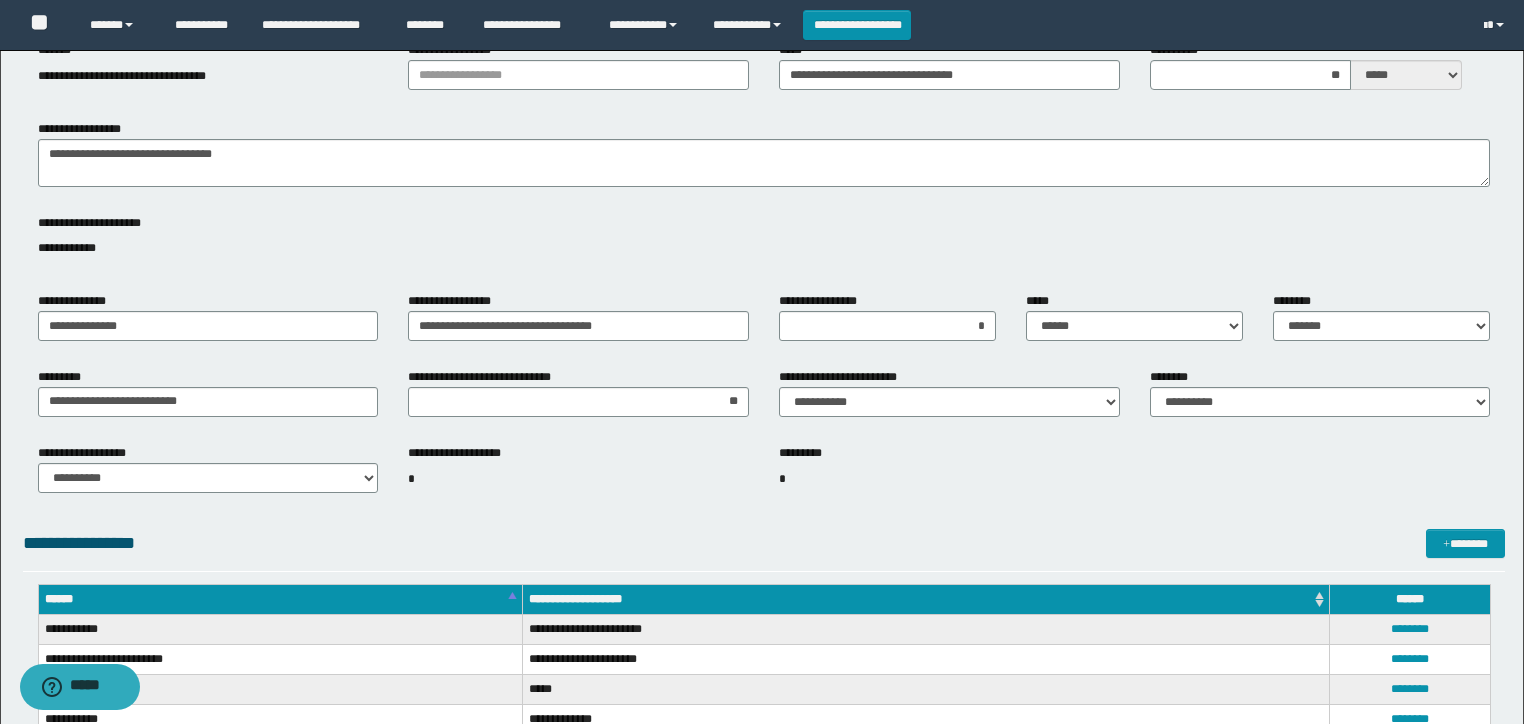 scroll, scrollTop: 400, scrollLeft: 0, axis: vertical 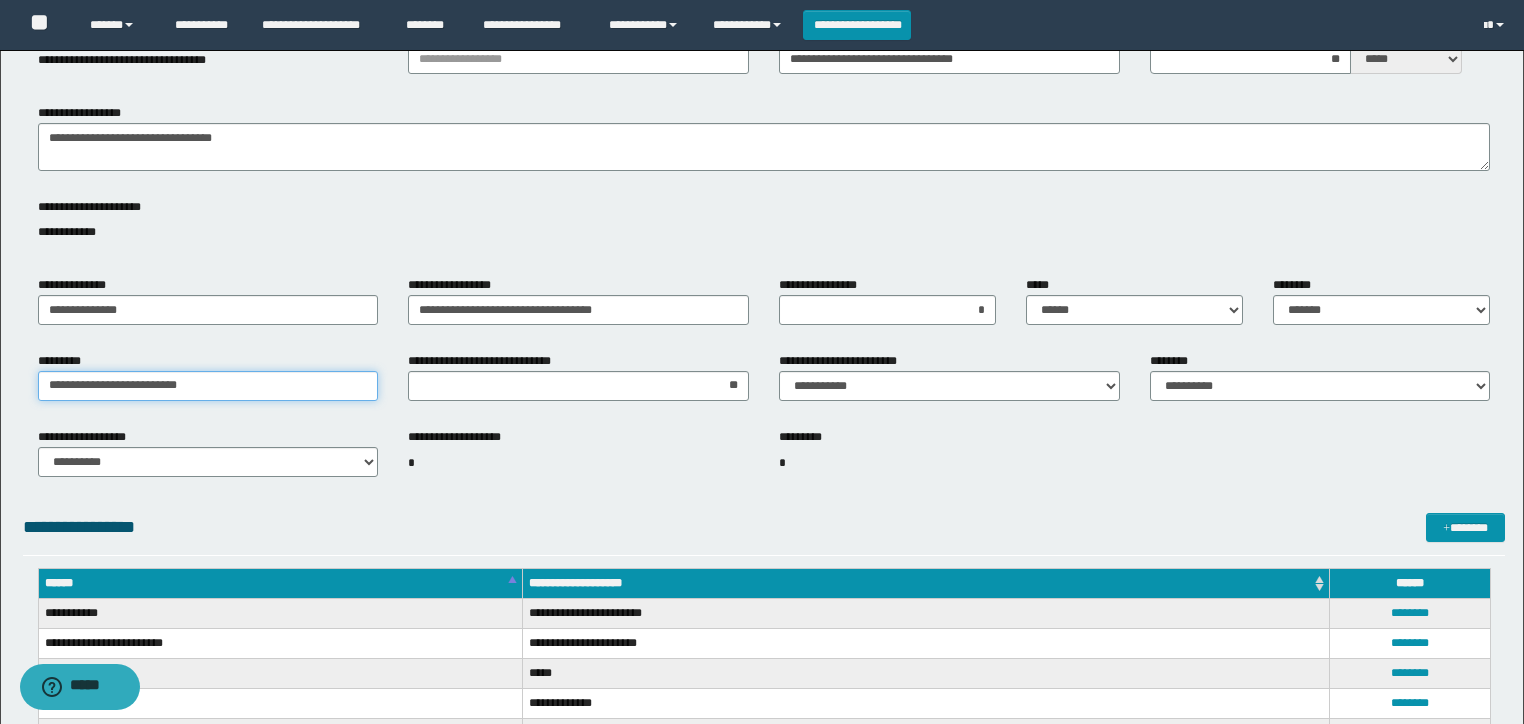 click on "**********" at bounding box center (208, 386) 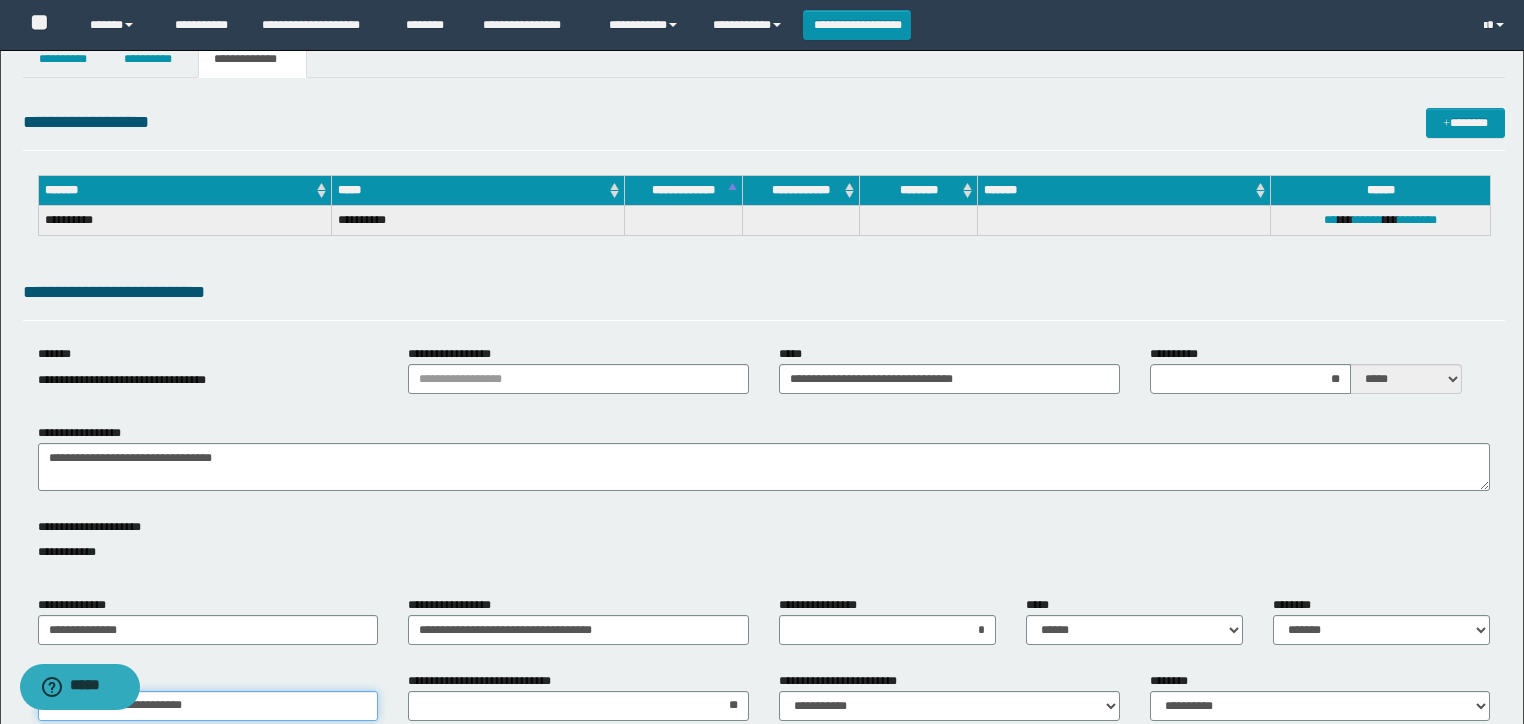 scroll, scrollTop: 0, scrollLeft: 0, axis: both 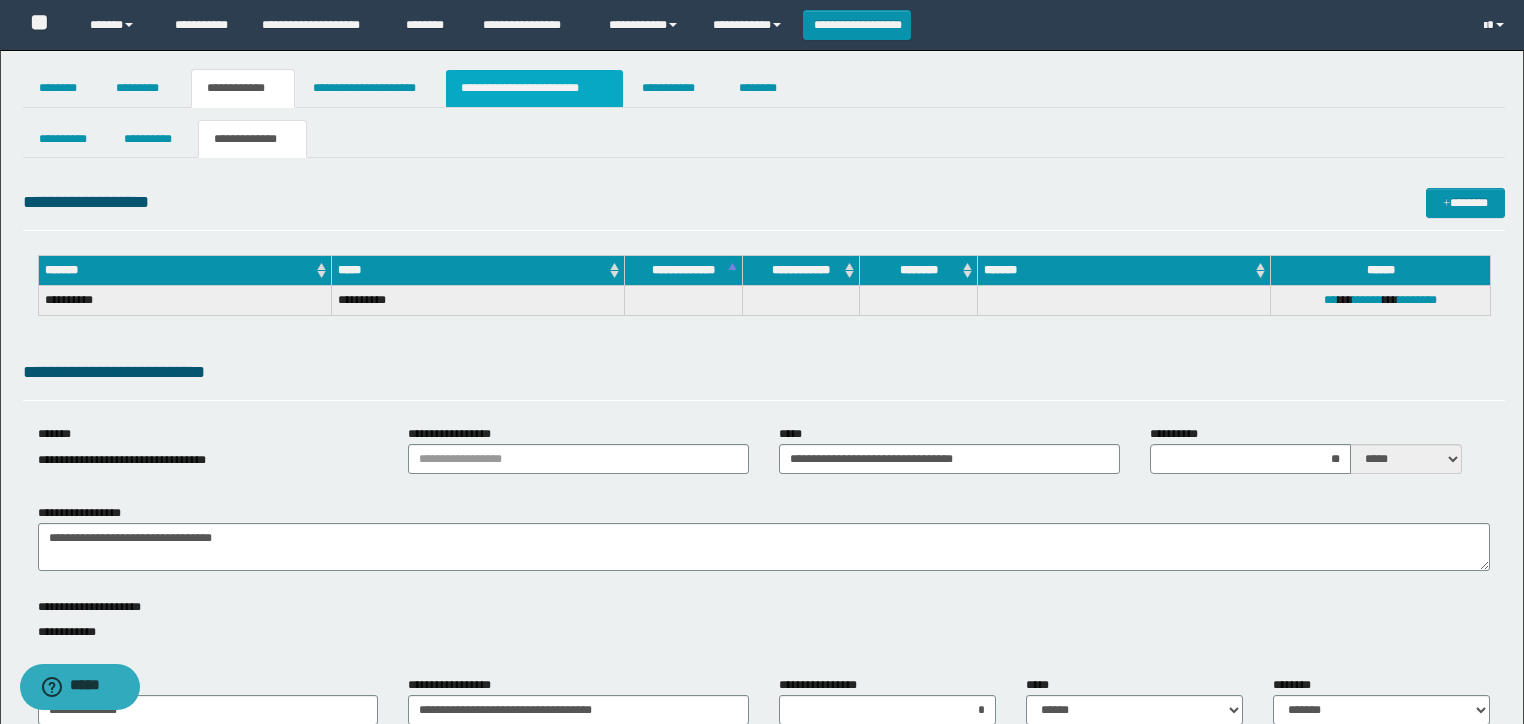 type on "**********" 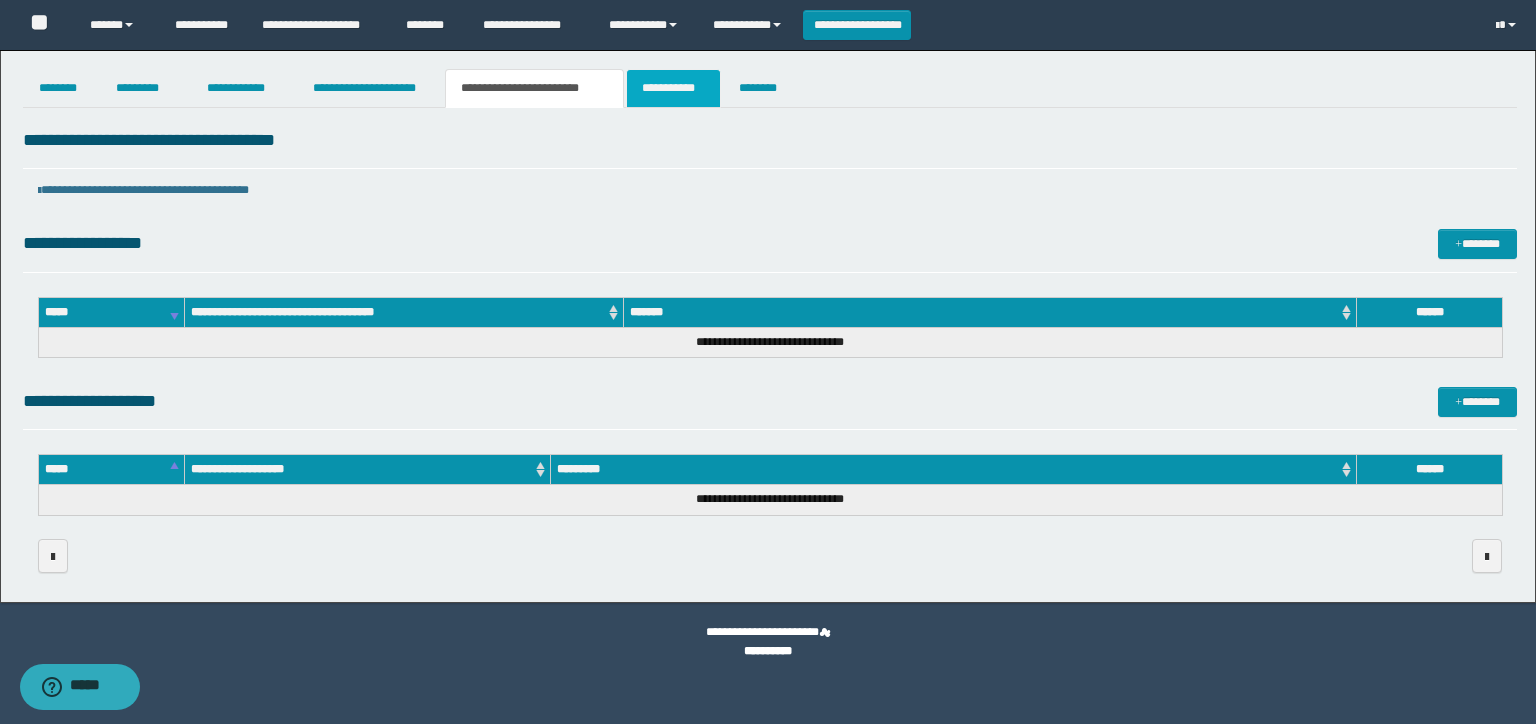click on "**********" at bounding box center (673, 88) 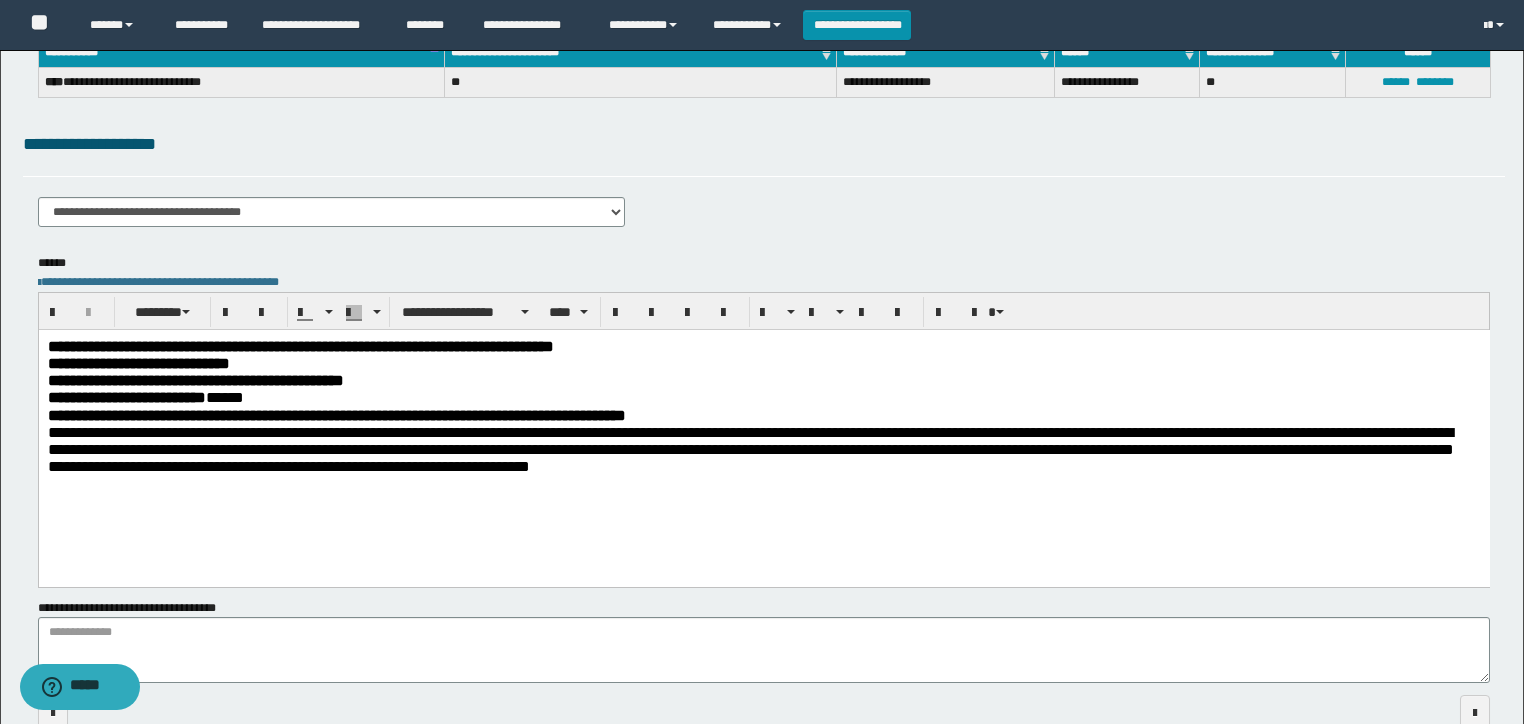 scroll, scrollTop: 280, scrollLeft: 0, axis: vertical 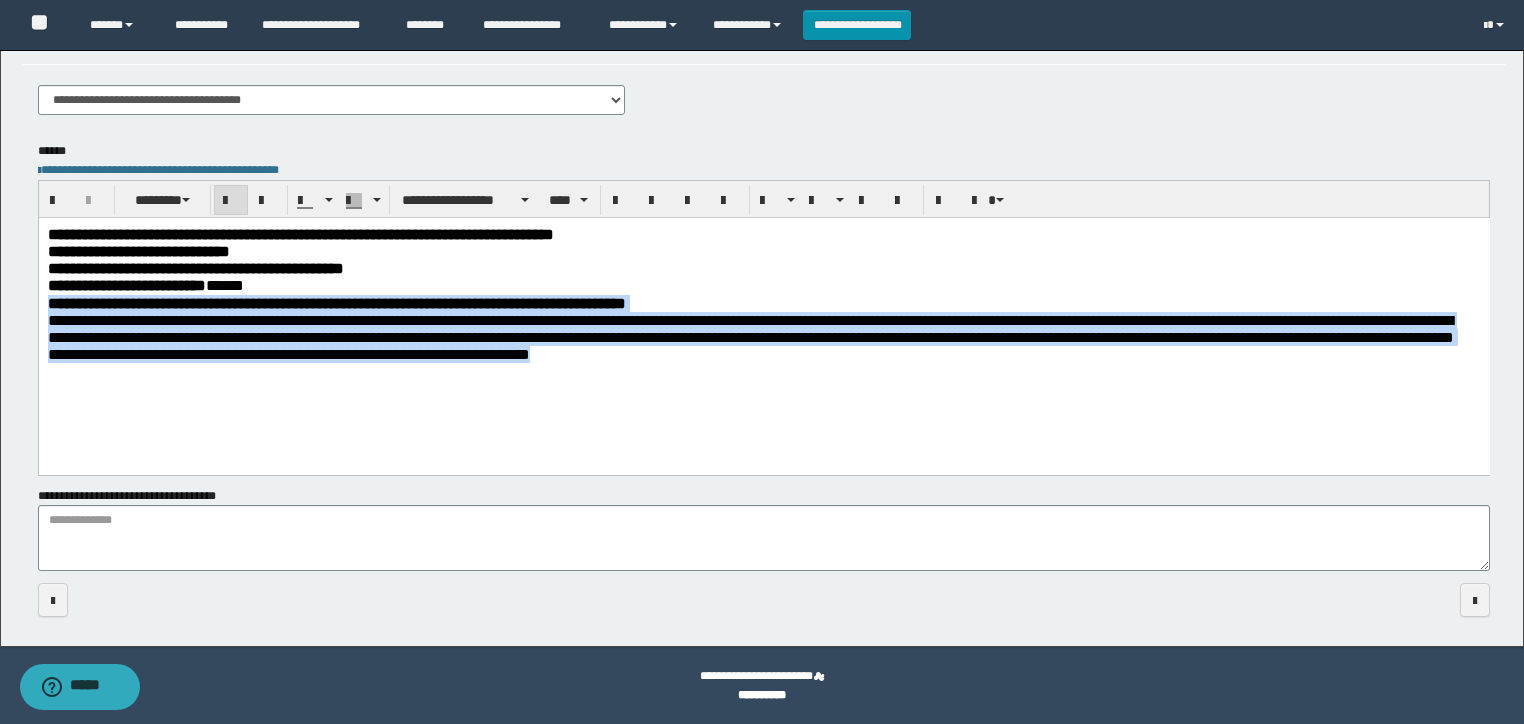 drag, startPoint x: 1266, startPoint y: 367, endPoint x: 18, endPoint y: 299, distance: 1249.8512 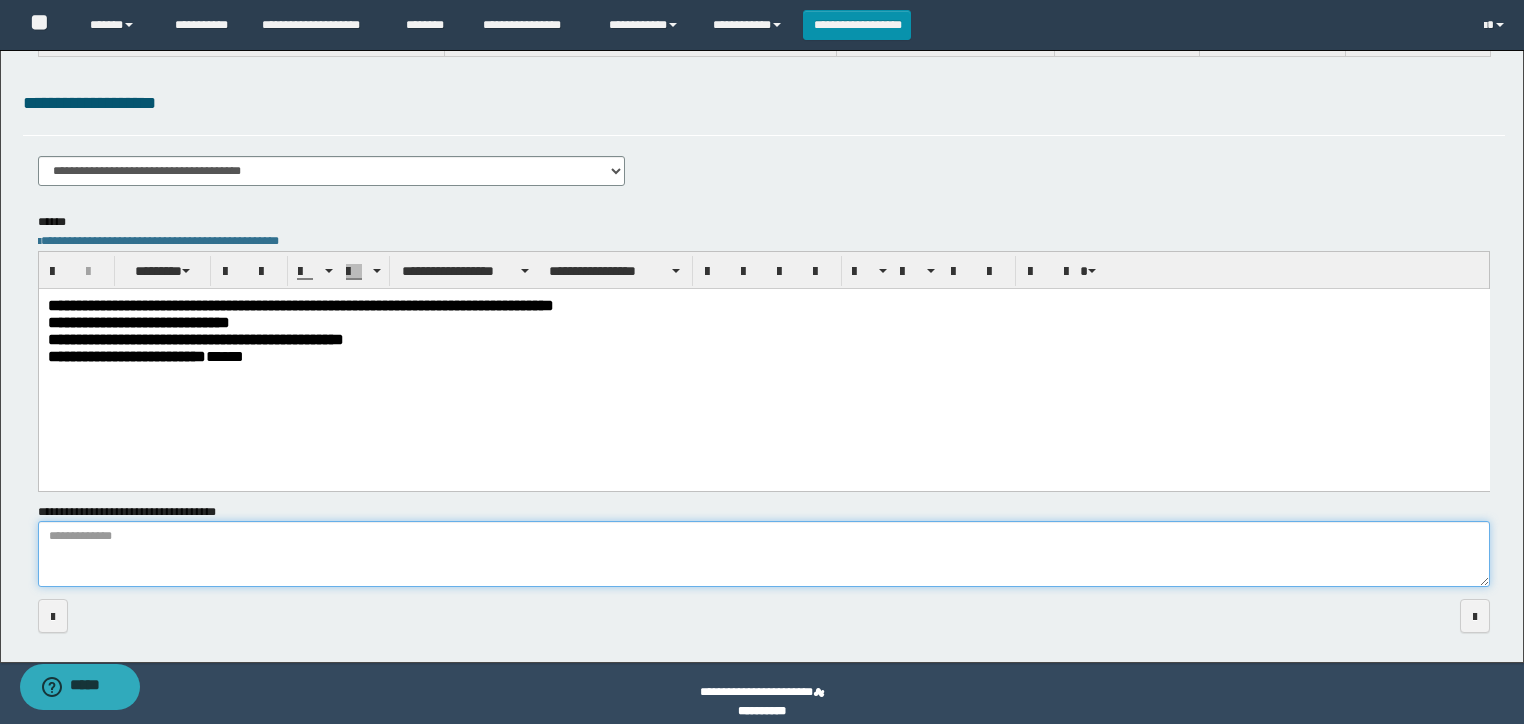 scroll, scrollTop: 225, scrollLeft: 0, axis: vertical 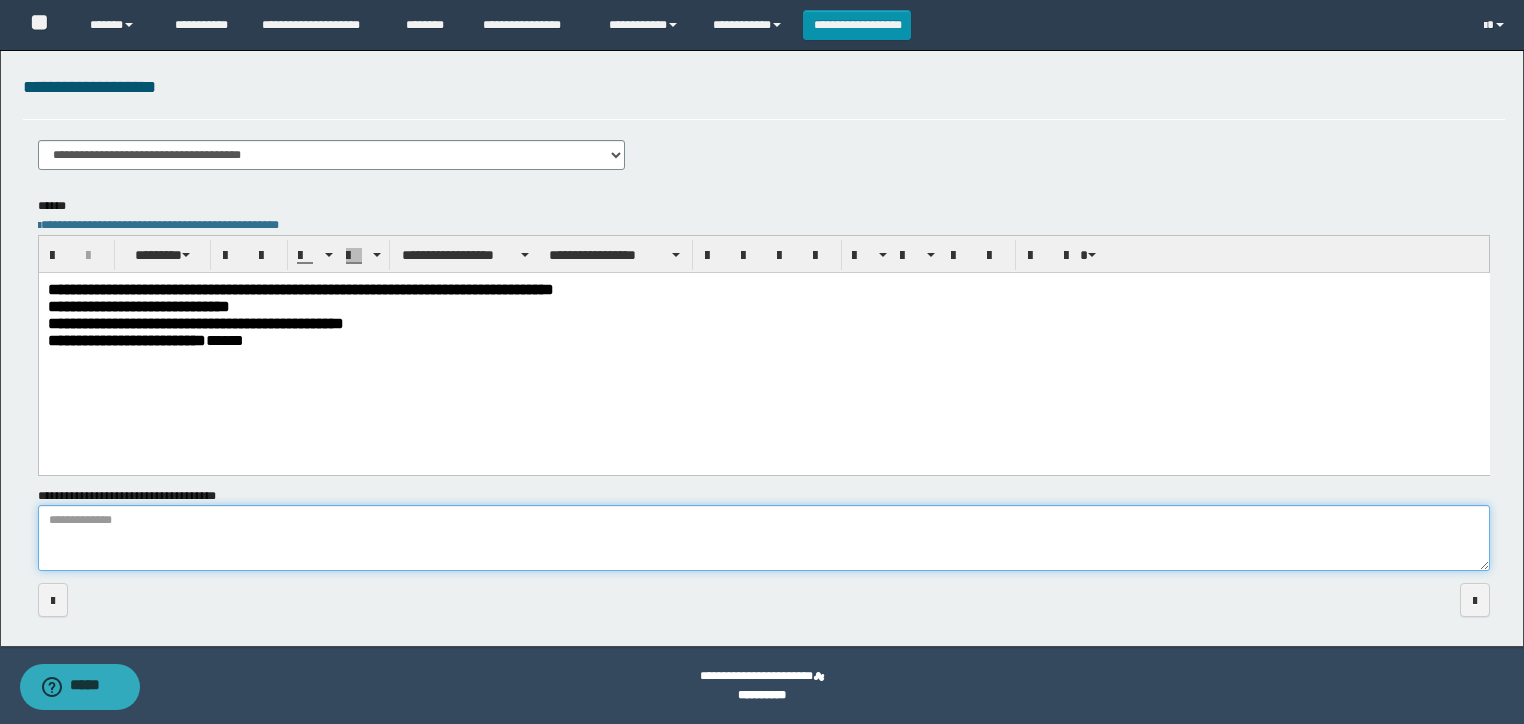 click on "**********" at bounding box center [764, 538] 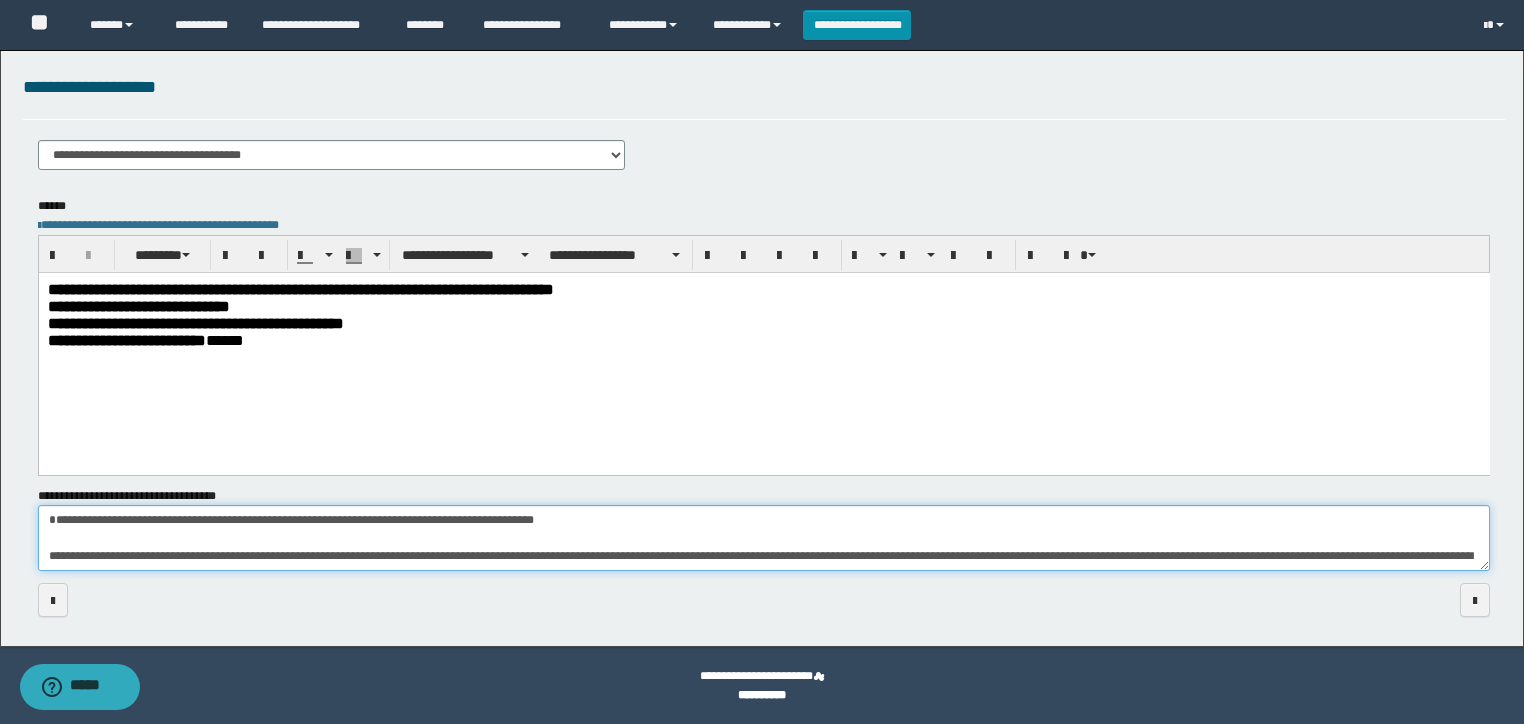 scroll, scrollTop: 30, scrollLeft: 0, axis: vertical 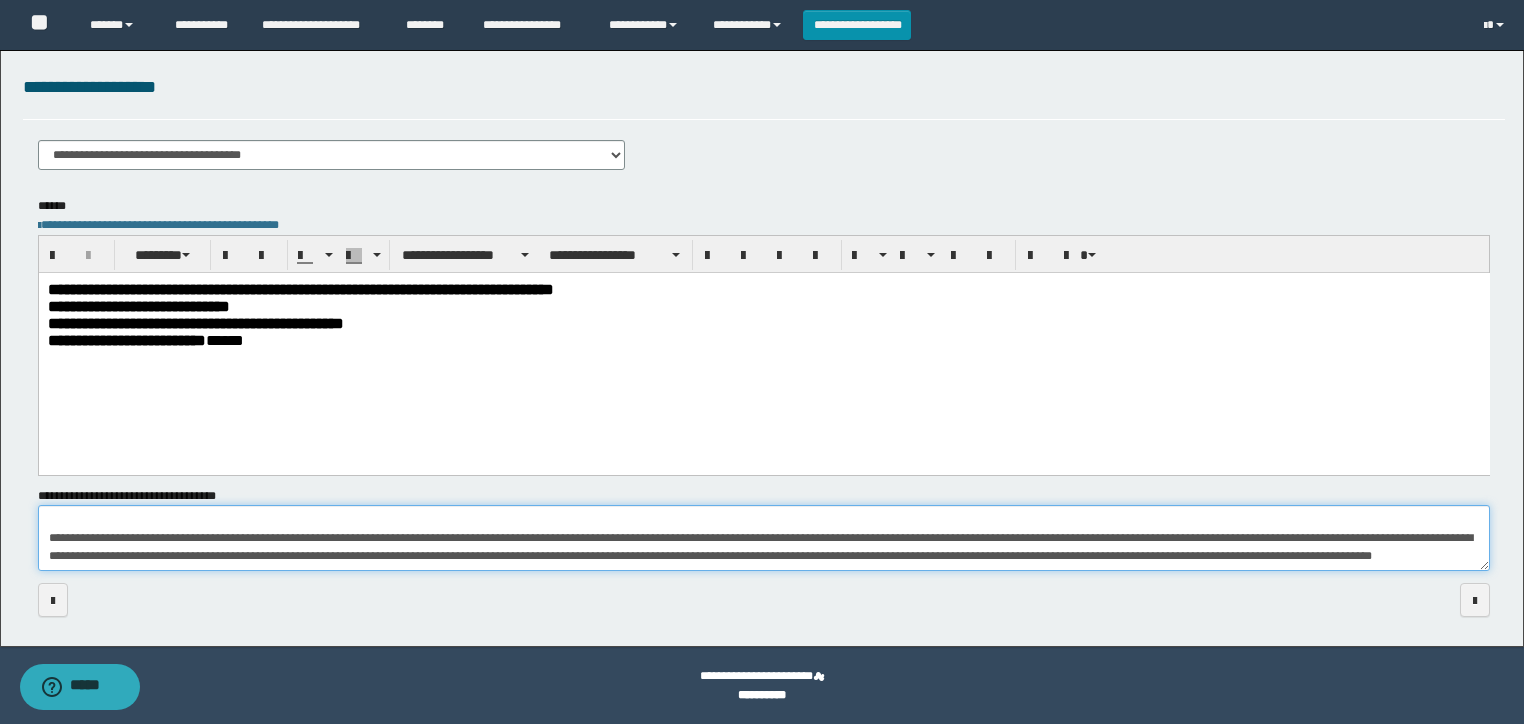 click on "**********" at bounding box center (764, 538) 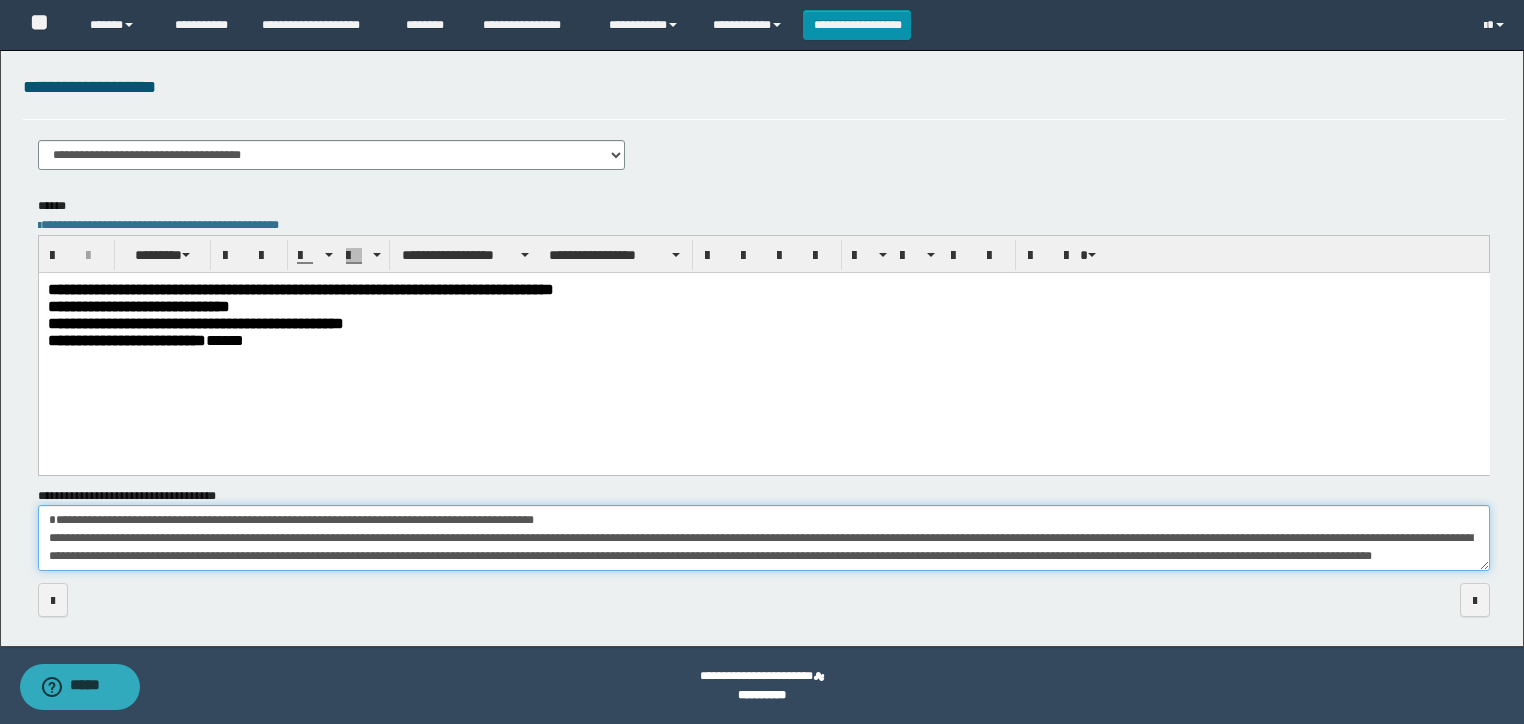 scroll, scrollTop: 0, scrollLeft: 0, axis: both 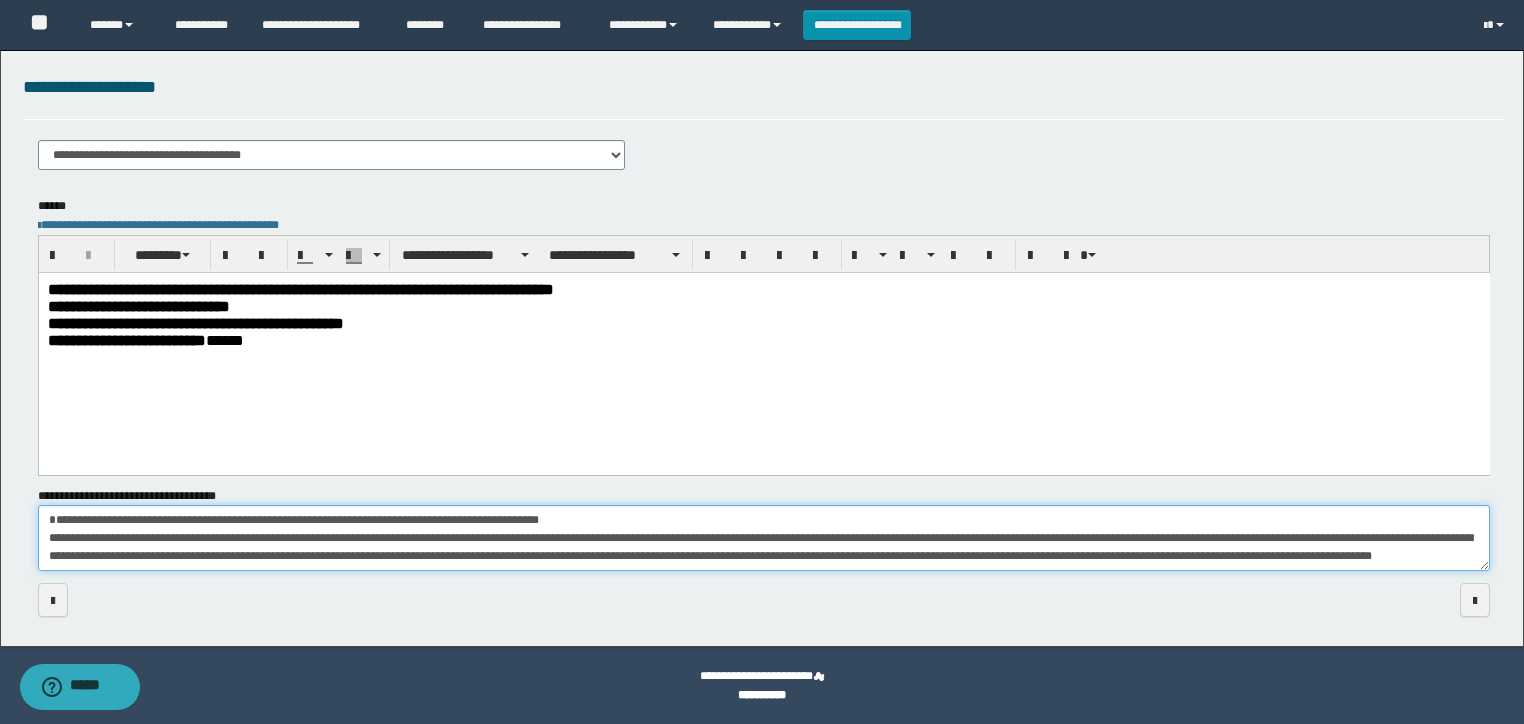 type on "**********" 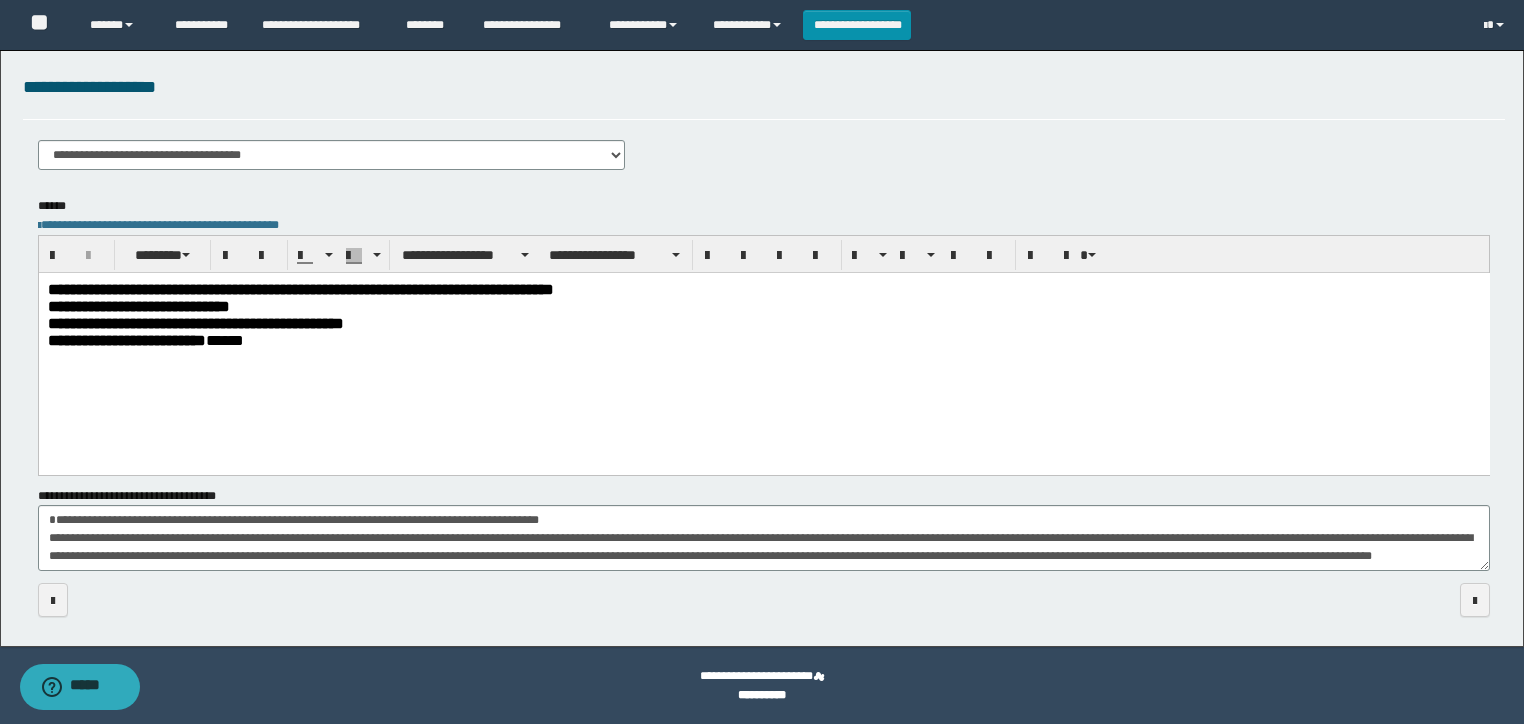 drag, startPoint x: 865, startPoint y: 387, endPoint x: 1046, endPoint y: 346, distance: 185.58556 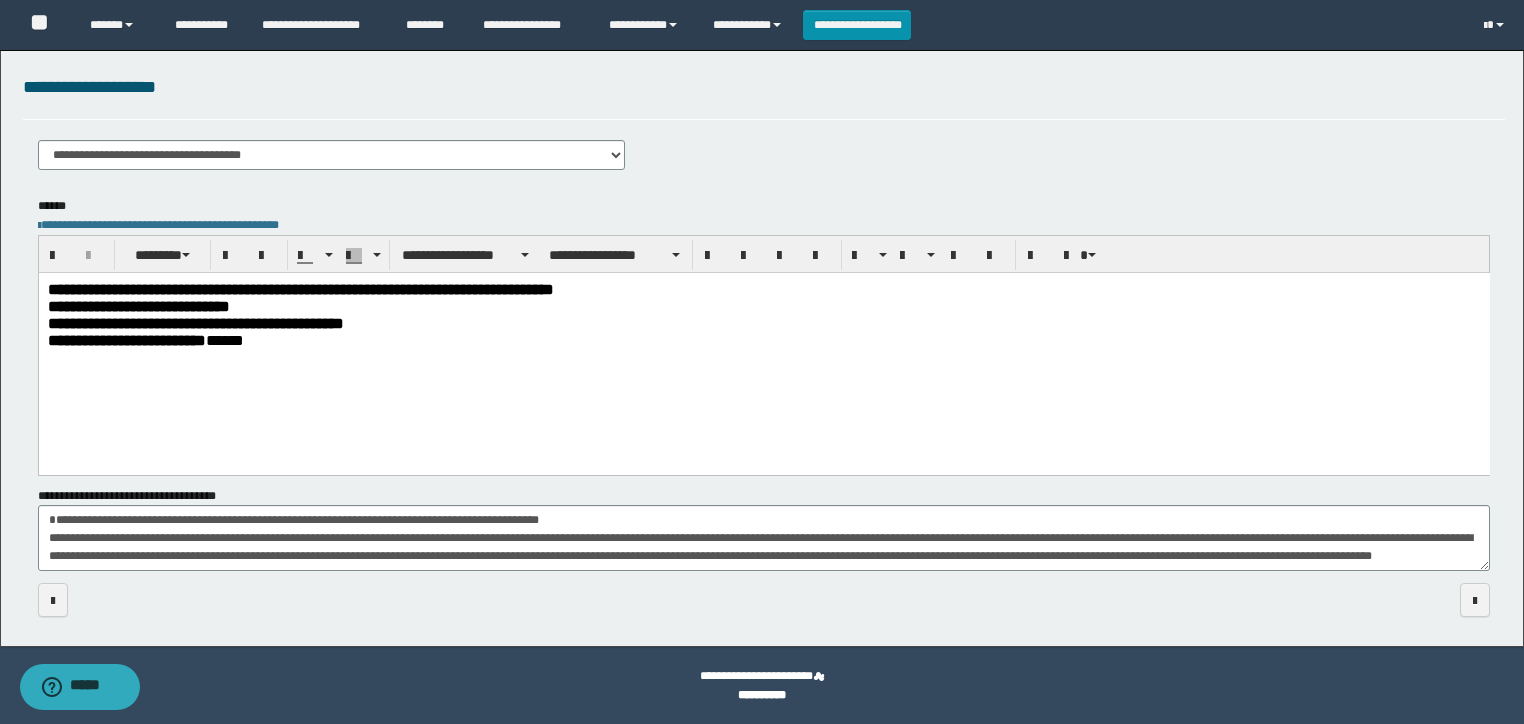 click on "**********" at bounding box center (195, 322) 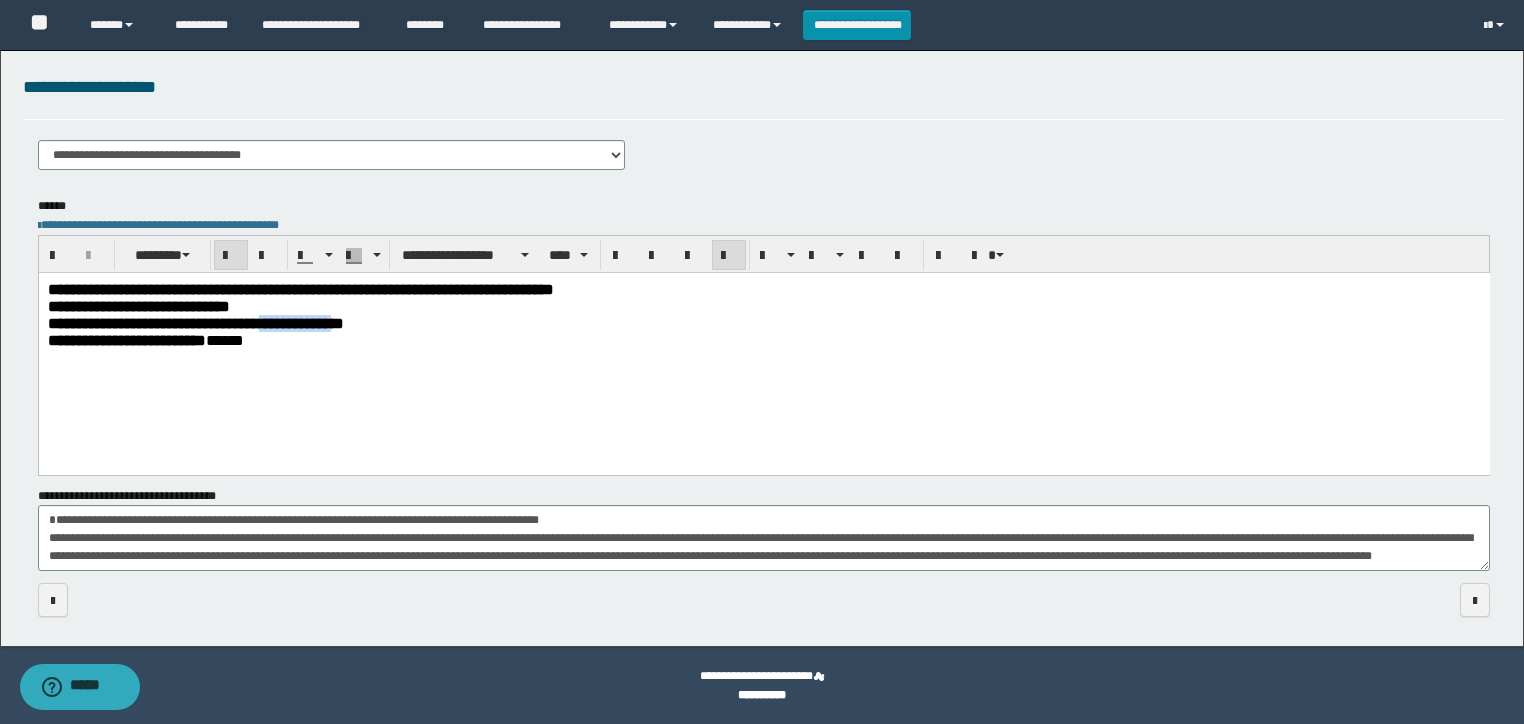 click on "**********" at bounding box center (195, 322) 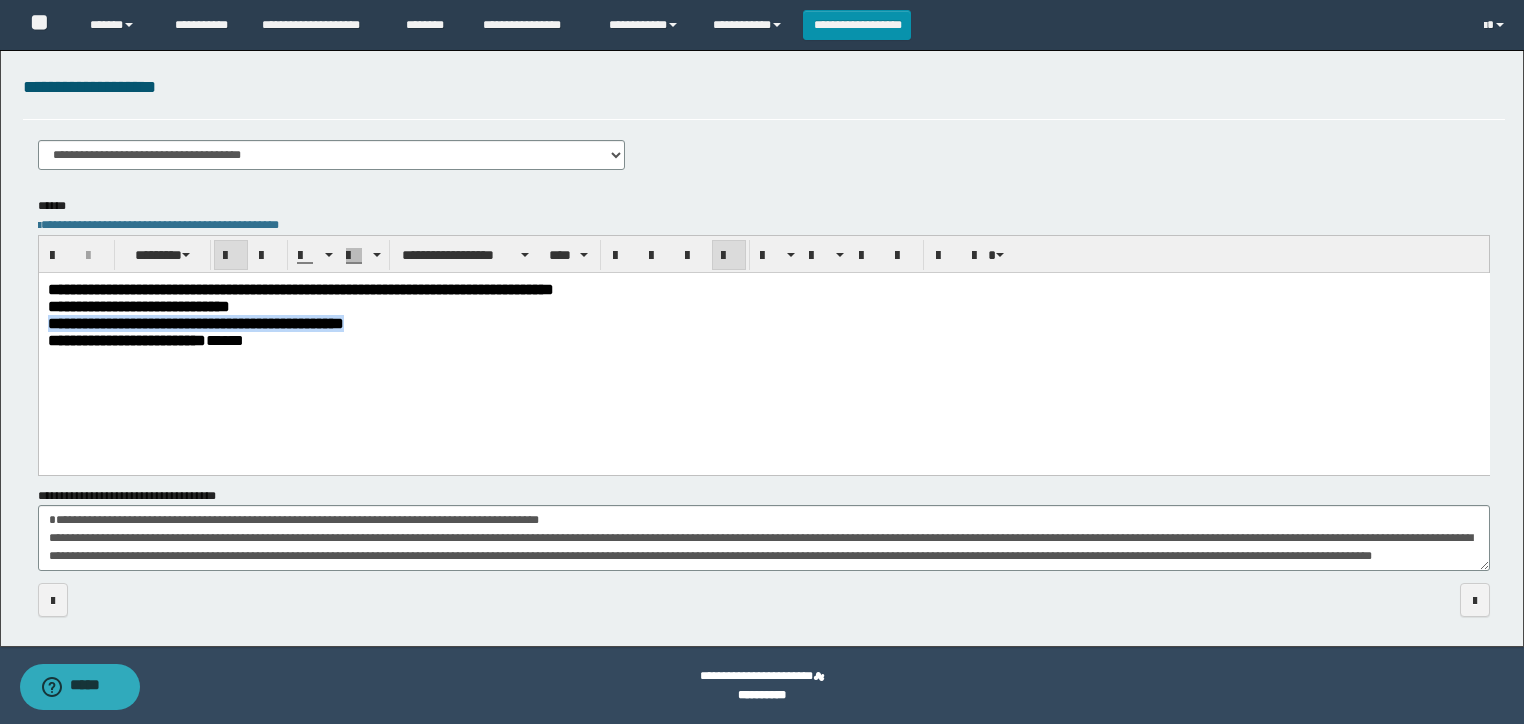 click on "**********" at bounding box center (195, 322) 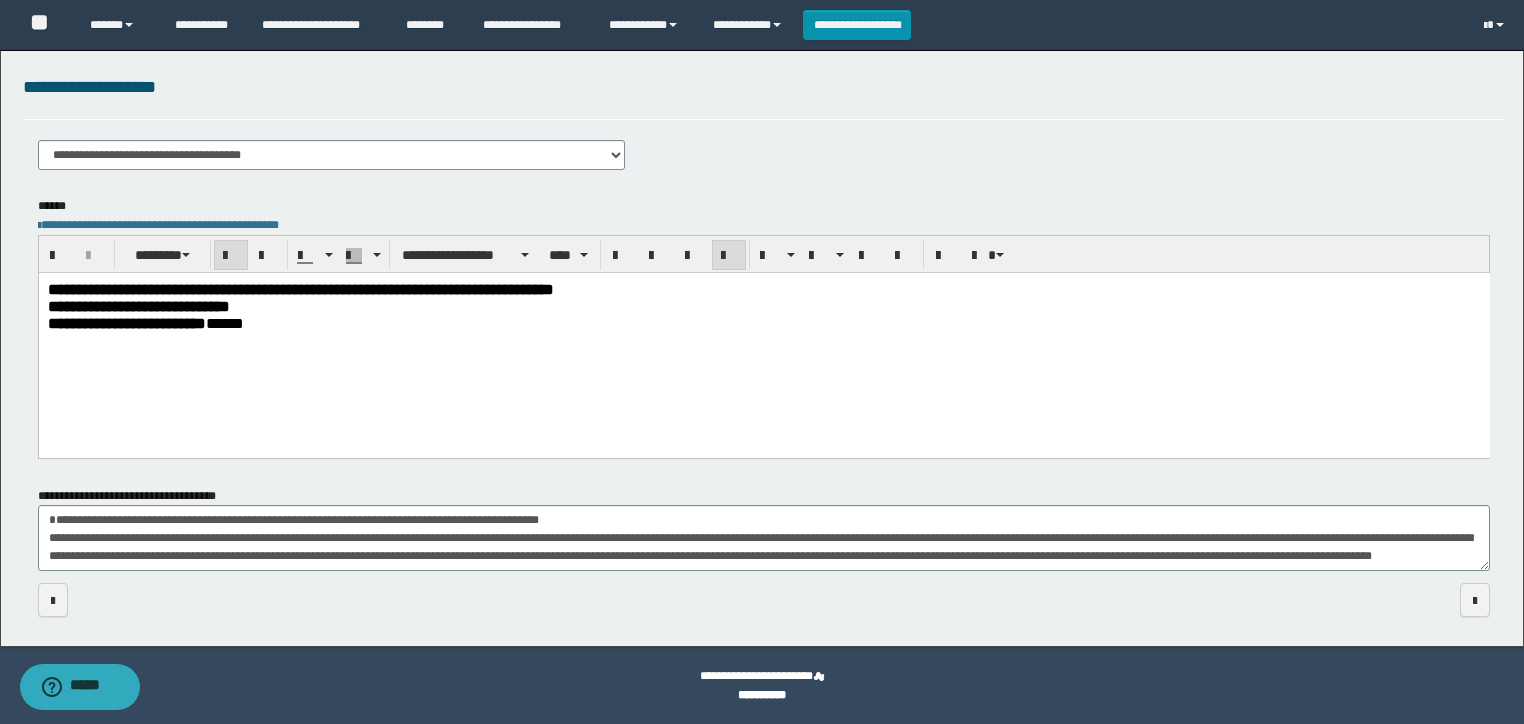 scroll, scrollTop: 208, scrollLeft: 0, axis: vertical 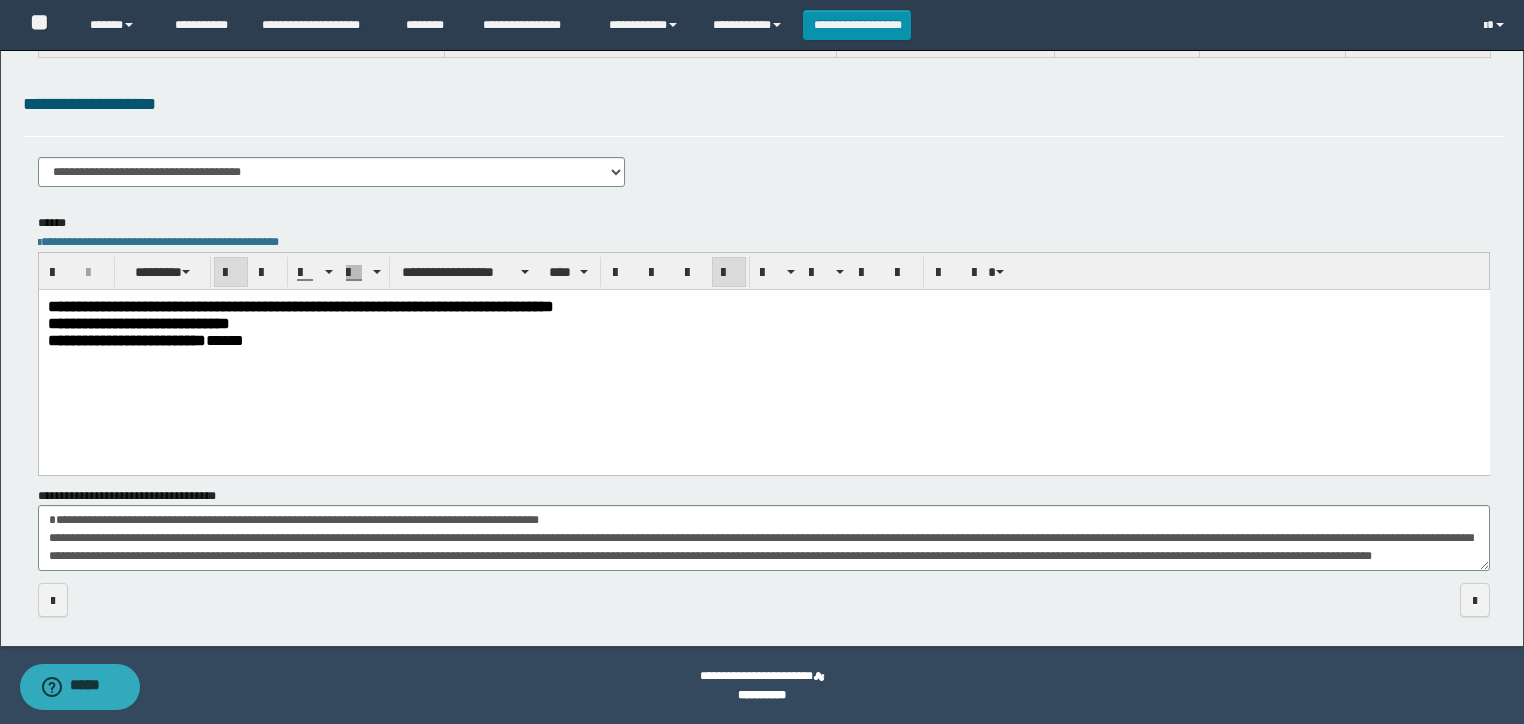 click on "**********" at bounding box center [138, 322] 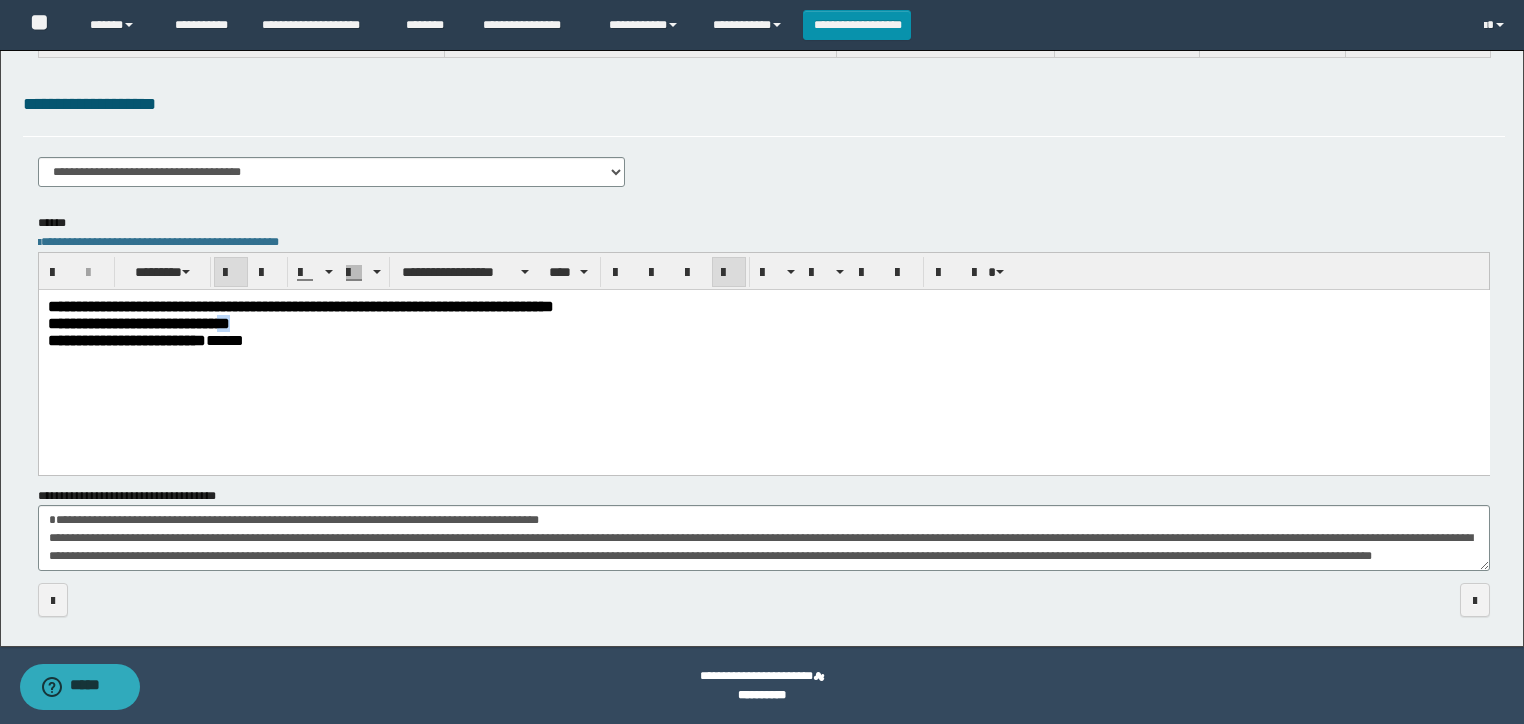 click on "**********" at bounding box center [138, 322] 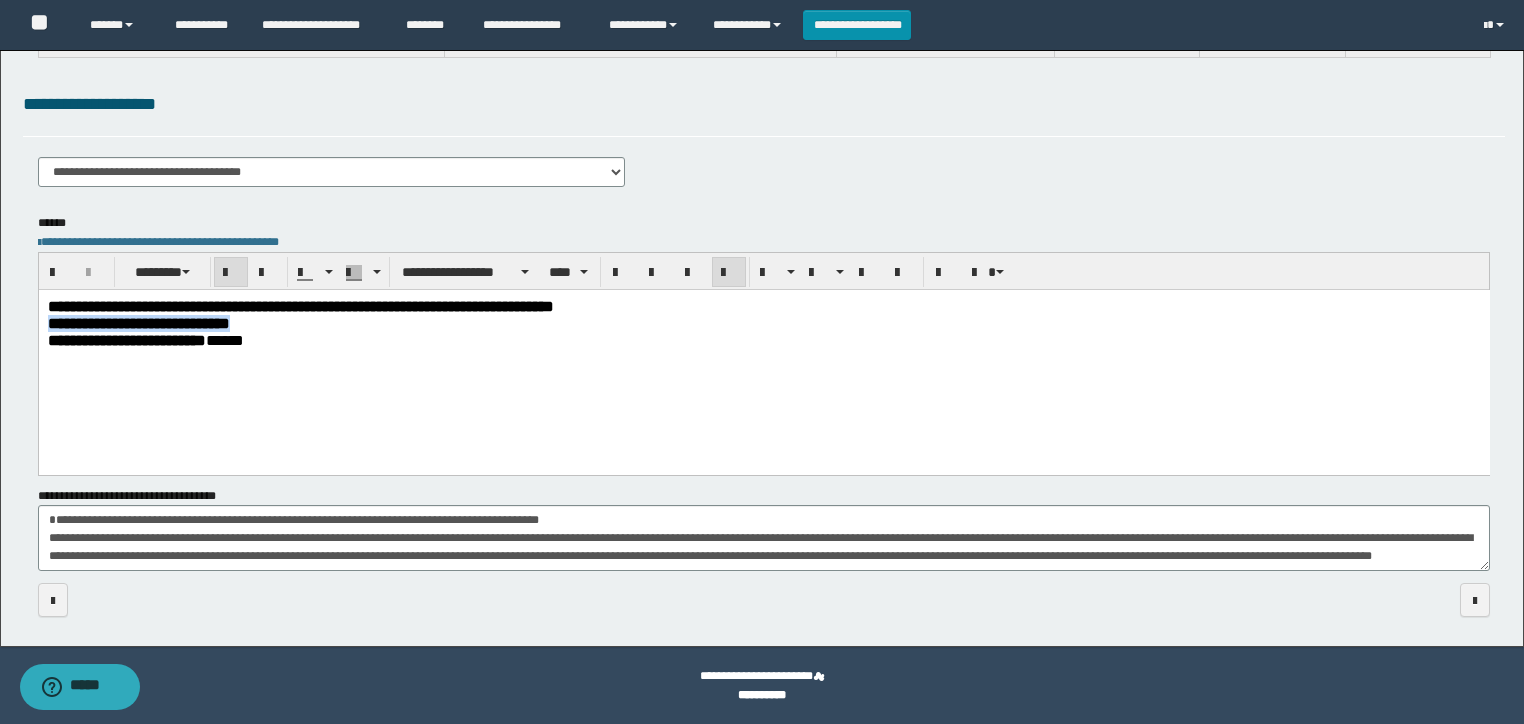 click on "**********" at bounding box center [138, 322] 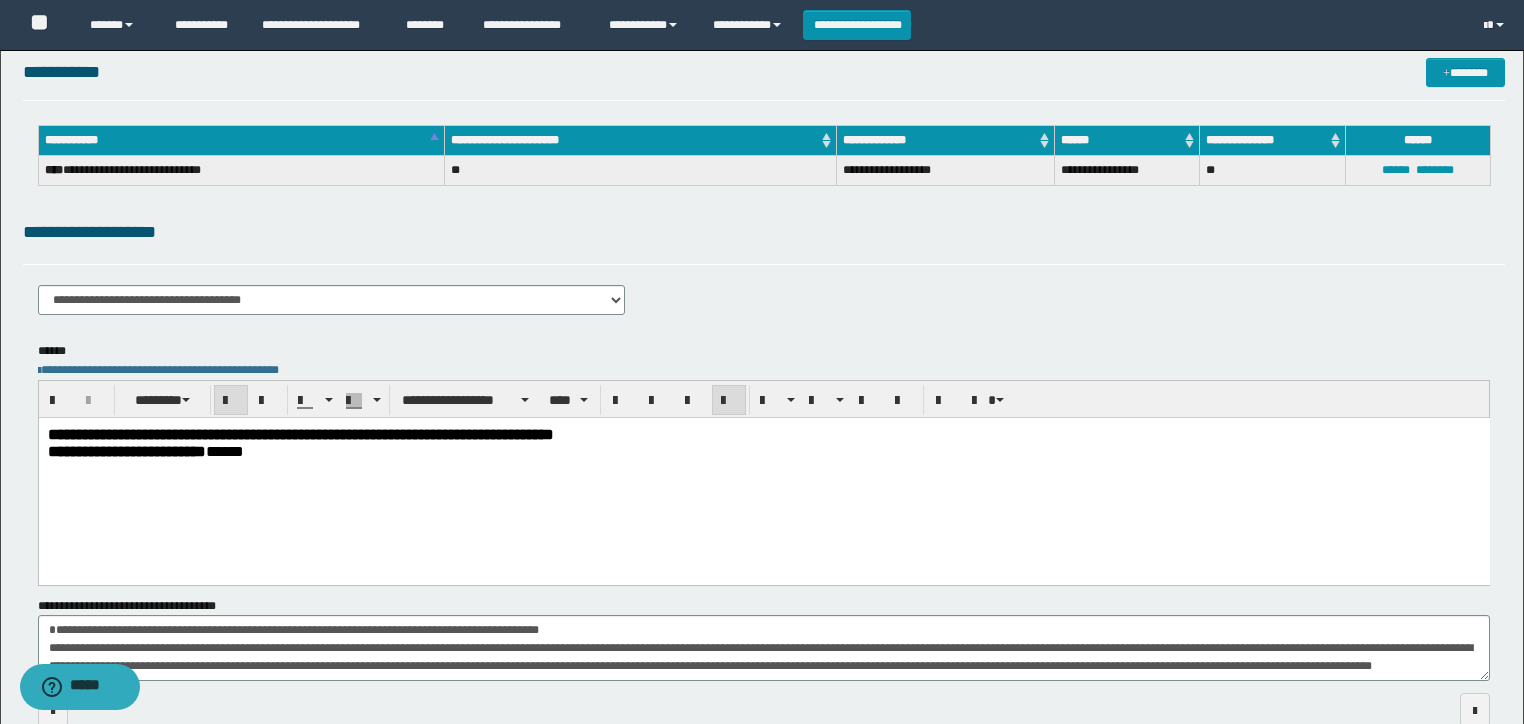 scroll, scrollTop: 0, scrollLeft: 0, axis: both 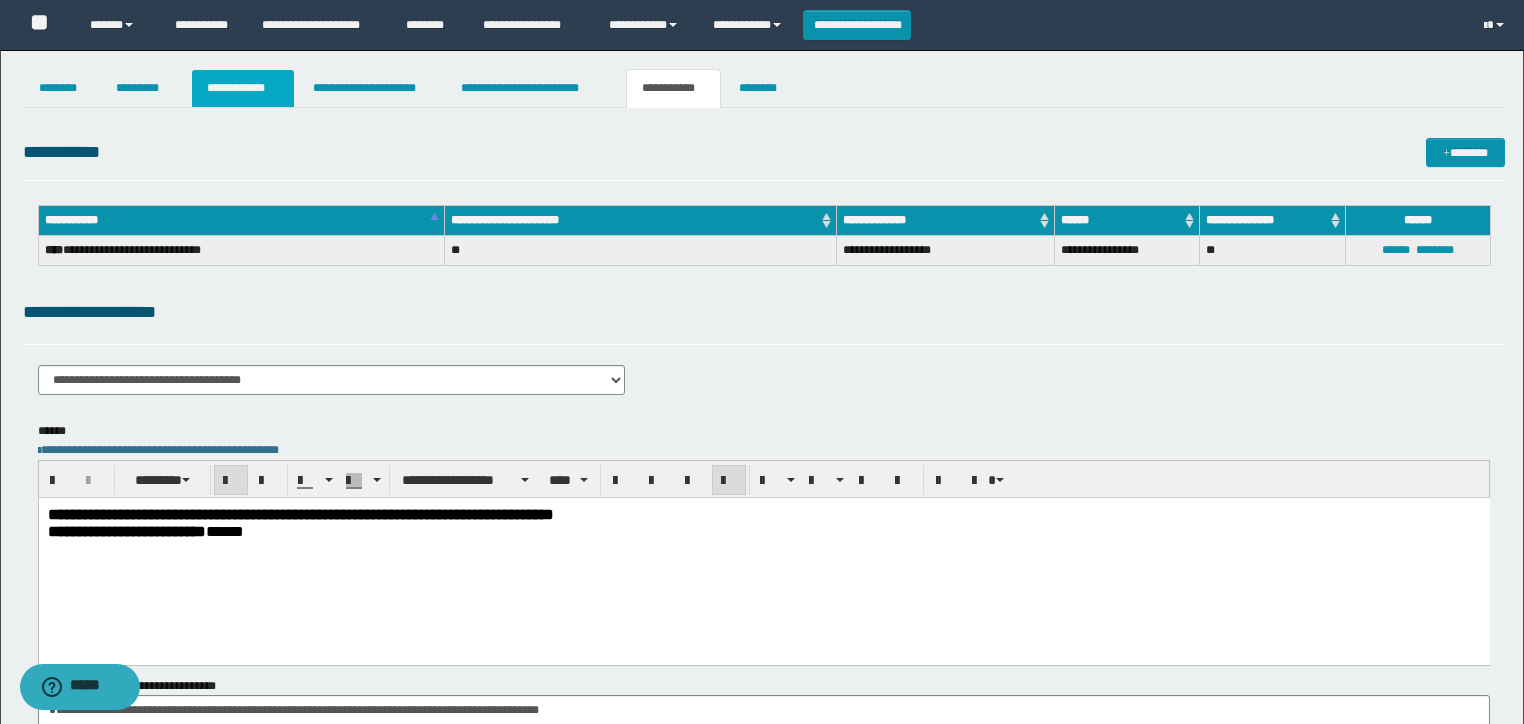 click on "**********" at bounding box center (243, 88) 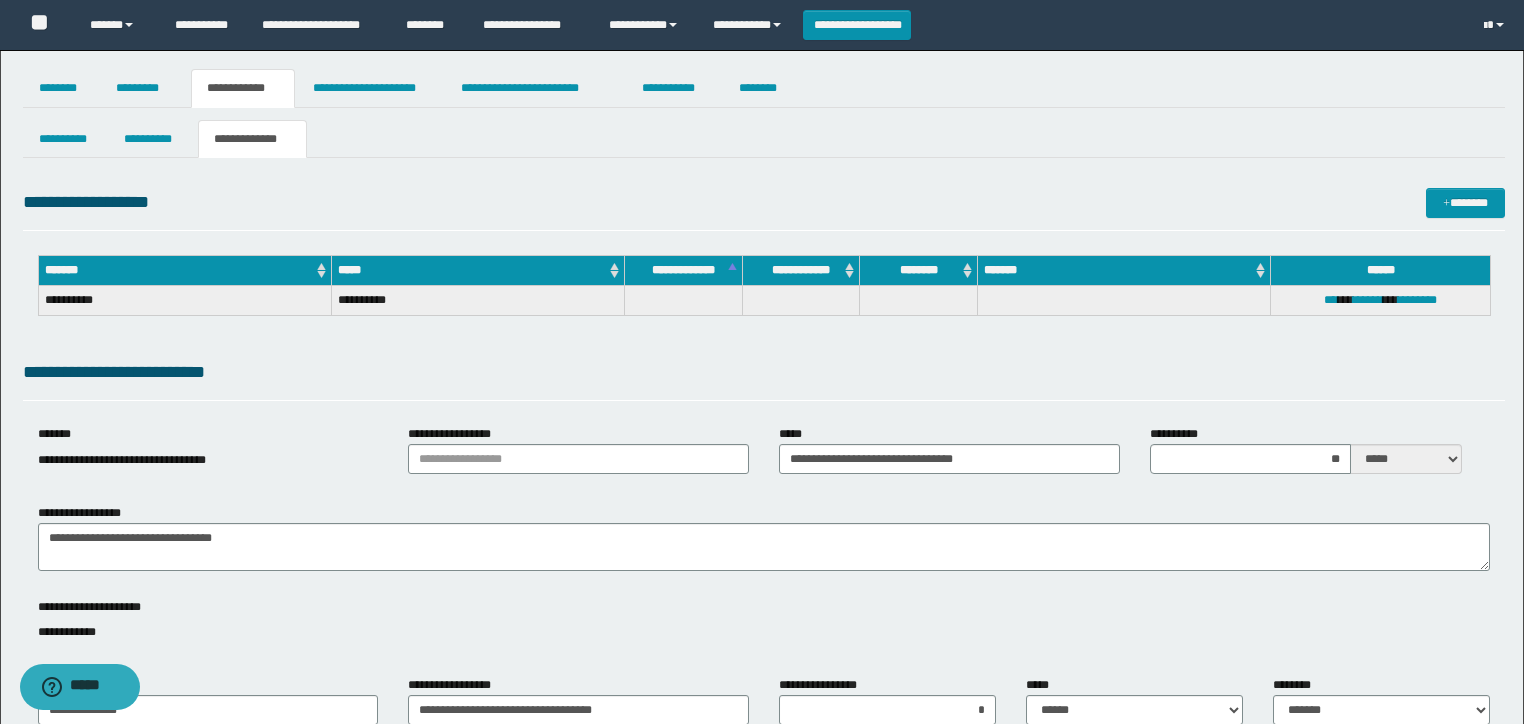 click on "**********" at bounding box center (252, 139) 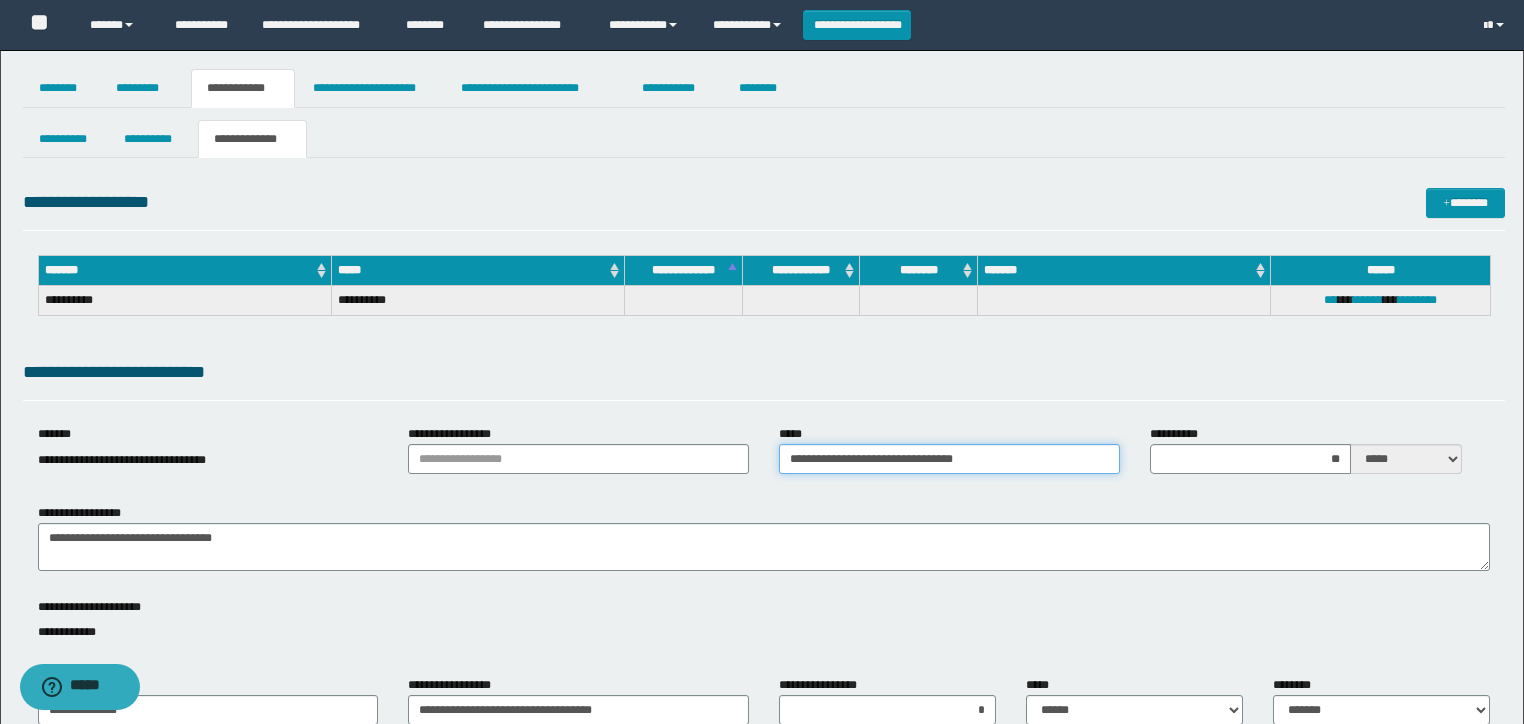 drag, startPoint x: 1039, startPoint y: 451, endPoint x: 618, endPoint y: 433, distance: 421.3846 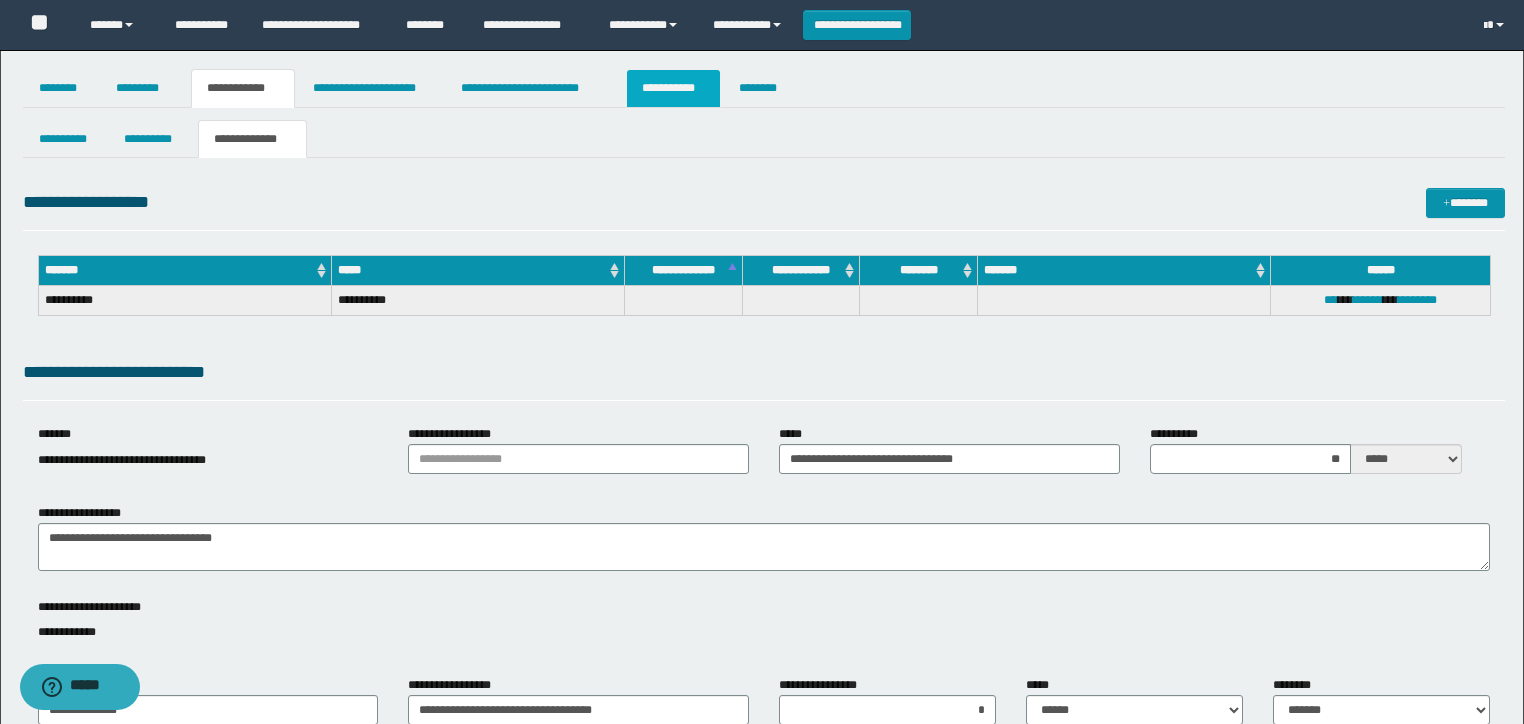 click on "**********" at bounding box center [673, 88] 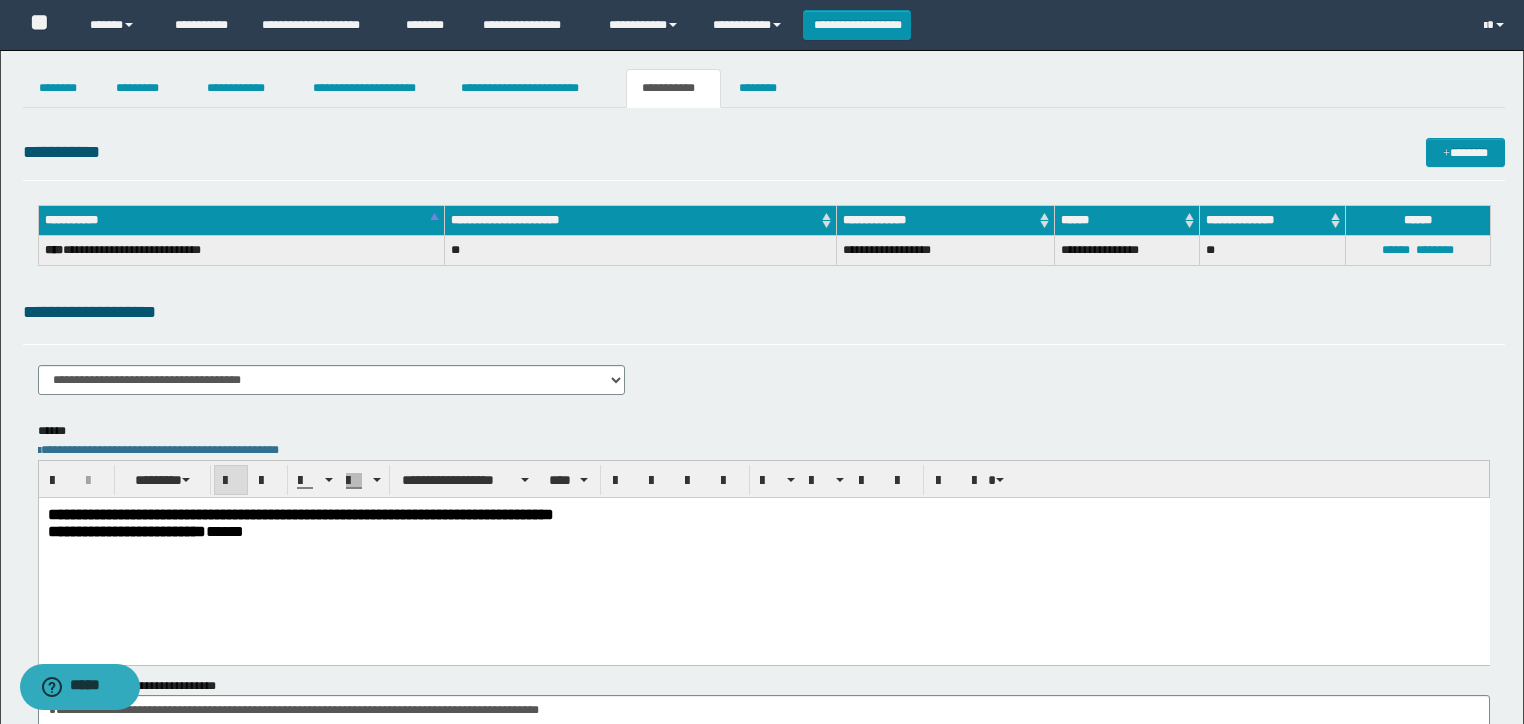 click on "**********" at bounding box center (300, 513) 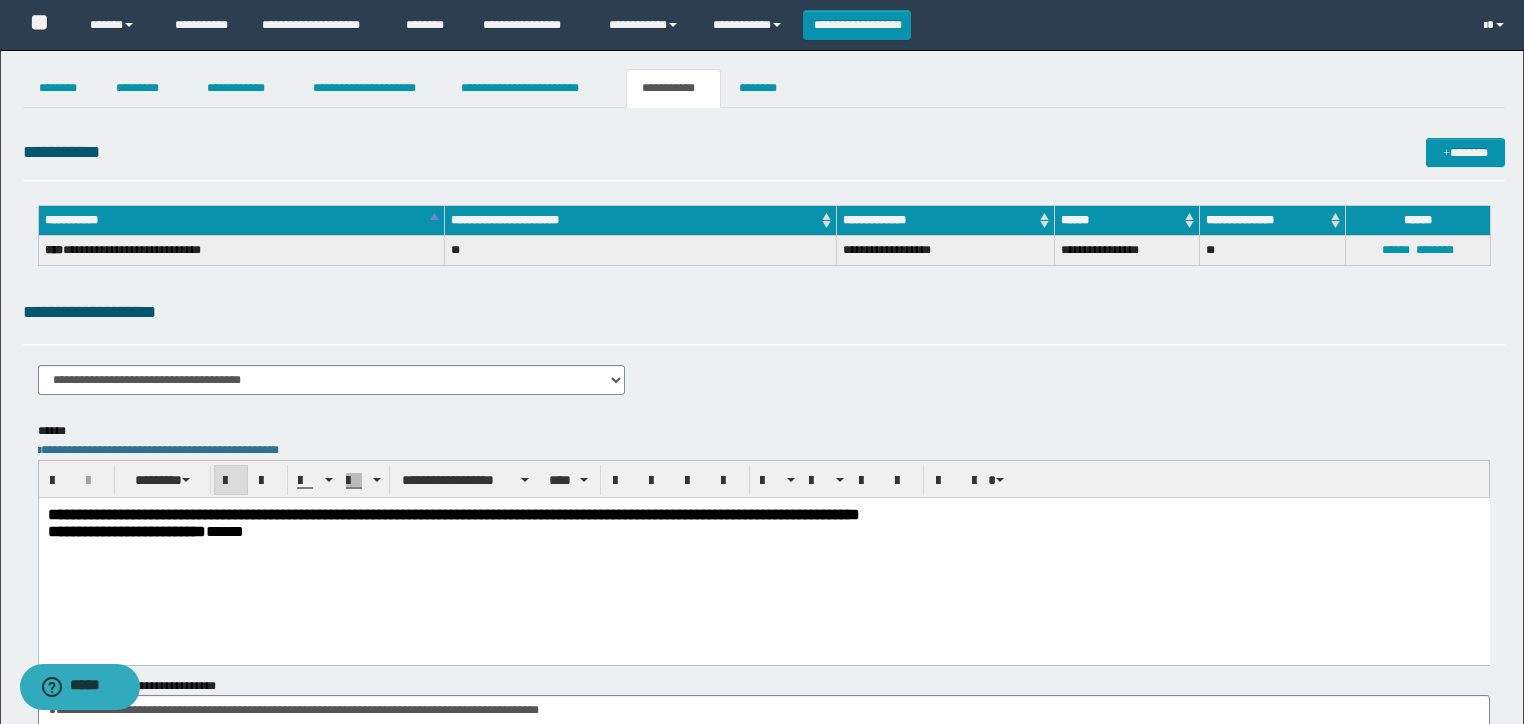 click on "**********" at bounding box center (763, 513) 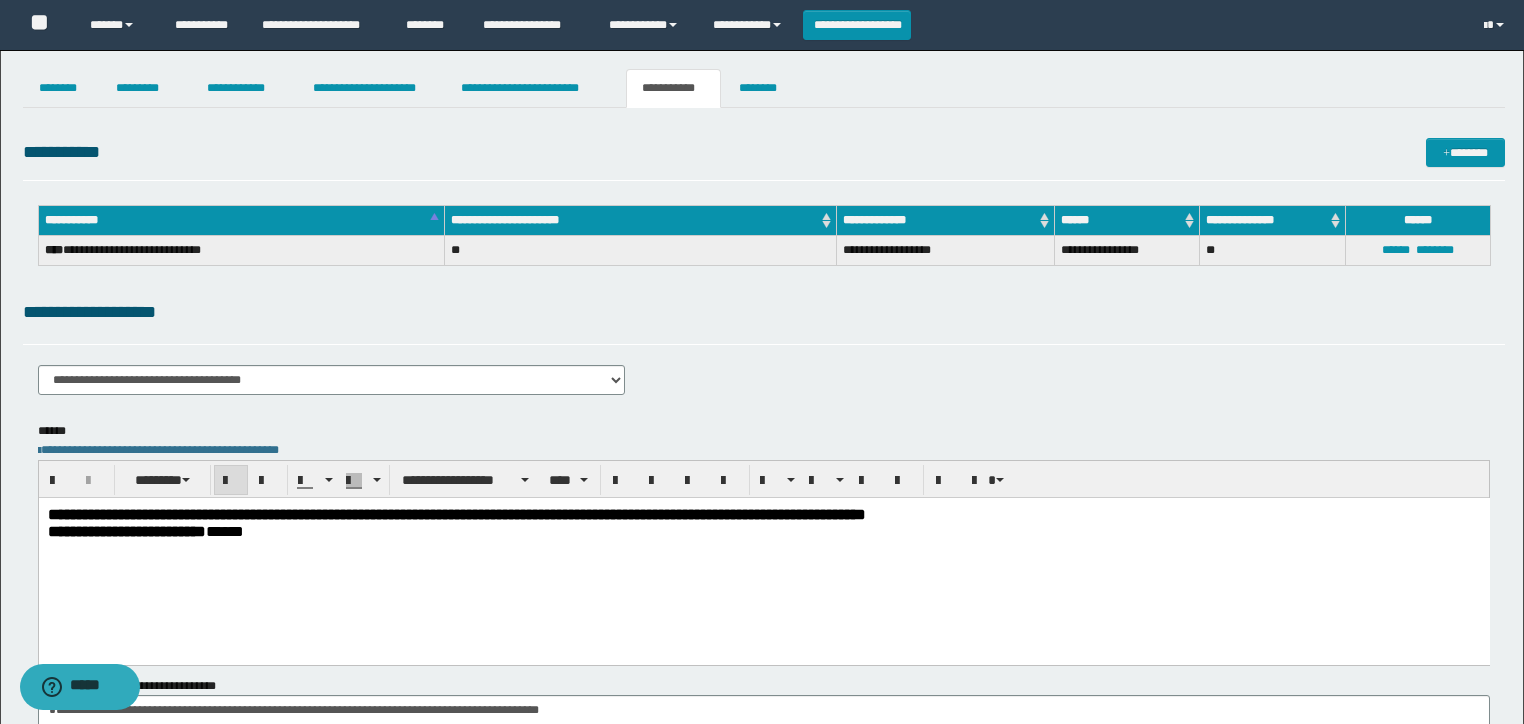 click on "**********" at bounding box center (764, 354) 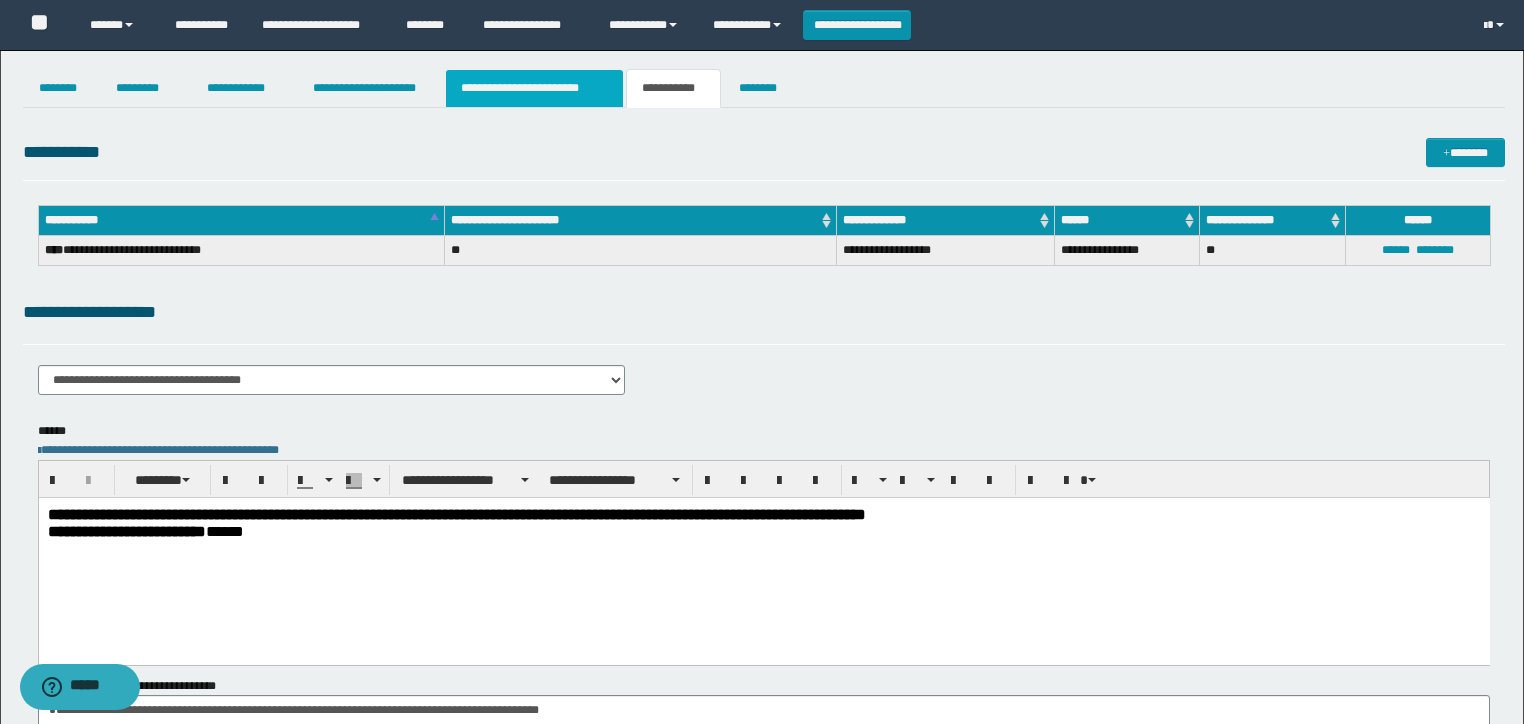 click on "**********" at bounding box center (534, 88) 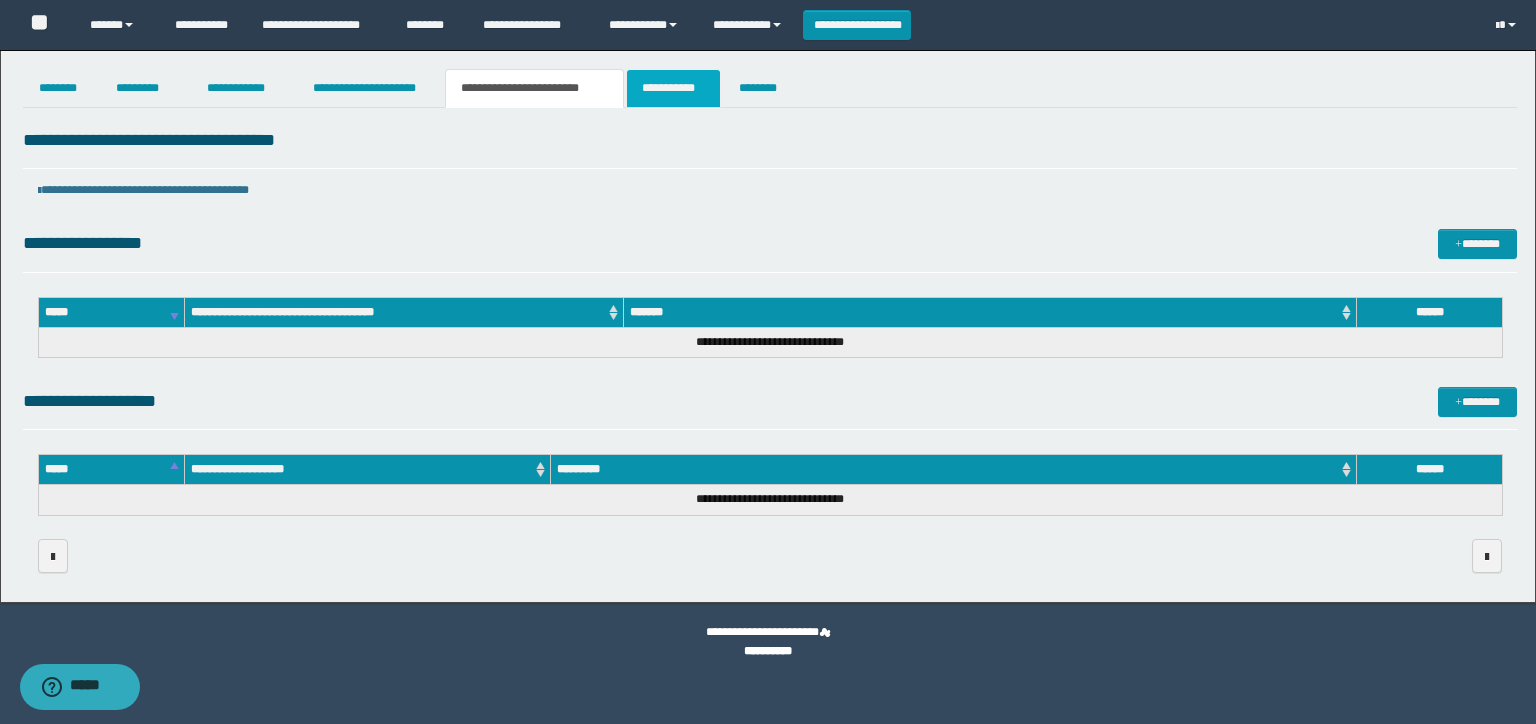 click on "**********" at bounding box center (673, 88) 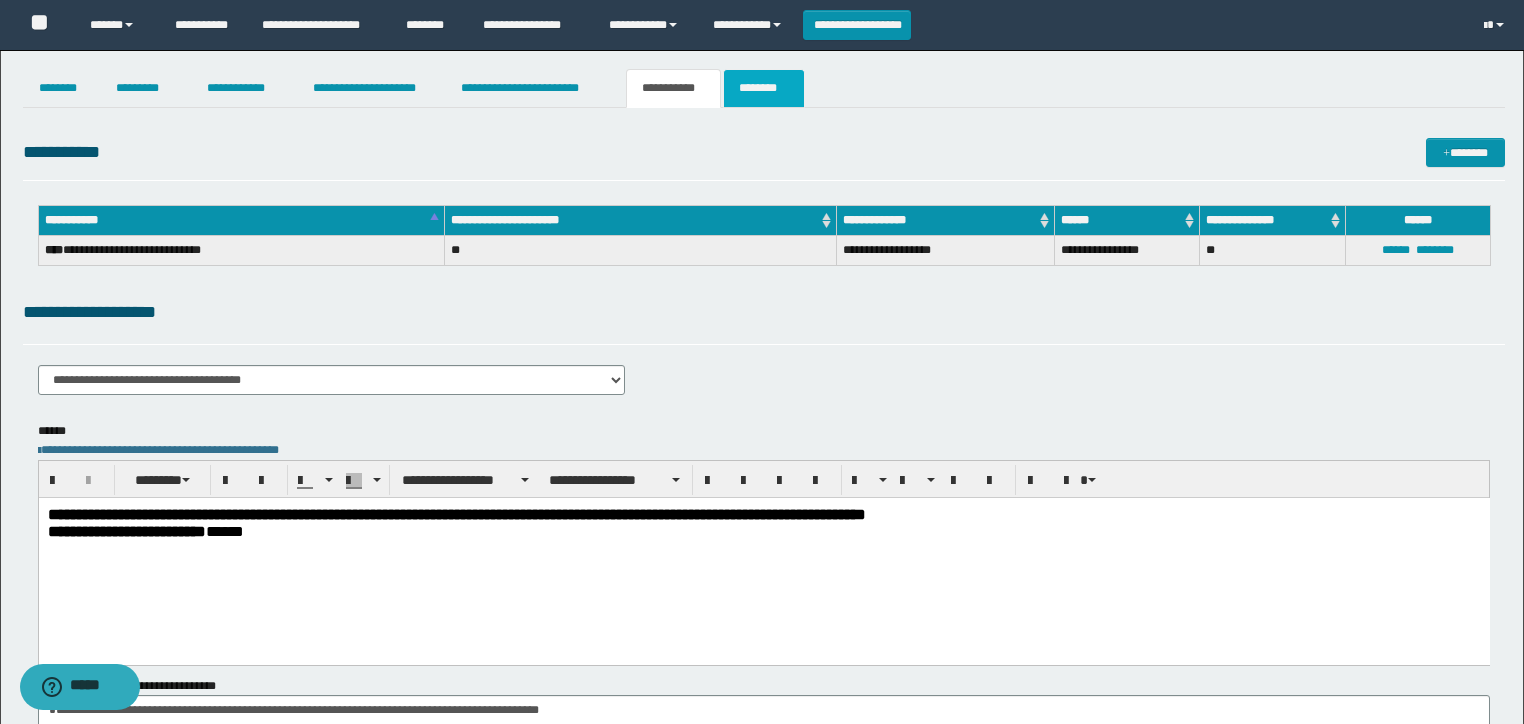 click on "********" at bounding box center [764, 88] 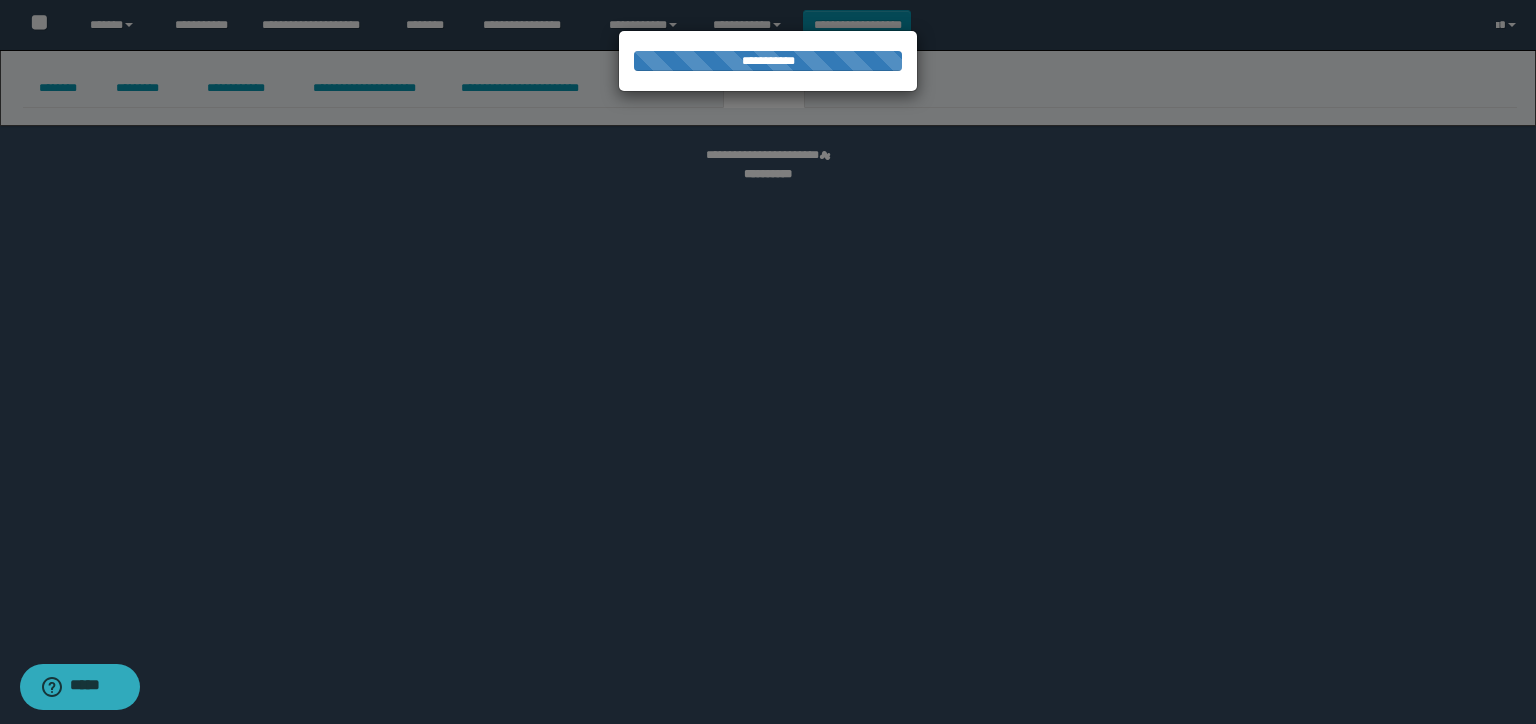 select 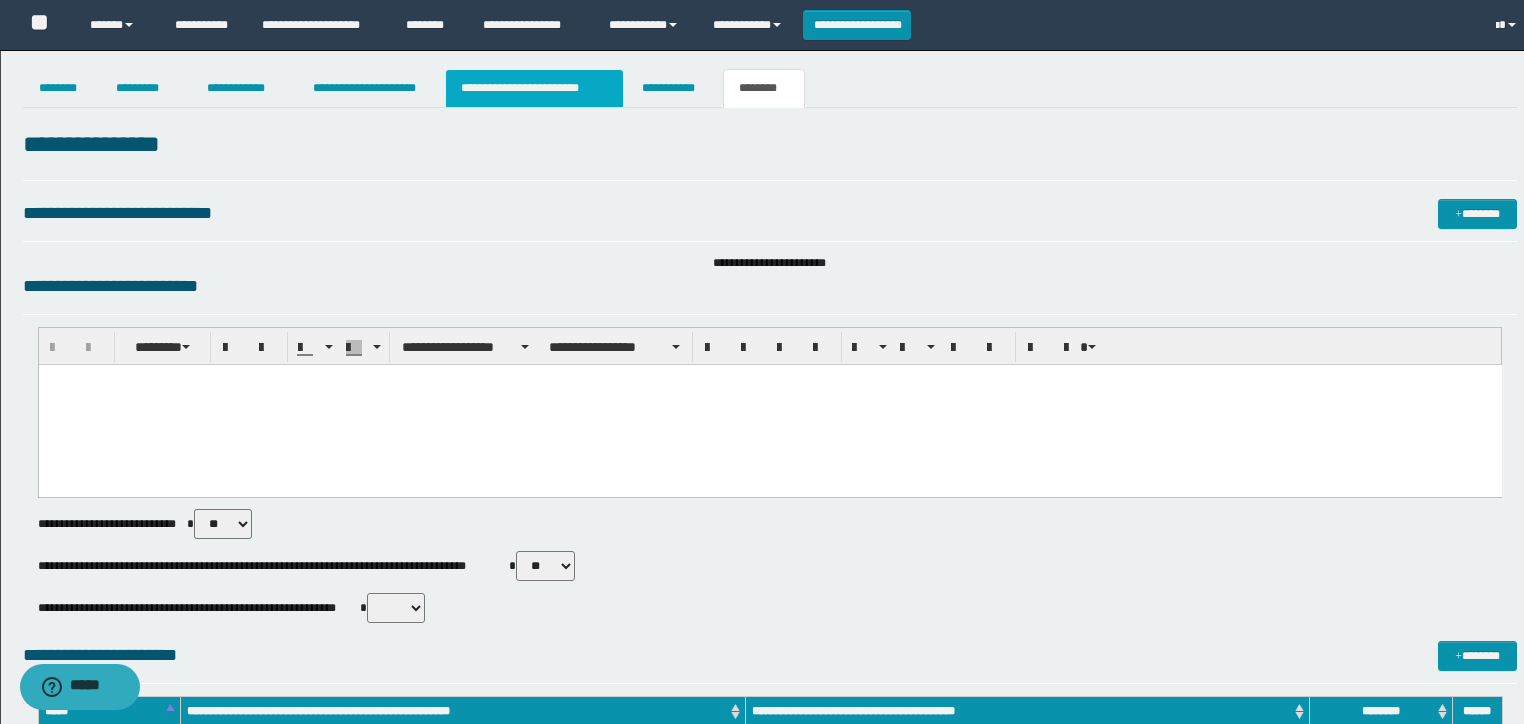 scroll, scrollTop: 0, scrollLeft: 0, axis: both 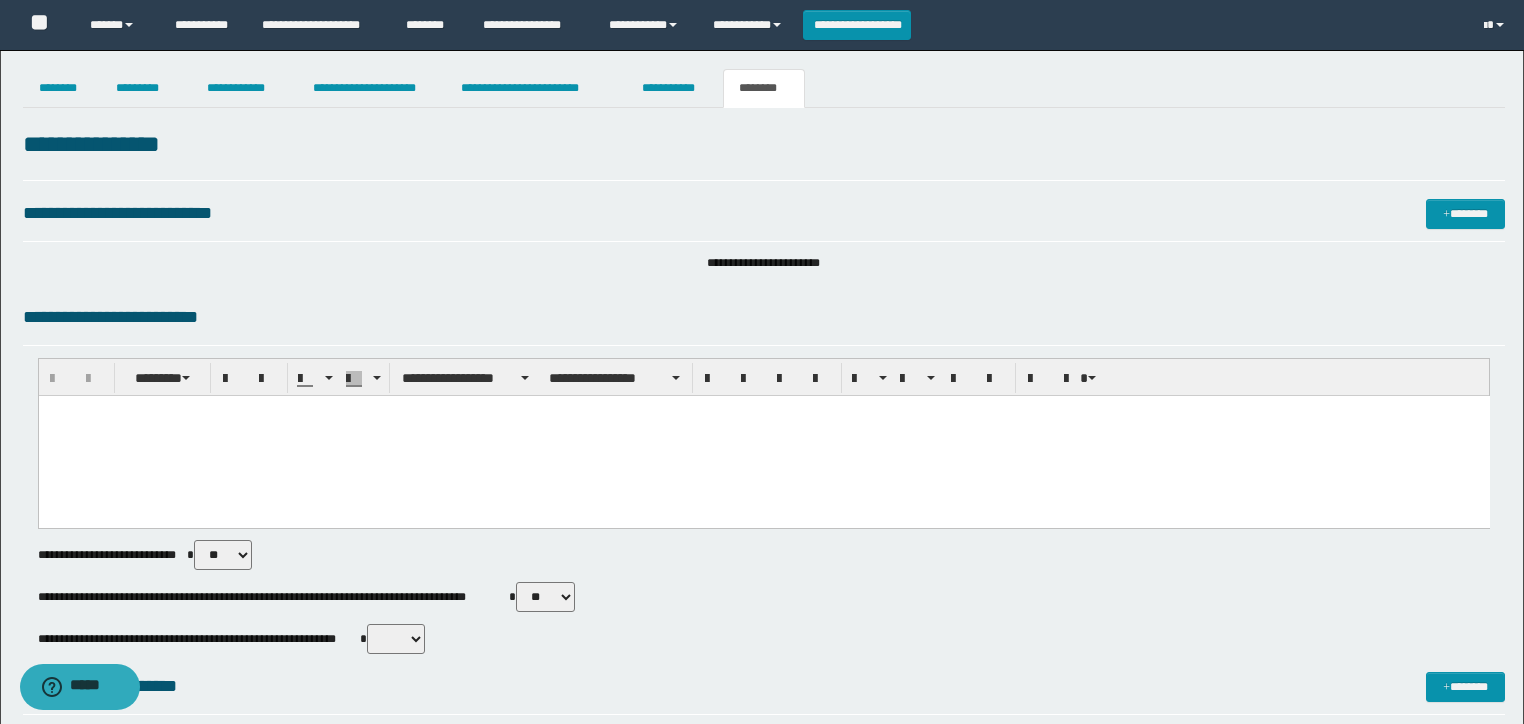click at bounding box center [763, 436] 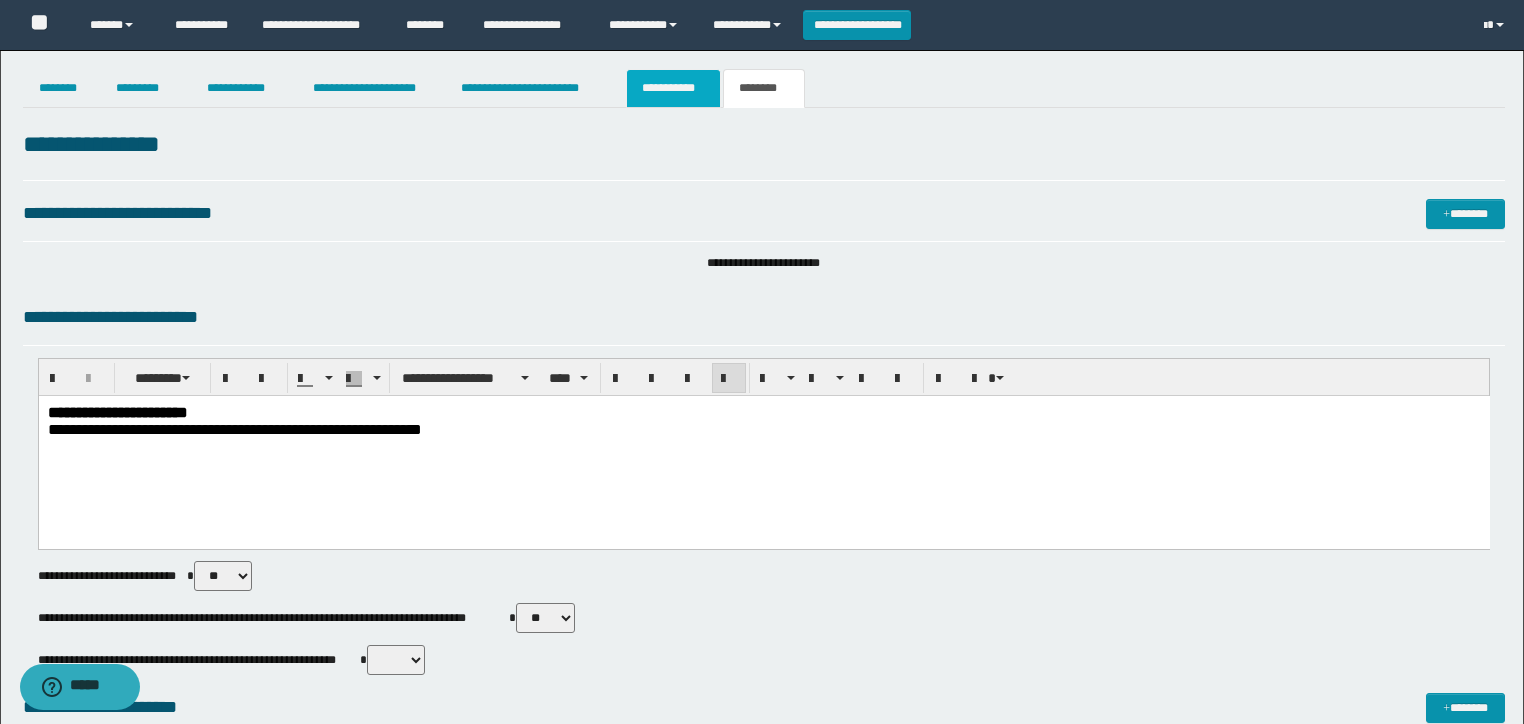 click on "**********" at bounding box center (673, 88) 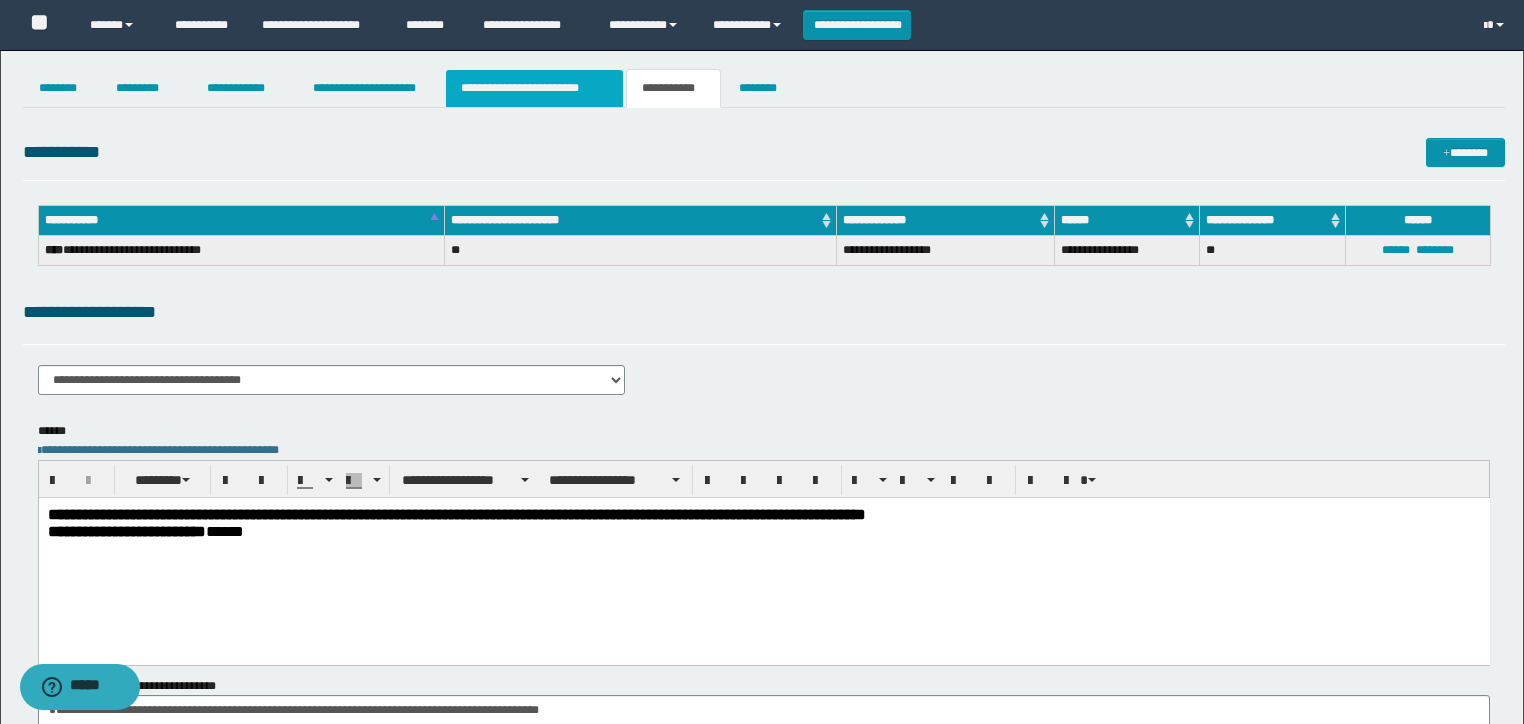 click on "**********" at bounding box center (534, 88) 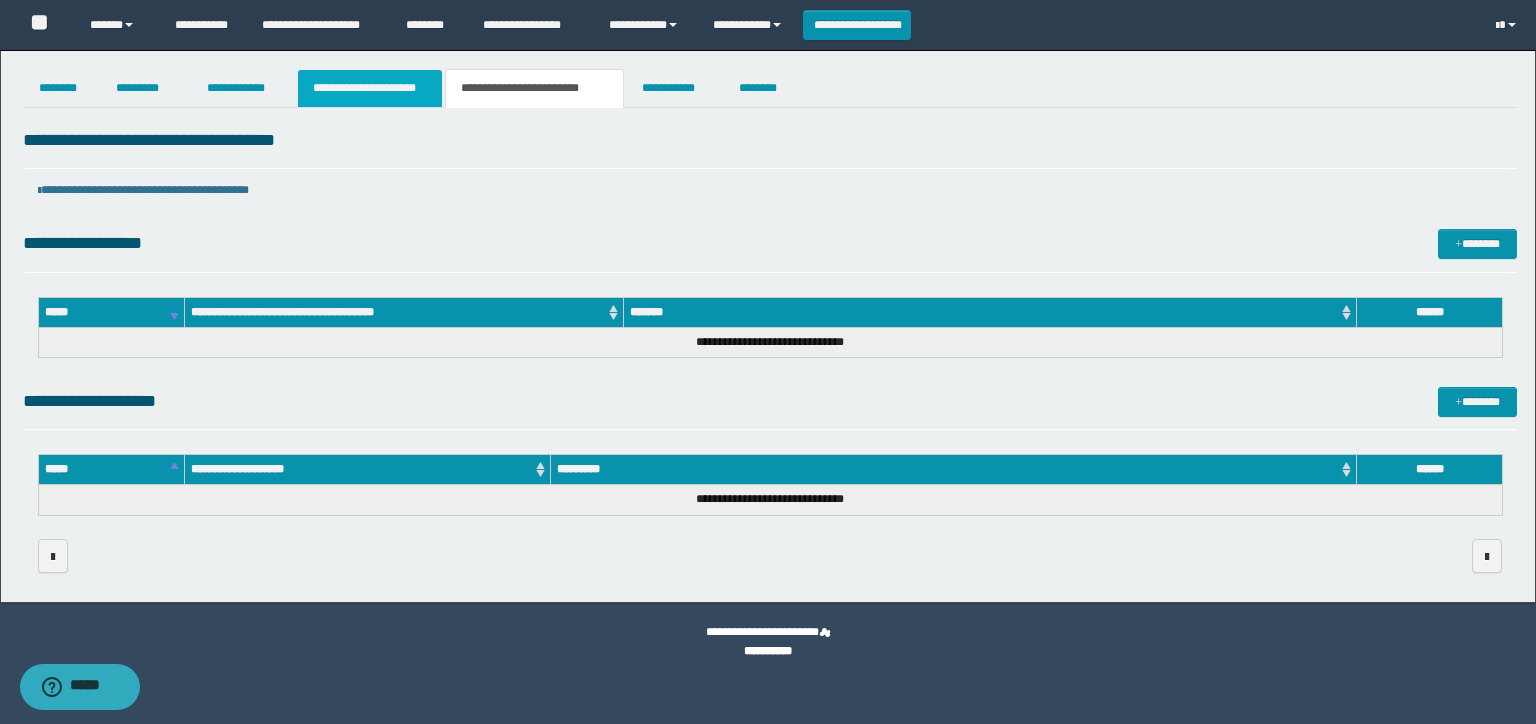 click on "**********" at bounding box center [370, 88] 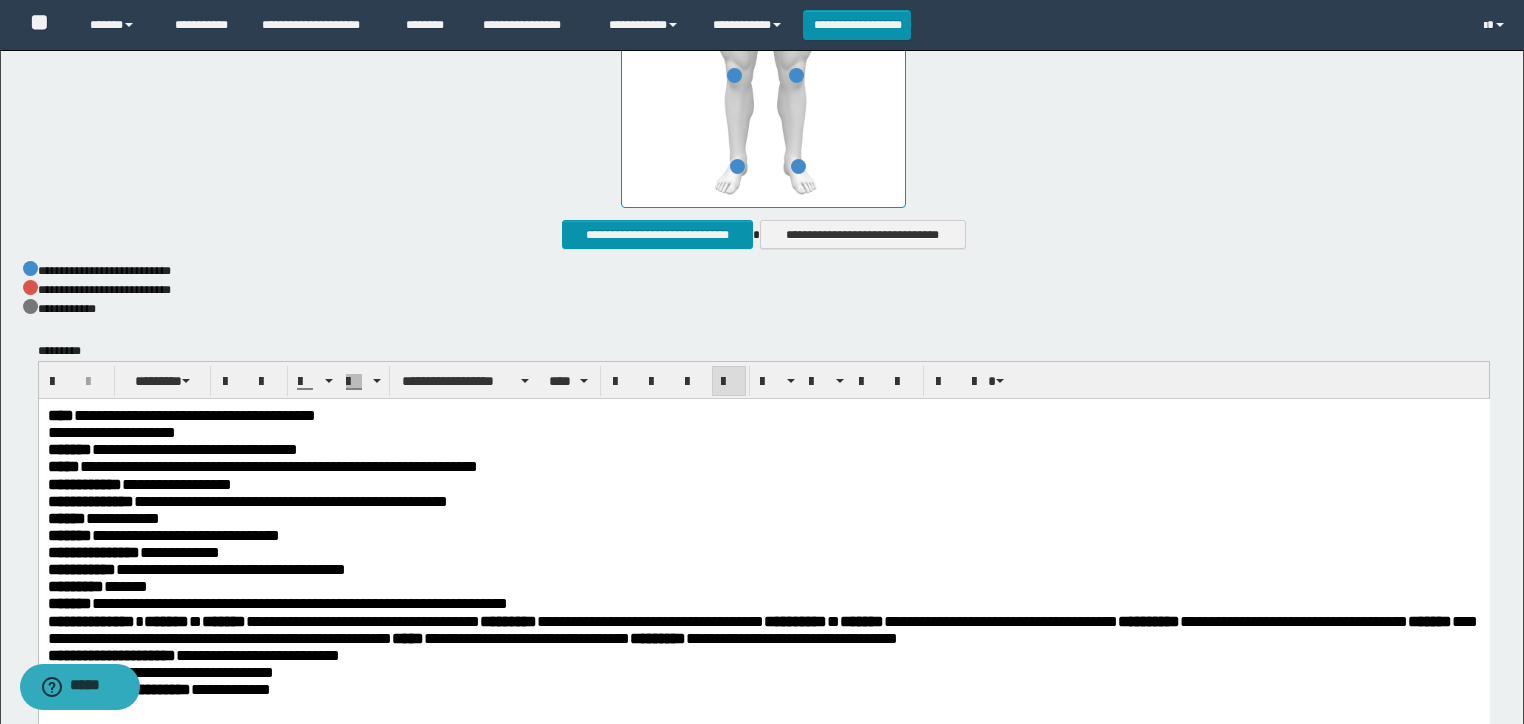scroll, scrollTop: 1296, scrollLeft: 0, axis: vertical 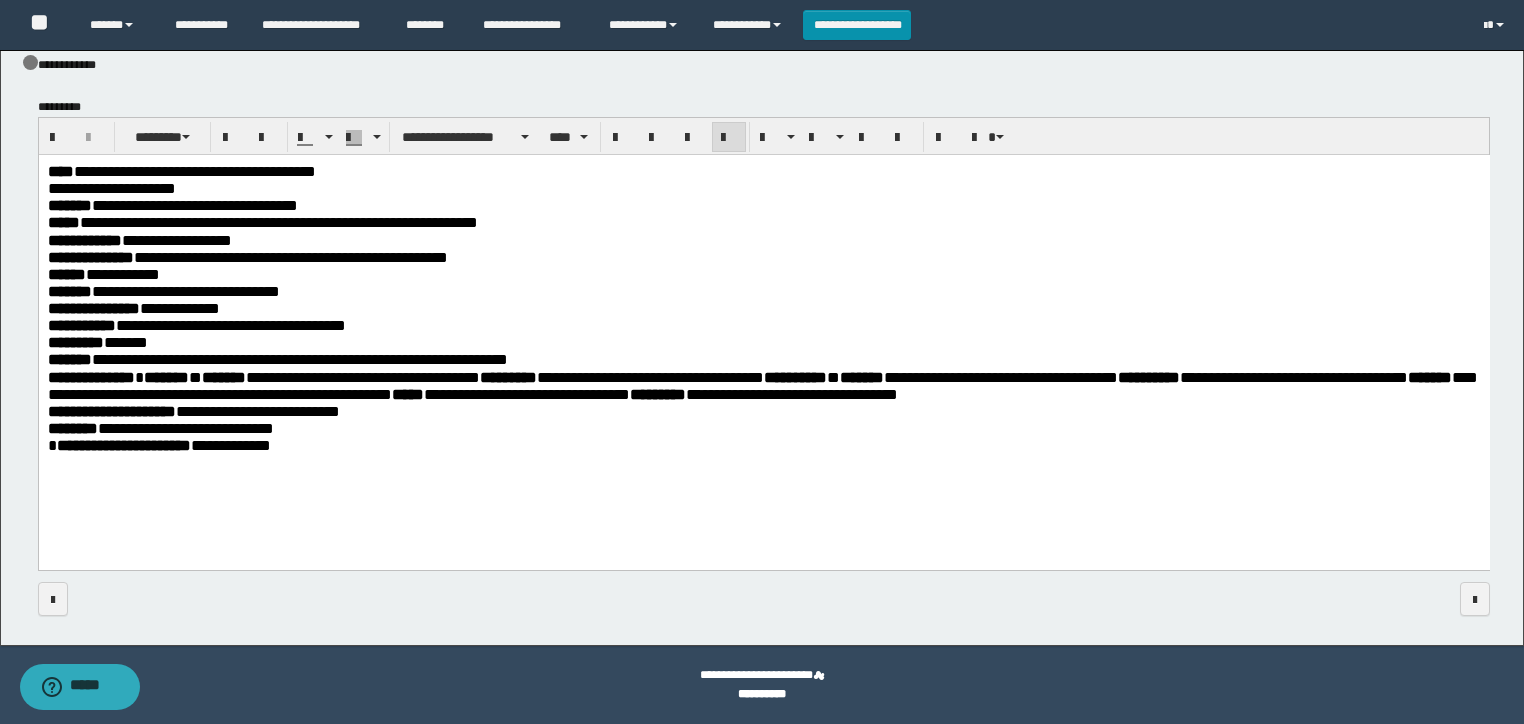 click on "**********" at bounding box center [763, 427] 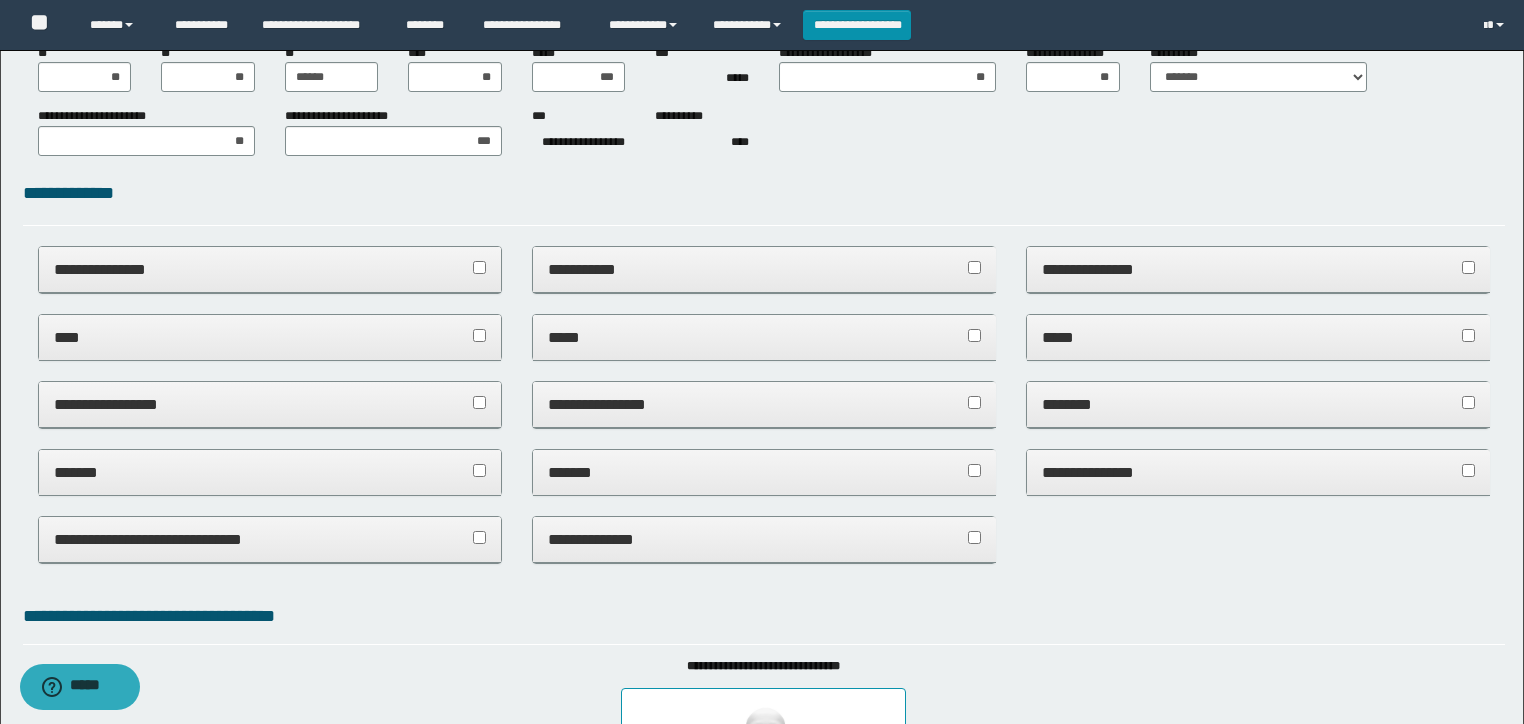 scroll, scrollTop: 0, scrollLeft: 0, axis: both 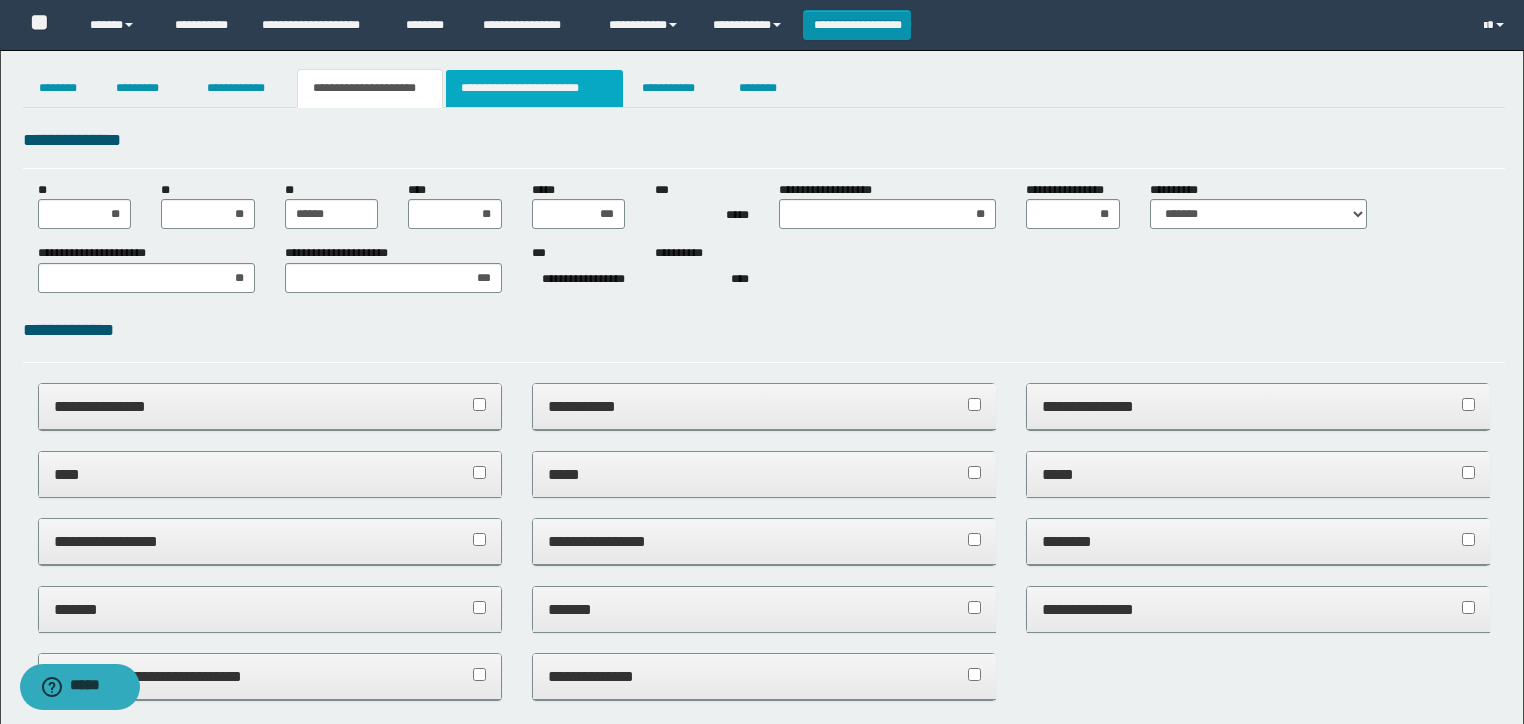 click on "**********" at bounding box center (534, 88) 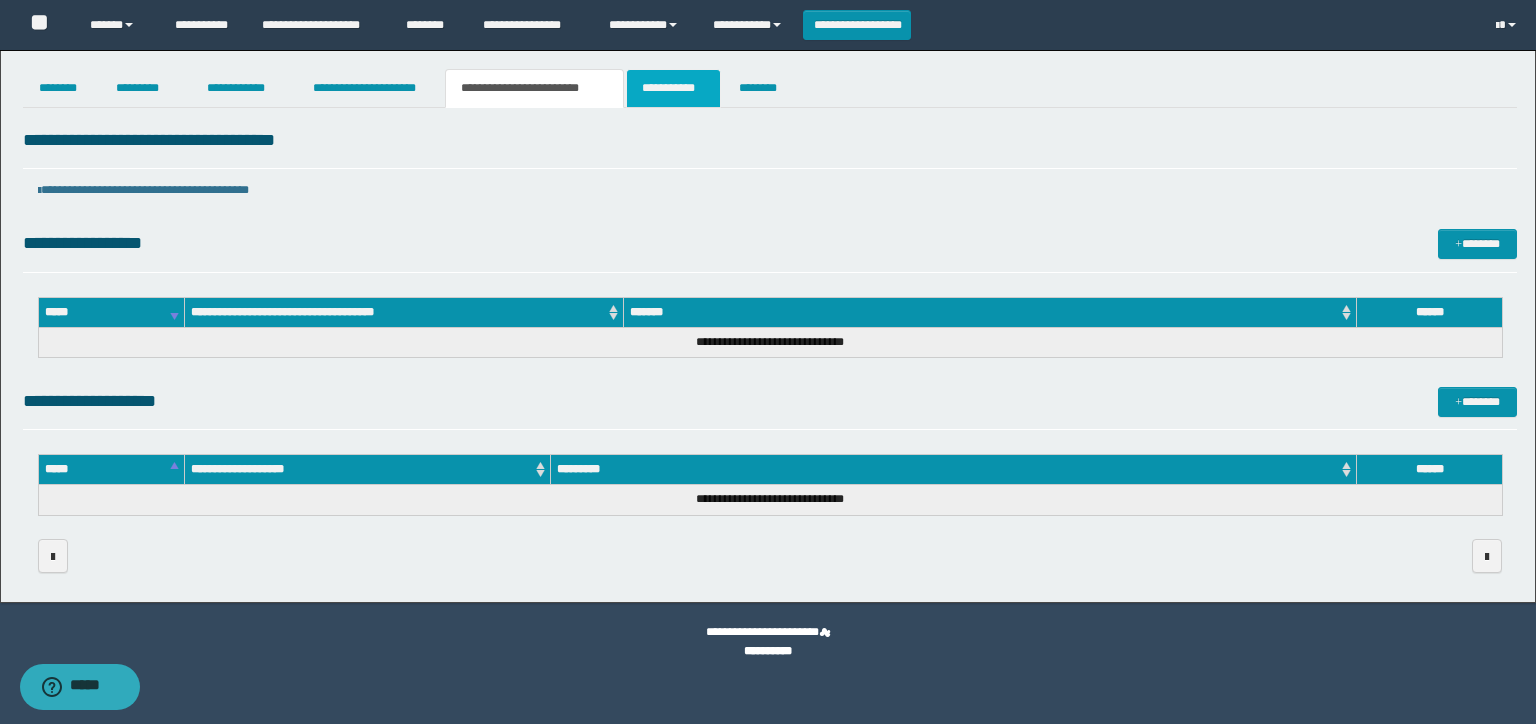 click on "**********" at bounding box center [673, 88] 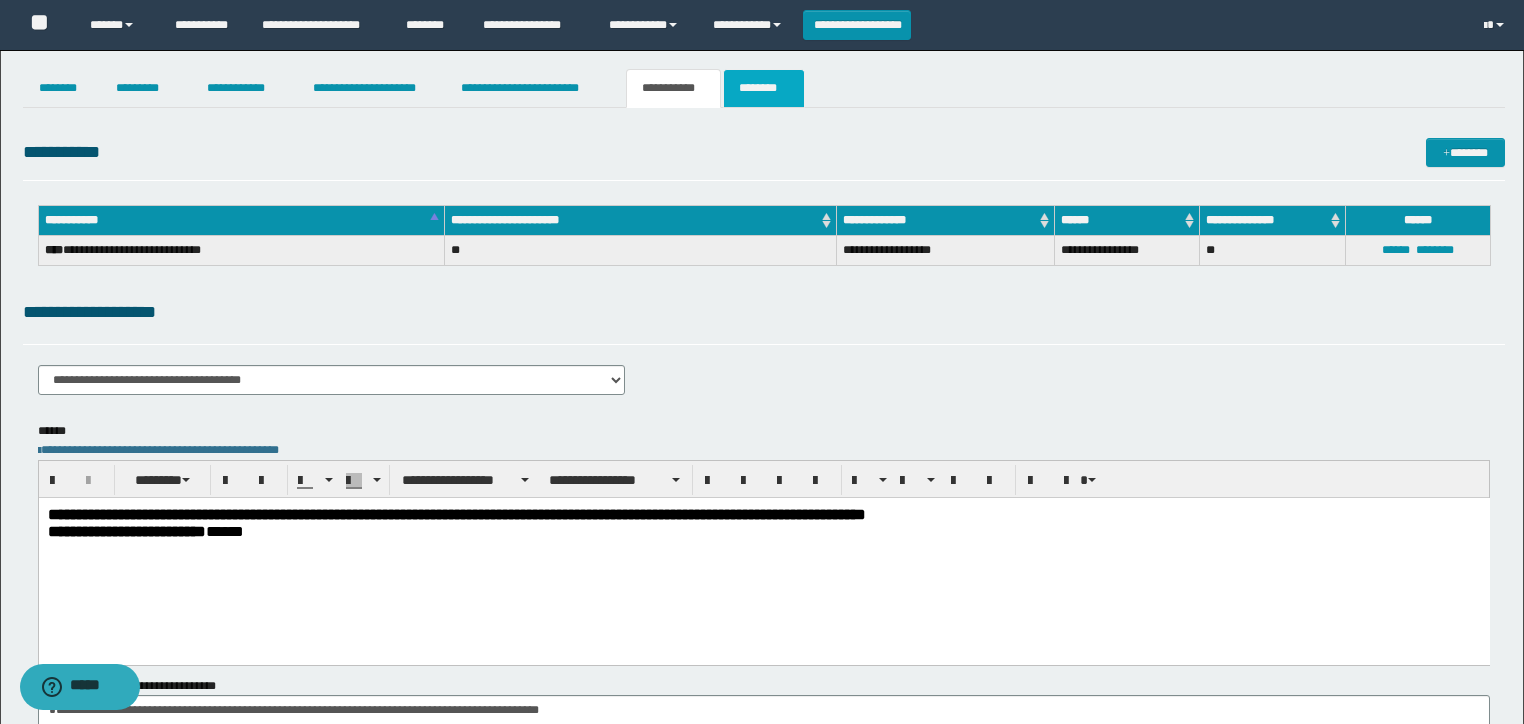 click on "********" at bounding box center (764, 88) 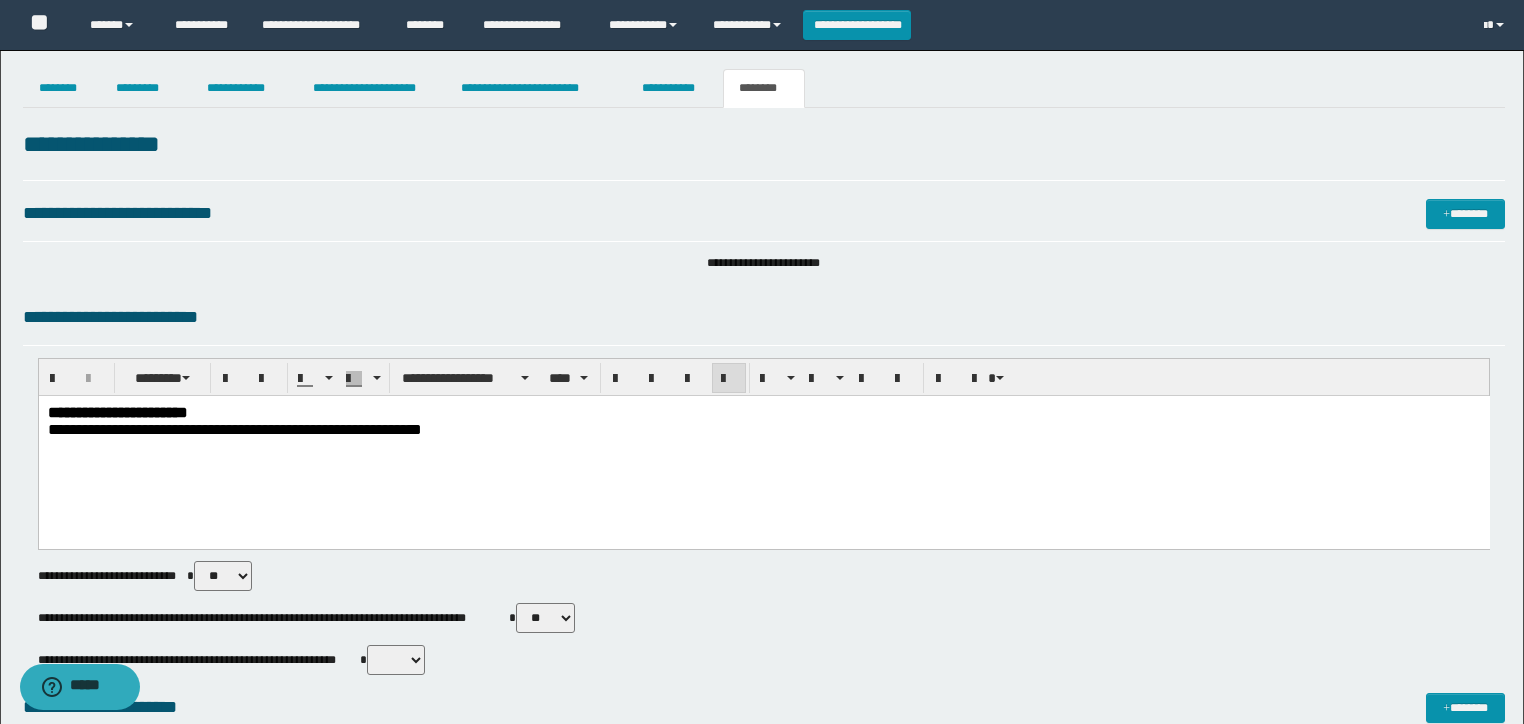 click on "**********" at bounding box center [763, 446] 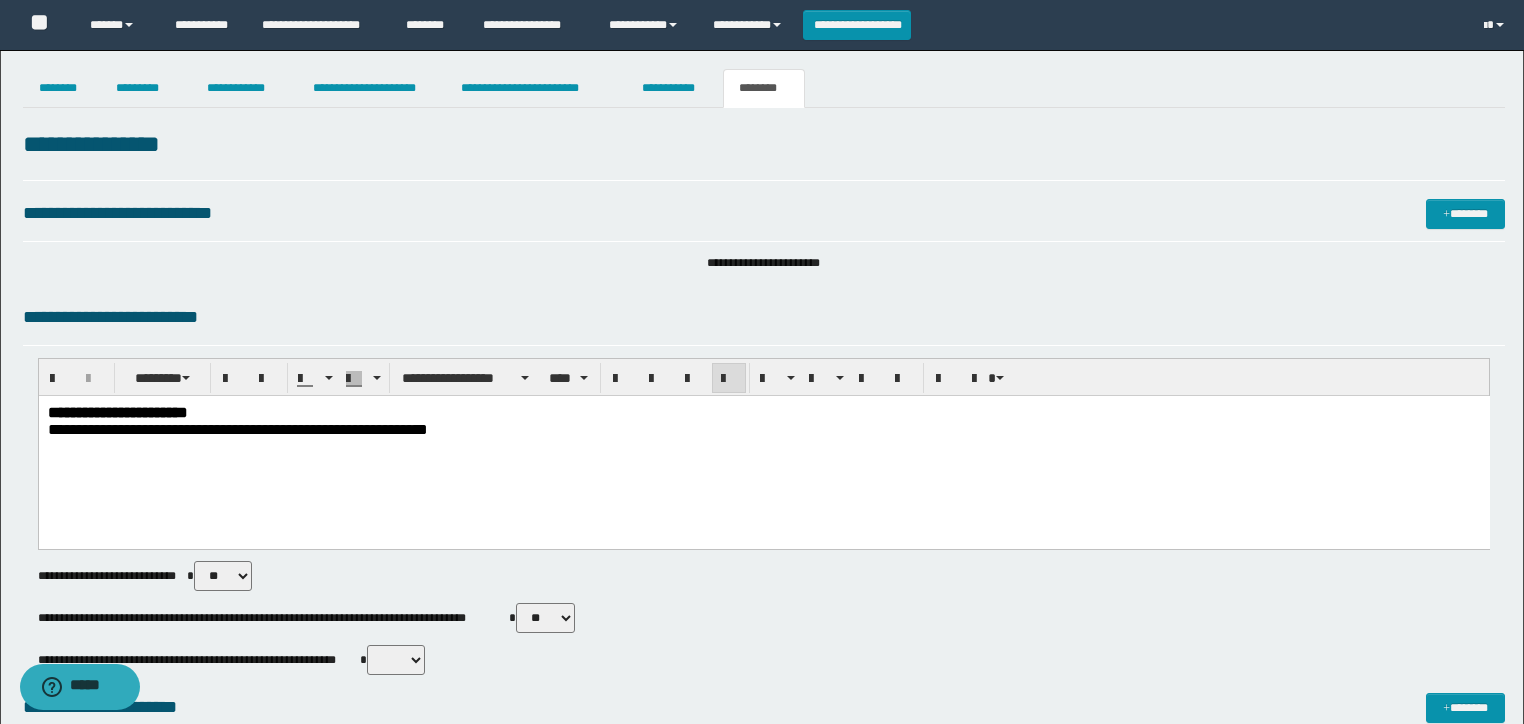 click on "**********" at bounding box center (763, 446) 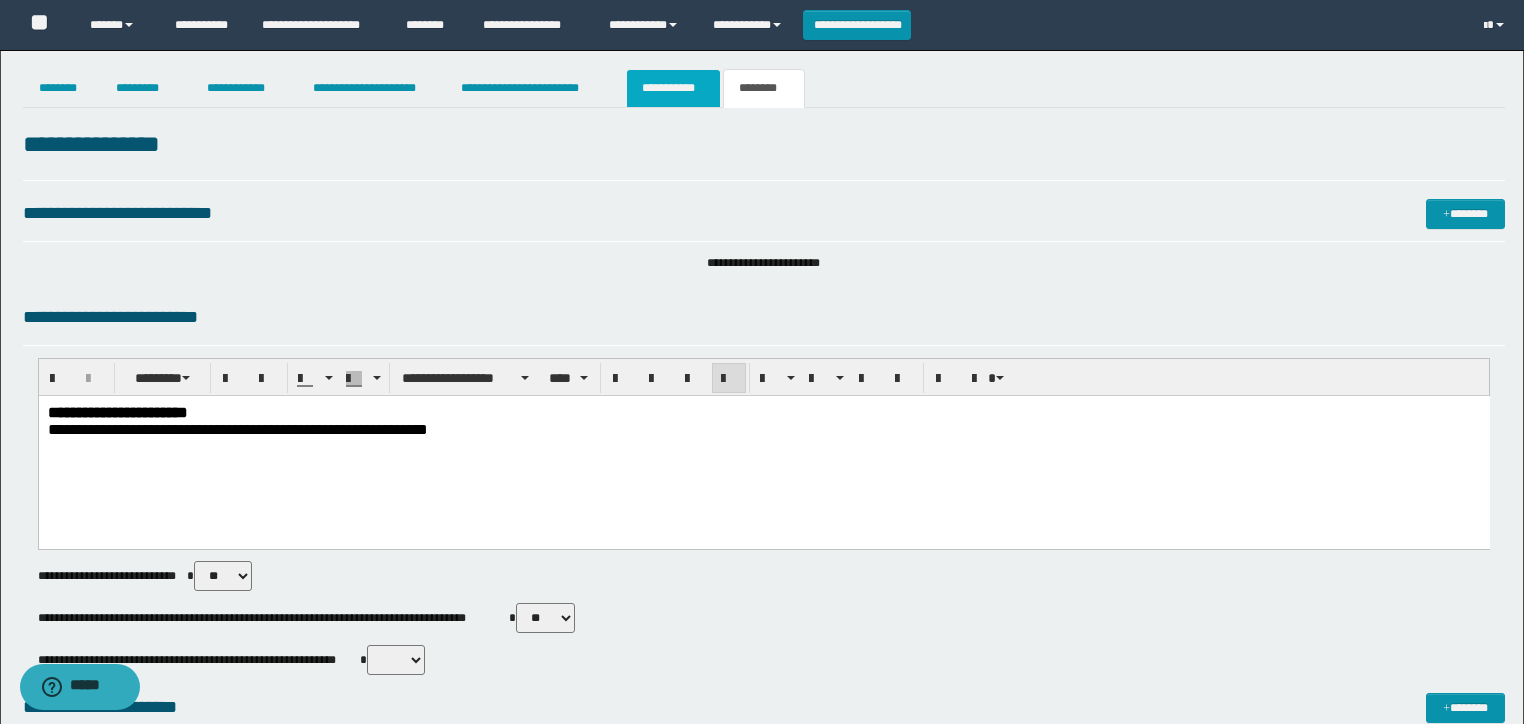 click on "**********" at bounding box center (673, 88) 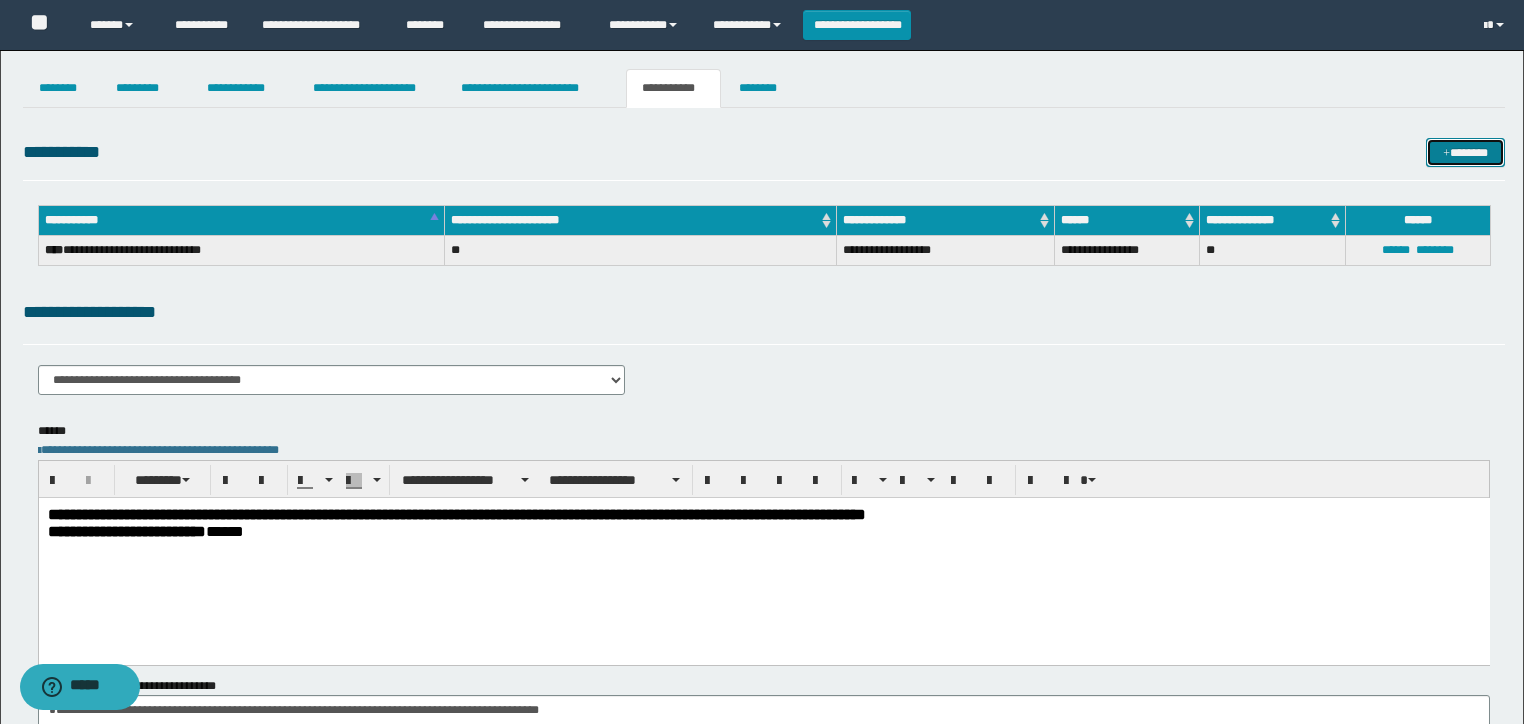 click on "*******" at bounding box center [1465, 153] 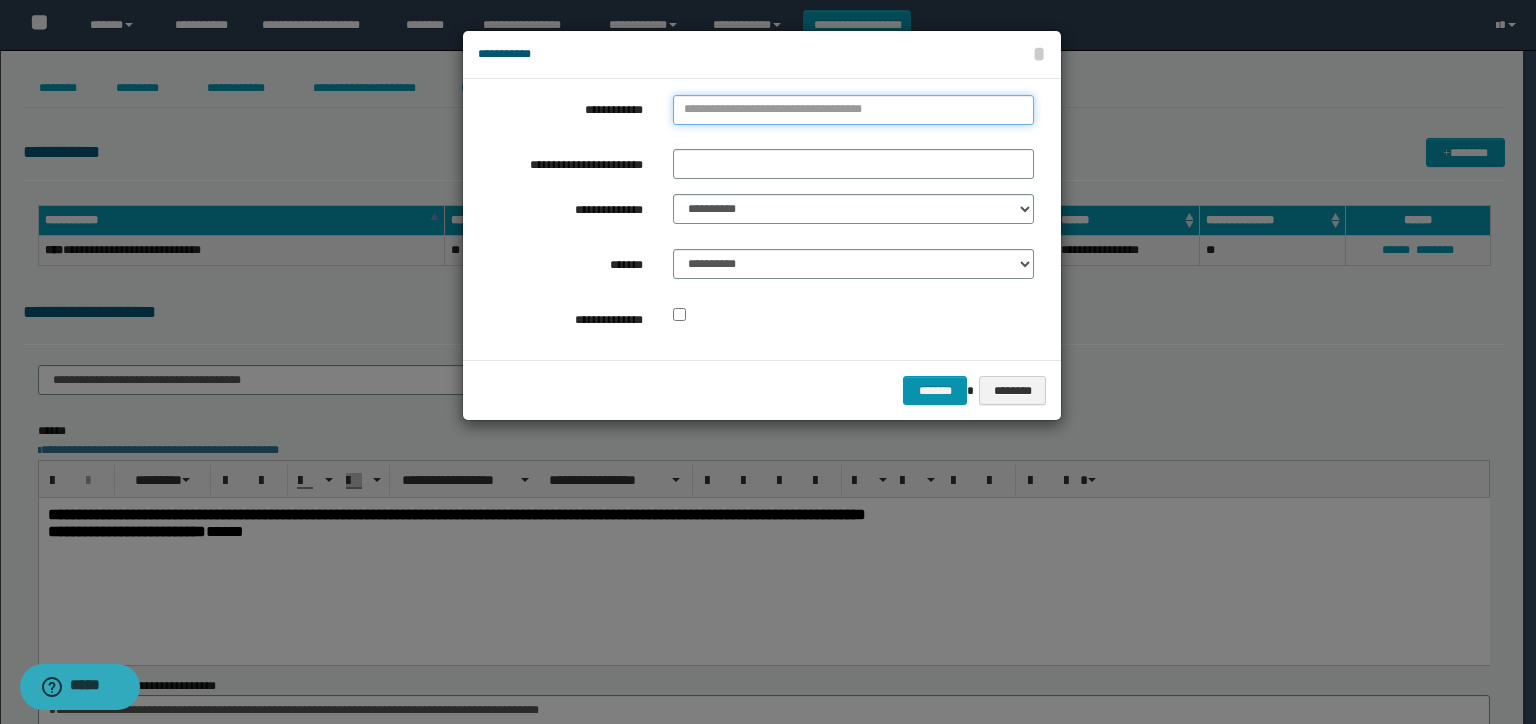 type on "**********" 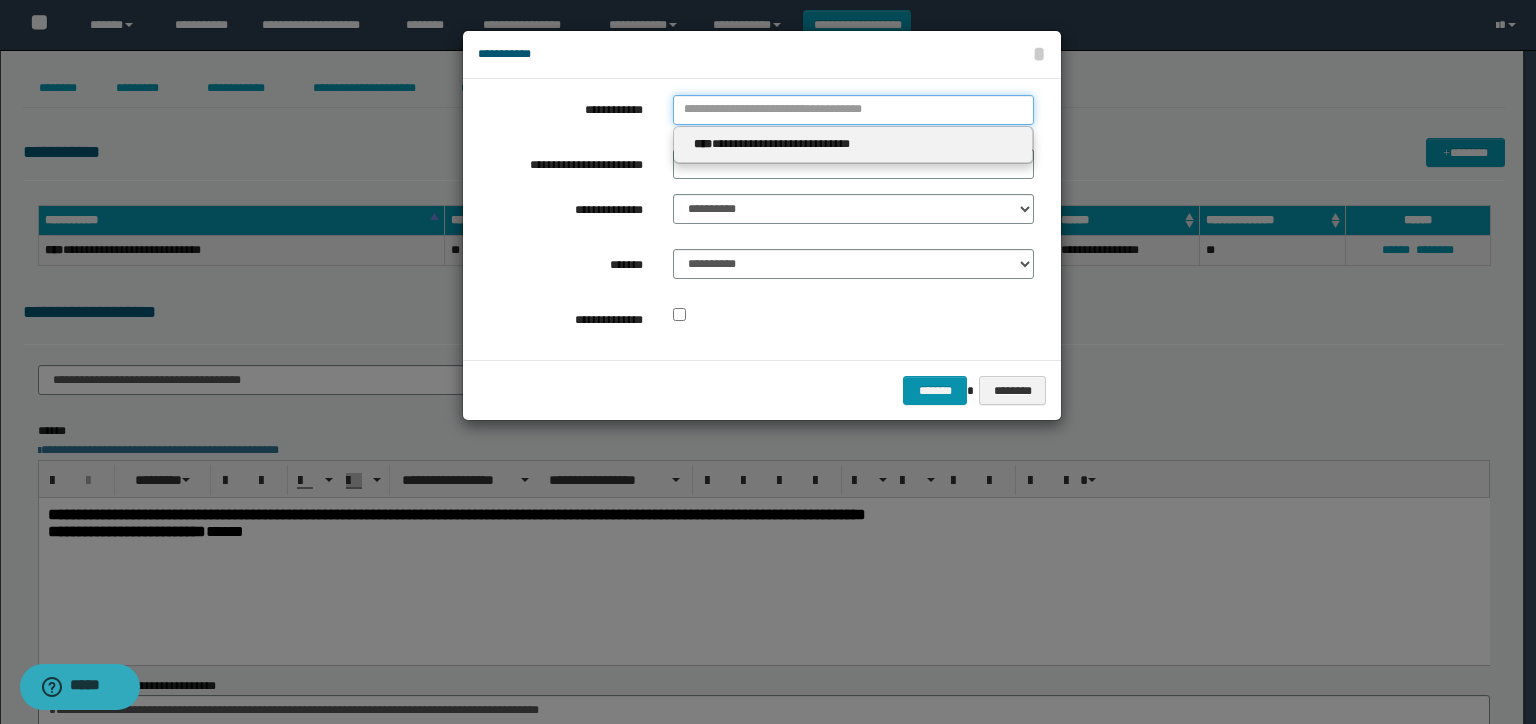 click on "**********" at bounding box center (853, 110) 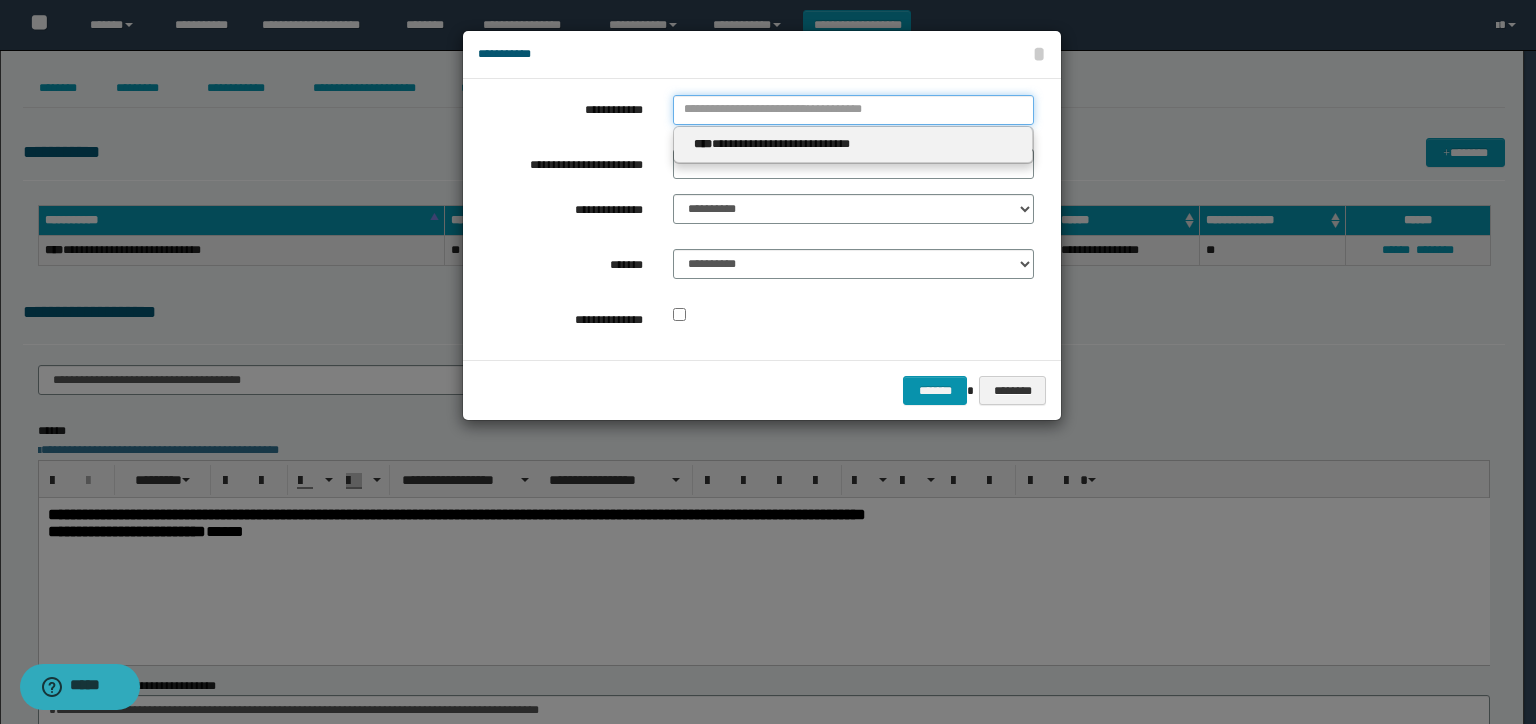 type 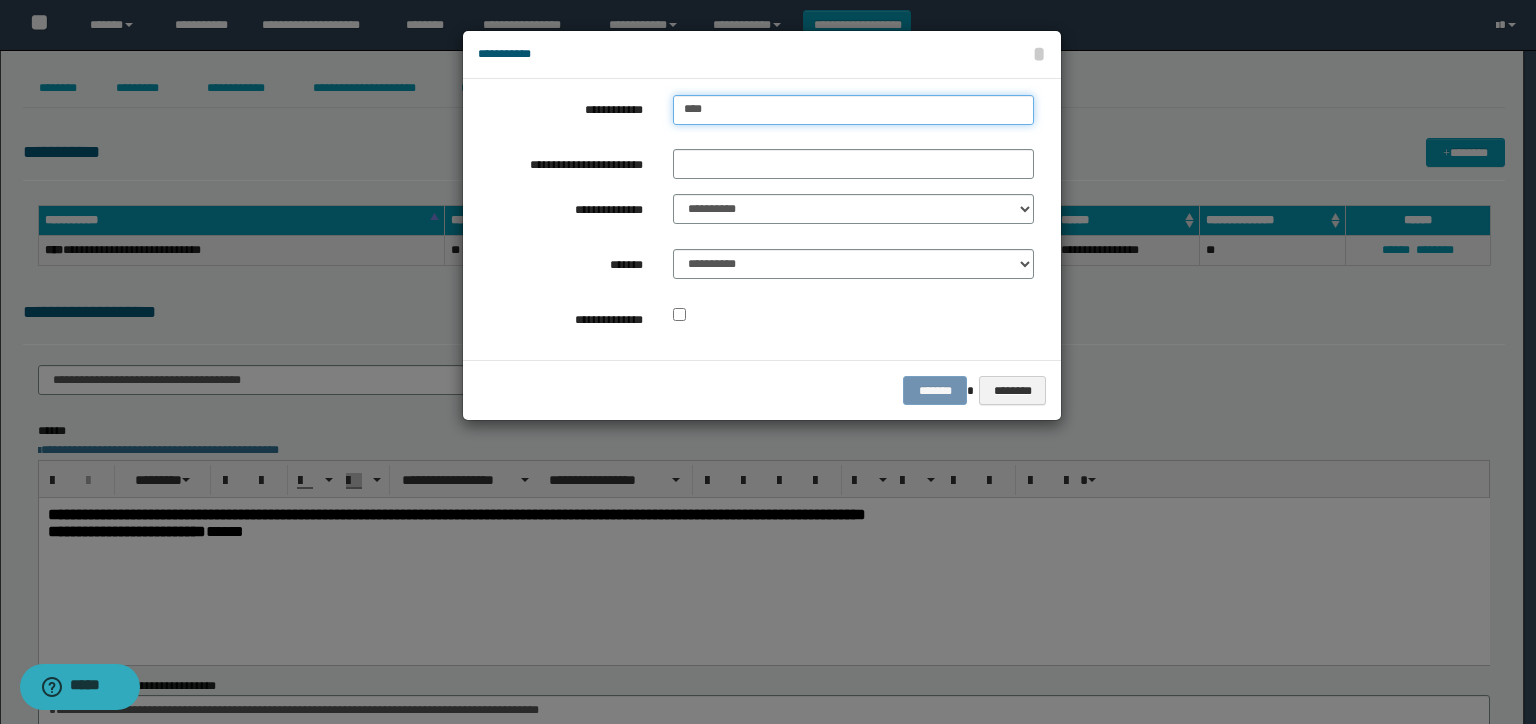 type on "***" 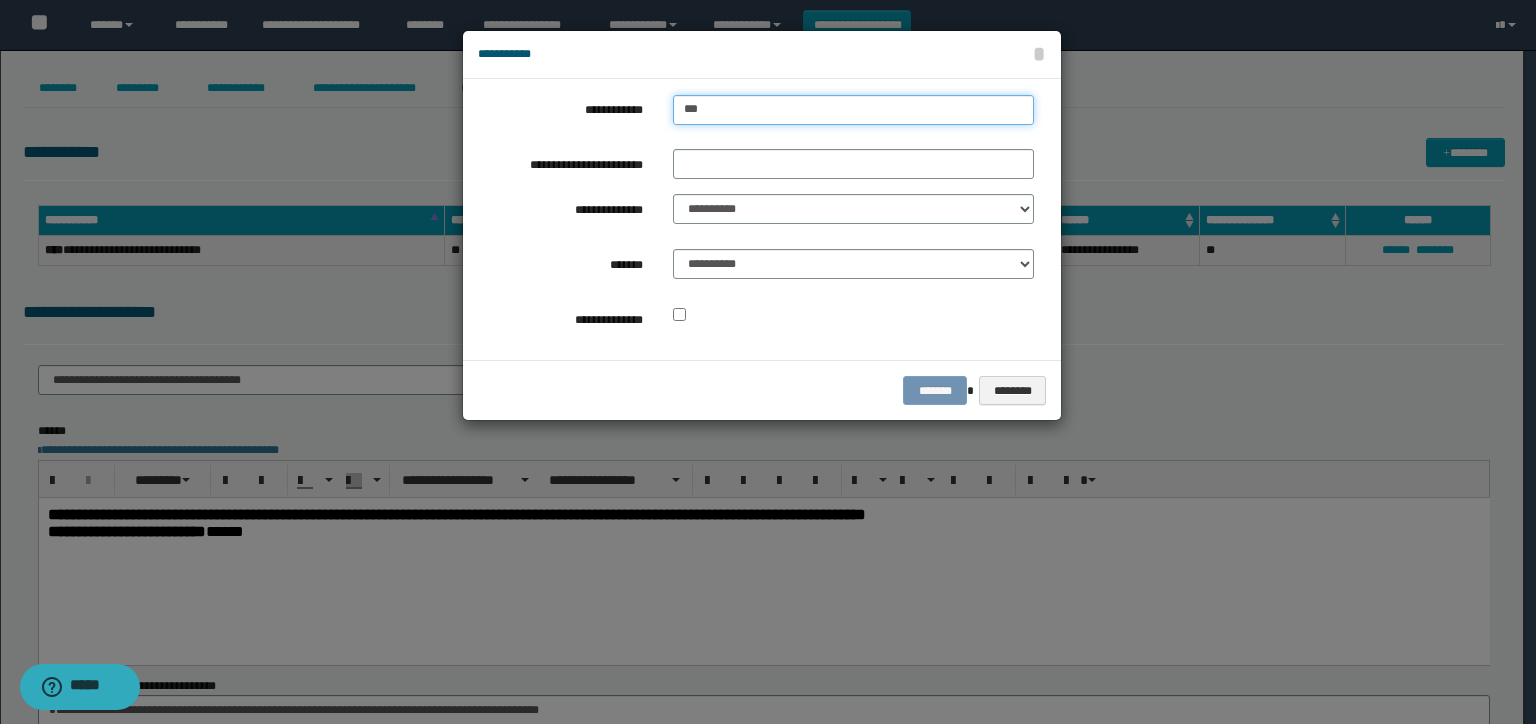 type on "***" 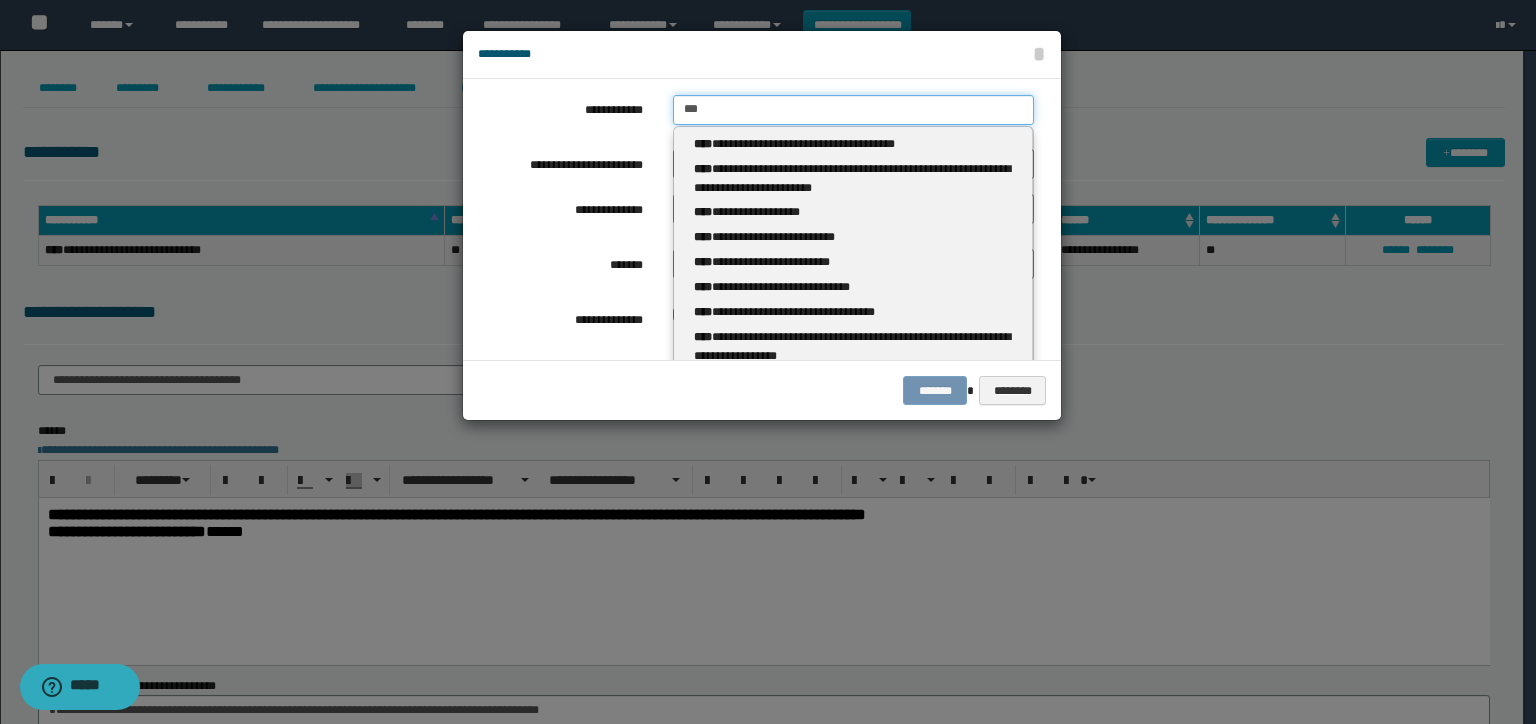 type 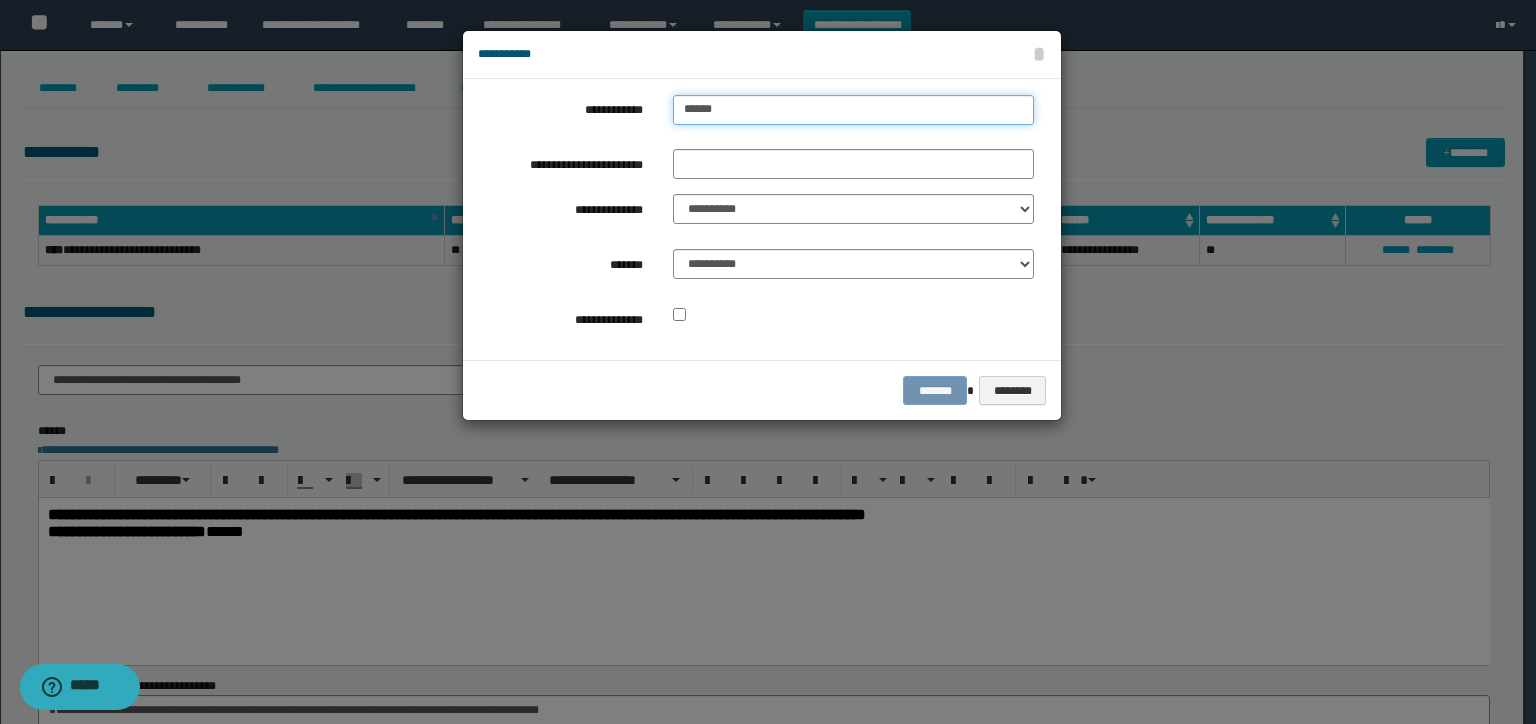type on "*******" 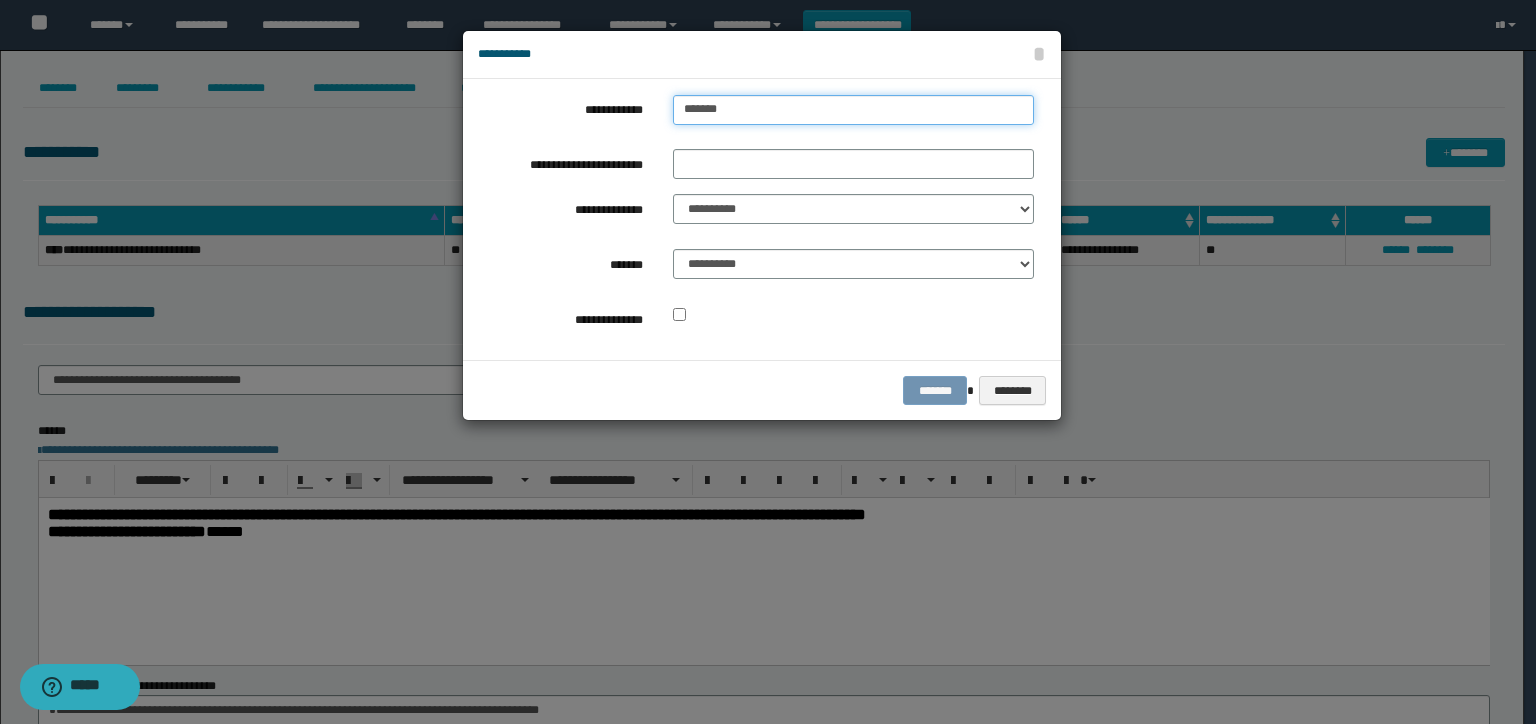 type on "*******" 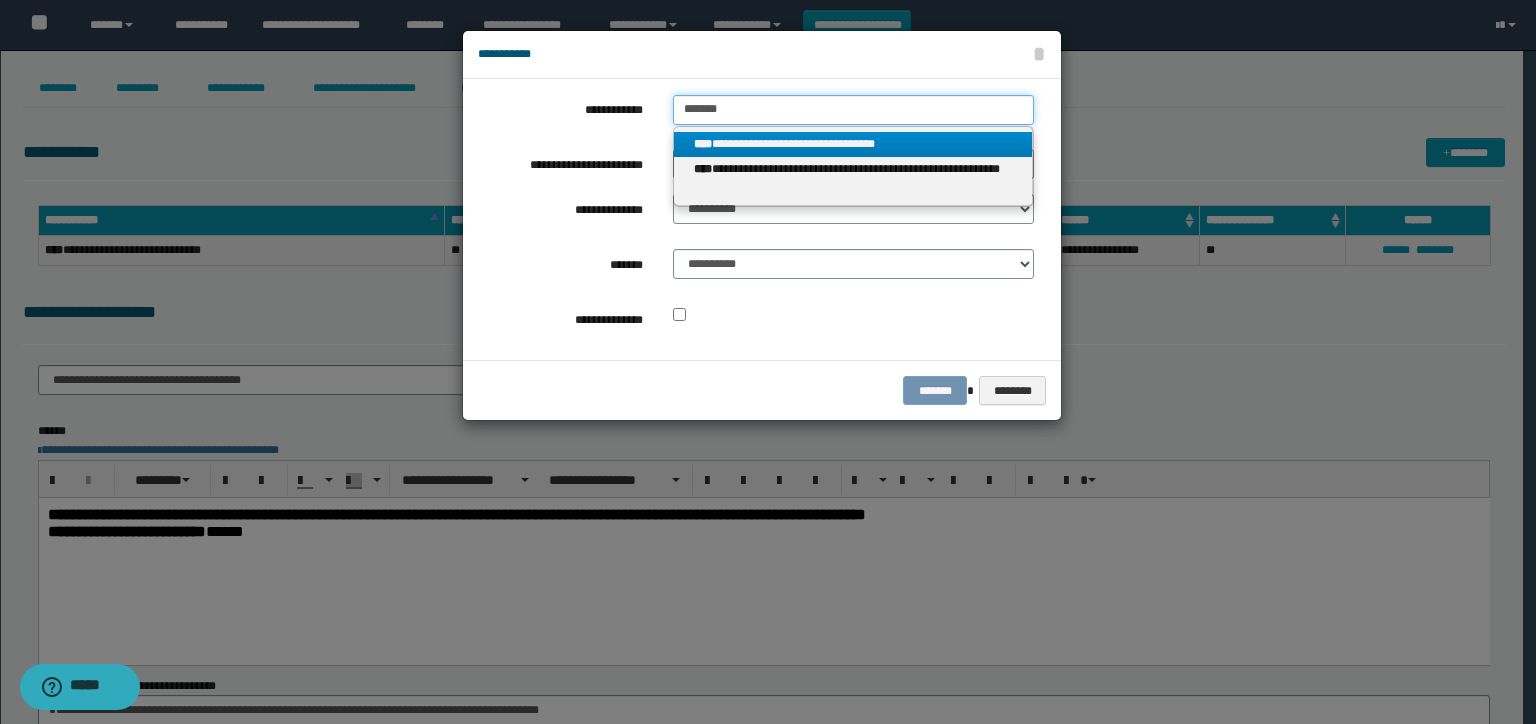 type on "*******" 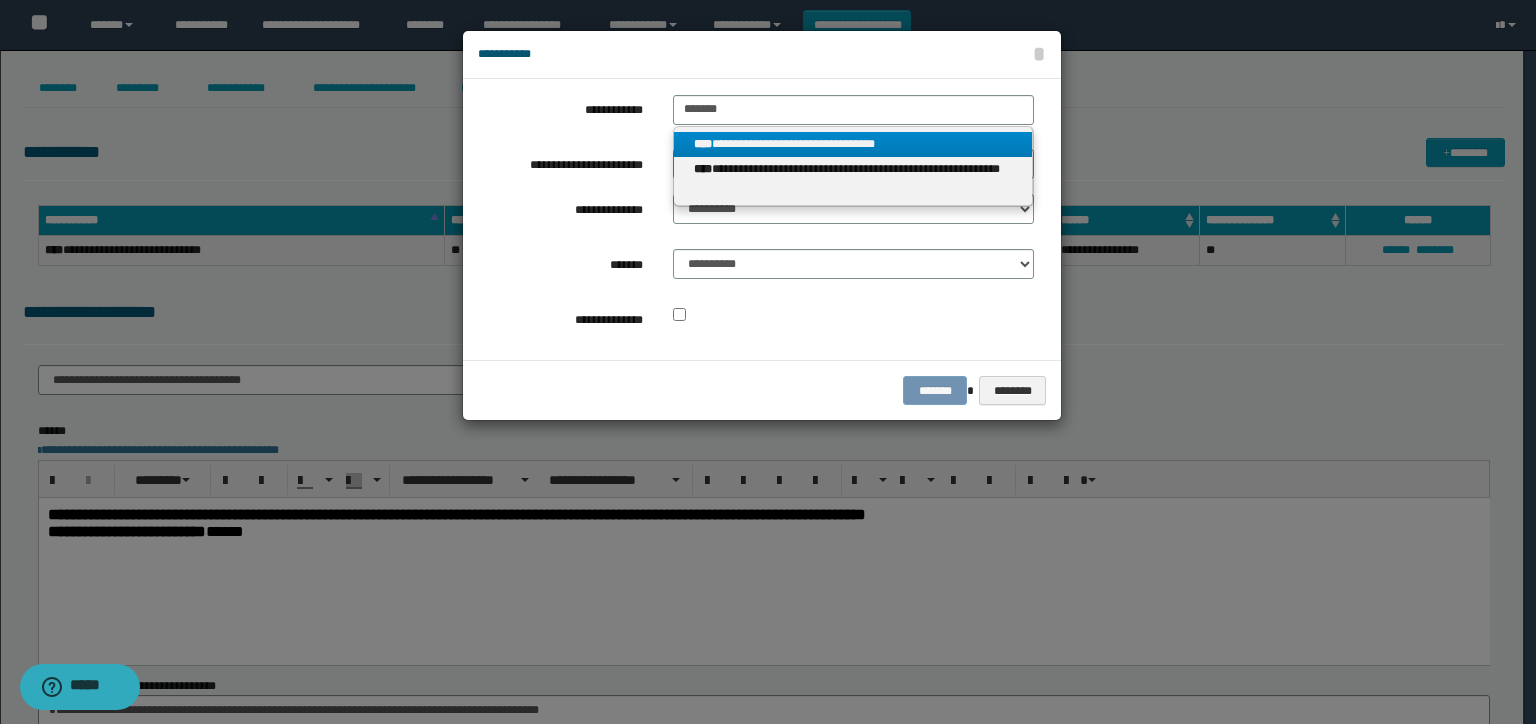drag, startPoint x: 870, startPoint y: 137, endPoint x: 768, endPoint y: 152, distance: 103.09704 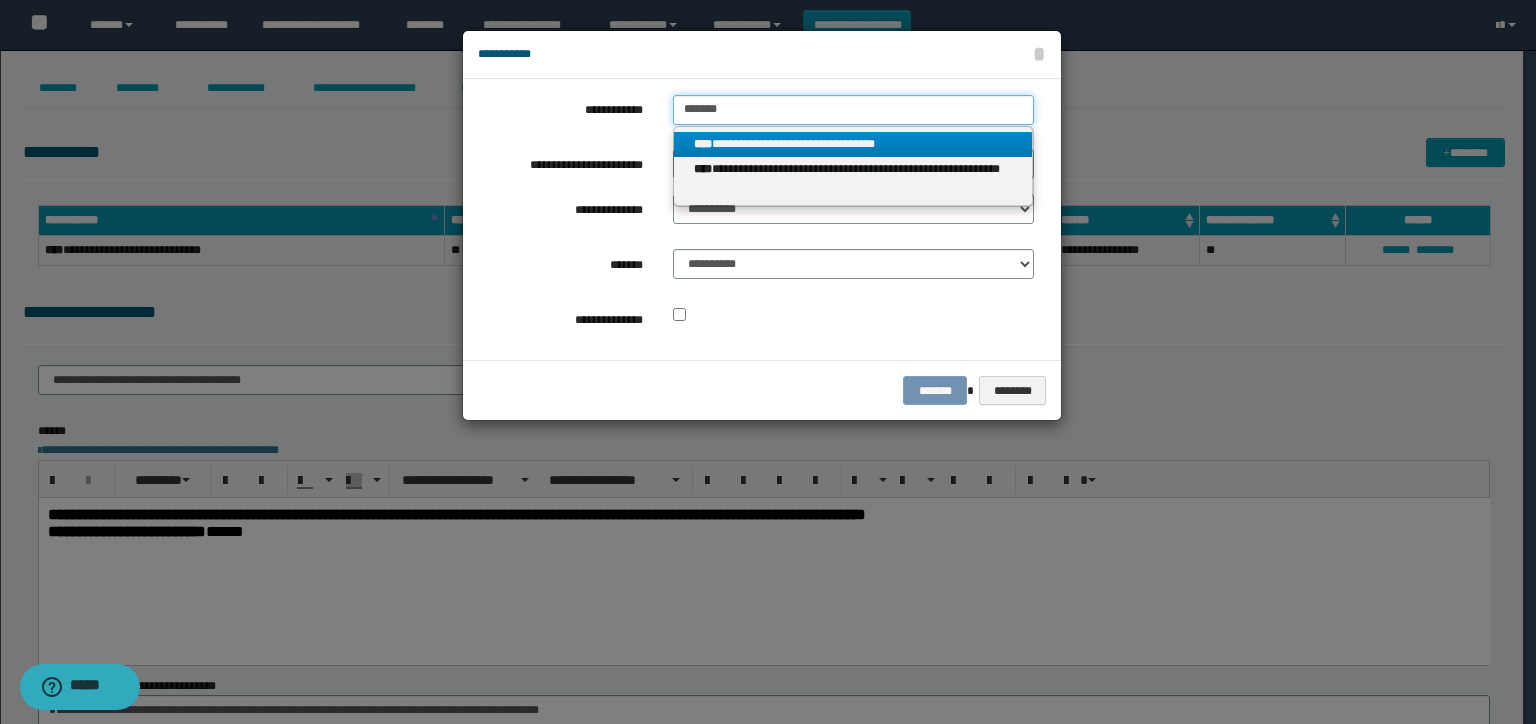 type 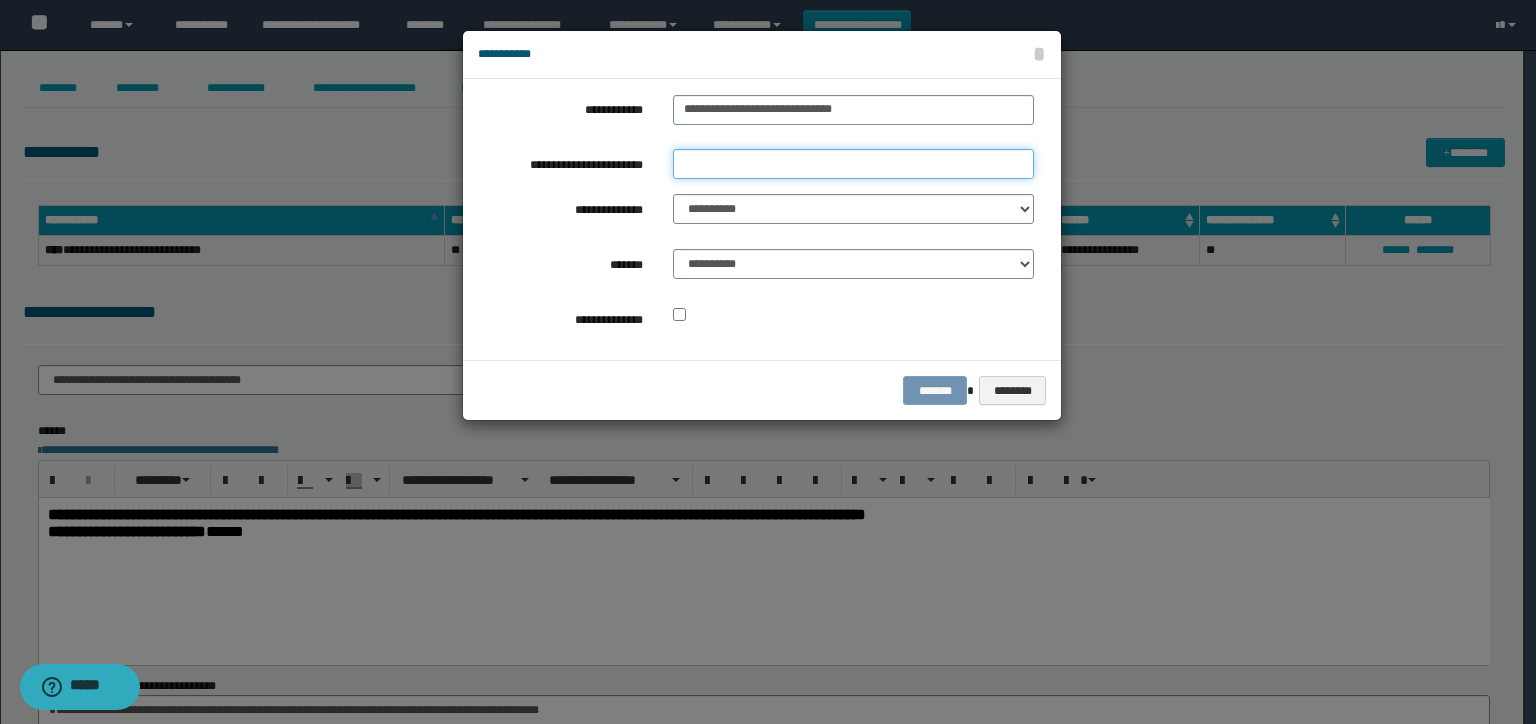 click on "**********" at bounding box center (853, 164) 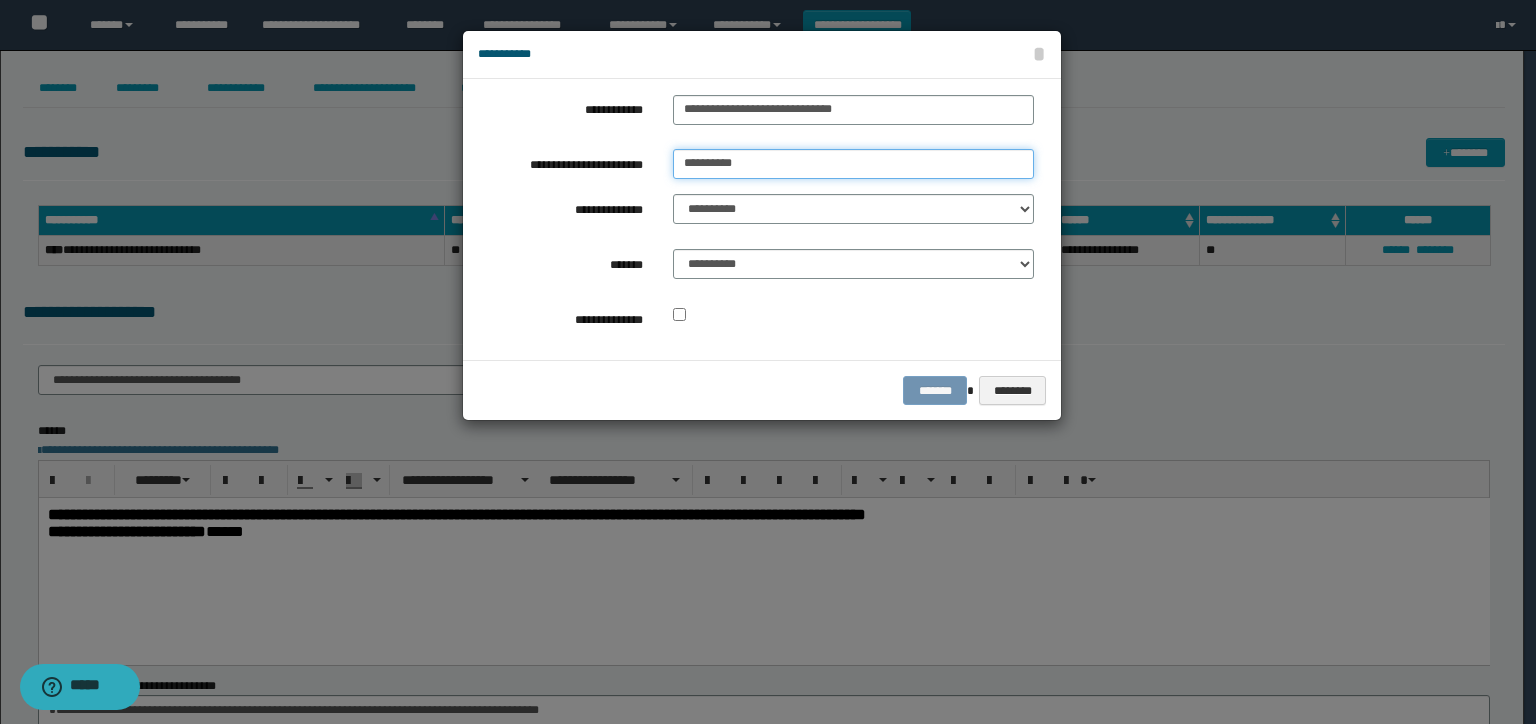 type on "**********" 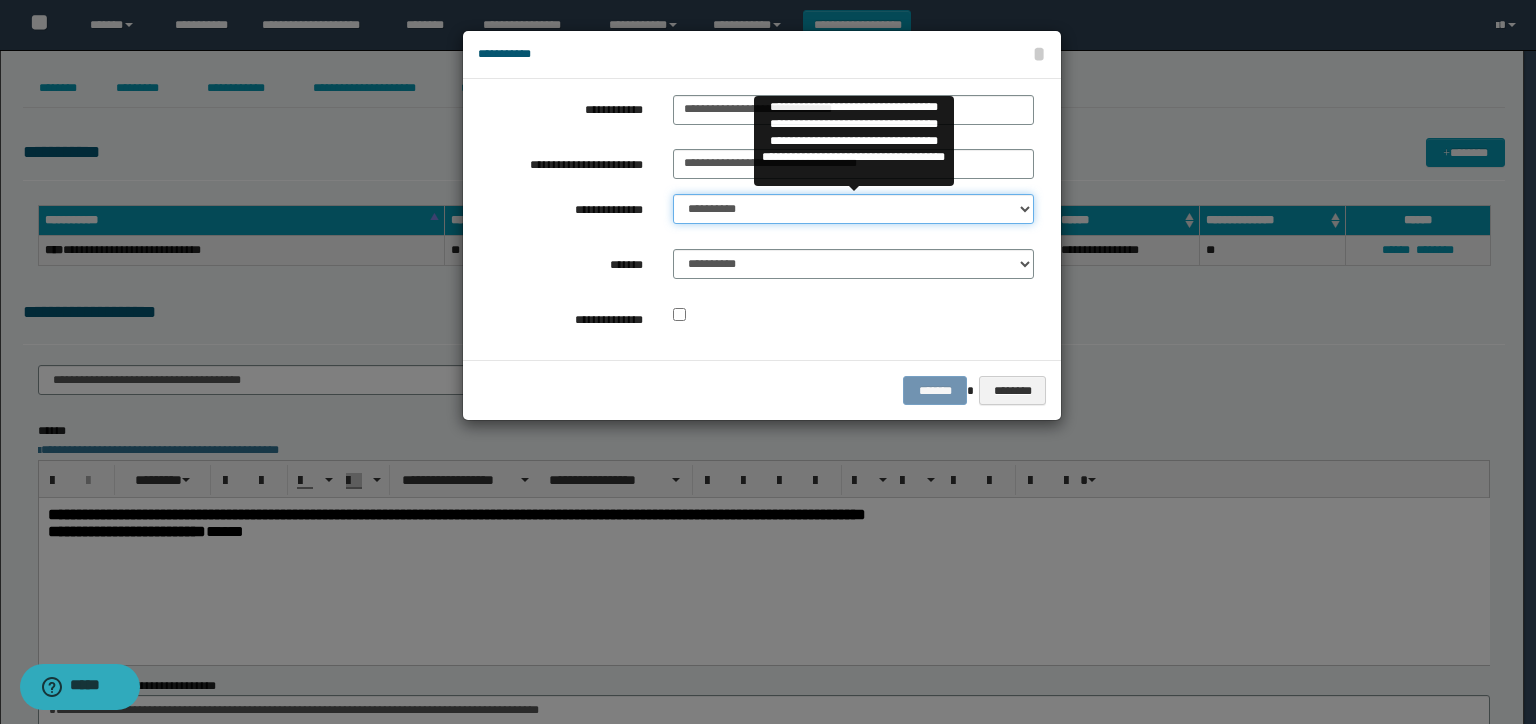 click on "**********" at bounding box center [853, 209] 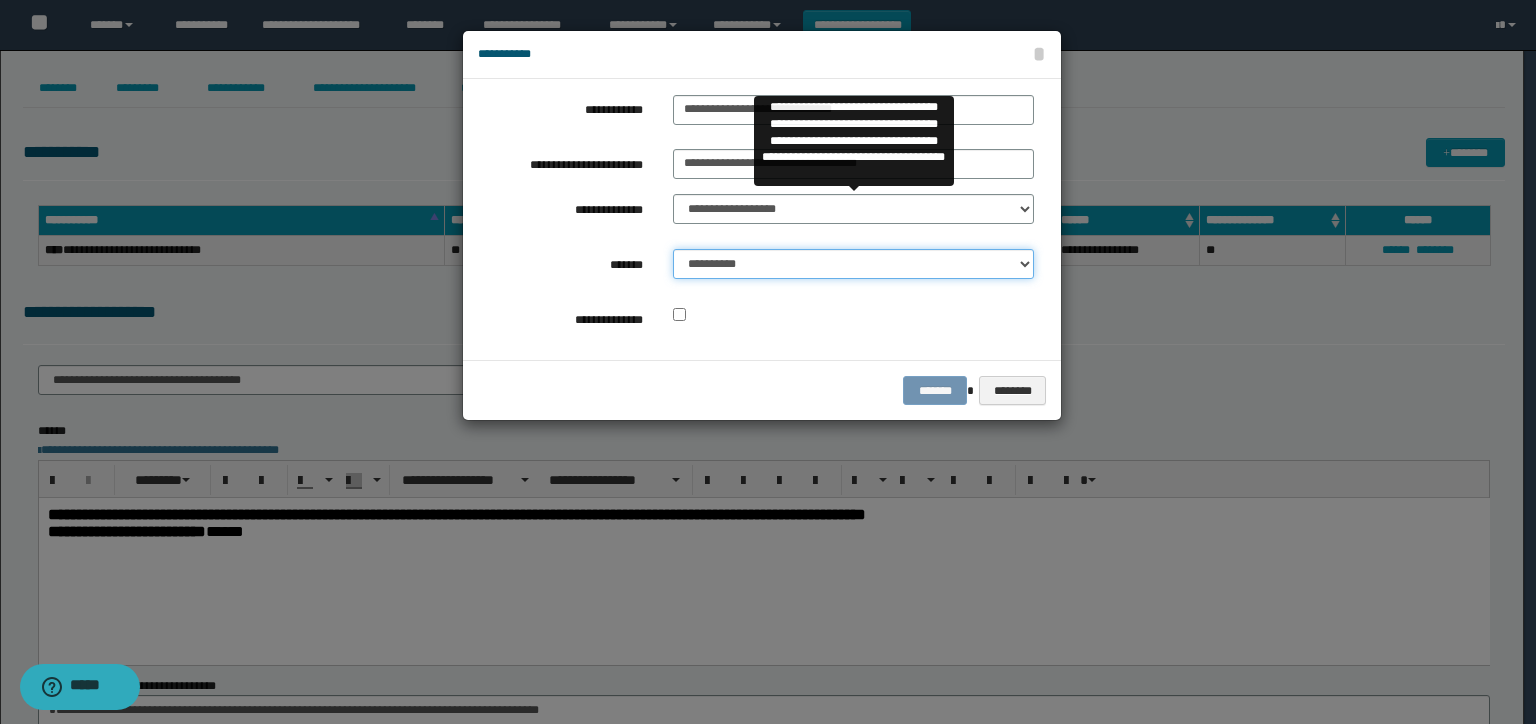 click on "**********" at bounding box center [853, 264] 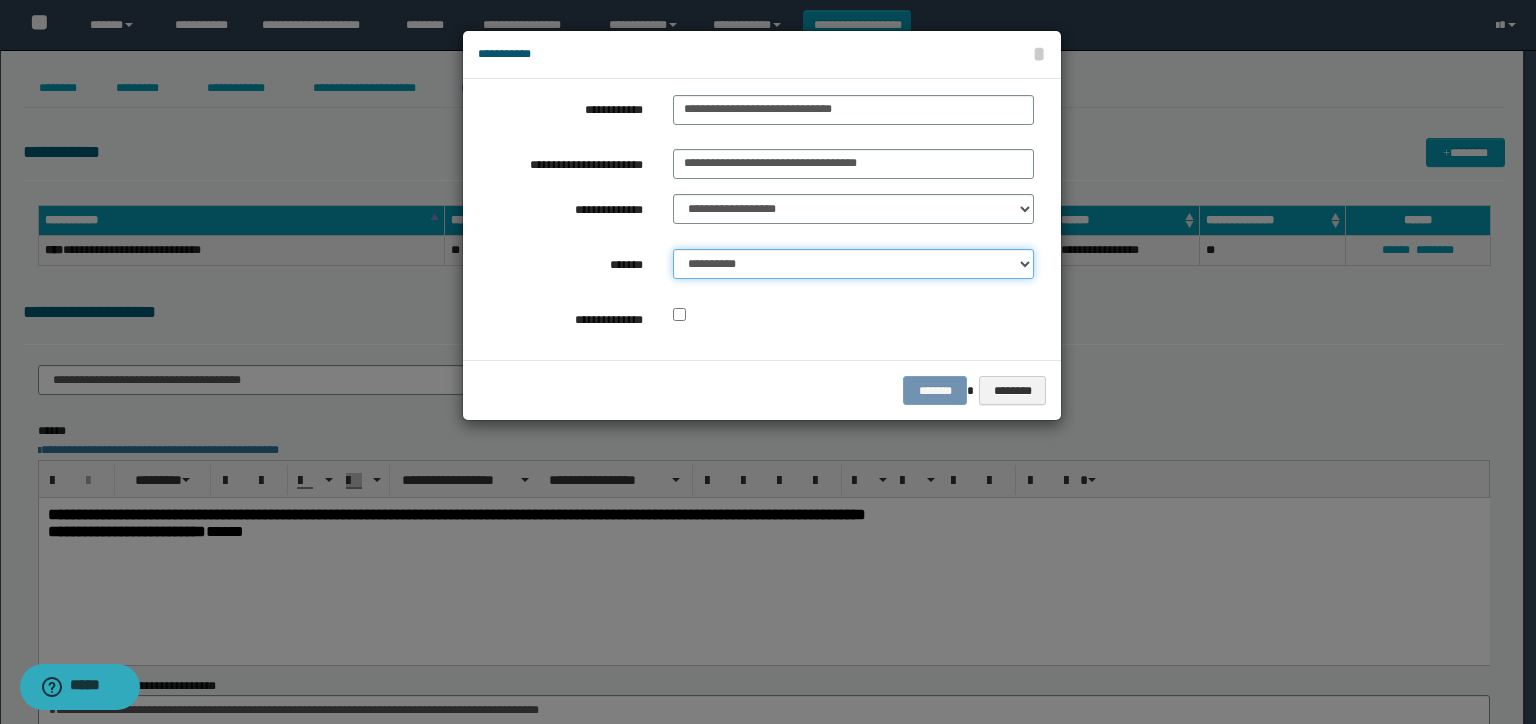 select on "*" 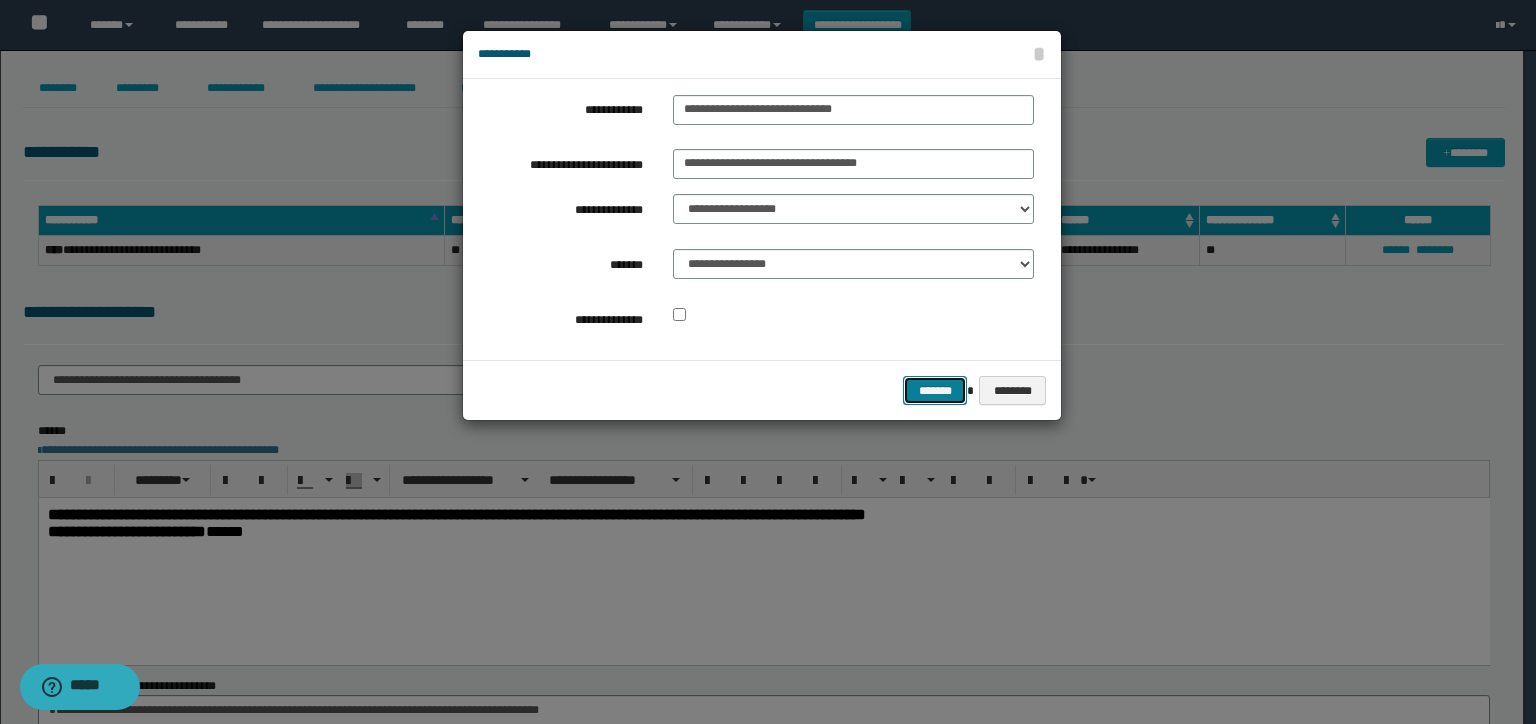click on "*******" at bounding box center (935, 391) 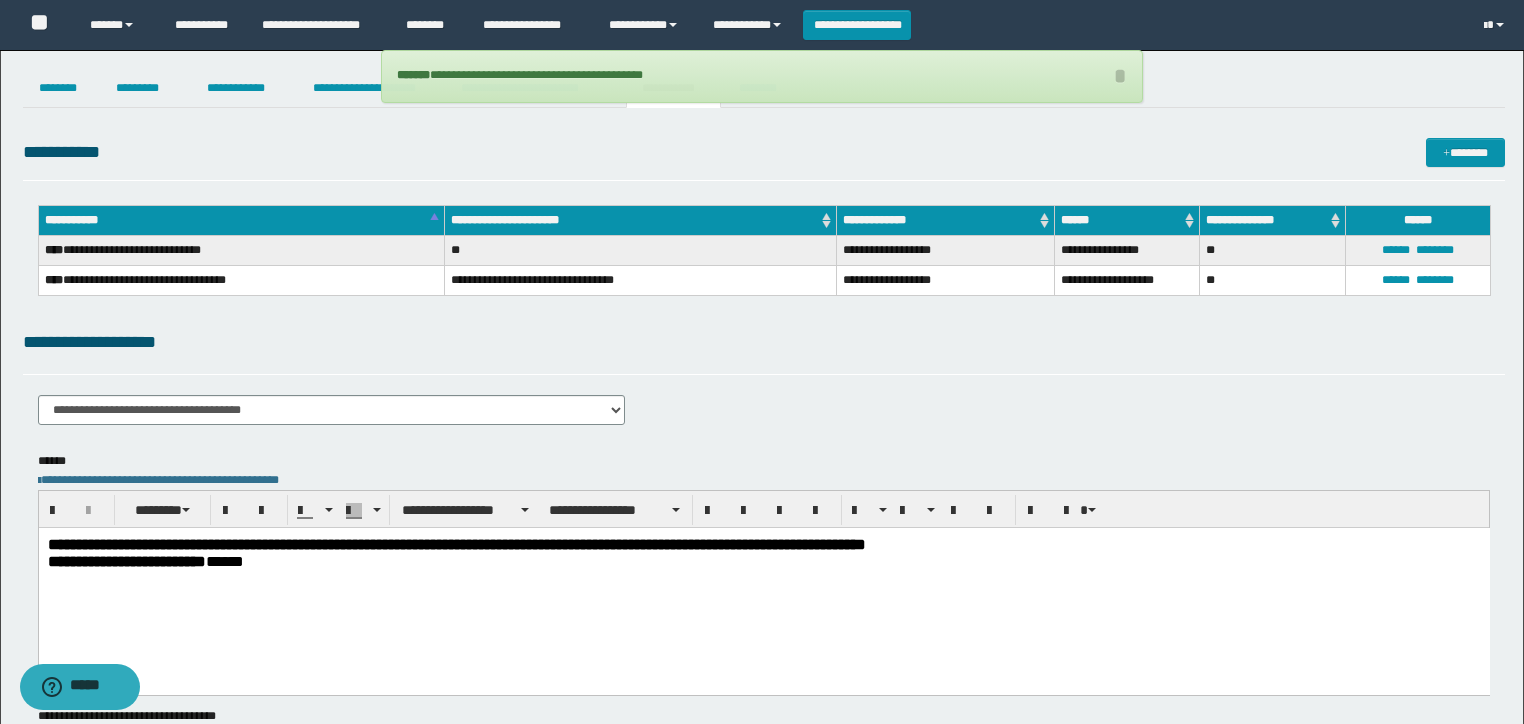 click at bounding box center (763, 577) 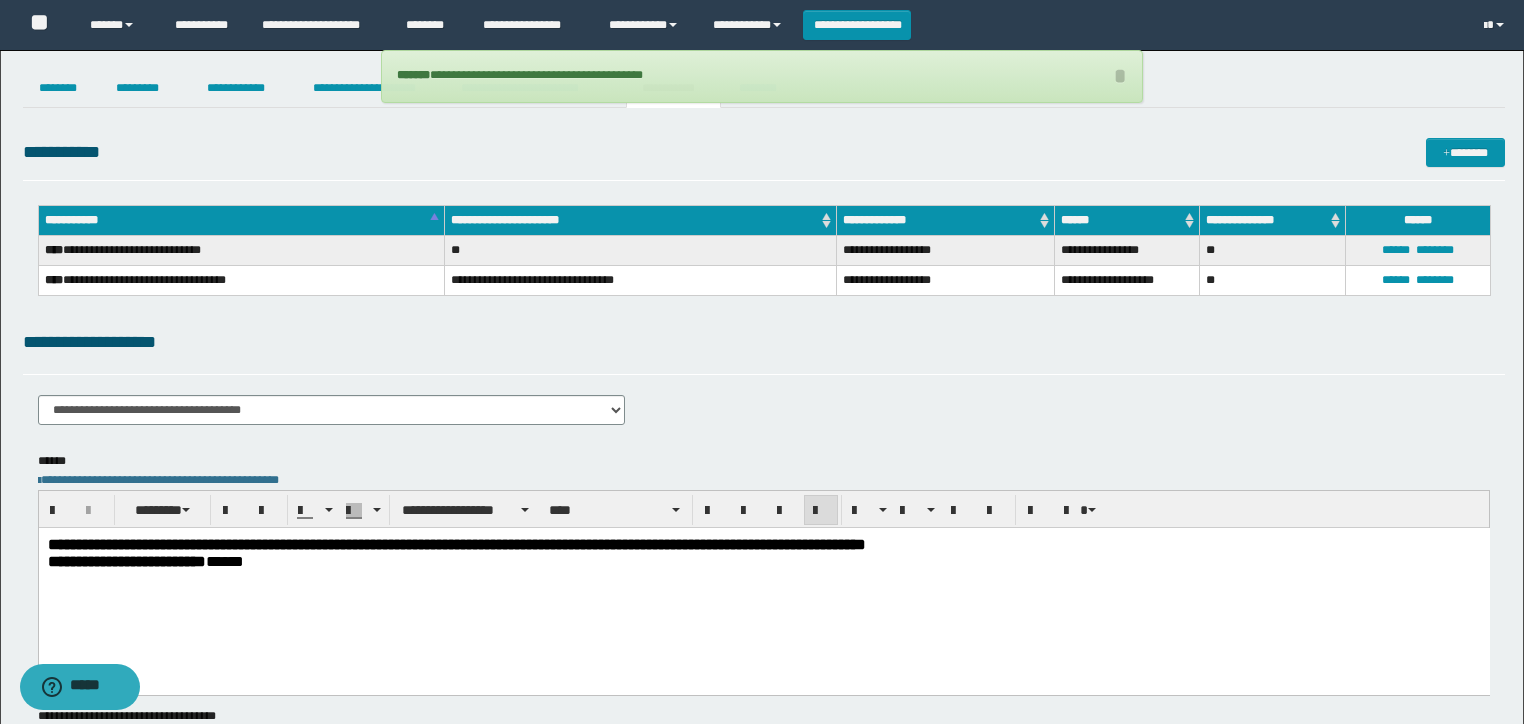 drag, startPoint x: 387, startPoint y: 565, endPoint x: 382, endPoint y: 556, distance: 10.29563 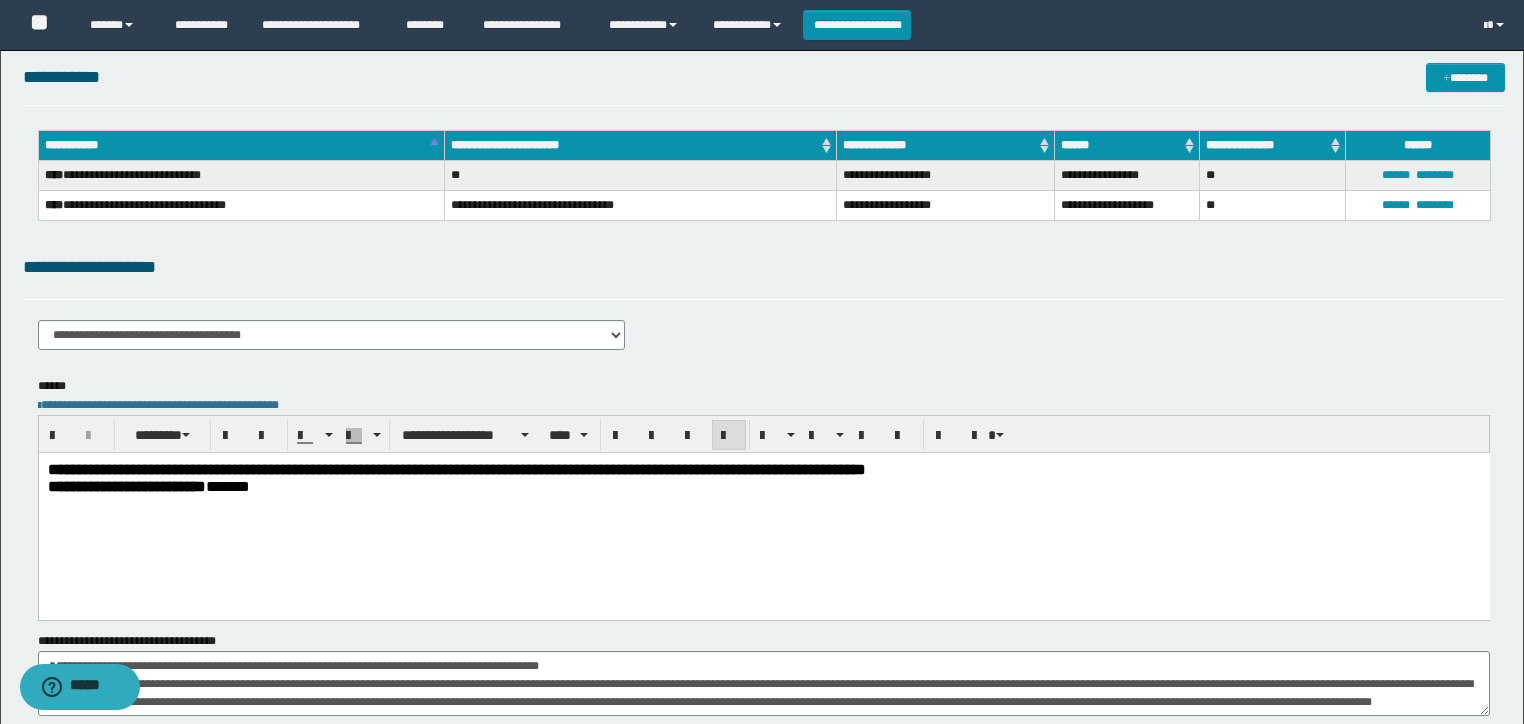 scroll, scrollTop: 160, scrollLeft: 0, axis: vertical 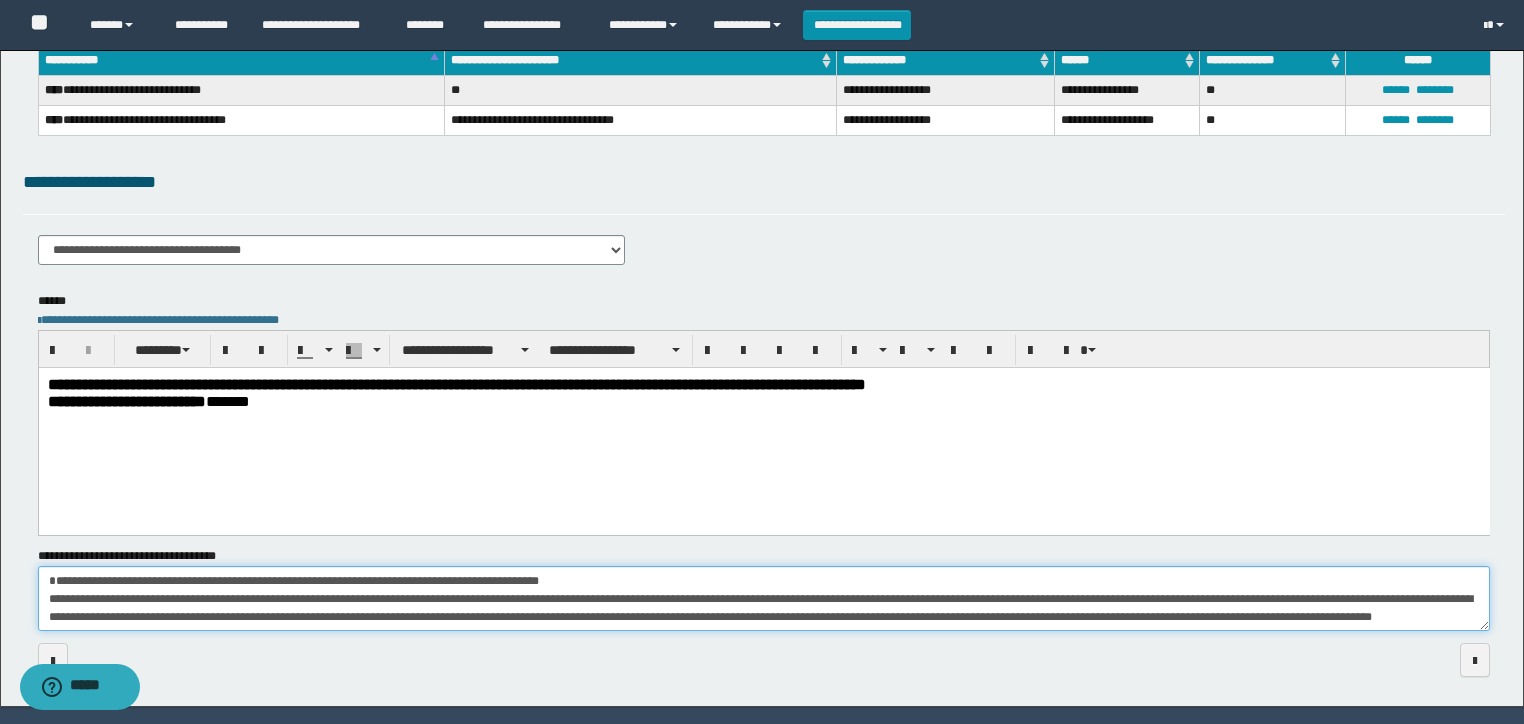 click on "**********" at bounding box center [764, 599] 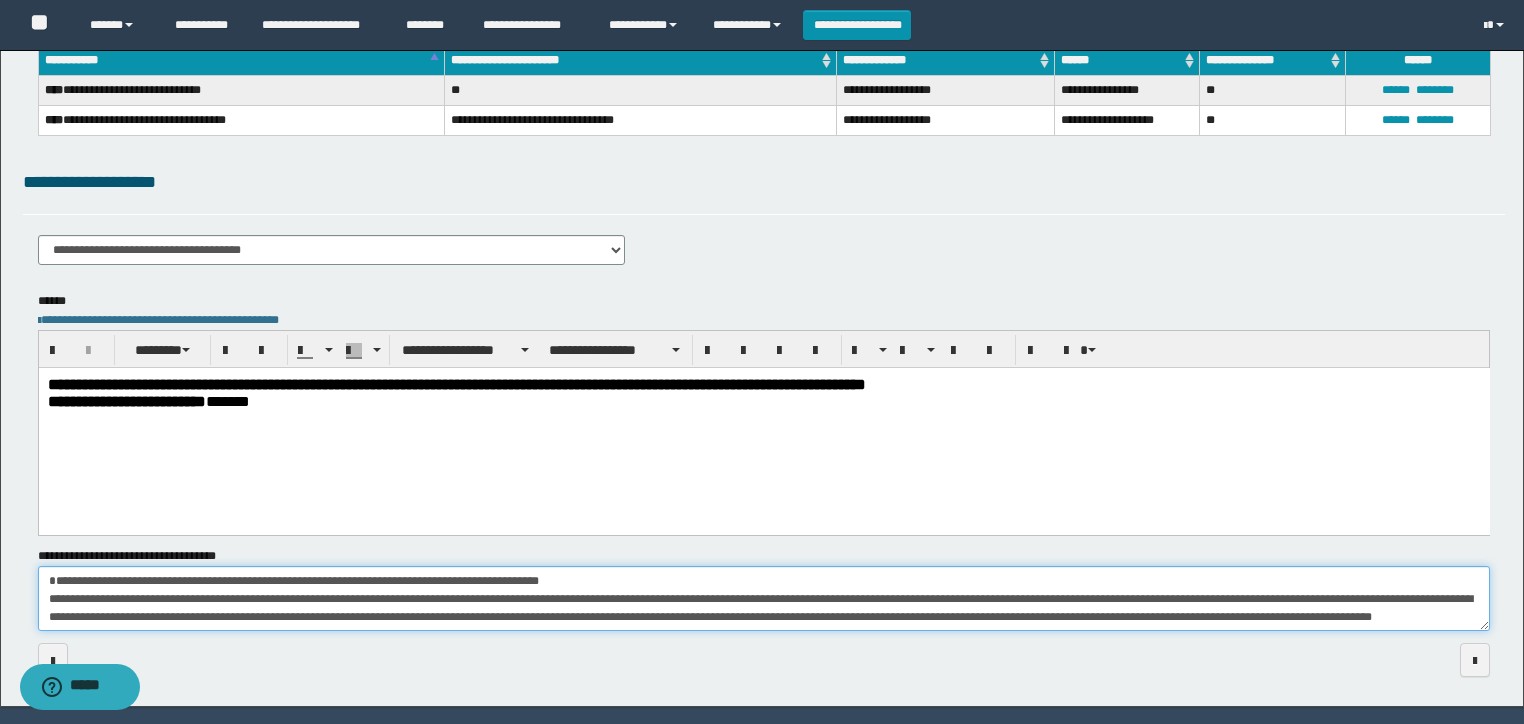 scroll, scrollTop: 0, scrollLeft: 0, axis: both 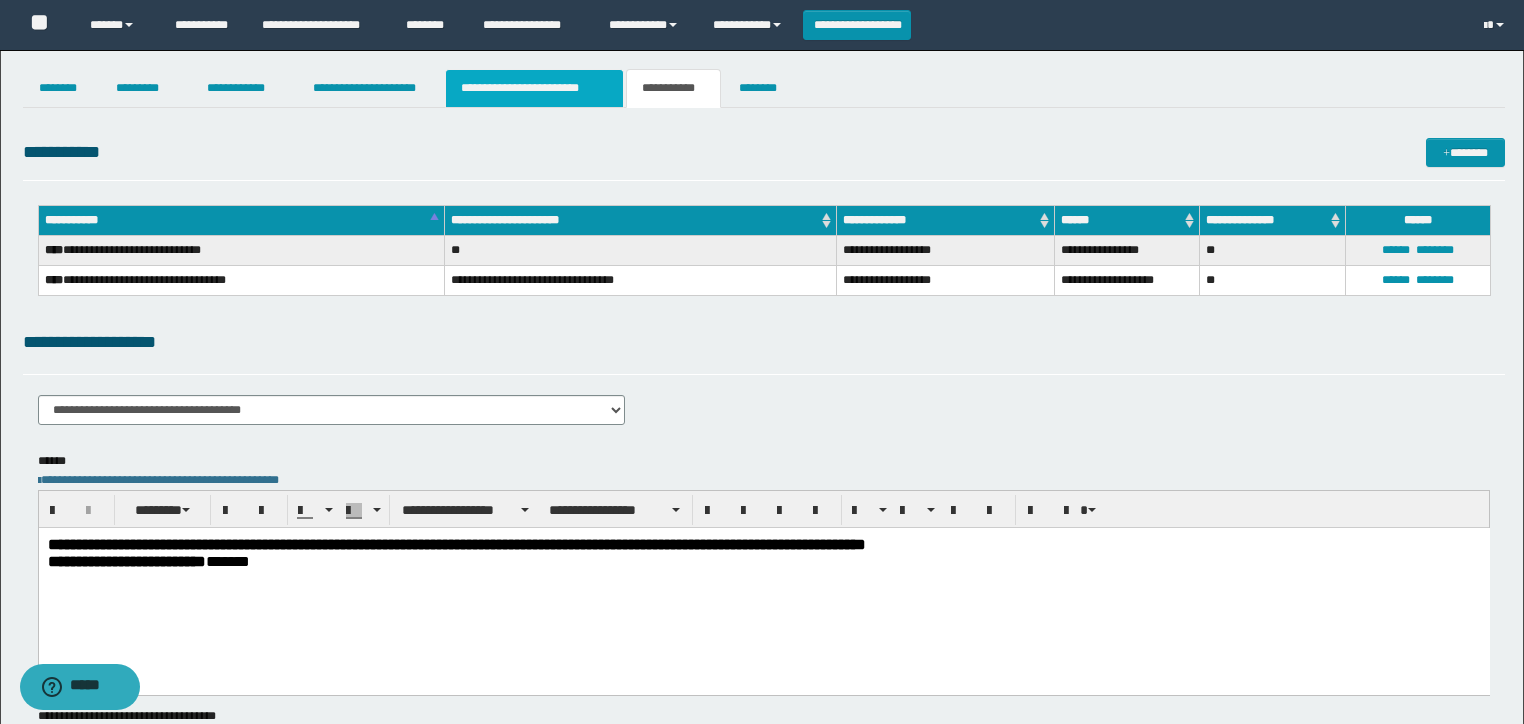 click on "**********" at bounding box center (534, 88) 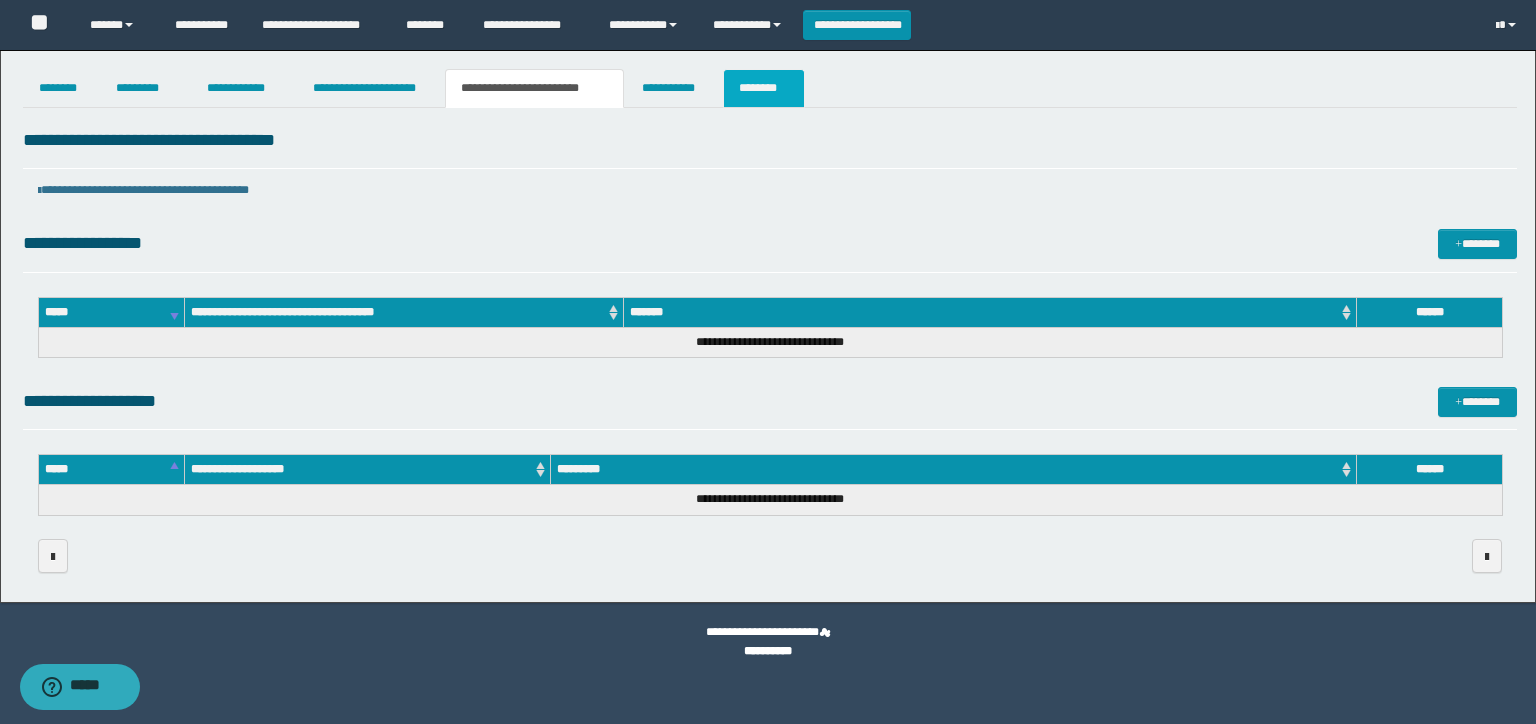 click on "********" at bounding box center [764, 88] 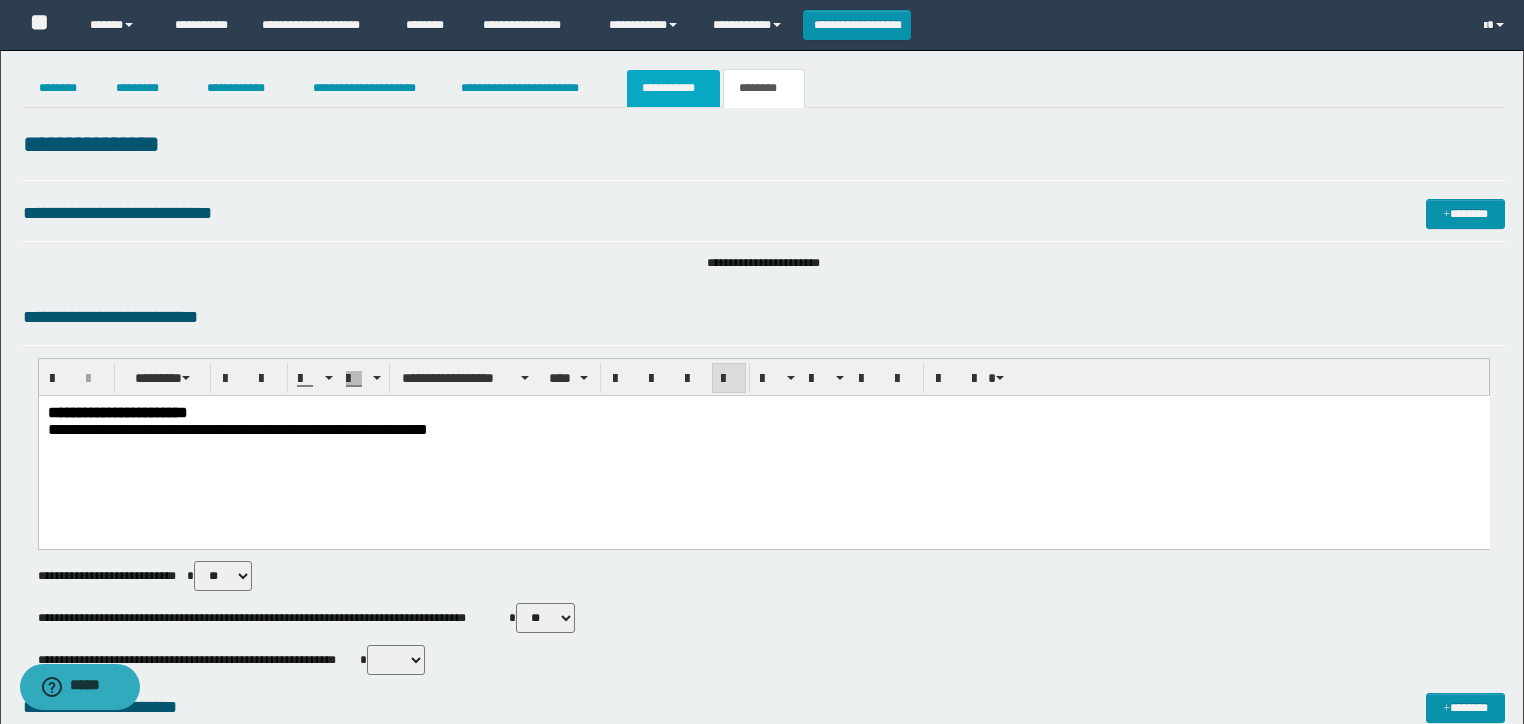 click on "**********" at bounding box center (673, 88) 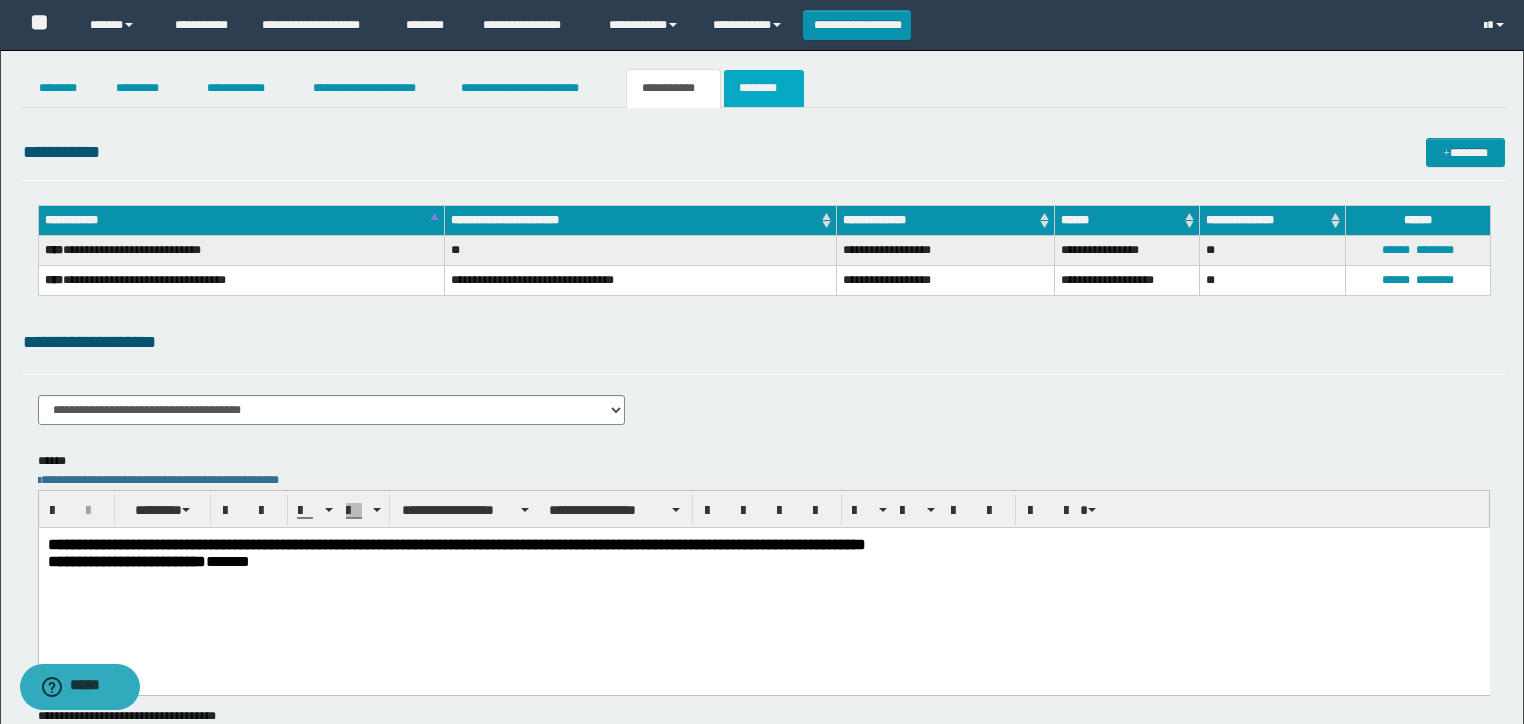 click on "********" at bounding box center [764, 88] 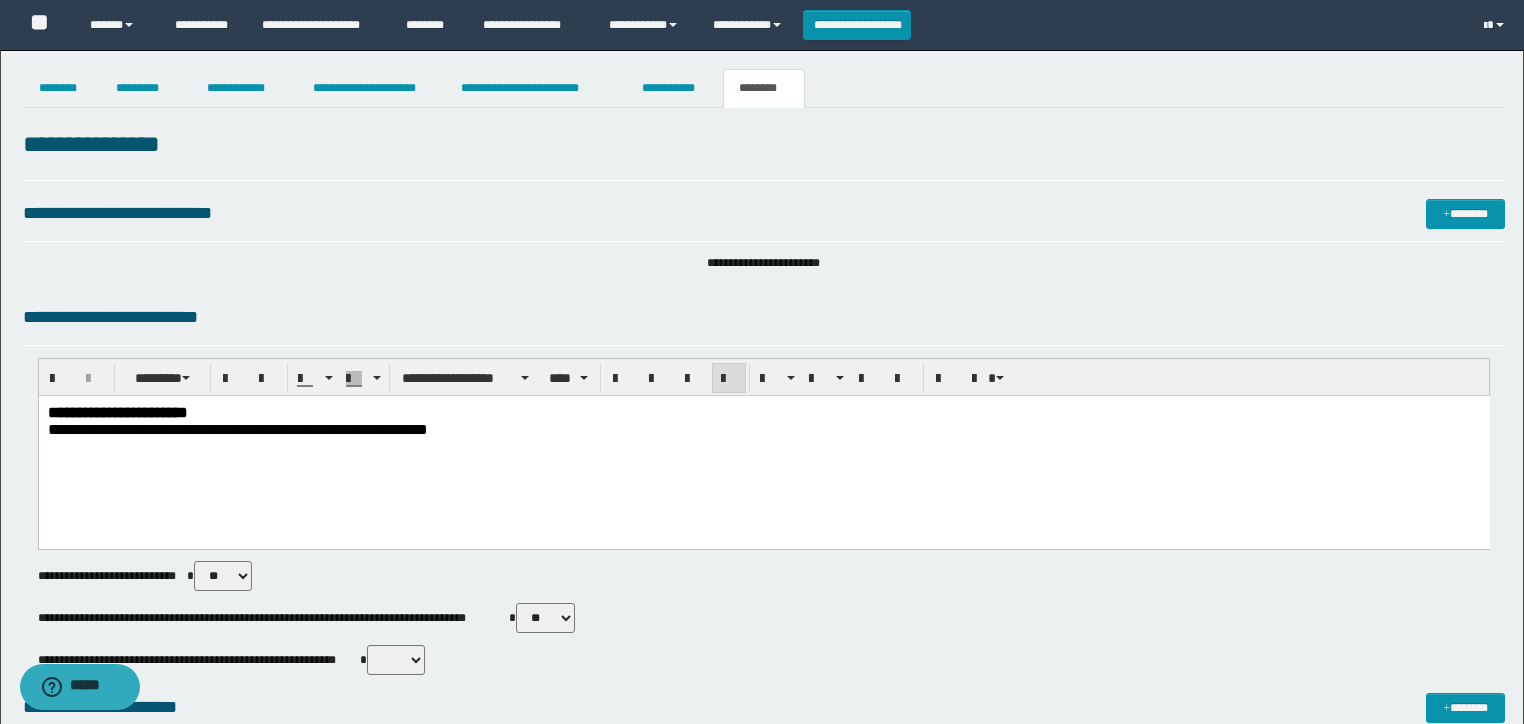 click on "**********" at bounding box center (763, 429) 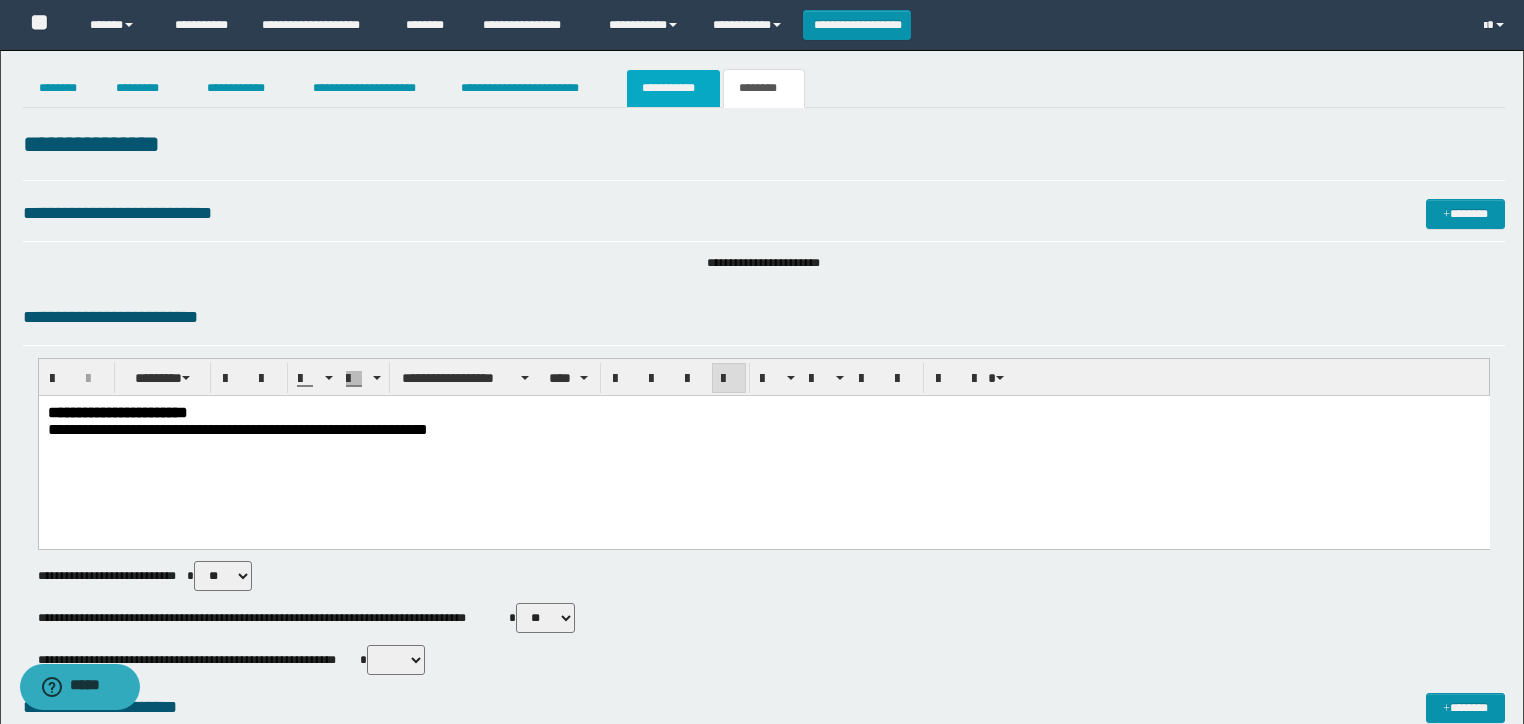 drag, startPoint x: 519, startPoint y: 109, endPoint x: 680, endPoint y: 102, distance: 161.1521 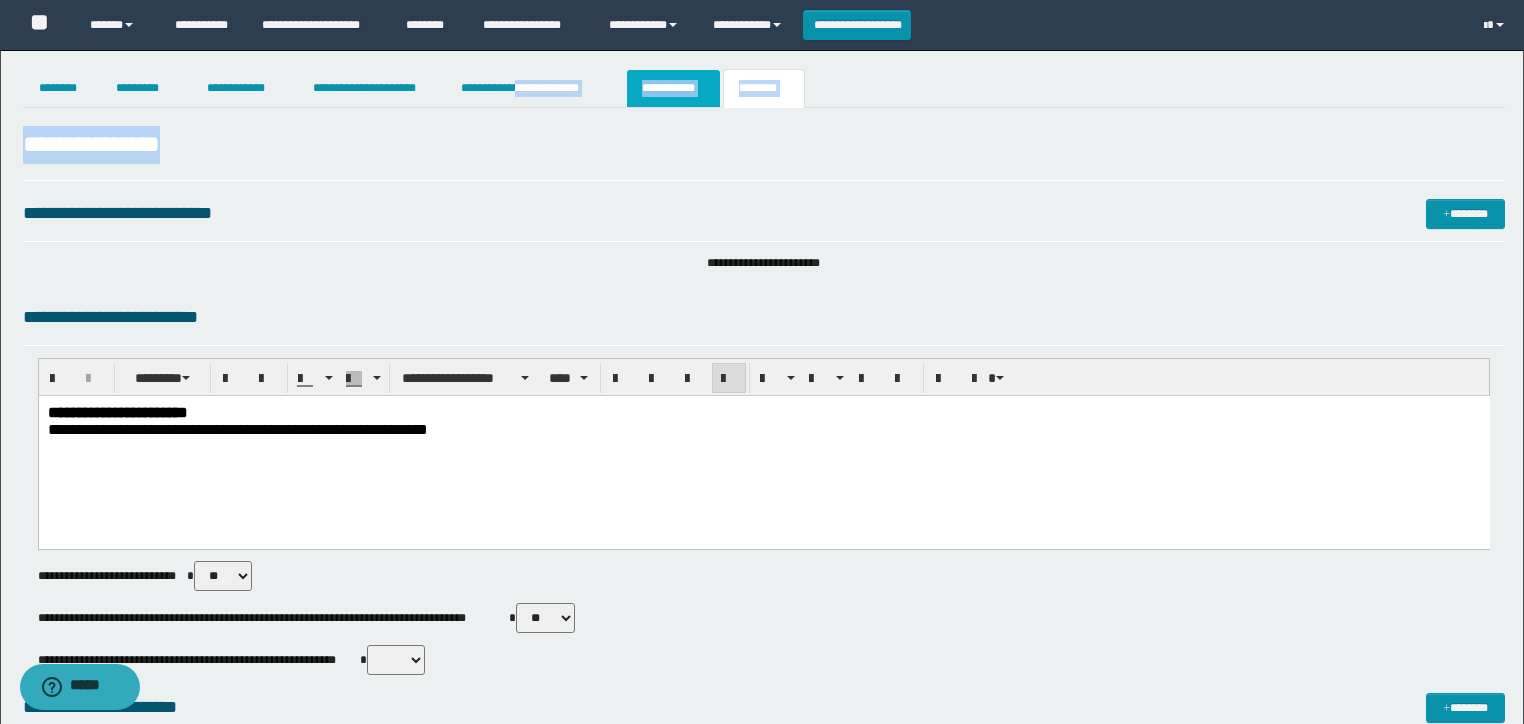 click on "**********" at bounding box center [673, 88] 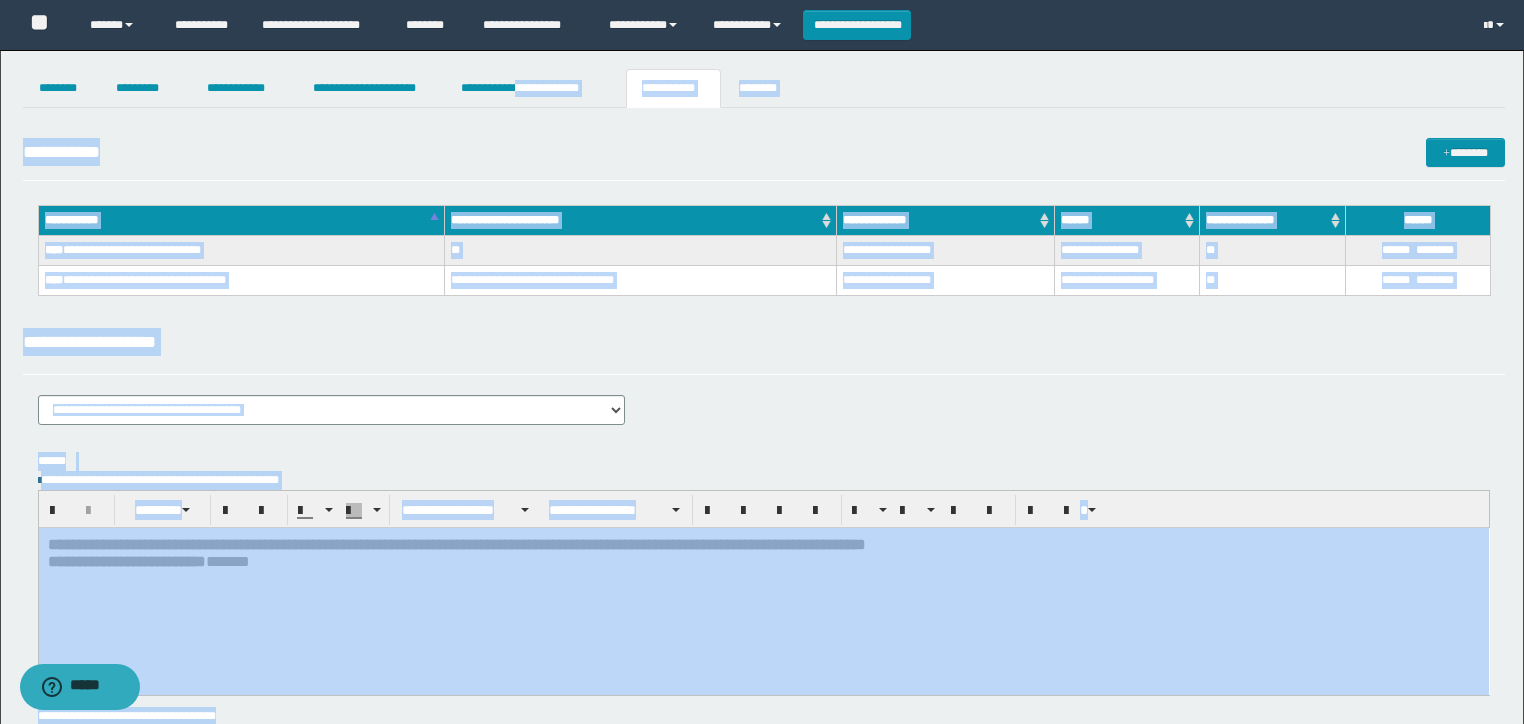 click on "**********" at bounding box center [764, 152] 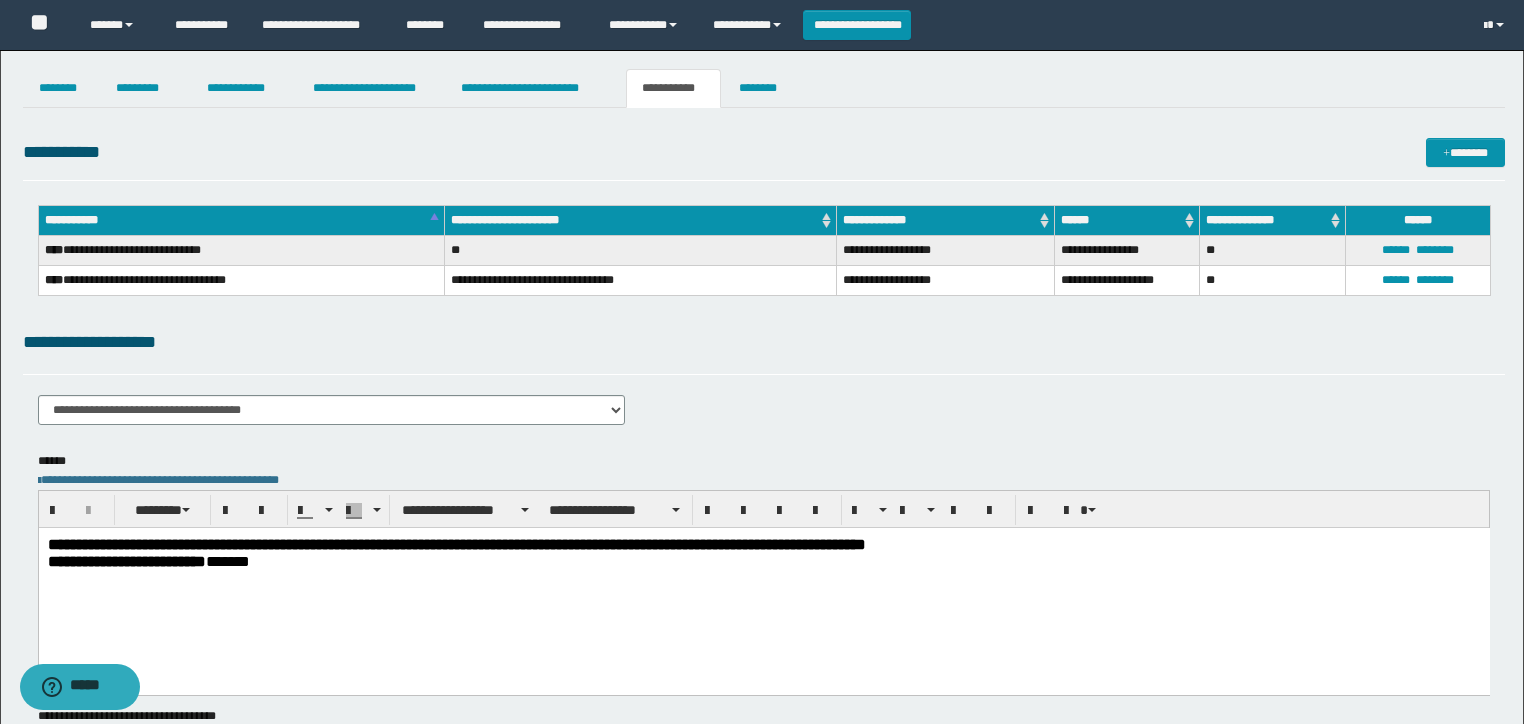 drag, startPoint x: 874, startPoint y: 432, endPoint x: 874, endPoint y: 398, distance: 34 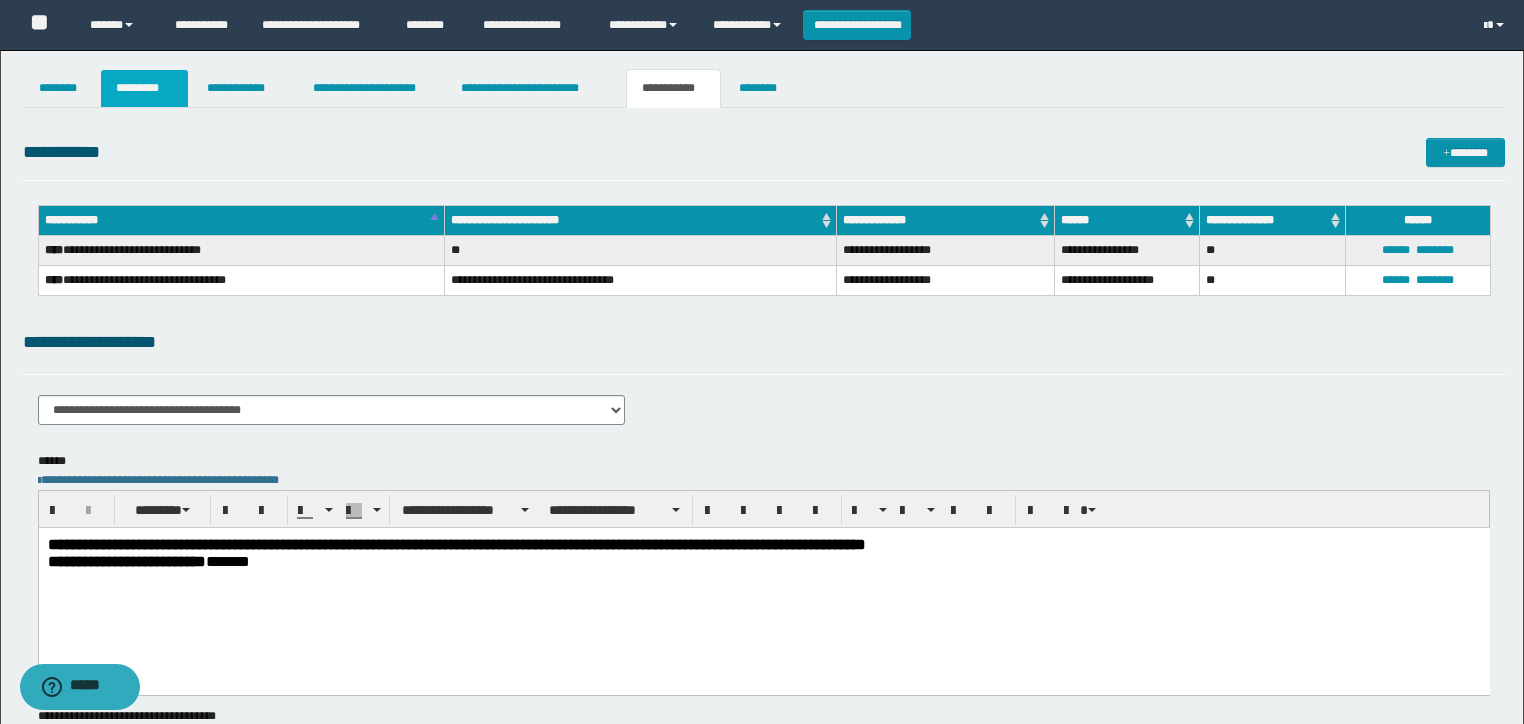 click on "*********" at bounding box center (144, 88) 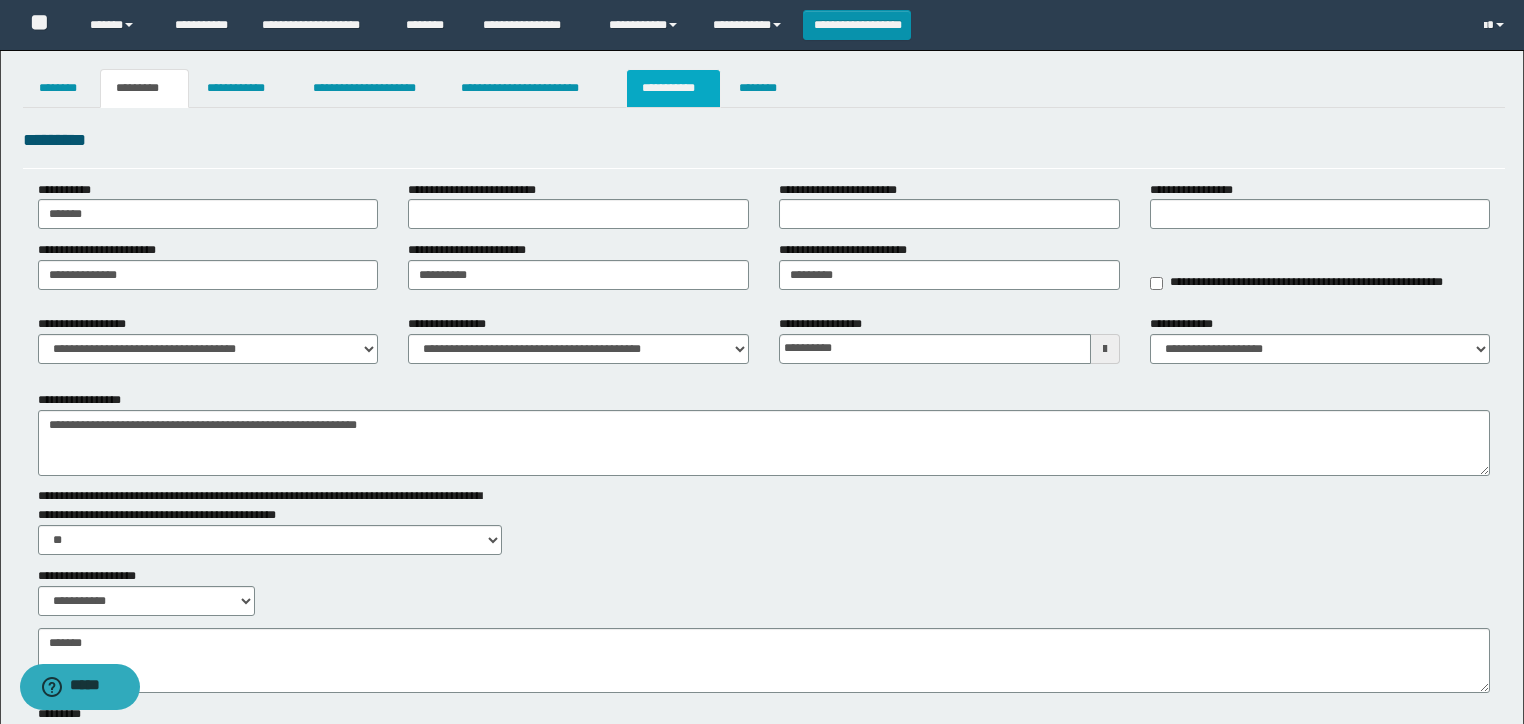 click on "**********" at bounding box center [673, 88] 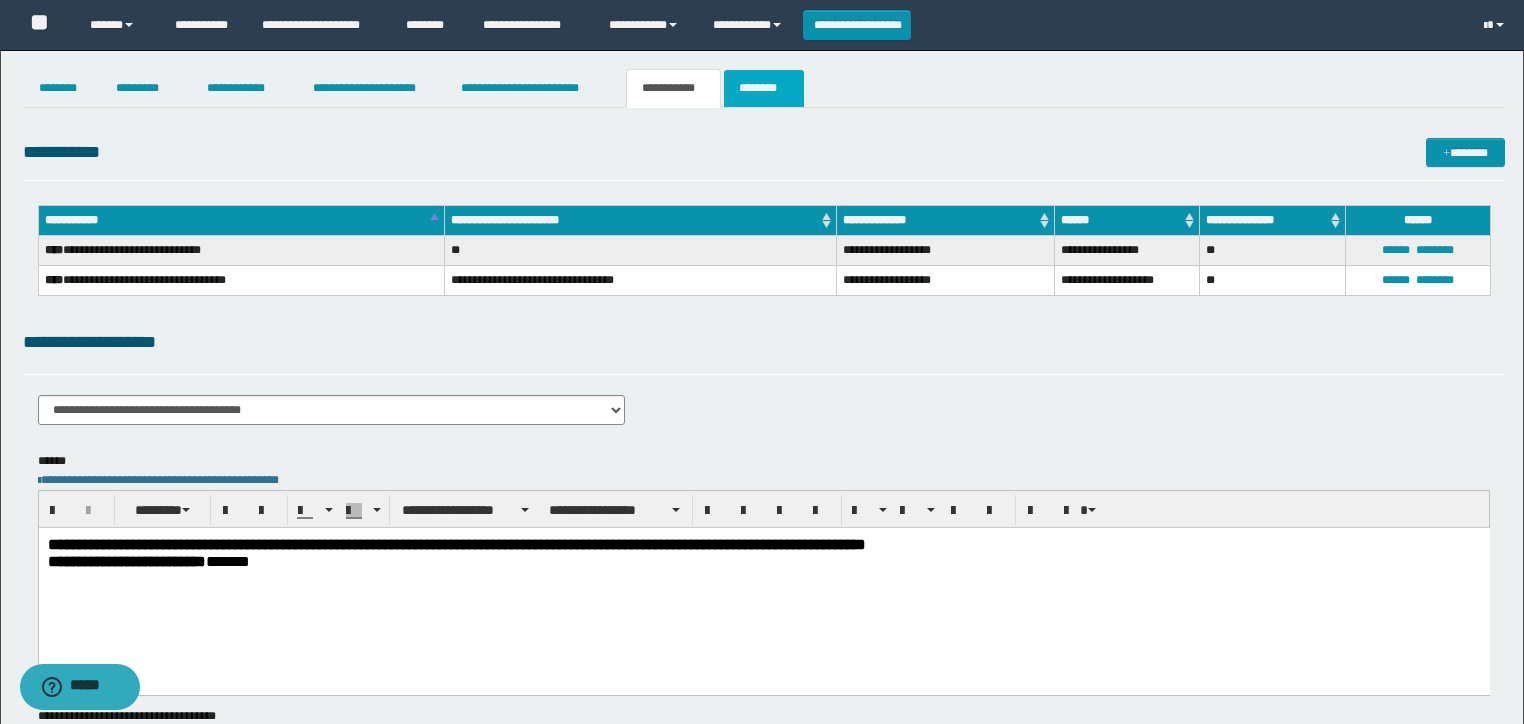 click on "********" at bounding box center (764, 88) 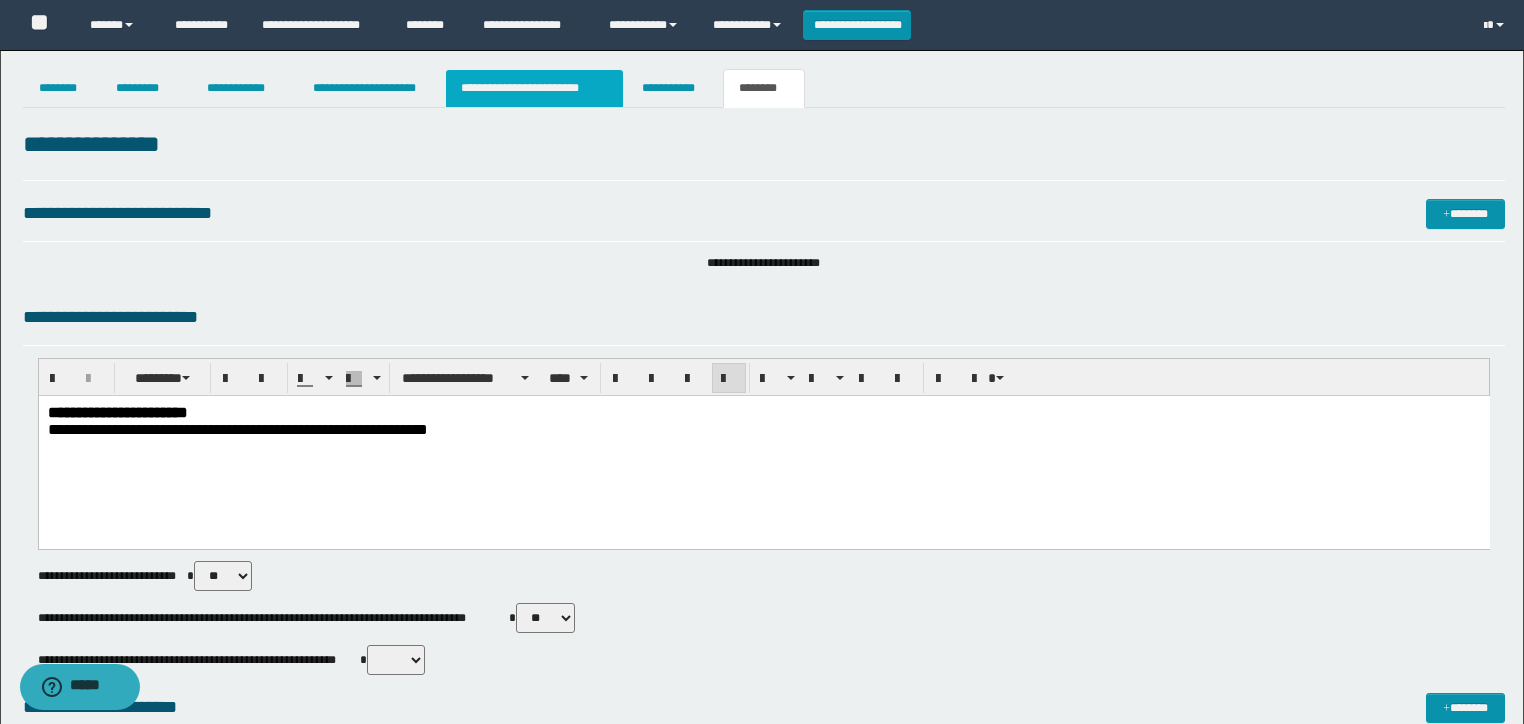 click on "**********" at bounding box center (534, 88) 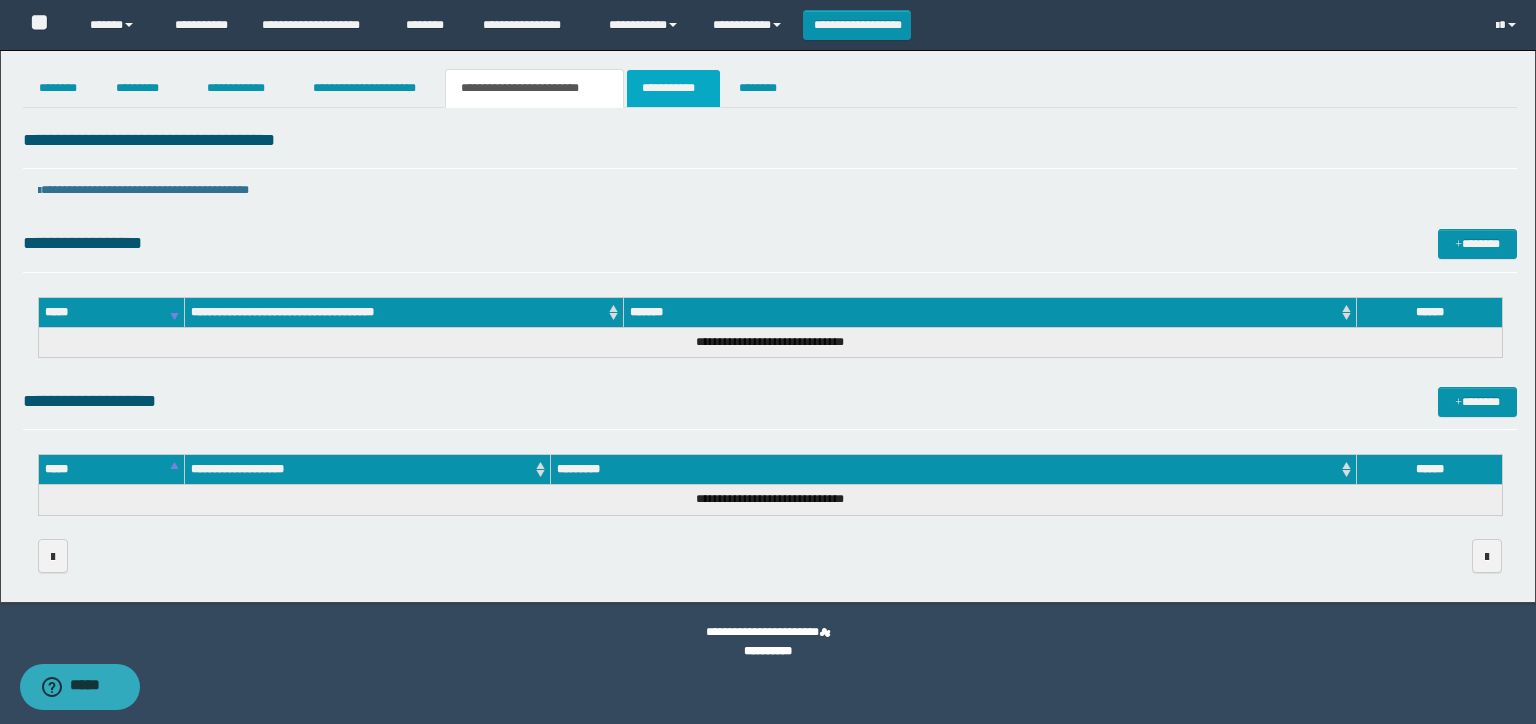 click on "**********" at bounding box center (673, 88) 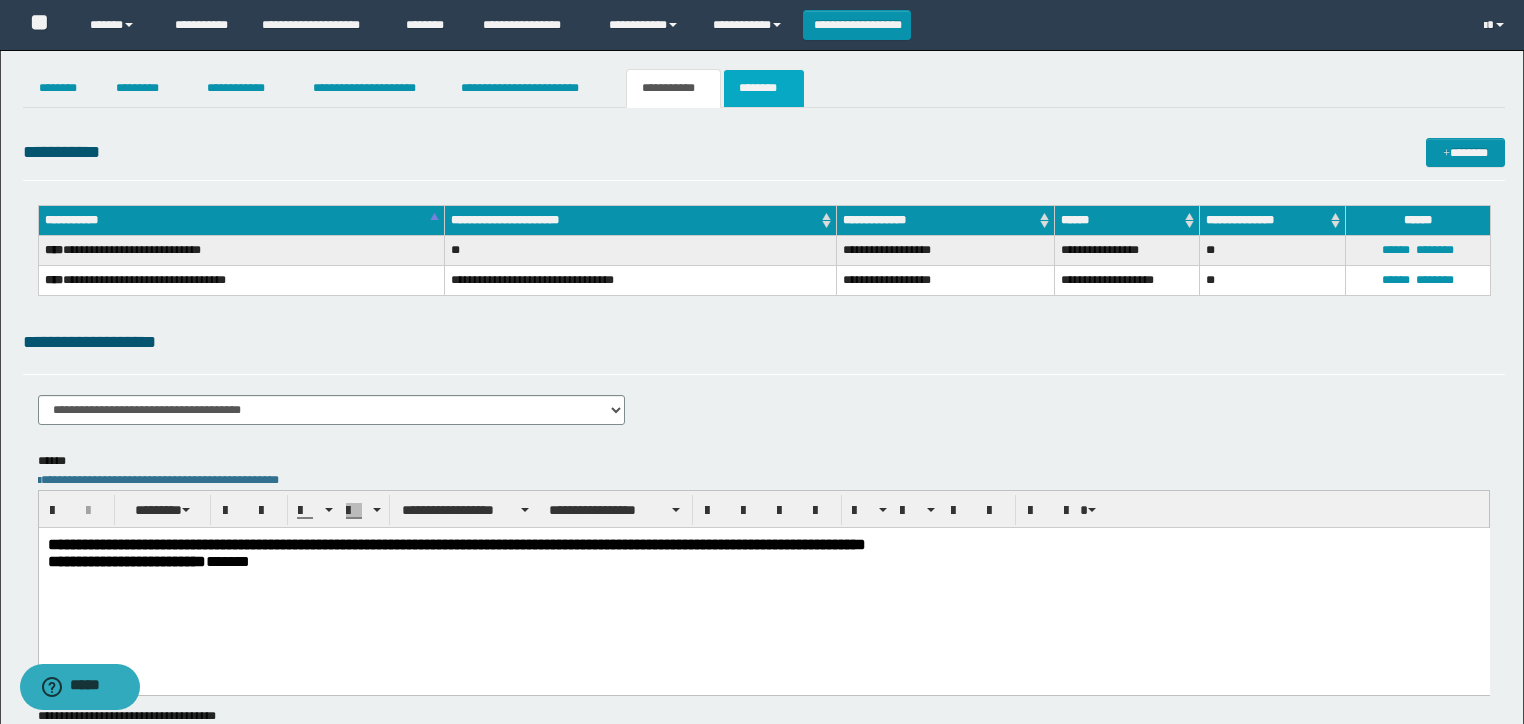 click on "********" at bounding box center (764, 88) 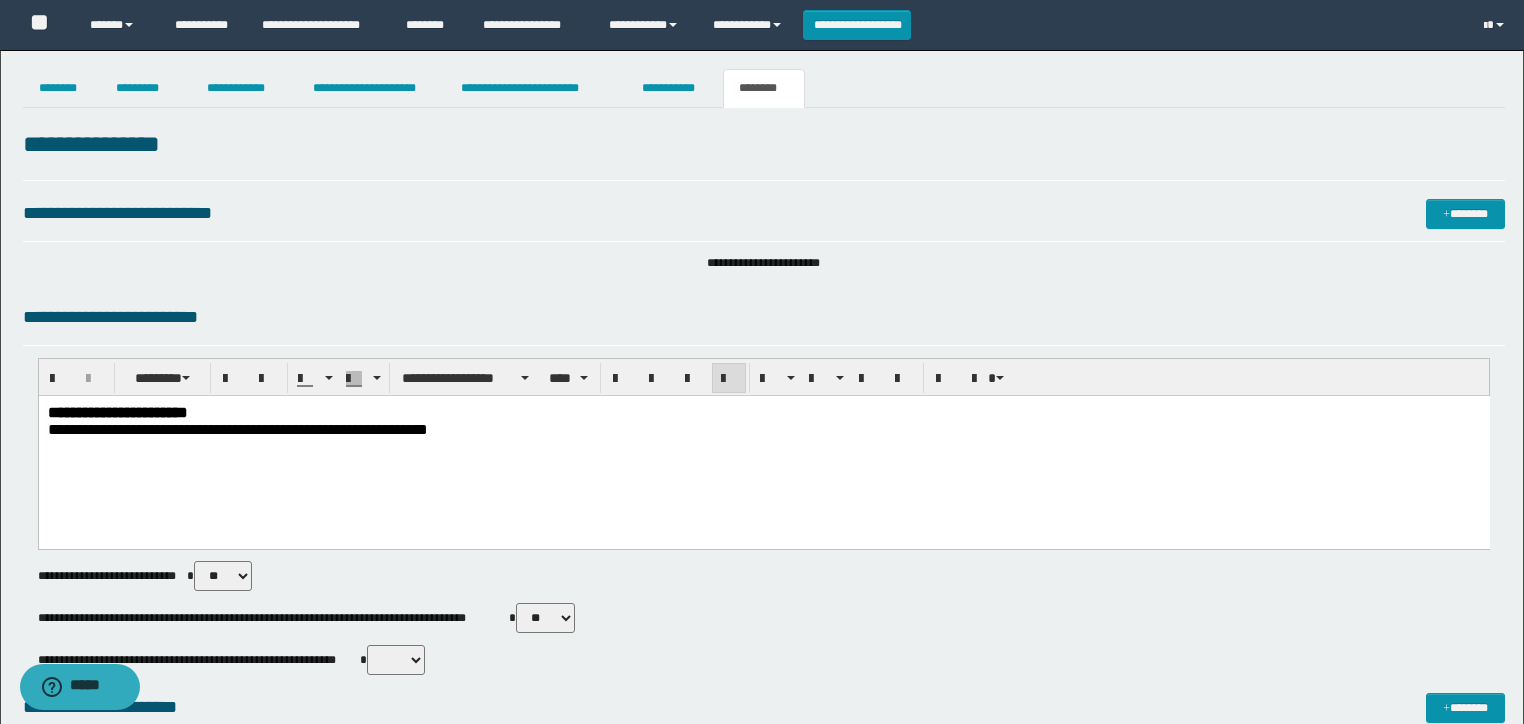 click on "**********" at bounding box center [763, 429] 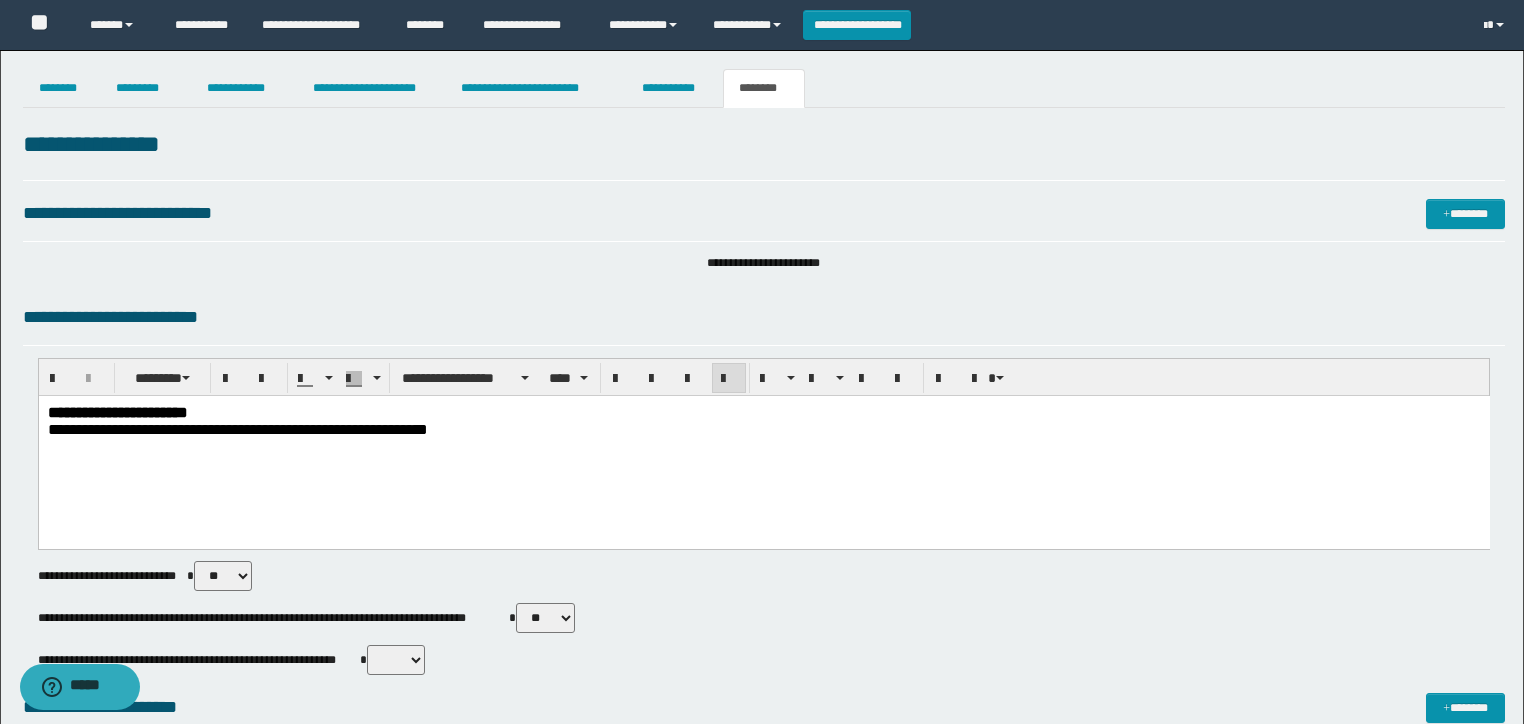 click on "**********" at bounding box center [764, 263] 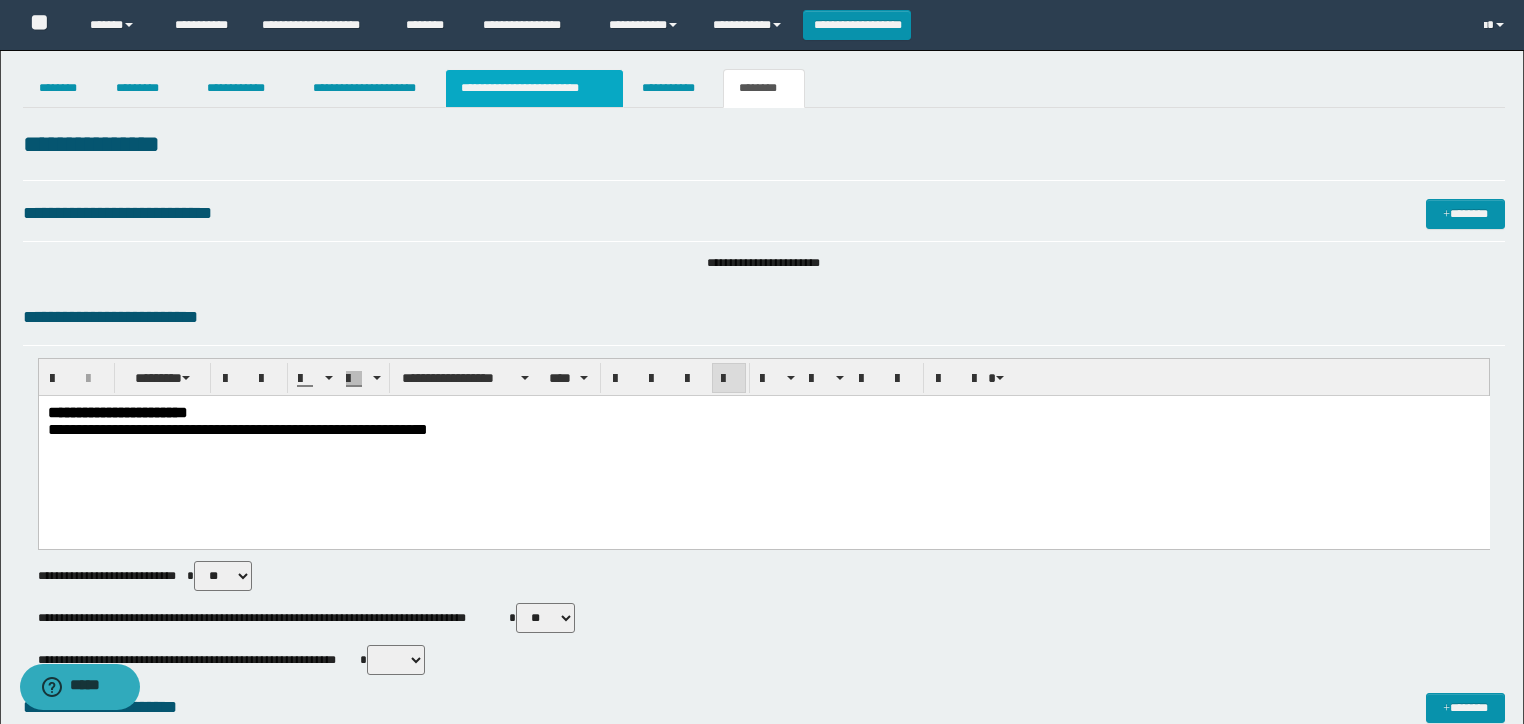 click on "**********" at bounding box center (534, 88) 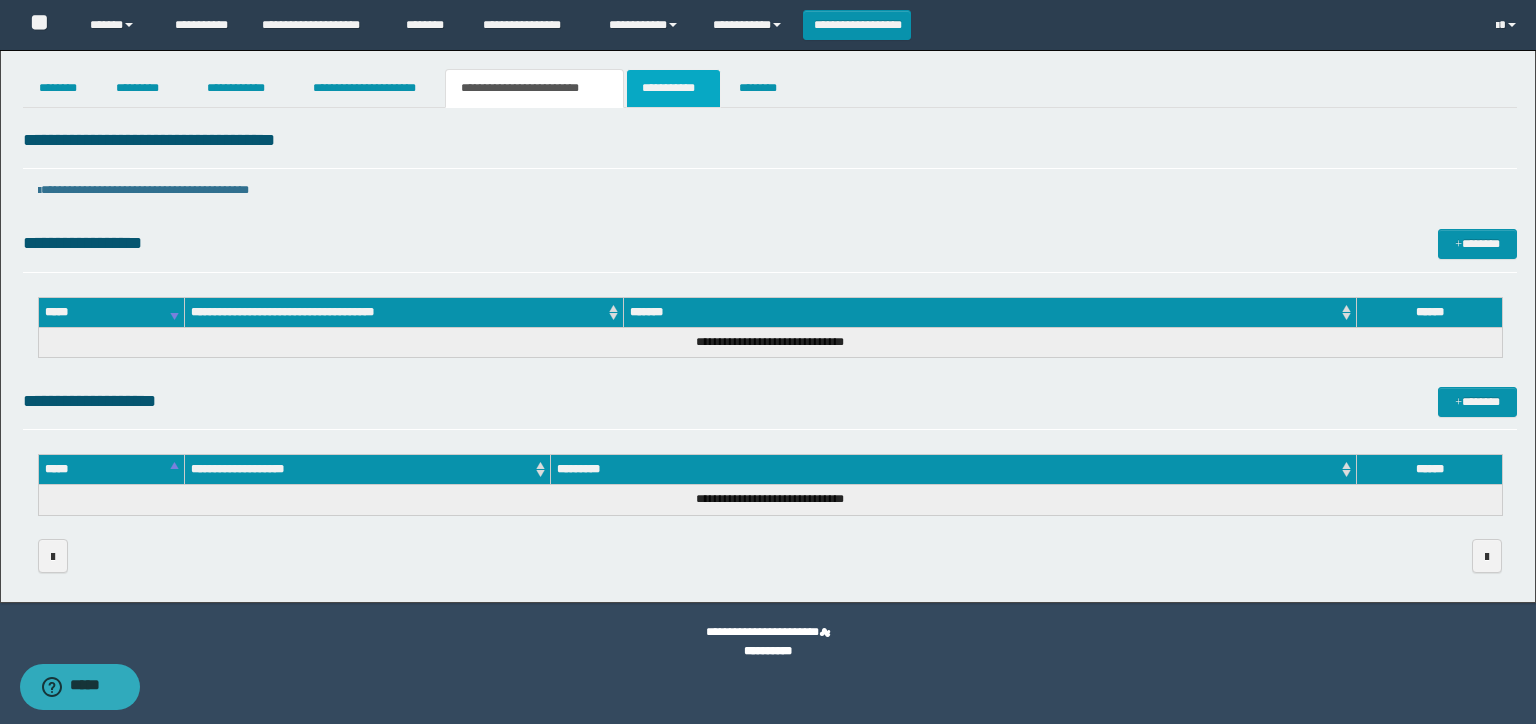 drag, startPoint x: 679, startPoint y: 104, endPoint x: 702, endPoint y: 101, distance: 23.194826 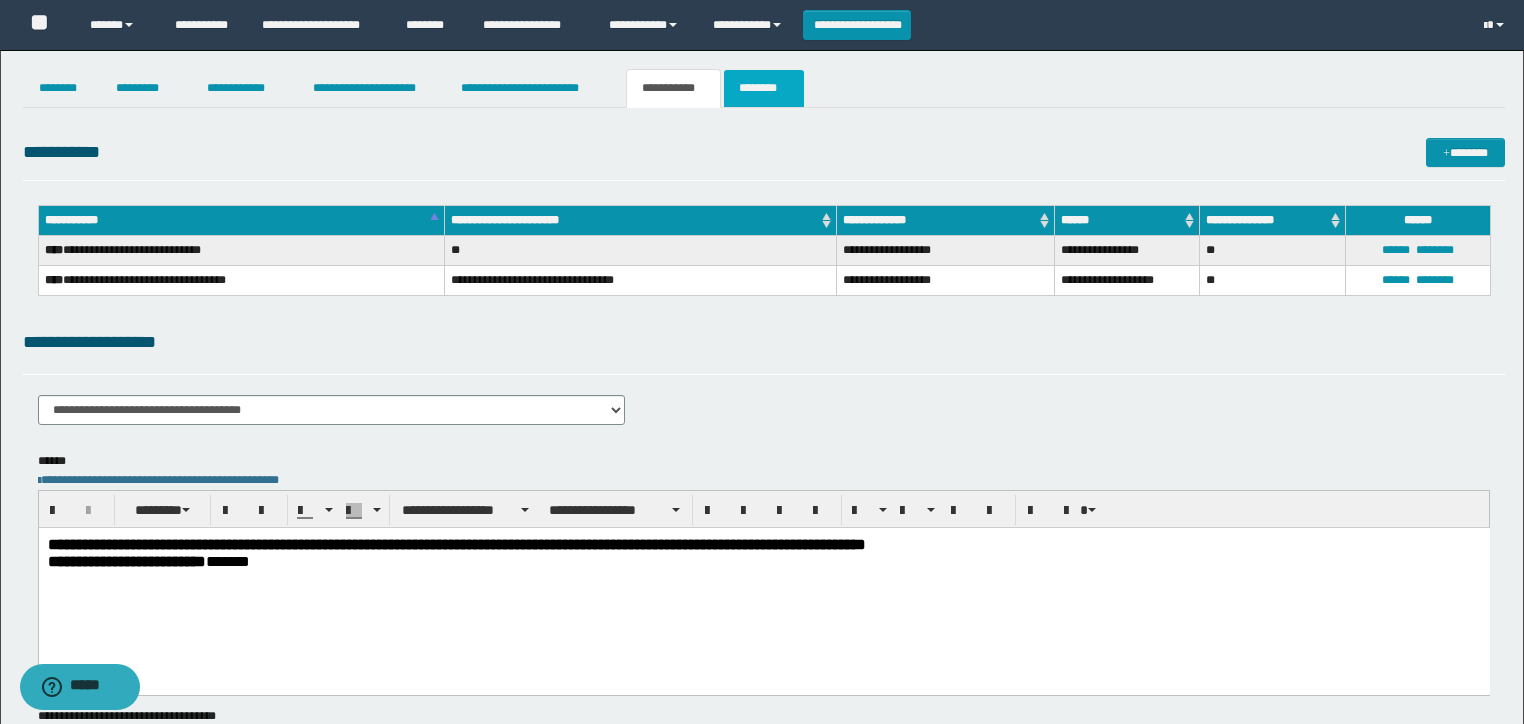 click on "********" at bounding box center [764, 88] 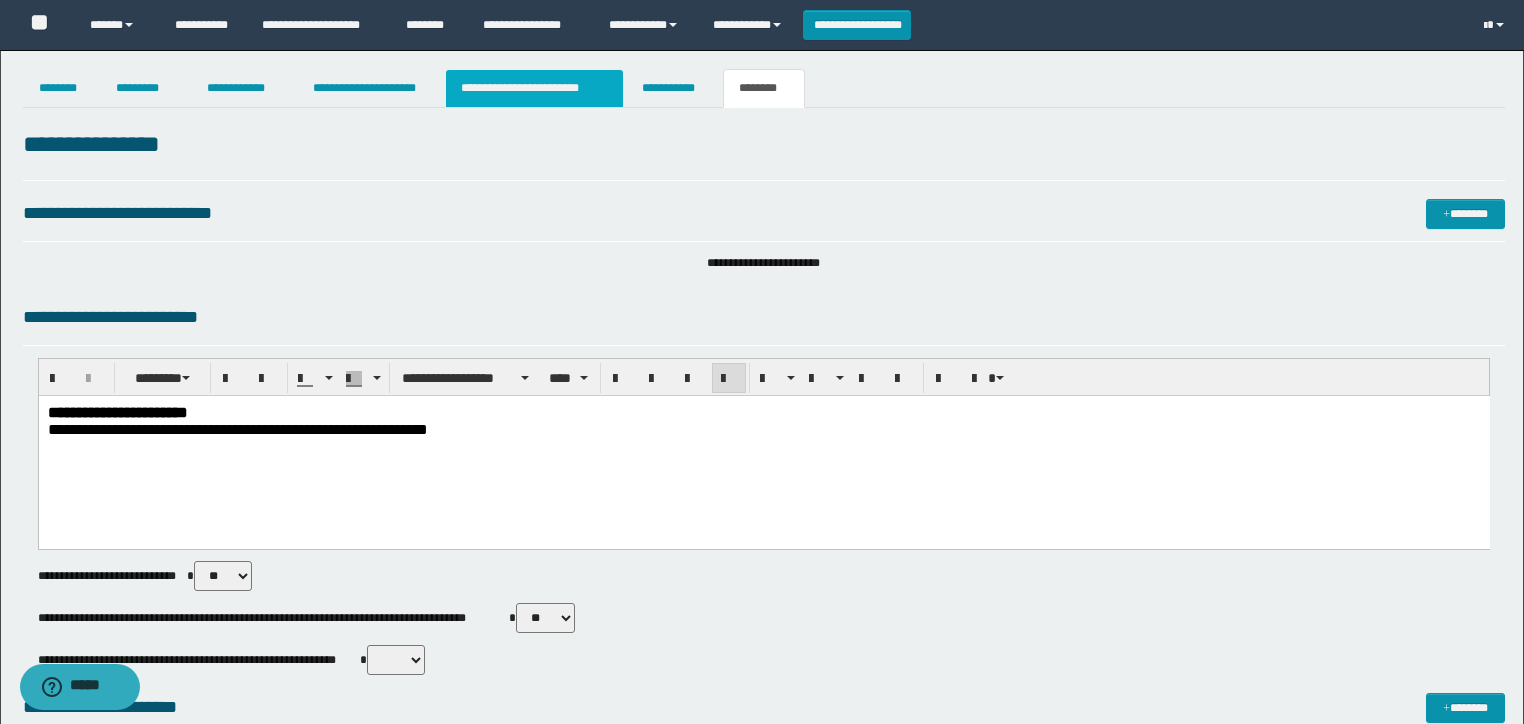 click on "**********" at bounding box center (534, 88) 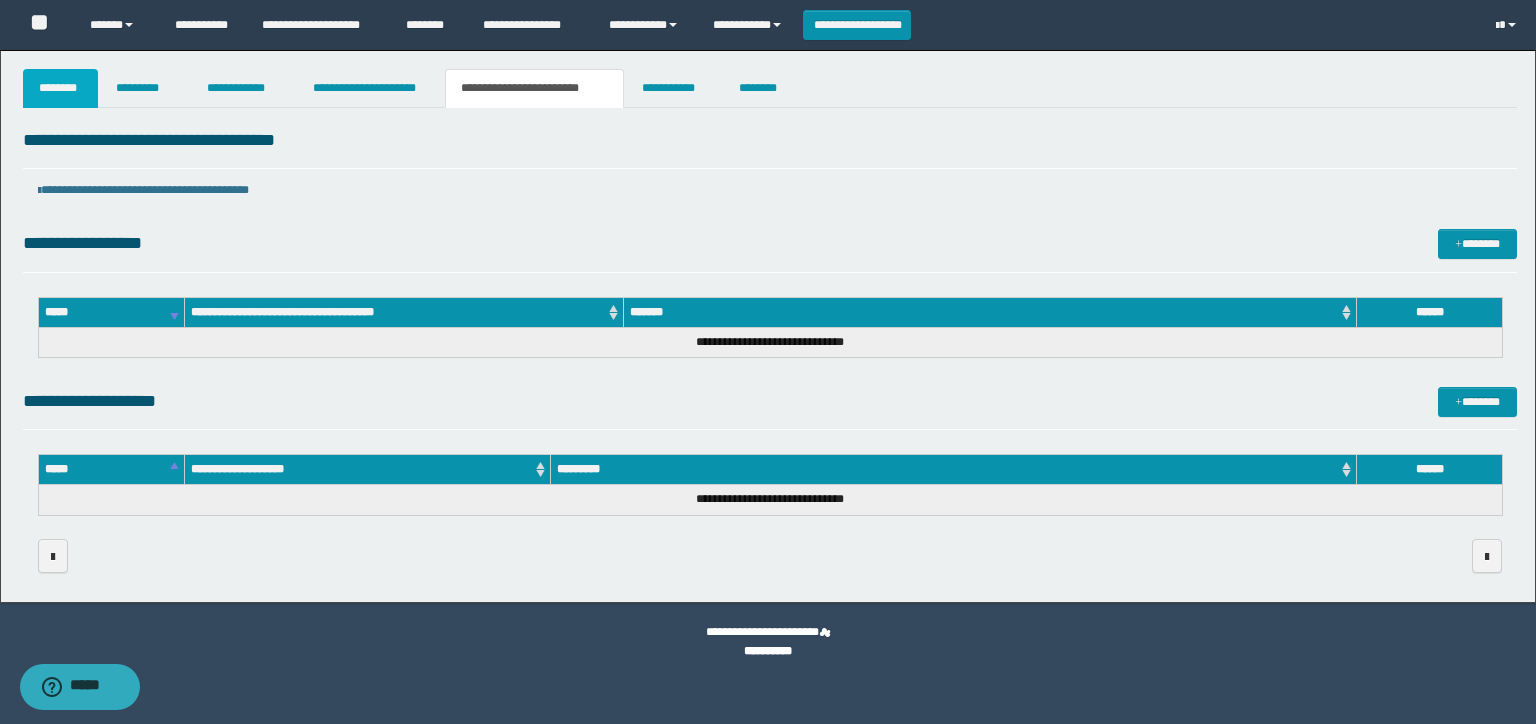 drag, startPoint x: 87, startPoint y: 91, endPoint x: 227, endPoint y: 114, distance: 141.87671 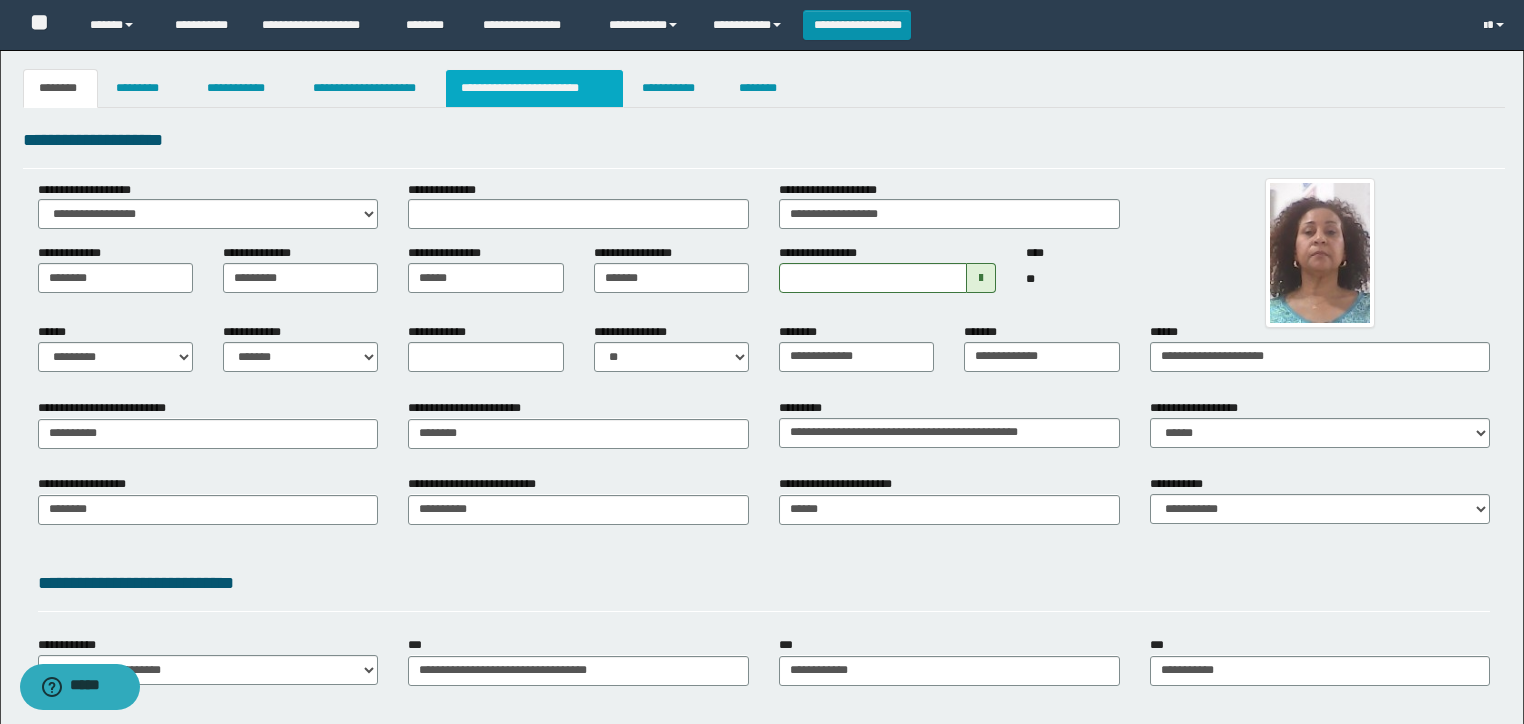 click on "**********" at bounding box center [534, 88] 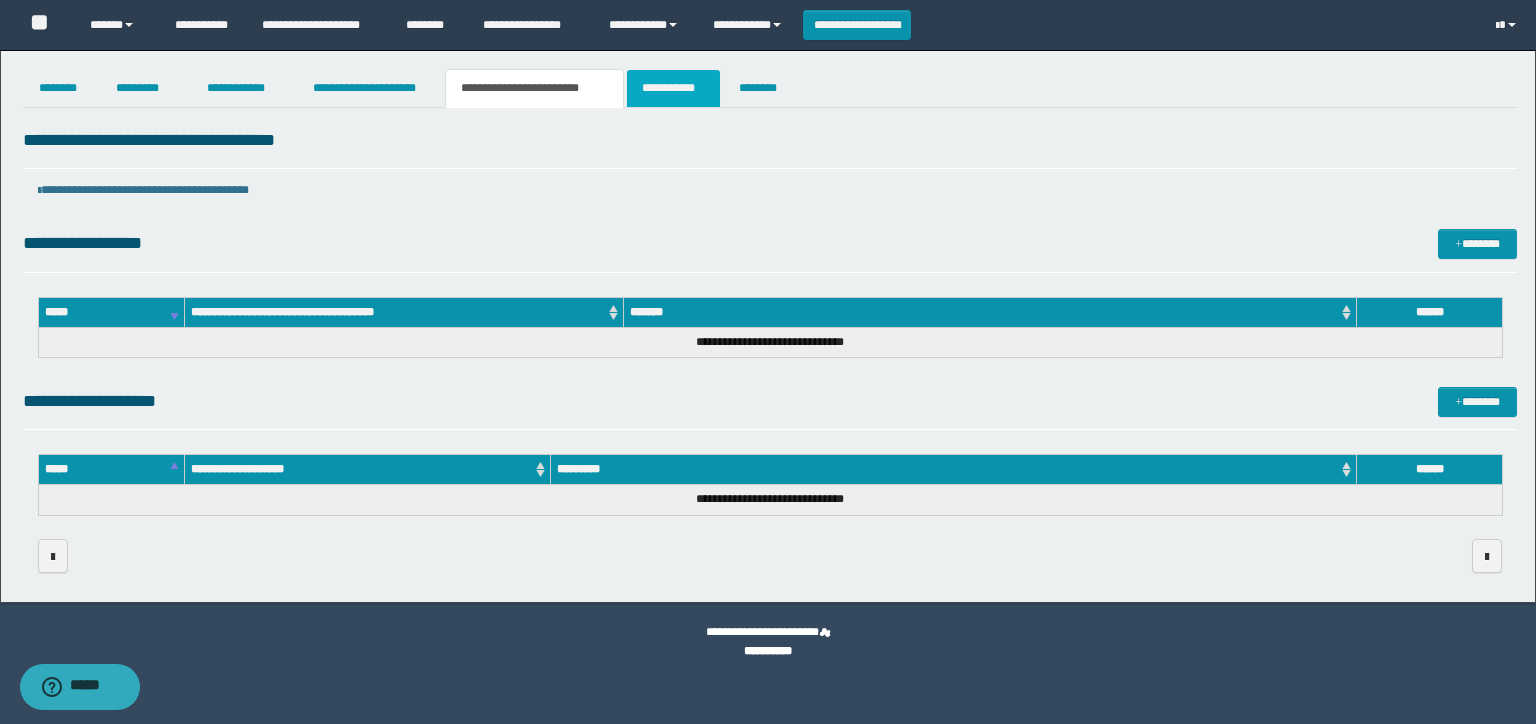 click on "**********" at bounding box center (673, 88) 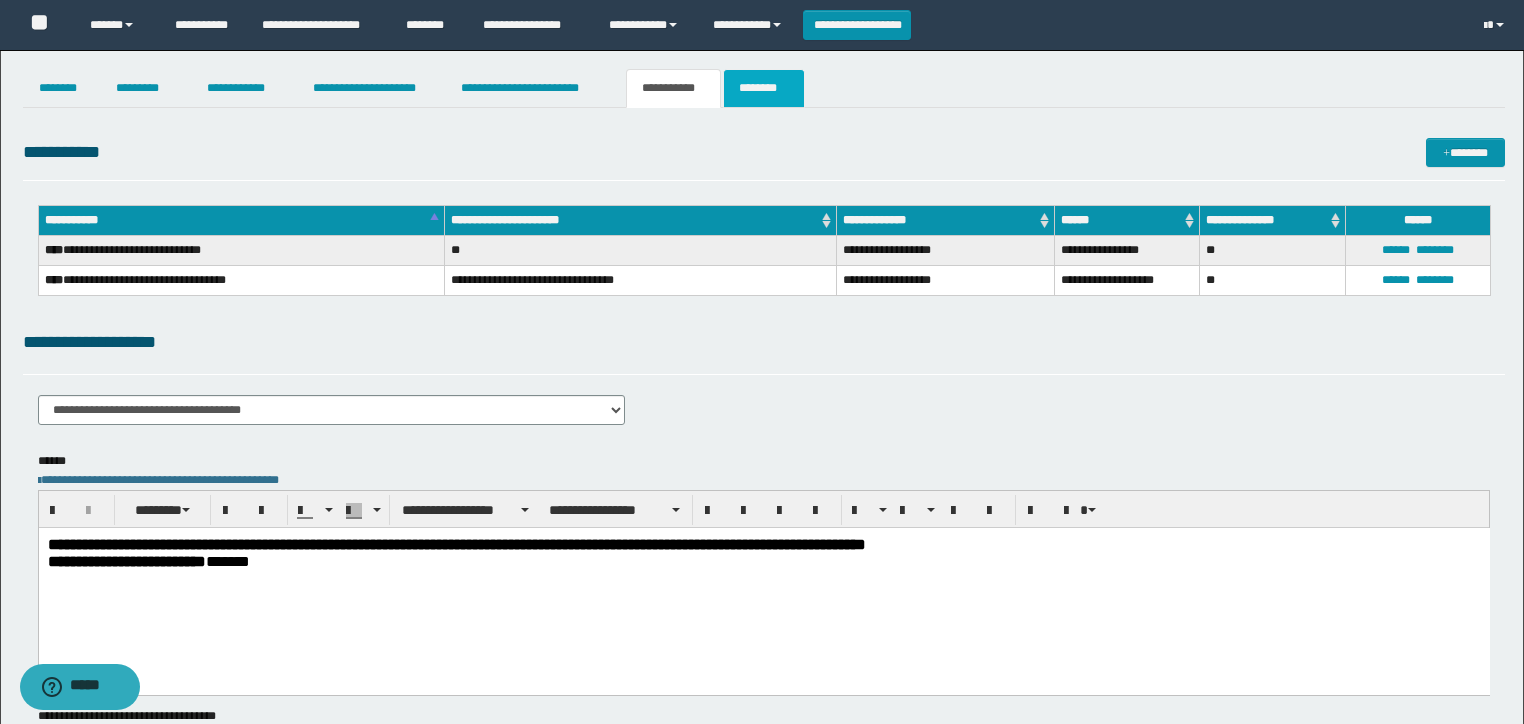 click on "********" at bounding box center (764, 88) 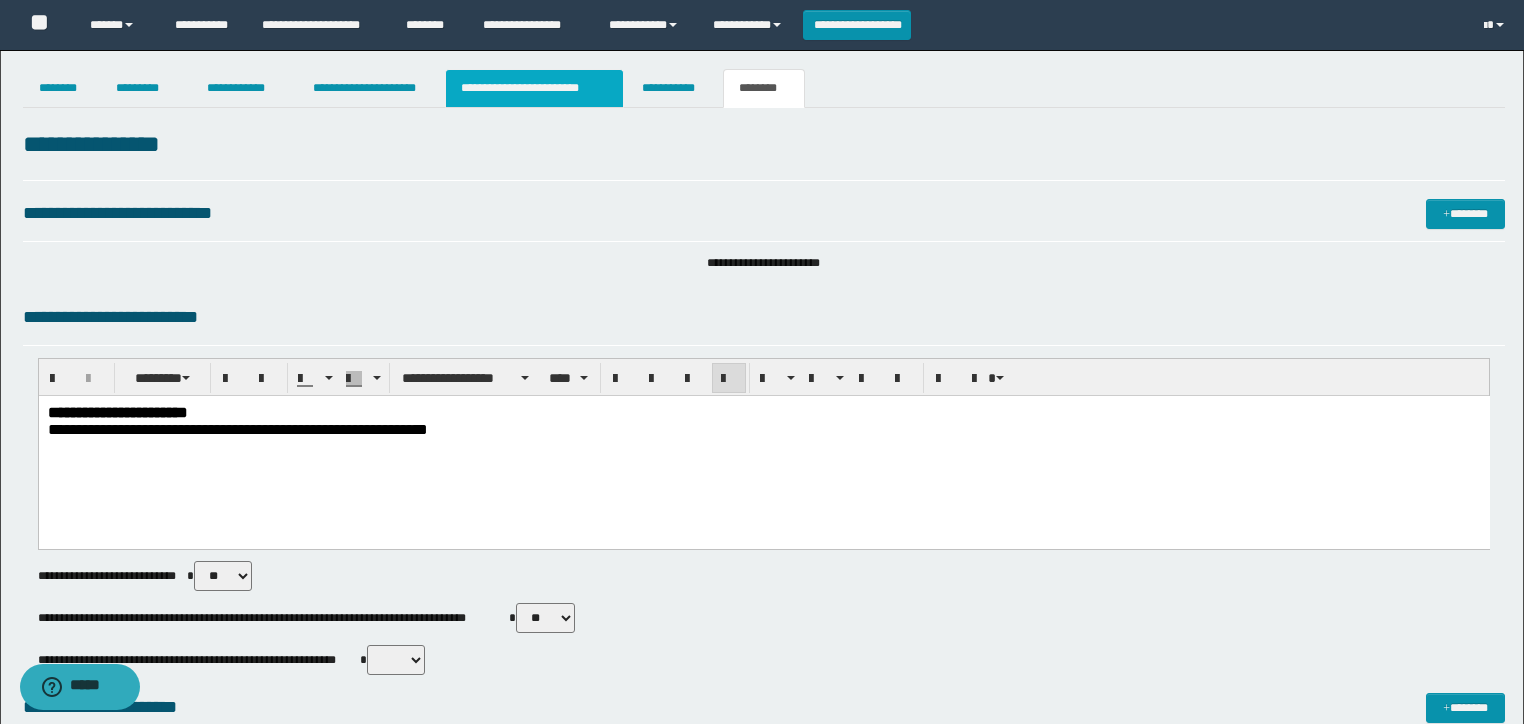 click on "**********" at bounding box center (534, 88) 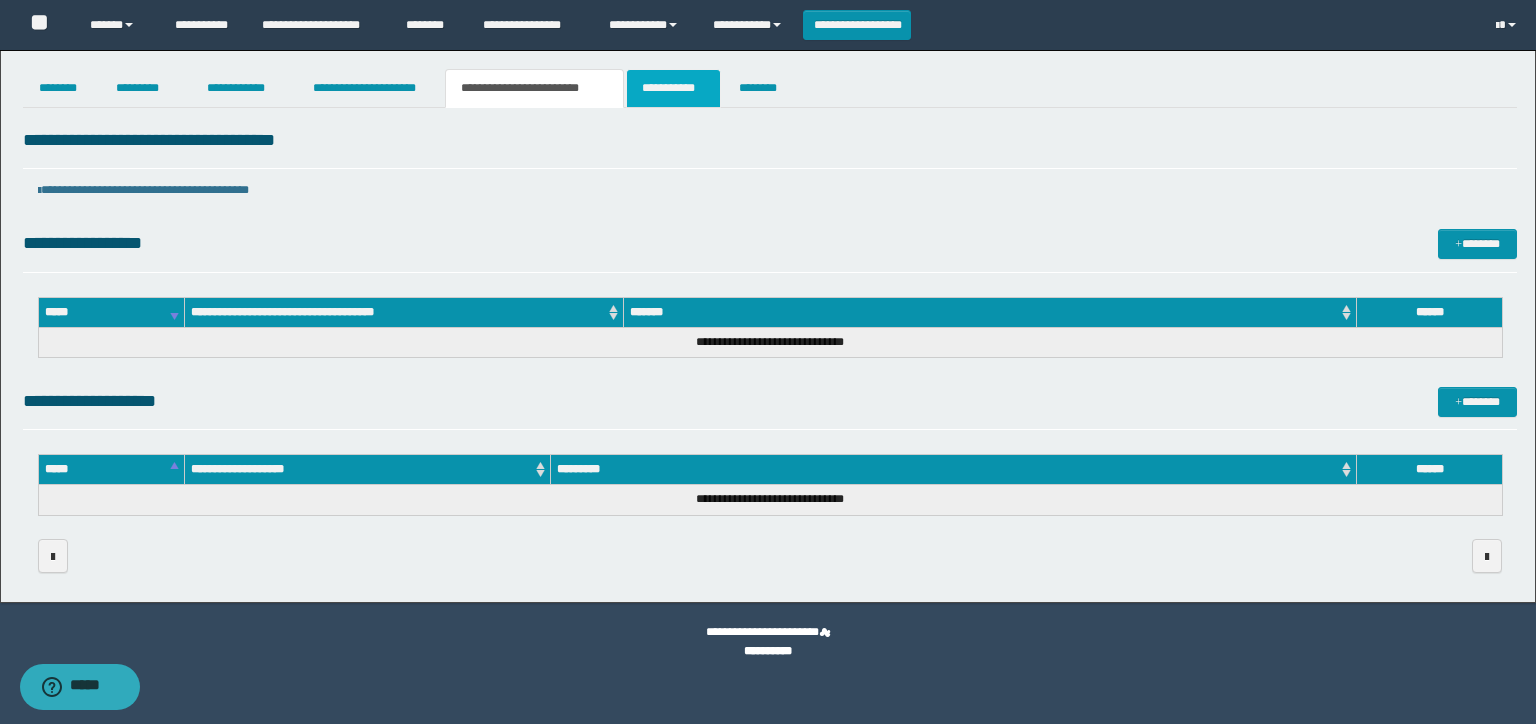 click on "**********" at bounding box center [673, 88] 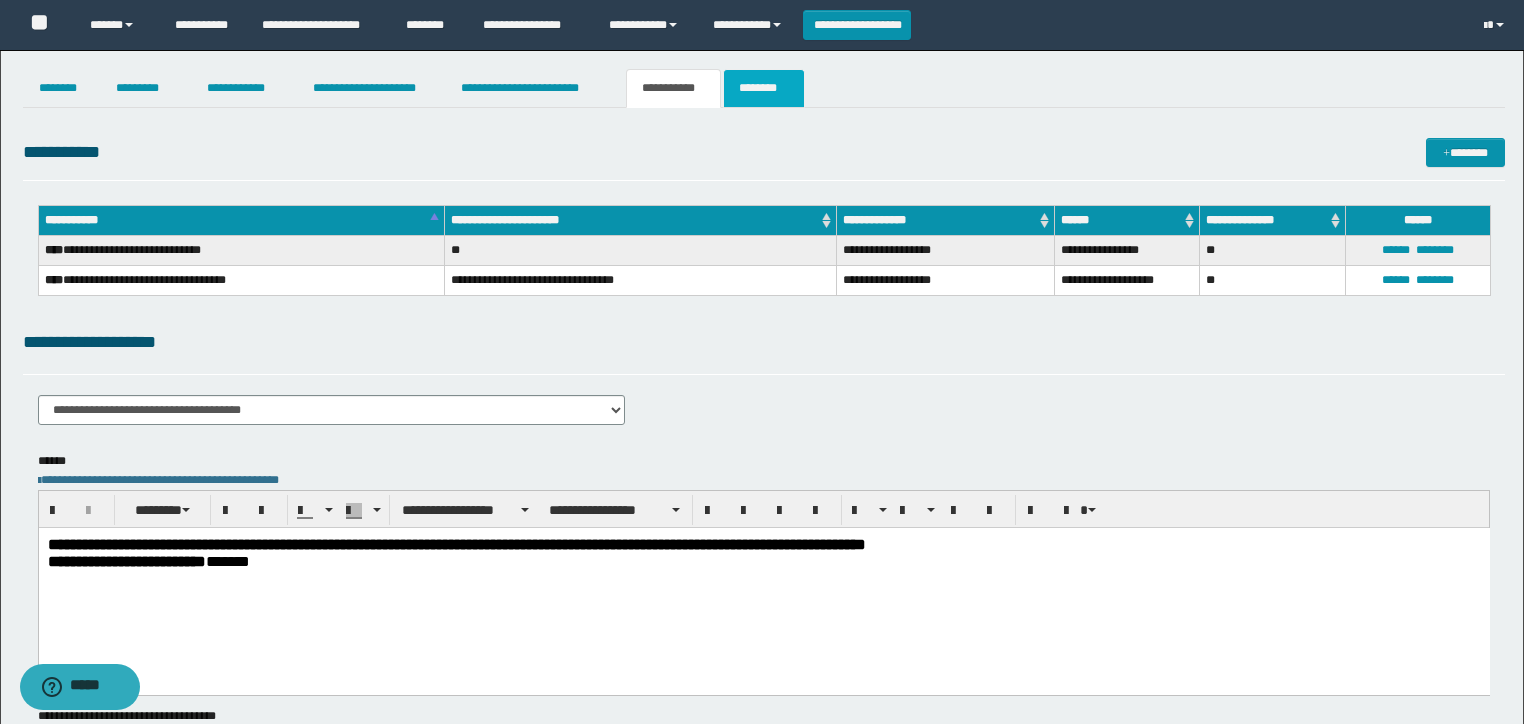 click on "********" at bounding box center [764, 88] 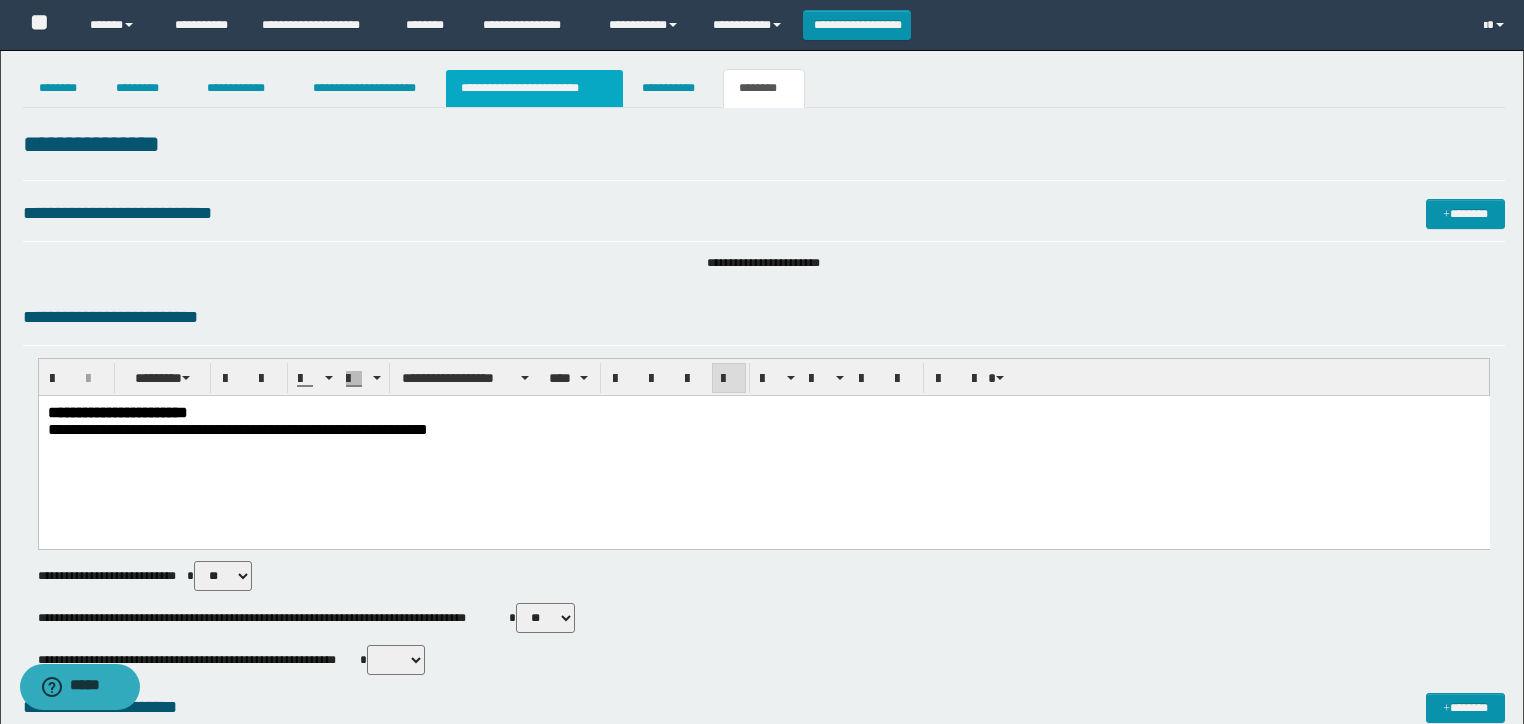 click on "**********" at bounding box center (534, 88) 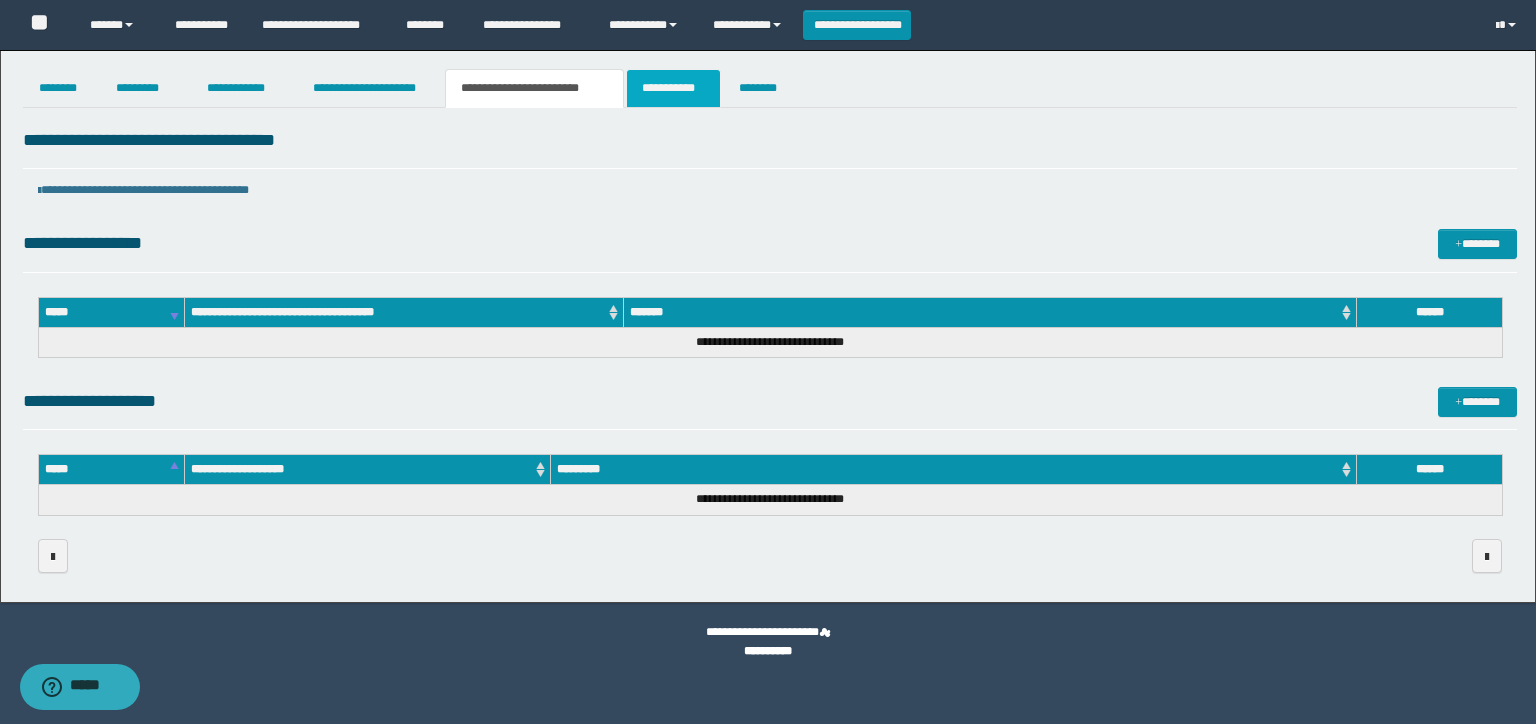 click on "**********" at bounding box center (673, 88) 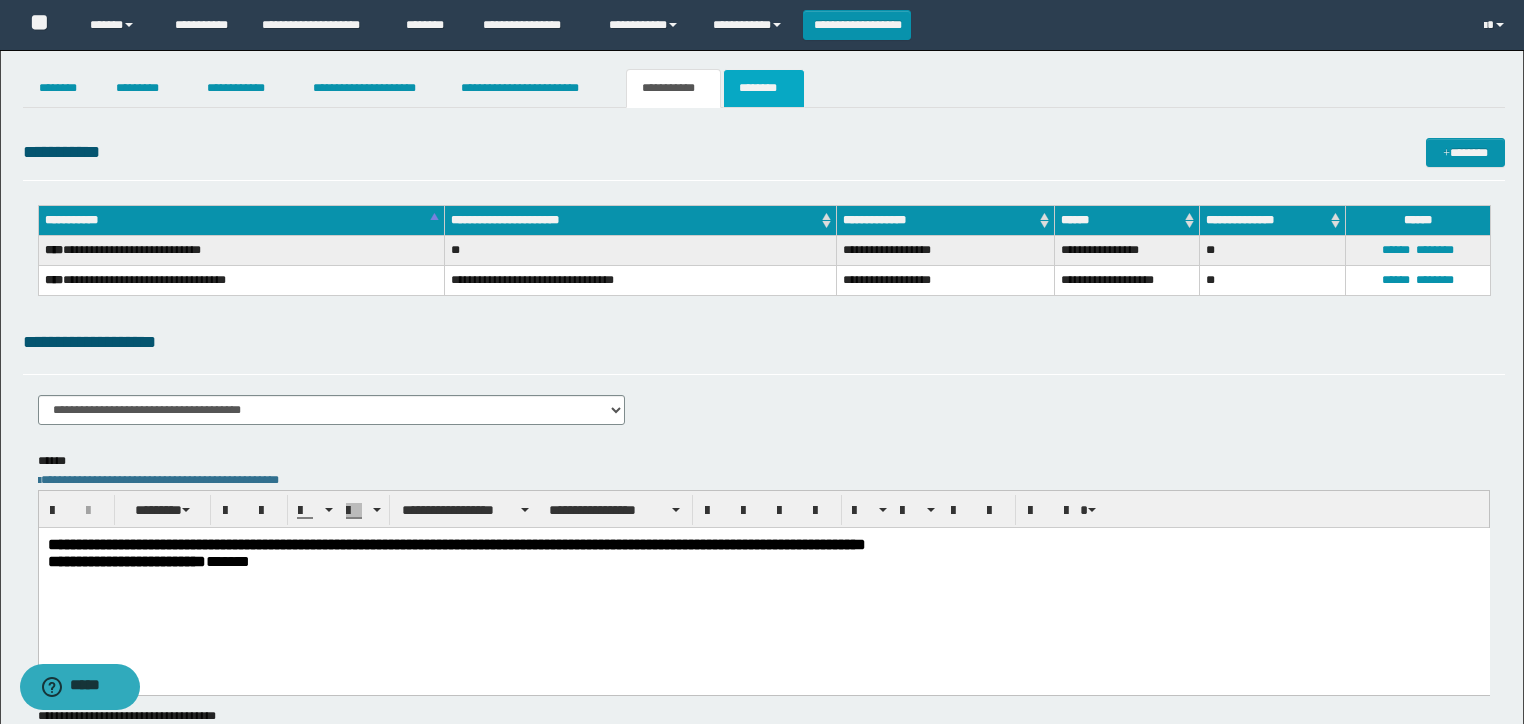 click on "********" at bounding box center [764, 88] 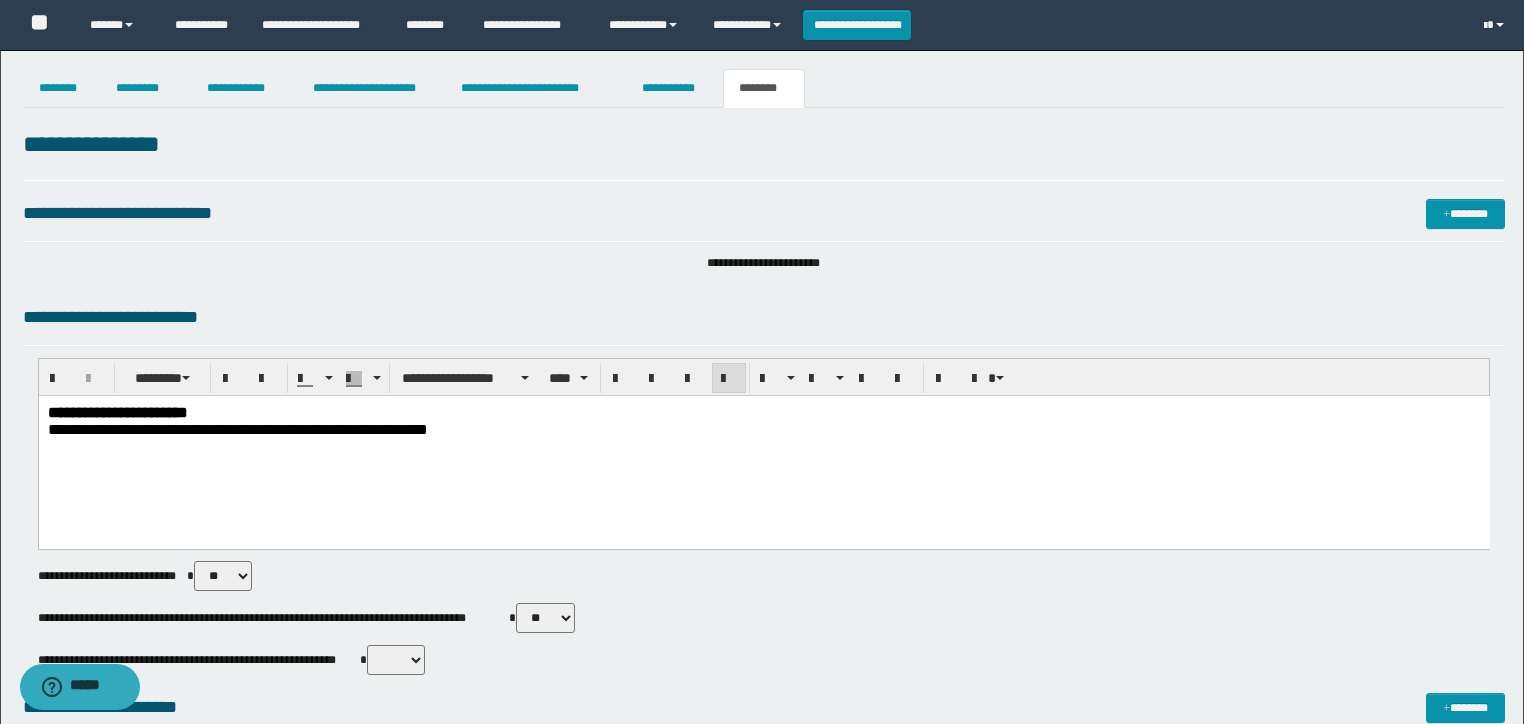 drag, startPoint x: 699, startPoint y: 468, endPoint x: 710, endPoint y: 461, distance: 13.038404 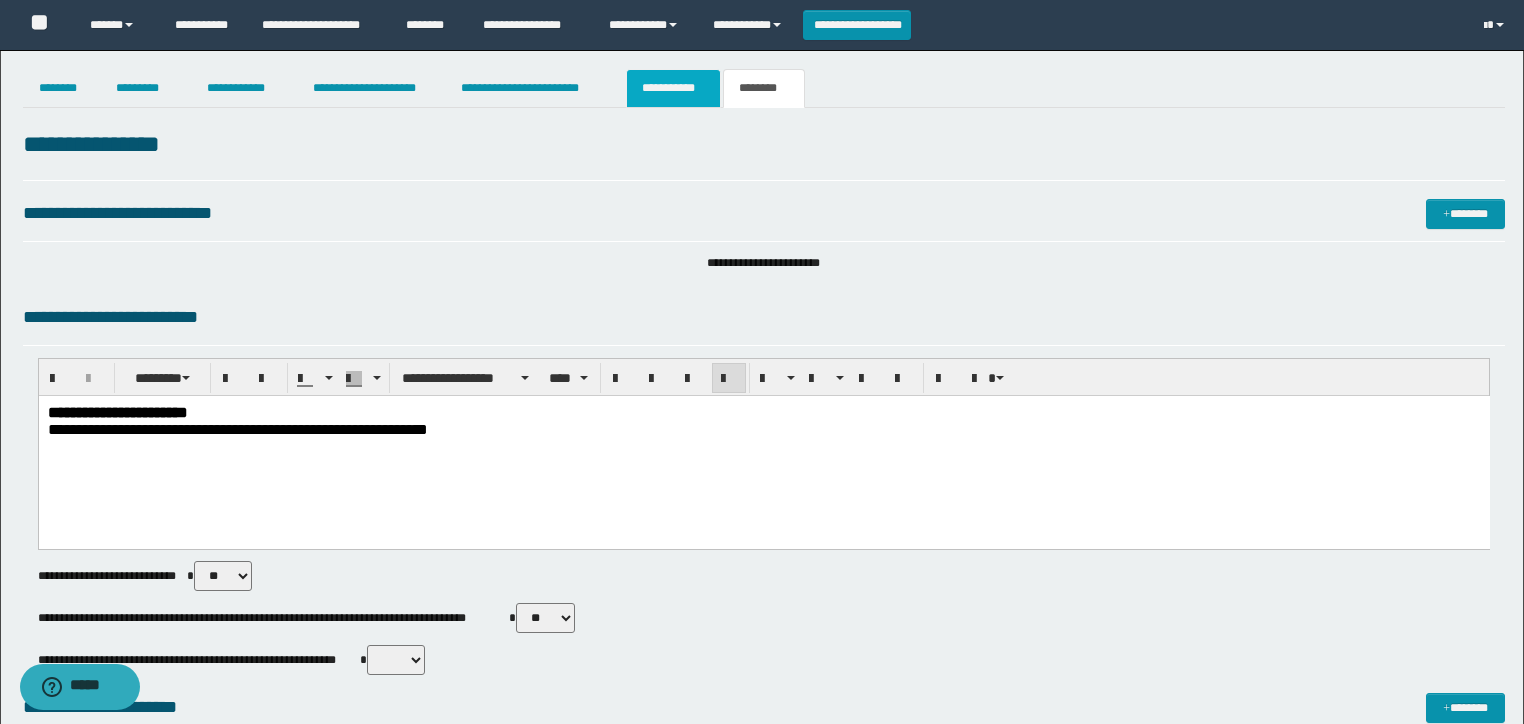 click on "**********" at bounding box center (673, 88) 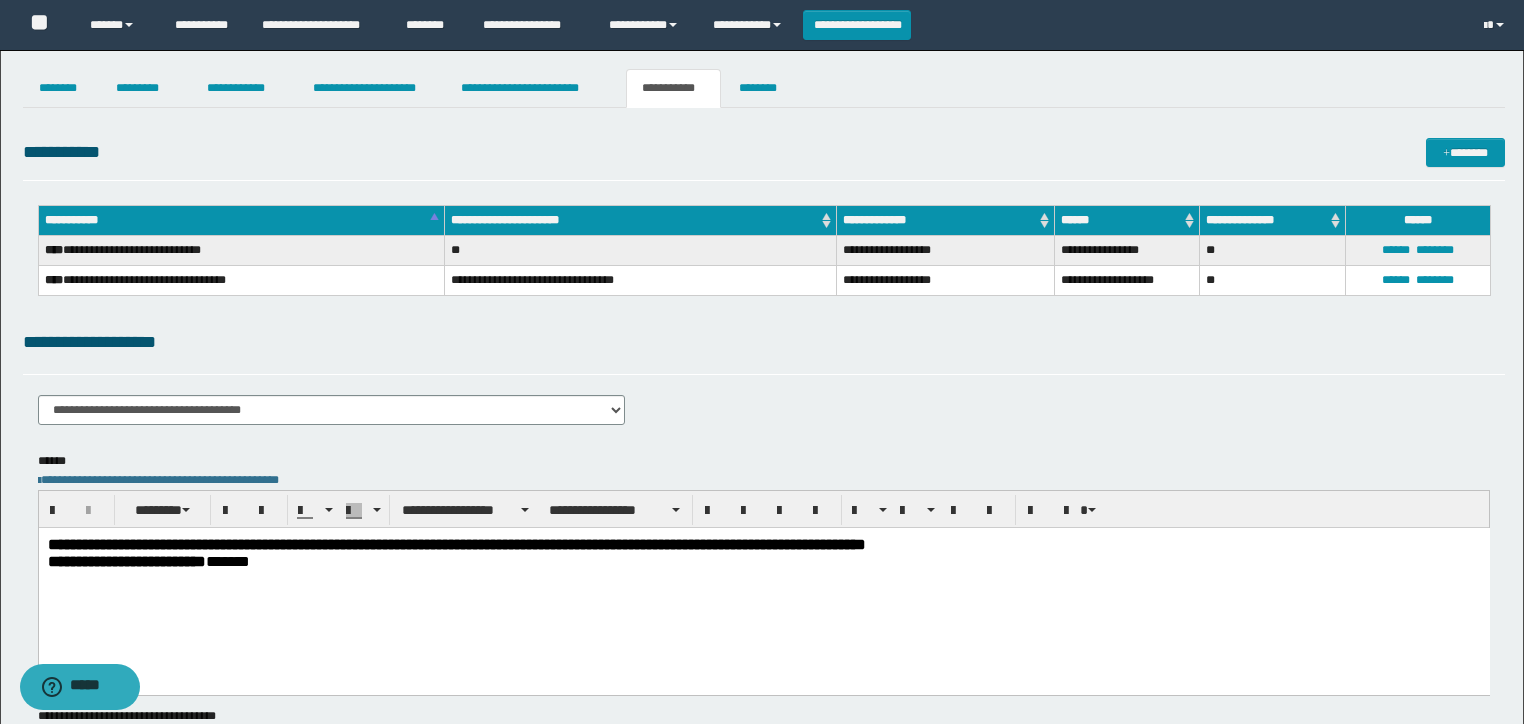 click on "**********" at bounding box center [764, 342] 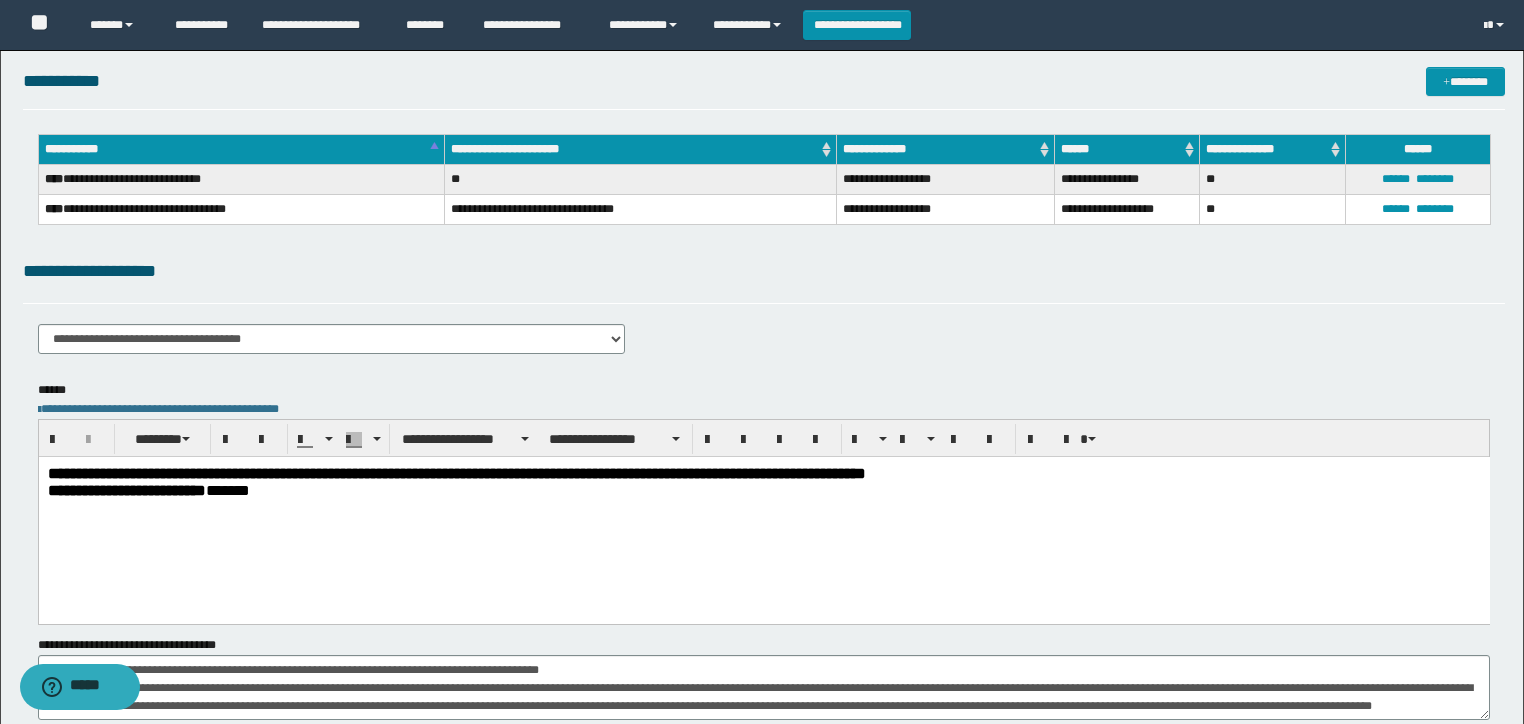 scroll, scrollTop: 160, scrollLeft: 0, axis: vertical 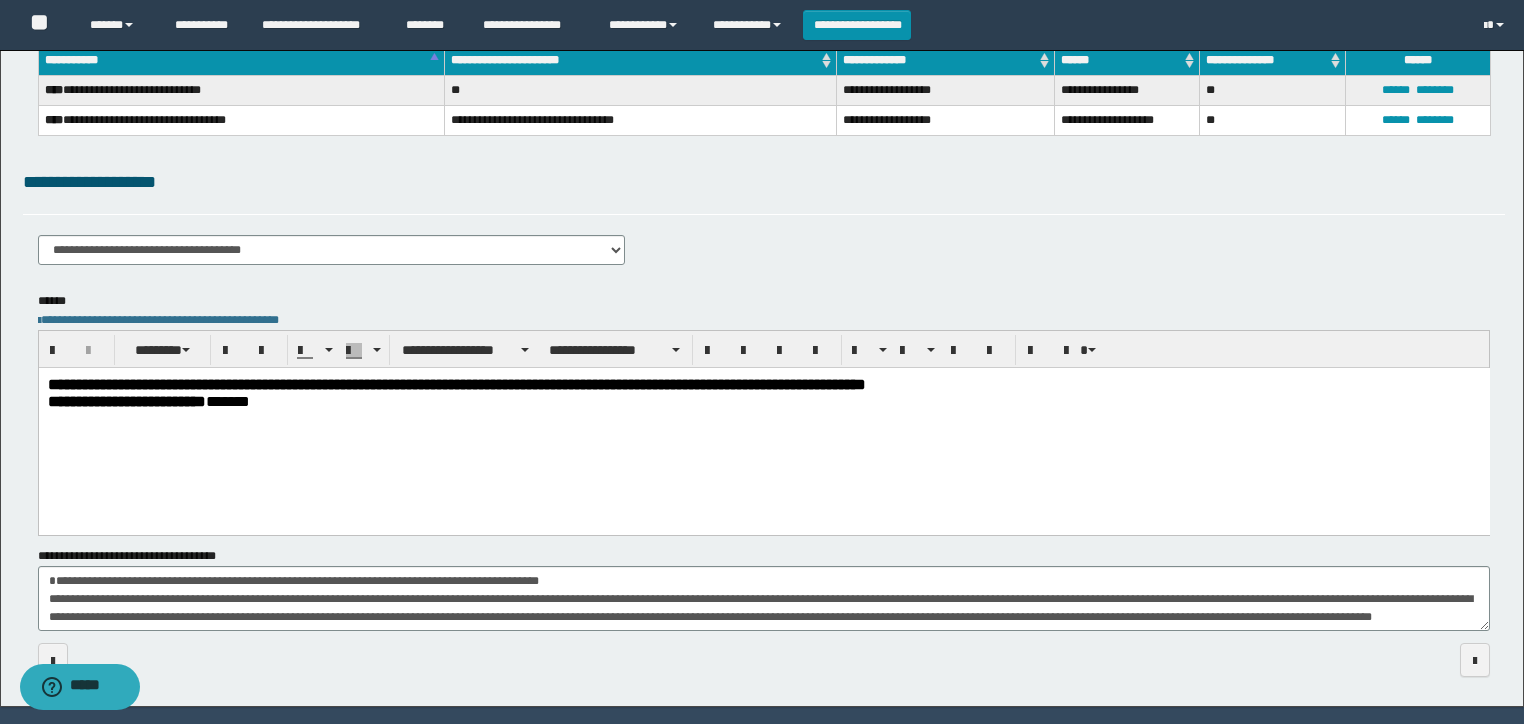 click on "**********" at bounding box center [764, 257] 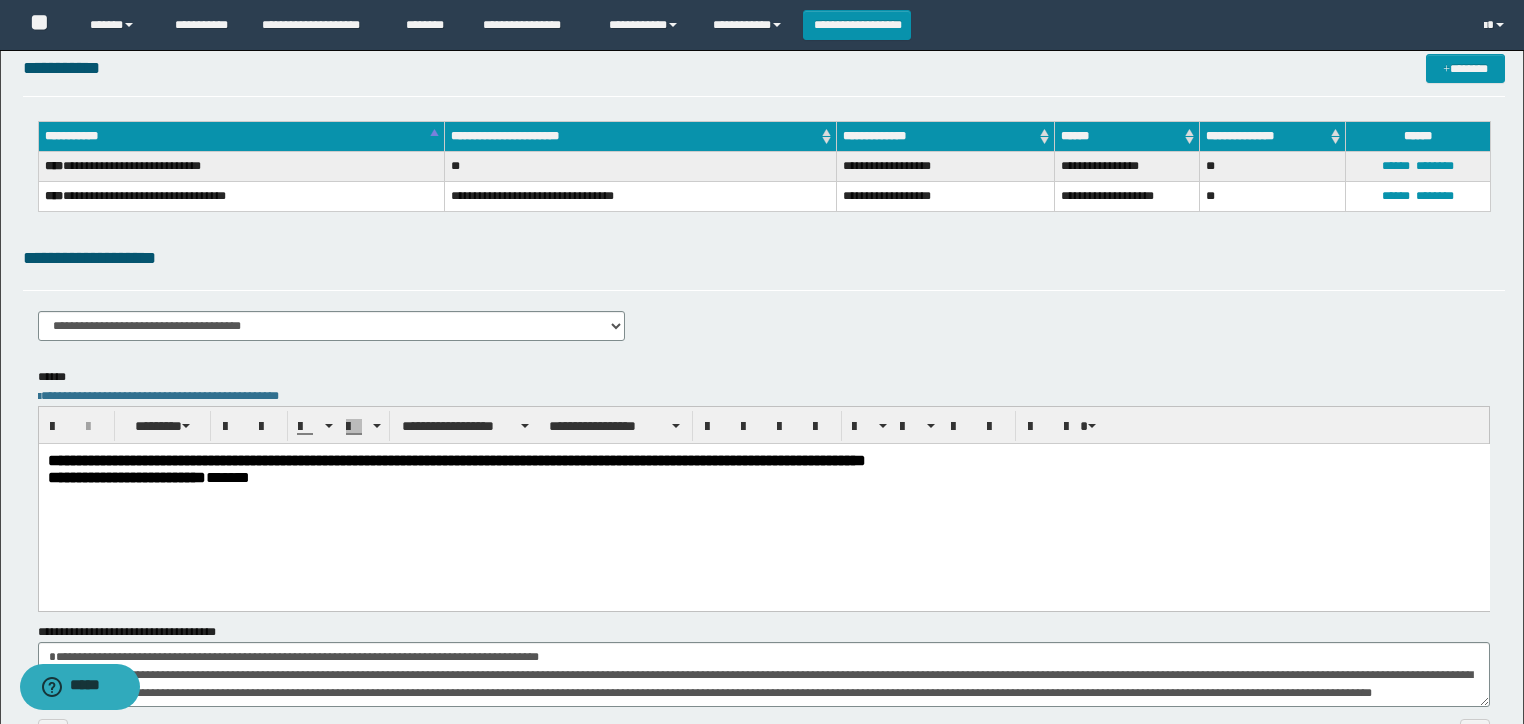 scroll, scrollTop: 0, scrollLeft: 0, axis: both 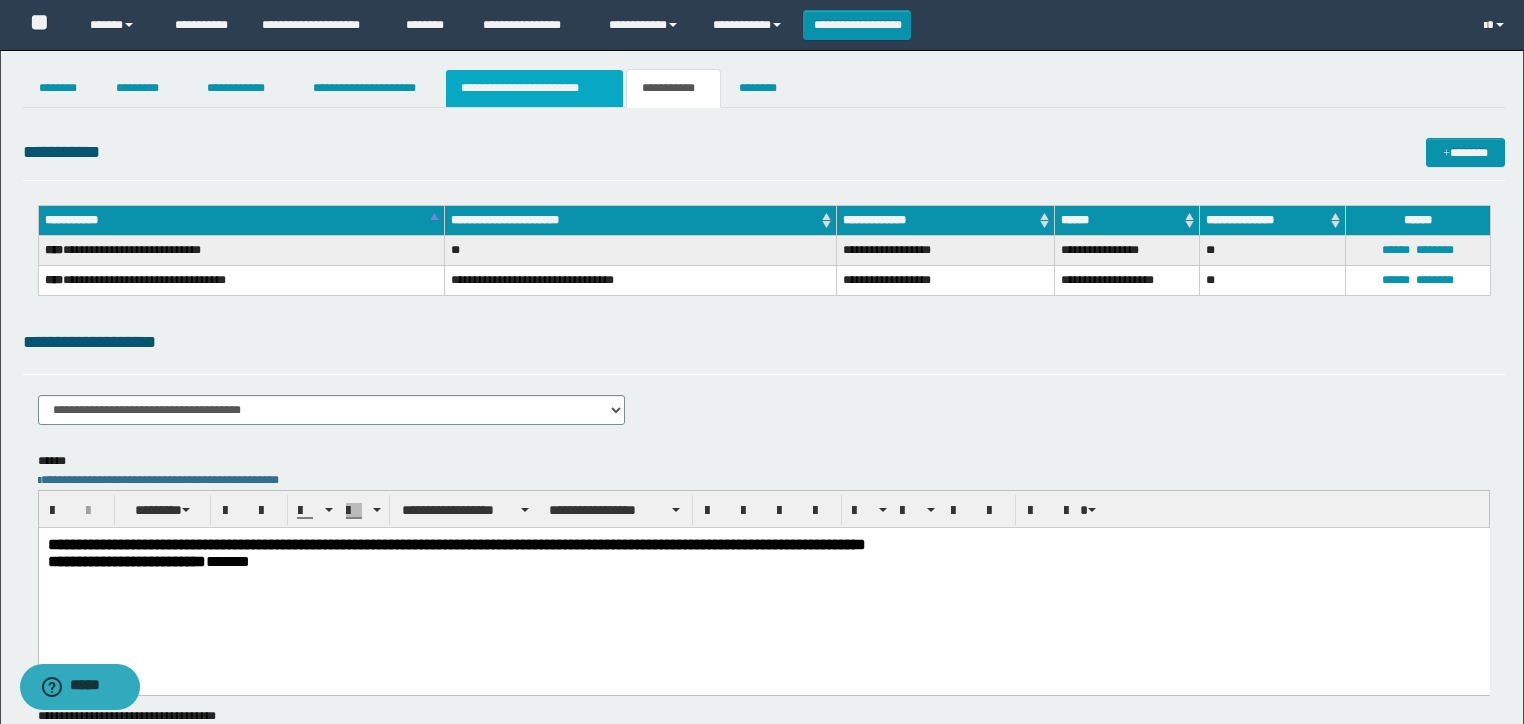 click on "**********" at bounding box center (534, 88) 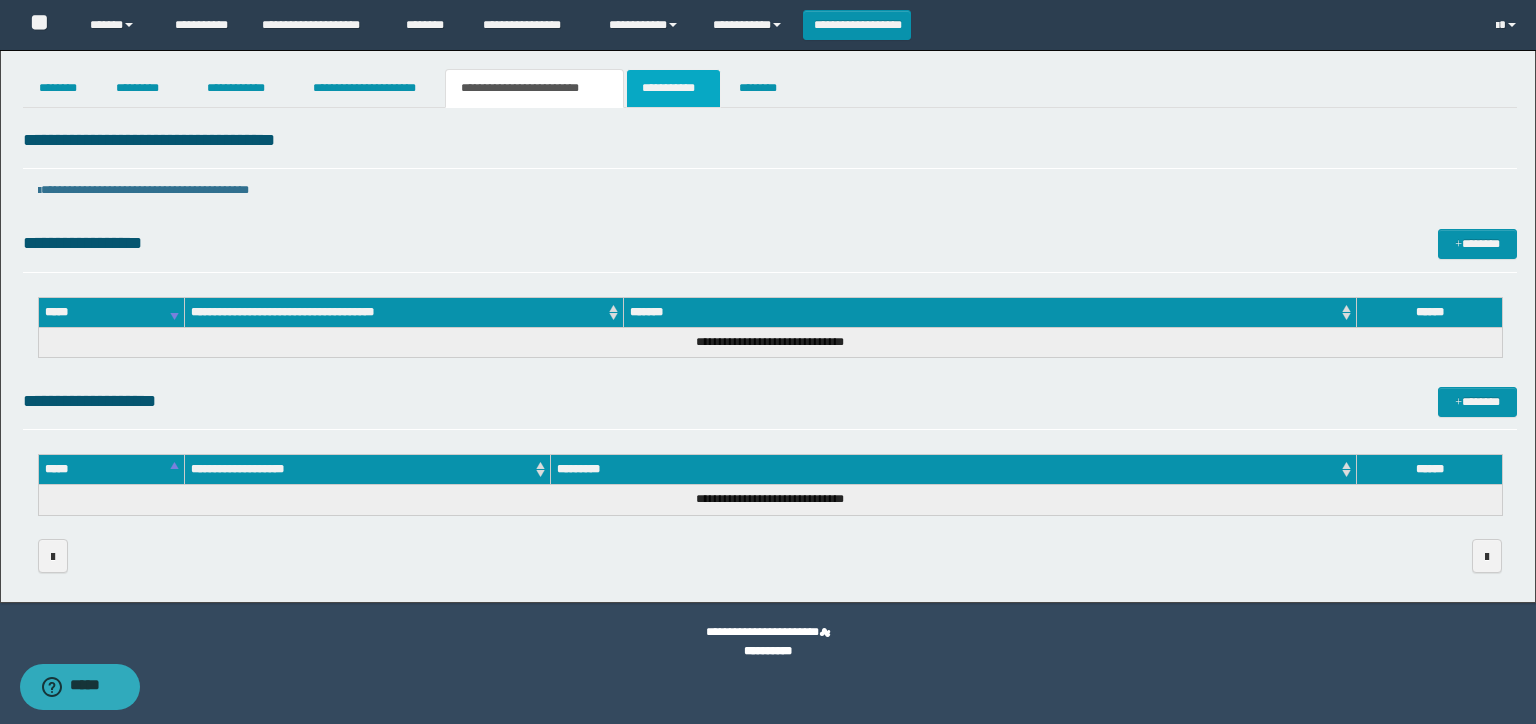 click on "**********" at bounding box center [673, 88] 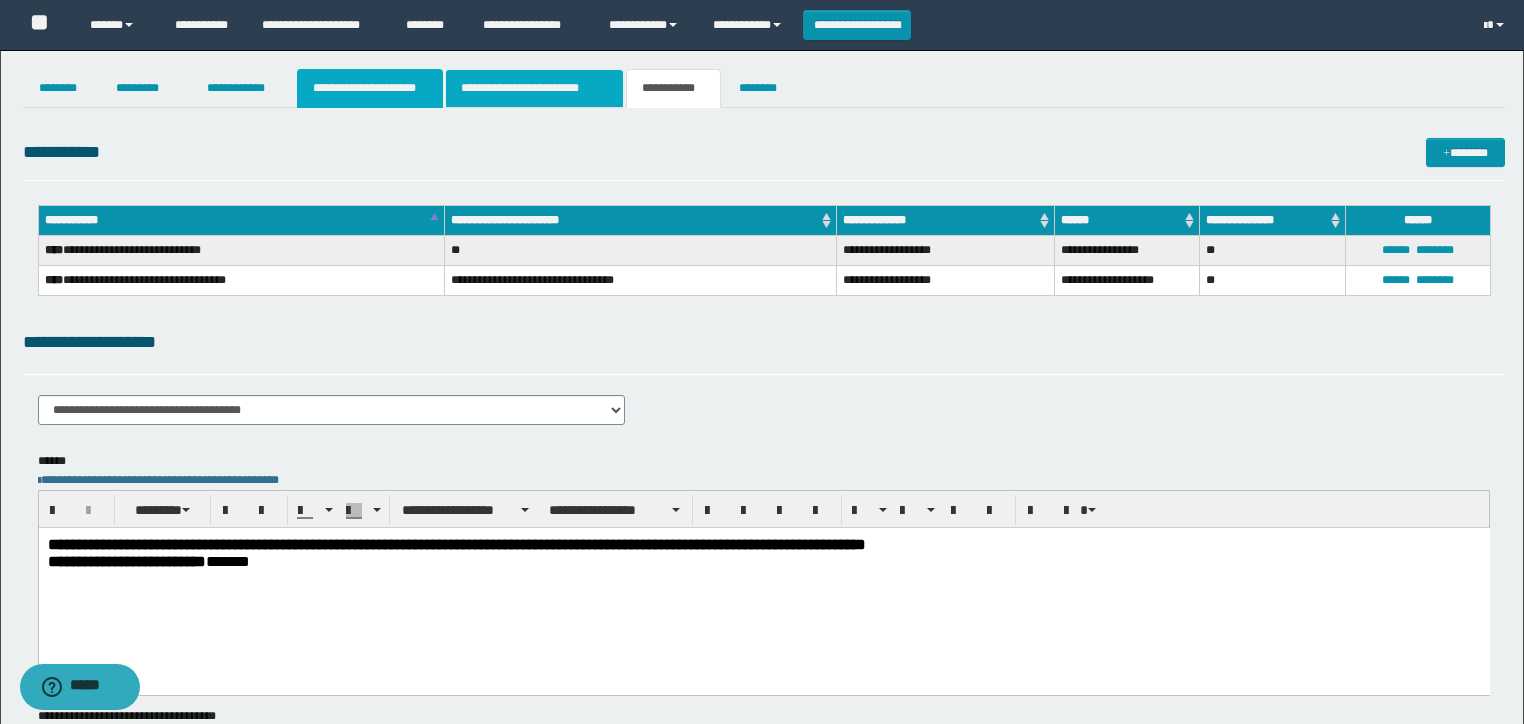 drag, startPoint x: 380, startPoint y: 81, endPoint x: 447, endPoint y: 80, distance: 67.00746 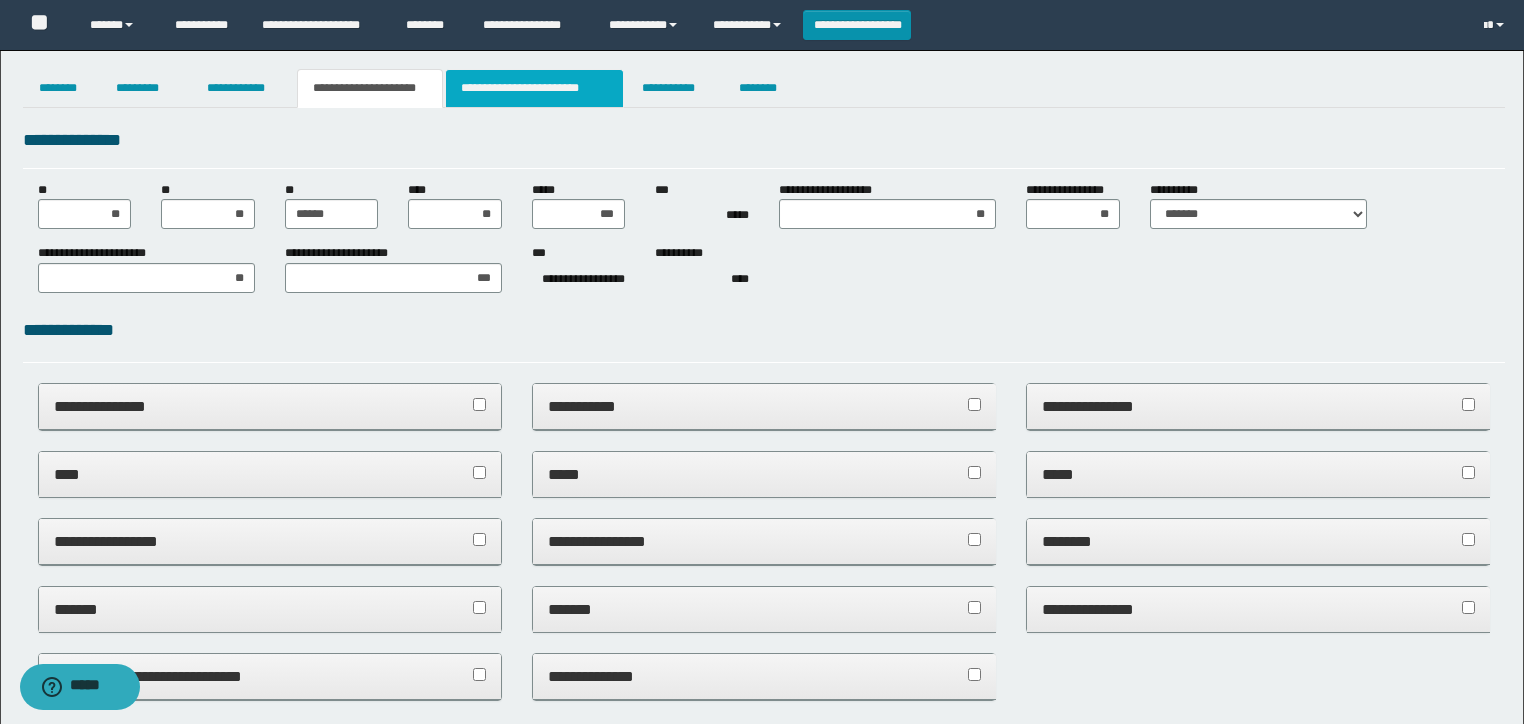 click on "**********" at bounding box center (534, 88) 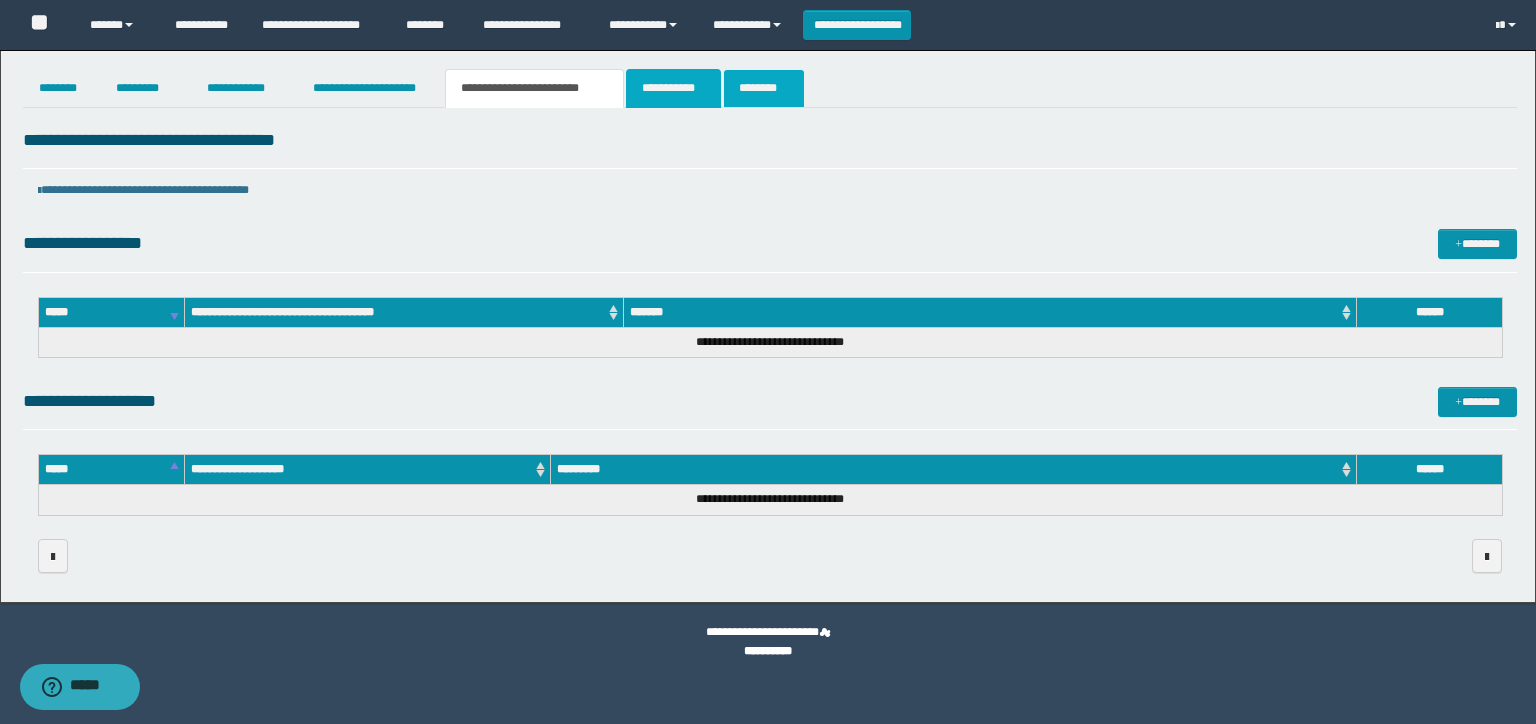 drag, startPoint x: 686, startPoint y: 105, endPoint x: 746, endPoint y: 97, distance: 60.530983 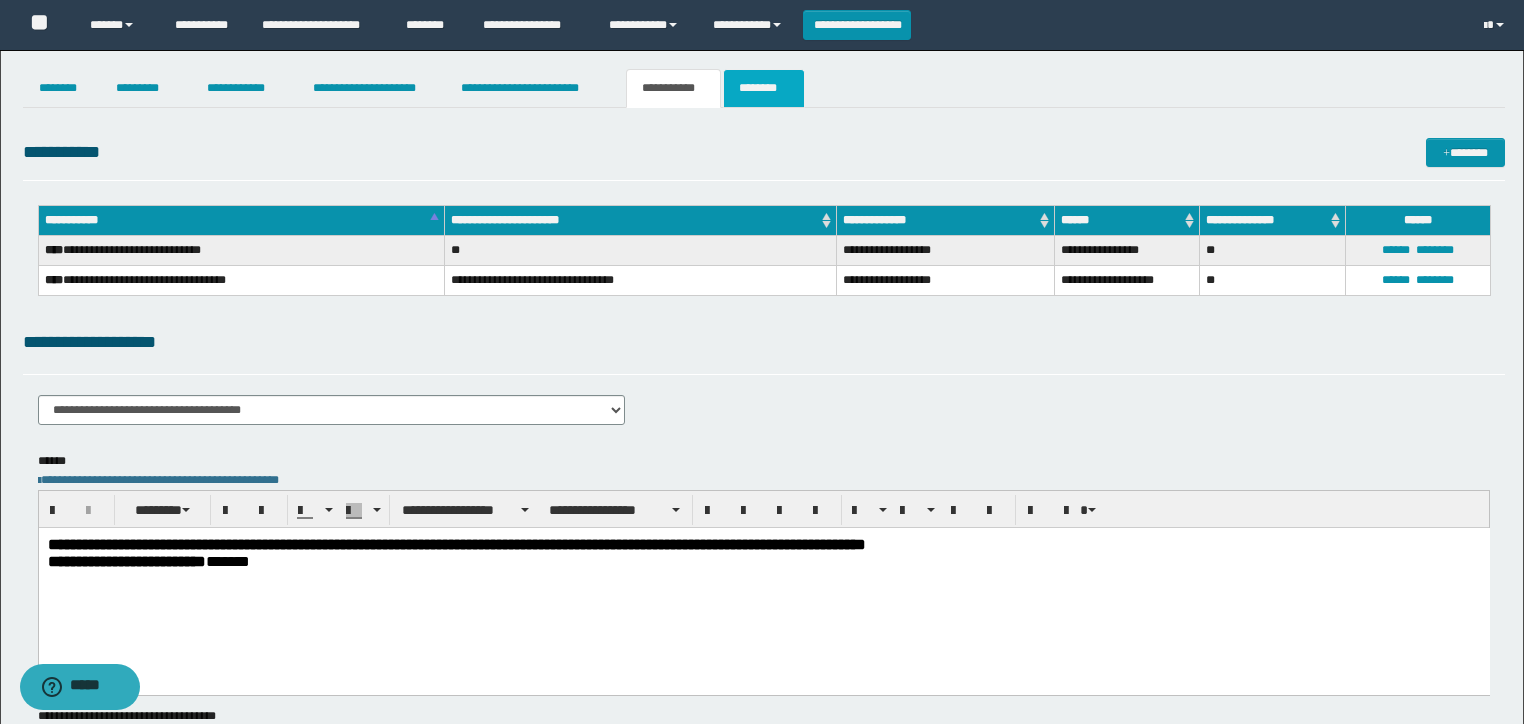 click on "********" at bounding box center (764, 88) 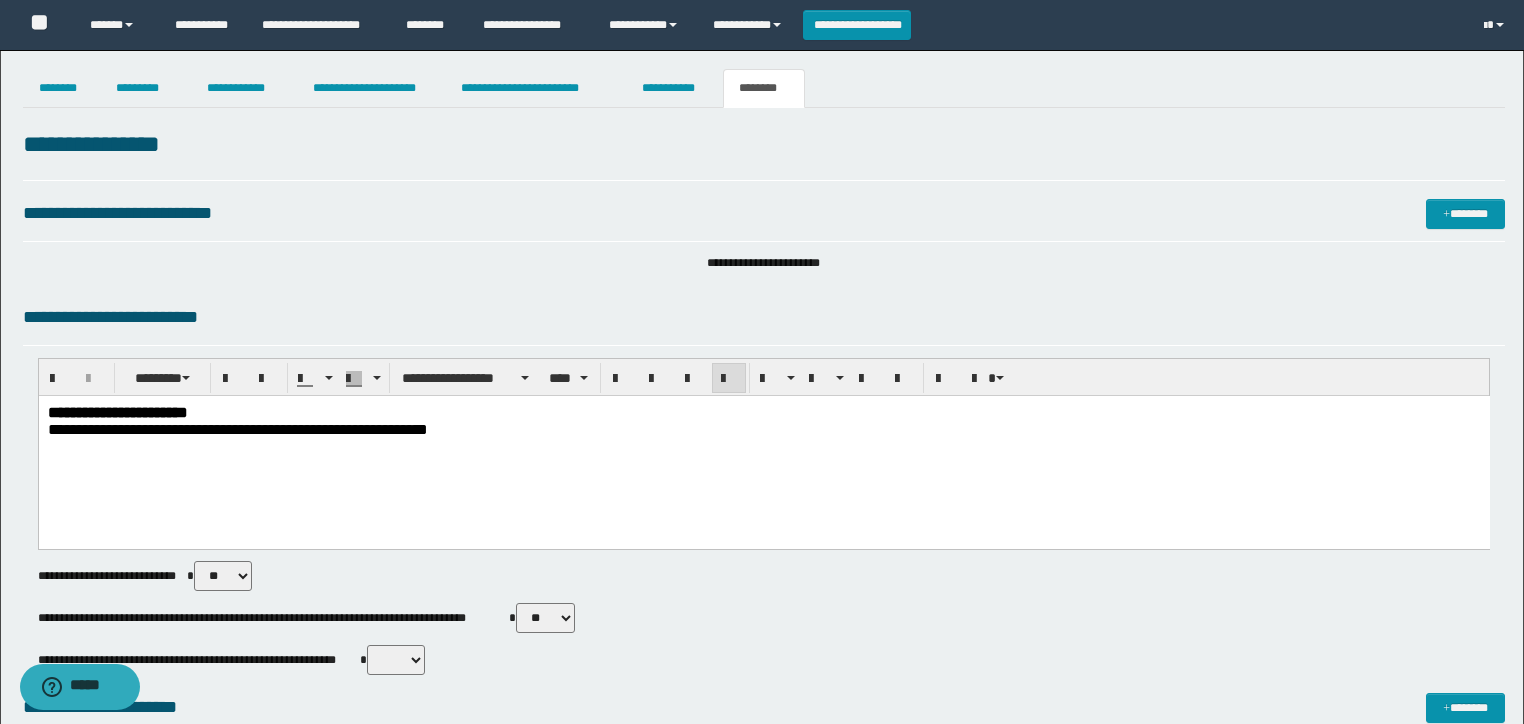click on "**********" at bounding box center [763, 446] 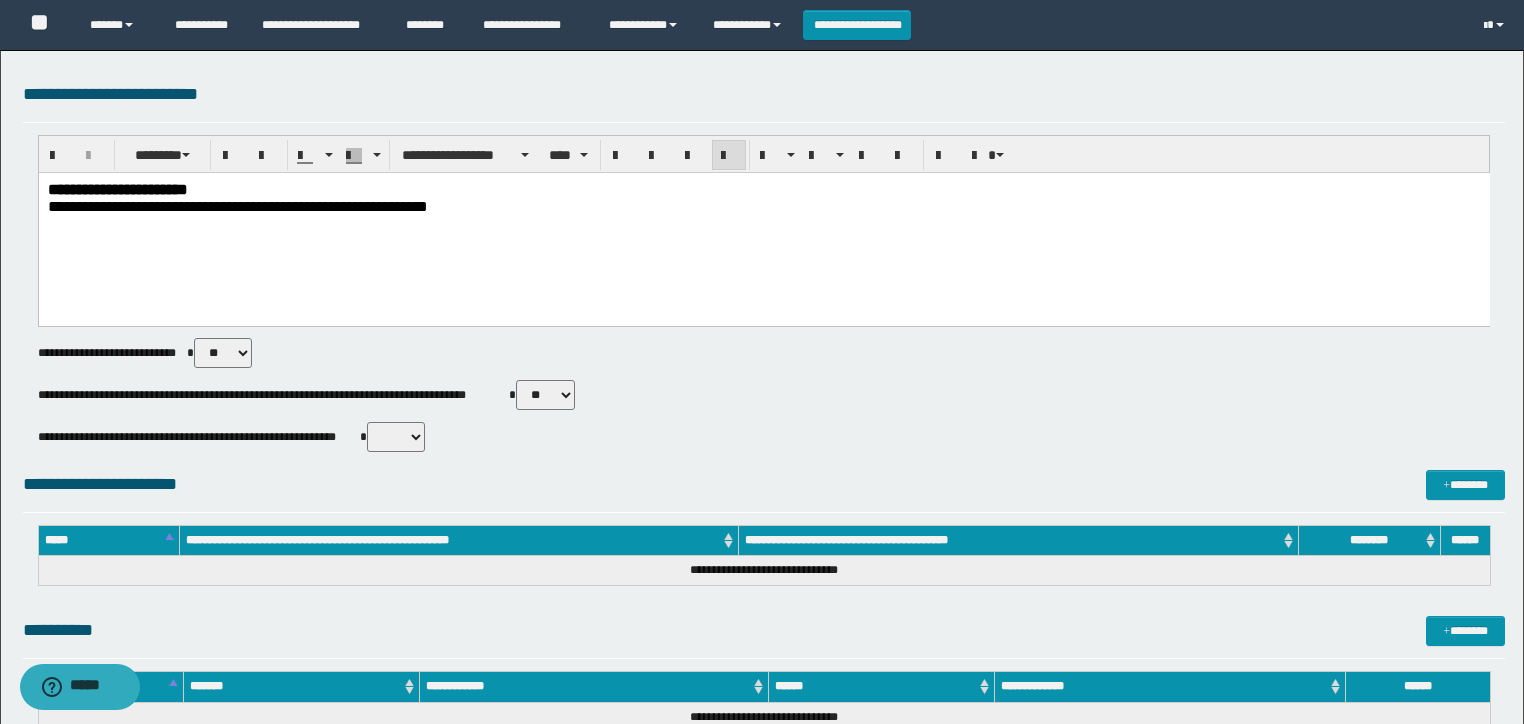 scroll, scrollTop: 0, scrollLeft: 0, axis: both 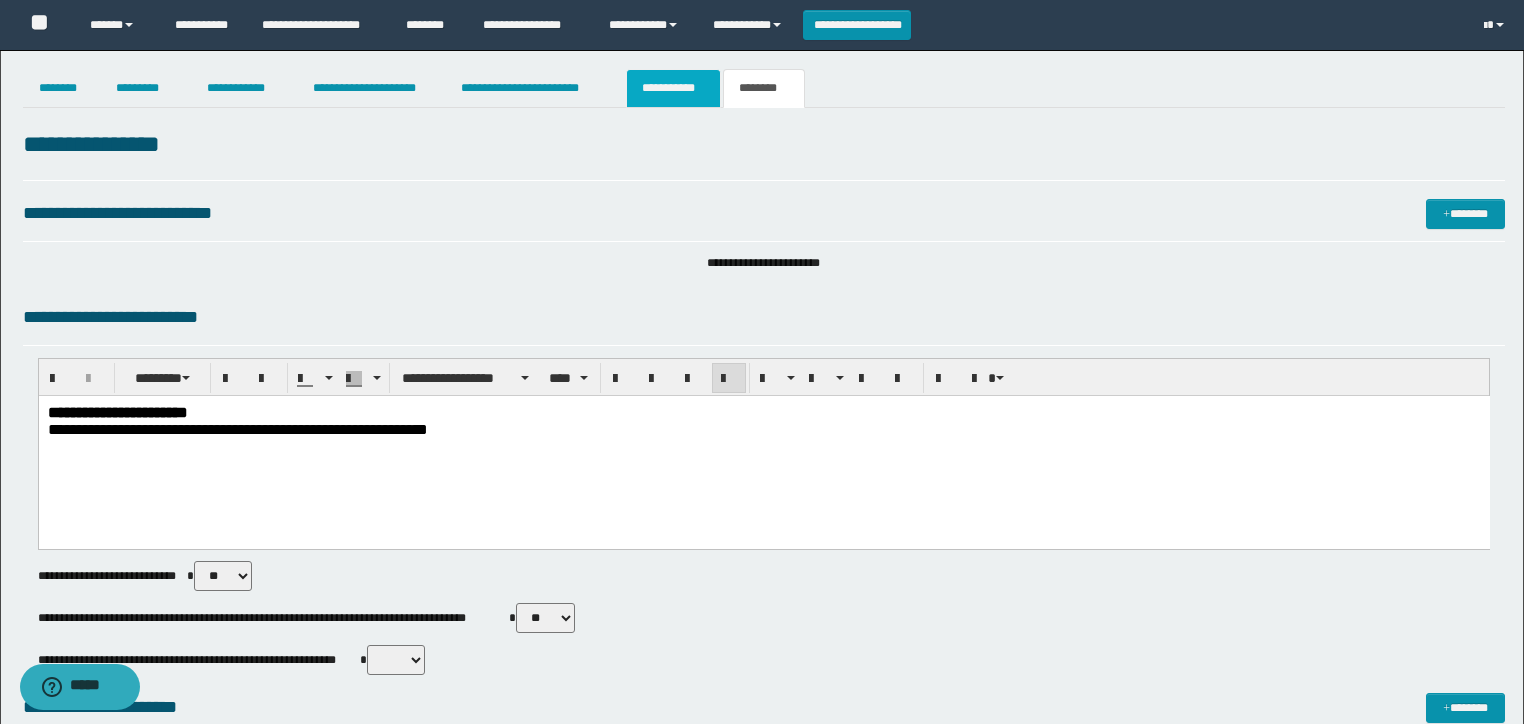 click on "**********" at bounding box center (673, 88) 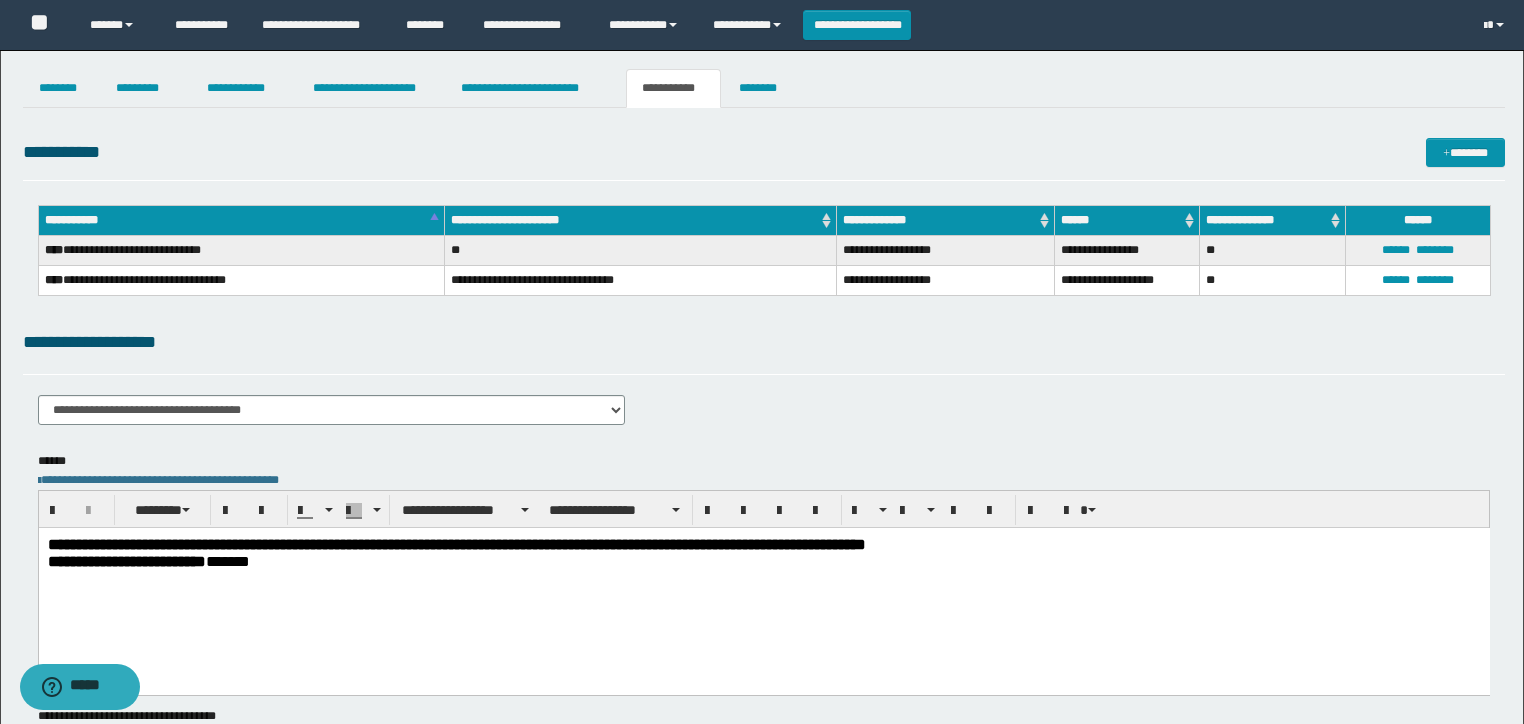 scroll, scrollTop: 0, scrollLeft: 0, axis: both 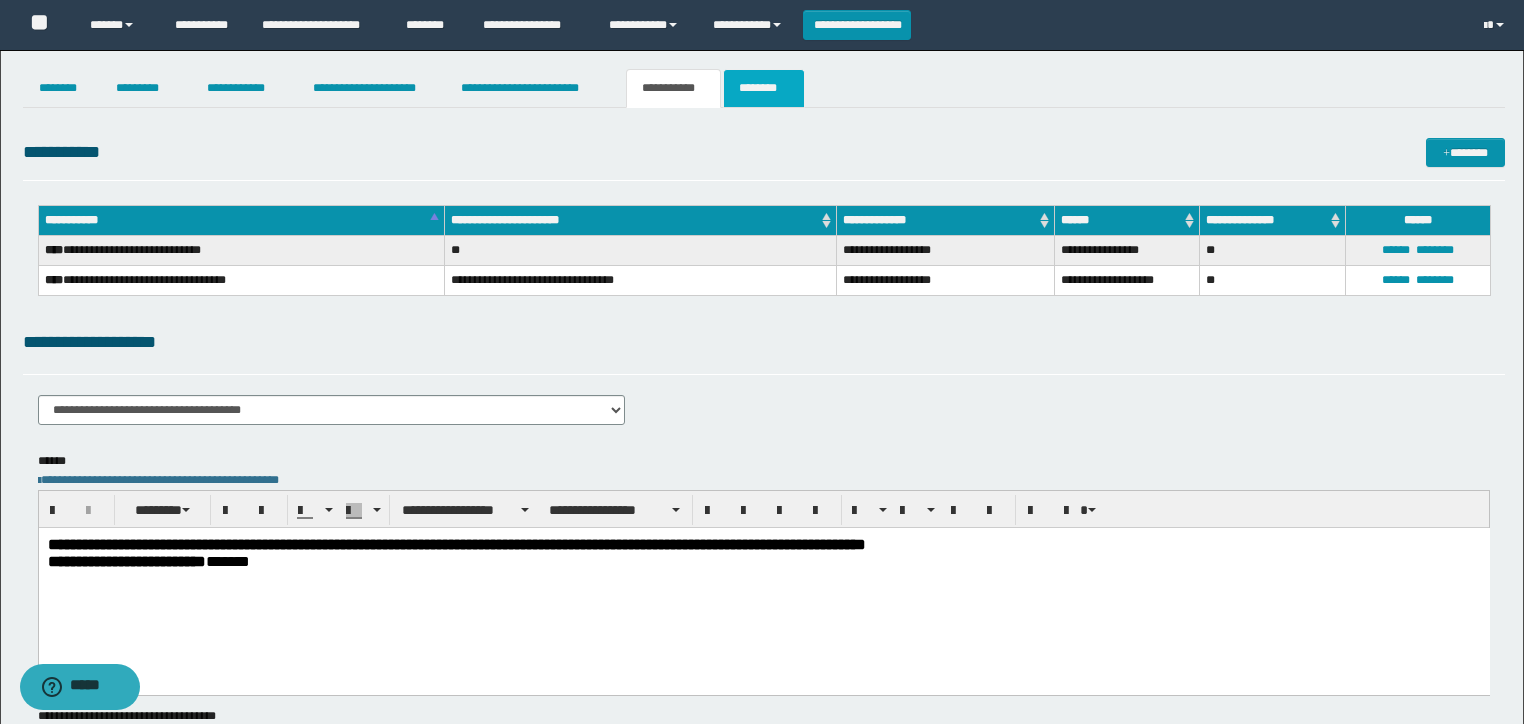 click on "********" at bounding box center (764, 88) 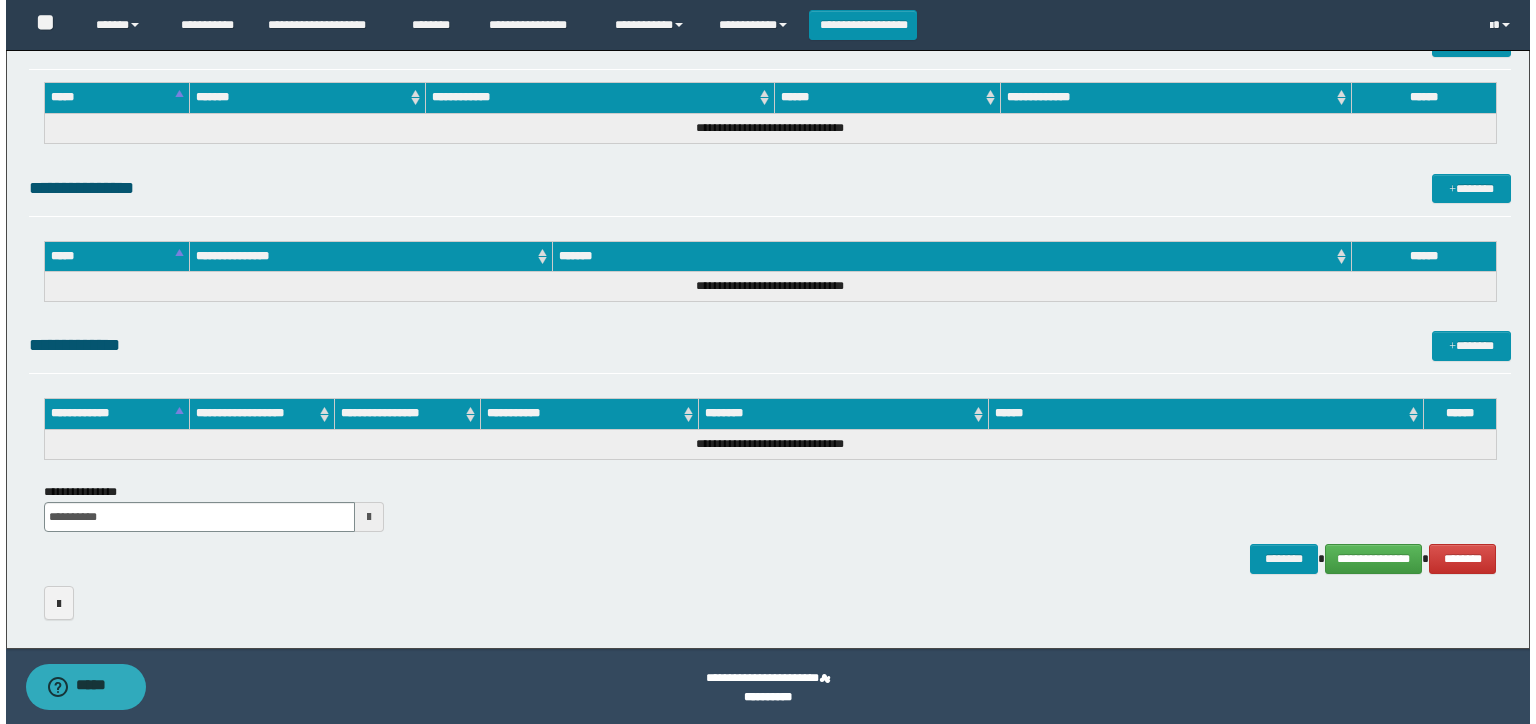scroll, scrollTop: 814, scrollLeft: 0, axis: vertical 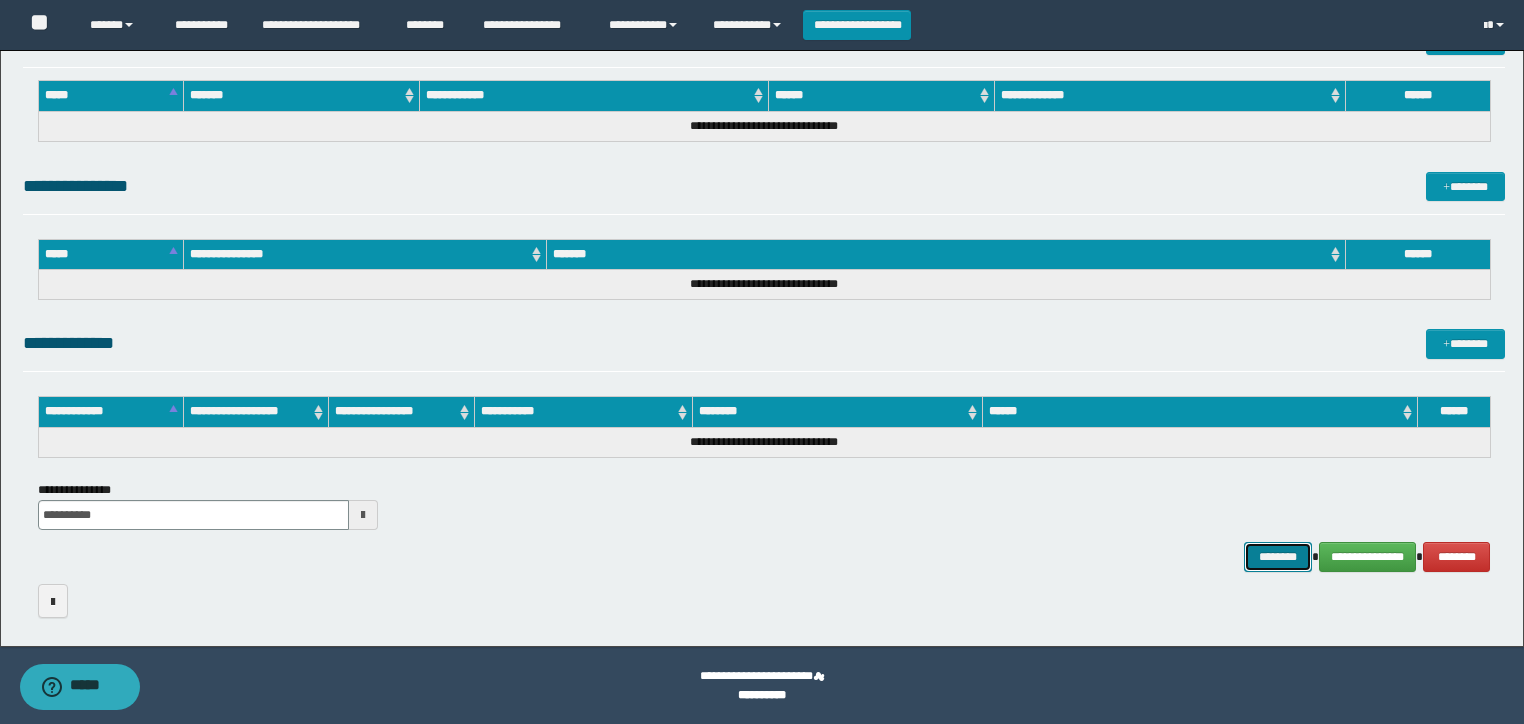 click on "********" at bounding box center [1277, 557] 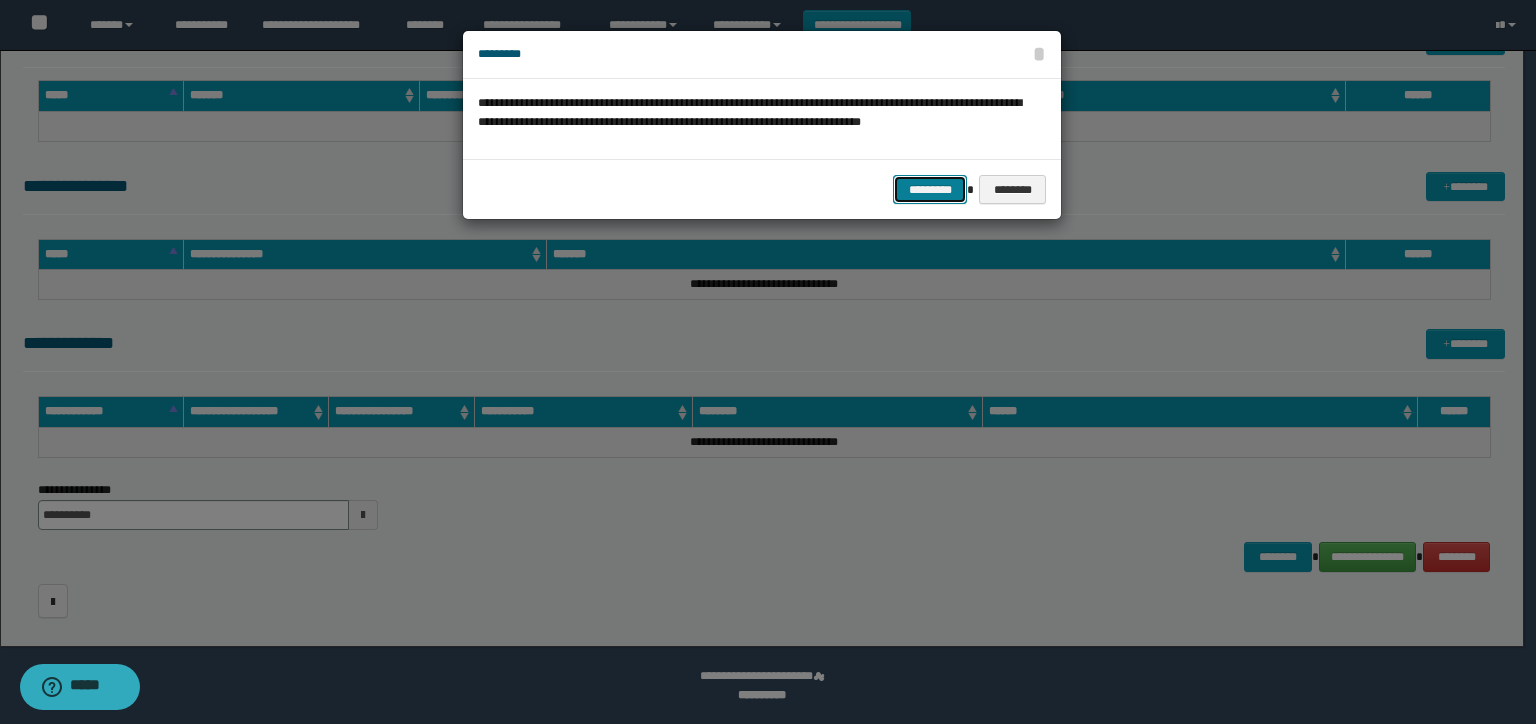 click on "*********" at bounding box center (930, 190) 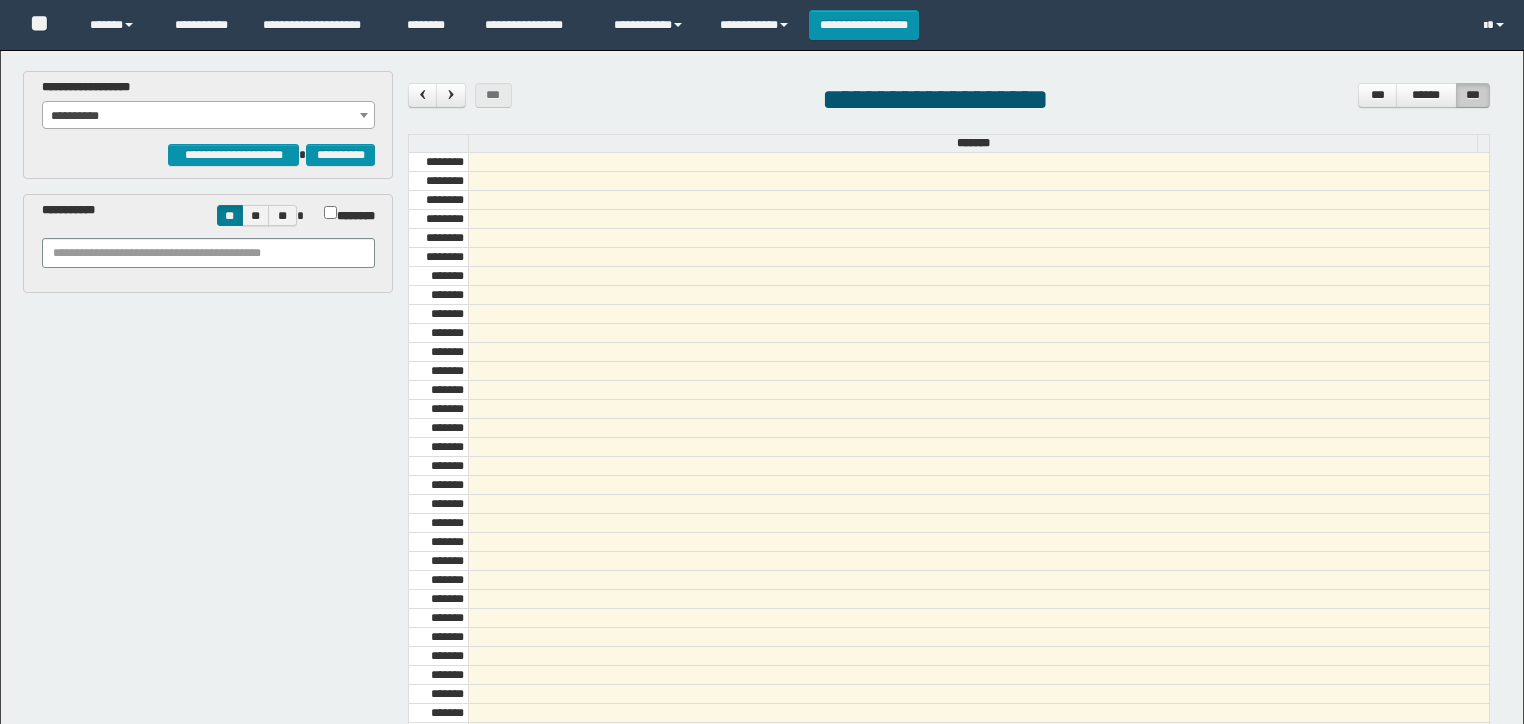 scroll, scrollTop: 0, scrollLeft: 0, axis: both 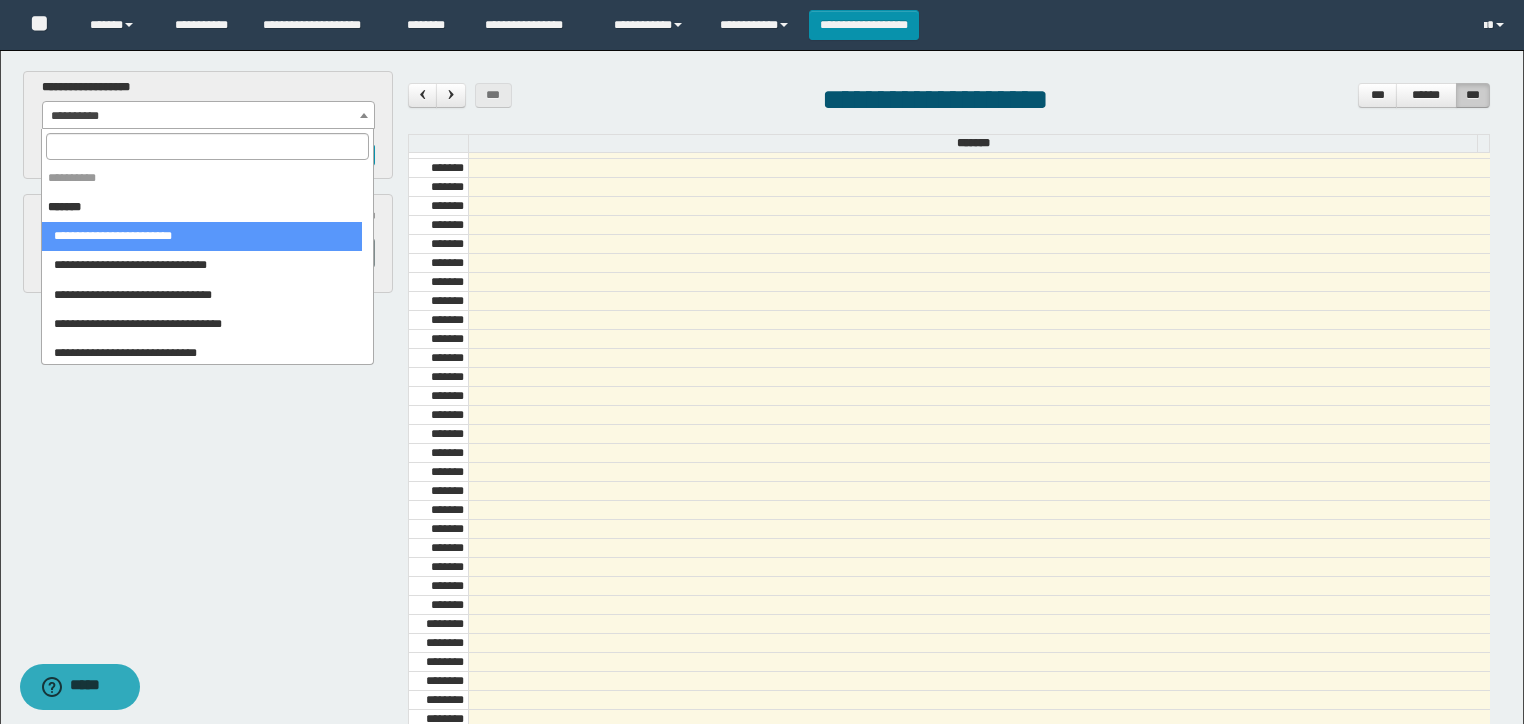 click on "**********" at bounding box center [209, 116] 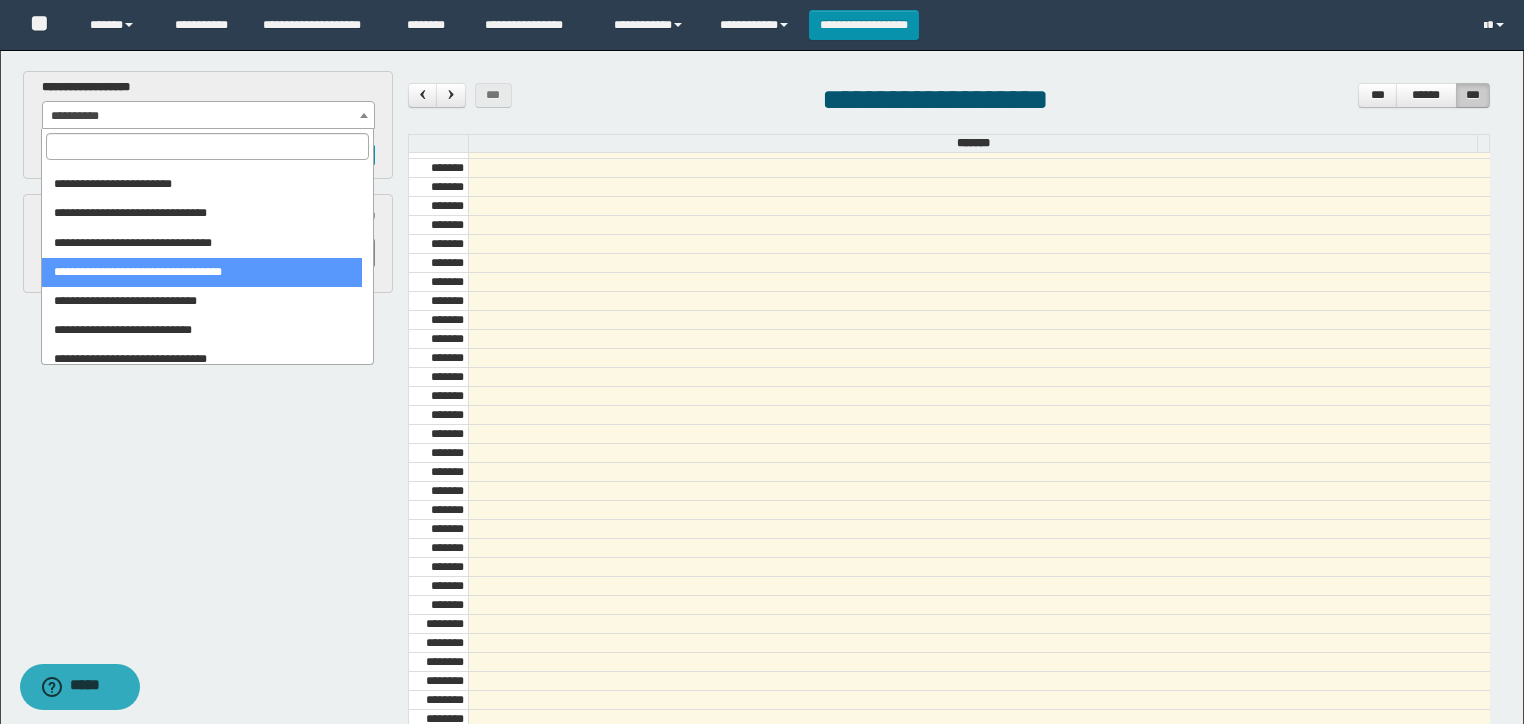 scroll, scrollTop: 80, scrollLeft: 0, axis: vertical 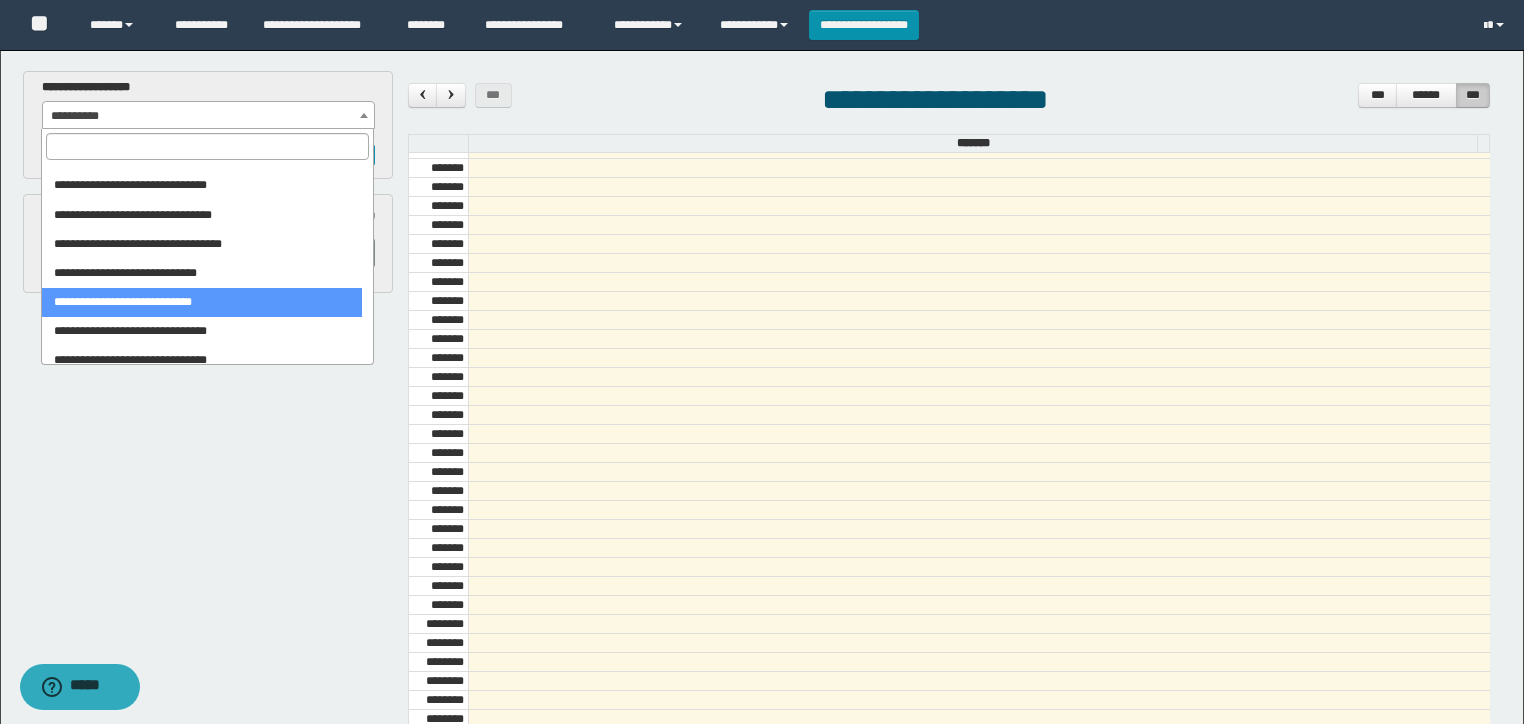 select on "******" 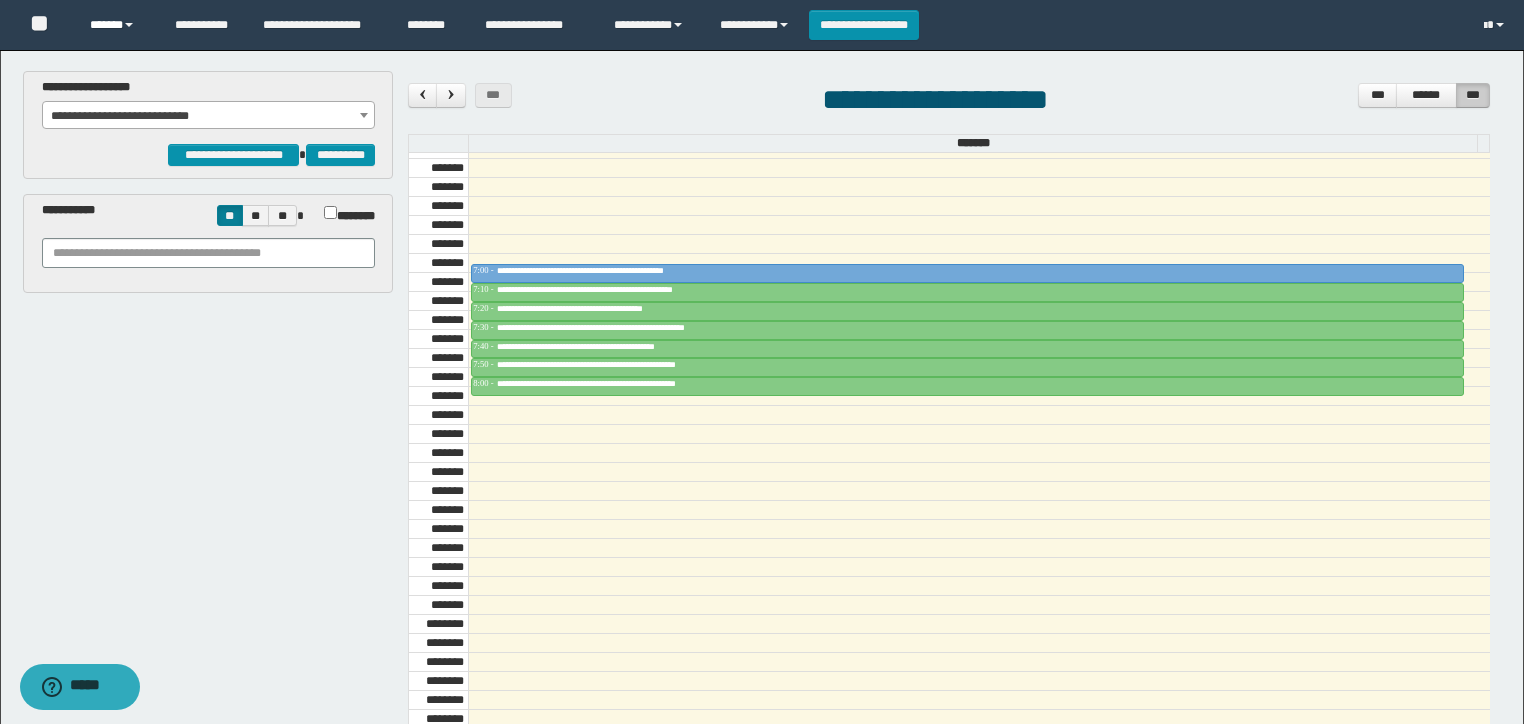 click on "******" at bounding box center [117, 25] 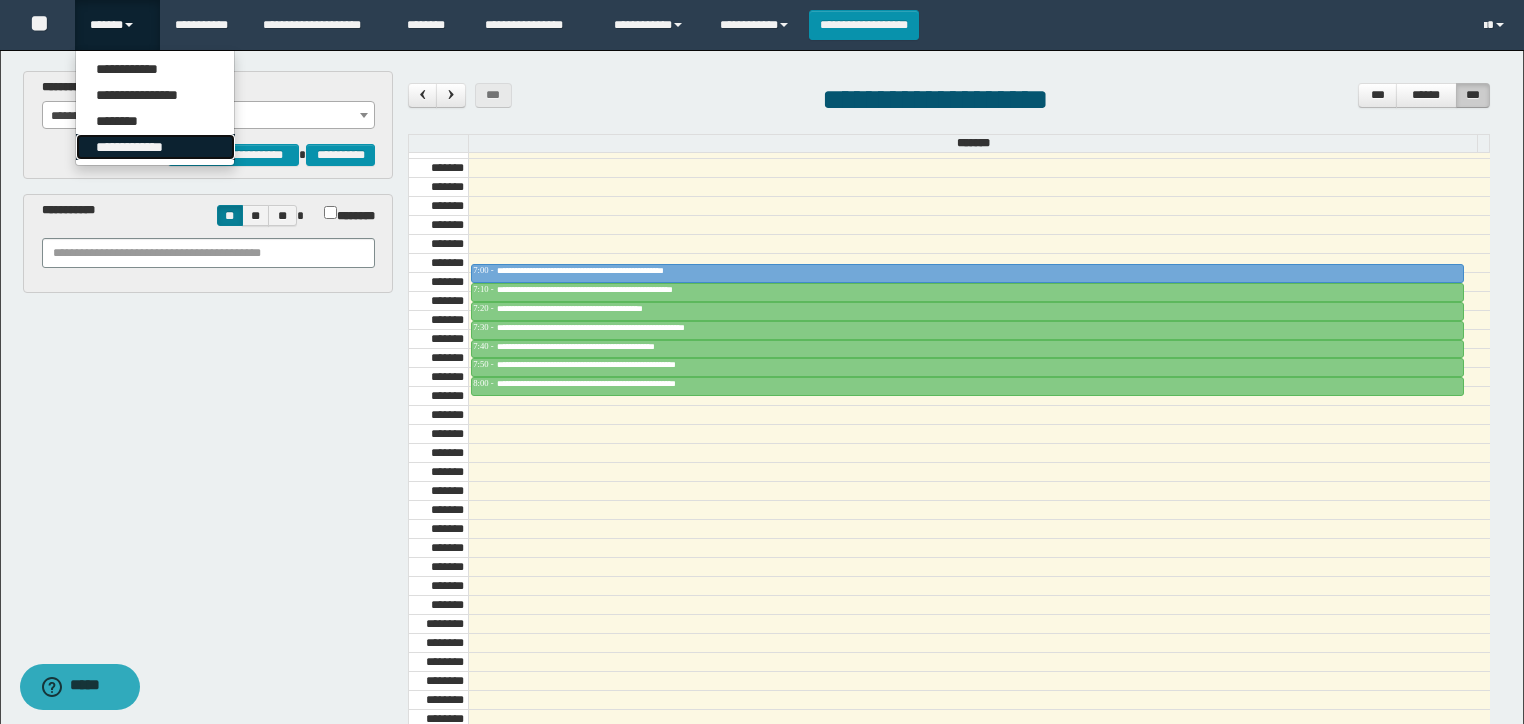 click on "**********" at bounding box center (155, 147) 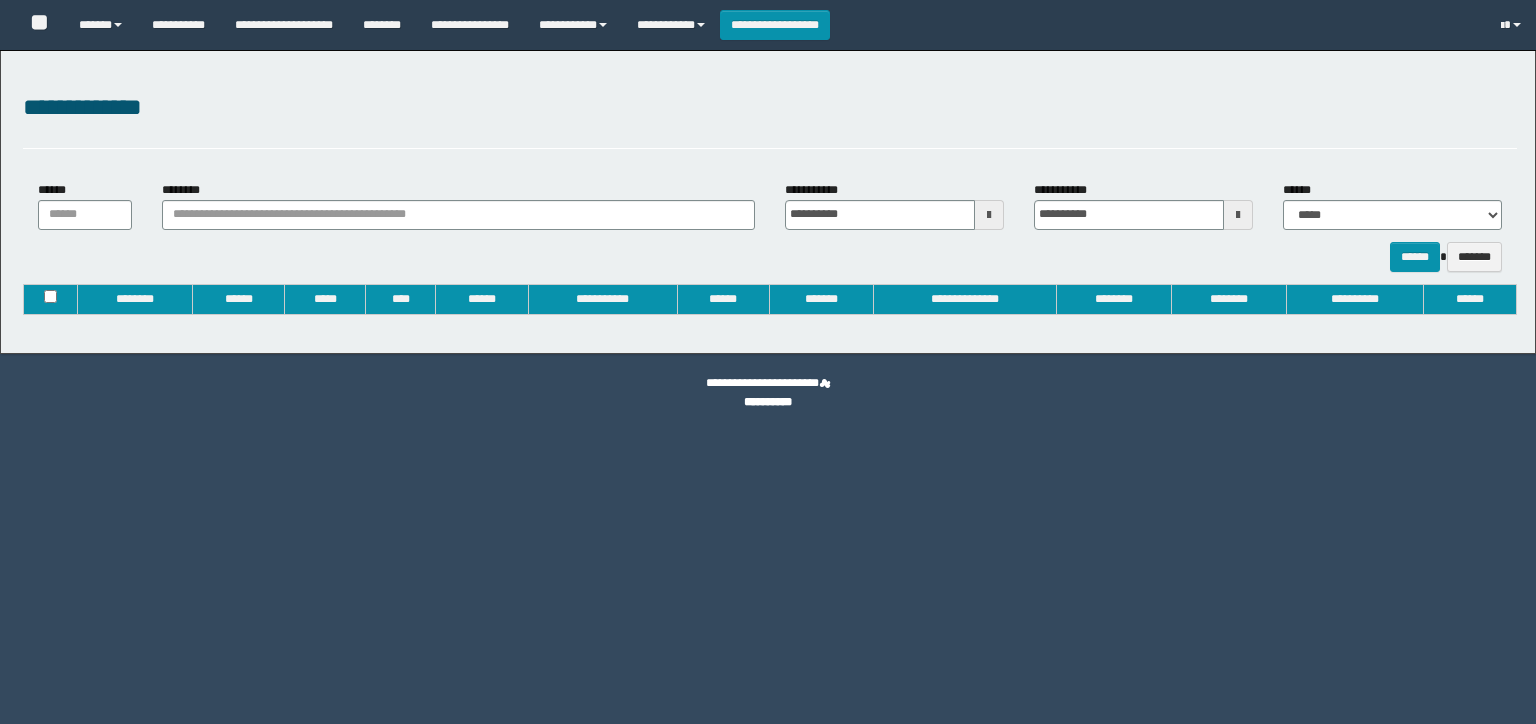 type on "**********" 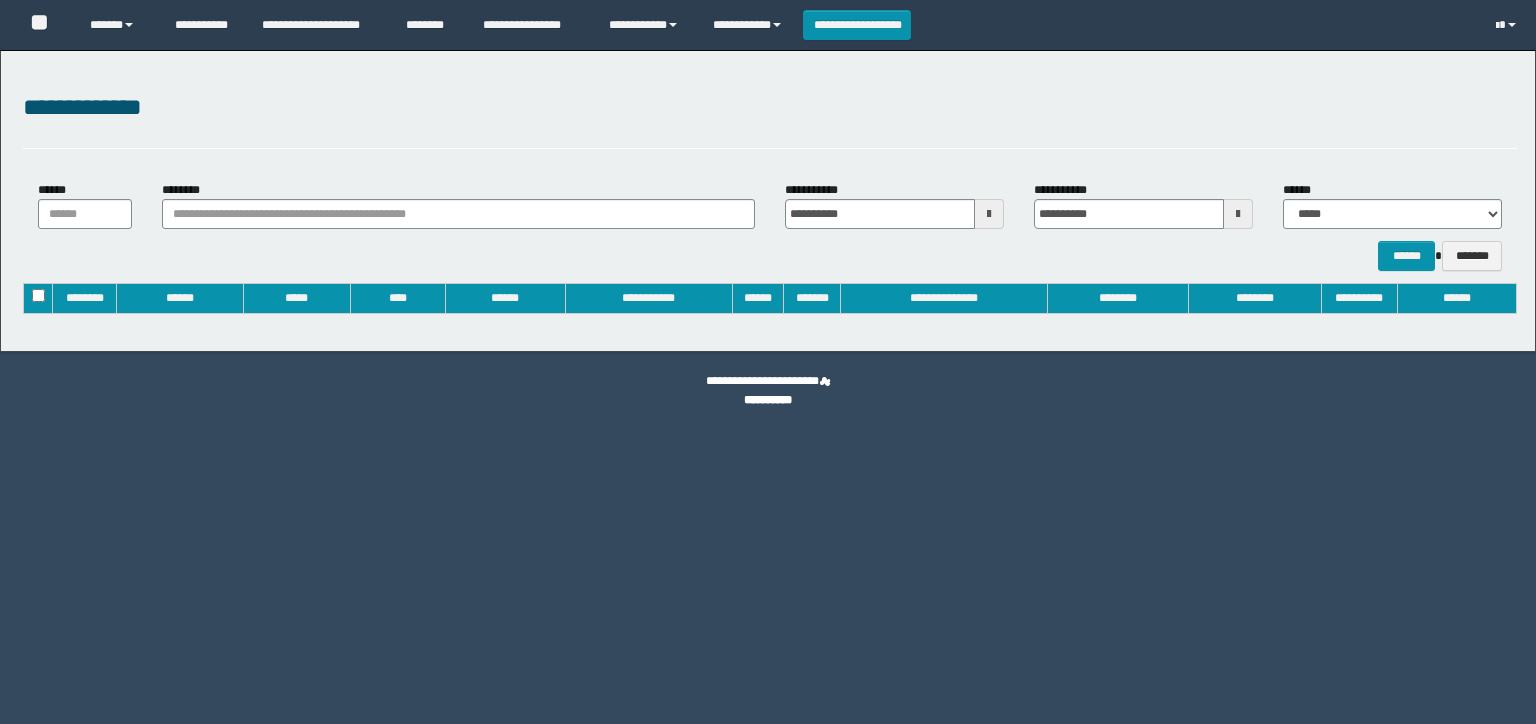 scroll, scrollTop: 0, scrollLeft: 0, axis: both 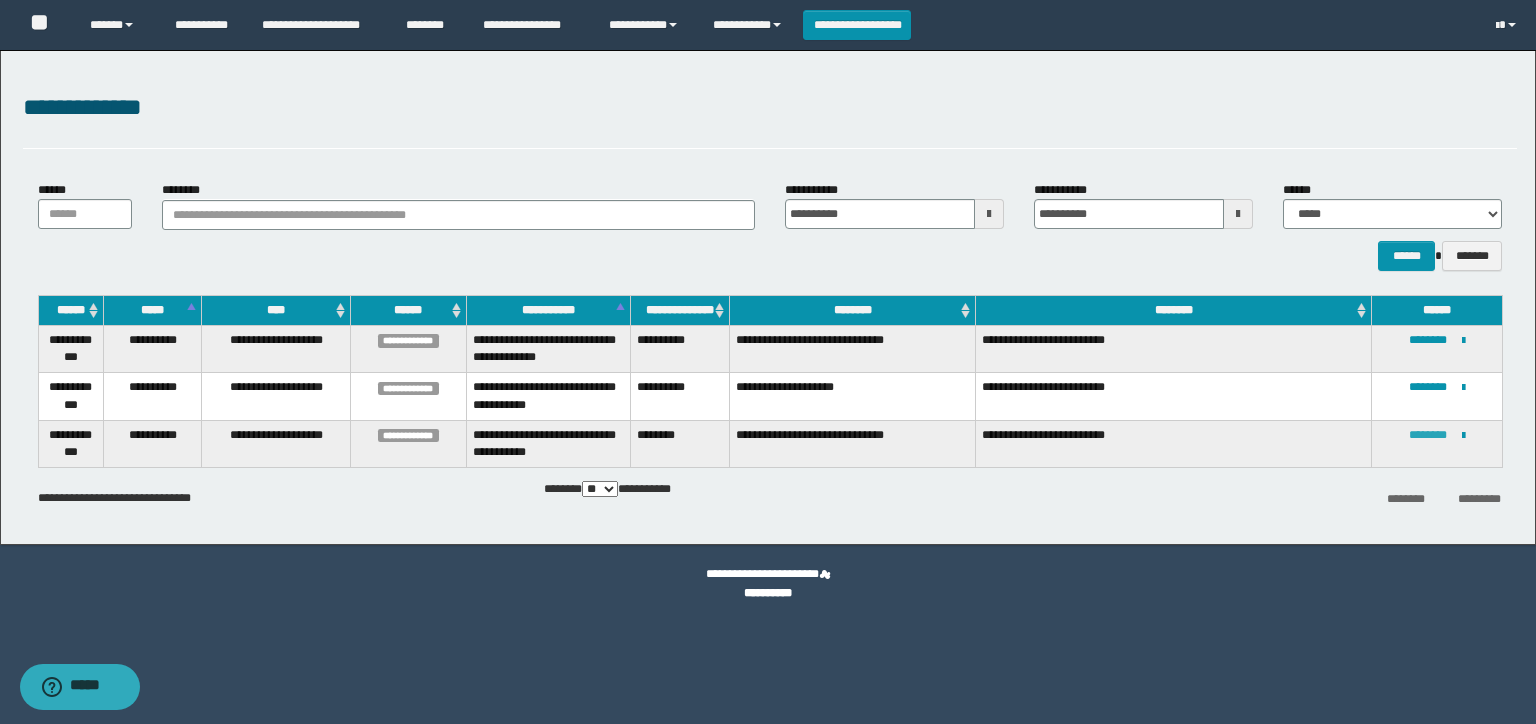 click on "********" at bounding box center (1428, 435) 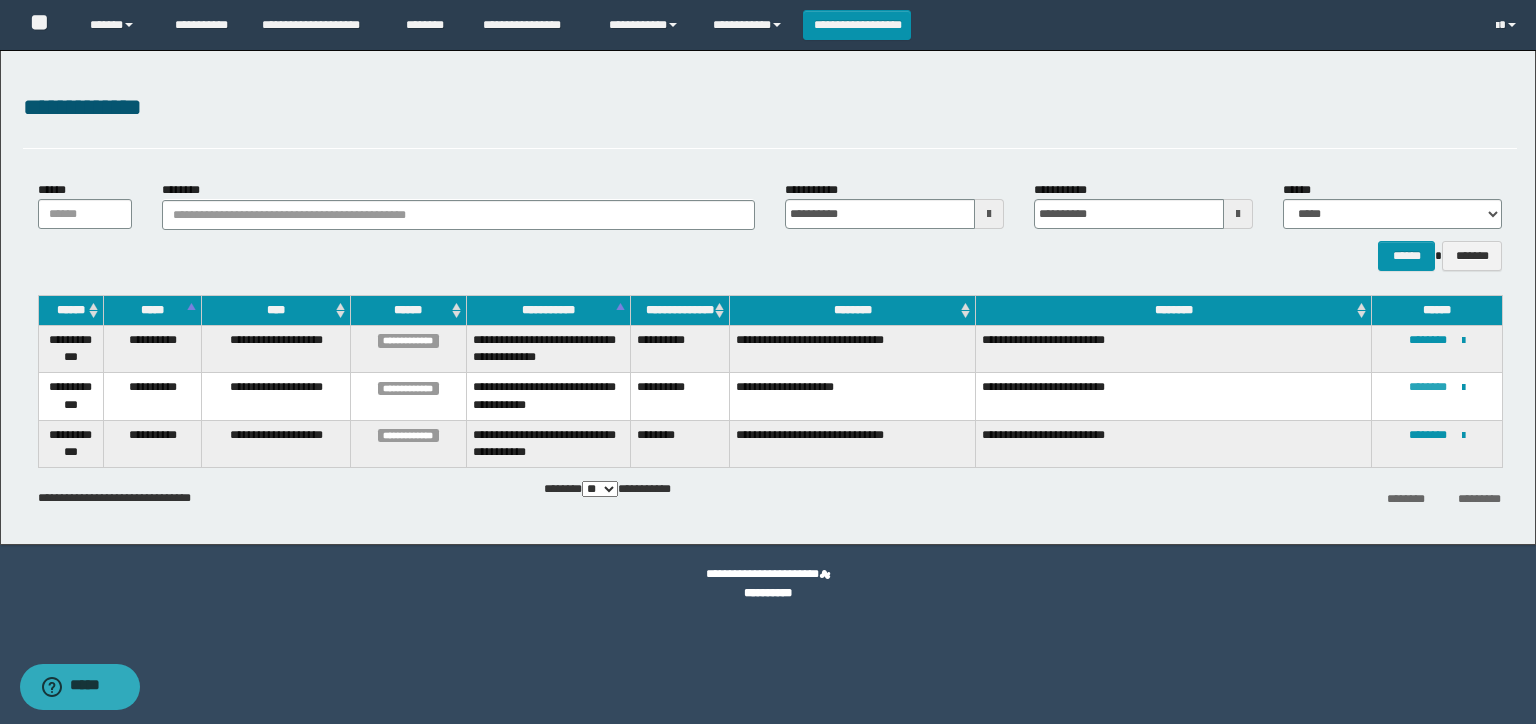 click on "********" at bounding box center [1428, 387] 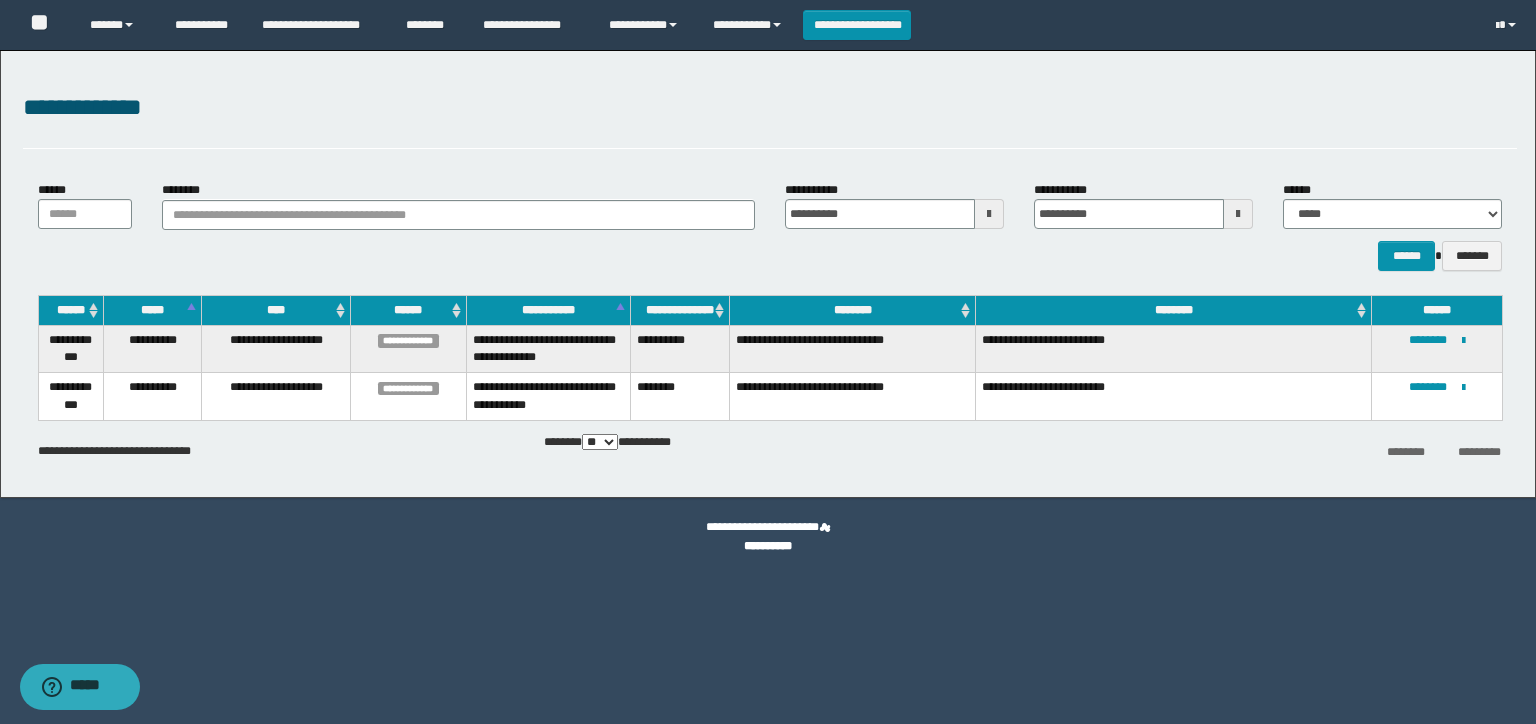 click on "**********" at bounding box center (770, 119) 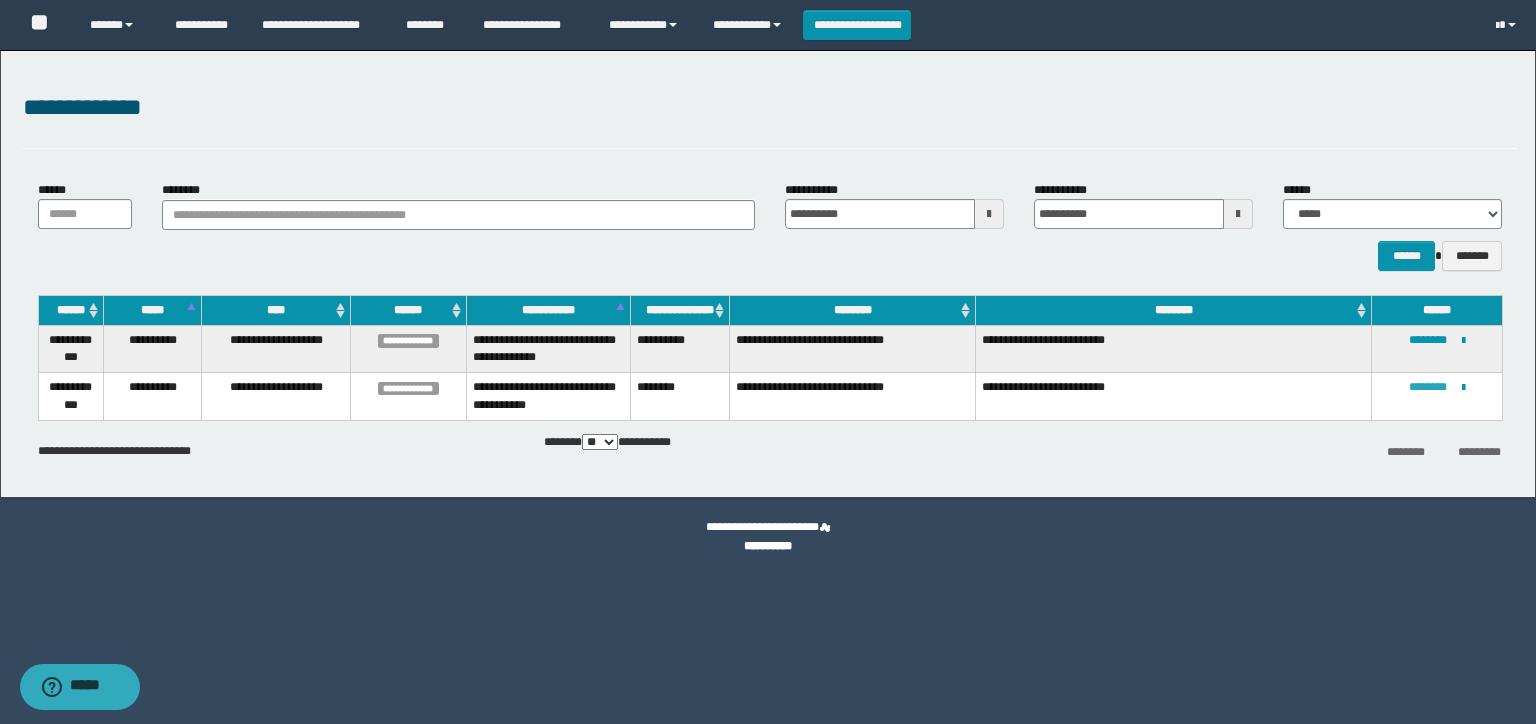 click on "********" at bounding box center [1428, 387] 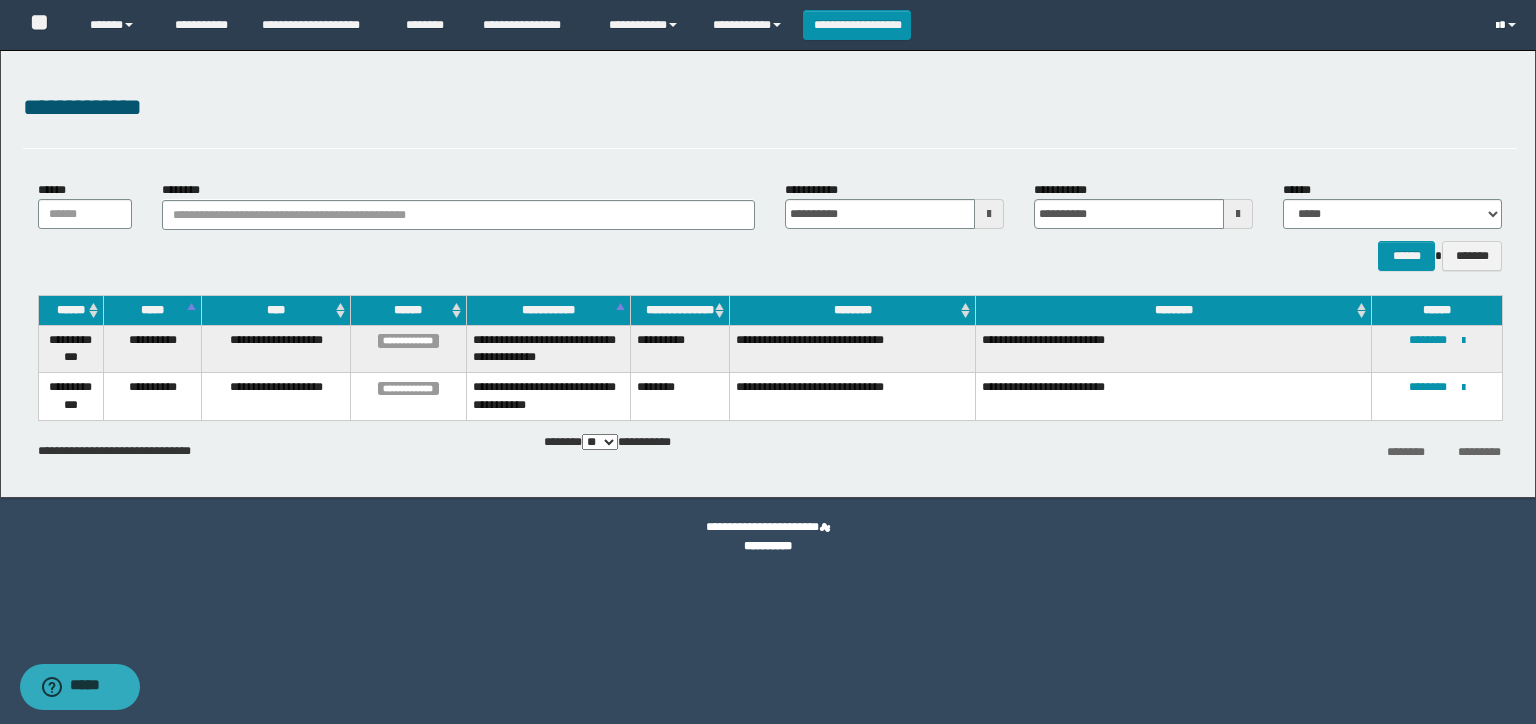 click at bounding box center [1508, 25] 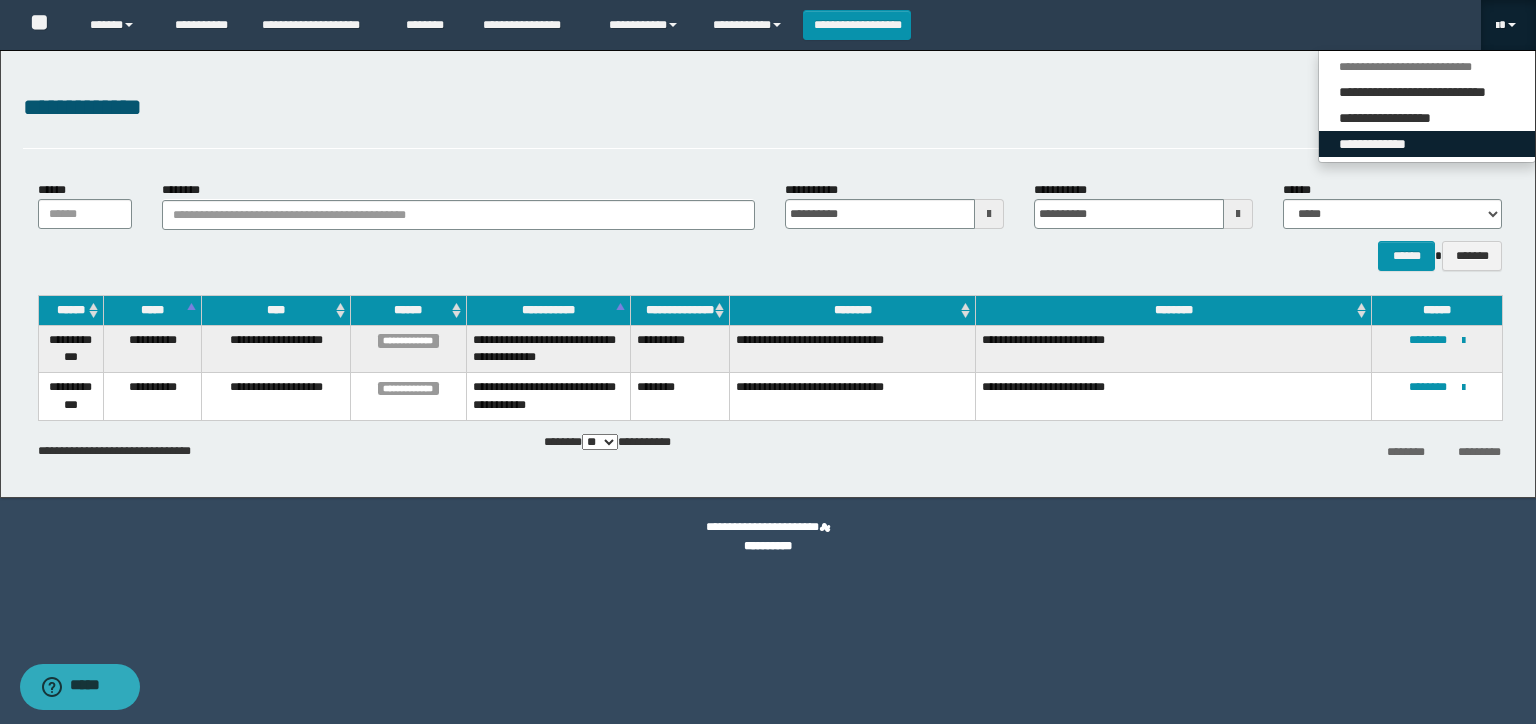 click on "**********" at bounding box center (1427, 144) 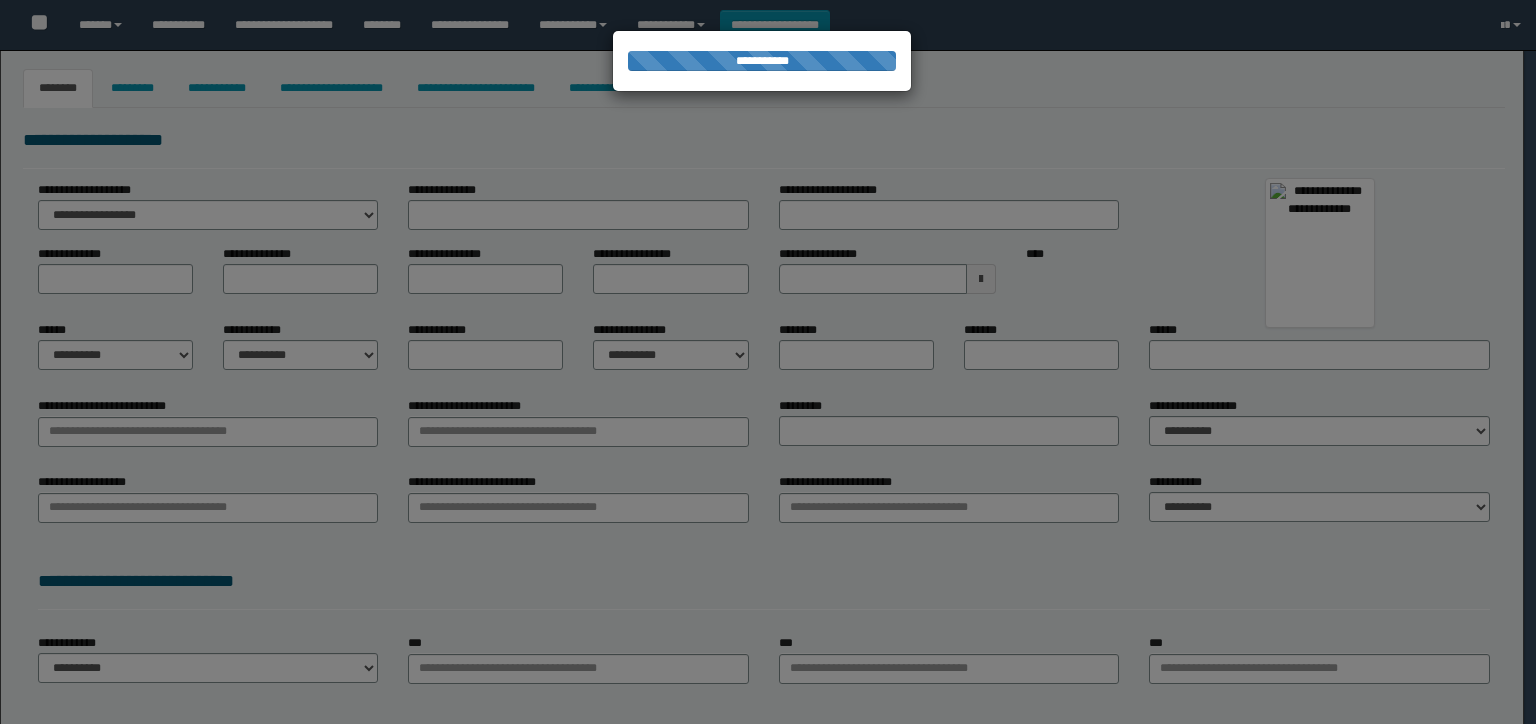 select on "***" 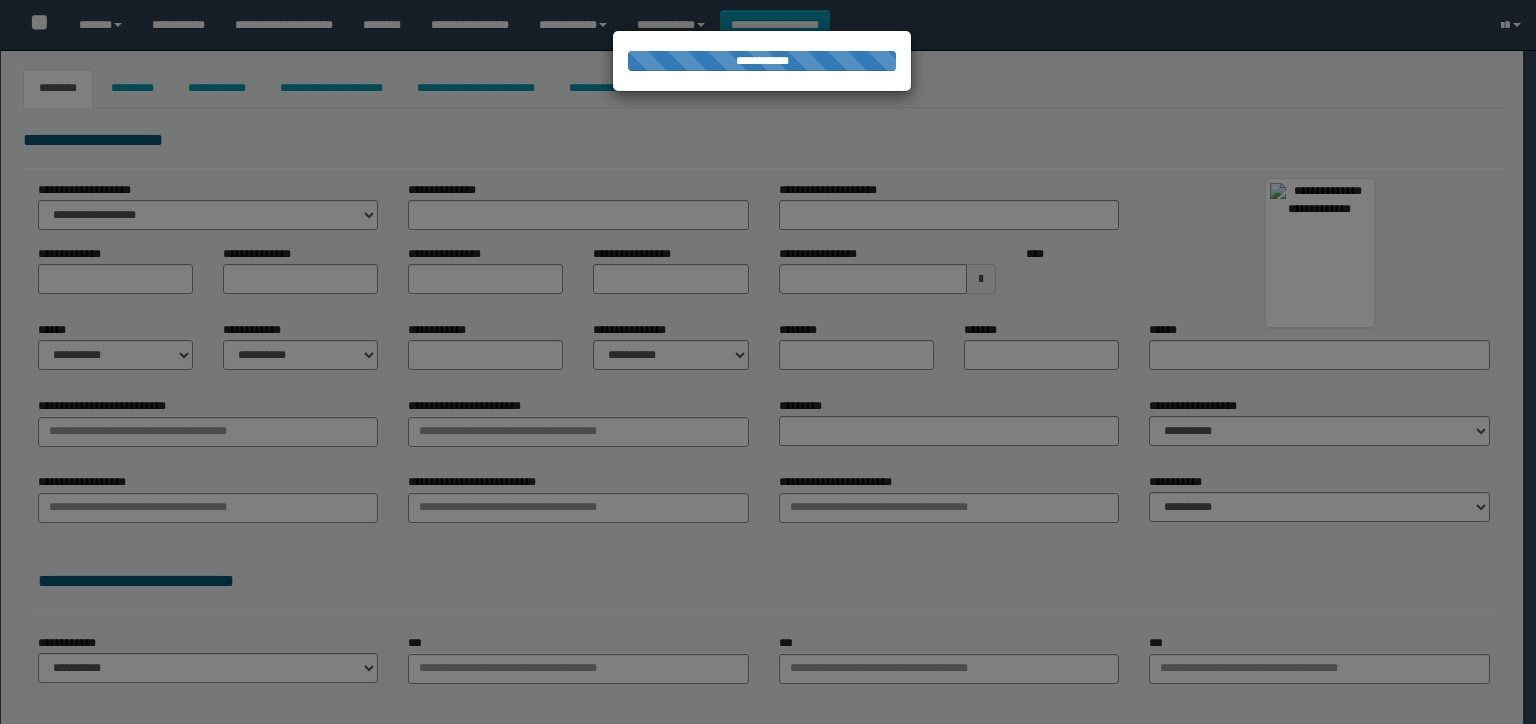 scroll, scrollTop: 0, scrollLeft: 0, axis: both 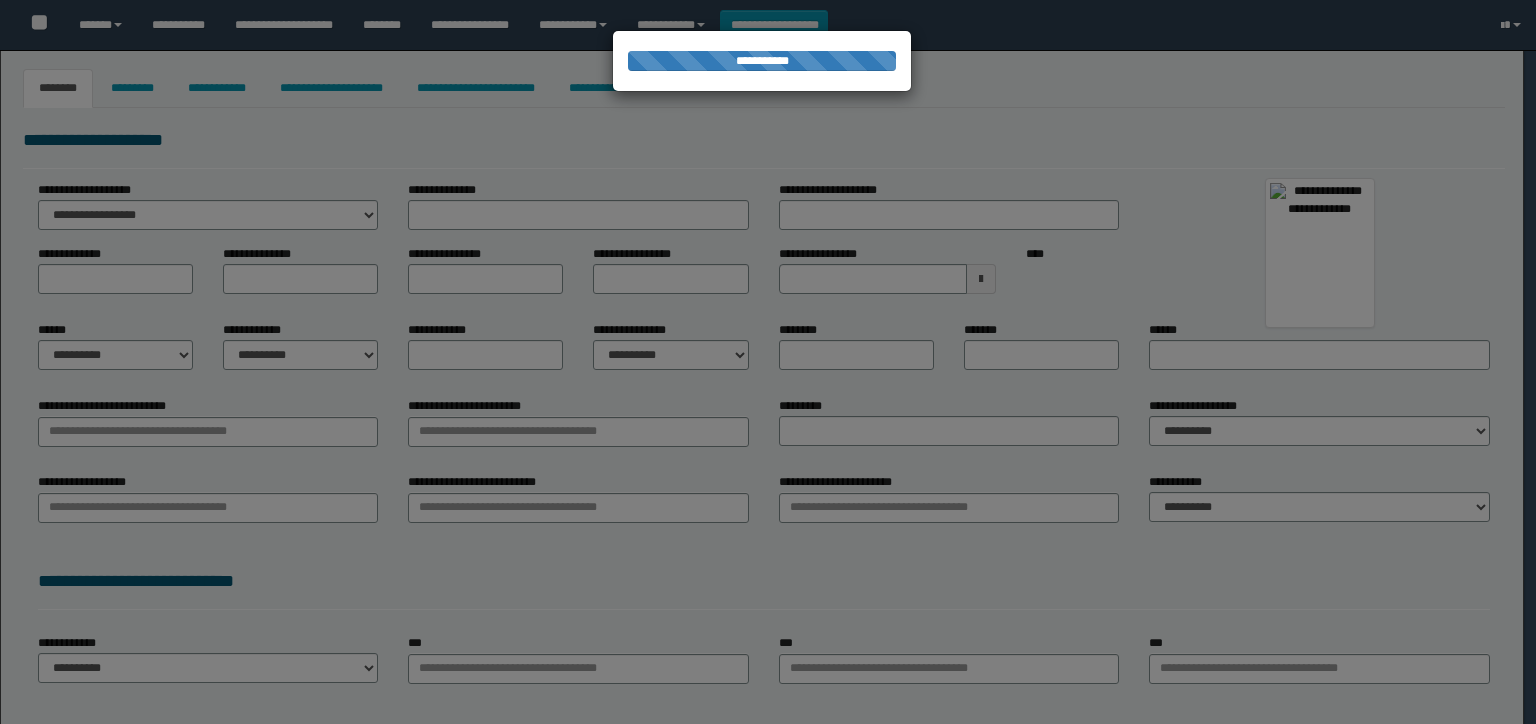 type on "**********" 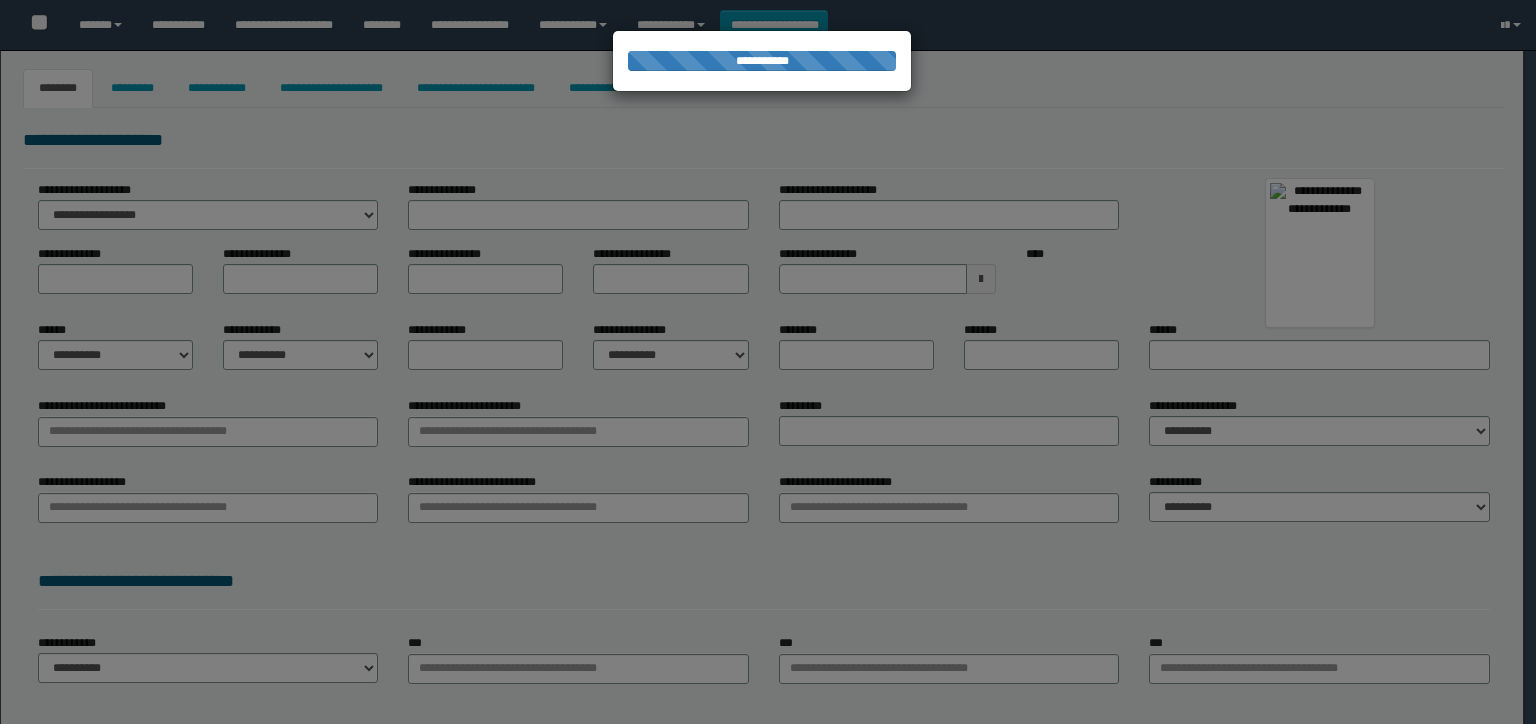 select on "*" 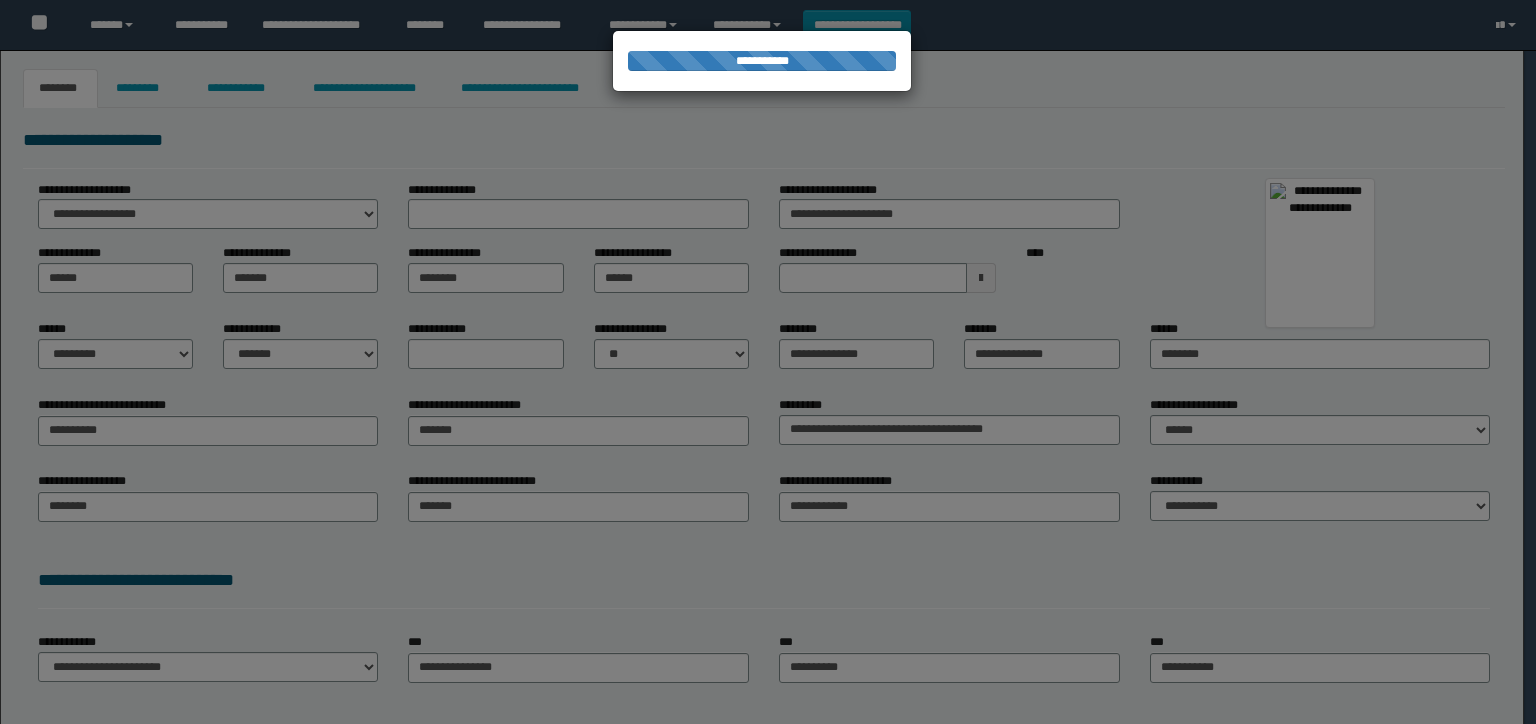 scroll, scrollTop: 0, scrollLeft: 0, axis: both 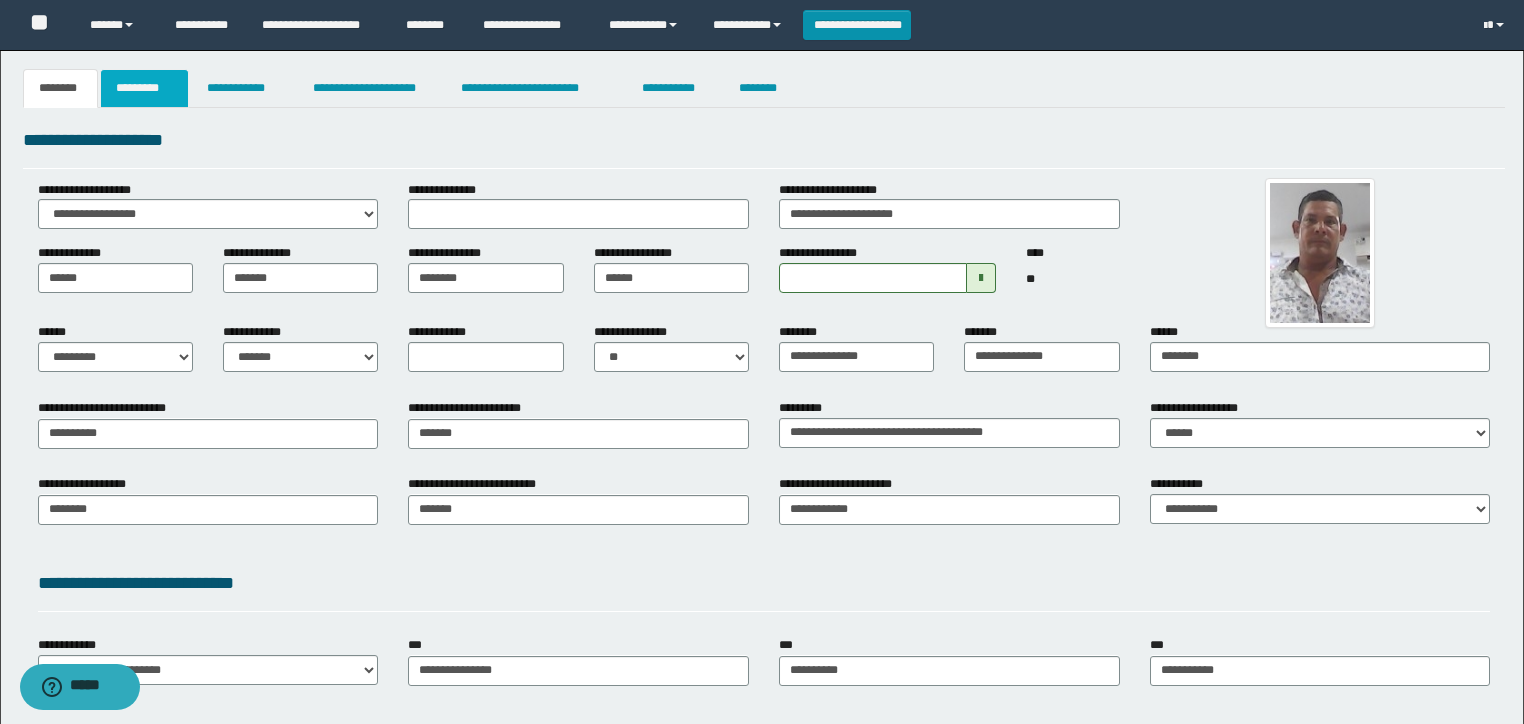 click on "*********" at bounding box center [144, 88] 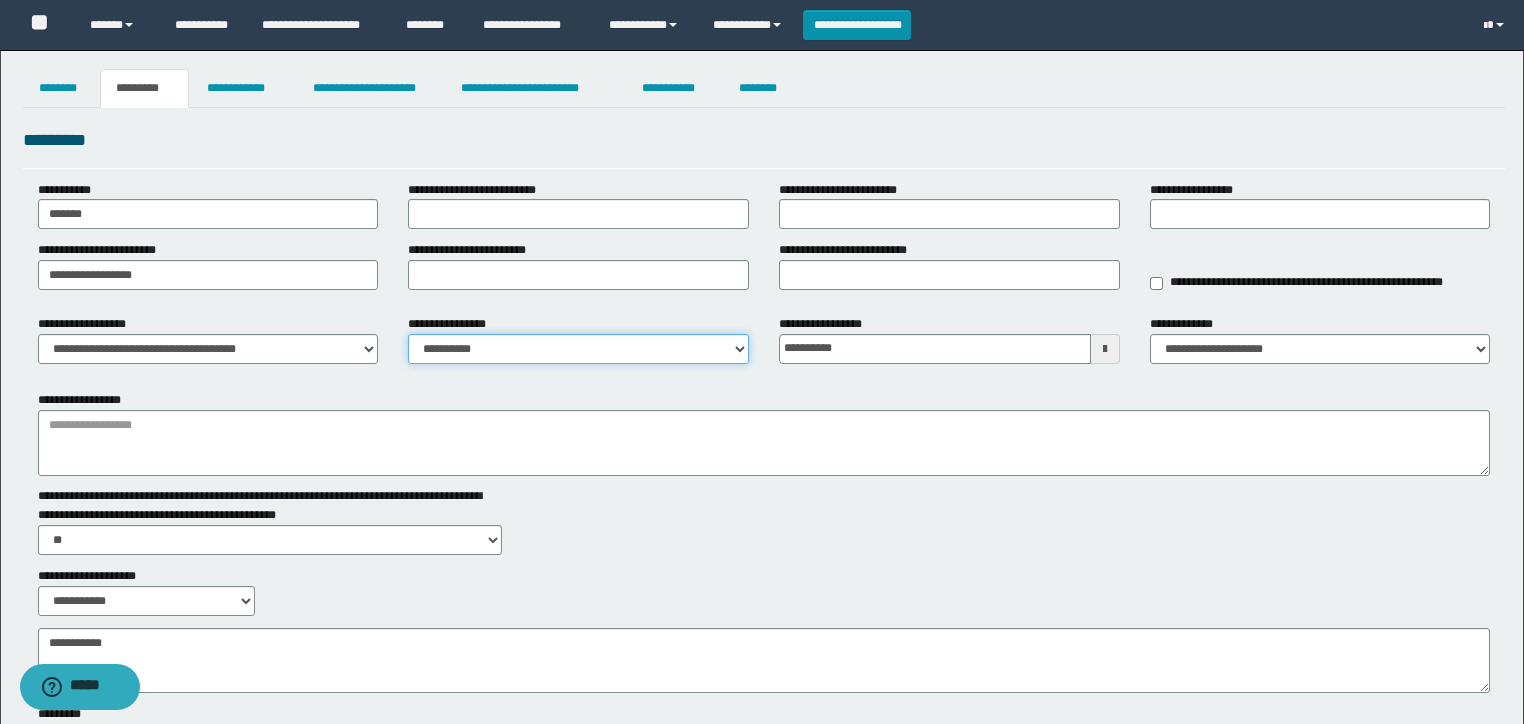 click on "**********" at bounding box center (578, 349) 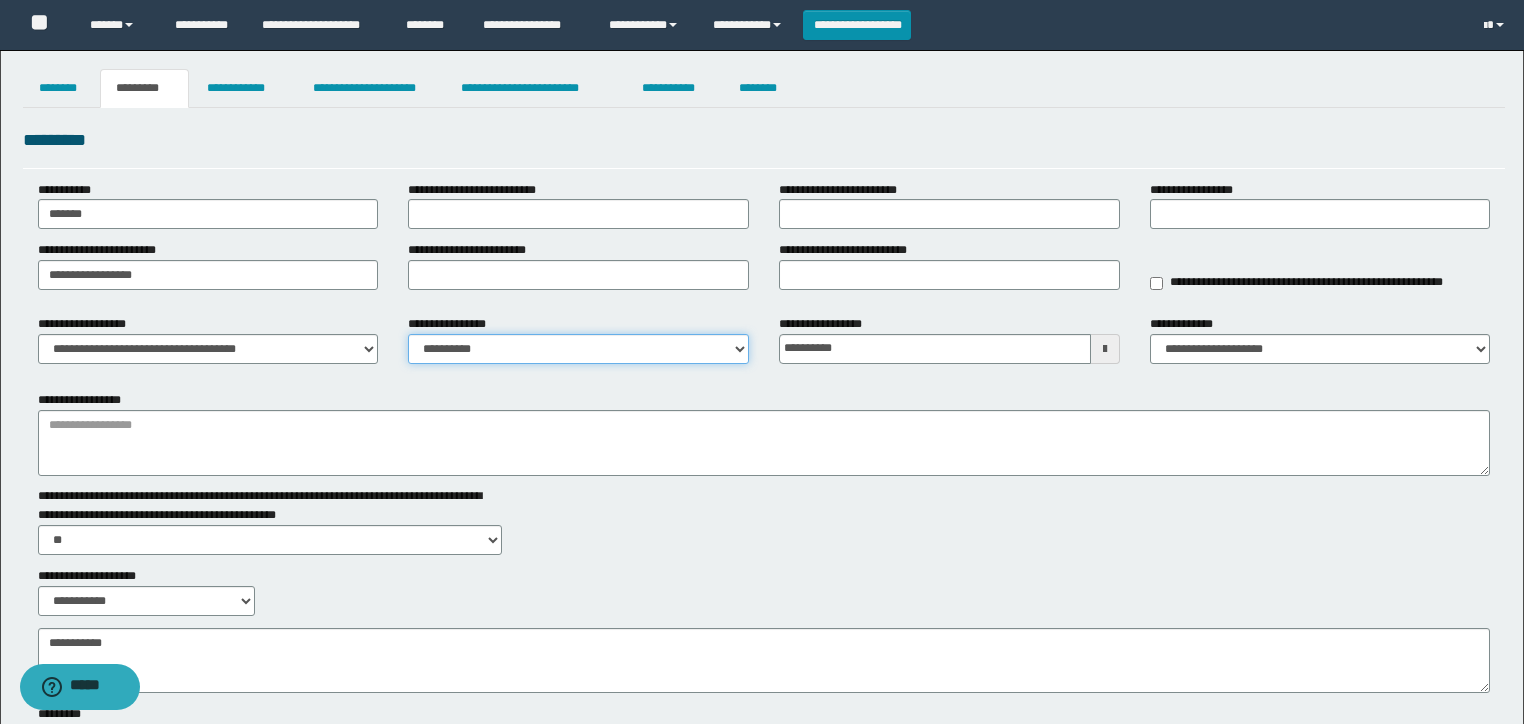 select on "****" 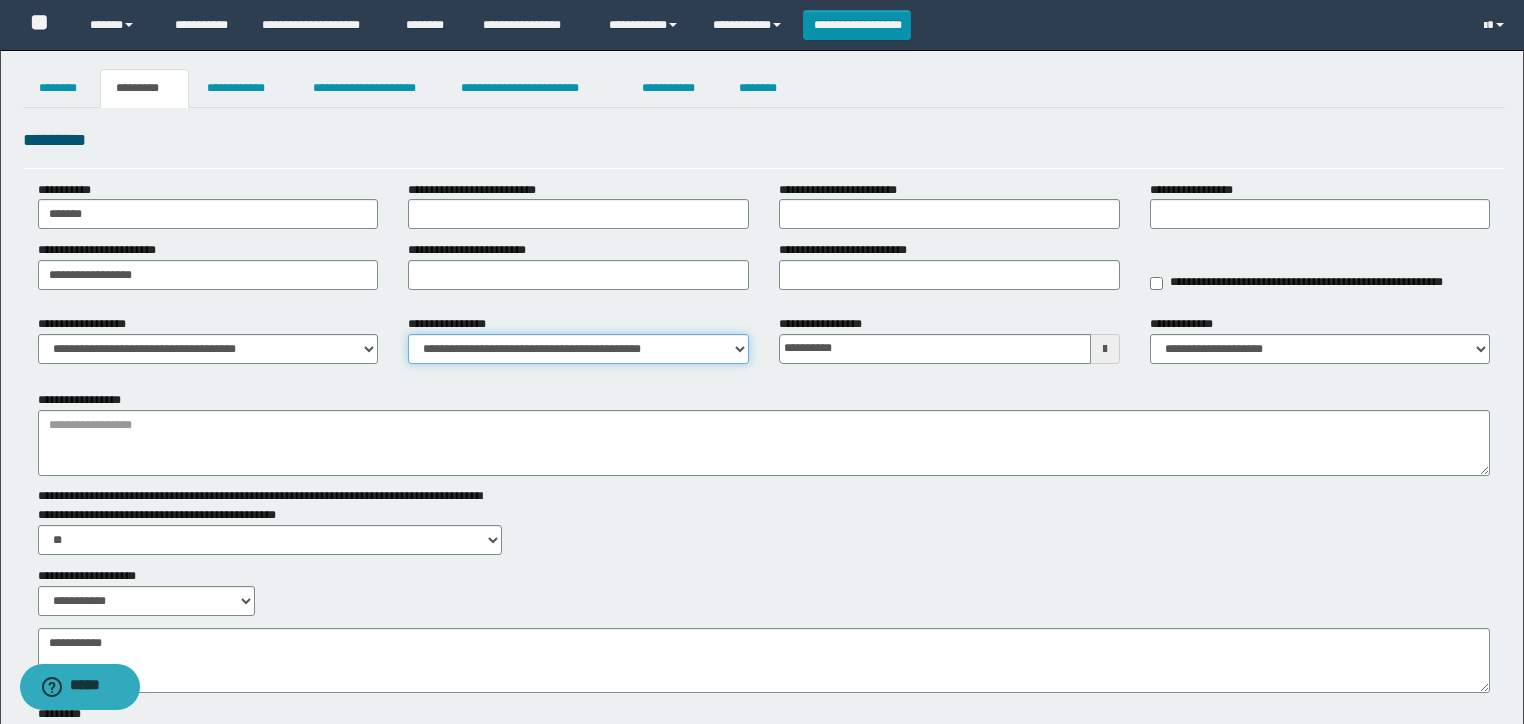 click on "**********" at bounding box center [578, 349] 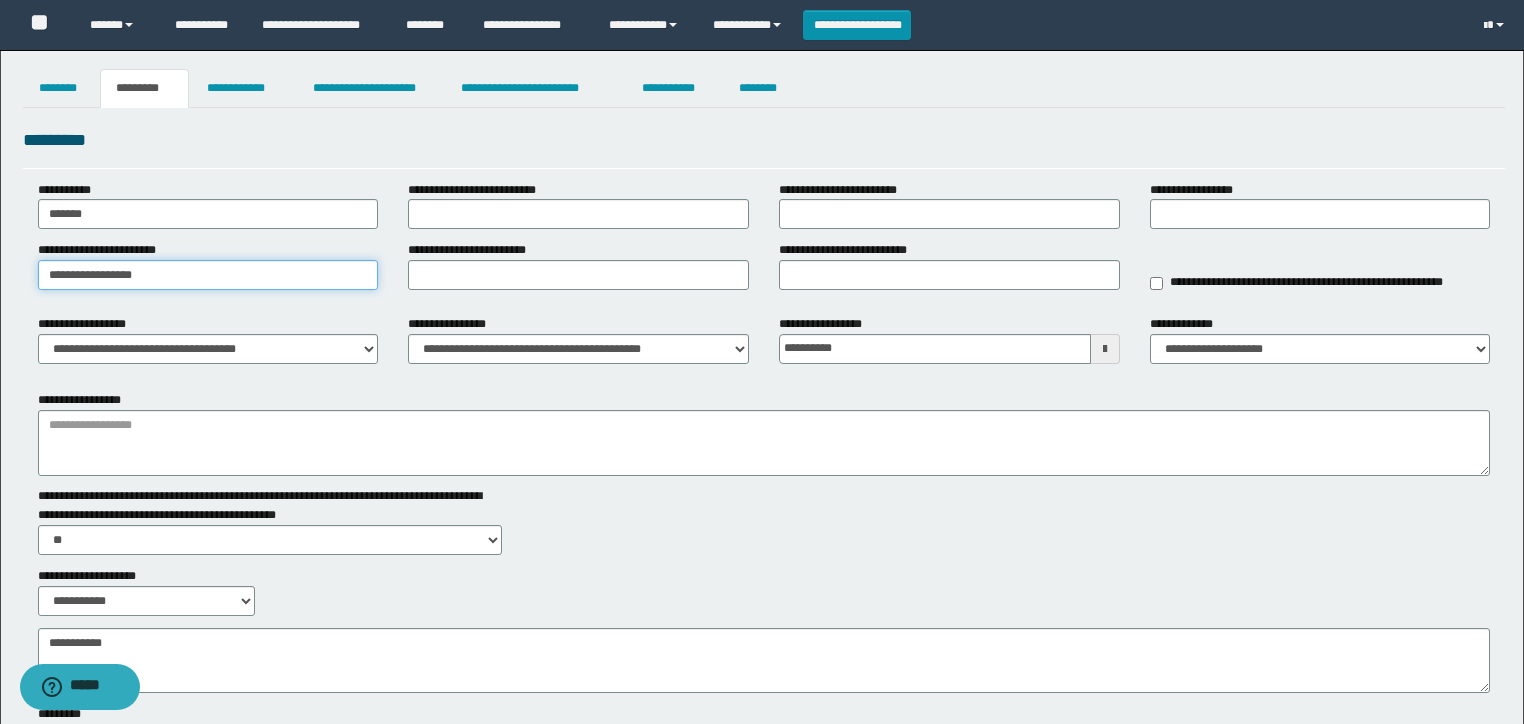 drag, startPoint x: 128, startPoint y: 269, endPoint x: 2, endPoint y: 224, distance: 133.79462 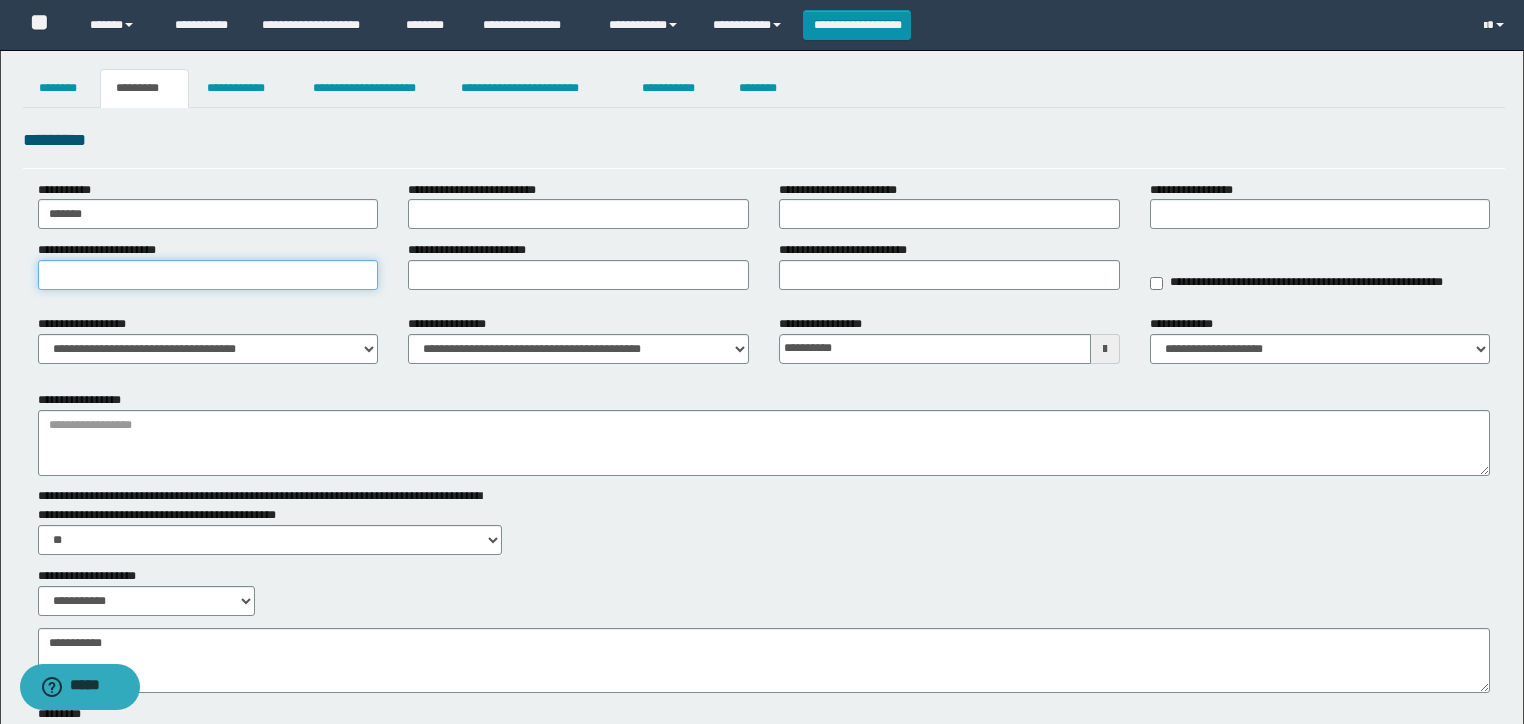 type 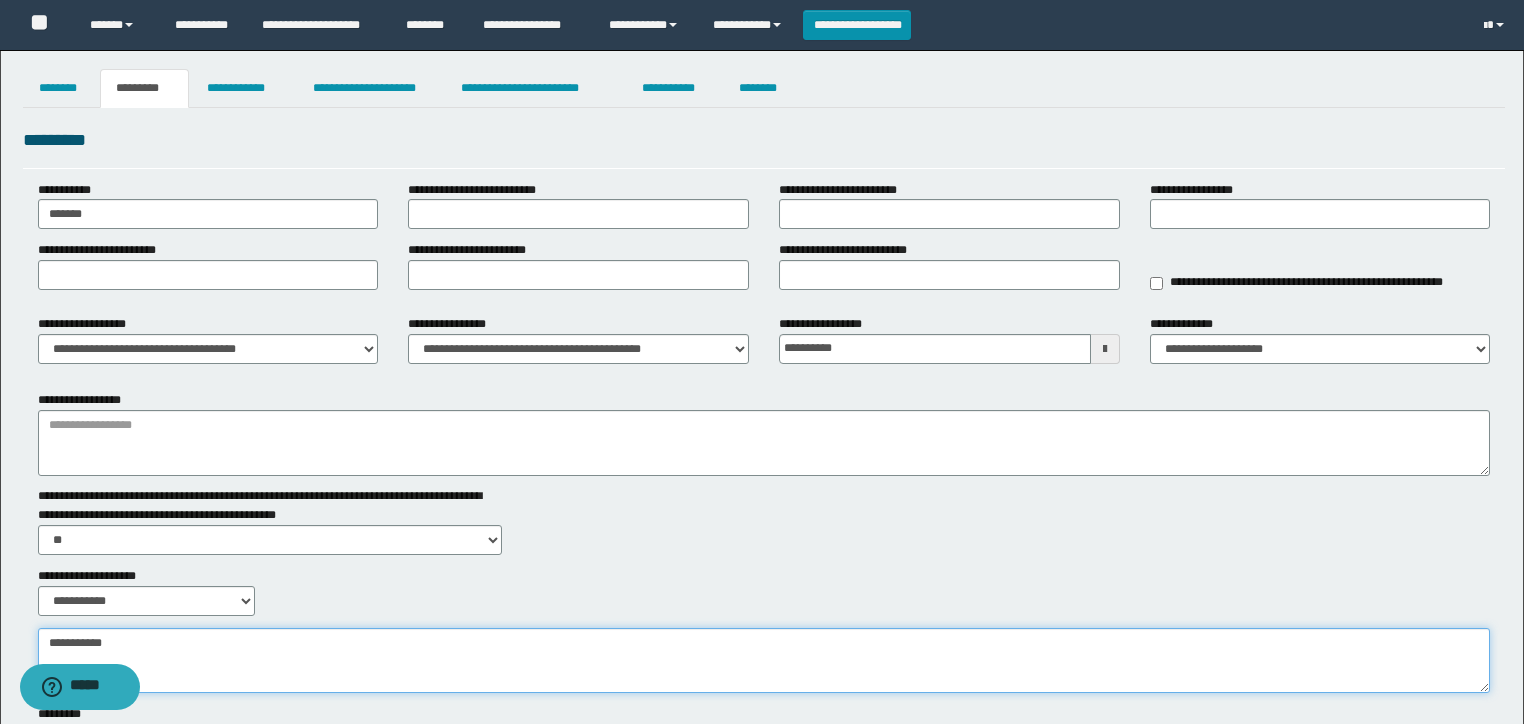 click on "**********" at bounding box center [764, 661] 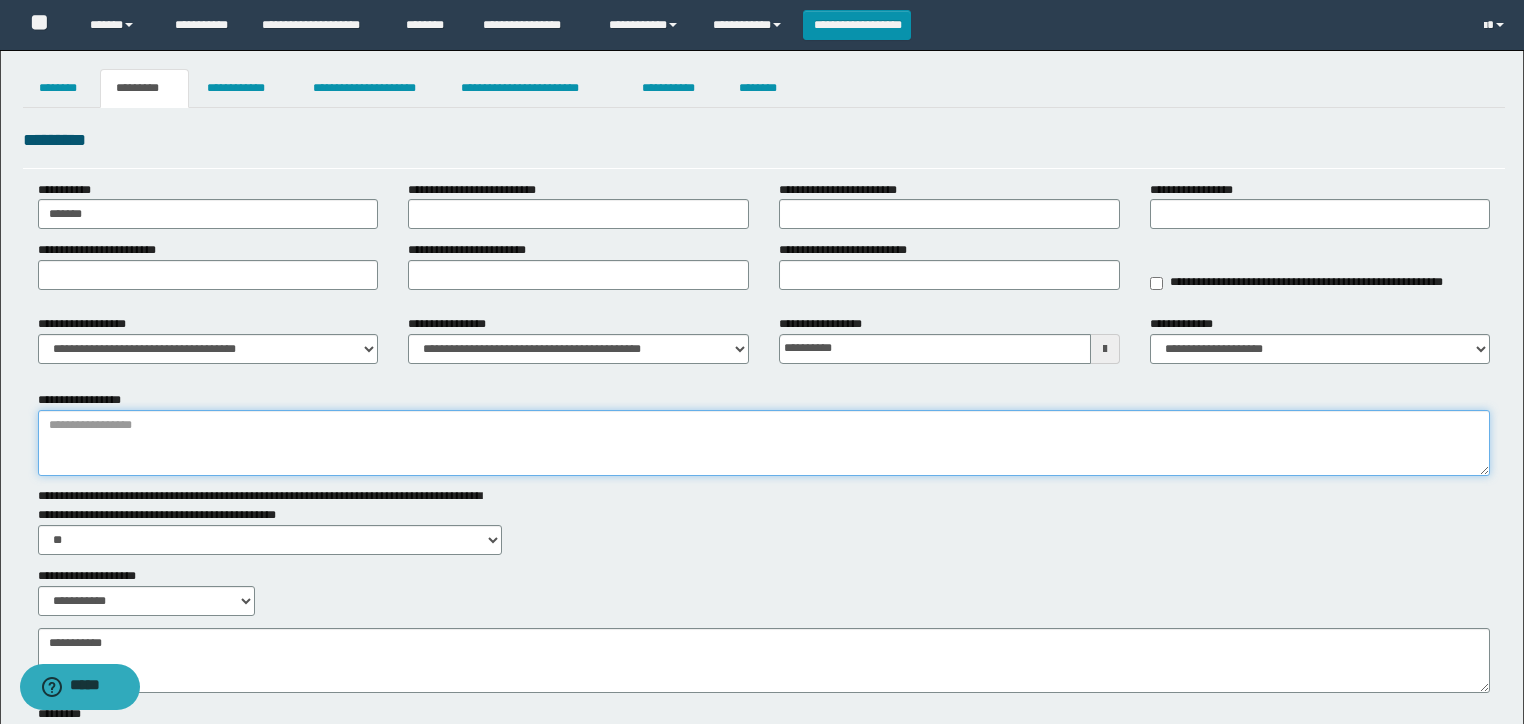paste on "**********" 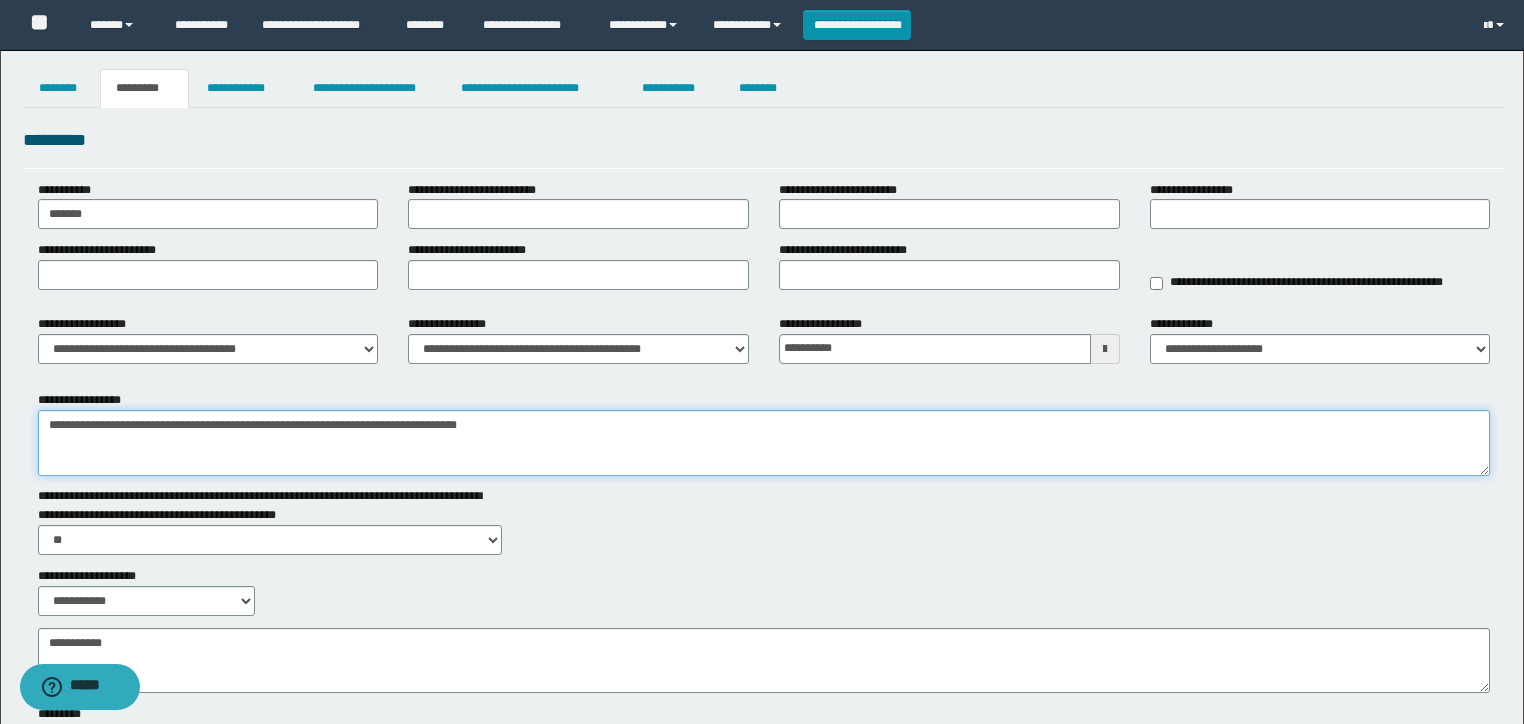 click on "**********" at bounding box center [764, 443] 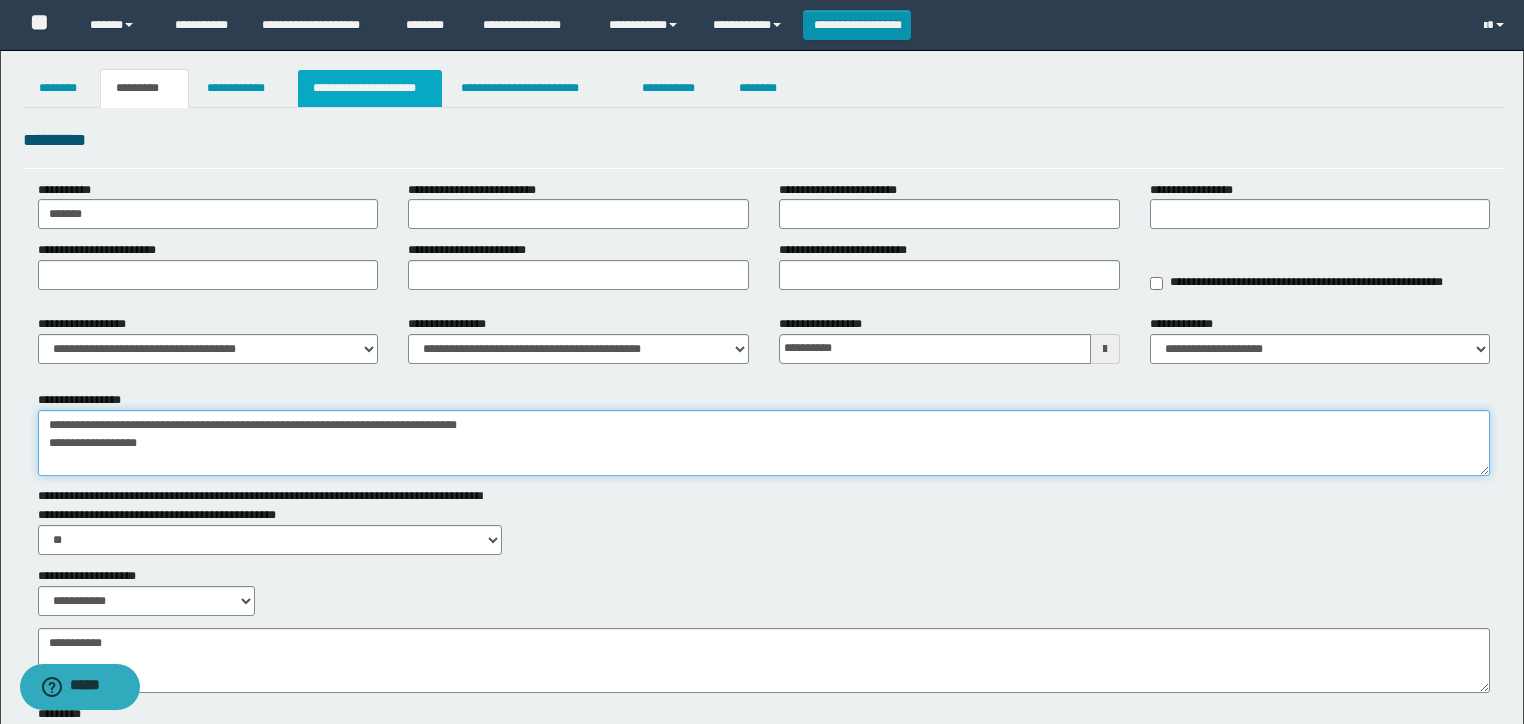 type on "**********" 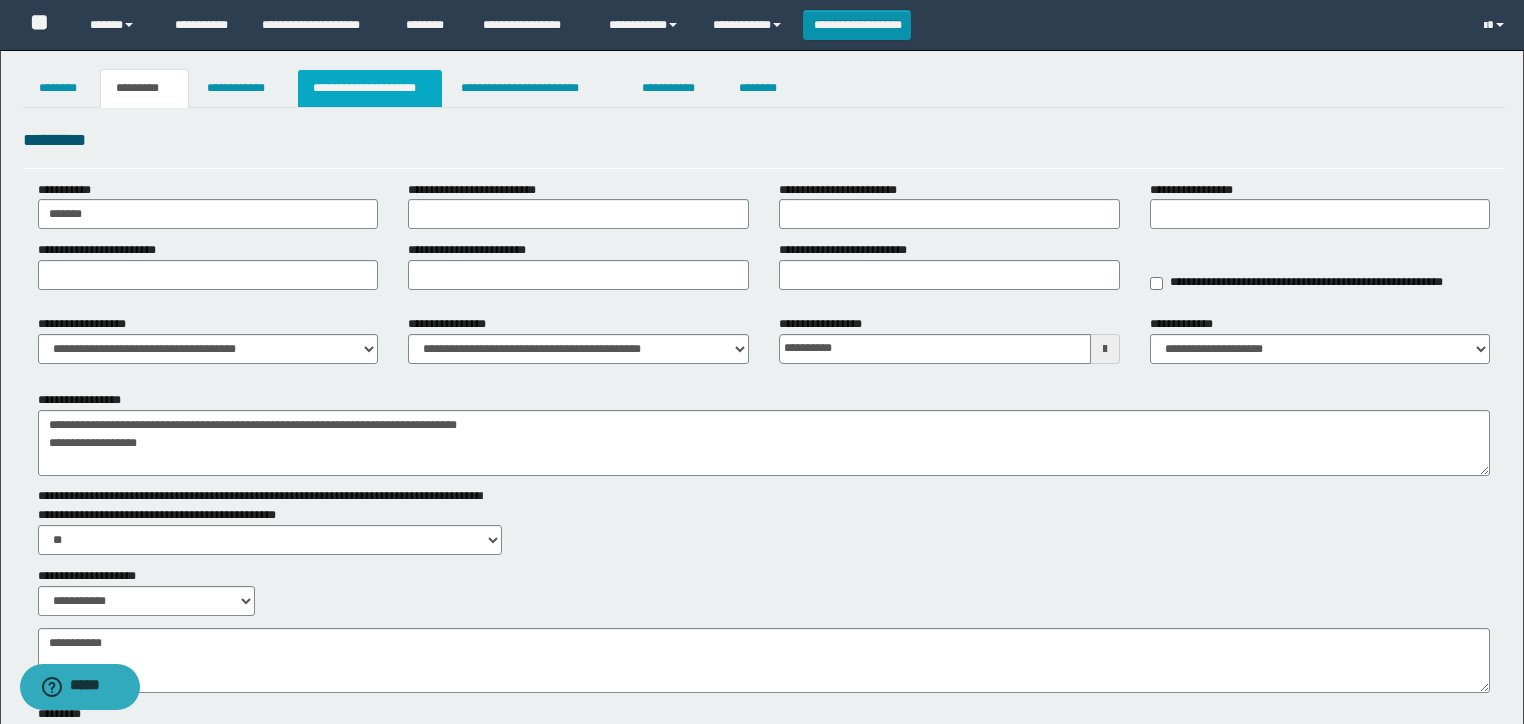 click on "**********" at bounding box center (370, 88) 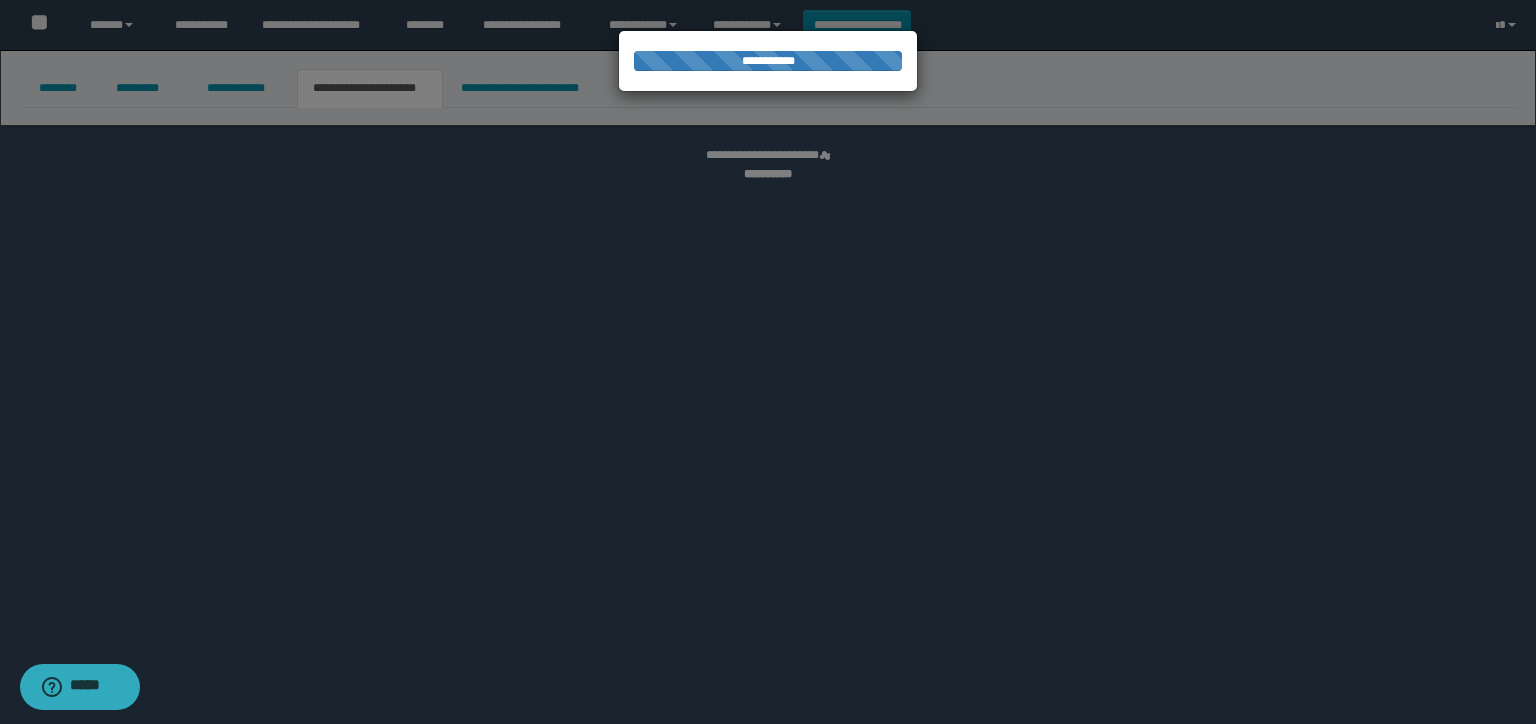 select on "*" 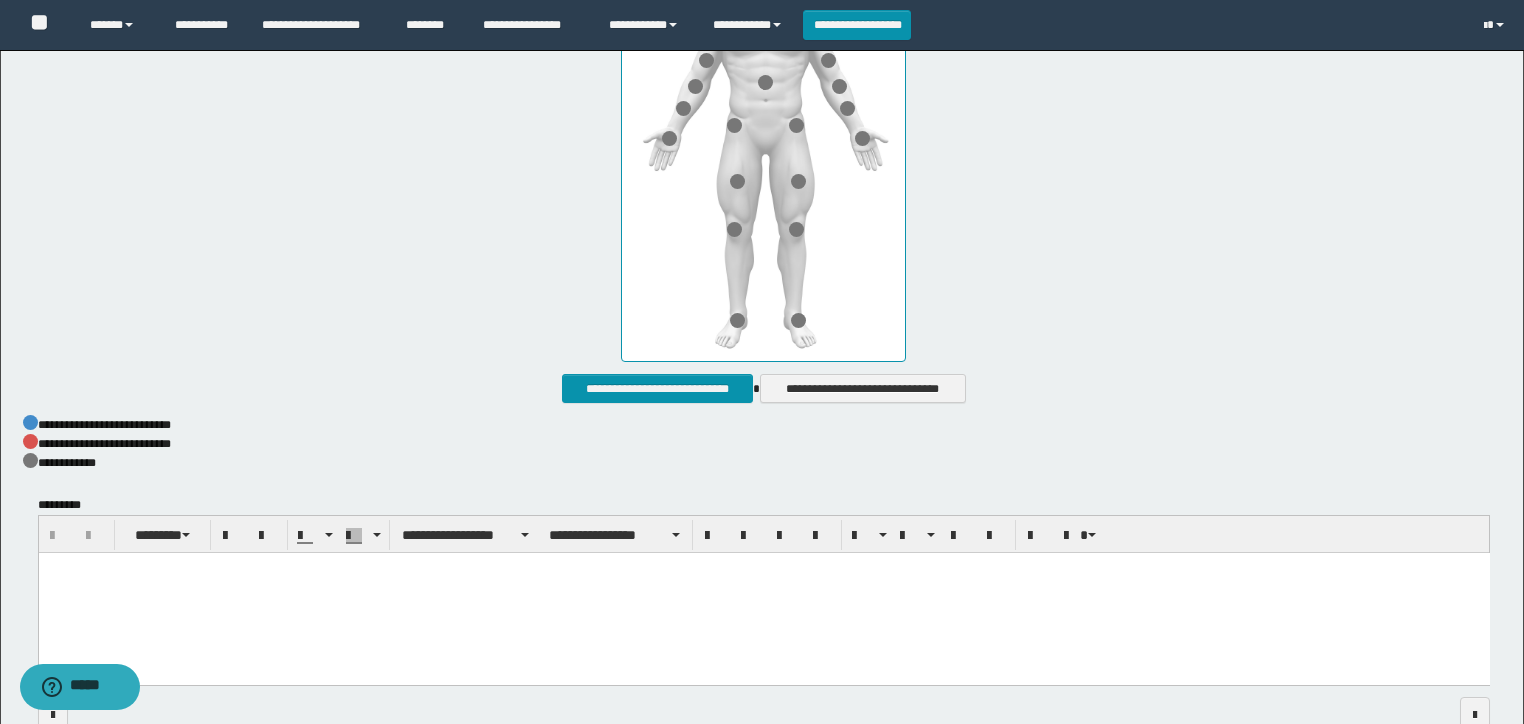 scroll, scrollTop: 1012, scrollLeft: 0, axis: vertical 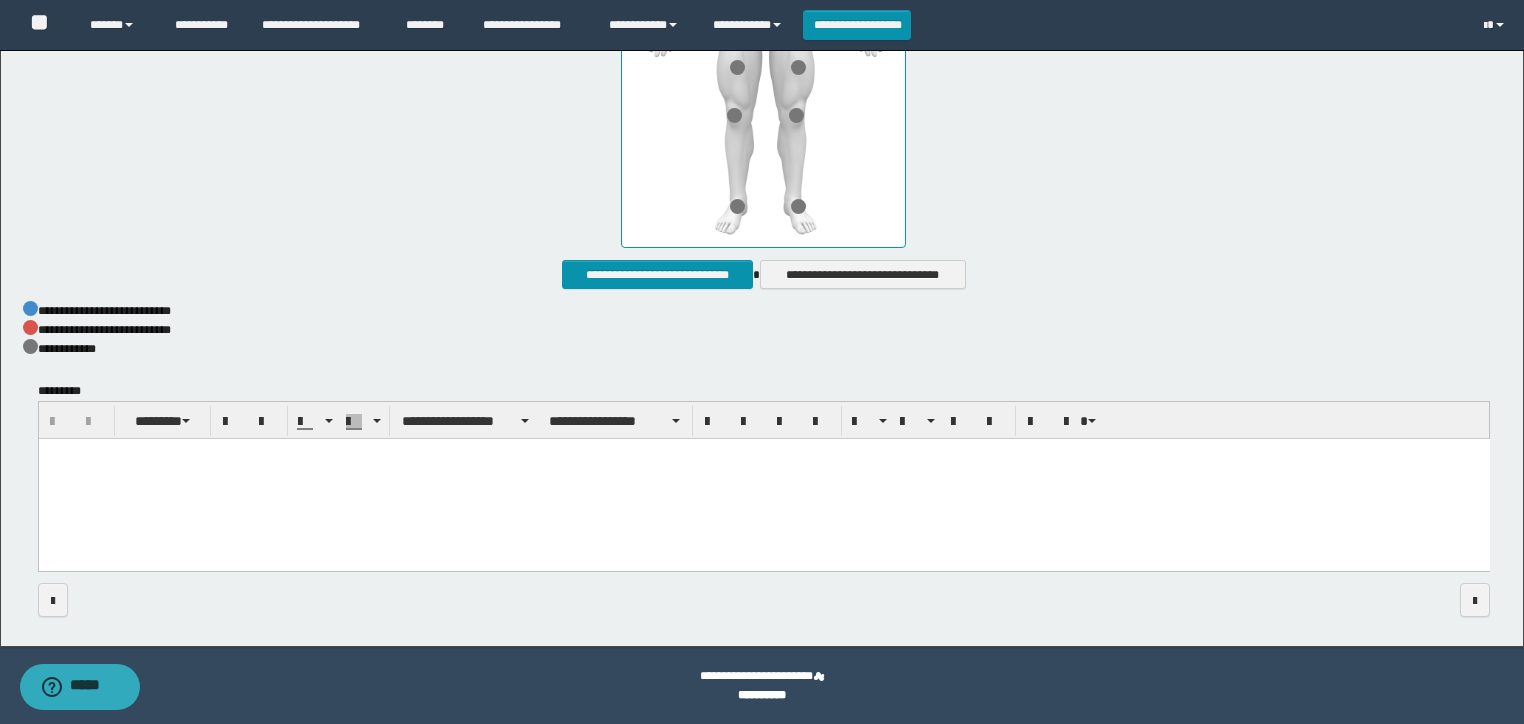 paste 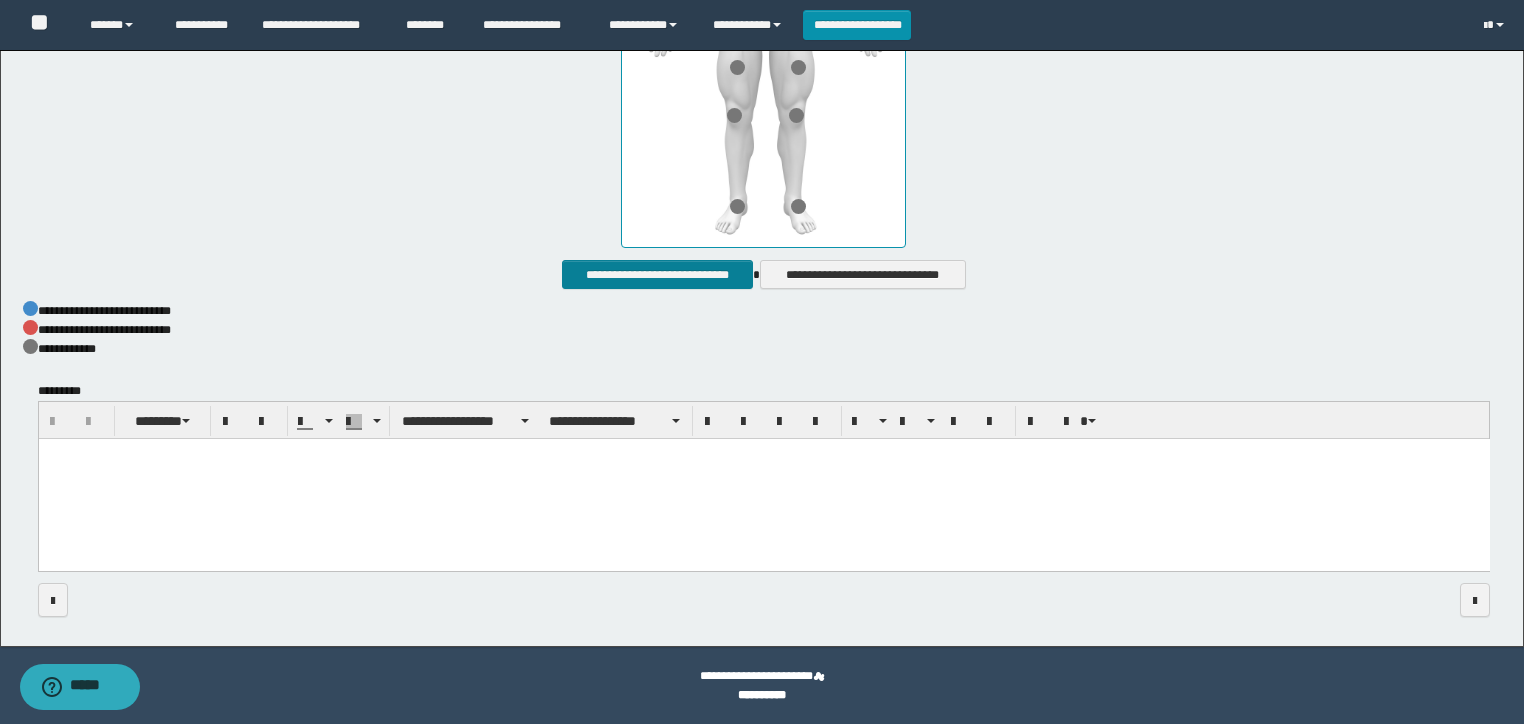 type 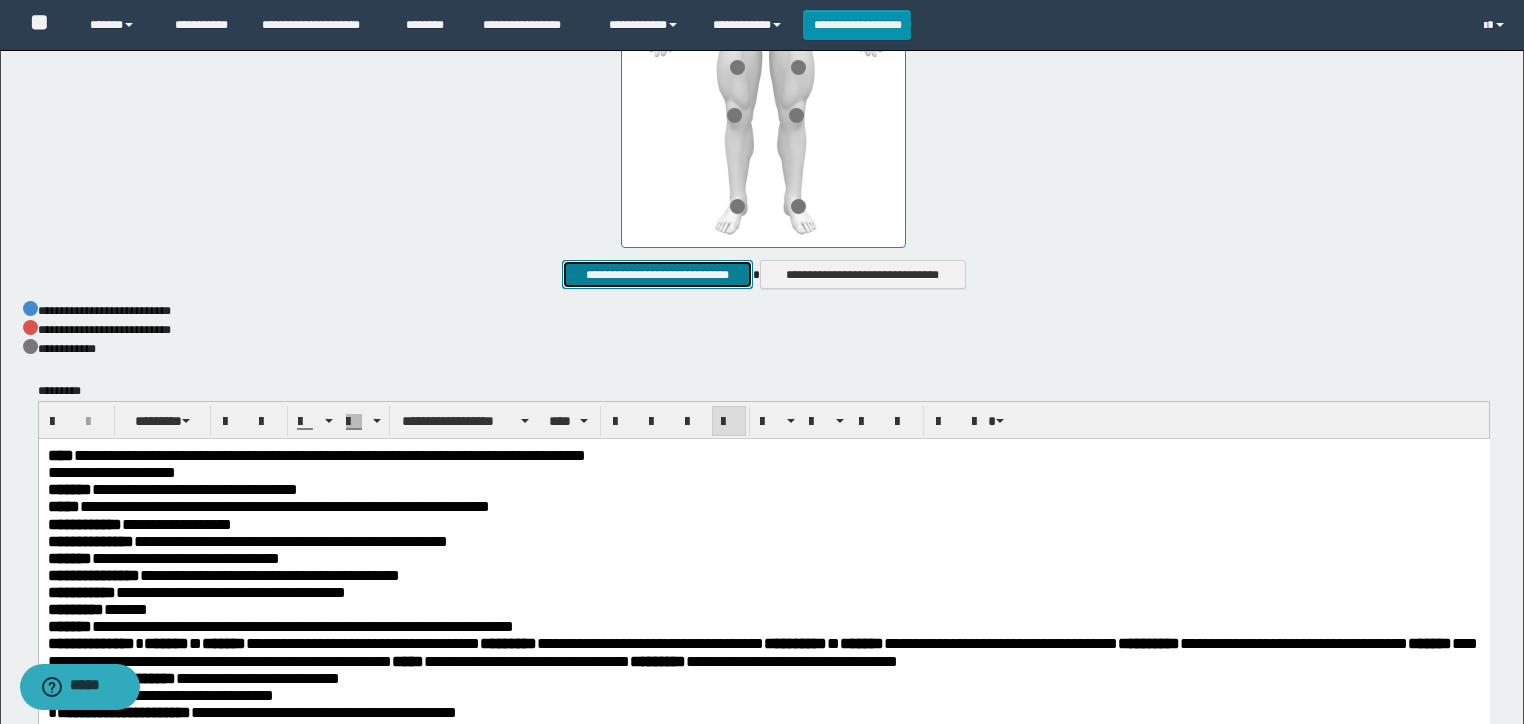click on "**********" at bounding box center [657, 275] 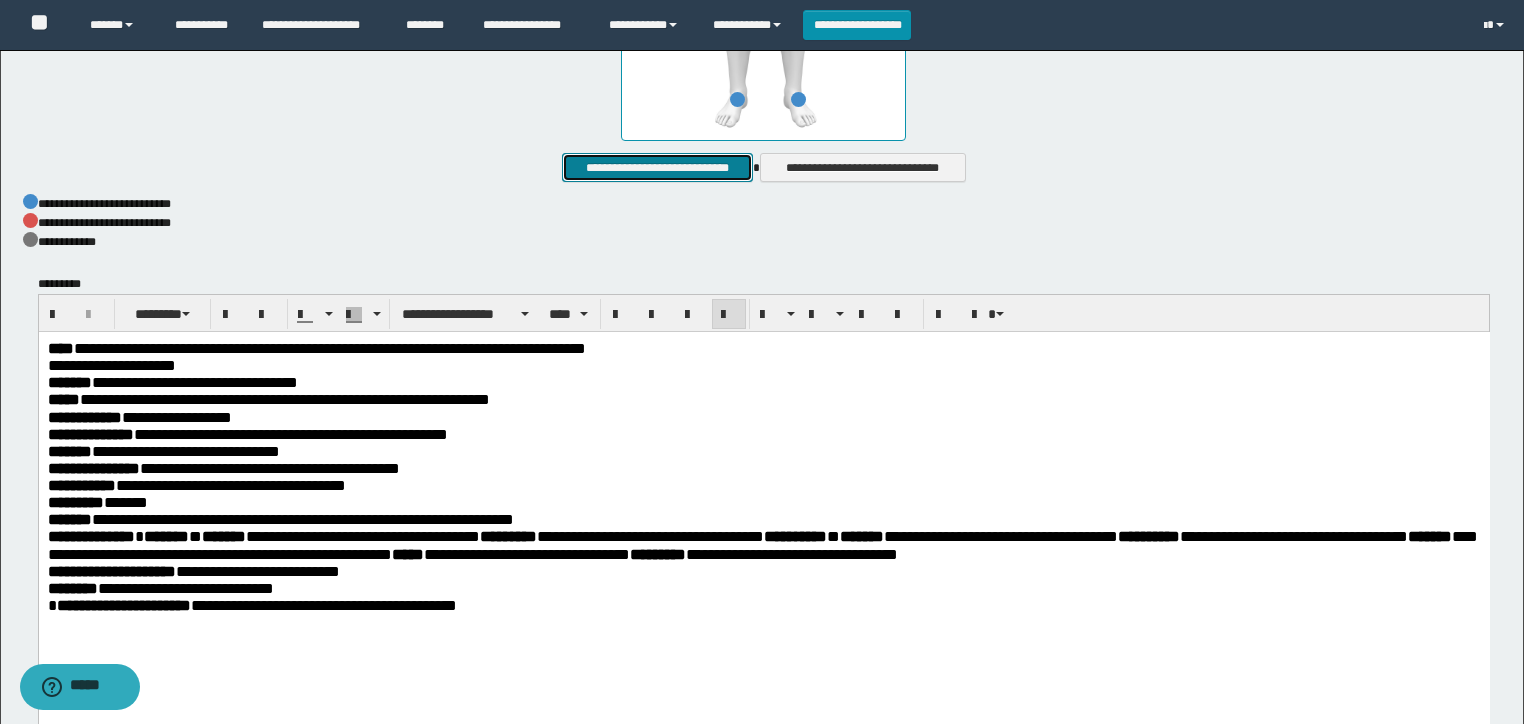 scroll, scrollTop: 1278, scrollLeft: 0, axis: vertical 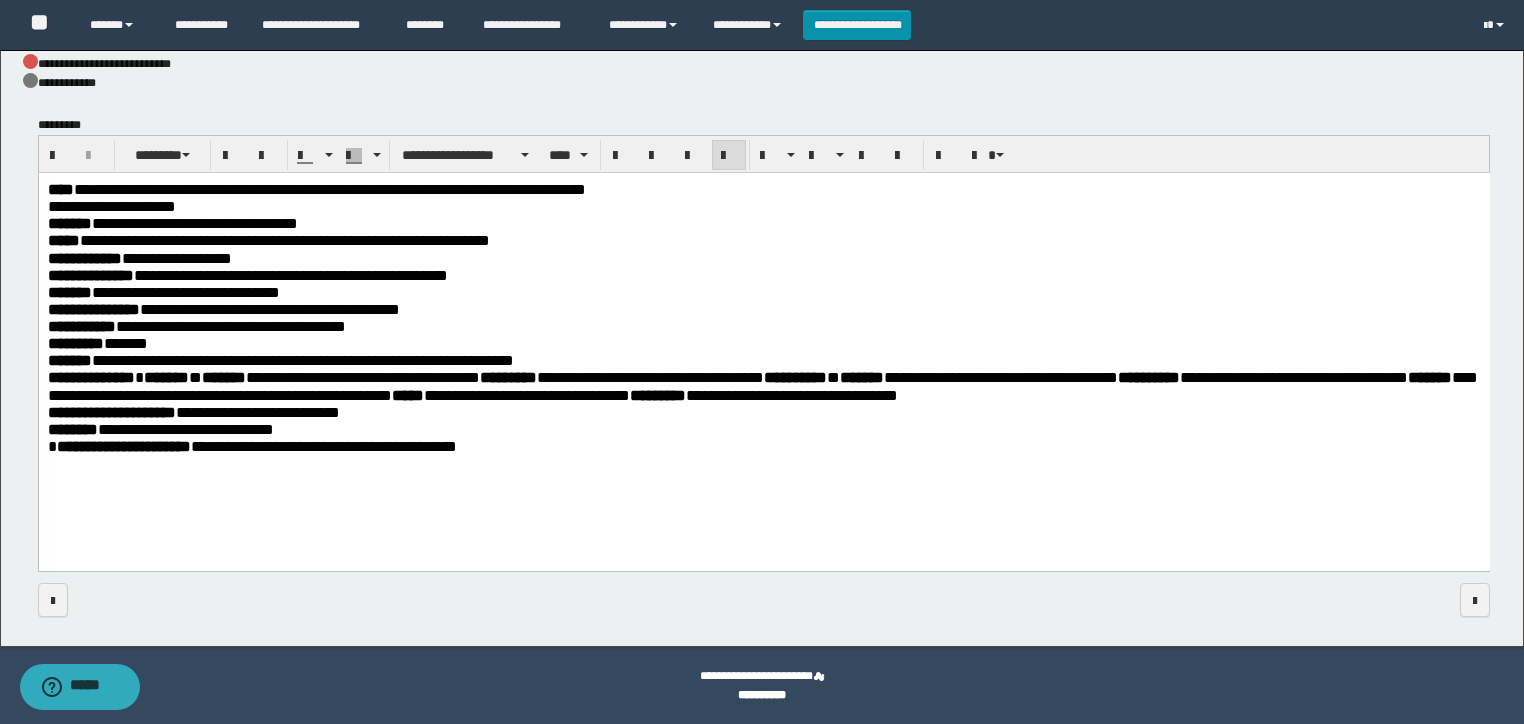 click on "**********" at bounding box center (251, 445) 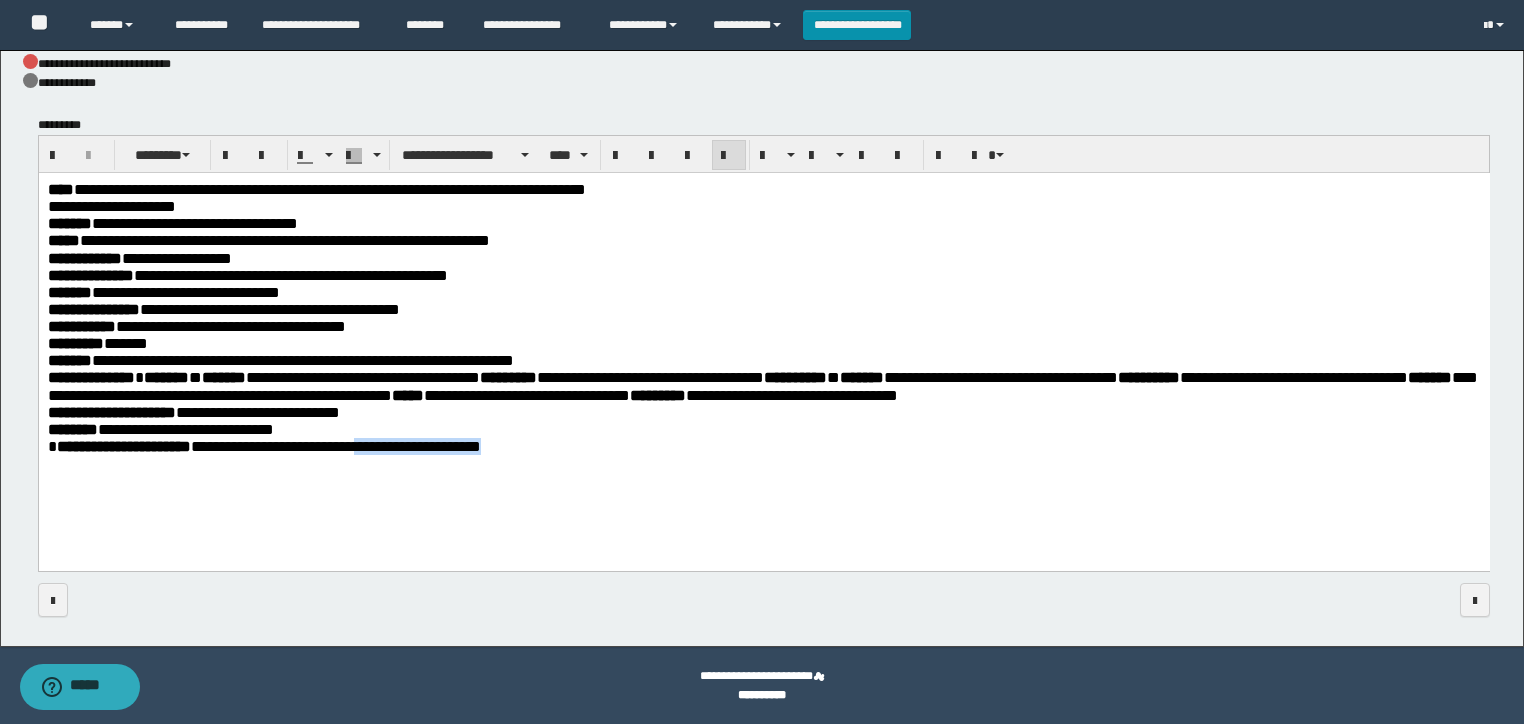 drag, startPoint x: 435, startPoint y: 451, endPoint x: 621, endPoint y: 449, distance: 186.01076 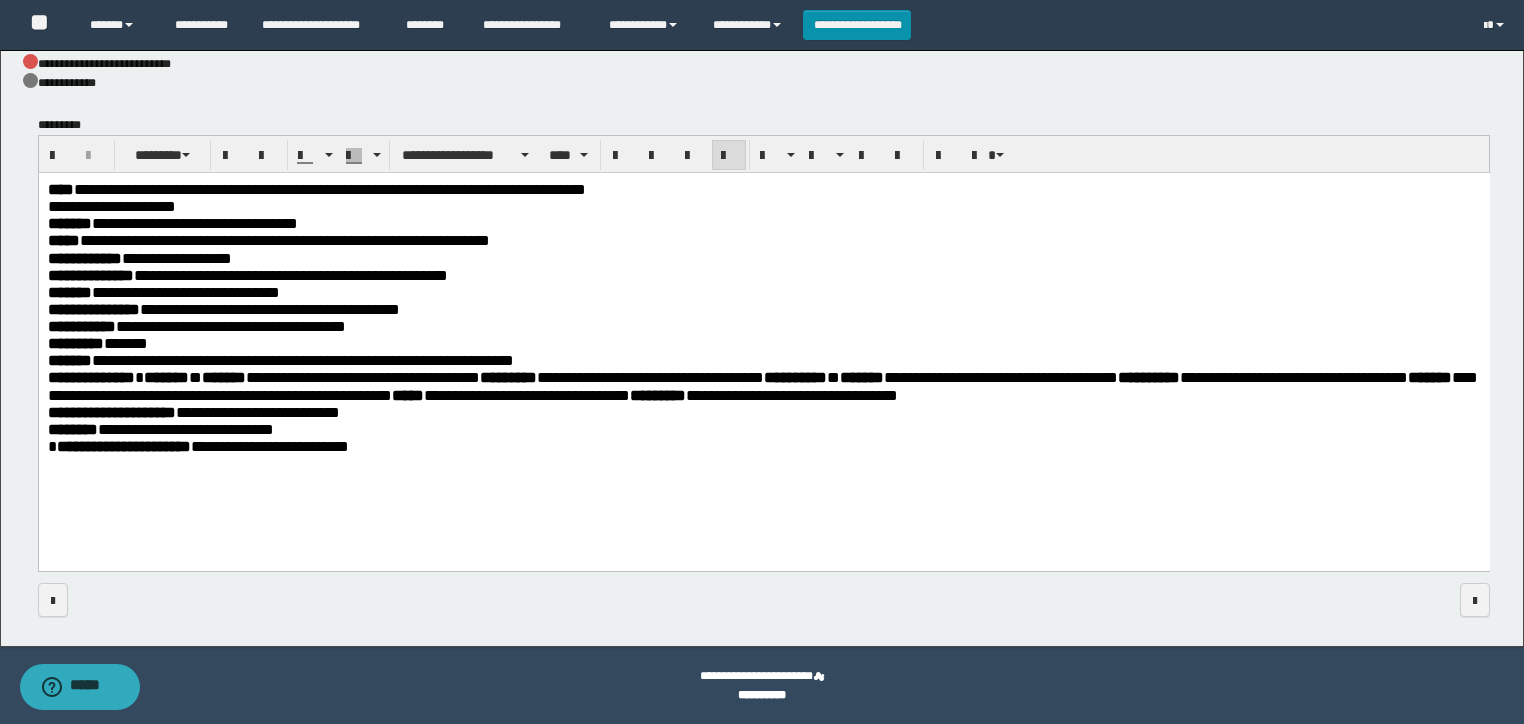 click on "**********" at bounding box center (197, 445) 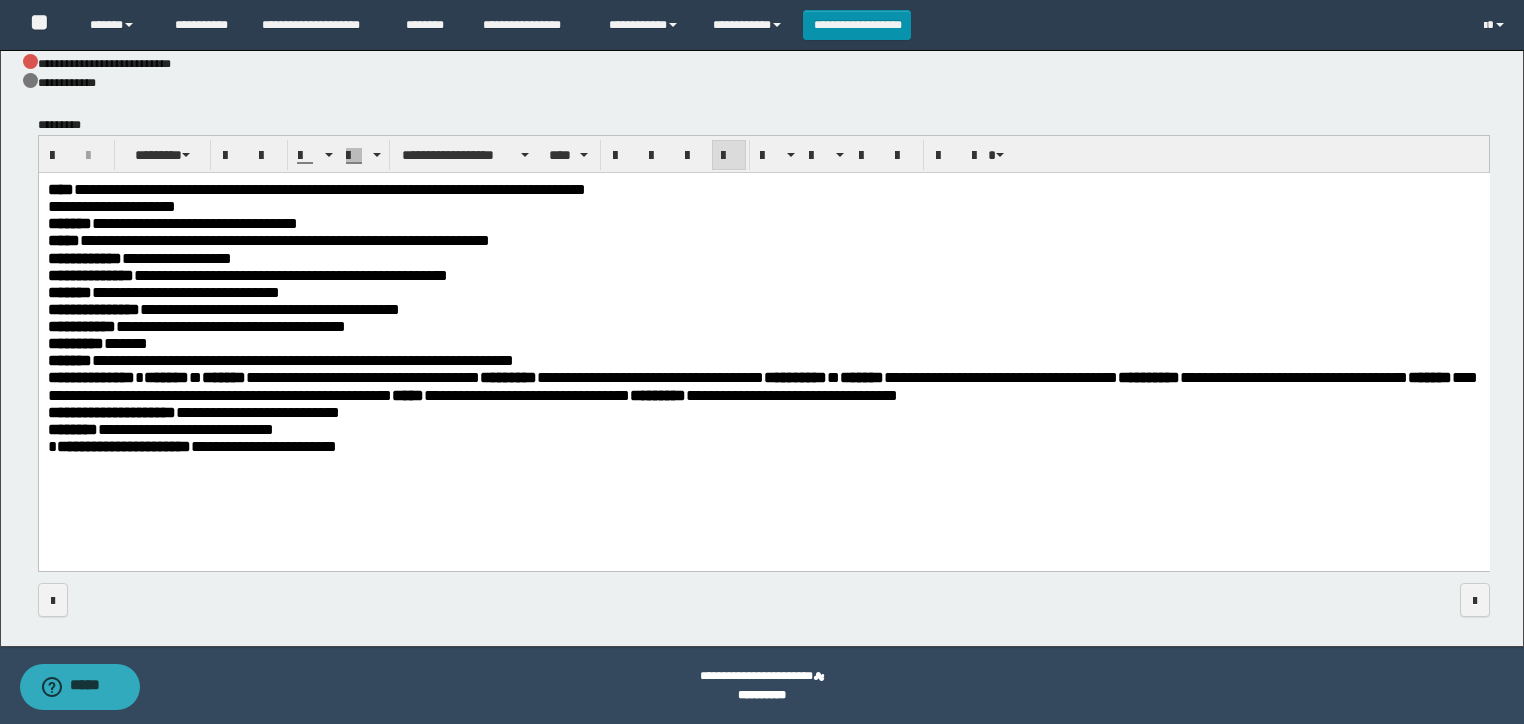 click on "**********" at bounding box center (763, 445) 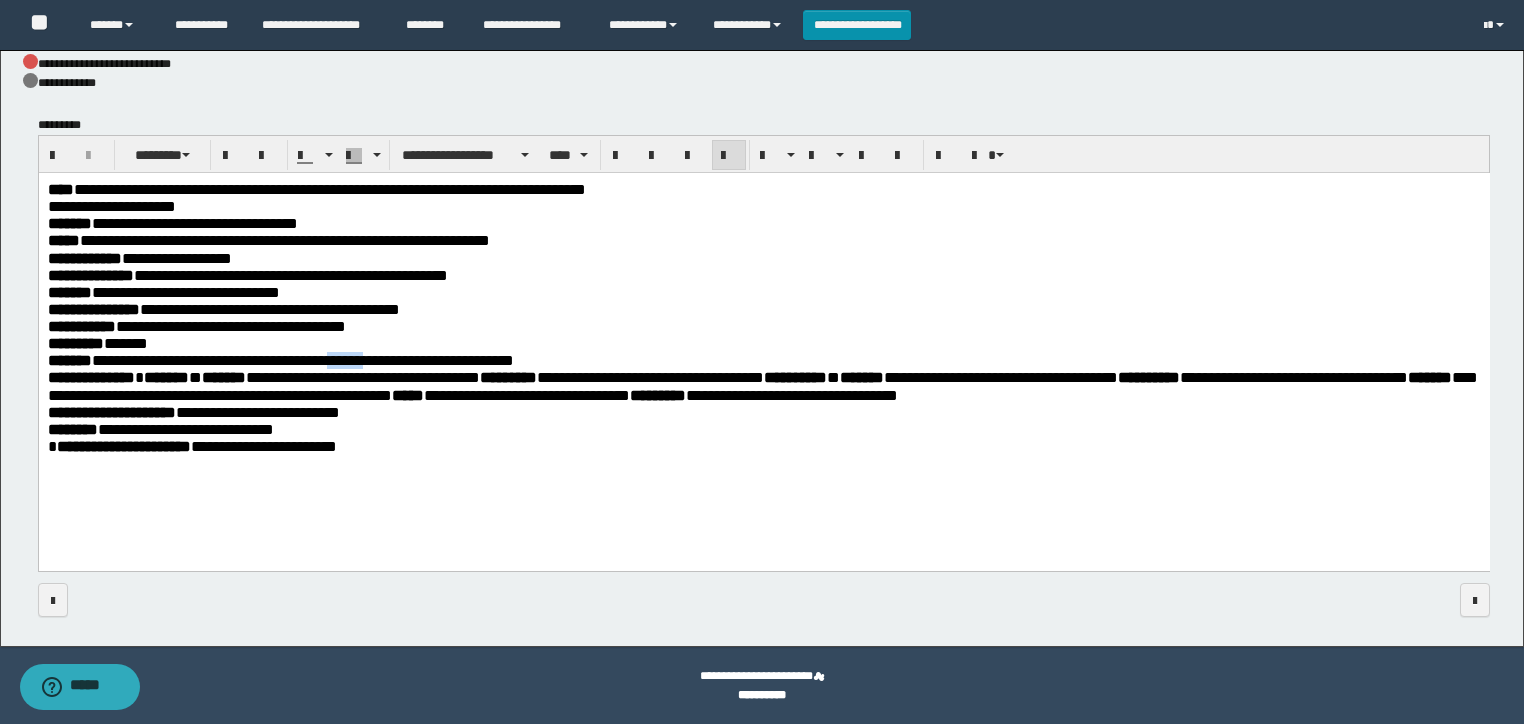 click on "**********" at bounding box center (302, 359) 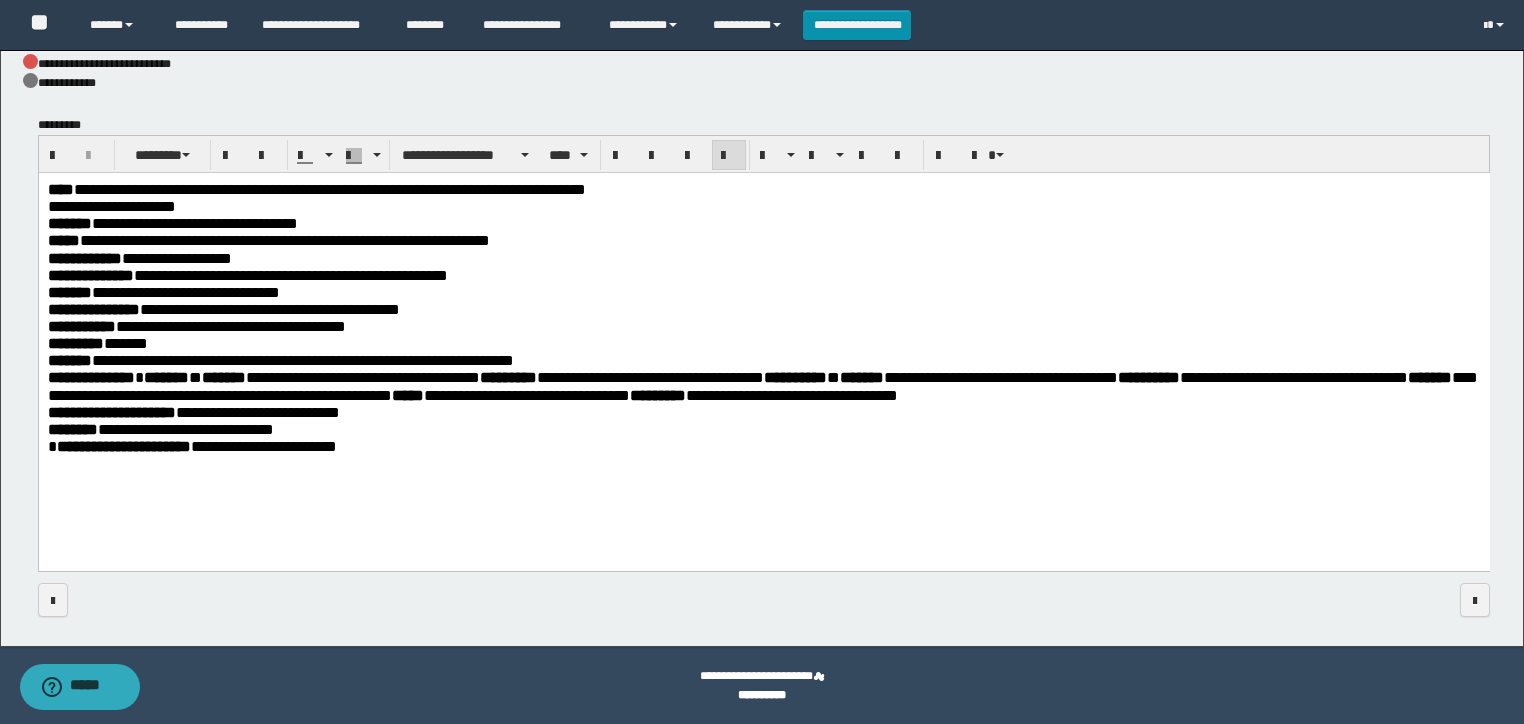 click on "********* ******" at bounding box center (763, 342) 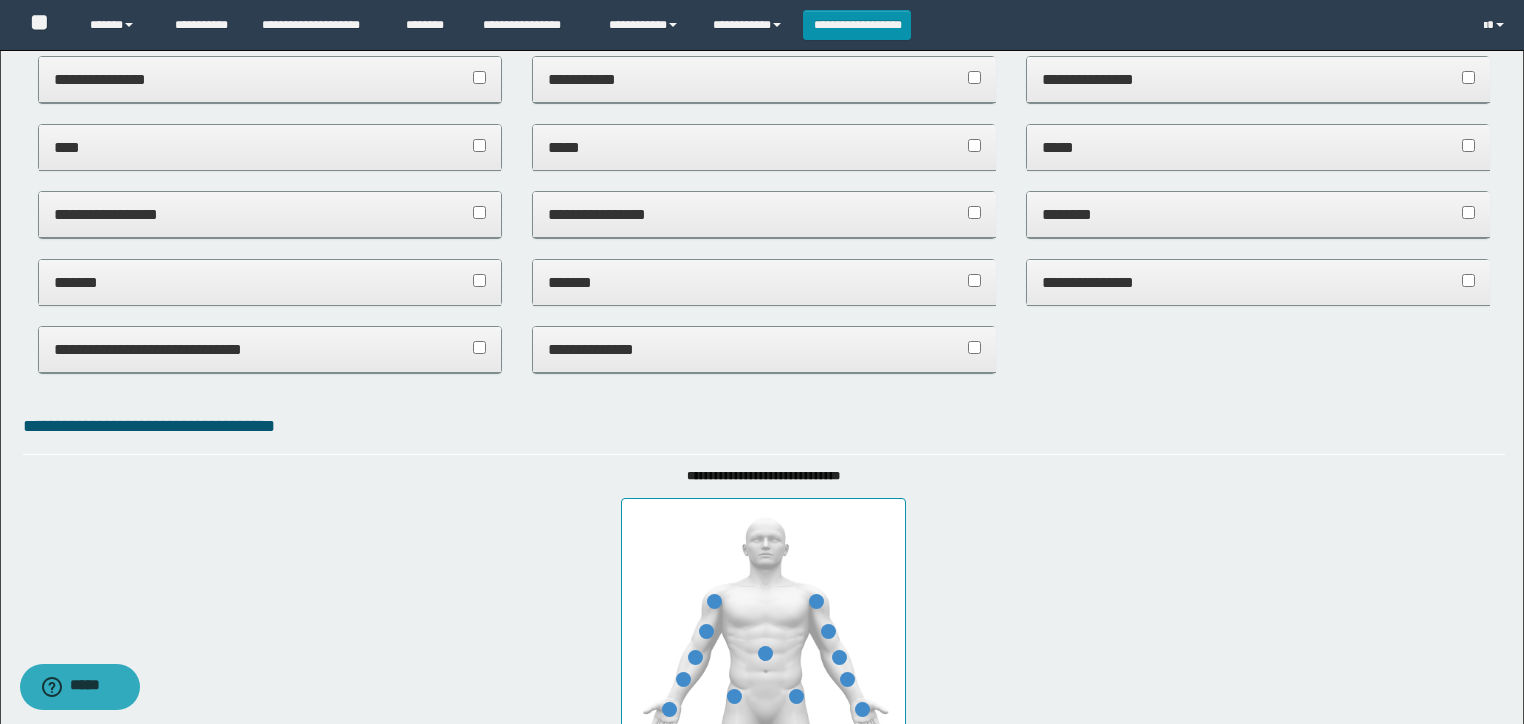 scroll, scrollTop: 158, scrollLeft: 0, axis: vertical 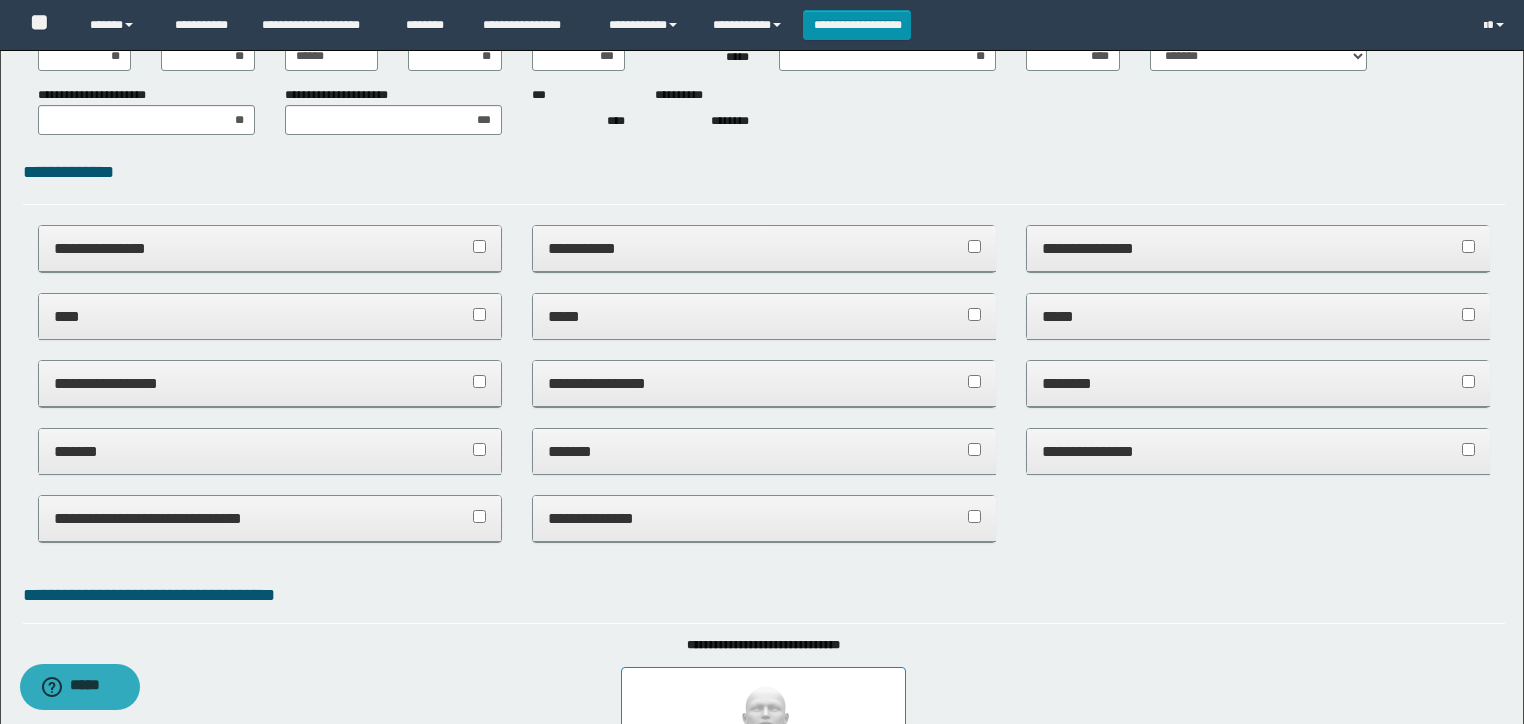 drag, startPoint x: 752, startPoint y: 252, endPoint x: 780, endPoint y: 320, distance: 73.53911 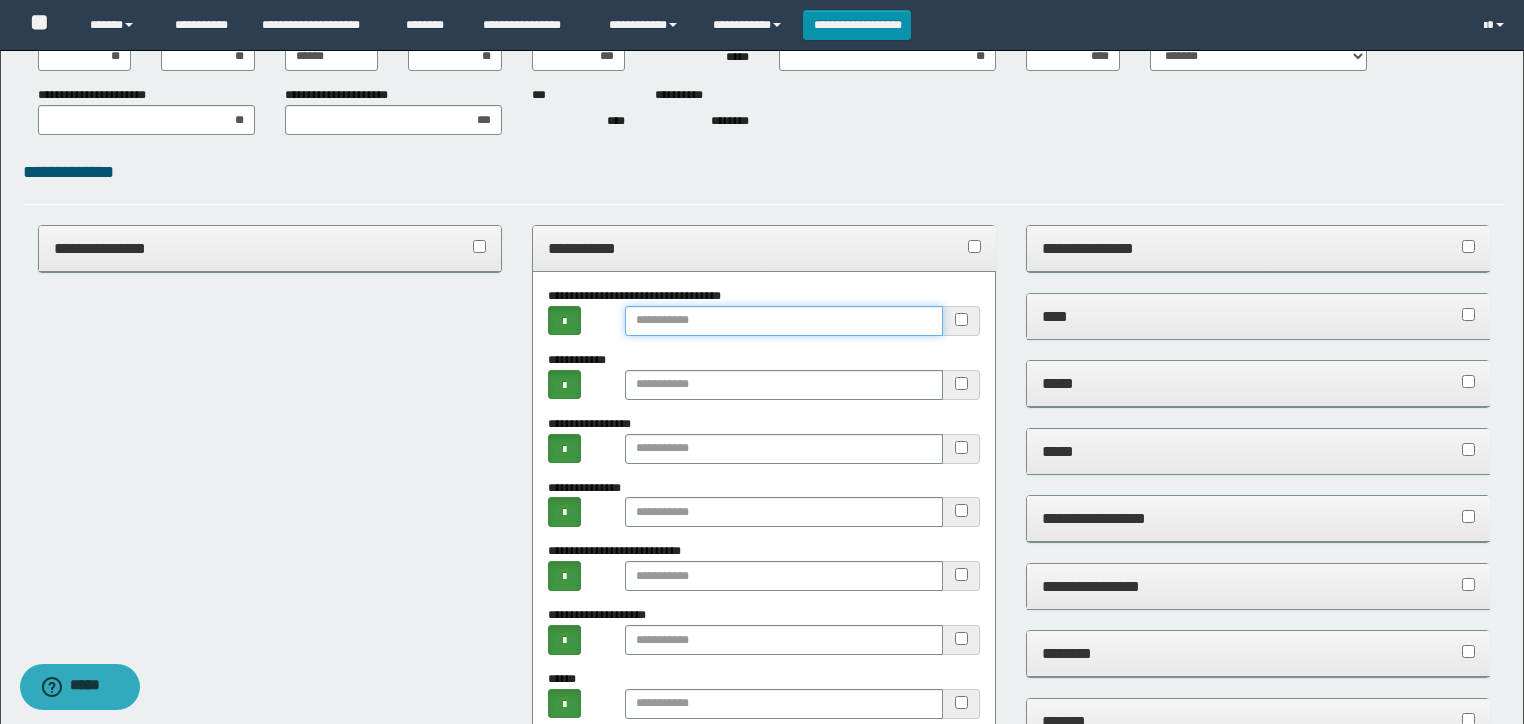 click at bounding box center [784, 321] 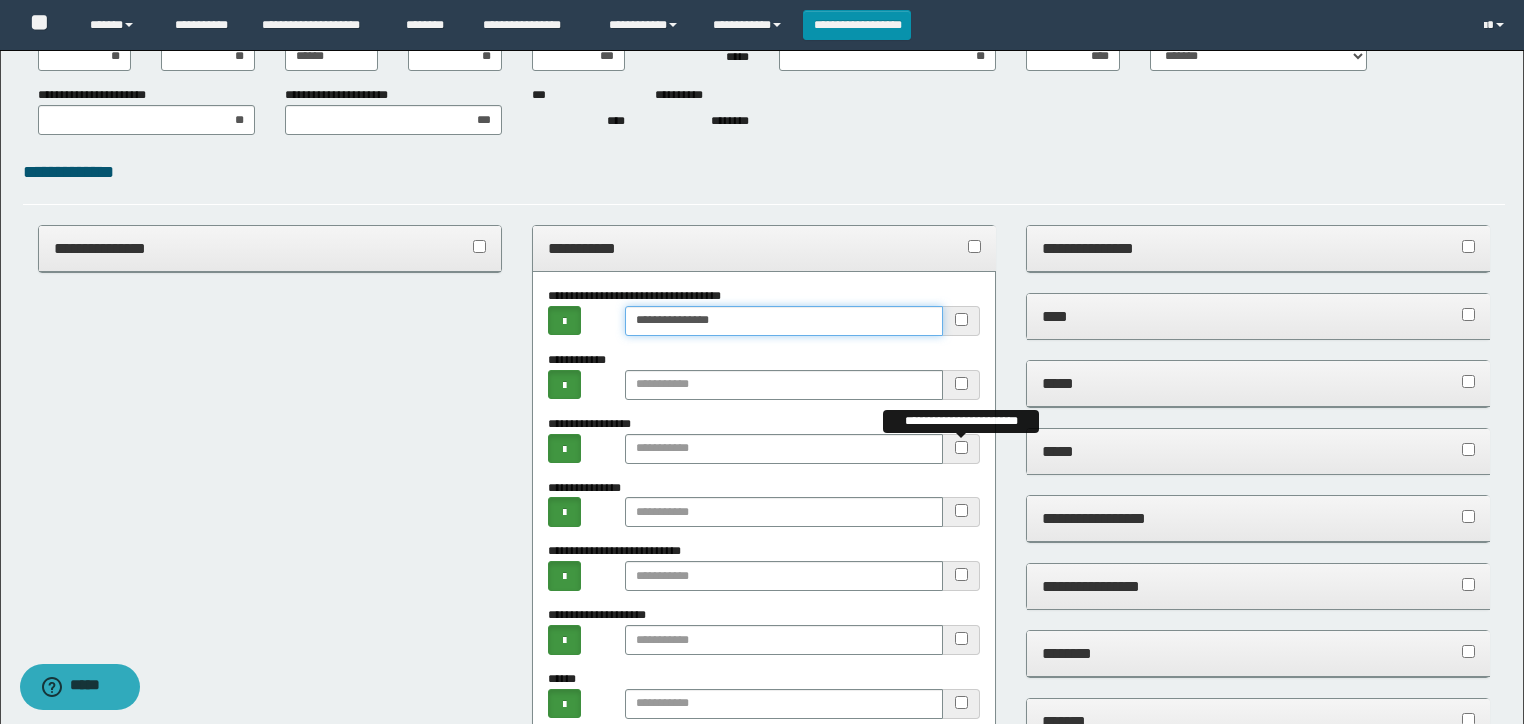 type on "**********" 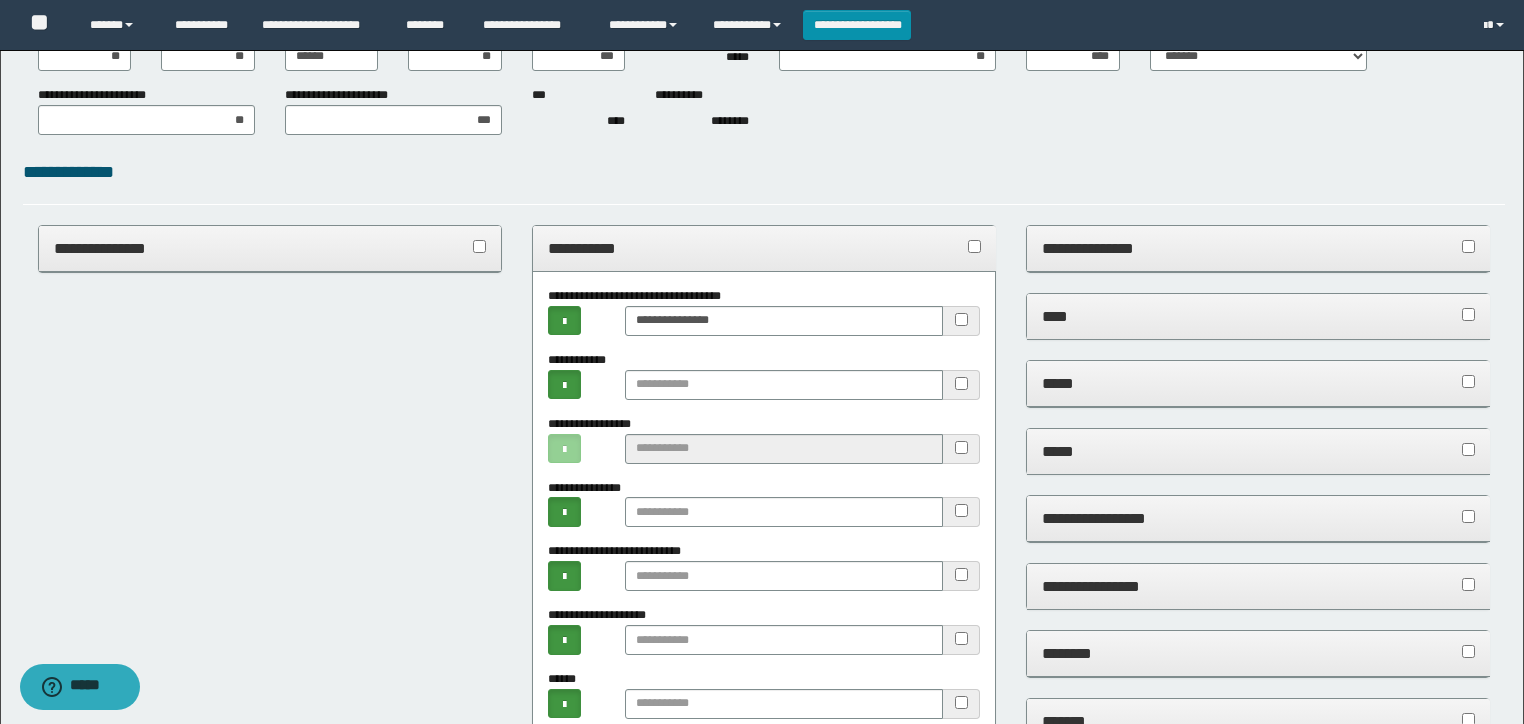 click on "**********" at bounding box center [764, 248] 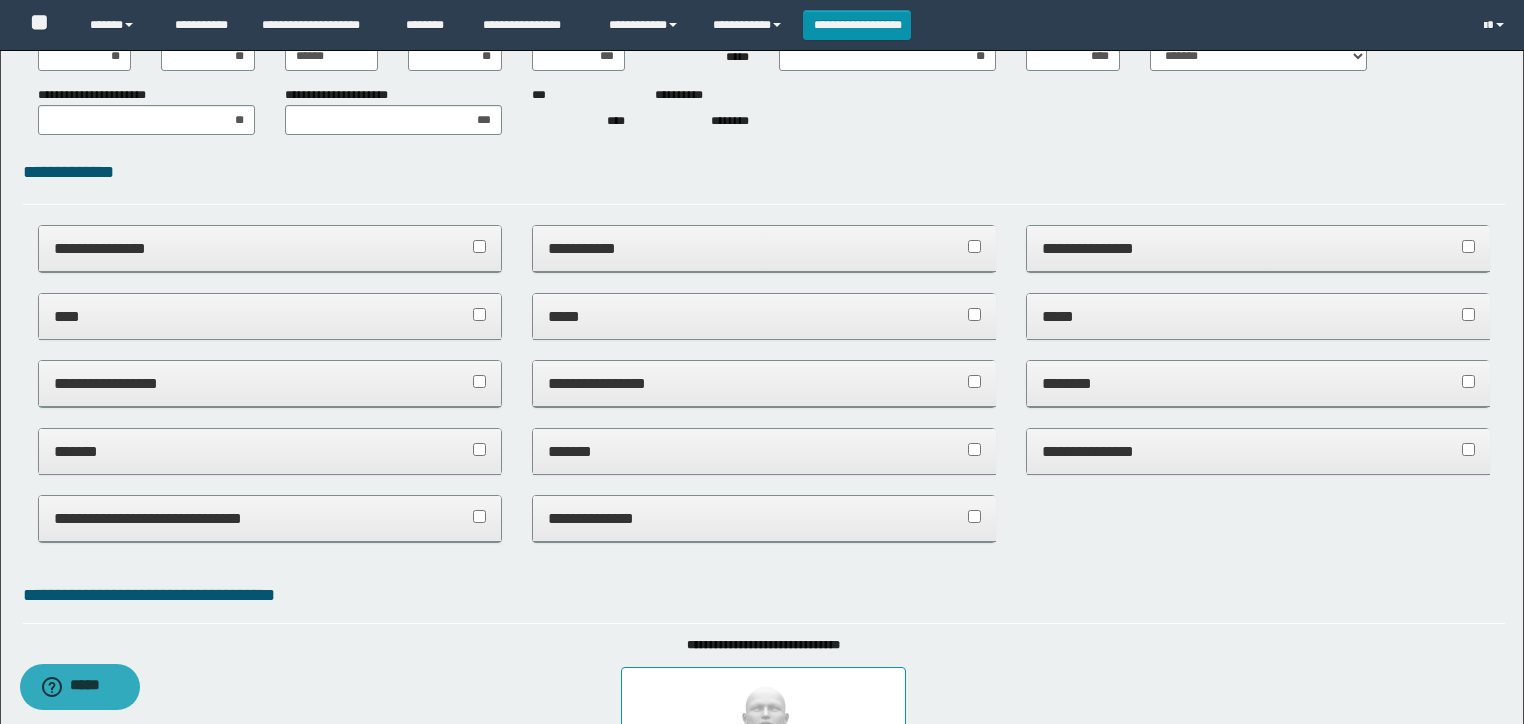 click on "*****" at bounding box center (764, 316) 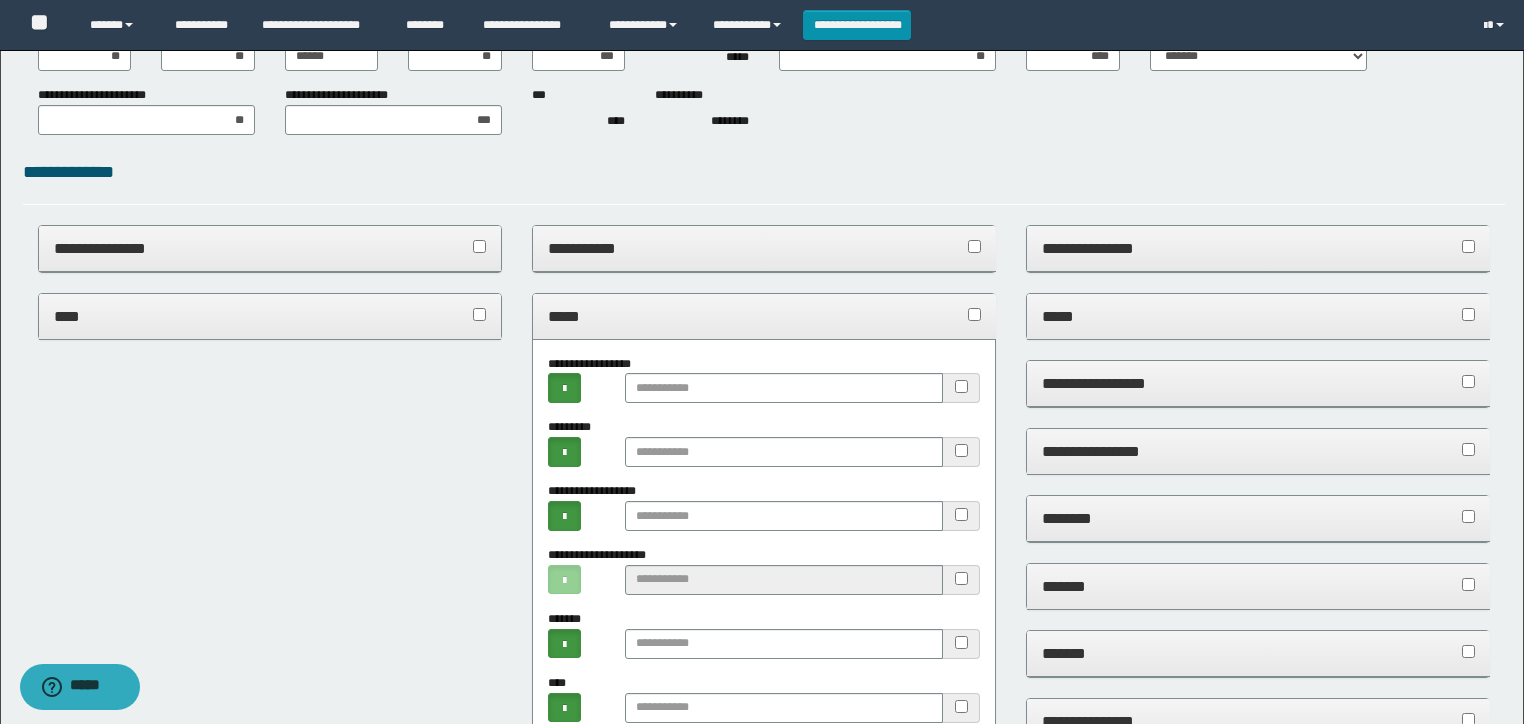 click on "*****" at bounding box center [764, 317] 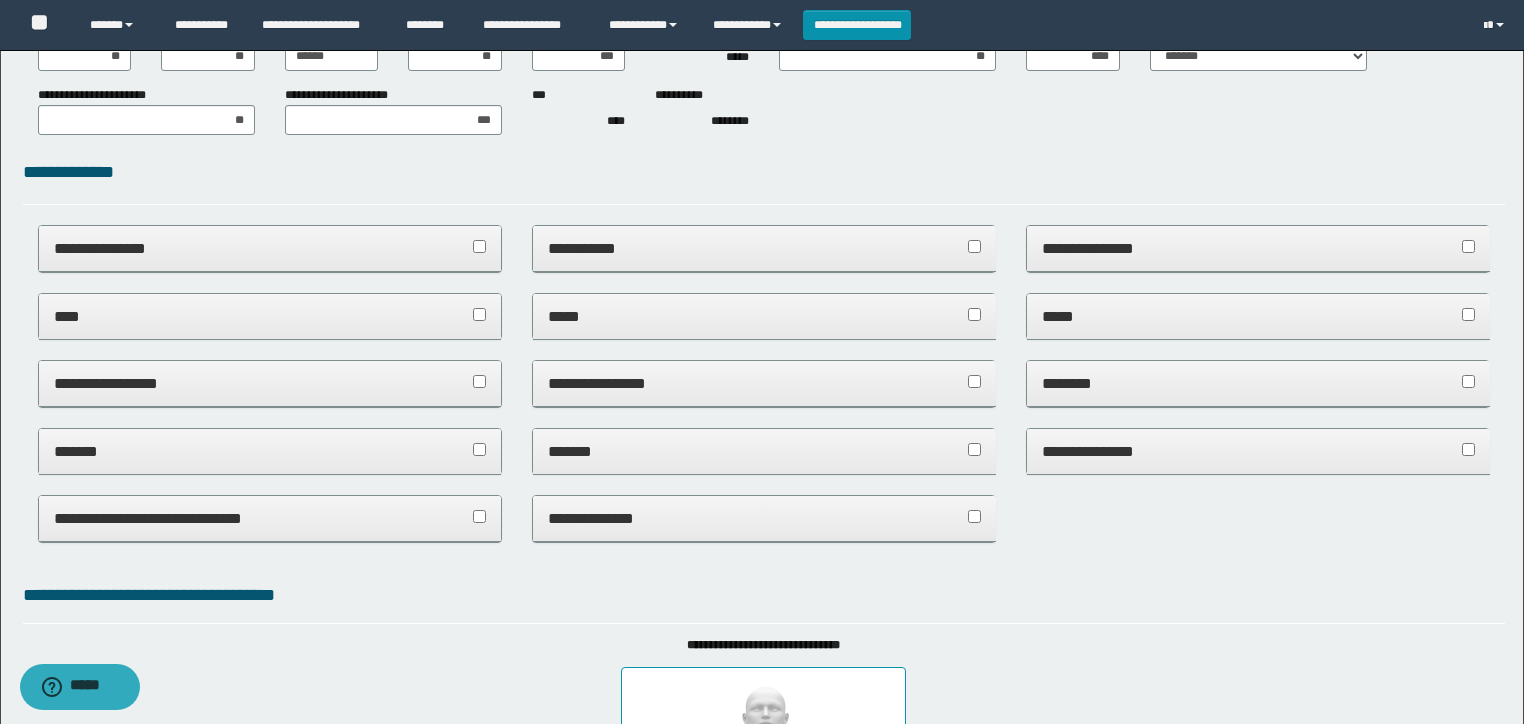 click on "**********" at bounding box center [764, 383] 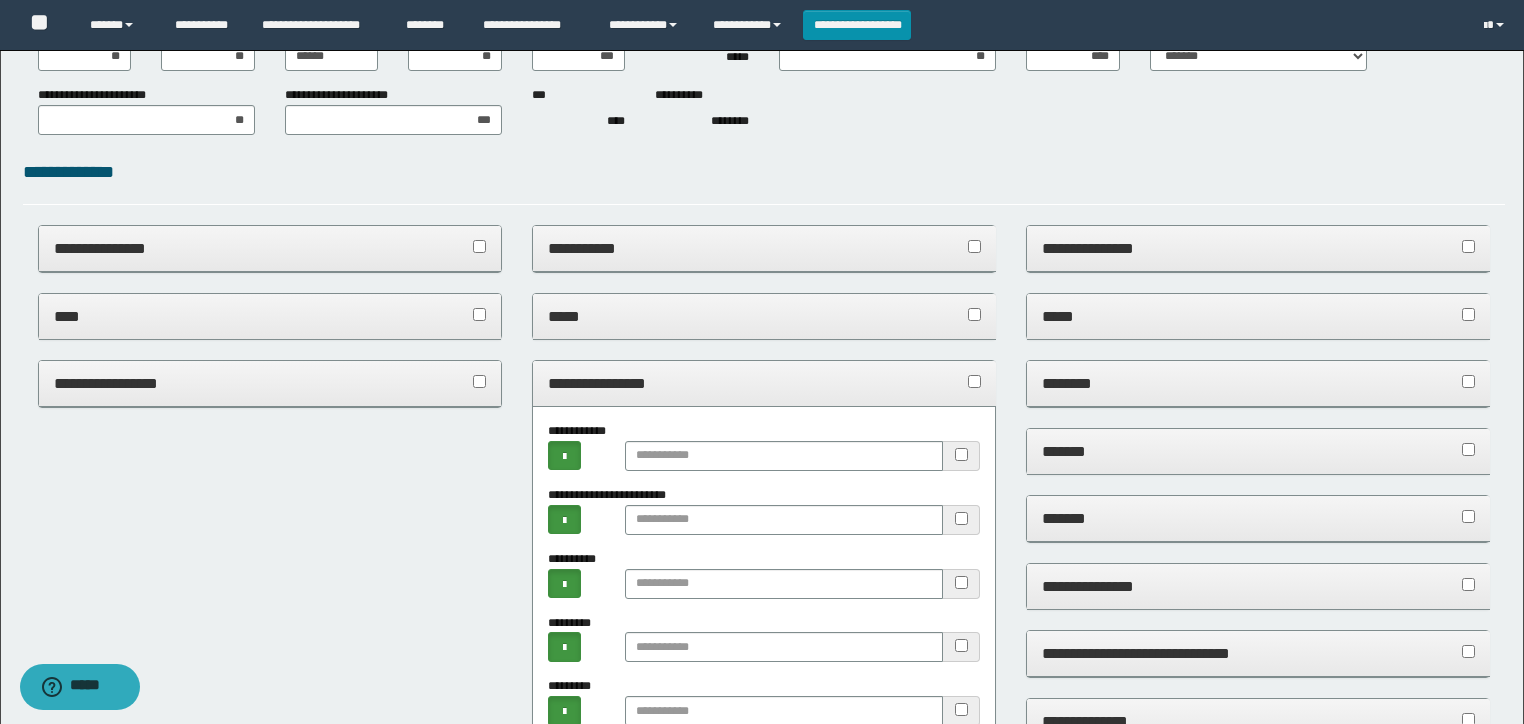 click on "**********" at bounding box center [764, 613] 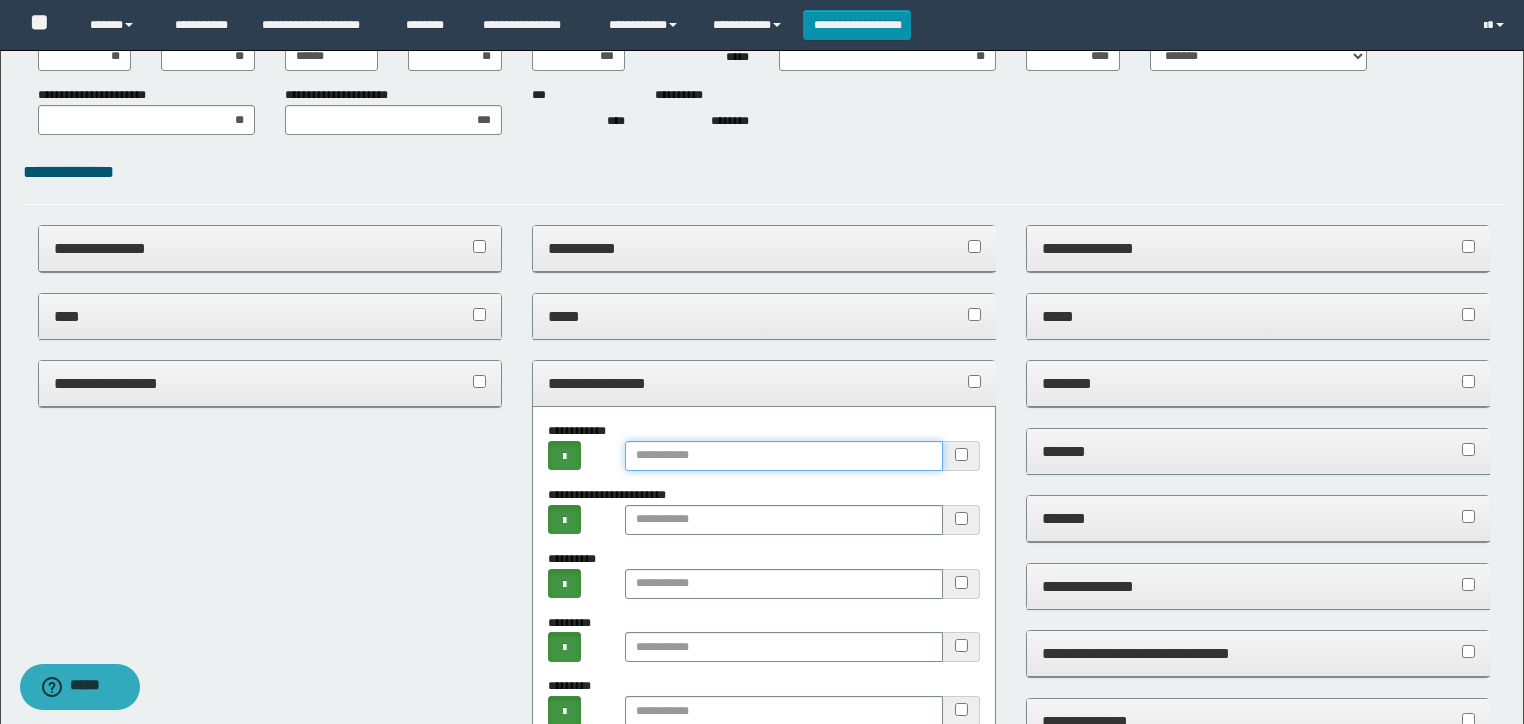 click at bounding box center [784, 456] 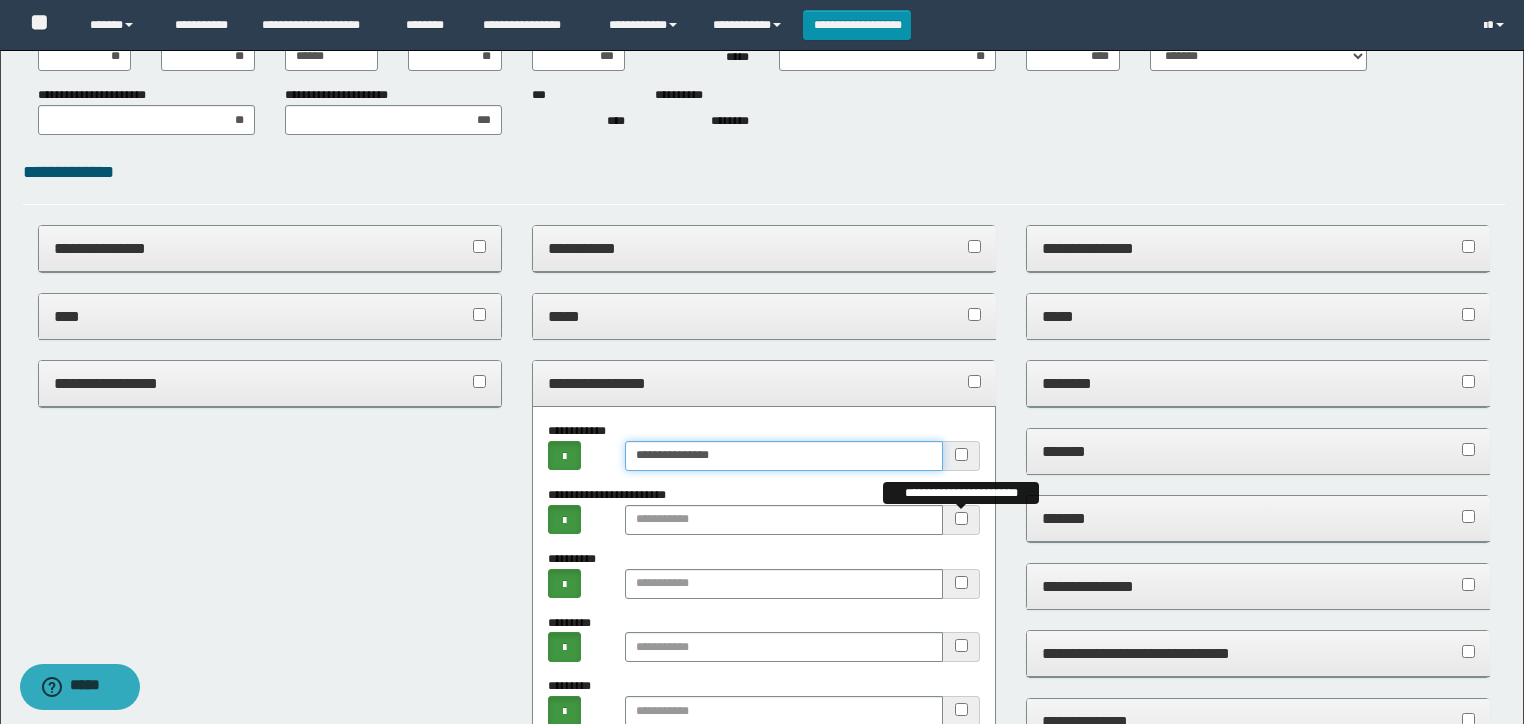 type on "**********" 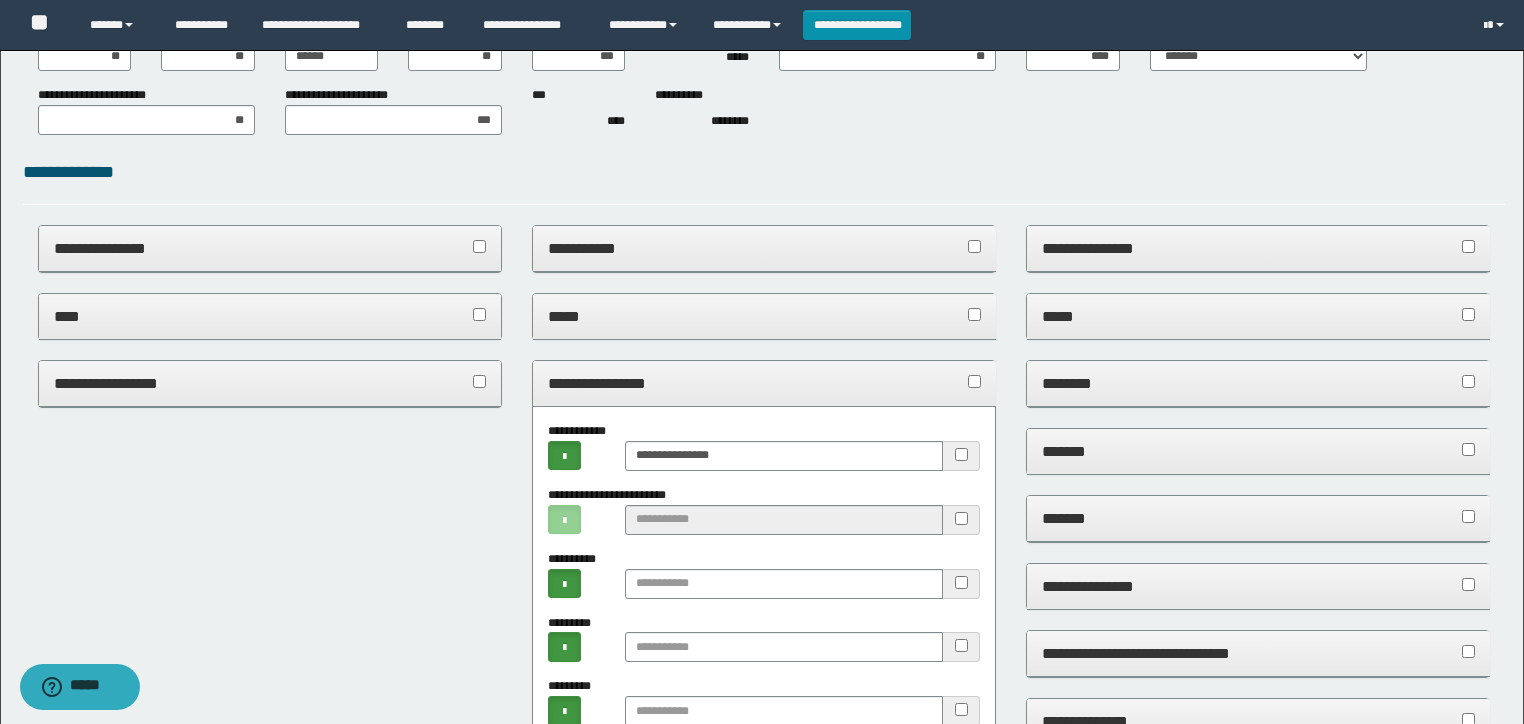 click on "**********" at bounding box center (764, 383) 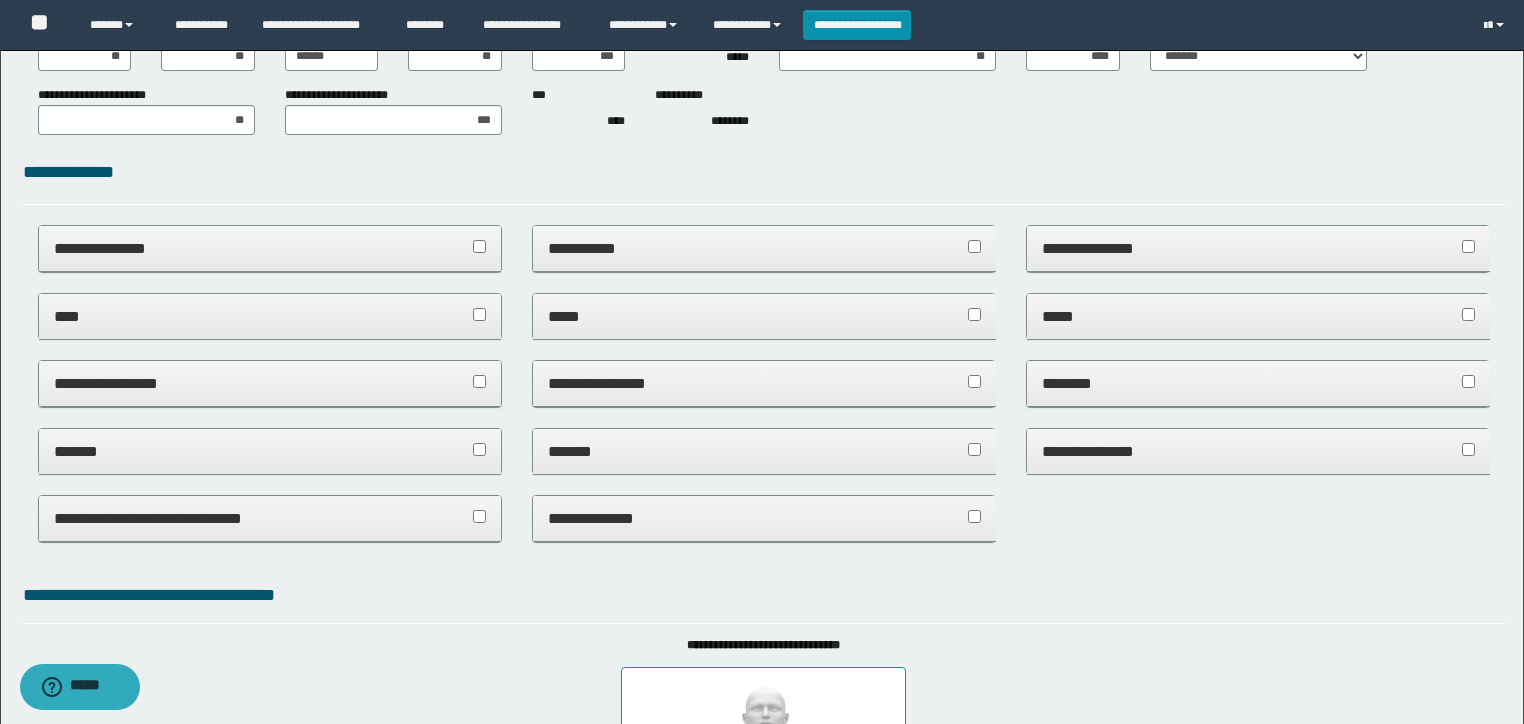 drag, startPoint x: 1345, startPoint y: 443, endPoint x: 1460, endPoint y: 480, distance: 120.805626 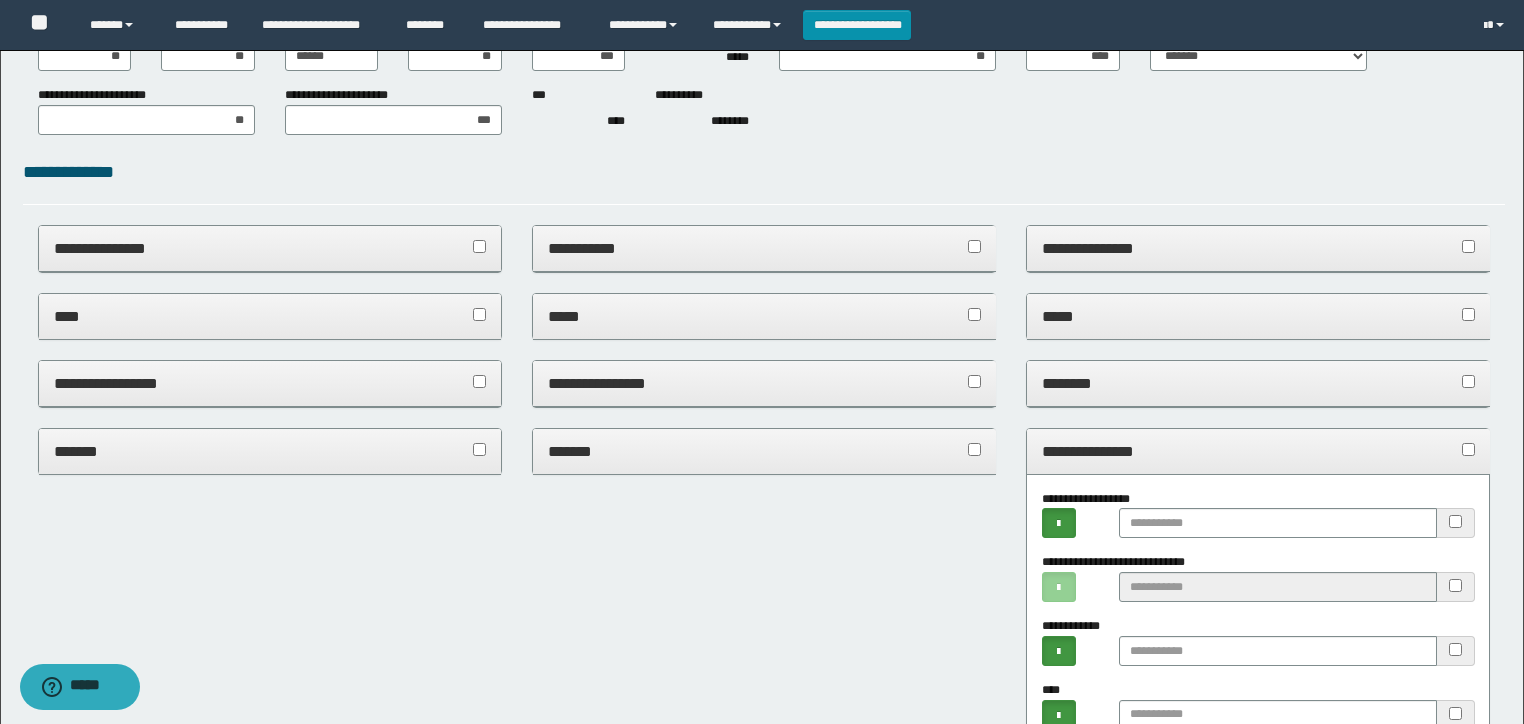 click on "**********" at bounding box center [1258, 451] 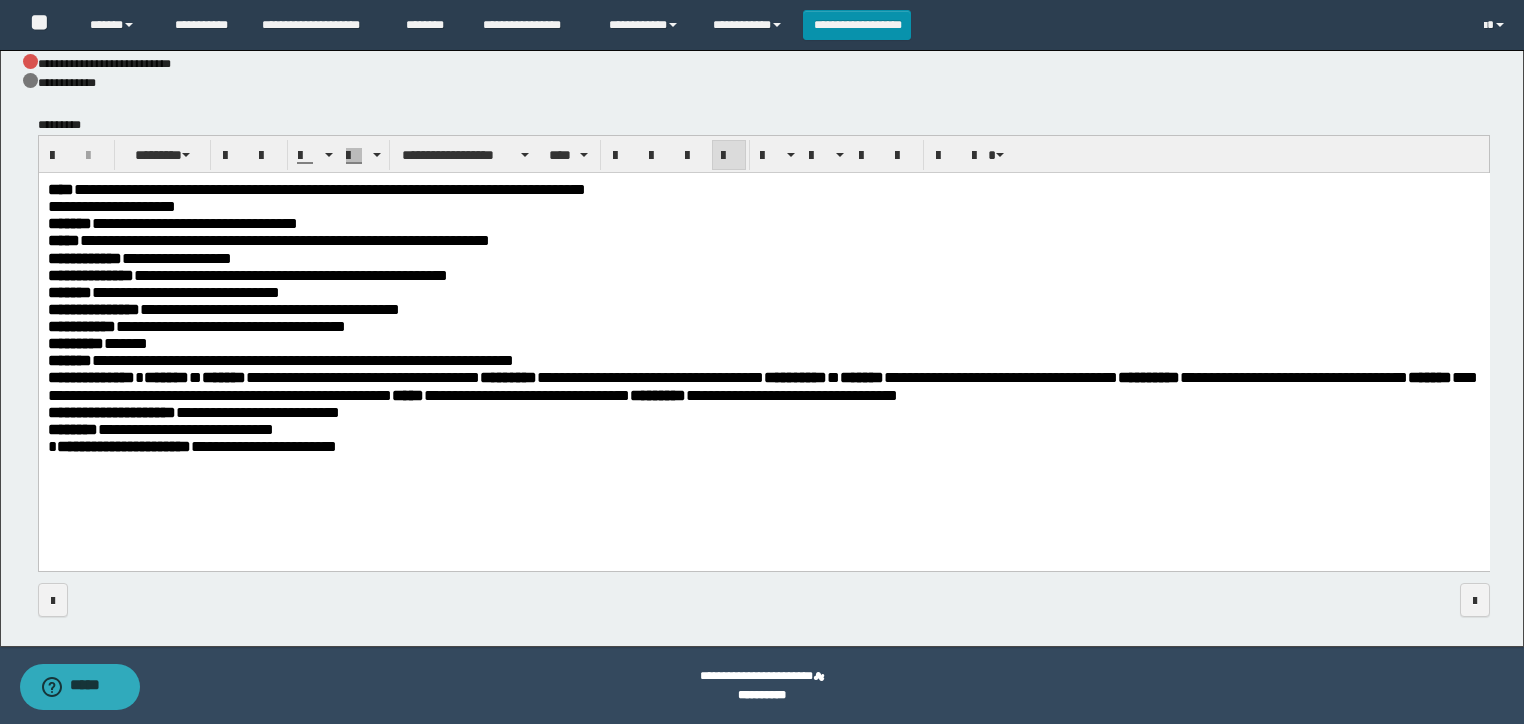 click on "**********" at bounding box center (763, 342) 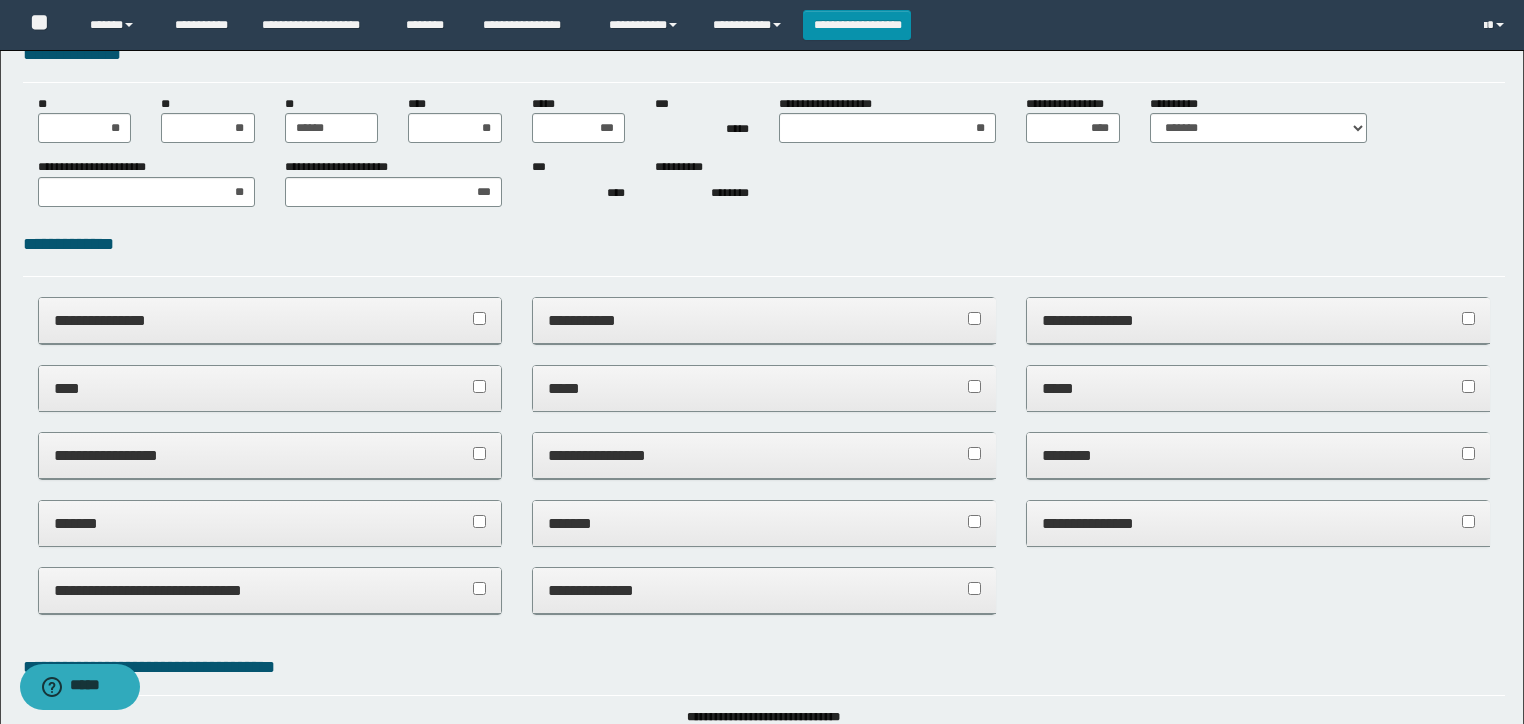 scroll, scrollTop: 0, scrollLeft: 0, axis: both 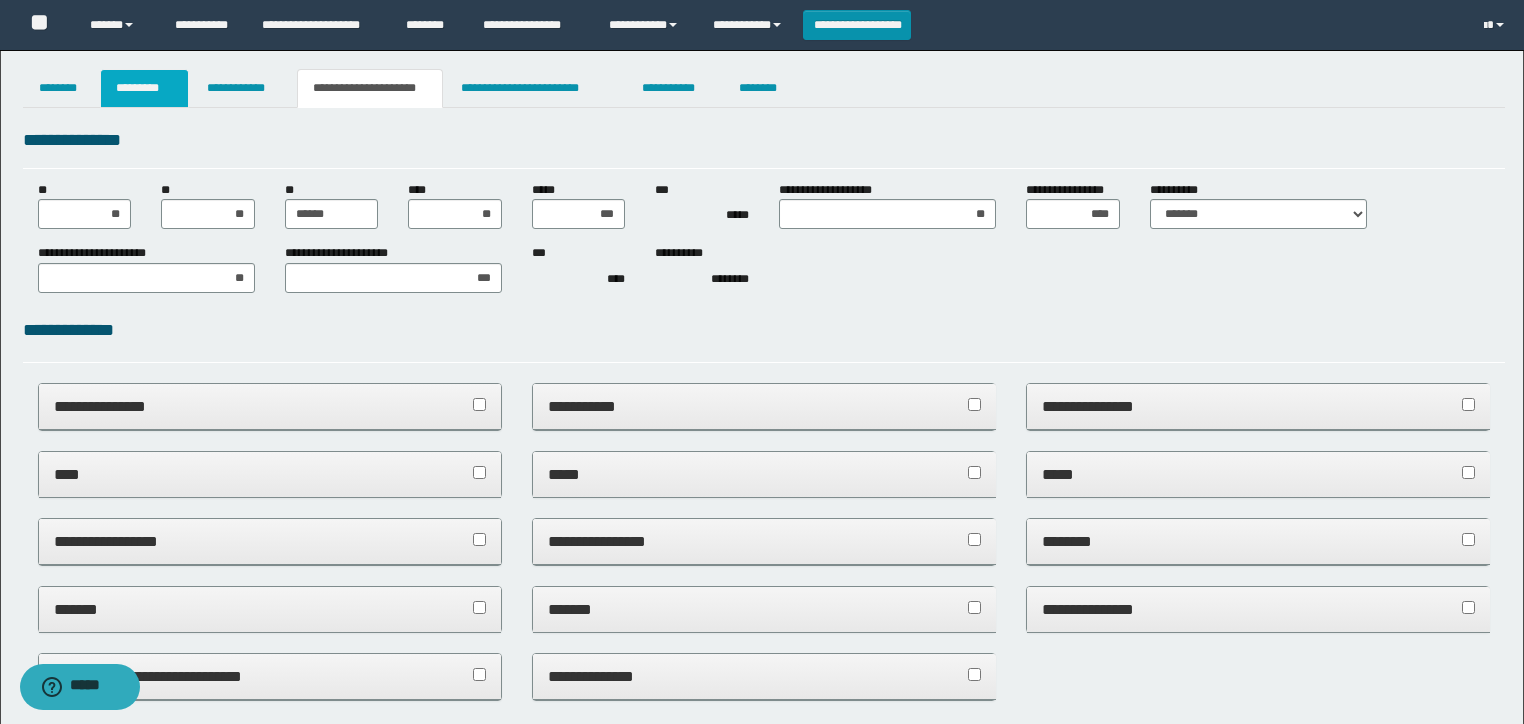 click on "*********" at bounding box center (144, 88) 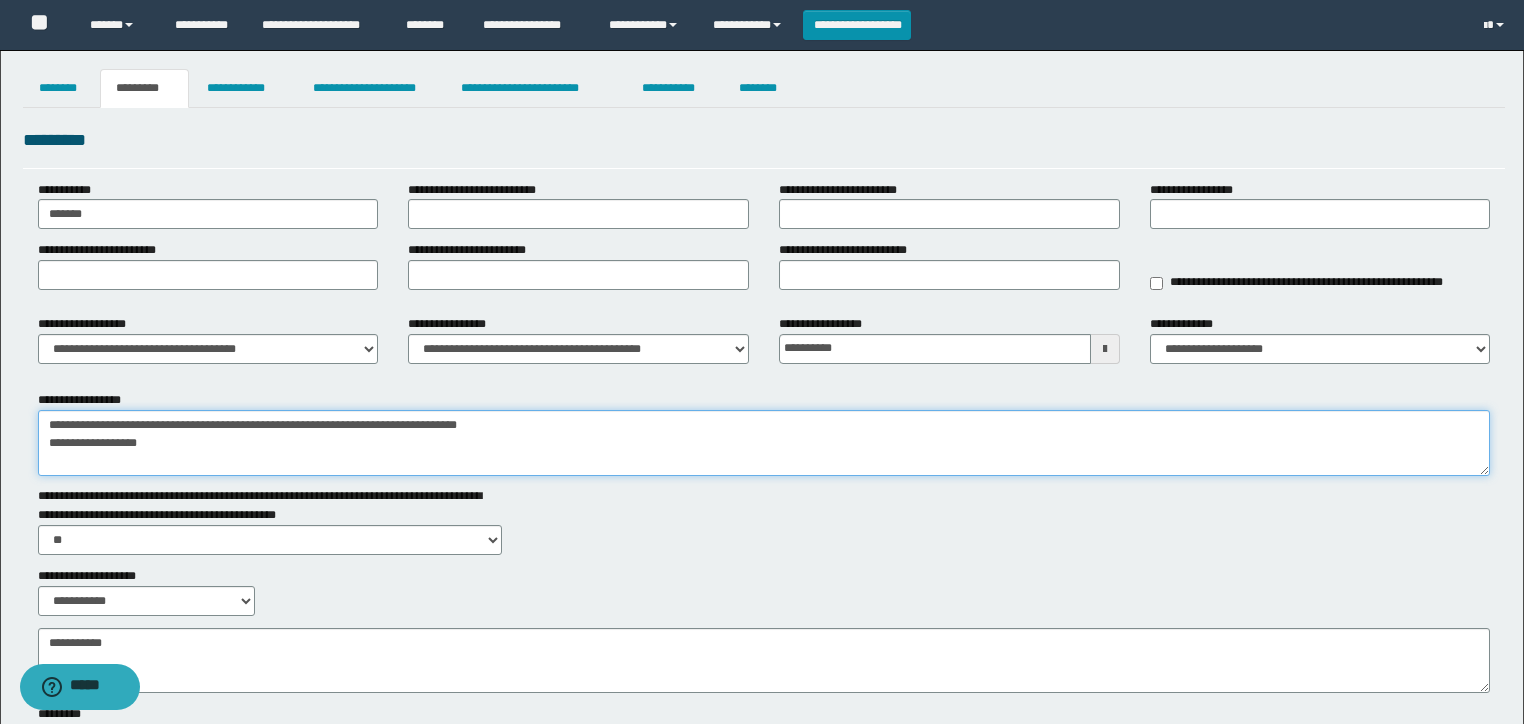click on "**********" at bounding box center [764, 443] 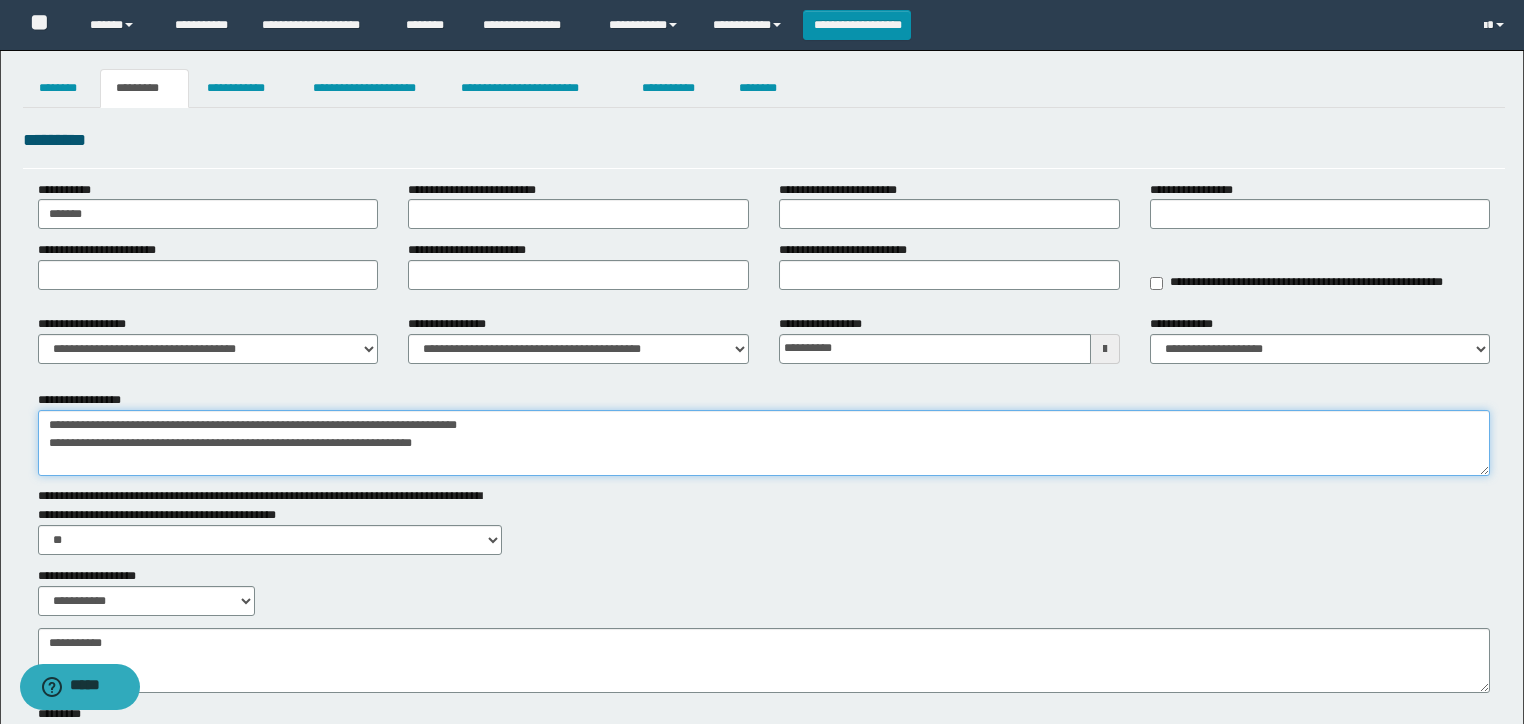 click on "**********" at bounding box center (764, 443) 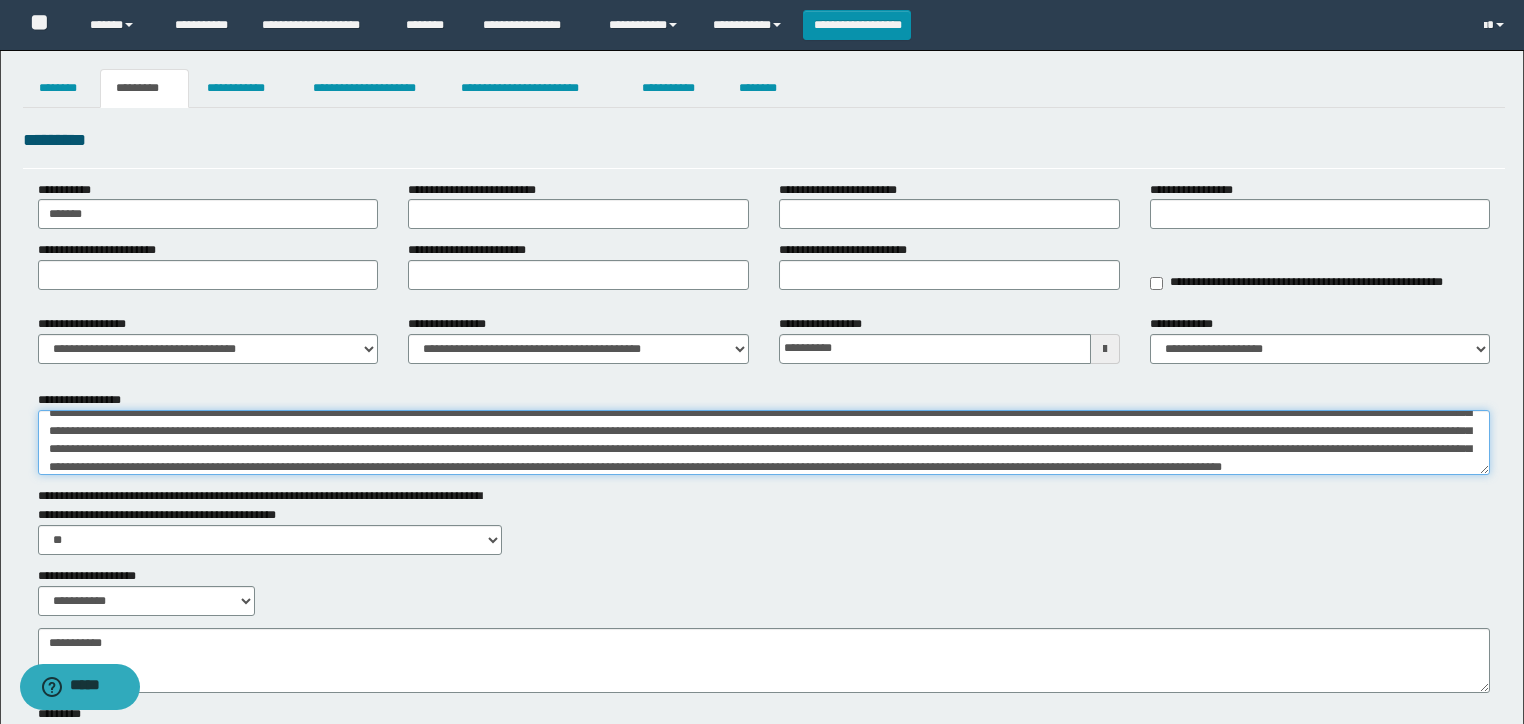 scroll, scrollTop: 84, scrollLeft: 0, axis: vertical 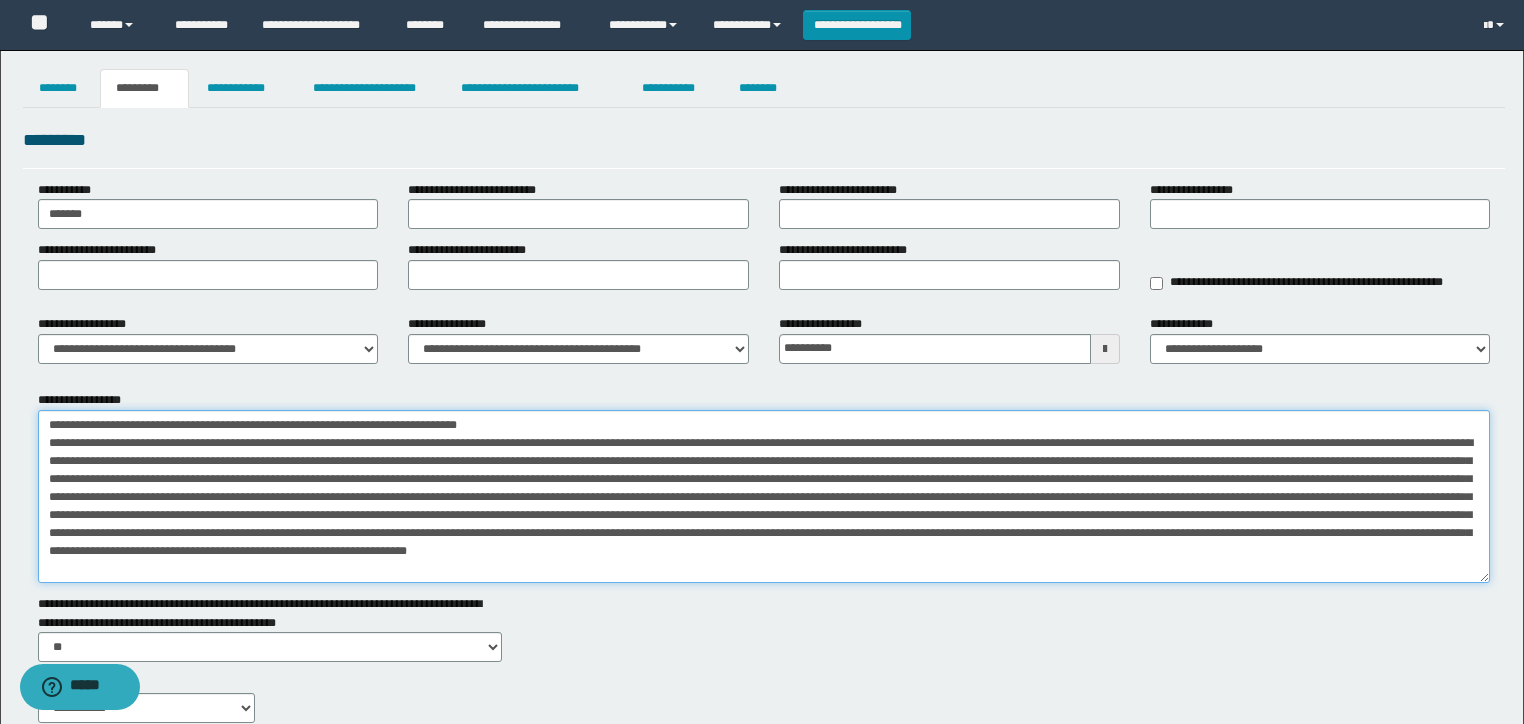 drag, startPoint x: 1485, startPoint y: 472, endPoint x: 1464, endPoint y: 580, distance: 110.02273 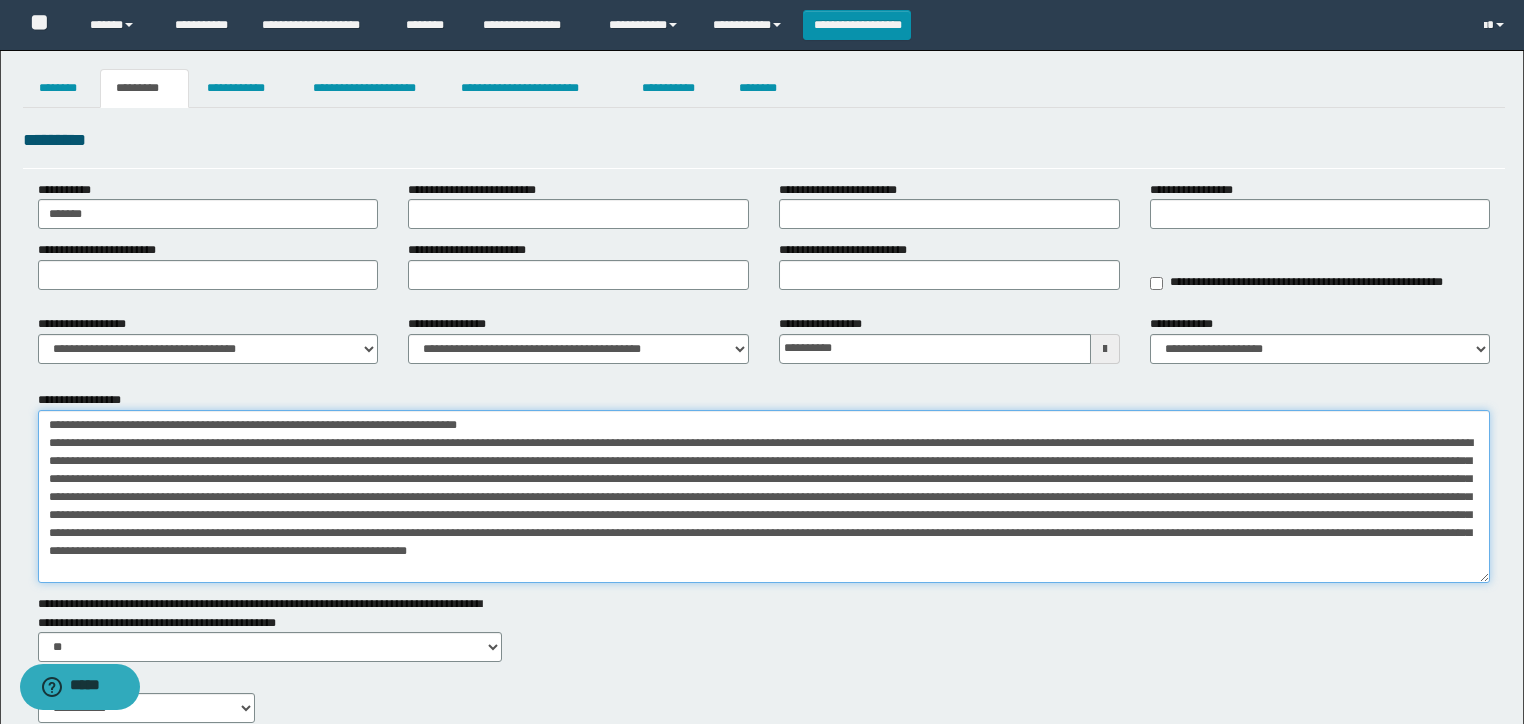 click on "**********" at bounding box center (764, 496) 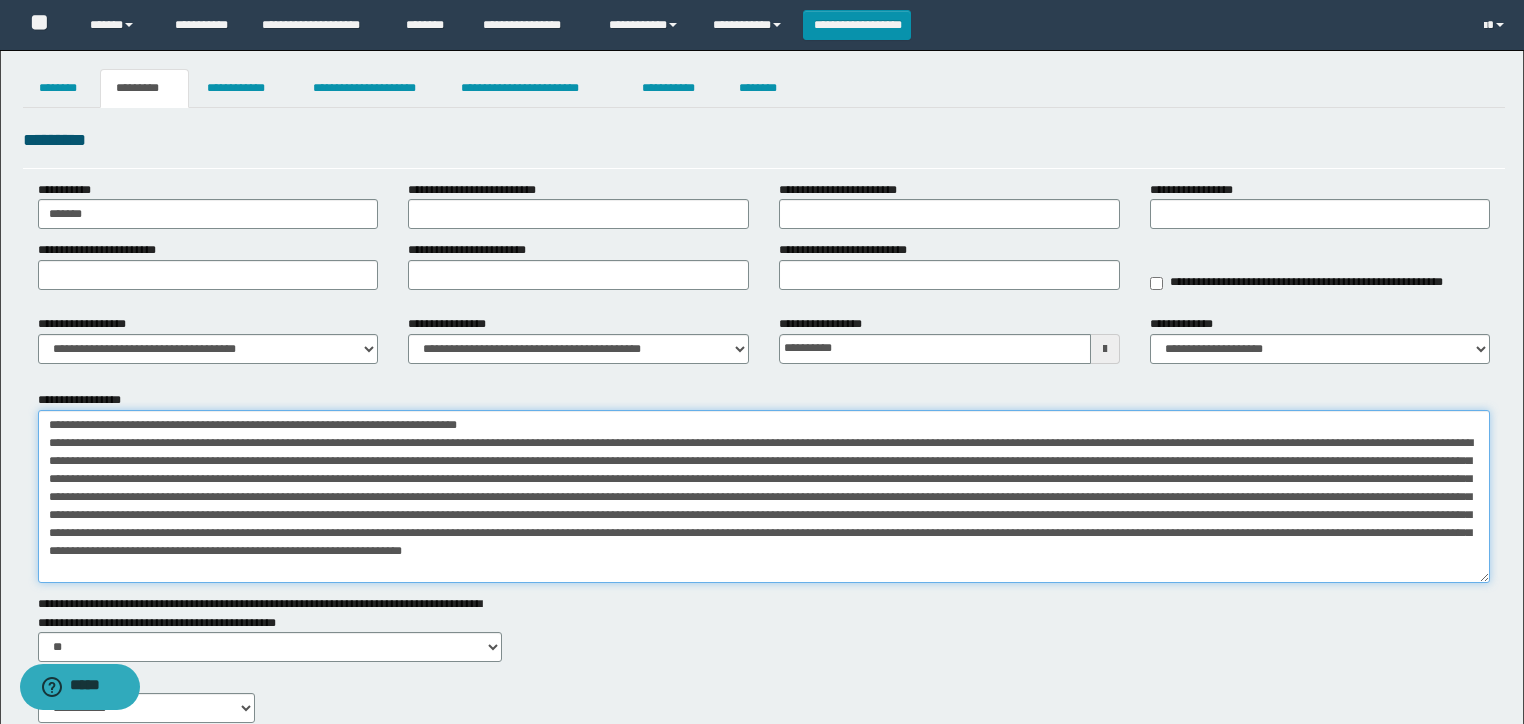 click on "**********" at bounding box center (764, 496) 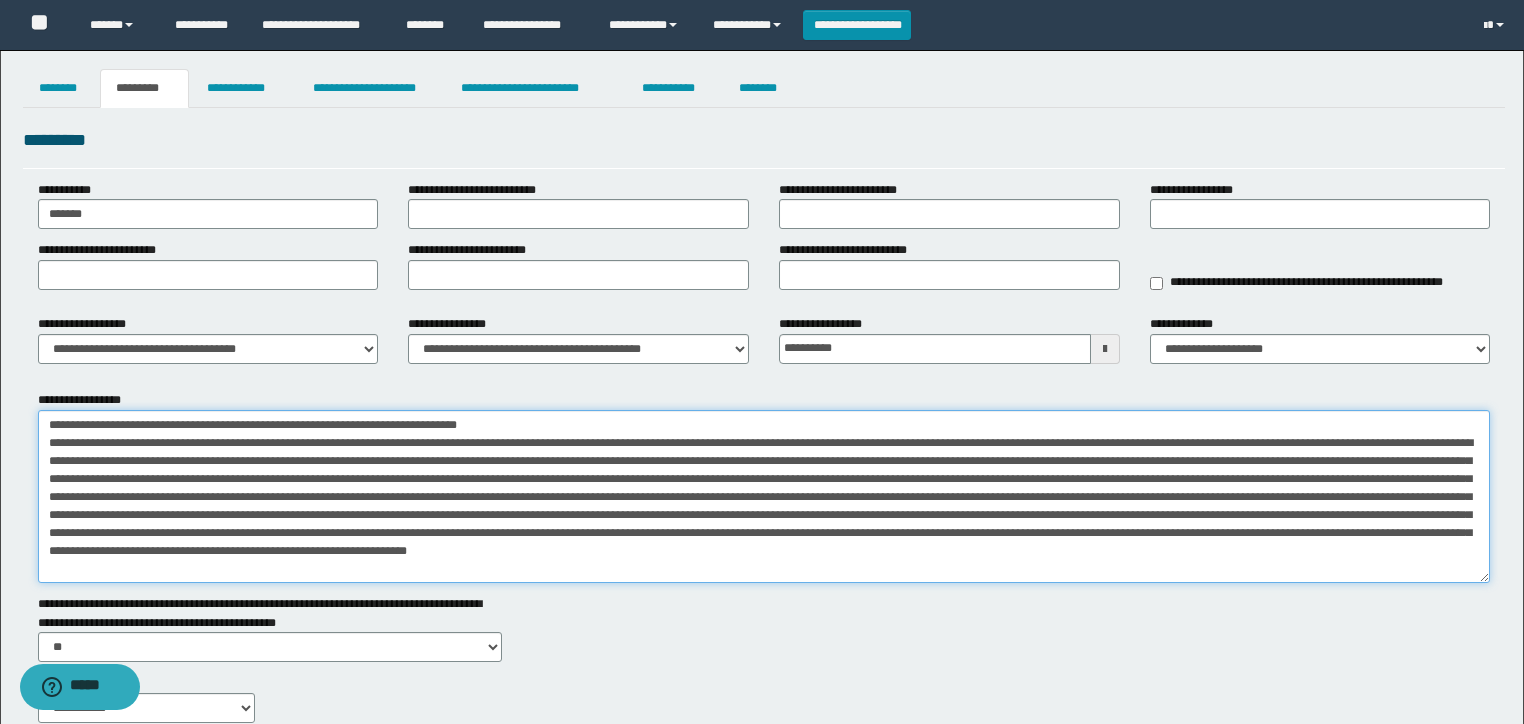 click on "**********" at bounding box center [764, 496] 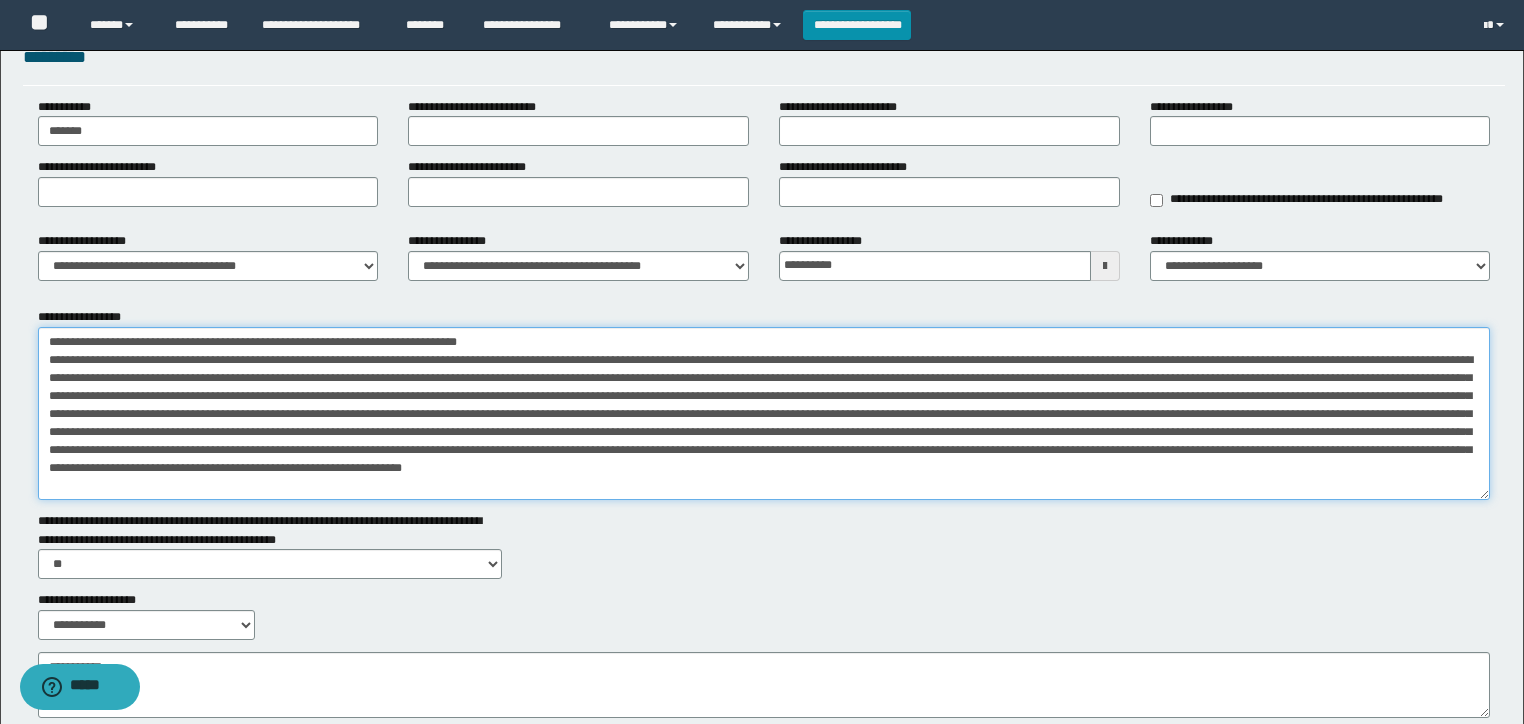 scroll, scrollTop: 160, scrollLeft: 0, axis: vertical 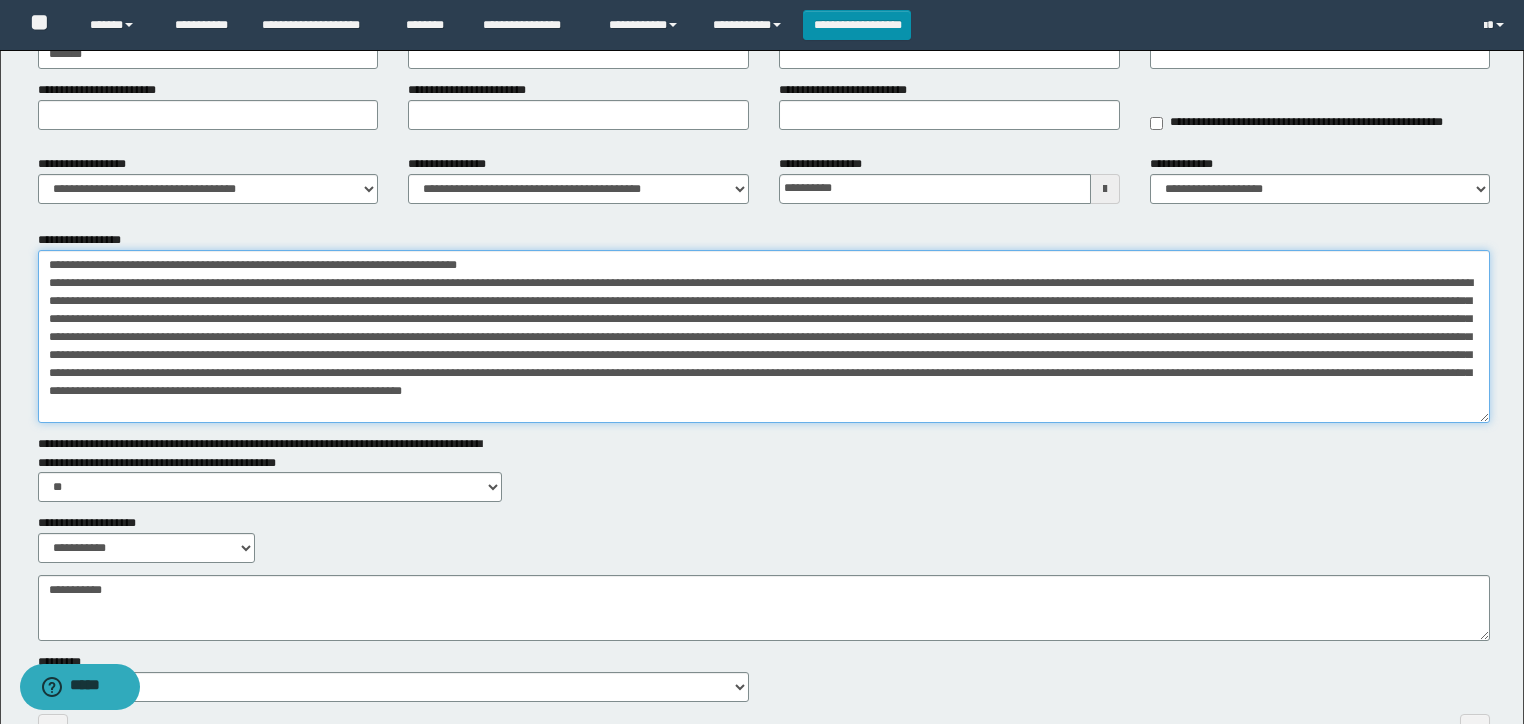 click on "**********" at bounding box center (764, 336) 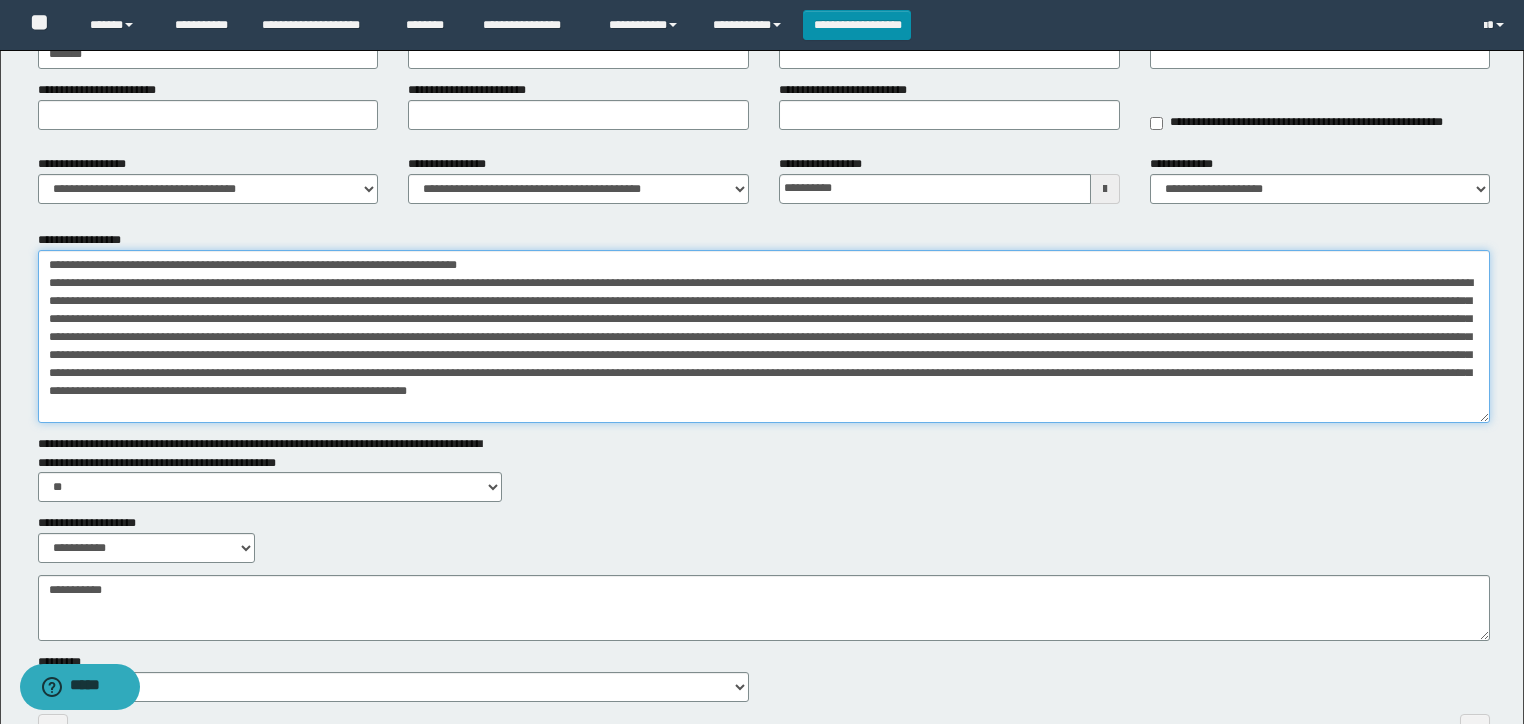 click on "**********" at bounding box center (764, 336) 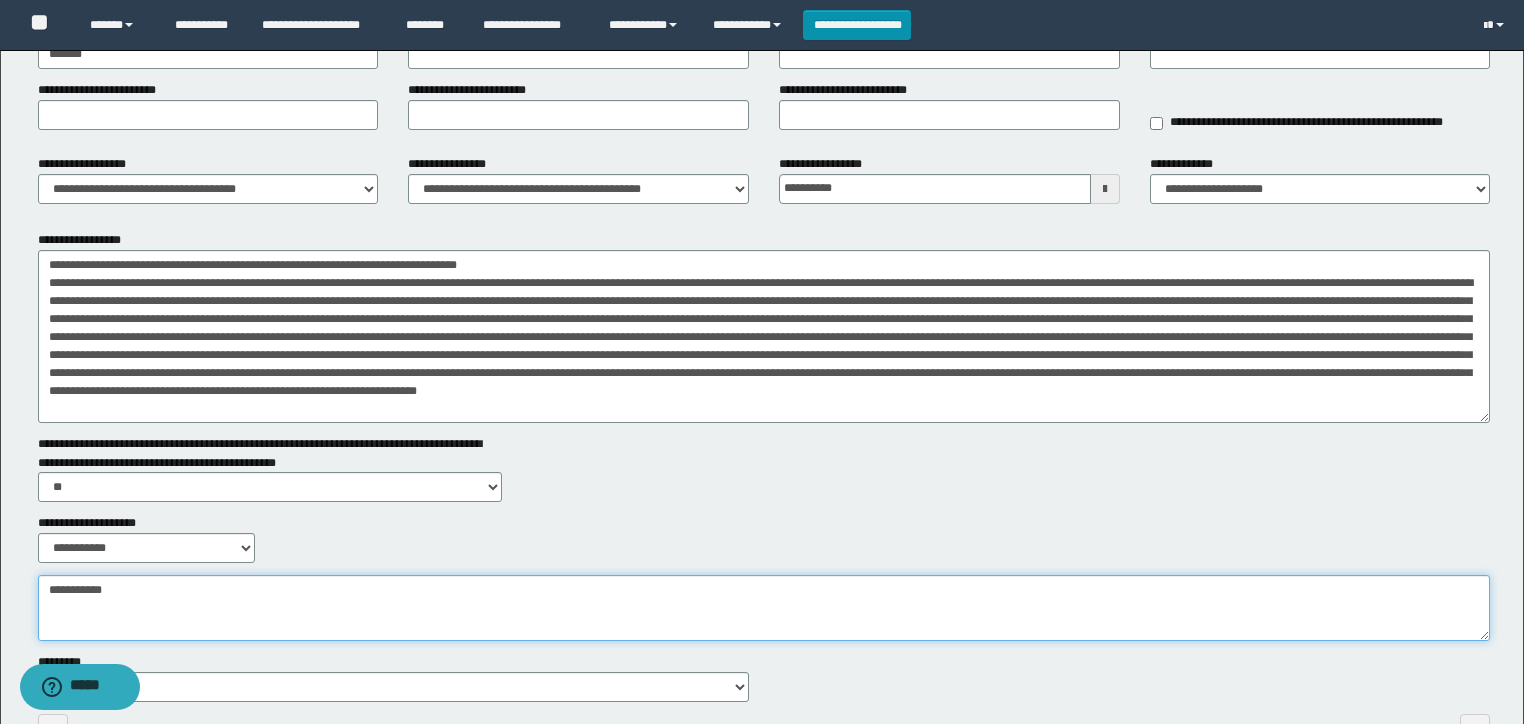 click on "**********" at bounding box center (764, 608) 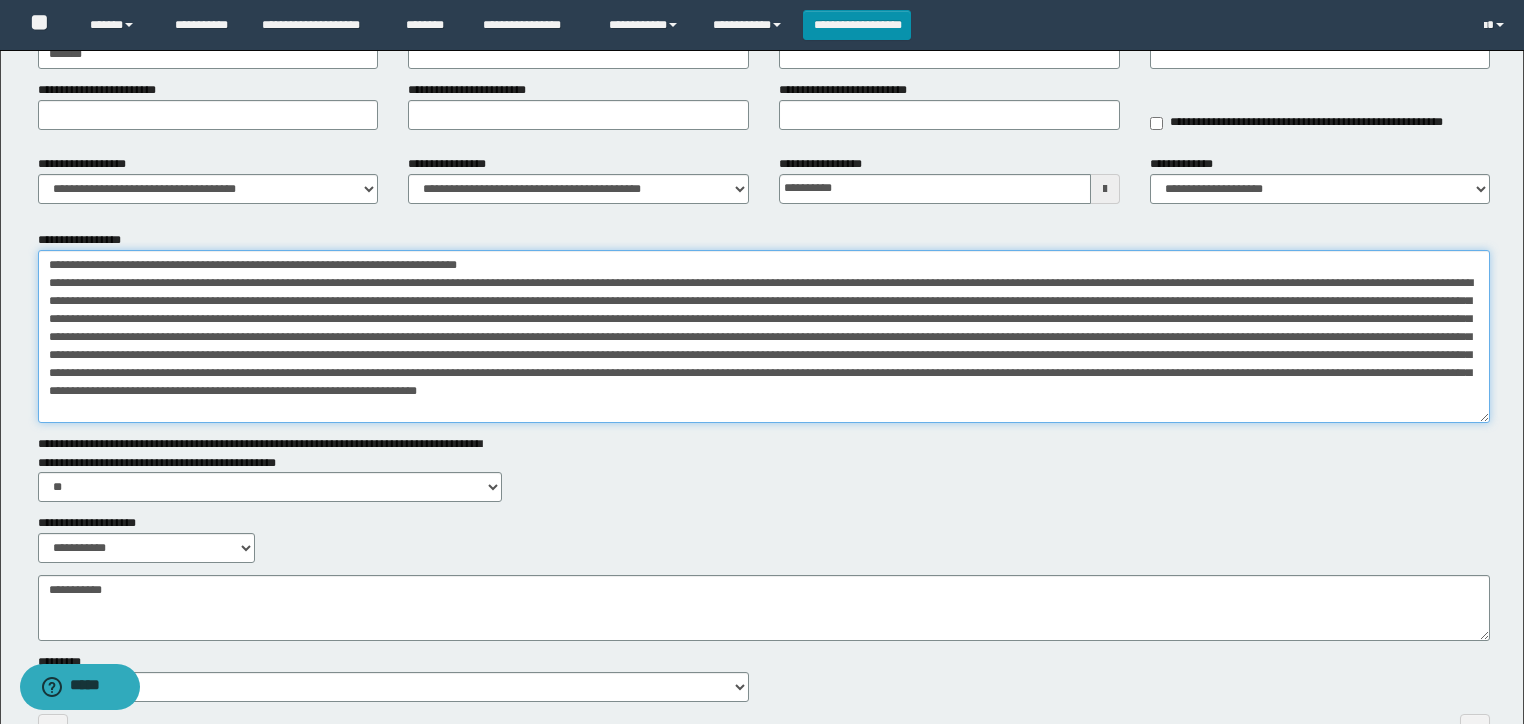 click on "**********" at bounding box center (764, 336) 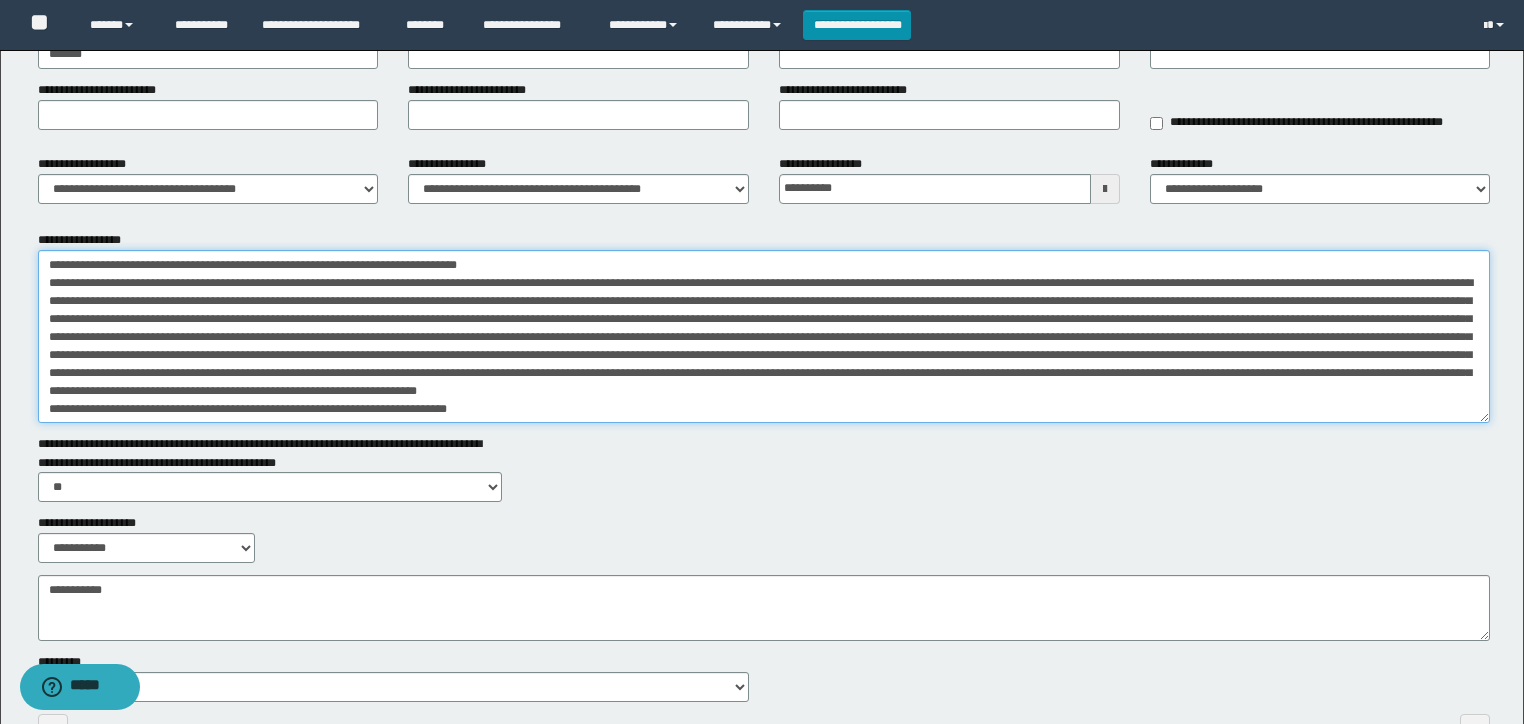 scroll, scrollTop: 12, scrollLeft: 0, axis: vertical 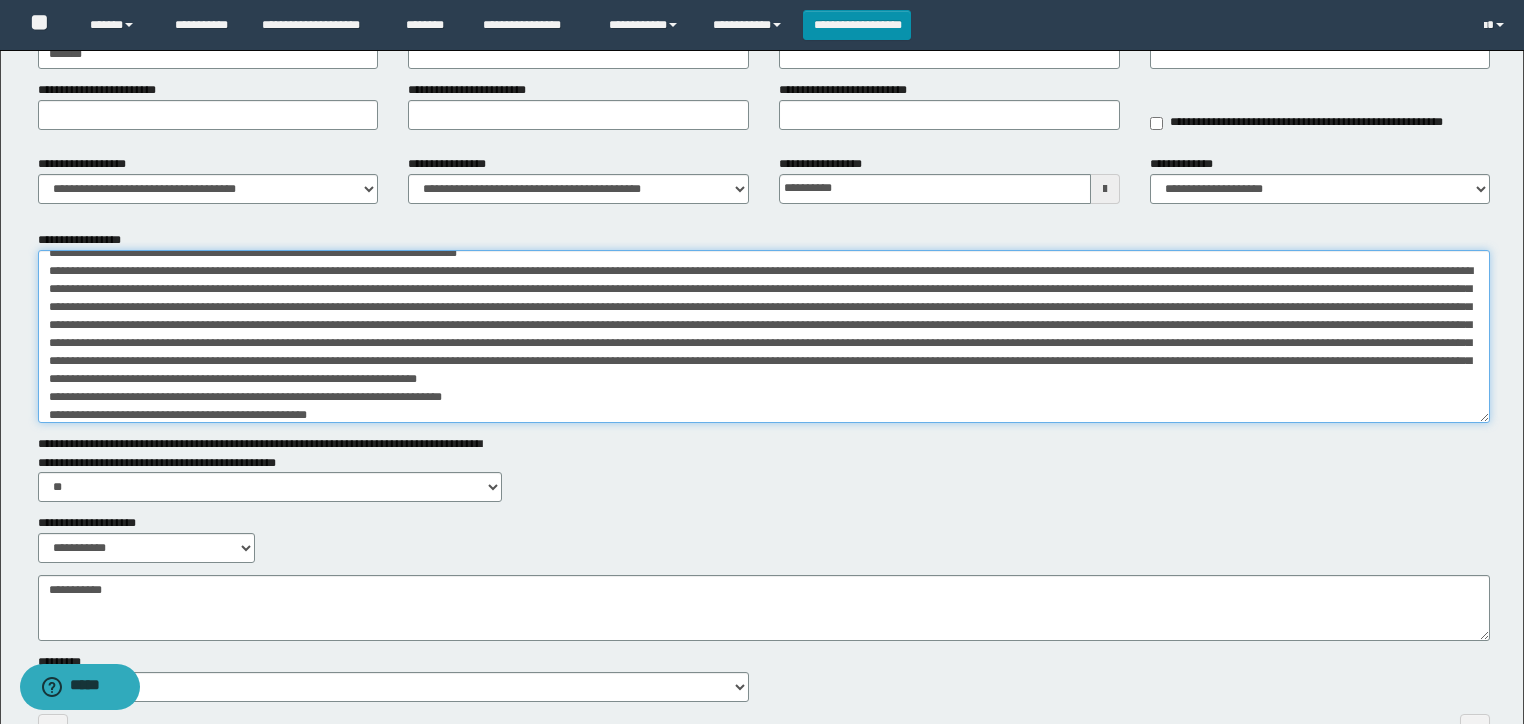 click on "**********" at bounding box center [764, 336] 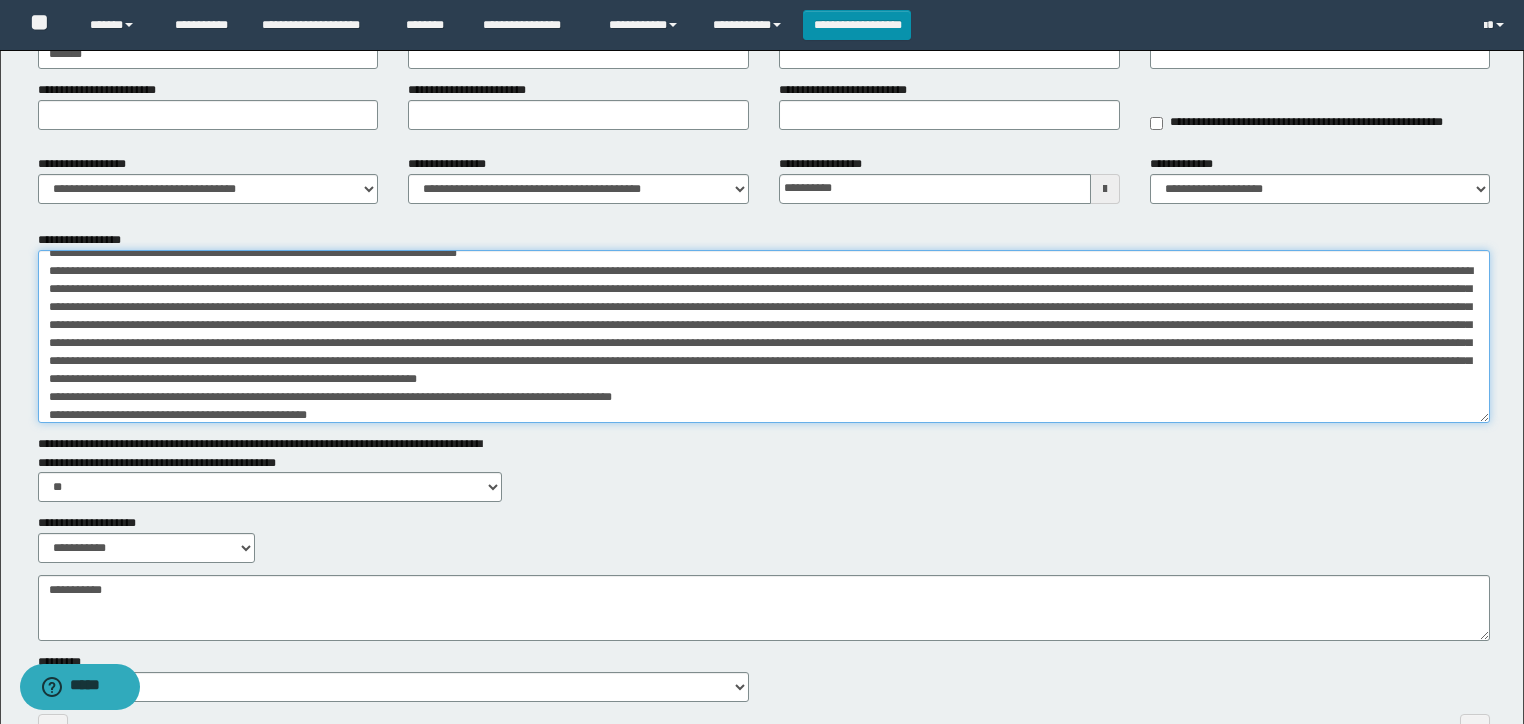scroll, scrollTop: 0, scrollLeft: 0, axis: both 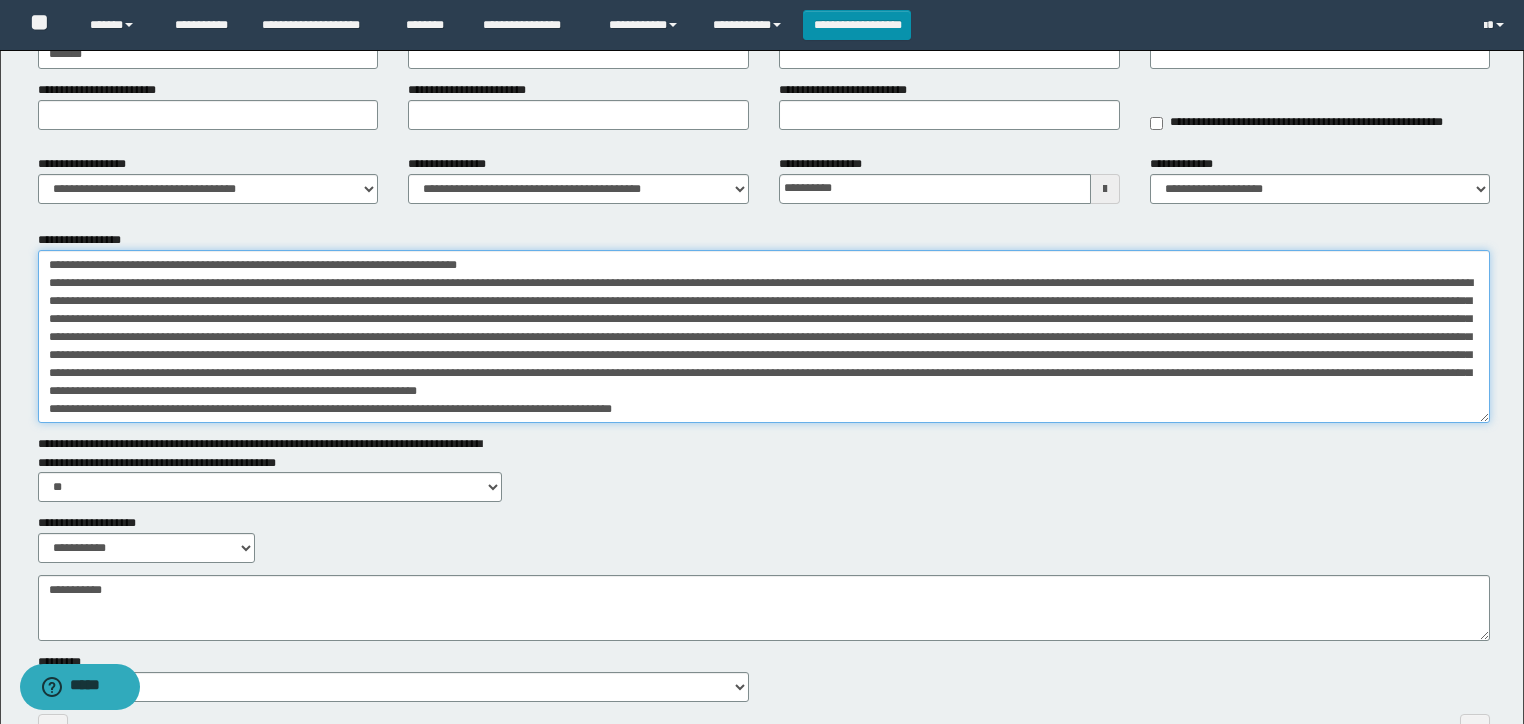 type on "**********" 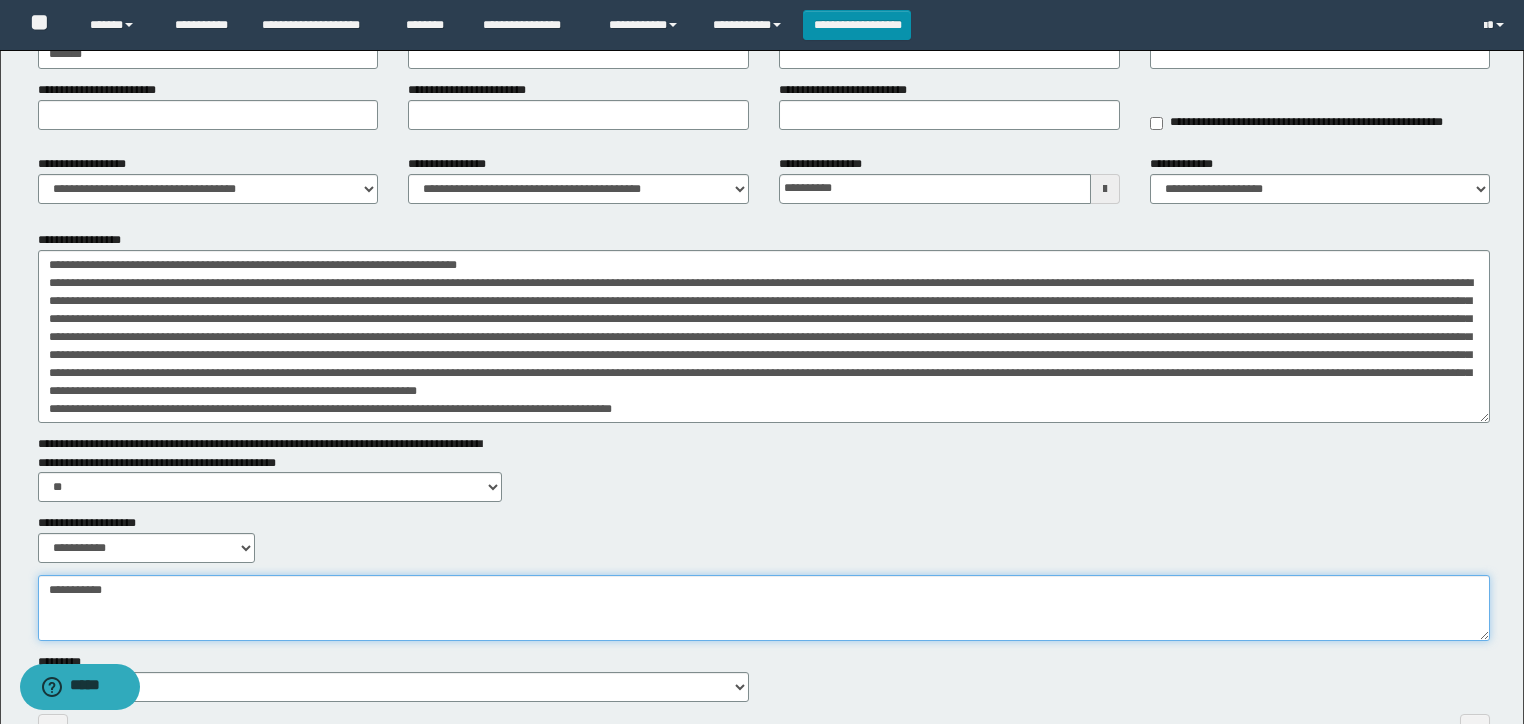 click on "**********" at bounding box center (764, 608) 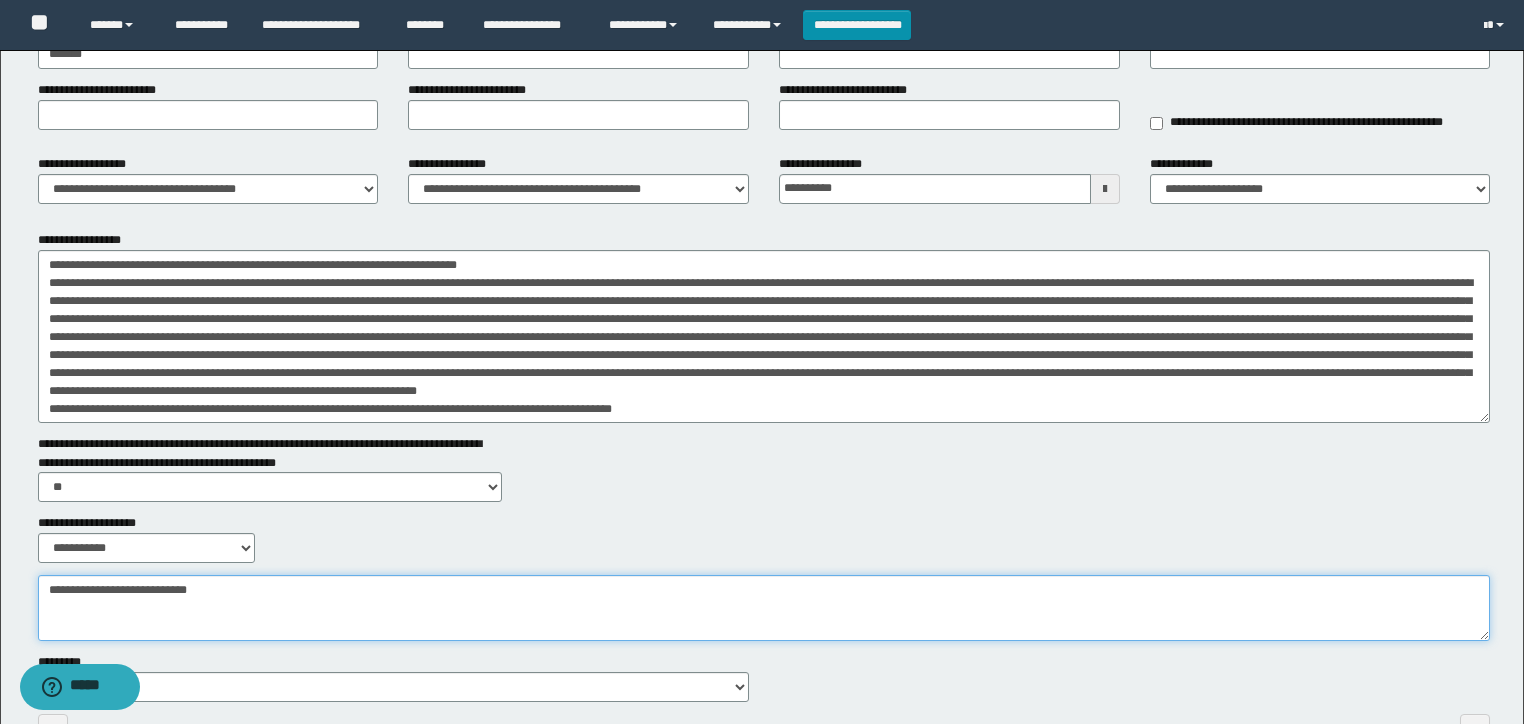 click on "**********" at bounding box center (764, 608) 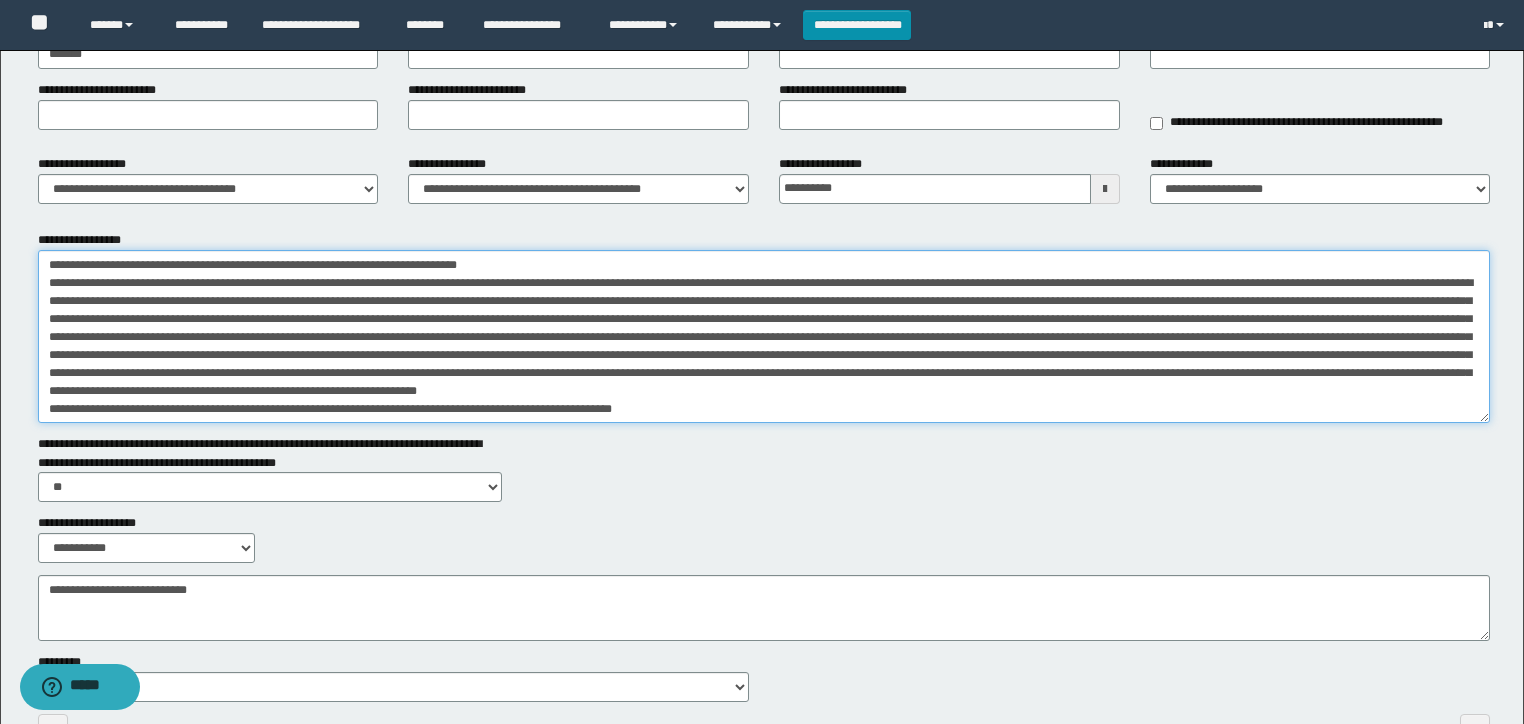 click on "**********" at bounding box center (764, 336) 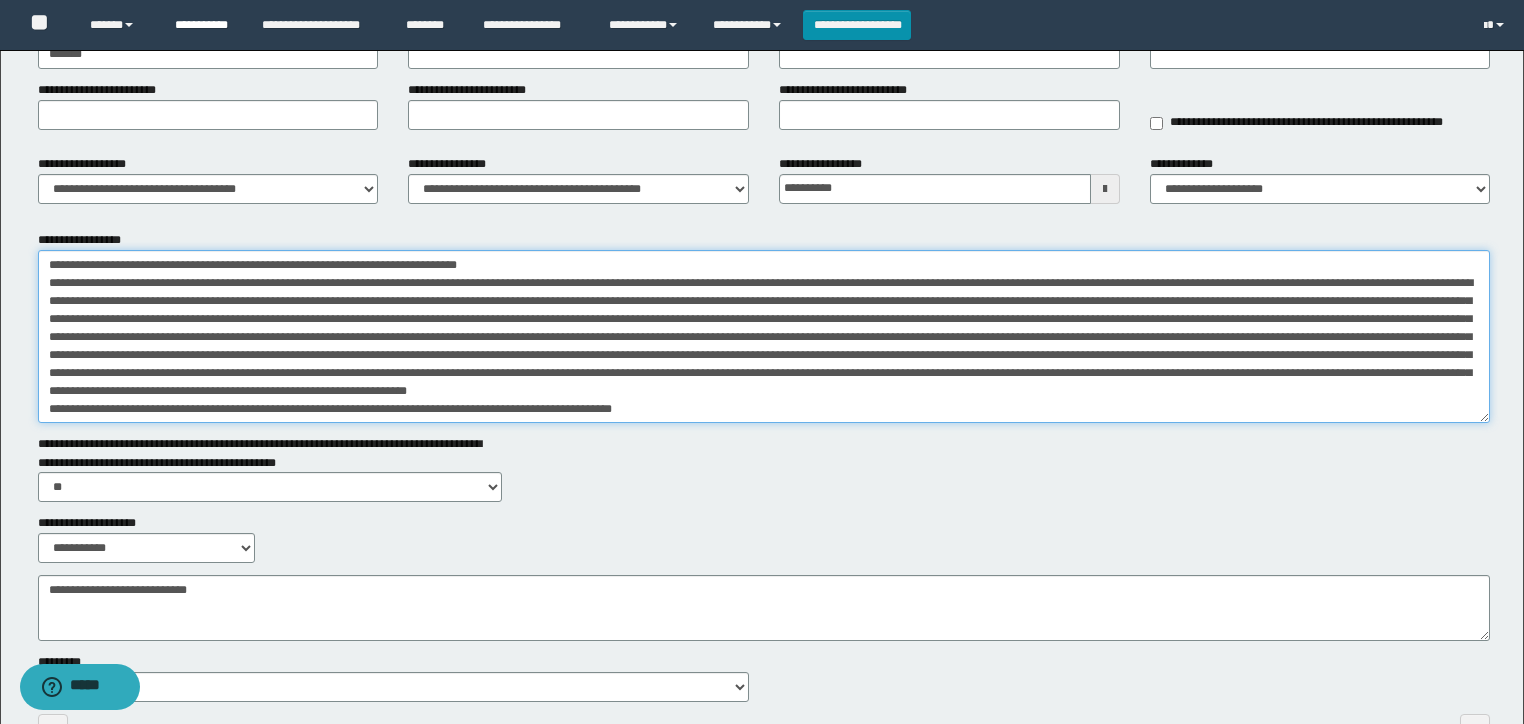 type on "**********" 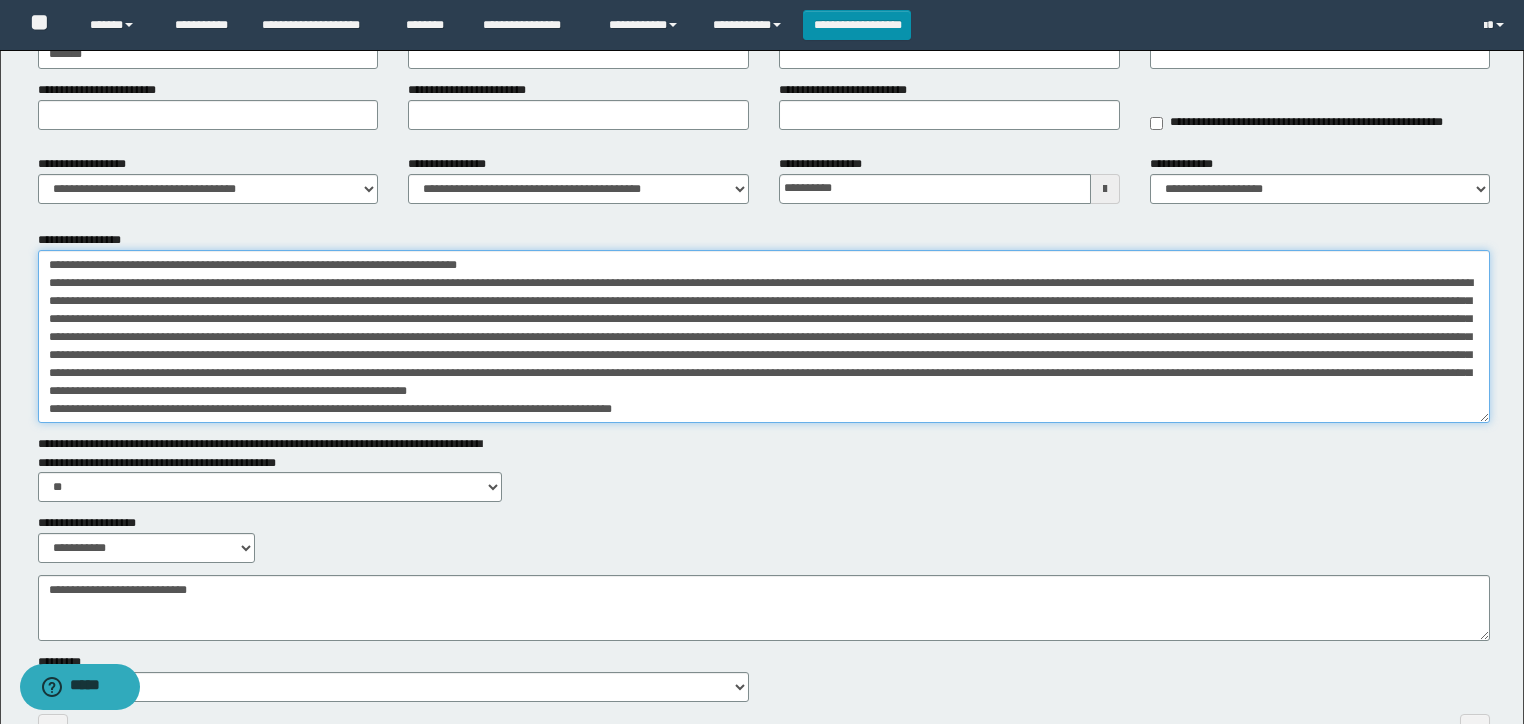 click on "**********" at bounding box center [764, 336] 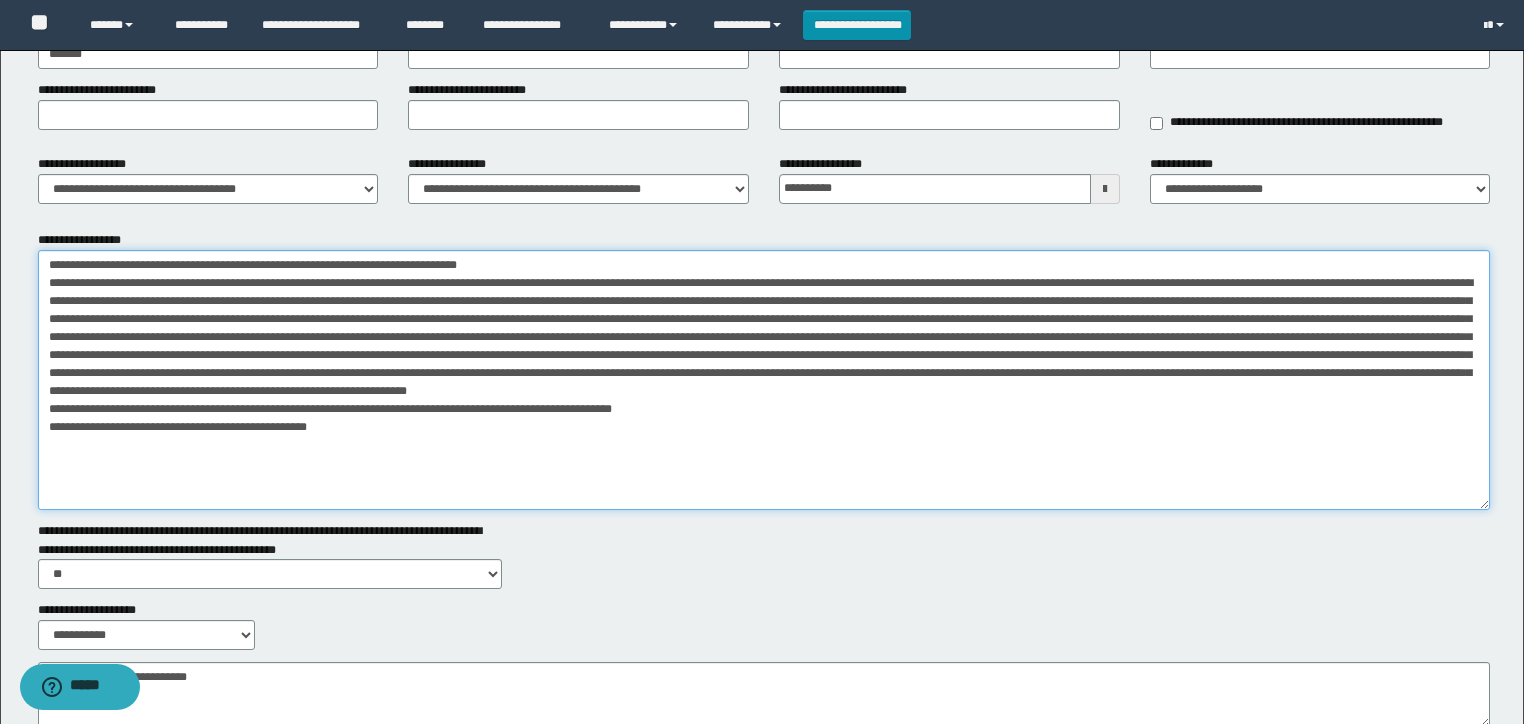 drag, startPoint x: 1484, startPoint y: 416, endPoint x: 1476, endPoint y: 508, distance: 92.34717 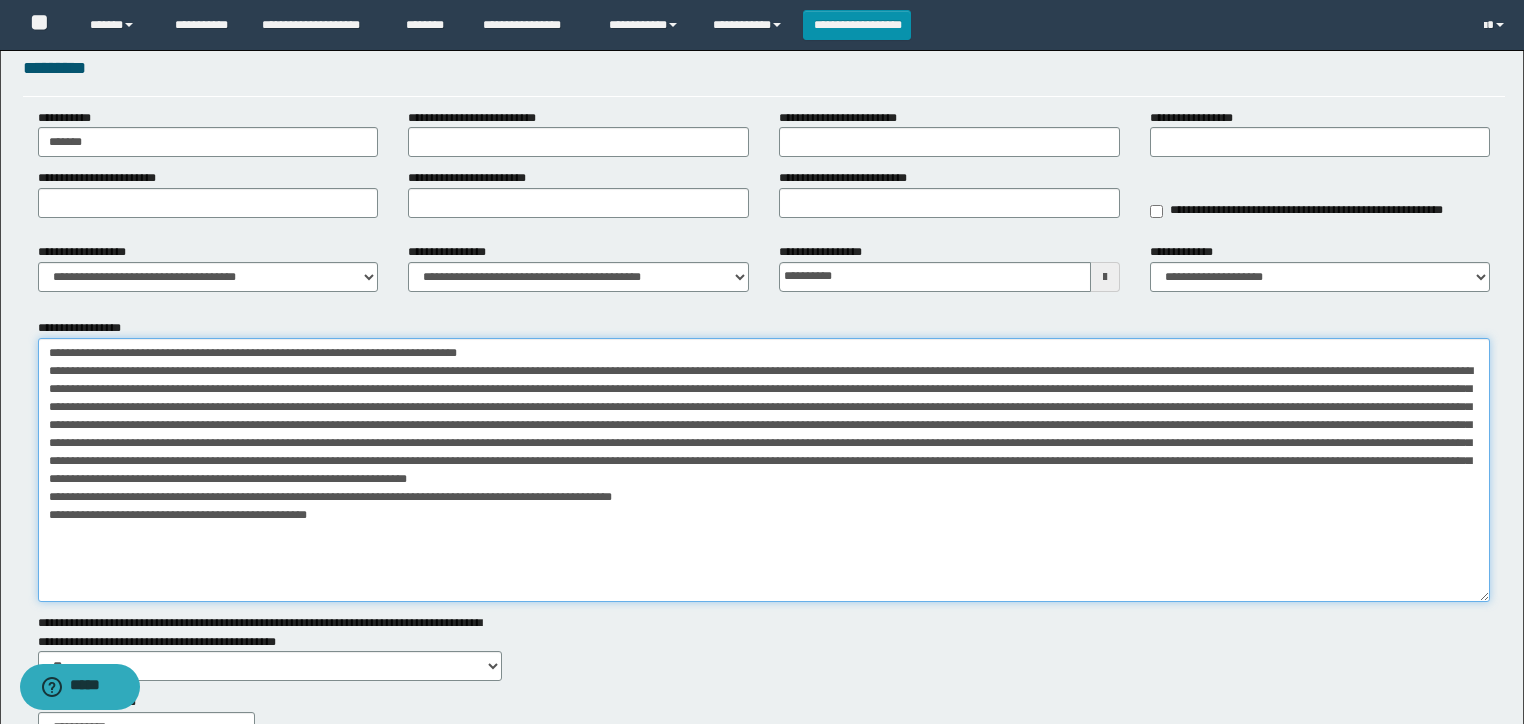 scroll, scrollTop: 0, scrollLeft: 0, axis: both 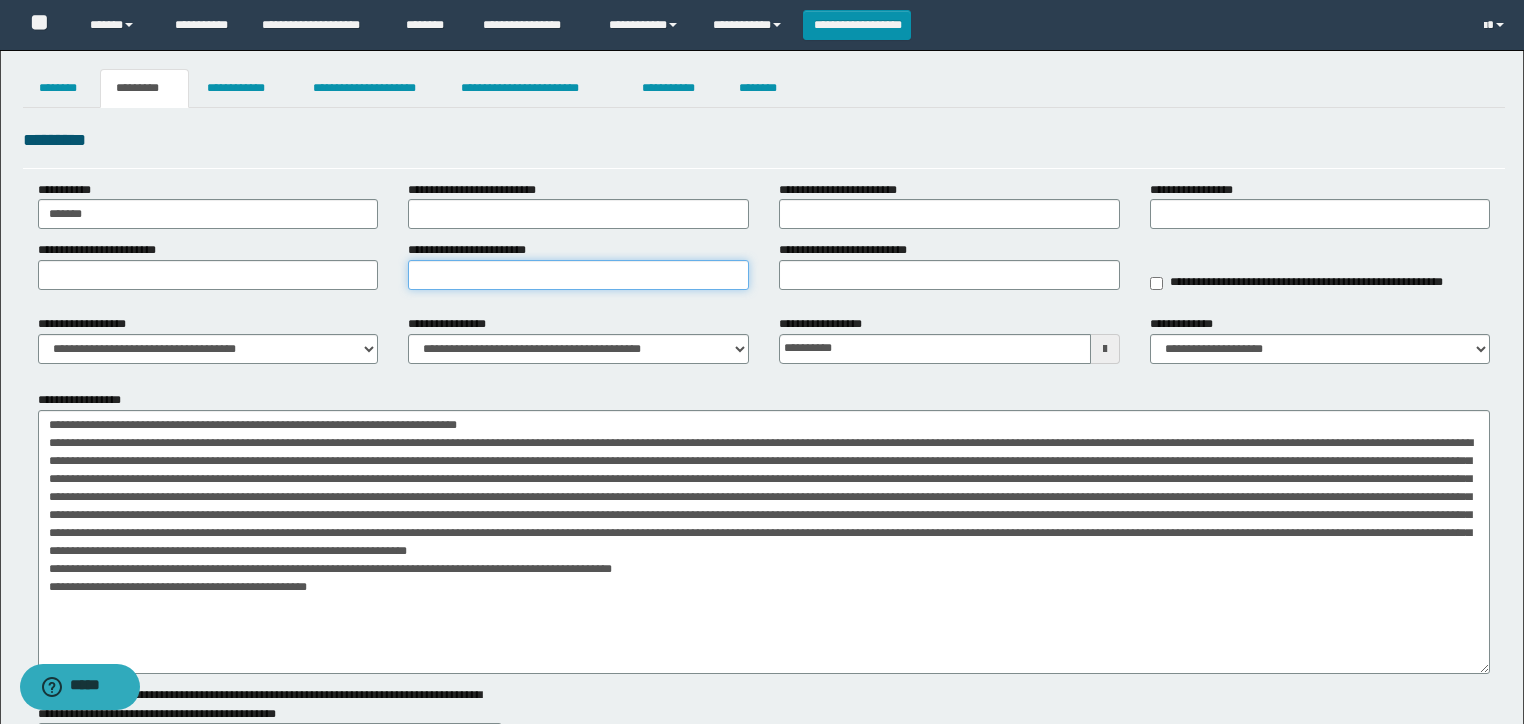 click on "**********" at bounding box center (578, 275) 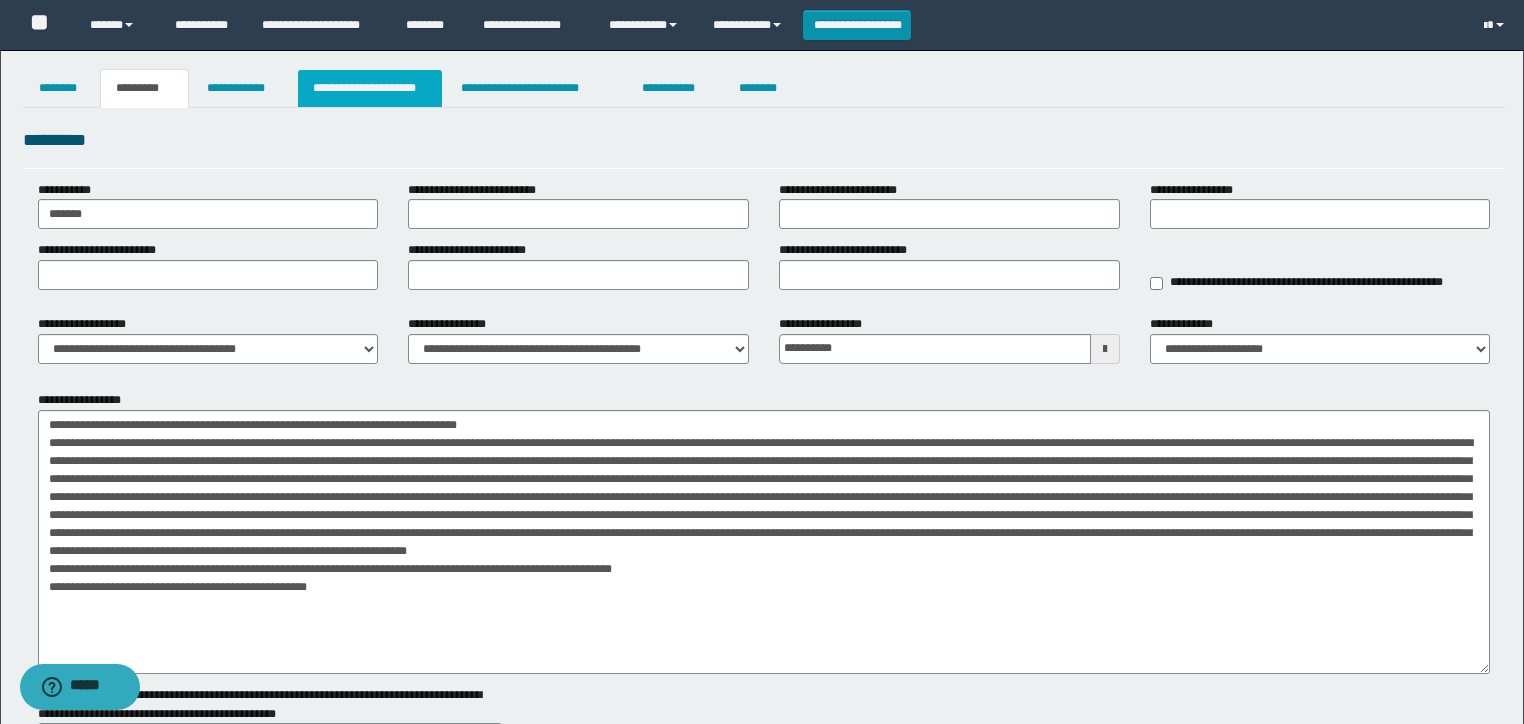click on "**********" at bounding box center [370, 88] 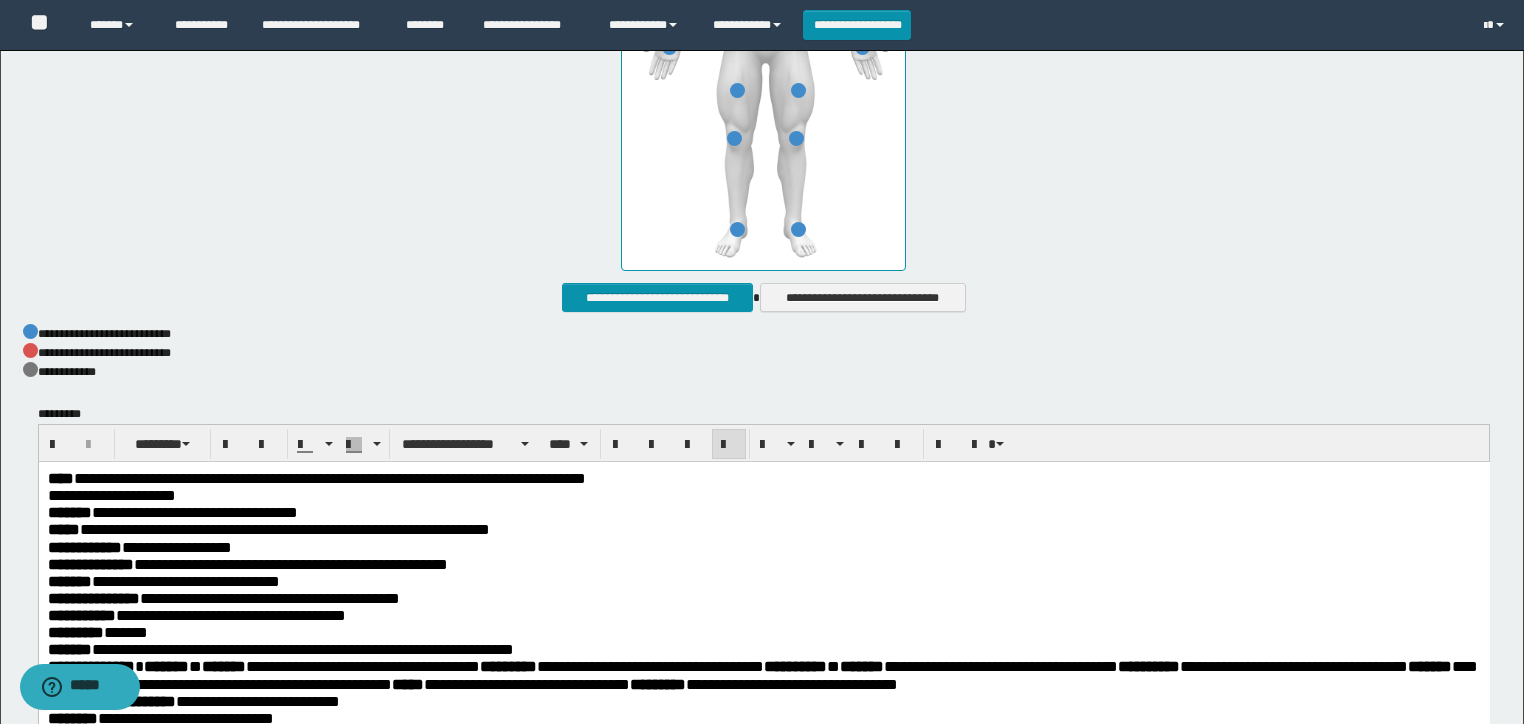 scroll, scrollTop: 1200, scrollLeft: 0, axis: vertical 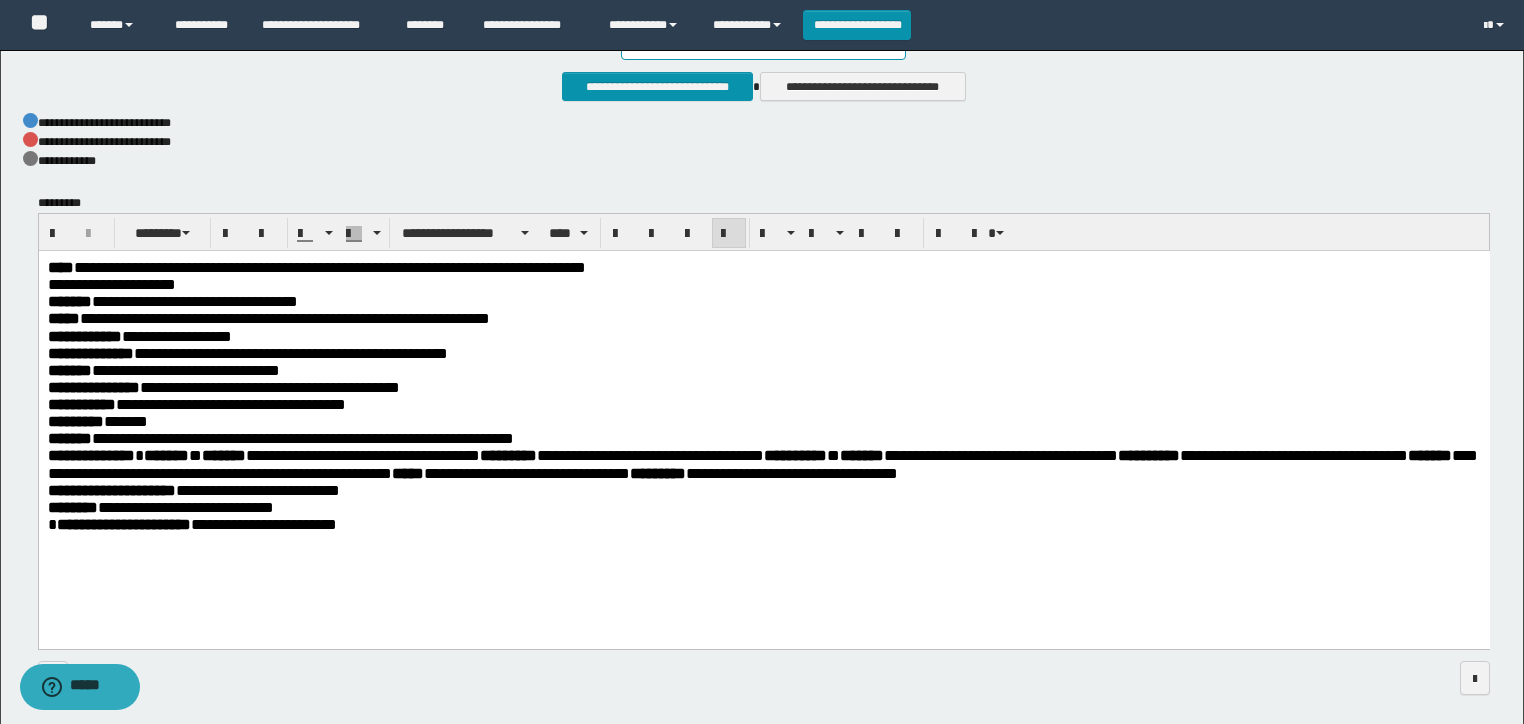 click on "**********" at bounding box center [763, 489] 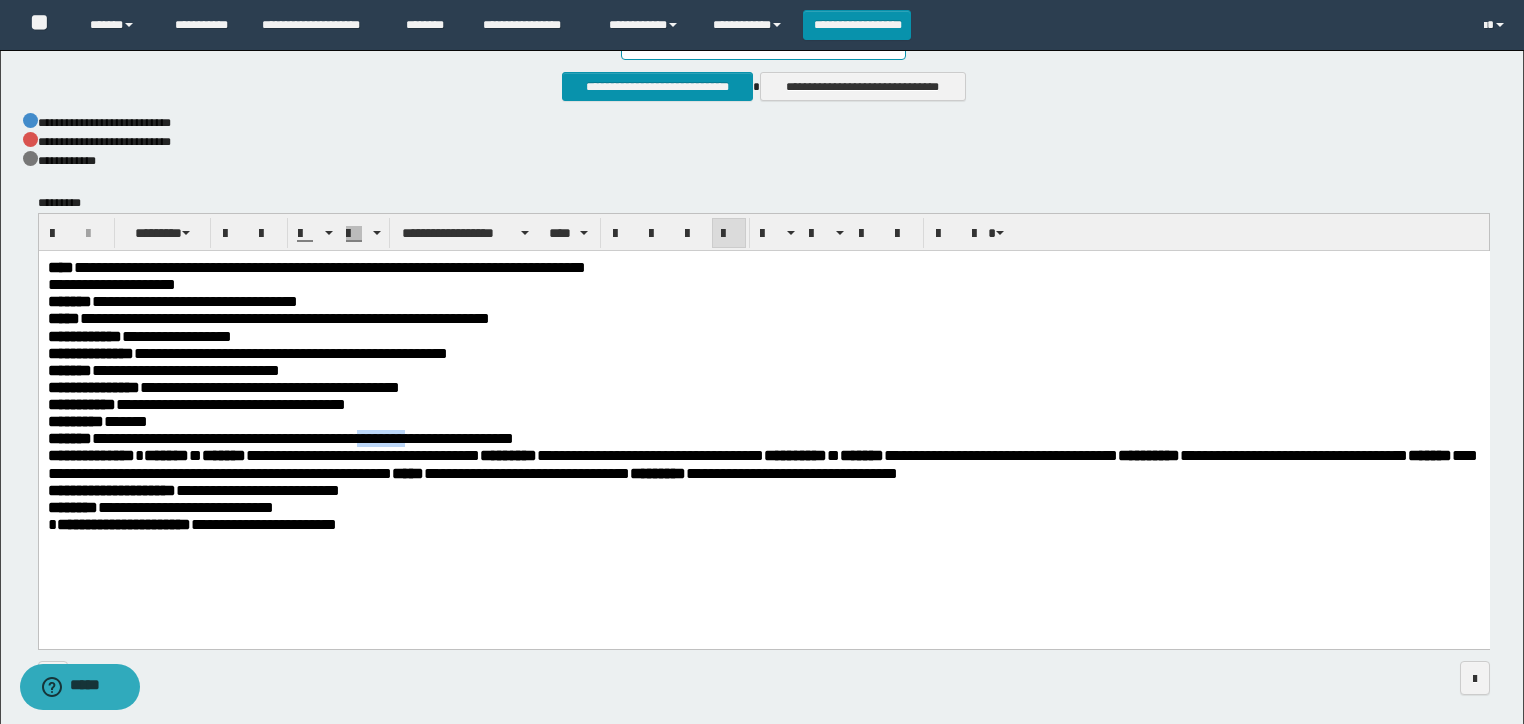 drag, startPoint x: 481, startPoint y: 440, endPoint x: 420, endPoint y: 441, distance: 61.008198 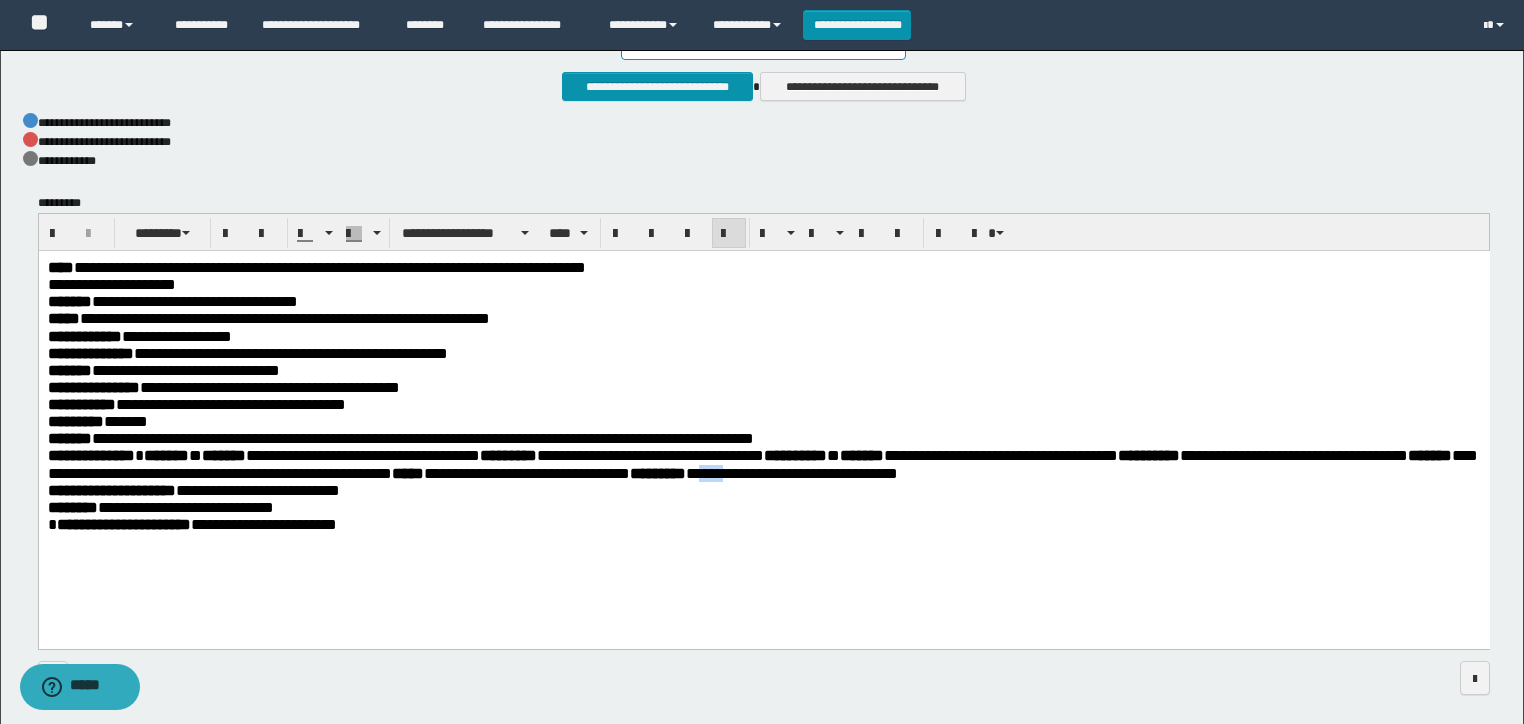 drag, startPoint x: 1111, startPoint y: 481, endPoint x: 1172, endPoint y: 466, distance: 62.817196 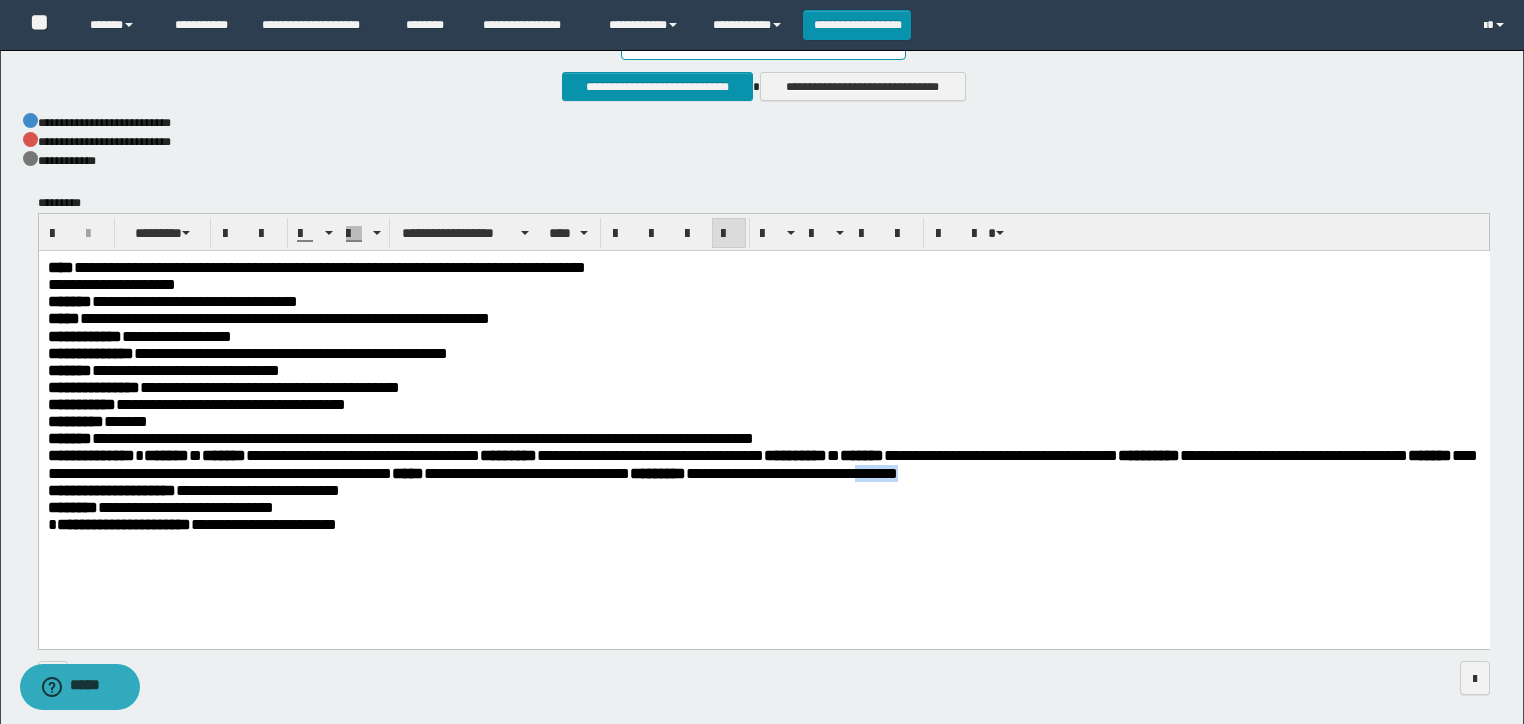 drag, startPoint x: 1300, startPoint y: 479, endPoint x: 1320, endPoint y: 477, distance: 20.09975 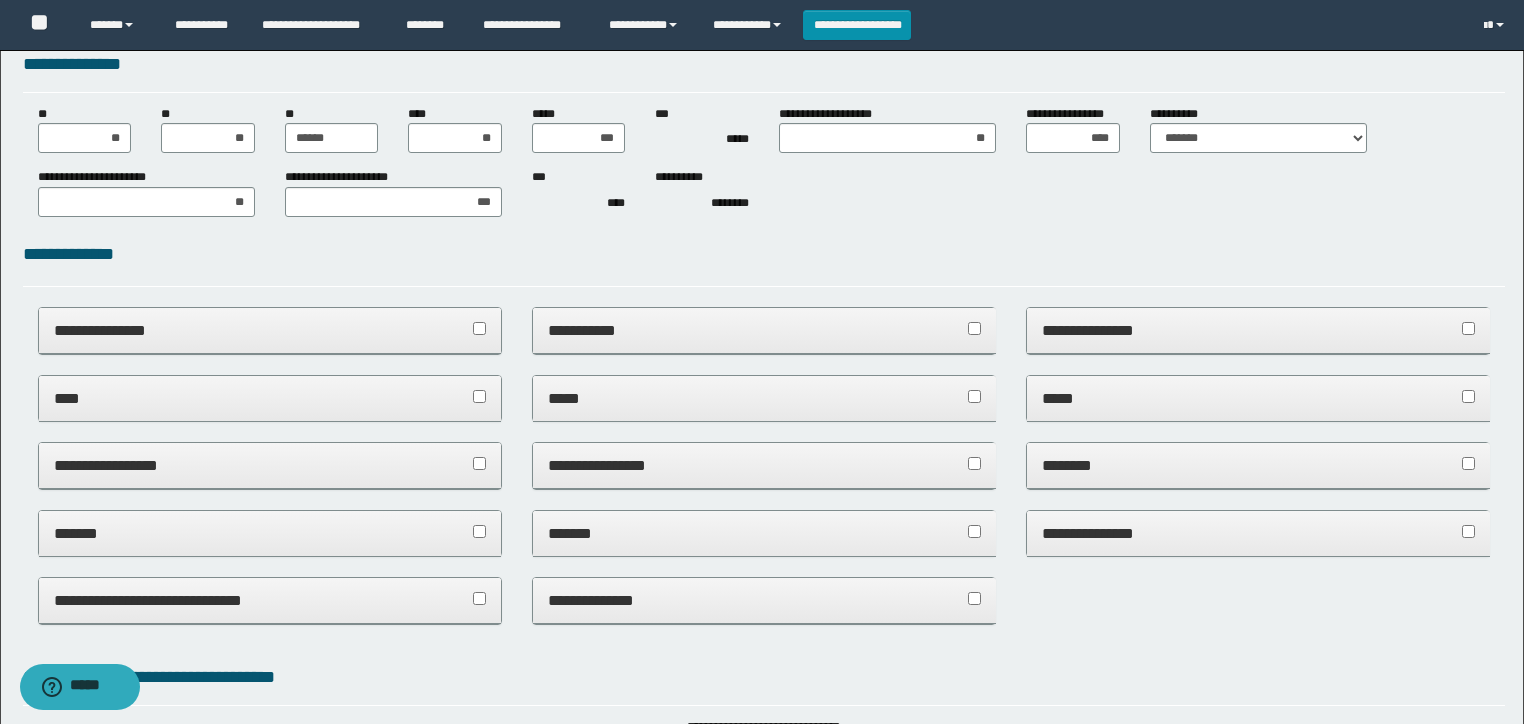 scroll, scrollTop: 0, scrollLeft: 0, axis: both 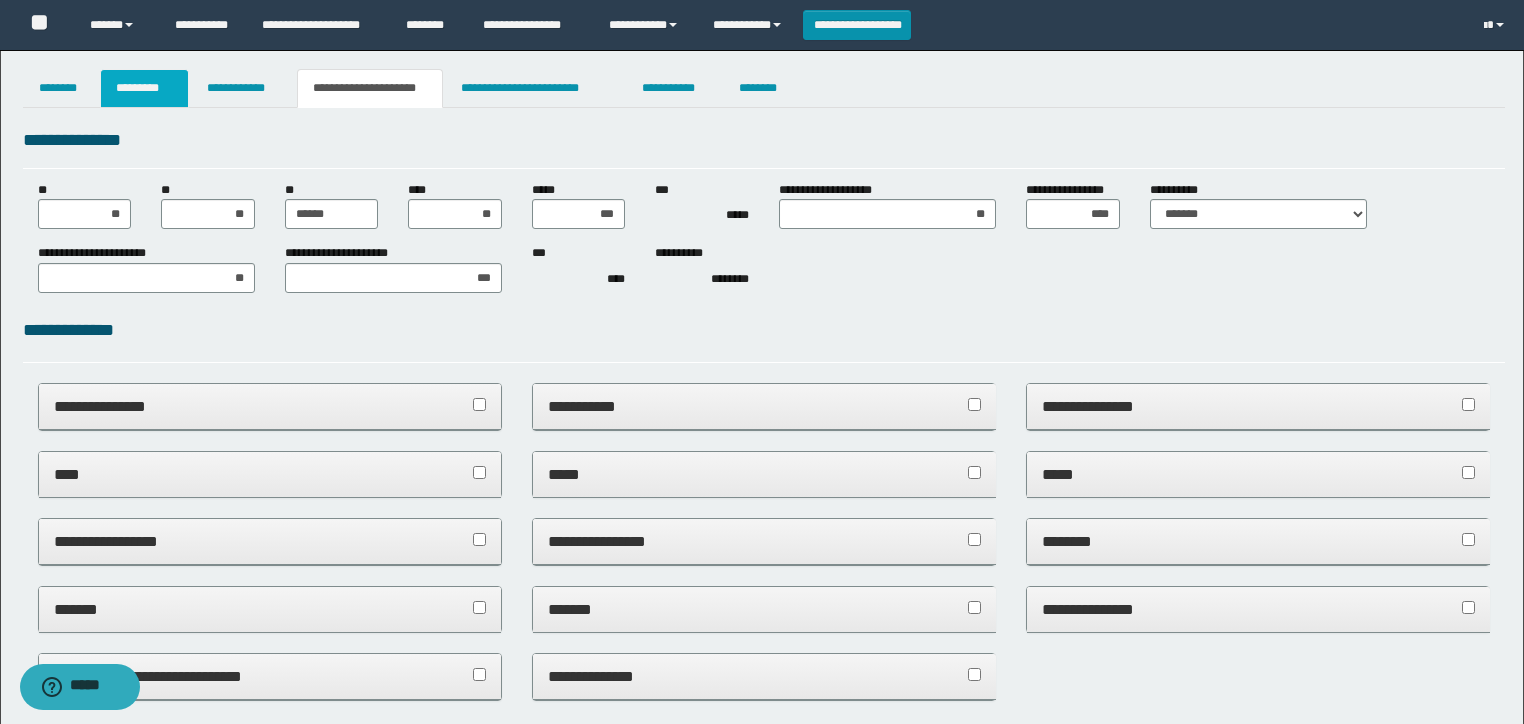 click on "*********" at bounding box center [144, 88] 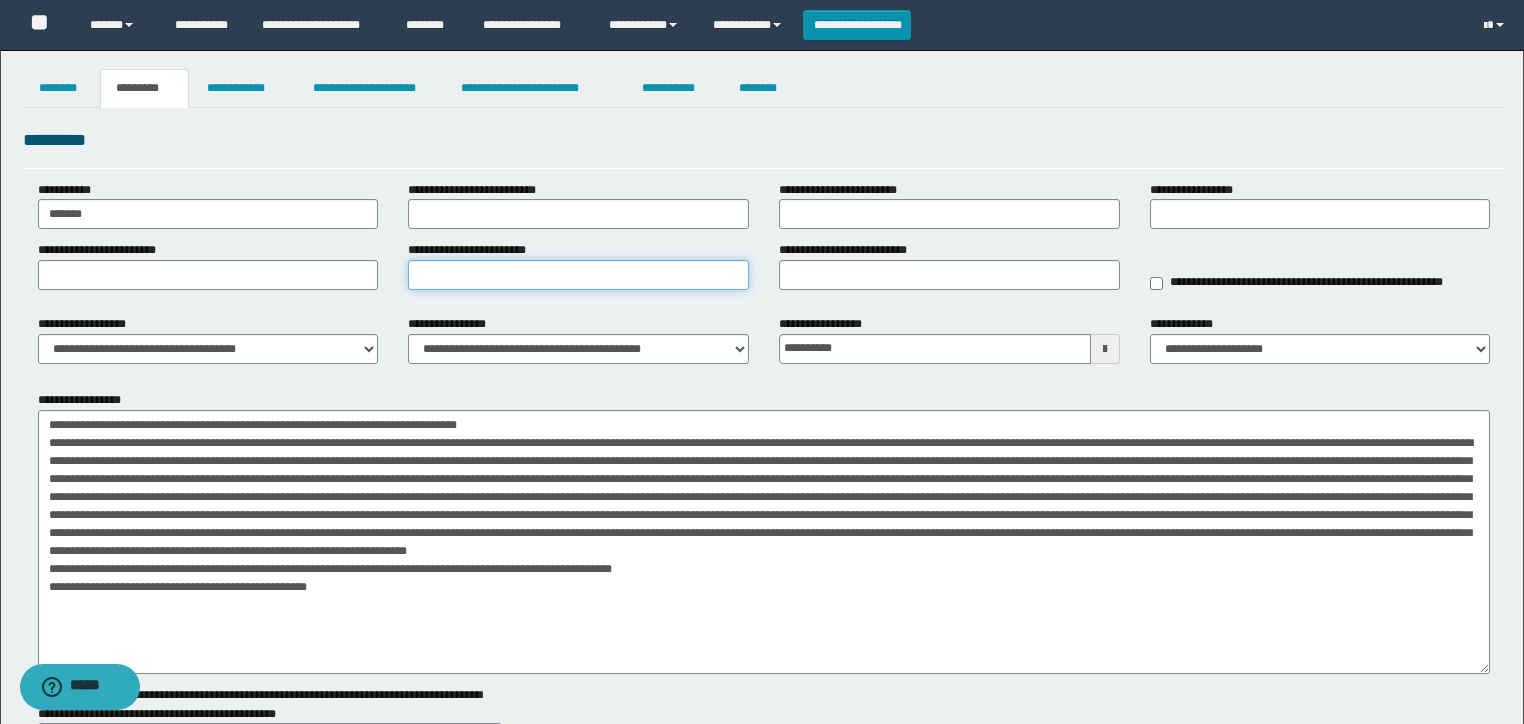 click on "**********" at bounding box center [578, 275] 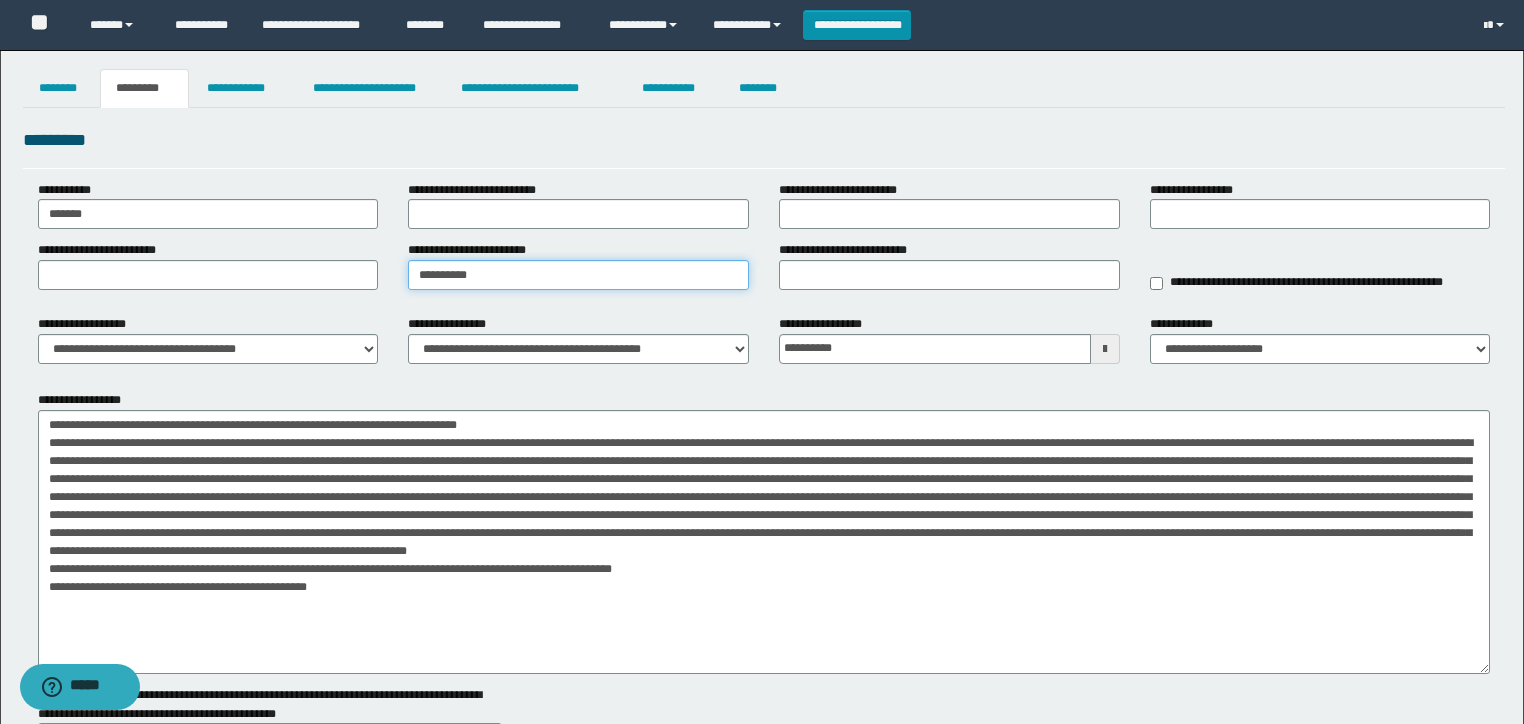 type on "**********" 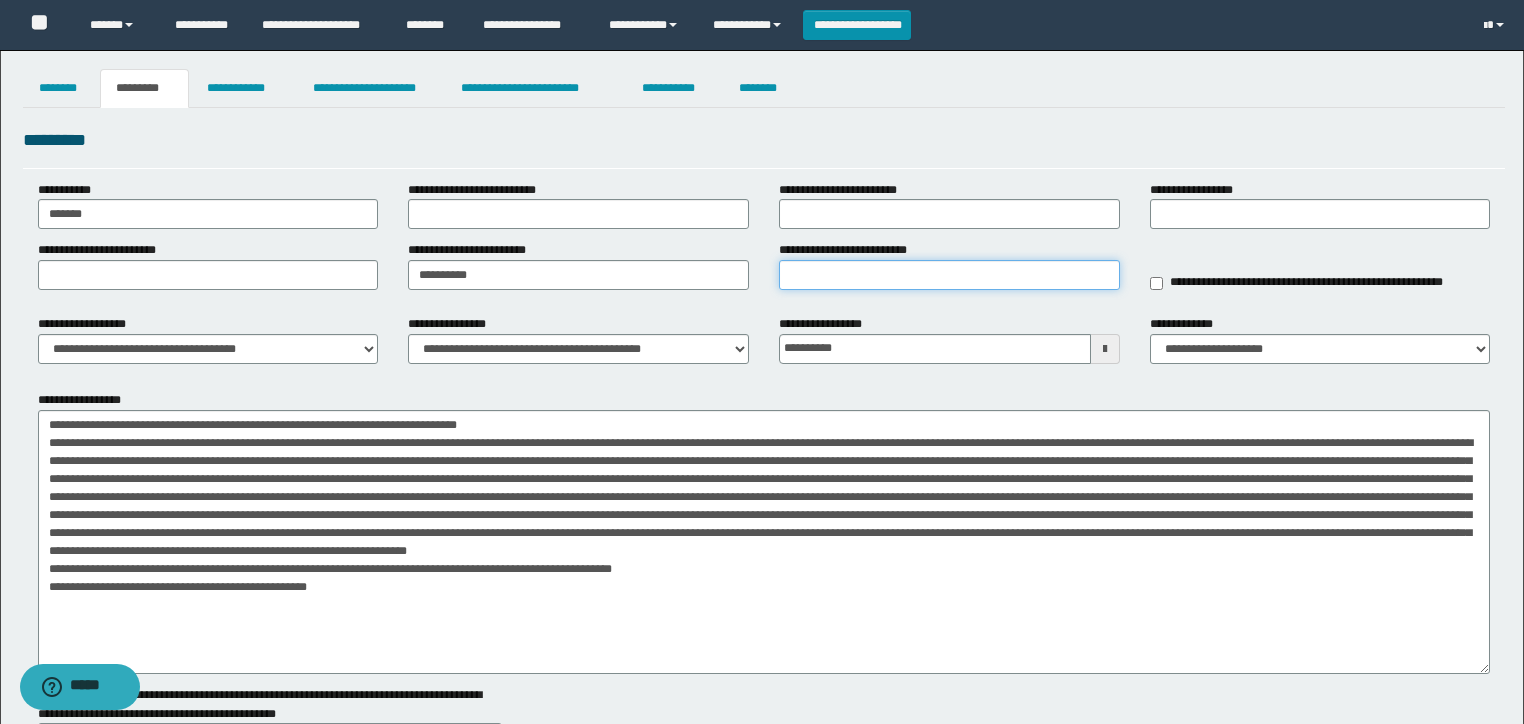 click on "**********" at bounding box center [949, 275] 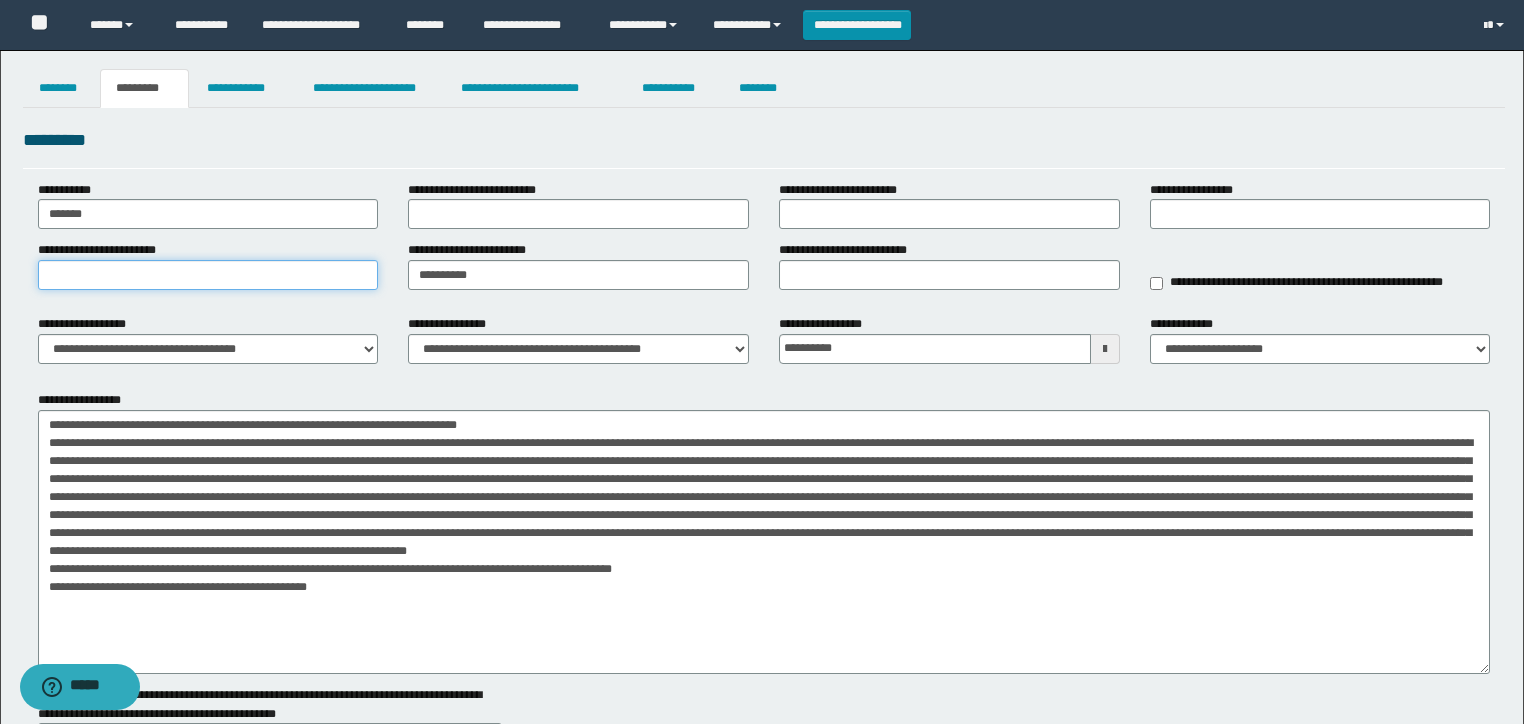 click on "**********" at bounding box center (208, 275) 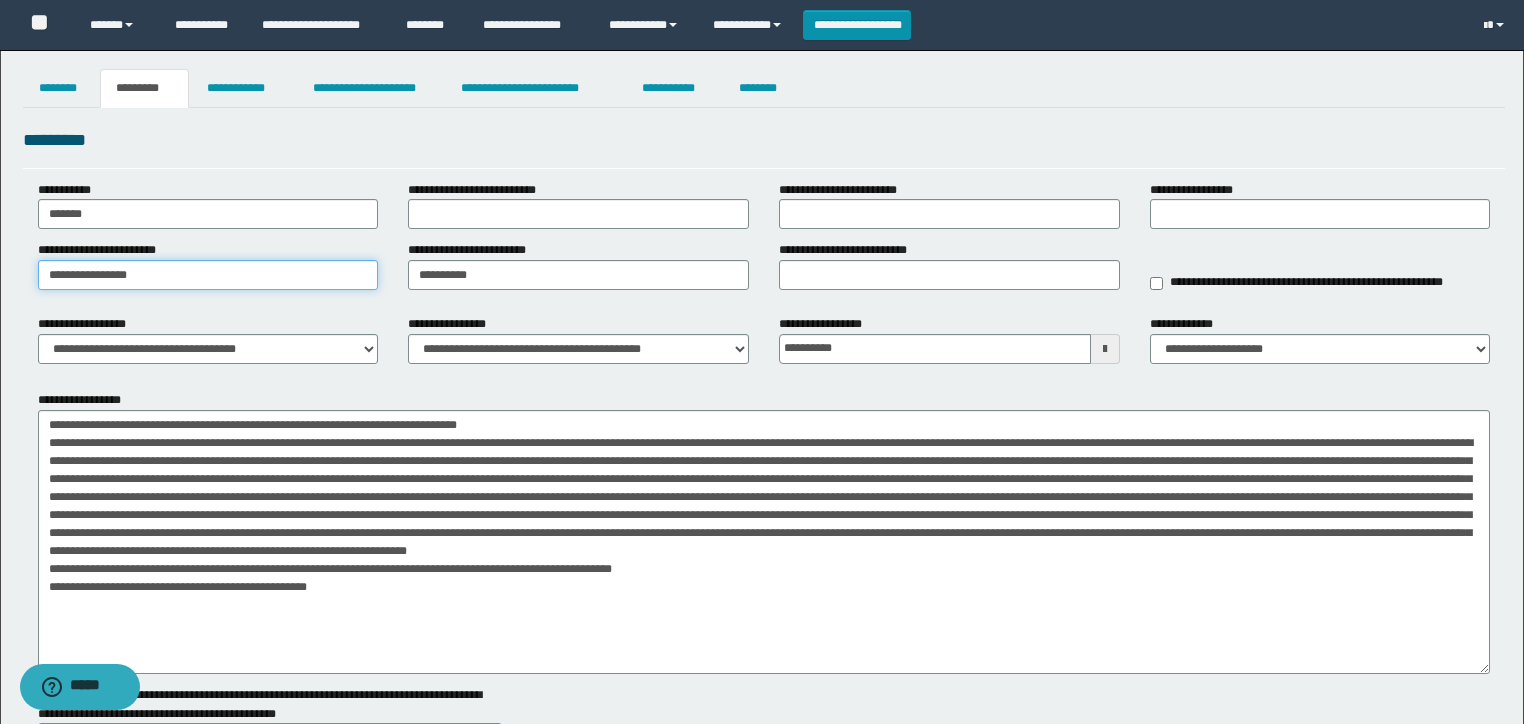 type on "**********" 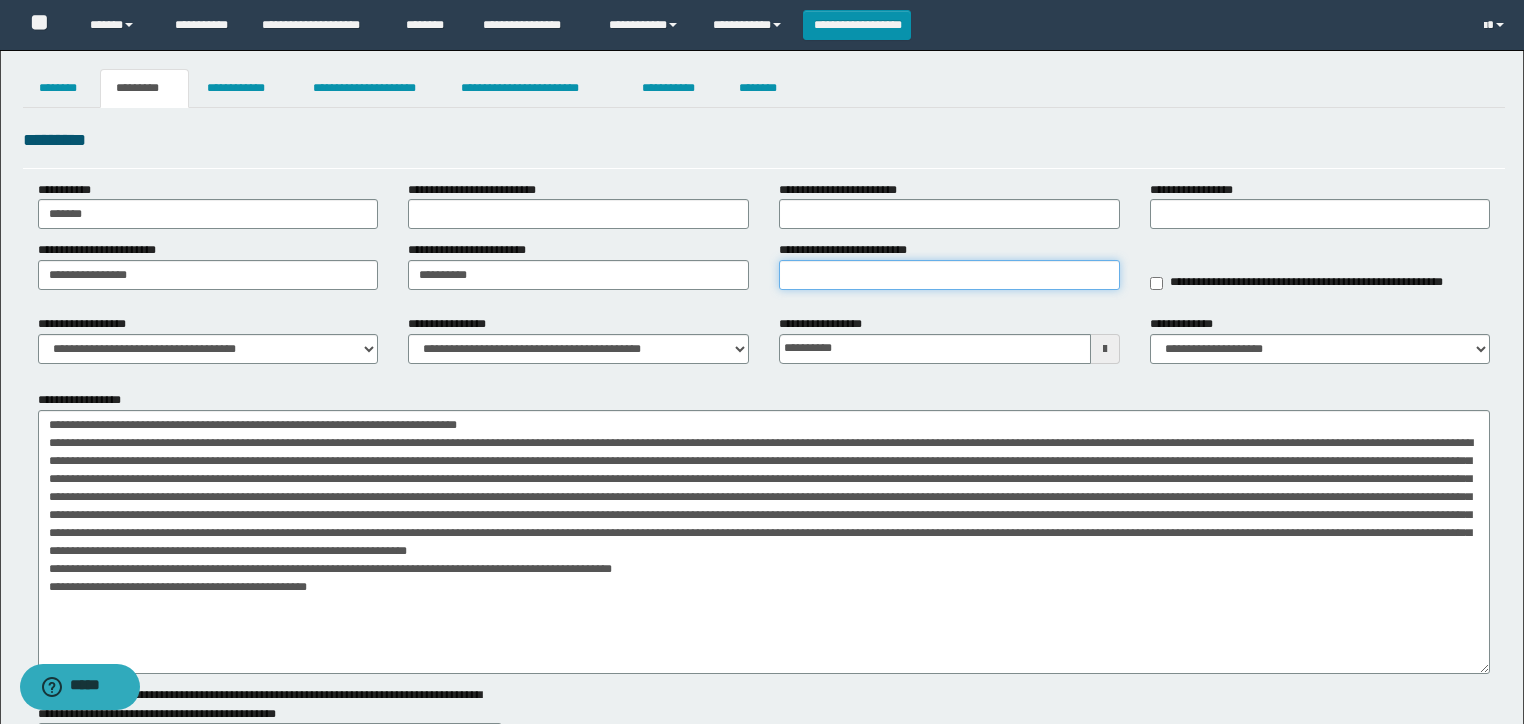 click on "**********" at bounding box center (949, 275) 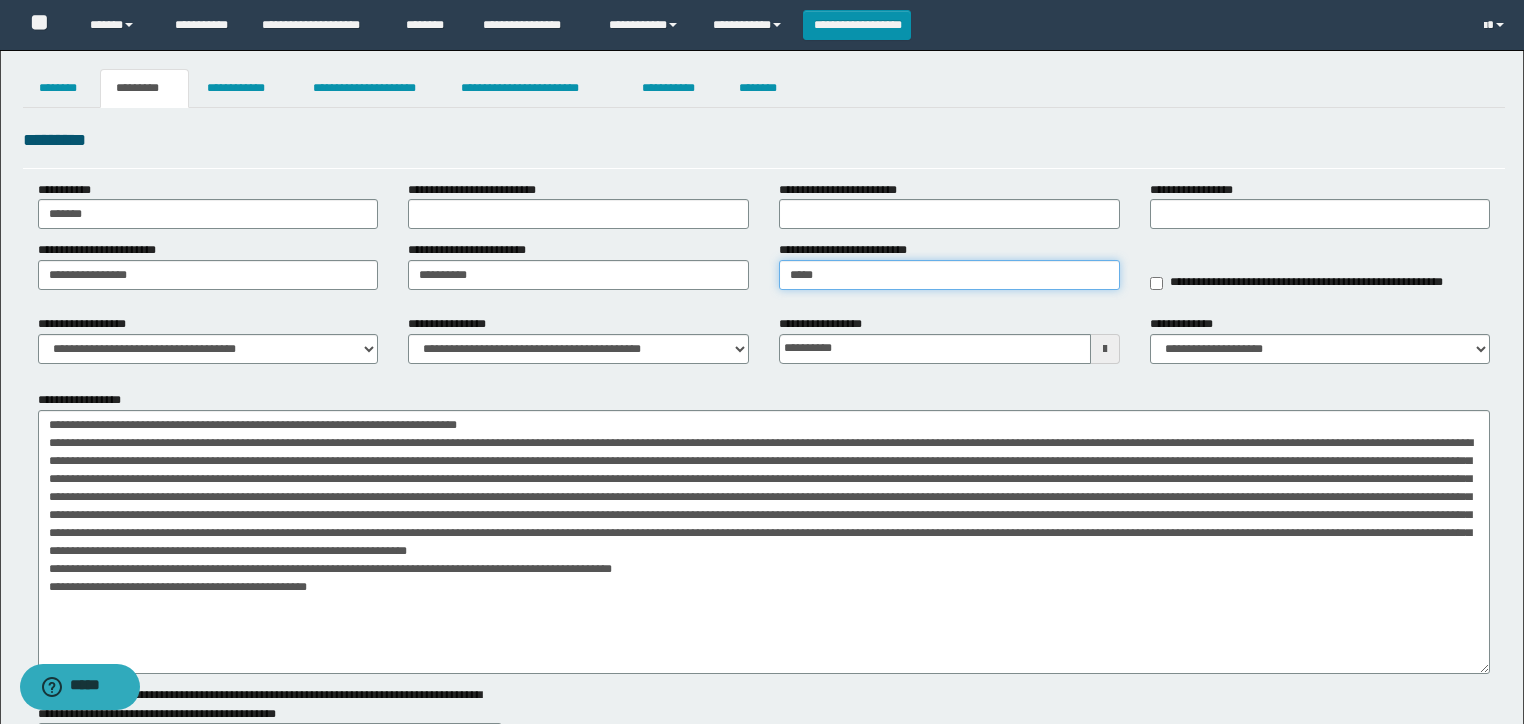 type on "********" 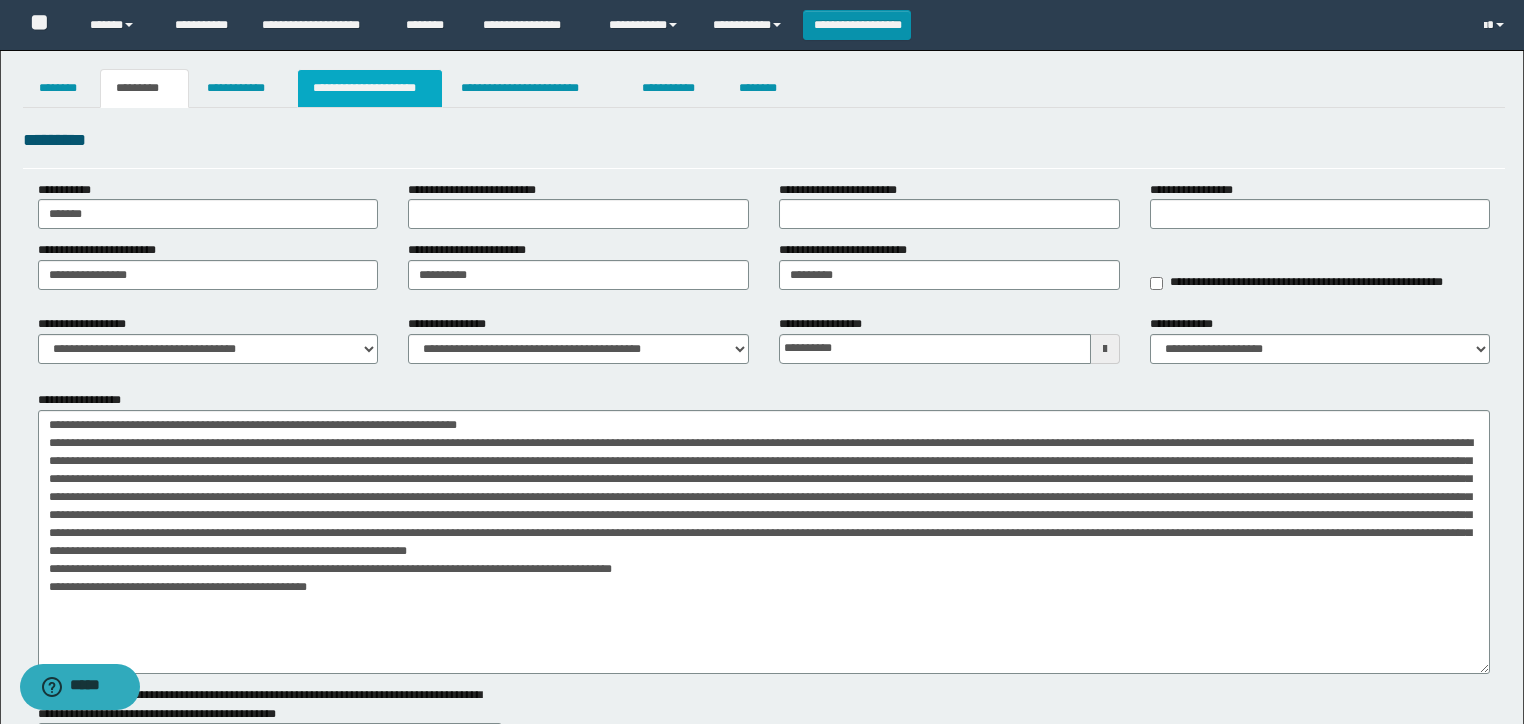 click on "**********" at bounding box center [370, 88] 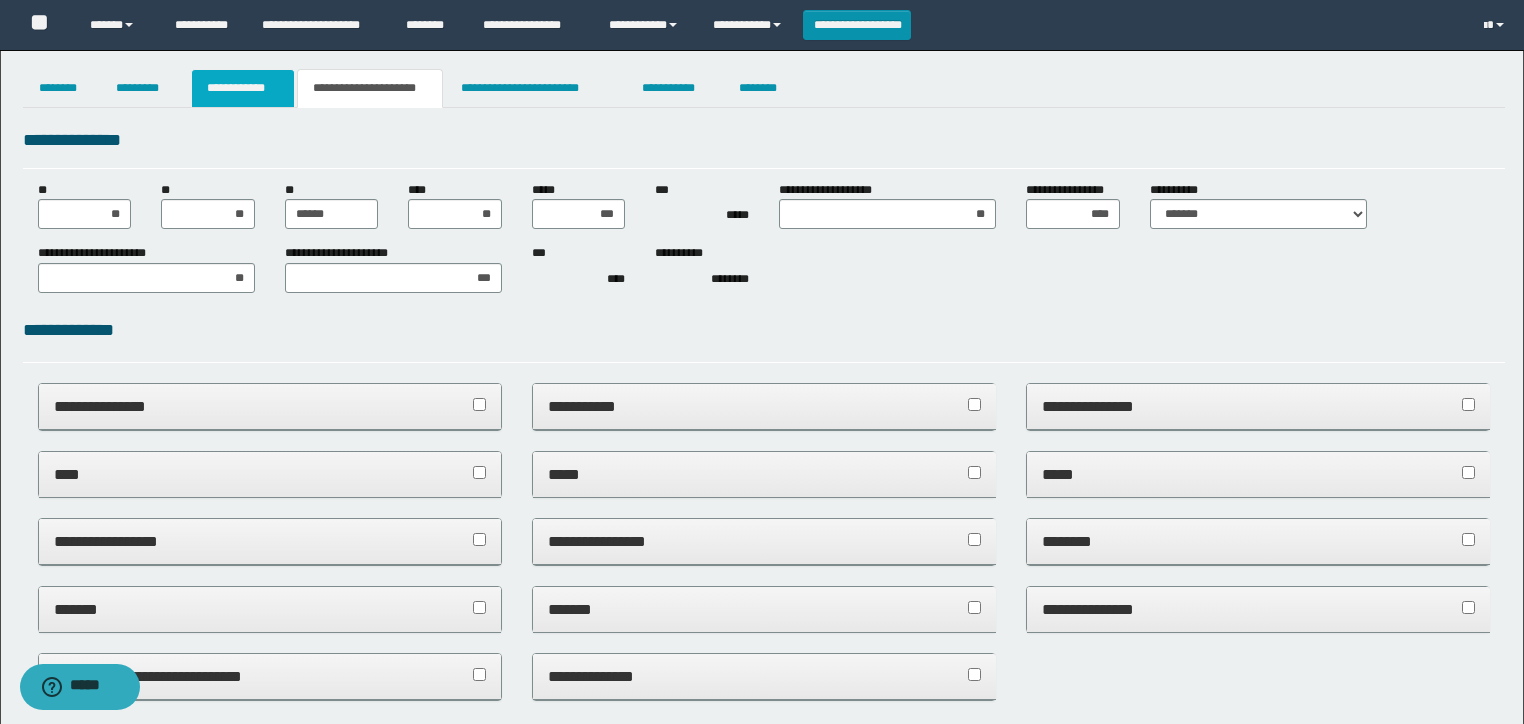 click on "**********" at bounding box center [243, 88] 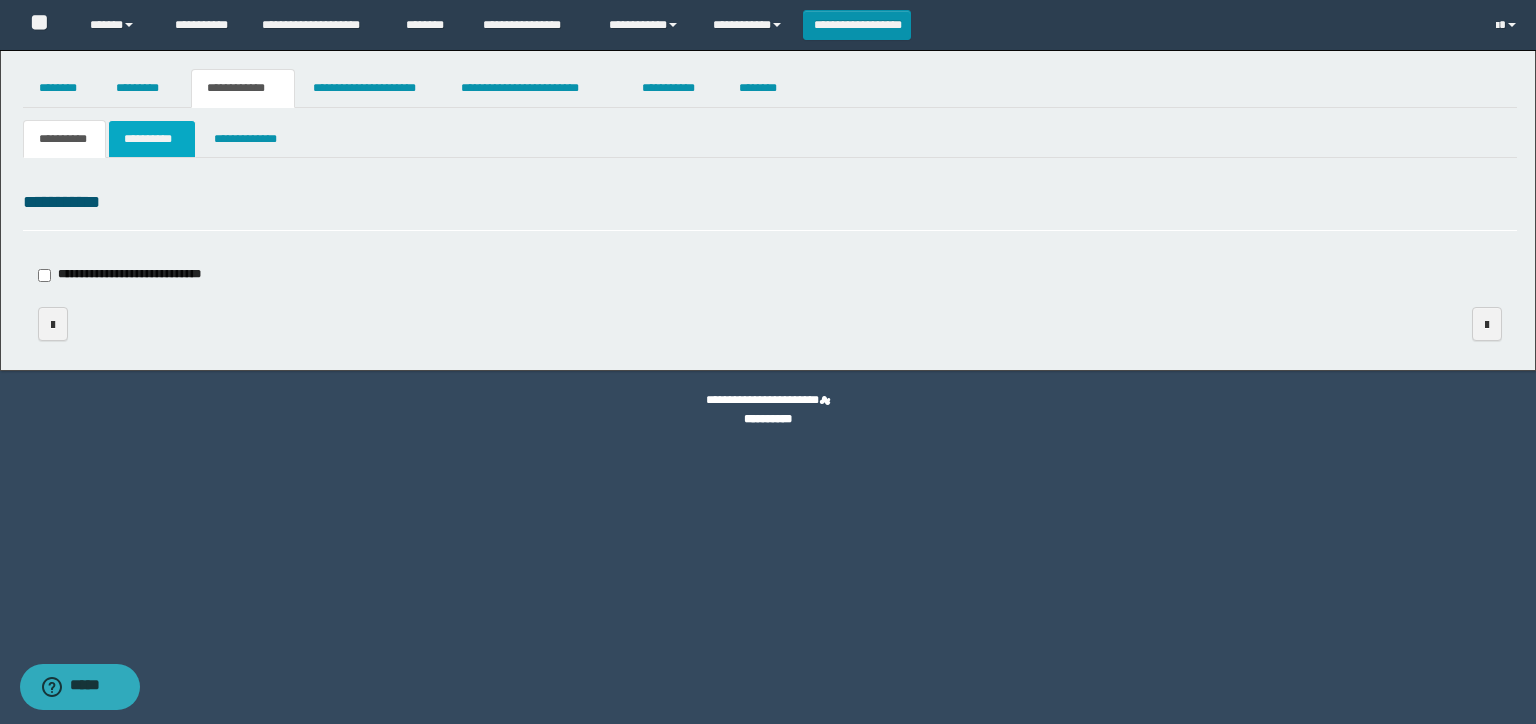 click on "**********" at bounding box center (152, 139) 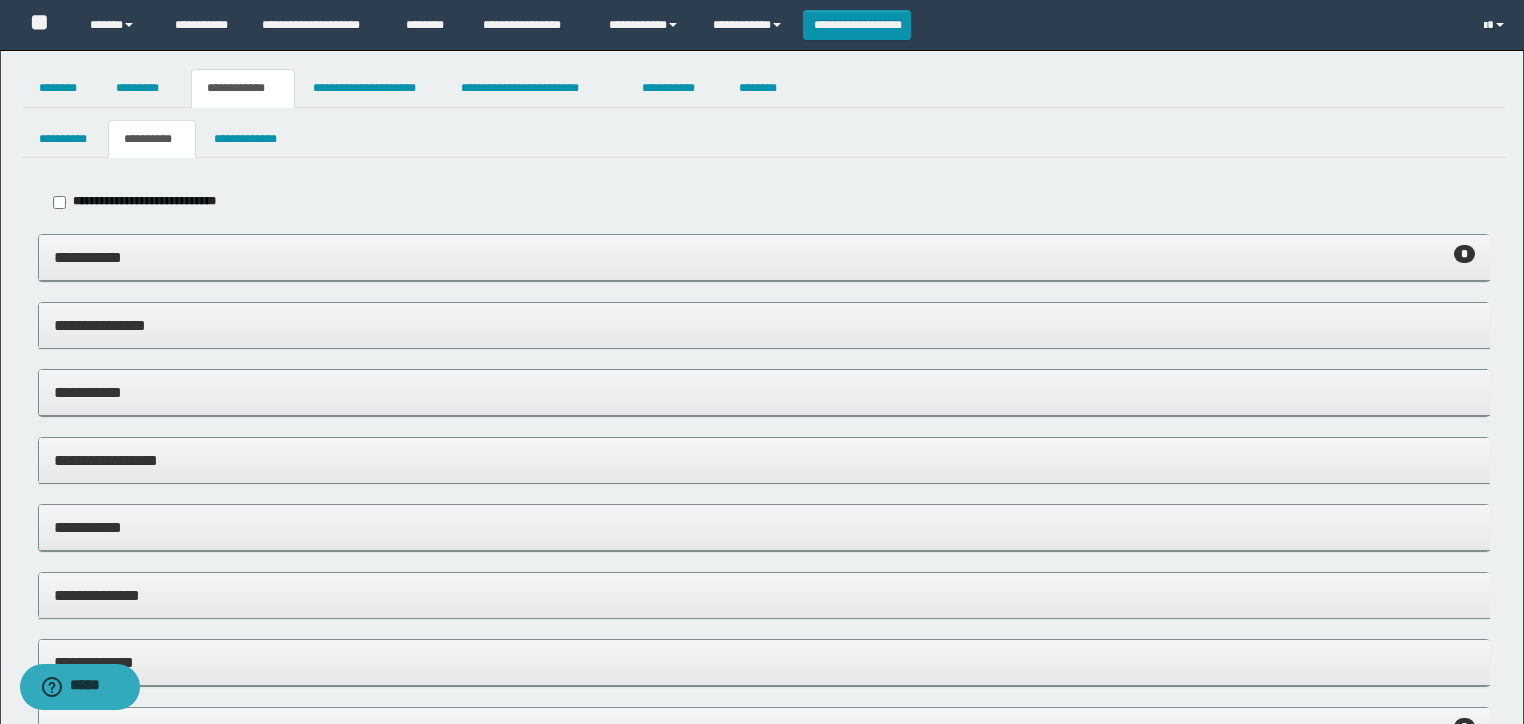 click on "**********" at bounding box center (764, 257) 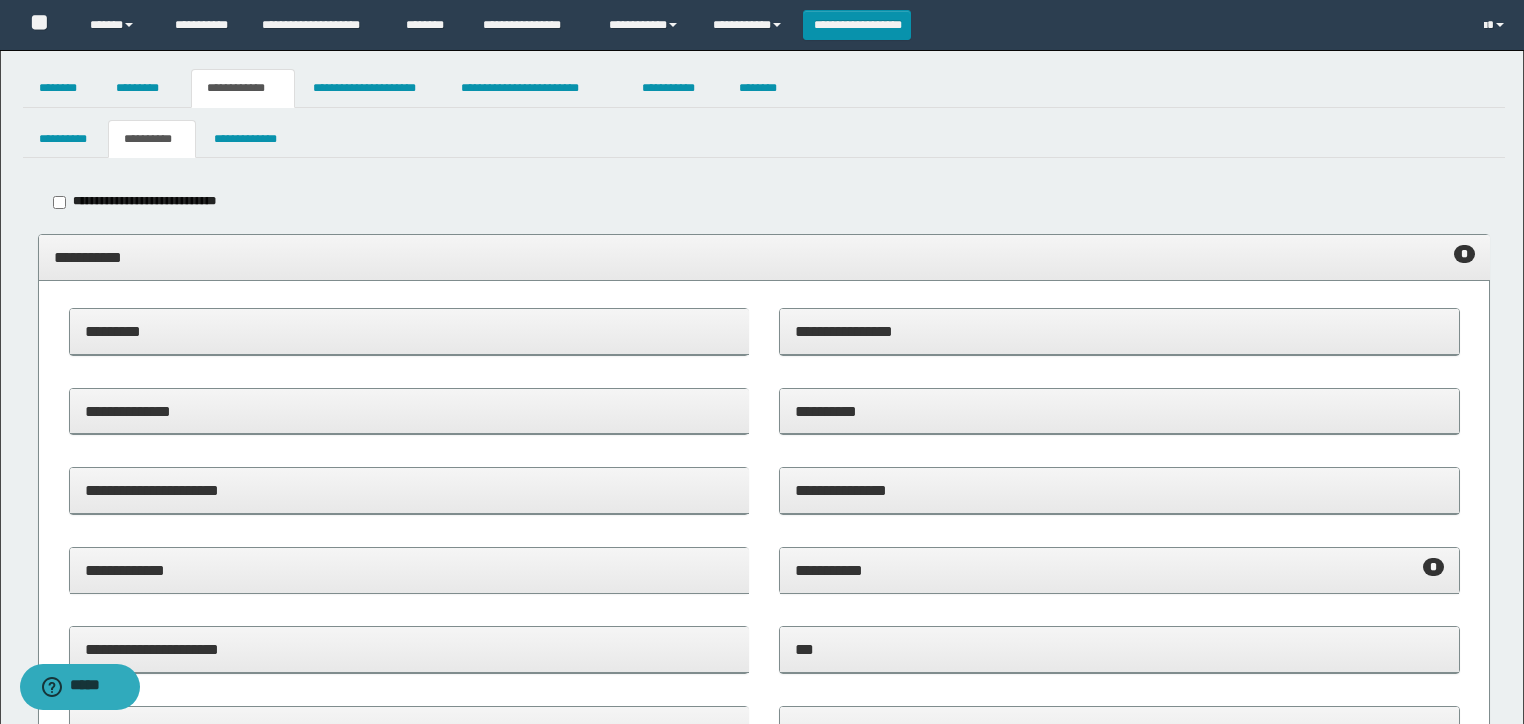 scroll, scrollTop: 0, scrollLeft: 0, axis: both 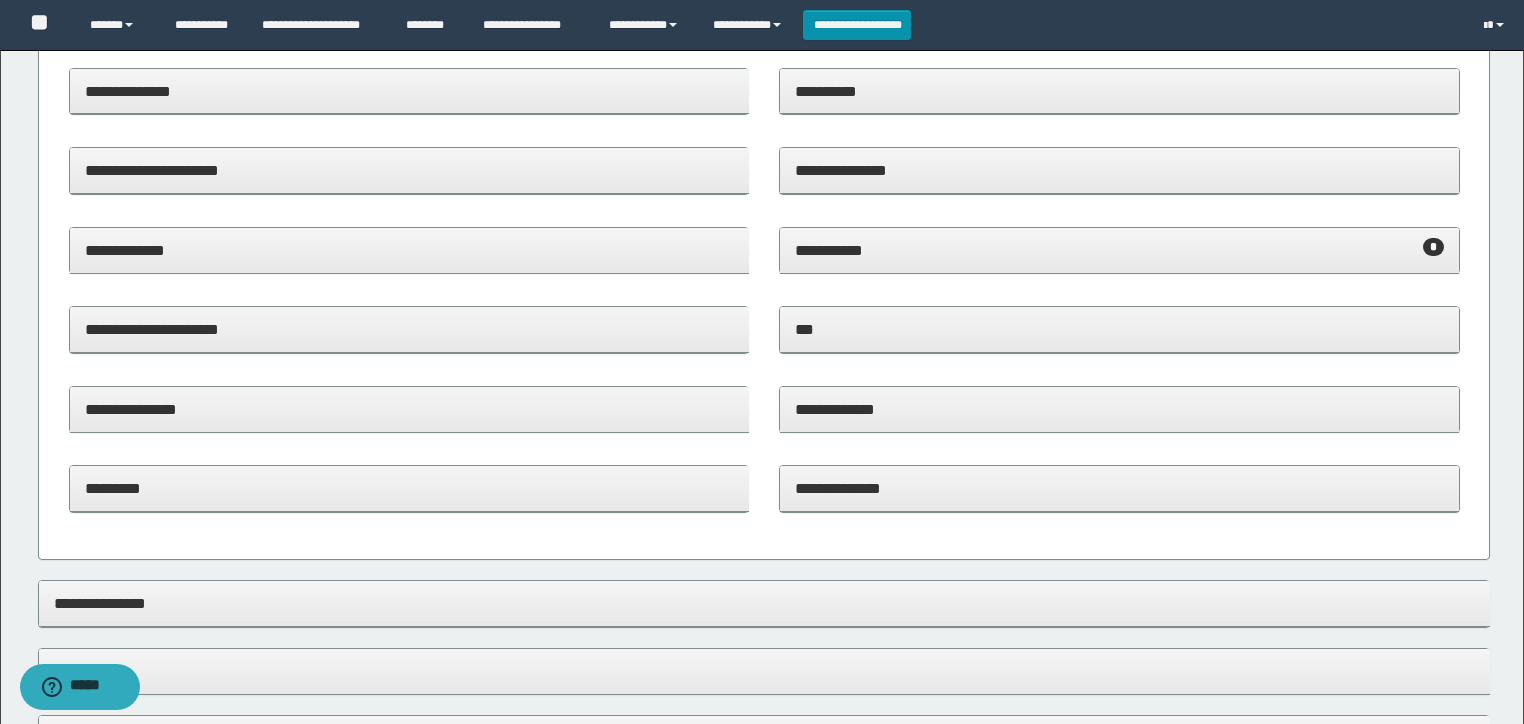 click on "**********" at bounding box center (1119, 250) 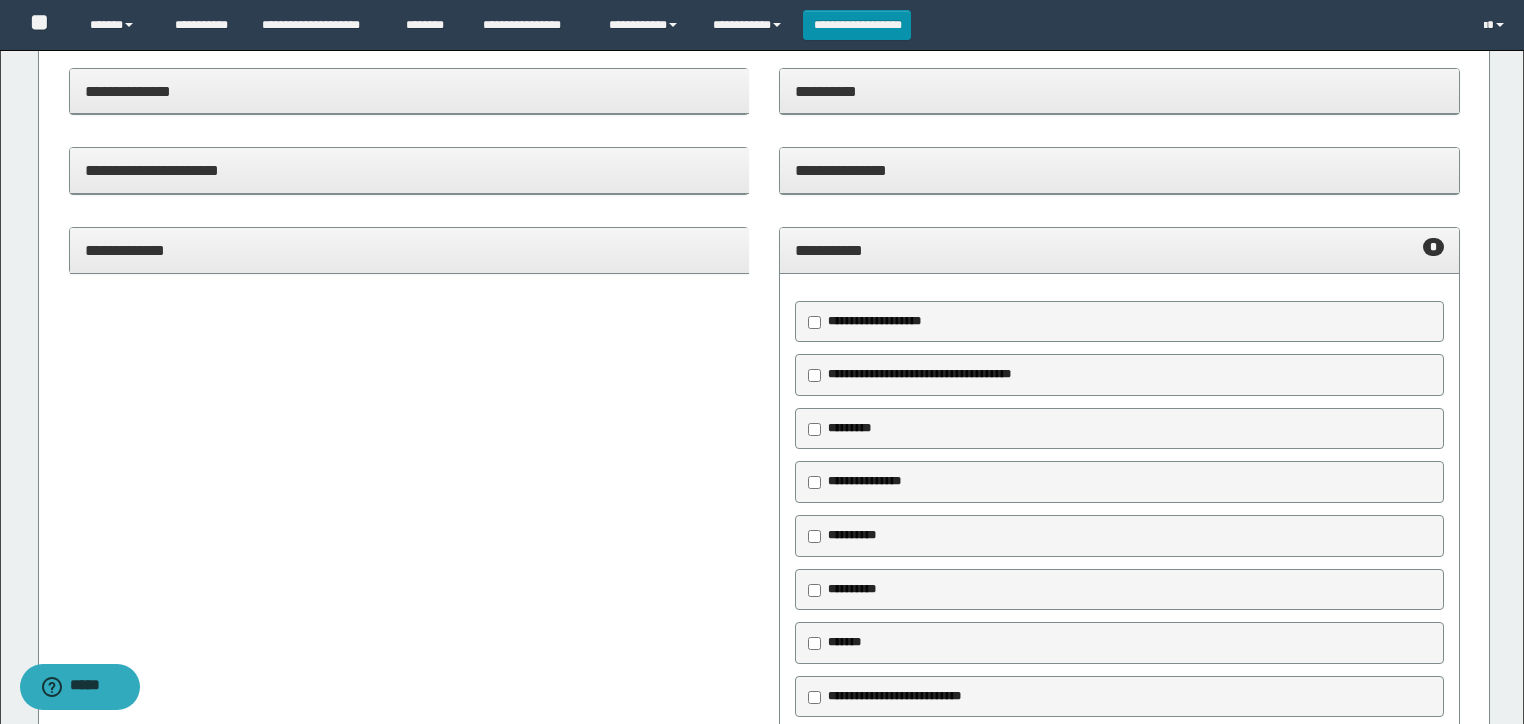click on "**********" at bounding box center (1119, 251) 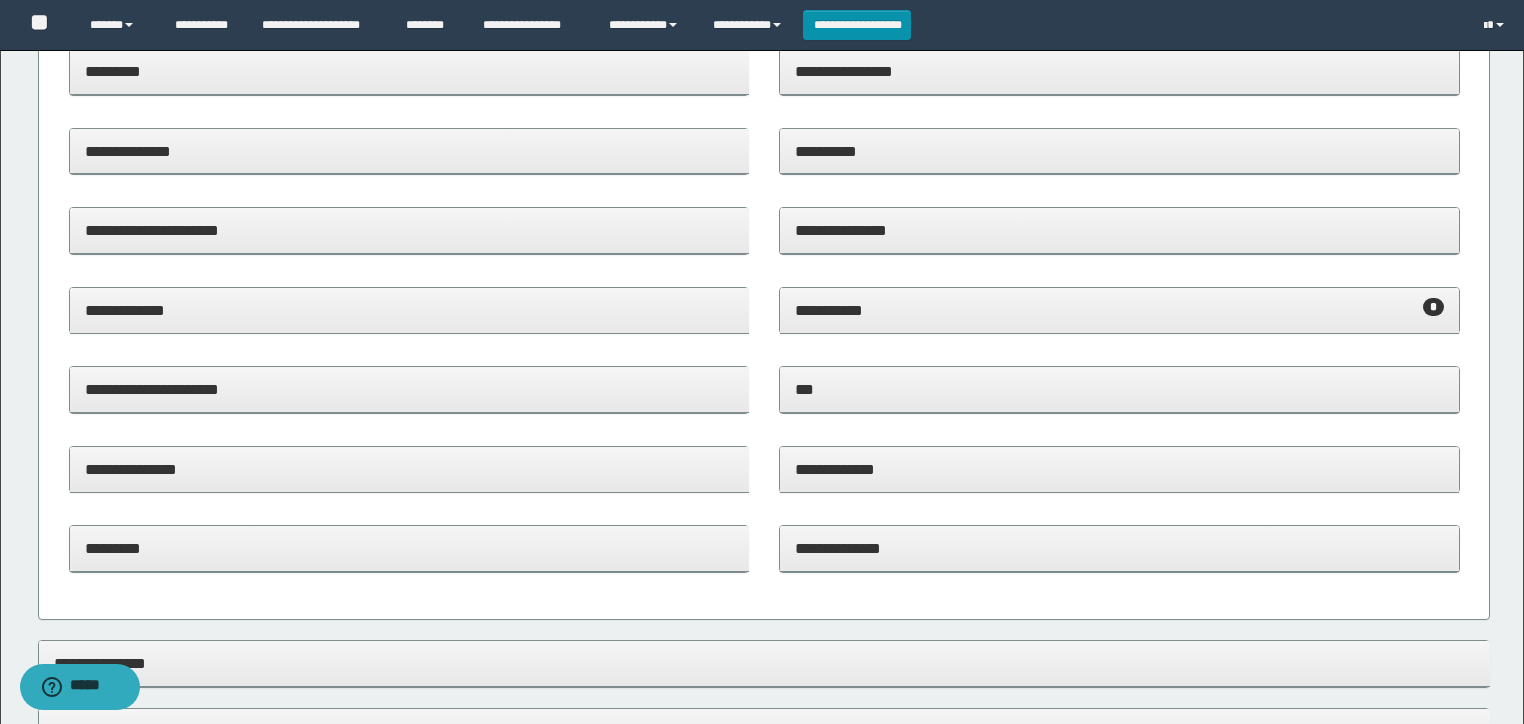 scroll, scrollTop: 160, scrollLeft: 0, axis: vertical 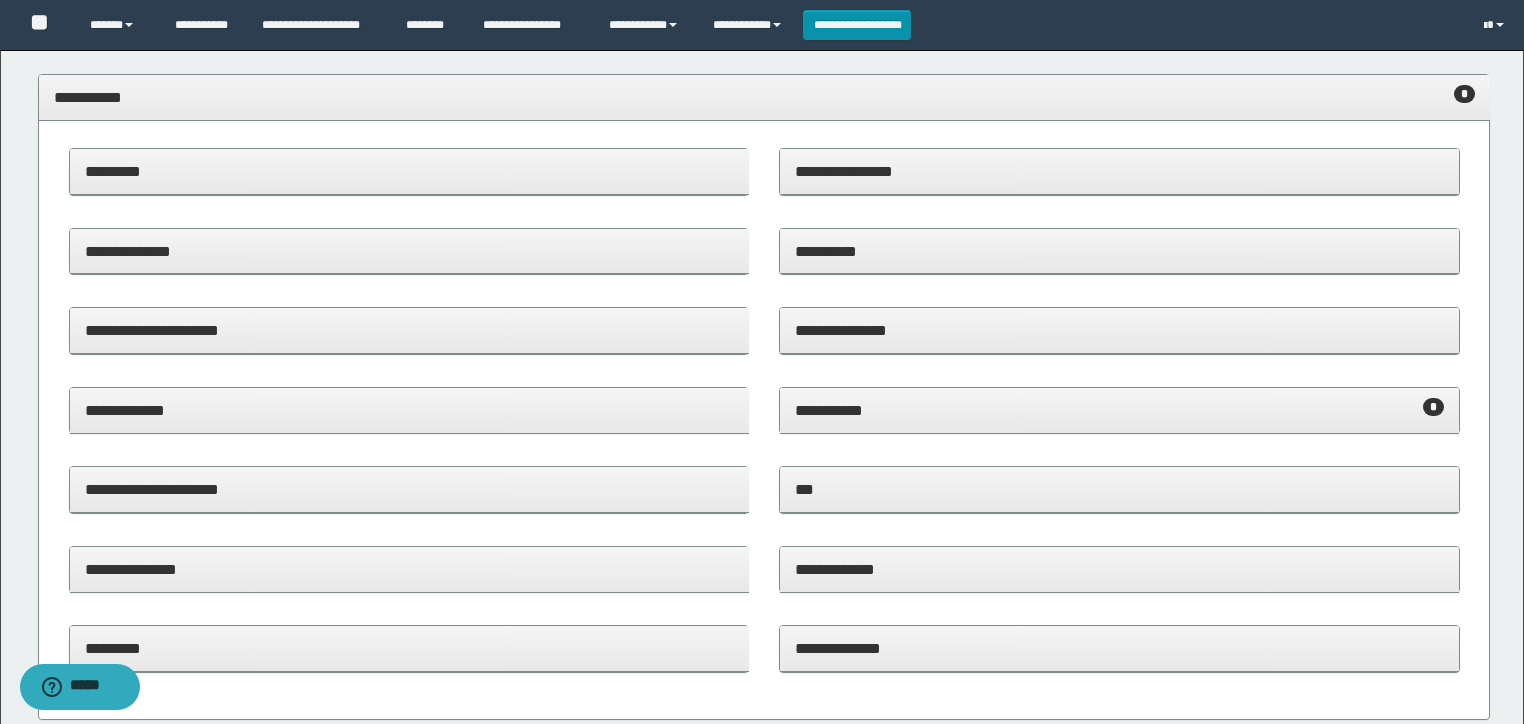 click on "*********" at bounding box center (409, 171) 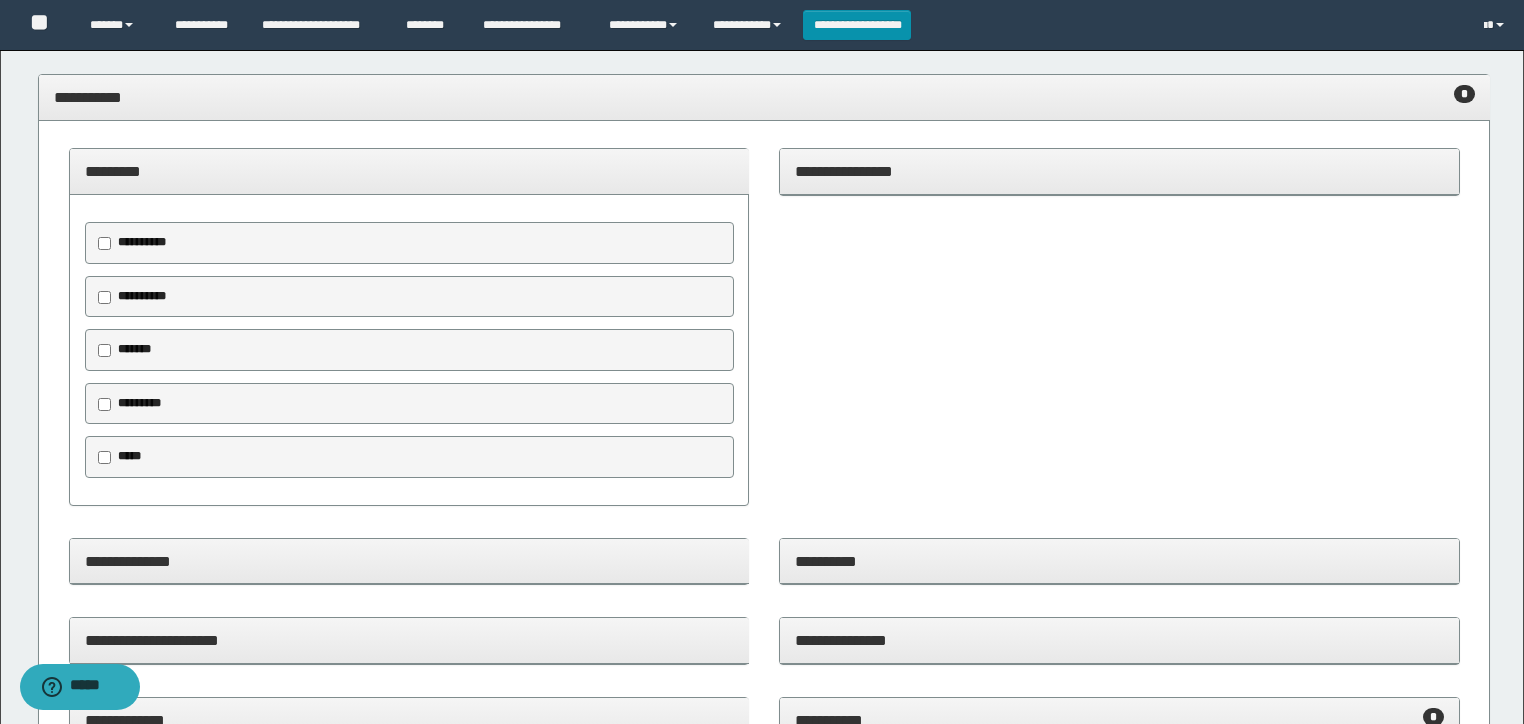 click on "*********" at bounding box center [409, 171] 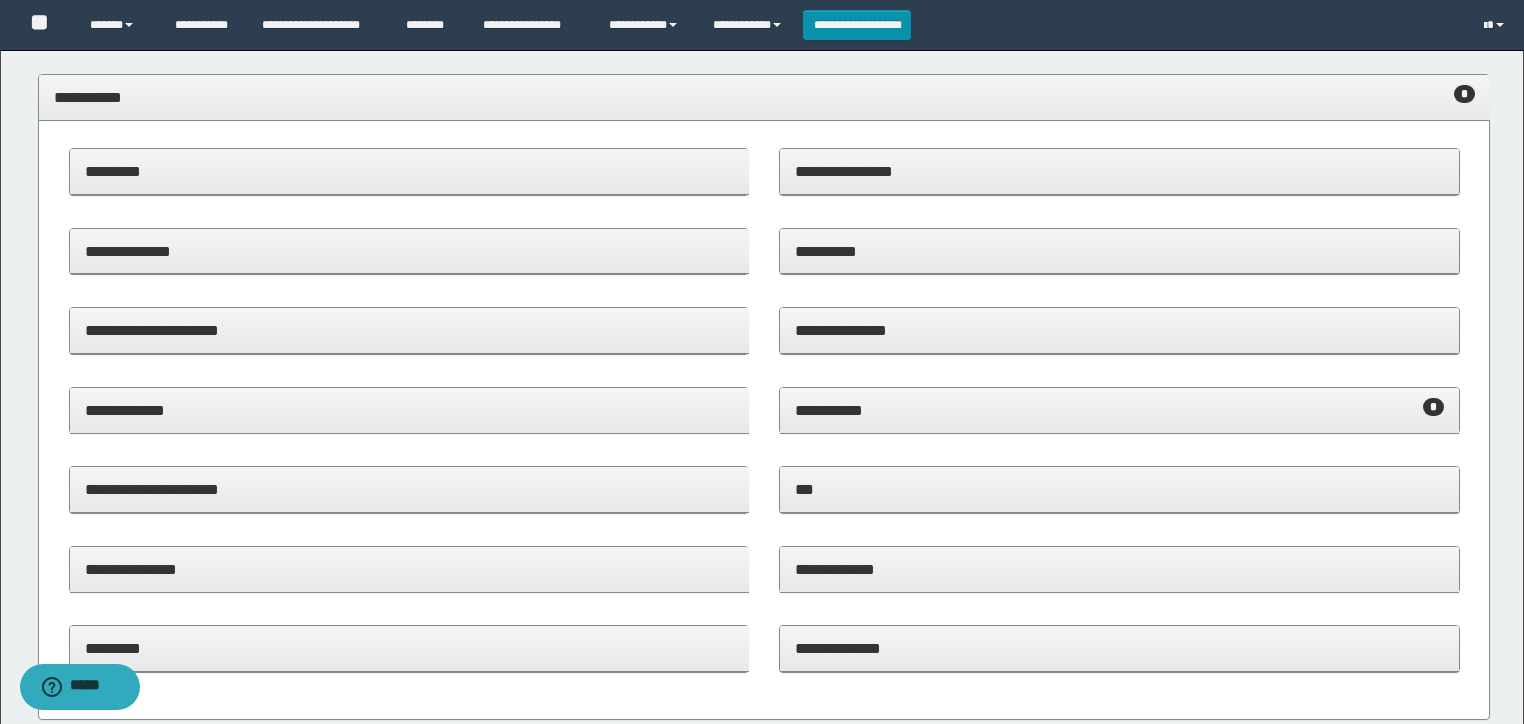 click on "**********" at bounding box center [764, 97] 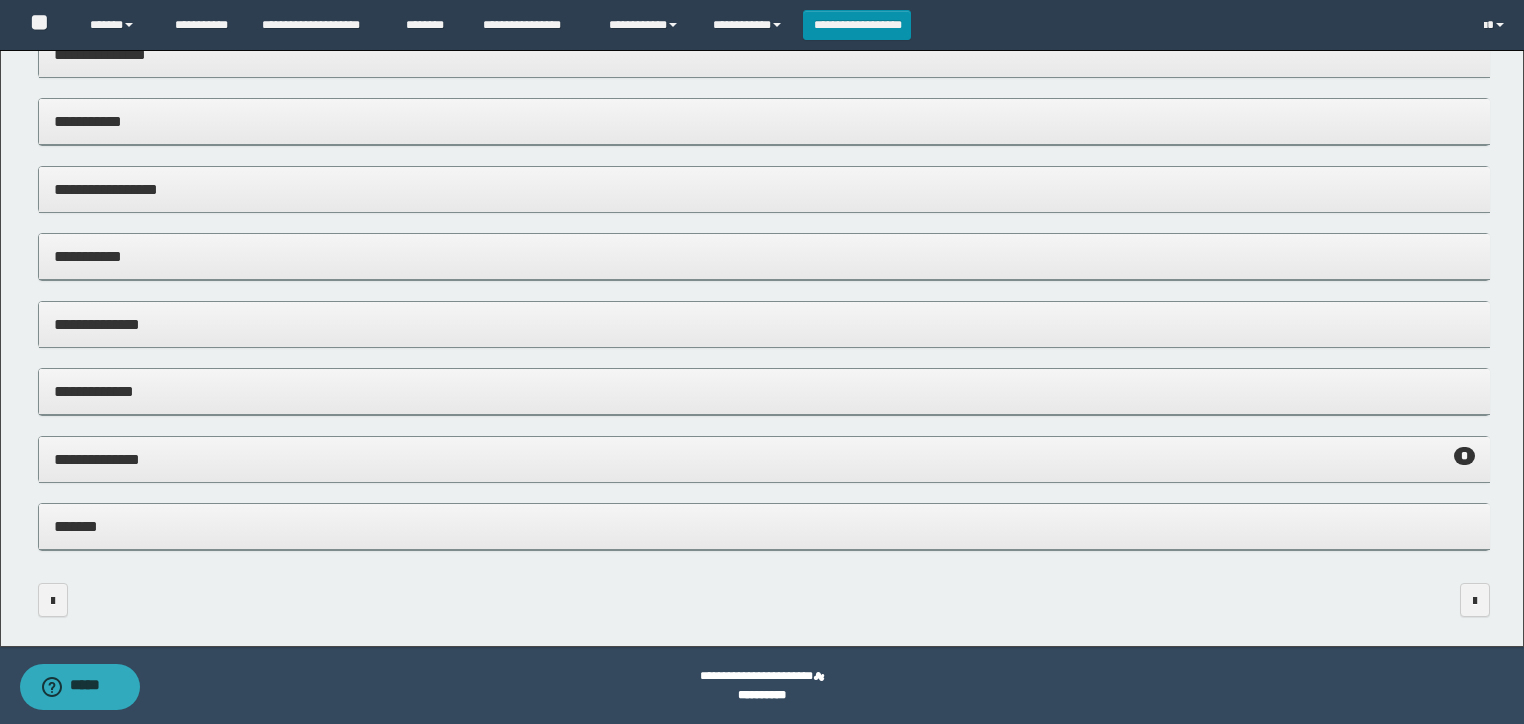 scroll, scrollTop: 272, scrollLeft: 0, axis: vertical 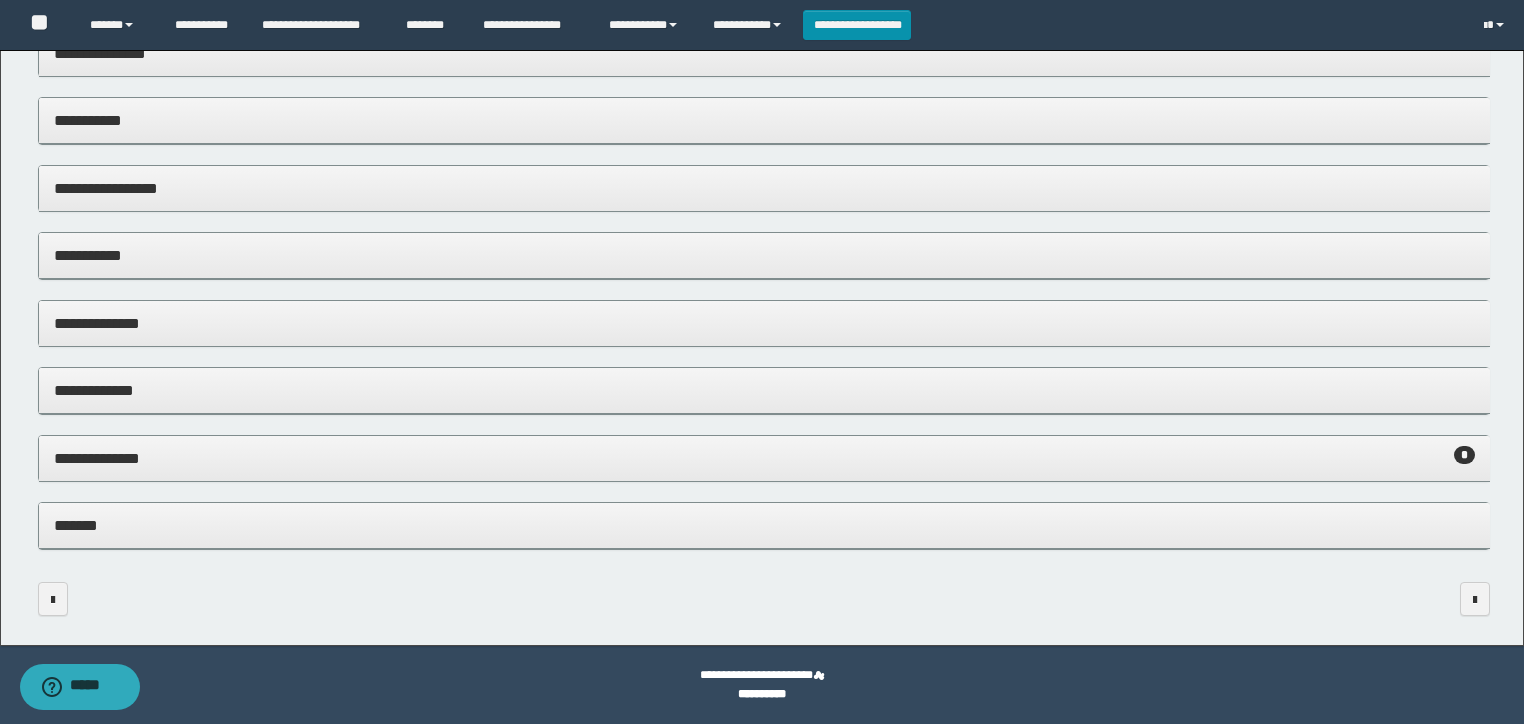 click on "**********" at bounding box center (764, 255) 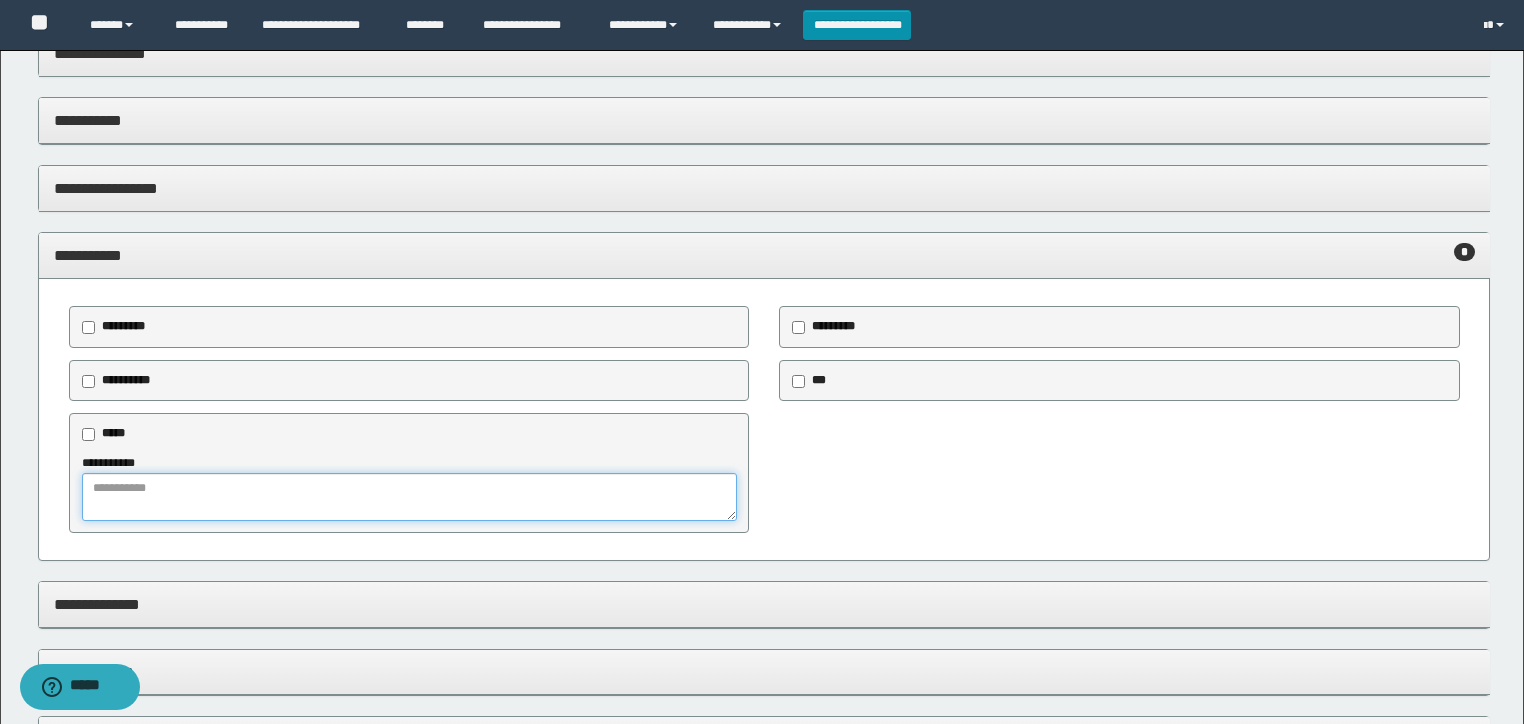 click at bounding box center (409, 497) 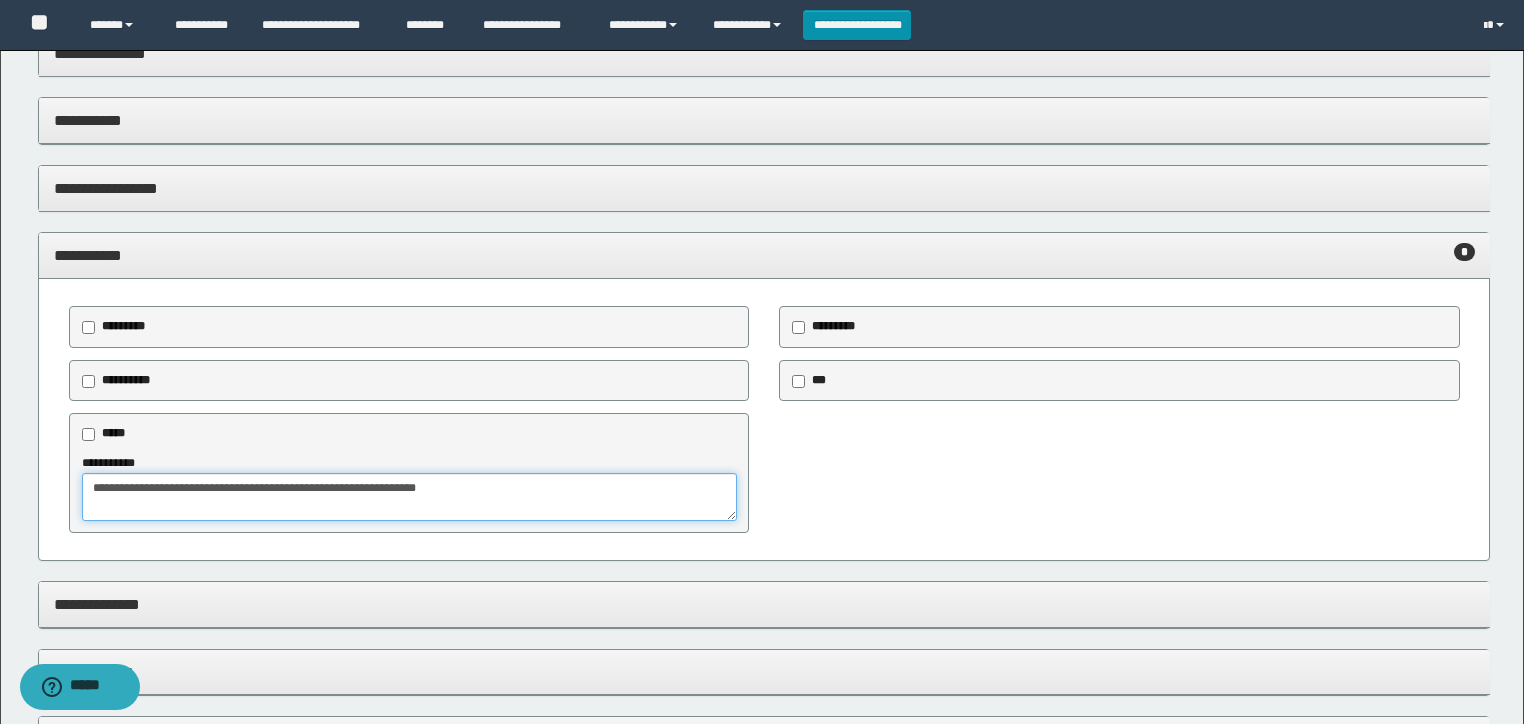 type on "**********" 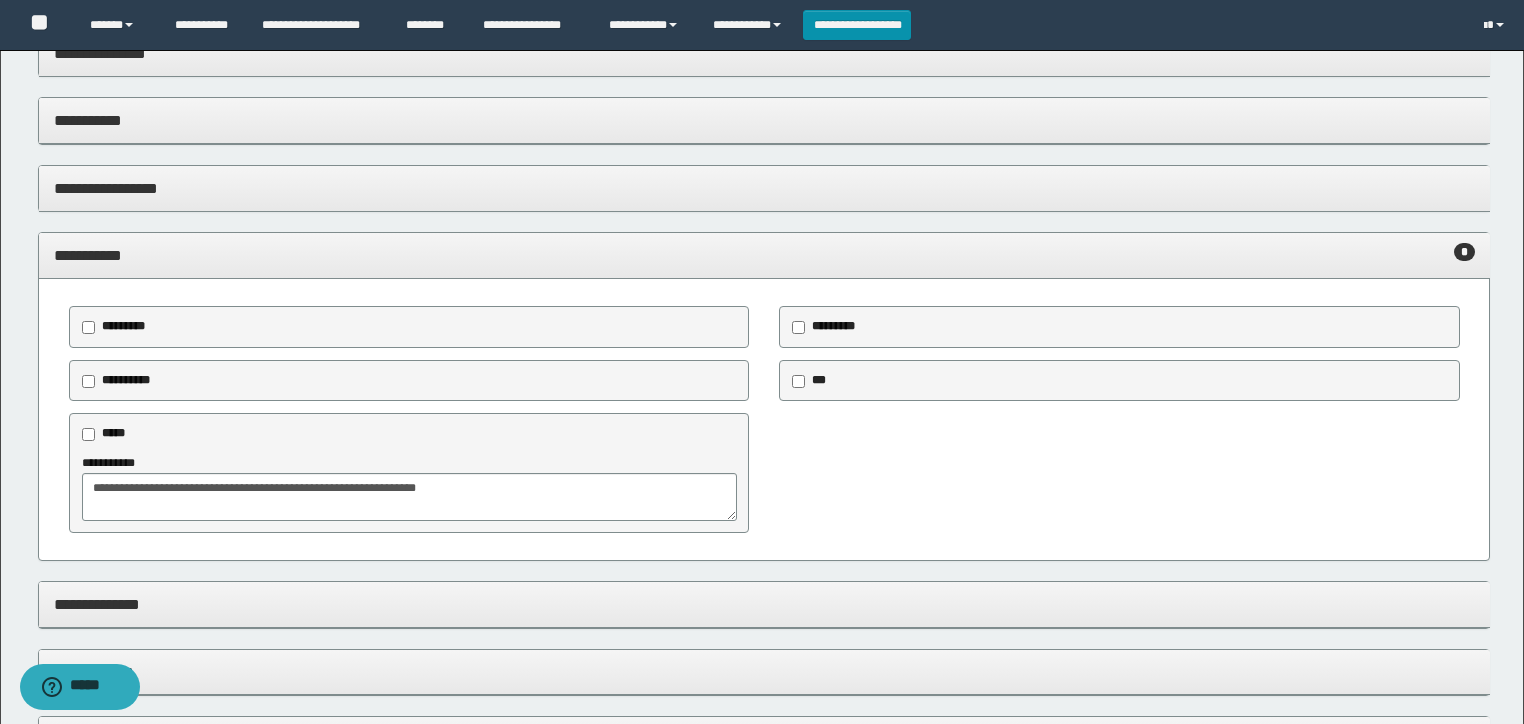 click on "**********" at bounding box center [764, 255] 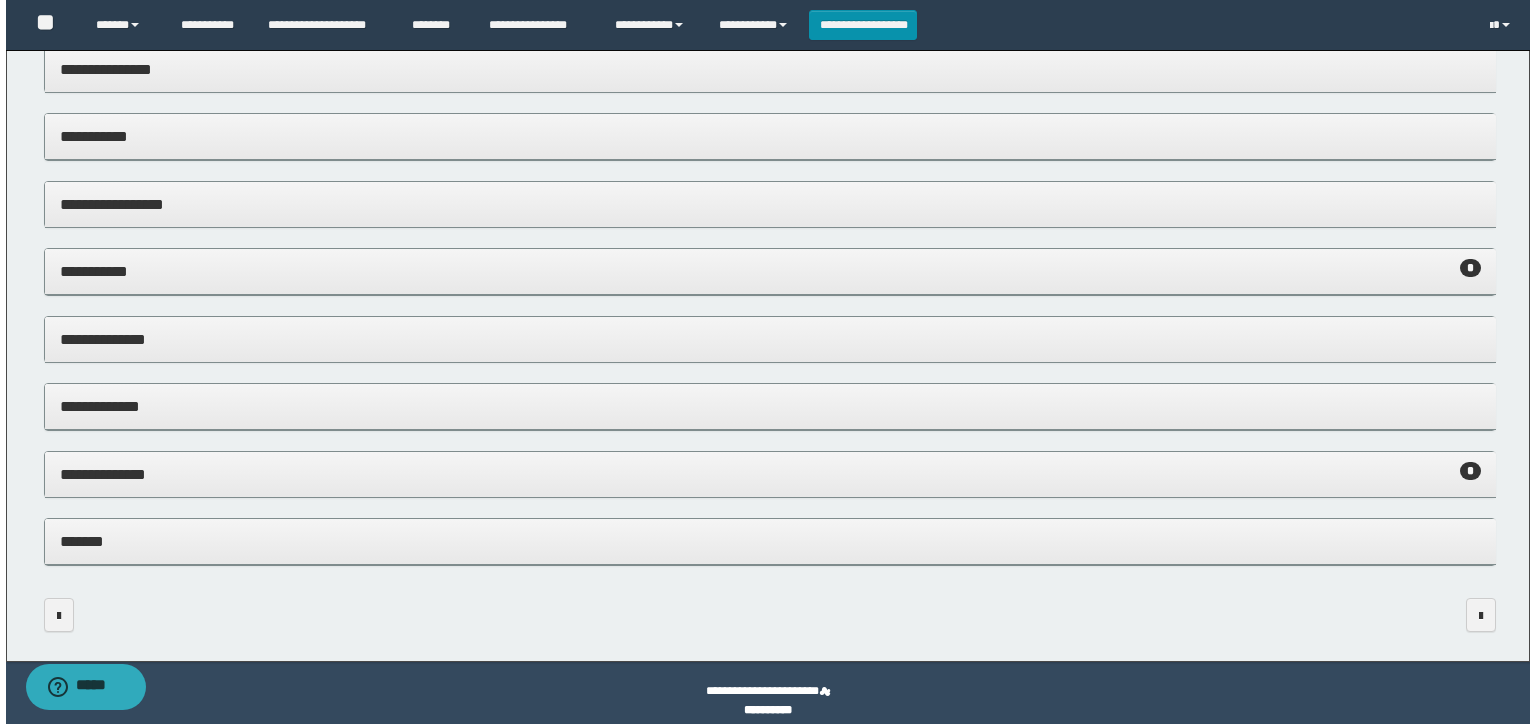 scroll, scrollTop: 0, scrollLeft: 0, axis: both 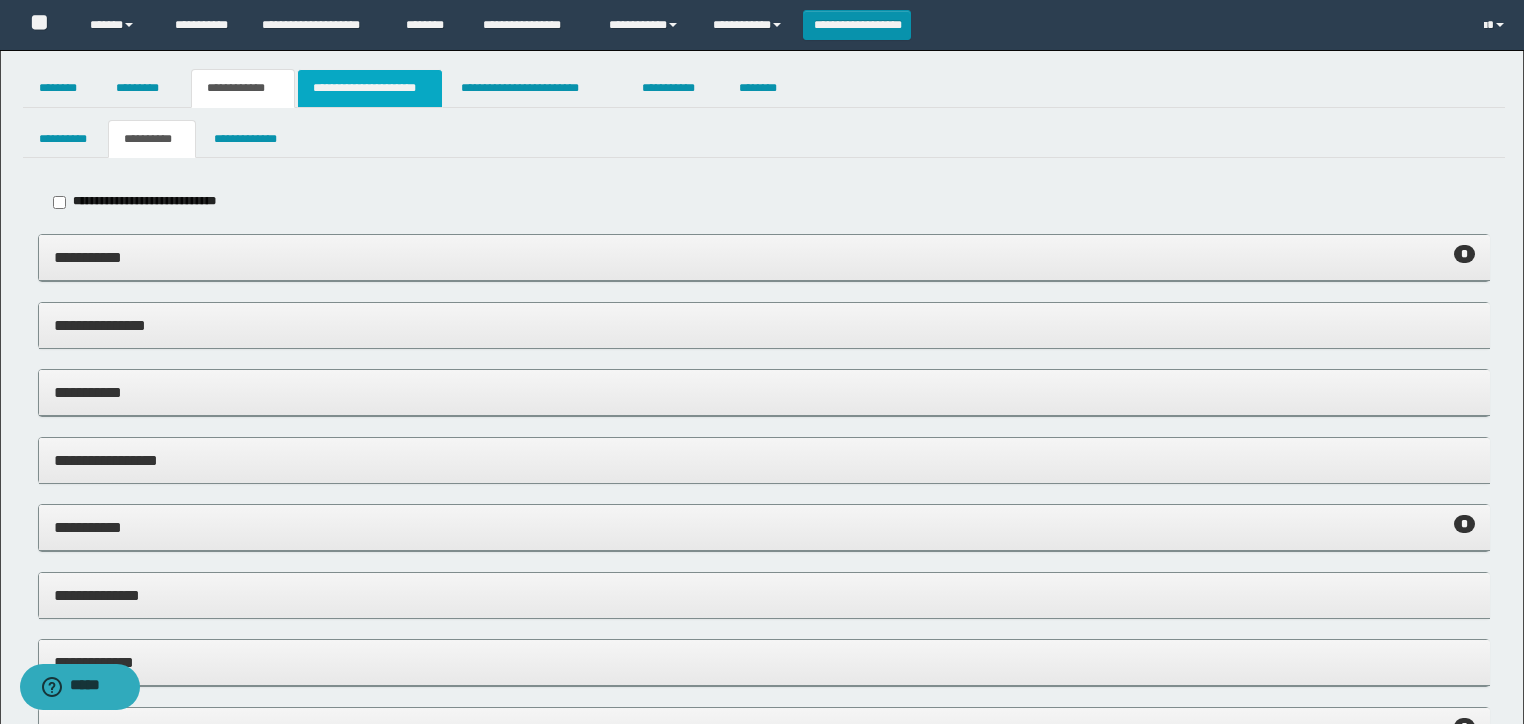 click on "**********" at bounding box center [370, 88] 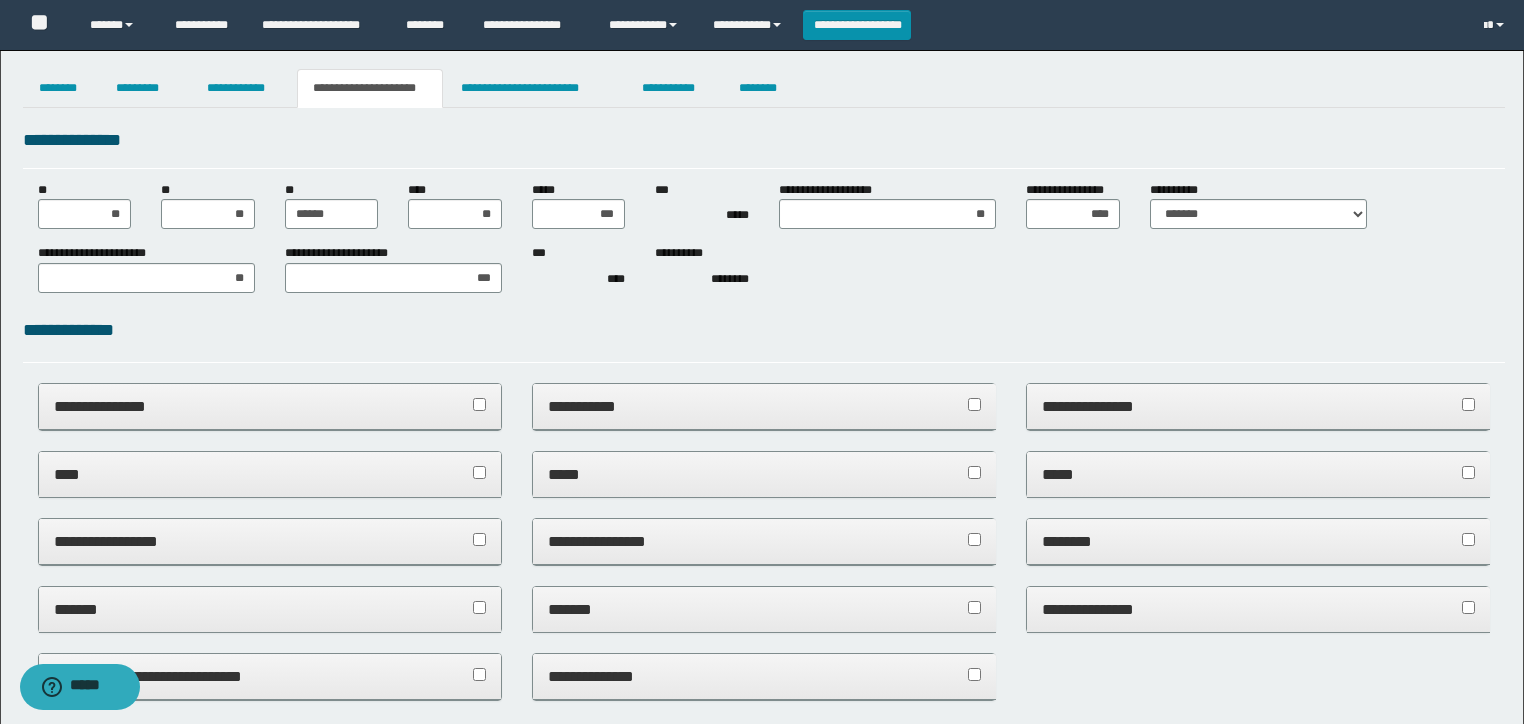 click on "**********" at bounding box center (764, 1019) 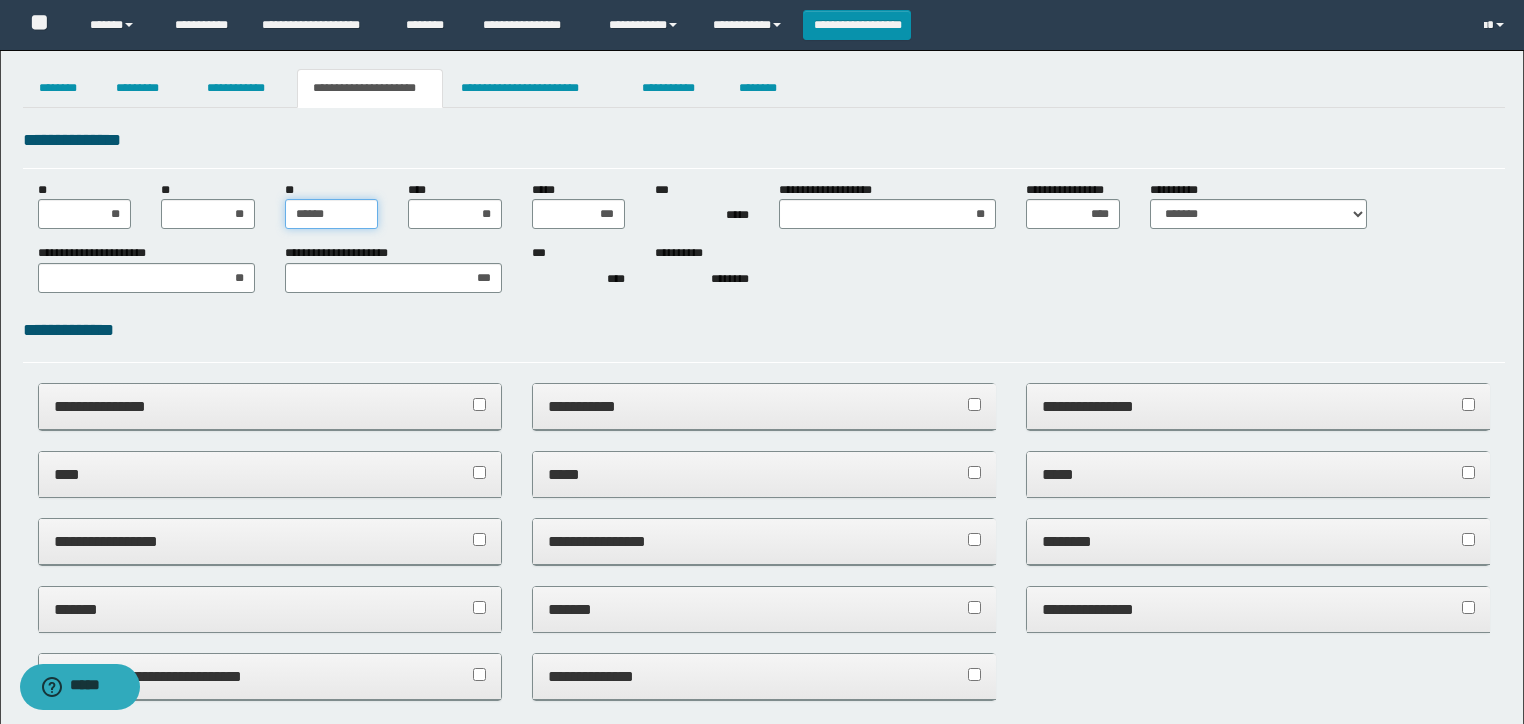 click on "******" at bounding box center [332, 214] 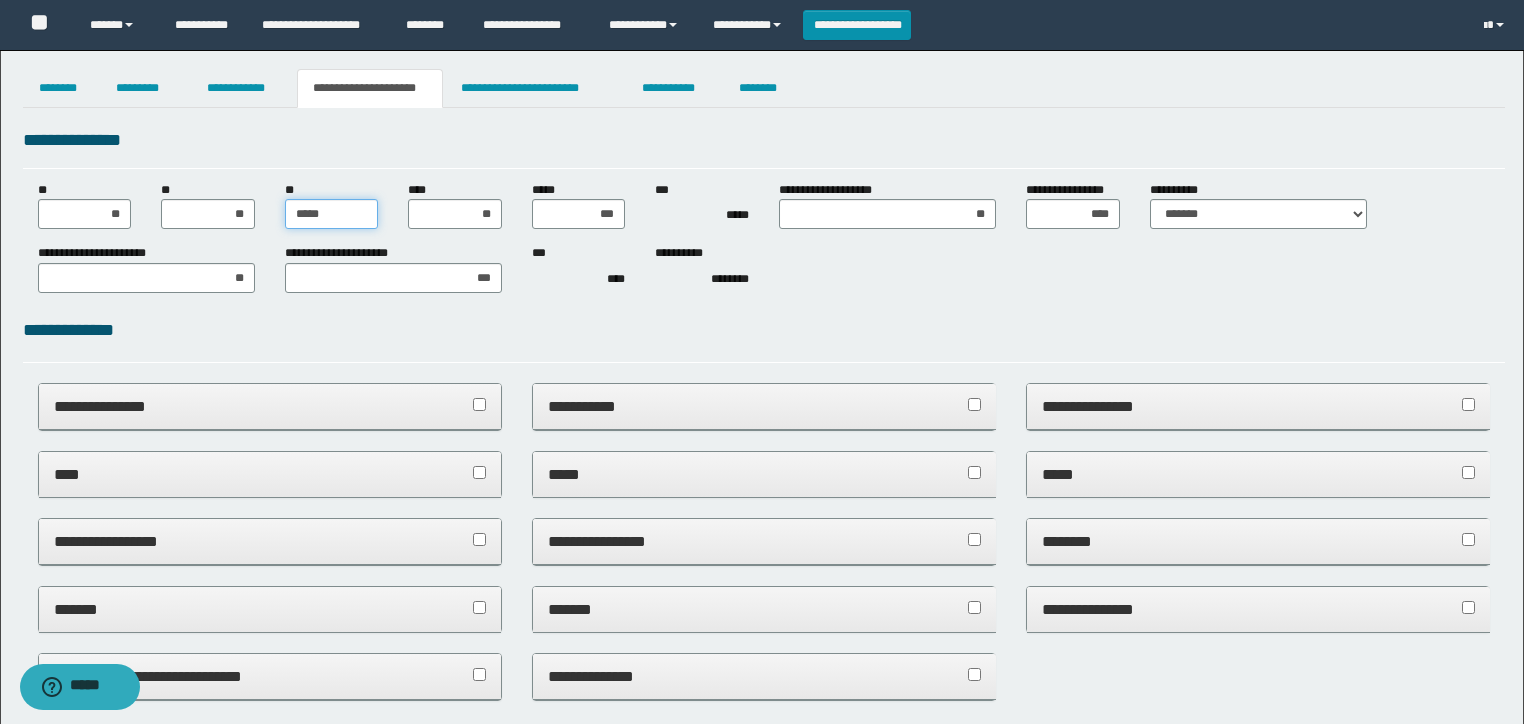 type on "******" 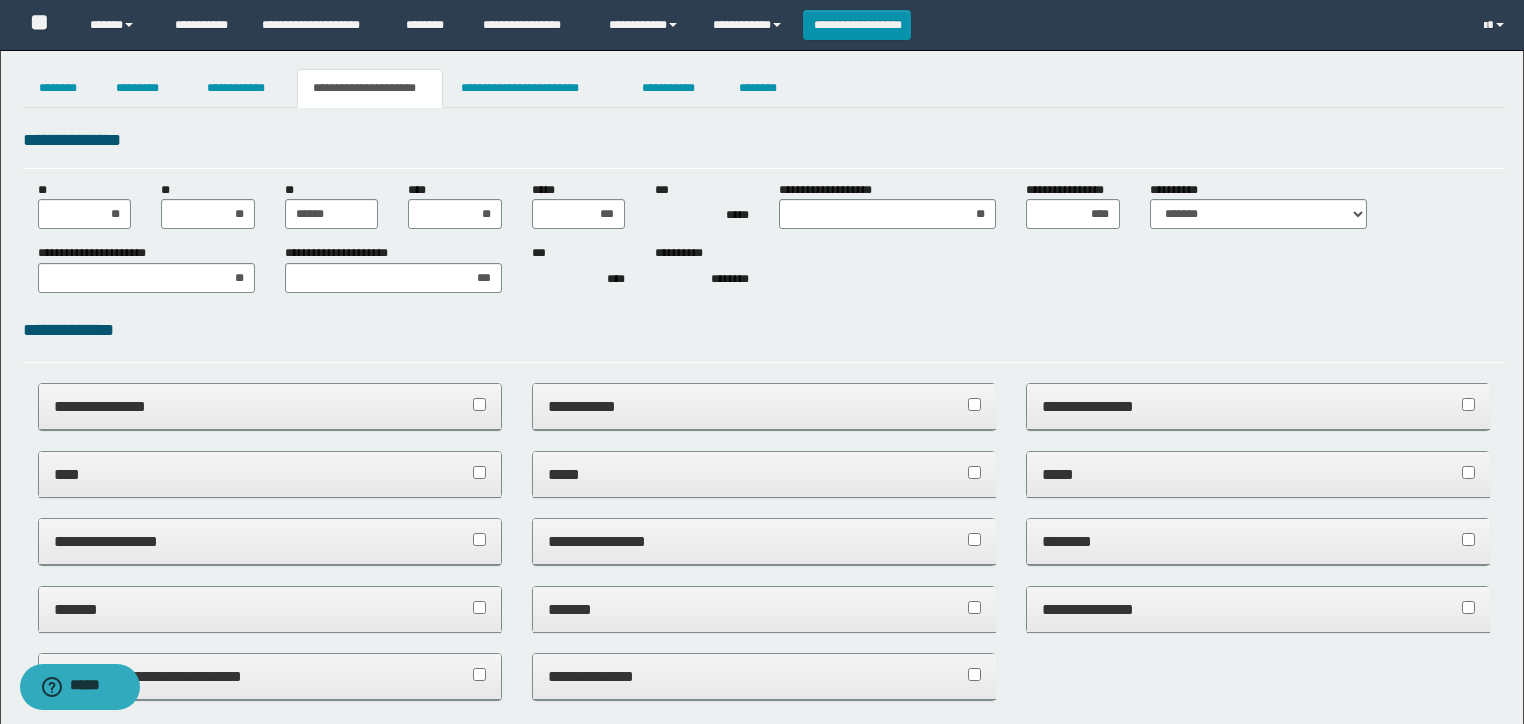 click on "**********" at bounding box center [764, 270] 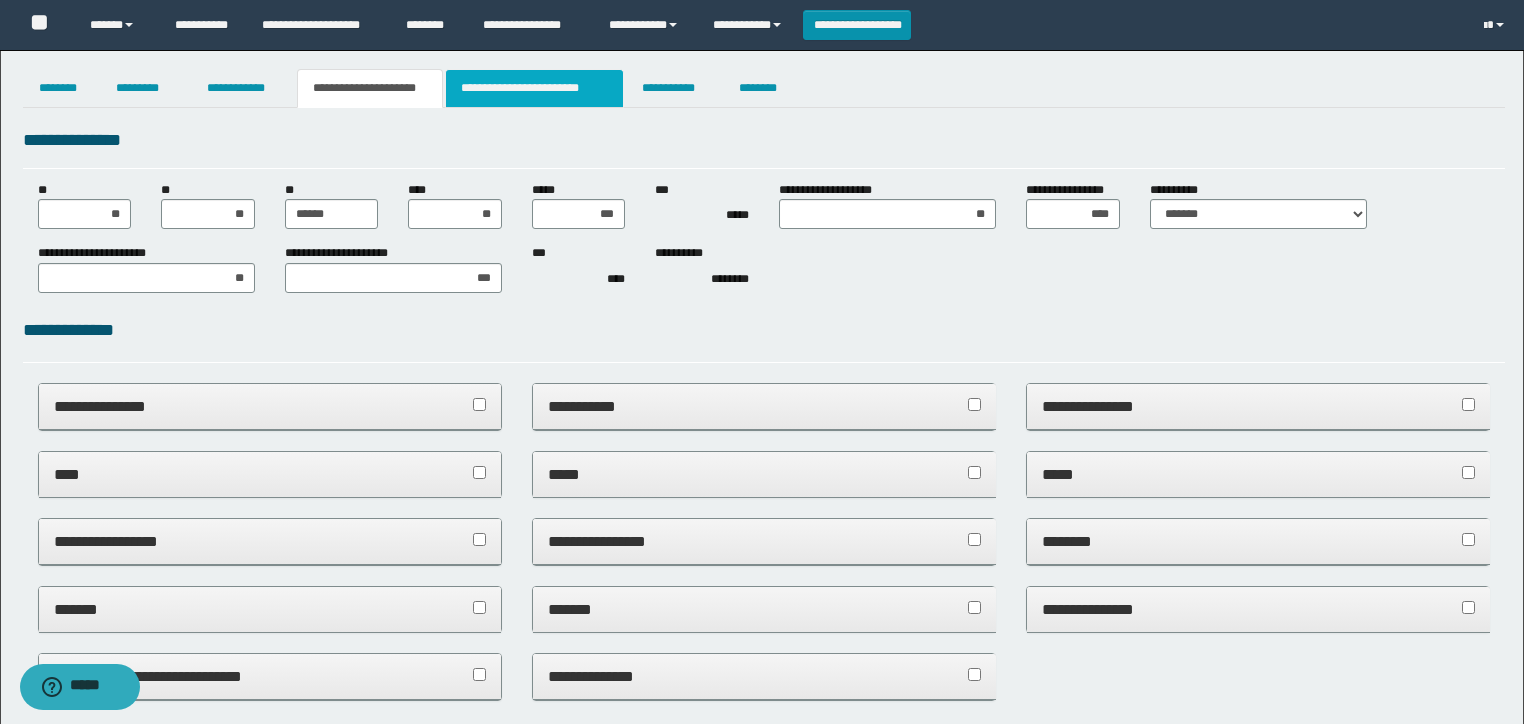 click on "**********" at bounding box center [534, 88] 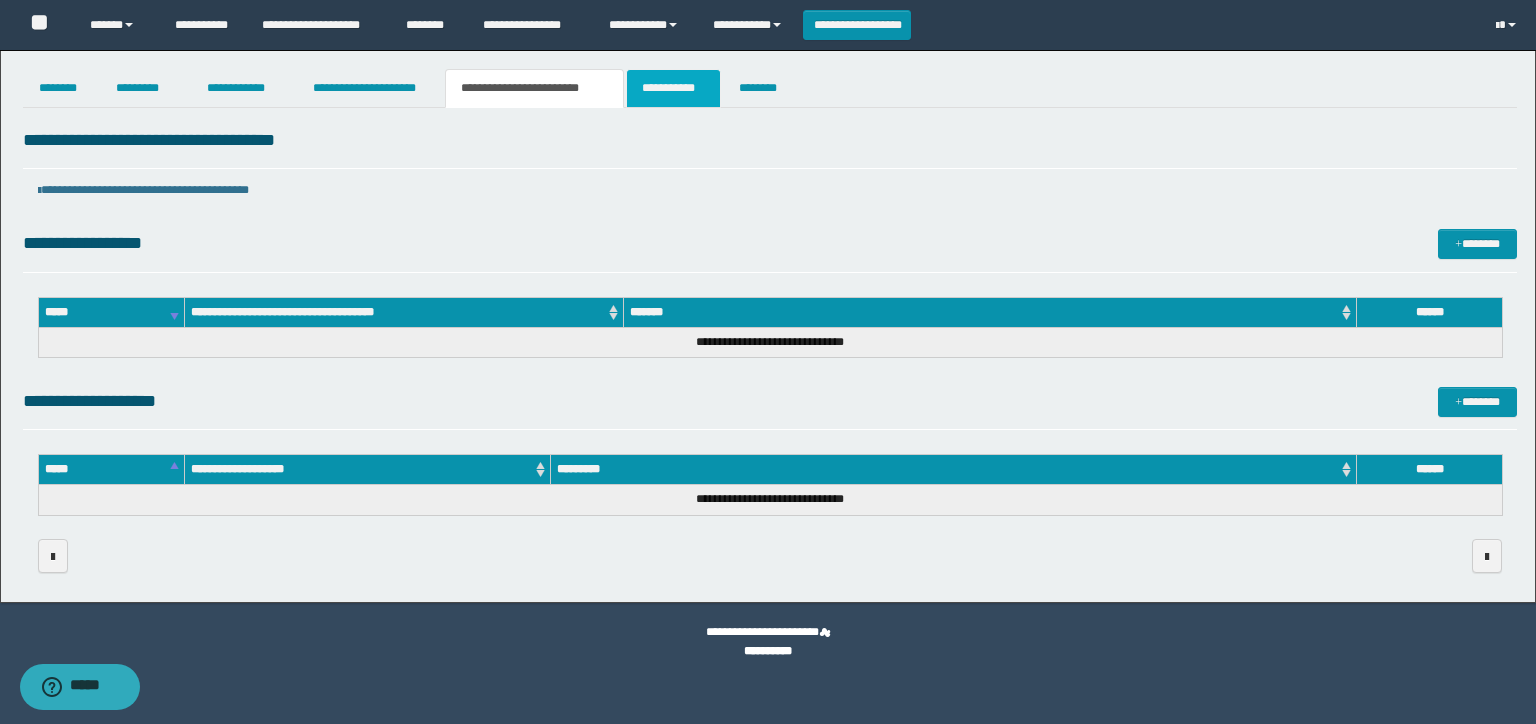 click on "**********" at bounding box center (673, 88) 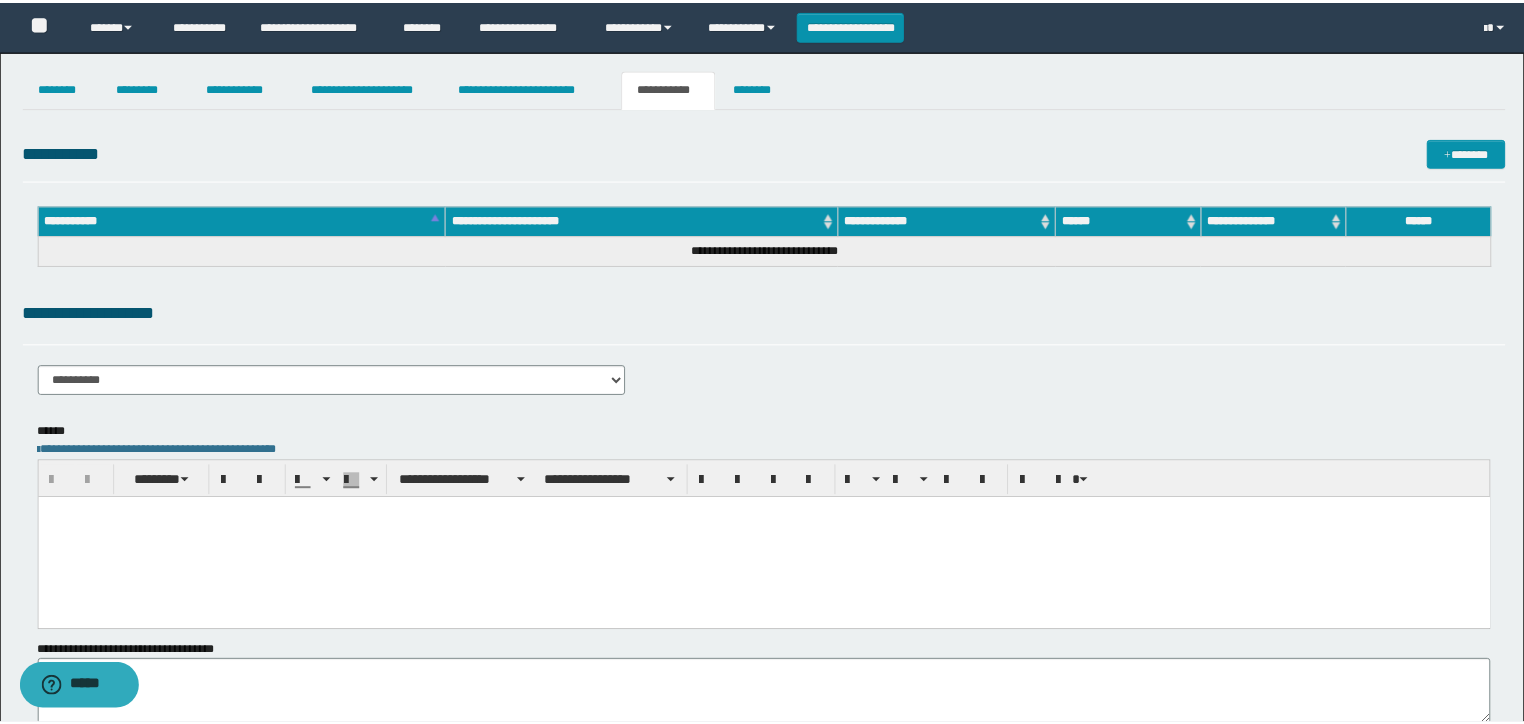scroll, scrollTop: 0, scrollLeft: 0, axis: both 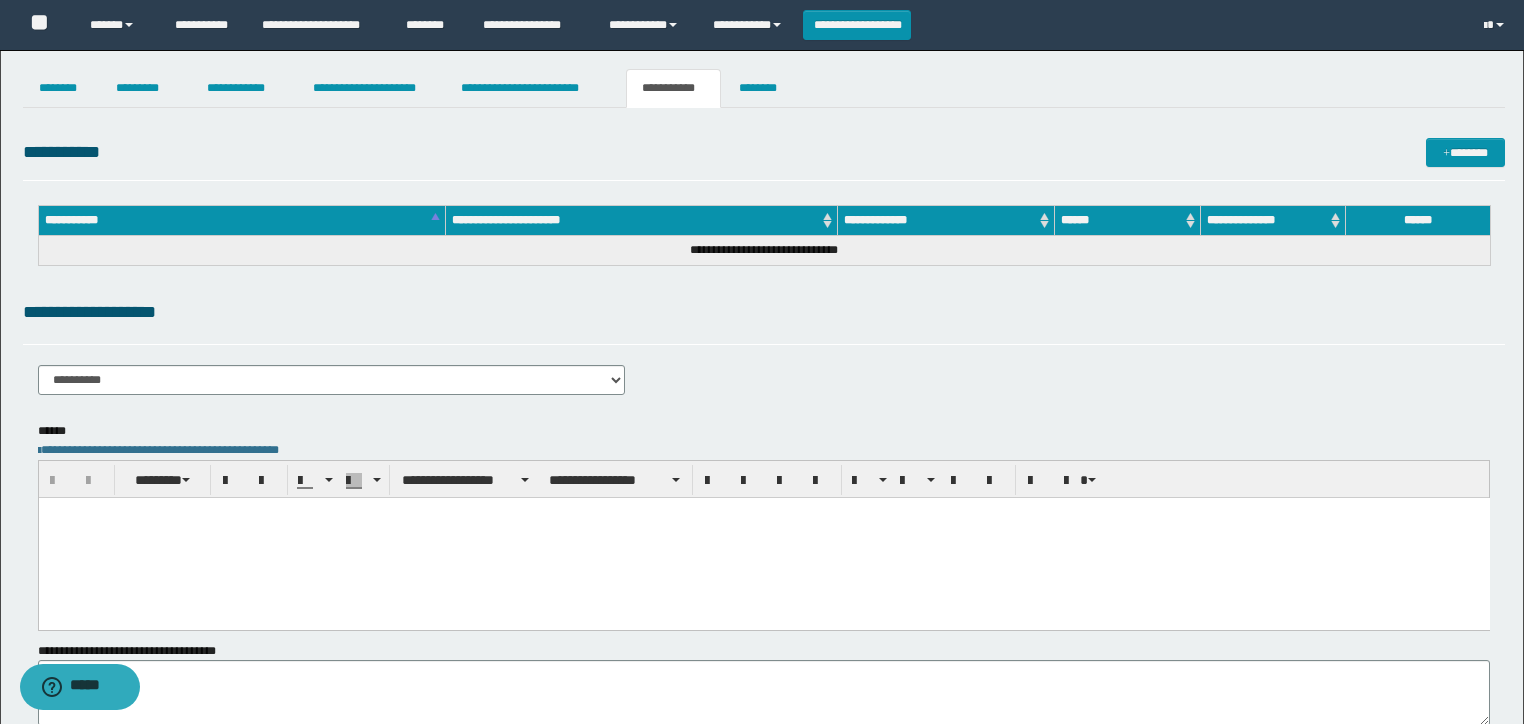 click at bounding box center (763, 537) 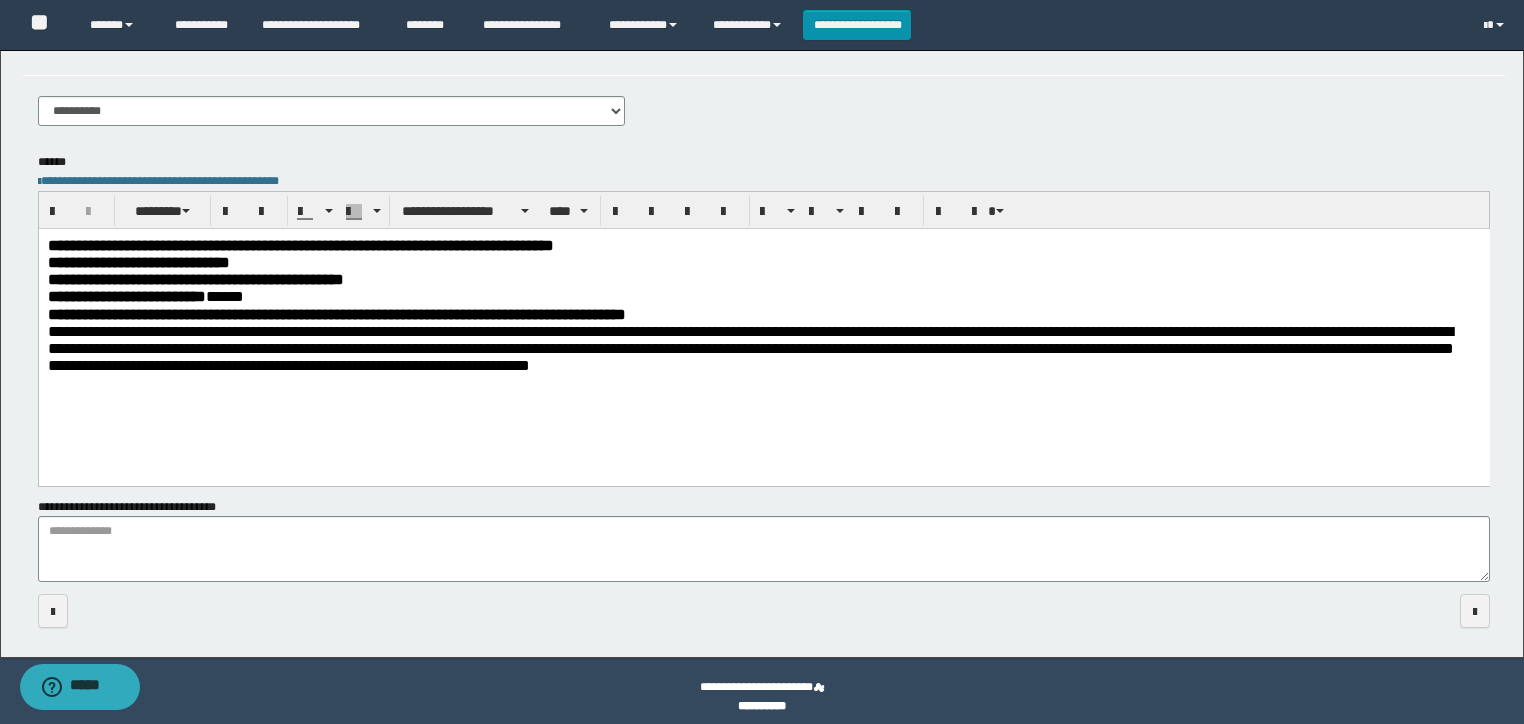 scroll, scrollTop: 280, scrollLeft: 0, axis: vertical 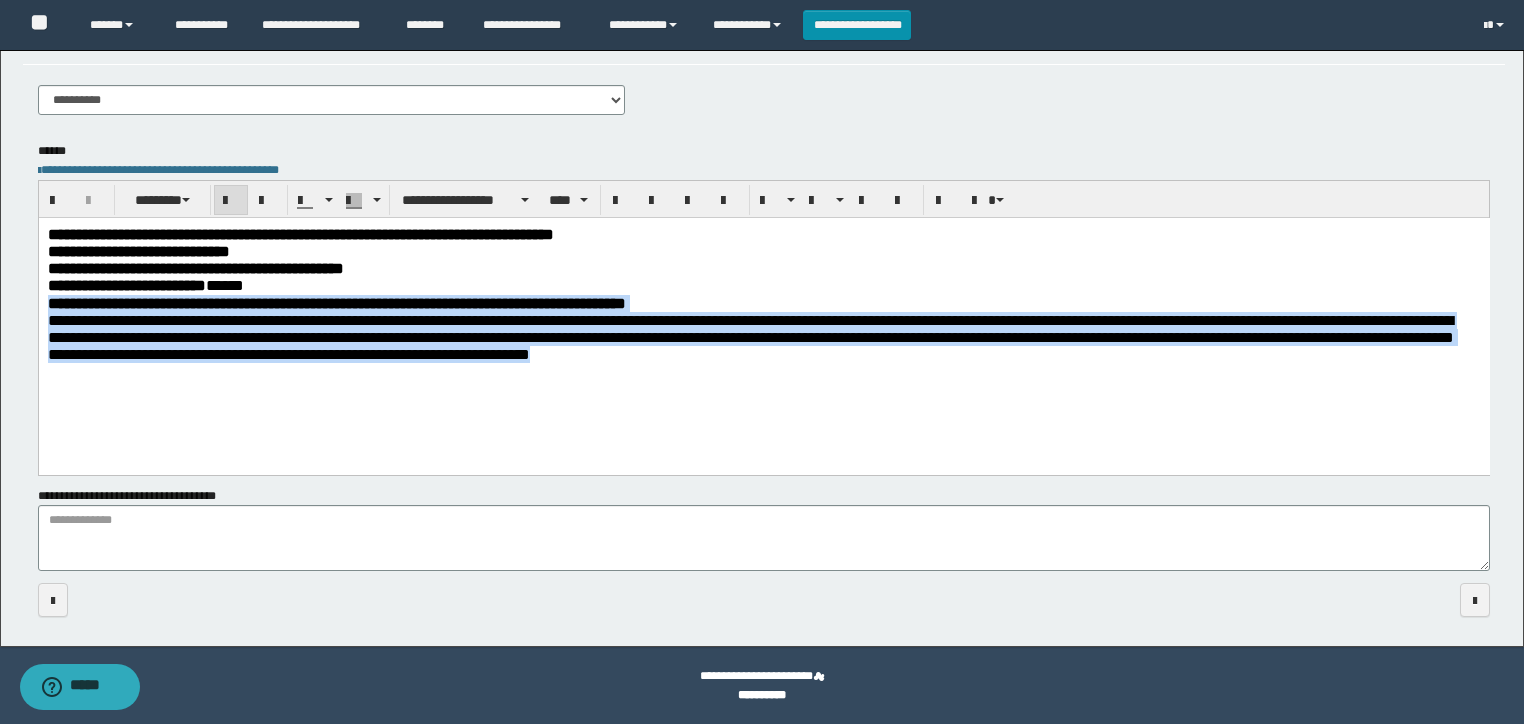 drag, startPoint x: 1333, startPoint y: 367, endPoint x: 38, endPoint y: 519, distance: 1303.8899 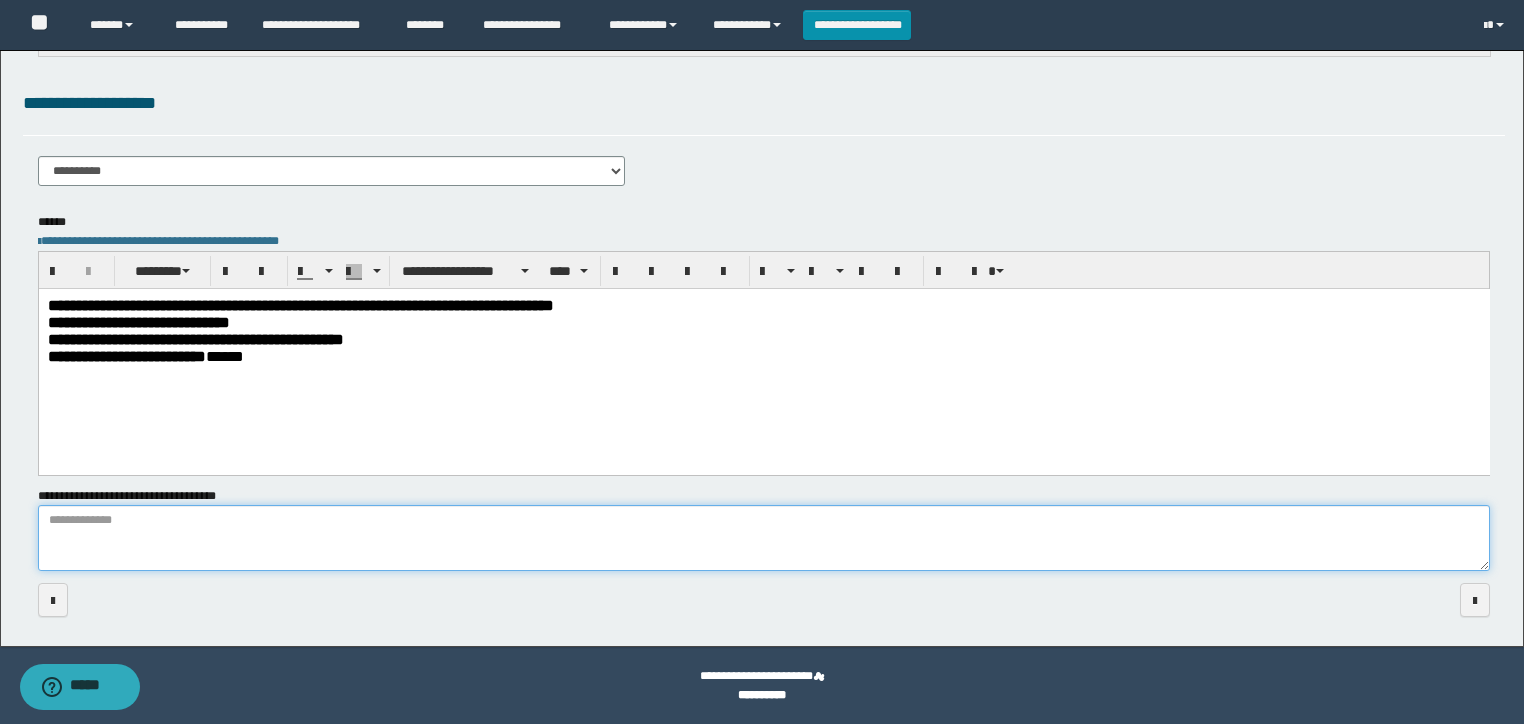 scroll, scrollTop: 225, scrollLeft: 0, axis: vertical 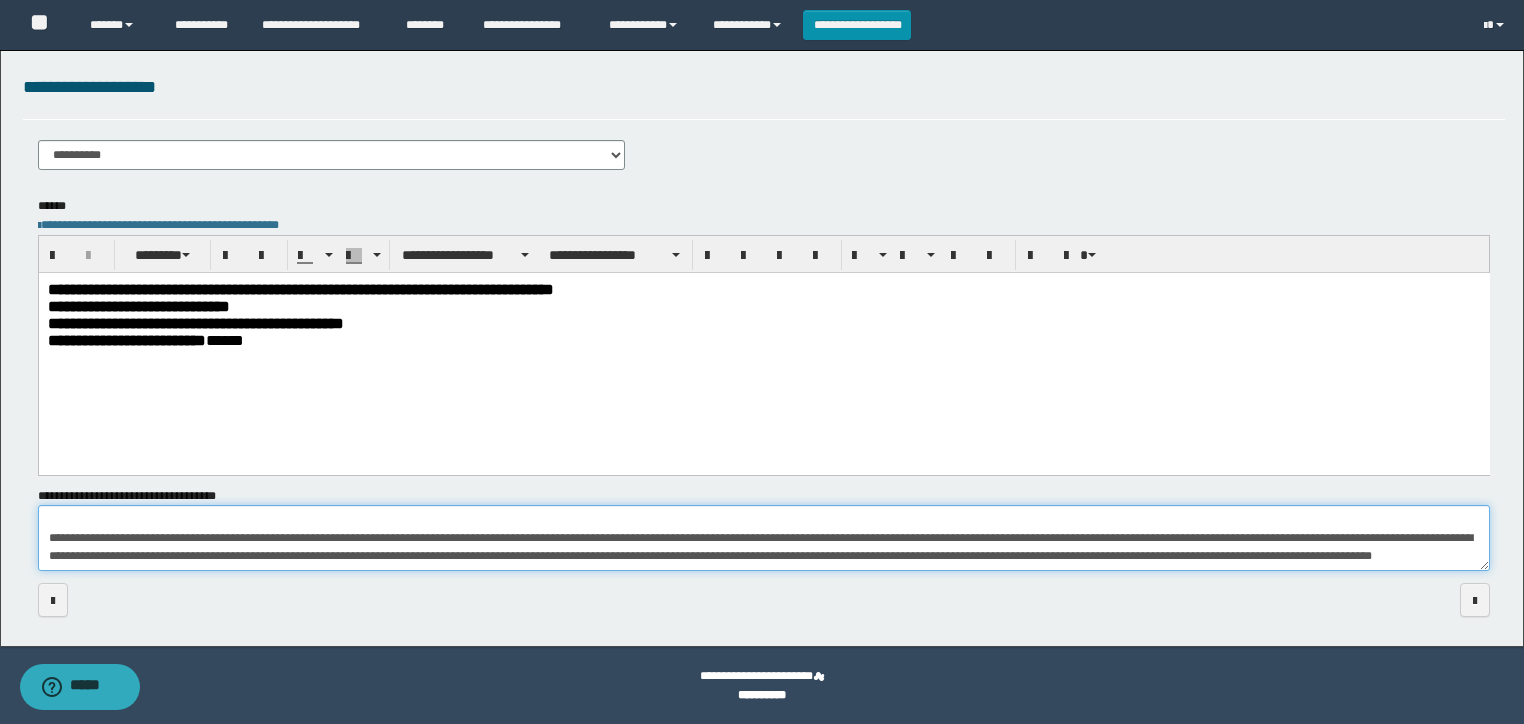 click on "**********" at bounding box center (764, 538) 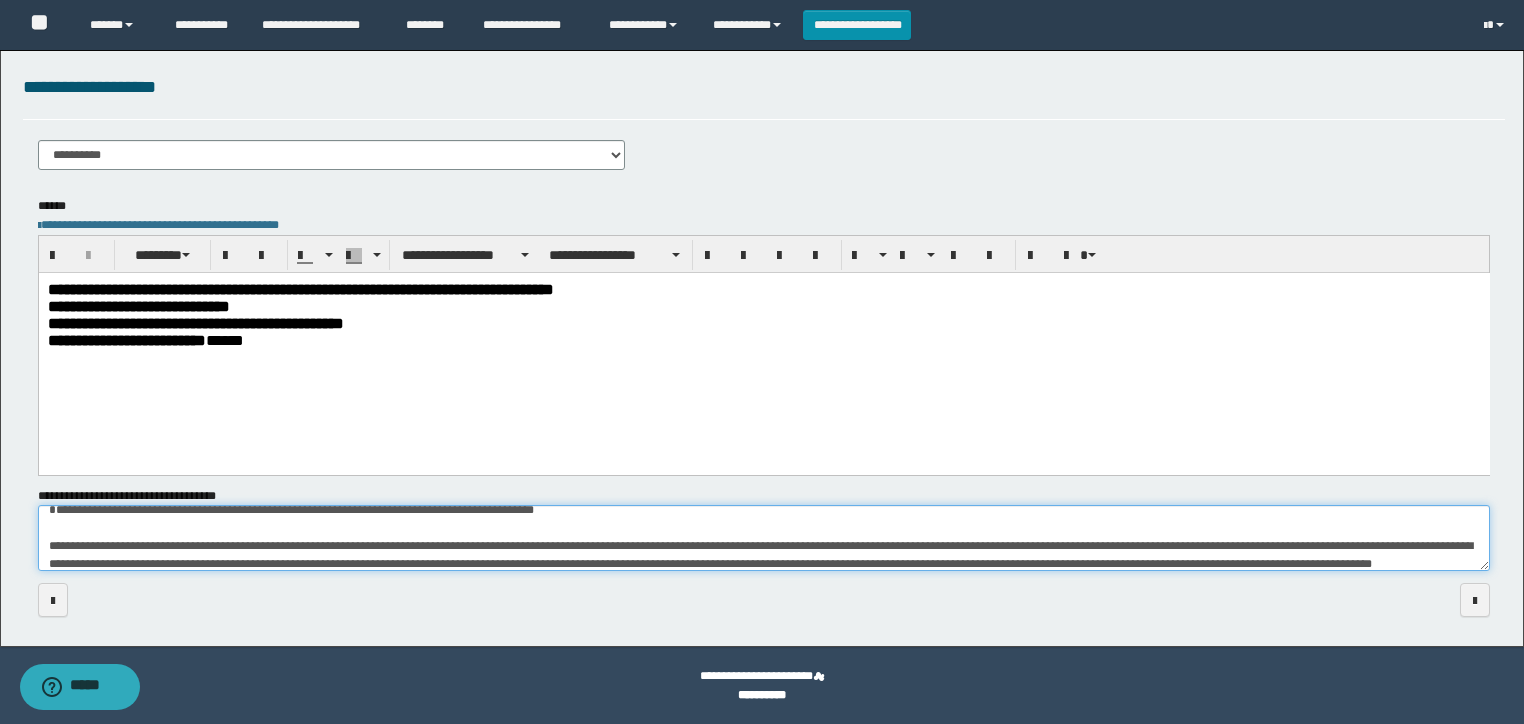 scroll, scrollTop: 0, scrollLeft: 0, axis: both 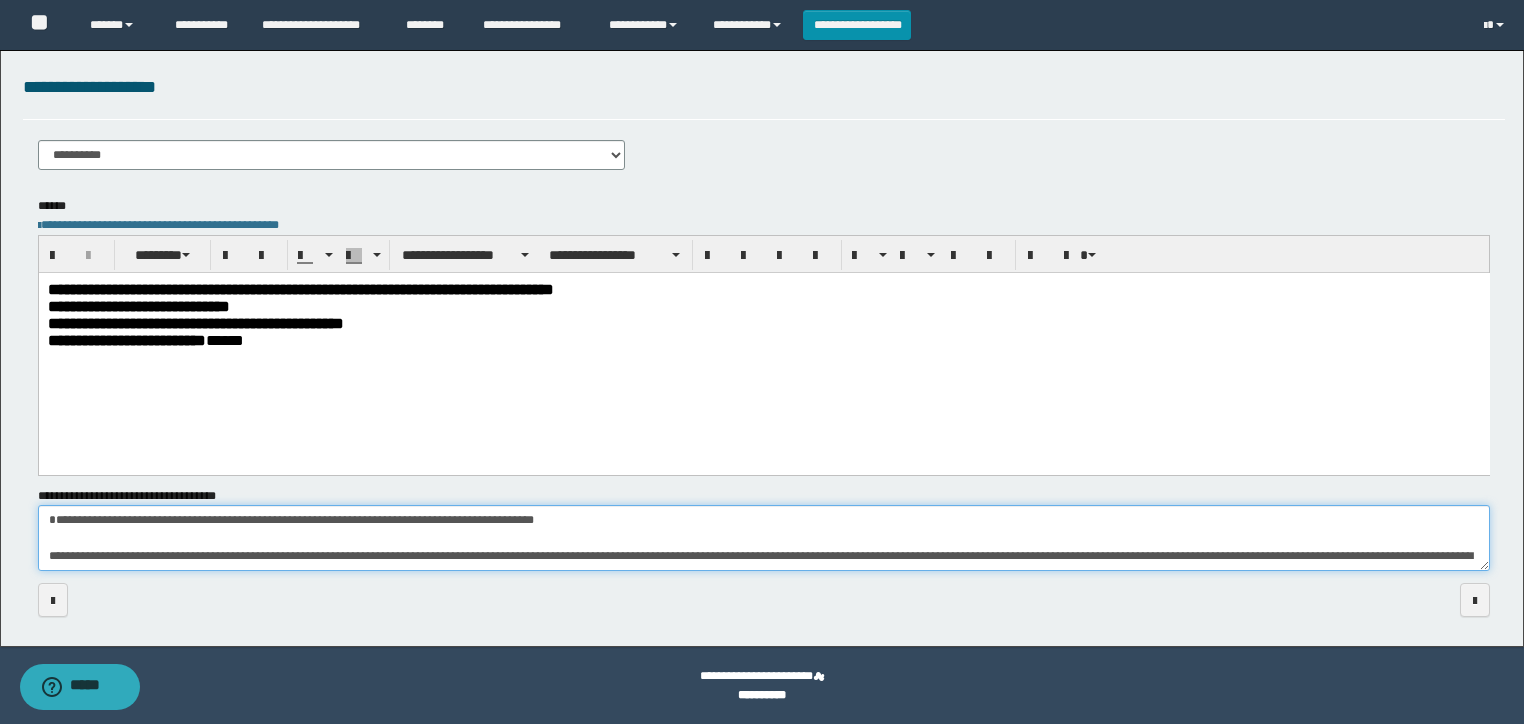 click on "**********" at bounding box center [764, 538] 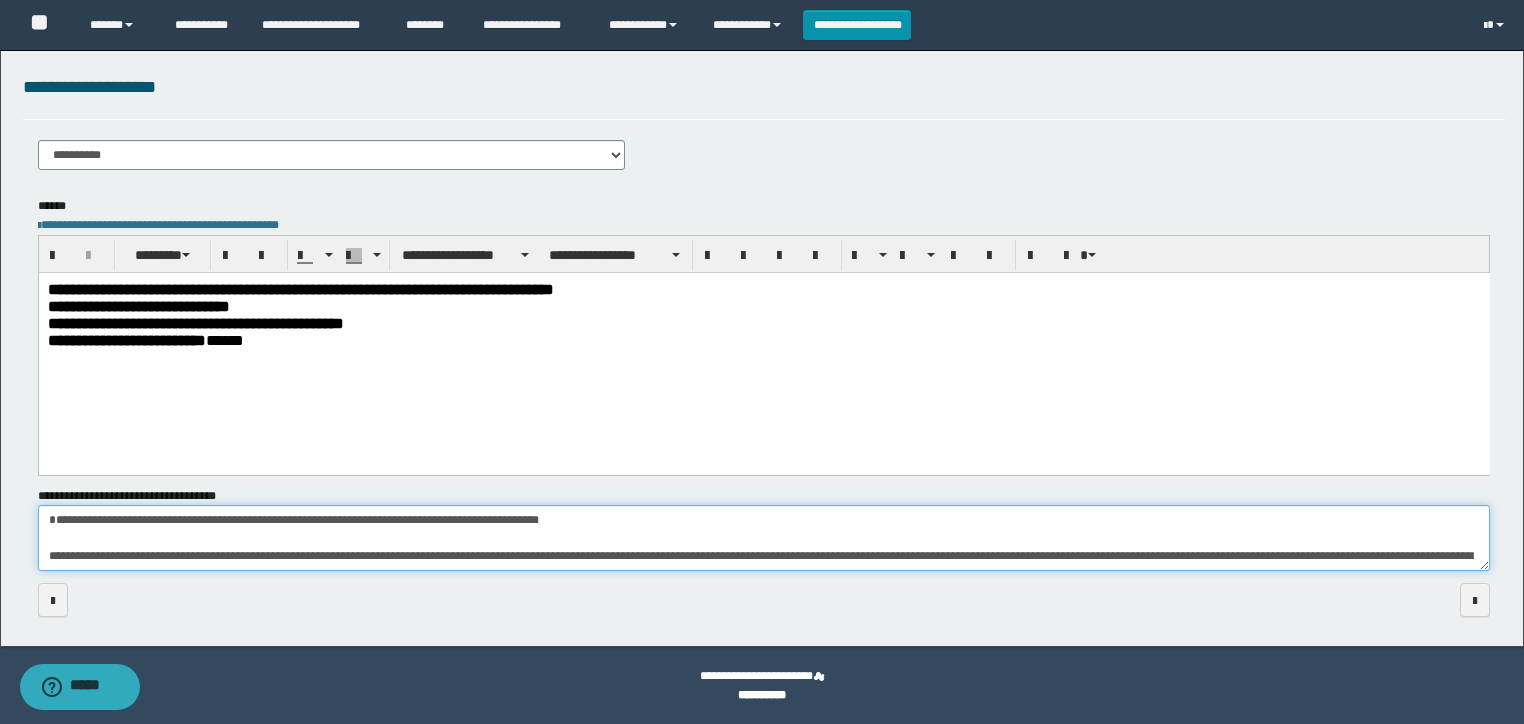 drag, startPoint x: 432, startPoint y: 514, endPoint x: 565, endPoint y: 523, distance: 133.30417 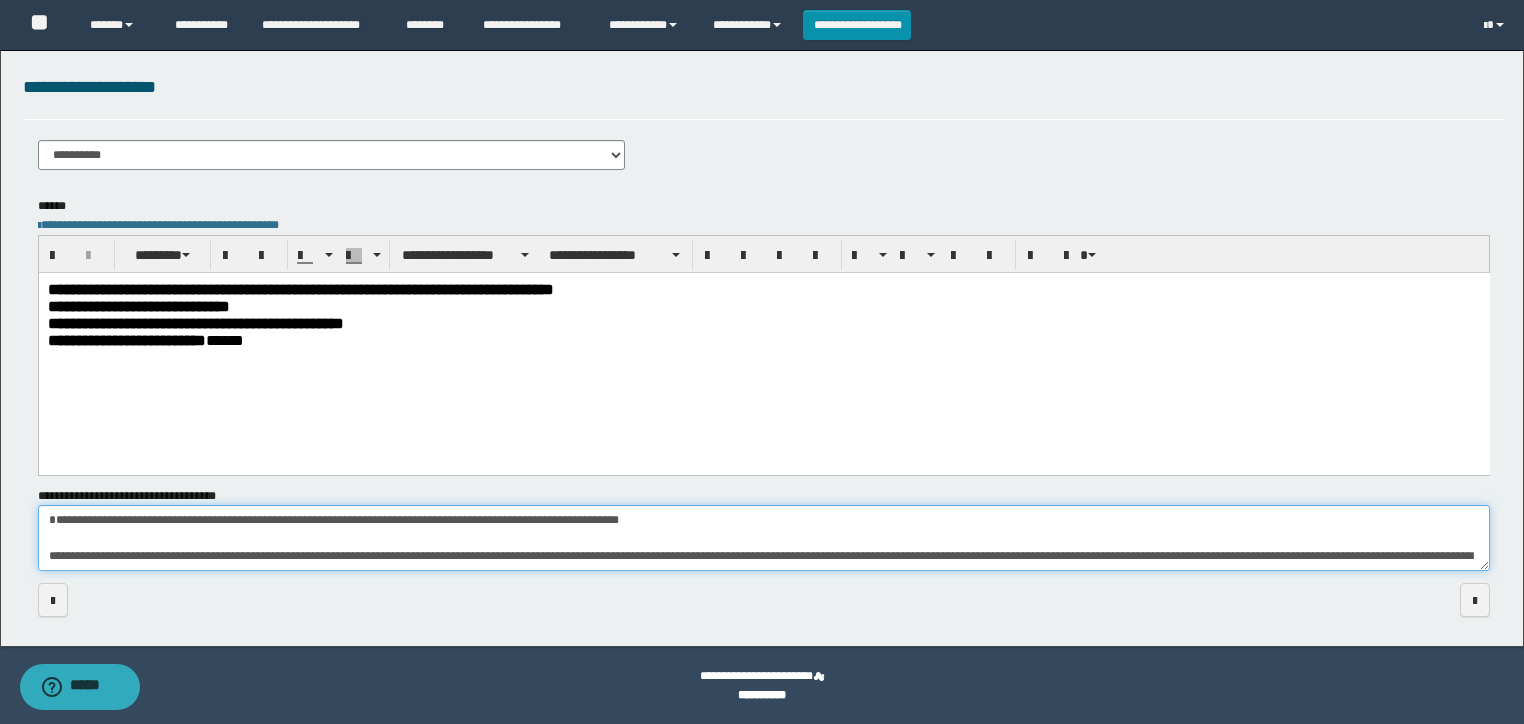 type on "**********" 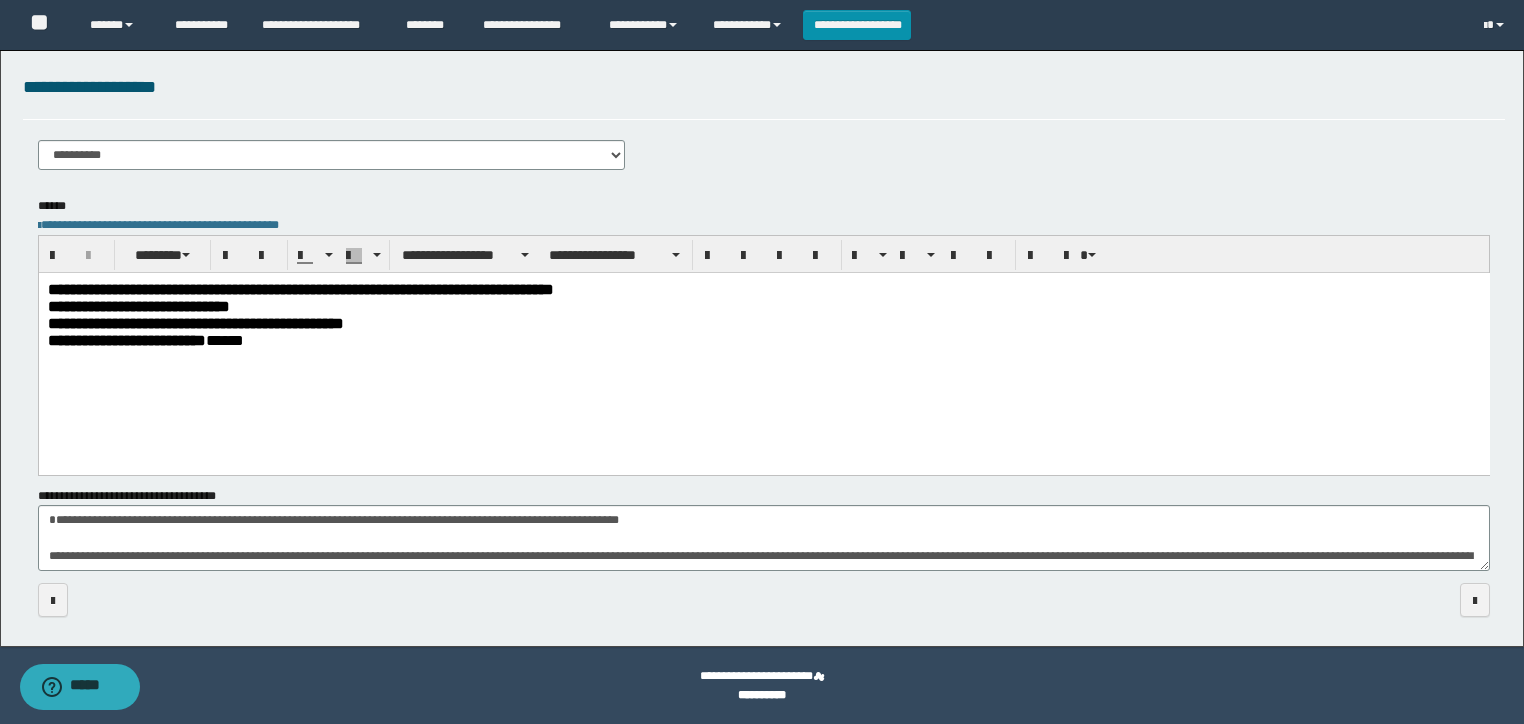 click at bounding box center [763, 357] 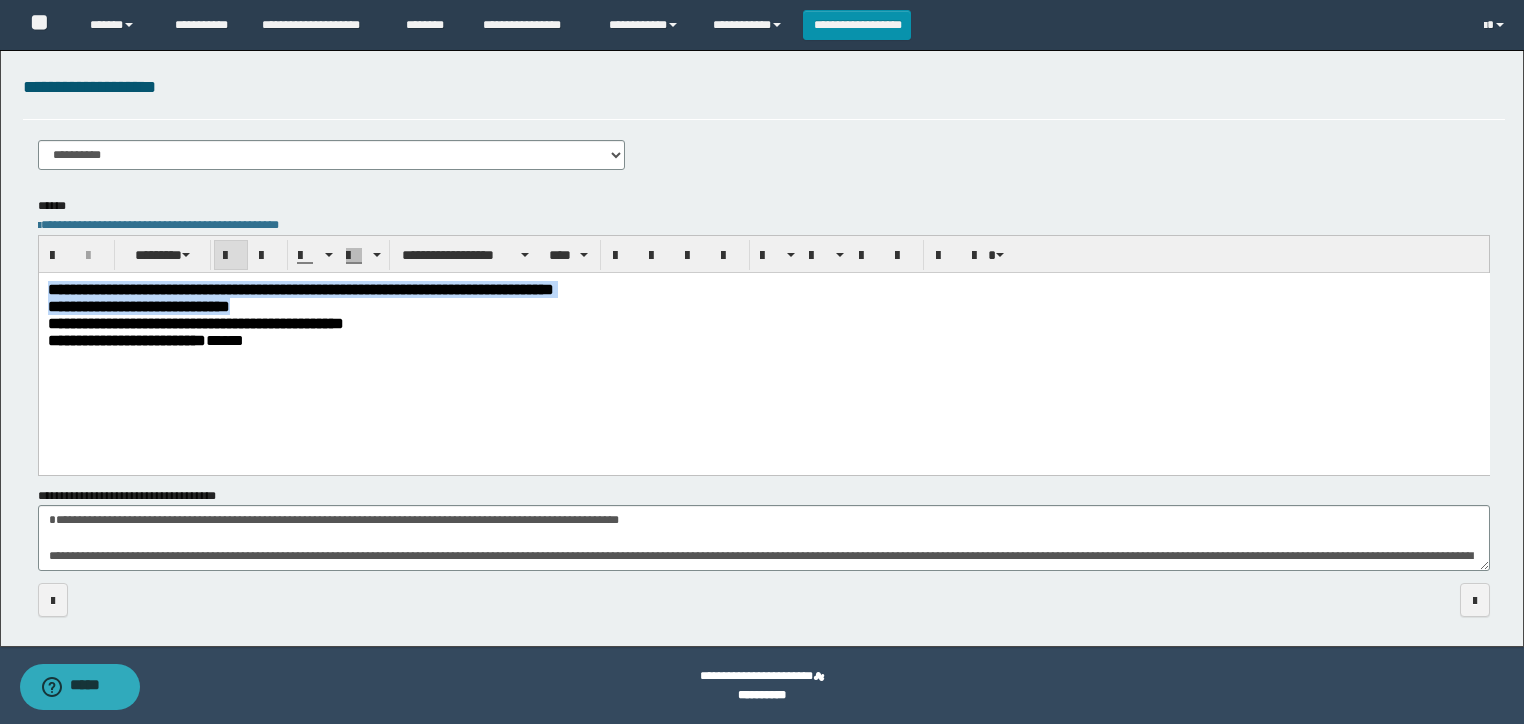 drag, startPoint x: 117, startPoint y: 259, endPoint x: -1, endPoint y: 209, distance: 128.15616 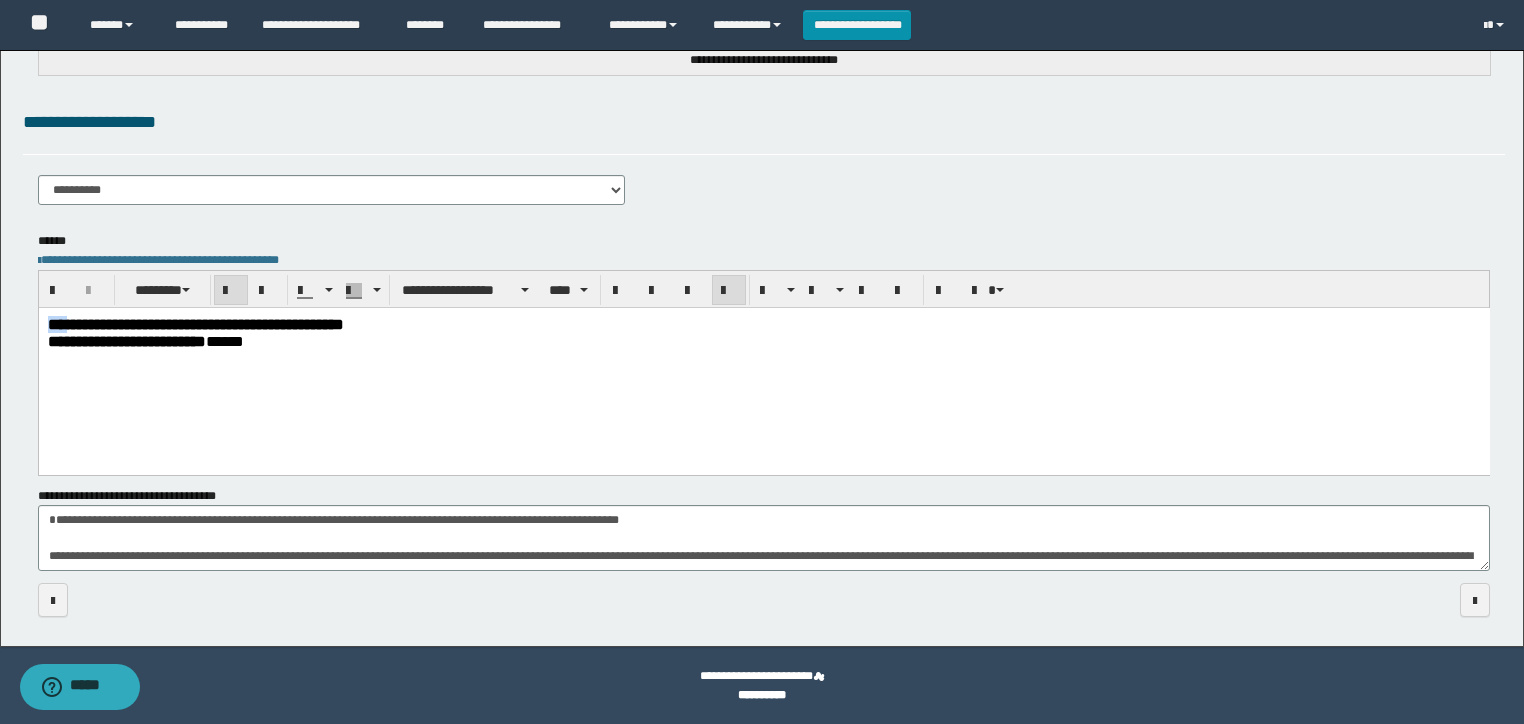 drag, startPoint x: 75, startPoint y: 322, endPoint x: -1, endPoint y: 326, distance: 76.105194 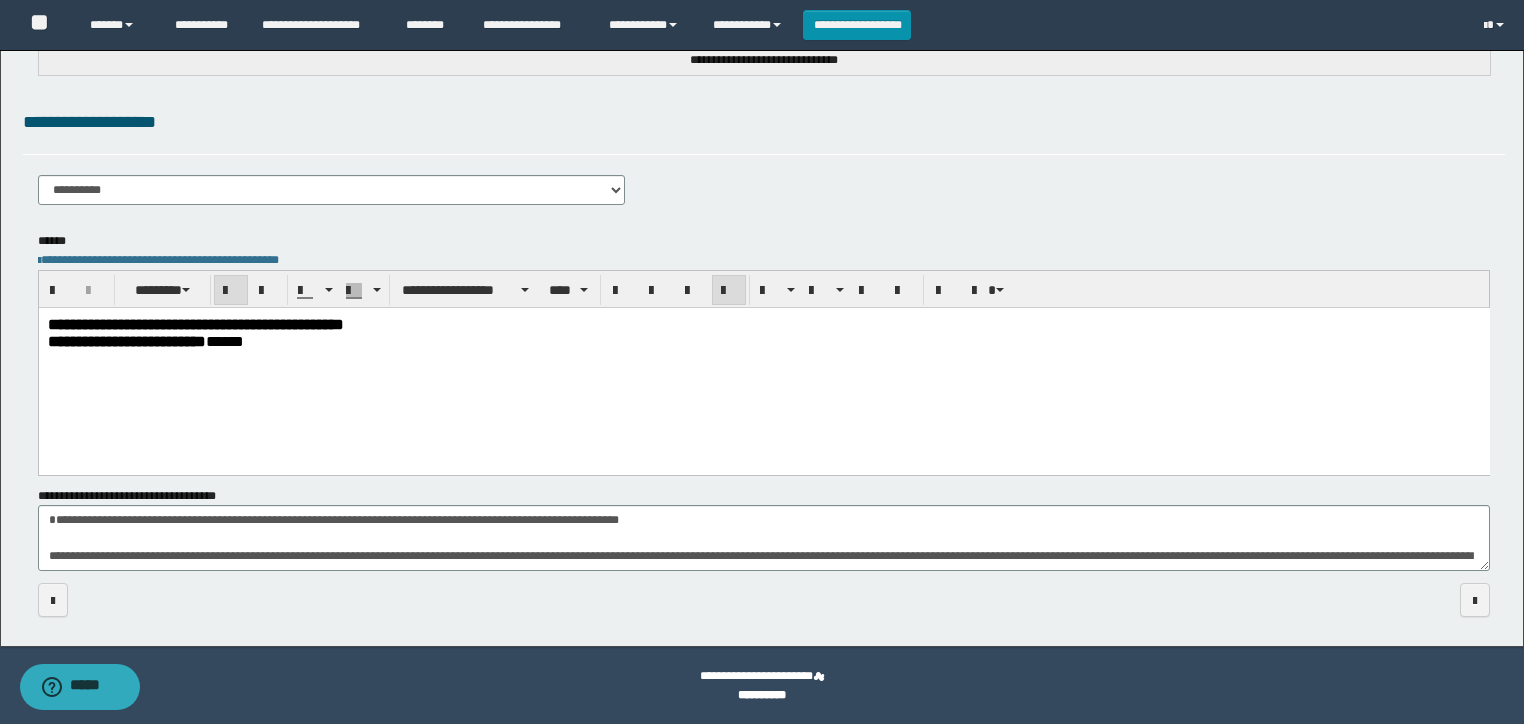 click on "**********" at bounding box center (195, 323) 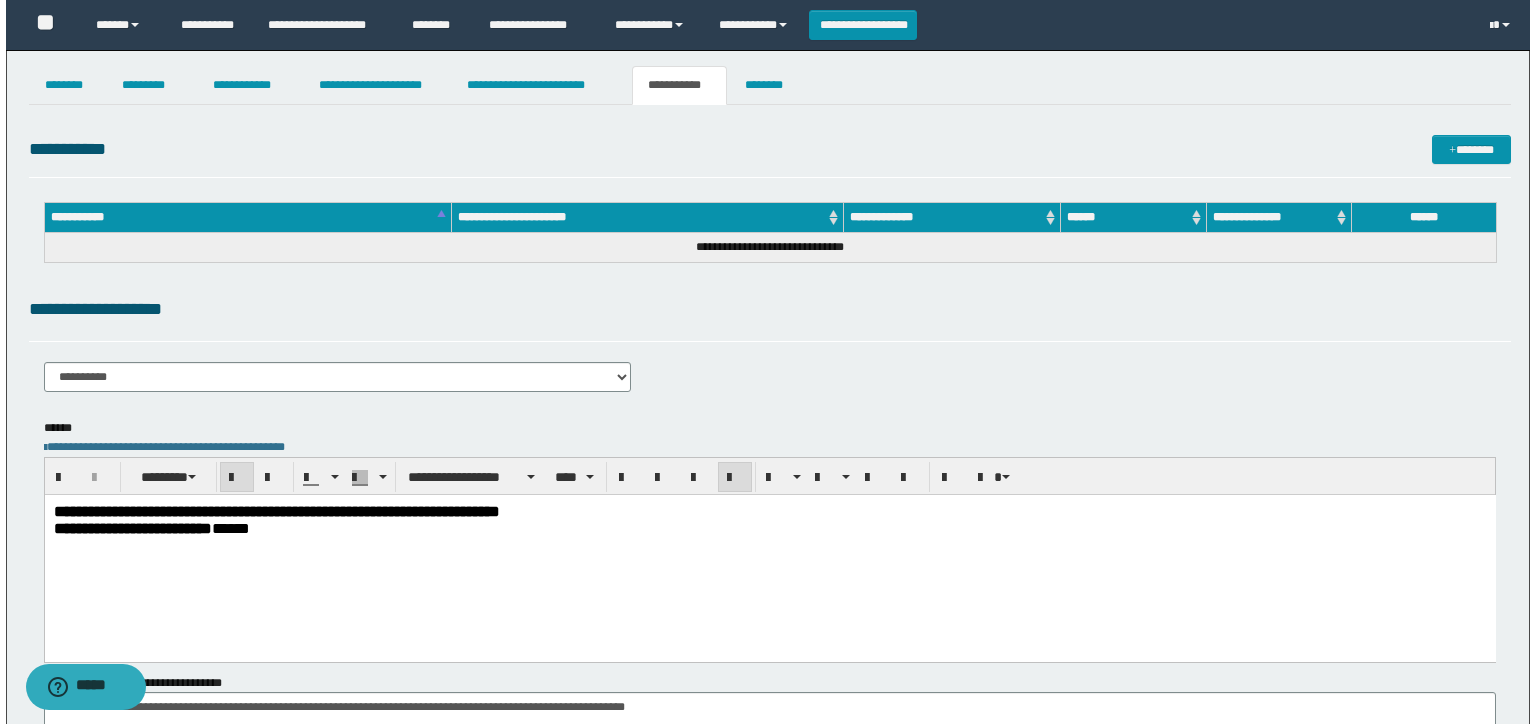 scroll, scrollTop: 0, scrollLeft: 0, axis: both 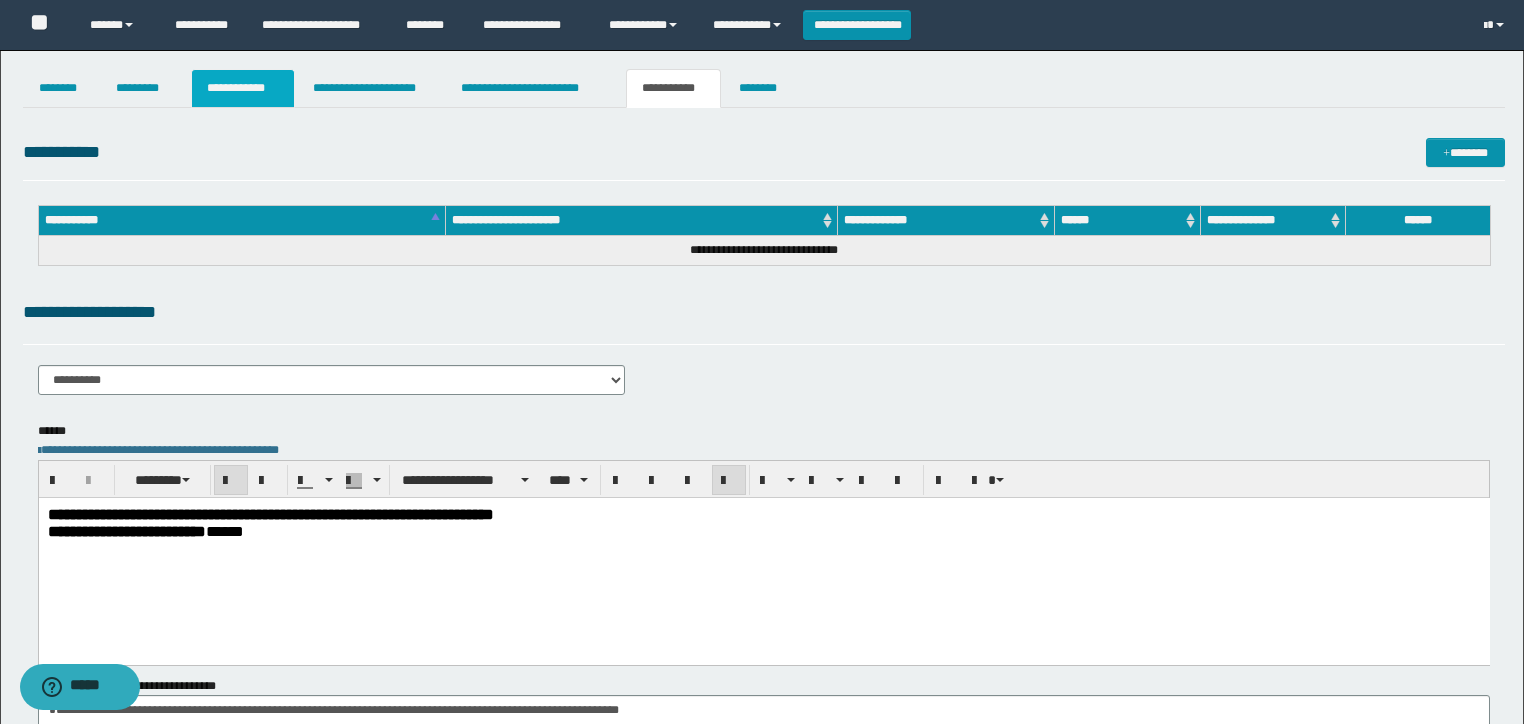 click on "**********" at bounding box center (243, 88) 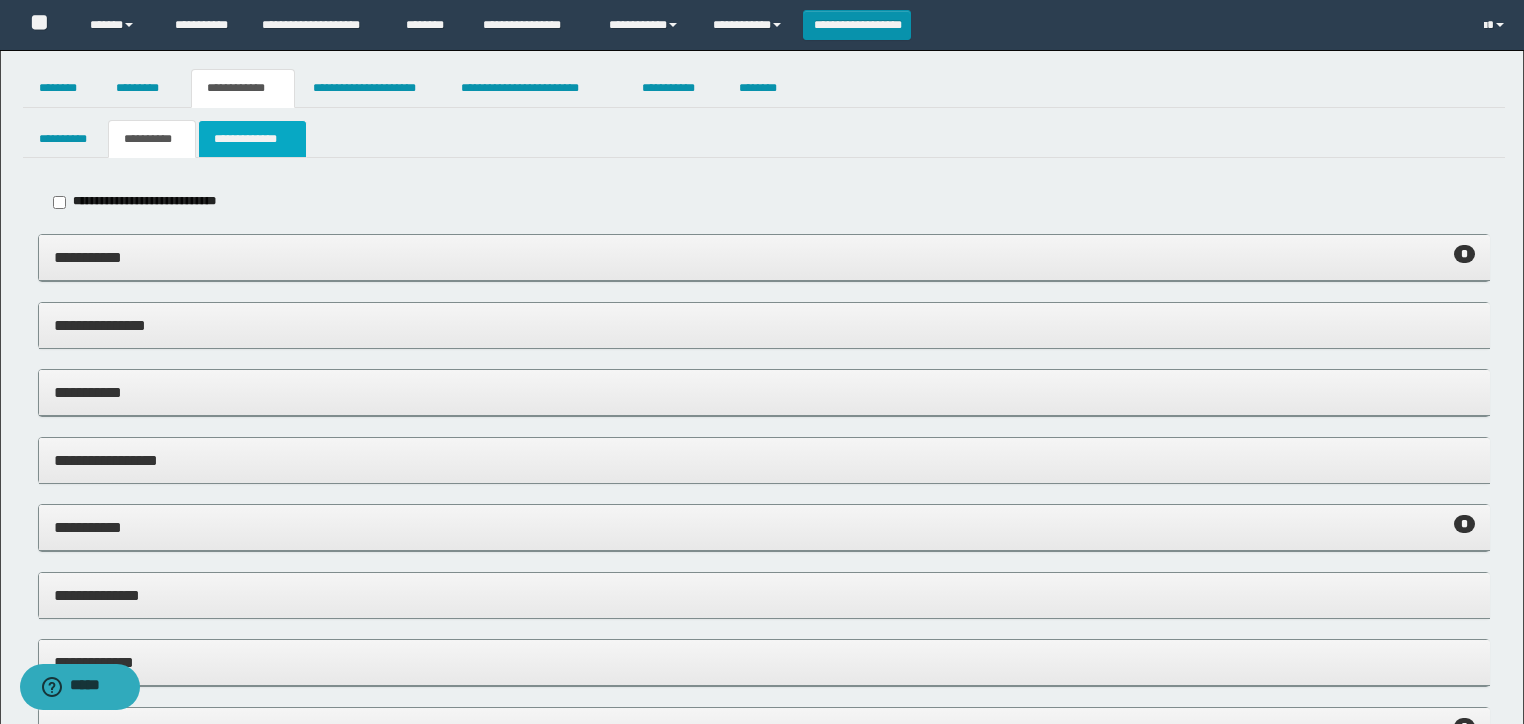 click on "**********" at bounding box center (252, 139) 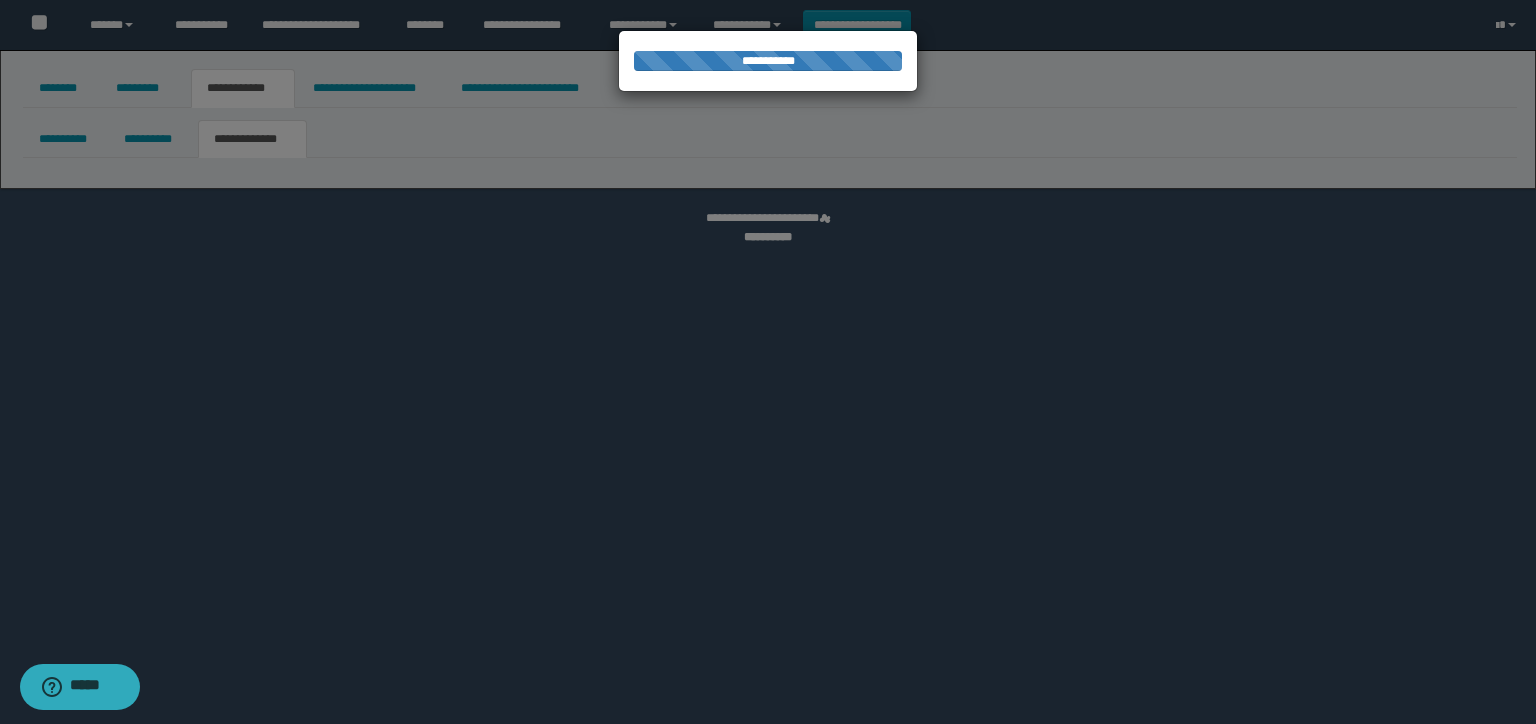 select on "*" 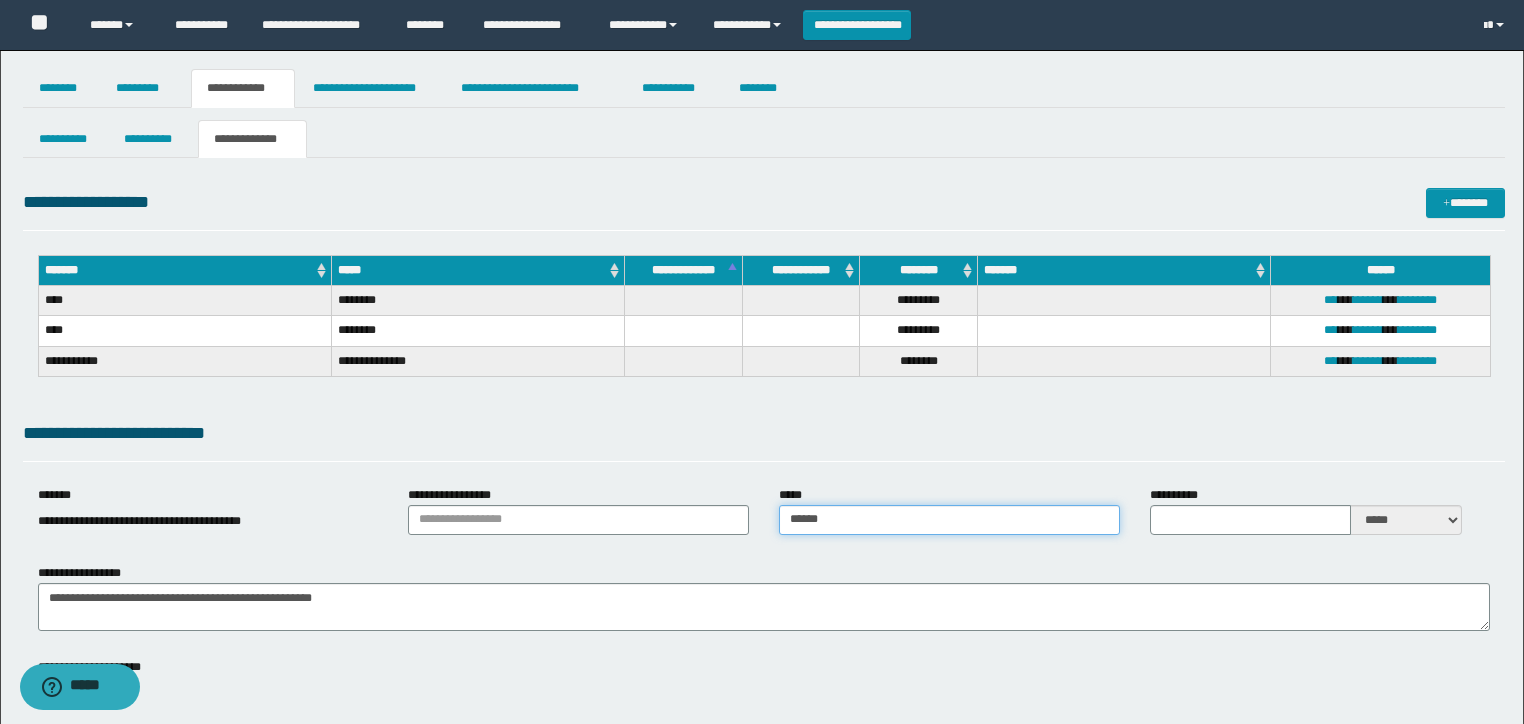 click on "**********" at bounding box center [764, 519] 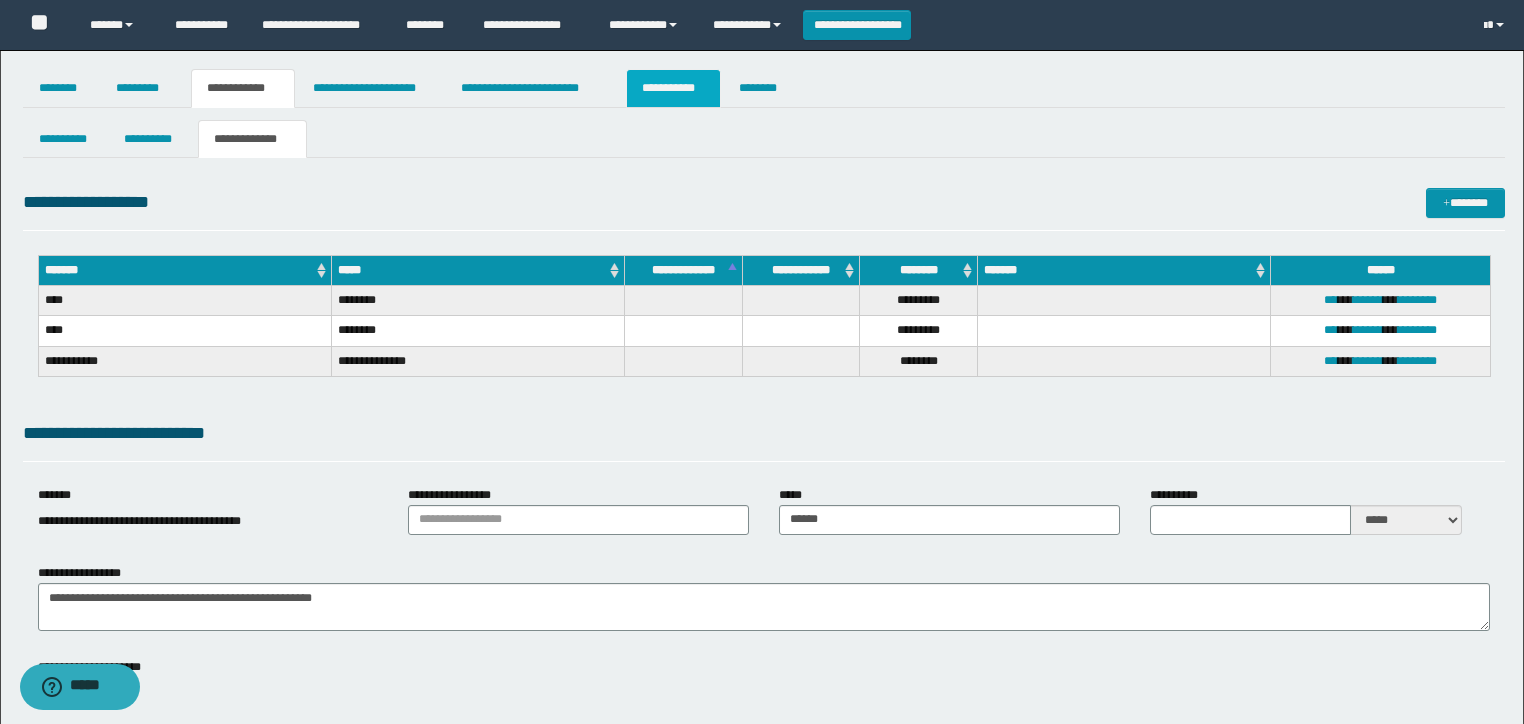 click on "**********" at bounding box center (673, 88) 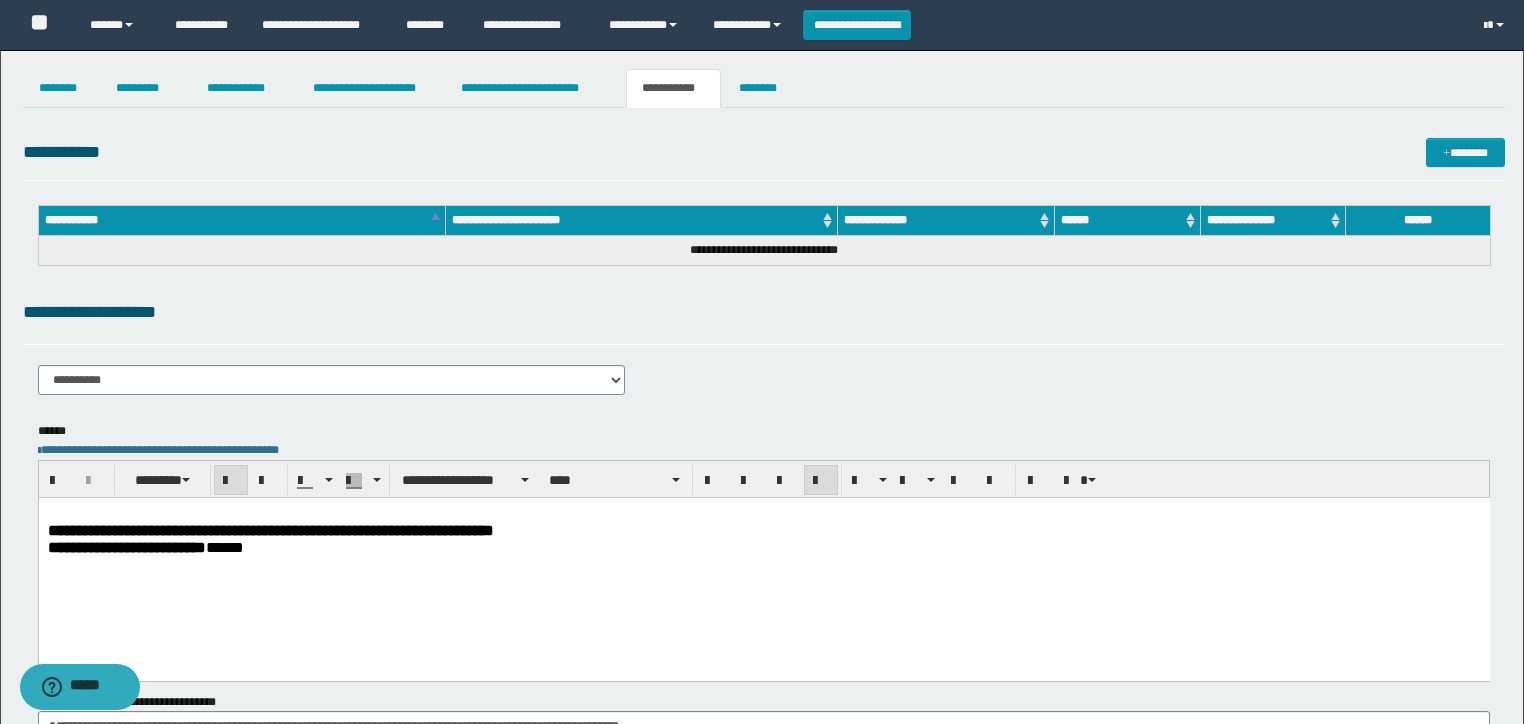 click on "**********" at bounding box center [763, 529] 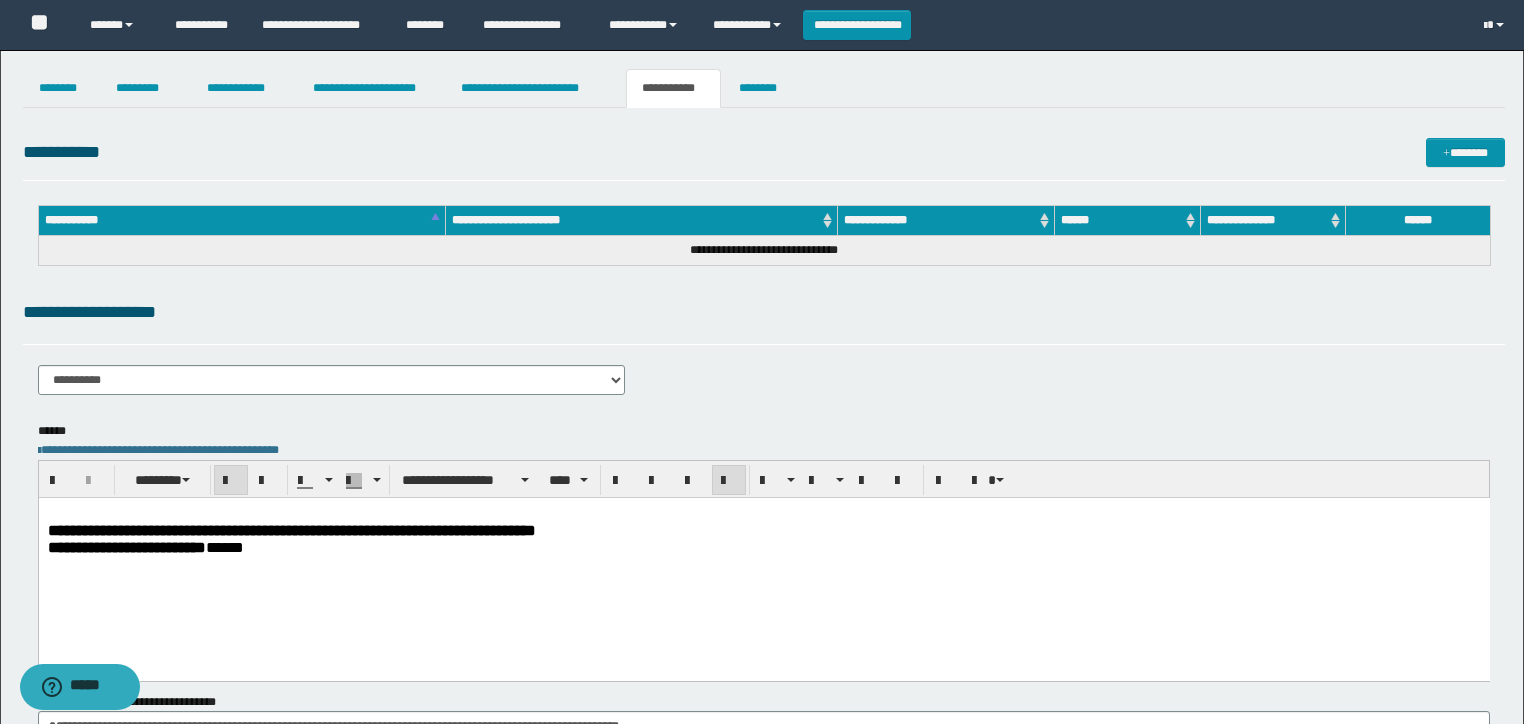 click on "**********" at bounding box center [763, 563] 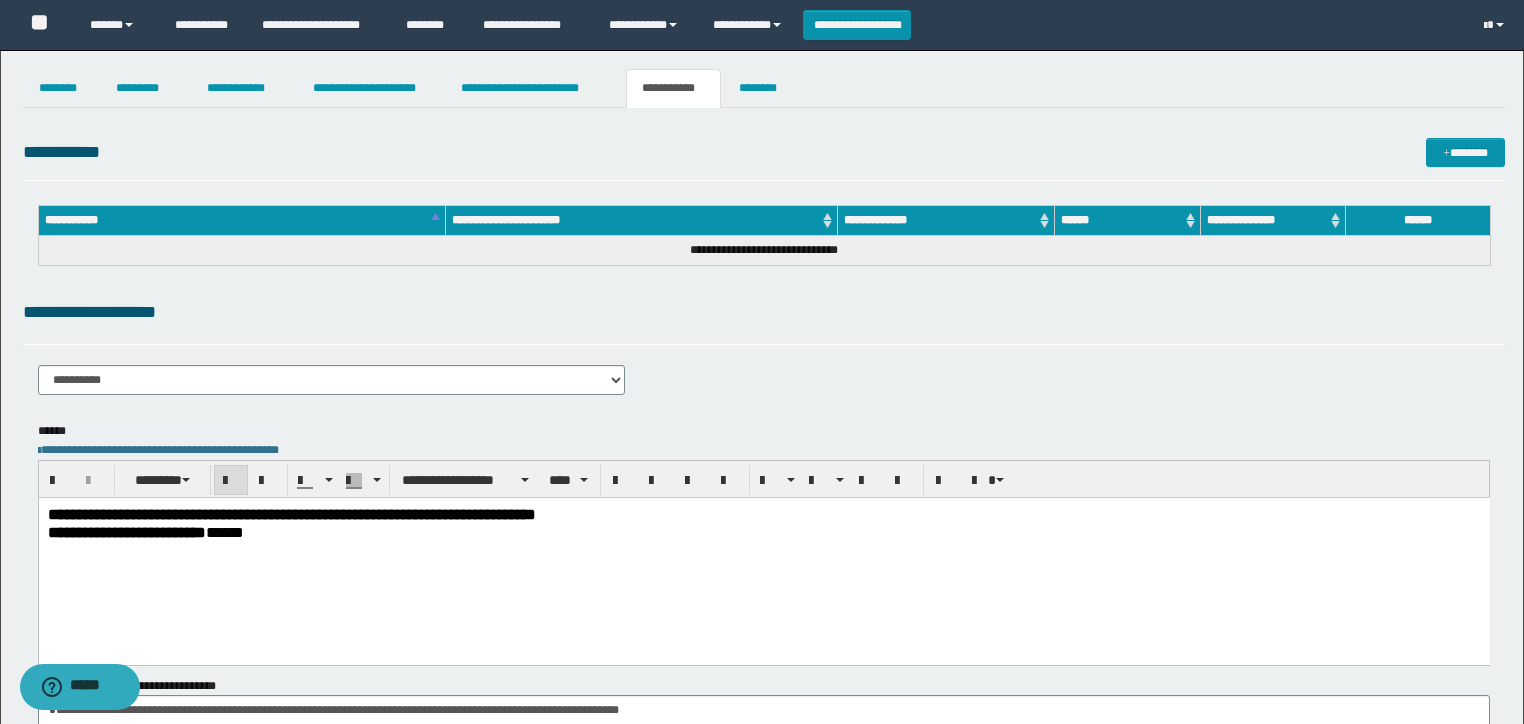 click on "**********" at bounding box center (291, 513) 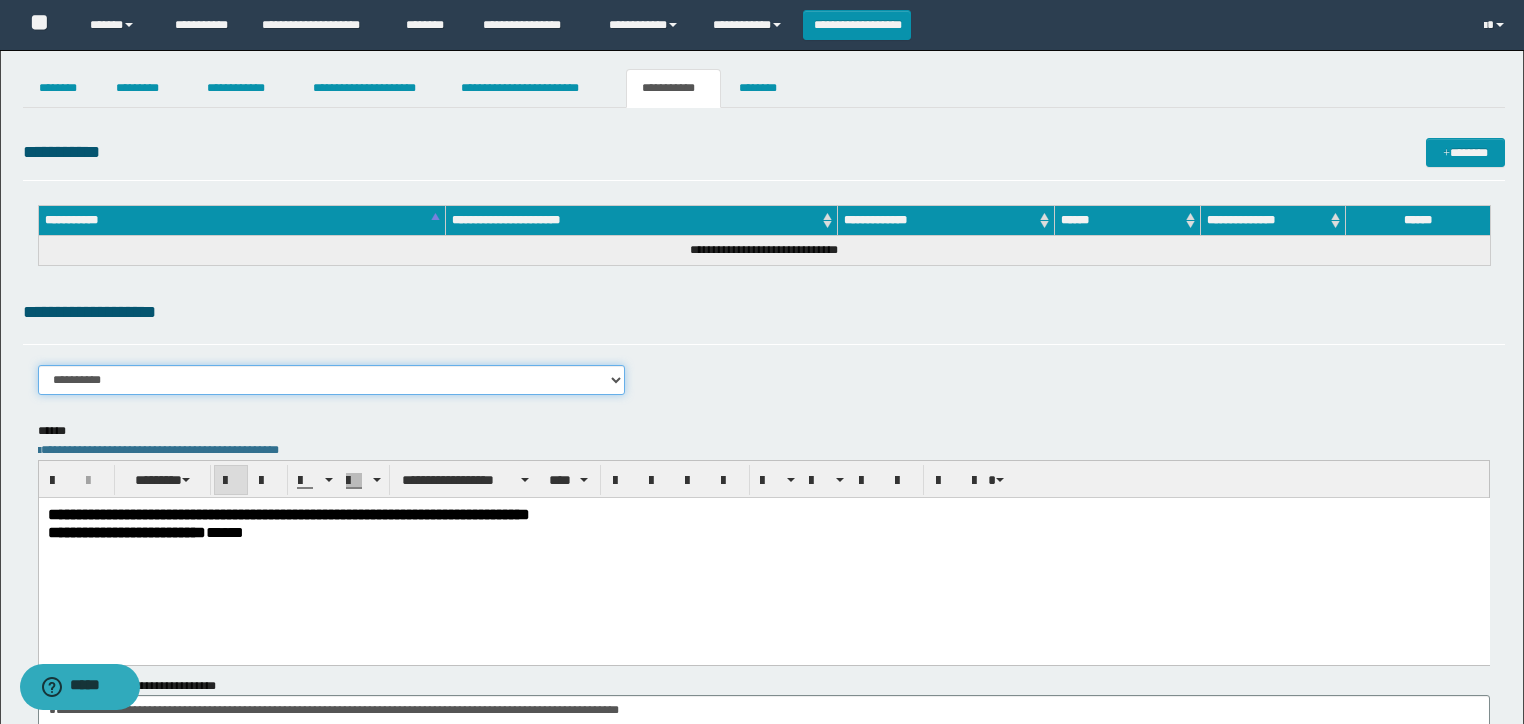 click on "**********" at bounding box center (332, 380) 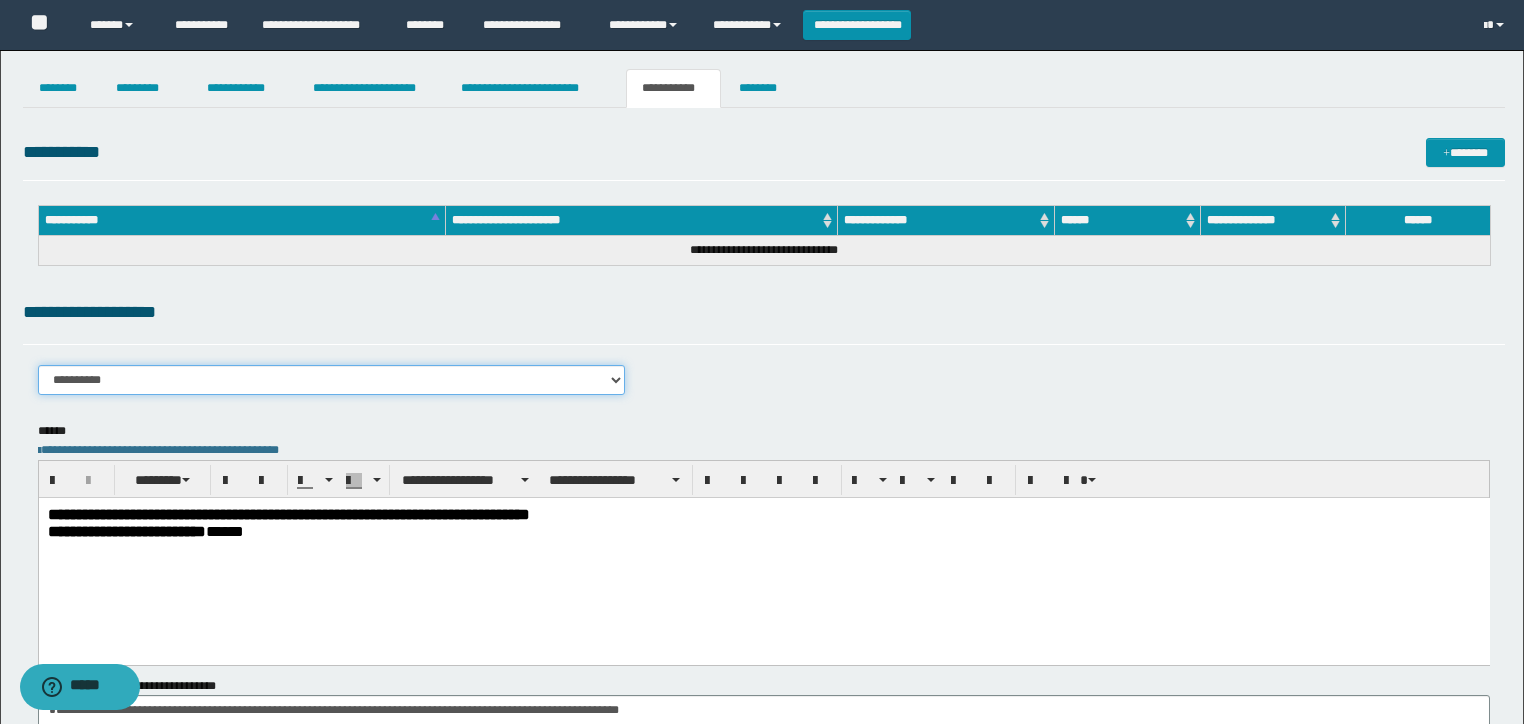 select on "****" 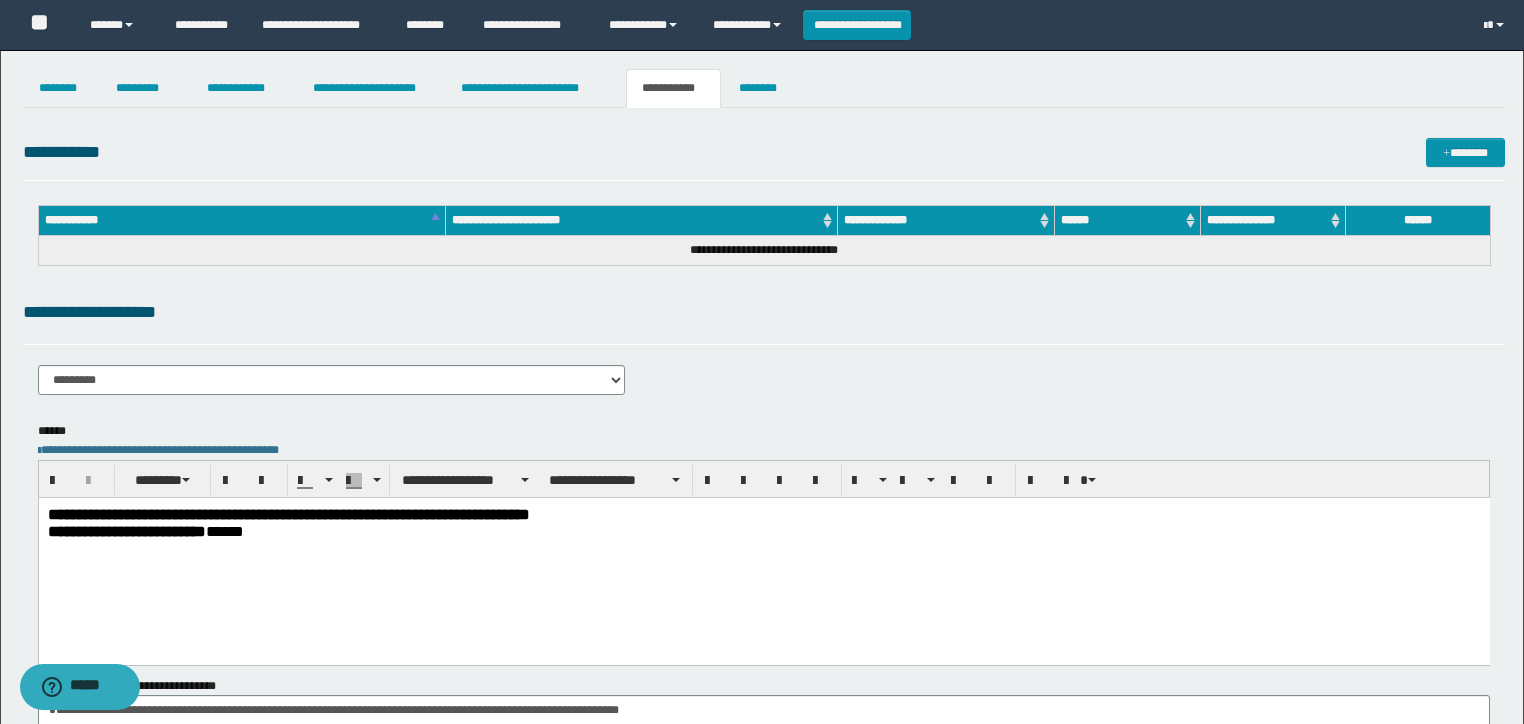 click on "**********" at bounding box center (764, 354) 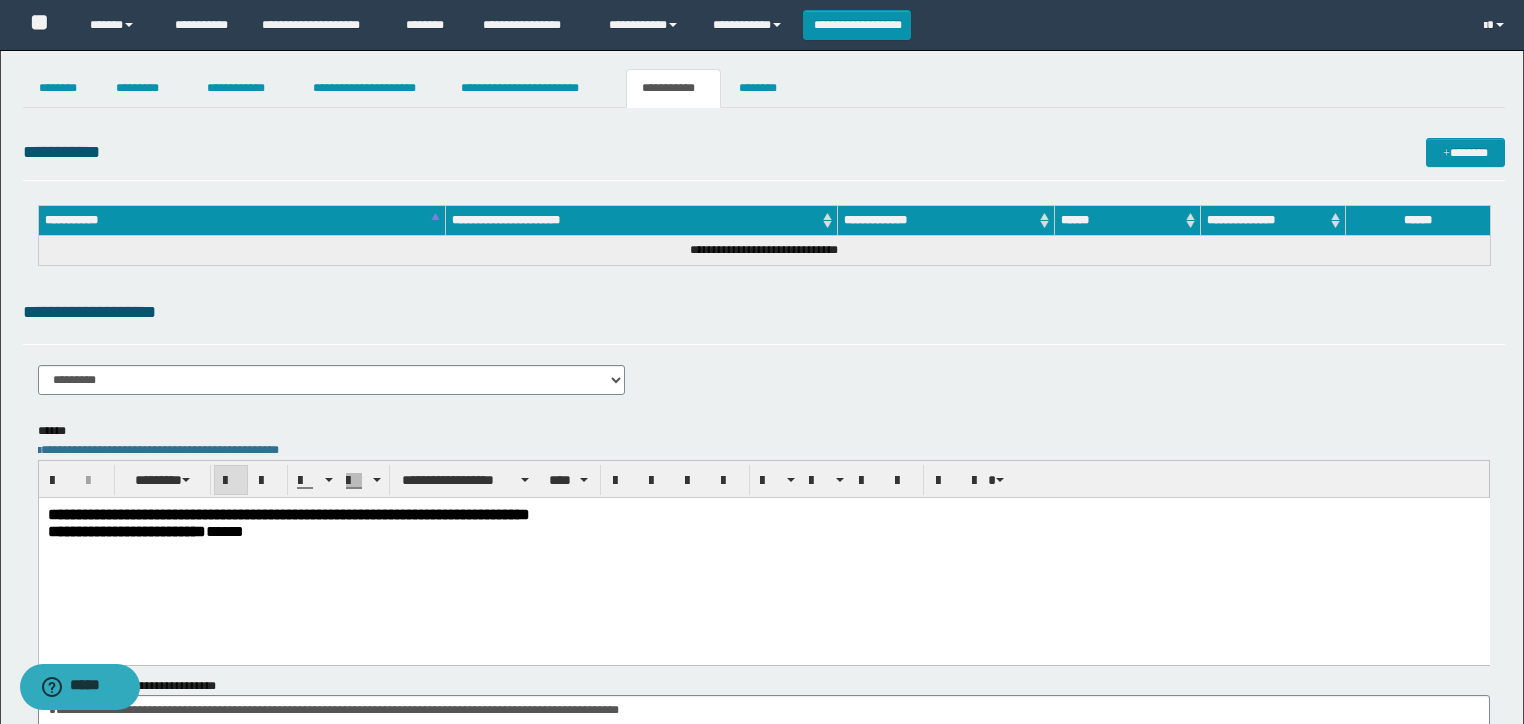 click on "**********" at bounding box center (763, 513) 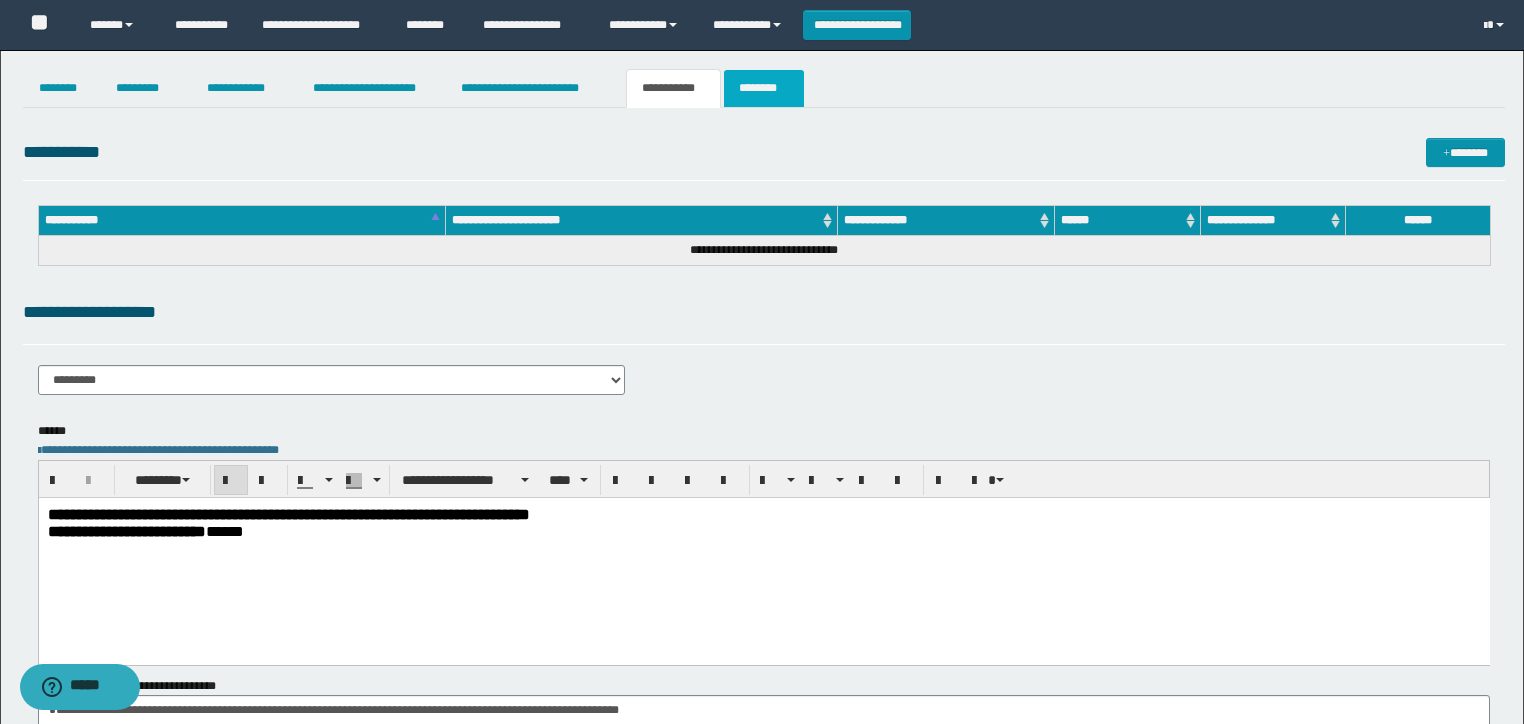 click on "********" at bounding box center [764, 88] 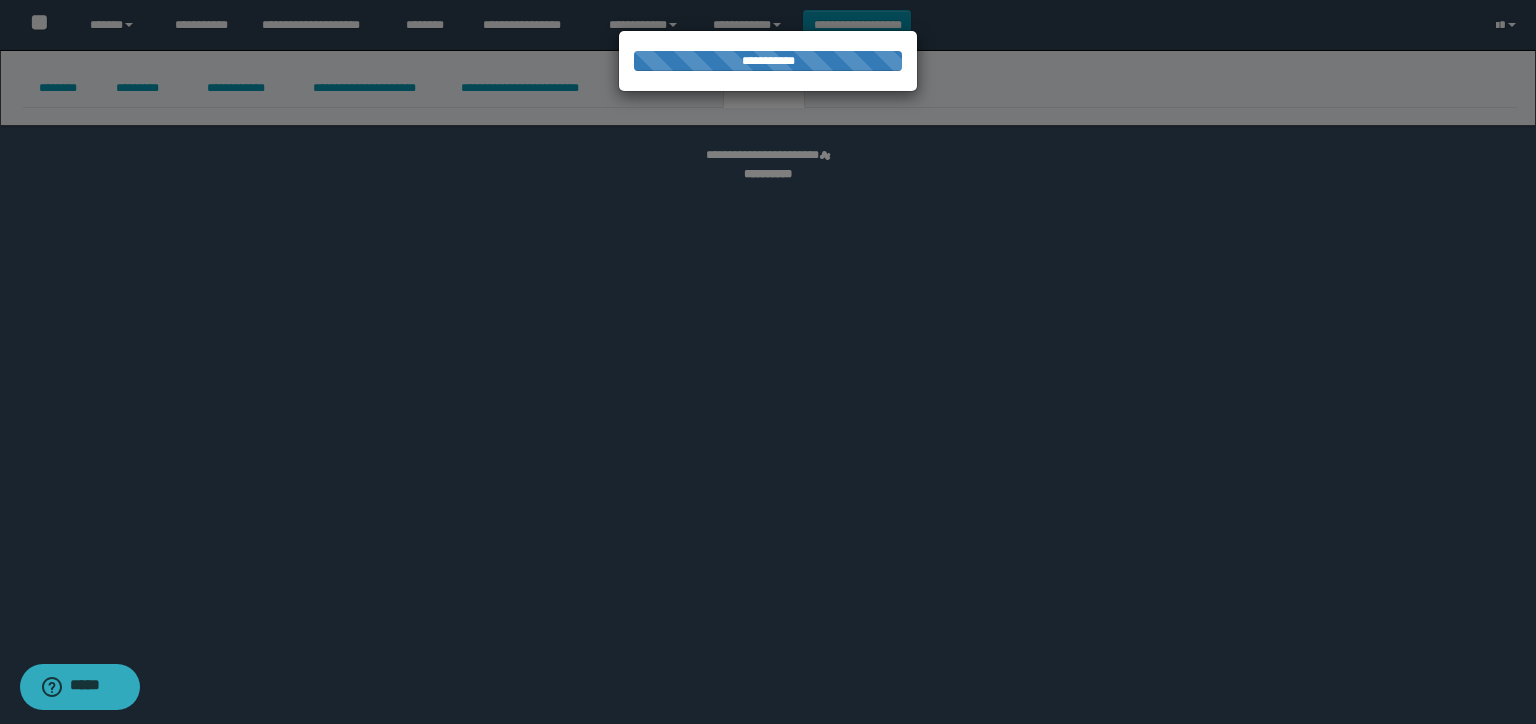 select 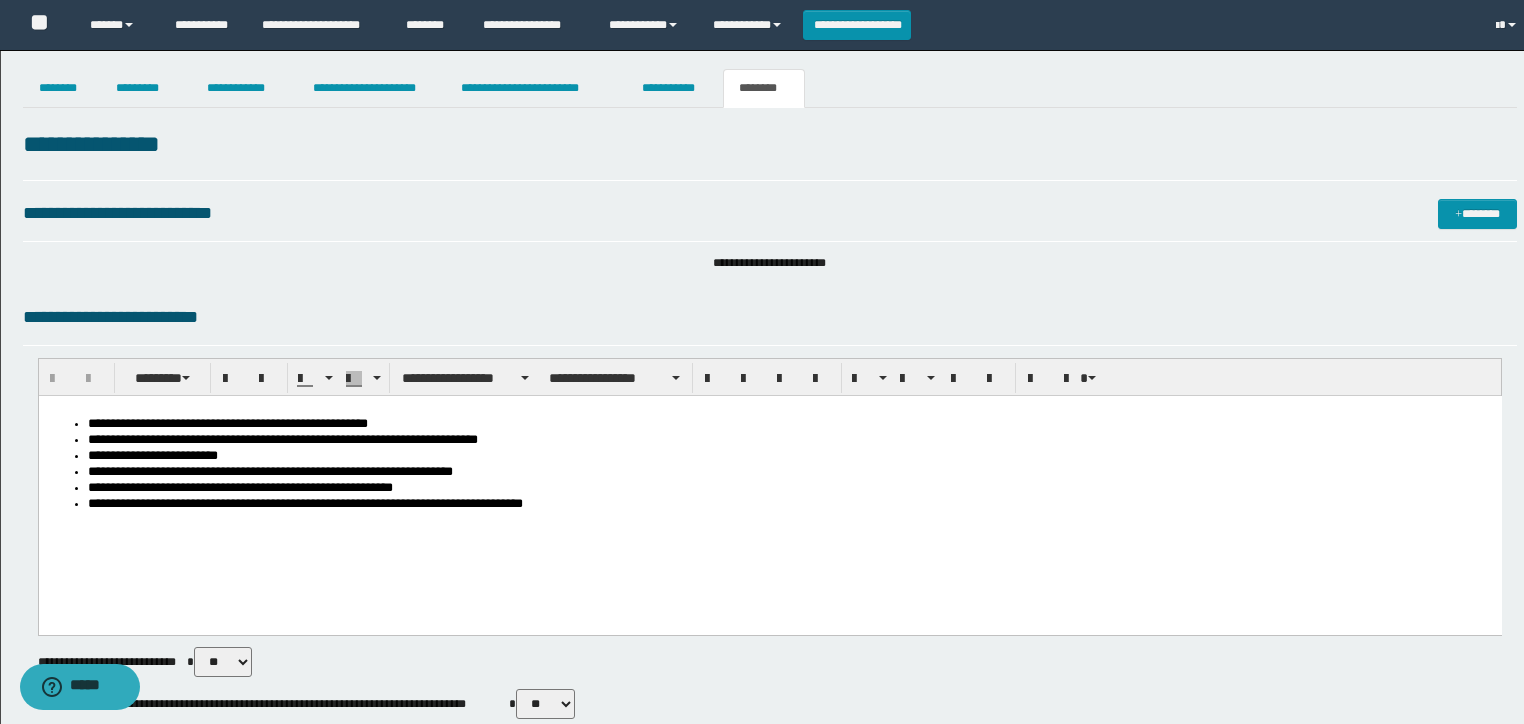 scroll, scrollTop: 0, scrollLeft: 0, axis: both 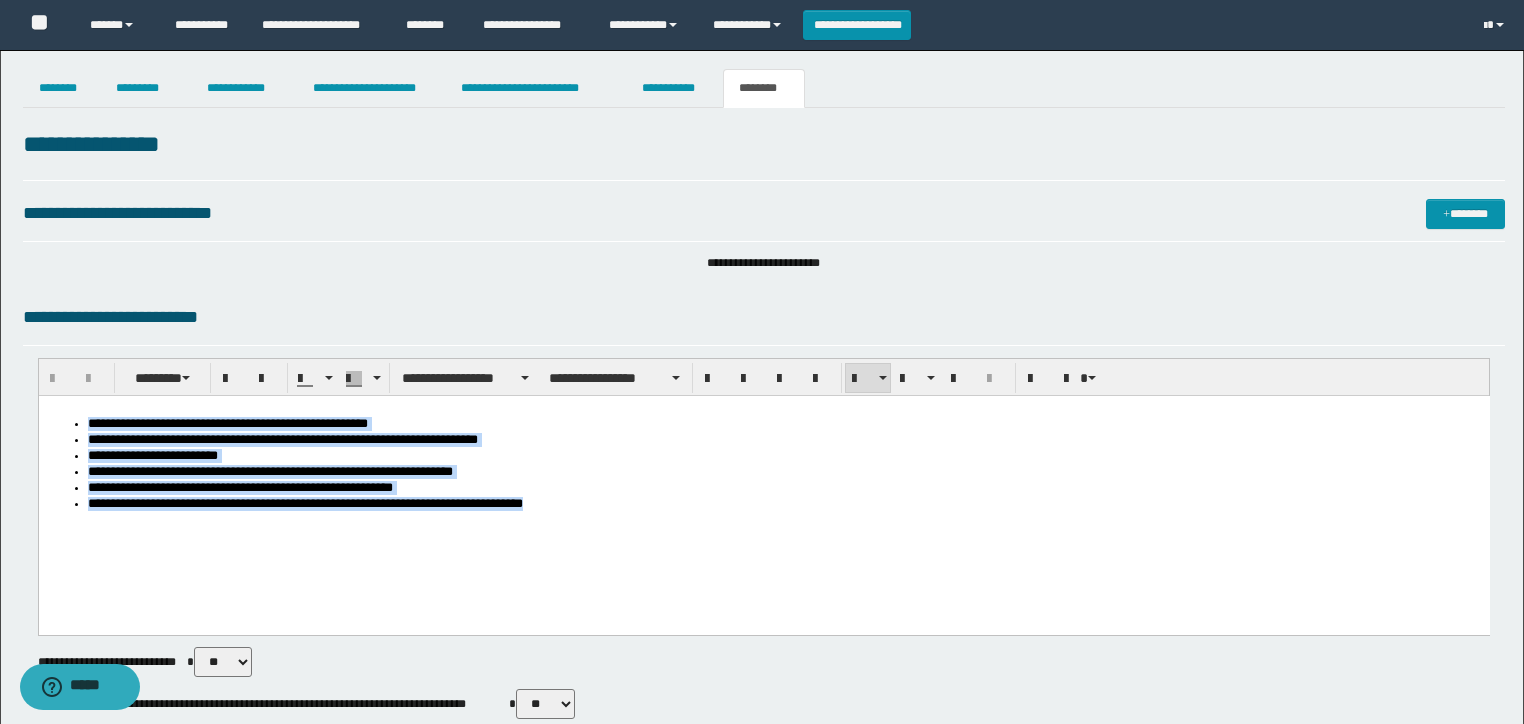 drag, startPoint x: 615, startPoint y: 528, endPoint x: -1, endPoint y: 244, distance: 678.31555 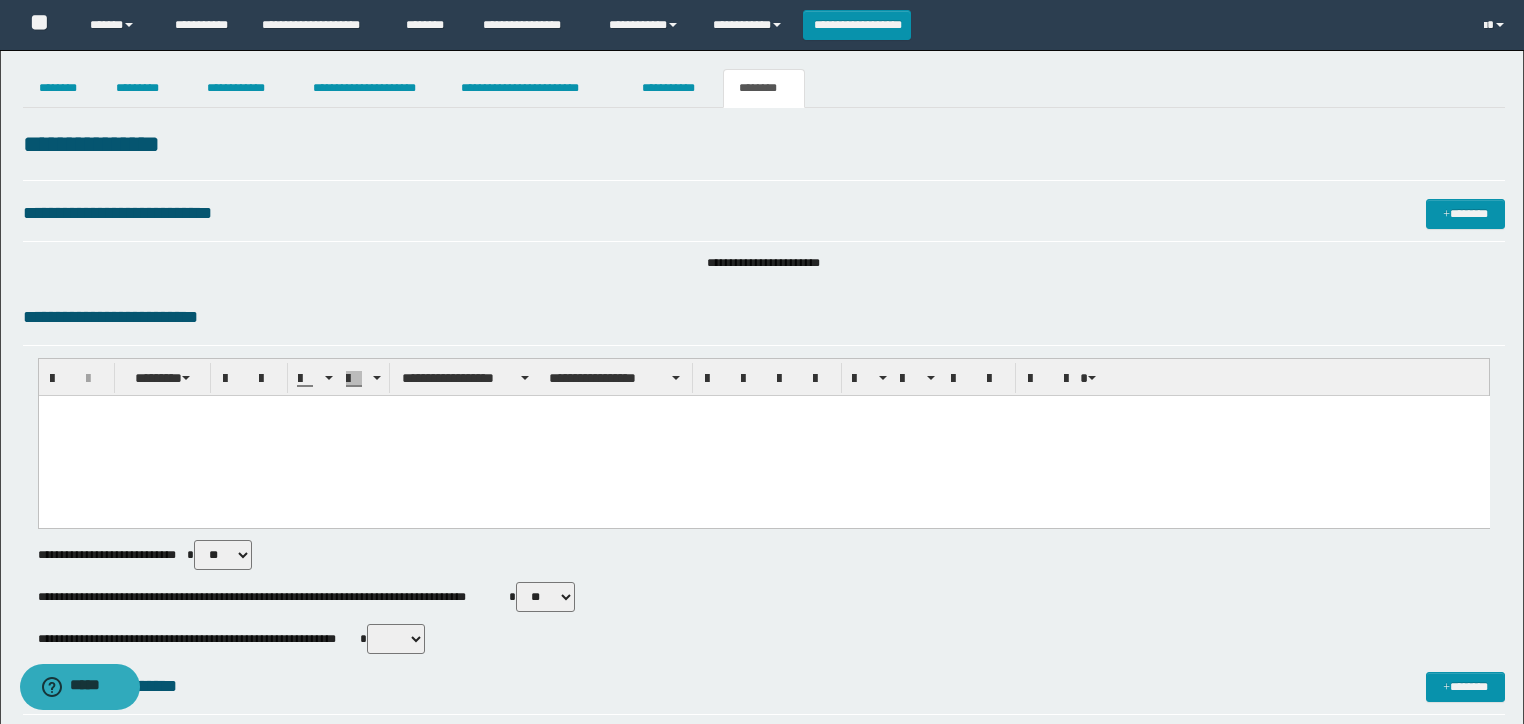 click at bounding box center (763, 436) 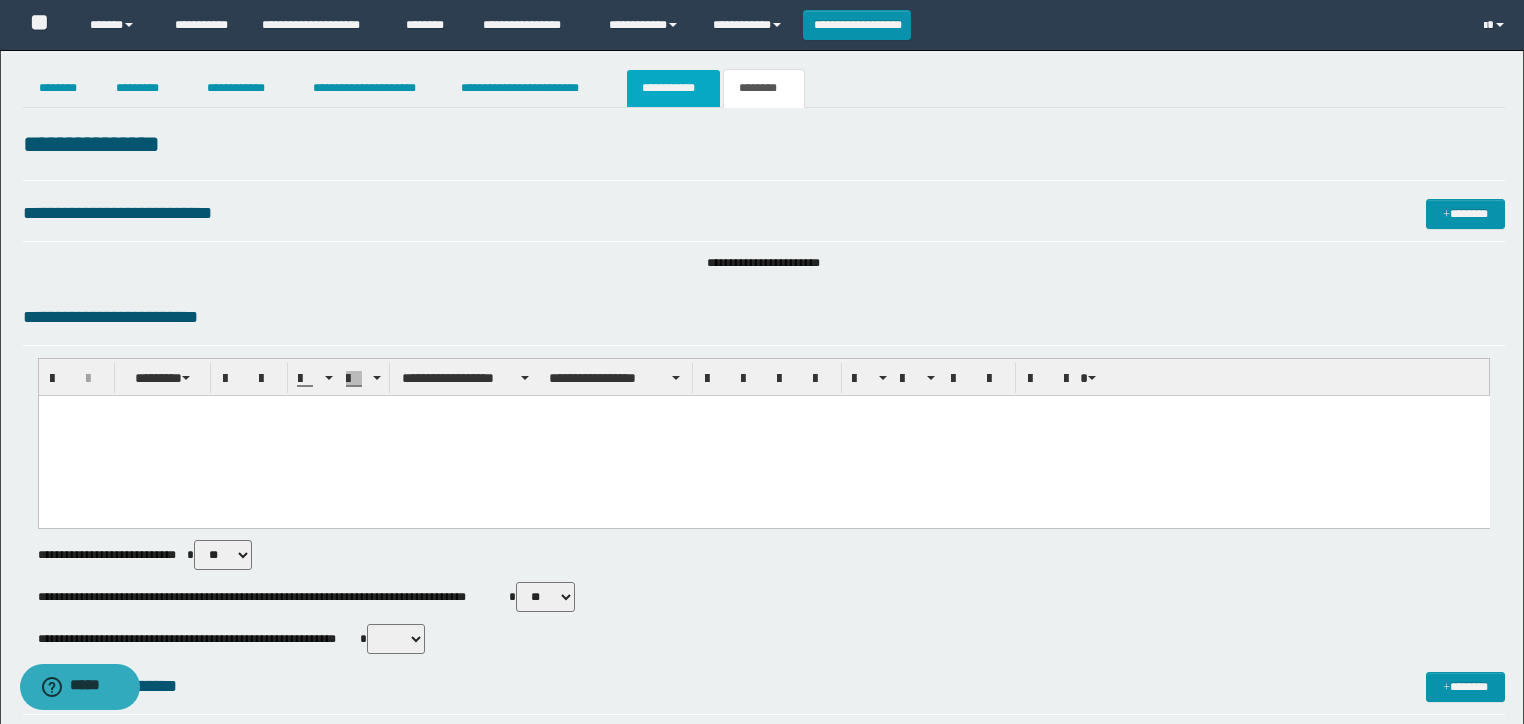 click on "**********" at bounding box center (673, 88) 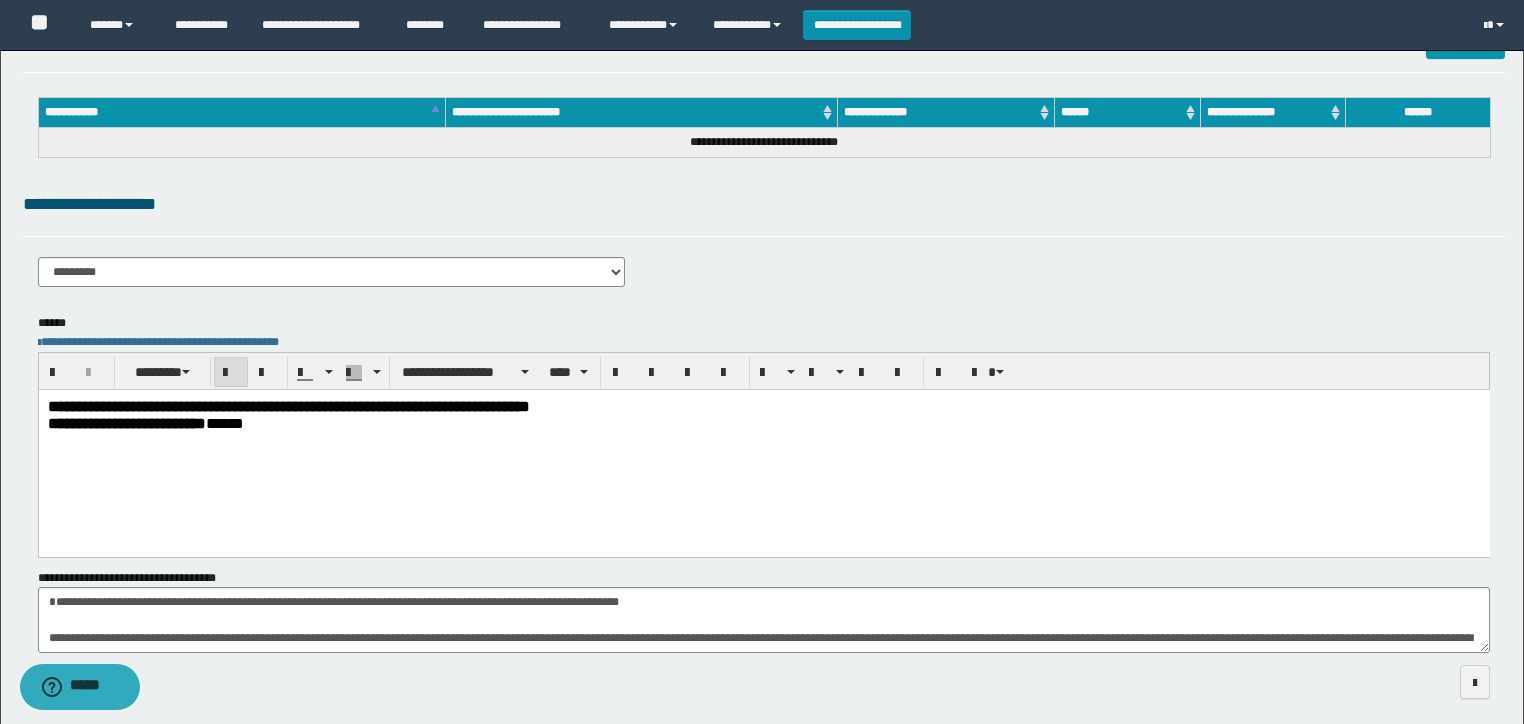 scroll, scrollTop: 190, scrollLeft: 0, axis: vertical 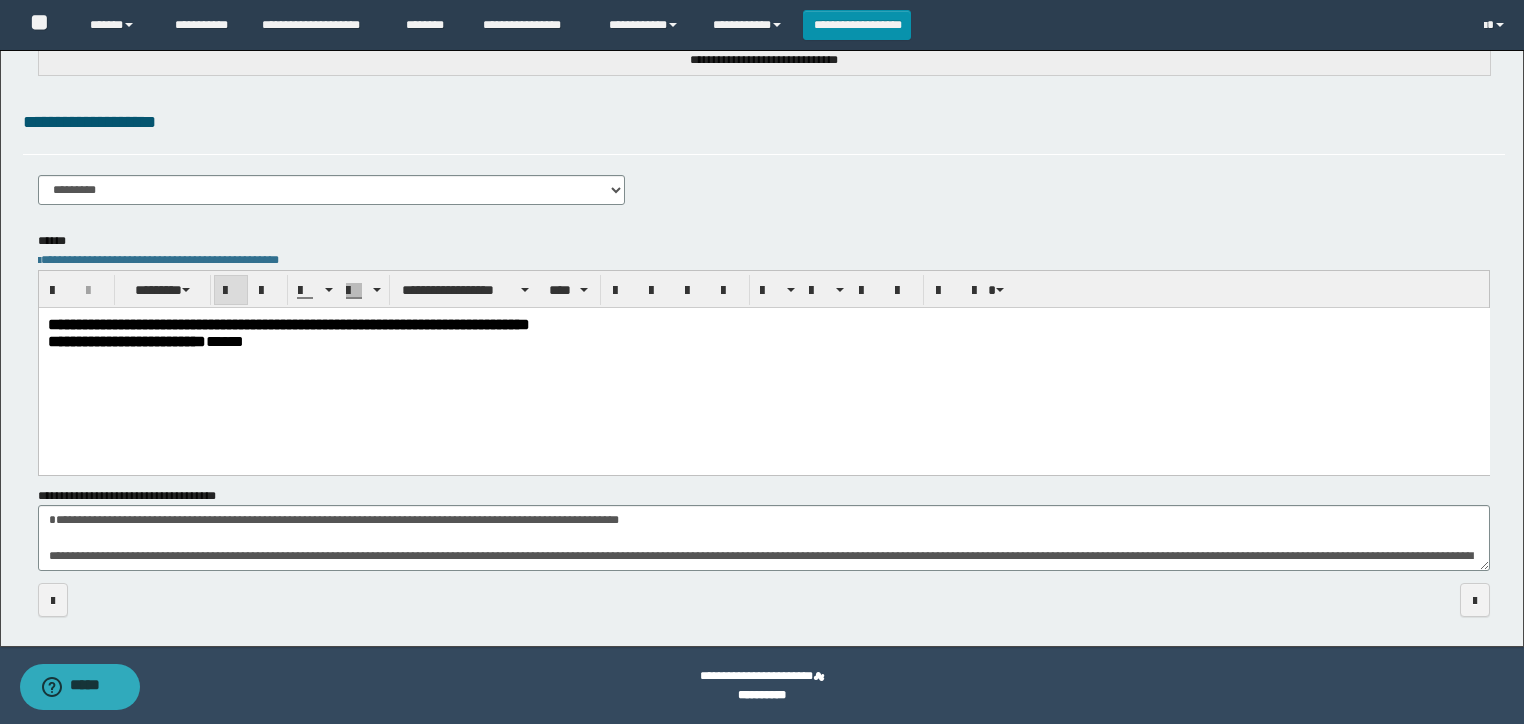 click on "**********" at bounding box center [763, 365] 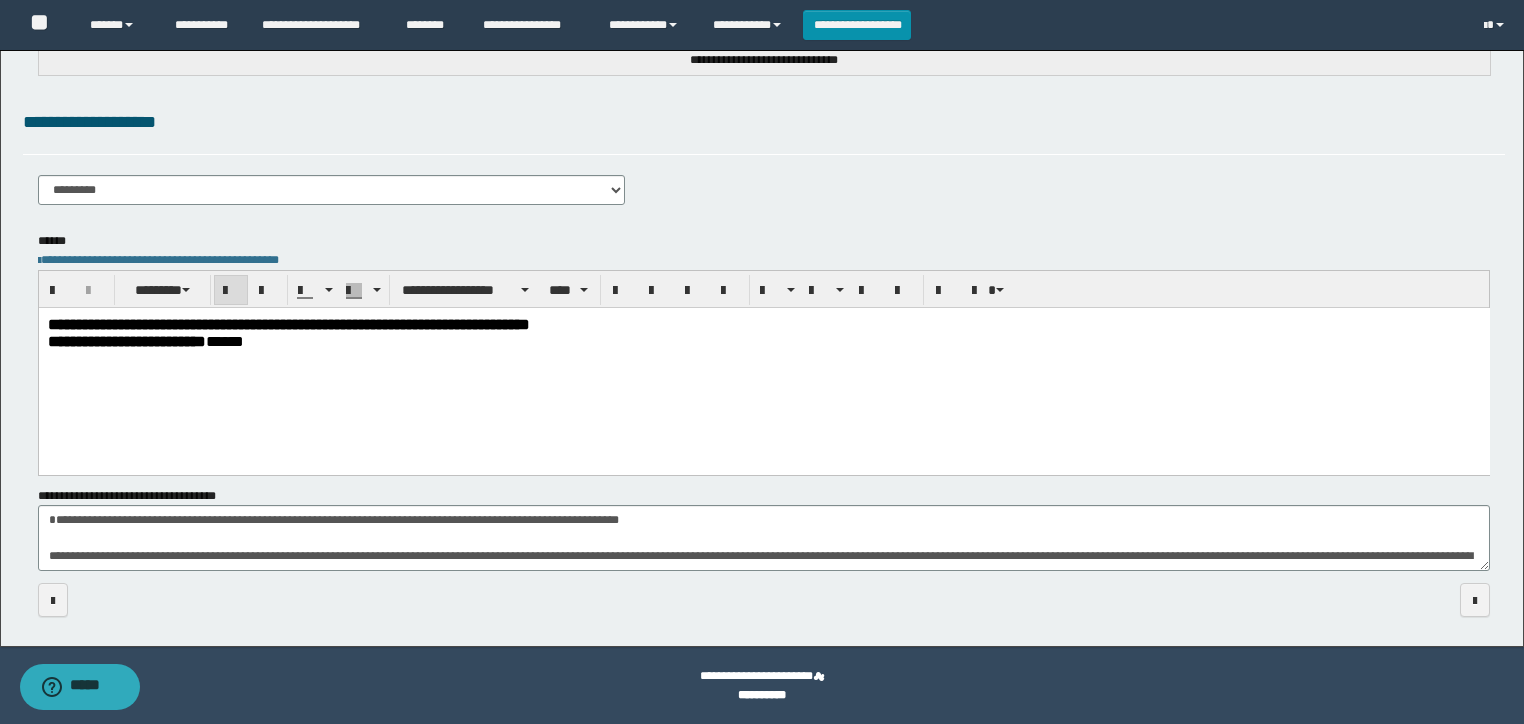 click on "******" at bounding box center [224, 340] 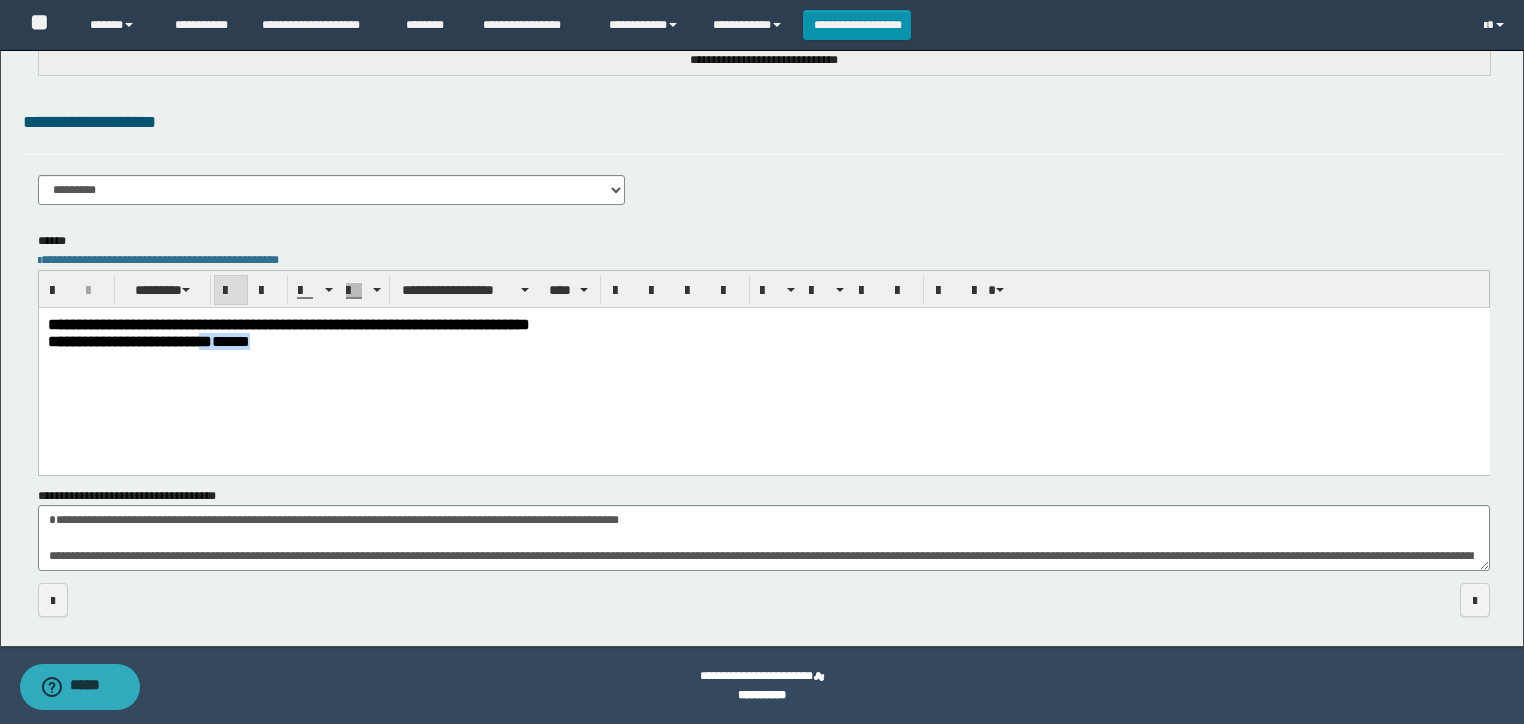 drag, startPoint x: 310, startPoint y: 340, endPoint x: 439, endPoint y: 348, distance: 129.24782 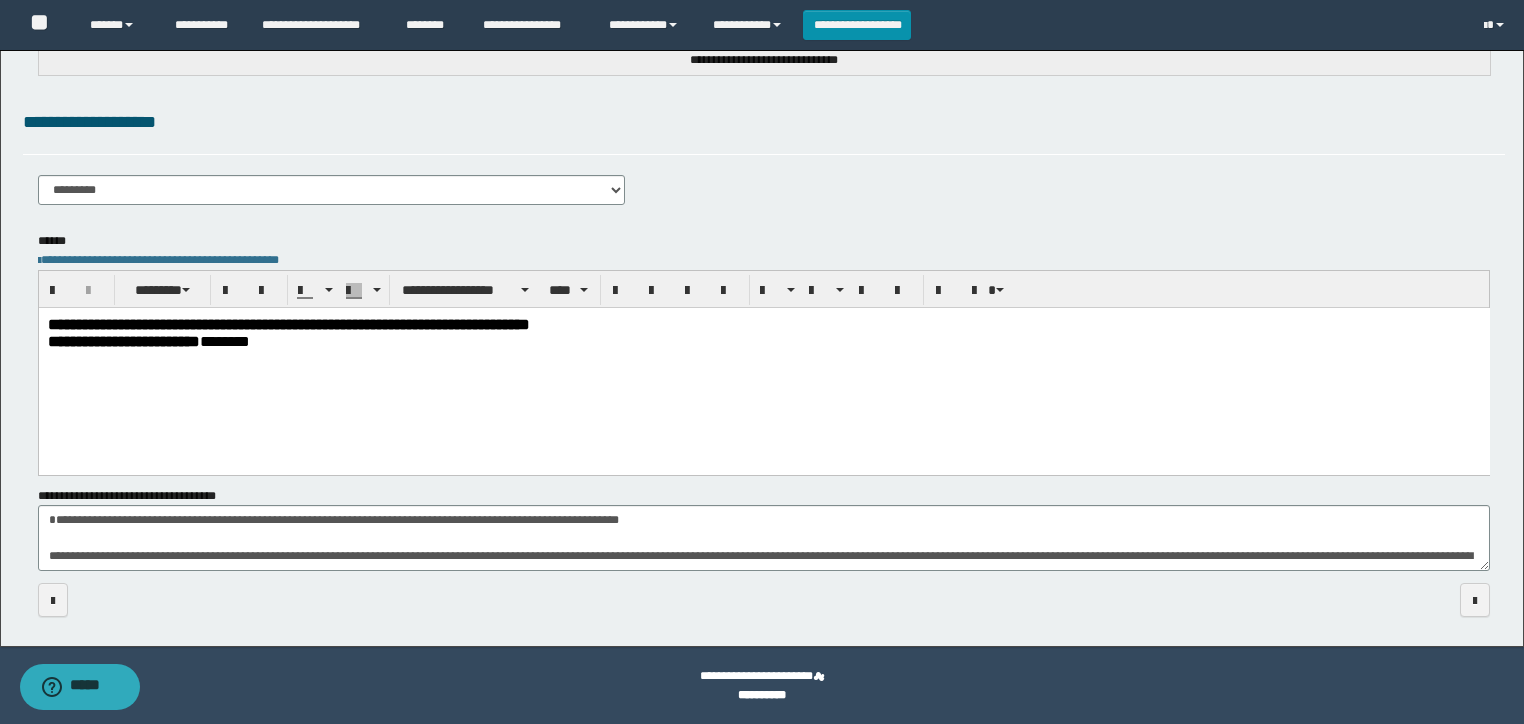 click on "**********" at bounding box center (763, 365) 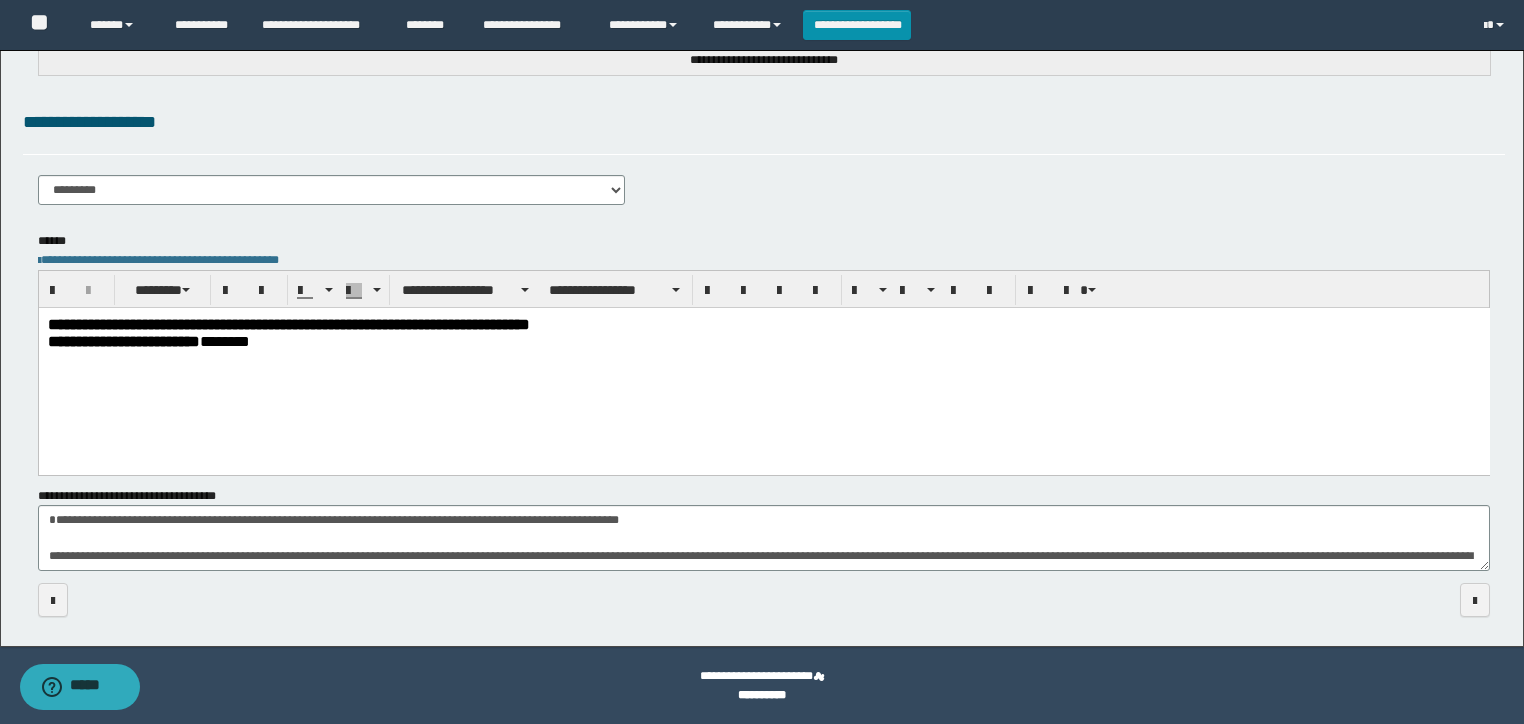 click on "**********" at bounding box center (763, 365) 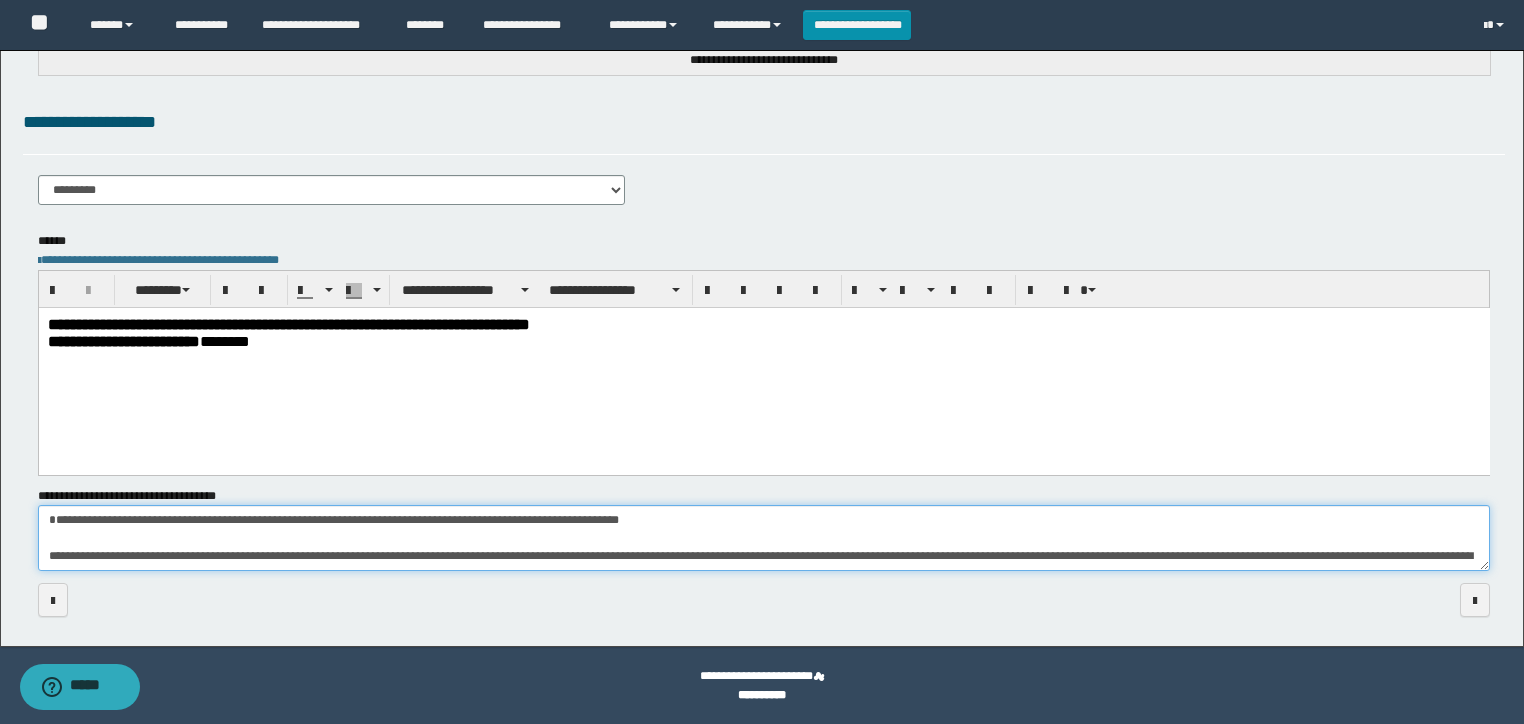 click on "**********" at bounding box center [764, 538] 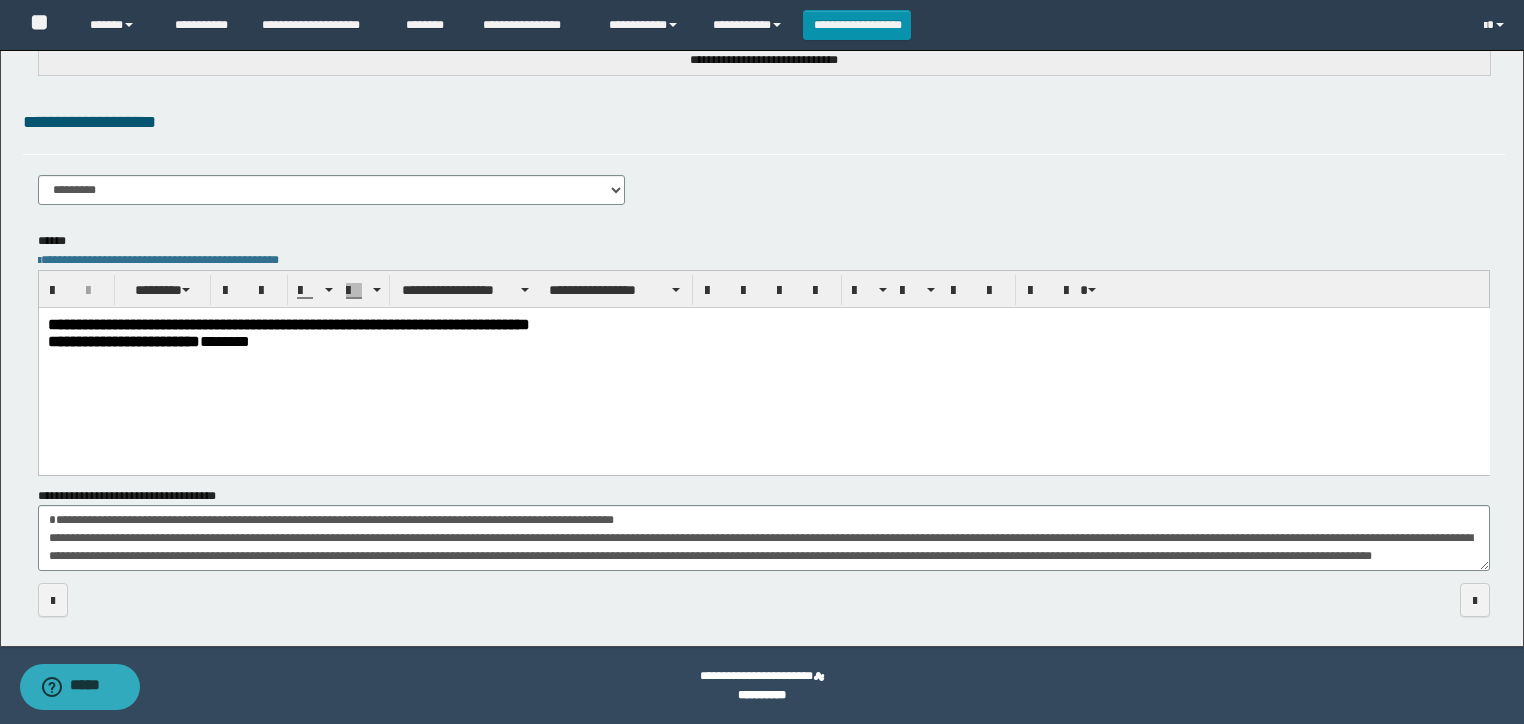 click on "**********" at bounding box center (763, 365) 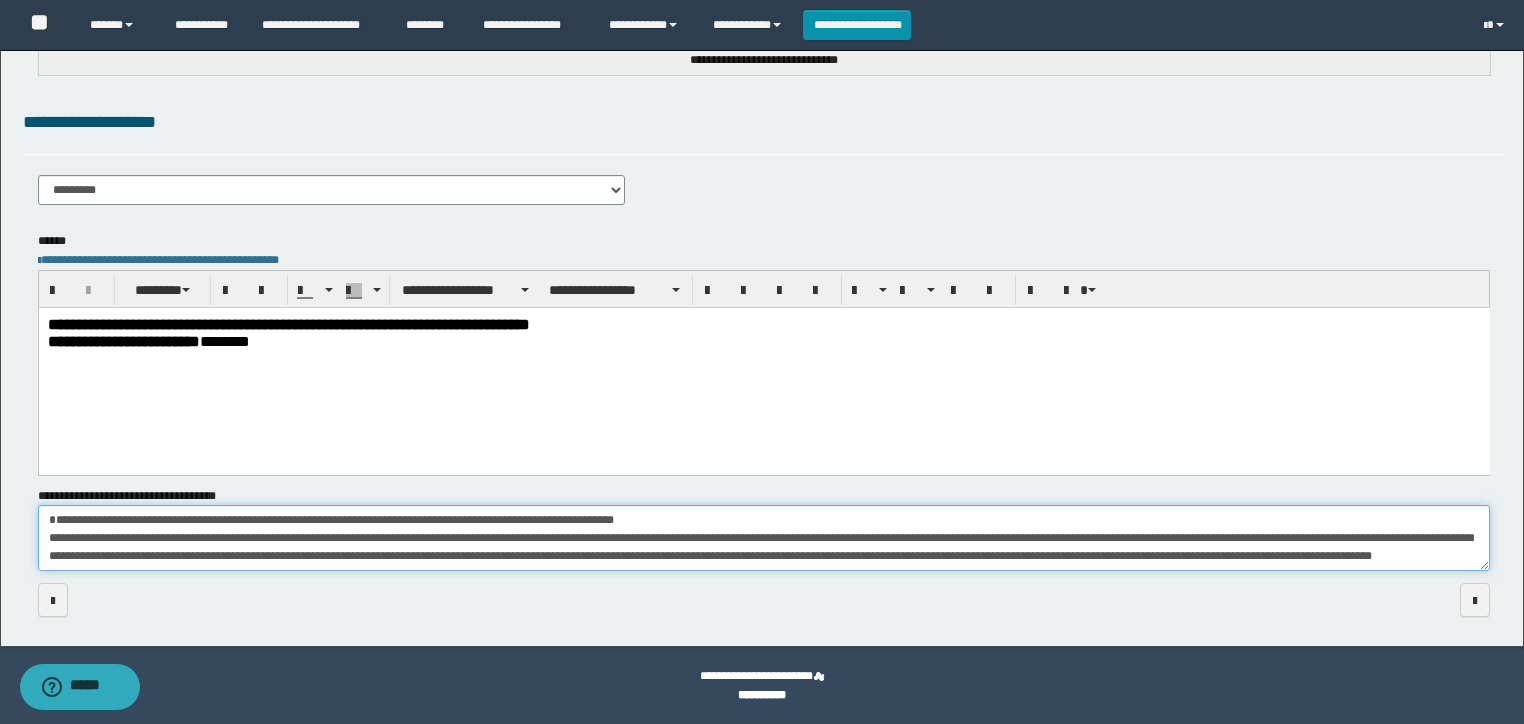 drag, startPoint x: 656, startPoint y: 527, endPoint x: 639, endPoint y: 524, distance: 17.262676 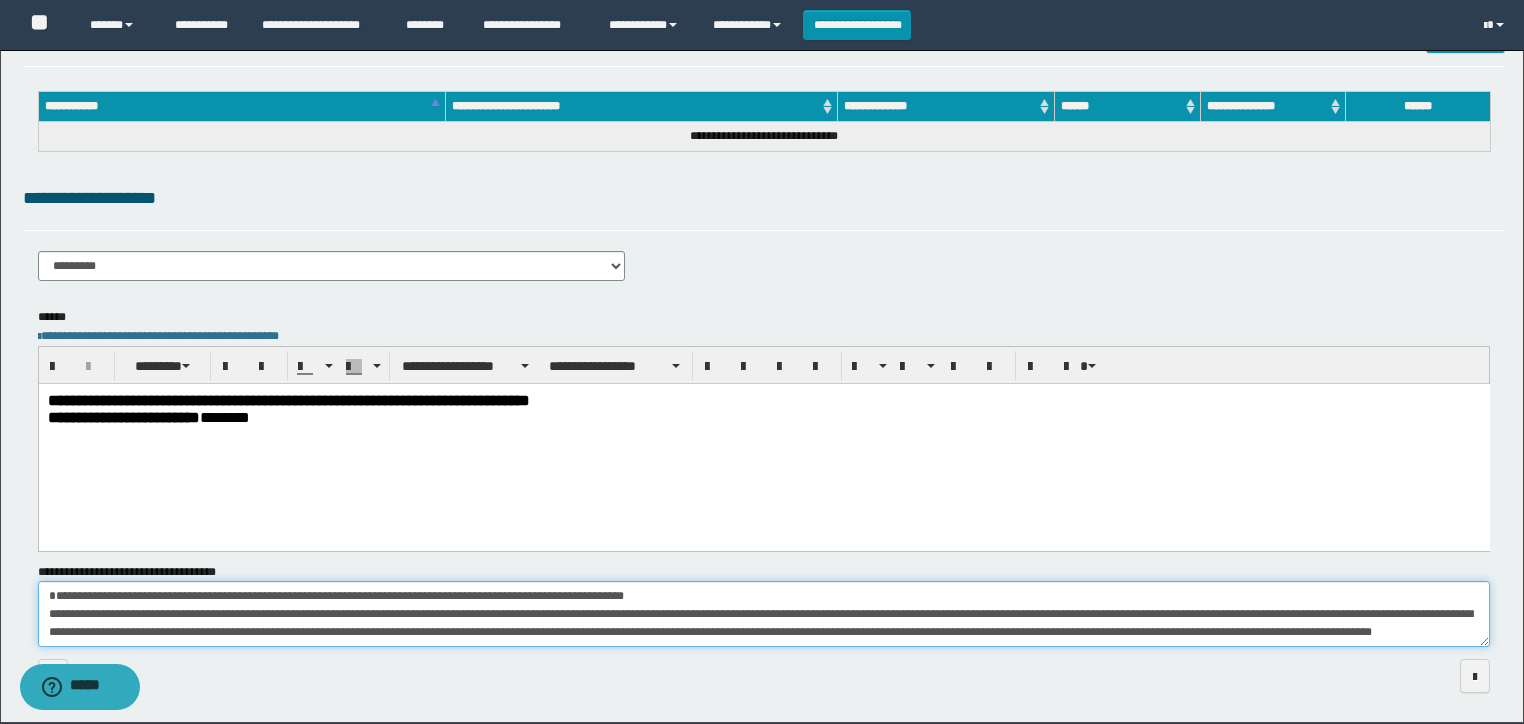 scroll, scrollTop: 0, scrollLeft: 0, axis: both 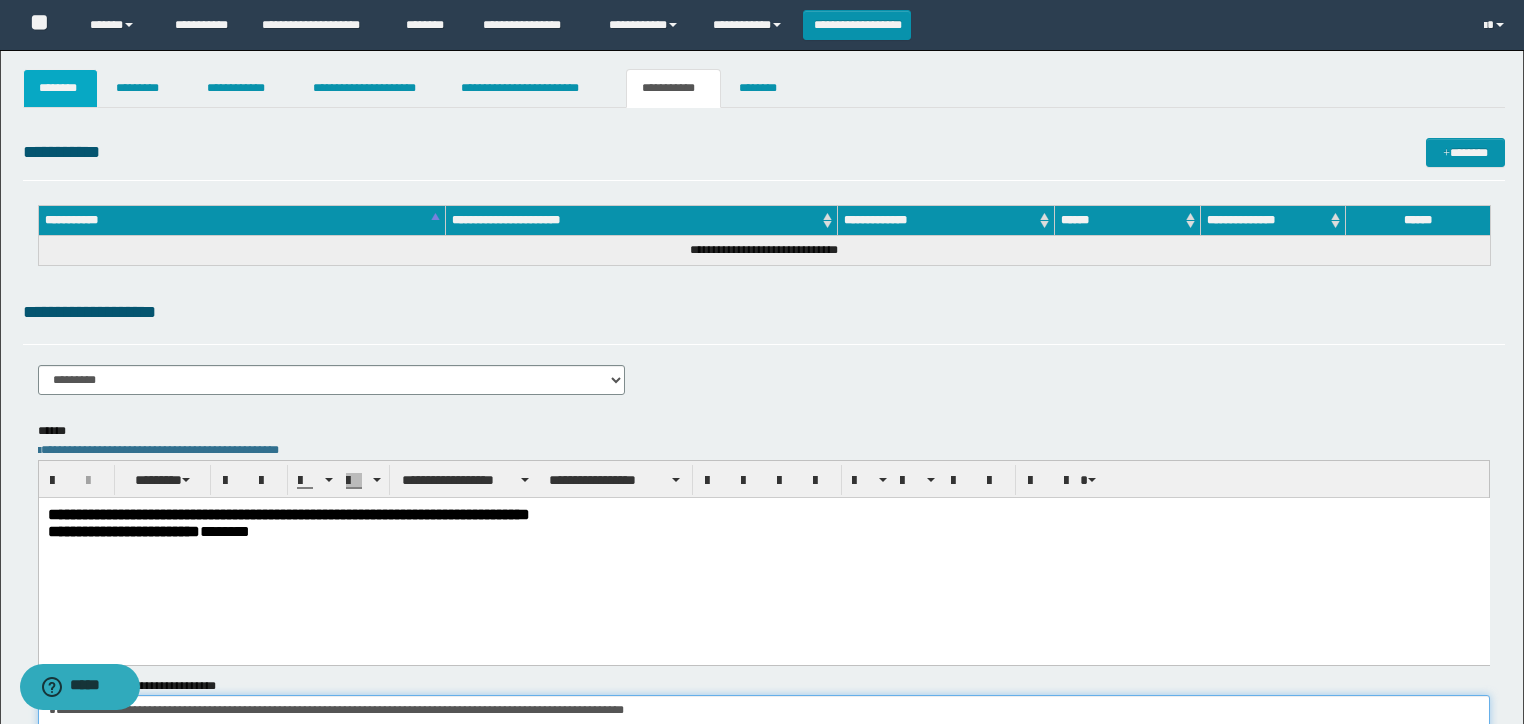 type on "**********" 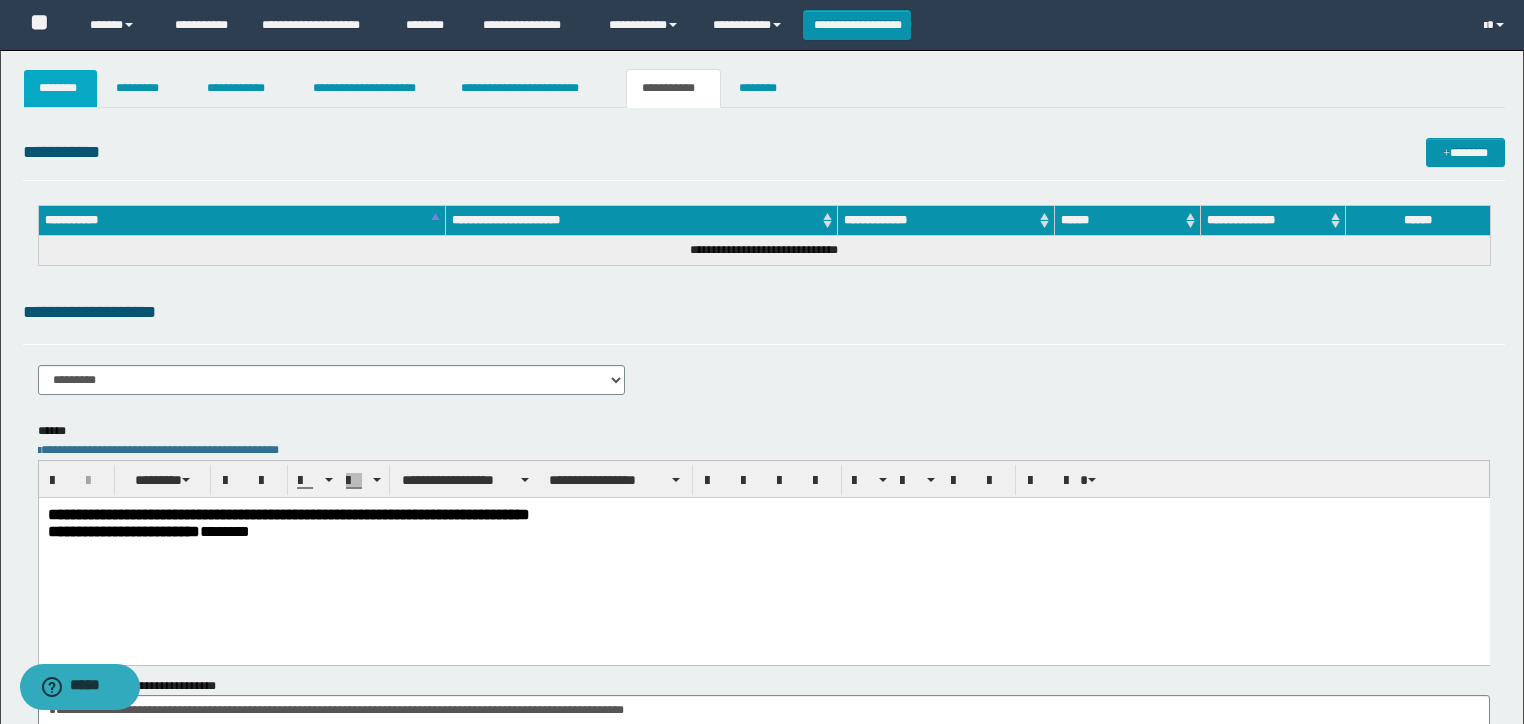 click on "********" at bounding box center [61, 88] 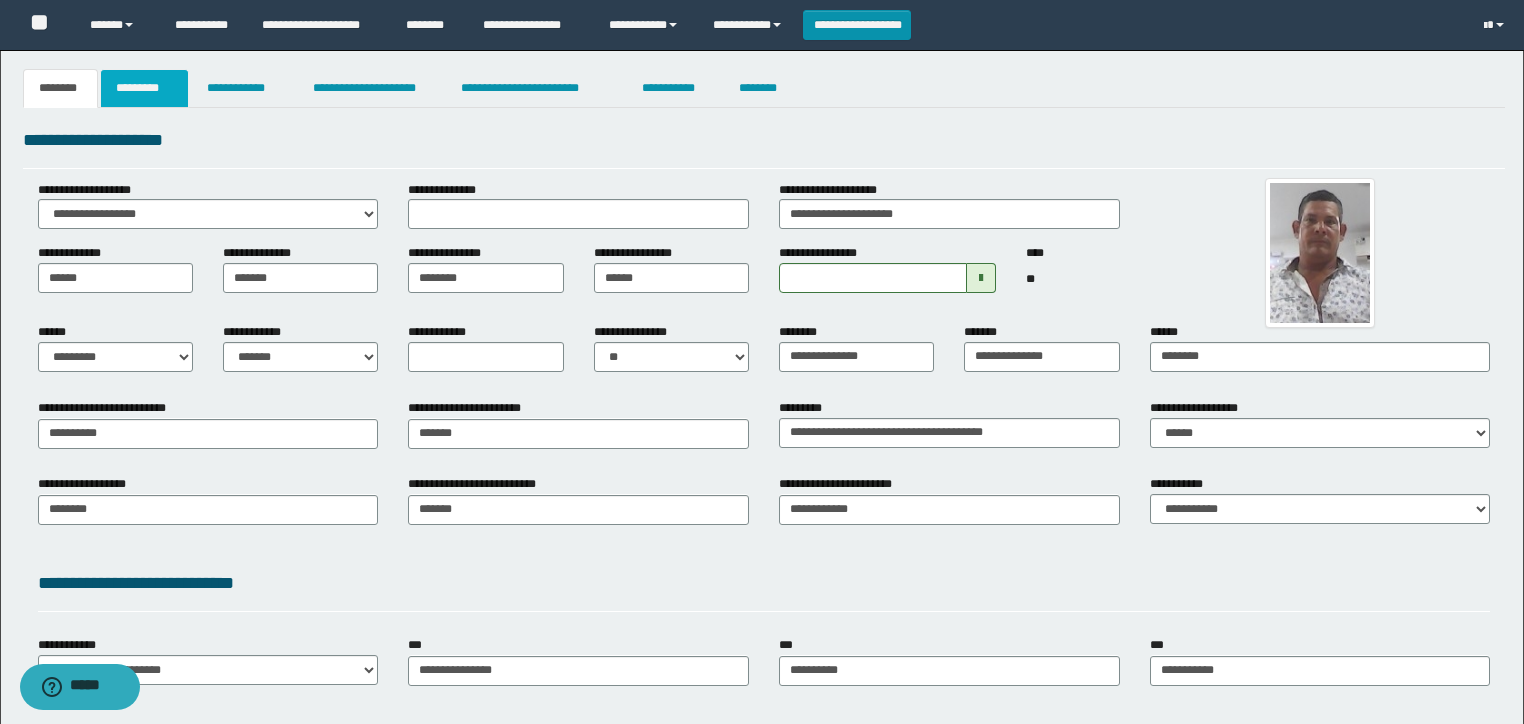 click on "*********" at bounding box center (144, 88) 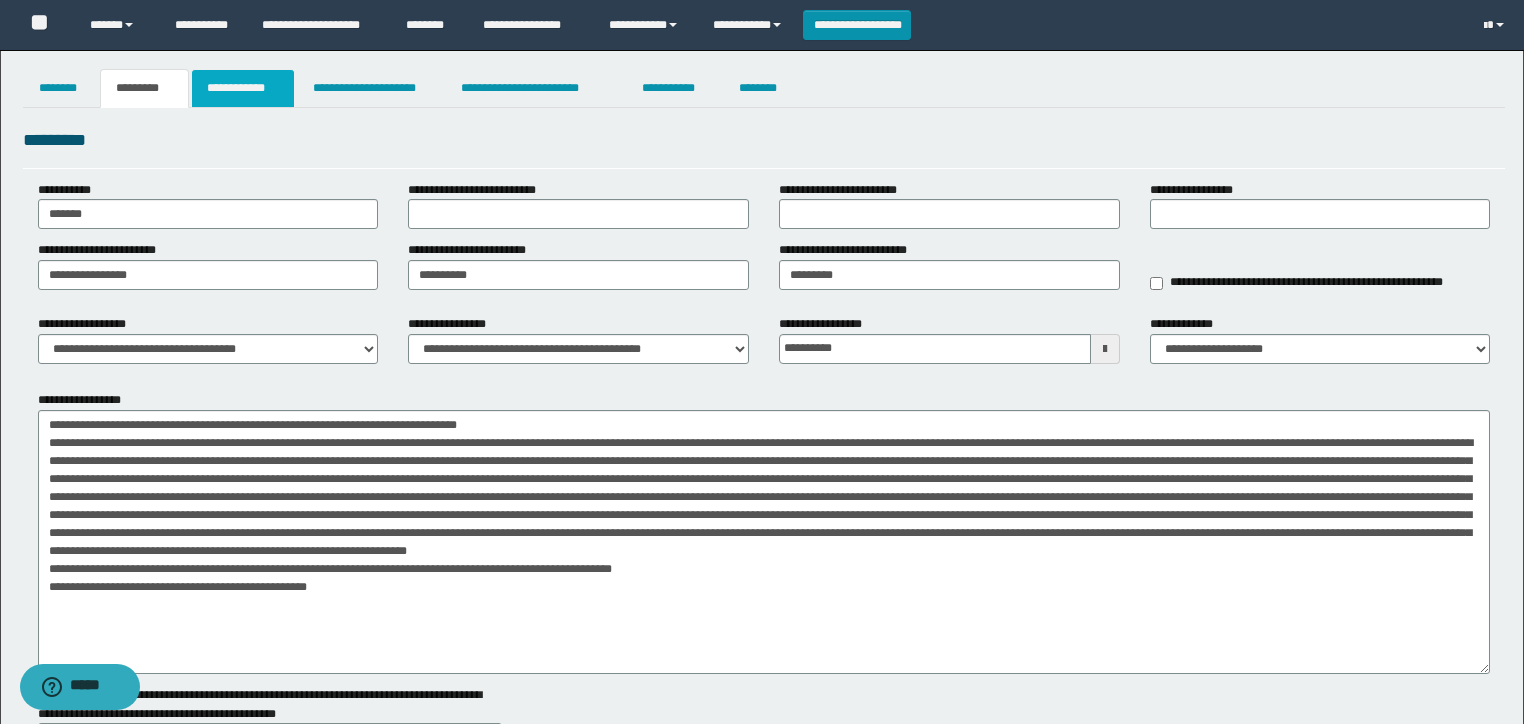click on "**********" at bounding box center [243, 88] 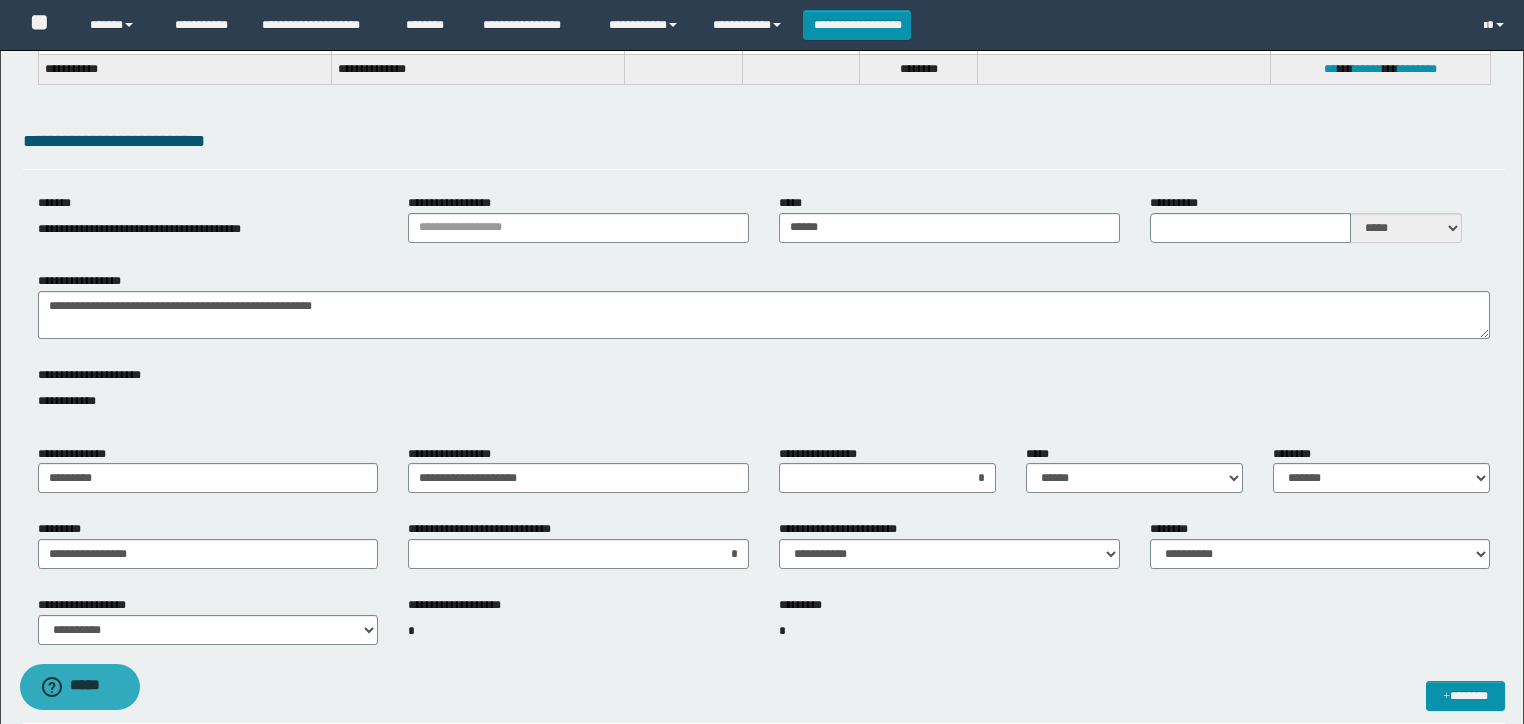 scroll, scrollTop: 0, scrollLeft: 0, axis: both 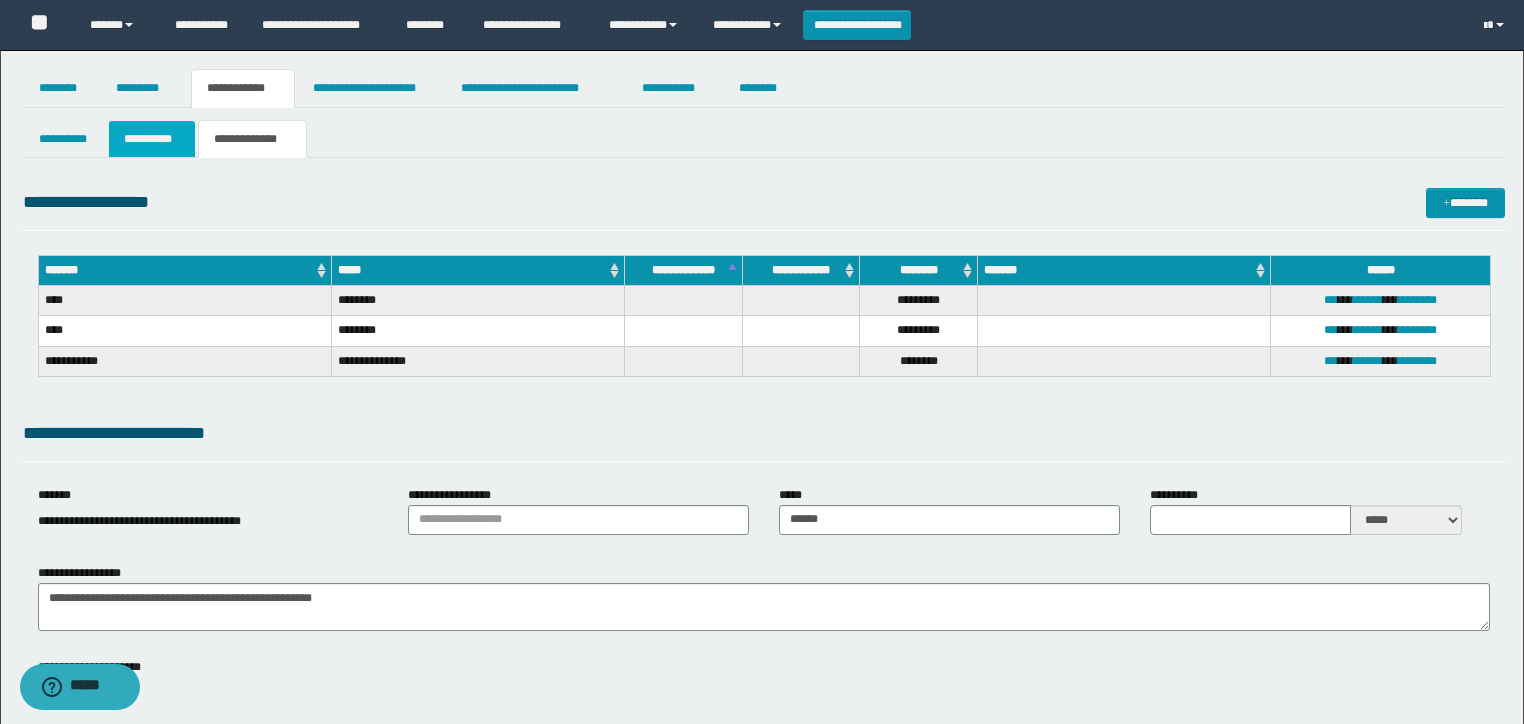 click on "**********" at bounding box center [152, 139] 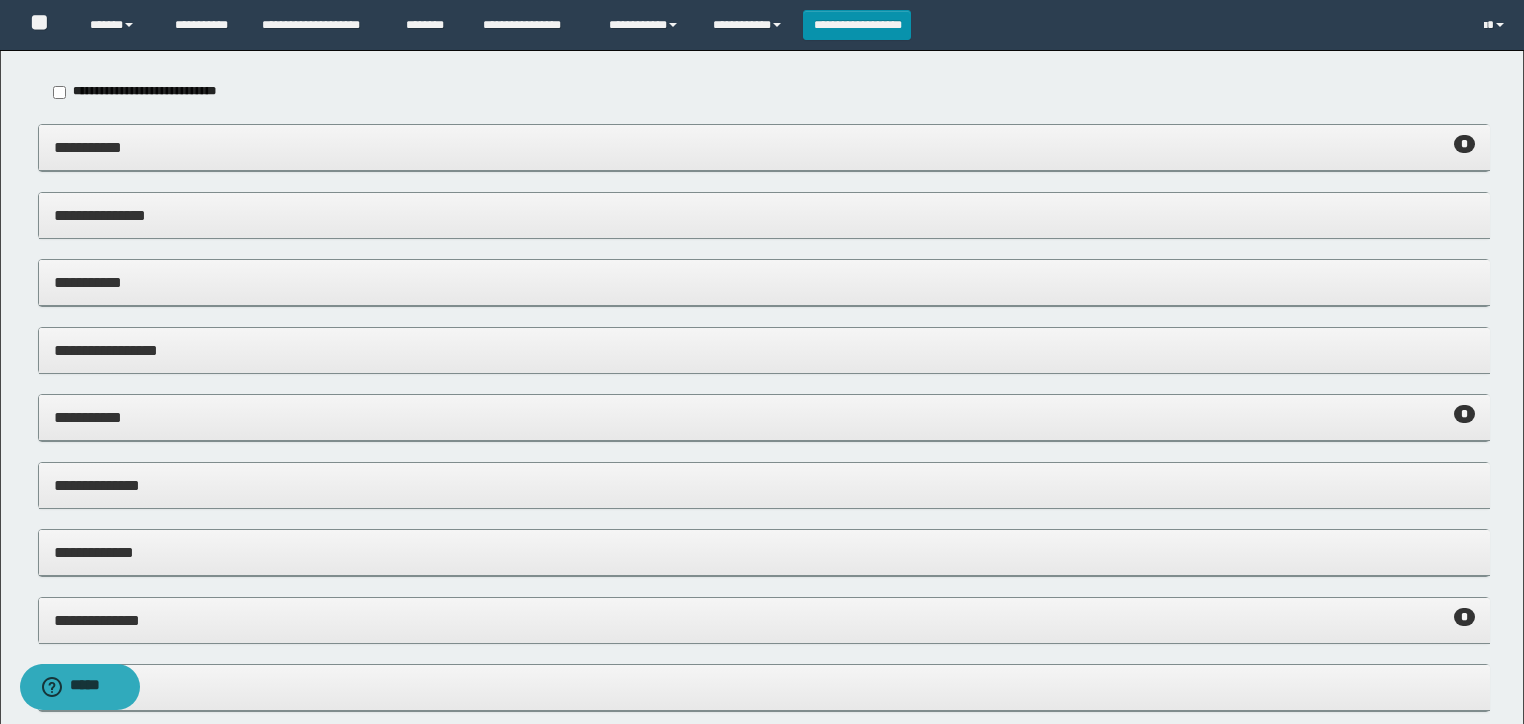 scroll, scrollTop: 272, scrollLeft: 0, axis: vertical 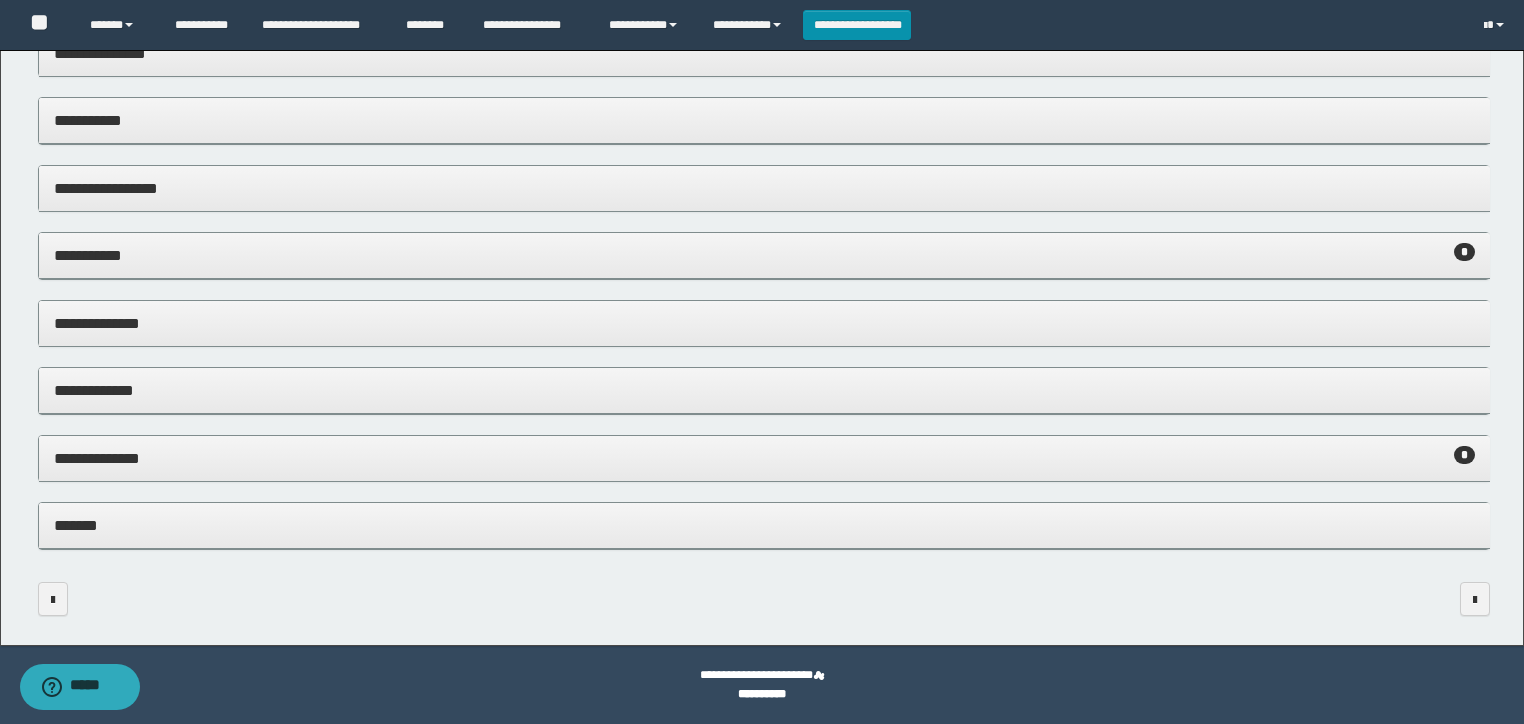 click on "**********" at bounding box center (764, 458) 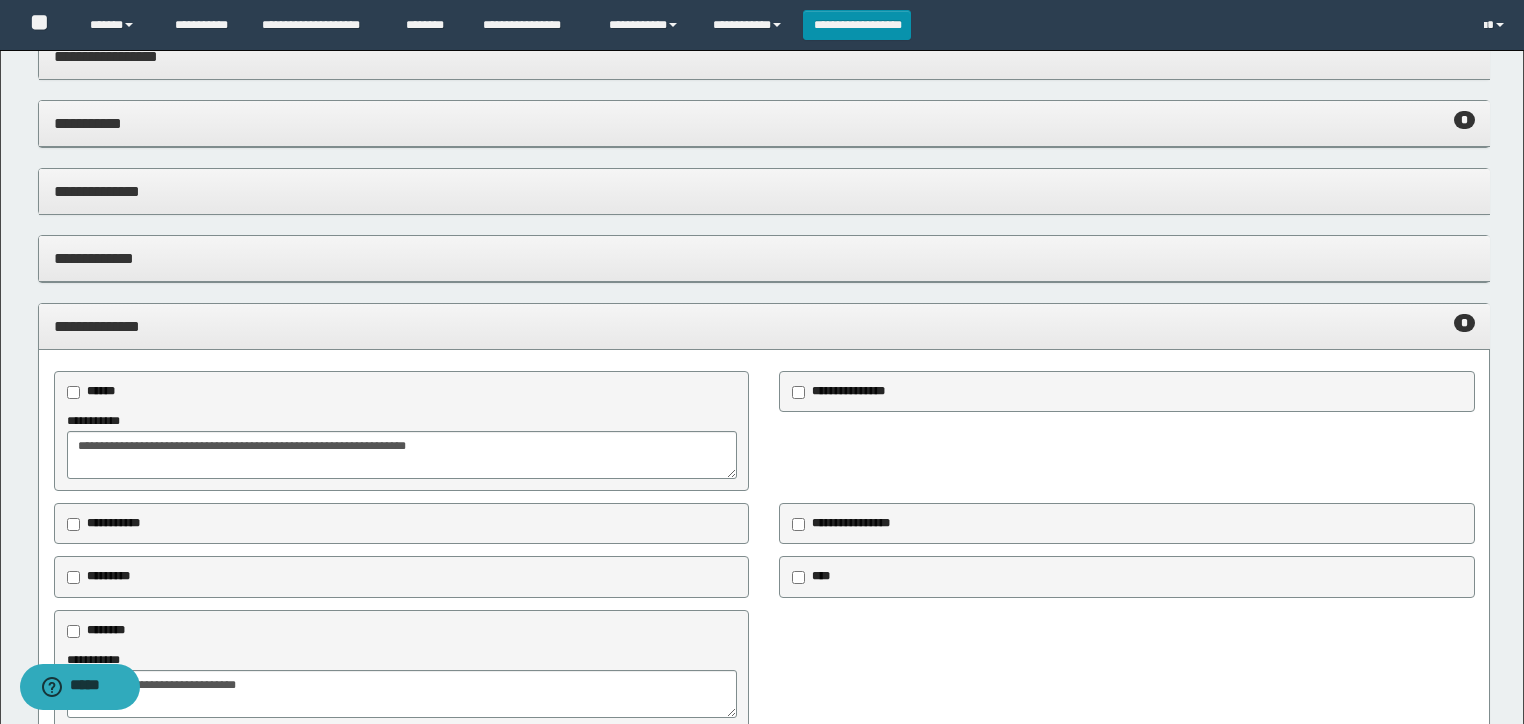 scroll, scrollTop: 672, scrollLeft: 0, axis: vertical 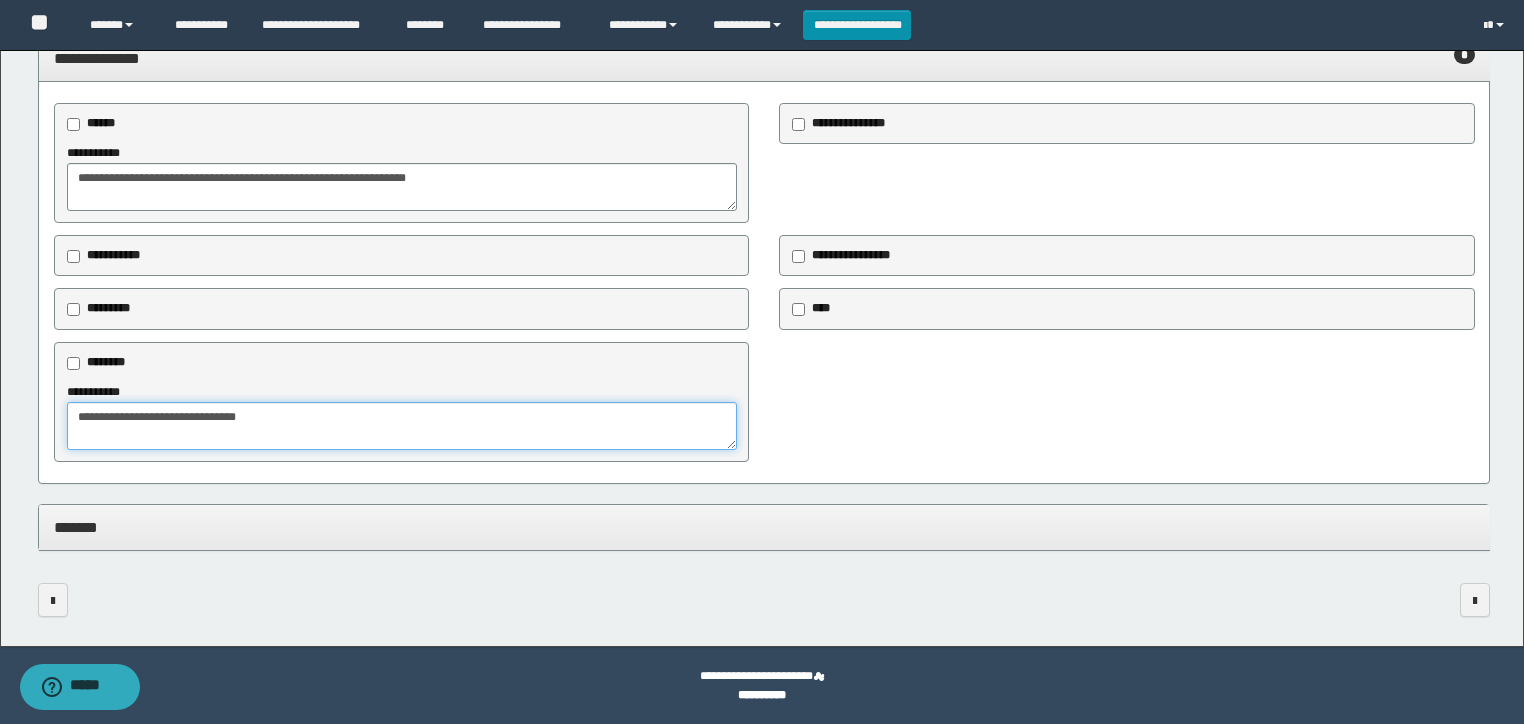 click on "**********" at bounding box center (402, 426) 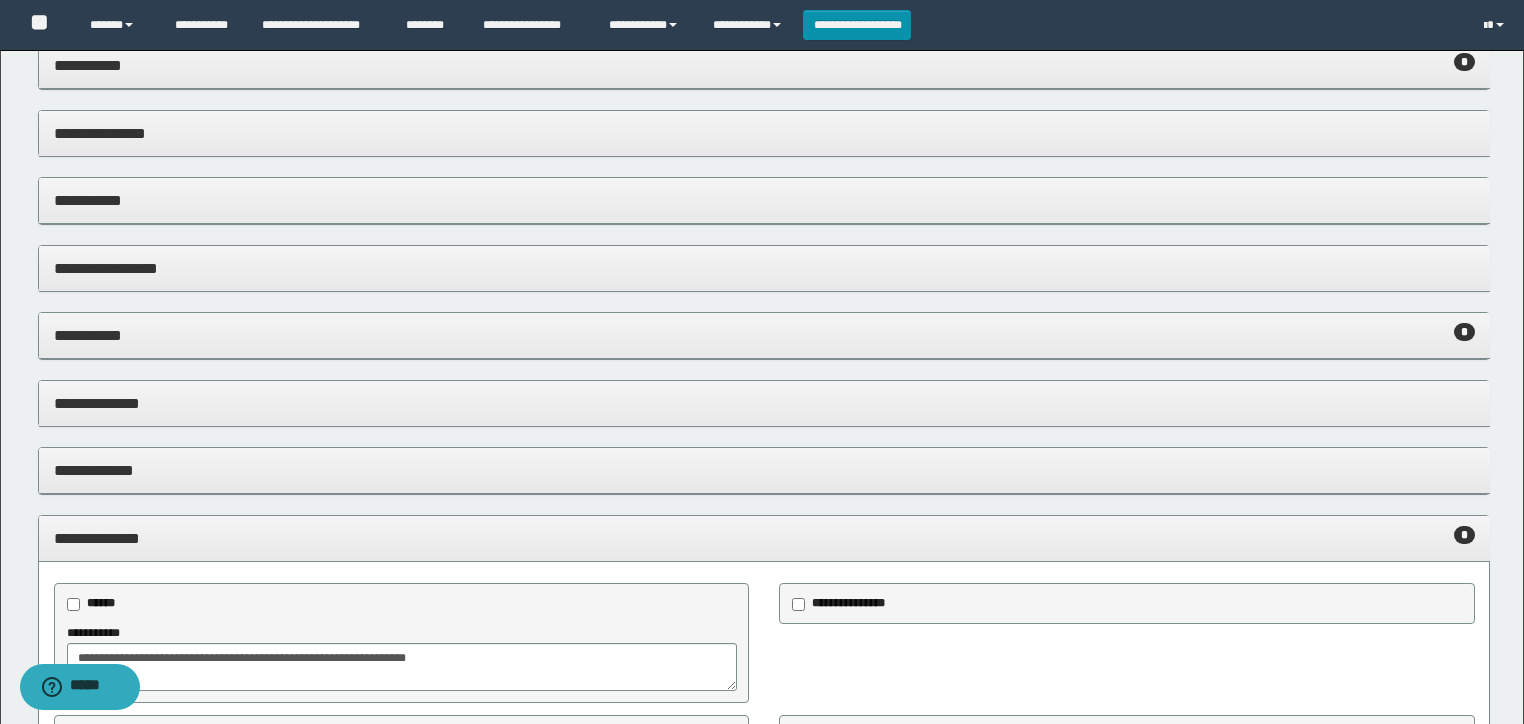 scroll, scrollTop: 192, scrollLeft: 0, axis: vertical 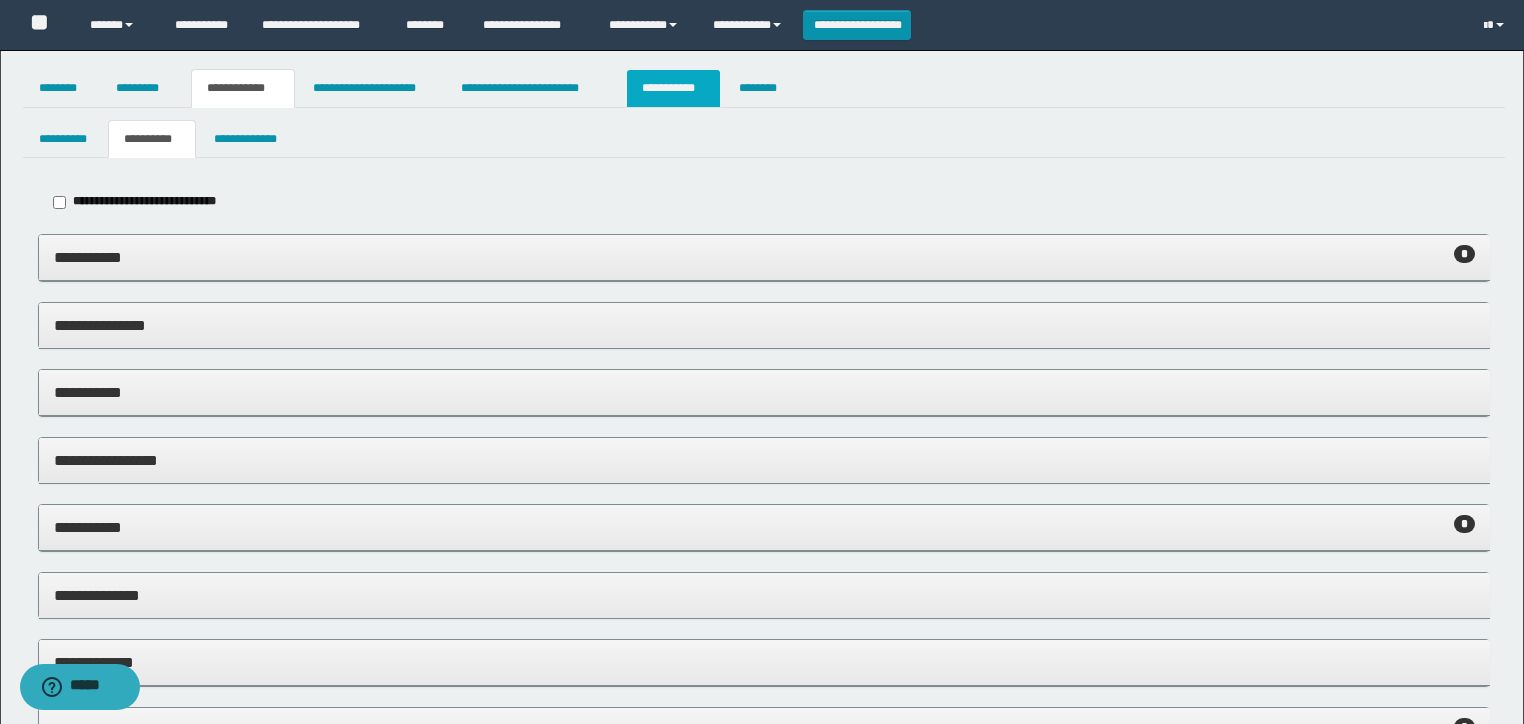 click on "**********" at bounding box center (673, 88) 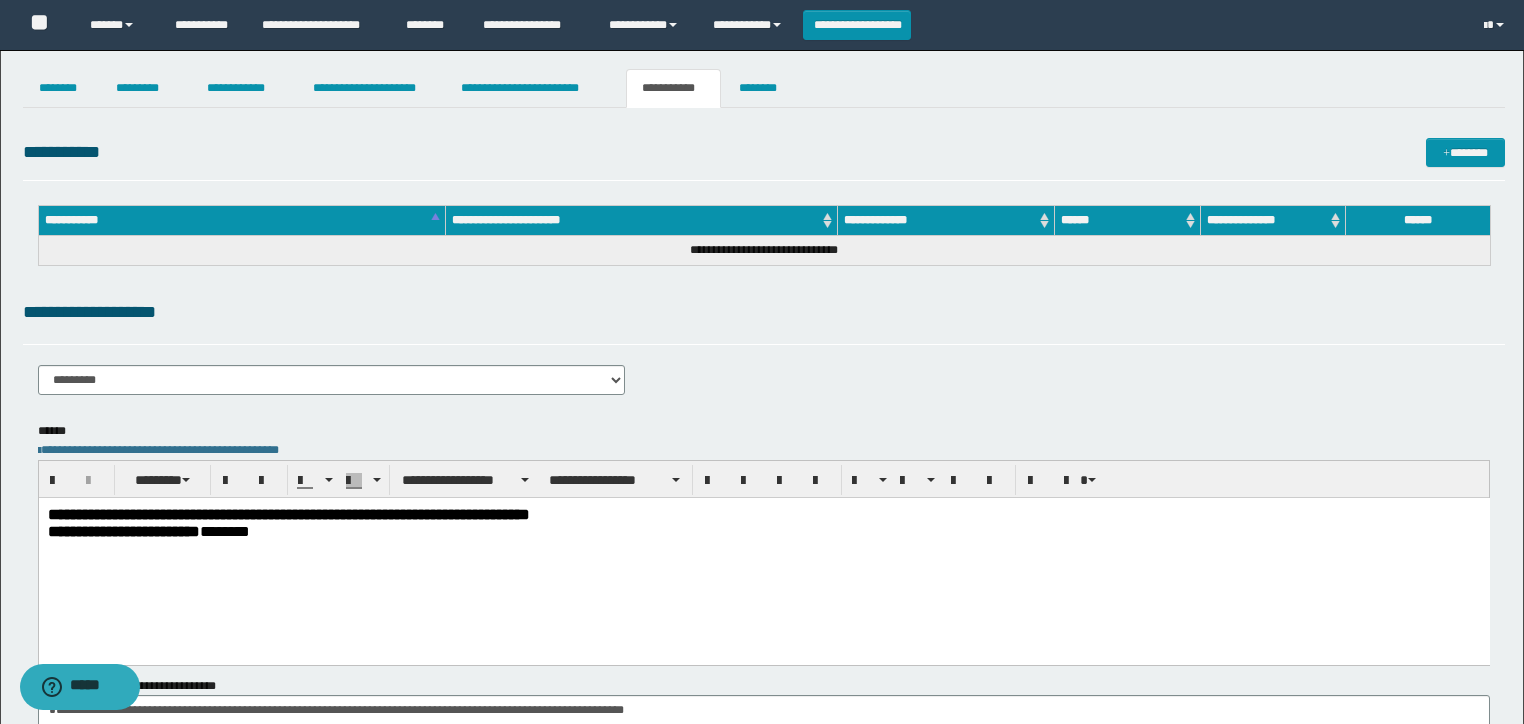 click on "**********" at bounding box center (763, 555) 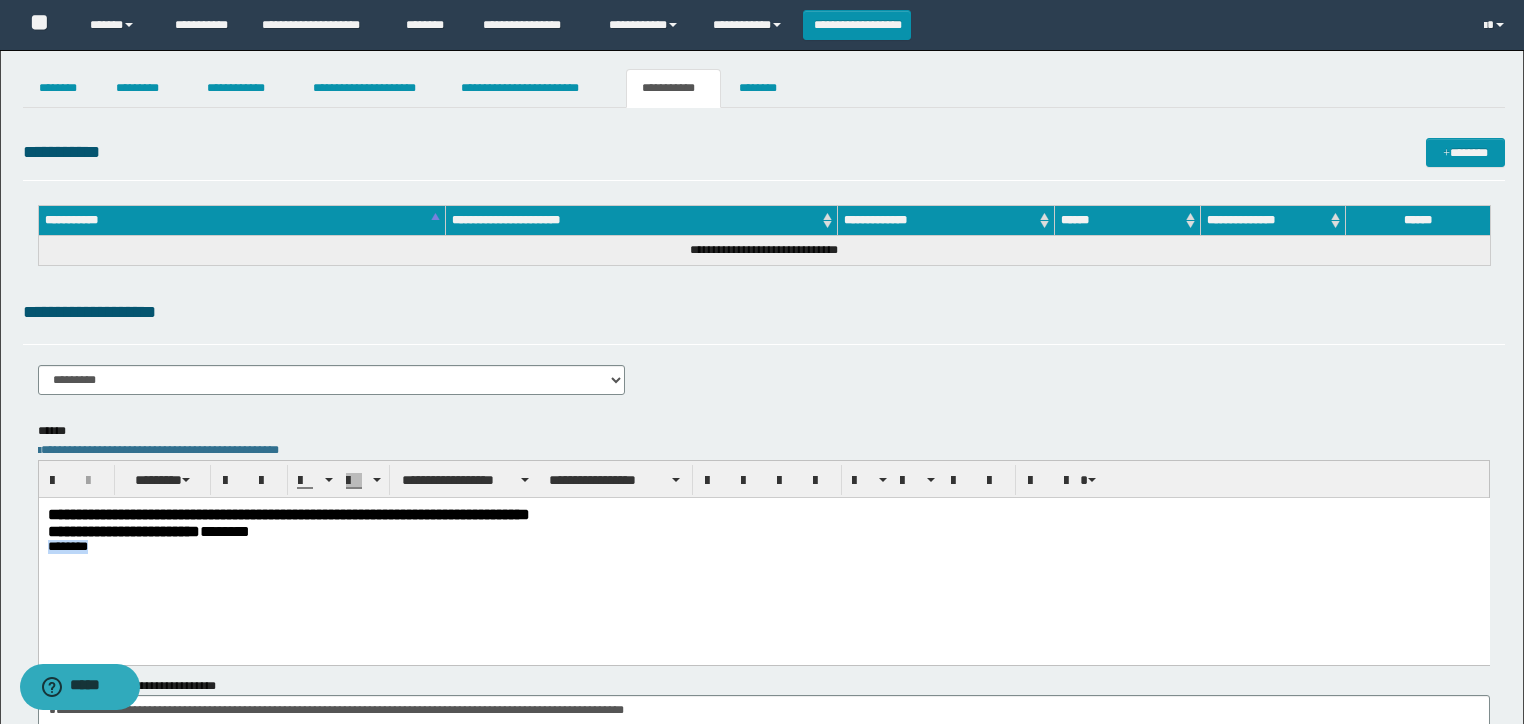 drag, startPoint x: 139, startPoint y: 561, endPoint x: 122, endPoint y: 580, distance: 25.495098 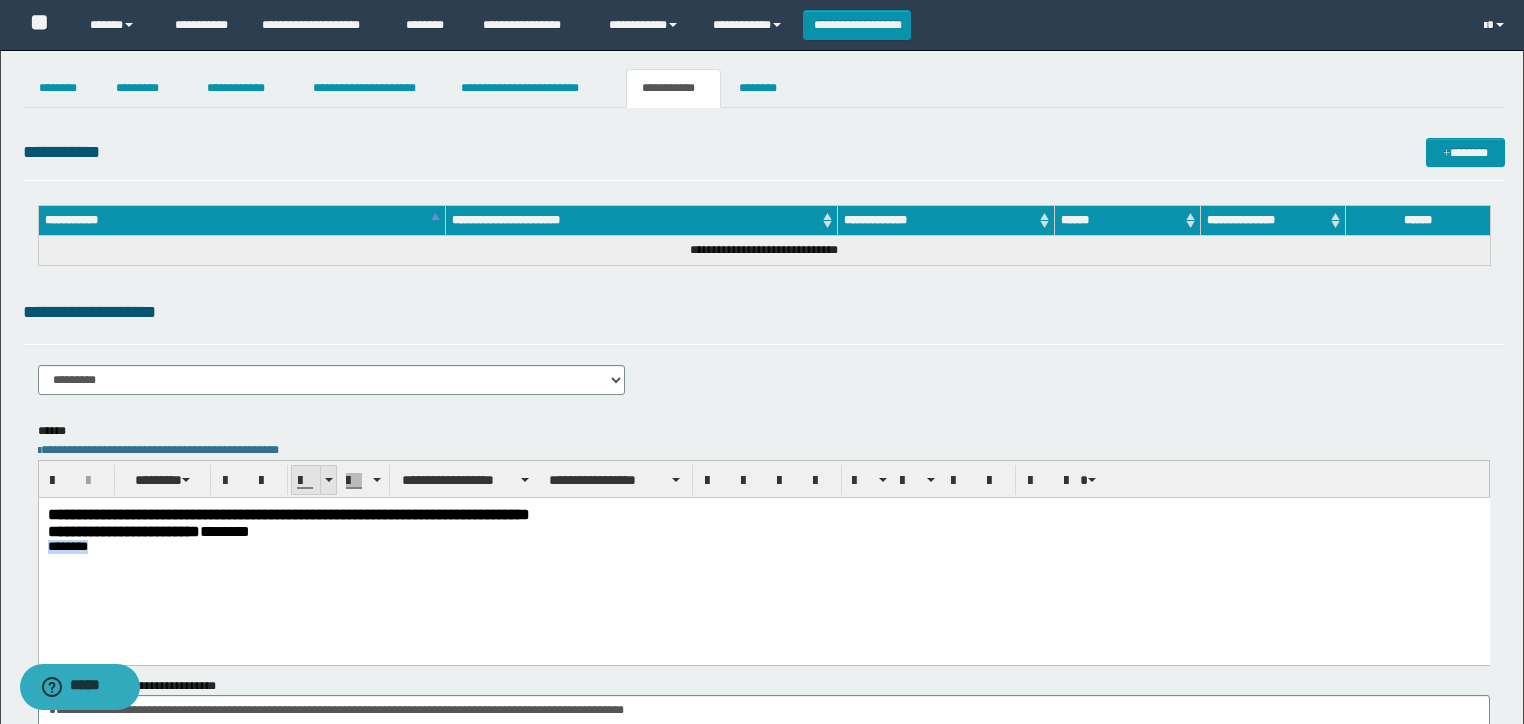 drag, startPoint x: 328, startPoint y: 480, endPoint x: 328, endPoint y: 491, distance: 11 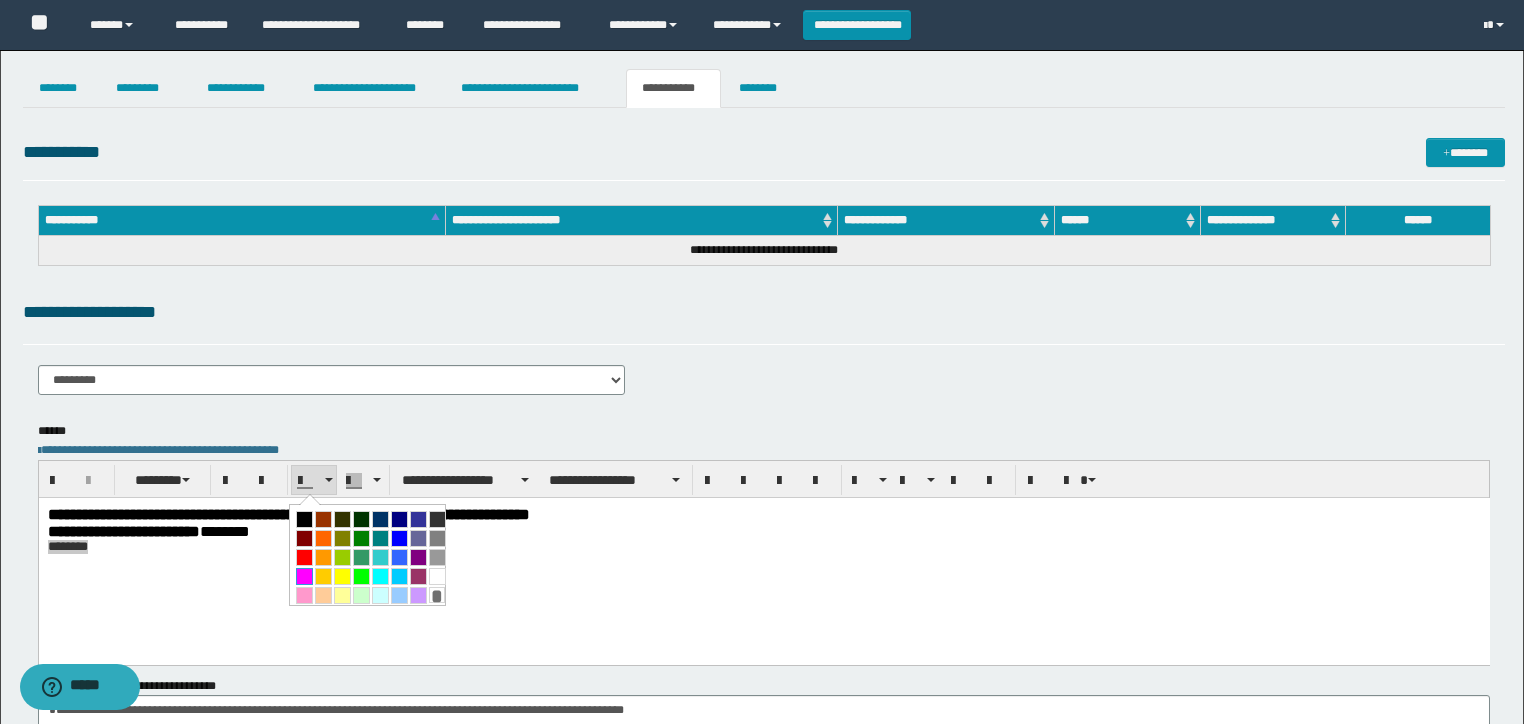 click at bounding box center (304, 576) 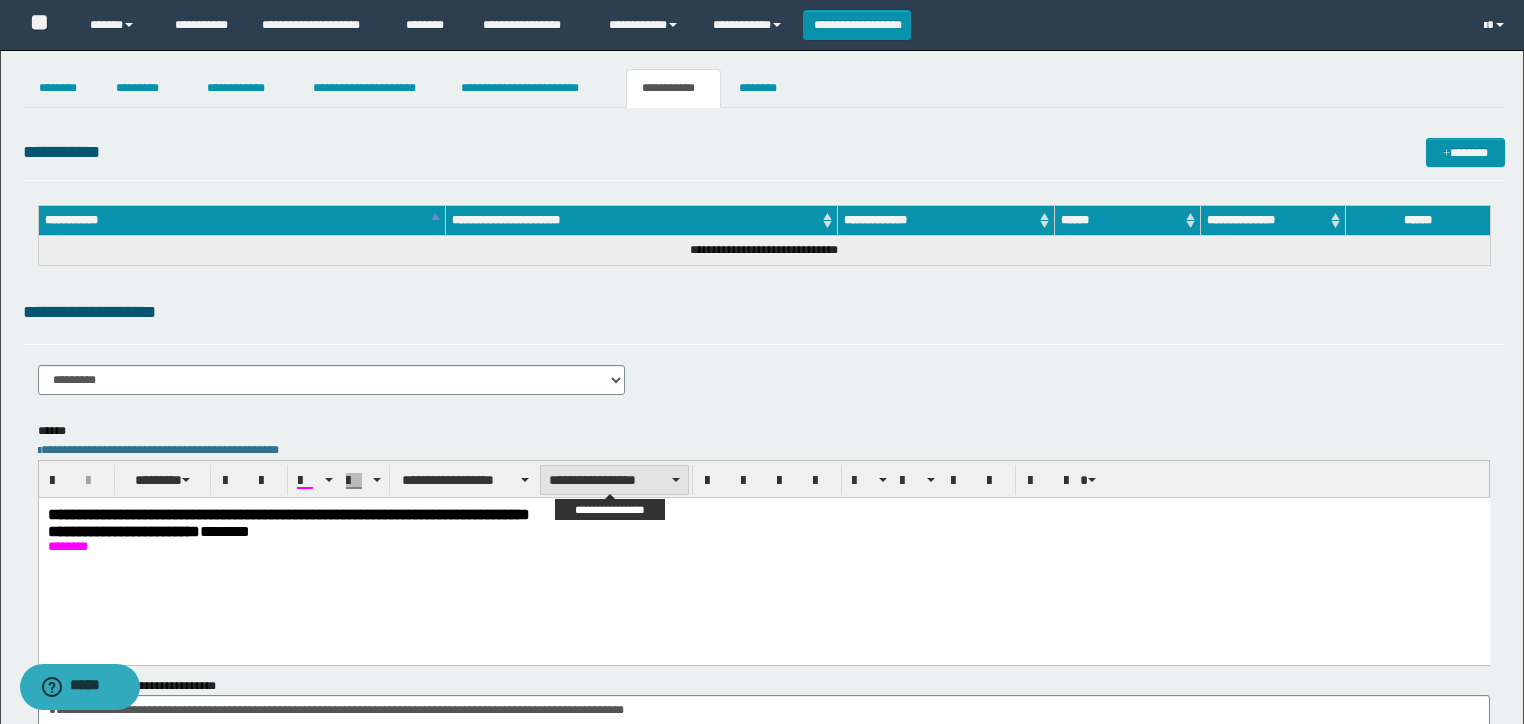 click on "**********" at bounding box center [614, 480] 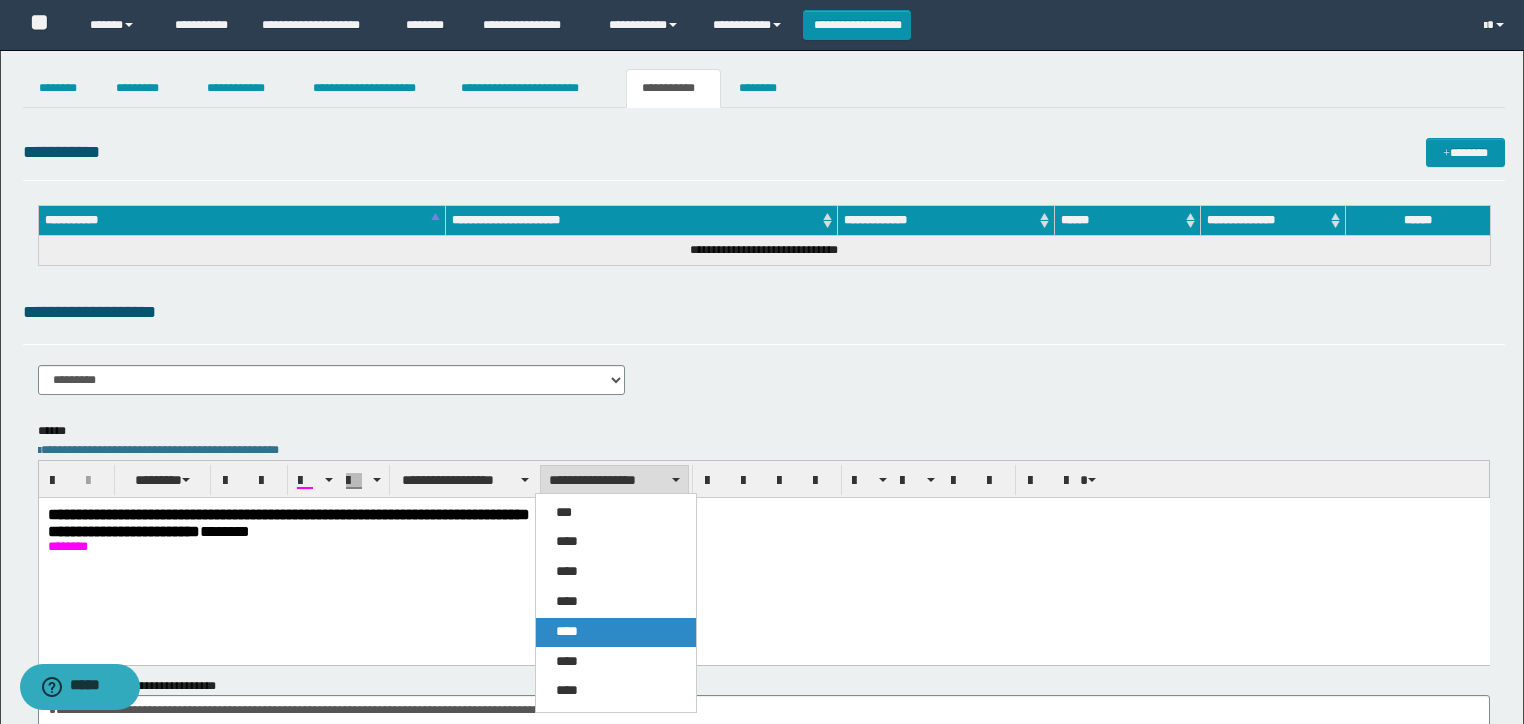 click on "****" at bounding box center [567, 631] 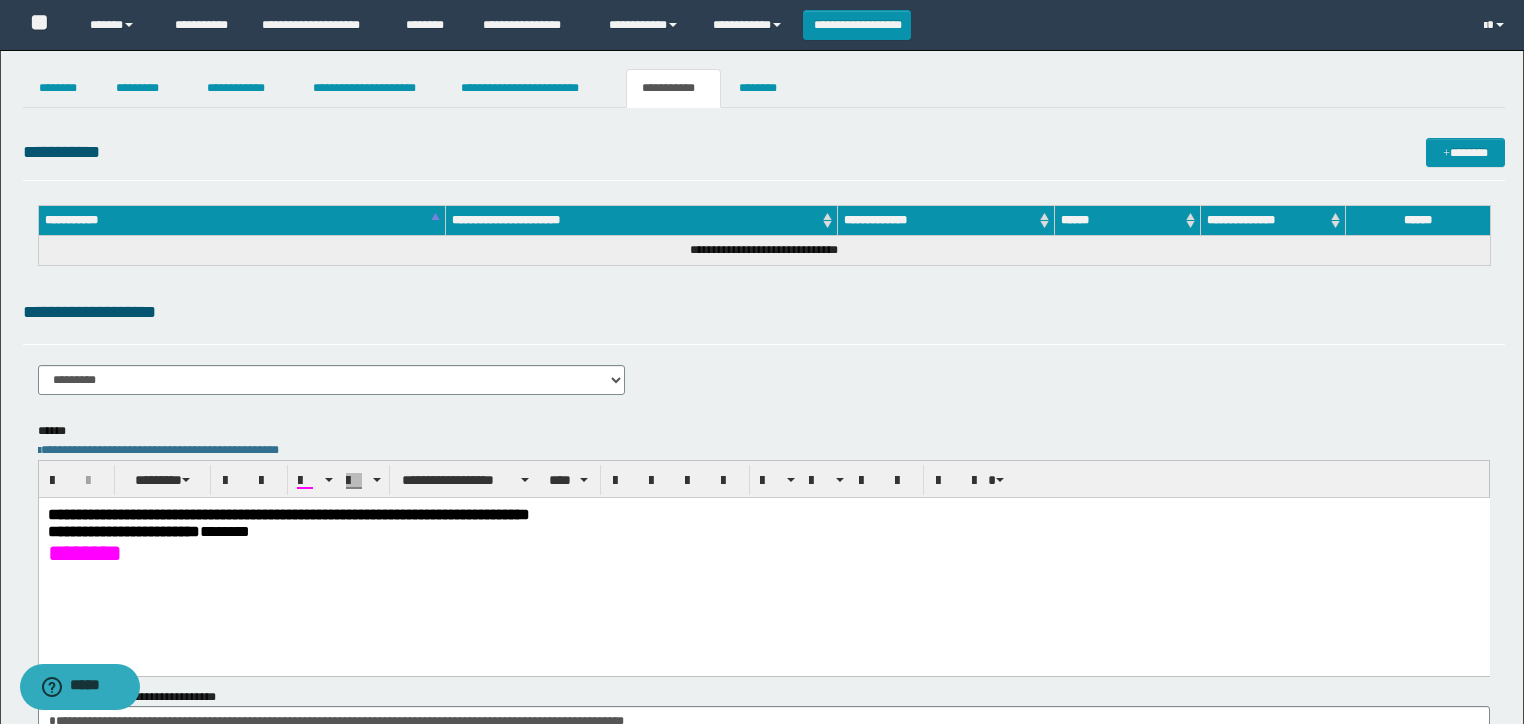 click on "**********" at bounding box center (763, 560) 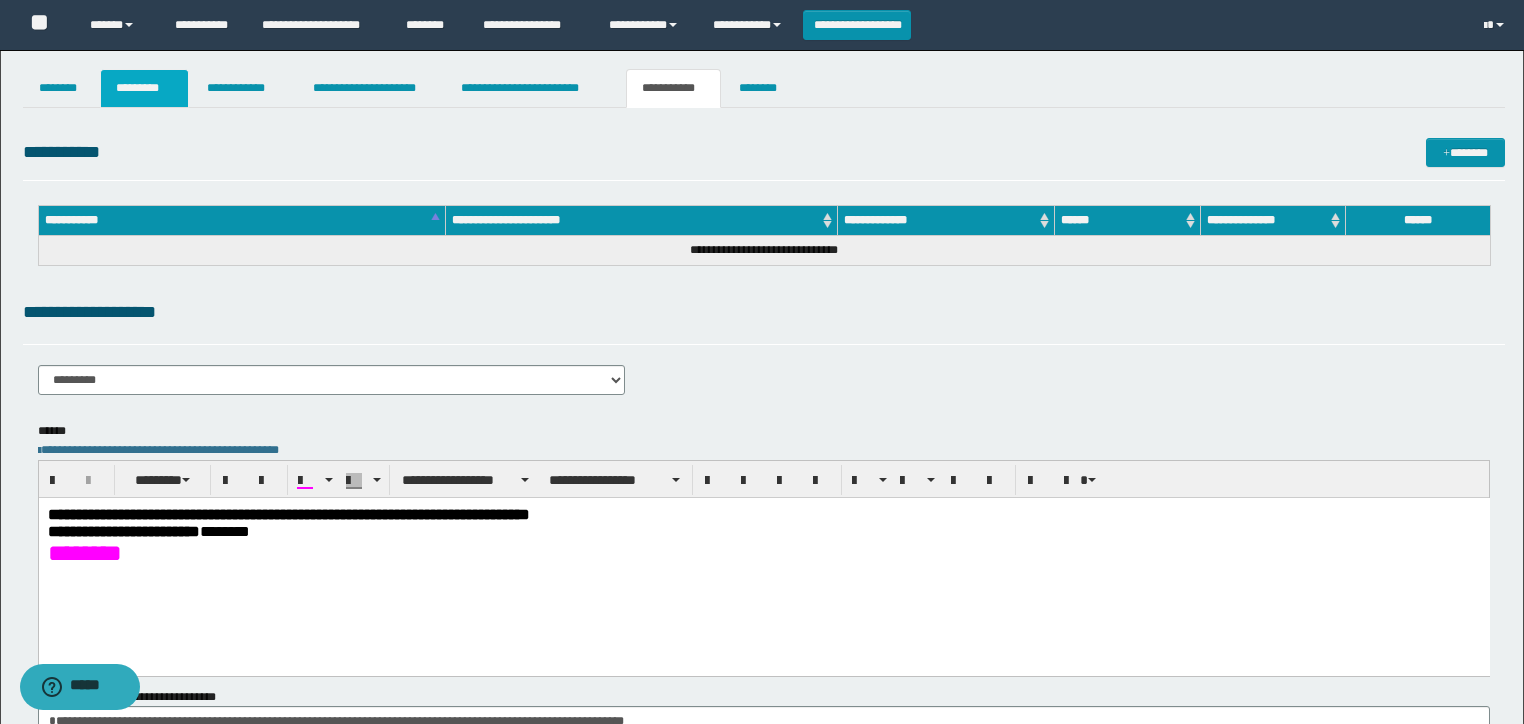 click on "*********" at bounding box center [144, 88] 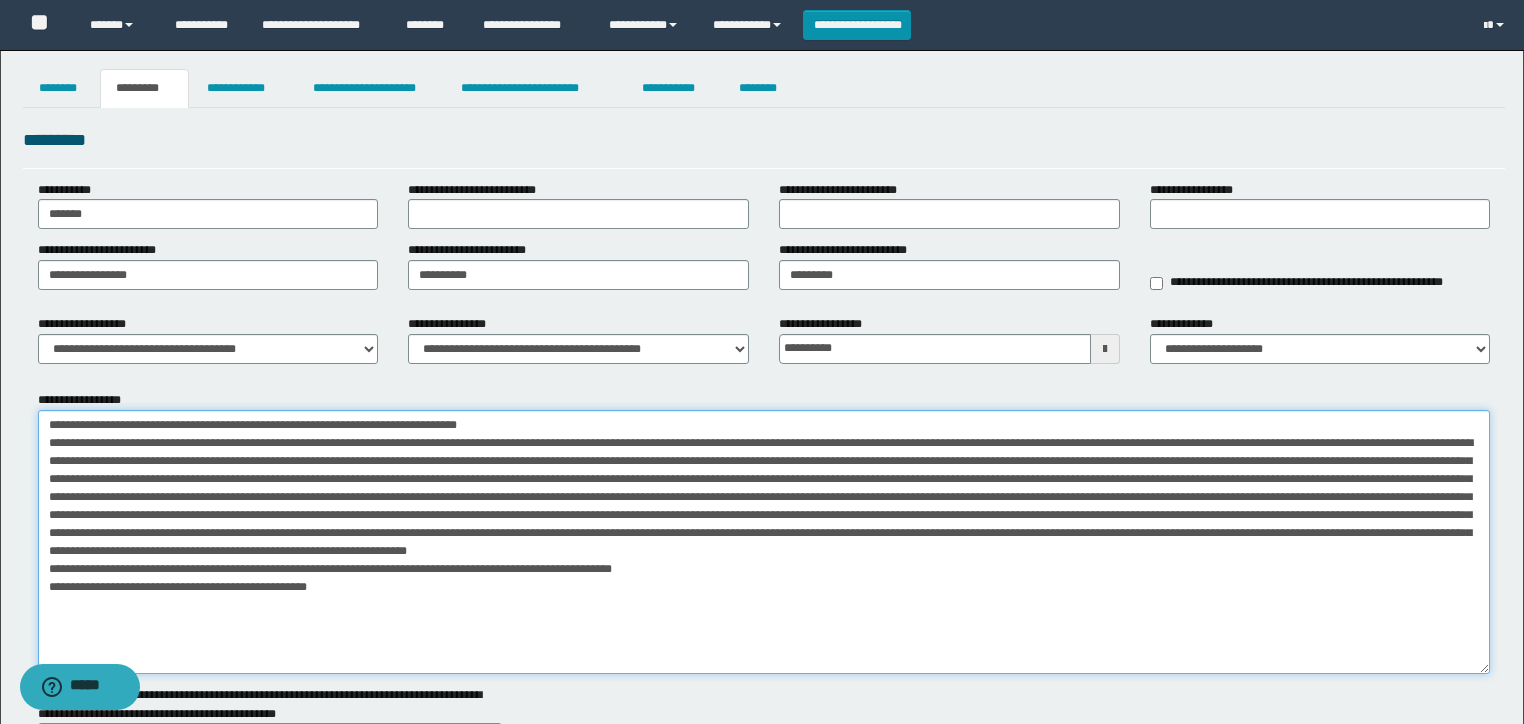 click on "**********" at bounding box center (764, 542) 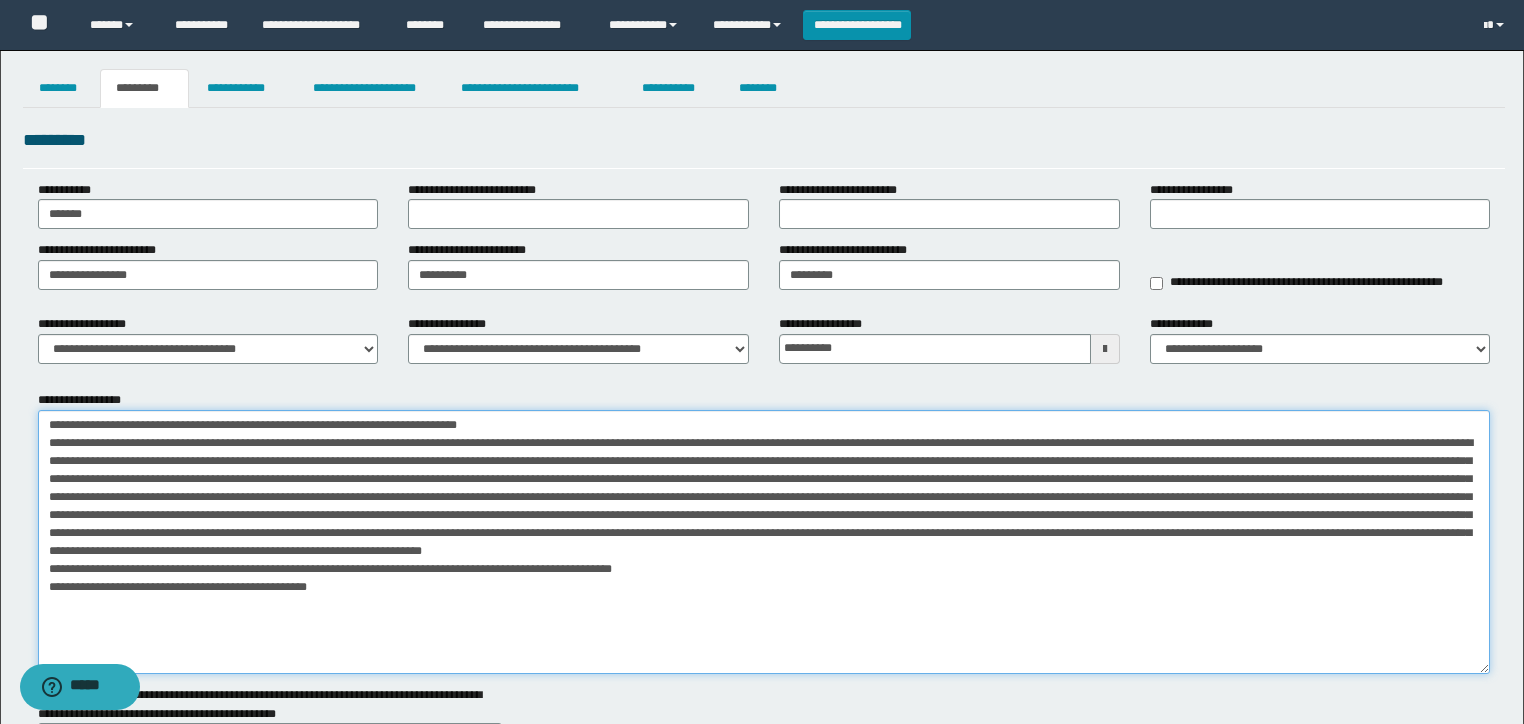 click on "**********" at bounding box center [764, 542] 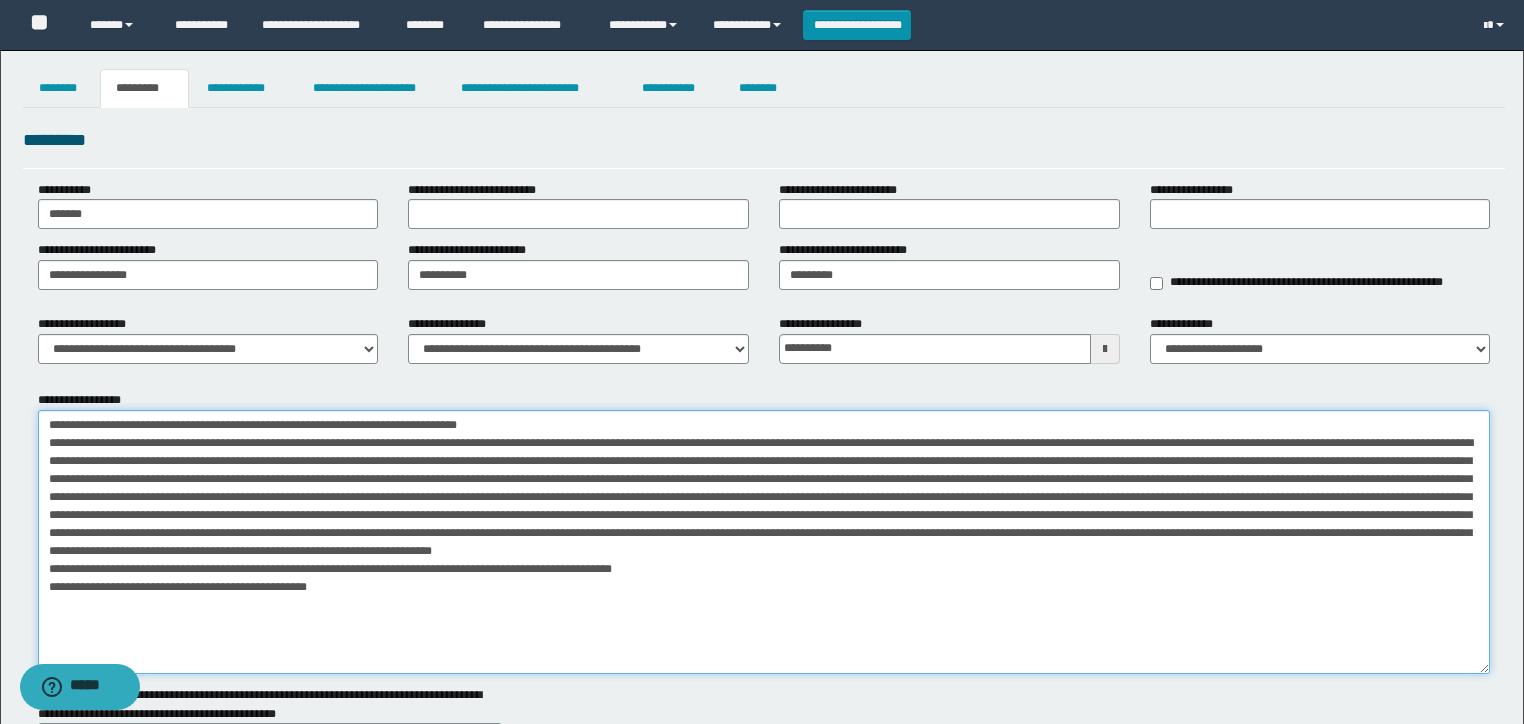 drag, startPoint x: 1364, startPoint y: 516, endPoint x: 1390, endPoint y: 508, distance: 27.202942 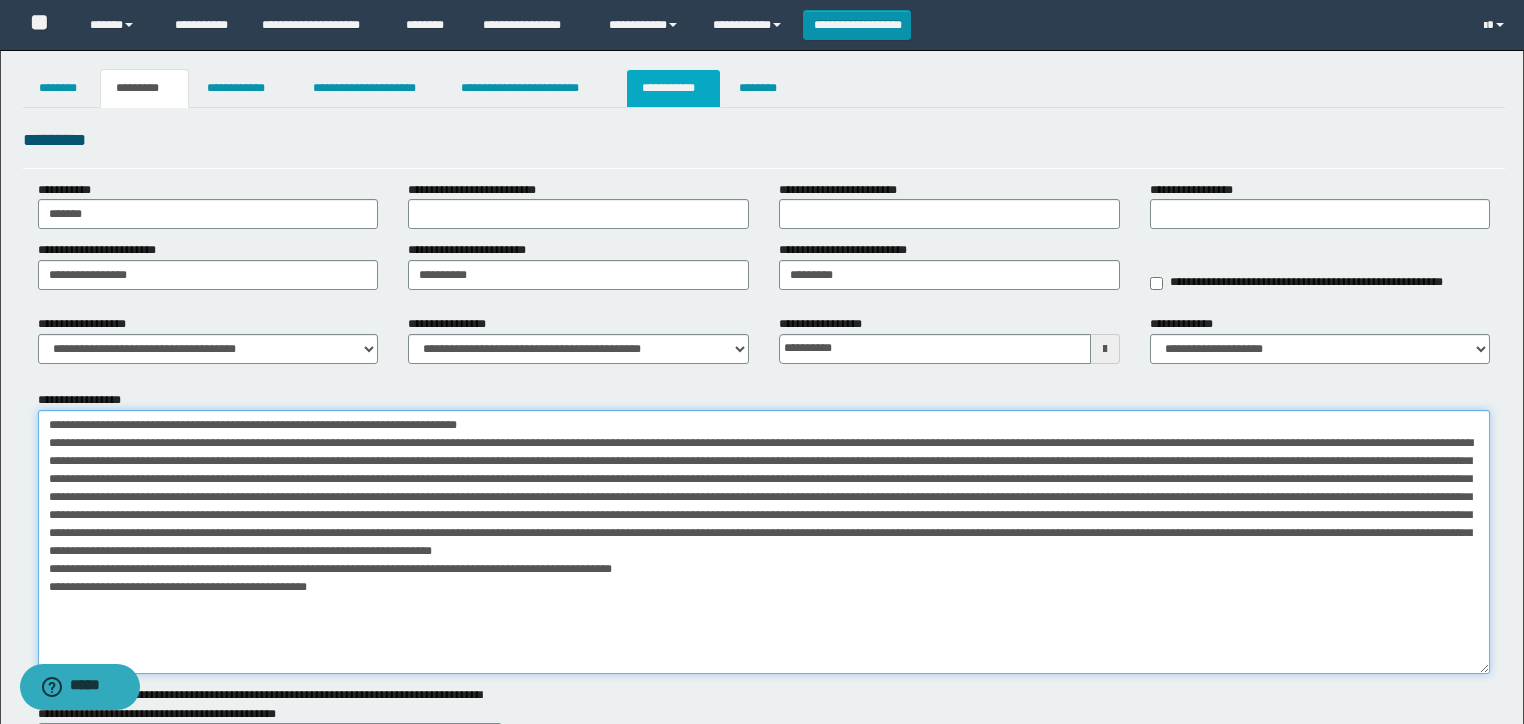 type on "**********" 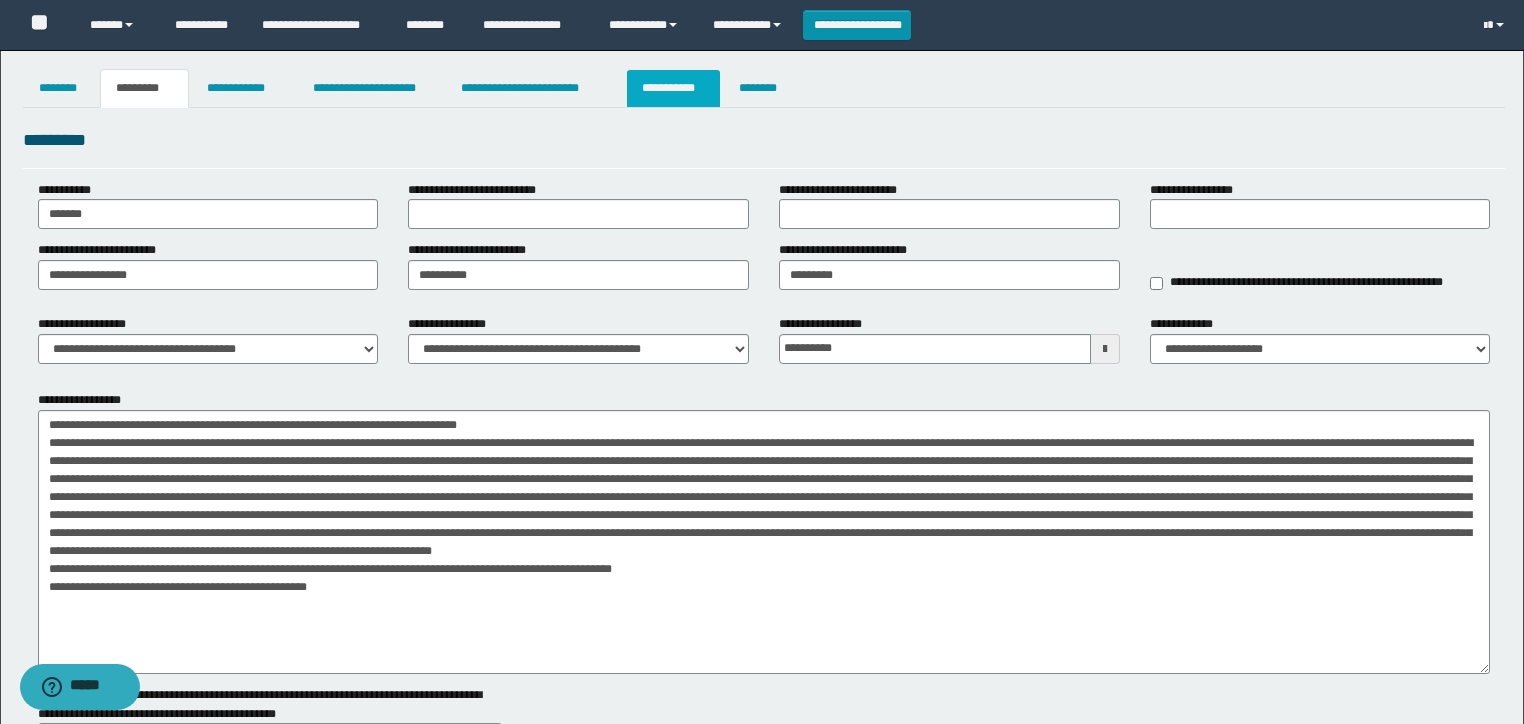 click on "**********" at bounding box center (673, 88) 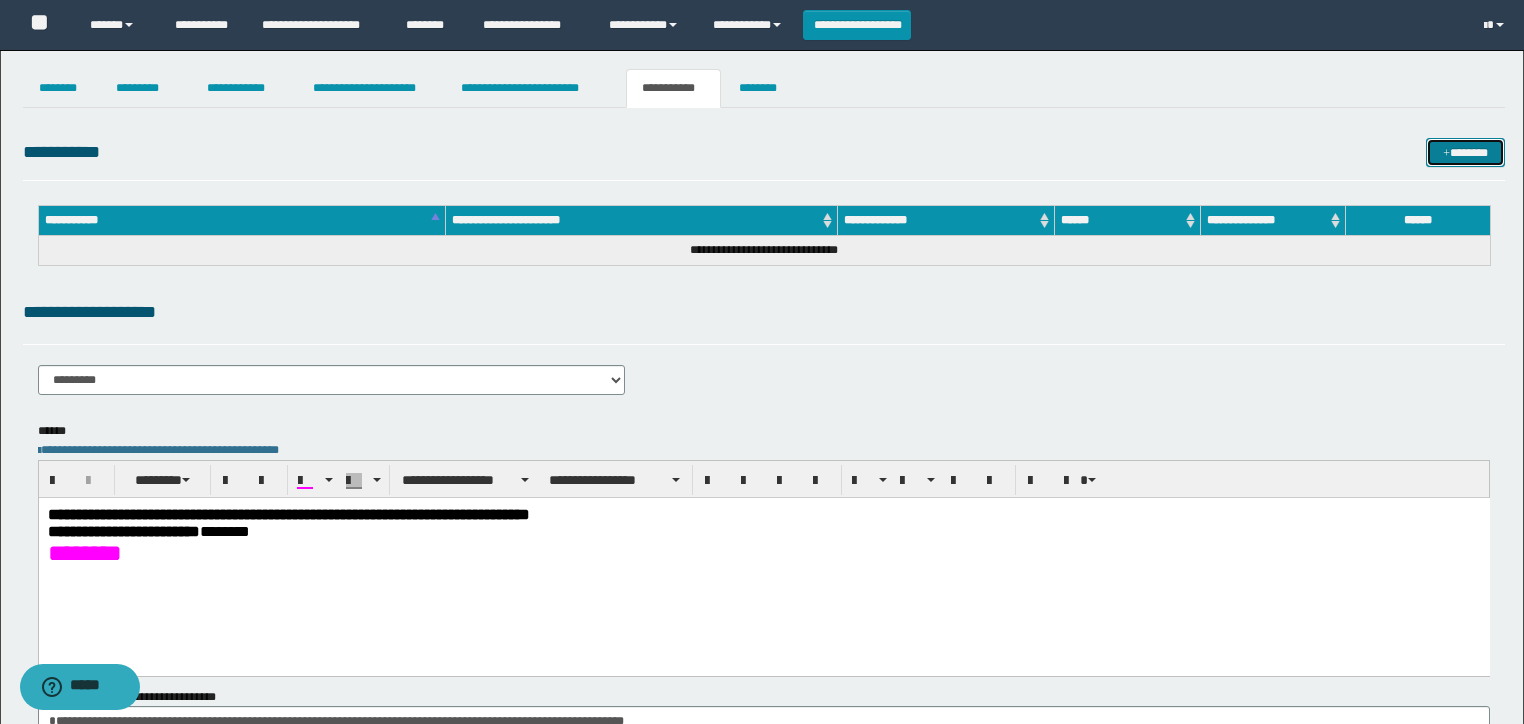click on "*******" at bounding box center [1465, 153] 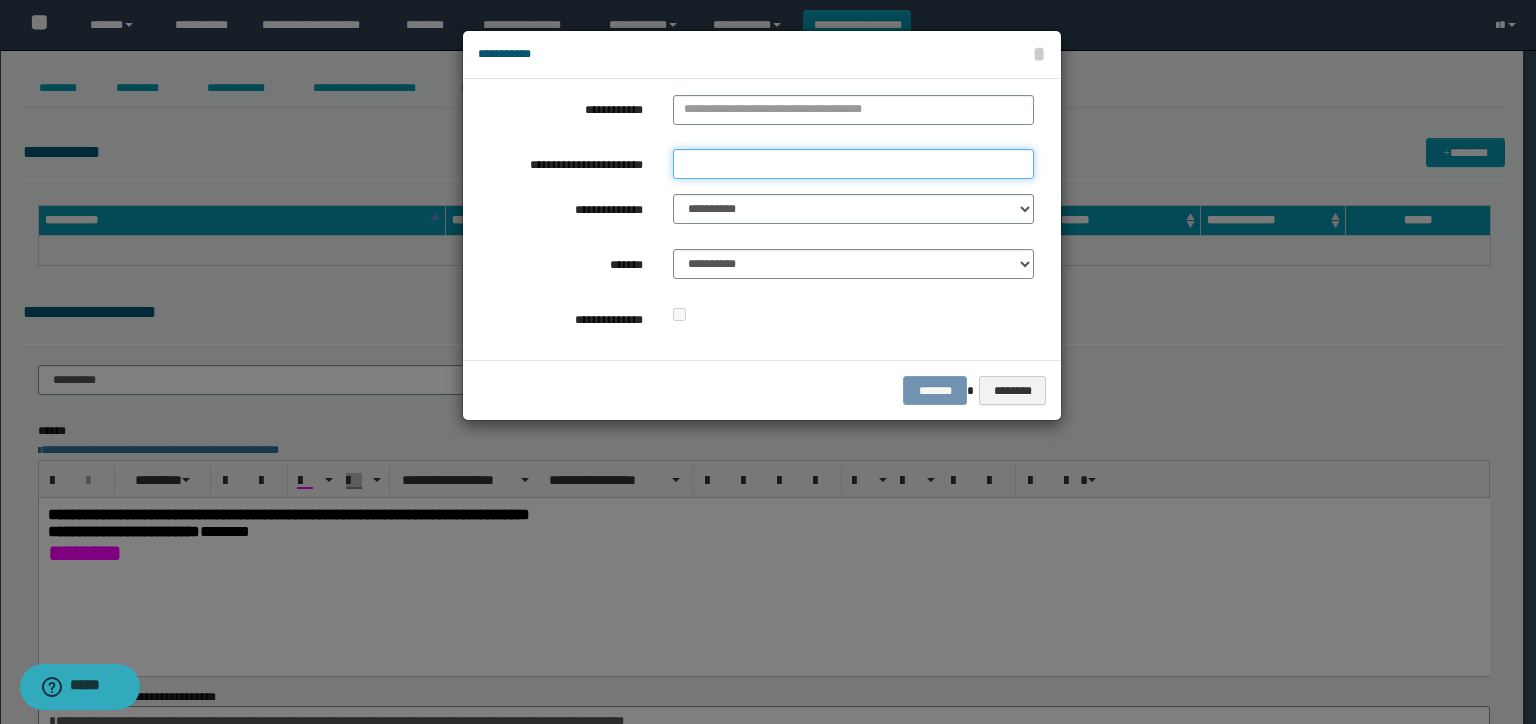 click on "**********" at bounding box center (853, 164) 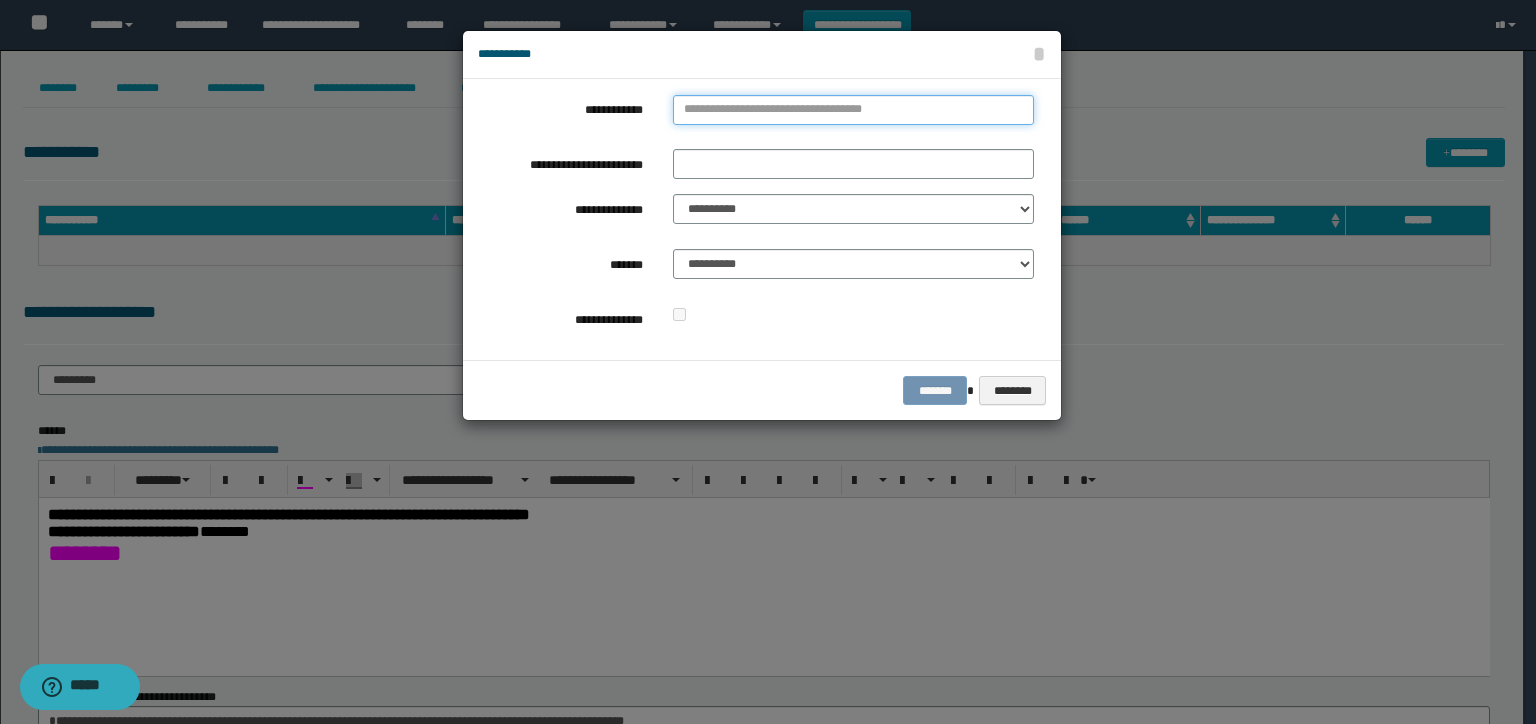 click on "**********" at bounding box center [853, 110] 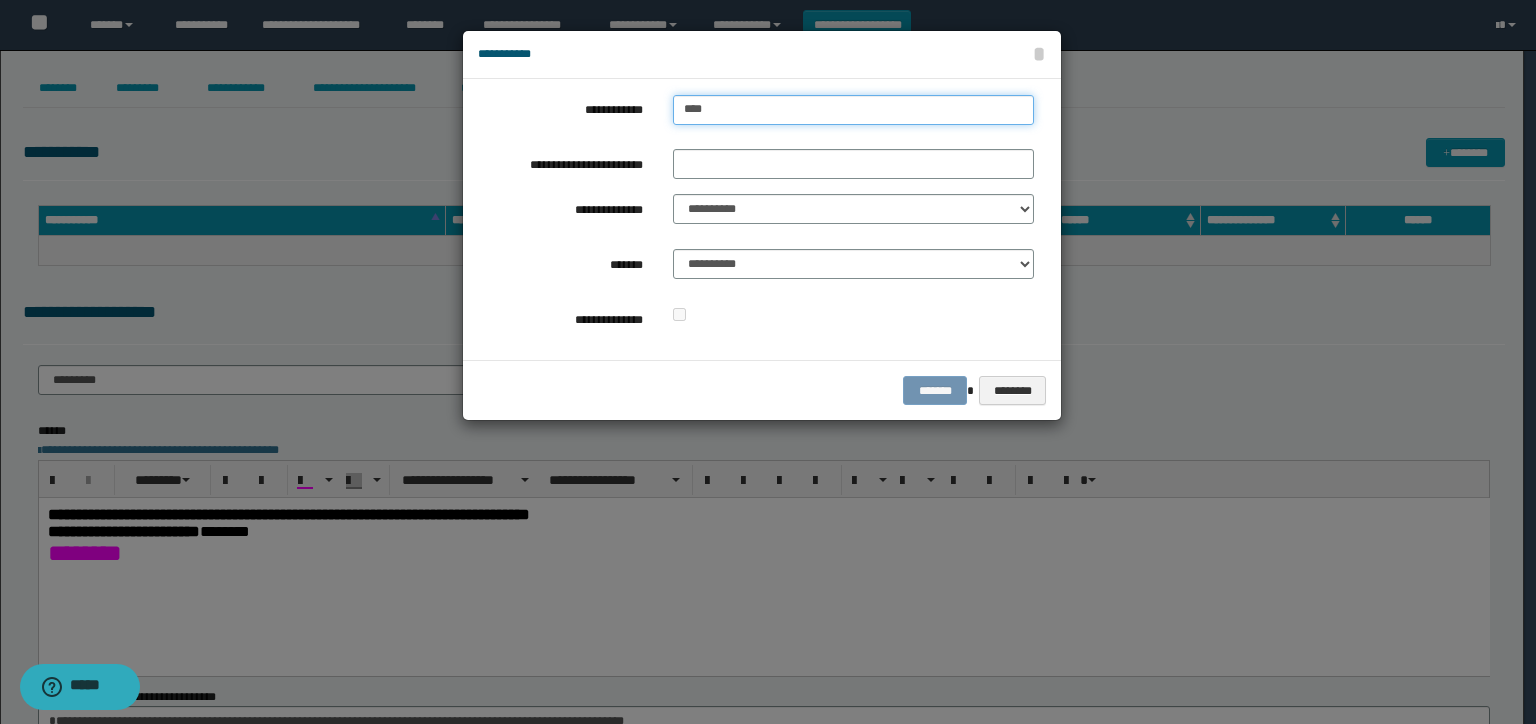 type on "****" 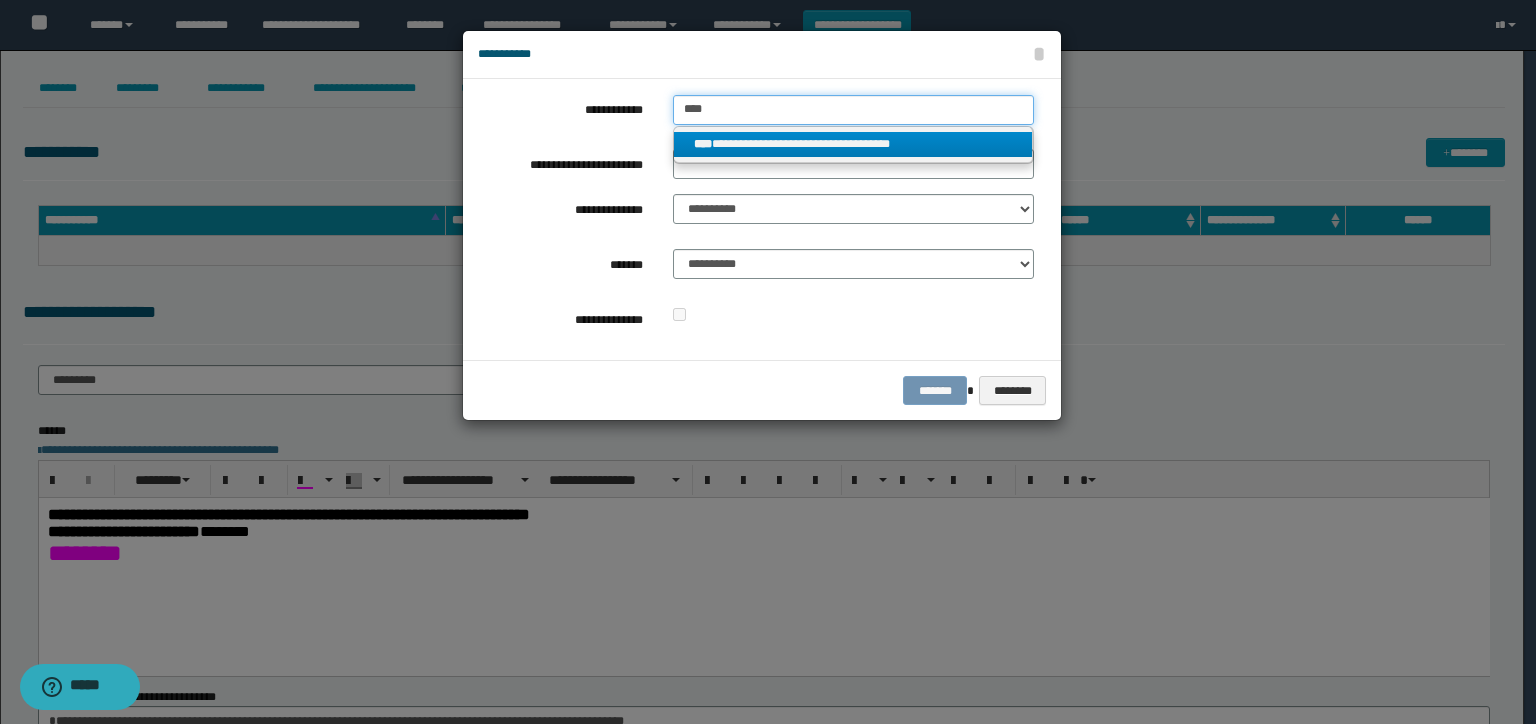 type on "****" 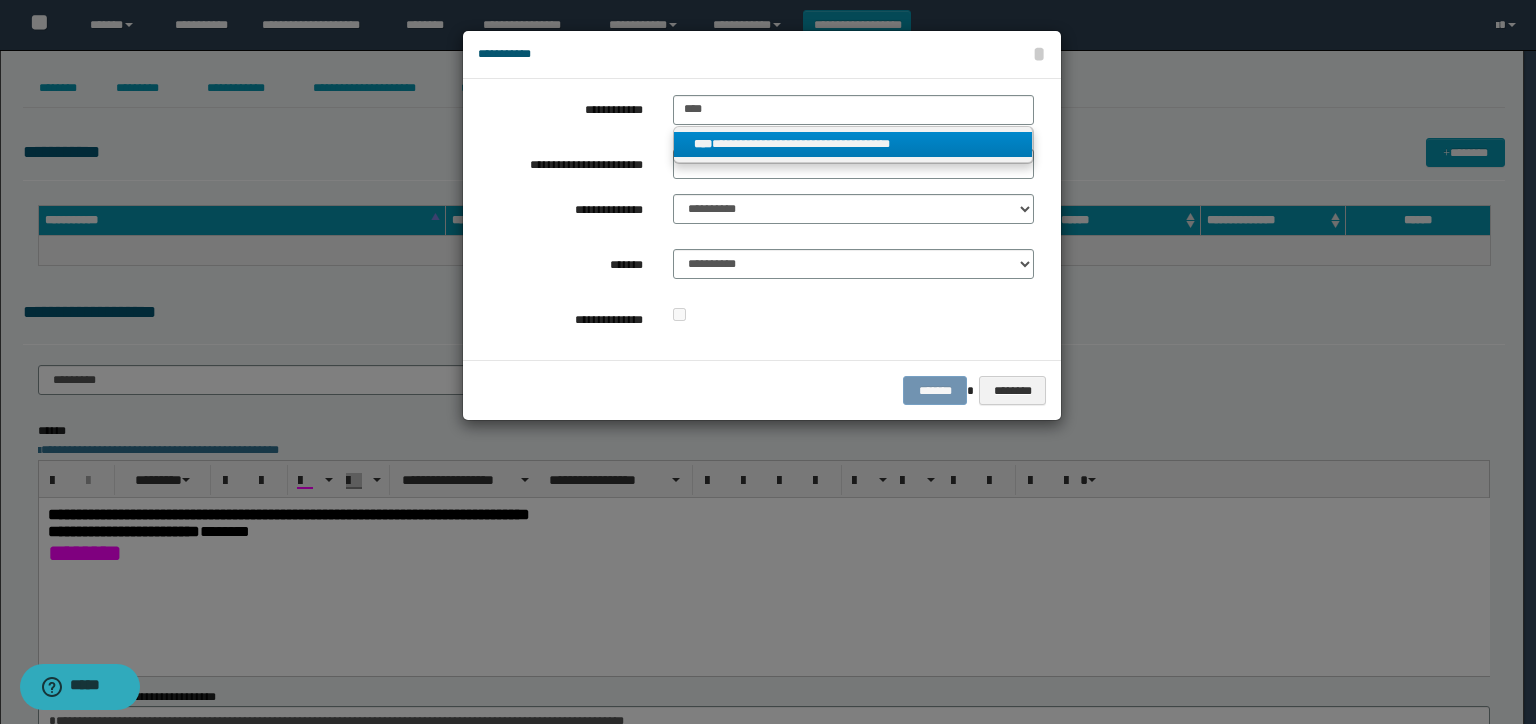 drag, startPoint x: 732, startPoint y: 141, endPoint x: 735, endPoint y: 159, distance: 18.248287 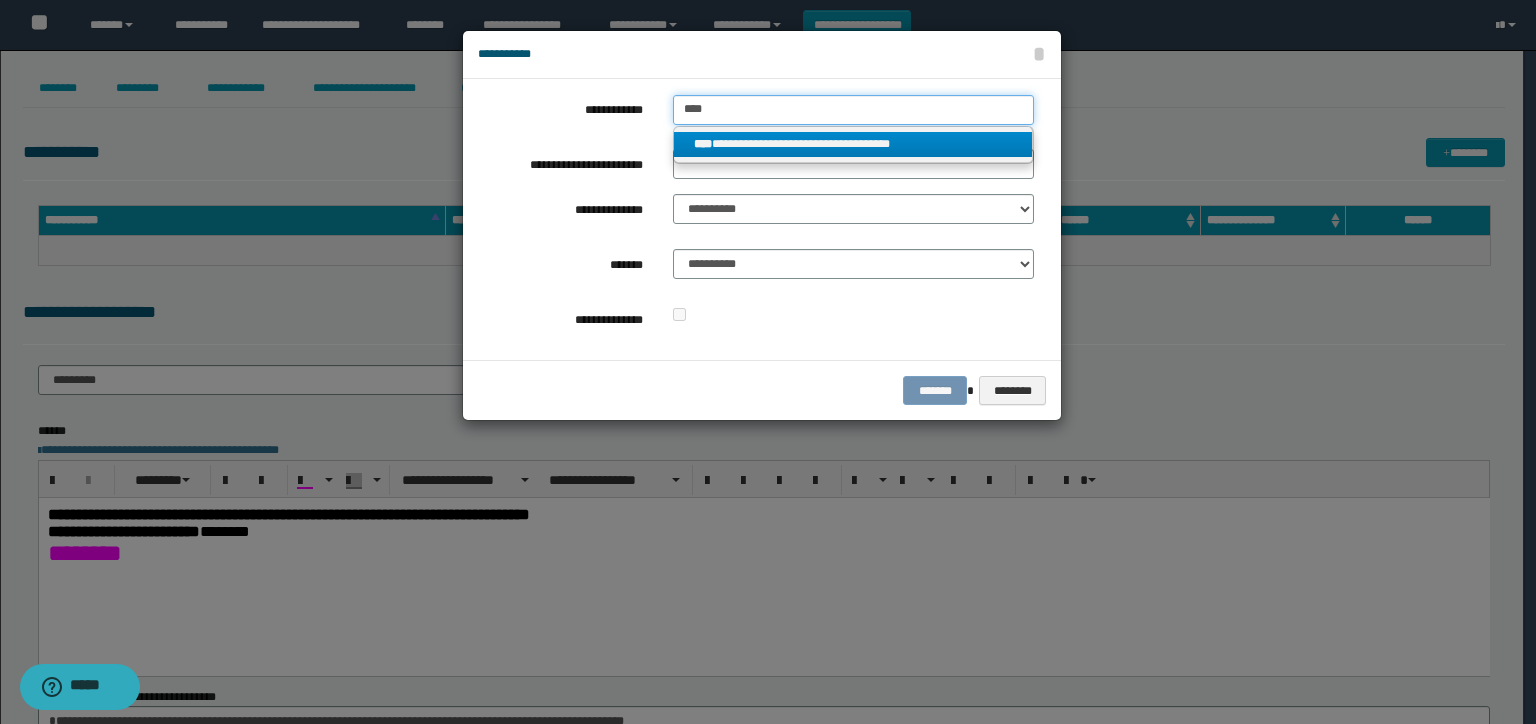 type 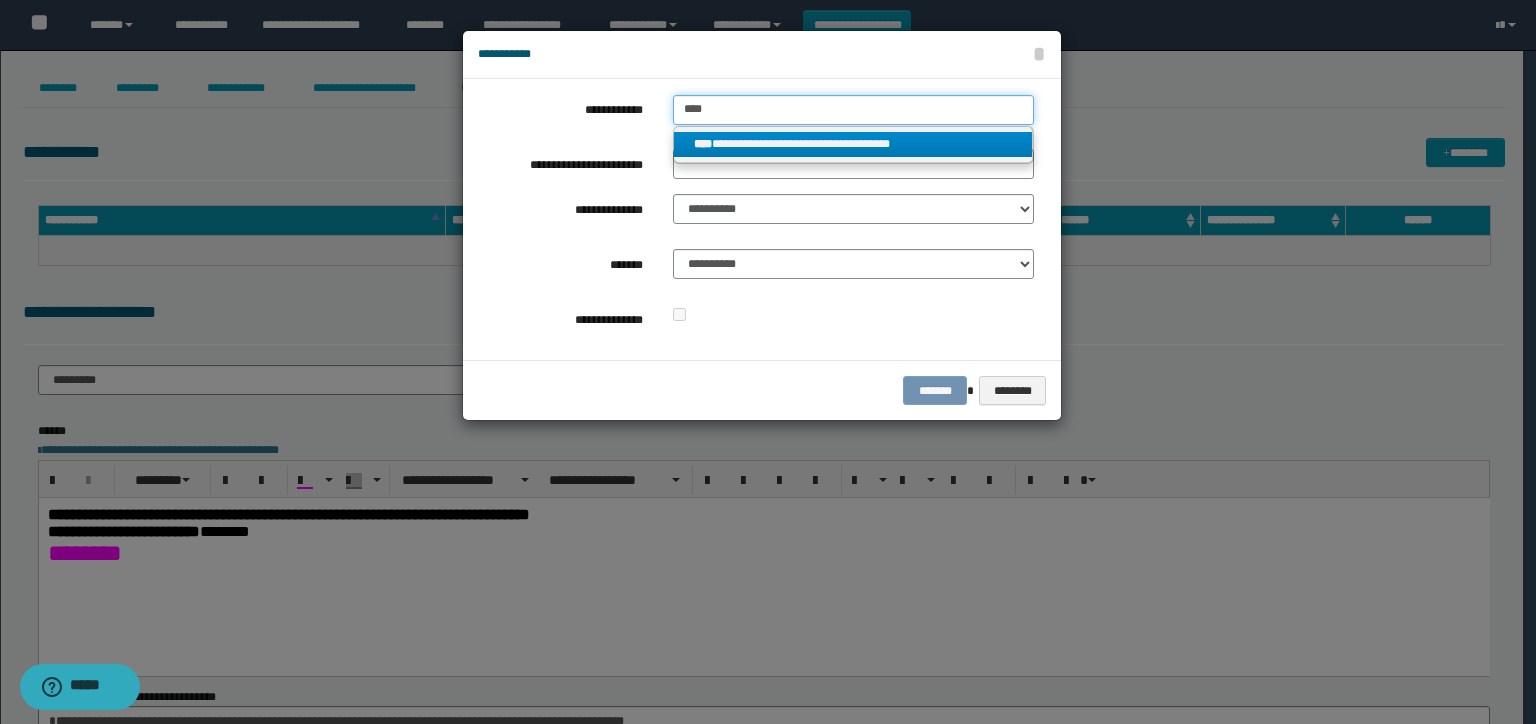 type on "**********" 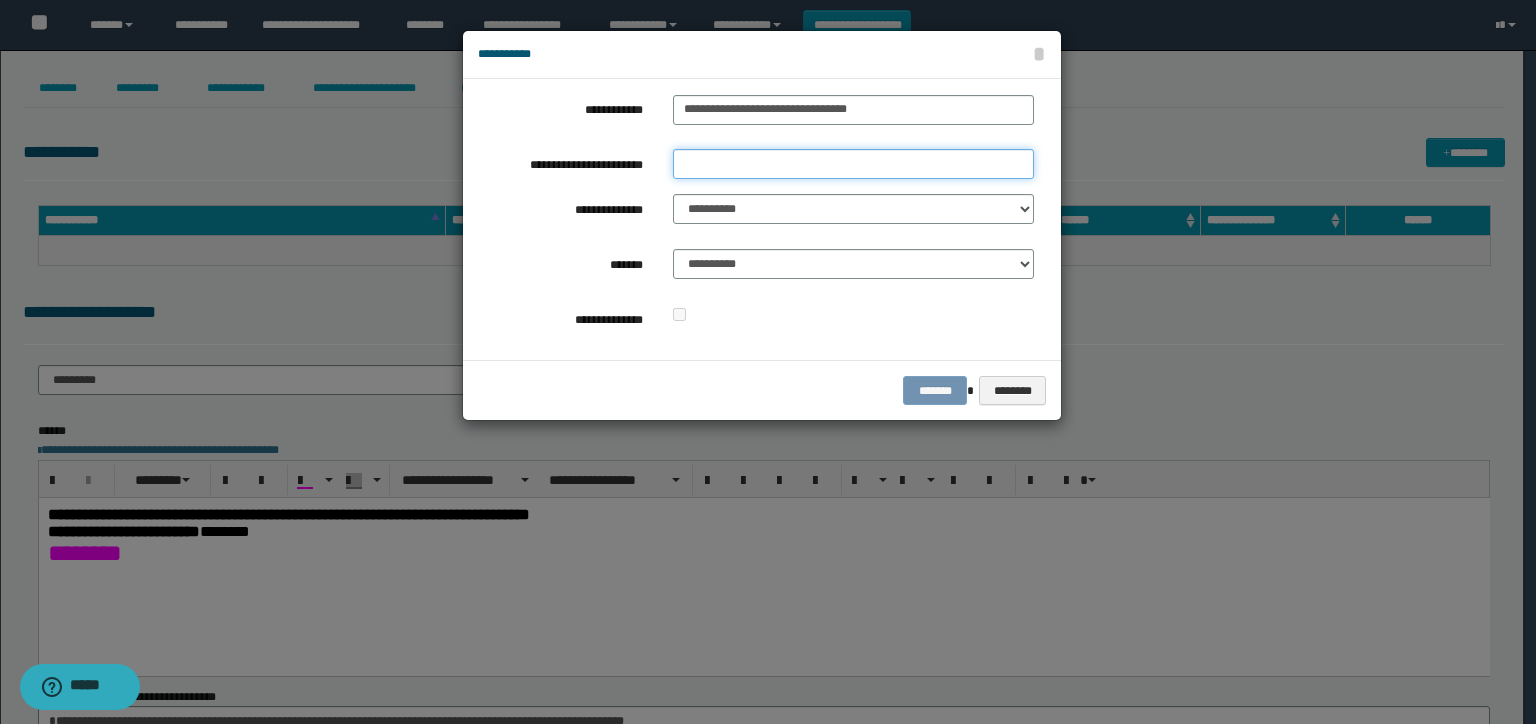 click on "**********" at bounding box center [853, 164] 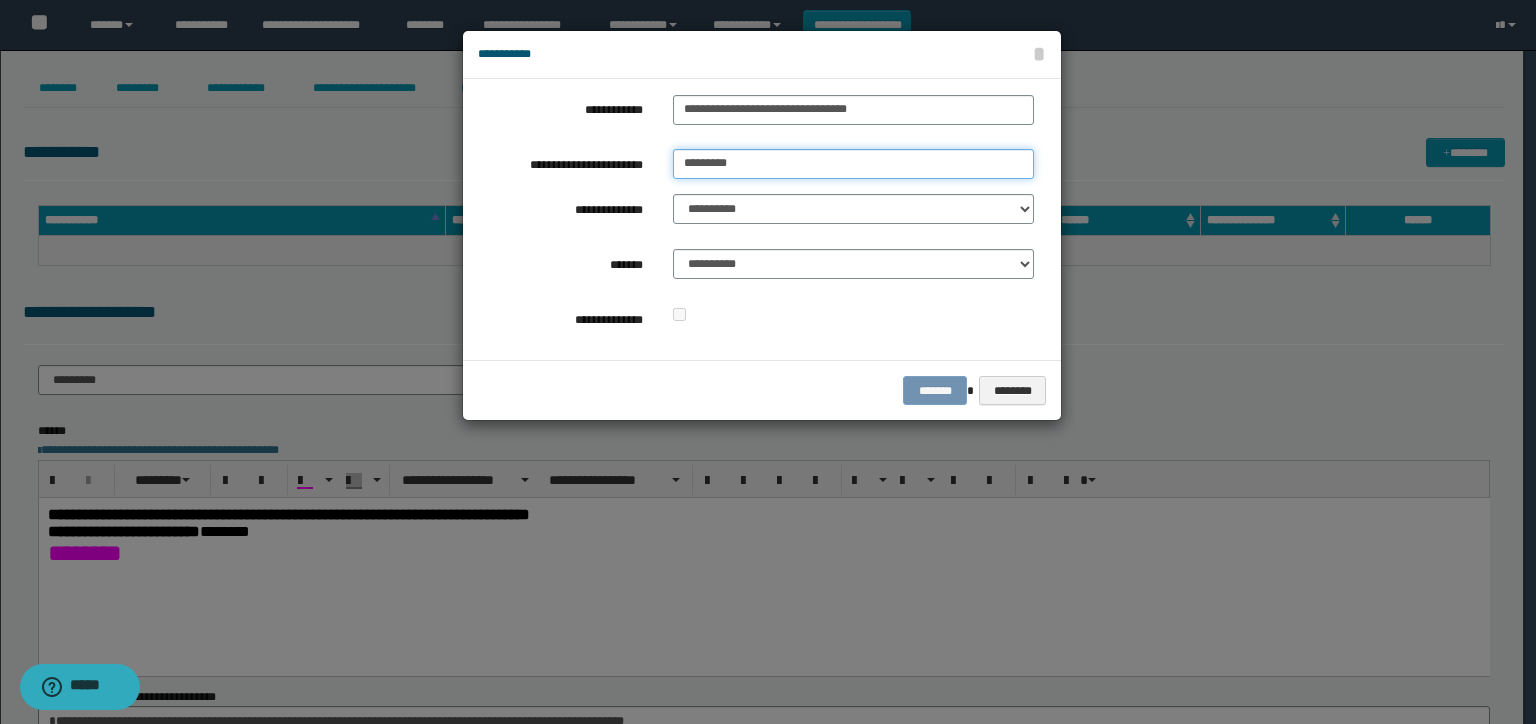 type on "*********" 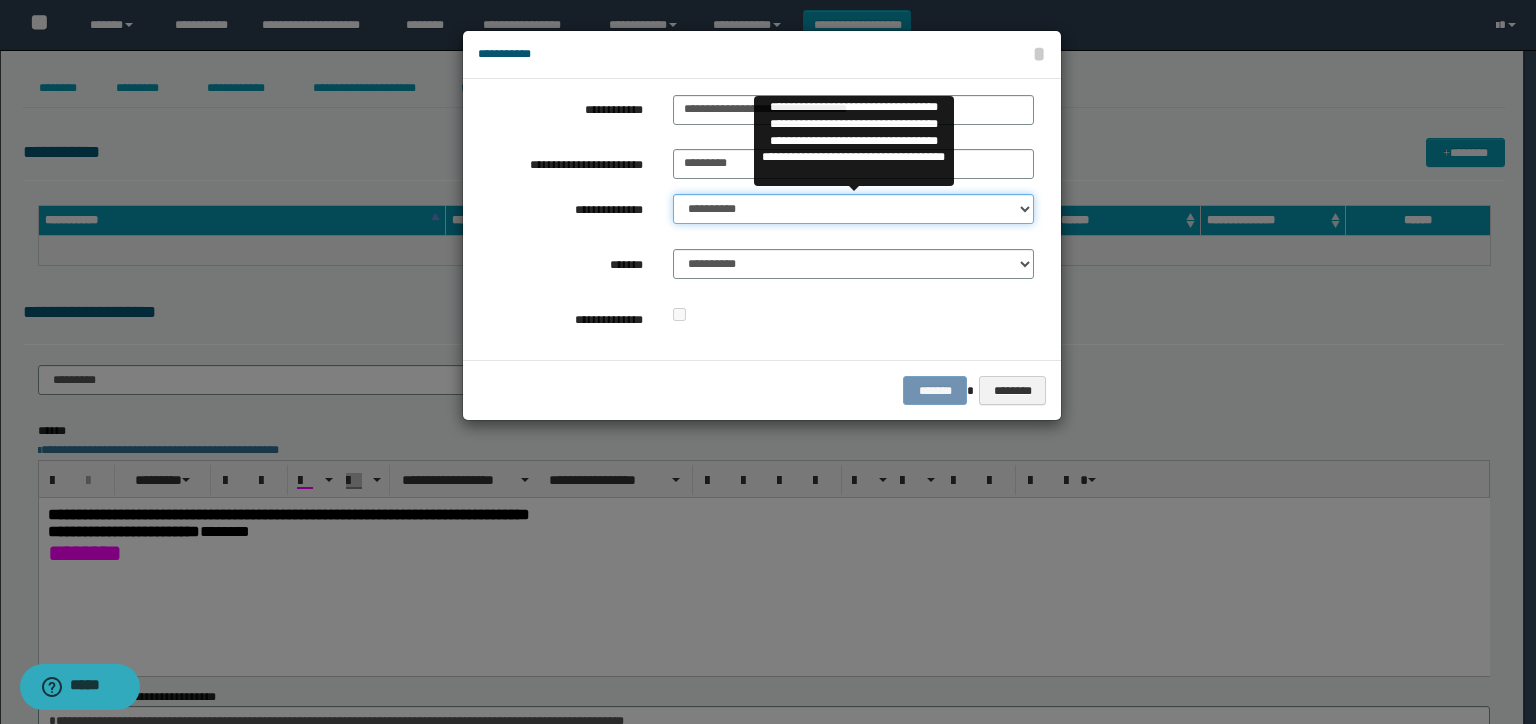 click on "**********" at bounding box center (853, 209) 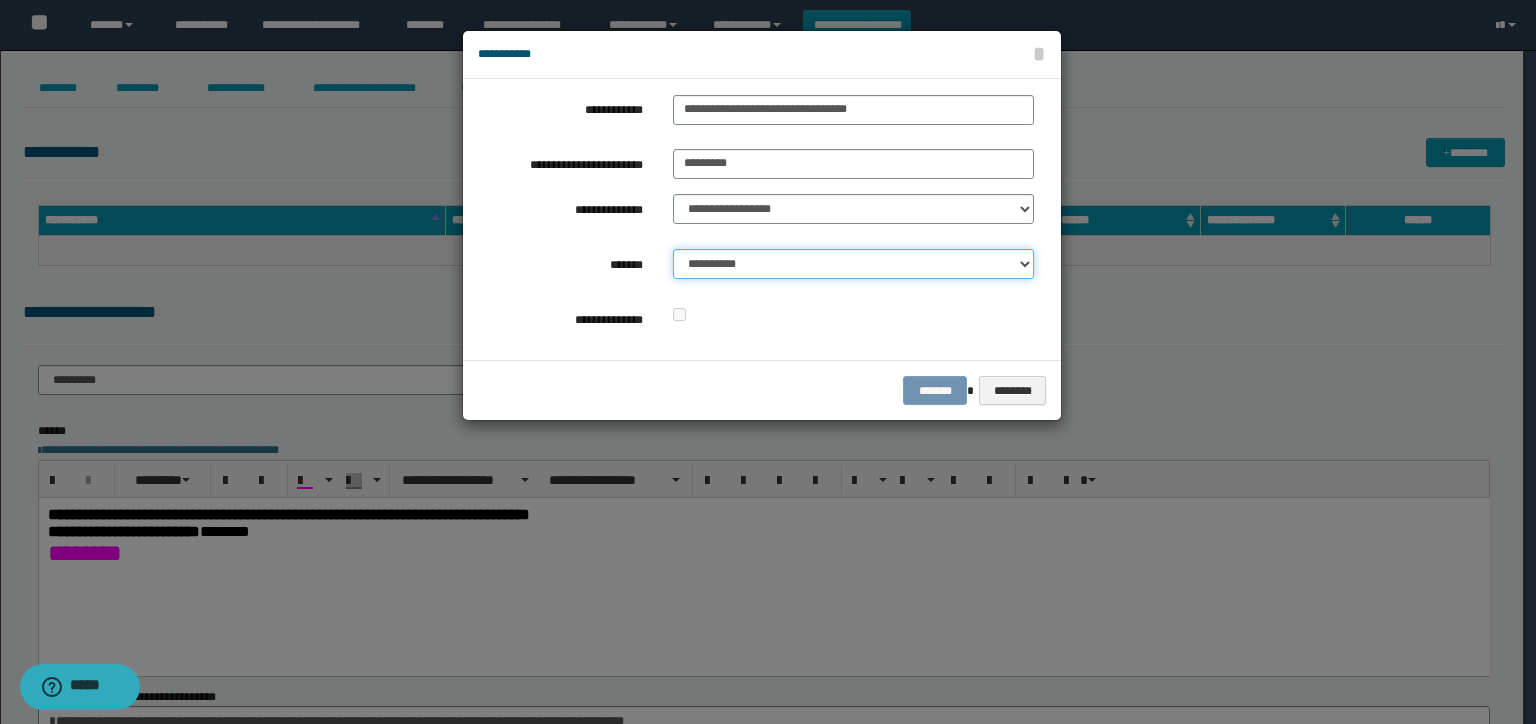 click on "**********" at bounding box center (853, 264) 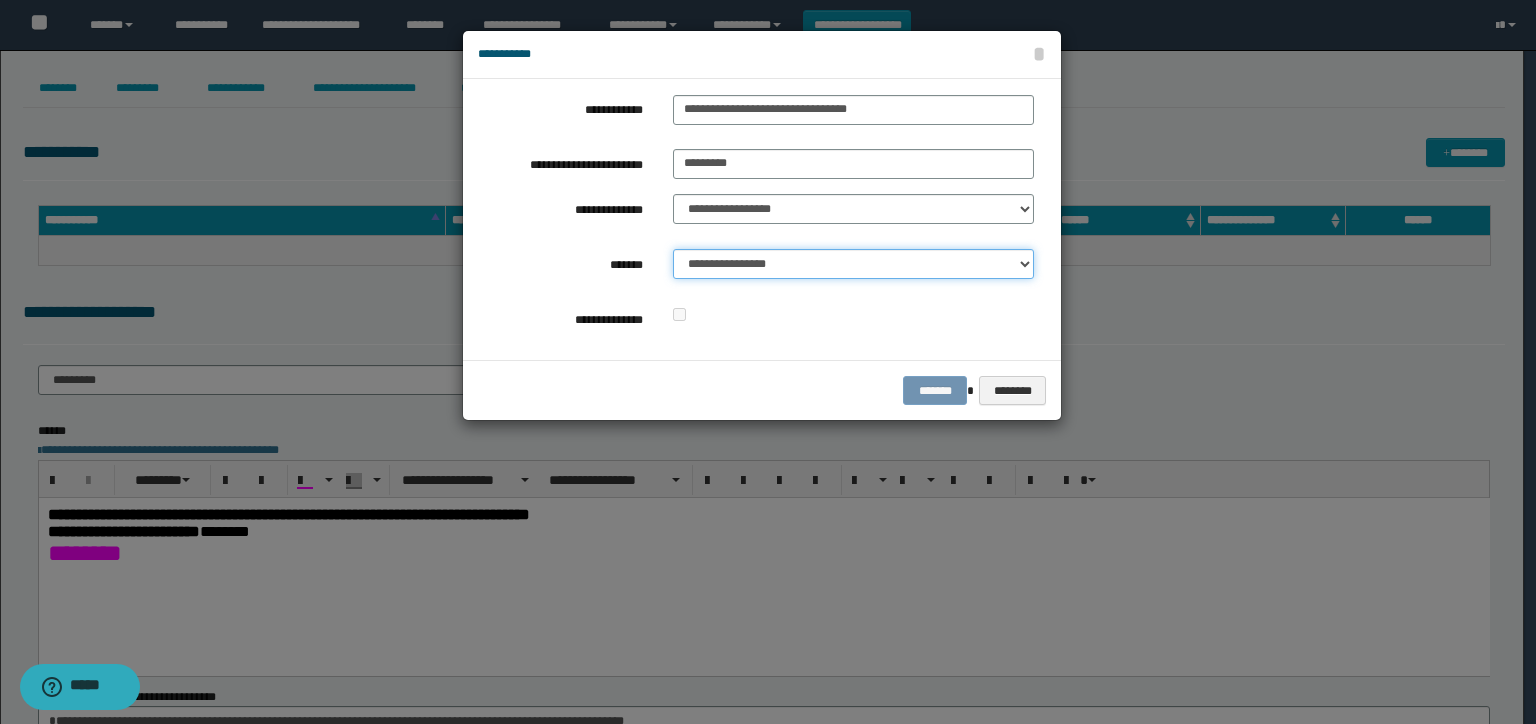 click on "**********" at bounding box center [853, 264] 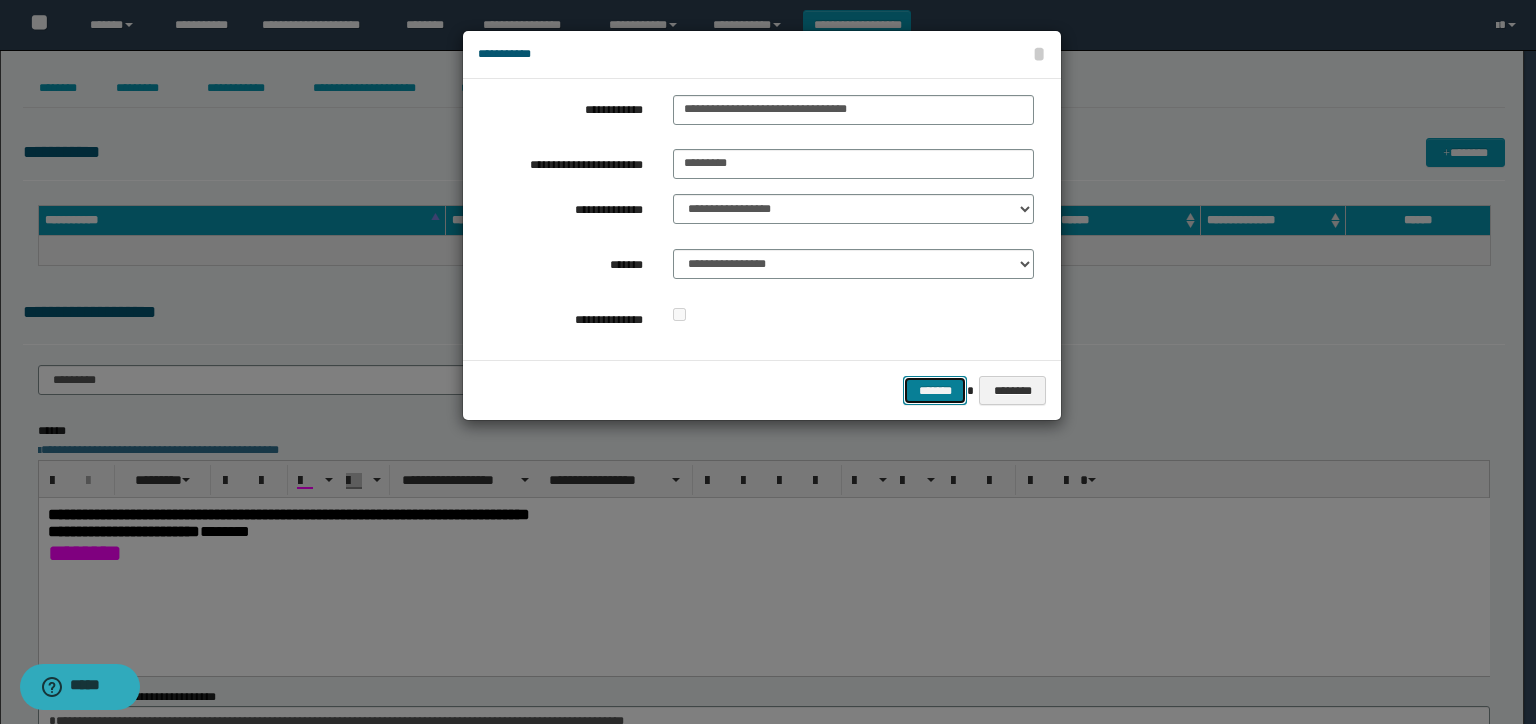 click on "*******" at bounding box center (935, 391) 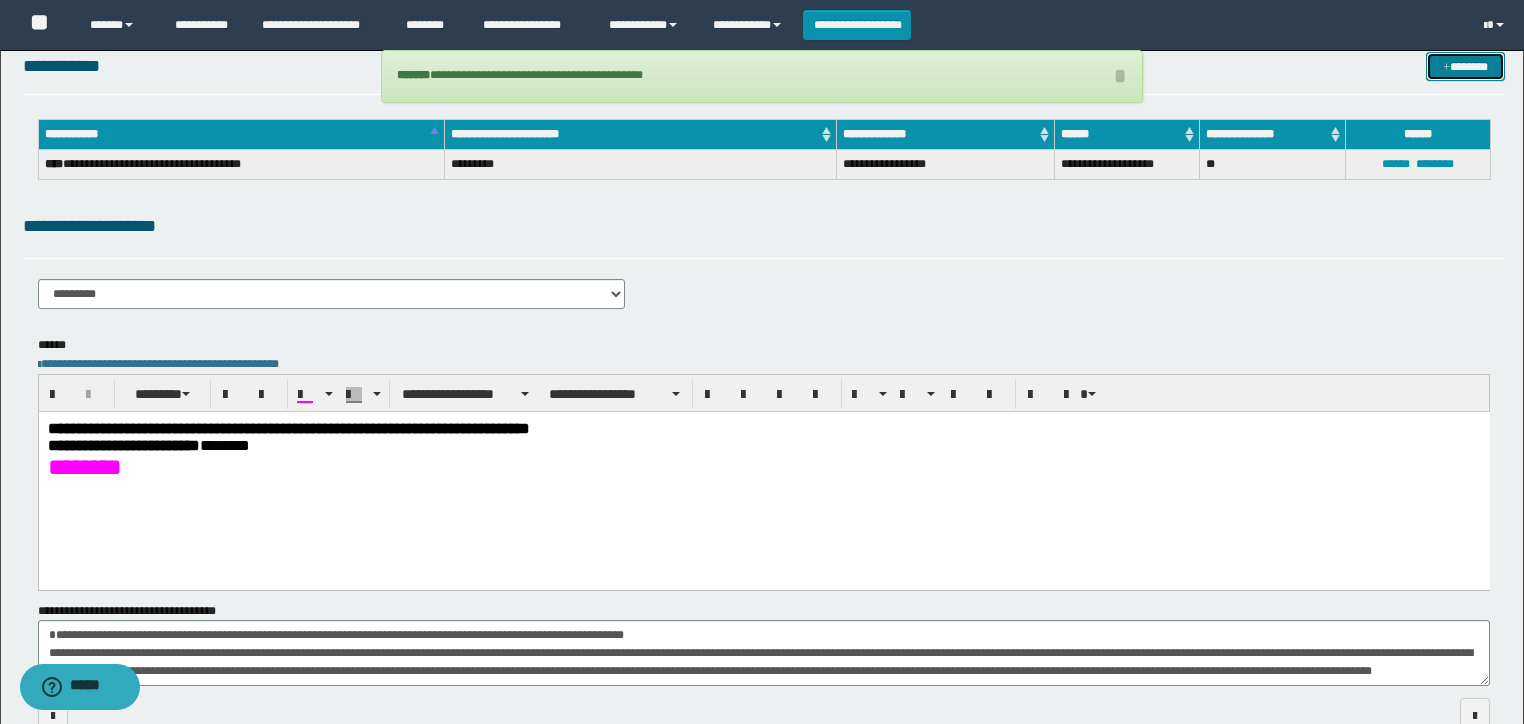 scroll, scrollTop: 201, scrollLeft: 0, axis: vertical 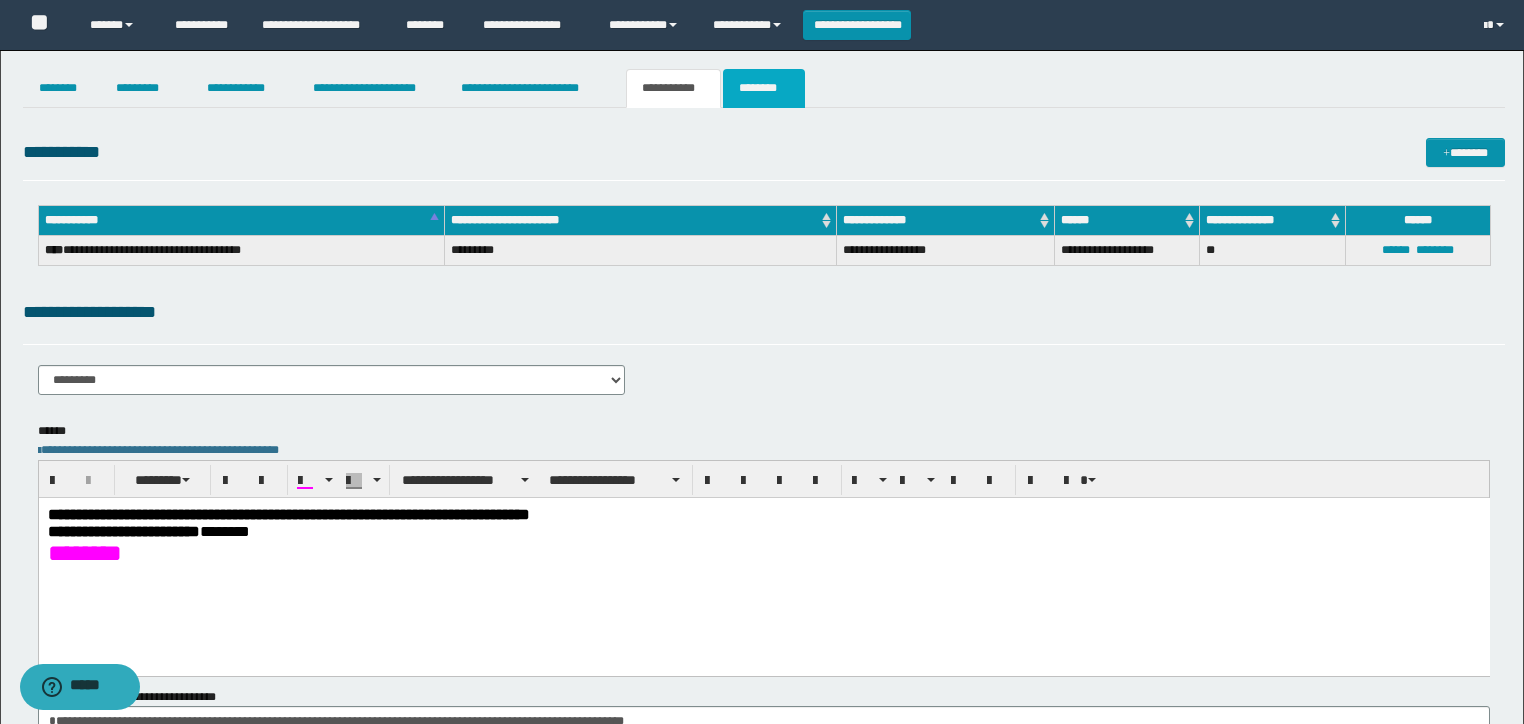 click on "********" at bounding box center (765, 88) 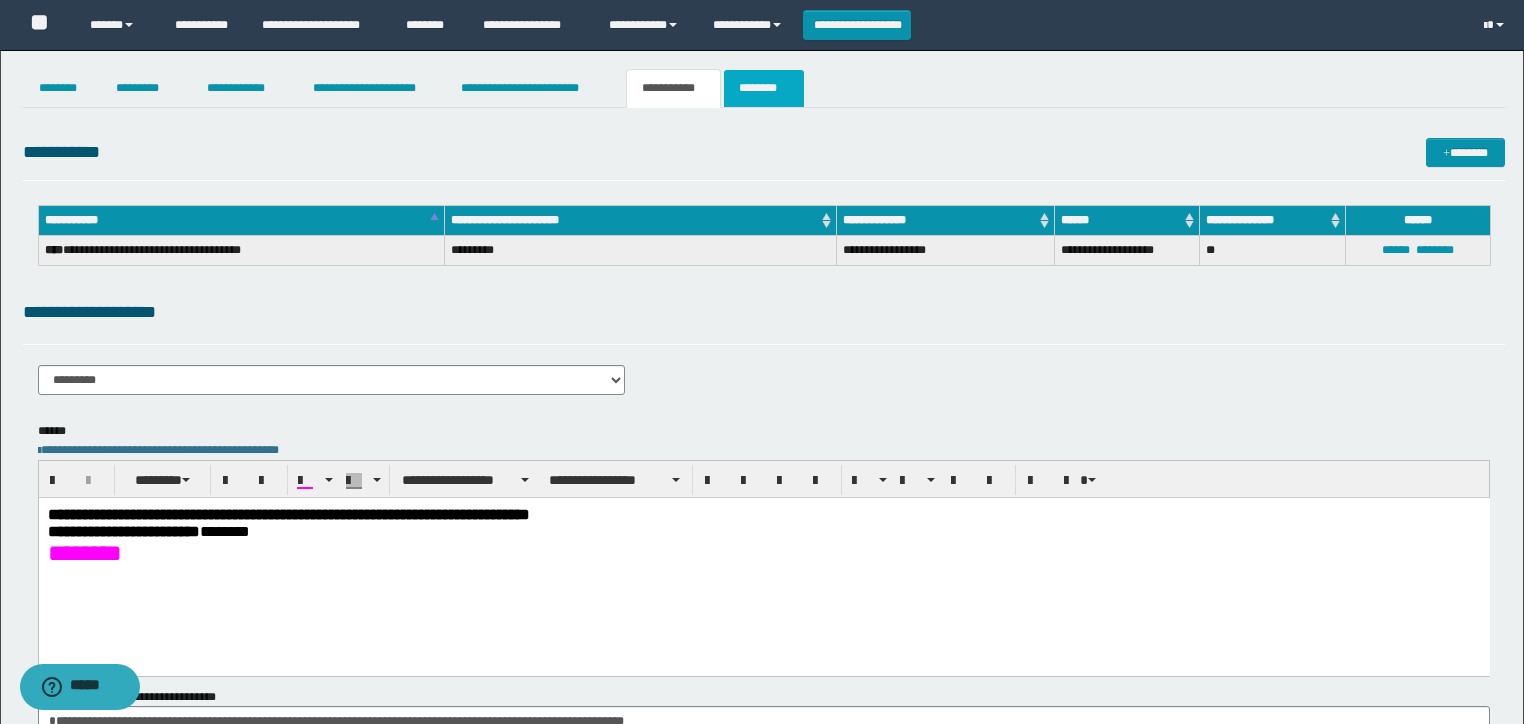 click on "********" at bounding box center (764, 88) 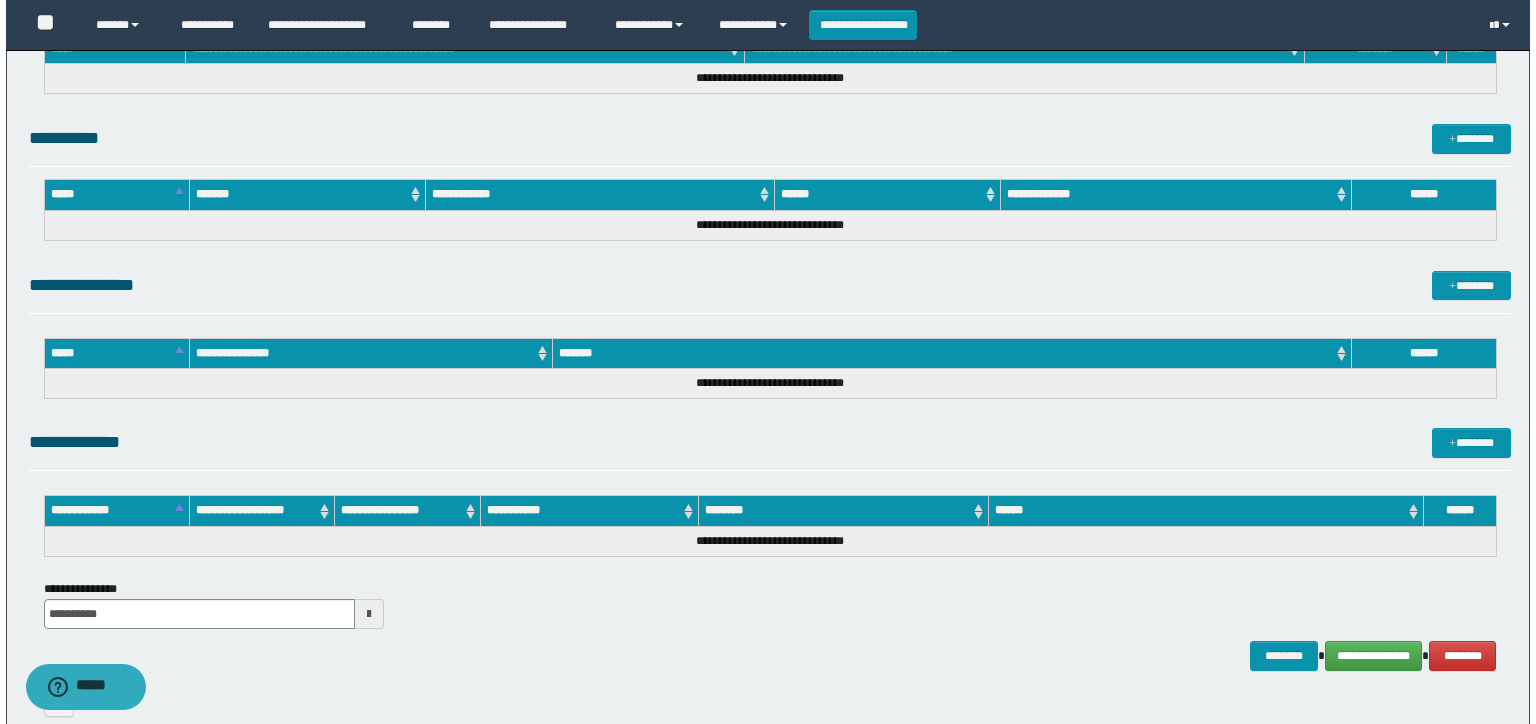 scroll, scrollTop: 745, scrollLeft: 0, axis: vertical 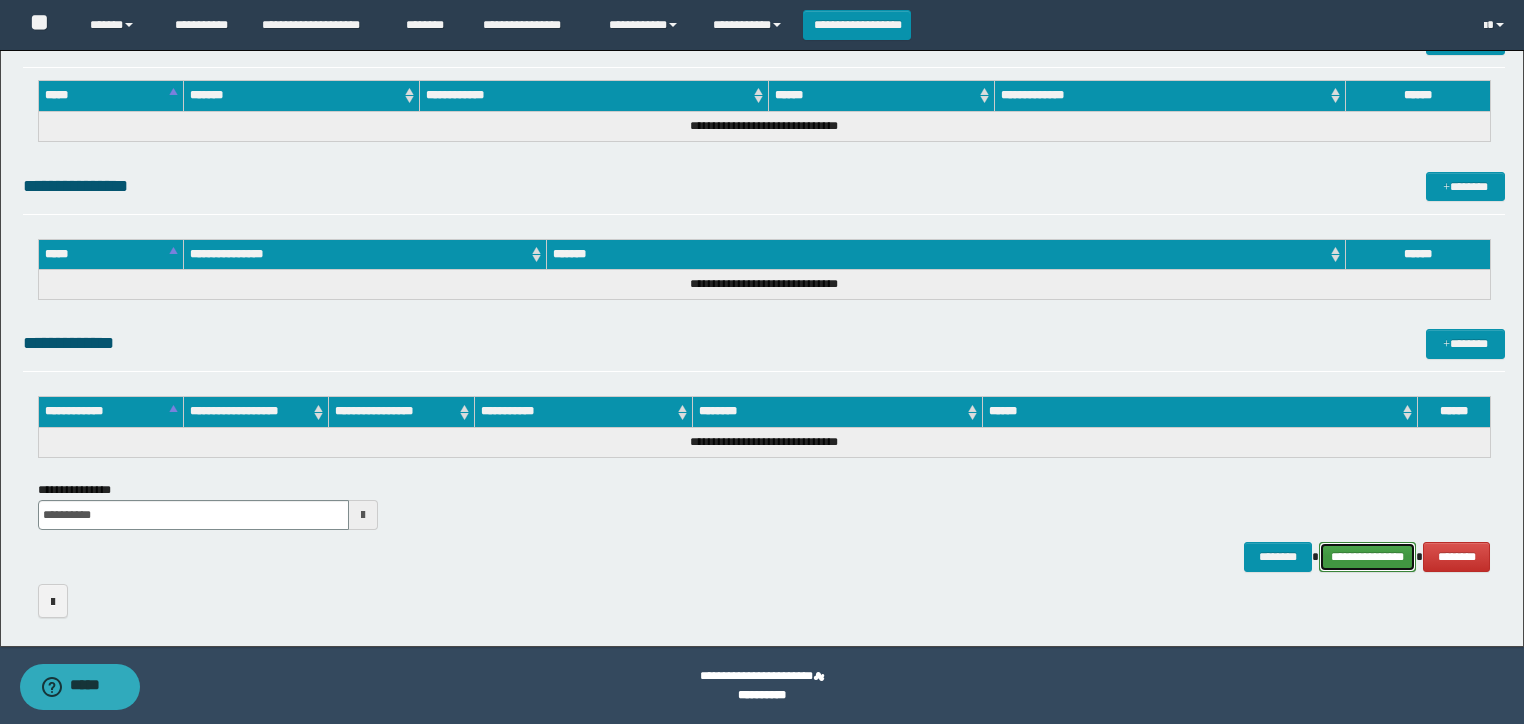 click on "**********" at bounding box center [1368, 557] 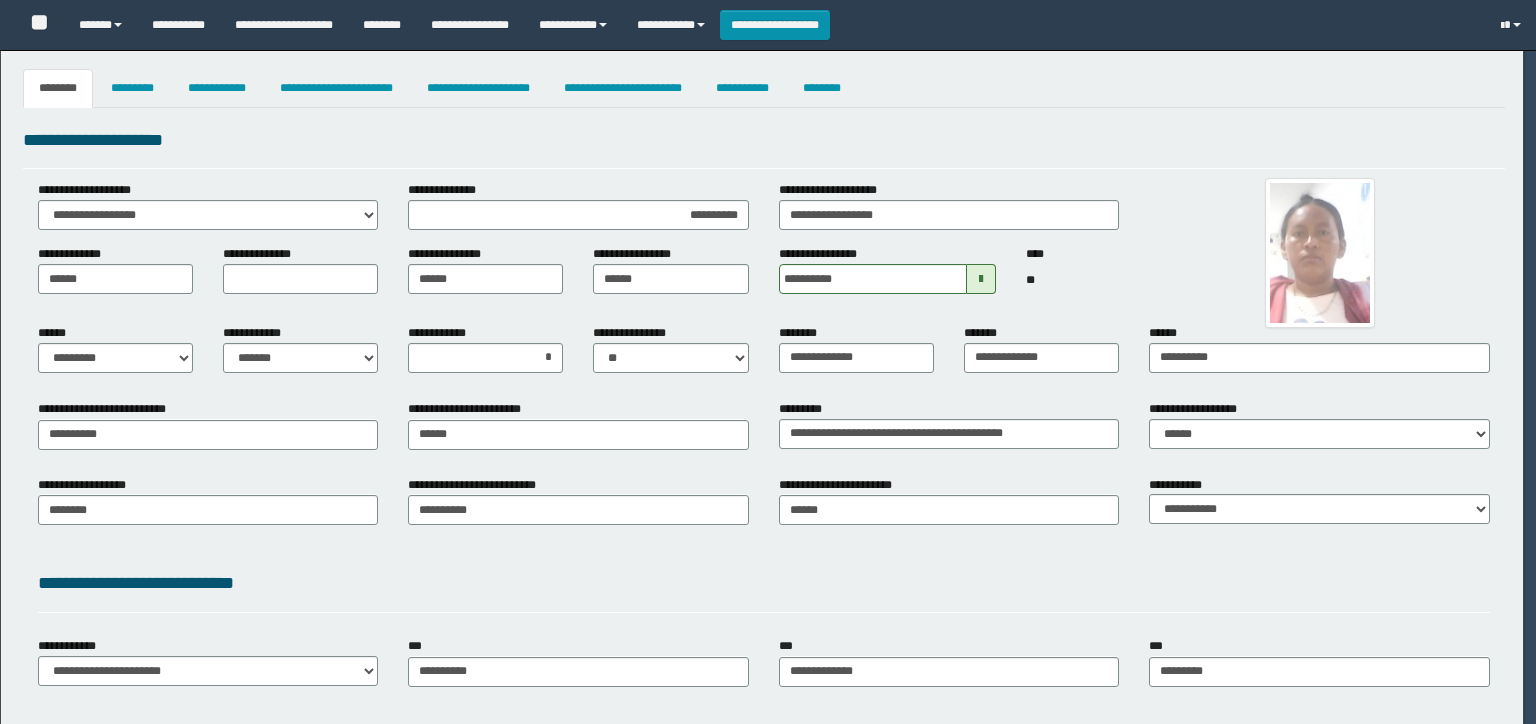select on "*" 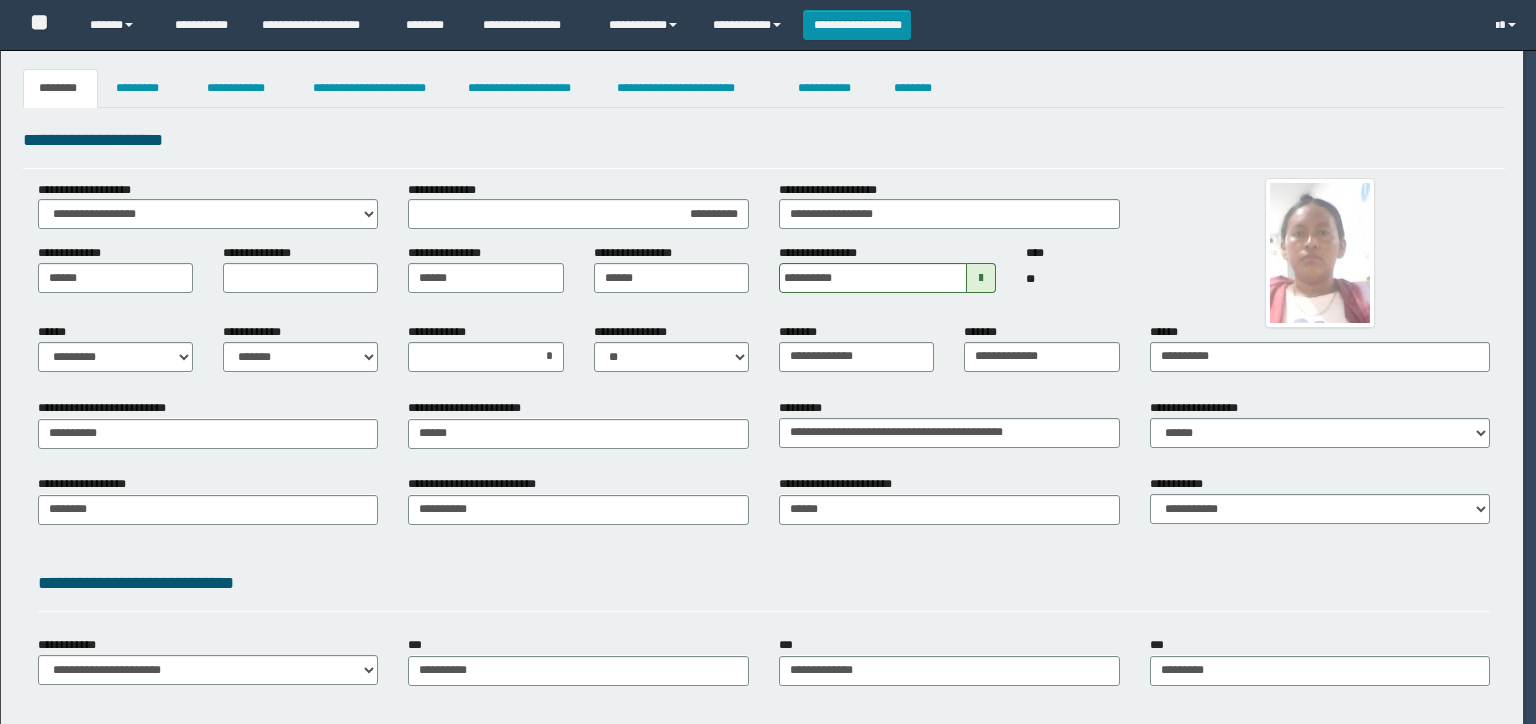 scroll, scrollTop: 0, scrollLeft: 0, axis: both 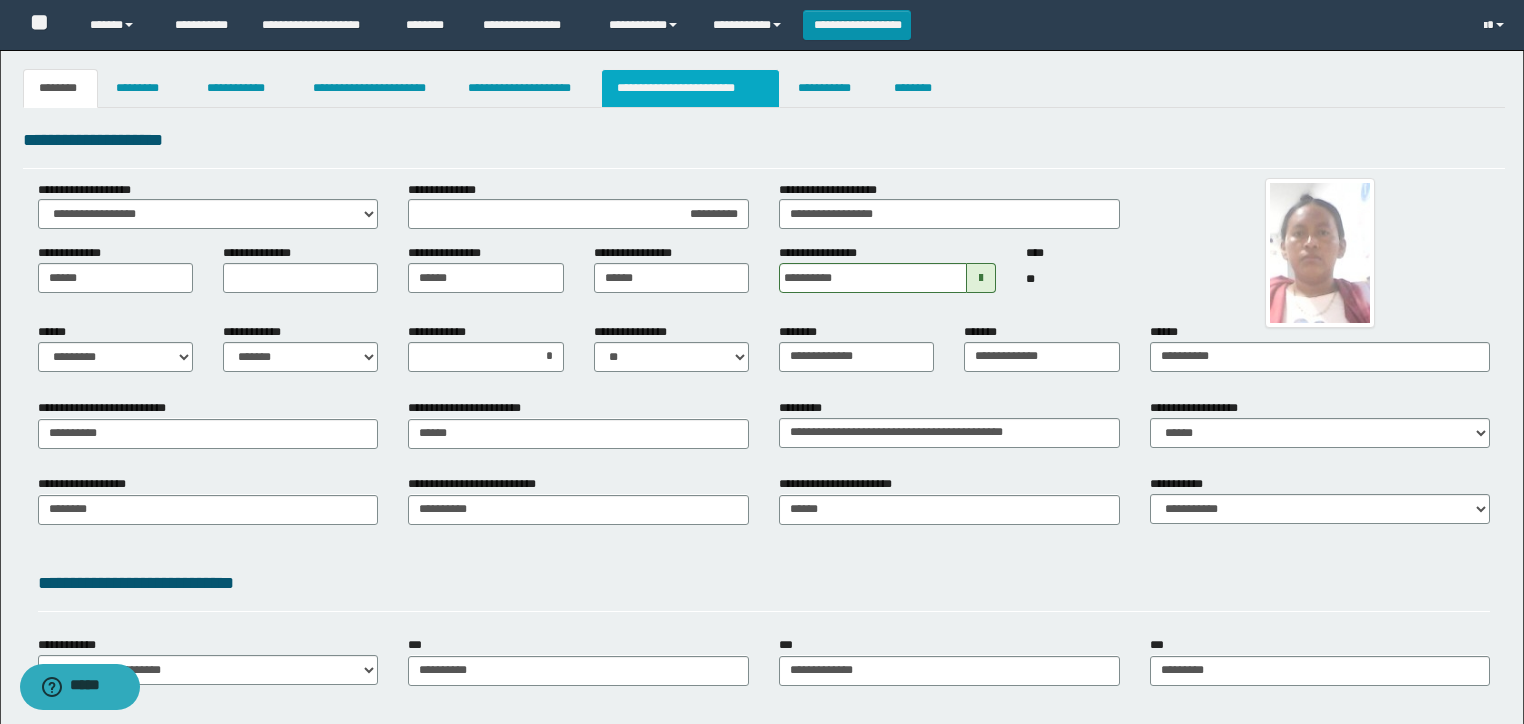 click on "**********" at bounding box center [690, 88] 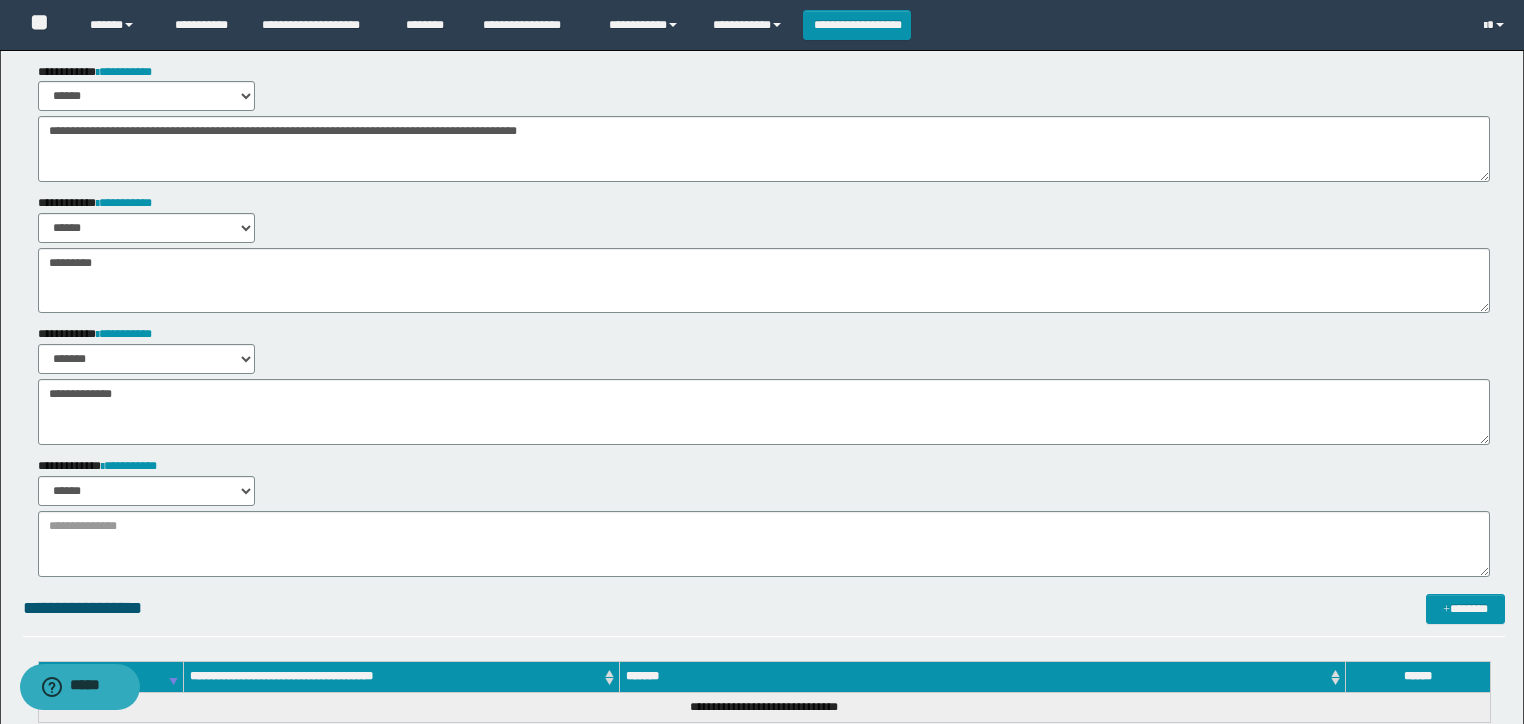scroll, scrollTop: 320, scrollLeft: 0, axis: vertical 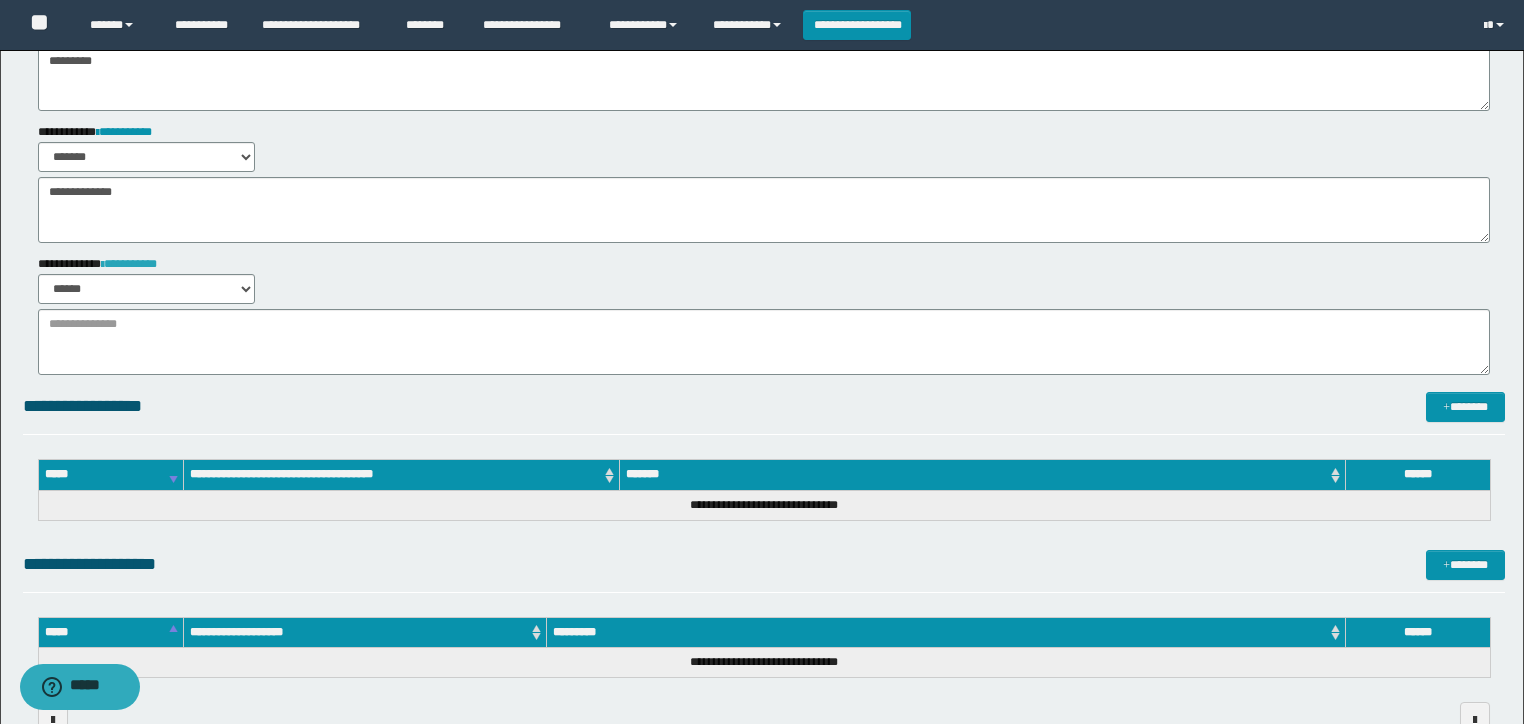 click on "**********" at bounding box center [129, 264] 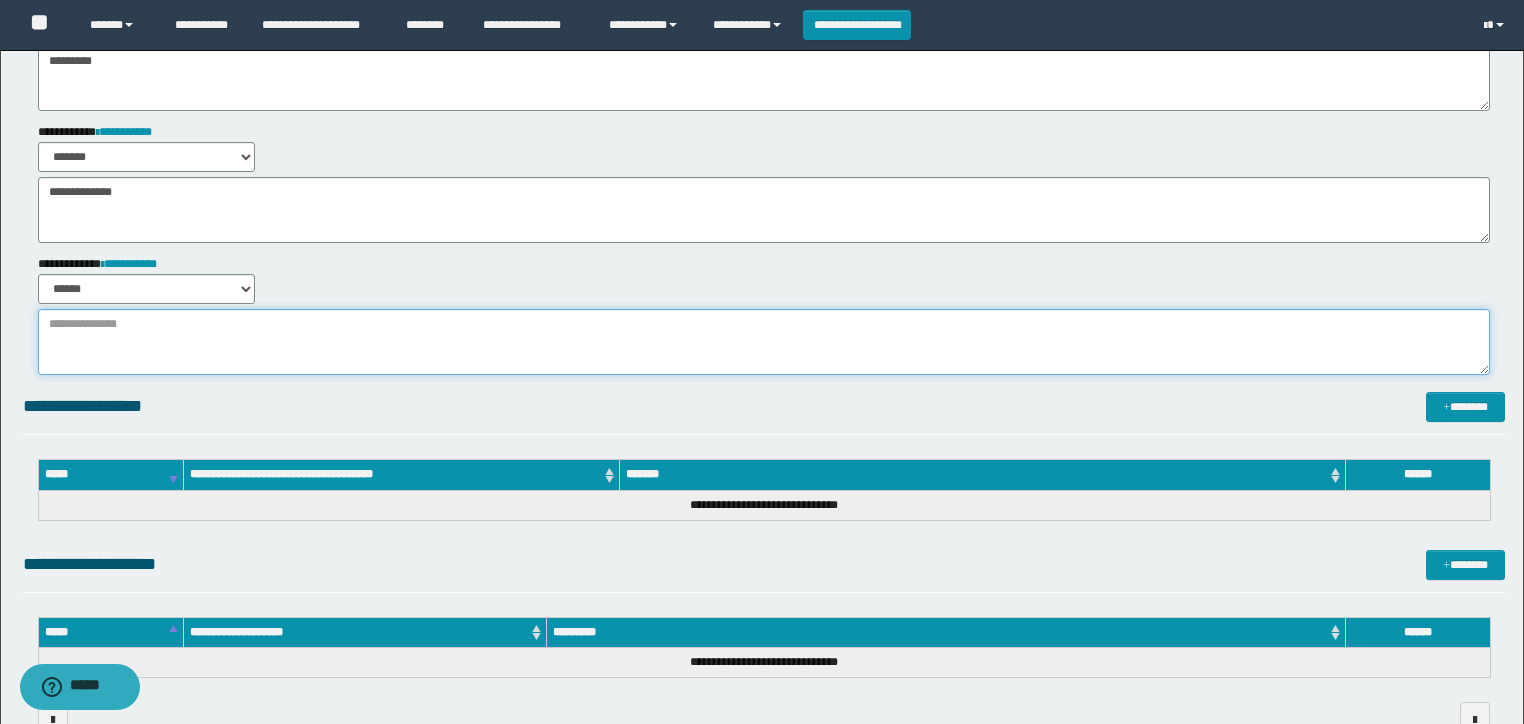 click at bounding box center [764, 342] 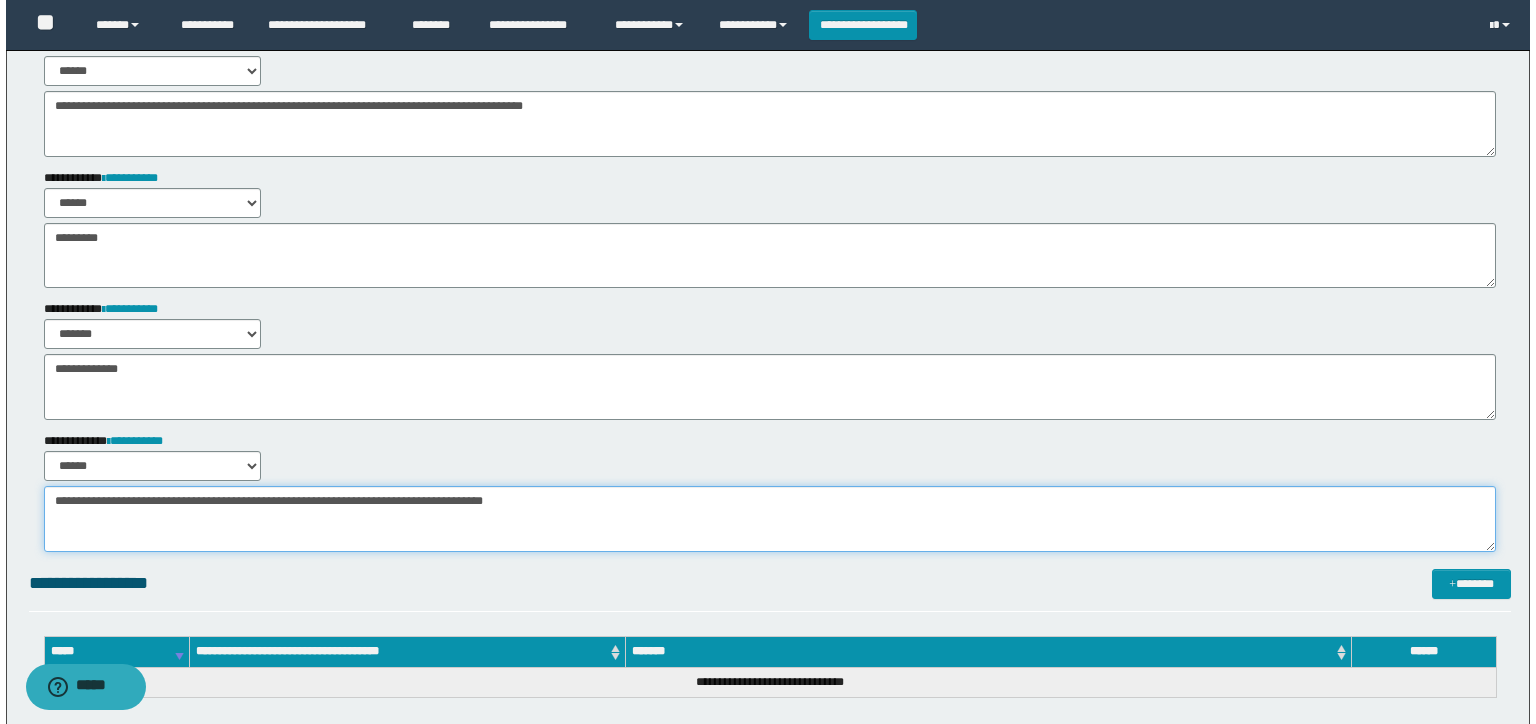 scroll, scrollTop: 0, scrollLeft: 0, axis: both 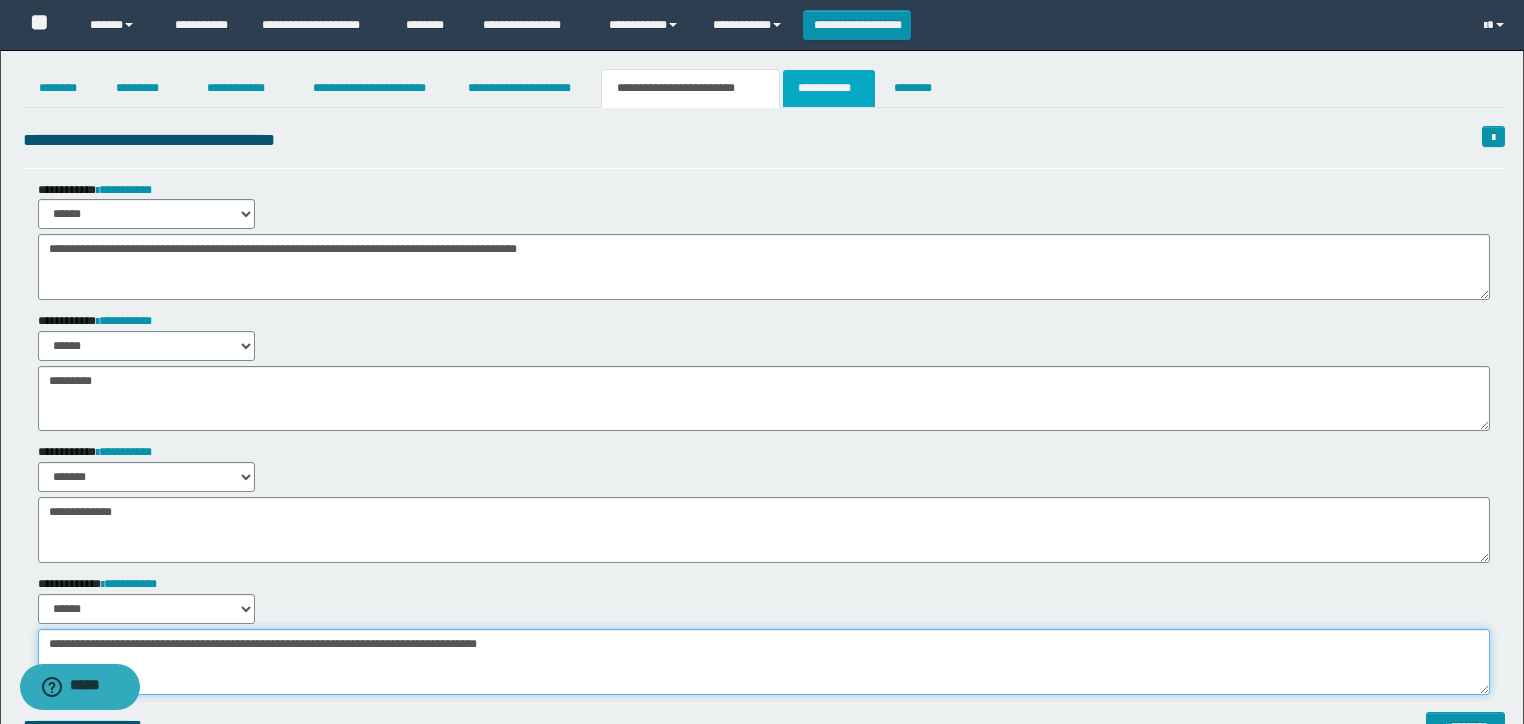 type on "**********" 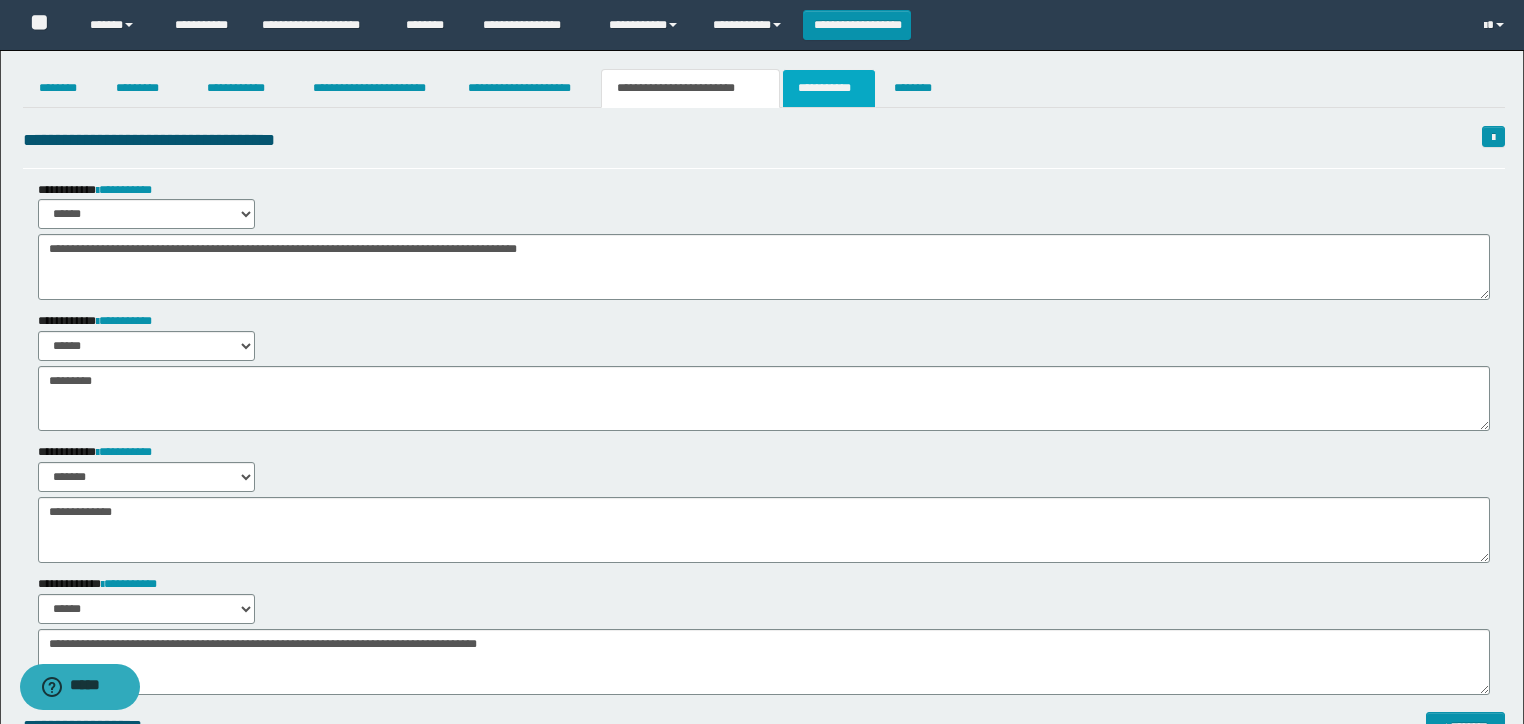 click on "**********" at bounding box center [829, 88] 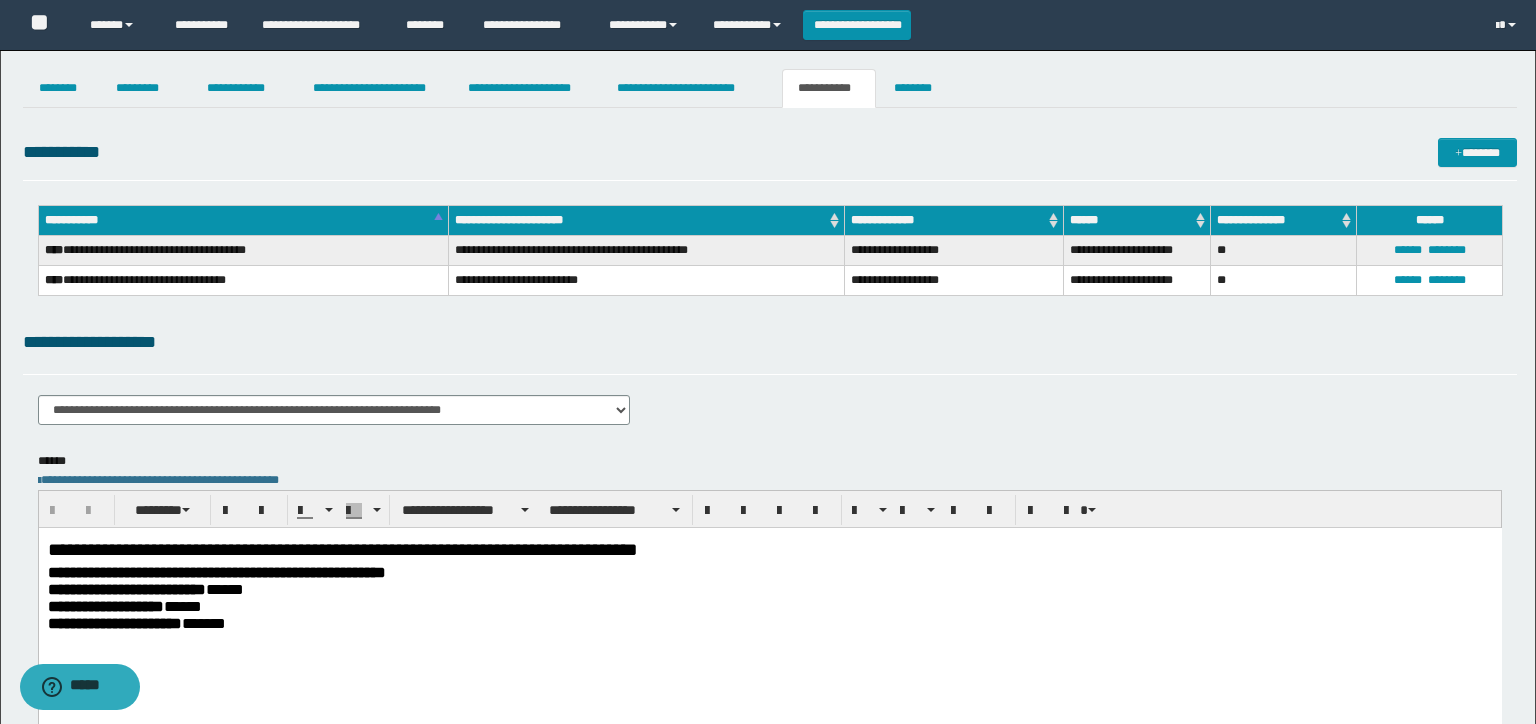 scroll, scrollTop: 0, scrollLeft: 0, axis: both 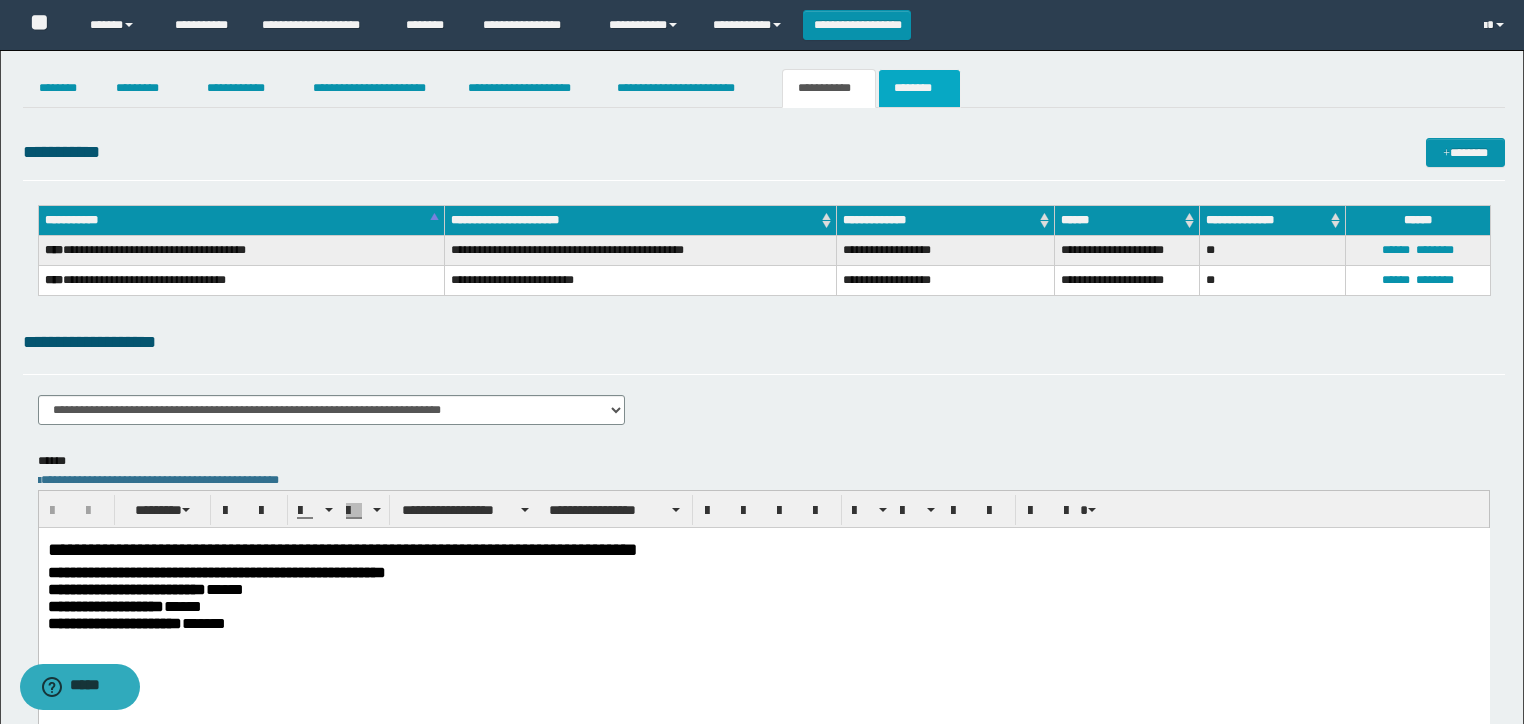 click on "********" at bounding box center (919, 88) 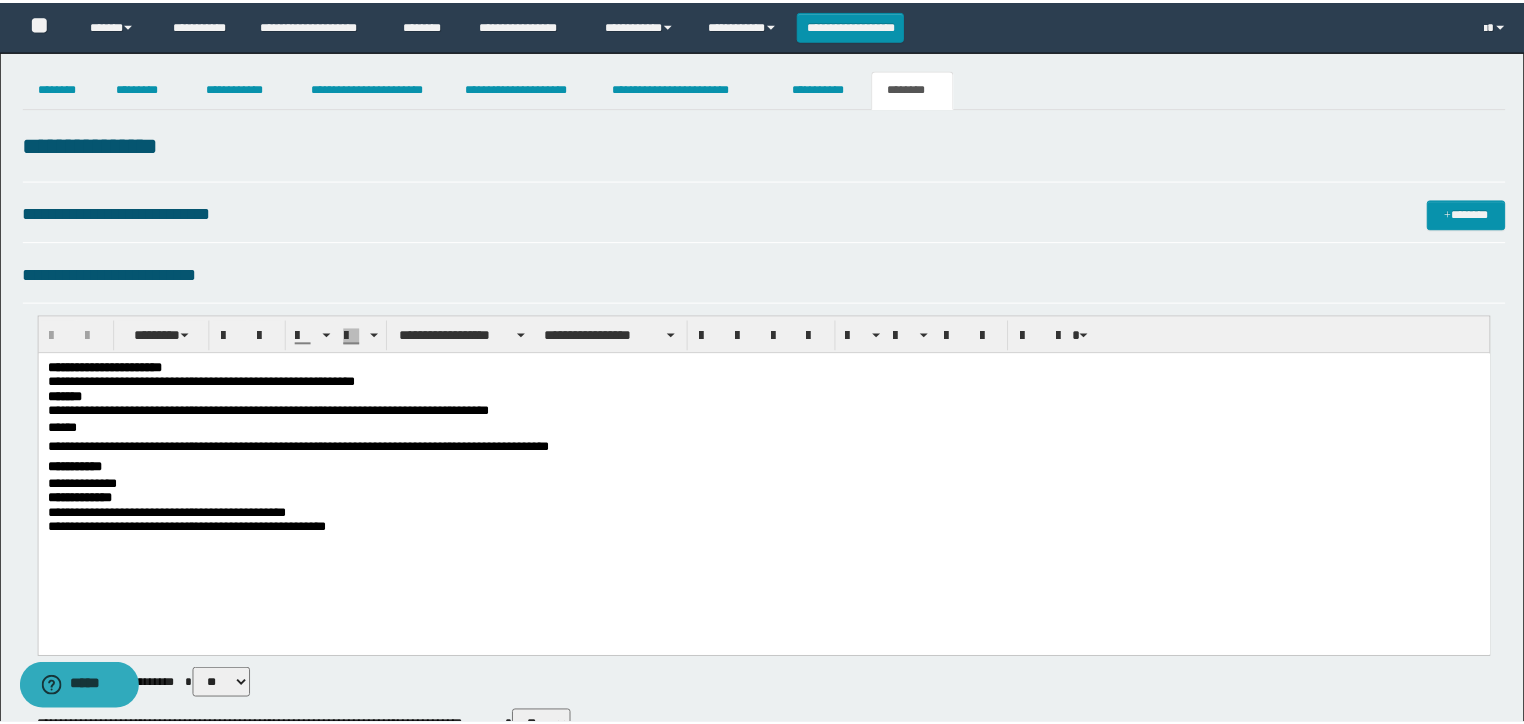 scroll, scrollTop: 0, scrollLeft: 0, axis: both 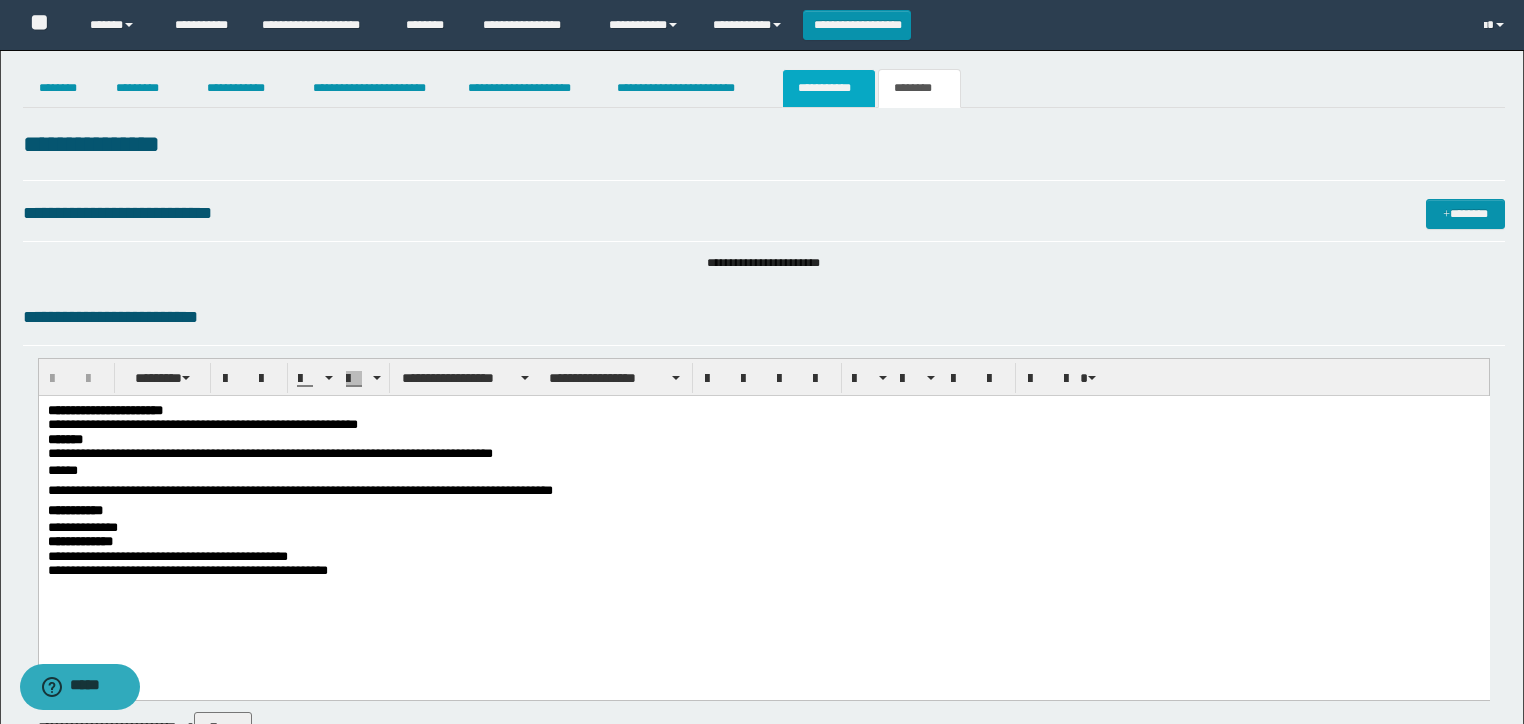 click on "**********" at bounding box center (829, 88) 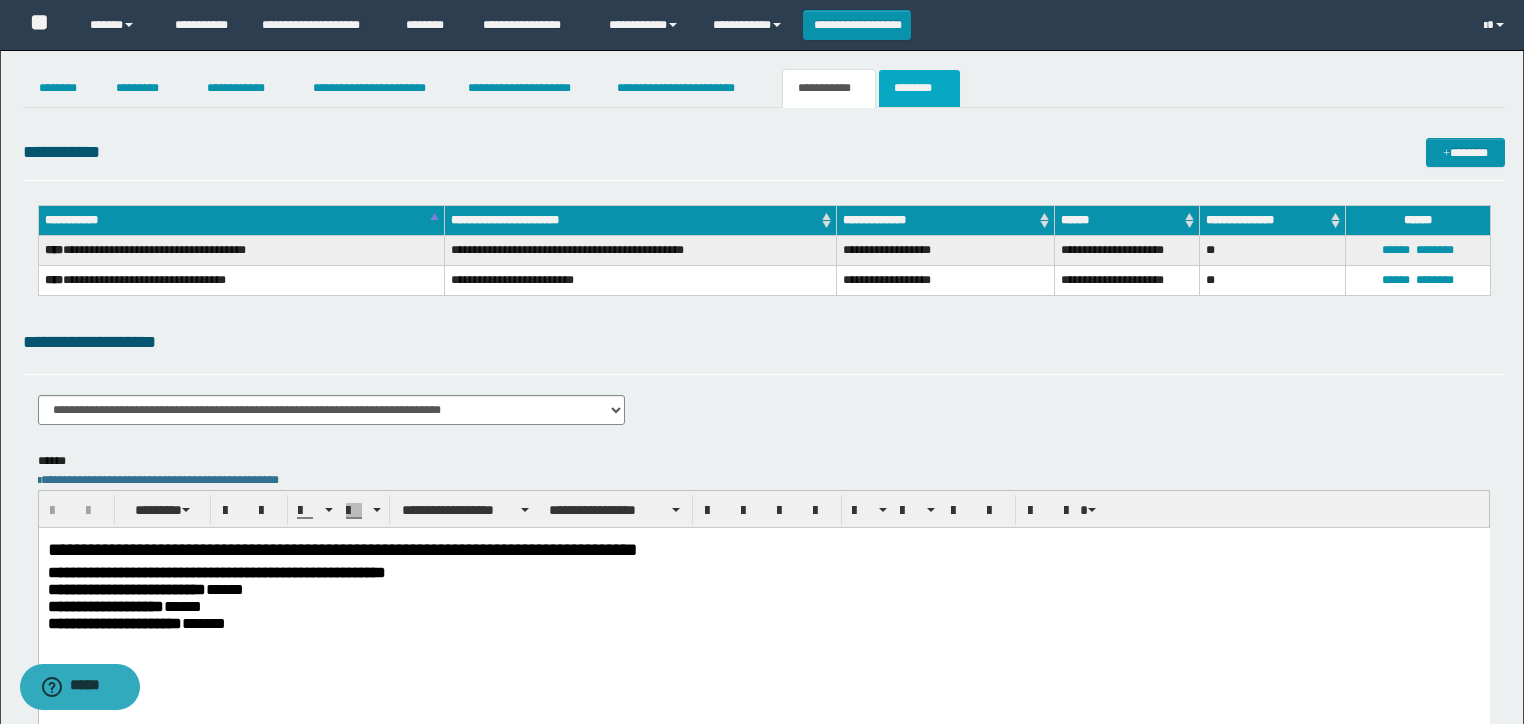 click on "********" at bounding box center [919, 88] 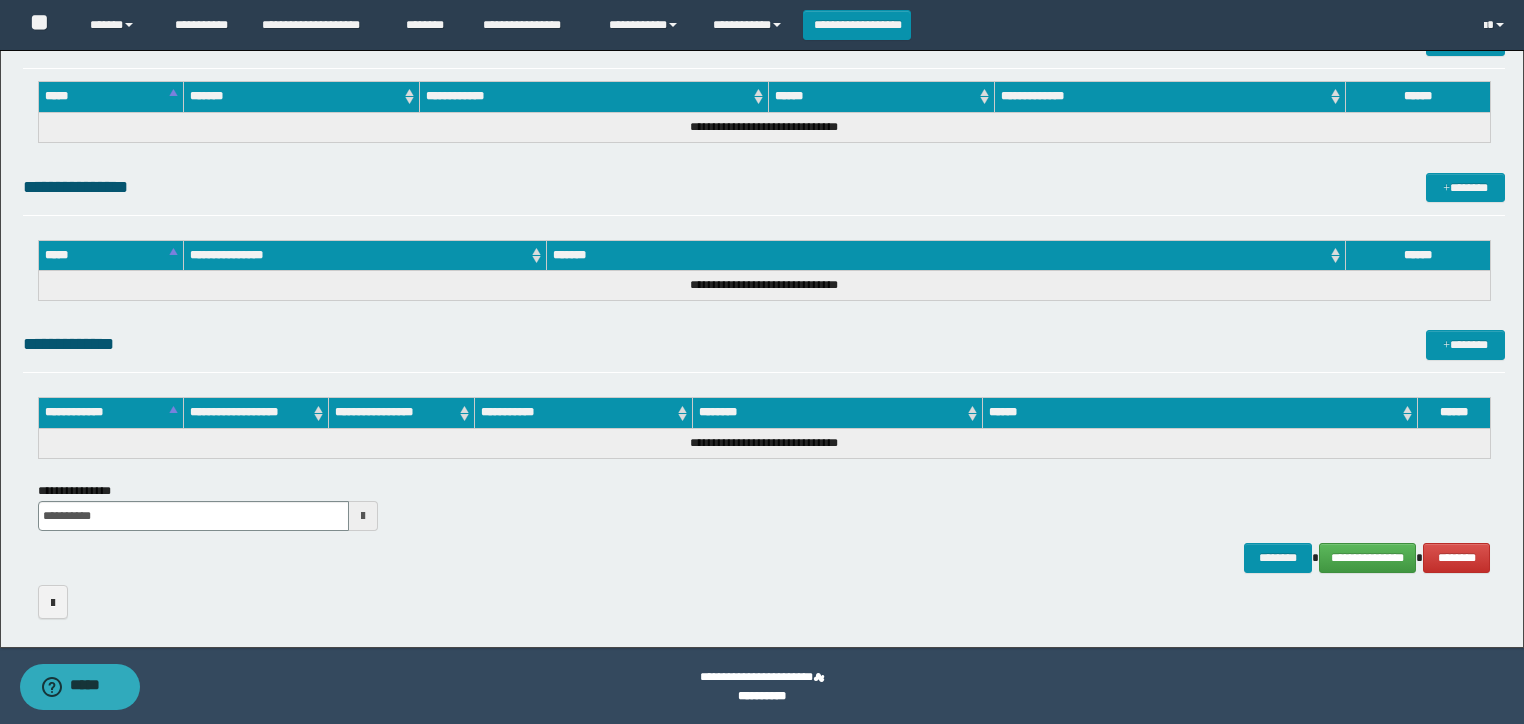 scroll, scrollTop: 965, scrollLeft: 0, axis: vertical 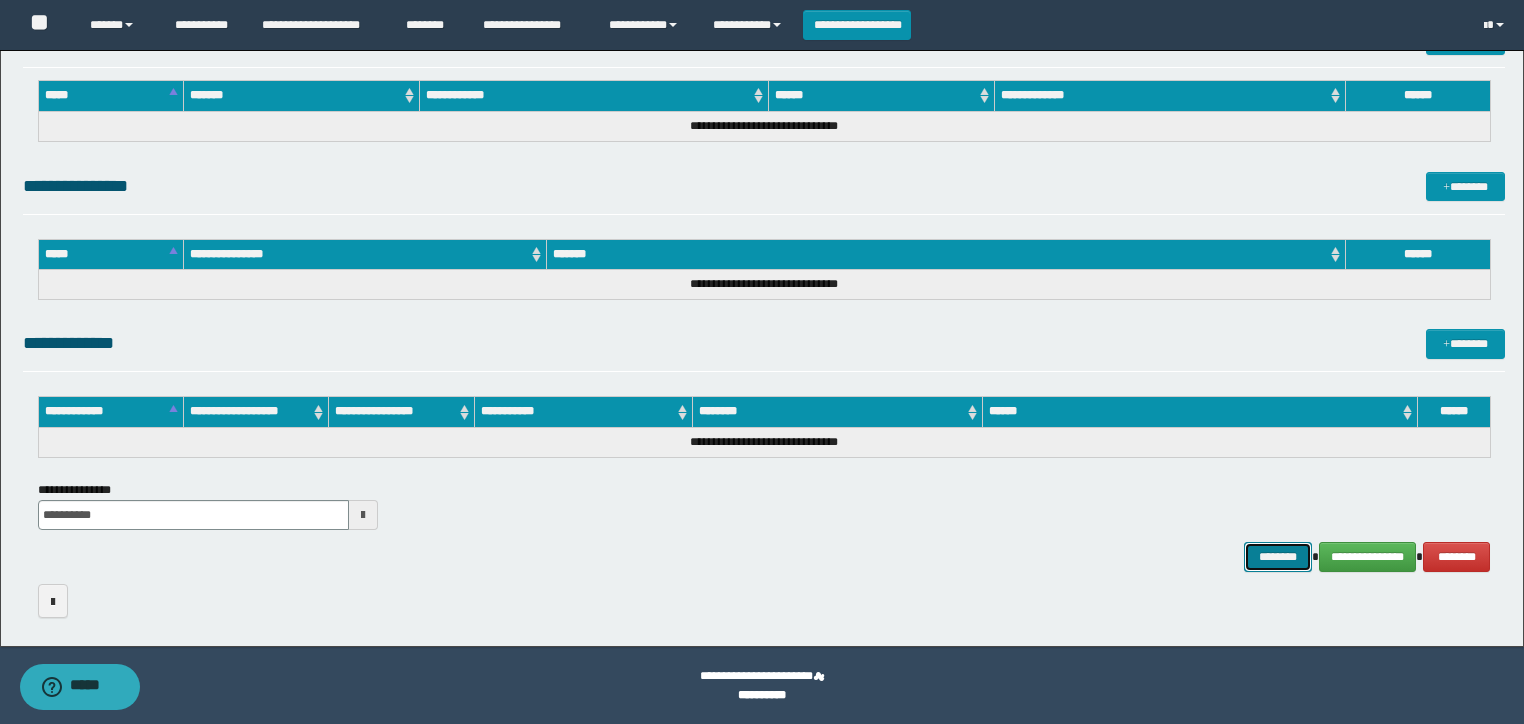 click on "********" at bounding box center (1277, 557) 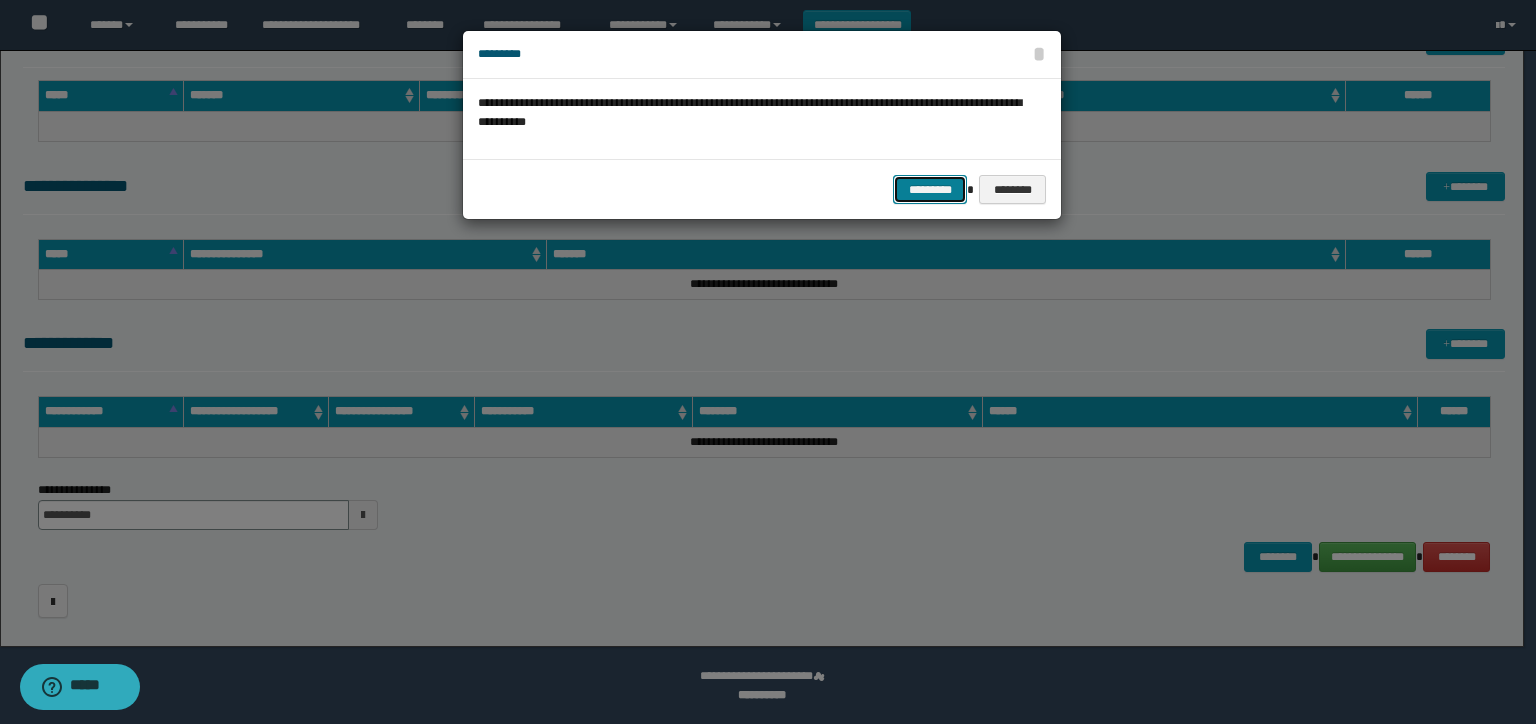 click on "*********" at bounding box center (930, 190) 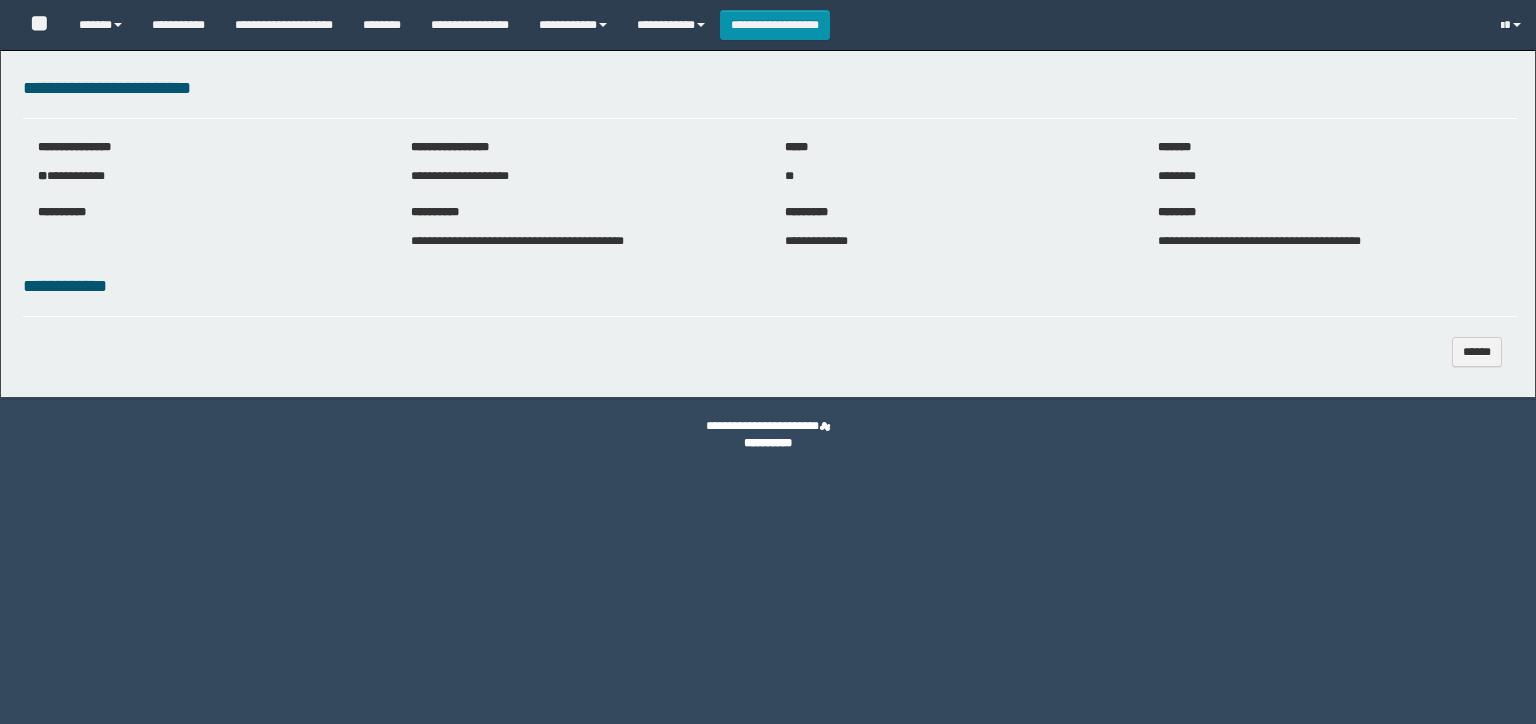 scroll, scrollTop: 0, scrollLeft: 0, axis: both 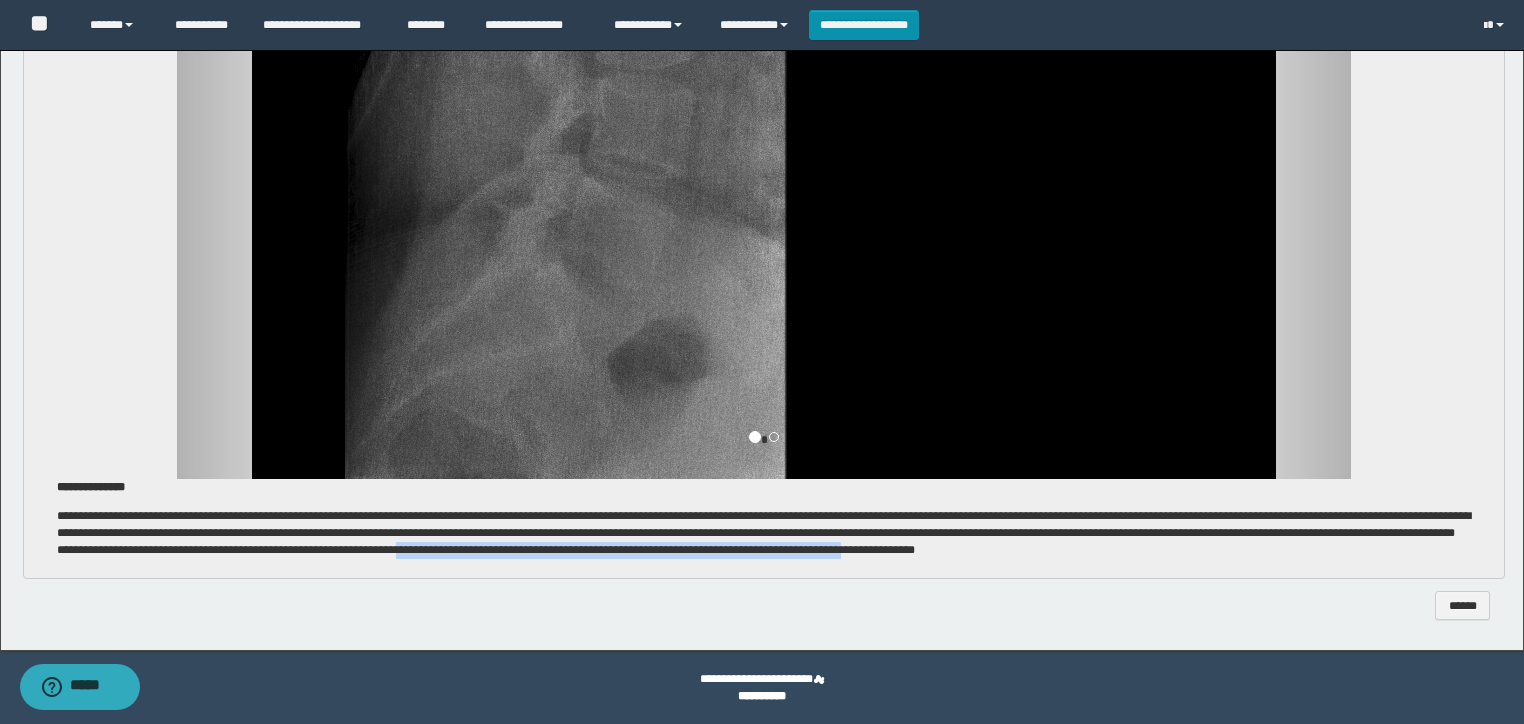 drag, startPoint x: 916, startPoint y: 544, endPoint x: 1372, endPoint y: 559, distance: 456.24664 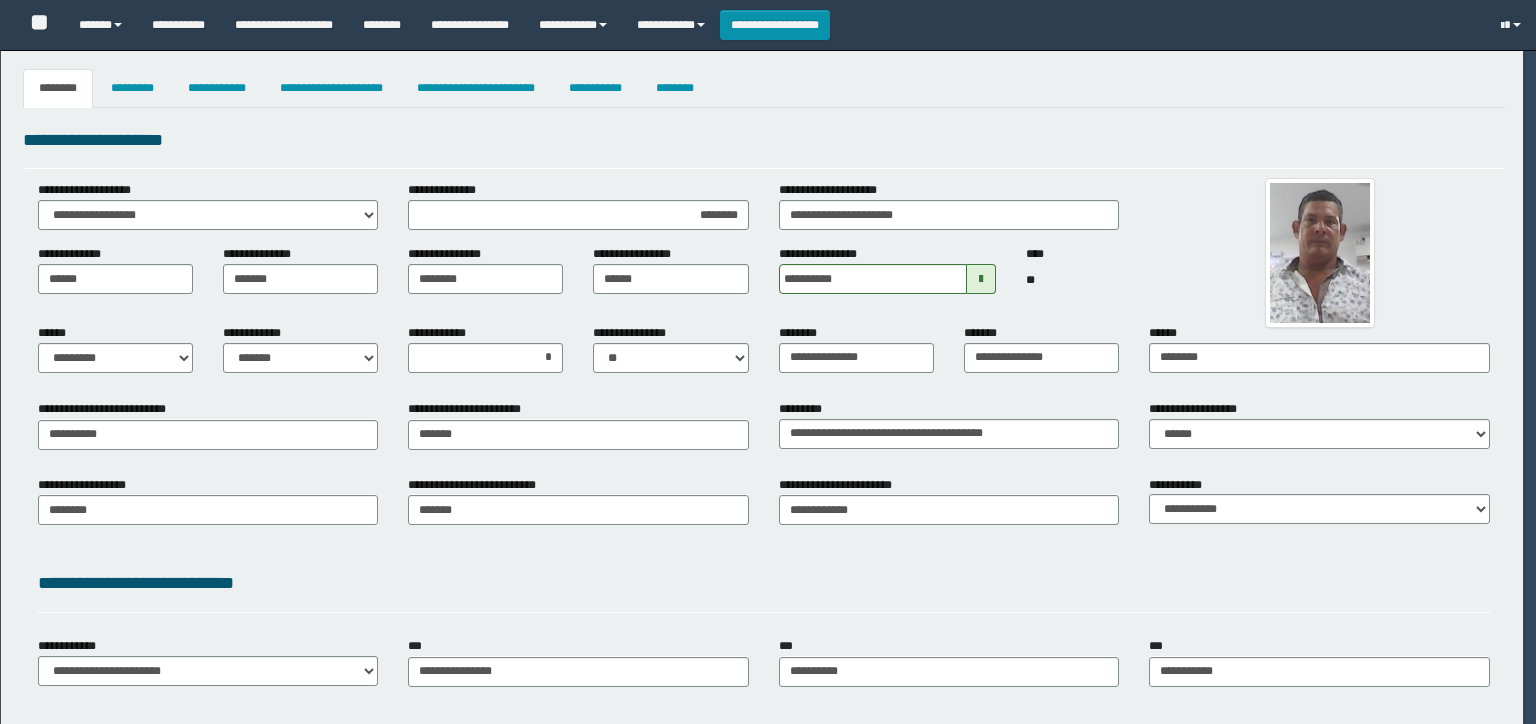 select on "*" 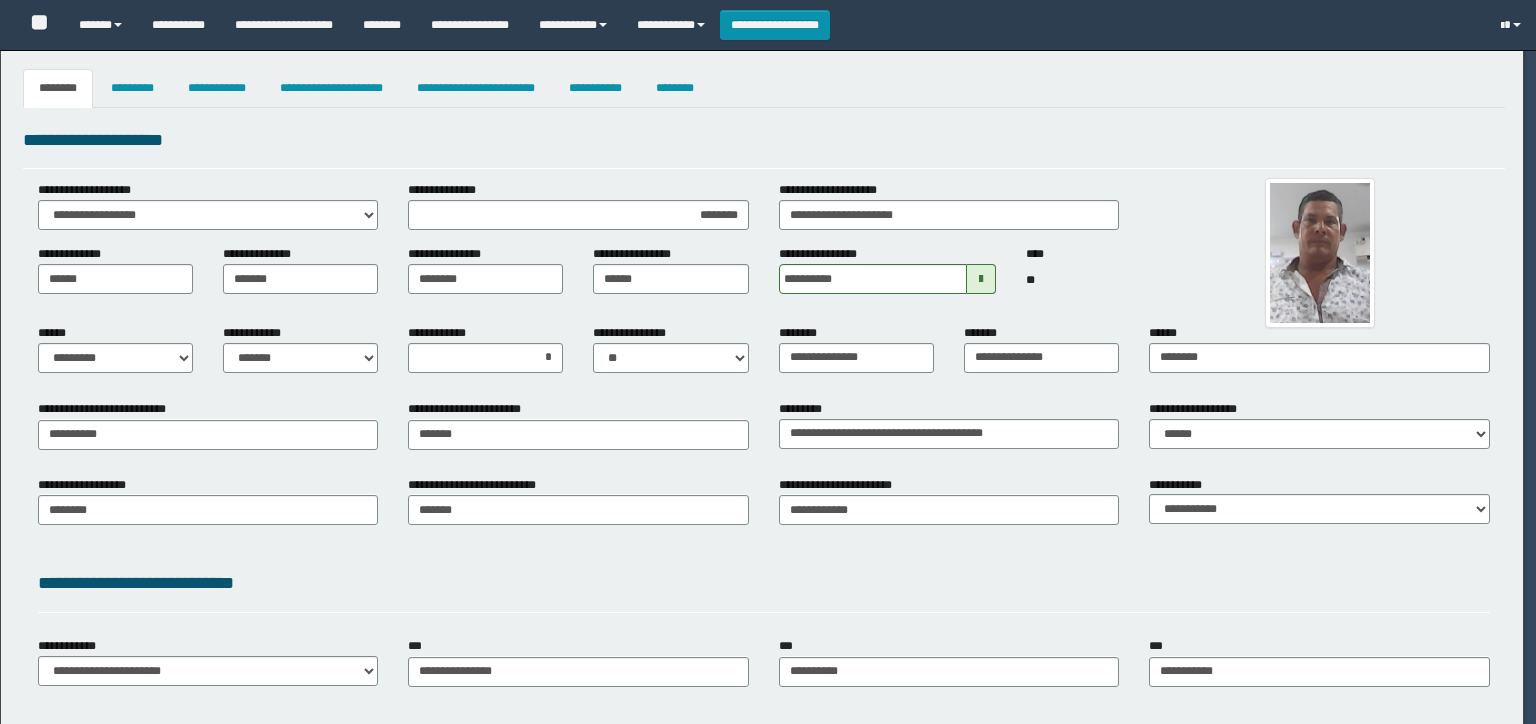 select on "*" 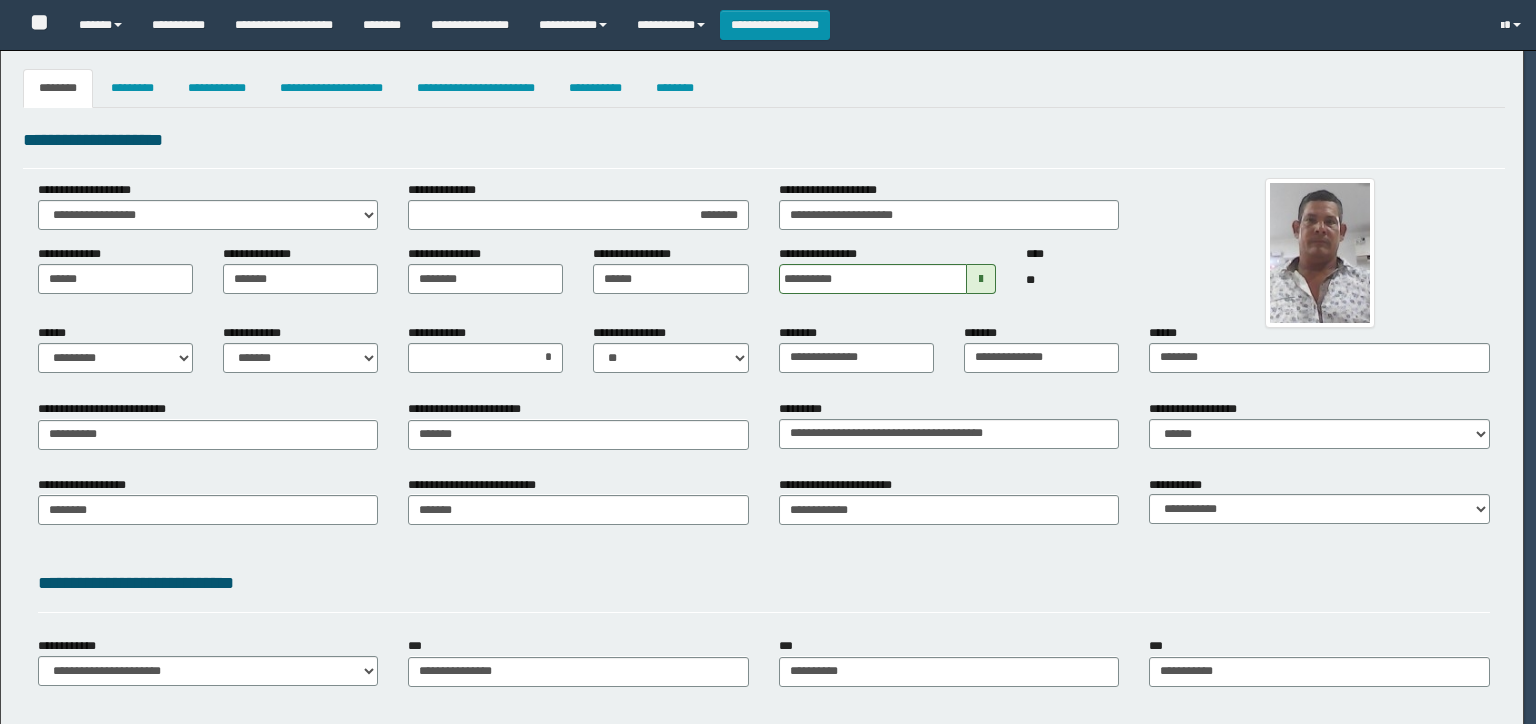 select on "*" 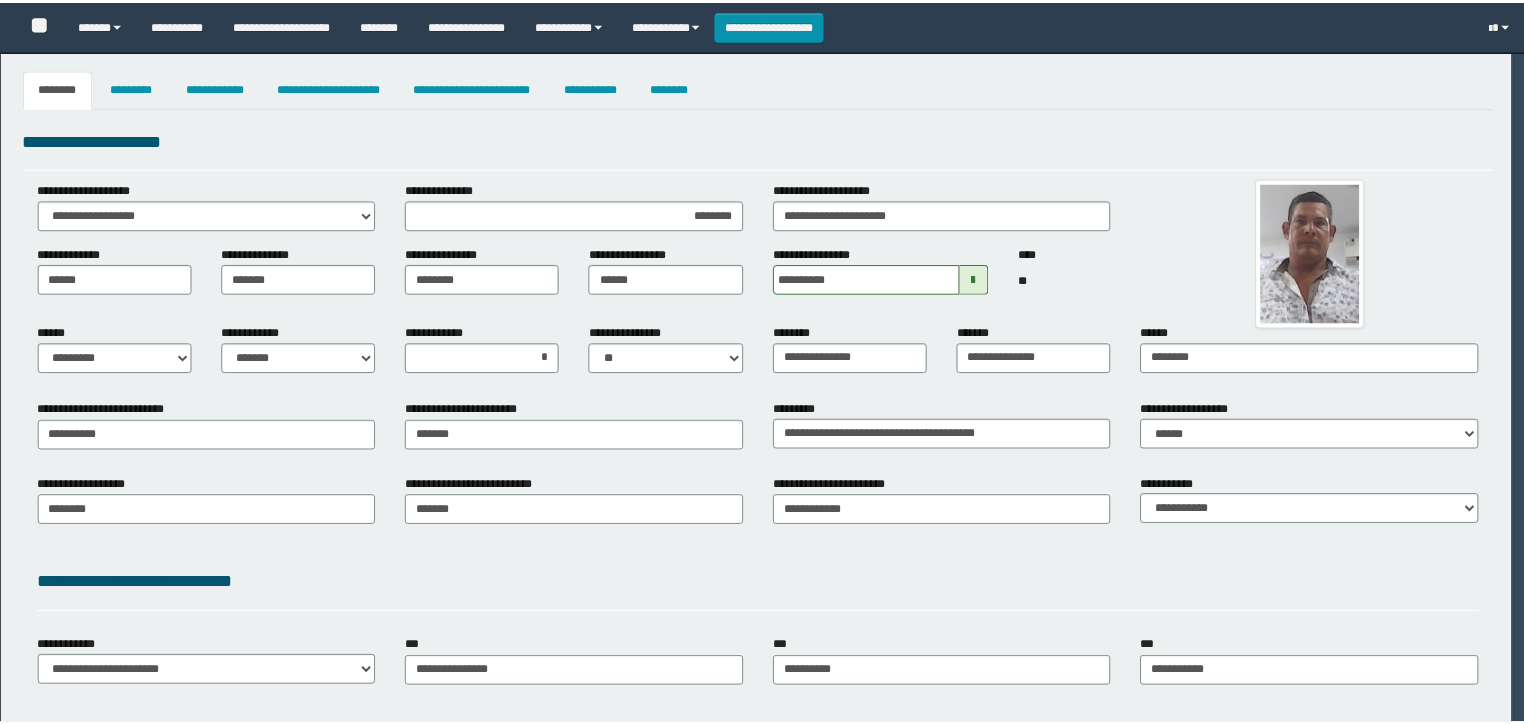 scroll, scrollTop: 0, scrollLeft: 0, axis: both 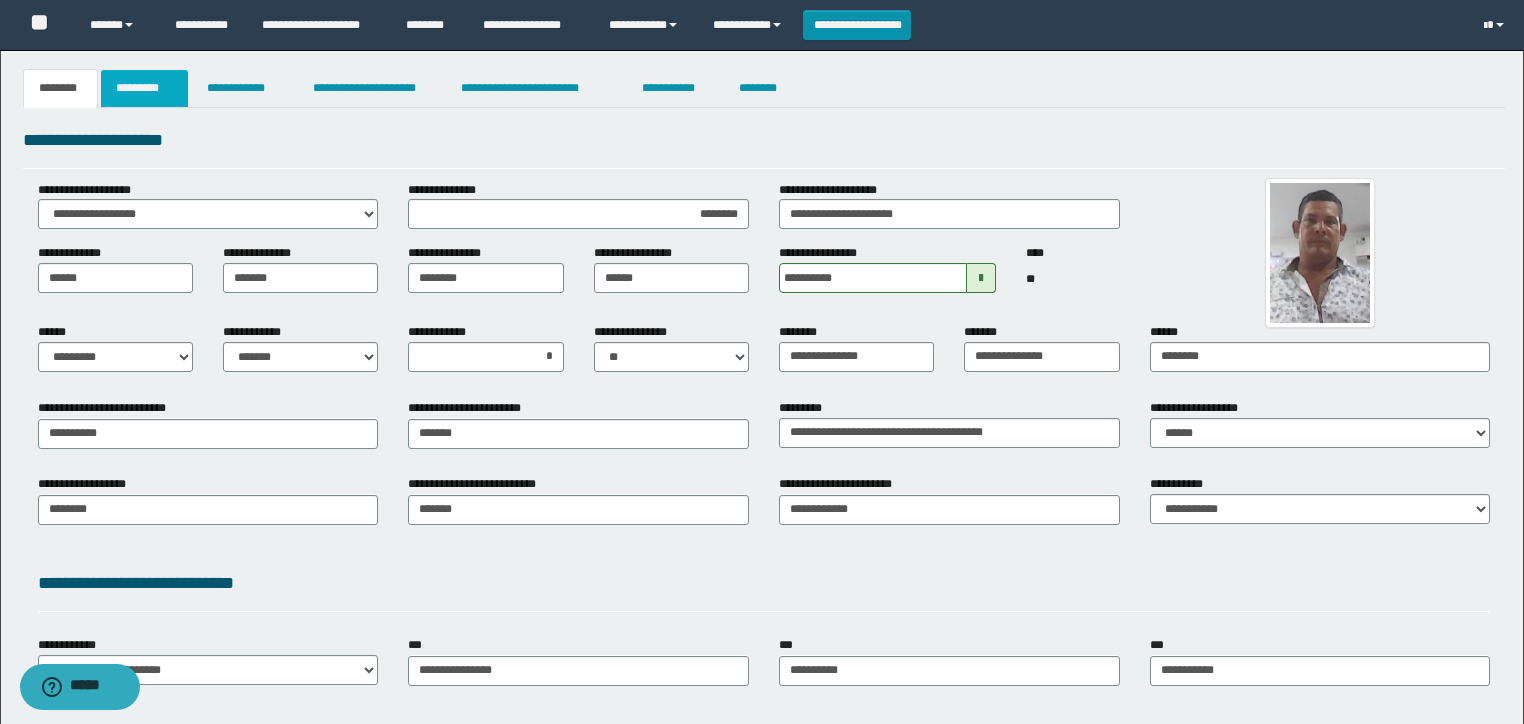 click on "*********" at bounding box center (144, 88) 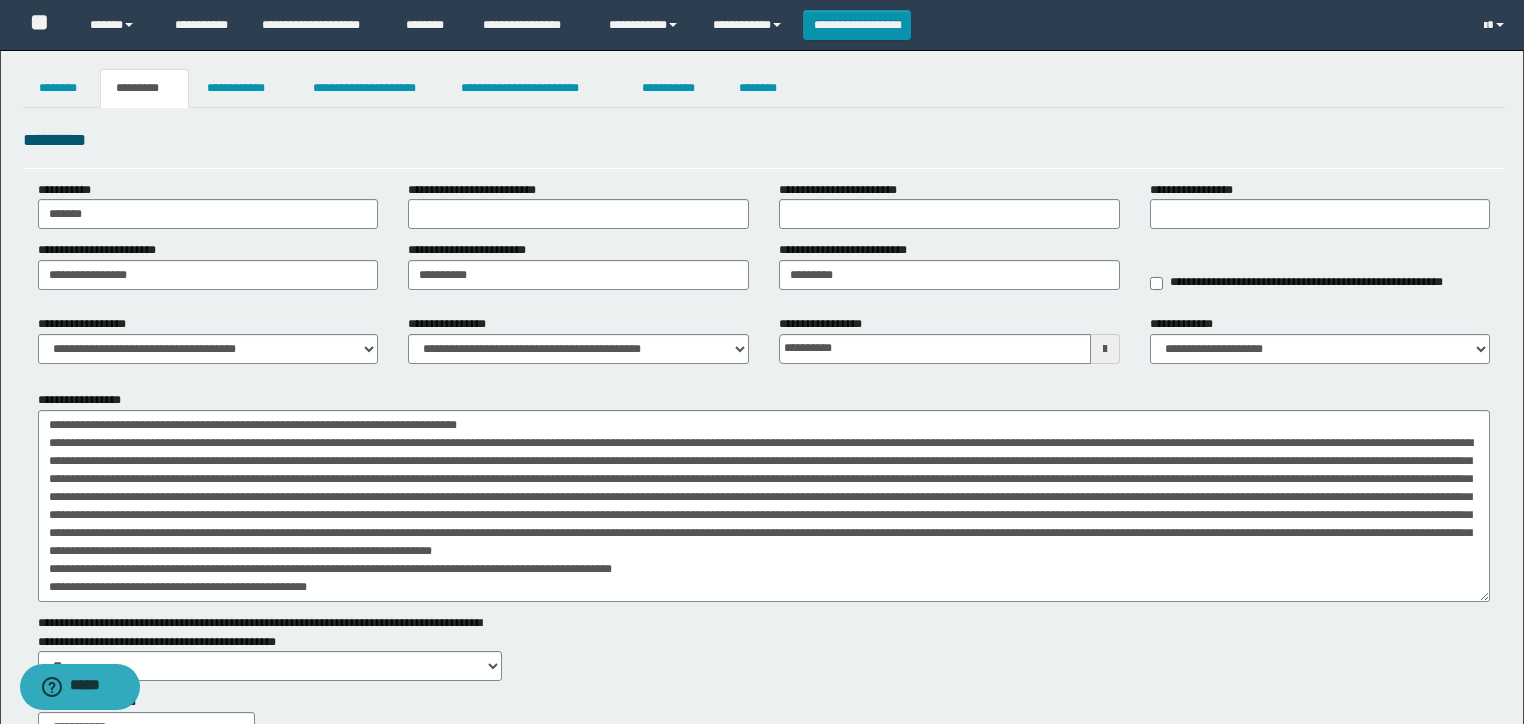 drag, startPoint x: 1484, startPoint y: 472, endPoint x: 1470, endPoint y: 598, distance: 126.77539 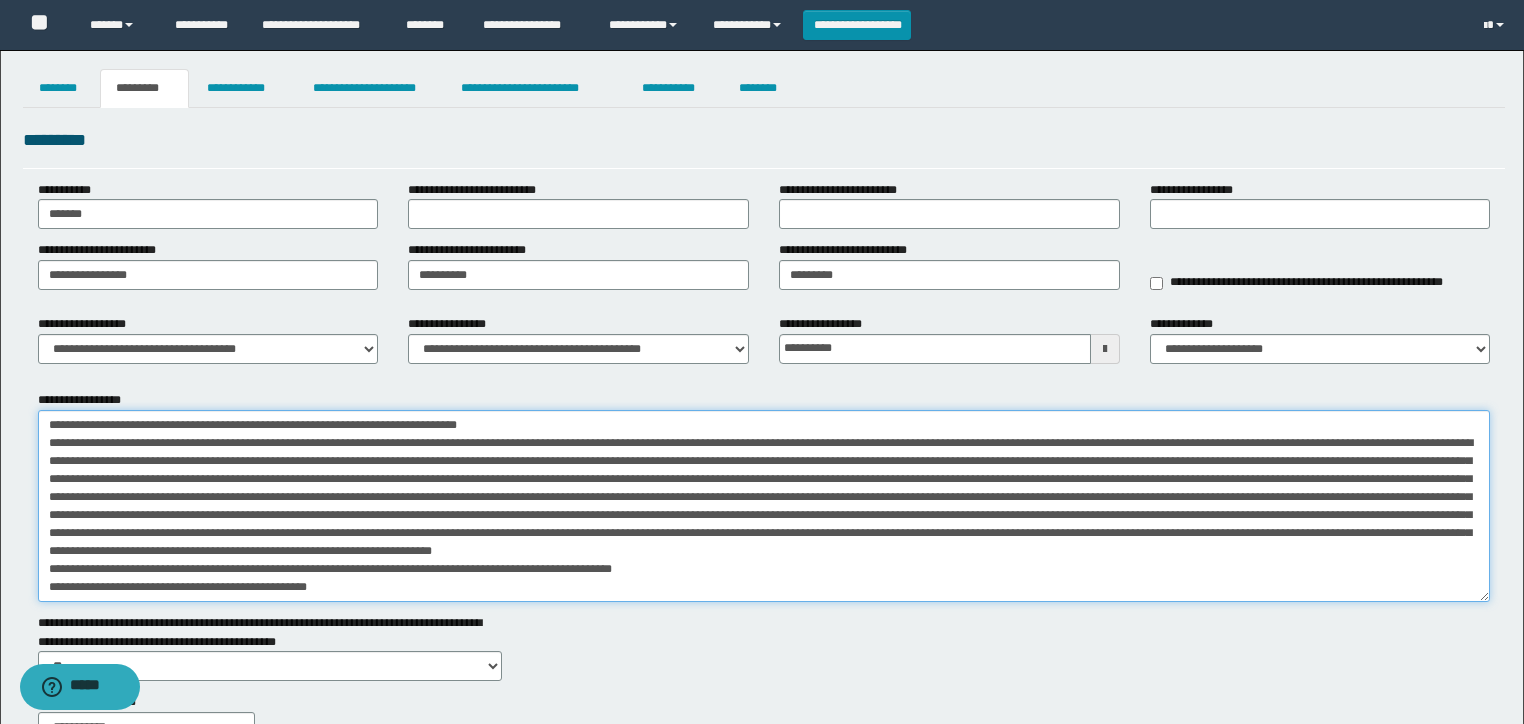 drag, startPoint x: 1024, startPoint y: 496, endPoint x: 972, endPoint y: 498, distance: 52.03845 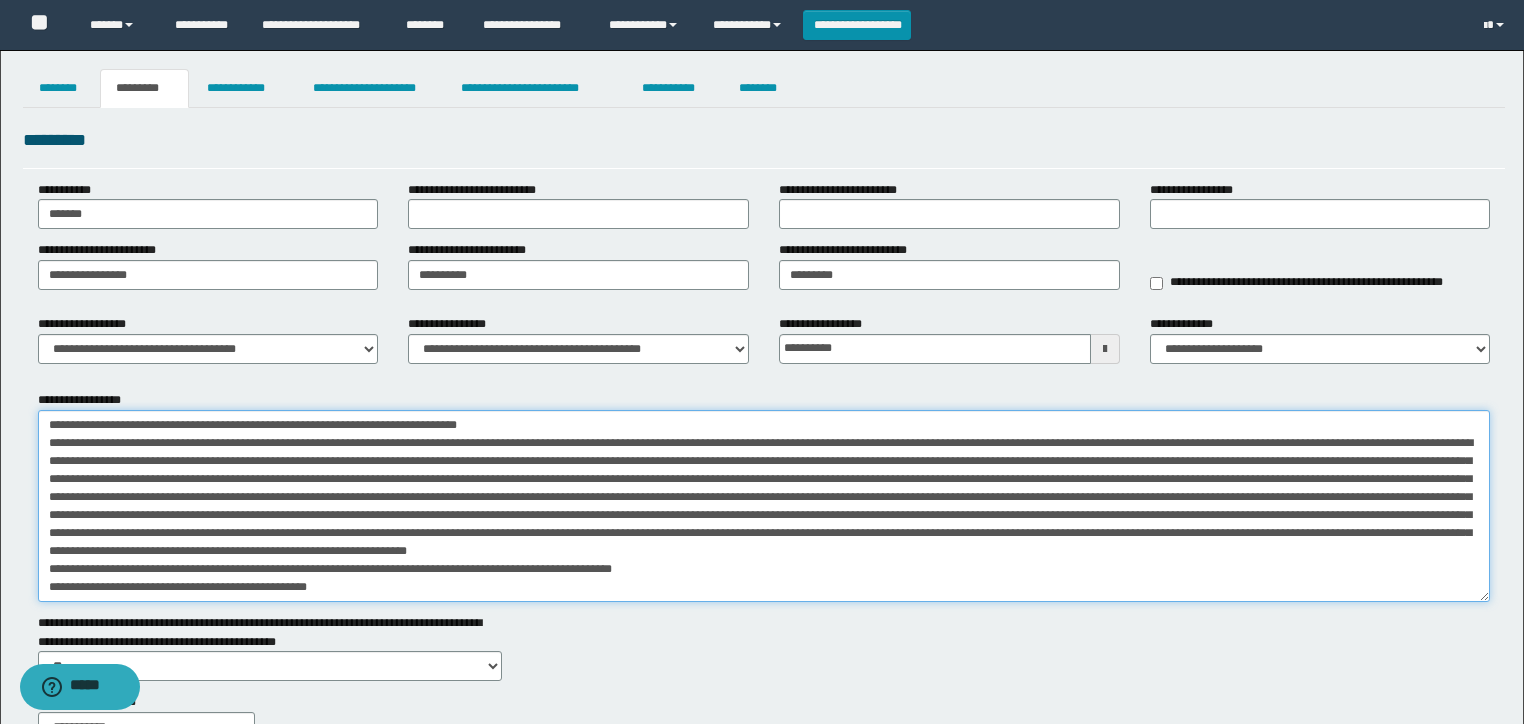 click on "**********" at bounding box center [764, 506] 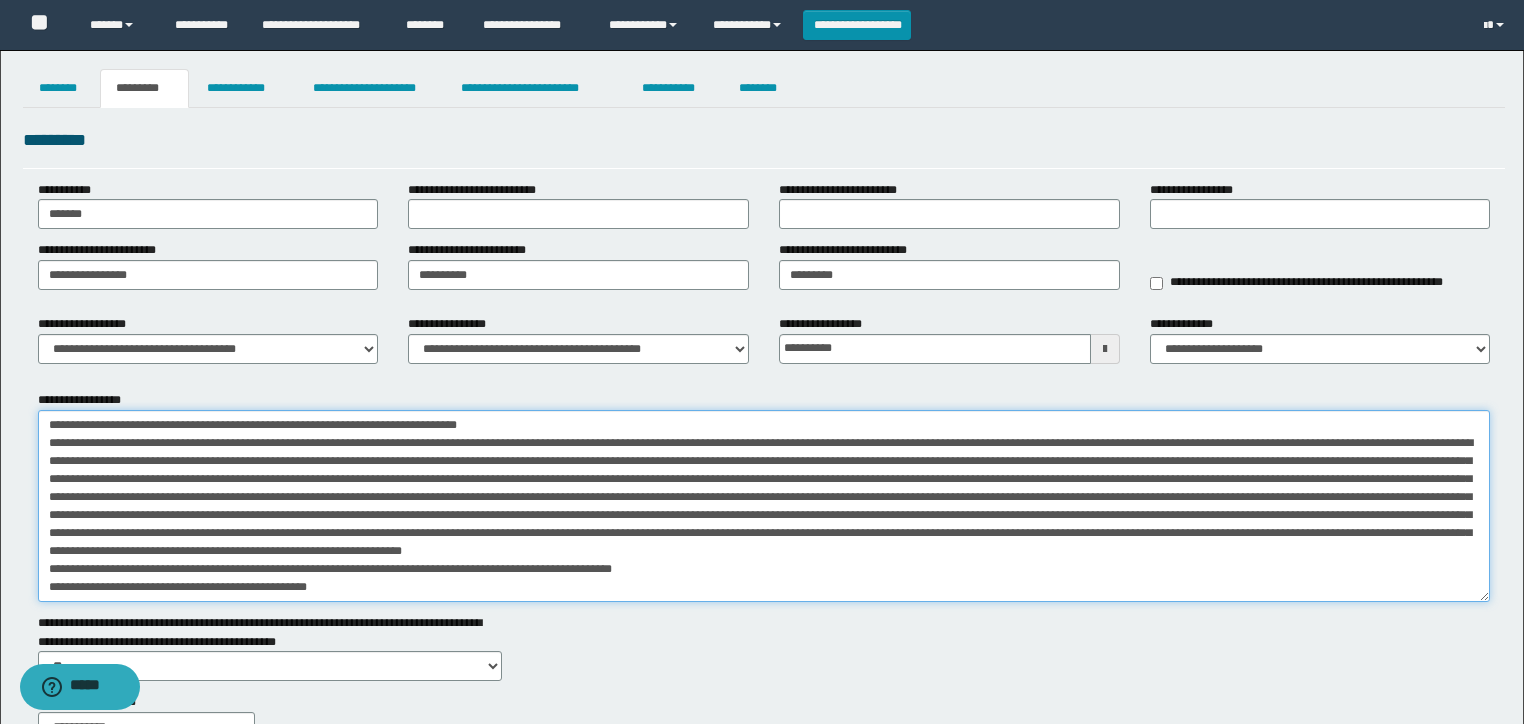 click on "**********" at bounding box center (764, 506) 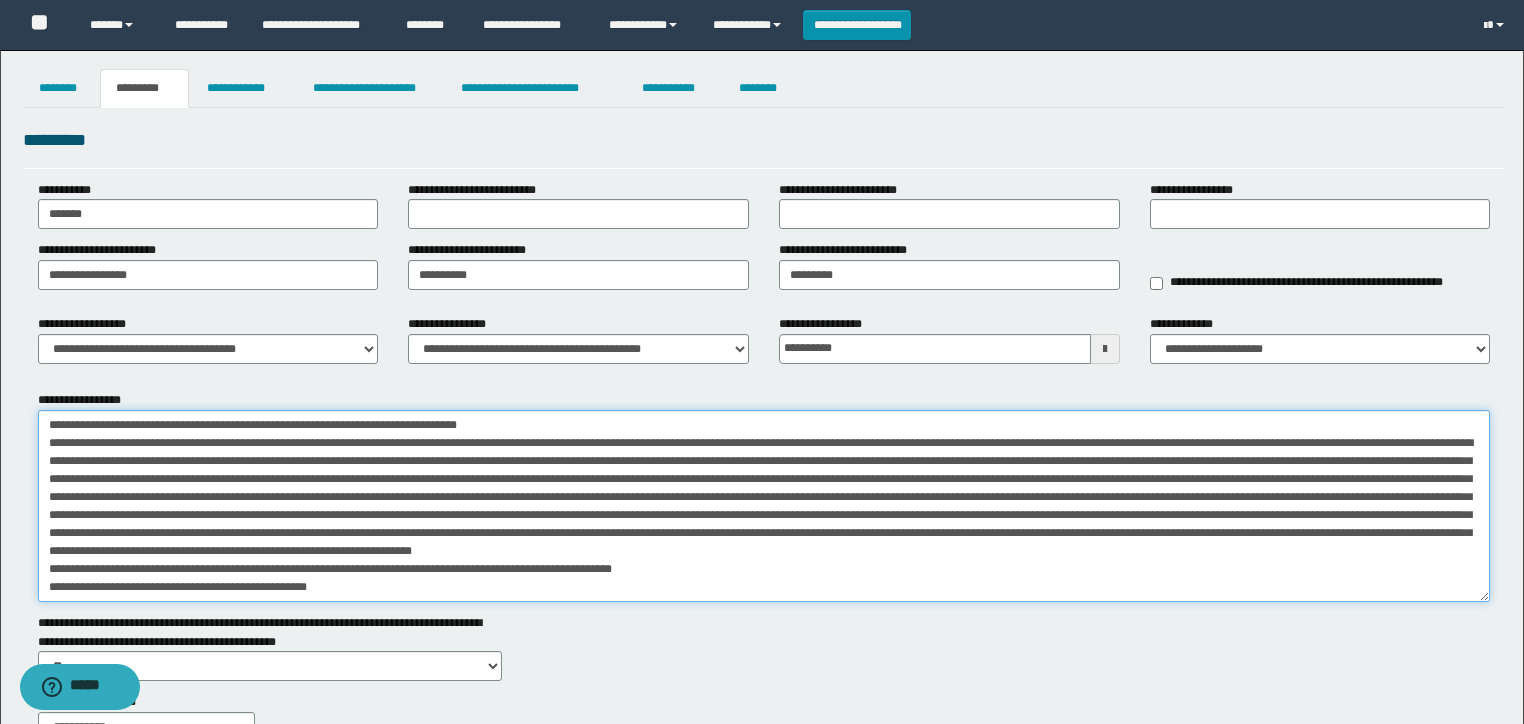 click on "**********" at bounding box center [764, 506] 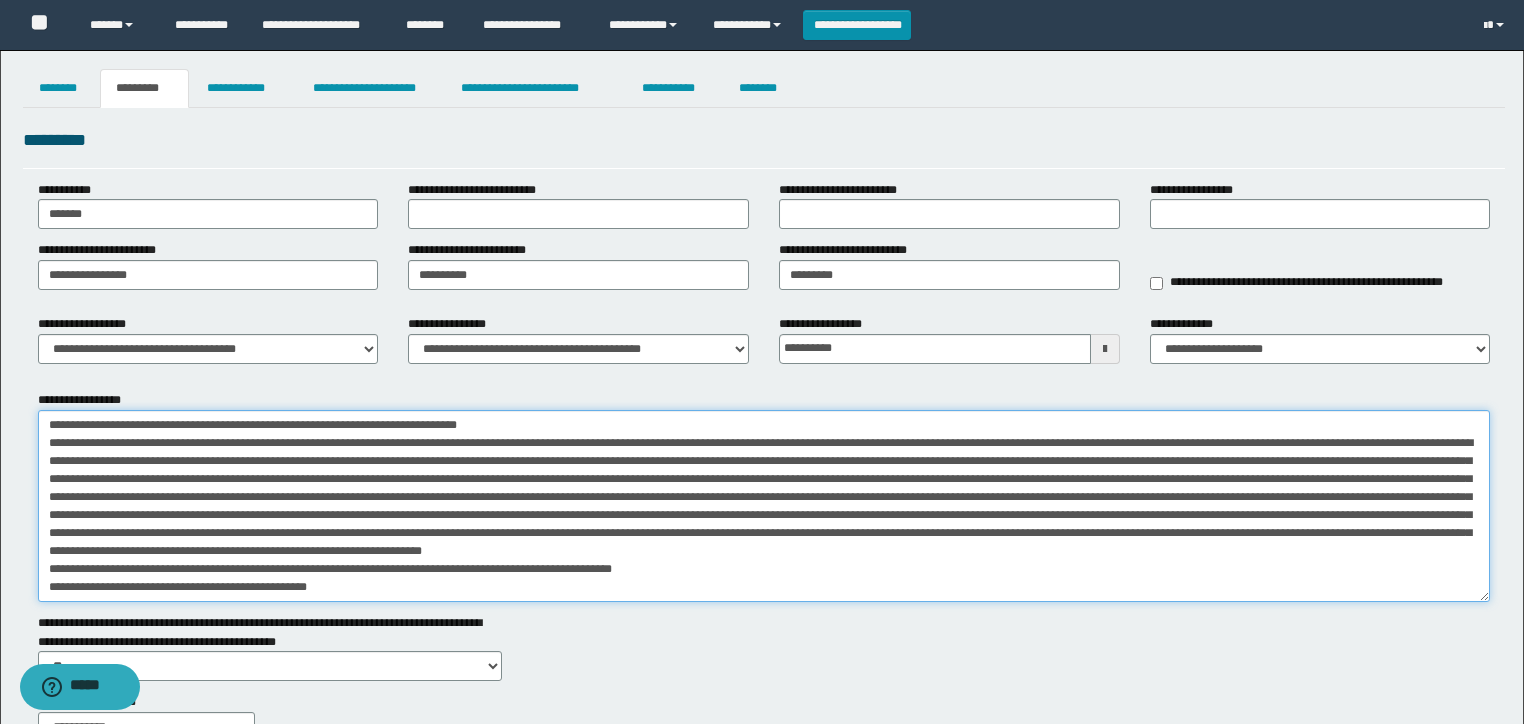 click on "**********" at bounding box center [764, 506] 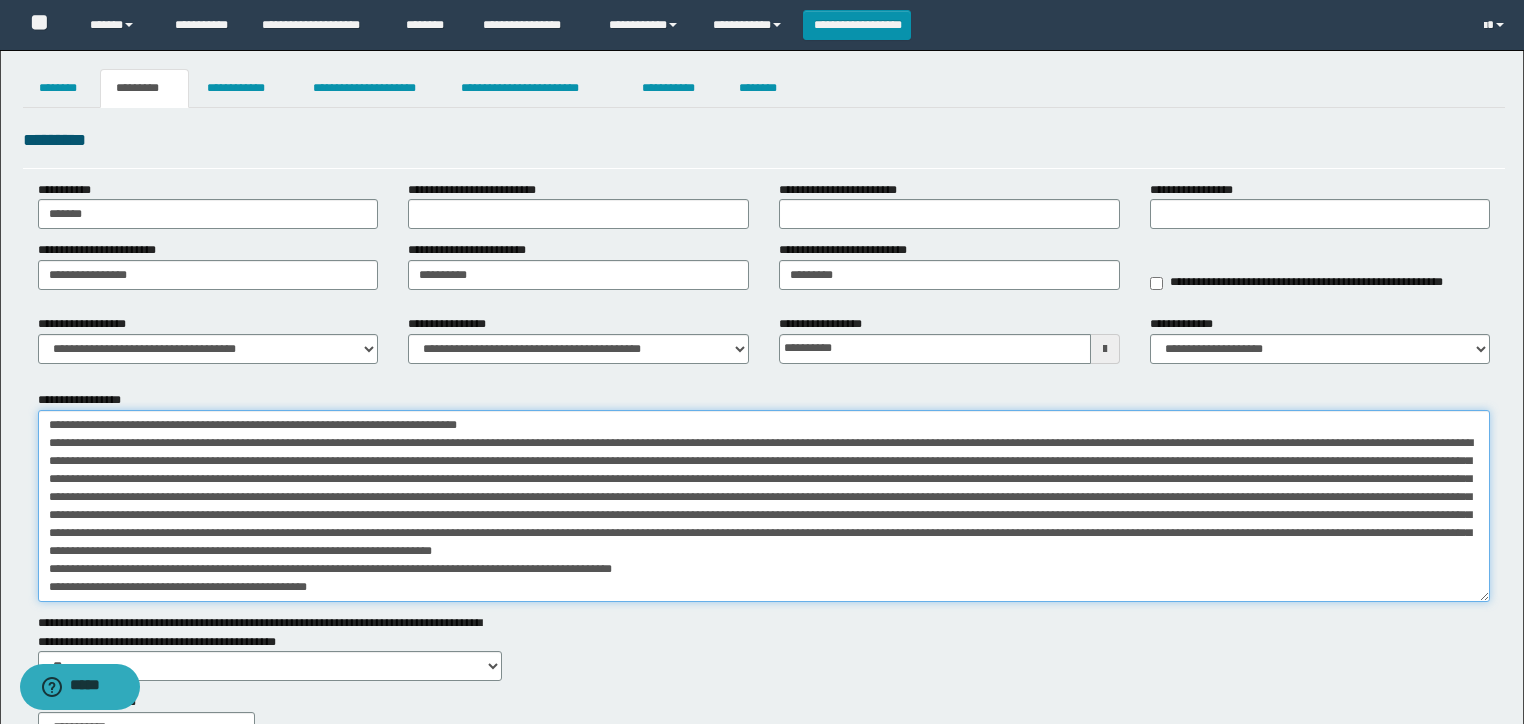 drag, startPoint x: 231, startPoint y: 536, endPoint x: 722, endPoint y: 554, distance: 491.32983 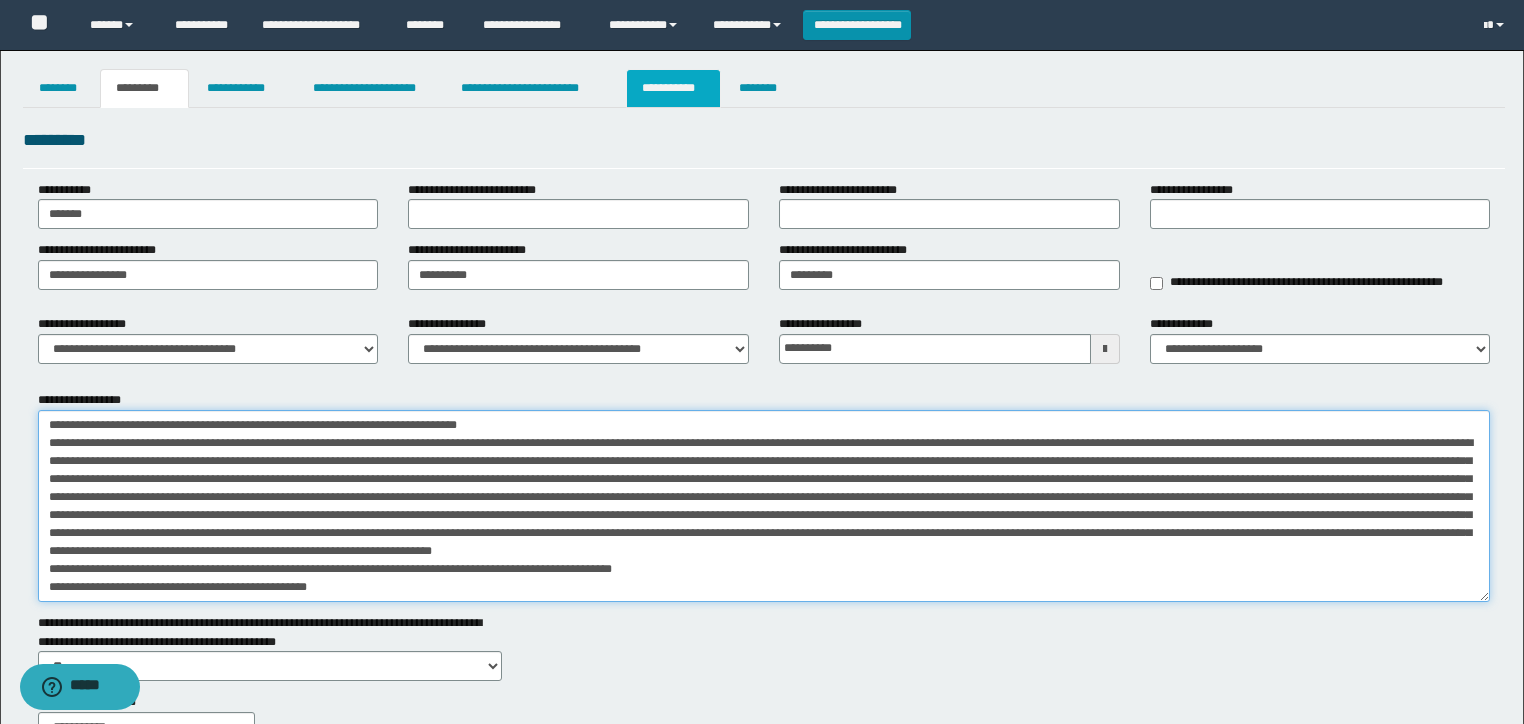 type on "**********" 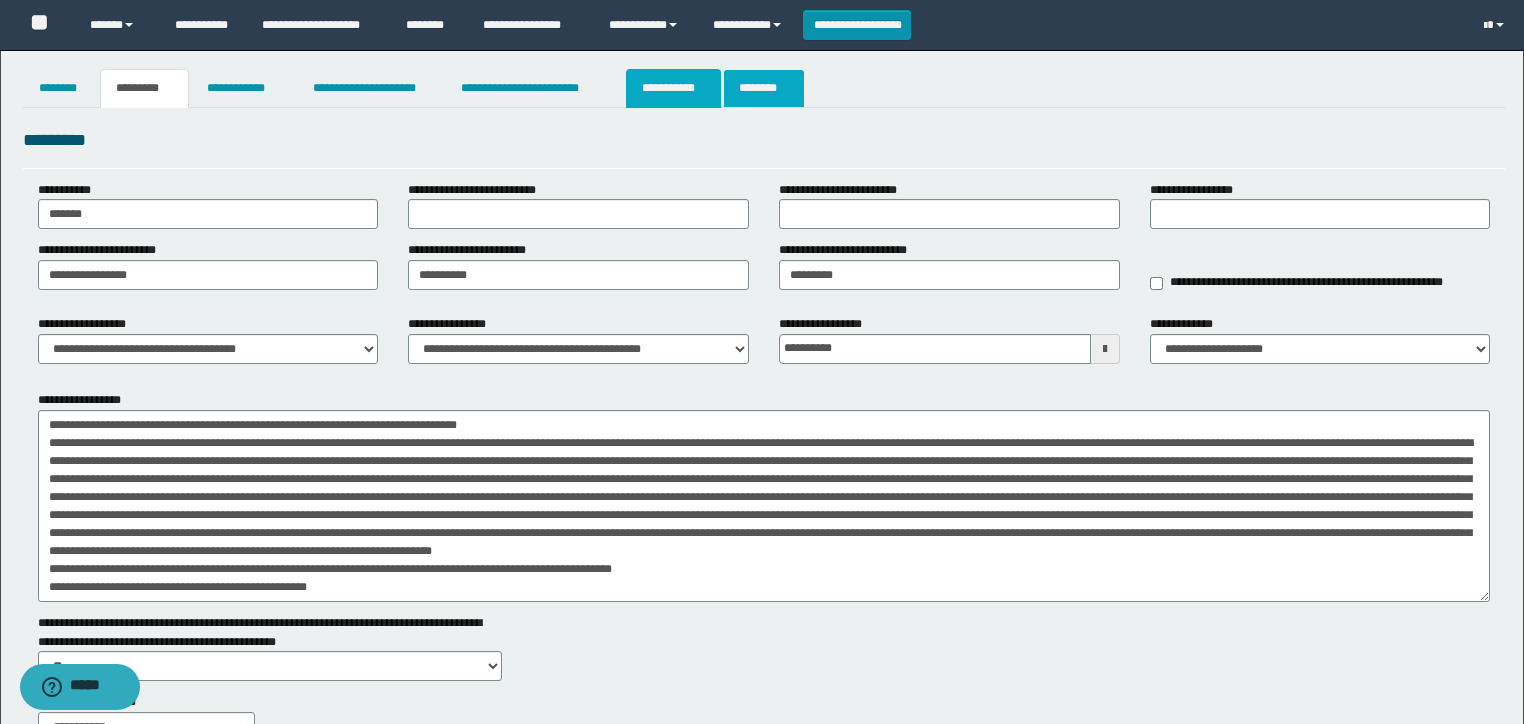 drag, startPoint x: 671, startPoint y: 88, endPoint x: 733, endPoint y: 103, distance: 63.788715 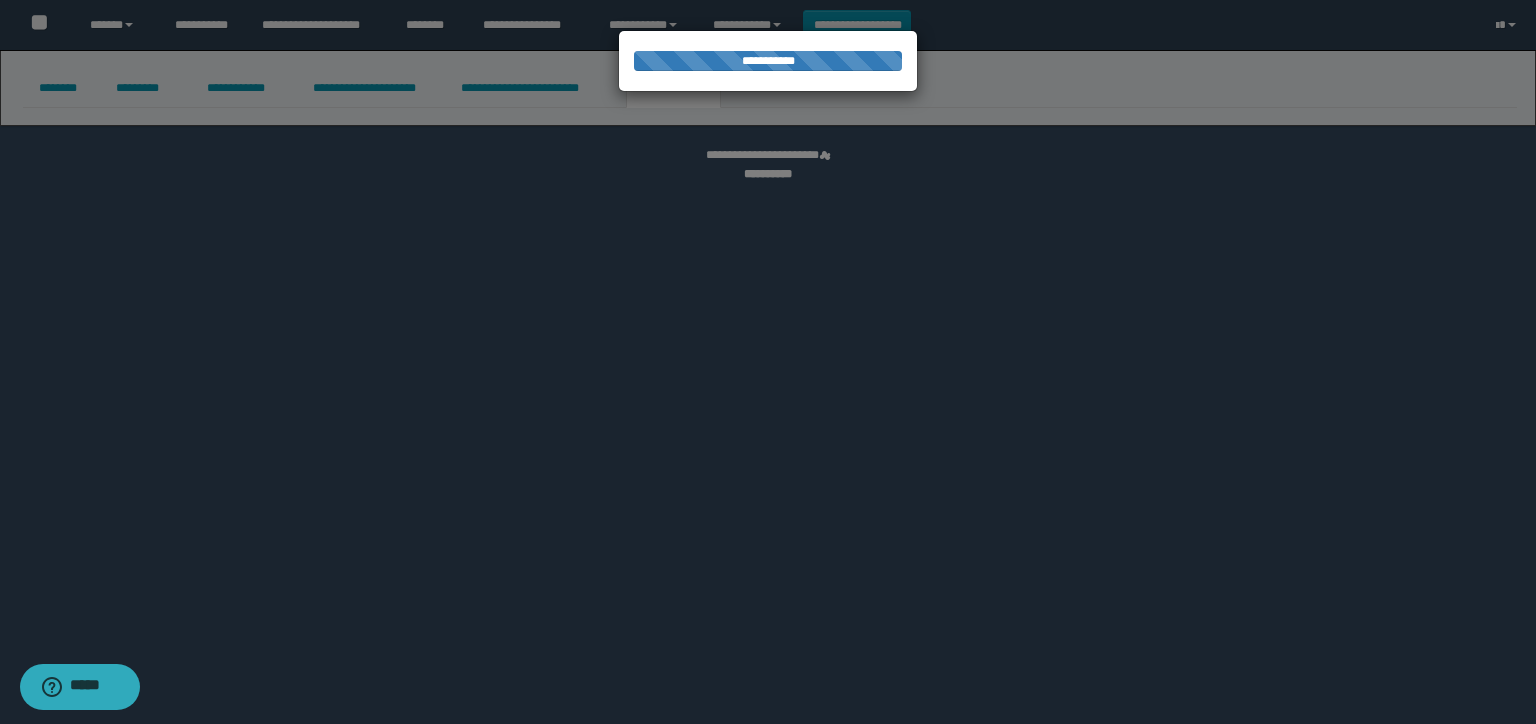 click at bounding box center (768, 362) 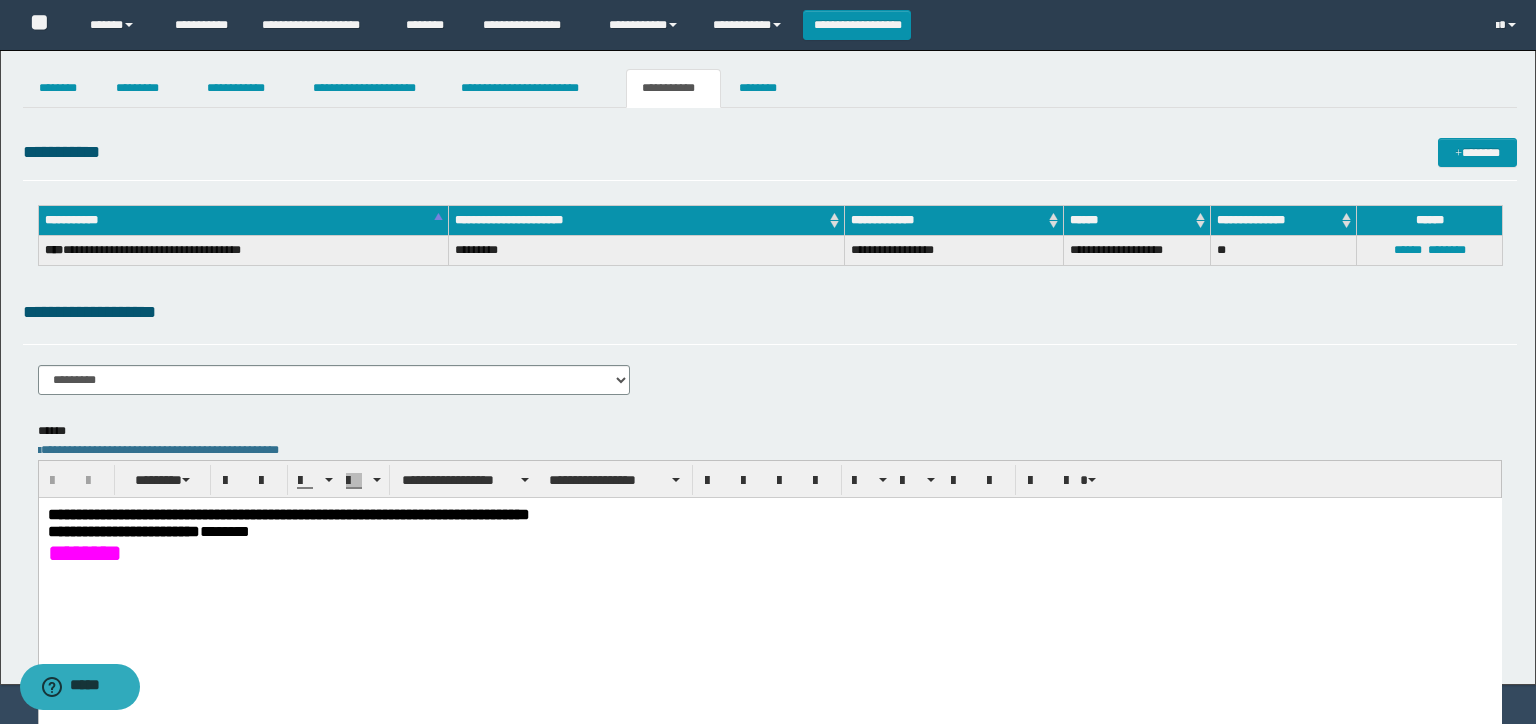 scroll, scrollTop: 0, scrollLeft: 0, axis: both 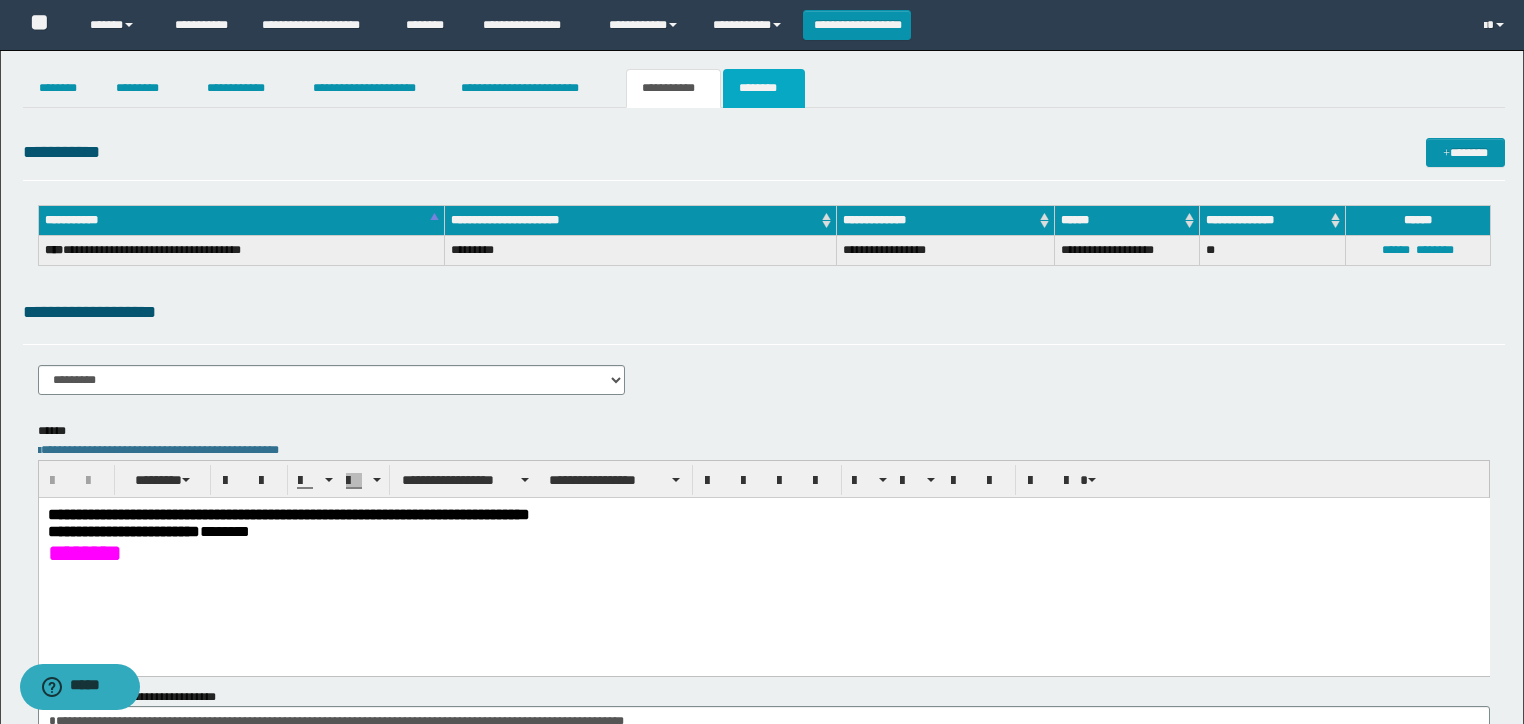 click on "********" at bounding box center (764, 88) 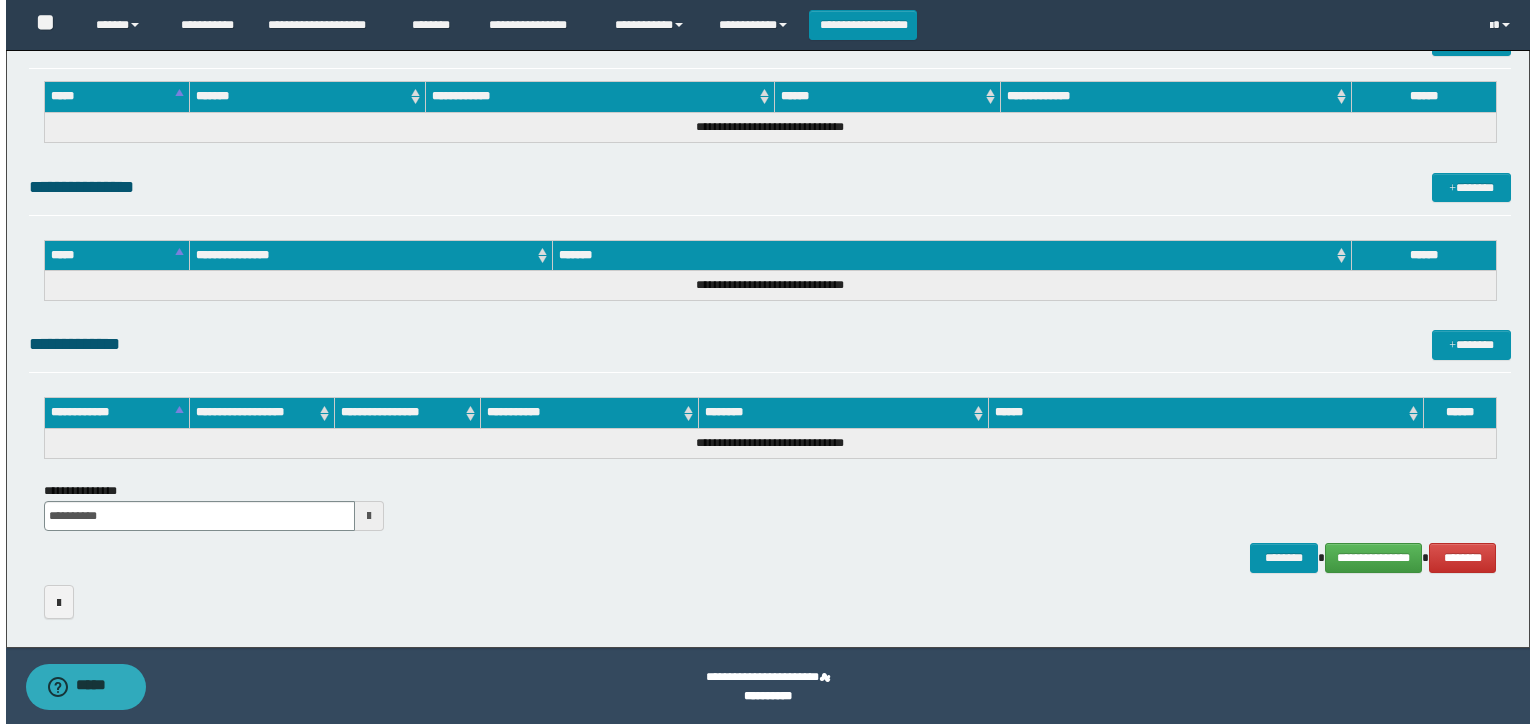 scroll, scrollTop: 793, scrollLeft: 0, axis: vertical 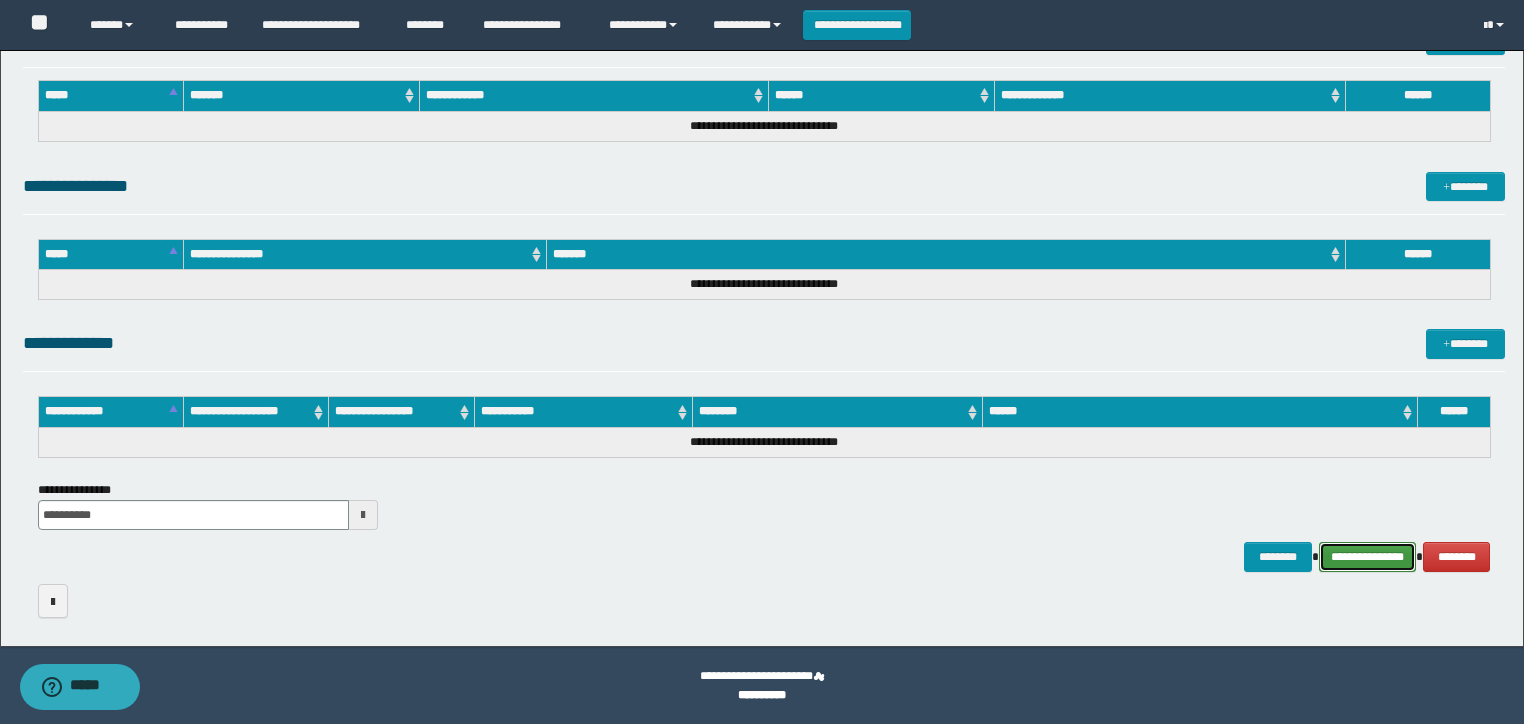 click on "**********" at bounding box center [1368, 557] 